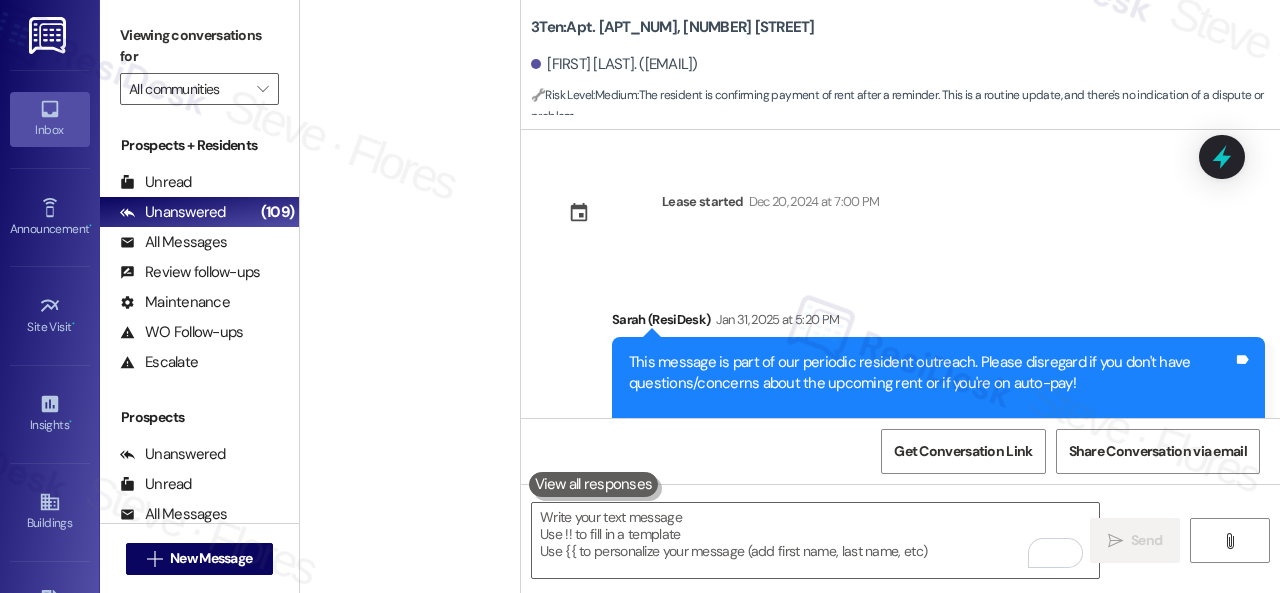 scroll, scrollTop: 0, scrollLeft: 0, axis: both 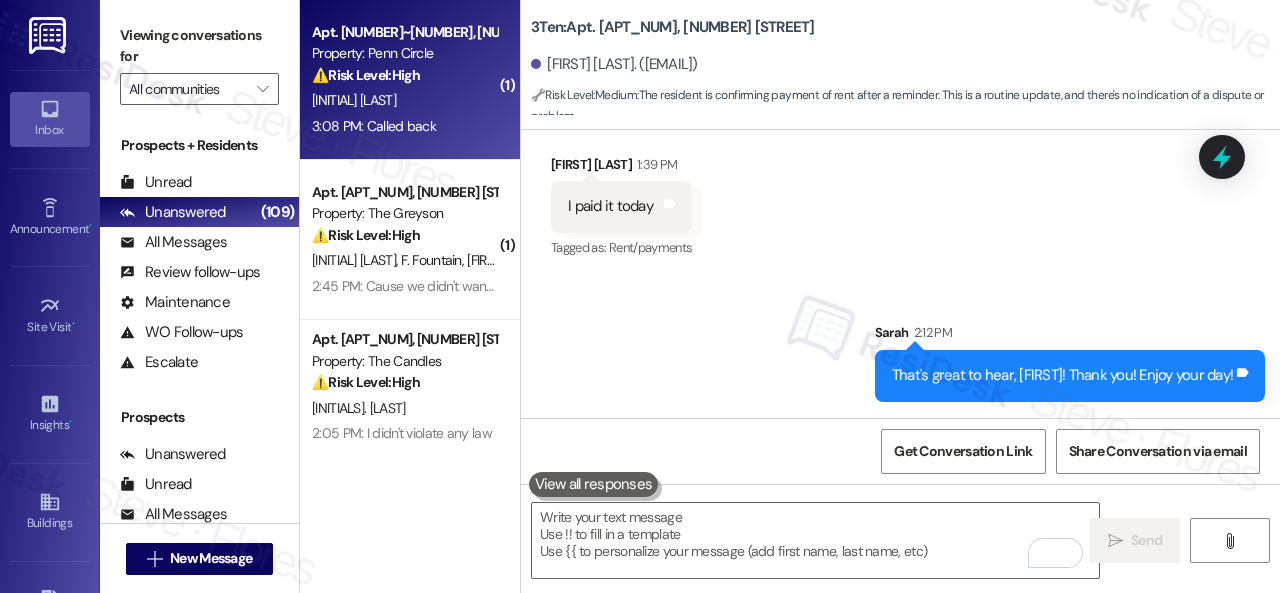 click on "Q. Decker" at bounding box center (404, 100) 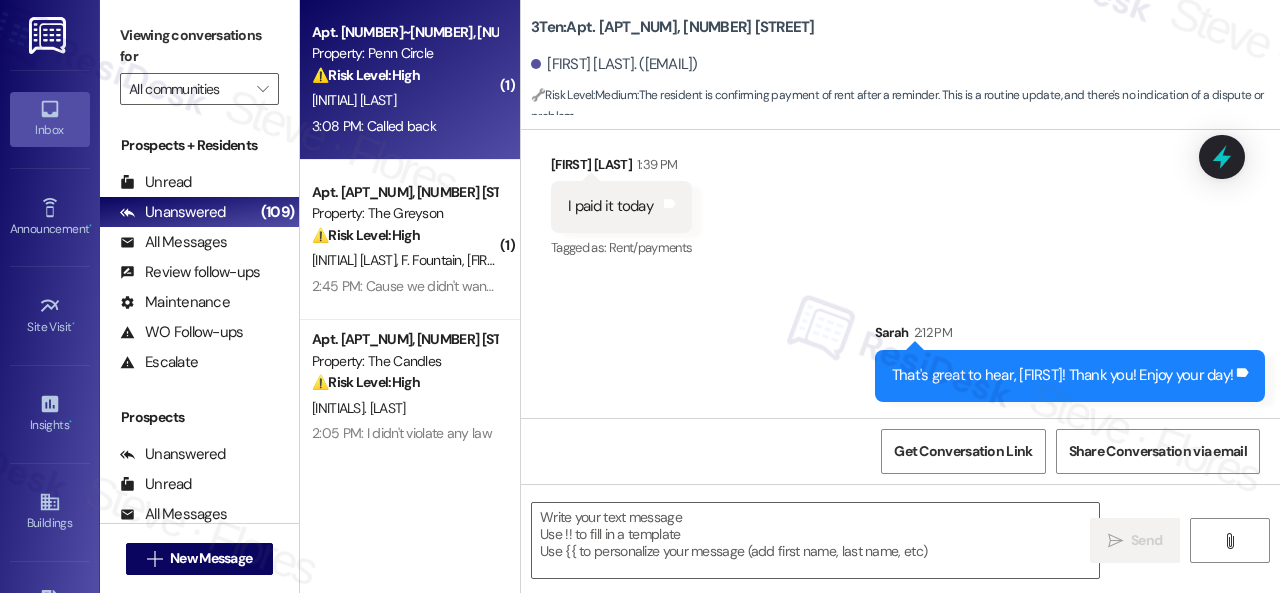 type on "Fetching suggested responses. Please feel free to read through the conversation in the meantime." 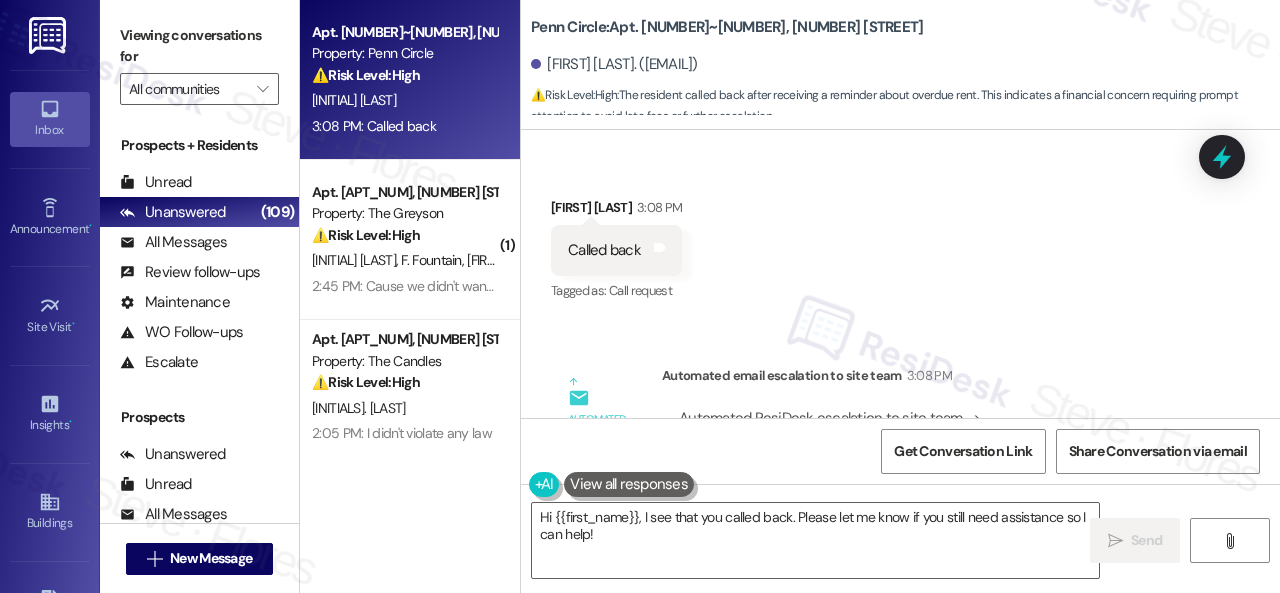 scroll, scrollTop: 5676, scrollLeft: 0, axis: vertical 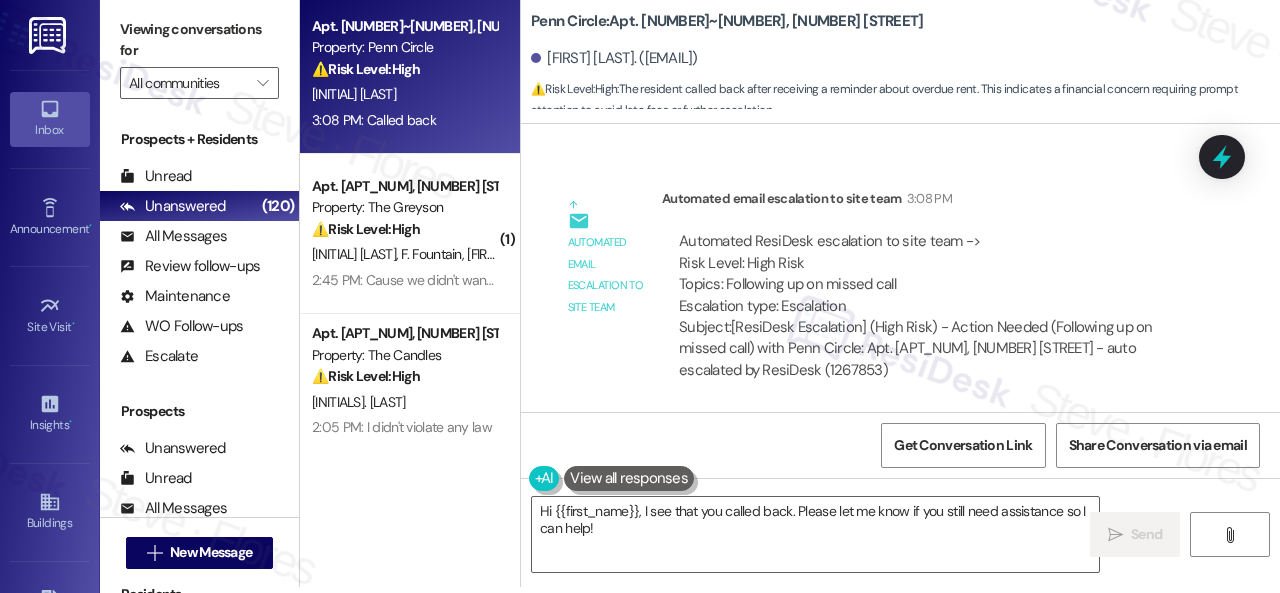 click on "Apt. 1~305, 12415 Pennsylvania Street Property: Penn Circle ⚠️  Risk Level:  High The resident called back after receiving a reminder about overdue rent. This indicates a financial concern requiring prompt attention to avoid late fees or further escalation. Q. Decker 3:08 PM: Called back 3:08 PM: Called back ( 1 ) Apt. 4136RL, 4460 Mountain Laurel Road Property: The Greyson ⚠️  Risk Level:  High The resident is disputing charges related to a month-to-month fee after moving out, which raises a financial concern and potential risk mitigation issue. The resident's statement "I mean it is on all of our credit?" indicates a concern about potential credit impacts, escalating the issue beyond a simple billing dispute. G. Fountain F. Fountain H. Fountain J. Fountain 2:45 PM: Cause we didn't want a rental of lease. So we moved out. Not that big of a deal,  2:45 PM: Cause we didn't want a rental of lease. So we moved out. Not that big of a deal,  Apt. 08W09, 9 Candlelight Dr Property: The Candles ⚠️ High (" at bounding box center [790, 290] 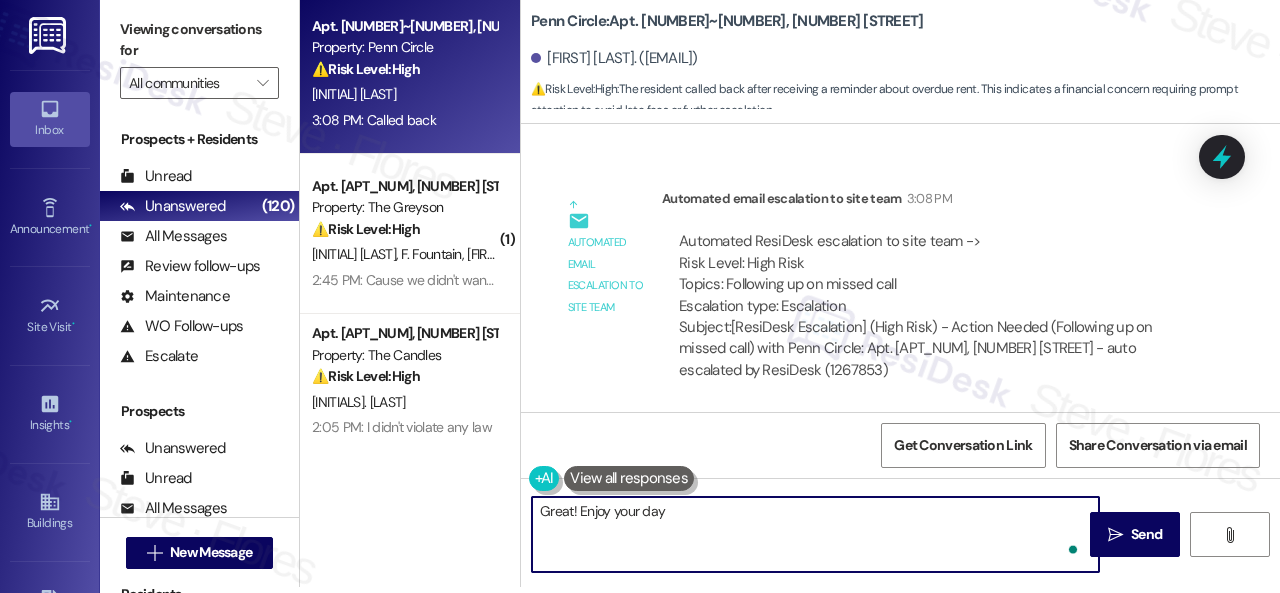 type on "Great! Enjoy your day!" 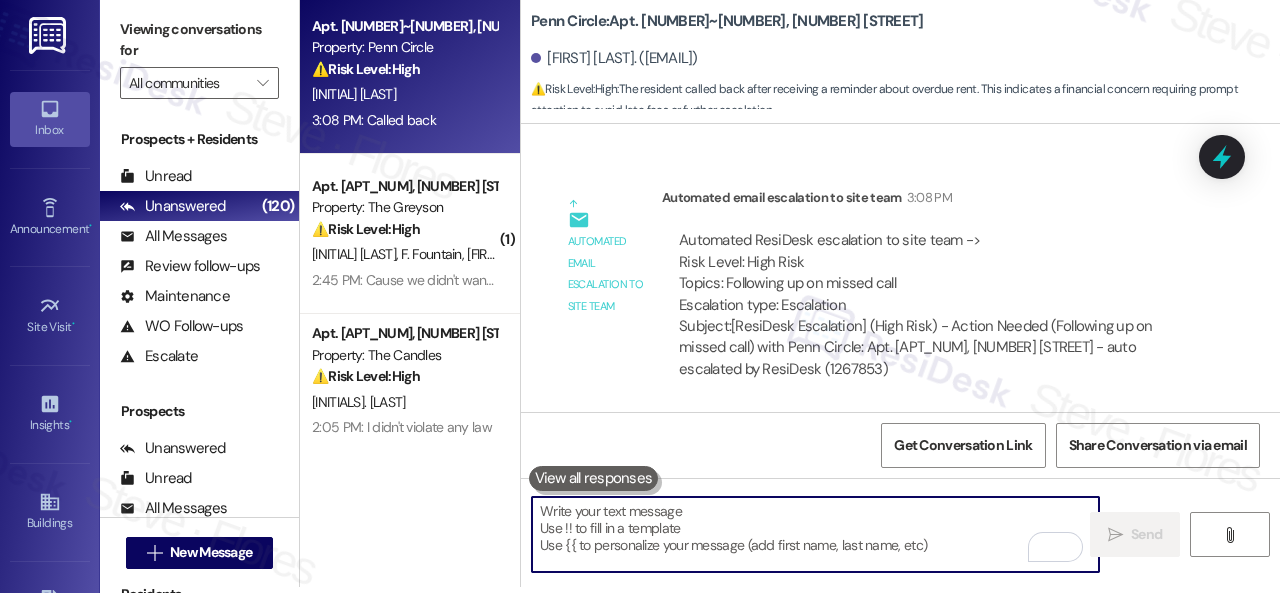 scroll, scrollTop: 0, scrollLeft: 0, axis: both 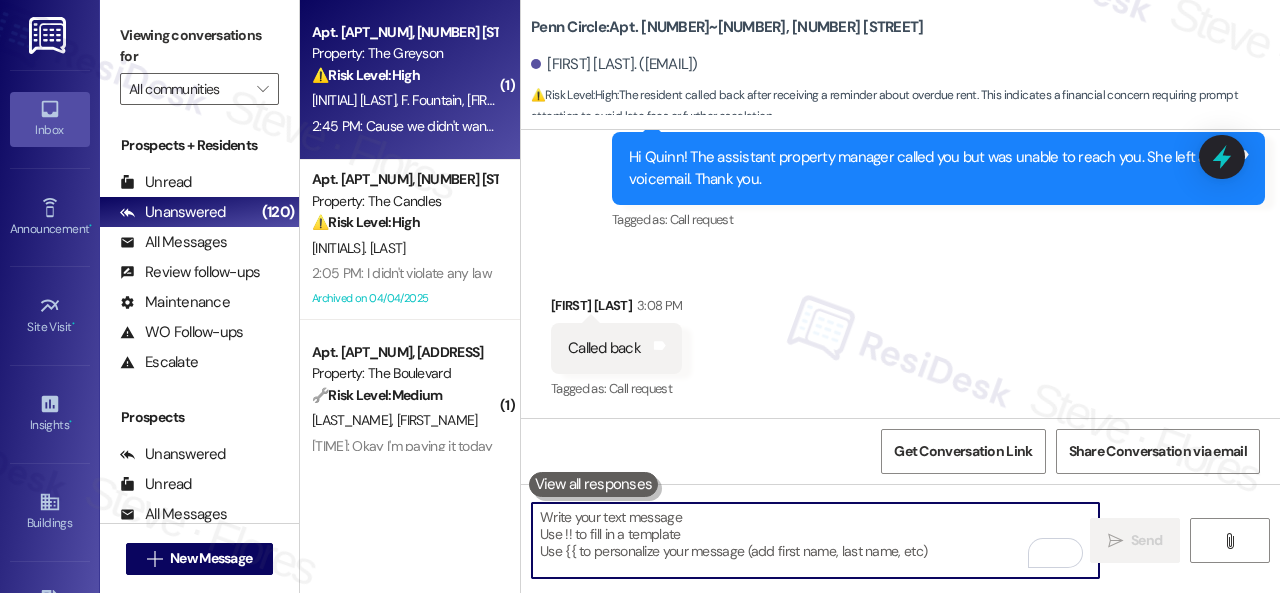 type 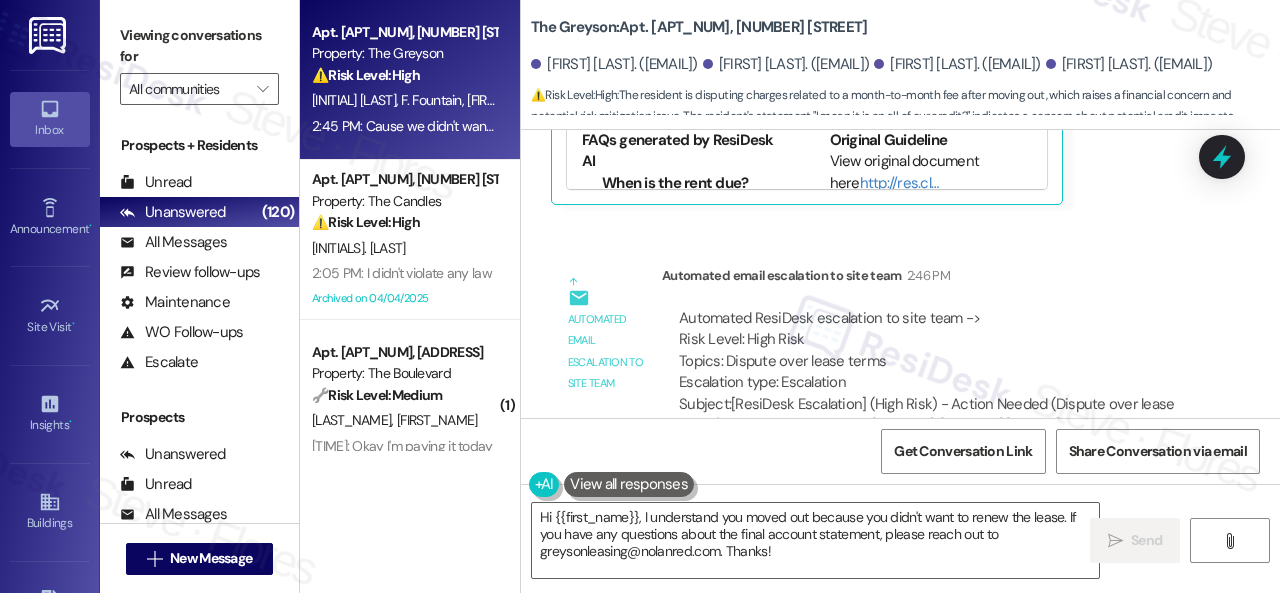 scroll, scrollTop: 15302, scrollLeft: 0, axis: vertical 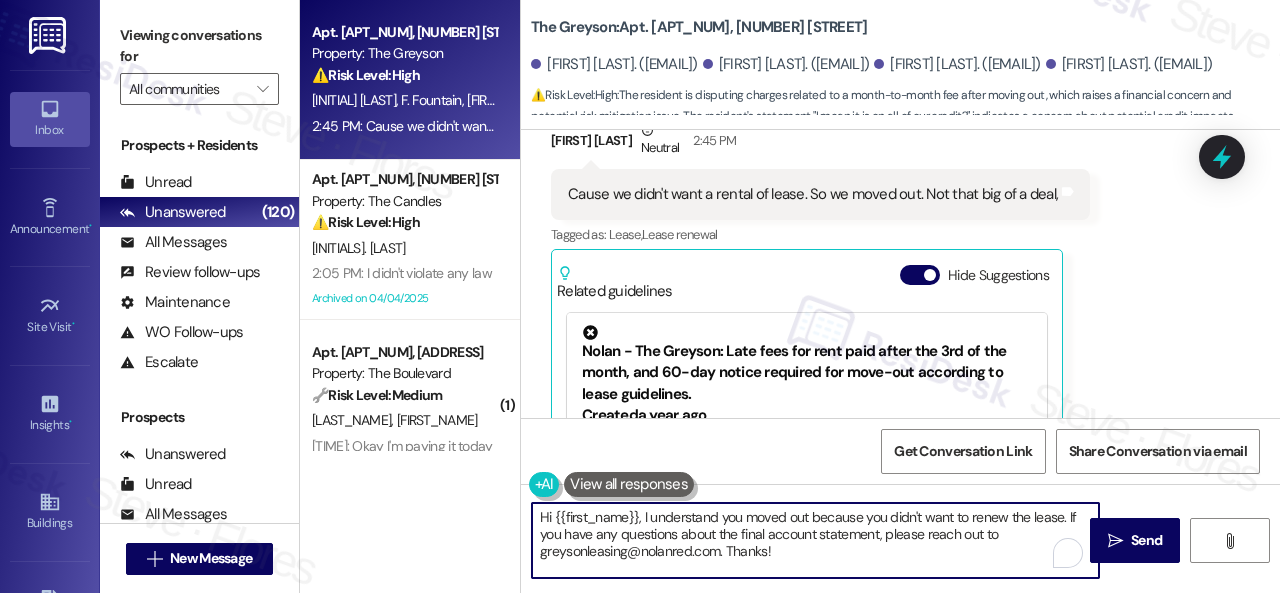 drag, startPoint x: 642, startPoint y: 517, endPoint x: 510, endPoint y: 507, distance: 132.37825 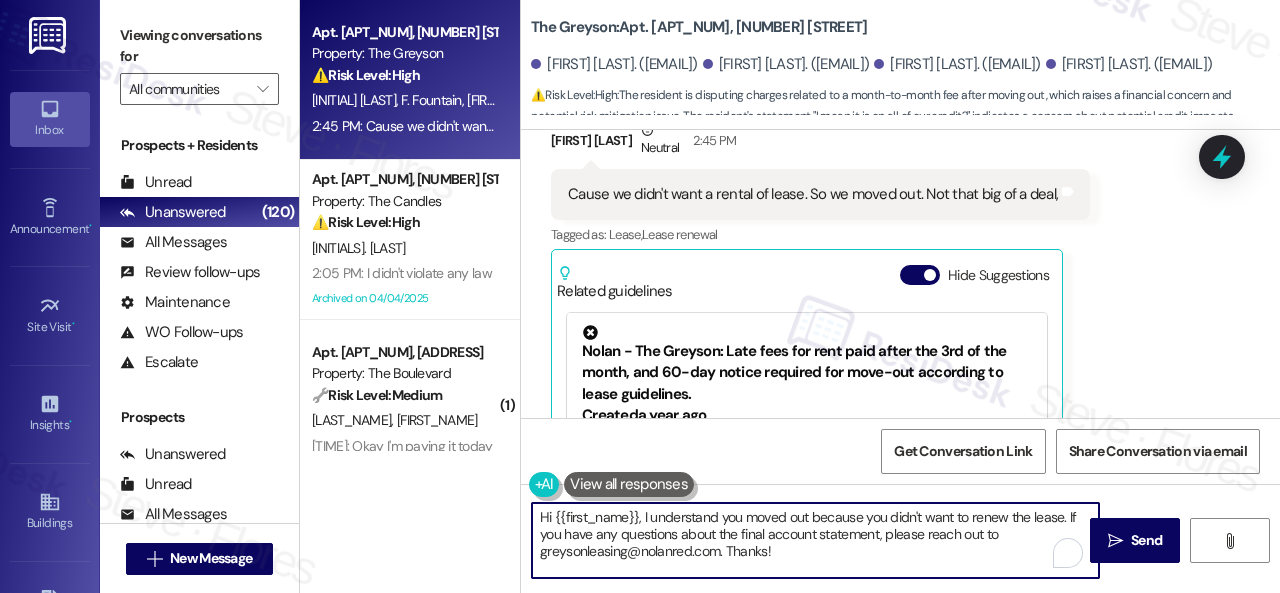 click on "Apt. 4136RL, 4460 Mountain Laurel Road Property: The Greyson ⚠️  Risk Level:  High The resident is disputing charges related to a month-to-month fee after moving out, which raises a financial concern and potential risk mitigation issue. The resident's statement "I mean it is on all of our credit?" indicates a concern about potential credit impacts, escalating the issue beyond a simple billing dispute. G. Fountain F. Fountain H. Fountain J. Fountain 2:45 PM: Cause we didn't want a rental of lease. So we moved out. Not that big of a deal,  2:45 PM: Cause we didn't want a rental of lease. So we moved out. Not that big of a deal,  Apt. 08W09, 9 Candlelight Dr Property: The Candles ⚠️  Risk Level:  High The resident is disputing the rent amount due, claiming a $30 reduction due to 'restrictions on my amendments' and stating 'I didn't violate any law.' This indicates a financial concern and potential legal issue, requiring prompt attention. R. Olive 2:05 PM: I didn't violate any law Archived on 04/04/2025 (" at bounding box center (790, 296) 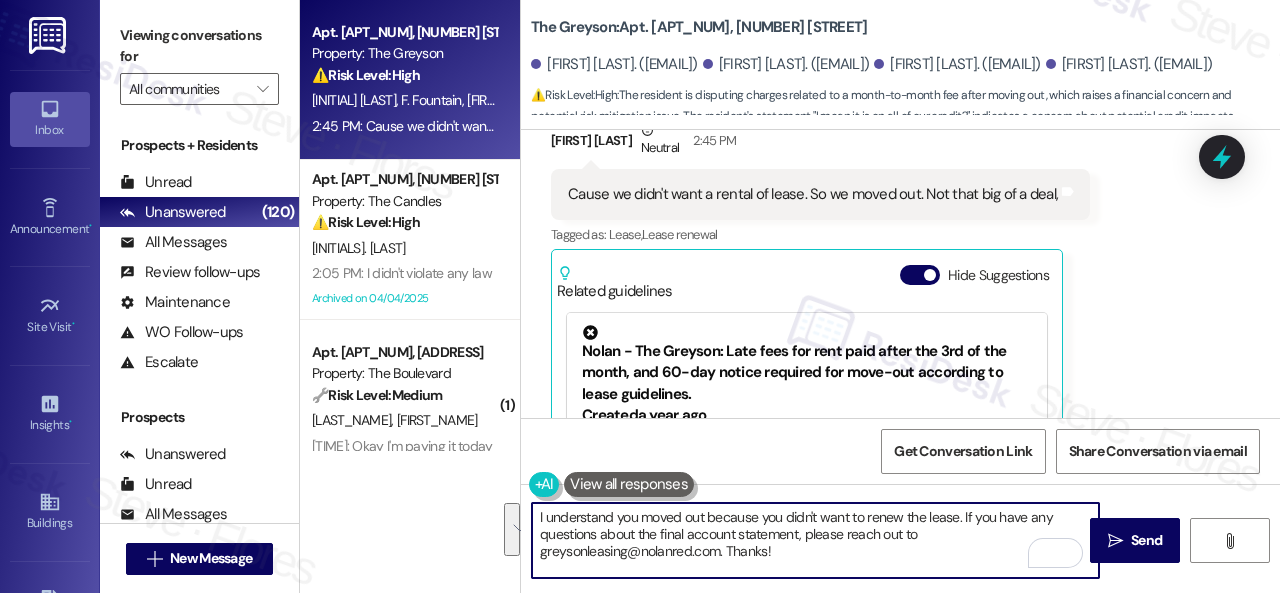 drag, startPoint x: 962, startPoint y: 514, endPoint x: 727, endPoint y: 547, distance: 237.30571 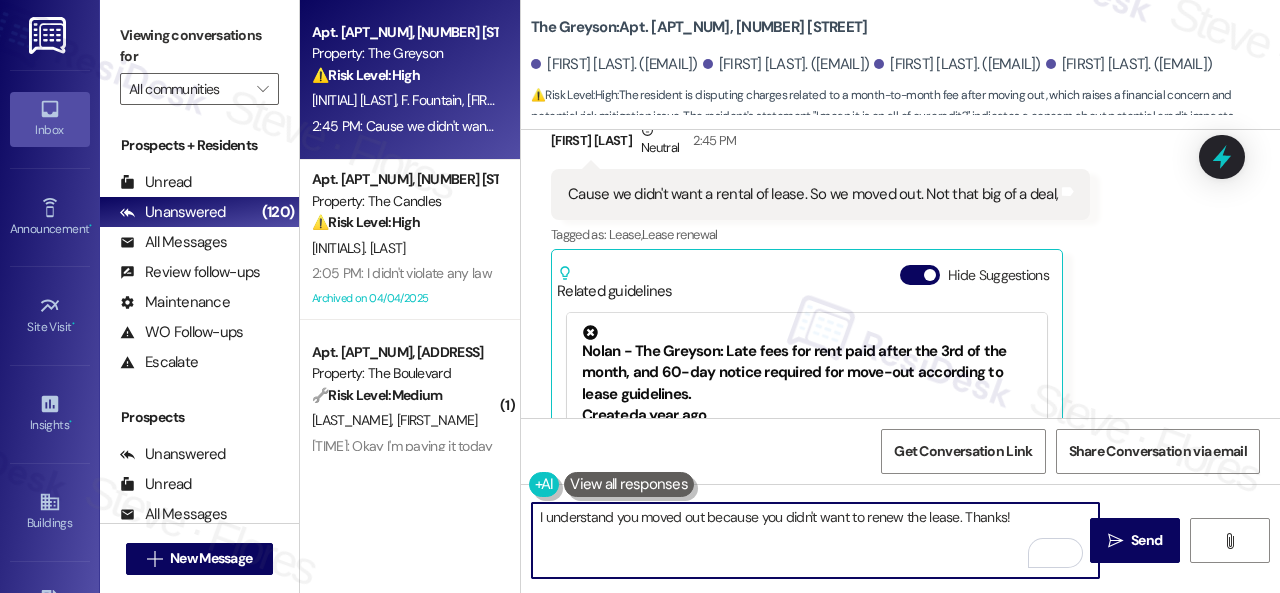 click on "I understand you moved out because you didn't want to renew the lease. Thanks!" at bounding box center [815, 540] 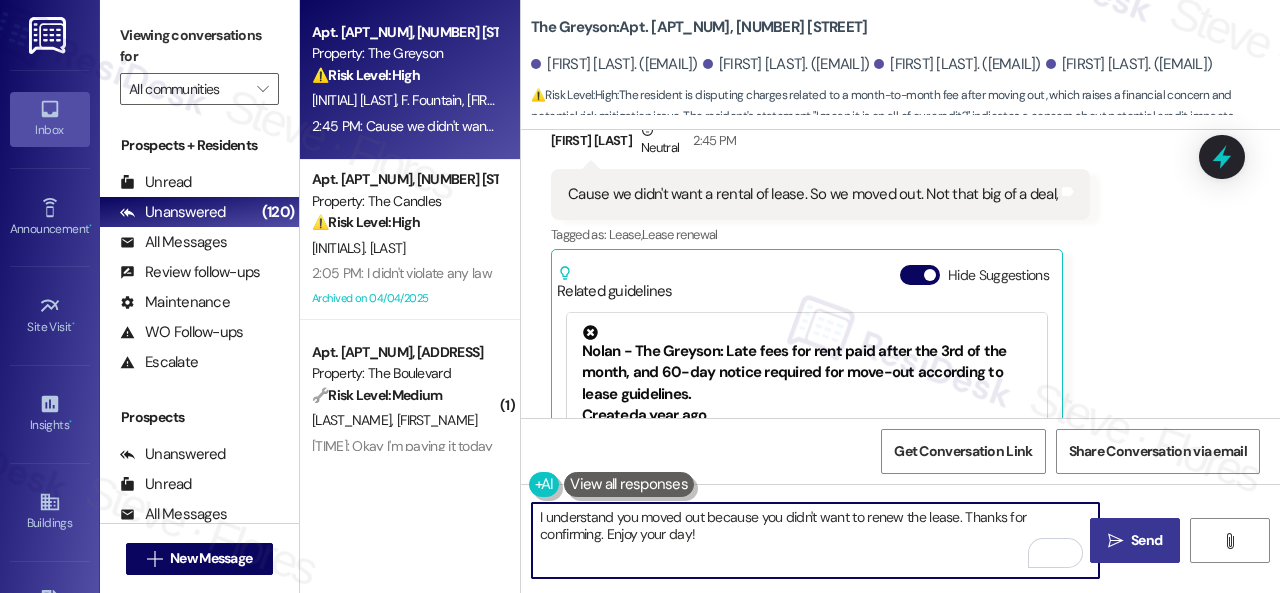 type on "I understand you moved out because you didn't want to renew the lease. Thanks for confirming. Enjoy your day!" 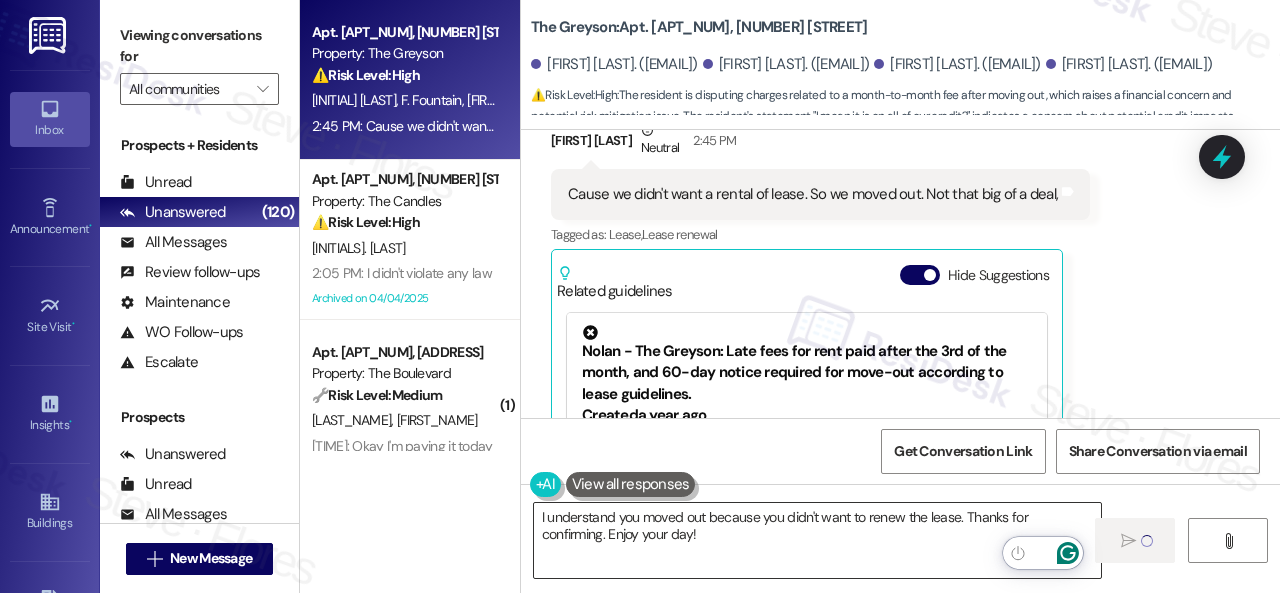 type 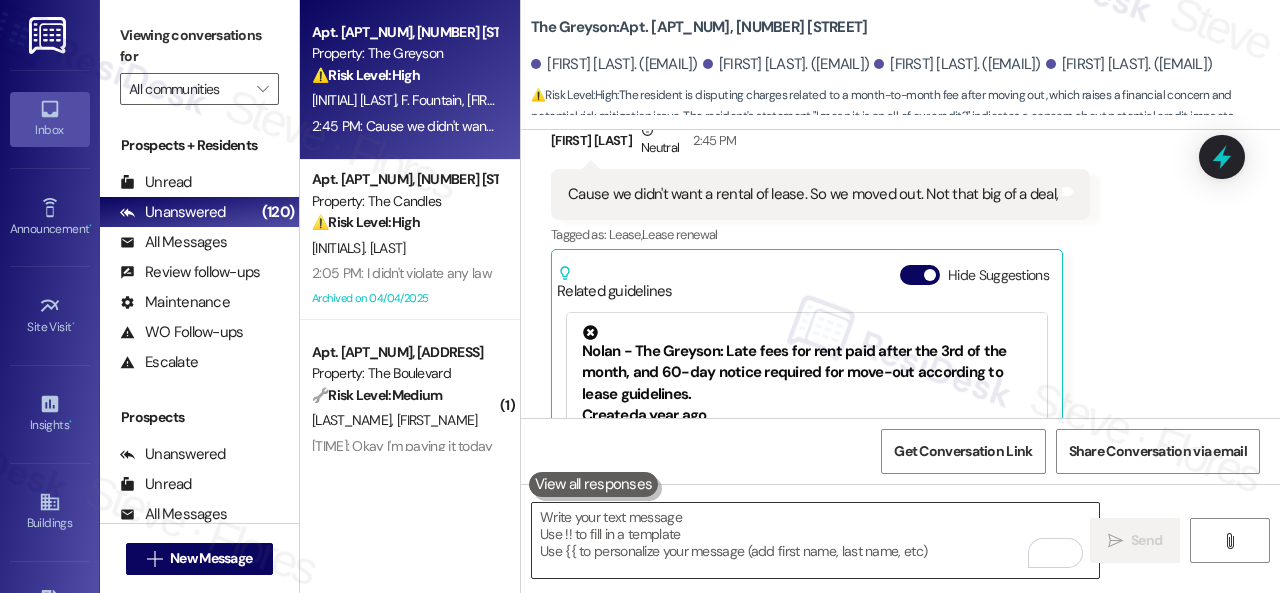 scroll, scrollTop: 15032, scrollLeft: 0, axis: vertical 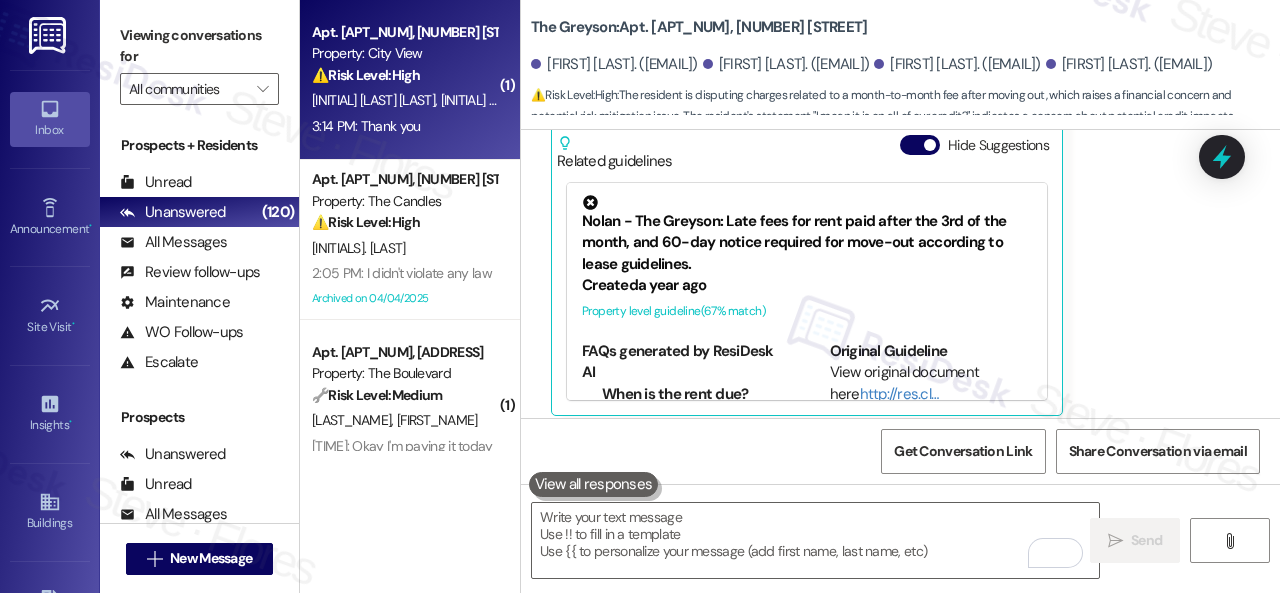 click on "Y. Suarez Barzagaz D. Vasquez" at bounding box center (404, 100) 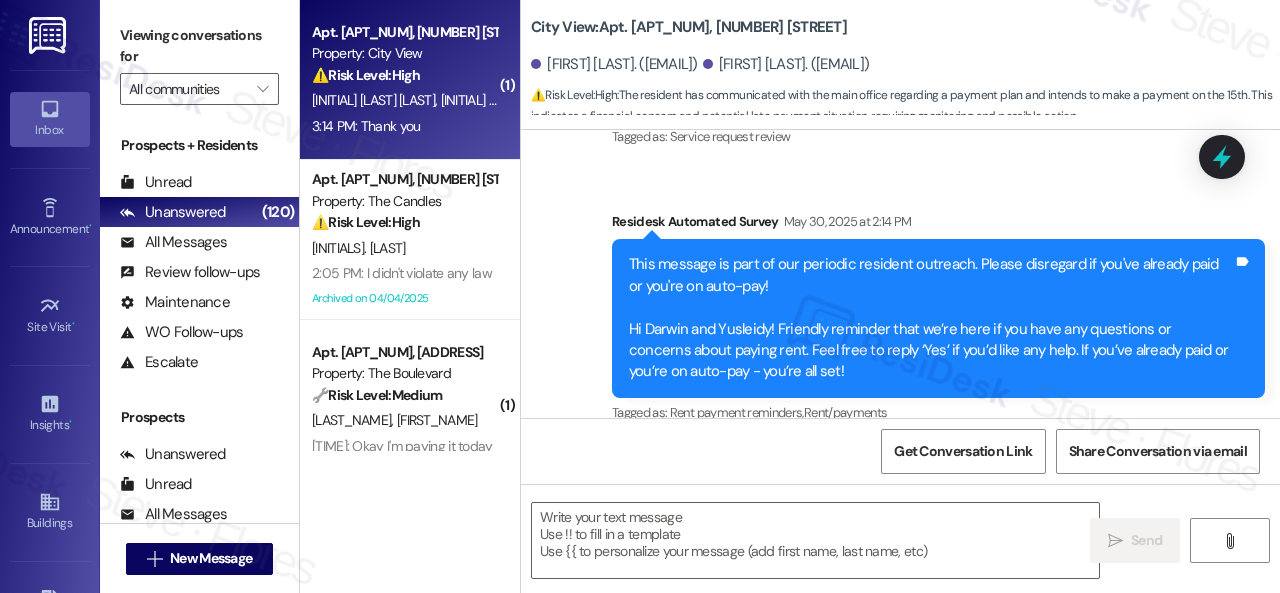 scroll, scrollTop: 5658, scrollLeft: 0, axis: vertical 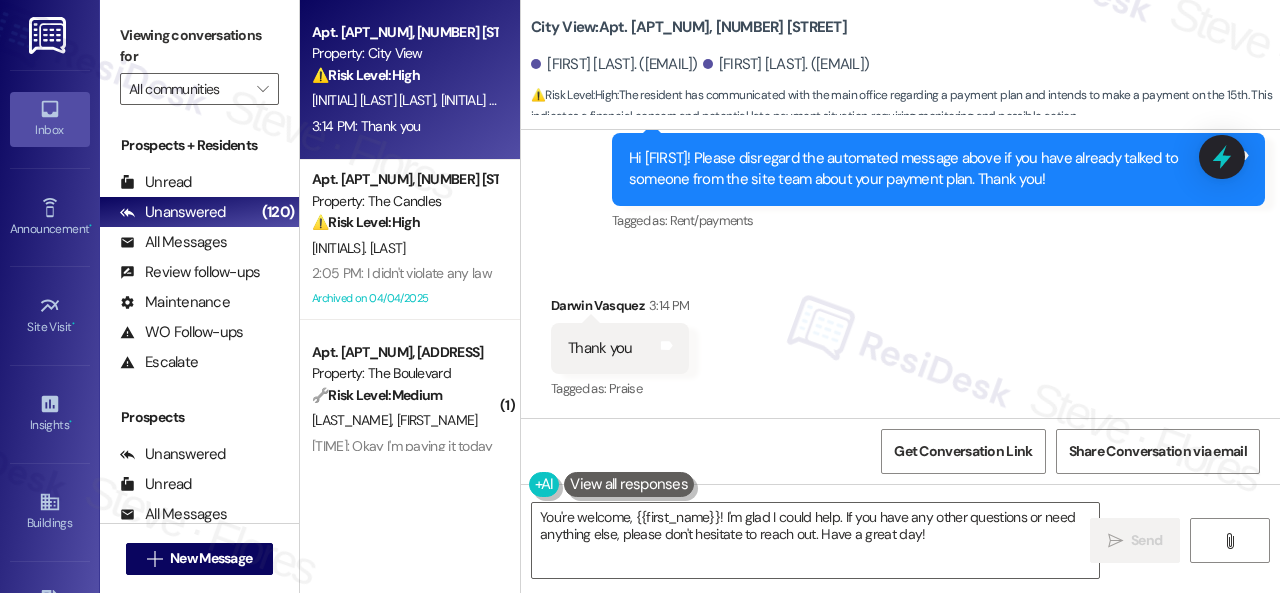 drag, startPoint x: 947, startPoint y: 532, endPoint x: 374, endPoint y: 509, distance: 573.4614 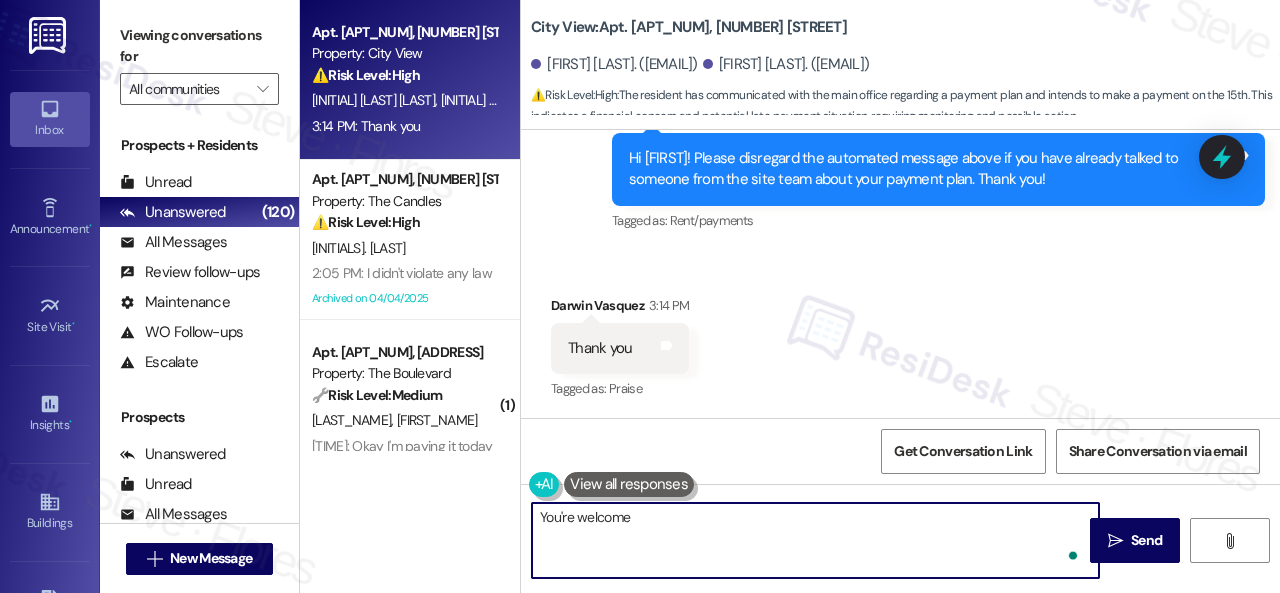type on "You're welcome." 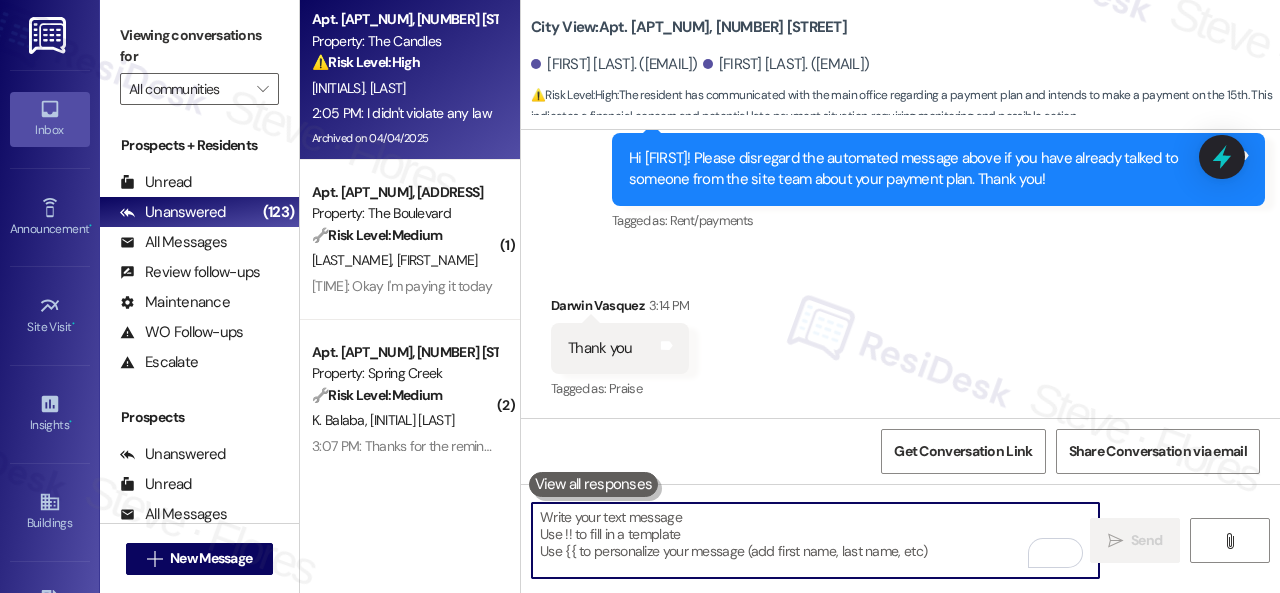 type 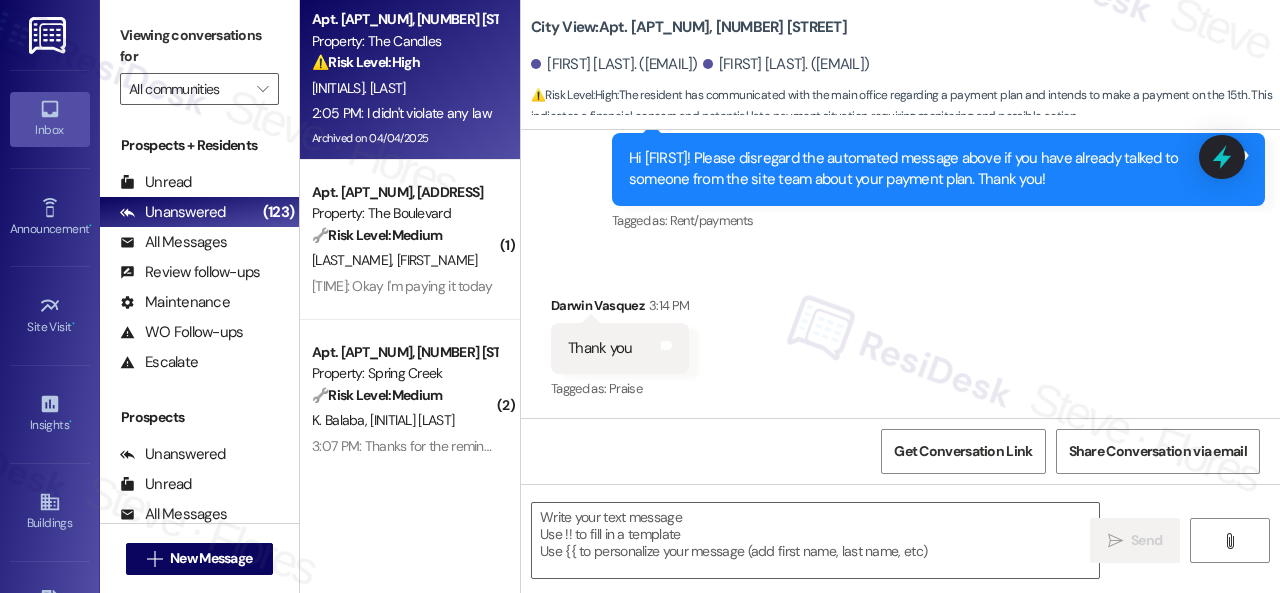 type on "Fetching suggested responses. Please feel free to read through the conversation in the meantime." 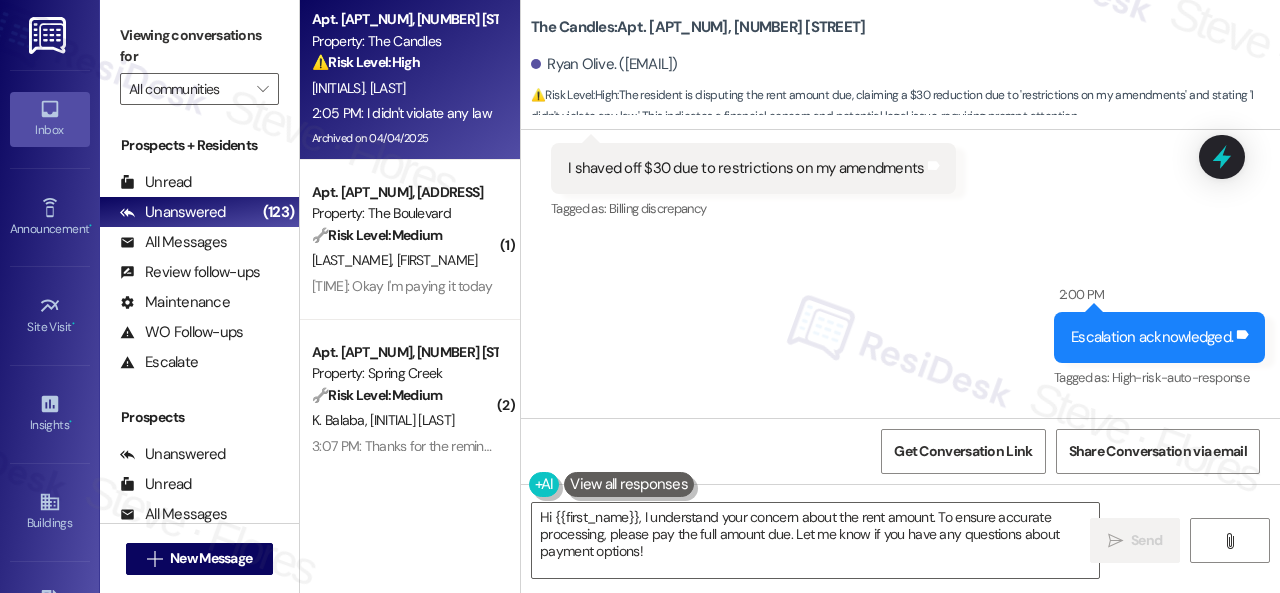 scroll, scrollTop: 19286, scrollLeft: 0, axis: vertical 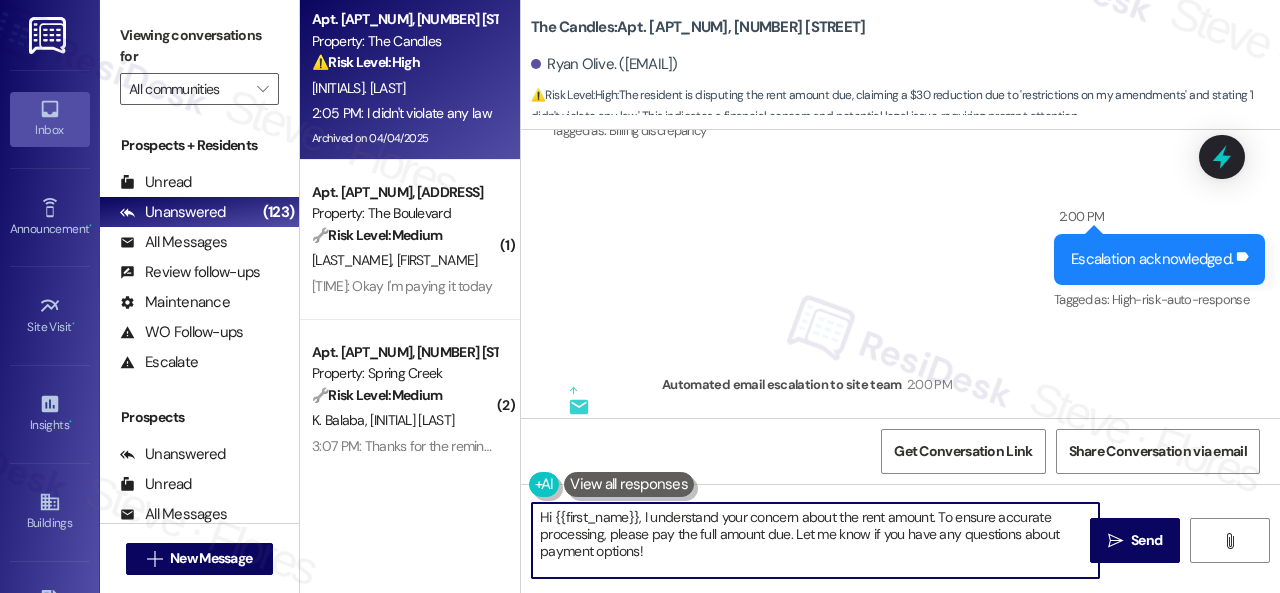 drag, startPoint x: 938, startPoint y: 519, endPoint x: 938, endPoint y: 567, distance: 48 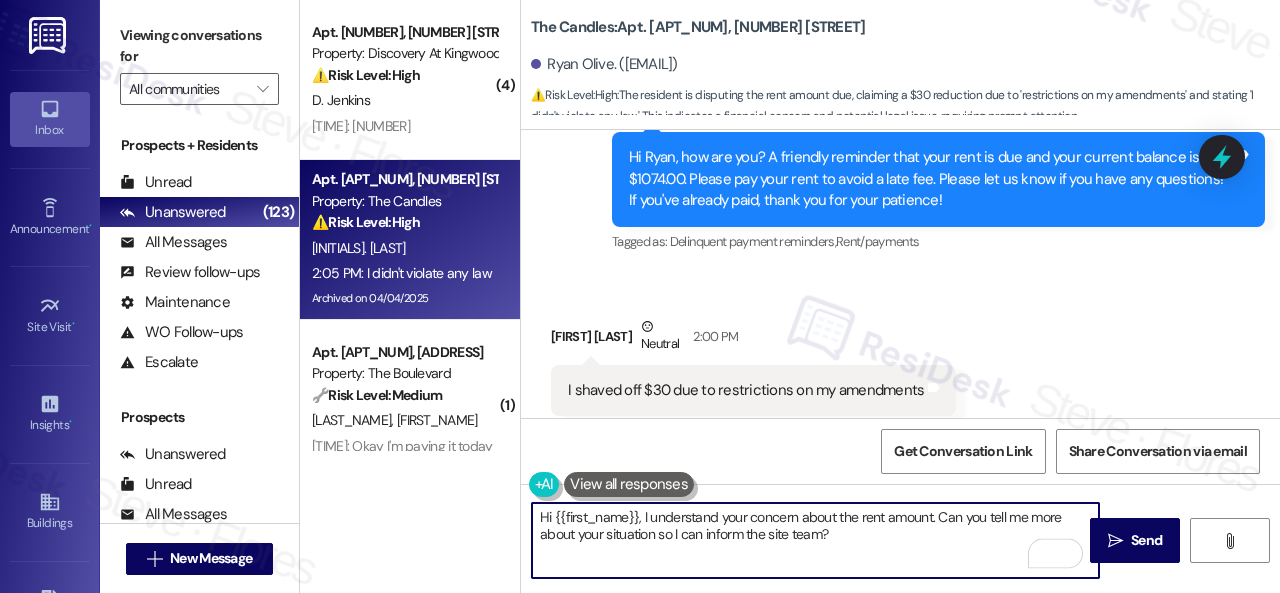 scroll, scrollTop: 19286, scrollLeft: 0, axis: vertical 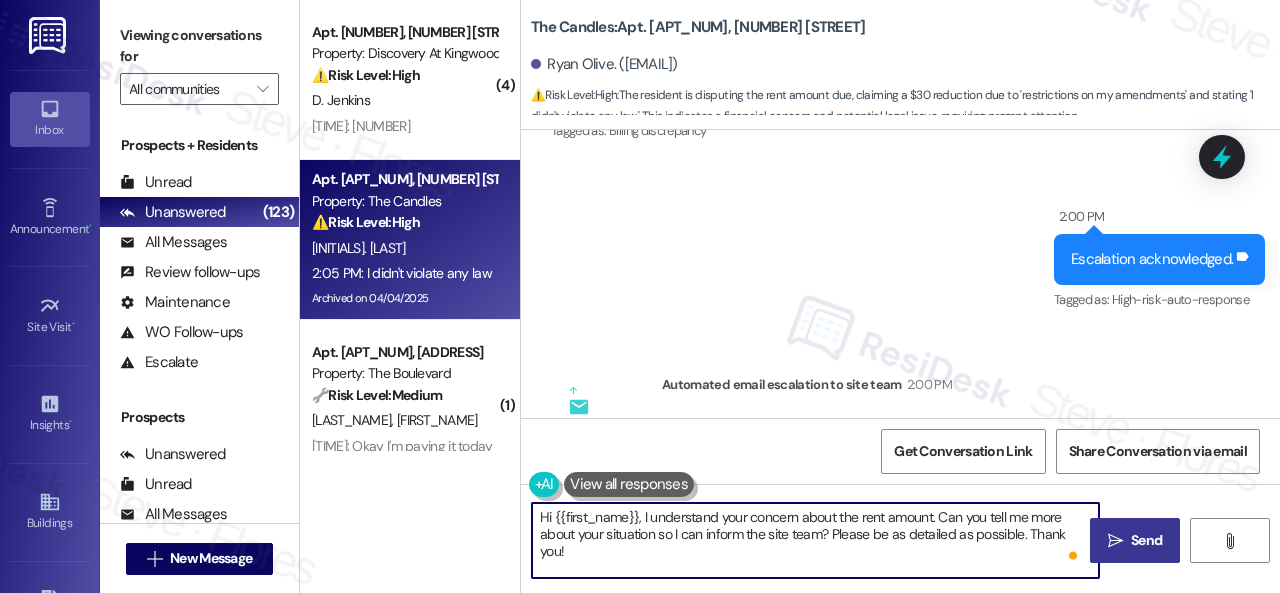 type on "Hi {{first_name}}, I understand your concern about the rent amount. Can you tell me more about your situation so I can inform the site team? Please be as detailed as possible. Thank you!" 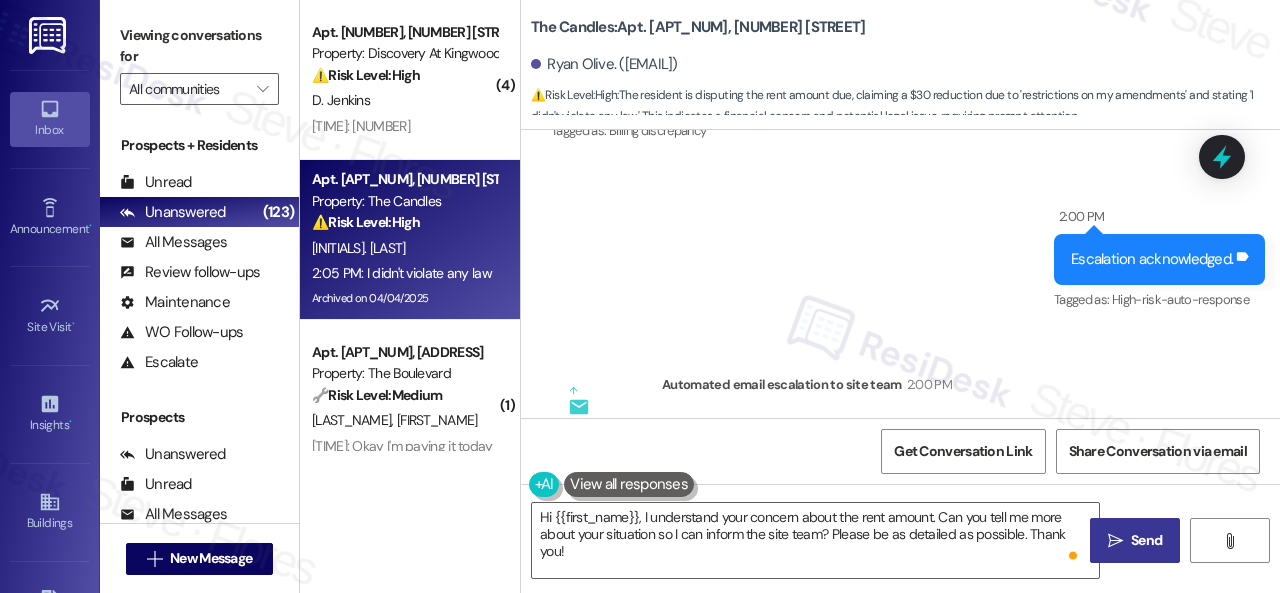 click on "Send" at bounding box center [1146, 540] 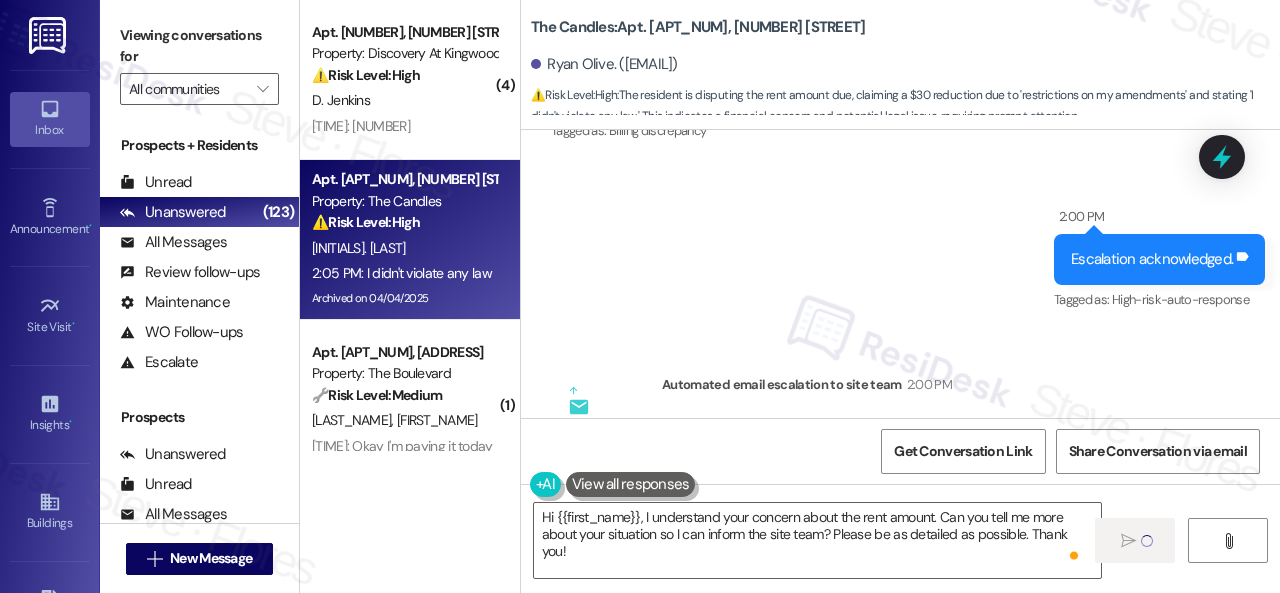 type 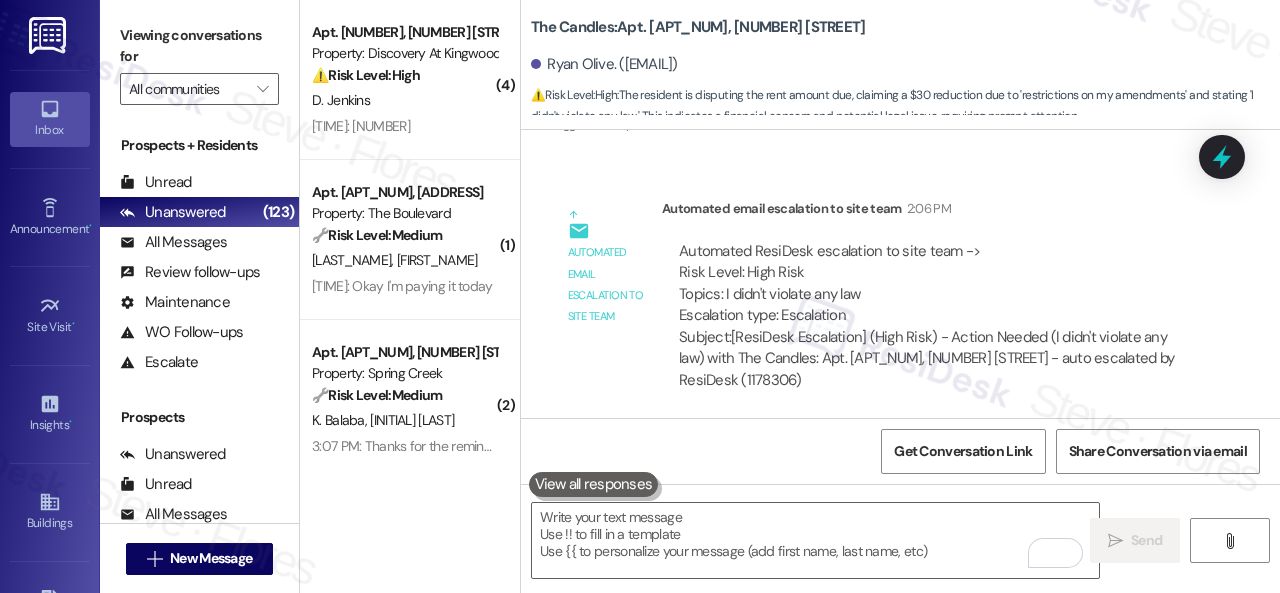 scroll, scrollTop: 19917, scrollLeft: 0, axis: vertical 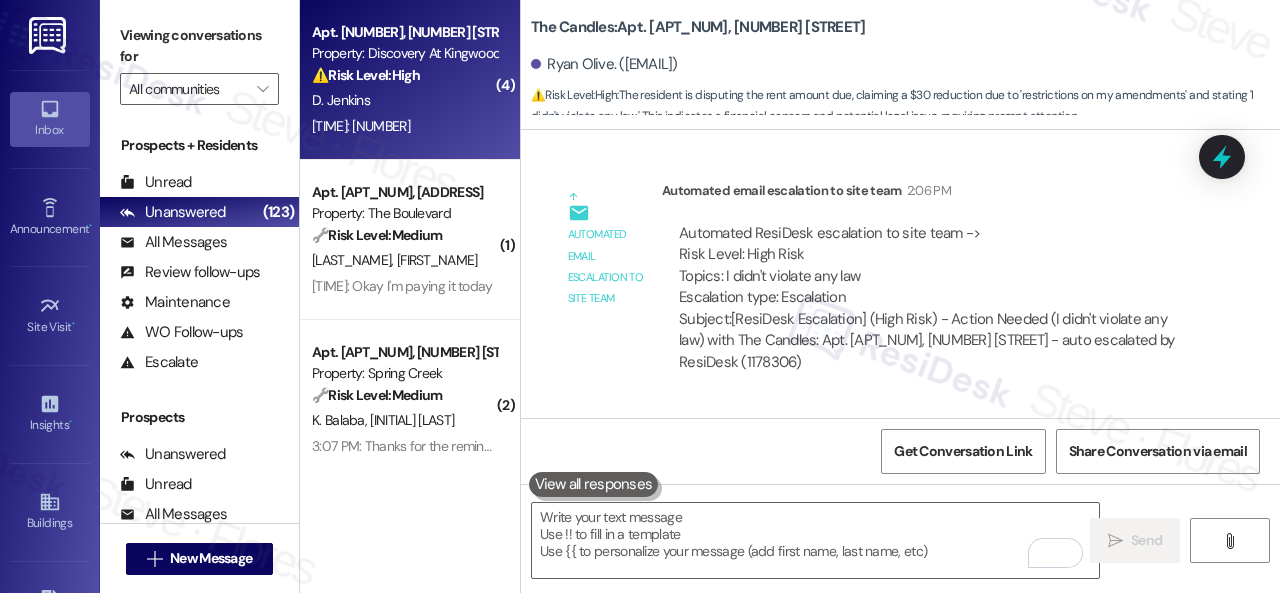 click on "3:22 PM: 292213 3:22 PM: 292213" at bounding box center (404, 126) 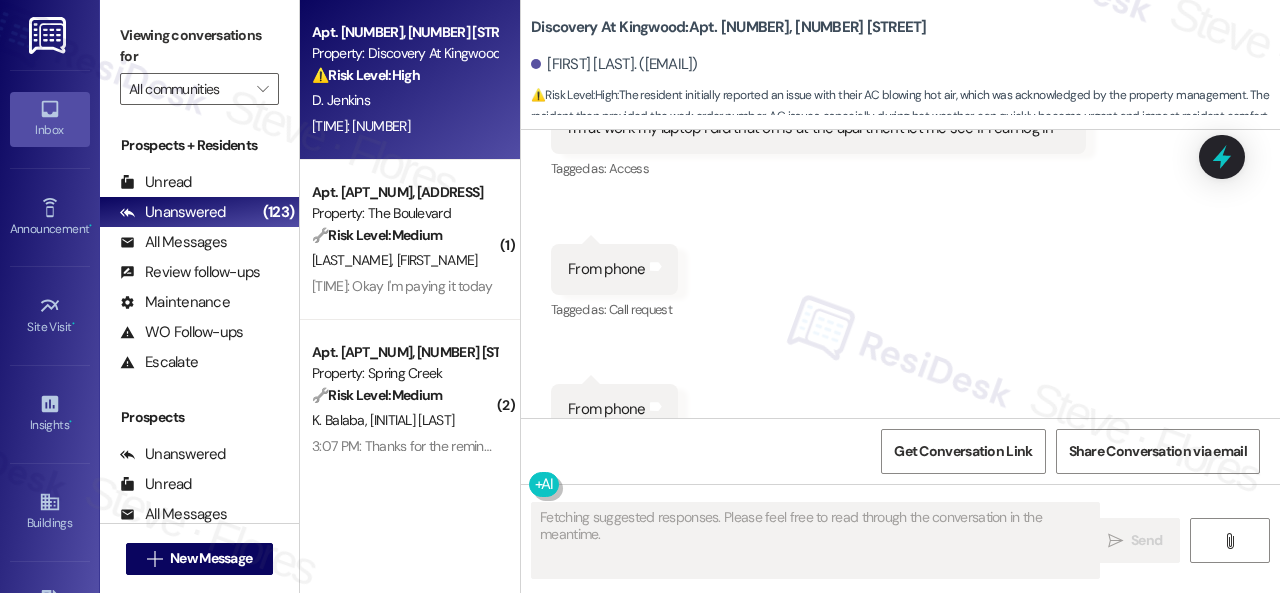 scroll, scrollTop: 10916, scrollLeft: 0, axis: vertical 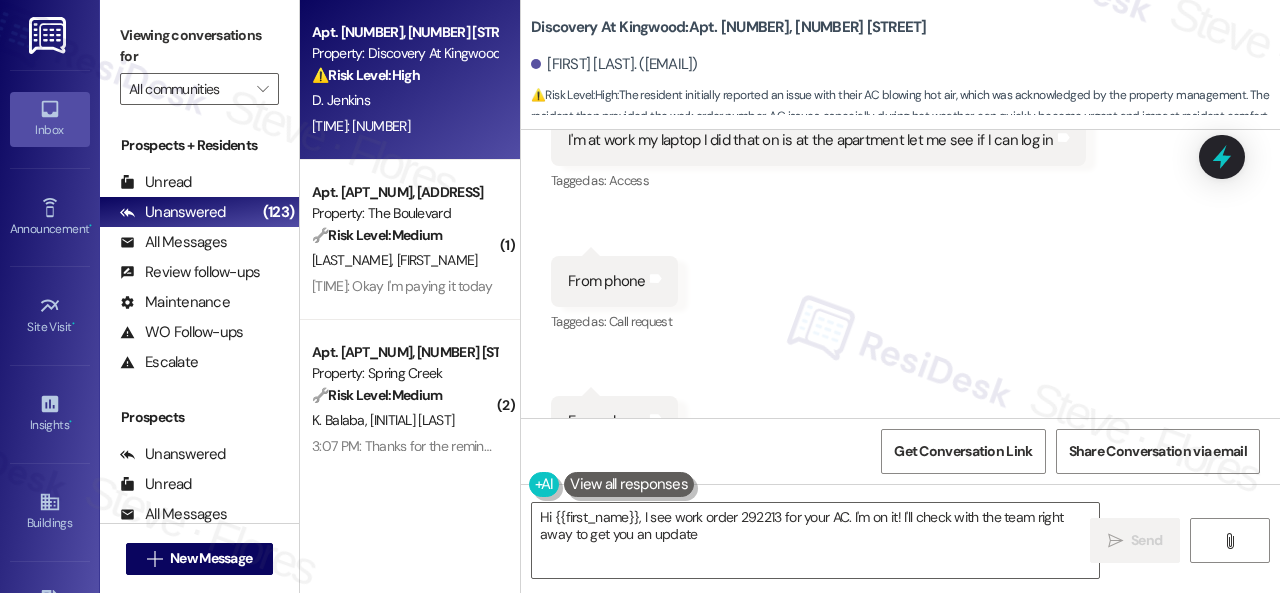 type on "Hi {{first_name}}, I see work order 292213 for your AC. I'm on it! I'll check with the team right away to get you an update." 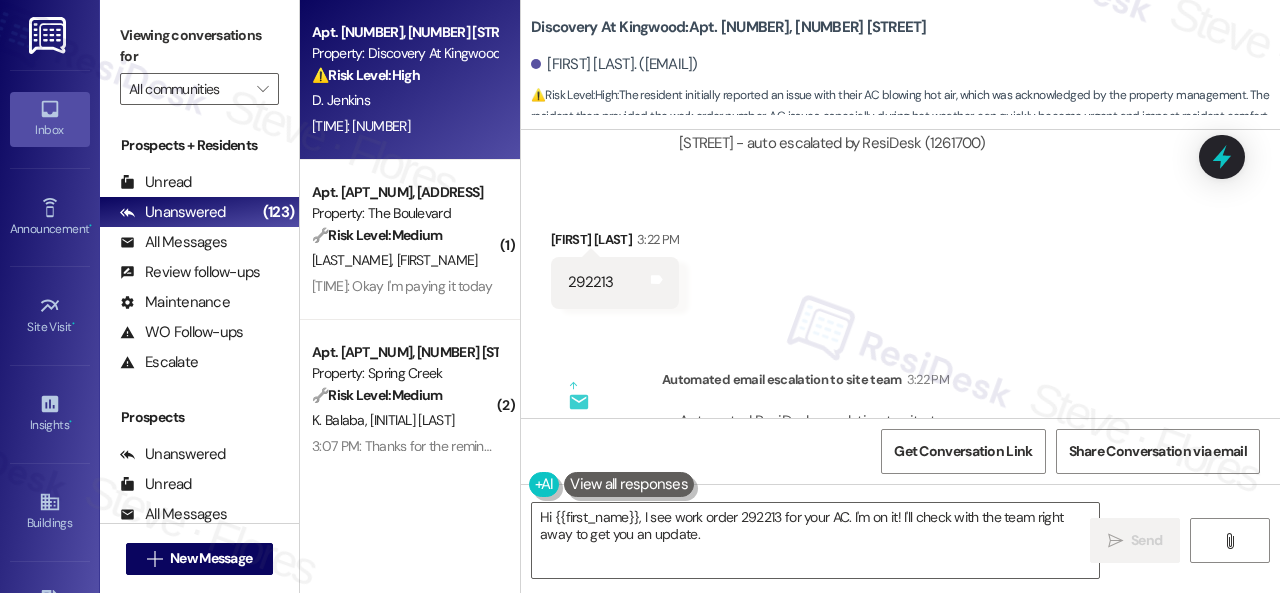 scroll, scrollTop: 11485, scrollLeft: 0, axis: vertical 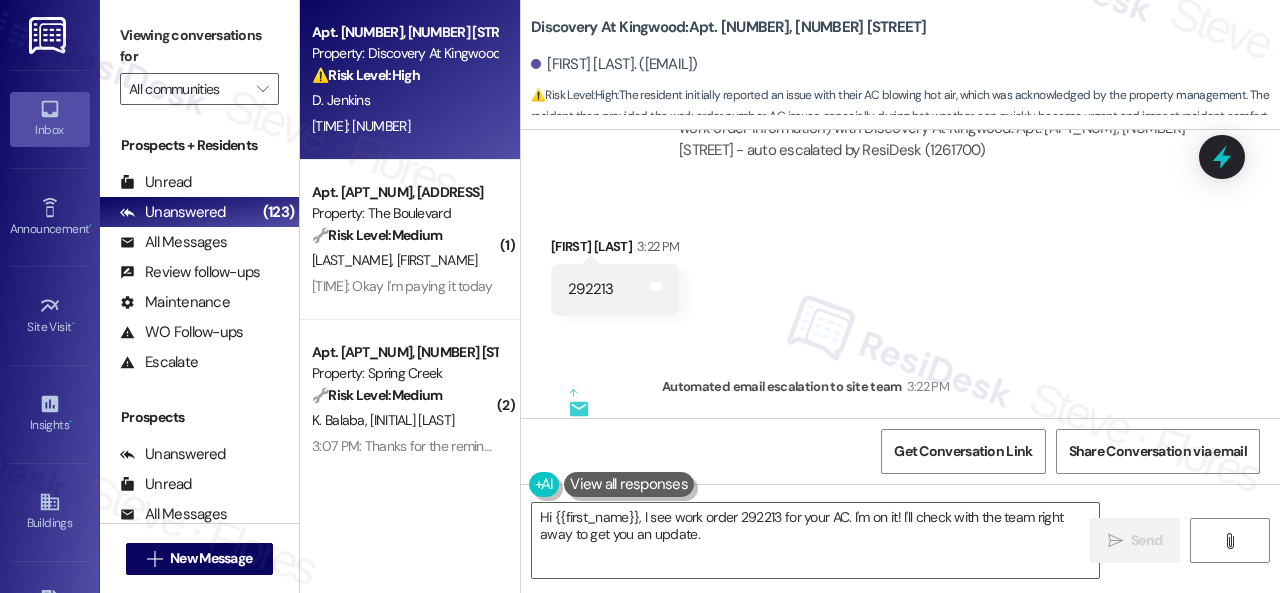 click on "292213" at bounding box center (591, 289) 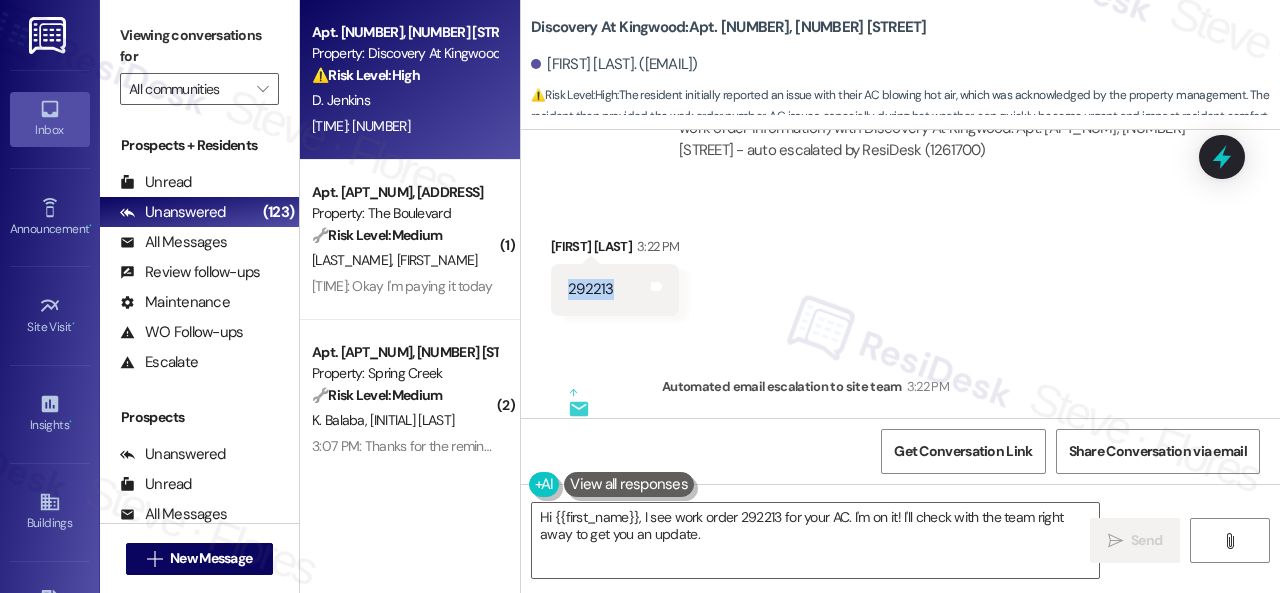 click on "292213" at bounding box center [591, 289] 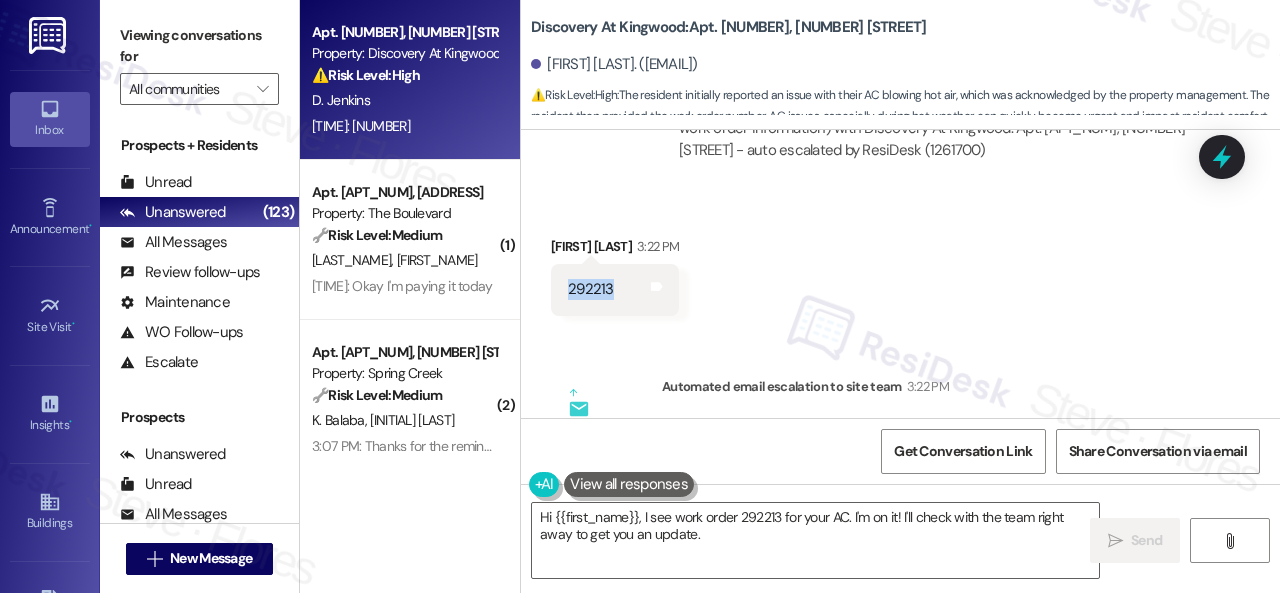 copy on "292213" 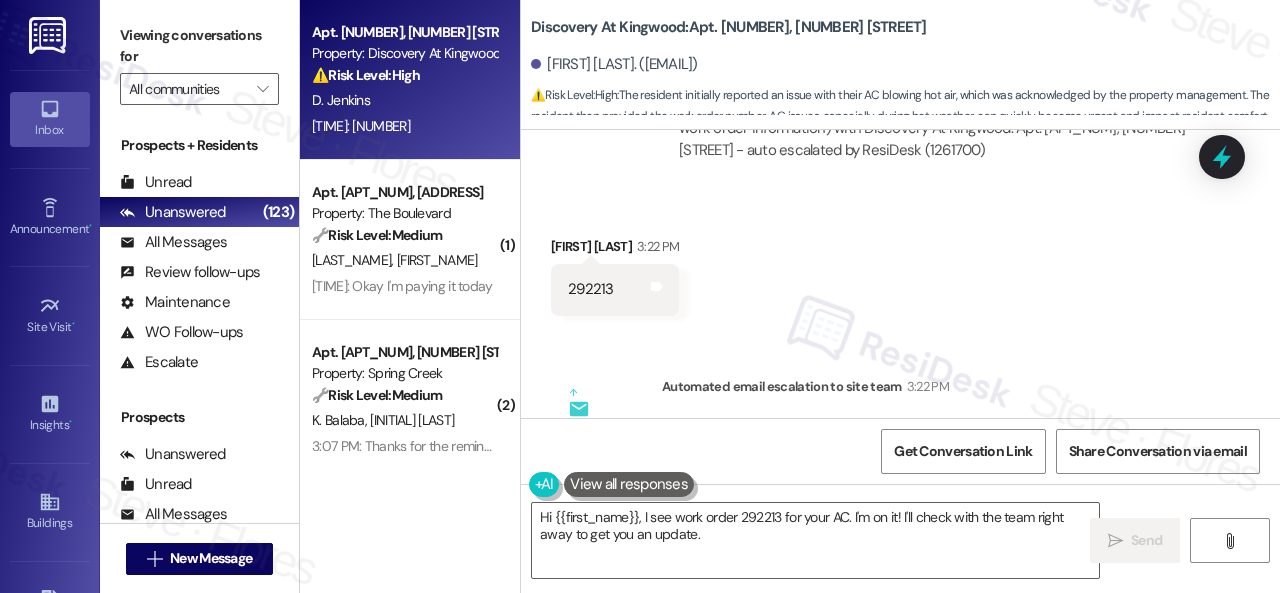 click on "Received via SMS Durelle Jenkins 3:22 PM 292213 Tags and notes" at bounding box center [900, 260] 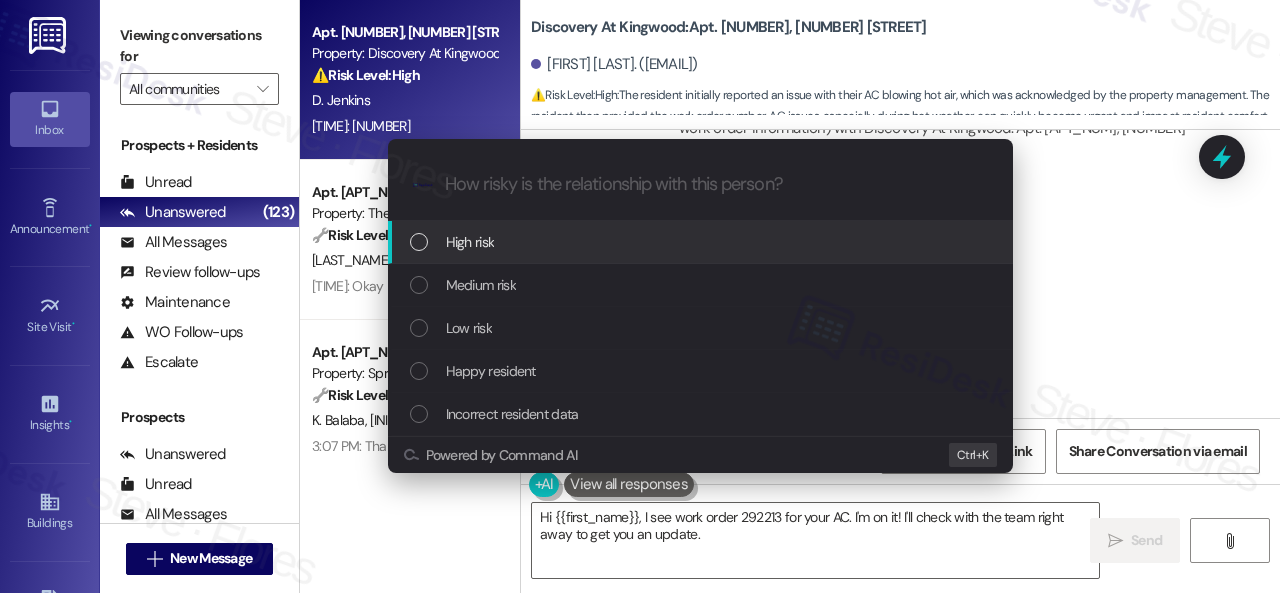 click on "High risk" at bounding box center [470, 242] 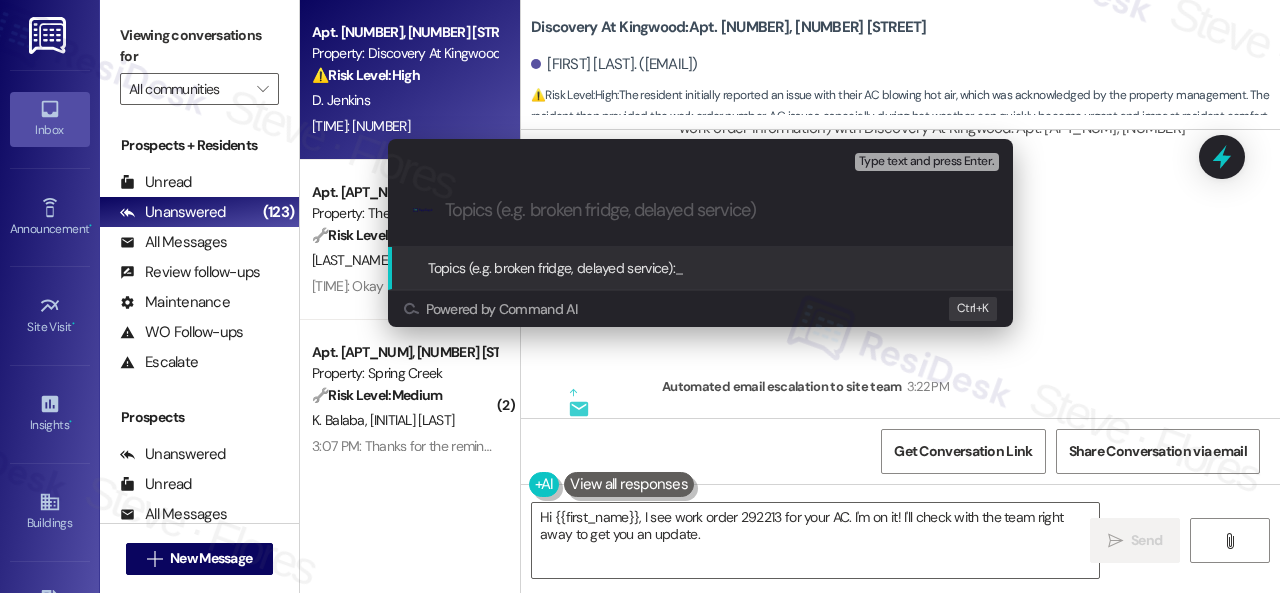 paste on "Follow-up on work order 292213" 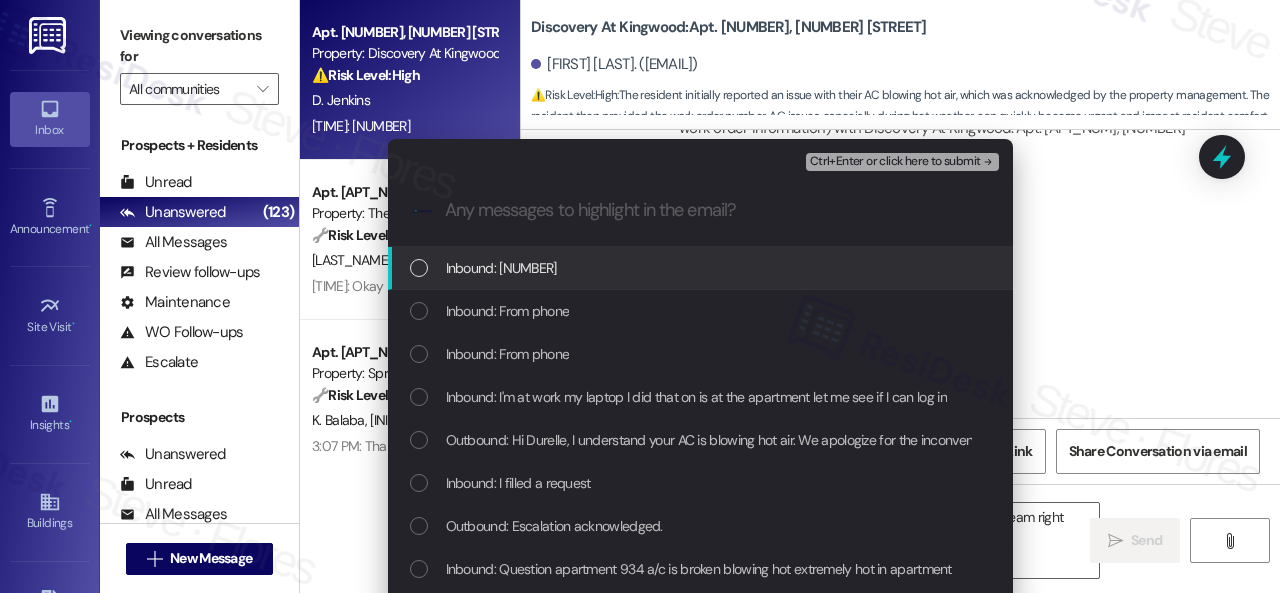 click on "Inbound: 292213" at bounding box center [501, 268] 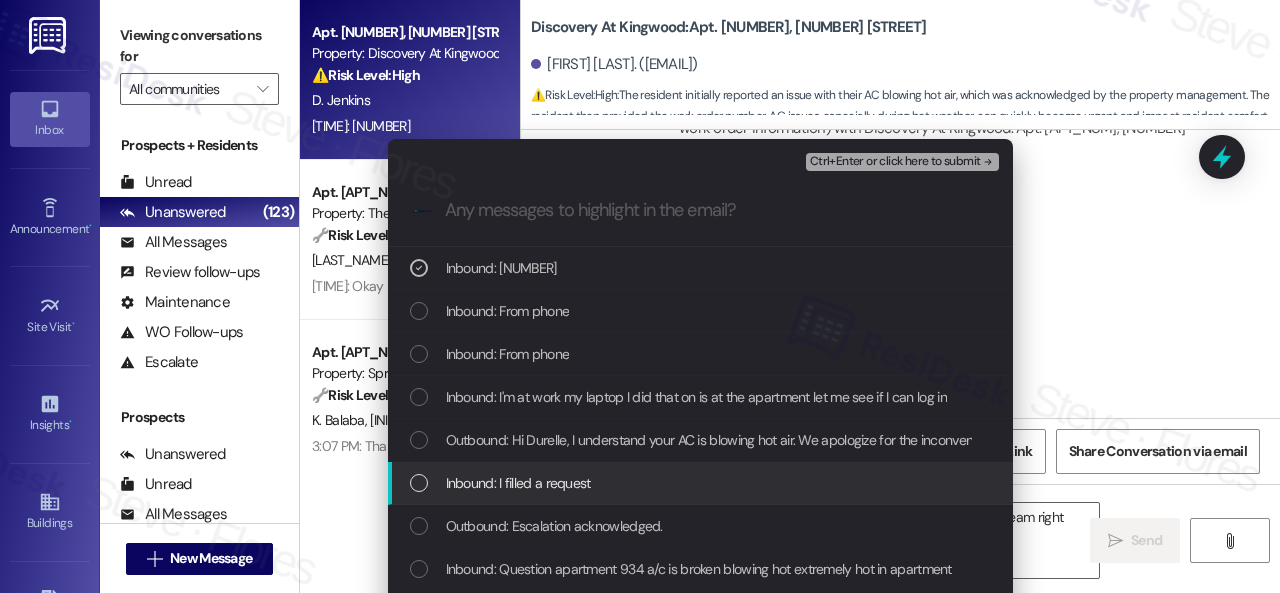 click on "Inbound: I filled a request" at bounding box center (518, 483) 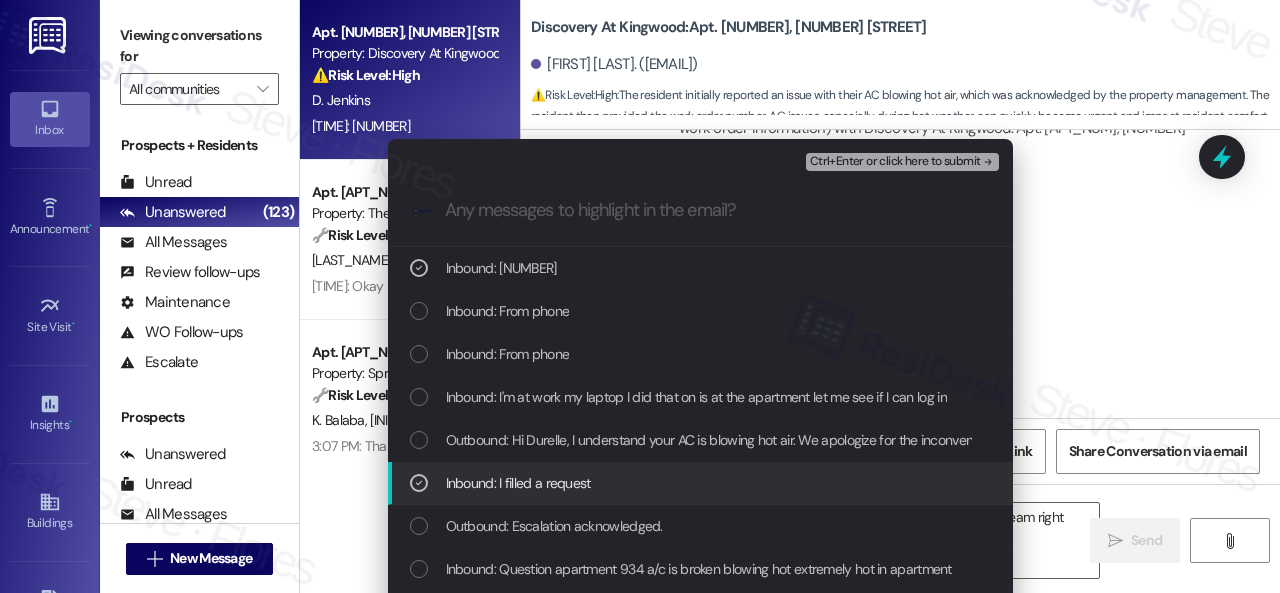 scroll, scrollTop: 100, scrollLeft: 0, axis: vertical 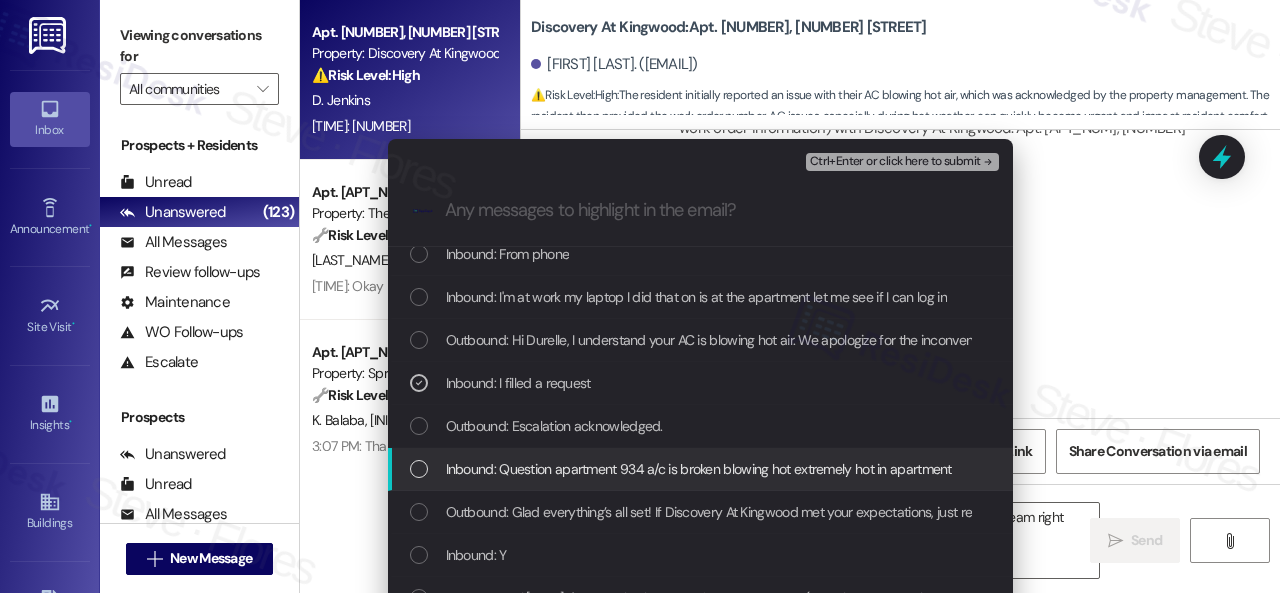 click on "Inbound: Question apartment 934 a/c is broken blowing hot extremely hot in apartment" at bounding box center (699, 469) 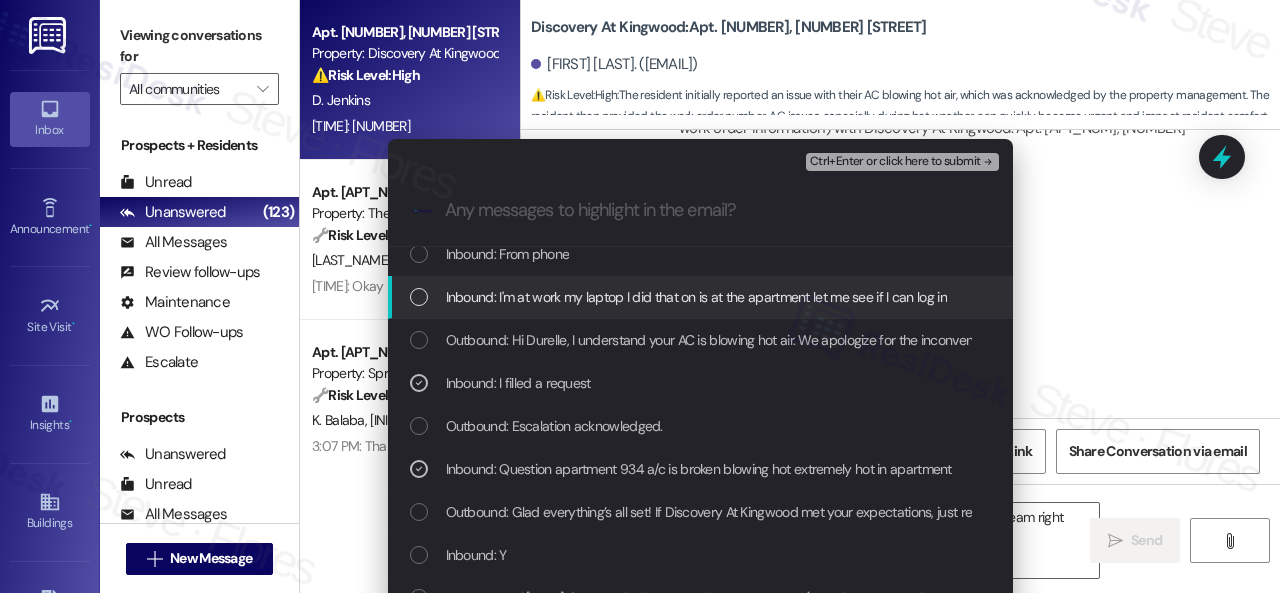 click on "Ctrl+Enter or click here to submit" at bounding box center [895, 162] 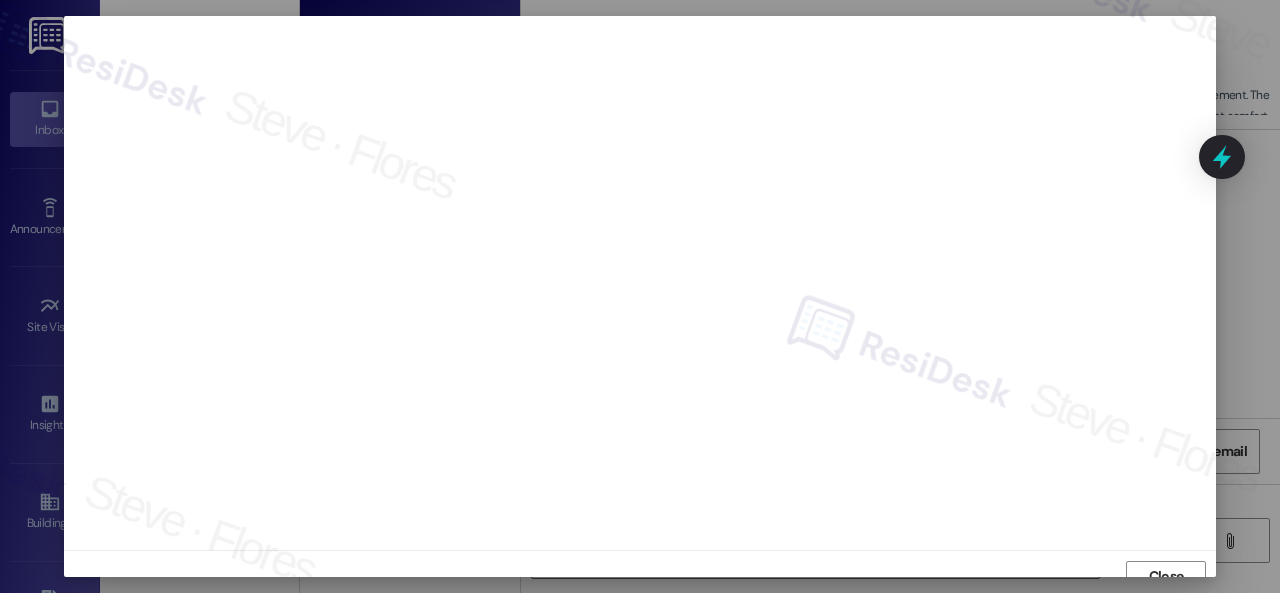 scroll, scrollTop: 15, scrollLeft: 0, axis: vertical 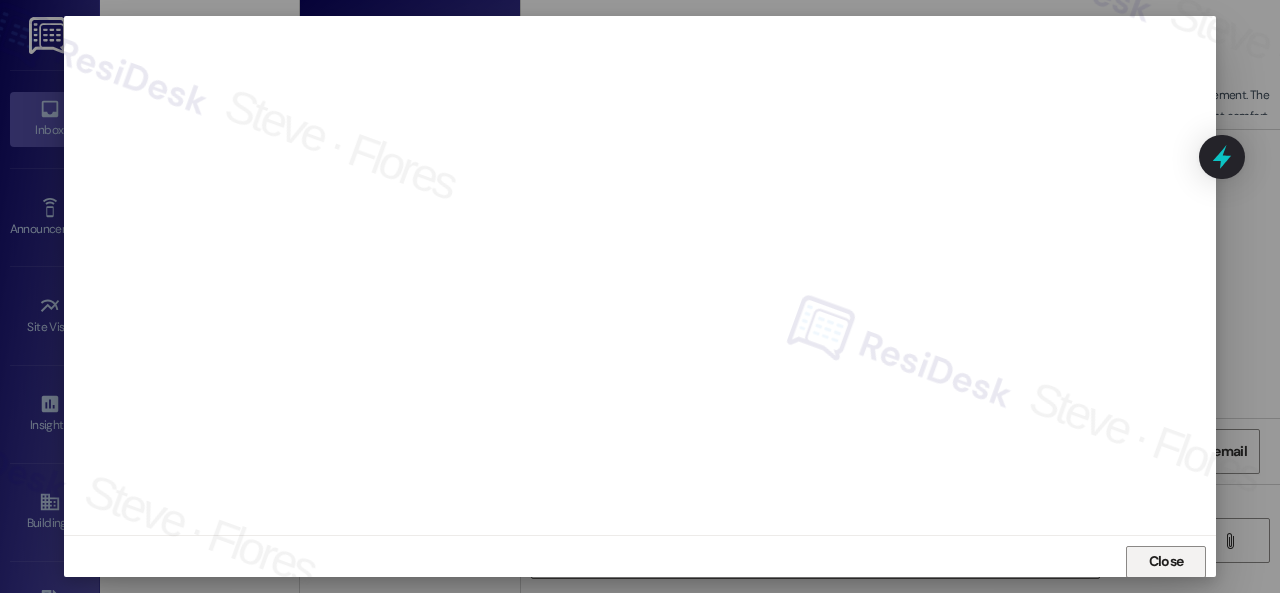 click on "Close" at bounding box center (1166, 561) 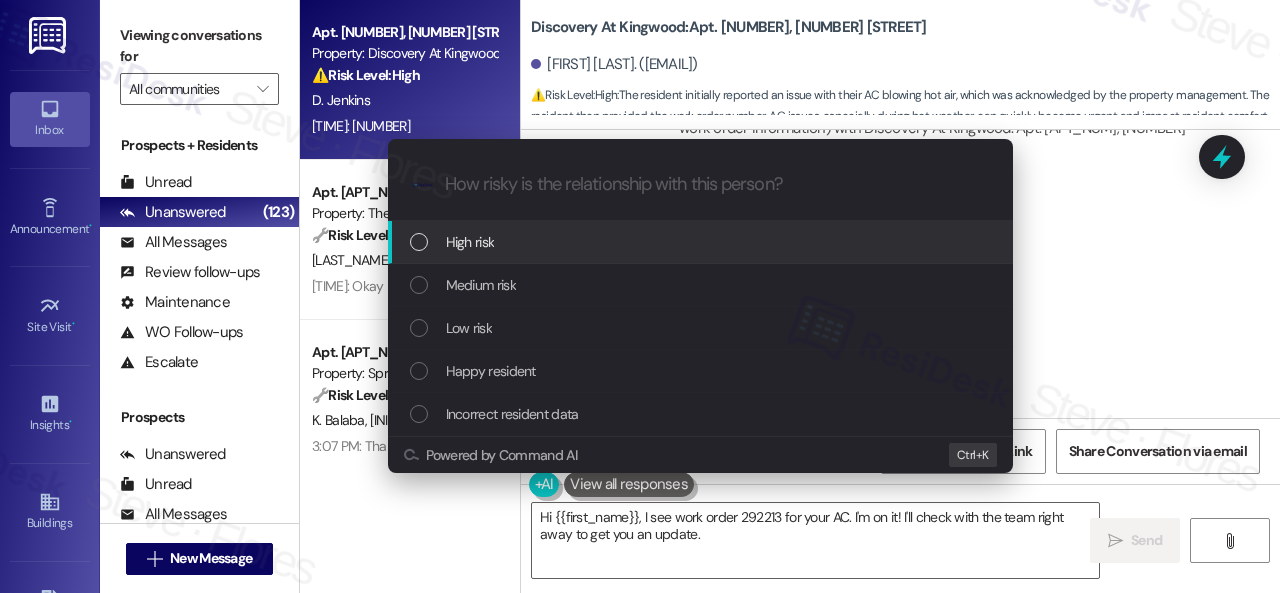 click on "High risk" at bounding box center [470, 242] 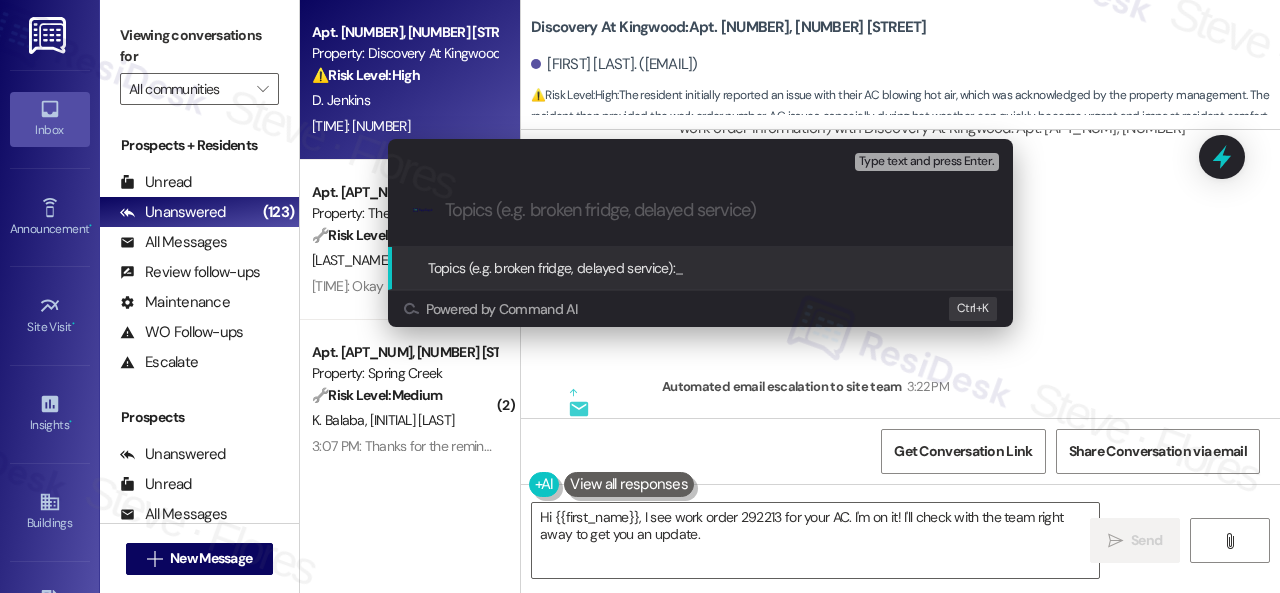 paste on "Follow-up on work order 292213" 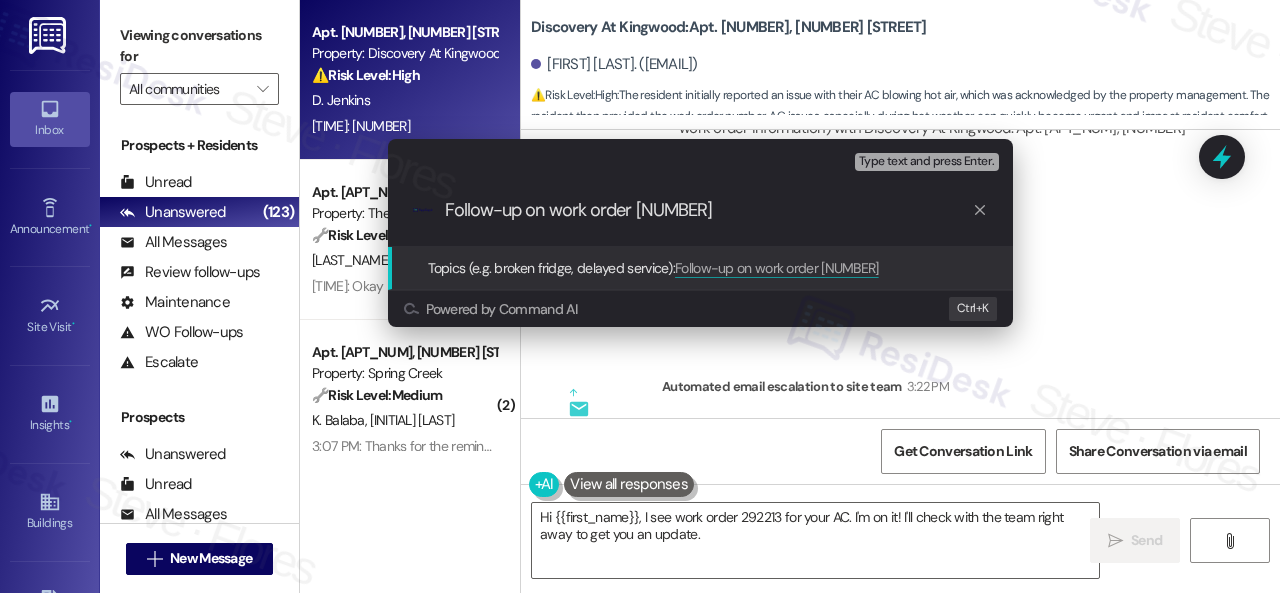 type 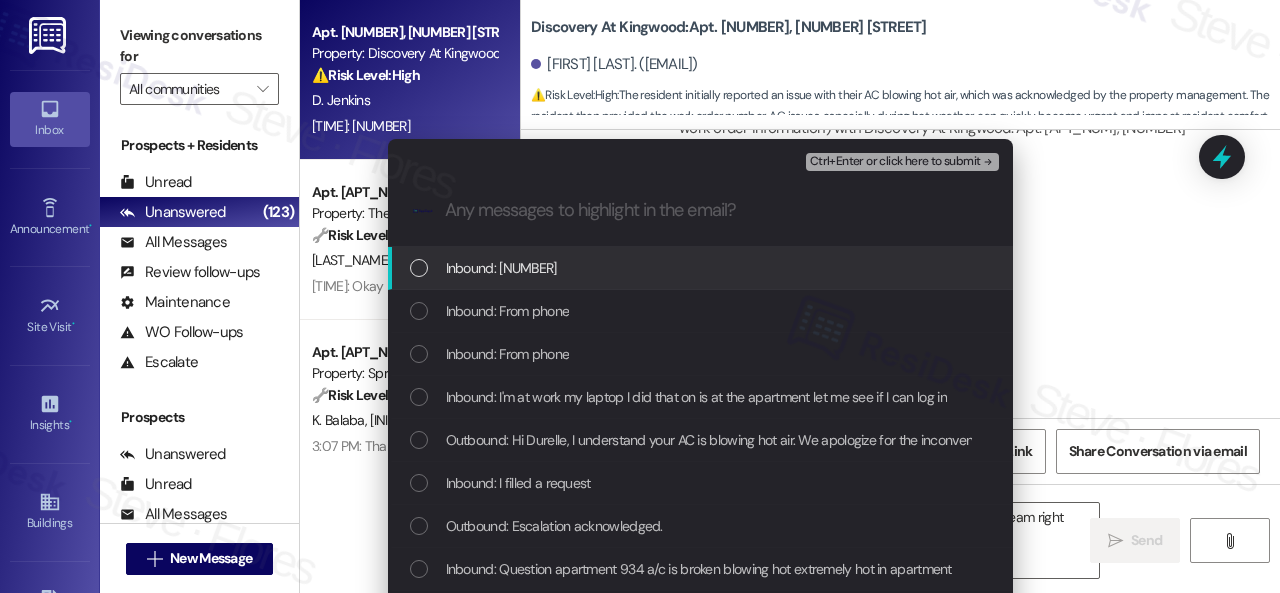 click on "Inbound: 292213" at bounding box center [501, 268] 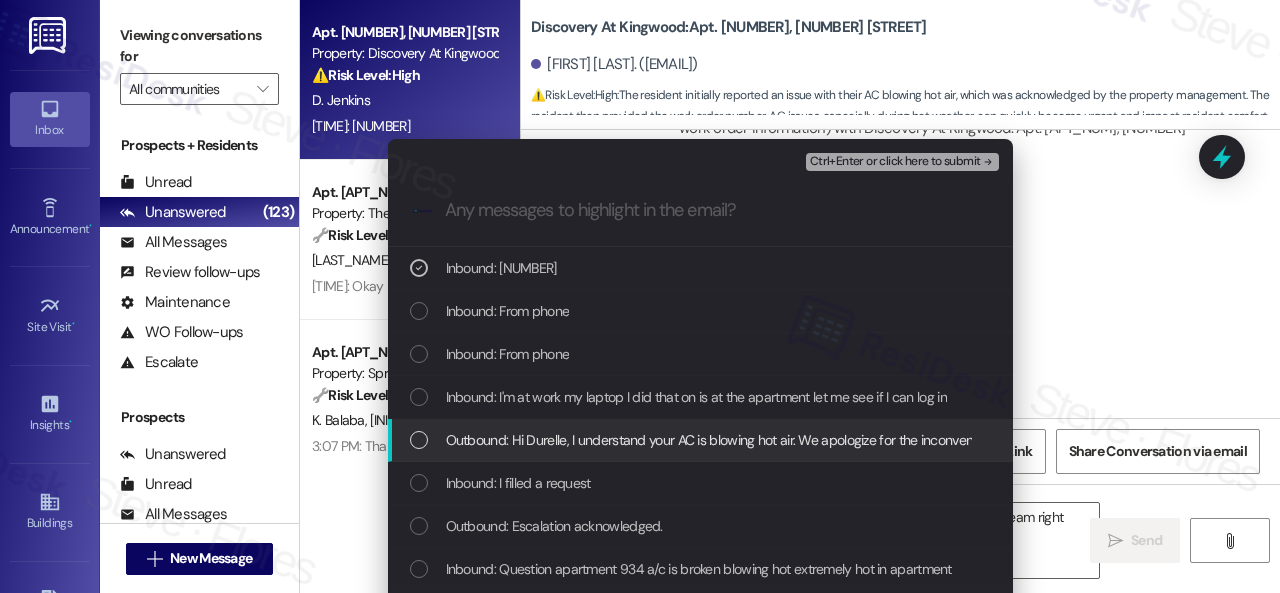 drag, startPoint x: 542, startPoint y: 403, endPoint x: 531, endPoint y: 461, distance: 59.03389 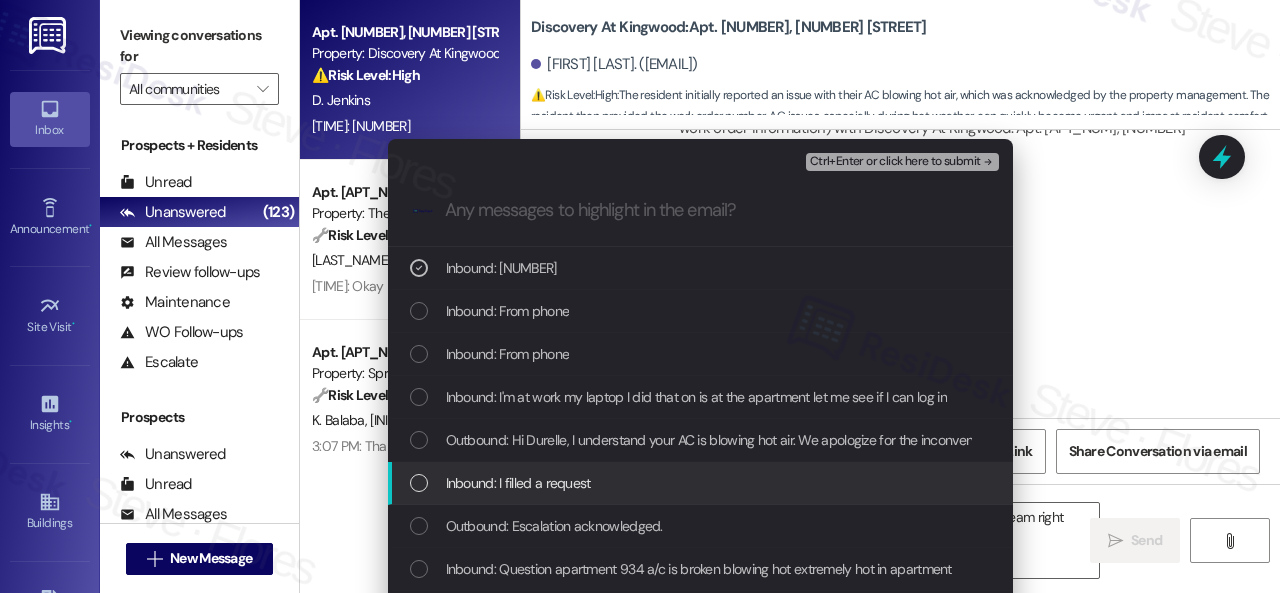 click on "Inbound: I filled a request" at bounding box center [518, 483] 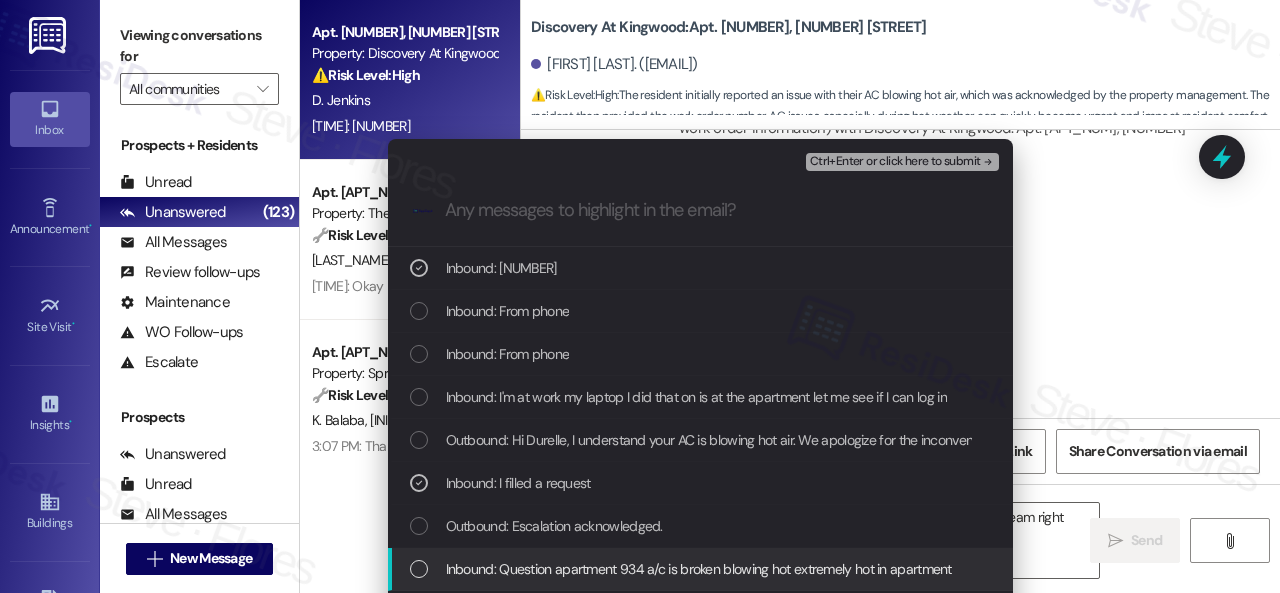 click on "Inbound: Question apartment 934 a/c is broken blowing hot extremely hot in apartment" at bounding box center [699, 569] 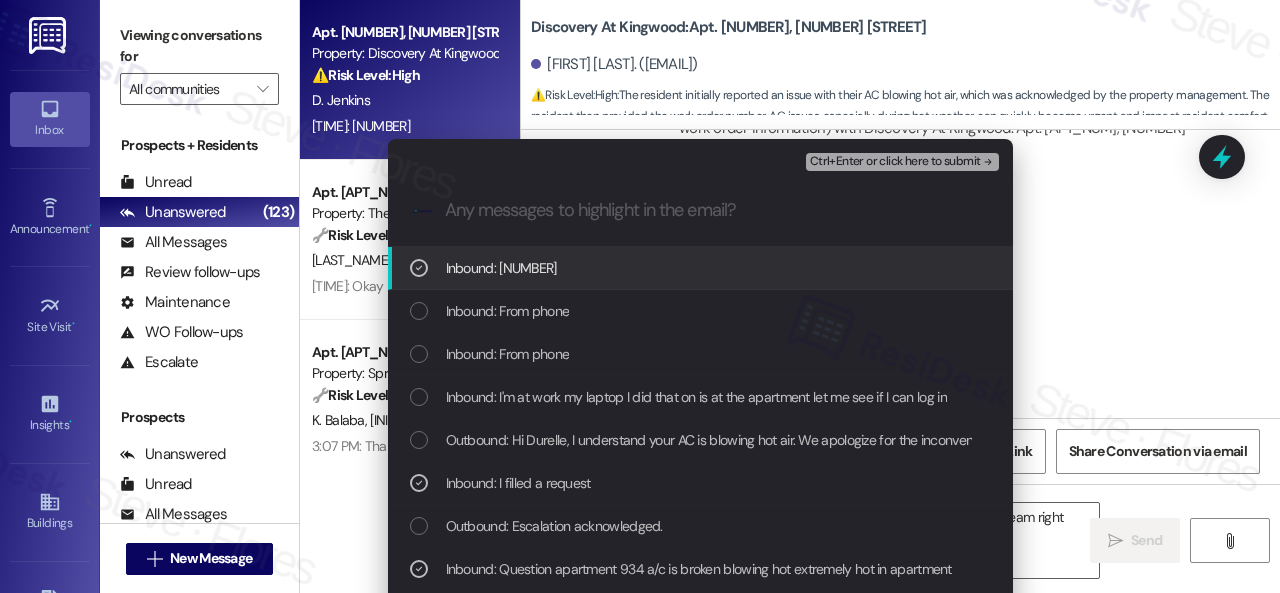 click on "Ctrl+Enter or click here to submit" at bounding box center [895, 162] 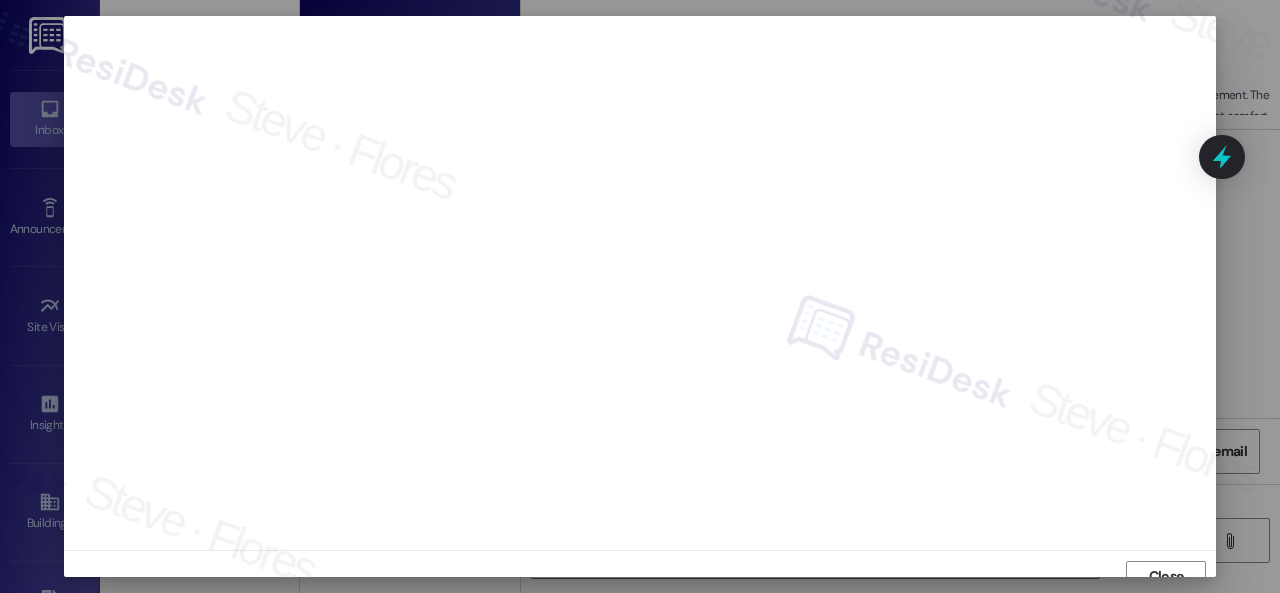 scroll, scrollTop: 15, scrollLeft: 0, axis: vertical 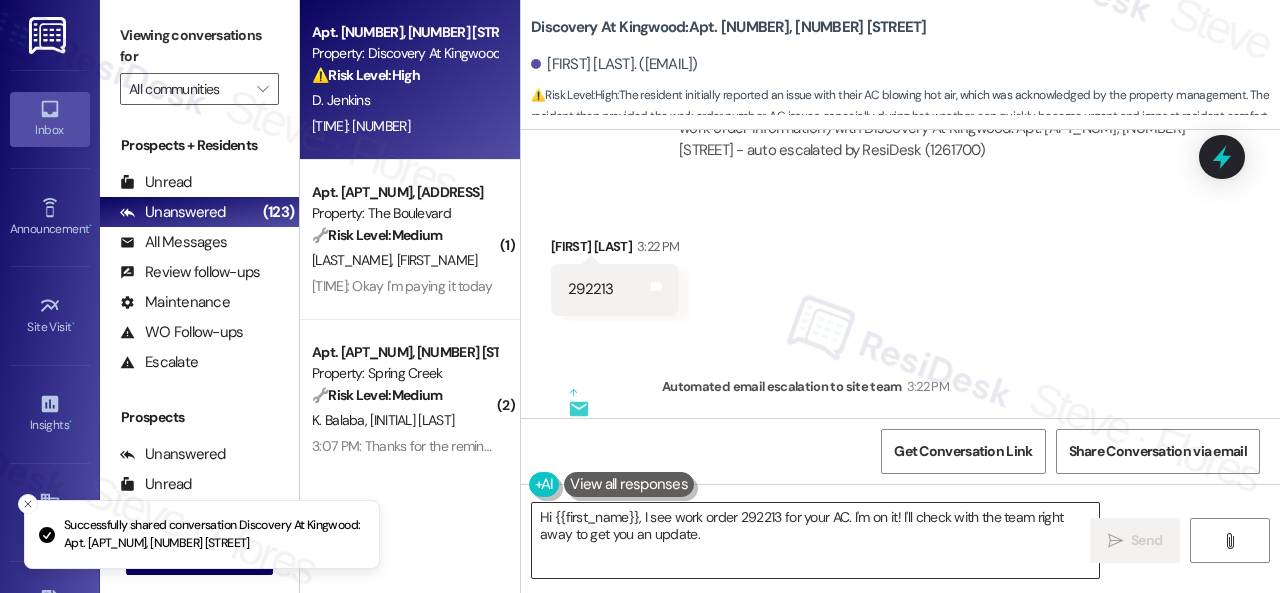 click on "Apt. 934, 150 Northpark Plaza Drive Property: Discovery At Kingwood ⚠️  Risk Level:  High The resident initially reported an issue with their AC blowing hot air, which was acknowledged by the property management. The resident then provided the work order number. AC issues, especially during hot weather, can quickly become urgent and impact resident comfort and potentially health, thus requiring prompt attention. D. Jenkins 3:22 PM: 292213 3:22 PM: 292213 ( 1 ) Apt. 5084, 4800 Skyline Dr Property: The Boulevard 🔧  Risk Level:  Medium The resident is confirming they will pay rent today after receiving a reminder. This is a routine payment update and does not indicate any immediate issues or disputes. A. Hardin 3:10 PM: Okay I'm paying it today 3:10 PM: Okay I'm paying it today ( 2 ) Apt. 159, 146 Spring Creek Dr Property: Spring Creek 🔧  Risk Level:  Medium Resident indicates they paid the rent and are just waiting for it to be reflected. This is a routine payment update and confirmation. K. Balaba (" at bounding box center [790, 296] 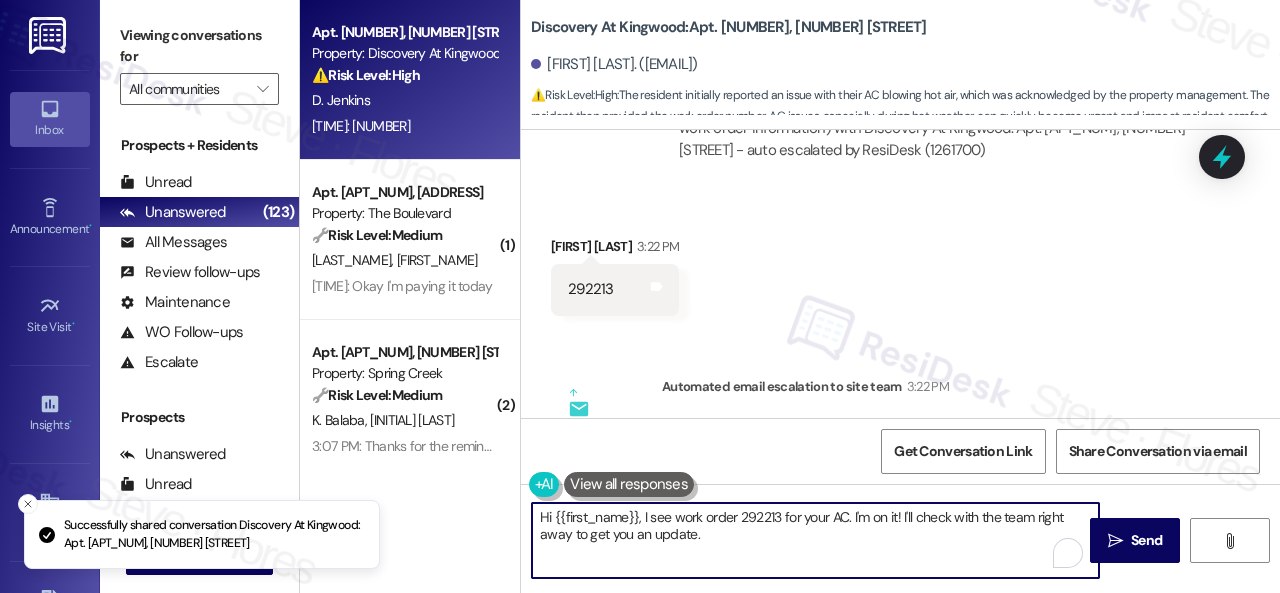paste on "Thank you. I've made a follow-up with the site team regarding your work order. Let me know when you have an update or need anything els" 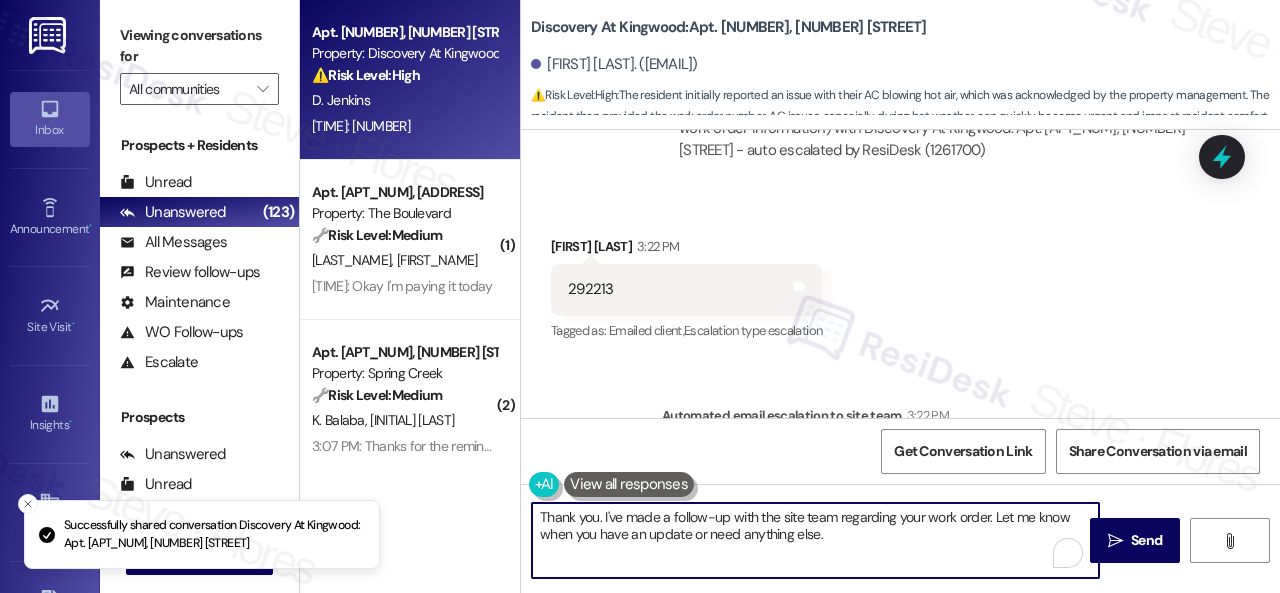 scroll, scrollTop: 11416, scrollLeft: 0, axis: vertical 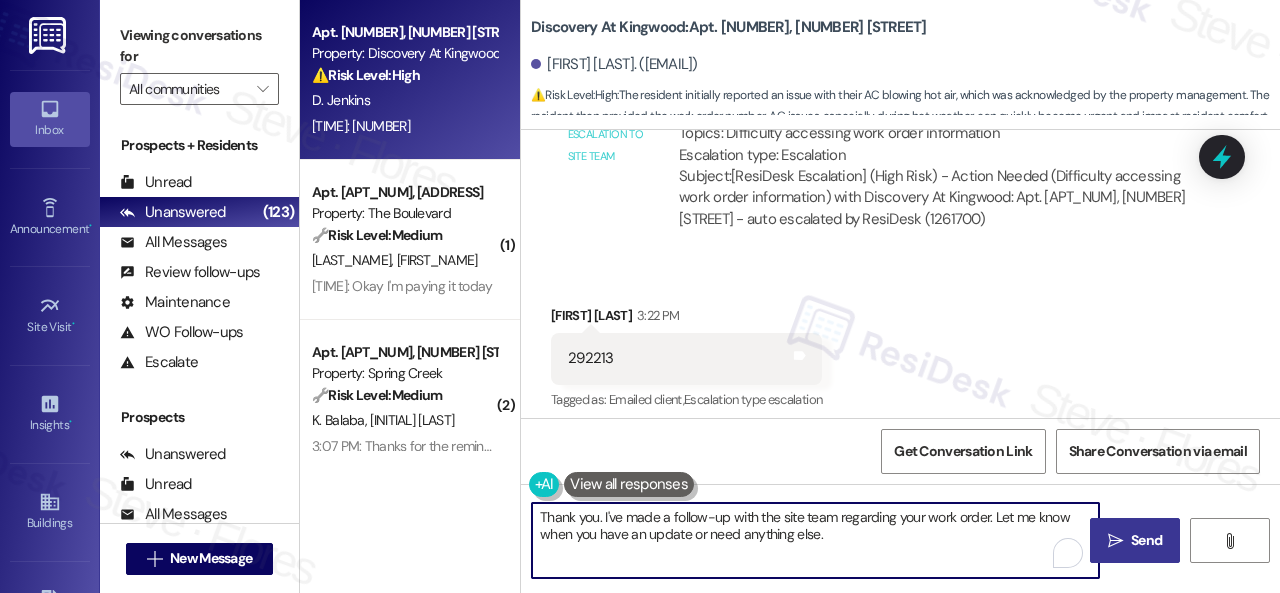 type on "Thank you. I've made a follow-up with the site team regarding your work order. Let me know when you have an update or need anything else." 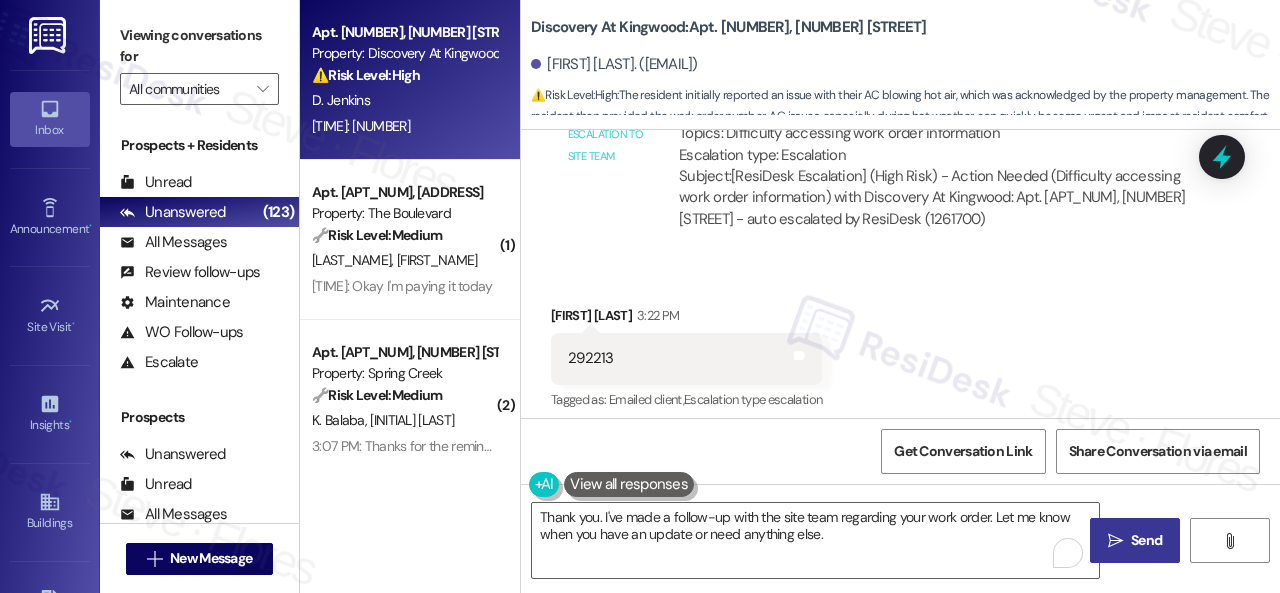 click on "Send" at bounding box center (1146, 540) 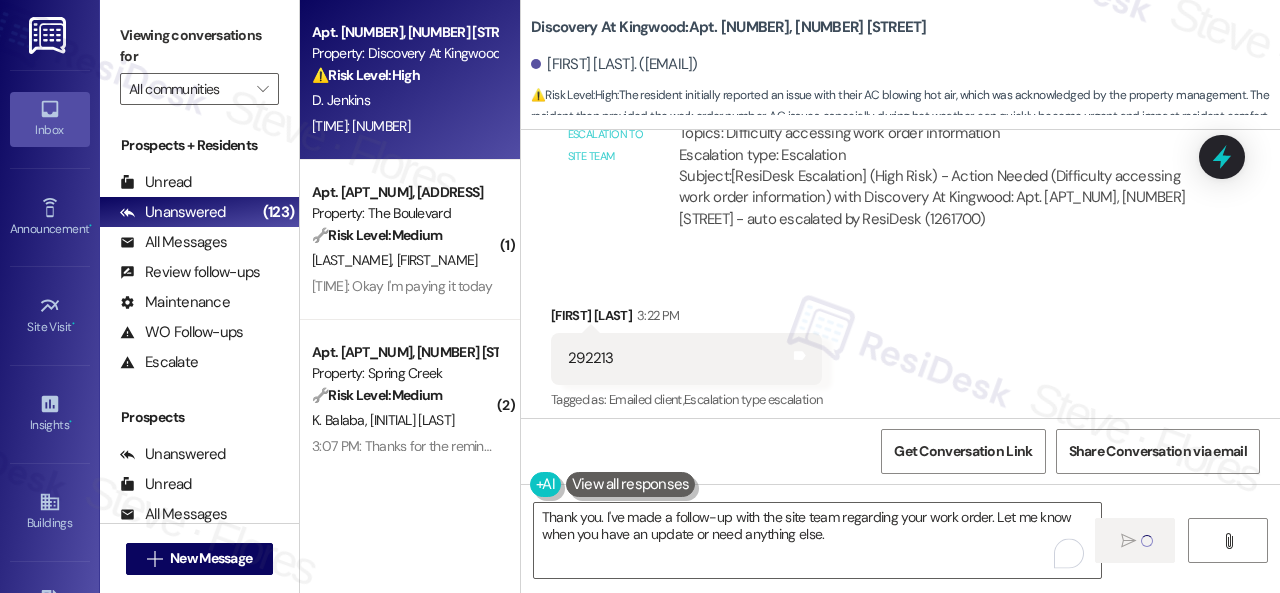 type 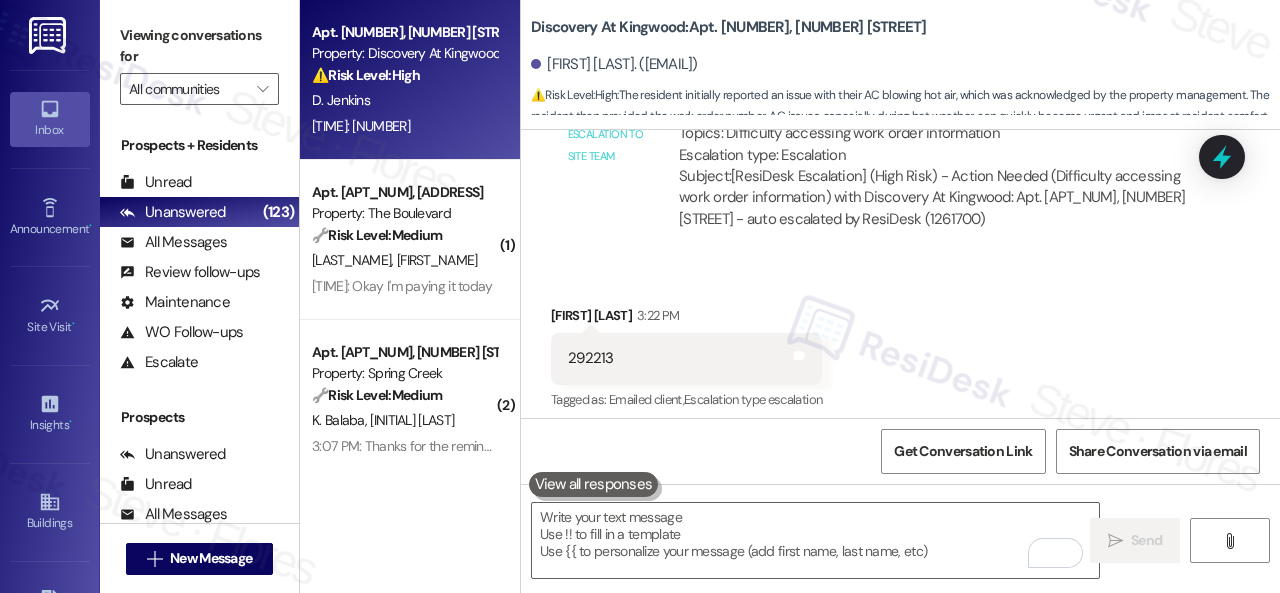 scroll, scrollTop: 11445, scrollLeft: 0, axis: vertical 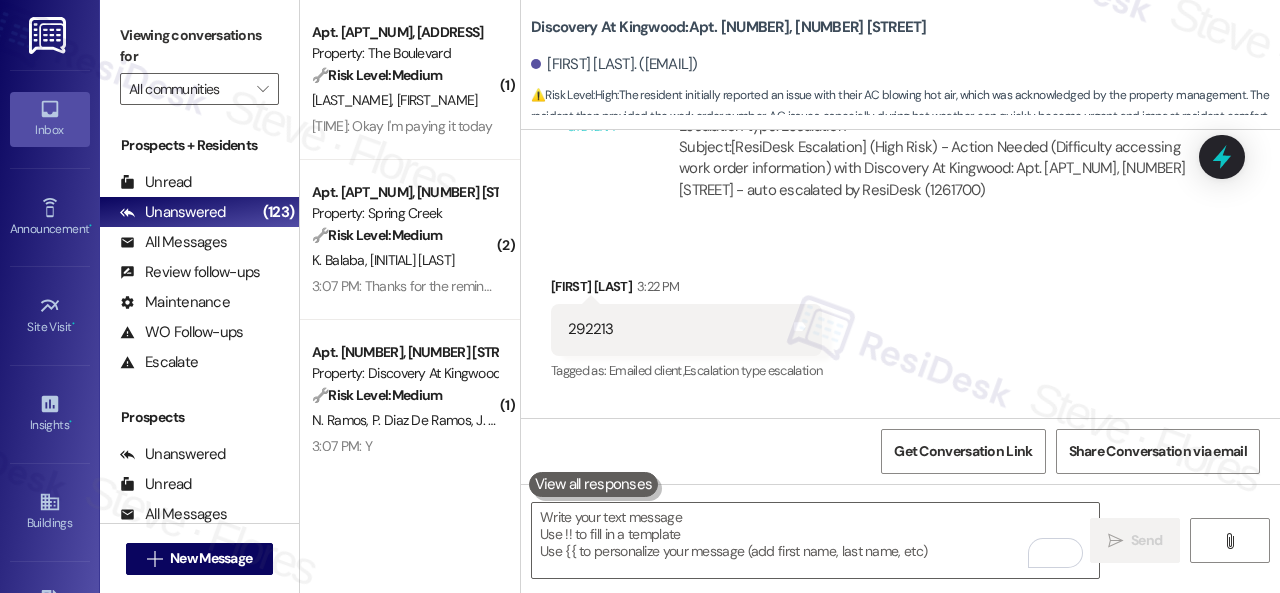 drag, startPoint x: 439, startPoint y: 108, endPoint x: 596, endPoint y: 171, distance: 169.16855 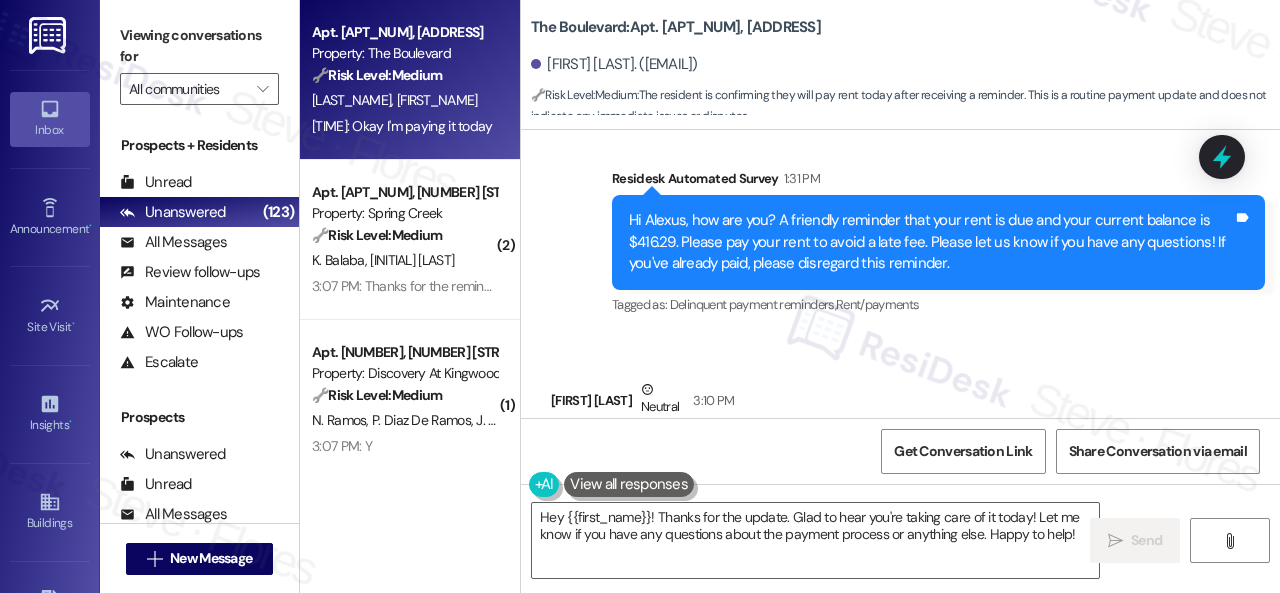 scroll, scrollTop: 16276, scrollLeft: 0, axis: vertical 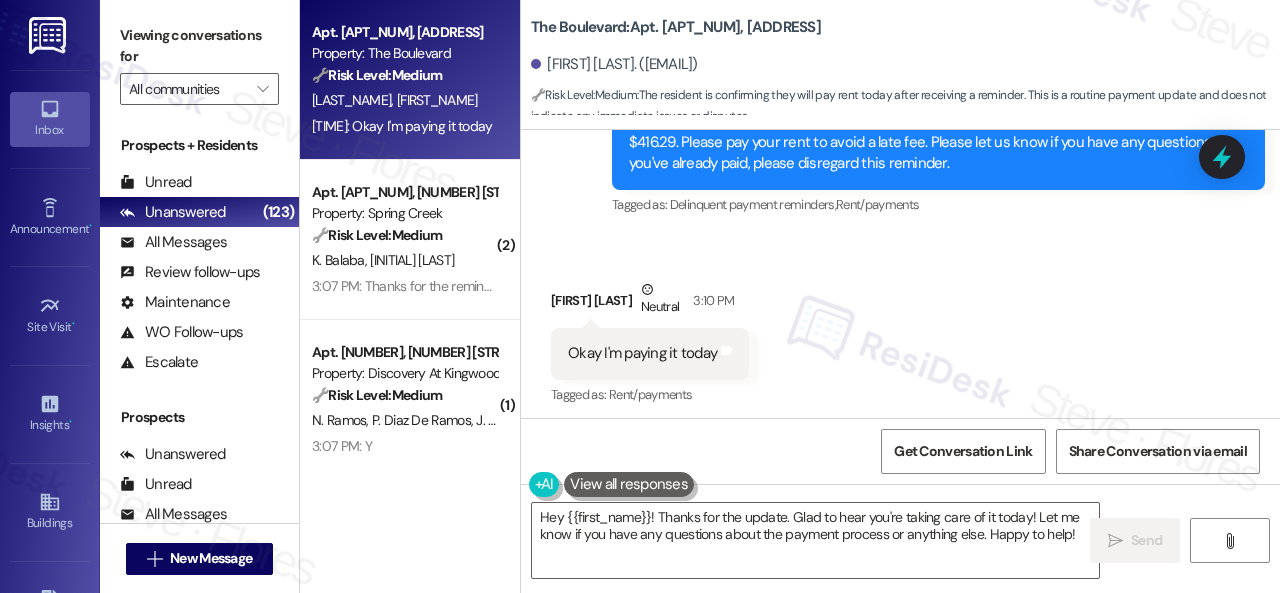 click on "Received via SMS Alexus Hardin   Neutral 3:10 PM Okay I'm paying it today Tags and notes Tagged as:   Rent/payments Click to highlight conversations about Rent/payments" at bounding box center (650, 344) 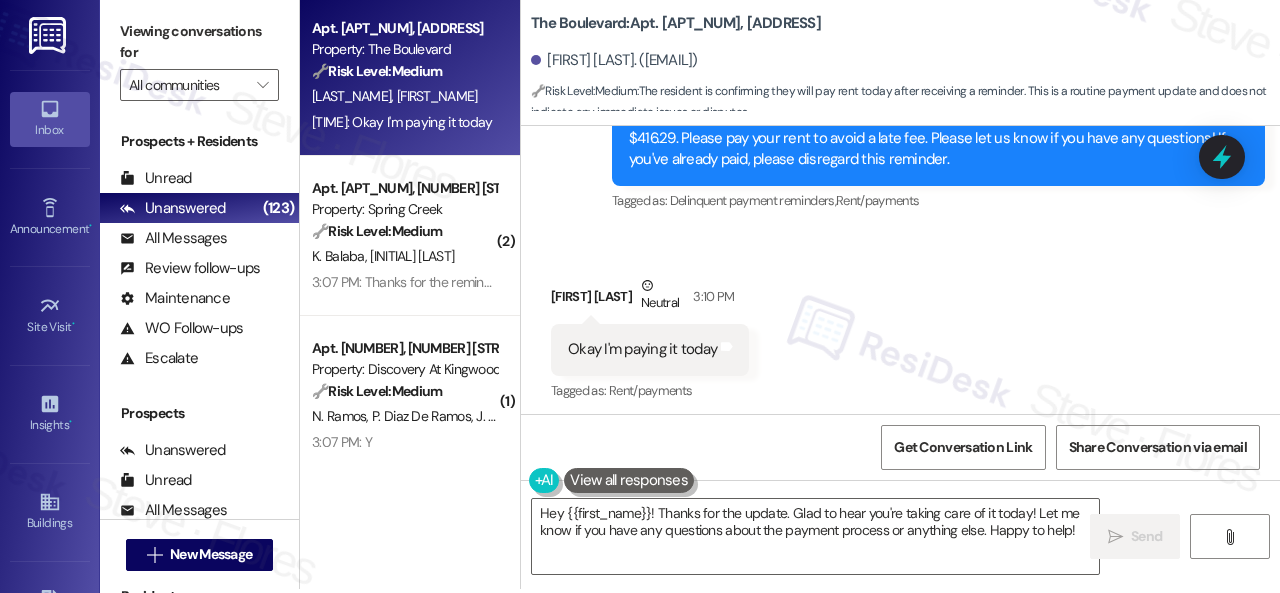 scroll, scrollTop: 6, scrollLeft: 0, axis: vertical 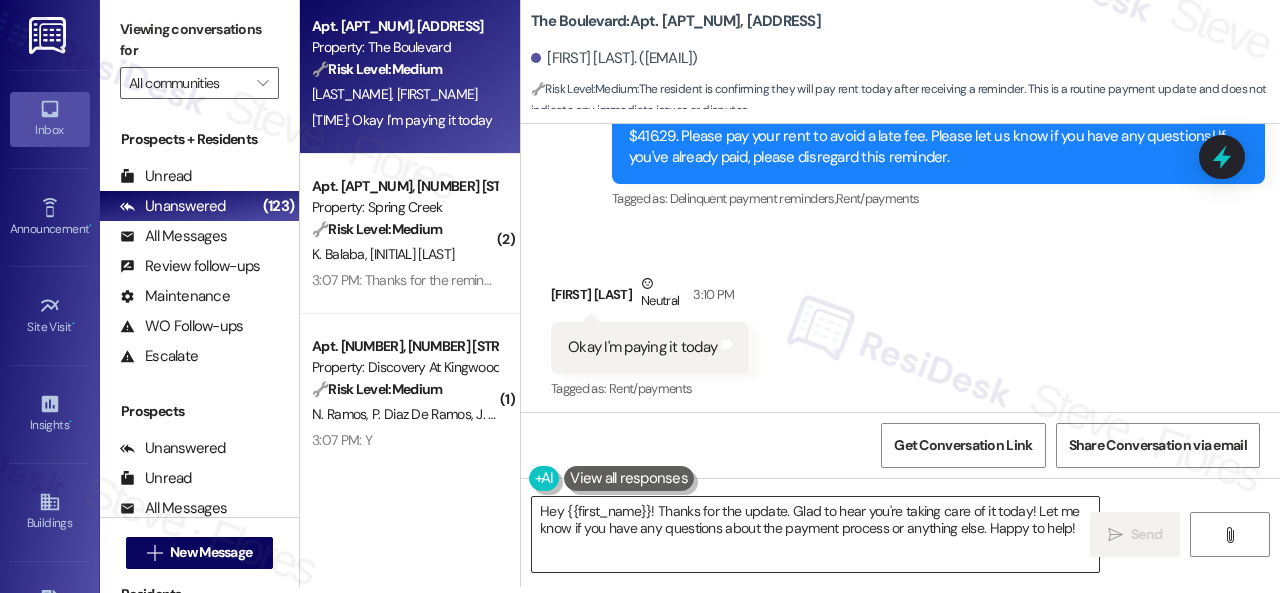 click on "Hey {{first_name}}! Thanks for the update. Glad to hear you're taking care of it today! Let me know if you have any questions about the payment process or anything else. Happy to help!" at bounding box center [815, 534] 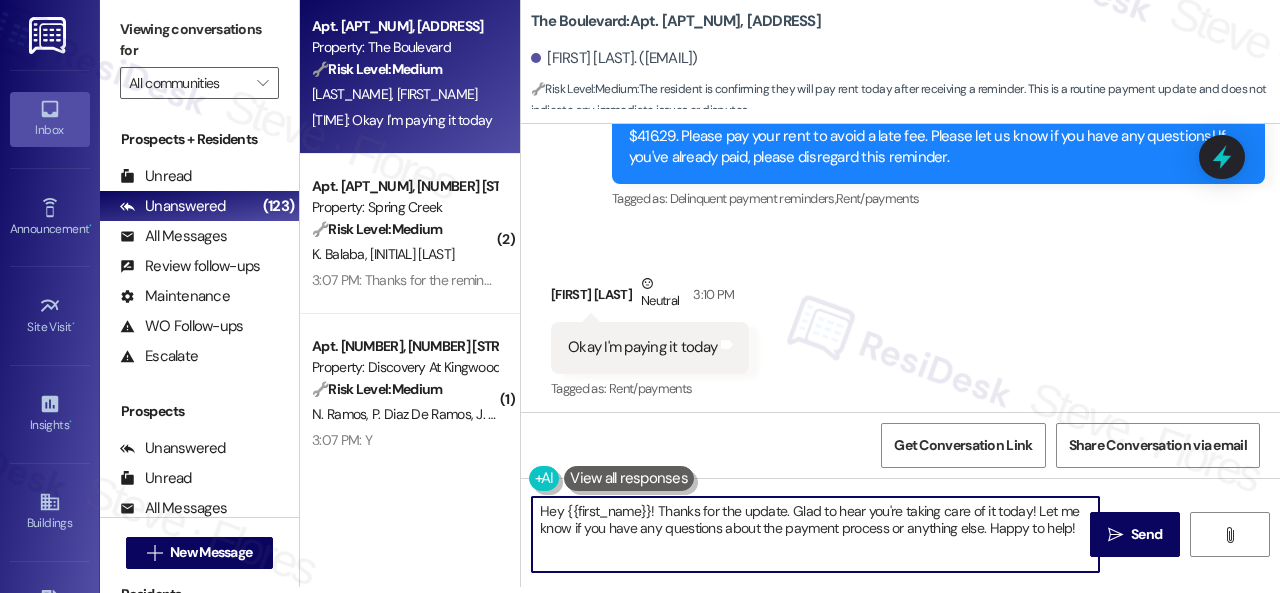 paste on "That's great to hear, {{first_name}}! Thank you! Enjoy your day" 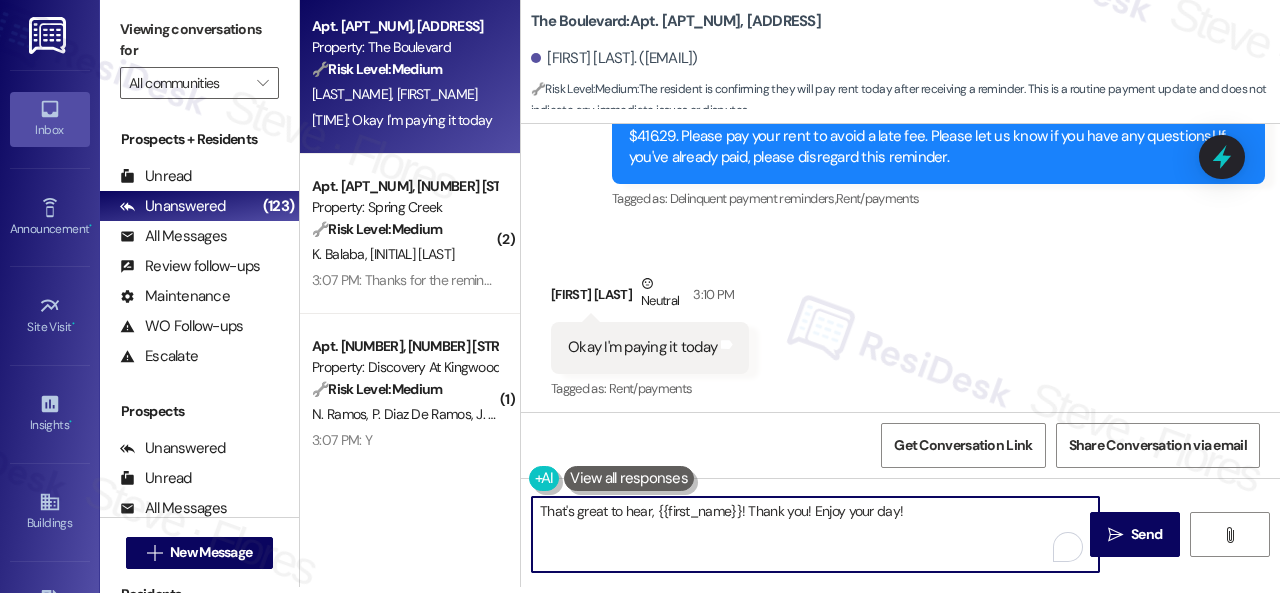 click on "That's great to hear, {{first_name}}! Thank you! Enjoy your day!" at bounding box center (815, 534) 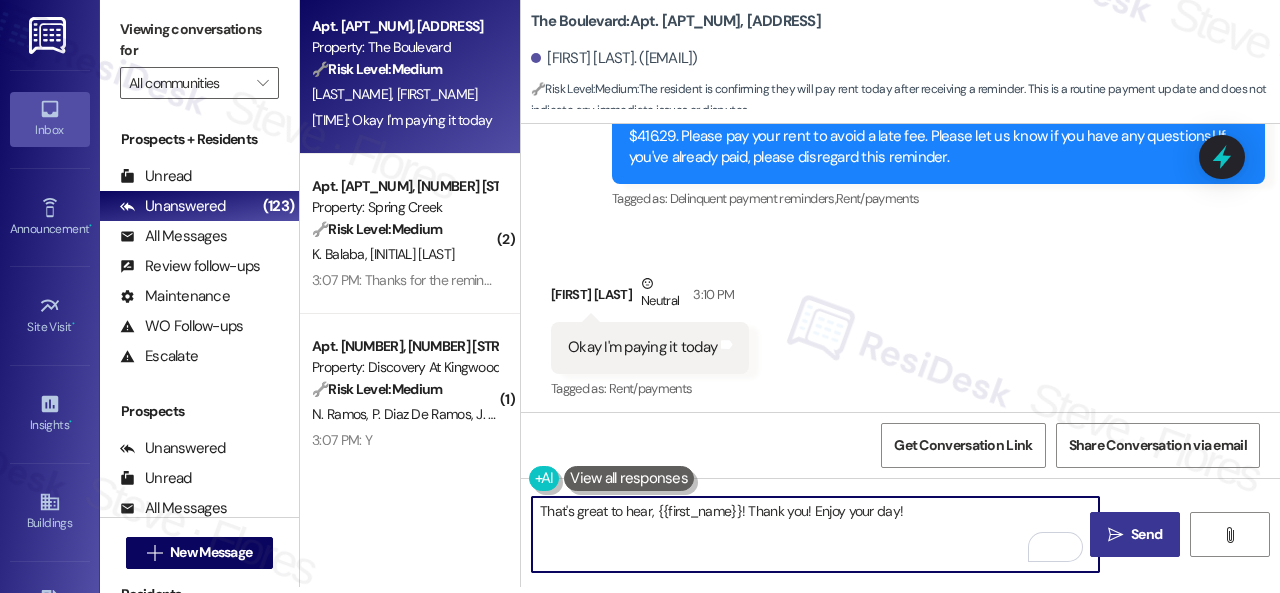 type on "That's great to hear, {{first_name}}! Thank you! Enjoy your day!" 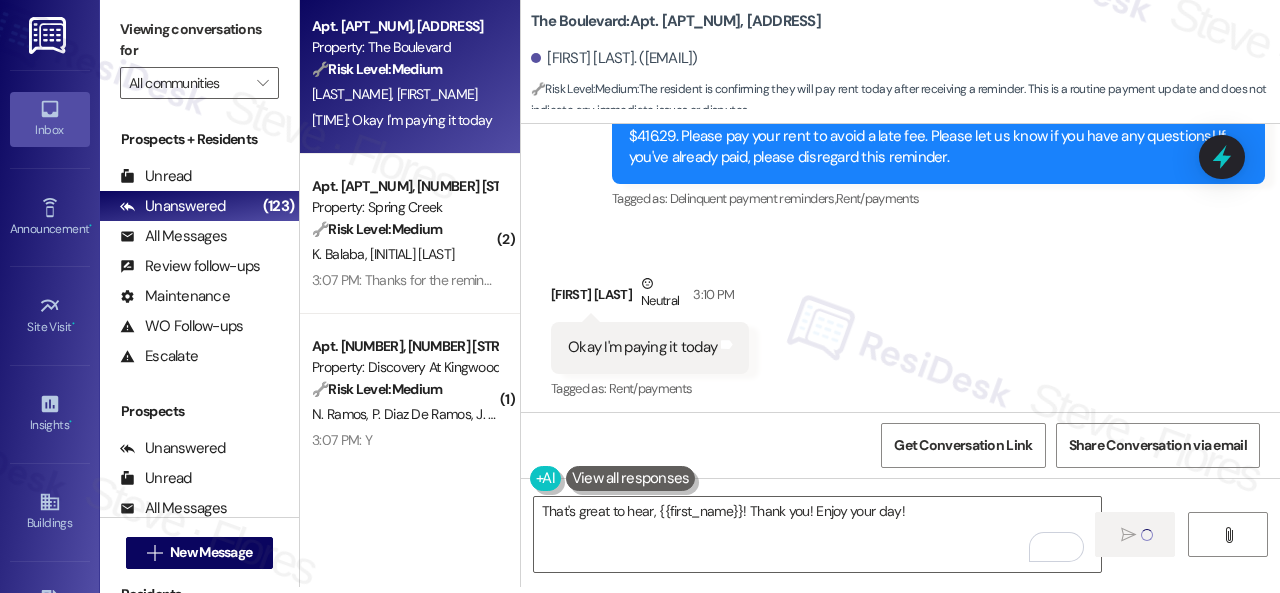 type 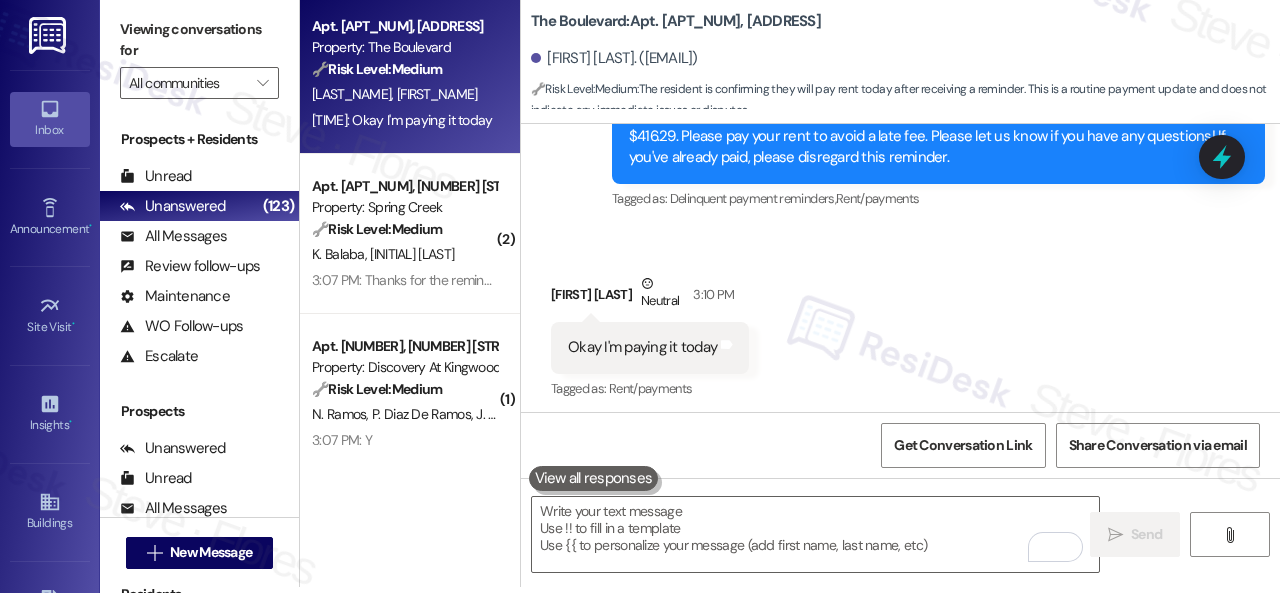 scroll, scrollTop: 0, scrollLeft: 0, axis: both 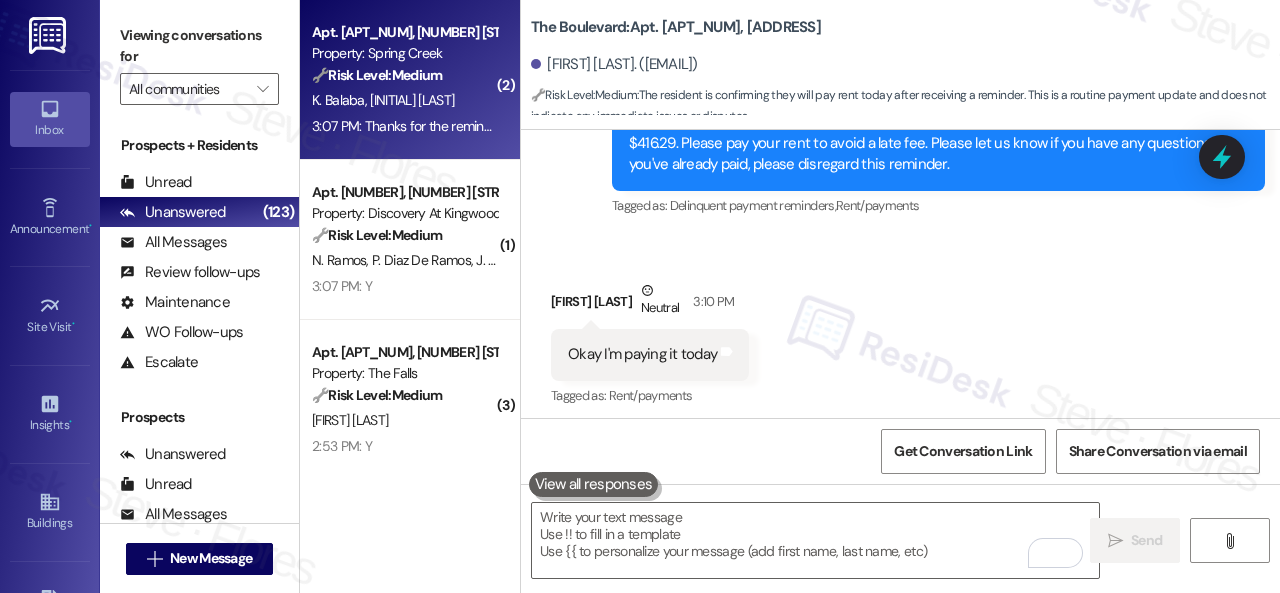 click on "K. Balaba A. Switzer" at bounding box center [404, 100] 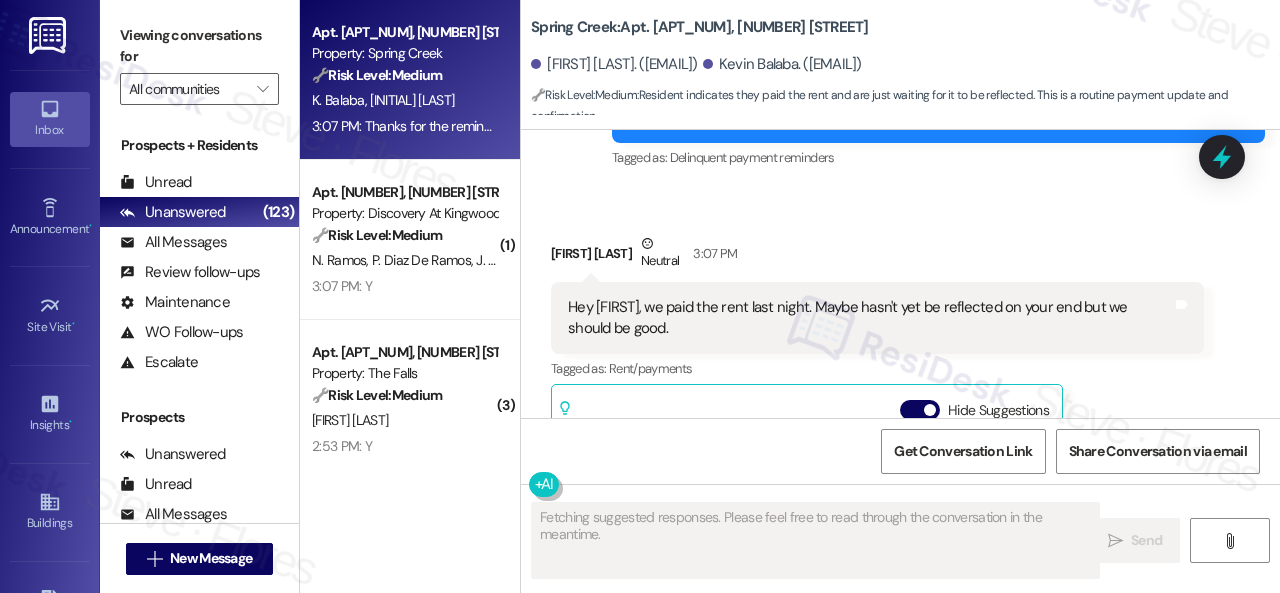 scroll, scrollTop: 7100, scrollLeft: 0, axis: vertical 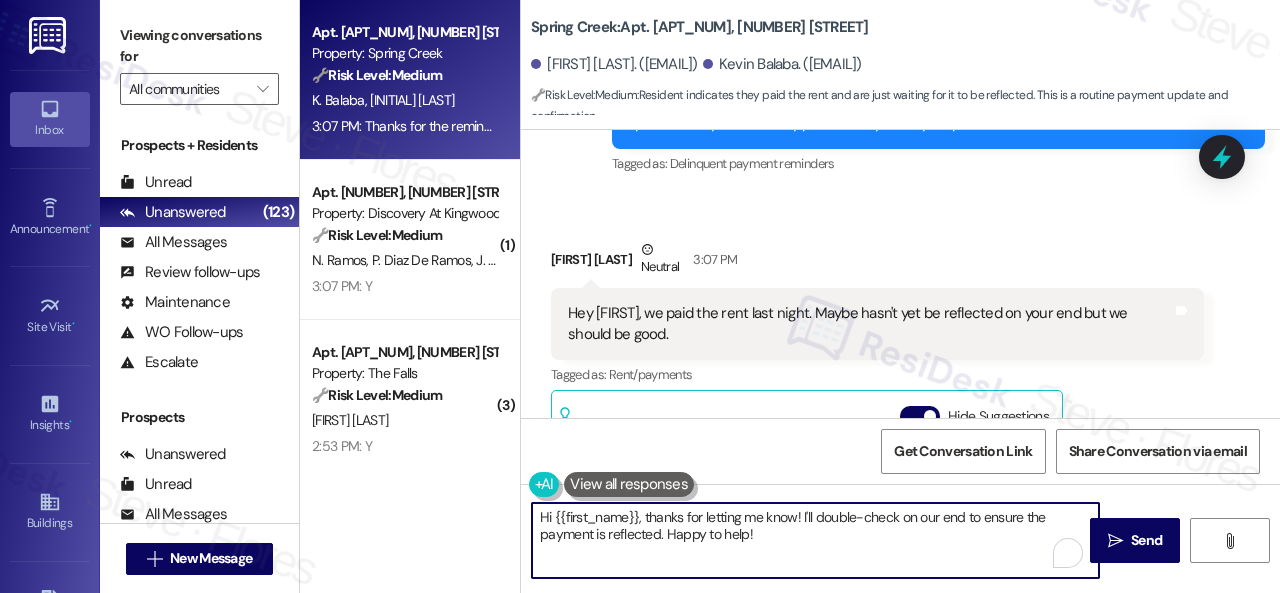 drag, startPoint x: 780, startPoint y: 534, endPoint x: 440, endPoint y: 510, distance: 340.846 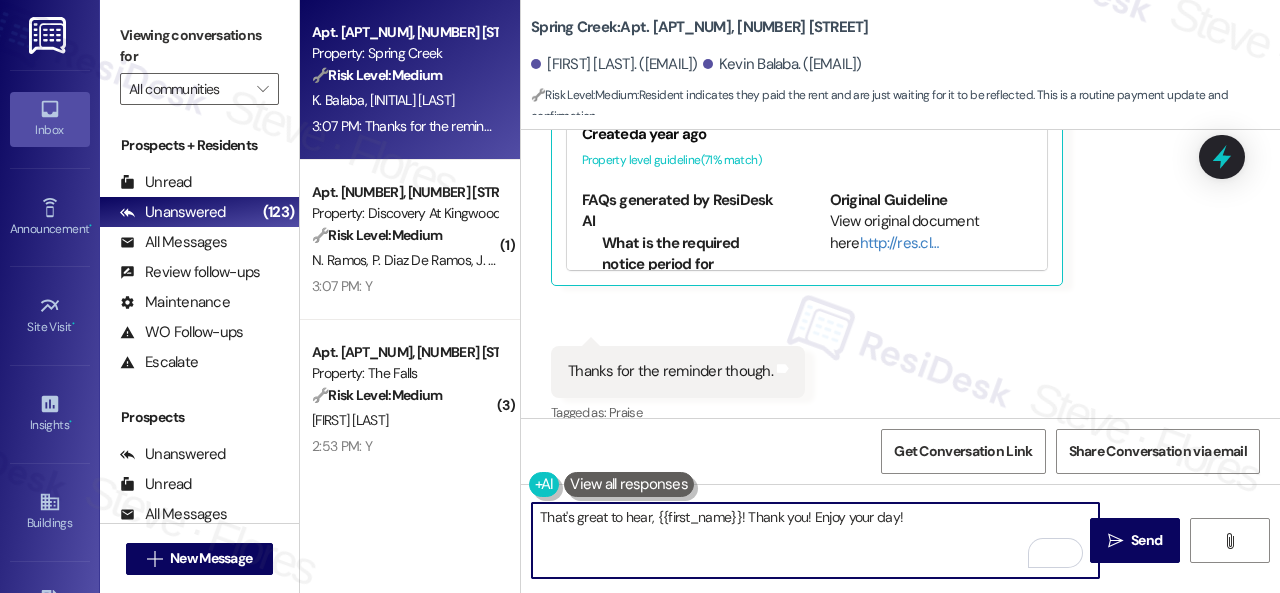 scroll, scrollTop: 7500, scrollLeft: 0, axis: vertical 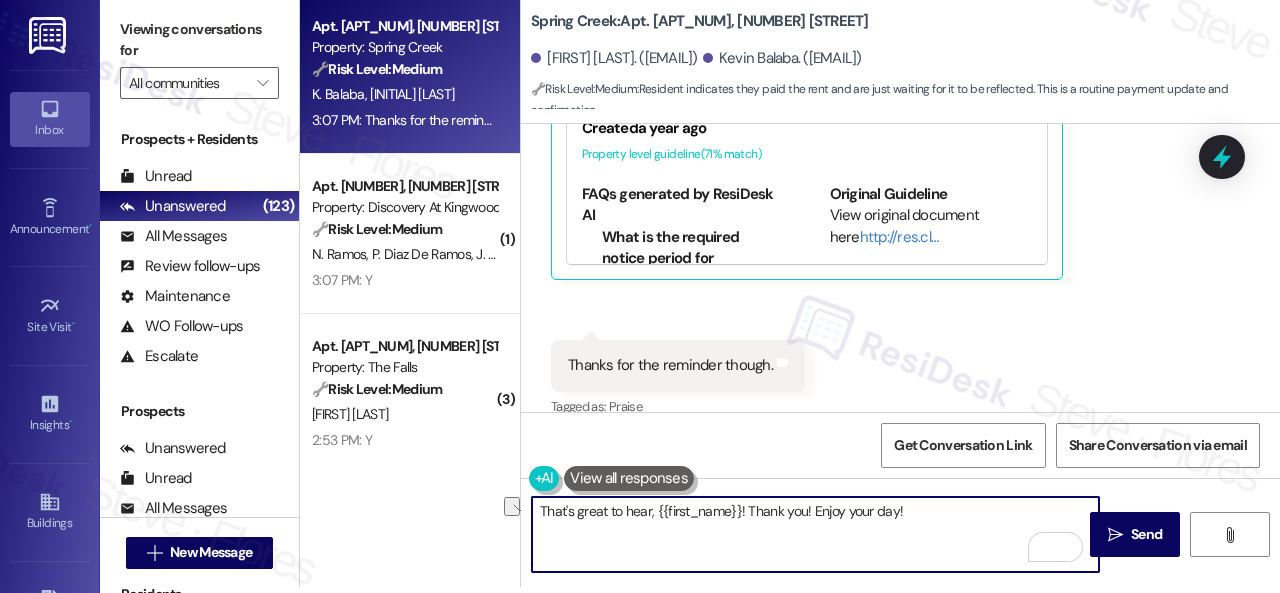 drag, startPoint x: 804, startPoint y: 515, endPoint x: 748, endPoint y: 509, distance: 56.32051 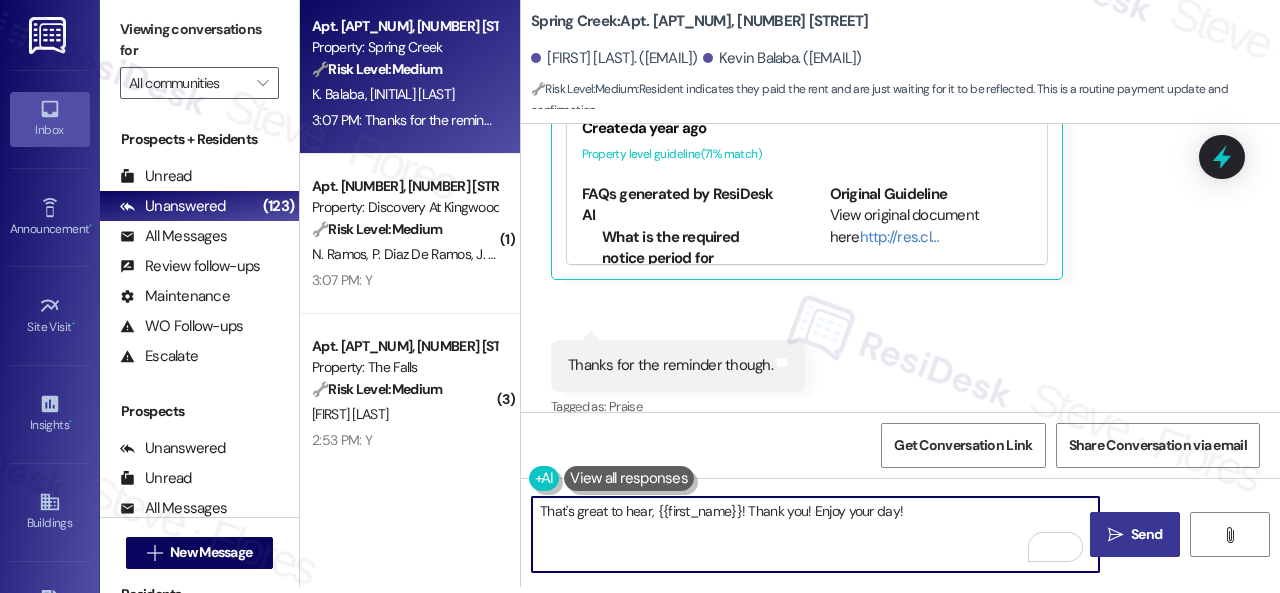 type on "That's great to hear, {{first_name}}! Thank you! Enjoy your day!" 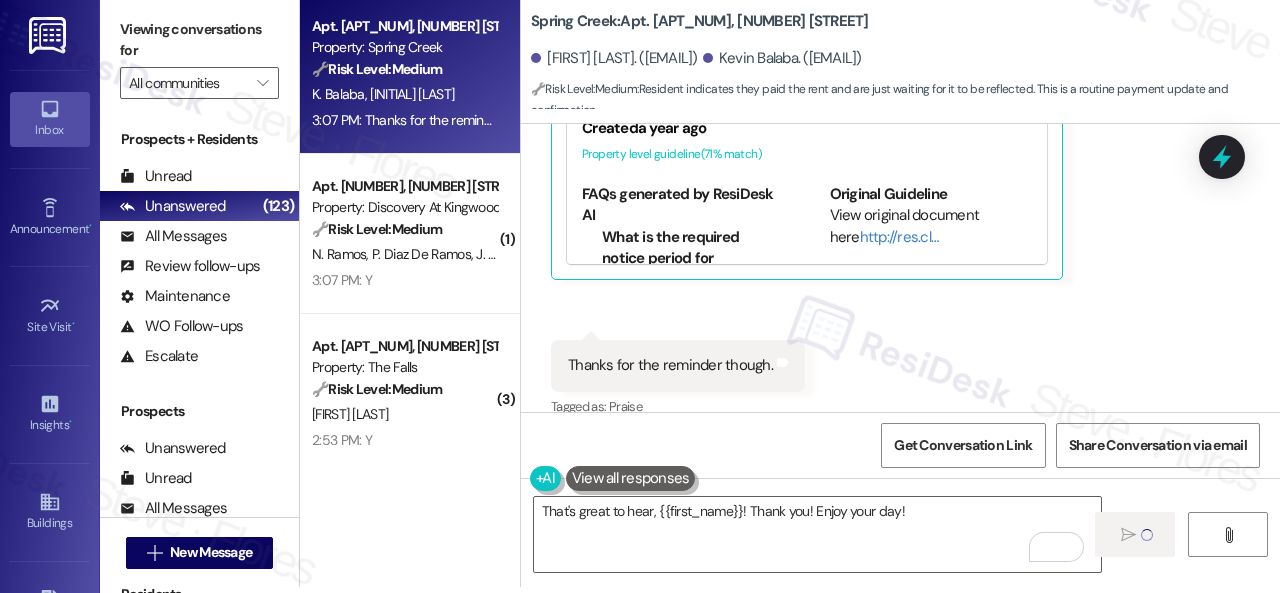 type 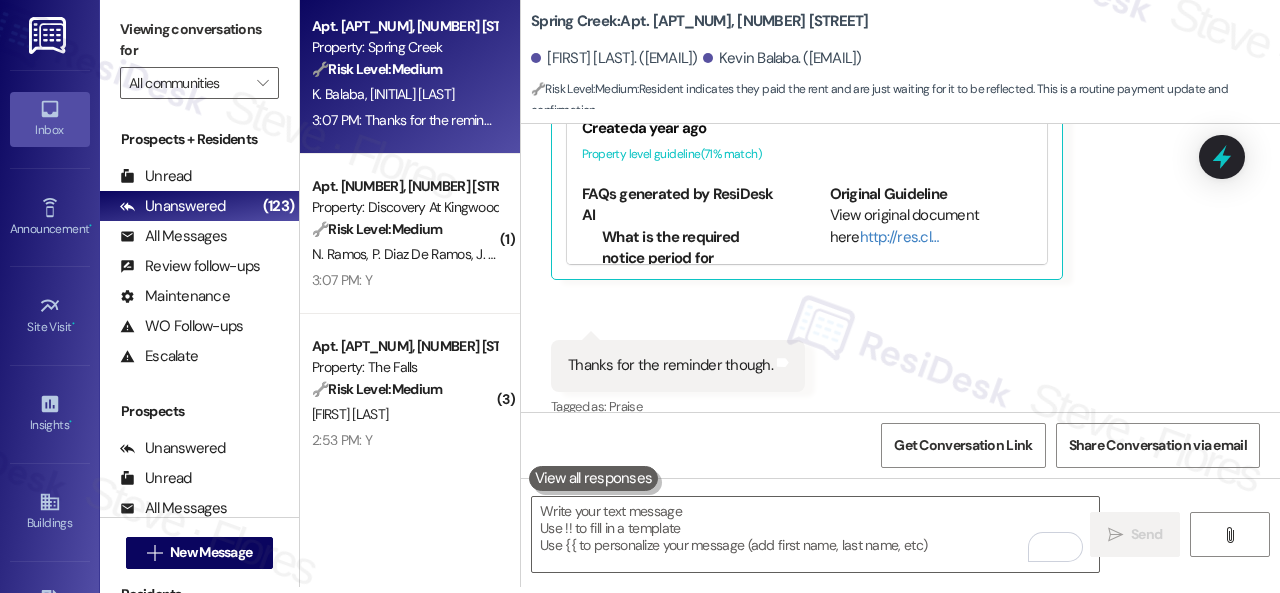scroll, scrollTop: 0, scrollLeft: 0, axis: both 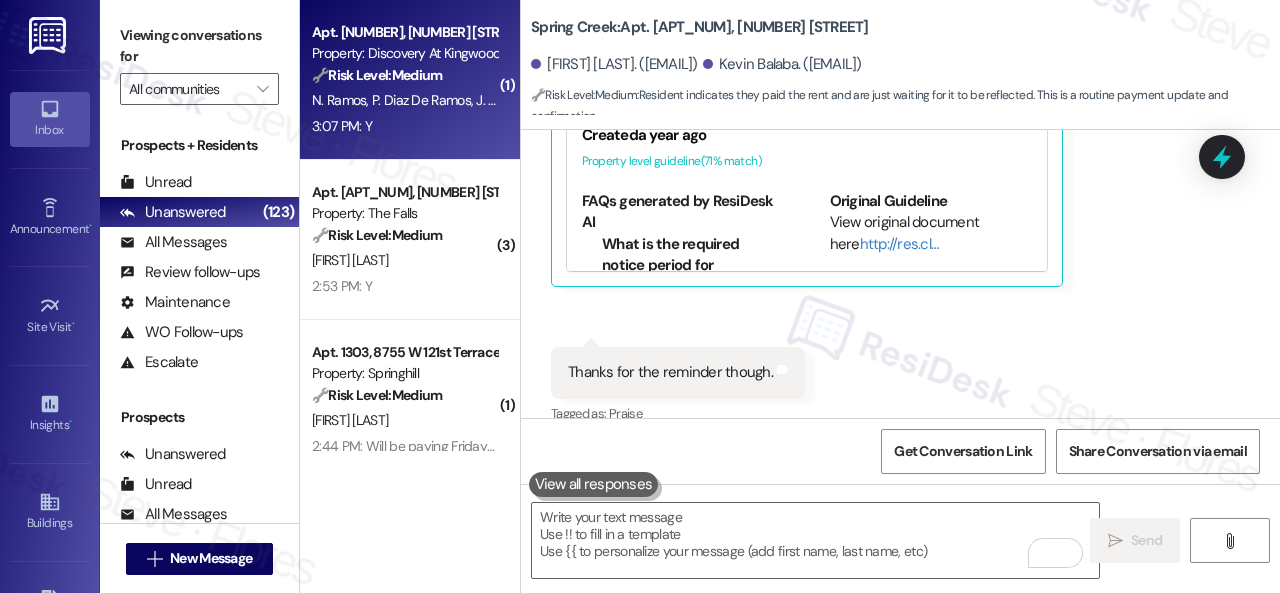 click on "3:07 PM: Y 3:07 PM: Y" at bounding box center [404, 126] 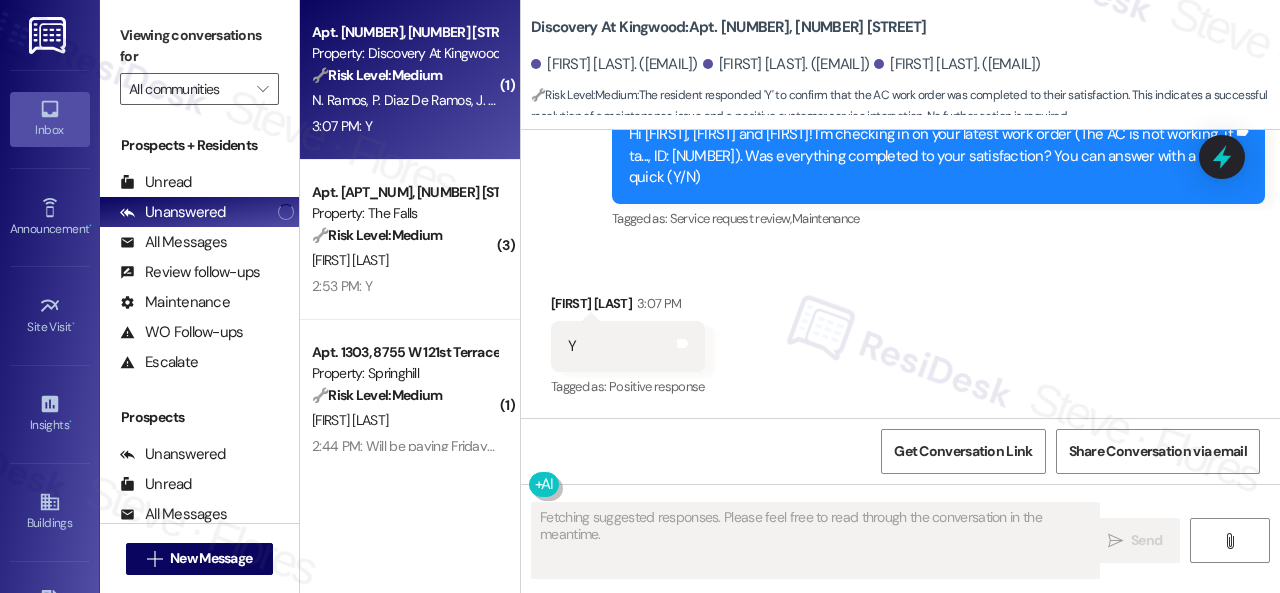 scroll, scrollTop: 2073, scrollLeft: 0, axis: vertical 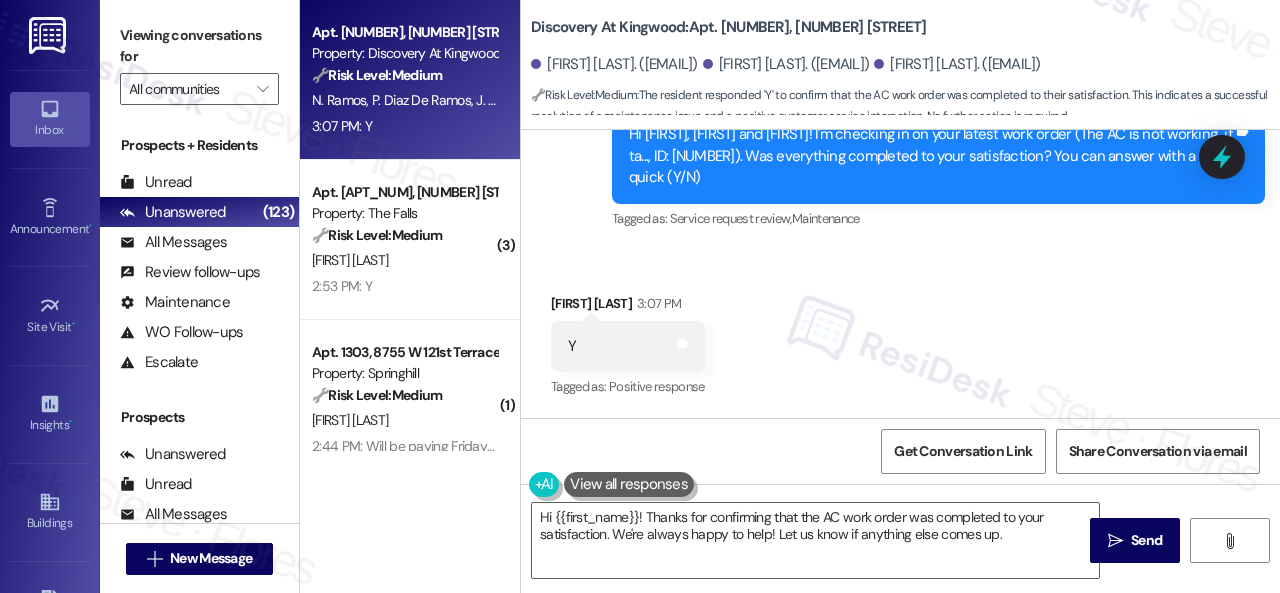 click on "Received via SMS Nelly Ramos 3:07 PM Y Tags and notes Tagged as:   Positive response Click to highlight conversations about Positive response" at bounding box center [900, 332] 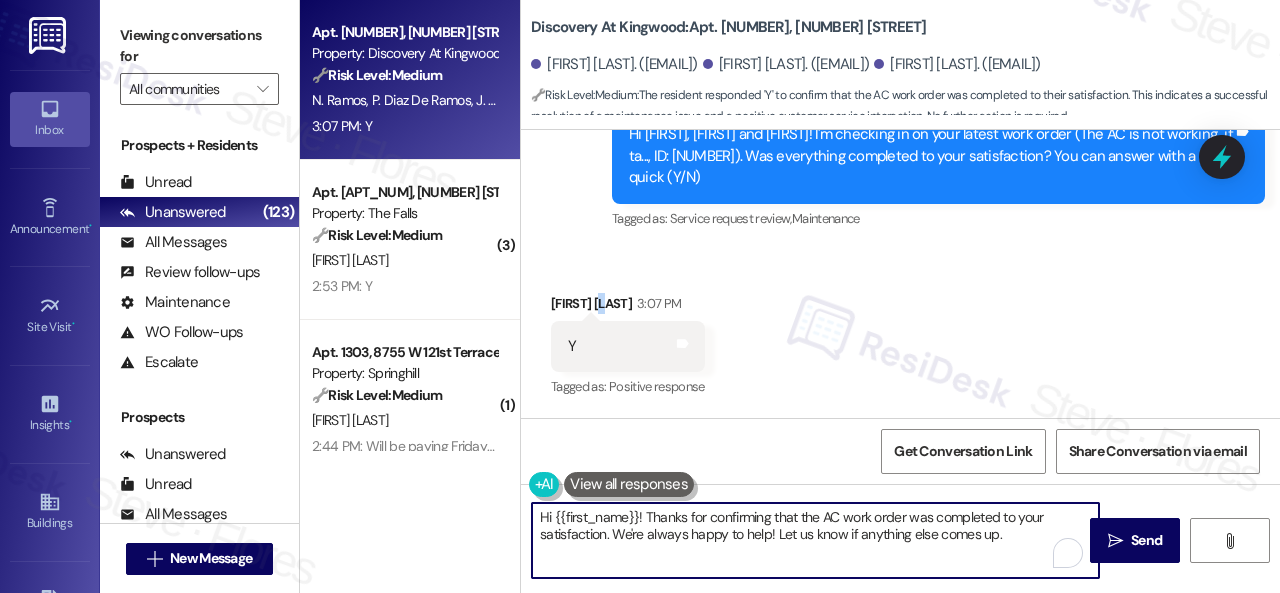 click on "Apt. 1214, 150 Northpark Plaza Drive Property: Discovery At Kingwood 🔧  Risk Level:  Medium The resident responded 'Y' to confirm that the AC work order was completed to their satisfaction. This indicates a successful resolution of a maintenance issue and a positive customer service interaction. No further action is required. N. Ramos P. Diaz De Ramos J. Ramos 3:07 PM: Y 3:07 PM: Y ( 3 ) Apt. 104, 6565 W Foxridge Dr Property: The Falls 🔧  Risk Level:  Medium The resident initially responded 'N' to the work order satisfaction check-in, but immediately followed up with 'Y Y'. This suggests a possible typo or change of mind, but ultimately indicates satisfaction with the completed work order. No further action is immediately required. S. Alexander 2:53 PM: Y 2:53 PM: Y ( 1 ) Apt. 1303, 8755 W 121st Terrace Property: Springhill 🔧  Risk Level:  Medium J. Powers 2:44 PM: Will be paying Friday when I get paid 2:44 PM: Will be paying Friday when I get paid ( 1 ) Apt. 201, 1805 S Egret Bay Blvd 🔧 Medium (" at bounding box center (790, 296) 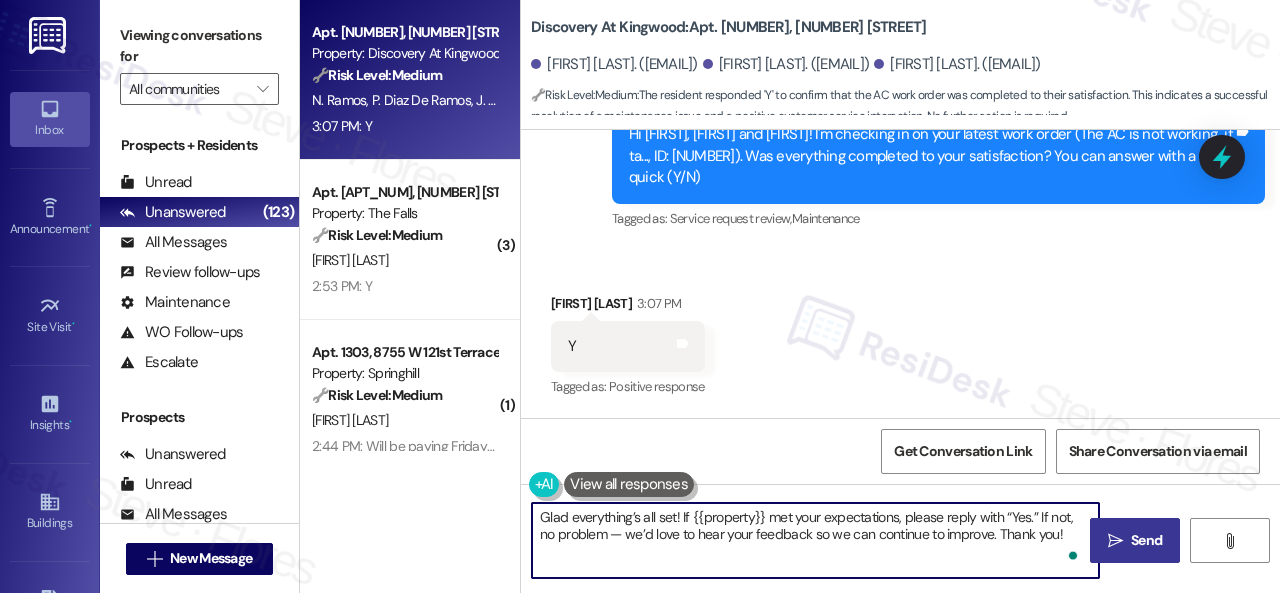 type on "Glad everything’s all set! If {{property}} met your expectations, please reply with “Yes.” If not, no problem — we’d love to hear your feedback so we can continue to improve. Thank you!" 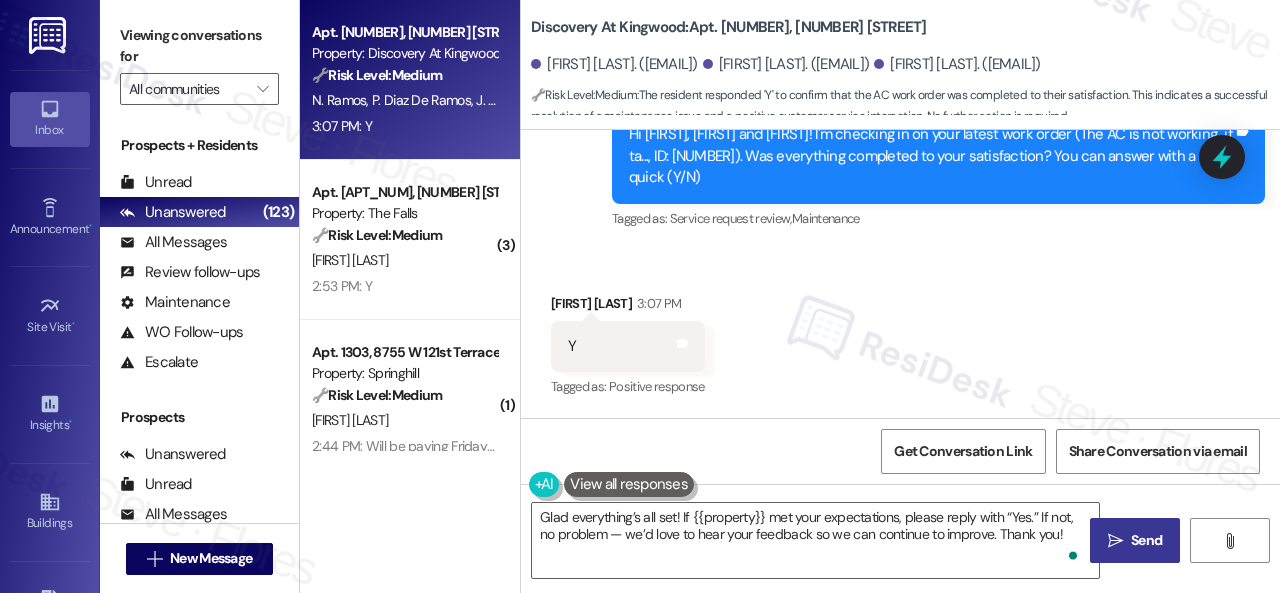 click on "Send" at bounding box center (1146, 540) 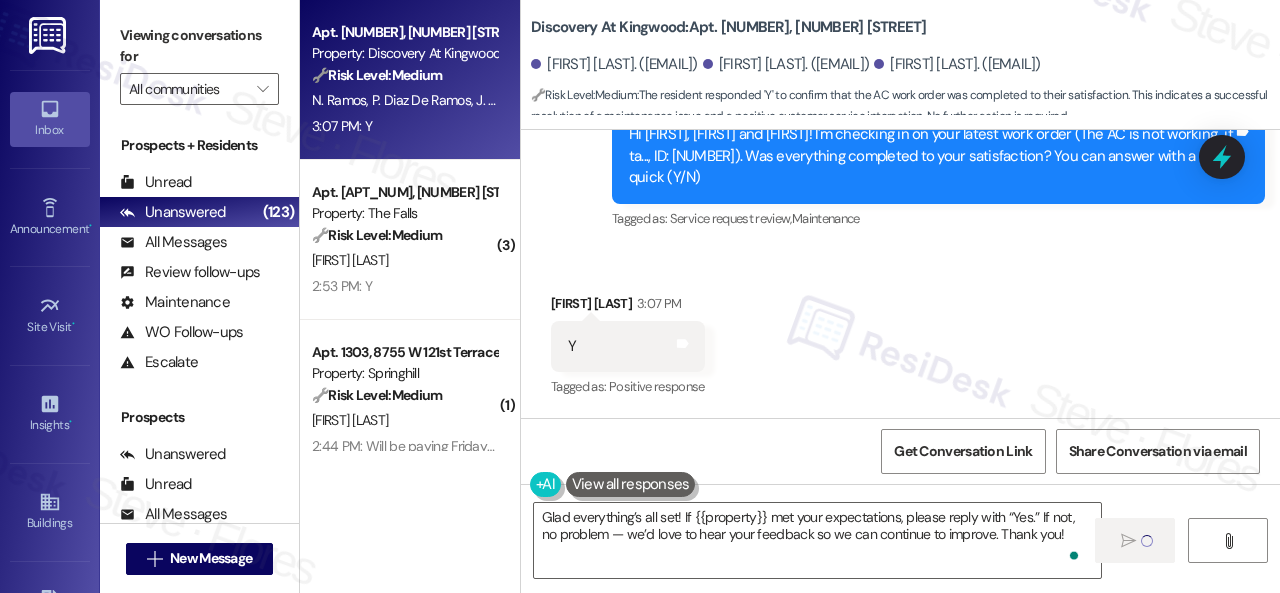 type 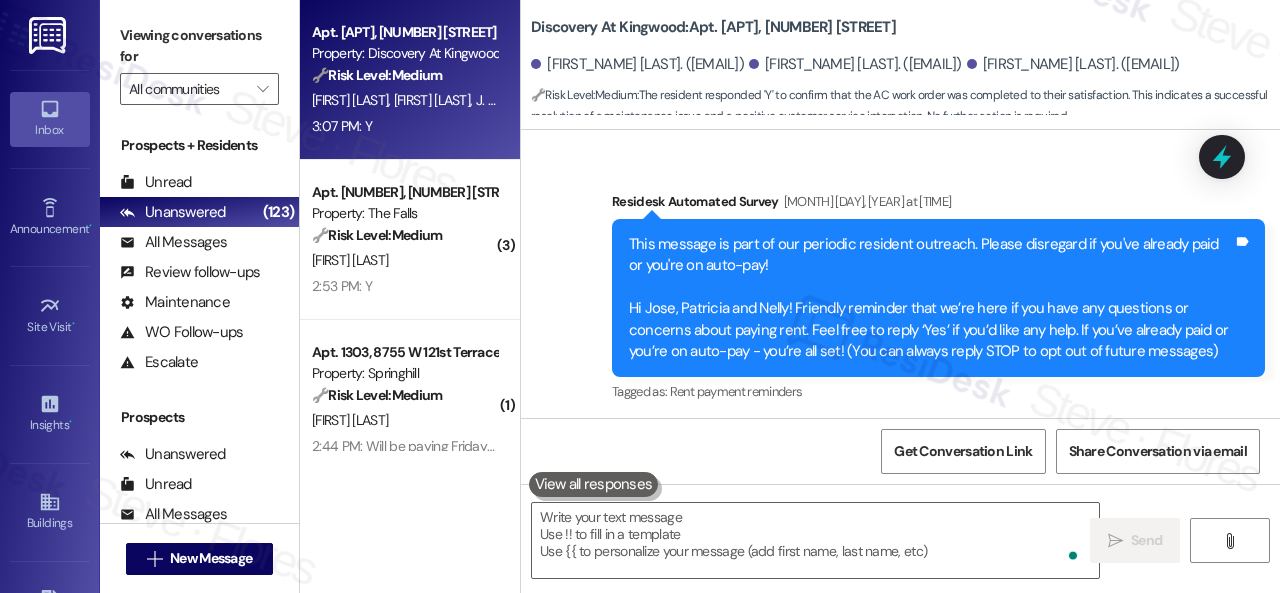 scroll, scrollTop: 0, scrollLeft: 0, axis: both 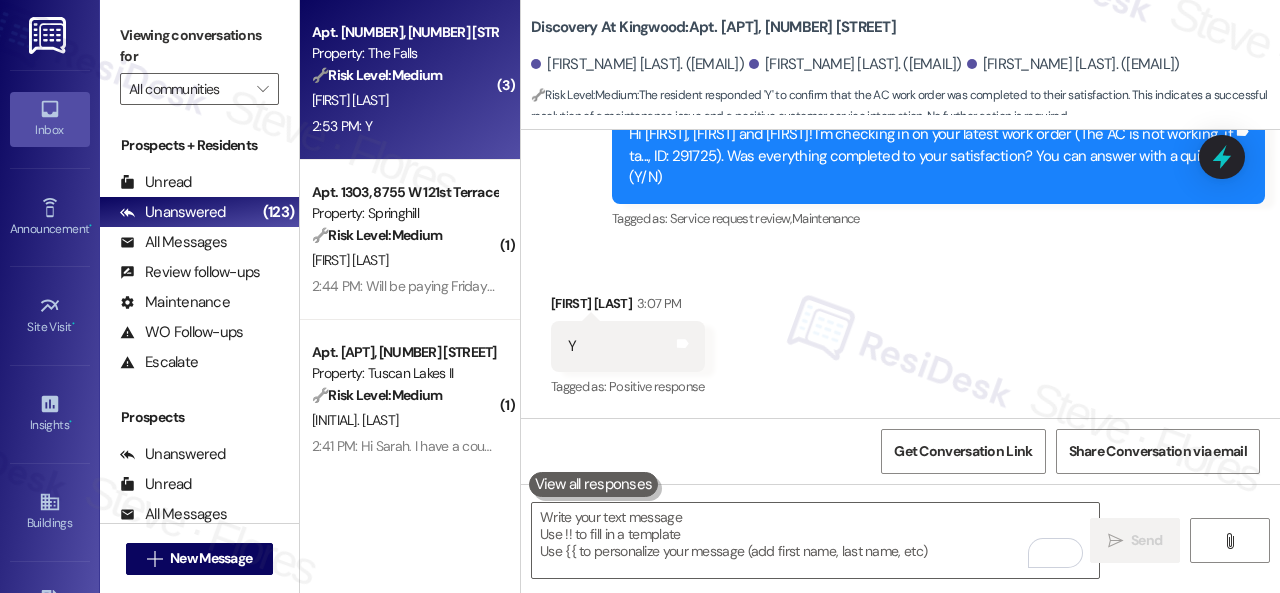 click on "2:53 PM: Y 2:53 PM: Y" at bounding box center (404, 126) 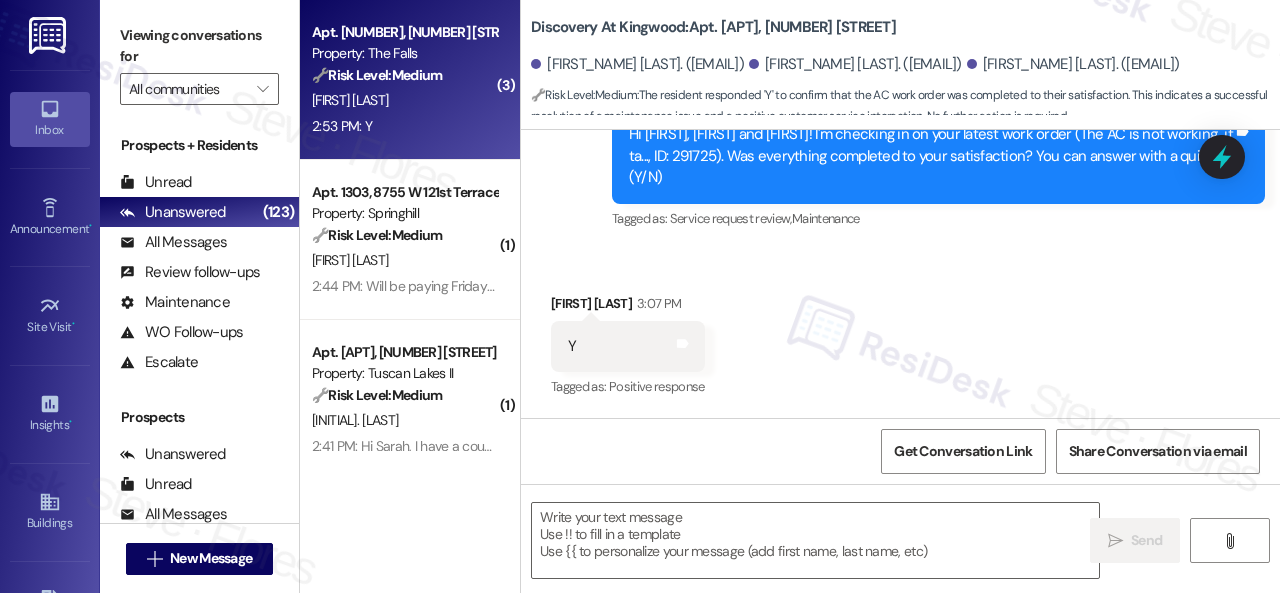 type on "Fetching suggested responses. Please feel free to read through the conversation in the meantime." 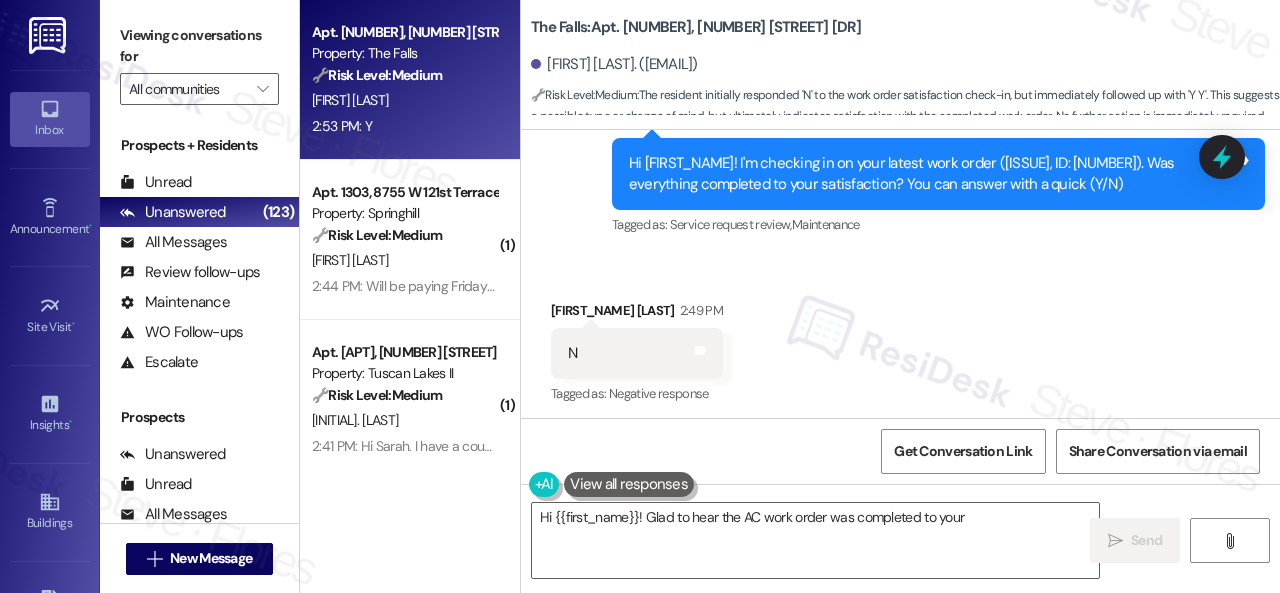 scroll, scrollTop: 2771, scrollLeft: 0, axis: vertical 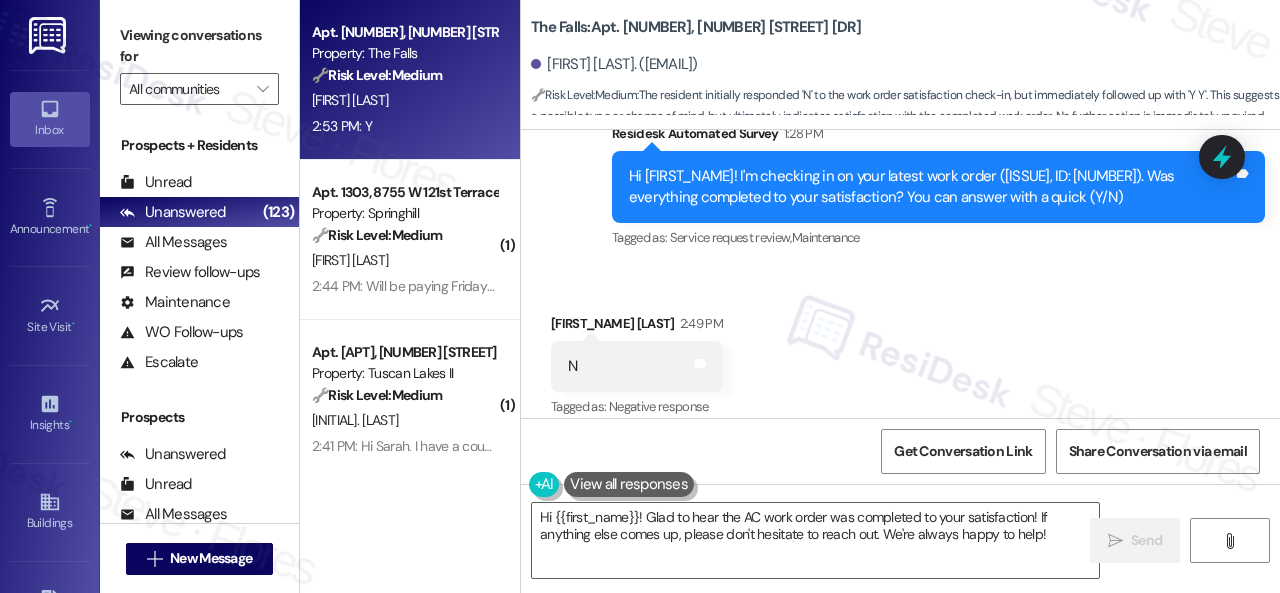 click on "Survey, sent via SMS Residesk Automated Survey [TIME] Hi Sophia! I'm checking in on your latest work order (The air unit in the bedroom..., ID: 291818). Was everything completed to your satisfaction? You can answer with a quick (Y/N) Tags and notes Tagged as:   Service request review ,  Click to highlight conversations about Service request review Maintenance Click to highlight conversations about Maintenance" at bounding box center [900, 173] 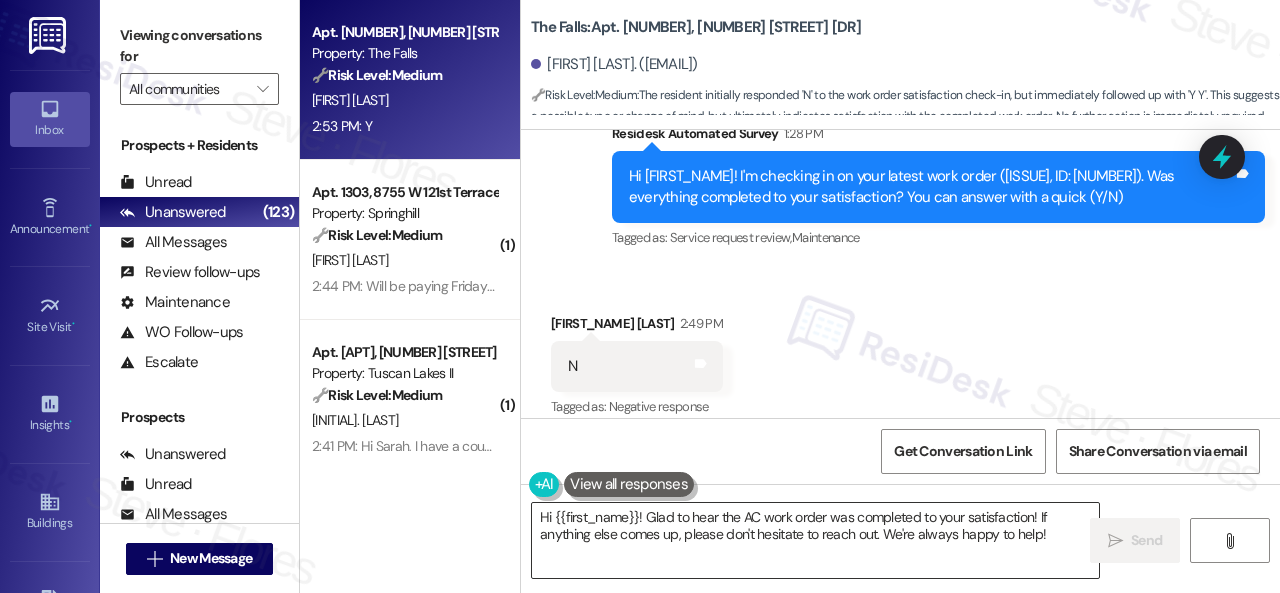 click on "Hi {{first_name}}! Glad to hear the AC work order was completed to your satisfaction! If anything else comes up, please don't hesitate to reach out. We're always happy to help!" at bounding box center (815, 540) 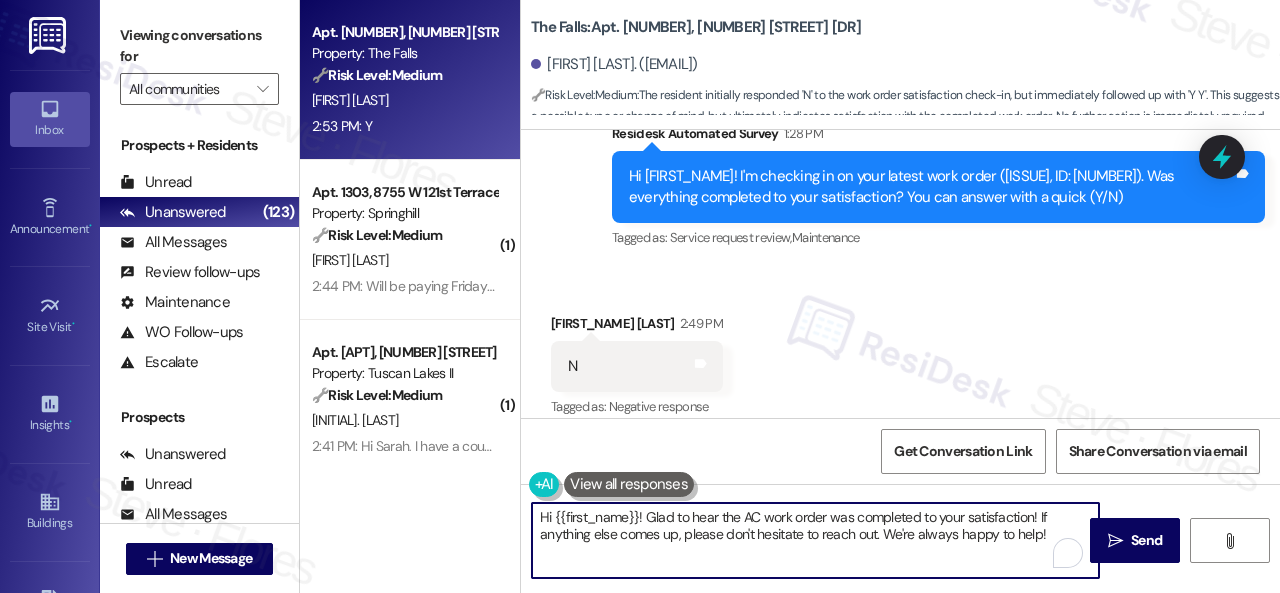 paste on "Thanks for your feedback. We appreciate it. Enjoy your day" 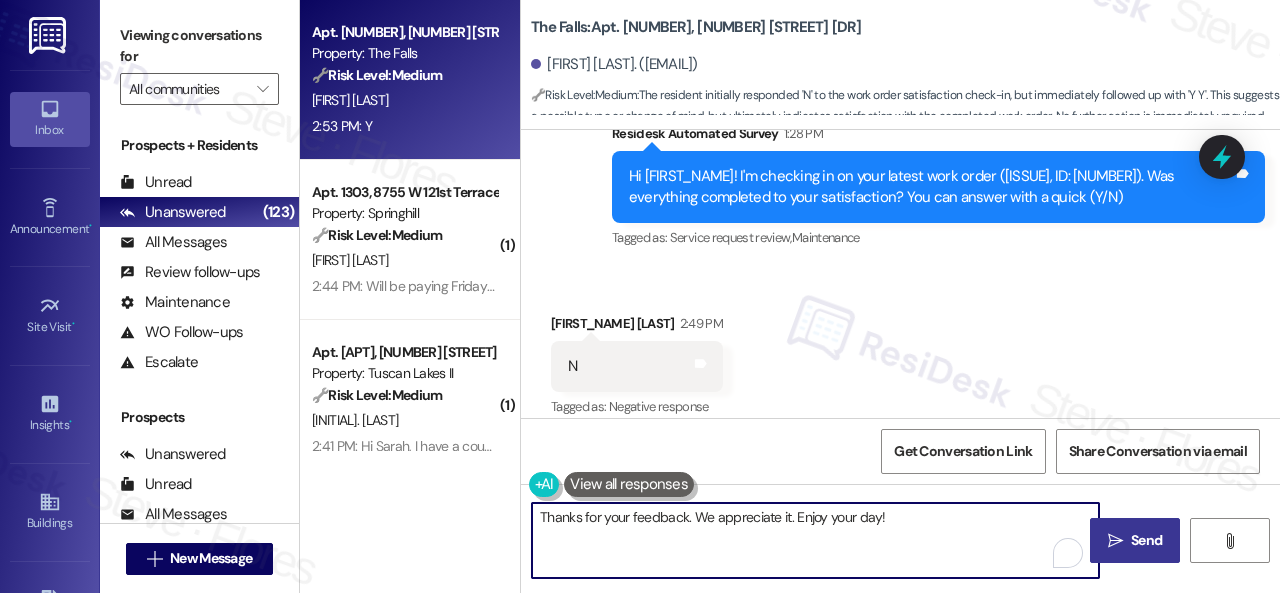 type on "Thanks for your feedback. We appreciate it. Enjoy your day!" 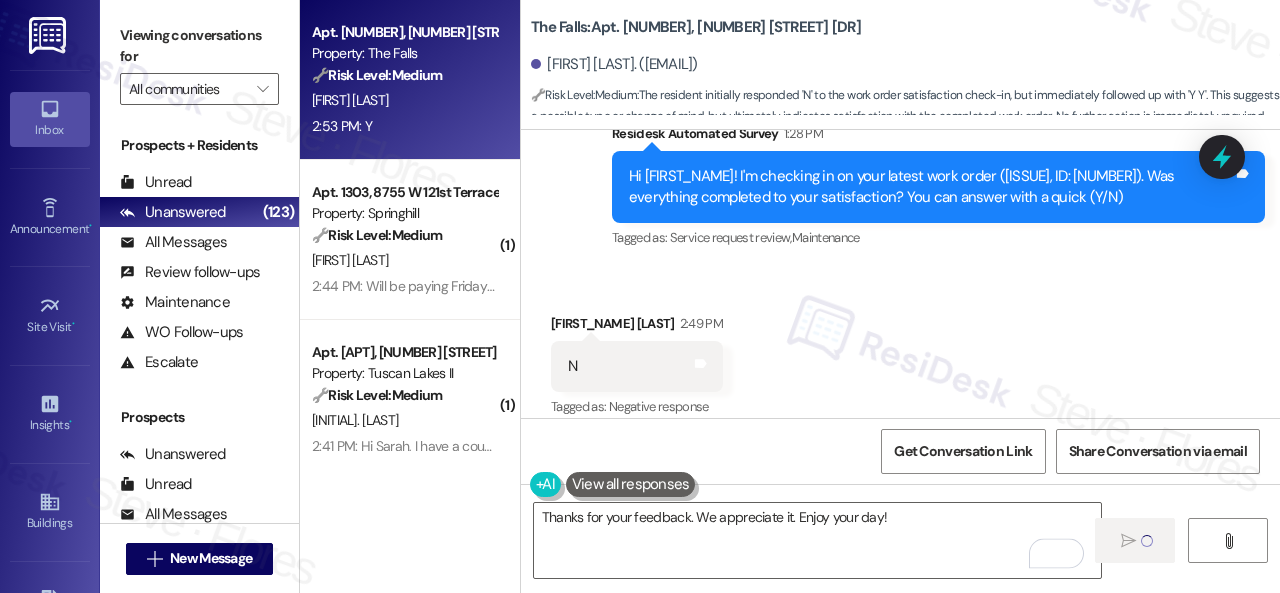 type 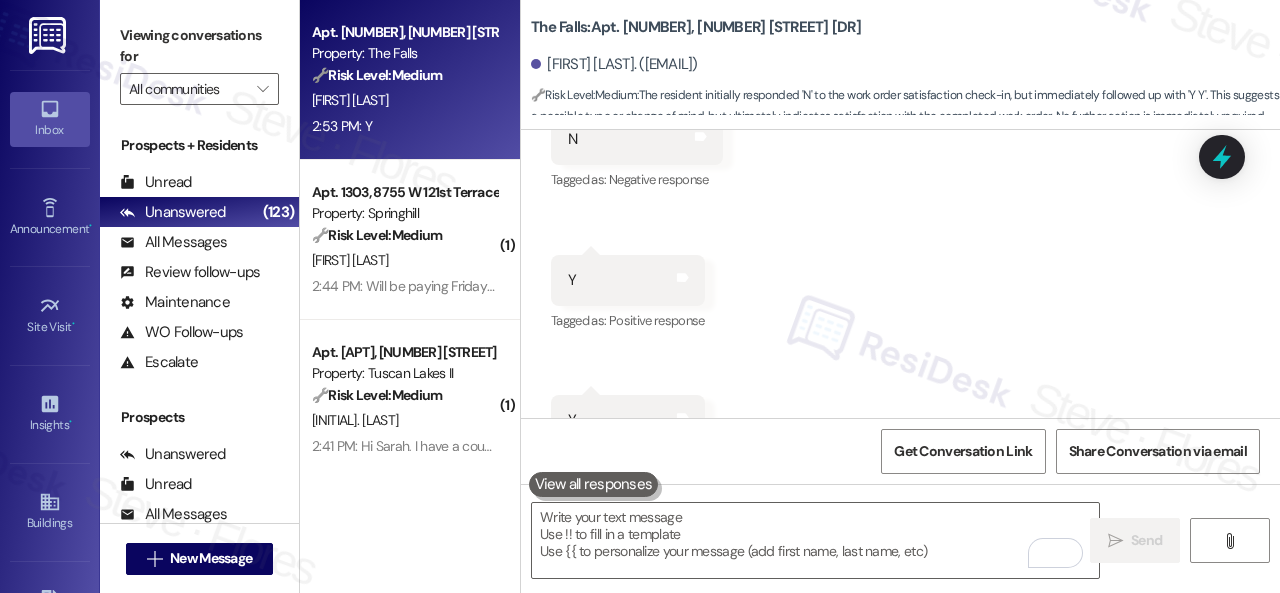 scroll, scrollTop: 3071, scrollLeft: 0, axis: vertical 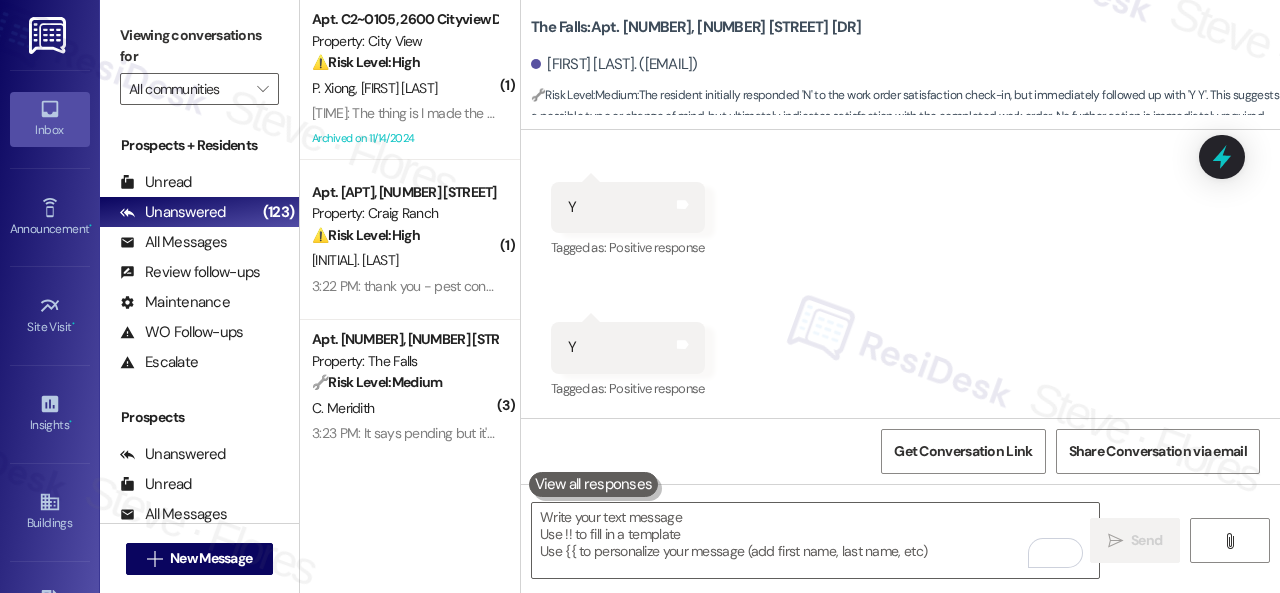 click on "Received via SMS Sophia Alexander 2:49 PM N Tags and notes Tagged as:   Negative response Click to highlight conversations about Negative response Received via SMS 2:53 PM Sophia Alexander 2:53 PM Y Tags and notes Tagged as:   Positive response Click to highlight conversations about Positive response Received via SMS 2:53 PM Sophia Alexander 2:53 PM Y Tags and notes Tagged as:   Positive response Click to highlight conversations about Positive response" at bounding box center (900, 193) 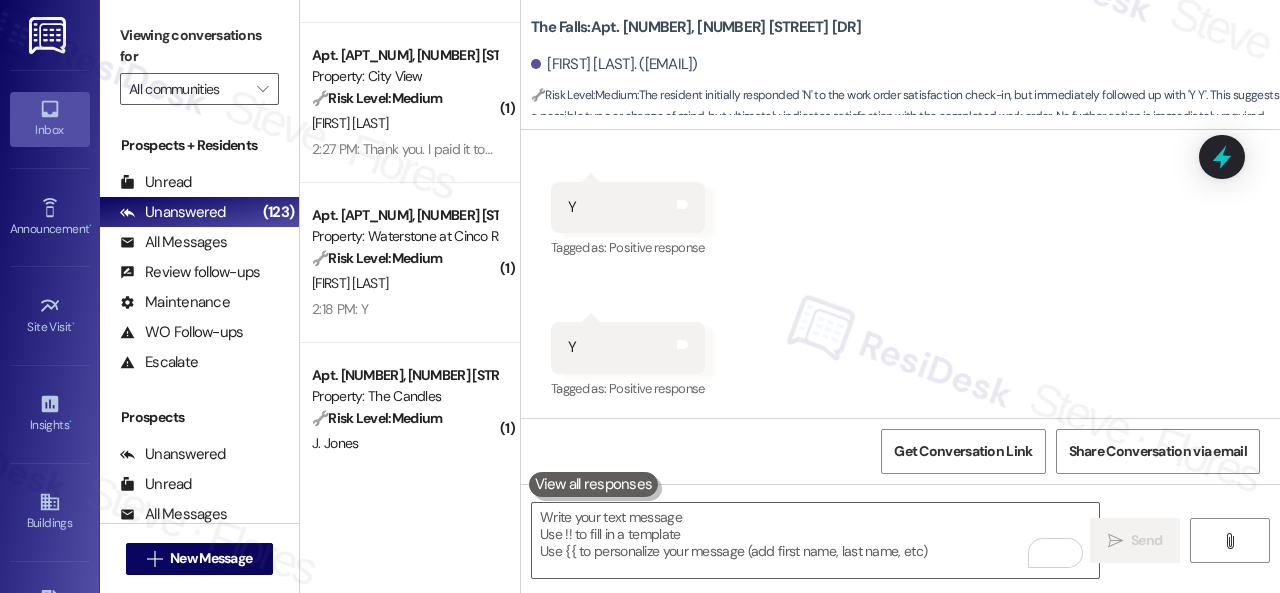 scroll, scrollTop: 1300, scrollLeft: 0, axis: vertical 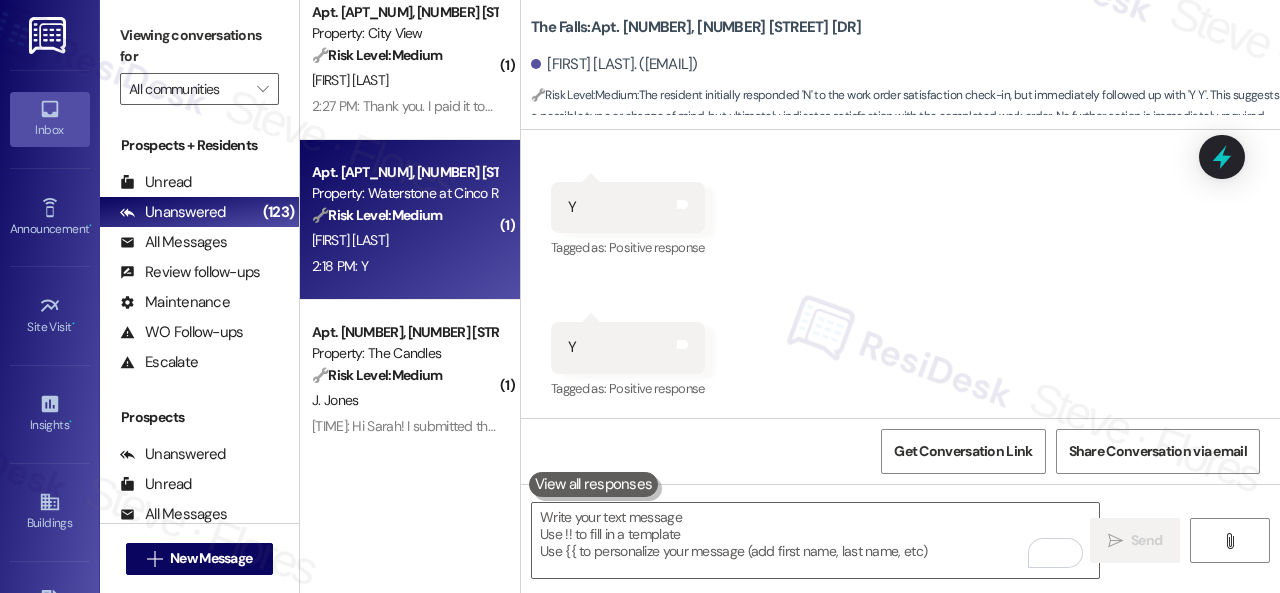 click on "D. Vazquez" at bounding box center [404, 240] 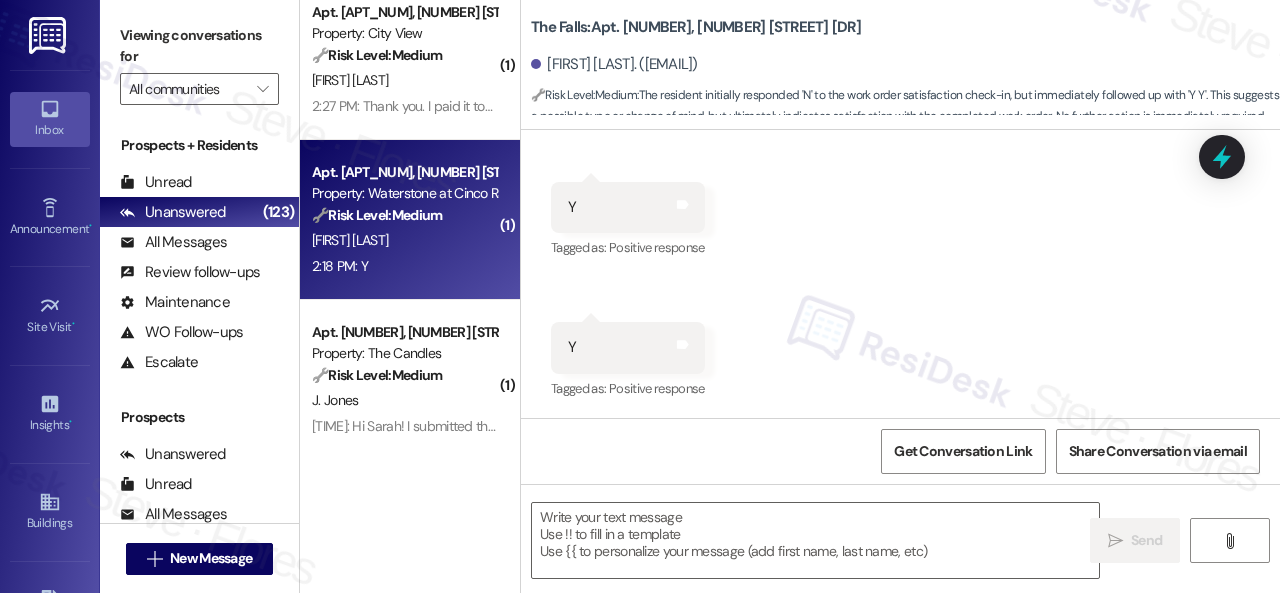 type on "Fetching suggested responses. Please feel free to read through the conversation in the meantime." 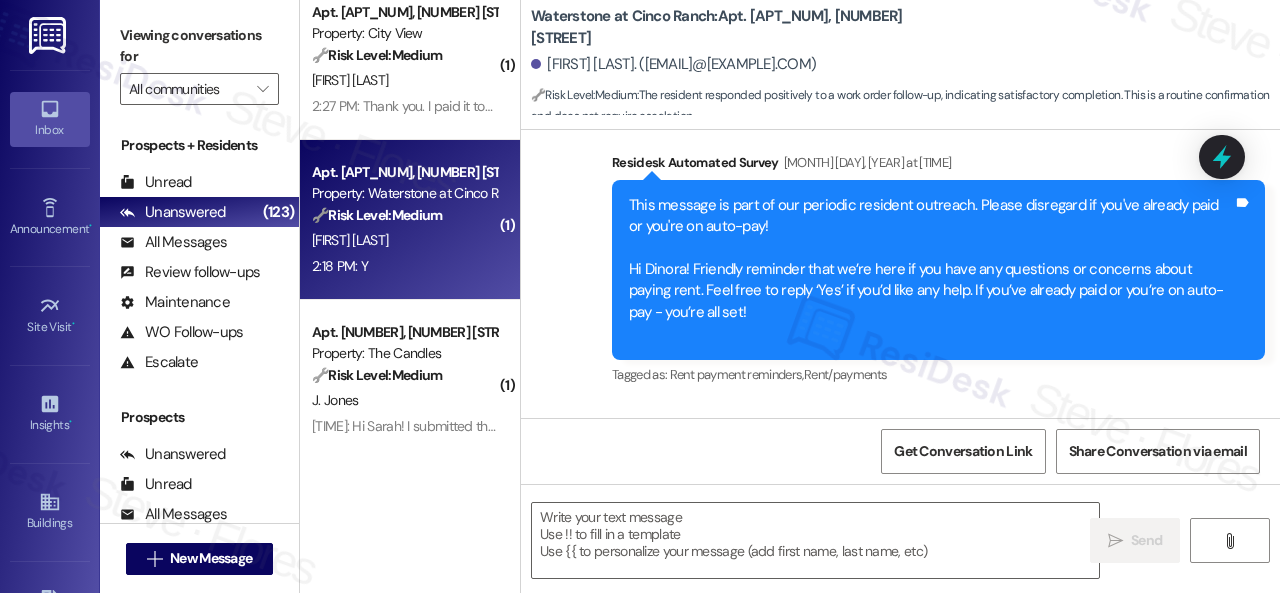 type on "Fetching suggested responses. Please feel free to read through the conversation in the meantime." 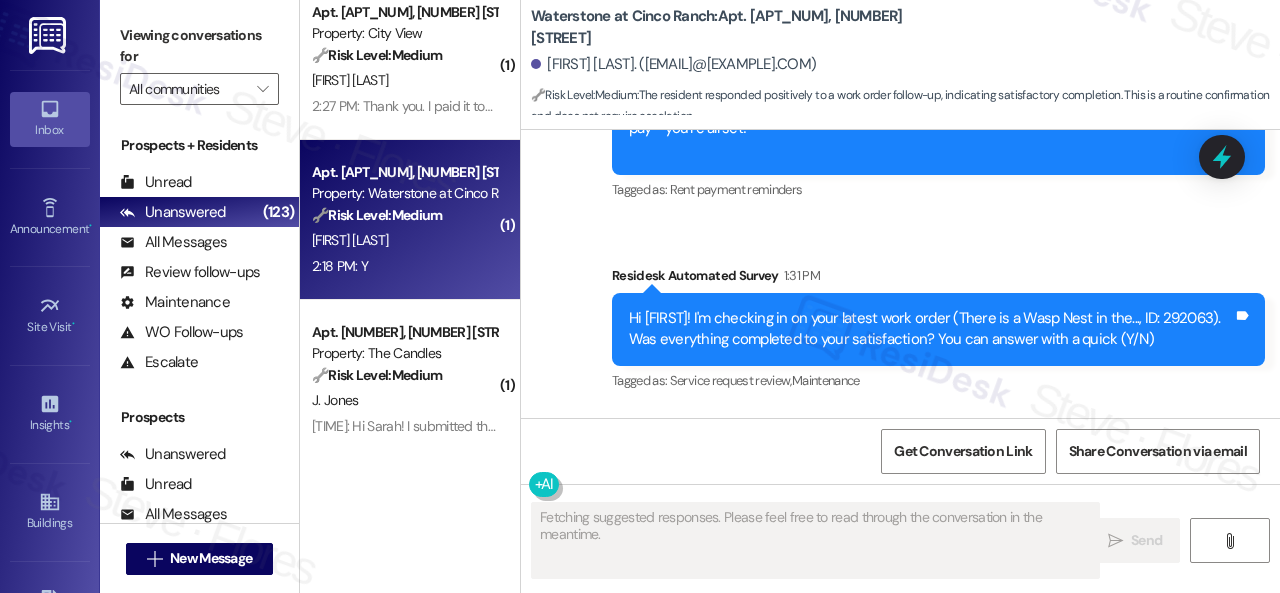 scroll, scrollTop: 2808, scrollLeft: 0, axis: vertical 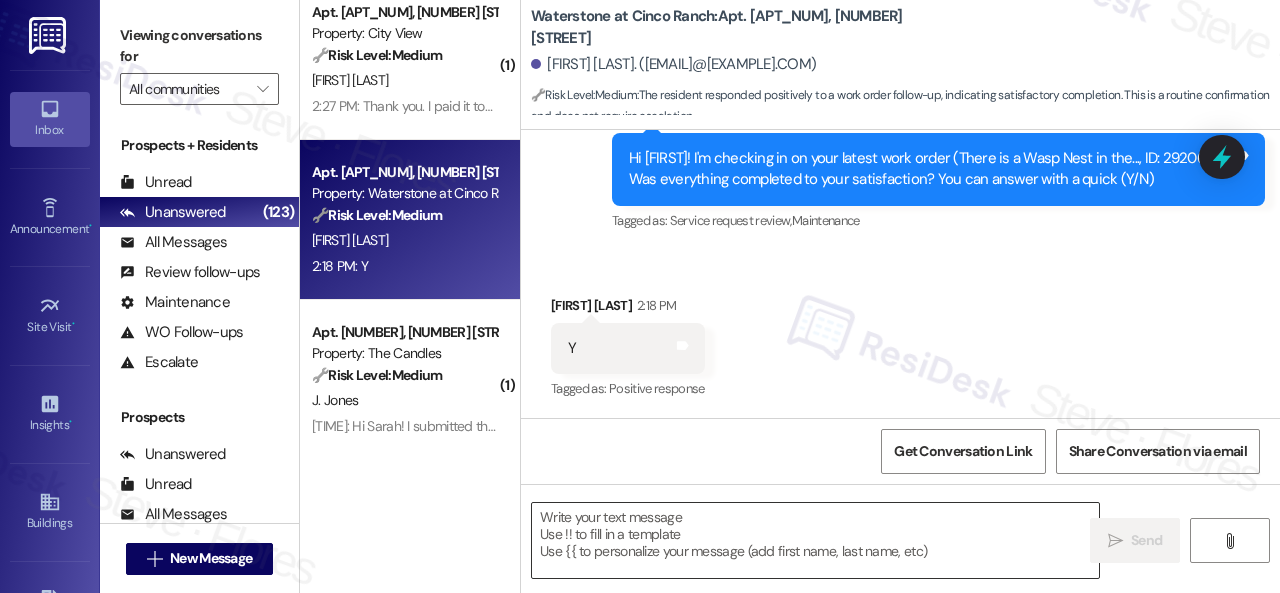 click at bounding box center (815, 540) 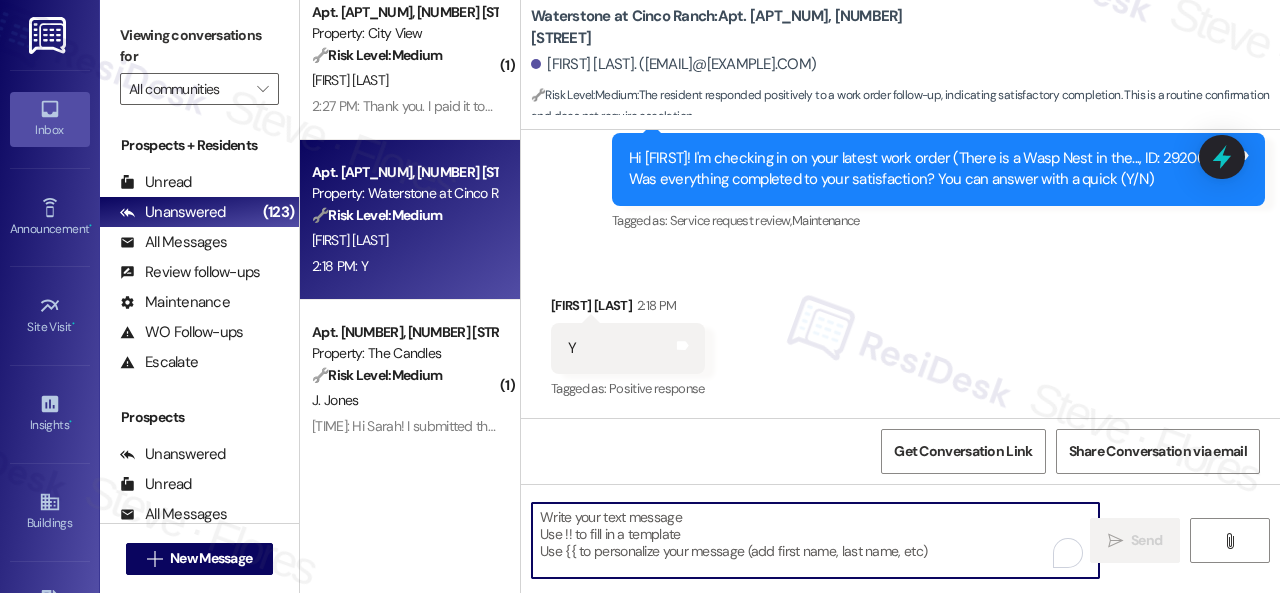 paste on "Glad everything’s all set! If {{property}} met your expectations, please reply with “Yes.” If not, no problem — we’d love to hear your feedback so we can continue to improve. Thank you!" 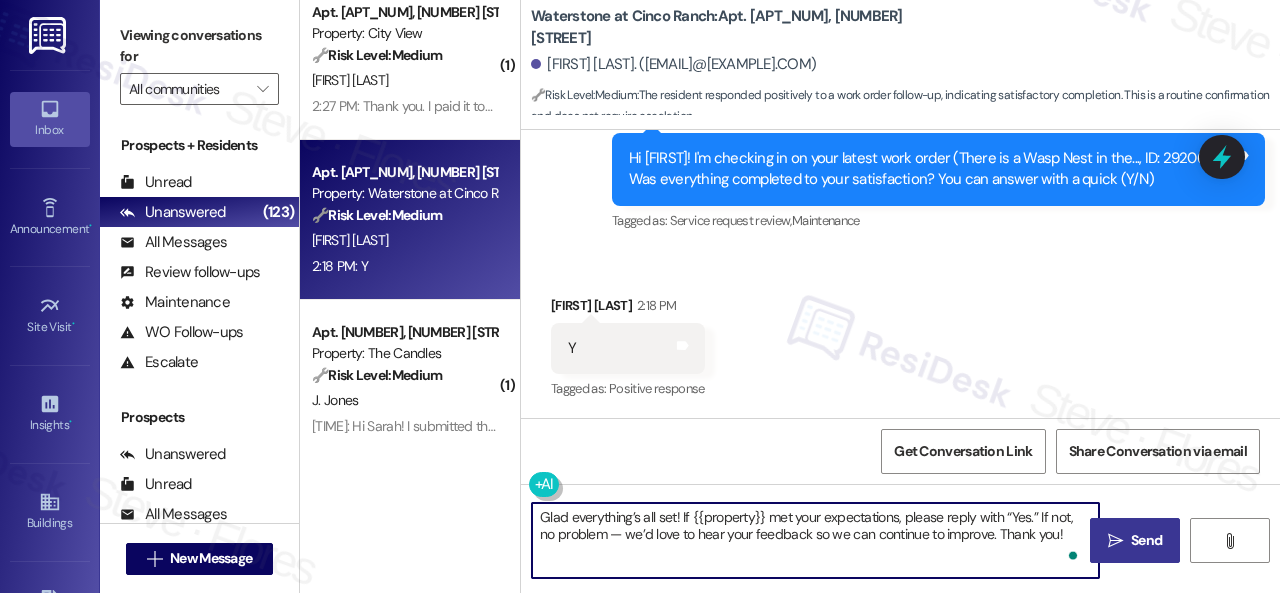 type on "Glad everything’s all set! If {{property}} met your expectations, please reply with “Yes.” If not, no problem — we’d love to hear your feedback so we can continue to improve. Thank you!" 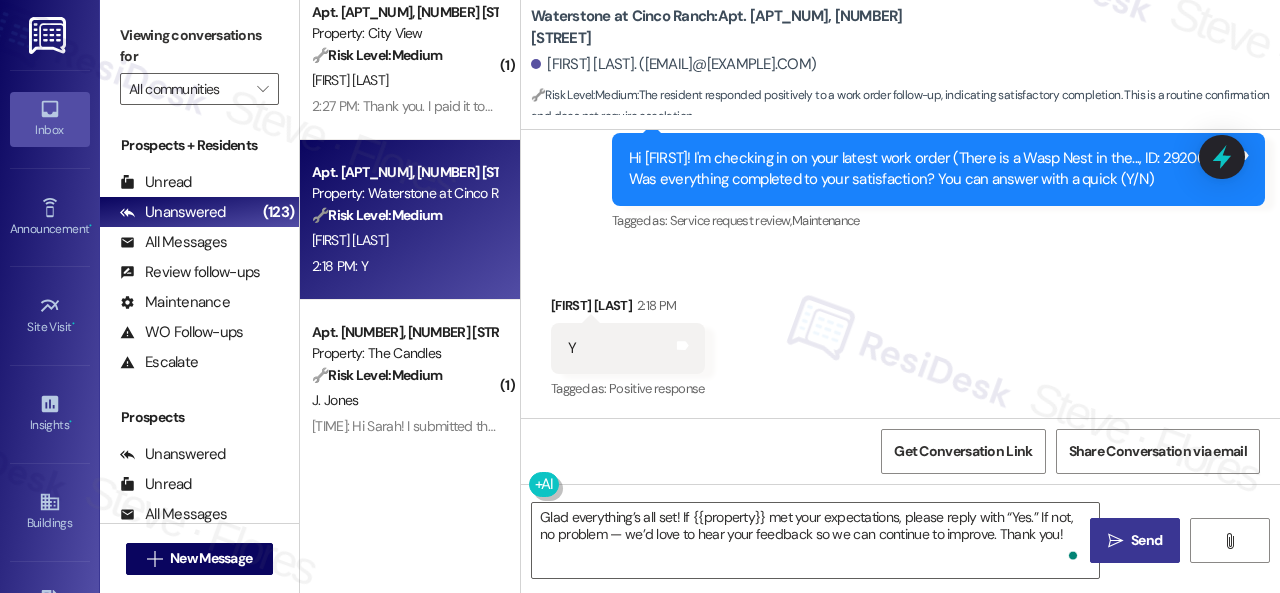 click on "" at bounding box center (1115, 541) 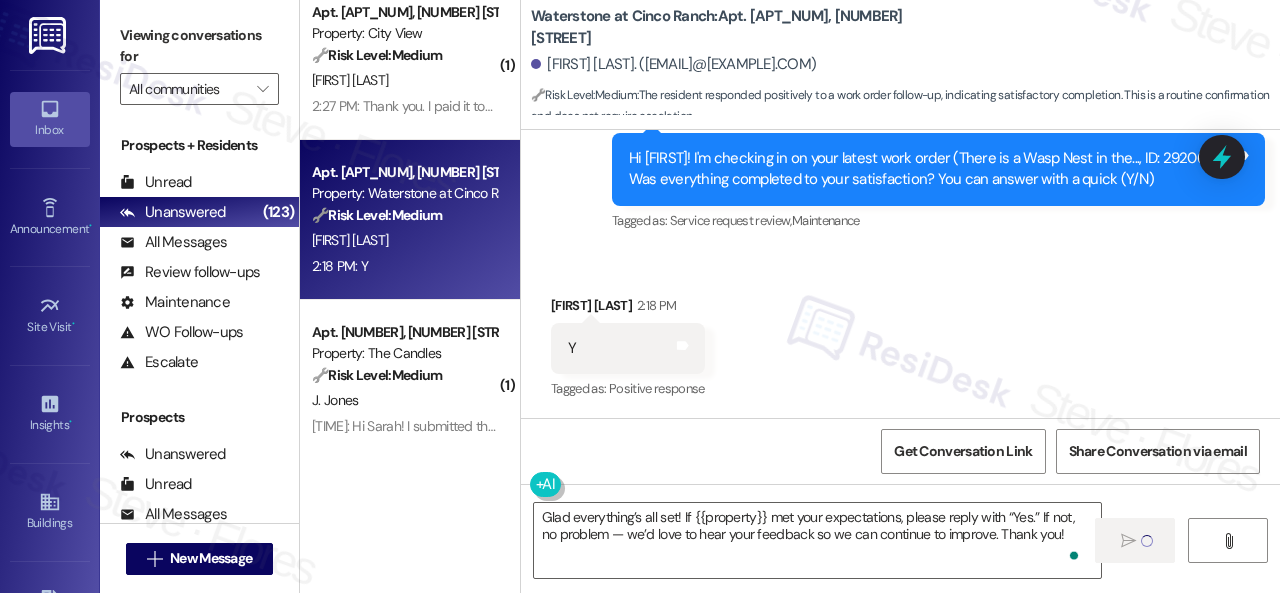 type 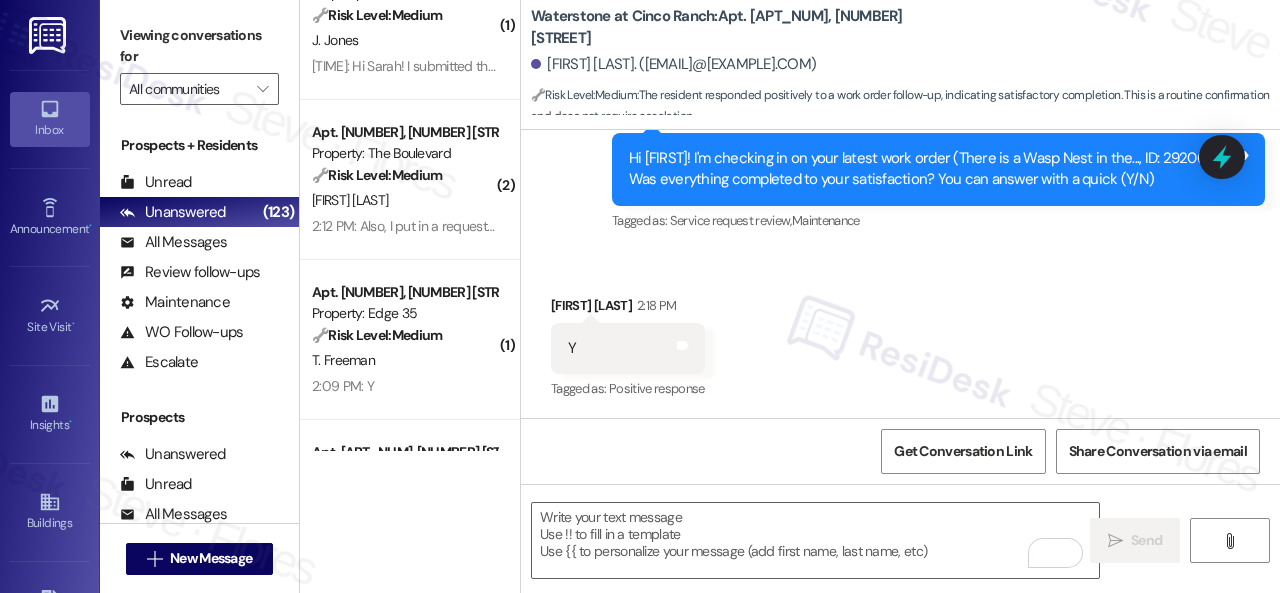 scroll, scrollTop: 1600, scrollLeft: 0, axis: vertical 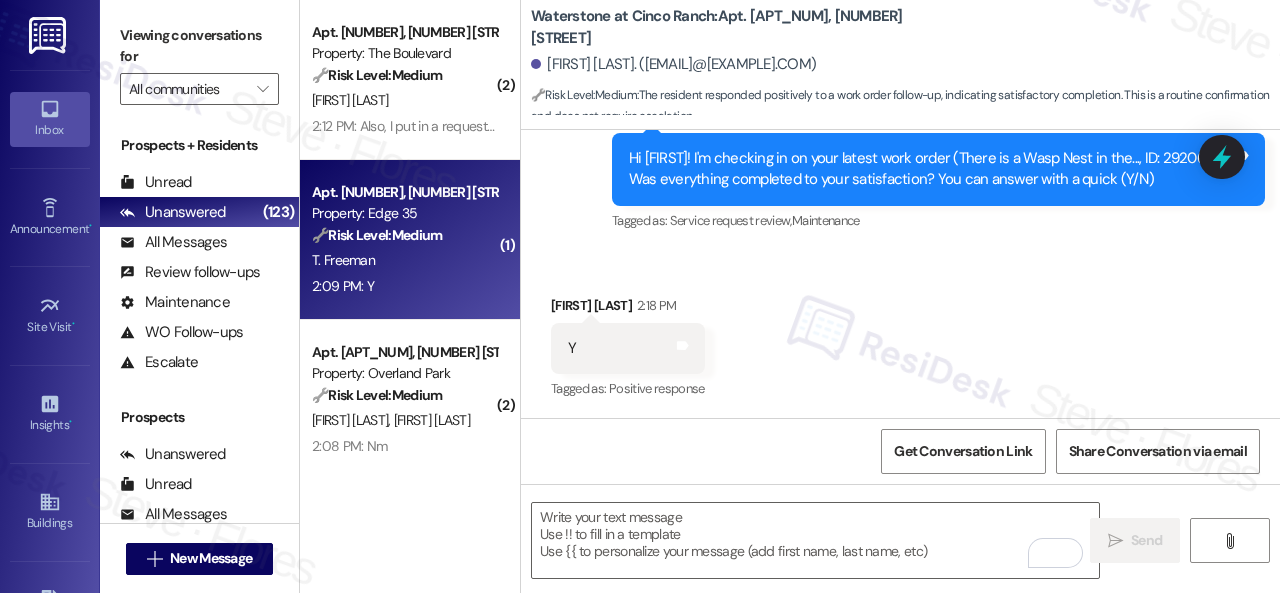 click on "2:09 PM: Y 2:09 PM: Y" at bounding box center (404, 286) 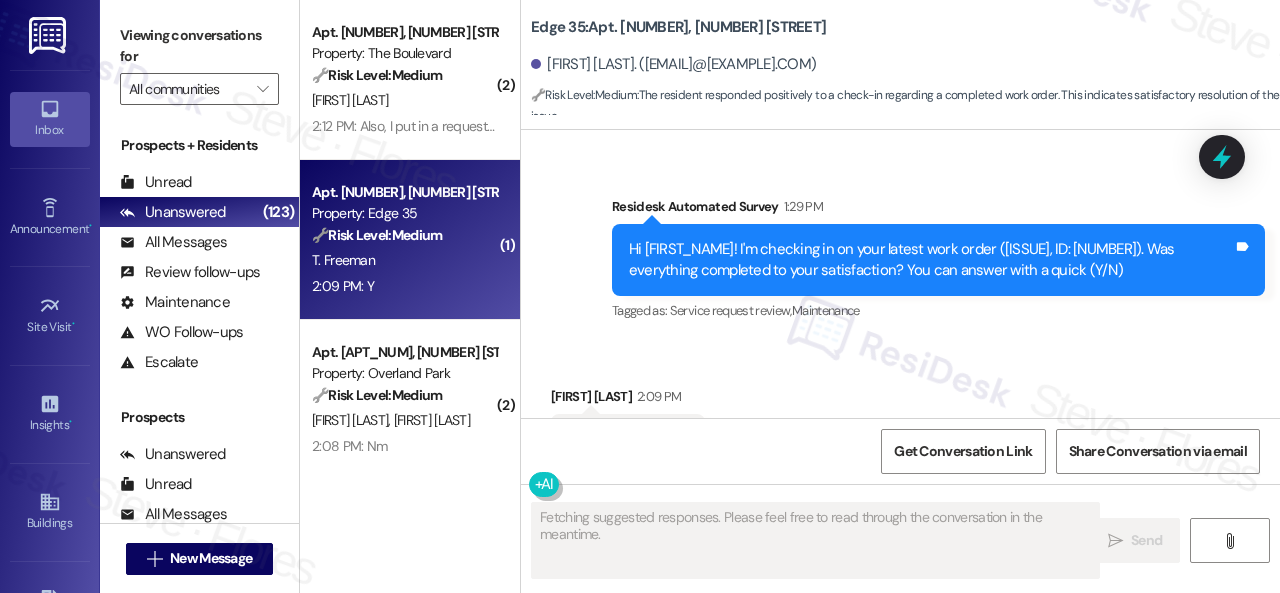 scroll, scrollTop: 2212, scrollLeft: 0, axis: vertical 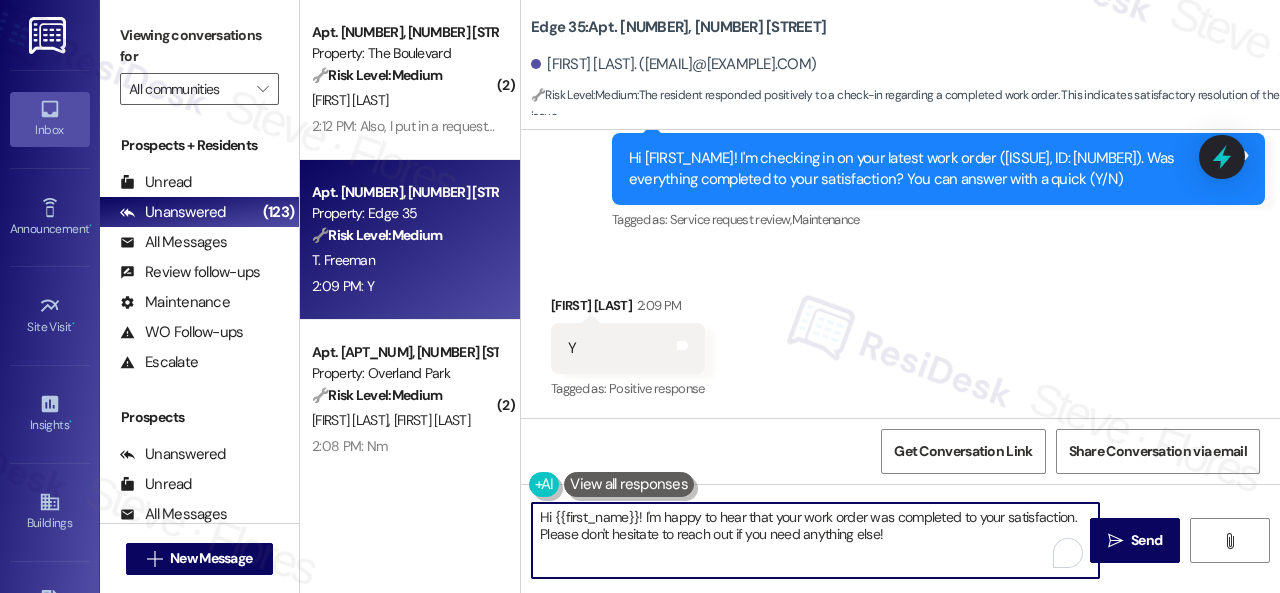 drag, startPoint x: 838, startPoint y: 523, endPoint x: 438, endPoint y: 504, distance: 400.451 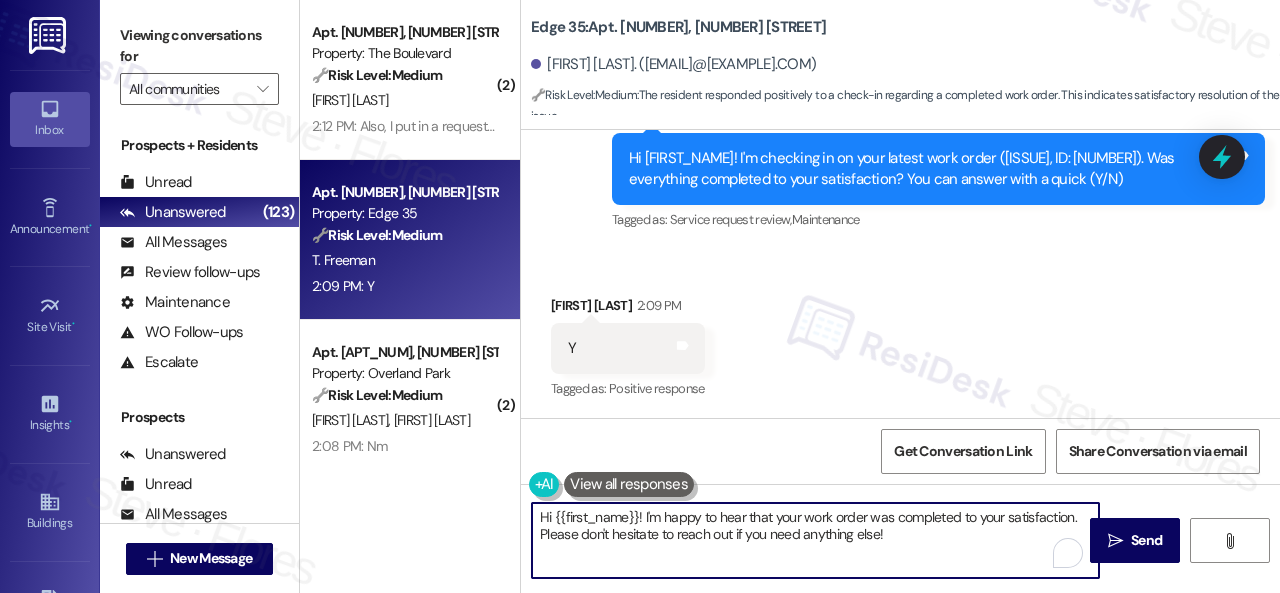 click on "( 1 ) Apt. CS~2553, 2600 Cityview Drive Property: City View 🔧  Risk Level:  Medium The resident confirms payment after a rent reminder. Although there was a prior issue with the office's system, it was resolved during a visit. The resident expresses appreciation for the notice, indicating the situation is under control and no further action is needed. M. Focht 2:27 PM: Thank you. I paid it today. The office had it incorrect, and they finally got it to correct at lunch when I went in to go over it with them. Was their system duplicating total after my transfer. Apprec the notice. 2:27 PM: Thank you. I paid it today. The office had it incorrect, and they finally got it to correct at lunch when I went in to go over it with them. Was their system duplicating total after my transfer. Apprec the notice. ( 1 ) Apt. 05W02, 9 Candlelight Dr Property: The Candles 🔧  Risk Level:  Medium J. Jones ( 2 ) Apt. 5152, 4800 Skyline Dr Property: The Boulevard 🔧  Risk Level:  Medium E. Verhoff Property: Edge 35 🔧 ( 2" at bounding box center (790, 296) 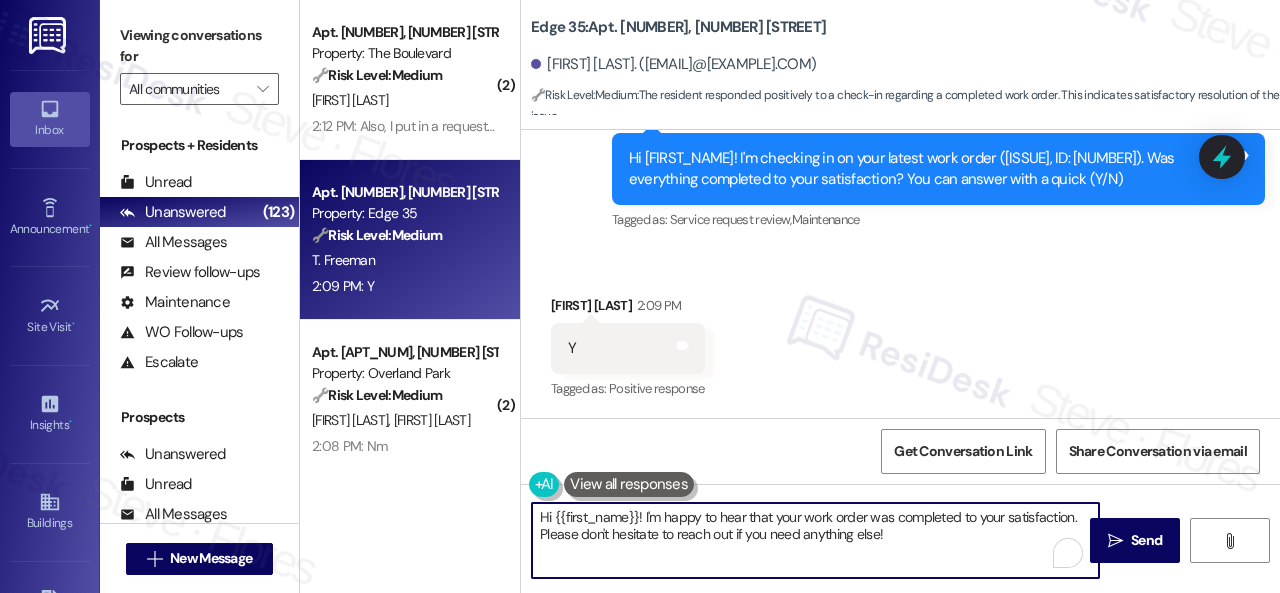 paste on "Glad everything’s all set! If {{property}} met your expectations, please reply with “Yes.” If not, no problem — we’d love to hear your feedback so we can continue to improve. Thank you" 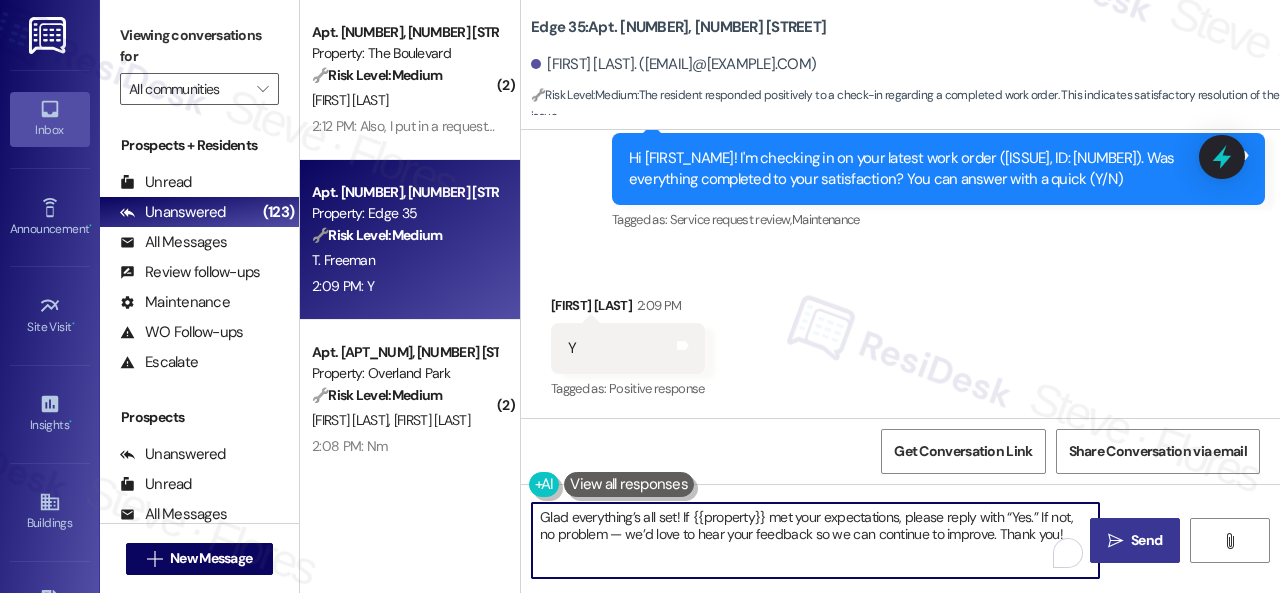 type on "Glad everything’s all set! If {{property}} met your expectations, please reply with “Yes.” If not, no problem — we’d love to hear your feedback so we can continue to improve. Thank you!" 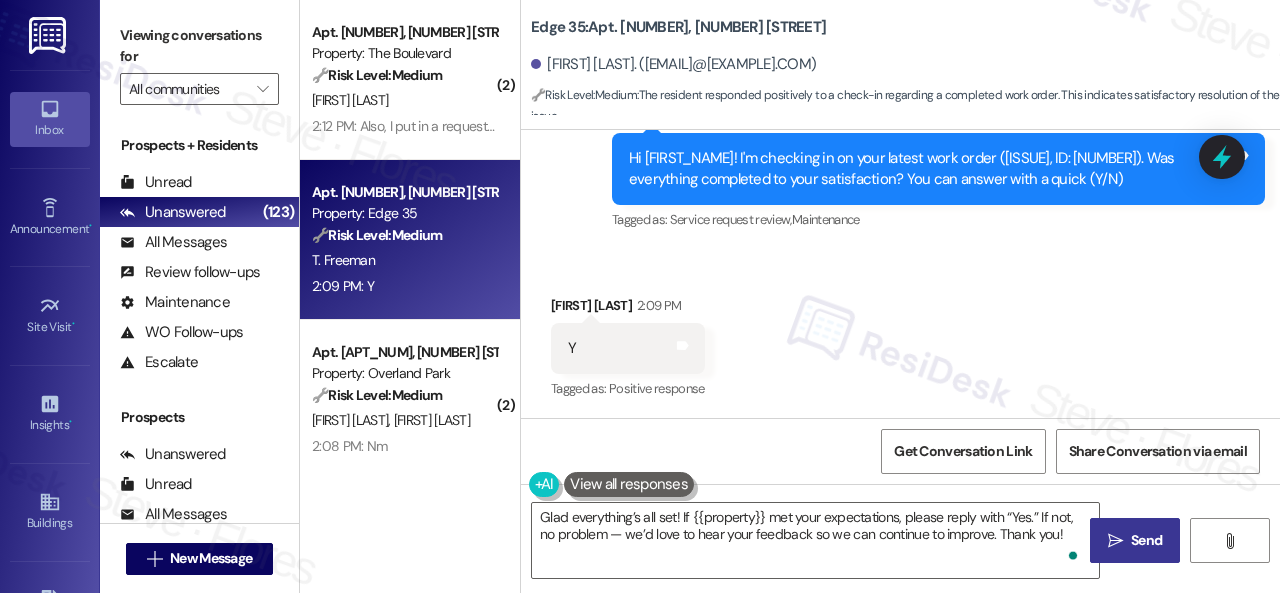 click on " Send" at bounding box center [1135, 540] 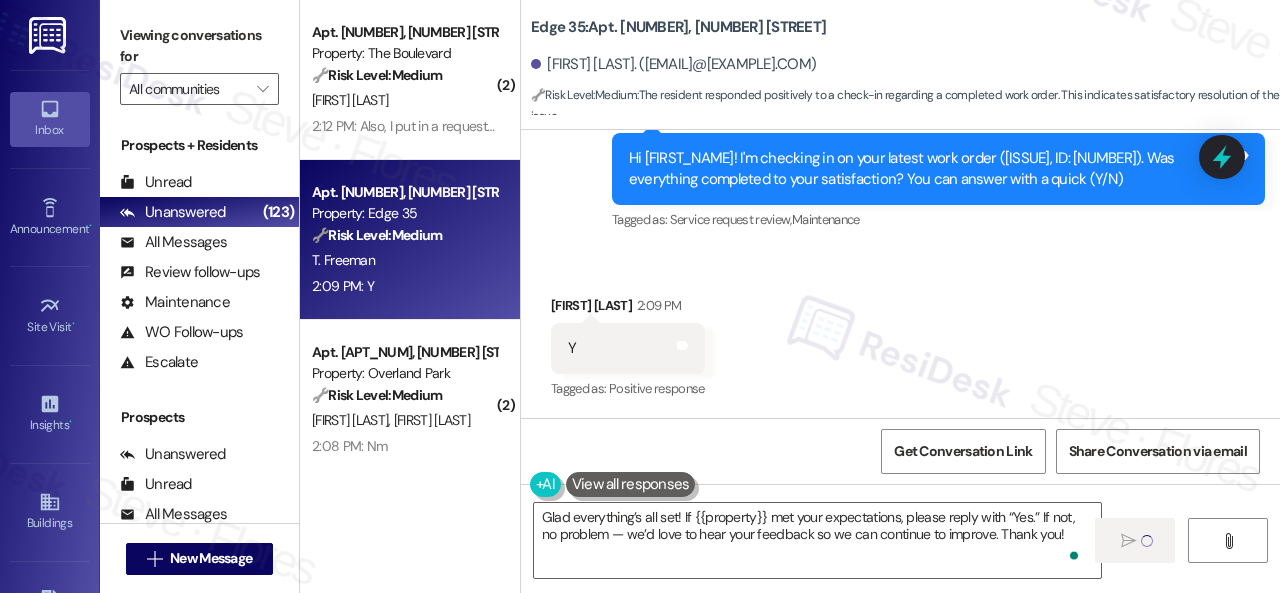 type 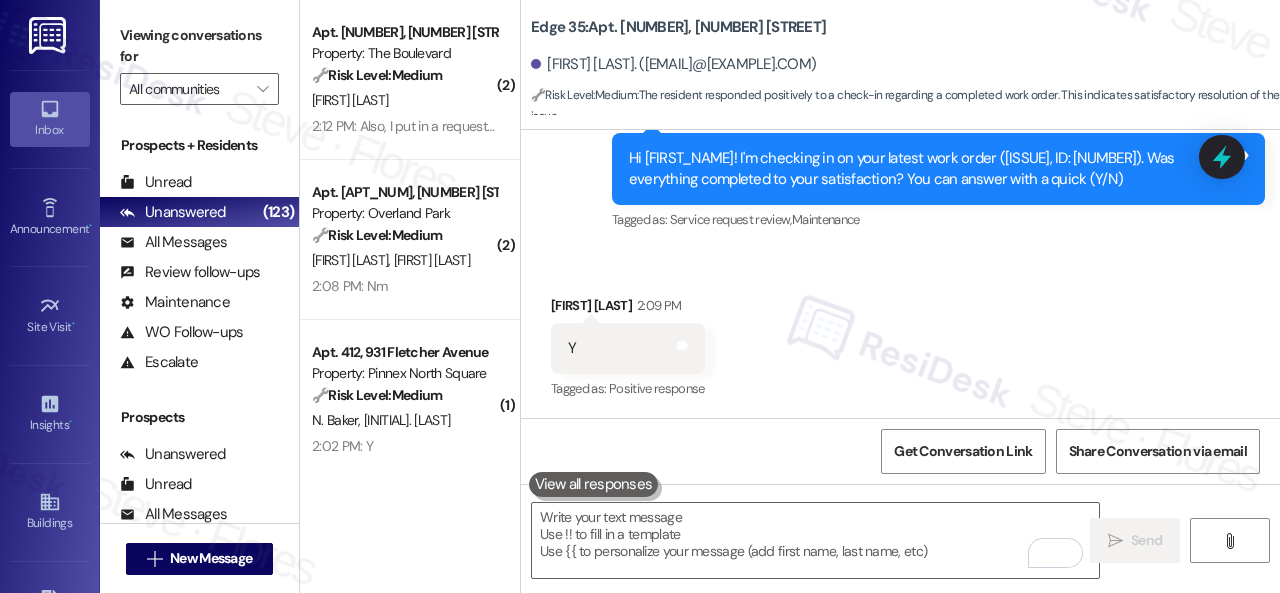 drag, startPoint x: 405, startPoint y: 437, endPoint x: 711, endPoint y: 426, distance: 306.19766 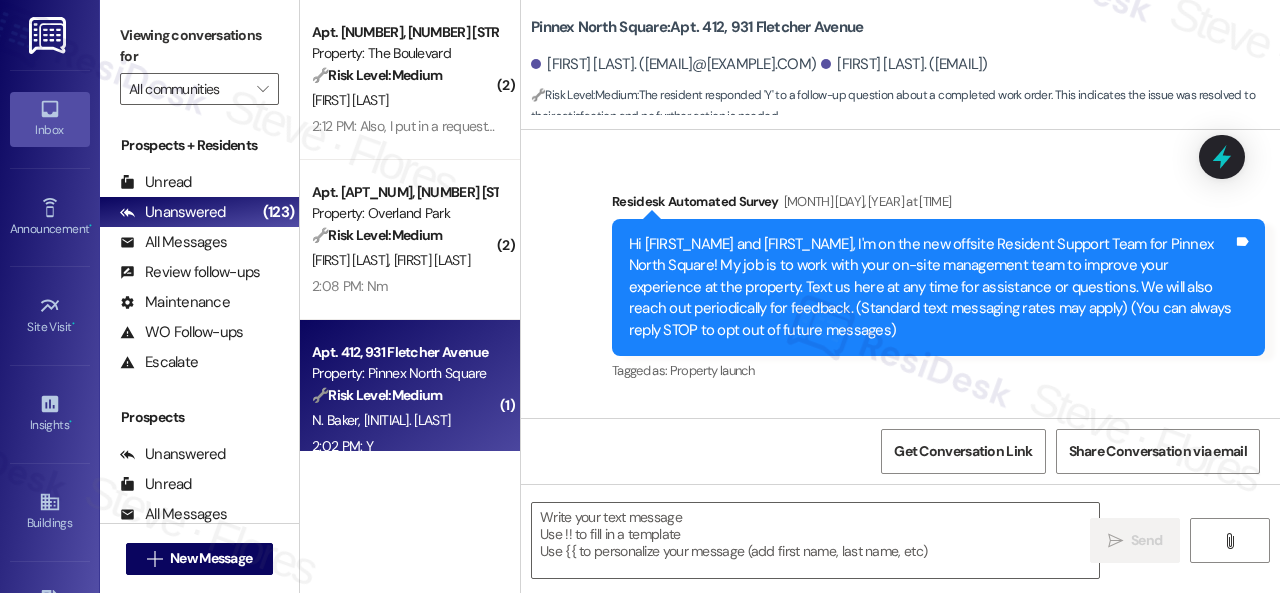 type on "Fetching suggested responses. Please feel free to read through the conversation in the meantime." 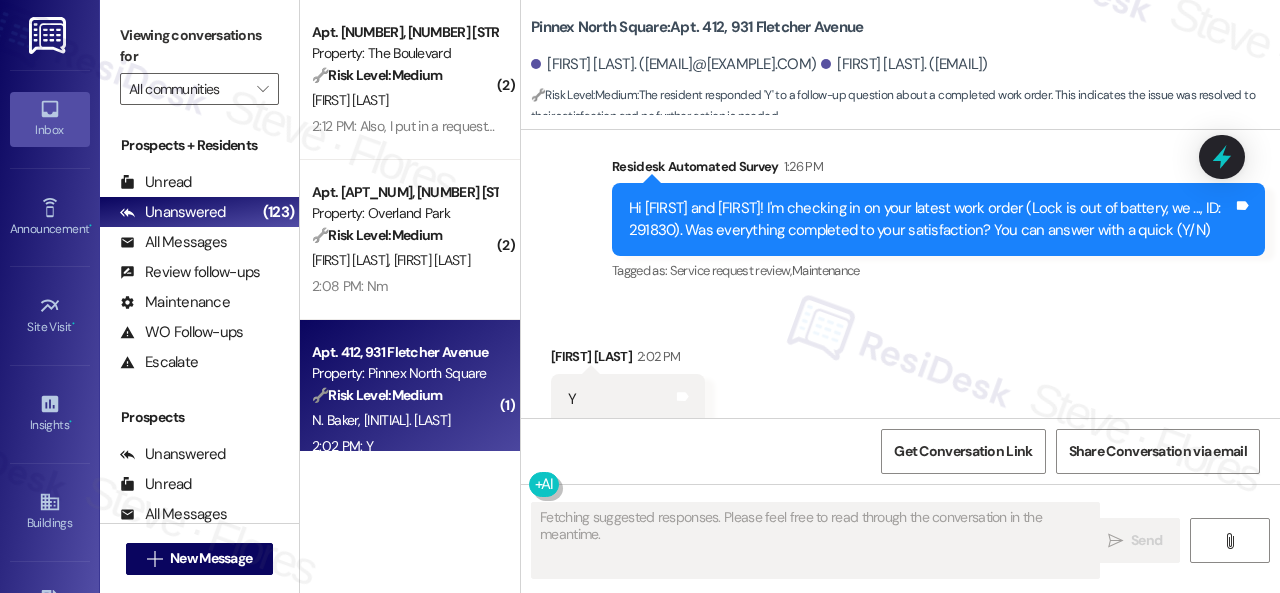 scroll, scrollTop: 2832, scrollLeft: 0, axis: vertical 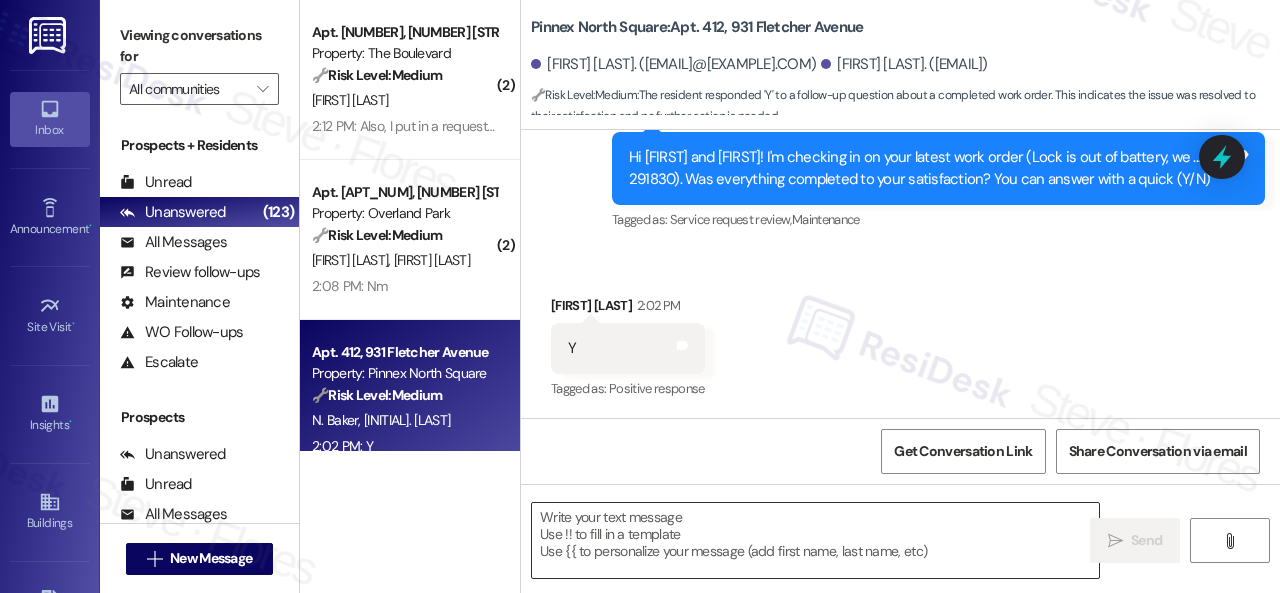 click at bounding box center [815, 540] 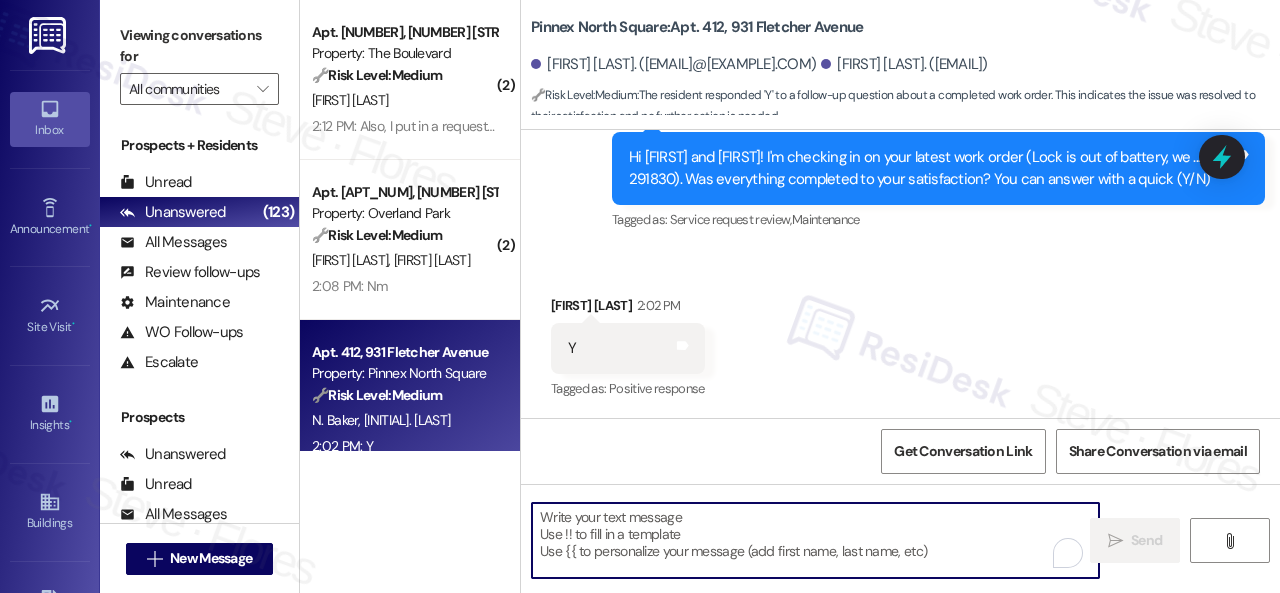 paste on "Glad everything’s all set! If {{property}} met your expectations, please reply with “Yes.” If not, no problem — we’d love to hear your feedback so we can continue to improve. Thank you!" 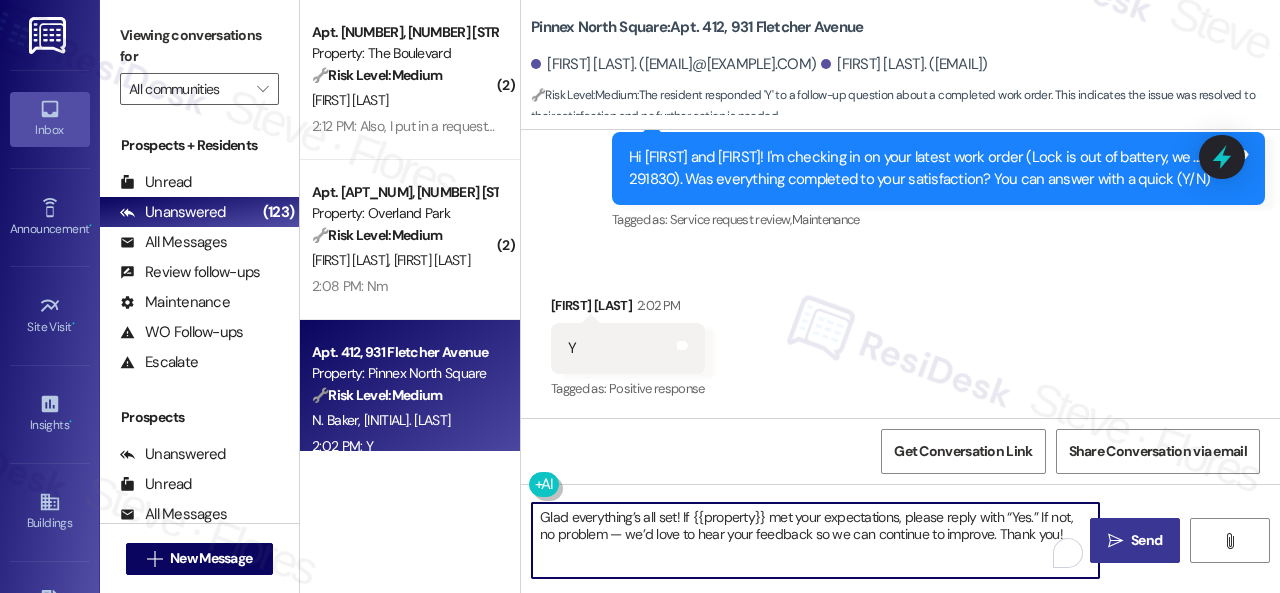 type on "Glad everything’s all set! If {{property}} met your expectations, please reply with “Yes.” If not, no problem — we’d love to hear your feedback so we can continue to improve. Thank you!" 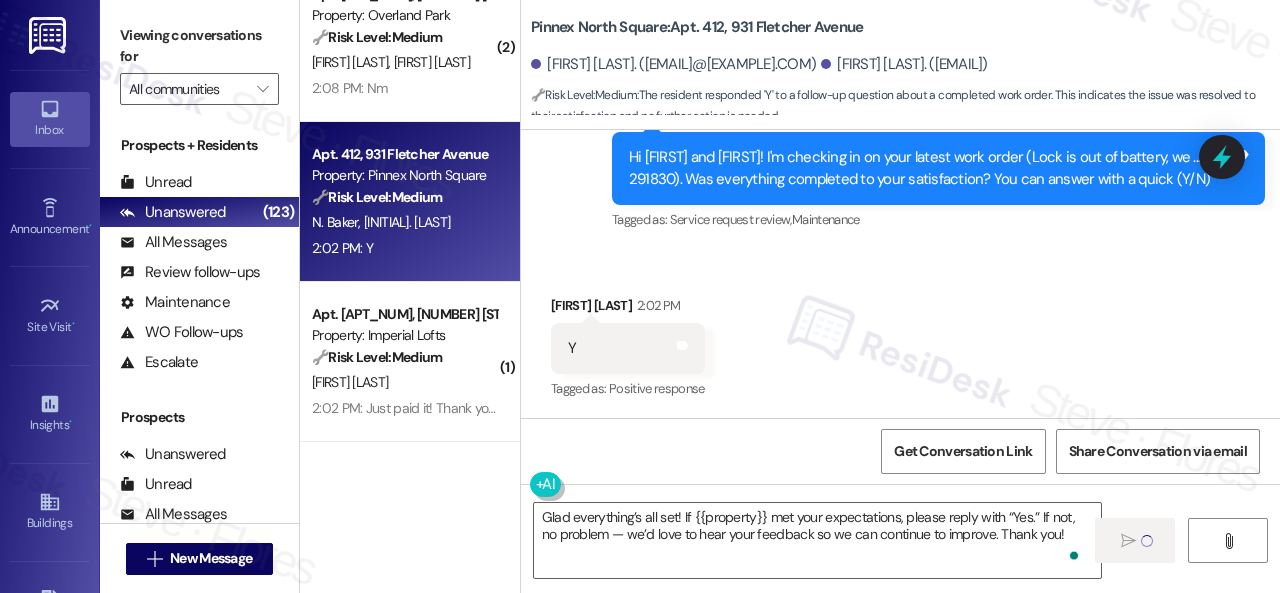 type 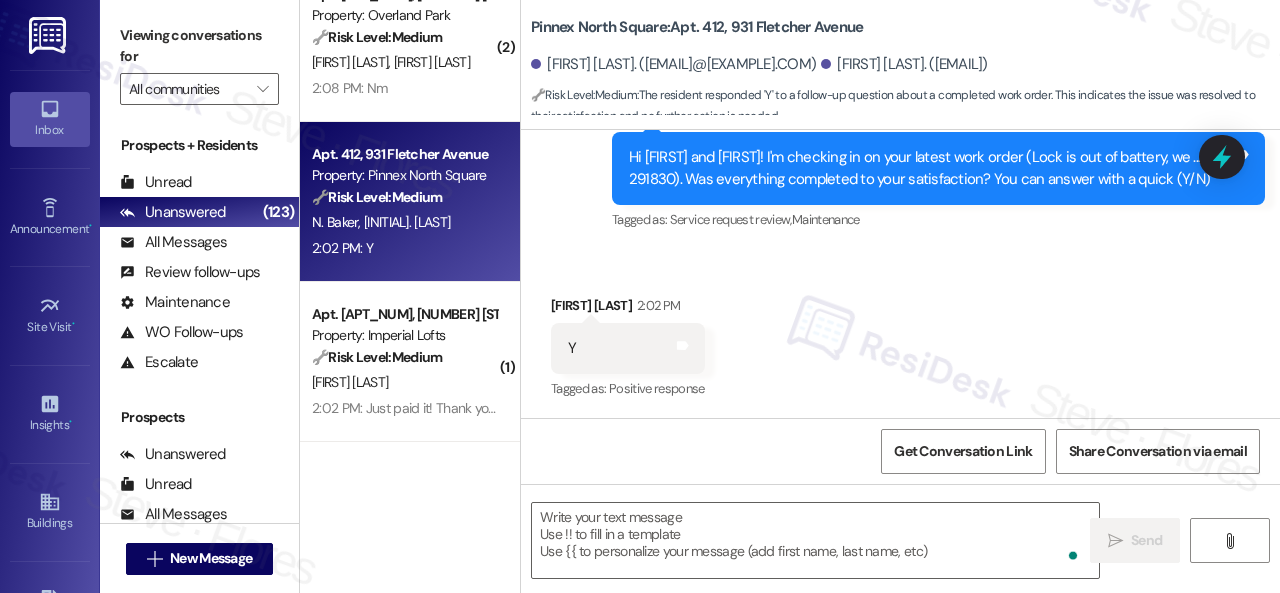scroll, scrollTop: 1900, scrollLeft: 0, axis: vertical 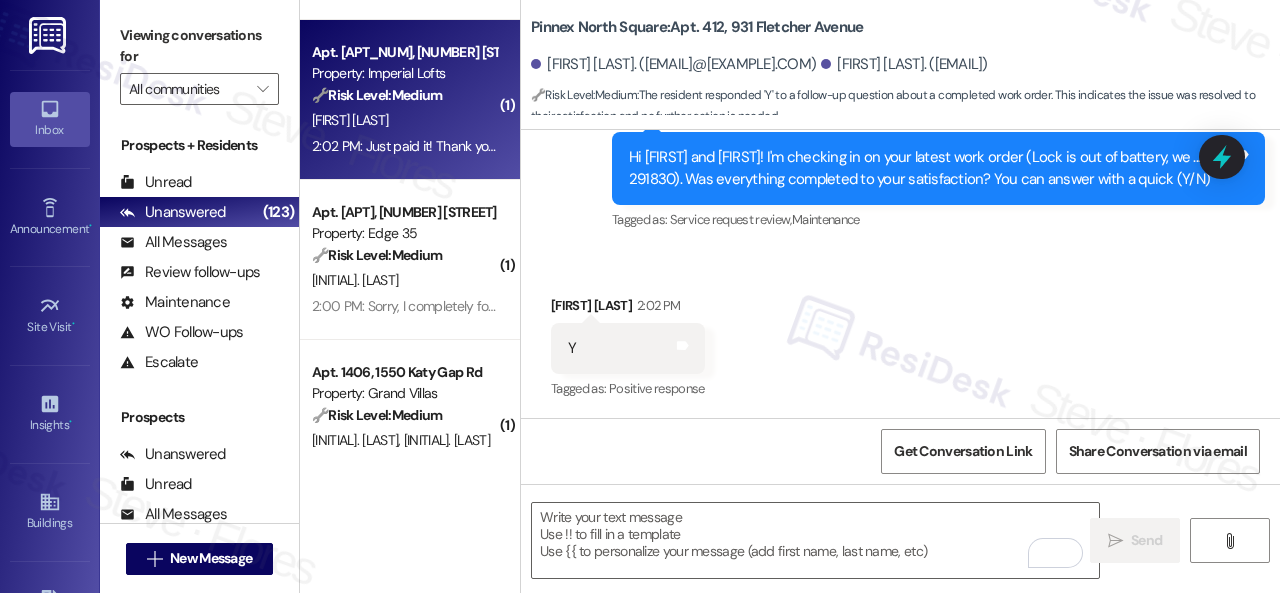 click on "A. Al Dahan" at bounding box center [404, 120] 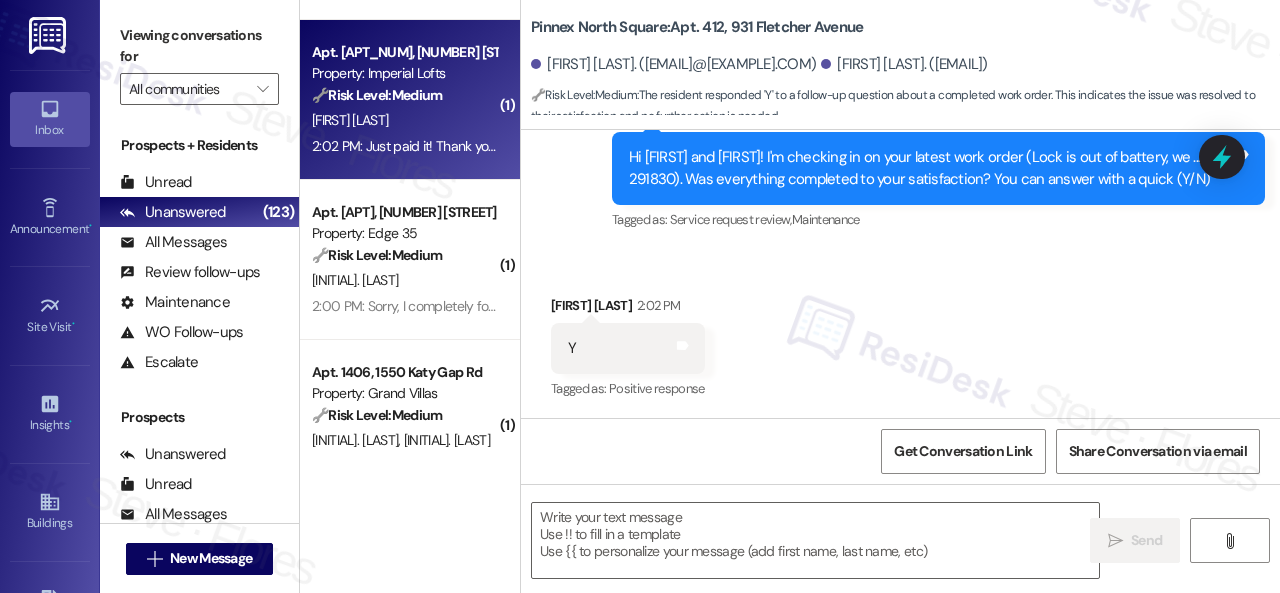 type on "Fetching suggested responses. Please feel free to read through the conversation in the meantime." 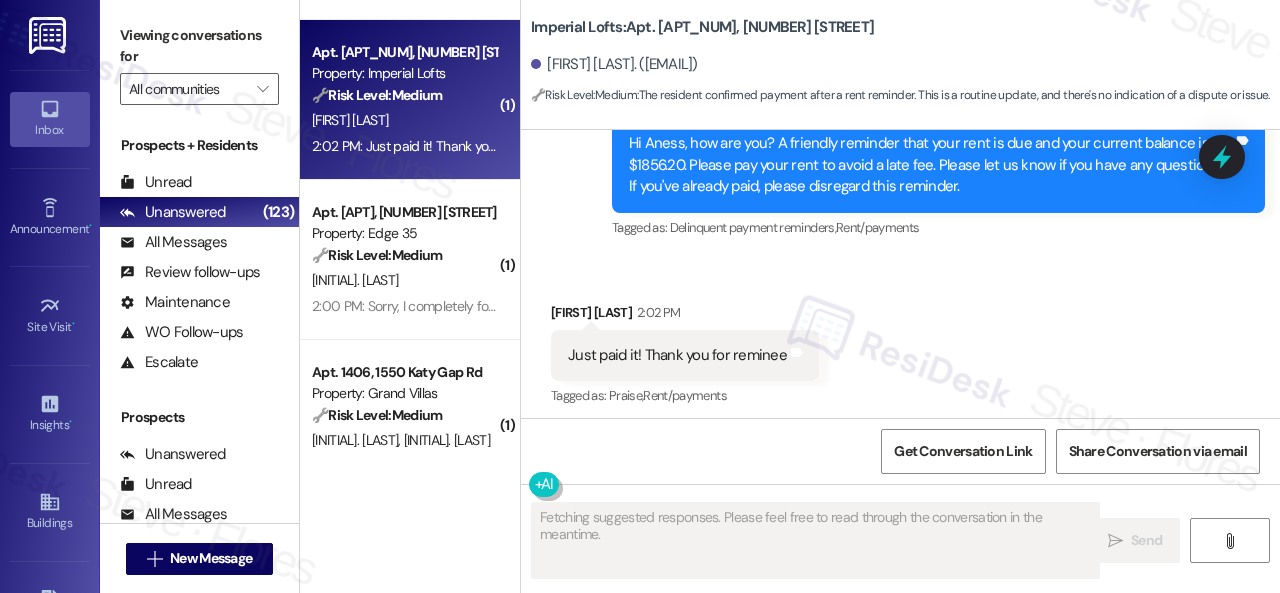 scroll, scrollTop: 1455, scrollLeft: 0, axis: vertical 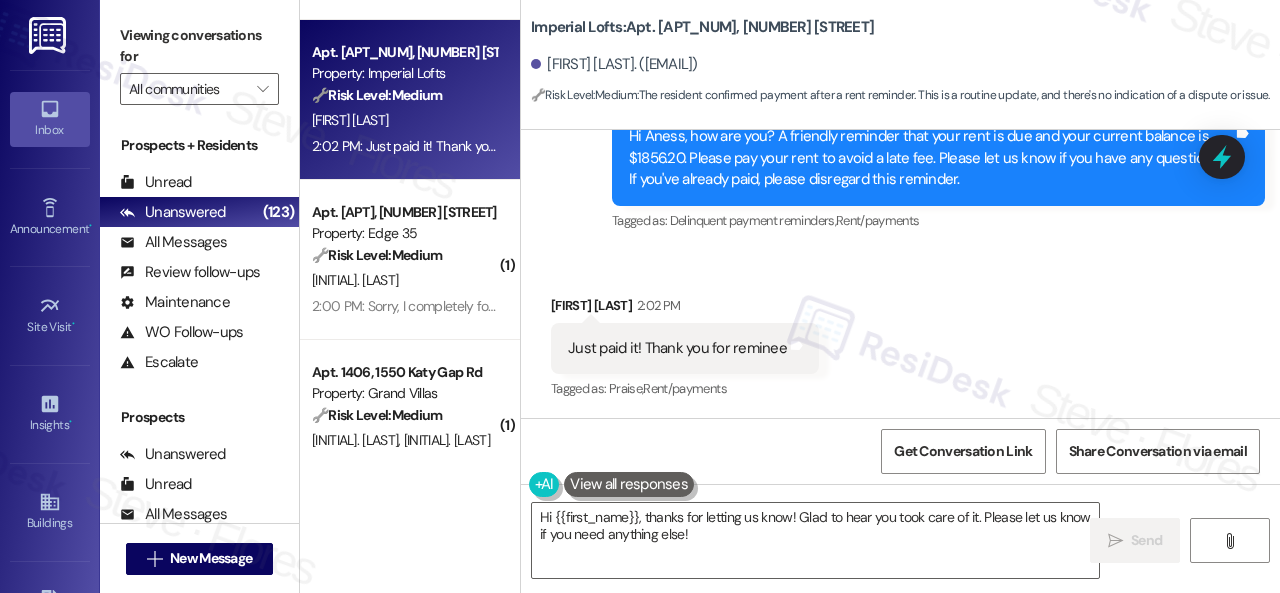click on "( 1 ) Apt. 05W02, 9 Candlelight Dr Property: The Candles 🔧  Risk Level:  Medium Resident indicates they submitted payment earlier in the day and received confirmation. This is a routine payment update and confirmation, with no indication of a dispute or problem. J. Jones 2:16 PM: Hi Sarah! I submitted the payment earlier this morning. I received the payment confirmation email but please let me know if there are any issues. 2:16 PM: Hi Sarah! I submitted the payment earlier this morning. I received the payment confirmation email but please let me know if there are any issues. ( 2 ) Apt. 5152, 4800 Skyline Dr Property: The Boulevard 🔧  Risk Level:  Medium The resident confirmed the fridge issue was resolved and cancelled a subsequent, unrelated maintenance request. This indicates satisfactory resolution and efficient communication. E. Verhoff 2:12 PM: Also, I put in a request About my showerhead, I already got that resolved myself so you guys don't need to come out anymore! ( 2 ) Property: Overland Park (" at bounding box center [790, 296] 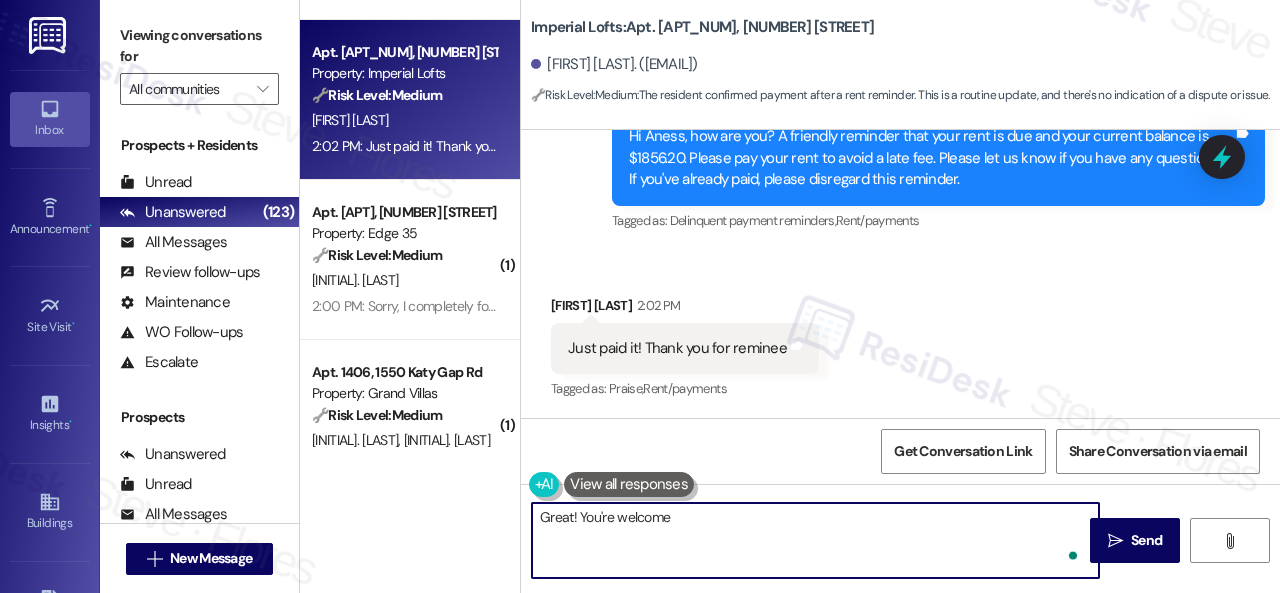 type on "Great! You're welcome!" 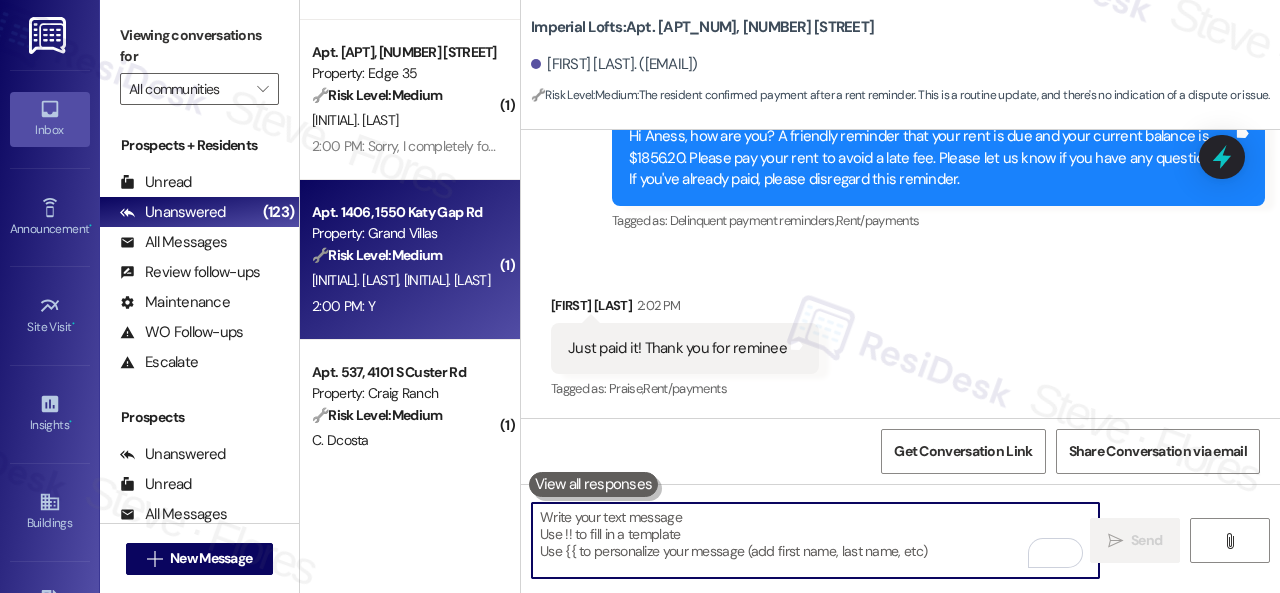type 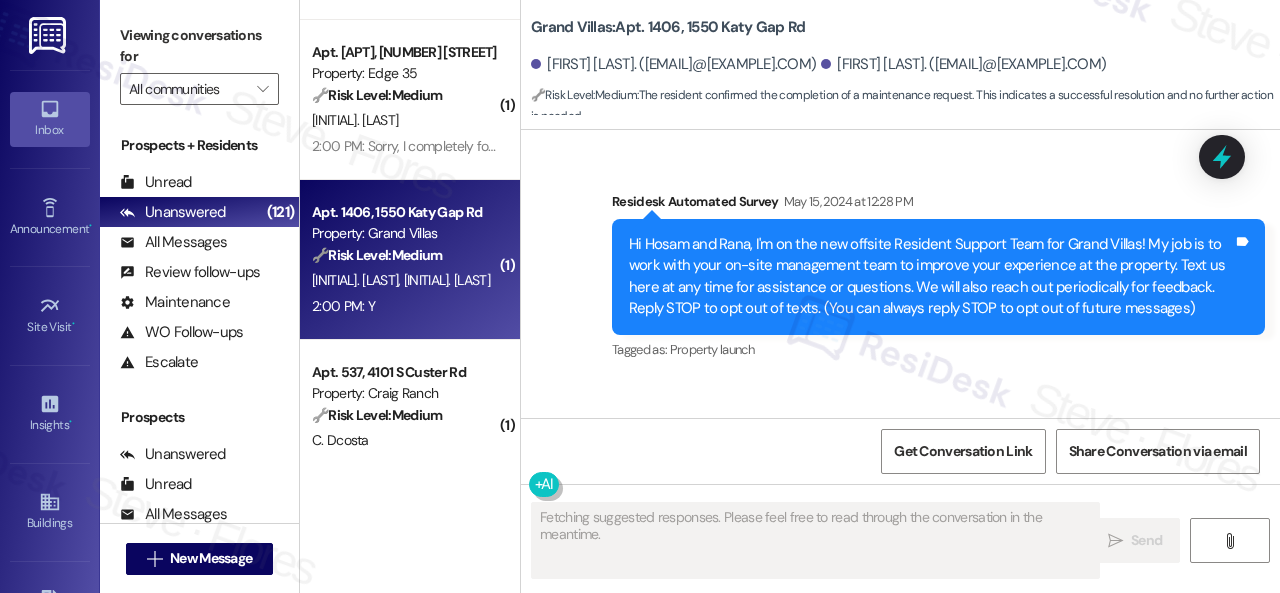 scroll, scrollTop: 11223, scrollLeft: 0, axis: vertical 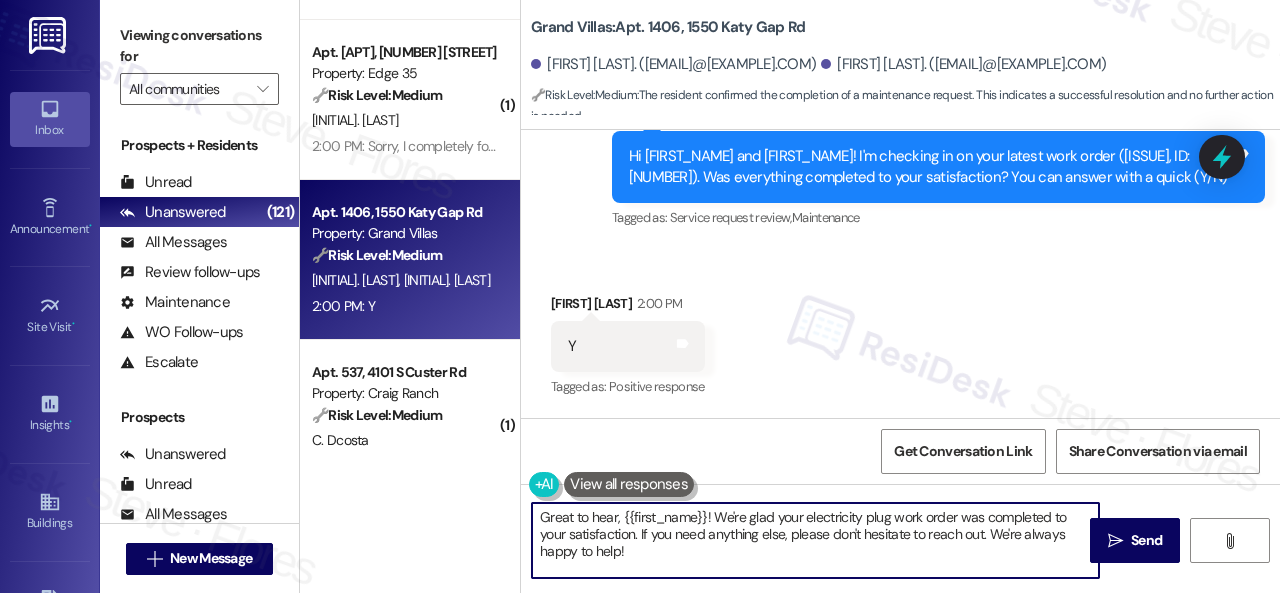 drag, startPoint x: 435, startPoint y: 493, endPoint x: 746, endPoint y: 531, distance: 313.31296 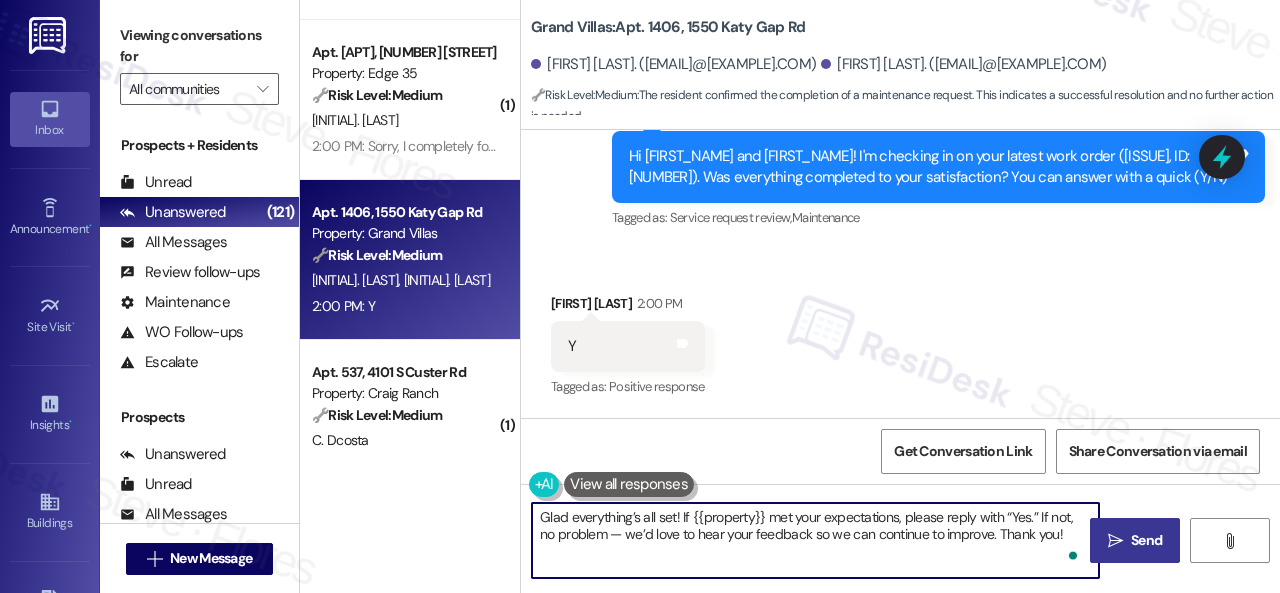 type on "Glad everything’s all set! If {{property}} met your expectations, please reply with “Yes.” If not, no problem — we’d love to hear your feedback so we can continue to improve. Thank you!" 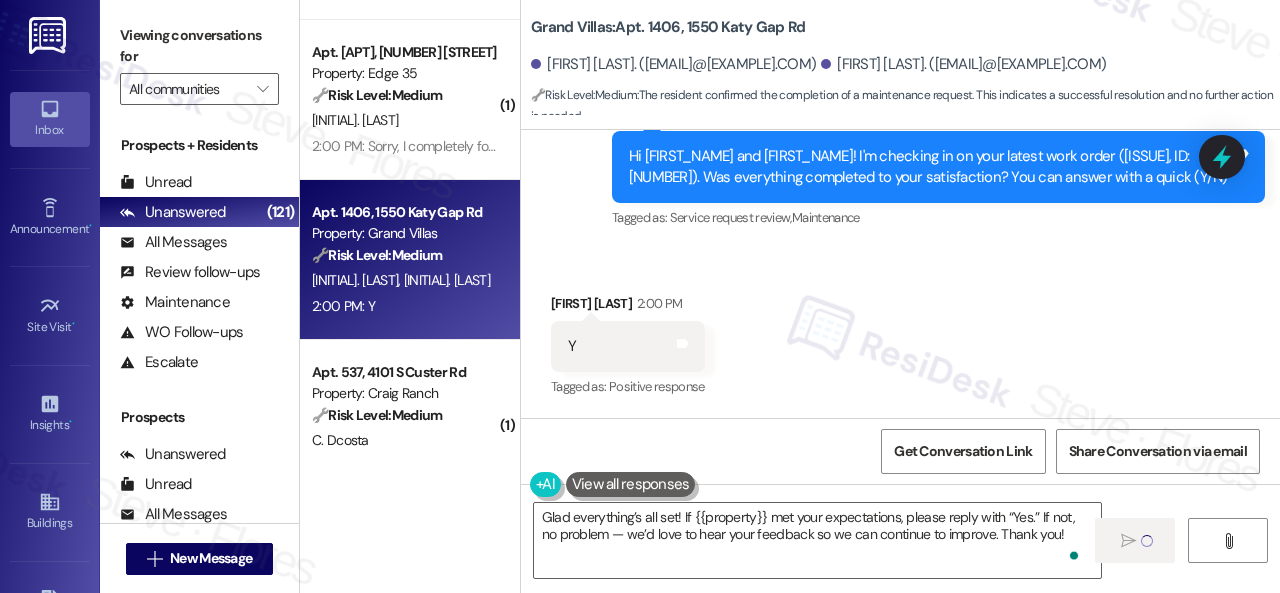 scroll, scrollTop: 2100, scrollLeft: 0, axis: vertical 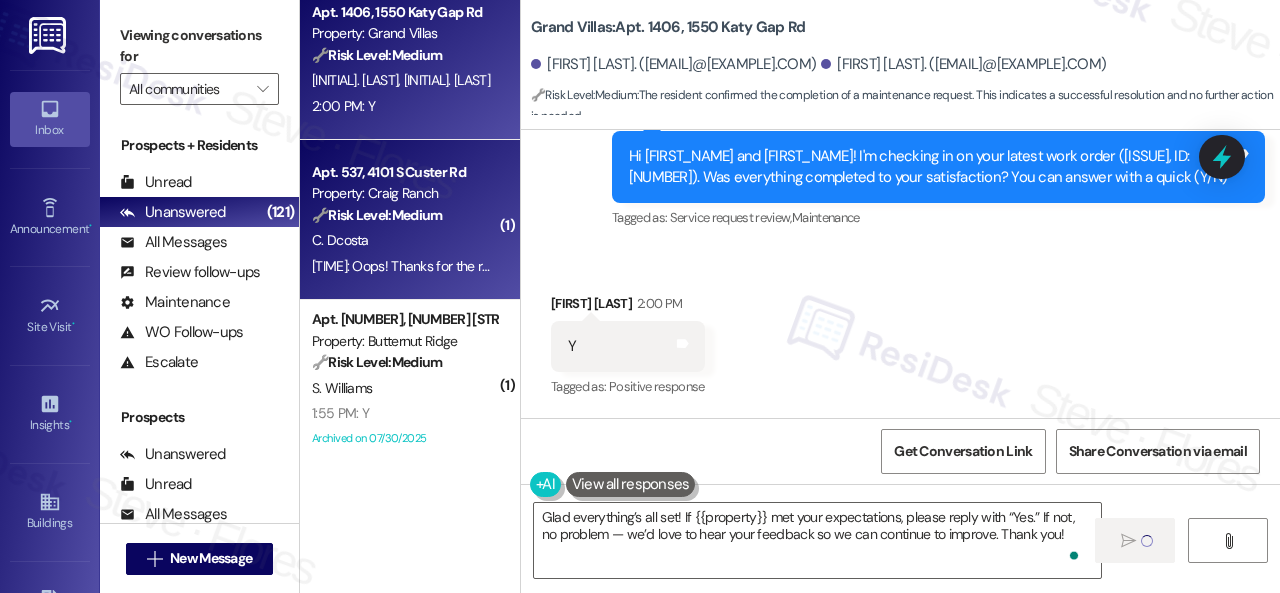type 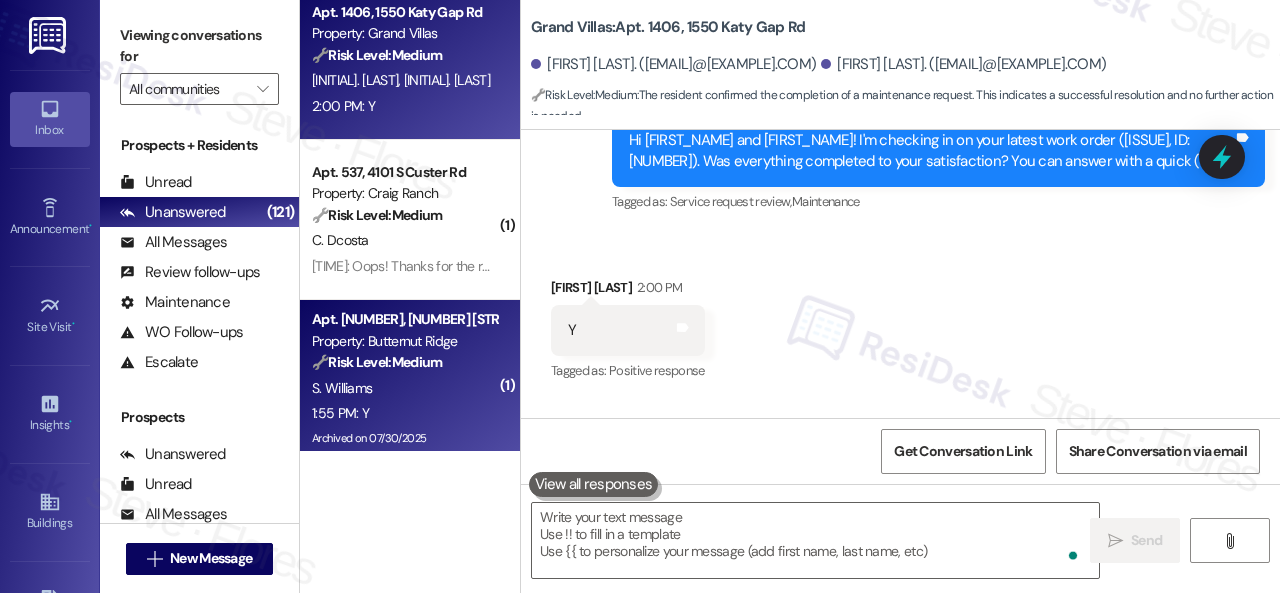 scroll, scrollTop: 11222, scrollLeft: 0, axis: vertical 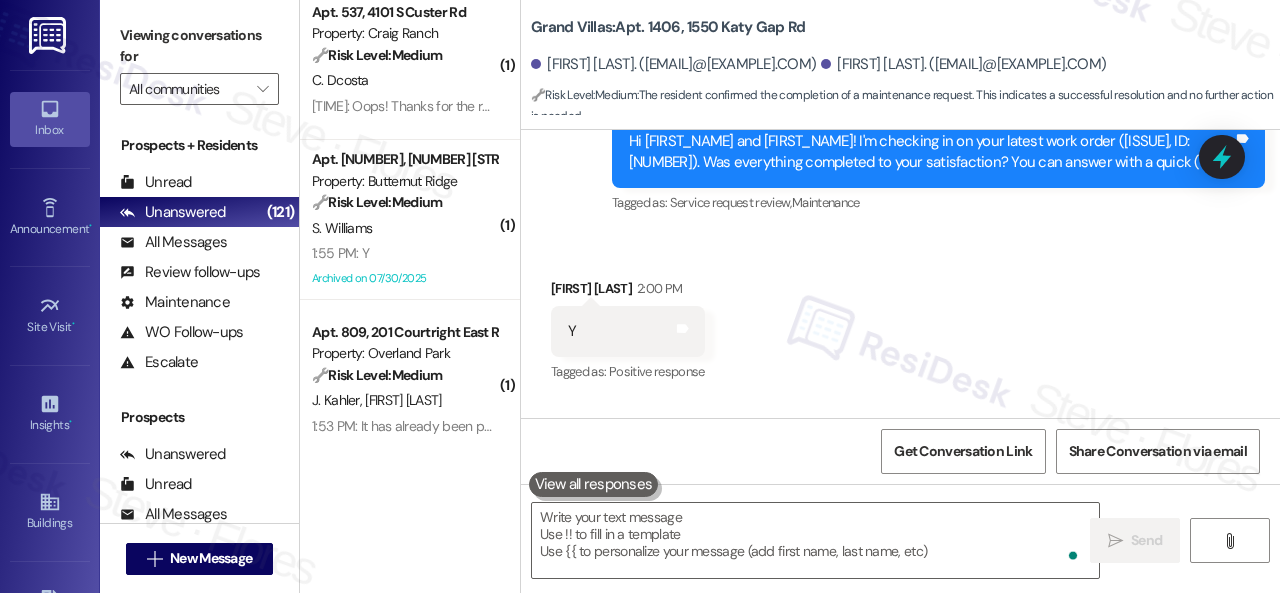 click on "J. Kahler E. Kahler" at bounding box center (404, 400) 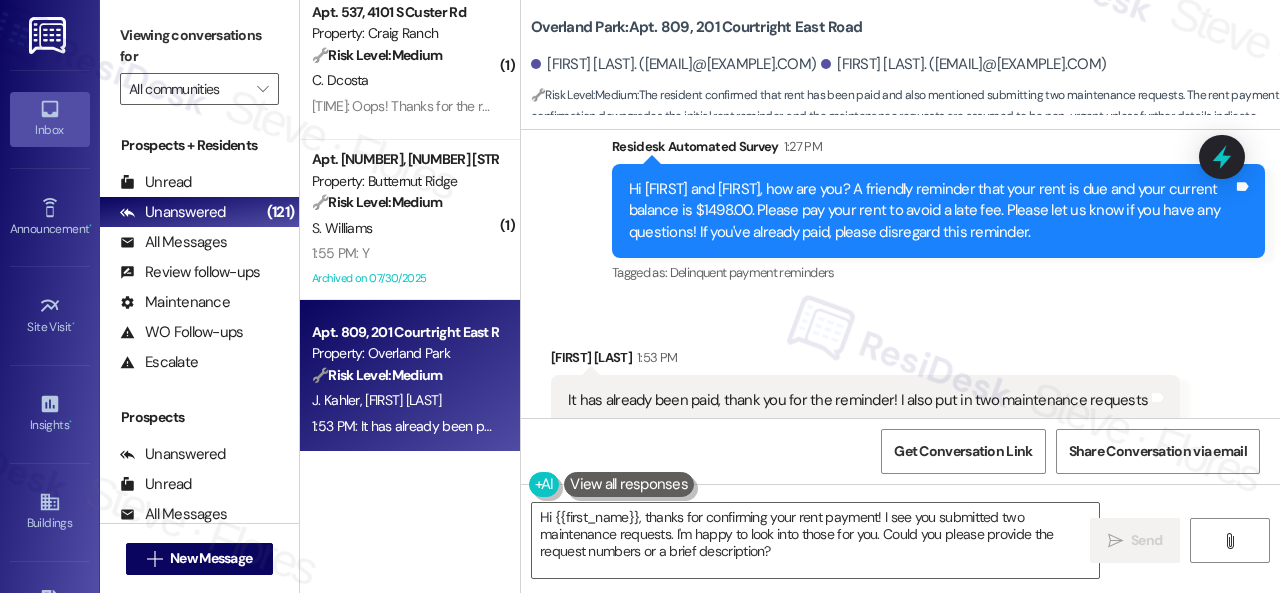 scroll, scrollTop: 8828, scrollLeft: 0, axis: vertical 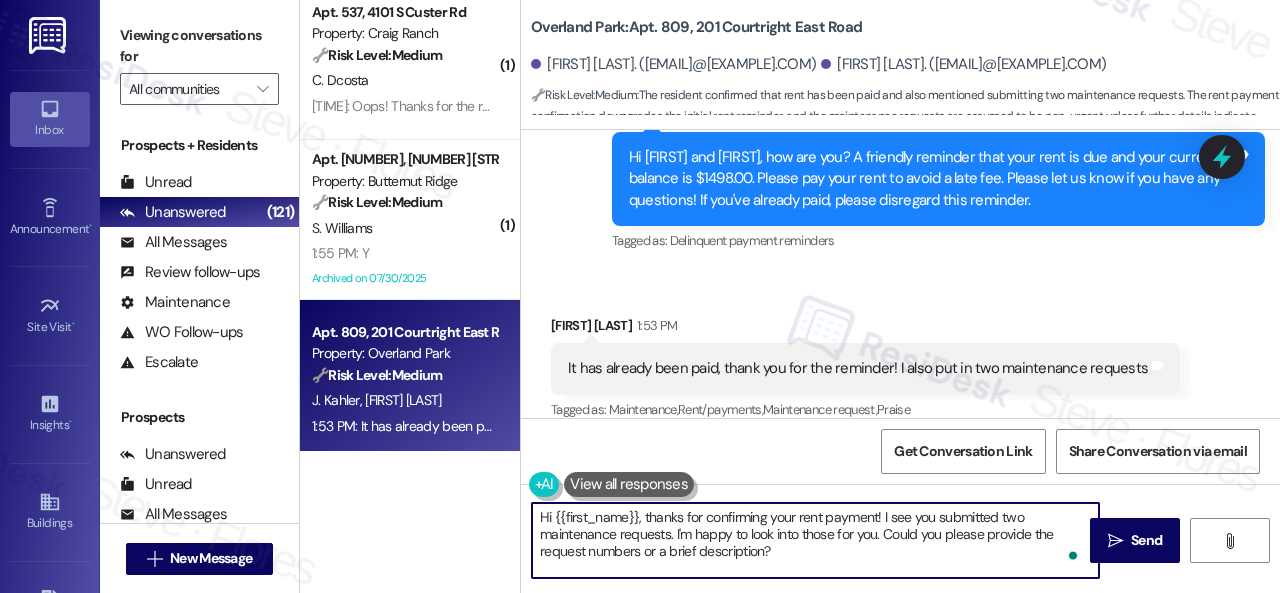 drag, startPoint x: 648, startPoint y: 523, endPoint x: 491, endPoint y: 509, distance: 157.62297 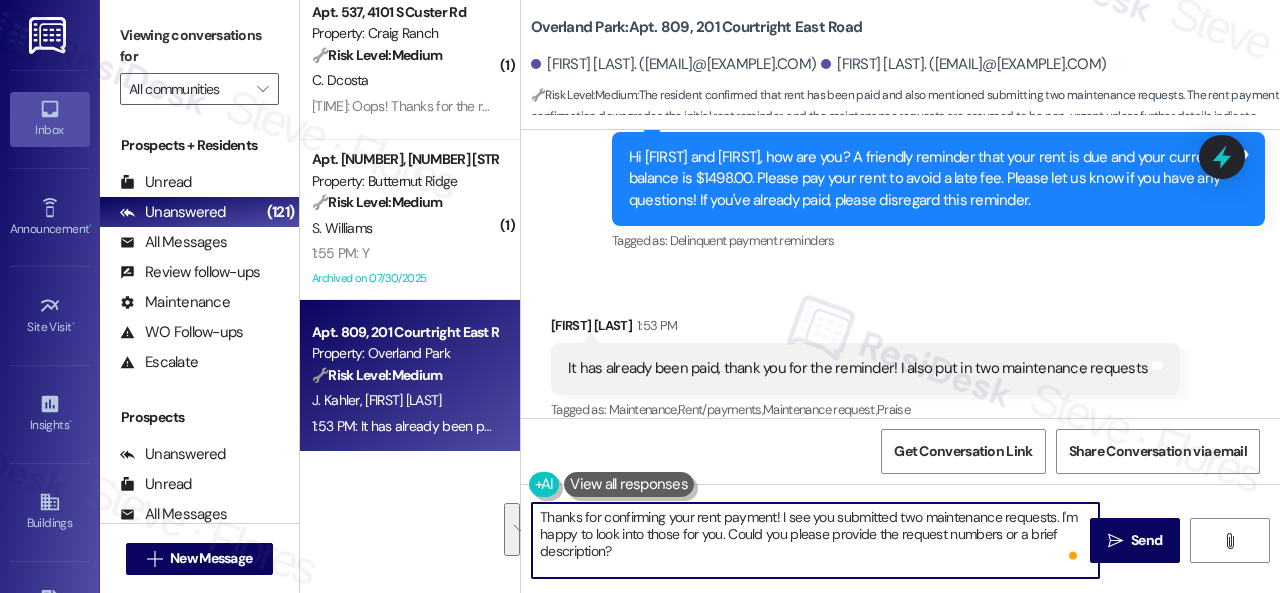 drag, startPoint x: 781, startPoint y: 519, endPoint x: 797, endPoint y: 561, distance: 44.94441 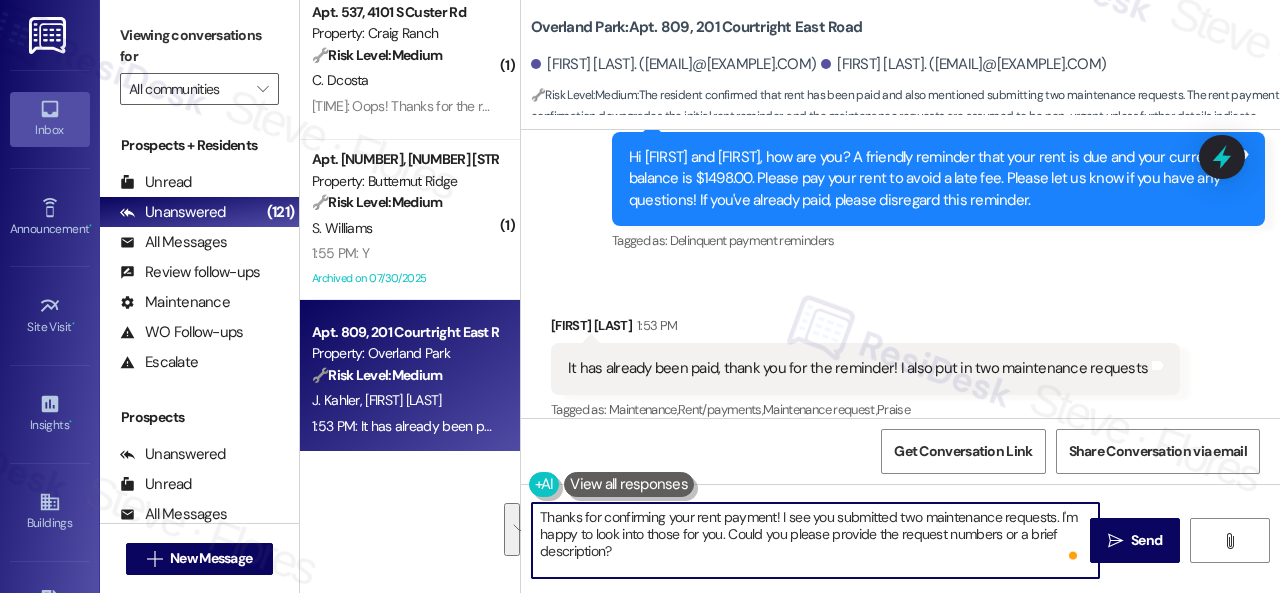 click on "Thanks for confirming your rent payment! I see you submitted two maintenance requests. I'm happy to look into those for you. Could you please provide the request numbers or a brief description?" at bounding box center [815, 540] 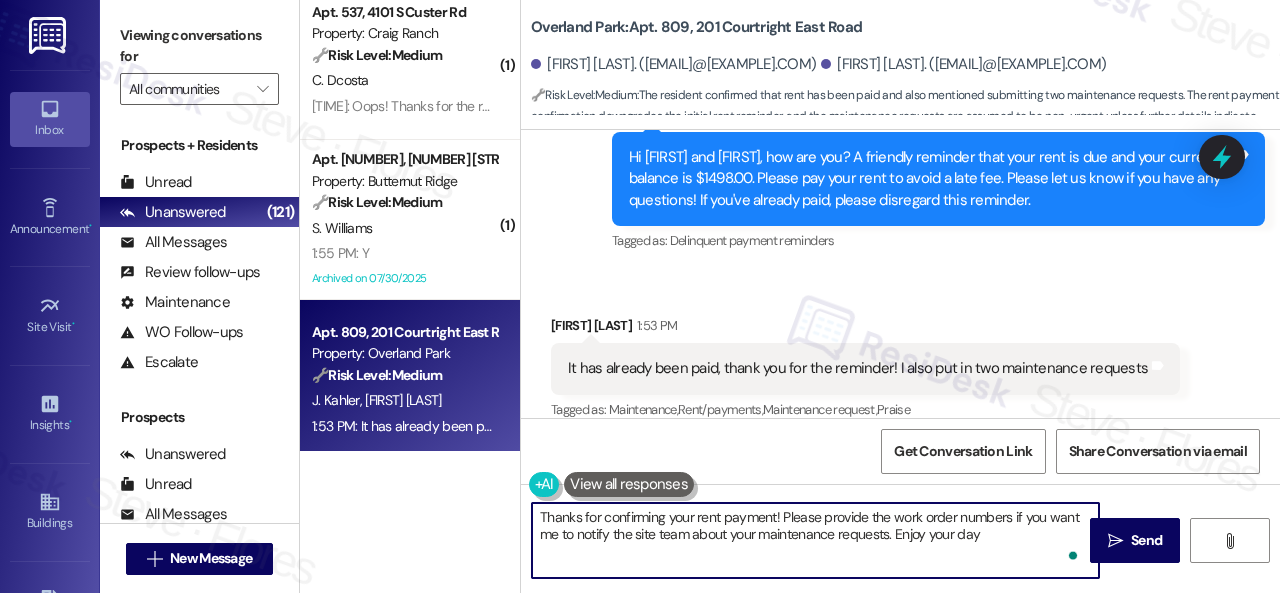 type on "Thanks for confirming your rent payment! Please provide the work order numbers if you want me to notify the site team about your maintenance requests. Enjoy your day!" 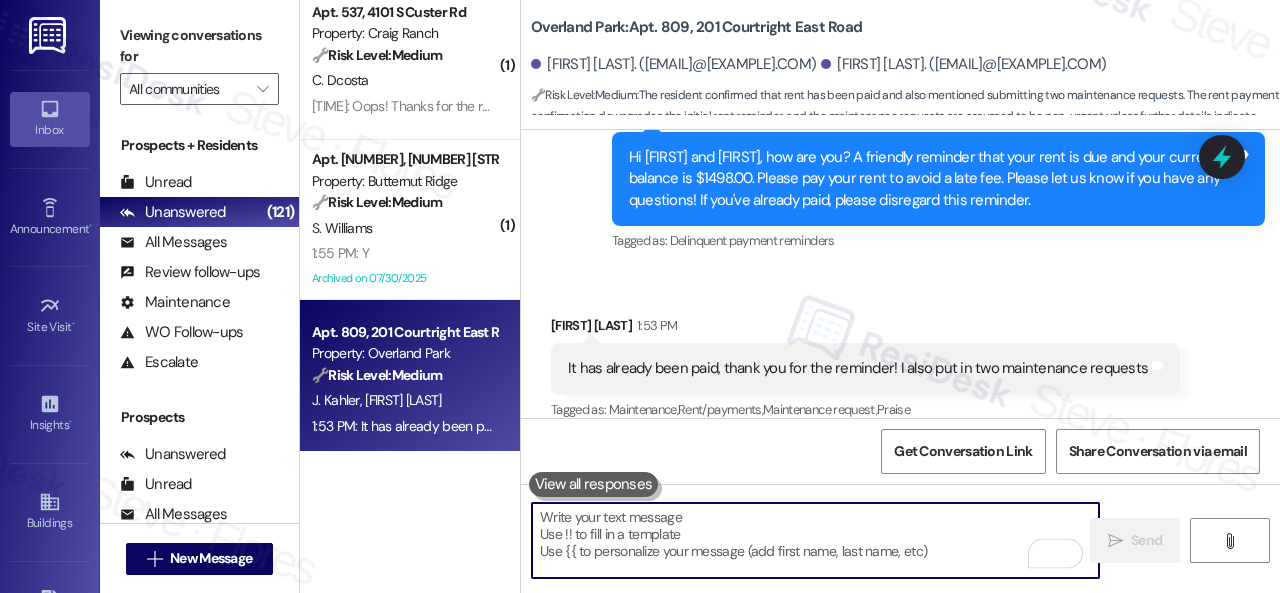 scroll, scrollTop: 8826, scrollLeft: 0, axis: vertical 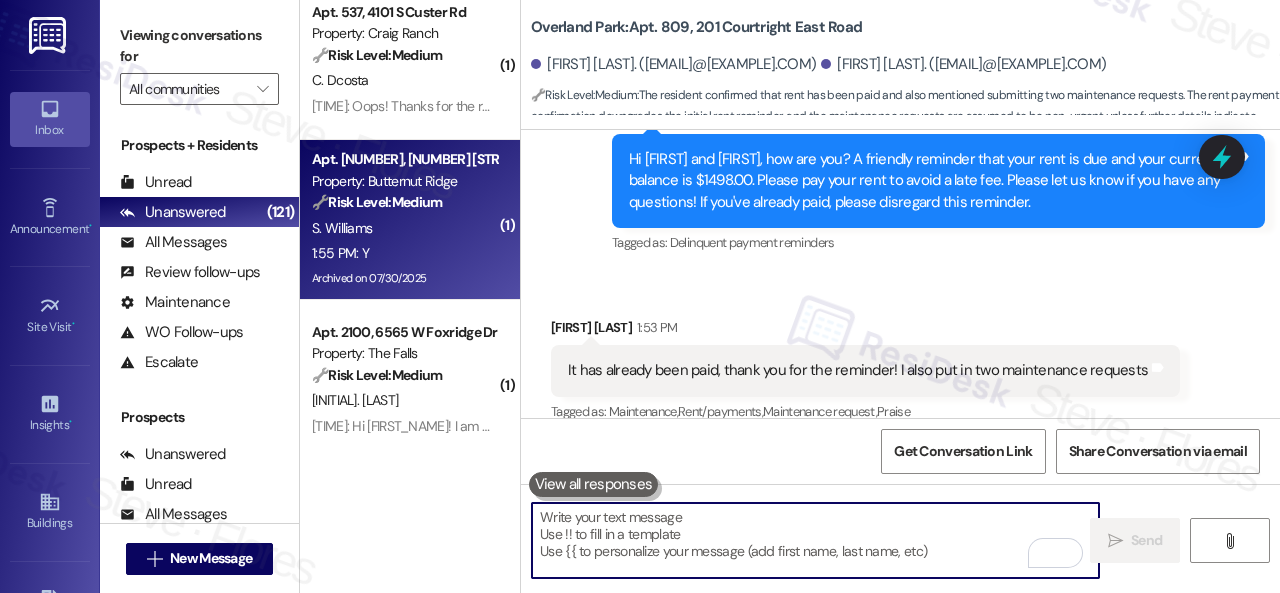 type 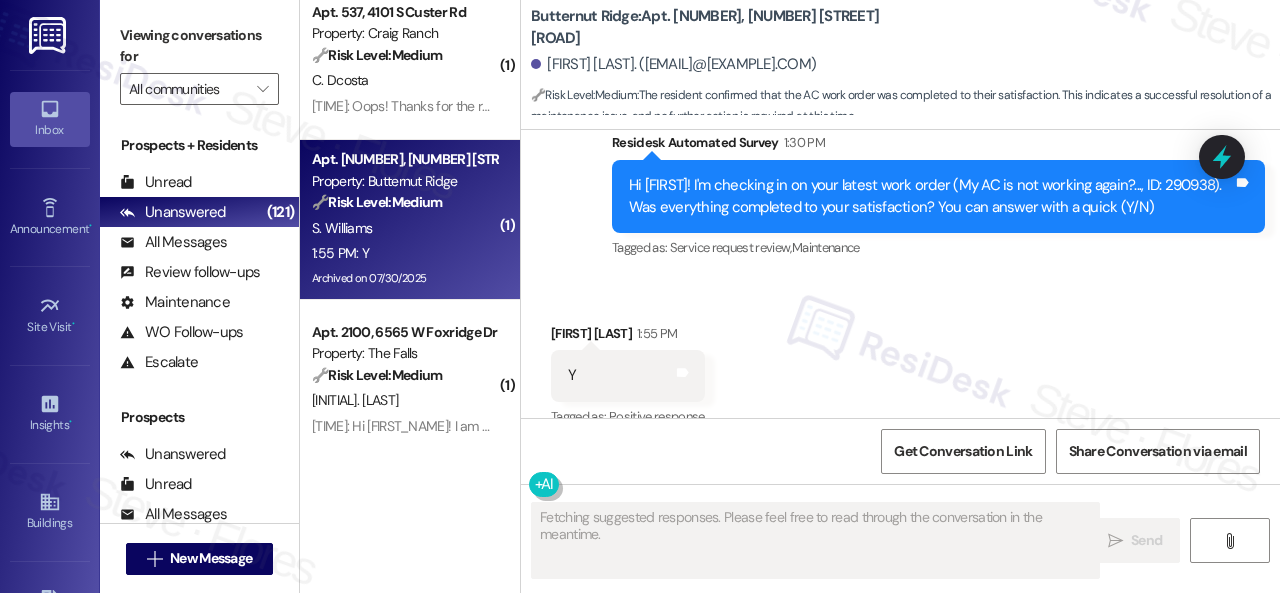scroll, scrollTop: 18978, scrollLeft: 0, axis: vertical 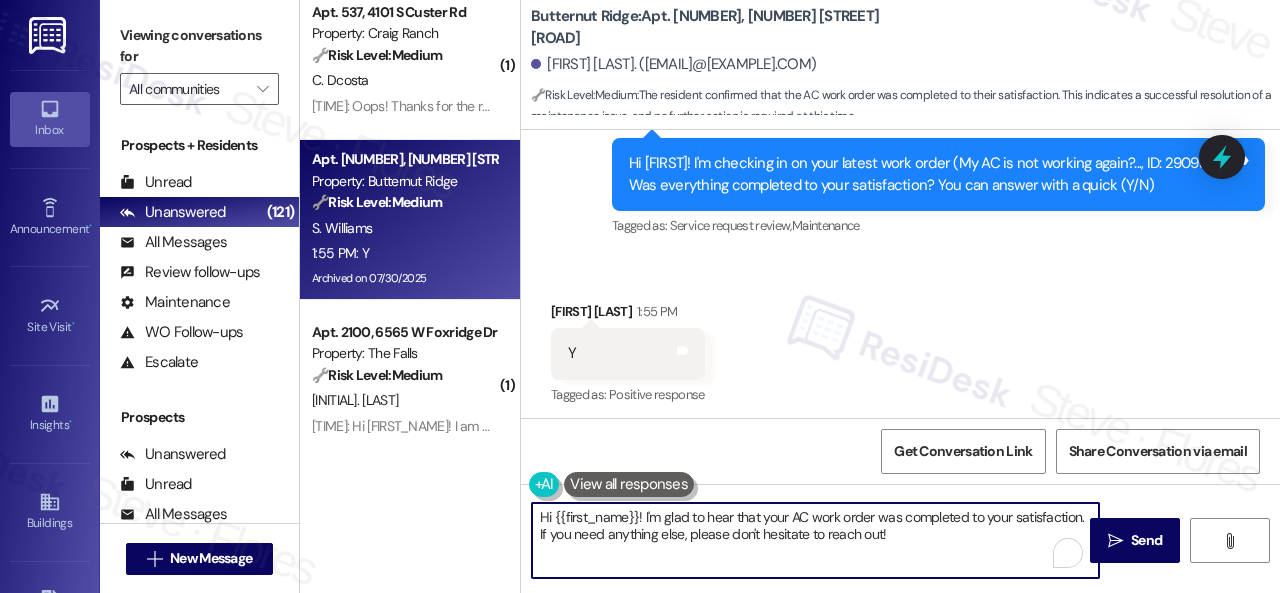 drag, startPoint x: 898, startPoint y: 536, endPoint x: 415, endPoint y: 505, distance: 483.9938 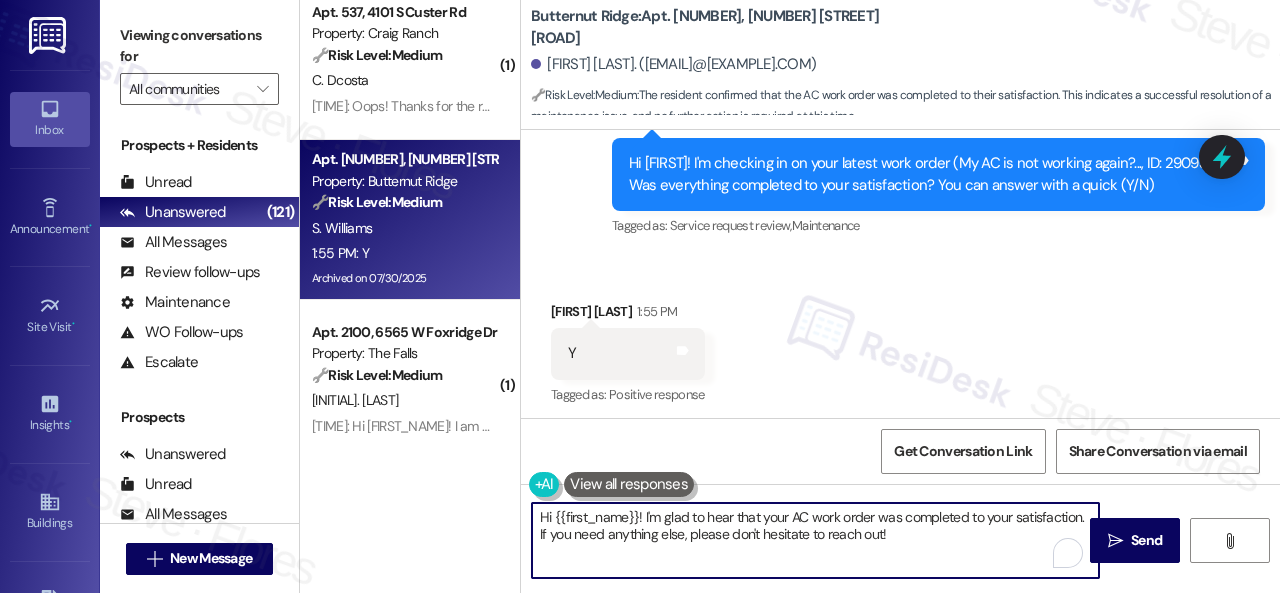 click on "( 2 ) Apt. 213, 201 Courtright East Road Property: Overland Park 🔧  Risk Level:  Medium The resident indicates they have already made a payment in response to a rent reminder. This is a routine confirmation and does not indicate a dispute or issue requiring immediate attention. J. Pitts R. Pitts 2:08 PM: Nm  2:08 PM: Nm  ( 1 ) Apt. 313, 1224 Prospect Street Property: Edge 35 🔧  Risk Level:  Medium The resident acknowledged the rent reminder and apologized for forgetting. This is a routine follow-up and does not indicate a dispute or inability to pay. J. Hunter 2:00 PM: Sorry, I completely forgot. Thanks for the reminder 2:00 PM: Sorry, I completely forgot. Thanks for the reminder ( 1 ) Apt. 537, 4101 S Custer Rd Property: Craig Ranch 🔧  Risk Level:  Medium C. Dcosta 1:57 PM: They advised me to put in two bags and I did so. But still, it's there.  1:57 PM: They advised me to put in two bags and I did so. But still, it's there.  Apt. 5770I2, 5800 Great Northern Boulevard Property: Butternut Ridge 🔧" at bounding box center [790, 296] 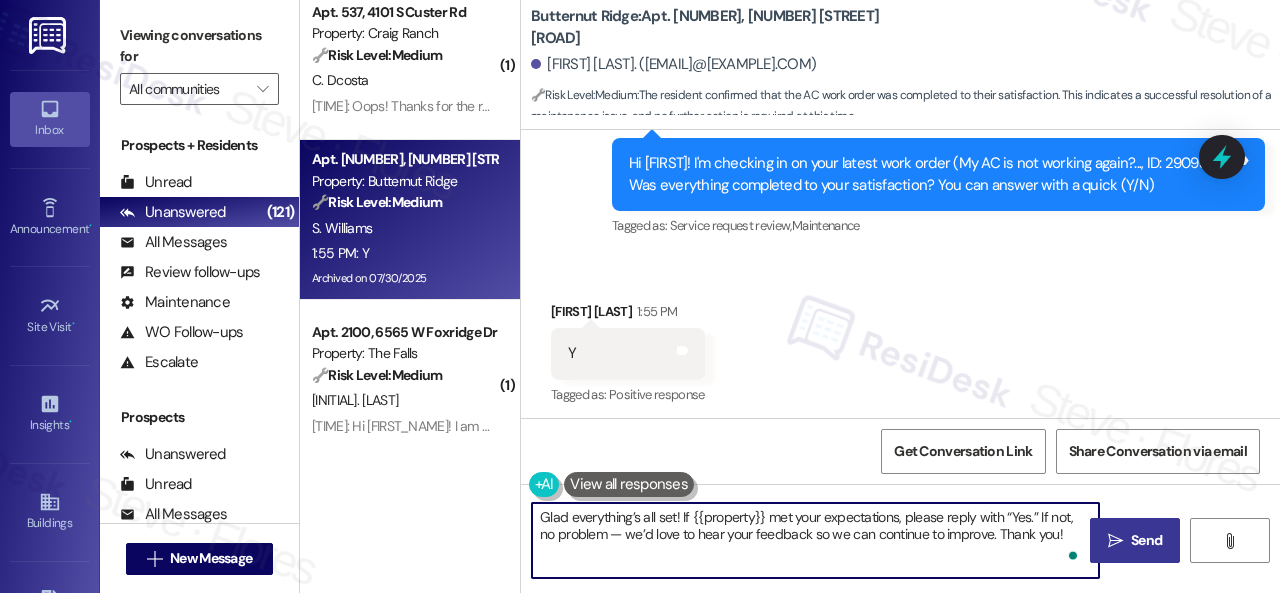 type on "Glad everything’s all set! If {{property}} met your expectations, please reply with “Yes.” If not, no problem — we’d love to hear your feedback so we can continue to improve. Thank you!" 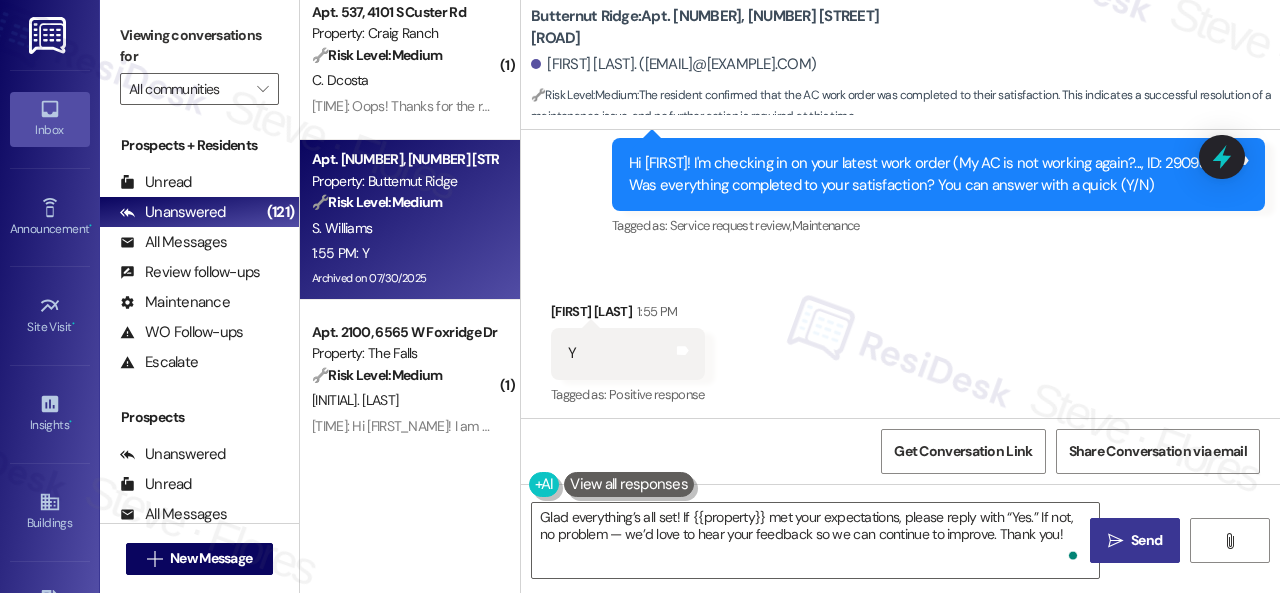 click on " Send" at bounding box center [1135, 540] 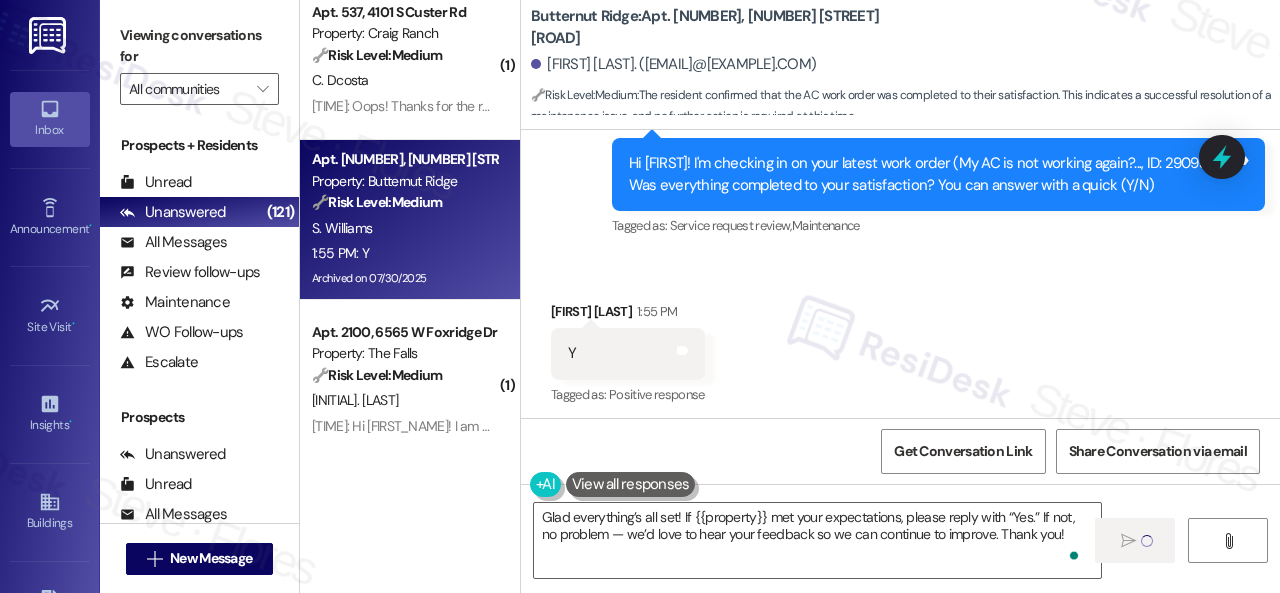 type 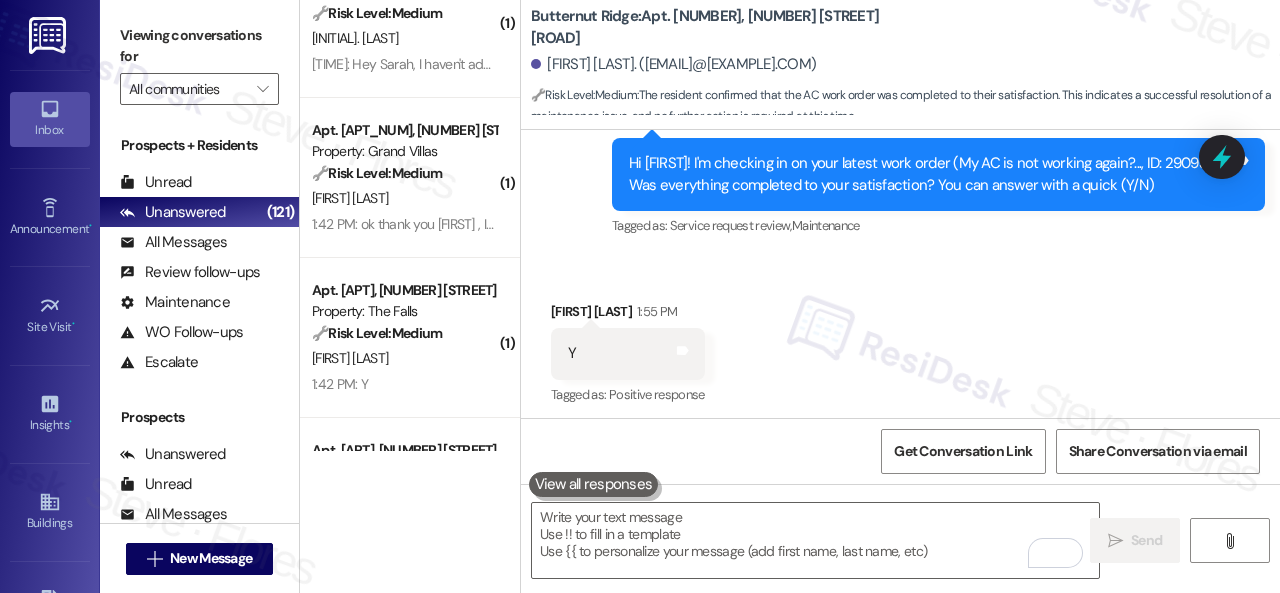 scroll, scrollTop: 2700, scrollLeft: 0, axis: vertical 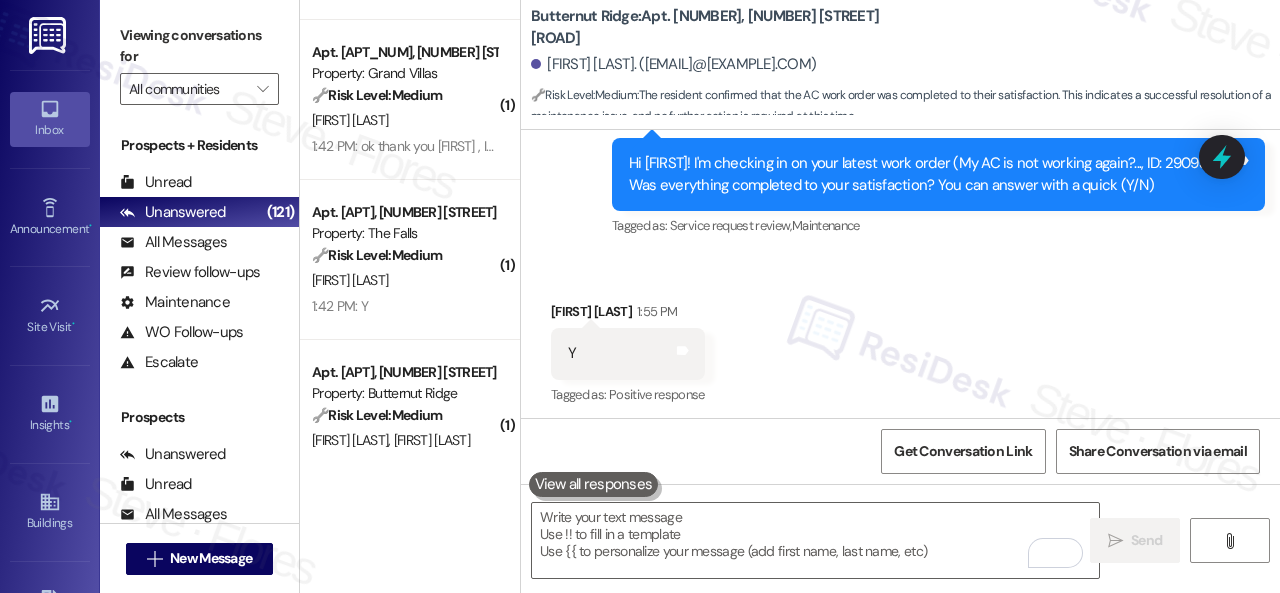 click on "1:42 PM: Y 1:42 PM: Y" at bounding box center (404, 306) 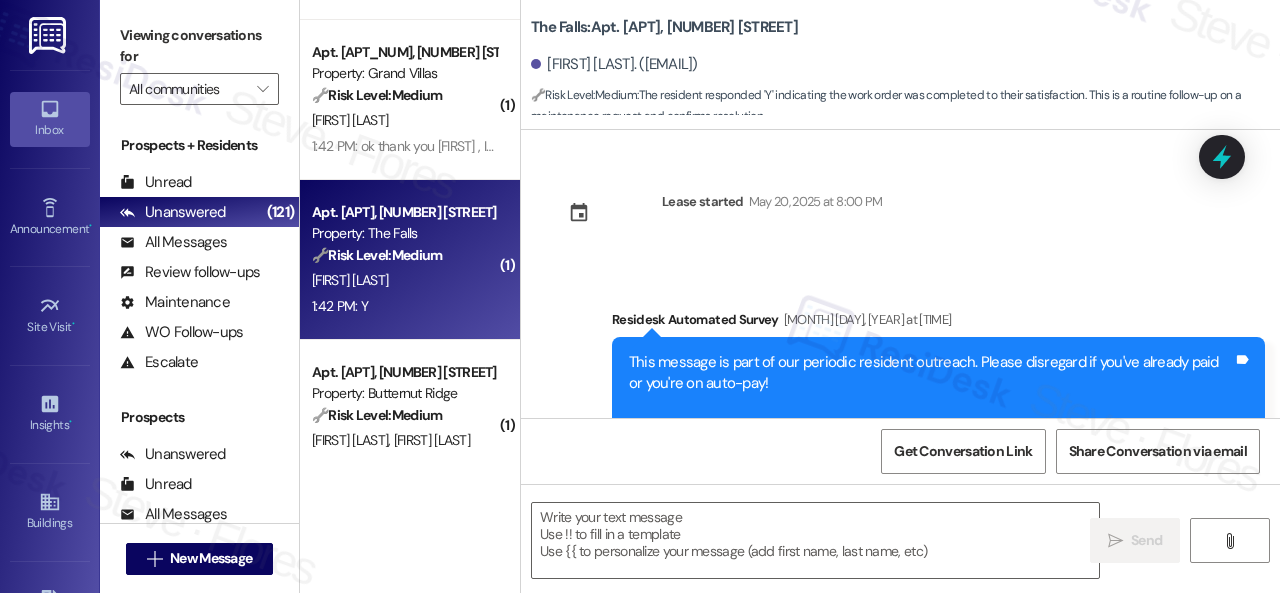 scroll, scrollTop: 66, scrollLeft: 0, axis: vertical 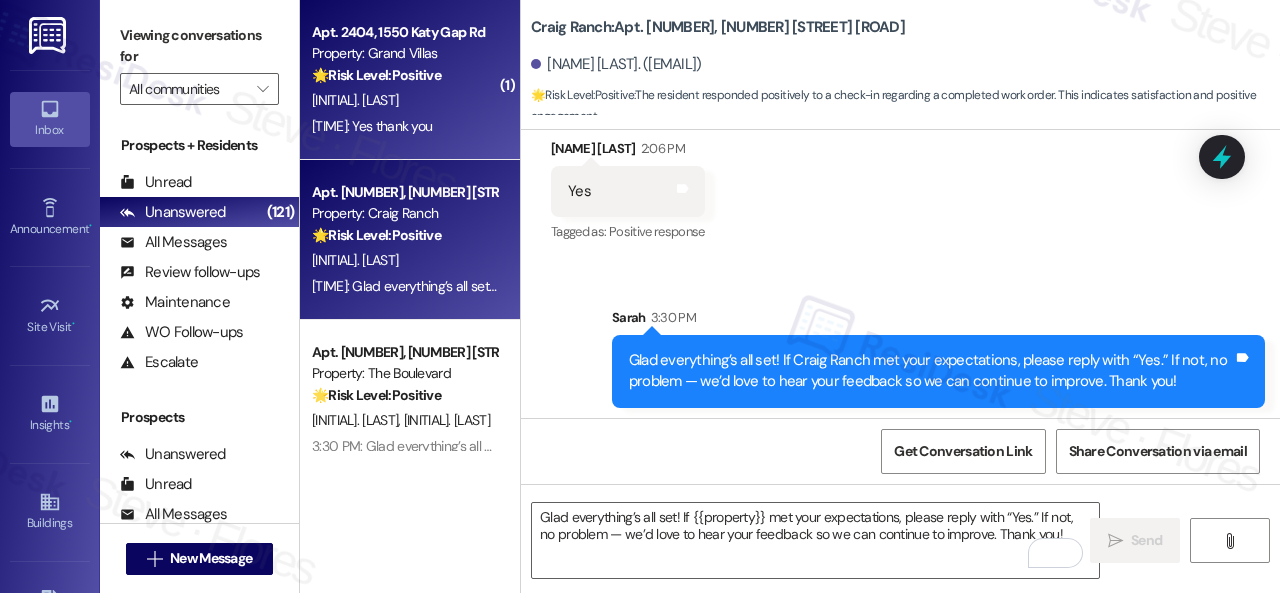 click on "[INITIAL]. [LAST]" at bounding box center [404, 100] 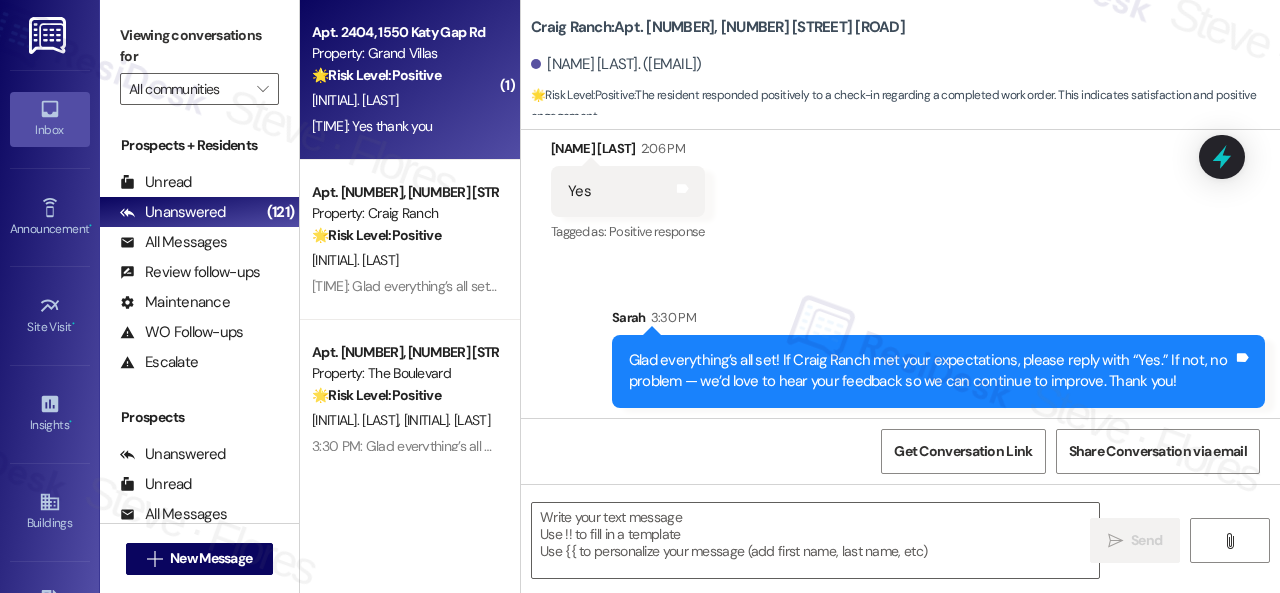 type on "Fetching suggested responses. Please feel free to read through the conversation in the meantime." 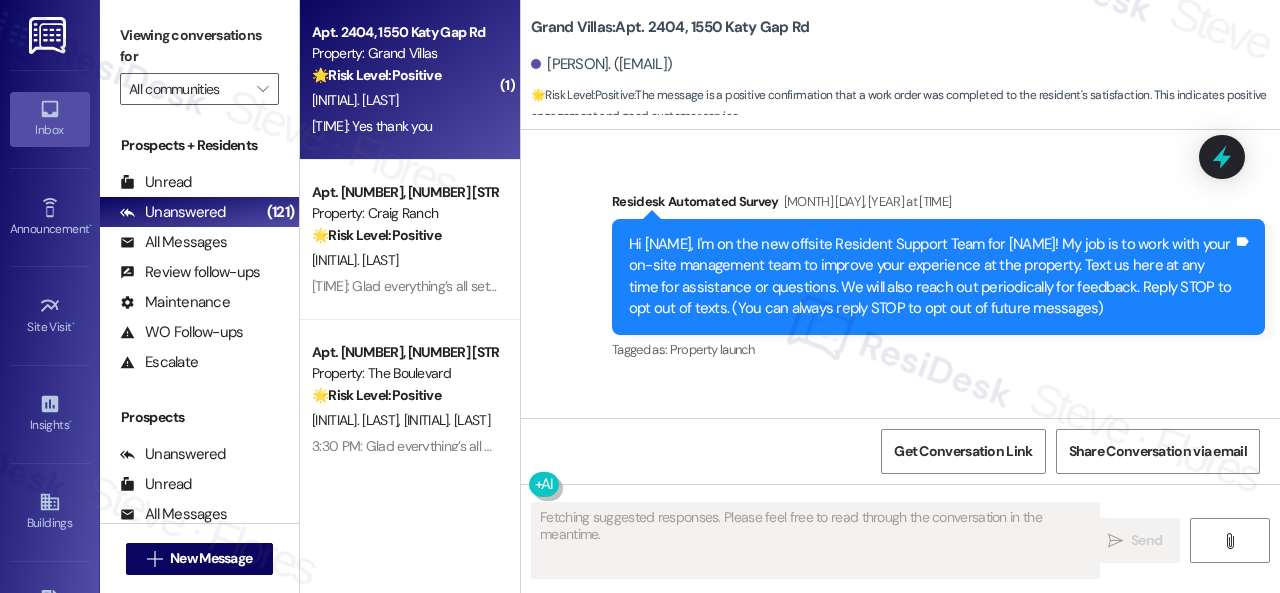 scroll, scrollTop: 9984, scrollLeft: 0, axis: vertical 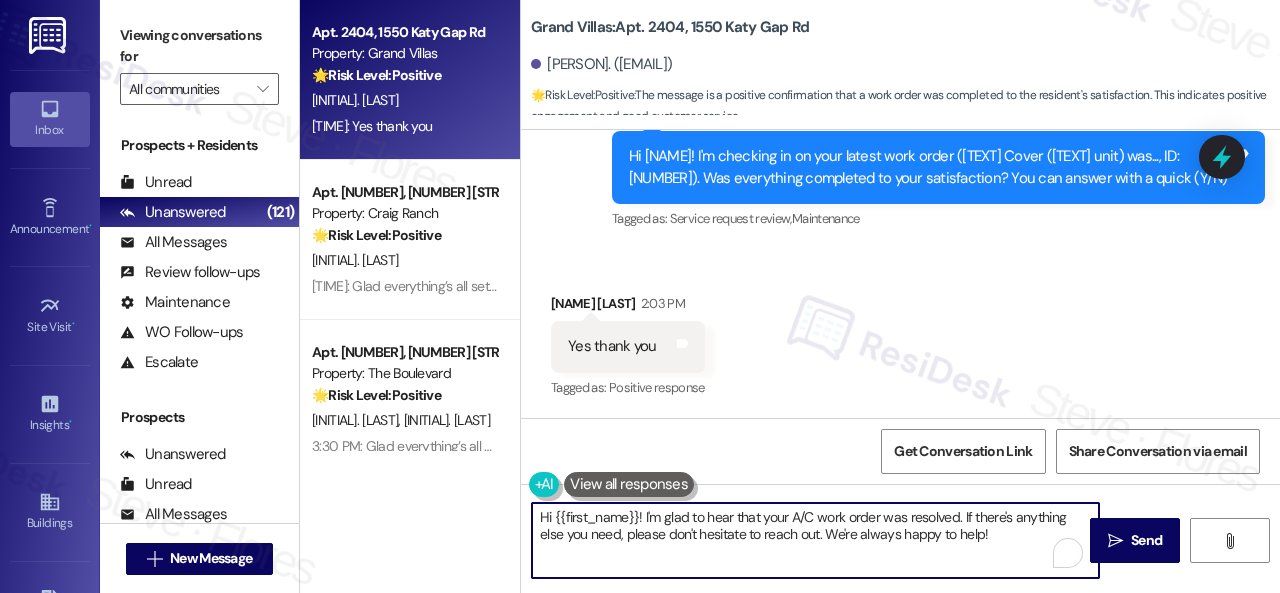 drag, startPoint x: 1014, startPoint y: 533, endPoint x: 472, endPoint y: 504, distance: 542.77527 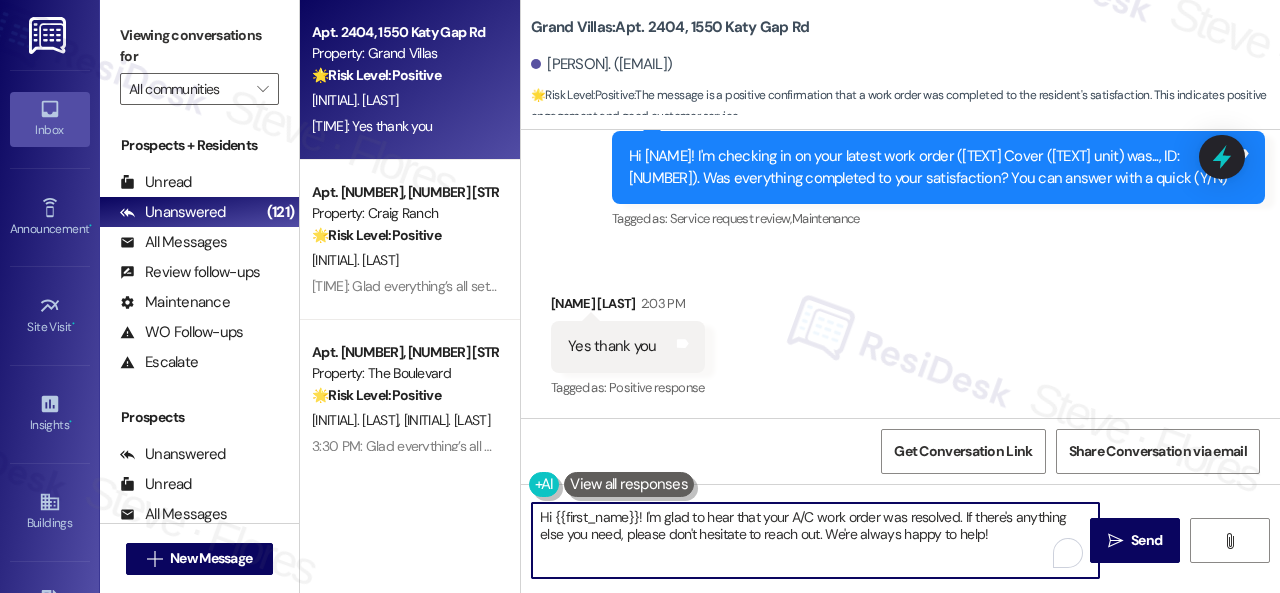 click on "( 1 ) Apt. [NUMBER], [NUMBER] [ROAD] [ROAD] Property: [NAME] 🔧  Risk Level:  [TEXT] The resident acknowledges the rent reminder and confirms payment. This is a routine payment update with no indication of a dispute or issue. [INITIAL]. [LAST] [TIME]: Hey! My apologies i completely forgot. I just paid it!  [TIME]: Hey! My apologies i completely forgot. I just paid it!  ( 1 ) Apt. [NUMBER], [NUMBER] [ROAD] [ROAD] Property: [NAME] 🔧  Risk Level:  [TEXT] The resident is confirming they will make the rent payment today. This is a routine payment update and does not indicate any immediate issues or disputes. [NAME] [LAST] [TIME]: Hello, yes I will make the payment today when I get off work. Thank you! [TIME]: Hello, yes I will make the payment today when I get off work. Thank you! Apt. [NUMBER], [NUMBER] [ROAD] [ROAD] Property: [NAME] 🌟  Risk Level:  [TEXT] [INITIAL]. [LAST] [TIME]: Yes thank you [TIME]: Yes thank you Apt. [NUMBER], [NUMBER] [ROAD] [ROAD] Property: [NAME] 🌟  Risk Level:  [TEXT] [INITIAL]. [LAST] 🌟 Positive" at bounding box center (790, 296) 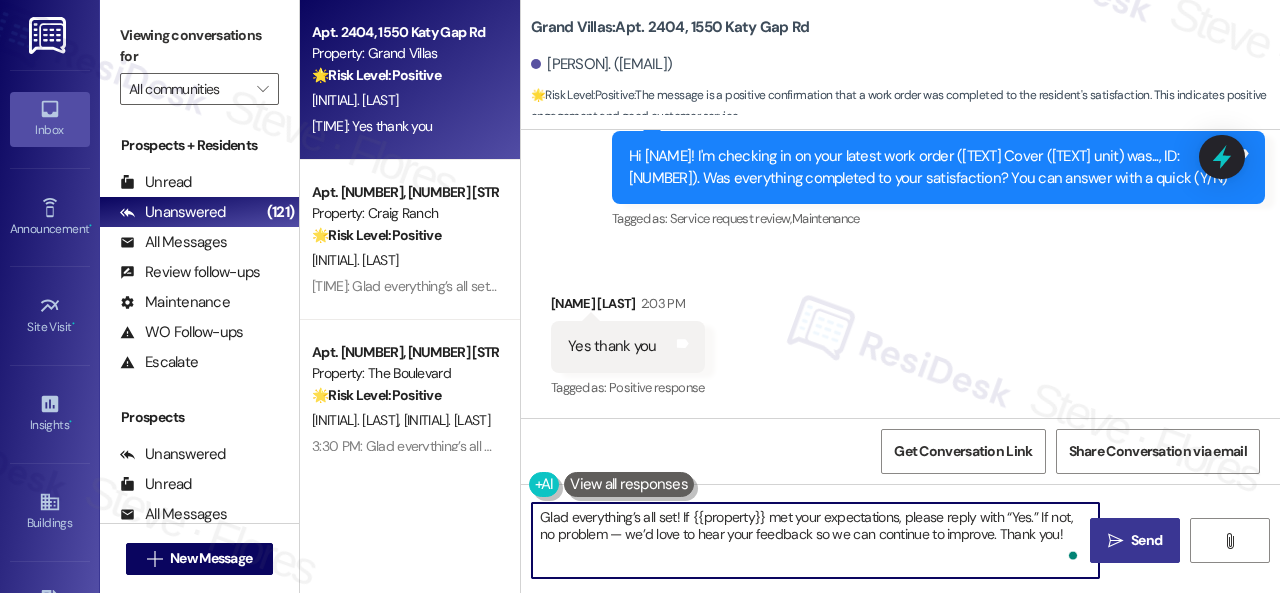 type on "Glad everything’s all set! If {{property}} met your expectations, please reply with “Yes.” If not, no problem — we’d love to hear your feedback so we can continue to improve. Thank you!" 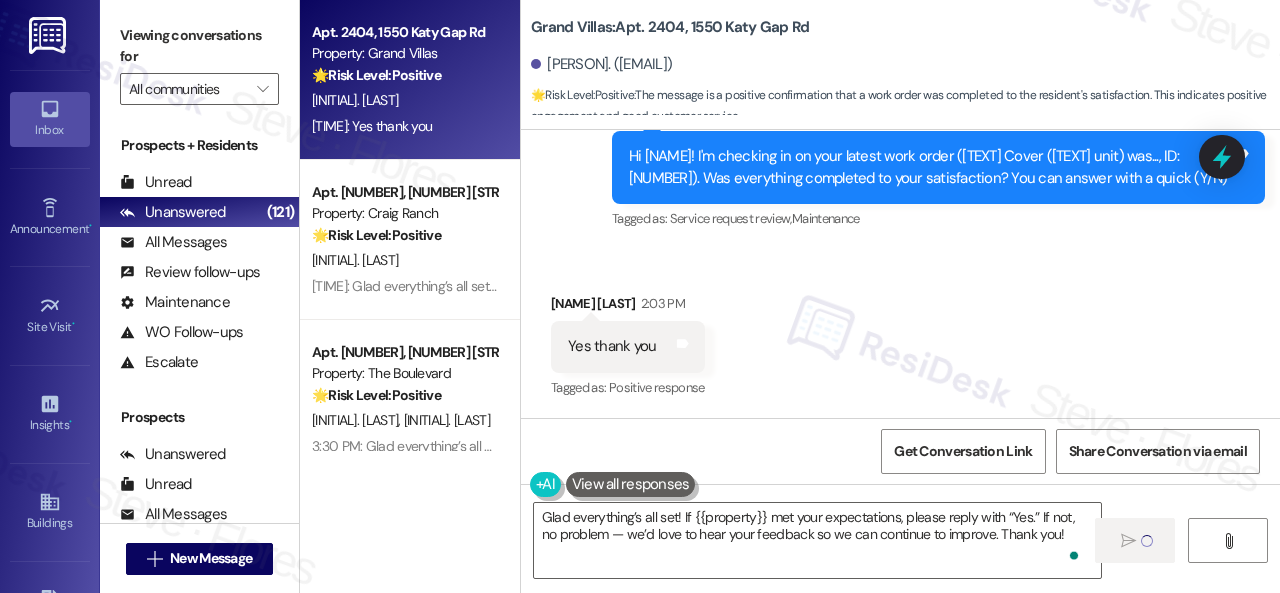 type 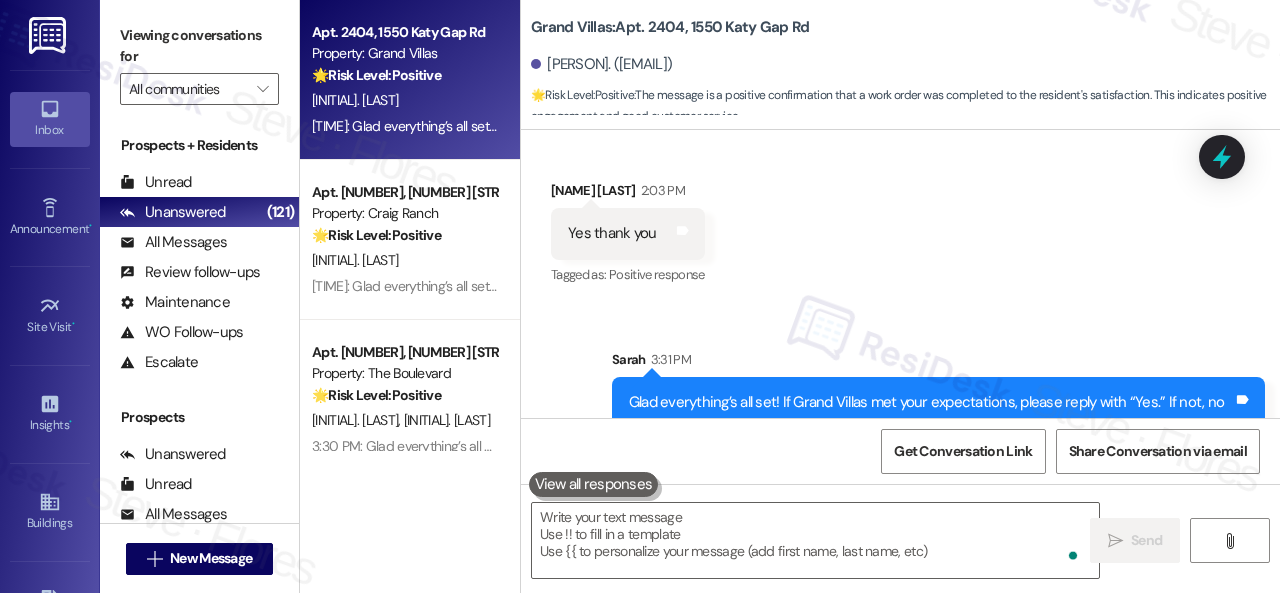 scroll, scrollTop: 10146, scrollLeft: 0, axis: vertical 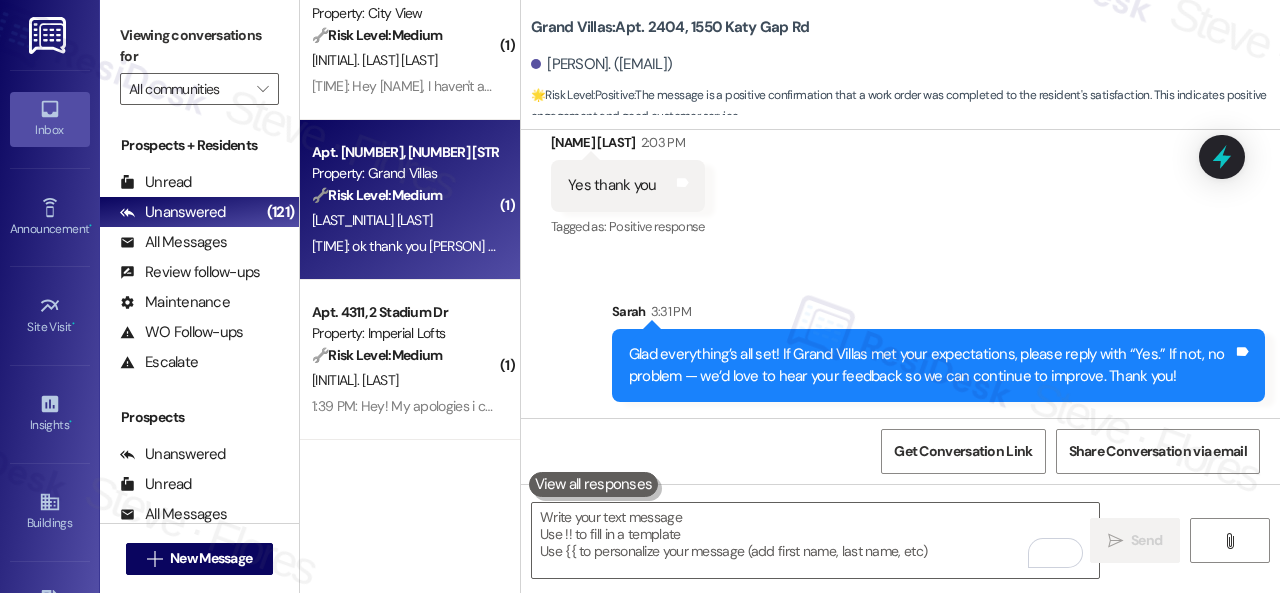 click on "[FIRST] [LAST]" at bounding box center (404, 220) 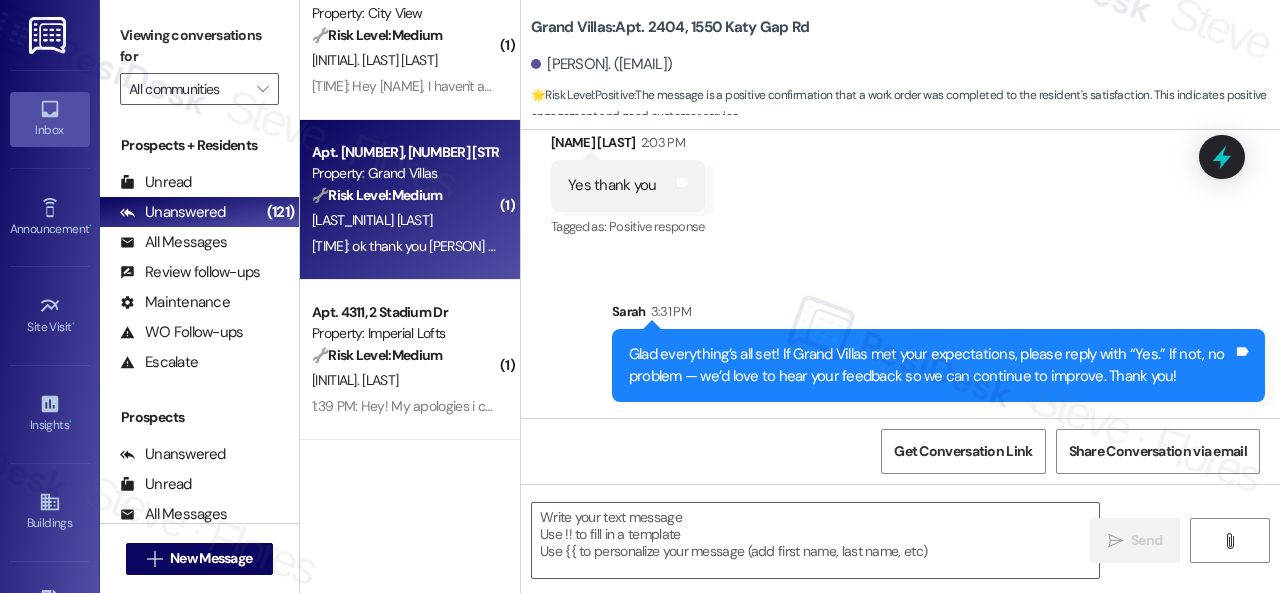type on "Fetching suggested responses. Please feel free to read through the conversation in the meantime." 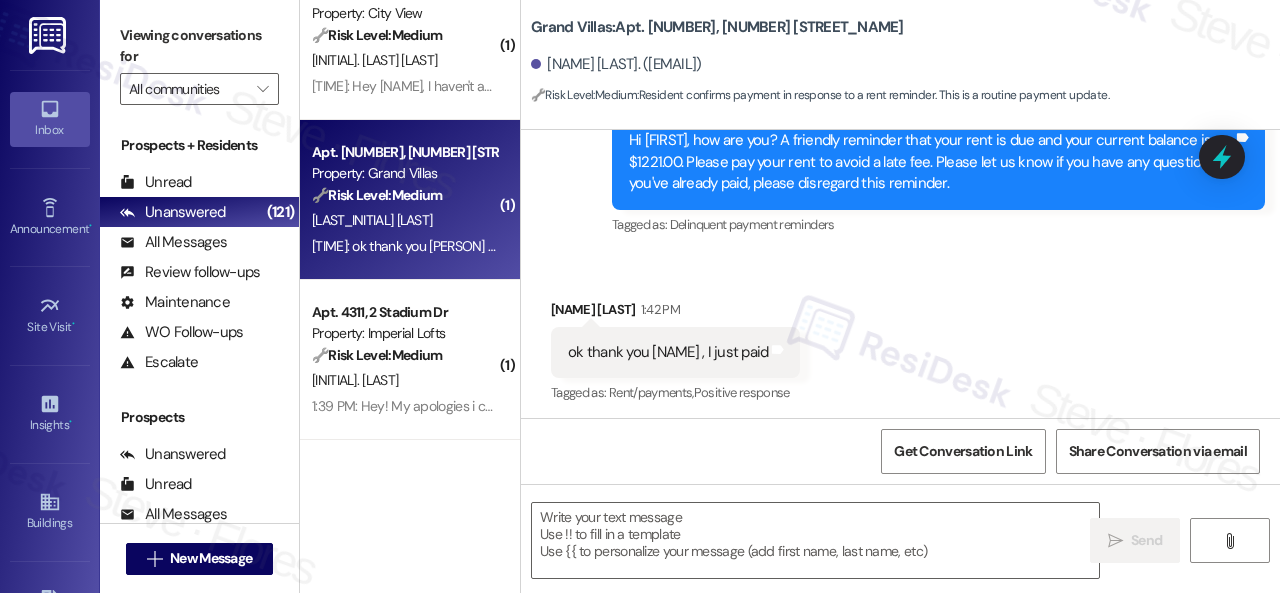 scroll, scrollTop: 480, scrollLeft: 0, axis: vertical 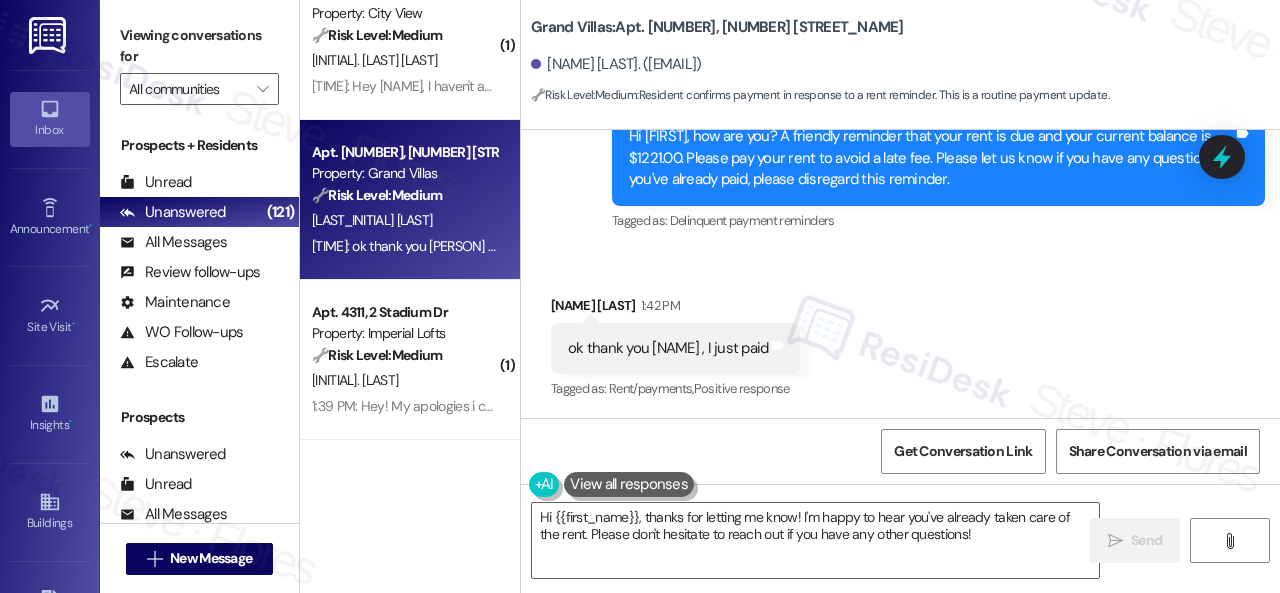 drag, startPoint x: 992, startPoint y: 537, endPoint x: 372, endPoint y: 468, distance: 623.8277 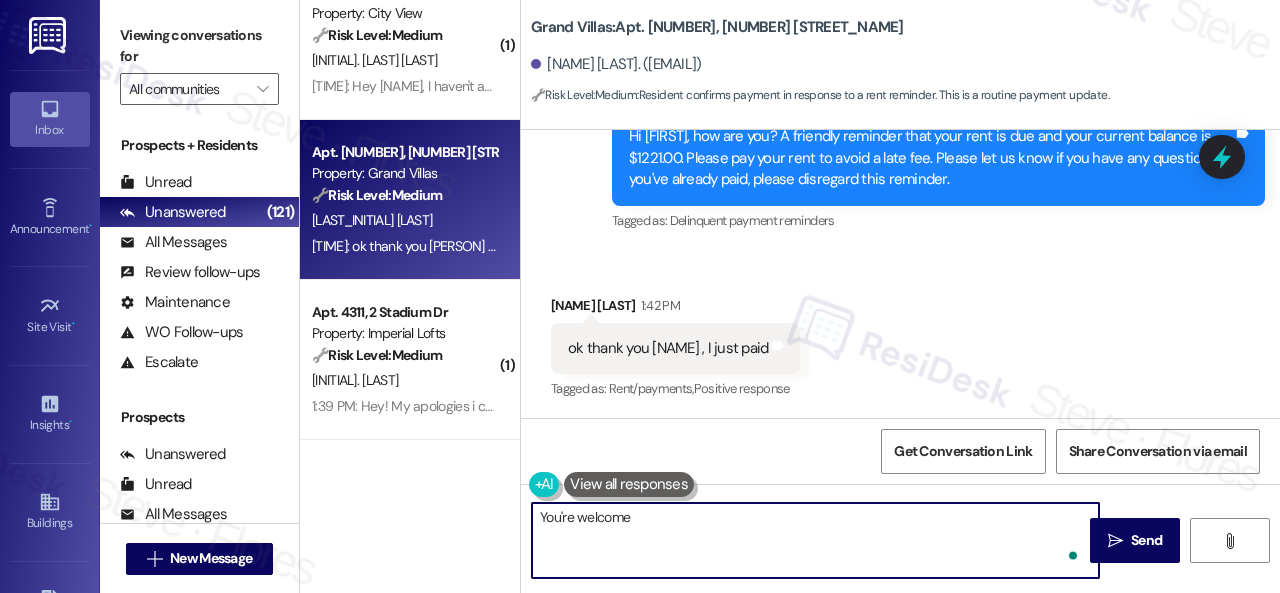 type on "You're welcome!" 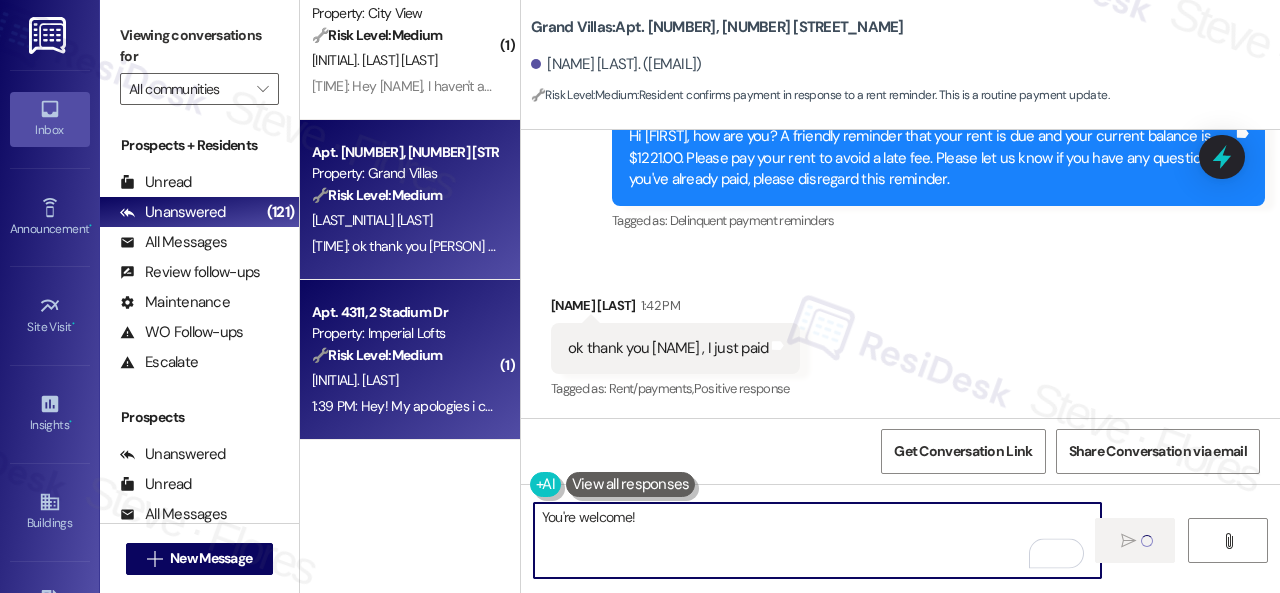 type 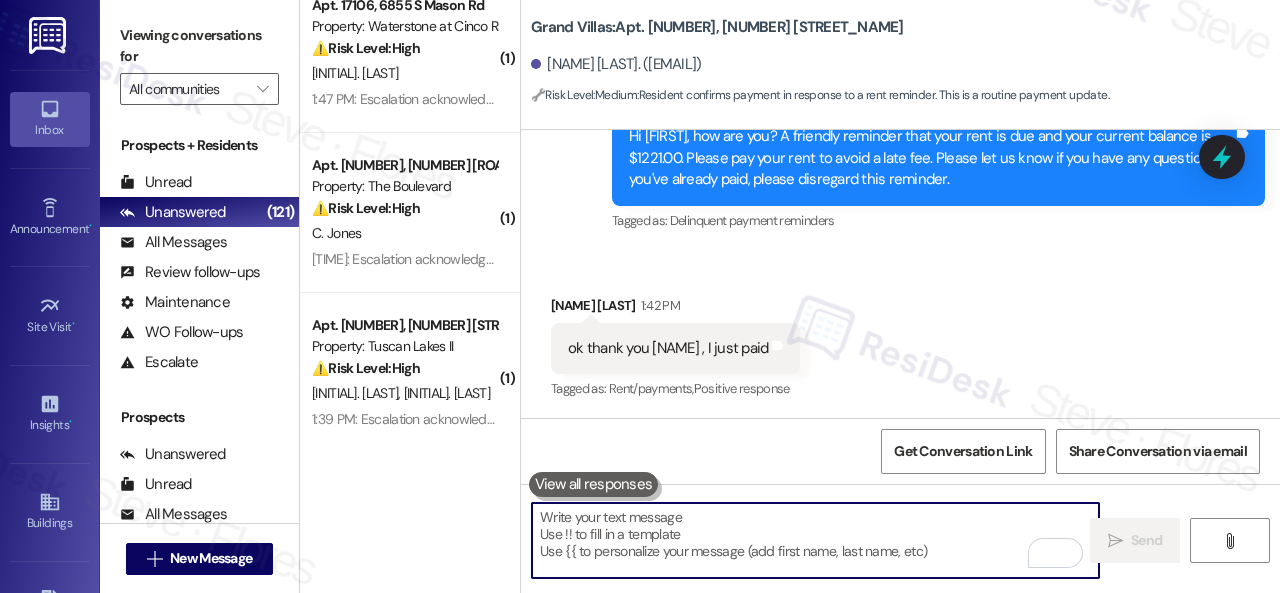 scroll, scrollTop: 7548, scrollLeft: 0, axis: vertical 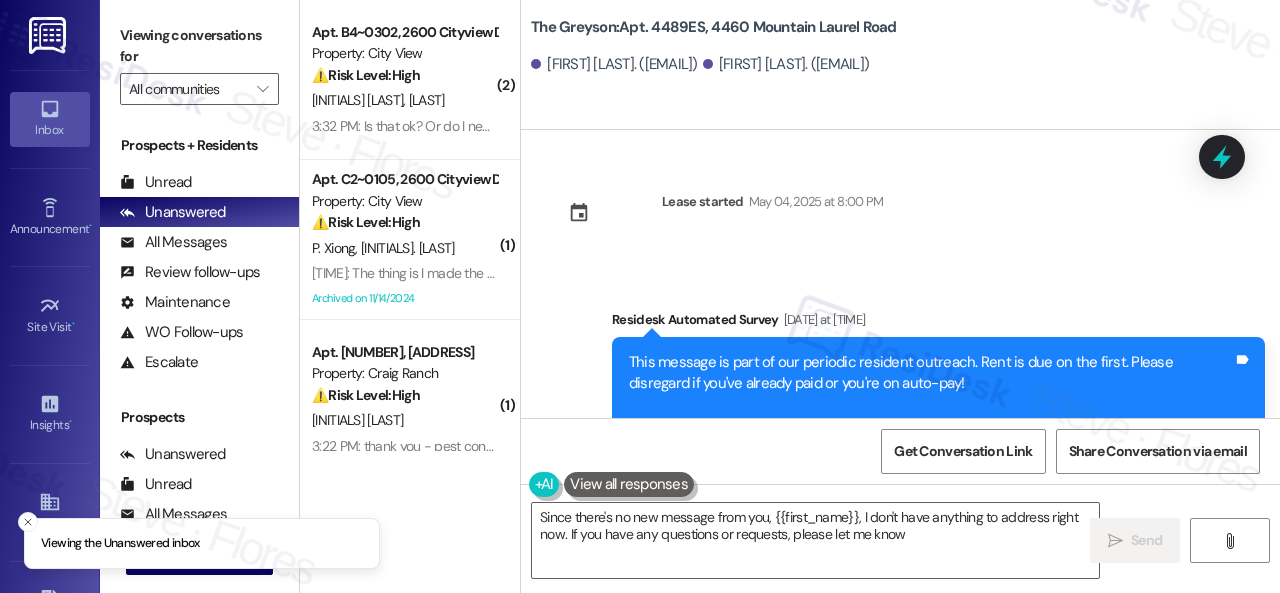 type on "Since there's no new message from you, {{first_name}}, I don't have anything to address right now. If you have any questions or requests, please let me know!" 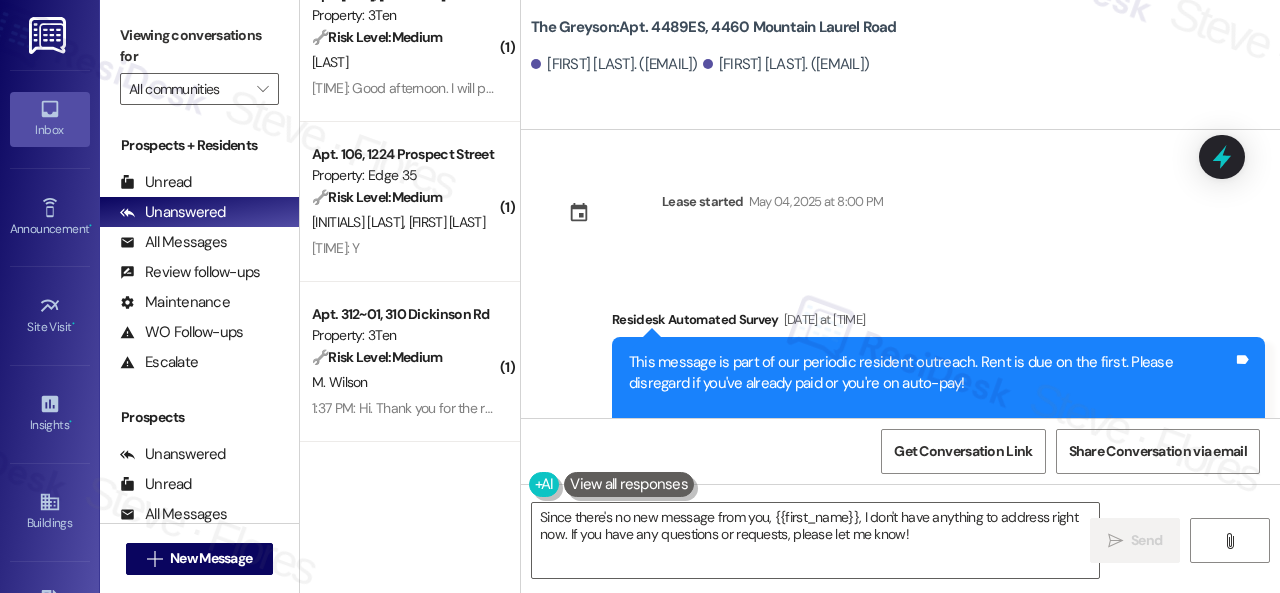 scroll, scrollTop: 3400, scrollLeft: 0, axis: vertical 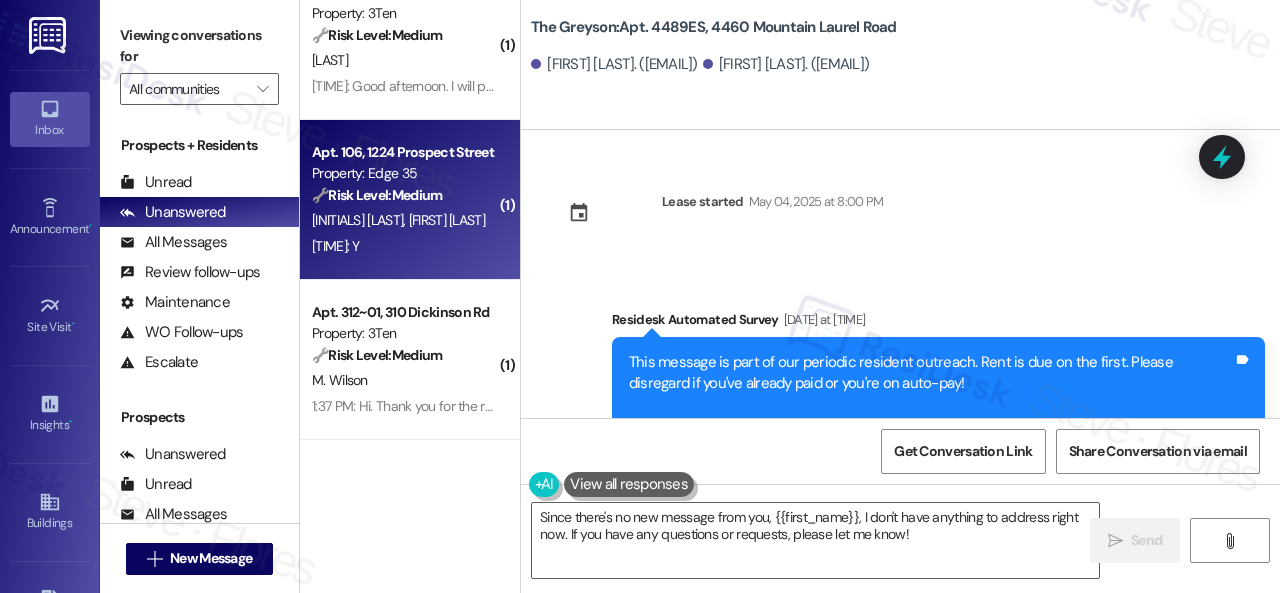 click on "[INITIALS] [LAST] [INITIALS] [LAST]" at bounding box center (404, 220) 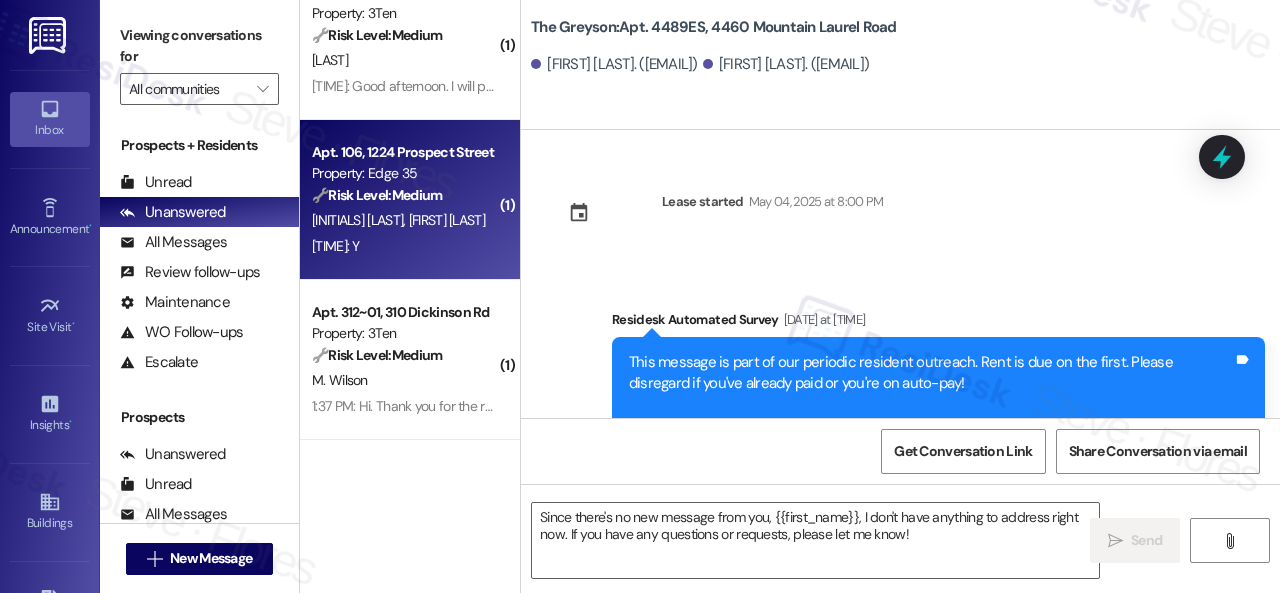 type on "Fetching suggested responses. Please feel free to read through the conversation in the meantime." 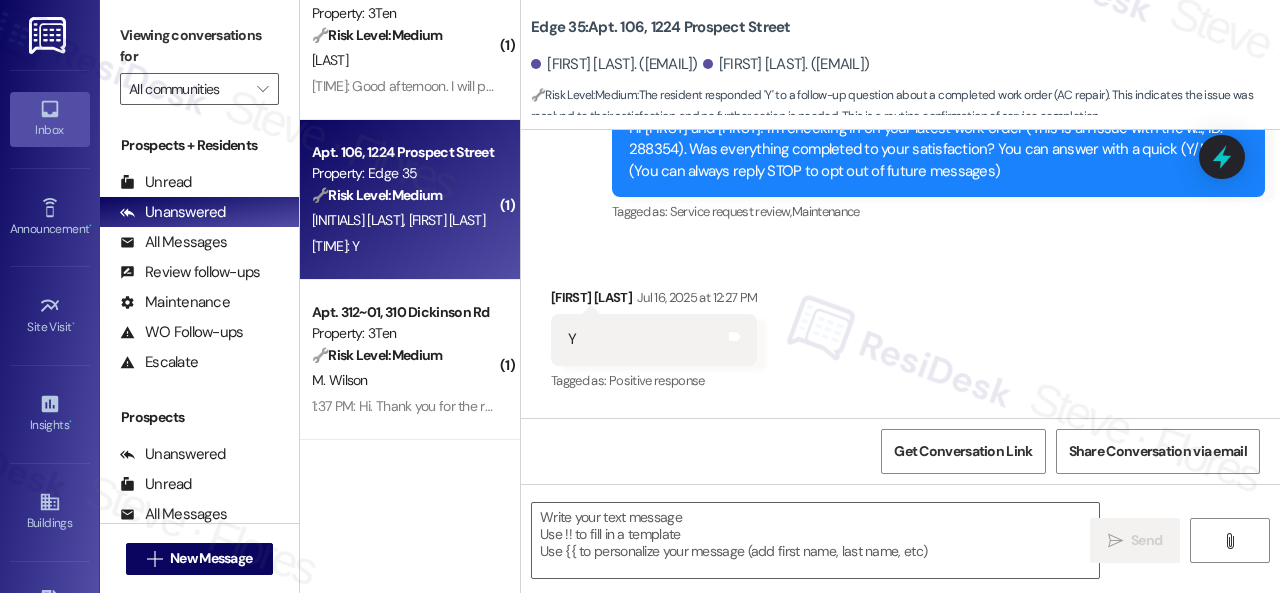 type on "Fetching suggested responses. Please feel free to read through the conversation in the meantime." 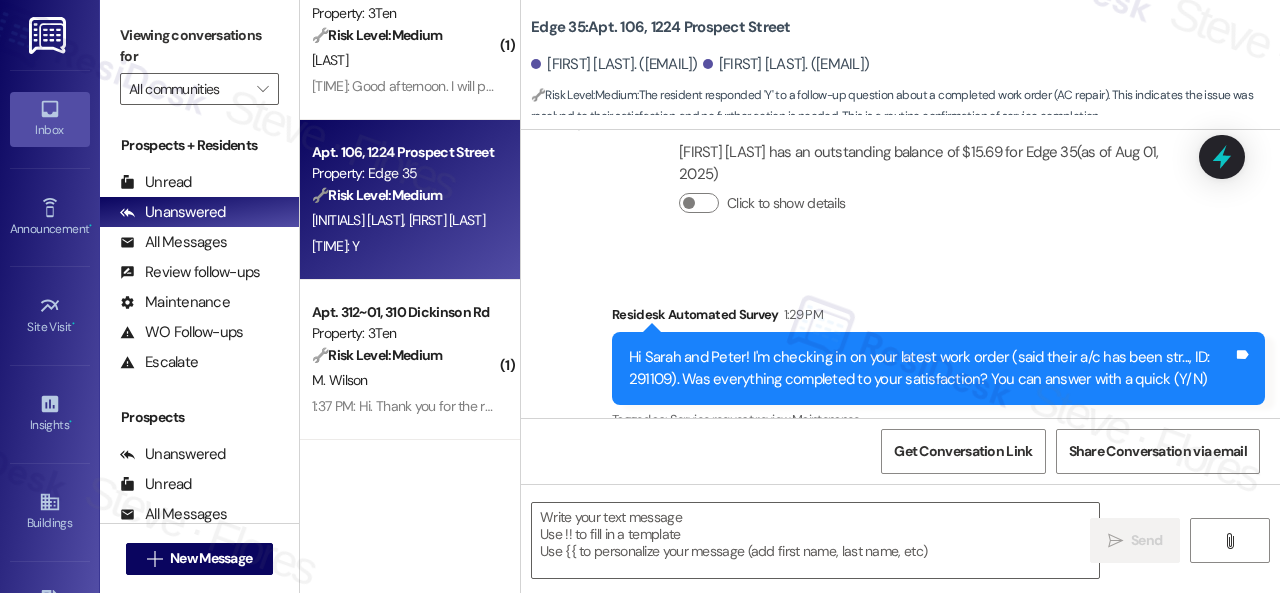 scroll, scrollTop: 1383, scrollLeft: 0, axis: vertical 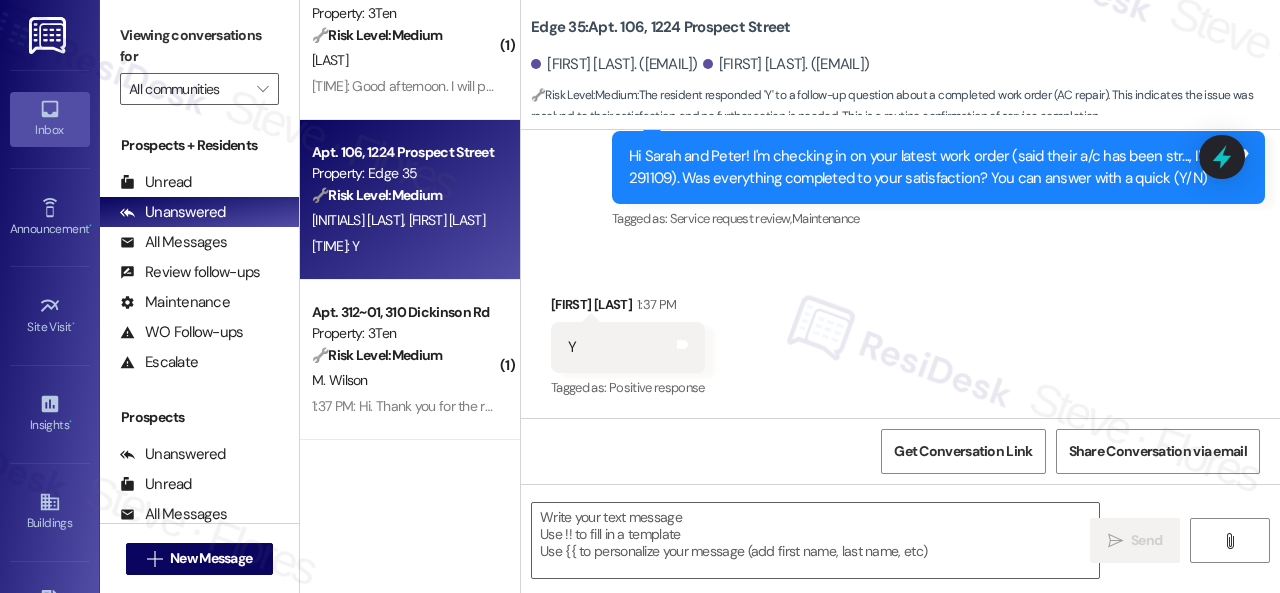 click on "Received via SMS [FIRST] [LAST] [TIME] Y Tags and notes Tagged as:   Positive response Click to highlight conversations about Positive response" at bounding box center [900, 333] 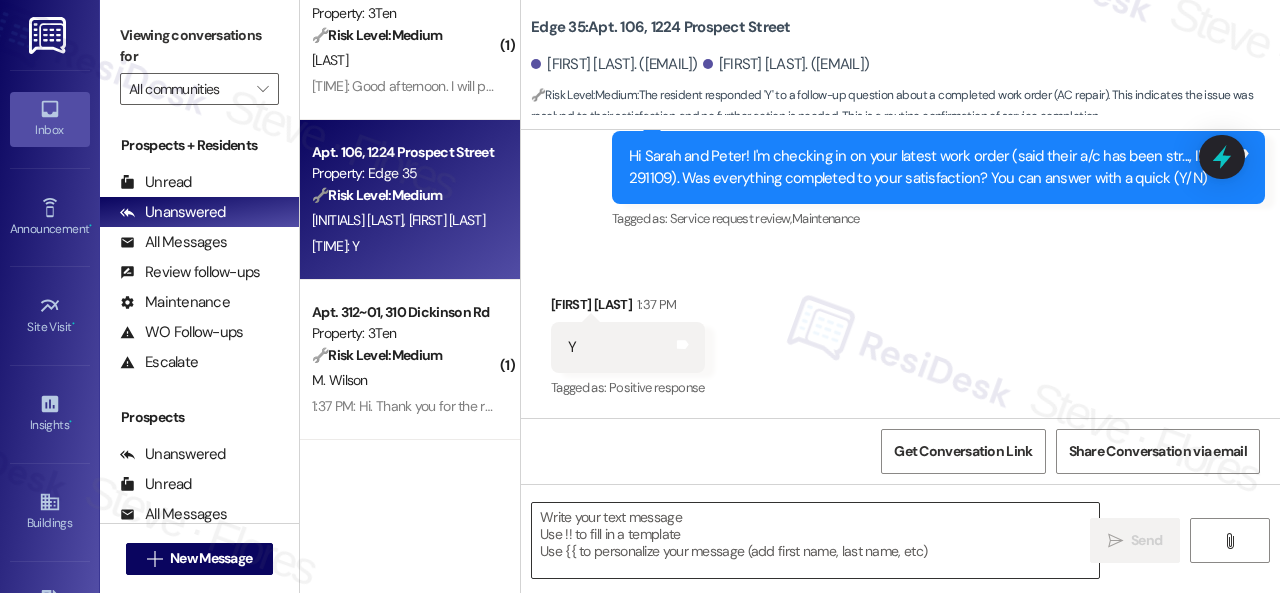 click at bounding box center (815, 540) 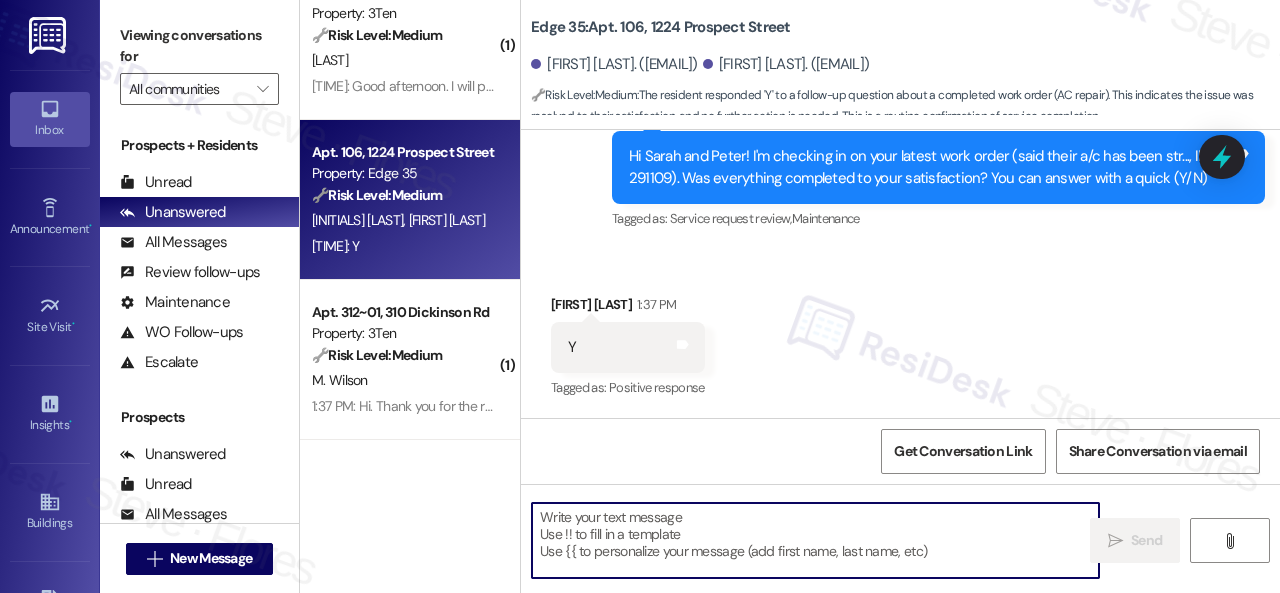 paste on "Glad everything’s all set! If {{property}} met your expectations, please reply with “Yes.” If not, no problem — we’d love to hear your feedback so we can continue to improve. Thank you!" 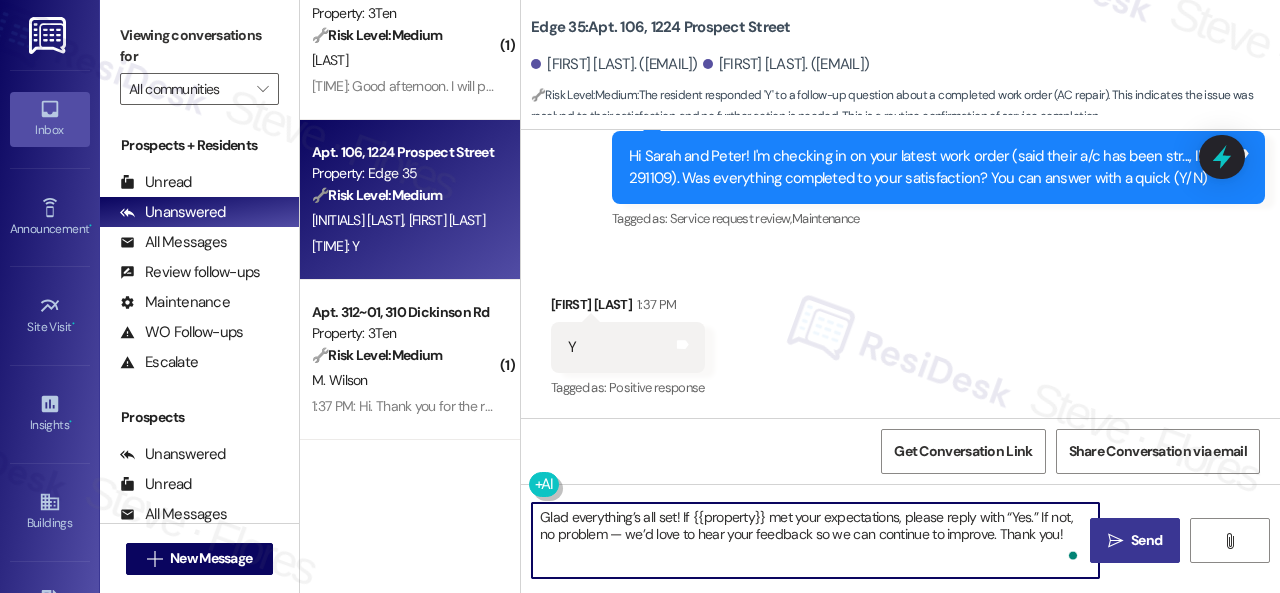 type on "Glad everything’s all set! If {{property}} met your expectations, please reply with “Yes.” If not, no problem — we’d love to hear your feedback so we can continue to improve. Thank you!" 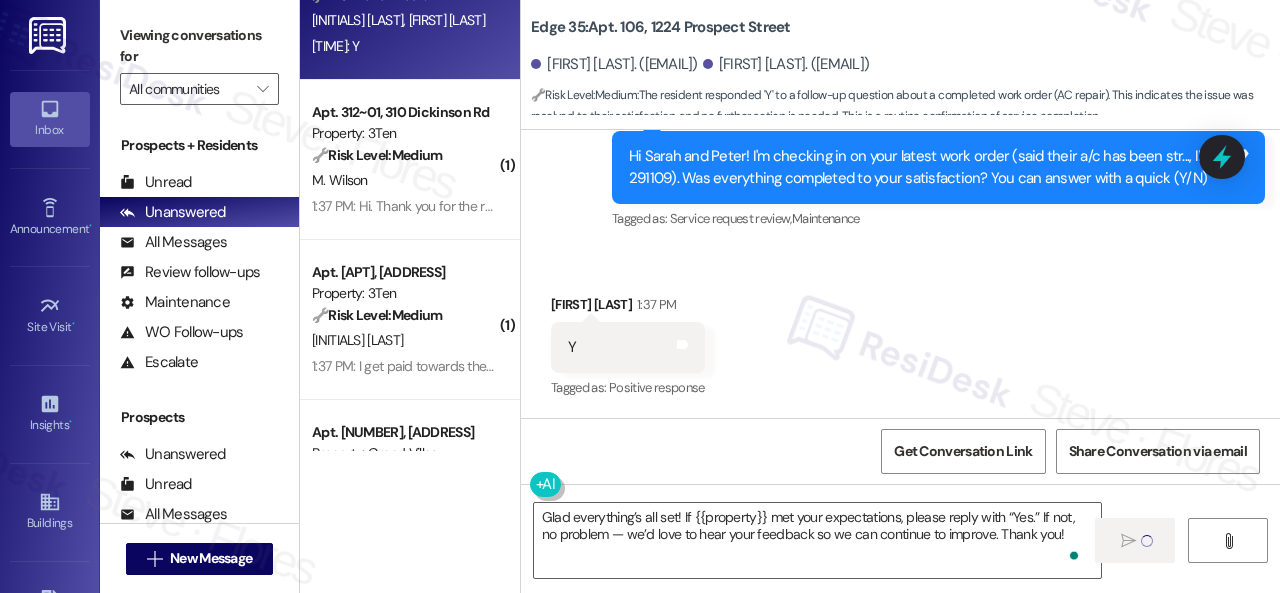 type 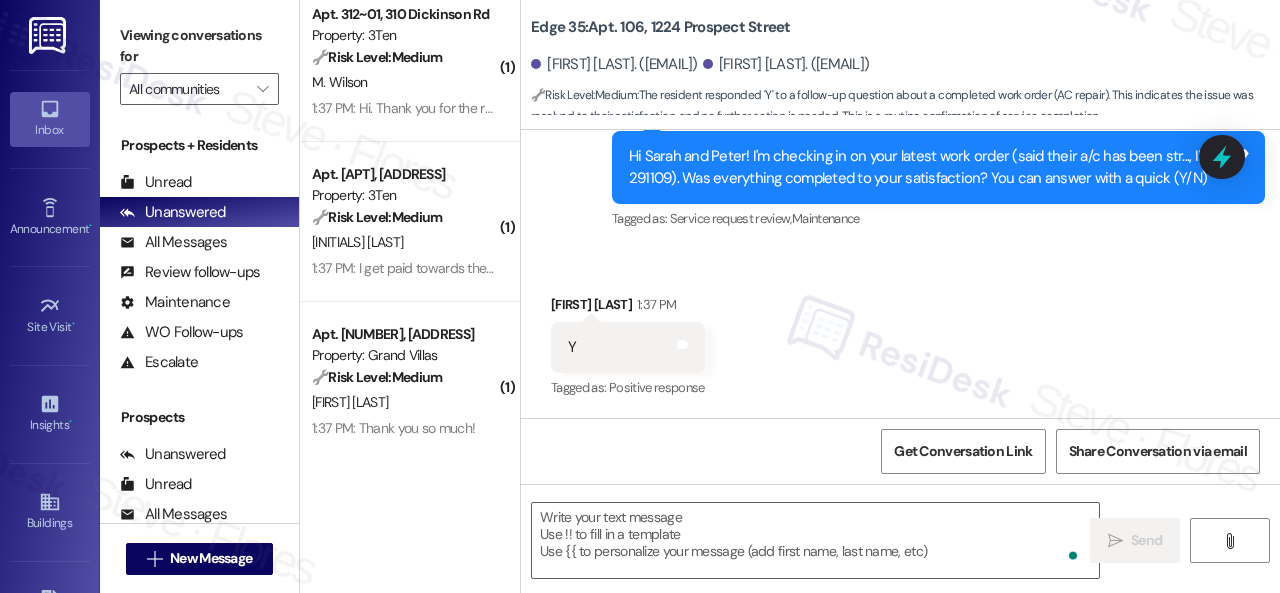 scroll, scrollTop: 3700, scrollLeft: 0, axis: vertical 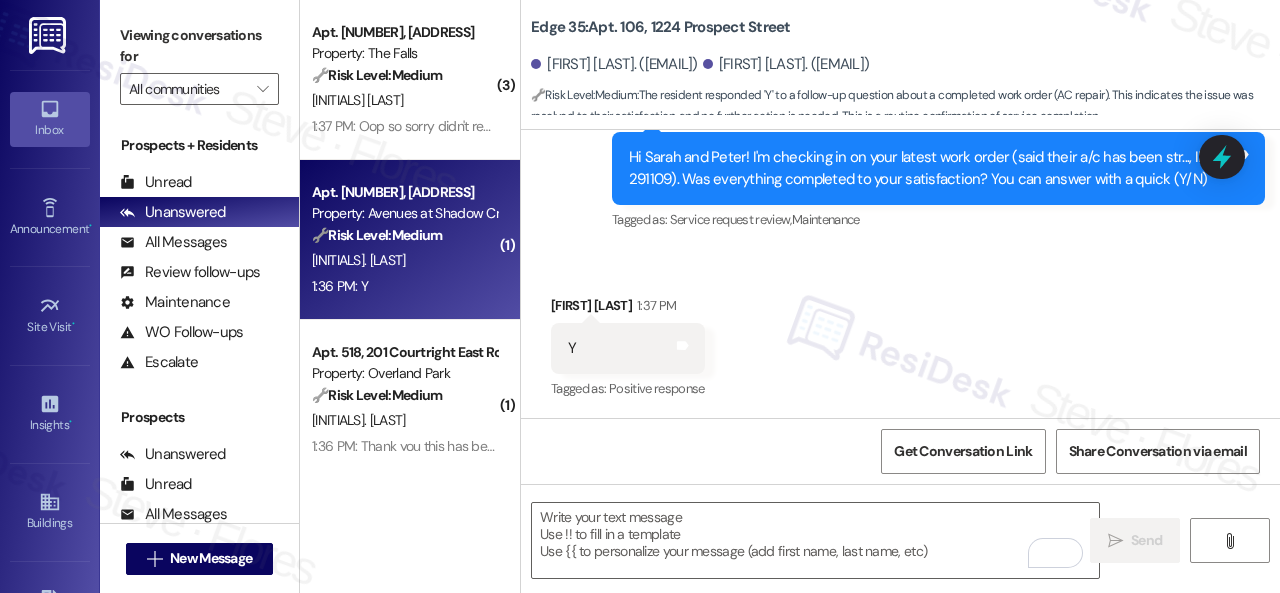 click on "J. Masinde" at bounding box center [404, 260] 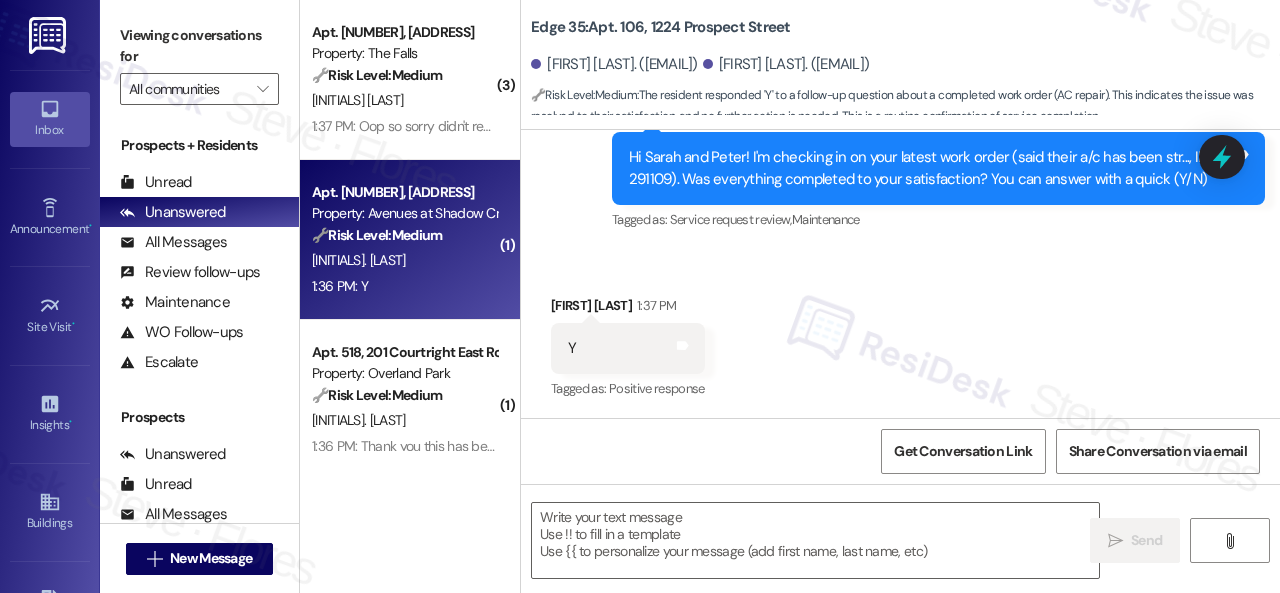 type on "Fetching suggested responses. Please feel free to read through the conversation in the meantime." 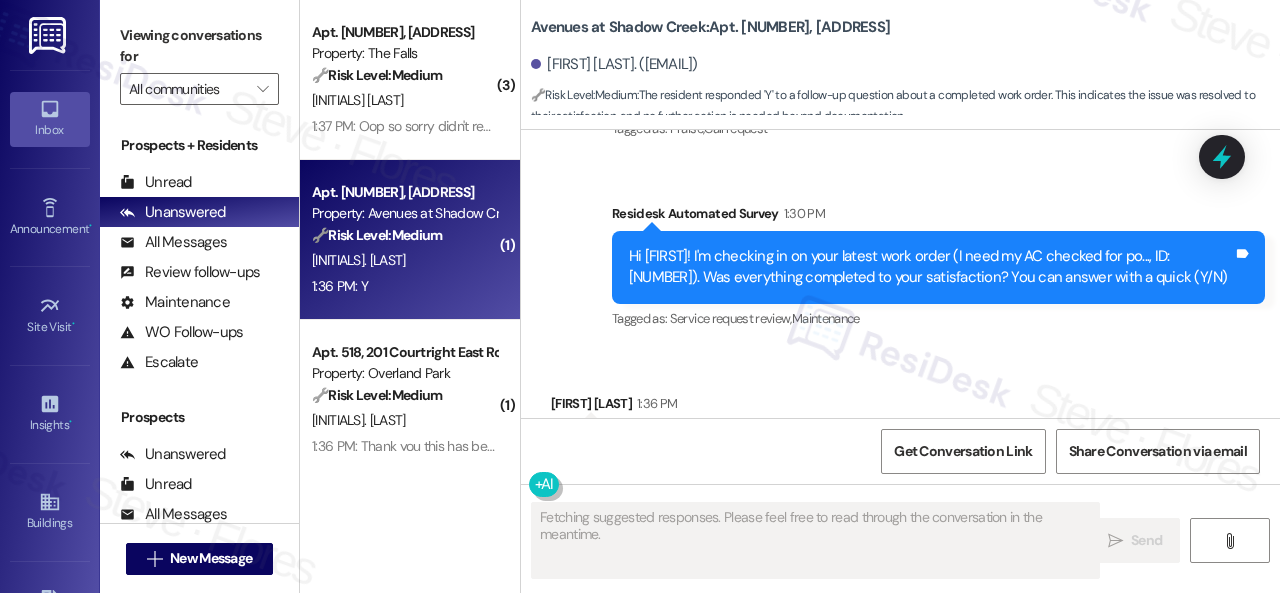 scroll, scrollTop: 5242, scrollLeft: 0, axis: vertical 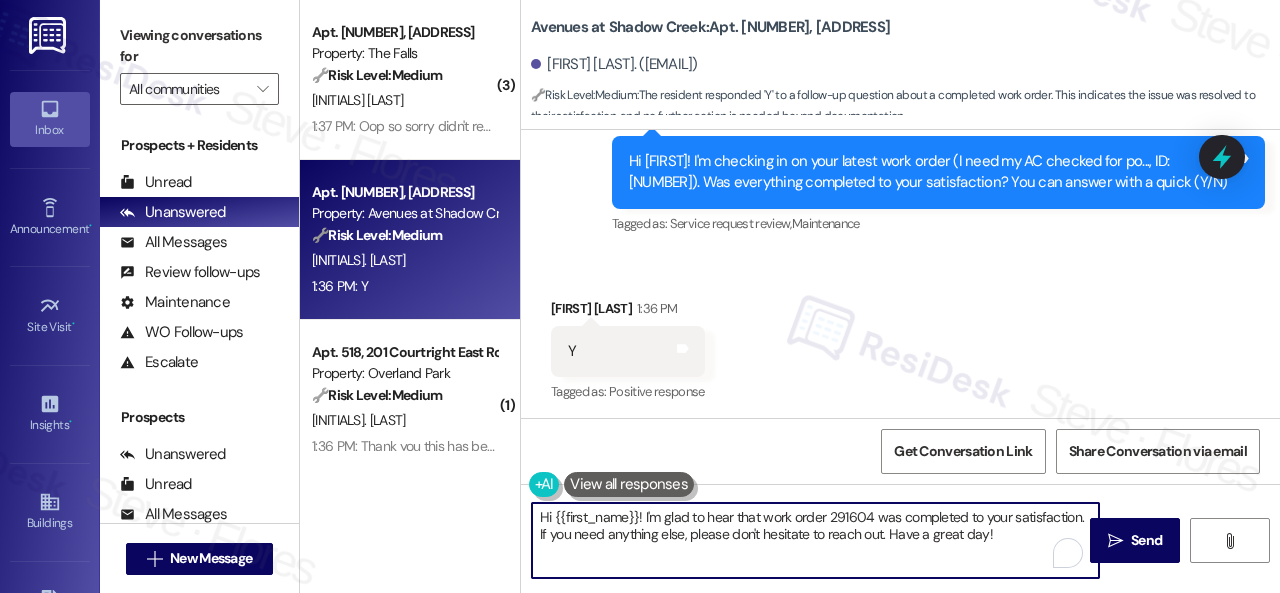drag, startPoint x: 769, startPoint y: 533, endPoint x: 330, endPoint y: 469, distance: 443.64062 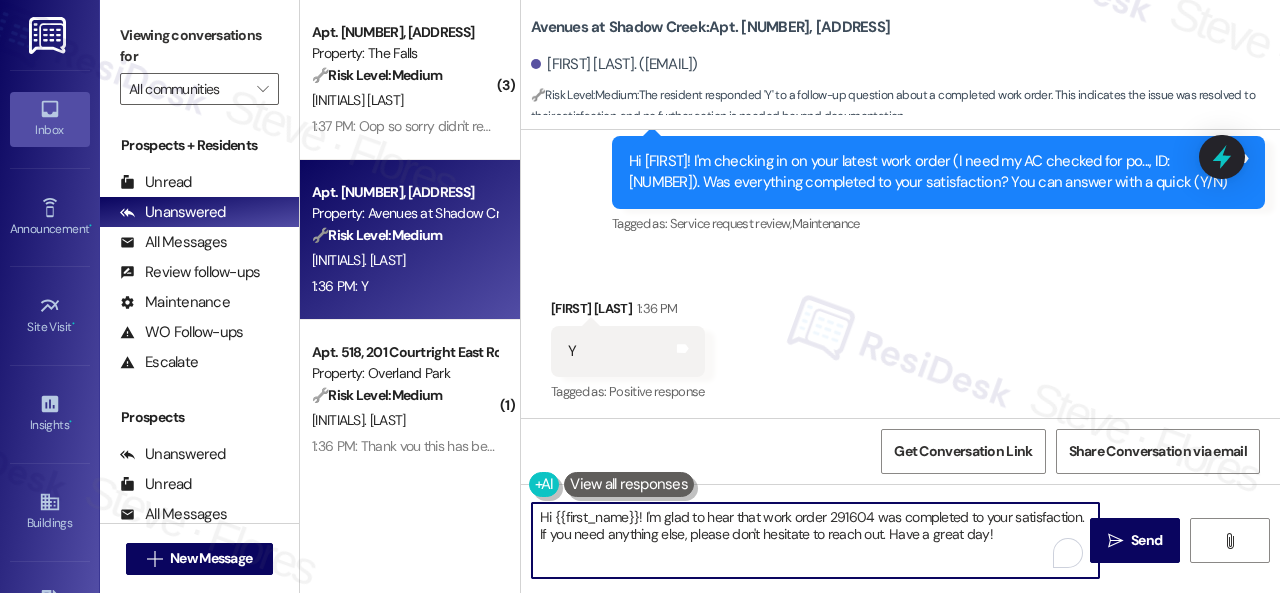 click on "( 1 ) Apt. 308~03, 310 Dickinson Rd Property: 3Ten 🔧  Risk Level:  Medium The resident acknowledges the rent reminder and states they will pay it later that day. This is a standard payment arrangement, not a dispute or urgent financial issue. P. Terrell 1:37 PM: I get paid towards the end of the night...I most definitely will have it done.. 1:37 PM: I get paid towards the end of the night...I most definitely will have it done.. ( 1 ) Apt. 2206, 1550 Katy Gap Rd Property: Grand Villas 🔧  Risk Level:  Medium The resident is simply acknowledging a rent reminder. This is a routine communication and does not indicate any urgent issue or dispute. A. Garcia 1:37 PM: Thank you so much!  1:37 PM: Thank you so much!  ( 3 ) Apt. 2105, 6565 W Foxridge Dr Property: The Falls 🔧  Risk Level:  Medium The resident confirmed they paid their rent after receiving a reminder. This is a routine payment update and confirmation. No indication of dispute or policy concern. M. Kriebel Apt. 6109, 12501 Broadway St 🔧 Medium" at bounding box center [790, 296] 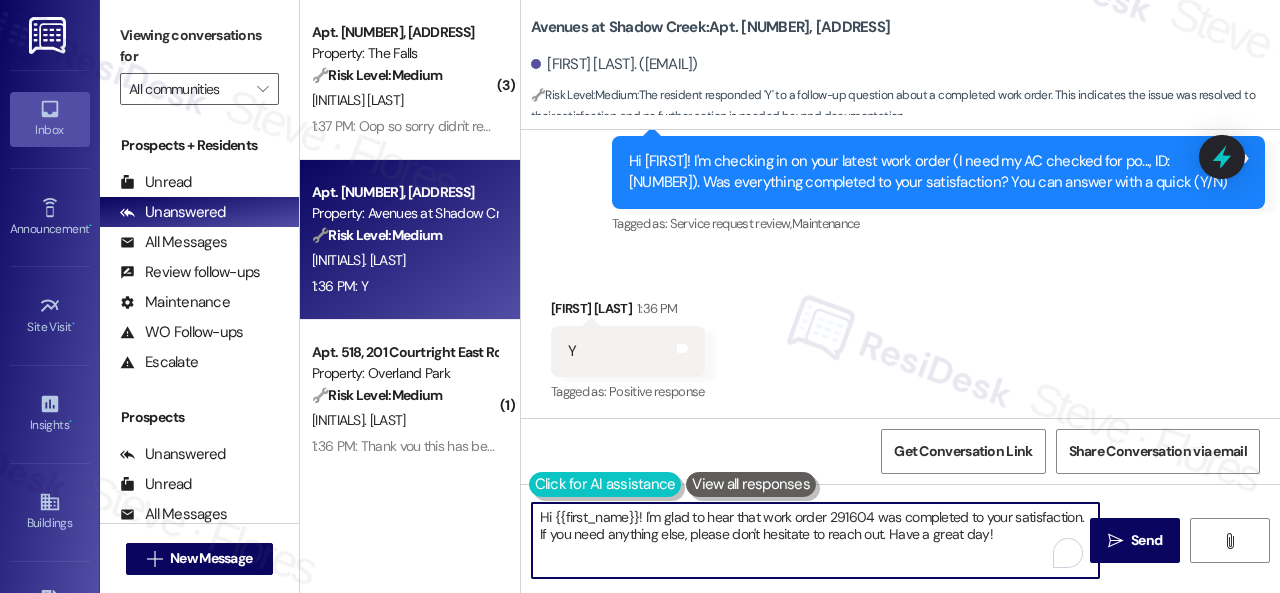 paste on "Glad everything’s all set! If {{property}} met your expectations, please reply with “Yes.” If not, no problem — we’d love to hear your feedback so we can continue to improve. Thank you" 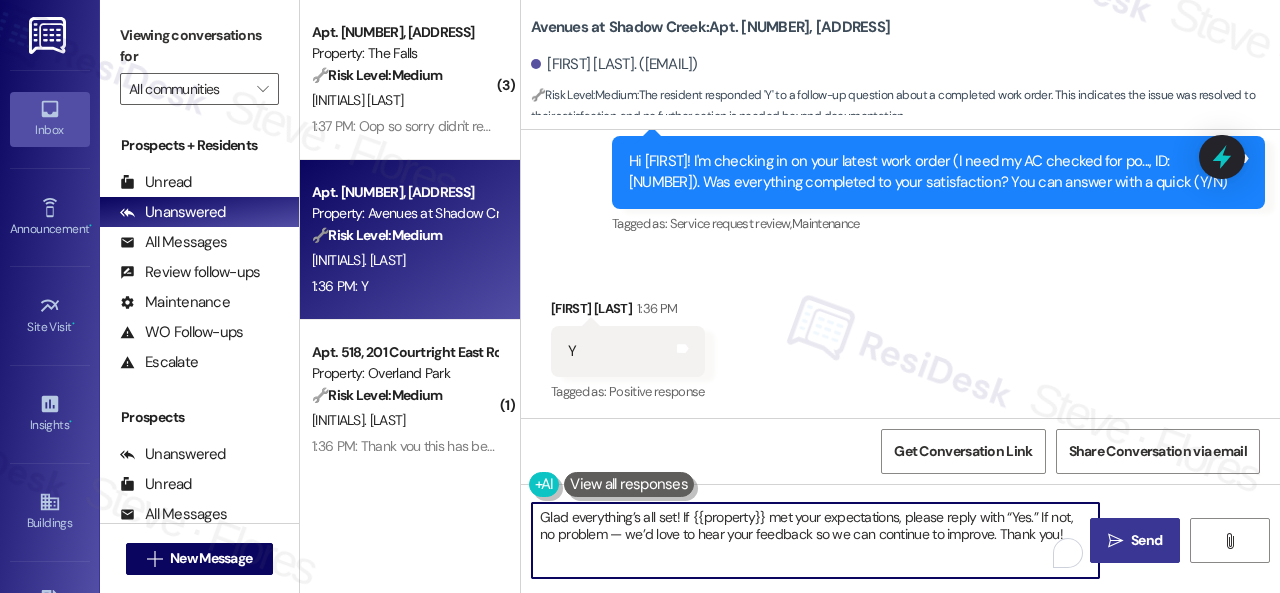 type on "Glad everything’s all set! If {{property}} met your expectations, please reply with “Yes.” If not, no problem — we’d love to hear your feedback so we can continue to improve. Thank you!" 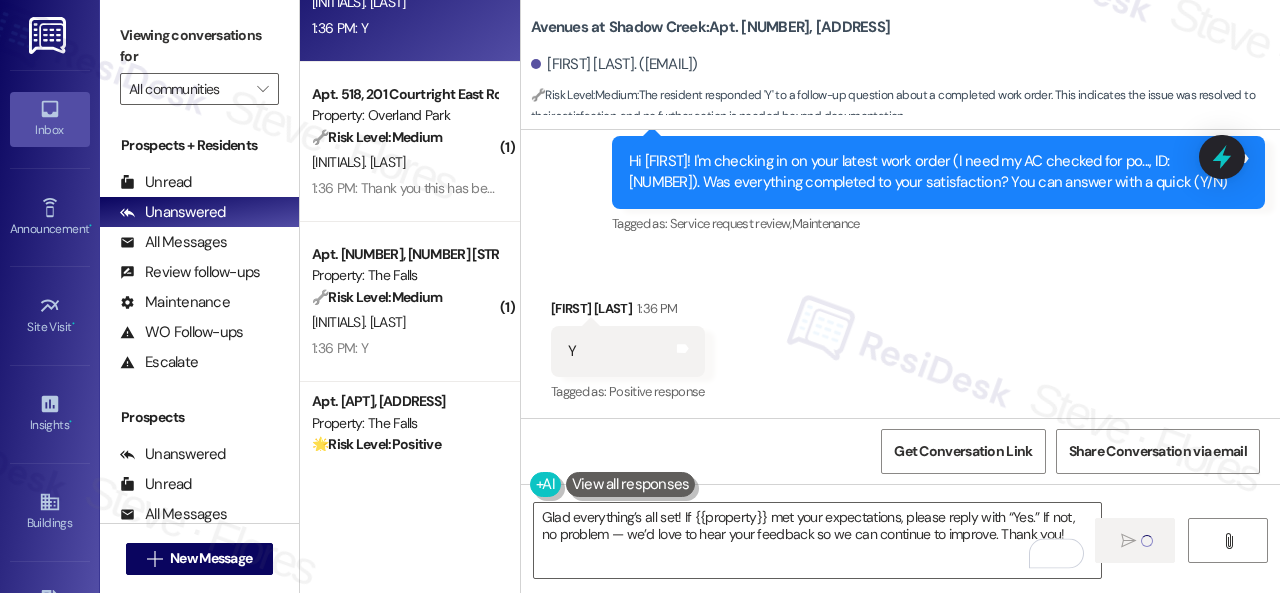 scroll, scrollTop: 4300, scrollLeft: 0, axis: vertical 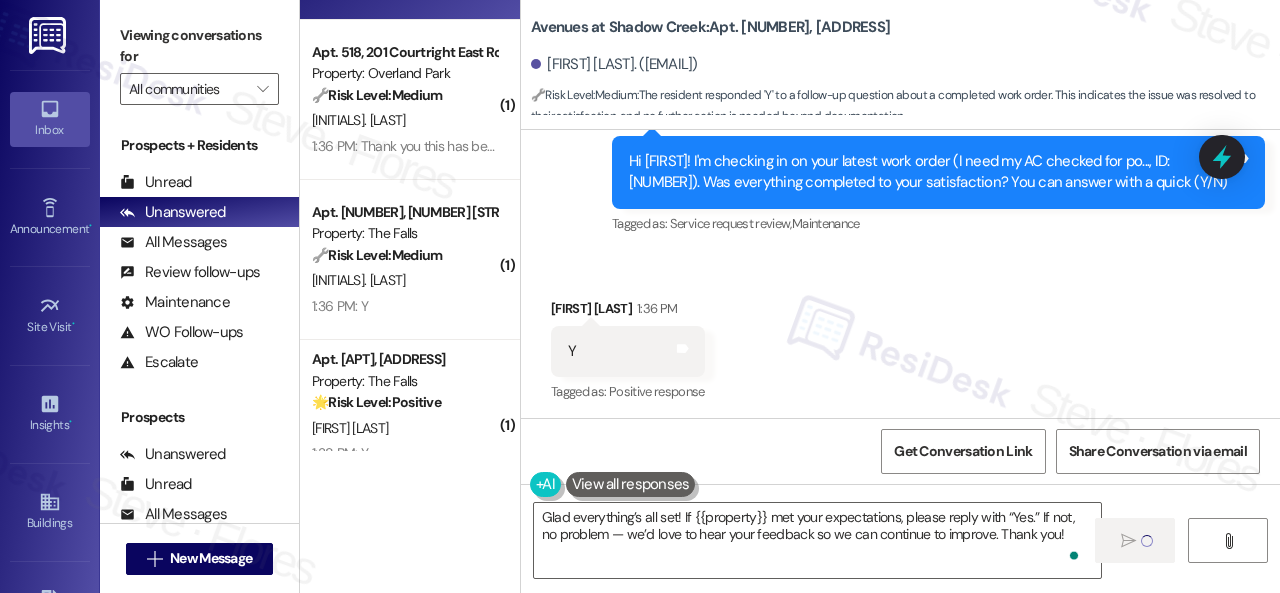 type 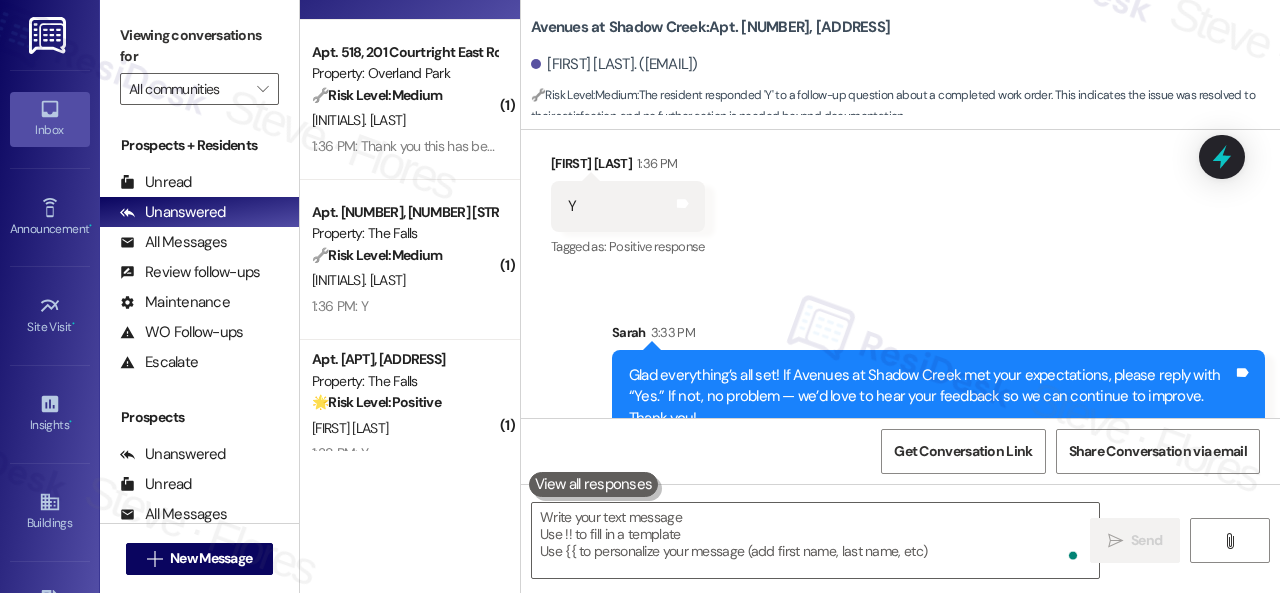 scroll, scrollTop: 5426, scrollLeft: 0, axis: vertical 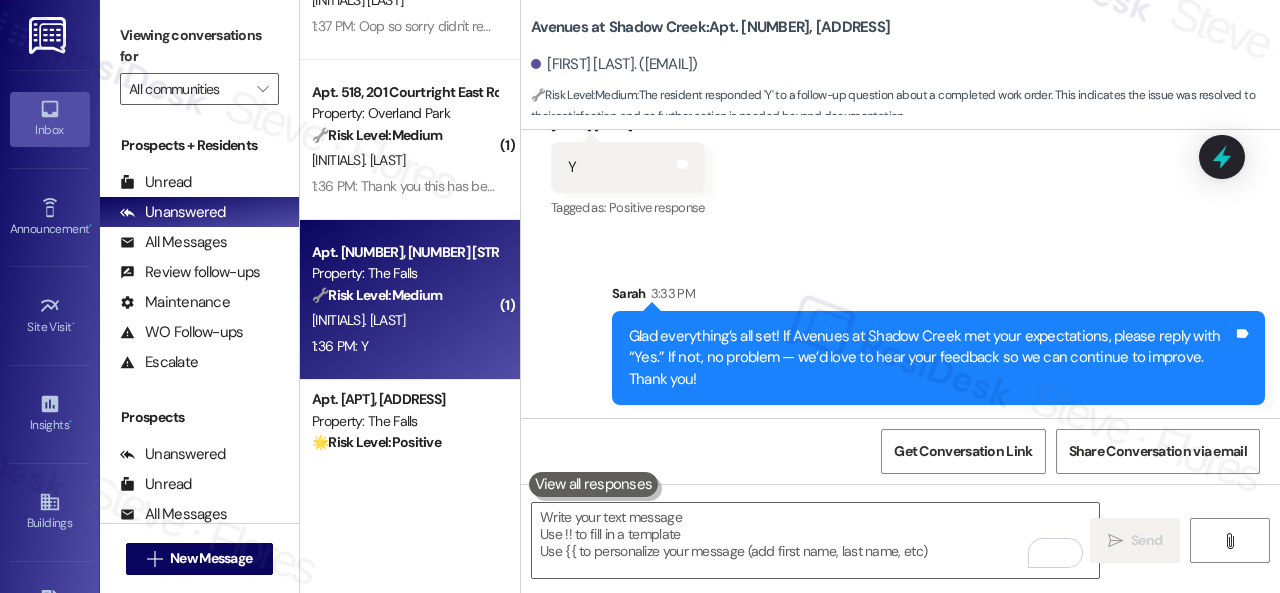 click on "H. Mandala" at bounding box center [404, 320] 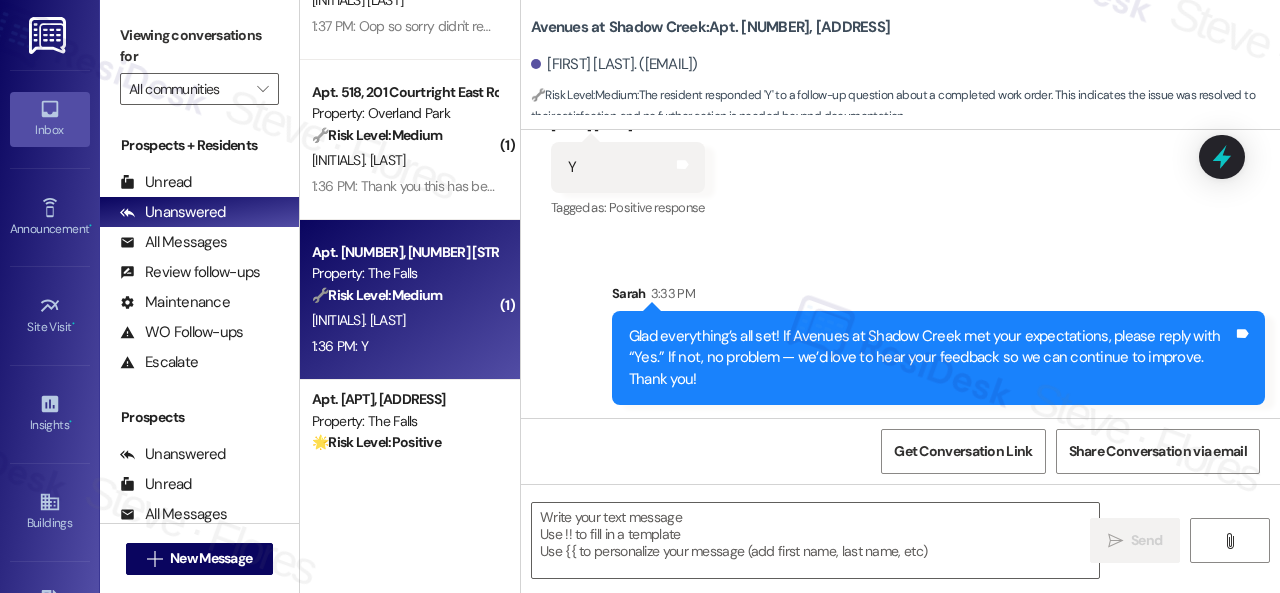 type on "Fetching suggested responses. Please feel free to read through the conversation in the meantime." 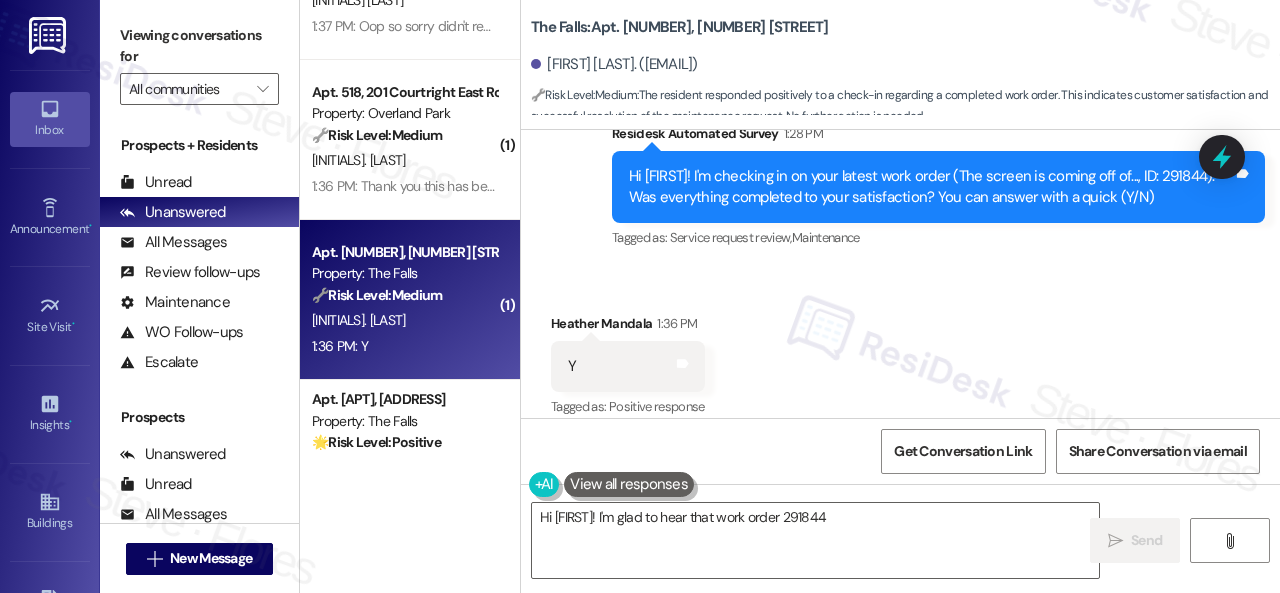 scroll, scrollTop: 756, scrollLeft: 0, axis: vertical 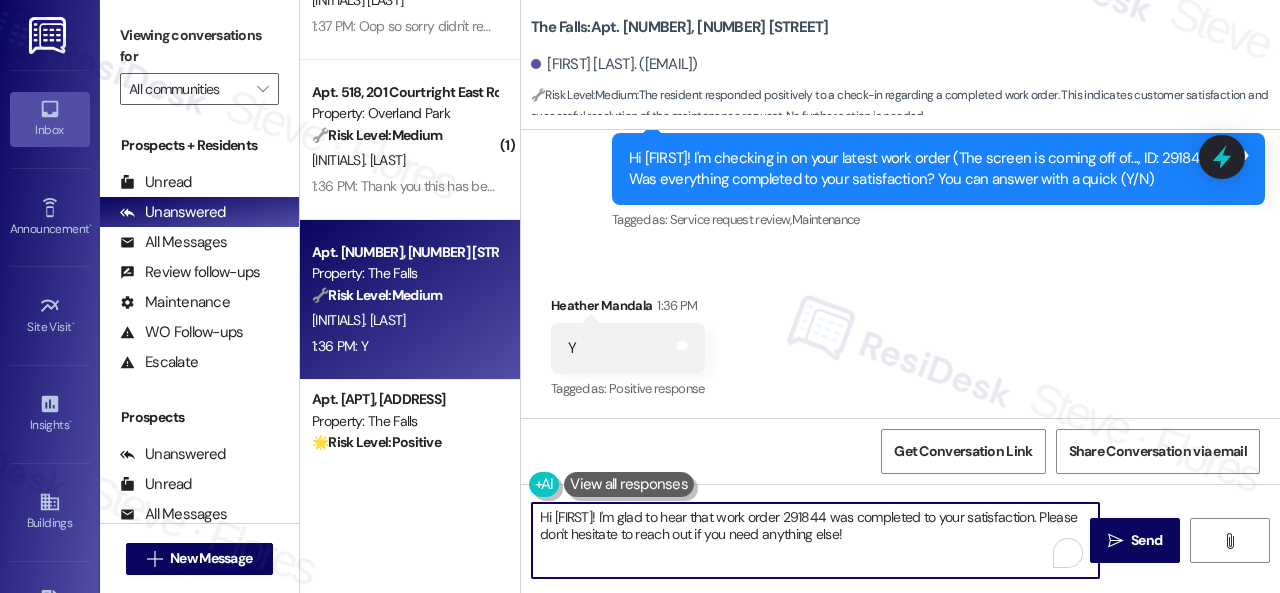 drag, startPoint x: 904, startPoint y: 535, endPoint x: 395, endPoint y: 467, distance: 513.52216 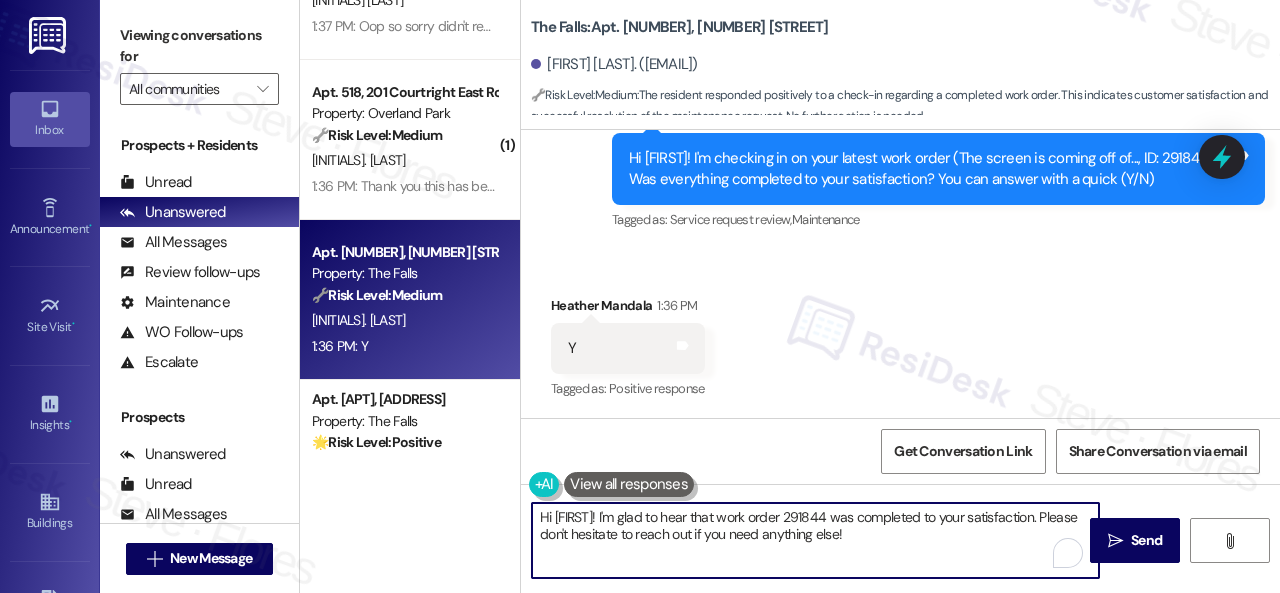 click on "( 1 ) Apt. 308~03, 310 Dickinson Rd Property: 3Ten 🔧  Risk Level:  Medium The resident acknowledges the rent reminder and states they will pay it later that day. This is a standard payment arrangement, not a dispute or urgent financial issue. P. Terrell 1:37 PM: I get paid towards the end of the night...I most definitely will have it done.. 1:37 PM: I get paid towards the end of the night...I most definitely will have it done.. ( 1 ) Apt. 2206, 1550 Katy Gap Rd Property: Grand Villas 🔧  Risk Level:  Medium The resident is simply acknowledging a rent reminder. This is a routine communication and does not indicate any urgent issue or dispute. A. Garcia 1:37 PM: Thank you so much!  1:37 PM: Thank you so much!  ( 3 ) Apt. 2105, 6565 W Foxridge Dr Property: The Falls 🔧  Risk Level:  Medium The resident confirmed they paid their rent after receiving a reminder. This is a routine payment update and confirmation. No indication of dispute or policy concern. M. Kriebel ( 1 ) Apt. 518, 201 Courtright East Road" at bounding box center [790, 296] 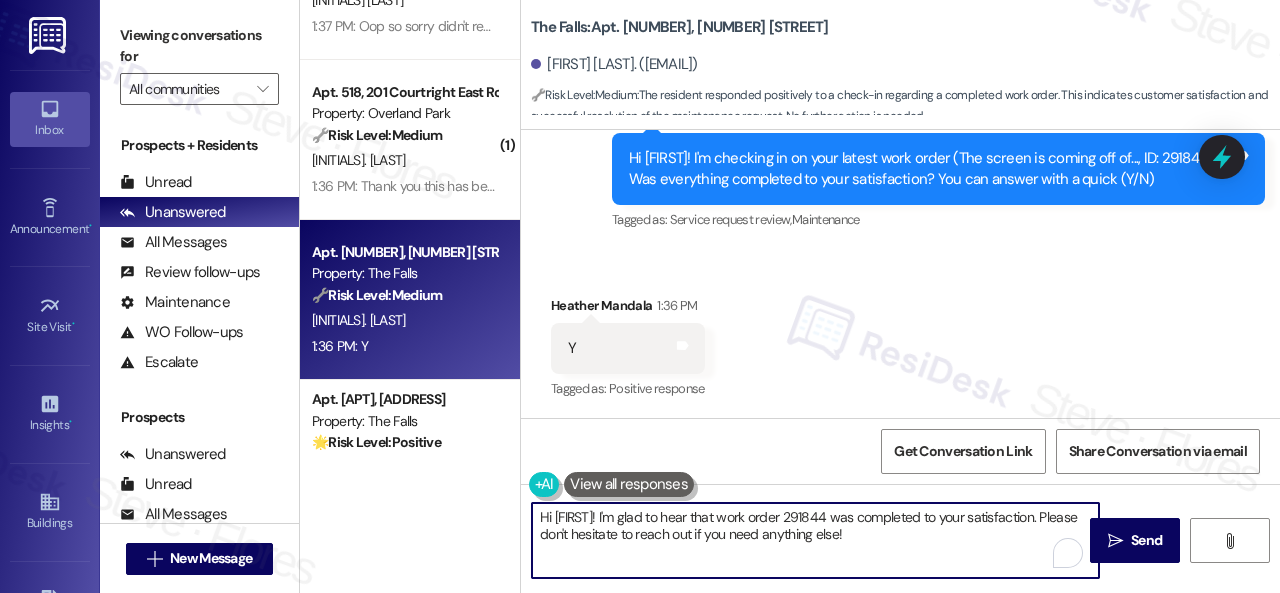 paste on "Glad everything’s all set! If {{property}} met your expectations, please reply with “Yes.” If not, no problem — we’d love to hear your feedback so we can continue to improve. Thank you" 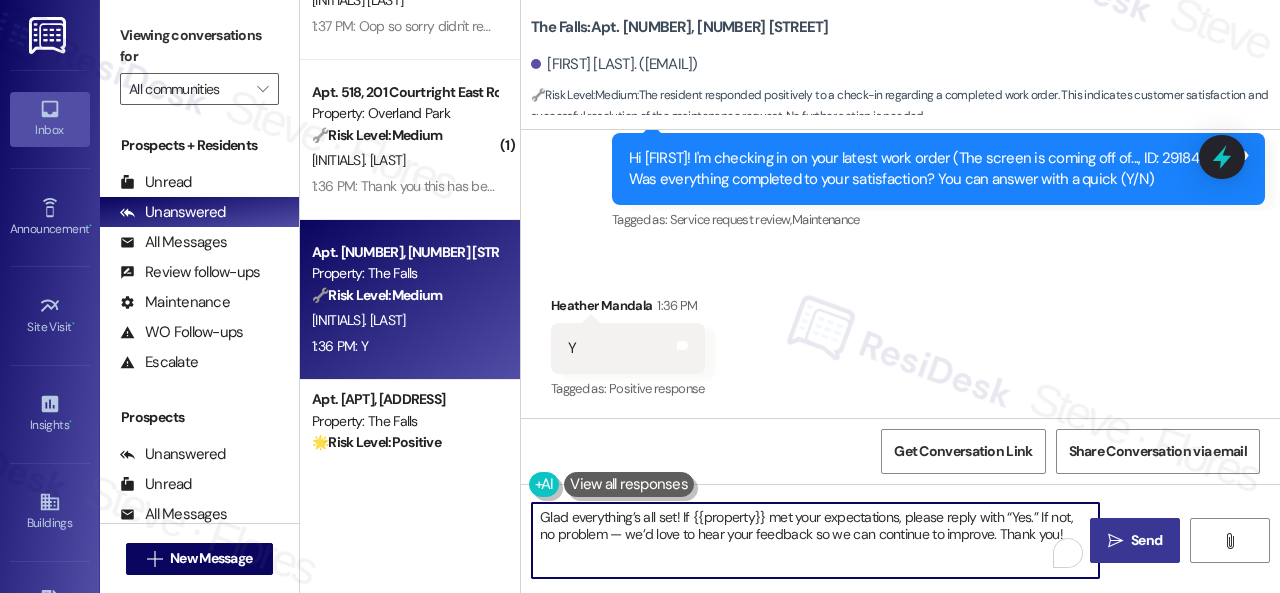 type on "Glad everything’s all set! If {{property}} met your expectations, please reply with “Yes.” If not, no problem — we’d love to hear your feedback so we can continue to improve. Thank you!" 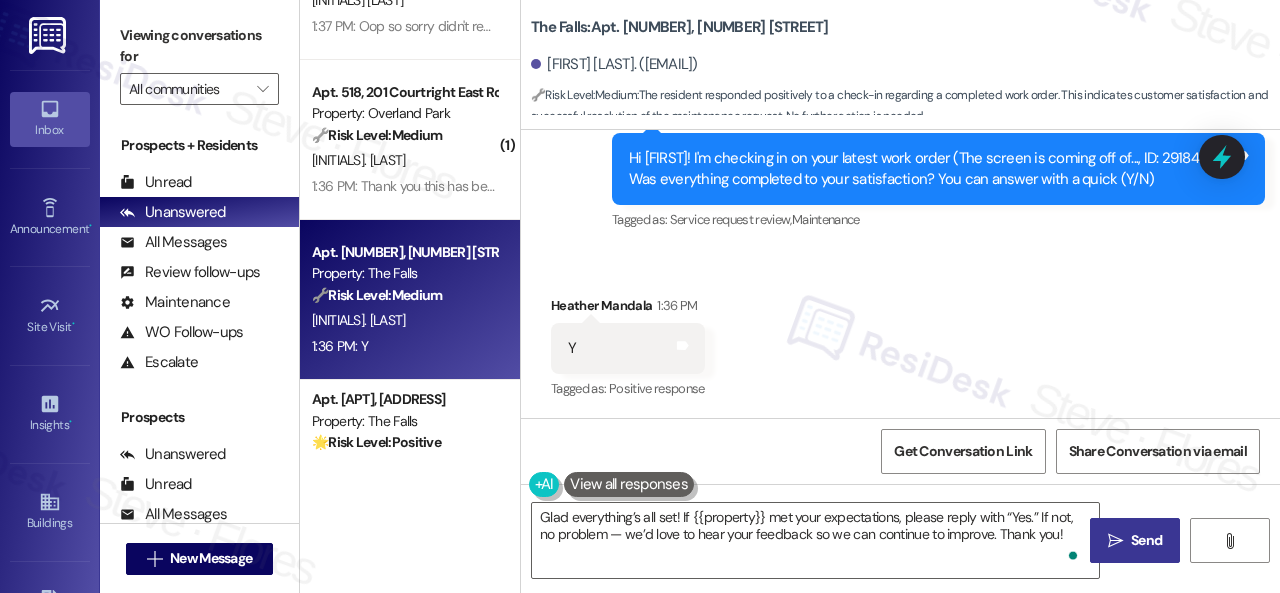 click on "Send" at bounding box center [1146, 540] 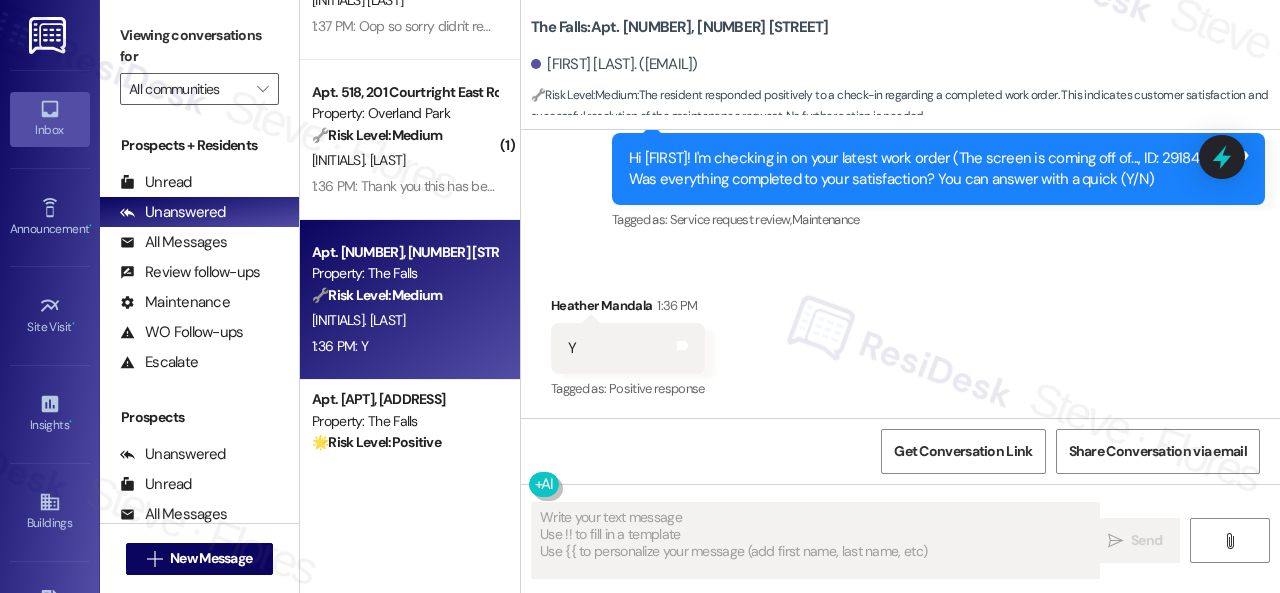 type on "Fetching suggested responses. Please feel free to read through the conversation in the meantime." 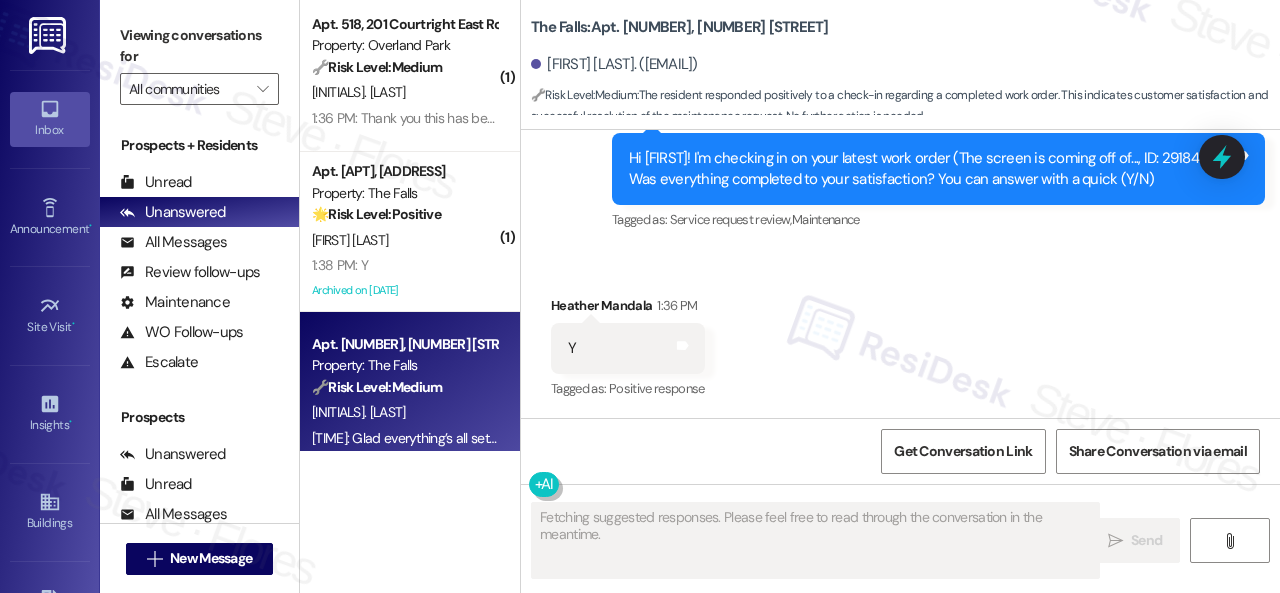 scroll, scrollTop: 4200, scrollLeft: 0, axis: vertical 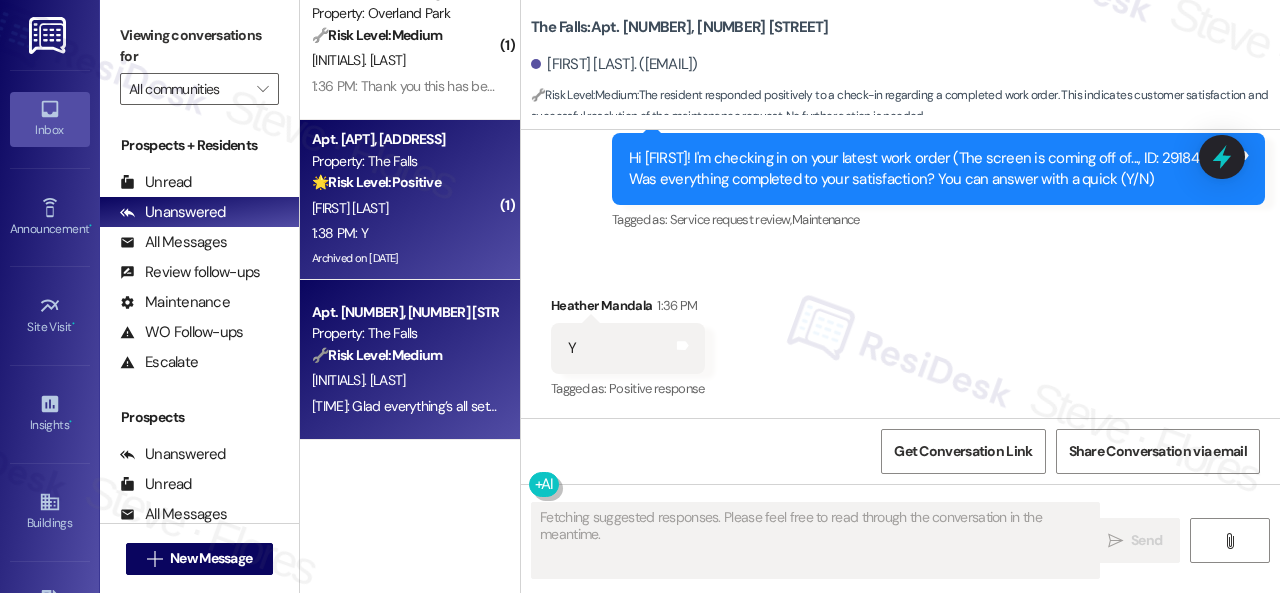 click on "1:38 PM: Y 1:38 PM: Y" at bounding box center (404, 233) 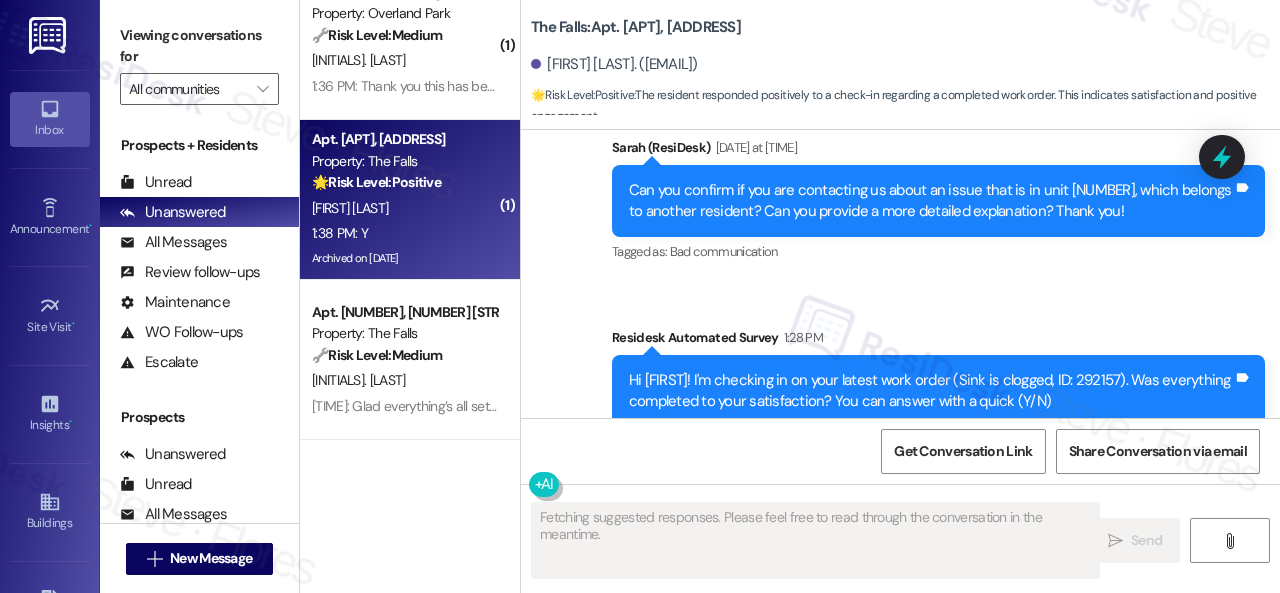 scroll, scrollTop: 11740, scrollLeft: 0, axis: vertical 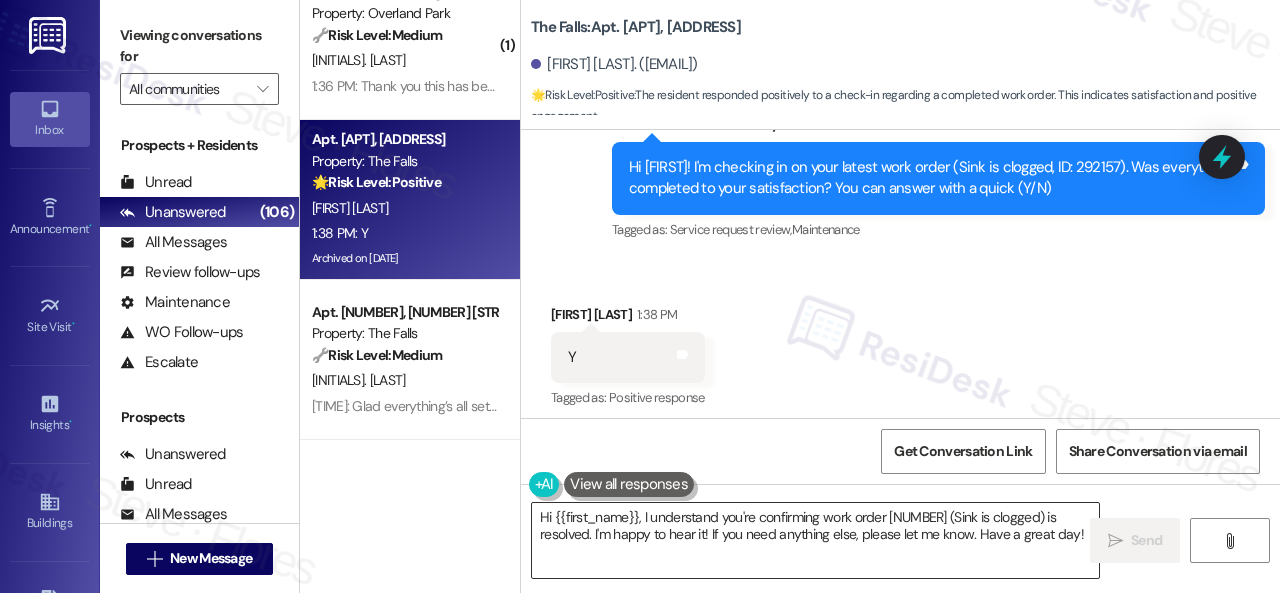 click on "Hi {{first_name}}, I understand you're confirming work order 292157 (Sink is clogged) is resolved. I'm happy to hear it! If you need anything else, please let me know. Have a great day!" at bounding box center [815, 540] 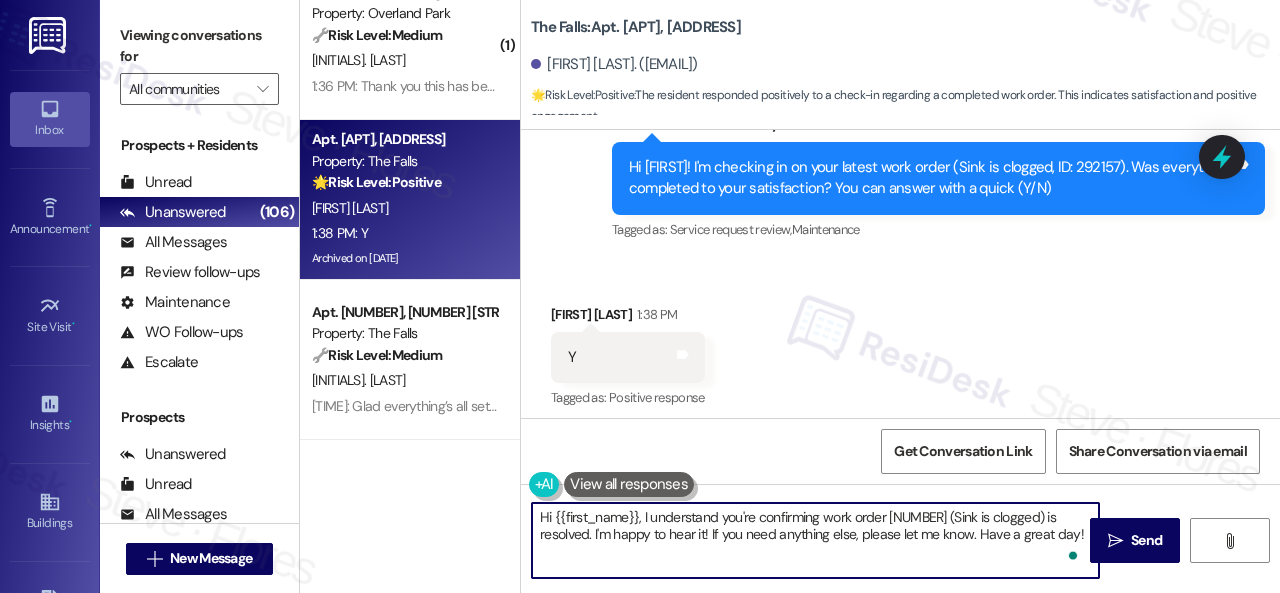 paste on "Glad everything’s all set! If {{property}} met your expectations, please reply with “Yes.” If not, no problem — we’d love to hear your feedback so we can continue to improve. Thank you" 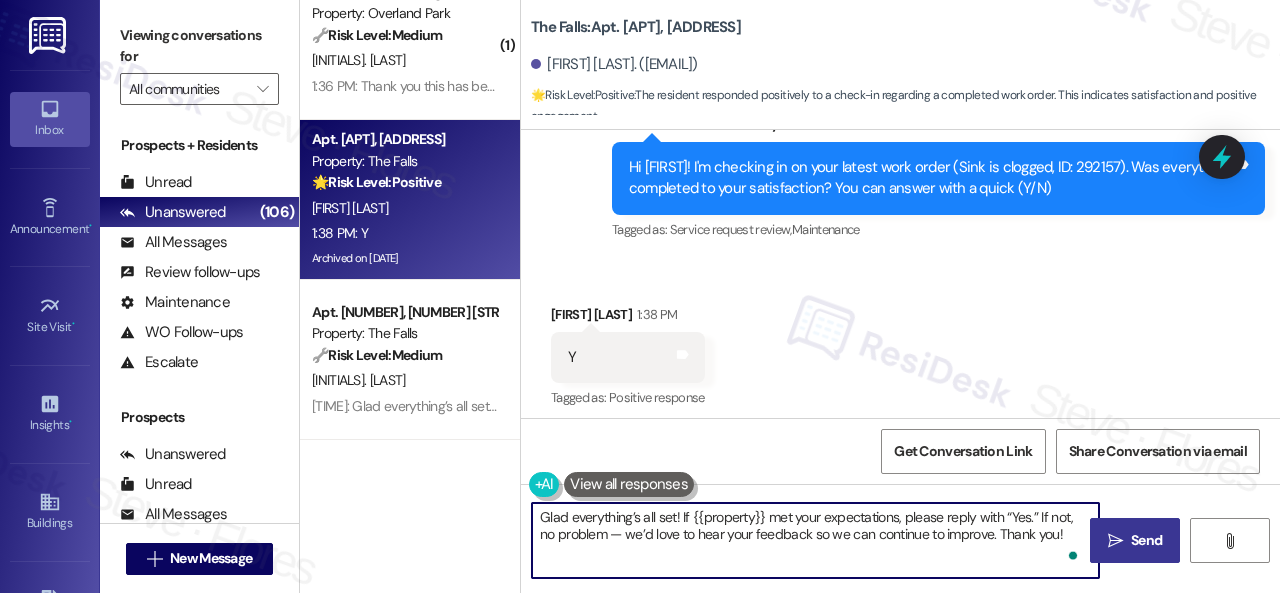 type on "Glad everything’s all set! If {{property}} met your expectations, please reply with “Yes.” If not, no problem — we’d love to hear your feedback so we can continue to improve. Thank you!" 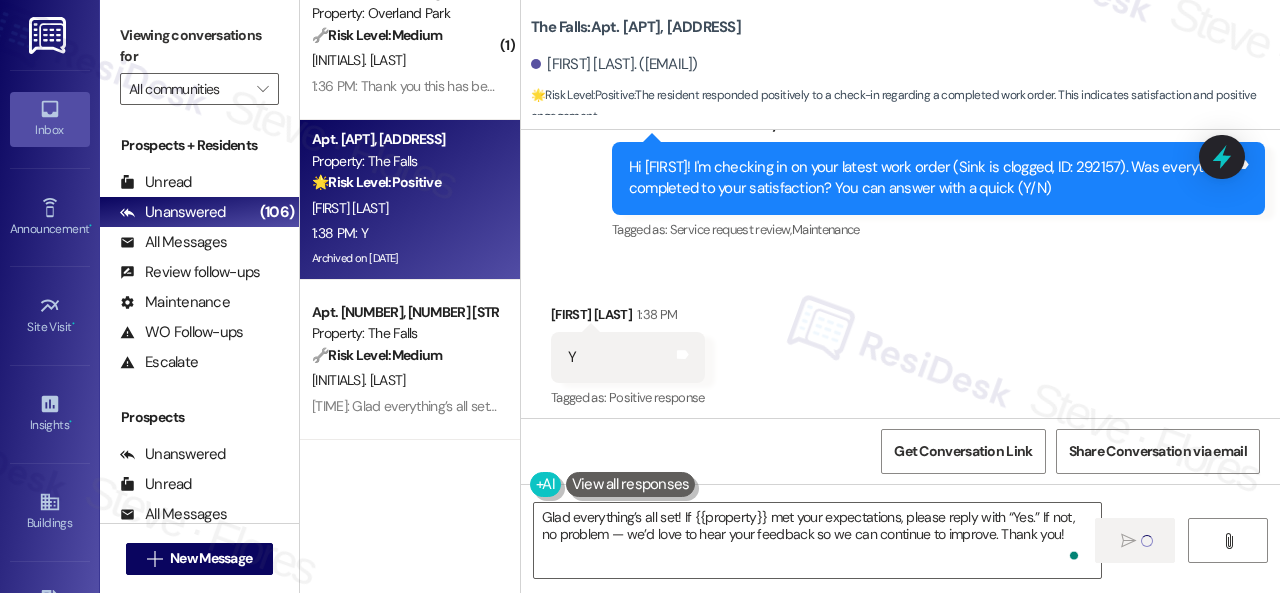 type 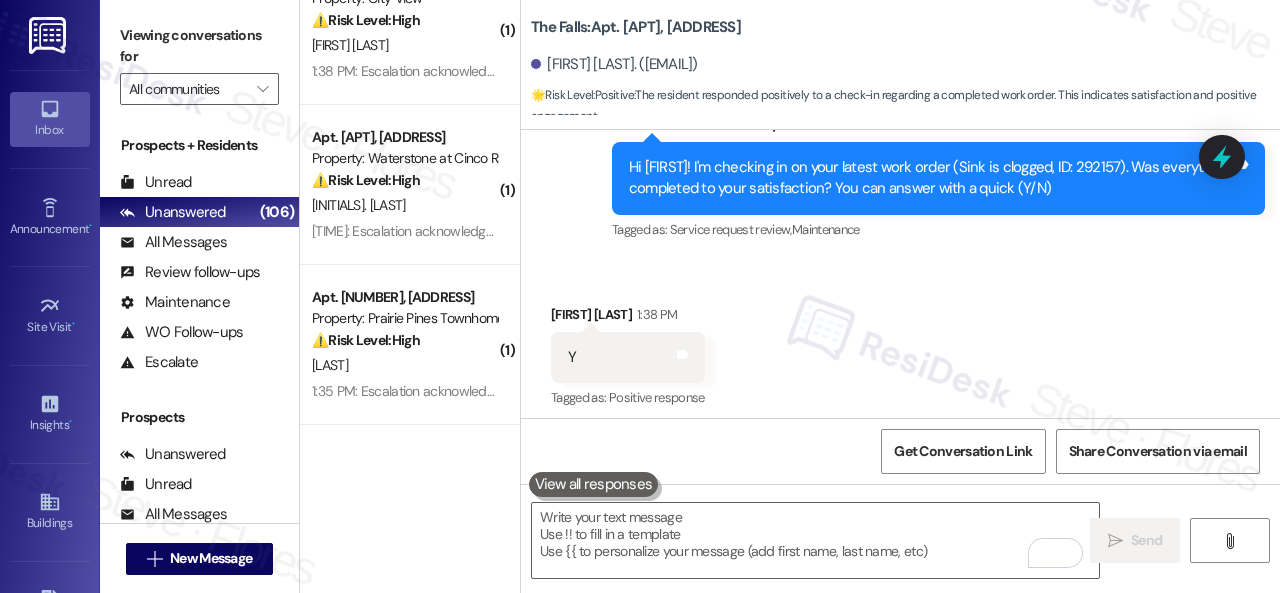 scroll, scrollTop: 7548, scrollLeft: 0, axis: vertical 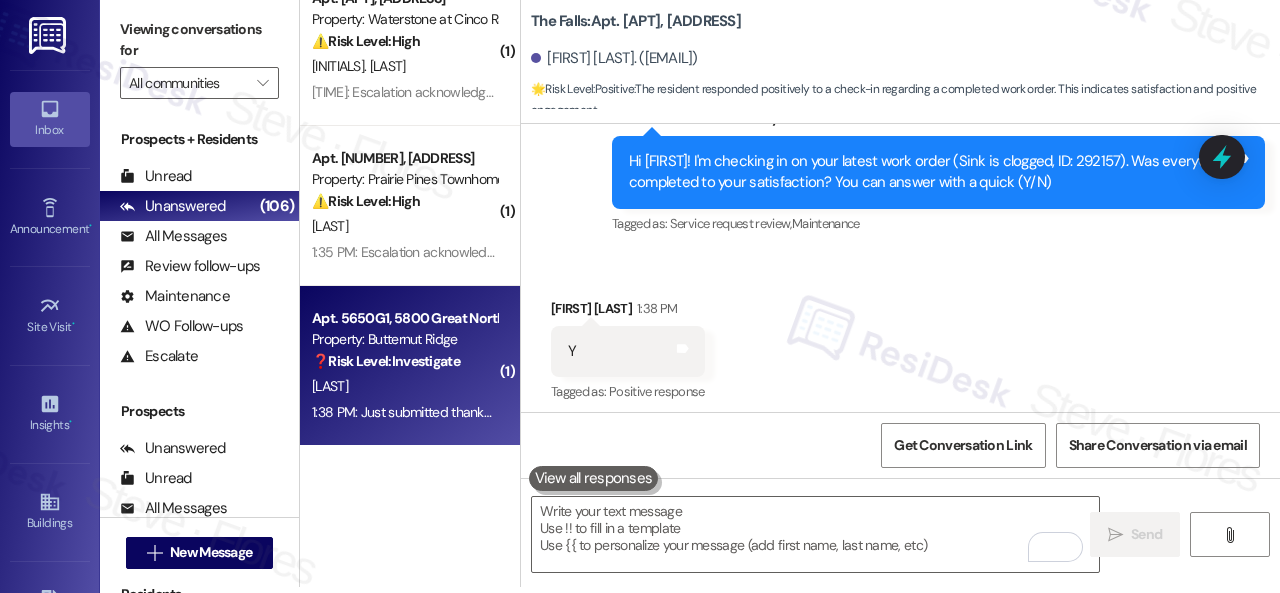 click on "B. Crabtree" at bounding box center (404, 386) 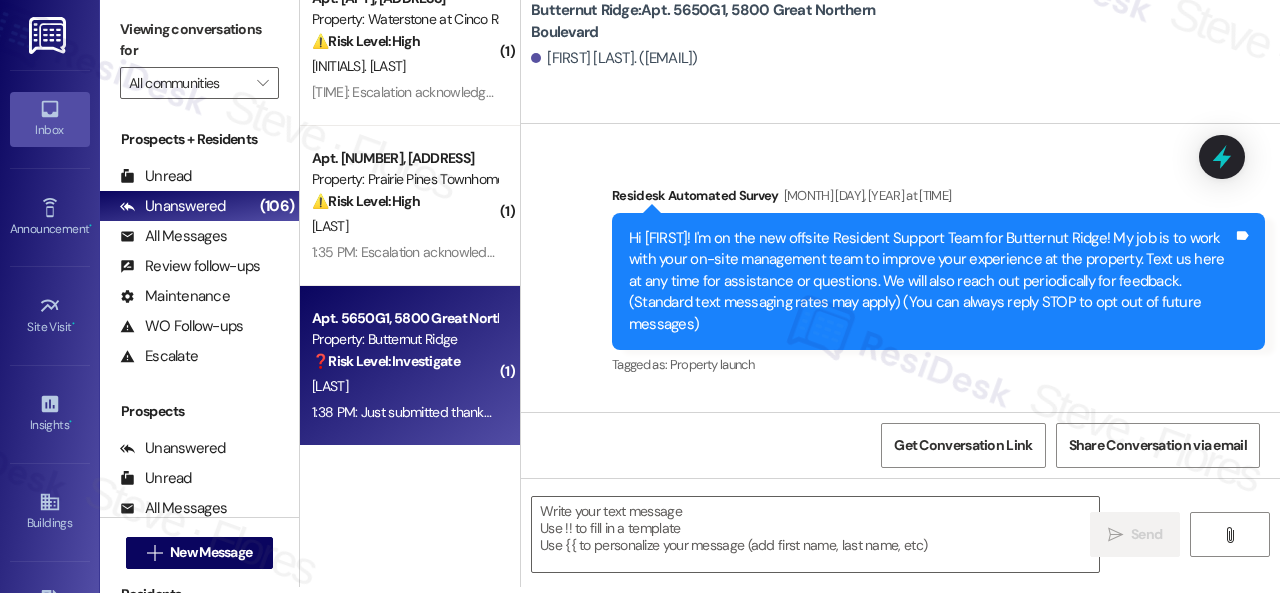 scroll, scrollTop: 0, scrollLeft: 0, axis: both 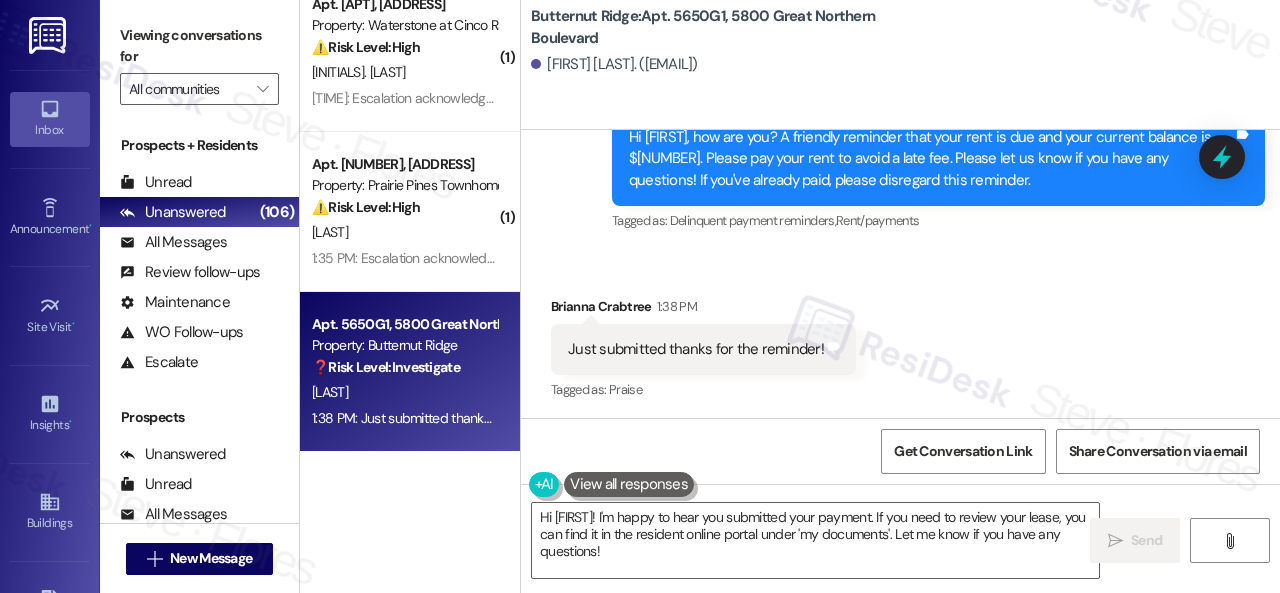 drag, startPoint x: 703, startPoint y: 553, endPoint x: 345, endPoint y: 437, distance: 376.32434 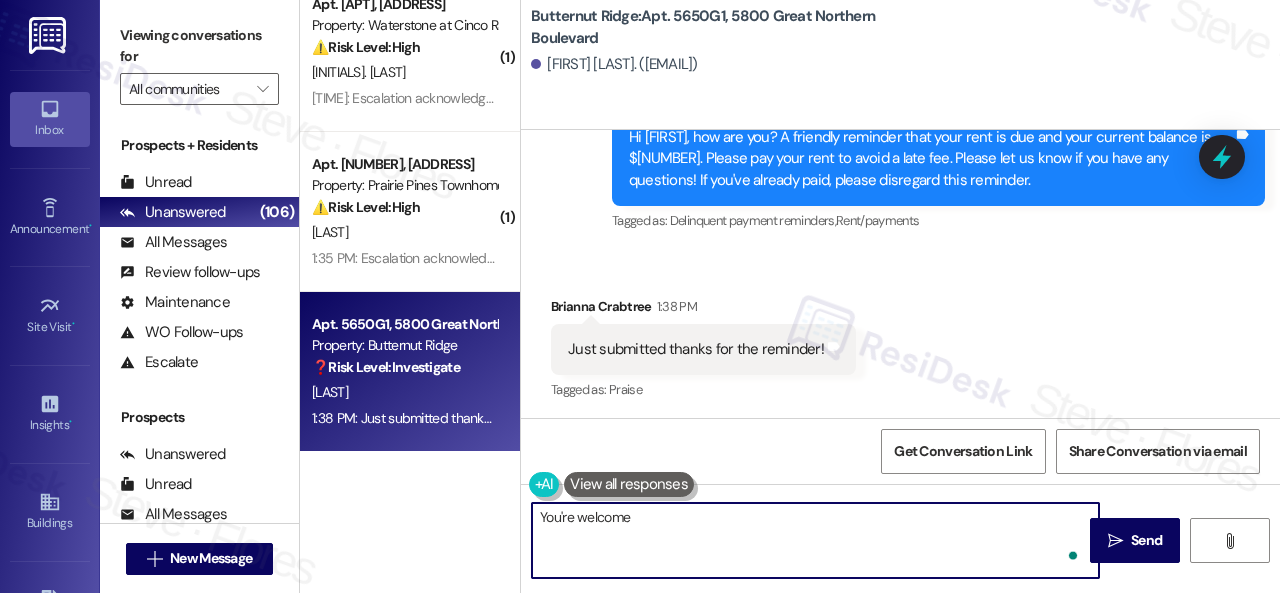 type on "You're welcome!" 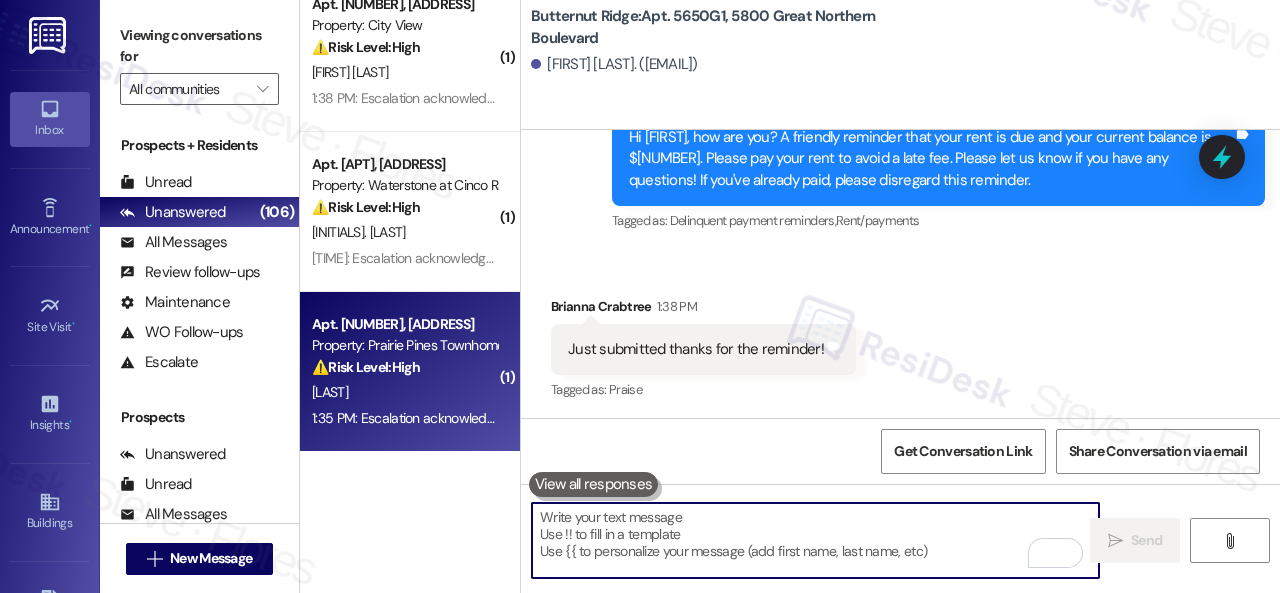 type 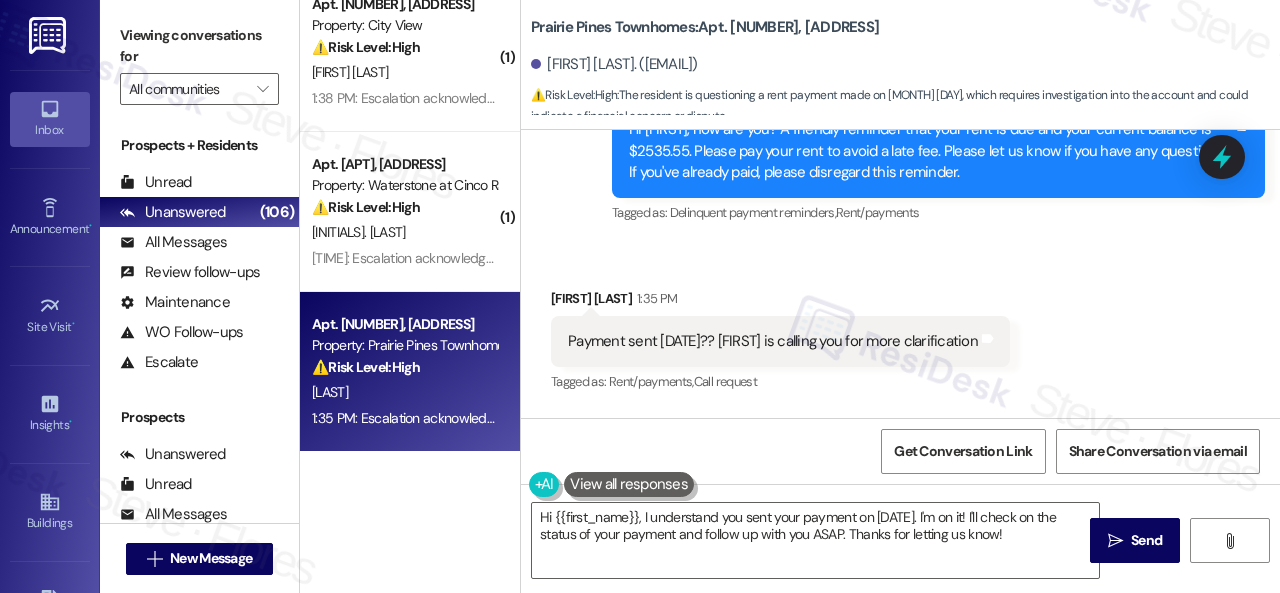 scroll, scrollTop: 3778, scrollLeft: 0, axis: vertical 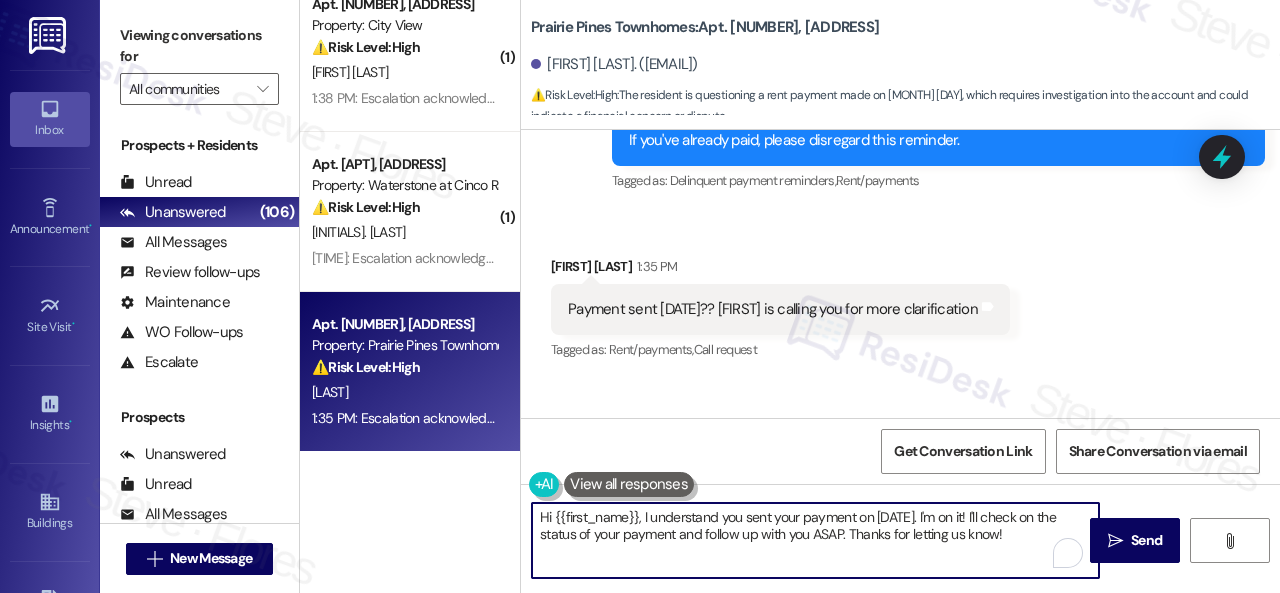 drag, startPoint x: 848, startPoint y: 529, endPoint x: 422, endPoint y: 487, distance: 428.06543 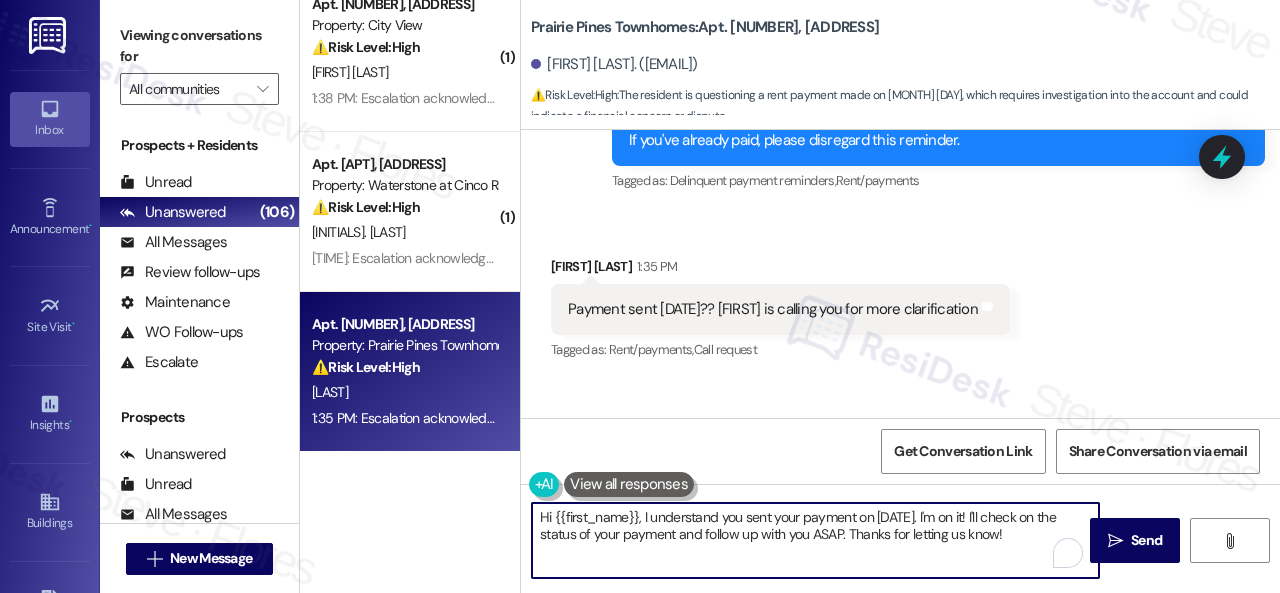 click on "( 1 ) Apt. 4986, 4800 Skyline Dr Property: The Boulevard ⚠️  Risk Level:  High The resident is disputing a rent reminder after already informing management of a late payment plan. This indicates a potential financial concern and a breakdown in communication that requires prompt attention to avoid further escalation or resident dissatisfaction. C. Jones 1:43 PM: Escalation acknowledged. 1:43 PM: Escalation acknowledged. ( 1 ) Apt. 607, 1805 S Egret Bay Blvd Property: Tuscan Lakes II ⚠️  Risk Level:  High The resident indicates that the AC repair work order was not completed to their satisfaction. Given the previous work order and the resident's dissatisfaction, this issue requires urgent attention to prevent further discomfort and potential property damage from lack of climate control. V. Soto G. Delao 1:39 PM: Escalation acknowledged. 1:39 PM: Escalation acknowledged. ( 1 ) Apt. B2~0306, 2600 Cityview Drive Property: City View ⚠️  Risk Level:  High L. Grace 1:38 PM: Escalation acknowledged. ( 1 )" at bounding box center [790, 296] 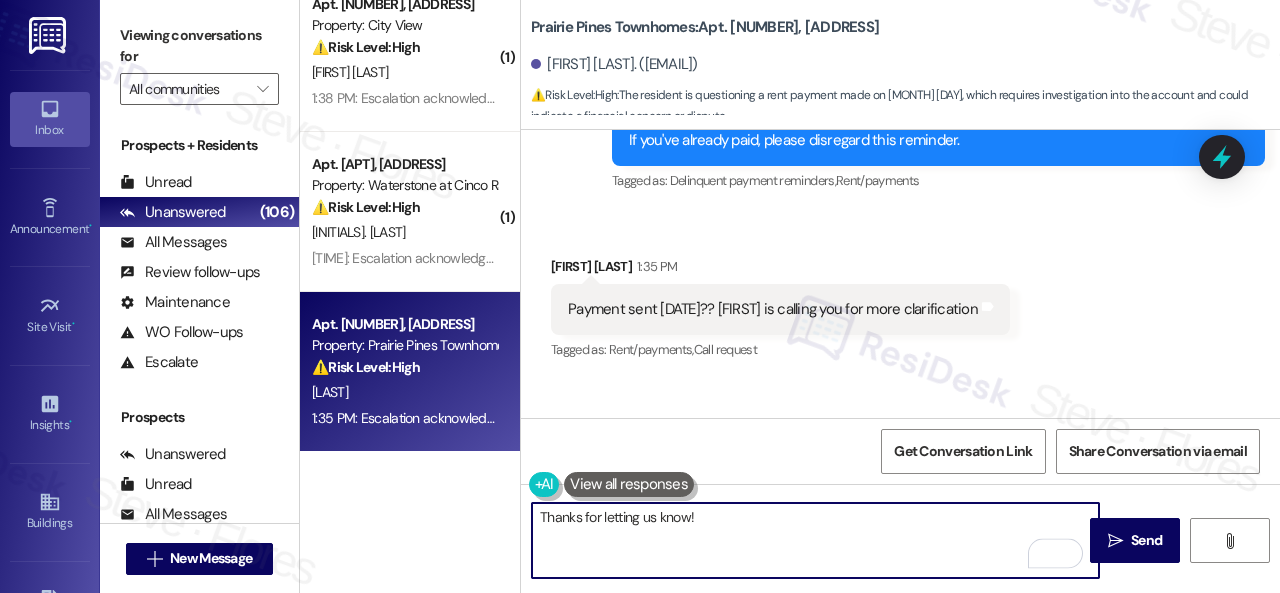 click on "Thanks for letting us know!" at bounding box center (815, 540) 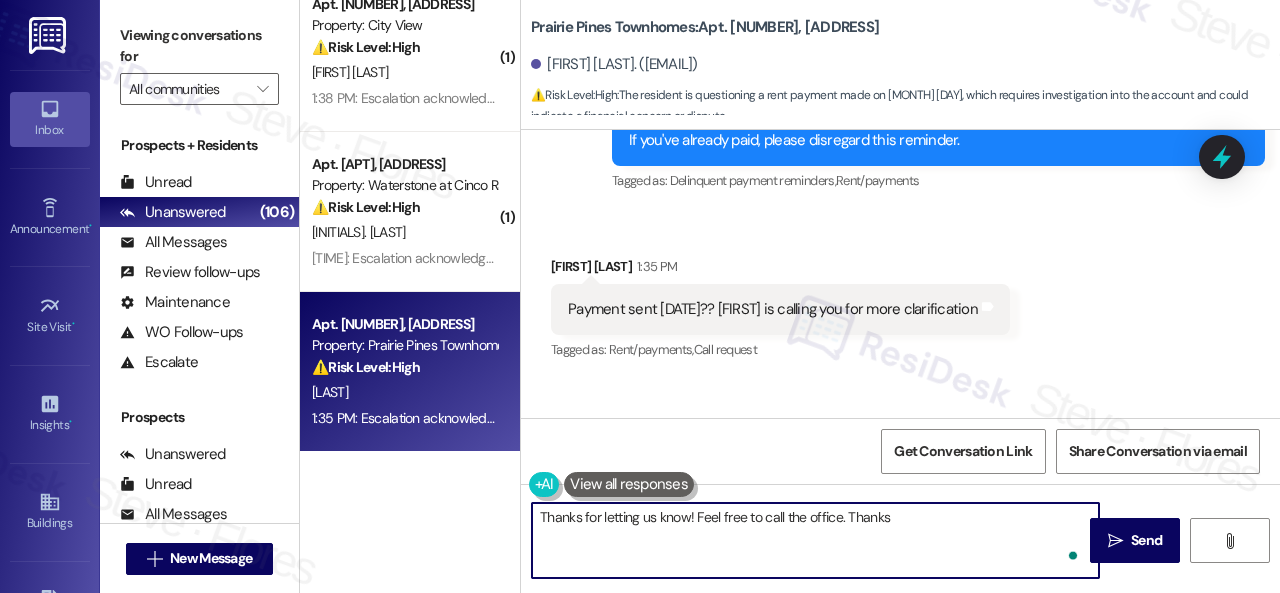 type on "Thanks for letting us know! Feel free to call the office. Thanks." 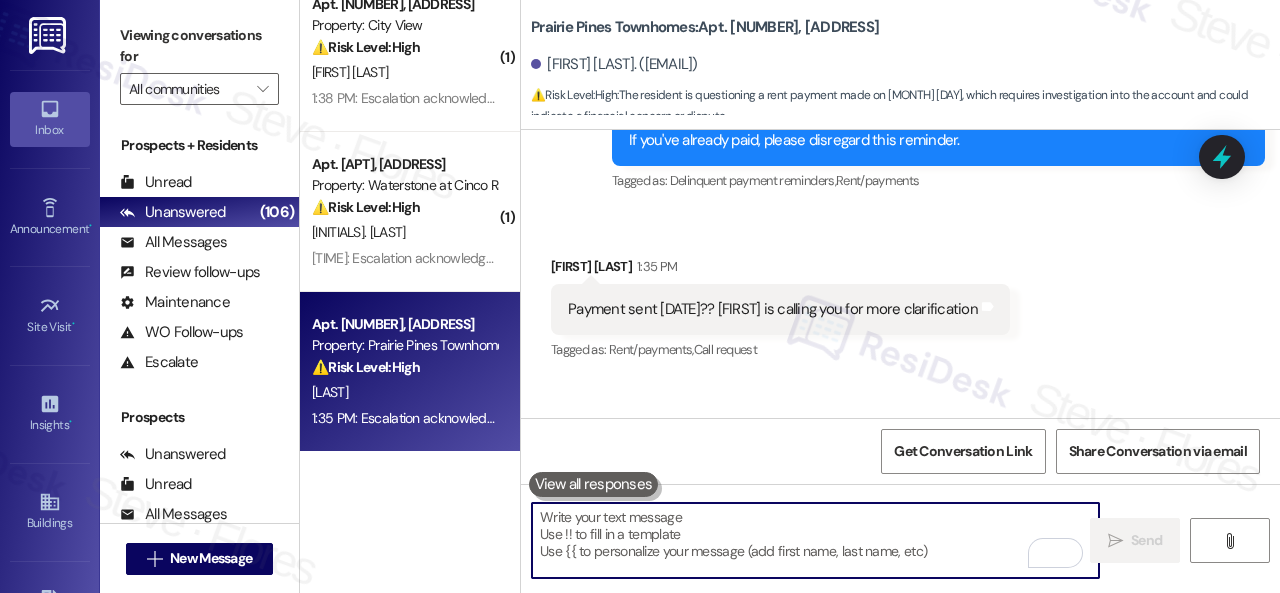 scroll, scrollTop: 3740, scrollLeft: 0, axis: vertical 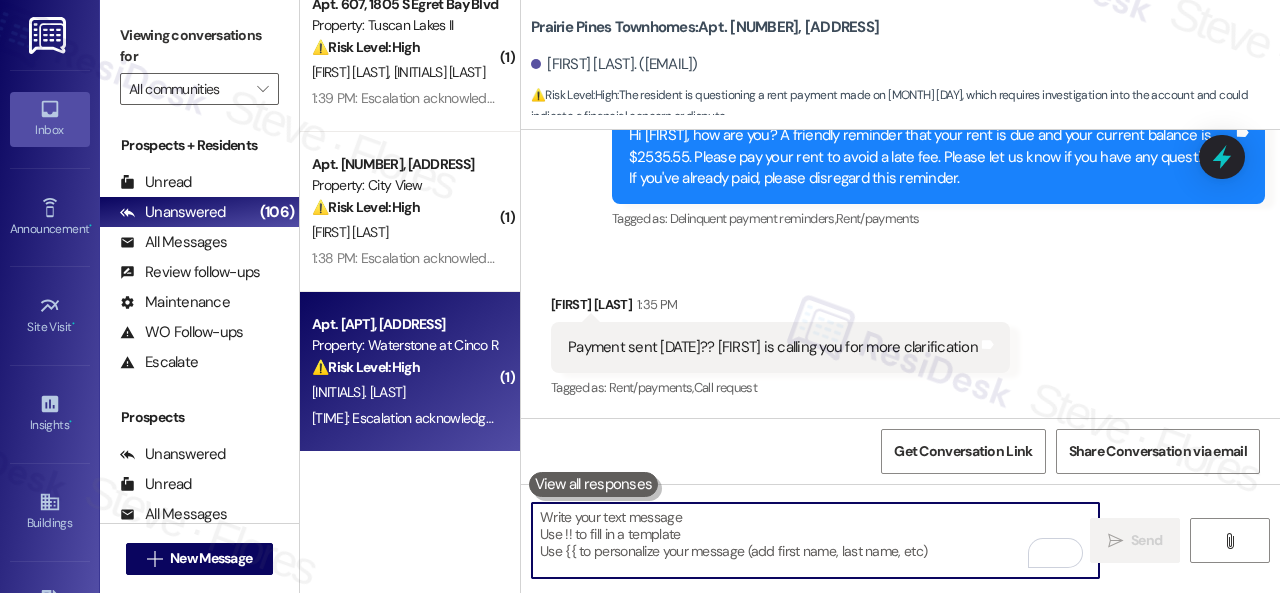 type 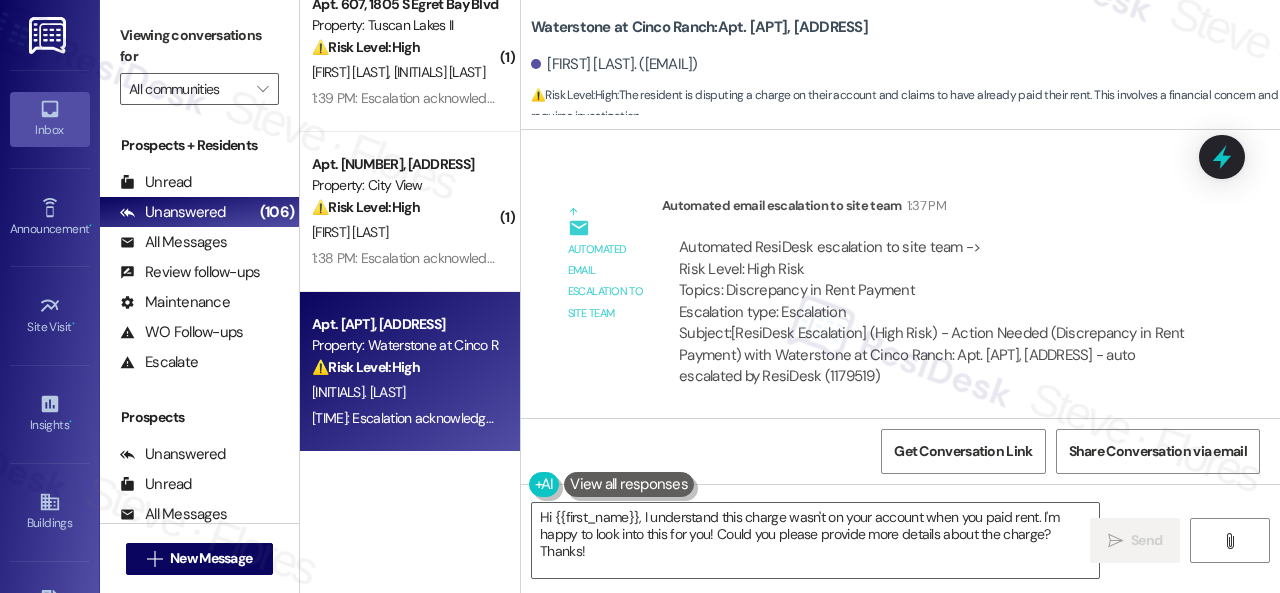 scroll, scrollTop: 11342, scrollLeft: 0, axis: vertical 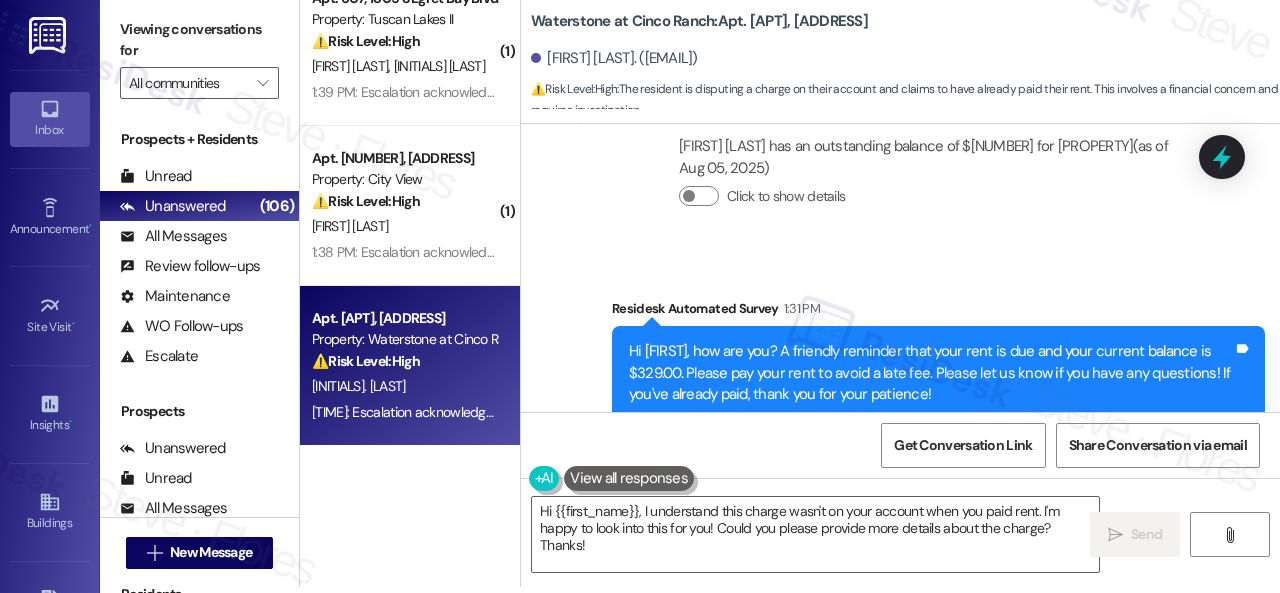 click on "Survey, sent via SMS Residesk Automated Survey 1:31 PM Hi Shanequa, how are you? A friendly reminder that your rent is due and your current balance is $329.00. Please pay your rent to avoid a late fee. Please let us know if you have any questions! If you've already paid, thank you for your patience! Tags and notes Tagged as:   Delinquent payment reminders ,  Click to highlight conversations about Delinquent payment reminders Rent/payments Click to highlight conversations about Rent/payments" at bounding box center [900, 359] 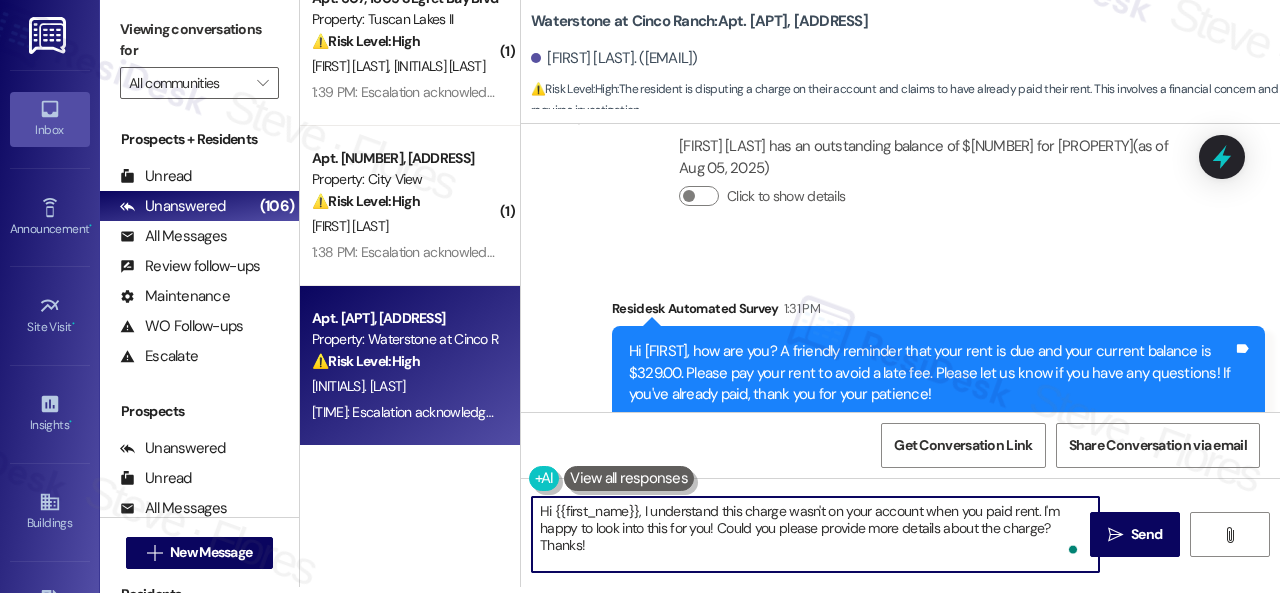 drag, startPoint x: 1041, startPoint y: 509, endPoint x: 1048, endPoint y: 539, distance: 30.805843 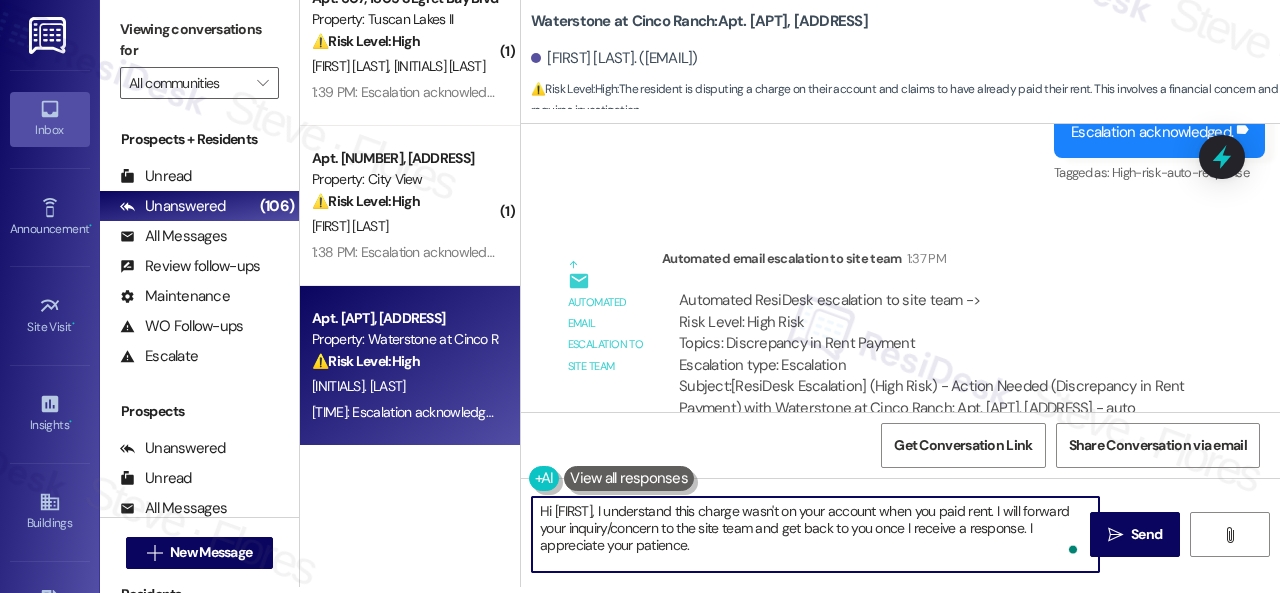scroll, scrollTop: 11342, scrollLeft: 0, axis: vertical 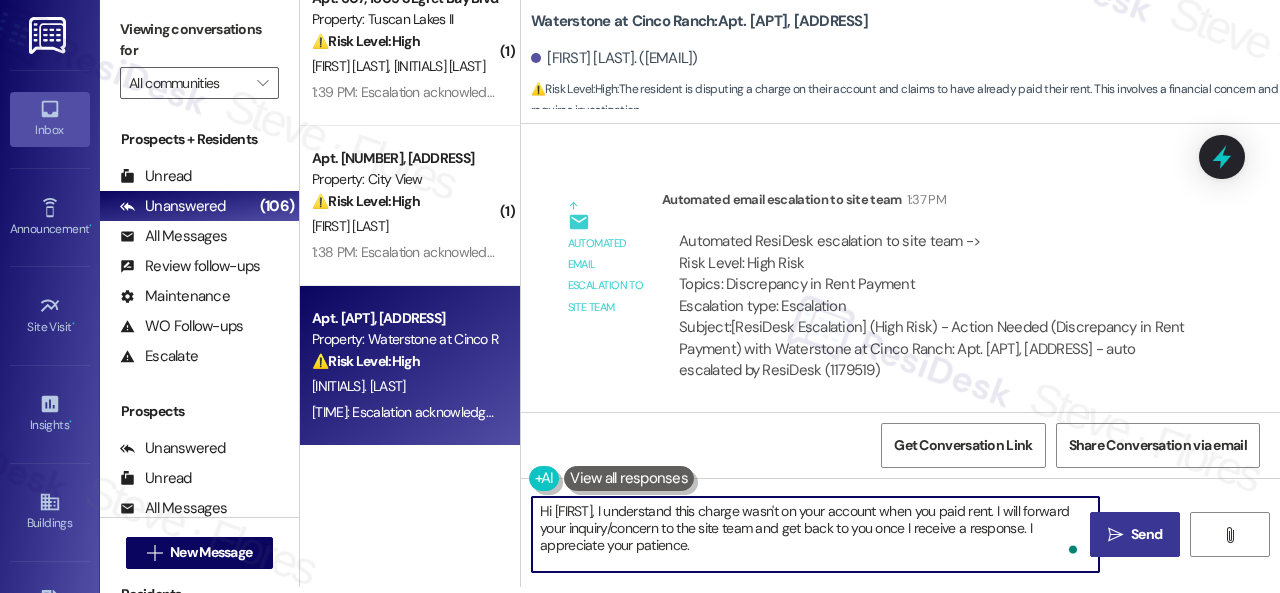 type on "Hi {{first_name}}, I understand this charge wasn't on your account when you paid rent. I will forward your inquiry/concern to the site team and get back to you once I receive a response. I appreciate your patience." 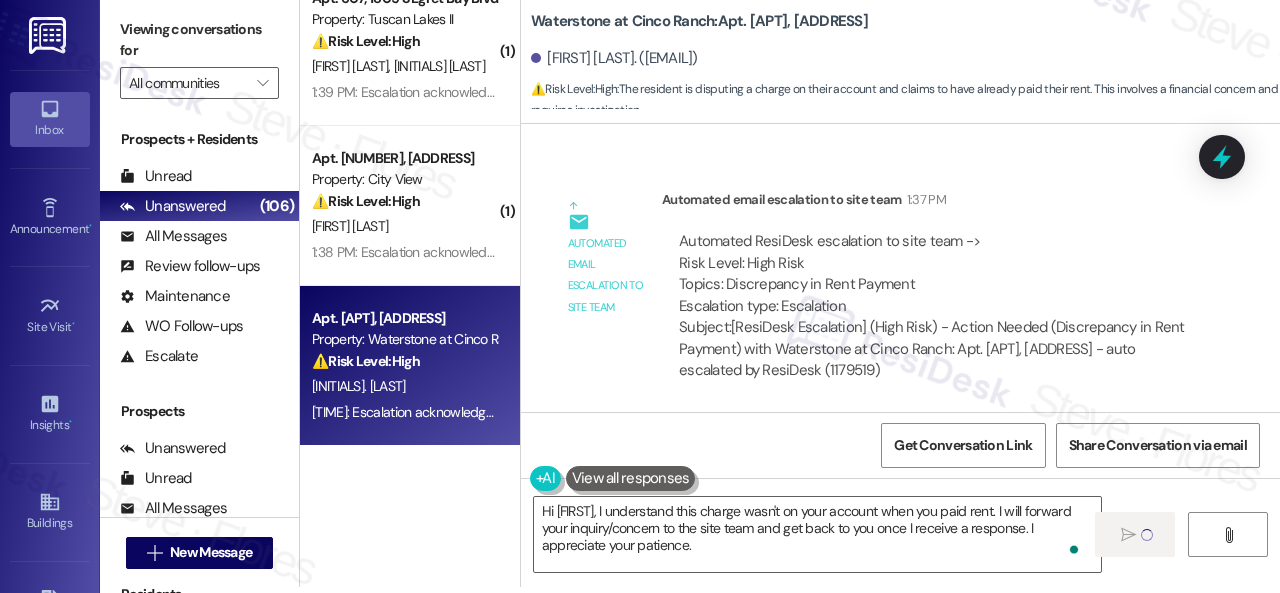 type 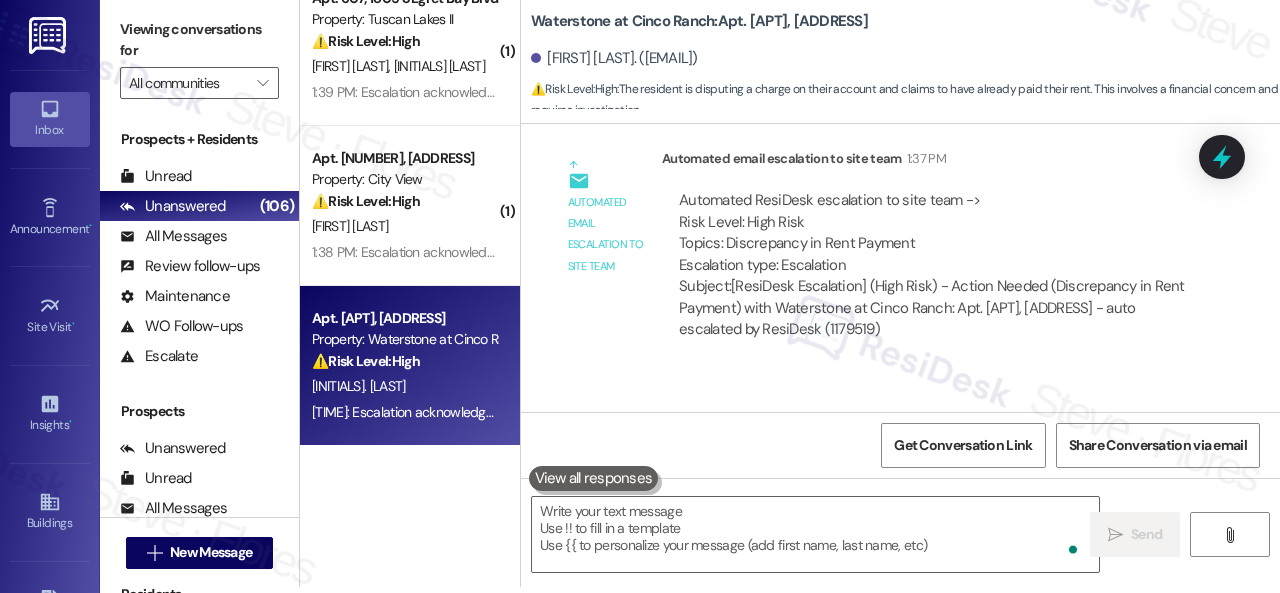 scroll, scrollTop: 0, scrollLeft: 0, axis: both 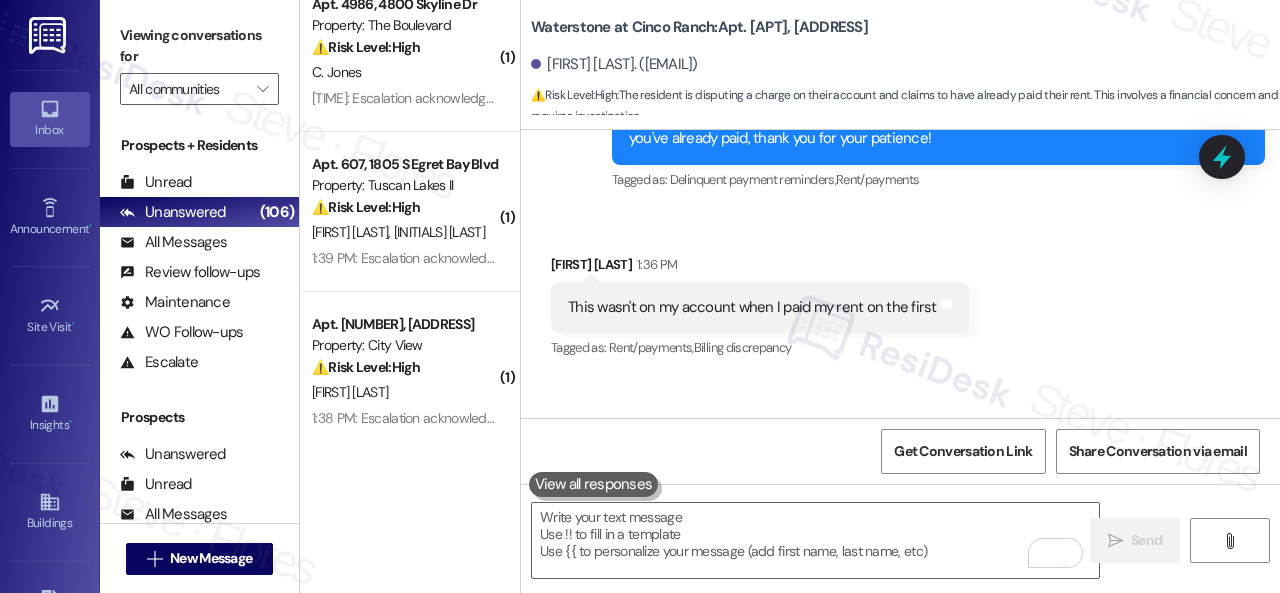 click on "Received via SMS Shanequa Joseph 1:36 PM This wasn't on my account when I paid my rent on the first  Tags and notes Tagged as:   Rent/payments ,  Click to highlight conversations about Rent/payments Billing discrepancy Click to highlight conversations about Billing discrepancy" at bounding box center [900, 293] 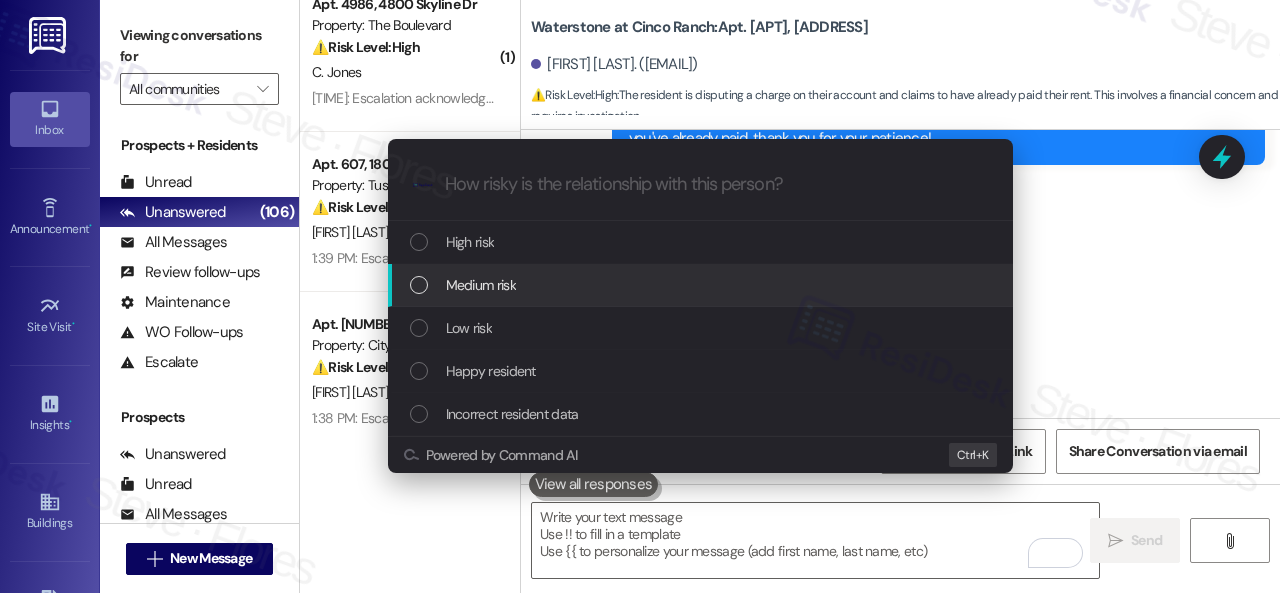 click on "Medium risk" at bounding box center (481, 285) 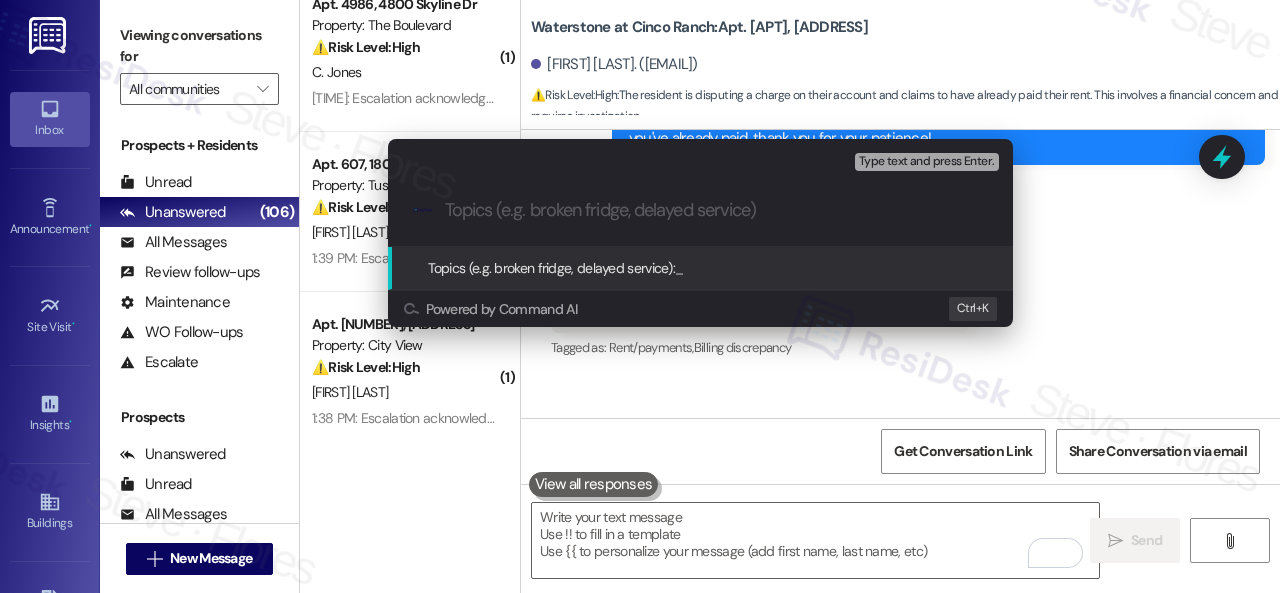 paste on "Rent payment inquiry/concern." 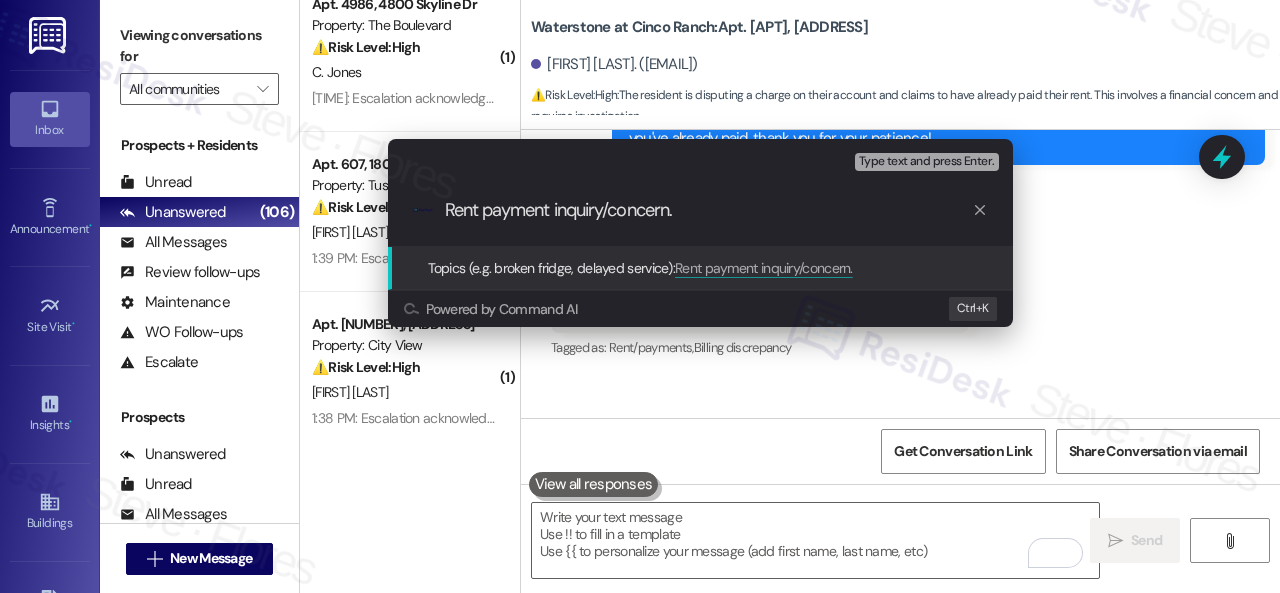 type 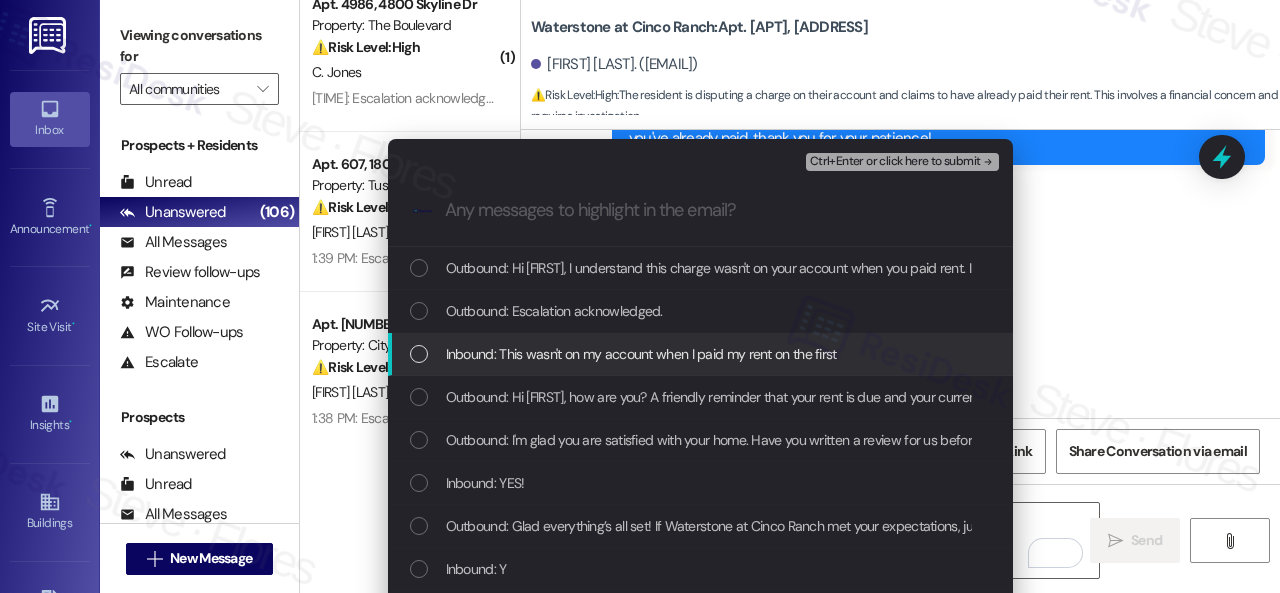 click on "Inbound: This wasn't on my account when I paid my rent on the first" at bounding box center (641, 354) 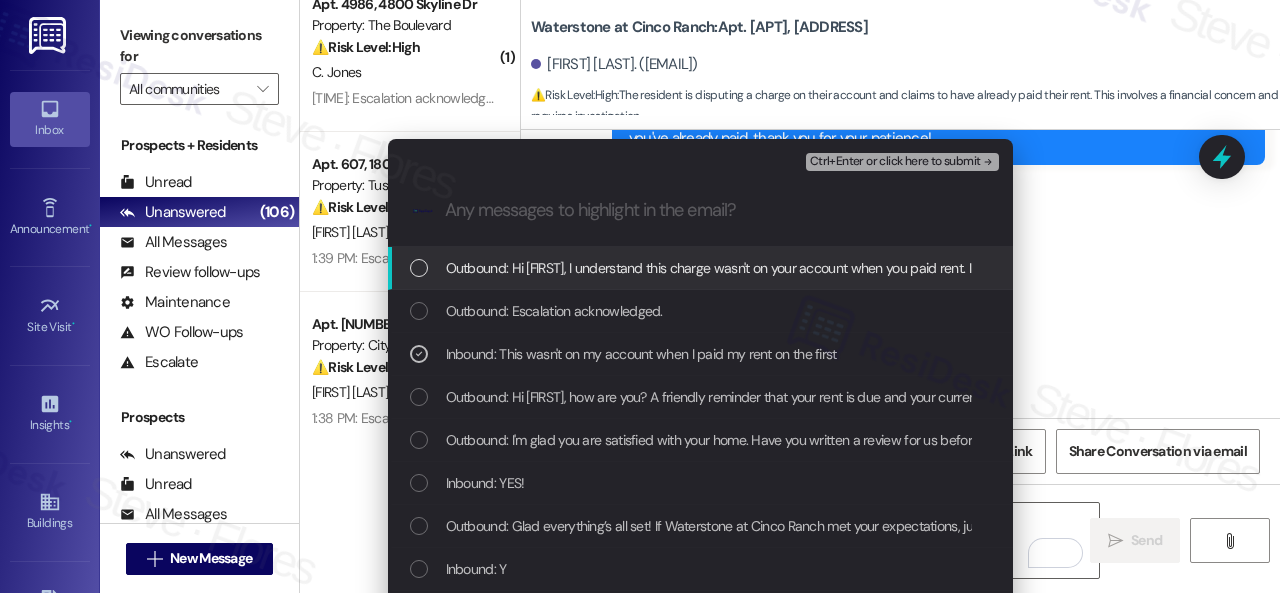 drag, startPoint x: 855, startPoint y: 156, endPoint x: 861, endPoint y: 189, distance: 33.54102 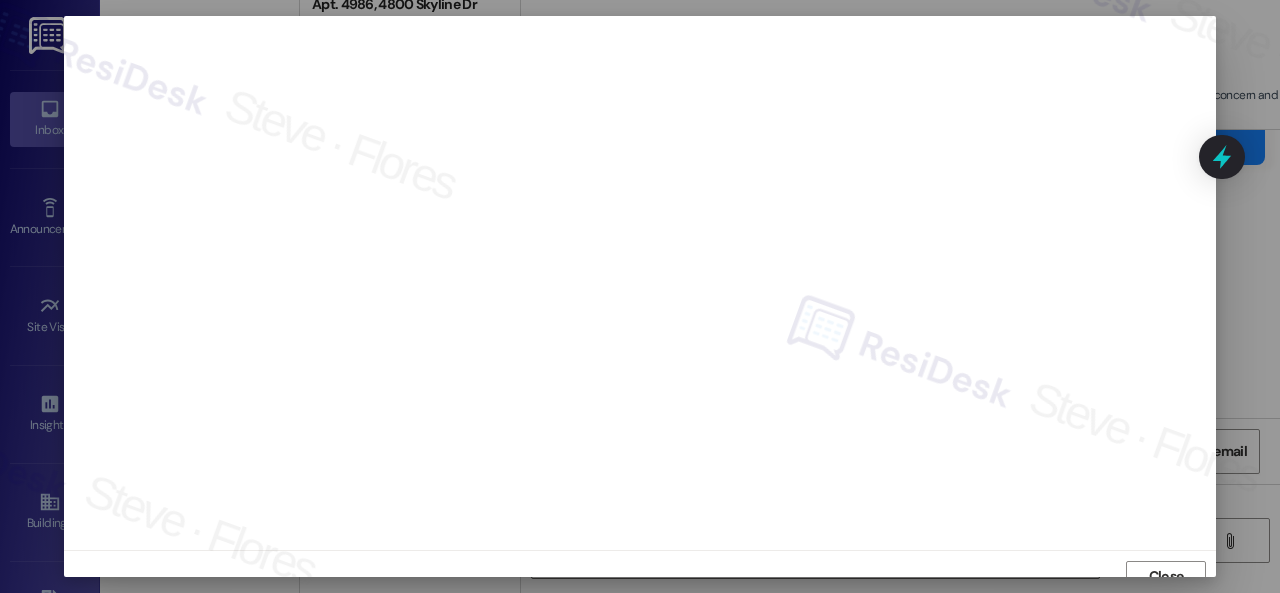 scroll, scrollTop: 15, scrollLeft: 0, axis: vertical 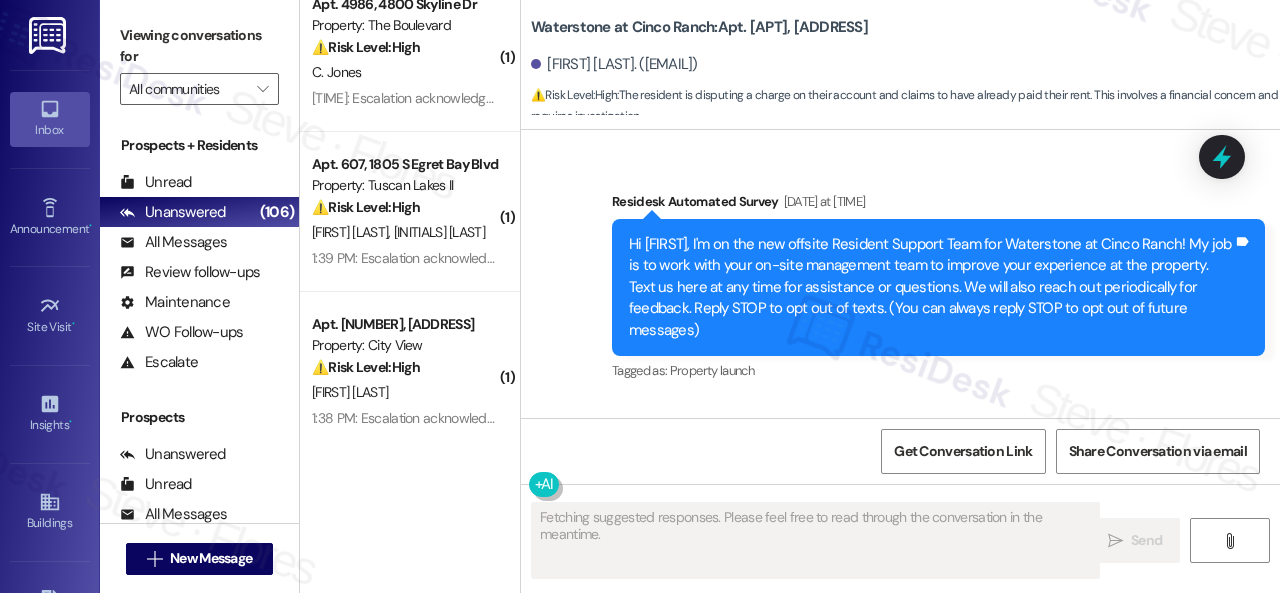 type on "Fetching suggested responses. Please feel free to read through the conversation in the meantime." 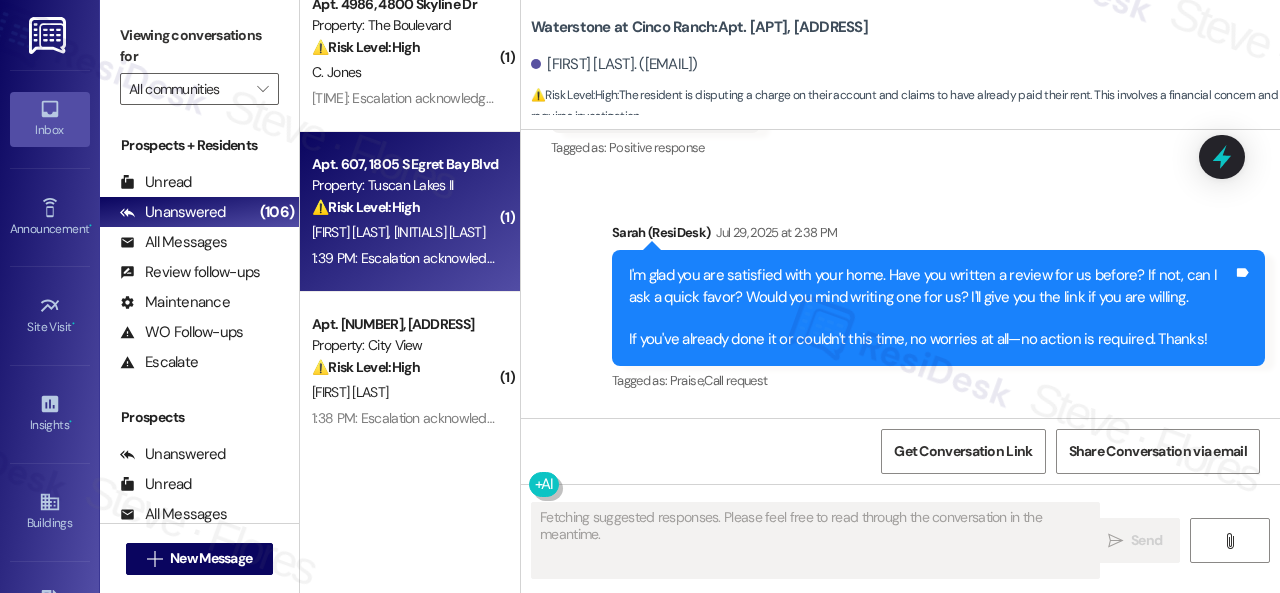 scroll, scrollTop: 10904, scrollLeft: 0, axis: vertical 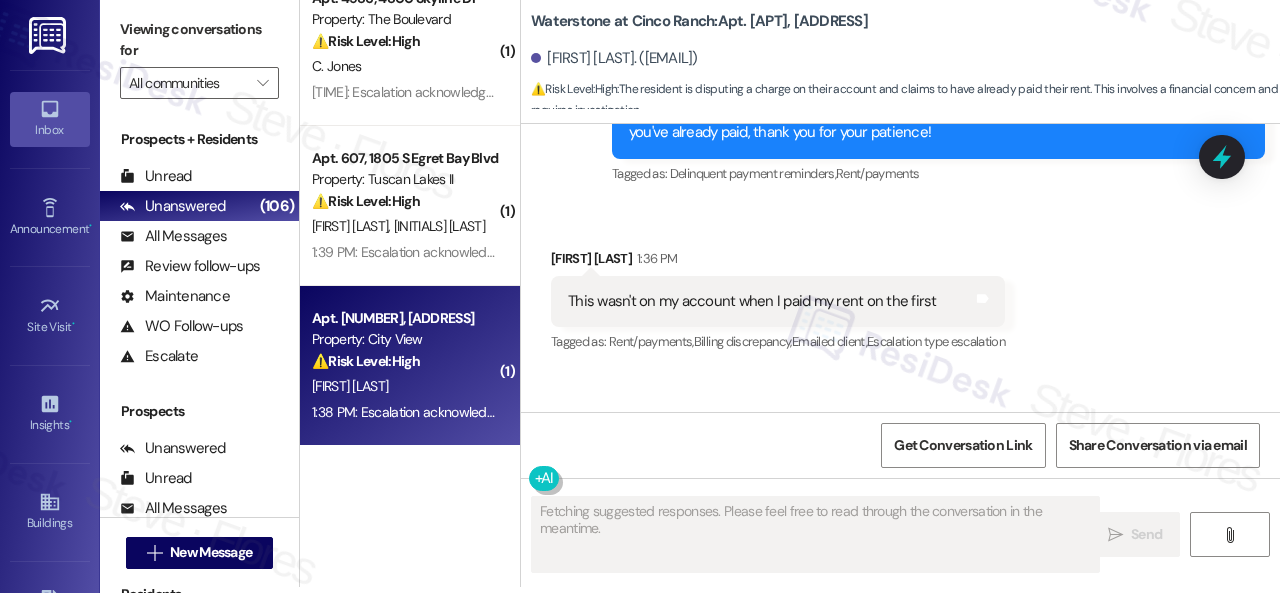 click on "1:38 PM: Escalation acknowledged. 1:38 PM: Escalation acknowledged." at bounding box center (404, 412) 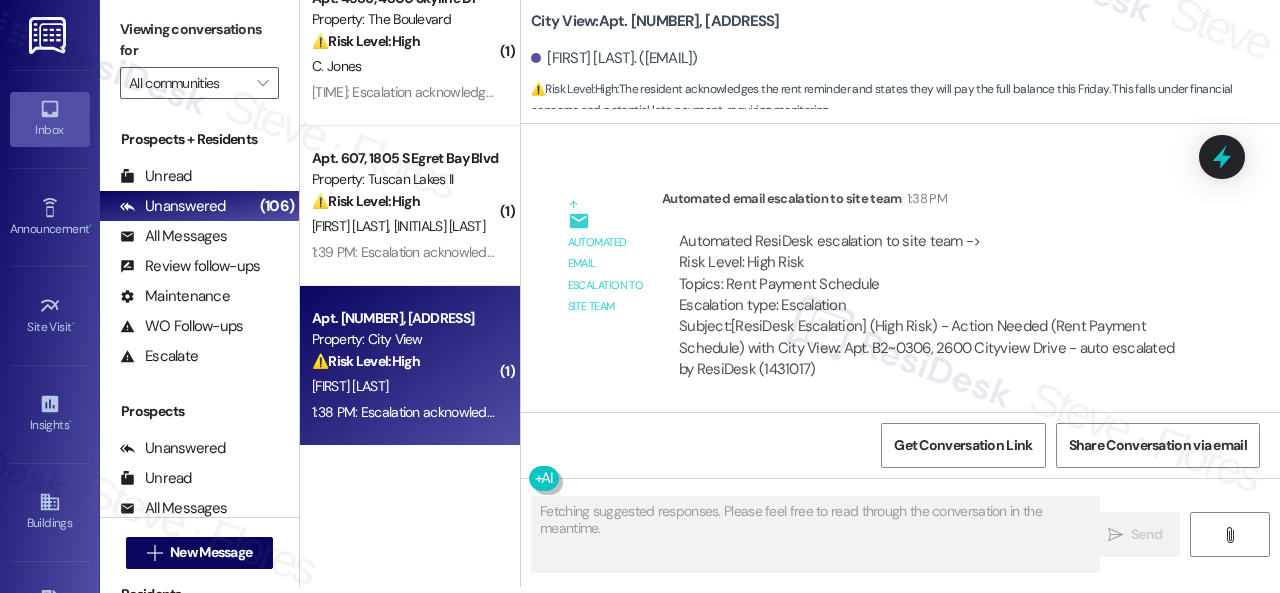 scroll, scrollTop: 1440, scrollLeft: 0, axis: vertical 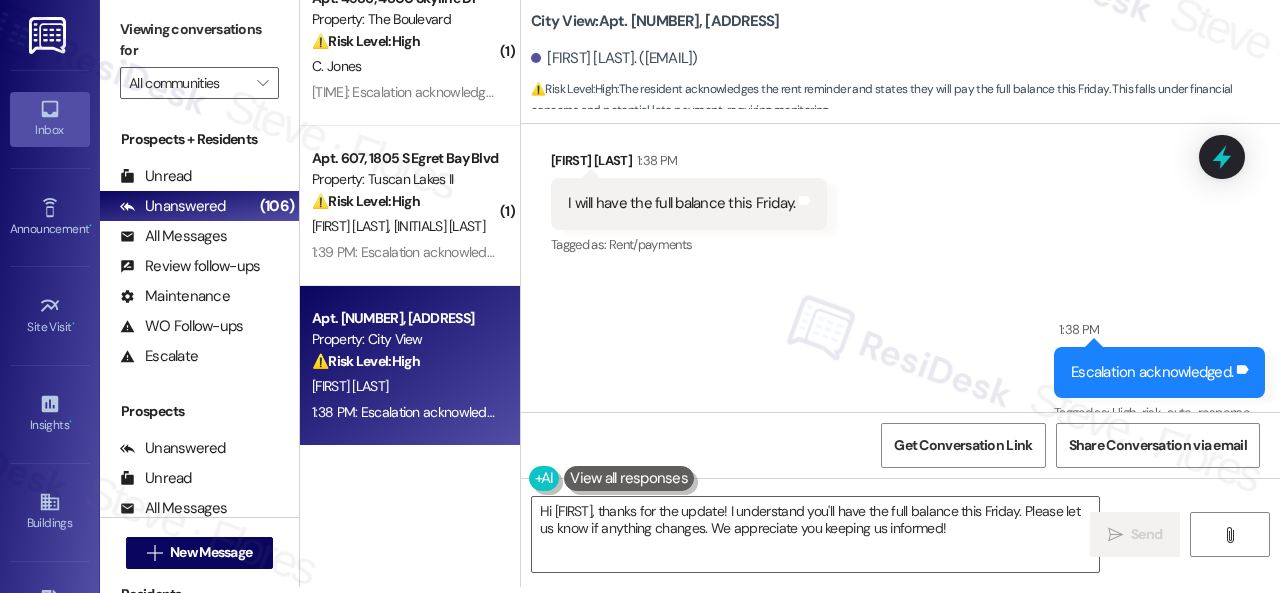 click on "Sent via SMS 1:38 PM Escalation acknowledged. Tags and notes Tagged as:   High-risk-auto-response Click to highlight conversations about High-risk-auto-response" at bounding box center (900, 358) 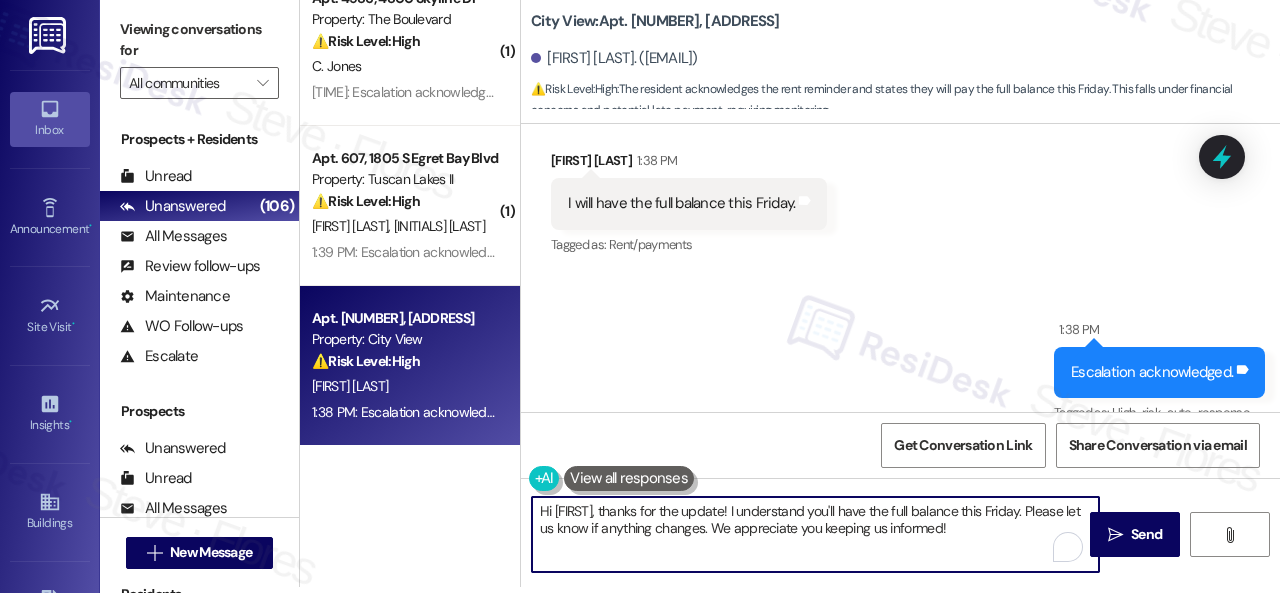 drag, startPoint x: 869, startPoint y: 520, endPoint x: 437, endPoint y: 446, distance: 438.29214 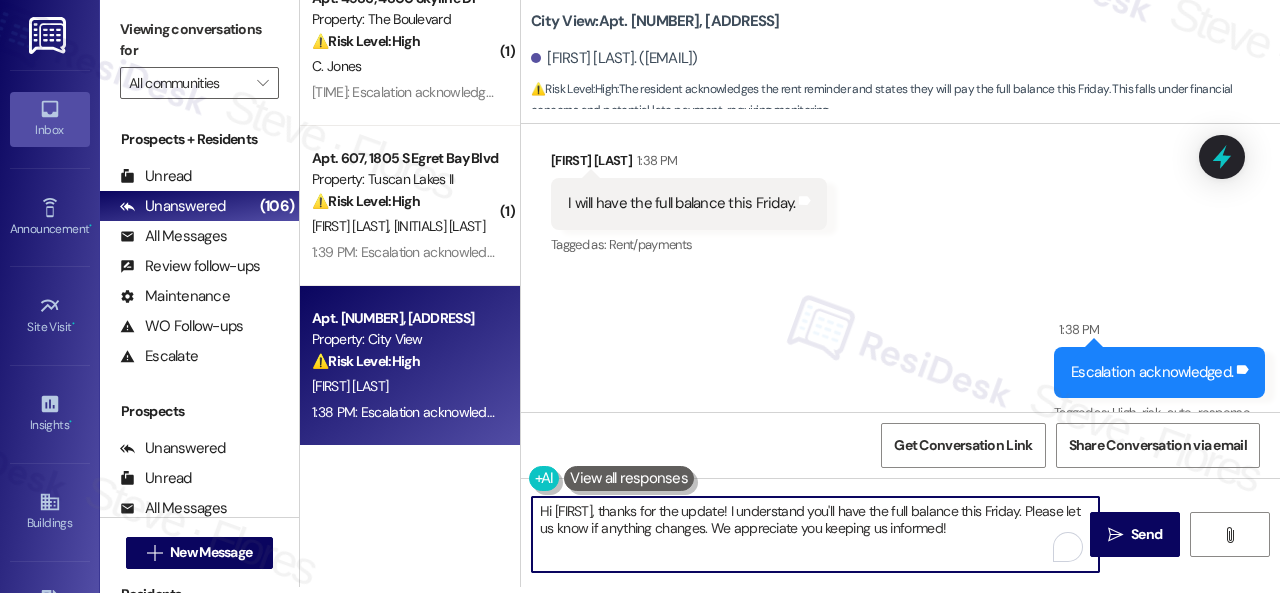 click on "( 1 ) Apt. 1034, 6565 W Foxridge Dr Property: The Falls ⚠️  Risk Level:  High The resident indicates a potential issue with rent payment due to a payroll error. While they have a backup plan, there's a risk of late payment, which constitutes a financial concern and requires monitoring. R. Tucker Jr 1:49 PM: Escalation acknowledged. 1:49 PM: Escalation acknowledged. ( 1 ) Apt. 17106, 6855 S Mason Rd Property: Waterstone at Cinco Ranch ⚠️  Risk Level:  High The resident is disputing a rent payment reminder, claiming they already paid on the 1st. This involves a financial concern and potential late fee avoidance. K. Thurman 1:47 PM: Escalation acknowledged. 1:47 PM: Escalation acknowledged. ( 1 ) Apt. 4986, 4800 Skyline Dr Property: The Boulevard ⚠️  Risk Level:  High C. Jones 1:43 PM: Escalation acknowledged. 1:43 PM: Escalation acknowledged. ( 1 ) Apt. 607, 1805 S Egret Bay Blvd Property: Tuscan Lakes II ⚠️  Risk Level:  High V. Soto G. Delao 1:39 PM: Escalation acknowledged. ⚠️ High" at bounding box center [790, 290] 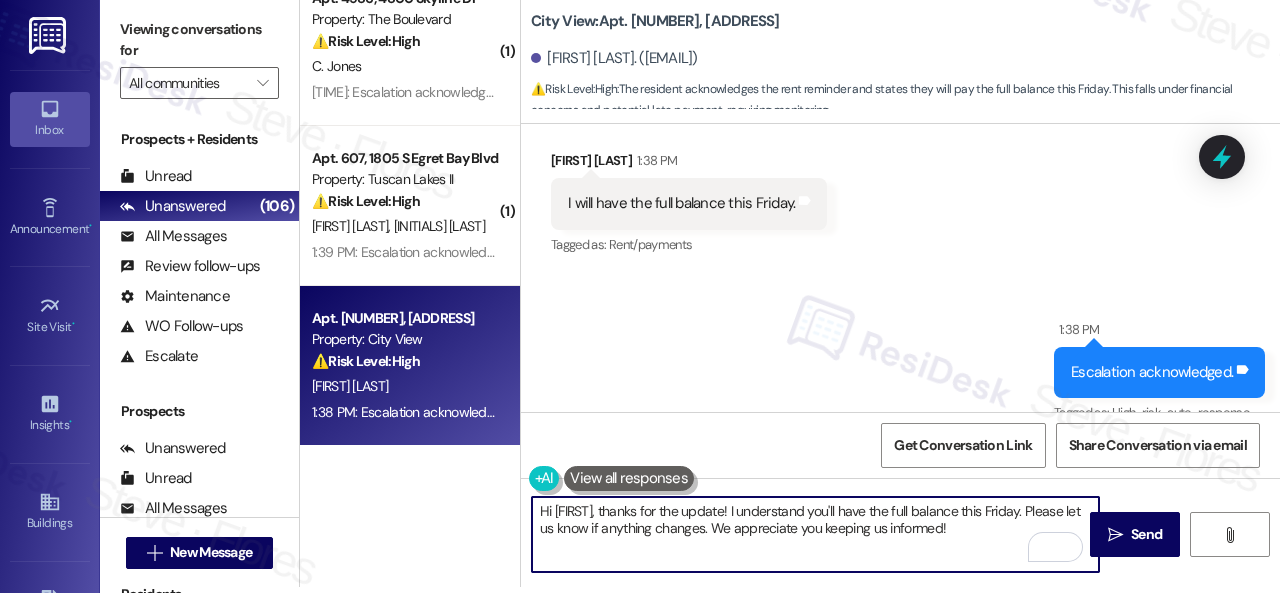 paste on "Thanks for updating us on your payment plan, {{first_name}}! We appreciate you letting us know. Please don't hesitate to reach out if you need anything else!" 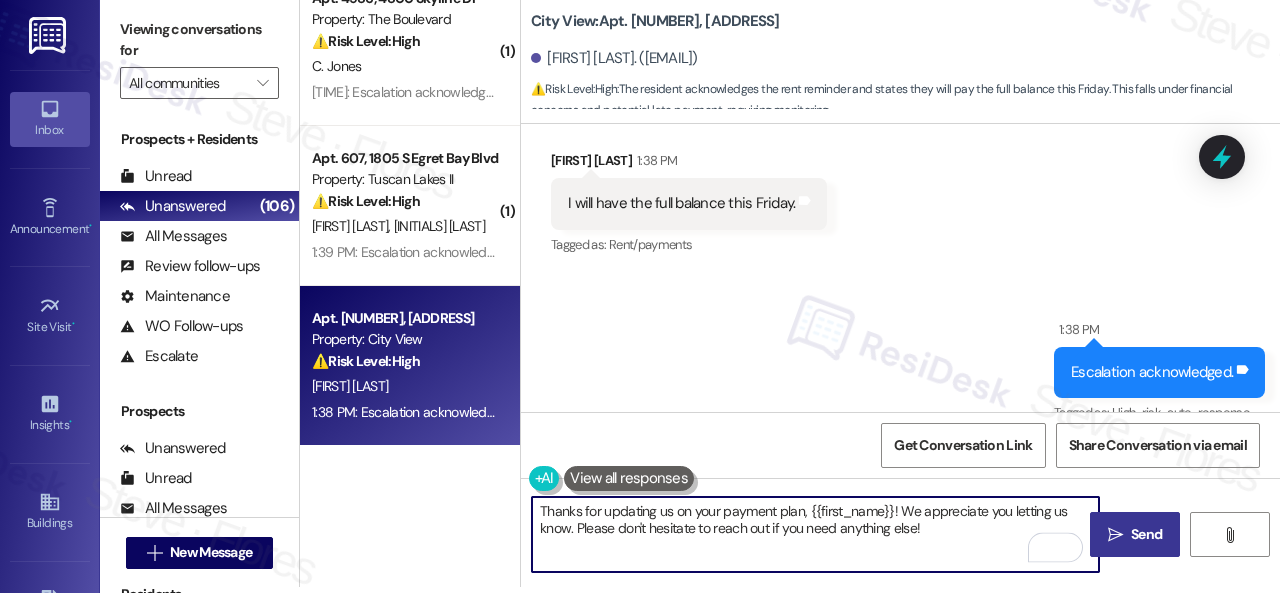 type on "Thanks for updating us on your payment plan, {{first_name}}! We appreciate you letting us know. Please don't hesitate to reach out if you need anything else!" 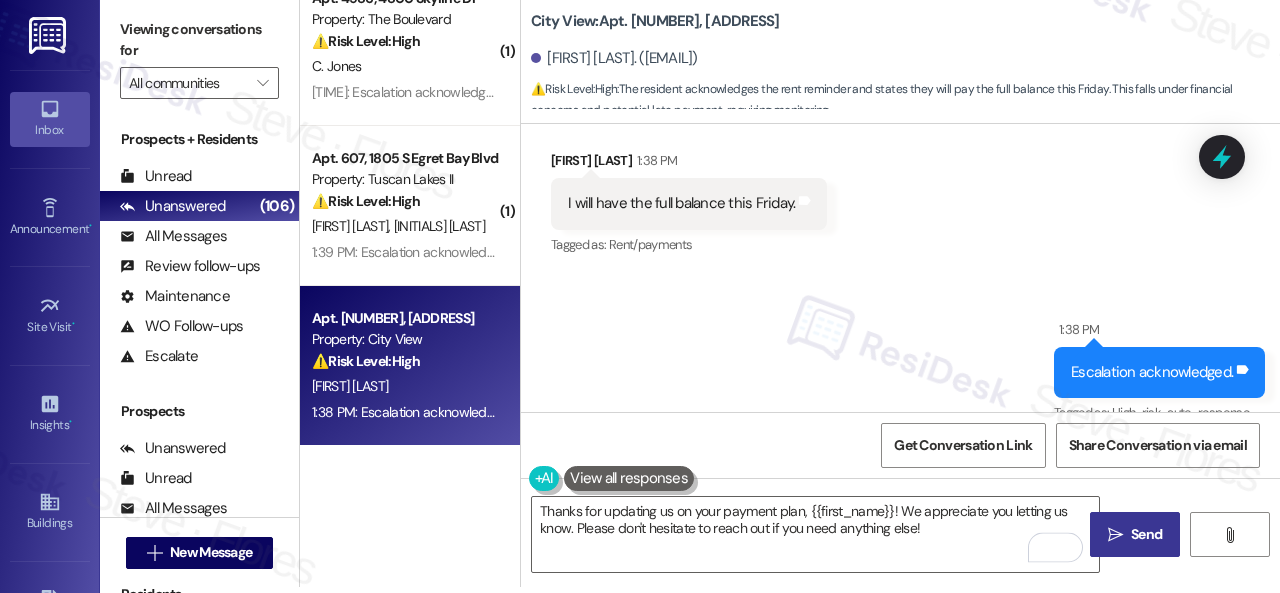 click on "Send" at bounding box center (1146, 534) 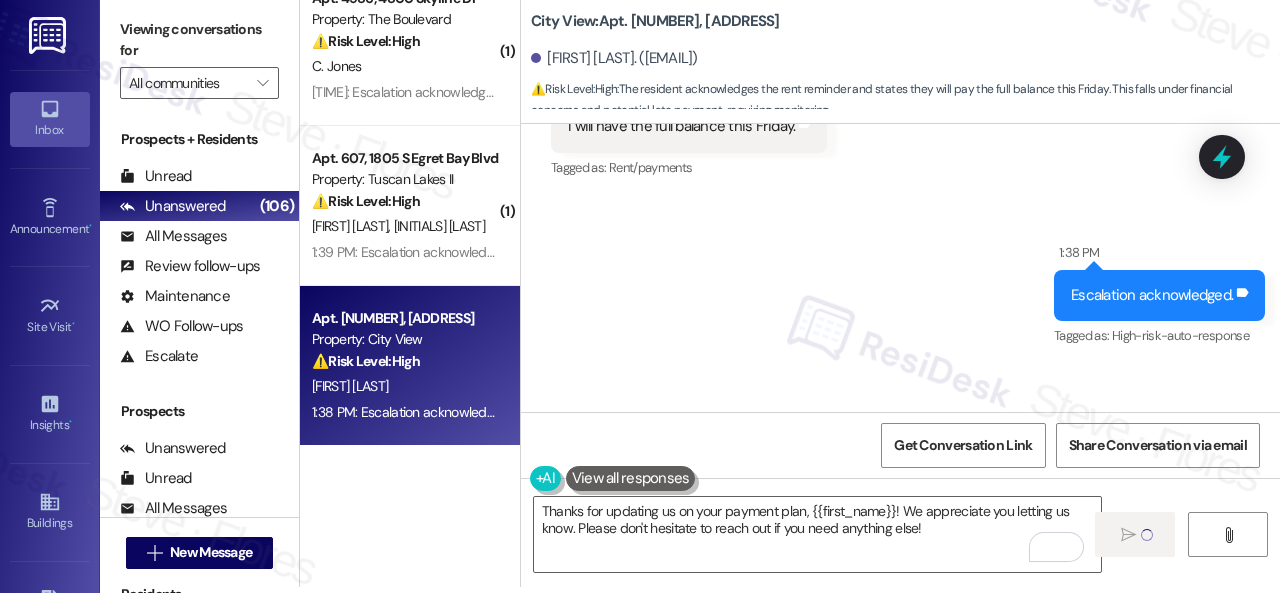 scroll, scrollTop: 1440, scrollLeft: 0, axis: vertical 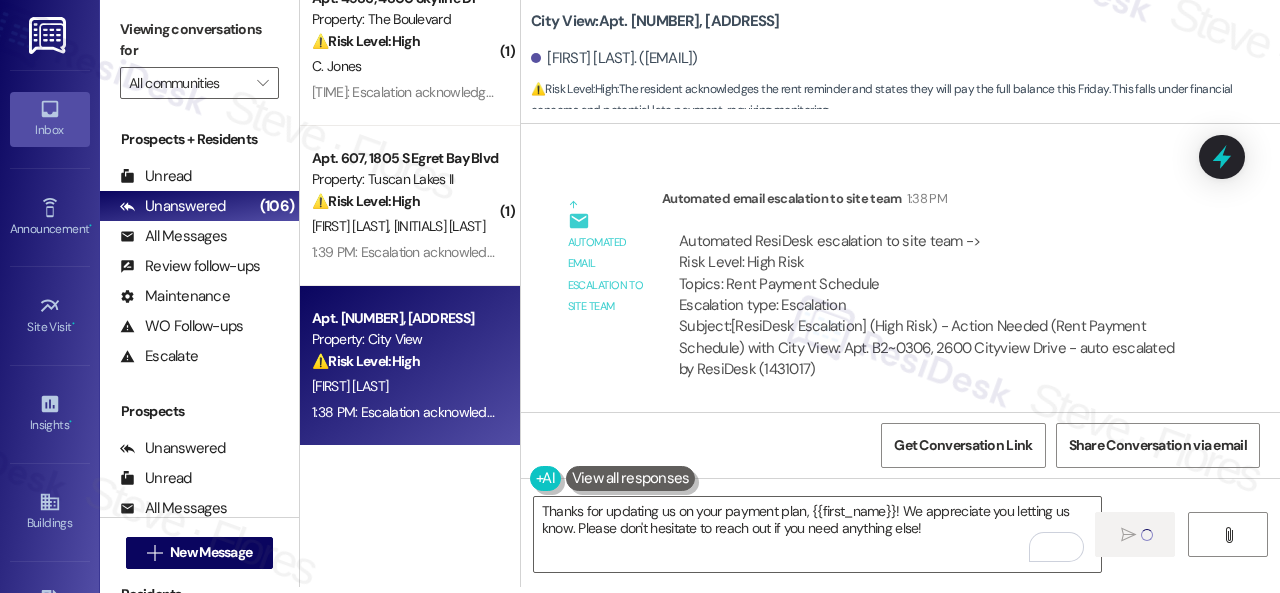 type 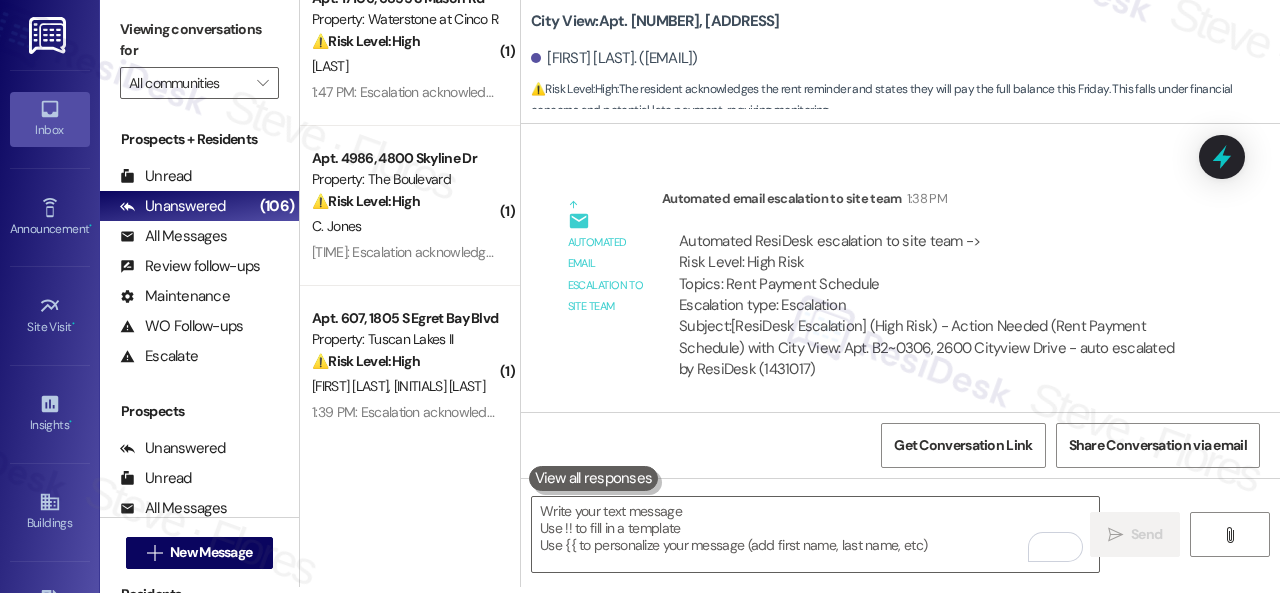 click on "Lease started May 01, 2025 at 8:00 PM Survey, sent via SMS Residesk Automated Survey Jul 31, 2025 at 12:29 PM Hi Lance! I'm checking in on your latest work order (My air conditioner is still..., ID: 289409). Was everything completed to your satisfaction? You can answer with a quick (Y/N) (You can always reply STOP to opt out of future messages) Tags and notes Tagged as:   Service request review Click to highlight conversations about Service request review Received via SMS Lance Grace Jul 31, 2025 at 2:28 PM Yes everything was resolved.  Tags and notes Tagged as:   Positive response Click to highlight conversations about Positive response Sent via SMS Sarah   (ResiDesk) Jul 31, 2025 at 2:37 PM Glad everything’s all set! If City View met your expectations, just reply with “Yes.” If not, no problem — we’d love to hear your feedback so we can keep improving. Thank you! Tags and notes Tagged as:   Positive response Click to highlight conversations about Positive response Collections Status 10:04 AM   ," at bounding box center (900, 268) 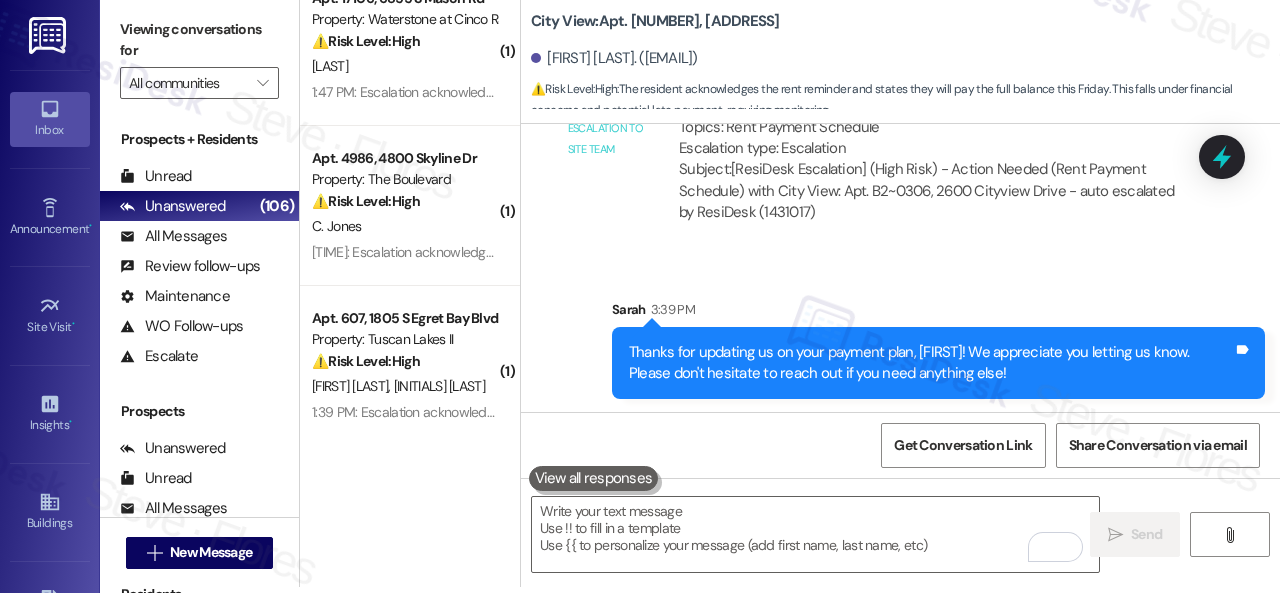 scroll, scrollTop: 1600, scrollLeft: 0, axis: vertical 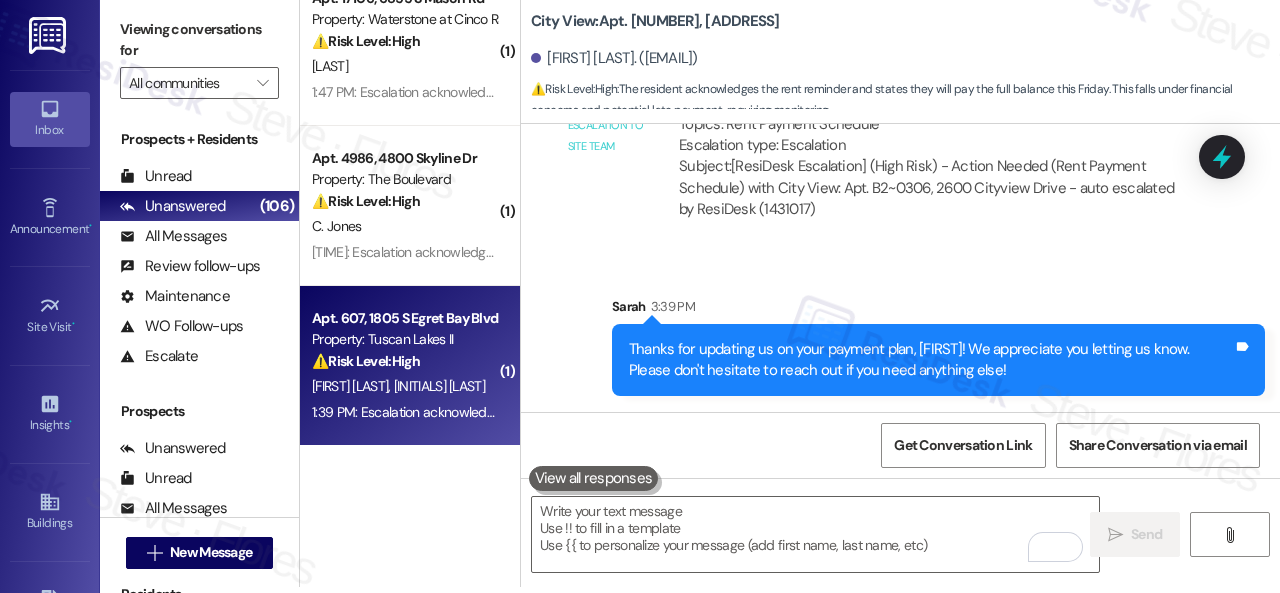 click on "V. Soto G. Delao" at bounding box center [404, 386] 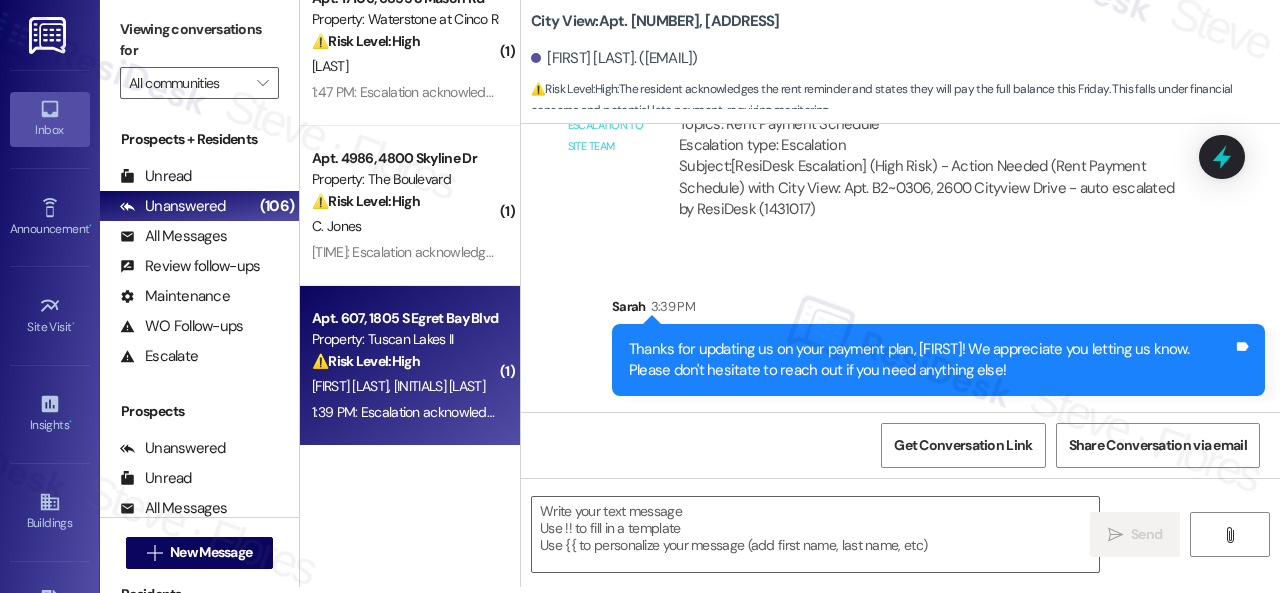 type on "Fetching suggested responses. Please feel free to read through the conversation in the meantime." 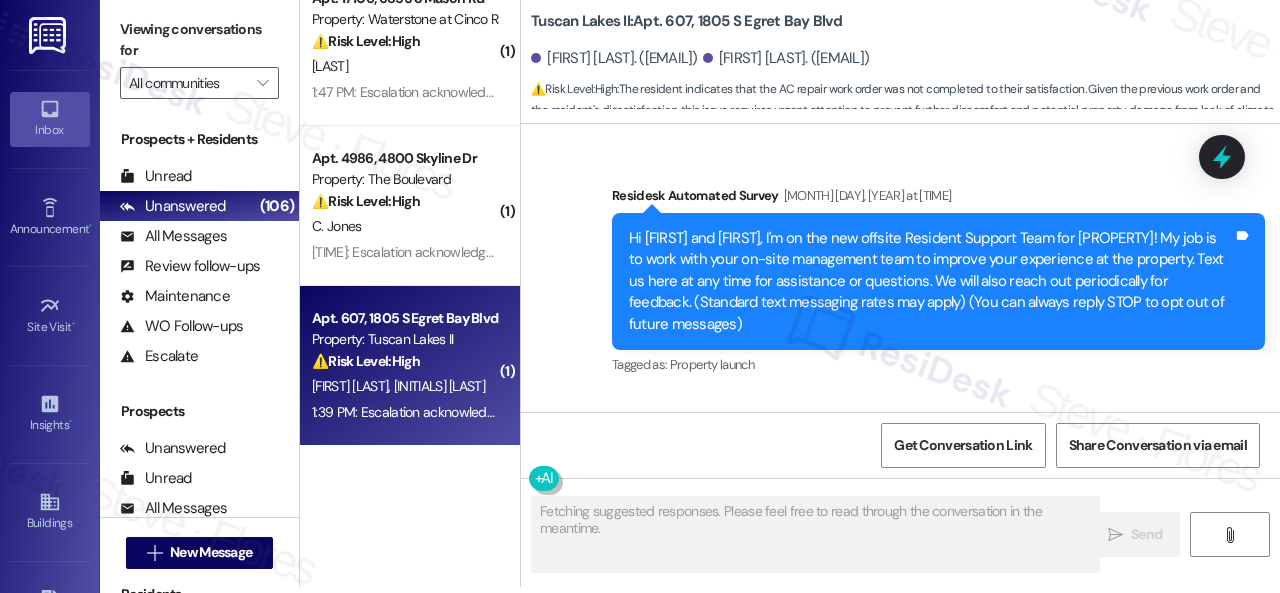 scroll, scrollTop: 0, scrollLeft: 0, axis: both 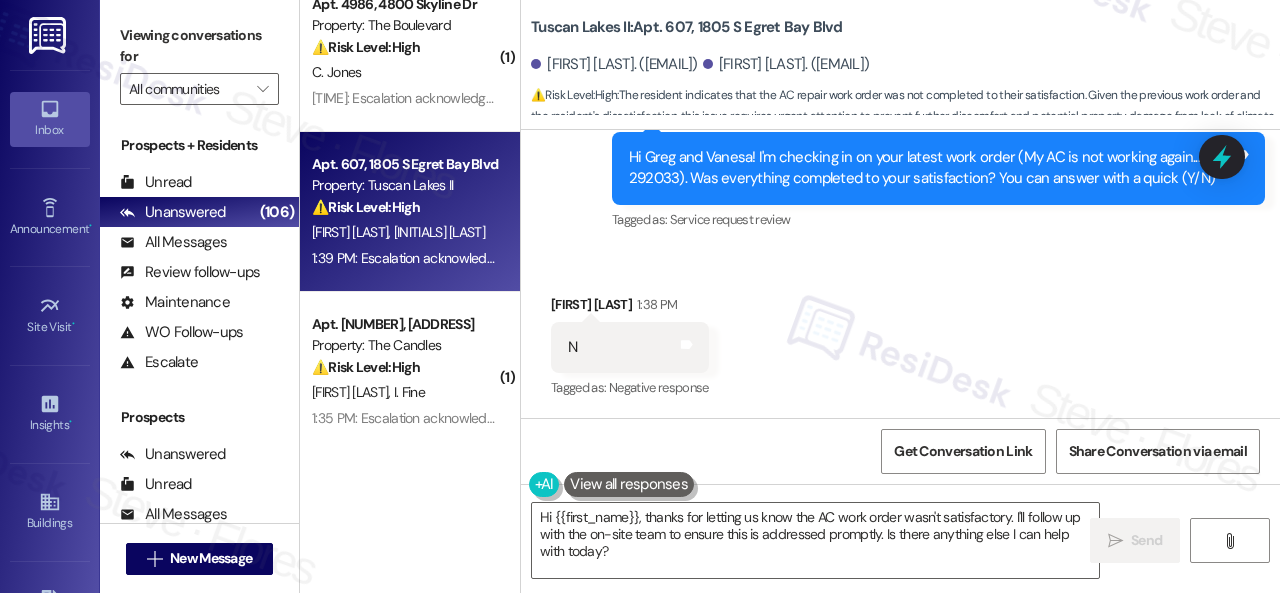 click on "Received via SMS Vanesa Soto 1:38 PM N Tags and notes Tagged as:   Negative response Click to highlight conversations about Negative response" at bounding box center (900, 333) 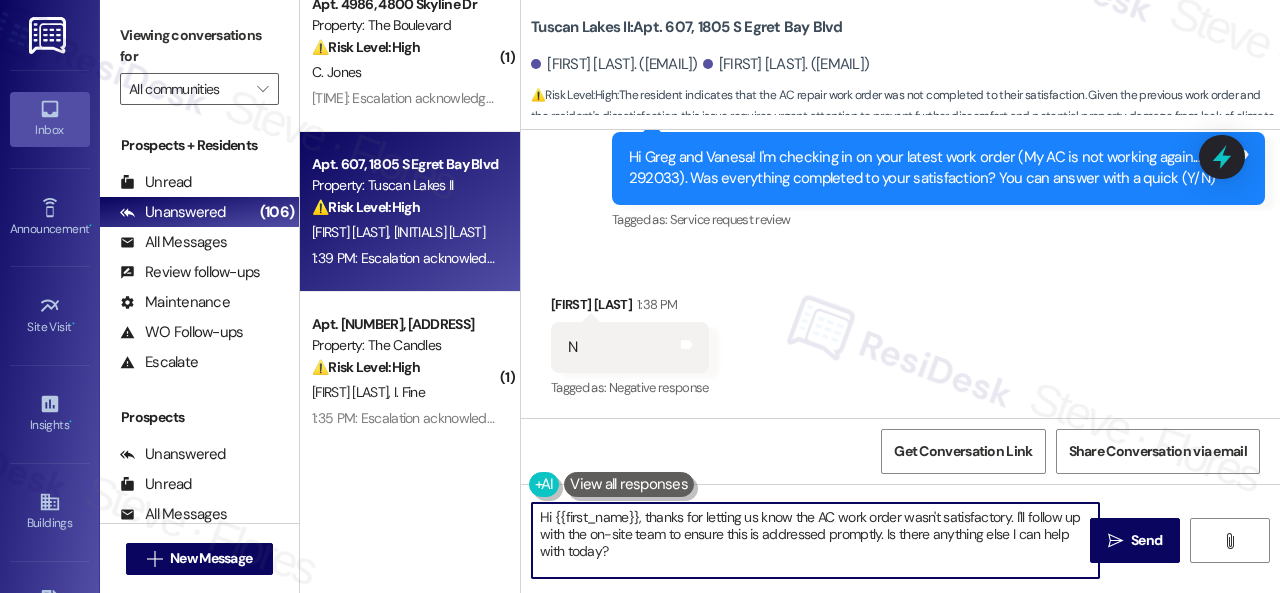 drag, startPoint x: 495, startPoint y: 509, endPoint x: 632, endPoint y: 503, distance: 137.13132 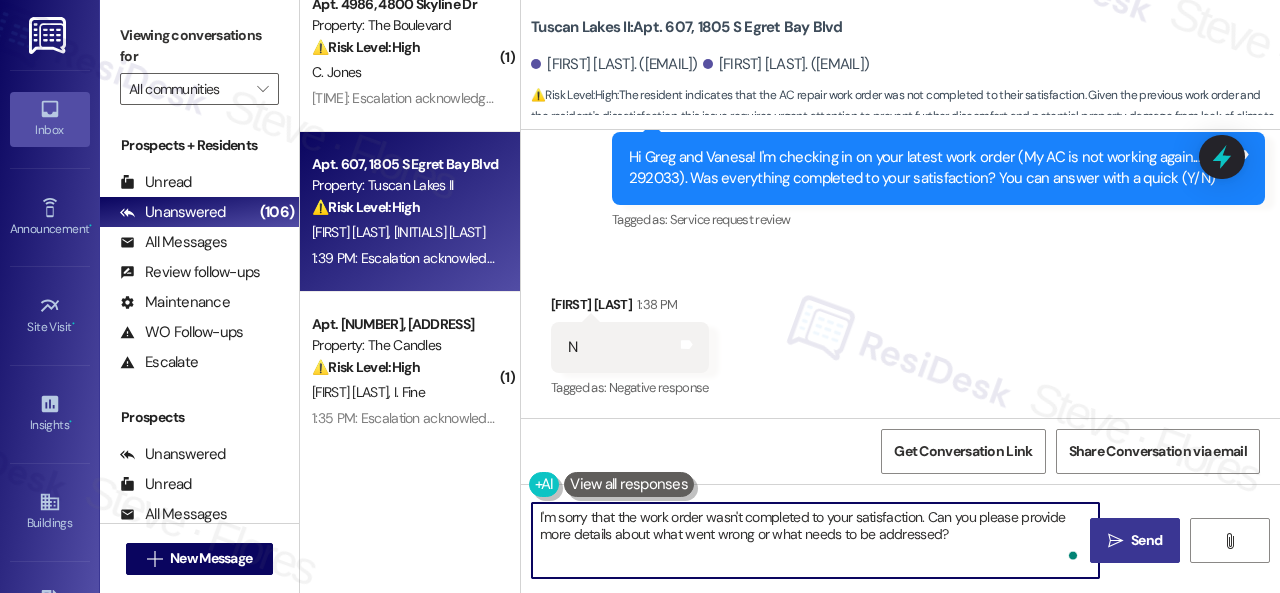 type on "I'm sorry that the work order wasn't completed to your satisfaction. Can you please provide more details about what went wrong or what needs to be addressed?" 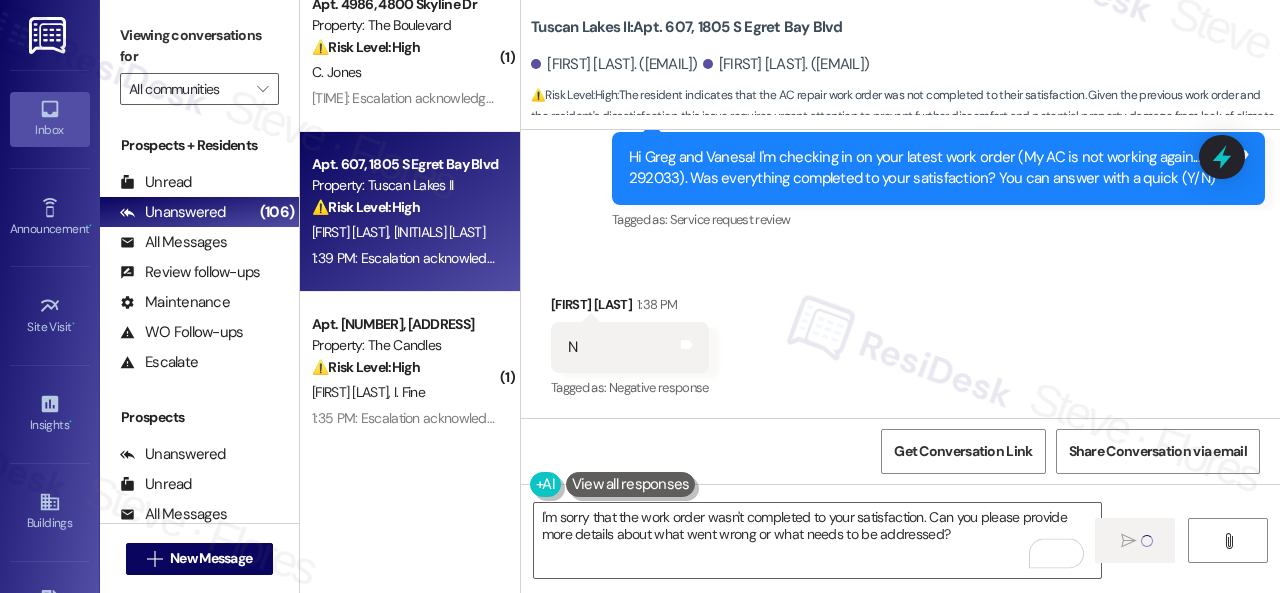 type 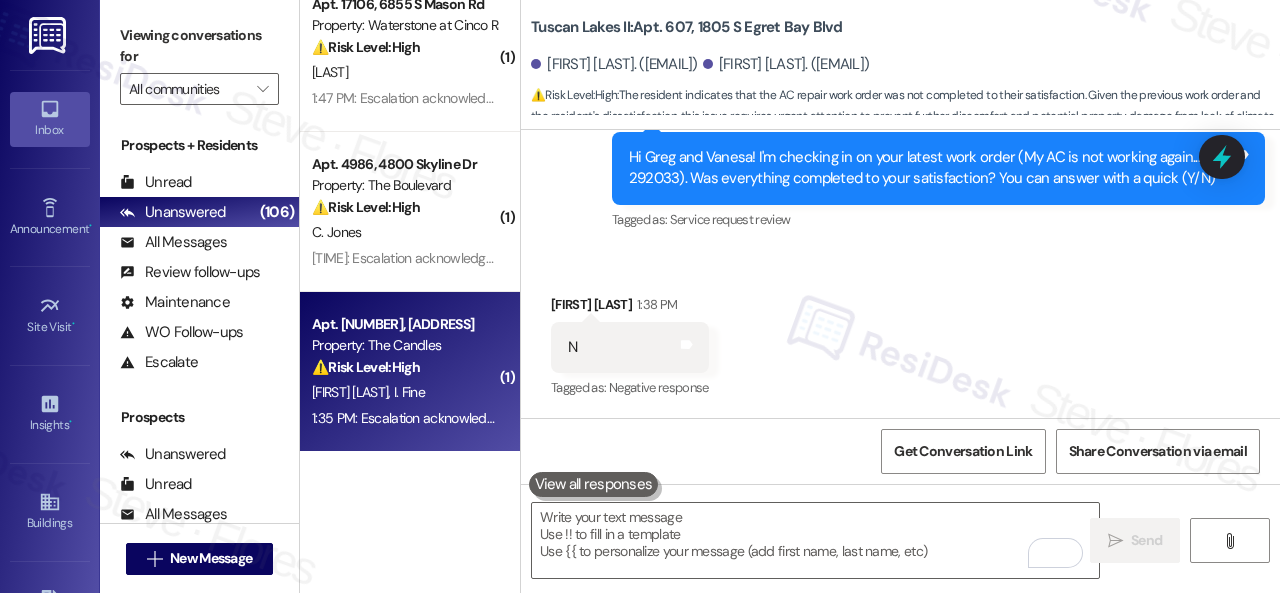 scroll, scrollTop: 6, scrollLeft: 0, axis: vertical 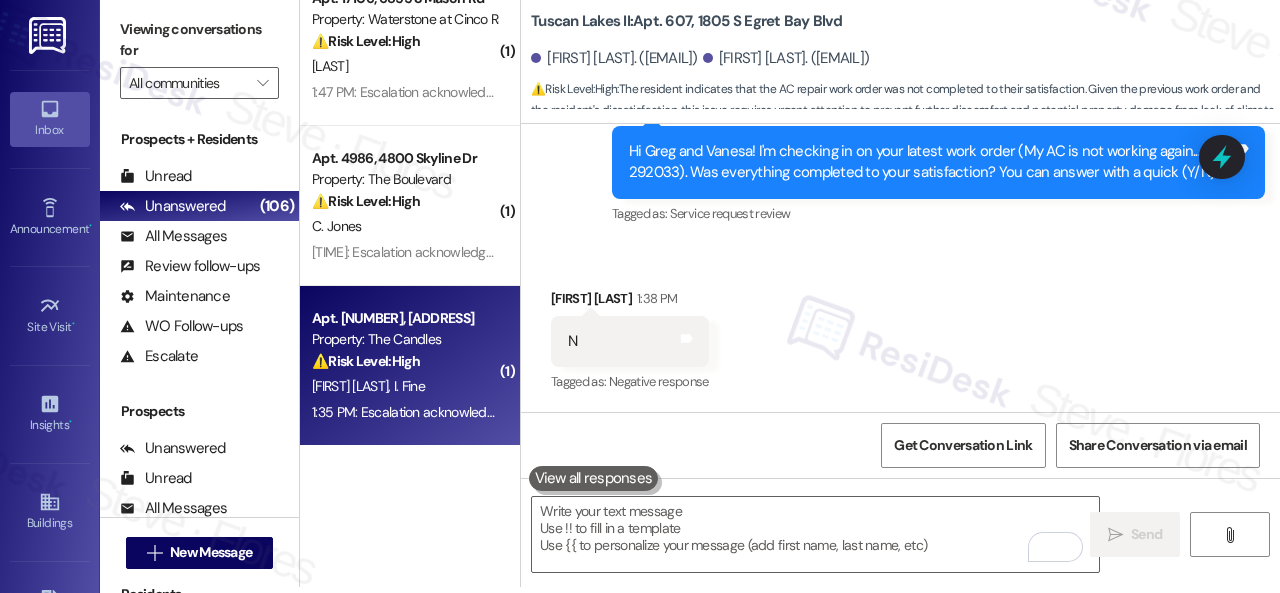 click on "C. Burr I. Fine" at bounding box center [404, 386] 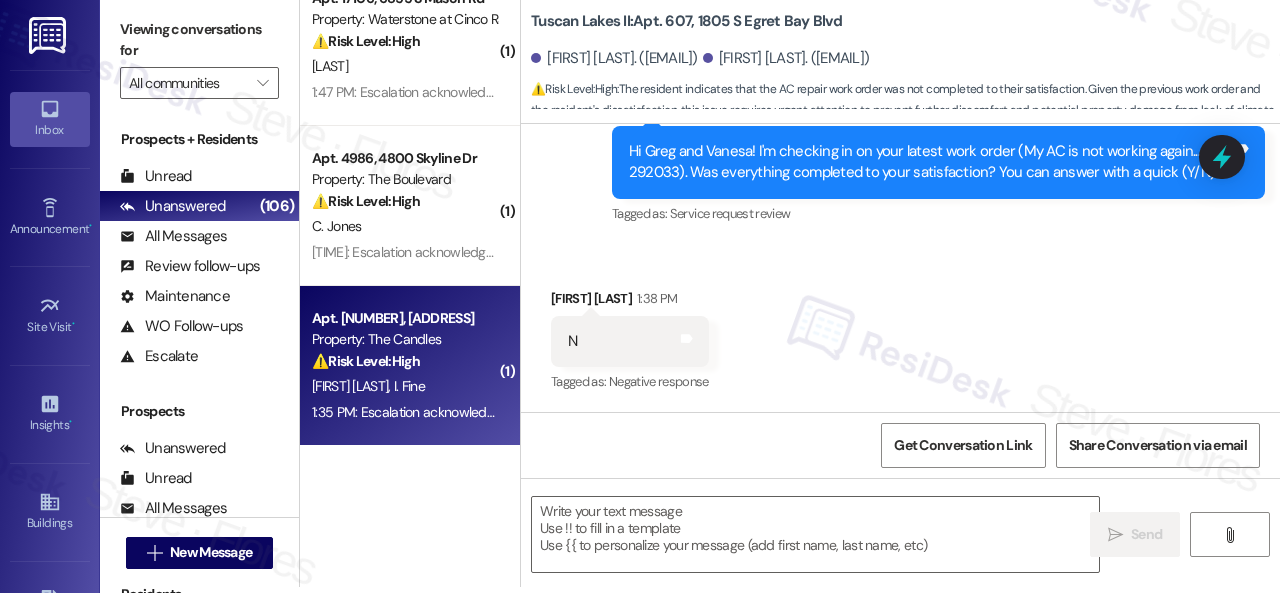 type on "Fetching suggested responses. Please feel free to read through the conversation in the meantime." 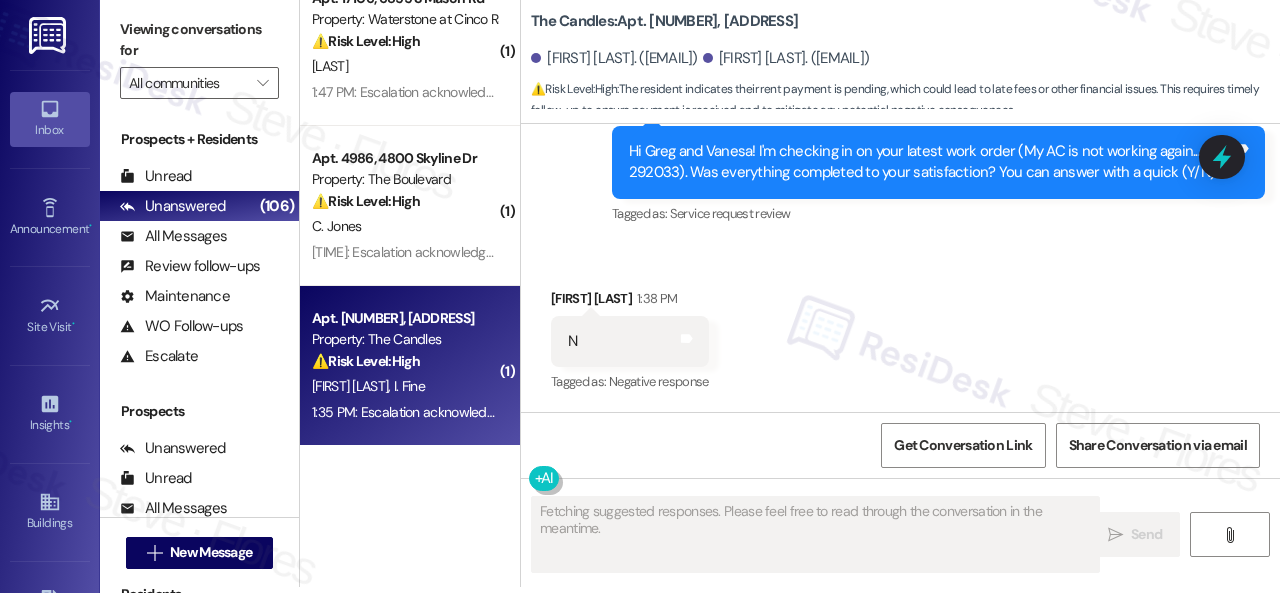 scroll, scrollTop: 1506, scrollLeft: 0, axis: vertical 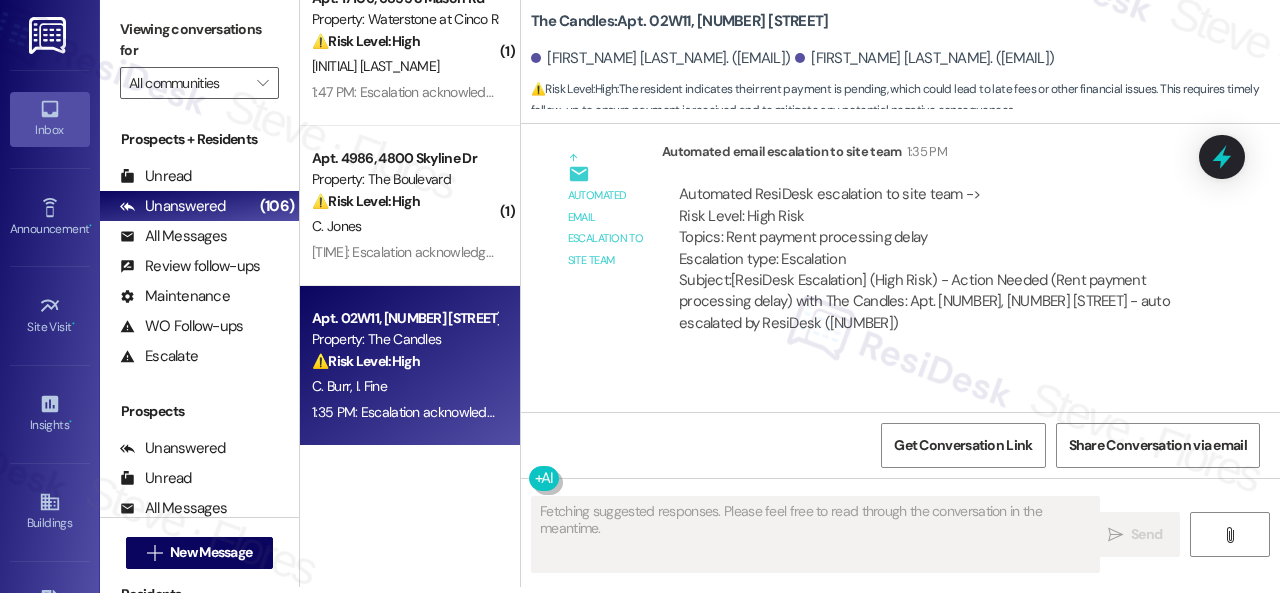 click on "Sent via SMS [TIME] Escalation acknowledged. Tags and notes Tagged as:   High-risk-auto-response Click to highlight conversations about High-risk-auto-response" at bounding box center (900, 448) 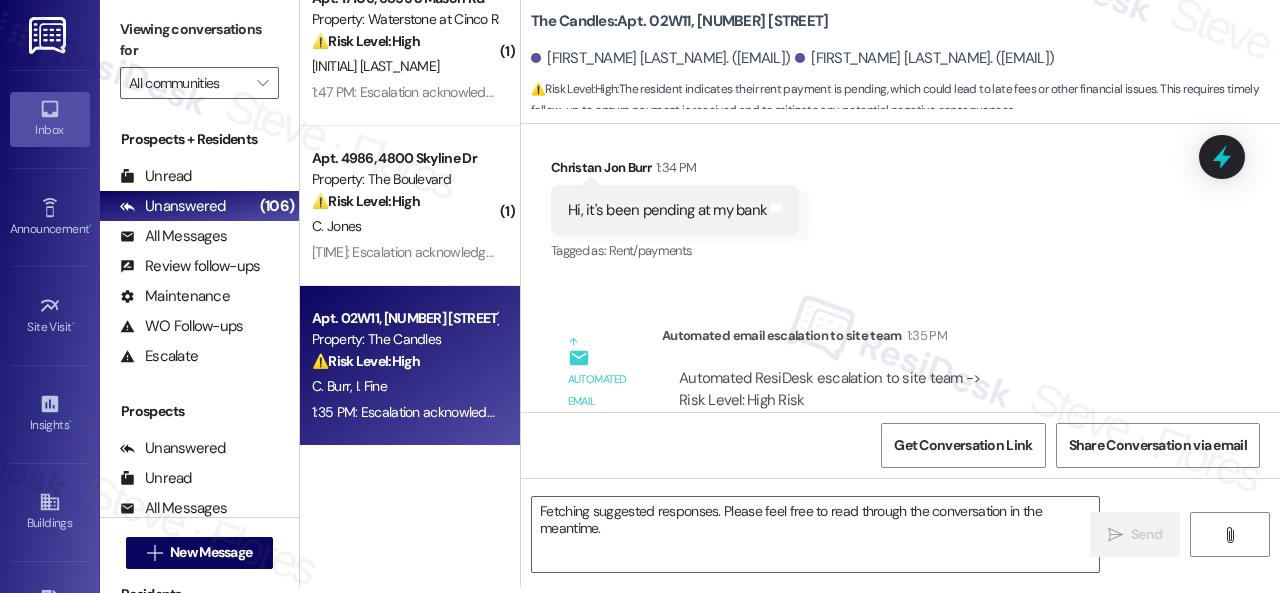 scroll, scrollTop: 1106, scrollLeft: 0, axis: vertical 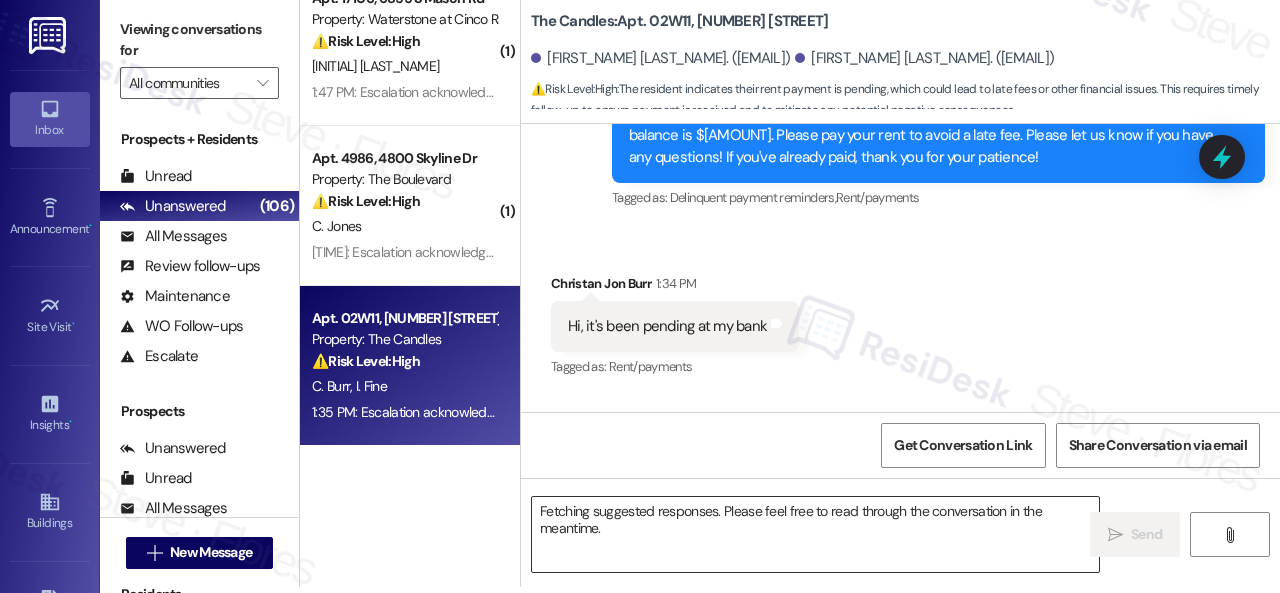 click on "Fetching suggested responses. Please feel free to read through the conversation in the meantime." at bounding box center (815, 534) 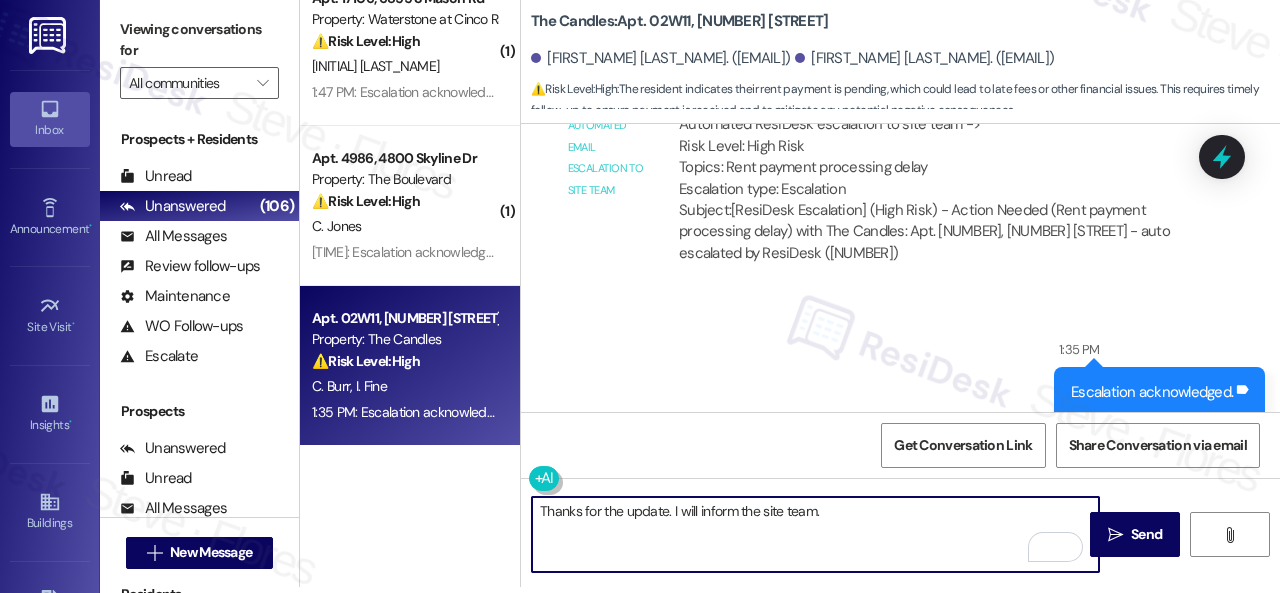 scroll, scrollTop: 1506, scrollLeft: 0, axis: vertical 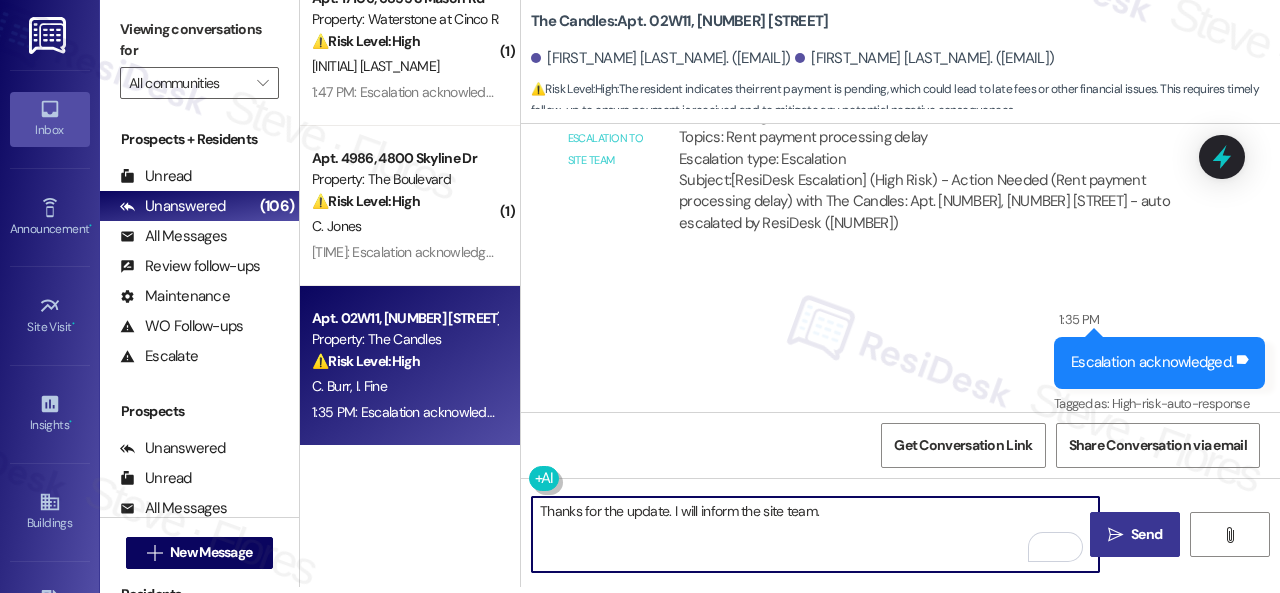 type on "Thanks for the update. I will inform the site team." 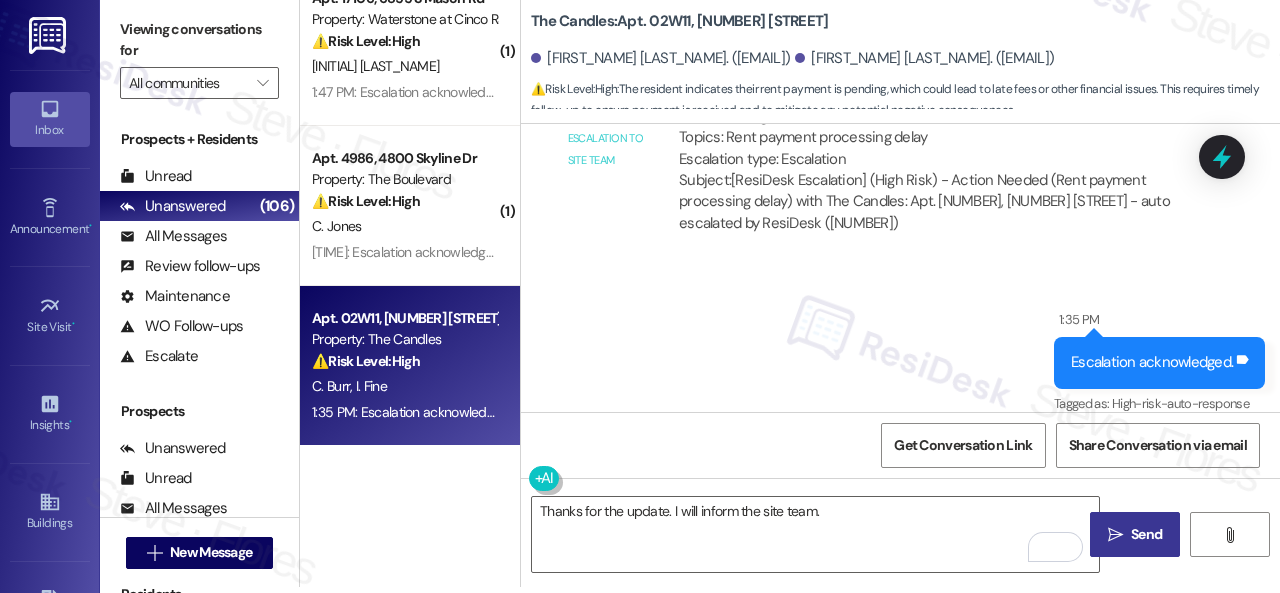 click on "Send" at bounding box center [1146, 534] 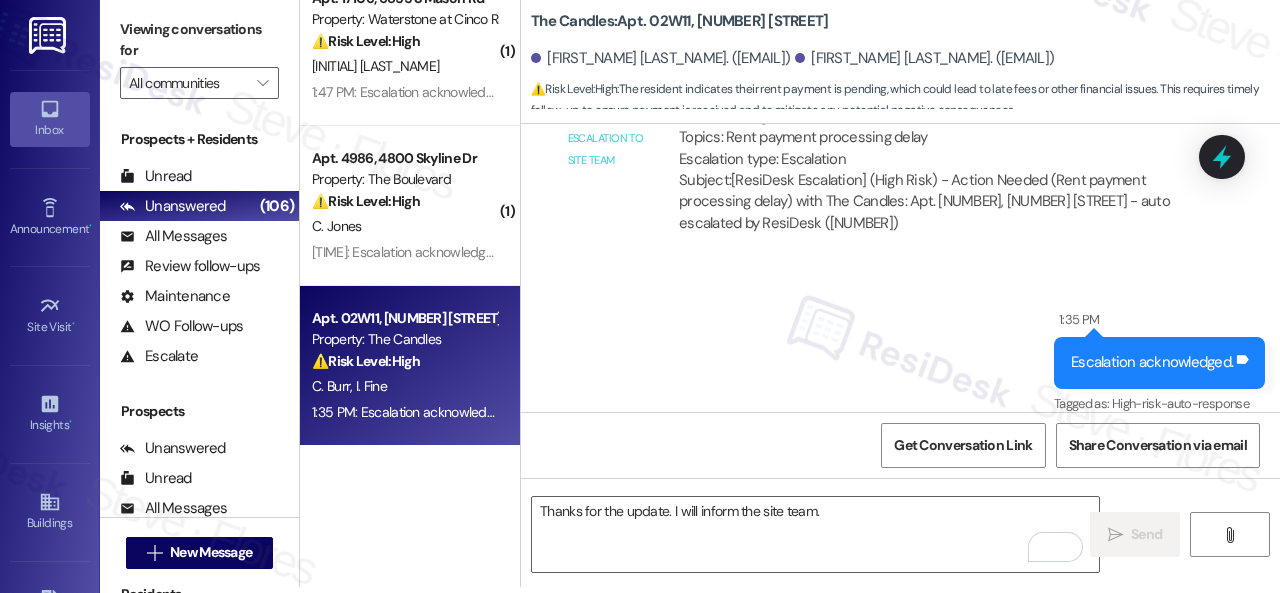 scroll, scrollTop: 0, scrollLeft: 0, axis: both 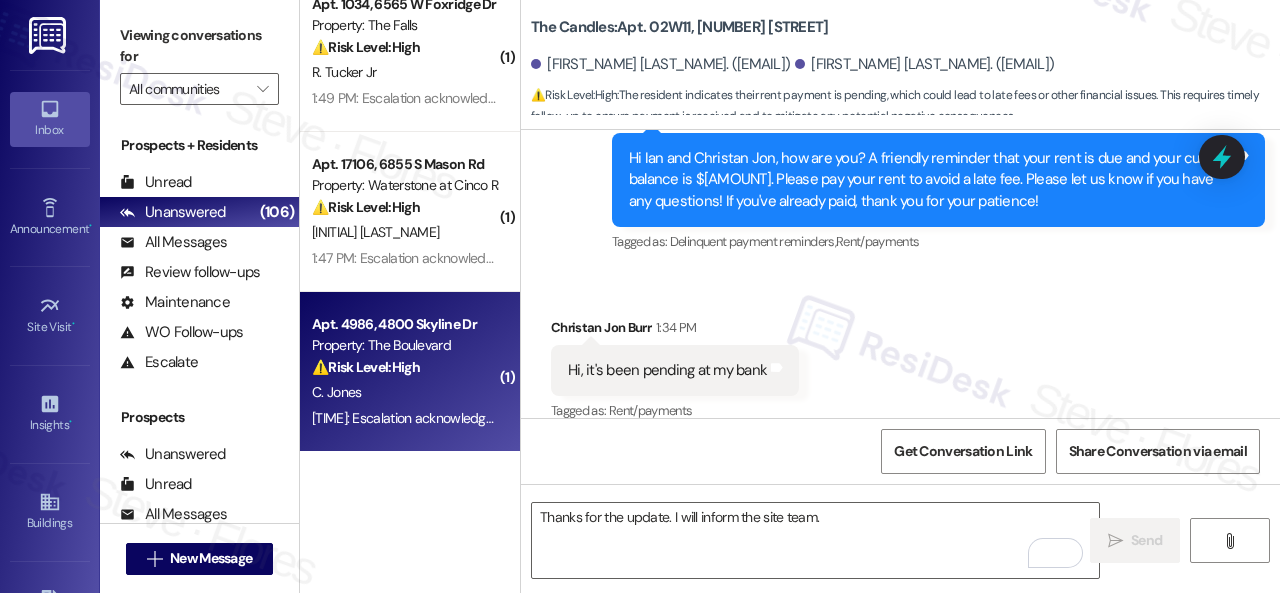 click on "C. Jones" at bounding box center [404, 392] 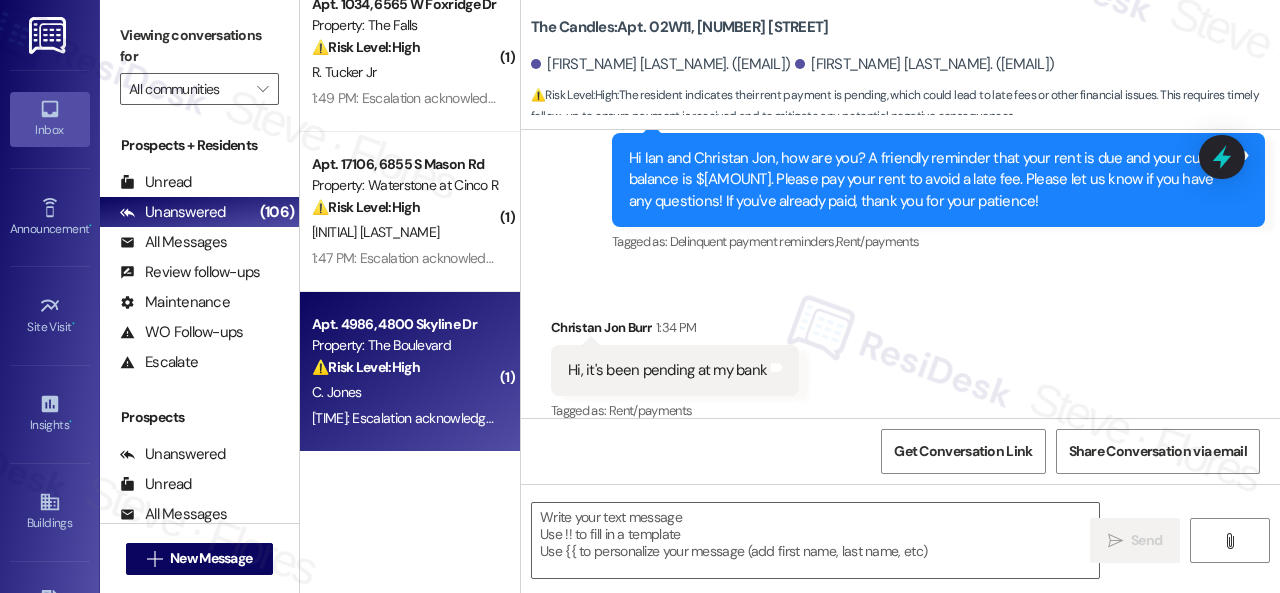 type on "Fetching suggested responses. Please feel free to read through the conversation in the meantime." 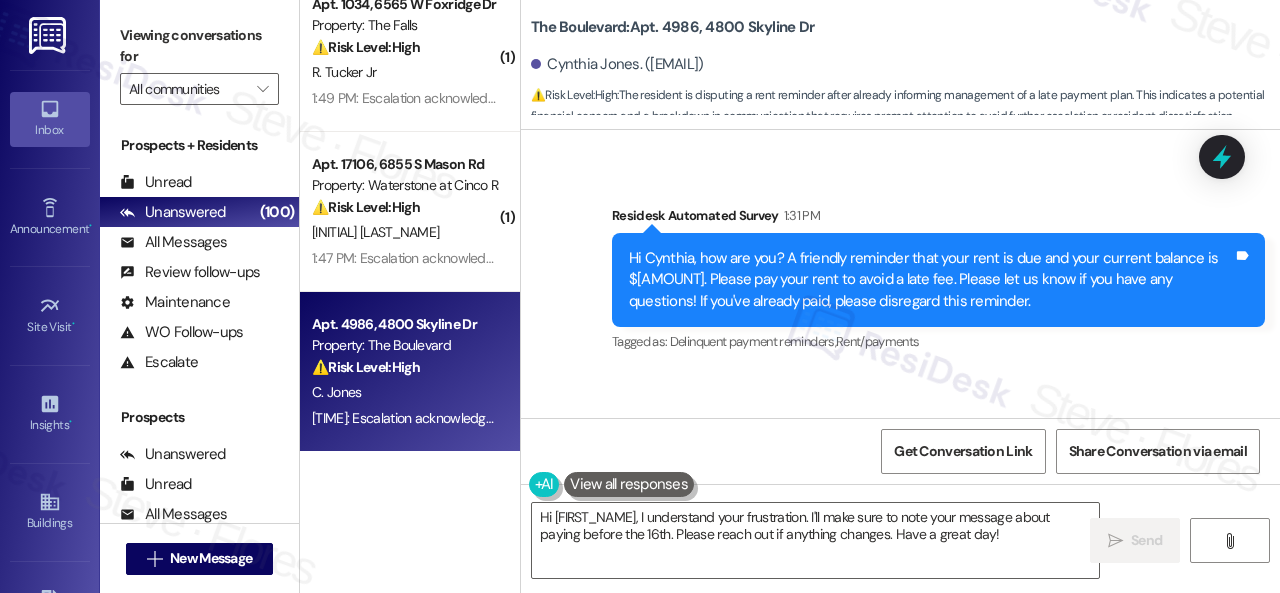 scroll, scrollTop: 22256, scrollLeft: 0, axis: vertical 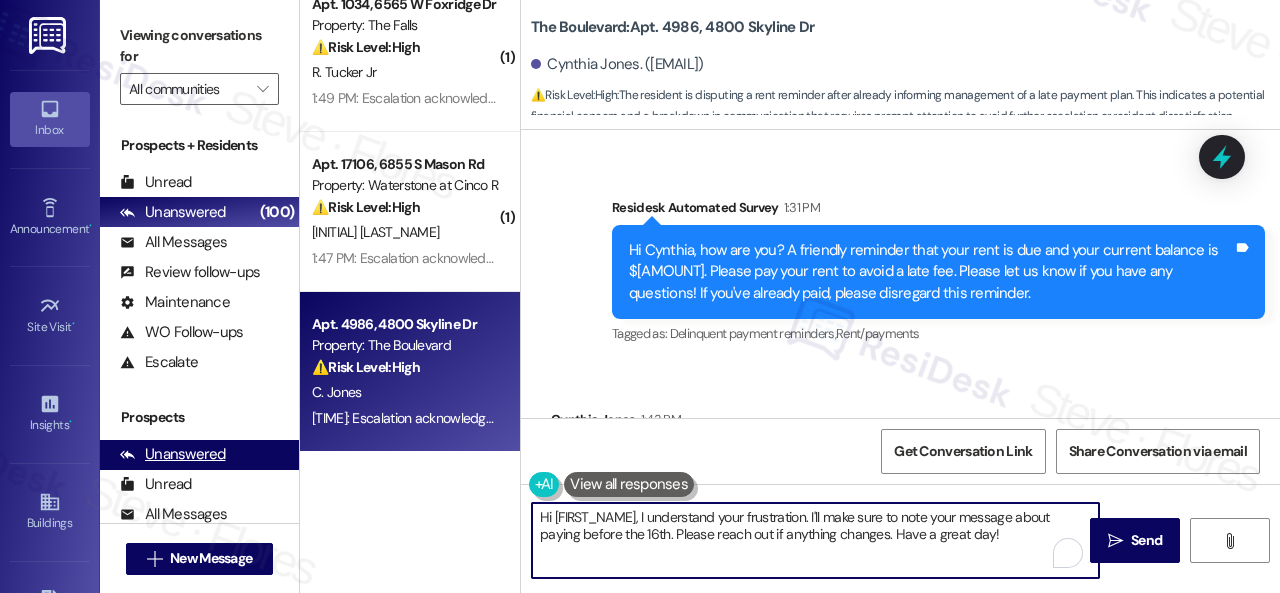 drag, startPoint x: 559, startPoint y: 529, endPoint x: 191, endPoint y: 469, distance: 372.85922 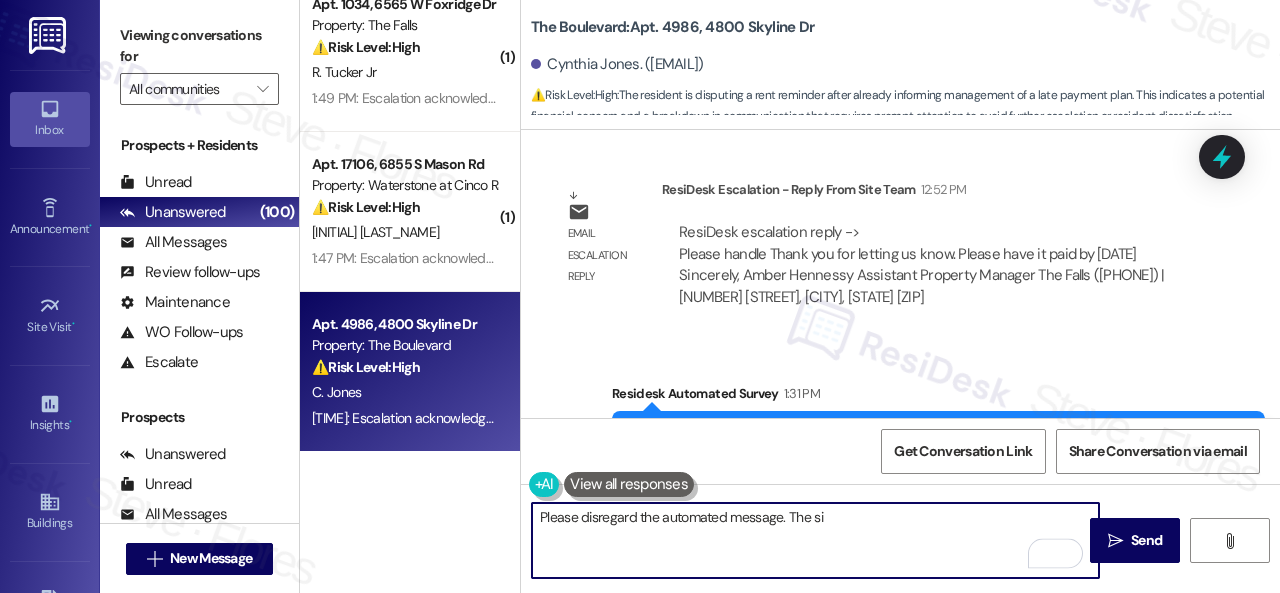 scroll, scrollTop: 22056, scrollLeft: 0, axis: vertical 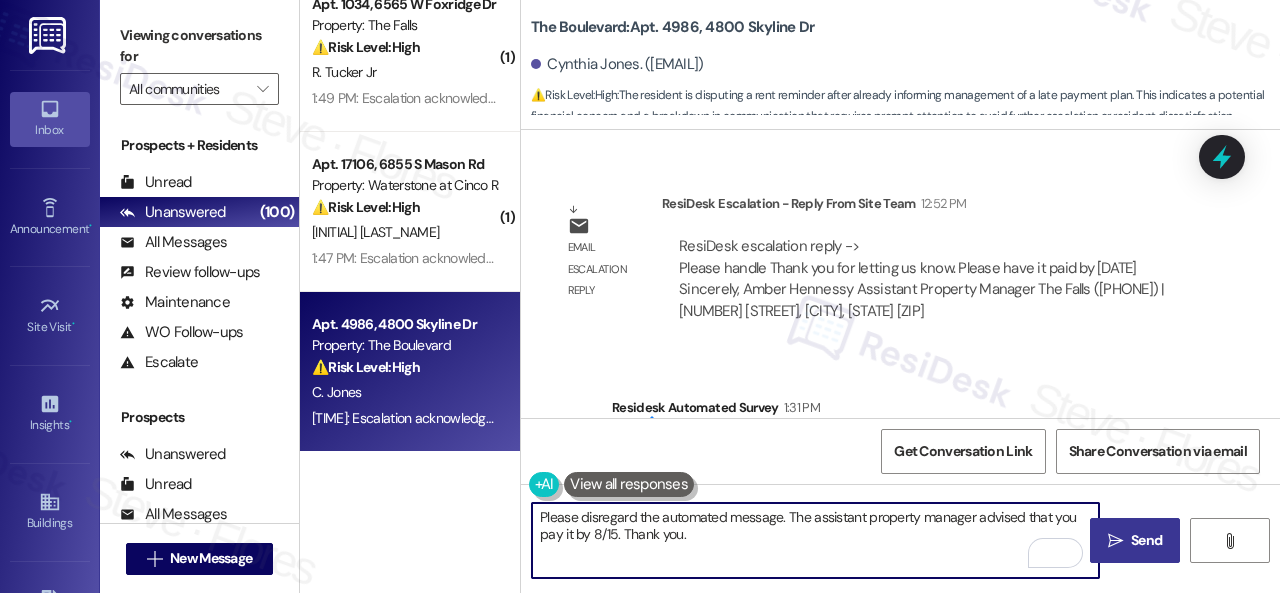type on "Please disregard the automated message. The assistant property manager advised that you pay it by 8/15. Thank you." 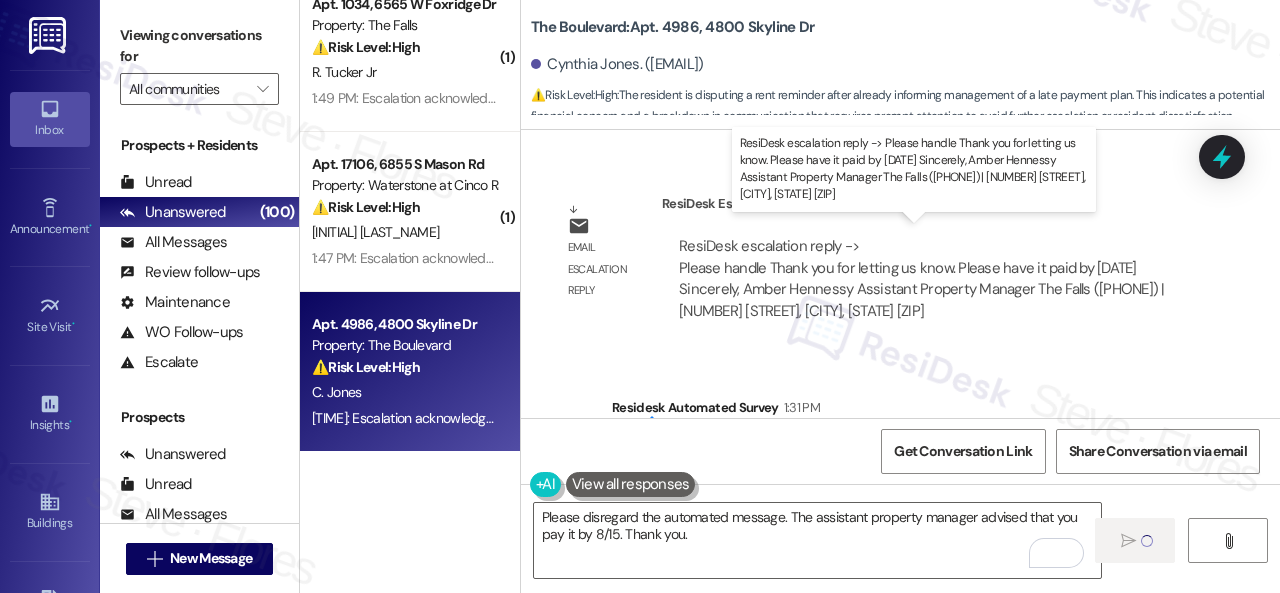 type 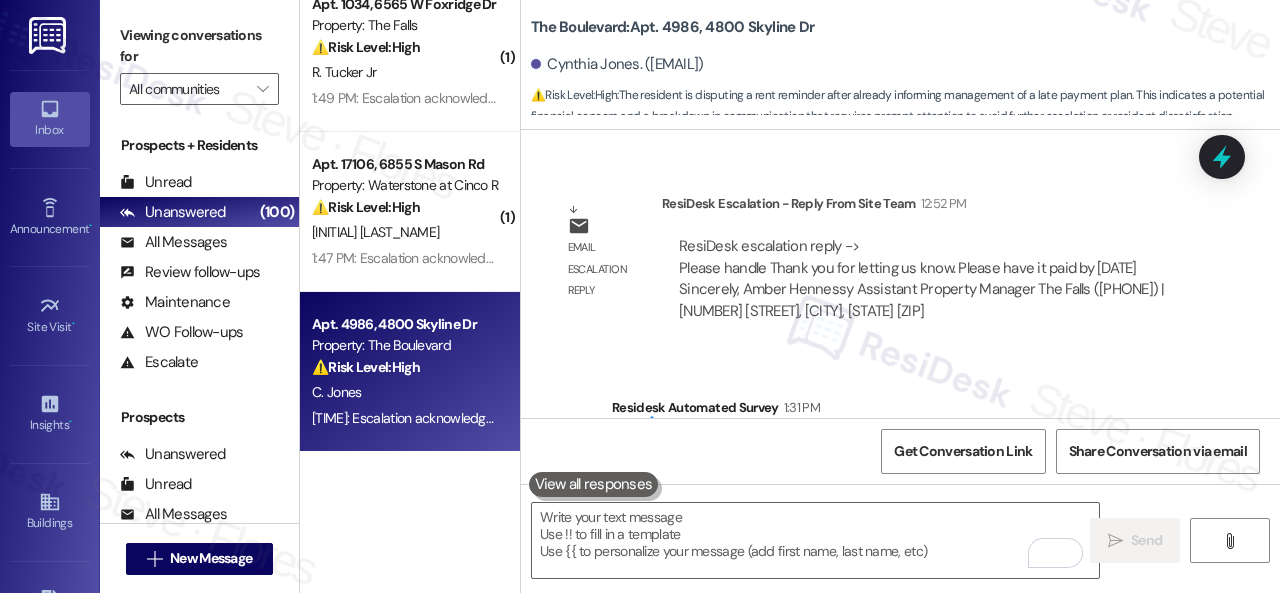 scroll, scrollTop: 22356, scrollLeft: 0, axis: vertical 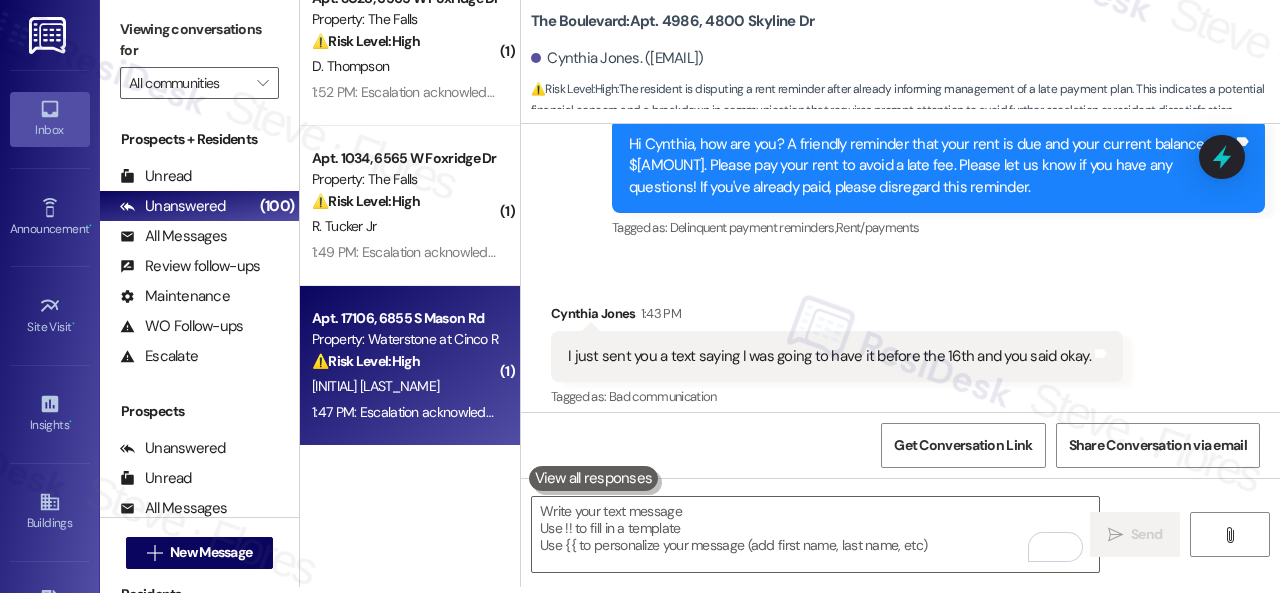 click on "[INITIAL] [LAST_NAME]" at bounding box center [404, 386] 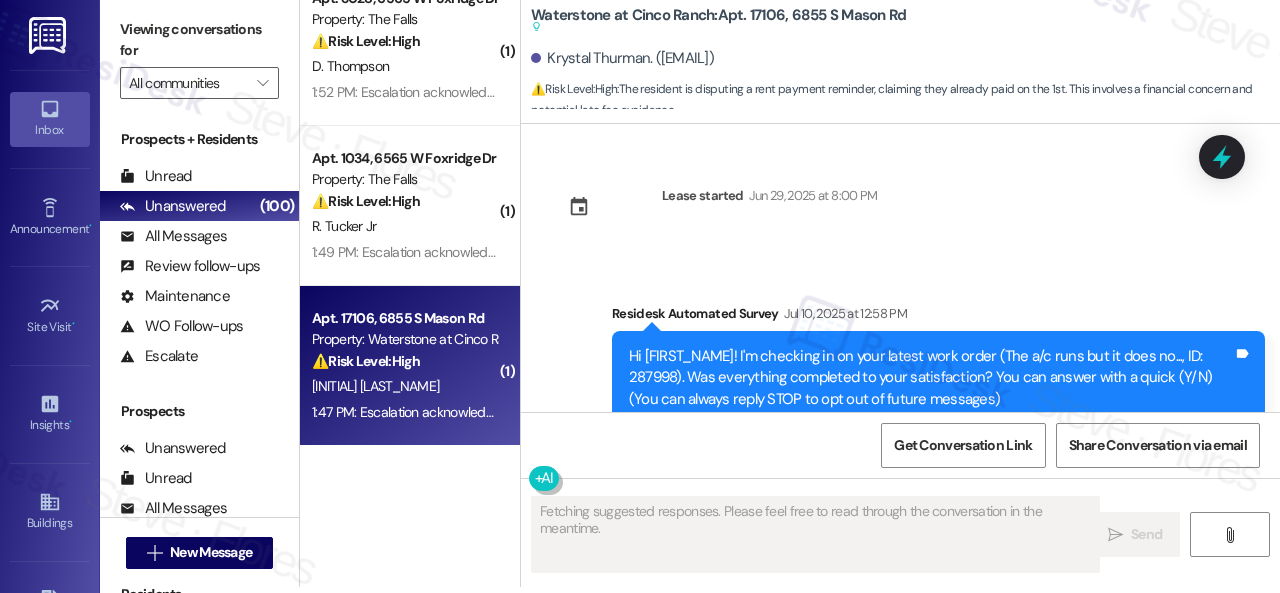 scroll, scrollTop: 0, scrollLeft: 0, axis: both 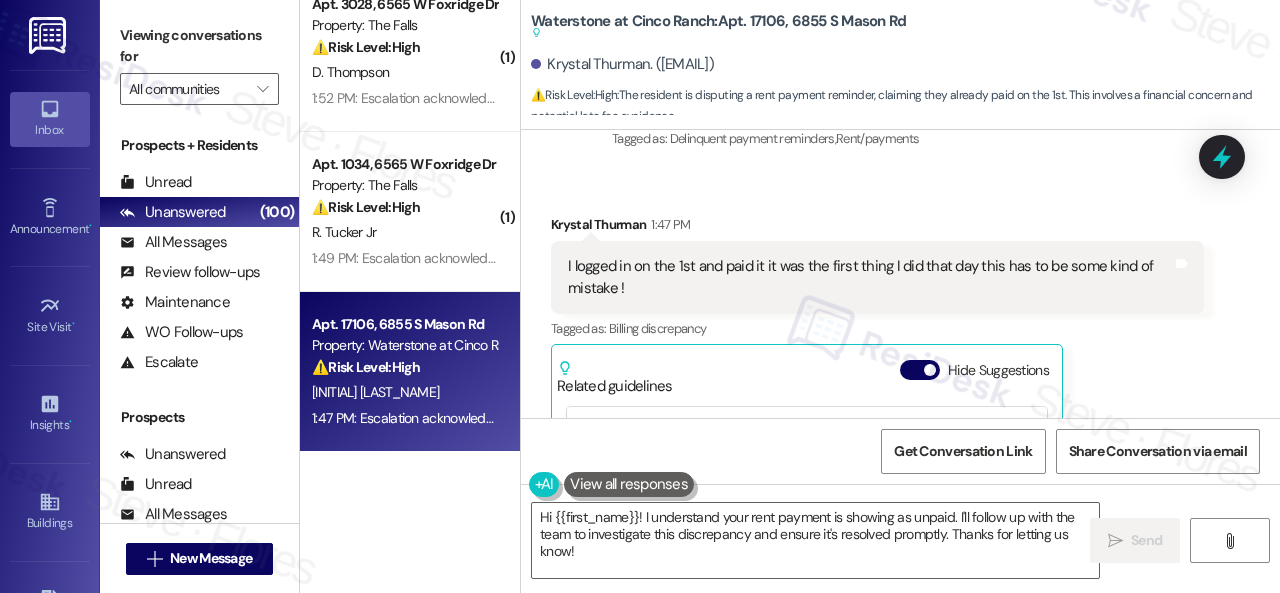 click on "Received via SMS Krystal Thurman [TIME] I logged in on the 1st and paid it it was the first thing I did that day this has to be some kind of mistake !  Tags and notes Tagged as:   Billing discrepancy Click to highlight conversations about Billing discrepancy  Related guidelines Hide Suggestions 'Nolan - Waterstone at Cinco Ranch: Residents advised to email waterstonegm@nolanred.com for complaints or inquiries about mistreatment from office personnel.' Created  a year ago Property level guideline  ( 65 % match) FAQs generated by ResiDesk AI Where can I email for a complaint about mistreatment from office personnel or an inquiry? You can email waterstonegm@nolanred.com for a complaint about mistreatment from office personnel or an inquiry. Original Guideline View original document here  http://res.cl…" at bounding box center [900, 412] 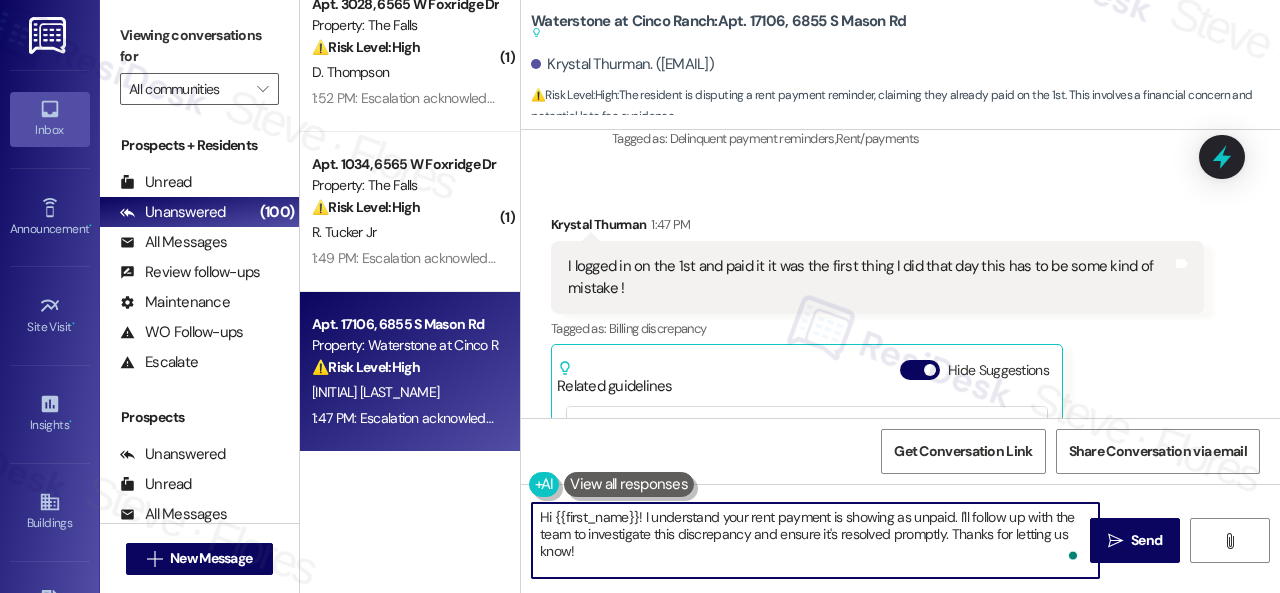drag, startPoint x: 614, startPoint y: 558, endPoint x: 471, endPoint y: 489, distance: 158.77657 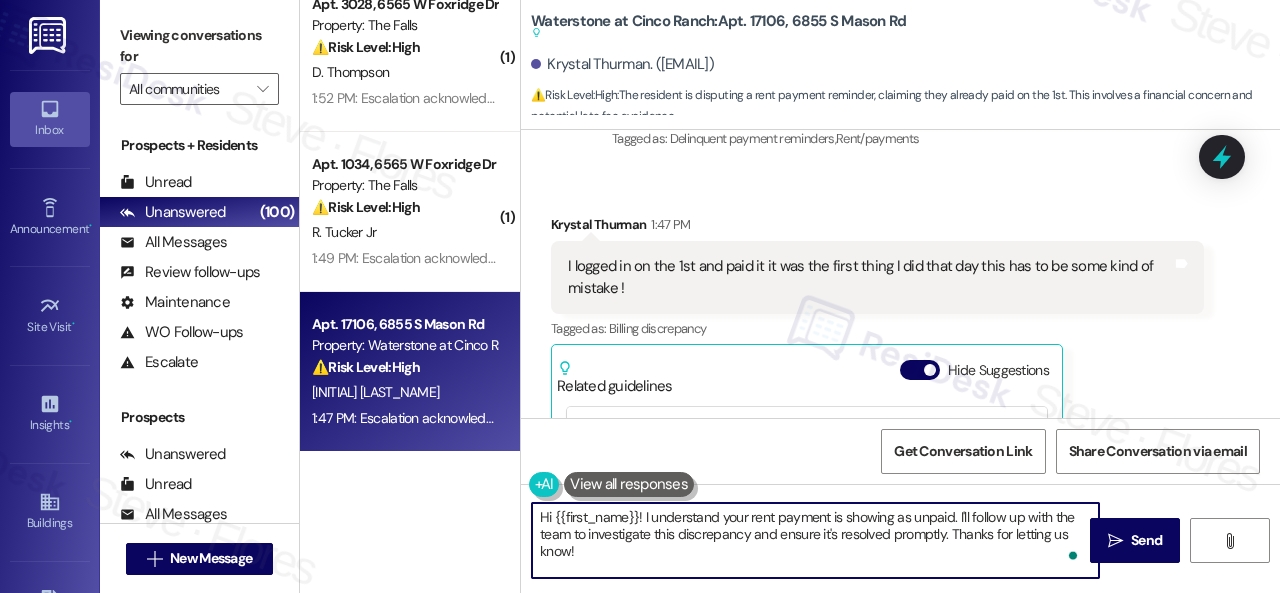 click on "( 1 ) Apt. 304~03, [NUMBER] [STREET] Property: 3Ten 🚨  Risk Level:  Highest The resident states they turned in their keys due to unemployment and inability to pay rent, indicating a non-renewal and potential abandonment of the unit. This requires immediate action to secure the property and address the financial implications. N. Schammel 2:03 PM: Escalation acknowledged. 2:03 PM: Escalation acknowledged. ( 1 ) Apt. 412, [NUMBER] [STREET] Property: Marquee ⚠️  Risk Level:  High The resident indicates they will be late on rent, which is a financial concern requiring attention. H. Nguyen 1:54 PM: Escalation acknowledged. 1:54 PM: Escalation acknowledged. ( 1 ) Apt. 3028, [NUMBER] [STREET] Property: The Falls ⚠️  Risk Level:  High The resident is confirming a rent payment extension and seeking assurance that they will not be penalized. This involves a financial concern and potential late fee avoidance. D. Thompson 1:52 PM: Escalation acknowledged. 1:52 PM: Escalation acknowledged. ( 1 ) ⚠️ High High" at bounding box center [790, 296] 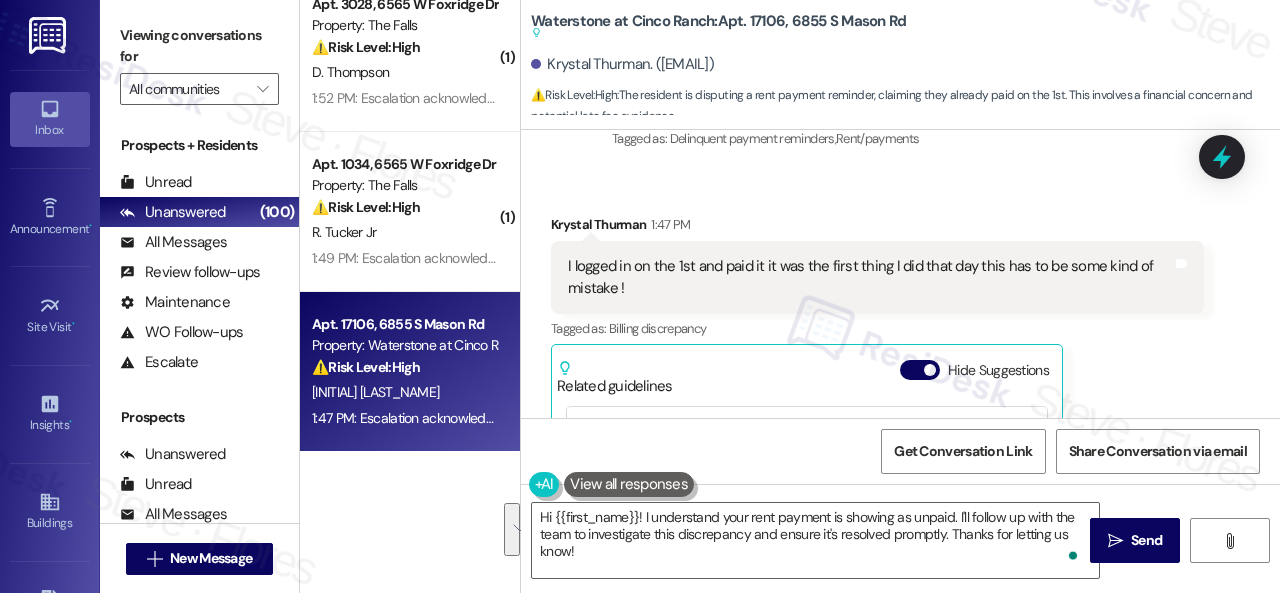click on "Received via SMS Krystal Thurman [TIME] I logged in on the 1st and paid it it was the first thing I did that day this has to be some kind of mistake !  Tags and notes Tagged as:   Billing discrepancy Click to highlight conversations about Billing discrepancy  Related guidelines Hide Suggestions 'Nolan - Waterstone at Cinco Ranch: Residents advised to email waterstonegm@nolanred.com for complaints or inquiries about mistreatment from office personnel.' Created  a year ago Property level guideline  ( 65 % match) FAQs generated by ResiDesk AI Where can I email for a complaint about mistreatment from office personnel or an inquiry? You can email waterstonegm@nolanred.com for a complaint about mistreatment from office personnel or an inquiry. Original Guideline View original document here  http://res.cl…" at bounding box center [877, 427] 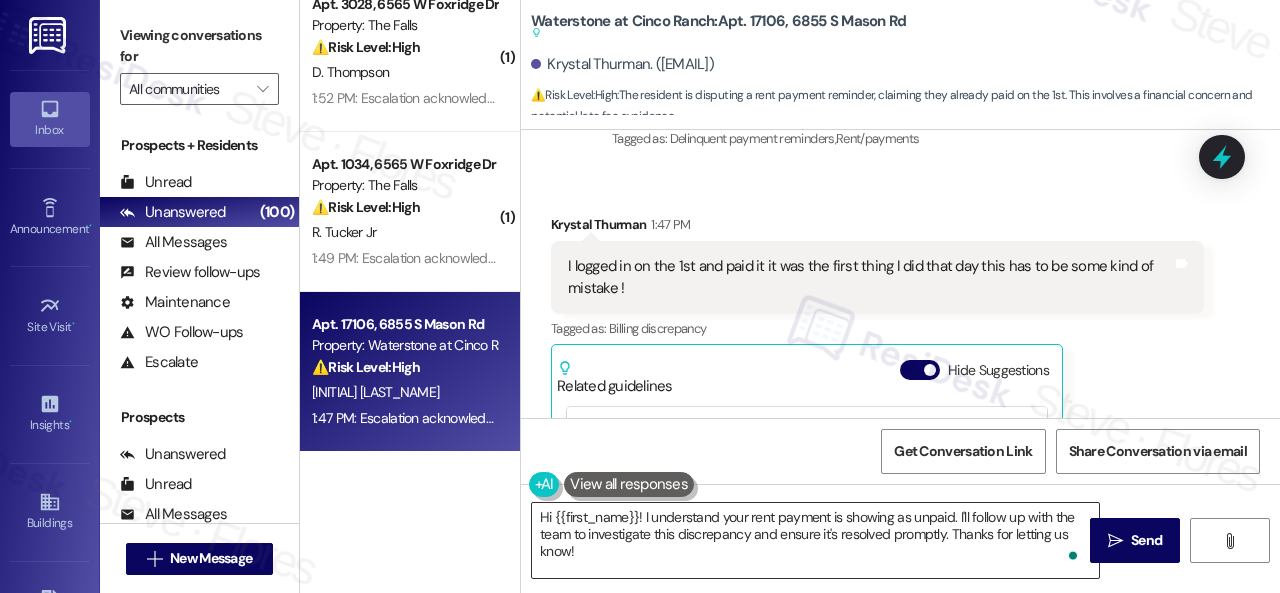 click on "Hi {{first_name}}! I understand your rent payment is showing as unpaid. I'll follow up with the team to investigate this discrepancy and ensure it's resolved promptly. Thanks for letting us know!" at bounding box center [815, 540] 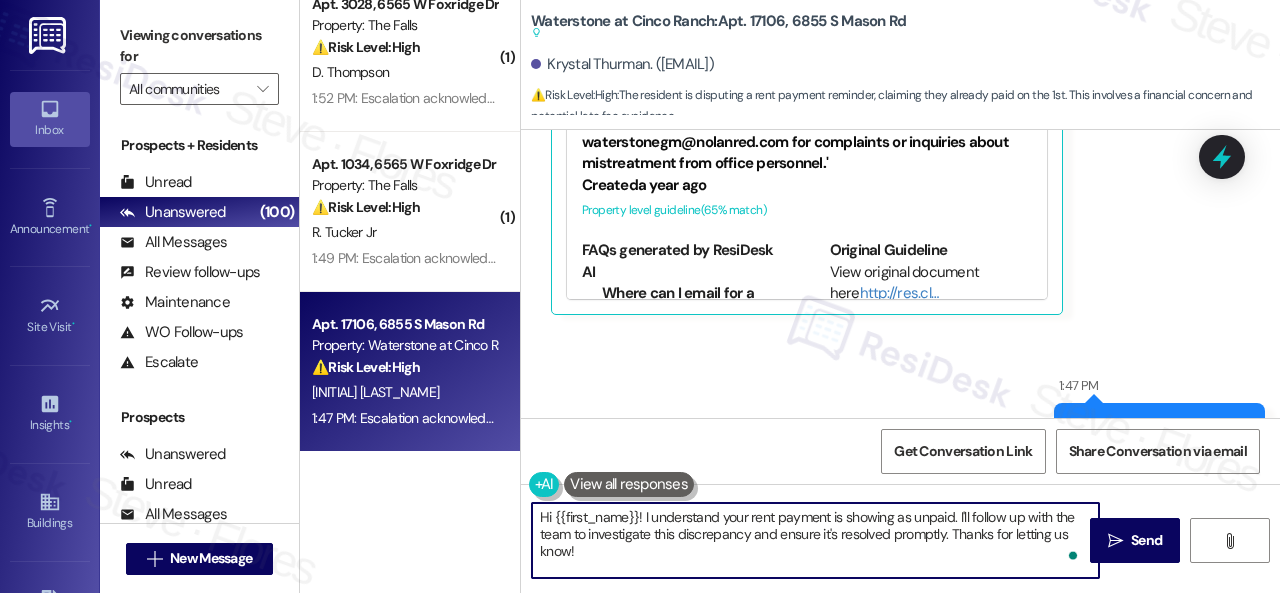 scroll, scrollTop: 11485, scrollLeft: 0, axis: vertical 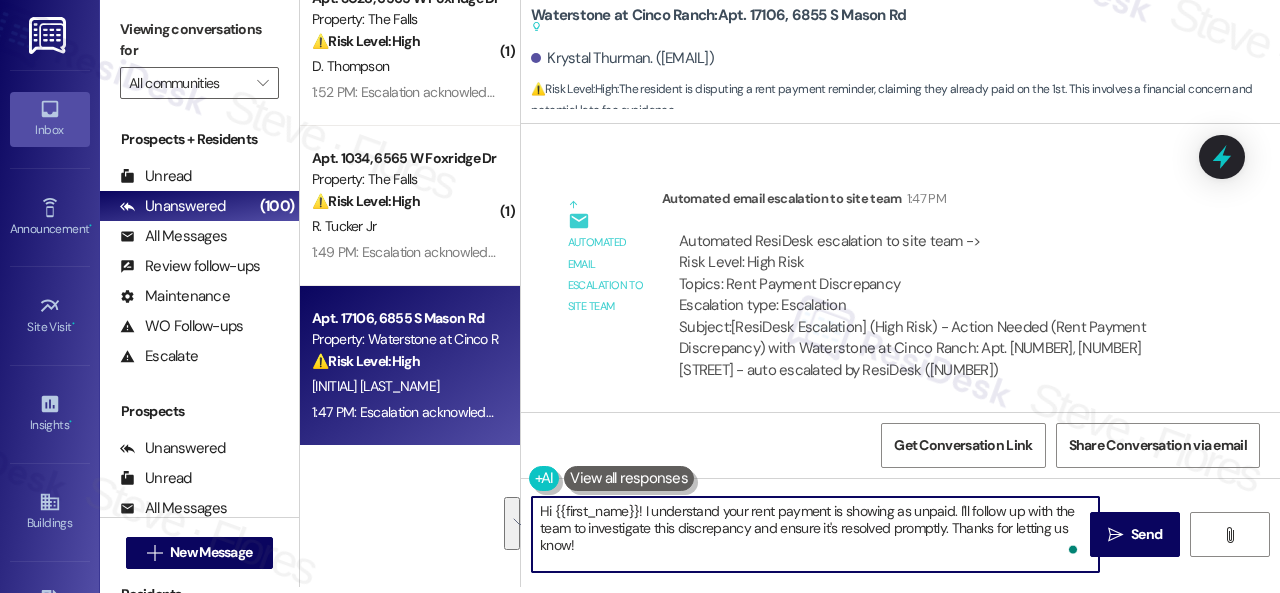 drag, startPoint x: 625, startPoint y: 549, endPoint x: 473, endPoint y: 489, distance: 163.41359 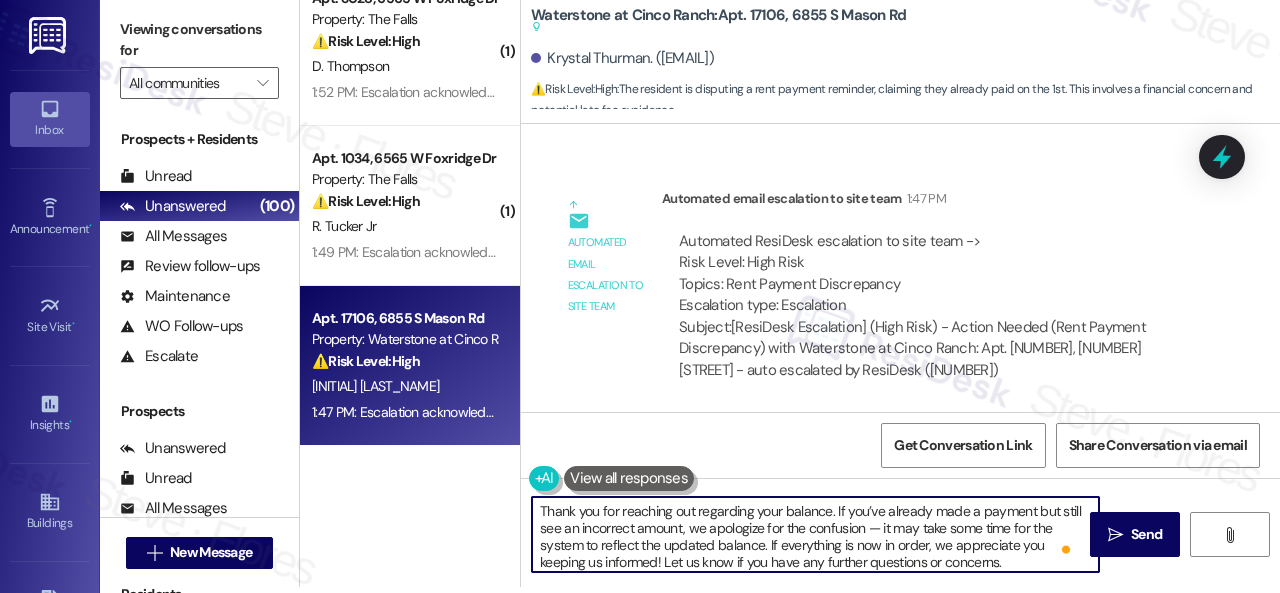 scroll, scrollTop: 4, scrollLeft: 0, axis: vertical 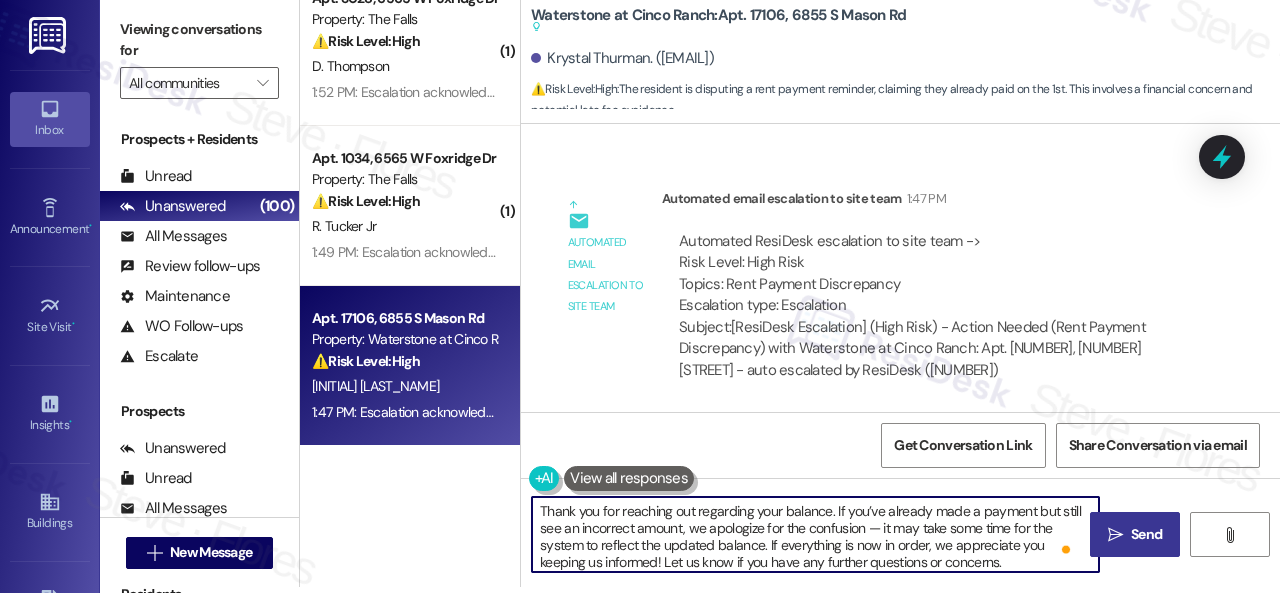 type on "Thank you for reaching out regarding your balance. If you’ve already made a payment but still see an incorrect amount, we apologize for the confusion — it may take some time for the system to reflect the updated balance. If everything is now in order, we appreciate you keeping us informed! Let us know if you have any further questions or concerns." 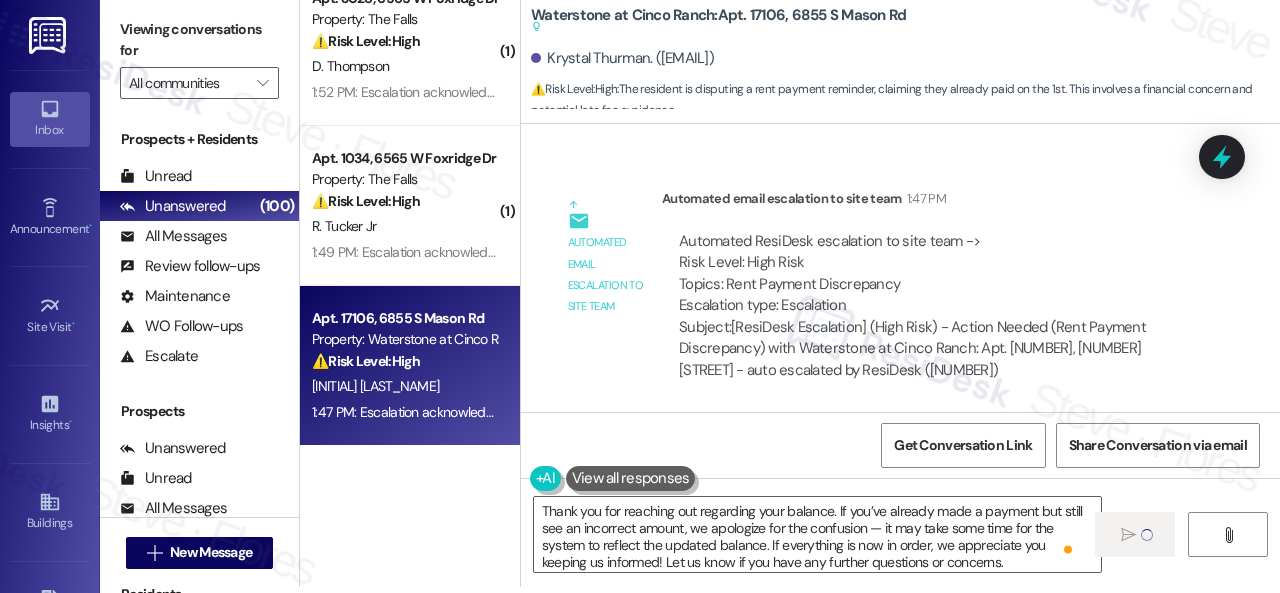 type 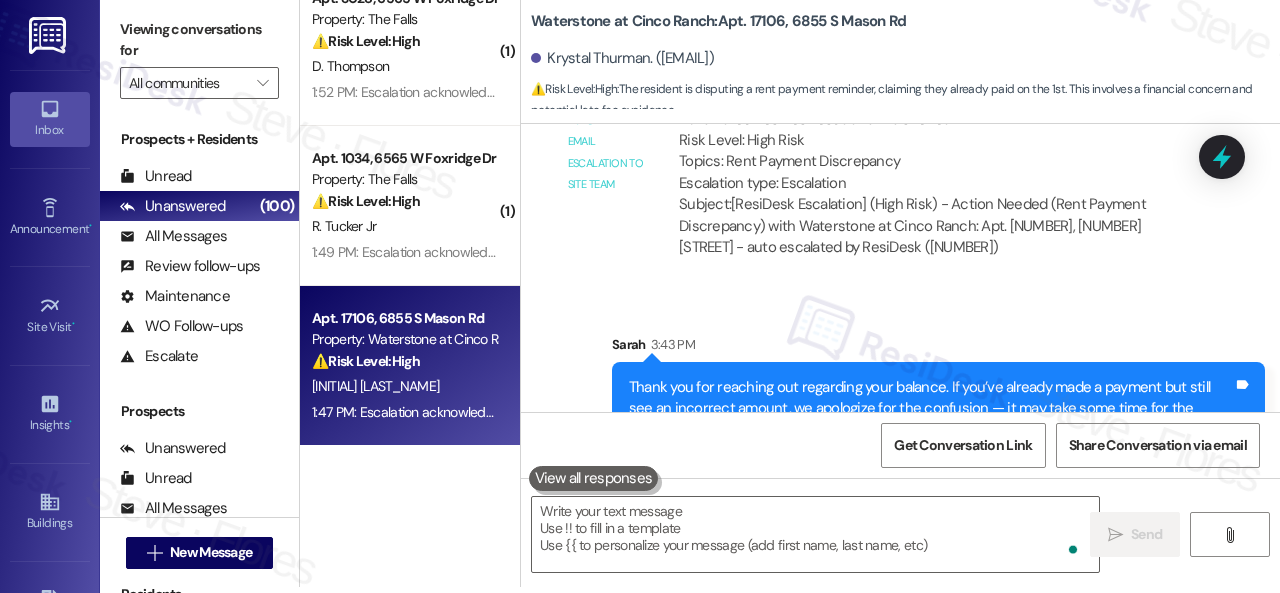 scroll, scrollTop: 11764, scrollLeft: 0, axis: vertical 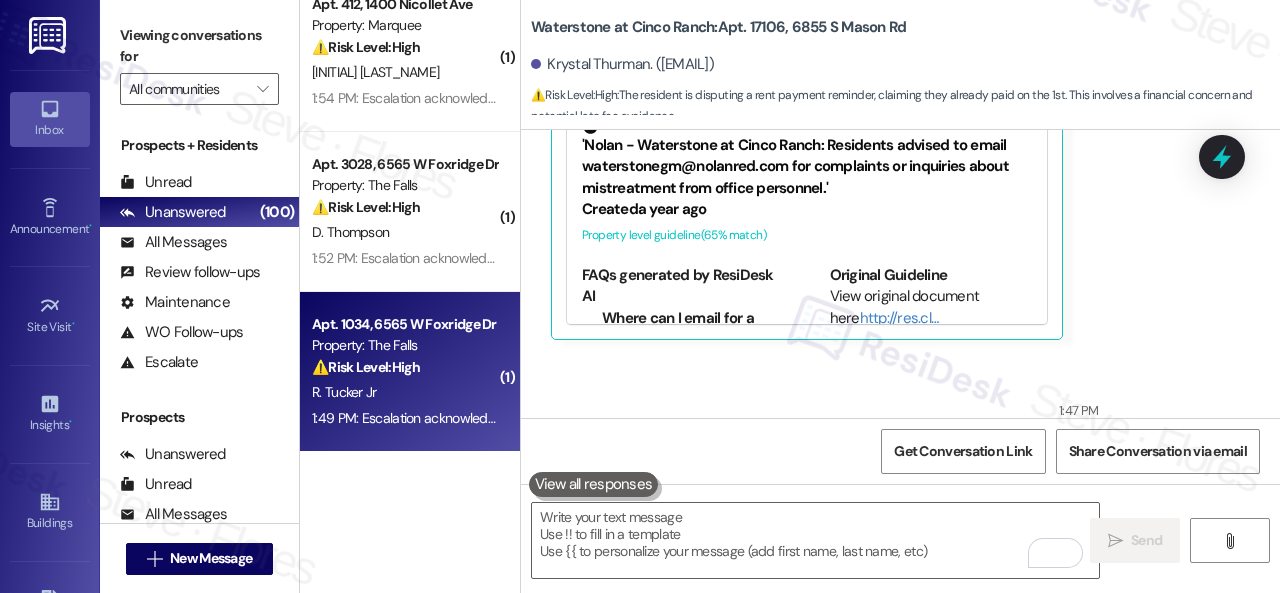 click on "R. Tucker Jr" at bounding box center [404, 392] 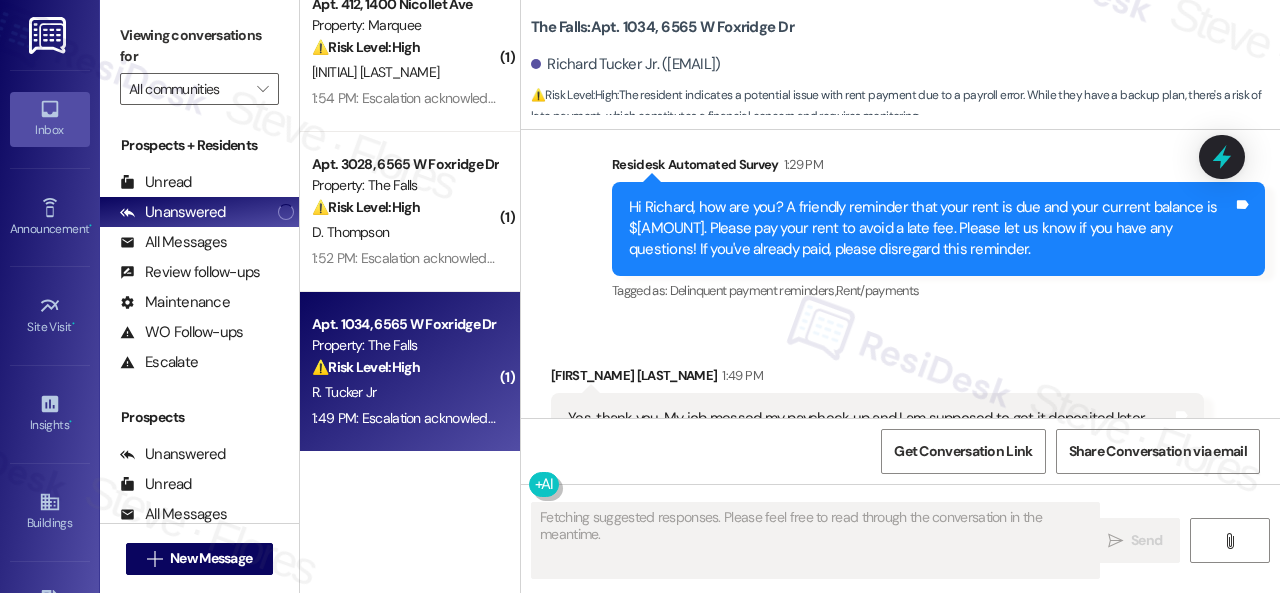 scroll, scrollTop: 1023, scrollLeft: 0, axis: vertical 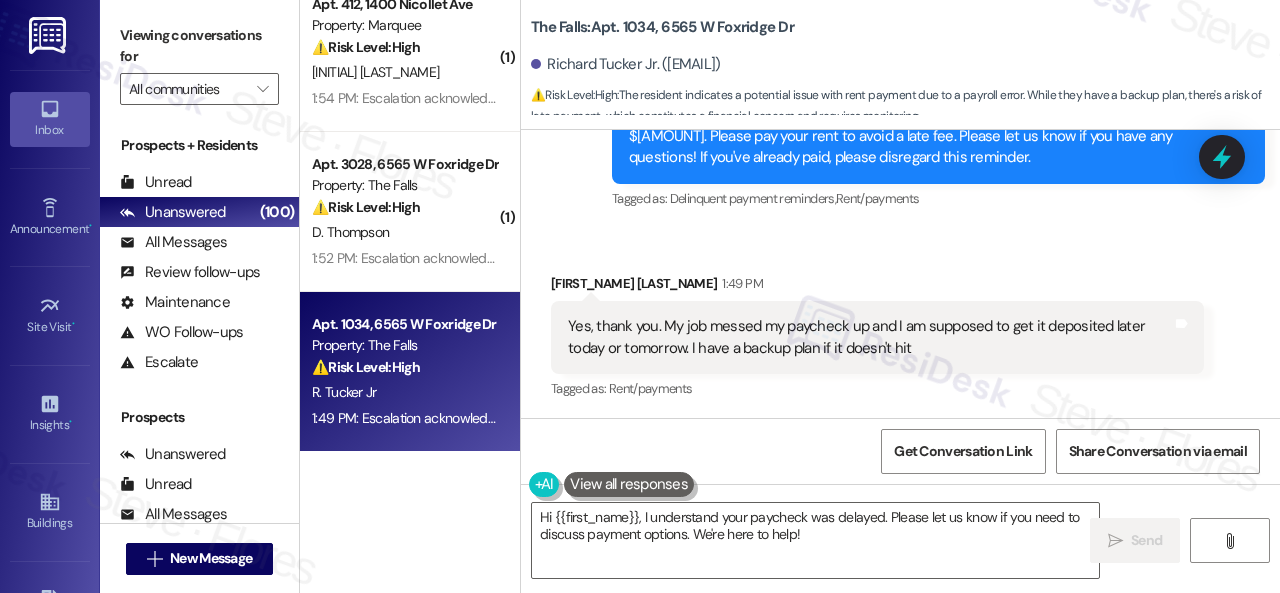 click on "Received via SMS Richard Tucker Jr 1:49 PM Yes, thank you. My job messed my paycheck up and I am supposed to get it deposited later today or tomorrow. I have a backup plan if it doesn't hit Tags and notes Tagged as:   Rent/payments Click to highlight conversations about Rent/payments" at bounding box center [900, 323] 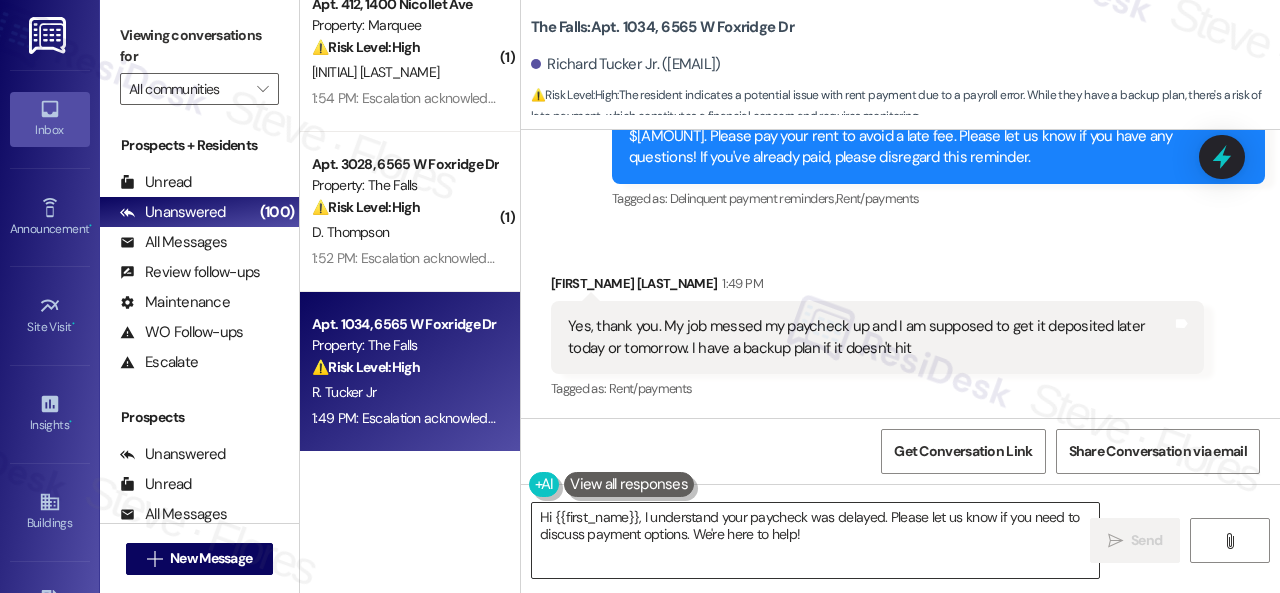 click on "Hi {{first_name}}, I understand your paycheck was delayed. Please let us know if you need to discuss payment options. We're here to help!" at bounding box center (815, 540) 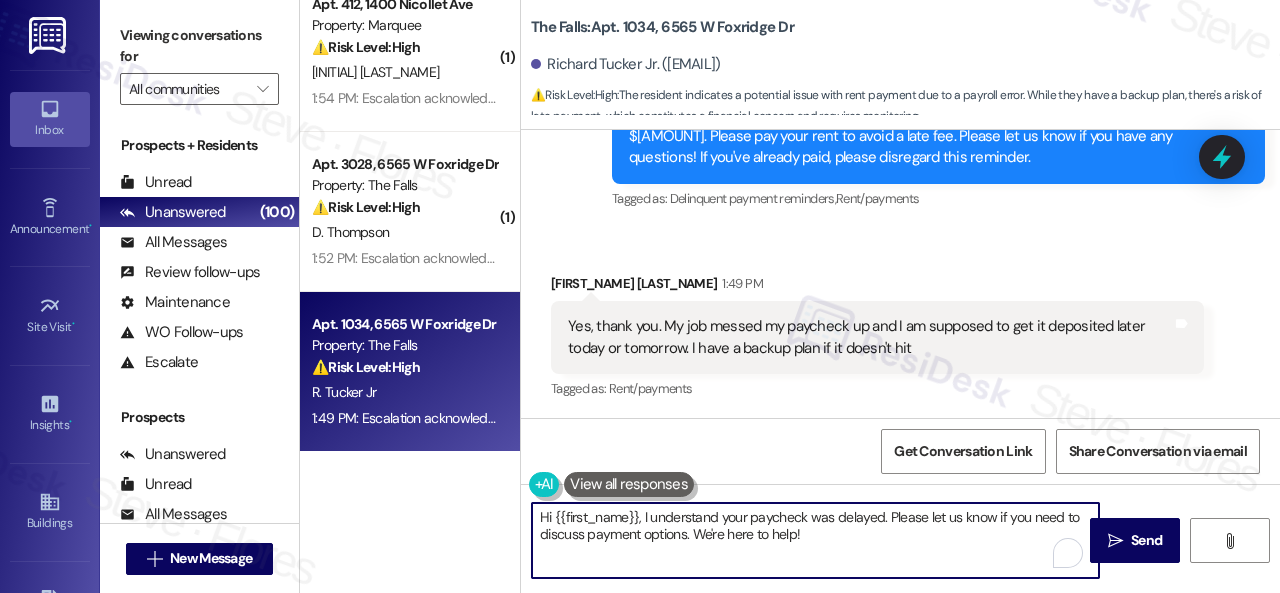 paste on "Thanks for updating us on your payment plan, {{first_name}}! We appreciate you letting us know. Please don't hesitate to reach out if you need anything else" 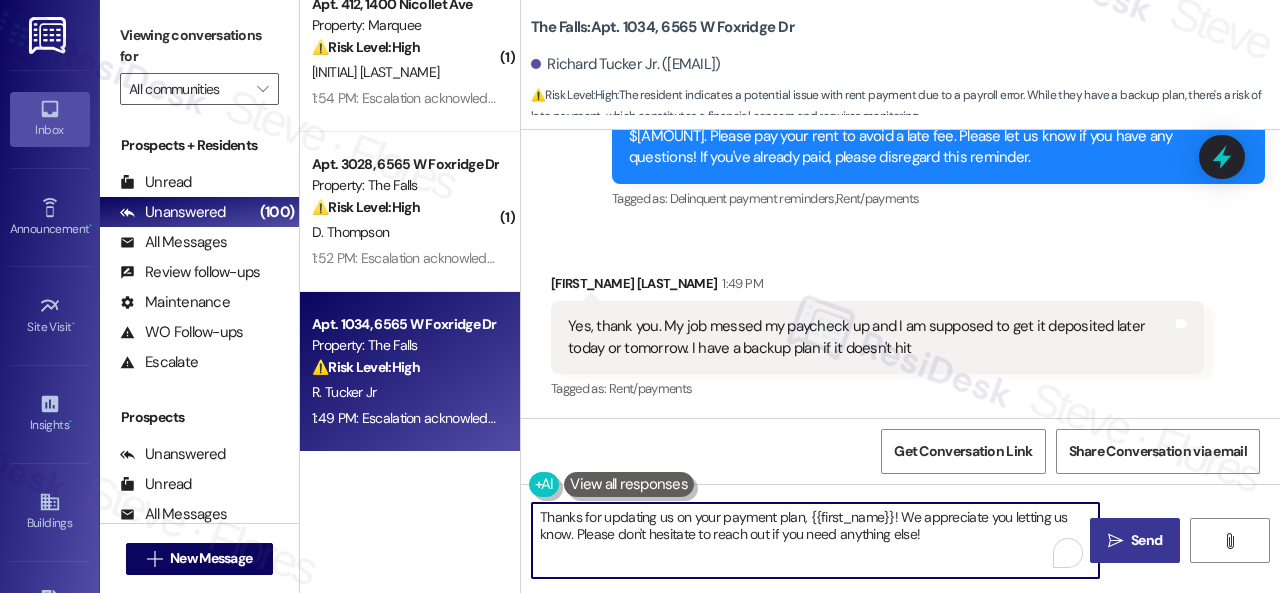 type on "Thanks for updating us on your payment plan, {{first_name}}! We appreciate you letting us know. Please don't hesitate to reach out if you need anything else!" 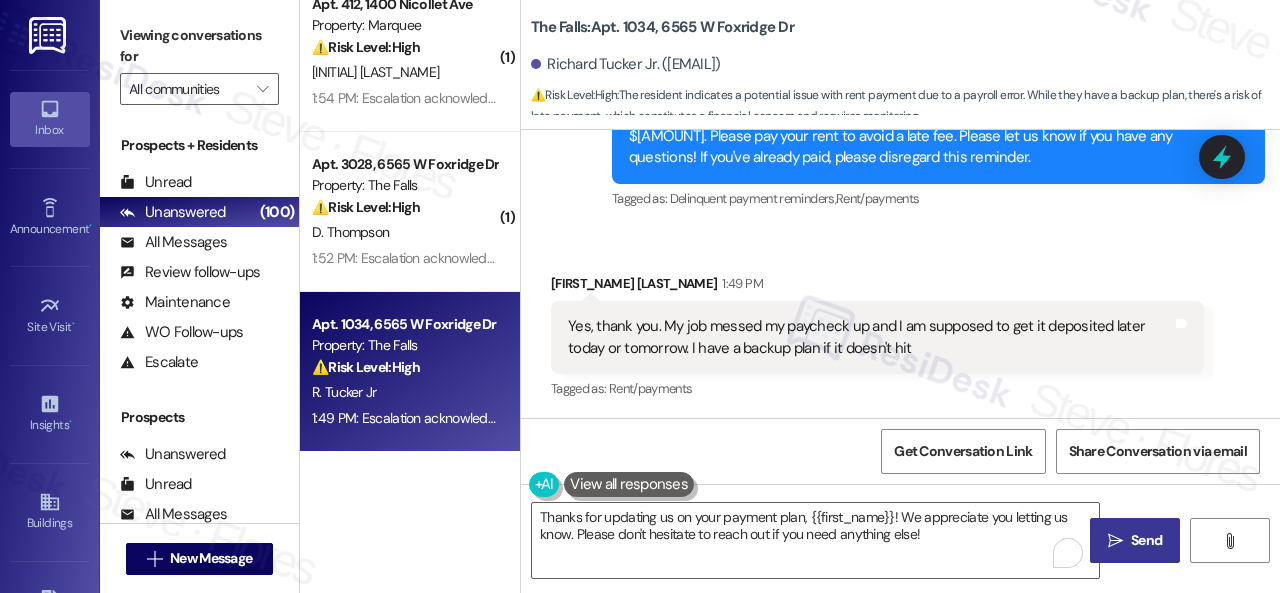 click on "Send" at bounding box center [1146, 540] 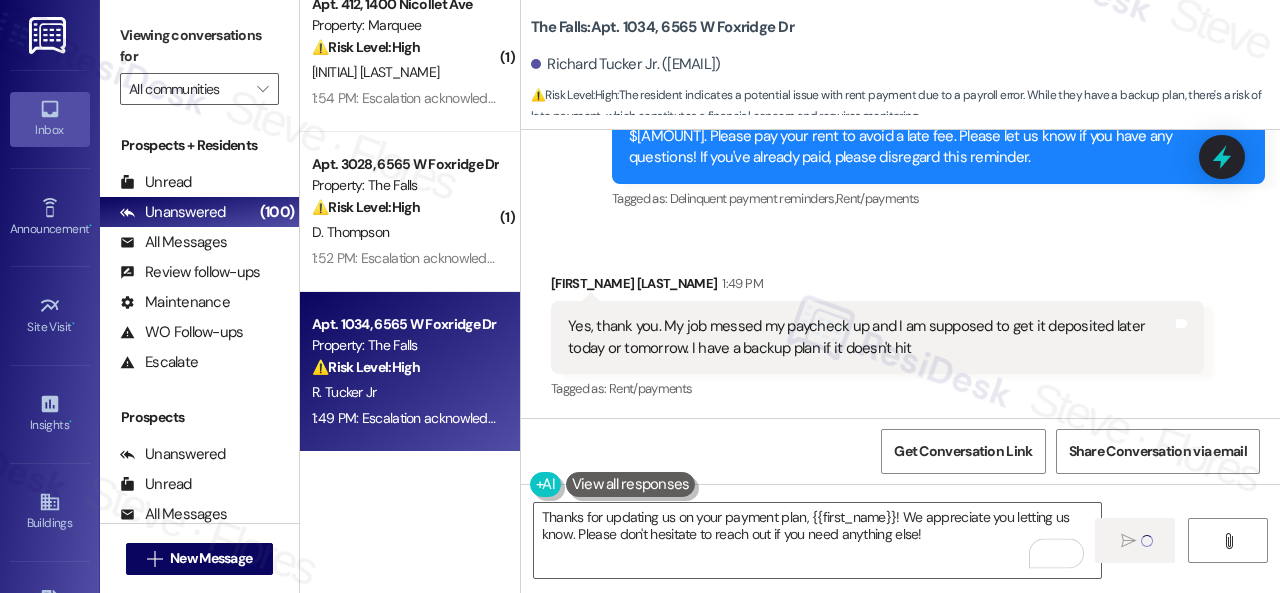 type 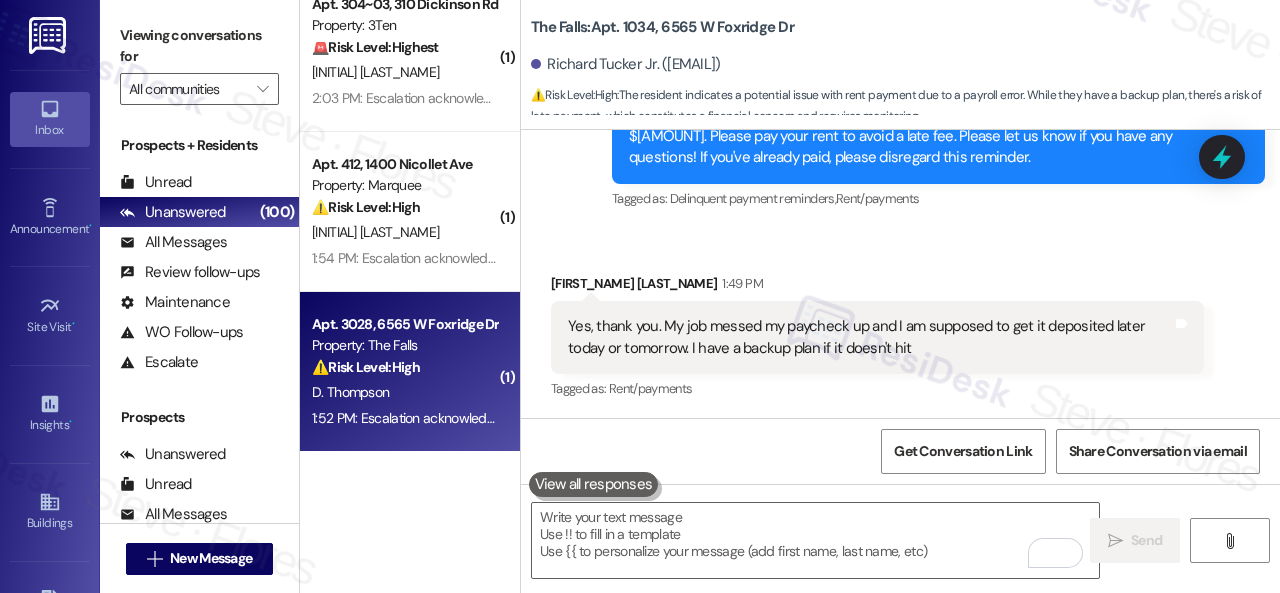 scroll, scrollTop: 6, scrollLeft: 0, axis: vertical 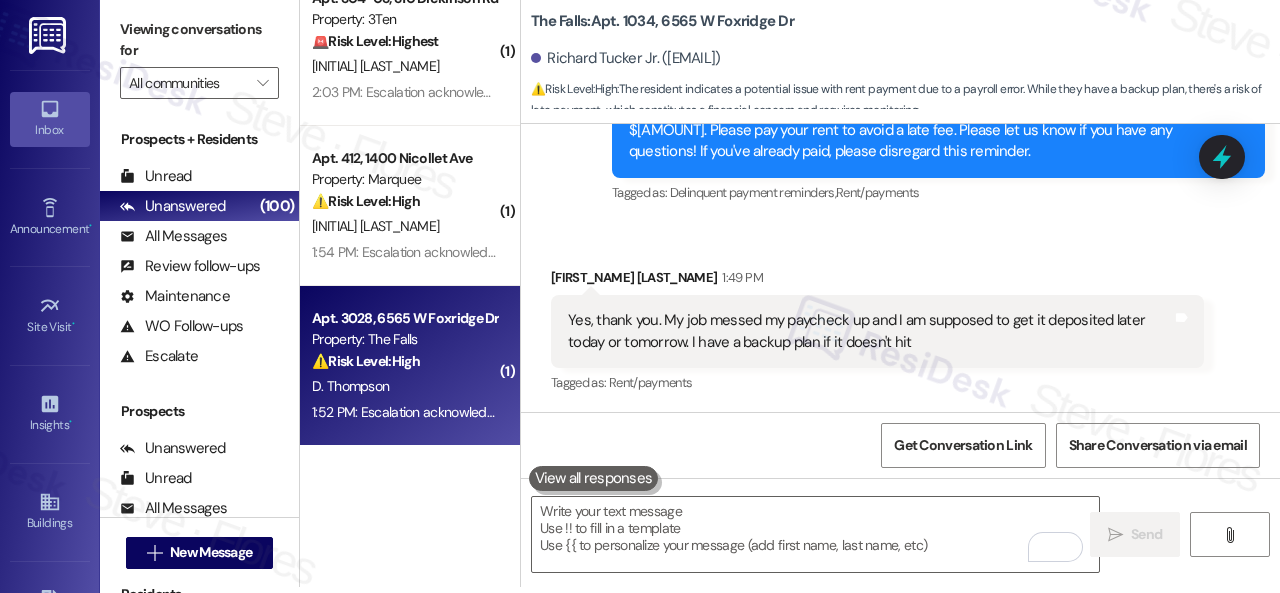 click on "[TIME]: Escalation acknowledged. [TIME]: Escalation acknowledged." at bounding box center (404, 412) 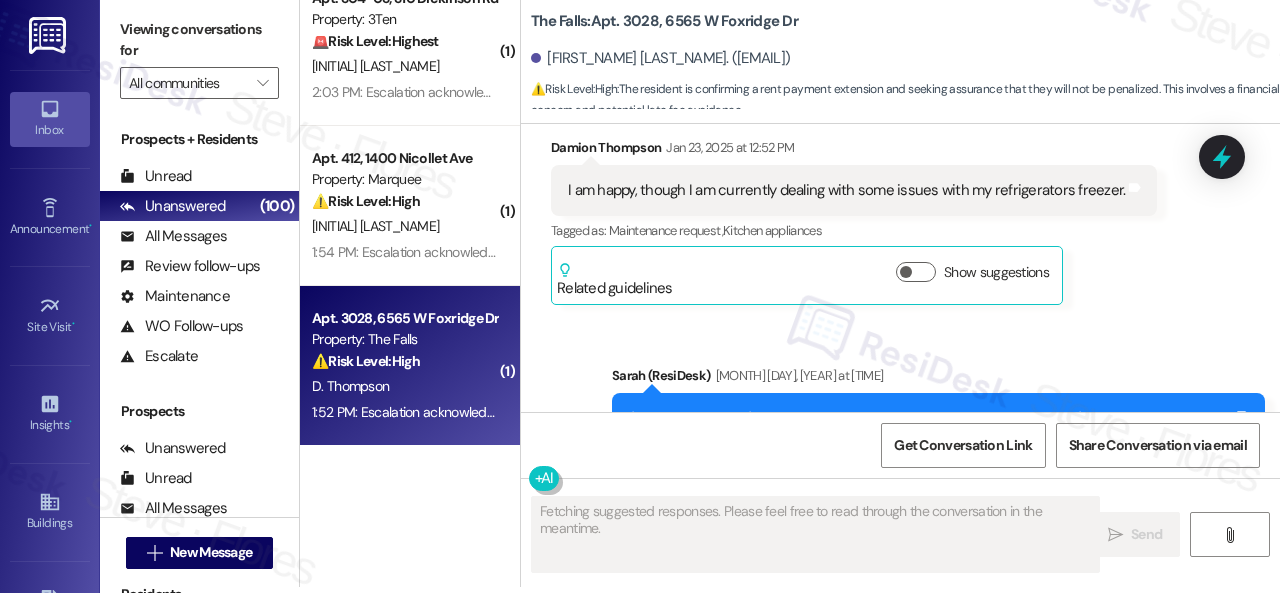 scroll, scrollTop: 2171, scrollLeft: 0, axis: vertical 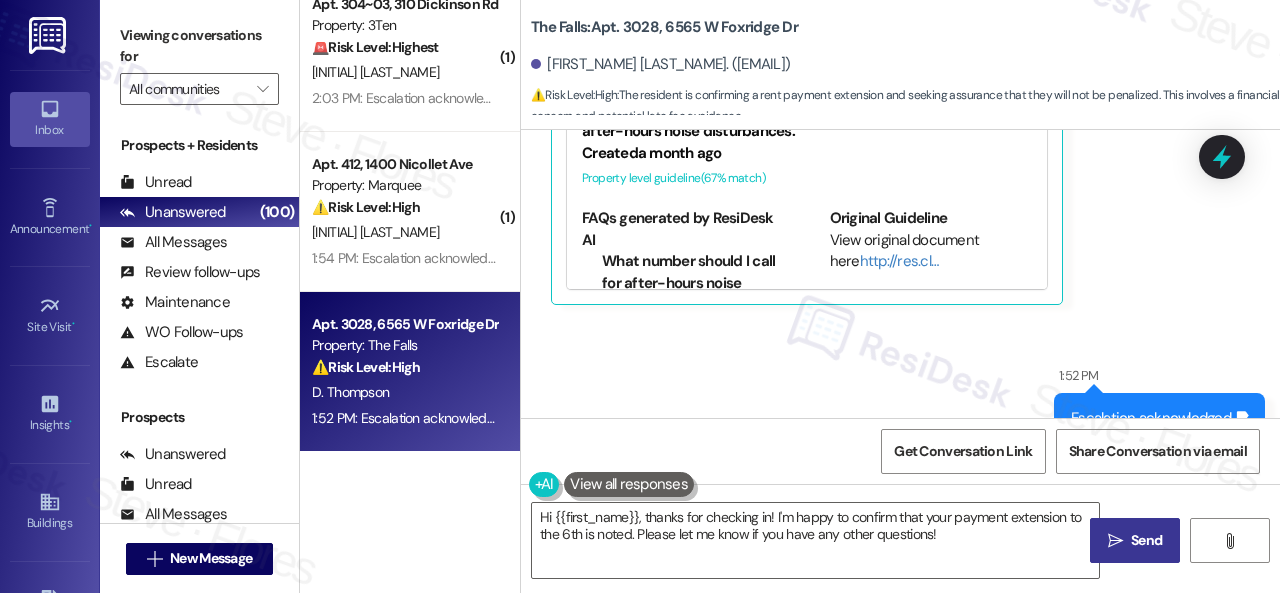 drag, startPoint x: 655, startPoint y: 371, endPoint x: 672, endPoint y: 385, distance: 22.022715 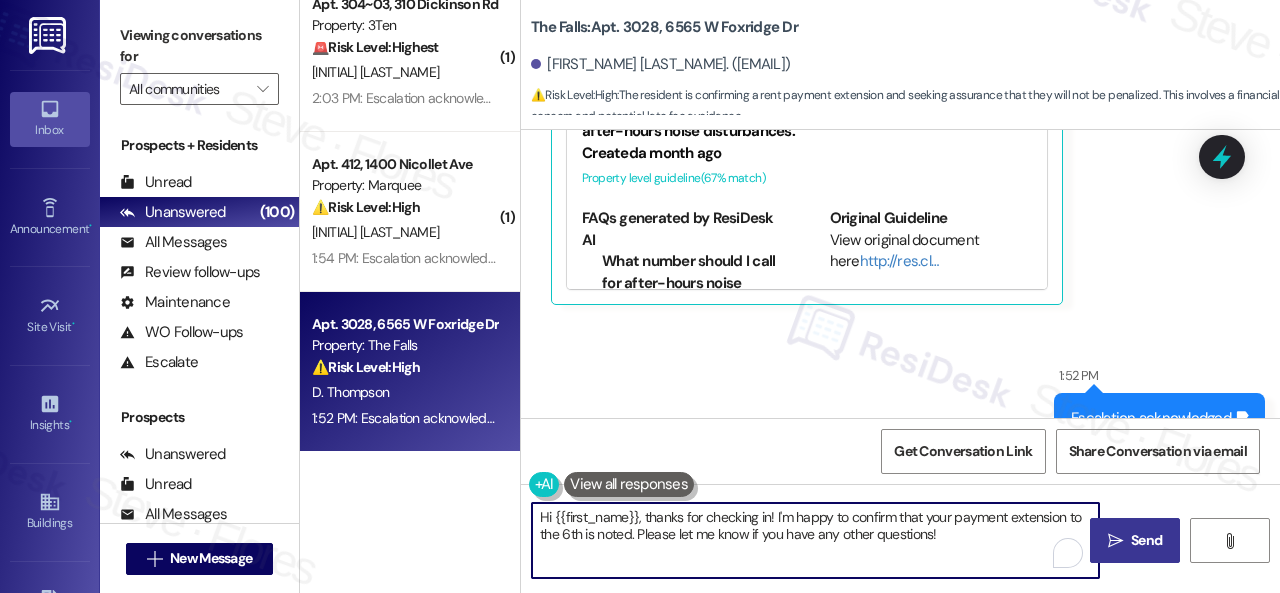 drag, startPoint x: 732, startPoint y: 516, endPoint x: 401, endPoint y: 506, distance: 331.15103 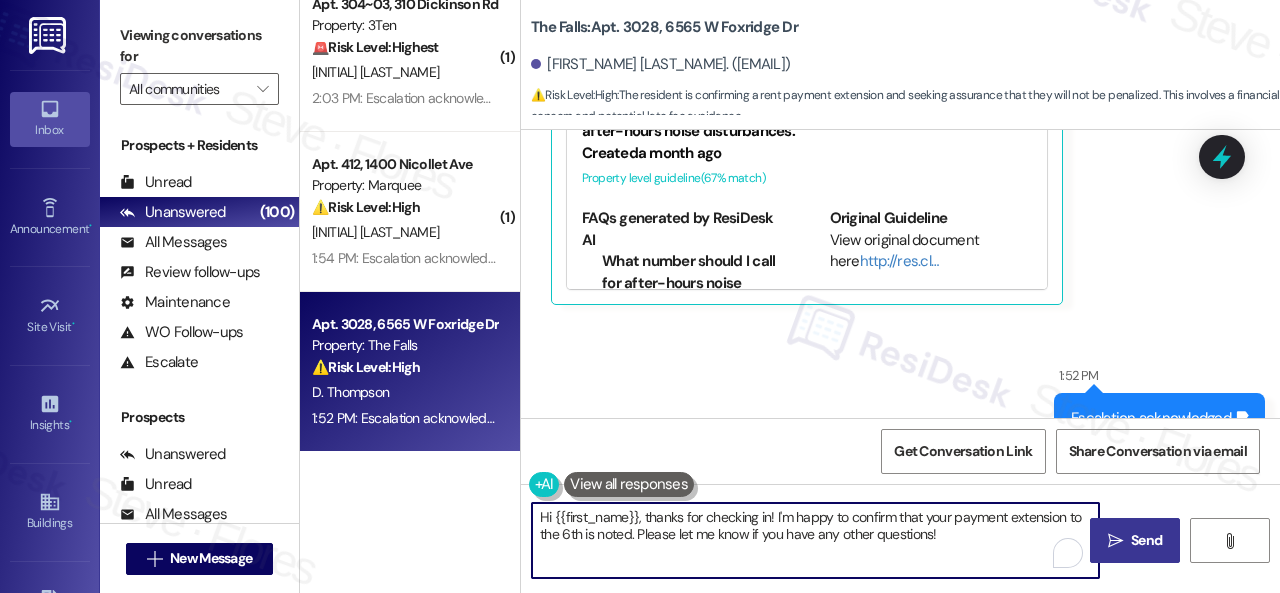 click on "( 1 ) Apt. [APARTMENT_NUMBER][LETTER], [STREET_ADDRESS] Property: Butternut Ridge ⚠️  Risk Level:  High The resident reports the laundry room door is missing, which impacts security and usability of a shared amenity. This requires urgent attention to restore the amenity and ensure resident safety. M. Sullivant S. White [TIME]: Escalation acknowledged. [TIME]: Escalation acknowledged. ( 1 ) Apt. [APARTMENT_NUMBER], [STREET_ADDRESS] Property: The Boulevard ⚠️  Risk Level:  High The resident indicates their washer is still broken and expresses concern that a replacement may not have been ordered. This constitutes an urgent maintenance issue and potential financial concern if the resident is paying for a non-functional appliance. K. Green [TIME]: Escalation acknowledged. [TIME]: Escalation acknowledged. ( 1 ) Apt. [APARTMENT_NUMBER]~[APARTMENT_NUMBER], [STREET_ADDRESS] Property: 3Ten 🚨  Risk Level:  Highest N. Schammel [TIME]: Escalation acknowledged. [TIME]: Escalation acknowledged. ( 1 ) Apt. [APARTMENT_NUMBER], [STREET_ADDRESS] Property: Marquee ⚠️ High" at bounding box center (790, 296) 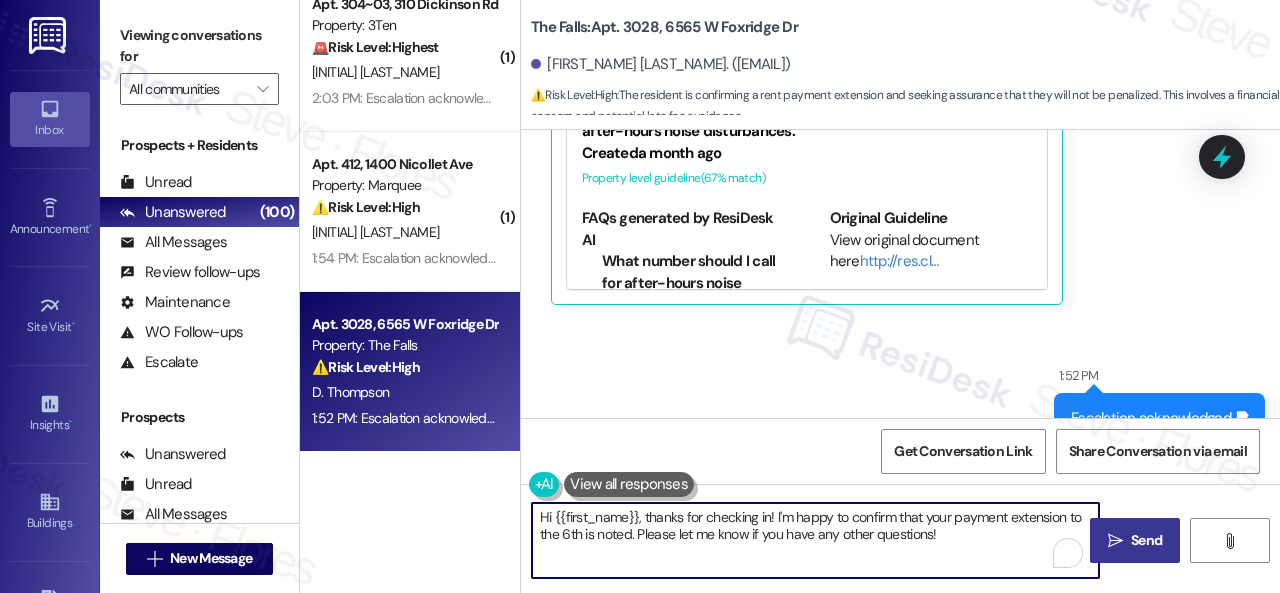 paste on "Please disregard the reminder message if you have already spoken with someone from the site team regarding your late payment. Thank you" 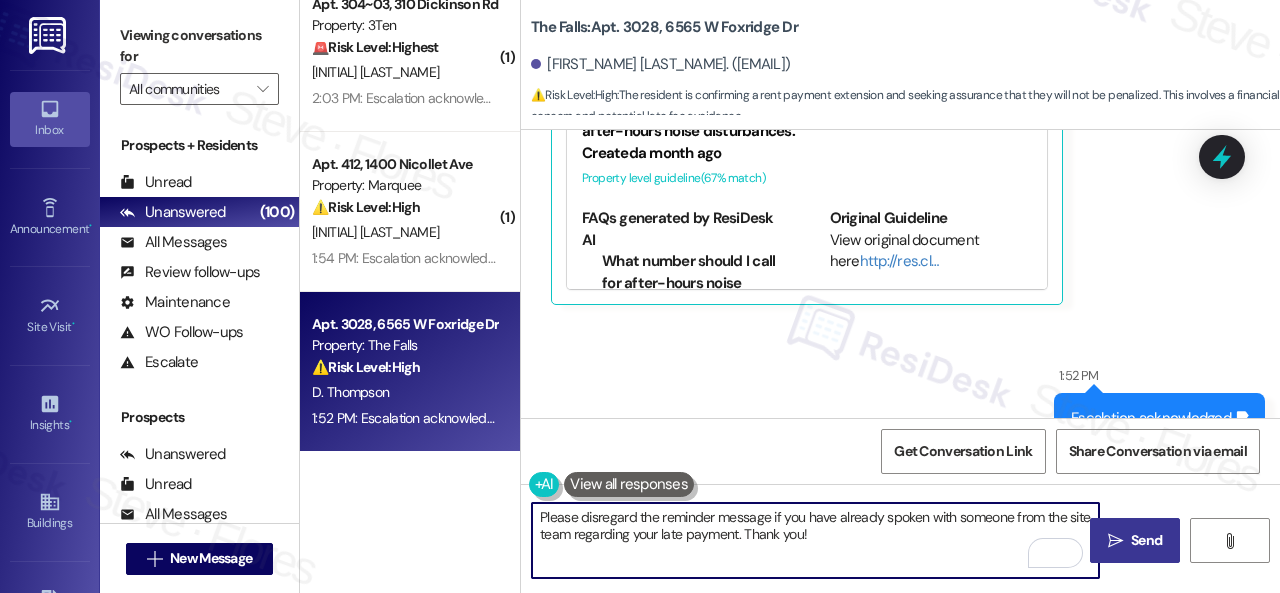 type on "Please disregard the reminder message if you have already spoken with someone from the site team regarding your late payment. Thank you!" 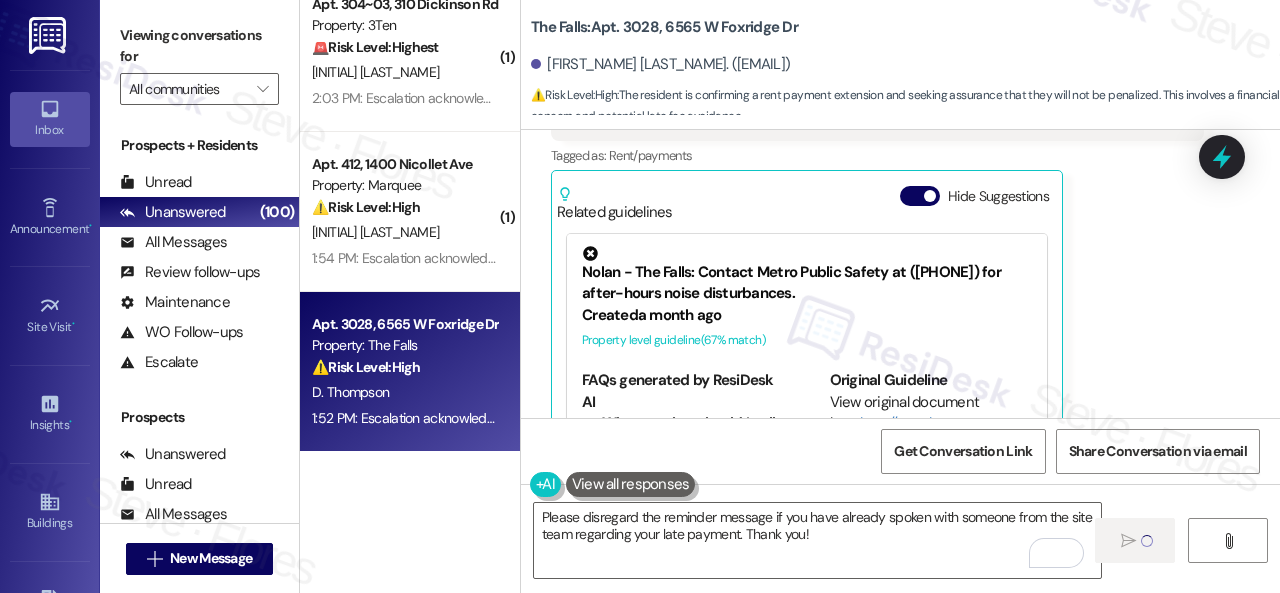 scroll, scrollTop: 3042, scrollLeft: 0, axis: vertical 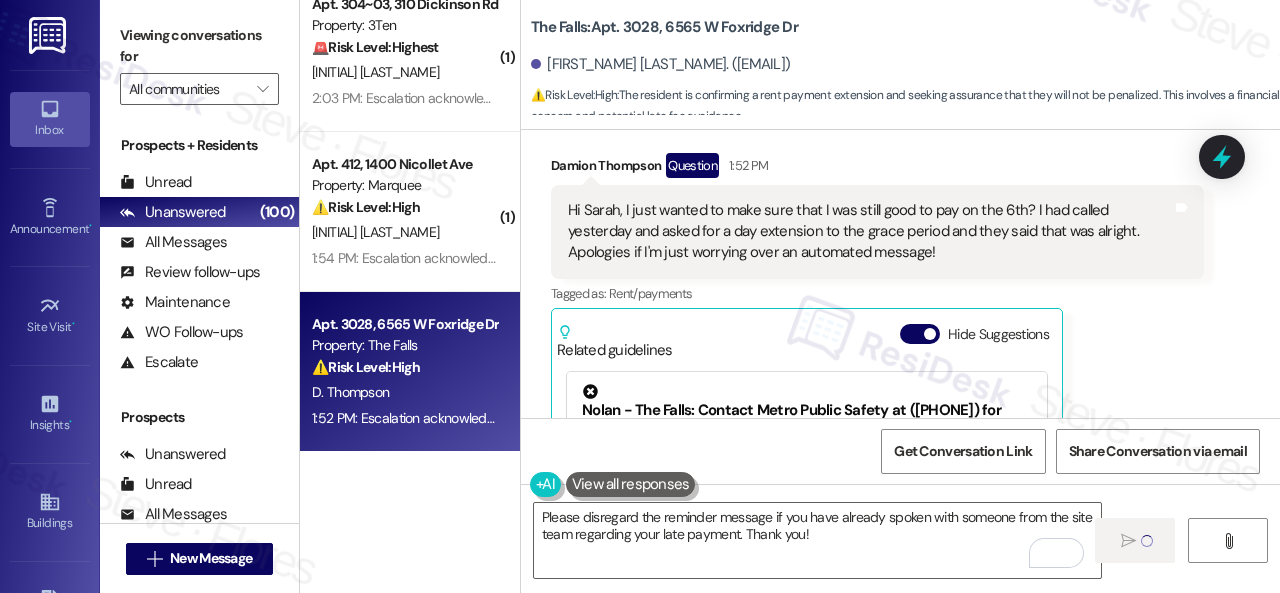 type 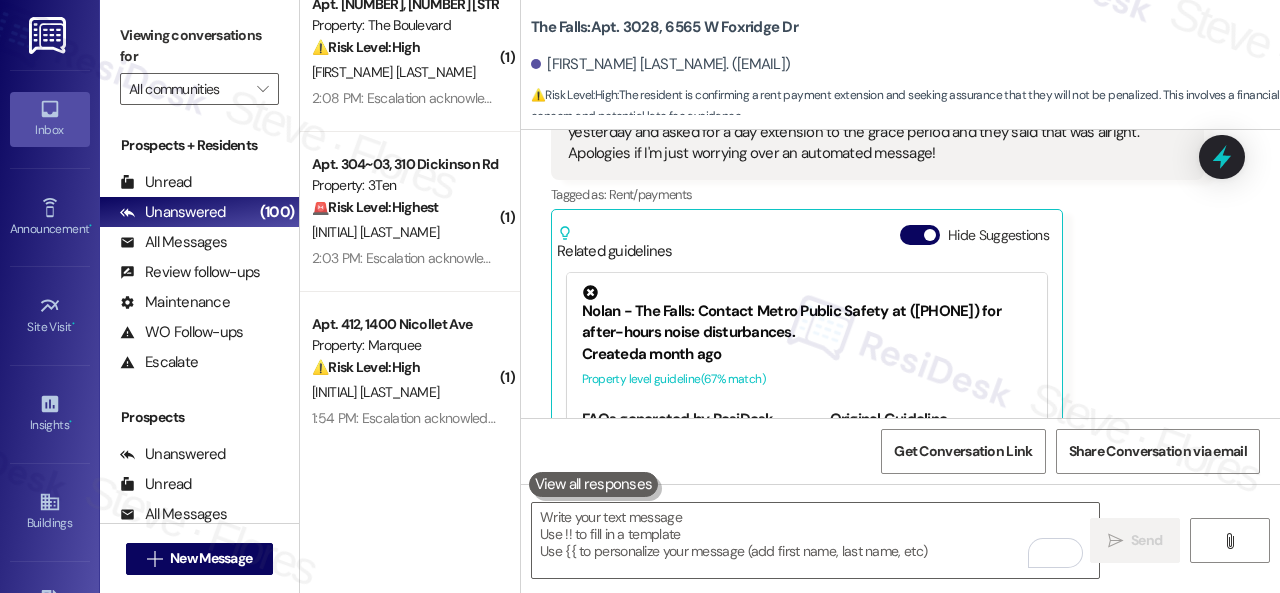 scroll, scrollTop: 3142, scrollLeft: 0, axis: vertical 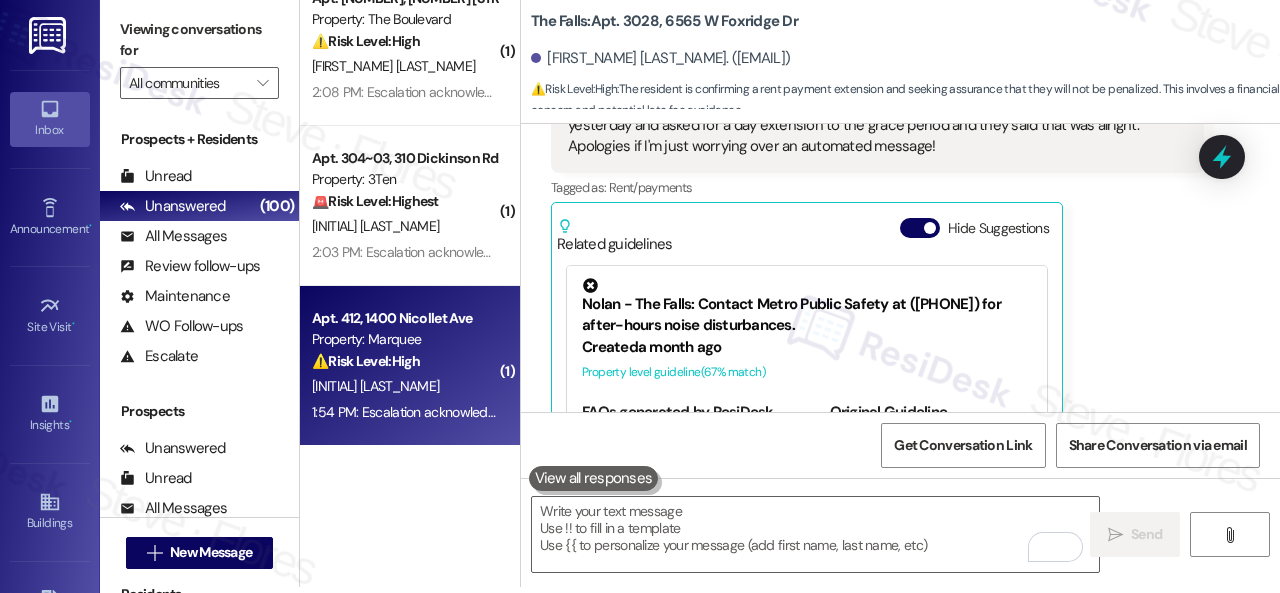 click on "Apt. [APARTMENT_NUMBER], [STREET_ADDRESS] Property: Marquee ⚠️  Risk Level:  High The resident indicates they will be late on rent, which is a financial concern requiring attention." at bounding box center [404, 340] 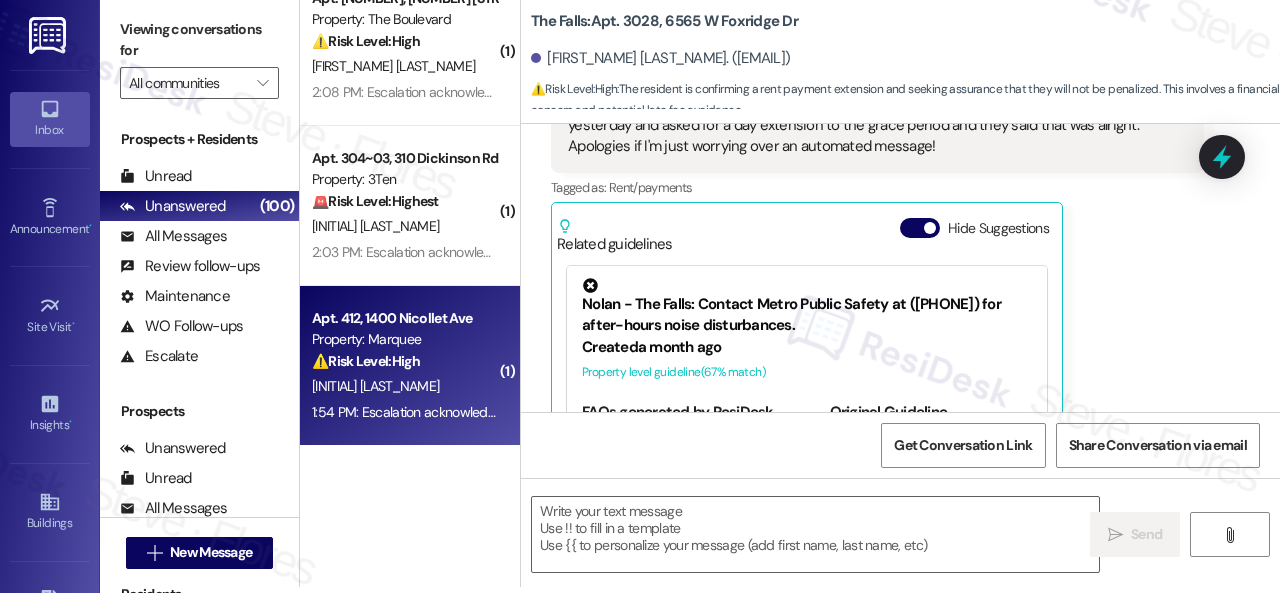 type on "Fetching suggested responses. Please feel free to read through the conversation in the meantime." 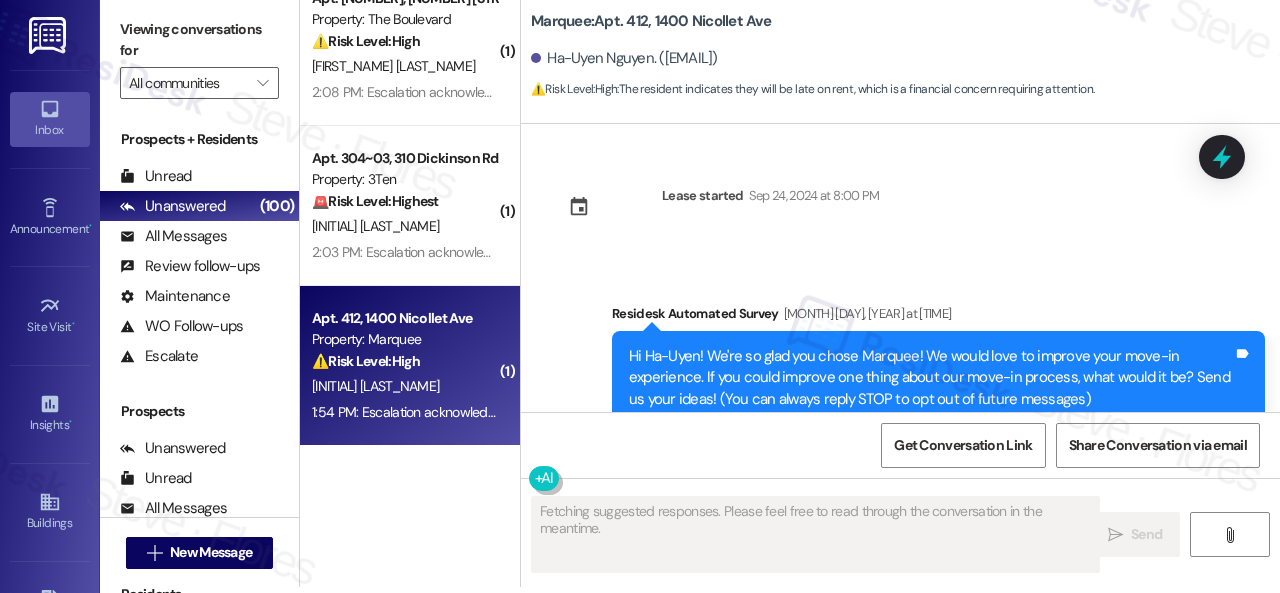 scroll, scrollTop: 0, scrollLeft: 0, axis: both 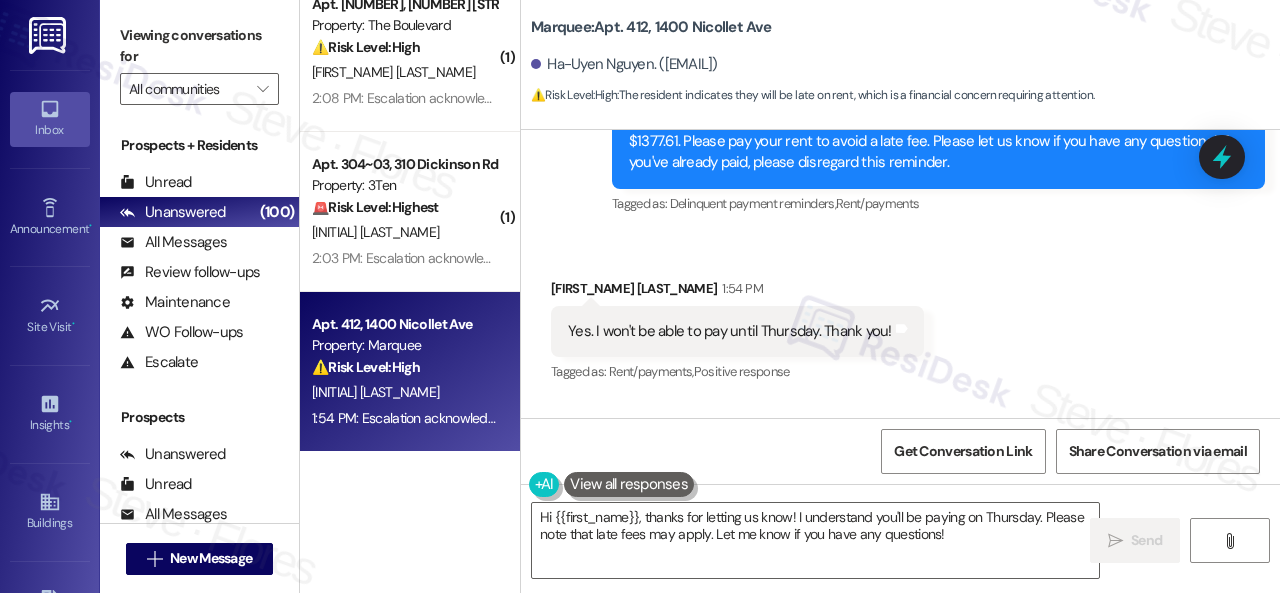 click on "Survey, sent via SMS Residesk Automated Survey 1:27 PM Hi [FIRST_NAME], how are you? A friendly reminder that your rent is due and your current balance is $1377.61. Please pay your rent to avoid a late fee. Please let us know if you have any questions! If you've already paid, please disregard this reminder. Tags and notes Tagged as:   Delinquent payment reminders ,  Click to highlight conversations about Delinquent payment reminders Rent/payments Click to highlight conversations about Rent/payments" at bounding box center [900, 127] 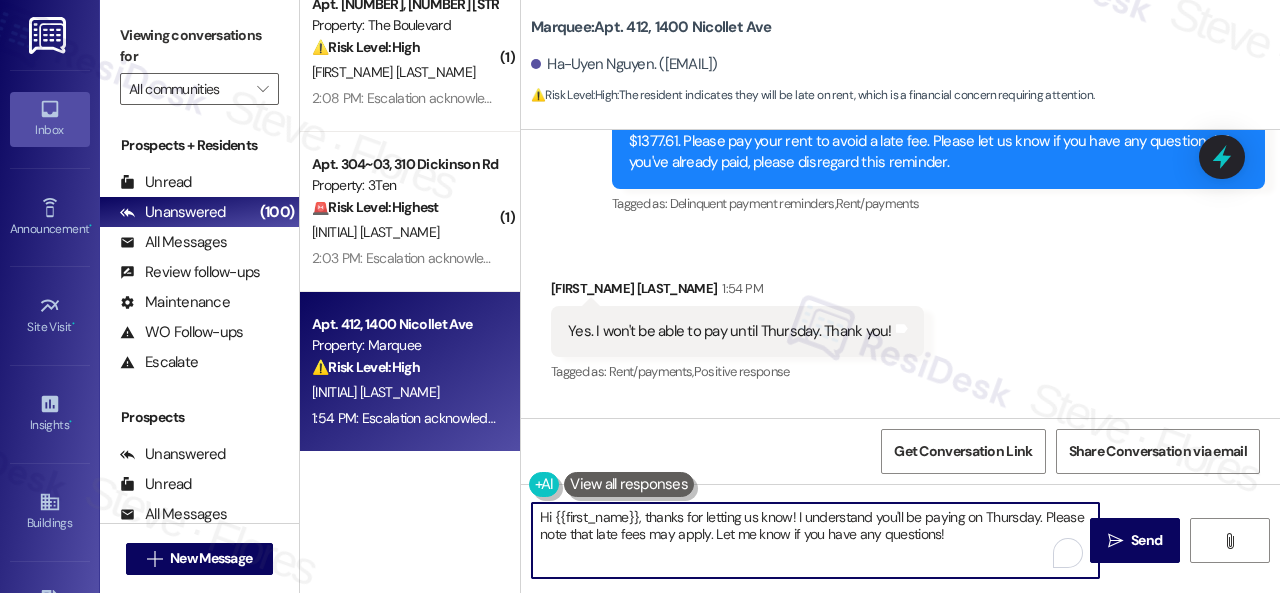 drag, startPoint x: 652, startPoint y: 507, endPoint x: 372, endPoint y: 437, distance: 288.6174 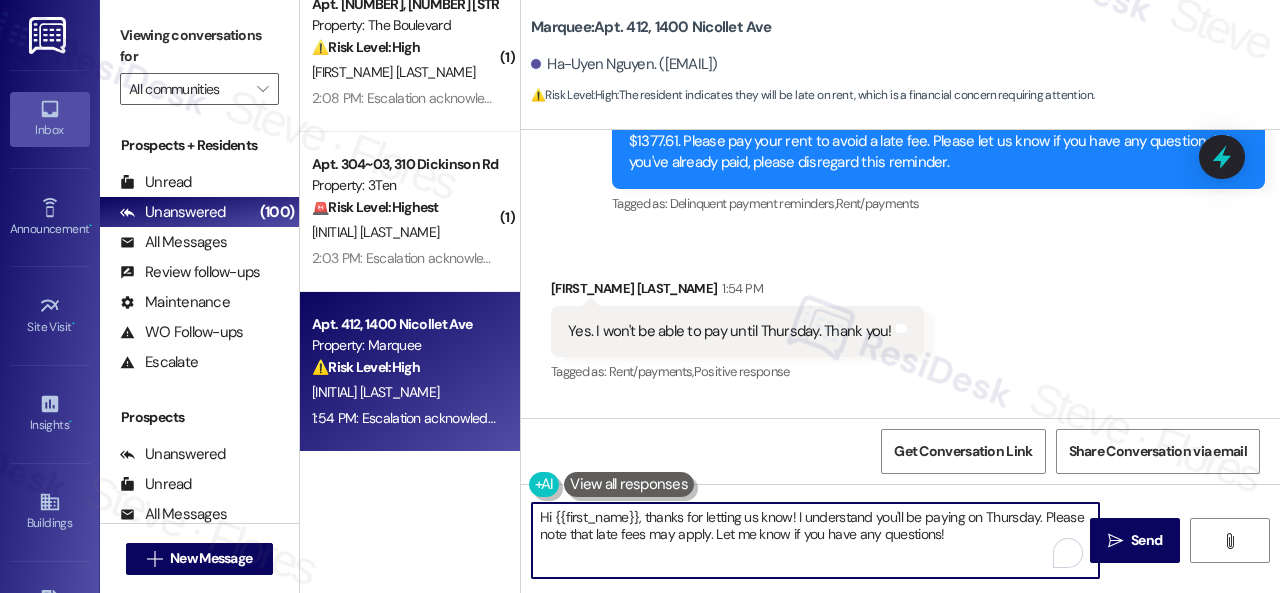 click on "( 1 ) Apt. [APT_NUM], [NUMBER] [STREET_NAME] Property: Springhill ⚠️ Risk Level: High The resident indicates they will be late on rent, which is a financial concern requiring attention. J. Renne [TIME]: Escalation acknowledged. [TIME]: Escalation acknowledged. ( 1 ) Apt. [APT_NUM], [NUMBER] [STREET_NAME] Property: Butternut Ridge ⚠️ Risk Level: High The resident reports the laundry room door is missing, which impacts security and usability of a shared amenity. This requires urgent attention to restore the amenity and ensure resident safety. M. Sullivant S. White [TIME]: Escalation acknowledged. [TIME]: Escalation acknowledged. ( 1 ) Apt. [APT_NUM], [NUMBER] [STREET_NAME] Property: The Boulevard ⚠️ Risk Level: High The resident indicates their washer is still broken and expresses concern that a replacement may not have been ordered. This constitutes an urgent maintenance issue and potential financial concern if the resident is paying for a non-functional appliance. K. Green ( 1 ) Property: 3Ten 🚨" at bounding box center [790, 296] 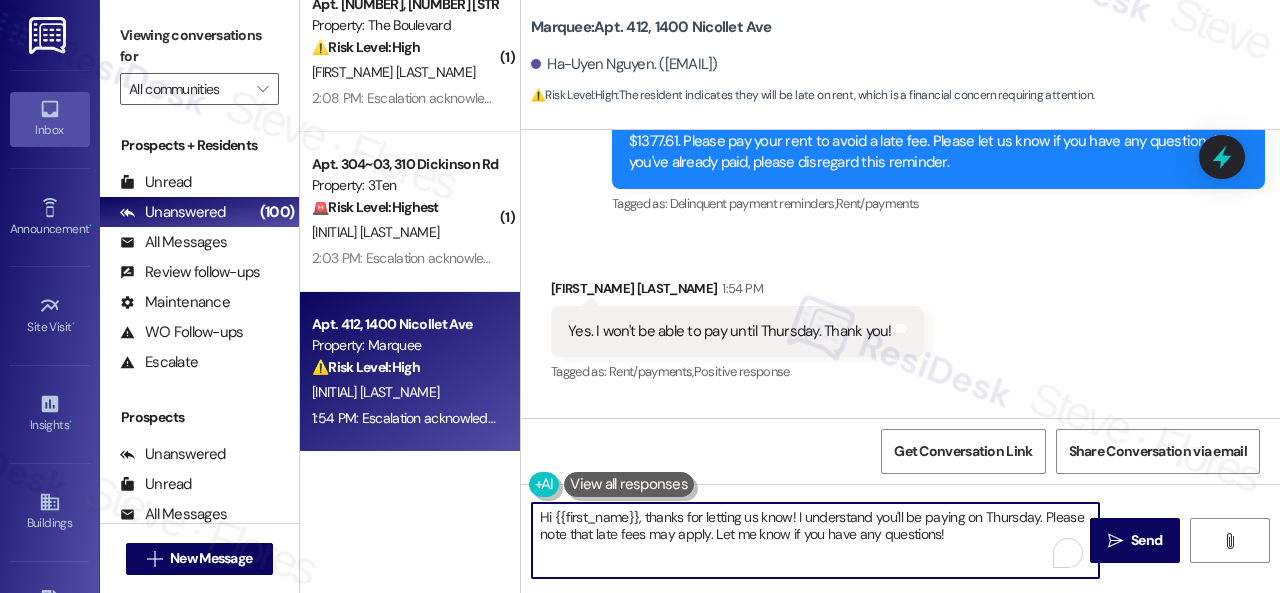 paste on "Thanks for updating us on your payment plan, {{first_name}}! We appreciate you letting us know. Please don't hesitate to reach out if you need anything else" 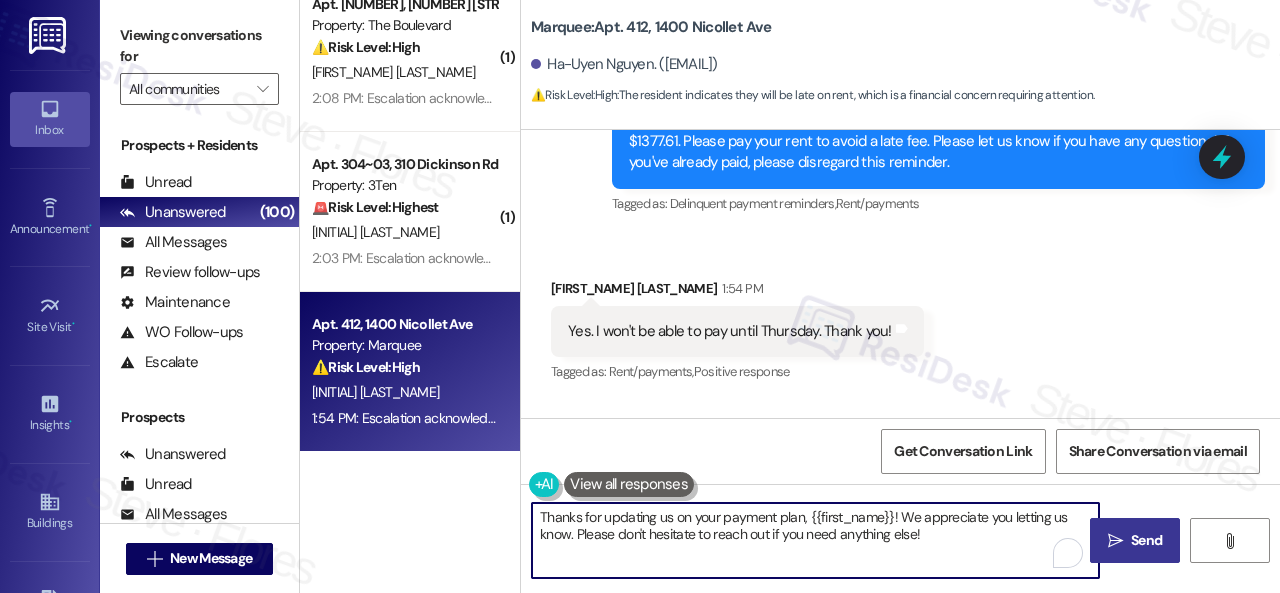 type on "Thanks for updating us on your payment plan, {{first_name}}! We appreciate you letting us know. Please don't hesitate to reach out if you need anything else!" 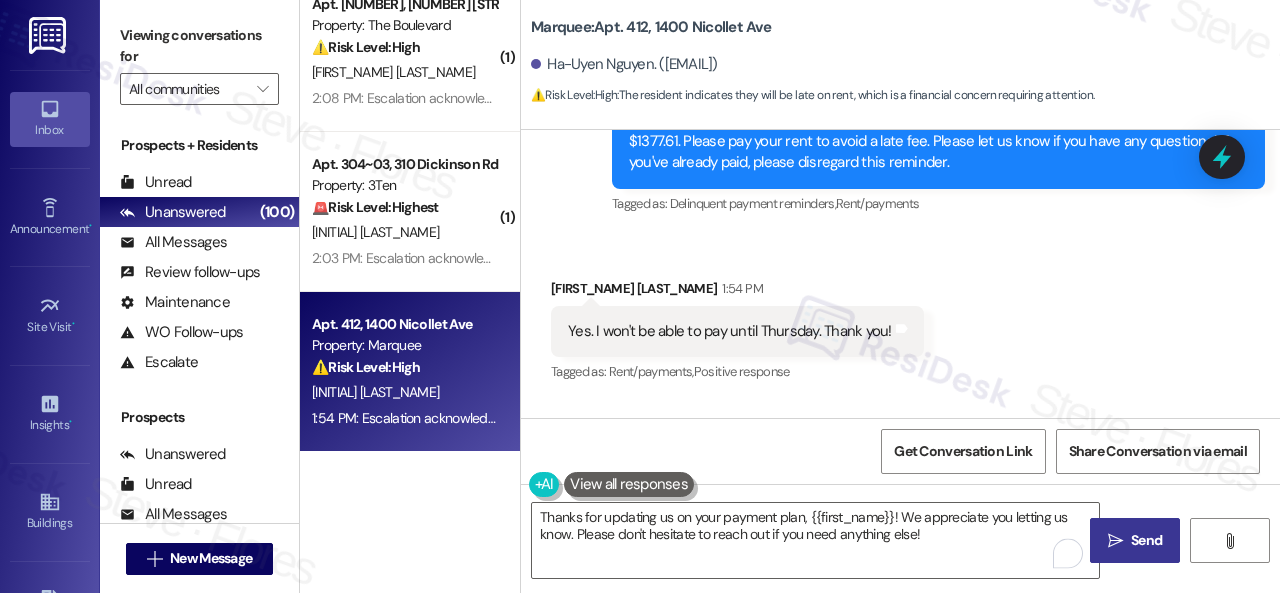 click on "Send" at bounding box center (1146, 540) 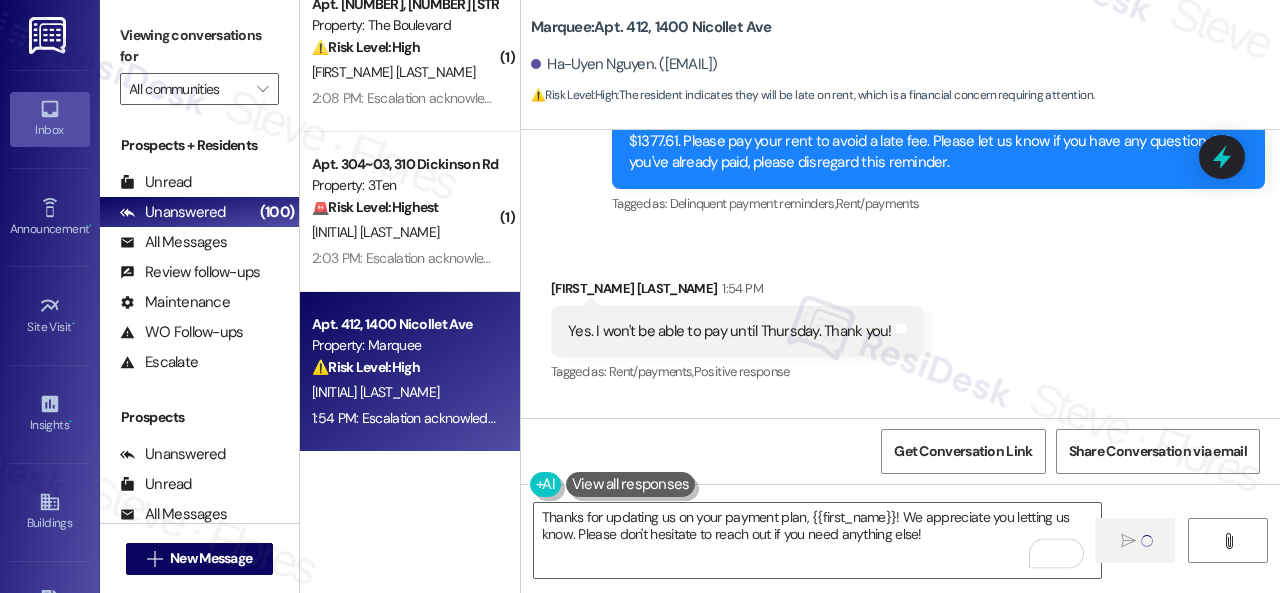 type 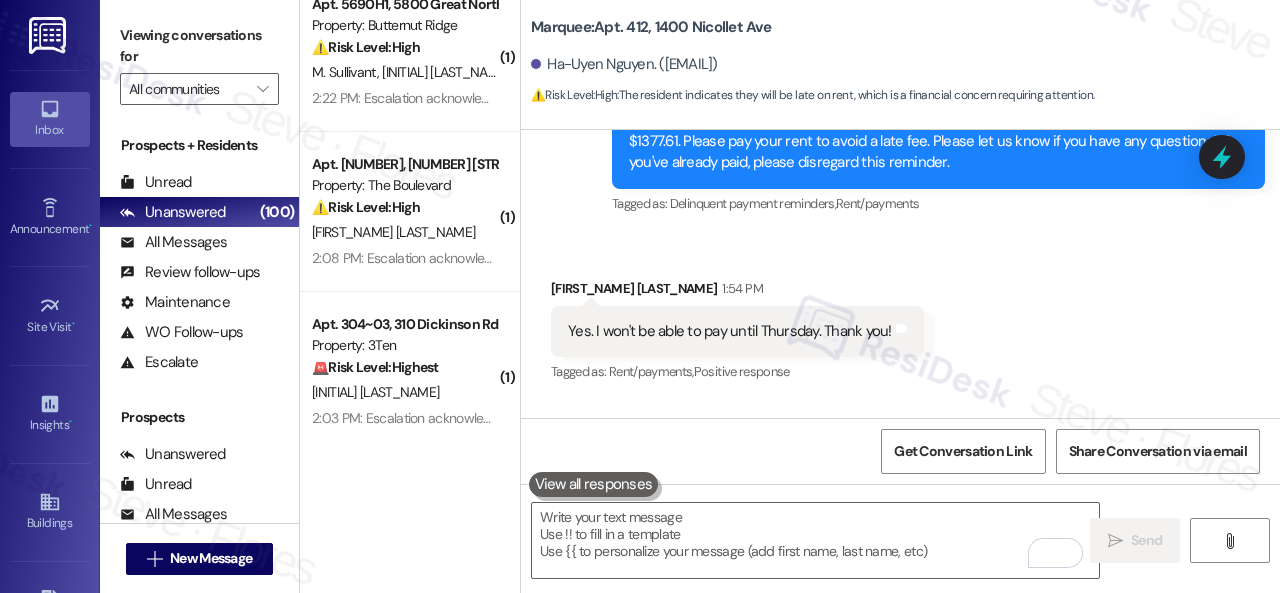 click on "Received via SMS Ha-Uyen Nguyen [TIME] Yes. I won't be able to pay until Thursday. Thank you! Tags and notes Tagged as:   Rent/payments ,  Click to highlight conversations about Rent/payments Positive response Click to highlight conversations about Positive response" at bounding box center [900, 317] 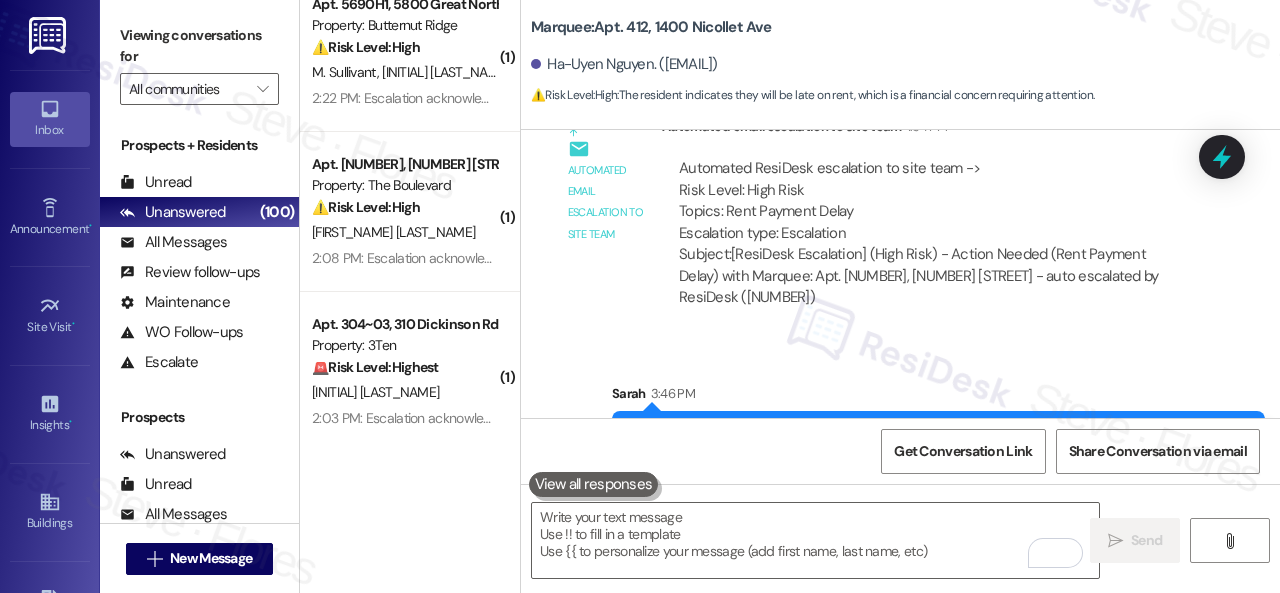 scroll, scrollTop: 8662, scrollLeft: 0, axis: vertical 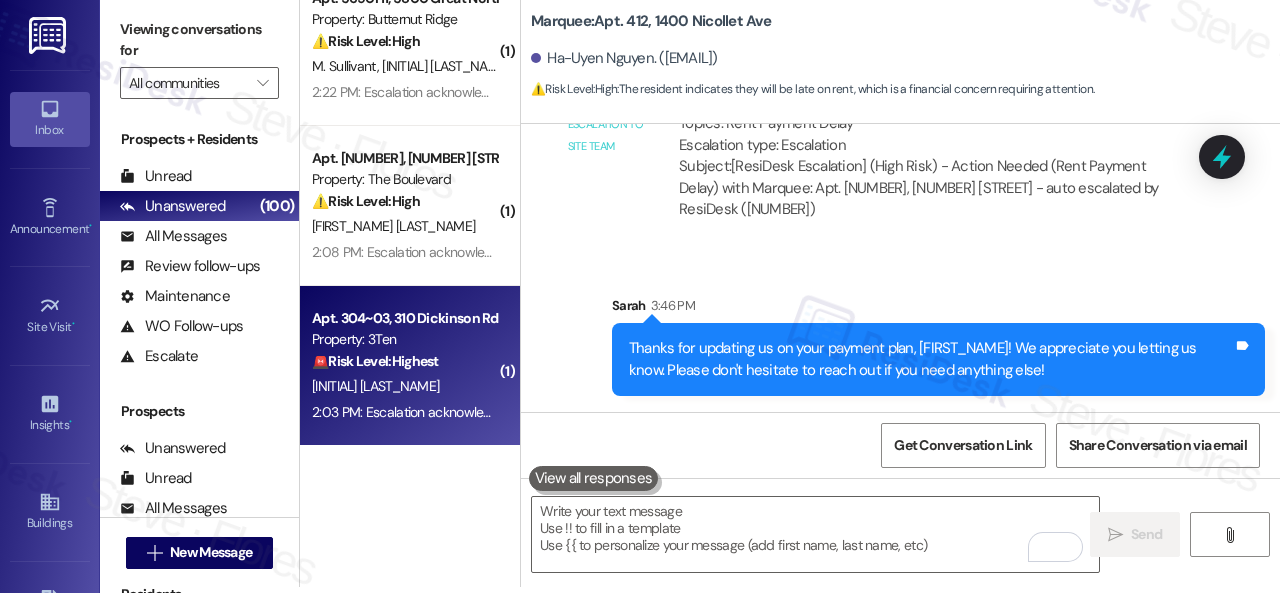 click on "2:03 PM: Escalation acknowledged. 2:03 PM: Escalation acknowledged." at bounding box center [414, 412] 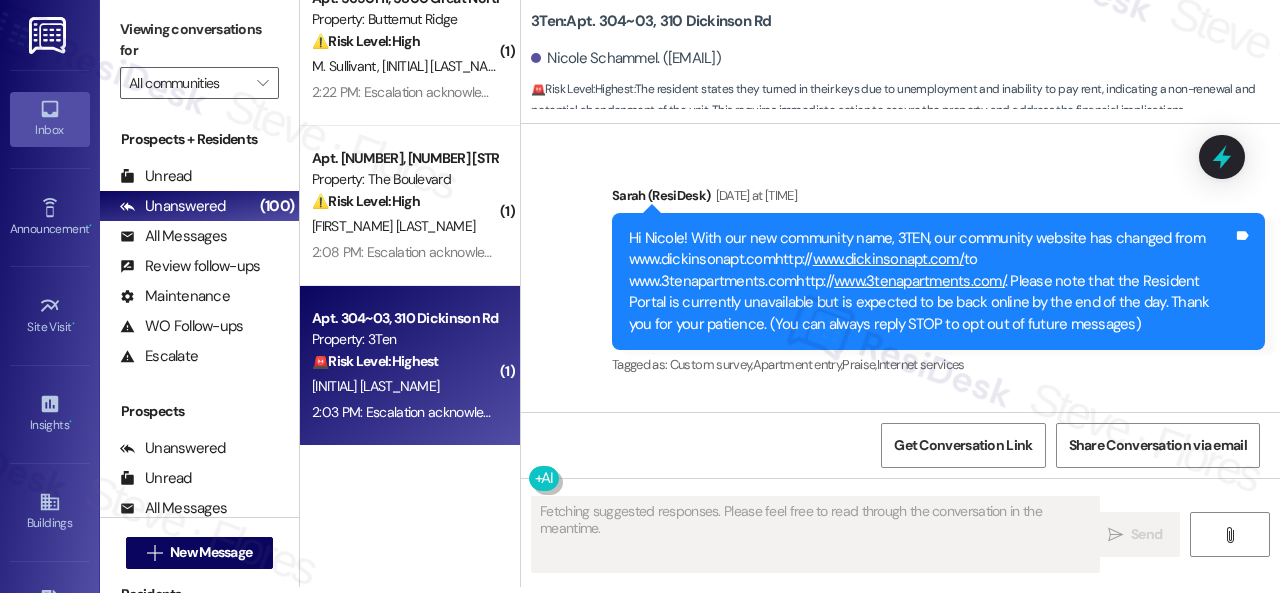 scroll, scrollTop: 0, scrollLeft: 0, axis: both 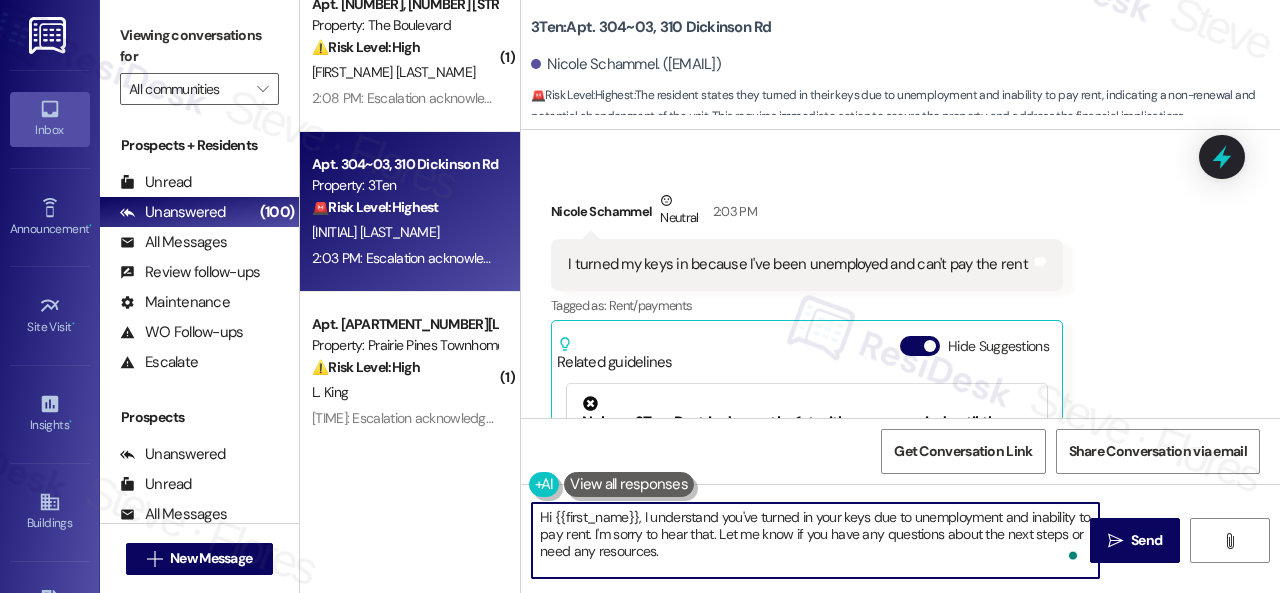 drag, startPoint x: 1079, startPoint y: 533, endPoint x: 1076, endPoint y: 544, distance: 11.401754 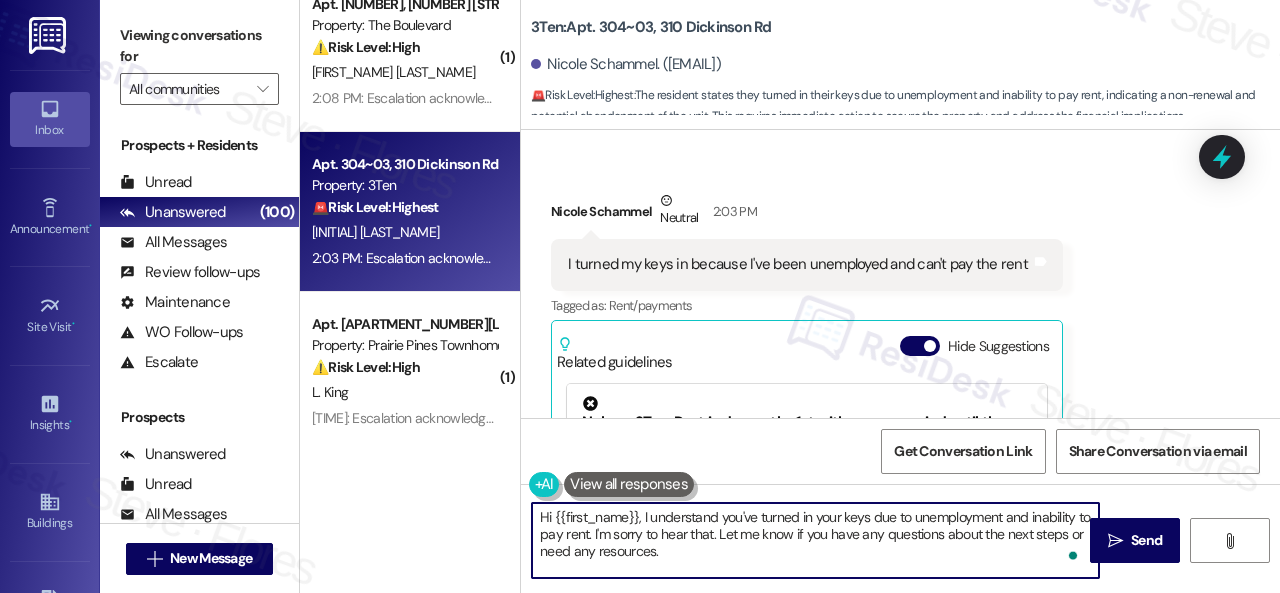 click on "Hi {{first_name}}, I understand you've turned in your keys due to unemployment and inability to pay rent. I'm sorry to hear that. Let me know if you have any questions about the next steps or need any resources." at bounding box center [815, 540] 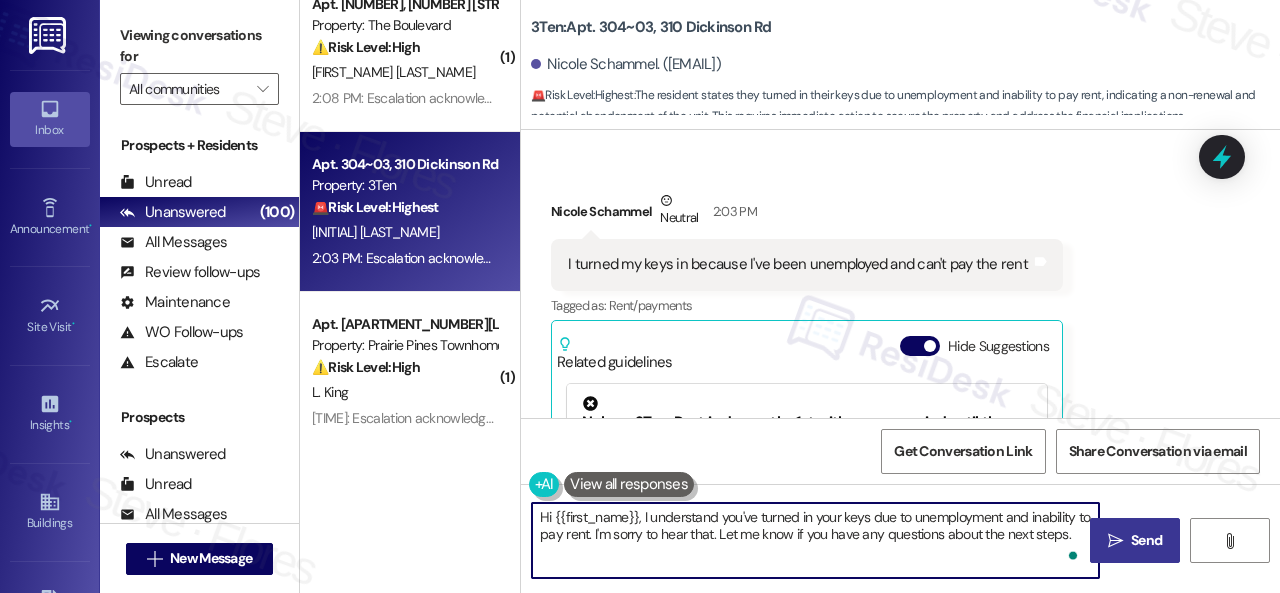 type on "Hi {{first_name}}, I understand you've turned in your keys due to unemployment and inability to pay rent. I'm sorry to hear that. Let me know if you have any questions about the next steps." 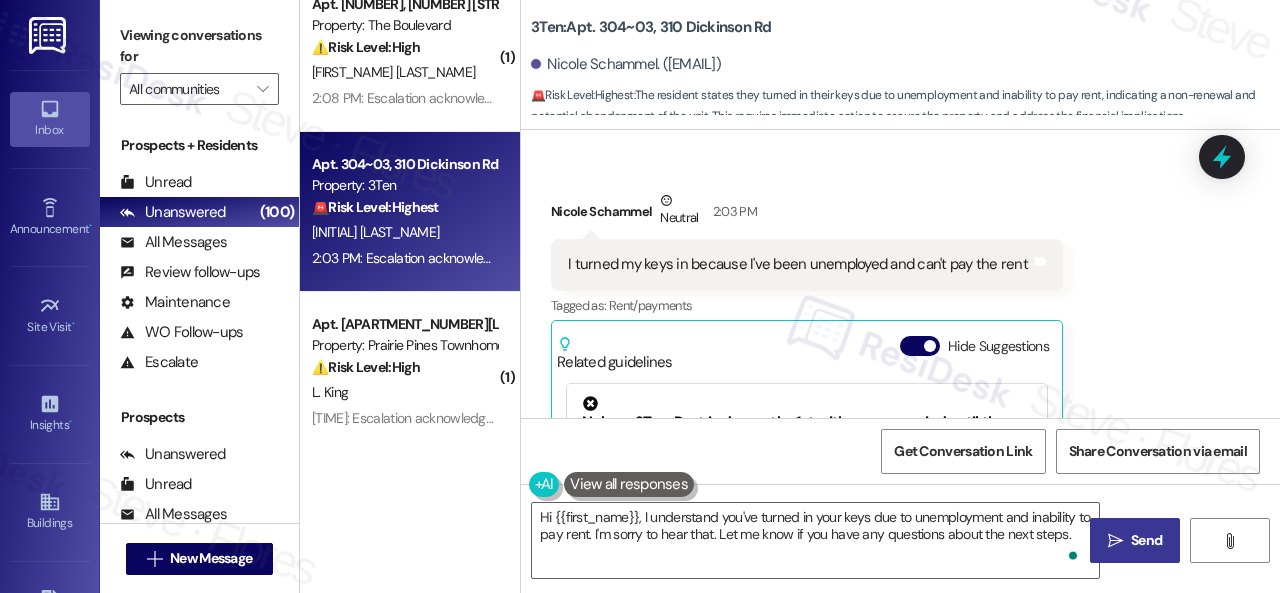 click on "" at bounding box center [1115, 541] 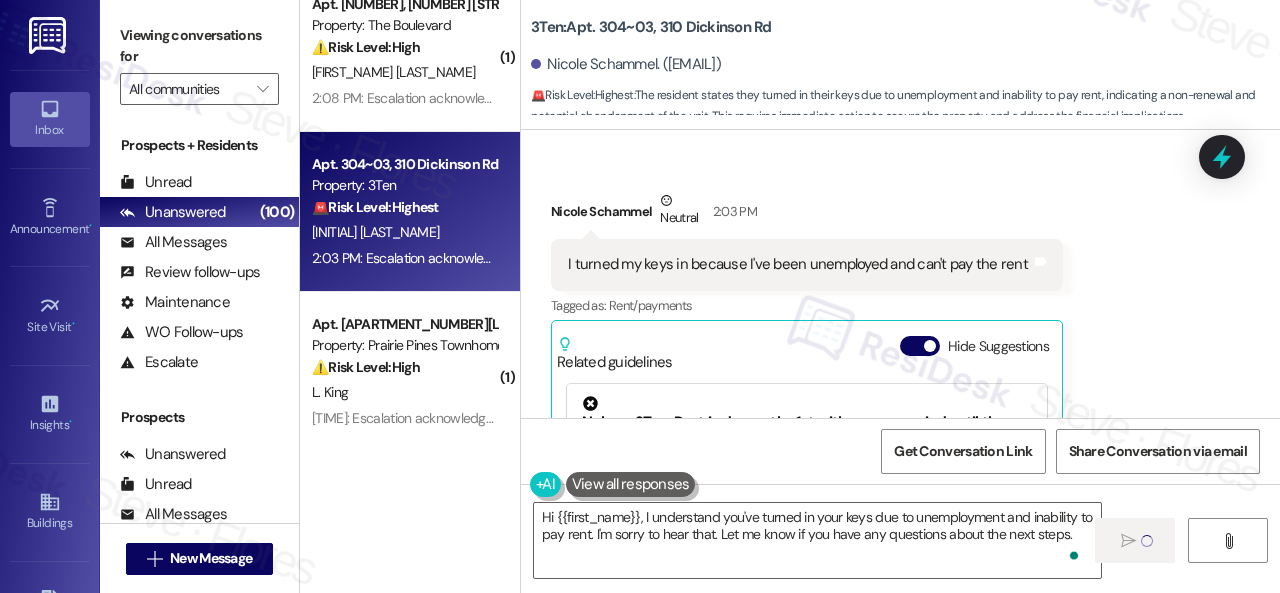 type 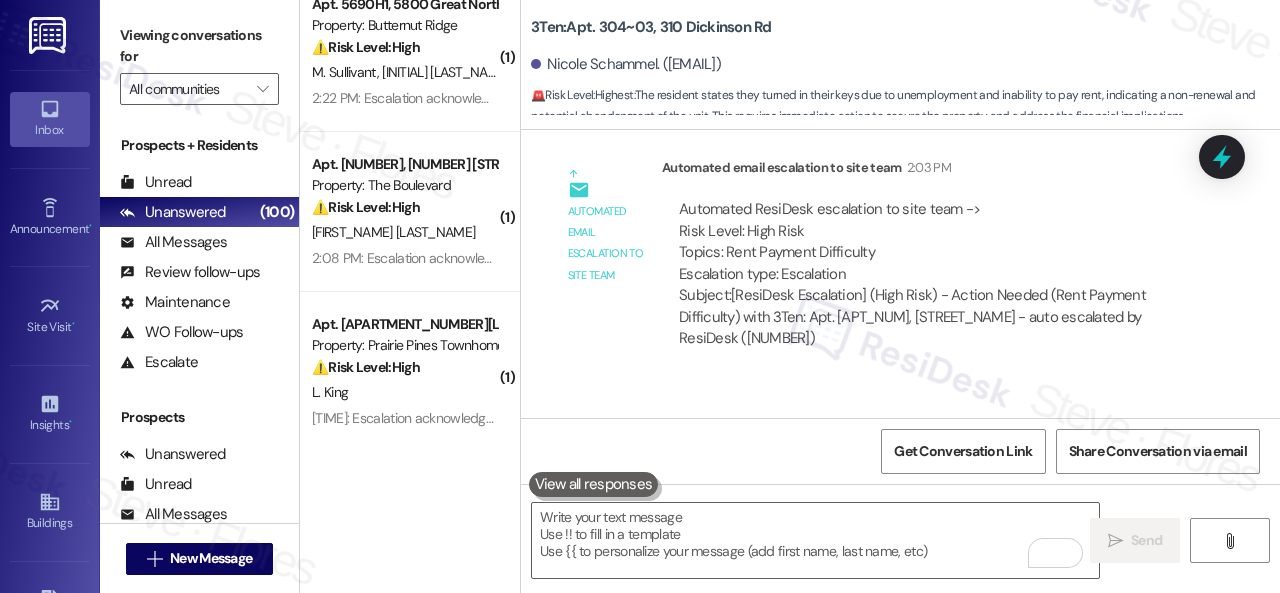 scroll, scrollTop: 18254, scrollLeft: 0, axis: vertical 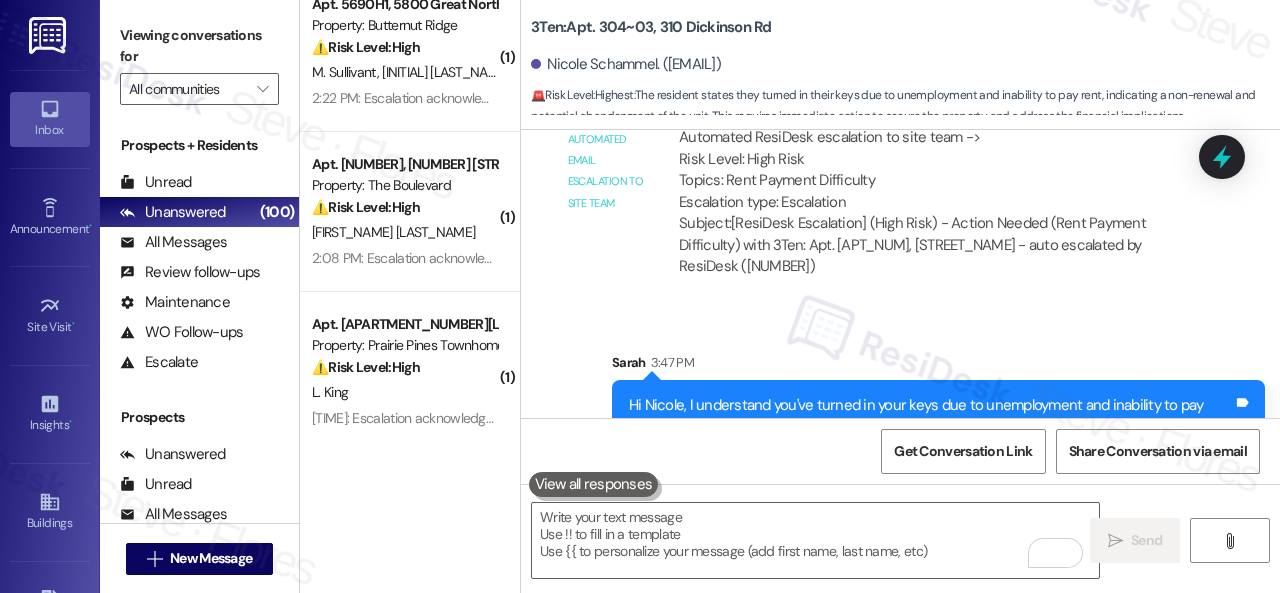 drag, startPoint x: 383, startPoint y: 395, endPoint x: 784, endPoint y: 371, distance: 401.71756 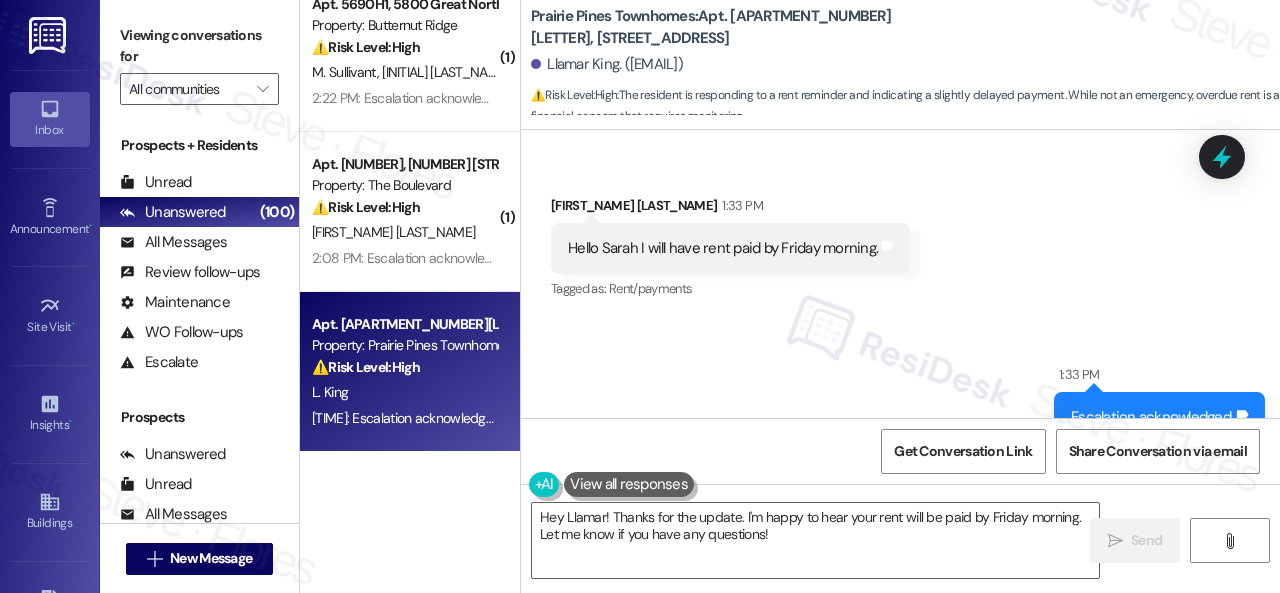 scroll, scrollTop: 685, scrollLeft: 0, axis: vertical 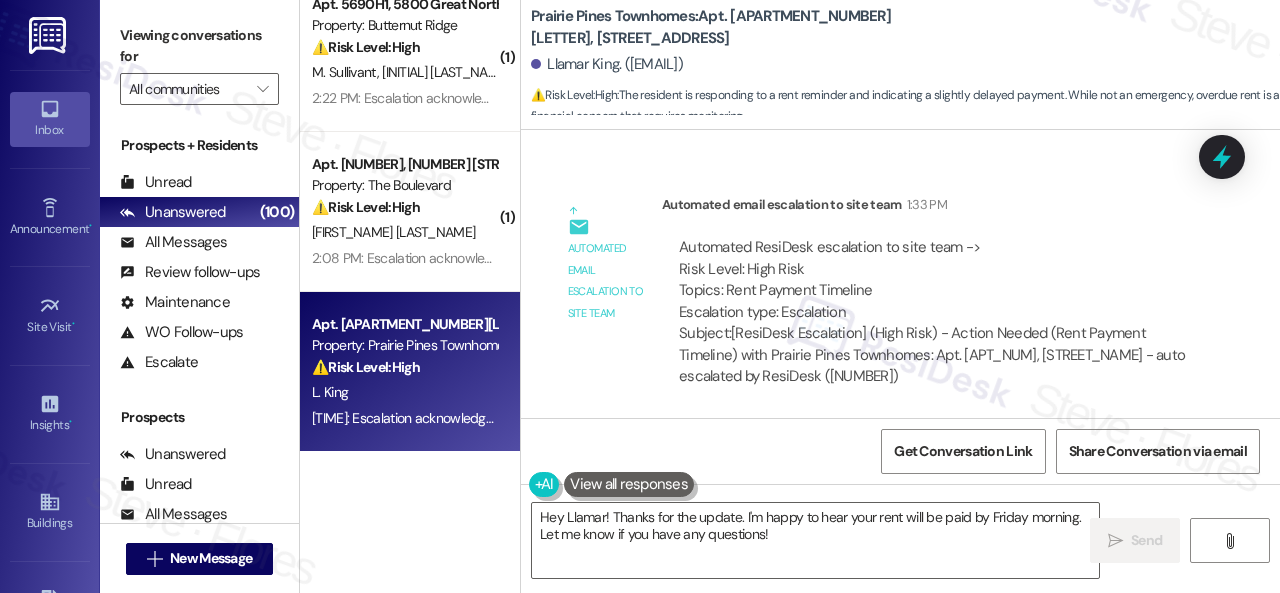 click on "Automated email escalation to site team Automated email escalation to site team 1:33 PM Automated ResiDesk escalation to site team ->
Risk Level: High Risk
Topics: Rent Payment Timeline
Escalation type: Escalation Subject:  [ResiDesk Escalation] (High Risk) - Action Needed (Rent Payment Timeline) with Prairie Pines Townhomes: Apt. 5270F, 5331 Findley - auto escalated by ResiDesk (1434033)" at bounding box center [877, 298] 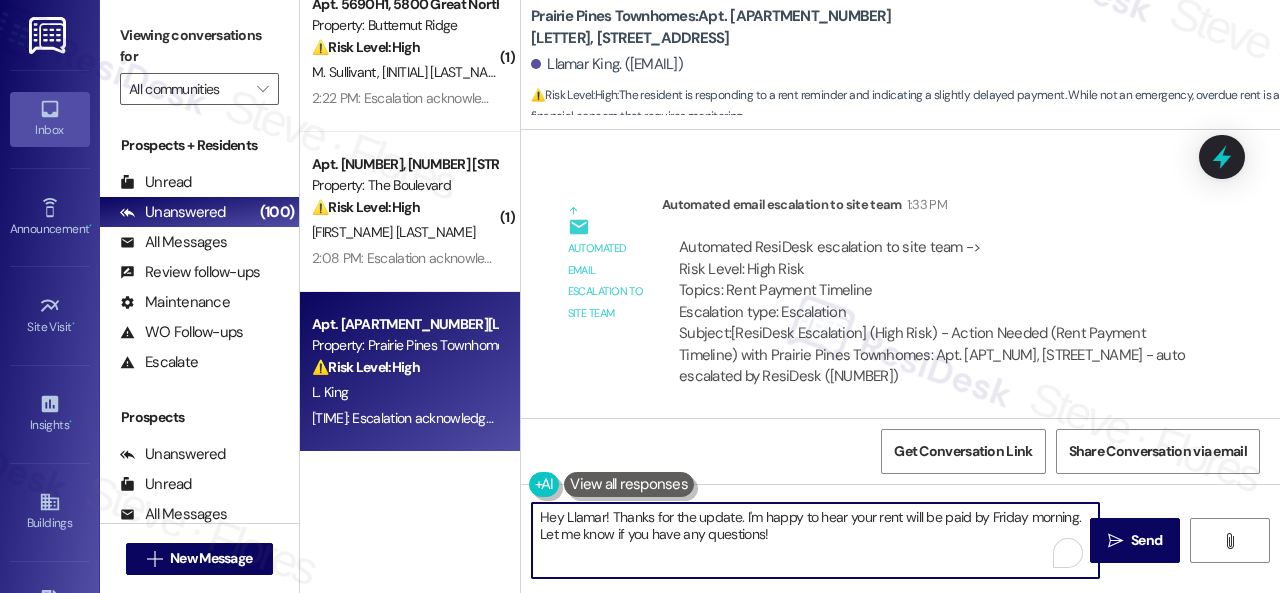 drag, startPoint x: 778, startPoint y: 539, endPoint x: 468, endPoint y: 469, distance: 317.80496 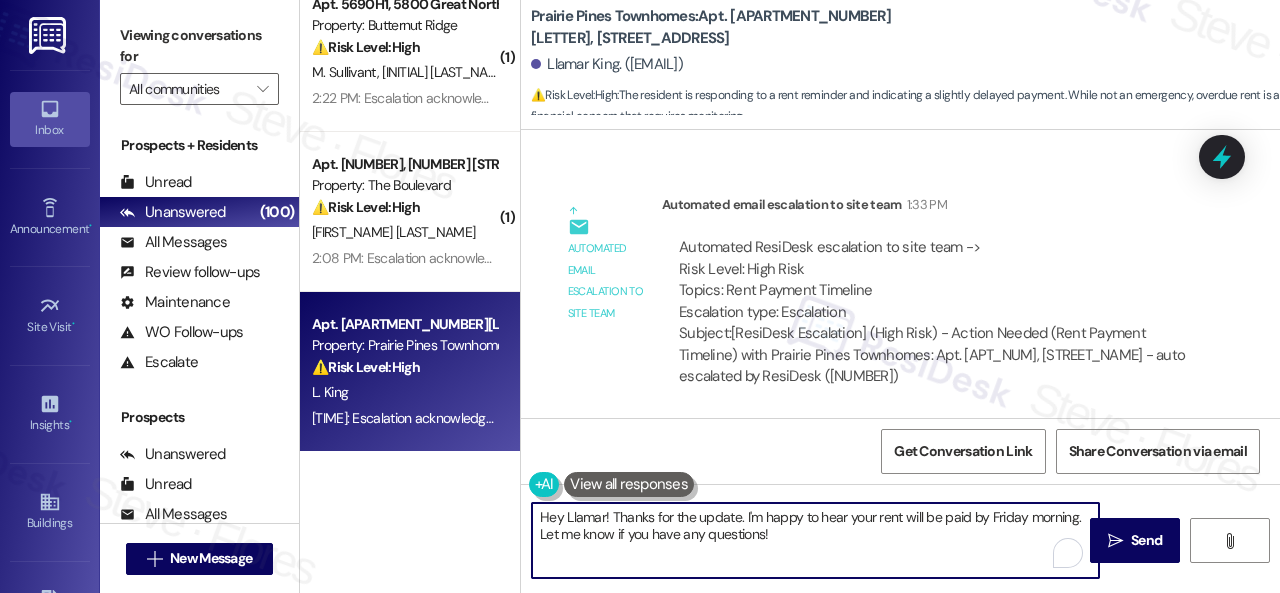 click on "( 2 ) Apt. 4641PB, 4460 Mountain Laurel Road Property: The Greyson ⚠️  Risk Level:  High The resident is reporting that they are receiving late payment reminders despite having already paid. This indicates a potential financial concern and requires urgent investigation to resolve the discrepancy and prevent late fees. M. Manufacturing Ltd J. Ueda 2:44 PM: Escalation acknowledged. 2:44 PM: Escalation acknowledged. ( 1 ) Apt. 1406, 8755 W 121st Terrace Property: Springhill ⚠️  Risk Level:  High The resident indicates they will be late on rent, which is a financial concern requiring attention. J. Renne 2:30 PM: Escalation acknowledged. 2:30 PM: Escalation acknowledged. ( 1 ) Apt. 5690H1, 5800 Great Northern Boulevard Property: Butternut Ridge ⚠️  Risk Level:  High The resident reports the laundry room door is missing, which impacts security and usability of a shared amenity. This requires urgent attention to restore the amenity and ensure resident safety. M. Sullivant S. White ( 1 ) ⚠️ High High" at bounding box center (790, 296) 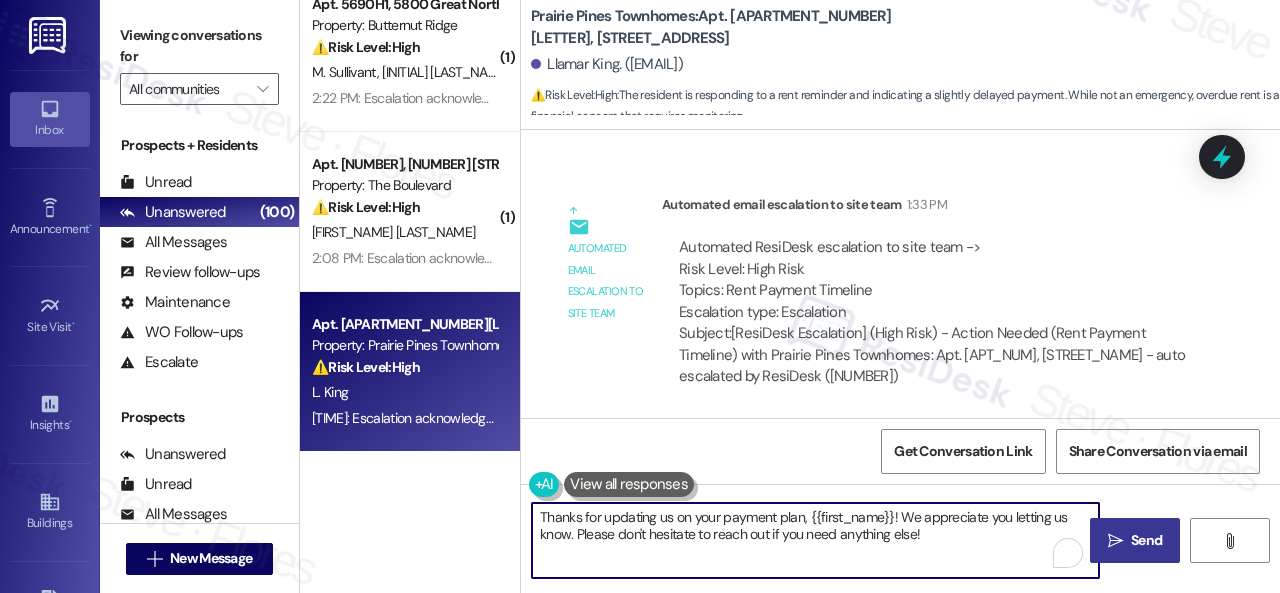 type on "Thanks for updating us on your payment plan, {{first_name}}! We appreciate you letting us know. Please don't hesitate to reach out if you need anything else!" 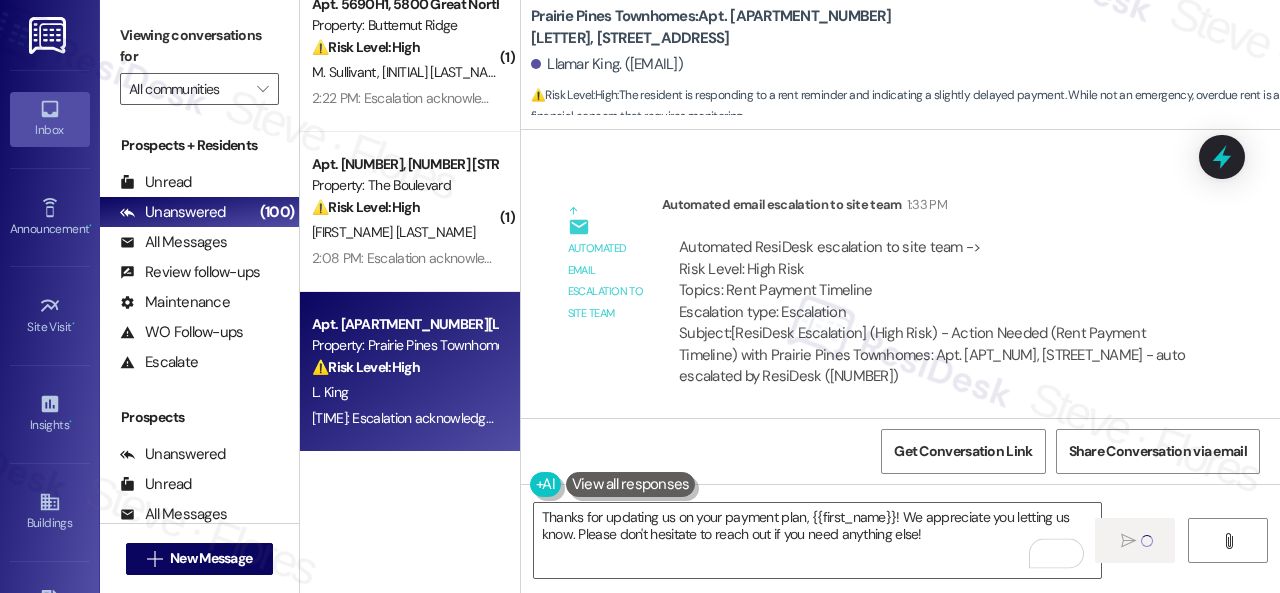 type 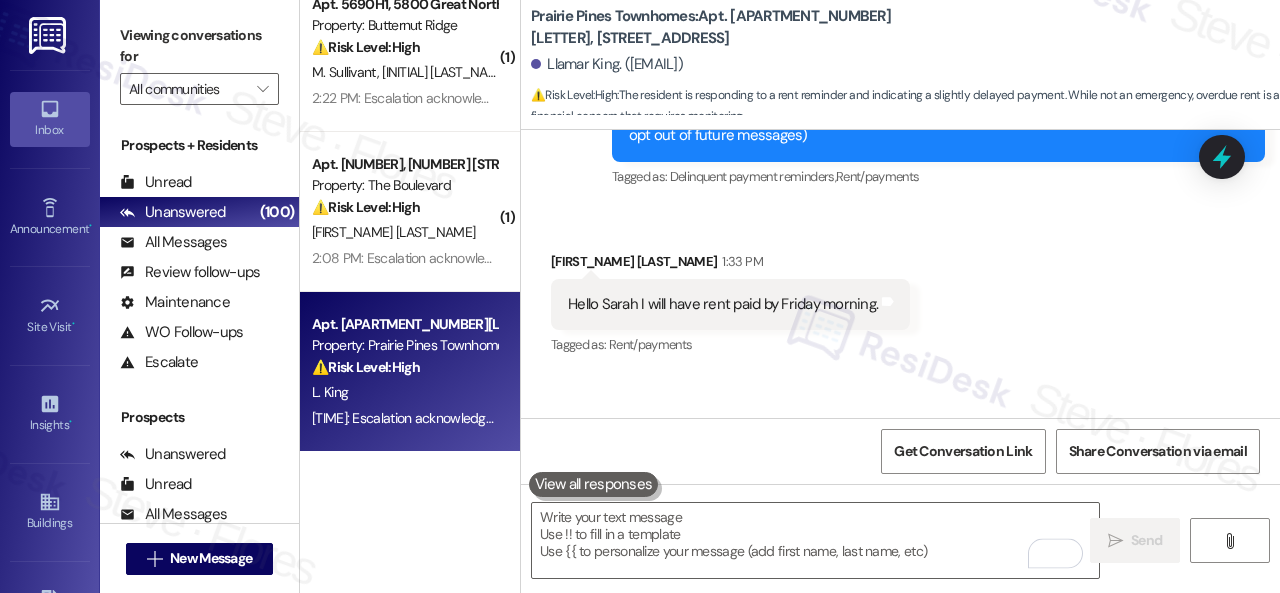 scroll, scrollTop: 247, scrollLeft: 0, axis: vertical 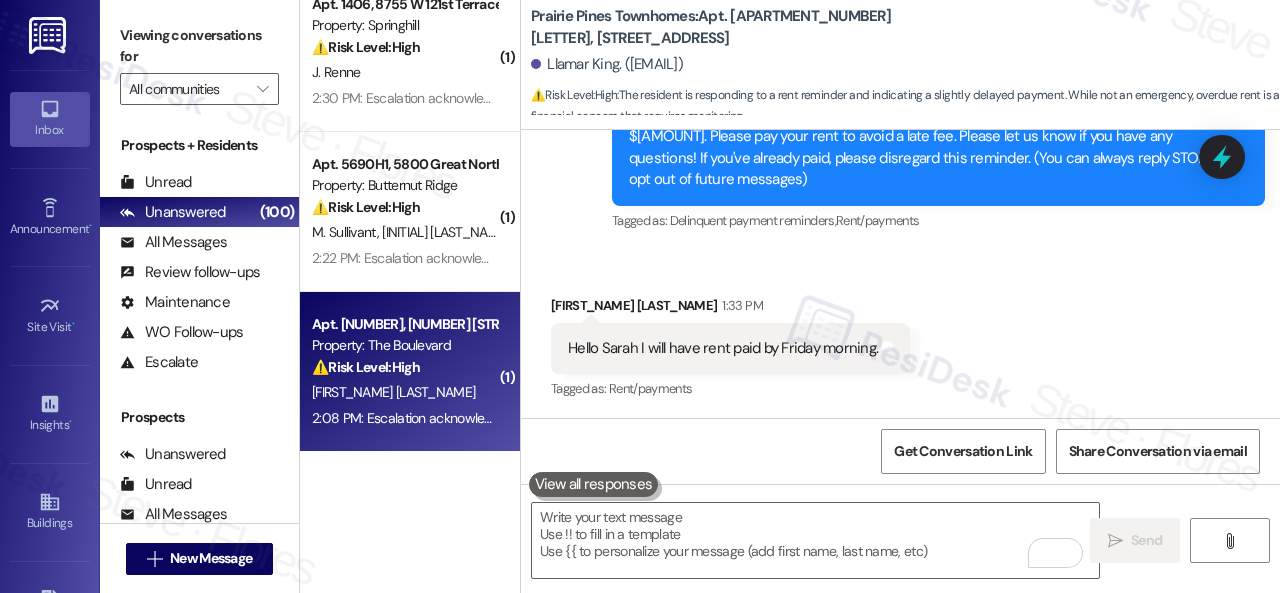 click on "2:08 PM: Escalation acknowledged. 2:08 PM: Escalation acknowledged." at bounding box center [415, 418] 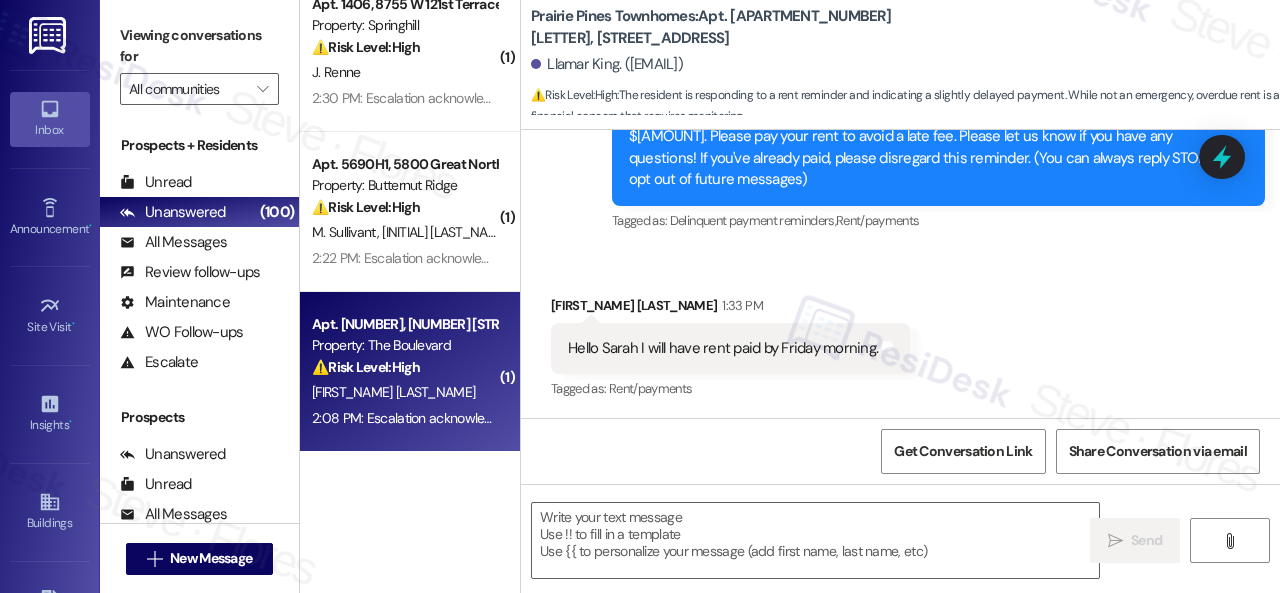 type on "Fetching suggested responses. Please feel free to read through the conversation in the meantime." 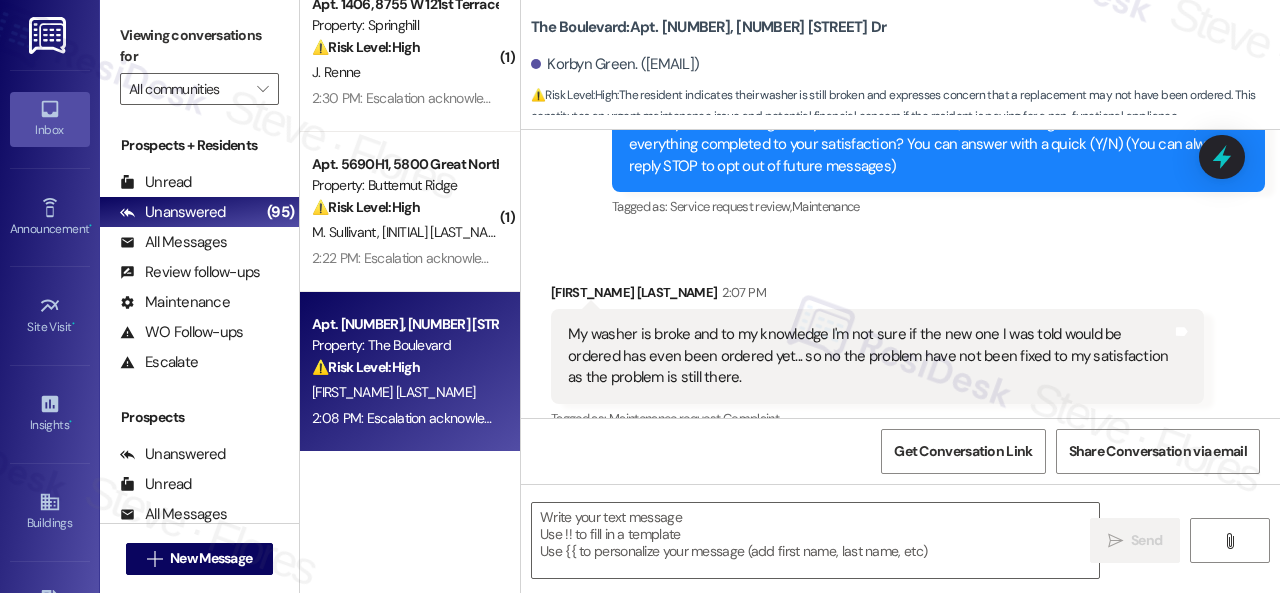 scroll, scrollTop: 364, scrollLeft: 0, axis: vertical 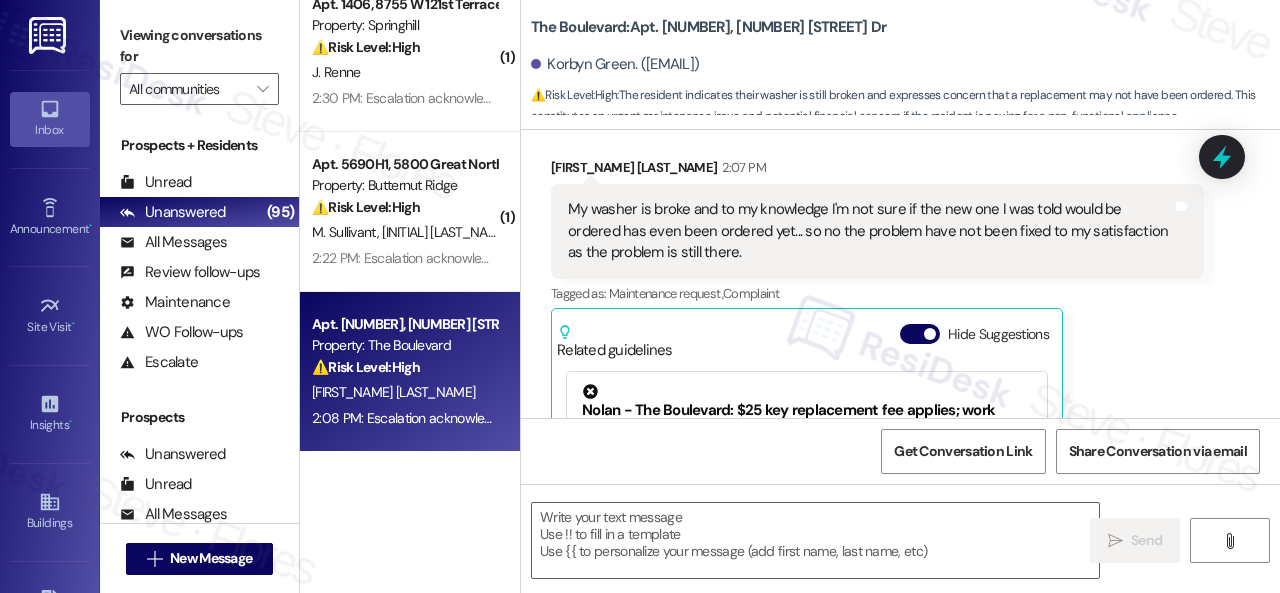 click on "Get Conversation Link Share Conversation via email" at bounding box center [900, 451] 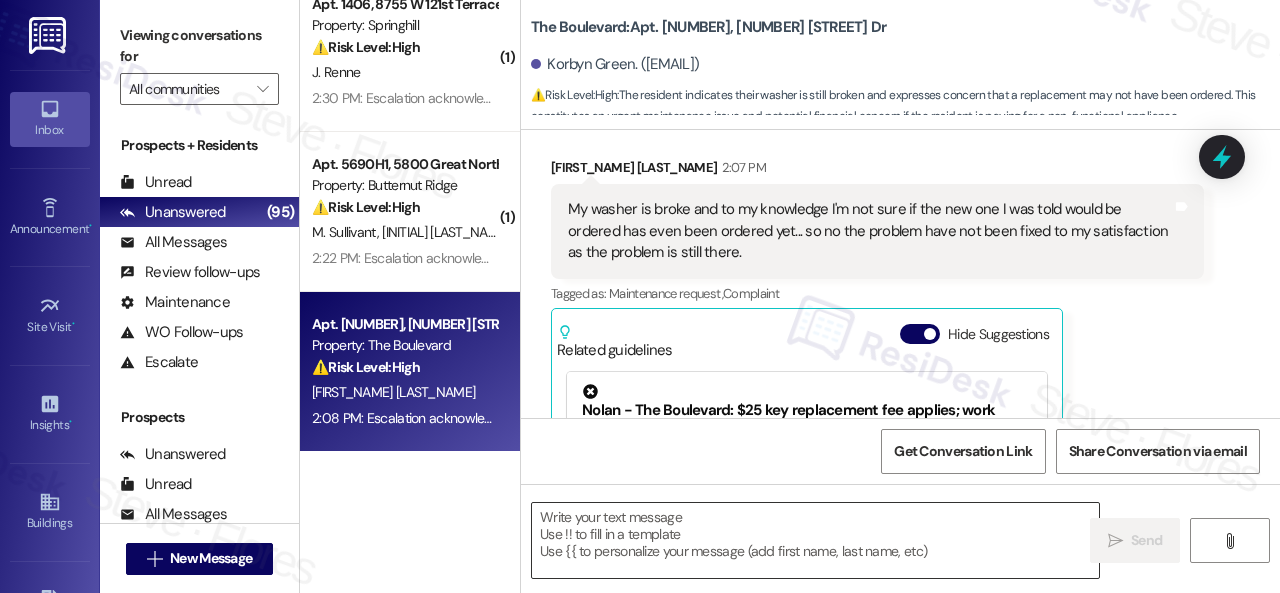 click at bounding box center (815, 540) 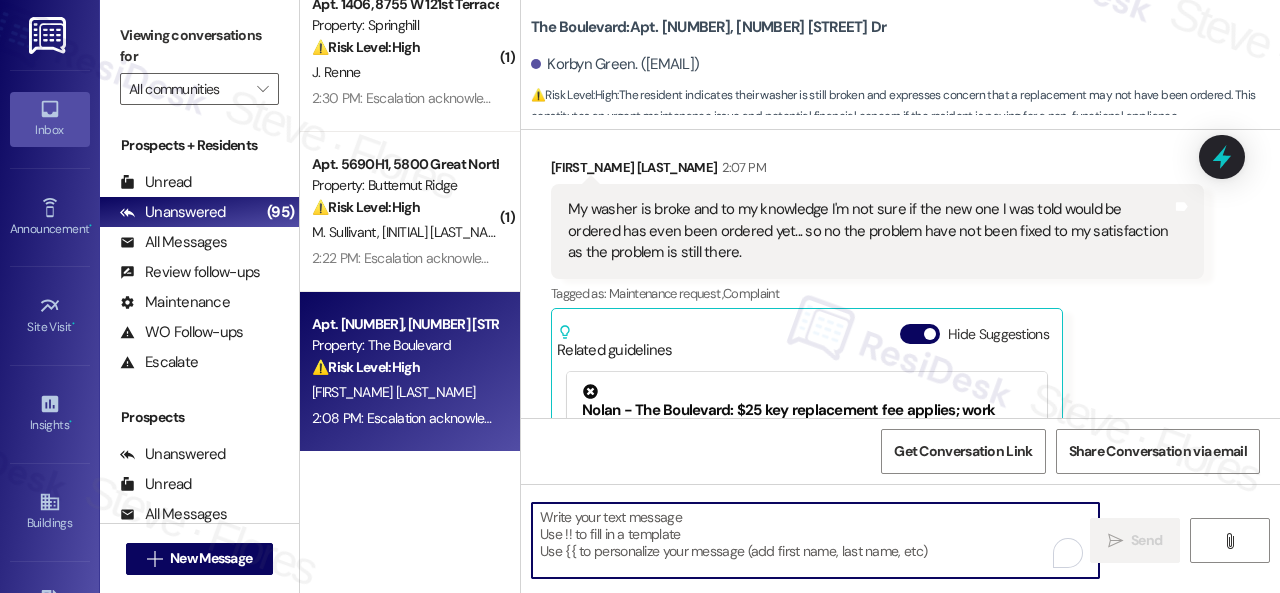 paste on "I'm sorry to hear the issue hasn't been resolved yet. We apologize for the delay and any inconvenience this may have caused. Have you already submitted a new work order? If so, may I have the work order number so I can follow up with the site team? If not, I'll be happy to submit a new work order on your behalf.
Note: Due to limited availability, our maintenance team isn't able to call or schedule visits in advance. By submitting a work order, you're permitting them to enter your apartment, even if you're not home. If any children may be alone during the visit, please let me know so we can inform the team." 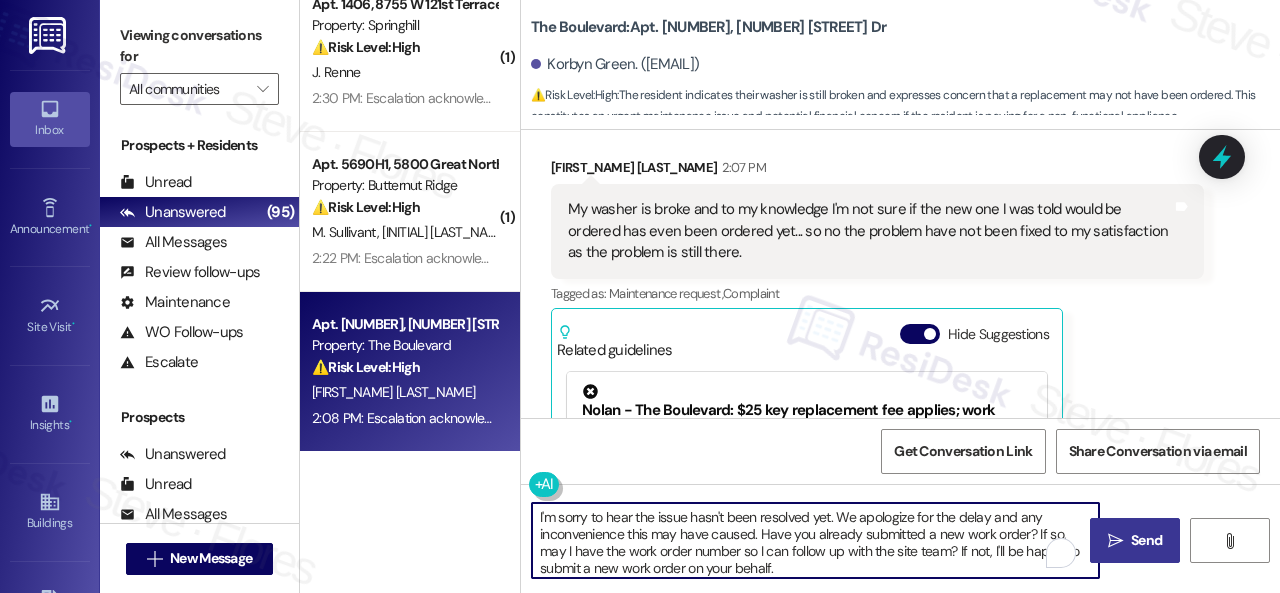 scroll, scrollTop: 84, scrollLeft: 0, axis: vertical 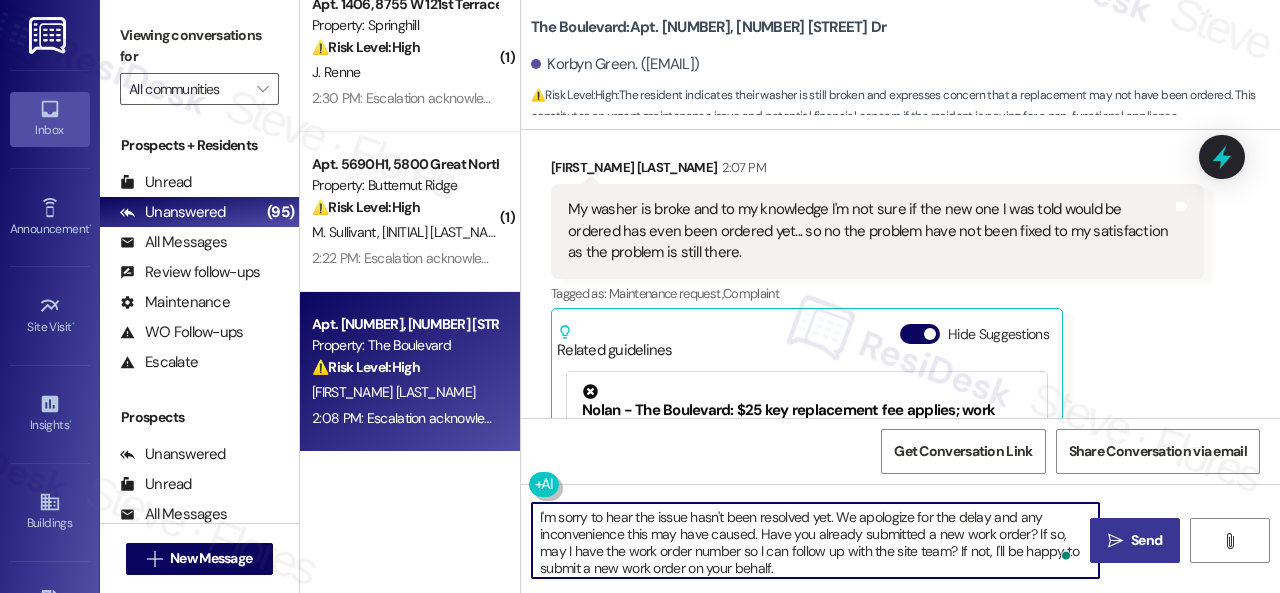 type on "I'm sorry to hear the issue hasn't been resolved yet. We apologize for the delay and any inconvenience this may have caused. Have you already submitted a new work order? If so, may I have the work order number so I can follow up with the site team? If not, I'll be happy to submit a new work order on your behalf.
Note: Due to limited availability, our maintenance team isn't able to call or schedule visits in advance. By submitting a work order, you're permitting them to enter your apartment, even if you're not home. If any children may be alone during the visit, please let me know so we can inform the team." 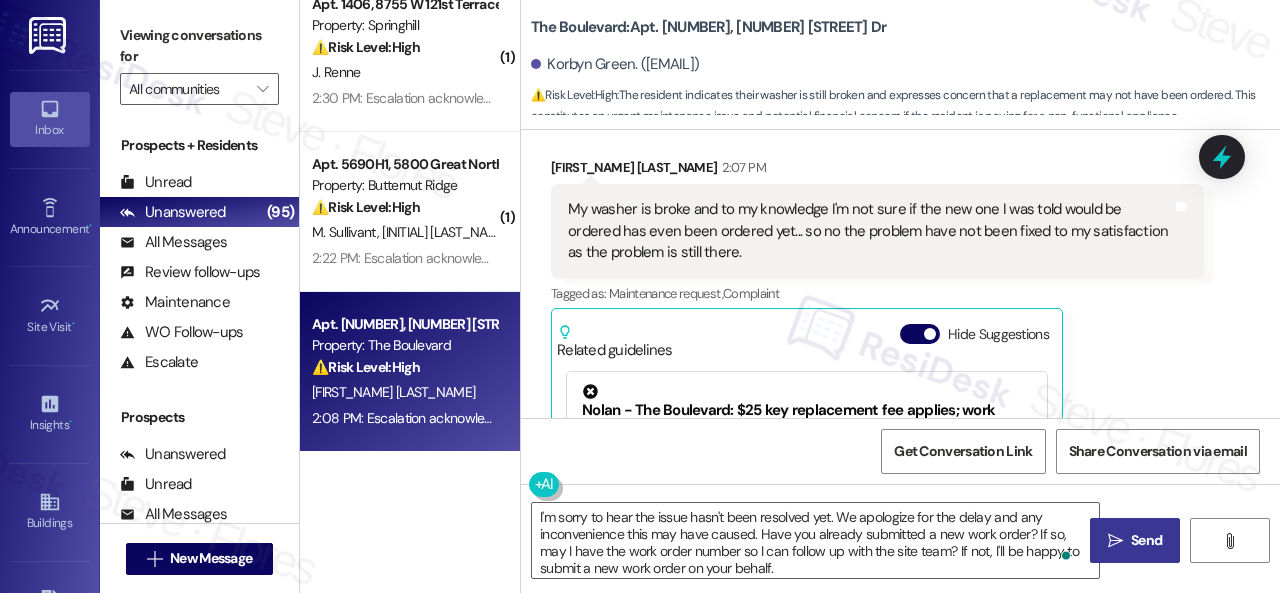 click on " Send" at bounding box center [1135, 540] 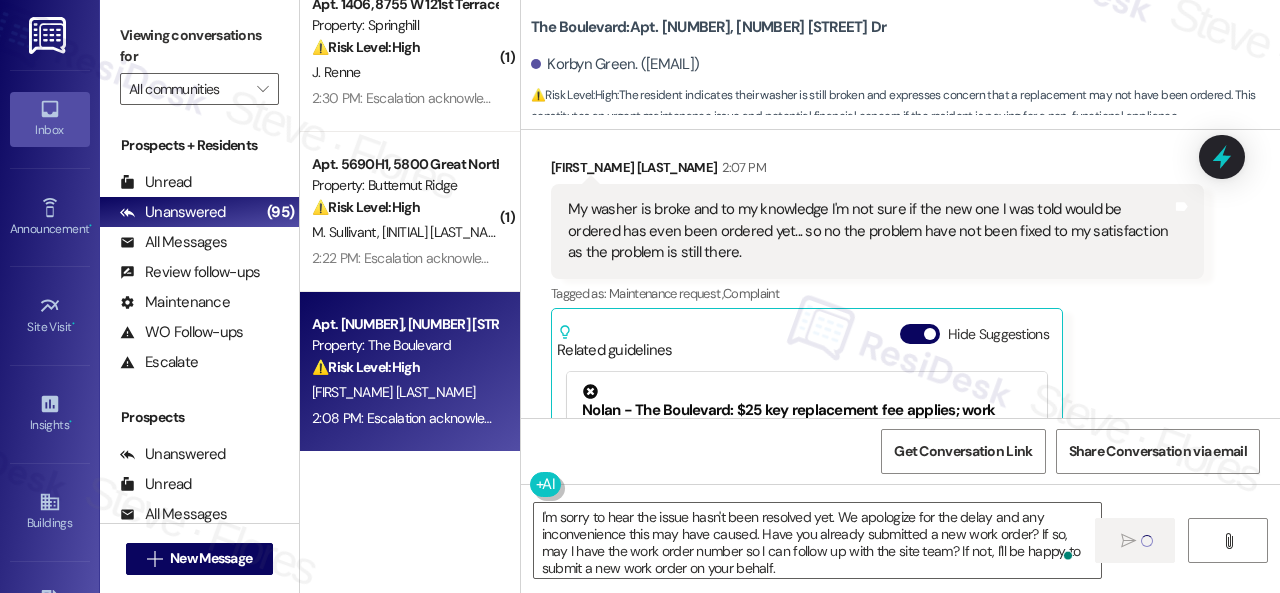 type 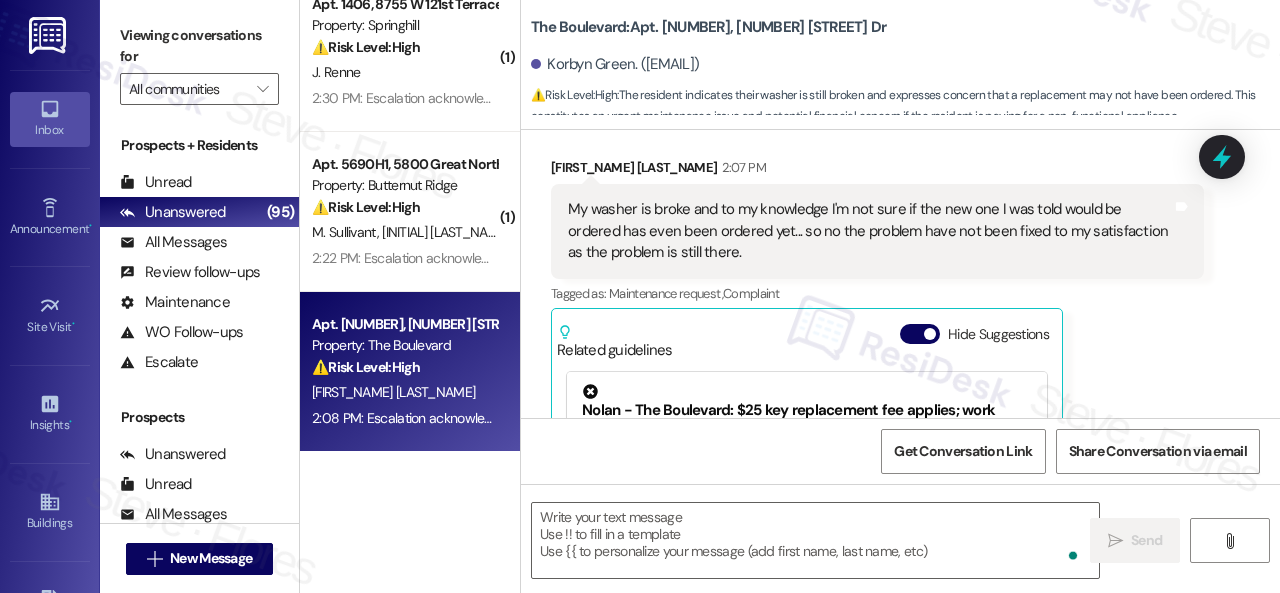 scroll, scrollTop: 564, scrollLeft: 0, axis: vertical 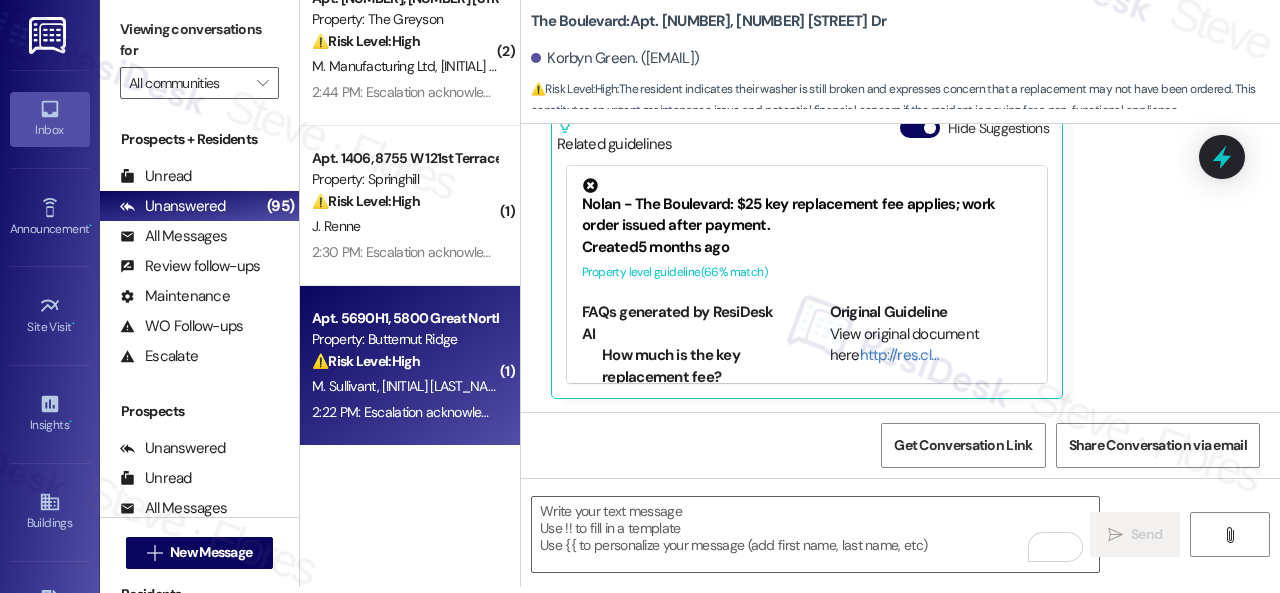 click on "[FIRST] [LAST]" at bounding box center (445, 386) 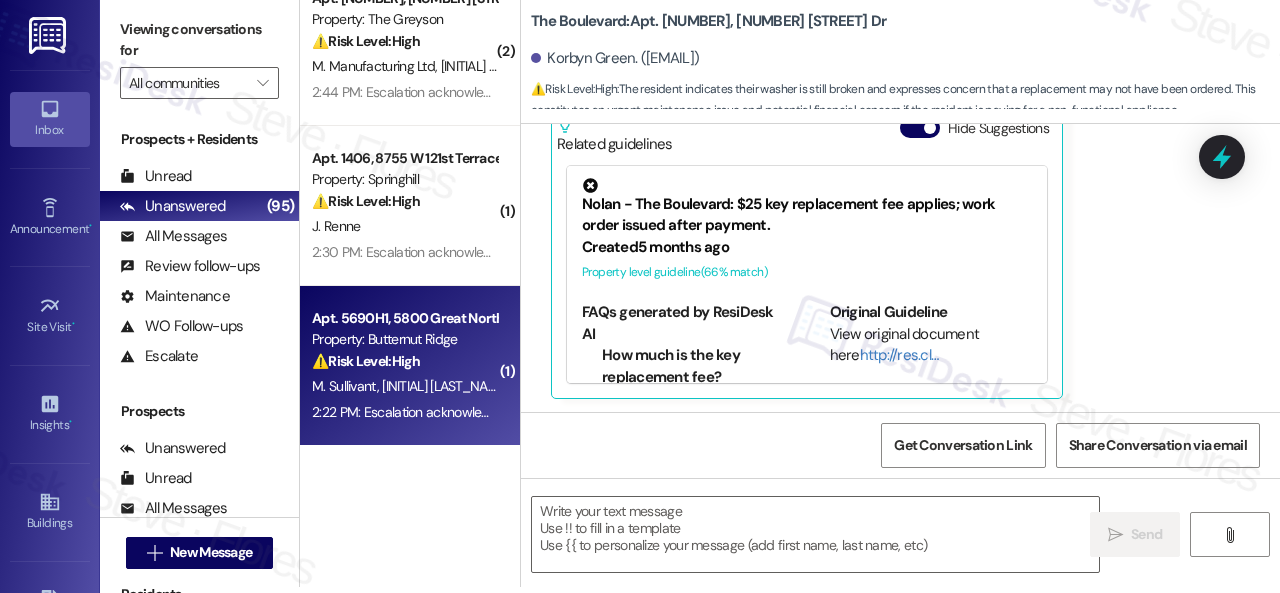 type on "Fetching suggested responses. Please feel free to read through the conversation in the meantime." 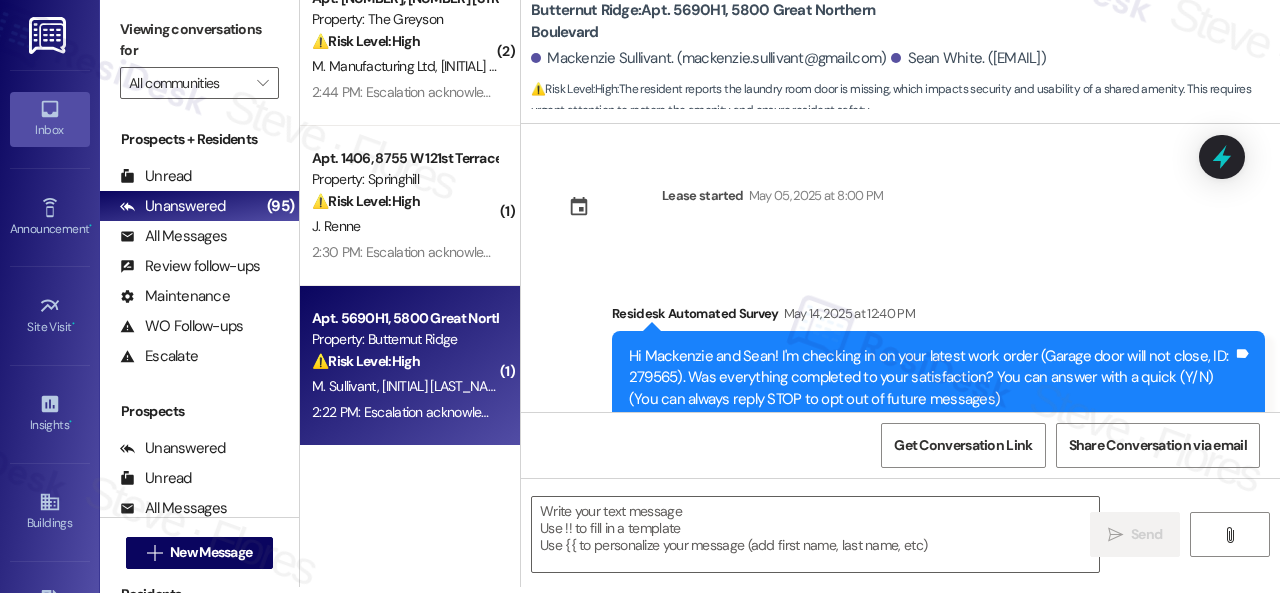scroll, scrollTop: 0, scrollLeft: 0, axis: both 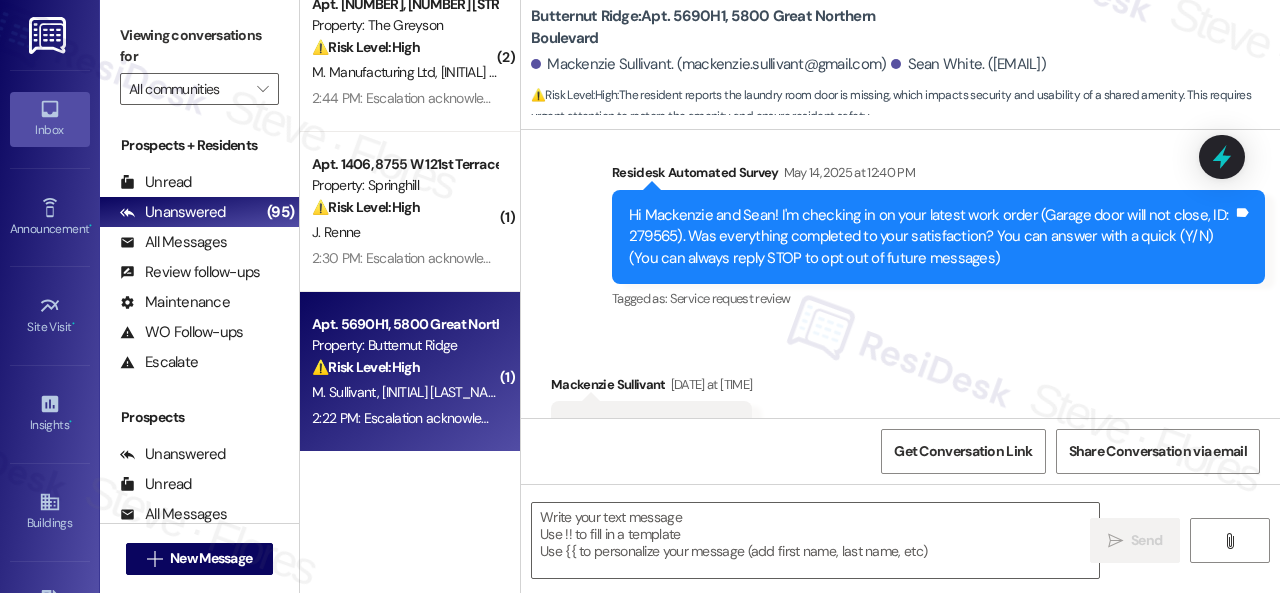 type on "Fetching suggested responses. Please feel free to read through the conversation in the meantime." 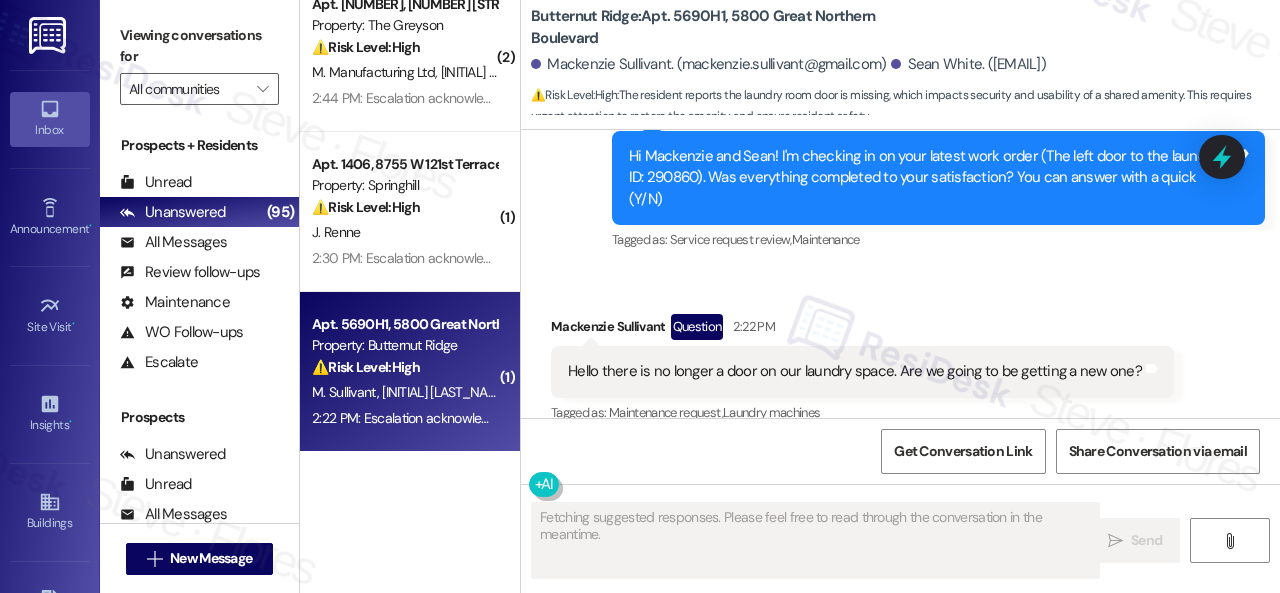 scroll, scrollTop: 2000, scrollLeft: 0, axis: vertical 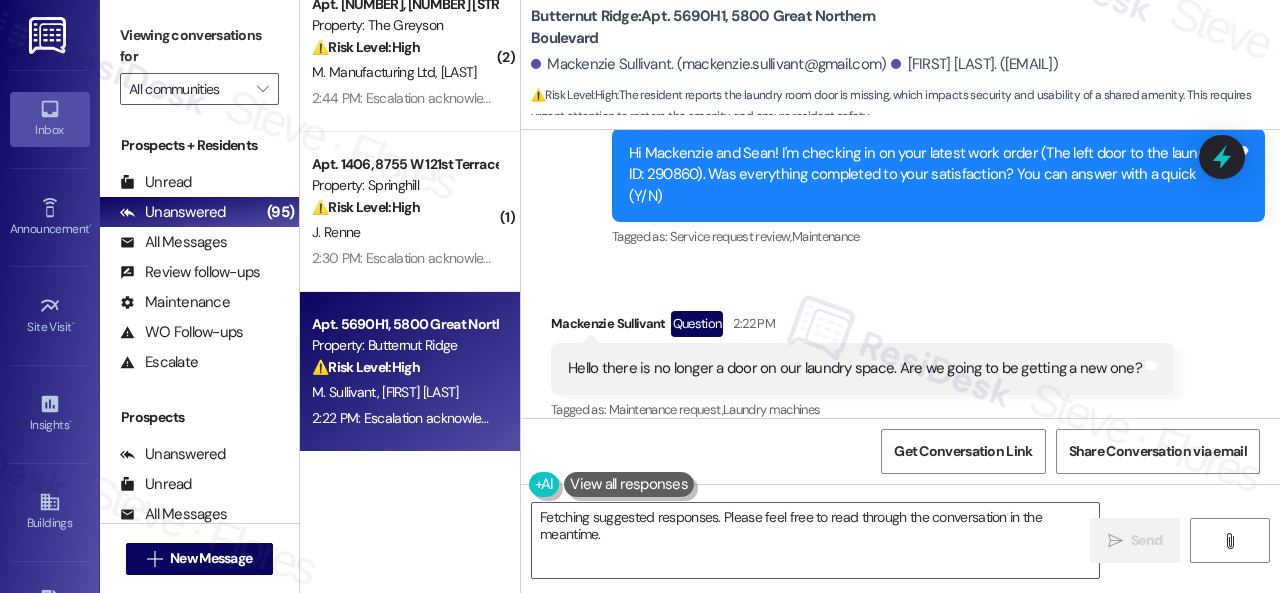click on "Received via SMS [FIRST] [LAST] [TIME]: Hello there is no longer a door on our laundry space. Are we going to be getting a new one? Tags and notes Tagged as:   Maintenance request ,  Click to highlight conversations about Maintenance request Laundry machines Click to highlight conversations about Laundry machines" at bounding box center (900, 352) 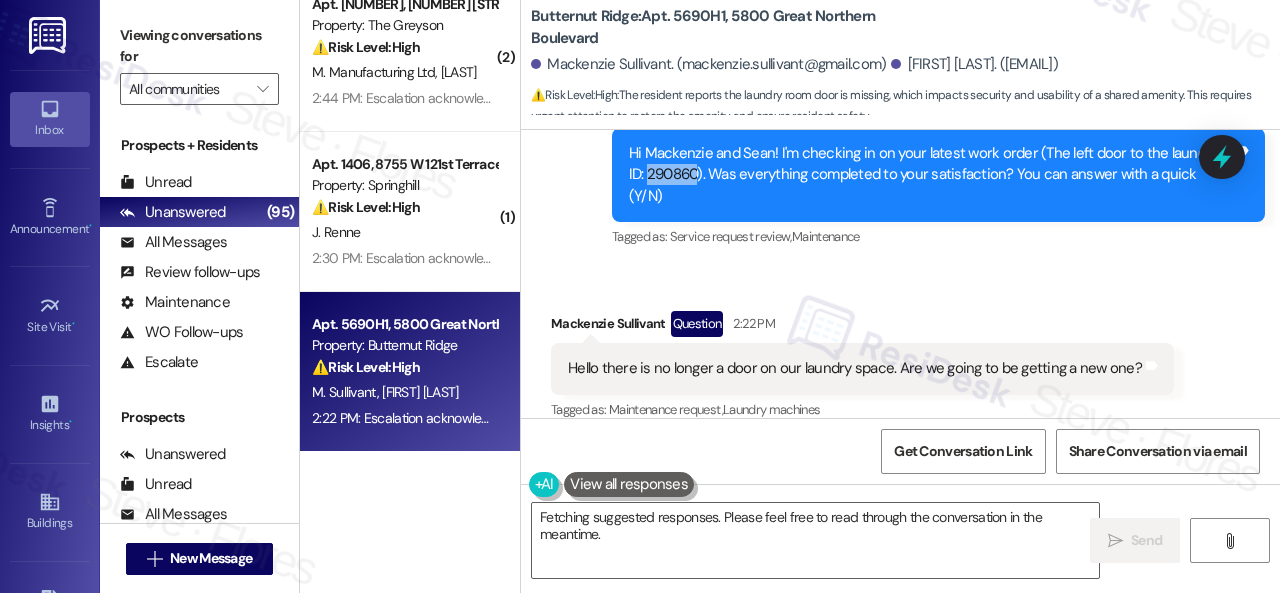 click on "Hi Mackenzie and Sean! I'm checking in on your latest work order (The left door to the laundr..., ID: 290860). Was everything completed to your satisfaction? You can answer with a quick (Y/N)" at bounding box center [931, 175] 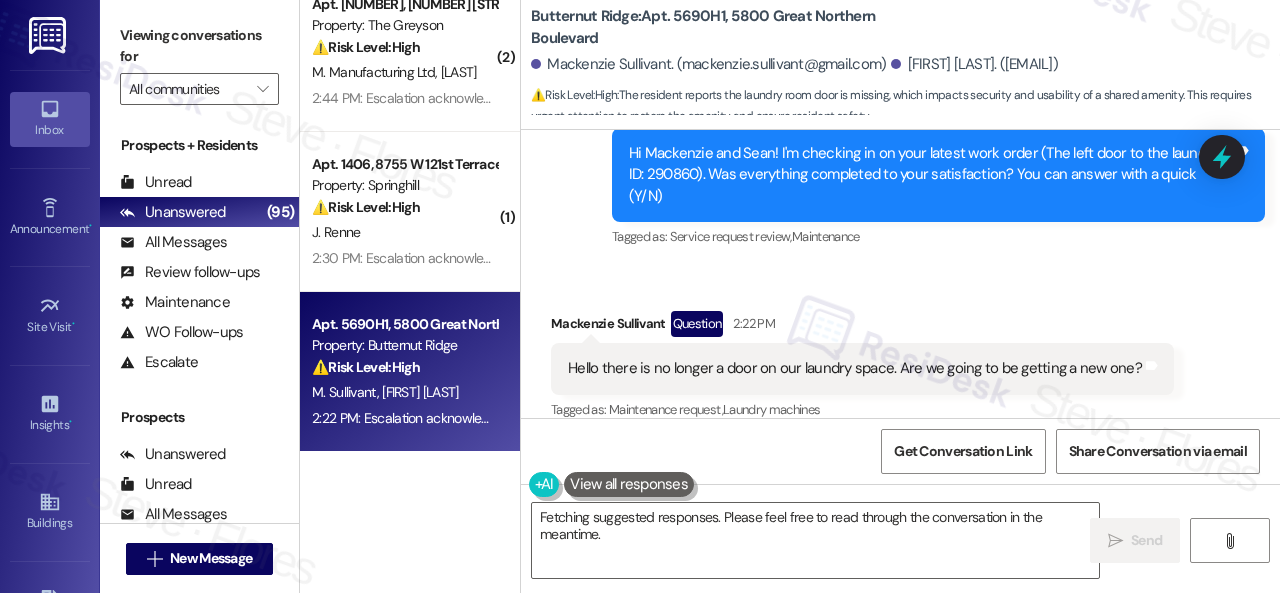 click on "Survey, sent via SMS Residesk Automated Survey [TIME] Hi Mackenzie and Sean! I'm checking in on your latest work order (The left door to the laundr..., ID: 290860). Was everything completed to your satisfaction? You can answer with a quick (Y/N) Tags and notes Tagged as: Service request review , Click to highlight conversations about Service request review Maintenance Click to highlight conversations about Maintenance" at bounding box center (938, 176) 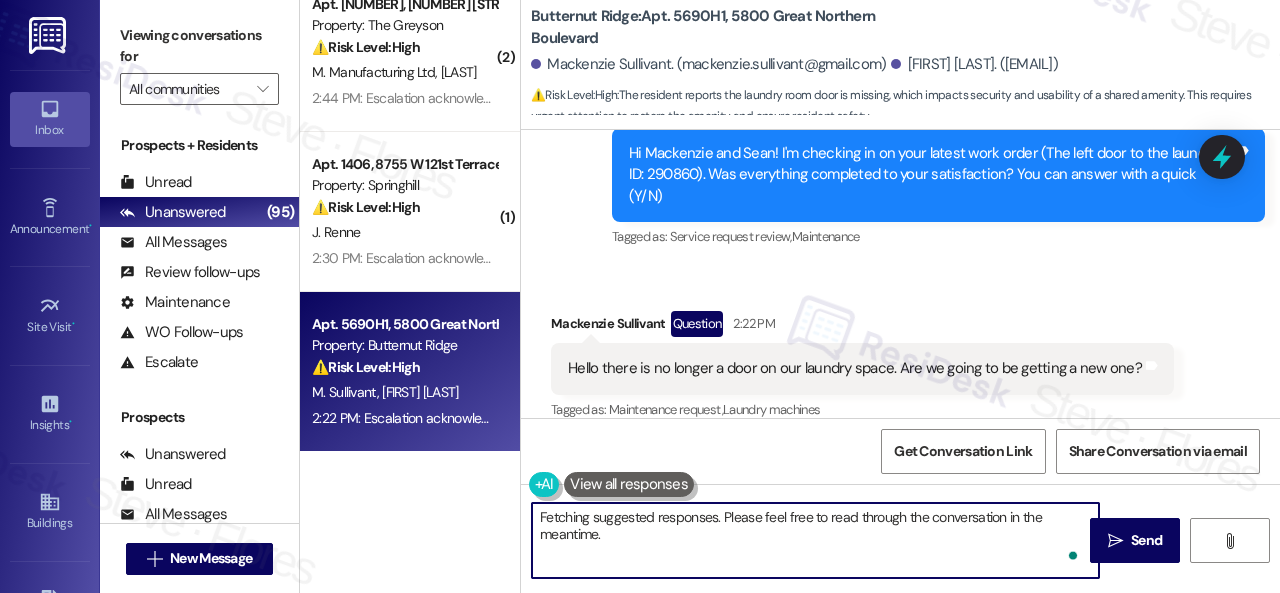 drag, startPoint x: 552, startPoint y: 513, endPoint x: 638, endPoint y: 514, distance: 86.00581 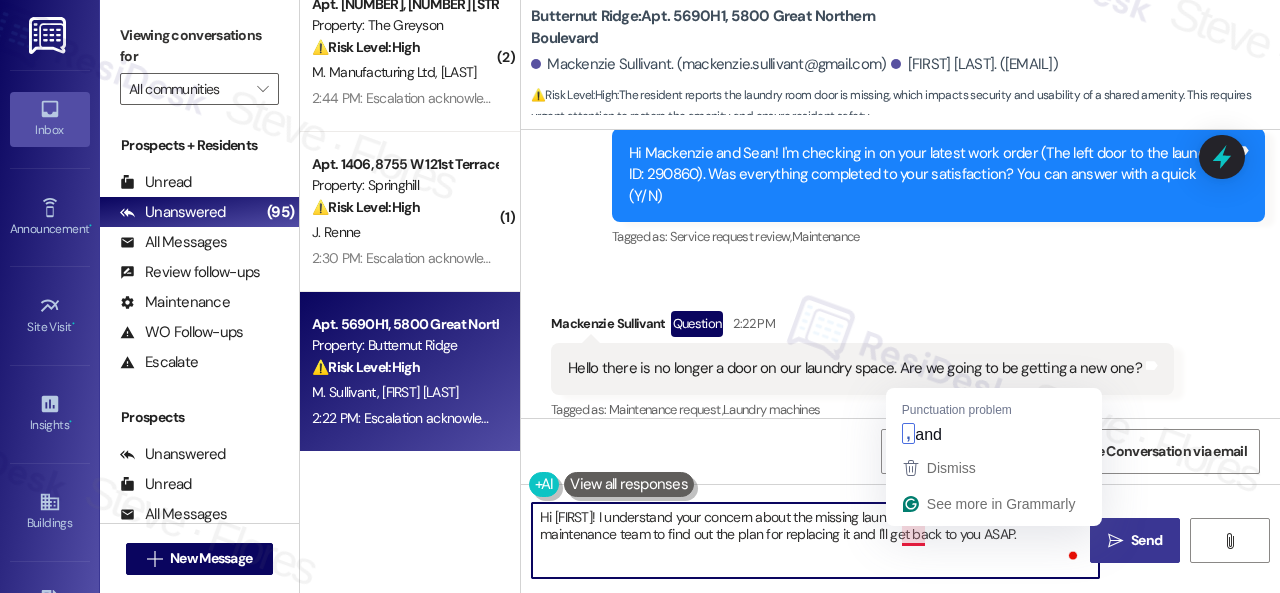 type on "Hi [FIRST]! I understand your concern about the missing laundry door. Let me follow up with our maintenance team to find out the plan for replacing it and I'll get back to you ASAP." 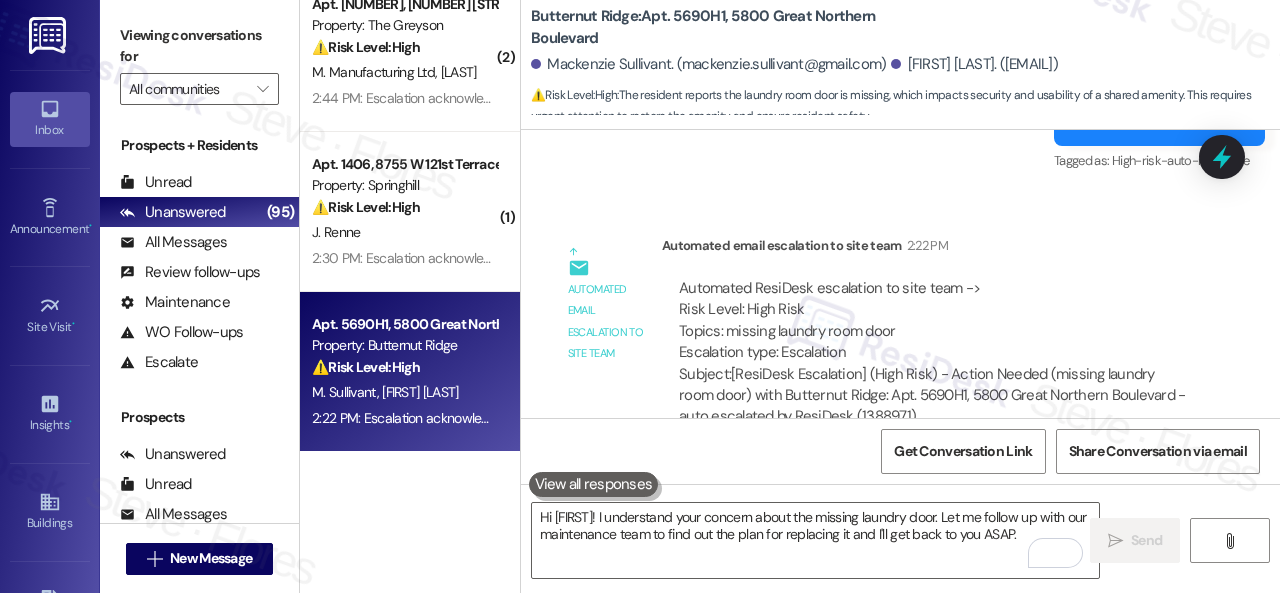 scroll, scrollTop: 2598, scrollLeft: 0, axis: vertical 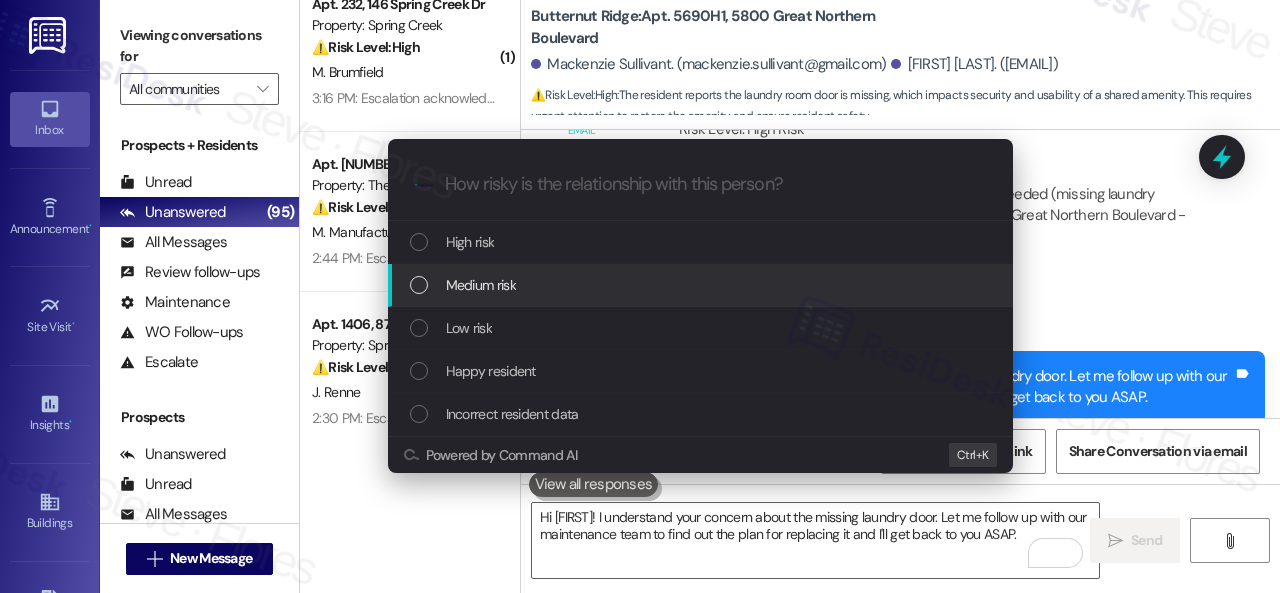 click on "Medium risk" at bounding box center [481, 285] 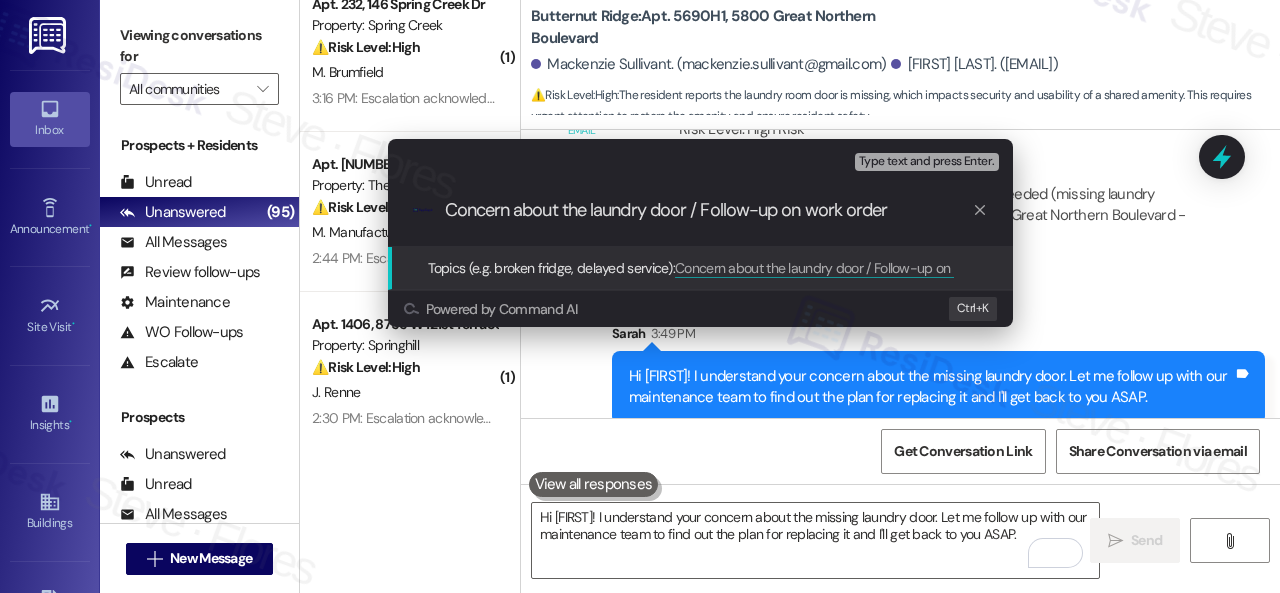 paste on "290860" 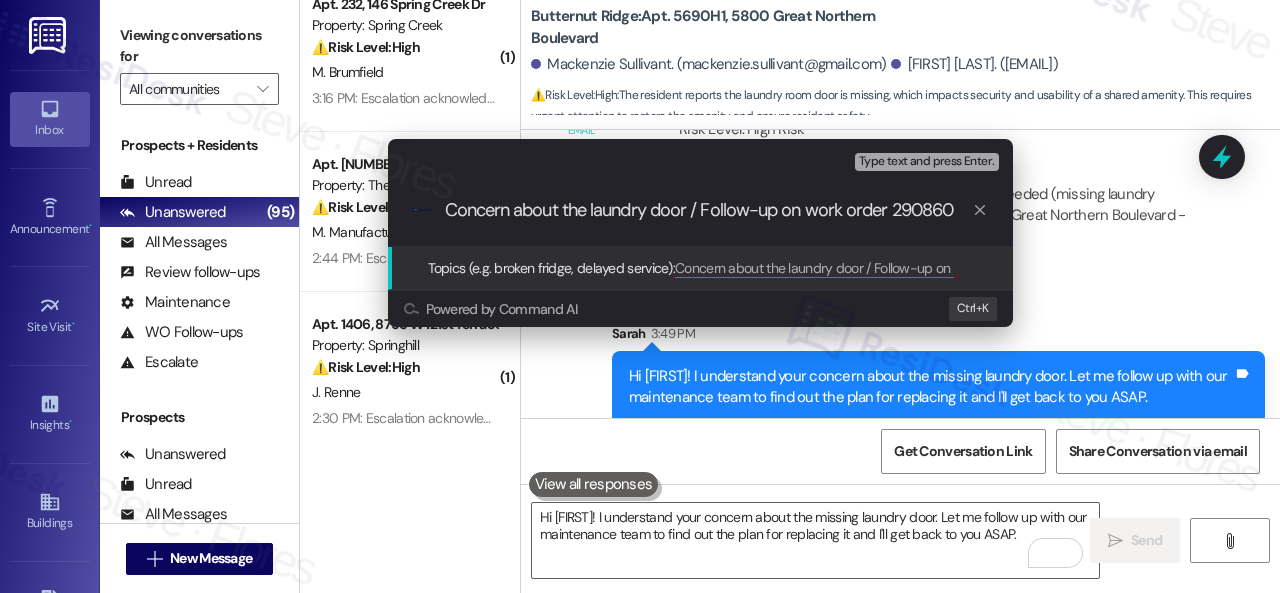 type on "Concern about the laundry door / Follow-up on work order 290860." 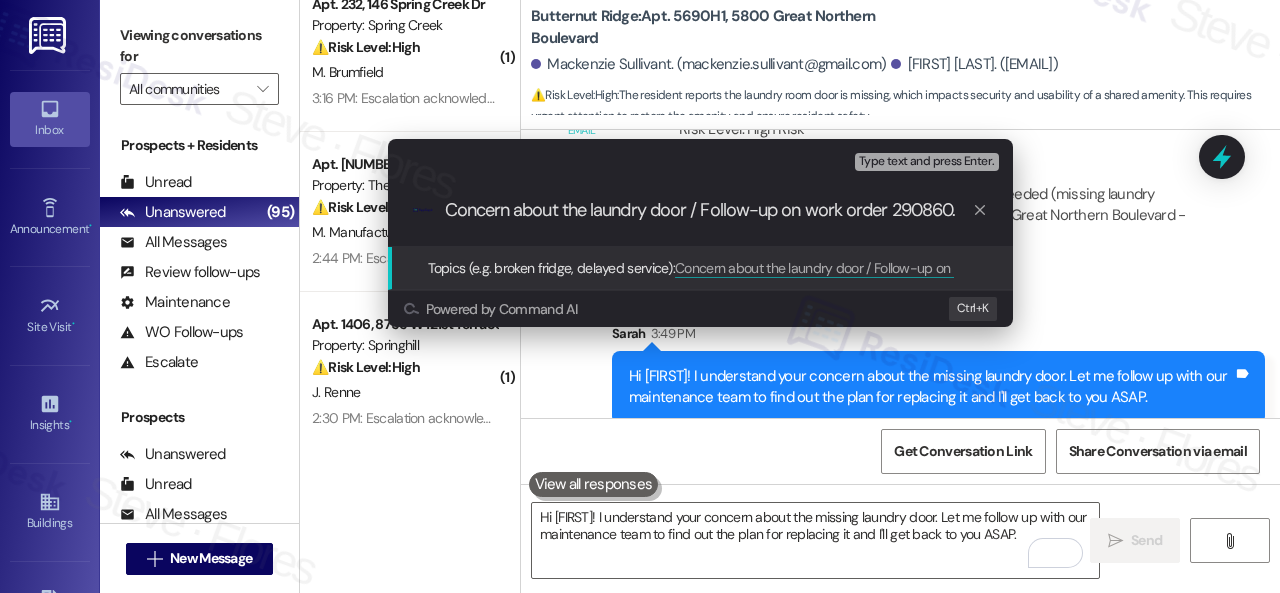 type 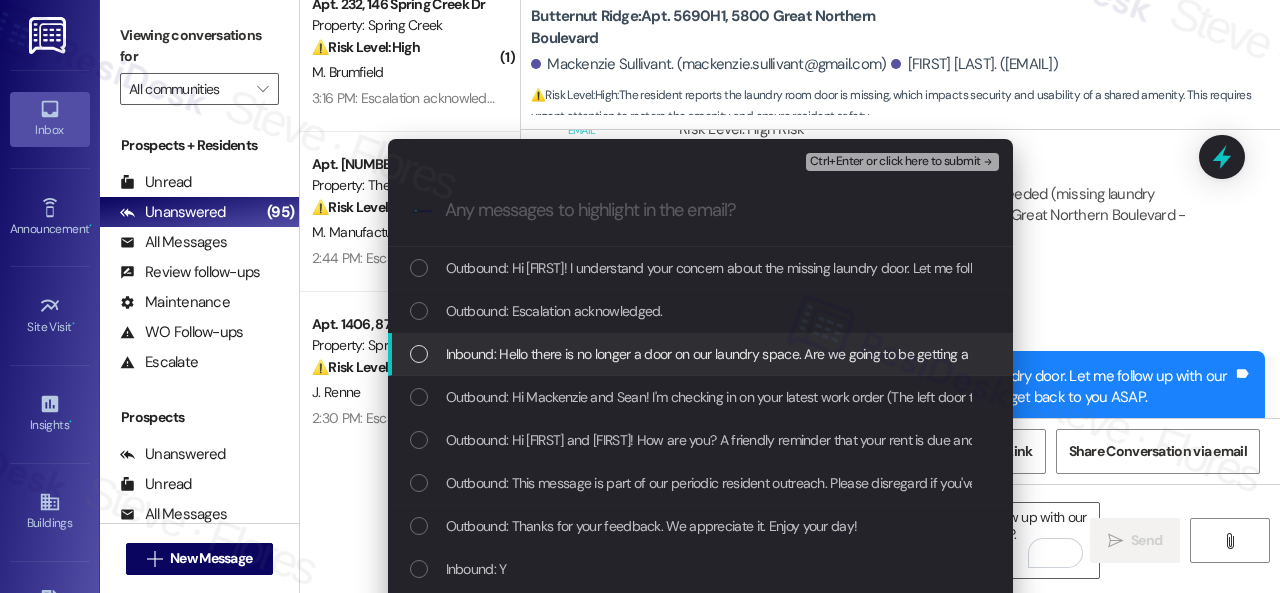 click on "Inbound: Hello there is no longer a door on our laundry space. Are we going to be getting a new one?" at bounding box center [700, 354] 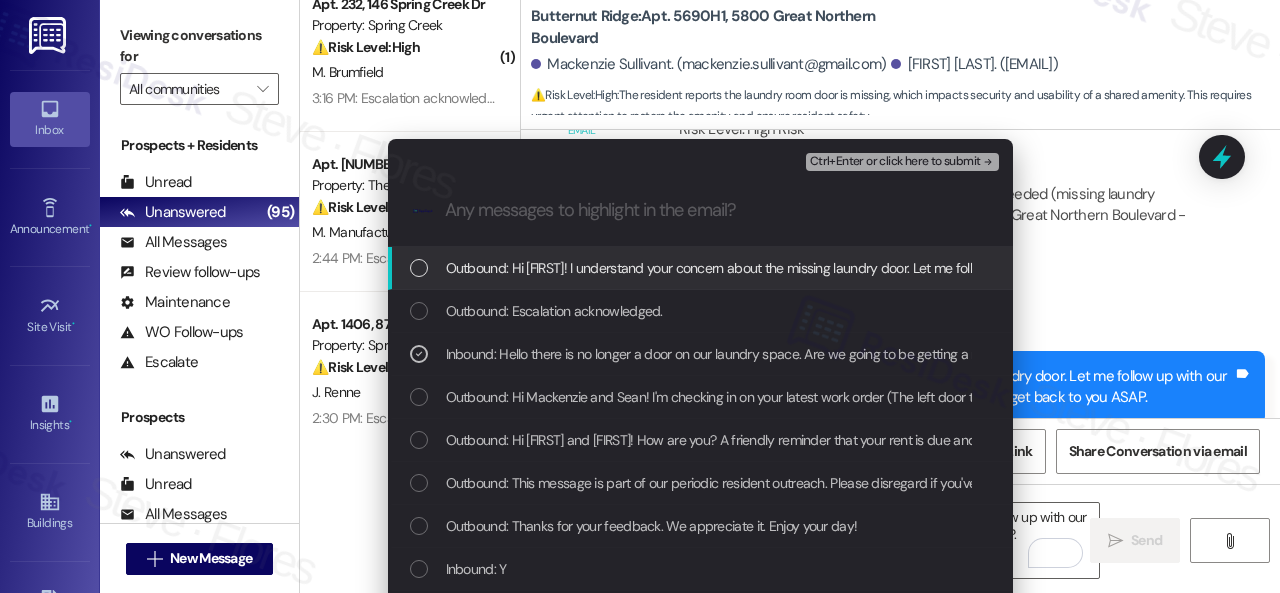 click on "Ctrl+Enter or click here to submit" at bounding box center (895, 162) 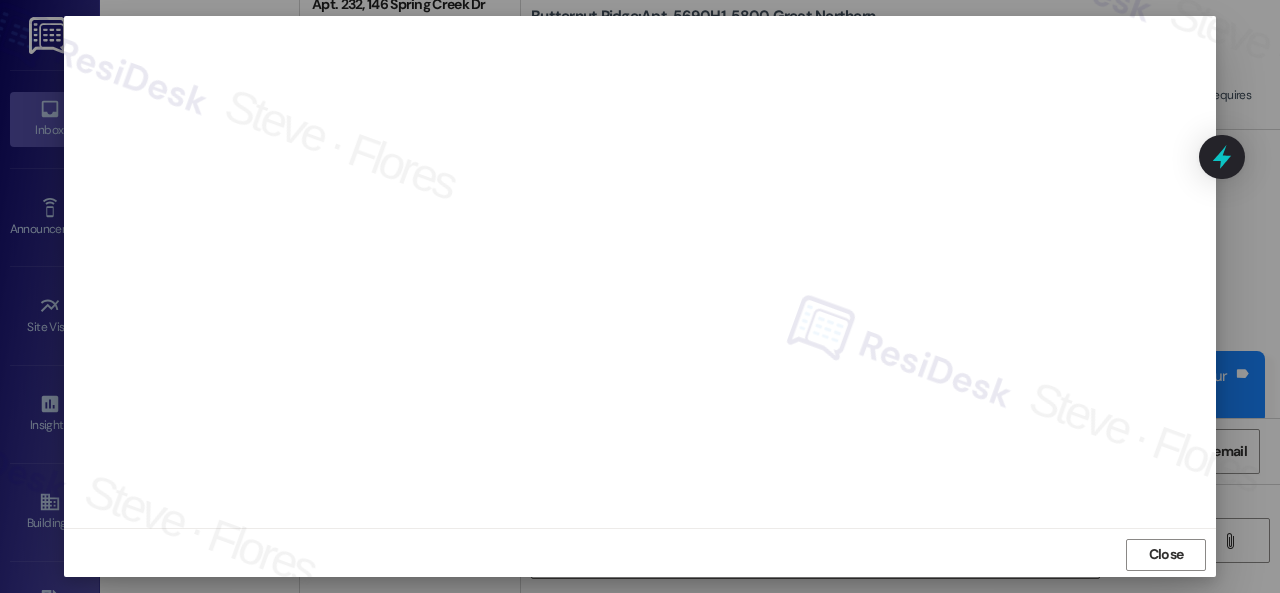 scroll, scrollTop: 25, scrollLeft: 0, axis: vertical 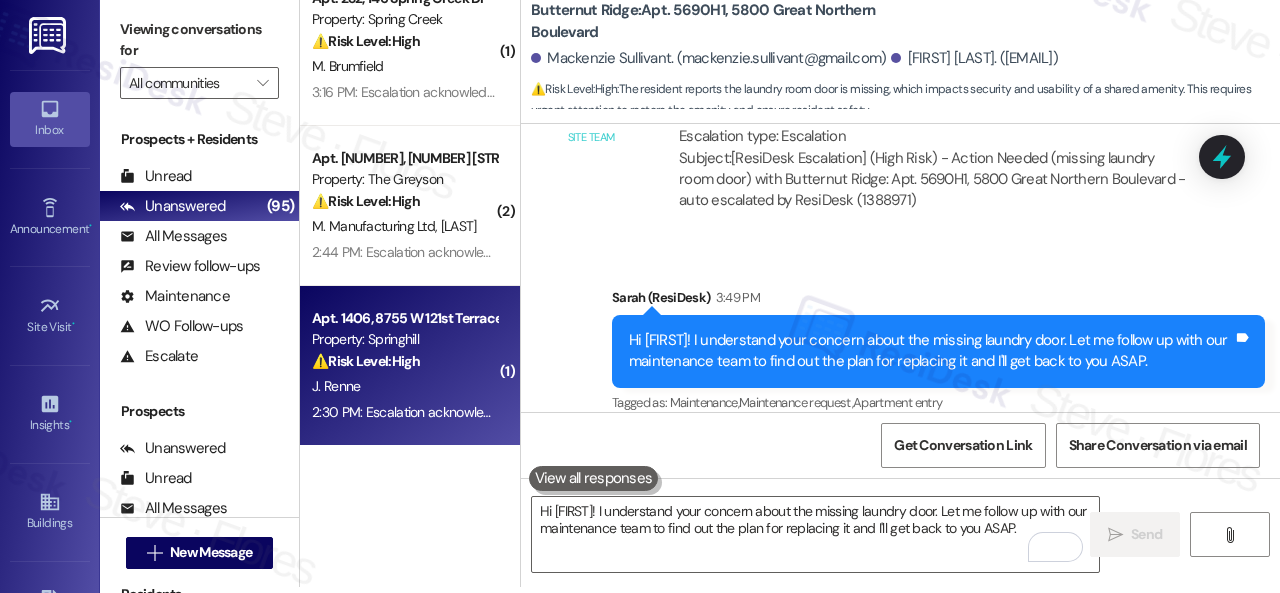 click on "J. Renne" at bounding box center (404, 386) 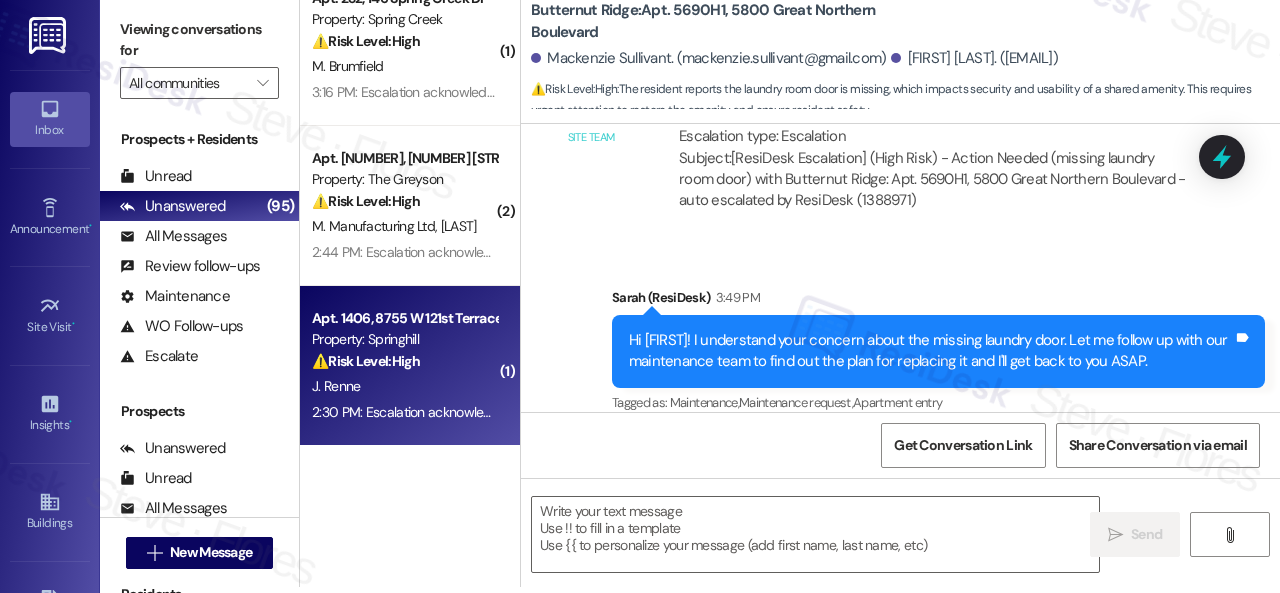 type on "Fetching suggested responses. Please feel free to read through the conversation in the meantime." 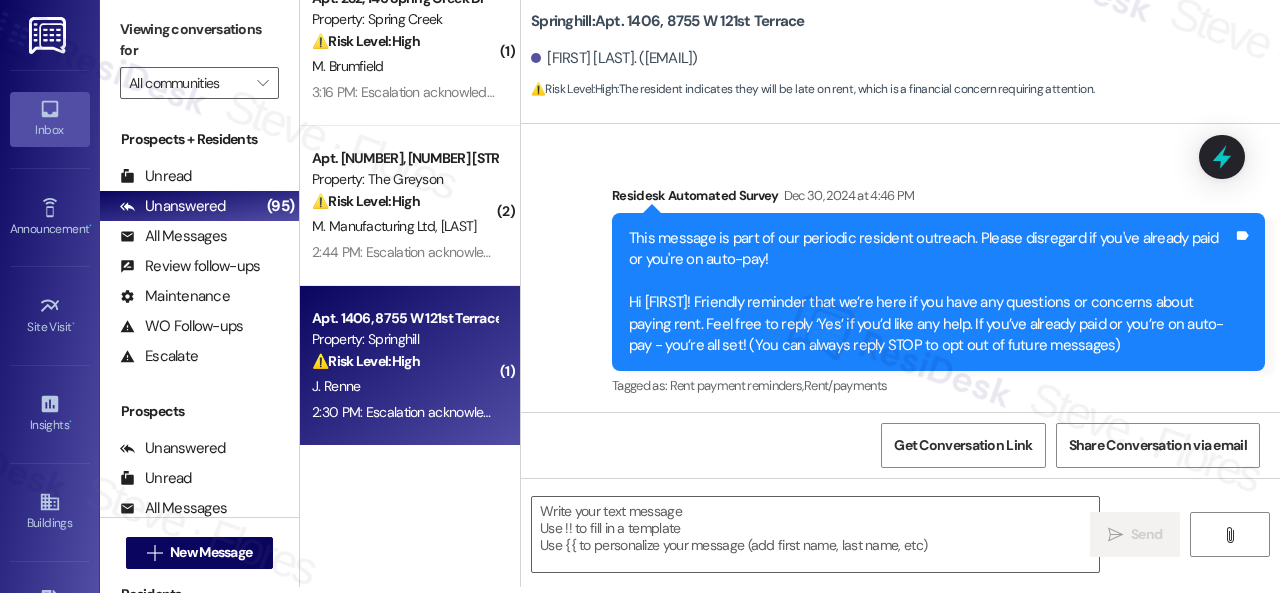 scroll, scrollTop: 0, scrollLeft: 0, axis: both 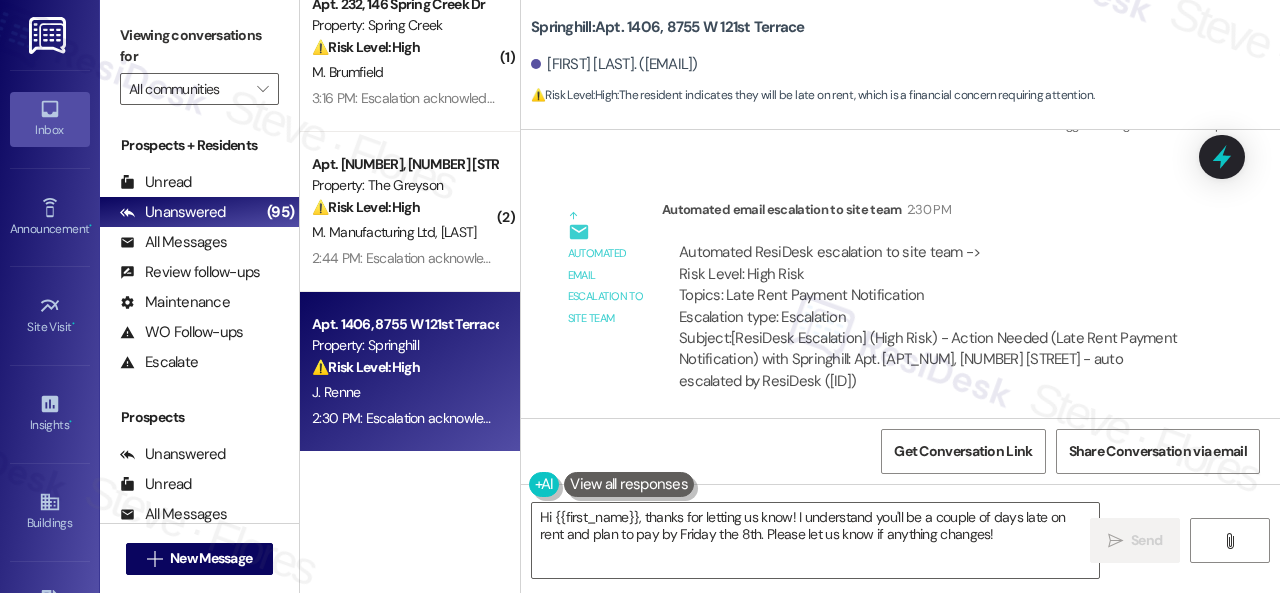 click on "Automated email escalation to site team" at bounding box center [607, 269] 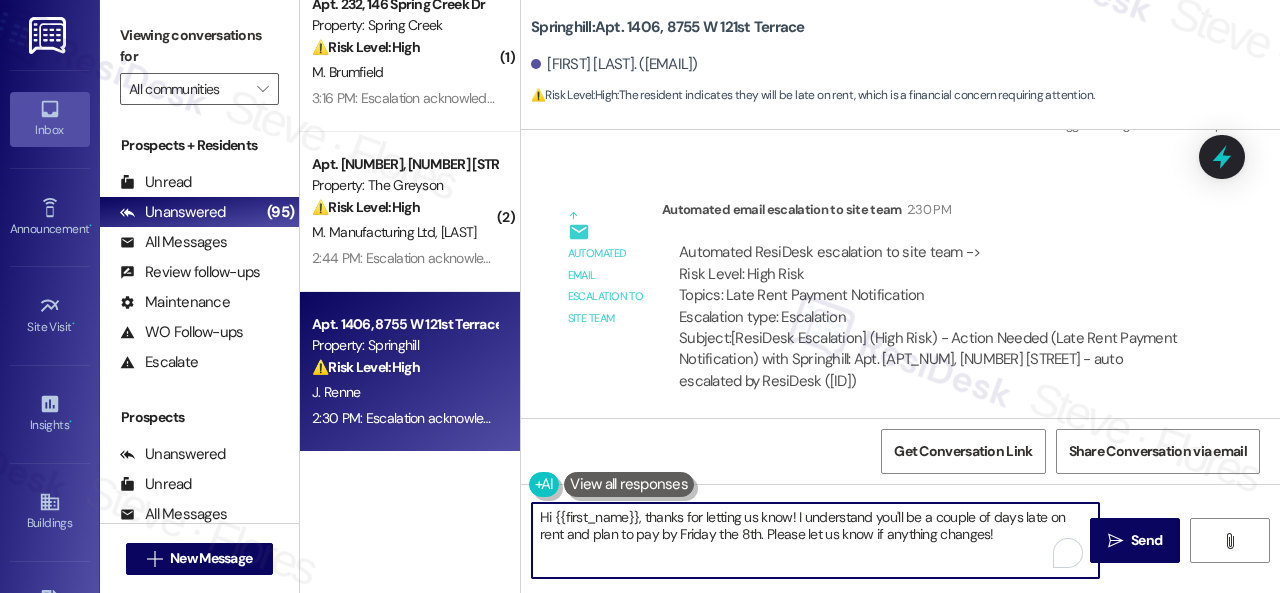 drag, startPoint x: 1011, startPoint y: 529, endPoint x: 484, endPoint y: 471, distance: 530.18207 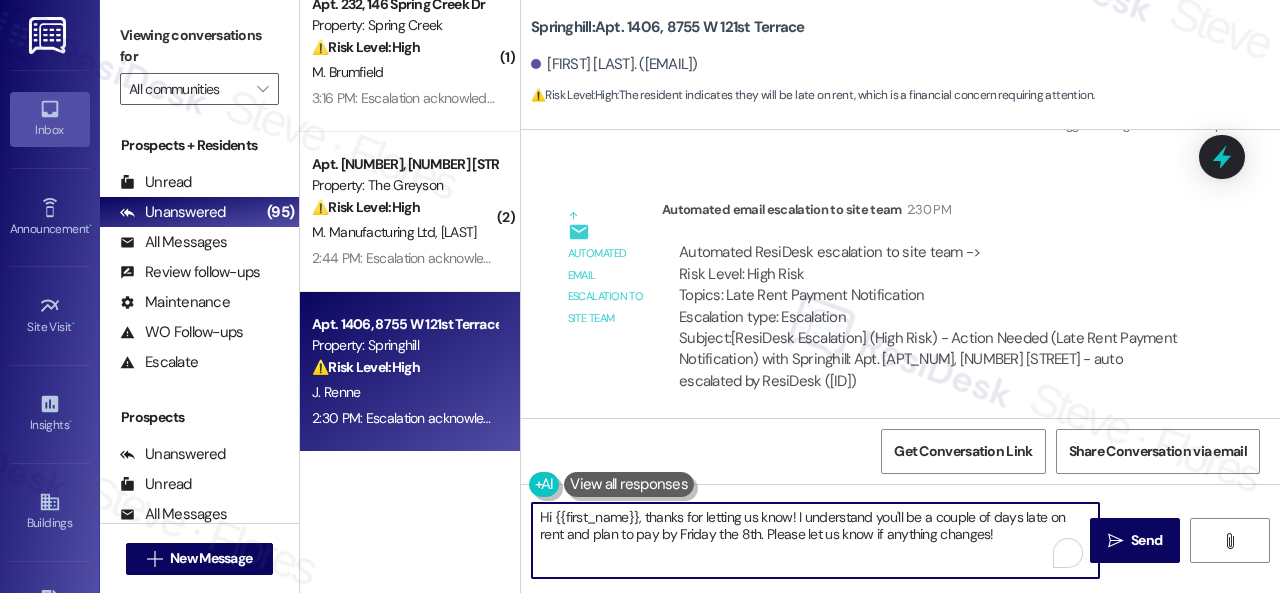 click on "Apt. [NUMBER], [NUMBER] [STREET] Property: The Falls ⚠️  Risk Level:  High The resident is confirming a rent payment extension and seeking assurance that they will not be penalized. This involves a financial concern and potential late fee avoidance. [FIRST] [LAST] [TIME]: Please disregard the reminder message if you have already spoken with someone from the site team regarding your late payment. Thank you! [TIME]: Please disregard the reminder message if you have already spoken with someone from the site team regarding your late payment. Thank you! ( 1 ) Apt. [NUMBER]~[NUMBER], [NUMBER] [STREET] Property: Penn Circle ❓  Risk Level:  Investigate [FIRST] [LAST] [TIME]: Hello, is it still showing that I have an overdue balance? [TIME]: Hello, is it still showing that I have an overdue balance? ( 1 ) Apt. [NUMBER], [NUMBER] [STREET] Property: Spring Creek ⚠️  Risk Level:  High [FIRST] [LAST] [TIME]: Escalation acknowledged. [TIME]: Escalation acknowledged. ( 2 ) Apt. [NUMBER][LETTER], [NUMBER] [STREET] ⚠️ High" at bounding box center (790, 296) 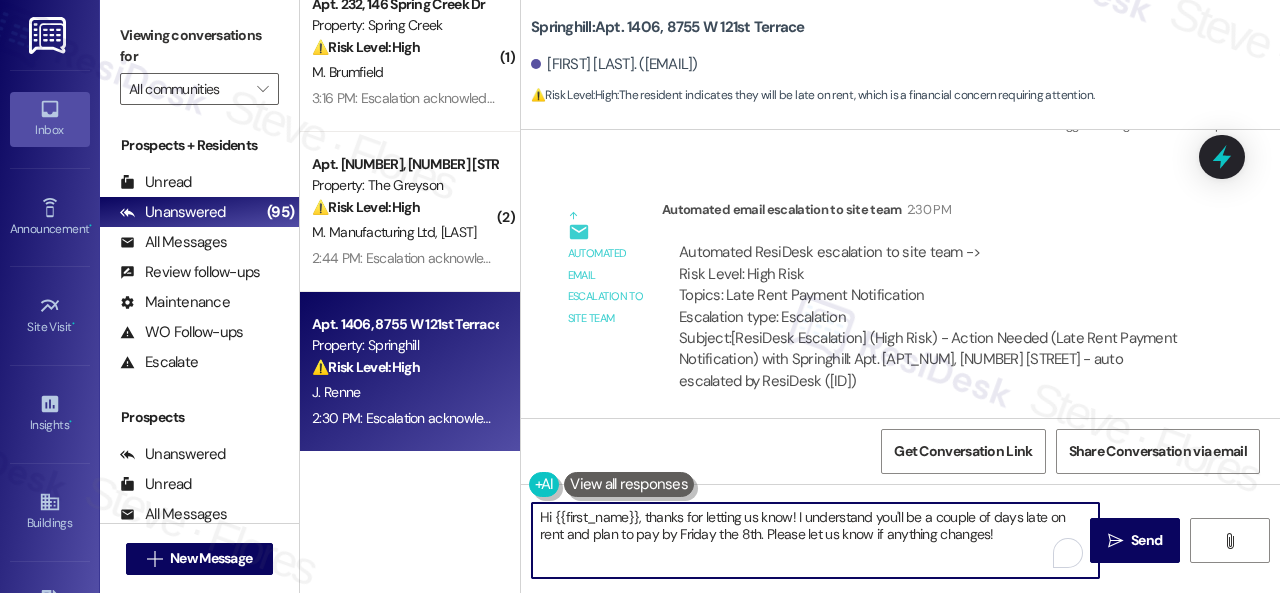 paste on "Thanks for updating us on your payment plan, {{first_name}}! We appreciate you letting us know. Please don't hesitate to reach out if you need anything else" 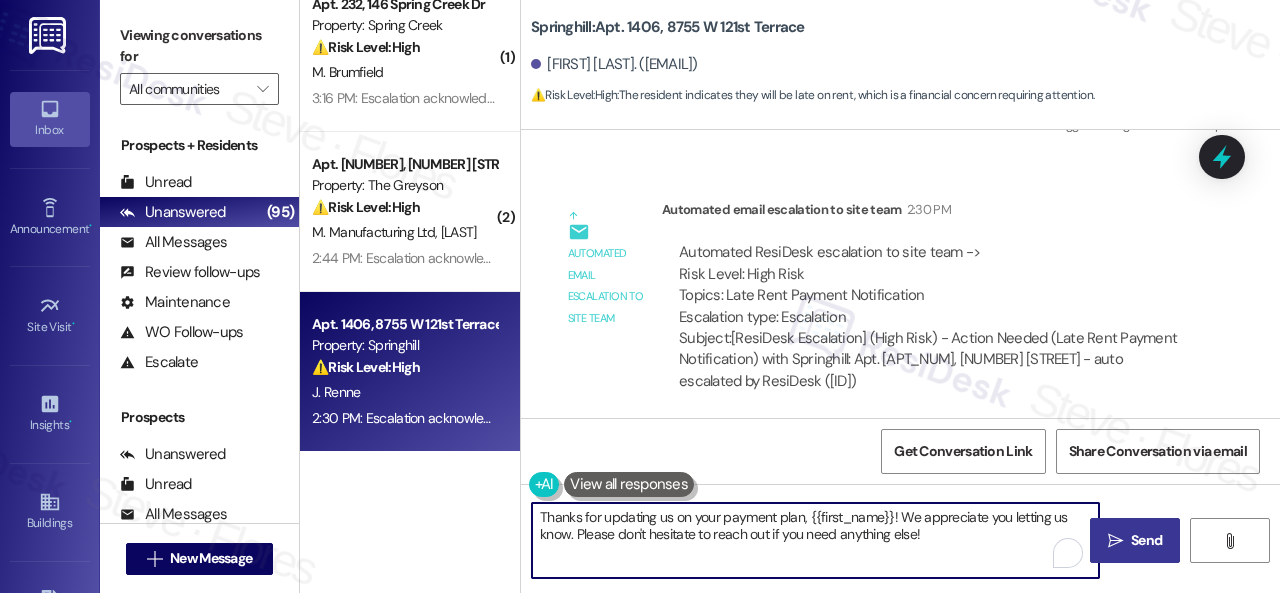 type on "Thanks for updating us on your payment plan, {{first_name}}! We appreciate you letting us know. Please don't hesitate to reach out if you need anything else!" 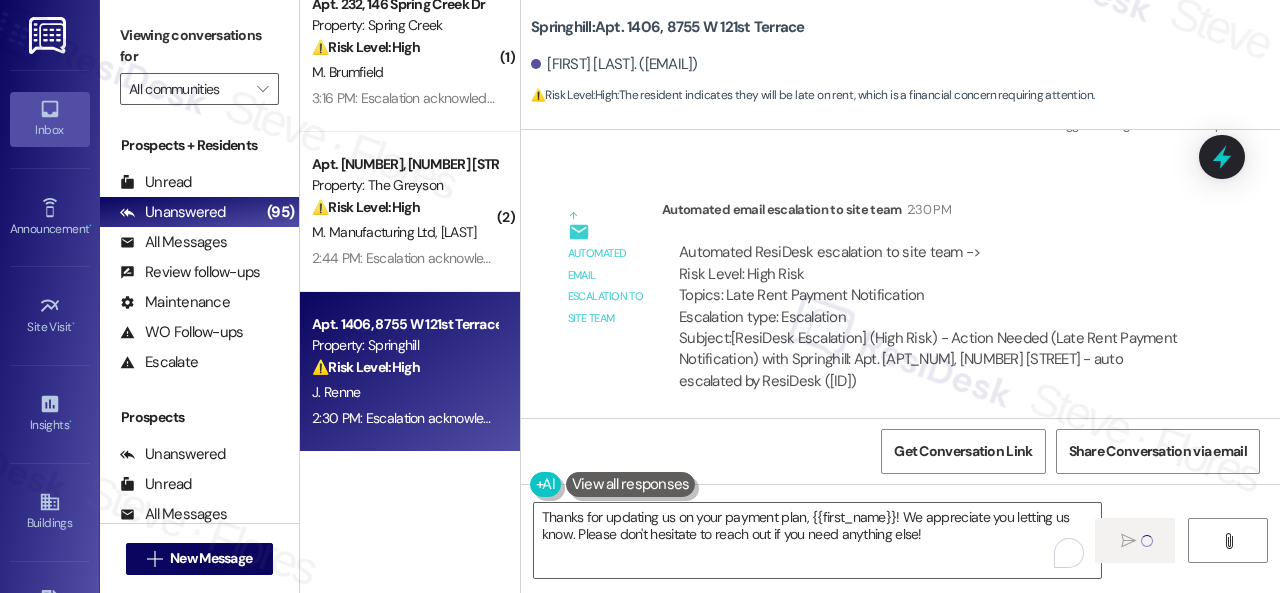 type 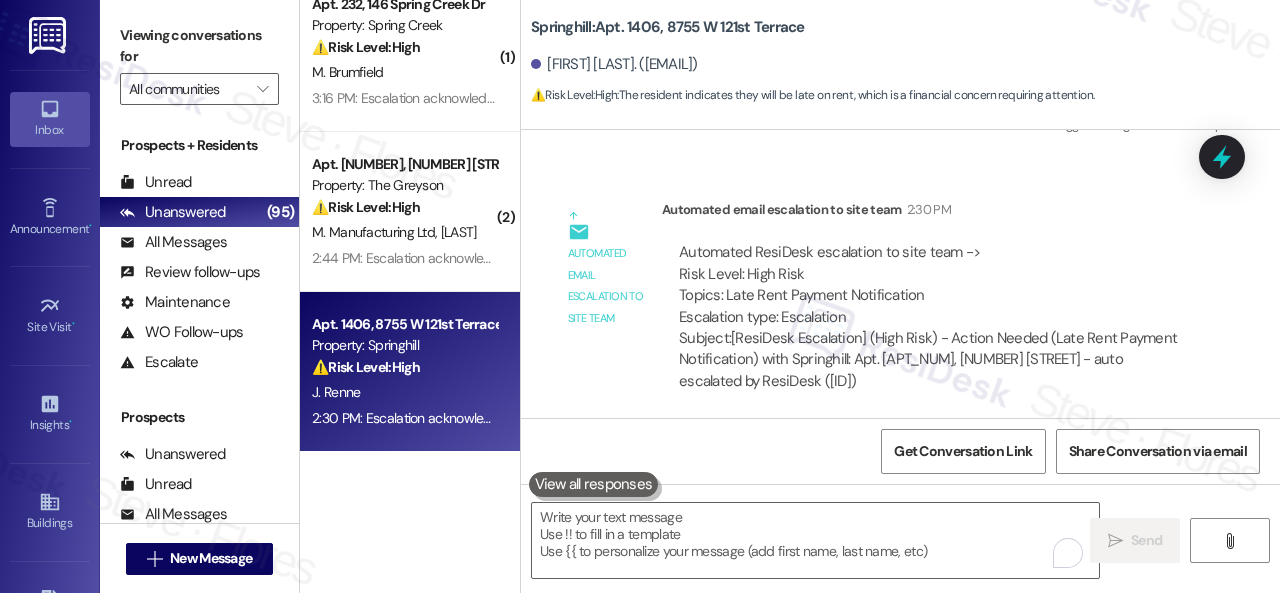 scroll, scrollTop: 9490, scrollLeft: 0, axis: vertical 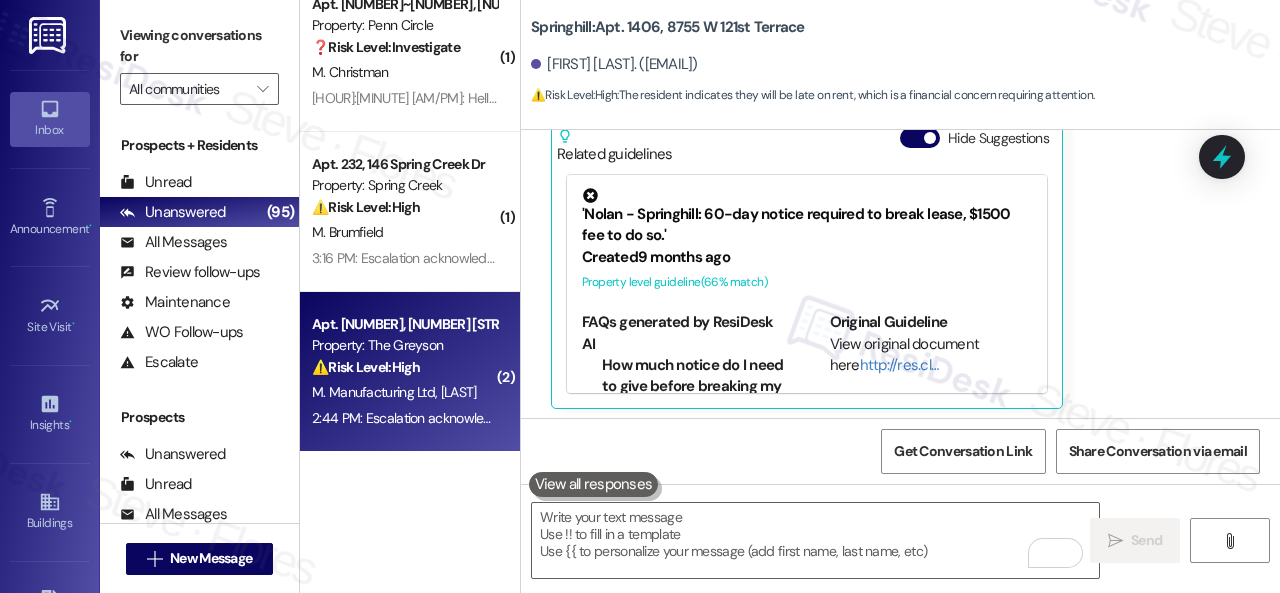 click on "Property: The Greyson" at bounding box center (404, 345) 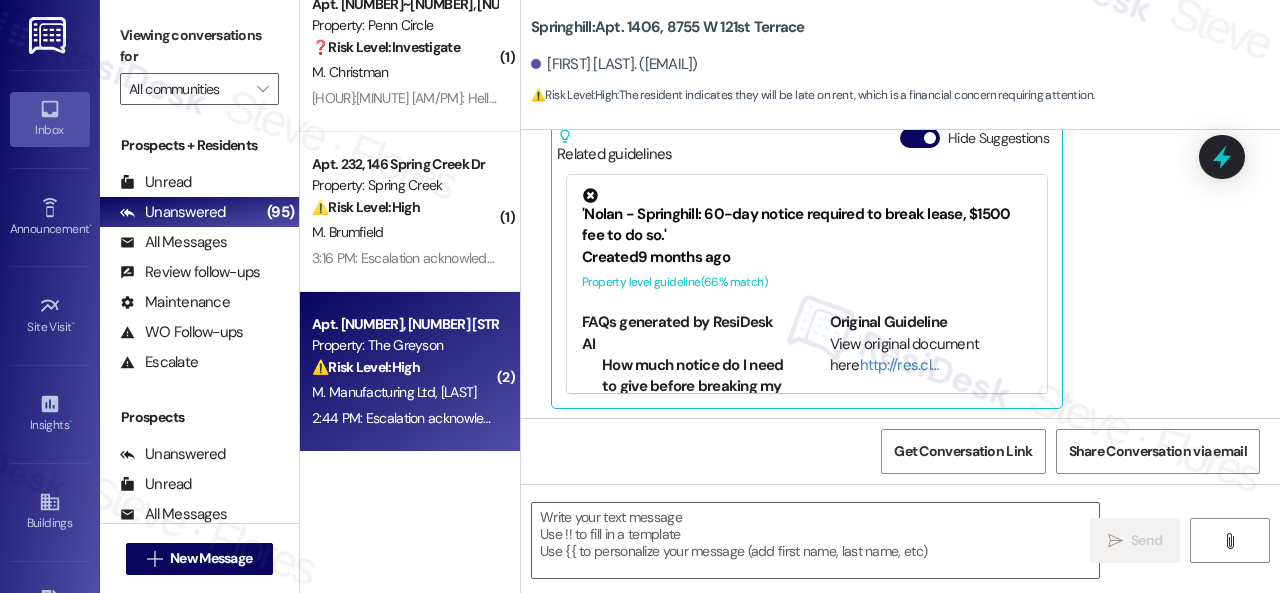 type on "Fetching suggested responses. Please feel free to read through the conversation in the meantime." 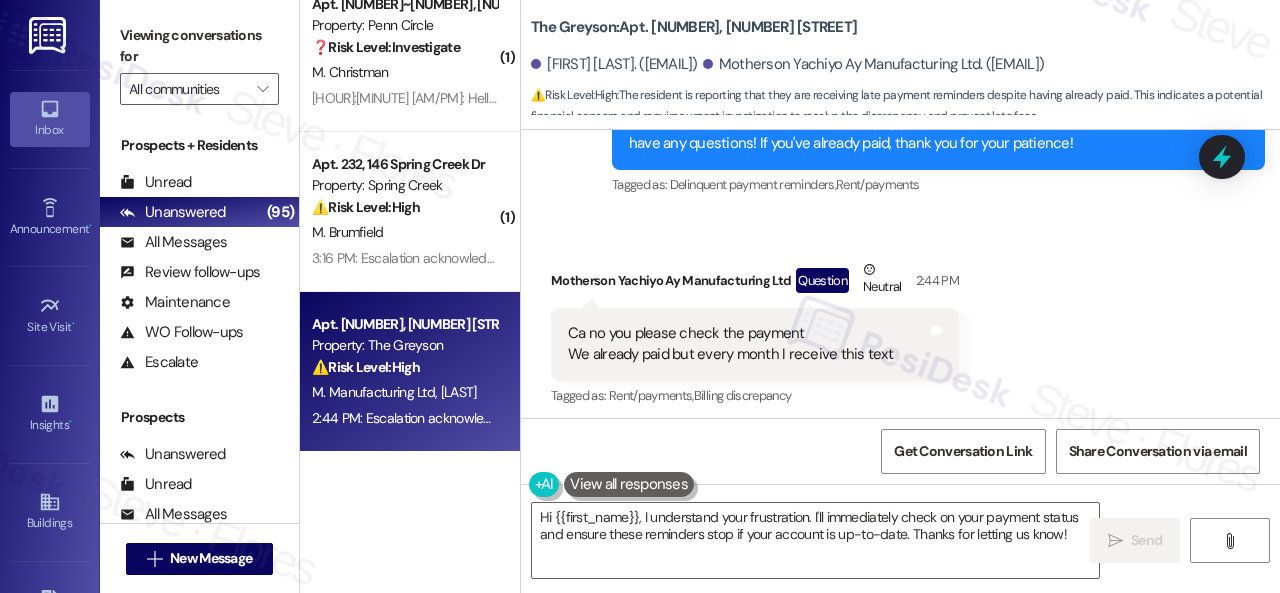 scroll, scrollTop: 14569, scrollLeft: 0, axis: vertical 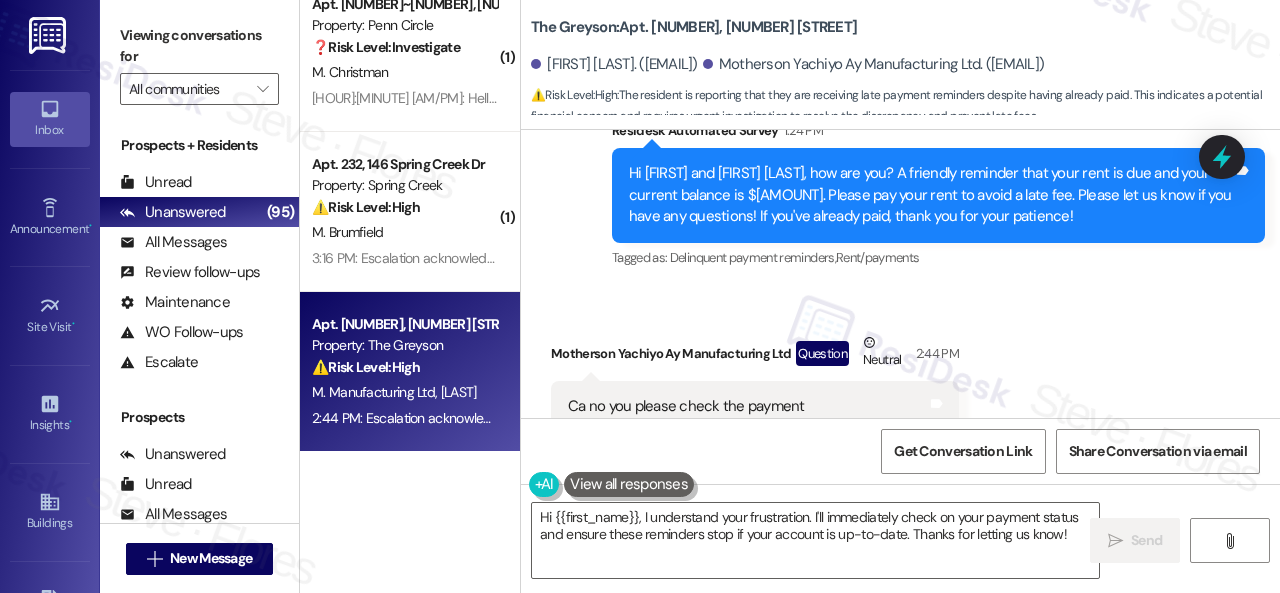 click on "Survey, sent via SMS Residesk Automated Survey [HOUR]:[MINUTE] Hi [FIRST] and [FIRST] [LAST], how are you? A friendly reminder that your rent is due and your current balance is $[AMOUNT]. Please pay your rent to avoid a late fee. Please let us know if you have any questions! If you've already paid, thank you for your patience! Tags and notes Tagged as:   Delinquent payment reminders ,  Click to highlight conversations about Delinquent payment reminders Rent/payments Click to highlight conversations about Rent/payments" at bounding box center [938, 196] 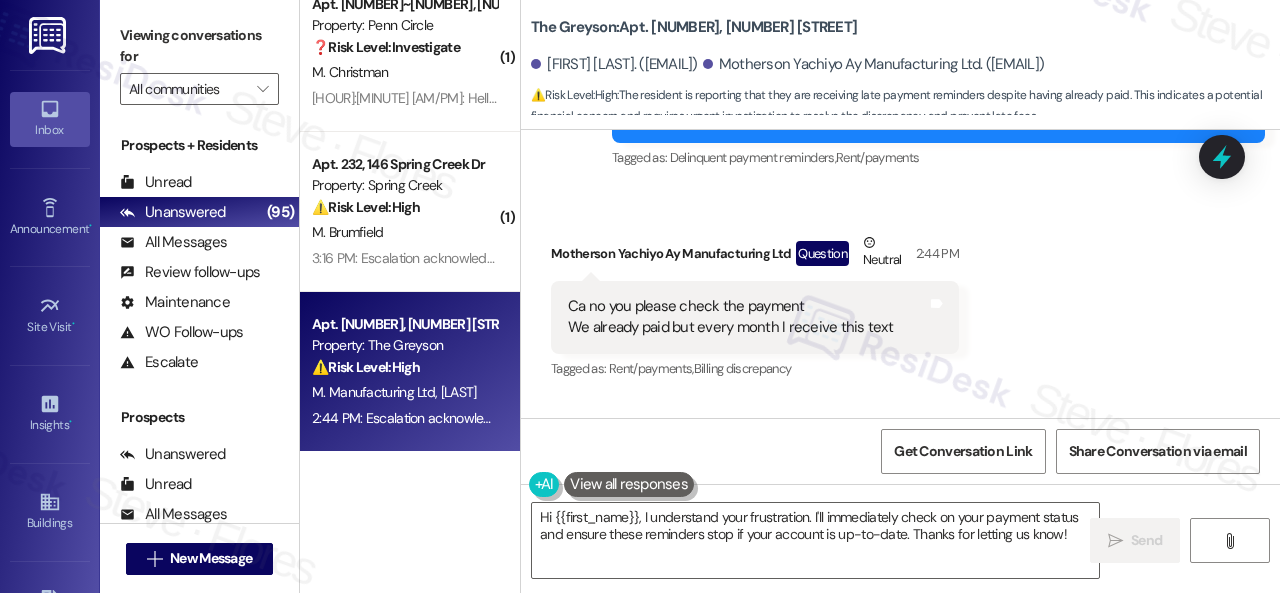 scroll, scrollTop: 14569, scrollLeft: 0, axis: vertical 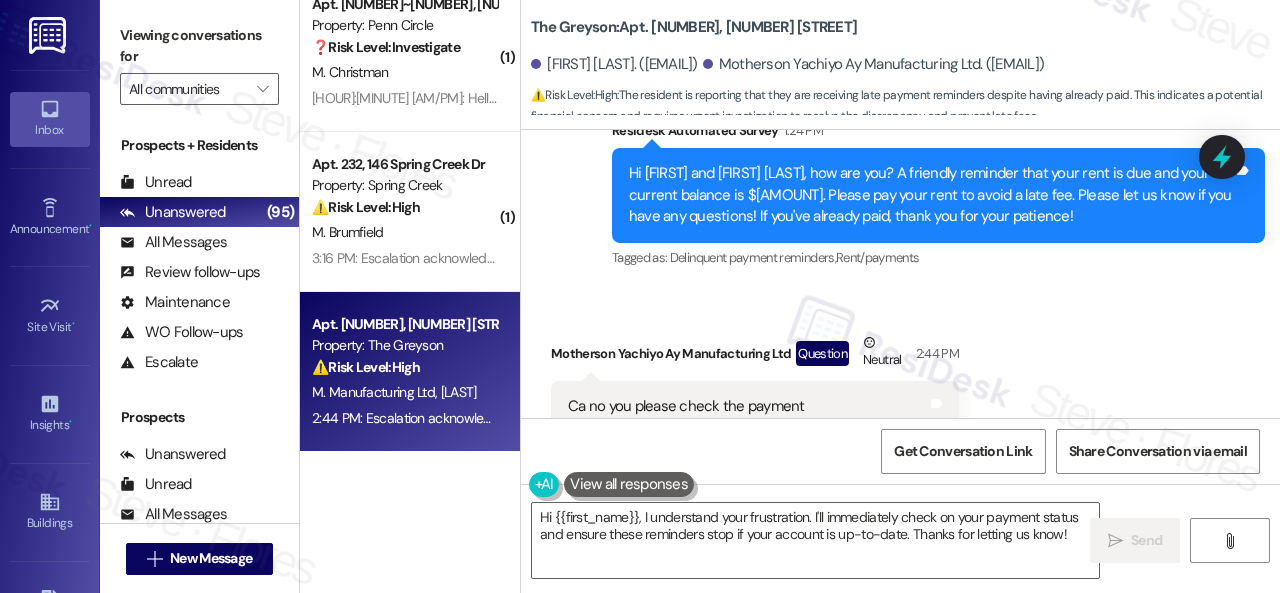 click on "Received via SMS [COMPANY_NAME] Question   Neutral [TIME] Ca no you please check the payment
We already paid but every month I receive this text Tags and notes Tagged as:   Rent/payments ,  Click to highlight conversations about Rent/payments Billing discrepancy Click to highlight conversations about Billing discrepancy Received via SMS [TIME] [COMPANY_NAME] Question [TIME] Can you please  Tags and notes Tagged as:   Call request Click to highlight conversations about Call request" at bounding box center [900, 463] 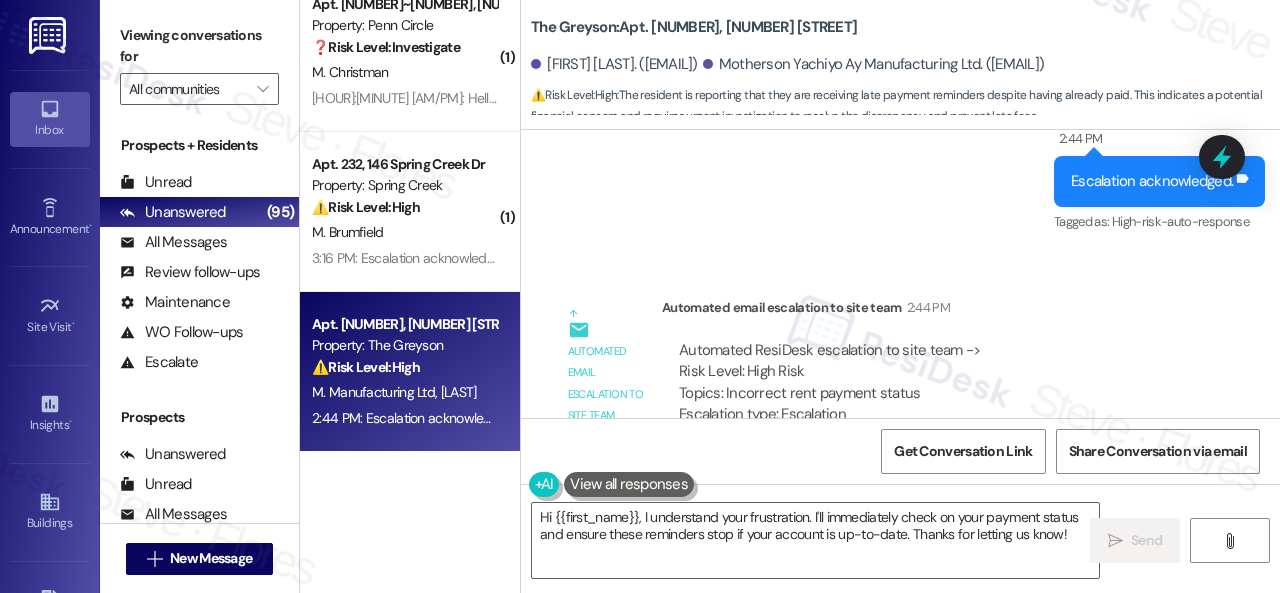 scroll, scrollTop: 15469, scrollLeft: 0, axis: vertical 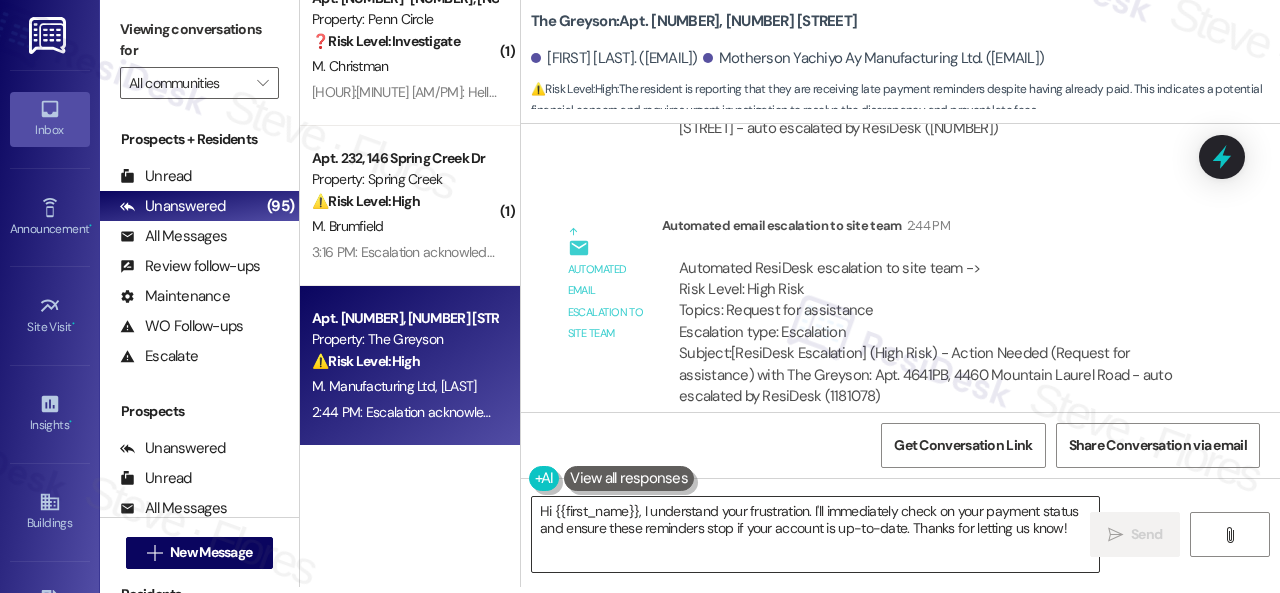 click on "Hi {{first_name}}, I understand your frustration. I'll immediately check on your payment status and ensure these reminders stop if your account is up-to-date. Thanks for letting us know!" at bounding box center [815, 534] 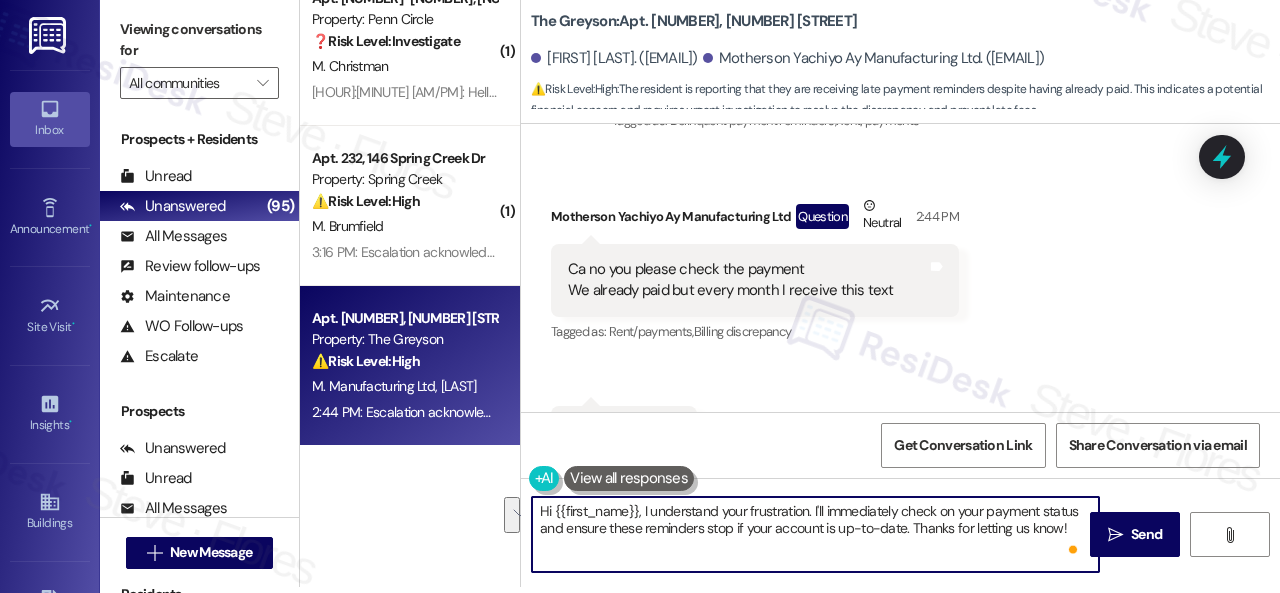 scroll, scrollTop: 14669, scrollLeft: 0, axis: vertical 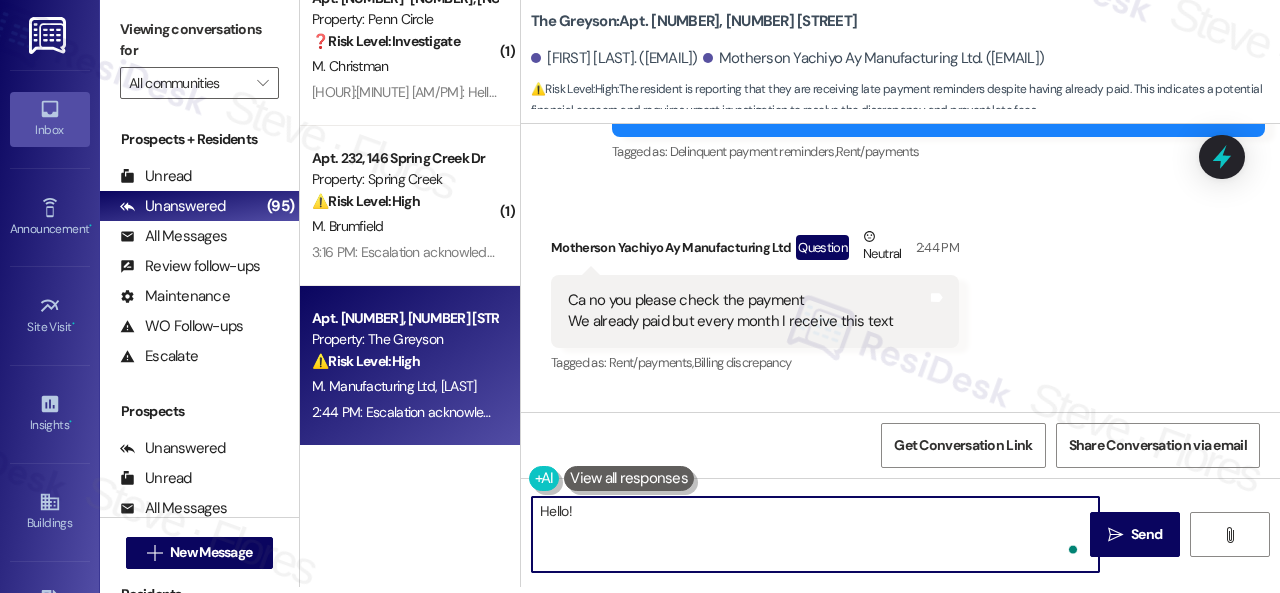 paste on "Please disregard the message if you have already paid." 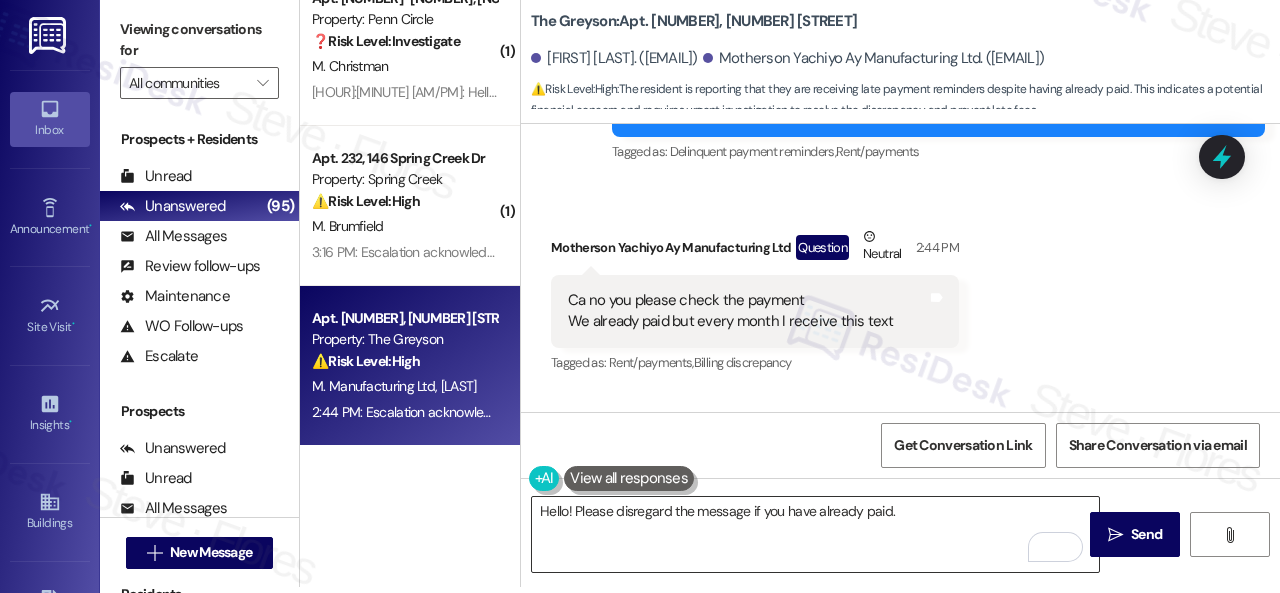 click on "Hello! Please disregard the message if you have already paid." at bounding box center (815, 534) 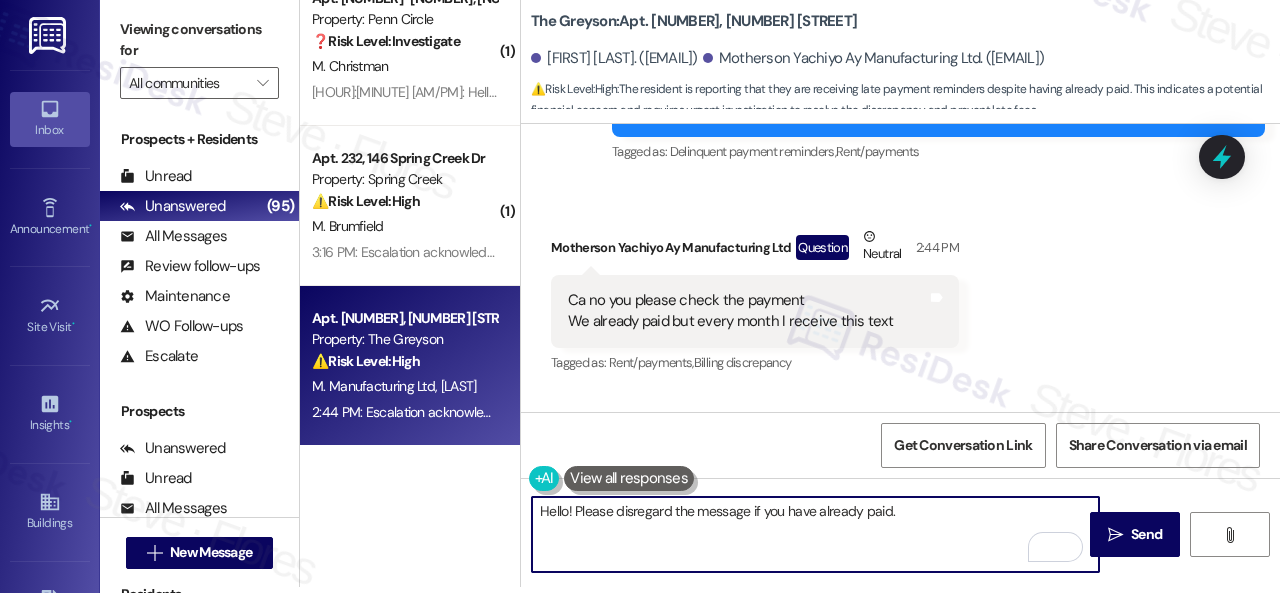 click on "Hello! Please disregard the message if you have already paid." at bounding box center [815, 534] 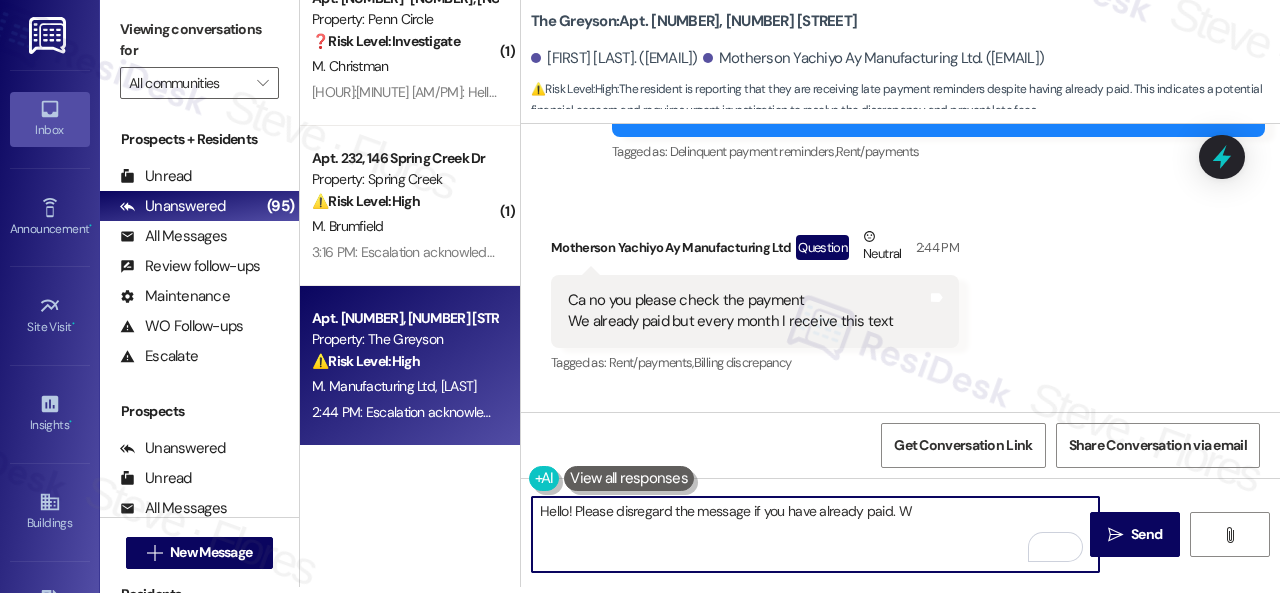 paste on "e apologize for the confusion — it may take some time for the system to reflect the updated balance." 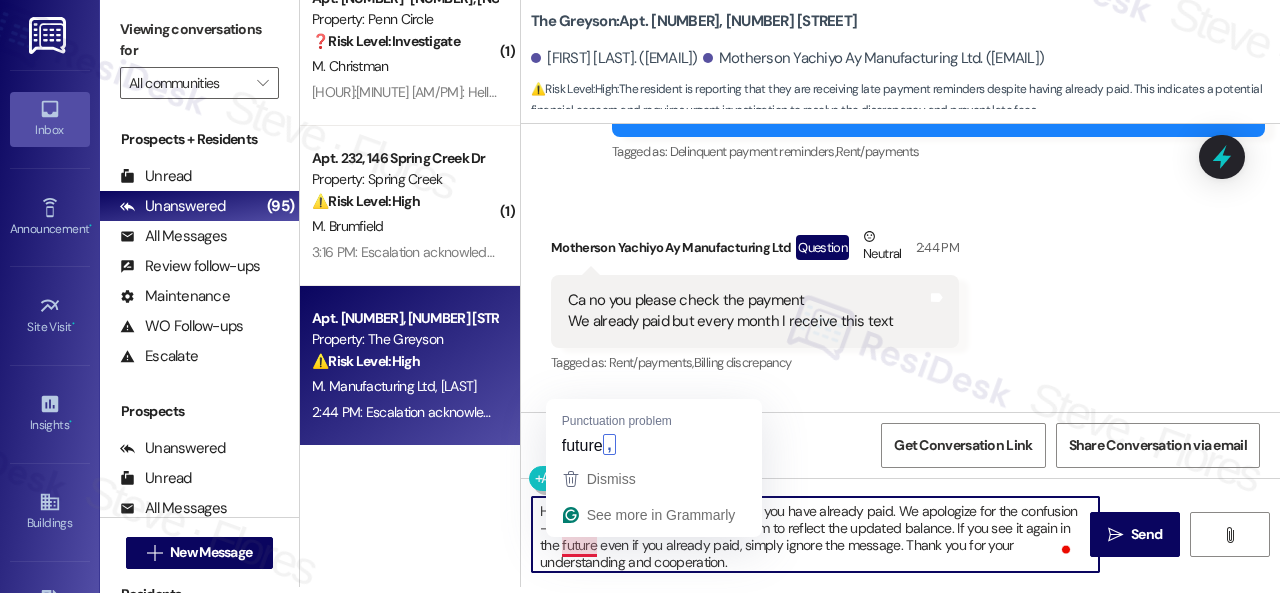 click on "Hello! Please disregard the message if you have already paid. We apologize for the confusion — it may take some time for the system to reflect the updated balance. If you see it again in the future even if you already paid, simply ignore the message. Thank you for your understanding and cooperation." at bounding box center (815, 534) 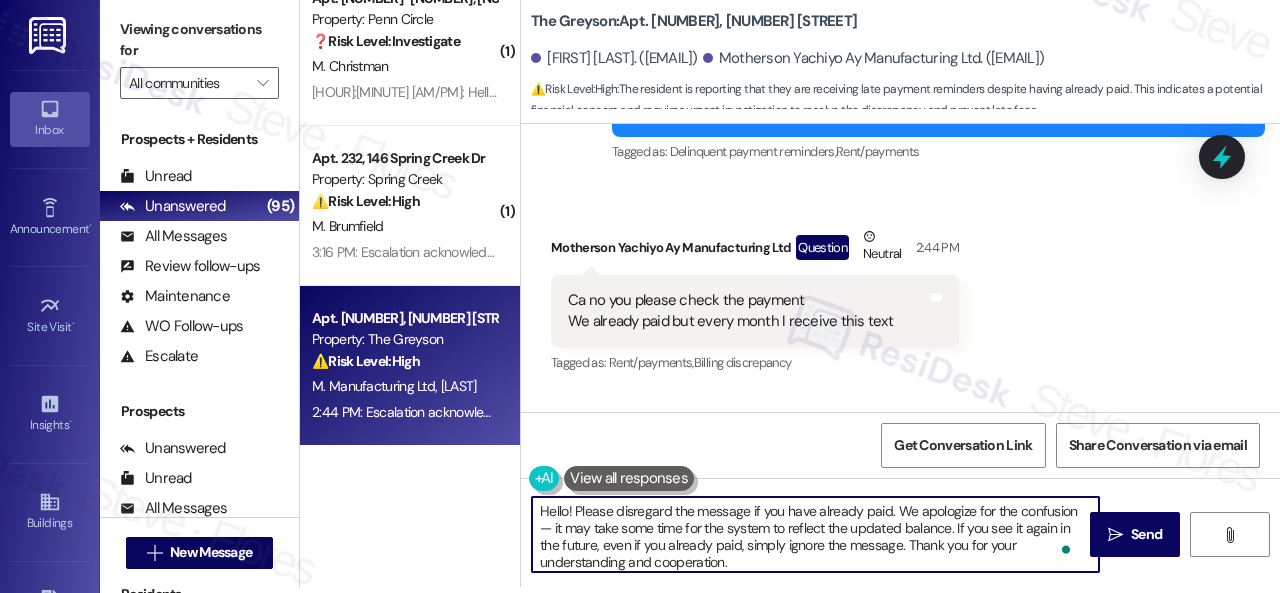 scroll, scrollTop: 0, scrollLeft: 0, axis: both 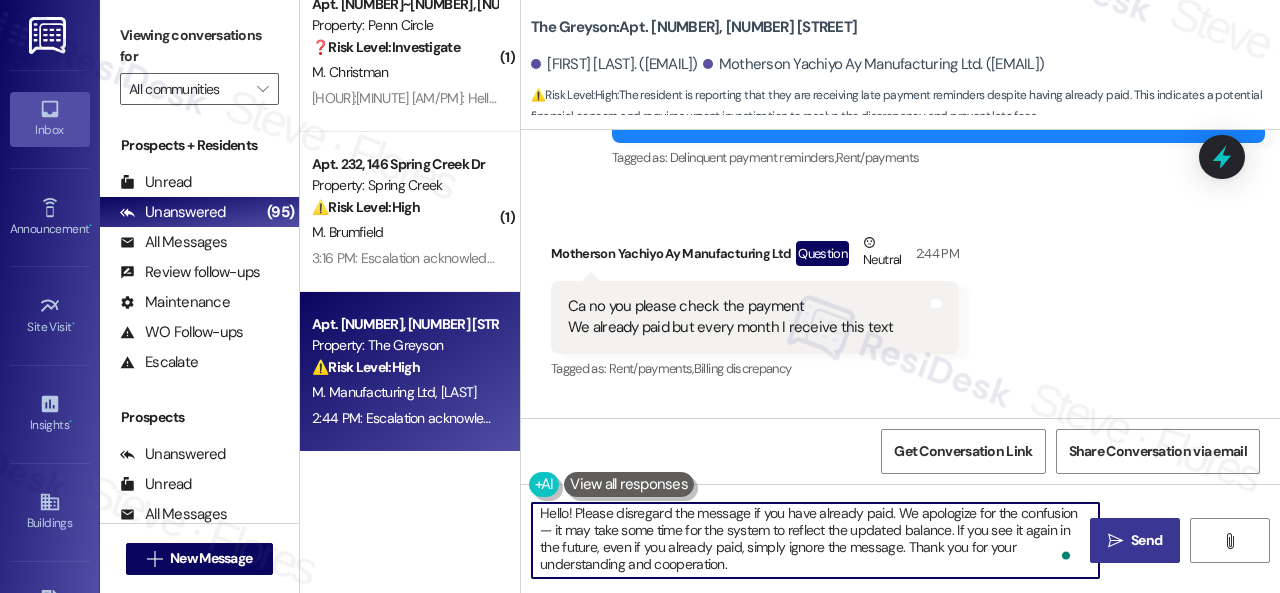 type on "Hello! Please disregard the message if you have already paid. We apologize for the confusion — it may take some time for the system to reflect the updated balance. If you see it again in the future, even if you already paid, simply ignore the message. Thank you for your understanding and cooperation." 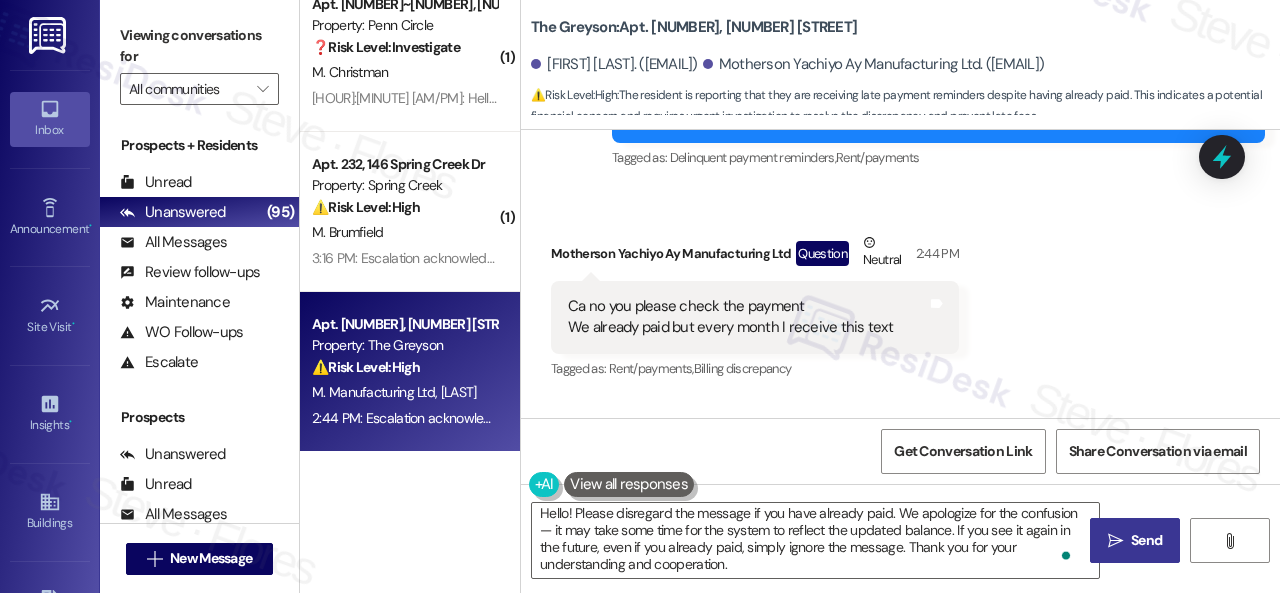 click on "Send" at bounding box center [1146, 540] 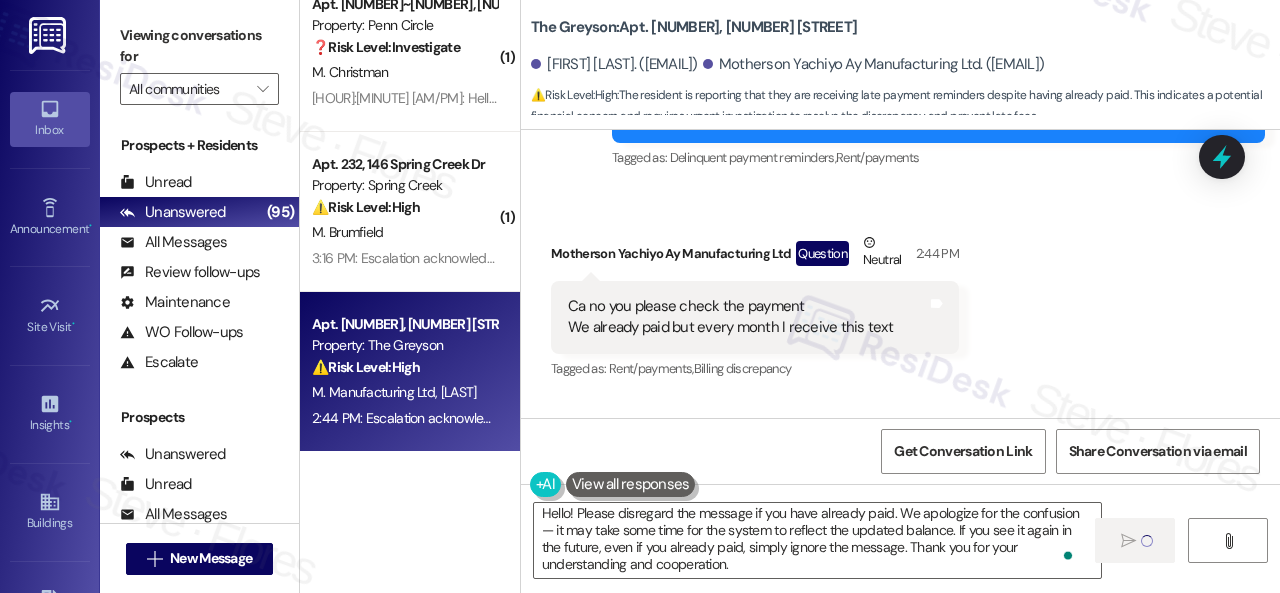 type 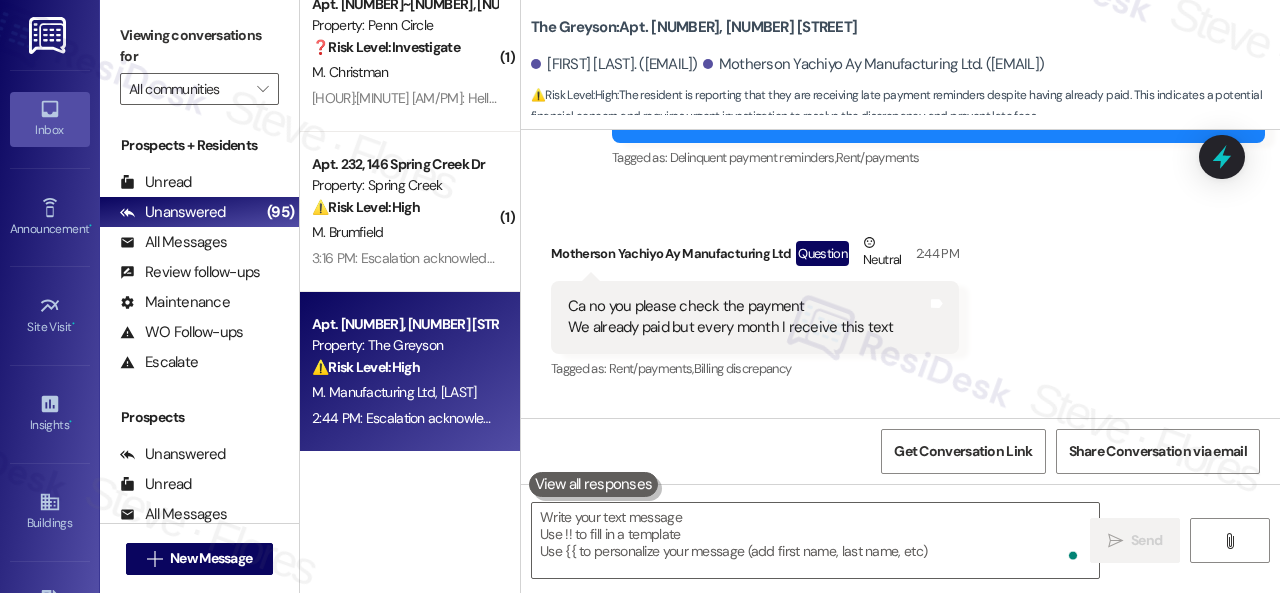 scroll, scrollTop: 0, scrollLeft: 0, axis: both 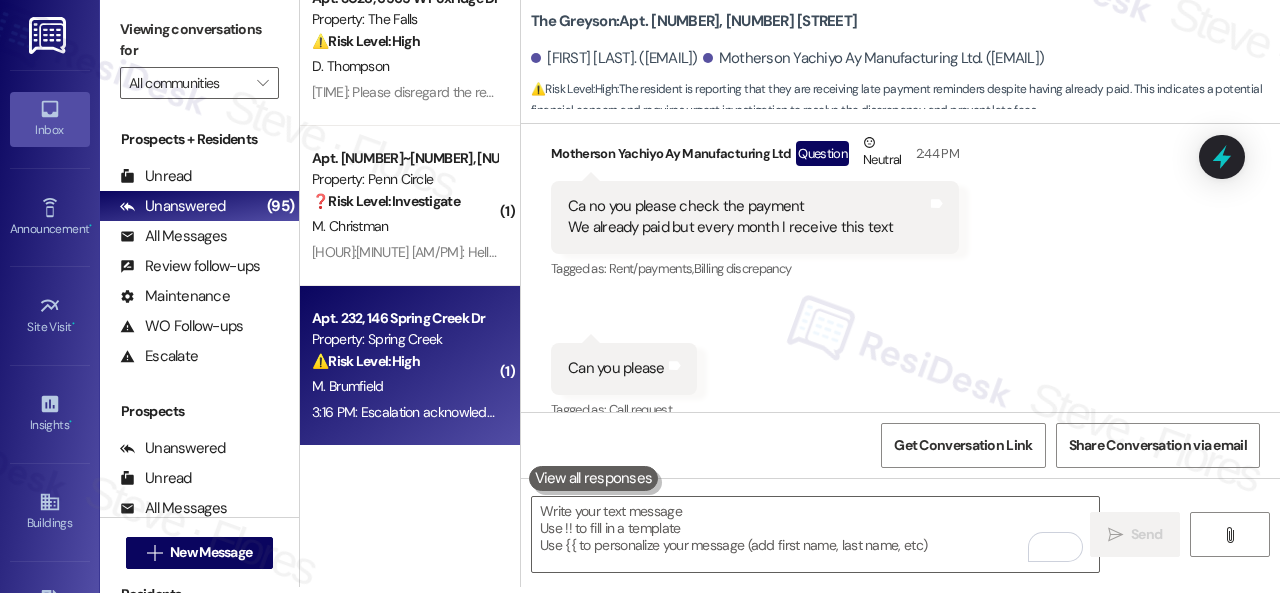 click on "M. Brumfield" at bounding box center (404, 386) 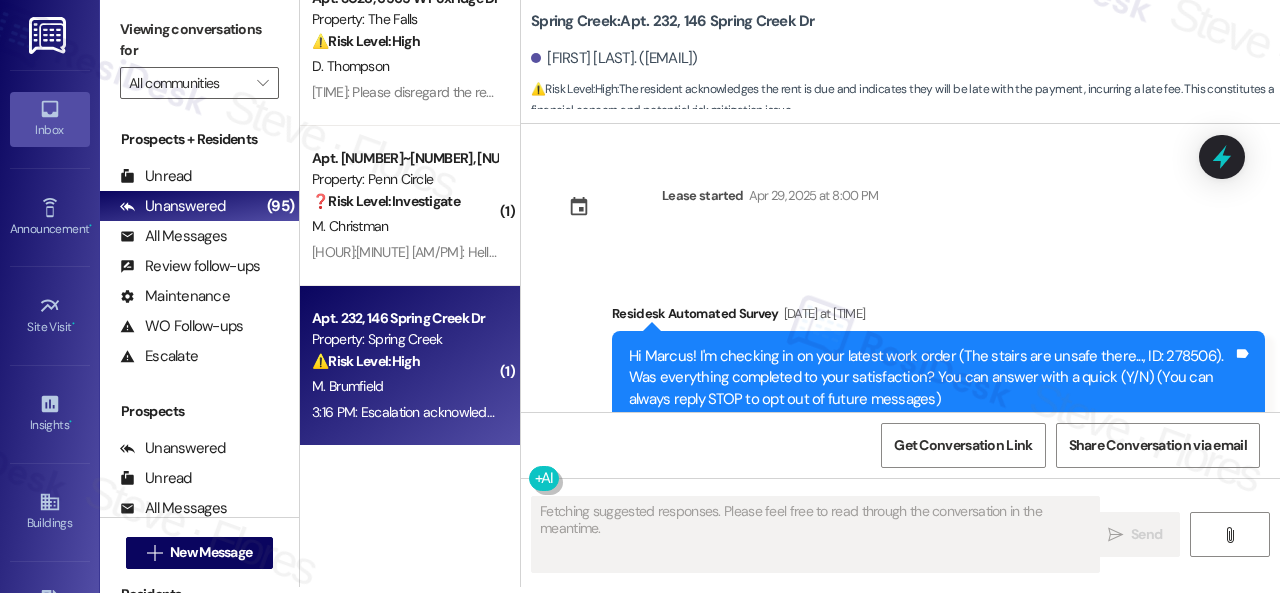 scroll, scrollTop: 0, scrollLeft: 0, axis: both 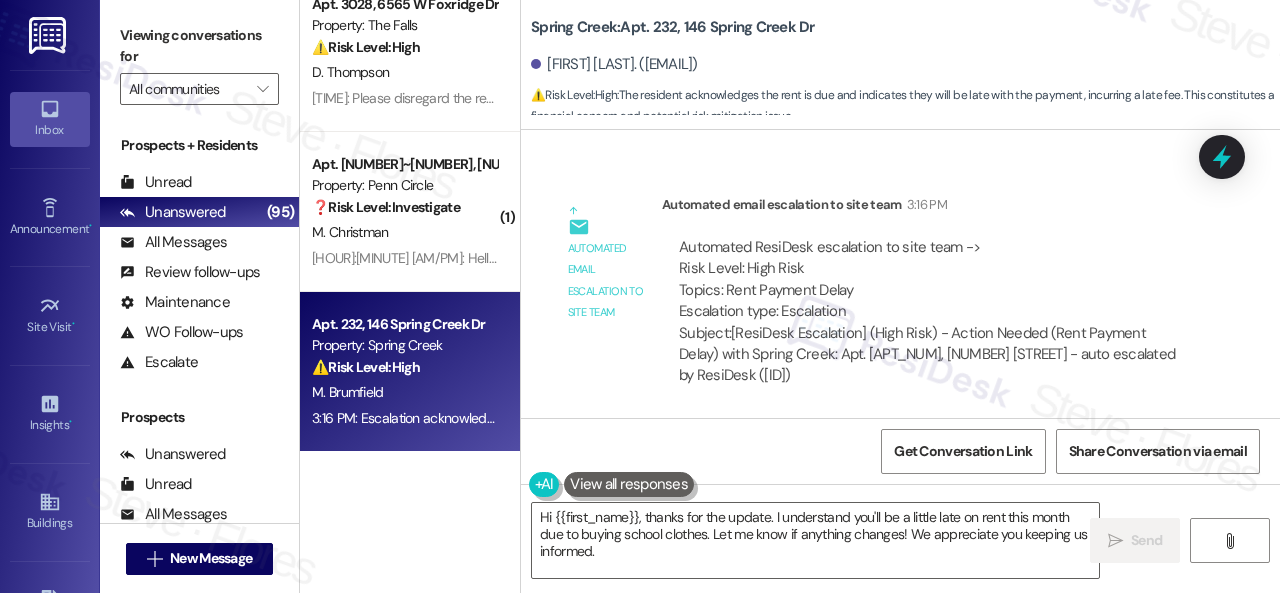 drag, startPoint x: 594, startPoint y: 157, endPoint x: 592, endPoint y: 181, distance: 24.083189 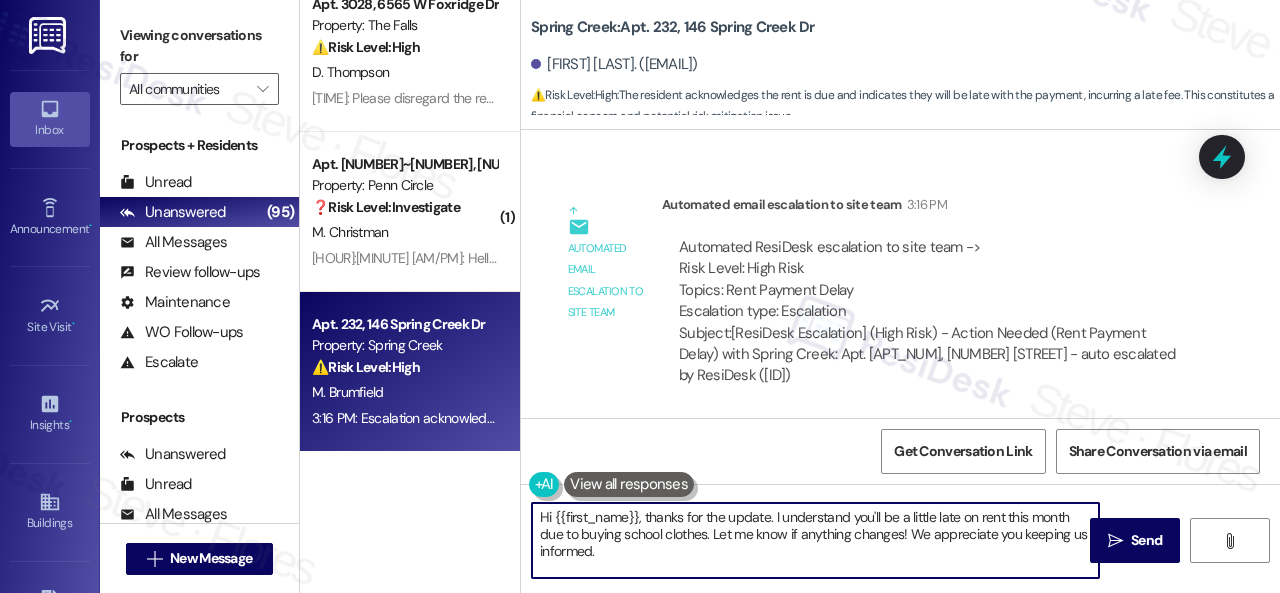 drag, startPoint x: 488, startPoint y: 503, endPoint x: 727, endPoint y: 530, distance: 240.52026 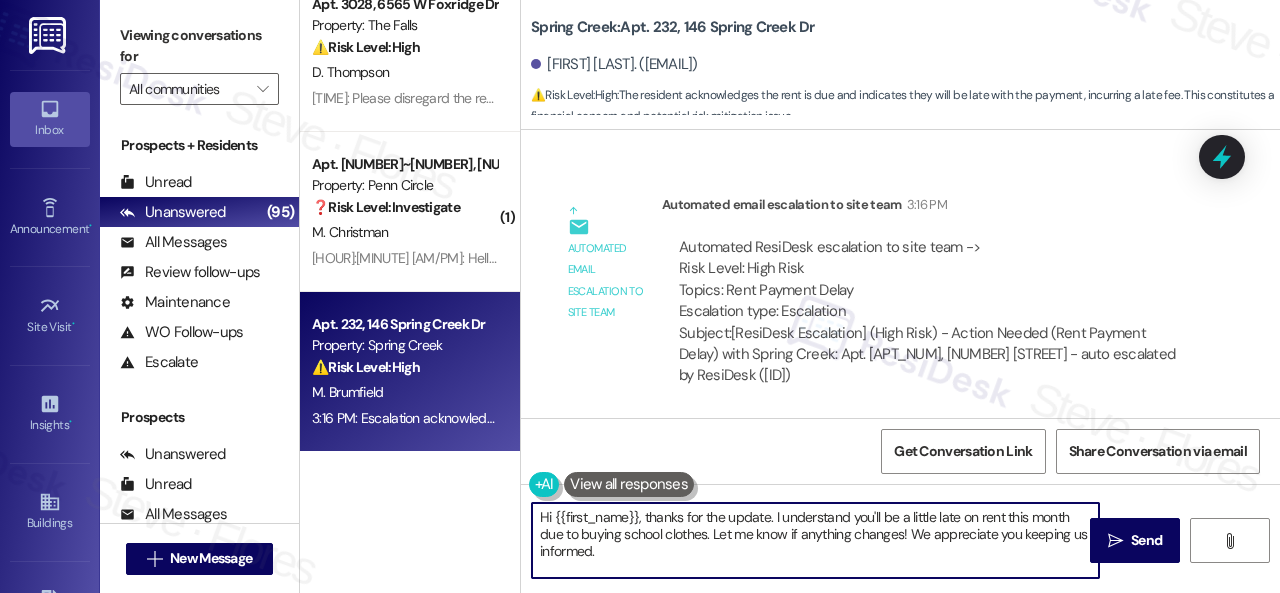 click on "Apt. 1406, 8755 W 121st Terrace Property: Springhill ⚠️  Risk Level:  High The resident indicates they will be late on rent, which is a financial concern requiring attention. J. Renne 3:50 PM: Thanks for updating us on your payment plan, Joshua! We appreciate you letting us know. Please don't hesitate to reach out if you need anything else! 3:50 PM: Thanks for updating us on your payment plan, Joshua! We appreciate you letting us know. Please don't hesitate to reach out if you need anything else! Apt. 5270F, 5331 Findley Property: Prairie Pines Townhomes ⚠️  Risk Level:  High The resident is responding to a rent reminder and indicating a slightly delayed payment. While not an emergency, overdue rent is a financial concern that requires monitoring. L. King 3:47 PM: Thanks for updating us on your payment plan, Llamar! We appreciate you letting us know. Please don't hesitate to reach out if you need anything else! Apt. 3028, 6565 W Foxridge Dr Property: The Falls ⚠️  Risk Level:  High D. Thompson ( 1" at bounding box center [790, 296] 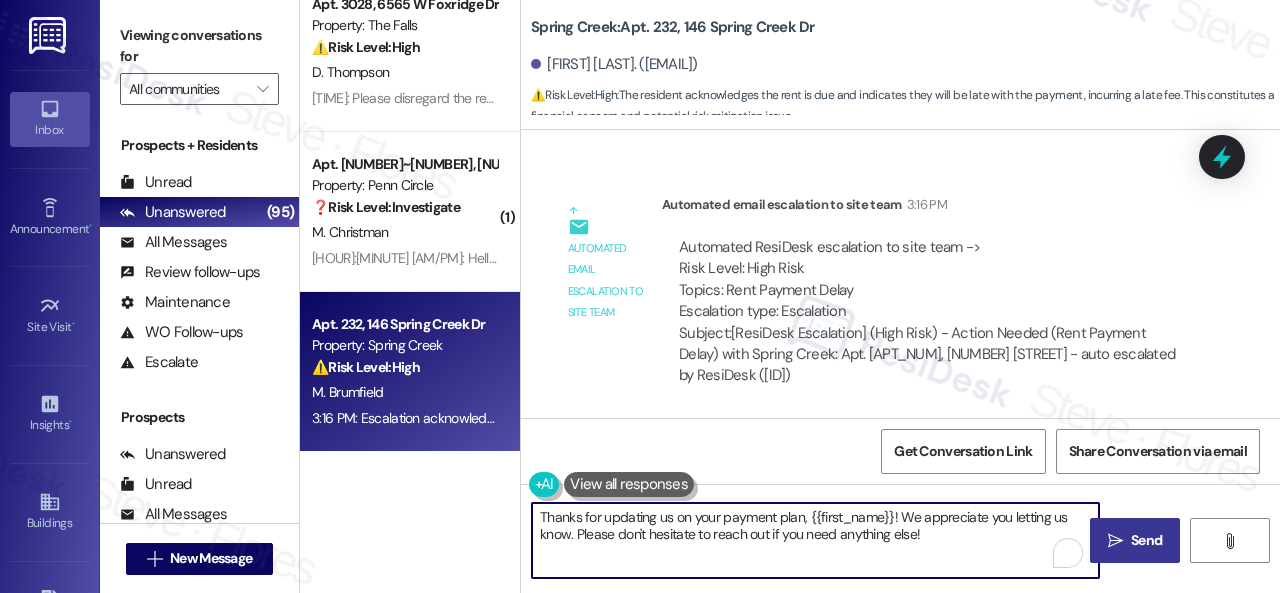 type on "Thanks for updating us on your payment plan, {{first_name}}! We appreciate you letting us know. Please don't hesitate to reach out if you need anything else!" 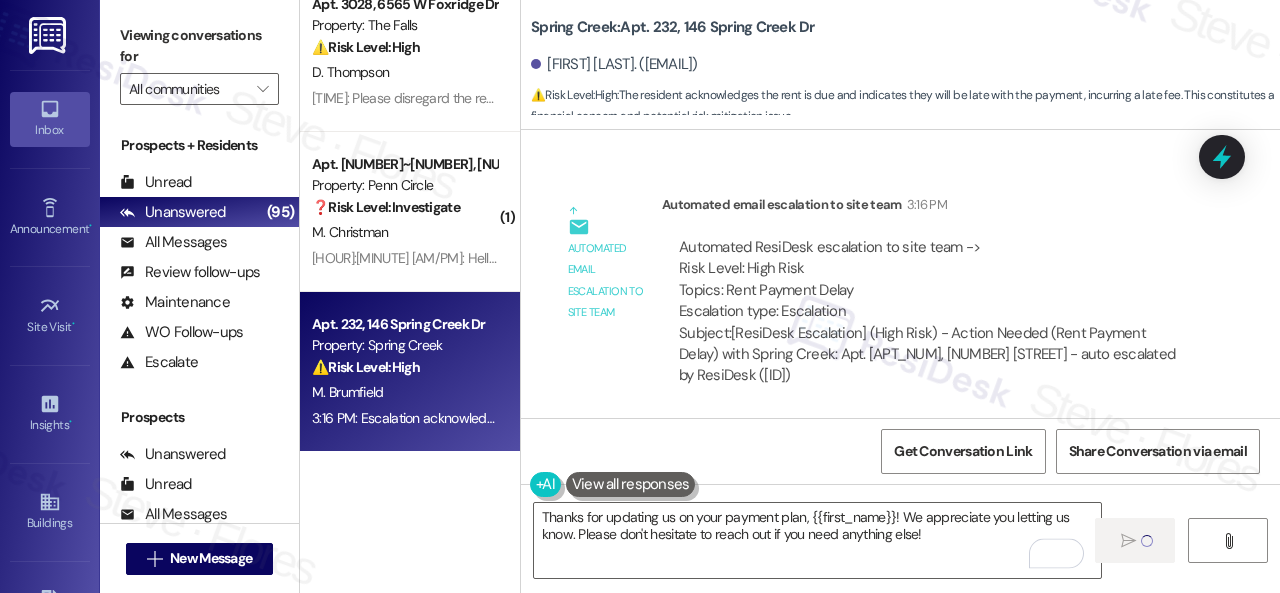 type 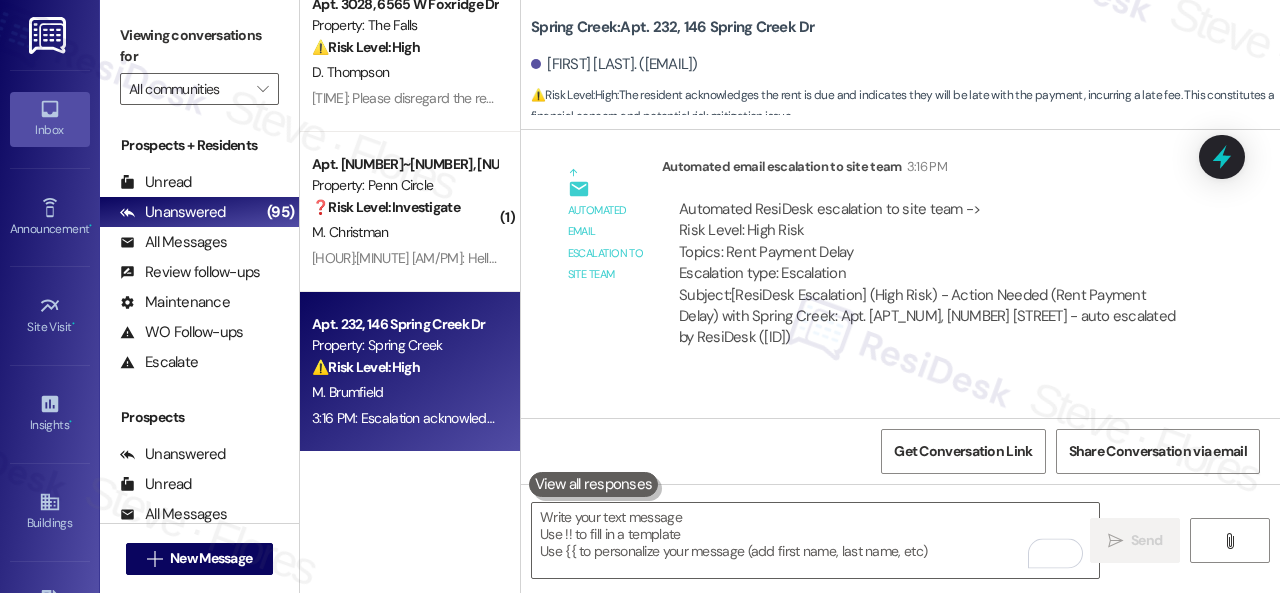 scroll, scrollTop: 12160, scrollLeft: 0, axis: vertical 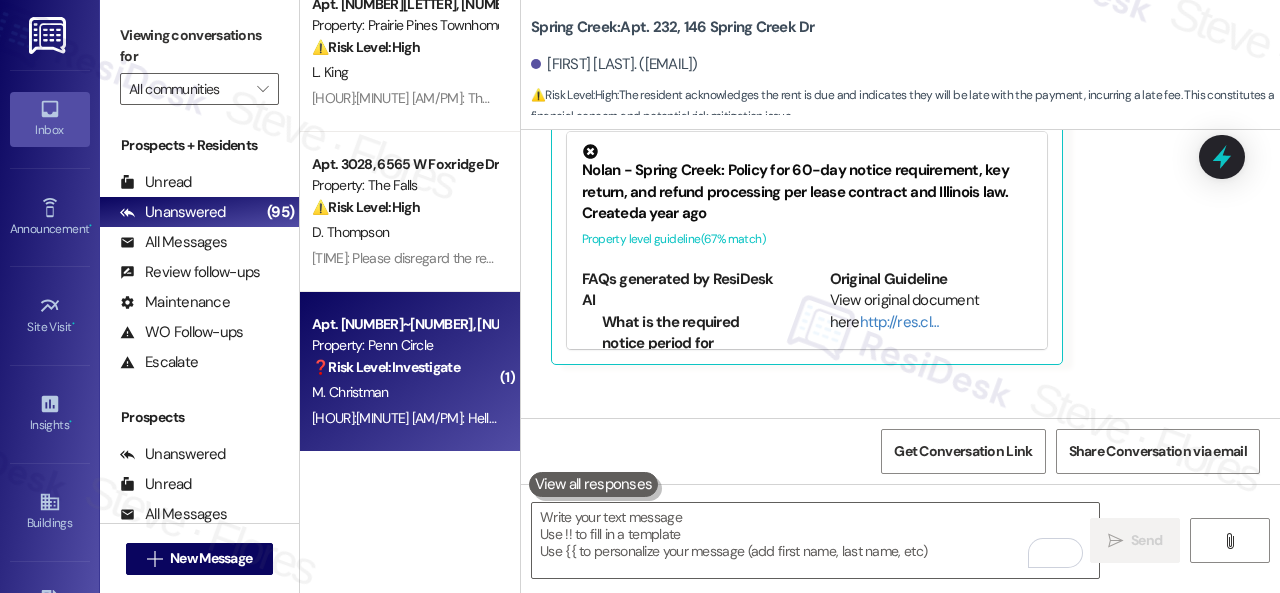 click on "3:17 PM: Hello, is it still showing that I have an overdue balance? 3:17 PM: Hello, is it still showing that I have an overdue balance?" at bounding box center (547, 418) 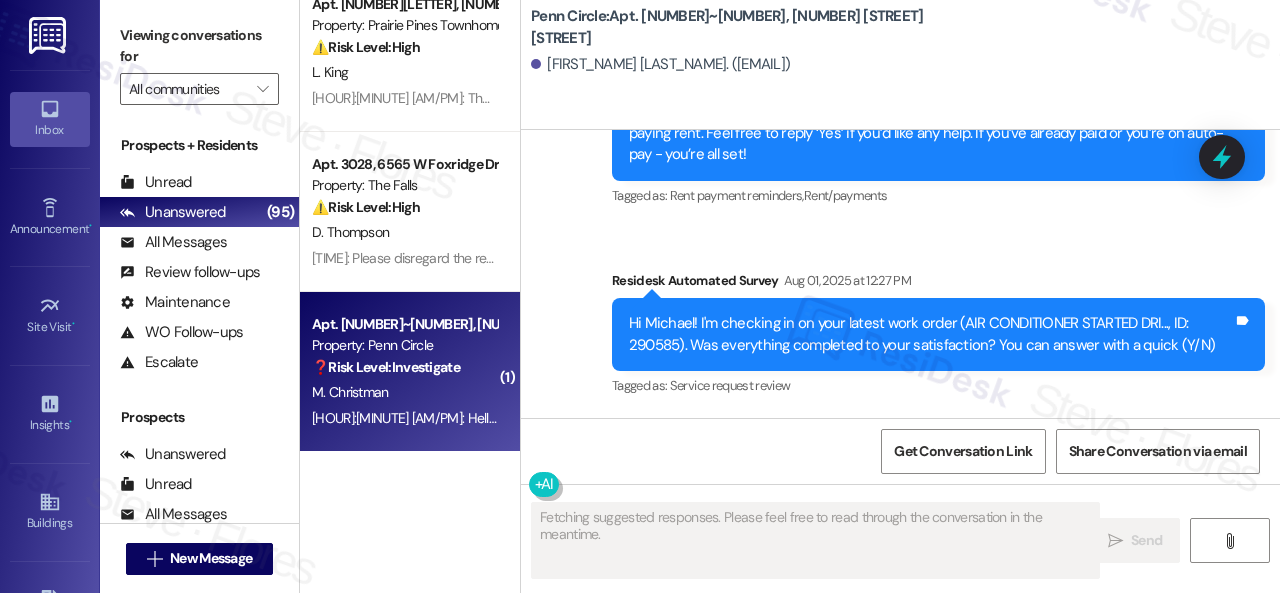 scroll, scrollTop: 3971, scrollLeft: 0, axis: vertical 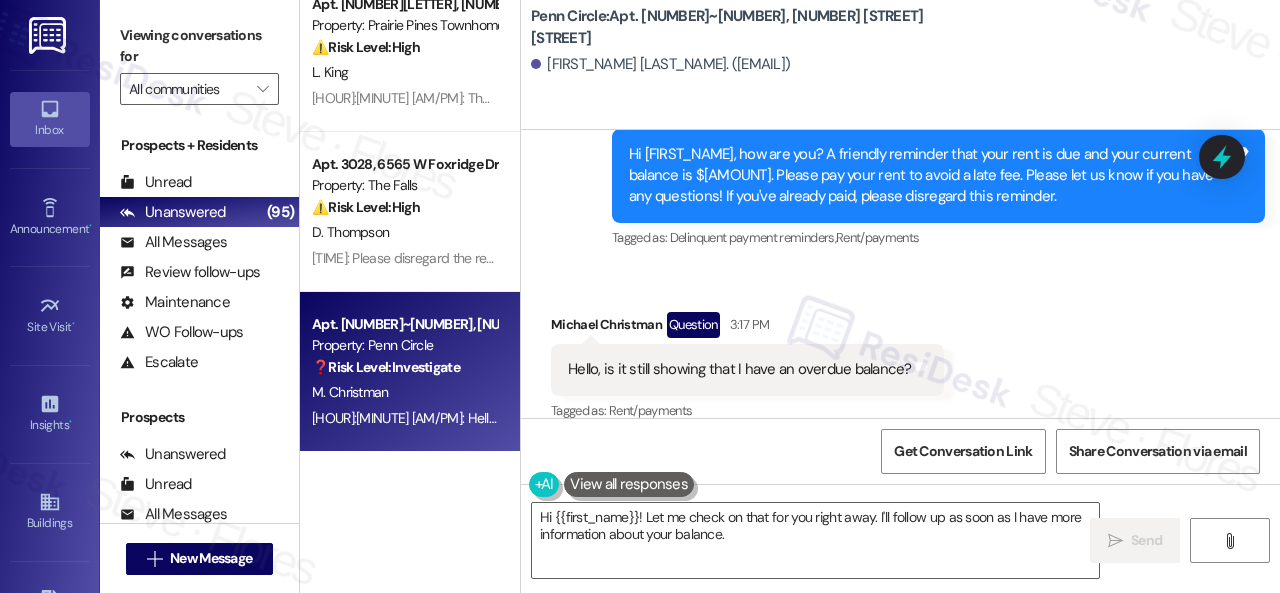 click on "Received via SMS Michael Christman Question 3:17 PM Hello, is it still showing that I have an overdue balance? Tags and notes Tagged as:   Rent/payments Click to highlight conversations about Rent/payments" at bounding box center [900, 353] 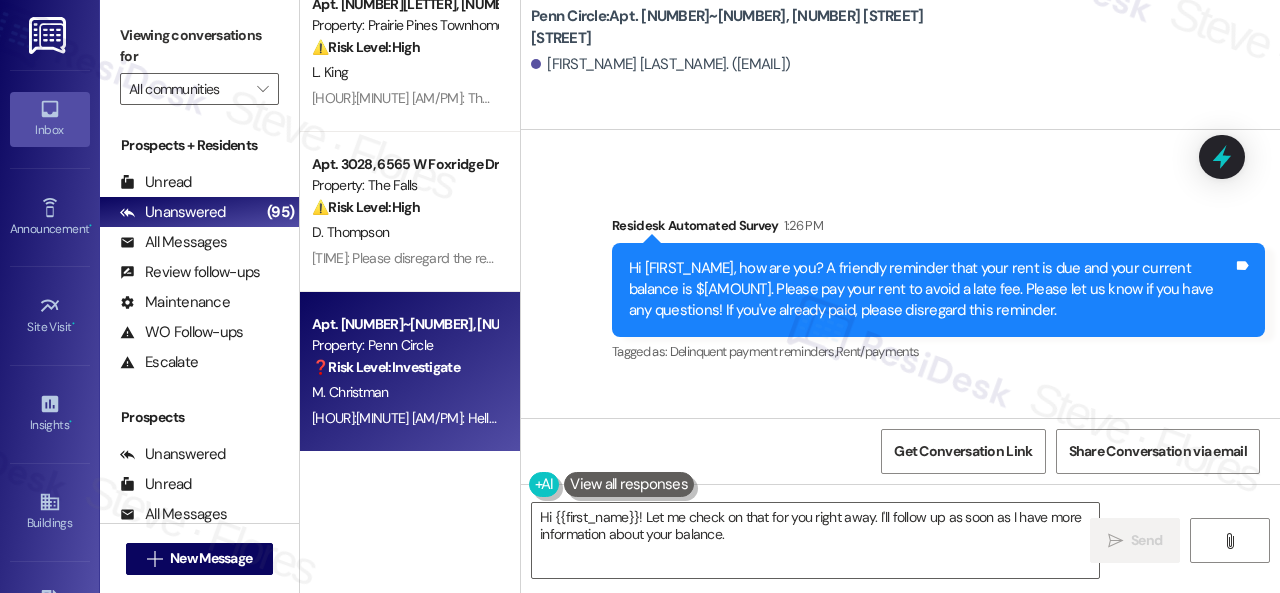 scroll, scrollTop: 3972, scrollLeft: 0, axis: vertical 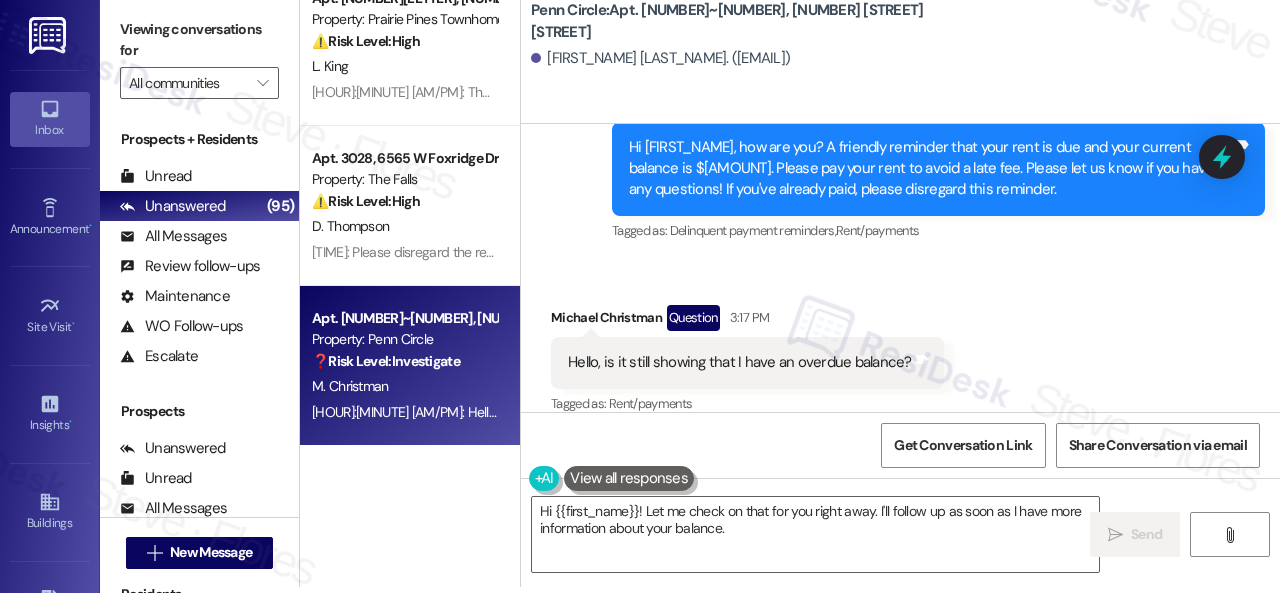 click on "Received via SMS Michael Christman Question 3:17 PM Hello, is it still showing that I have an overdue balance? Tags and notes Tagged as:   Rent/payments Click to highlight conversations about Rent/payments" at bounding box center [900, 346] 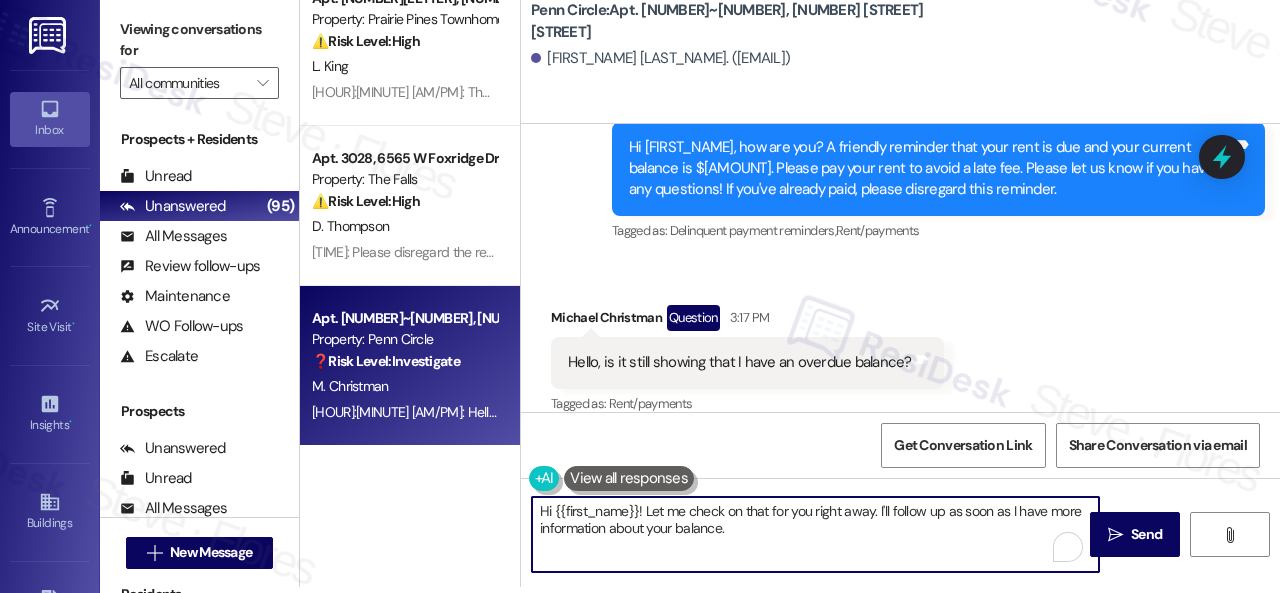 drag, startPoint x: 745, startPoint y: 537, endPoint x: 451, endPoint y: 456, distance: 304.9541 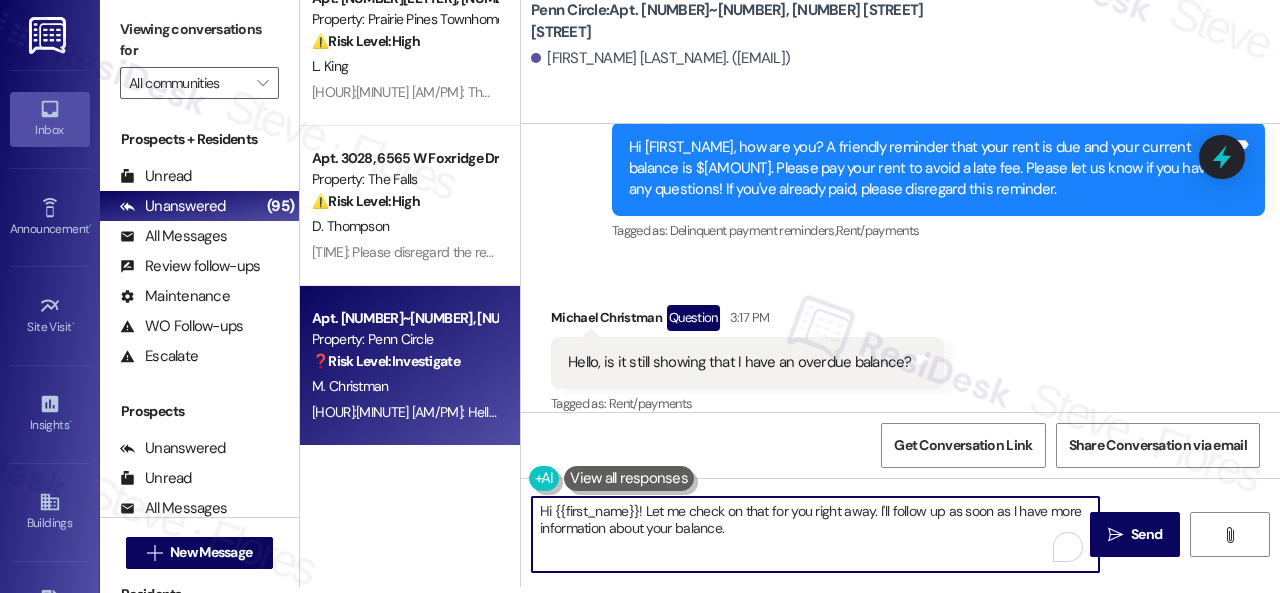 click on "Apt. 232, 146 Spring Creek Dr Property: Spring Creek ⚠️  Risk Level:  High The resident acknowledges the rent is due and indicates they will be late with the payment, incurring a late fee. This constitutes a financial concern and potential risk mitigation issue. M. Brumfield 3:54 PM: Thanks for updating us on your payment plan, Marcus! We appreciate you letting us know. Please don't hesitate to reach out if you need anything else! 3:54 PM: Thanks for updating us on your payment plan, Marcus! We appreciate you letting us know. Please don't hesitate to reach out if you need anything else! Apt. 1406, 8755 W 121st Terrace Property: Springhill ⚠️  Risk Level:  High The resident indicates they will be late on rent, which is a financial concern requiring attention. J. Renne 3:50 PM: Thanks for updating us on your payment plan, Joshua! We appreciate you letting us know. Please don't hesitate to reach out if you need anything else! Apt. 5270F, 5331 Findley Property: Prairie Pines Townhomes ⚠️  Risk Level:" at bounding box center (790, 290) 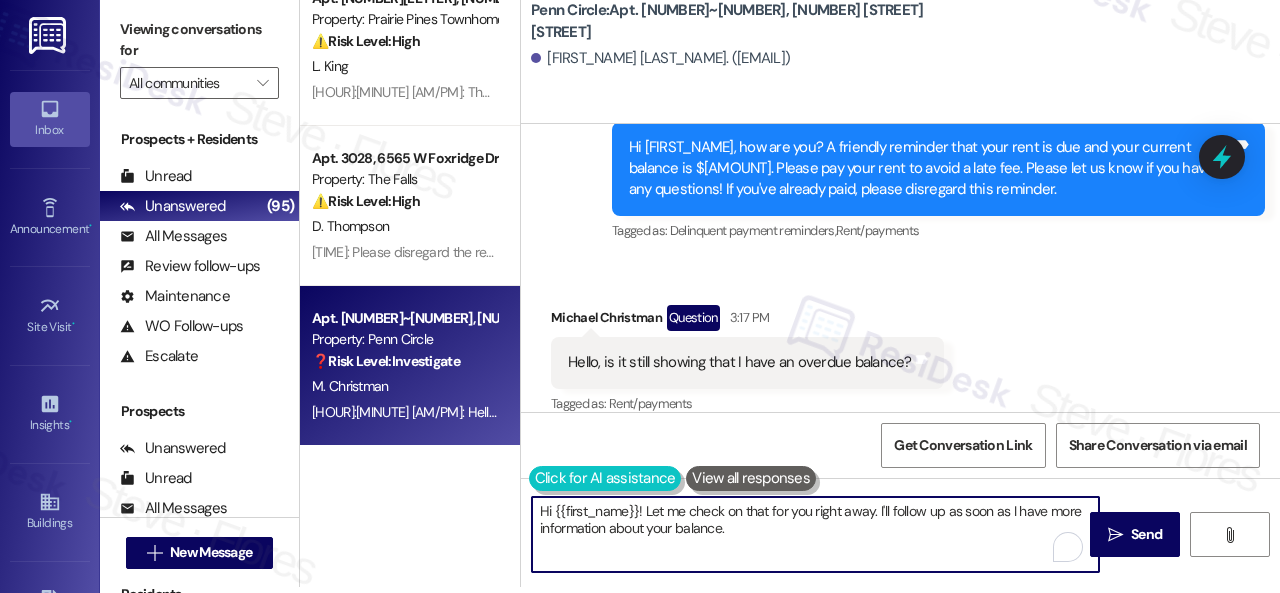 paste on "Thank you for reaching out regarding your balance. If you’ve already made a payment but still see an incorrect amount, we apologize for the confusion — it may take some time for the system to reflect the updated balance. If everything is now in order, we appreciate you keeping us informed! Let us know if you have any further questions or concerns" 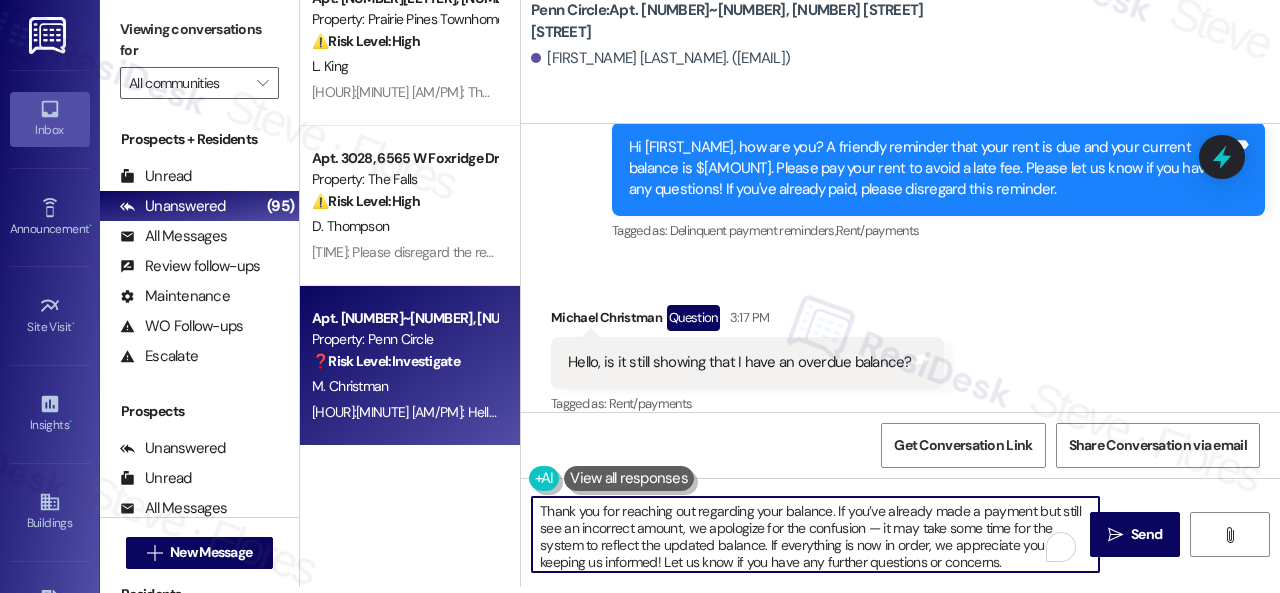 scroll, scrollTop: 0, scrollLeft: 0, axis: both 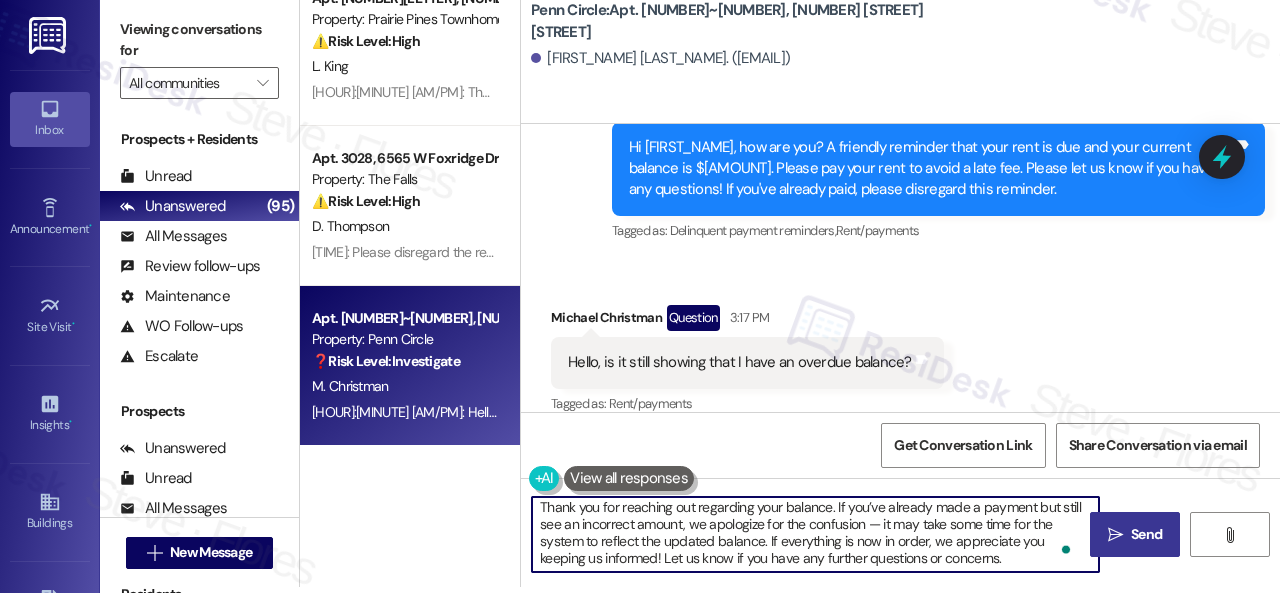 type on "Thank you for reaching out regarding your balance. If you’ve already made a payment but still see an incorrect amount, we apologize for the confusion — it may take some time for the system to reflect the updated balance. If everything is now in order, we appreciate you keeping us informed! Let us know if you have any further questions or concerns." 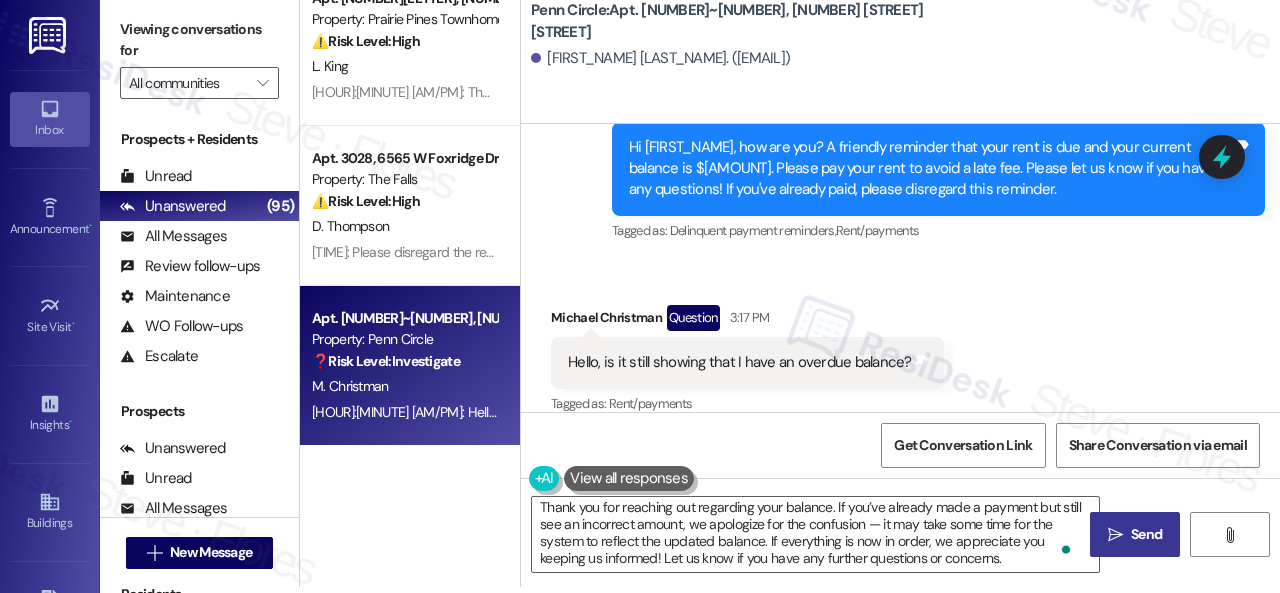 click on "Send" at bounding box center [1146, 534] 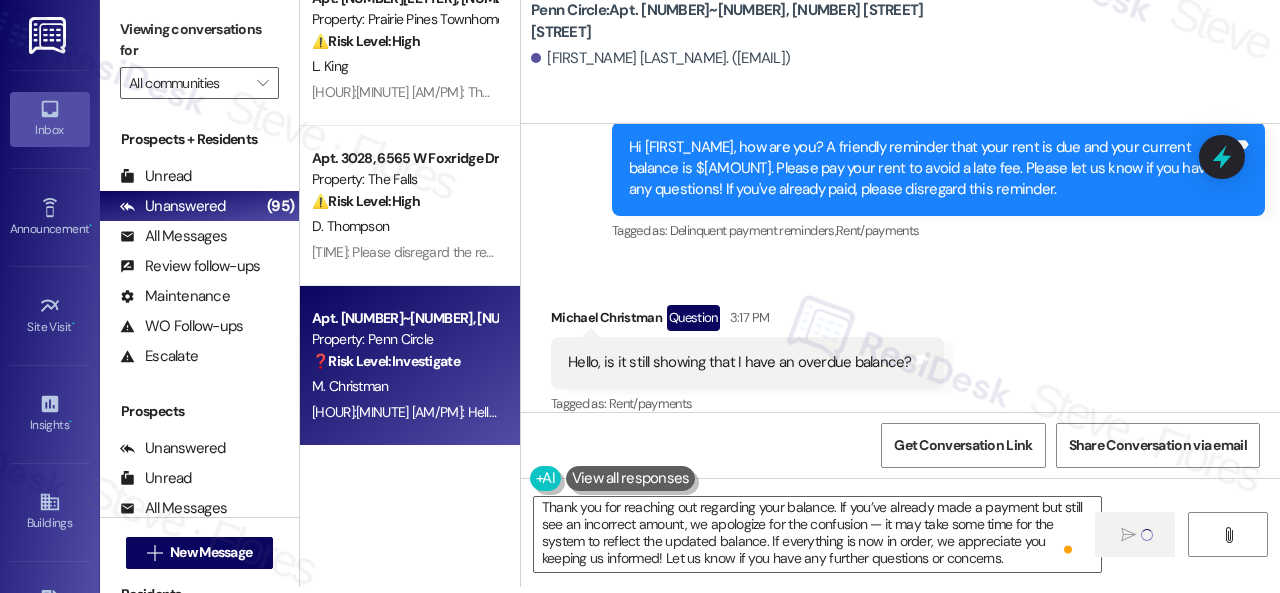 type 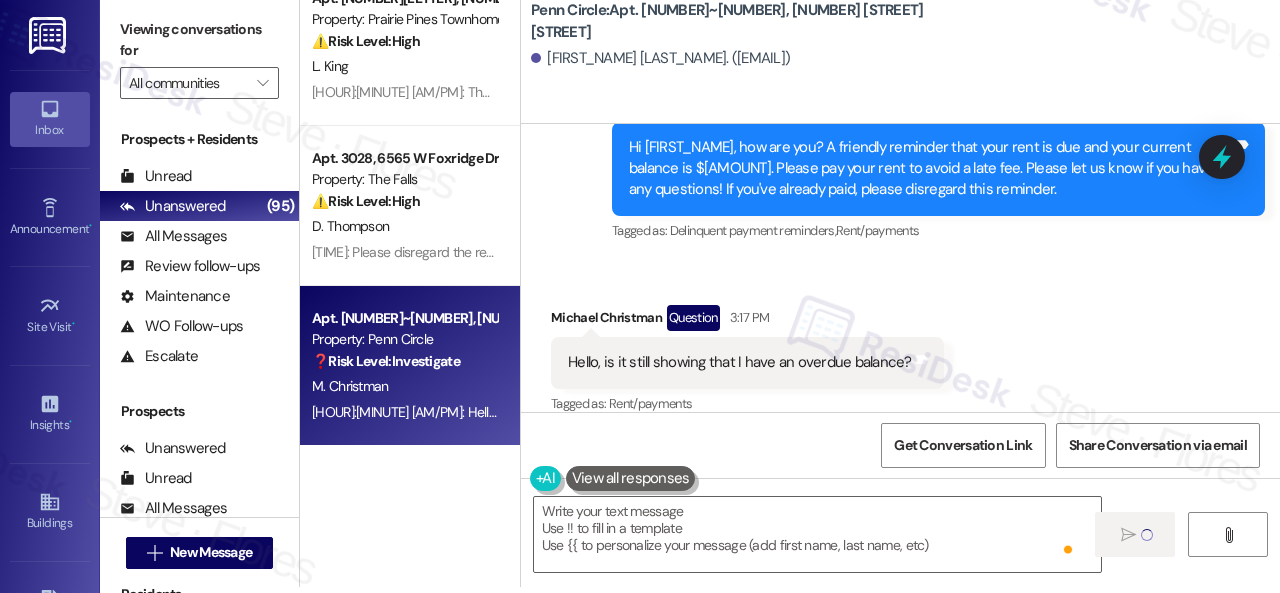 scroll, scrollTop: 0, scrollLeft: 0, axis: both 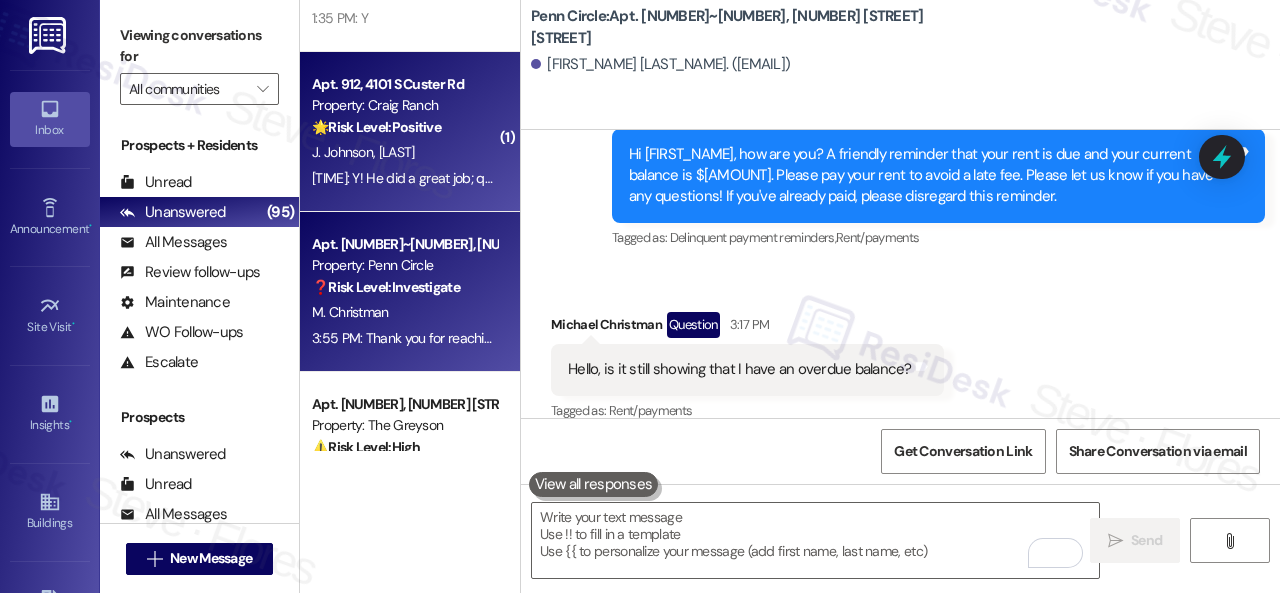 click on "J. Johnson S. Sanabria" at bounding box center [404, 152] 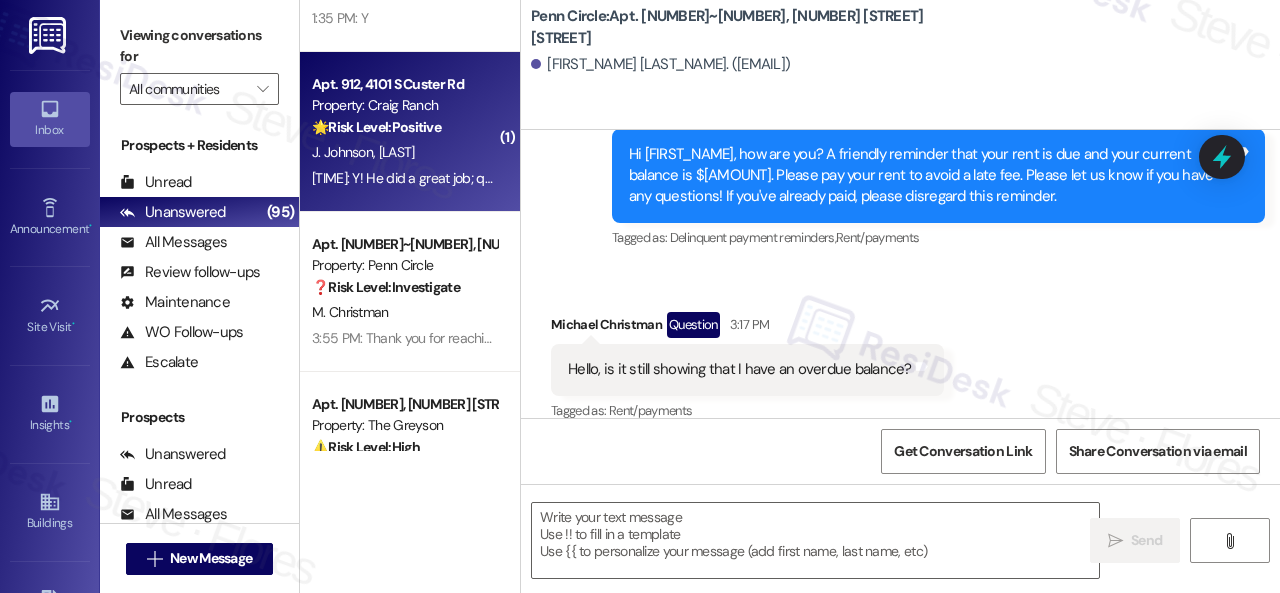 type on "Fetching suggested responses. Please feel free to read through the conversation in the meantime." 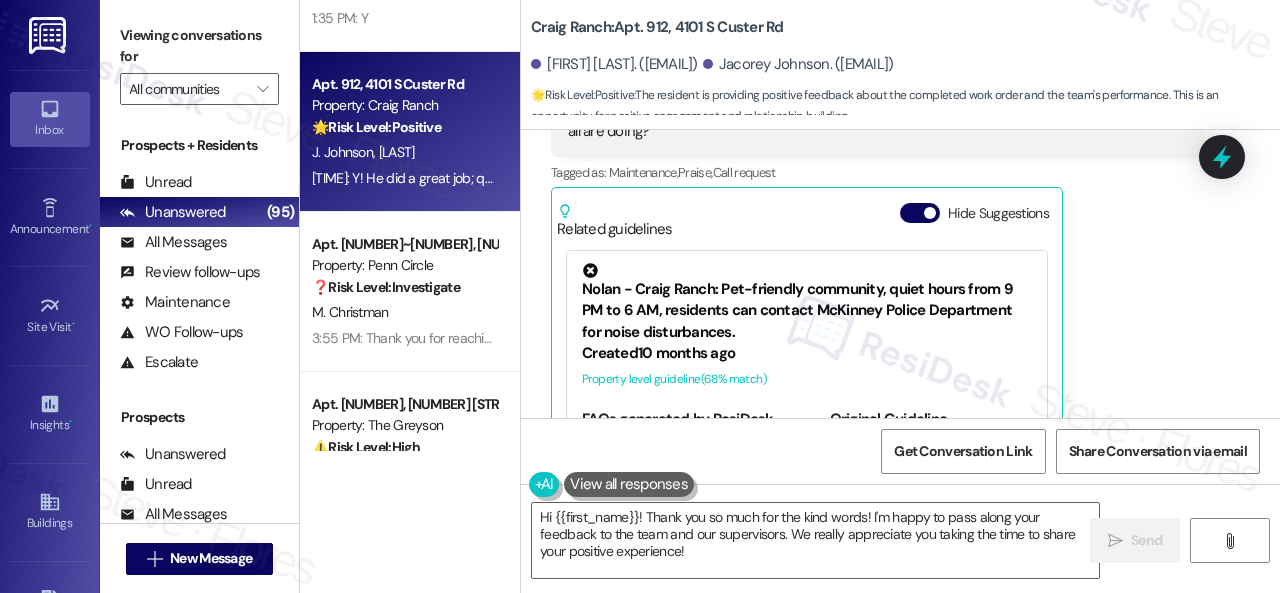 scroll, scrollTop: 11850, scrollLeft: 0, axis: vertical 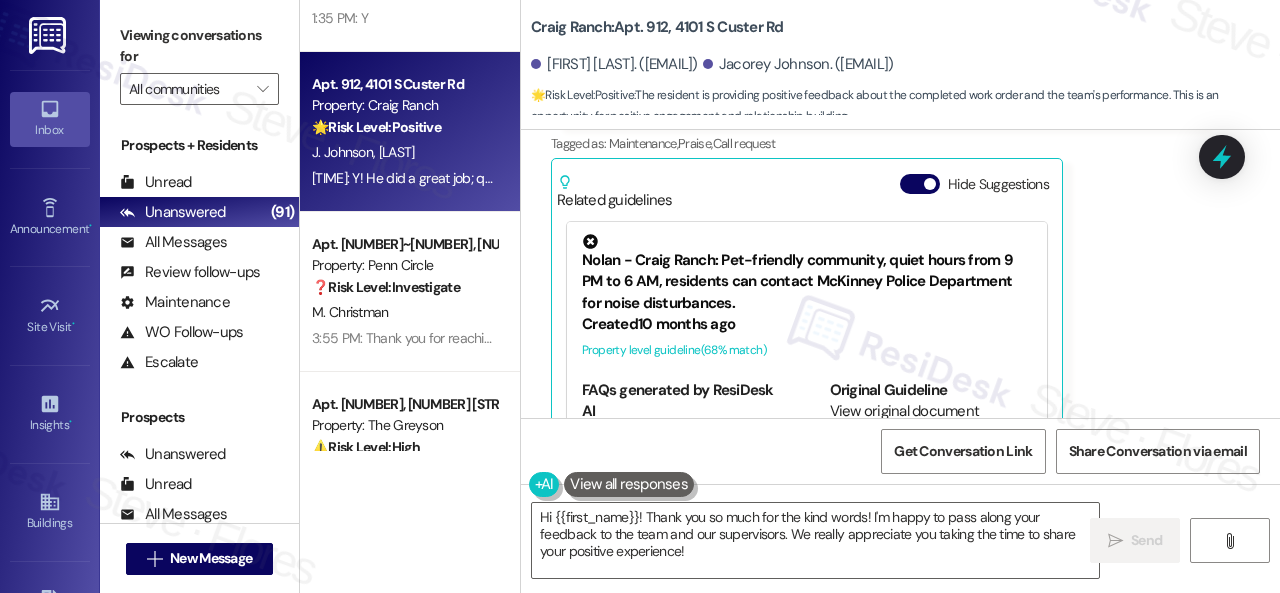 click on "Received via SMS Jacorey Johnson Question 1:35 PM Y! He did a great job; quick & precise!
The entire team does a great job from the property manager, leasing agents, & the maintenance. You as well!!
I'm not sure if there's a way for you all to get a reward or if there's higher feedback I can give; but i think everyone deserves something for there hard work & effort!
Is there a way for me to reach out to someone higher up to let them know how great of job you all are doing?  Tags and notes Tagged as:   Maintenance ,  Click to highlight conversations about Maintenance Praise ,  Click to highlight conversations about Praise Call request Click to highlight conversations about Call request  Related guidelines Hide Suggestions Nolan - Craig Ranch: Pet-friendly community, quiet hours from 9 PM to 6 AM, residents can contact McKinney Police Department for noise disturbances. Created  10 months ago Property level guideline  ( 68 % match) FAQs generated by ResiDesk AI Original Guideline Created" at bounding box center (877, 154) 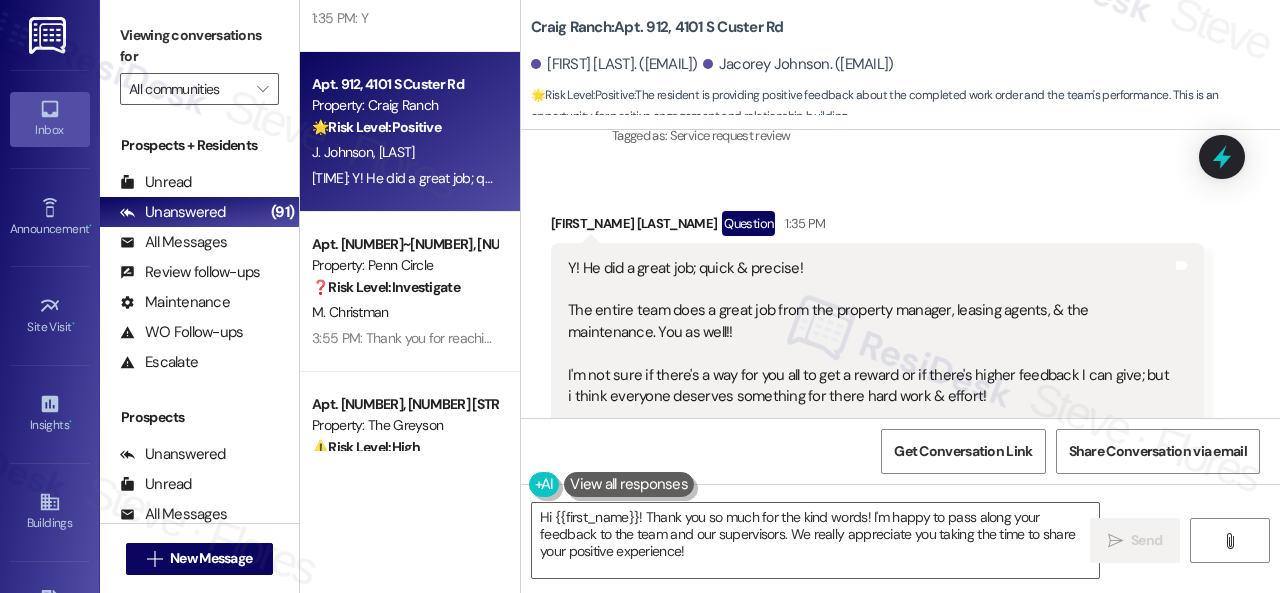 scroll, scrollTop: 11450, scrollLeft: 0, axis: vertical 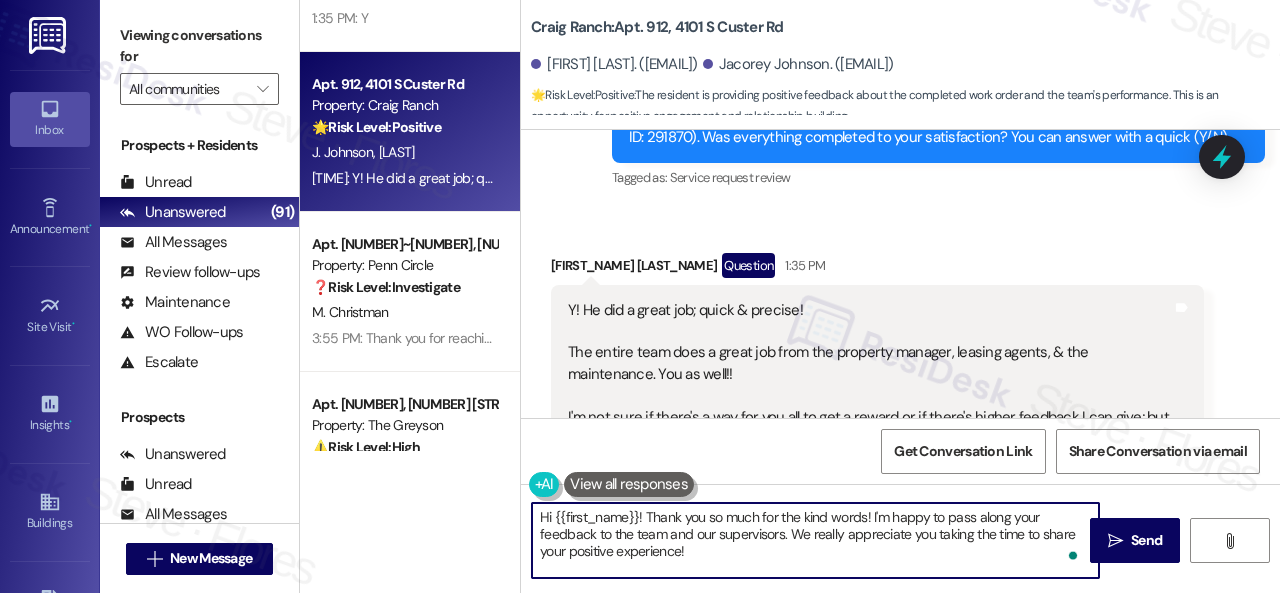 drag, startPoint x: 555, startPoint y: 511, endPoint x: 637, endPoint y: 516, distance: 82.1523 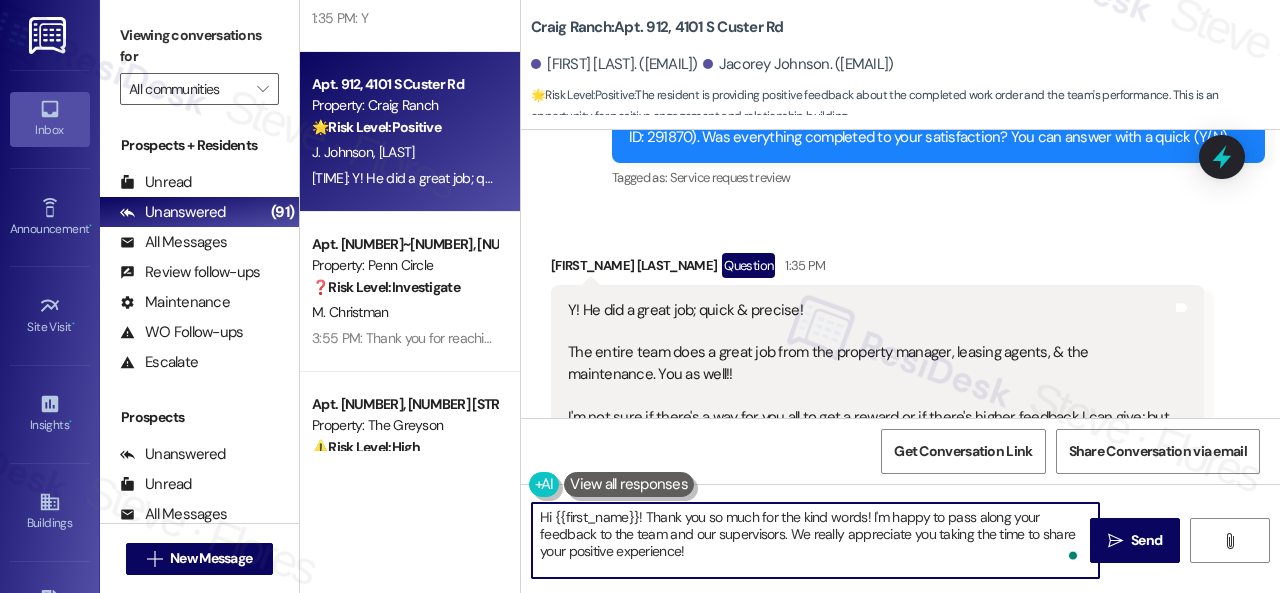 click on "Hi {{first_name}}! Thank you so much for the kind words! I'm happy to pass along your feedback to the team and our supervisors. We really appreciate you taking the time to share your positive experience!" at bounding box center (815, 540) 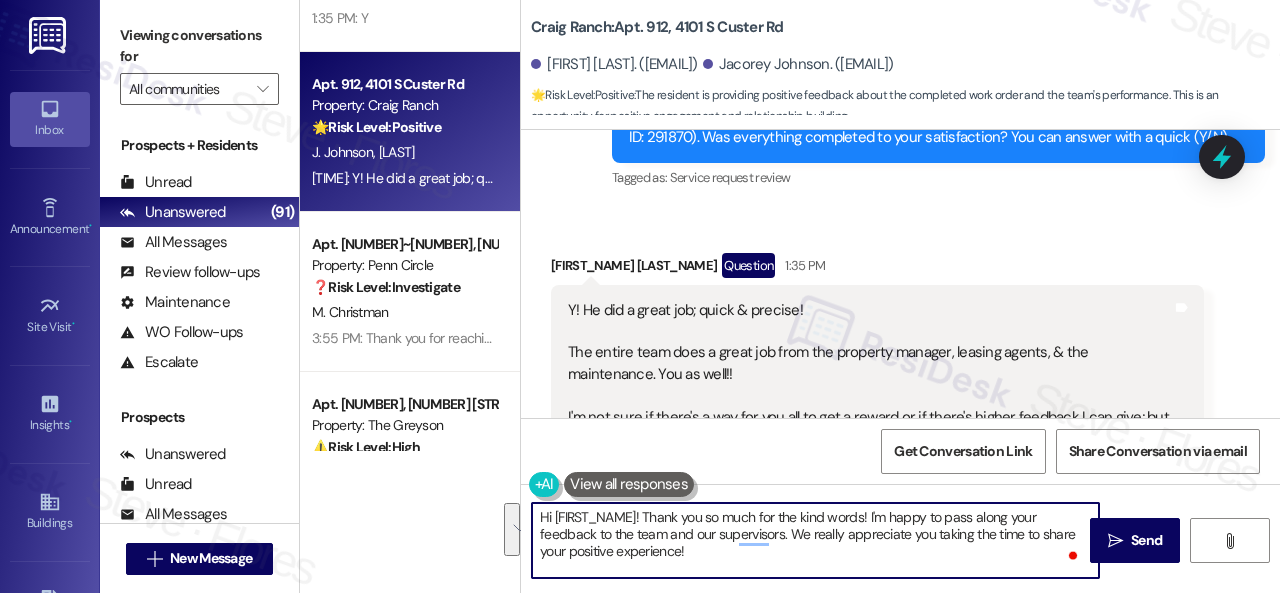 drag, startPoint x: 832, startPoint y: 516, endPoint x: 847, endPoint y: 567, distance: 53.160137 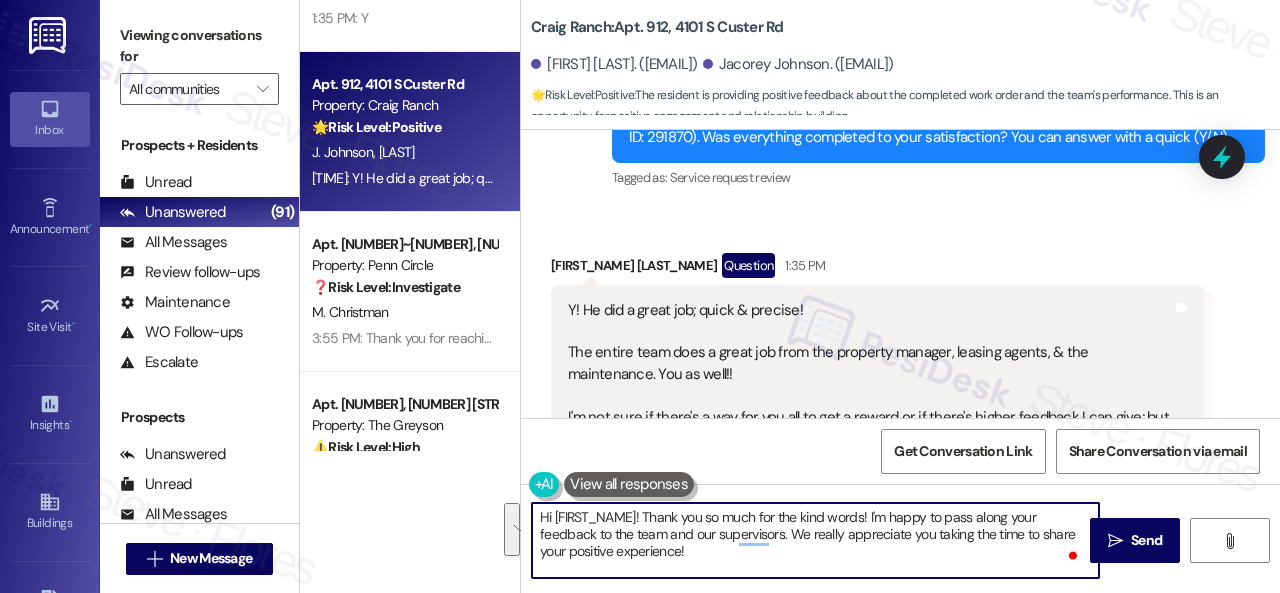 click on "Hi Jacorey! Thank you so much for the kind words! I'm happy to pass along your feedback to the team and our supervisors. We really appreciate you taking the time to share your positive experience!" at bounding box center [815, 540] 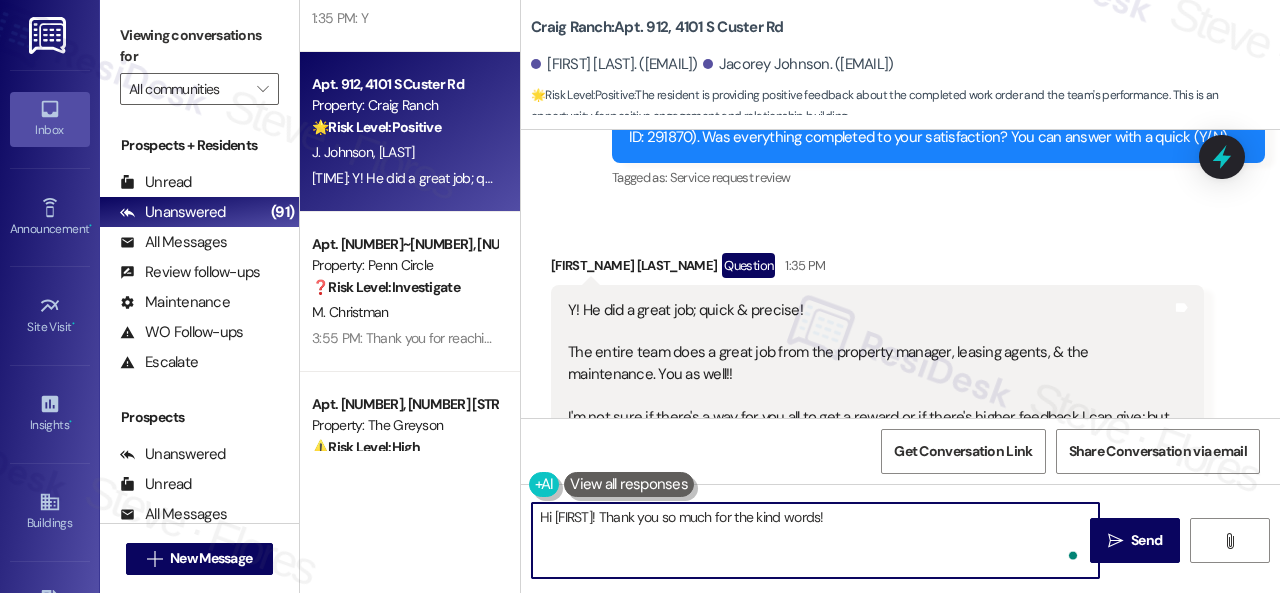 paste on "It means a lot to us! Please take a moment to write a review here:
{{google_review_link}}
We truly appreciate your support! Let me know once you're done!" 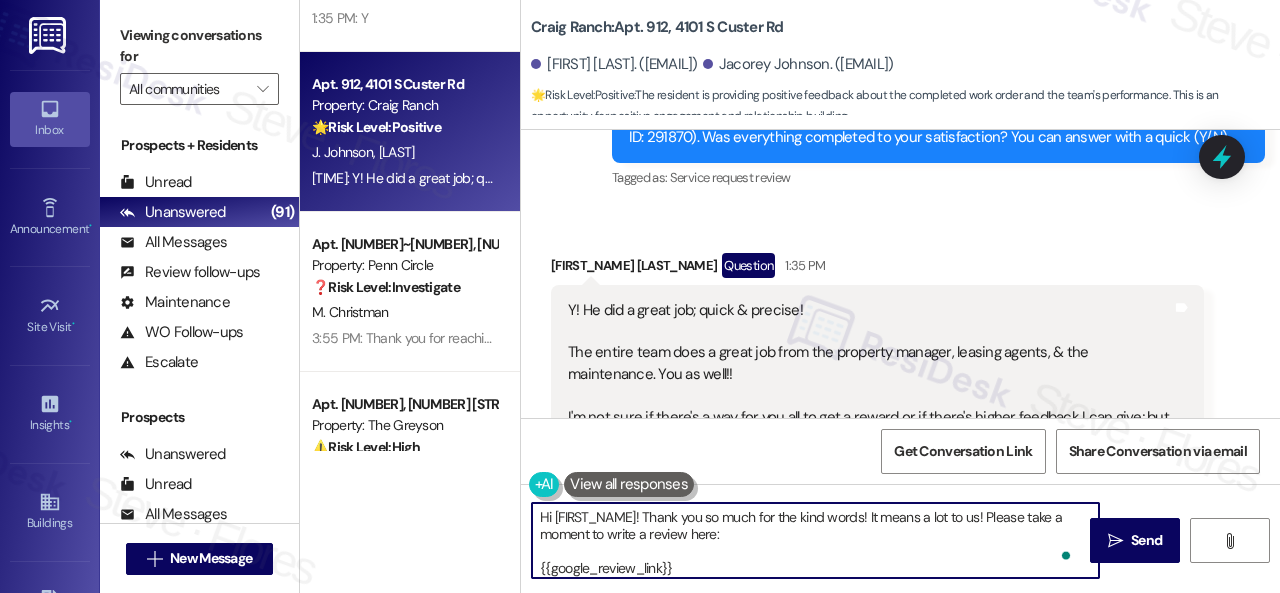scroll, scrollTop: 34, scrollLeft: 0, axis: vertical 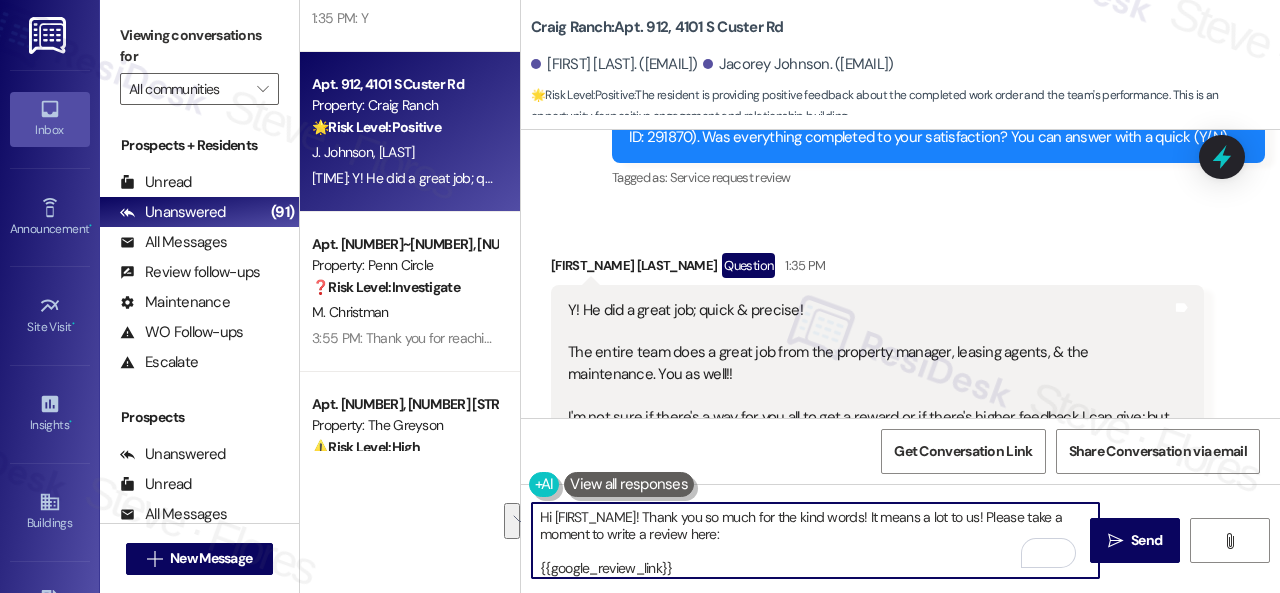 drag, startPoint x: 949, startPoint y: 519, endPoint x: 921, endPoint y: 531, distance: 30.463093 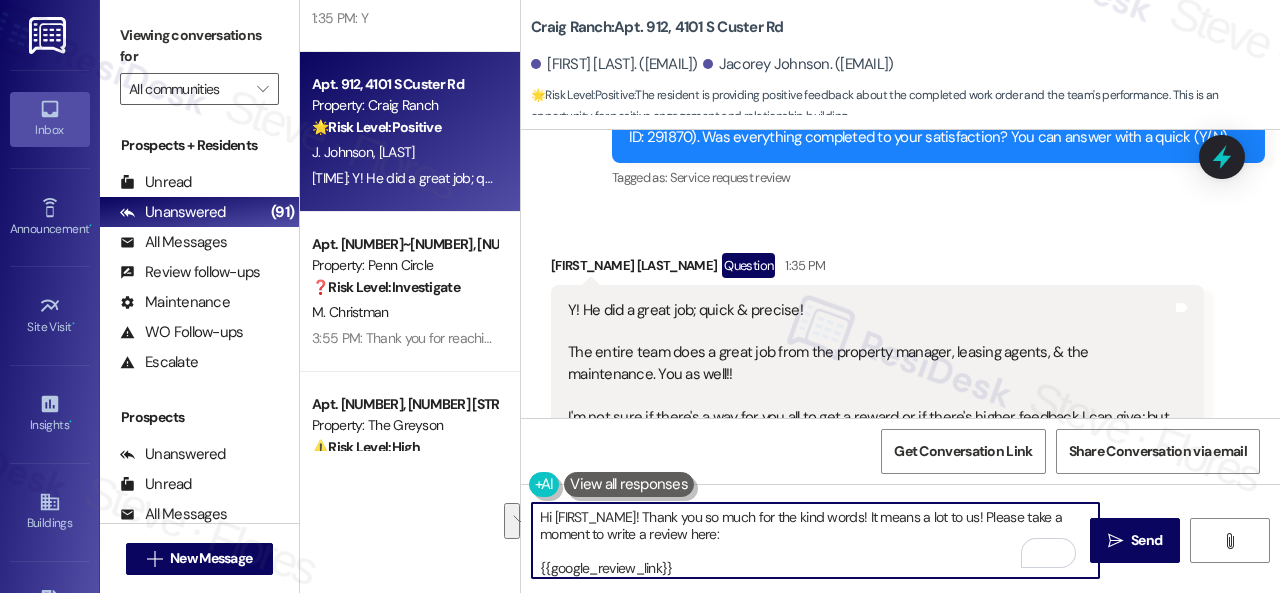 click on "Hi Jacorey! Thank you so much for the kind words! It means a lot to us! Please take a moment to write a review here:
{{google_review_link}}
We truly appreciate your support! Let me know once you're done!" at bounding box center (815, 540) 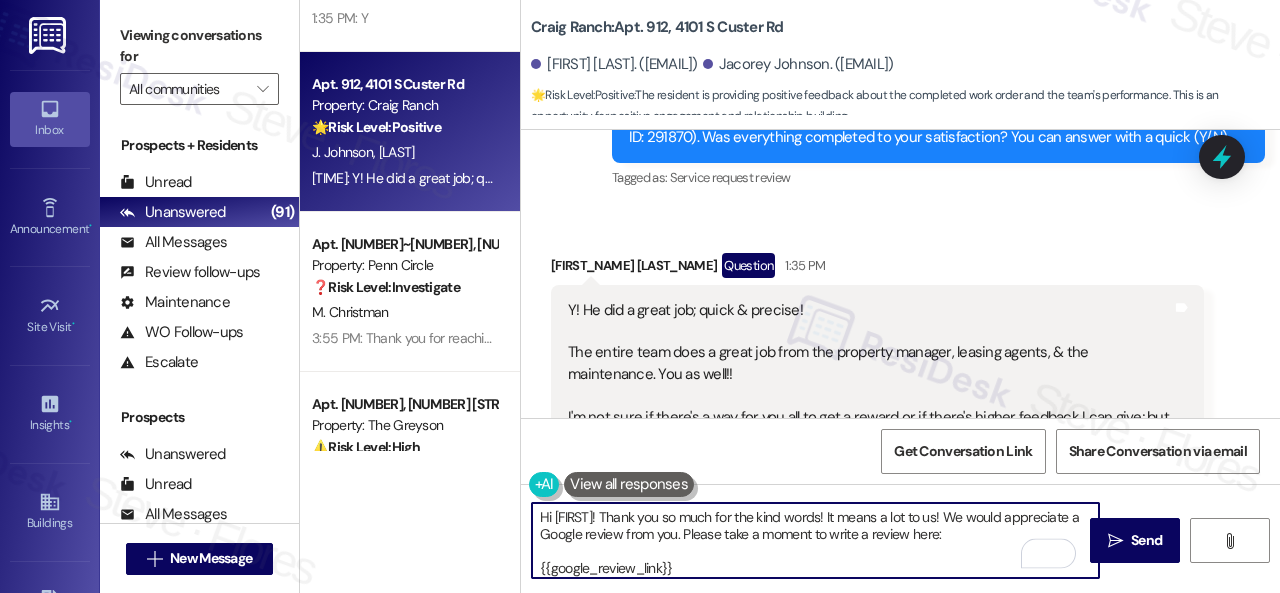 scroll, scrollTop: 26, scrollLeft: 0, axis: vertical 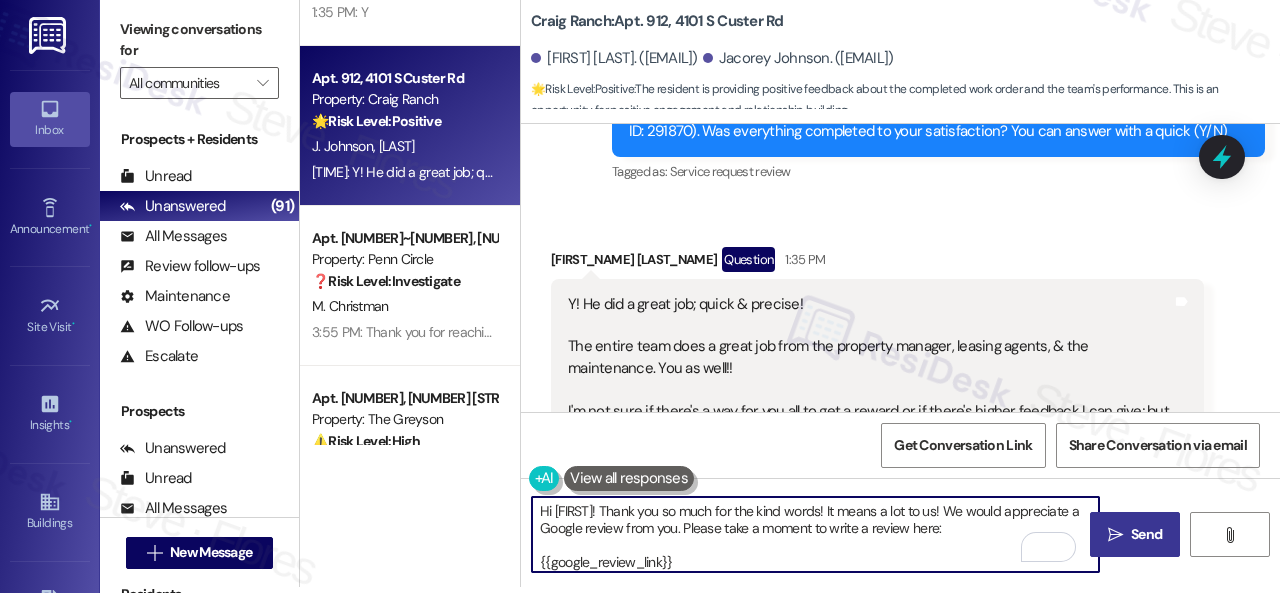 type on "Hi Jacorey! Thank you so much for the kind words! It means a lot to us! We would appreciate a Google review from you. Please take a moment to write a review here:
{{google_review_link}}
We truly appreciate your support! Let me know once you're done!" 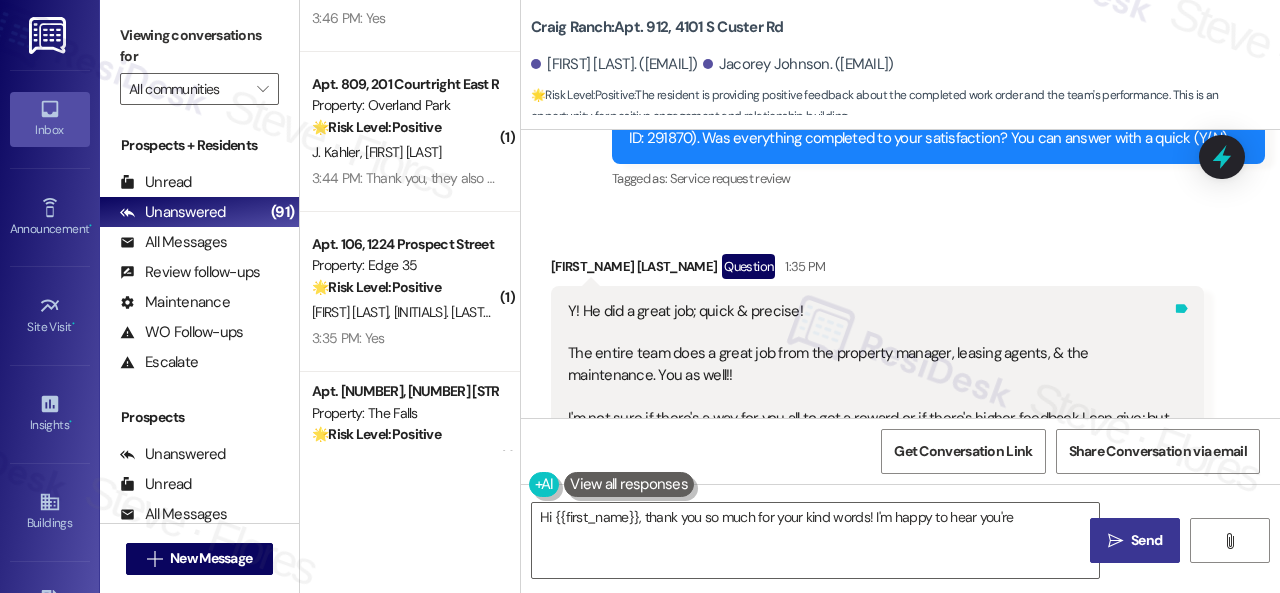 click 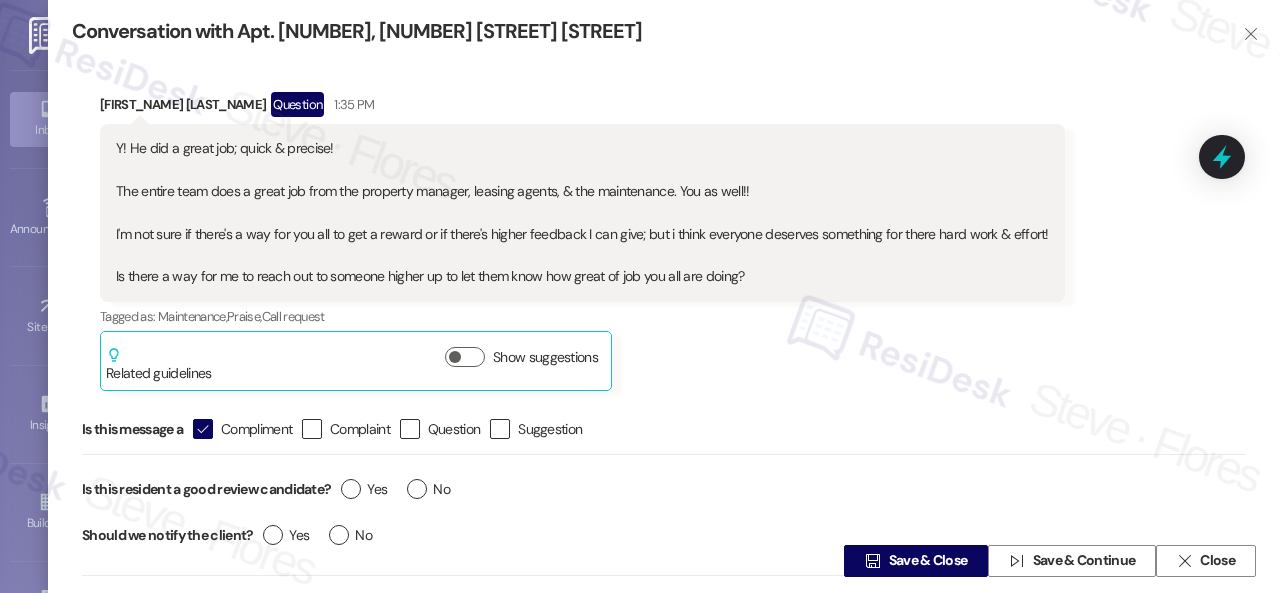 type on "Hi {{first_name}}, thank you so much for your kind words! We're so glad to hear you're having a great experience. I'll pass along your feedback to the property manager. We really appreciate it!" 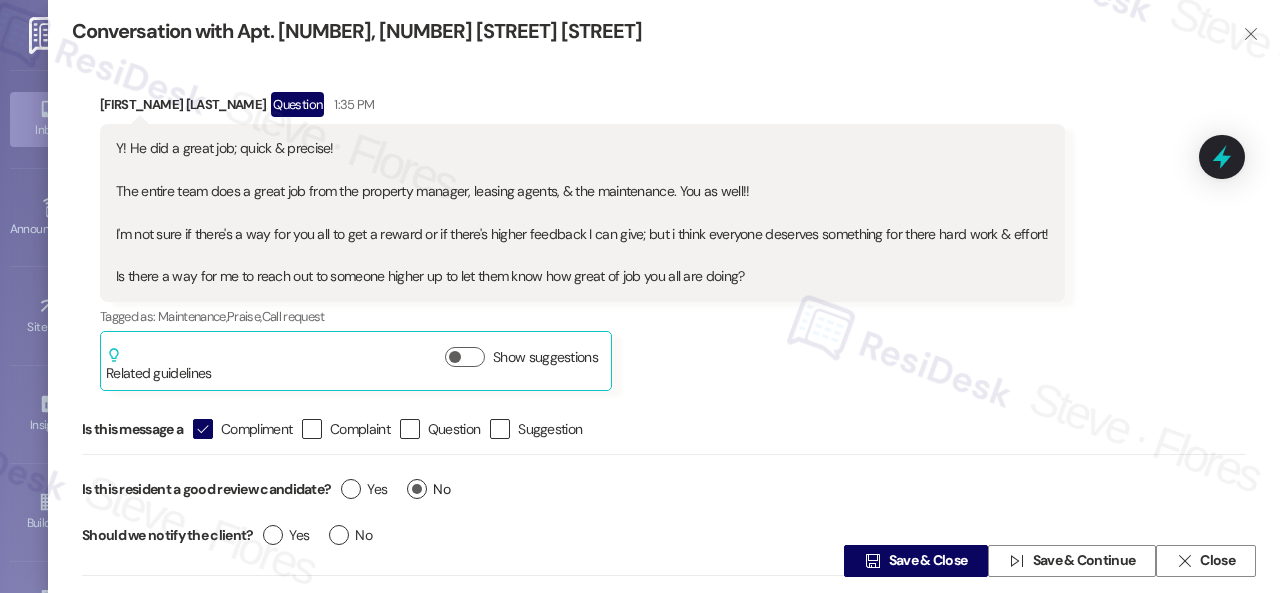 drag, startPoint x: 350, startPoint y: 486, endPoint x: 436, endPoint y: 493, distance: 86.28442 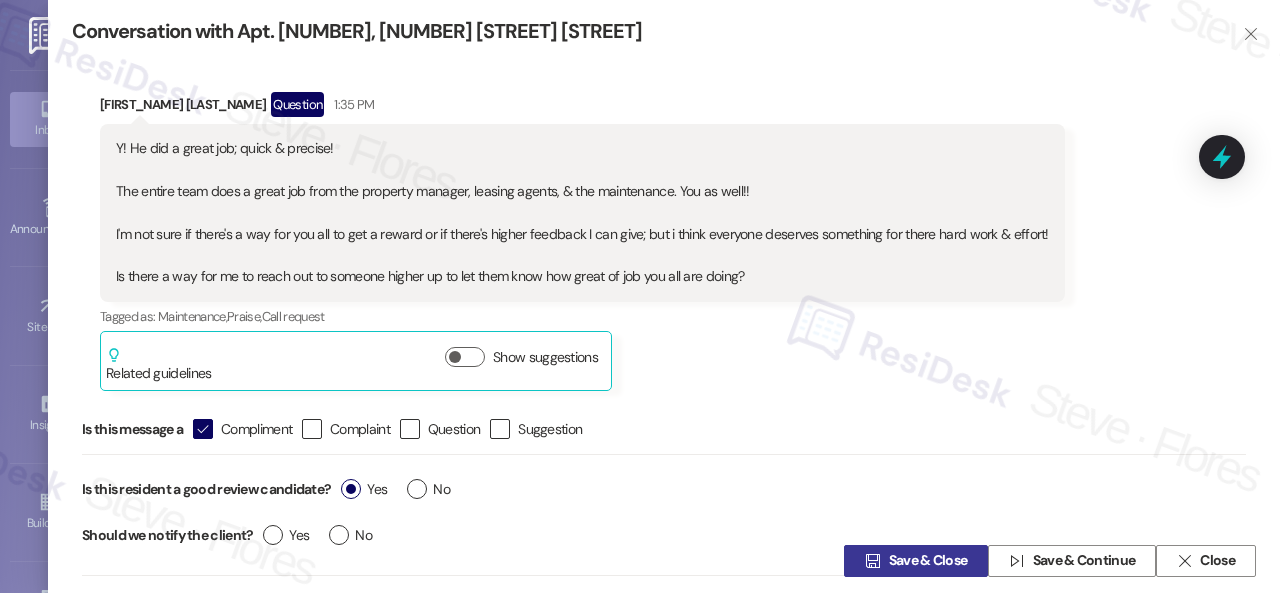 click on "Save & Close" at bounding box center (928, 561) 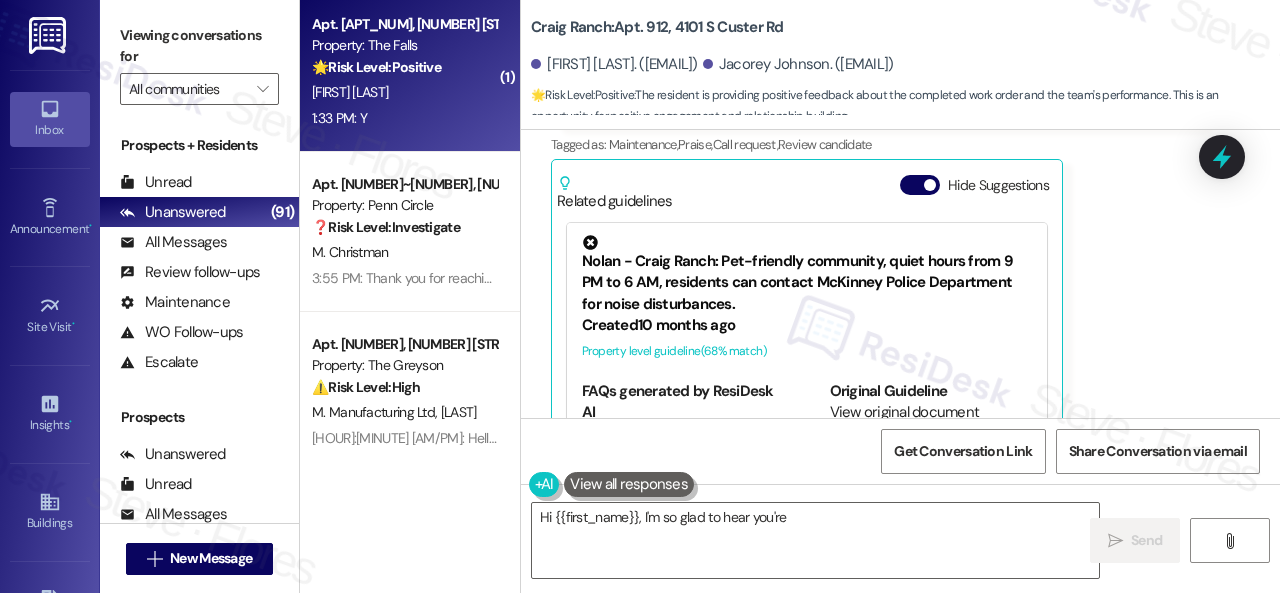 type on "Hi {{first_name}}, I'm so glad to hear you're happy" 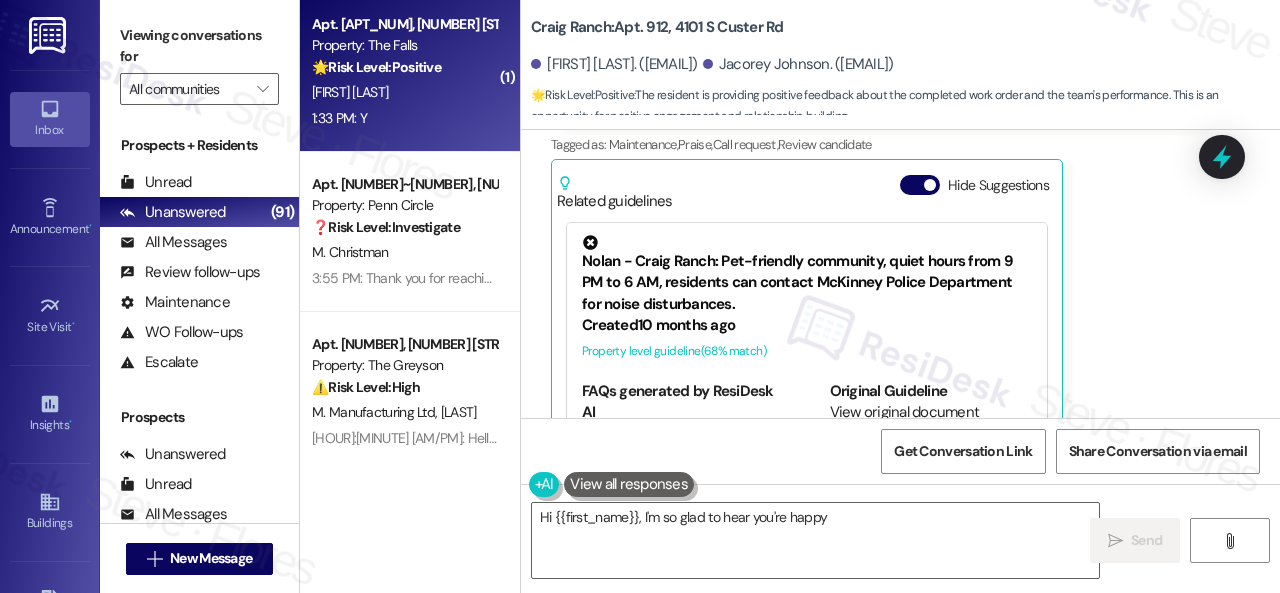 click on "Apt. 3055, 6565 W Foxridge Dr Property: The Falls 🌟  Risk Level:  Positive The resident responded positively to a satisfaction check regarding a completed work order. This indicates positive engagement and an opportunity for relationship building. Z. Wolter 1:33 PM: Y 1:33 PM: Y" at bounding box center [410, 72] 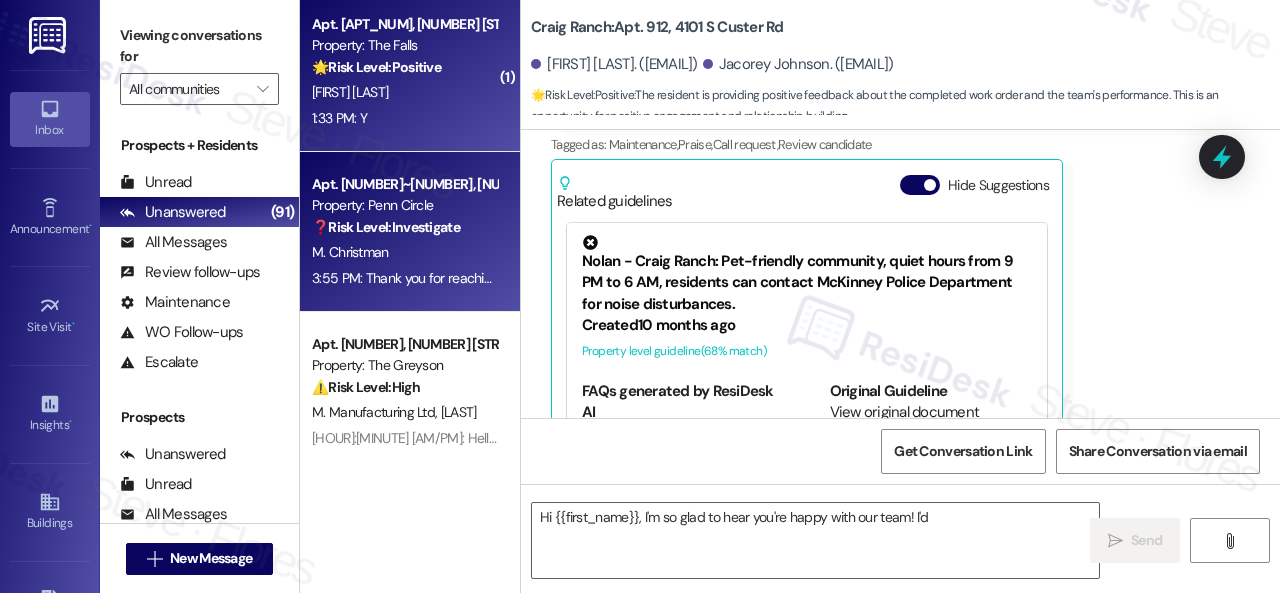 type on "Hi {{first_name}}, I'm so glad to hear you're happy with our team! I'd" 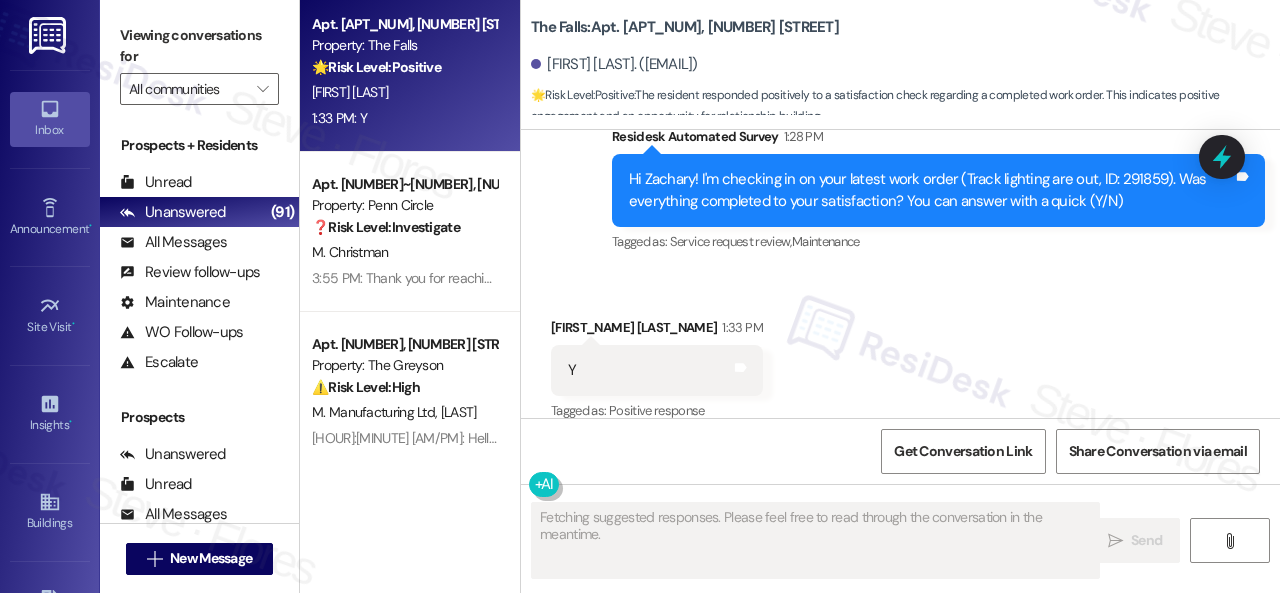 drag, startPoint x: 614, startPoint y: 261, endPoint x: 625, endPoint y: 264, distance: 11.401754 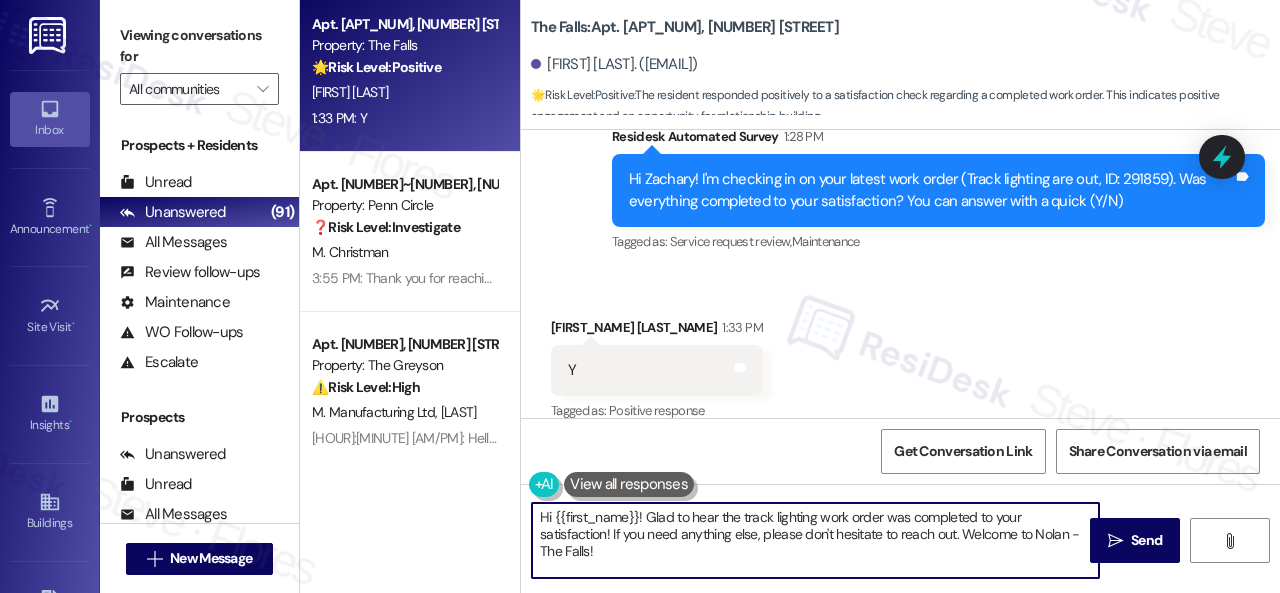 drag, startPoint x: 600, startPoint y: 549, endPoint x: 518, endPoint y: 503, distance: 94.02127 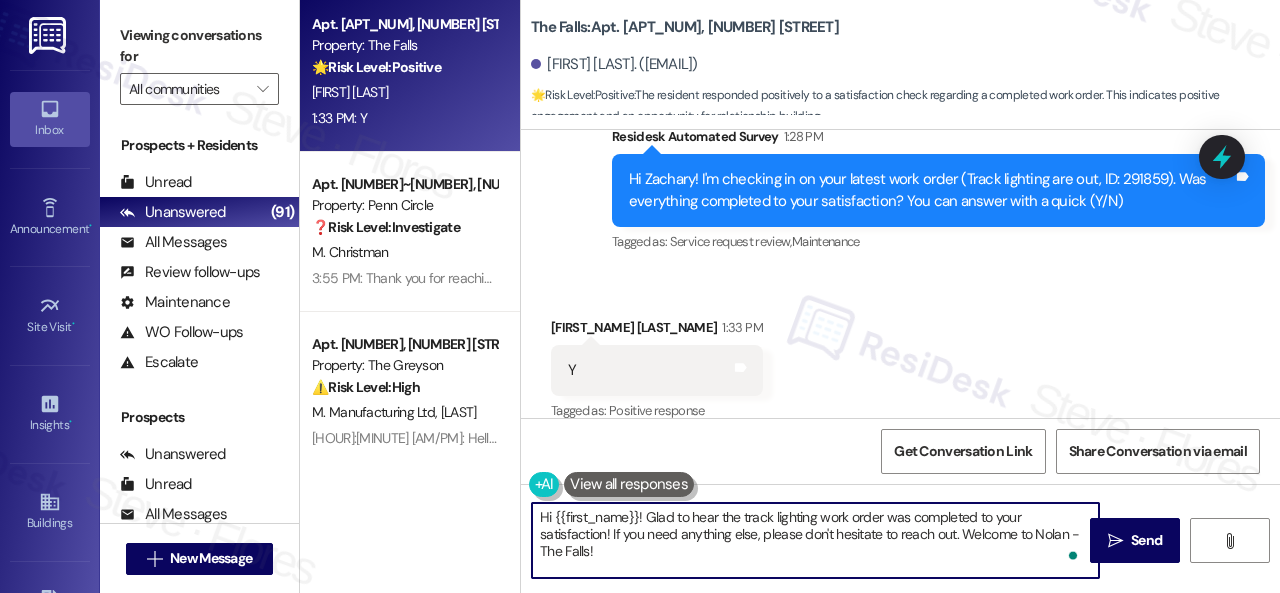 paste on "Glad everything’s all set! If {{property}} met your expectations, please reply with “Yes.” If not, no problem — we’d love to hear your feedback so we can continue to improve. Thank you" 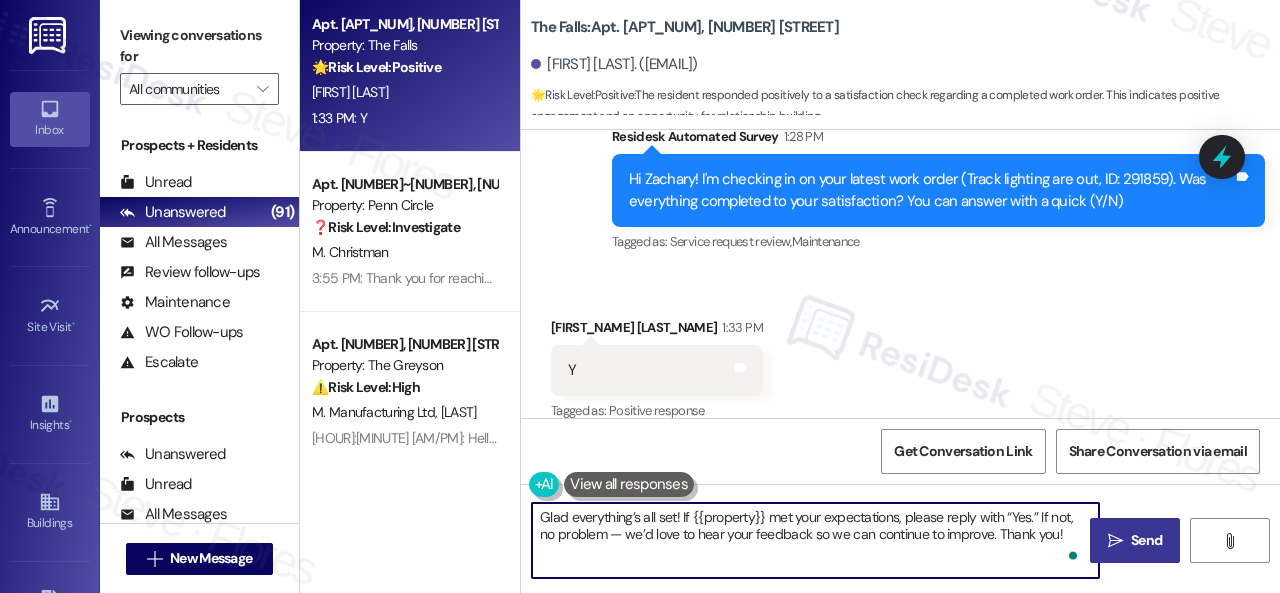type on "Glad everything’s all set! If {{property}} met your expectations, please reply with “Yes.” If not, no problem — we’d love to hear your feedback so we can continue to improve. Thank you!" 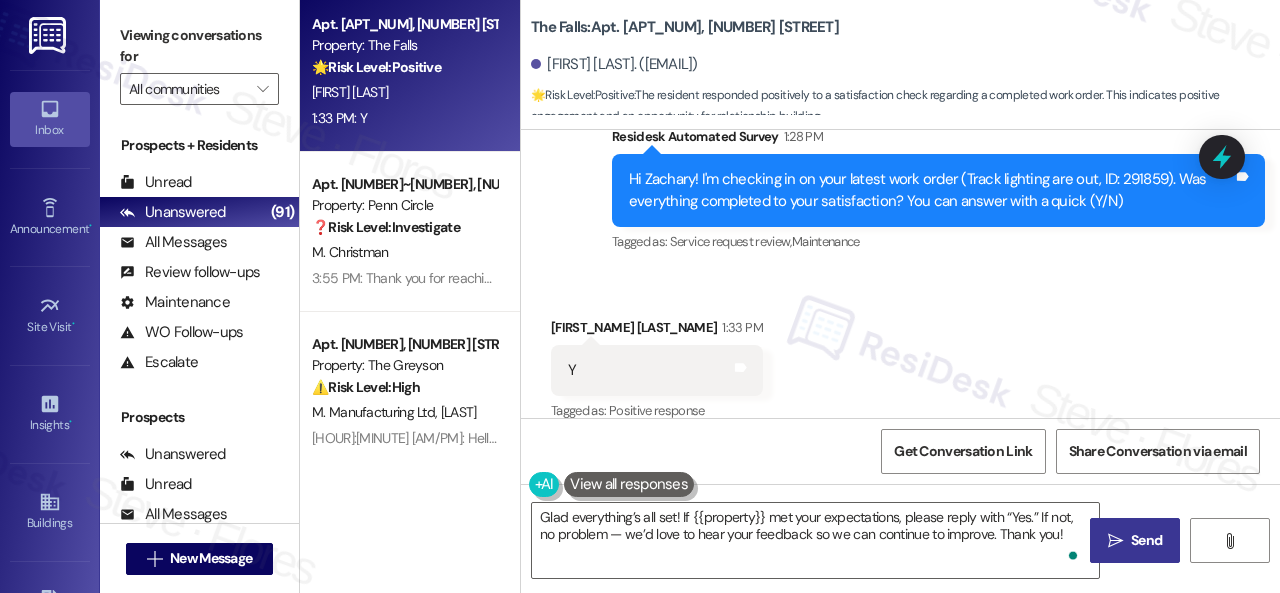 click on "Send" at bounding box center (1146, 540) 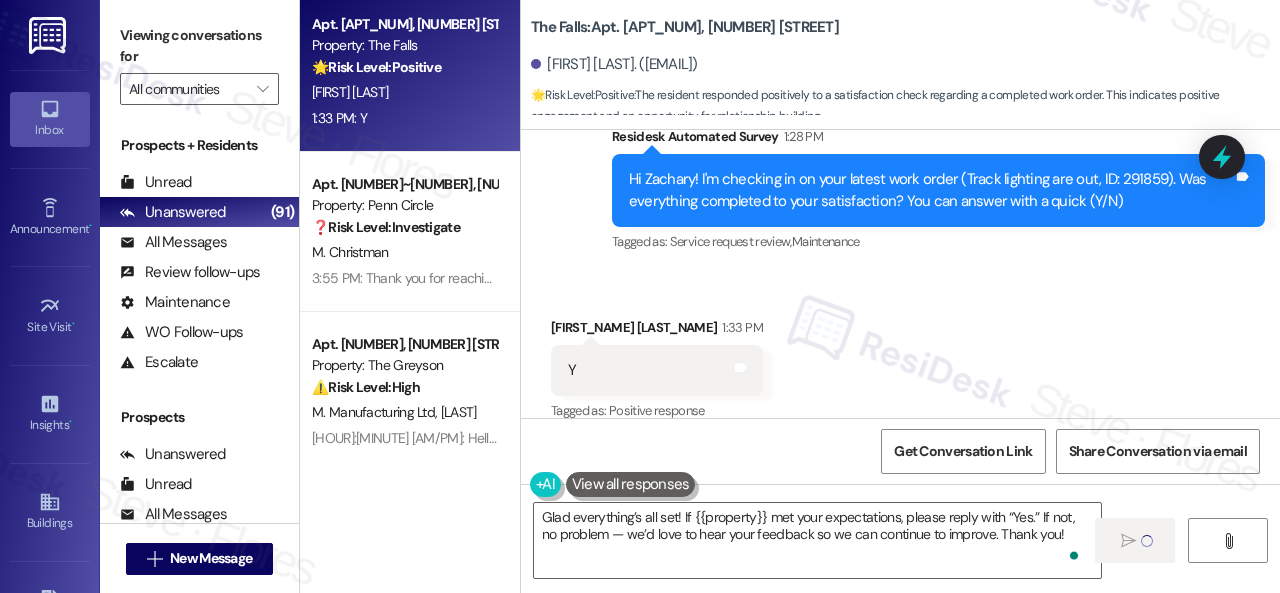 type 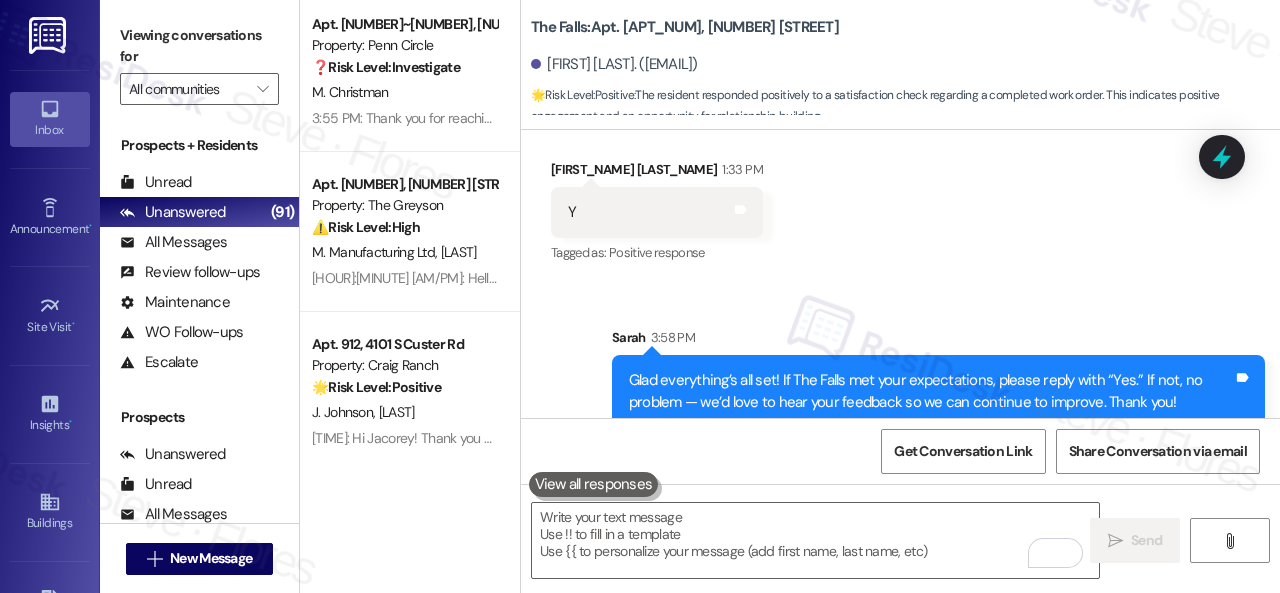 scroll, scrollTop: 2962, scrollLeft: 0, axis: vertical 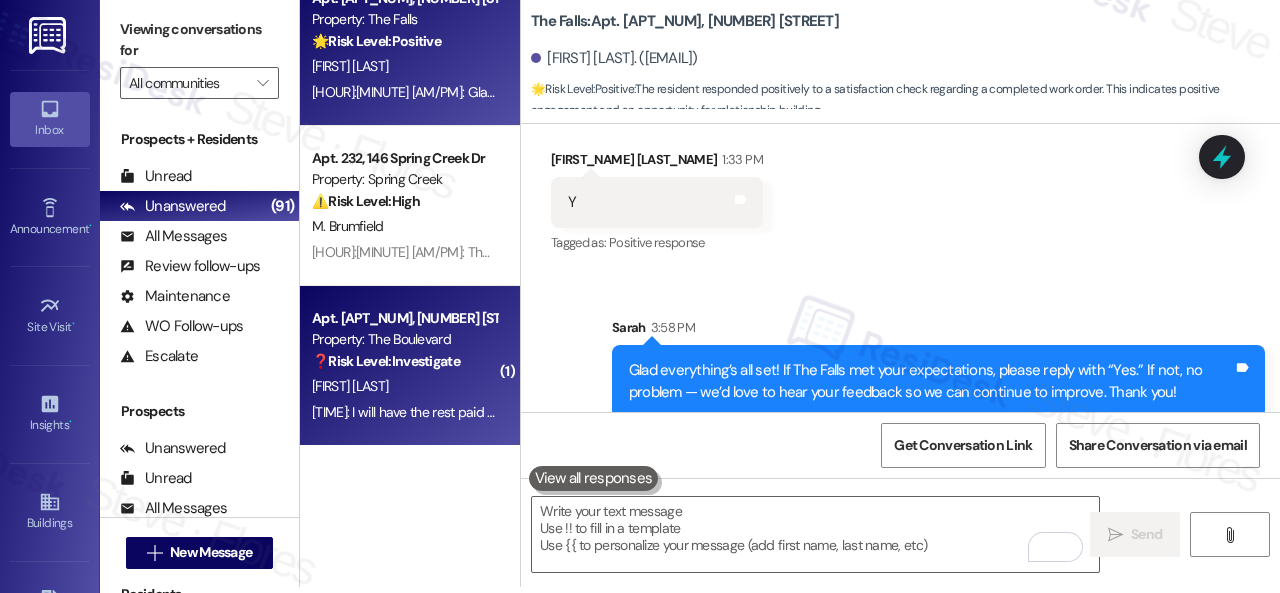 click on "[INITIAL]. [LAST]" at bounding box center [404, 386] 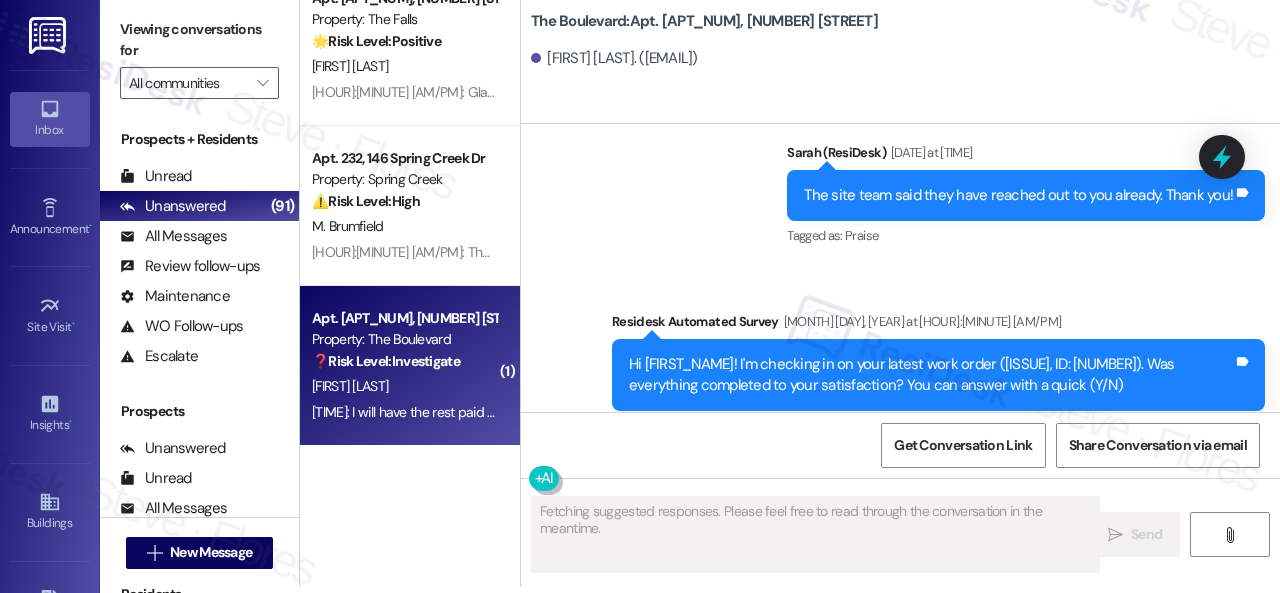 scroll, scrollTop: 2674, scrollLeft: 0, axis: vertical 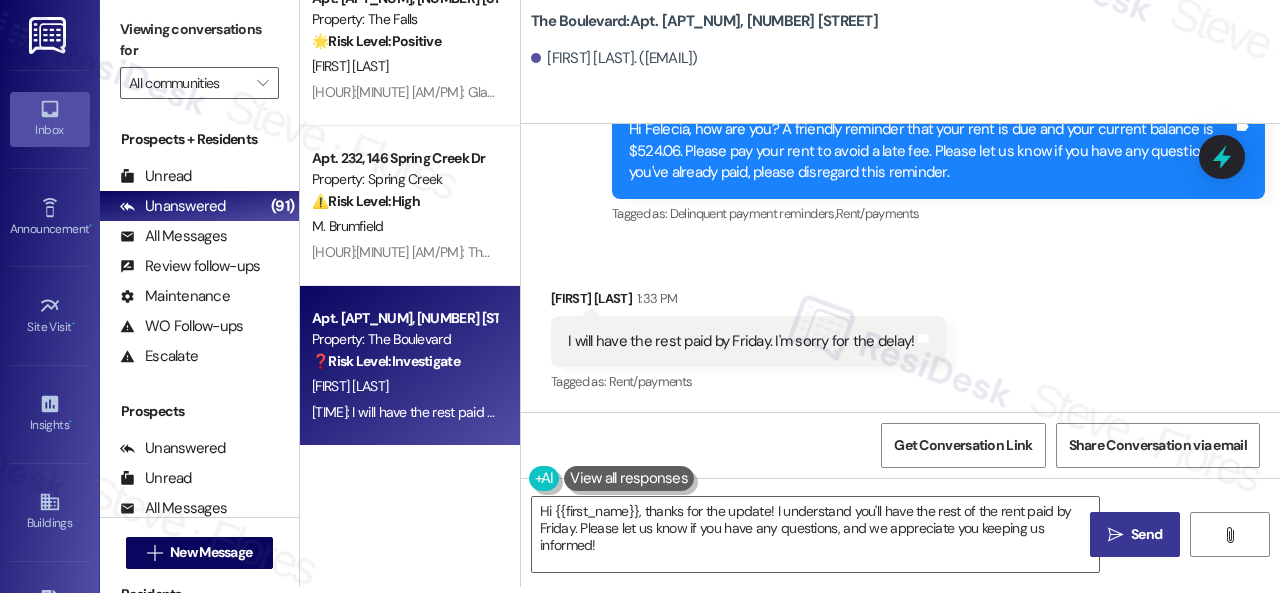 drag, startPoint x: 538, startPoint y: 214, endPoint x: 559, endPoint y: 262, distance: 52.392746 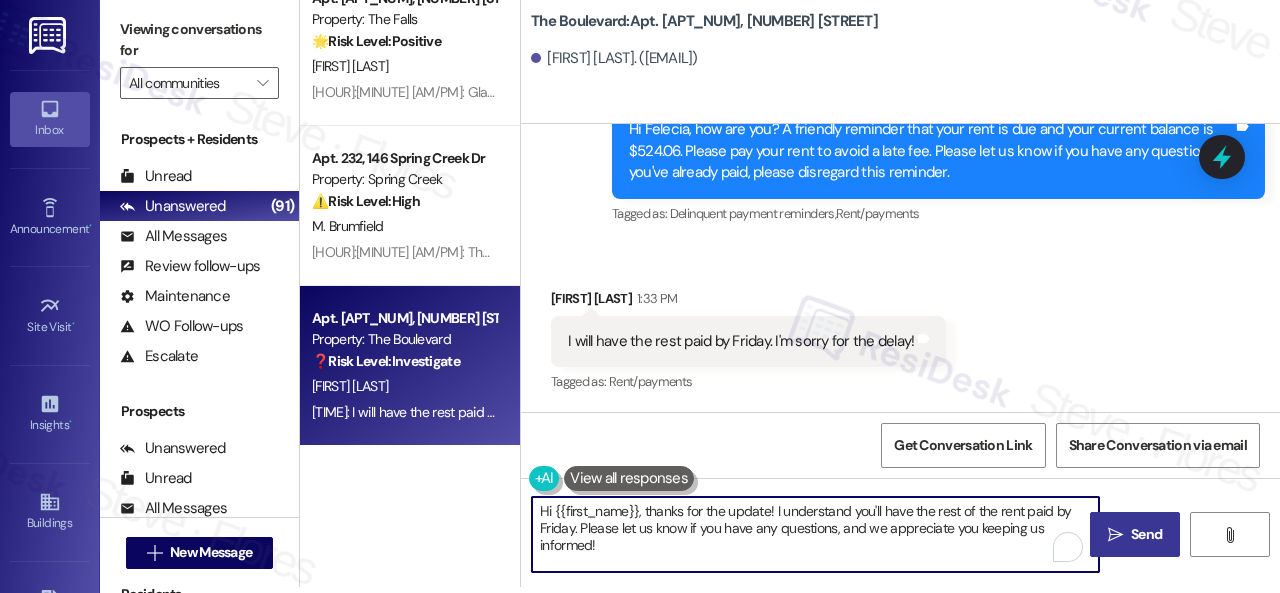 click on "Apt. 4641PB, 4460 Mountain Laurel Road Property: The Greyson ⚠️  Risk Level:  High The resident is reporting that they are receiving late payment reminders despite having already paid. This indicates a potential financial concern and requires urgent investigation to resolve the discrepancy and prevent late fees. M. Manufacturing Ltd J. Ueda 3:54 PM: Hello! Please disregard the message if you have already paid. We apologize for the confusion — it may take some time for the system to reflect the updated balance. If you see it again in the future, even if you already paid, simply ignore the message. Thank you for your understanding and cooperation. 3:54 PM: Hello! Please disregard the message if you have already paid. We apologize for the confusion — it may take some time for the system to reflect the updated balance. If you see it again in the future, even if you already paid, simply ignore the message. Thank you for your understanding and cooperation. Apt. 912, 4101 S Custer Rd Property: Craig Ranch" at bounding box center [790, 290] 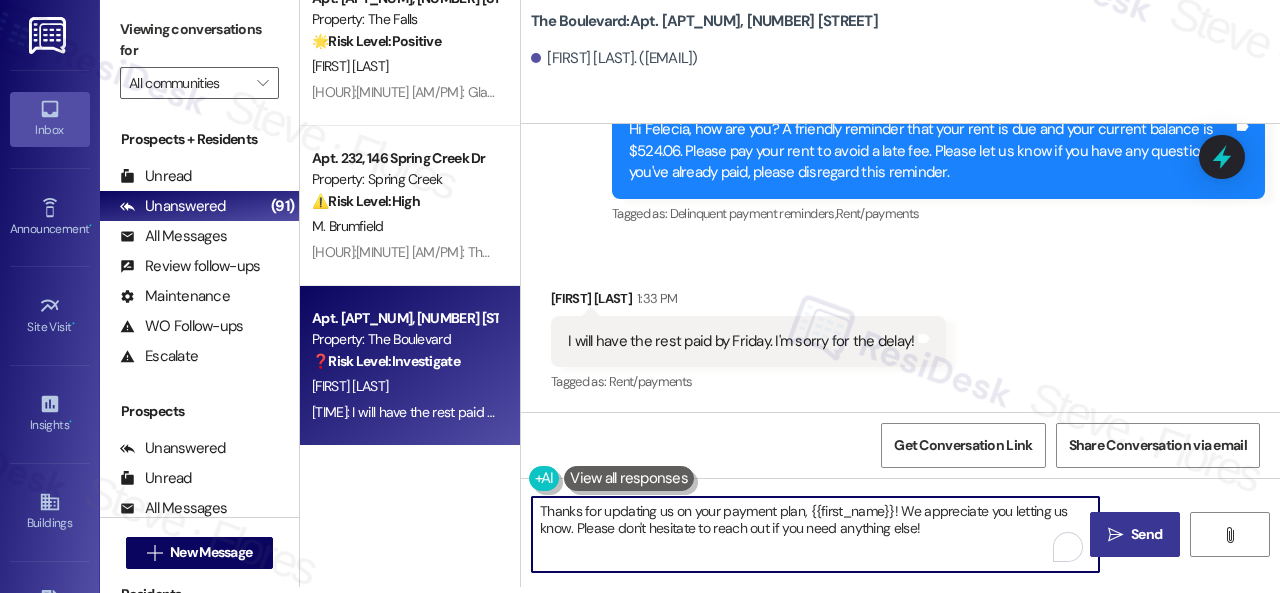 type on "Thanks for updating us on your payment plan, {{first_name}}! We appreciate you letting us know. Please don't hesitate to reach out if you need anything else!" 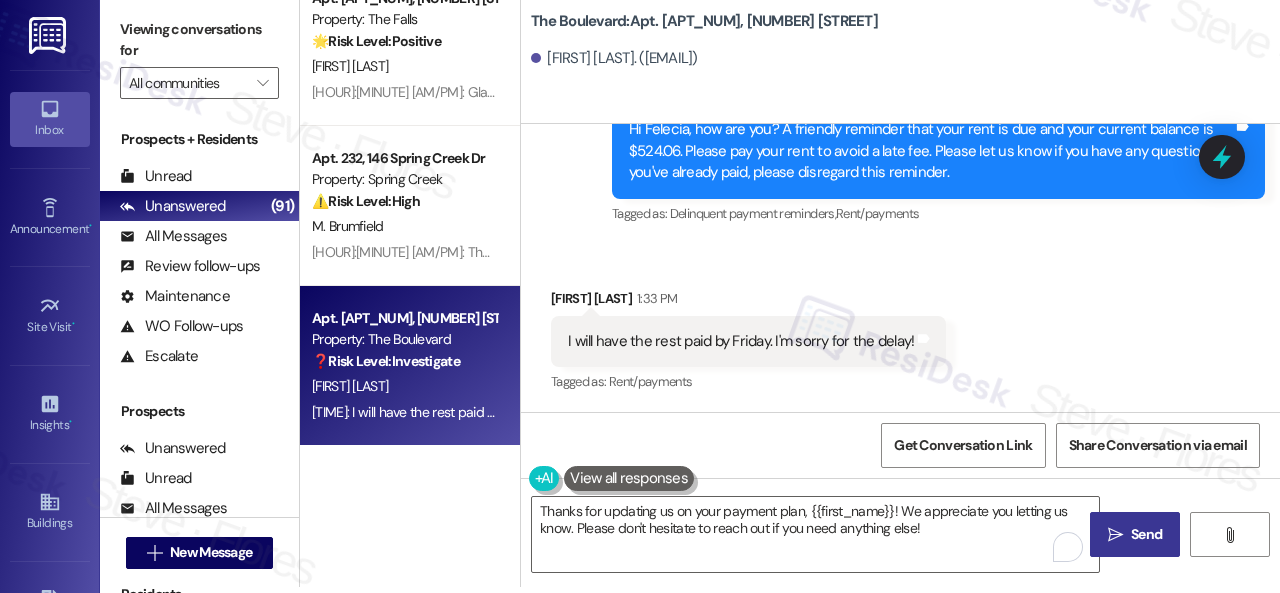click on "Send" at bounding box center [1146, 534] 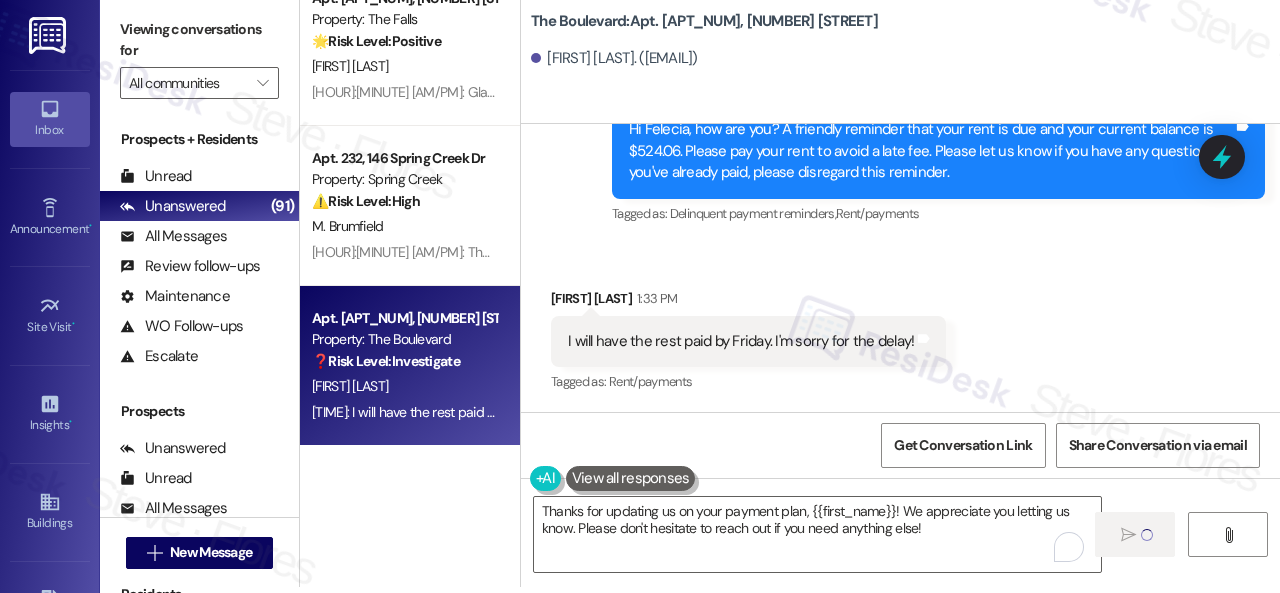 type 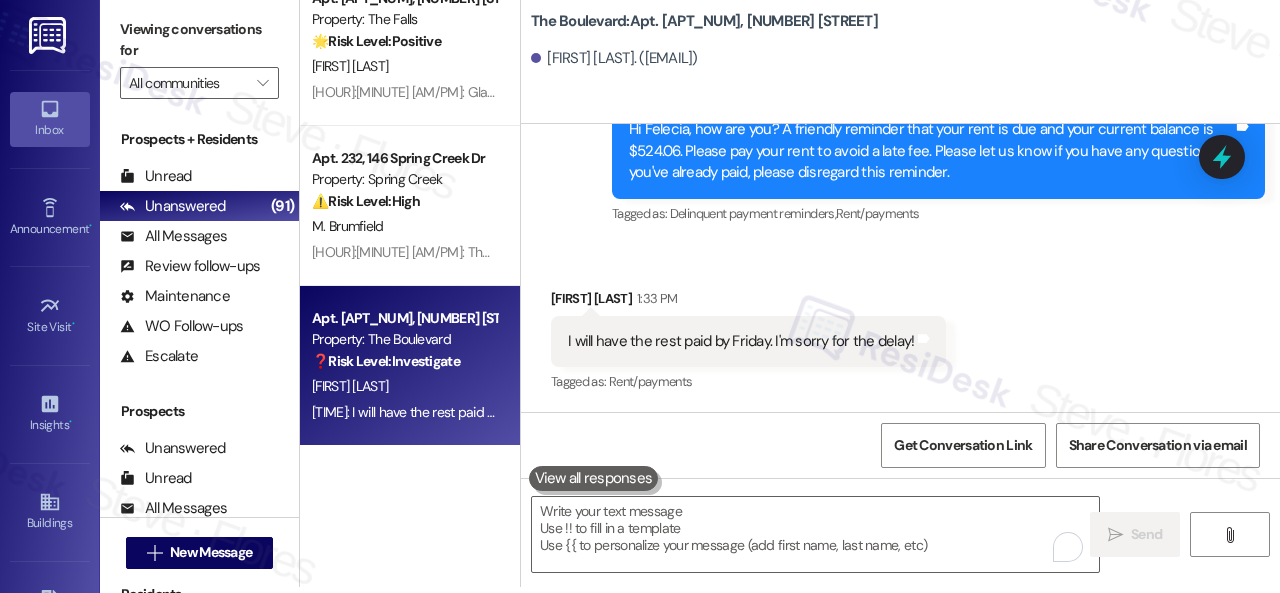 scroll, scrollTop: 0, scrollLeft: 0, axis: both 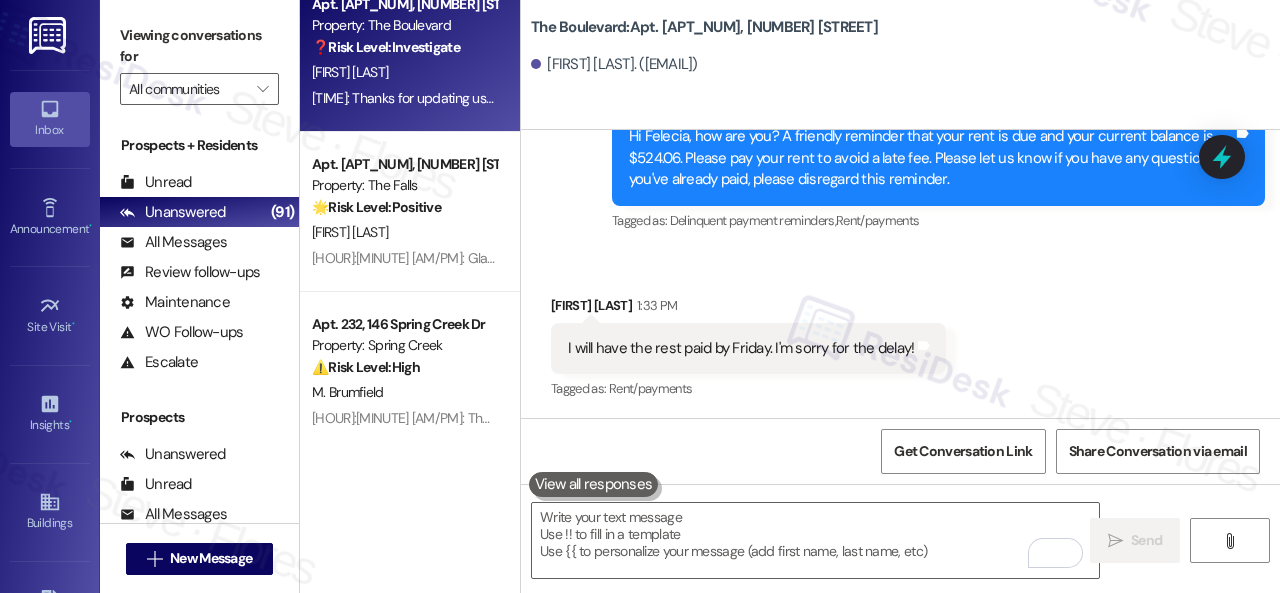 drag, startPoint x: 578, startPoint y: 221, endPoint x: 583, endPoint y: 238, distance: 17.720045 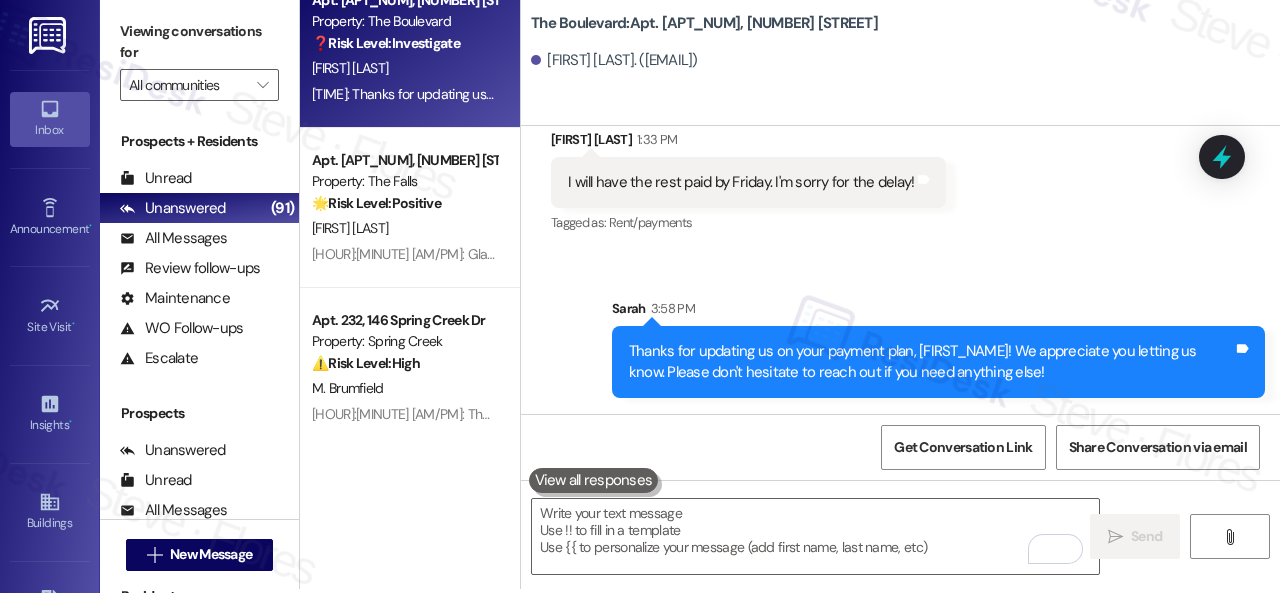 scroll, scrollTop: 6, scrollLeft: 0, axis: vertical 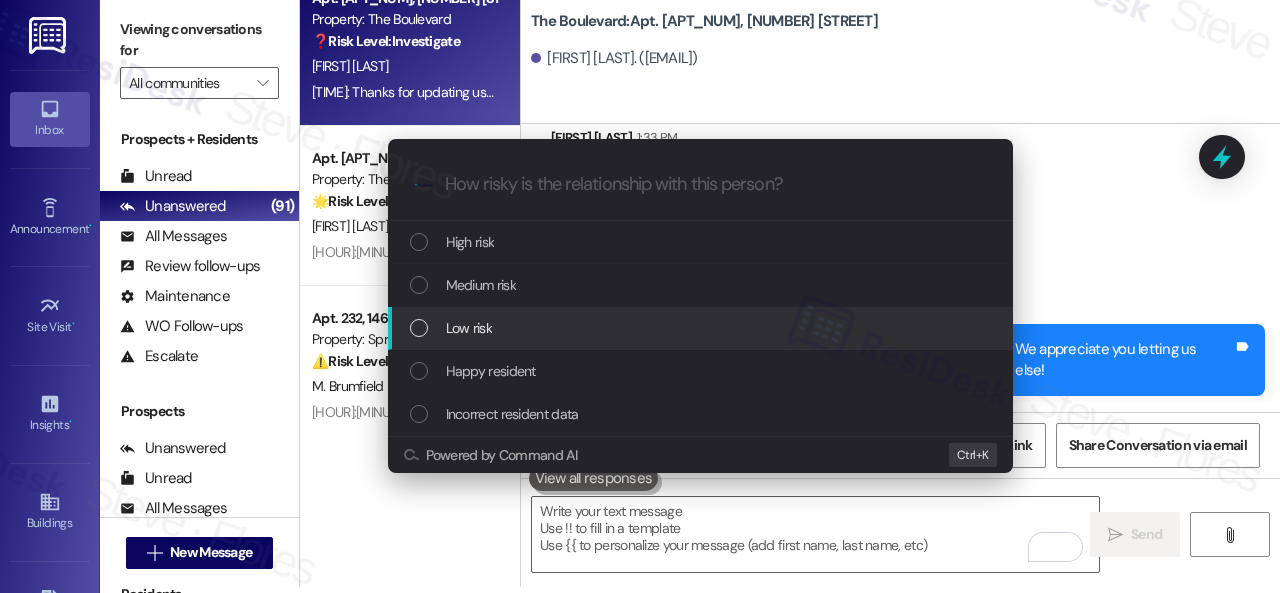 drag, startPoint x: 470, startPoint y: 283, endPoint x: 468, endPoint y: 324, distance: 41.04875 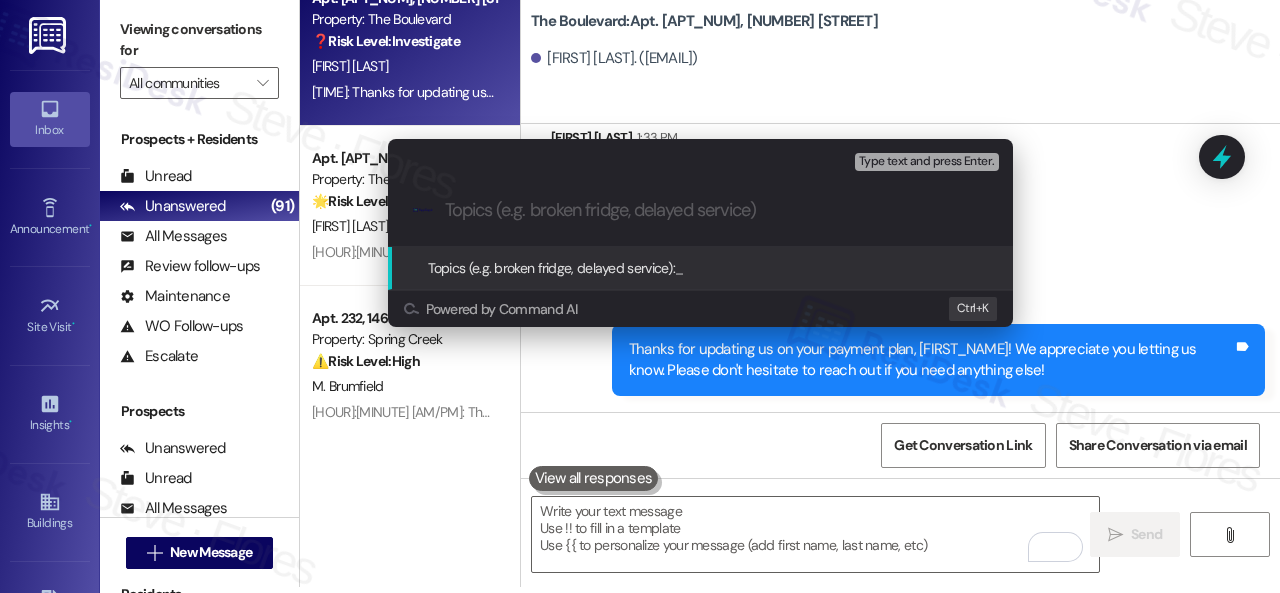 paste on "Late payment notice." 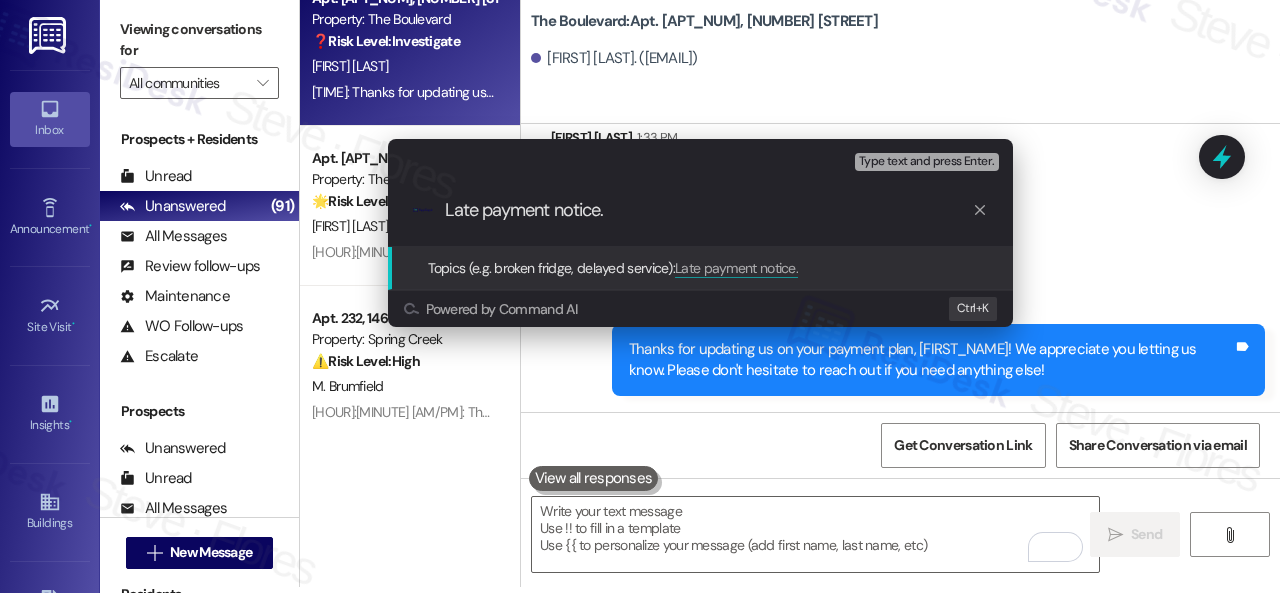 type 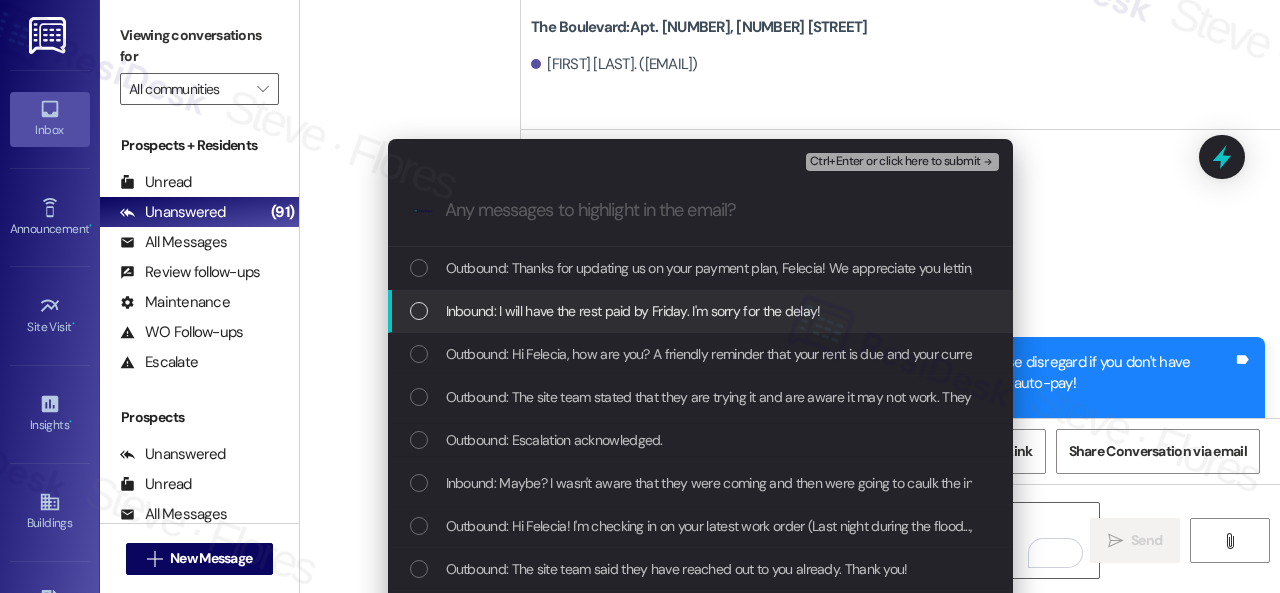click on "Inbound: I will have the rest paid by Friday. I'm sorry for the delay!" at bounding box center [633, 311] 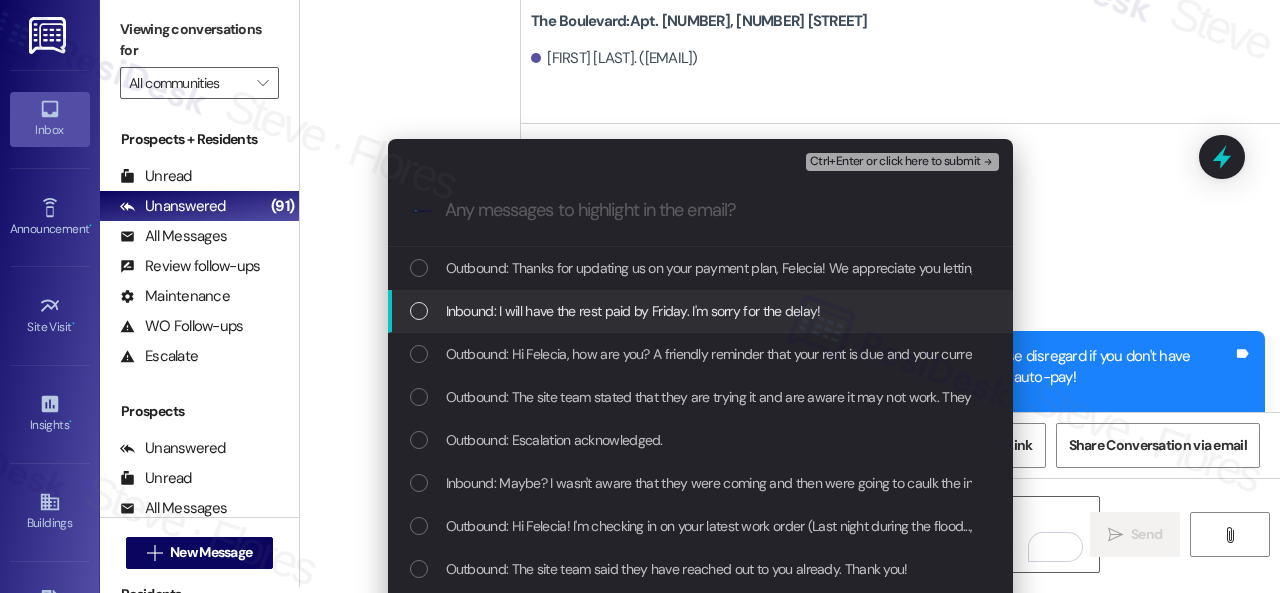 scroll, scrollTop: 7548, scrollLeft: 0, axis: vertical 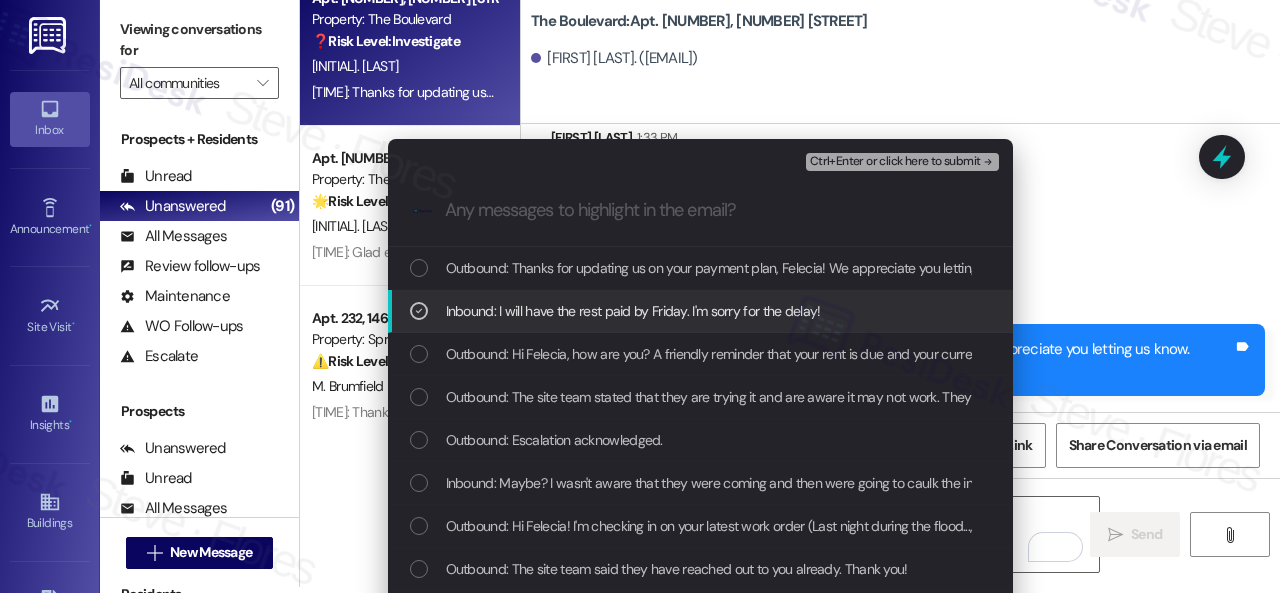 click on "Ctrl+Enter or click here to submit" at bounding box center [895, 162] 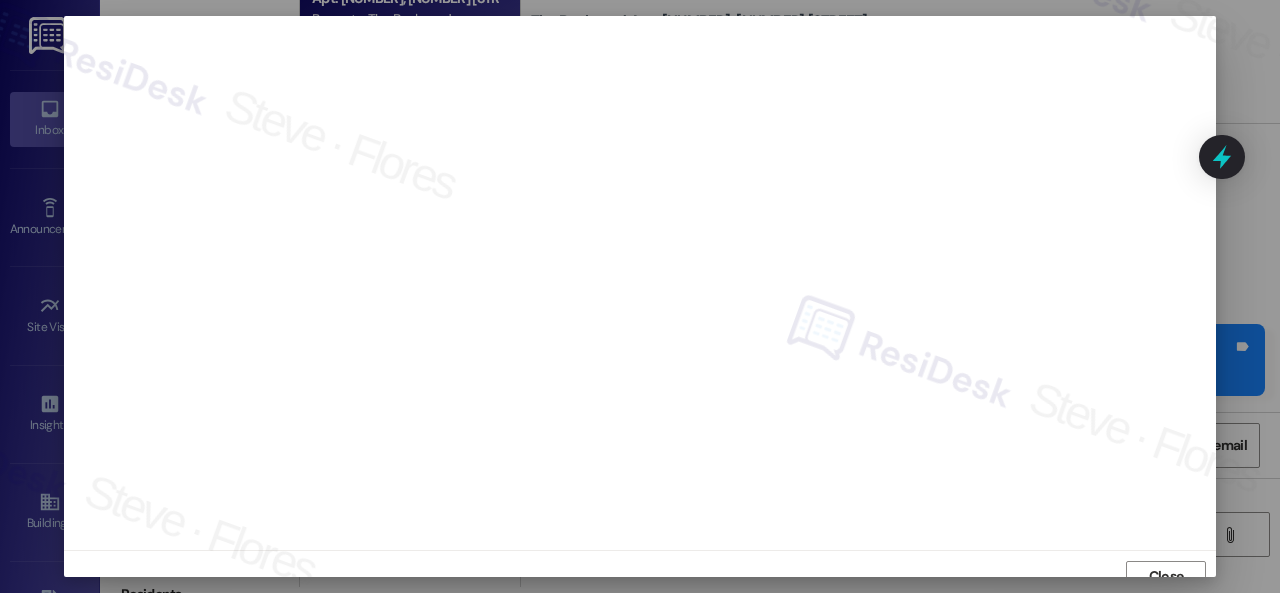 scroll, scrollTop: 15, scrollLeft: 0, axis: vertical 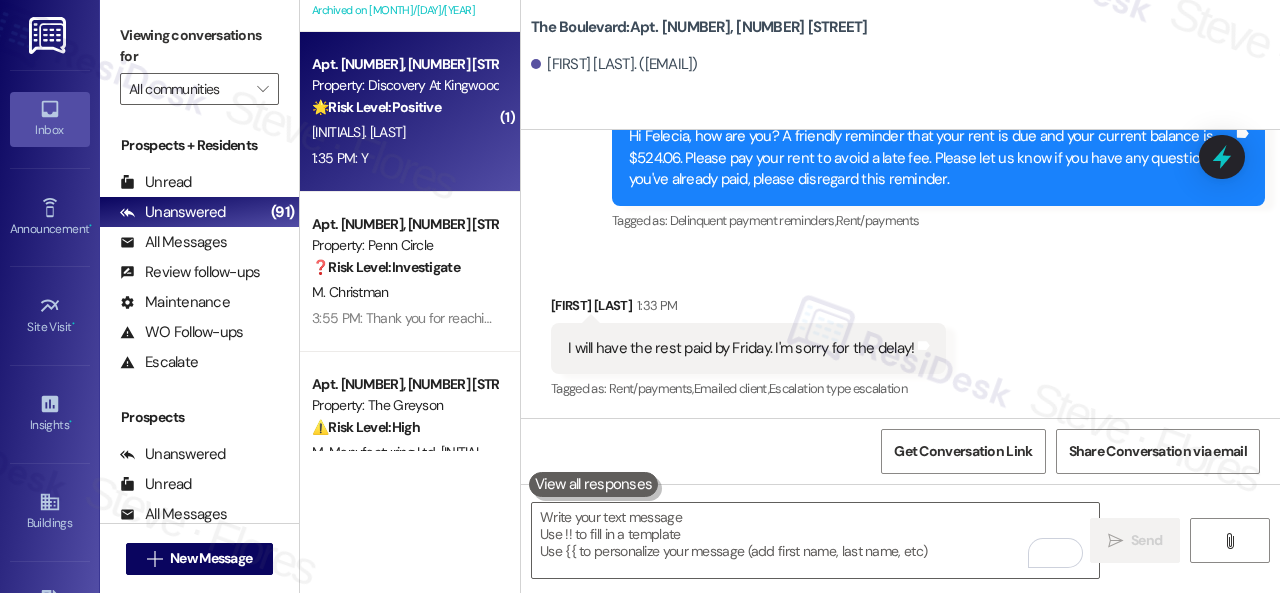 click on "[TIME]: Y [TIME]: Y" at bounding box center [404, 158] 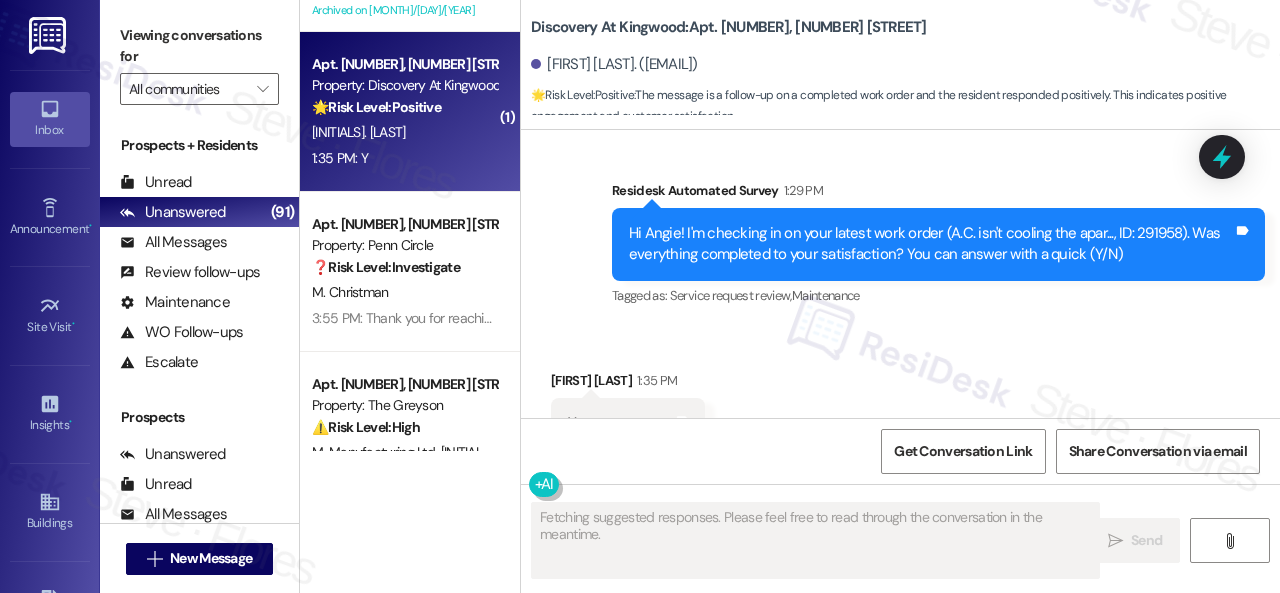 scroll, scrollTop: 5058, scrollLeft: 0, axis: vertical 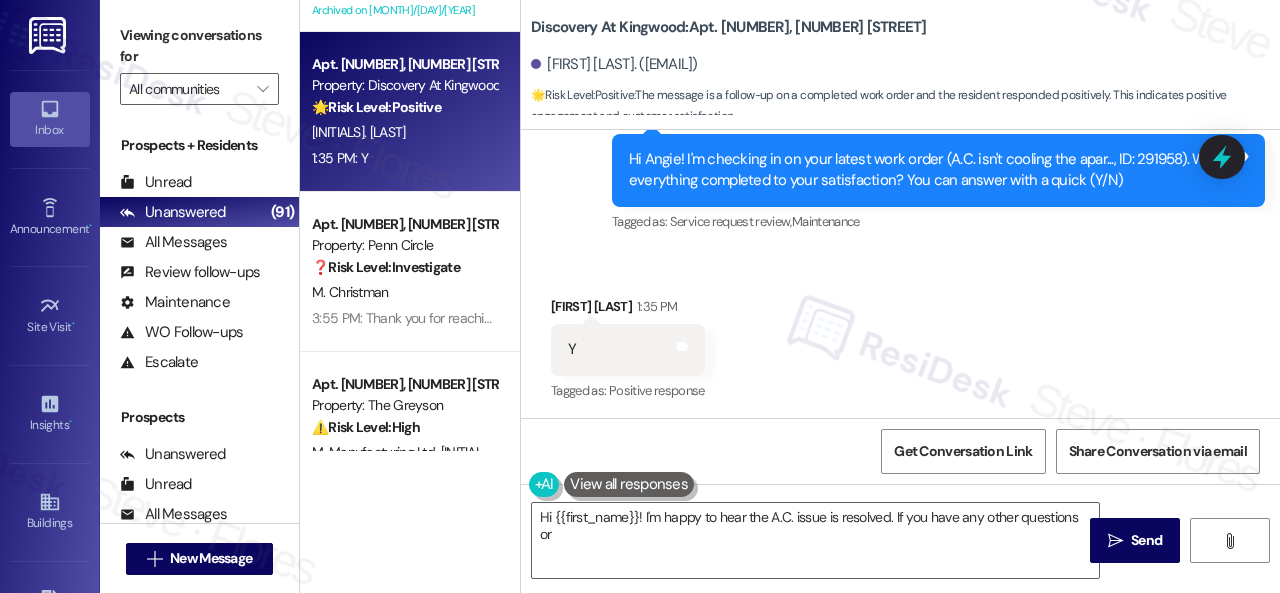 click on "Received via SMS [FIRST] [LAST] [TIME] Y Tags and notes Tagged as: Positive response Click to highlight conversations about Positive response" at bounding box center (900, 335) 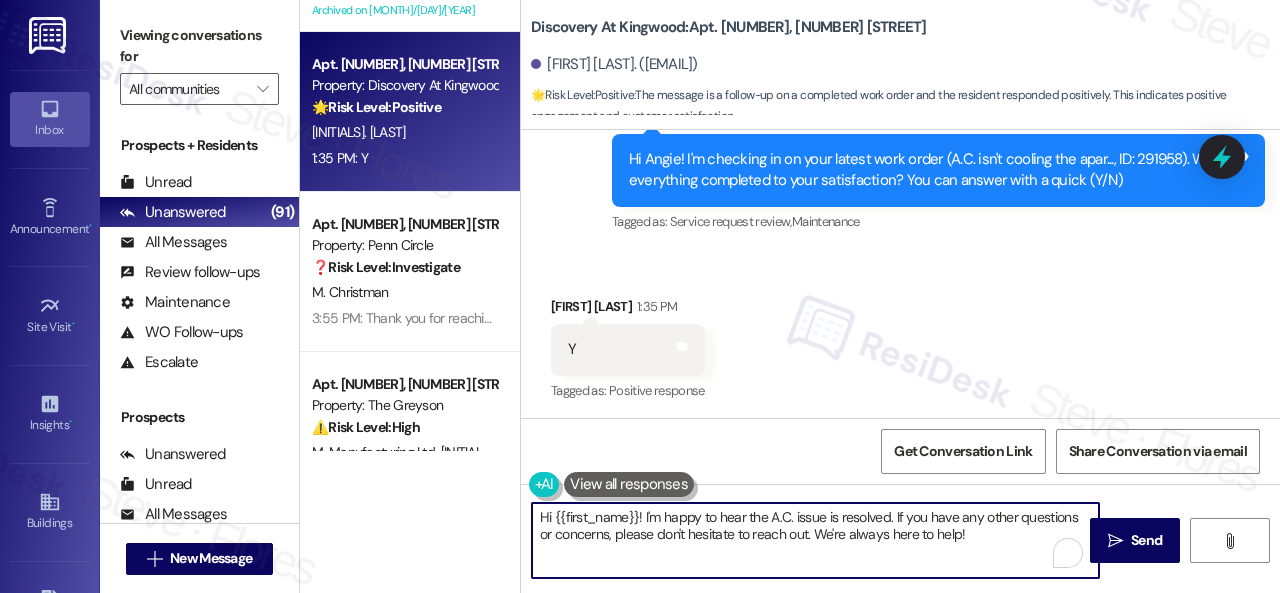 drag, startPoint x: 977, startPoint y: 537, endPoint x: 424, endPoint y: 483, distance: 555.63025 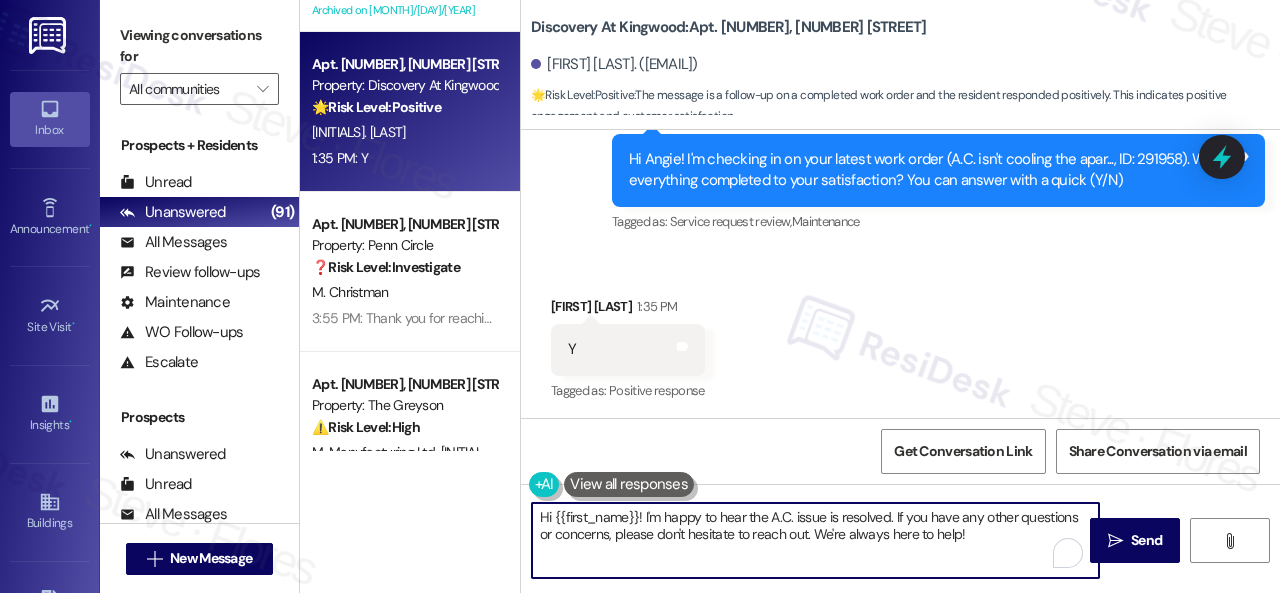 click on "( 1 ) Apt. [NUMBER], [NUMBER] [STREET] [STREET] Property: Overland Park 🌟 Risk Level: Positive The resident confirmed that the maintenance requests were resolved. This indicates a positive interaction and successful resolution of the issue. [INITIALS]. [LAST] [INITIALS]. [LAST] [TIME]: Thank you, they also came out and fixed everything! [TIME]: Thank you, they also came out and fixed everything! ( 1 ) Apt. [NUMBER], [NUMBER] [STREET] Property: Edge 35 🌟 Risk Level: Positive The resident is confirming satisfaction with completed work. This is positive engagement and relationship building. [INITIALS]. [LAST] [INITIALS]. [LAST] [TIME]: Yes [TIME]: Yes ( 1 ) Apt. [NUMBER], [NUMBER] [STREET] Property: The Falls 🌟 Risk Level: Positive The resident confirmed that the work order was completed to their satisfaction and responded positively to the feedback request. This indicates positive engagement and customer satisfaction. [INITIALS]. [LAST] [TIME]: Yes [TIME]: Yes Archived on [DATE] Apt. [NUMBER], [NUMBER] [STREET] 🌟 Risk Level: Positive" at bounding box center [790, 296] 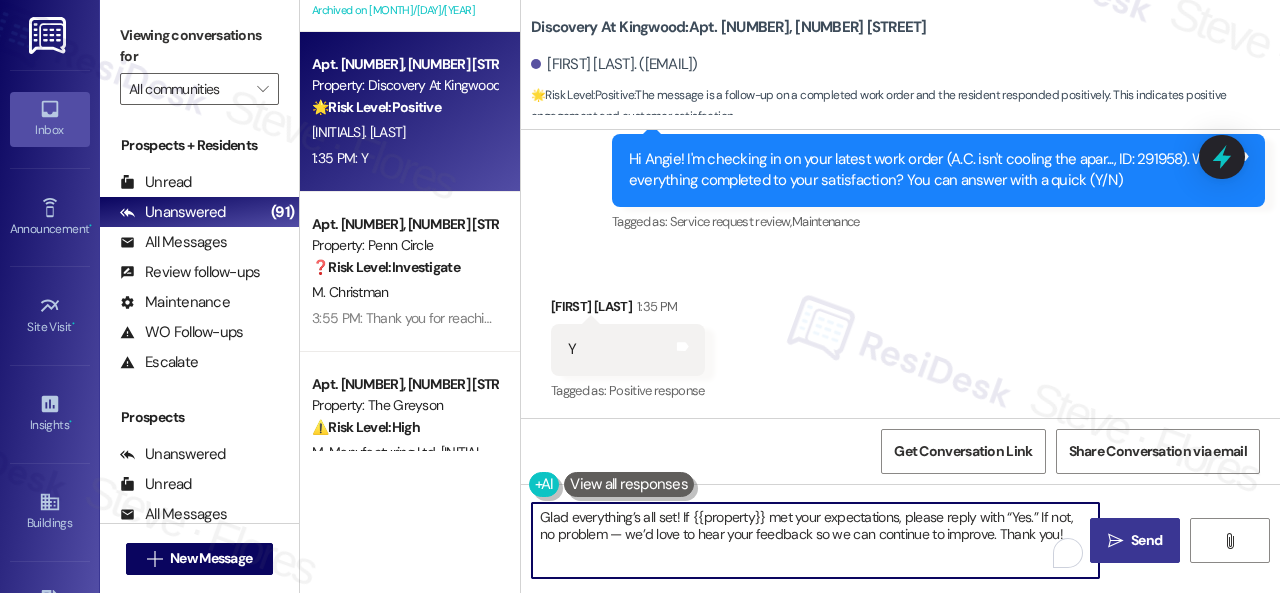 type on "Glad everything’s all set! If {{property}} met your expectations, please reply with “Yes.” If not, no problem — we’d love to hear your feedback so we can continue to improve. Thank you!" 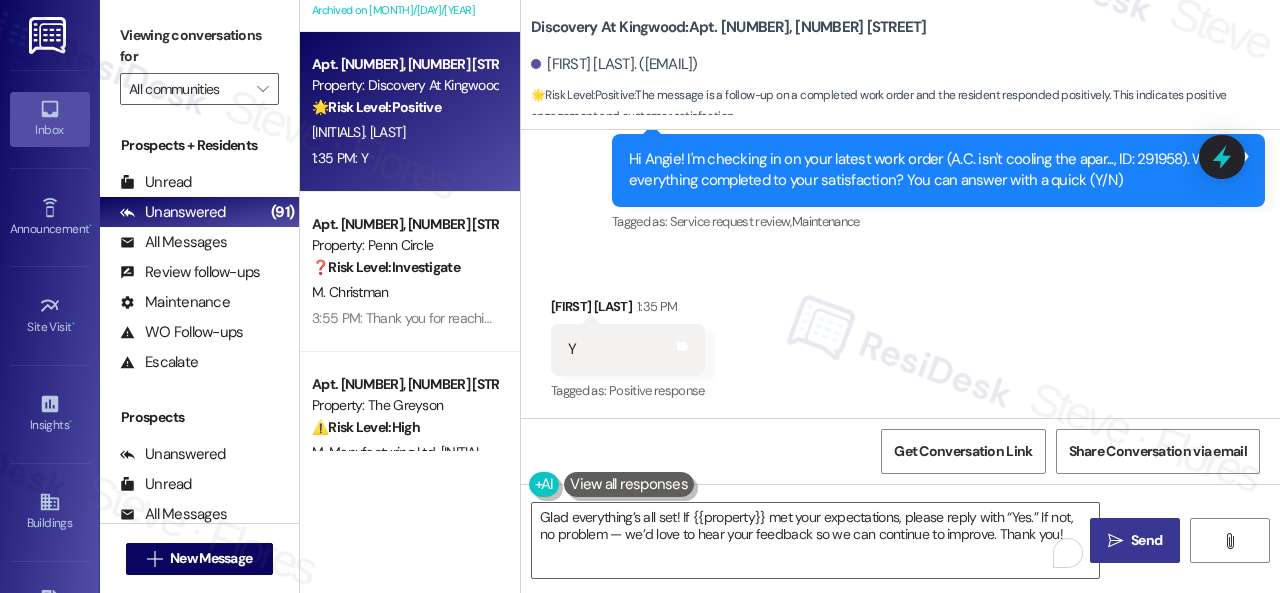 click on "" at bounding box center [1115, 541] 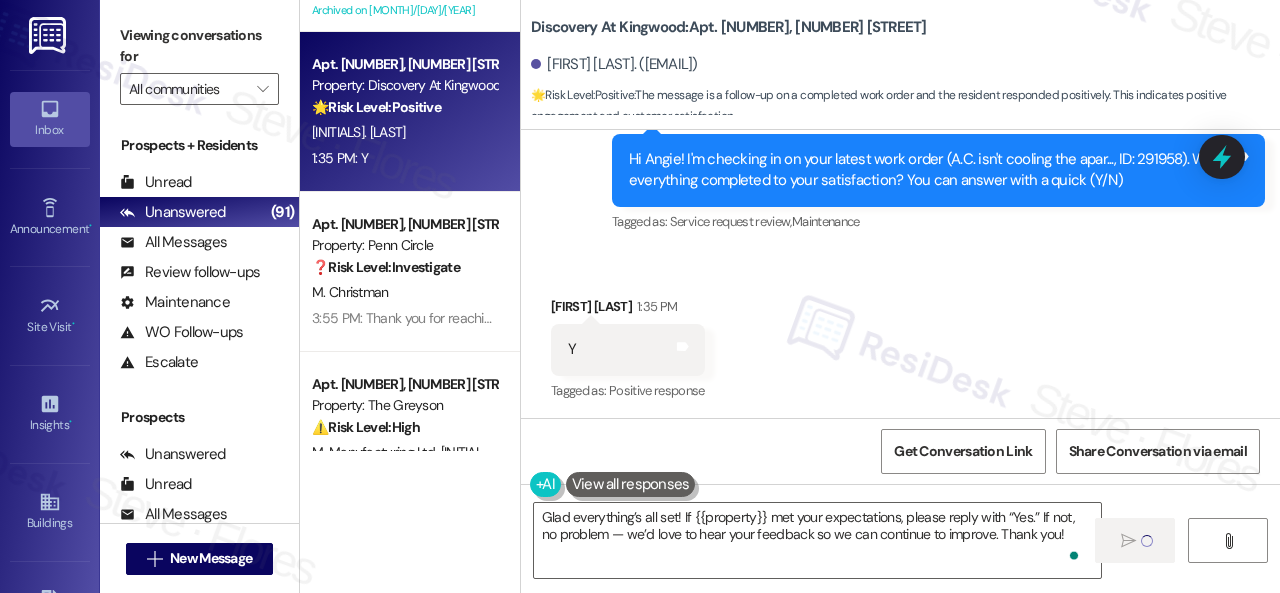 type 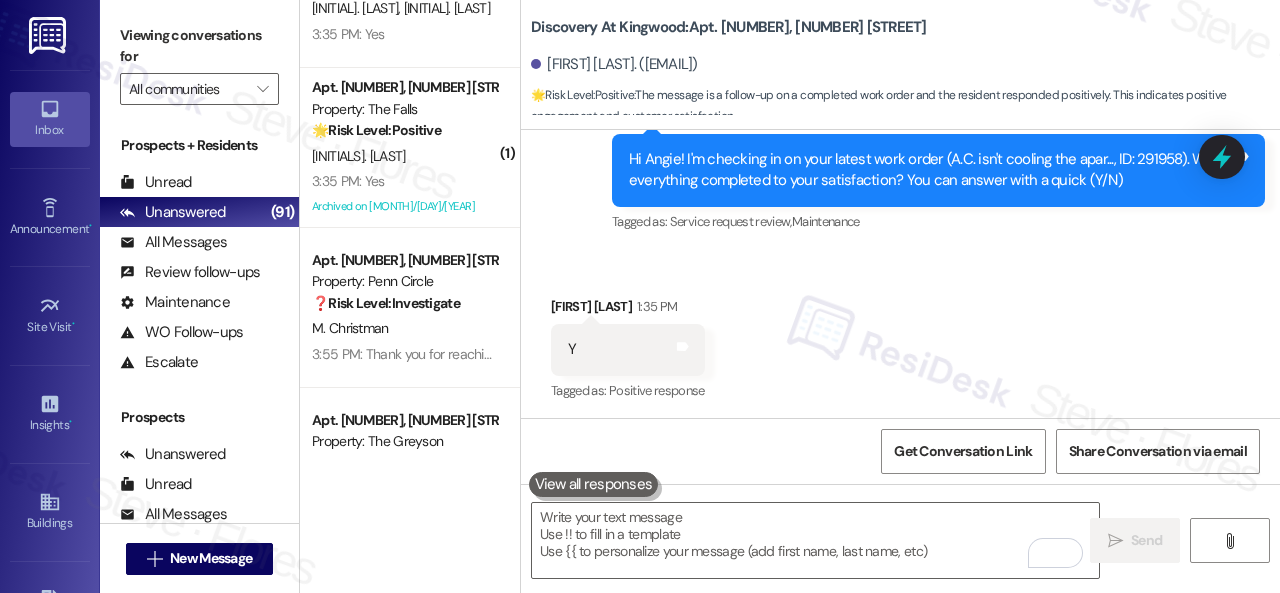 scroll, scrollTop: 6648, scrollLeft: 0, axis: vertical 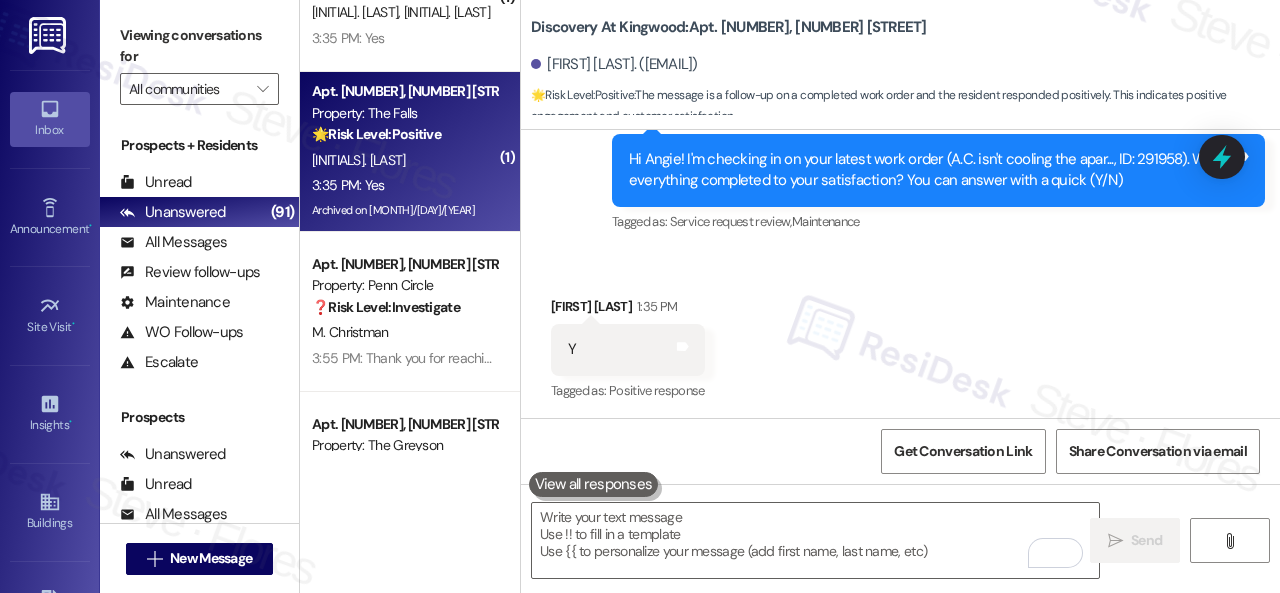 click on "[TIME]: Yes [TIME]: Yes" at bounding box center [404, 185] 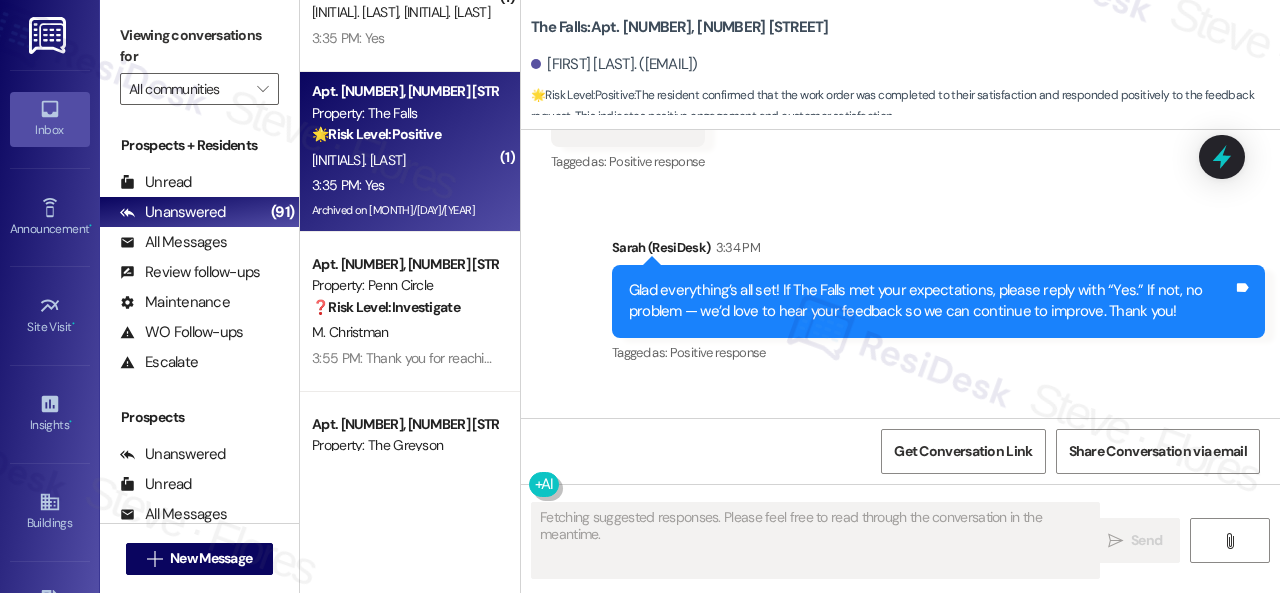 scroll, scrollTop: 12100, scrollLeft: 0, axis: vertical 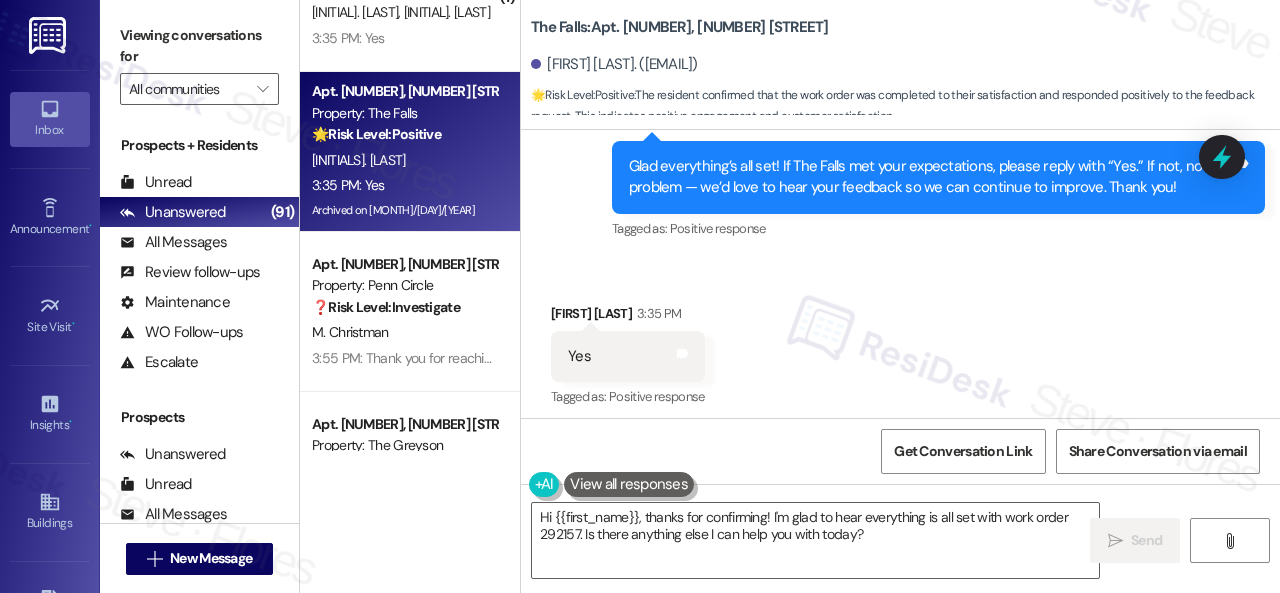 click on "Received via SMS [FIRST] [LAST] [TIME] Yes  Tags and notes Tagged as:   Positive response Click to highlight conversations about Positive response" at bounding box center [900, 342] 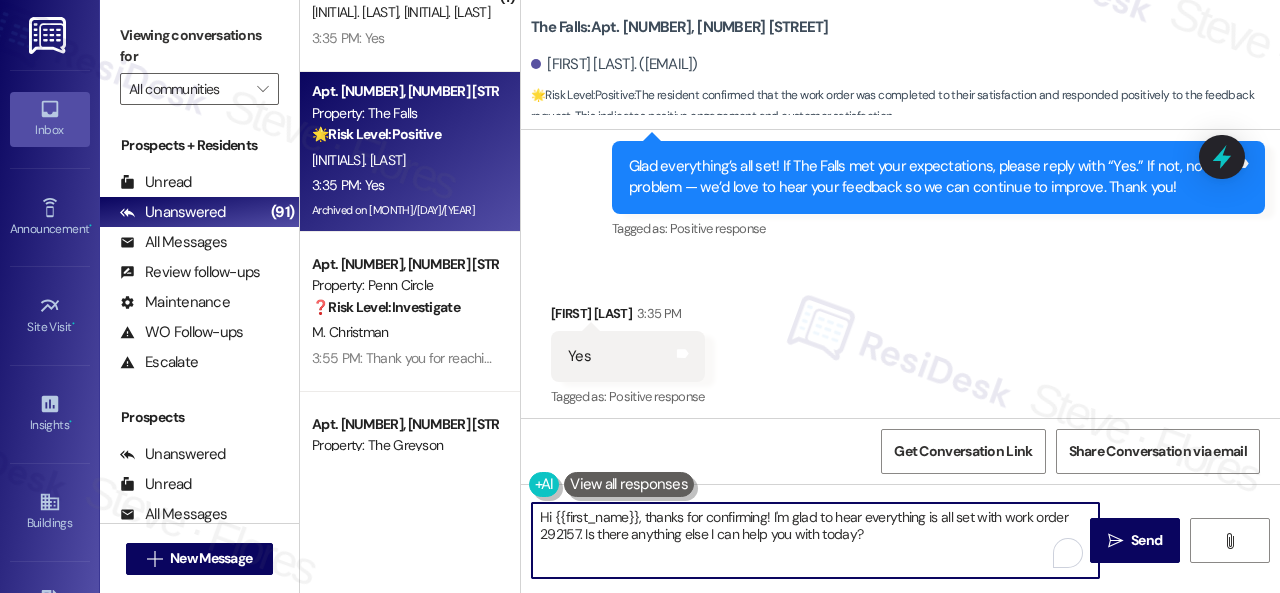 drag, startPoint x: 904, startPoint y: 534, endPoint x: 358, endPoint y: 472, distance: 549.50885 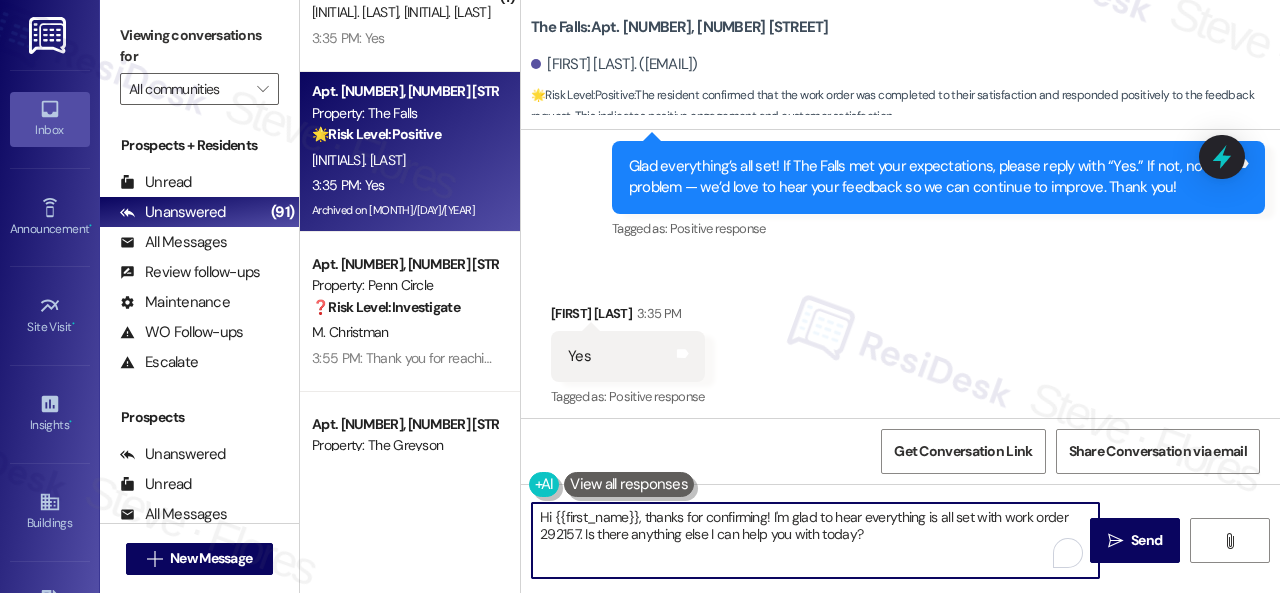 click on "( 1 ) Apt. [NUMBER], [NUMBER] [STREET] Property: [PROPERTY] 🌟  Risk Level:  Positive The resident confirmed the work order was completed to their satisfaction and responded positively to the feedback request. This indicates positive engagement and a successful resolution. [FIRST] [LAST] [TIME]: Yes [TIME]: Yes ( 1 ) Apt. [NUMBER], [NUMBER] [STREET] Property: [PROPERTY] 🌟  Risk Level:  Positive The resident confirmed that the maintenance requests were resolved. This indicates a positive interaction and successful resolution of the issue. [FIRST] [LAST] [FIRST] [LAST] [TIME]: Thank you, they also came out and fixed everything! [TIME]: Thank you, they also came out and fixed everything! ( 1 ) Apt. [NUMBER], [NUMBER] [STREET] Property: [PROPERTY] 🌟  Risk Level:  Positive The resident is confirming satisfaction with completed work. This is positive engagement and relationship building. [FIRST] [LAST] [INITIAL]. [LAST] [TIME]: Yes [TIME]: Yes Apt. [NUMBER], [NUMBER] [STREET] Property: [PROPERTY] 🌟  Risk Level:  Positive [INITIAL]. [LAST] ❓" at bounding box center [790, 296] 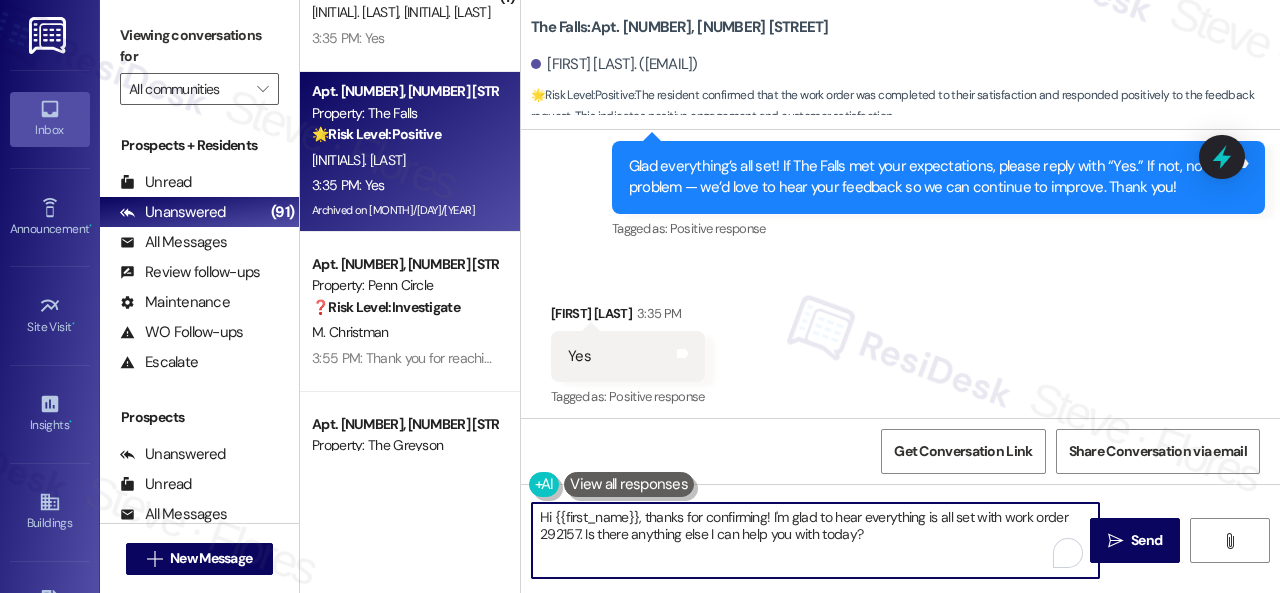 paste on "I'm glad you are satisfied with your home. Have you written a review for us before? If not, can I ask a quick favor? Would you mind writing one for us? I'll give you the link if you are willing.
If you've already done it or couldn't this time, no worries at all—no action is required. Thanks!" 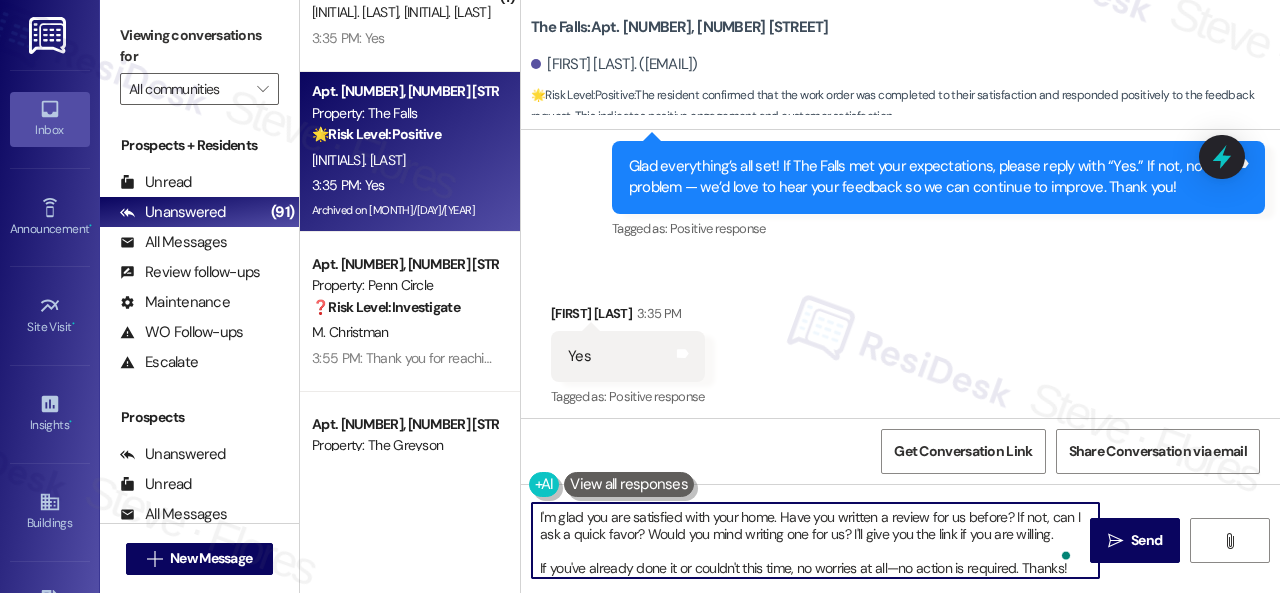 scroll, scrollTop: 4, scrollLeft: 0, axis: vertical 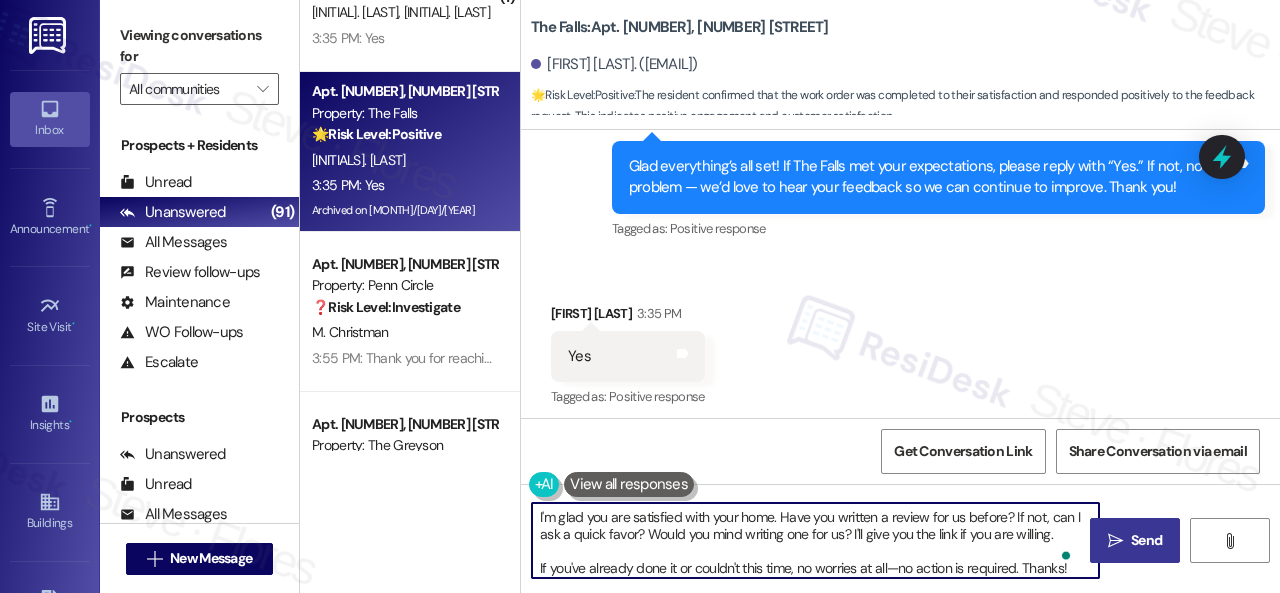 type on "I'm glad you are satisfied with your home. Have you written a review for us before? If not, can I ask a quick favor? Would you mind writing one for us? I'll give you the link if you are willing.
If you've already done it or couldn't this time, no worries at all—no action is required. Thanks!" 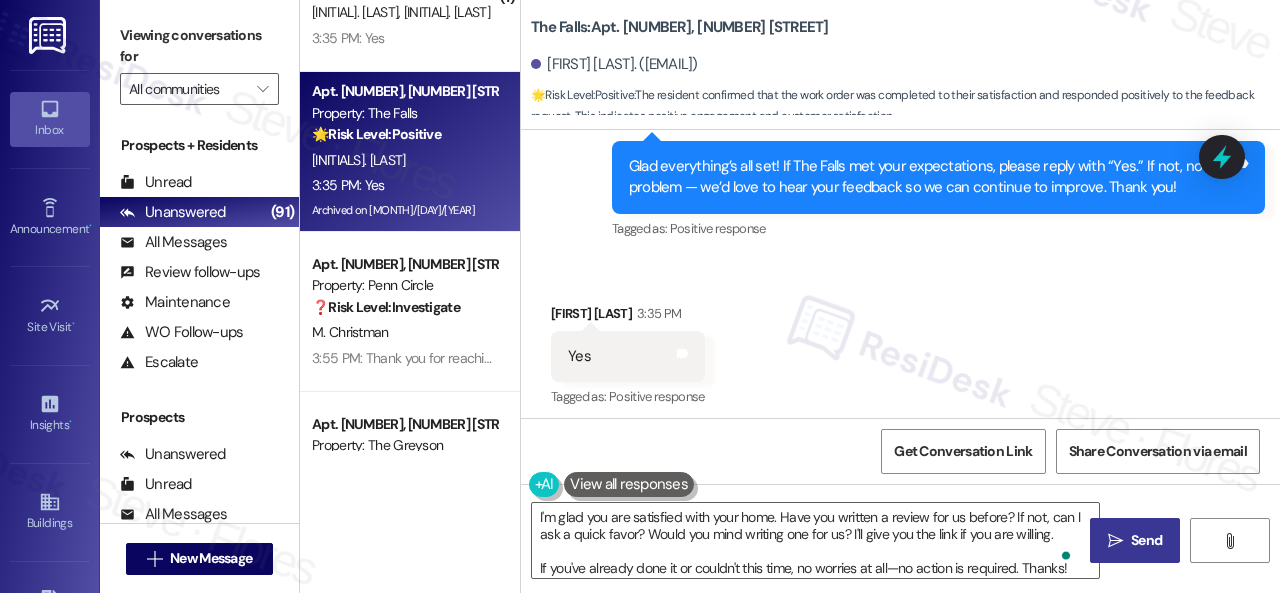 click on "Send" at bounding box center (1146, 540) 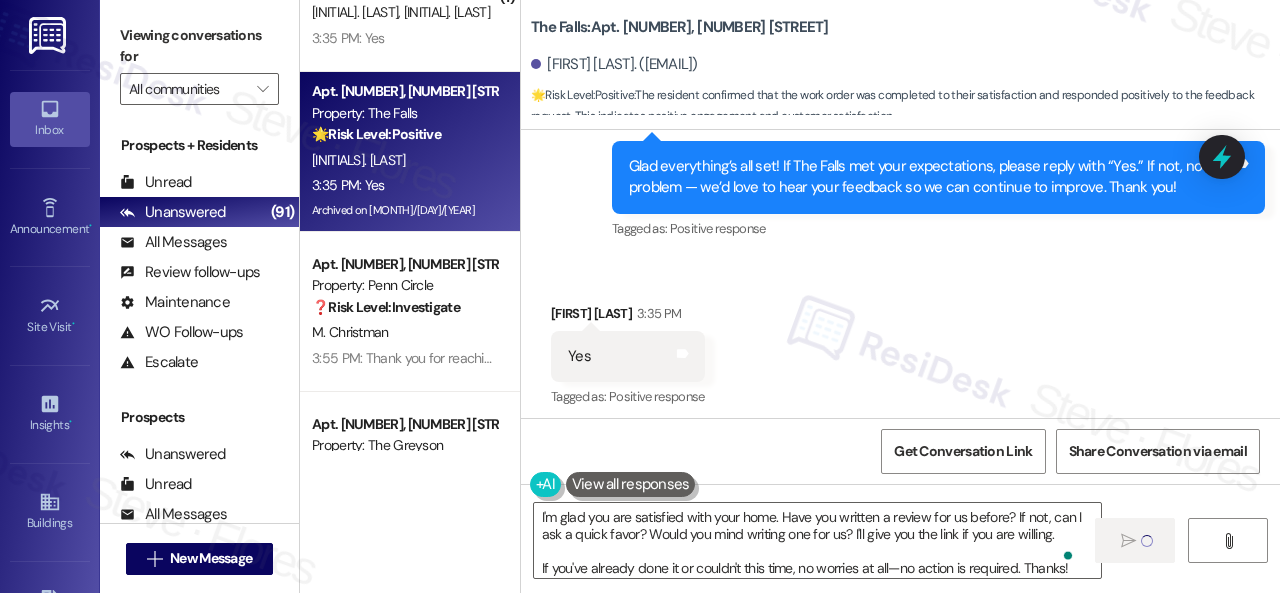 type 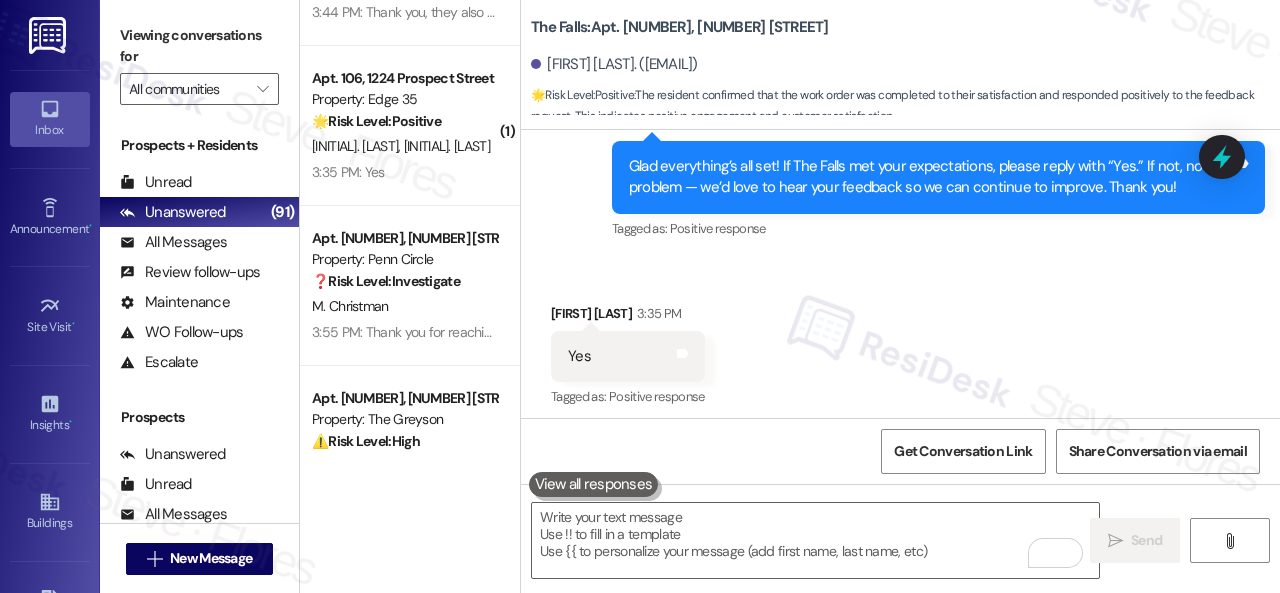scroll, scrollTop: 6448, scrollLeft: 0, axis: vertical 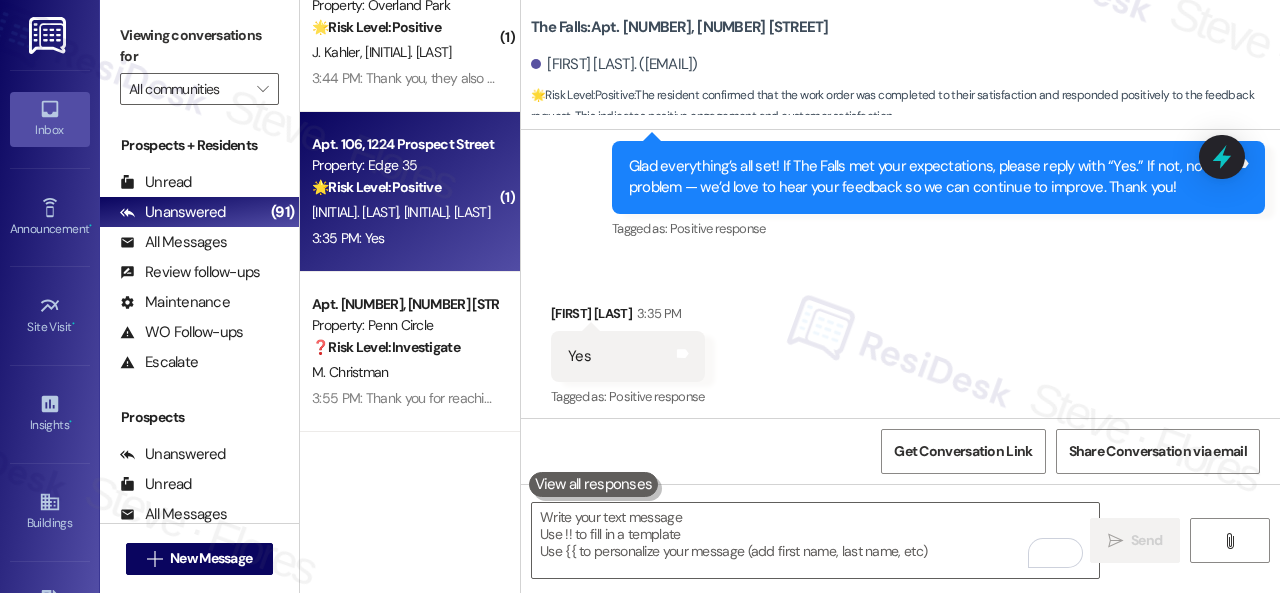 click on "[TIME]: Yes [TIME]: Yes" at bounding box center [404, 238] 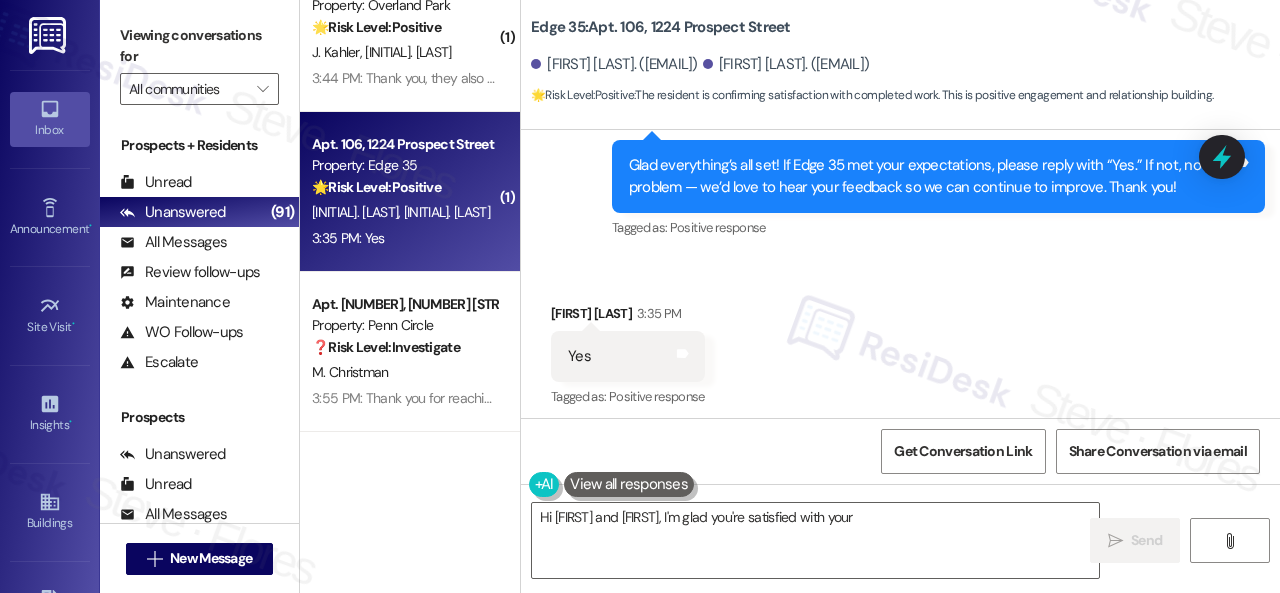 scroll, scrollTop: 1741, scrollLeft: 0, axis: vertical 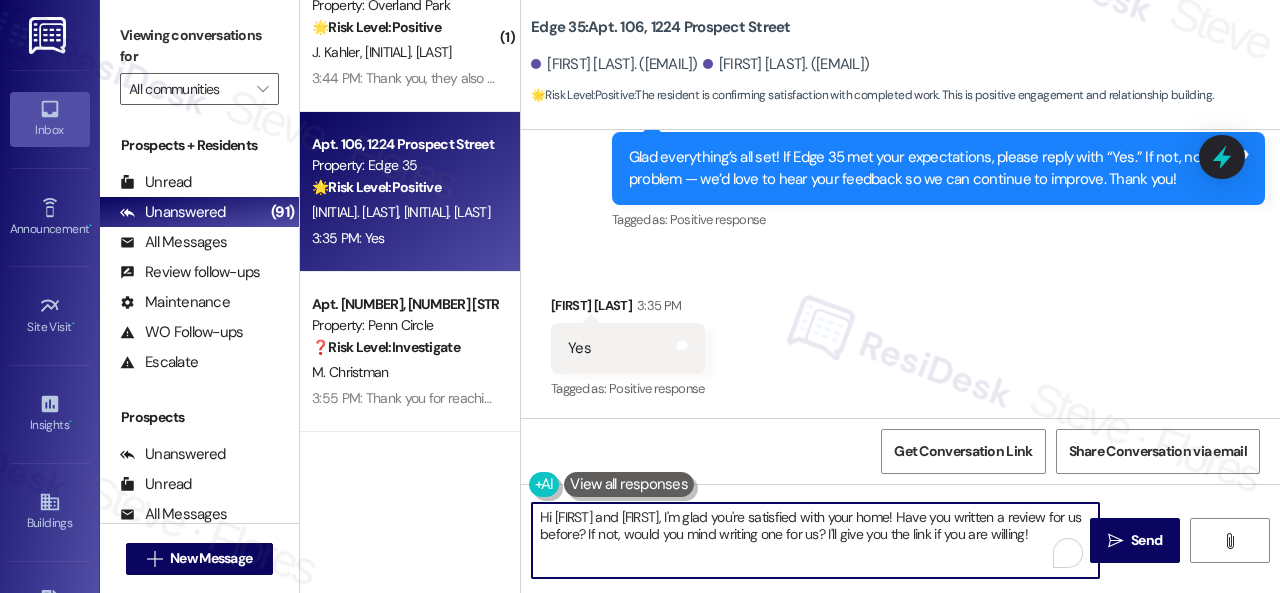 drag, startPoint x: 1006, startPoint y: 533, endPoint x: 365, endPoint y: 465, distance: 644.5968 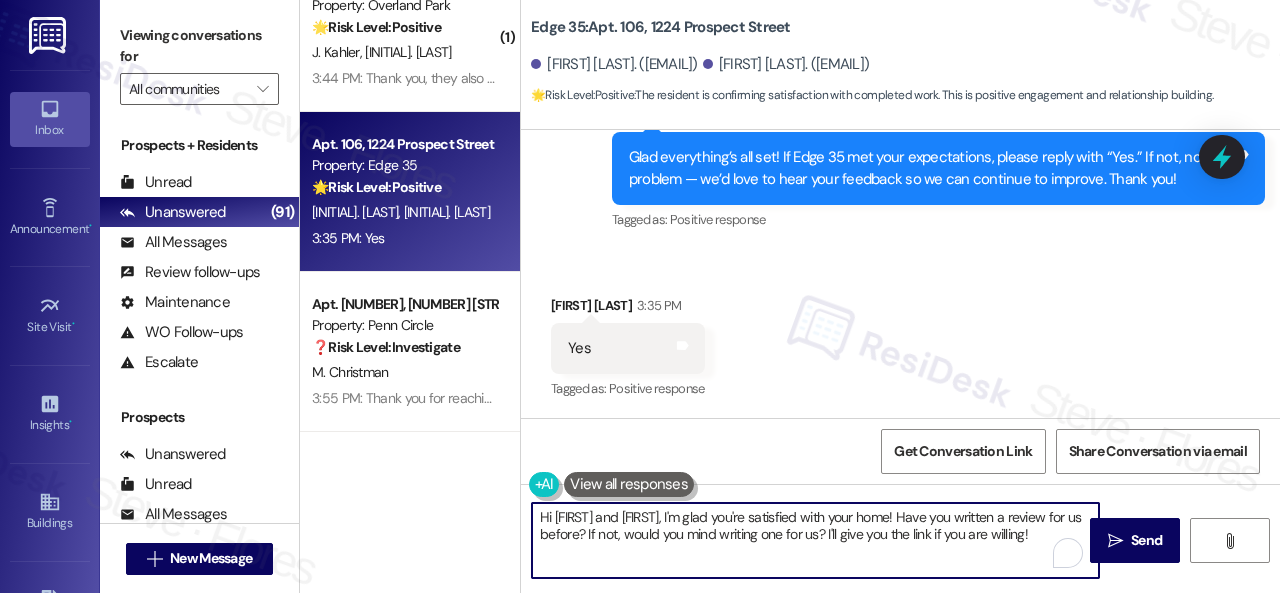 click on "( [NUMBER] ) Apt. [NUMBER], [NUMBER] Broadway St Property: Avenues at Shadow Creek 🔧  Risk Level:  Medium The resident acknowledged the rent reminder and indicated they have now paid. This is a routine payment update, and no immediate issues are apparent. The resident's apology suggests they are taking responsibility. [LAST] [TIME]: I'm so sorry I didn't realize I didn't make it  [TIME]: I'm so sorry I didn't realize I didn't make it  ( [NUMBER] ) Apt. [NUMBER], [NUMBER] Prospect Street Property: Edge 35 🌟  Risk Level:  Positive The resident confirmed the work order was completed to their satisfaction and responded positively to the feedback request. This indicates positive engagement and a successful resolution. [INITIALS]. [LAST] [TIME]: Yes [TIME]: Yes ( [NUMBER] ) Apt. [NUMBER], [NUMBER] Courtright East Road Property: Overland Park 🌟  Risk Level:  Positive The resident confirmed that the maintenance requests were resolved. This indicates a positive interaction and successful resolution of the issue. [INITIALS]. [LAST] [INITIALS]. [LAST] Property: Edge 35 🌟" at bounding box center (790, 296) 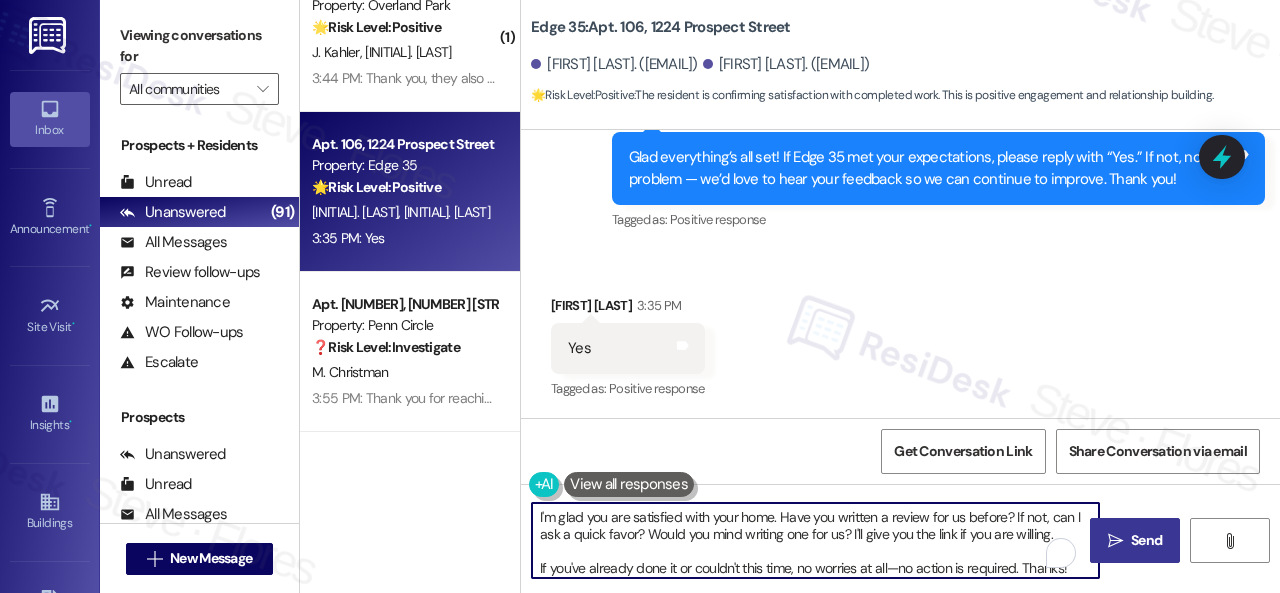 type on "I'm glad you are satisfied with your home. Have you written a review for us before? If not, can I ask a quick favor? Would you mind writing one for us? I'll give you the link if you are willing.
If you've already done it or couldn't this time, no worries at all—no action is required. Thanks!" 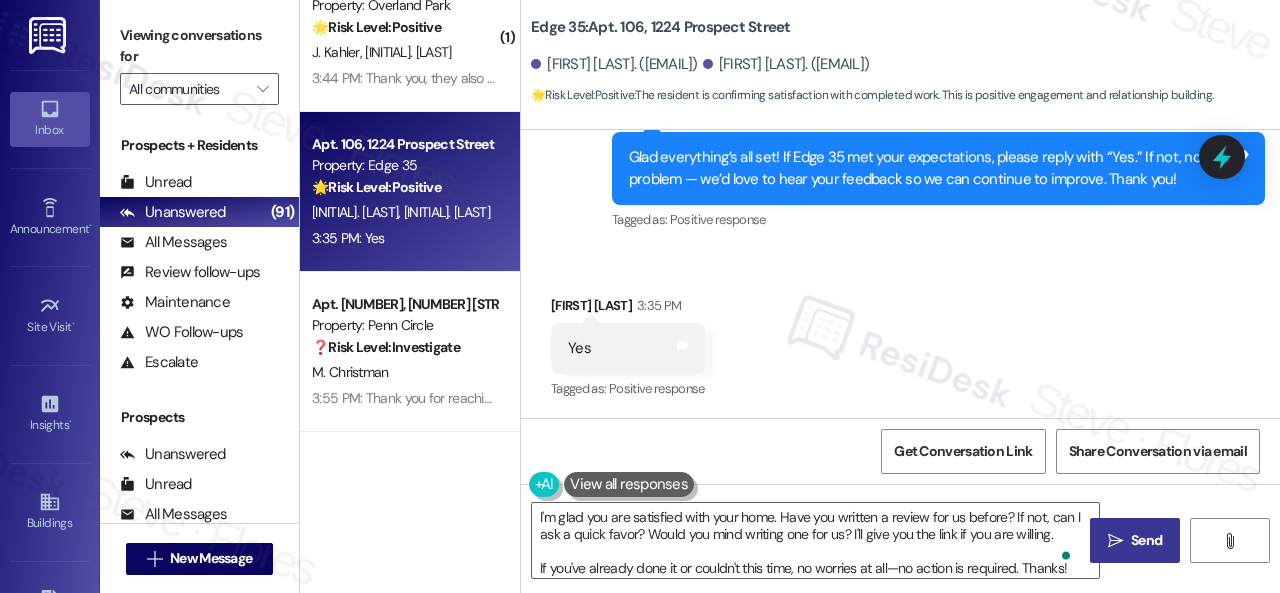 click on " Send" at bounding box center [1135, 540] 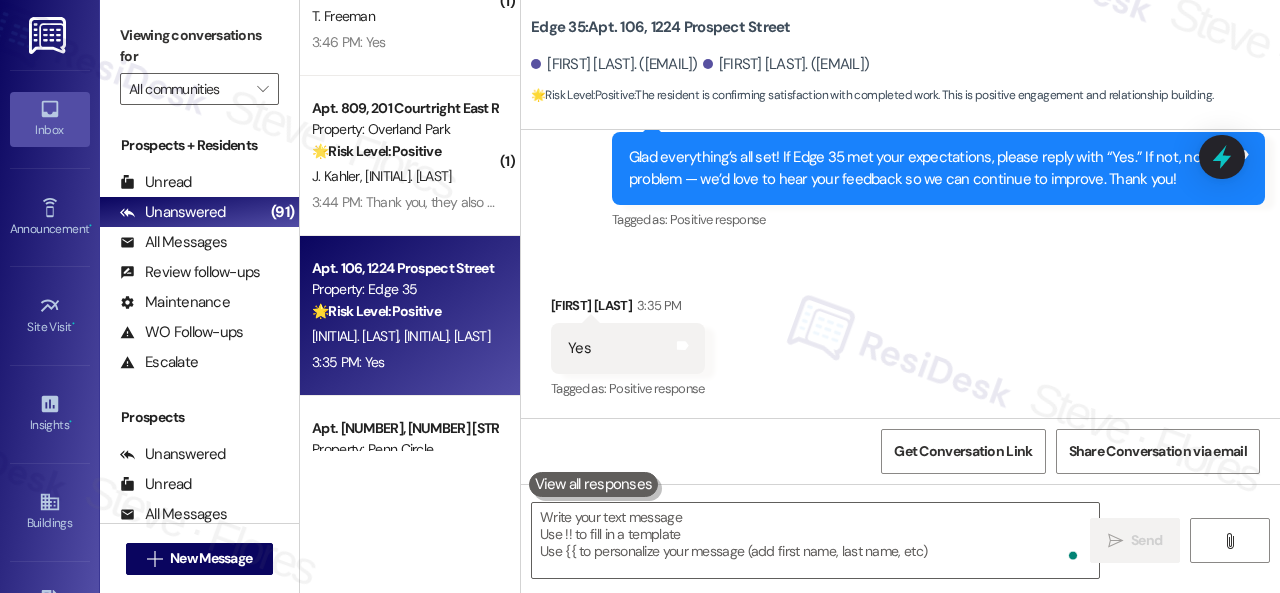 type on "Fetching suggested responses. Please feel free to read through the conversation in the meantime." 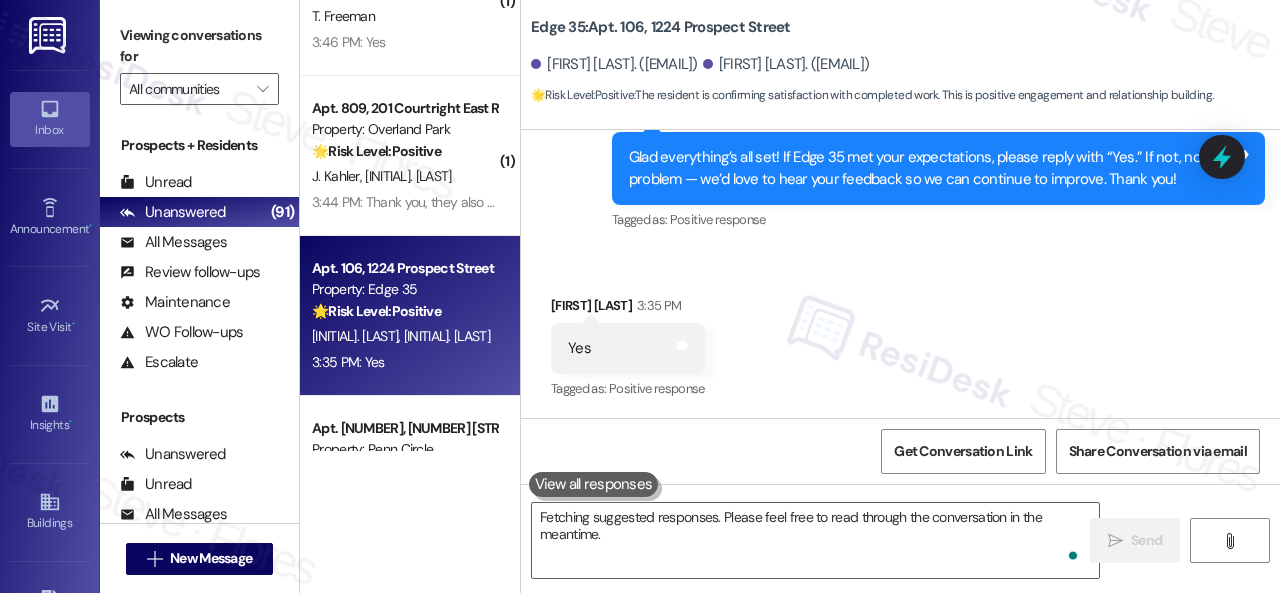 scroll, scrollTop: 6248, scrollLeft: 0, axis: vertical 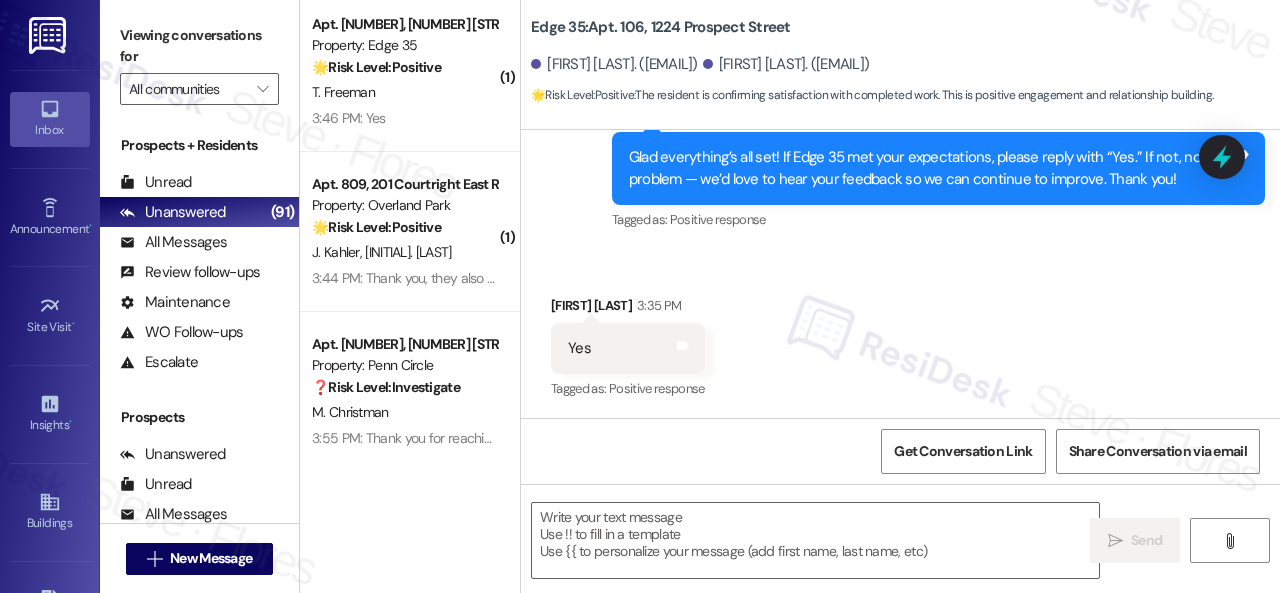 click on "3:46 PM: Yes 3:46 PM: Yes" at bounding box center (404, 118) 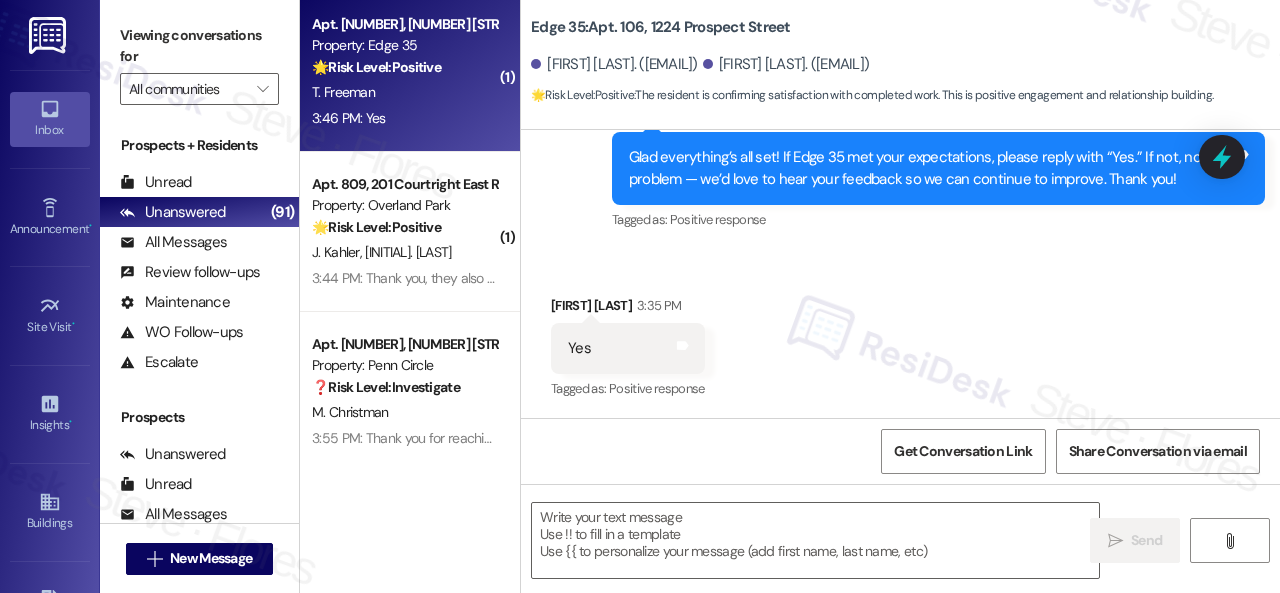type on "Fetching suggested responses. Please feel free to read through the conversation in the meantime." 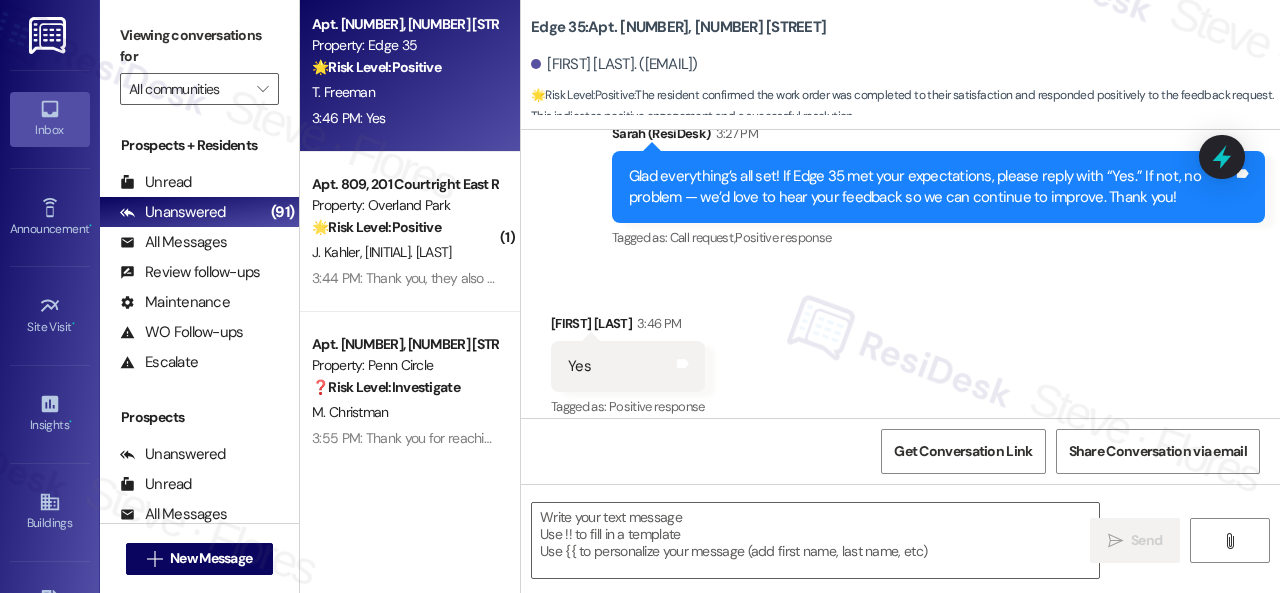 scroll, scrollTop: 2572, scrollLeft: 0, axis: vertical 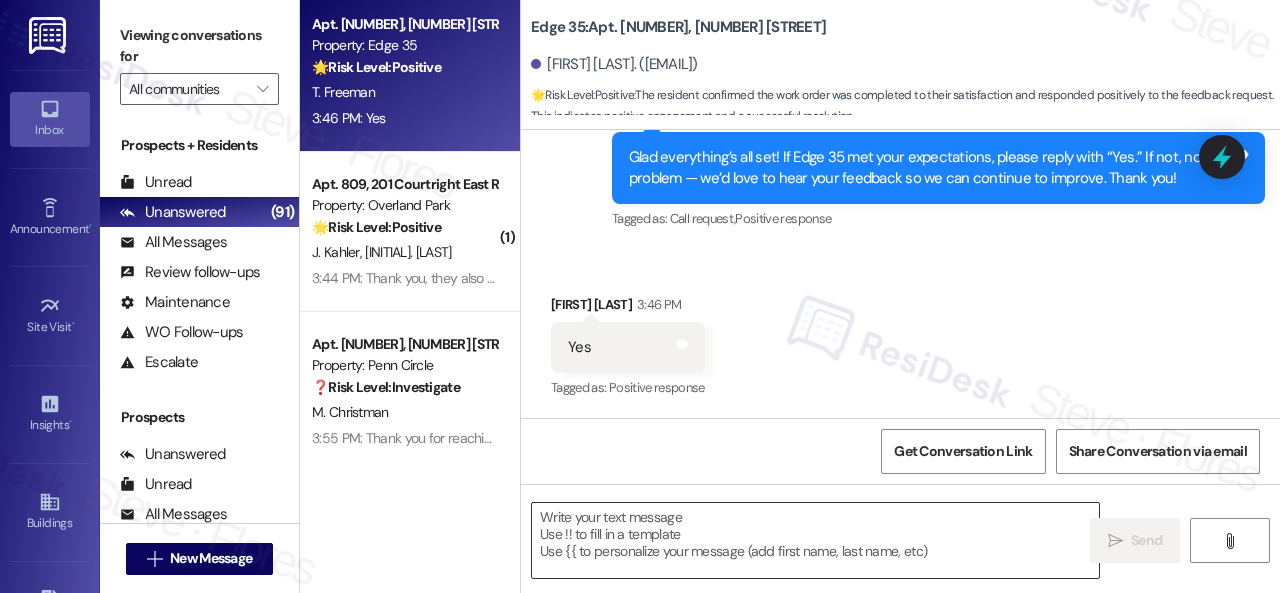 click at bounding box center (815, 540) 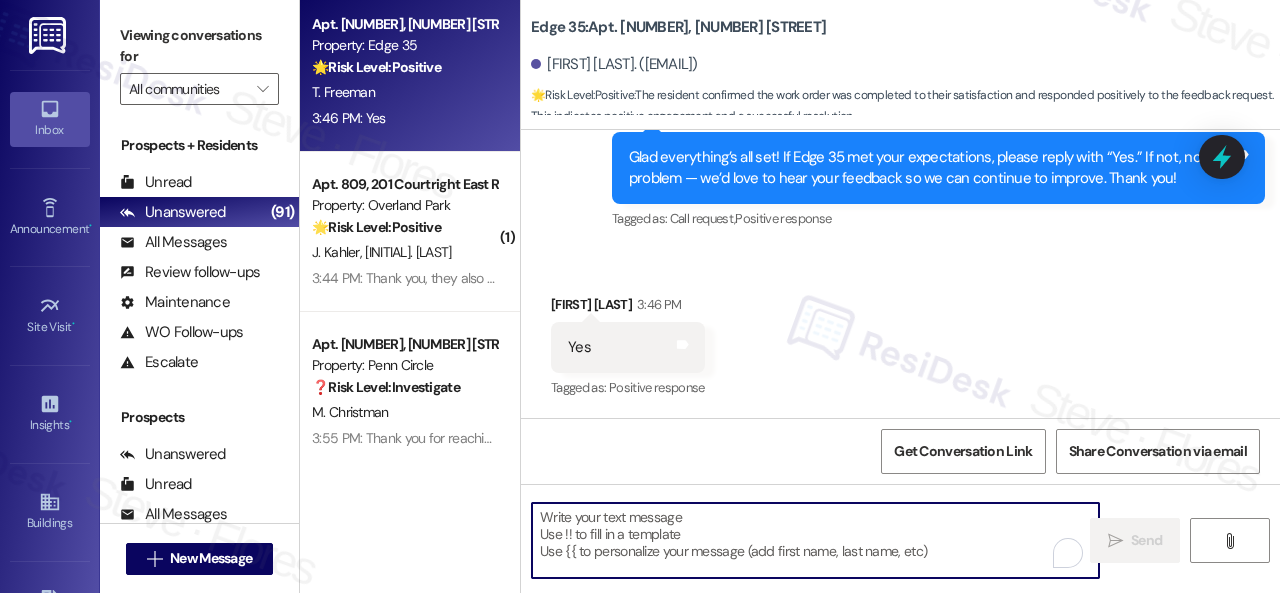 paste on "I'm glad you are satisfied with your home. Have you written a review for us before? If not, can I ask a quick favor? Would you mind writing one for us? I'll give you the link if you are willing.
If you've already done it or couldn't this time, no worries at all—no action is required. Thanks!" 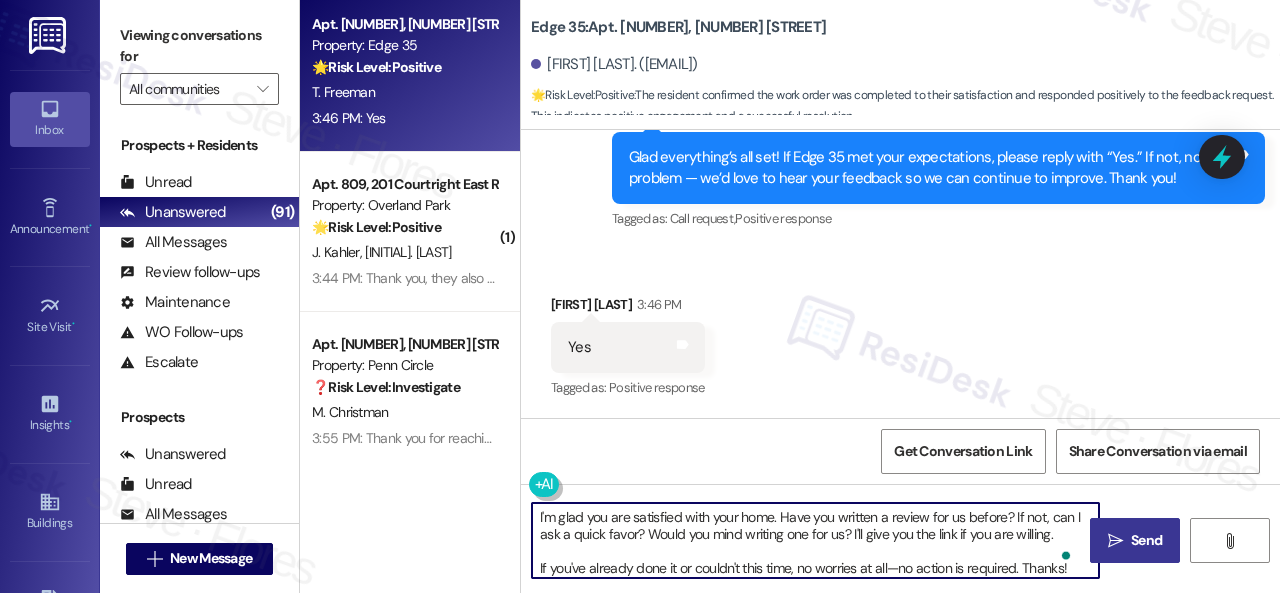 type on "I'm glad you are satisfied with your home. Have you written a review for us before? If not, can I ask a quick favor? Would you mind writing one for us? I'll give you the link if you are willing.
If you've already done it or couldn't this time, no worries at all—no action is required. Thanks!" 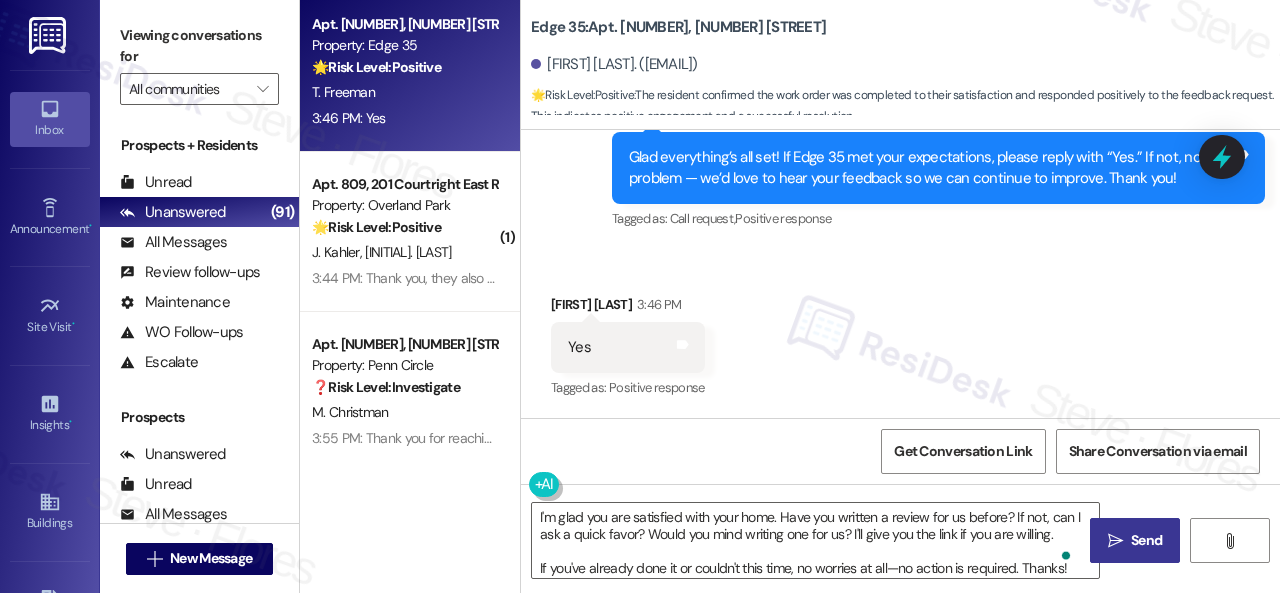 click on " Send" at bounding box center (1135, 540) 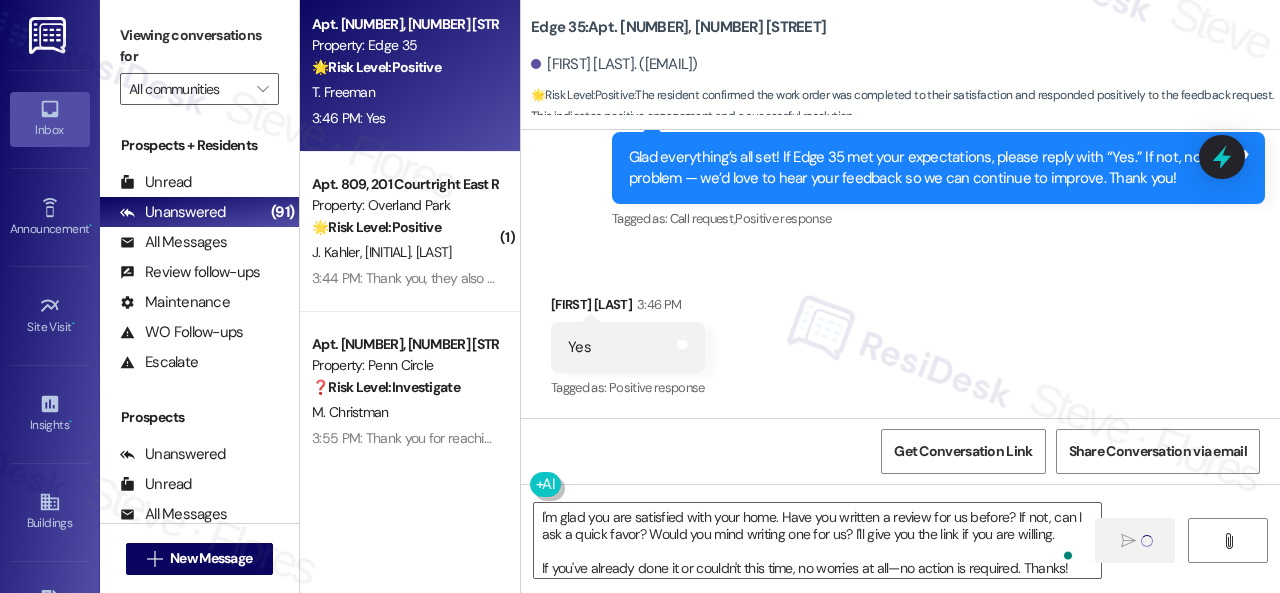 type 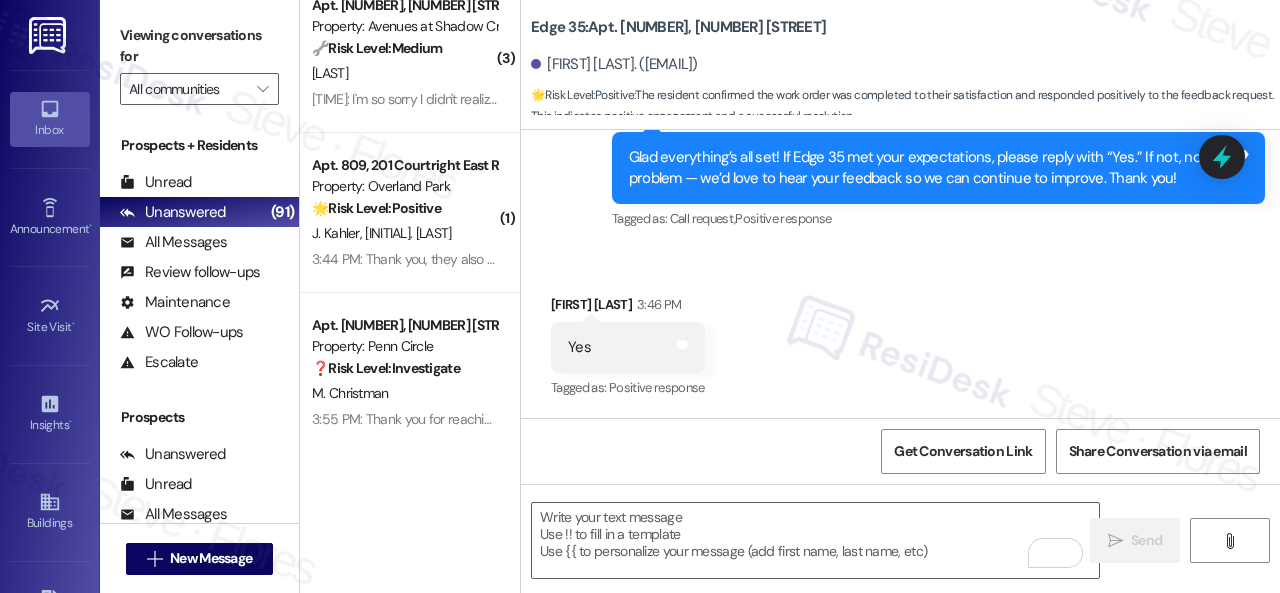 scroll, scrollTop: 6048, scrollLeft: 0, axis: vertical 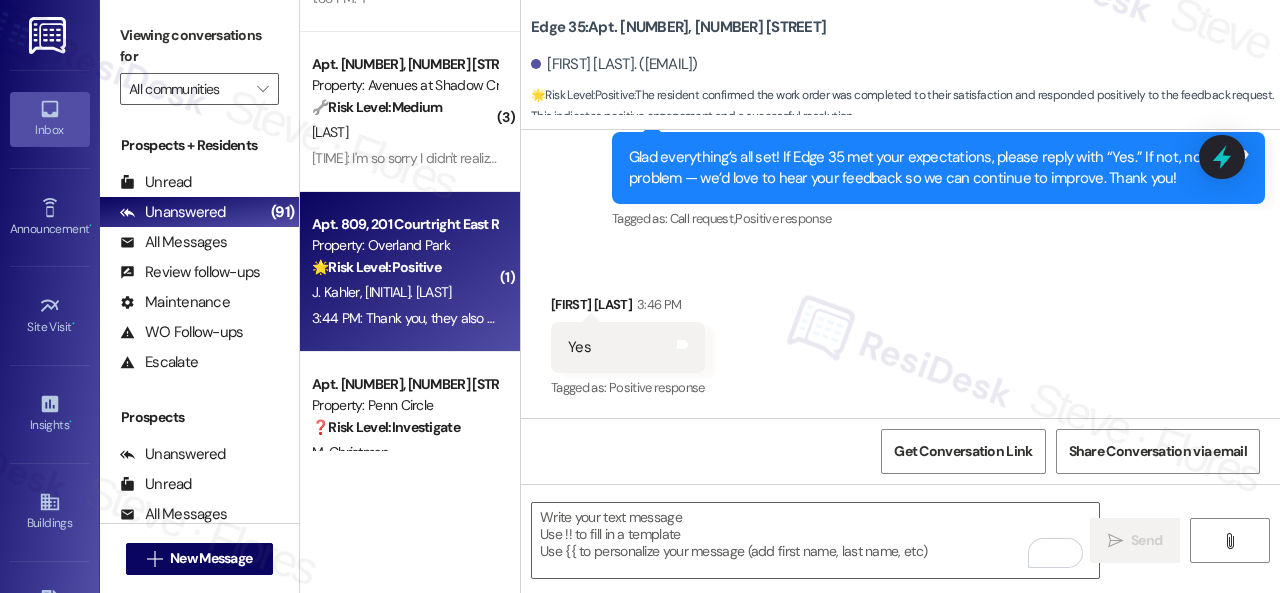 click on "[FIRST] [LAST] [FIRST] [LAST]" at bounding box center (404, 292) 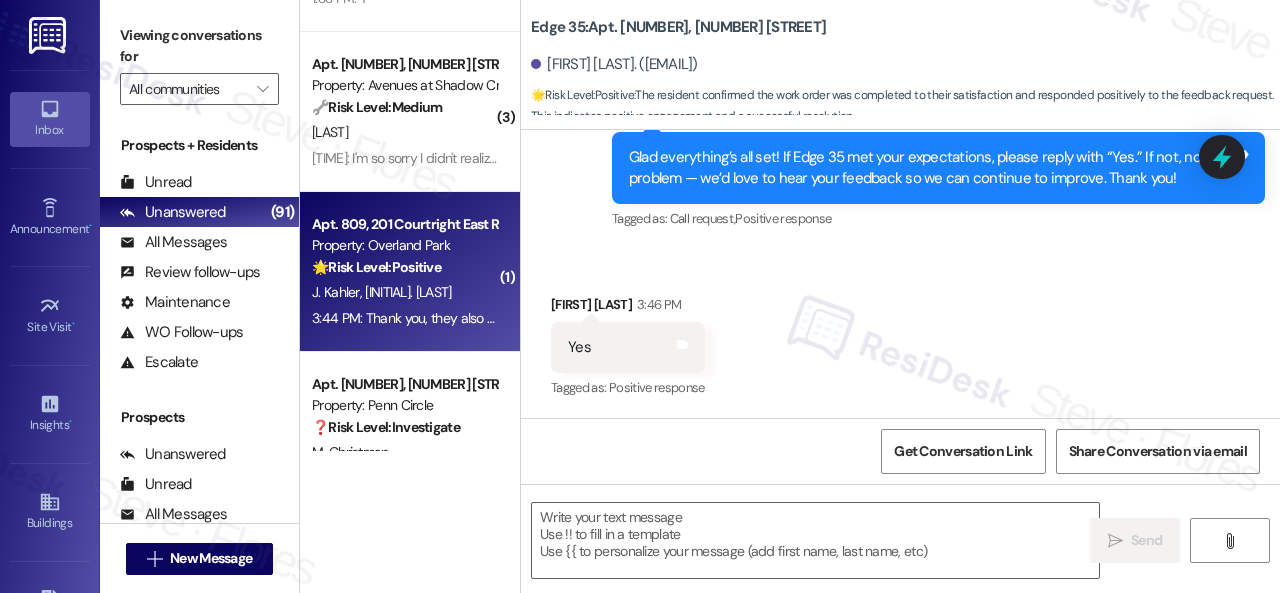 type on "Fetching suggested responses. Please feel free to read through the conversation in the meantime." 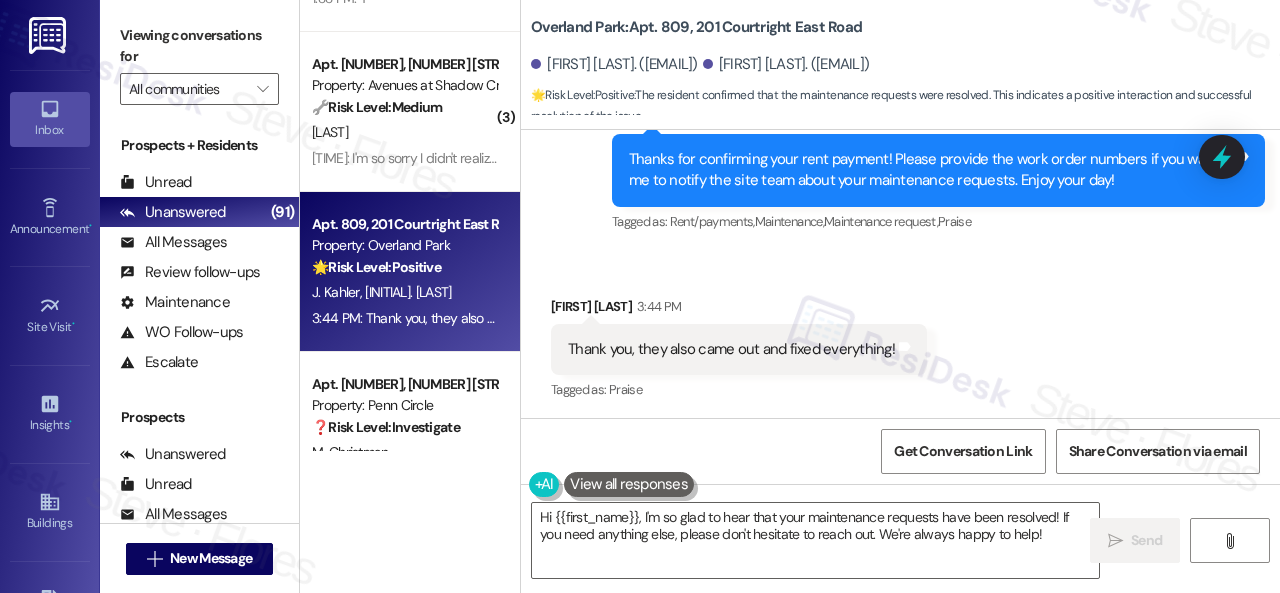 scroll, scrollTop: 9186, scrollLeft: 0, axis: vertical 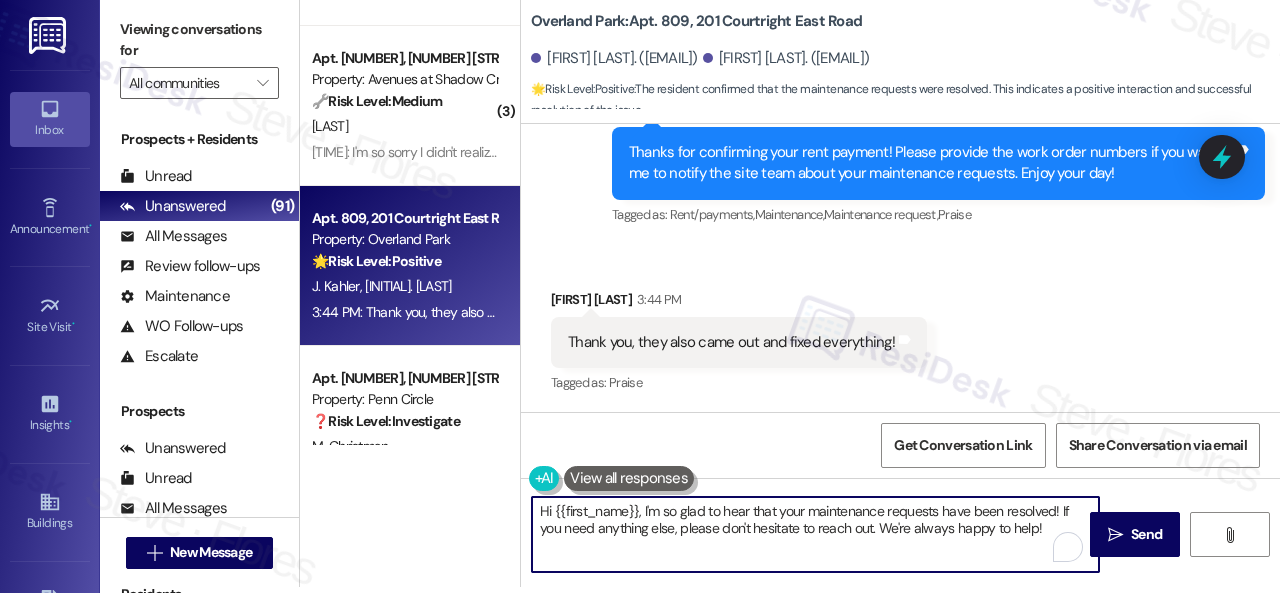 drag, startPoint x: 534, startPoint y: 515, endPoint x: 1243, endPoint y: 632, distance: 718.58887 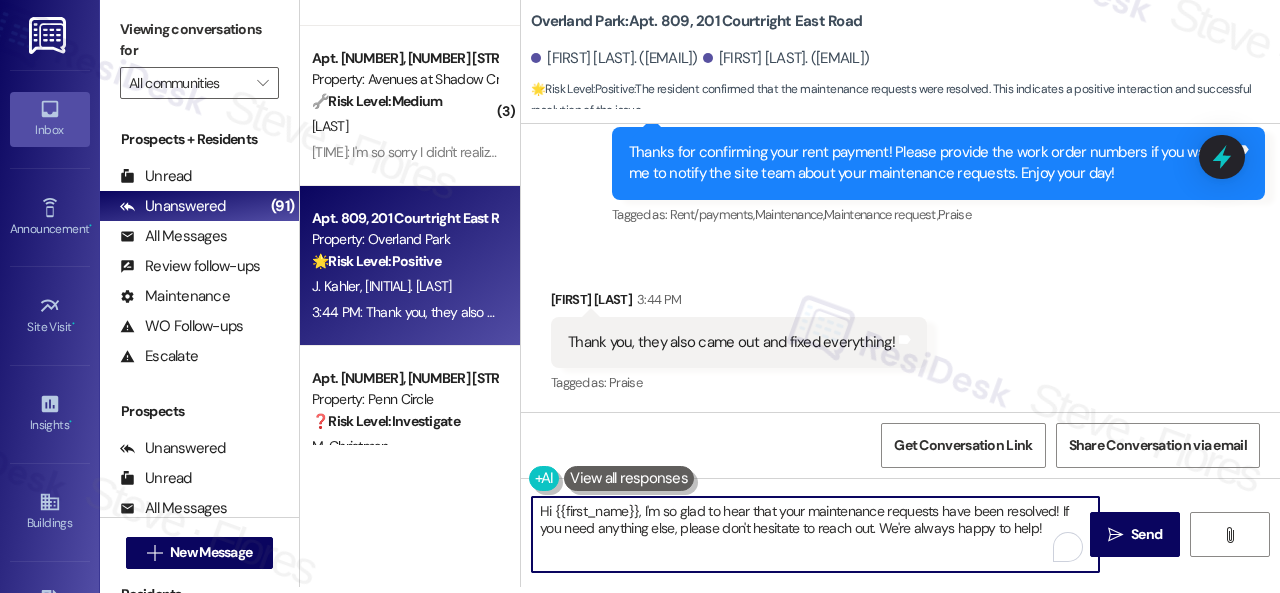 click on "Inbox   Go to Inbox Announcement   • Send A Text Announcement Site Visit   • Go to Site Visit Insights   • Go to Insights Buildings   Go to Buildings Leads   Go to Leads Templates   • Go to Templates Account   Go to Account Support   Go to Support Viewing conversations for All communities  Prospects + Residents Unread (0) Unread: Any message you haven't read yet will show up here Unanswered (91) Unanswered: ResiDesk identifies open questions and unanswered conversations so you can respond to them. All Messages (undefined) All Messages: This is your inbox. All of your tenant messages will show up here. Review follow-ups (undefined) Review follow-ups: ResiDesk identifies open review candidates and conversations so you can respond to them. Maintenance (undefined) Maintenance: ResiDesk identifies conversations around maintenance or work orders from the last 14 days so you can respond to them. WO Follow-ups (undefined) Escalate (undefined) Prospects Unanswered (0) Unread (0) All Messages (undefined) (0)" at bounding box center (640, 296) 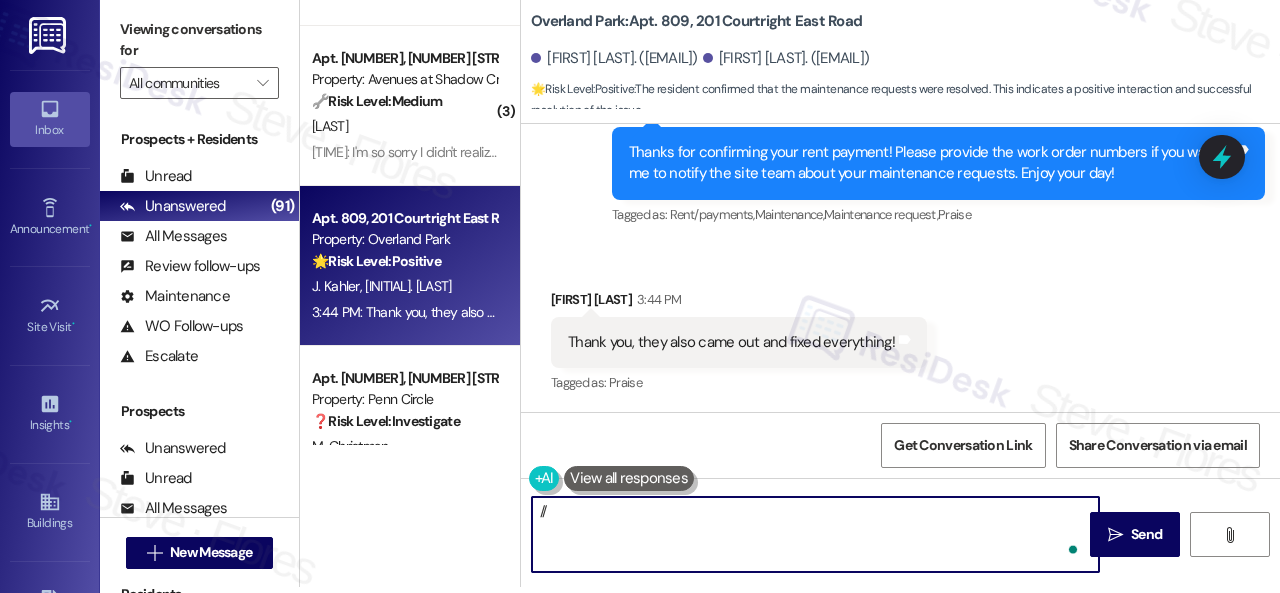 type on "/" 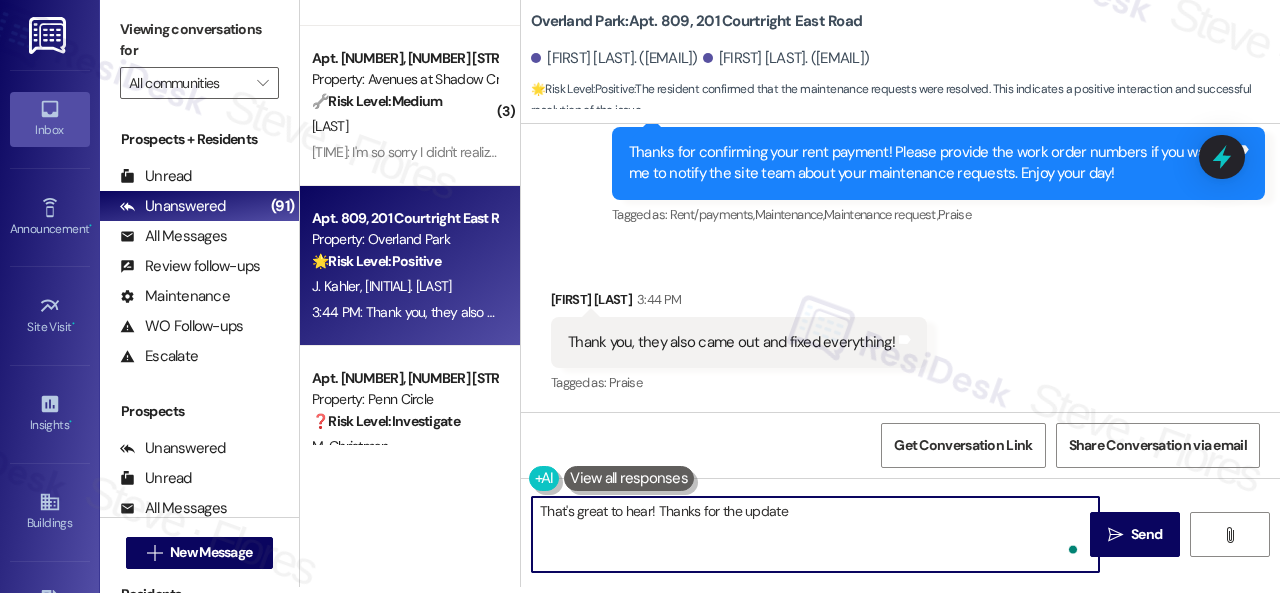 type on "That's great to hear! Thanks for the update!" 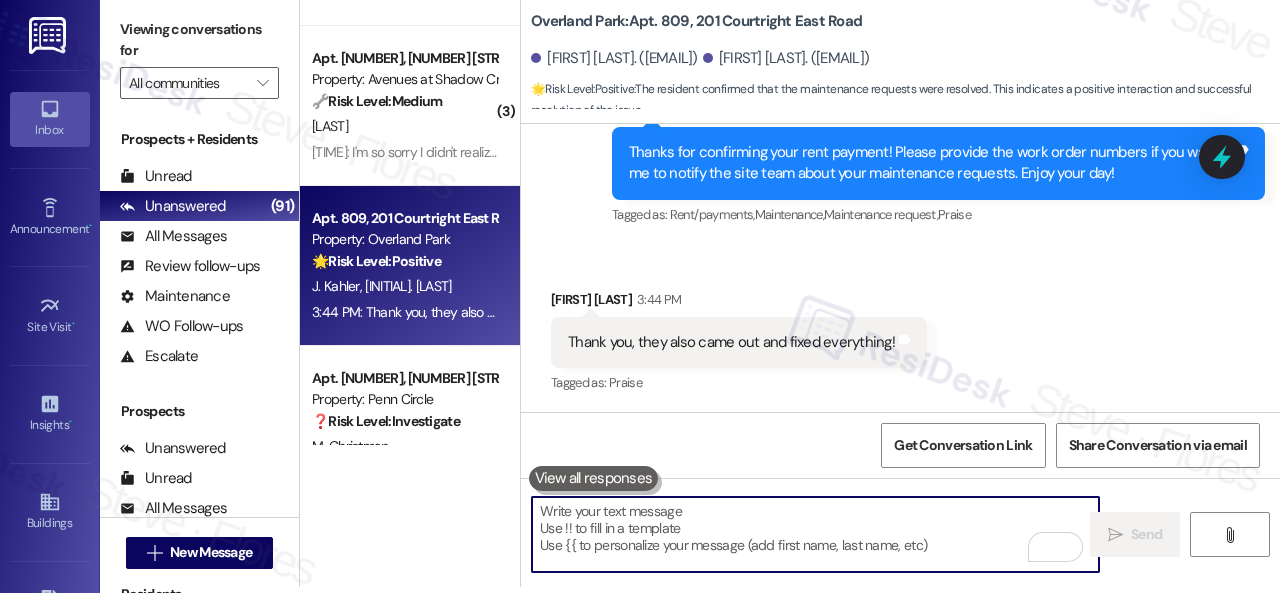 scroll, scrollTop: 0, scrollLeft: 0, axis: both 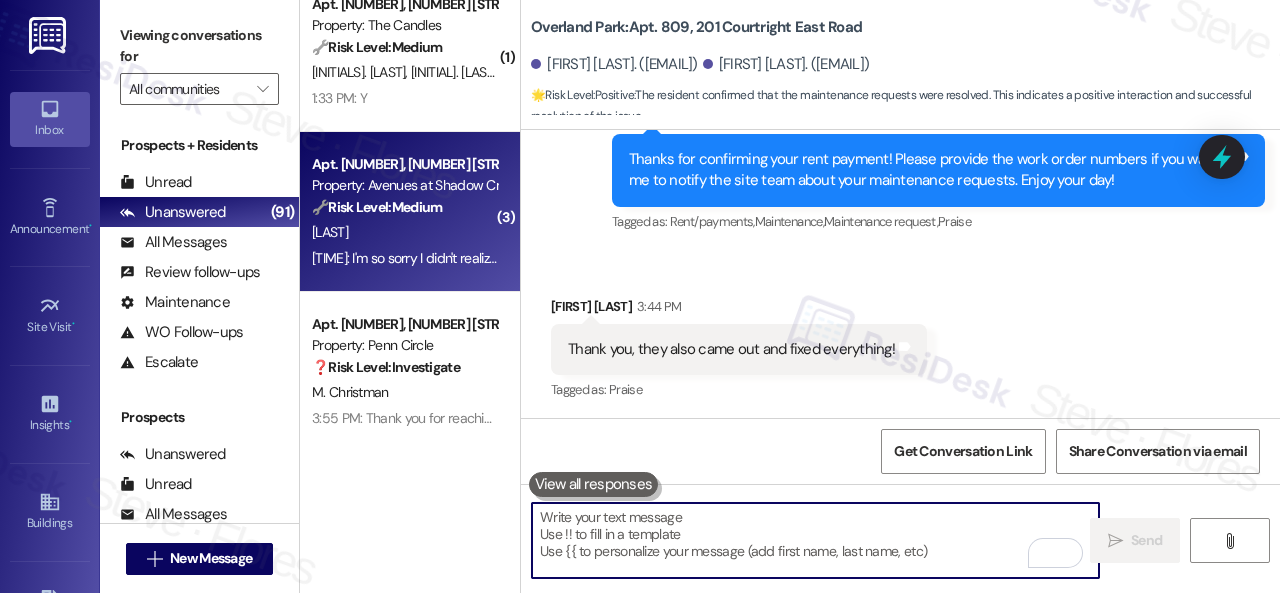 type 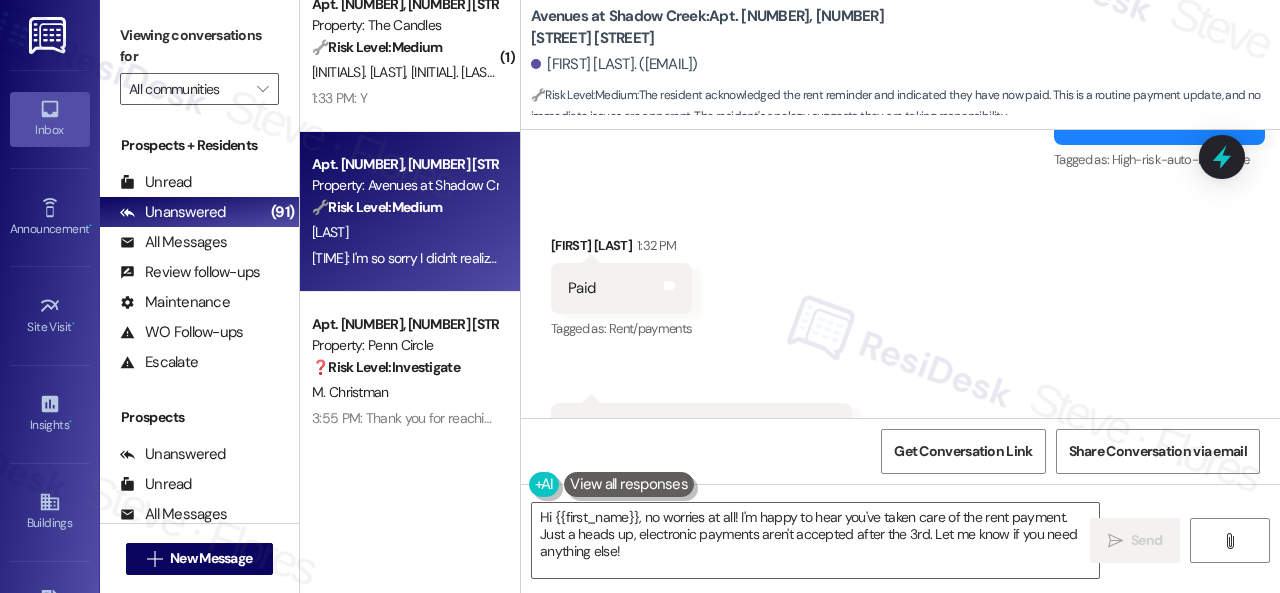 scroll, scrollTop: 9574, scrollLeft: 0, axis: vertical 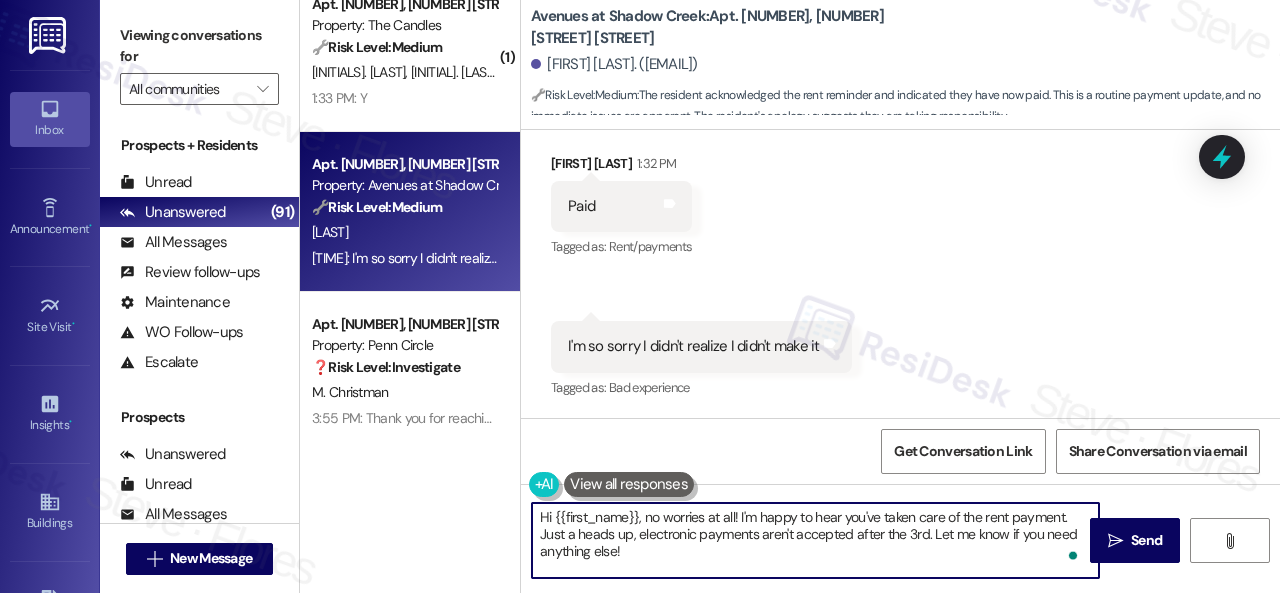 drag, startPoint x: 654, startPoint y: 513, endPoint x: 504, endPoint y: 510, distance: 150.03 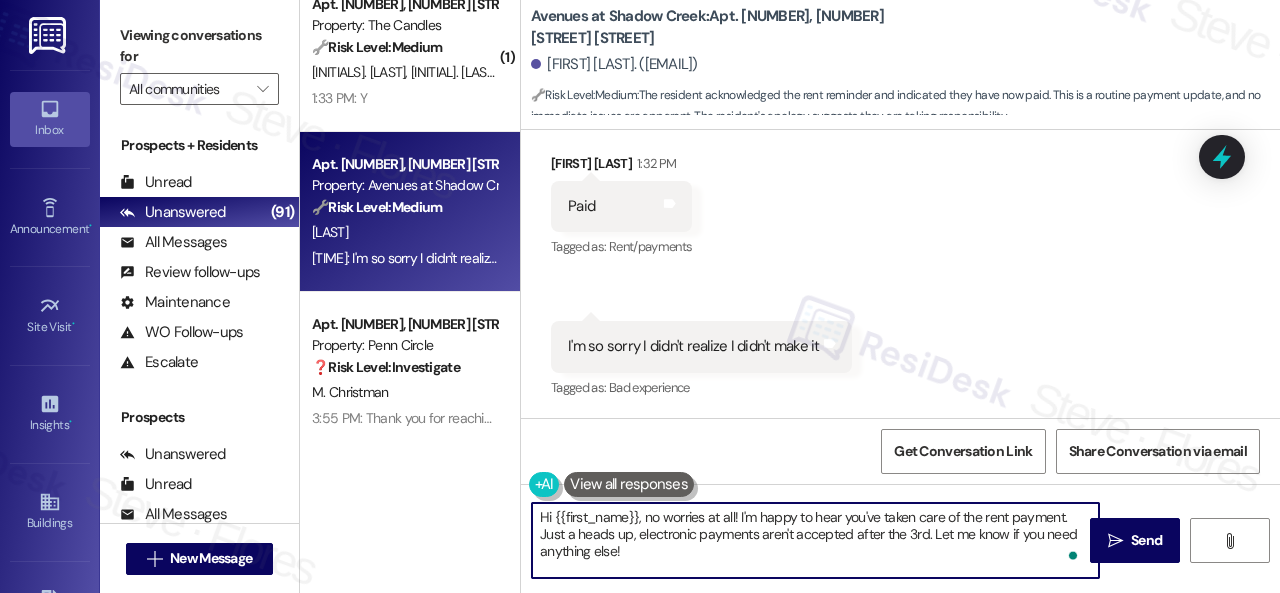 click on "( 1 ) Apt. 402, 747 N College Ave Property: 747 🔧  Risk Level:  Medium The resident acknowledges the rent reminder and indicates they used autopay. This is a routine payment confirmation, with no indication of issues or disputes. C. Bradley T. Meador C. Van Slyke 1:33 PM: Got it thanks Sarah! I tried the auto pay this time around. Thanks for the heads up  1:33 PM: Got it thanks Sarah! I tried the auto pay this time around. Thanks for the heads up  ( 1 ) Apt. 05L09, 9 Candlelight Dr Property: The Candles 🔧  Risk Level:  Medium The initial message is a standard rent reminder. The resident's response 'Noted' indicates acknowledgment and no immediate issues. This falls under routine financial communication. S. Soni A. Andrew 1:33 PM: Noted 1:33 PM: Noted ( 1 ) Apt. 02T04, 9 Candlelight Dr Property: The Candles 🔧  Risk Level:  Medium S. Ianala M. Shaik V. Vajje 1:33 PM: Y 1:33 PM: Y Apt. 10107, 12501 Broadway St Property: Avenues at Shadow Creek 🔧  Risk Level:  Medium E. Pleitez Property: Penn Circle" at bounding box center [790, 296] 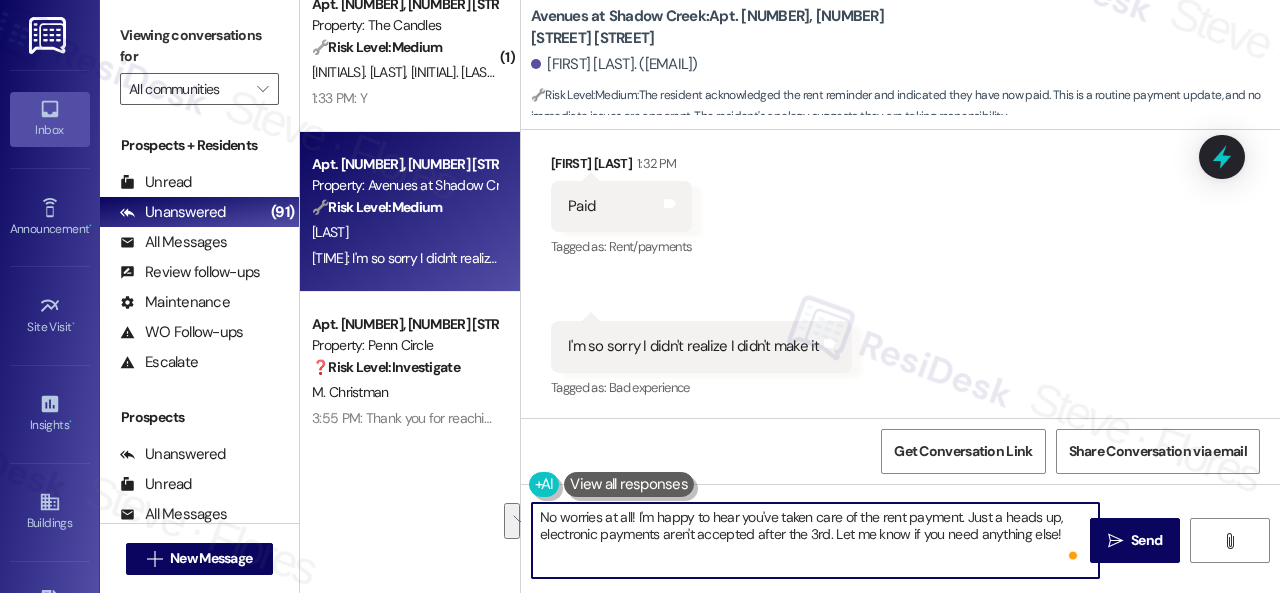 scroll, scrollTop: 6, scrollLeft: 0, axis: vertical 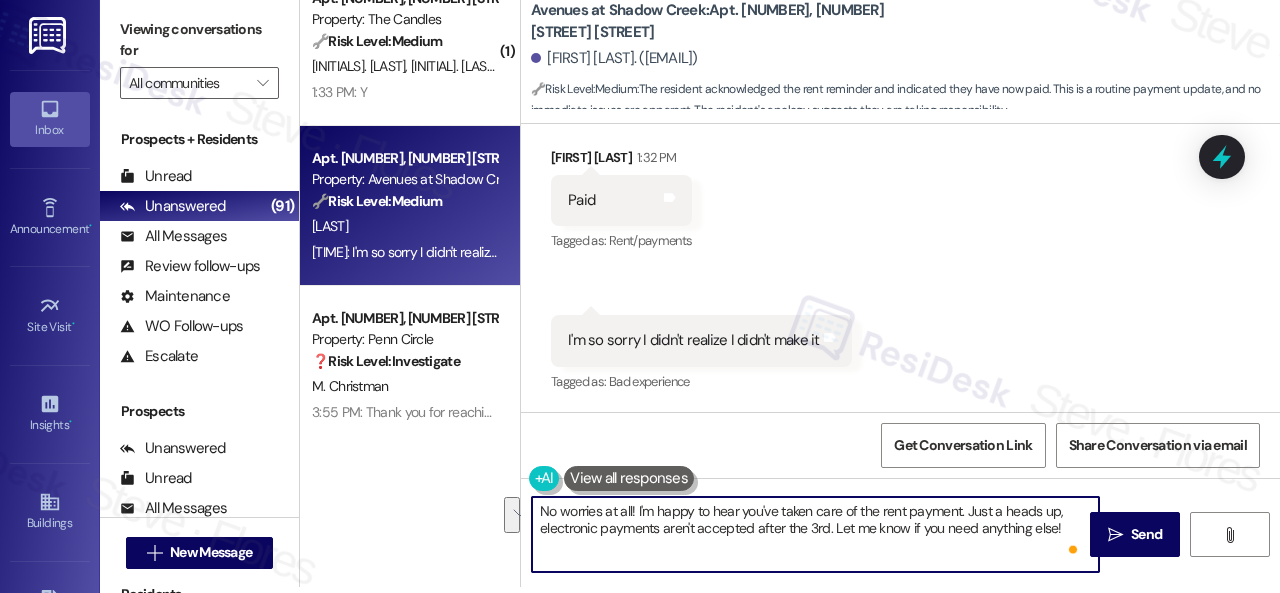 drag, startPoint x: 966, startPoint y: 515, endPoint x: 1110, endPoint y: 604, distance: 169.28378 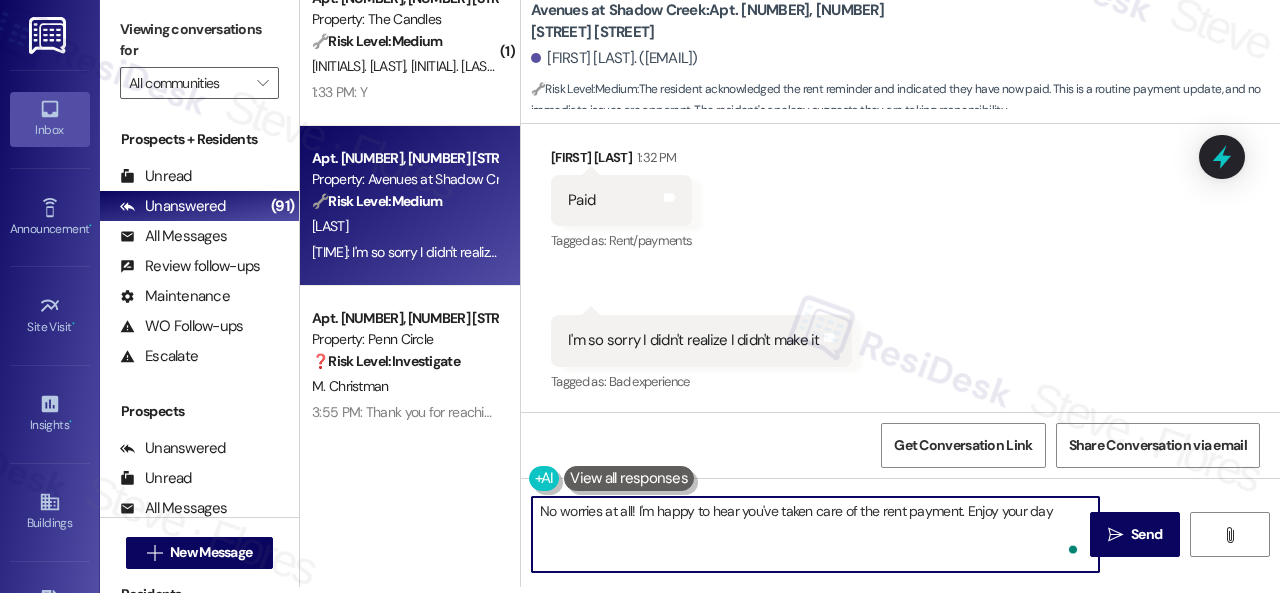 type on "No worries at all! I'm happy to hear you've taken care of the rent payment. Enjoy your day!" 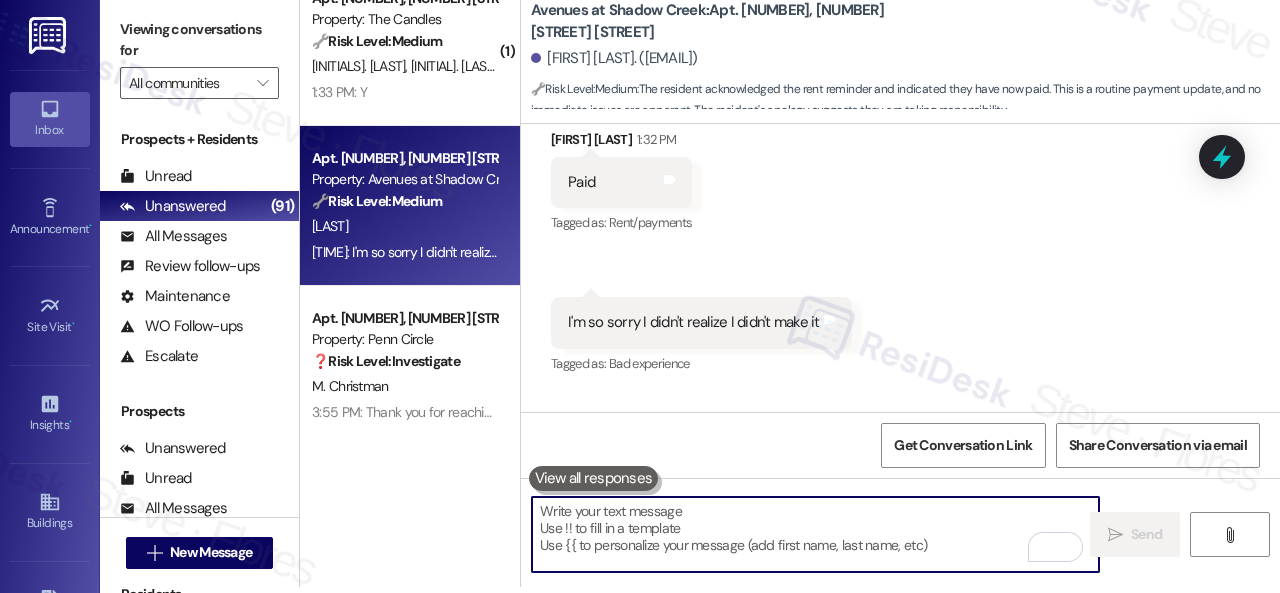 scroll, scrollTop: 0, scrollLeft: 0, axis: both 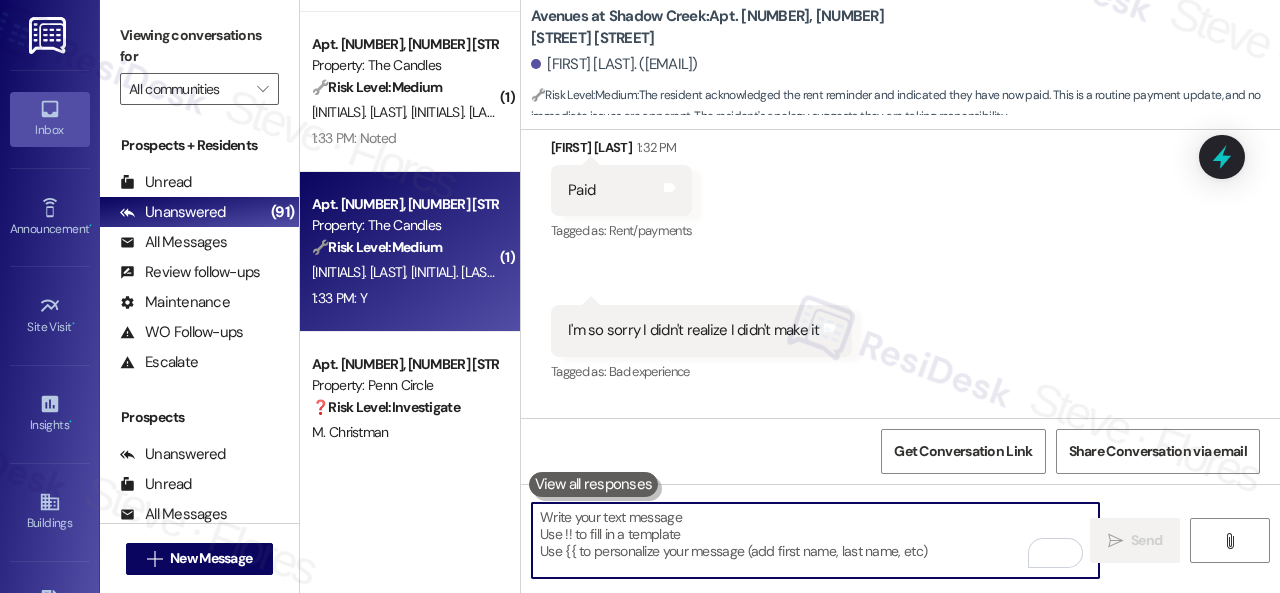 type 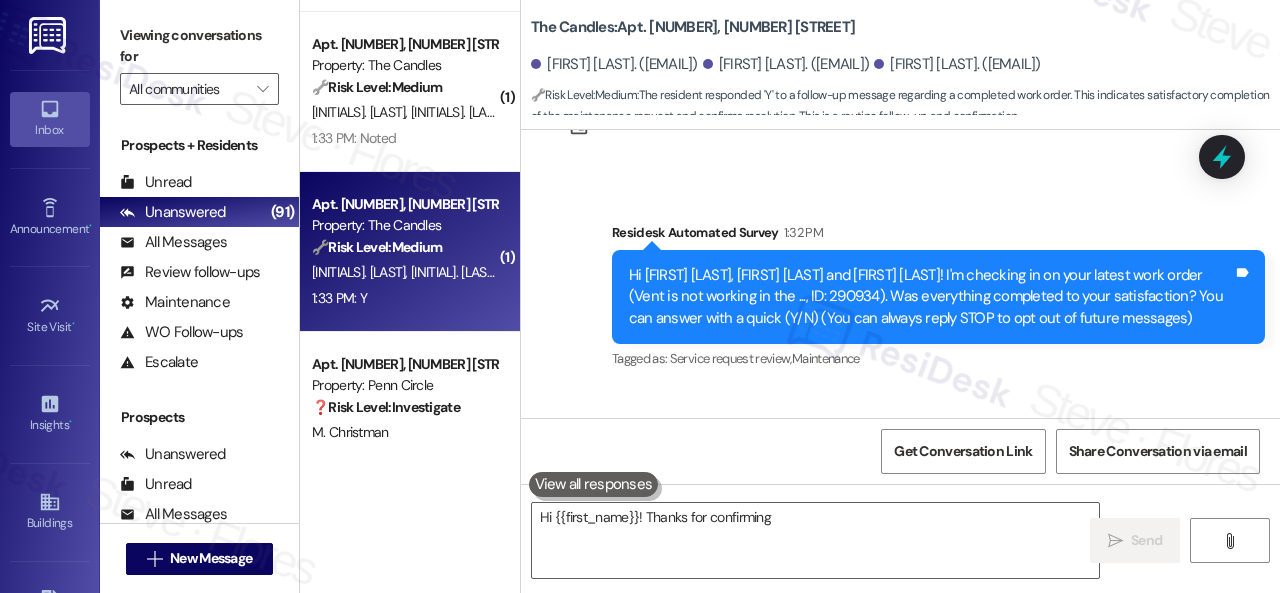 scroll, scrollTop: 226, scrollLeft: 0, axis: vertical 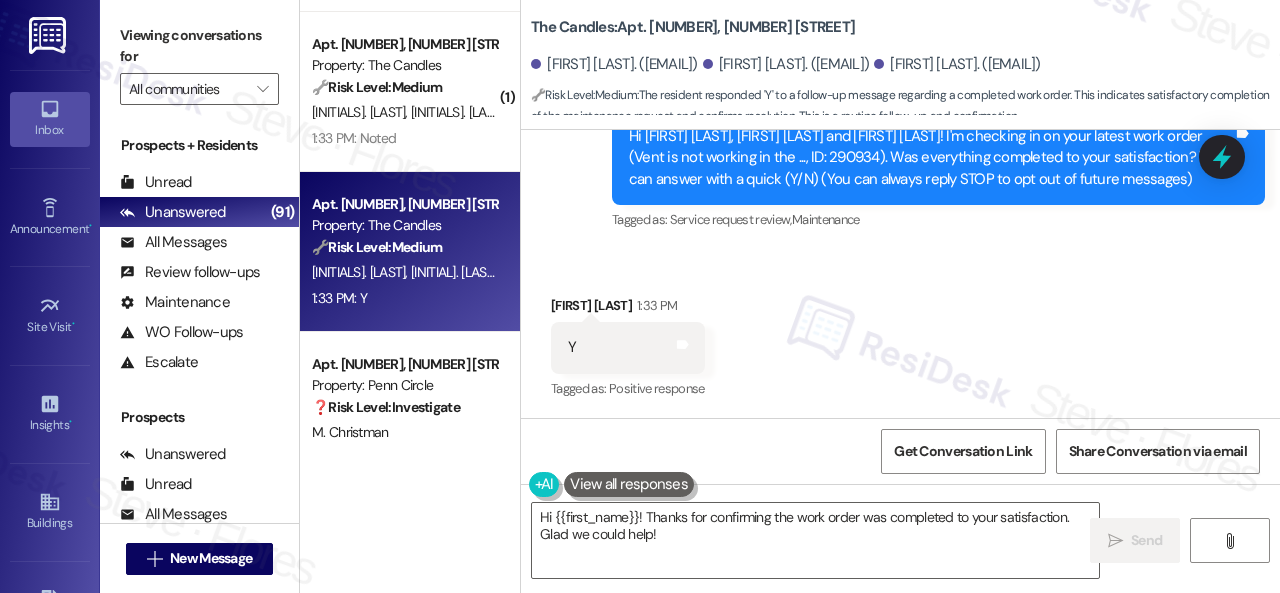 drag, startPoint x: 598, startPoint y: 253, endPoint x: 616, endPoint y: 253, distance: 18 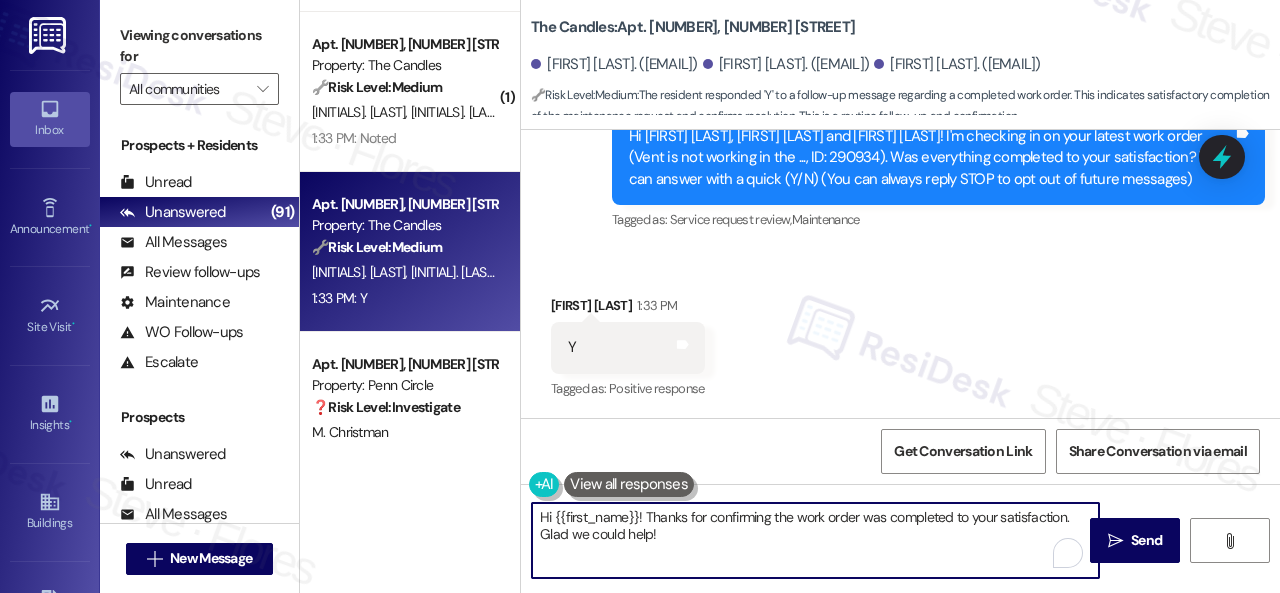 drag, startPoint x: 597, startPoint y: 512, endPoint x: 433, endPoint y: 479, distance: 167.28719 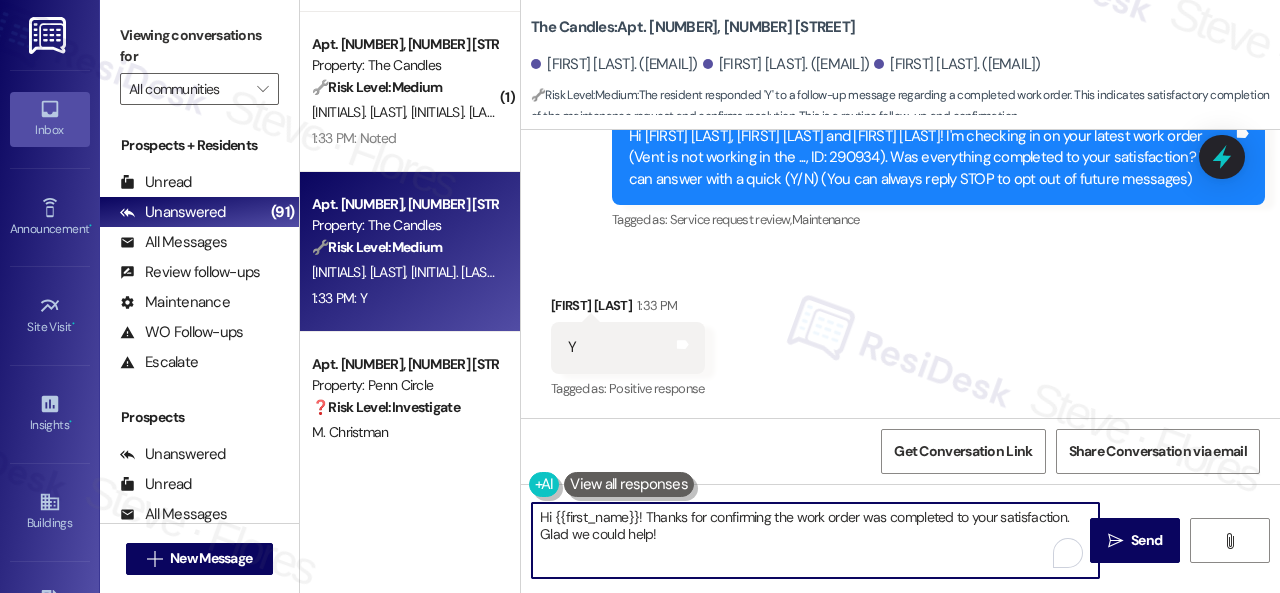 click on "( 1 ) Apt. 5430, 4800 Skyline Dr Property: The Boulevard 🔧  Risk Level:  Medium The resident is responding to a check-in regarding a completed work order. They haven't inspected the work yet, so there's no indication of a problem or dissatisfaction at this time. This falls under routine follow-up and asset preservation. C. June 1:33 PM: I haven't really checked yet. I will check this evening and respond back if things were completed or not. 1:33 PM: I haven't really checked yet. I will check this evening and respond back if things were completed or not. ( 1 ) Apt. 304, 747 N College Ave Property: 747 🔧  Risk Level:  Medium The resident is simply confirming the satisfactory completion of a work order. This is a routine follow-up and does not indicate any urgent issues or concerns. K. Bertsch 1:33 PM: Y 1:33 PM: Y ( 1 ) Apt. 402, 747 N College Ave Property: 747 🔧  Risk Level:  Medium C. Bradley T. Meador C. Van Slyke ( 1 ) Apt. 05L09, 9 Candlelight Dr Property: The Candles 🔧  Risk Level:  Medium ❓" at bounding box center [790, 296] 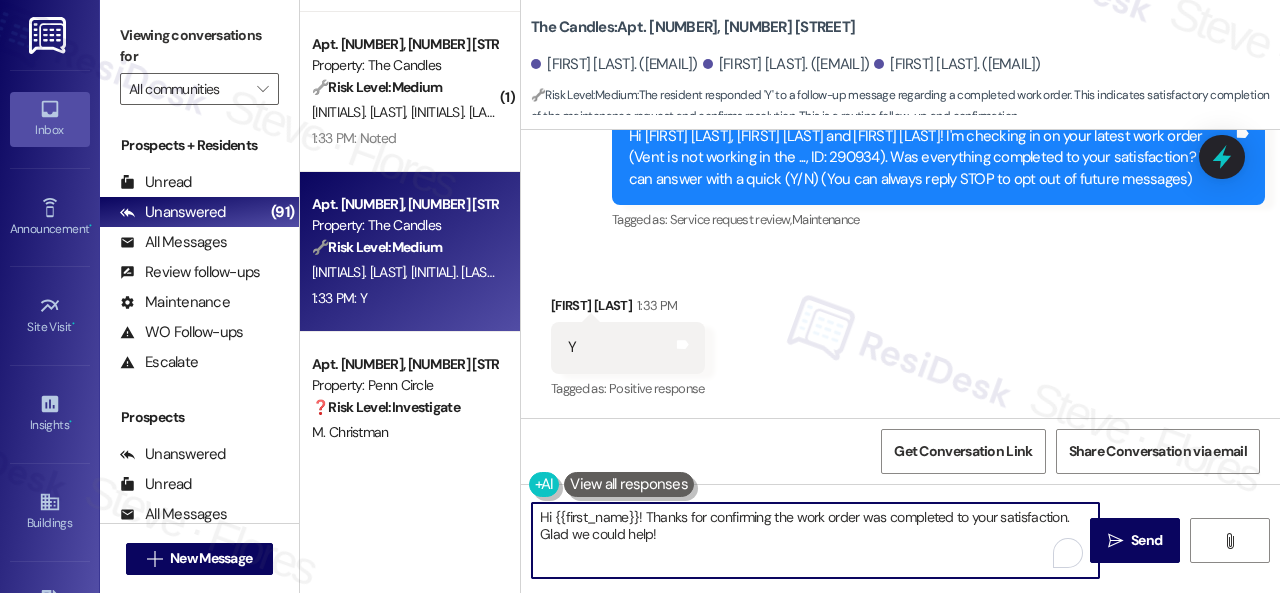 paste on "Glad everything’s all set! If {{property}} met your expectations, please reply with “Yes.” If not, no problem — we’d love to hear your feedback so we can continue to improve. Thank you" 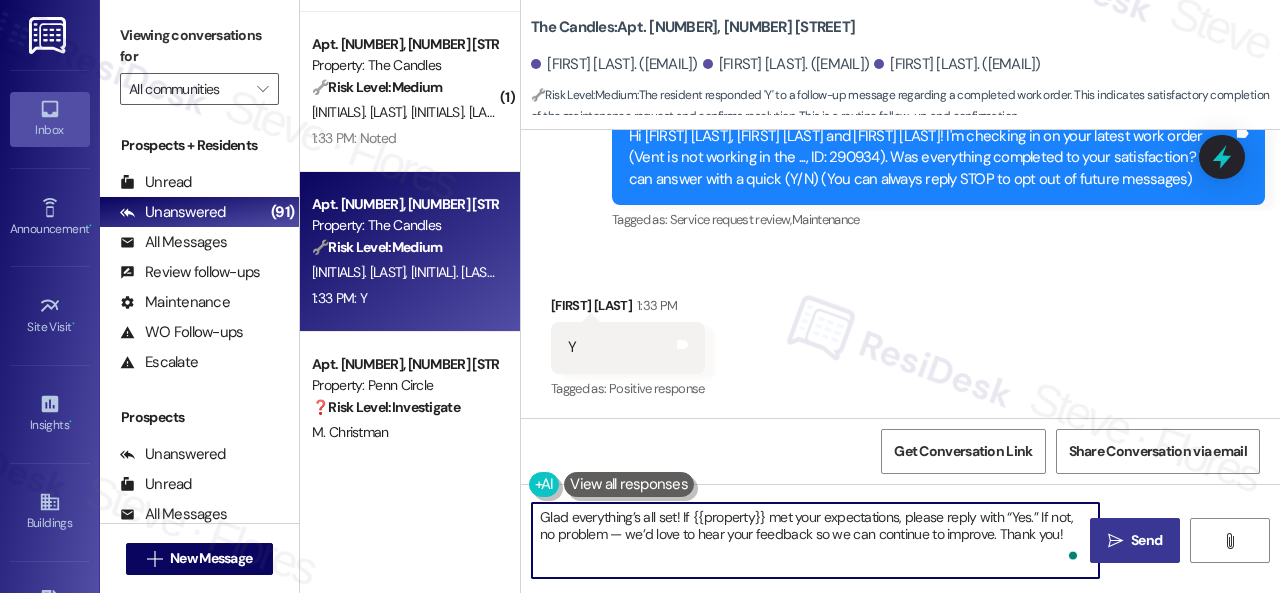 type on "Glad everything’s all set! If {{property}} met your expectations, please reply with “Yes.” If not, no problem — we’d love to hear your feedback so we can continue to improve. Thank you!" 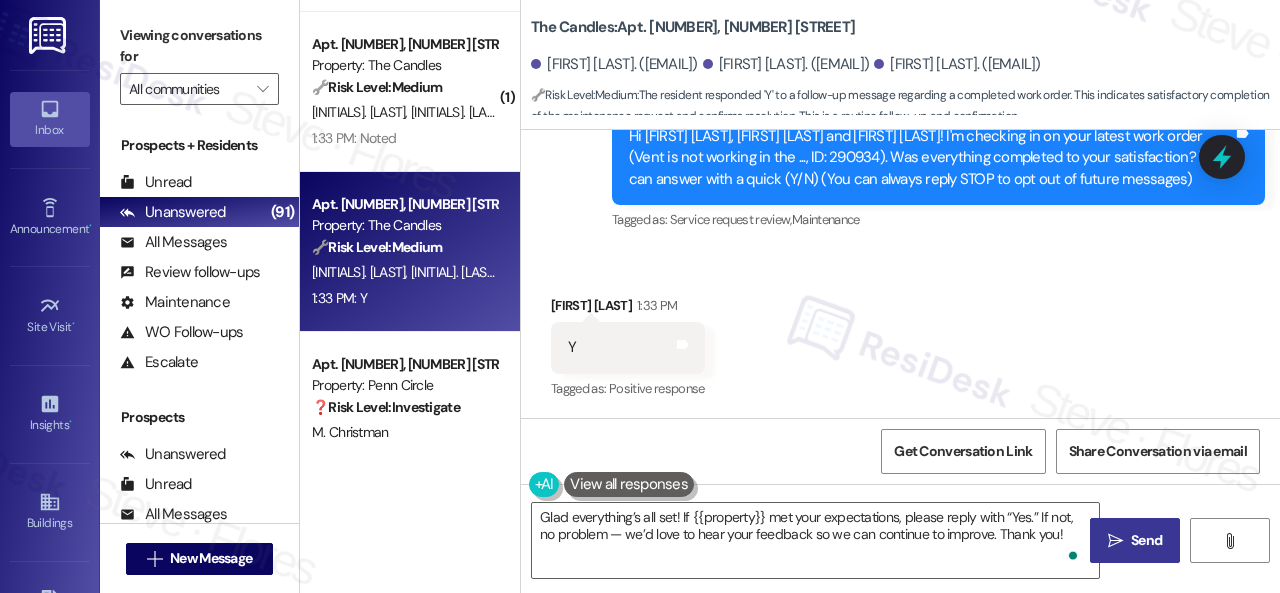 click on "" at bounding box center [1115, 541] 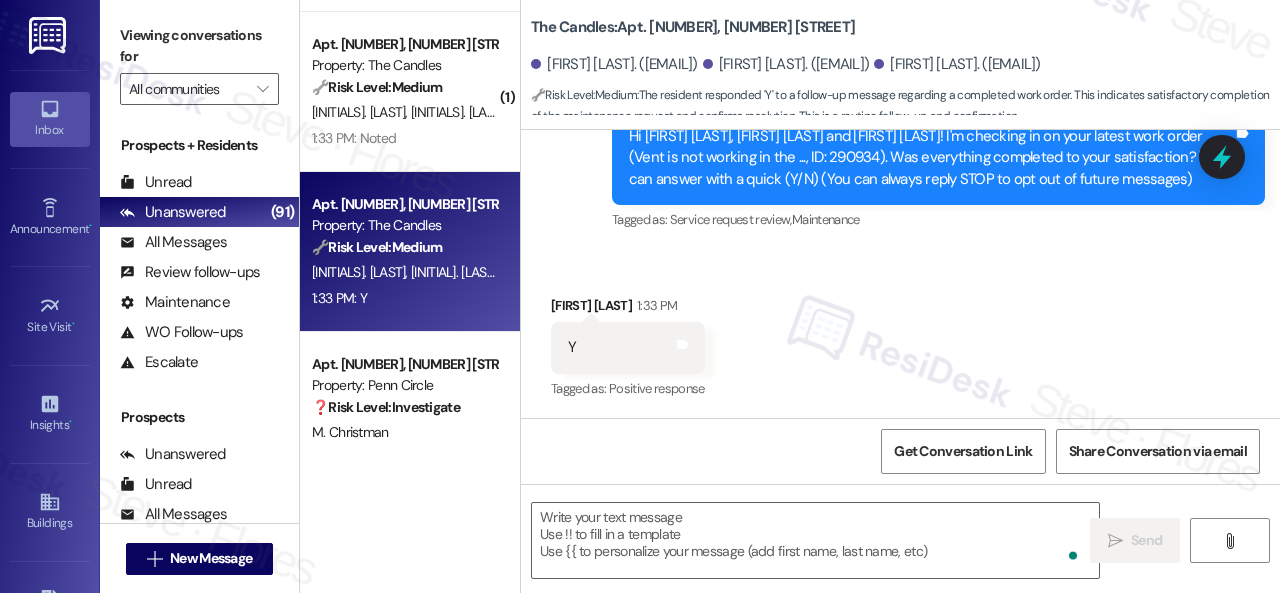 type on "Fetching suggested responses. Please feel free to read through the conversation in the meantime." 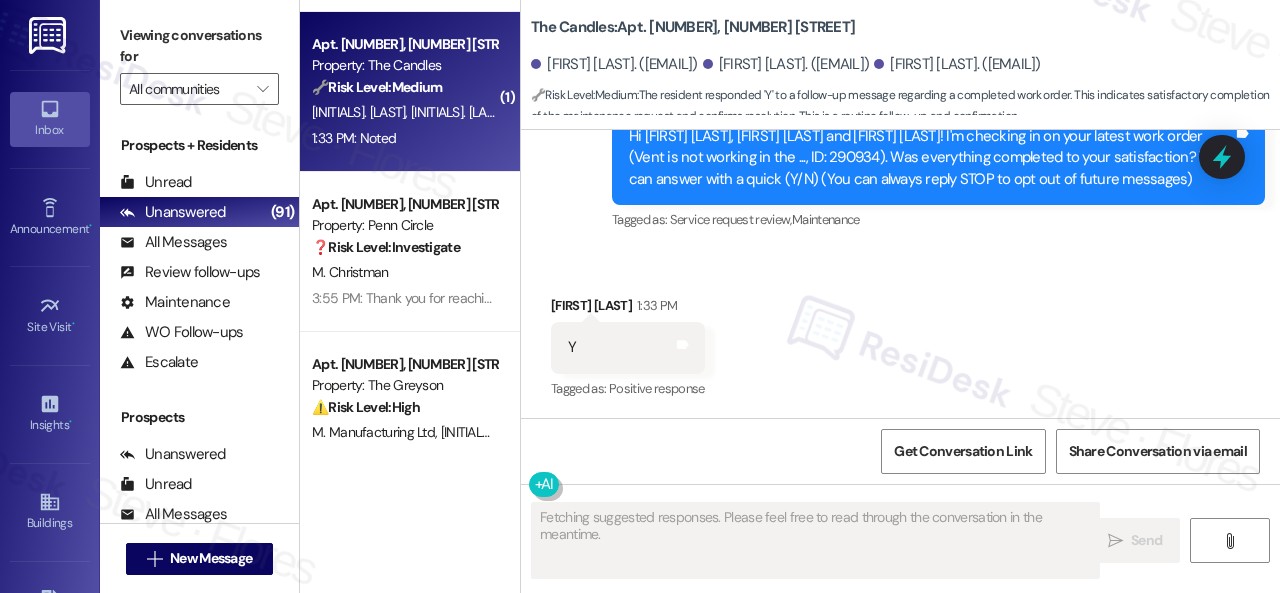 click on "1:33 PM: Noted 1:33 PM: Noted" at bounding box center (404, 138) 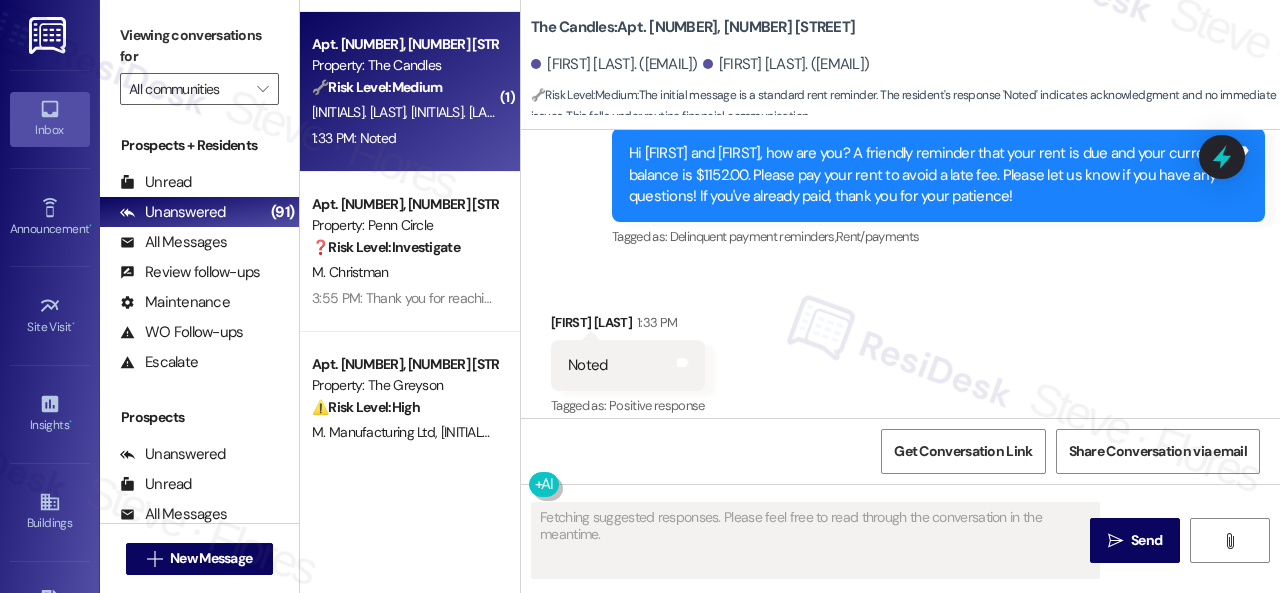 scroll, scrollTop: 771, scrollLeft: 0, axis: vertical 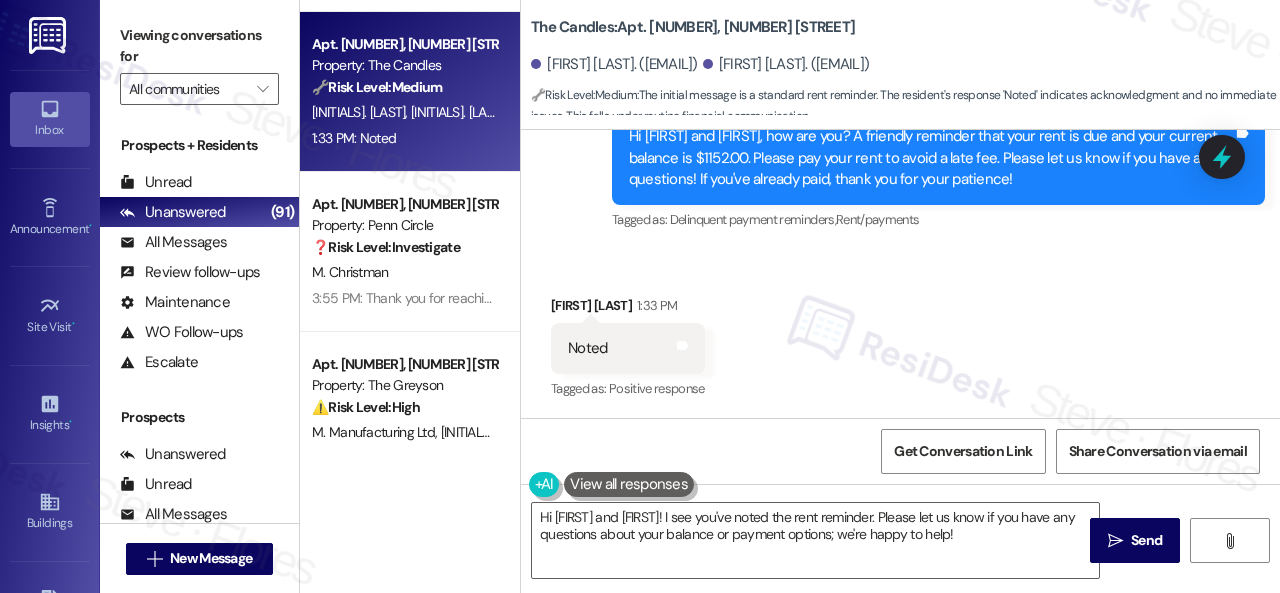 click on "( 1 ) Apt. 5430, 4800 Skyline Dr Property: The Boulevard 🔧  Risk Level:  Medium The resident is responding to a check-in regarding a completed work order. They haven't inspected the work yet, so there's no indication of a problem or dissatisfaction at this time. This falls under routine follow-up and asset preservation. C. June 1:33 PM: I haven't really checked yet. I will check this evening and respond back if things were completed or not. 1:33 PM: I haven't really checked yet. I will check this evening and respond back if things were completed or not. ( 1 ) Apt. 304, 747 N College Ave Property: 747 🔧  Risk Level:  Medium The resident is simply confirming the satisfactory completion of a work order. This is a routine follow-up and does not indicate any urgent issues or concerns. K. Bertsch 1:33 PM: Y 1:33 PM: Y ( 1 ) Apt. 402, 747 N College Ave Property: 747 🔧  Risk Level:  Medium C. Bradley T. Meador C. Van Slyke Apt. 05L09, 9 Candlelight Dr Property: The Candles 🔧  Risk Level:  Medium S. Soni" at bounding box center [790, 296] 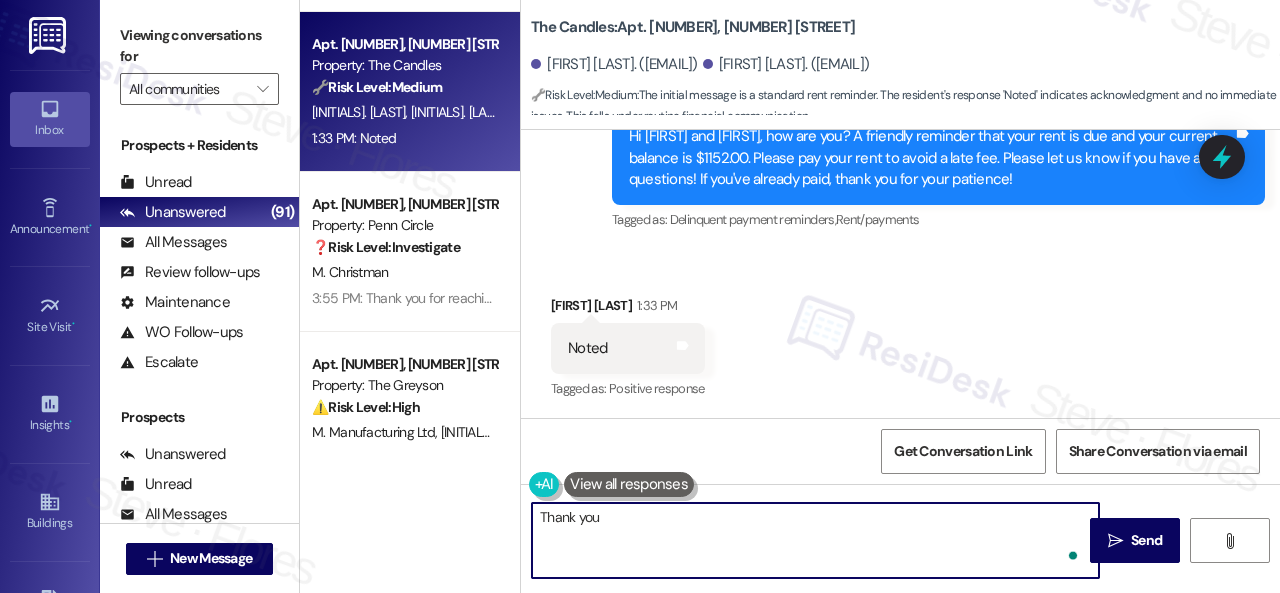 type on "Thank you." 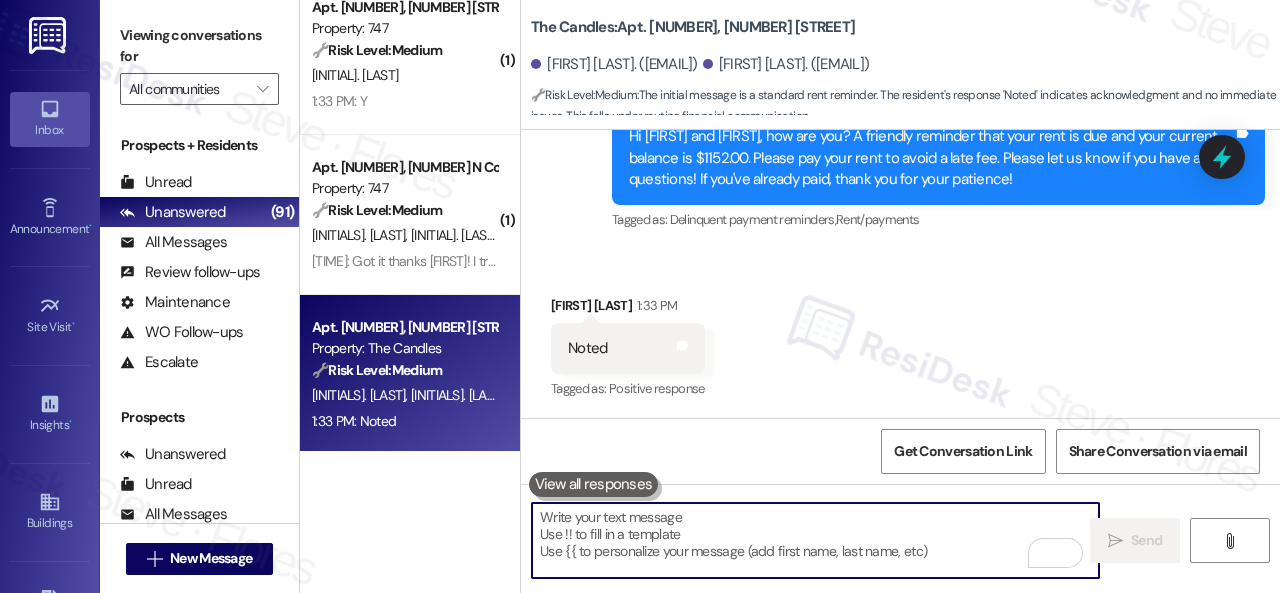 scroll, scrollTop: 5448, scrollLeft: 0, axis: vertical 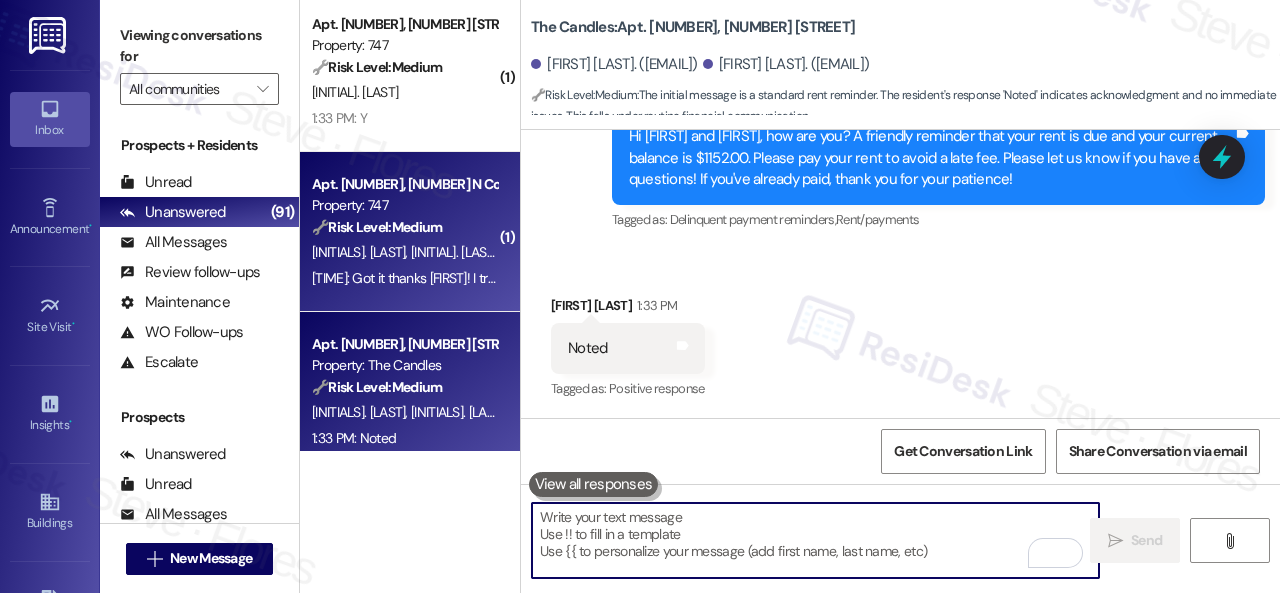 type 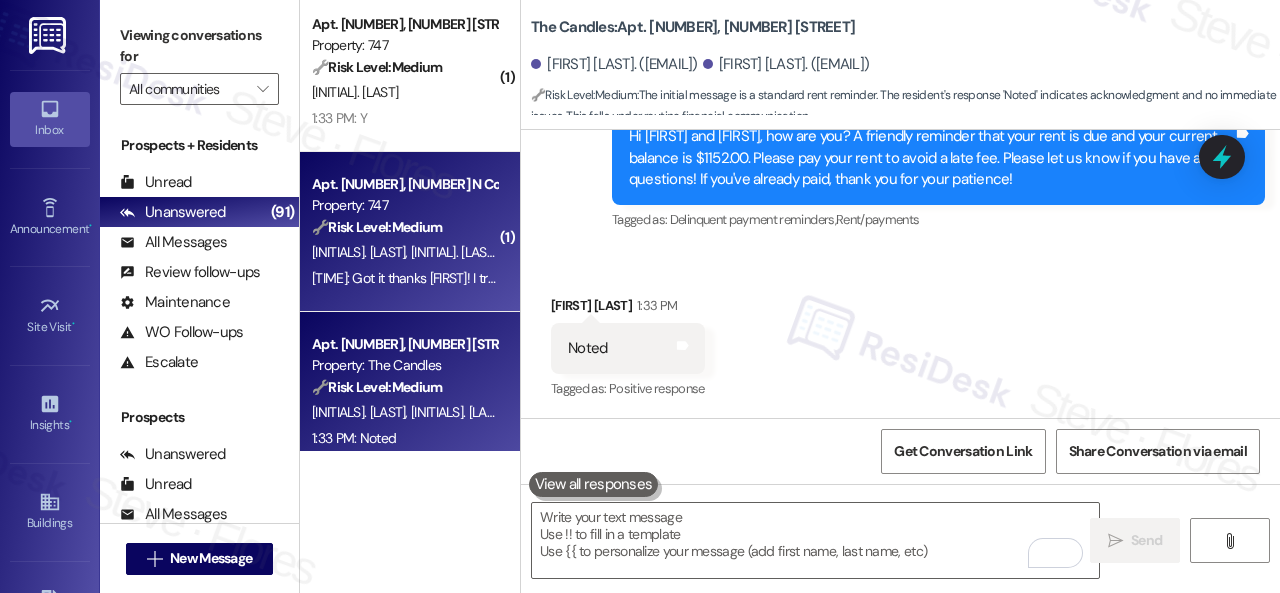 click on "[INITIAL]. [LAST]" at bounding box center [551, 252] 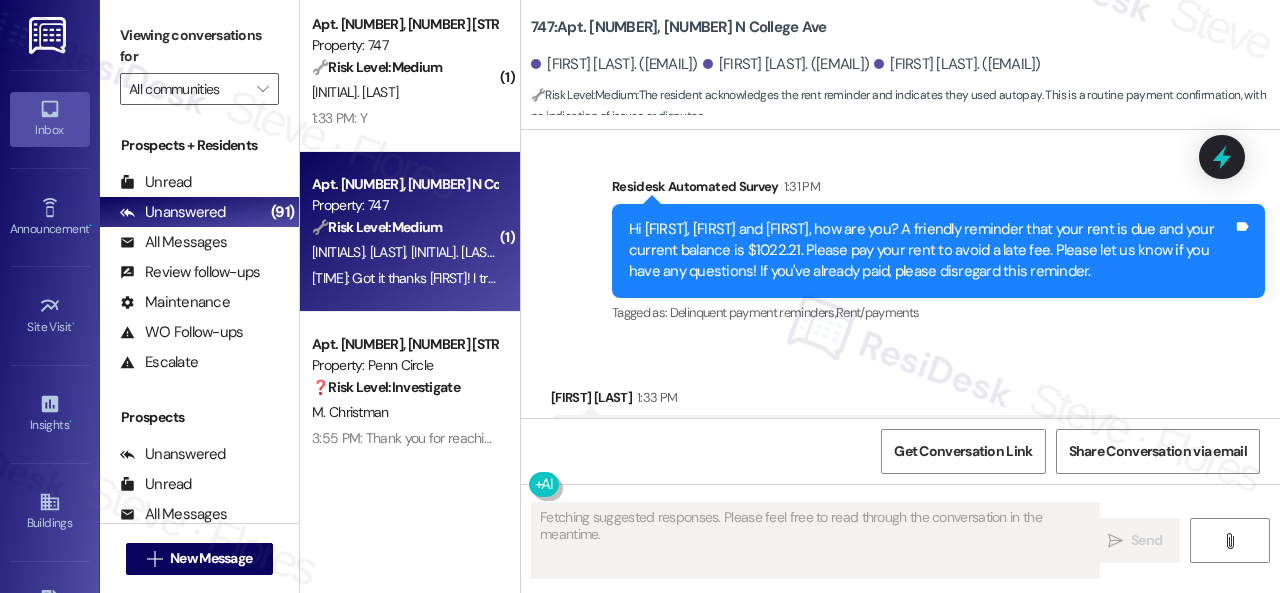 scroll, scrollTop: 7030, scrollLeft: 0, axis: vertical 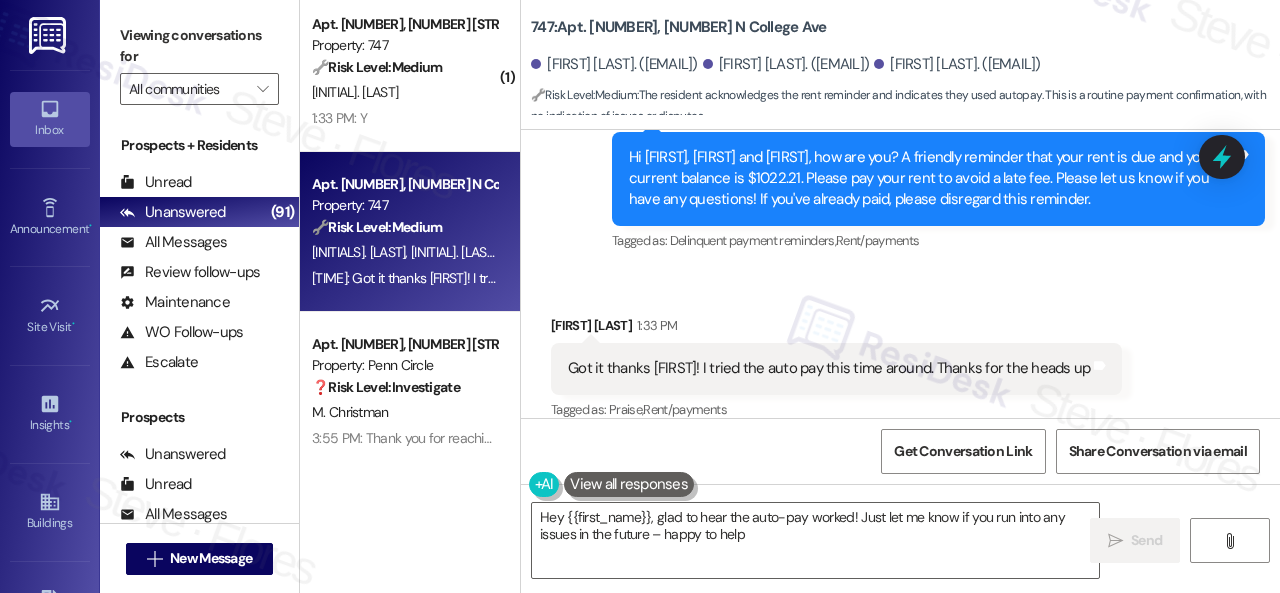 type on "Hey {{first_name}}, glad to hear the auto-pay worked! Just let me know if you run into any issues in the future – happy to help!" 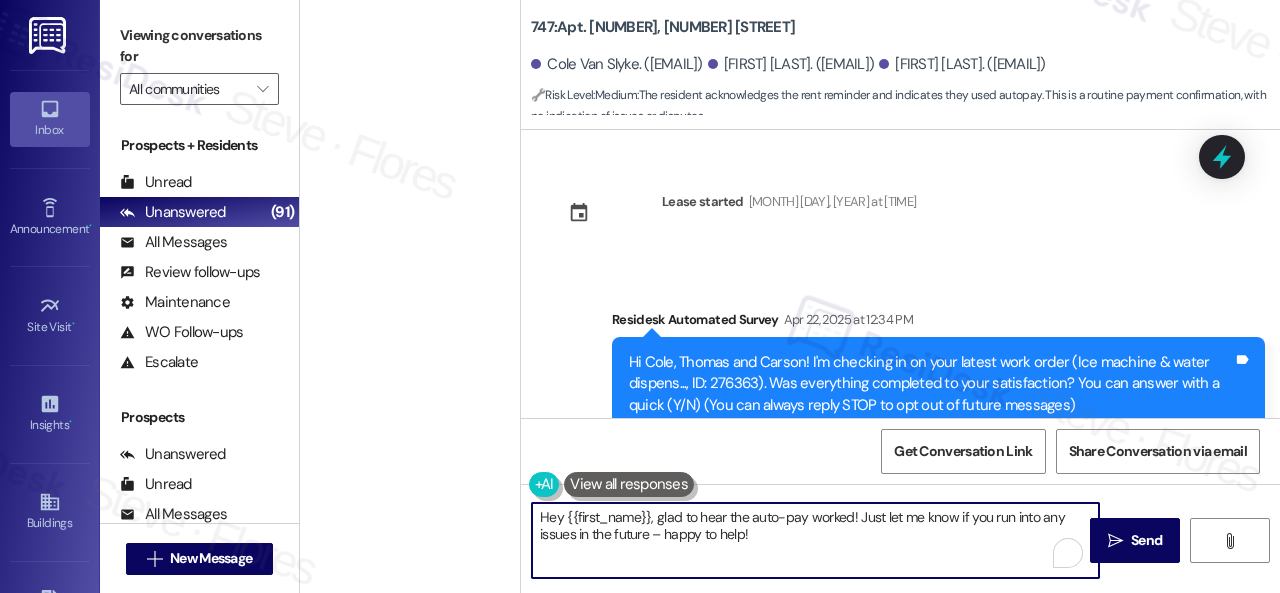 scroll, scrollTop: 0, scrollLeft: 0, axis: both 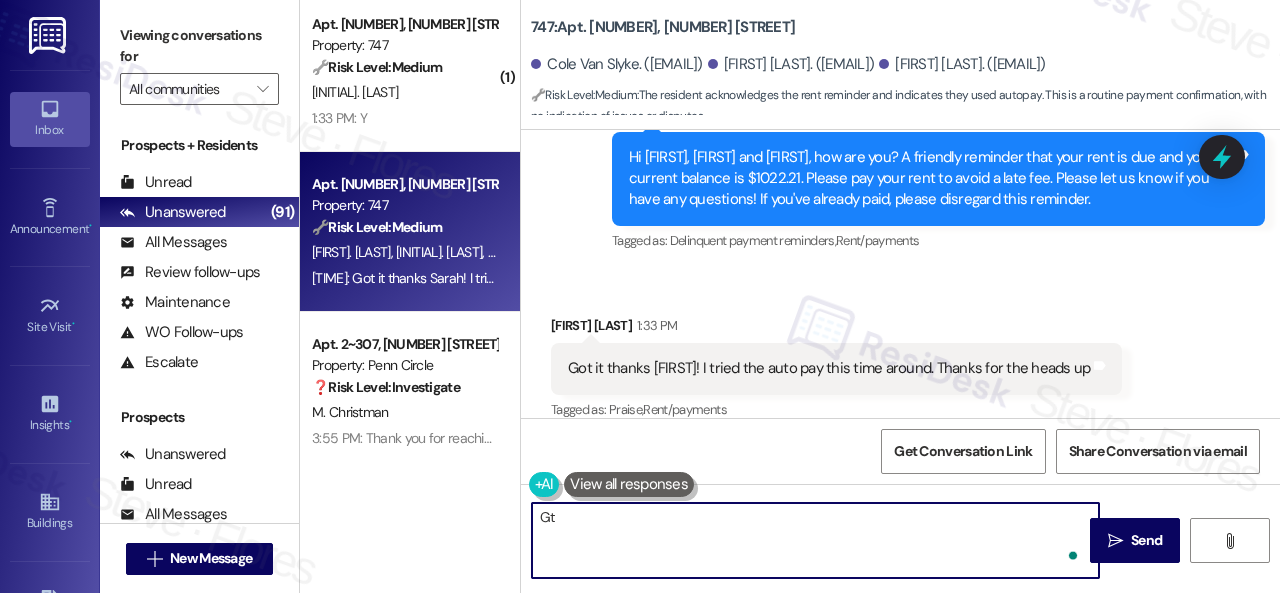 type on "G" 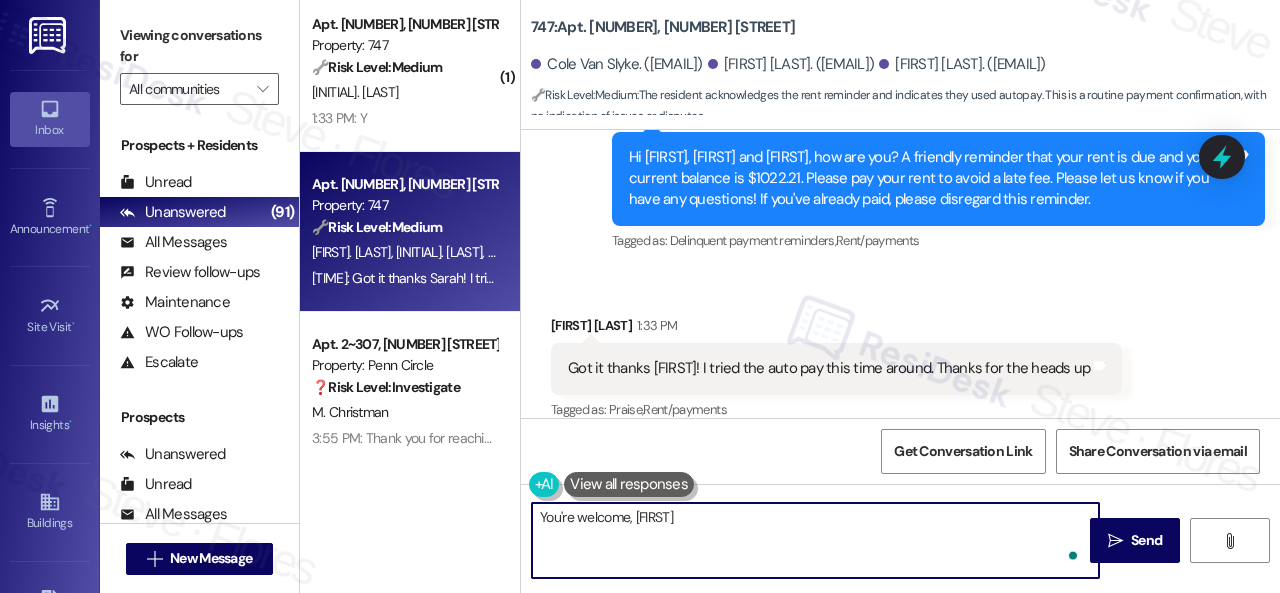 type on "You're welcome, [FIRST]!" 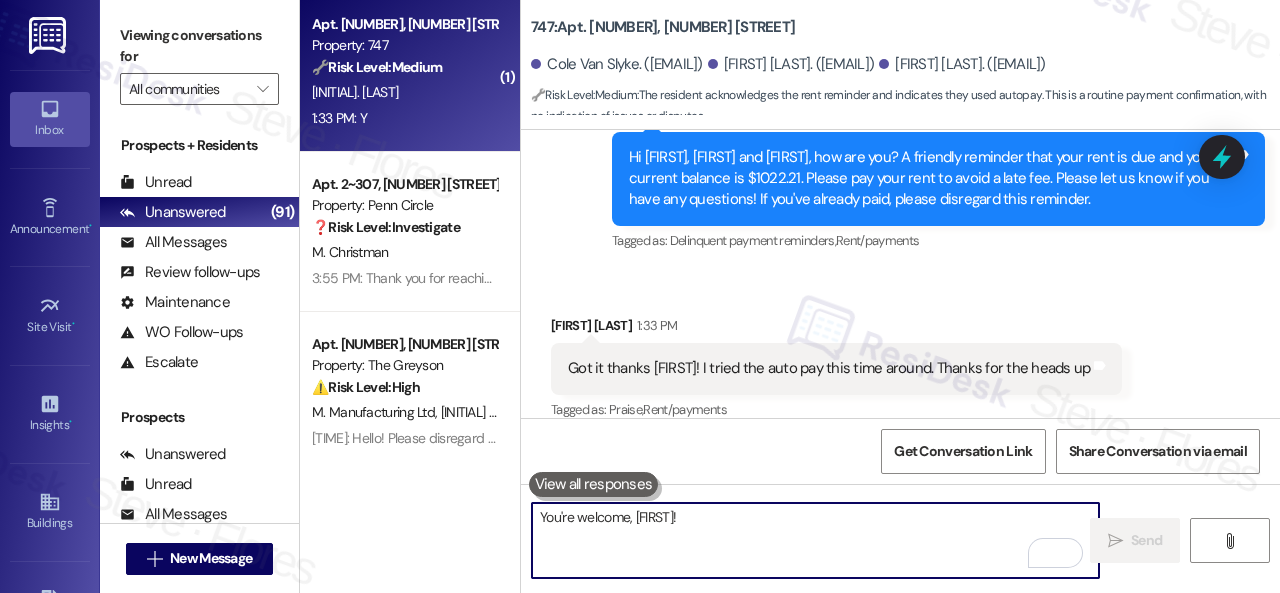 type 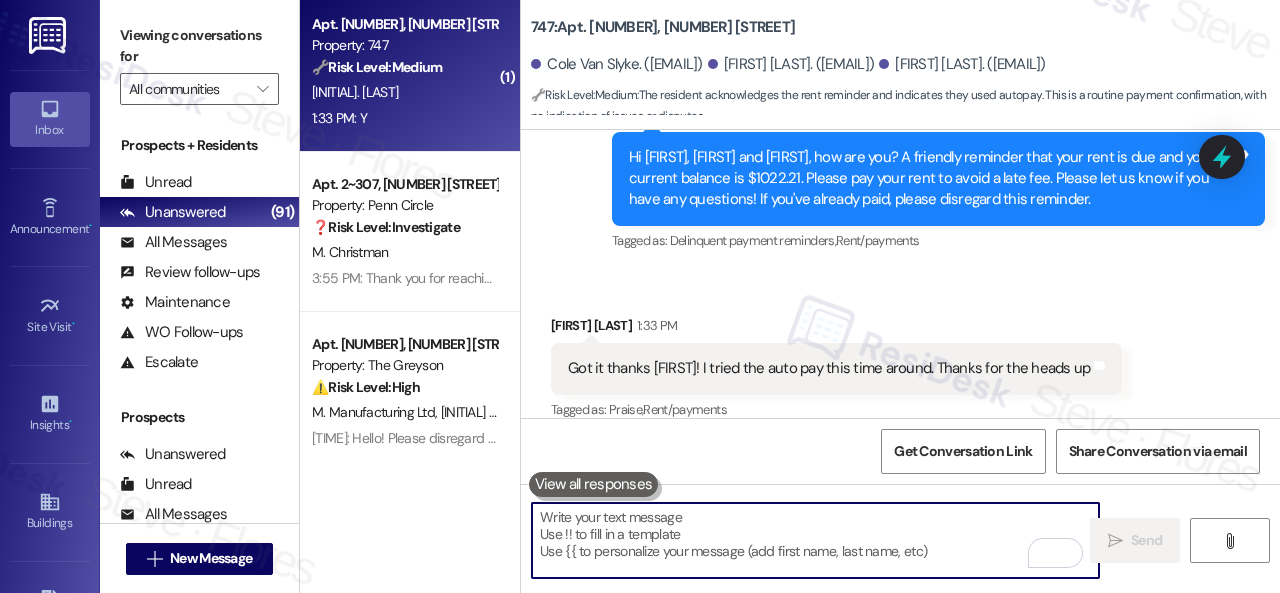 click on "1:33 PM: Y 1:33 PM: Y" at bounding box center [404, 118] 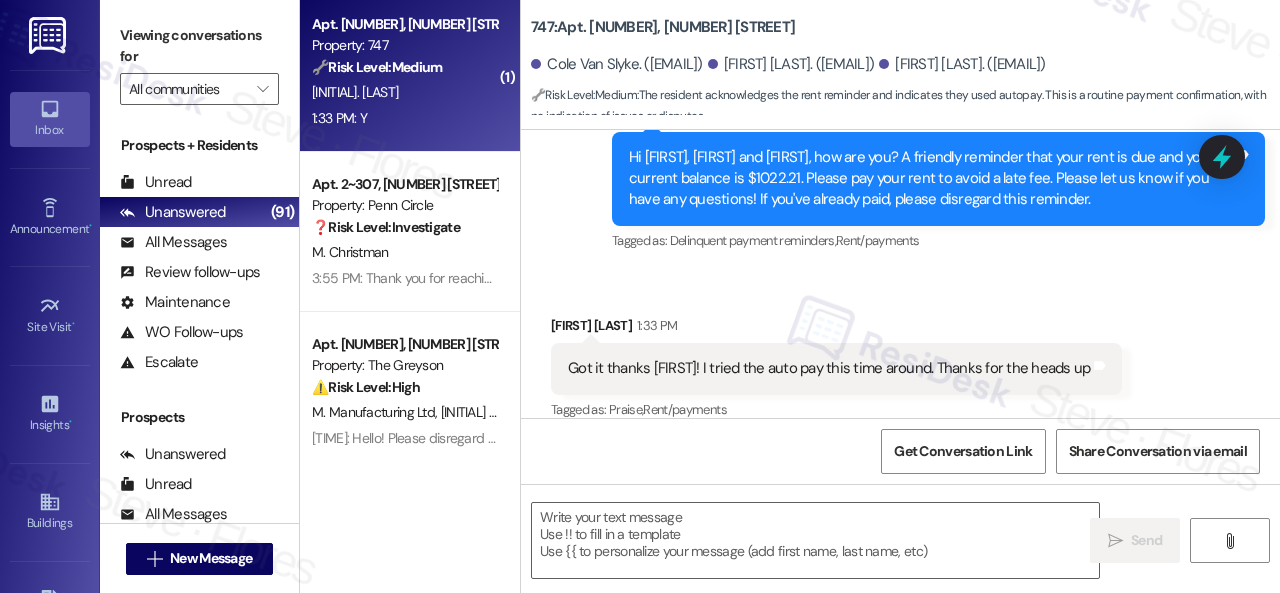 type on "Fetching suggested responses. Please feel free to read through the conversation in the meantime." 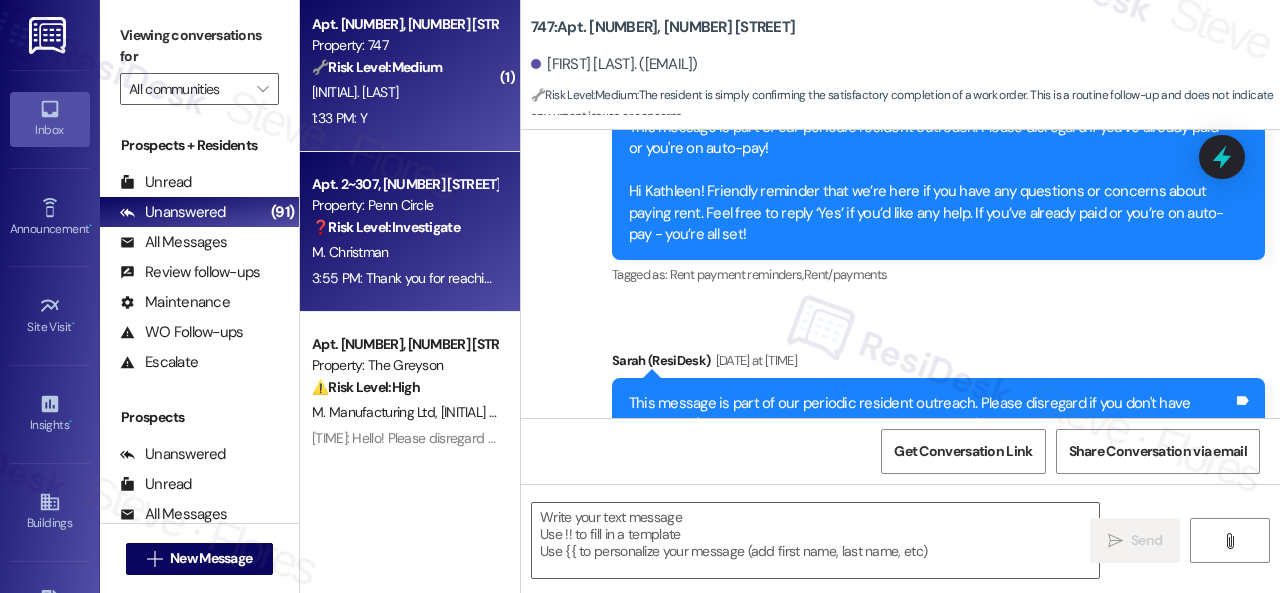 type on "Fetching suggested responses. Please feel free to read through the conversation in the meantime." 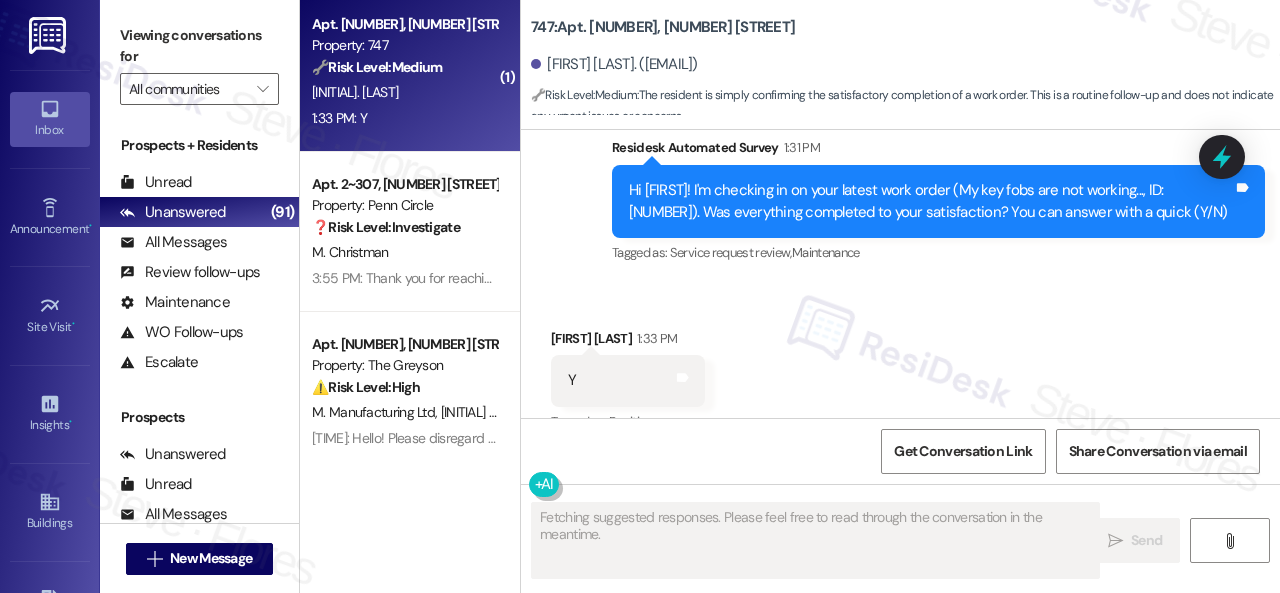 scroll, scrollTop: 1817, scrollLeft: 0, axis: vertical 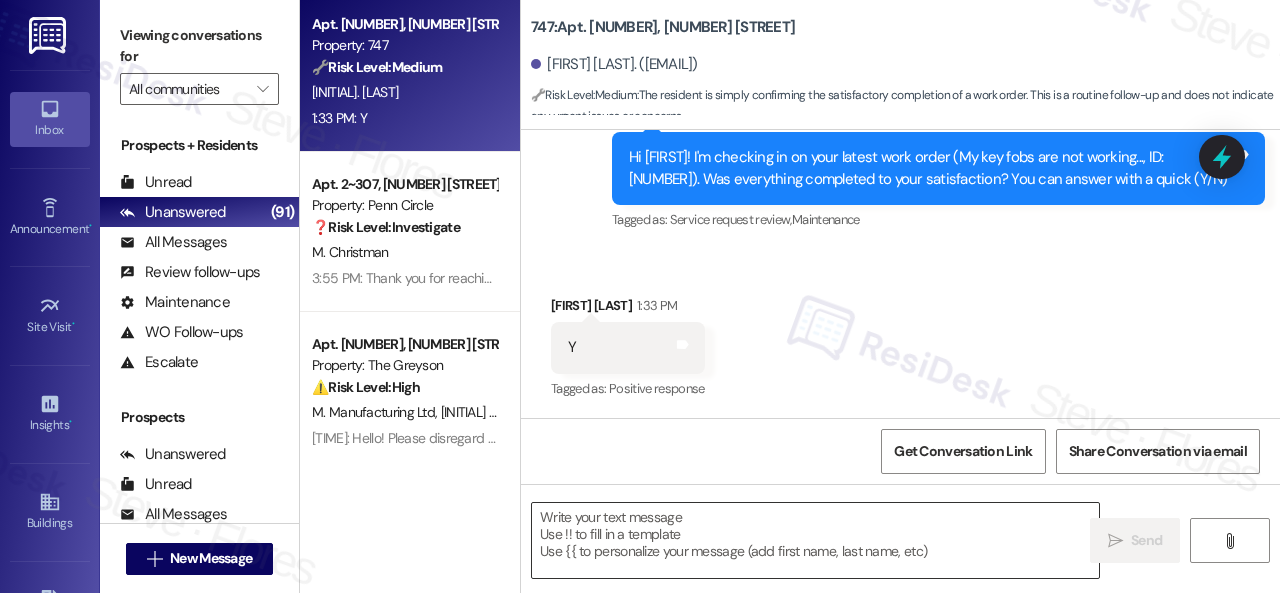 click at bounding box center (815, 540) 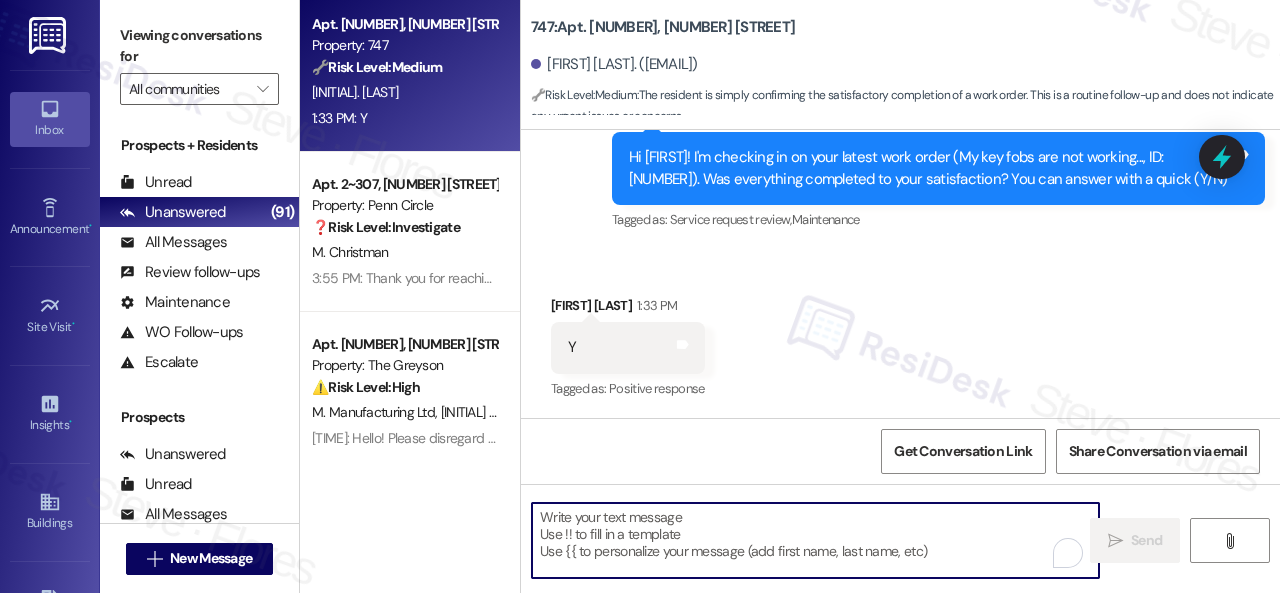 paste on "Glad everything’s all set! If {{property}} met your expectations, please reply with “Yes.” If not, no problem — we’d love to hear your feedback so we can continue to improve. Thank you!" 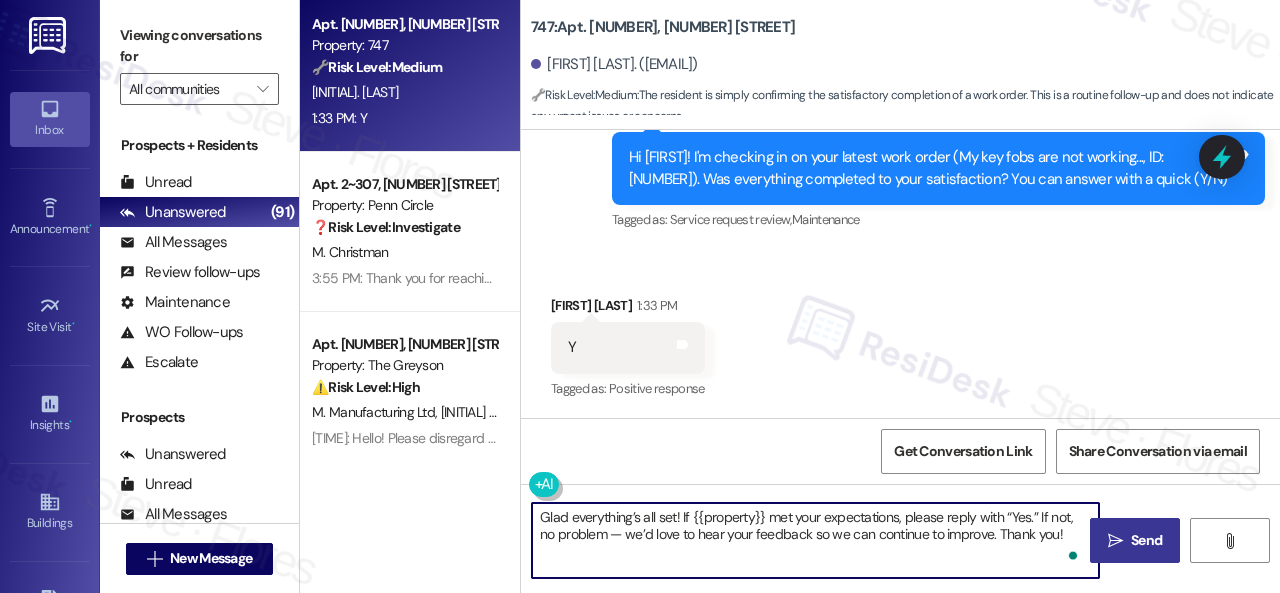 type on "Glad everything’s all set! If {{property}} met your expectations, please reply with “Yes.” If not, no problem — we’d love to hear your feedback so we can continue to improve. Thank you!" 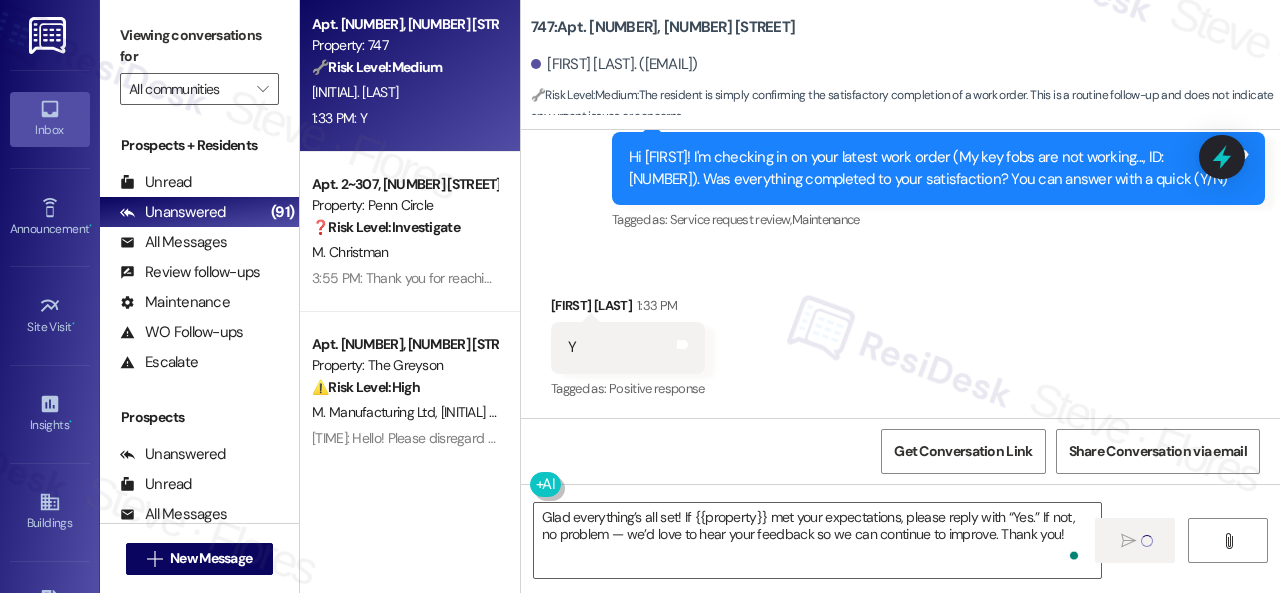 type 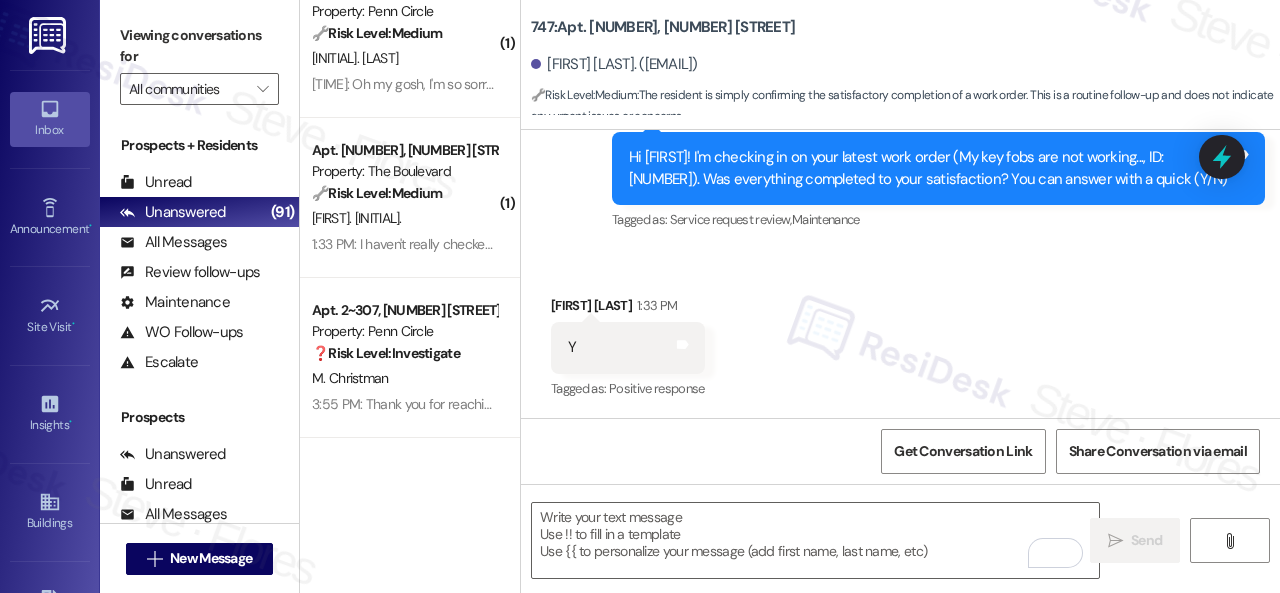 scroll, scrollTop: 5148, scrollLeft: 0, axis: vertical 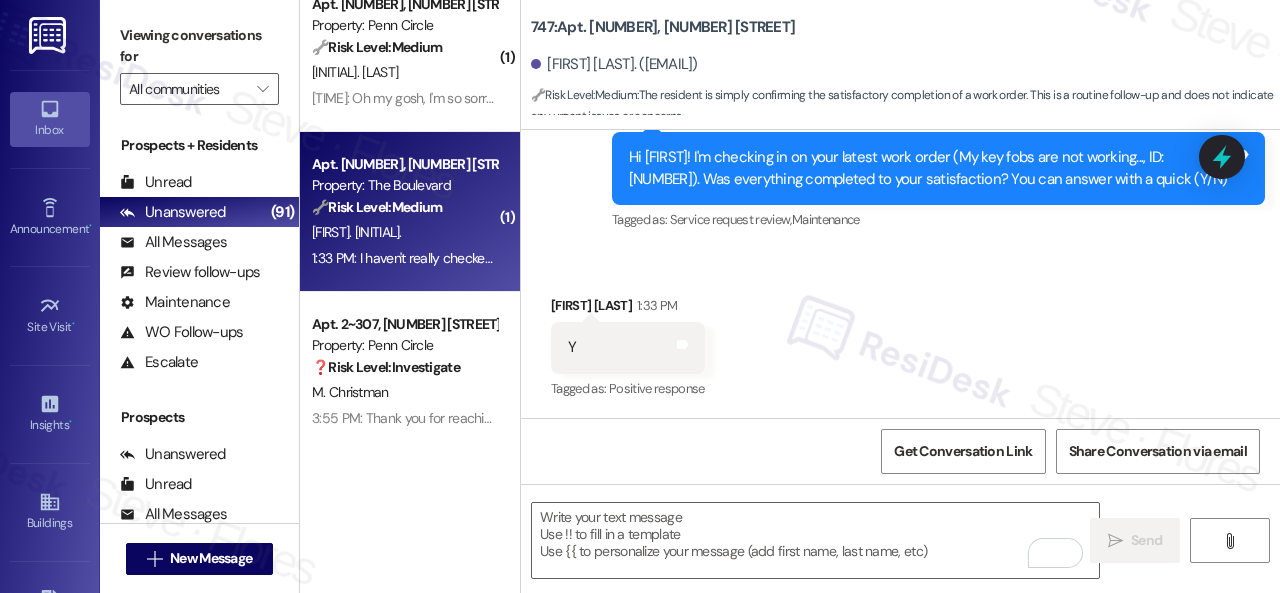click on "[FIRST]. [INITIAL]." at bounding box center [404, 232] 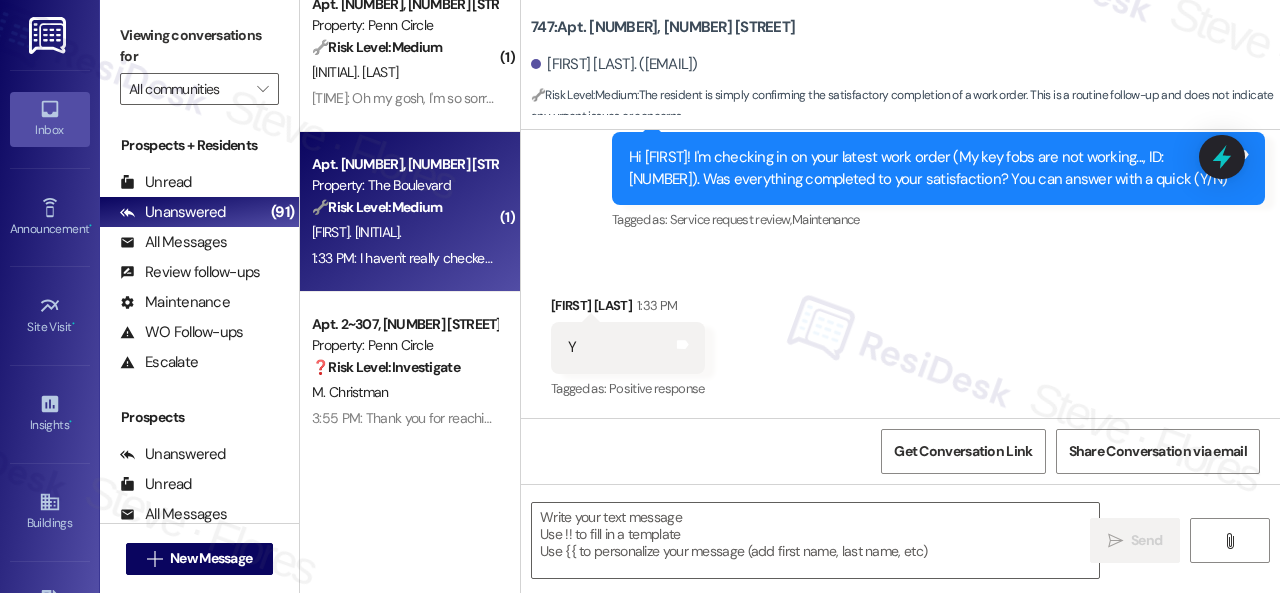 type on "Fetching suggested responses. Please feel free to read through the conversation in the meantime." 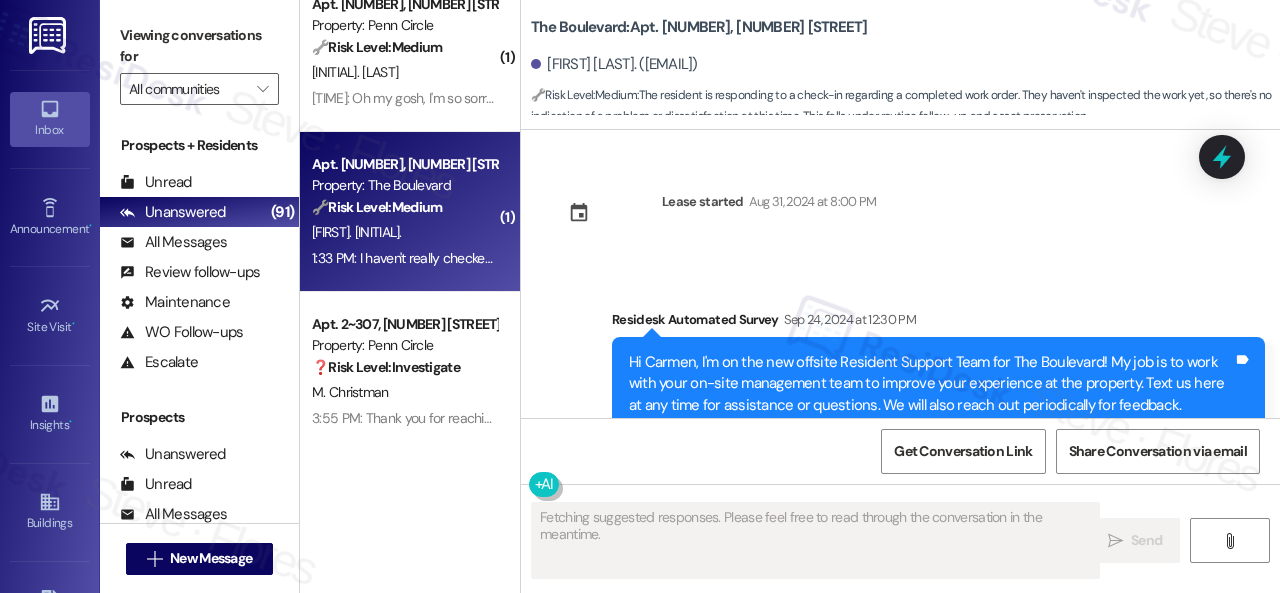scroll, scrollTop: 10414, scrollLeft: 0, axis: vertical 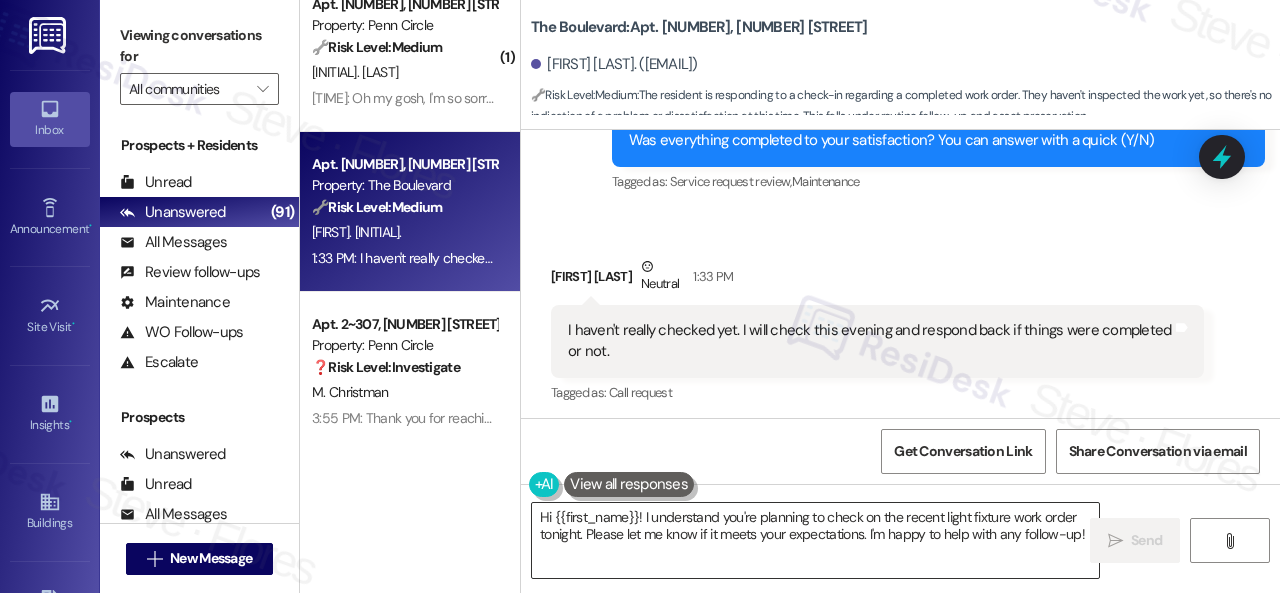 click on "Hi {{first_name}}! I understand you're planning to check on the recent light fixture work order tonight. Please let me know if it meets your expectations. I'm happy to help with any follow-up!" at bounding box center [815, 540] 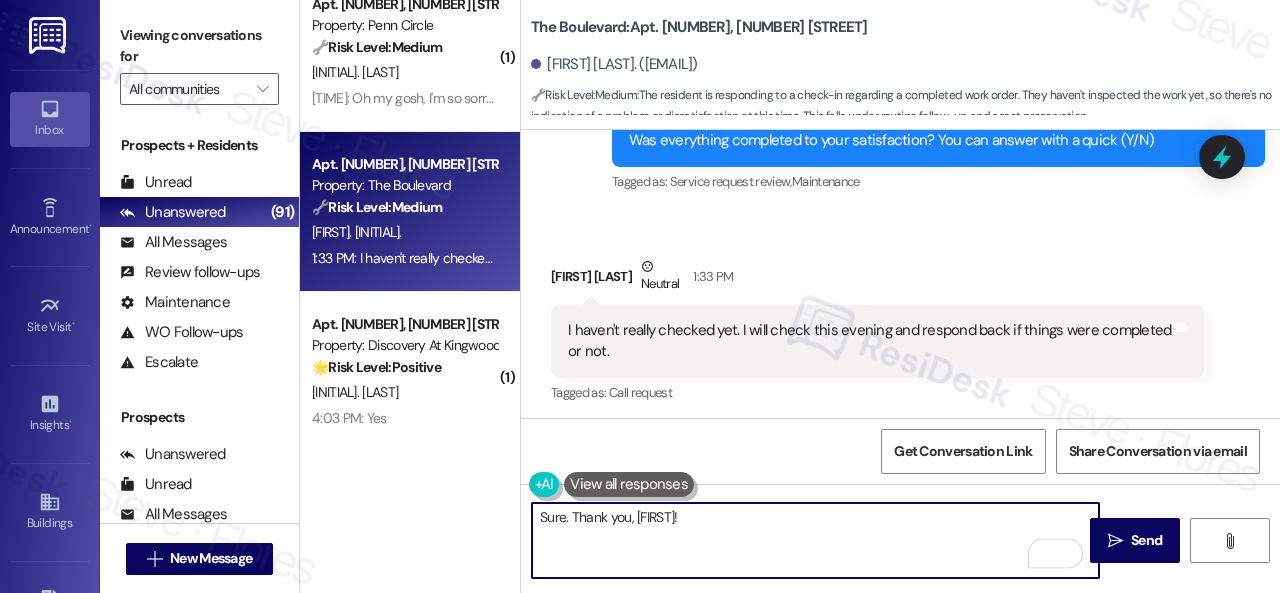type on "Sure. Thank you, Carmen!" 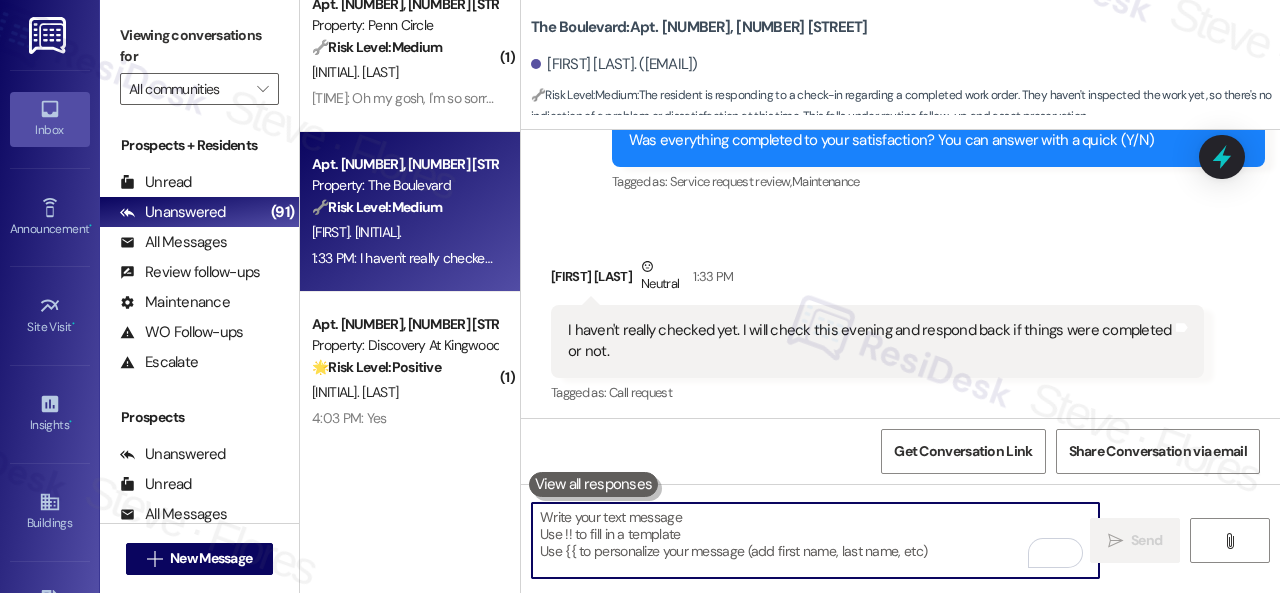 scroll, scrollTop: 10413, scrollLeft: 0, axis: vertical 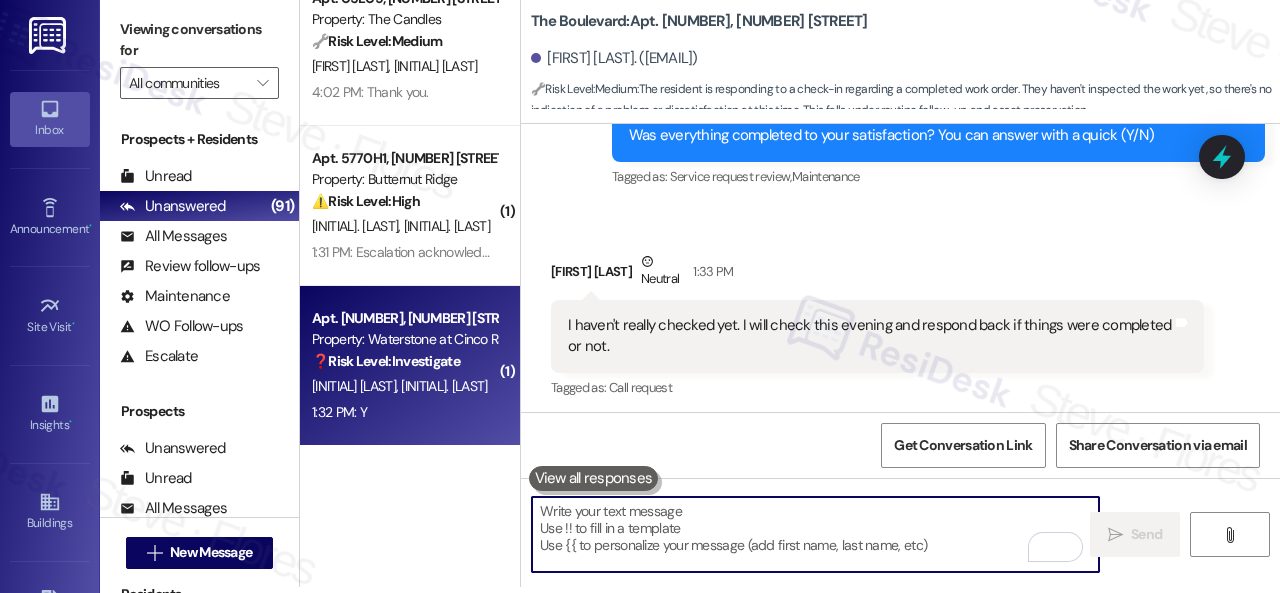 type 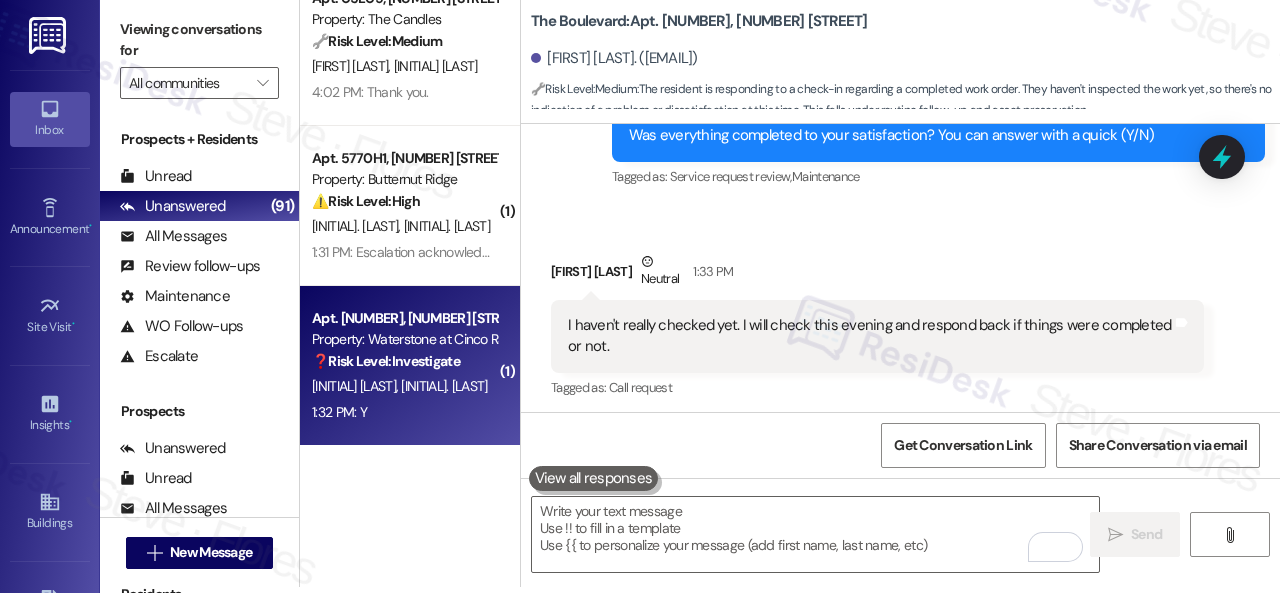 click on "1:32 PM: Y 1:32 PM: Y" at bounding box center (404, 412) 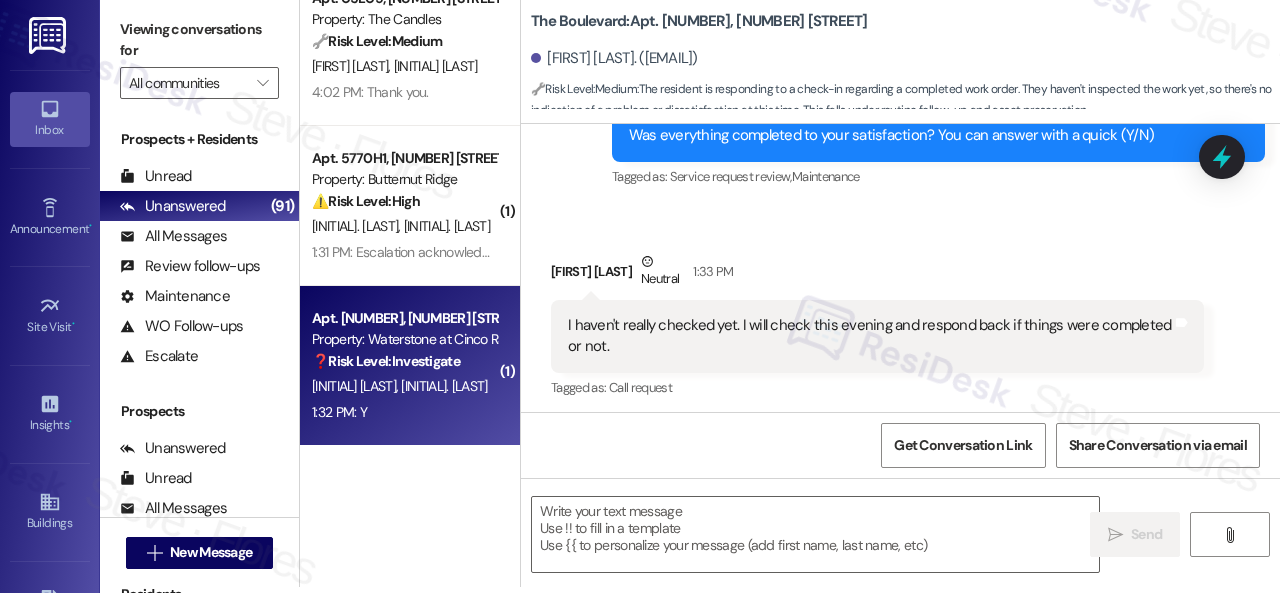 type on "Fetching suggested responses. Please feel free to read through the conversation in the meantime." 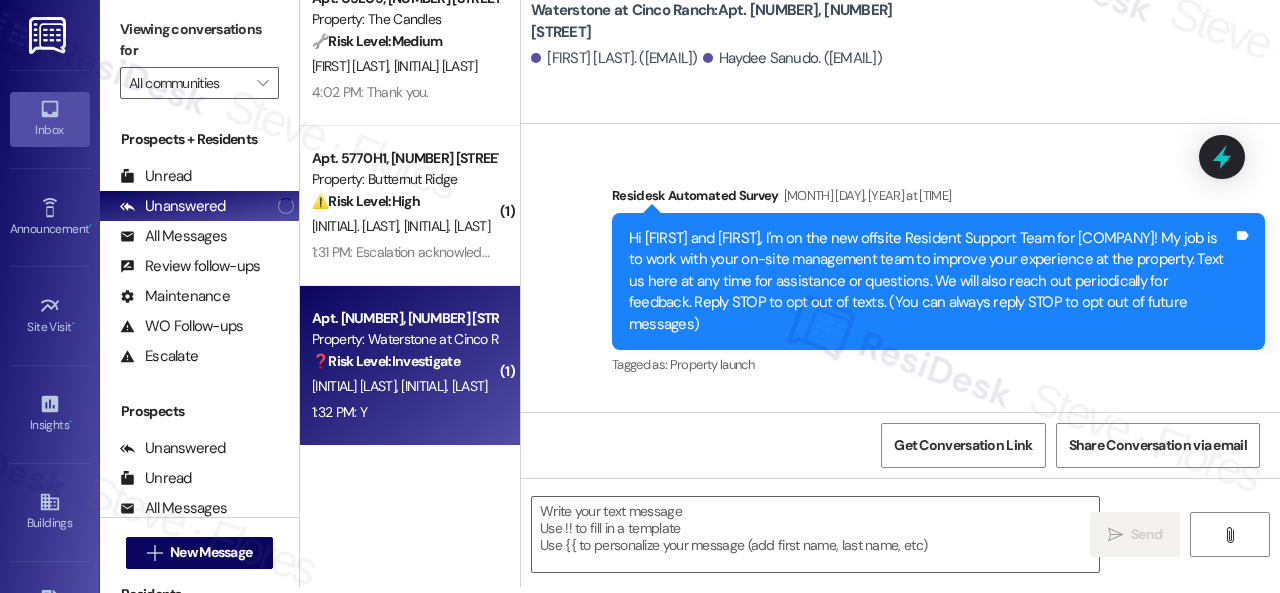 scroll, scrollTop: 0, scrollLeft: 0, axis: both 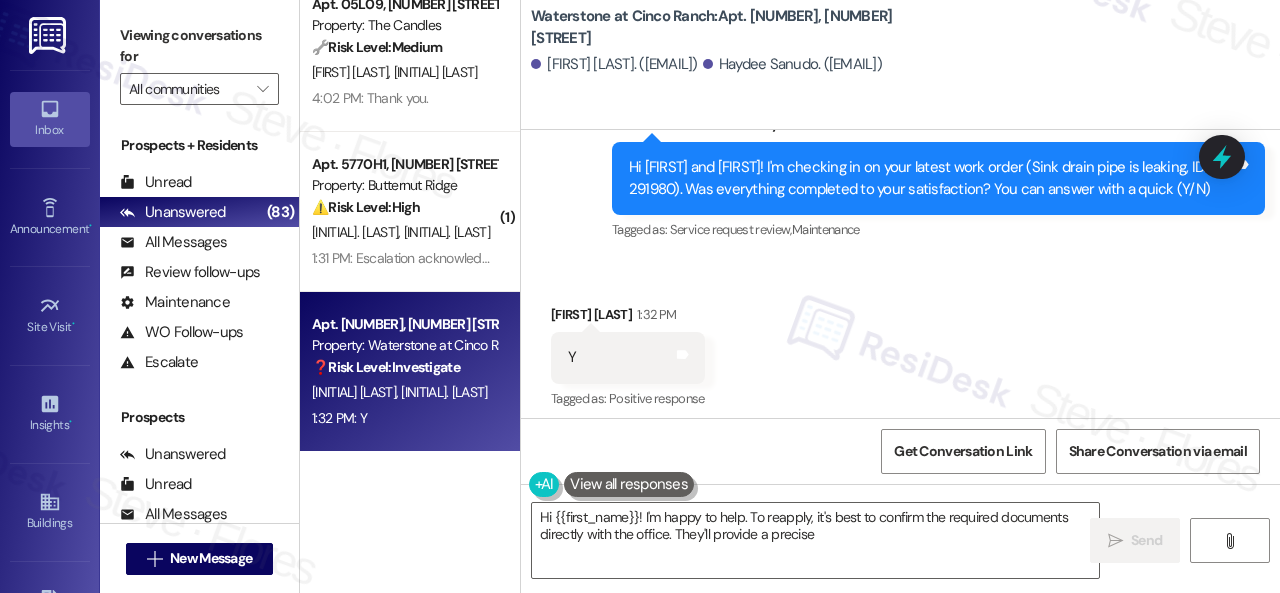 click on "Received via SMS Berta De Sanudo 1:32 PM Y Tags and notes Tagged as:   Positive response Click to highlight conversations about Positive response" at bounding box center (900, 343) 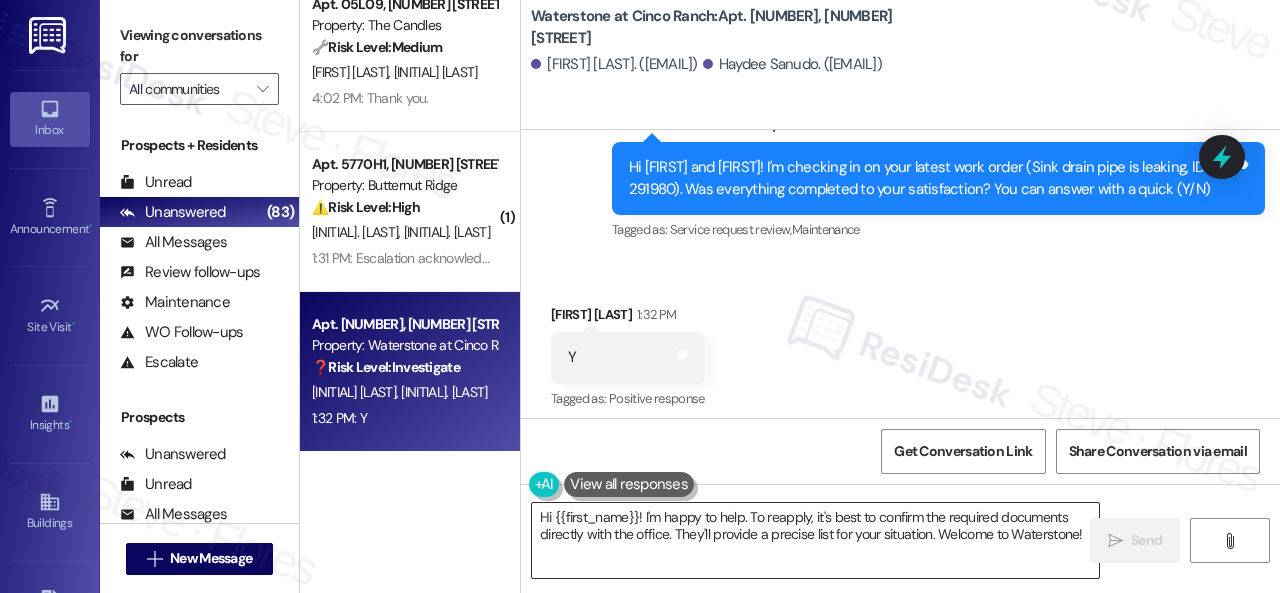 click on "Hi {{first_name}}! I'm happy to help. To reapply, it's best to confirm the required documents directly with the office. They'll provide a precise list for your situation. Welcome to Waterstone!" at bounding box center [815, 540] 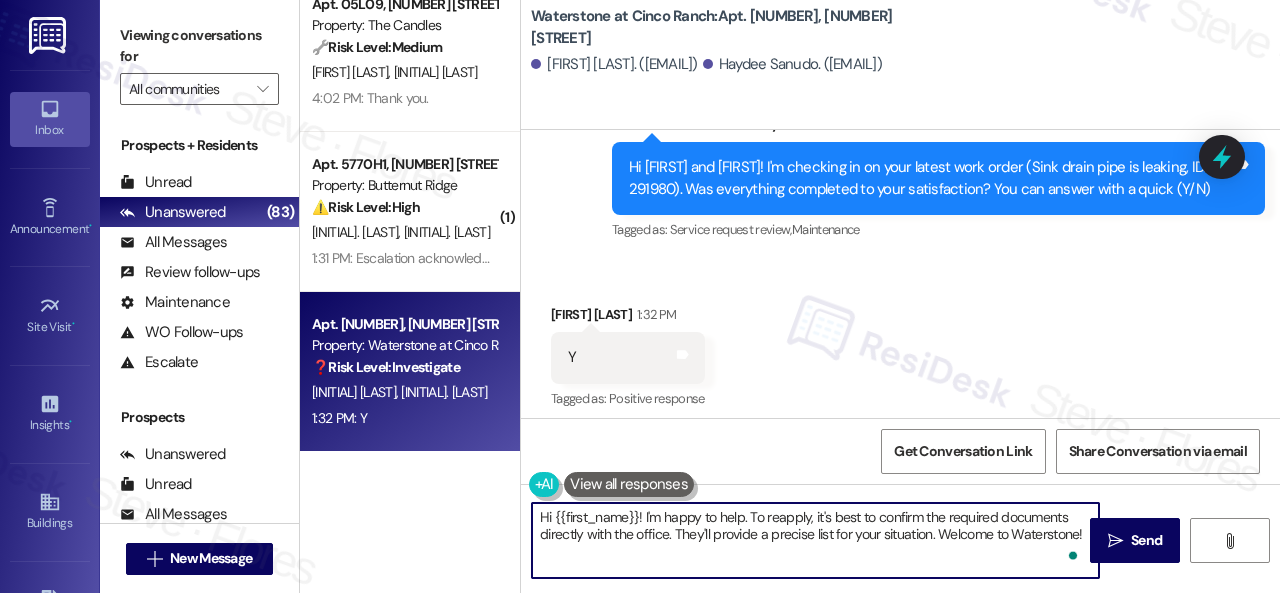 paste on "Glad everything’s all set! If {{property}} met your expectations, please reply with “Yes.” If not, no problem — we’d love to hear your feedback so we can continue to improve. Thank you" 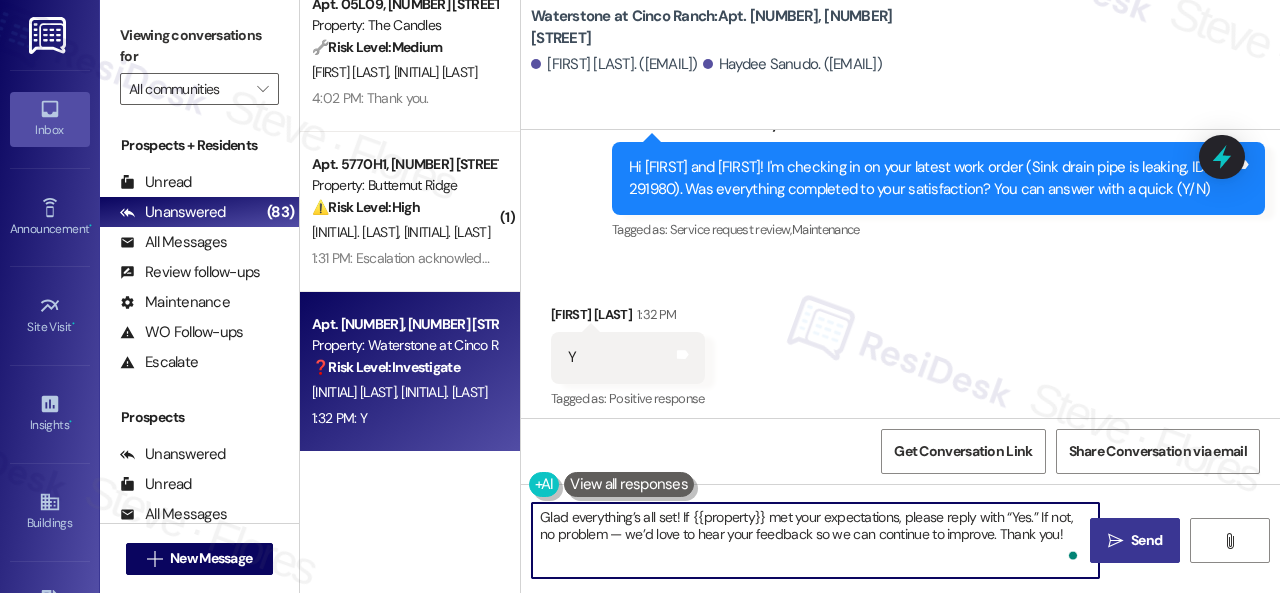 type on "Glad everything’s all set! If {{property}} met your expectations, please reply with “Yes.” If not, no problem — we’d love to hear your feedback so we can continue to improve. Thank you!" 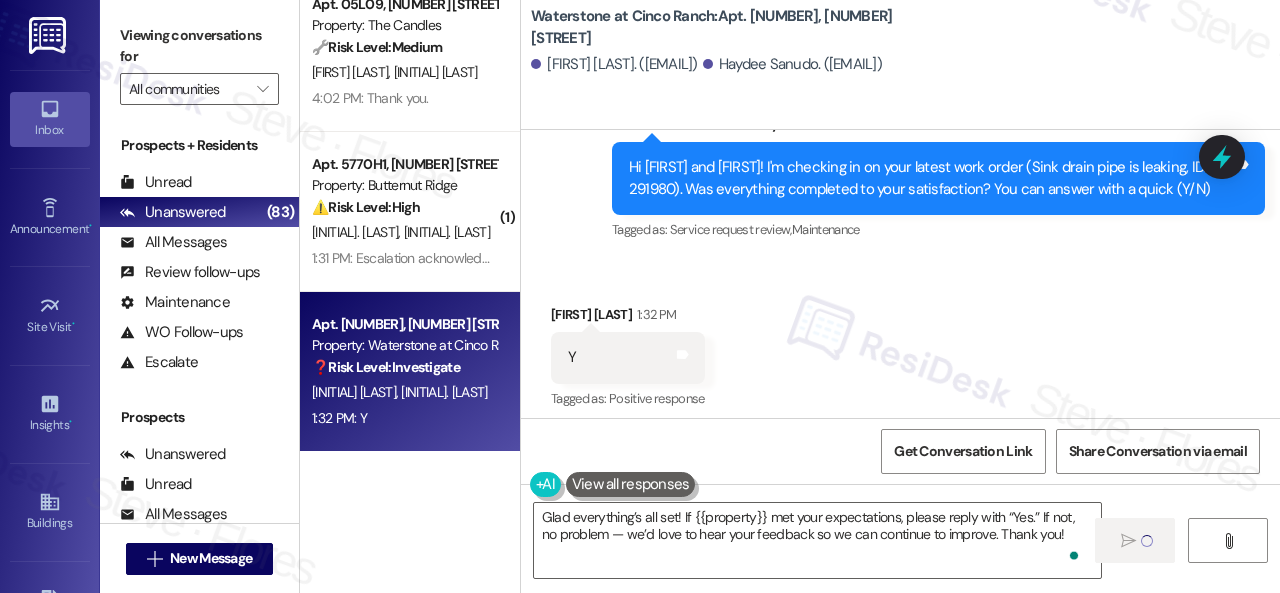 type 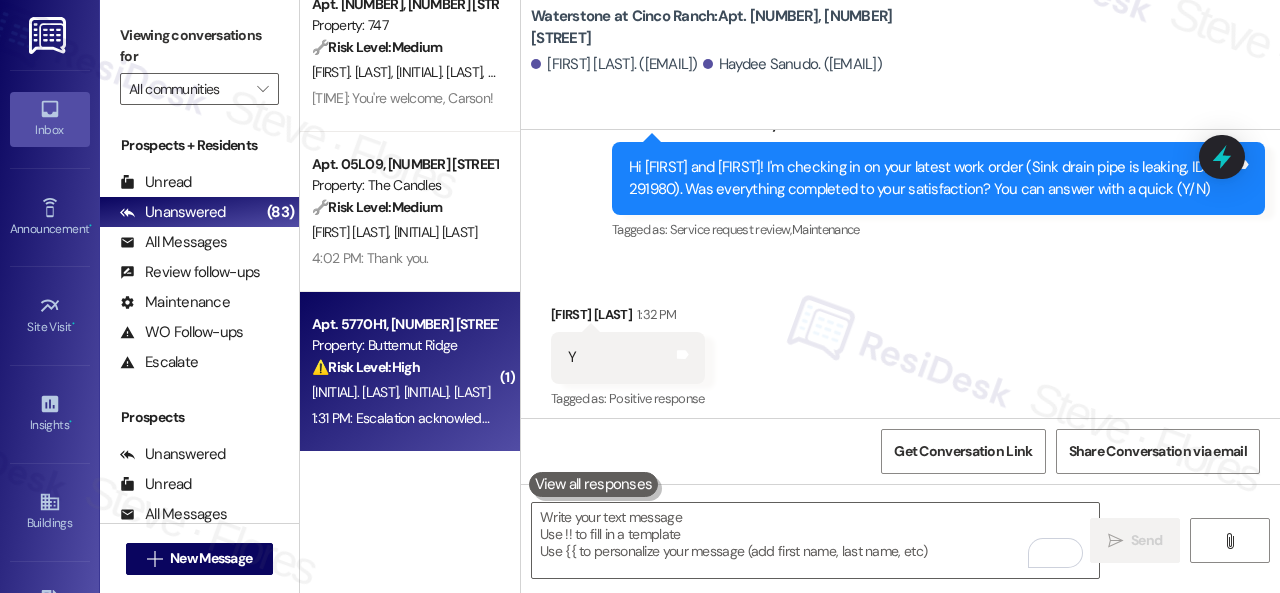 click on "A. Burns R. Kruchten" at bounding box center [404, 392] 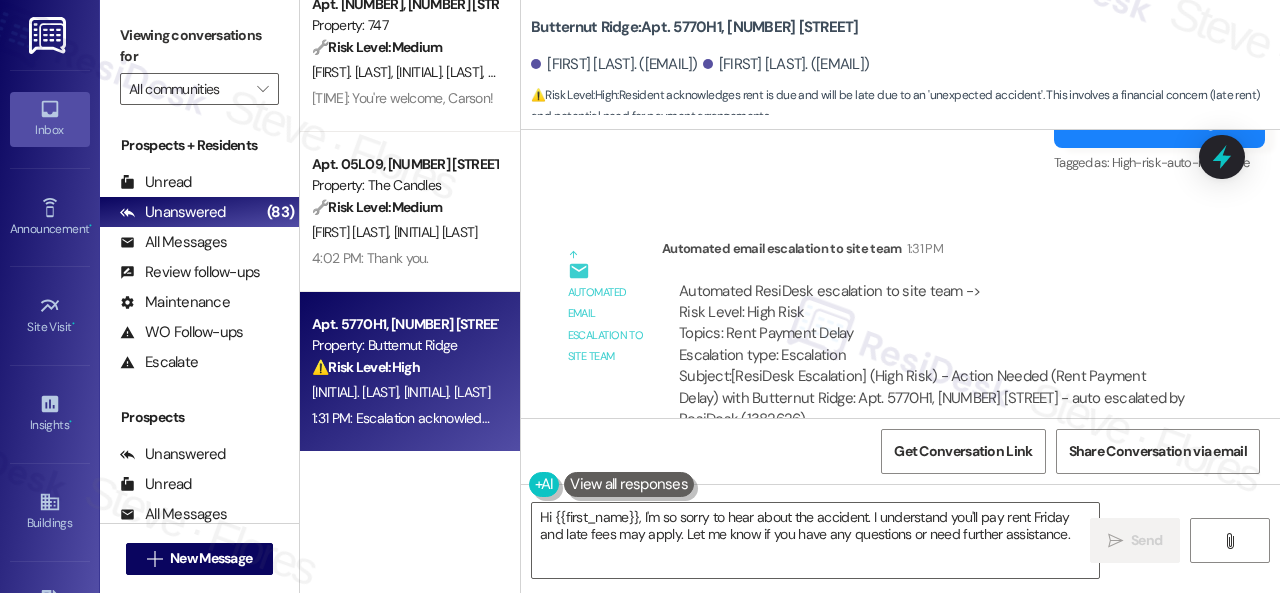 scroll, scrollTop: 3200, scrollLeft: 0, axis: vertical 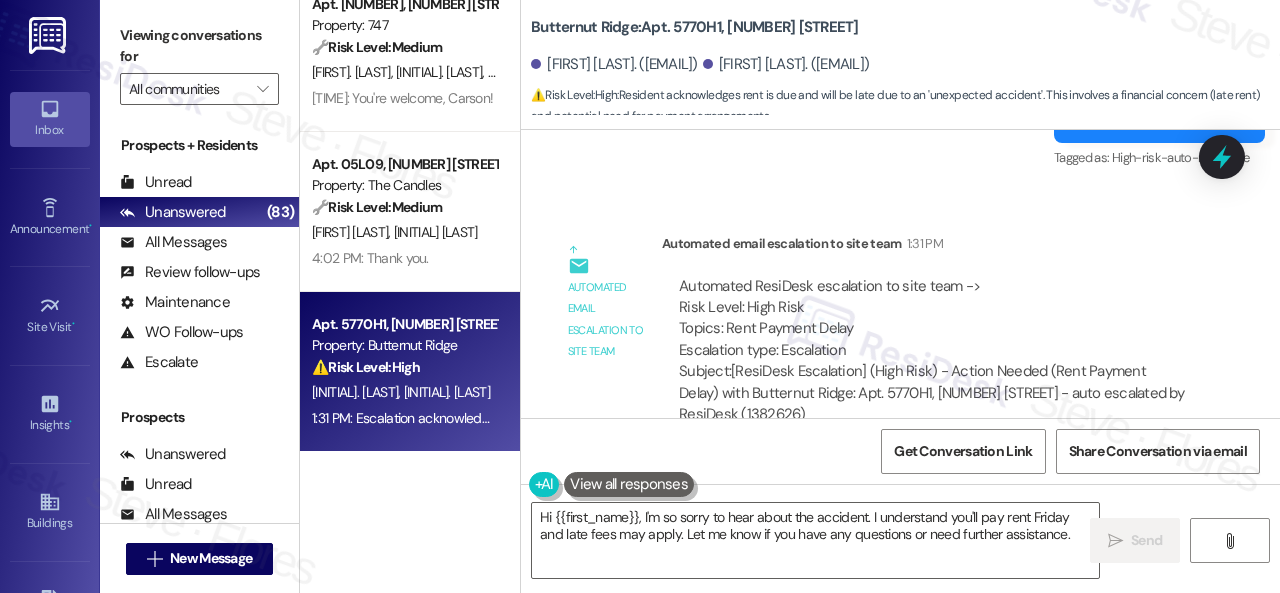 click on "Lease started Apr 18, 2025 at 8:00 PM Survey, sent via SMS Residesk Automated Survey Apr 29, 2025 at 5:05 PM This message is part of our periodic resident outreach. Please disregard if you've already paid or you're on auto-pay!
Hi Richard and Abigael! Friendly reminder that we’re here if you have any questions or concerns about paying rent. Feel free to reply ‘Yes’ if you’d like any help. If you’ve already paid or you’re on auto-pay - you’re all set! (You can always reply STOP to opt out of future messages) Tags and notes Tagged as:   Rent payment reminders ,  Click to highlight conversations about Rent payment reminders Rent/payments Click to highlight conversations about Rent/payments Survey, sent via SMS Residesk Automated Survey May 14, 2025 at 12:40 PM Hi Richard and Abigael! I'm checking in on your latest work order (Kitchen cabinet shelves are..., ID: 278218). Was everything completed to your satisfaction? You can answer with a quick (Y/N) Tags and notes Tagged as:     ," at bounding box center [900, 274] 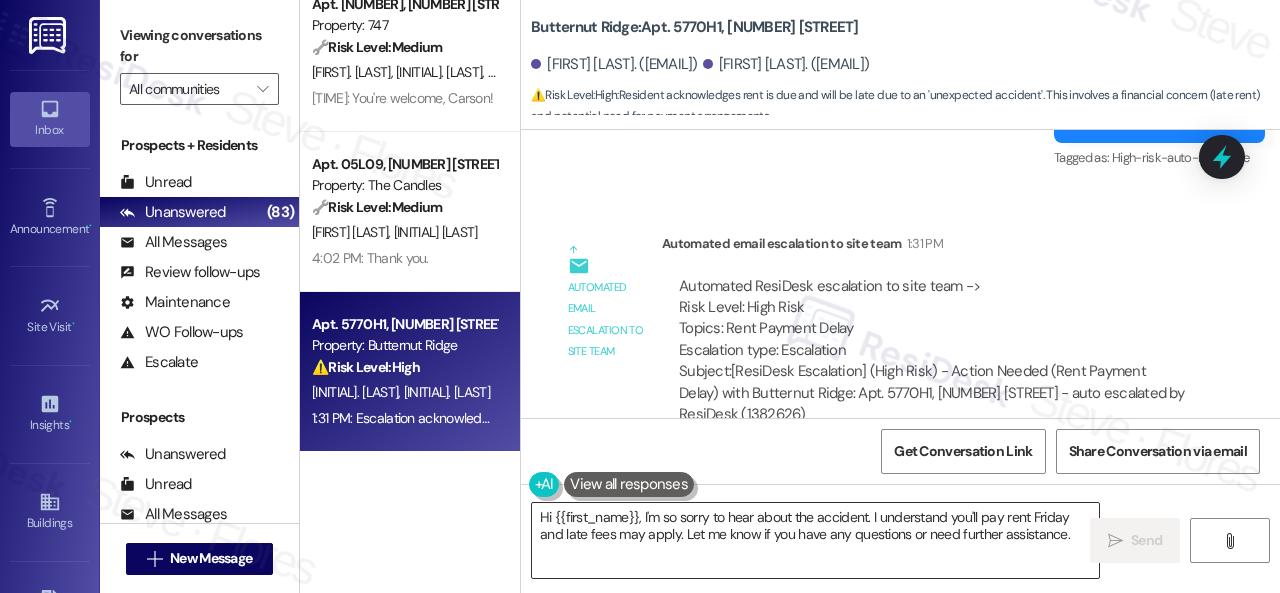 click on "Hi {{first_name}}, I'm so sorry to hear about the accident. I understand you'll pay rent Friday and late fees may apply. Let me know if you have any questions or need further assistance." at bounding box center [815, 540] 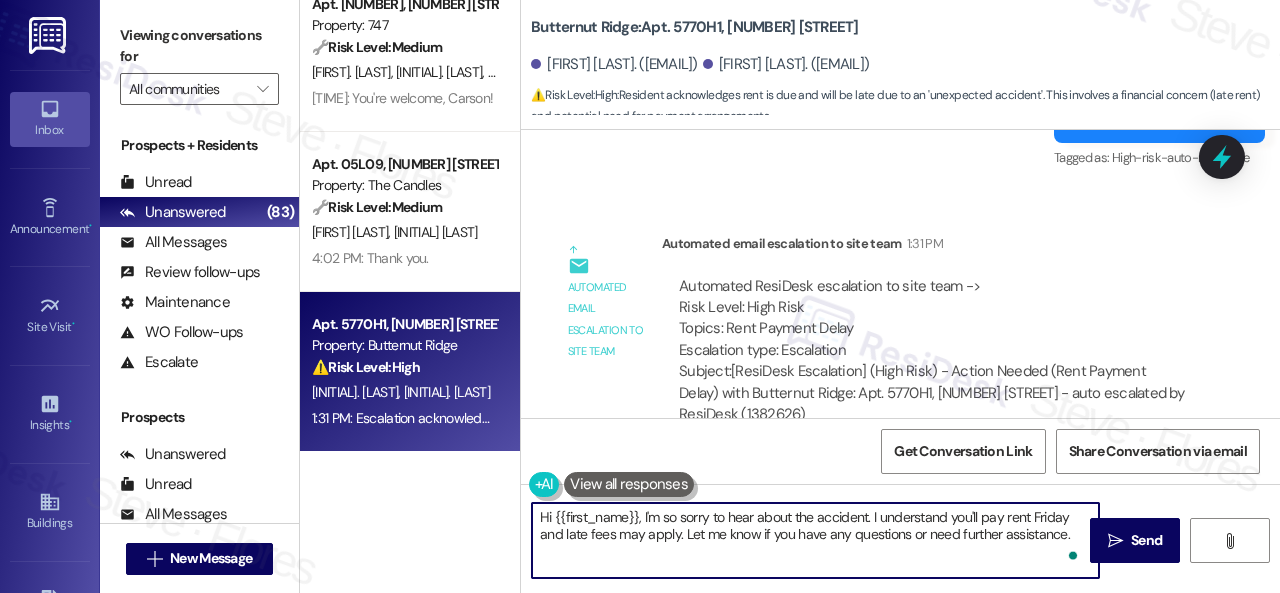 paste on "Thanks for updating us on your payment plan, {{first_name}}! We appreciate you letting us know. Please don't hesitate to reach out if you need anything else!" 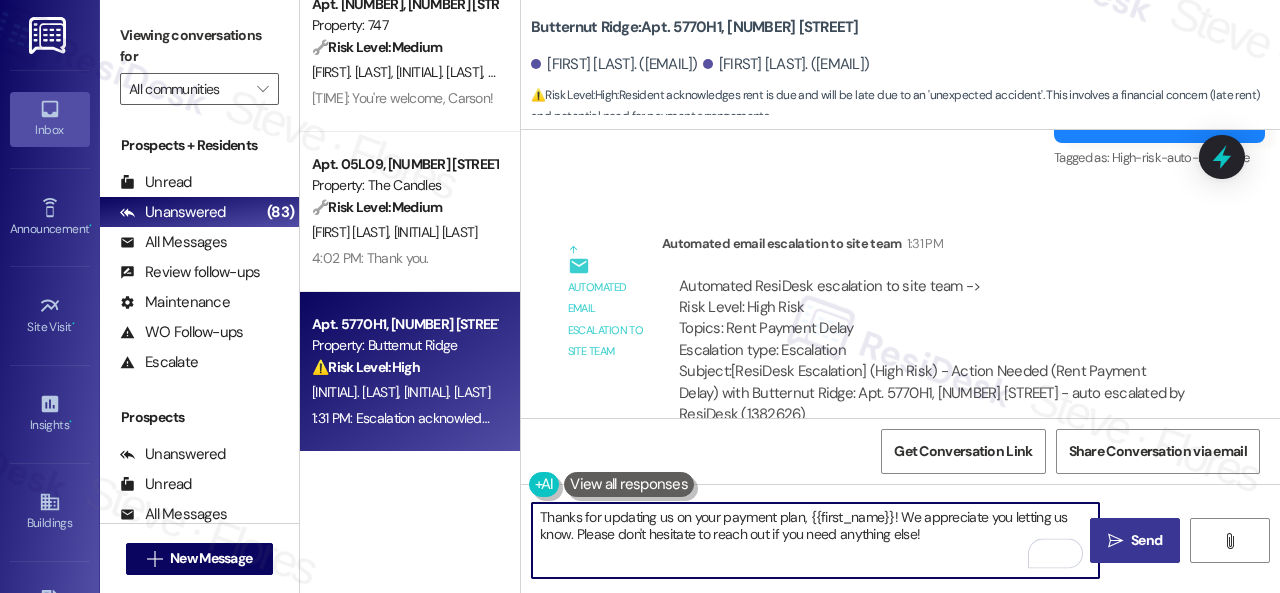 type on "Thanks for updating us on your payment plan, {{first_name}}! We appreciate you letting us know. Please don't hesitate to reach out if you need anything else!" 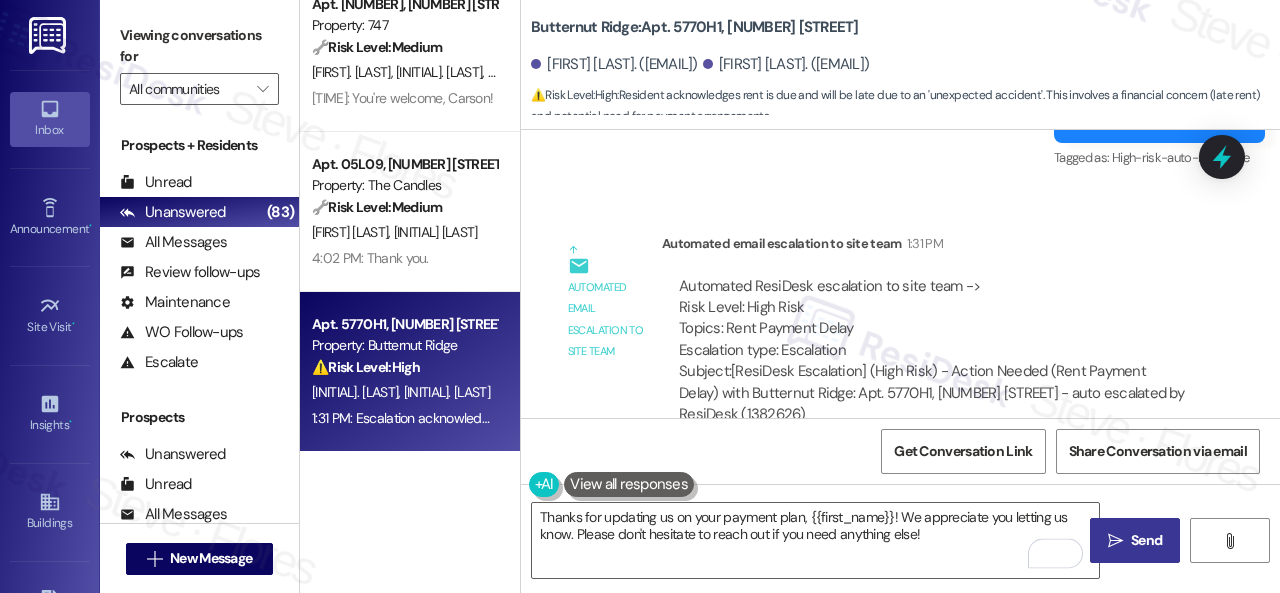 click on "Send" at bounding box center (1146, 540) 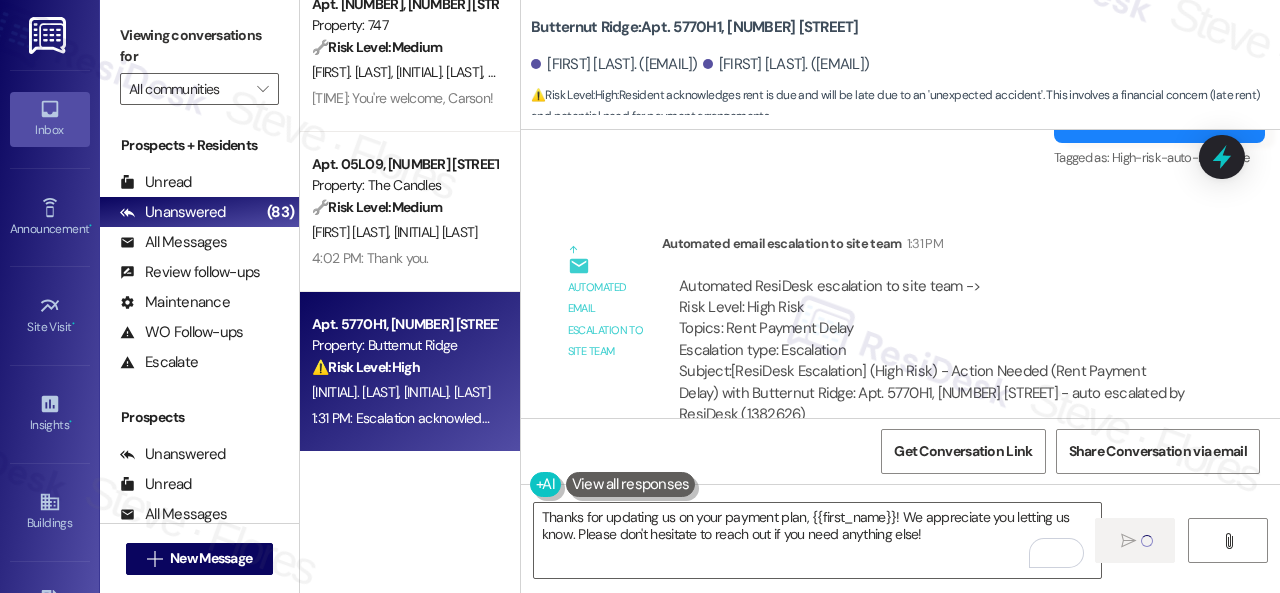 type 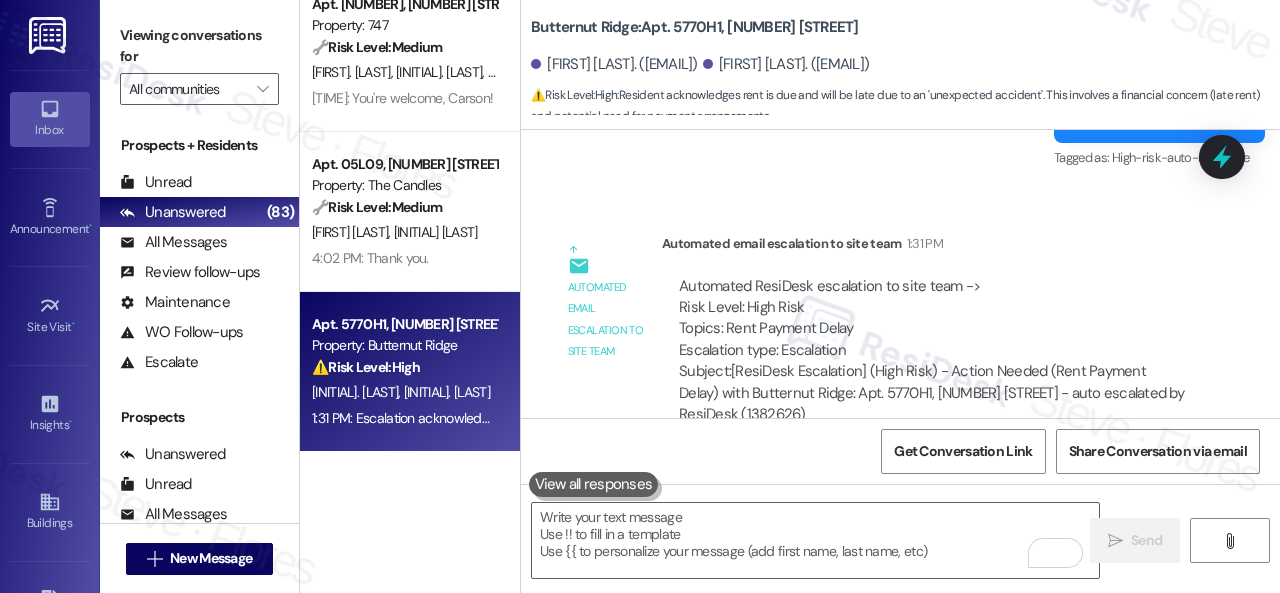 scroll, scrollTop: 2800, scrollLeft: 0, axis: vertical 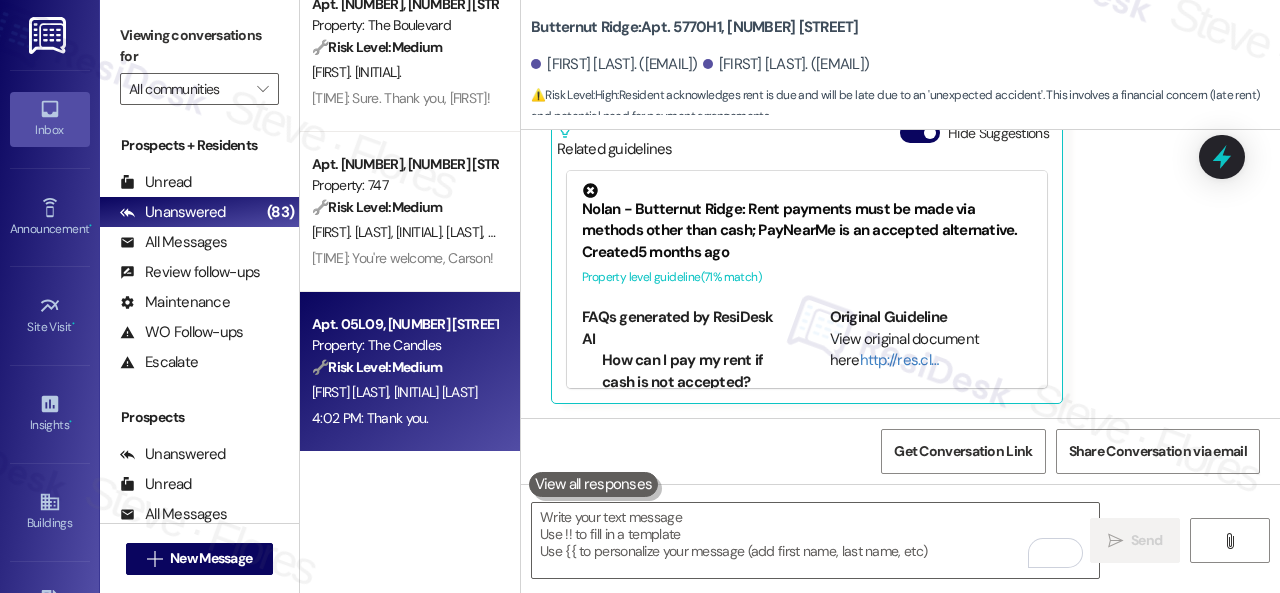 click on "S. Soni A. Andrew" at bounding box center (404, 392) 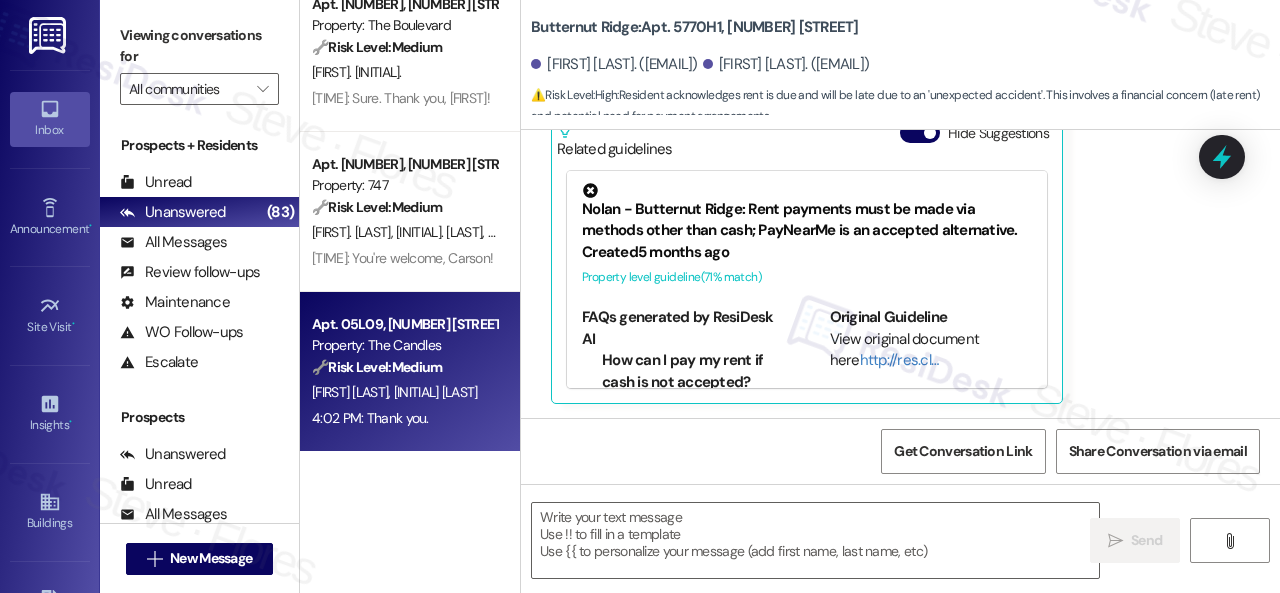 type on "Fetching suggested responses. Please feel free to read through the conversation in the meantime." 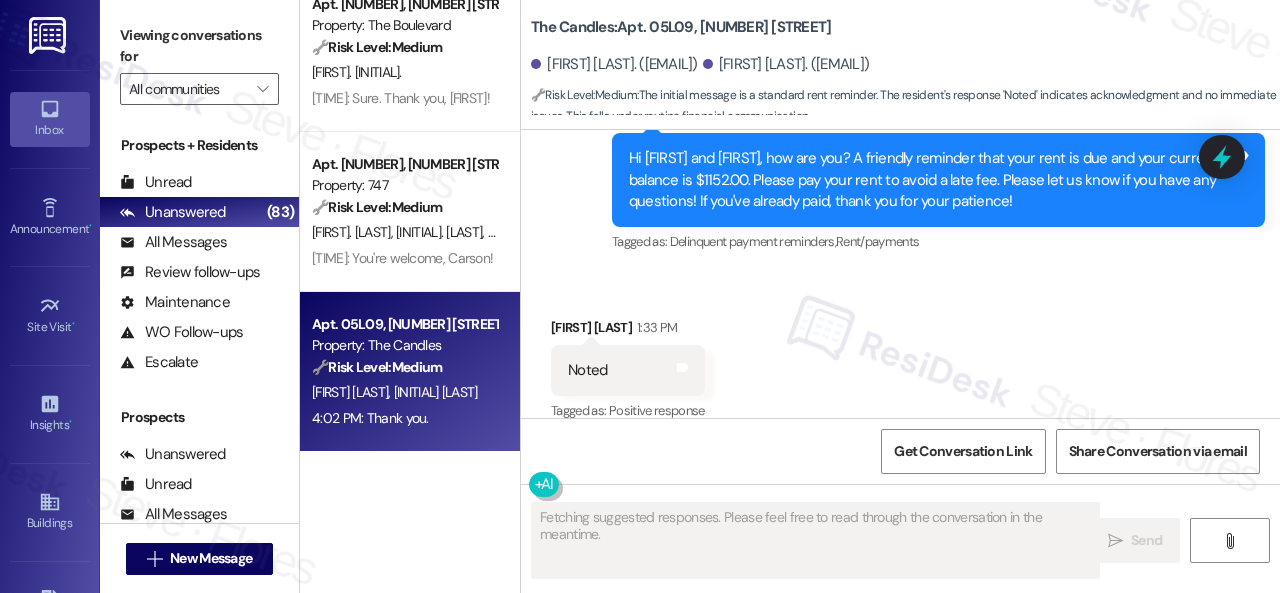scroll, scrollTop: 771, scrollLeft: 0, axis: vertical 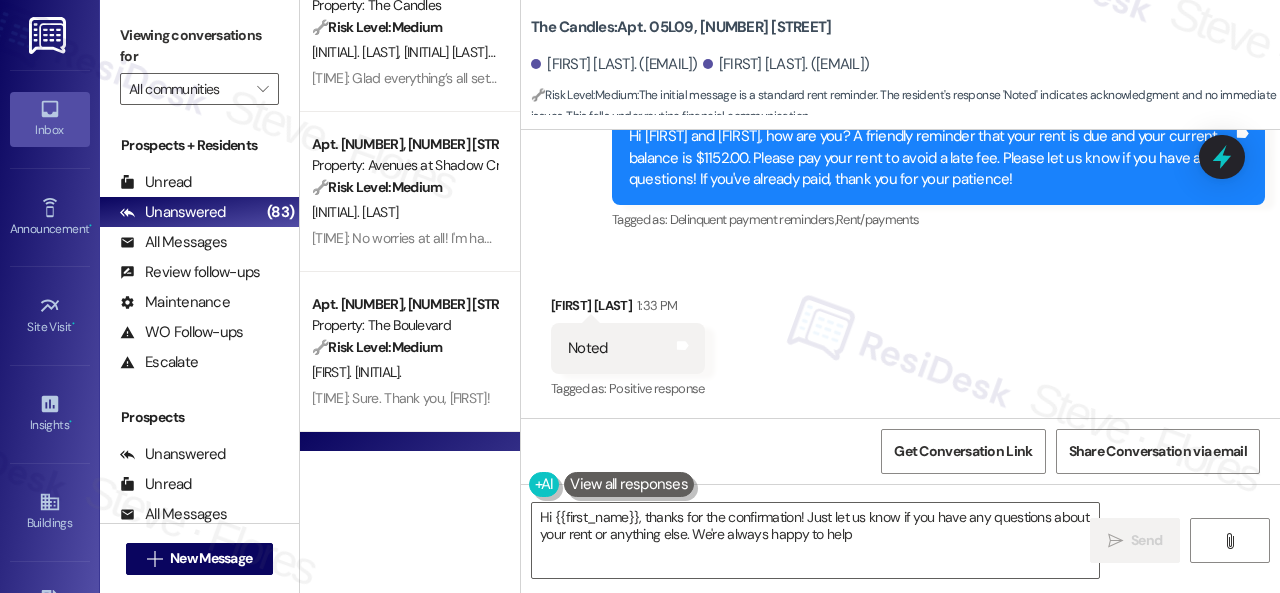 type on "Hi {{first_name}}, thanks for the confirmation! Just let us know if you have any questions about your rent or anything else. We're always happy to help!" 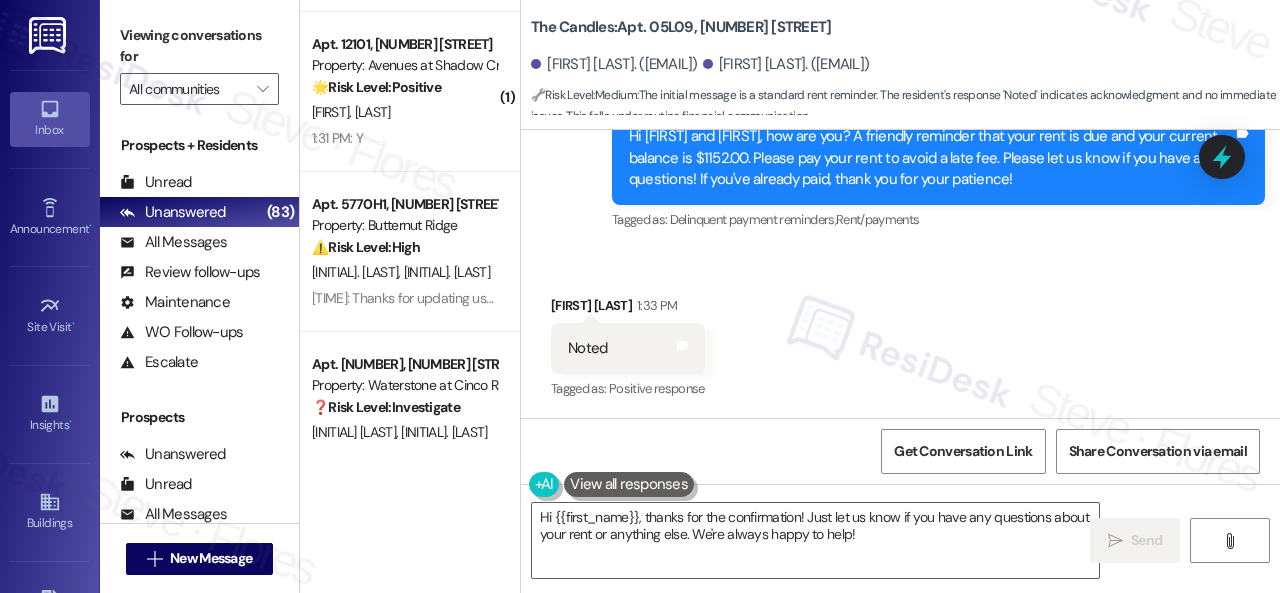 scroll, scrollTop: 6448, scrollLeft: 0, axis: vertical 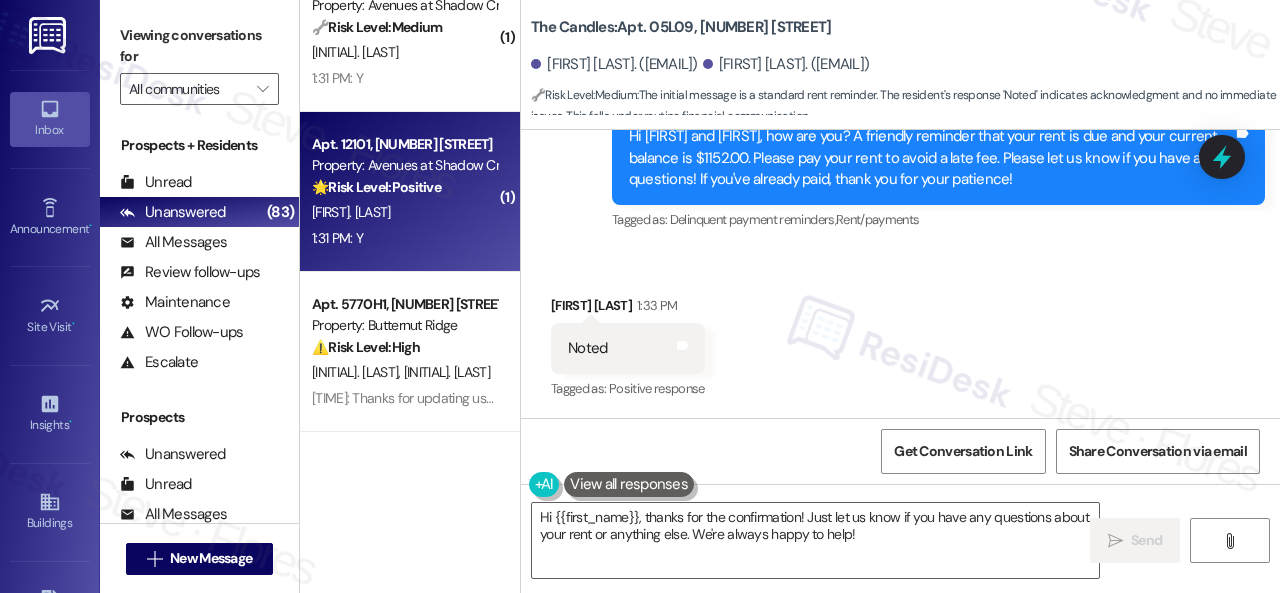 click on "C. Barker" at bounding box center (404, 212) 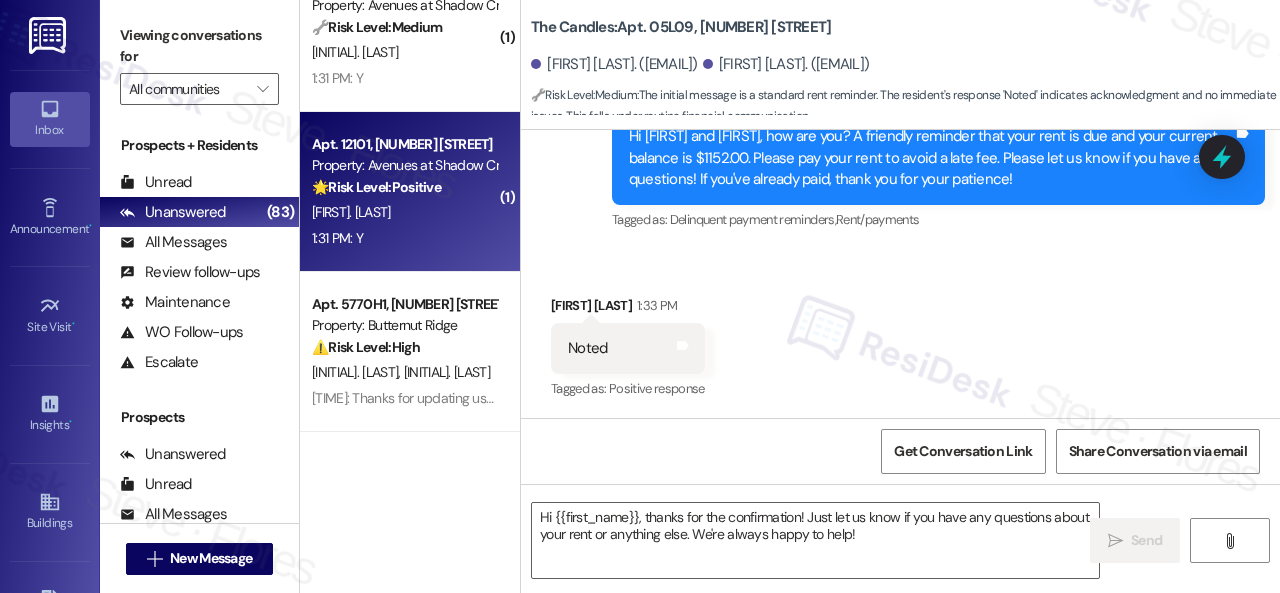 type on "Fetching suggested responses. Please feel free to read through the conversation in the meantime." 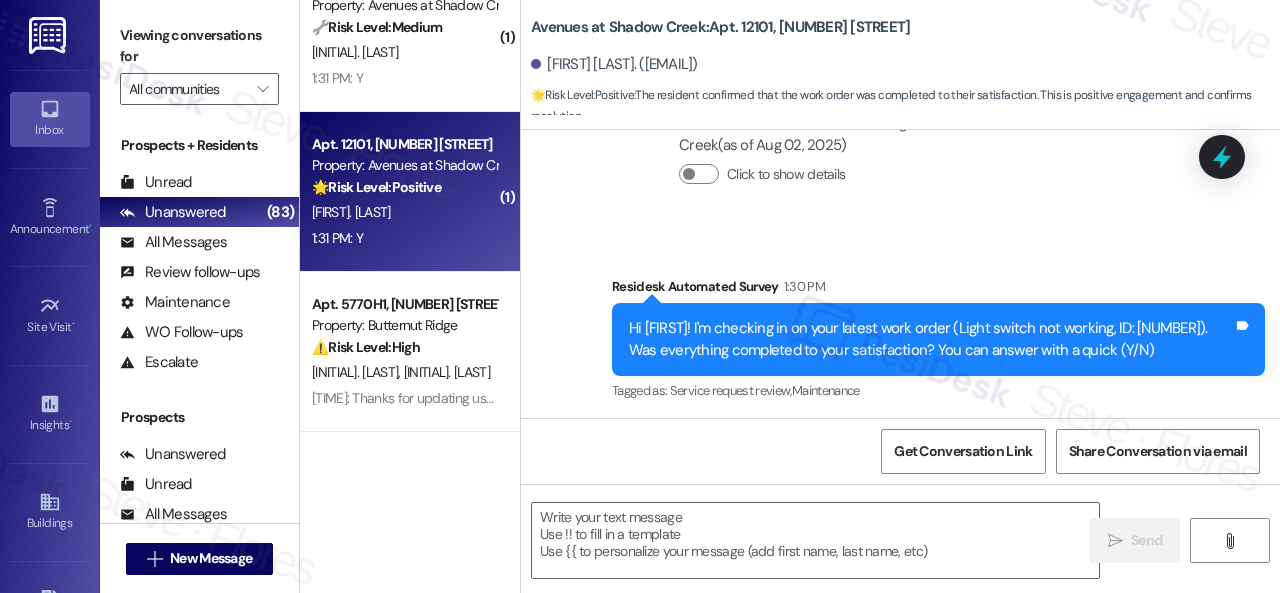 scroll, scrollTop: 3682, scrollLeft: 0, axis: vertical 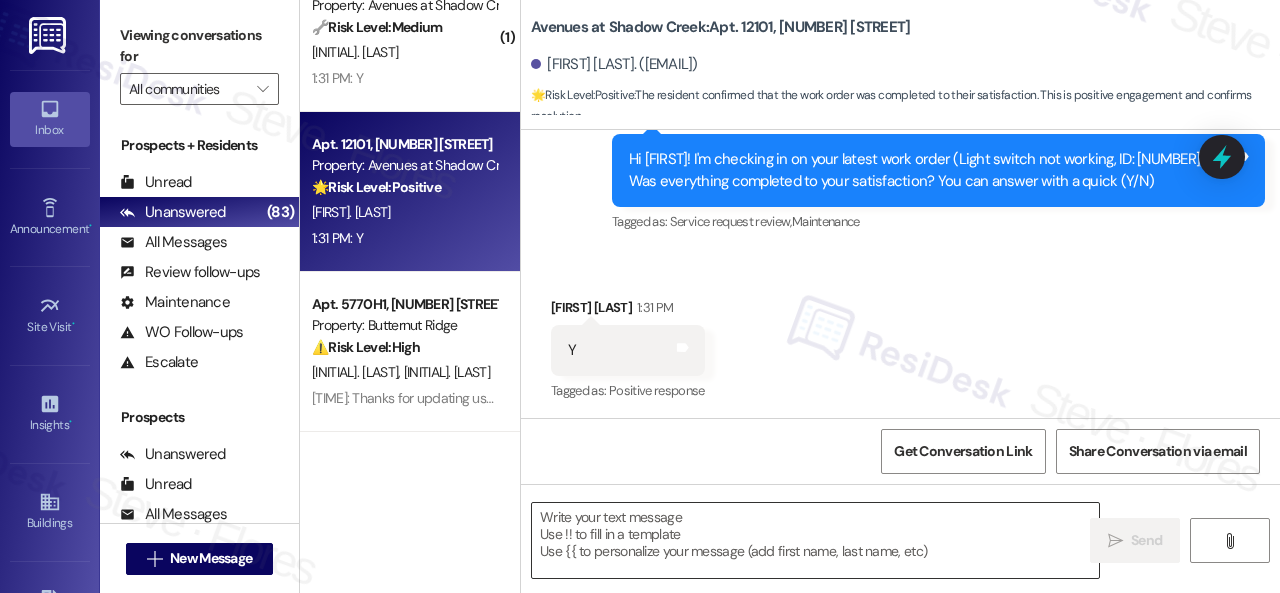 click at bounding box center [815, 540] 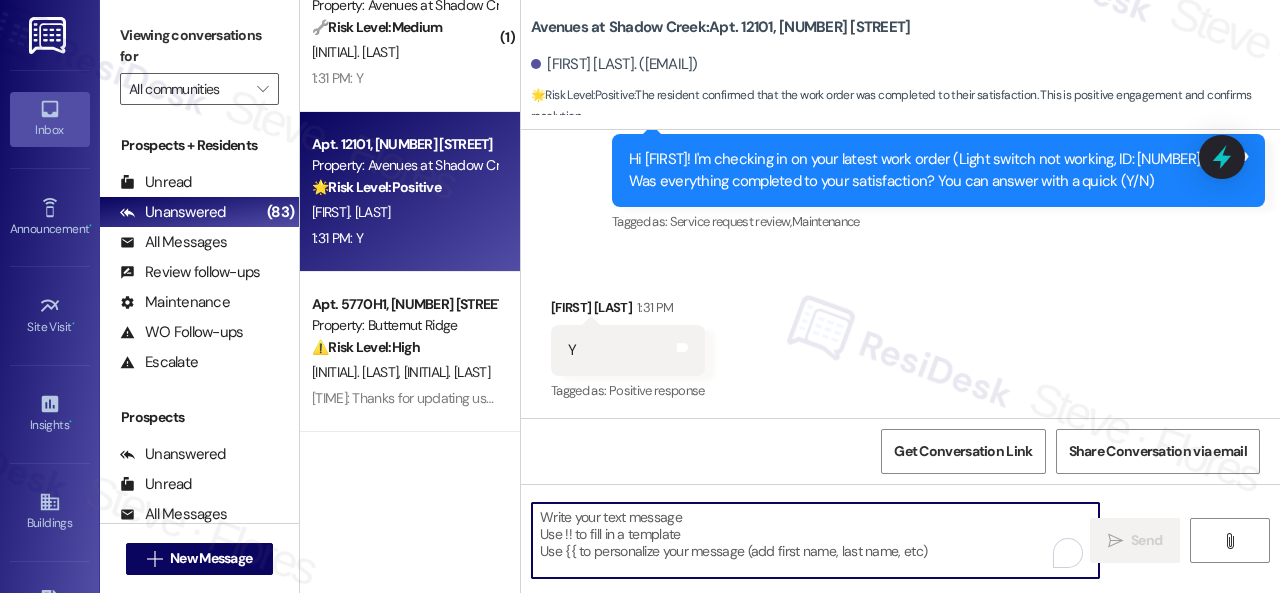 paste on "Thanks for updating us on your payment plan, {{first_name}}! We appreciate you letting us know. Please don't hesitate to reach out if you need anything else!" 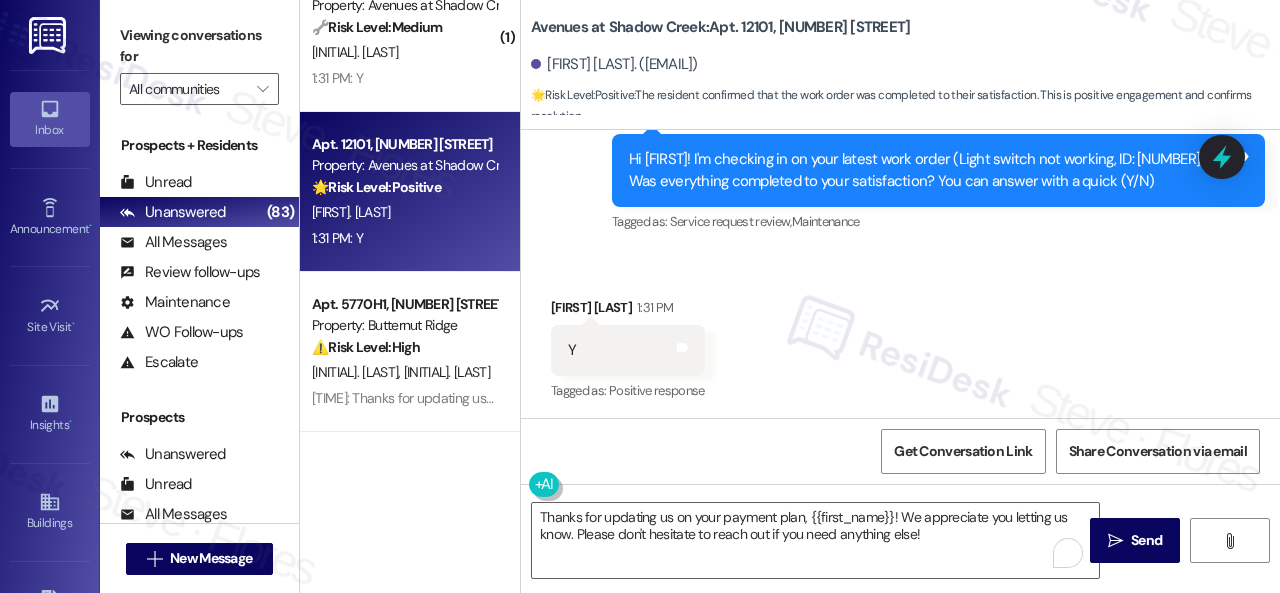 click on "Survey, sent via SMS Residesk Automated Survey 1:30 PM Hi Clineshia! I'm checking in on your latest work order (Light switch not working, ID: 291912). Was everything completed to your satisfaction? You can answer with a quick (Y/N) Tags and notes Tagged as:   Service request review ,  Click to highlight conversations about Service request review Maintenance Click to highlight conversations about Maintenance" at bounding box center [900, 157] 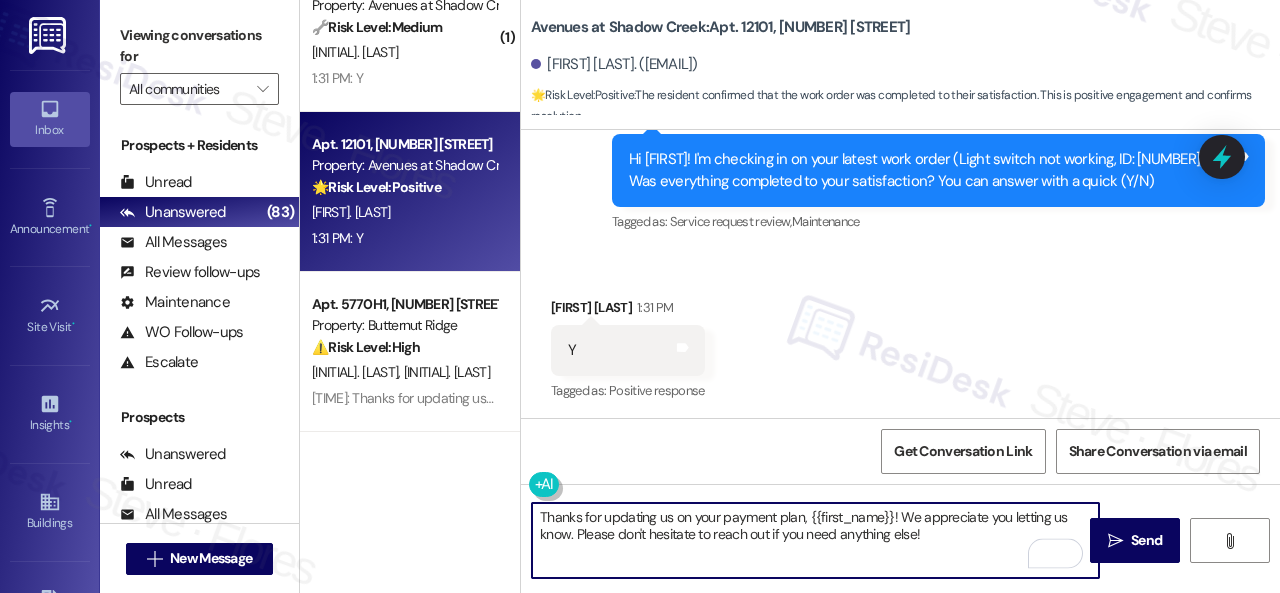 drag, startPoint x: 976, startPoint y: 536, endPoint x: 759, endPoint y: 487, distance: 222.46349 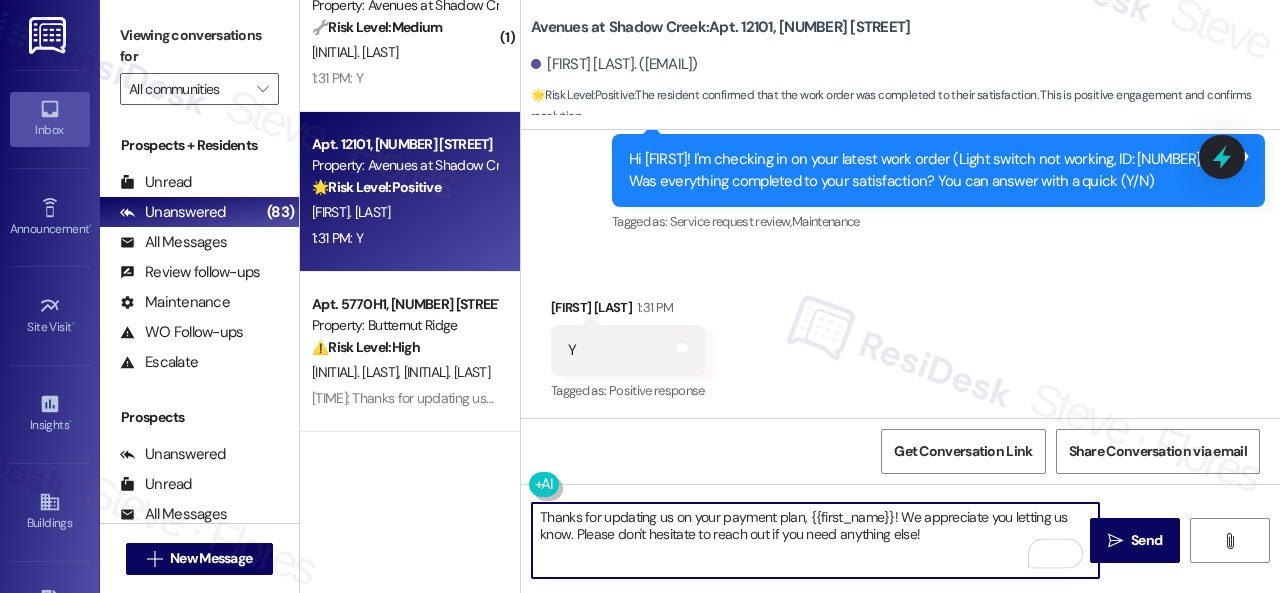 click on "( 1 ) Apt. 13107, 6855 S Mason Rd Property: Waterstone at Cinco Ranch 🔧  Risk Level:  Medium The resident confirmed that the maintenance work was completed to their satisfaction. The initial issue of overflowing toilet and tub was addressed, and the follow-up indicates a successful resolution. No further action is required. S. Oyefeso 1:33 PM: Everything is Okay 👍 1:33 PM: Everything is Okay 👍 ( 1 ) Apt. 11109, 6855 S Mason Rd Property: Waterstone at Cinco Ranch 🔧  Risk Level:  Medium The resident is confirming the satisfactory completion of a work order. This is a routine follow-up and does not indicate any urgent issues or concerns. A. Bello 1:32 PM: Yes 1:32 PM: Yes ( 1 ) Apt. 17101, 12501 Broadway St Property: Avenues at Shadow Creek 🔧  Risk Level:  Medium The resident confirmed the work order was completed to their satisfaction. This is a routine follow-up on a maintenance request. J. Holcombe 1:31 PM: Y 1:31 PM: Y Apt. 12101, 12501 Broadway St Property: Avenues at Shadow Creek 🌟 ⚠️" at bounding box center (790, 296) 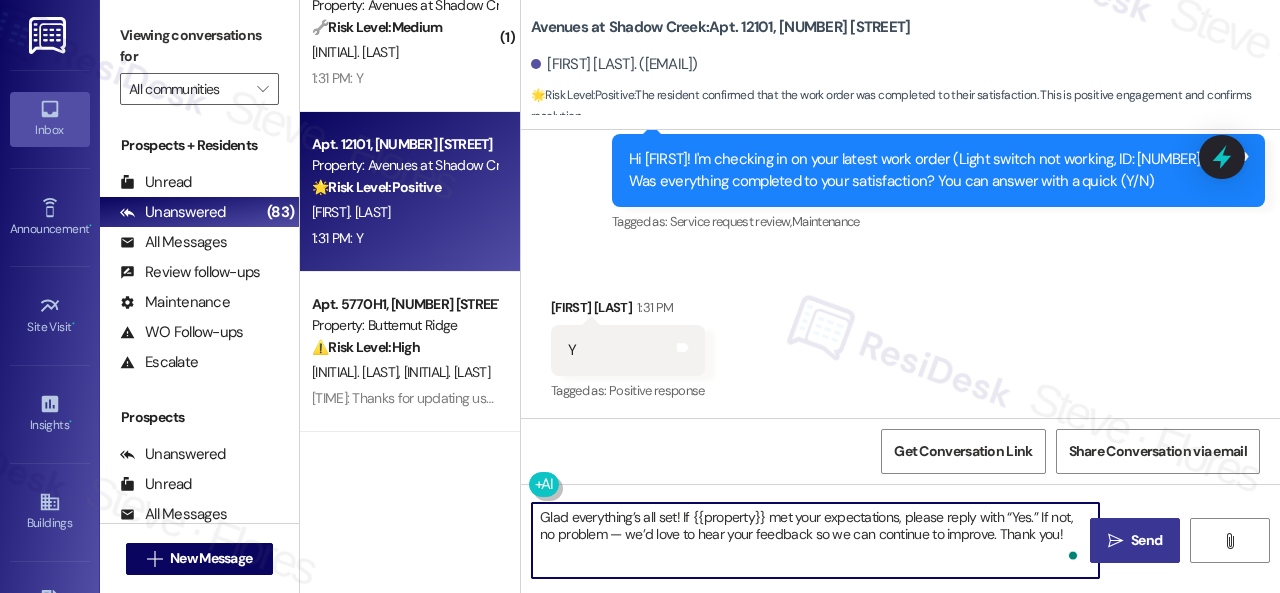 type on "Glad everything’s all set! If {{property}} met your expectations, please reply with “Yes.” If not, no problem — we’d love to hear your feedback so we can continue to improve. Thank you!" 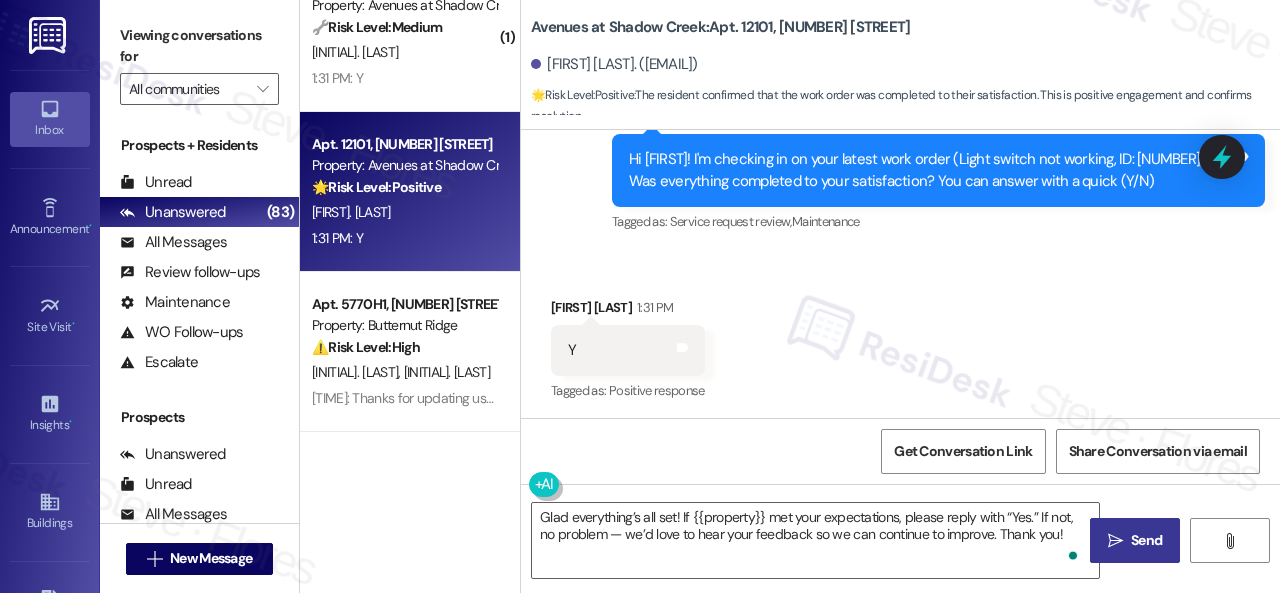 click on " Send" at bounding box center (1135, 540) 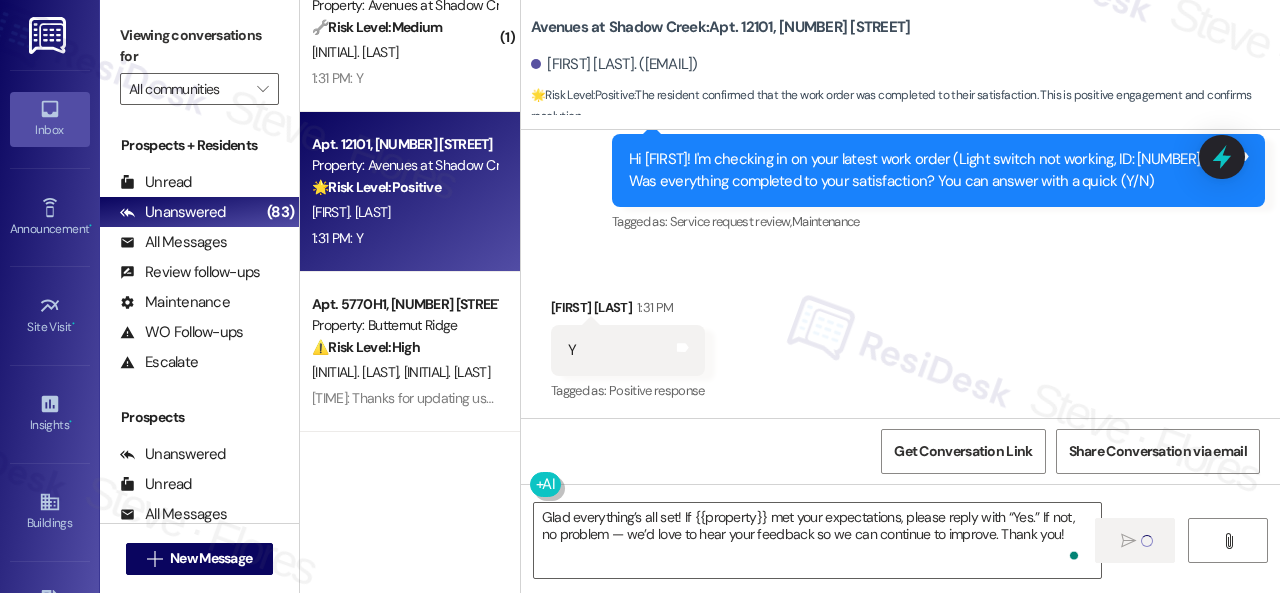 type 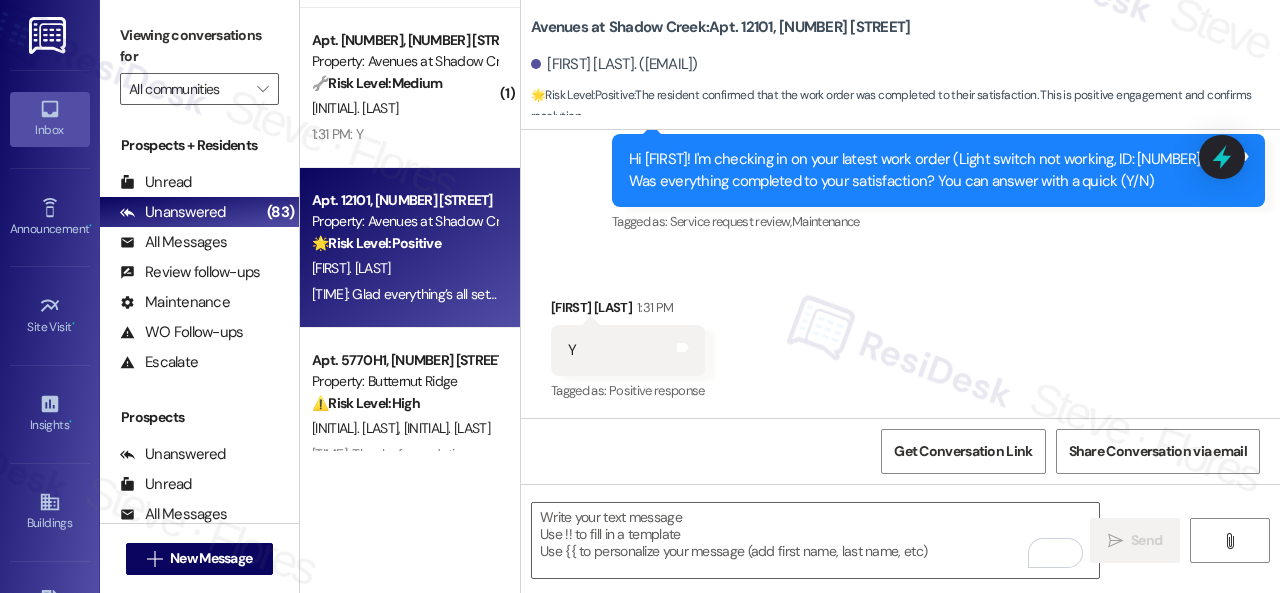 scroll, scrollTop: 6348, scrollLeft: 0, axis: vertical 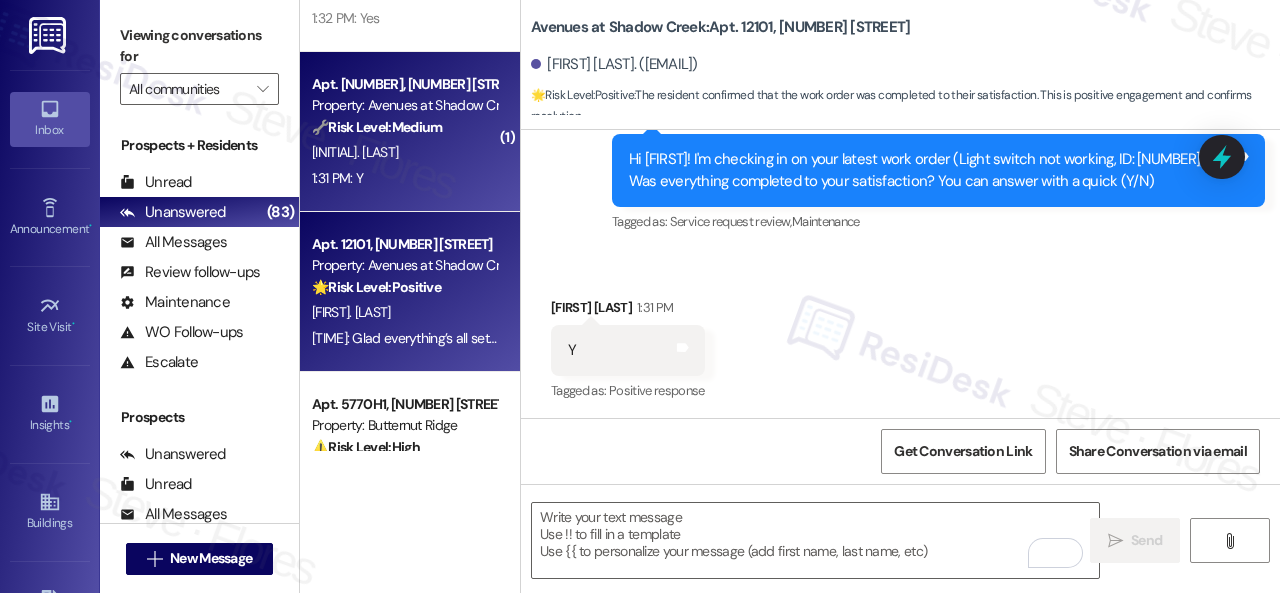 click on "1:31 PM: Y 1:31 PM: Y" at bounding box center [404, 178] 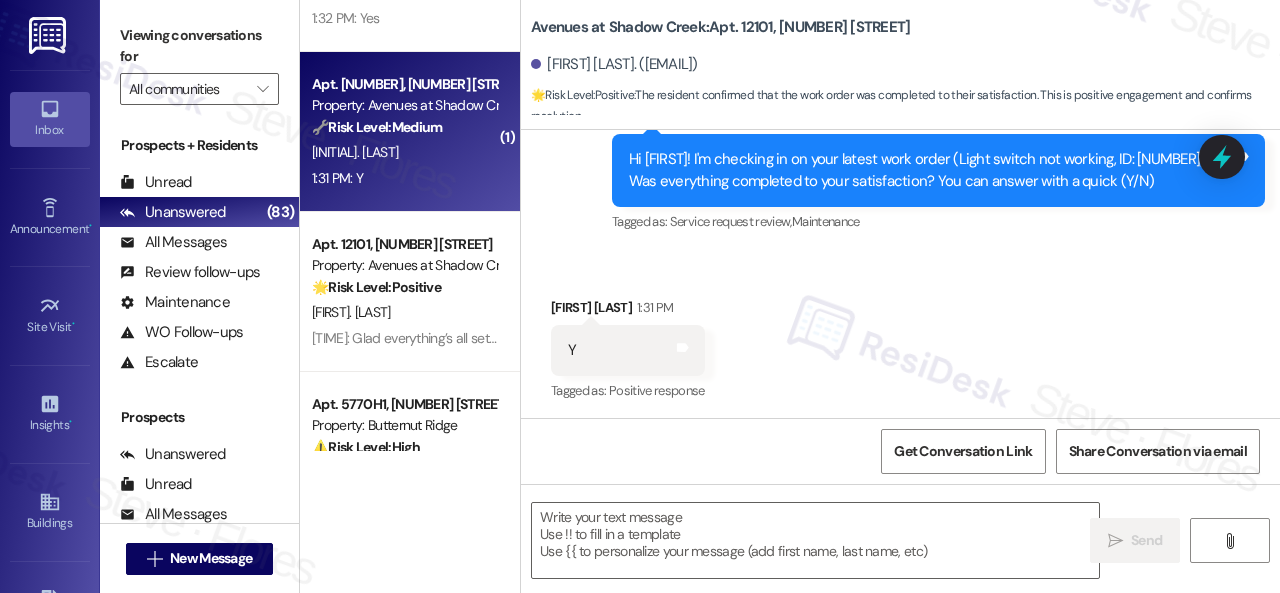 type on "Fetching suggested responses. Please feel free to read through the conversation in the meantime." 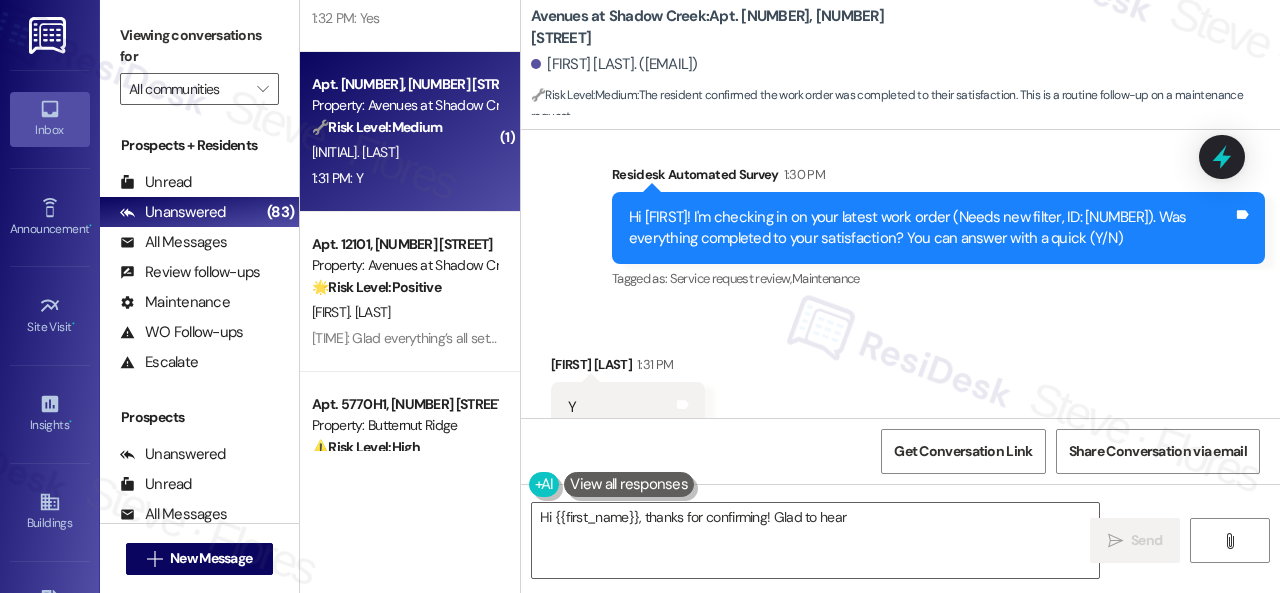 scroll, scrollTop: 621, scrollLeft: 0, axis: vertical 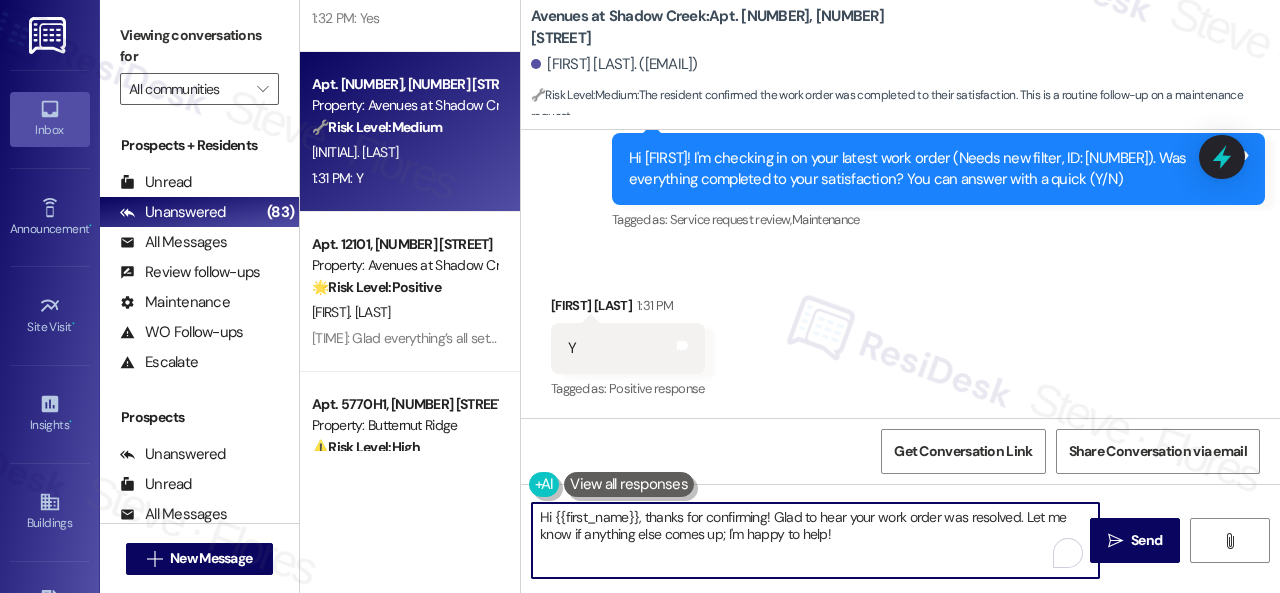 drag, startPoint x: 844, startPoint y: 537, endPoint x: 456, endPoint y: 485, distance: 391.46902 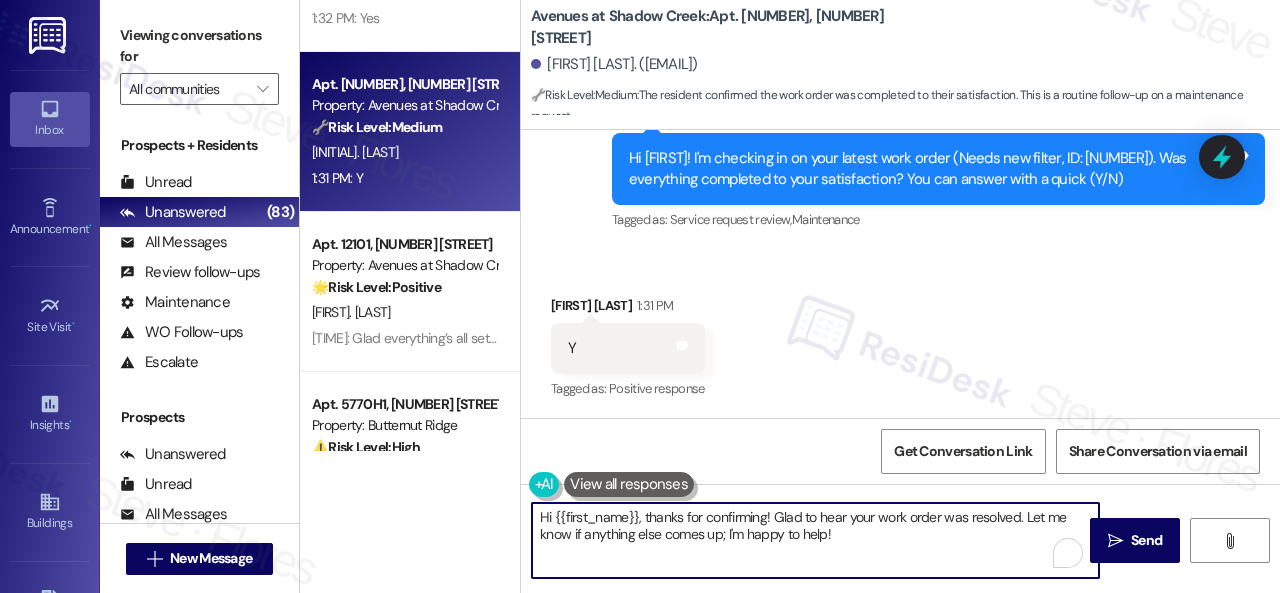 click on "( 1 ) Apt. 4856, 4800 Skyline Dr Property: The Boulevard 🔧  Risk Level:  Medium The resident responded to a rent reminder indicating they will pay in full on Wednesday. This is a standard payment update, not a dispute or urgent financial issue. J. Noel 1:33 PM: I'll have it Wednesday night in full 1:33 PM: I'll have it Wednesday night in full ( 1 ) Apt. 13107, 6855 S Mason Rd Property: Waterstone at Cinco Ranch 🔧  Risk Level:  Medium The resident confirmed that the maintenance work was completed to their satisfaction. The initial issue of overflowing toilet and tub was addressed, and the follow-up indicates a successful resolution. No further action is required. S. Oyefeso 1:33 PM: Everything is Okay 👍 1:33 PM: Everything is Okay 👍 ( 1 ) Apt. 11109, 6855 S Mason Rd Property: Waterstone at Cinco Ranch 🔧  Risk Level:  Medium The resident is confirming the satisfactory completion of a work order. This is a routine follow-up and does not indicate any urgent issues or concerns. A. Bello 1:32 PM: Yes" at bounding box center [790, 296] 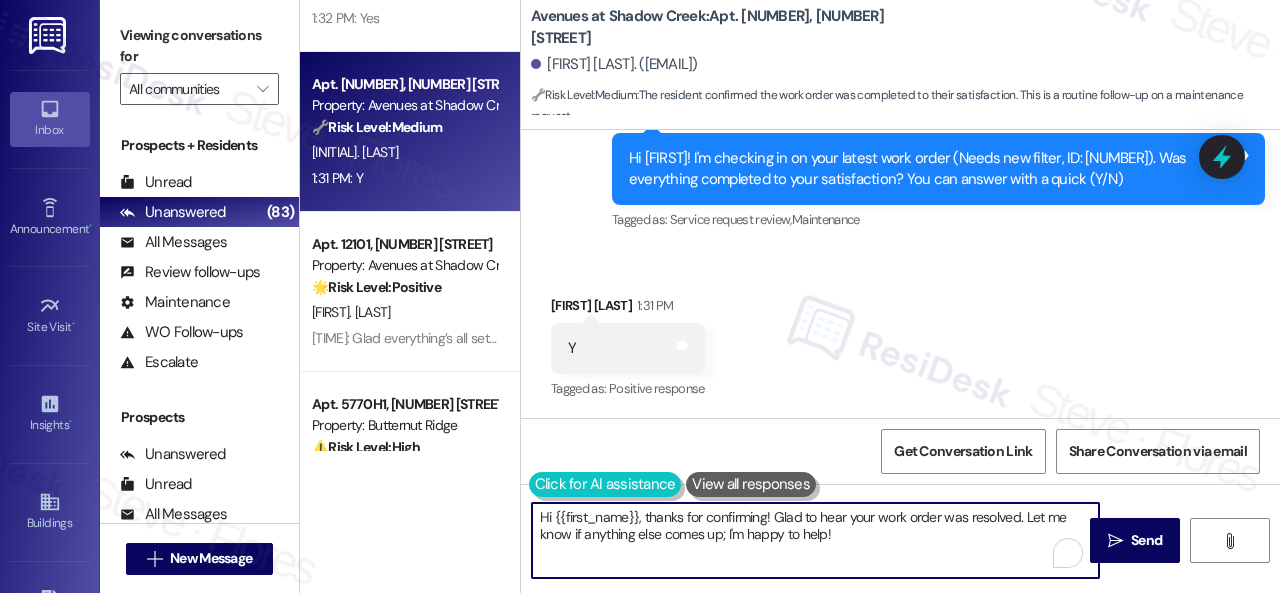 paste on "Glad everything’s all set! If {{property}} met your expectations, please reply with “Yes.” If not, no problem — we’d love to hear your feedback so we can continue to improve. Thank you" 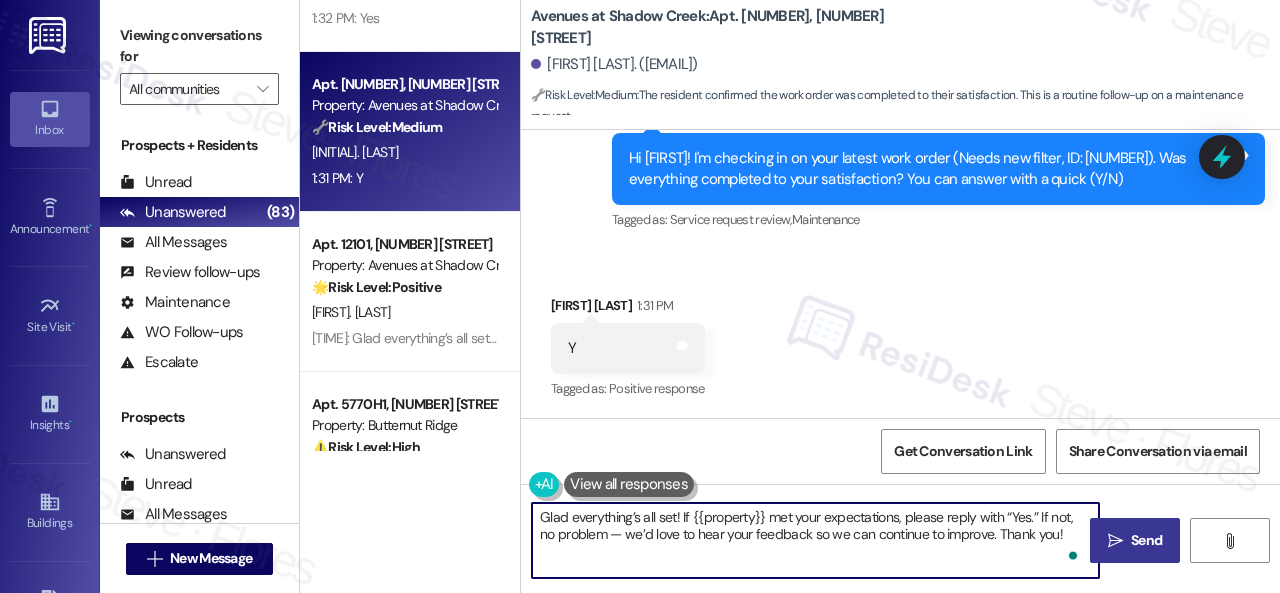 type on "Glad everything’s all set! If {{property}} met your expectations, please reply with “Yes.” If not, no problem — we’d love to hear your feedback so we can continue to improve. Thank you!" 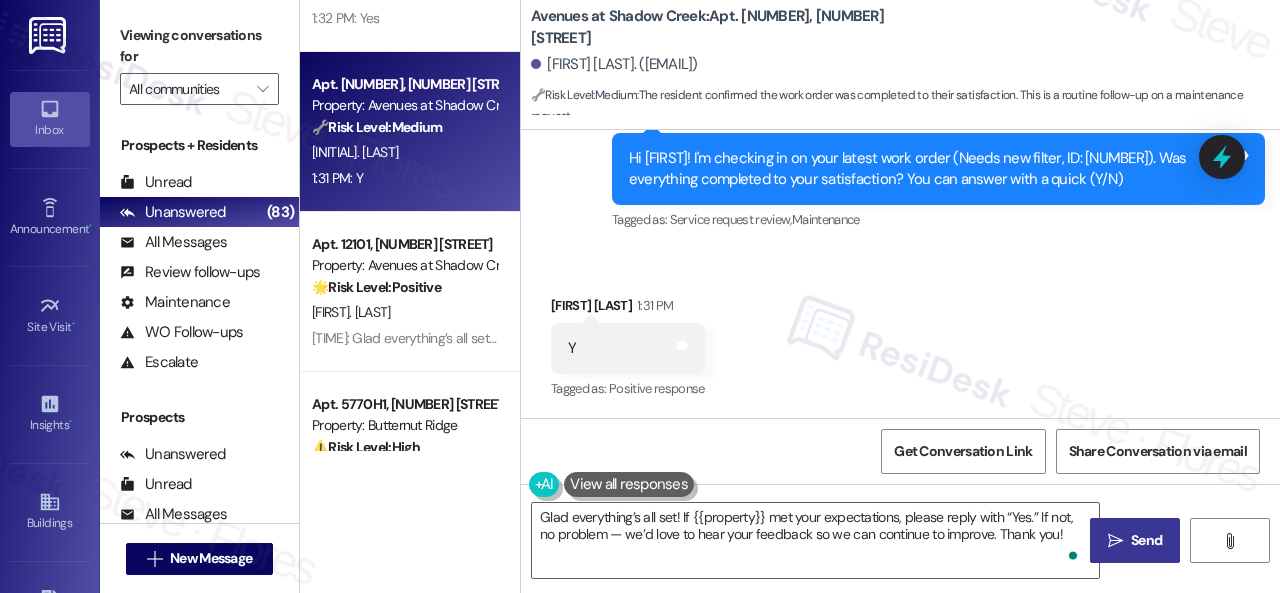 click on "Send" at bounding box center [1146, 540] 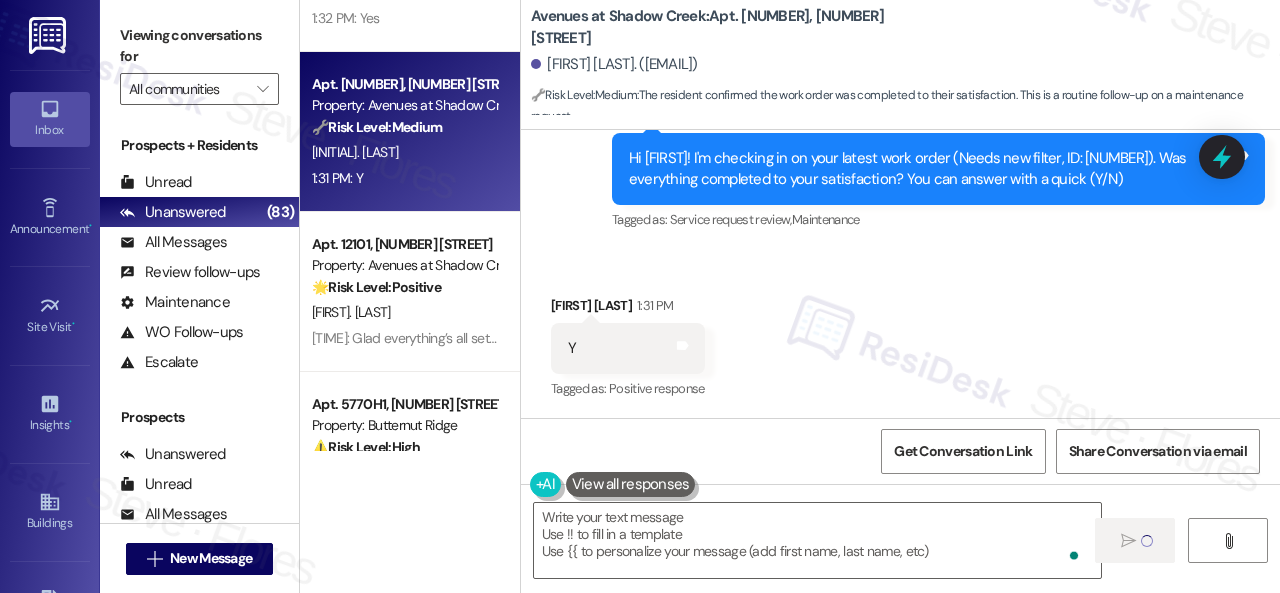 type on "Fetching suggested responses. Please feel free to read through the conversation in the meantime." 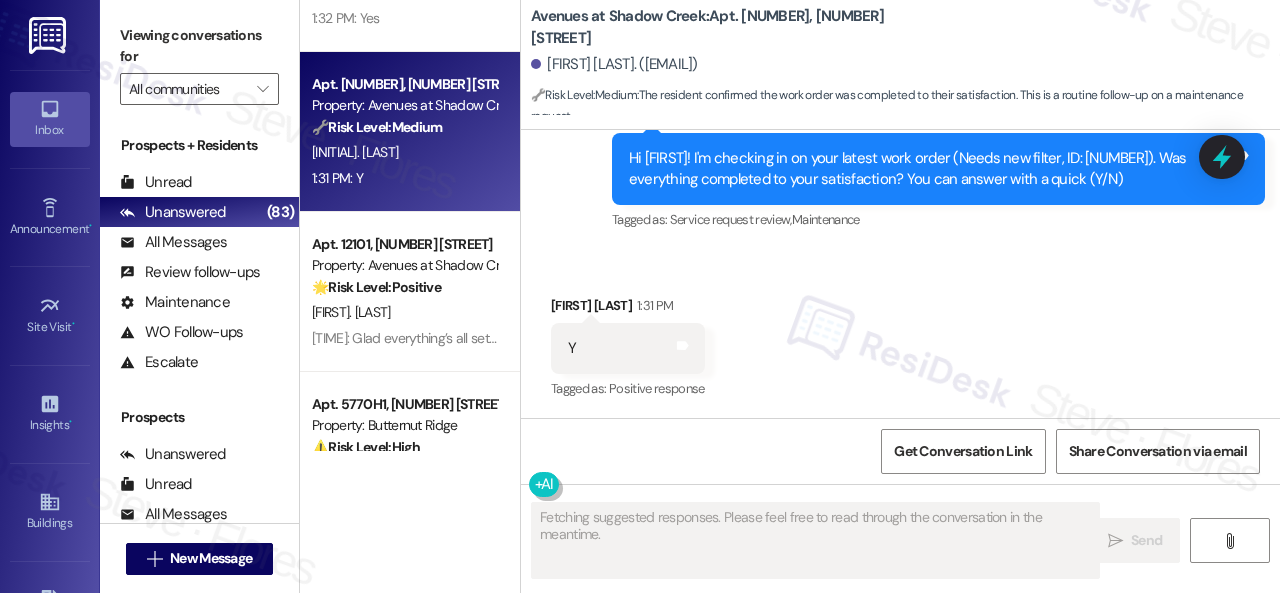 type 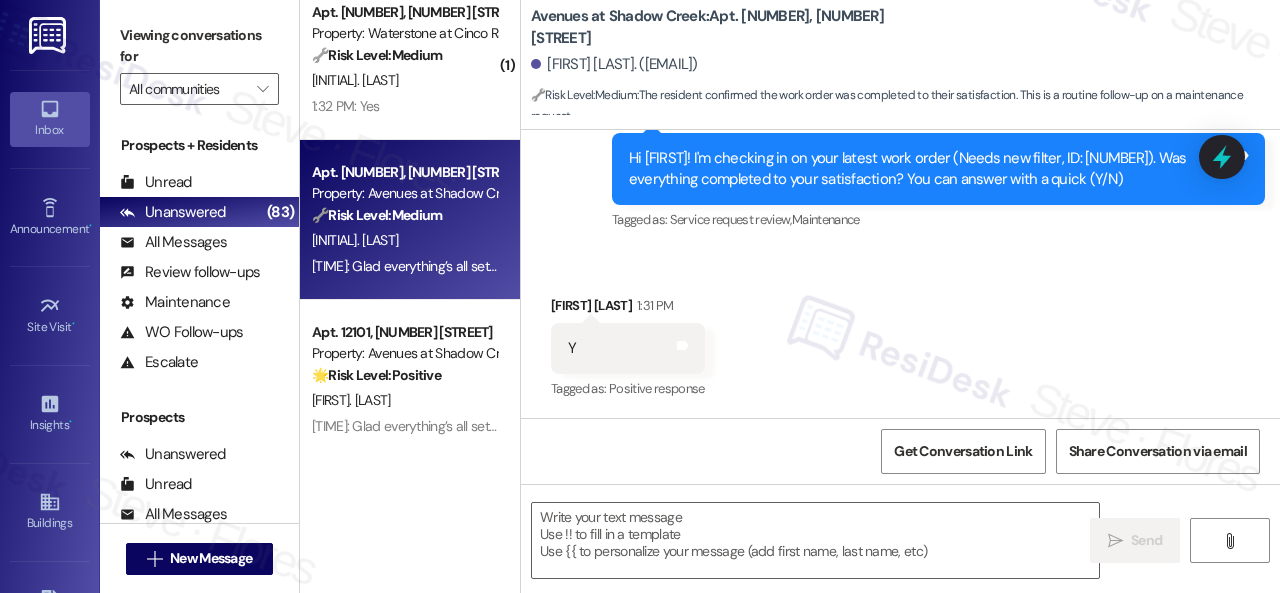 scroll, scrollTop: 6148, scrollLeft: 0, axis: vertical 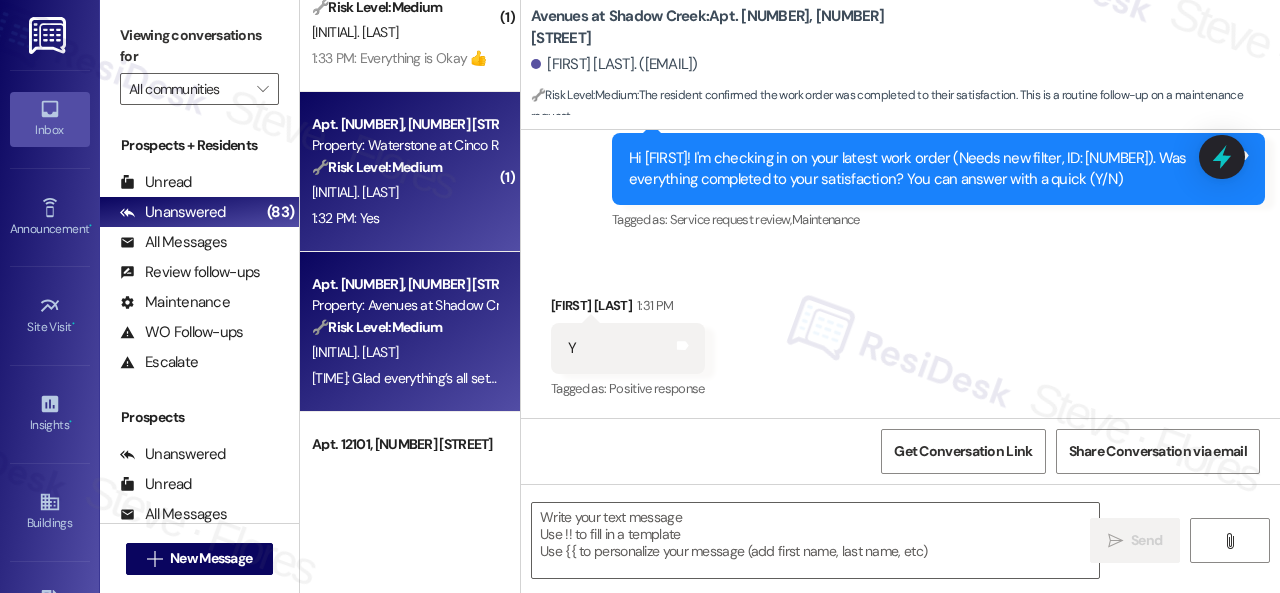 click on "1:32 PM: Yes 1:32 PM: Yes" at bounding box center (404, 218) 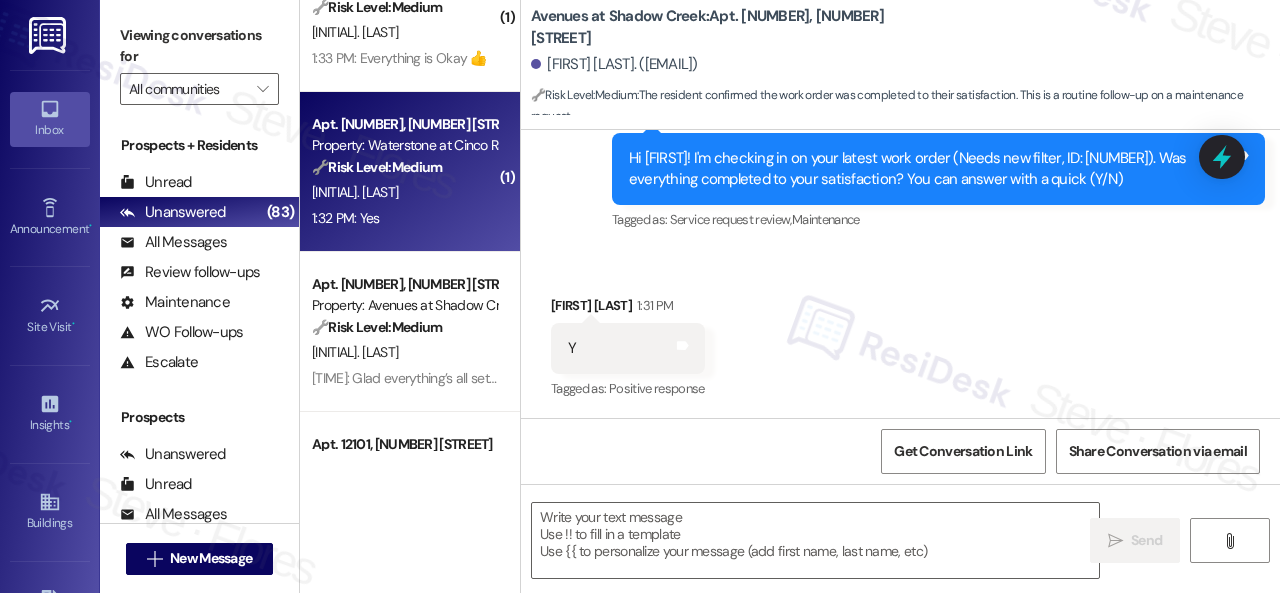 type on "Fetching suggested responses. Please feel free to read through the conversation in the meantime." 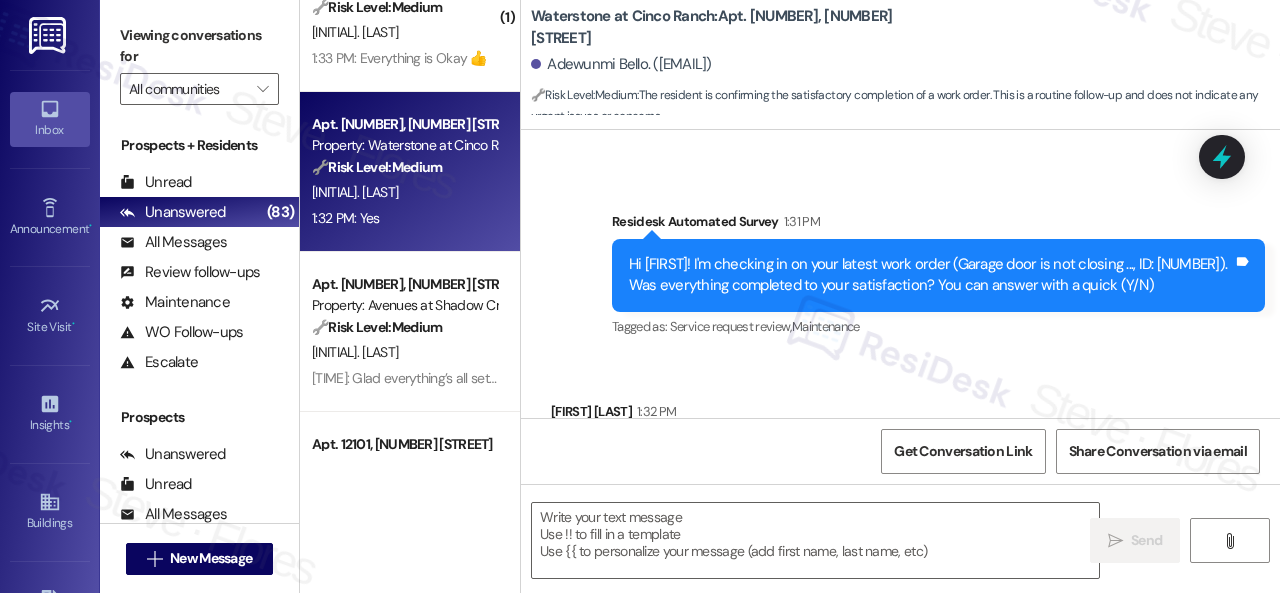 scroll, scrollTop: 1976, scrollLeft: 0, axis: vertical 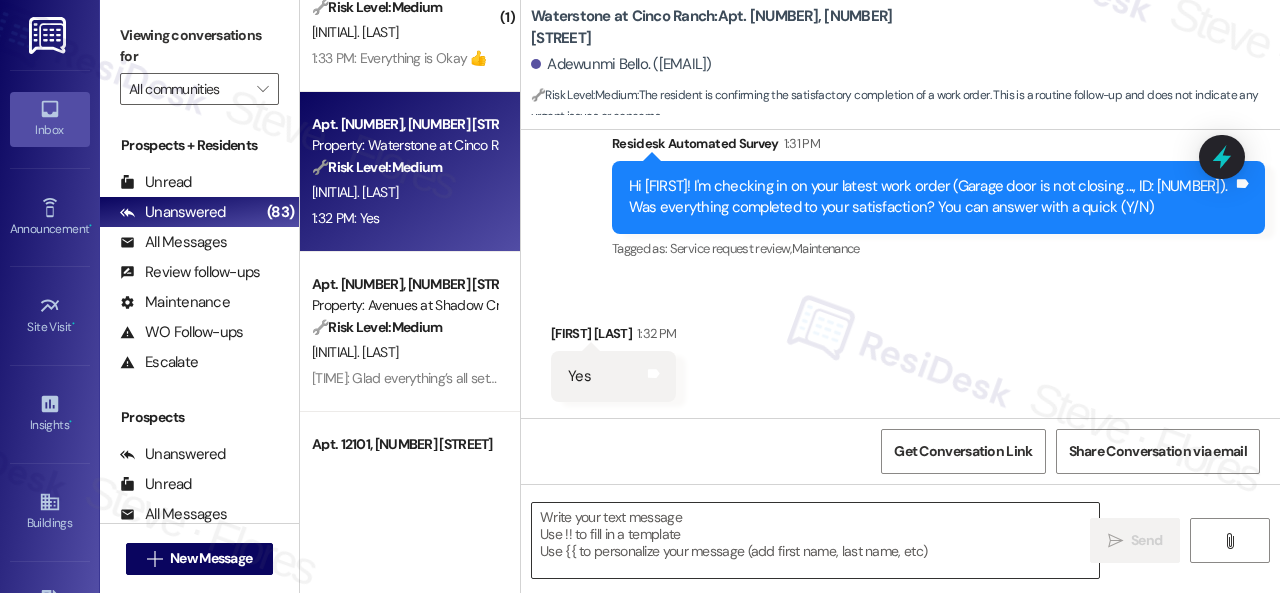 click at bounding box center [815, 540] 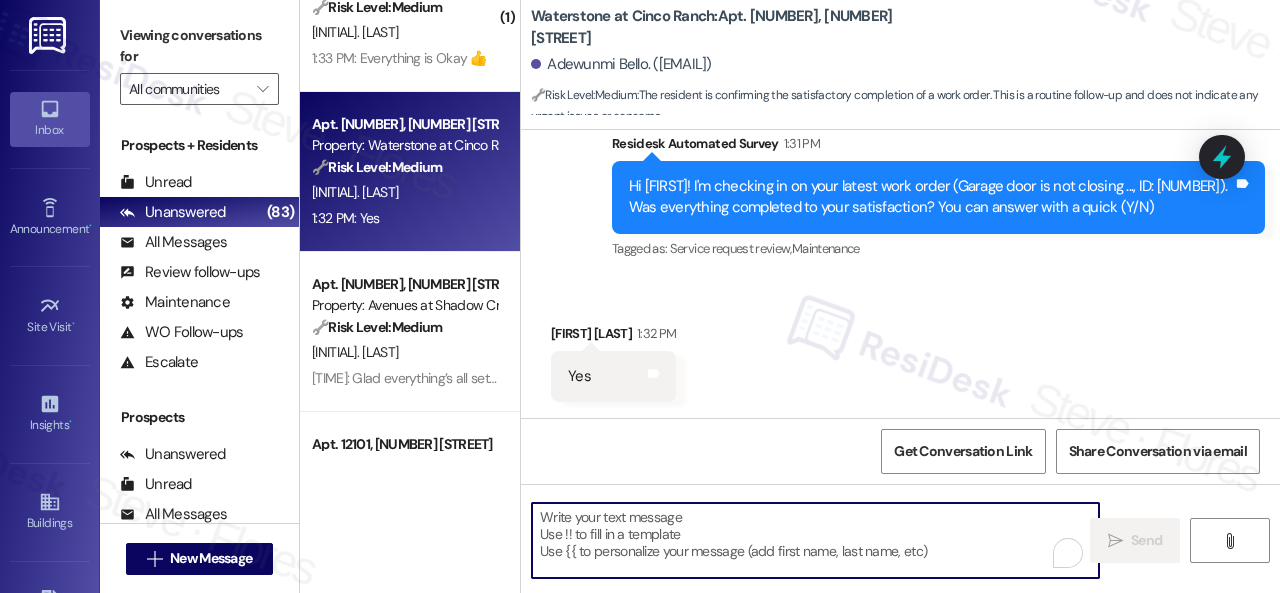 paste on "Glad everything’s all set! If {{property}} met your expectations, please reply with “Yes.” If not, no problem — we’d love to hear your feedback so we can continue to improve. Thank you!" 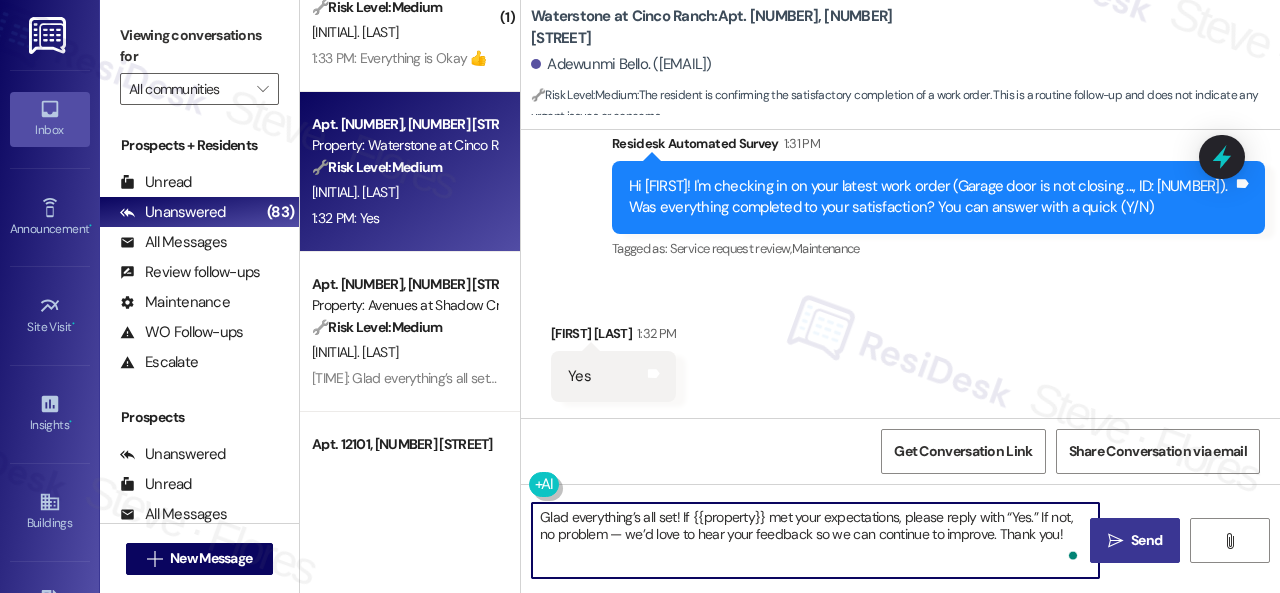 type on "Glad everything’s all set! If {{property}} met your expectations, please reply with “Yes.” If not, no problem — we’d love to hear your feedback so we can continue to improve. Thank you!" 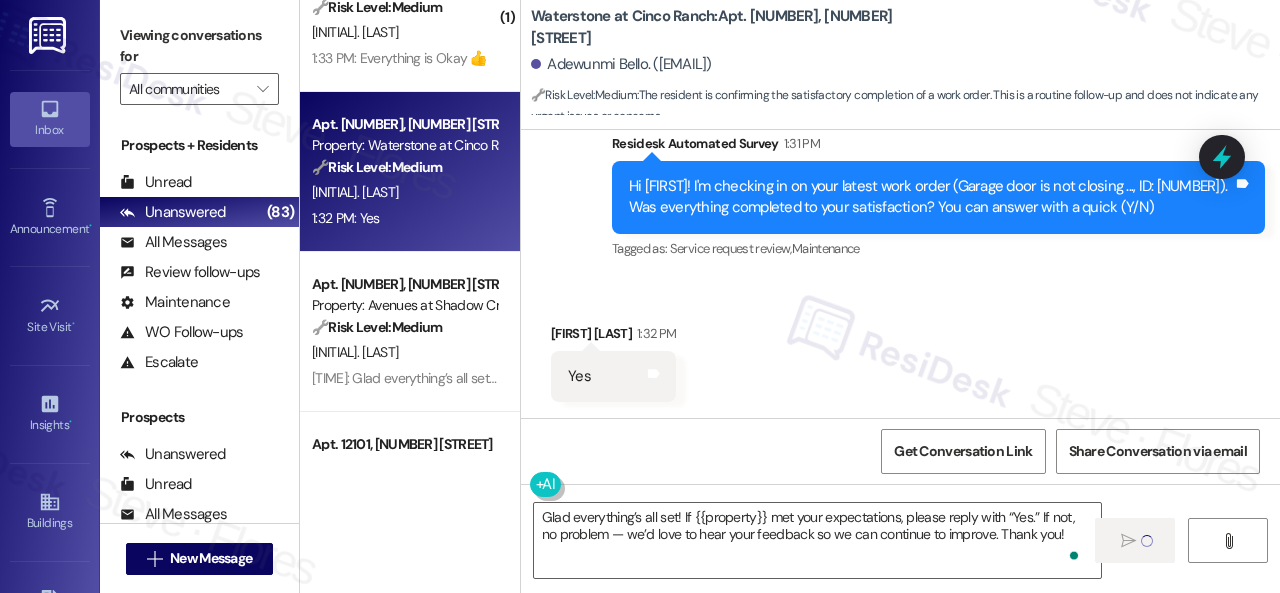 type 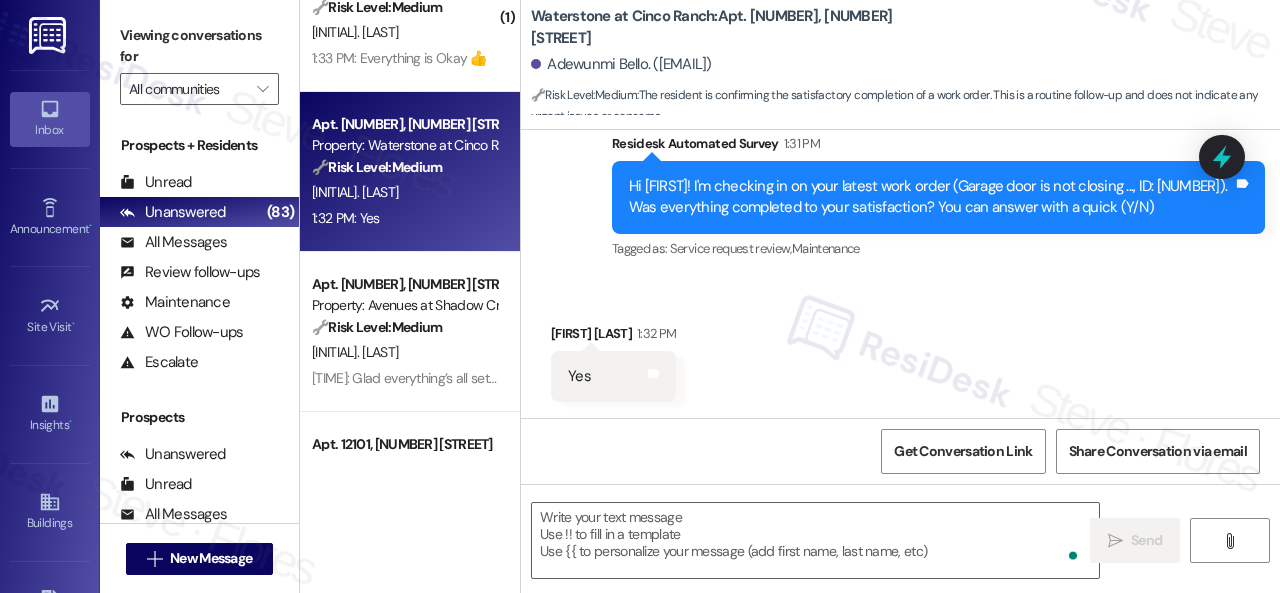 scroll, scrollTop: 1836, scrollLeft: 0, axis: vertical 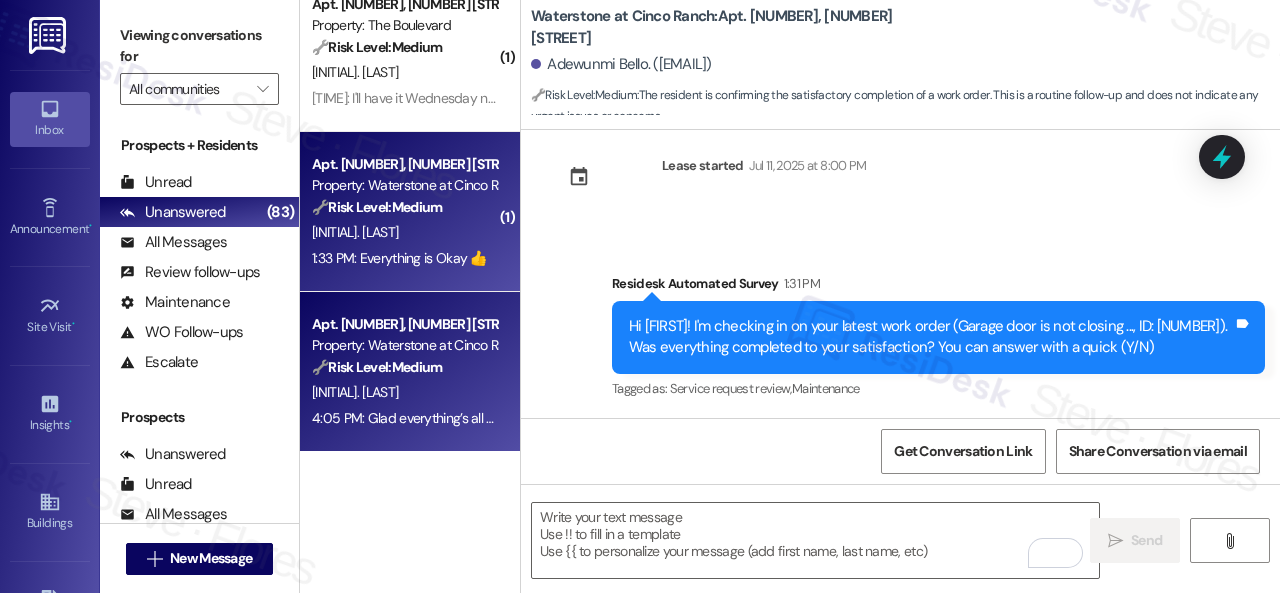 click on "S. Oyefeso" at bounding box center [404, 232] 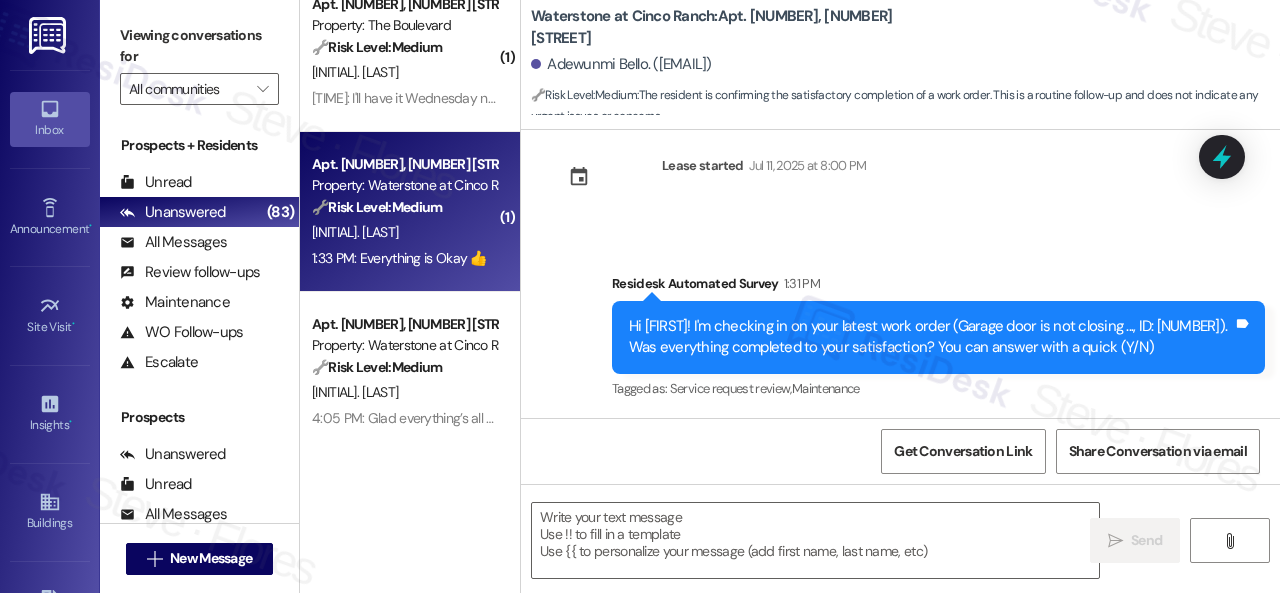 type on "Fetching suggested responses. Please feel free to read through the conversation in the meantime." 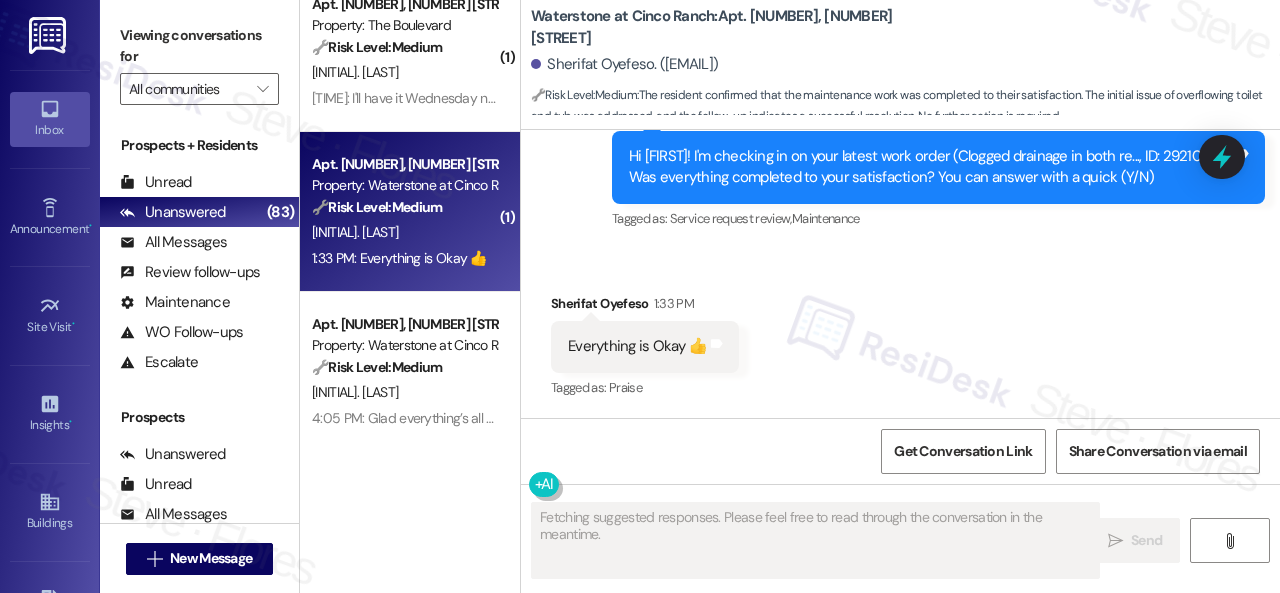 scroll, scrollTop: 9254, scrollLeft: 0, axis: vertical 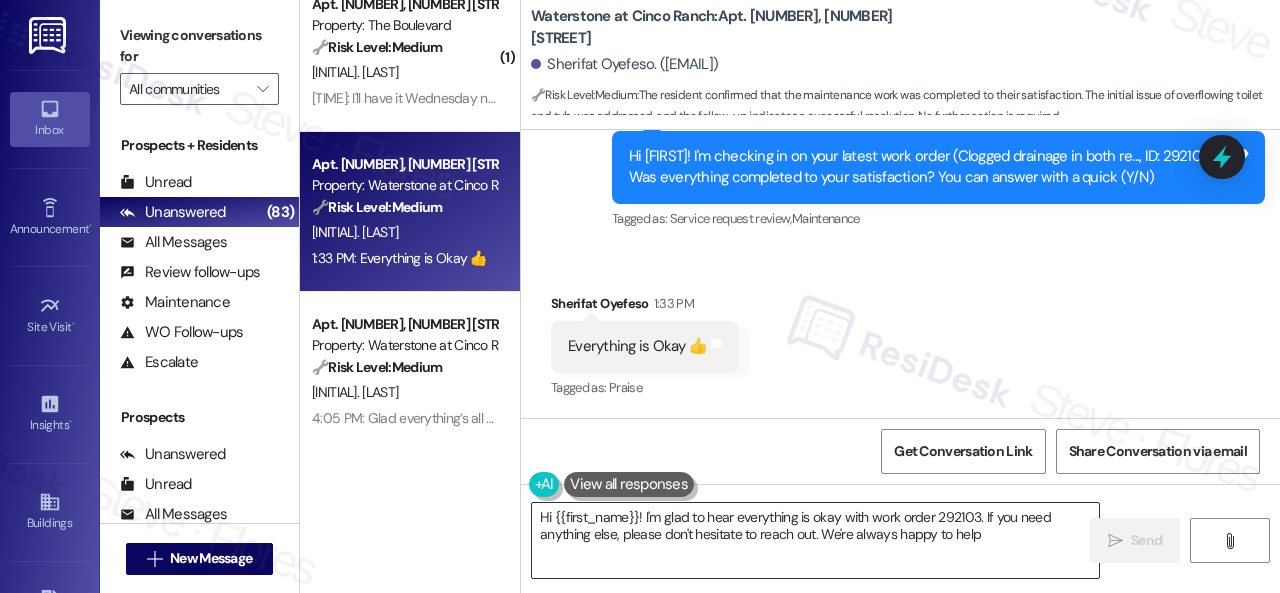 type on "Hi {{first_name}}! I'm glad to hear everything is okay with work order 292103. If you need anything else, please don't hesitate to reach out. We're always happy to help!" 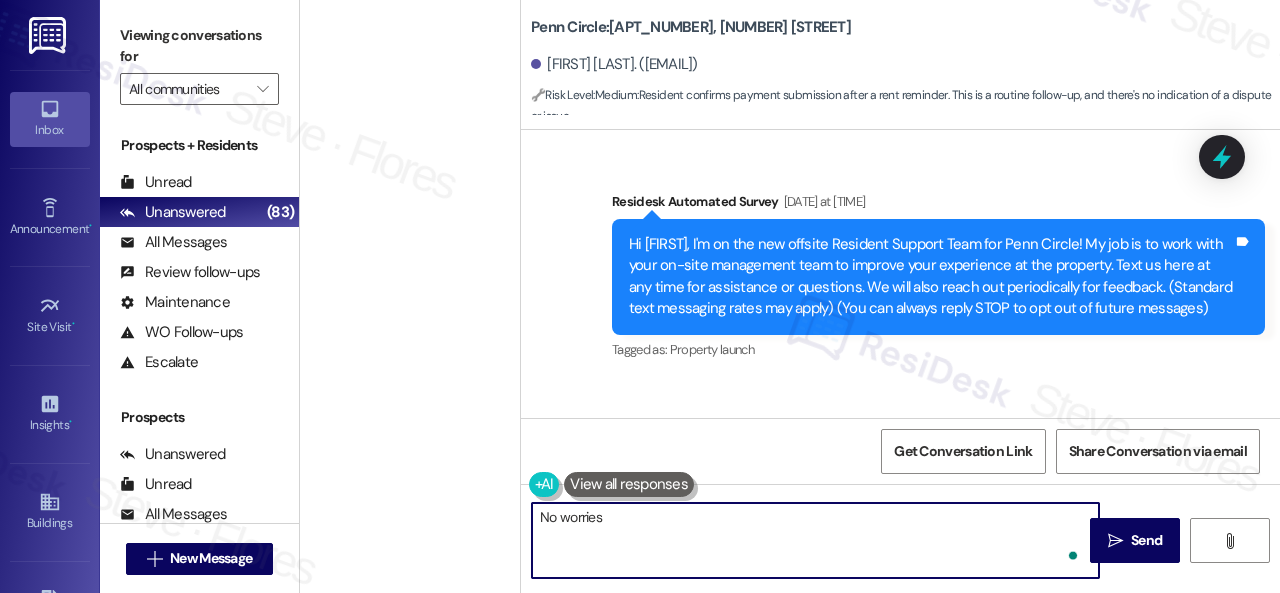 scroll, scrollTop: 0, scrollLeft: 0, axis: both 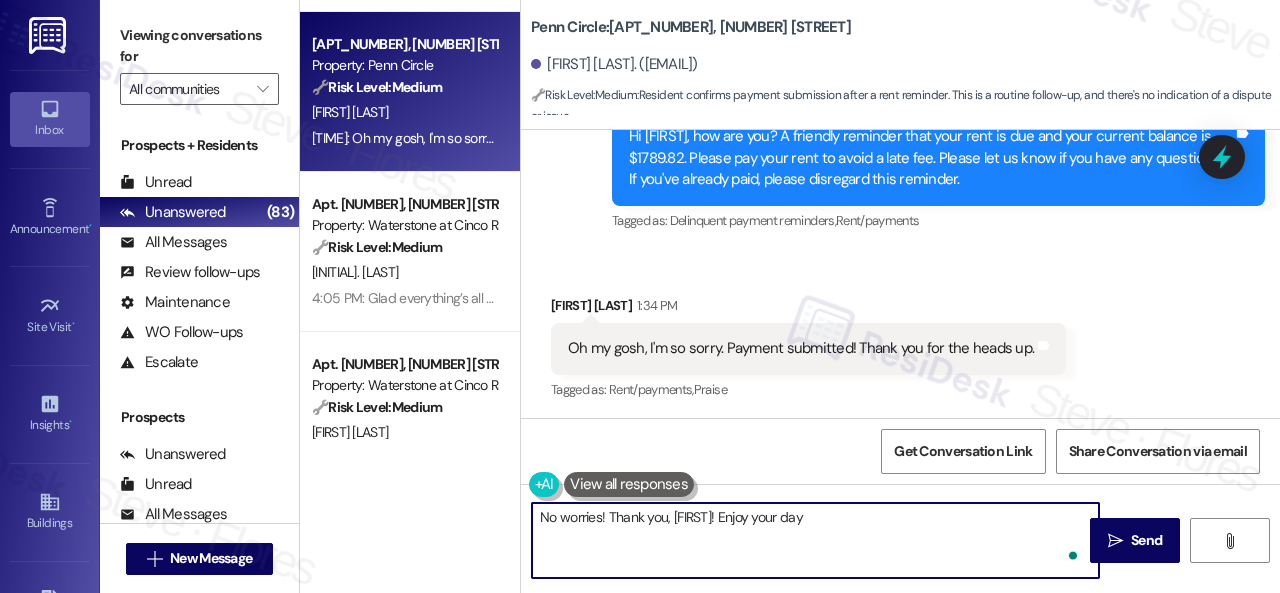 type on "No worries! Thank you, [FIRST]! Enjoy your day!" 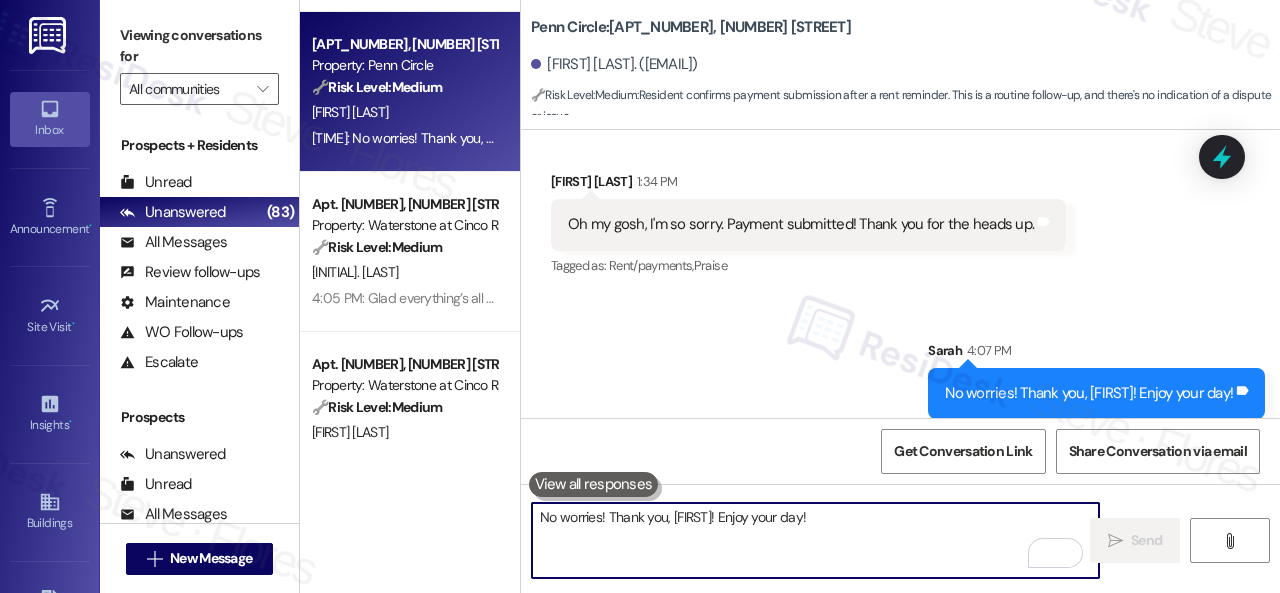 scroll, scrollTop: 6386, scrollLeft: 0, axis: vertical 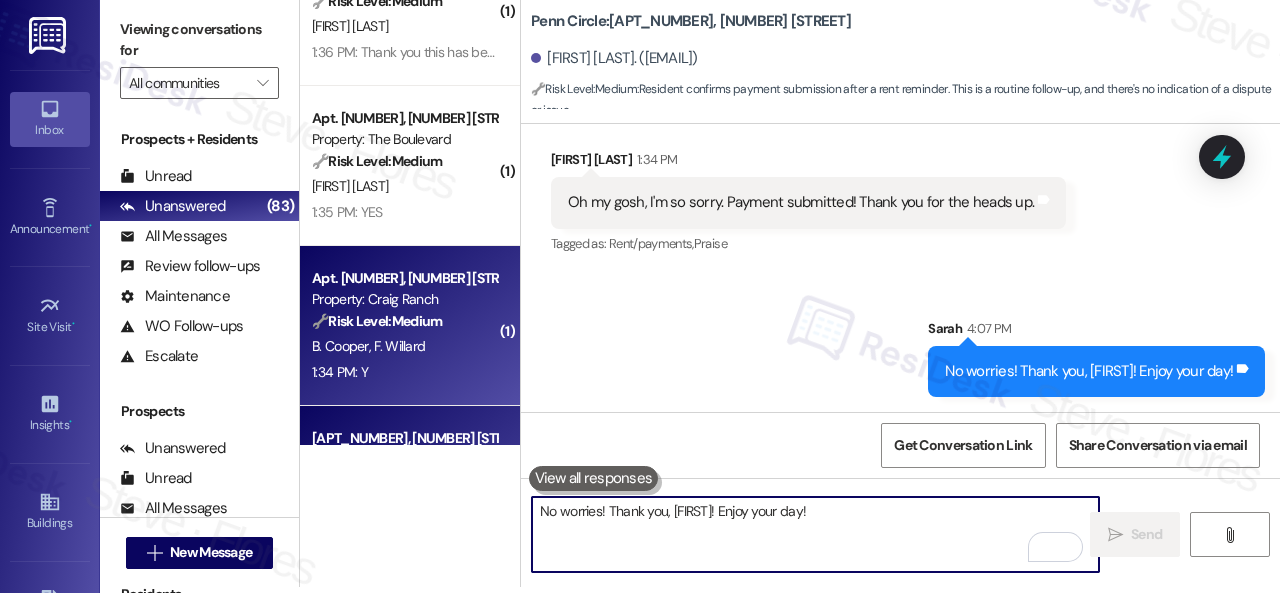 type 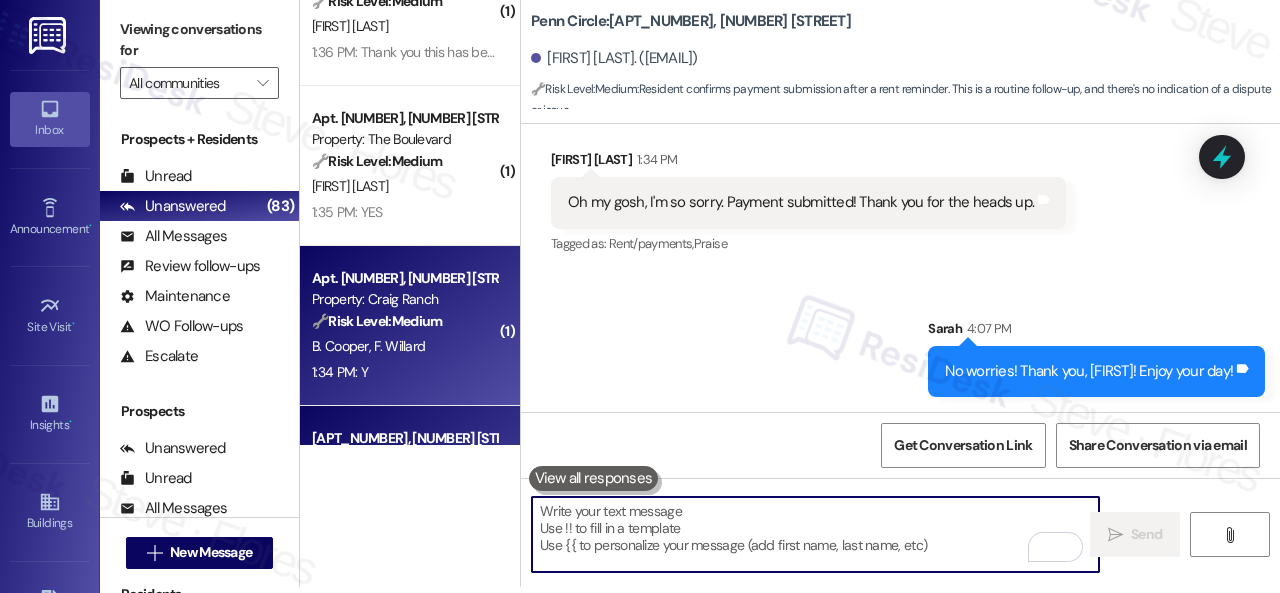 click on "🔧  Risk Level:  Medium The resident confirmed the work order was completed to their satisfaction. This is a standard follow-up on a maintenance request and indicates a successful resolution." at bounding box center (404, 321) 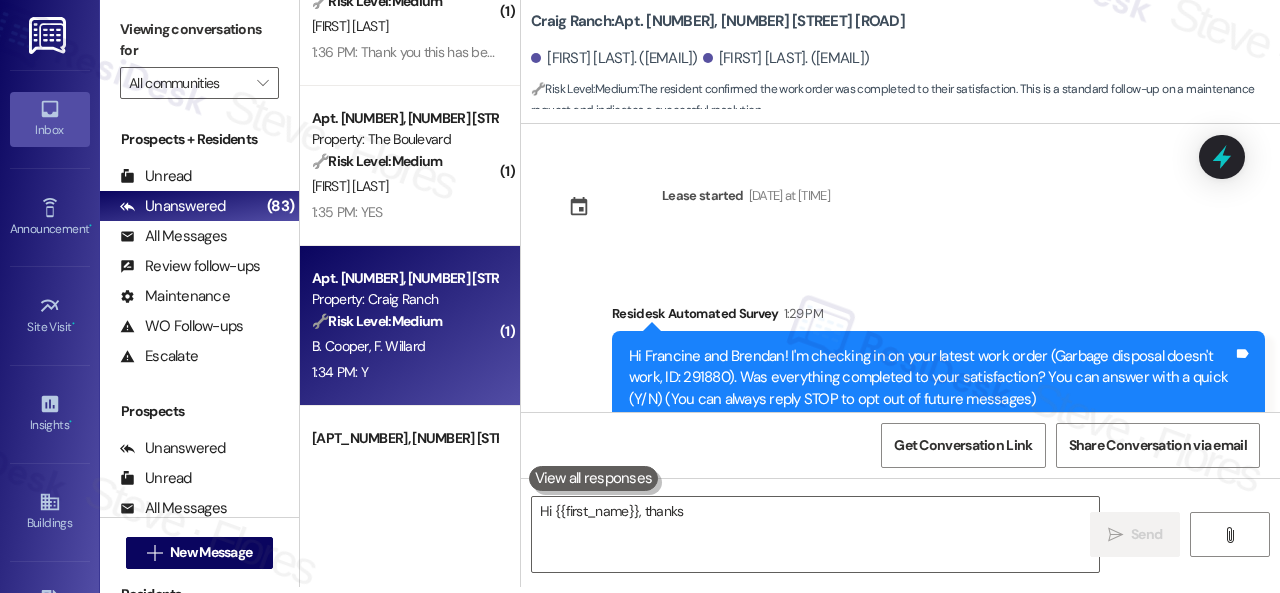 scroll, scrollTop: 0, scrollLeft: 0, axis: both 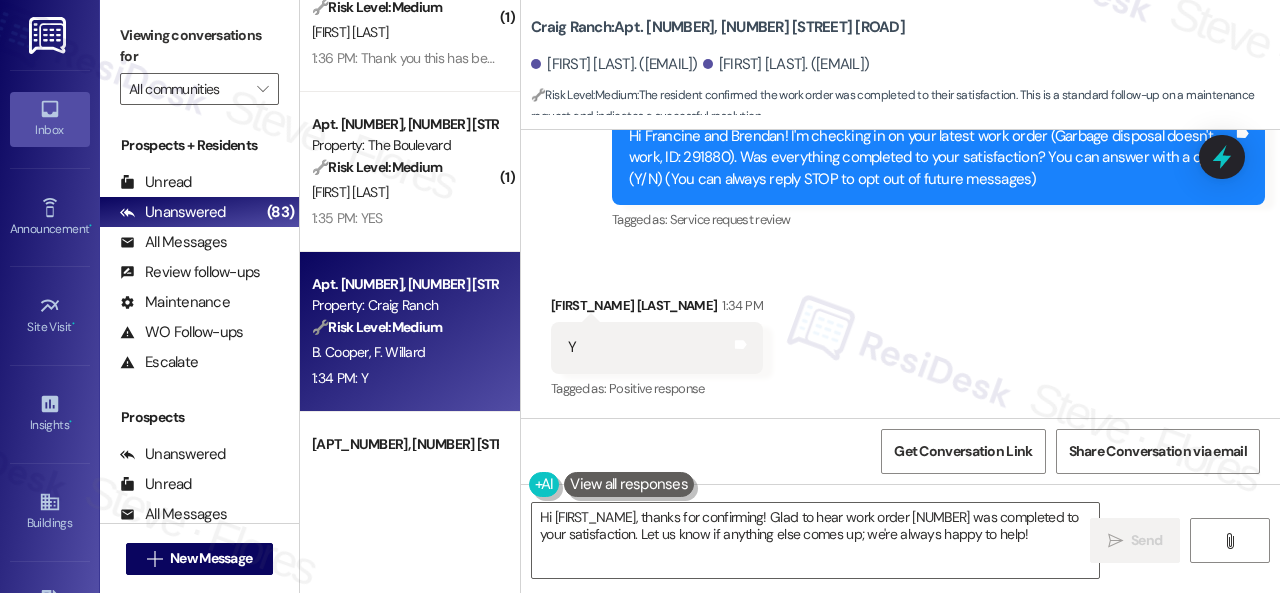 click on "Received via SMS [FIRST] [LAST] 1:34 PM Y Tags and notes Tagged as:   Positive response Click to highlight conversations about Positive response" at bounding box center [657, 349] 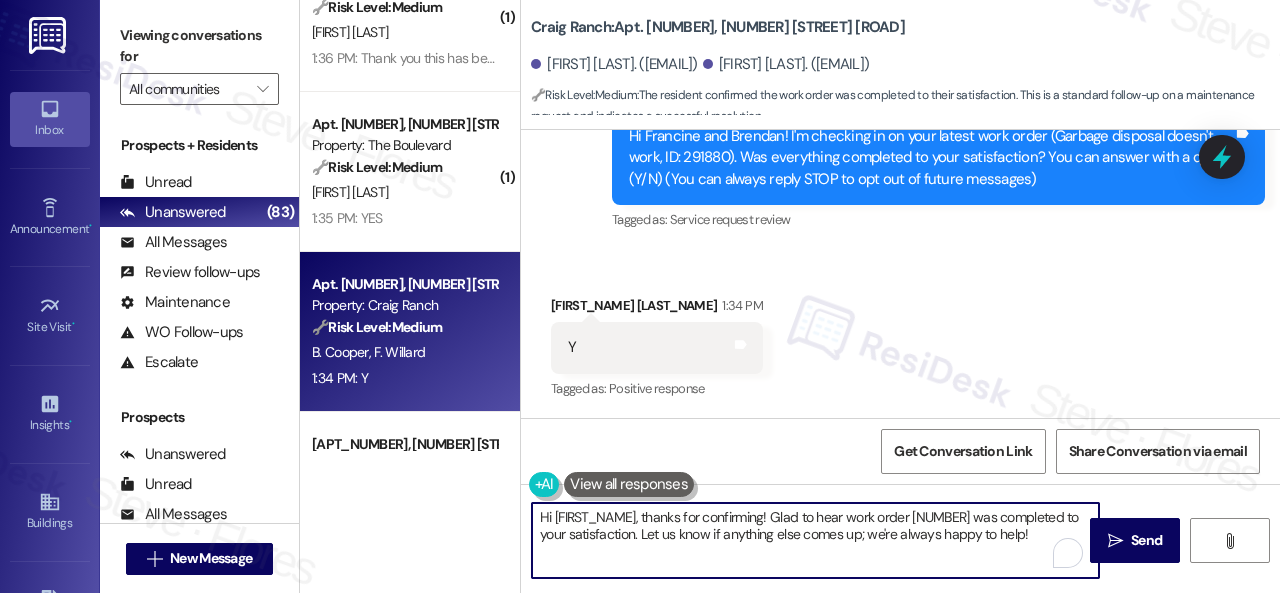 drag, startPoint x: 1039, startPoint y: 534, endPoint x: 472, endPoint y: 509, distance: 567.5509 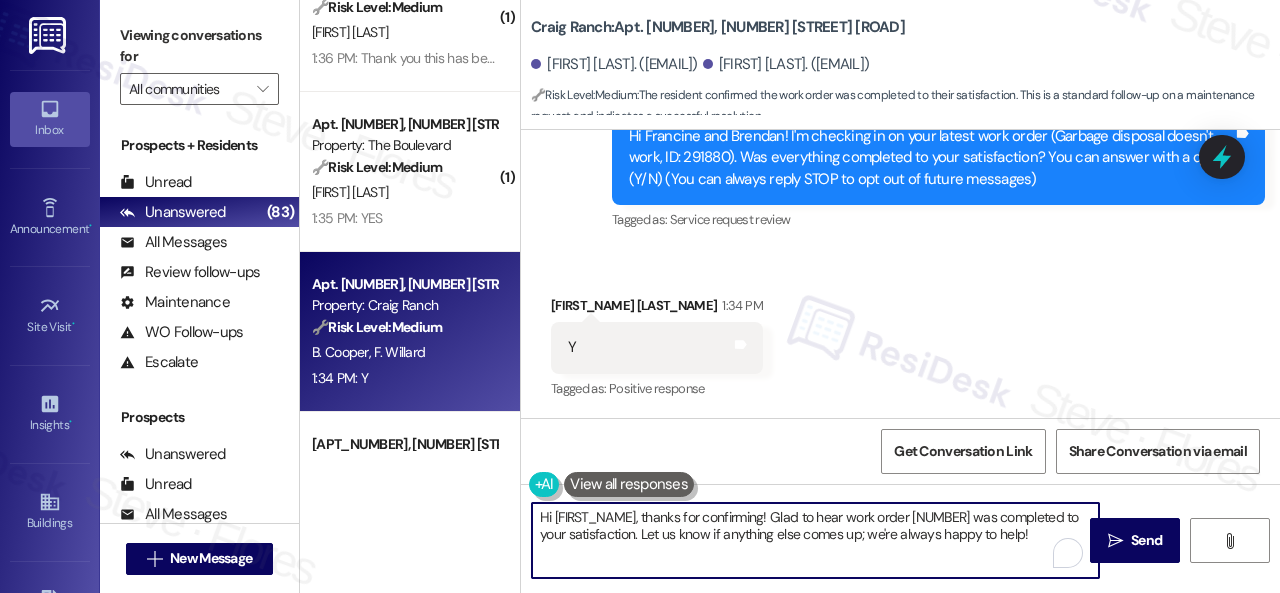 click on "( 1 ) Apt. [APT_NUM], [ADDRESS] Property: [PROPERTY_NAME] 🔧 Risk Level: Medium The resident is simply acknowledging a rent reminder. This is a routine communication and does not indicate any urgent issue or dispute. [FIRST] [LAST] [TIME]: Thank you so much! 1:37 PM: Thank you so much! ( 3 ) Apt. [APT_NUM], [ADDRESS] Property: [PROPERTY_NAME] 🔧 Risk Level: Medium The resident confirmed they paid their rent after receiving a reminder. This is a routine payment update and confirmation. No indication of dispute or policy concern. [FIRST] [LAST] [TIME]: Oop so sorry didn't read the last part thank you for the reminder 1:37 PM: Oop so sorry didn't read the last part thank you for the reminder ( 1 ) Apt. [APT_NUM], [ADDRESS] Property: [PROPERTY_NAME] 🔧 Risk Level: Medium [FIRST] [LAST] [TIME]: Thank you this has been paid. I didn't realize my auto pay ended 1:36 PM: Thank you this has been paid. I didn't realize my auto pay ended ( 1 ) Apt. [APT_NUM], [ADDRESS] Property: [PROPERTY_NAME] :" at bounding box center [790, 296] 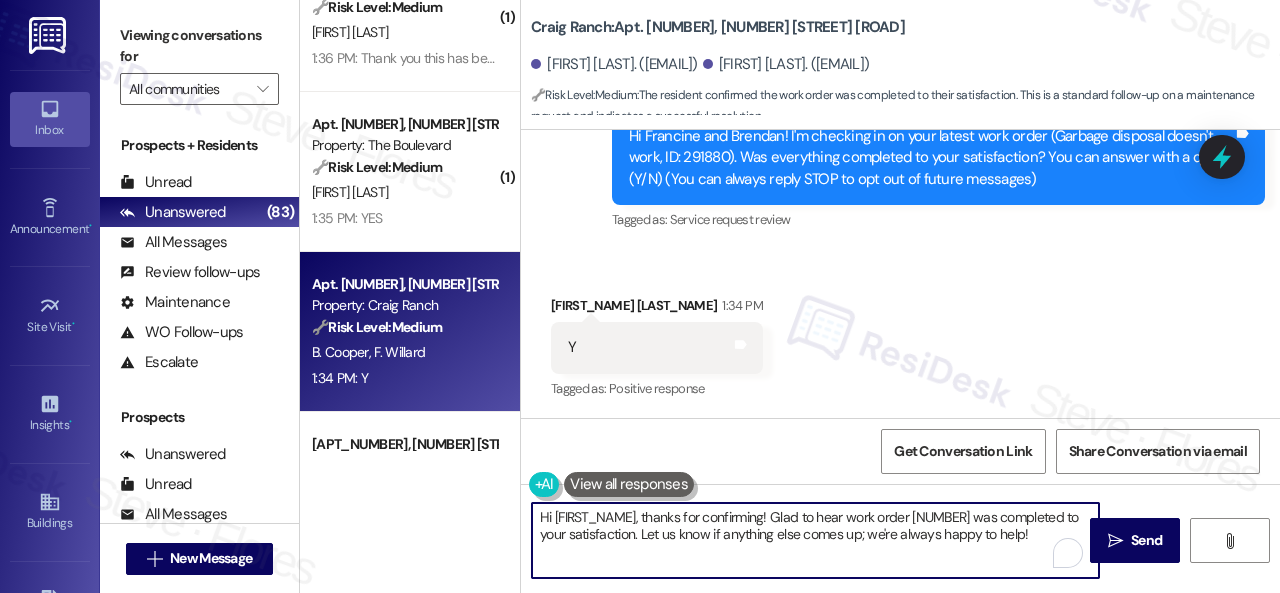 paste on "Glad everything’s all set! If {{property}} met your expectations, please reply with “Yes.” If not, no problem — we’d love to hear your feedback so we can continue to improve. Thank you" 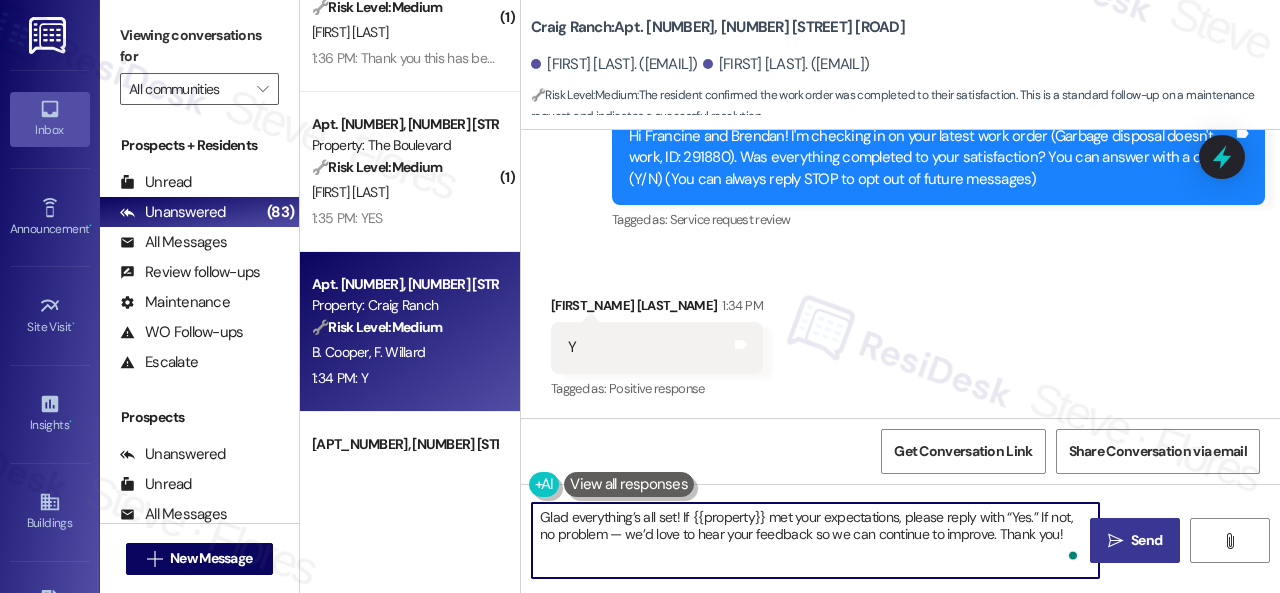 type on "Glad everything’s all set! If {{property}} met your expectations, please reply with “Yes.” If not, no problem — we’d love to hear your feedback so we can continue to improve. Thank you!" 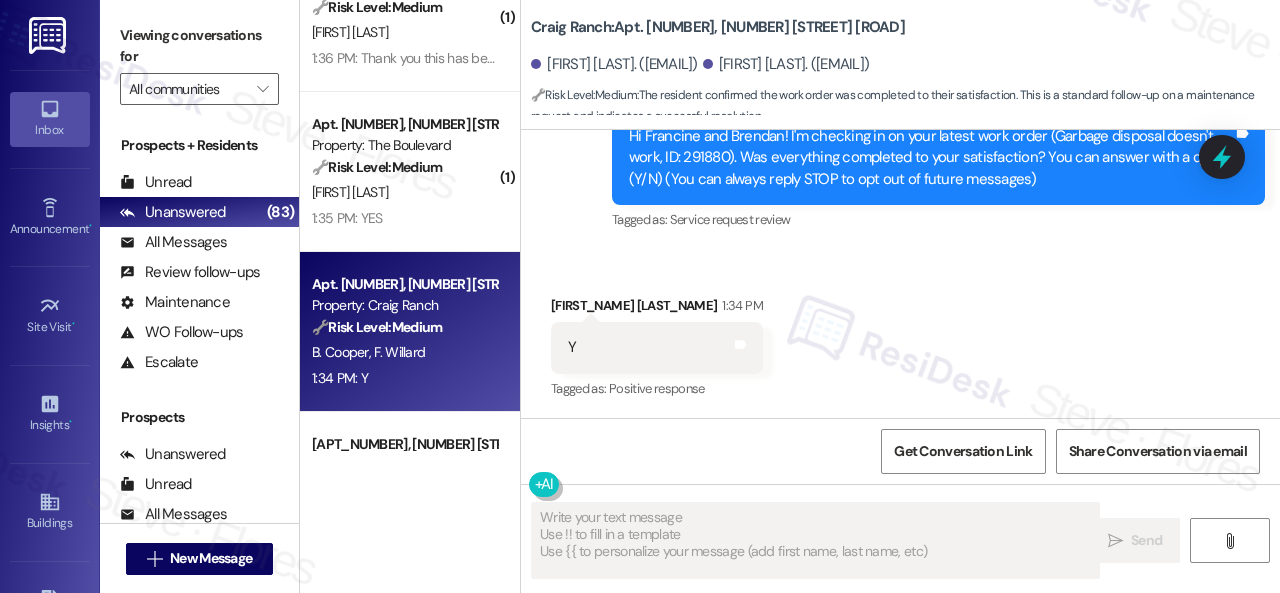 type on "Fetching suggested responses. Please feel free to read through the conversation in the meantime." 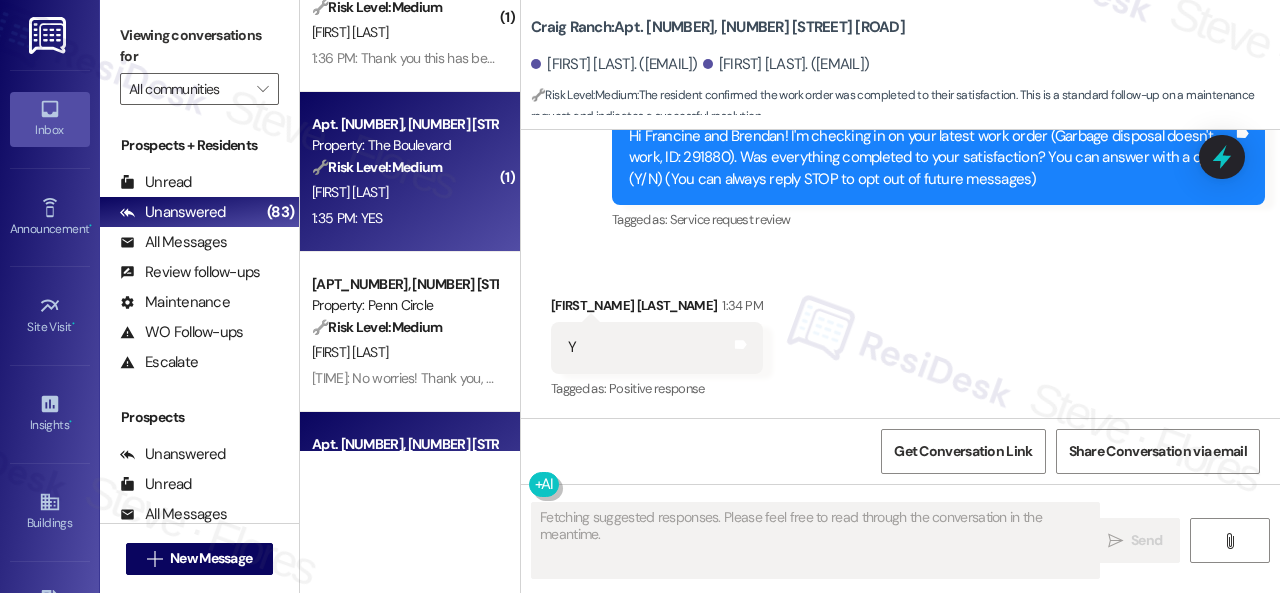 click on "[FIRST] [LAST]" at bounding box center [404, 192] 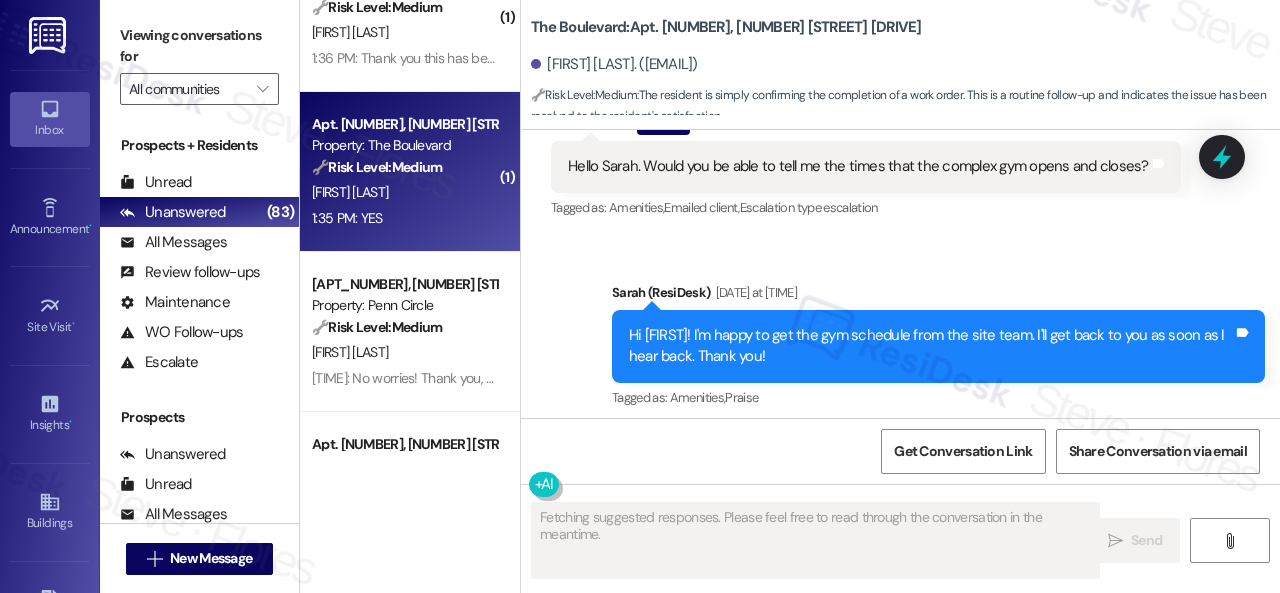 scroll, scrollTop: 12008, scrollLeft: 0, axis: vertical 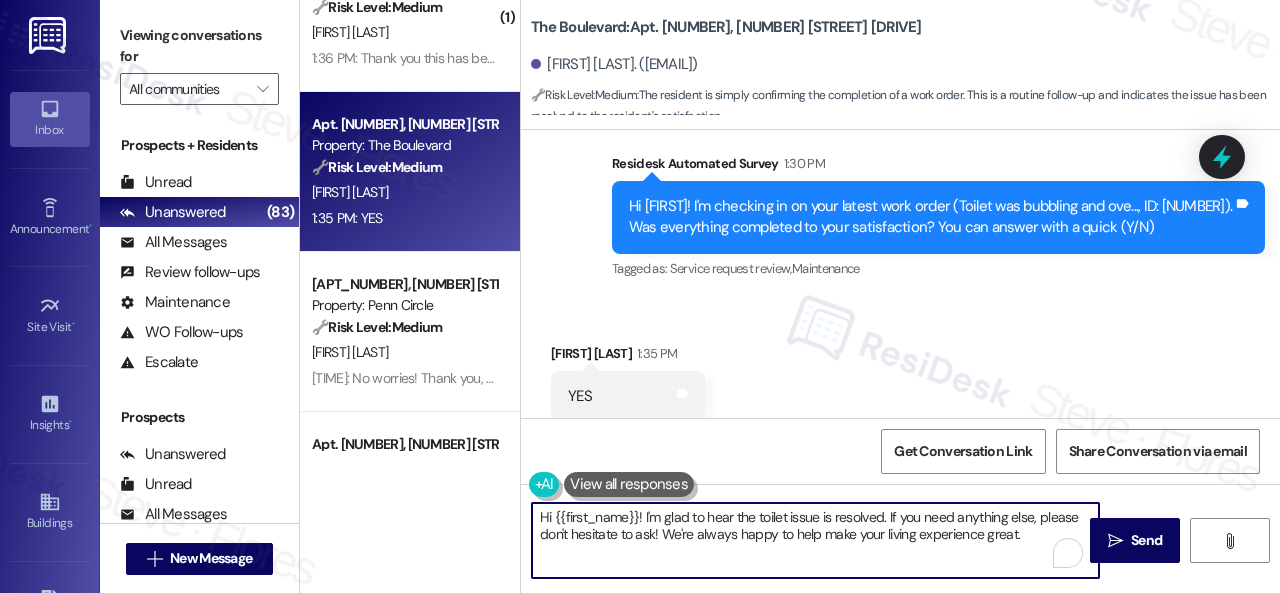 drag, startPoint x: 1035, startPoint y: 534, endPoint x: 488, endPoint y: 511, distance: 547.48334 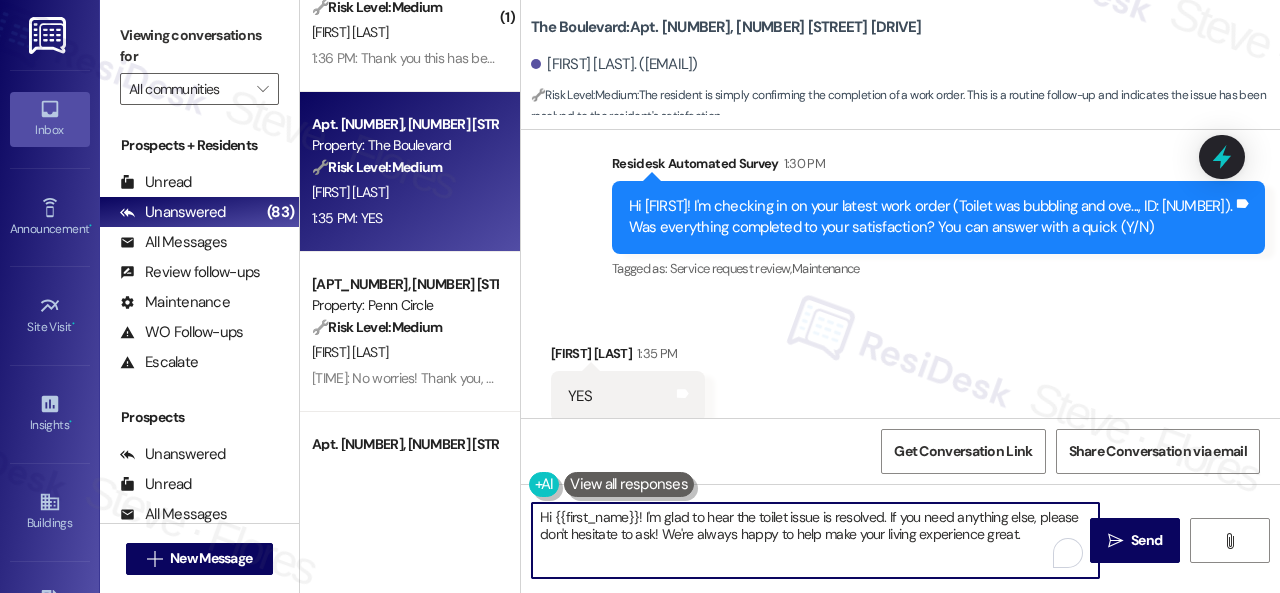 click on "( [NUMBER] ) Apt. [NUMBER], [NUMBER] [STREET] Property: Grand Villas 🔧 Risk Level: Medium The resident is simply acknowledging a rent reminder. This is a routine communication and does not indicate any urgent issue or dispute. [INITIAL]. [LAST] [TIME]: Thank you so much! [TIME]: Thank you so much! ( [NUMBER] ) Apt. [NUMBER], [NUMBER] [STREET] Property: The Falls 🔧 Risk Level: Medium The resident confirmed they paid their rent after receiving a reminder. This is a routine payment update and confirmation. No indication of dispute or policy concern. [INITIAL]. [LAST] [TIME]: Oop so sorry didn't read the last part thank you for the reminder [TIME]: Oop so sorry didn't read the last part thank you for the reminder ( [NUMBER] ) Apt. [NUMBER], [NUMBER] [STREET] Property: Overland Park 🔧 Risk Level: Medium [INITIAL]. [LAST] [TIME]: Thank you this has been paid. I didn't realize my auto pay ended [TIME]: Thank you this has been paid. I didn't realize my auto pay ended Apt. [NUMBER], [NUMBER] [STREET] Property: The Boulevard 🔧 Risk Level: 🔧" at bounding box center (790, 296) 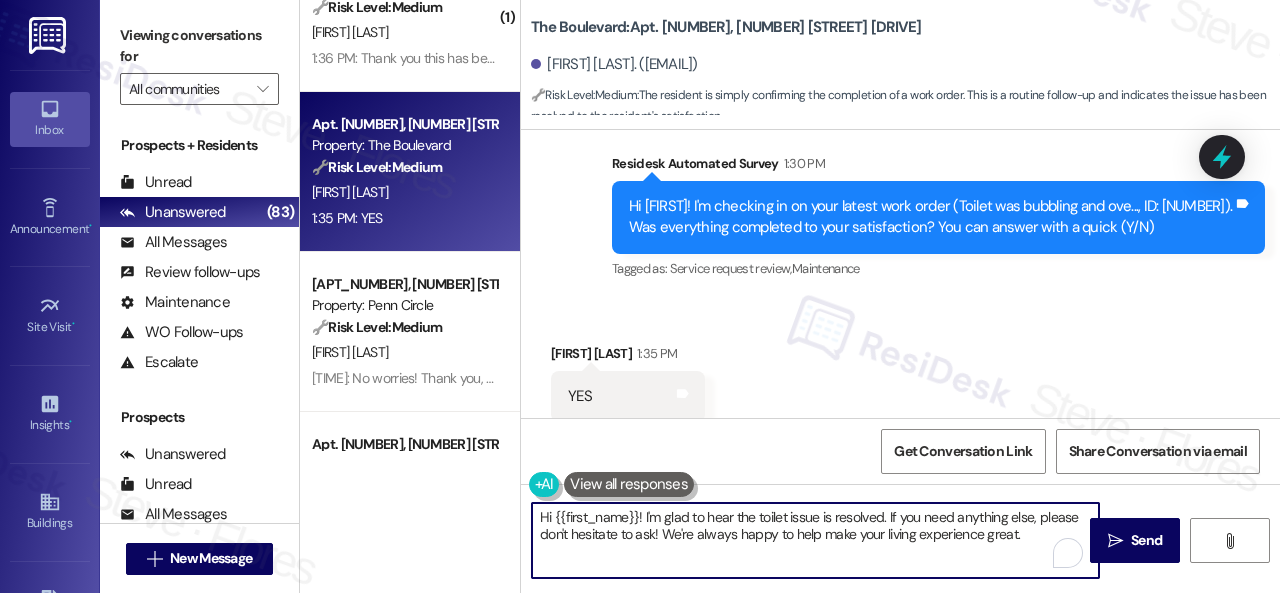paste on "Glad everything’s all set! If {{property}} met your expectations, please reply with “Yes.” If not, no problem — we’d love to hear your feedback so we can continue to improve. Thank you!" 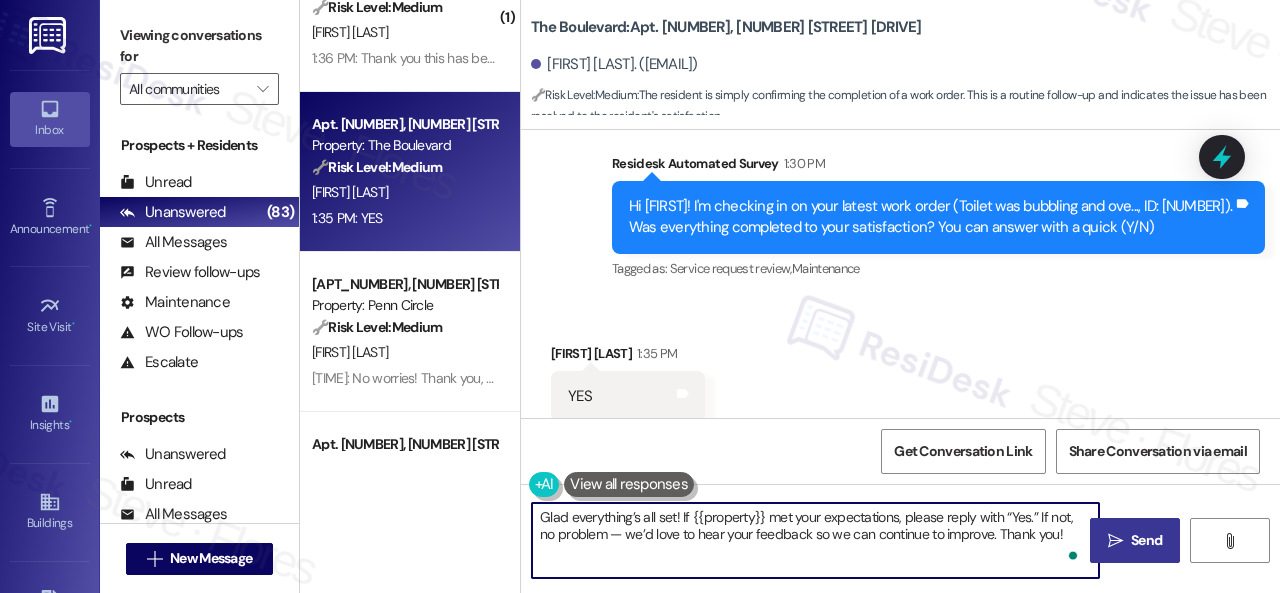 type on "Glad everything’s all set! If {{property}} met your expectations, please reply with “Yes.” If not, no problem — we’d love to hear your feedback so we can continue to improve. Thank you!" 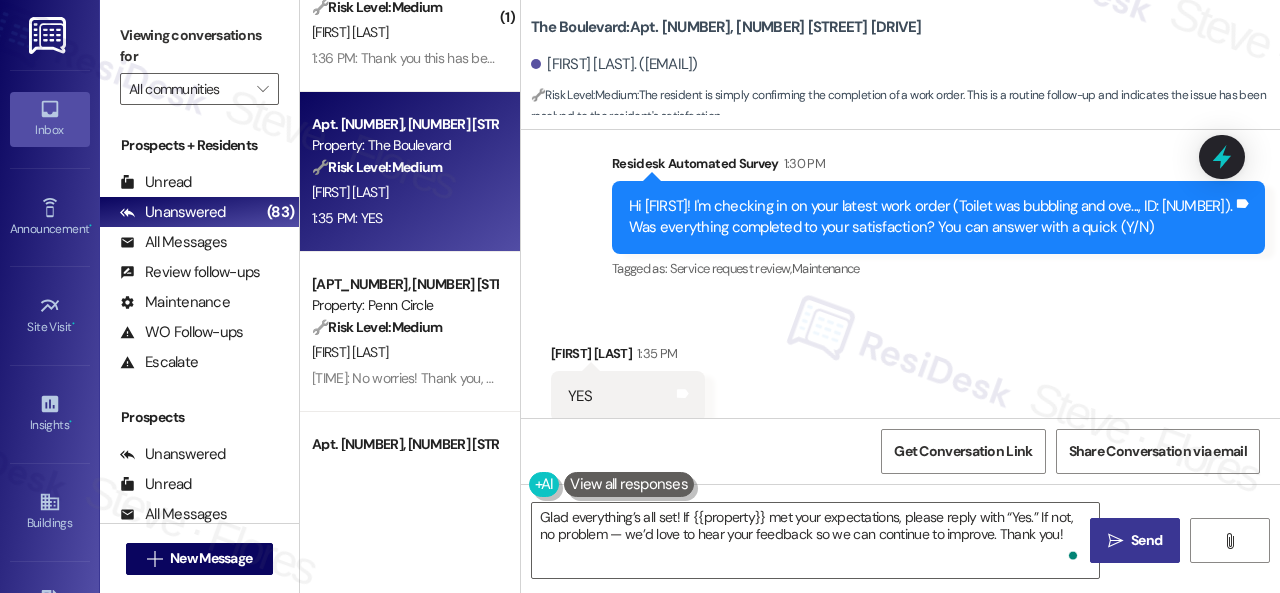 click on " Send" at bounding box center [1135, 540] 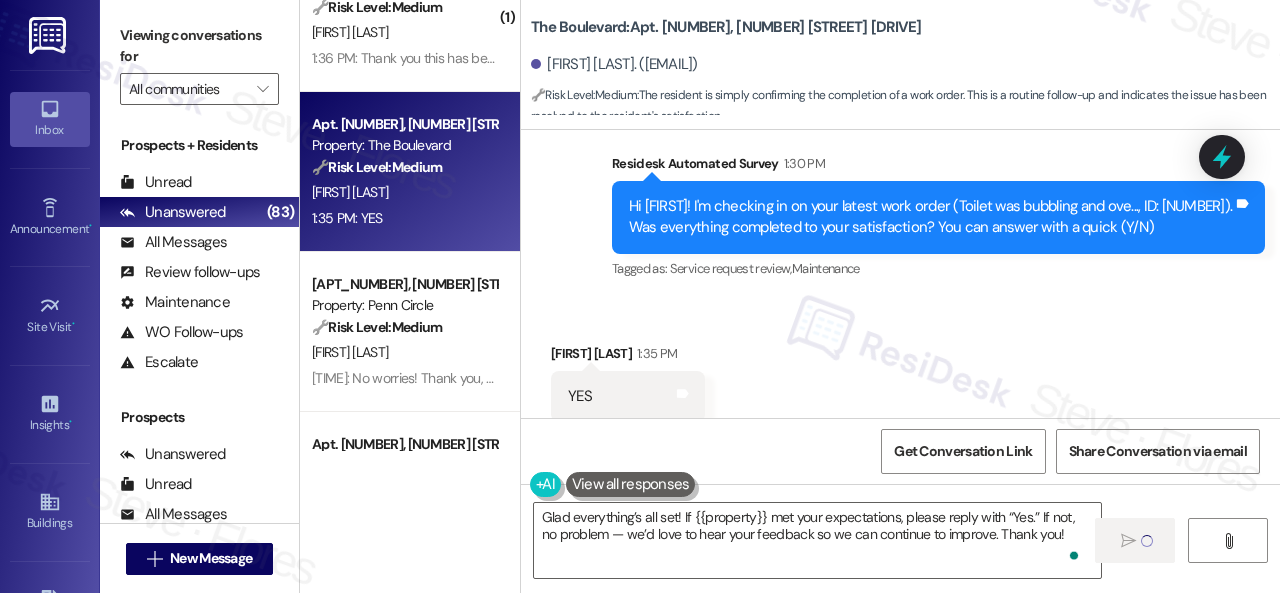 type 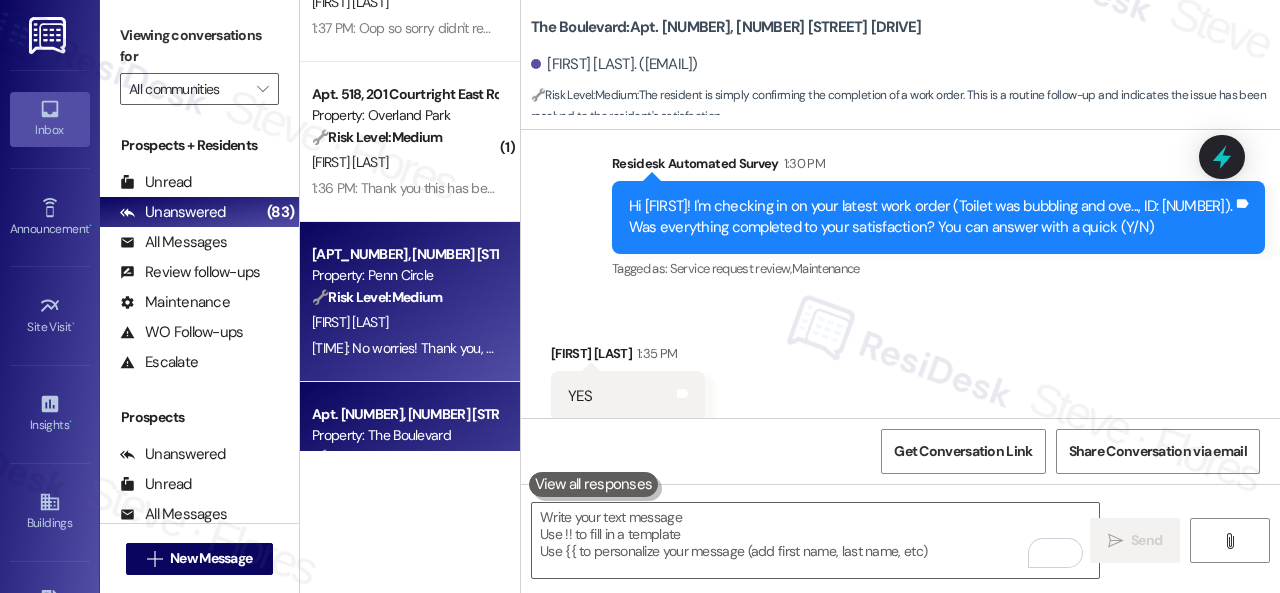 scroll, scrollTop: 5248, scrollLeft: 0, axis: vertical 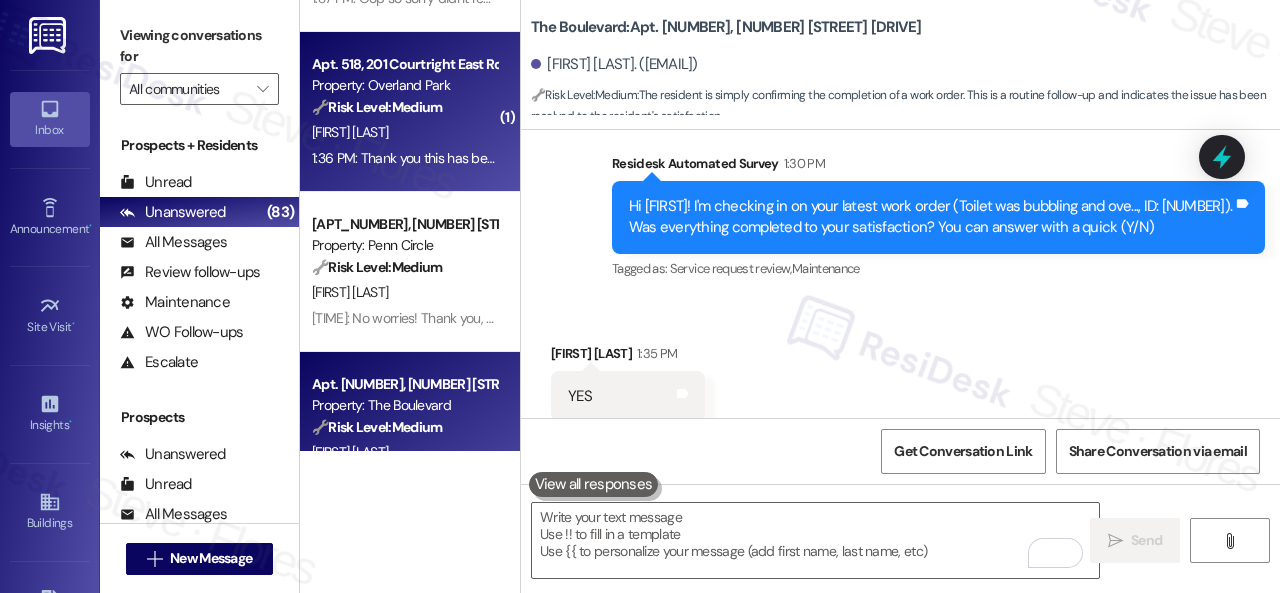 click on "[FIRST] [LAST]" at bounding box center (404, 132) 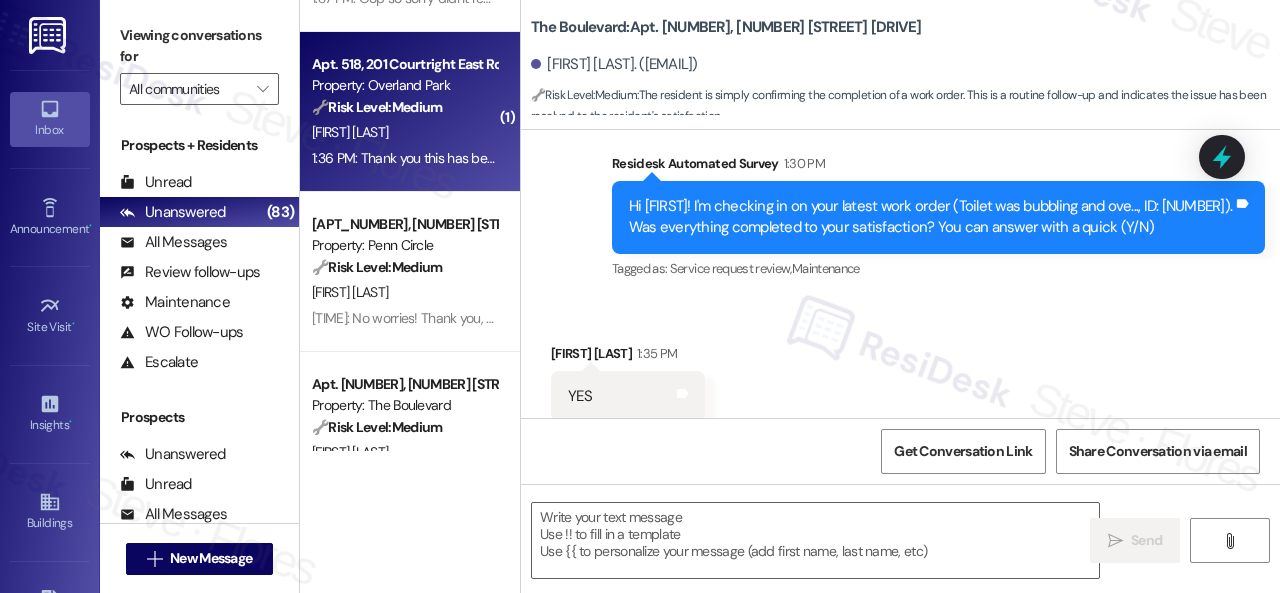 type on "Fetching suggested responses. Please feel free to read through the conversation in the meantime." 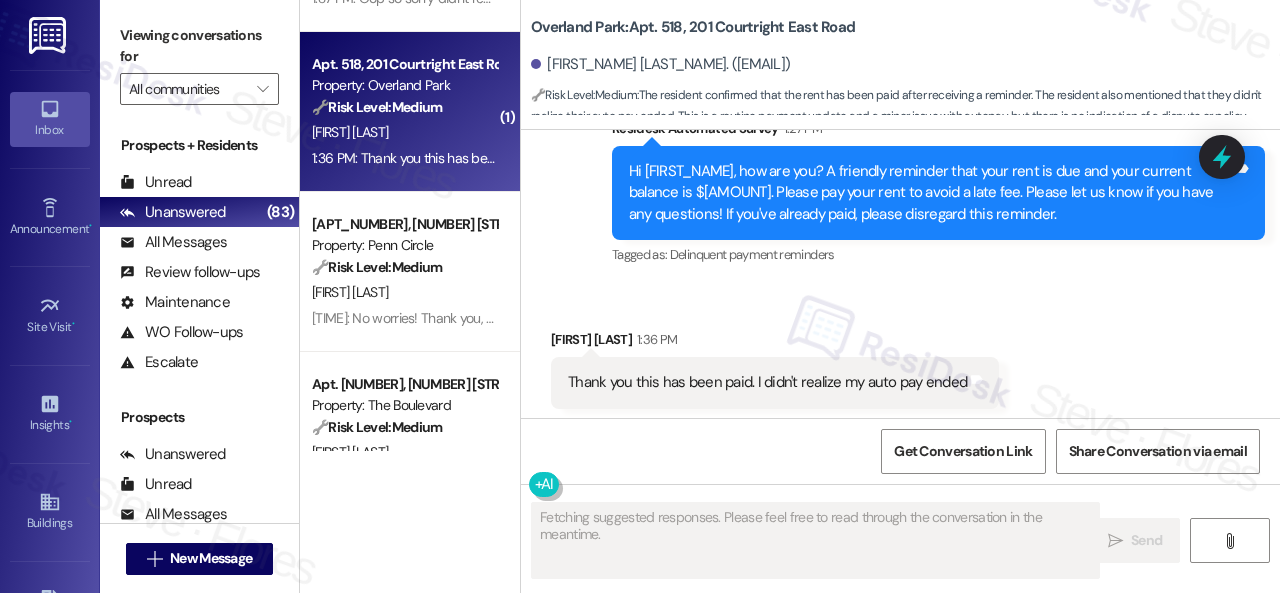 scroll, scrollTop: 1943, scrollLeft: 0, axis: vertical 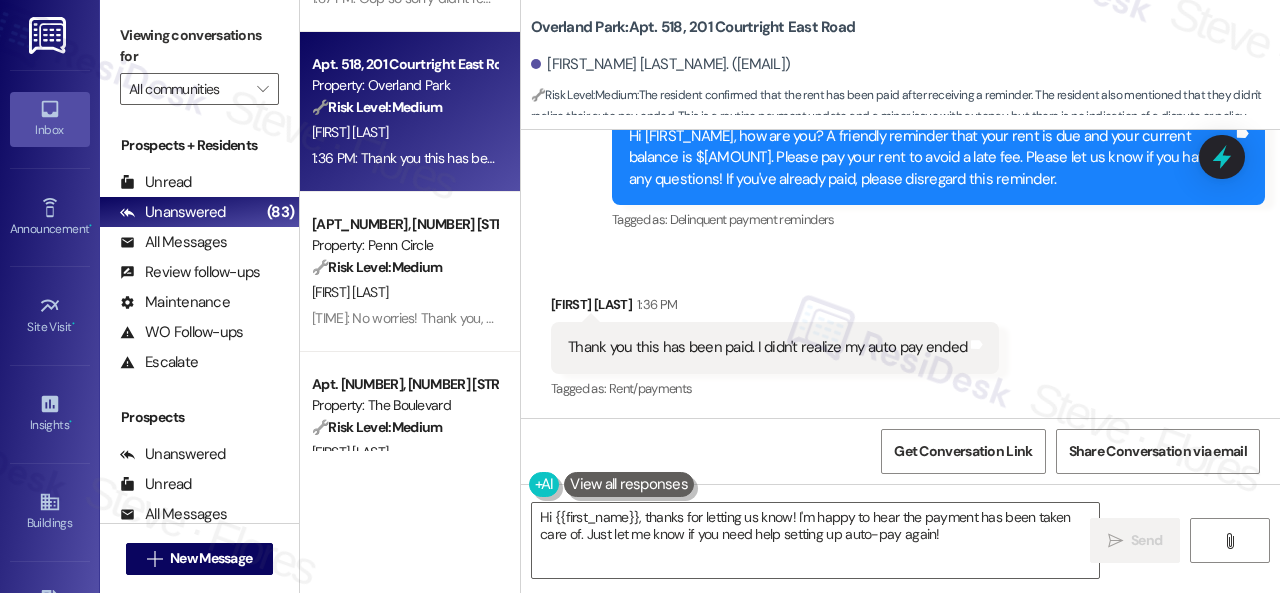 click on "Received via SMS [FIRST] [LAST] 1:36 PM Thank you this has been paid. I didn't realize my auto pay ended  Tags and notes Tagged as:   Rent/payments Click to highlight conversations about Rent/payments" at bounding box center [900, 333] 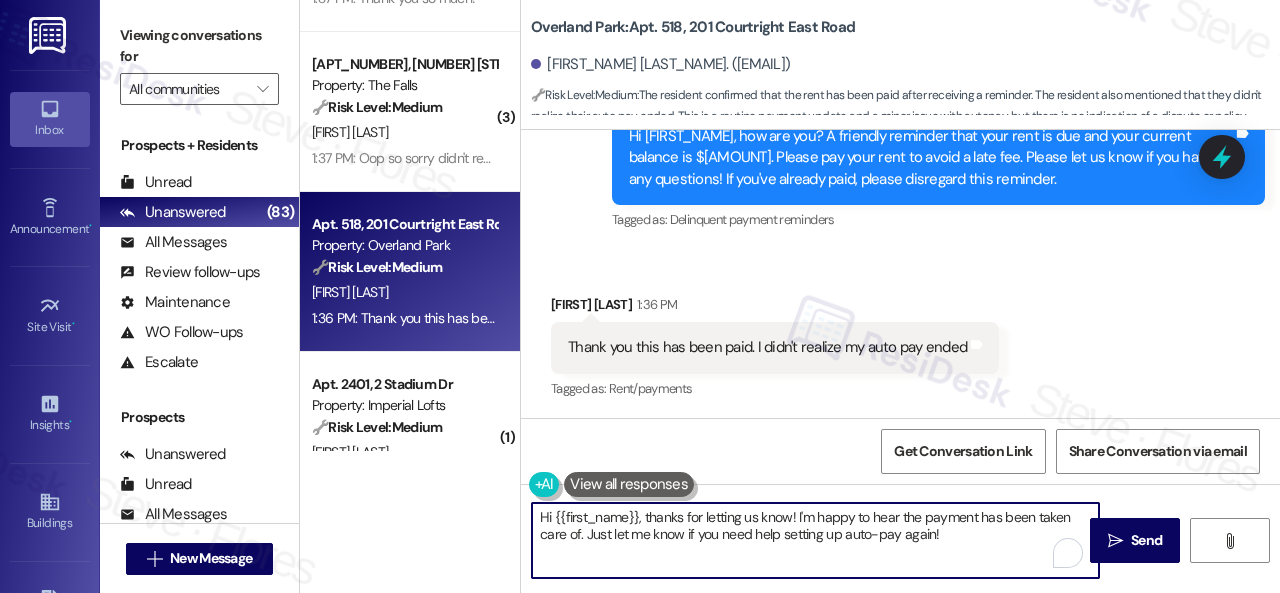 drag, startPoint x: 648, startPoint y: 519, endPoint x: 468, endPoint y: 512, distance: 180.13606 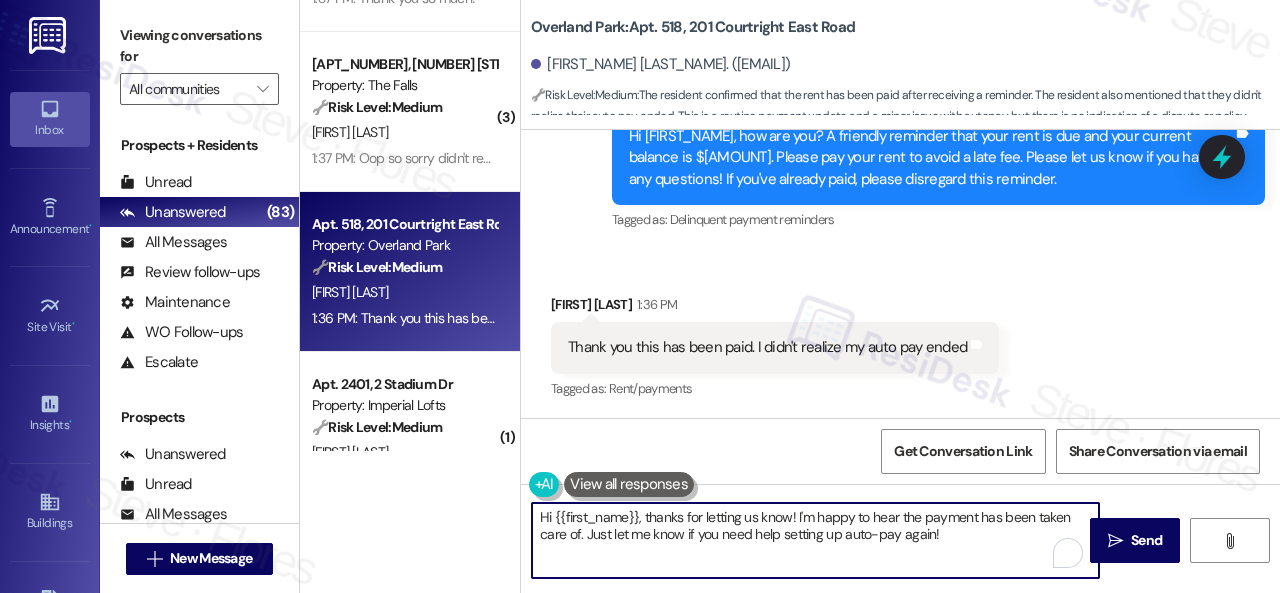 click on "( 1 ) Apt. 312~01, 310 Dickinson Rd Property: 3Ten 🔧  Risk Level:  Medium The resident confirmed they just paid their rent in response to a reminder. This is a routine payment update. [INITIAL]. [LAST] 1:37 PM: Hi. Thank you for the reminder. I just paid. Hope you have a wonderful day! 1:37 PM: Hi. Thank you for the reminder. I just paid. Hope you have a wonderful day! ( 1 ) Apt. 308~03, 310 Dickinson Rd Property: 3Ten 🔧  Risk Level:  Medium The resident acknowledges the rent reminder and states they will pay it later that day. This is a standard payment arrangement, not a dispute or urgent financial issue. [INITIAL]. [LAST] 1:37 PM: I get paid towards the end of the night...I most definitely will have it done.. 1:37 PM: I get paid towards the end of the night...I most definitely will have it done.. ( 1 ) Apt. 2206, 1550 Katy Gap Rd Property: Grand Villas 🔧  Risk Level:  Medium The resident is simply acknowledging a rent reminder. This is a routine communication and does not indicate any urgent issue or dispute. ("" at bounding box center [790, 296] 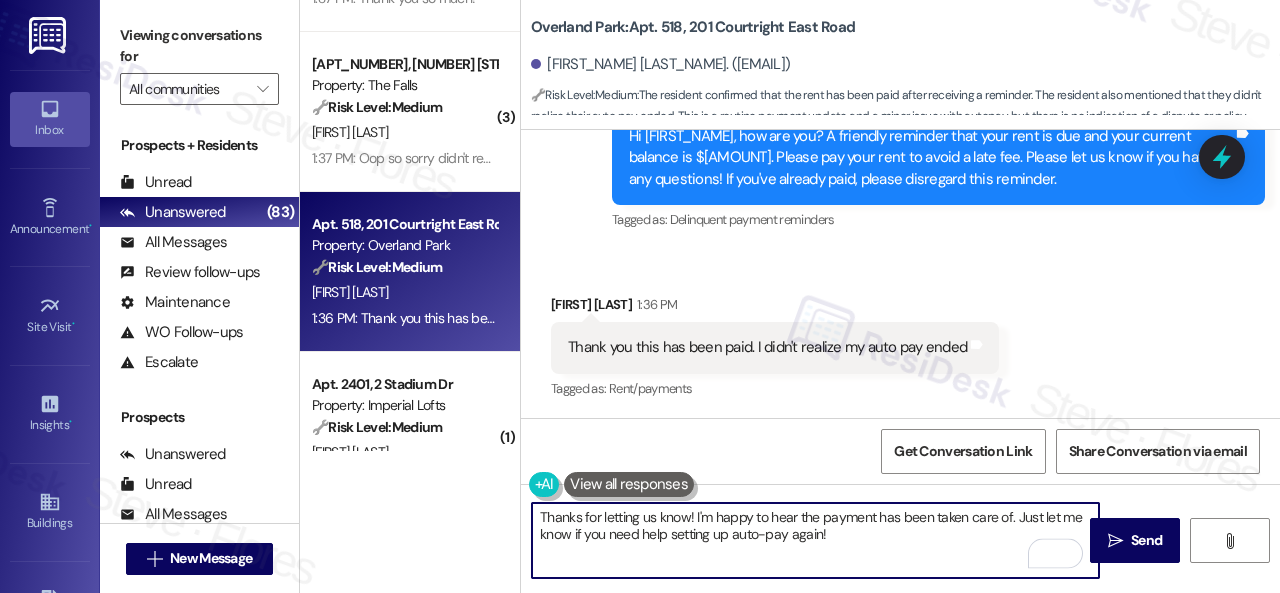 drag, startPoint x: 1014, startPoint y: 521, endPoint x: 1023, endPoint y: 541, distance: 21.931713 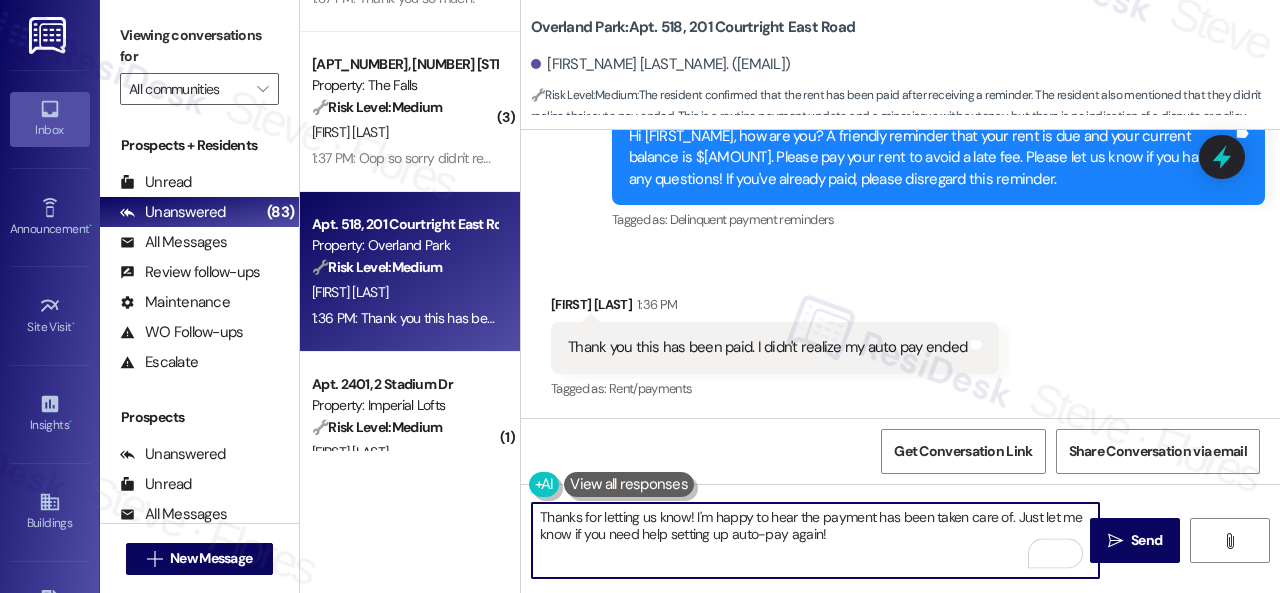 click on "Thanks for letting us know! I'm happy to hear the payment has been taken care of. Just let me know if you need help setting up auto-pay again!" at bounding box center [815, 540] 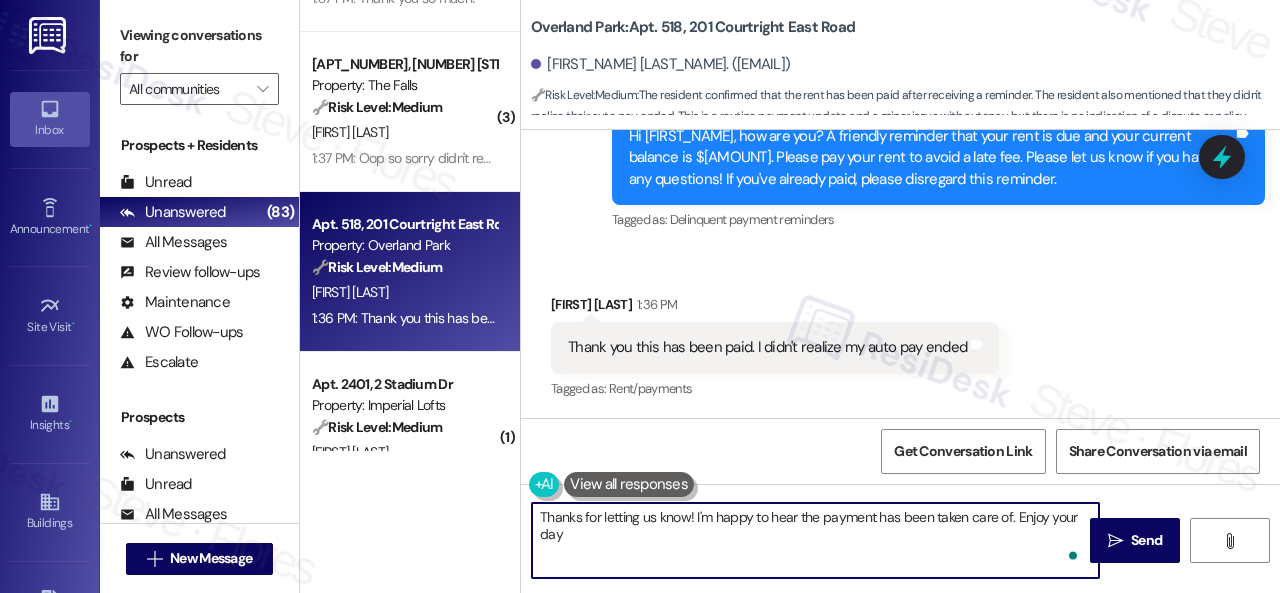 type on "Thanks for letting us know! I'm happy to hear the payment has been taken care of. Enjoy your day!" 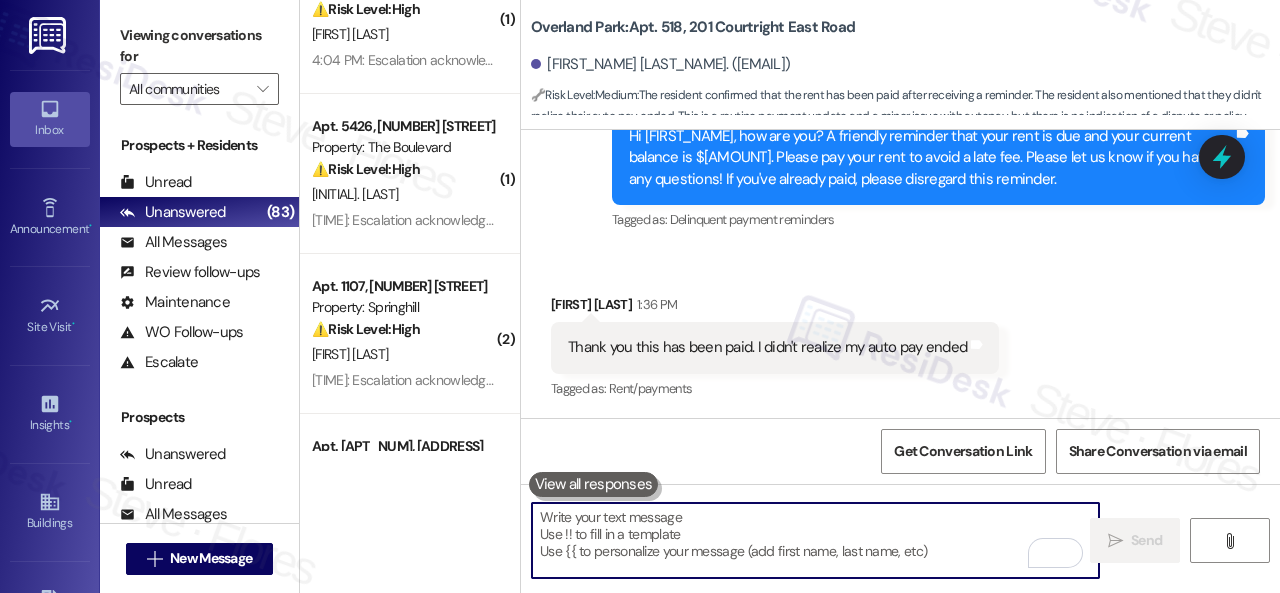 scroll, scrollTop: 7548, scrollLeft: 0, axis: vertical 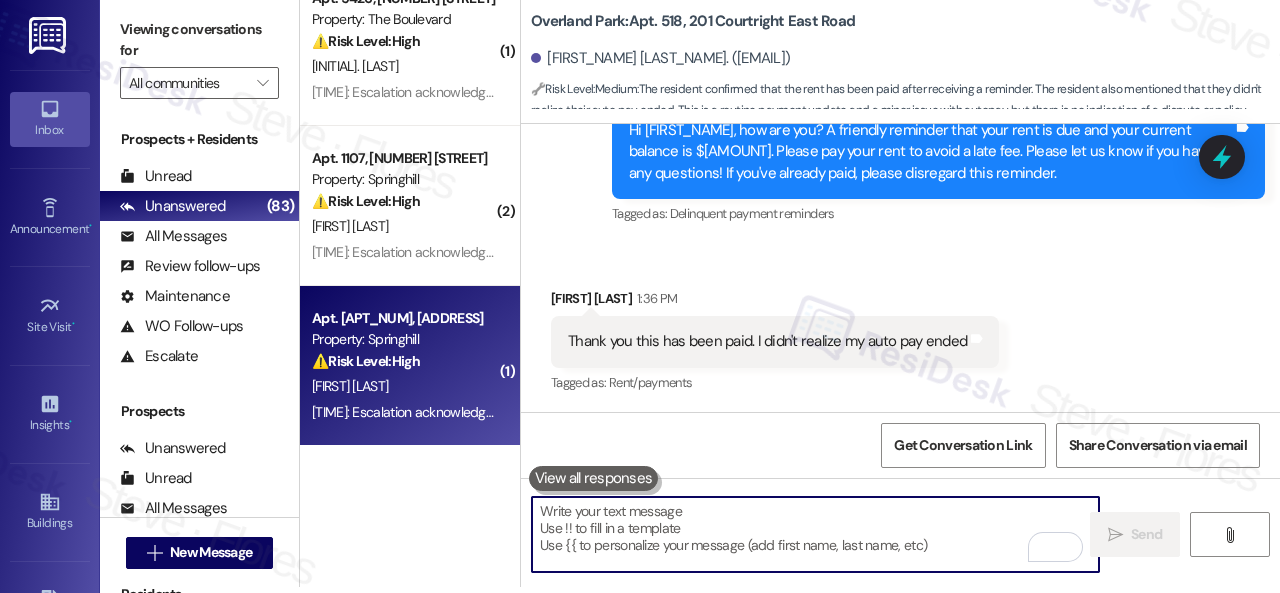 type 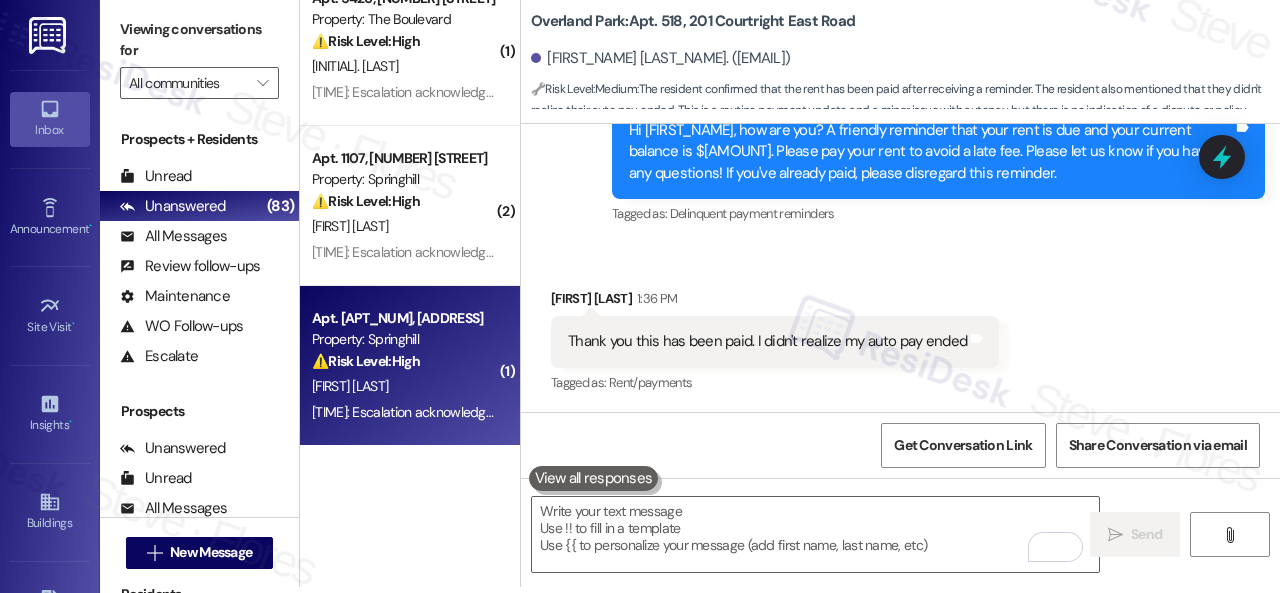 click on "[TIME]: Escalation acknowledged. [TIME]: Escalation acknowledged." at bounding box center [404, 412] 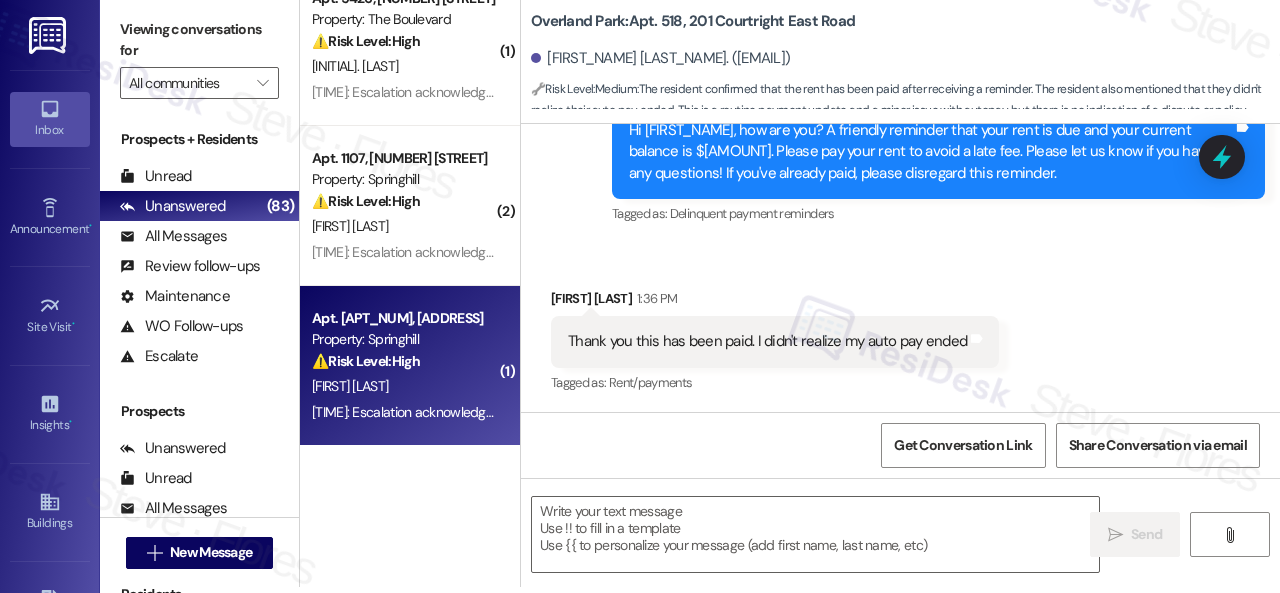 type on "Fetching suggested responses. Please feel free to read through the conversation in the meantime." 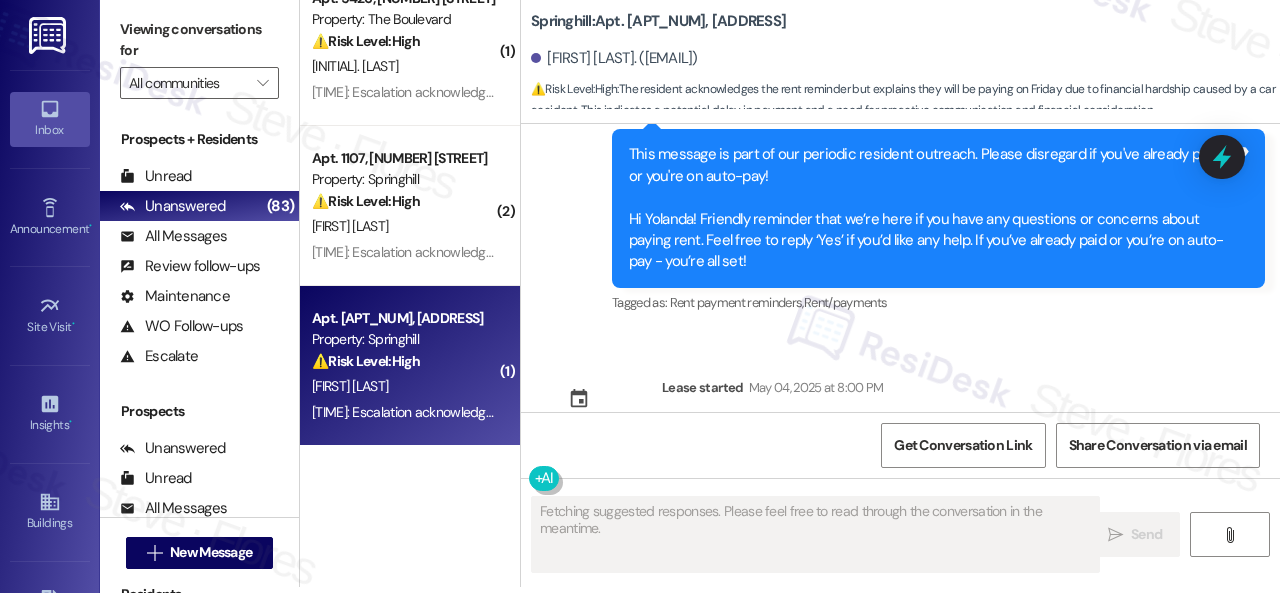 scroll, scrollTop: 1064, scrollLeft: 0, axis: vertical 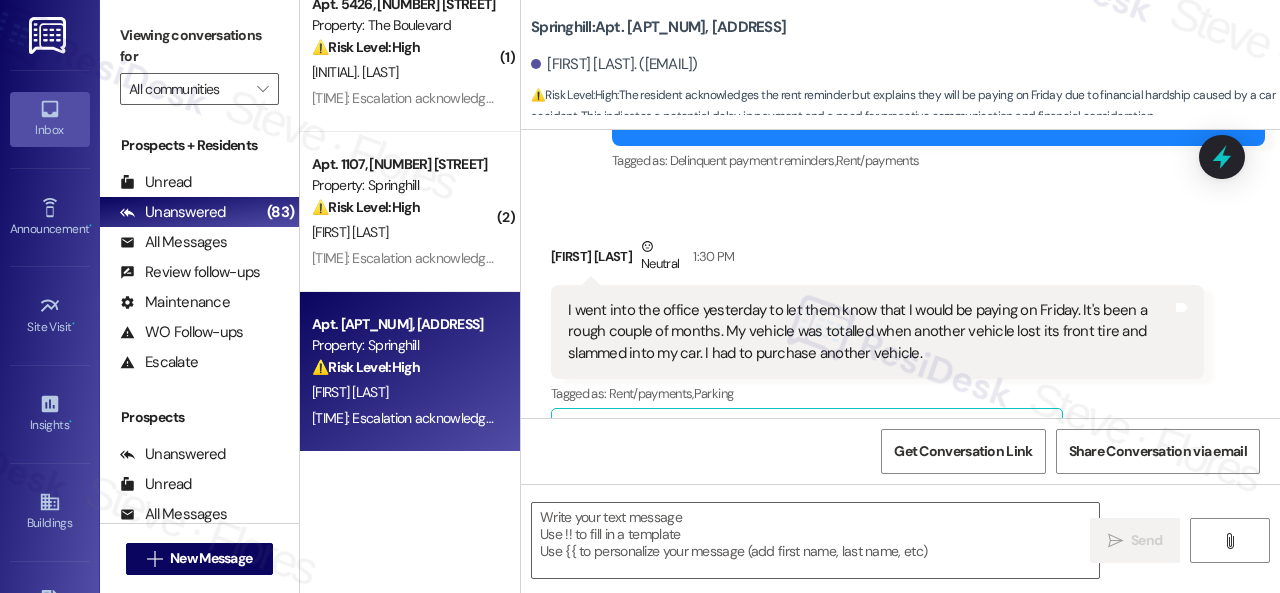 click on "Received via SMS Yolanda Hernandez   Neutral 1:30 PM I went into the office yesterday to let them know that I would be paying on Friday. It's been a rough couple of months. My vehicle was totalled when another vehicle lost its front tire and slammed into my car.  I had to purchase another vehicle.  Tags and notes Tagged as:   Rent/payments ,  Click to highlight conversations about Rent/payments Parking Click to highlight conversations about Parking  Related guidelines Hide Suggestions 'Nolan - Springhill: 60-day notice required to break lease, $1500 fee to do so.' Created  9 months ago Property level guideline  ( 69 % match) FAQs generated by ResiDesk AI How much notice do I need to give before breaking my lease? You are required to give a 60-day notice before breaking your lease. What is the fee for breaking my lease? The fee to break your lease is $1500. To whom should I submit my 60-day notice? Please submit your 60-day notice to the property management office or leasing agent. Is the $1500 fee negotiable?" at bounding box center (900, 455) 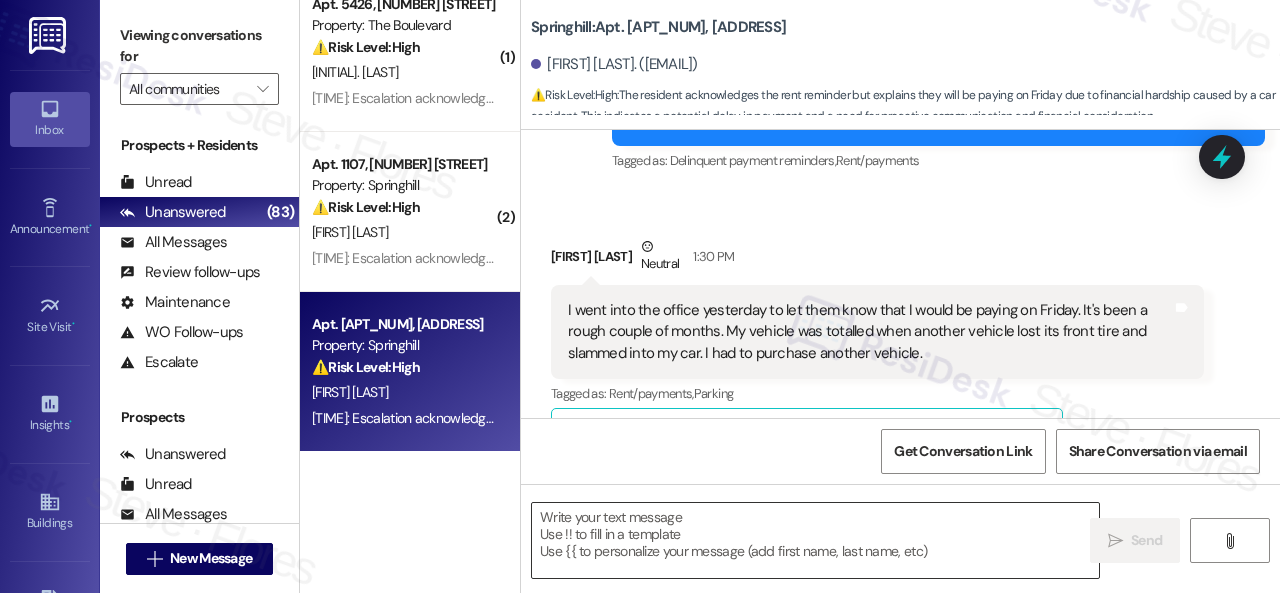 click at bounding box center (815, 540) 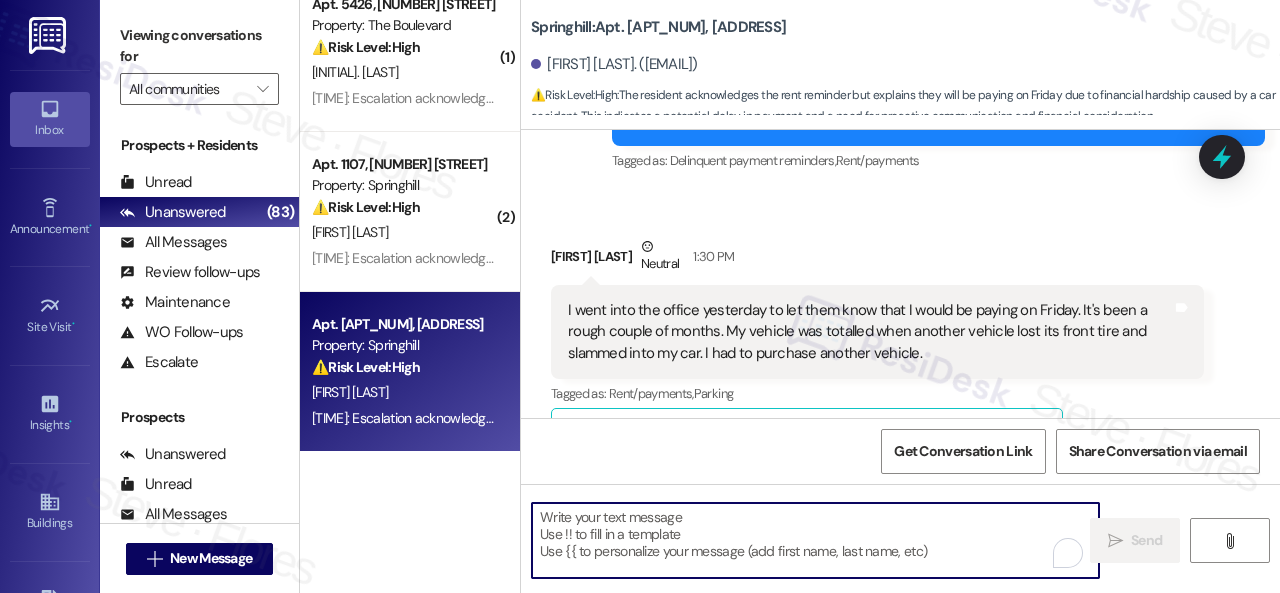 paste on "No worries. Please disregard the reminder message if you have already spoken with someone from the site team regarding your late payment. Thank you!" 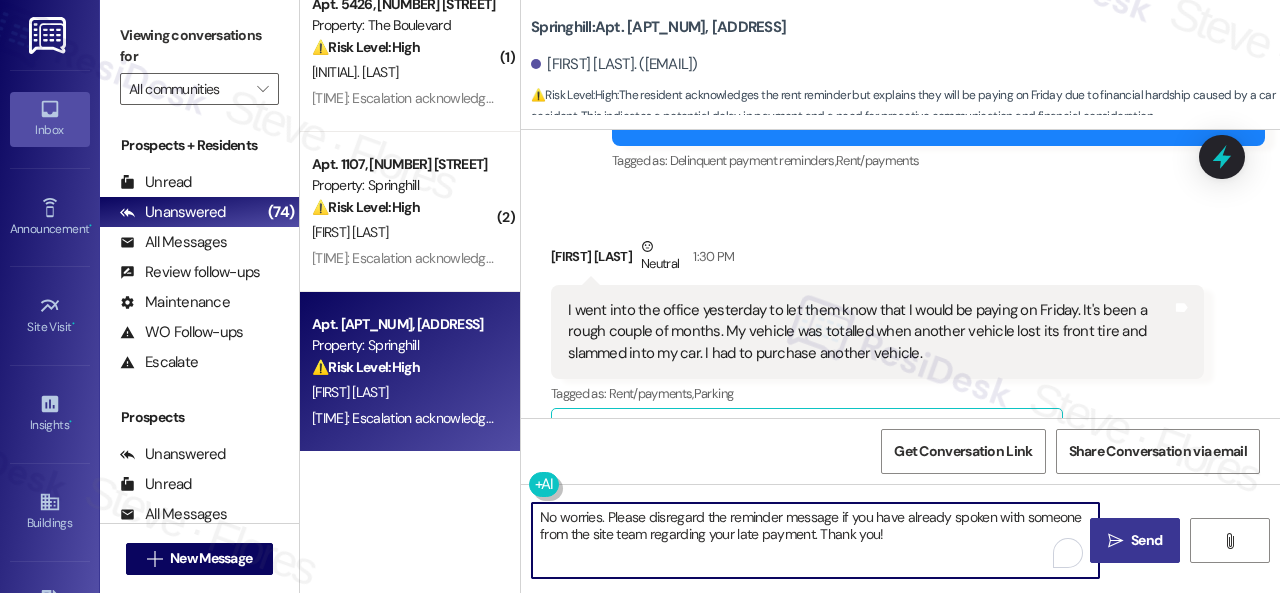 type on "No worries. Please disregard the reminder message if you have already spoken with someone from the site team regarding your late payment. Thank you!" 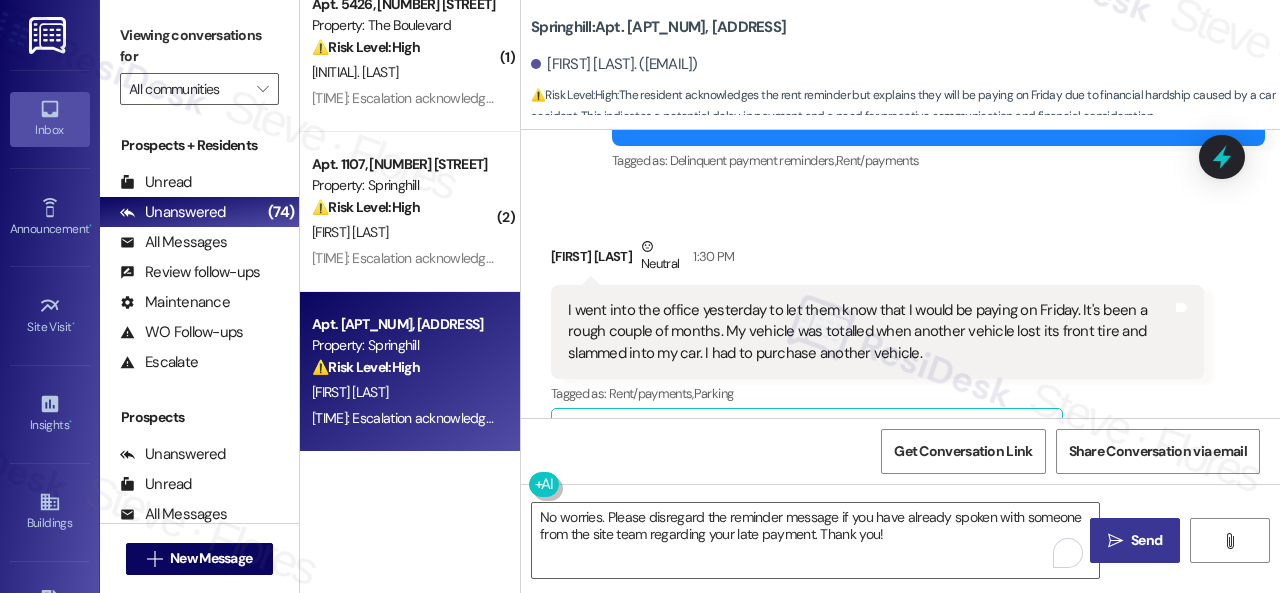 click on "Send" at bounding box center [1146, 540] 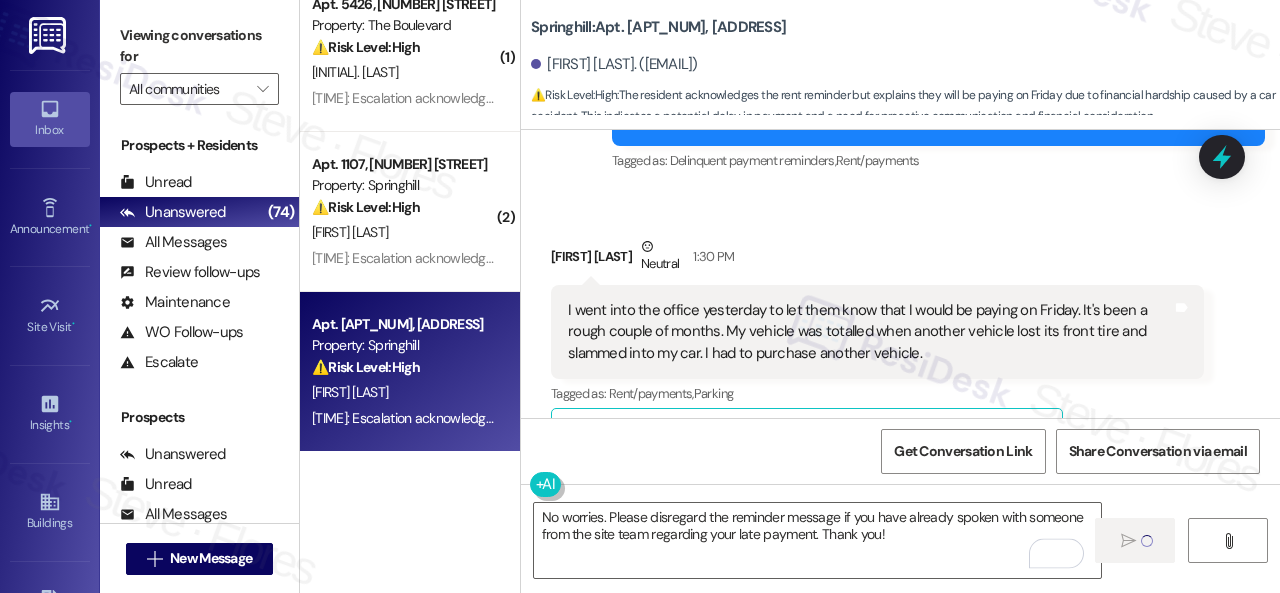 type 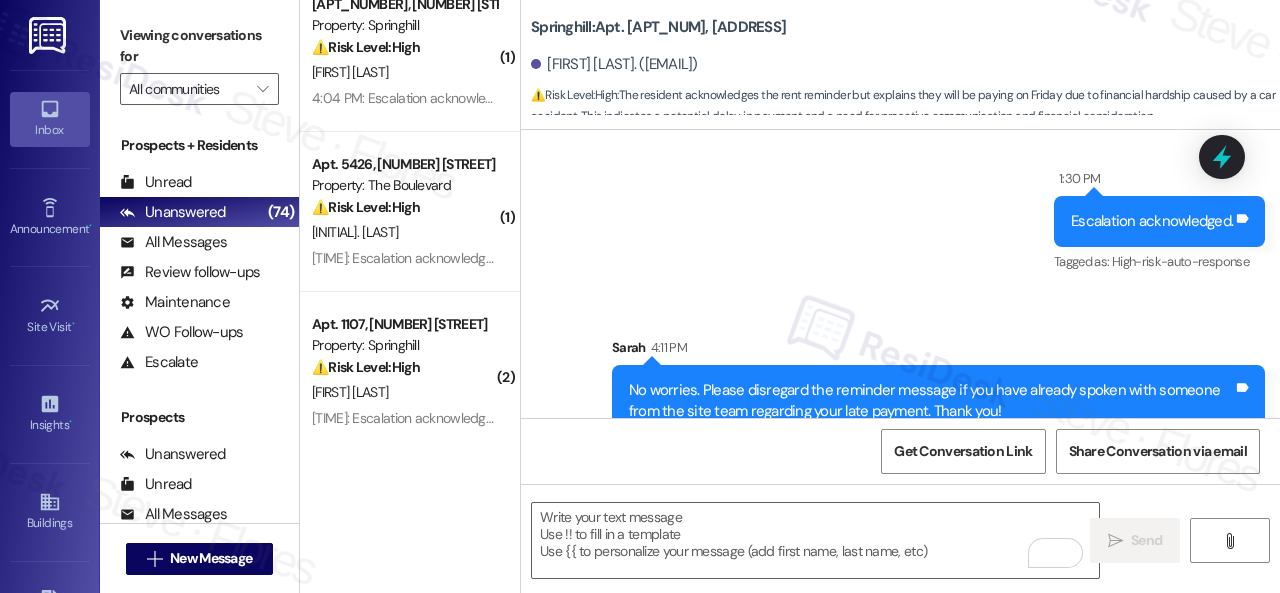 scroll, scrollTop: 3020, scrollLeft: 0, axis: vertical 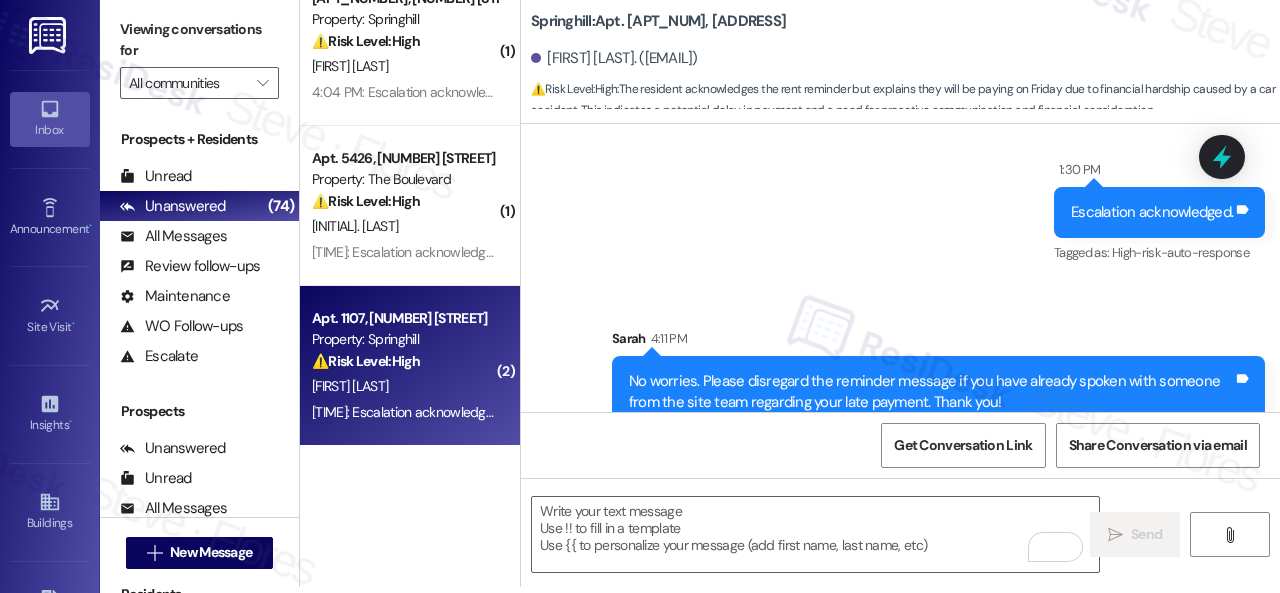 click on "B. Bates" at bounding box center (404, 386) 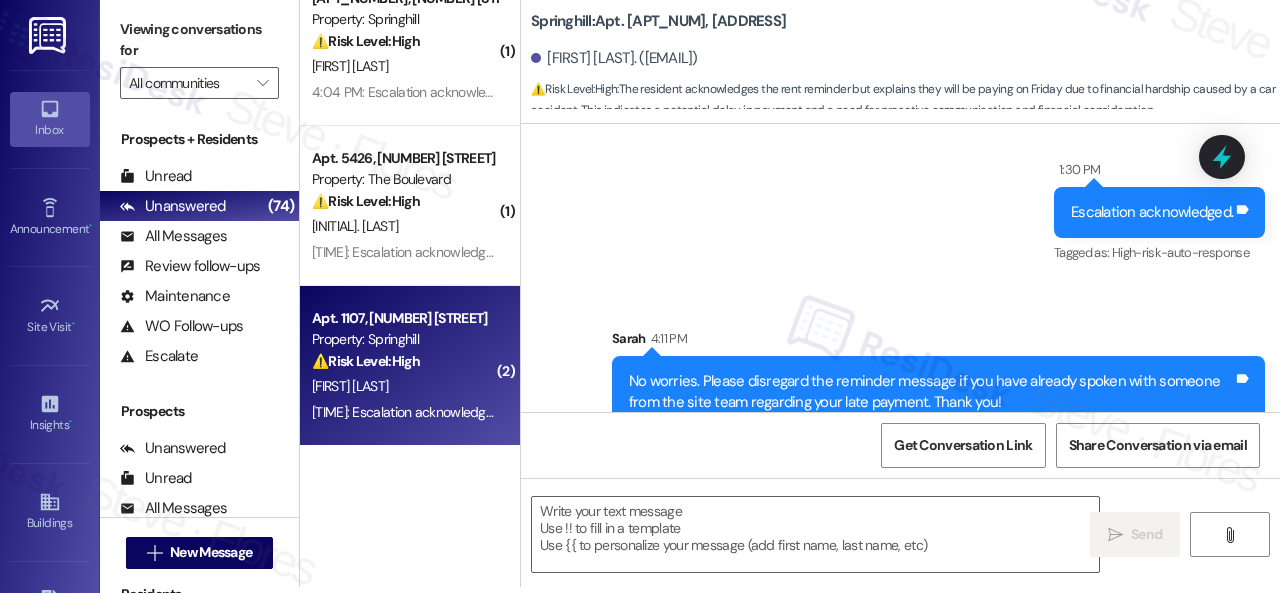 type on "Fetching suggested responses. Please feel free to read through the conversation in the meantime." 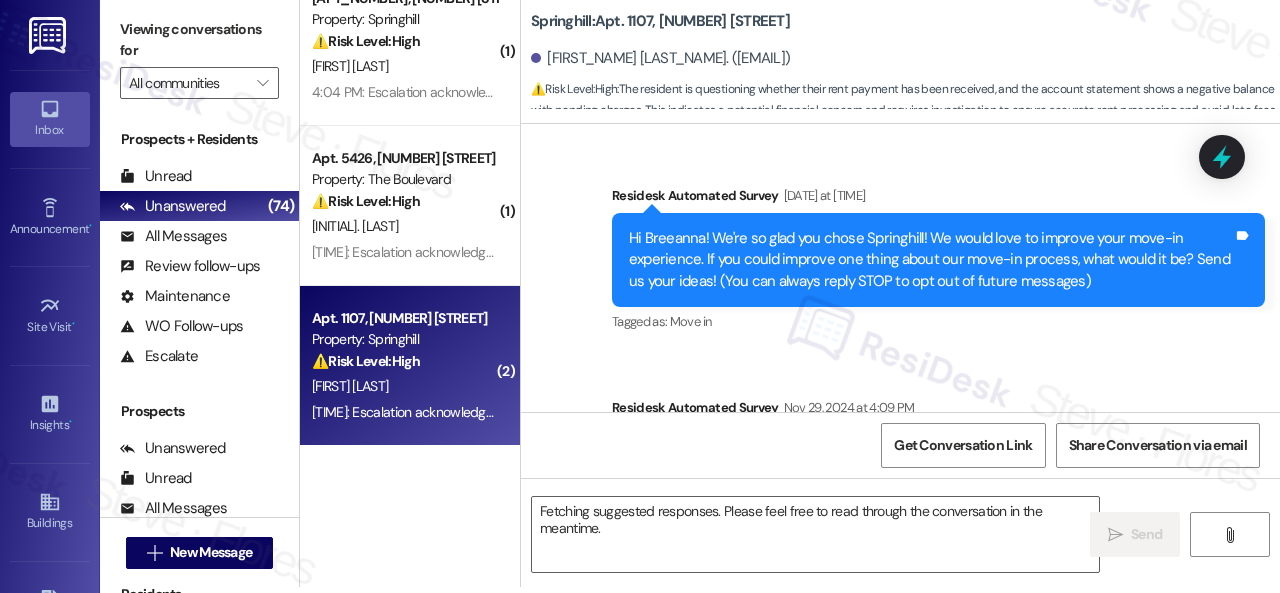 scroll, scrollTop: 0, scrollLeft: 0, axis: both 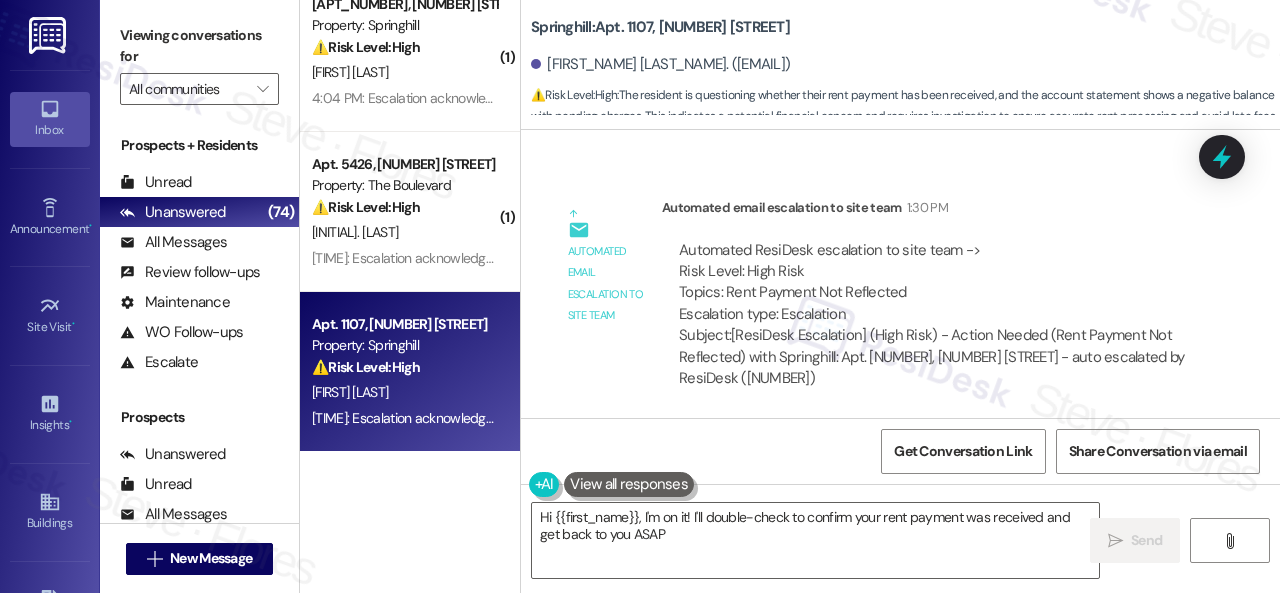 type on "Hi {{first_name}}, I'm on it! I'll double-check to confirm your rent payment was received and get back to you ASAP." 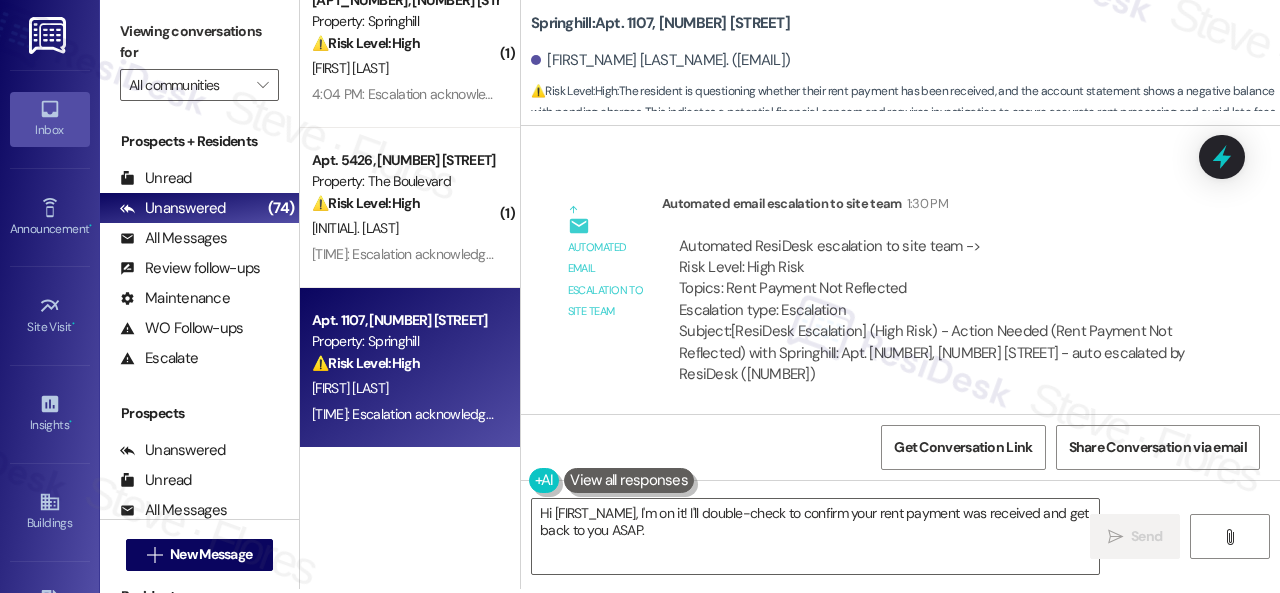 scroll, scrollTop: 6, scrollLeft: 0, axis: vertical 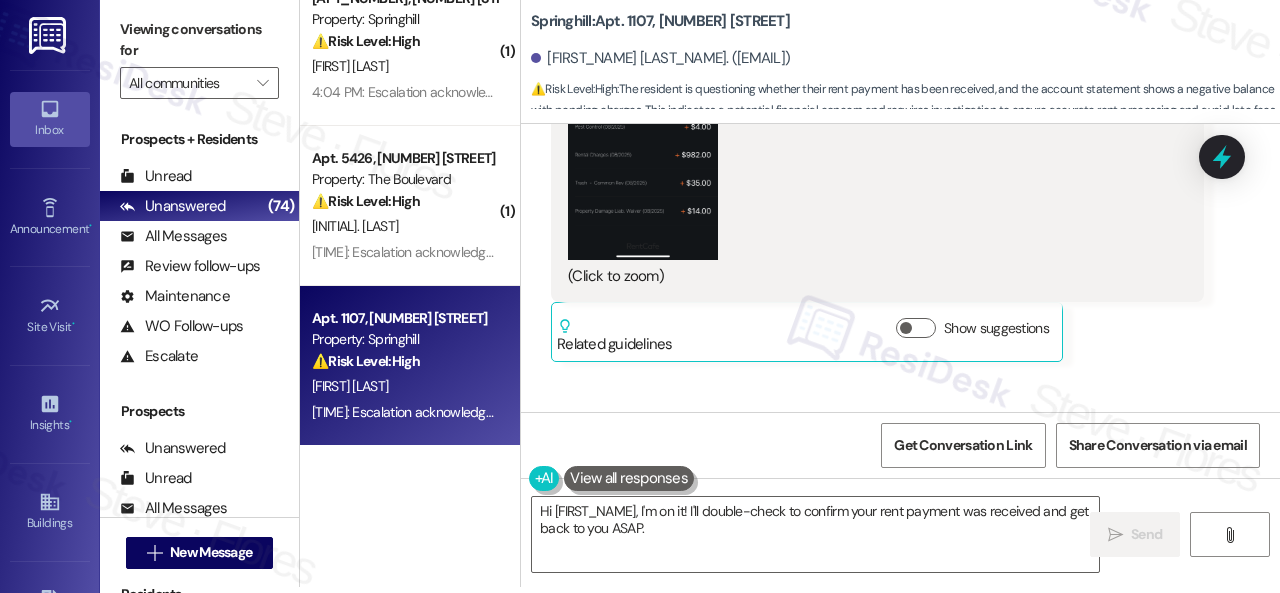 click on "Get Conversation Link Share Conversation via email" at bounding box center (900, 445) 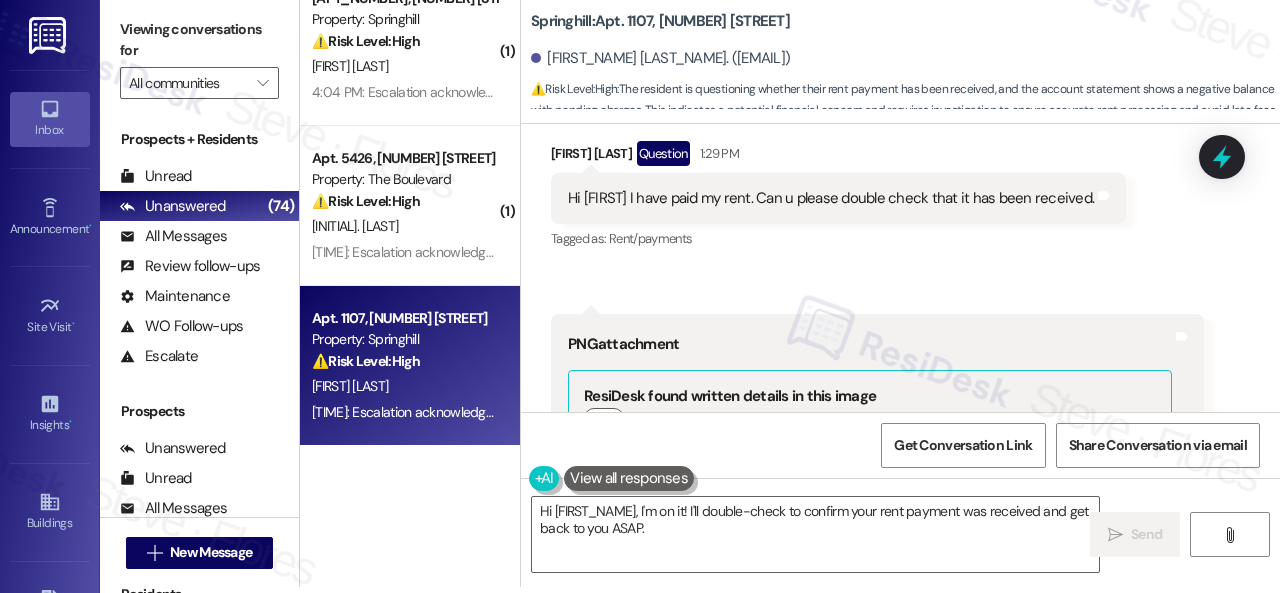 scroll, scrollTop: 3637, scrollLeft: 0, axis: vertical 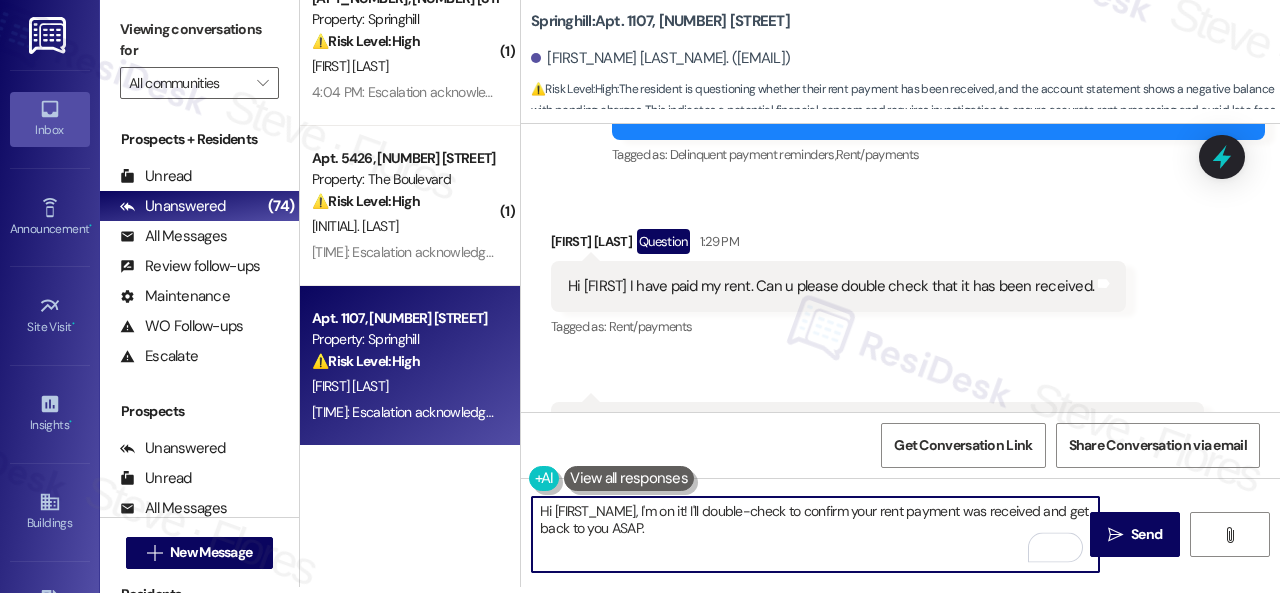 drag, startPoint x: 592, startPoint y: 506, endPoint x: 666, endPoint y: 513, distance: 74.330345 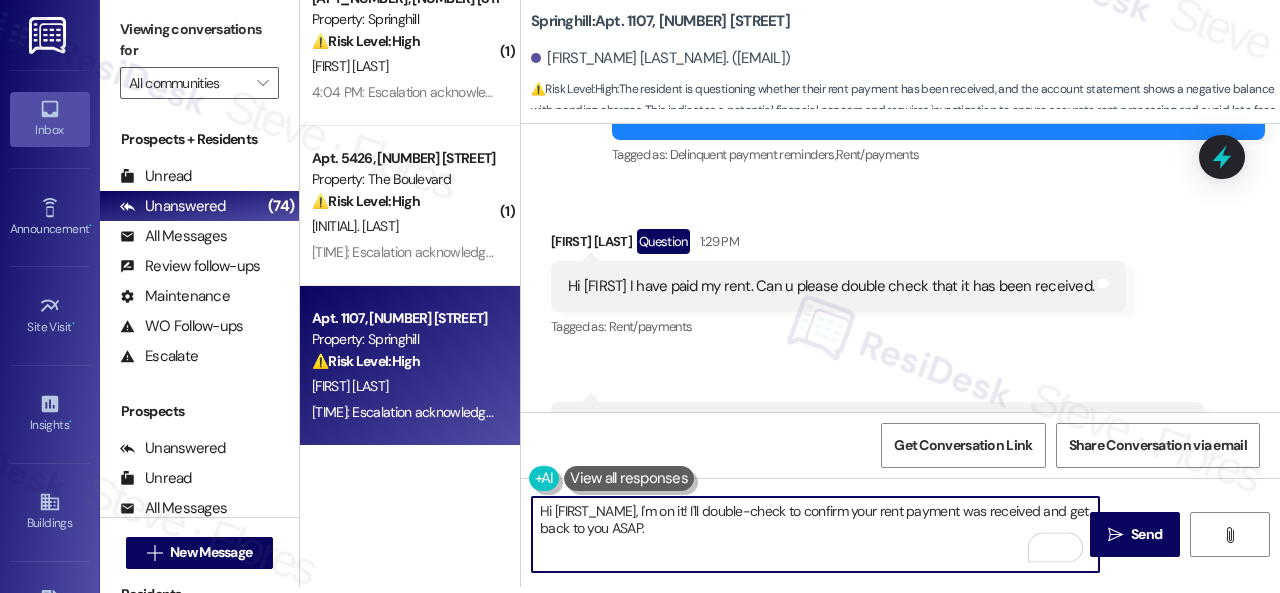 click on "Hi {{first_name}}, I'm on it! I'll double-check to confirm your rent payment was received and get back to you ASAP." at bounding box center (815, 534) 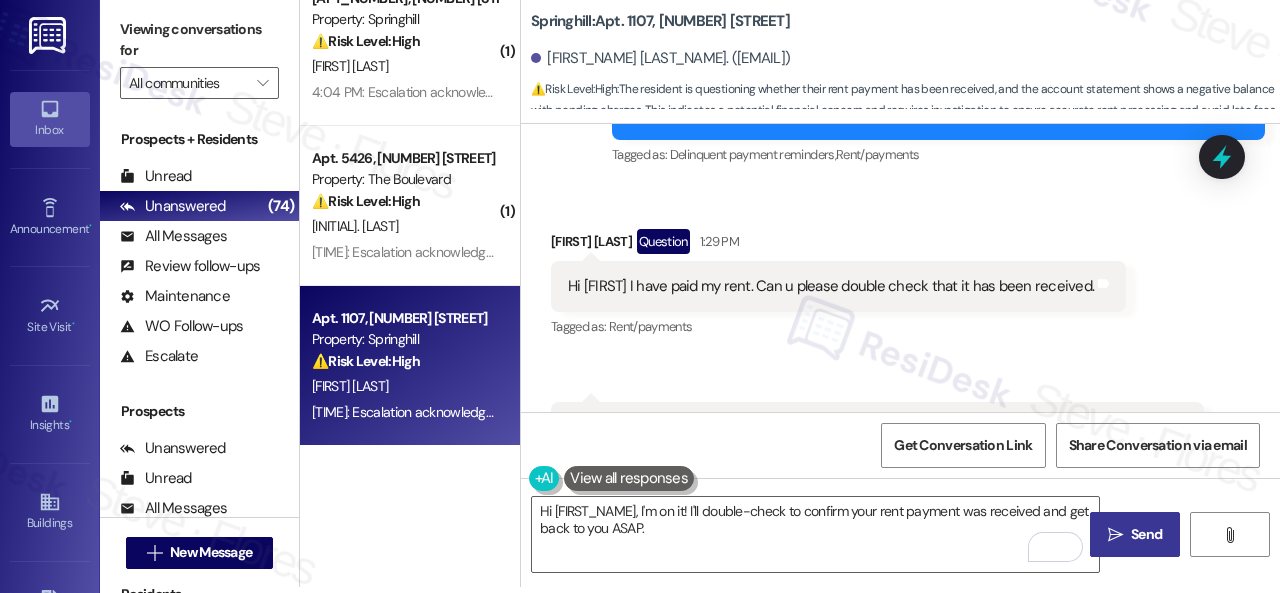 click on "Send" at bounding box center (1146, 534) 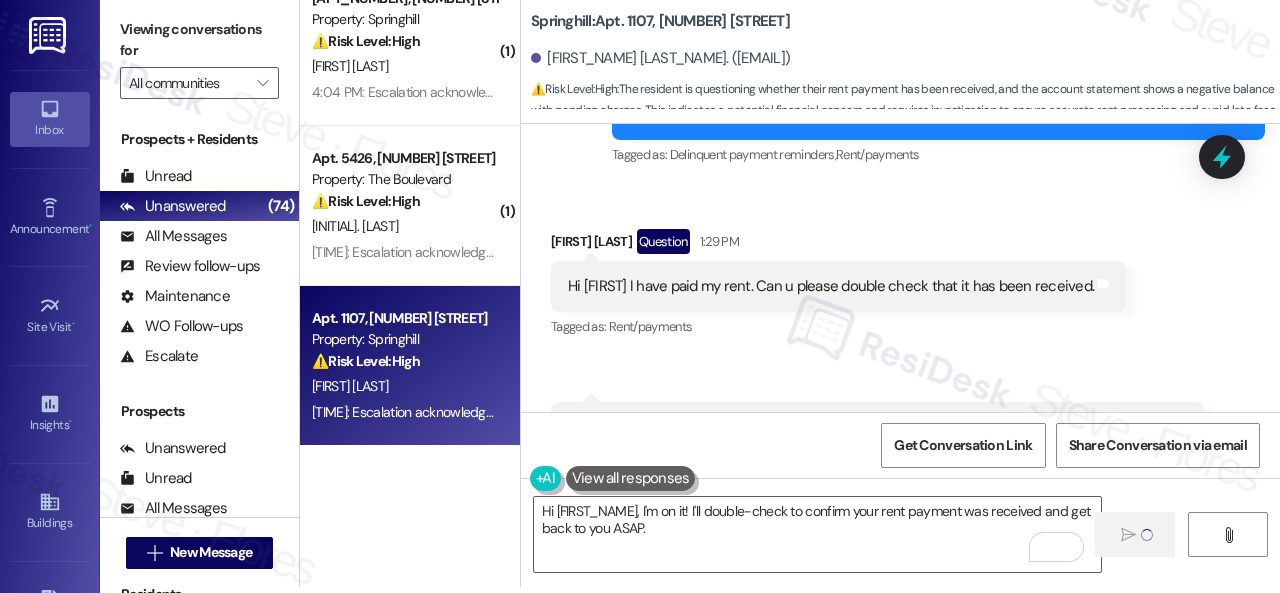 type 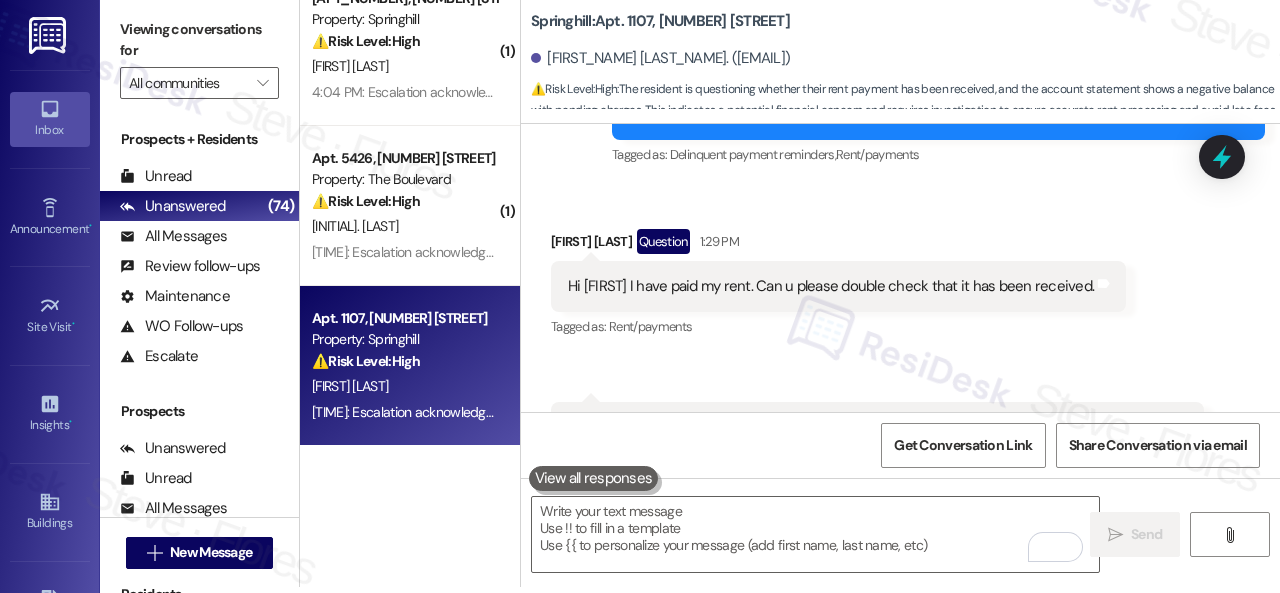 scroll, scrollTop: 0, scrollLeft: 0, axis: both 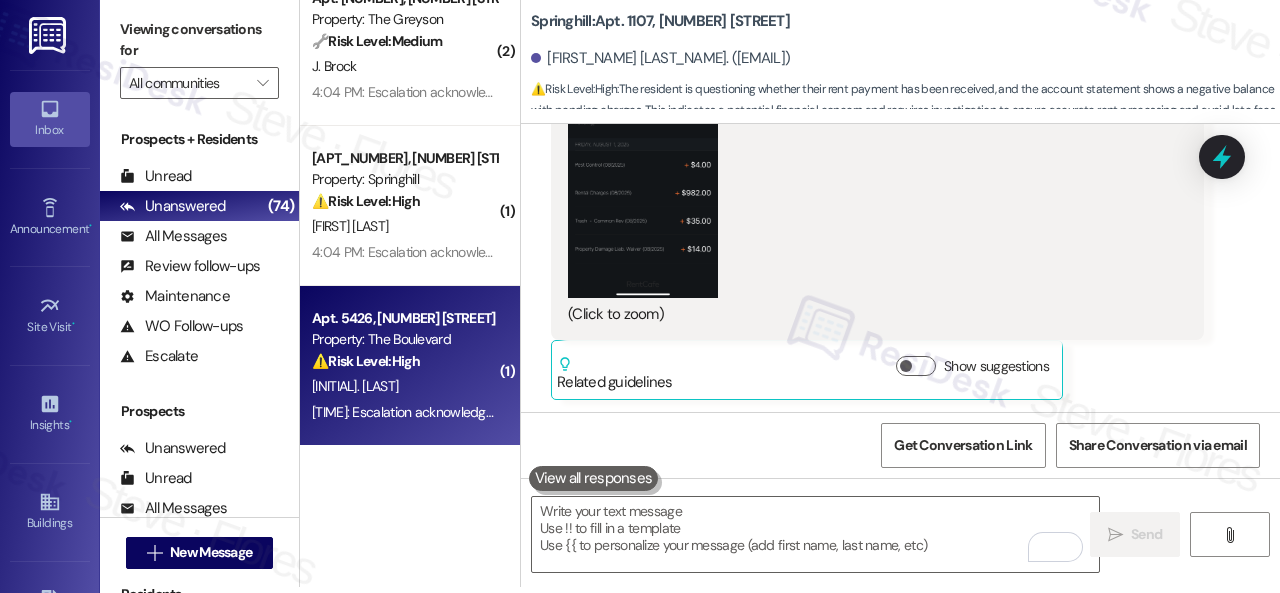 click on "[INITIAL] [LAST]" at bounding box center (404, 386) 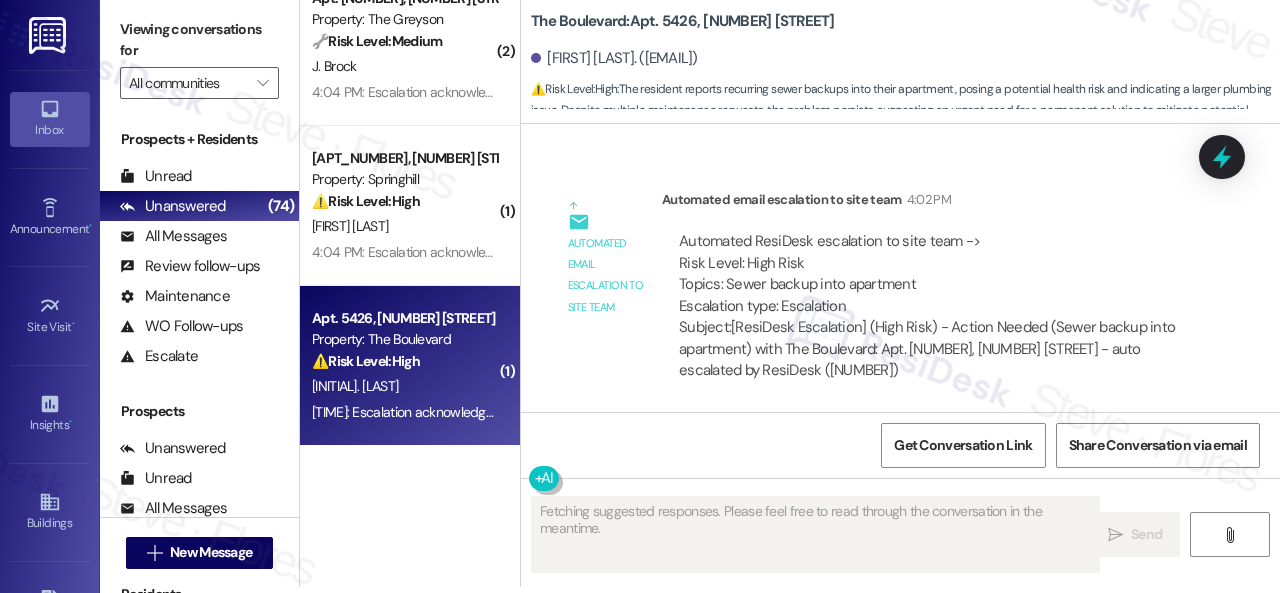 scroll, scrollTop: 1004, scrollLeft: 0, axis: vertical 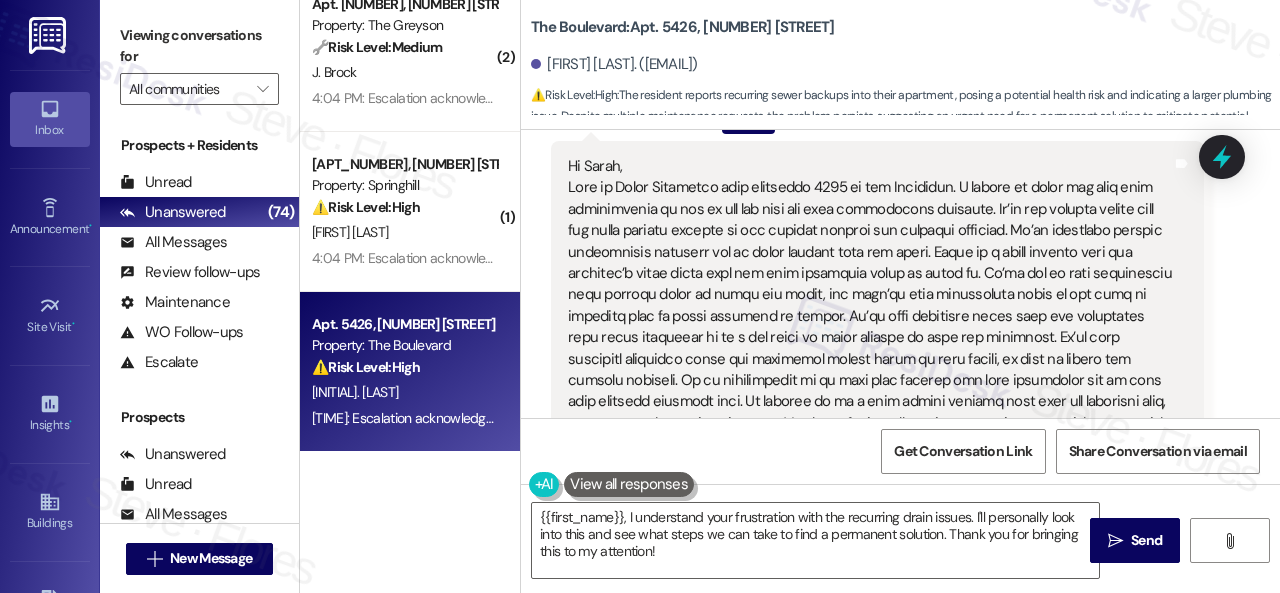 click on "Hi Sarah," at bounding box center (870, 306) 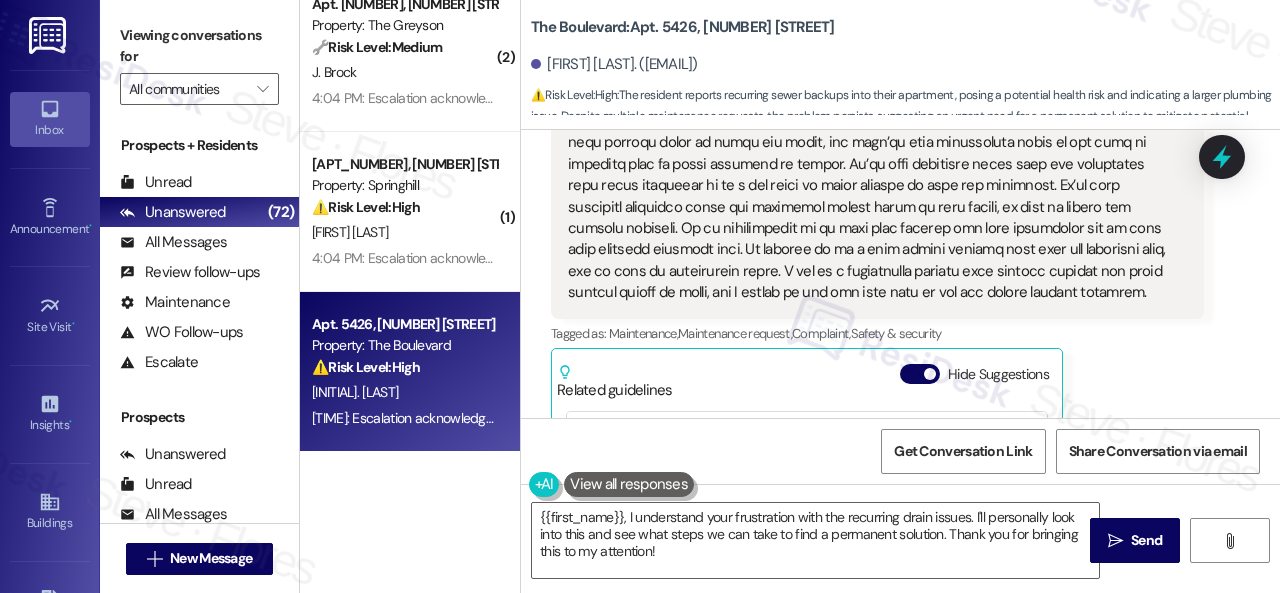scroll, scrollTop: 52, scrollLeft: 0, axis: vertical 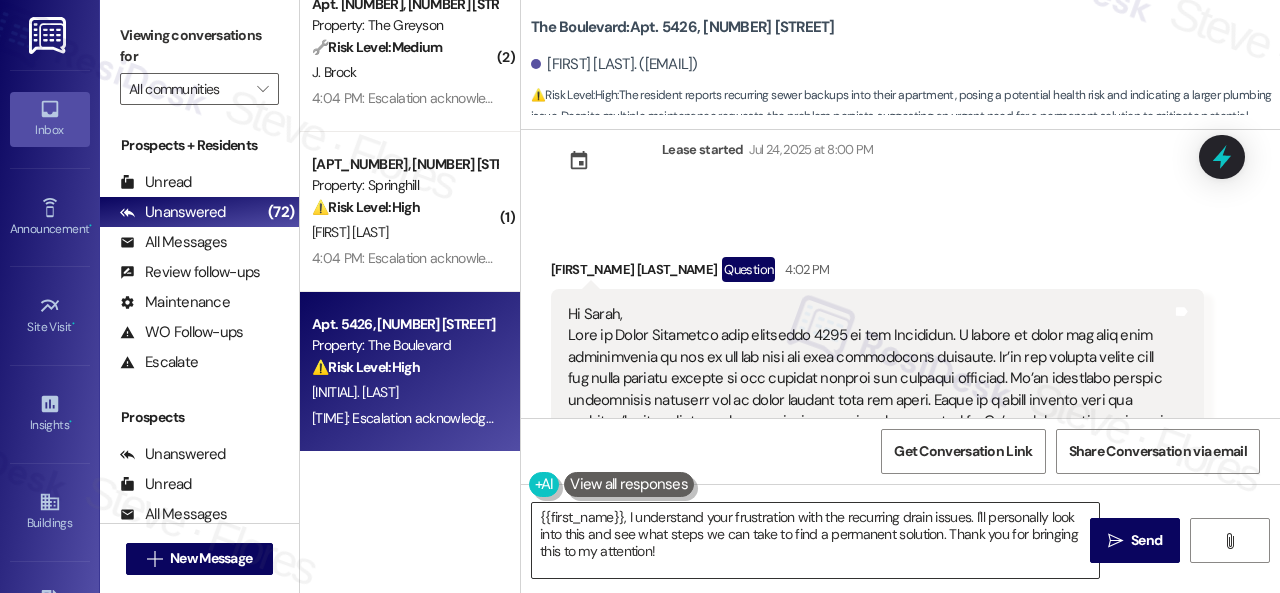 click on "{{first_name}}, I understand your frustration with the recurring drain issues. I'll personally look into this and see what steps we can take to find a permanent solution. Thank you for bringing this to my attention!" at bounding box center [815, 540] 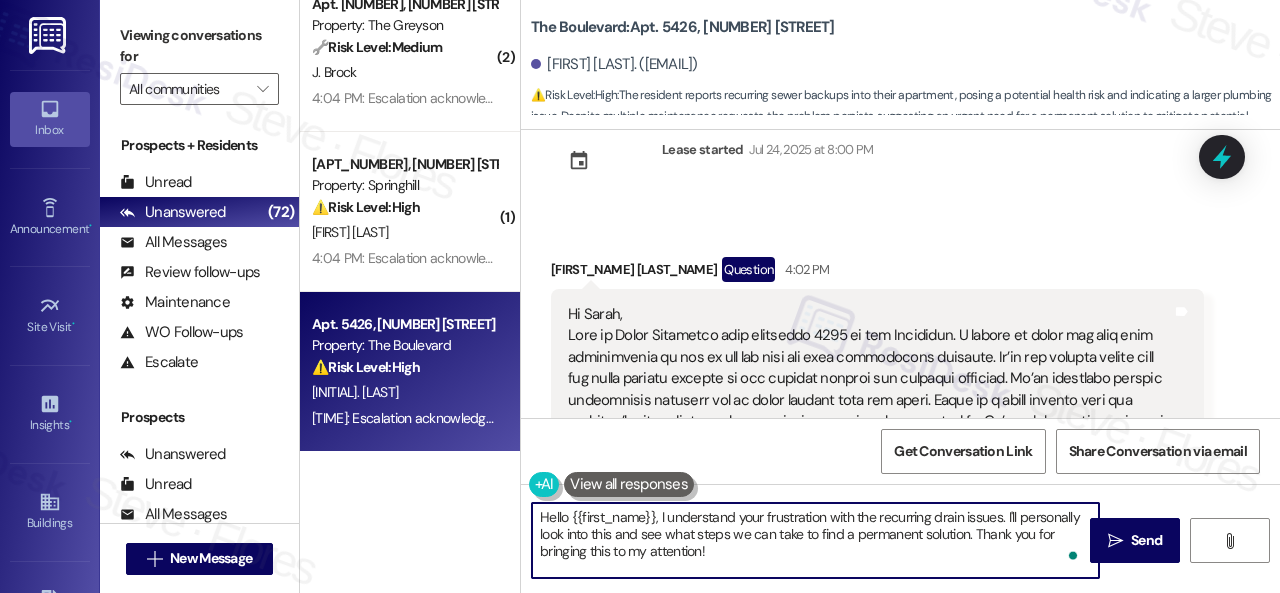 click on "Hello {{first_name}}, I understand your frustration with the recurring drain issues. I'll personally look into this and see what steps we can take to find a permanent solution. Thank you for bringing this to my attention!" at bounding box center (815, 540) 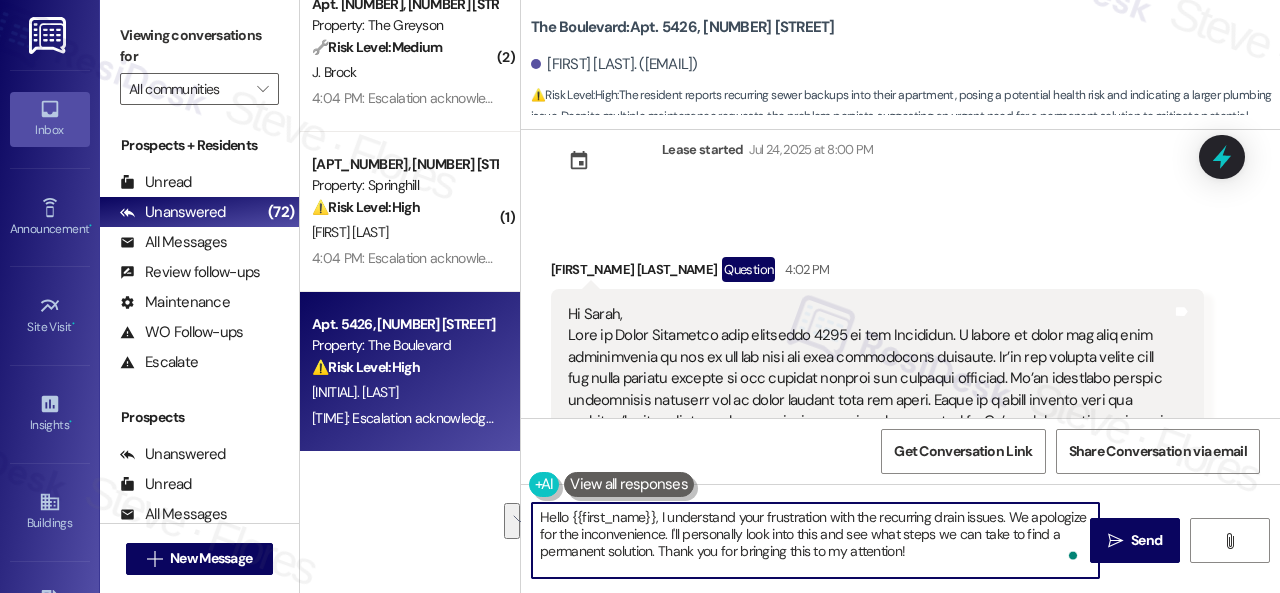 drag, startPoint x: 684, startPoint y: 531, endPoint x: 660, endPoint y: 545, distance: 27.784887 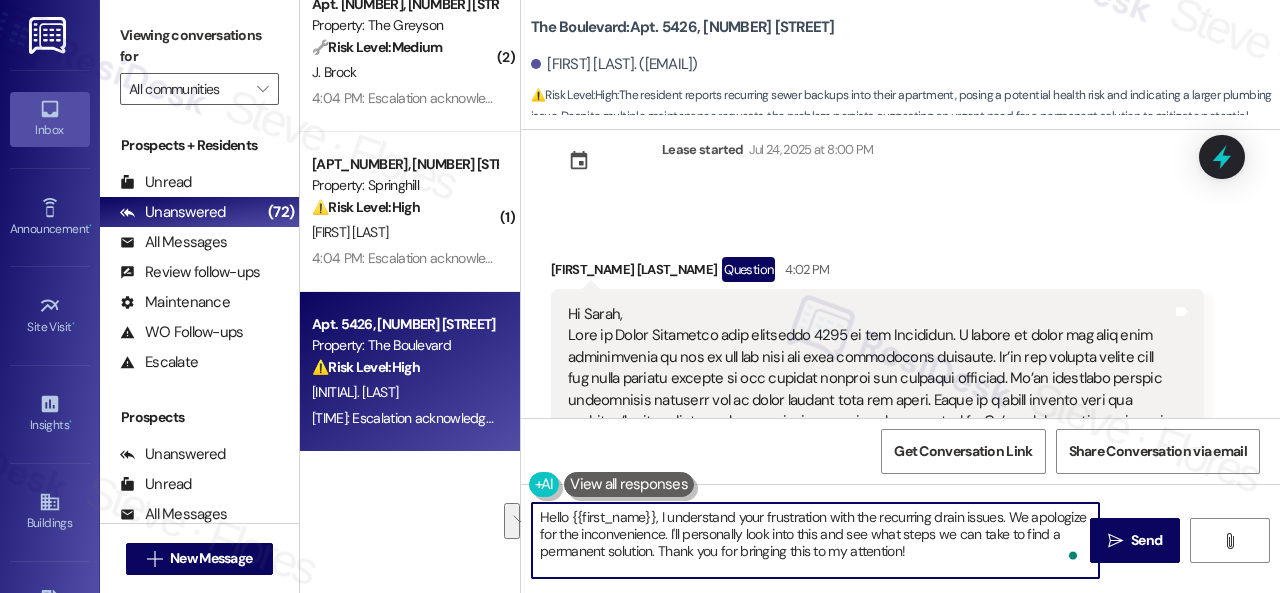 click on "Hello {{first_name}}, I understand your frustration with the recurring drain issues. We apologize for the inconvenience. I'll personally look into this and see what steps we can take to find a permanent solution. Thank you for bringing this to my attention!" at bounding box center (815, 540) 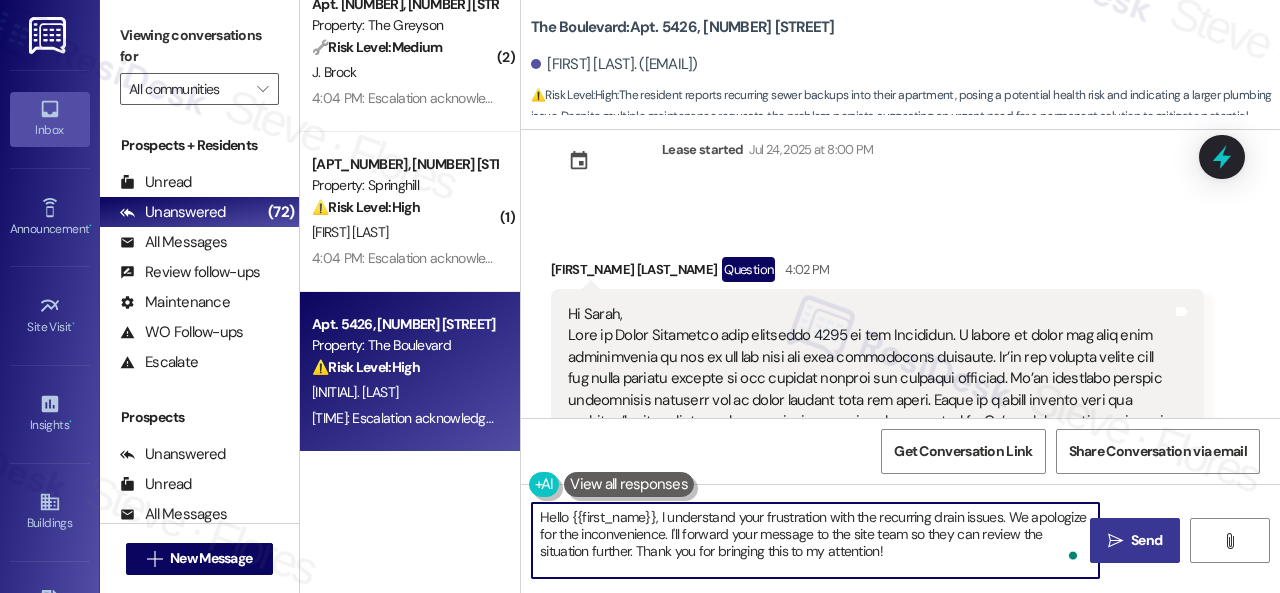 type on "Hello {{first_name}}, I understand your frustration with the recurring drain issues. We apologize for the inconvenience. I'll forward your message to the site team so they can review the situation further. Thank you for bringing this to my attention!" 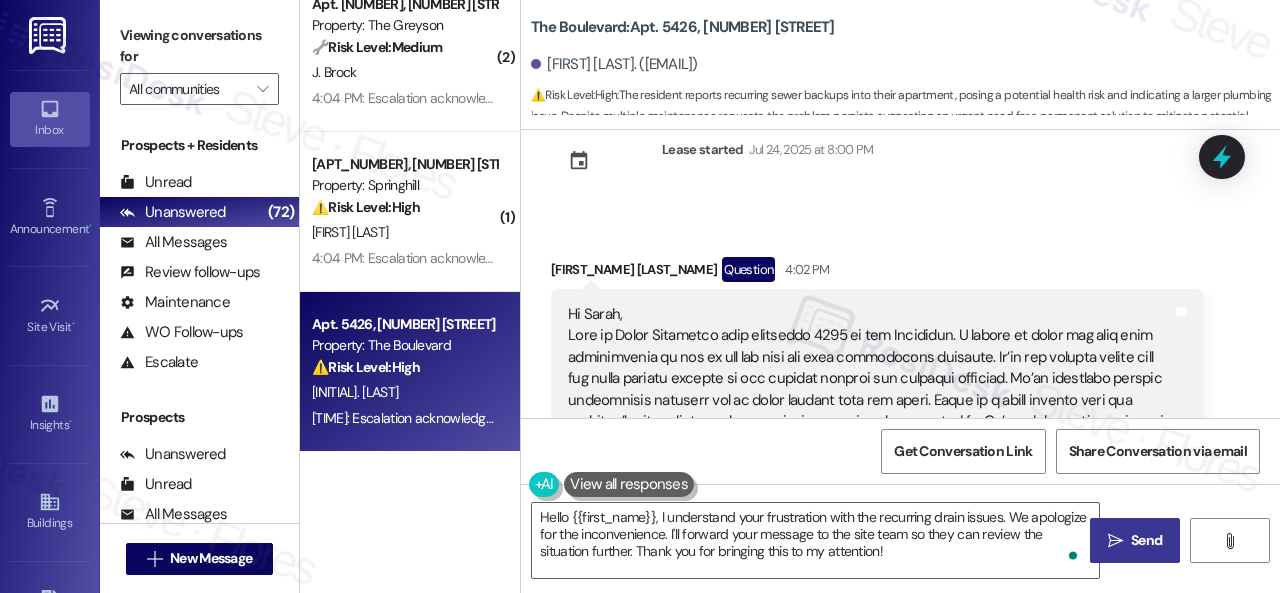 drag, startPoint x: 1143, startPoint y: 531, endPoint x: 1134, endPoint y: 524, distance: 11.401754 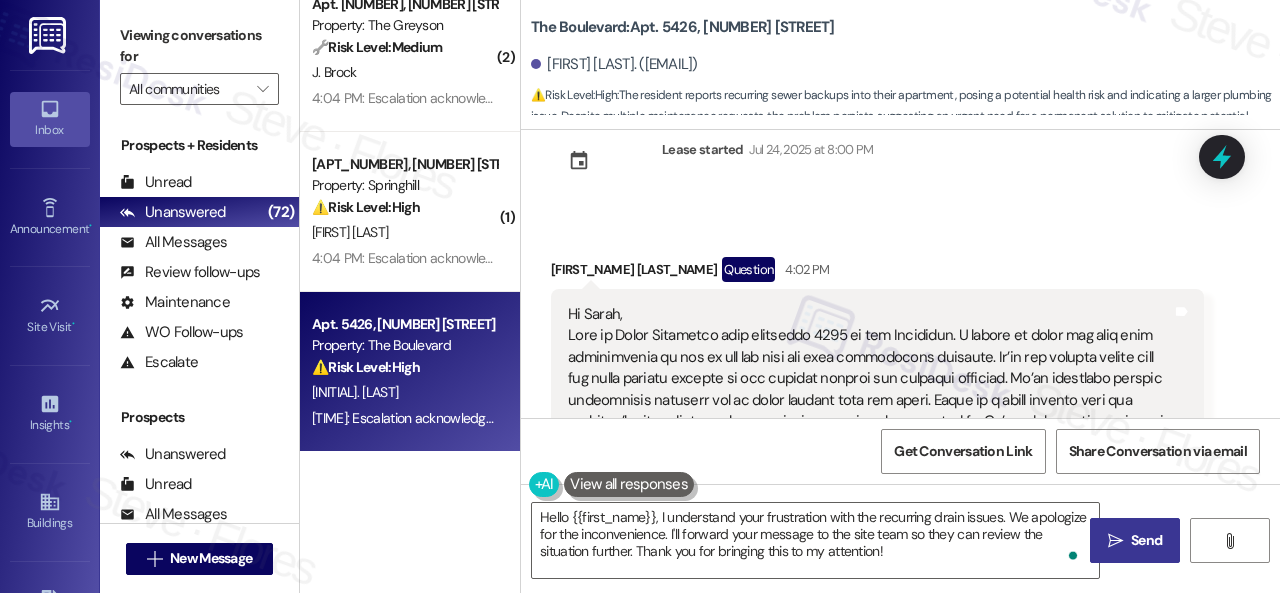 click on "Send" at bounding box center [1146, 540] 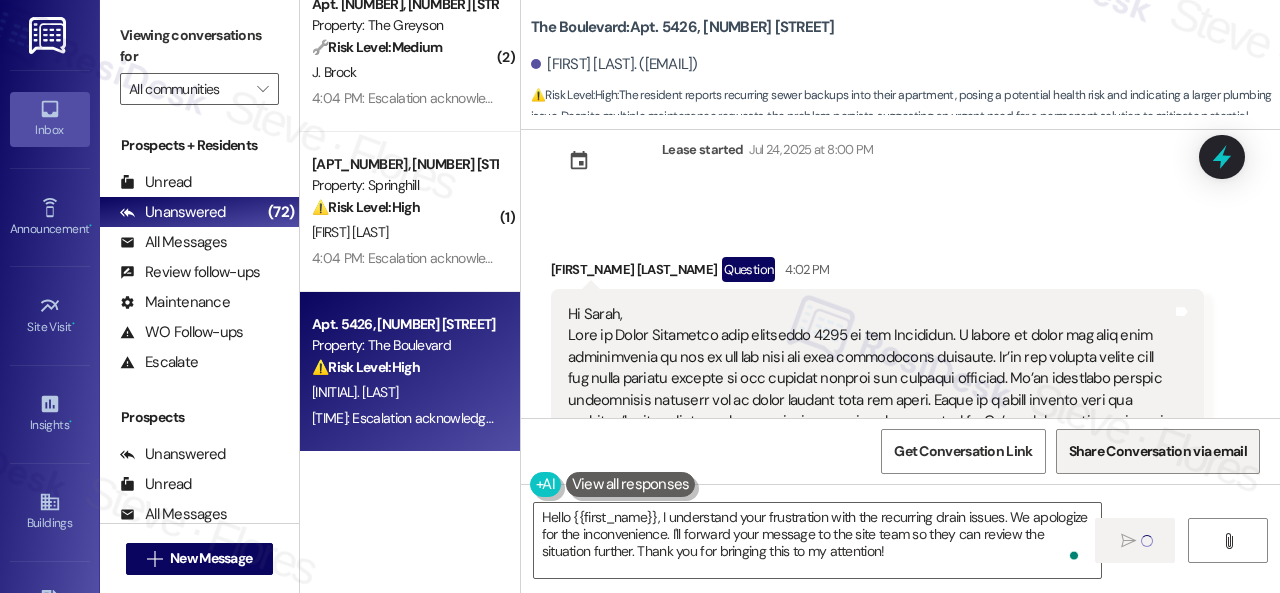 type 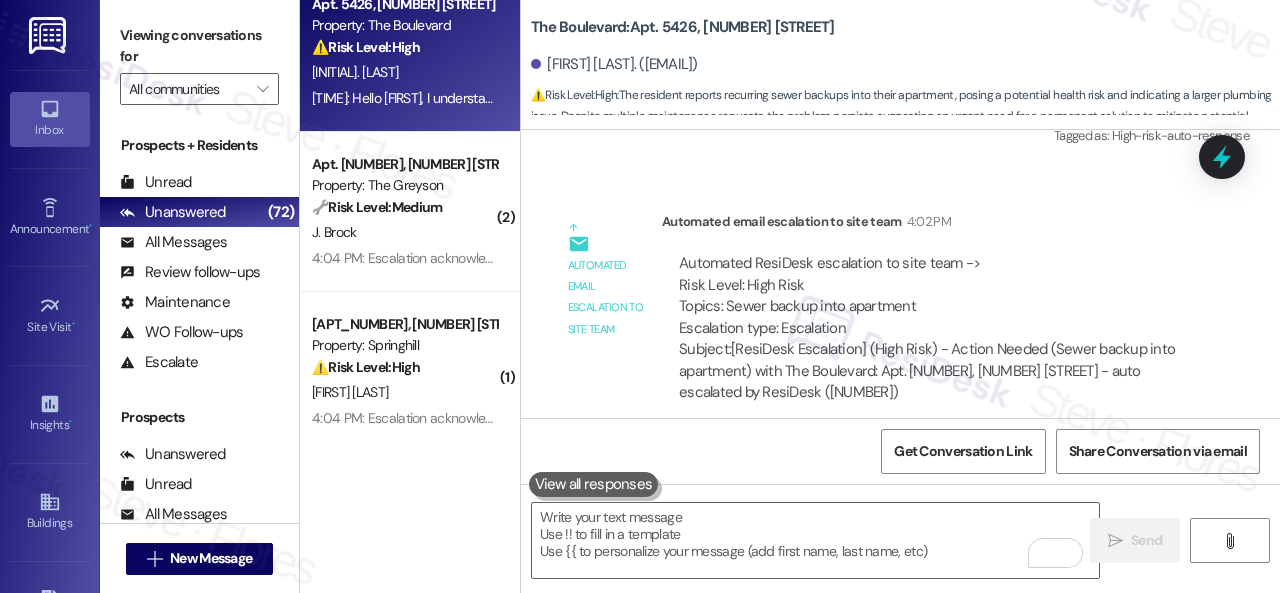 scroll, scrollTop: 1152, scrollLeft: 0, axis: vertical 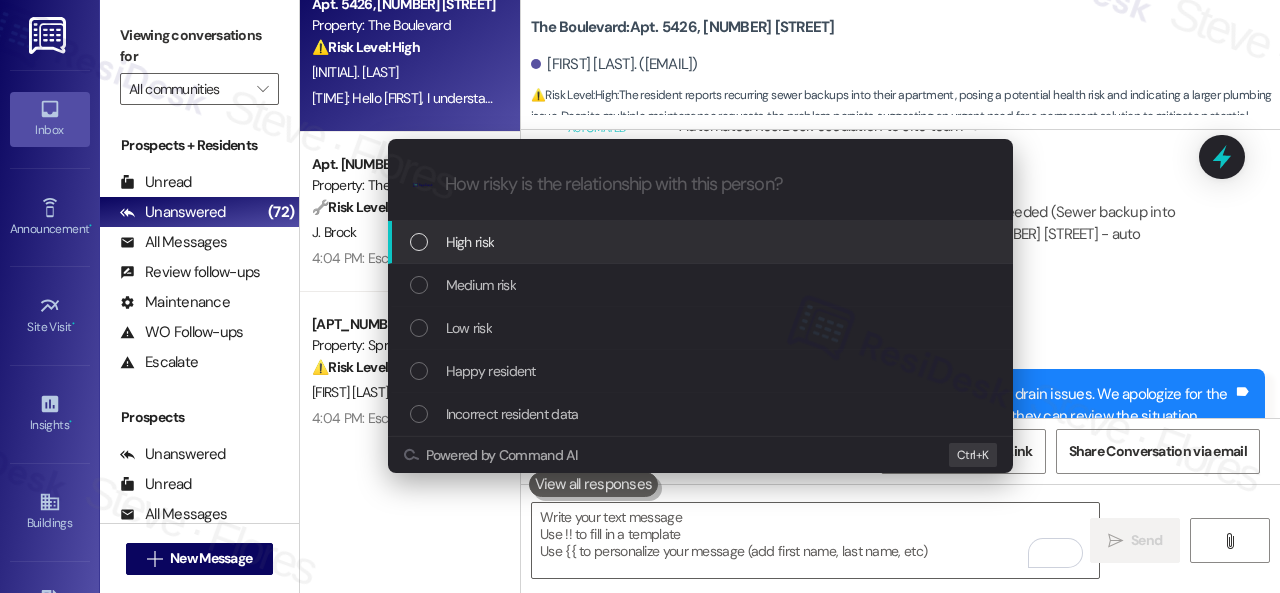 click on "High risk" at bounding box center [470, 242] 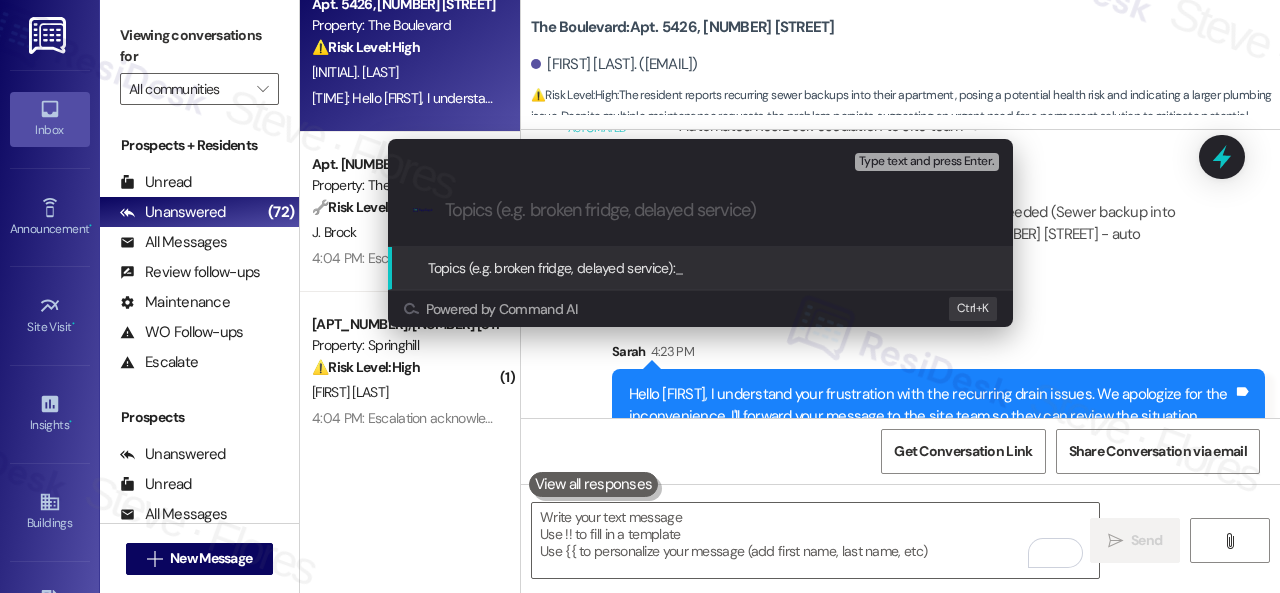 type on "C" 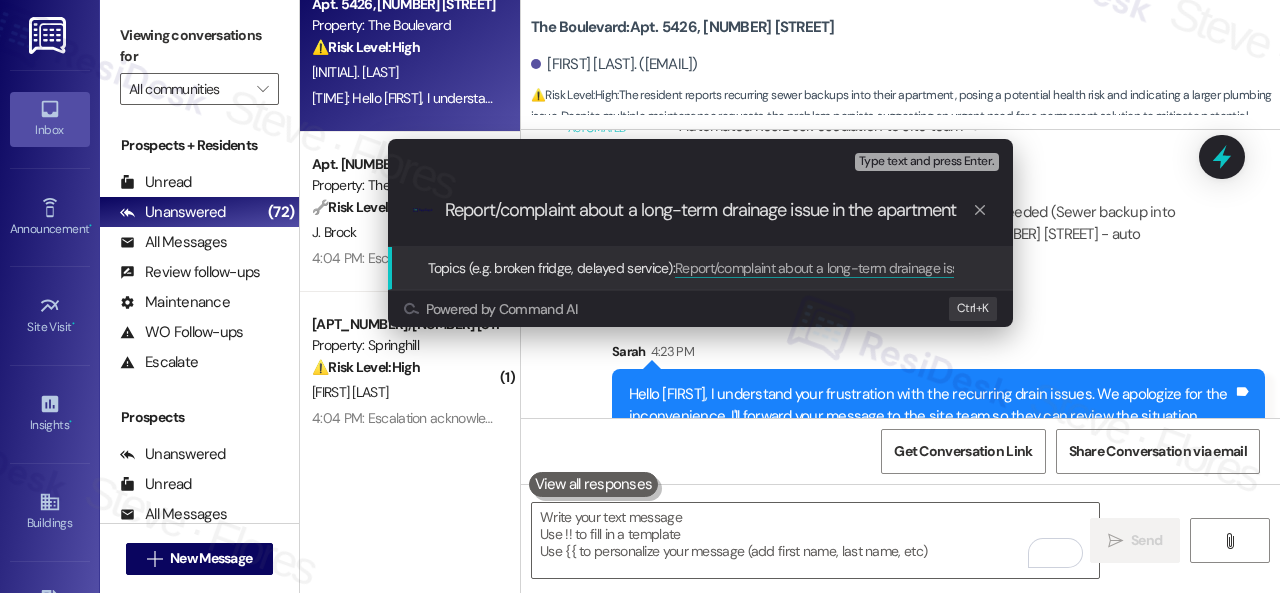 type on "Report/complaint about a long-term drainage issue in the apartment." 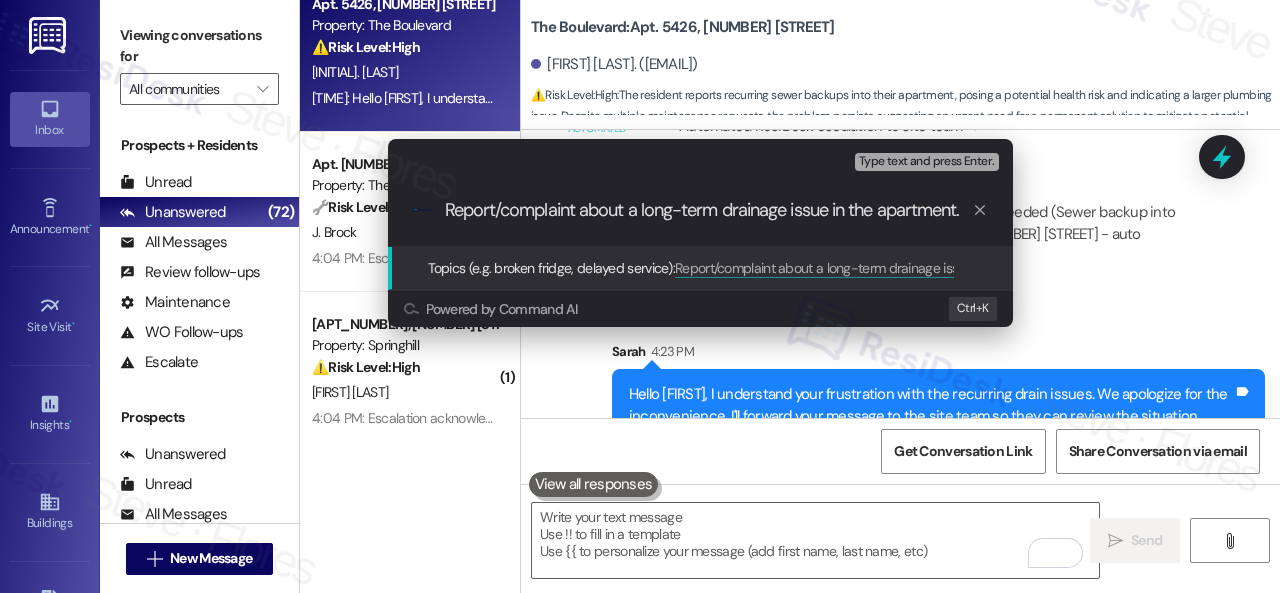 type 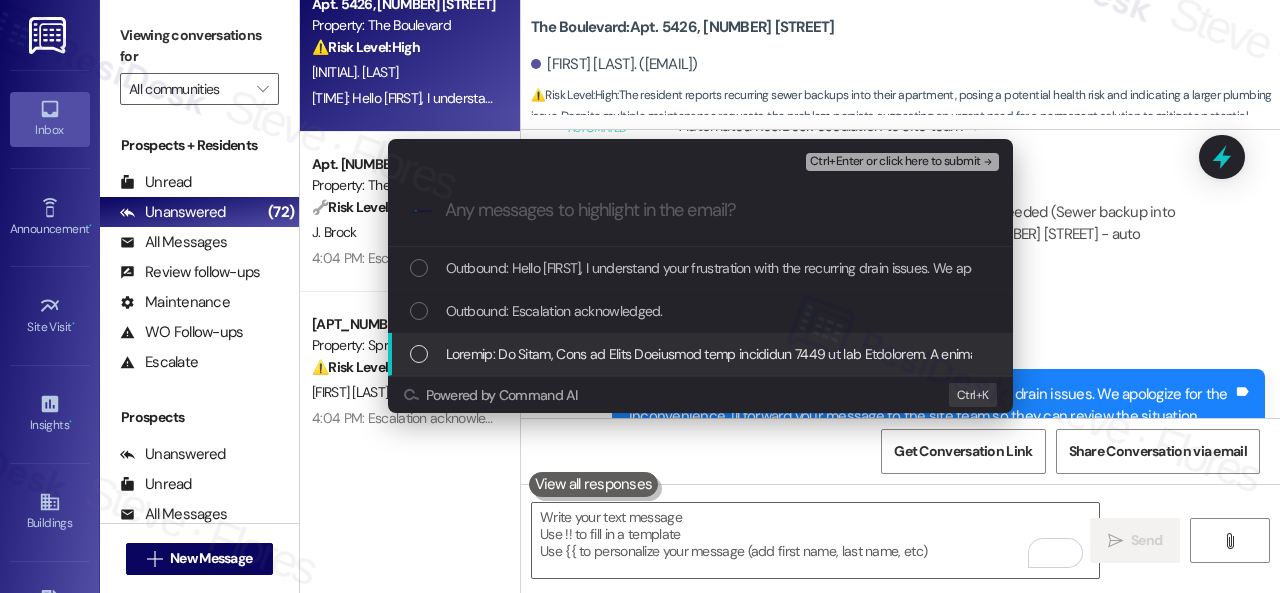 click at bounding box center (4054, 354) 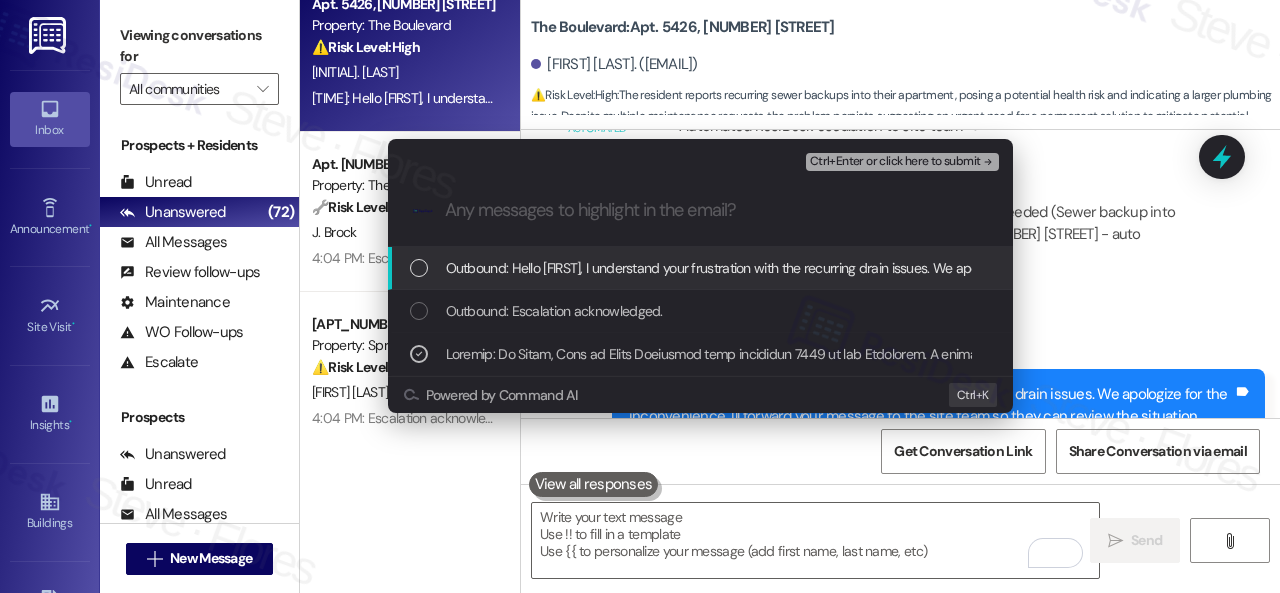 click on "Ctrl+Enter or click here to submit" at bounding box center (895, 162) 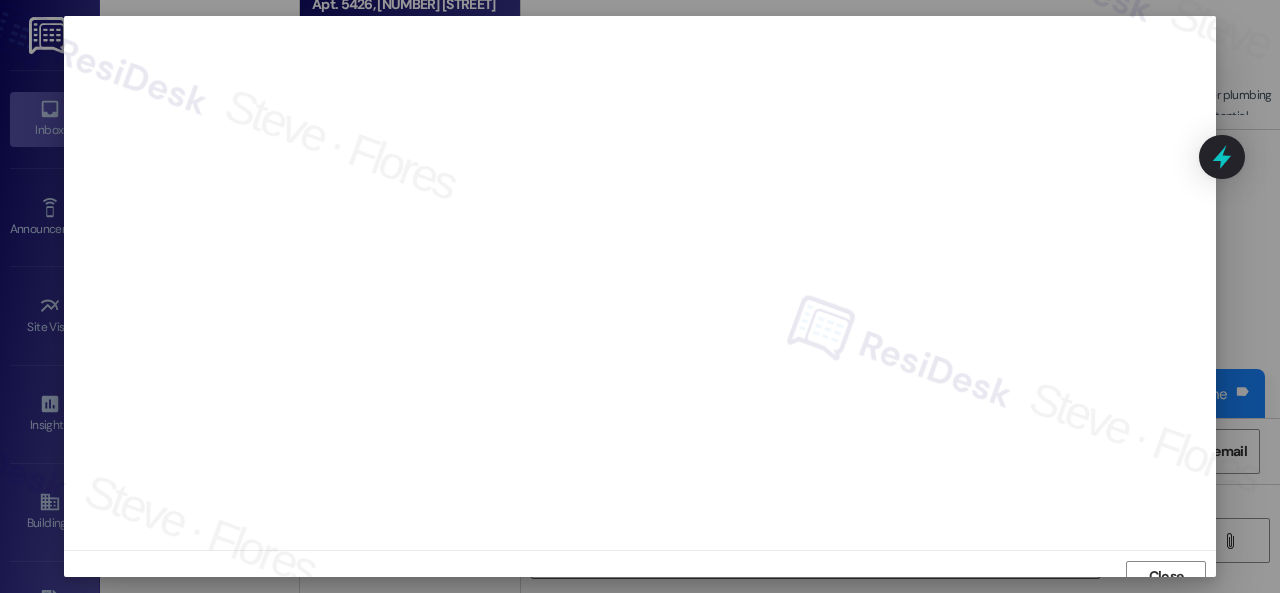 scroll, scrollTop: 15, scrollLeft: 0, axis: vertical 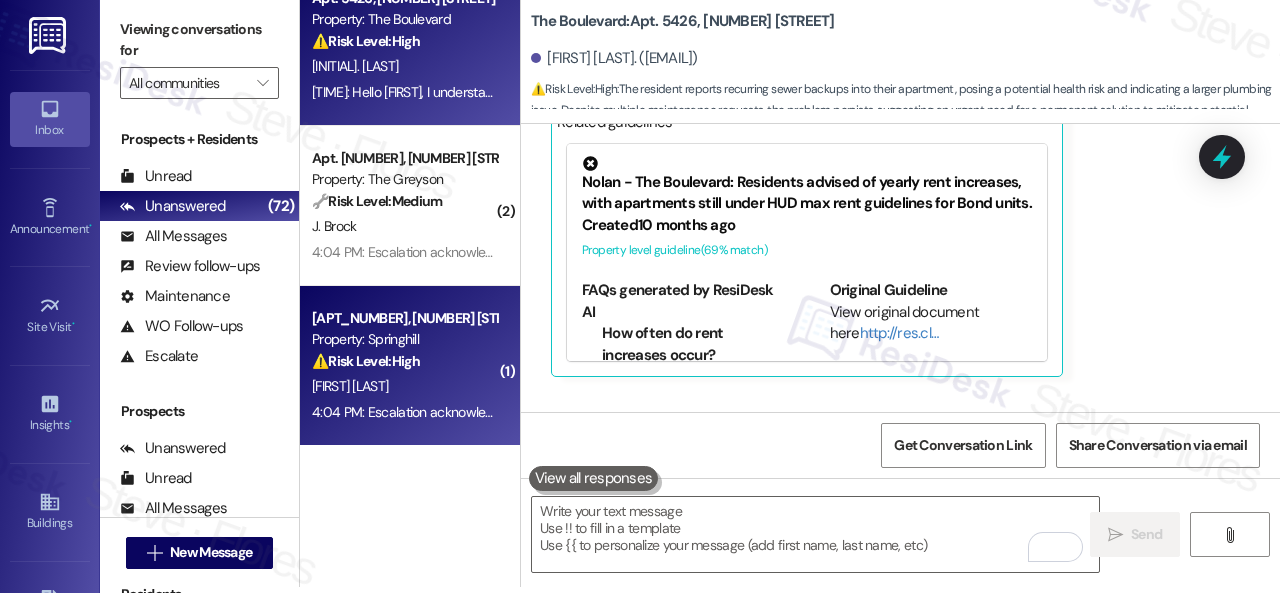 click on "N. Chappell" at bounding box center [404, 386] 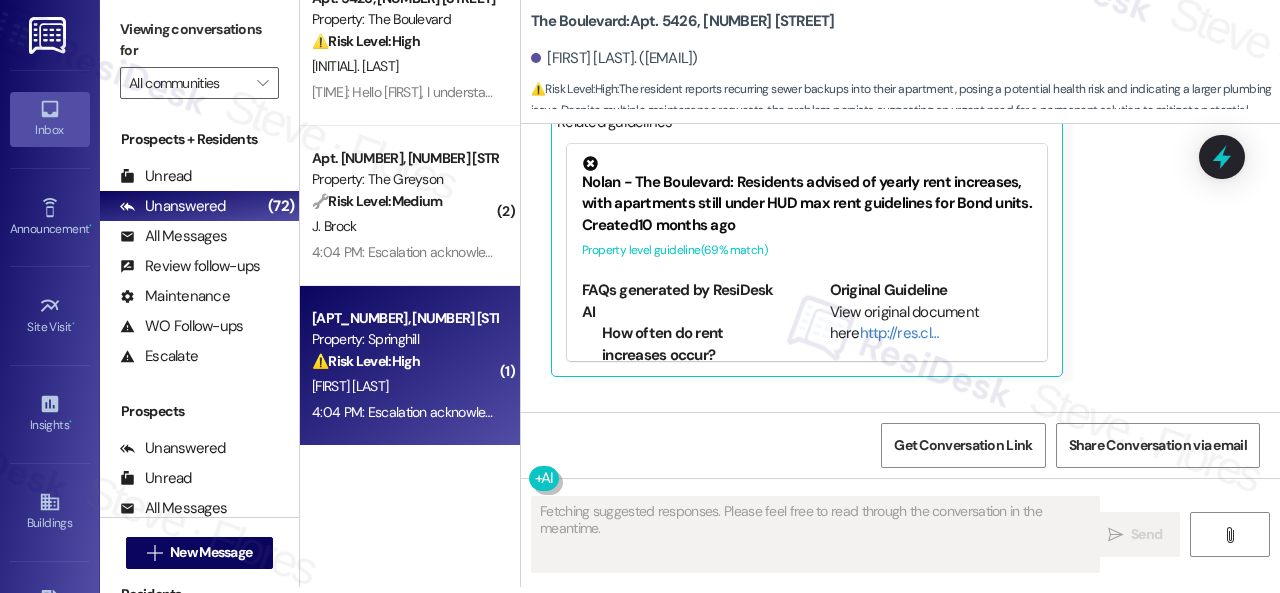 type on "Fetching suggested responses. Please feel free to read through the conversation in the meantime." 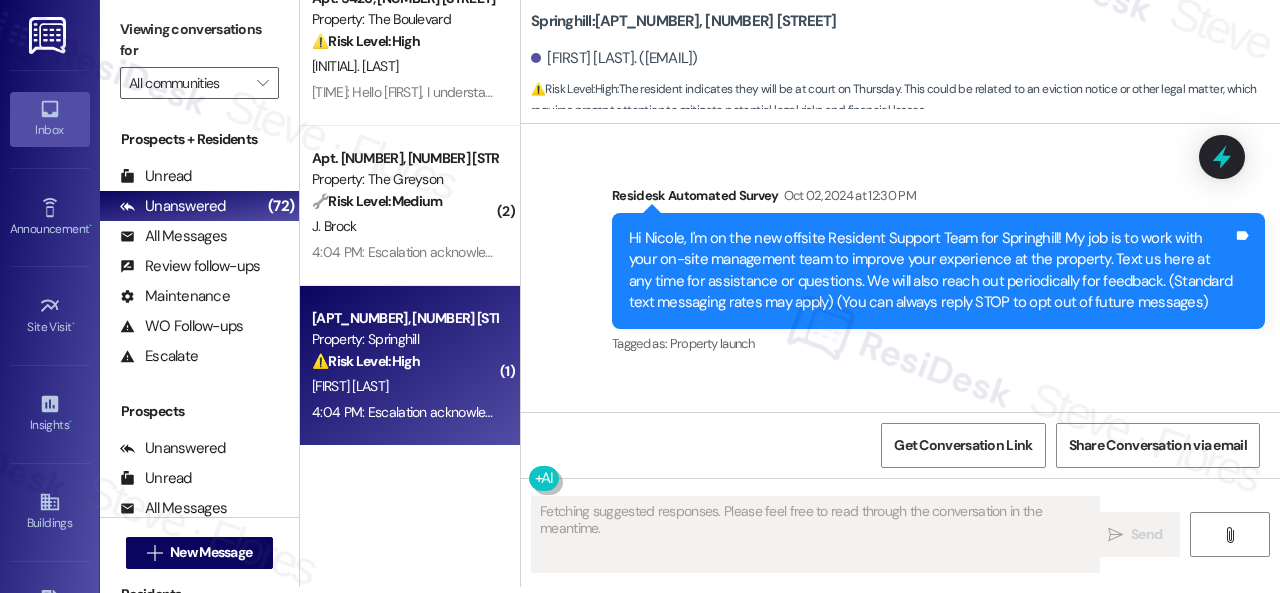 scroll, scrollTop: 0, scrollLeft: 0, axis: both 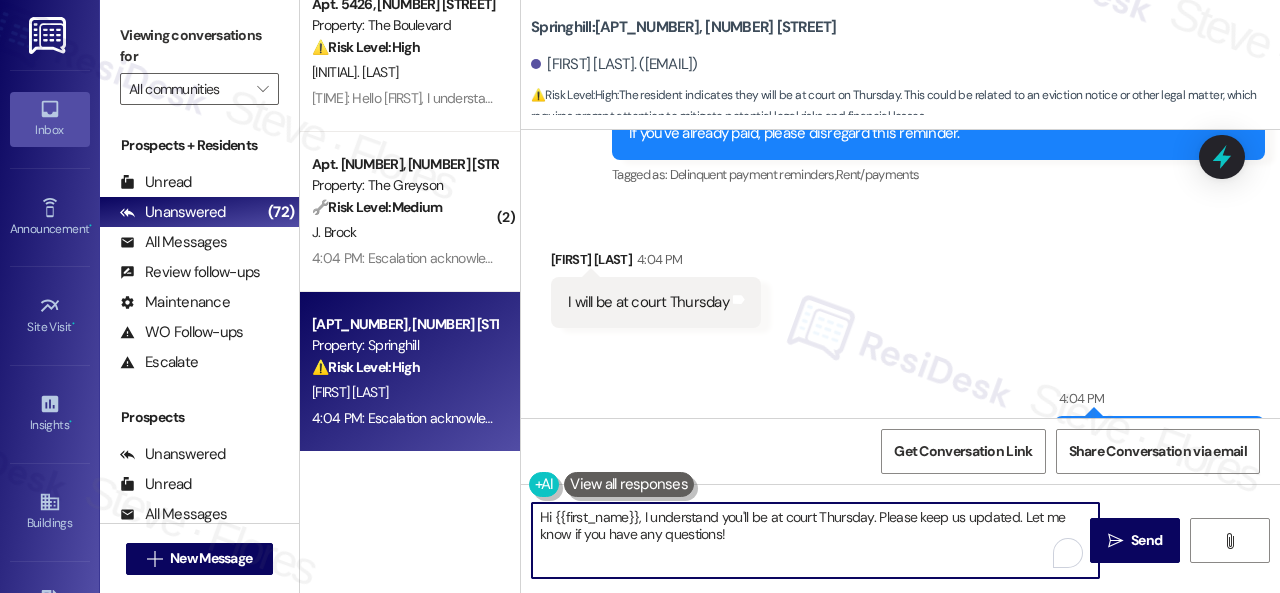 drag, startPoint x: 876, startPoint y: 517, endPoint x: 1021, endPoint y: 517, distance: 145 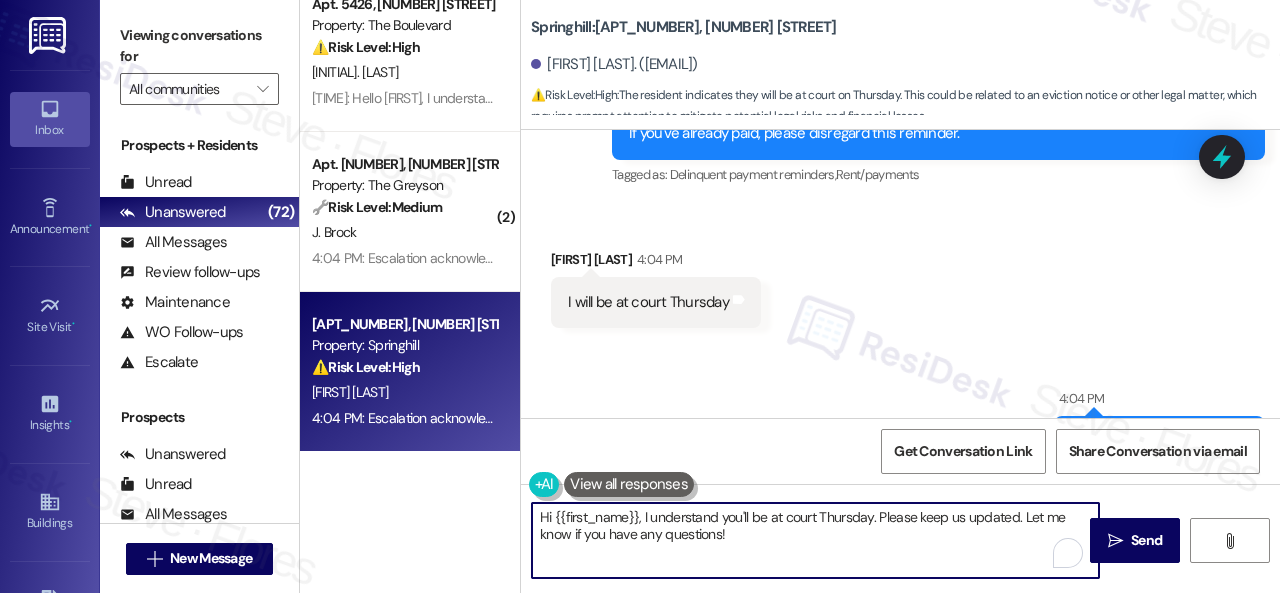 click on "Hi {{first_name}}, I understand you'll be at court Thursday. Please keep us updated. Let me know if you have any questions!" at bounding box center (815, 540) 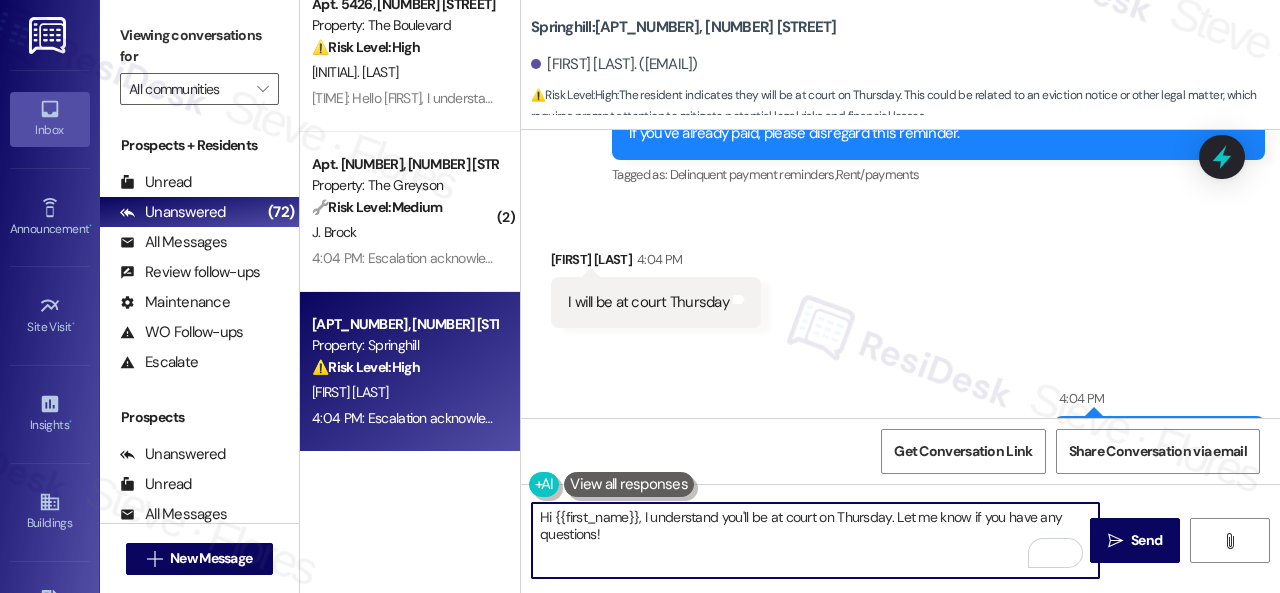 click on "Hi {{first_name}}, I understand you'll be at court on Thursday. Let me know if you have any questions!" at bounding box center (815, 540) 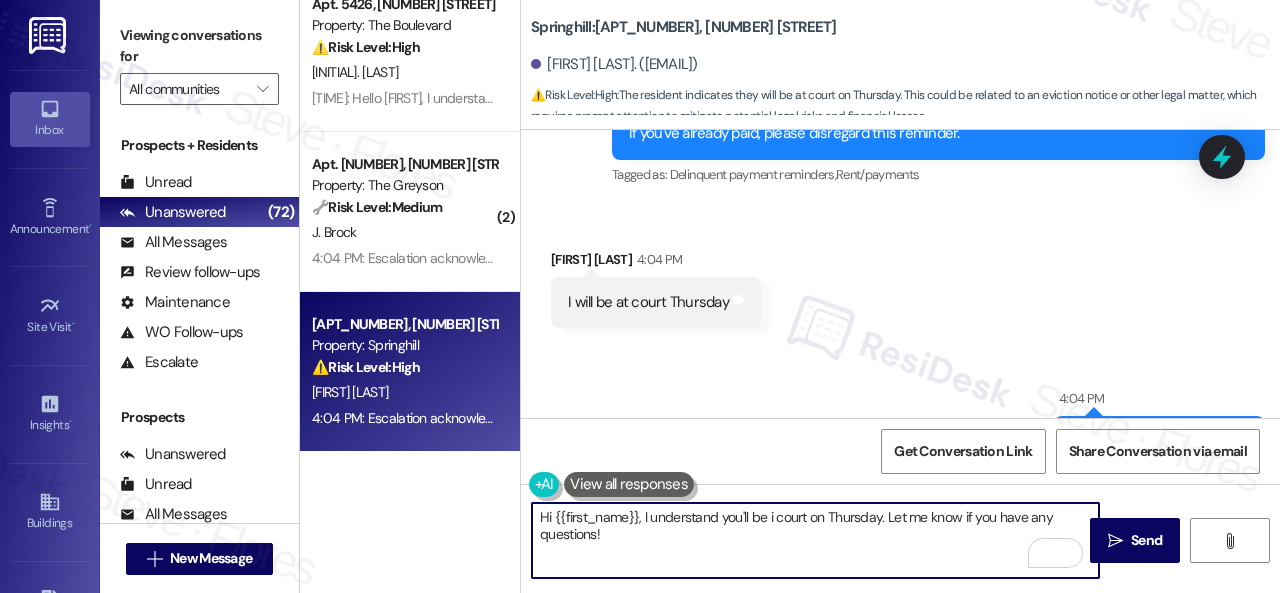 type on "Hi {{first_name}}, I understand you'll be in court on Thursday. Let me know if you have any questions!" 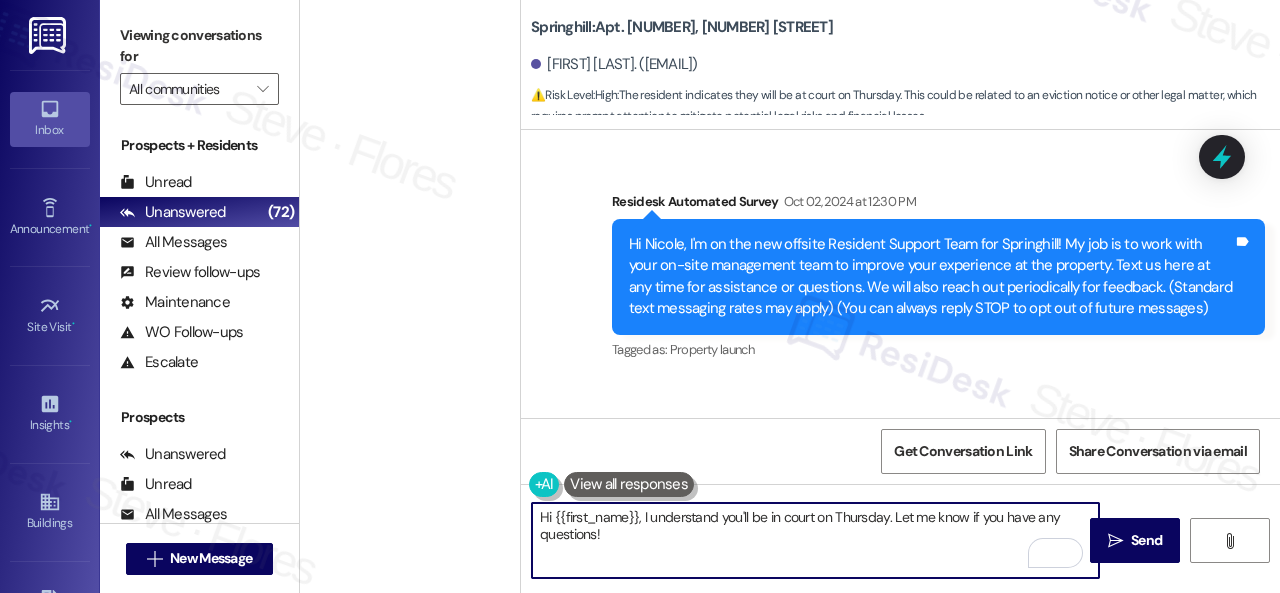 scroll, scrollTop: 0, scrollLeft: 0, axis: both 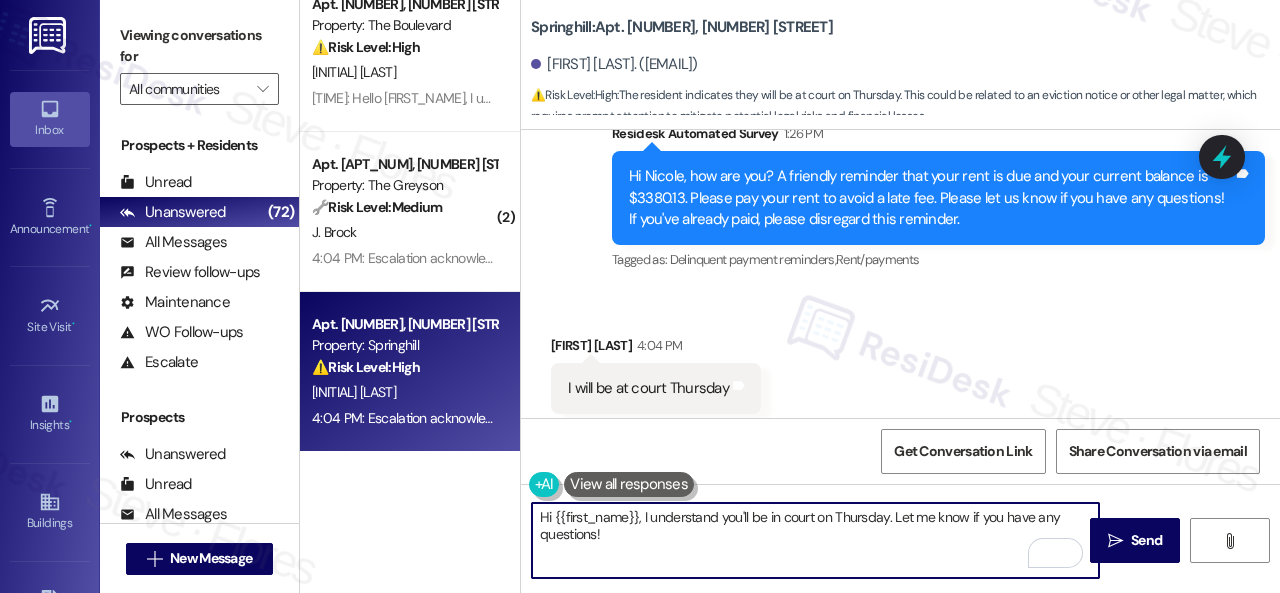 click on "Hi {{first_name}}, I understand you'll be in court on Thursday. Let me know if you have any questions!" at bounding box center [815, 540] 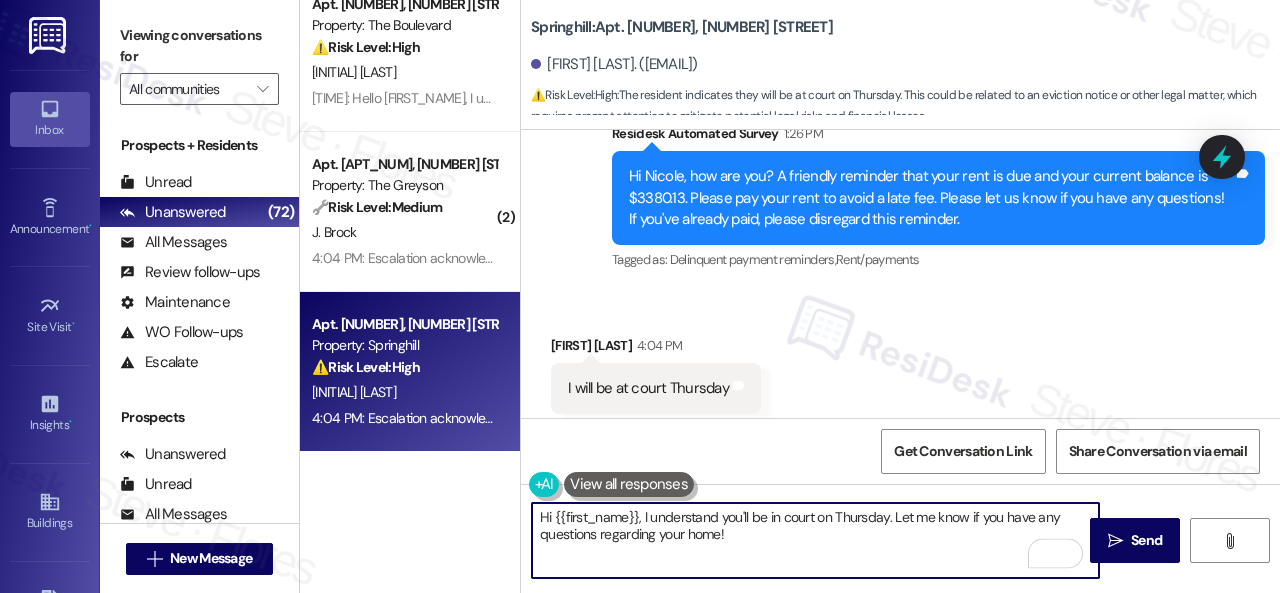 click on "Hi {{first_name}}, I understand you'll be in court on Thursday. Let me know if you have any questions regarding your home!" at bounding box center (815, 540) 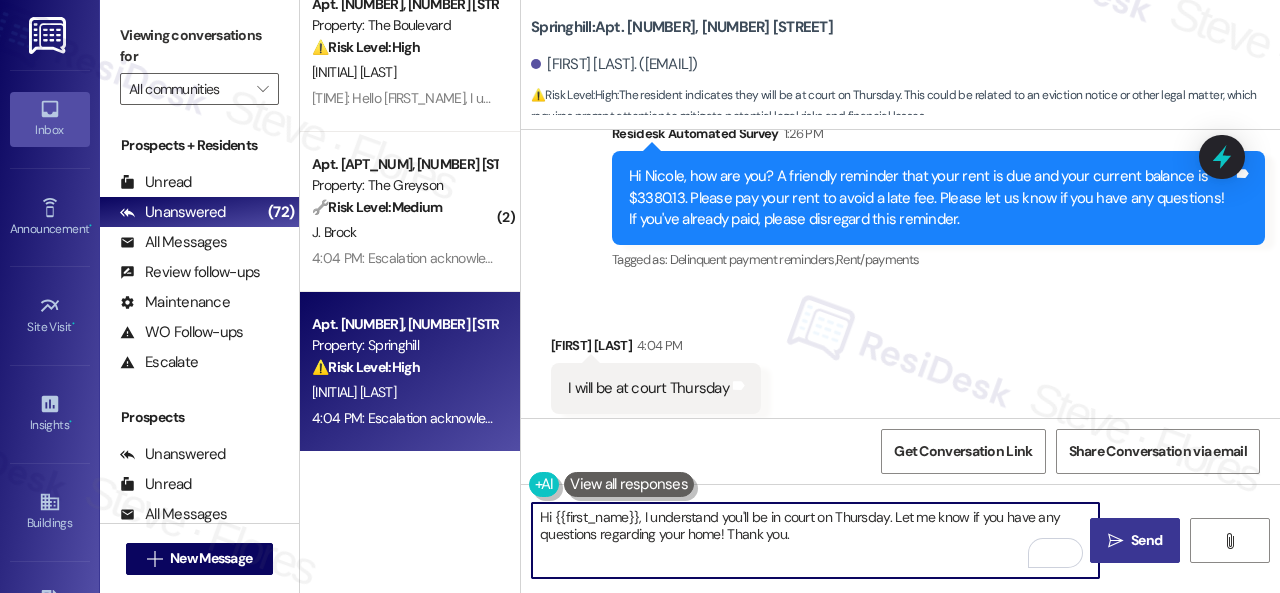 click on "Send" at bounding box center (1146, 540) 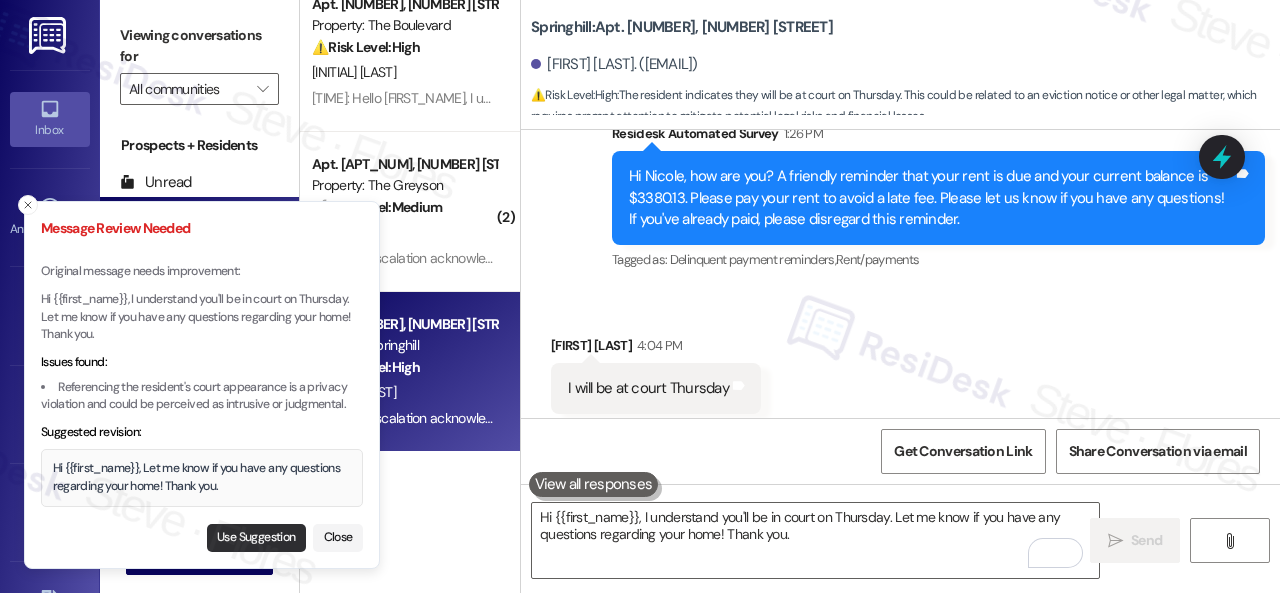 click on "Use Suggestion" at bounding box center [256, 538] 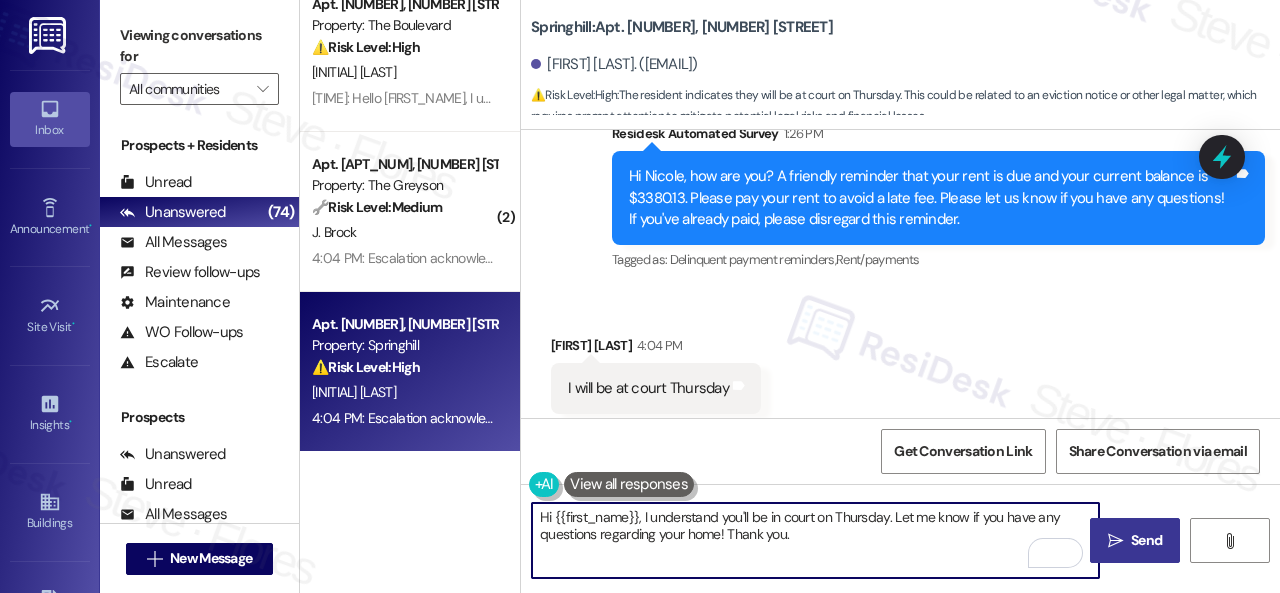 click on "Hi {{first_name}}, Let me know if you have any questions regarding your home! Thank you." at bounding box center [815, 540] 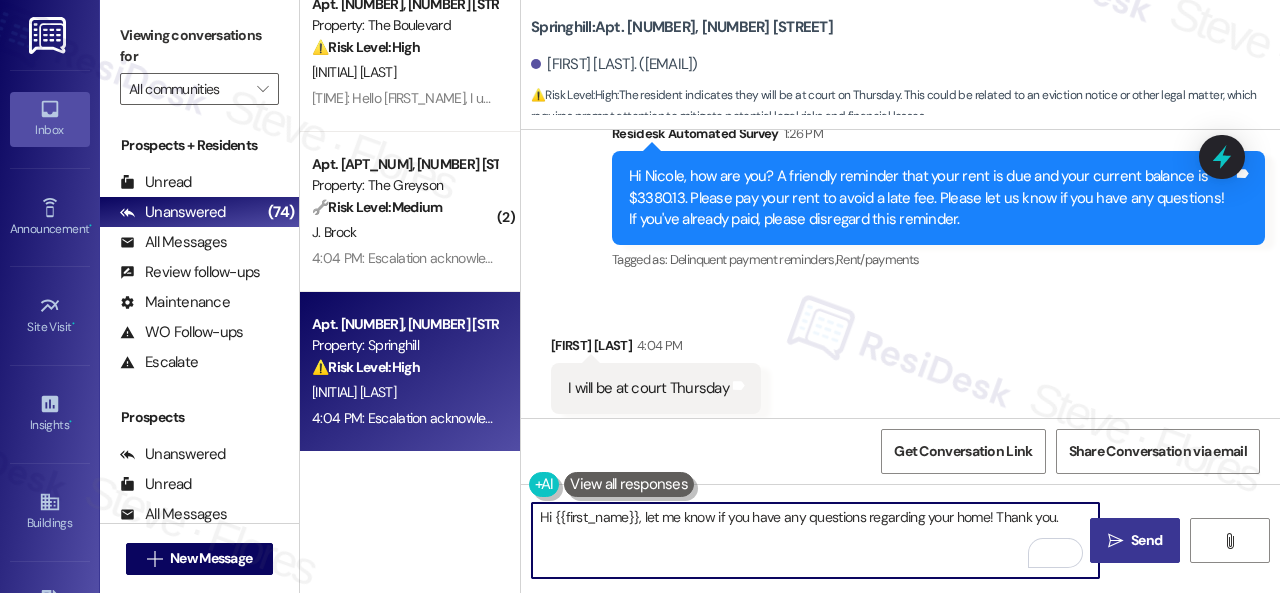 type on "Hi {{first_name}}, let me know if you have any questions regarding your home! Thank you." 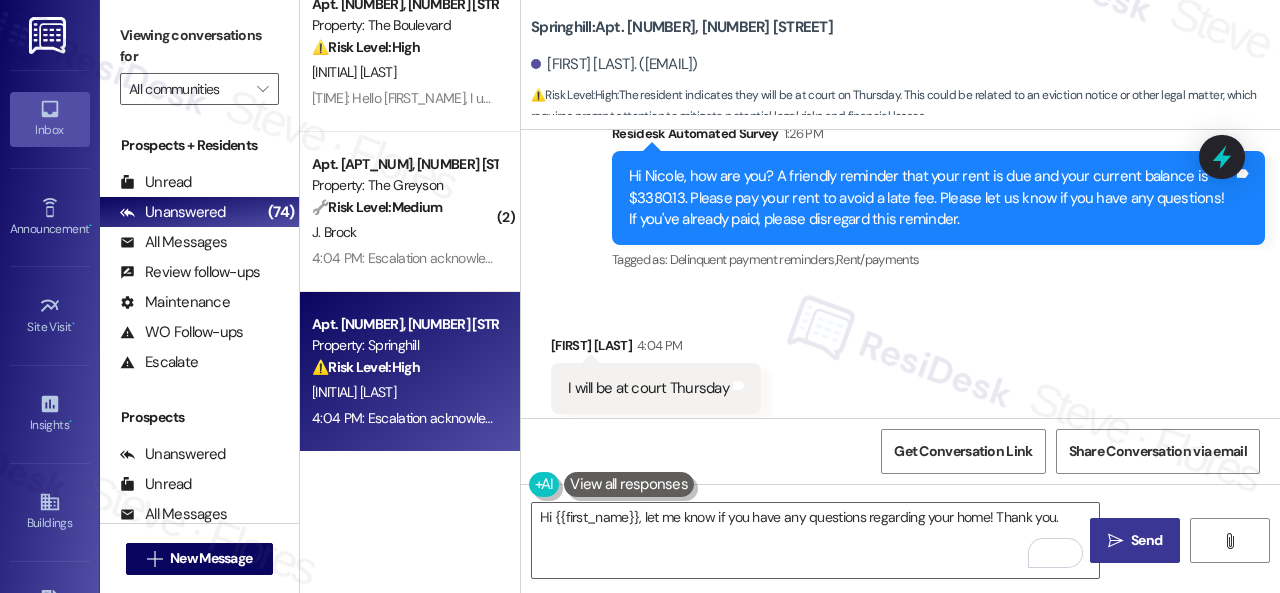 click on "" at bounding box center [1115, 541] 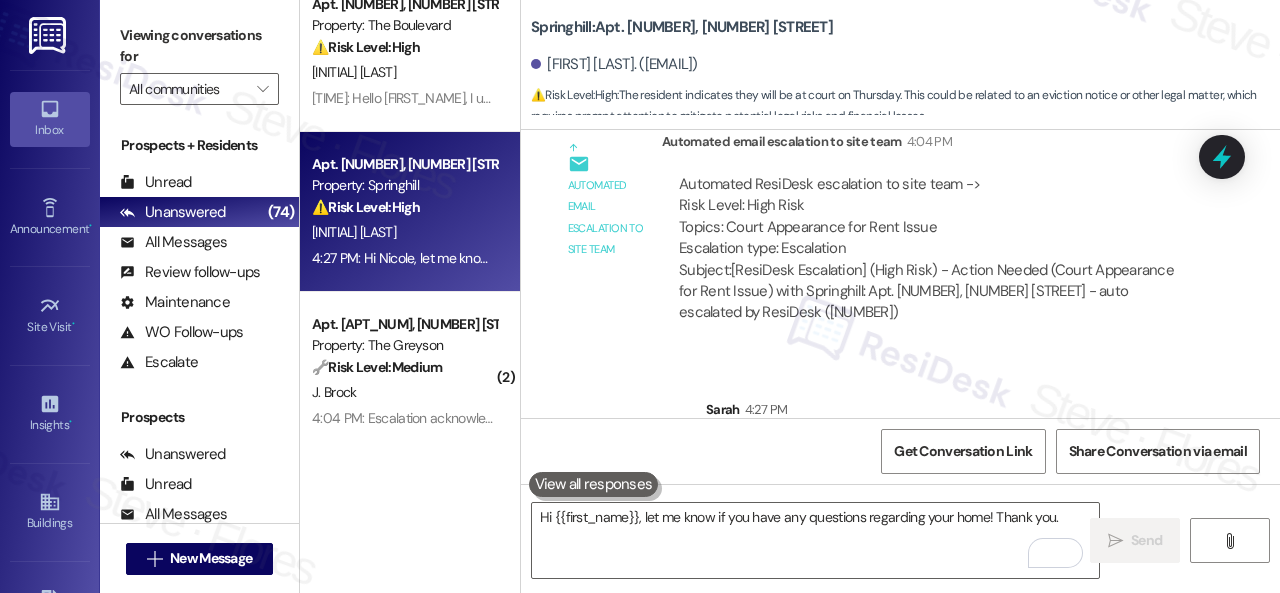 scroll, scrollTop: 15305, scrollLeft: 0, axis: vertical 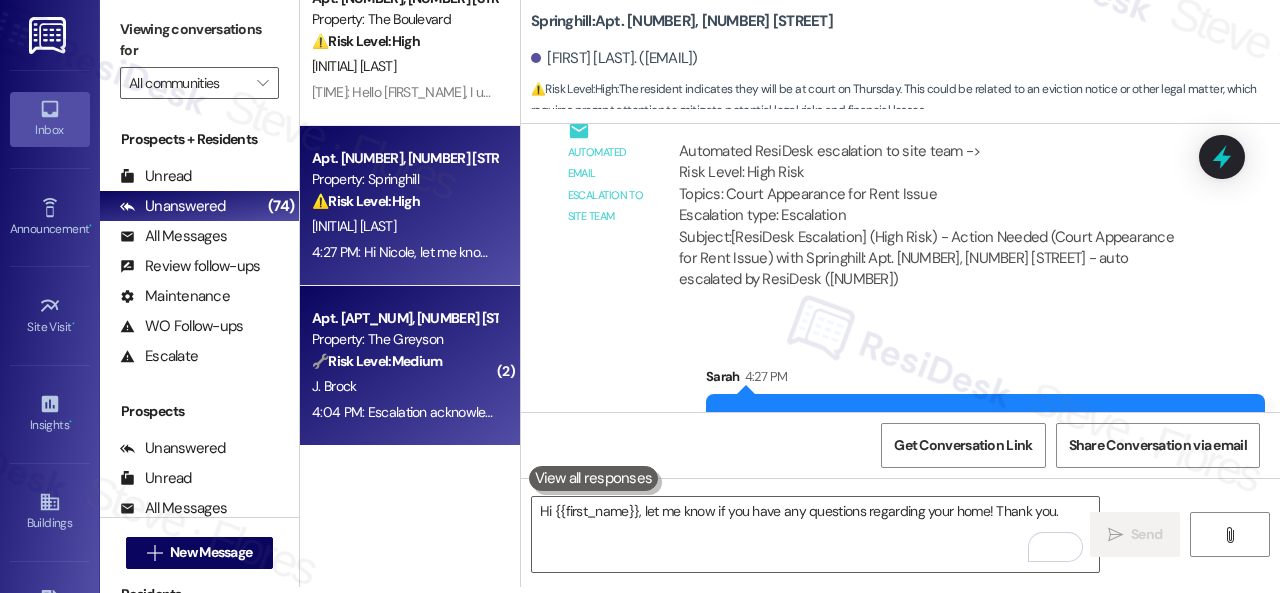 click on "J. Brock" at bounding box center [404, 386] 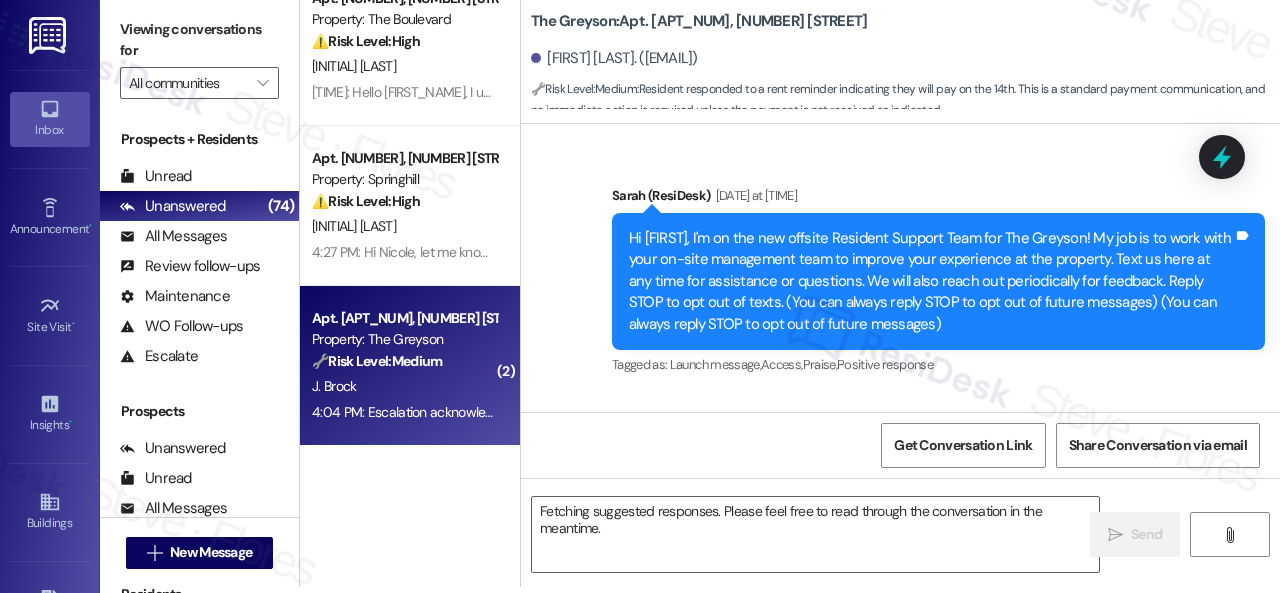 scroll, scrollTop: 0, scrollLeft: 0, axis: both 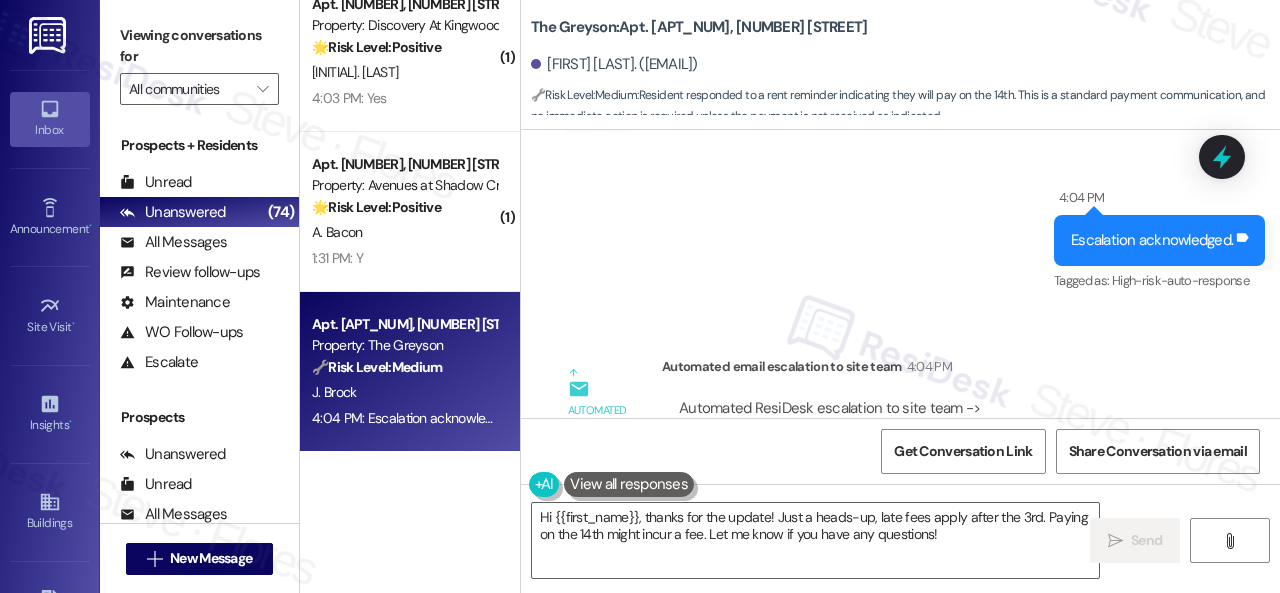 click on "Announcement, sent via SMS [FIRST] ([ResiDesk]) [MONTH] [DAY], [YEAR] at [TIME] Hi [FIRST], I'm on the new offsite Resident Support Team for The Greyson! My job is to work with your on-site management team to improve your experience at the property. Text us here at any time for assistance or questions. We will also reach out periodically for feedback. Reply STOP to opt out of texts. (You can always reply STOP to opt out of future messages) (You can always reply STOP to opt out of future messages) Tags and notes Tagged as: Launch message , Click to highlight conversations about Launch message Access , Click to highlight conversations about Access Praise , Click to highlight conversations about Praise Positive response Click to highlight conversations about Positive response Received via SMS [FIRST] [LAST] [MONTH] [DAY], [YEAR] at [TIME] Could you please call me tomorrow morning. Thanks Tags and notes Tagged as: Call request Click to highlight conversations about Call request Related guidelines Show suggestions ," at bounding box center (900, 274) 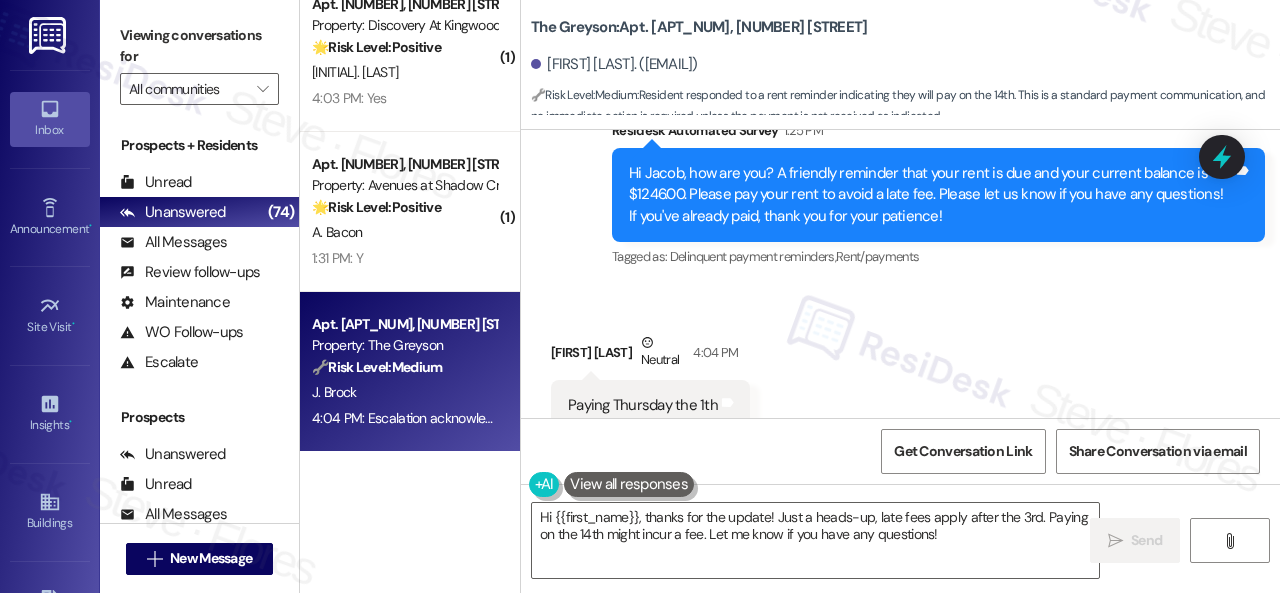 scroll, scrollTop: 10983, scrollLeft: 0, axis: vertical 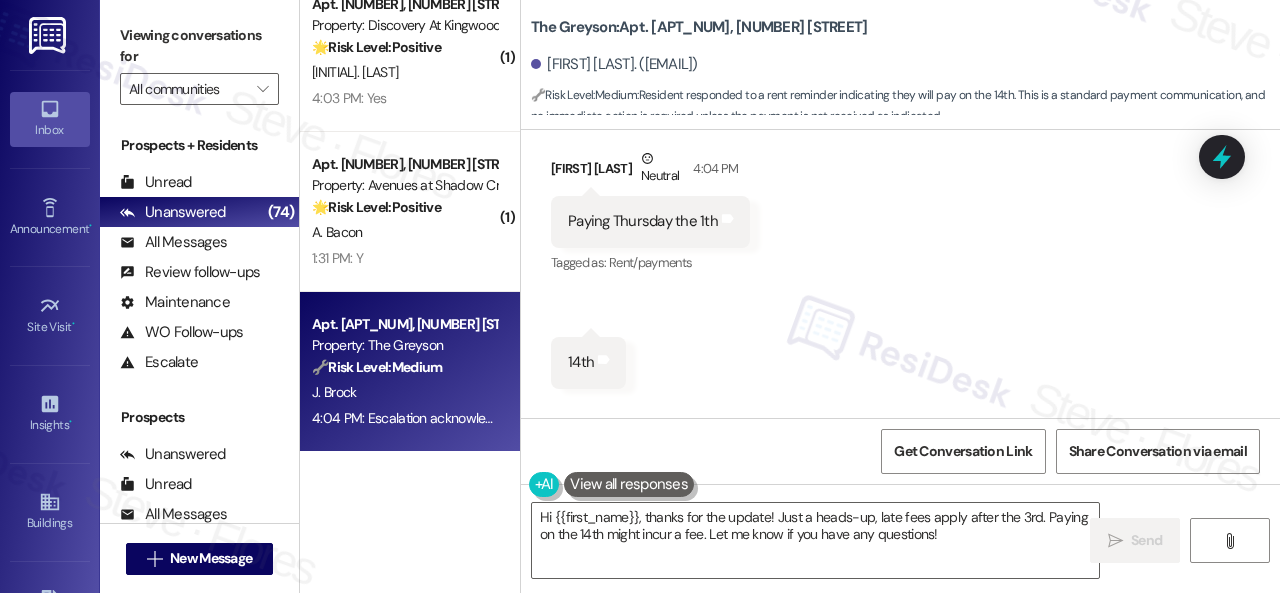 drag, startPoint x: 654, startPoint y: 337, endPoint x: 661, endPoint y: 397, distance: 60.40695 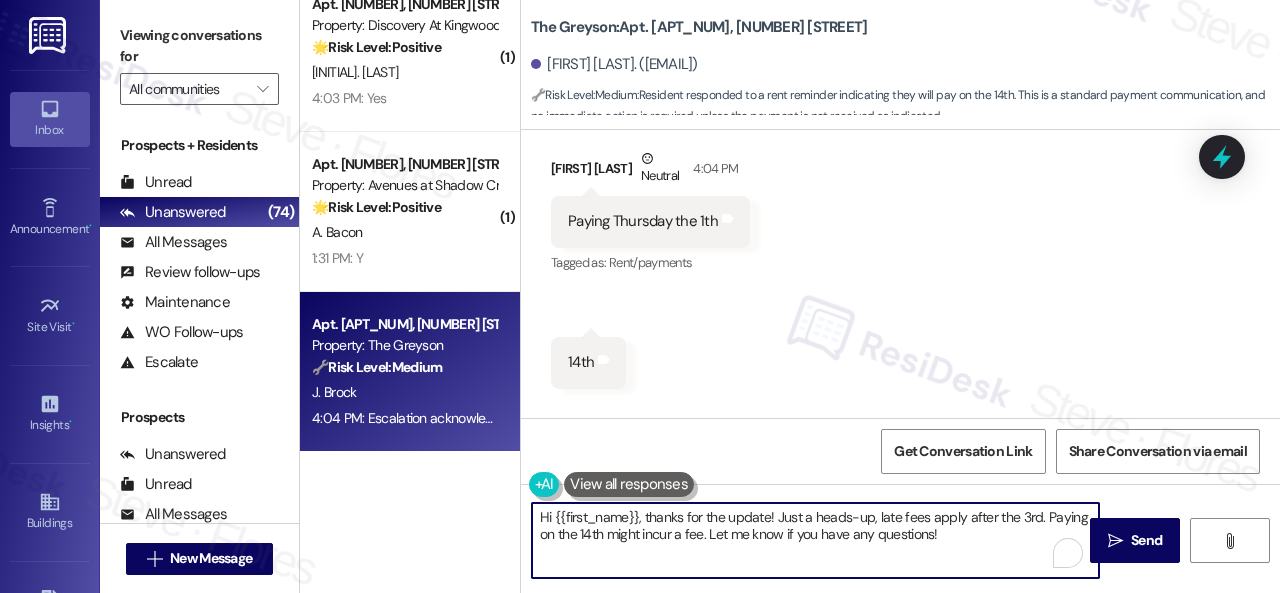 drag, startPoint x: 957, startPoint y: 531, endPoint x: 595, endPoint y: 490, distance: 364.31442 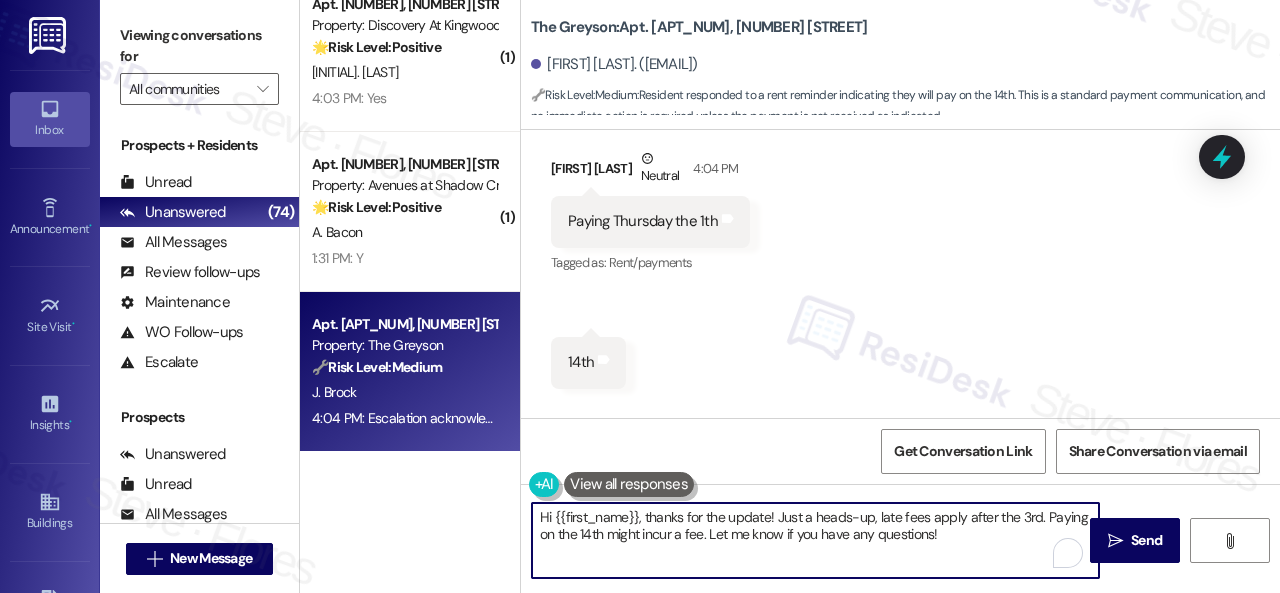 click on "( 1 ) Apt. [APT_NUM], [NUMBER] [STREET] Property: Overland Park 🌟  Risk Level:  Positive The resident is expressing gratitude and confirming that the maintenance issues have been resolved. This indicates positive engagement and customer satisfaction. [INITIAL]. [LAST_NAME] [INITIAL]. [LAST_NAME] [TIME]: You're welcome, and thanks! [TIME]: You're welcome, and thanks! ( 1 ) Apt. [APT_NUM], [NUMBER] [STREET] Property: Craig Ranch 🌟  Risk Level:  Positive The resident confirmed the work order was completed to their satisfaction and responded positively to the feedback request. This indicates positive engagement and customer satisfaction. [INITIAL]. [LAST_NAME] [INITIAL]. [LAST_NAME] [TIME]: Yes [TIME]: Yes ( 1 ) Apt. [APT_NUM], [NUMBER] [STREET] Property: Discovery At Kingwood 🌟  Risk Level:  Positive The resident confirmed that the work order was completed to their satisfaction. This is positive engagement and an opportunity for relationship building. [INITIAL]. [LAST_NAME] [TIME]: Yes [TIME]: Yes ( 1 ) Apt. [APT_NUM], [NUMBER] [STREET] 🌟  Risk Level:  Positive" at bounding box center (790, 296) 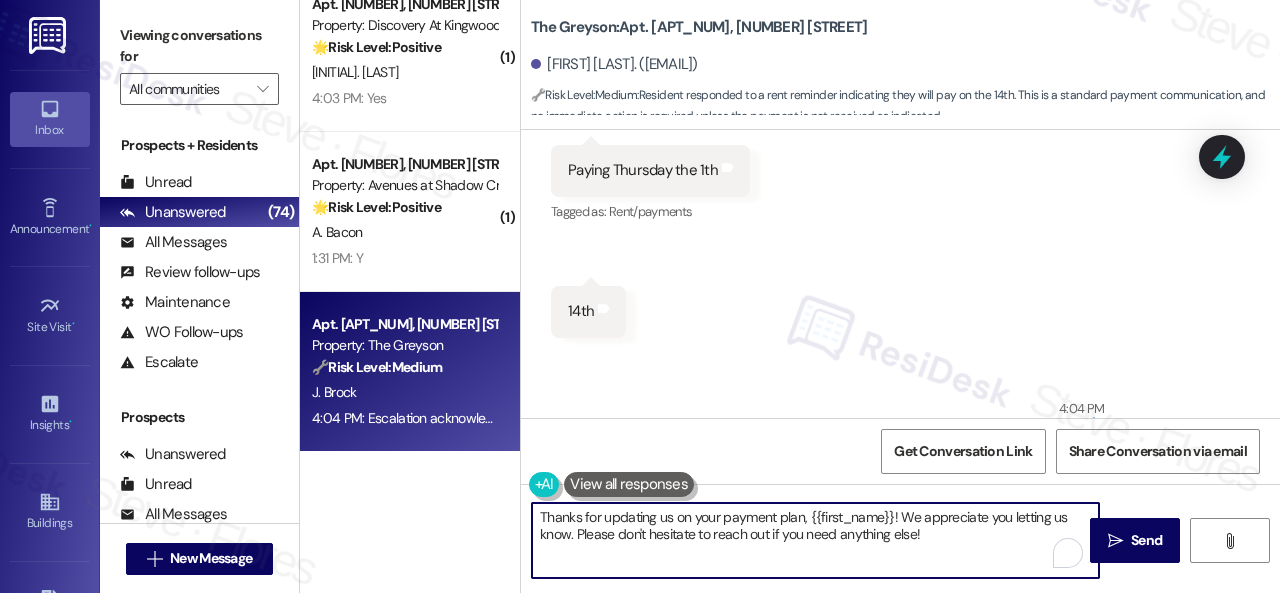 scroll, scrollTop: 11383, scrollLeft: 0, axis: vertical 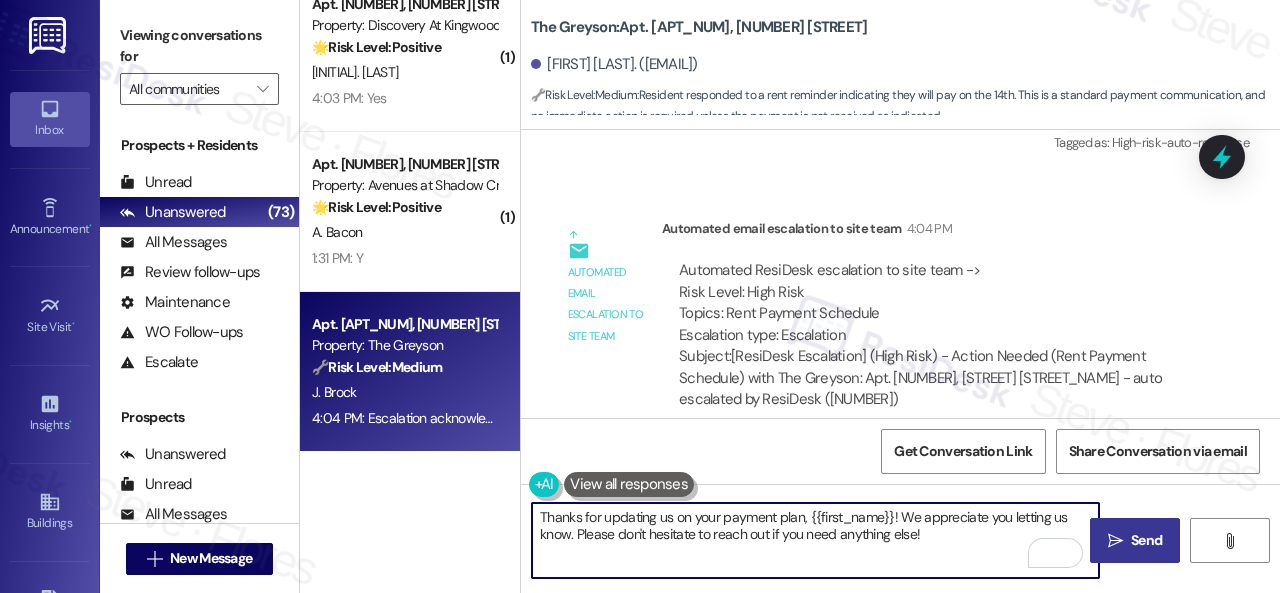 type on "Thanks for updating us on your payment plan, {{first_name}}! We appreciate you letting us know. Please don't hesitate to reach out if you need anything else!" 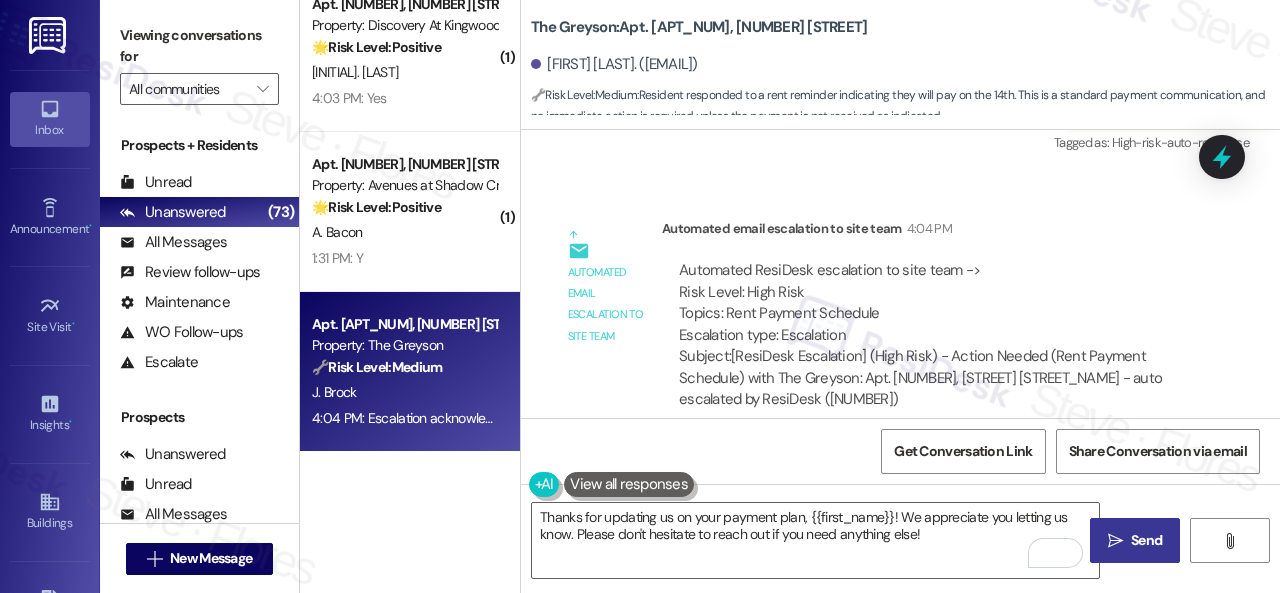 click on " Send" at bounding box center [1135, 540] 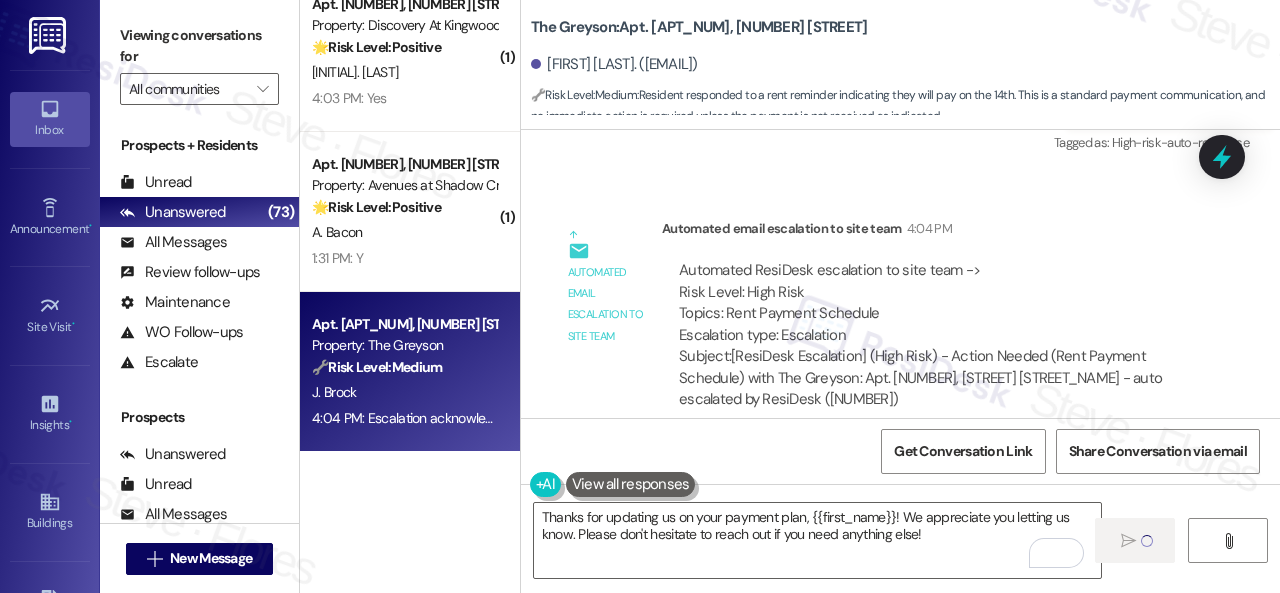 type 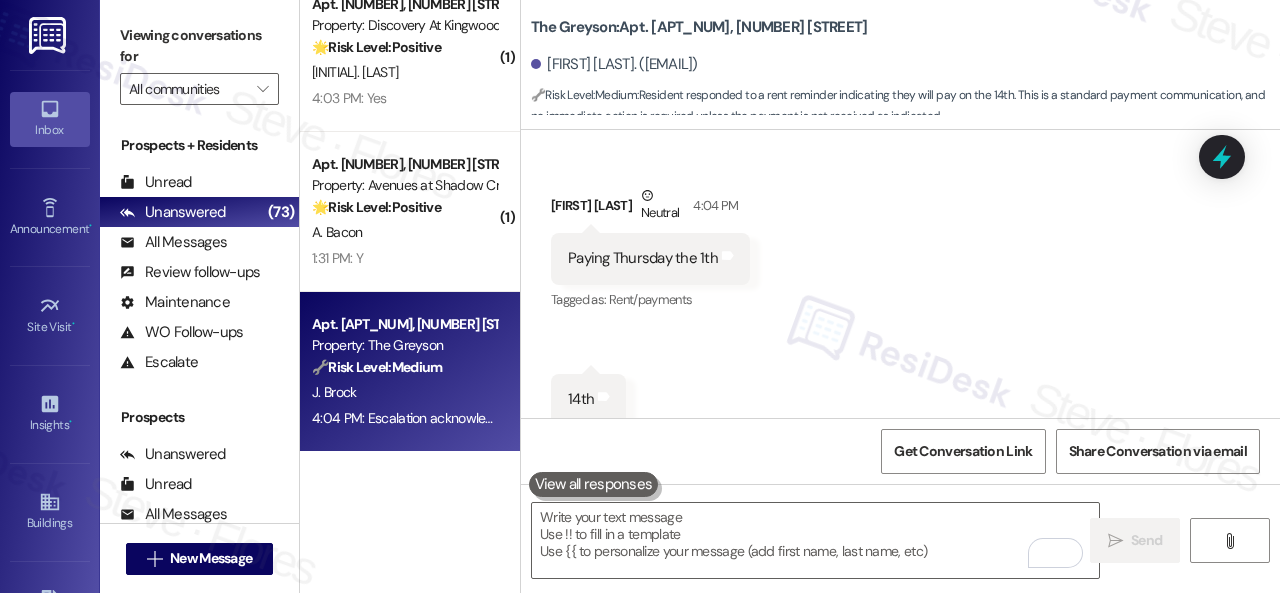 scroll, scrollTop: 10945, scrollLeft: 0, axis: vertical 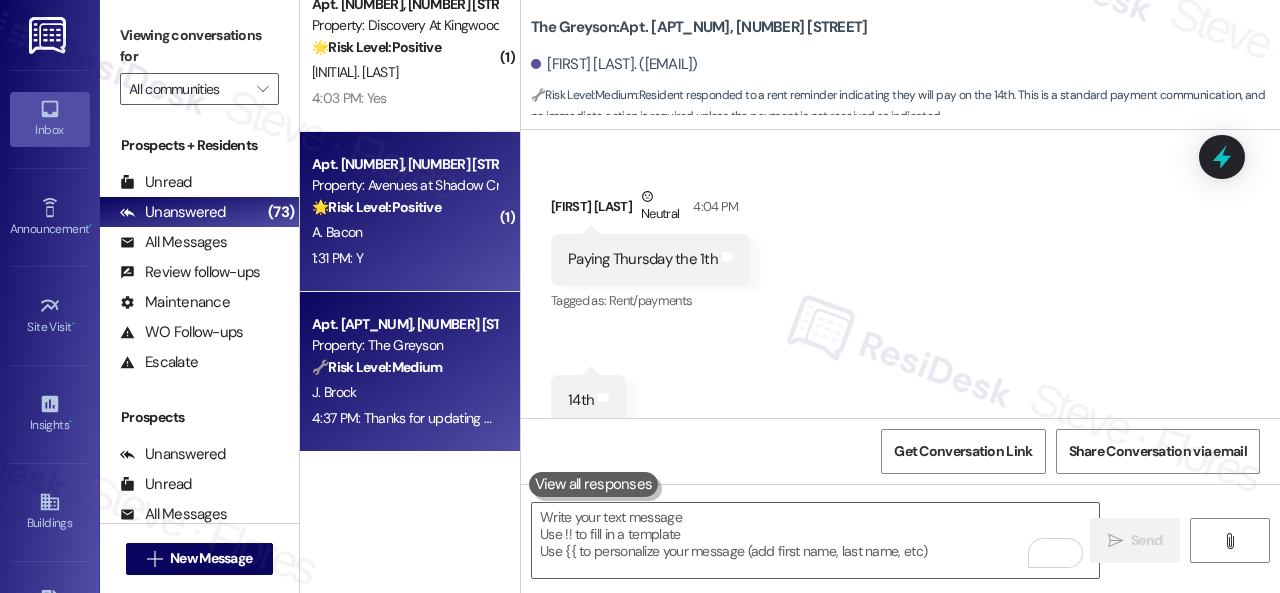 click on "A. Bacon" at bounding box center (404, 232) 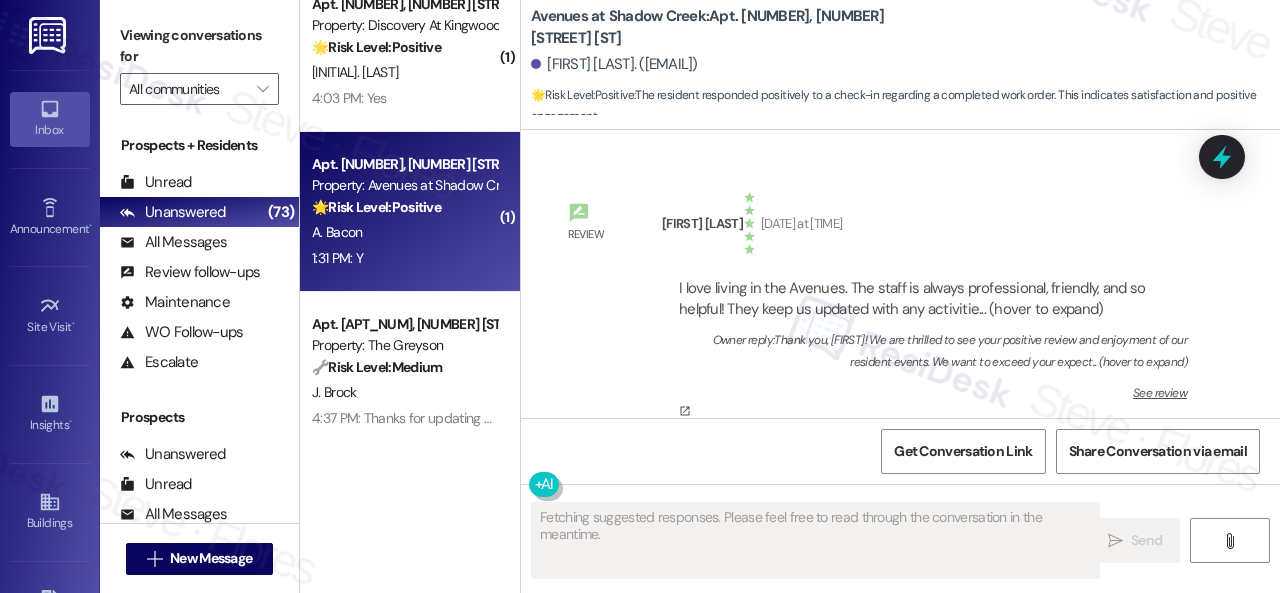 type on "Fetching suggested responses. Please feel free to read through the conversation in the meantime." 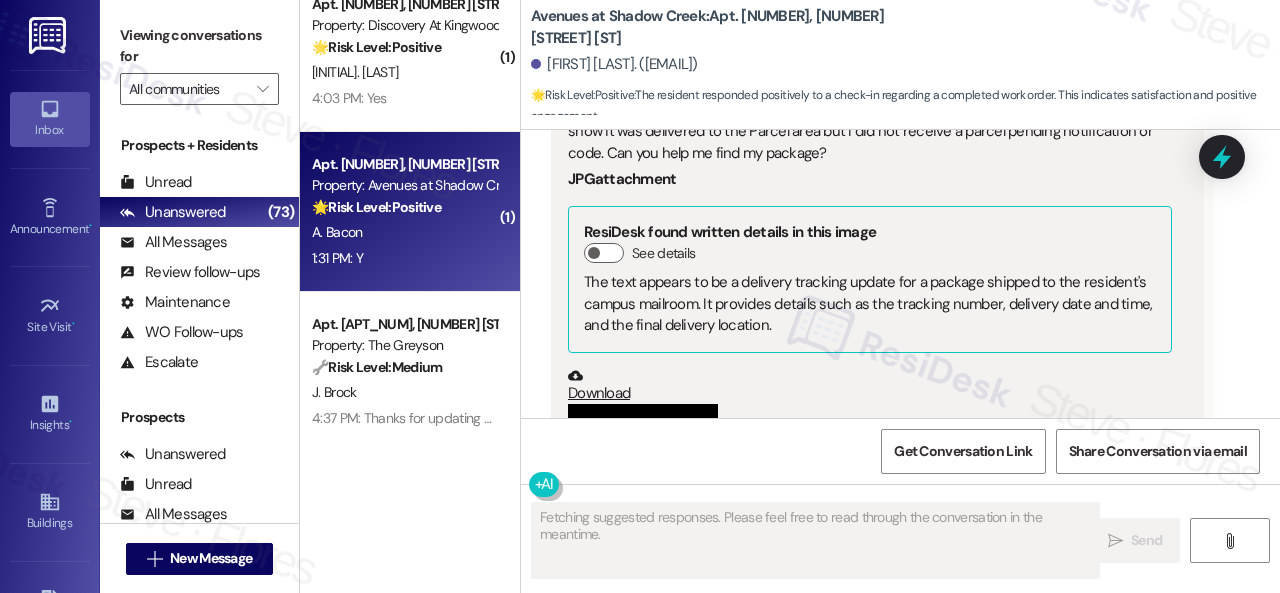 scroll, scrollTop: 6477, scrollLeft: 0, axis: vertical 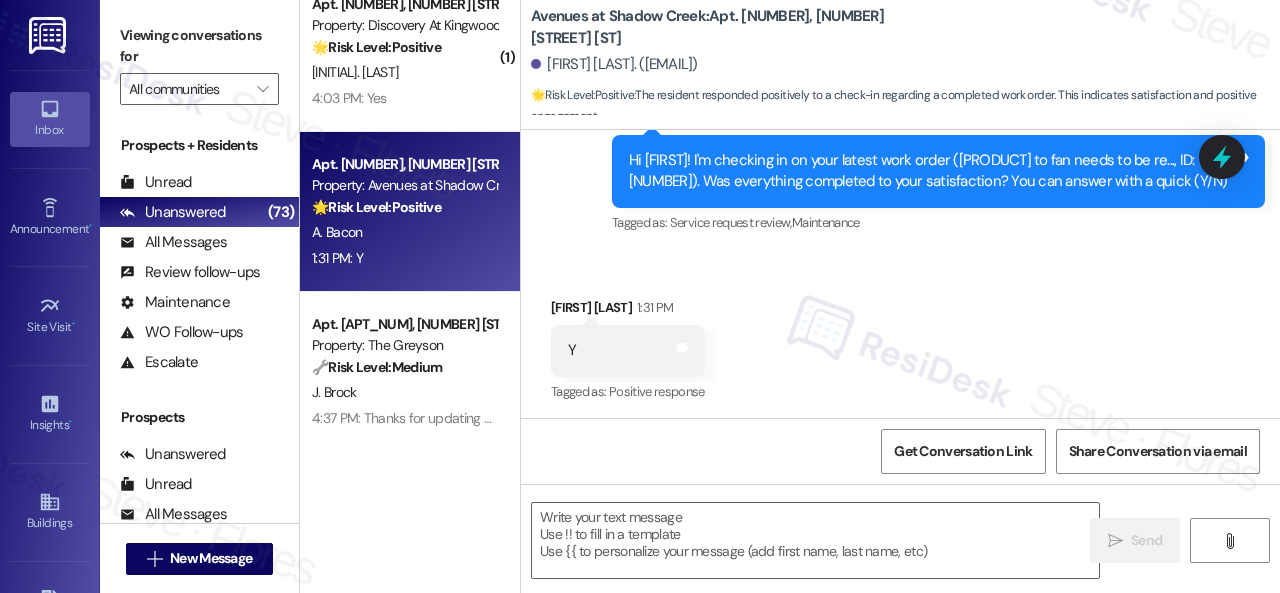 click on "Received via SMS [FIRST] [LAST] [TIME] Y Tags and notes Tagged as: Positive response Click to highlight conversations about Positive response" at bounding box center [900, 336] 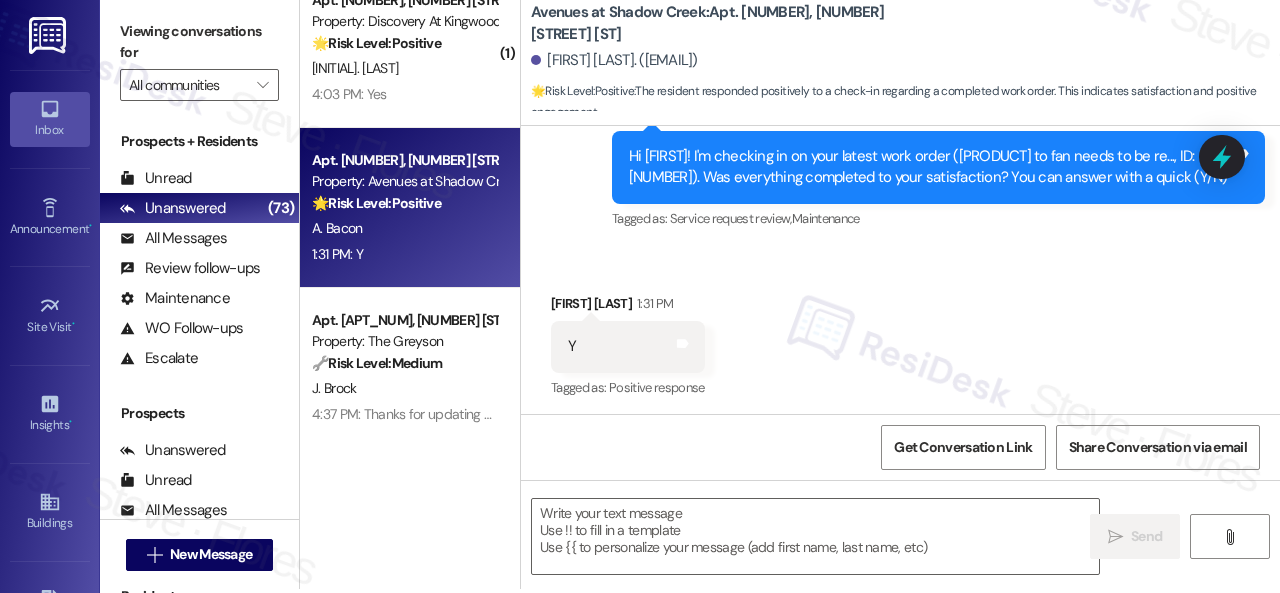 scroll, scrollTop: 6, scrollLeft: 0, axis: vertical 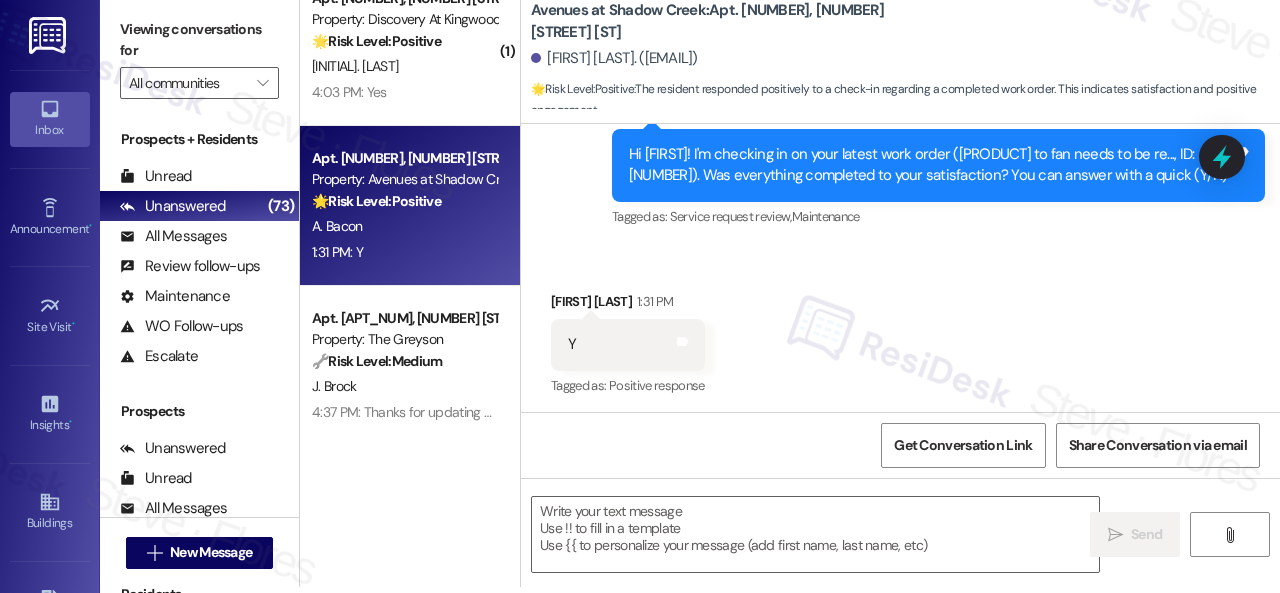 click on "Survey, sent via SMS ResiDesk Automated Survey [TIME] Hi [FIRST]! I'm checking in on your latest work order ([PRODUCT] to fan needs to be re..., ID: [NUMBER]). Was everything completed to your satisfaction? You can answer with a quick (Y/N) Tags and notes Tagged as: Service request review , Click to highlight conversations about Service request review Maintenance Click to highlight conversations about Maintenance" at bounding box center [900, 151] 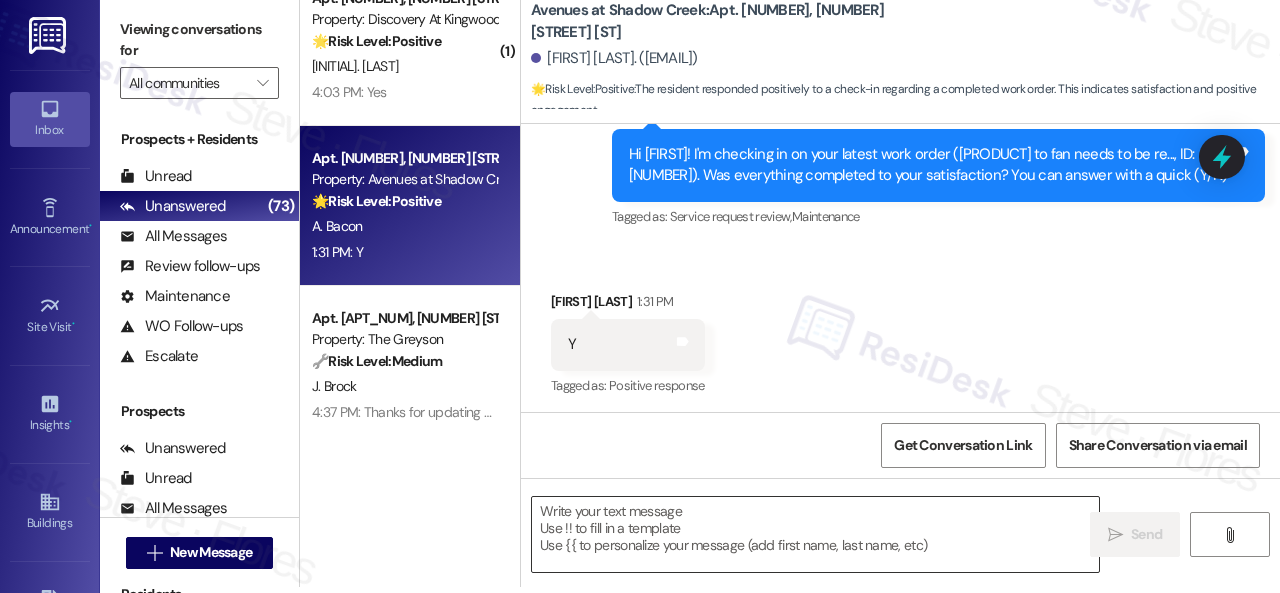 click at bounding box center (815, 534) 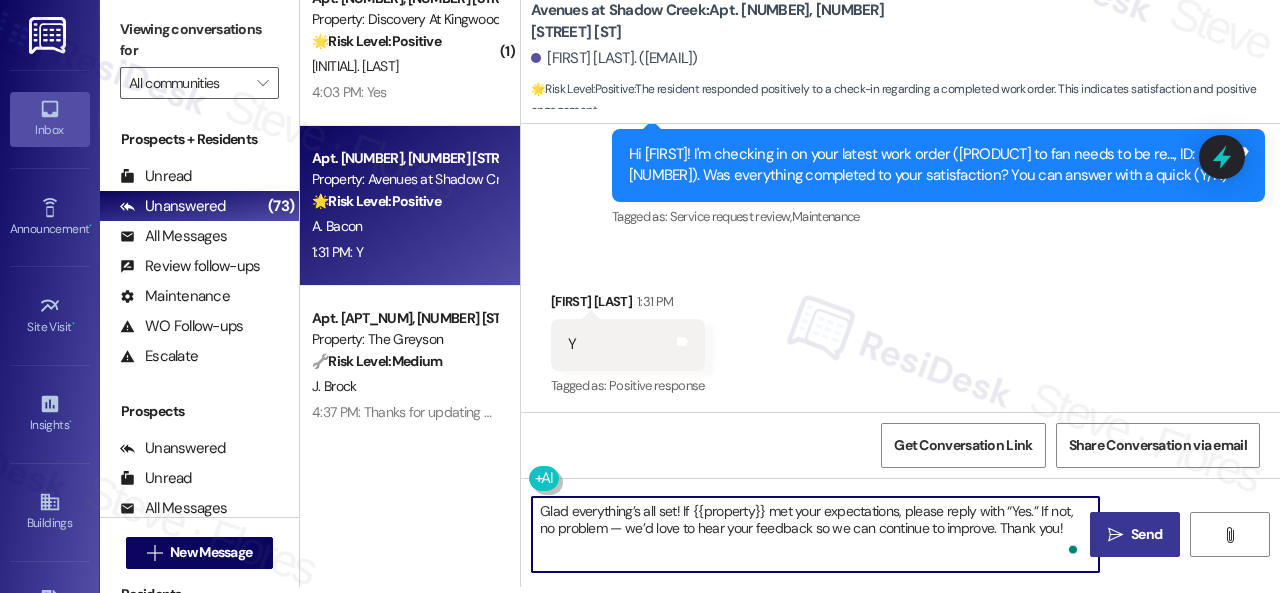 type on "Glad everything’s all set! If {{property}} met your expectations, please reply with “Yes.” If not, no problem — we’d love to hear your feedback so we can continue to improve. Thank you!" 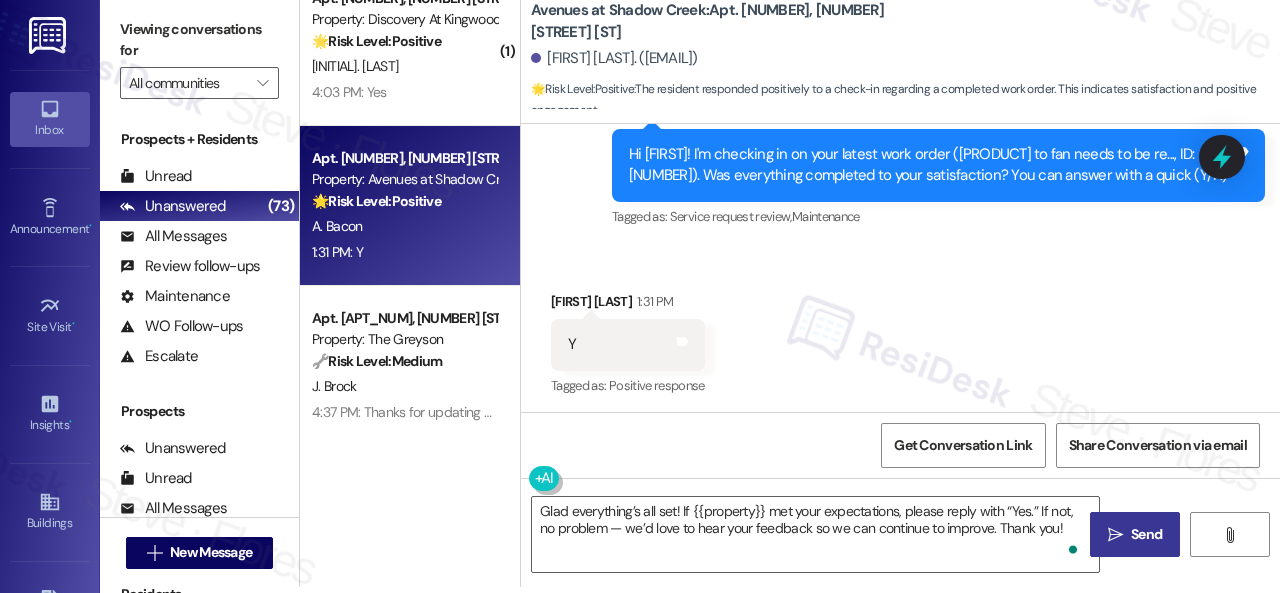drag, startPoint x: 1144, startPoint y: 537, endPoint x: 1149, endPoint y: 513, distance: 24.5153 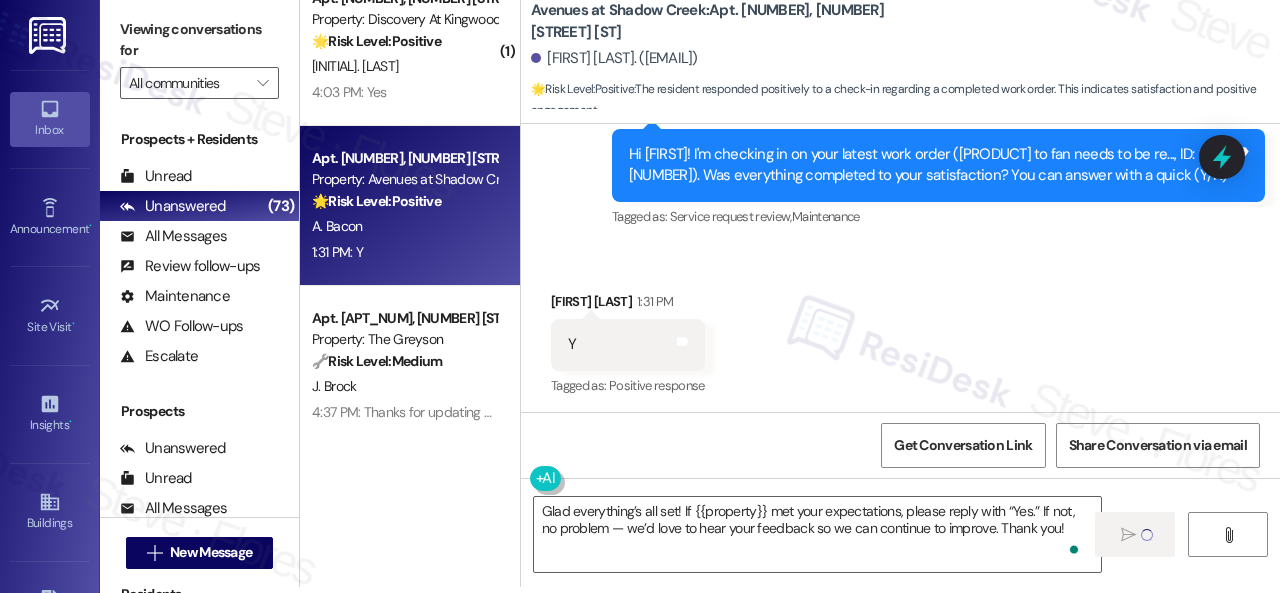 type 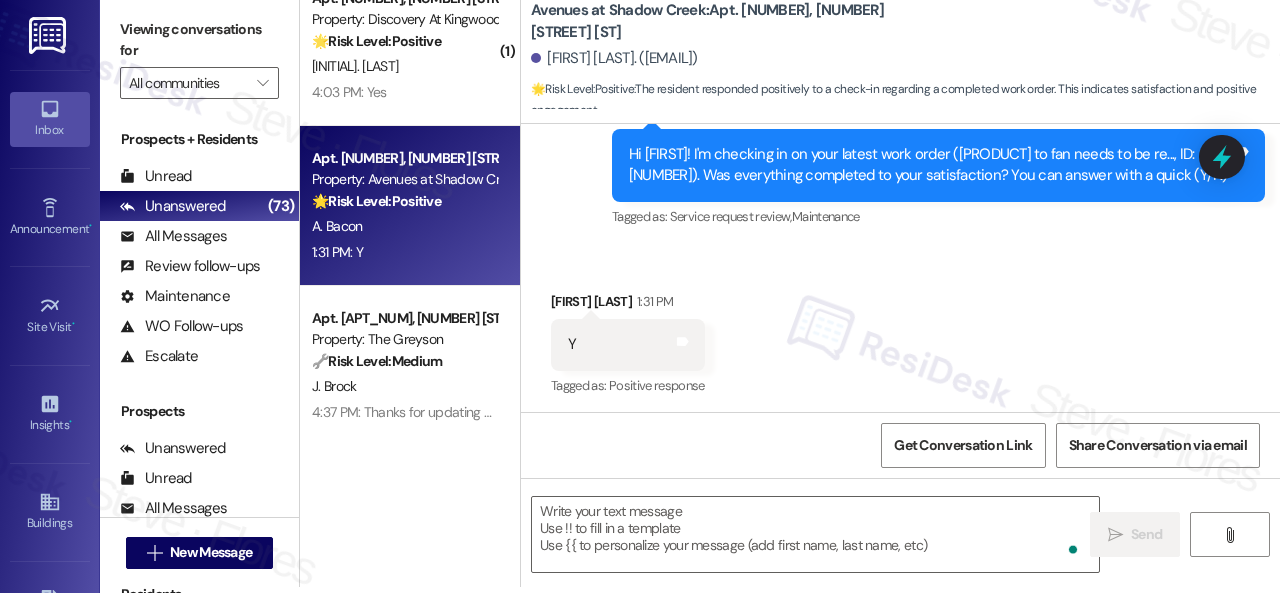 scroll, scrollTop: 0, scrollLeft: 0, axis: both 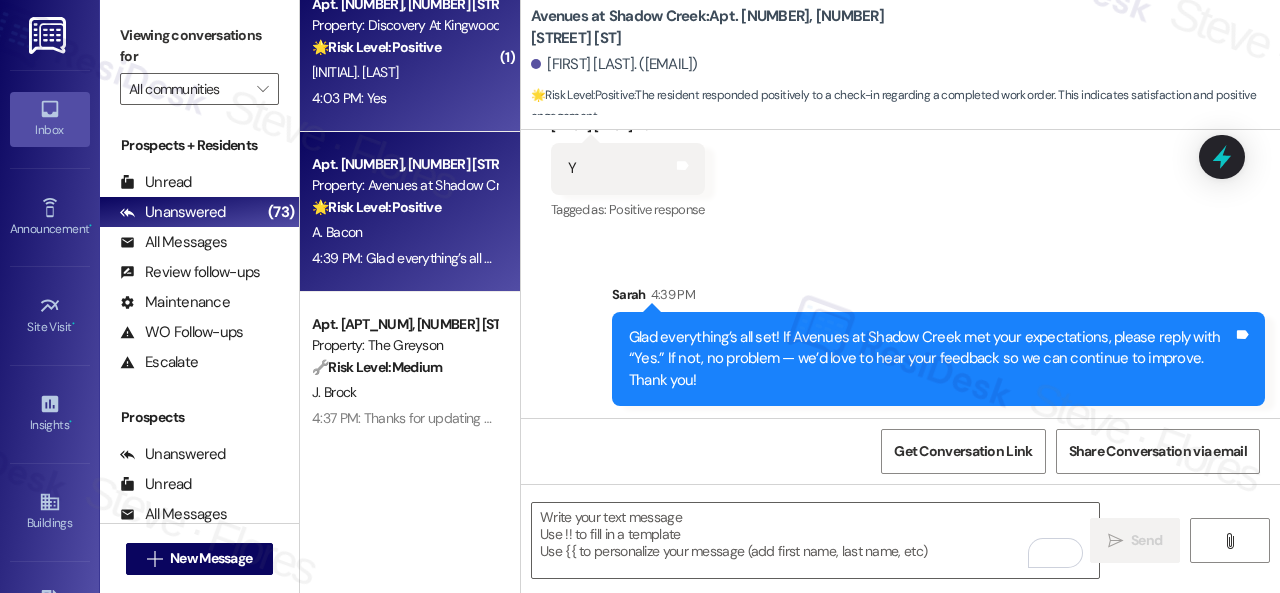 click on "A. Charles" at bounding box center [404, 72] 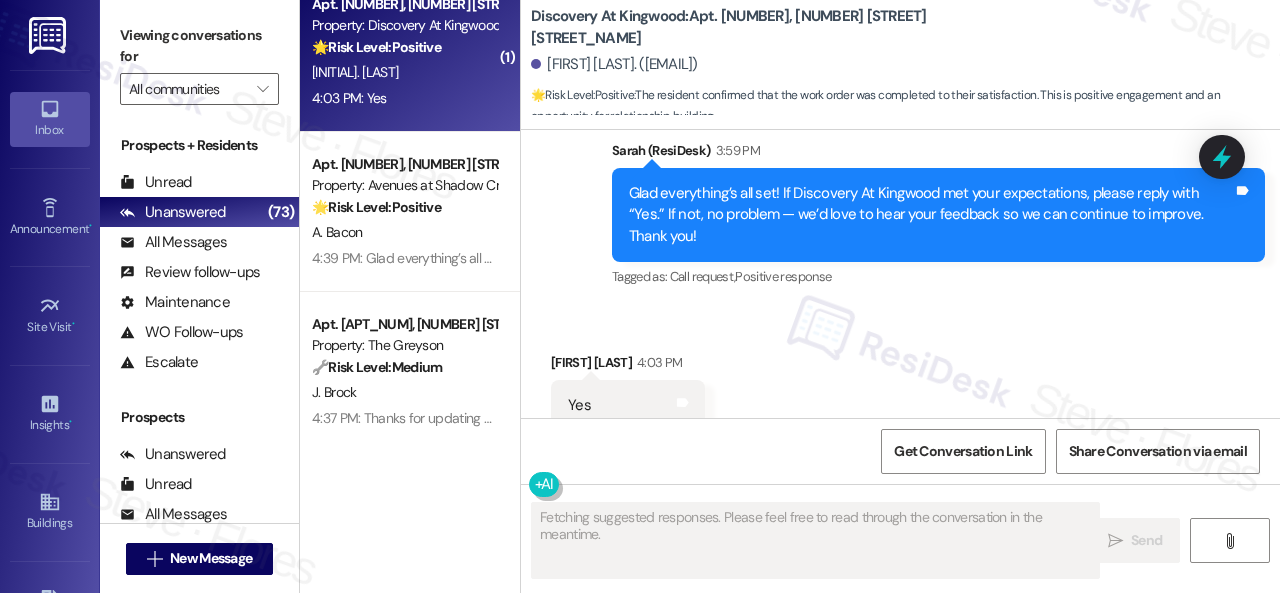 scroll, scrollTop: 5438, scrollLeft: 0, axis: vertical 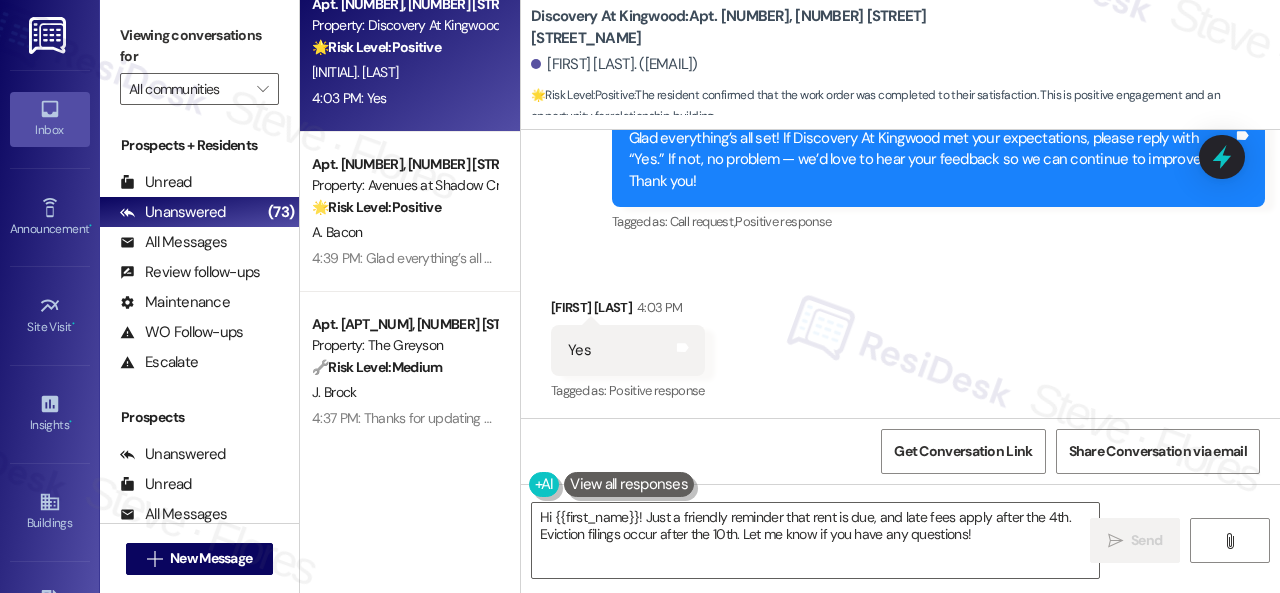 click on "Received via SMS Angie Charles 4:03 PM Yes Tags and notes Tagged as:   Positive response Click to highlight conversations about Positive response" at bounding box center (900, 336) 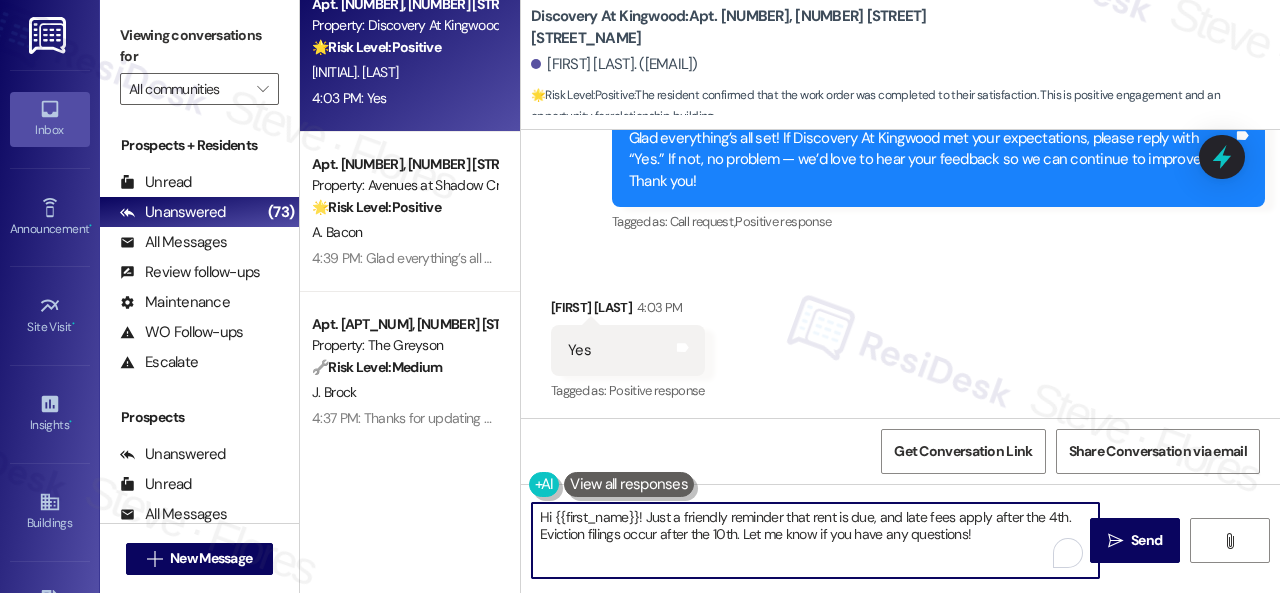drag, startPoint x: 988, startPoint y: 531, endPoint x: 519, endPoint y: 482, distance: 471.55276 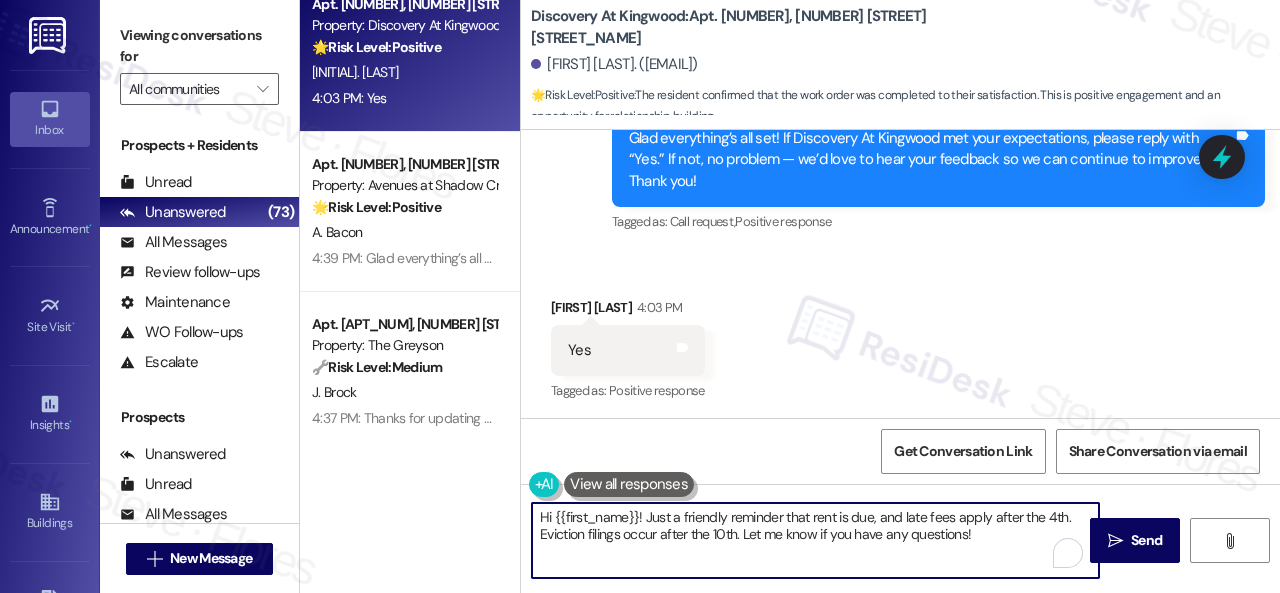 click on "( 1 ) Apt. 809, 201 Courtright East Road Property: Overland Park 🌟  Risk Level:  Positive The resident is expressing gratitude and confirming that the maintenance issues have been resolved. This indicates positive engagement and customer satisfaction. J. Kahler E. Kahler 4:14 PM: You're welcome, and thanks! 4:14 PM: You're welcome, and thanks! ( 1 ) Apt. 526, 4101 S Custer Rd Property: Craig Ranch 🌟  Risk Level:  Positive The resident confirmed the work order was completed to their satisfaction and responded positively to the feedback request. This indicates positive engagement and customer satisfaction. B. Cooper F. Willard 4:10 PM: Yes 4:10 PM: Yes Apt. 136, 150 Northpark Plaza Drive Property: Discovery At Kingwood 🌟  Risk Level:  Positive The resident confirmed that the work order was completed to their satisfaction. This is positive engagement and an opportunity for relationship building. A. Charles 4:03 PM: Yes 4:03 PM: Yes Apt. 12108, 12501 Broadway St Property: Avenues at Shadow Creek 🌟" at bounding box center [790, 296] 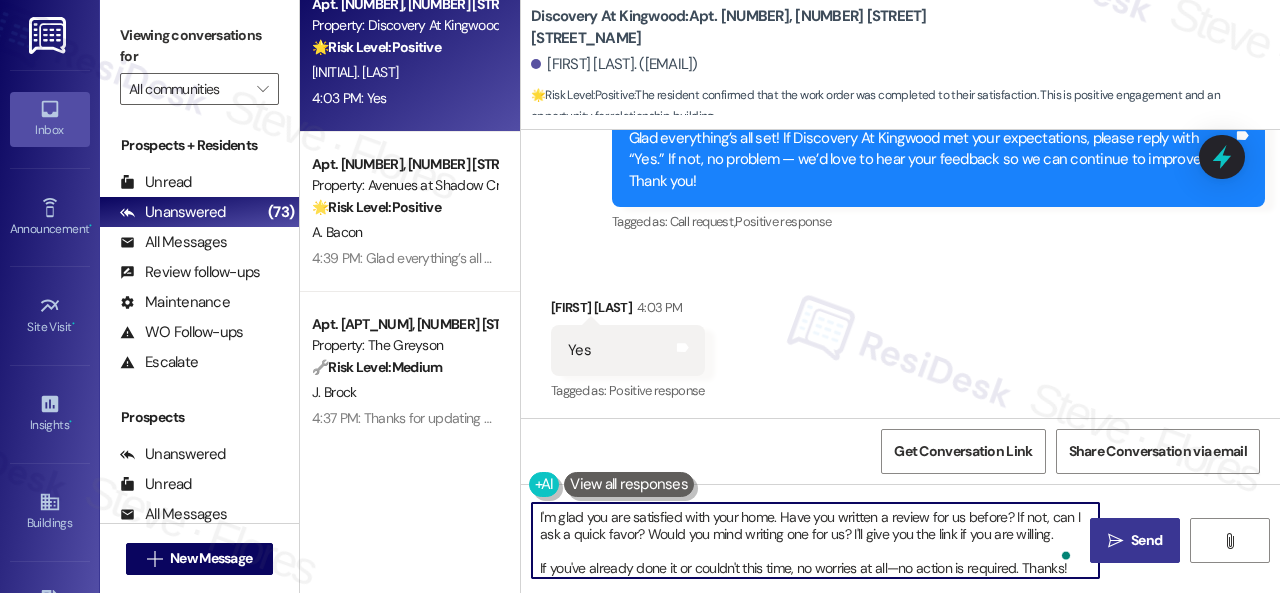 type on "I'm glad you are satisfied with your home. Have you written a review for us before? If not, can I ask a quick favor? Would you mind writing one for us? I'll give you the link if you are willing.
If you've already done it or couldn't this time, no worries at all—no action is required. Thanks!" 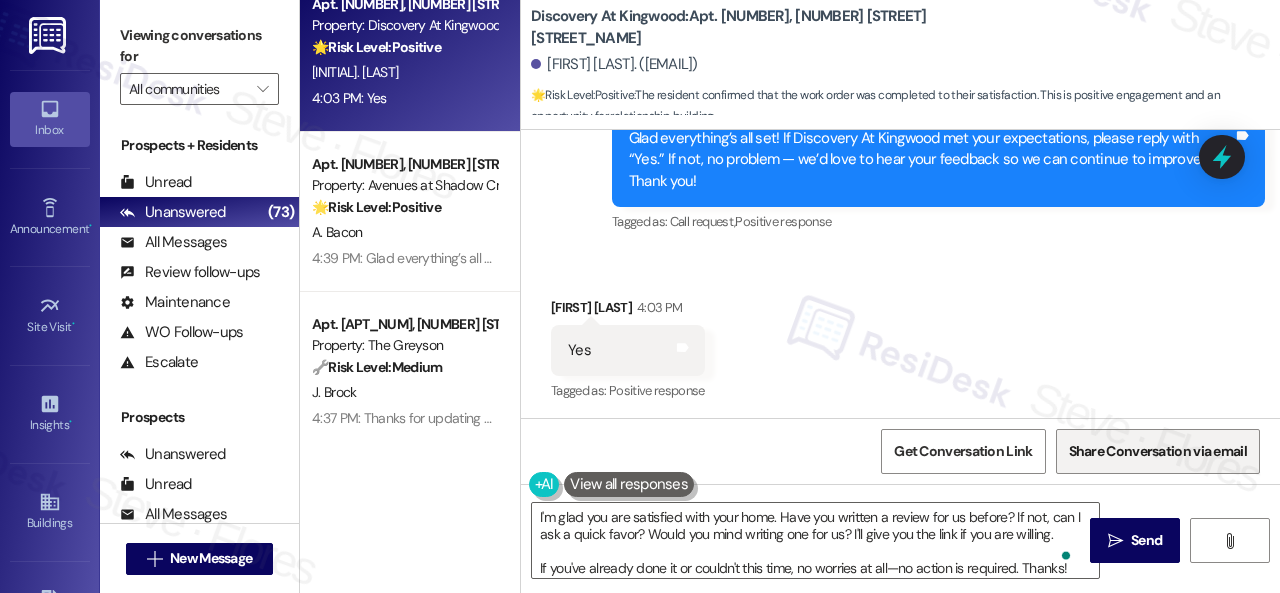 drag, startPoint x: 1133, startPoint y: 536, endPoint x: 1118, endPoint y: 467, distance: 70.61161 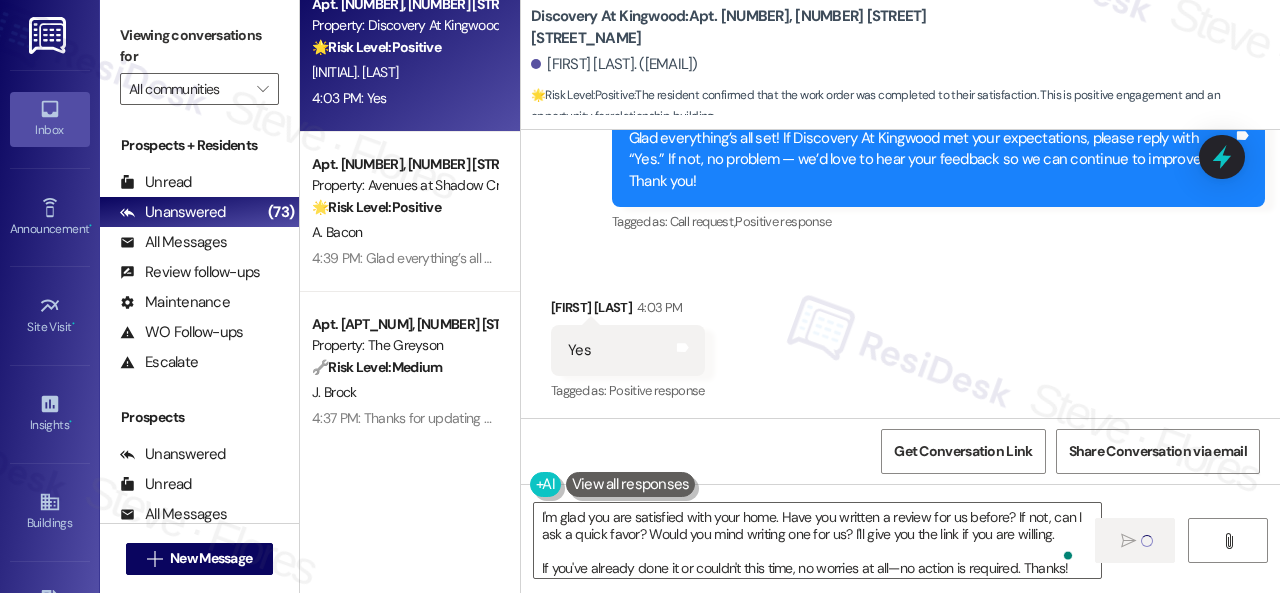 type 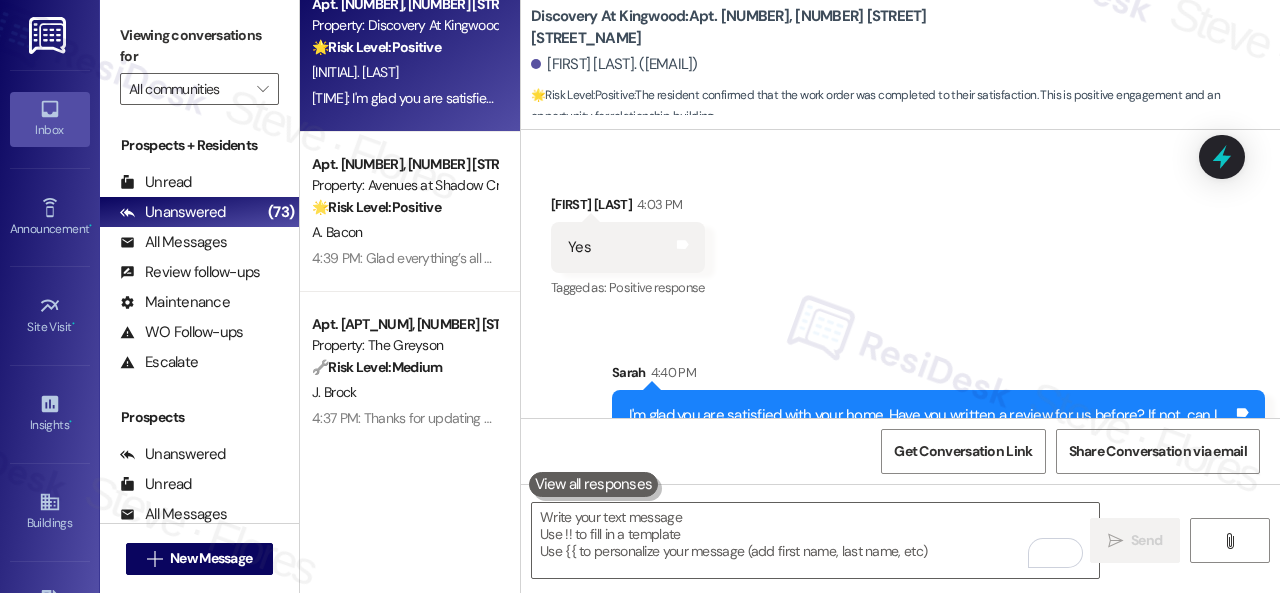 scroll, scrollTop: 5443, scrollLeft: 0, axis: vertical 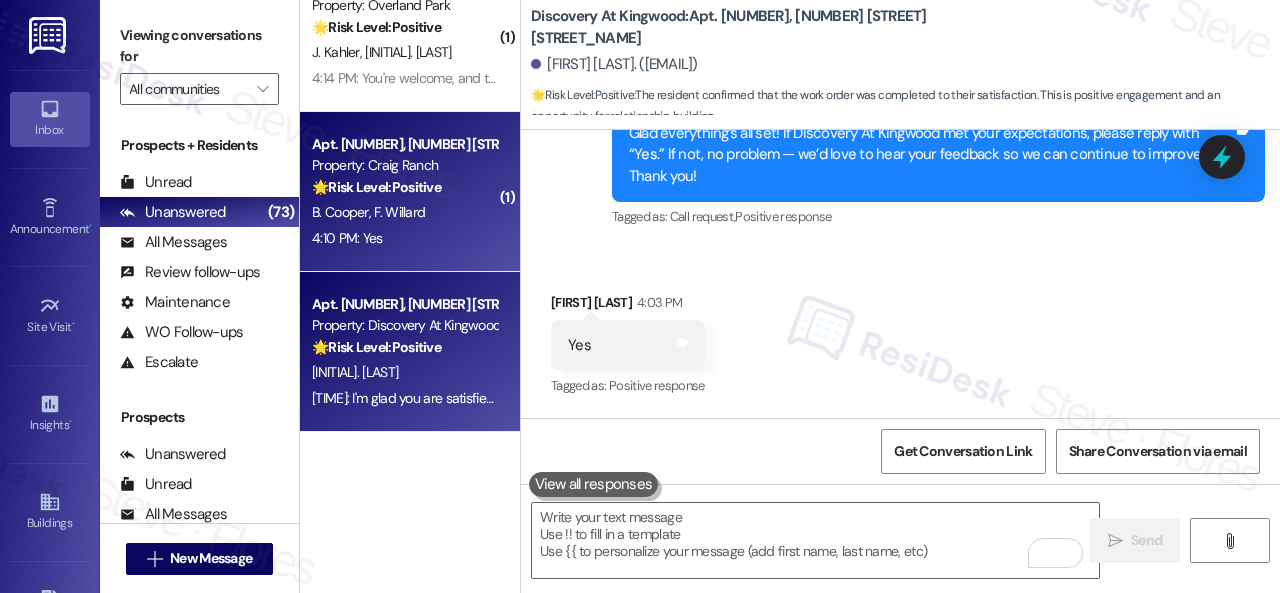 click on "4:10 PM: Yes 4:10 PM: Yes" at bounding box center [404, 238] 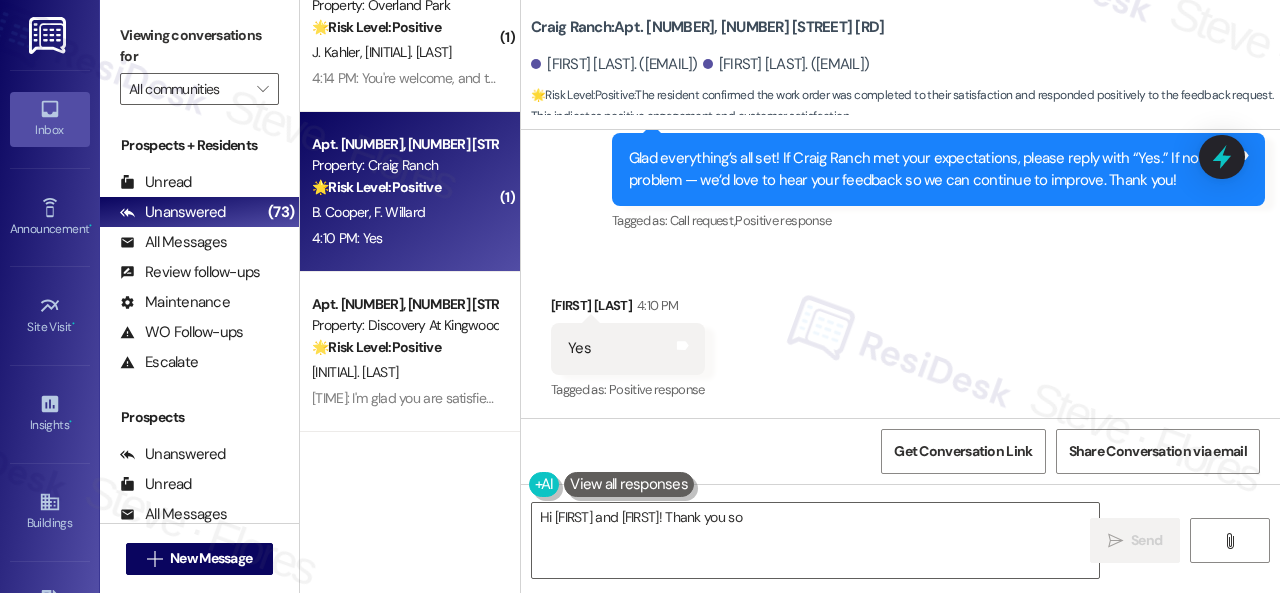 scroll, scrollTop: 585, scrollLeft: 0, axis: vertical 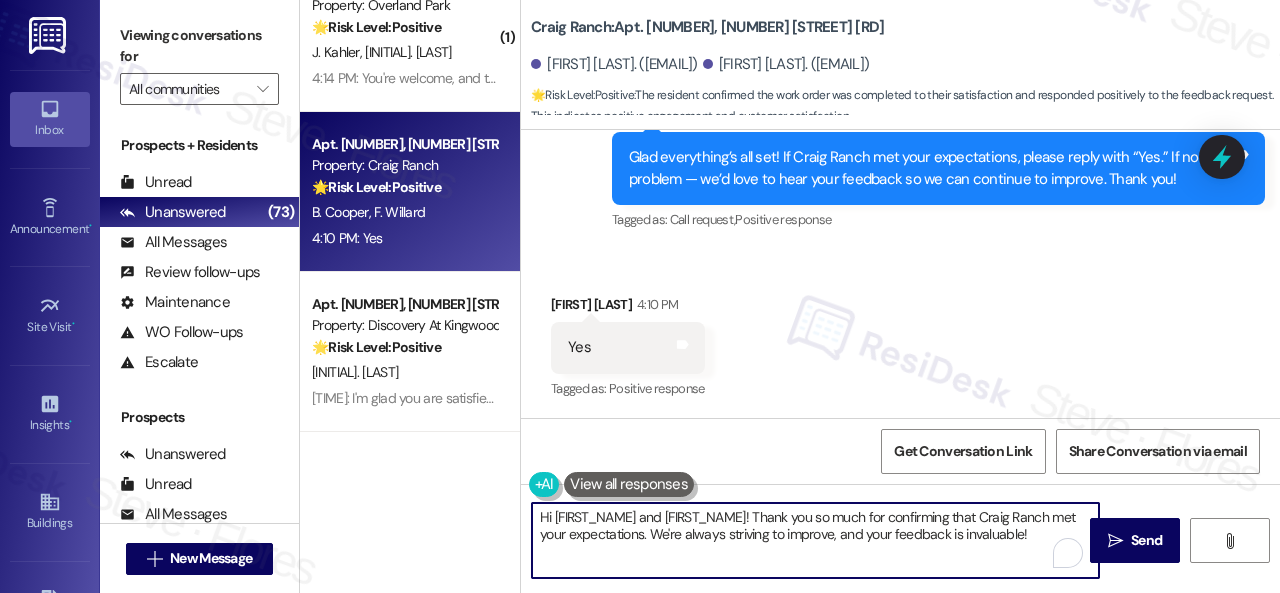 drag, startPoint x: 1011, startPoint y: 537, endPoint x: 522, endPoint y: 507, distance: 489.91937 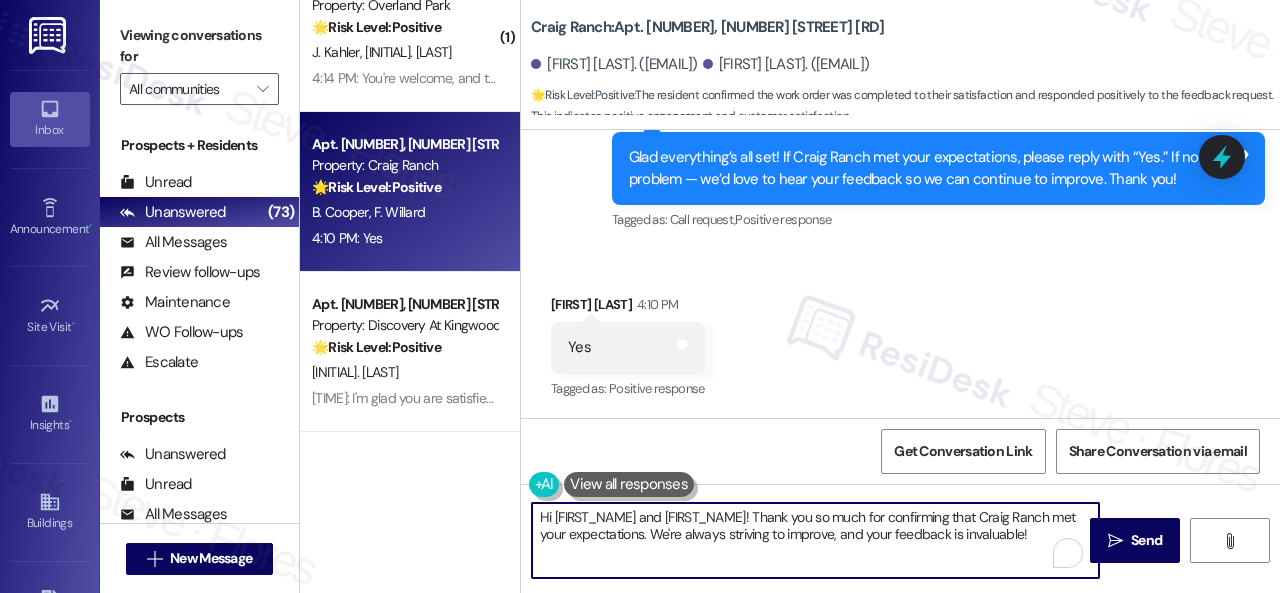 click on "Hi Francine and Brendan! Thank you so much for confirming that Craig Ranch met your expectations. We're always striving to improve, and your feedback is invaluable!" at bounding box center (805, 540) 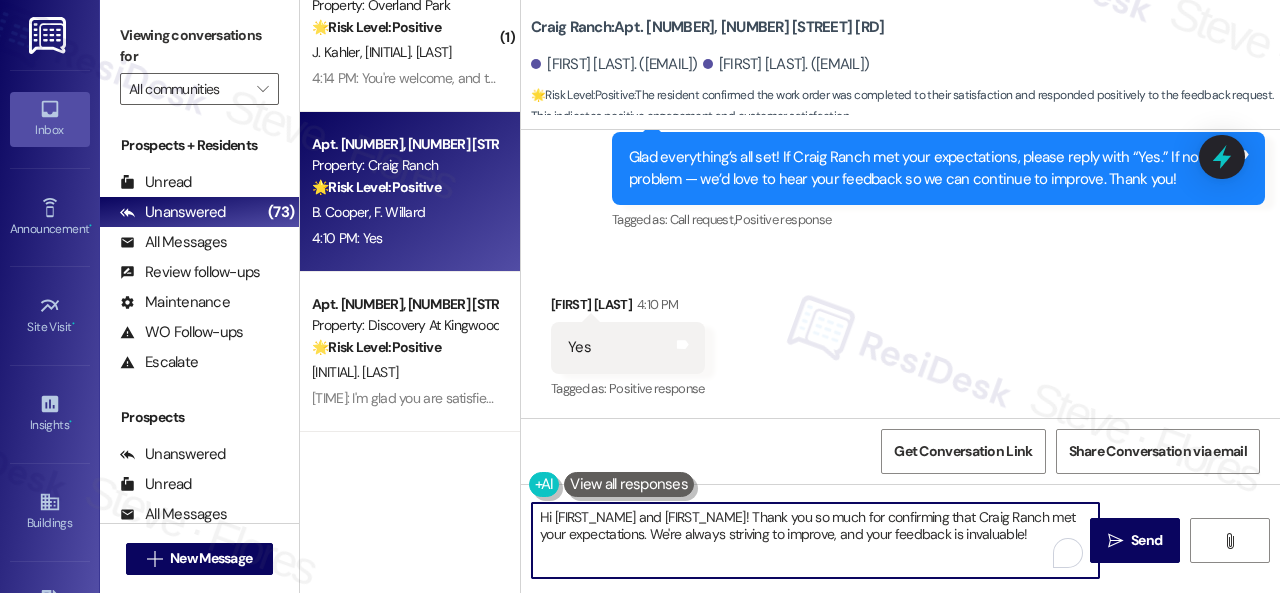 paste on "I'm glad you are satisfied with your home. Have you written a review for us before? If not, can I ask a quick favor? Would you mind writing one for us? I'll give you the link if you are willing.
If you've already done it or couldn't this time, no worries at all—no action is required. Thanks" 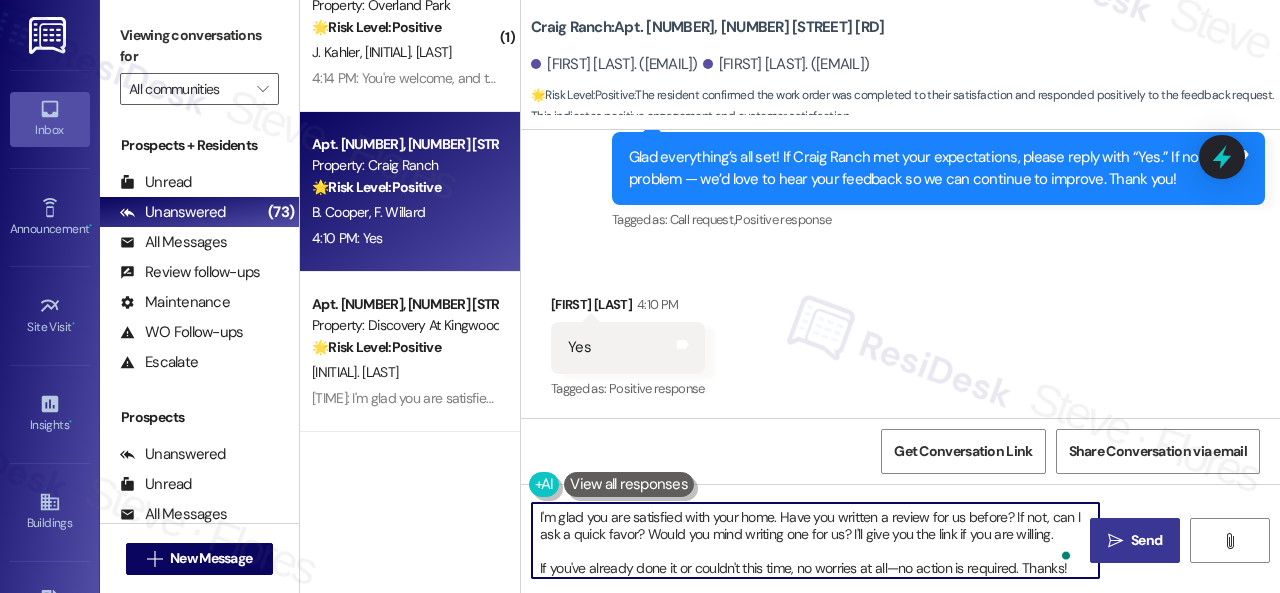 type on "I'm glad you are satisfied with your home. Have you written a review for us before? If not, can I ask a quick favor? Would you mind writing one for us? I'll give you the link if you are willing.
If you've already done it or couldn't this time, no worries at all—no action is required. Thanks!" 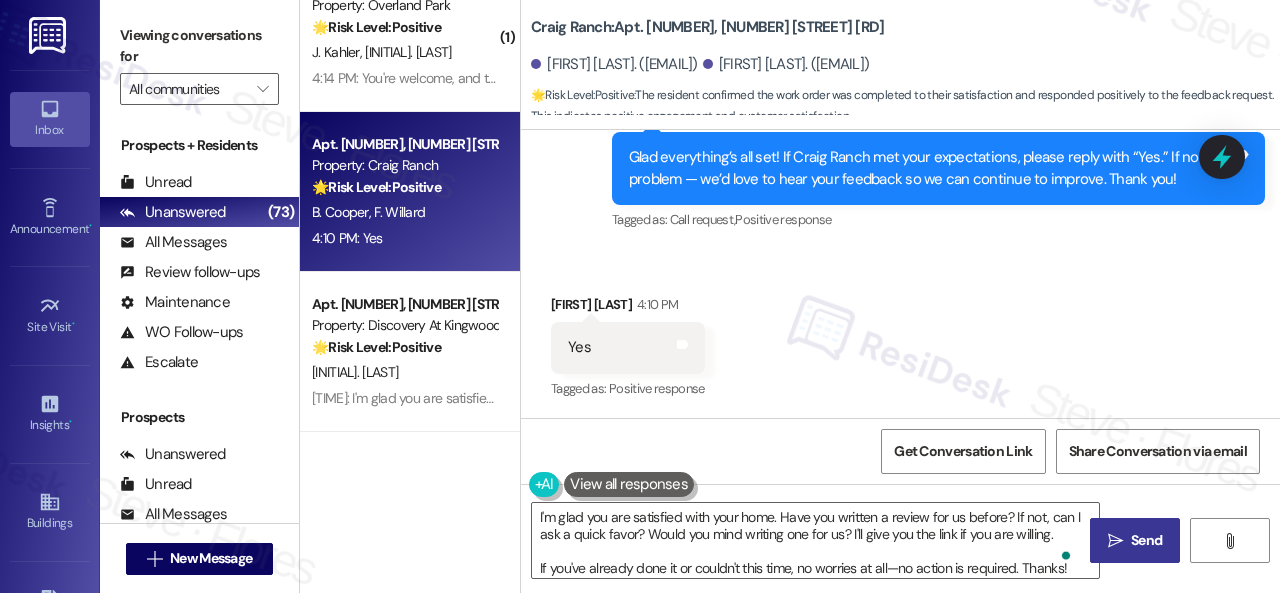 click on " Send" at bounding box center (1135, 540) 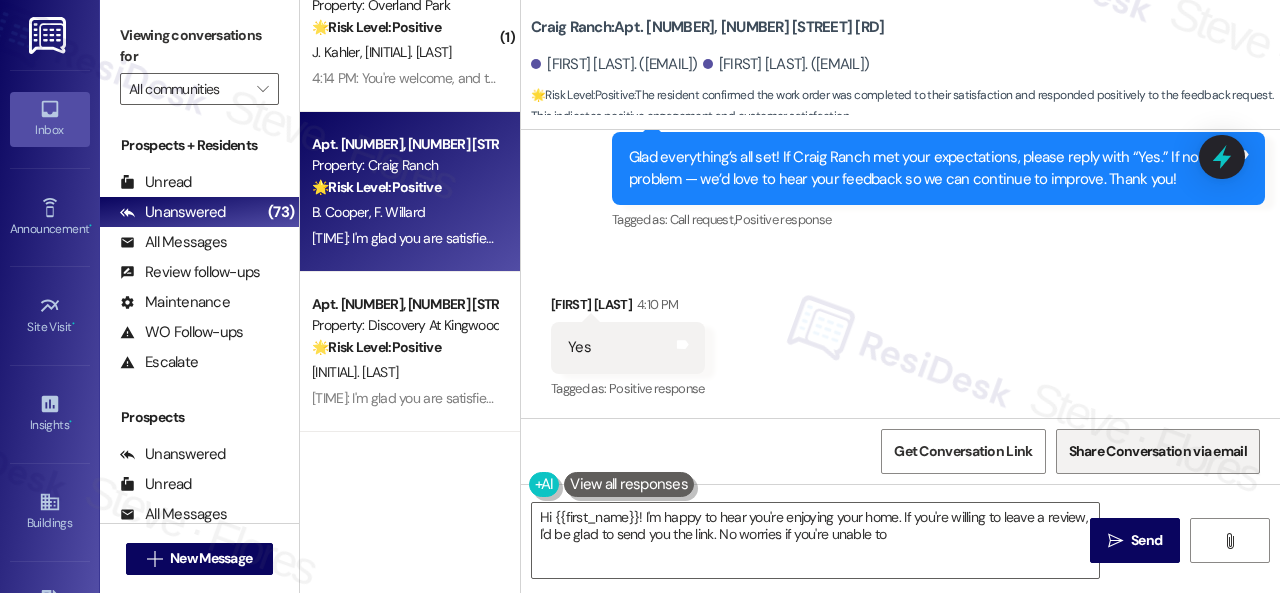 type on "Hi {{first_name}}! I'm happy to hear you're enjoying your home. If you're willing to leave a review, I'd be glad to send you the link. No worries if you're unable to!" 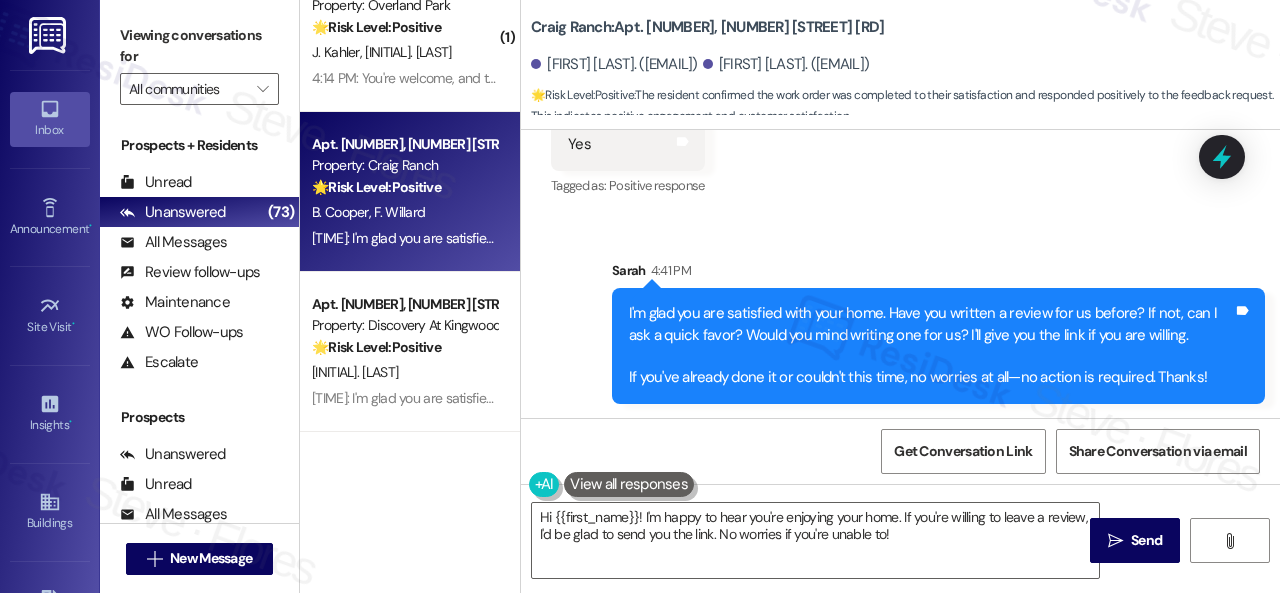 scroll, scrollTop: 790, scrollLeft: 0, axis: vertical 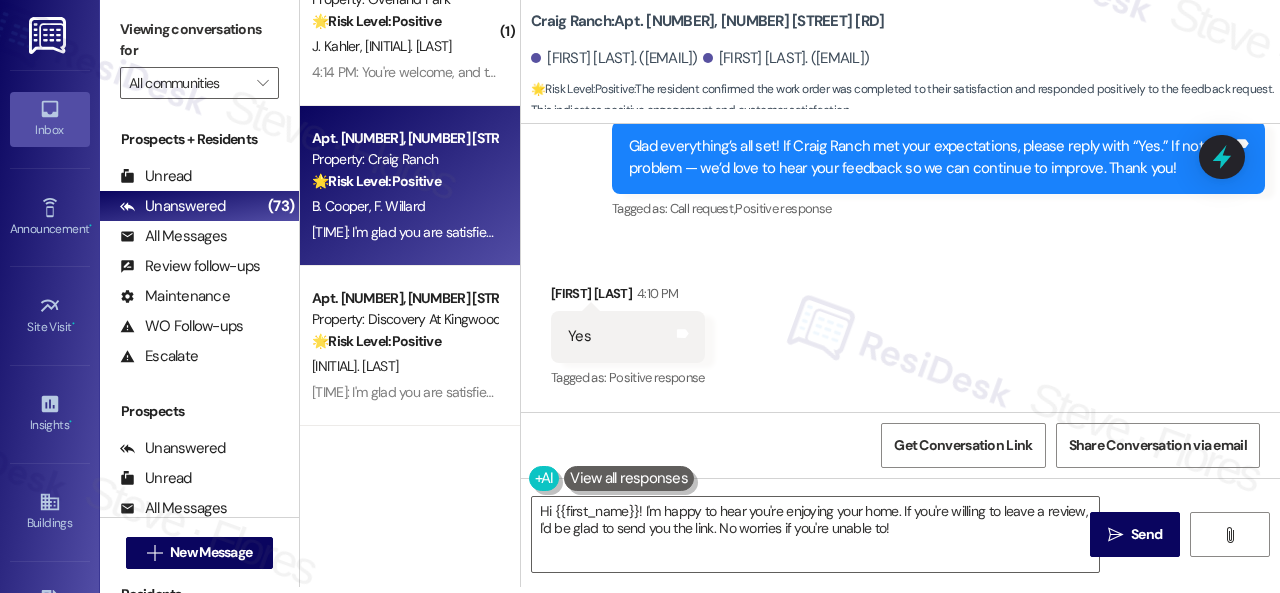 click on "Received via SMS Francine Willard 4:10 PM Yes Tags and notes Tagged as:   Positive response Click to highlight conversations about Positive response" at bounding box center (900, 322) 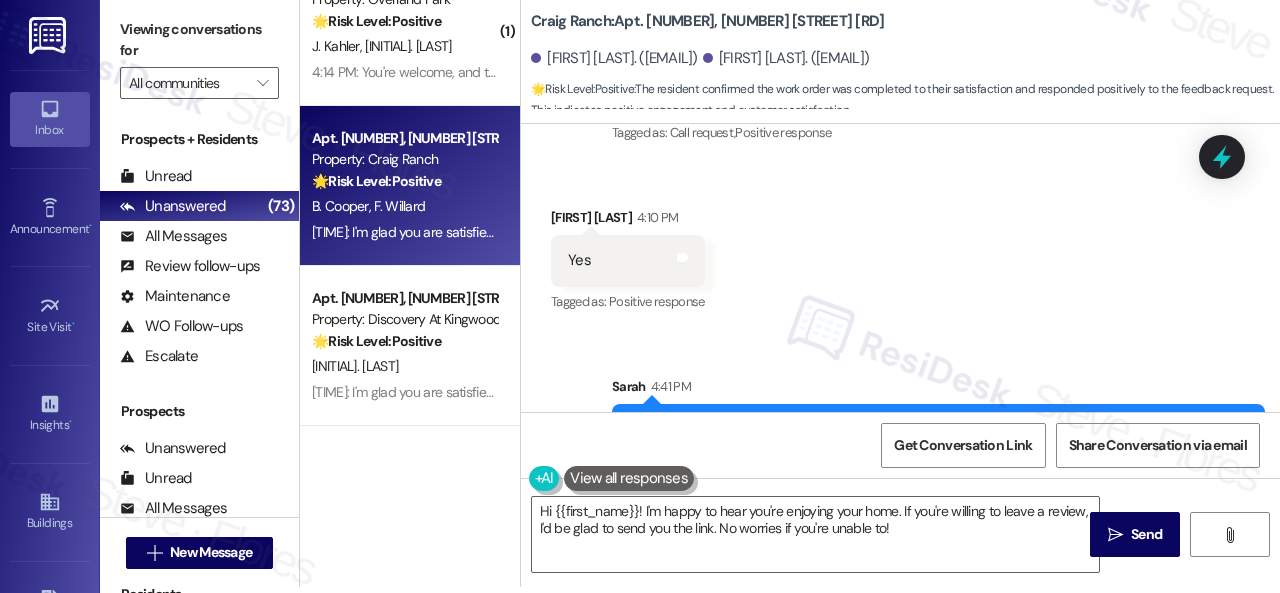 scroll, scrollTop: 790, scrollLeft: 0, axis: vertical 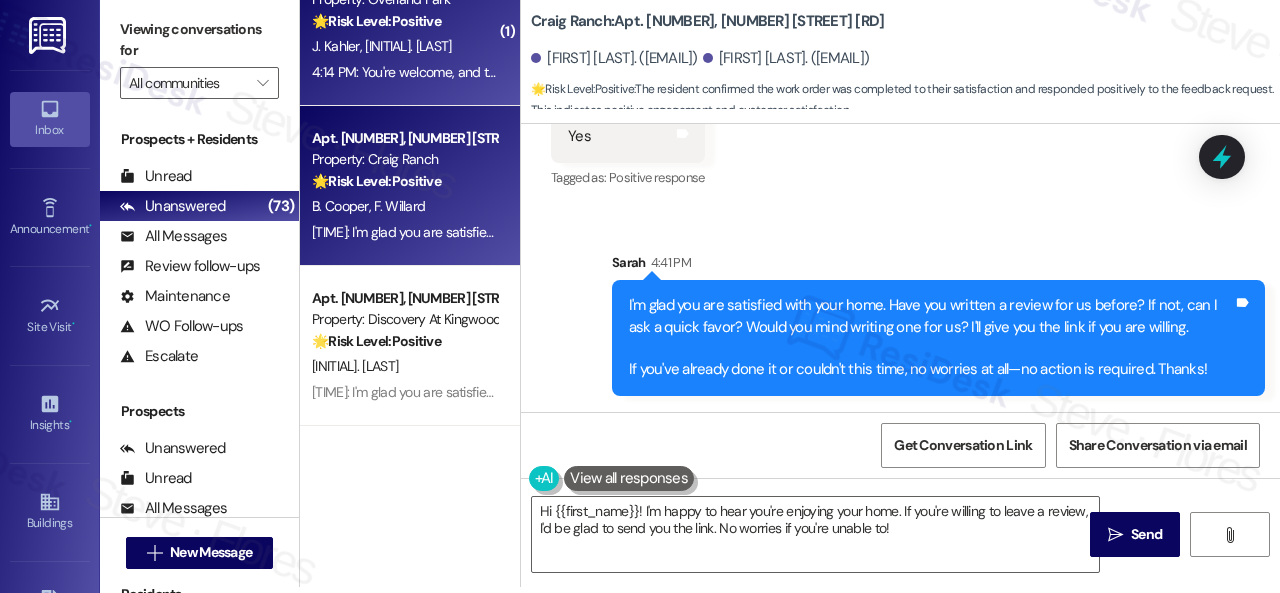 click on "J. Kahler E. Kahler" at bounding box center [404, 46] 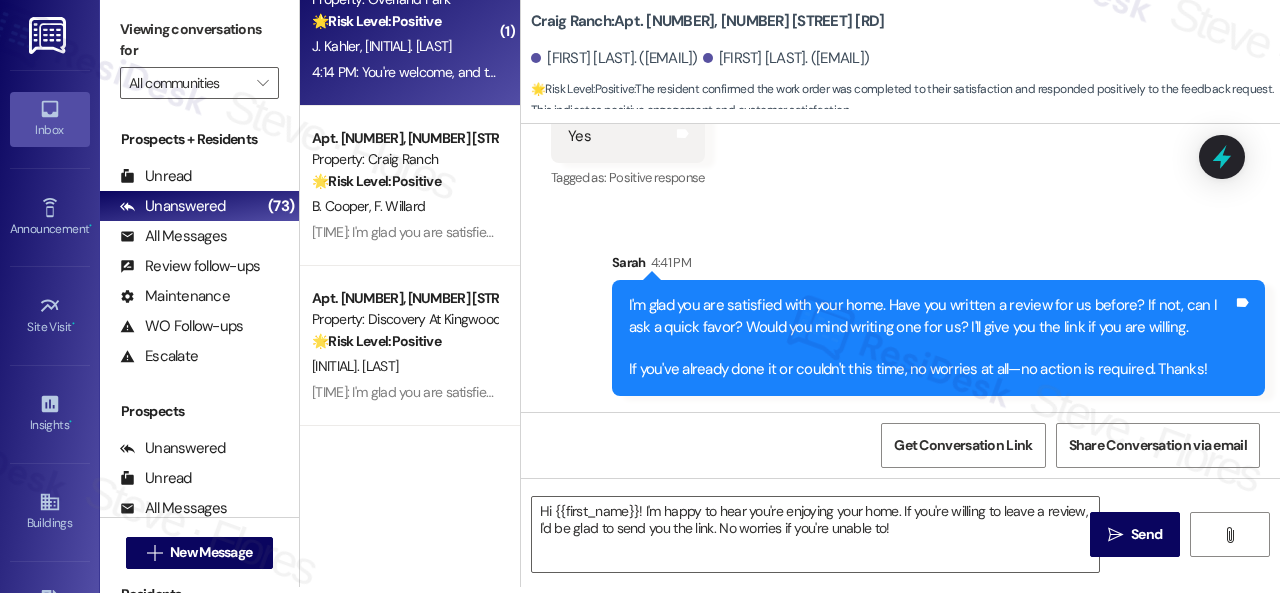 type on "Fetching suggested responses. Please feel free to read through the conversation in the meantime." 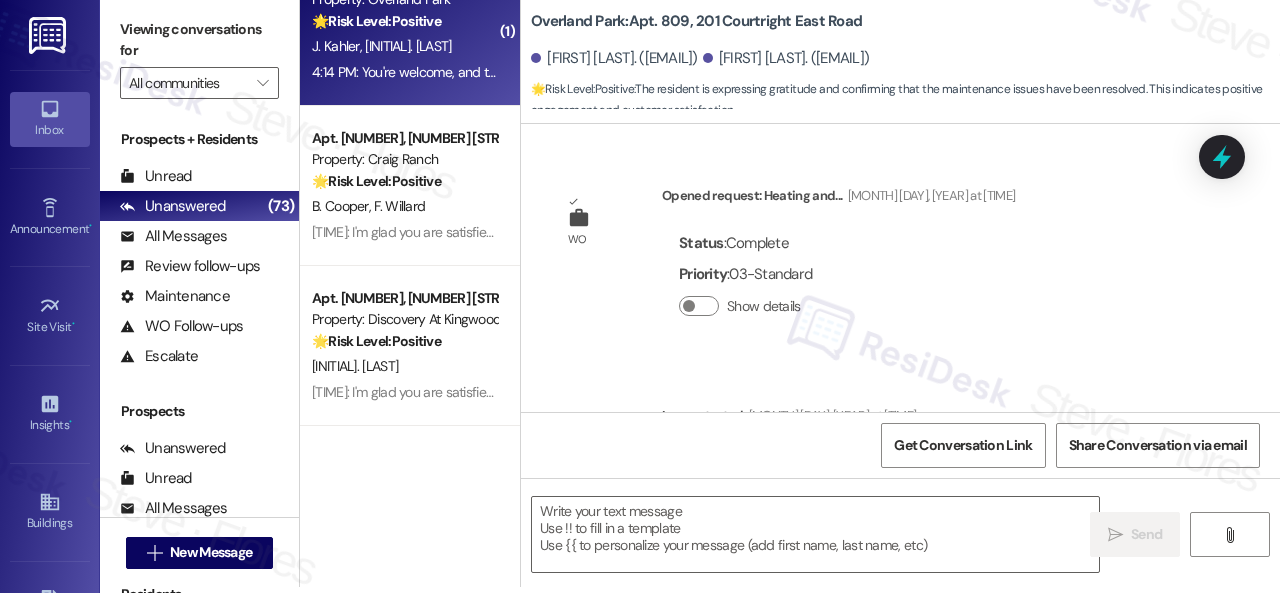 scroll, scrollTop: 0, scrollLeft: 0, axis: both 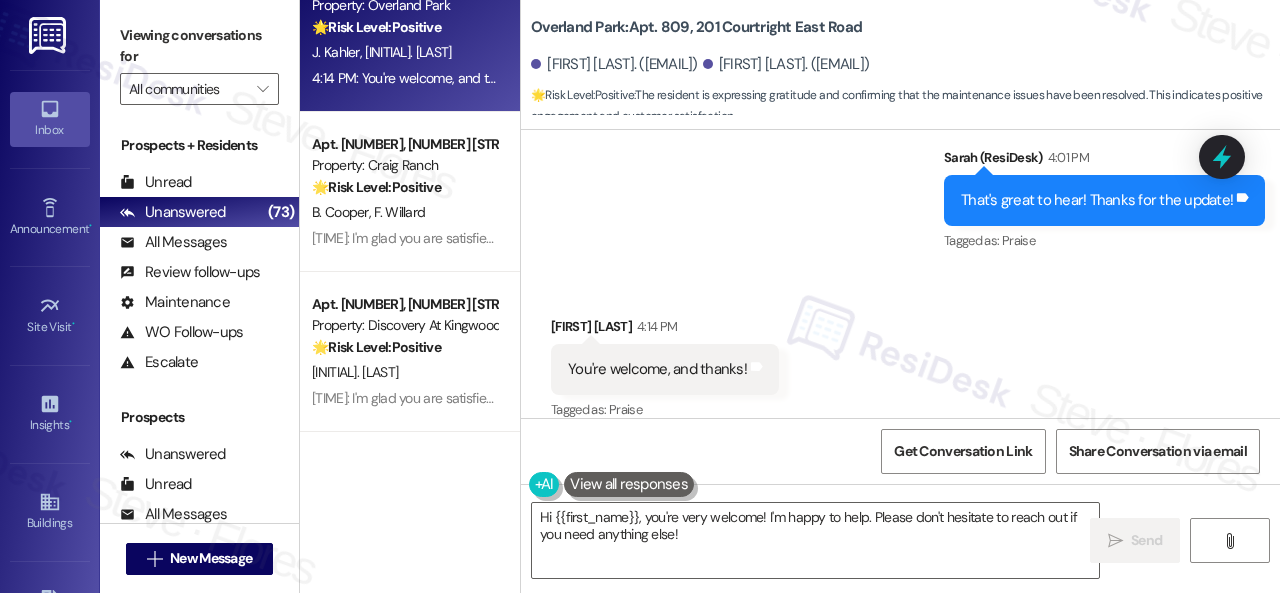 click on "( 1 ) Apt. 3117, 6565 W Foxridge Dr Property: The Falls 🌟  Risk Level:  Positive The message is a positive check-in with the resident and they responded positively. M. Kelne 4:27 PM: y 4:27 PM: y ( 1 ) Apt. 17101, 12501 Broadway St Property: Avenues at Shadow Creek 🌟  Risk Level:  Positive The resident confirmed the work order was completed to their satisfaction and responded positively to the satisfaction survey. This indicates positive engagement and an opportunity for relationship building. J. Holcombe 4:18 PM: Yes 4:18 PM: Yes Apt. 809, 201 Courtright East Road Property: Overland Park 🌟  Risk Level:  Positive The resident is expressing gratitude and confirming that the maintenance issues have been resolved. This indicates positive engagement and customer satisfaction. J. Kahler E. Kahler 4:14 PM: You're welcome, and thanks! 4:14 PM: You're welcome, and thanks! Apt. 526, 4101 S Custer Rd Property: Craig Ranch 🌟  Risk Level:  Positive B. Cooper F. Willard Apt. 136, 150 Northpark Plaza Drive 🌟" at bounding box center [790, 296] 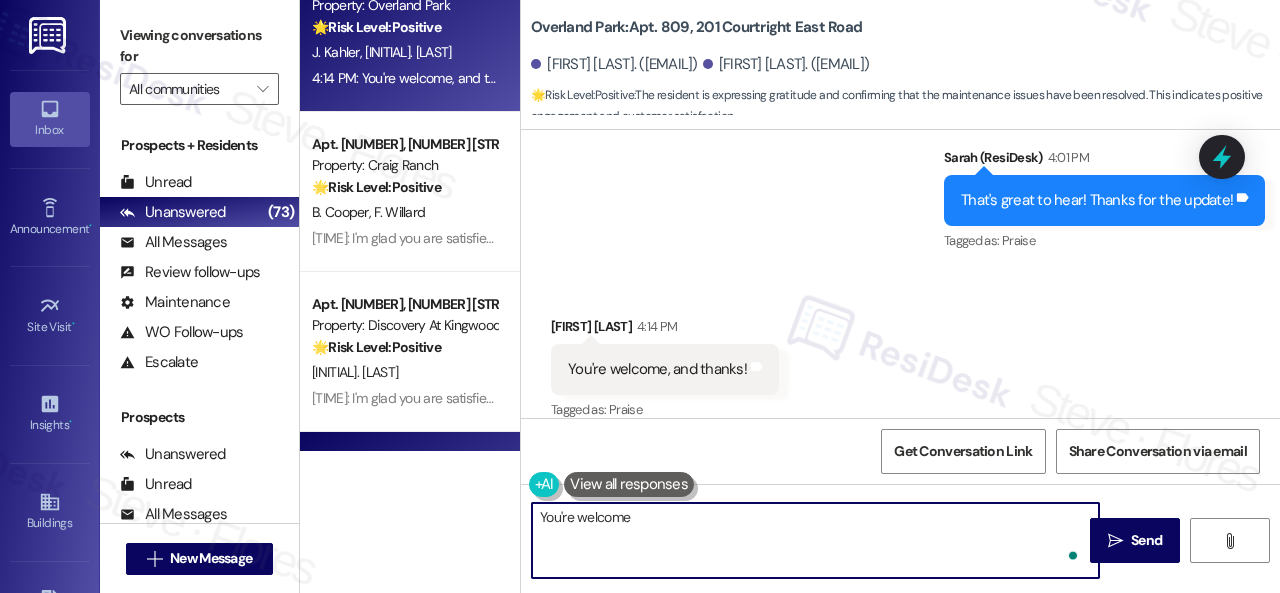 type on "You're welcome!" 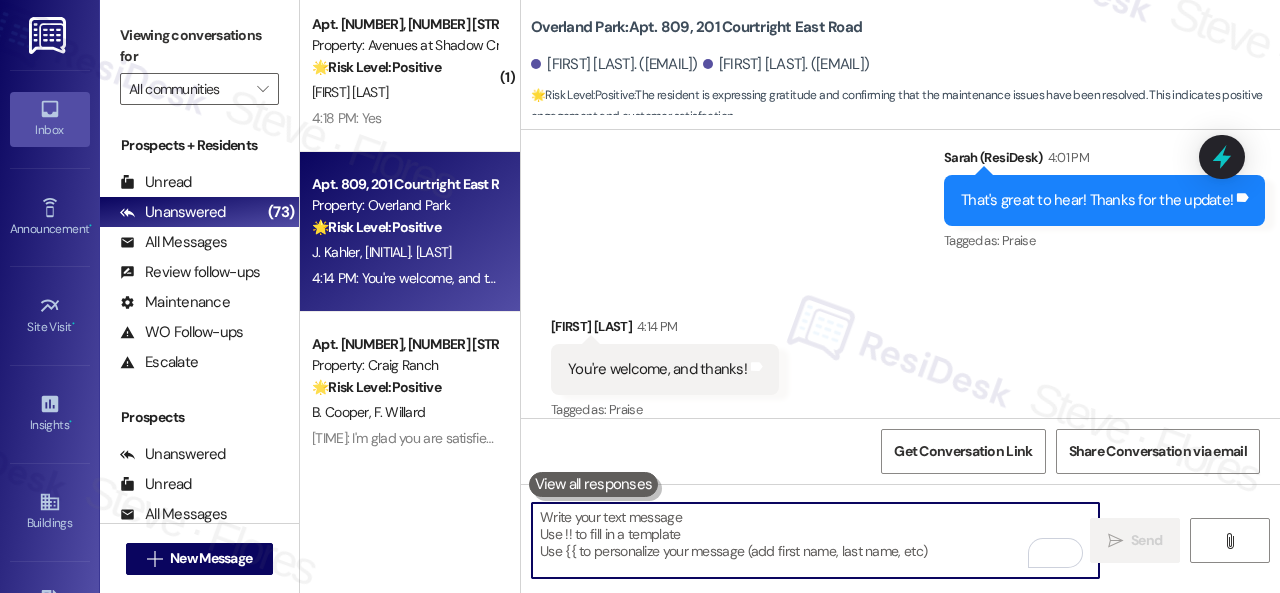 scroll, scrollTop: 6948, scrollLeft: 0, axis: vertical 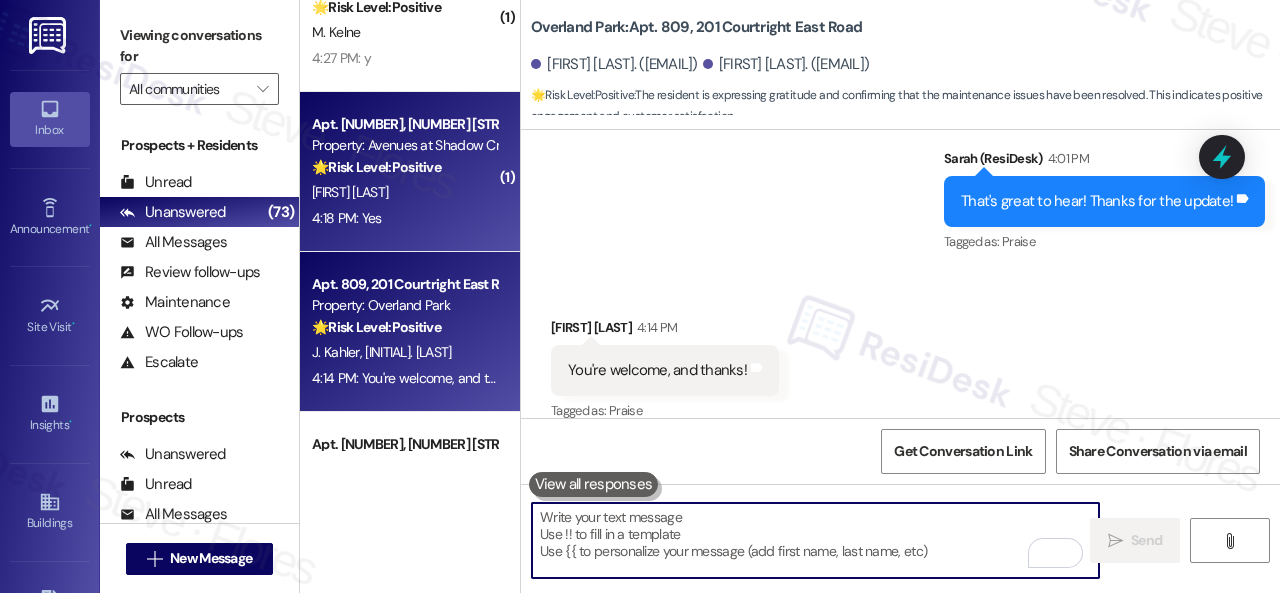 type 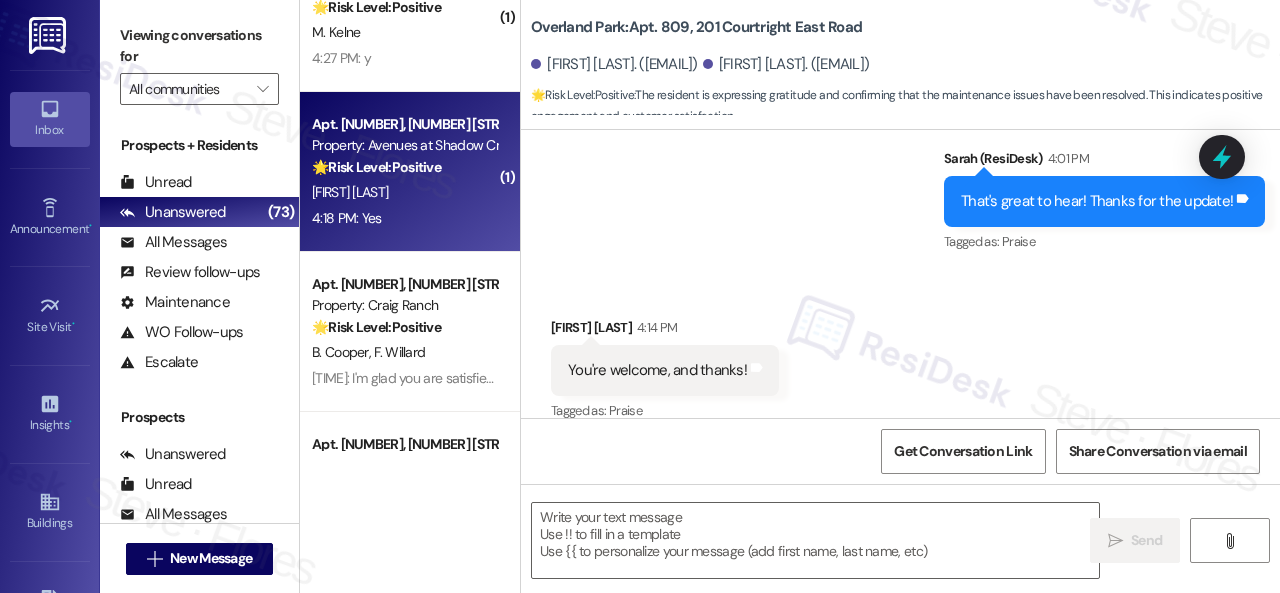 type on "Fetching suggested responses. Please feel free to read through the conversation in the meantime." 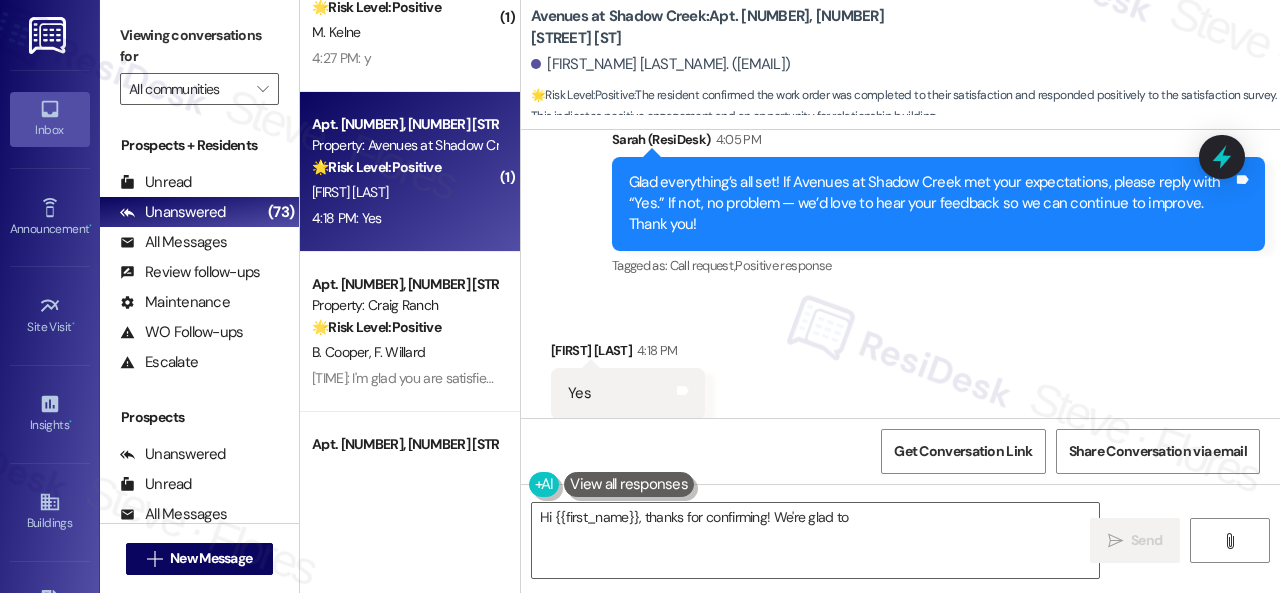 scroll, scrollTop: 1002, scrollLeft: 0, axis: vertical 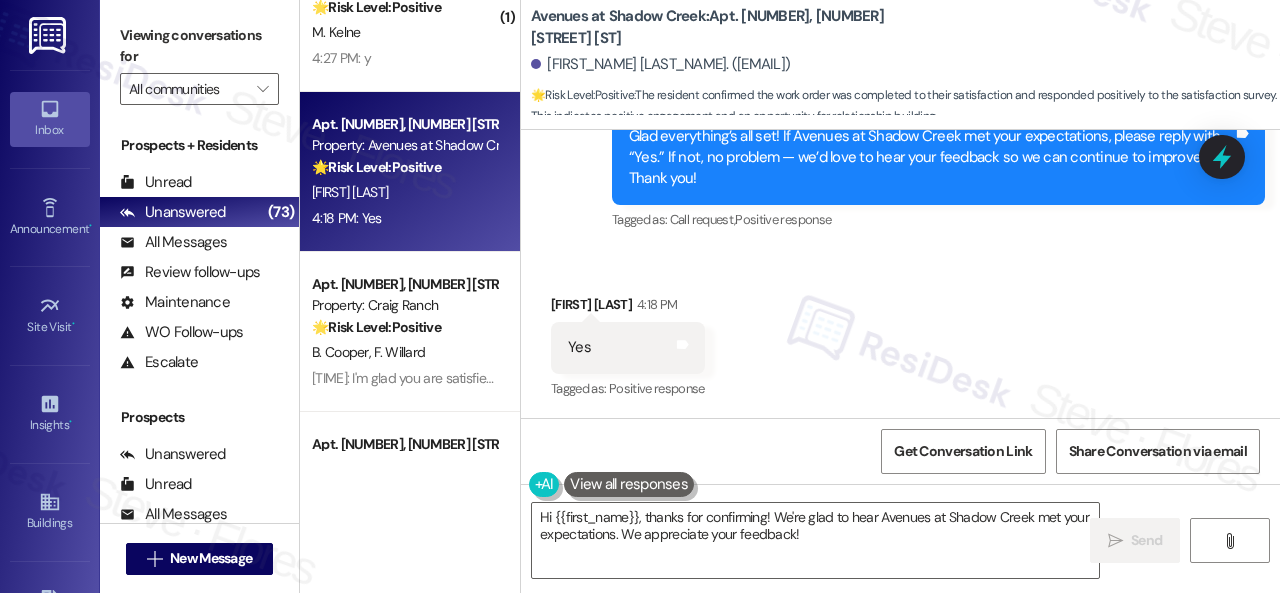 click on "Tagged as:   Call request ,  Click to highlight conversations about Call request Positive response Click to highlight conversations about Positive response" at bounding box center (938, 219) 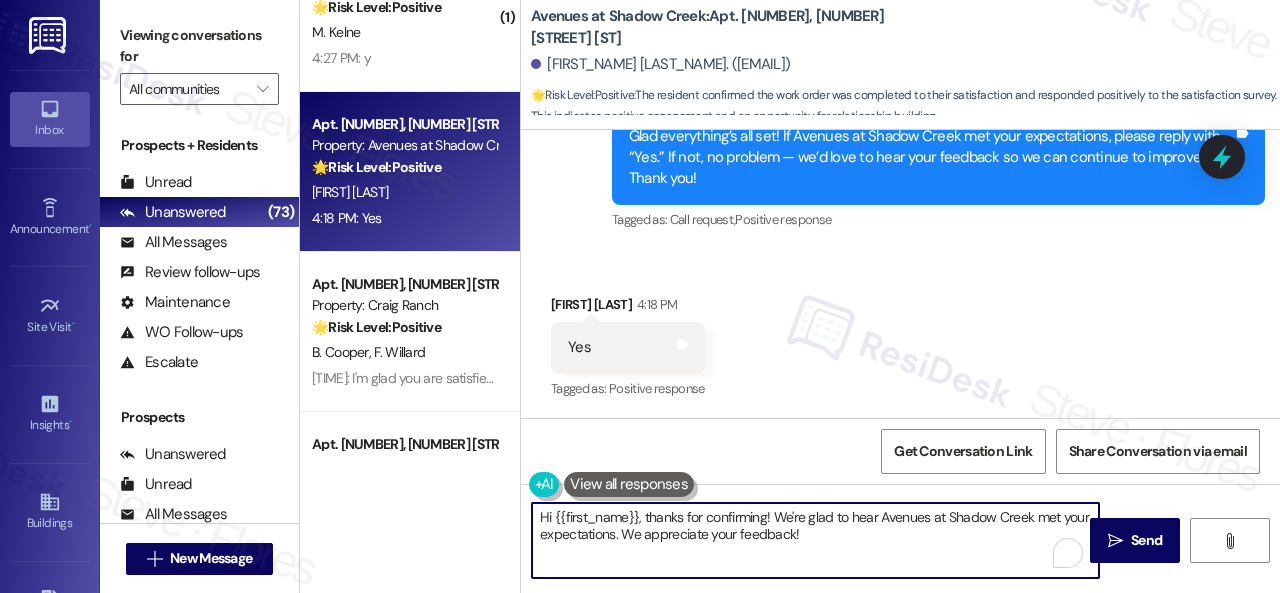drag, startPoint x: 622, startPoint y: 505, endPoint x: 434, endPoint y: 456, distance: 194.28073 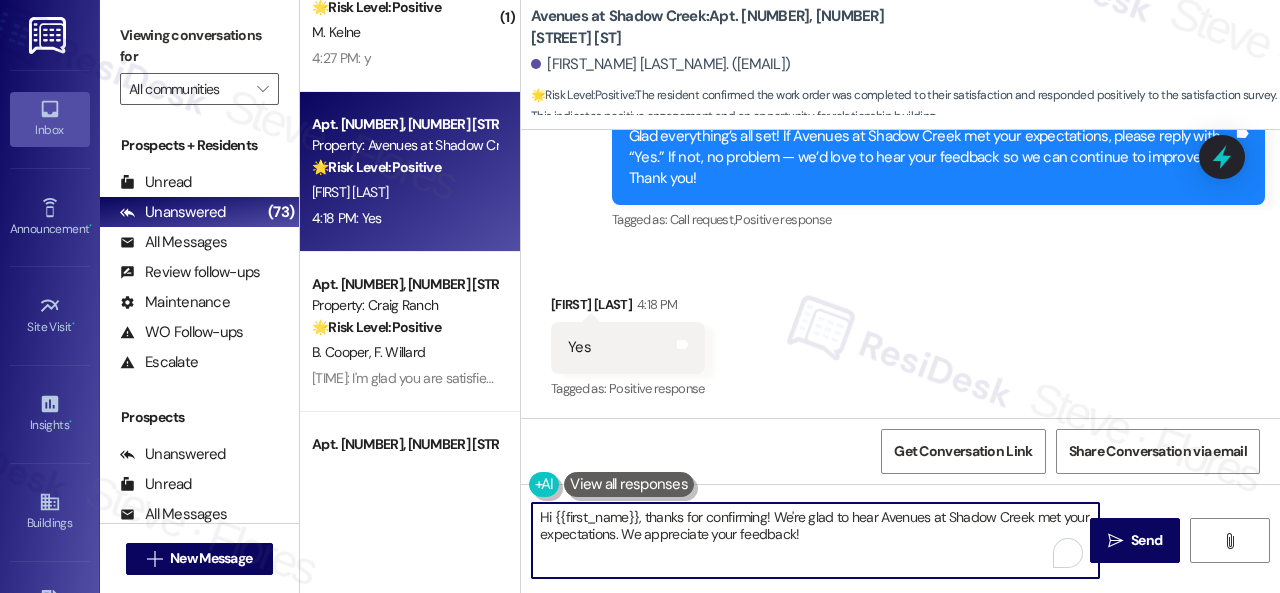 click on "( 1 ) Apt. 3~416, 12415 Pennsylvania Street Property: Penn Circle 🔧  Risk Level:  Medium The resident responded 'Y' to a follow-up question about a completed work order. This indicates the issue was resolved satisfactorily and no further action is needed. This falls under routine maintenance follow-up. L. Moore T. Owen-Turner 1:30 PM: Y 1:30 PM: Y ( 1 ) Apt. 5237H, 5331 Findley Property: Prairie Pines Townhomes 🔧  Risk Level:  Medium The resident responded 'yes' to a follow-up question about a completed work order. This indicates satisfactory completion and no further action is needed beyond documentation. R. Kaur S. Singh J. Sohal J. Sohal 1:29 PM: yes 1:29 PM: yes ( 1 ) Apt. 3117, 6565 W Foxridge Dr Property: The Falls 🌟  Risk Level:  Positive The message is a positive check-in with the resident and they responded positively. M. Kelne 4:27 PM: y 4:27 PM: y Apt. 17101, 12501 Broadway St Property: Avenues at Shadow Creek 🌟  Risk Level:  Positive J. Holcombe 4:18 PM: Yes 4:18 PM: Yes 🌟 Positive" at bounding box center (790, 296) 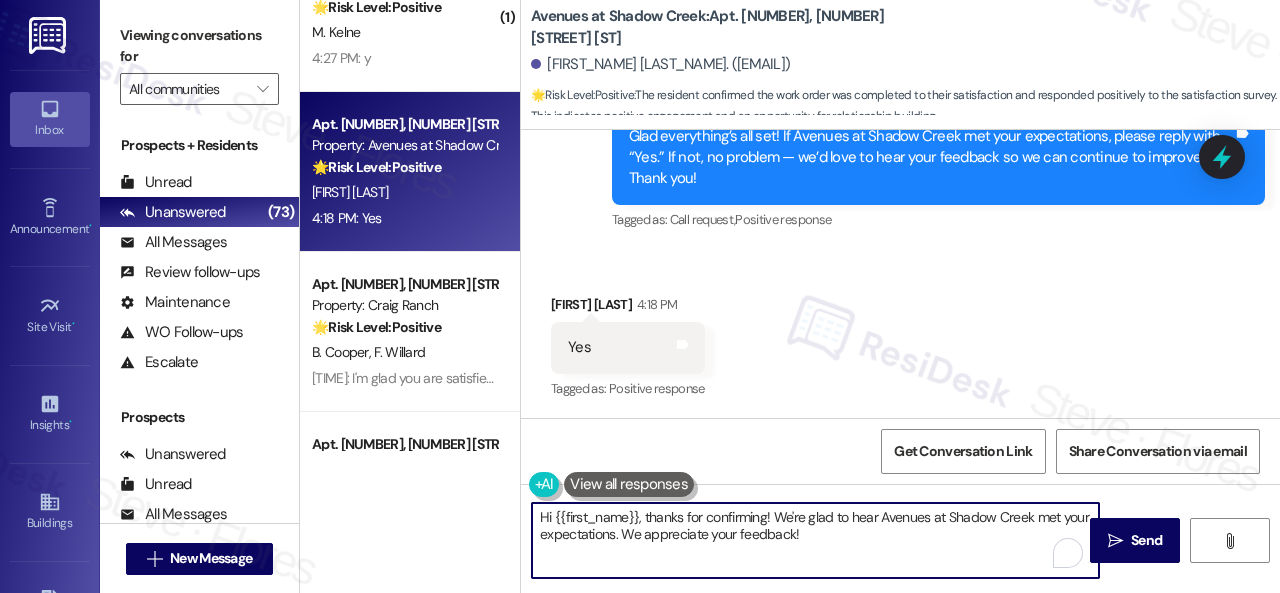 paste on "I'm glad you are satisfied with your home. Have you written a review for us before? If not, can I ask a quick favor? Would you mind writing one for us? I'll give you the link if you are willing.
If you've already done it or couldn't this time, no worries at all—no action is required. Thanks" 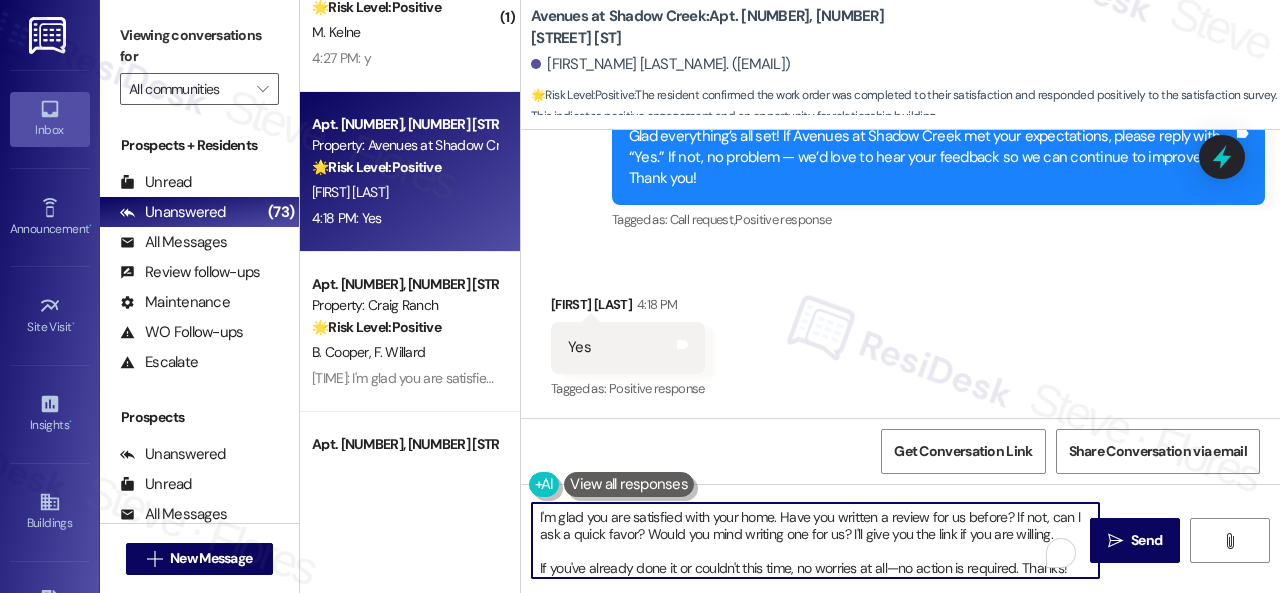 scroll, scrollTop: 4, scrollLeft: 0, axis: vertical 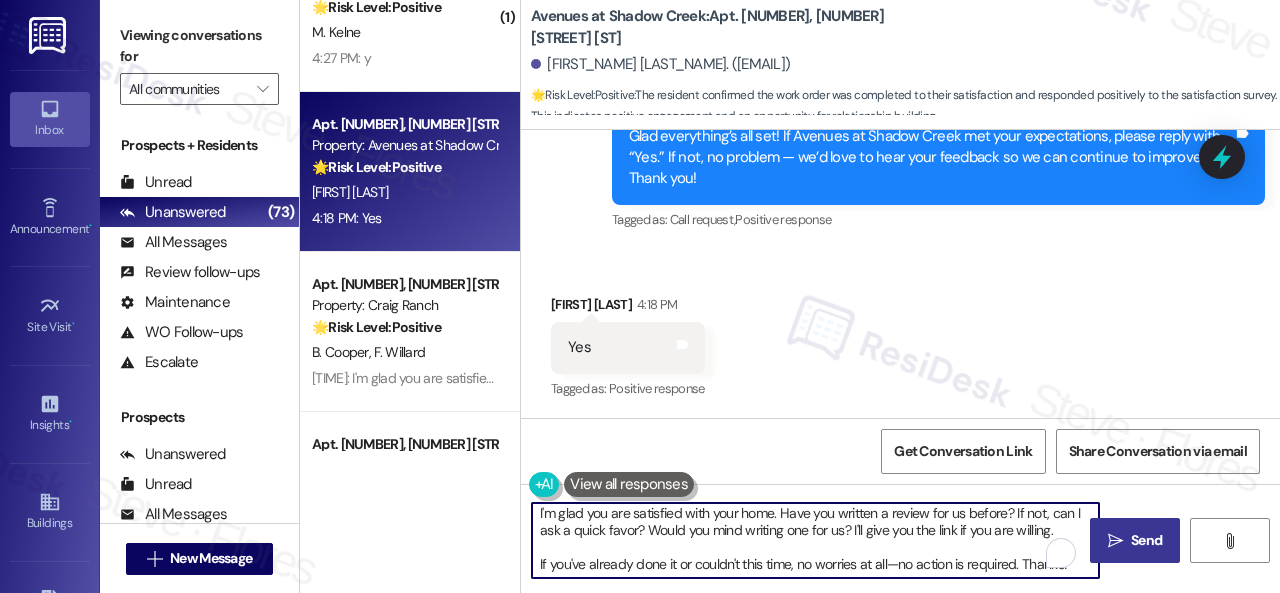 type on "I'm glad you are satisfied with your home. Have you written a review for us before? If not, can I ask a quick favor? Would you mind writing one for us? I'll give you the link if you are willing.
If you've already done it or couldn't this time, no worries at all—no action is required. Thanks!" 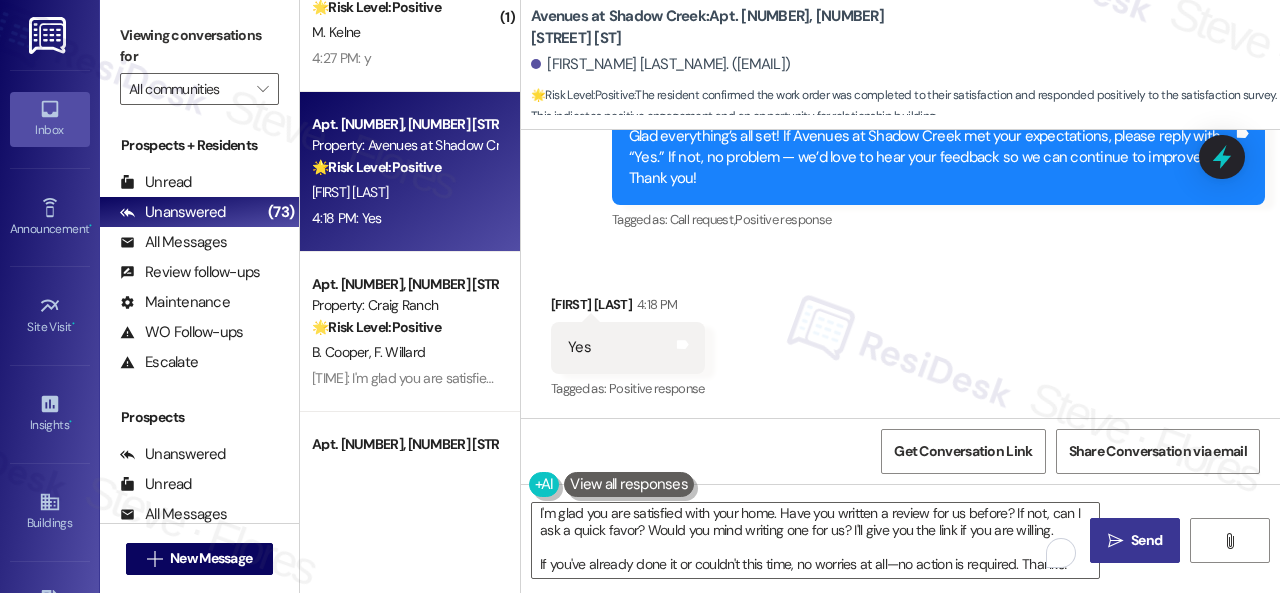 click on " Send" at bounding box center (1135, 540) 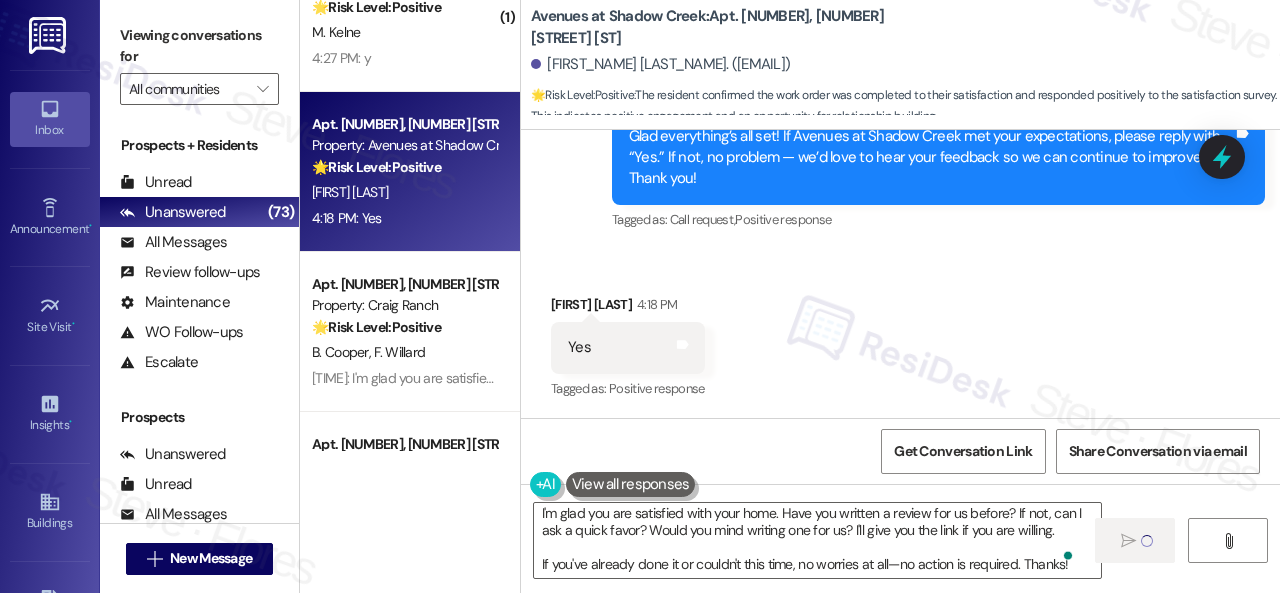 scroll, scrollTop: 4, scrollLeft: 0, axis: vertical 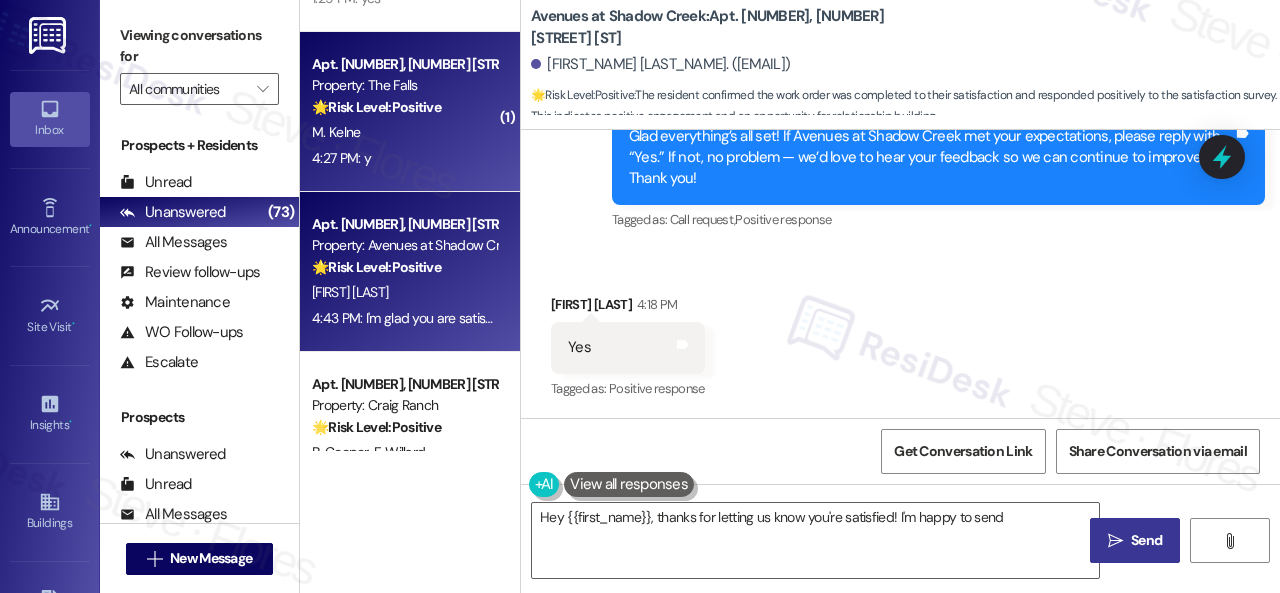 type on "Hey {{first_name}}, thanks for letting us know you're satisfied! I'm happy to send you" 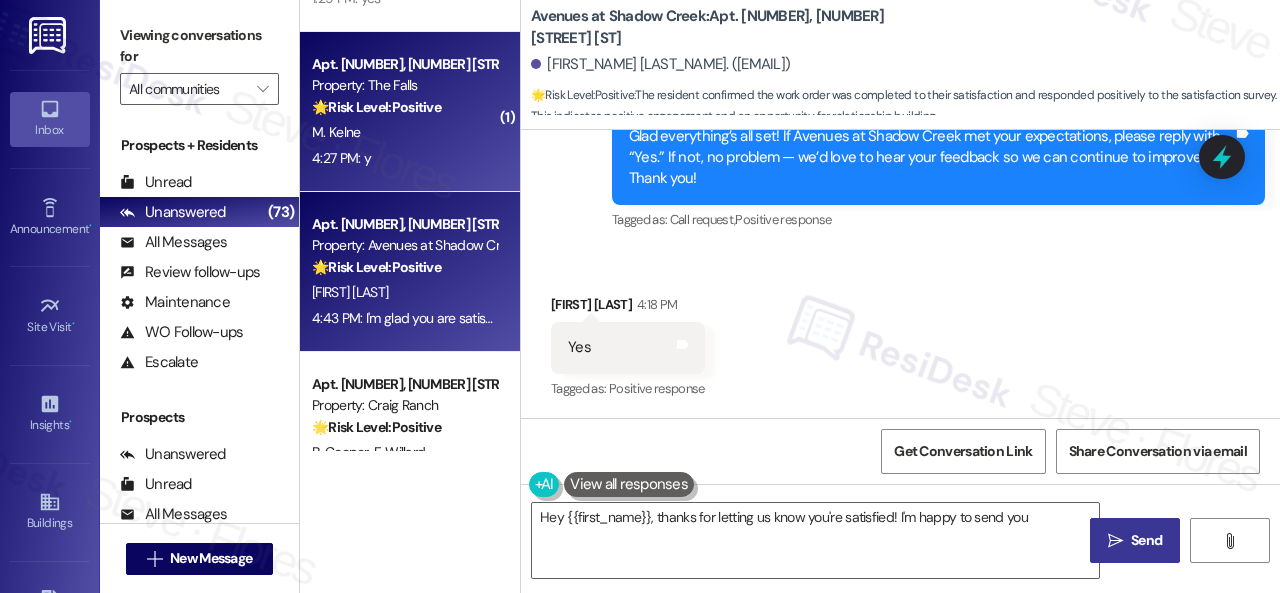 click on "4:27 PM: y 4:27 PM: y" at bounding box center (404, 158) 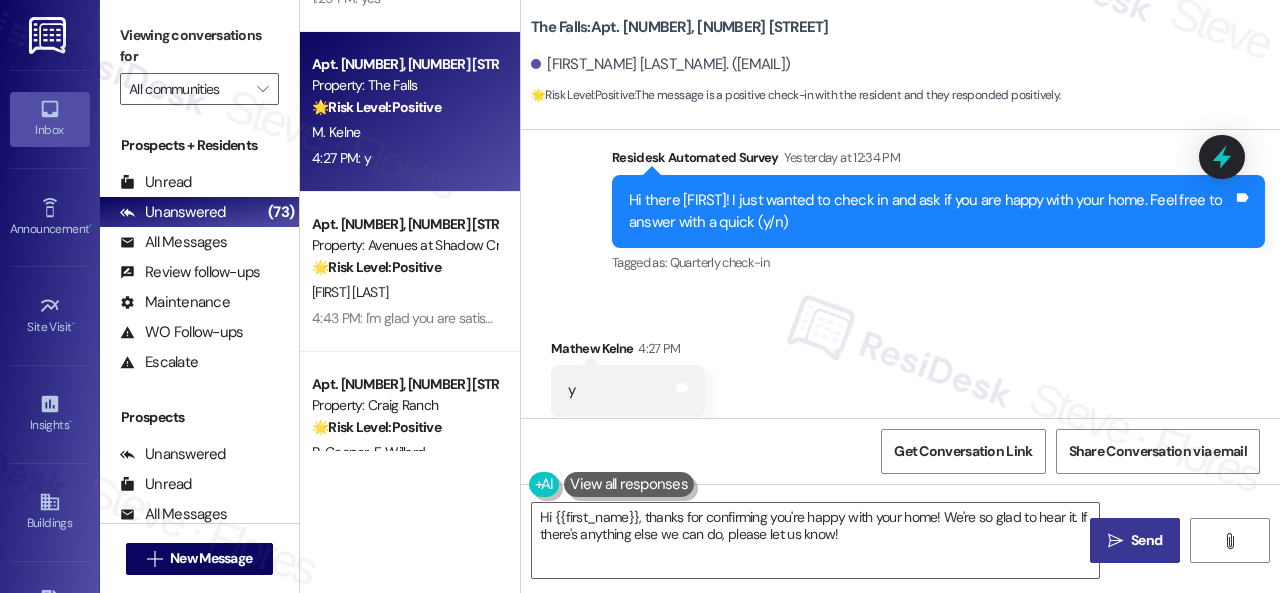 scroll, scrollTop: 1450, scrollLeft: 0, axis: vertical 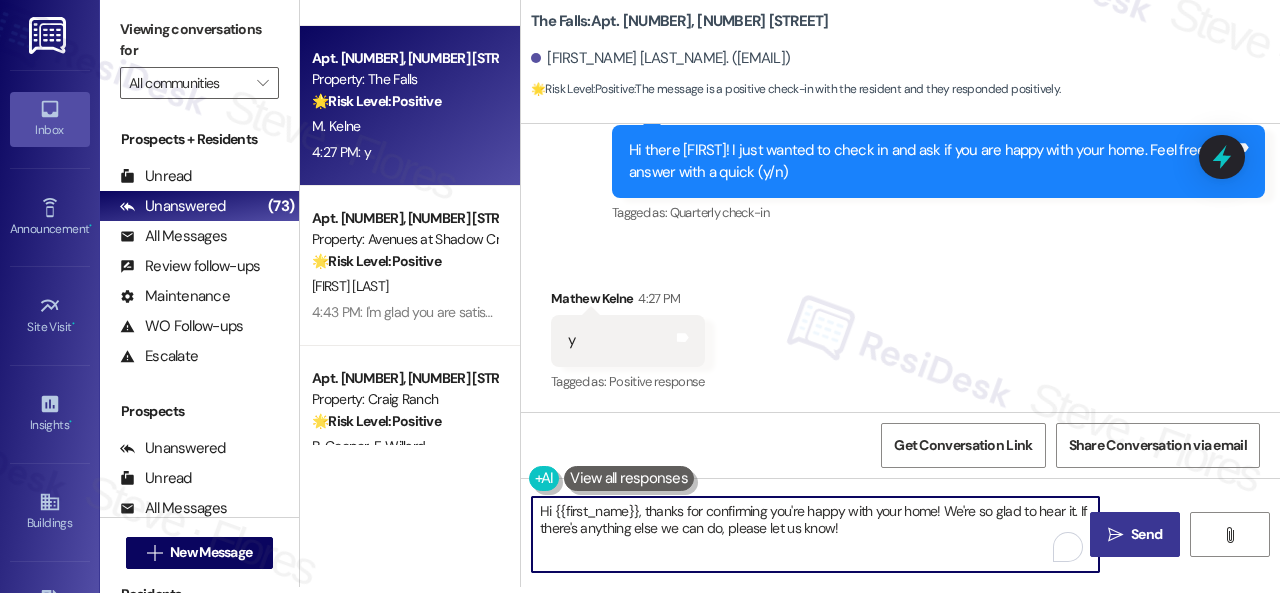 drag, startPoint x: 810, startPoint y: 522, endPoint x: 354, endPoint y: 501, distance: 456.4833 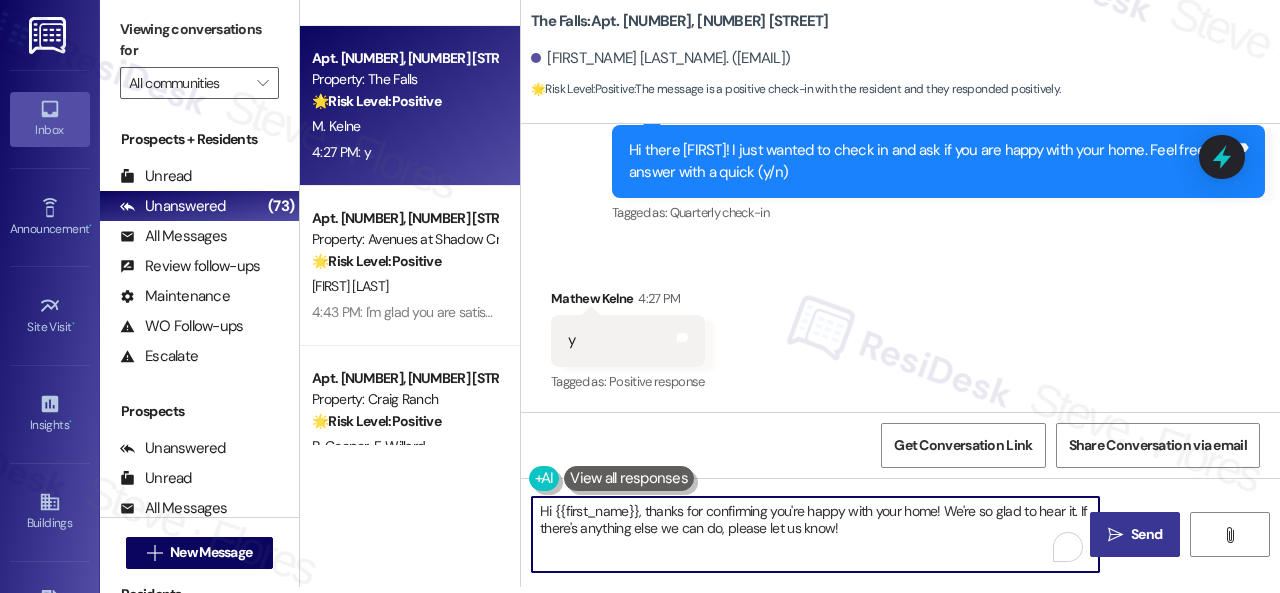 click on "( 1 ) Apt. 1020, 6565 W Foxridge Dr Property: The Falls 🔧  Risk Level:  Medium The initial message is a standard rent reminder. The resident's response, 'I have an arrangement,' suggests a pre-existing agreement regarding payment. This requires verification but doesn't indicate an immediate financial risk or dispute. J. Cooper 1:30 PM: I have an arrangement  1:30 PM: I have an arrangement  ( 1 ) Apt. 3~416, 12415 Pennsylvania Street Property: Penn Circle 🔧  Risk Level:  Medium The resident responded 'Y' to a follow-up question about a completed work order. This indicates the issue was resolved satisfactorily and no further action is needed. This falls under routine maintenance follow-up. L. Moore T. Owen-Turner 1:30 PM: Y 1:30 PM: Y ( 1 ) Apt. 5237H, 5331 Findley Property: Prairie Pines Townhomes 🔧  Risk Level:  Medium The resident responded 'yes' to a follow-up question about a completed work order. This indicates satisfactory completion and no further action is needed beyond documentation. R. Kaur" at bounding box center [790, 290] 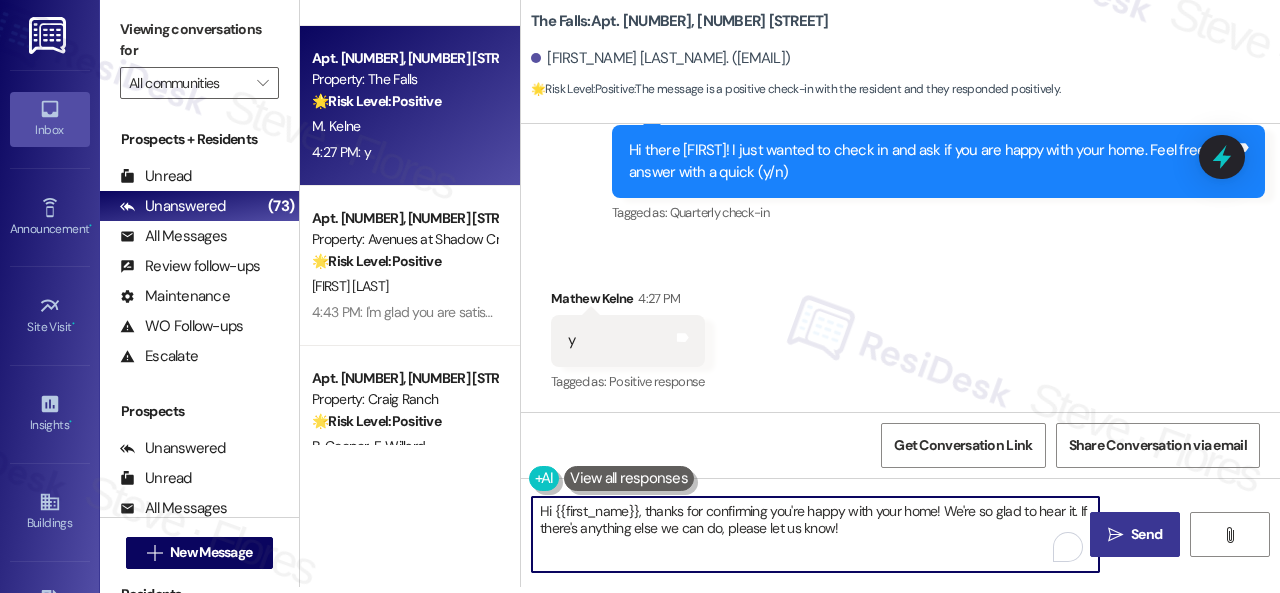 paste on "I'm glad you are satisfied with your home. Have you written a review for us before? If not, can I ask a quick favor? Would you mind writing one for us? I'll give you the link if you are willing.
If you've already done it or couldn't this time, no worries at all—no action is required. Thanks" 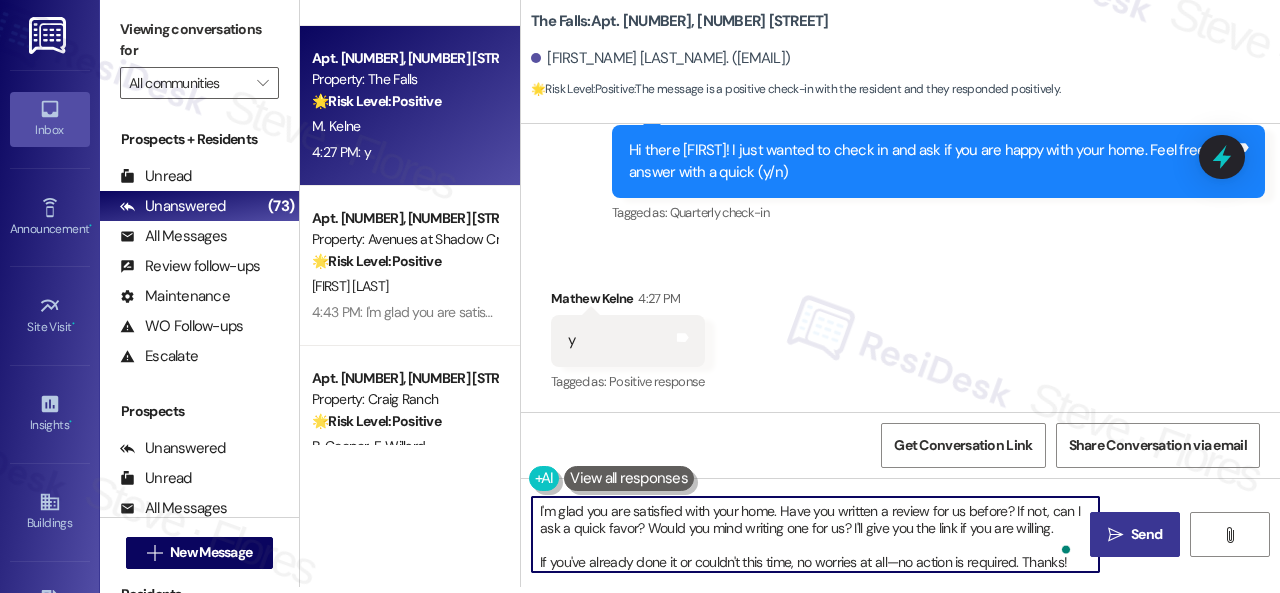 scroll, scrollTop: 4, scrollLeft: 0, axis: vertical 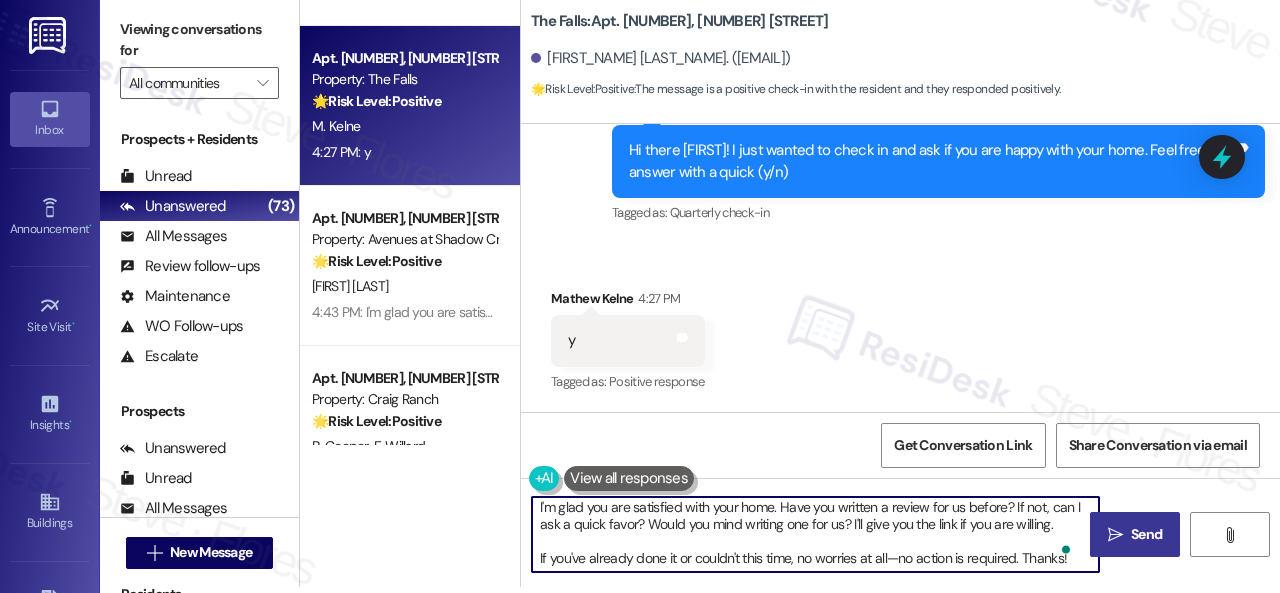 type on "I'm glad you are satisfied with your home. Have you written a review for us before? If not, can I ask a quick favor? Would you mind writing one for us? I'll give you the link if you are willing.
If you've already done it or couldn't this time, no worries at all—no action is required. Thanks!" 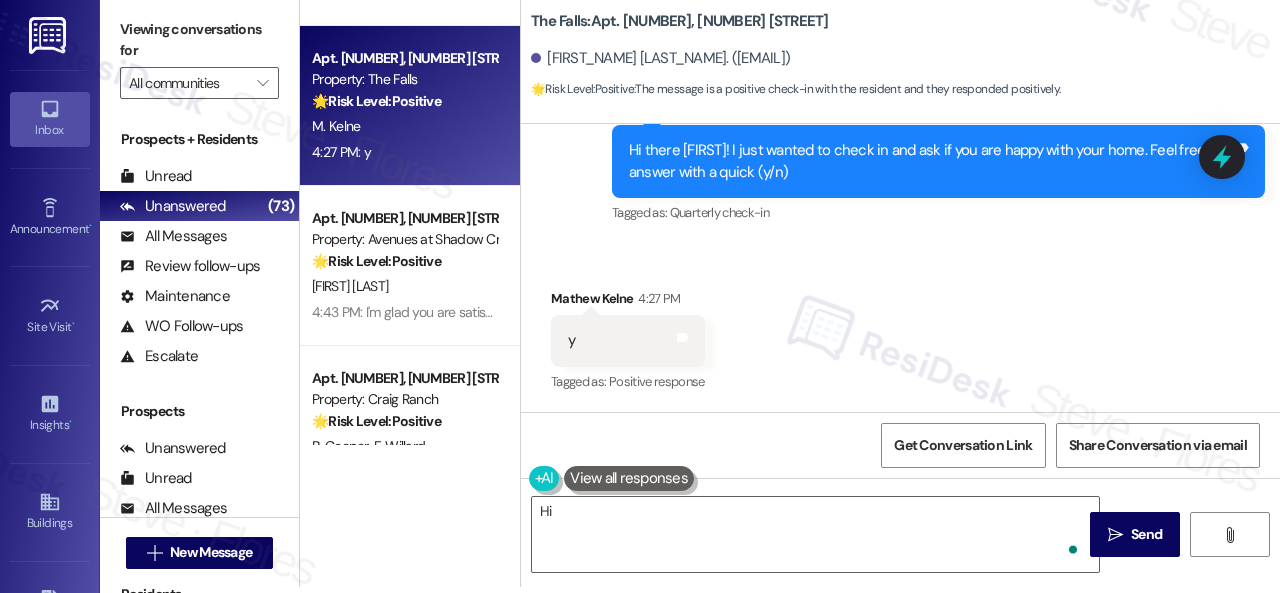 scroll, scrollTop: 0, scrollLeft: 0, axis: both 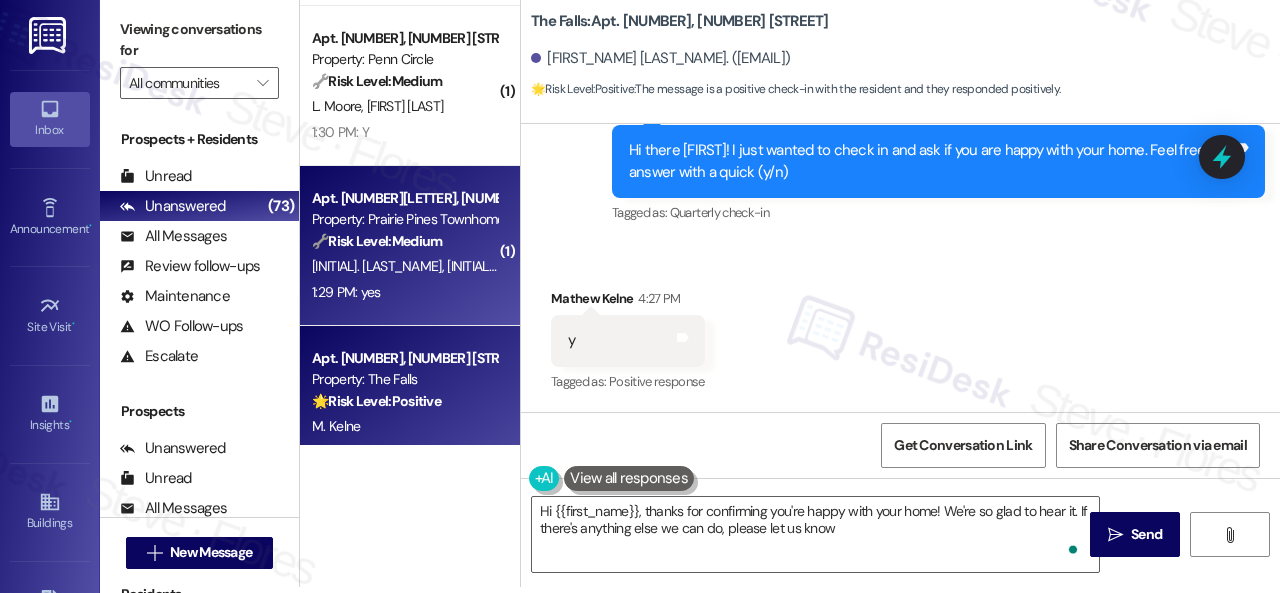 type on "Hi {{first_name}}, thanks for confirming you're happy with your home! We're so glad to hear it. If there's anything else we can do, please let us know!" 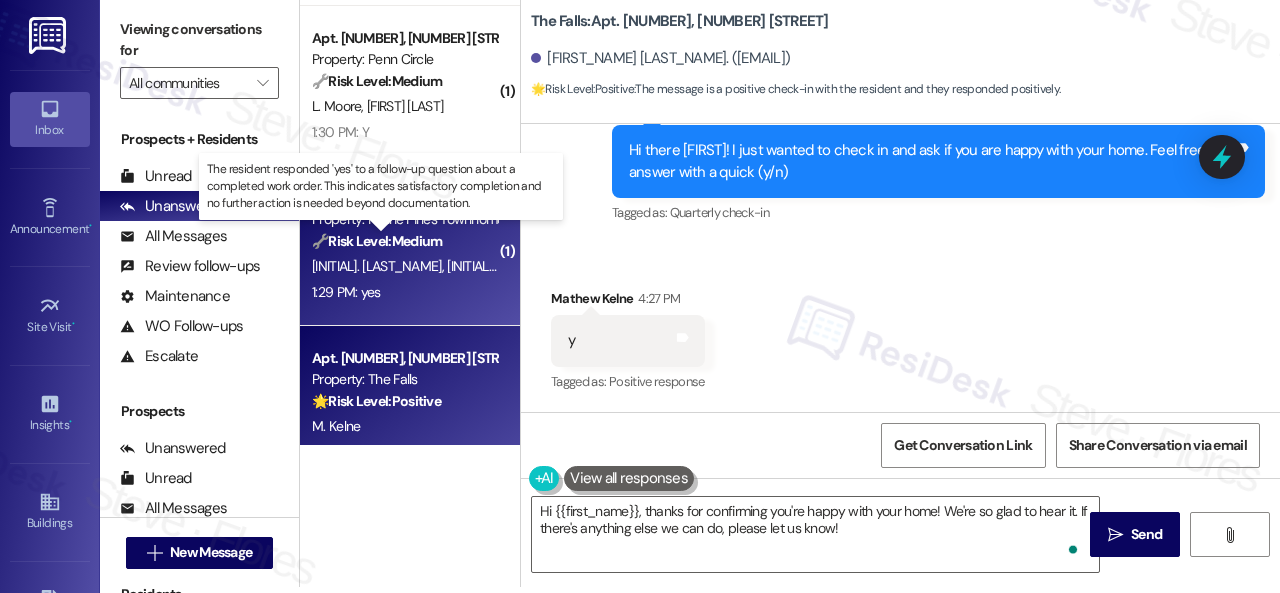 click on "🔧  Risk Level:  Medium" at bounding box center [377, 241] 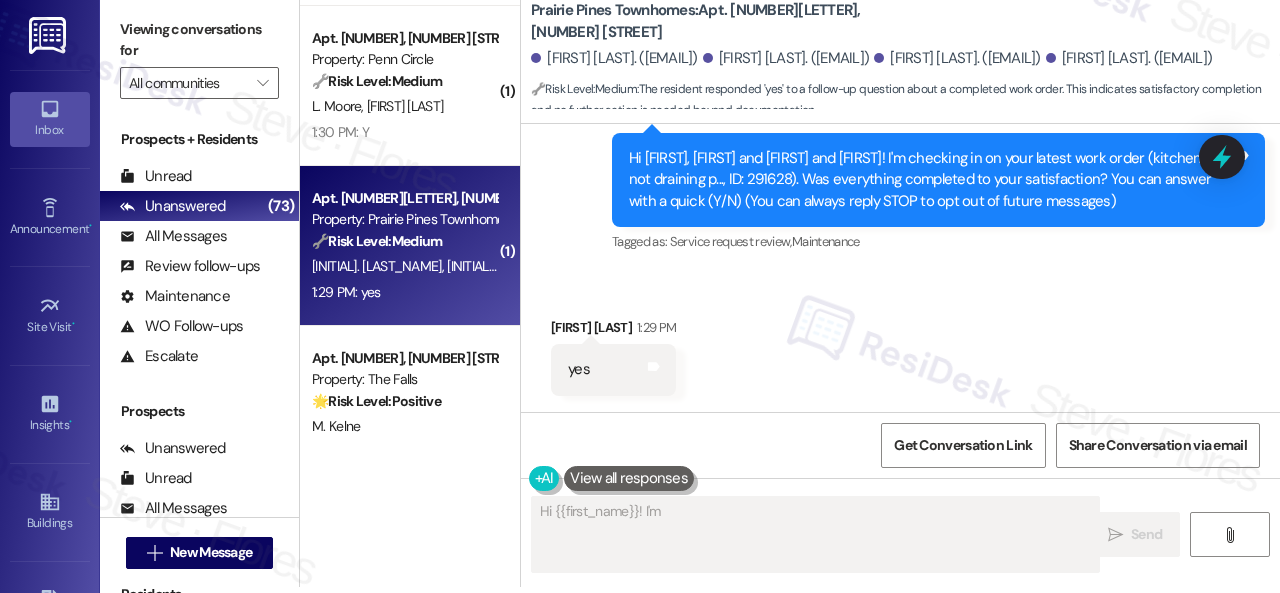 scroll, scrollTop: 196, scrollLeft: 0, axis: vertical 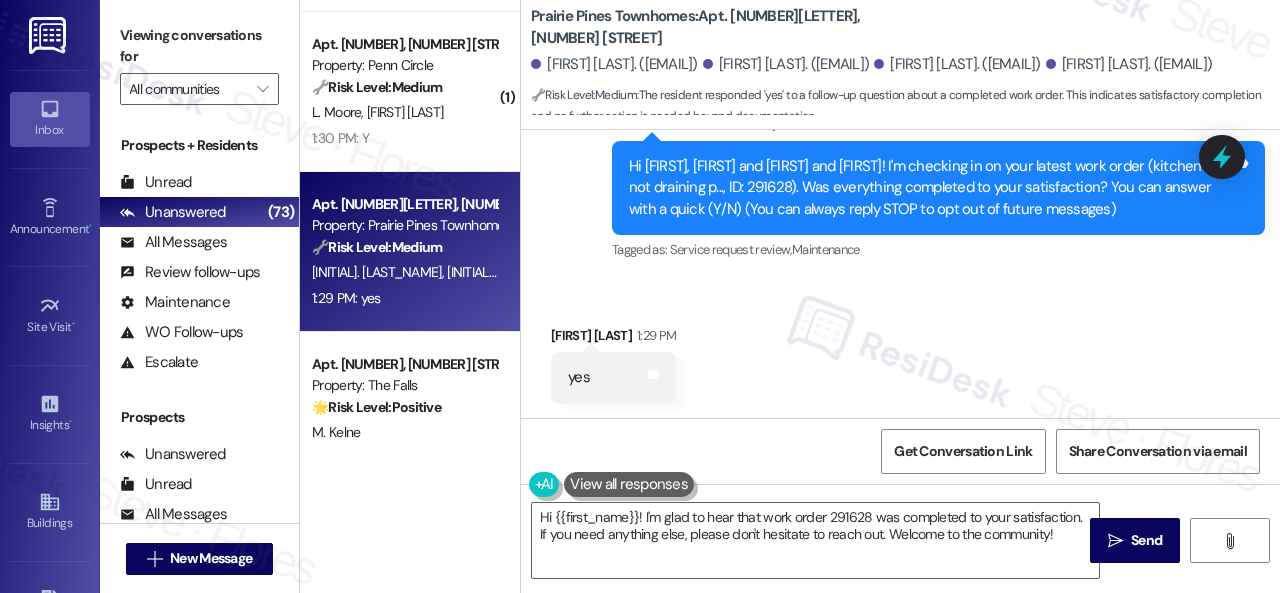 click on "Survey, sent via SMS Residesk Automated Survey 1:26 PM Hi Jaspreet, Sukhjinder, Rajwinder and Jaswinder! I'm checking in on your latest work order (kitchen sink not draining p..., ID: 291628). Was everything completed to your satisfaction? You can answer with a quick (Y/N) (You can always reply STOP to opt out of future messages) Tags and notes Tagged as:   Service request review ,  Click to highlight conversations about Service request review Maintenance Click to highlight conversations about Maintenance" at bounding box center (900, 174) 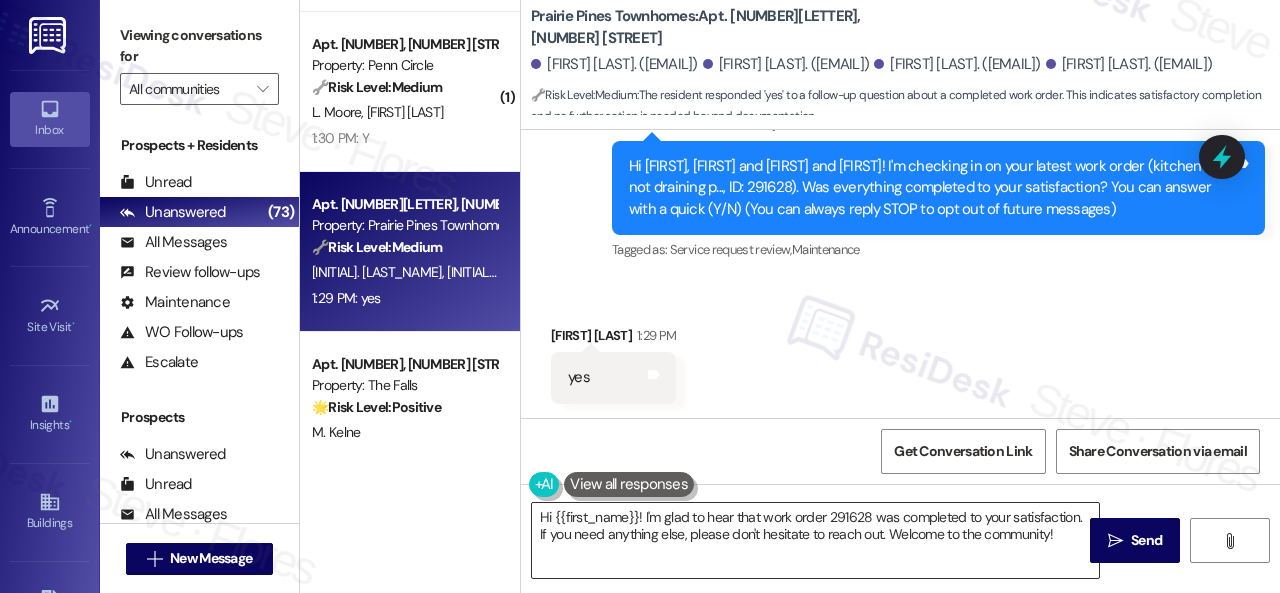 click on "Hi {{first_name}}! I'm glad to hear that work order 291628 was completed to your satisfaction. If you need anything else, please don't hesitate to reach out. Welcome to the community!" at bounding box center [815, 540] 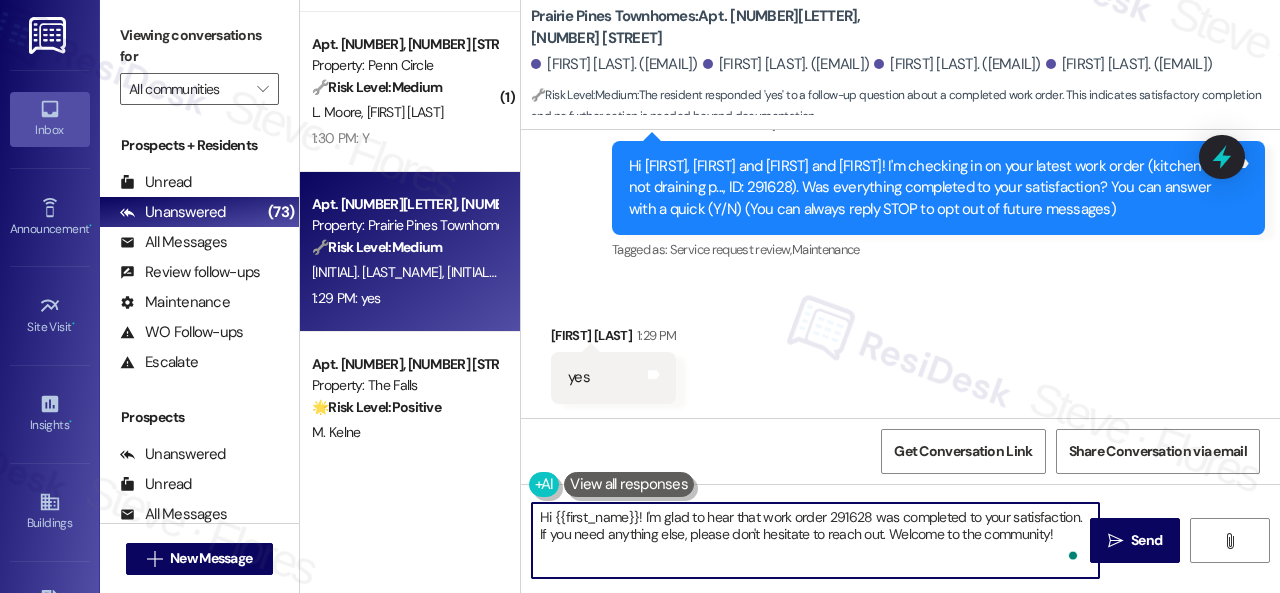 paste on "Glad everything’s all set! If {{property}} met your expectations, please reply with “Yes.” If not, no problem — we’d love to hear your feedback so we can continue to improve. Thank you" 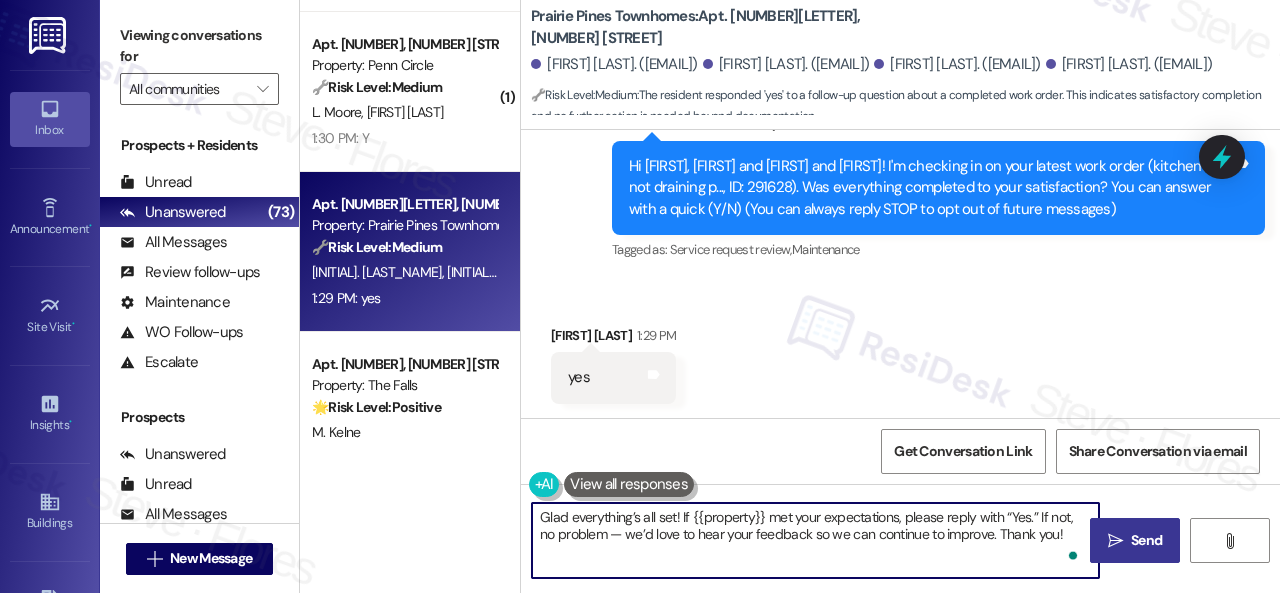 type on "Glad everything’s all set! If {{property}} met your expectations, please reply with “Yes.” If not, no problem — we’d love to hear your feedback so we can continue to improve. Thank you!" 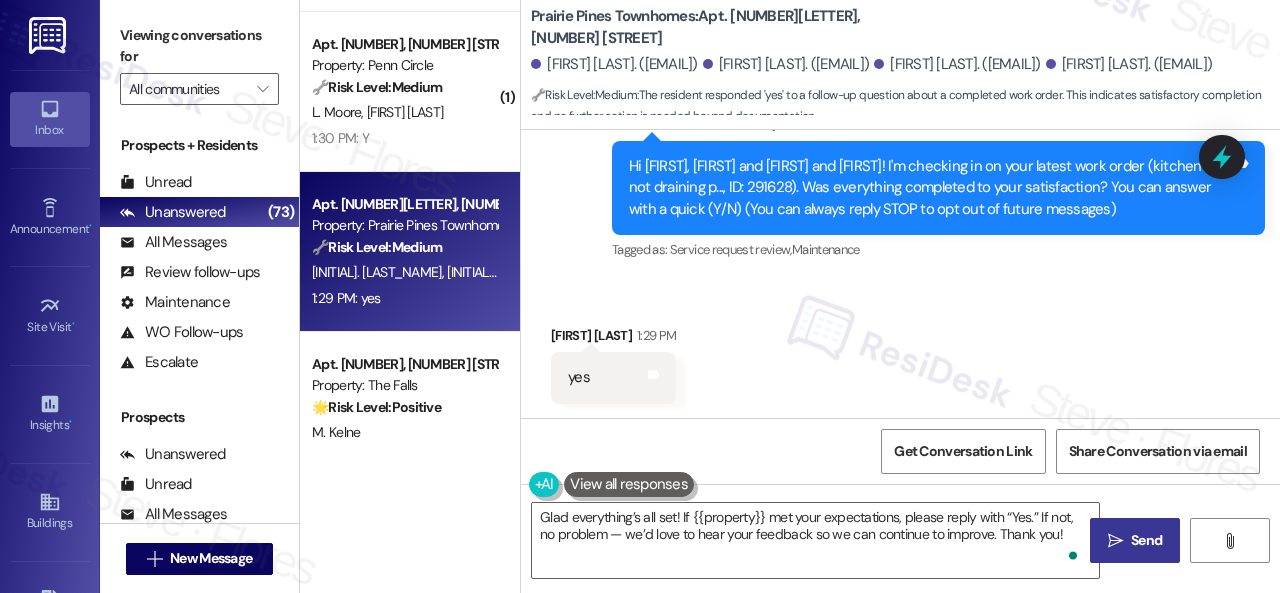 click on "Send" at bounding box center [1146, 540] 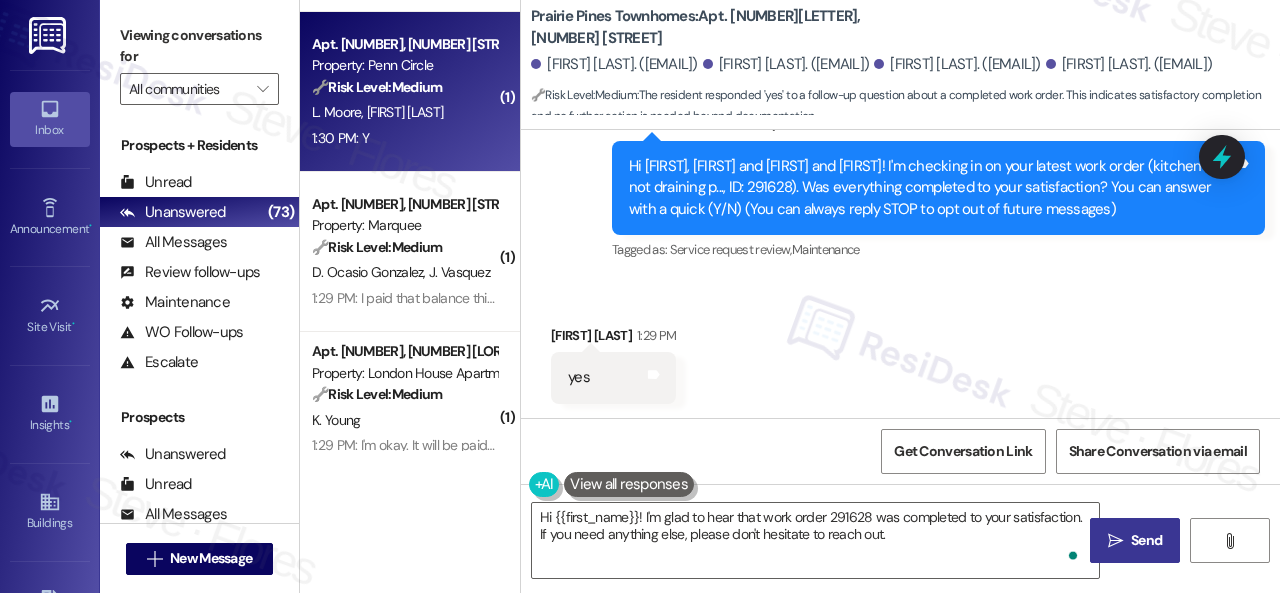 type on "Hi {{first_name}}! I'm glad to hear that work order 291628 was completed to your satisfaction. If you need anything else, please don't hesitate to reach out. Welcome" 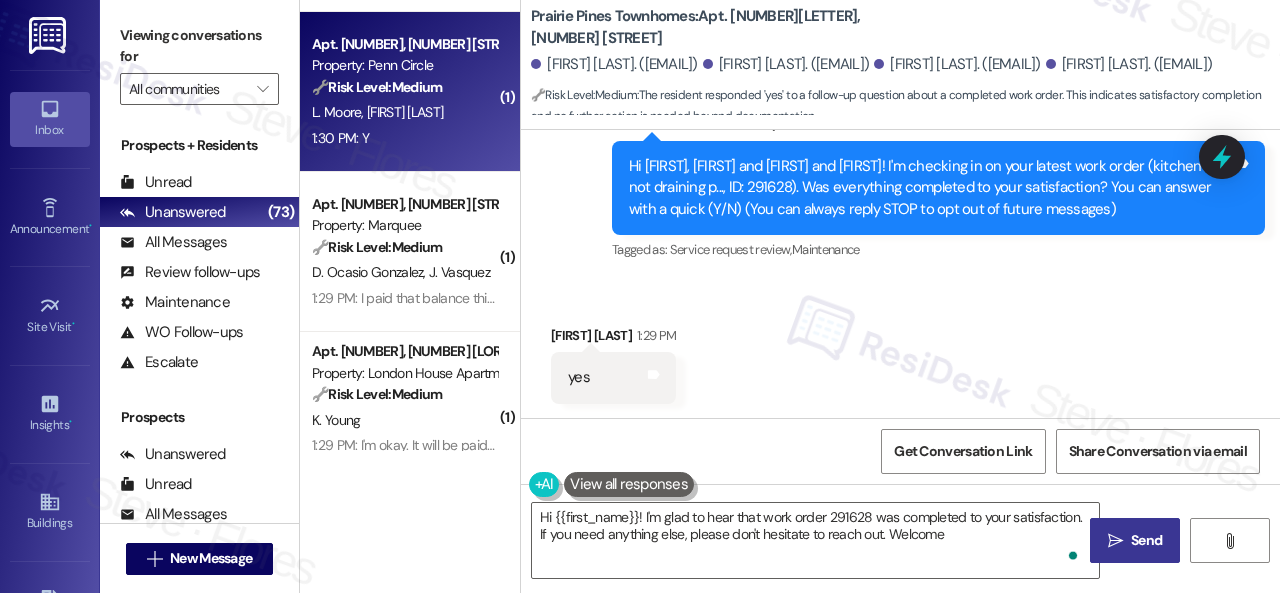 click on "1:30 PM: Y 1:30 PM: Y" at bounding box center (404, 138) 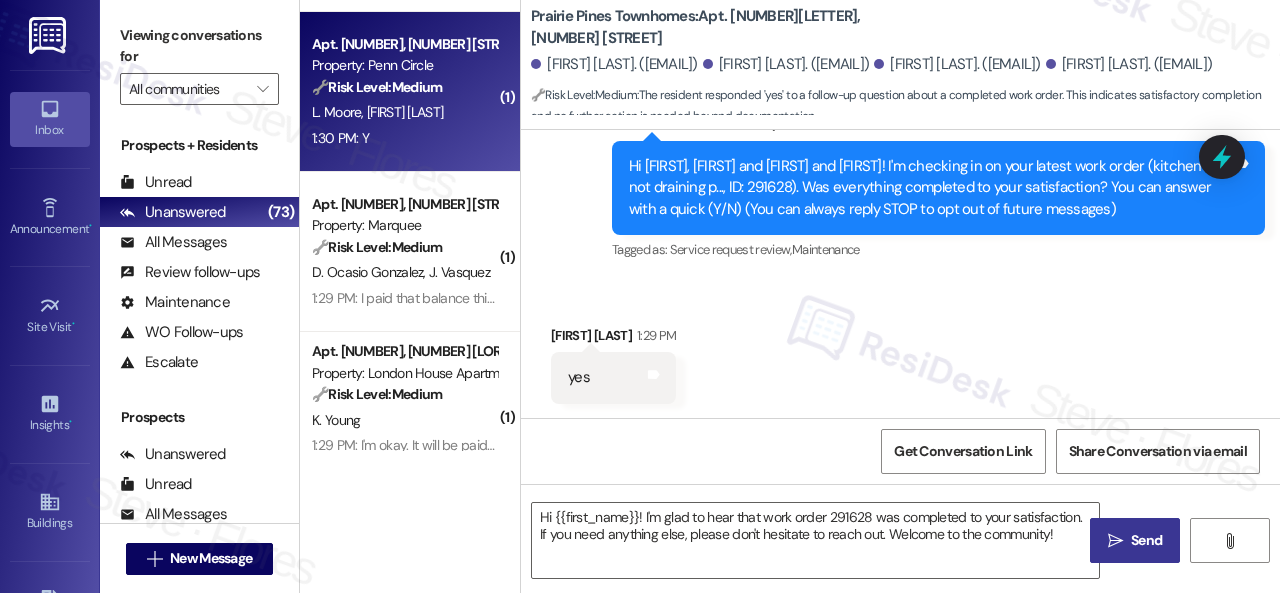 type on "Fetching suggested responses. Please feel free to read through the conversation in the meantime." 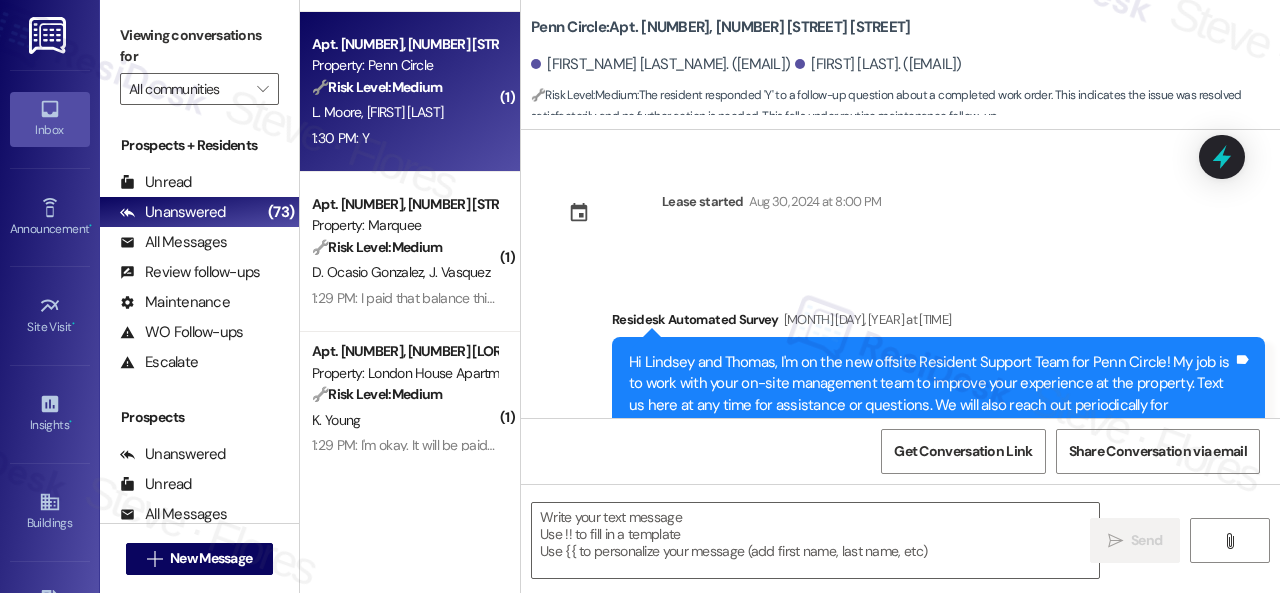 type on "Fetching suggested responses. Please feel free to read through the conversation in the meantime." 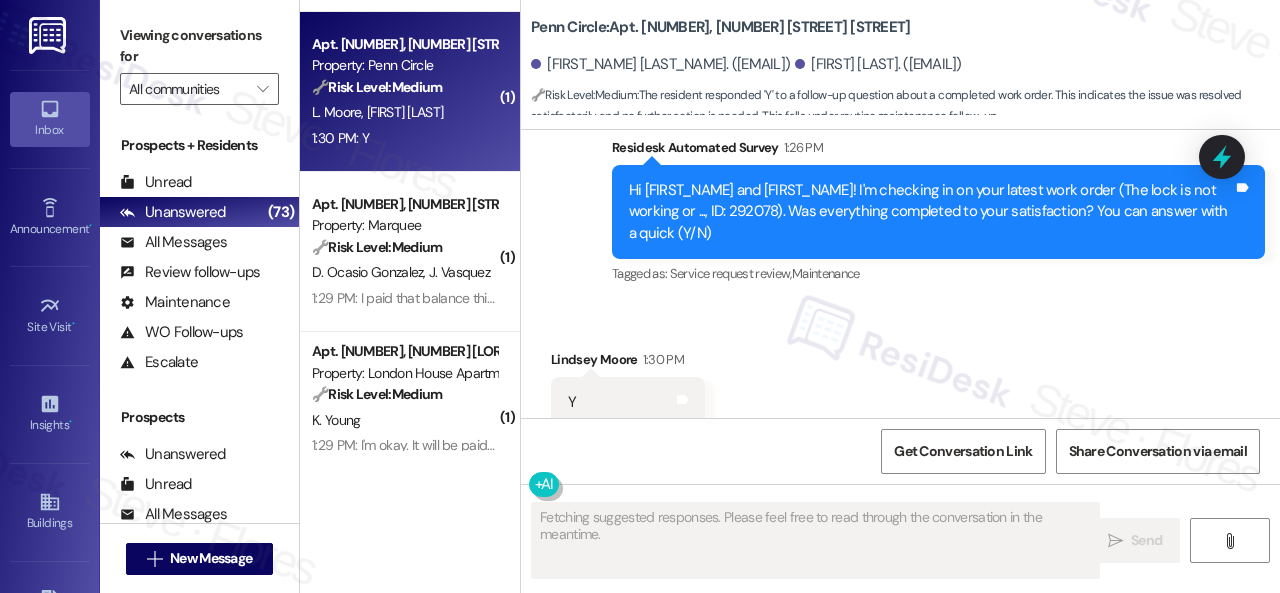 scroll, scrollTop: 3200, scrollLeft: 0, axis: vertical 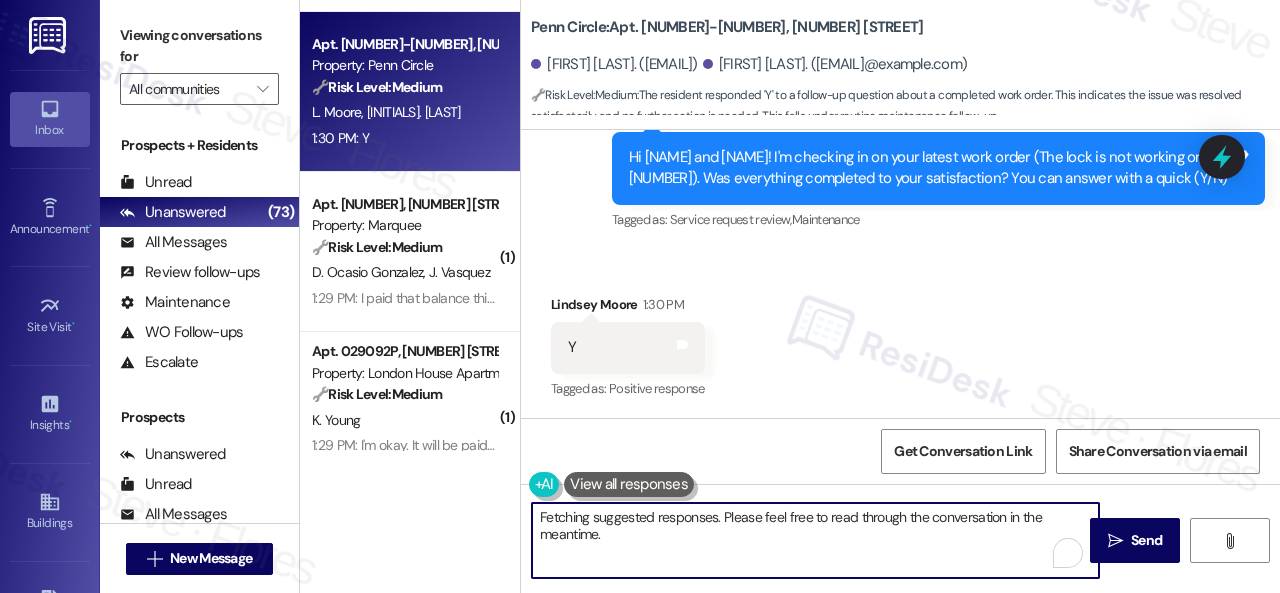 drag, startPoint x: 915, startPoint y: 524, endPoint x: 426, endPoint y: 468, distance: 492.1961 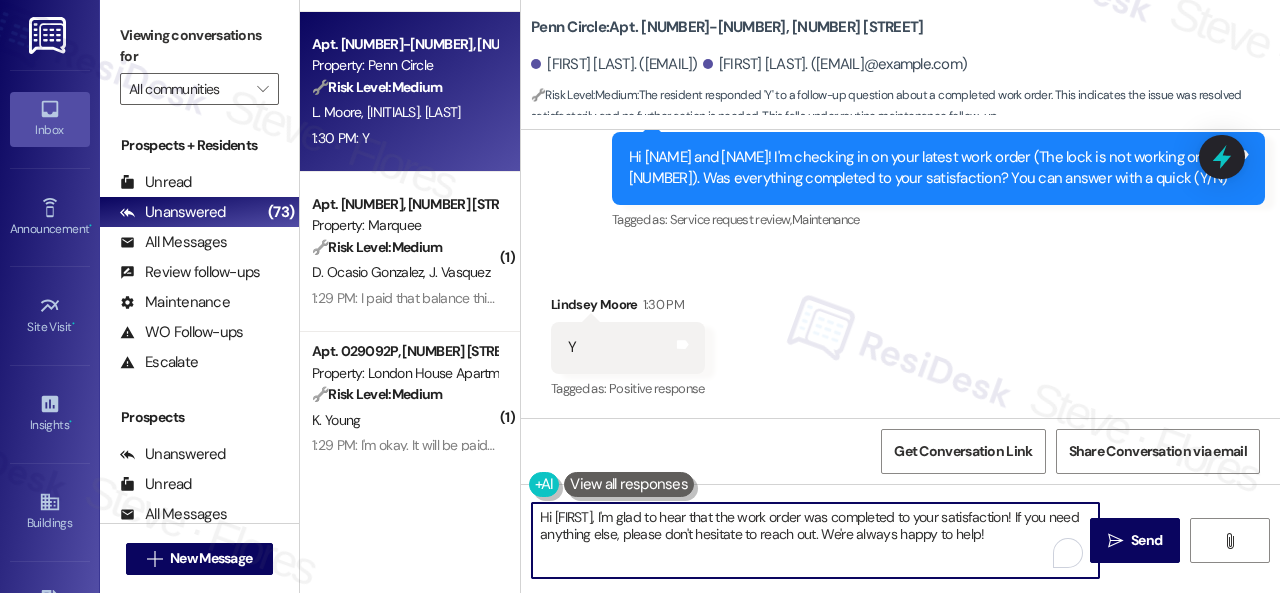 paste on "Glad everything’s all set! If {{property}} met your expectations, please reply with “Yes.” If not, no problem — we’d love to hear your feedback so we can continue to improve. Thank you" 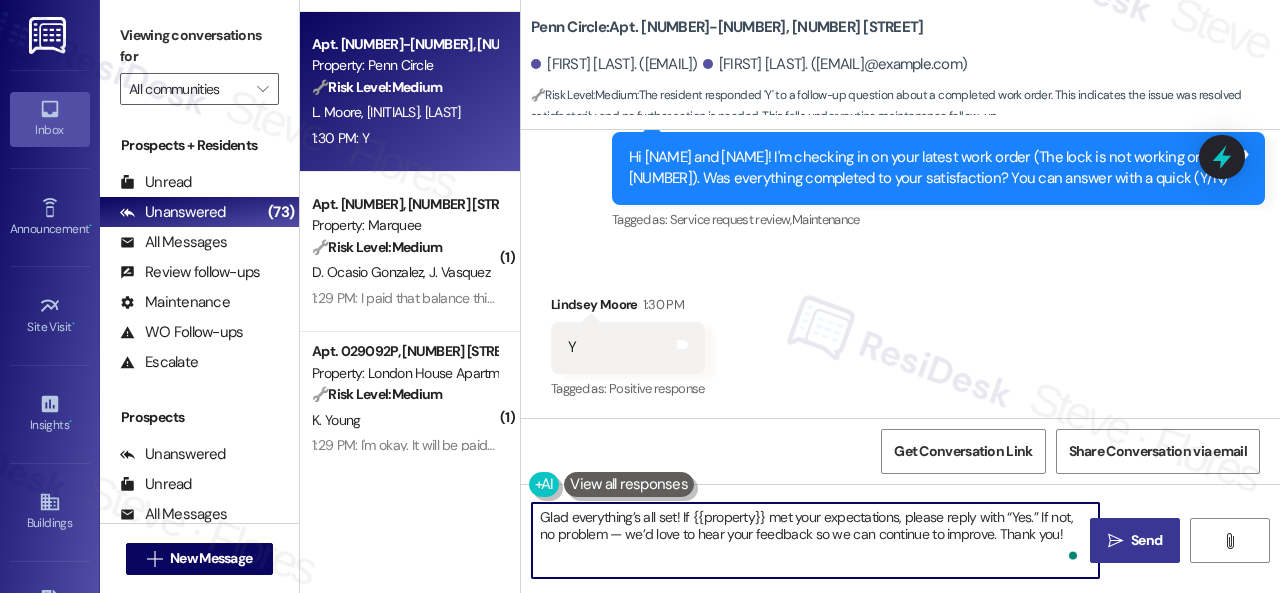 type on "Glad everything’s all set! If {{property}} met your expectations, please reply with “Yes.” If not, no problem — we’d love to hear your feedback so we can continue to improve. Thank you!" 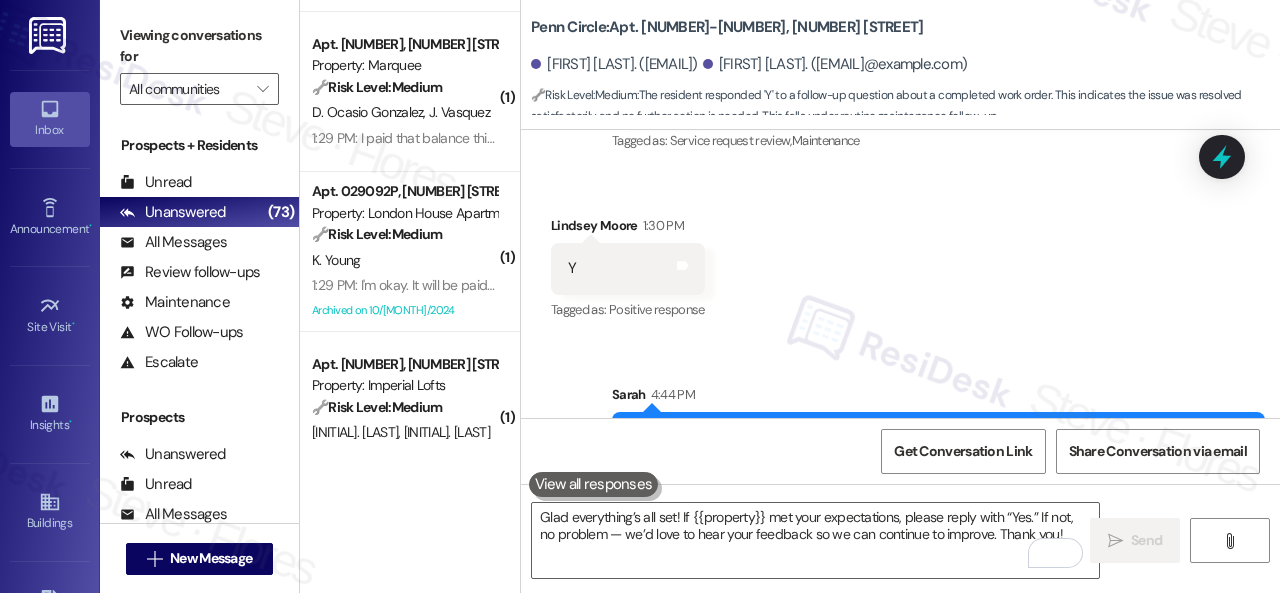 scroll, scrollTop: 3362, scrollLeft: 0, axis: vertical 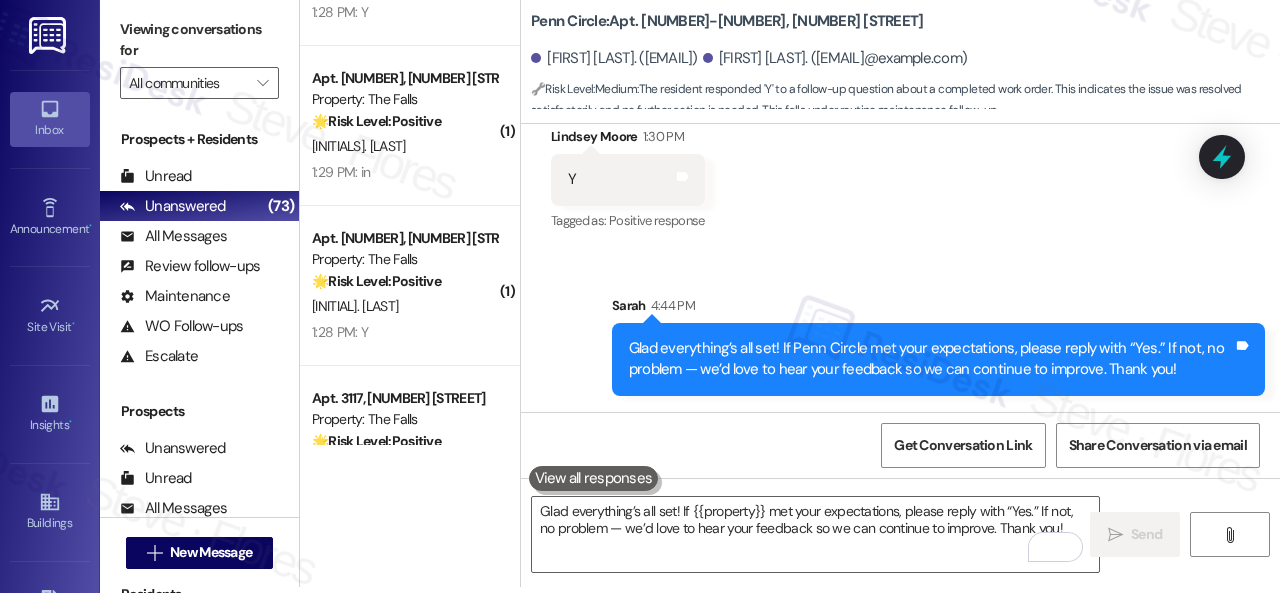 click on "[INITIAL]. [LAST]" at bounding box center [404, 306] 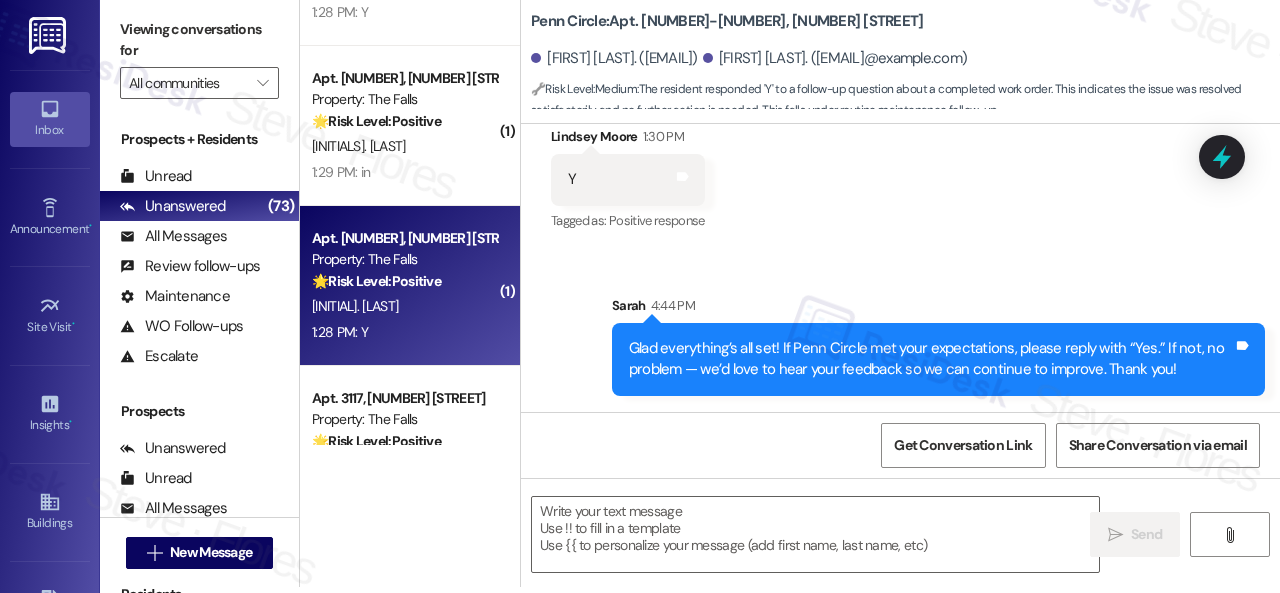 type on "Fetching suggested responses. Please feel free to read through the conversation in the meantime." 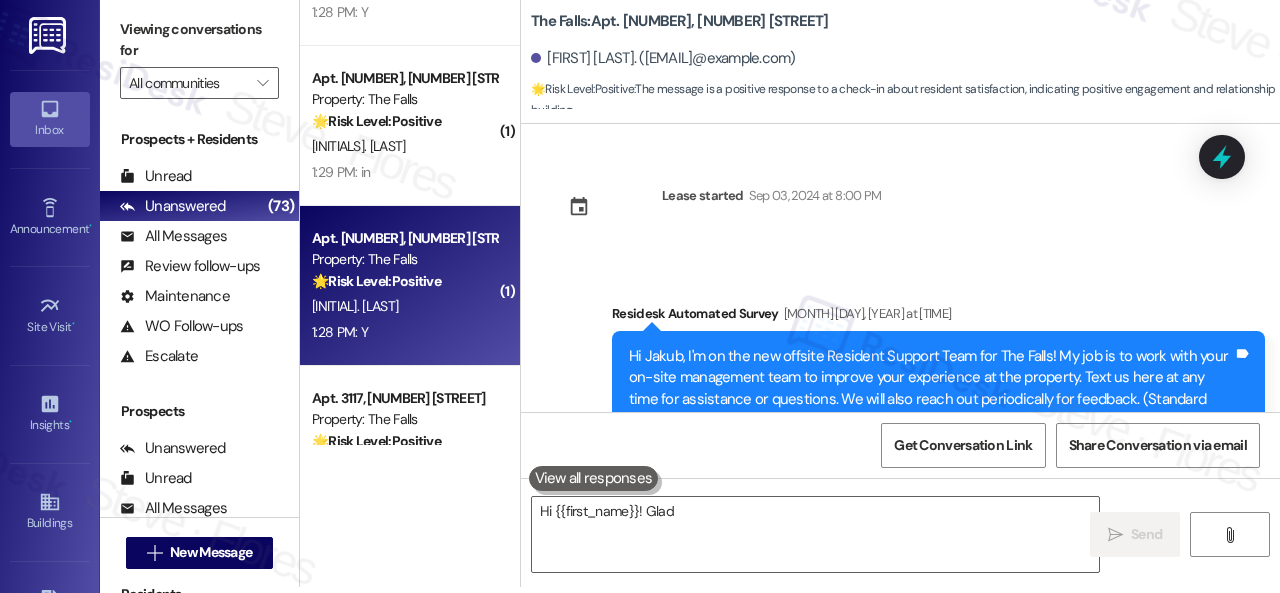 scroll, scrollTop: 0, scrollLeft: 0, axis: both 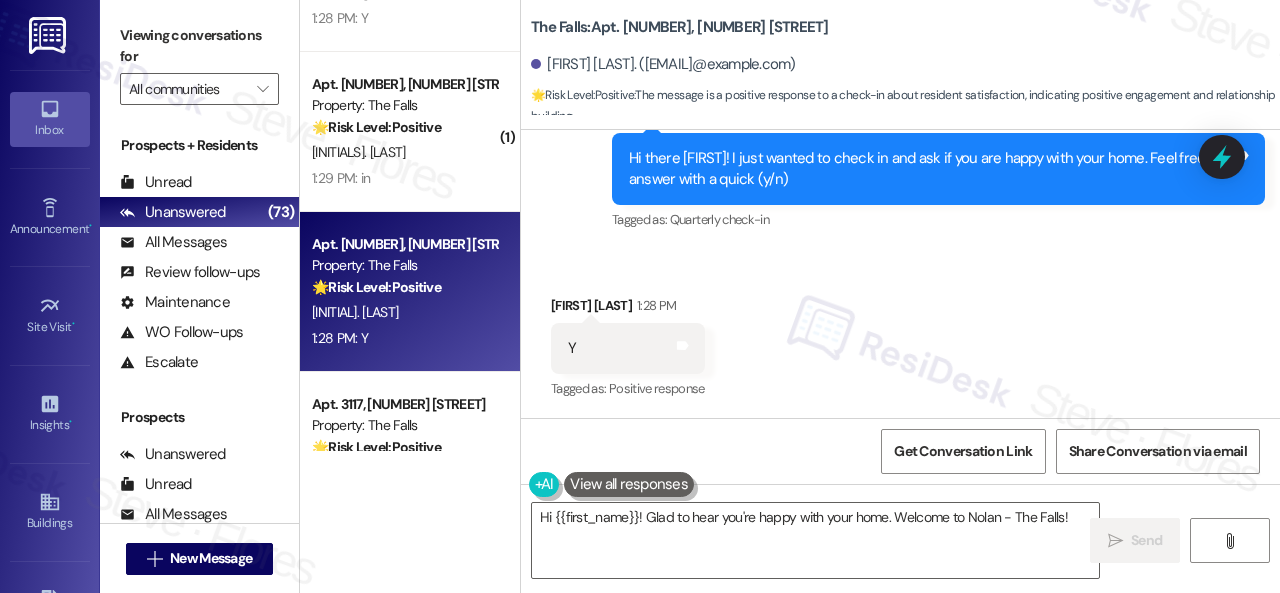 click on "Received via SMS [FIRST] [LAST] [TIME] Y Tags and notes Tagged as: Positive response Click to highlight conversations about Positive response" at bounding box center [900, 334] 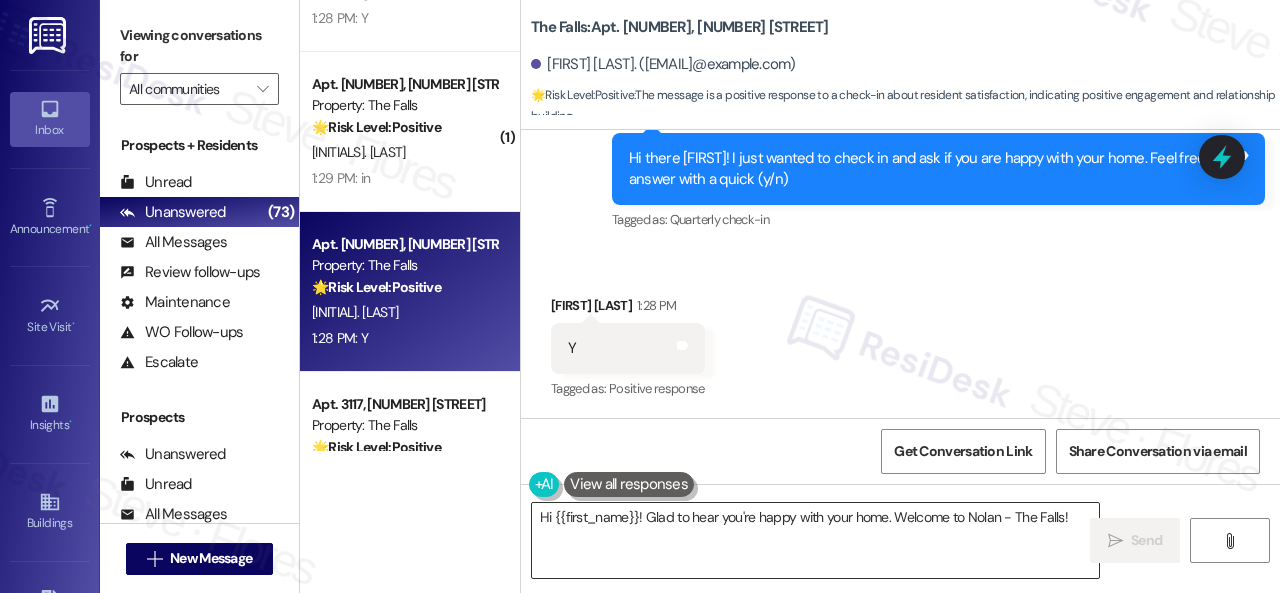 click on "Hi {{first_name}}! Glad to hear you're happy with your home. Welcome to Nolan - The Falls!" at bounding box center (815, 540) 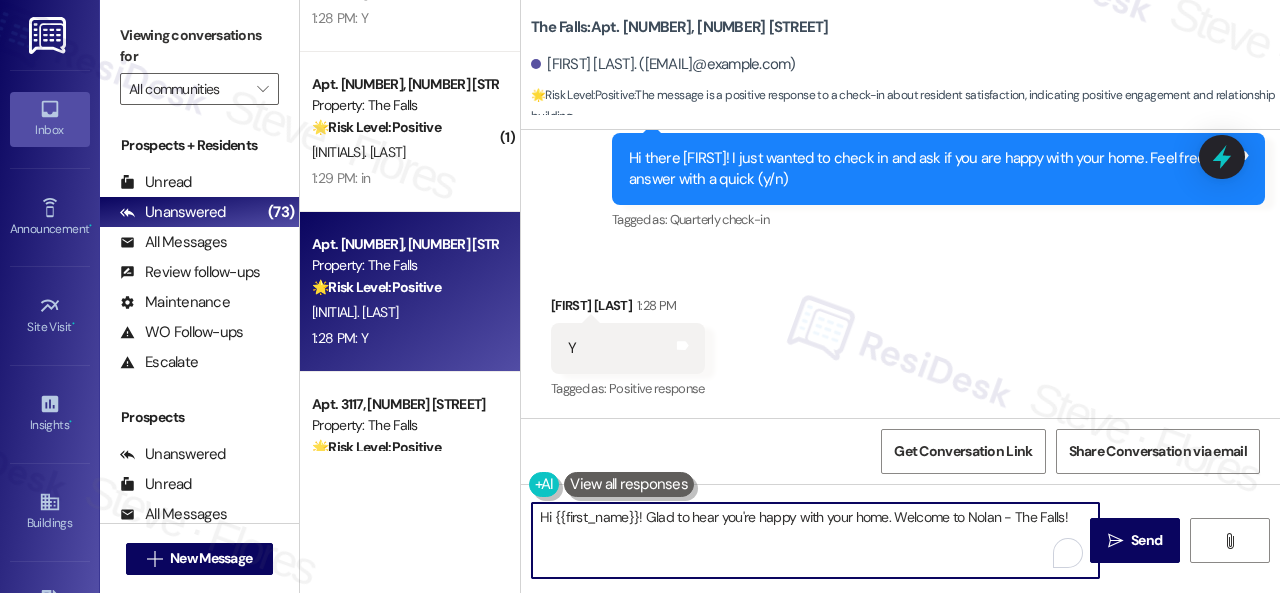 paste on "I'm glad you are satisfied with your home. Have you written a review for us before? If not, can I ask a quick favor? Would you mind writing one for us? I'll give you the link if you are willing.
If you've already done it or couldn't this time, no worries at all—no action is required. Thank" 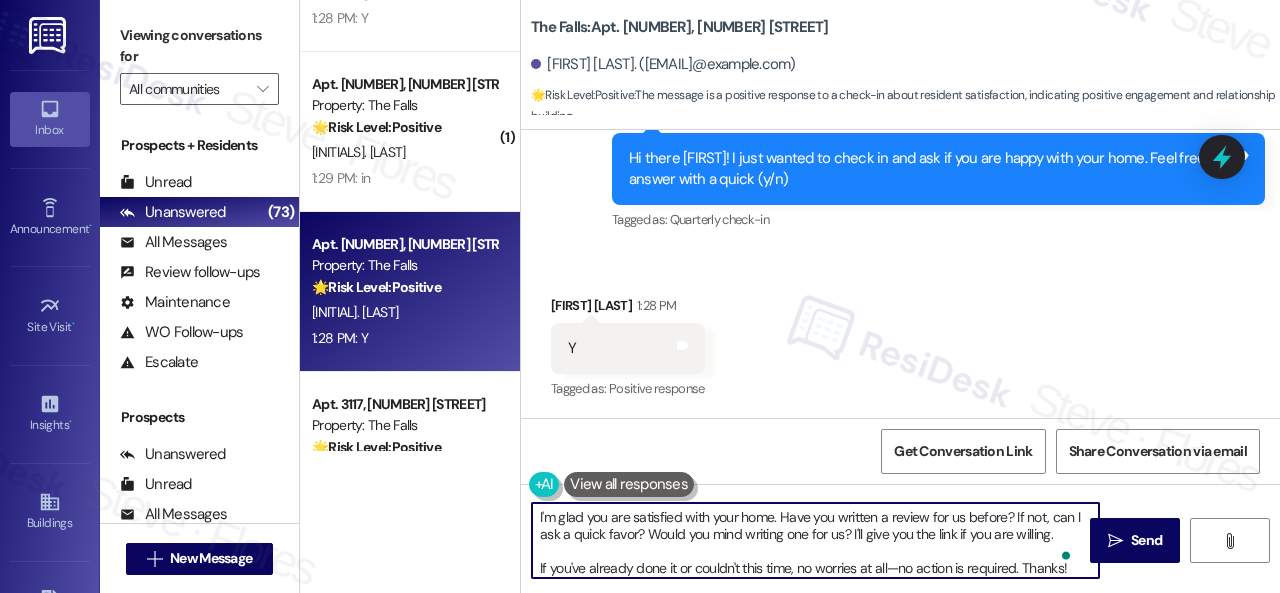 scroll, scrollTop: 4, scrollLeft: 0, axis: vertical 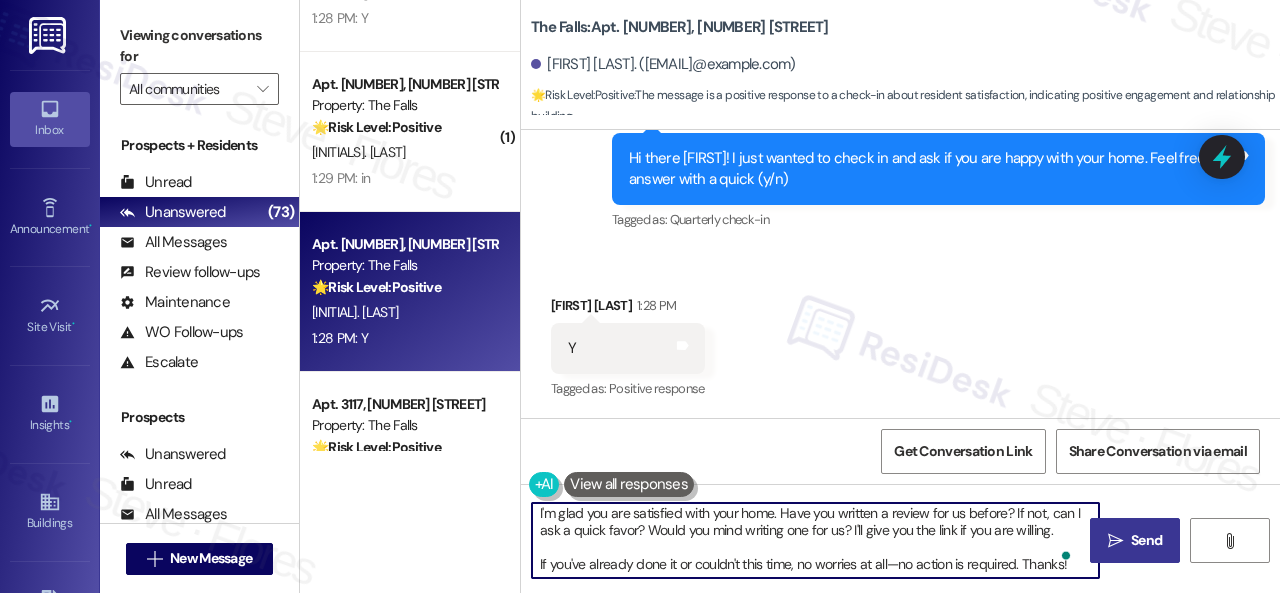type on "I'm glad you are satisfied with your home. Have you written a review for us before? If not, can I ask a quick favor? Would you mind writing one for us? I'll give you the link if you are willing.
If you've already done it or couldn't this time, no worries at all—no action is required. Thanks!" 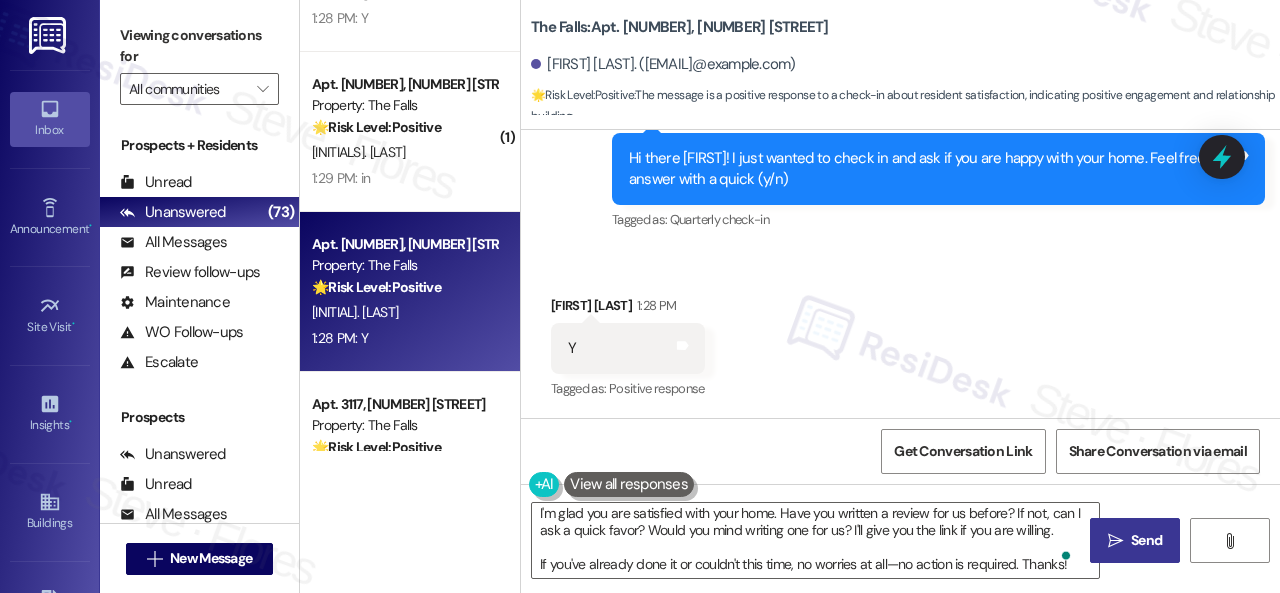 click on "Send" at bounding box center (1146, 540) 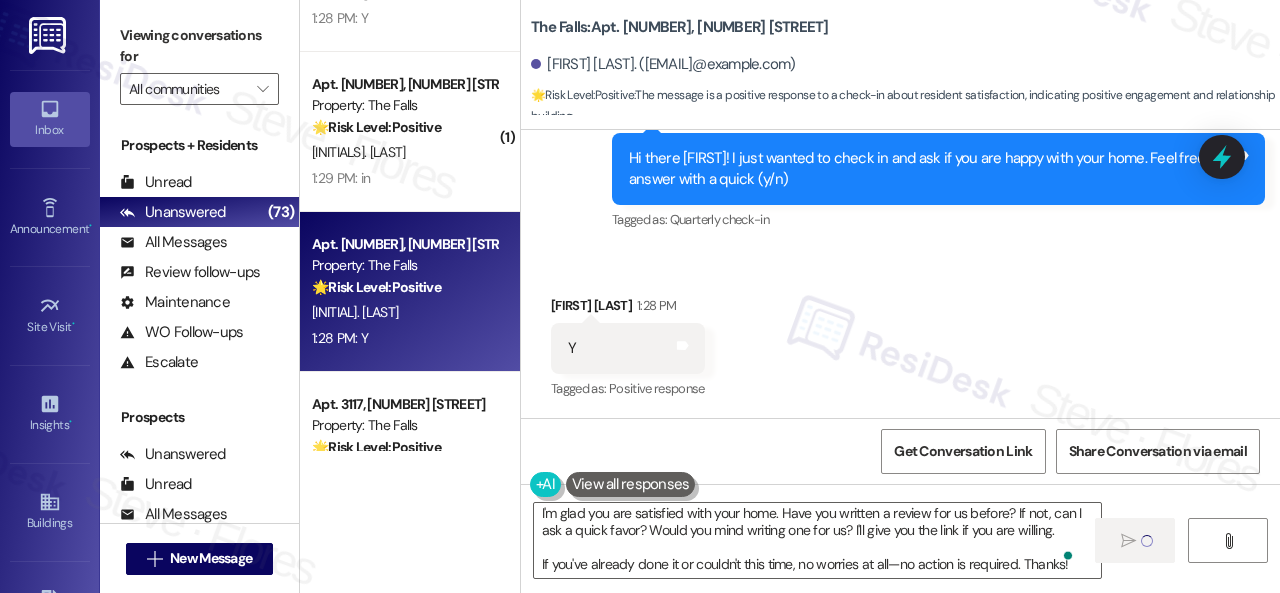 scroll, scrollTop: 4, scrollLeft: 0, axis: vertical 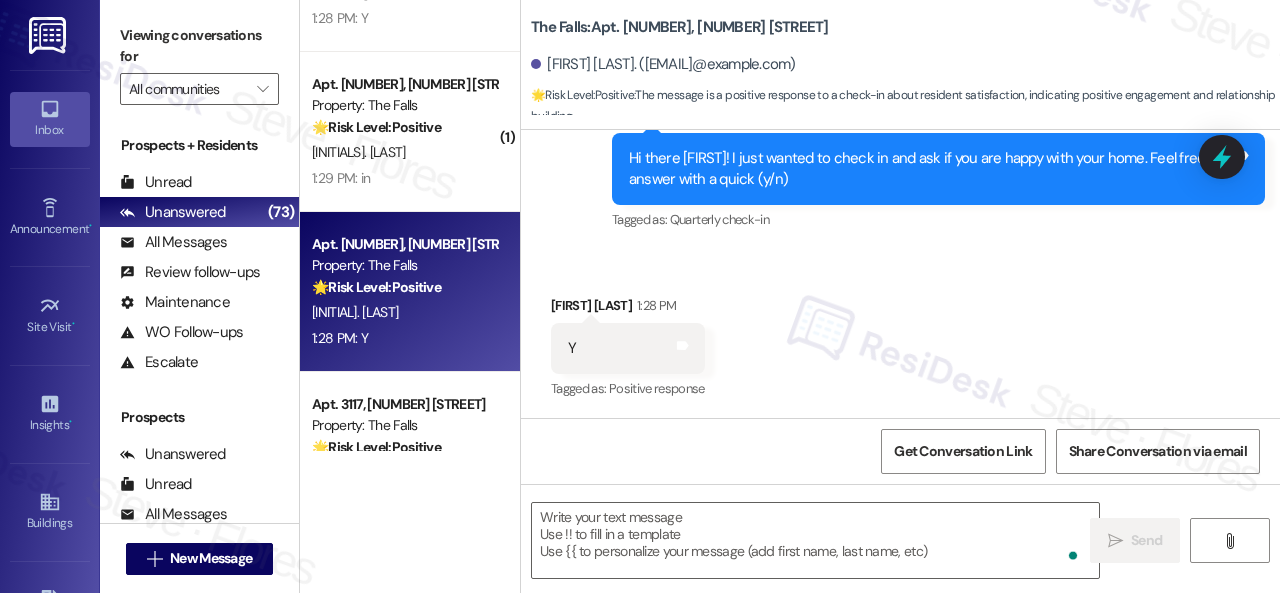 type on "Fetching suggested responses. Please feel free to read through the conversation in the meantime." 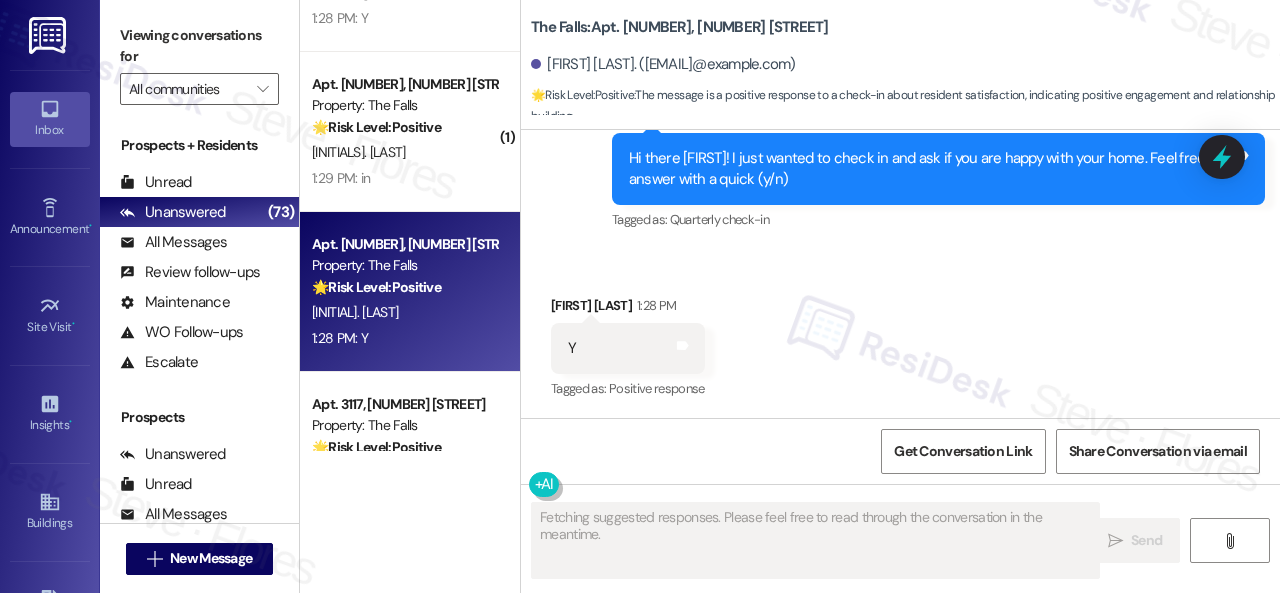 type 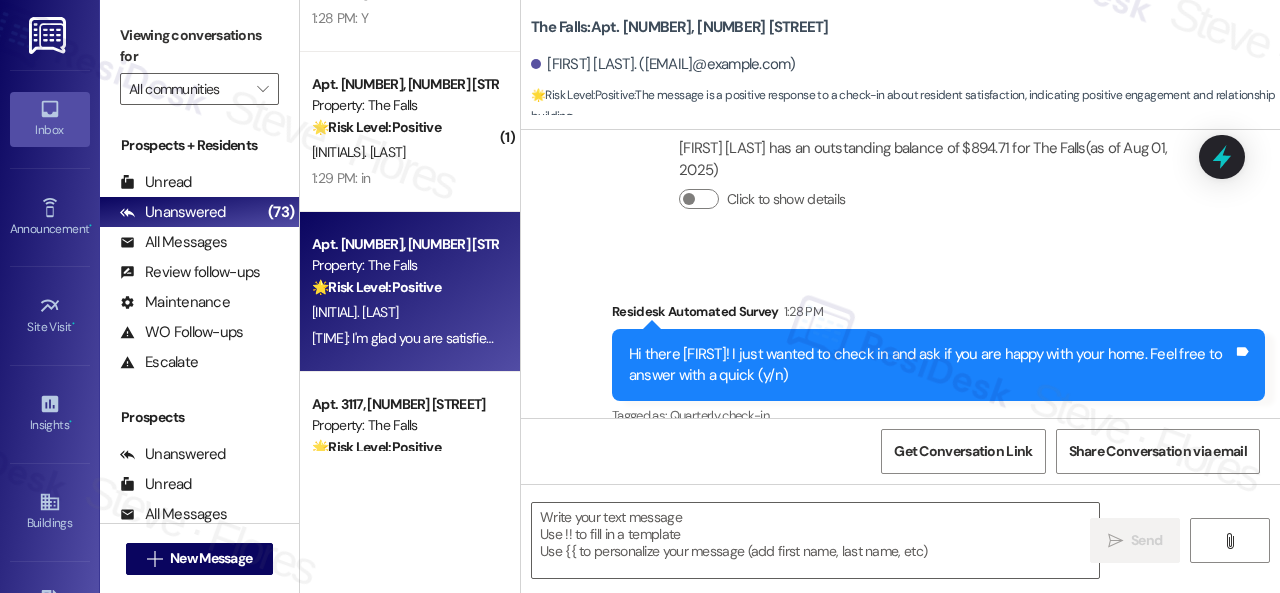 scroll, scrollTop: 2580, scrollLeft: 0, axis: vertical 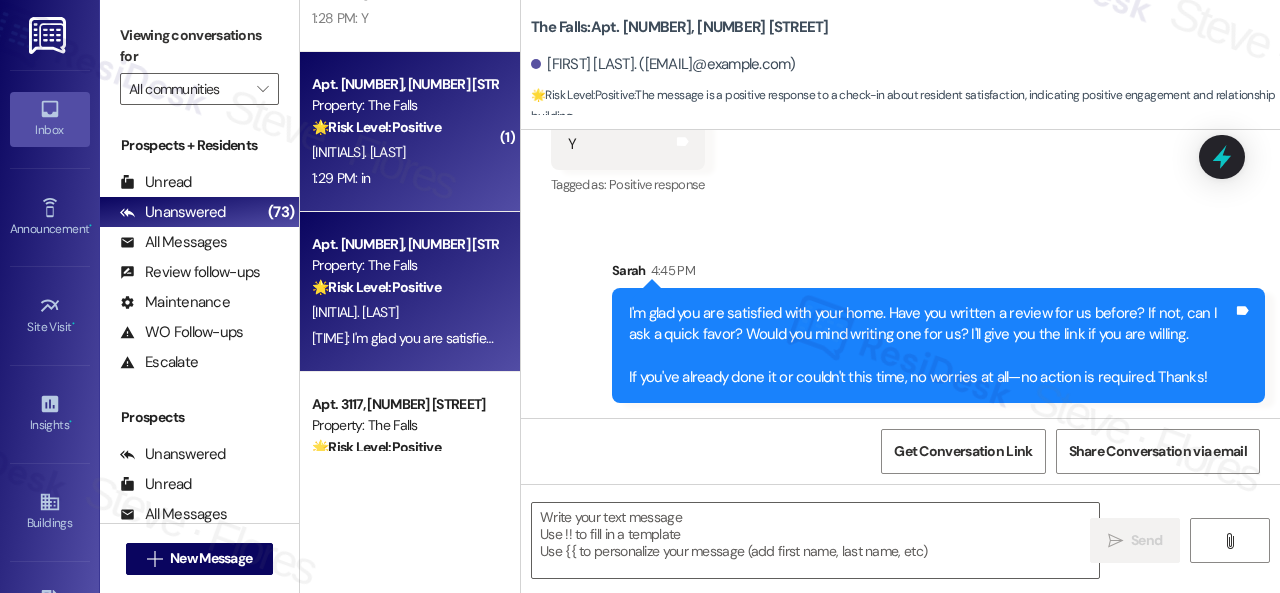 click on "[INITIALS]. [LAST]" at bounding box center [404, 152] 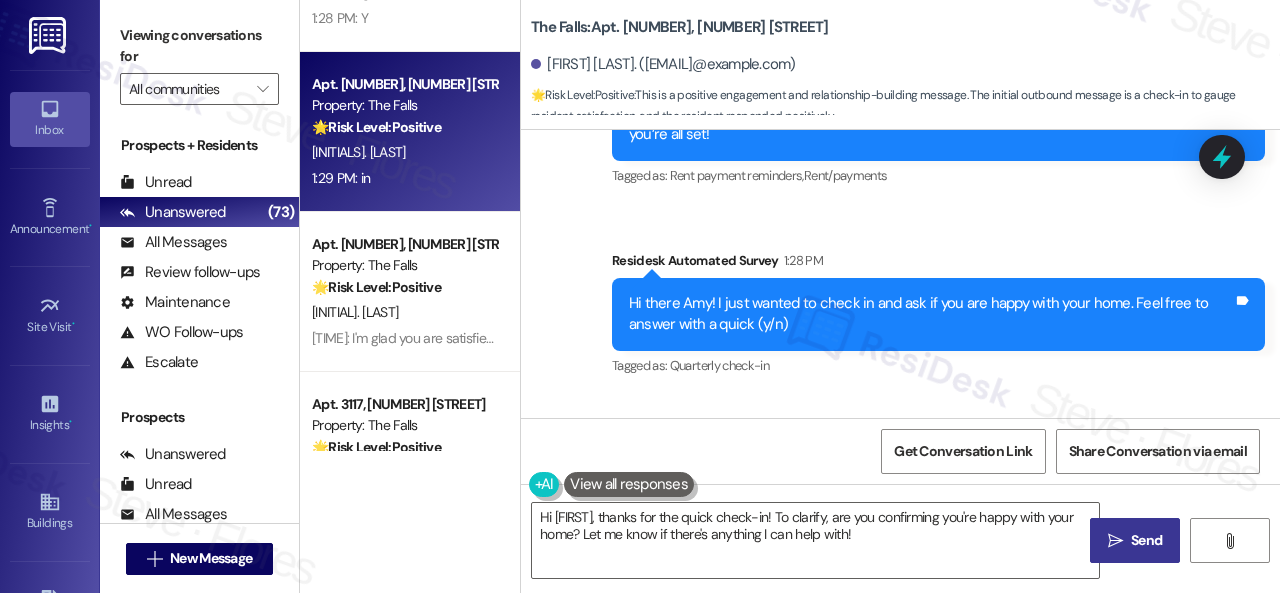 scroll, scrollTop: 2550, scrollLeft: 0, axis: vertical 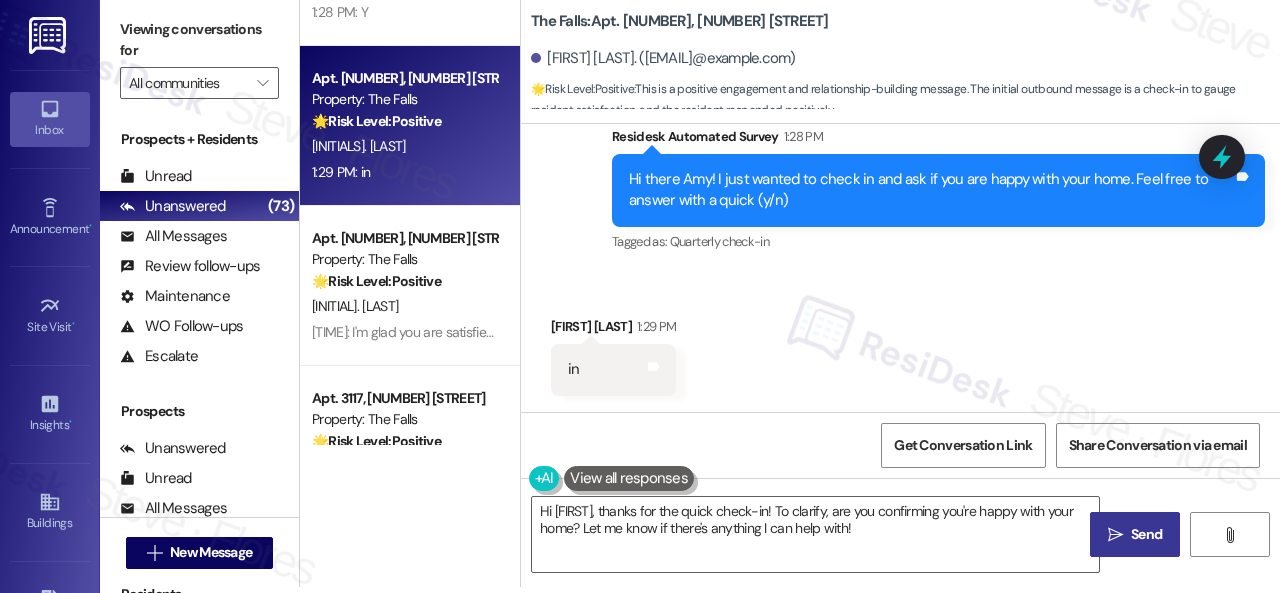 click on "Survey, sent via SMS ResiDesk Automated Survey [MONTH] [DAY], [YEAR] at [TIME] This message is part of our periodic resident outreach. Please disregard if you've already paid or you're on auto-pay!
Hi [NAME]! Friendly reminder that we’re here if you have any questions or concerns about paying rent. Feel free to reply ‘Yes’ if you’d like any help. If you’ve already paid or you’re on auto-pay - you’re all set! Tags and notes Tagged as:   Rent payment reminders ,  Click to highlight conversations about Rent payment reminders Rent/payments Click to highlight conversations about Rent/payments Survey, sent via SMS ResiDesk Automated Survey [MONTH] [DAY], [YEAR] at [TIME] Hi [NAME]! I'm checking in on your latest work order (dish washer does not drain ..., ID: [NUMBER]). Was everything completed to your satisfaction? You can answer with a quick (Y/N) Tags and notes Tagged as:   Service request review ,  Click to highlight conversations about Service request review Maintenance Survey, sent via SMS" at bounding box center (900, -195) 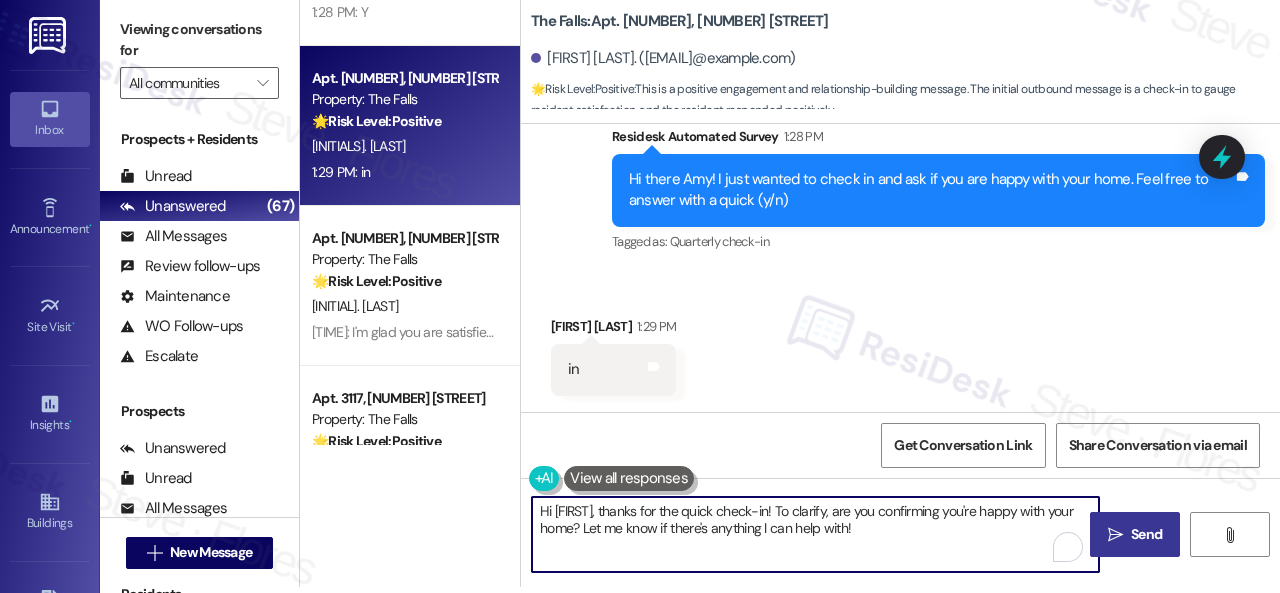 drag, startPoint x: 641, startPoint y: 527, endPoint x: 818, endPoint y: 515, distance: 177.40631 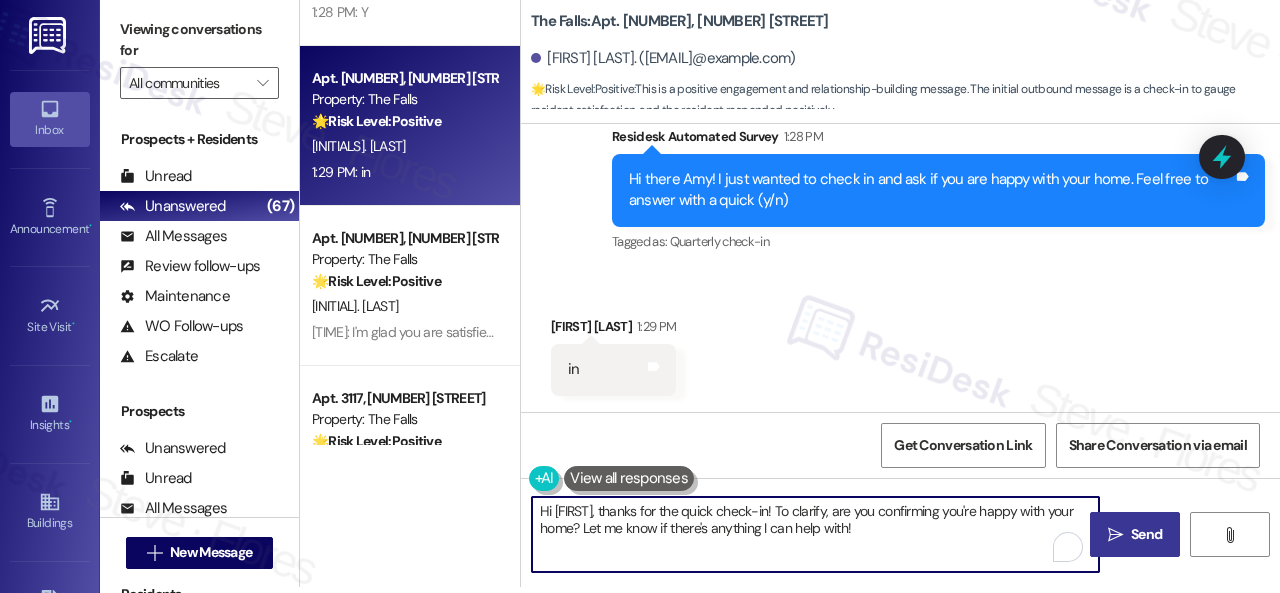 click on "Hi [FIRST], thanks for the quick check-in! To clarify, are you confirming you're happy with your home? Let me know if there's anything I can help with!" at bounding box center [815, 534] 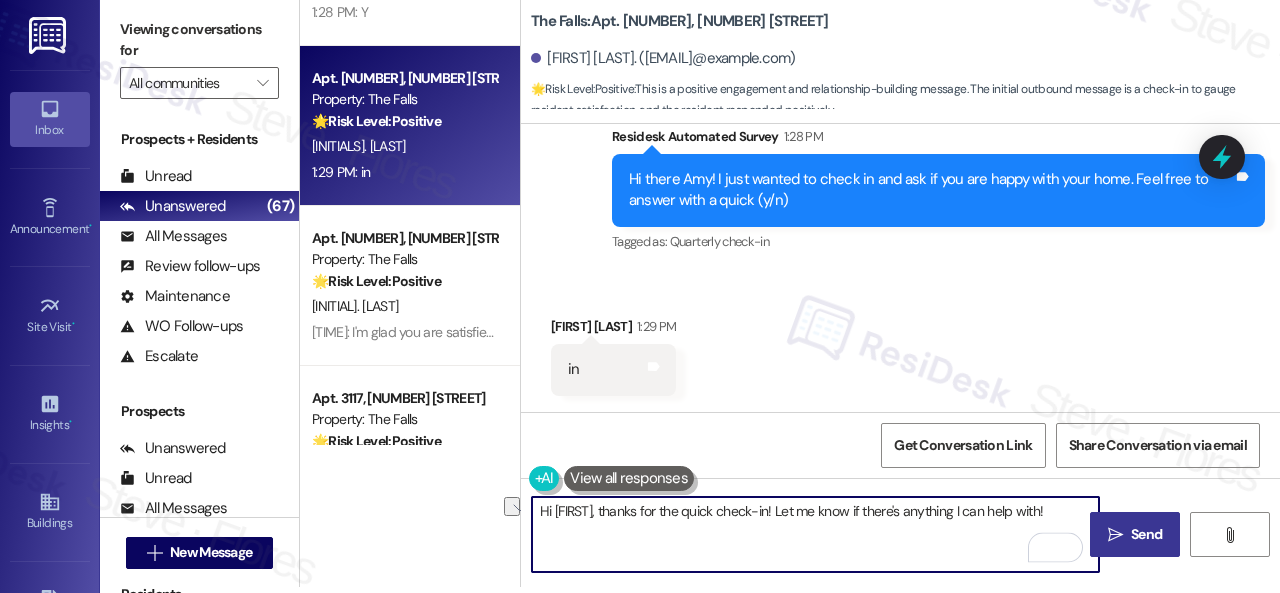 drag, startPoint x: 646, startPoint y: 513, endPoint x: 519, endPoint y: 505, distance: 127.25172 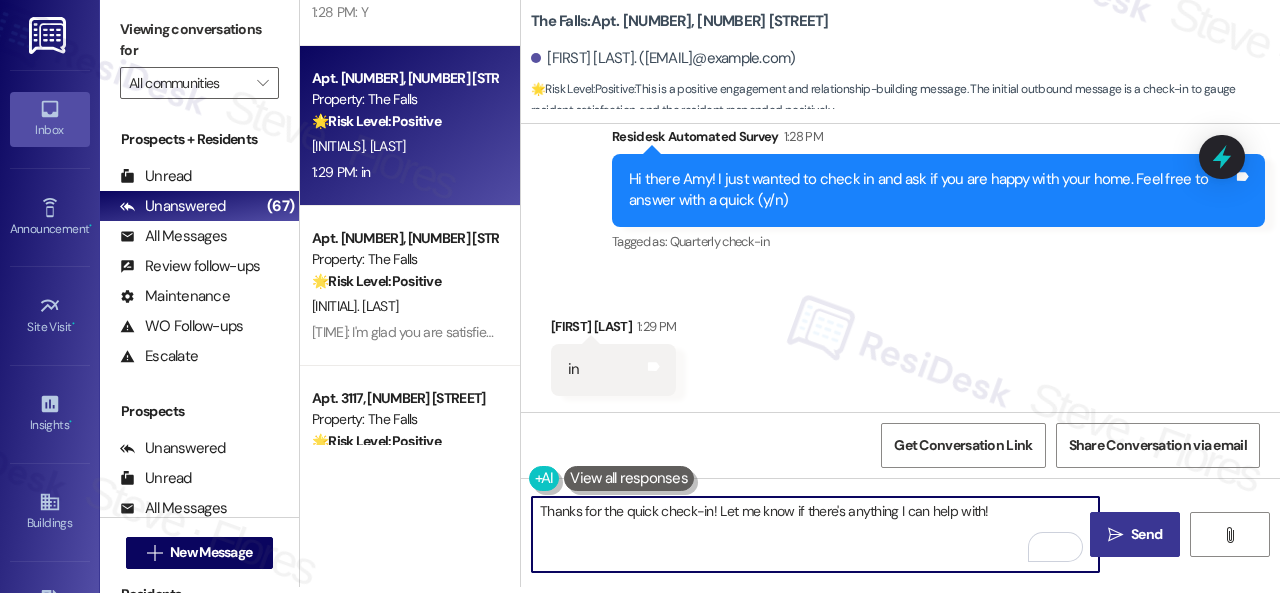 type on "Thanks for the quick check-in! Let me know if there's anything I can help with!" 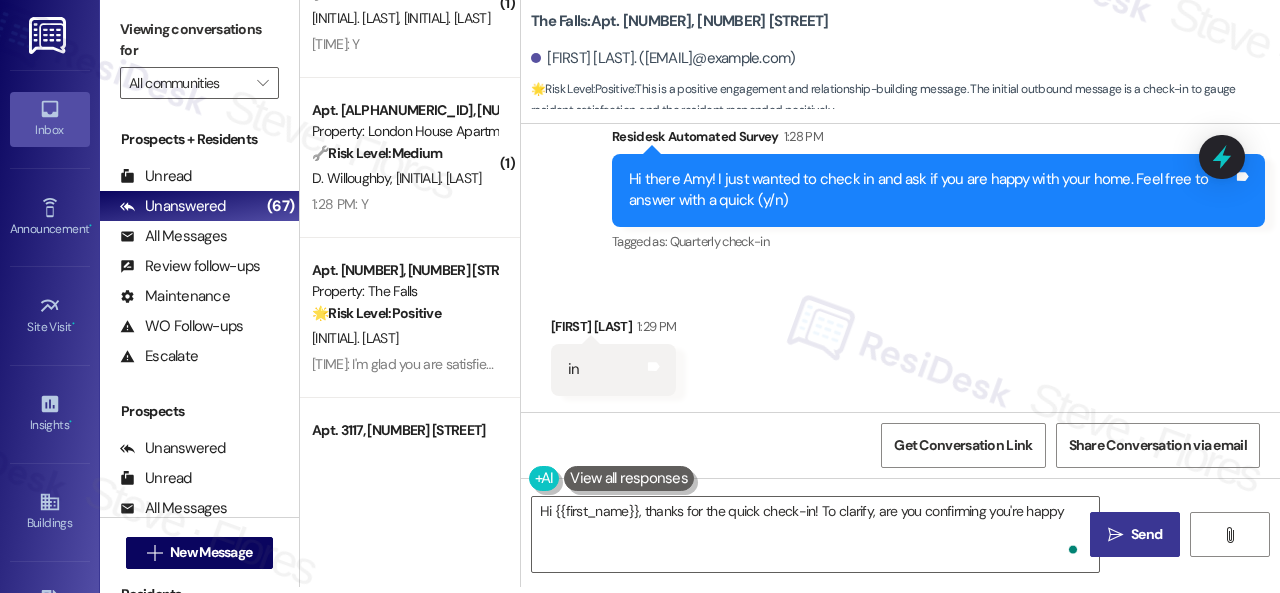 scroll, scrollTop: 6948, scrollLeft: 0, axis: vertical 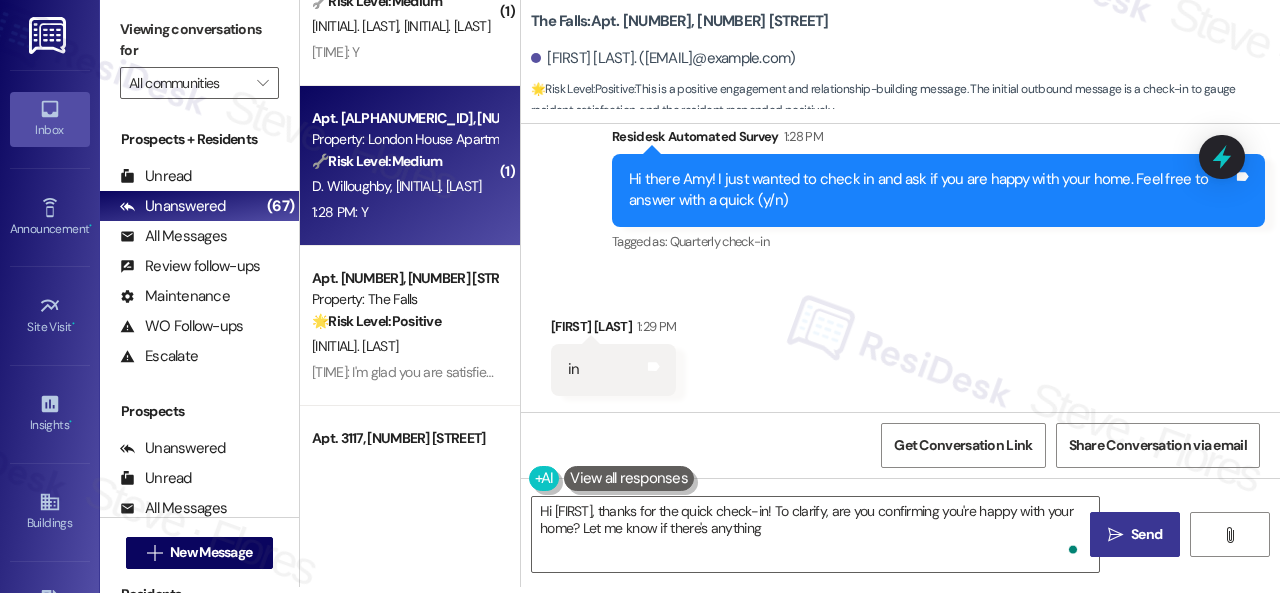 type on "Hi [FIRST], thanks for the quick check-in! To clarify, are you confirming you're happy with your home? Let me know if there's anything" 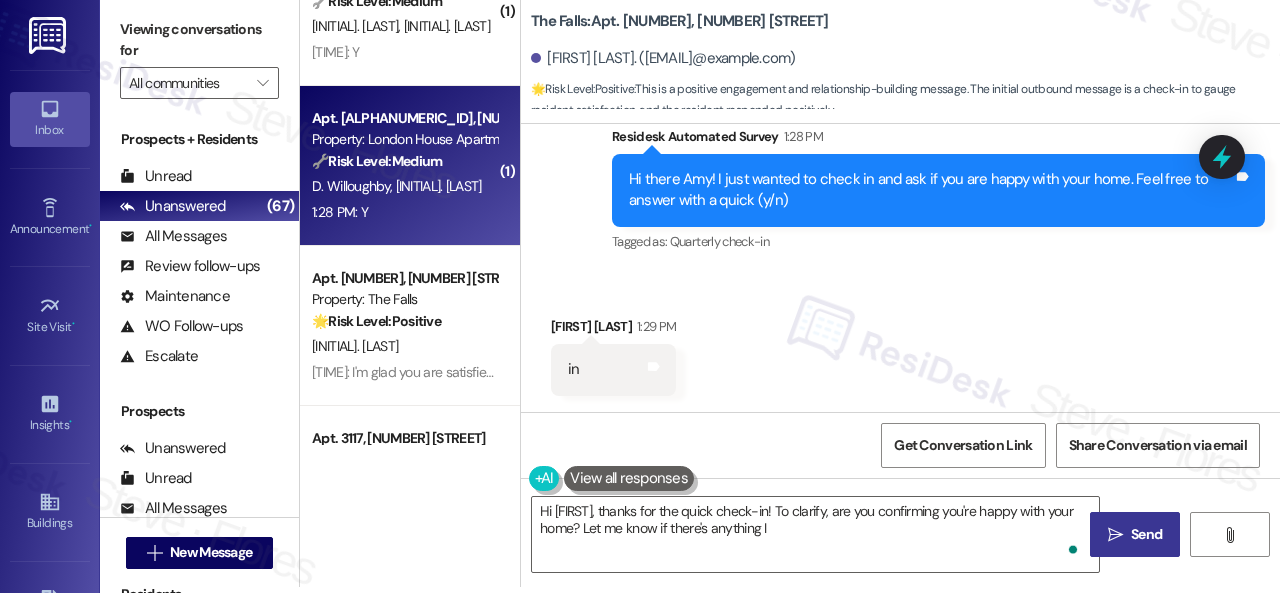 click on "1:28 PM: Y 1:28 PM: Y" at bounding box center [404, 212] 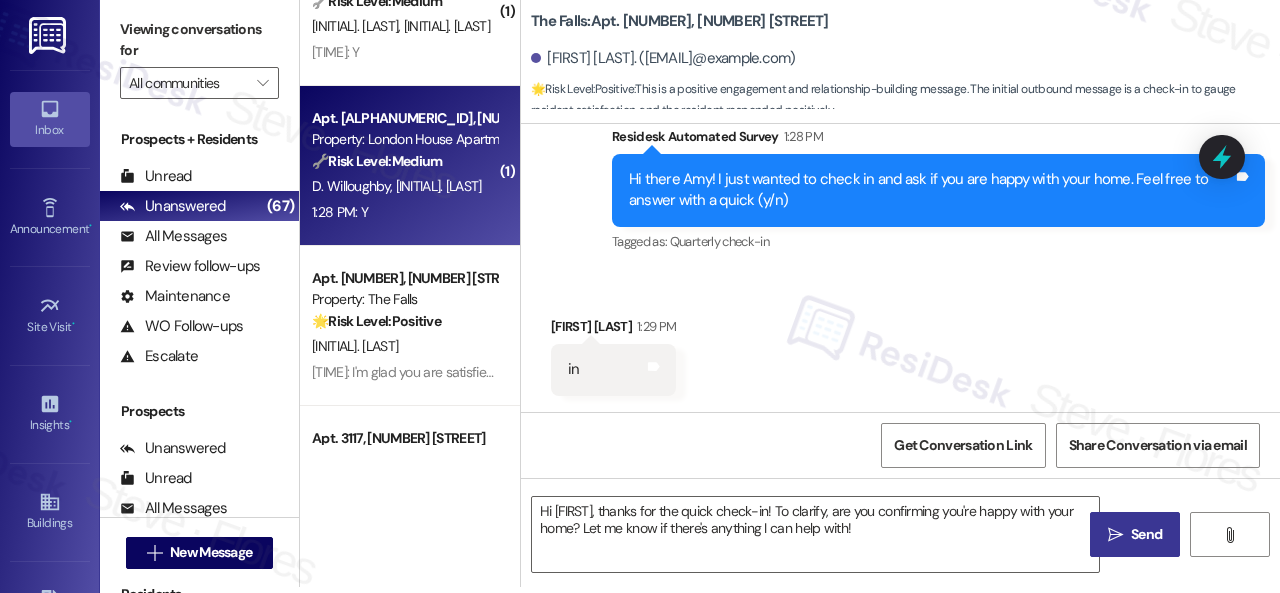 type on "Fetching suggested responses. Please feel free to read through the conversation in the meantime." 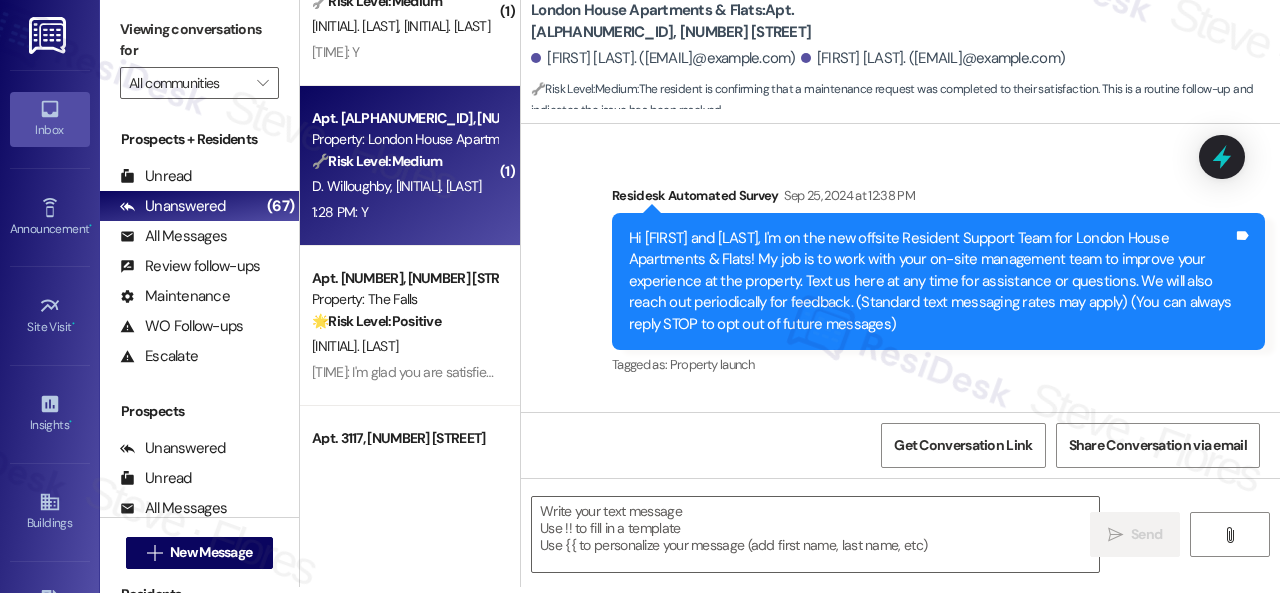 scroll, scrollTop: 0, scrollLeft: 0, axis: both 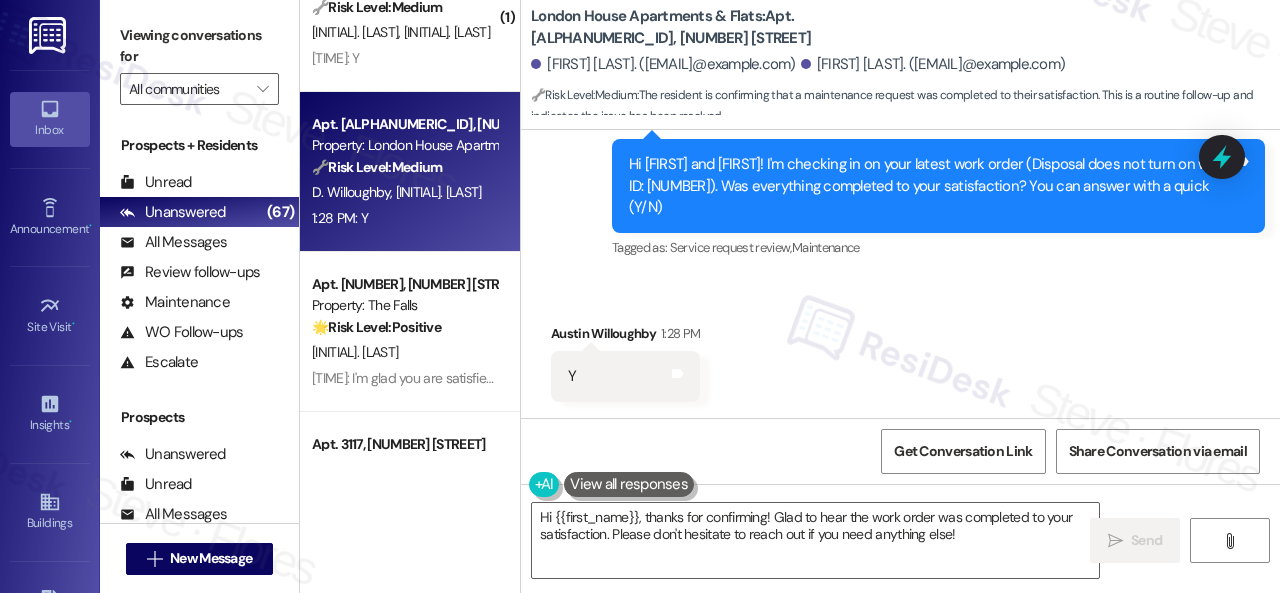 click on "Received via SMS Austin Willoughby [TIME] Y Tags and notes" at bounding box center (900, 347) 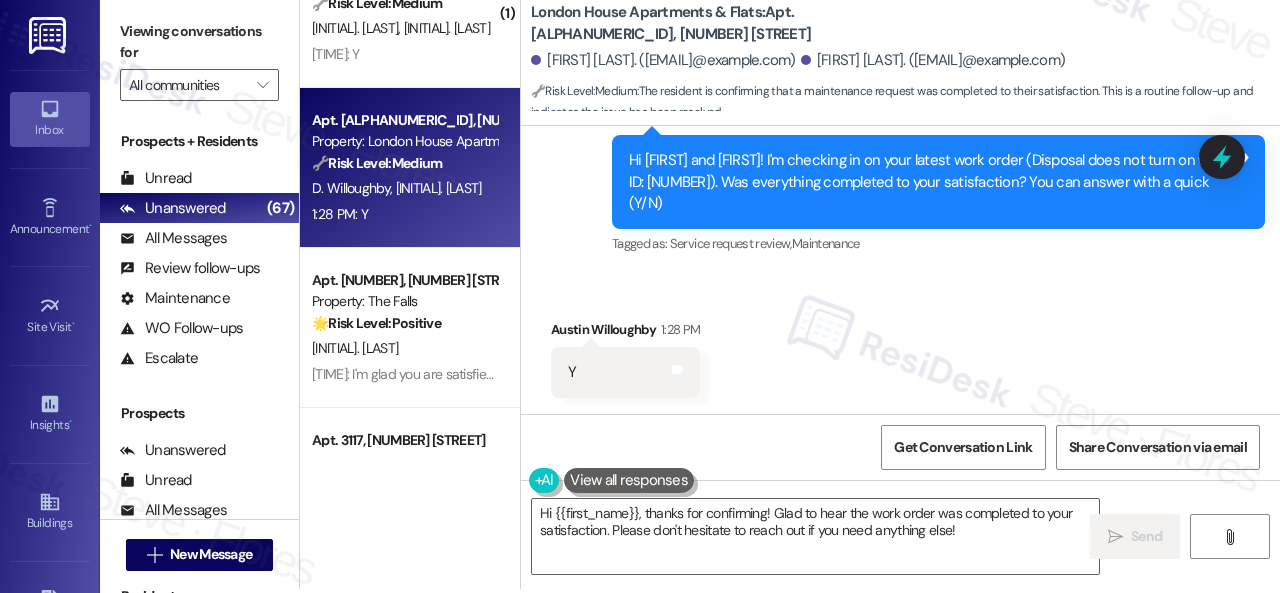 scroll, scrollTop: 6, scrollLeft: 0, axis: vertical 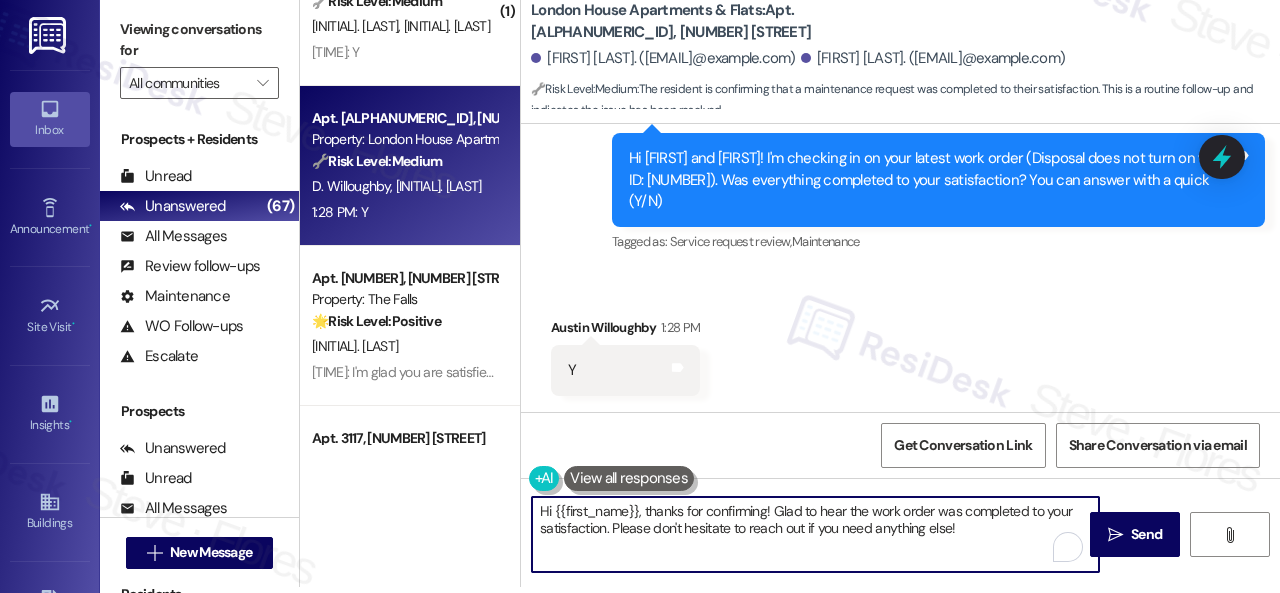 drag, startPoint x: 979, startPoint y: 529, endPoint x: 500, endPoint y: 453, distance: 484.99176 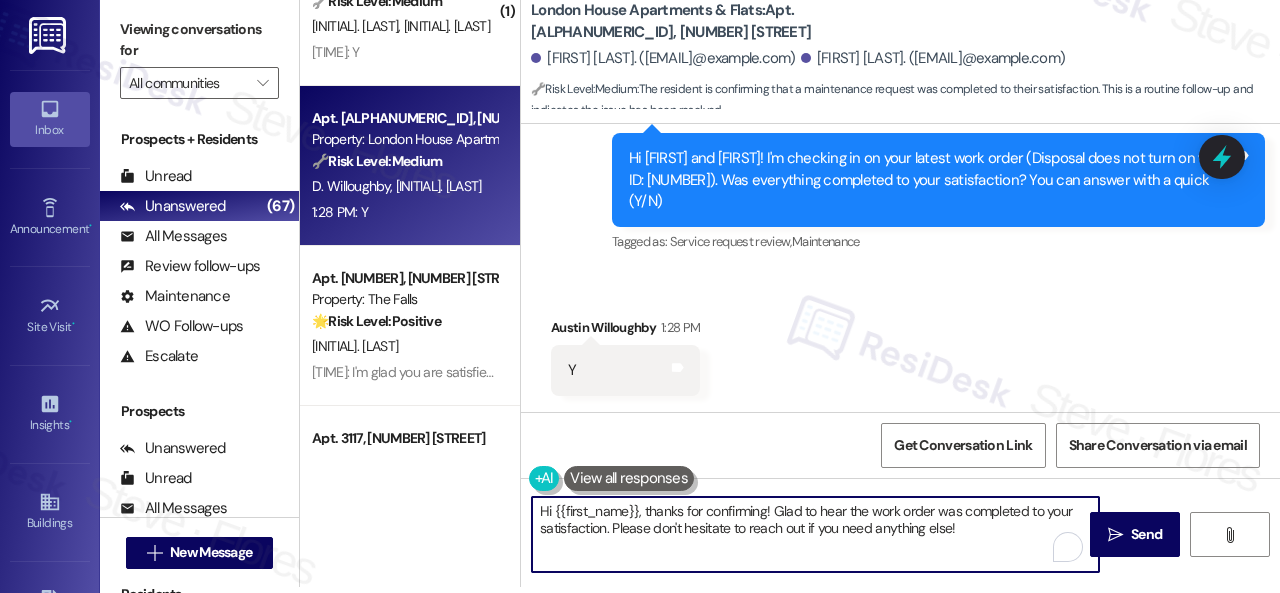 click on "( 1 ) Apt. 324, 1400 Nicollet Ave Property: Marquee 🔧  Risk Level:  Medium The resident is confirming payment of their rent balance. This is a routine update following a standard rent reminder. No indication of dispute or policy concern. D. Ocasio Gonzalez J. Vasquez 1:29 PM: I paid that balance this morning at 8:07 1:29 PM: I paid that balance this morning at 8:07 ( 1 ) Apt. 029092P, 12901 Lord Nelson Dr Property: London House Apartments & Flats 🔧  Risk Level:  Medium The resident acknowledges the rent reminder and states it will be paid today. This is a routine financial interaction with no indication of dispute or inability to pay. K. Young 1:29 PM: I'm okay.  It will be paid today.  1:29 PM: I'm okay.  It will be paid today.  Archived on 10/24/2024 ( 1 ) Apt. 4202, 2 Stadium Dr Property: Imperial Lofts 🔧  Risk Level:  Medium The resident responded positively to a follow-up regarding a completed work order. This indicates satisfactory resolution and falls under routine customer service. F. Sadhna" at bounding box center (790, 290) 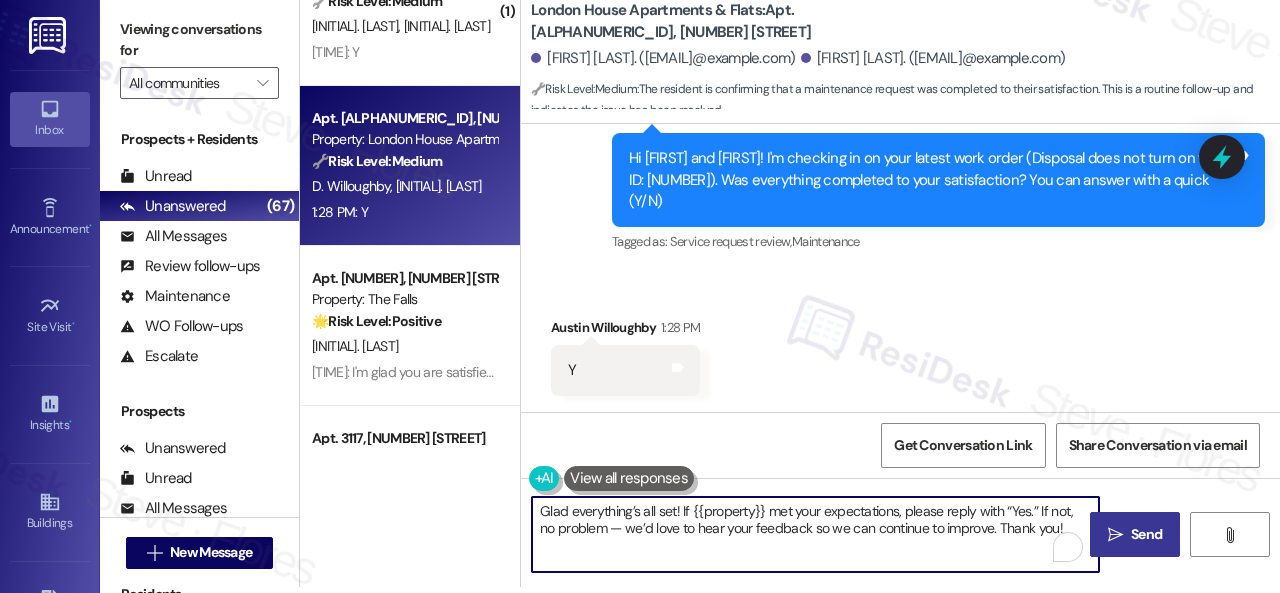 type on "Glad everything’s all set! If {{property}} met your expectations, please reply with “Yes.” If not, no problem — we’d love to hear your feedback so we can continue to improve. Thank you!" 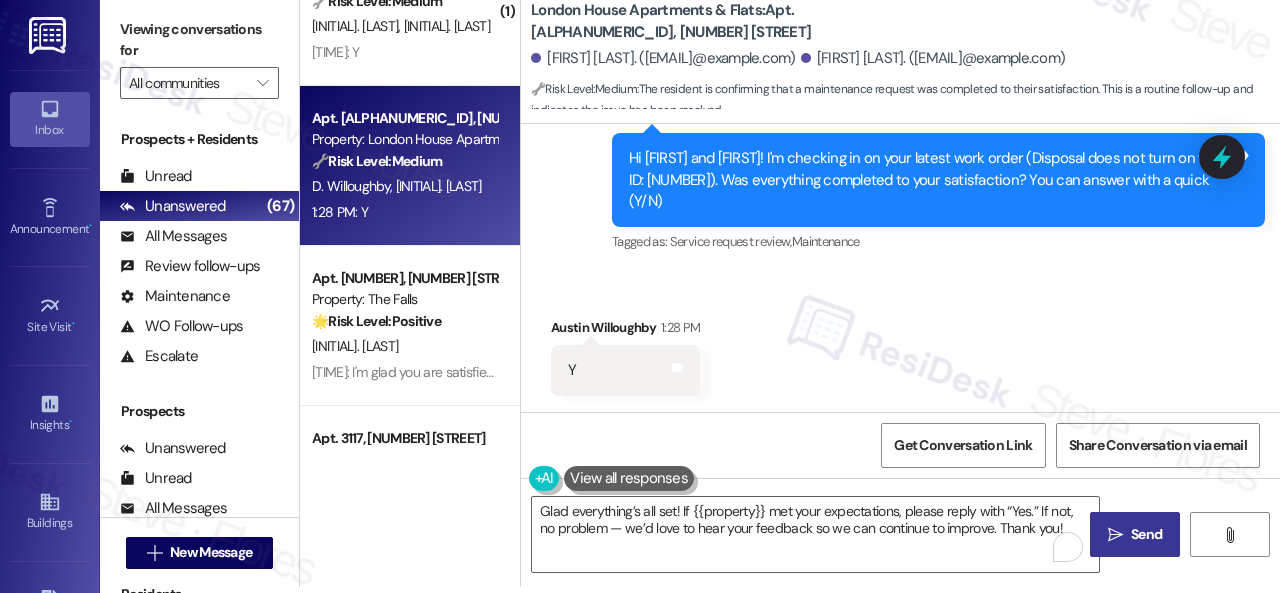 click on " Send" at bounding box center [1135, 534] 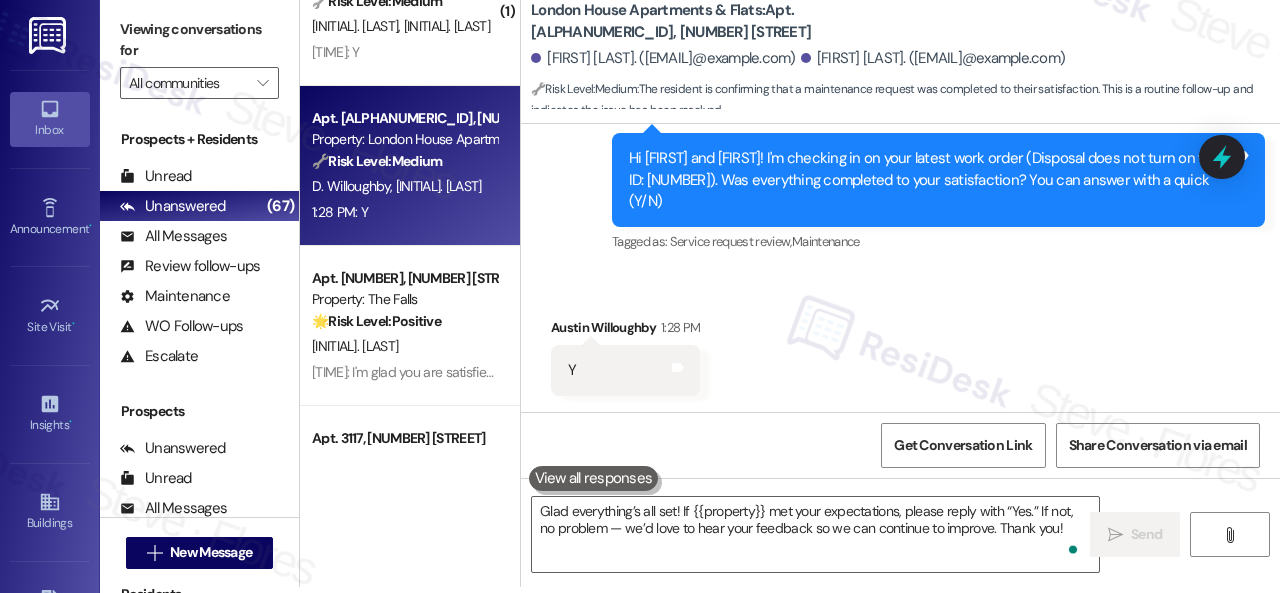 type 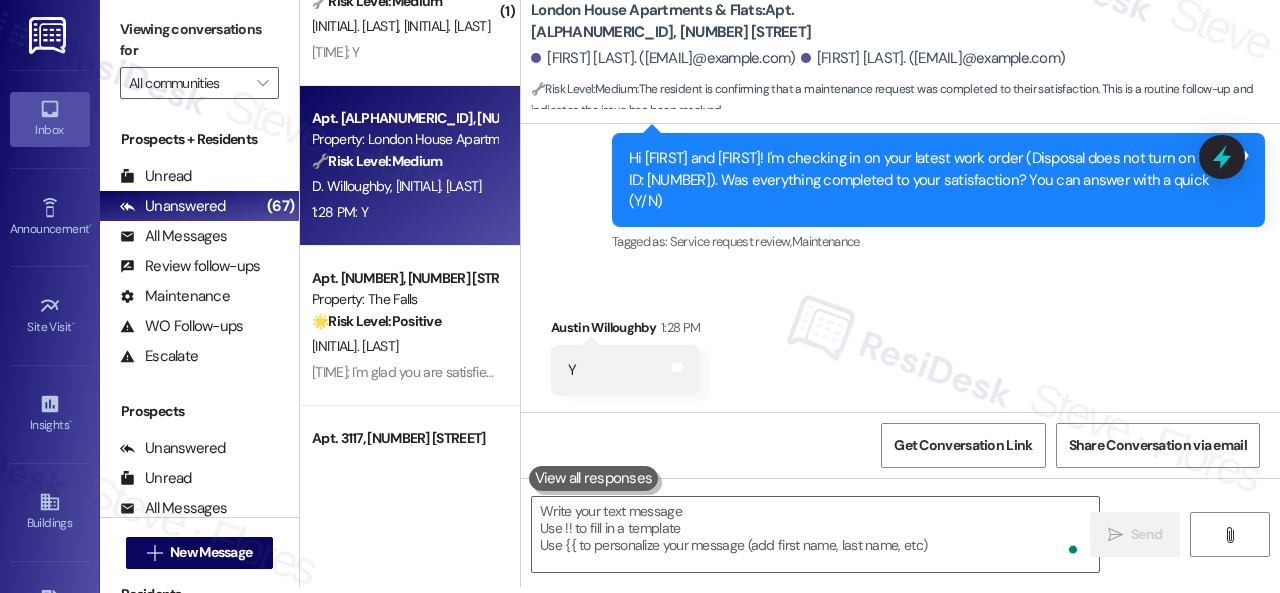 scroll, scrollTop: 0, scrollLeft: 0, axis: both 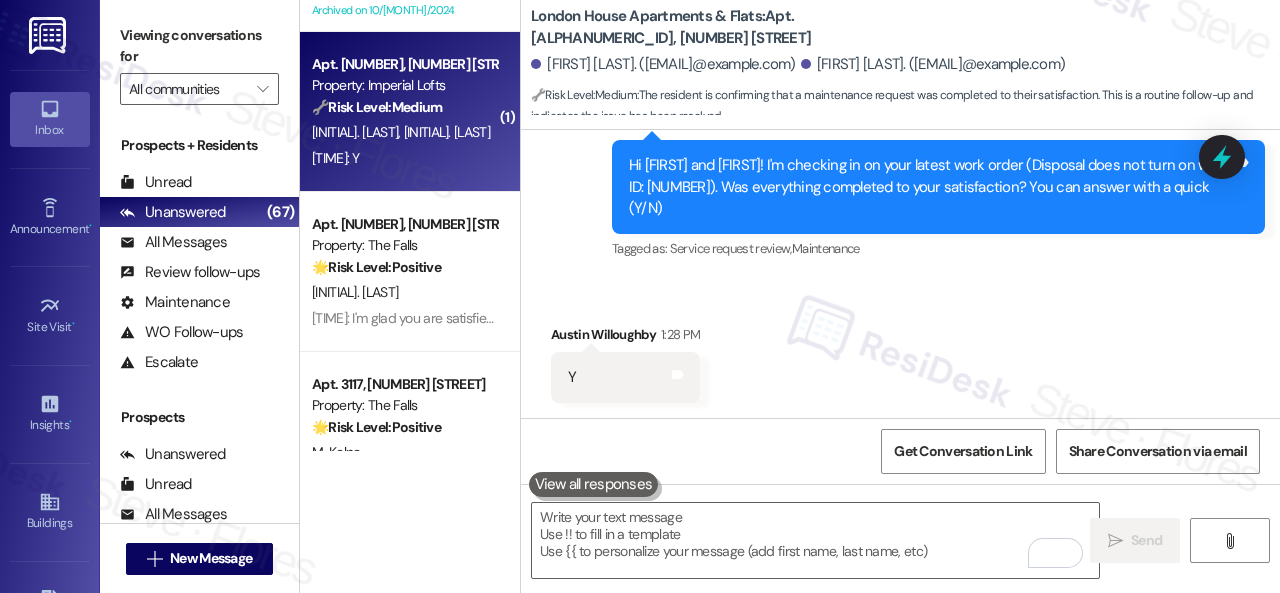 click on "1:29 PM: Y 1:29 PM: Y" at bounding box center (404, 158) 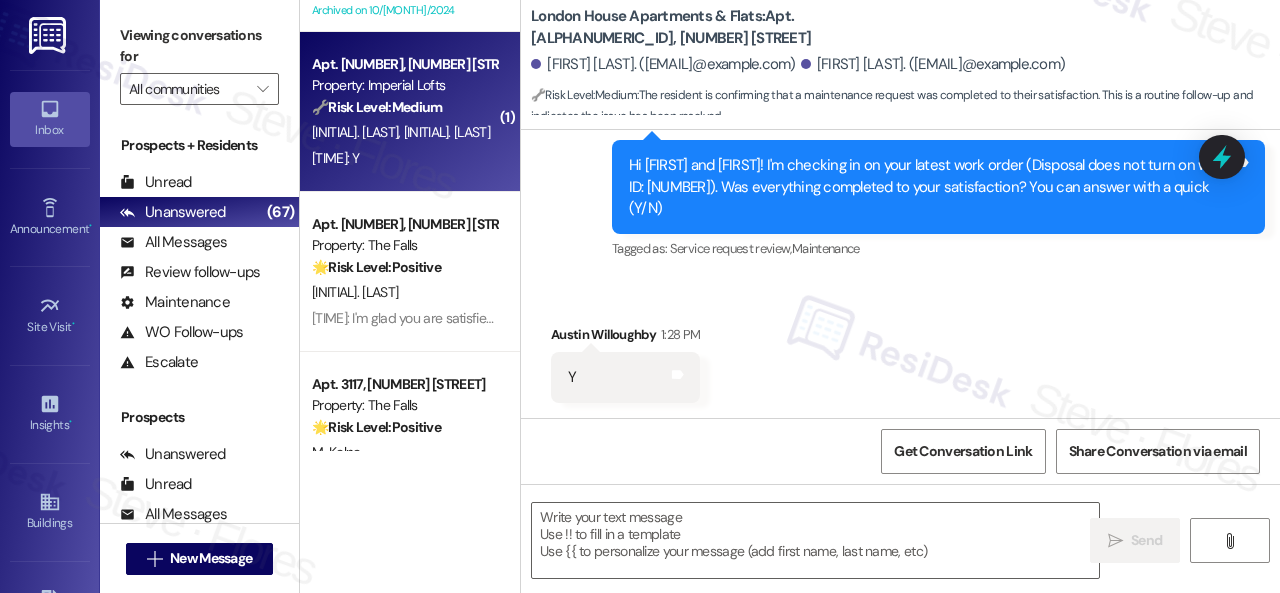 type on "Fetching suggested responses. Please feel free to read through the conversation in the meantime." 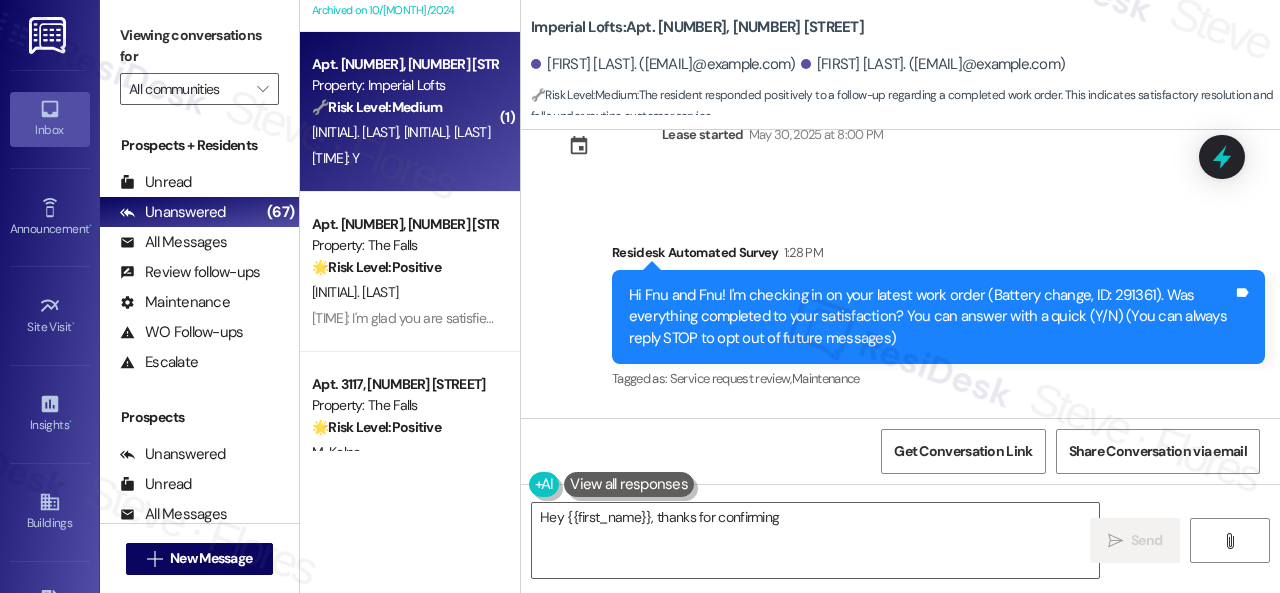 scroll, scrollTop: 196, scrollLeft: 0, axis: vertical 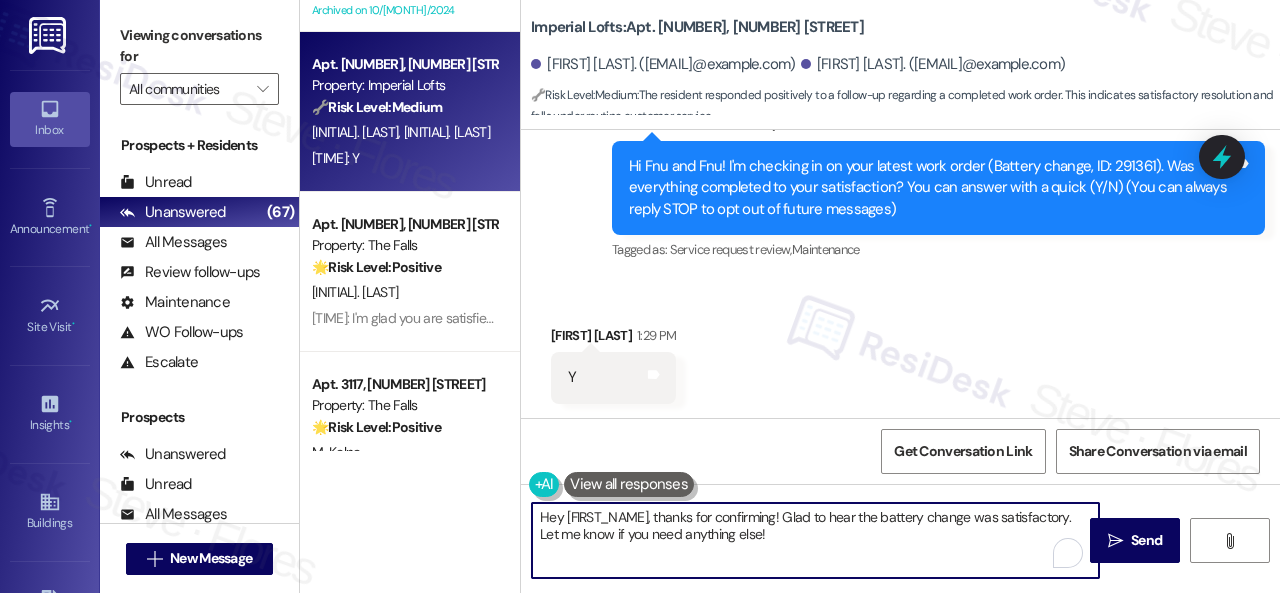 drag, startPoint x: 785, startPoint y: 539, endPoint x: 444, endPoint y: 515, distance: 341.84354 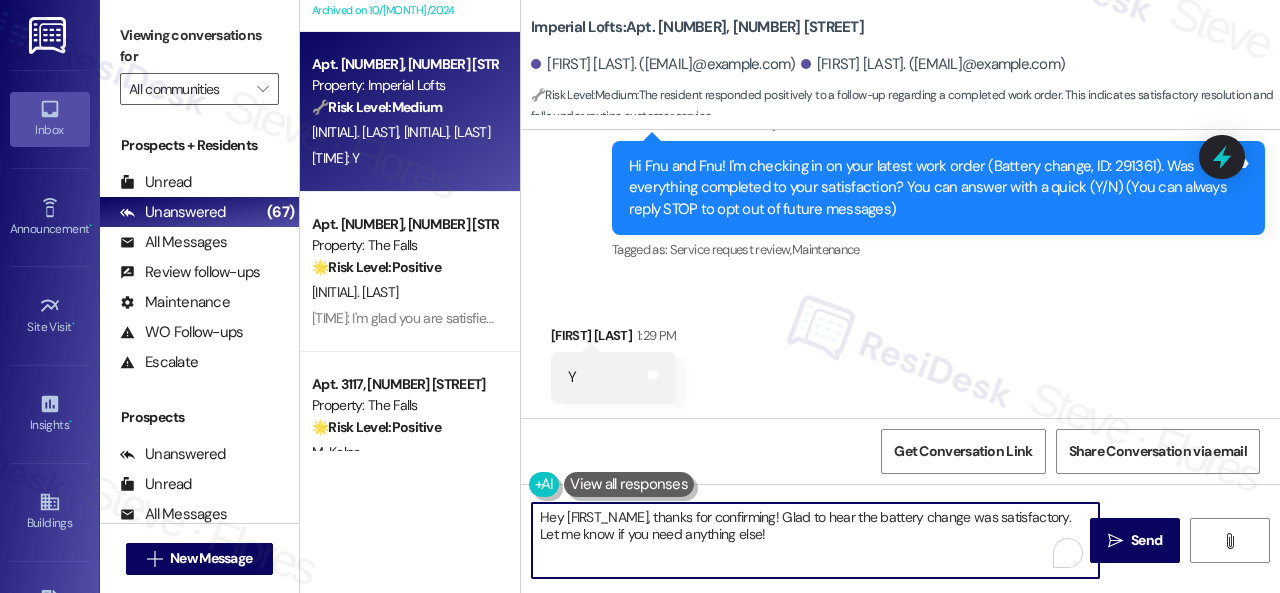 click on "( 1 ) Apt. 1020, 6565 W Foxridge Dr Property: The Falls 🔧  Risk Level:  Medium The initial message is a standard rent reminder. The resident's response, 'I have an arrangement,' suggests a pre-existing agreement regarding payment. This requires verification but doesn't indicate an immediate financial risk or dispute. J. Cooper 1:30 PM: I have an arrangement  1:30 PM: I have an arrangement  ( 1 ) Apt. 324, 1400 Nicollet Ave Property: Marquee 🔧  Risk Level:  Medium The resident is confirming payment of their rent balance. This is a routine update following a standard rent reminder. No indication of dispute or policy concern. D. Ocasio Gonzalez J. Vasquez 1:29 PM: I paid that balance this morning at 8:07 1:29 PM: I paid that balance this morning at 8:07 ( 1 ) Apt. 029092P, 12901 Lord Nelson Dr Property: London House Apartments & Flats 🔧  Risk Level:  Medium K. Young 1:29 PM: I'm okay.  It will be paid today.  1:29 PM: I'm okay.  It will be paid today.  Archived on 10/24/2024 Apt. 4202, 2 Stadium Dr 🔧" at bounding box center (790, 296) 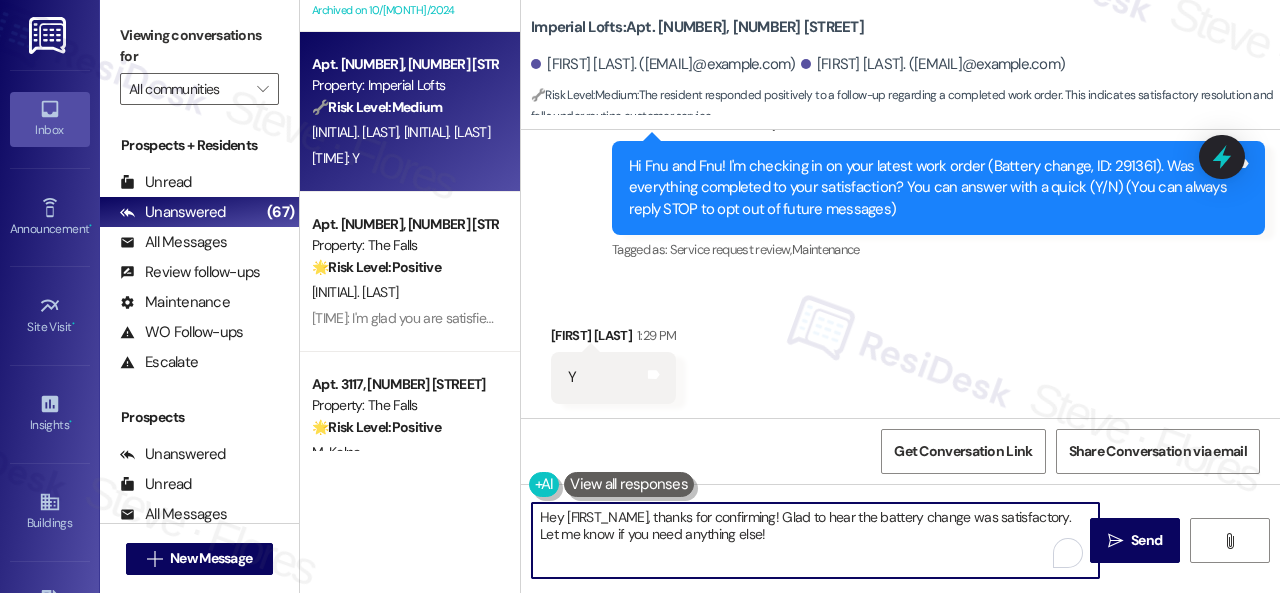 paste on "Glad everything’s all set! If {{property}} met your expectations, please reply with “Yes.” If not, no problem — we’d love to hear your feedback so we can continue to improve. Thank you" 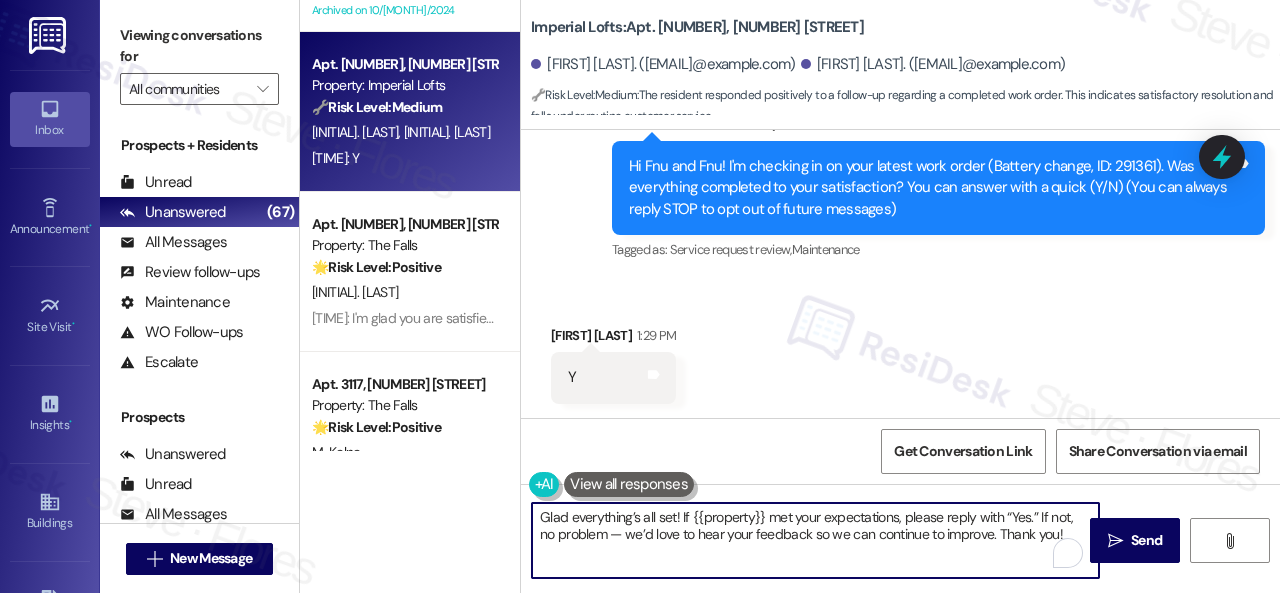 type on "Glad everything’s all set! If {{property}} met your expectations, please reply with “Yes.” If not, no problem — we’d love to hear your feedback so we can continue to improve. Thank you!" 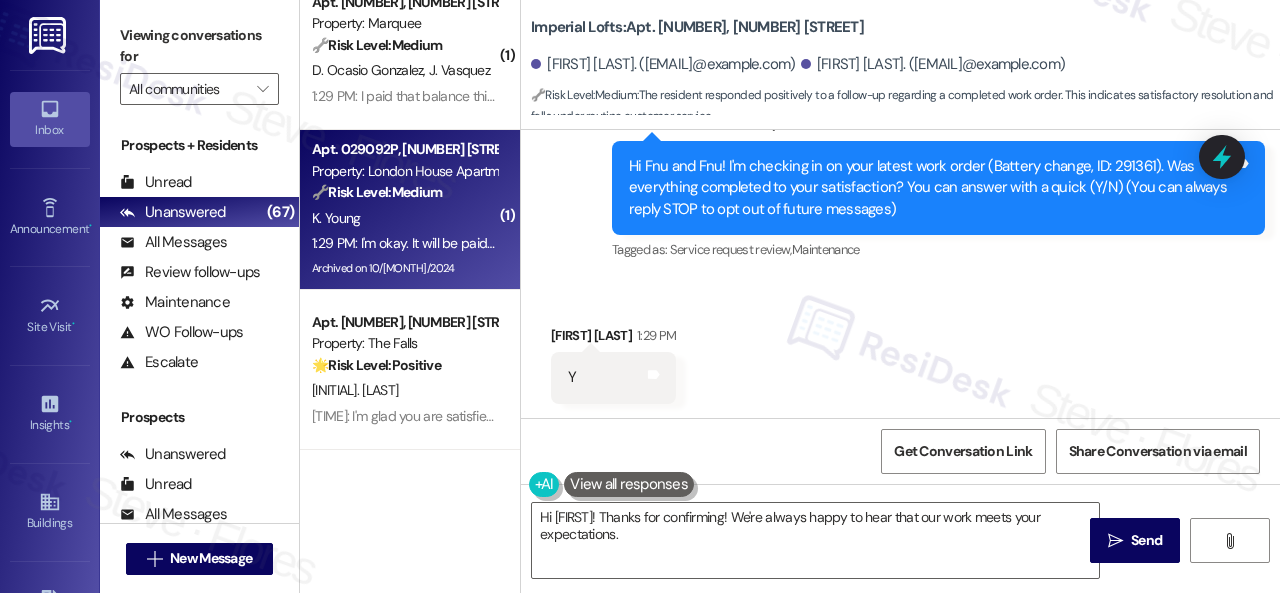 scroll, scrollTop: 6748, scrollLeft: 0, axis: vertical 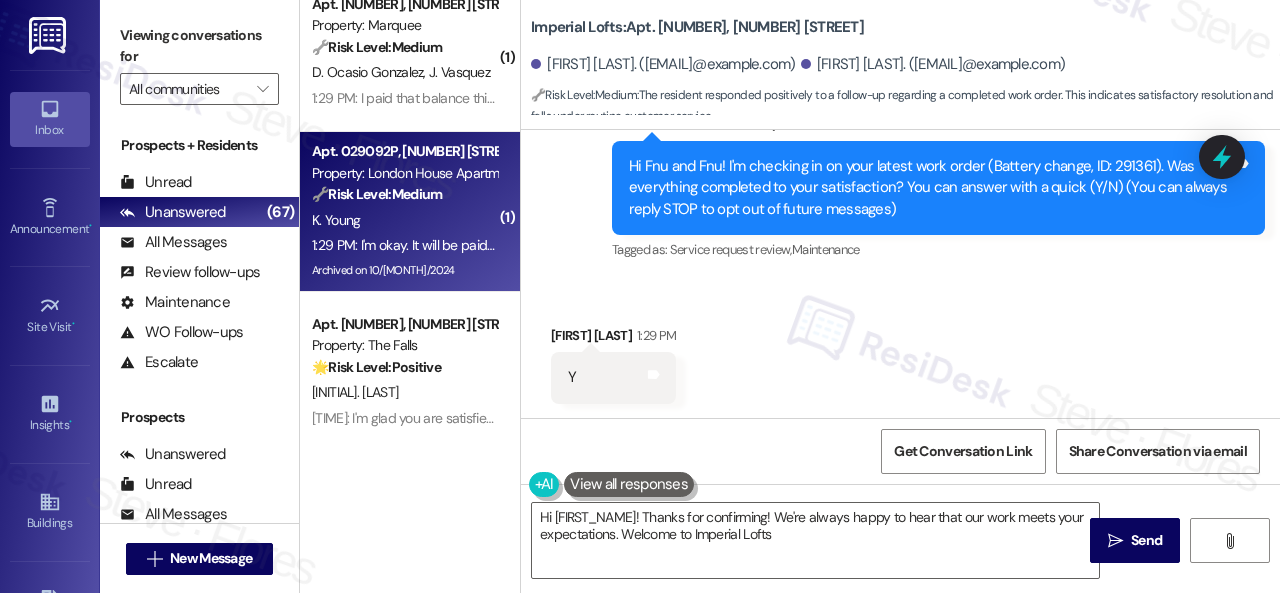 type on "Hi {{first_name}}! Thanks for confirming! We're always happy to hear that our work meets your expectations. Welcome to Imperial Lofts!" 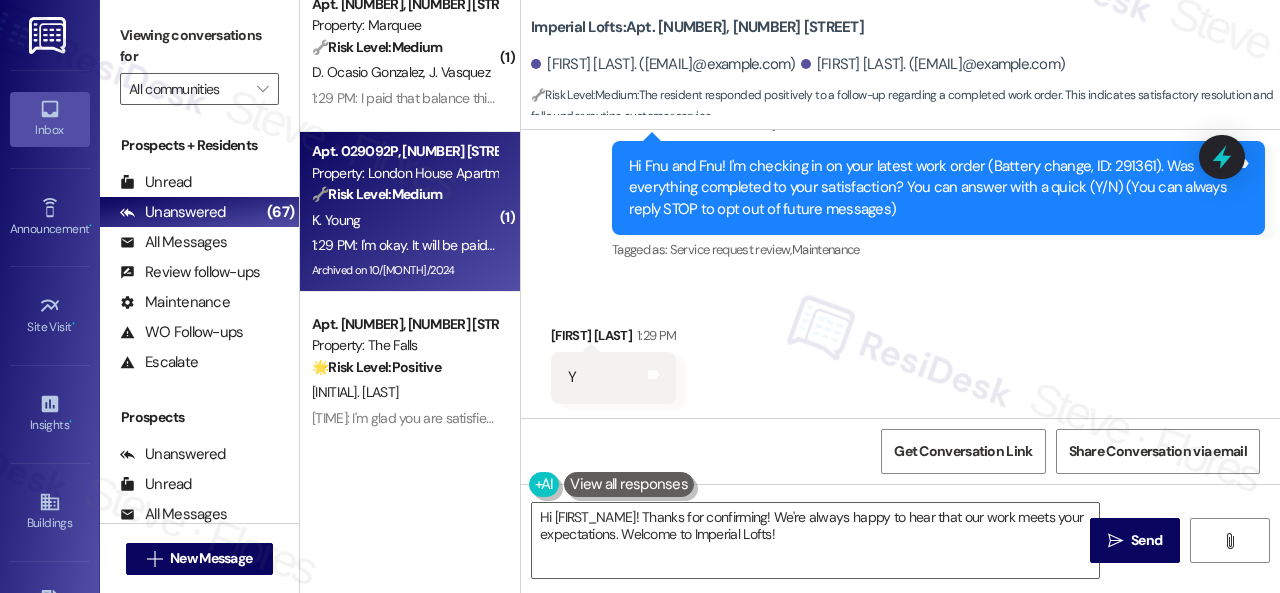 click on "K. Young" at bounding box center (404, 220) 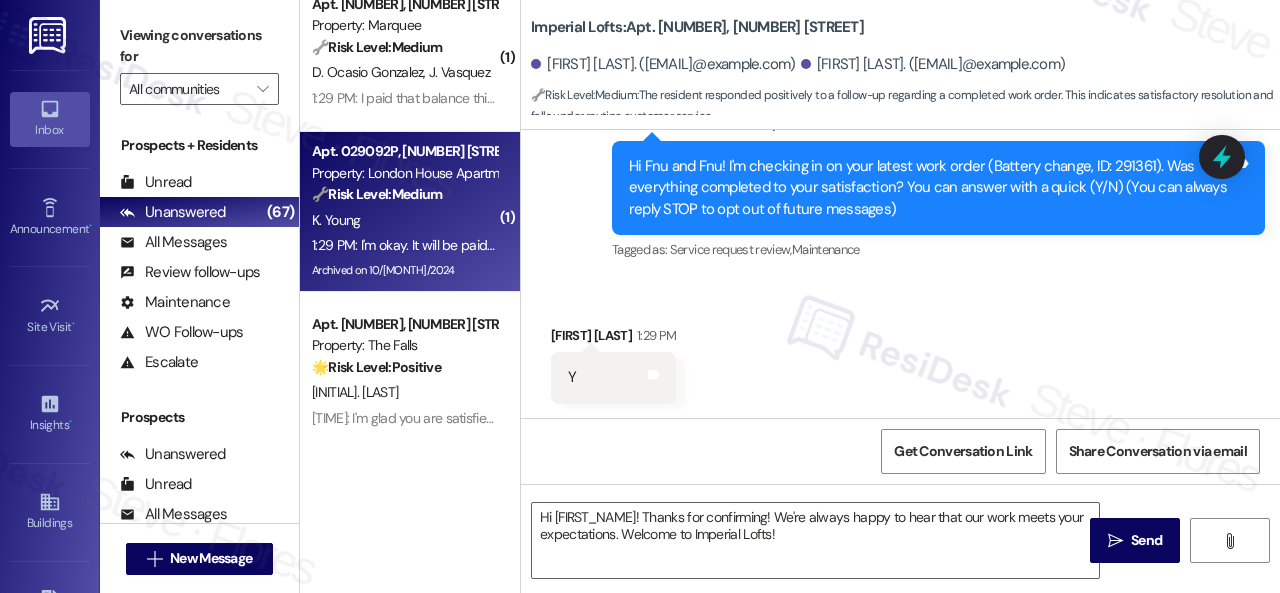 type on "Fetching suggested responses. Please feel free to read through the conversation in the meantime." 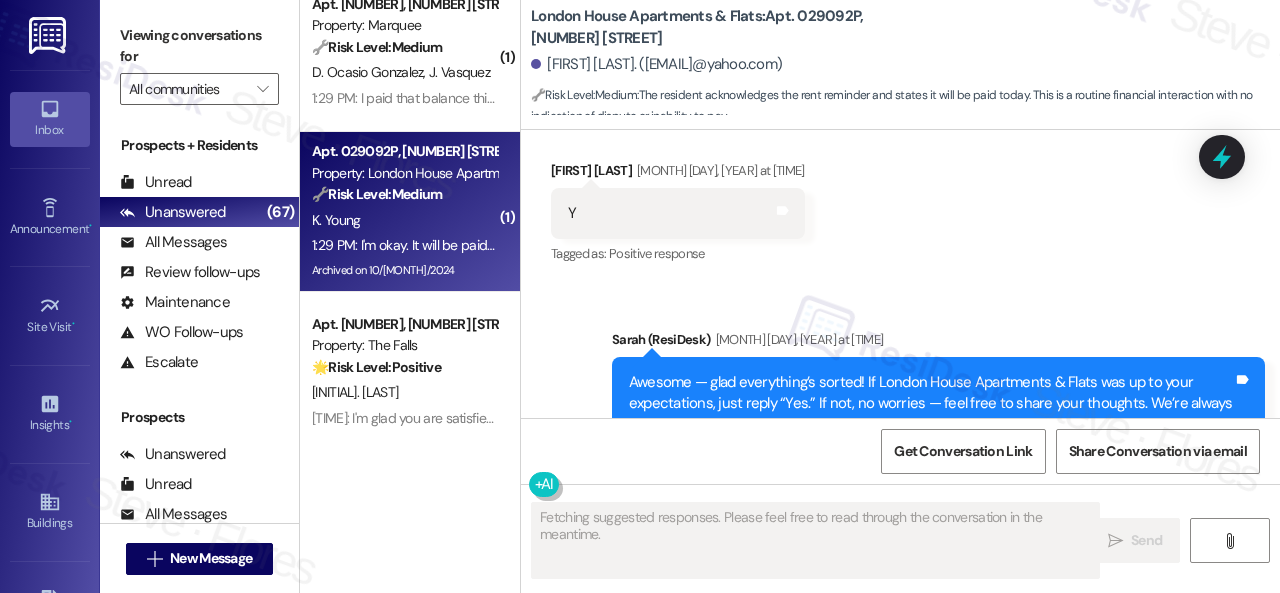 scroll, scrollTop: 14969, scrollLeft: 0, axis: vertical 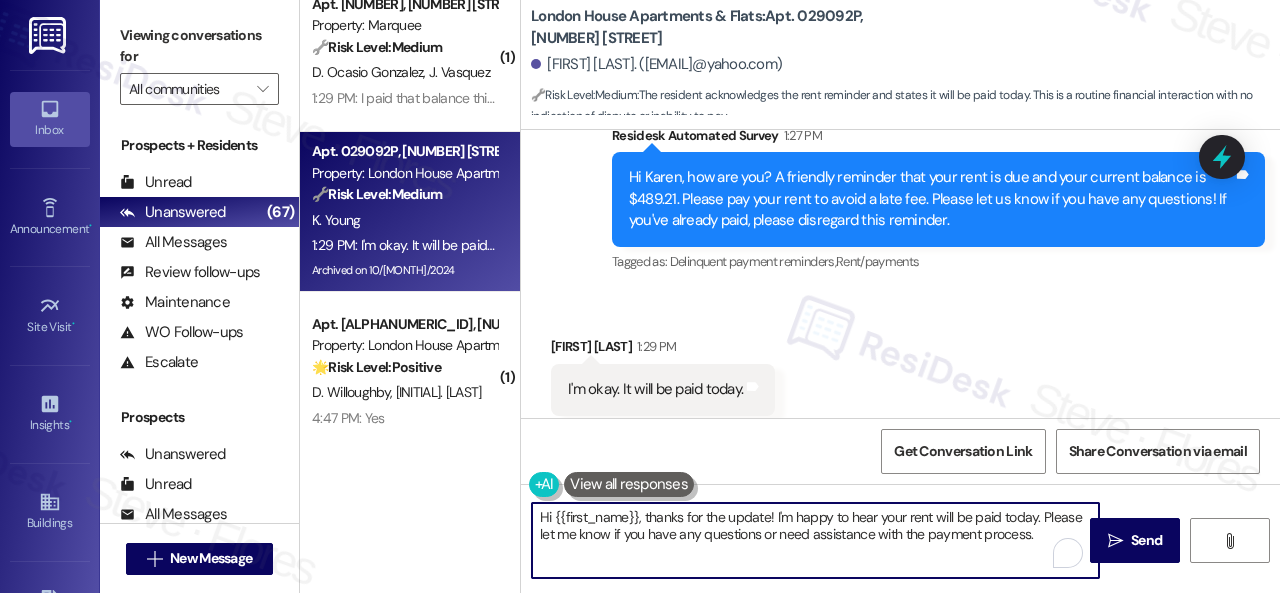 drag, startPoint x: 1039, startPoint y: 513, endPoint x: 1040, endPoint y: 527, distance: 14.035668 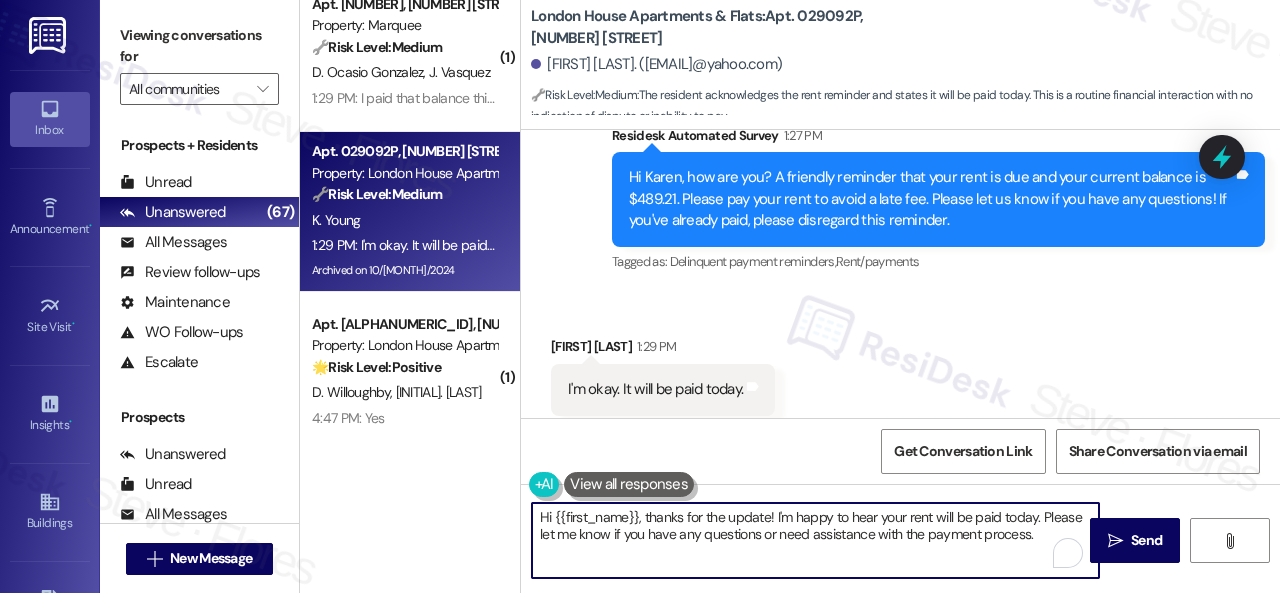 click on "Hi {{first_name}}, thanks for the update! I'm happy to hear your rent will be paid today. Please let me know if you have any questions or need assistance with the payment process." at bounding box center (815, 540) 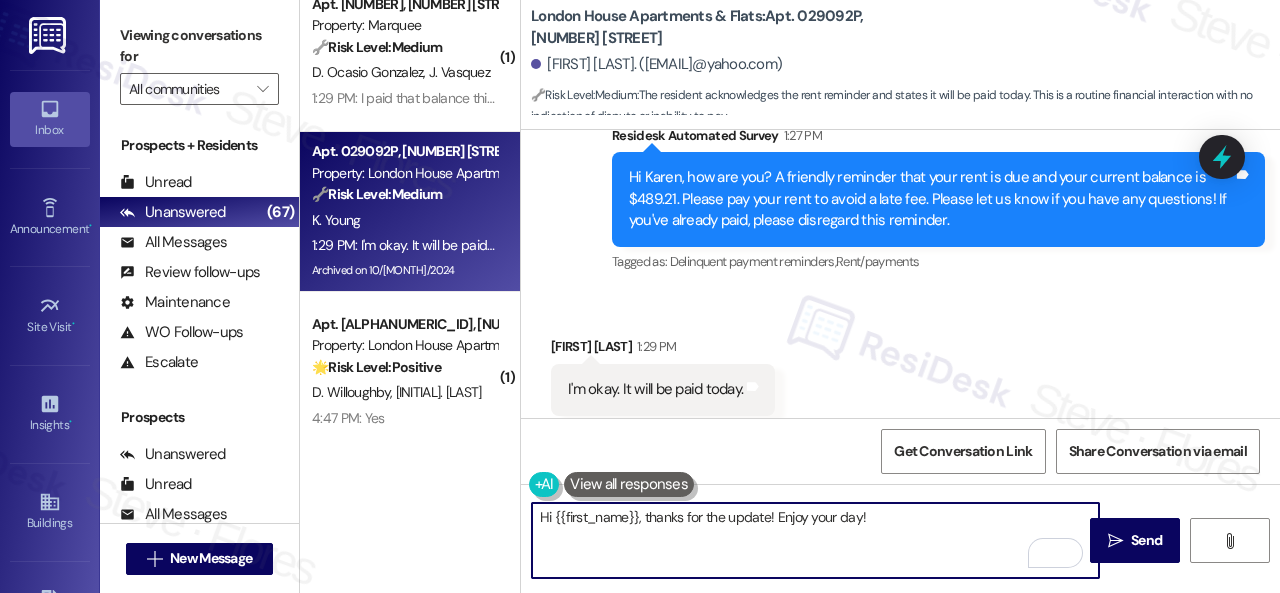 drag, startPoint x: 648, startPoint y: 517, endPoint x: 487, endPoint y: 513, distance: 161.04968 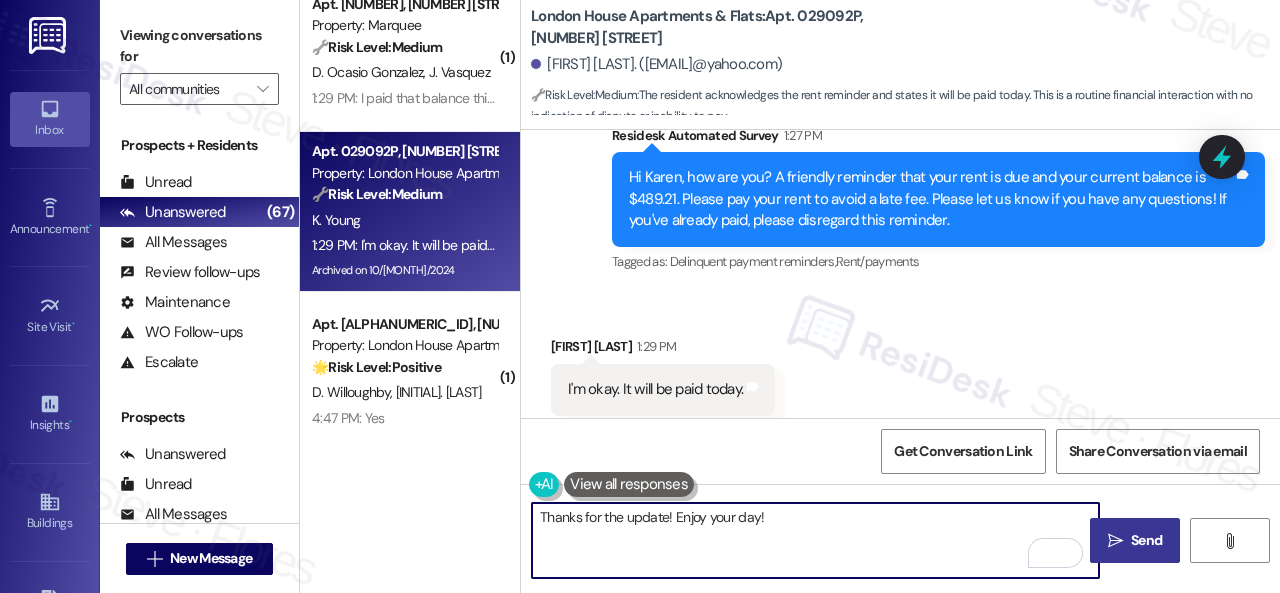 type on "Thanks for the update! Enjoy your day!" 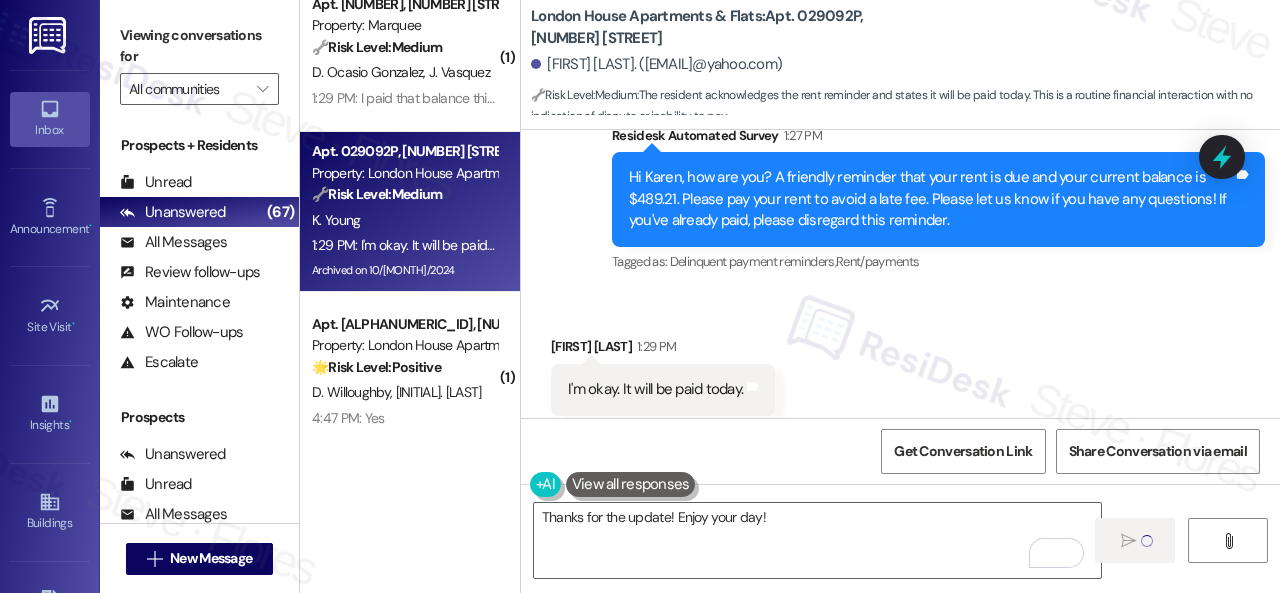 type 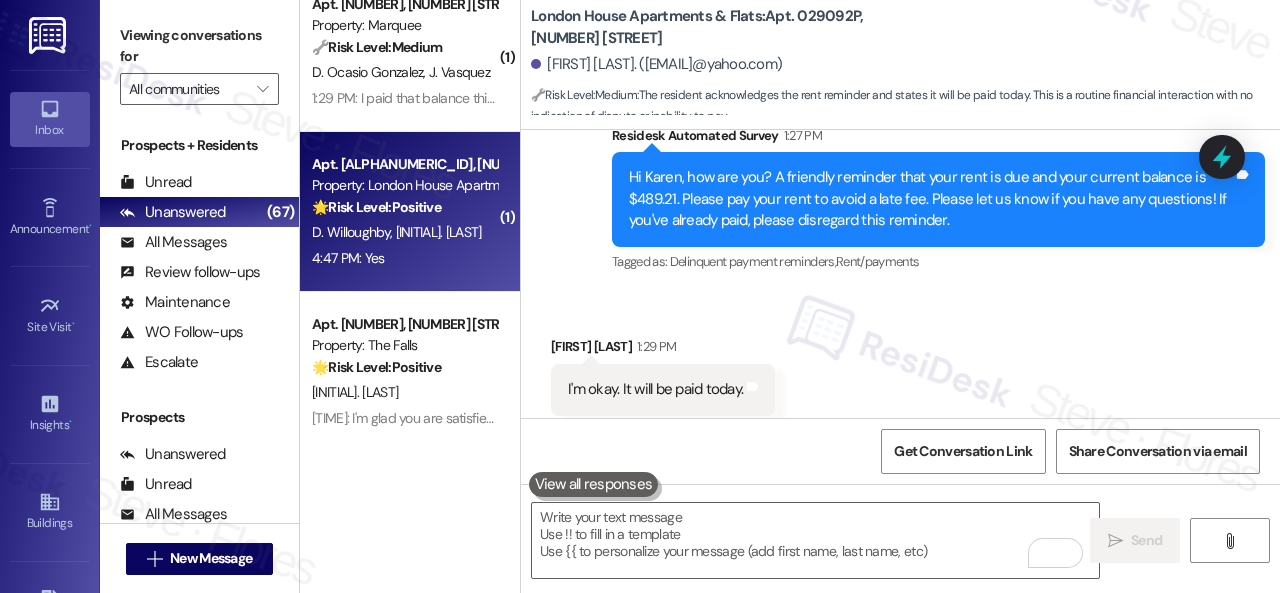 click on "4:47 PM: Yes 4:47 PM: Yes" at bounding box center (404, 258) 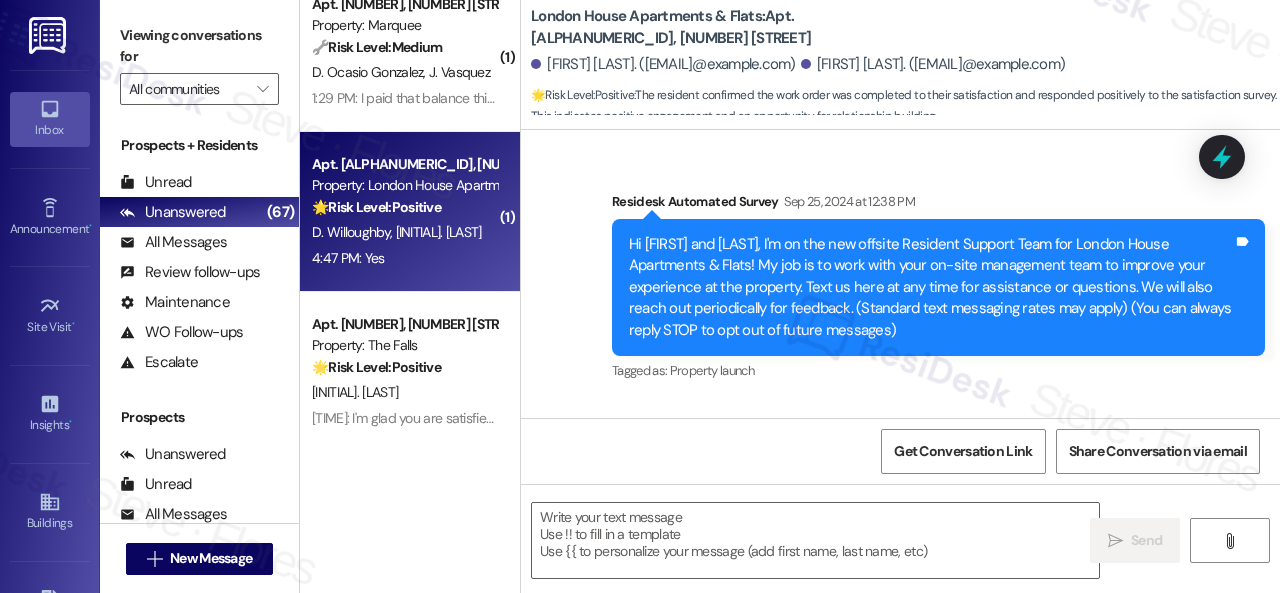 scroll, scrollTop: 9933, scrollLeft: 0, axis: vertical 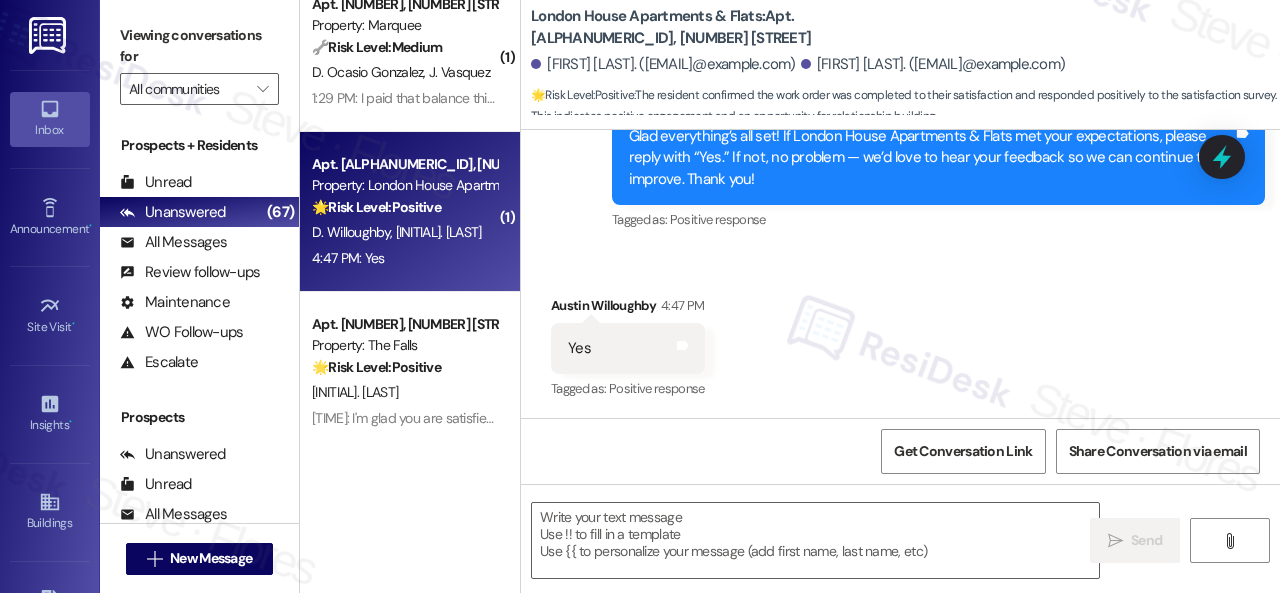 type on "Fetching suggested responses. Please feel free to read through the conversation in the meantime." 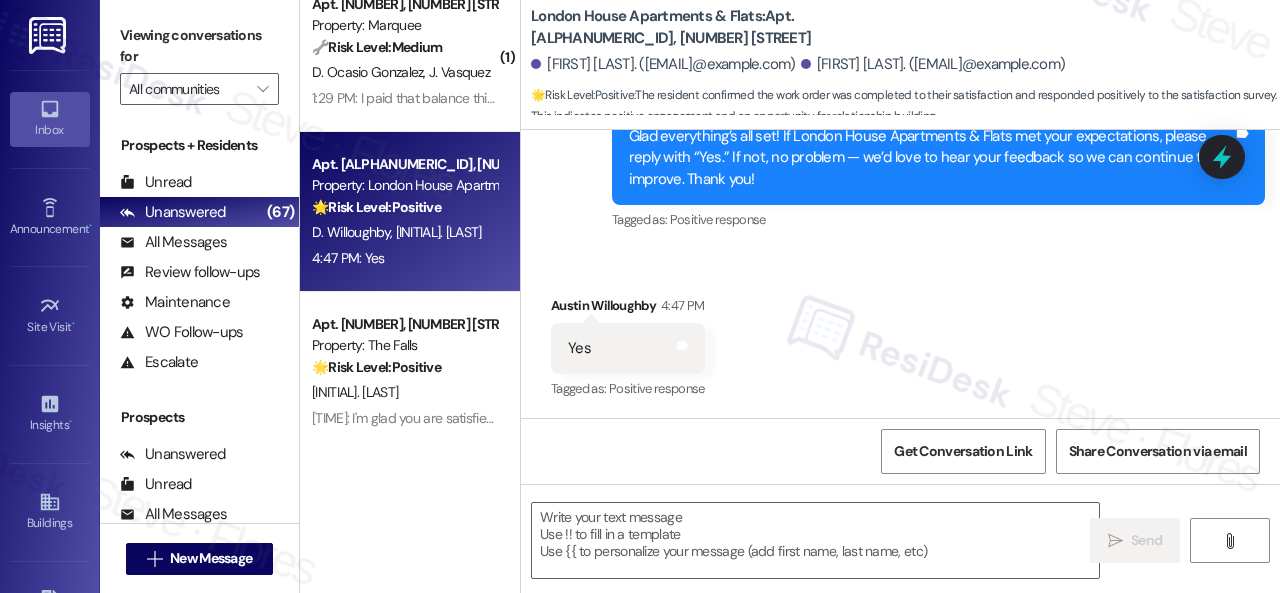 scroll, scrollTop: 9934, scrollLeft: 0, axis: vertical 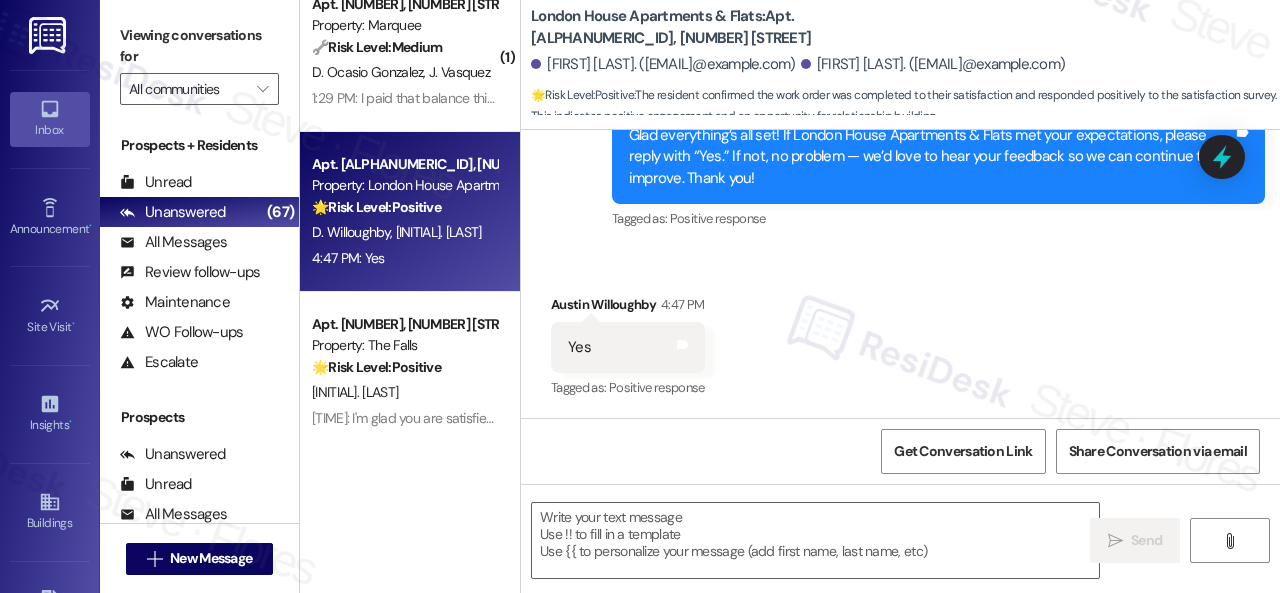 click on "Received via SMS Austin Willoughby 4:47 PM Yes Tags and notes Tagged as:   Positive response Click to highlight conversations about Positive response" at bounding box center (900, 333) 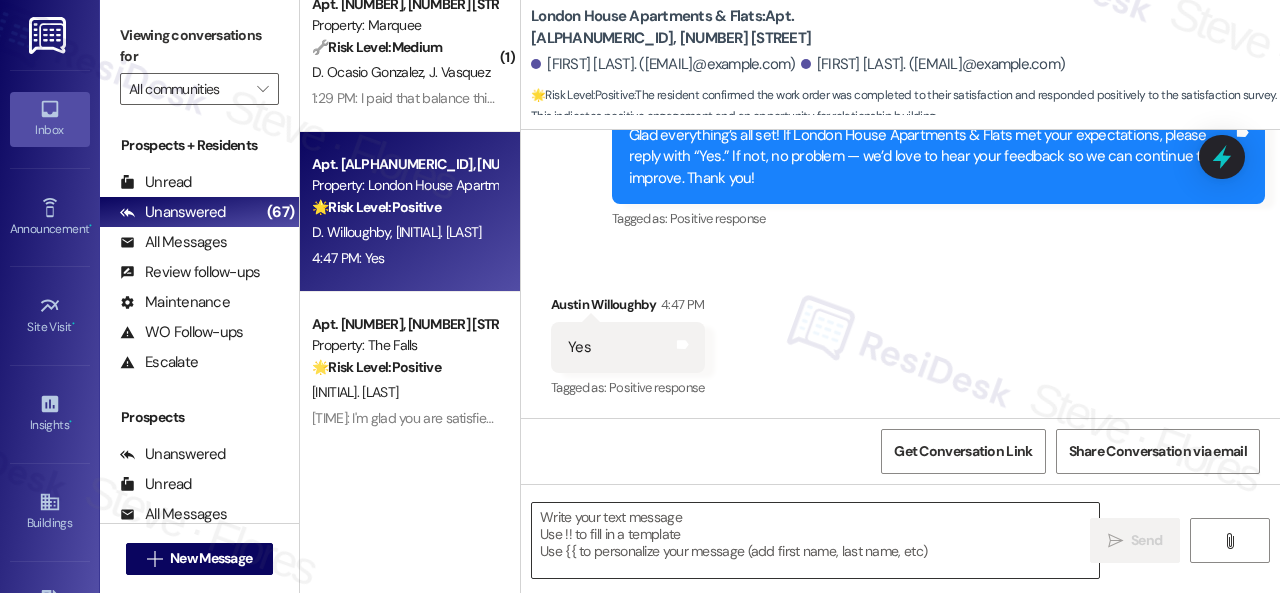 click at bounding box center [815, 540] 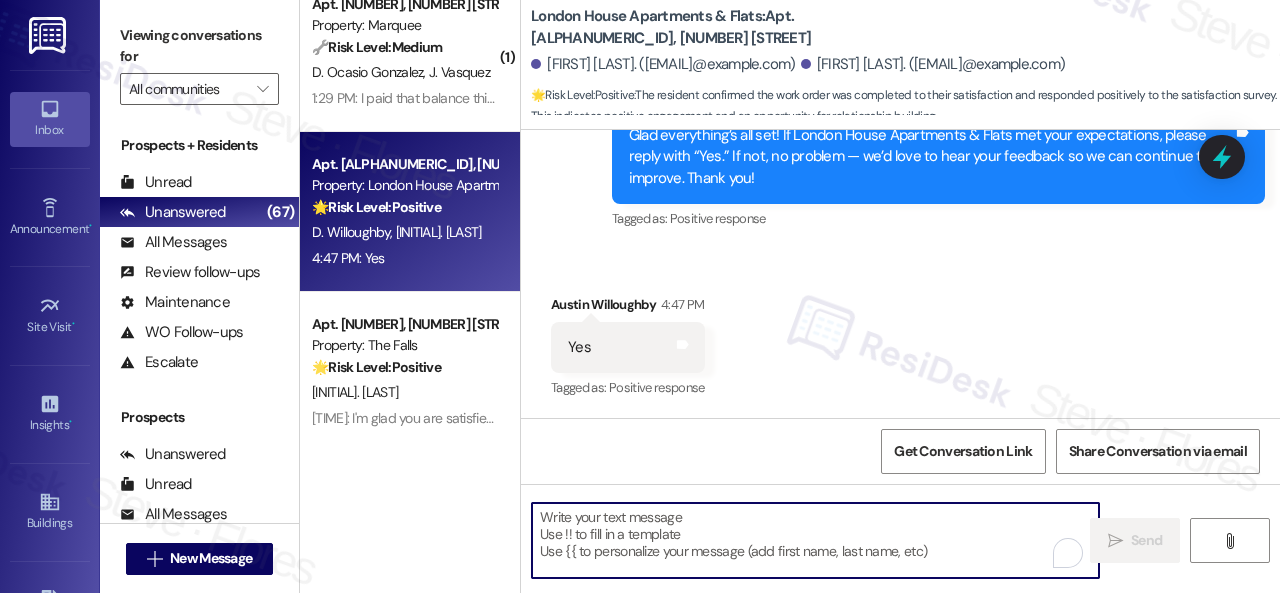paste on "I'm glad you are satisfied with your home. Have you written a review for us before? If not, can I ask a quick favor? Would you mind writing one for us? I'll give you the link if you are willing.
If you've already done it or couldn't this time, no worries at all—no action is required. Thanks!" 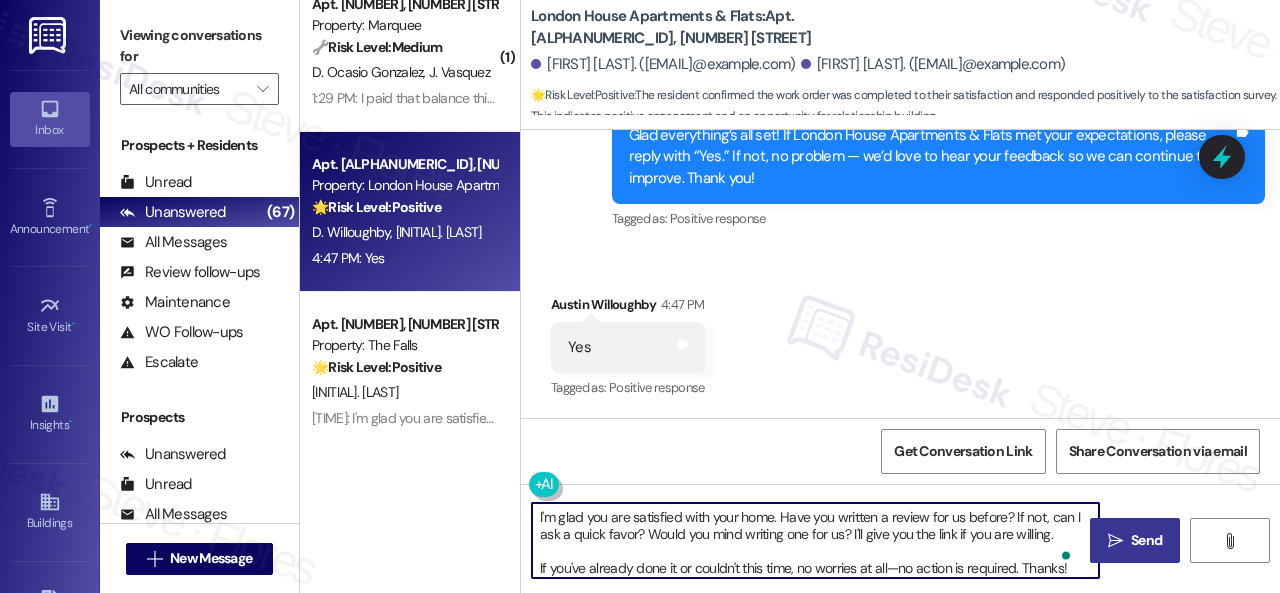 type on "I'm glad you are satisfied with your home. Have you written a review for us before? If not, can I ask a quick favor? Would you mind writing one for us? I'll give you the link if you are willing.
If you've already done it or couldn't this time, no worries at all—no action is required. Thanks!" 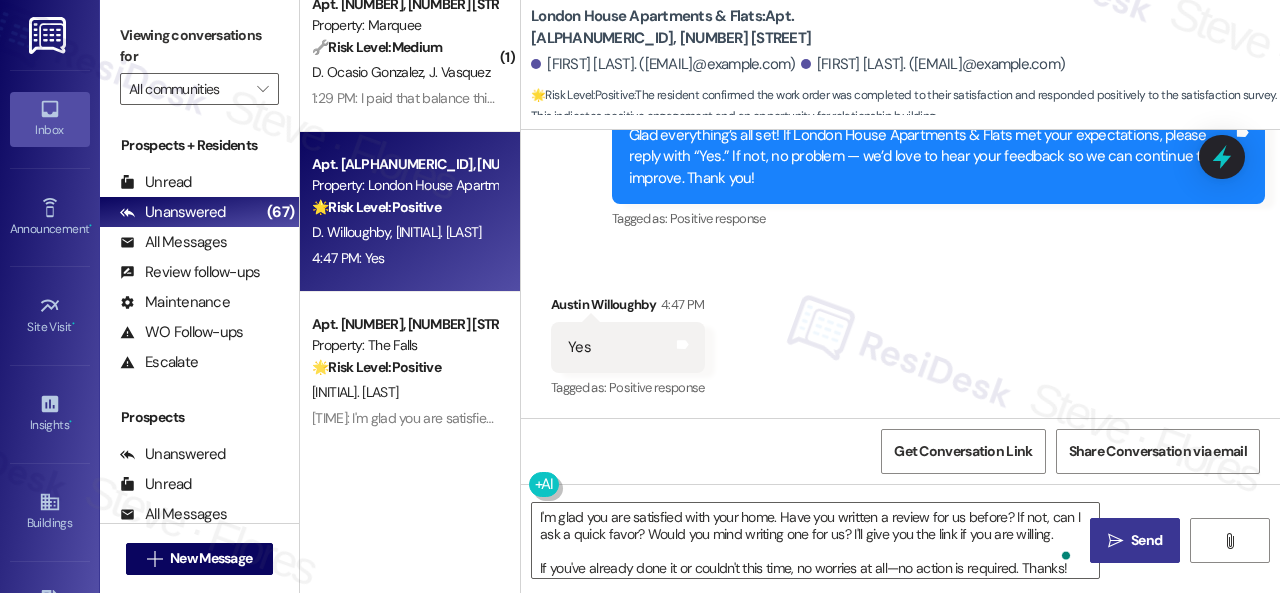 click on "Send" at bounding box center [1146, 540] 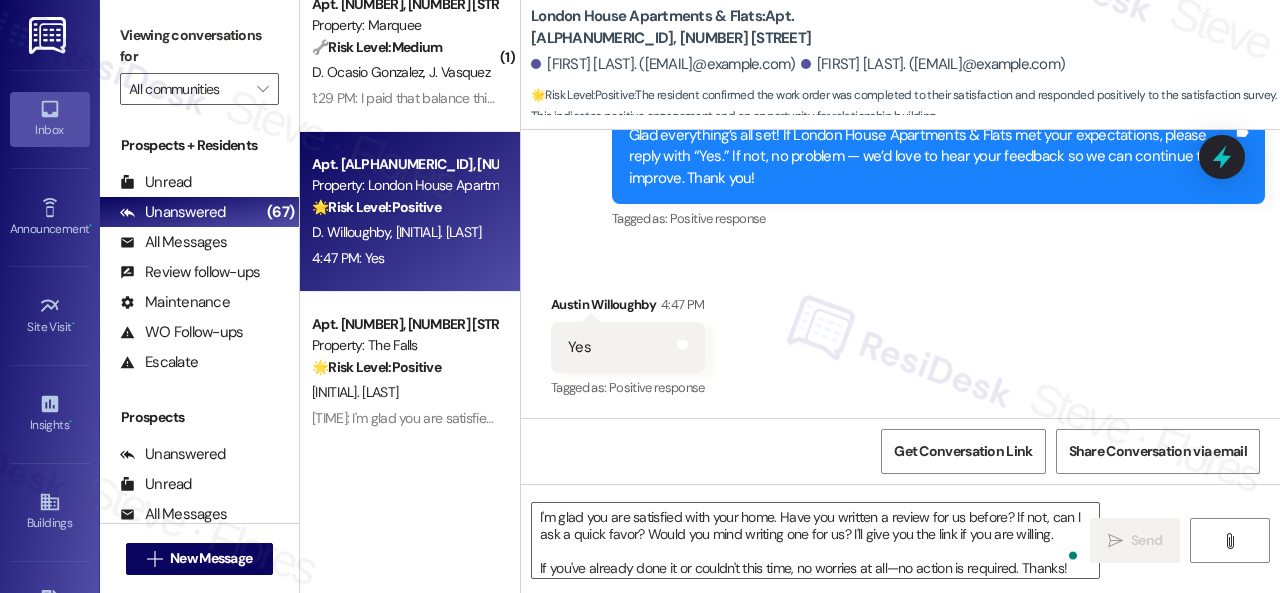 type 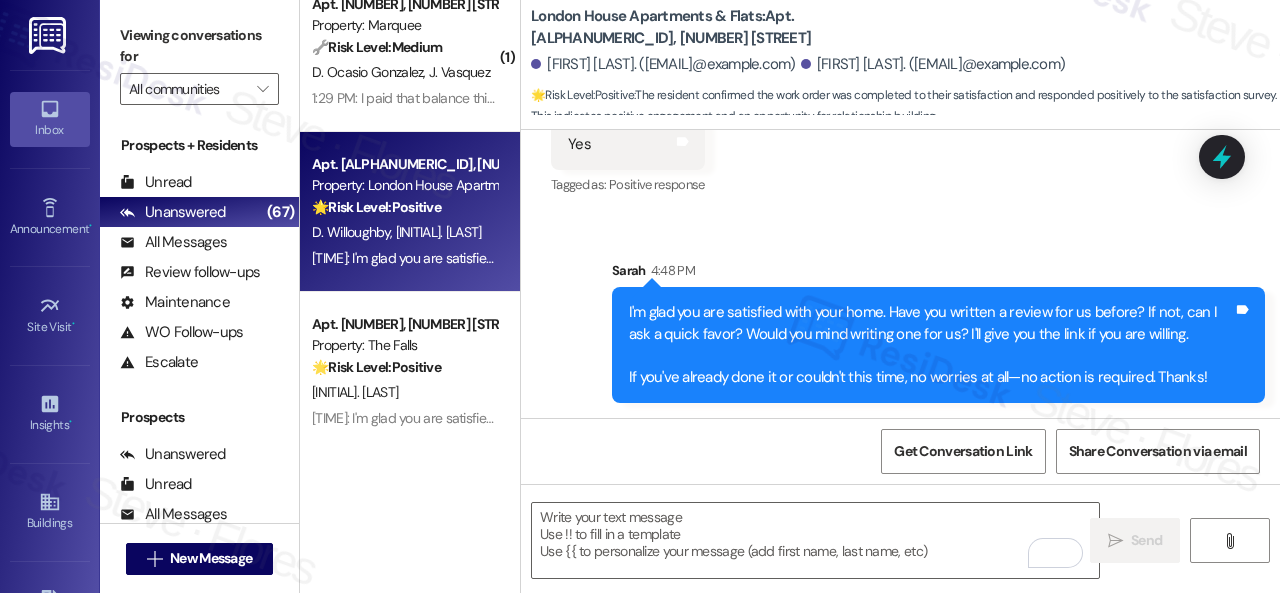 scroll, scrollTop: 10138, scrollLeft: 0, axis: vertical 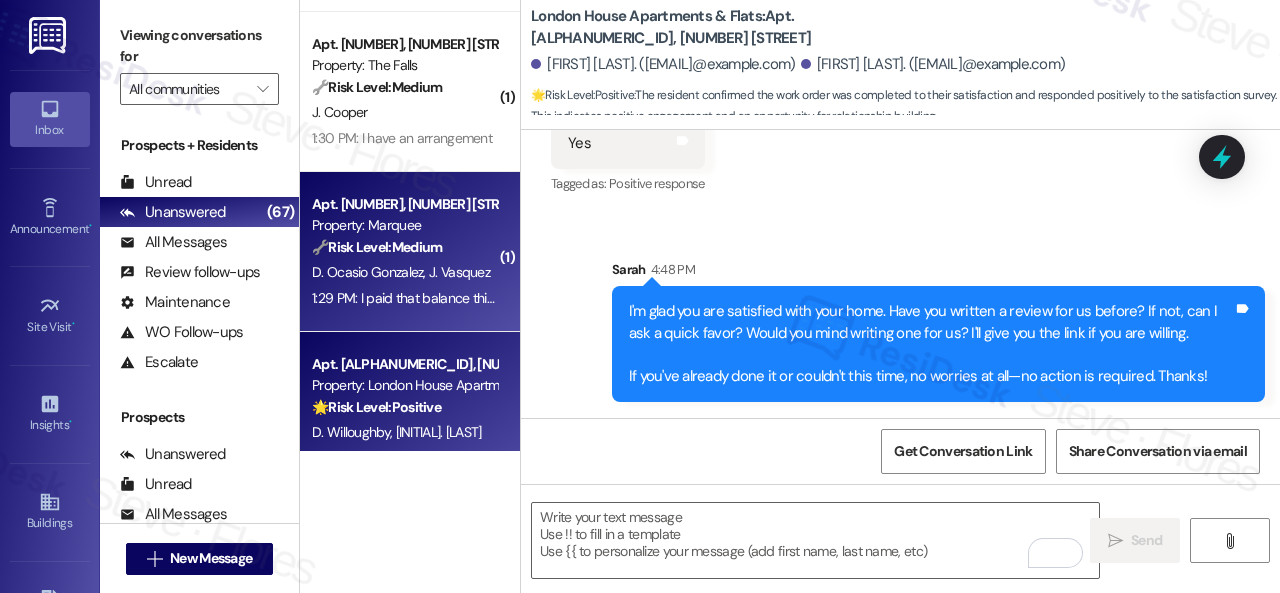 click on "🔧  Risk Level:  Medium" at bounding box center [377, 247] 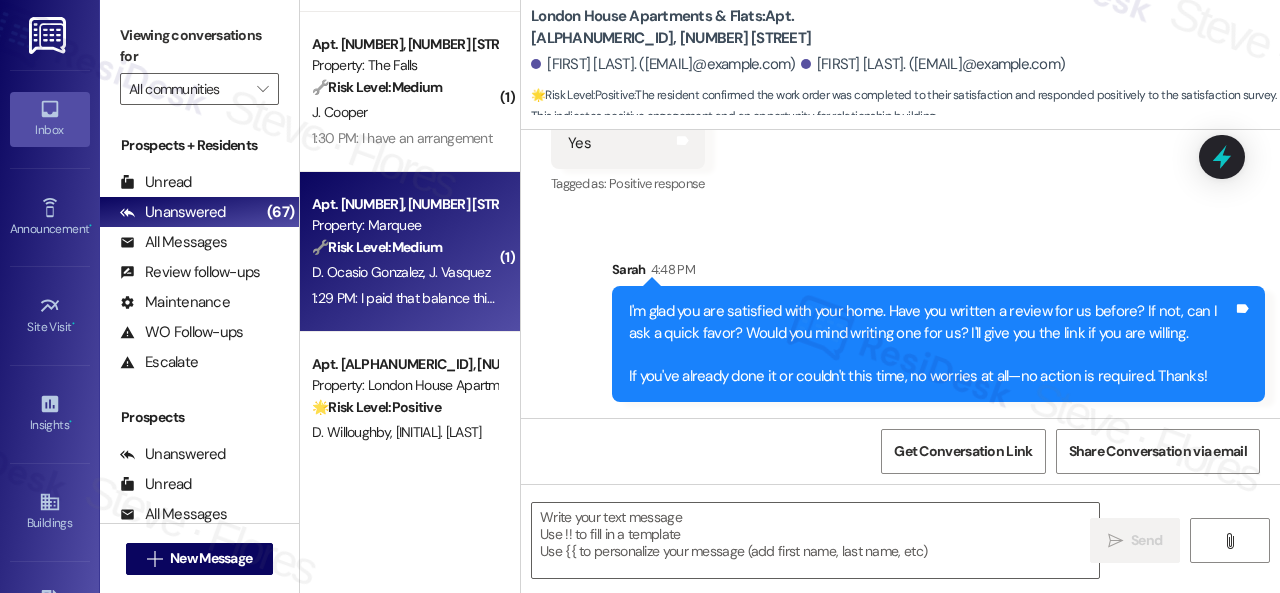 type on "Fetching suggested responses. Please feel free to read through the conversation in the meantime." 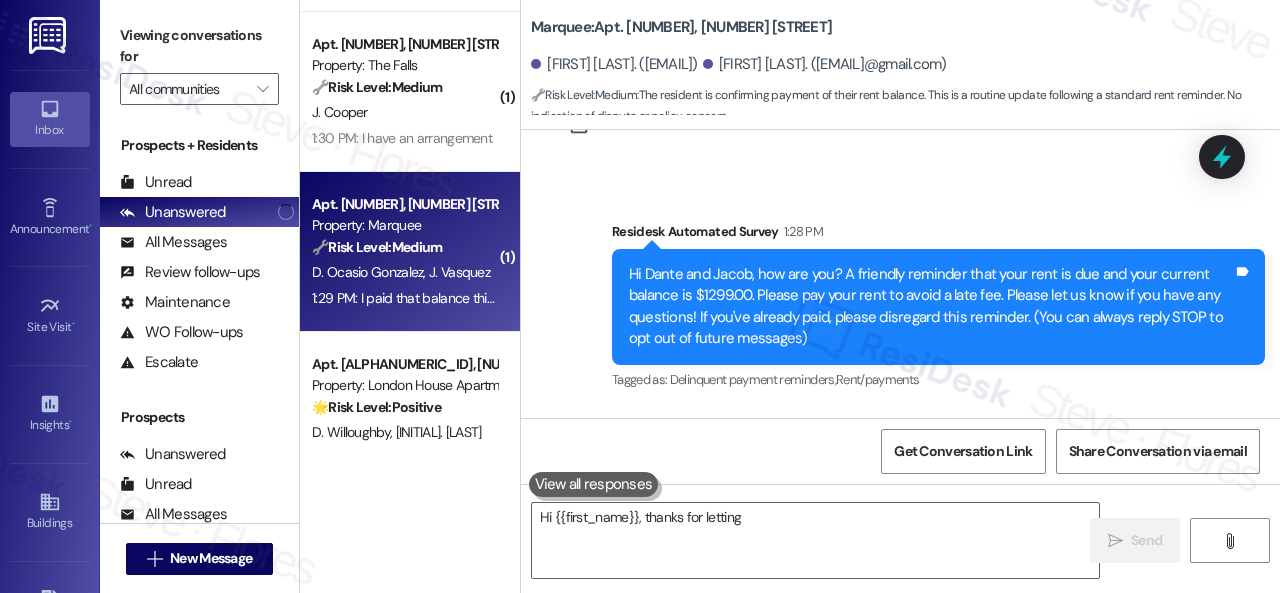 scroll, scrollTop: 247, scrollLeft: 0, axis: vertical 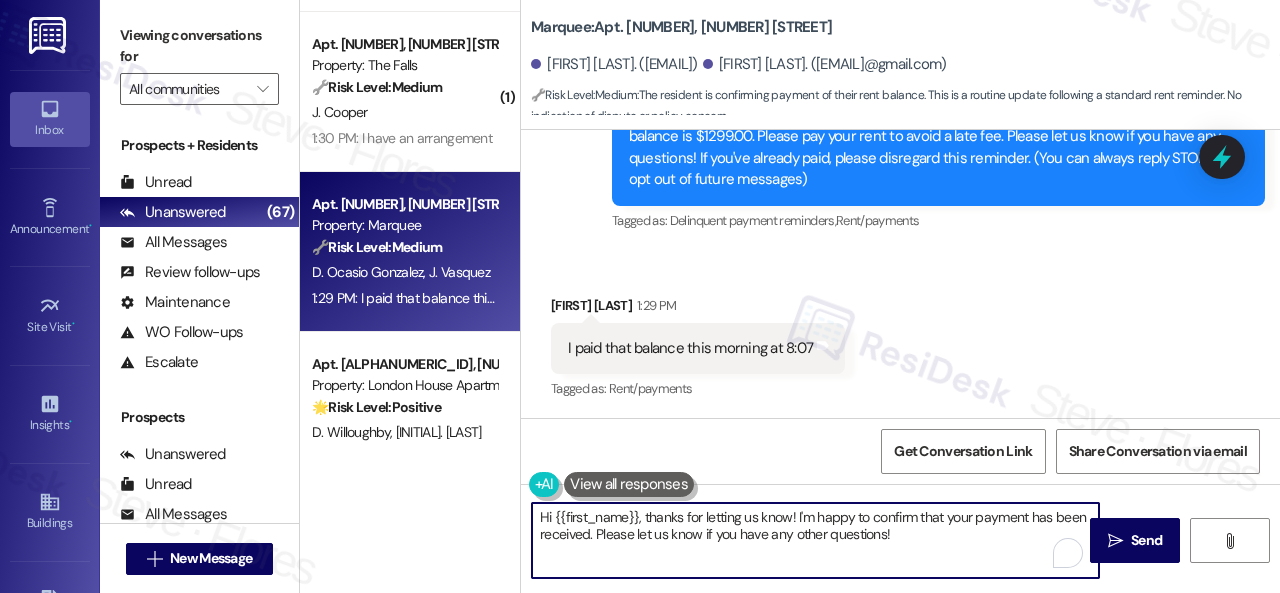 drag, startPoint x: 649, startPoint y: 515, endPoint x: 462, endPoint y: 515, distance: 187 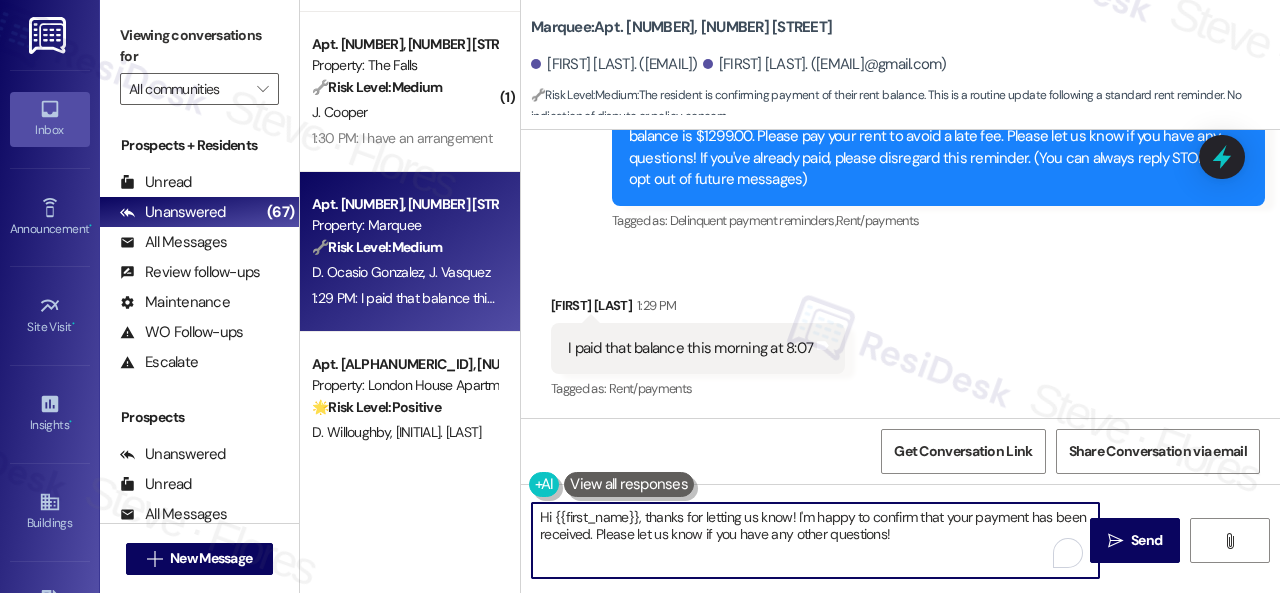 click on "( 1 ) Apt. 2401, 2 Stadium Dr Property: Imperial Lofts 🔧  Risk Level:  Medium The resident confirmed payment after receiving a rent reminder. This is a routine update, and no issues are indicated. S. Duvall 1:31 PM: Paid and received confirmation this morning 1:31 PM: Paid and received confirmation this morning ( 2 ) Apt. 1207, 8755 W 121st Terrace Property: Springhill 🔧  Risk Level:  Medium The resident initially stated they already paid, followed by confirmation of an online payment. This is a routine payment update and confirmation, with no indication of a dispute or issue. N. Reyes B. Reyes 1:30 PM: (An Image) 1:30 PM: (An Image) ( 1 ) Apt. 2044, 6565 W Foxridge Dr Property: The Falls 🔧  Risk Level:  Medium The resident acknowledges the rent reminder but states they have a payment arrangement with the office. This indicates a pre-existing agreement, so the issue is not urgent unless the arrangement is not being honored or there's a dispute. C. Eithun ( 1 ) Apt. 1020, 6565 W Foxridge Dr 🔧 🔧" at bounding box center [790, 296] 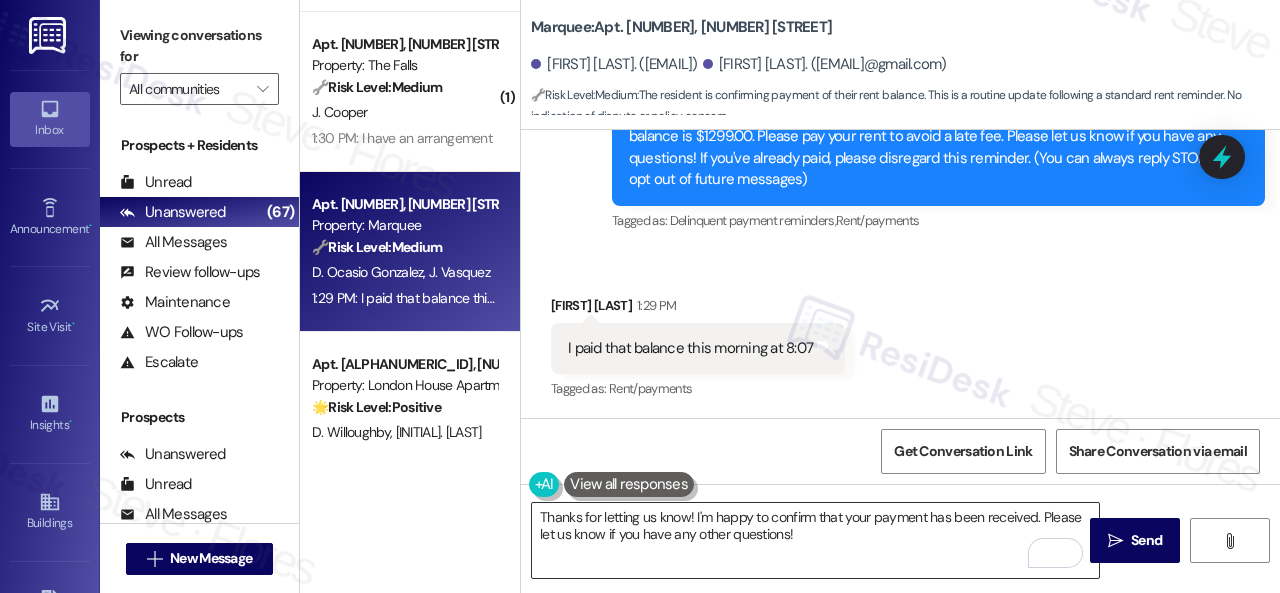 click on "Thanks for letting us know! I'm happy to confirm that your payment has been received. Please let us know if you have any other questions!" at bounding box center [815, 540] 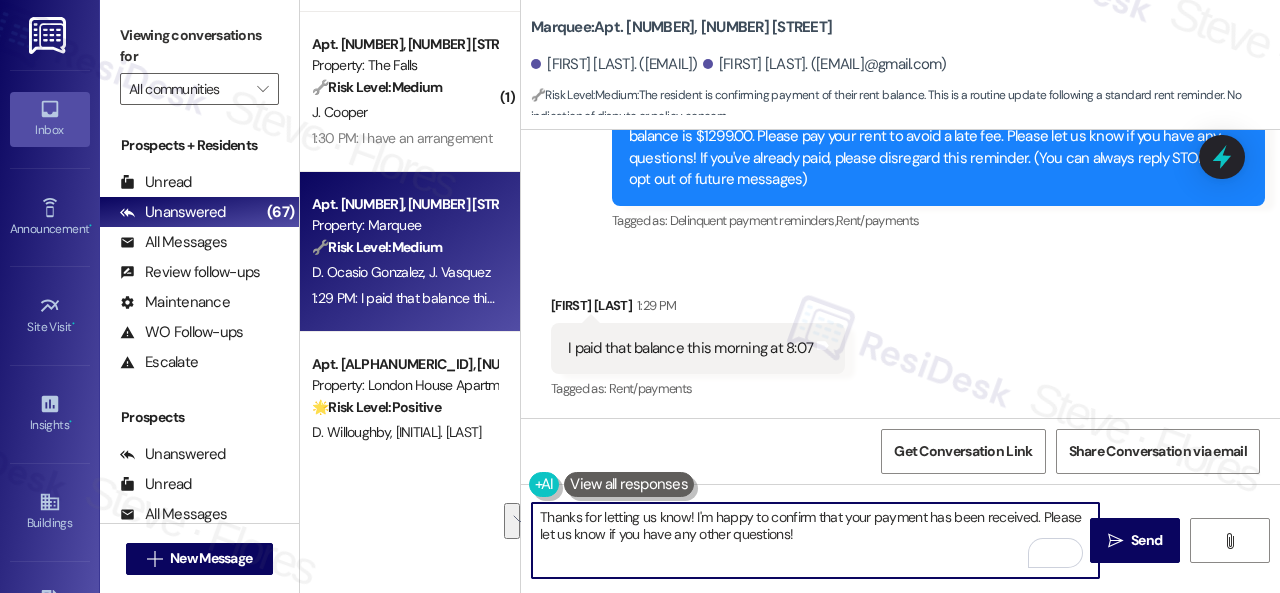 drag, startPoint x: 861, startPoint y: 533, endPoint x: 434, endPoint y: 493, distance: 428.86945 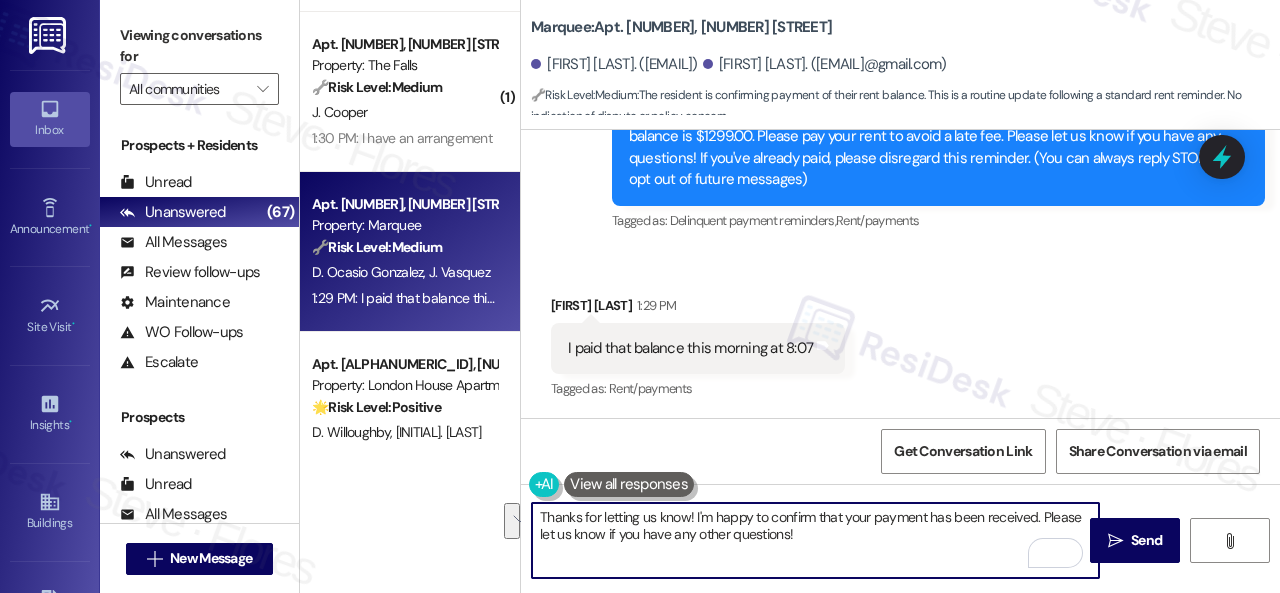 click on "( 1 ) Apt. 2401, 2 Stadium Dr Property: Imperial Lofts 🔧  Risk Level:  Medium The resident confirmed payment after receiving a rent reminder. This is a routine update, and no issues are indicated. S. Duvall 1:31 PM: Paid and received confirmation this morning 1:31 PM: Paid and received confirmation this morning ( 2 ) Apt. 1207, 8755 W 121st Terrace Property: Springhill 🔧  Risk Level:  Medium The resident initially stated they already paid, followed by confirmation of an online payment. This is a routine payment update and confirmation, with no indication of a dispute or issue. N. Reyes B. Reyes 1:30 PM: (An Image) 1:30 PM: (An Image) ( 1 ) Apt. 2044, 6565 W Foxridge Dr Property: The Falls 🔧  Risk Level:  Medium The resident acknowledges the rent reminder but states they have a payment arrangement with the office. This indicates a pre-existing agreement, so the issue is not urgent unless the arrangement is not being honored or there's a dispute. C. Eithun ( 1 ) Apt. 1020, 6565 W Foxridge Dr 🔧 🔧" at bounding box center [790, 296] 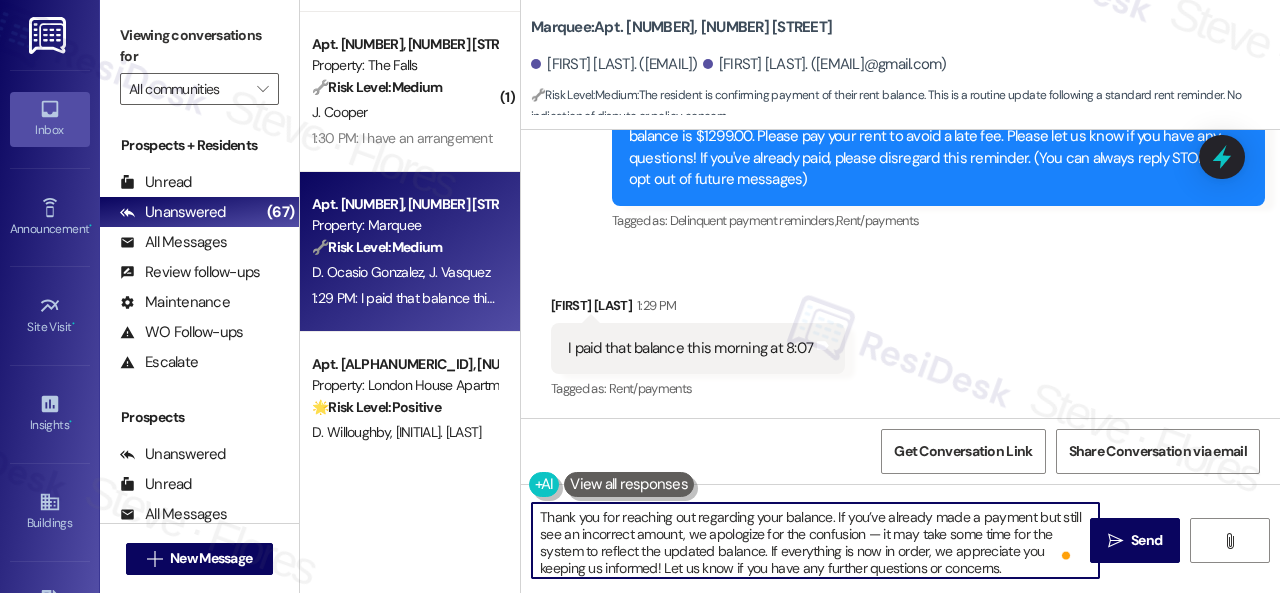 scroll, scrollTop: 4, scrollLeft: 0, axis: vertical 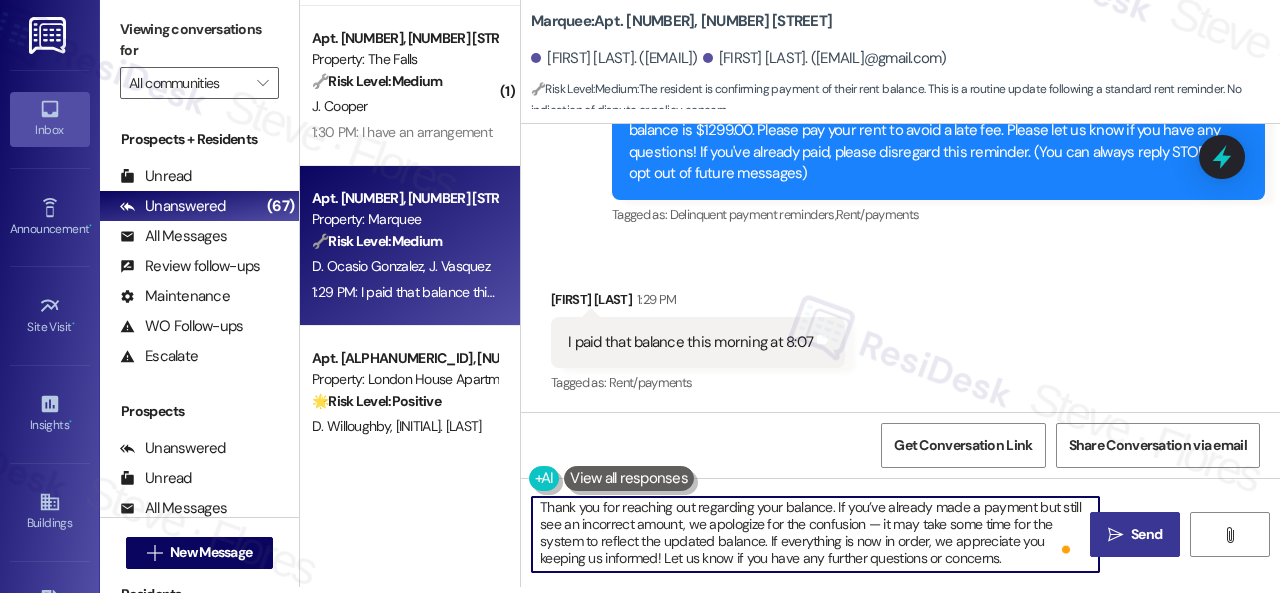 type on "Thank you for reaching out regarding your balance. If you’ve already made a payment but still see an incorrect amount, we apologize for the confusion — it may take some time for the system to reflect the updated balance. If everything is now in order, we appreciate you keeping us informed! Let us know if you have any further questions or concerns." 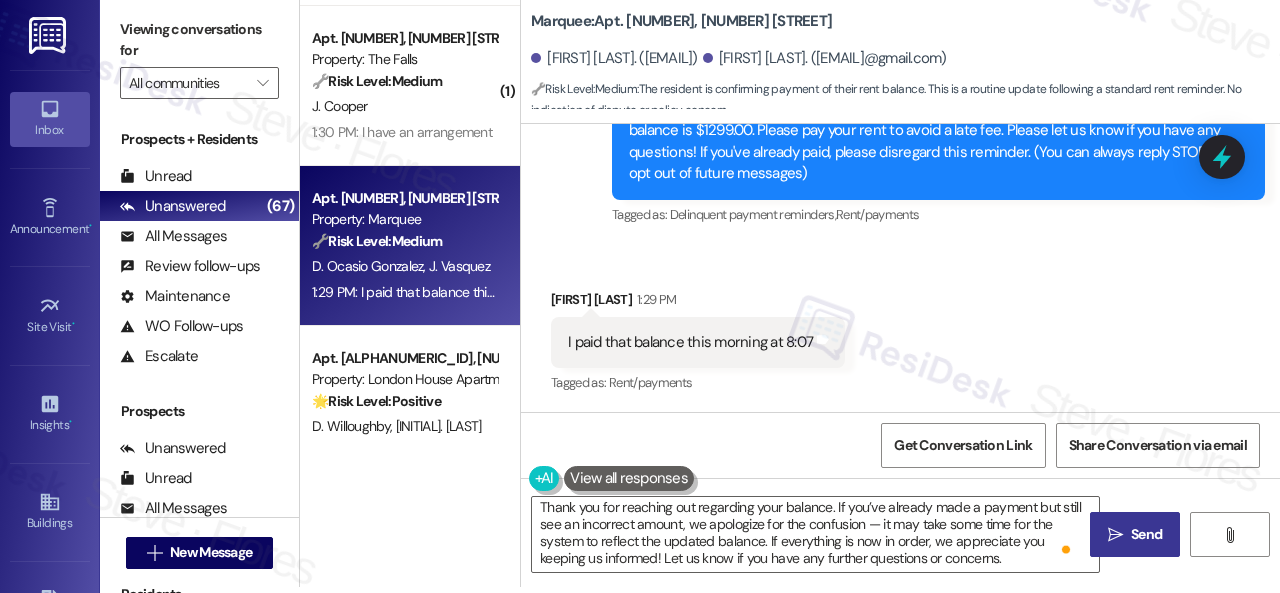 click on "Send" at bounding box center [1146, 534] 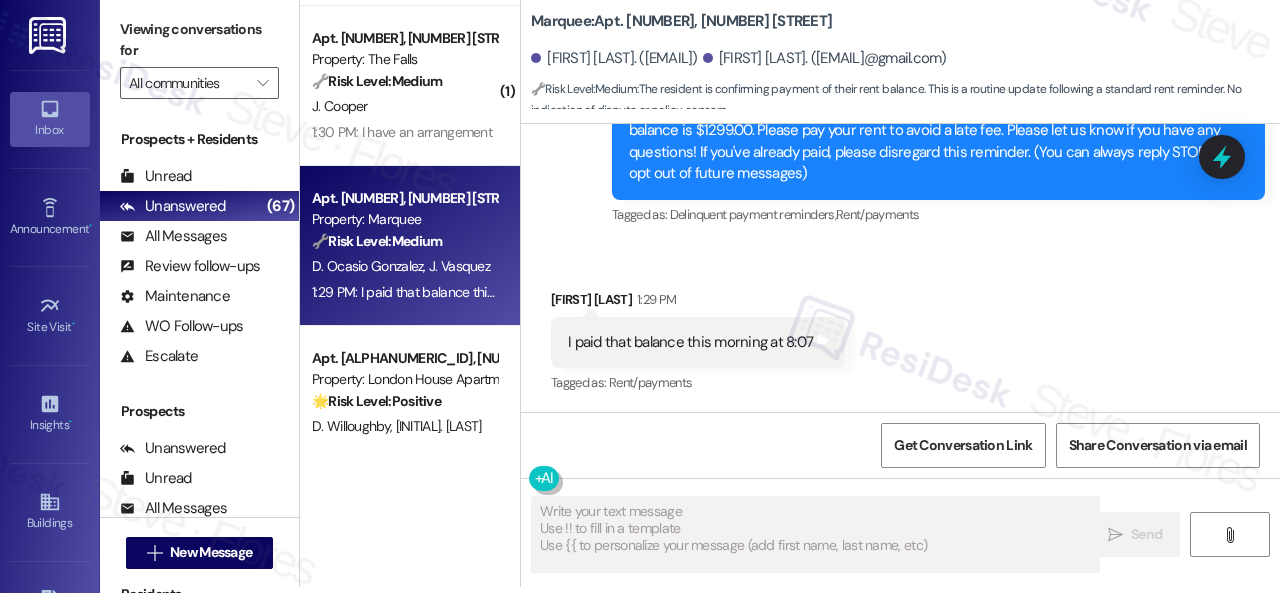 type on "Fetching suggested responses. Please feel free to read through the conversation in the meantime." 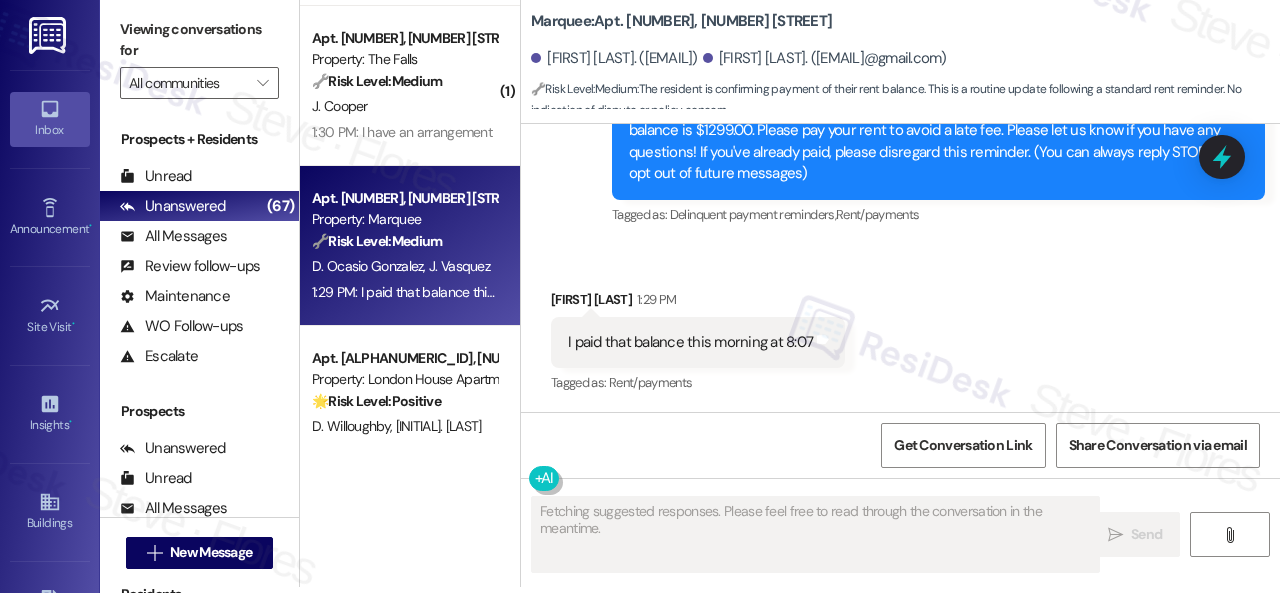 scroll, scrollTop: 0, scrollLeft: 0, axis: both 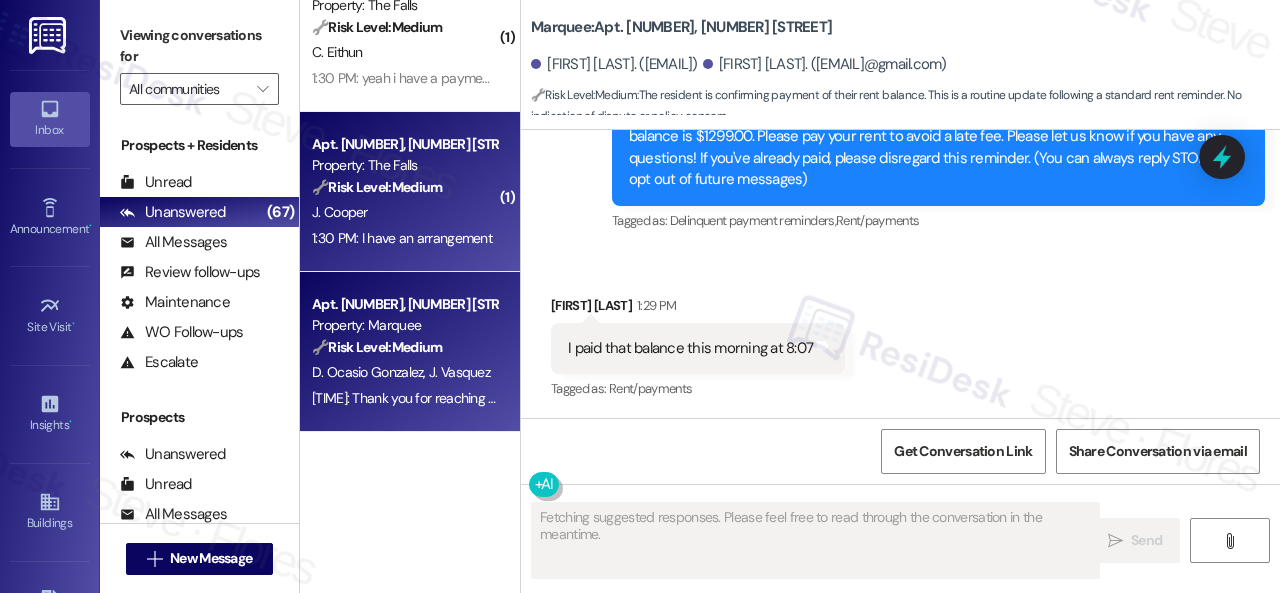click on "J. Cooper" at bounding box center [404, 212] 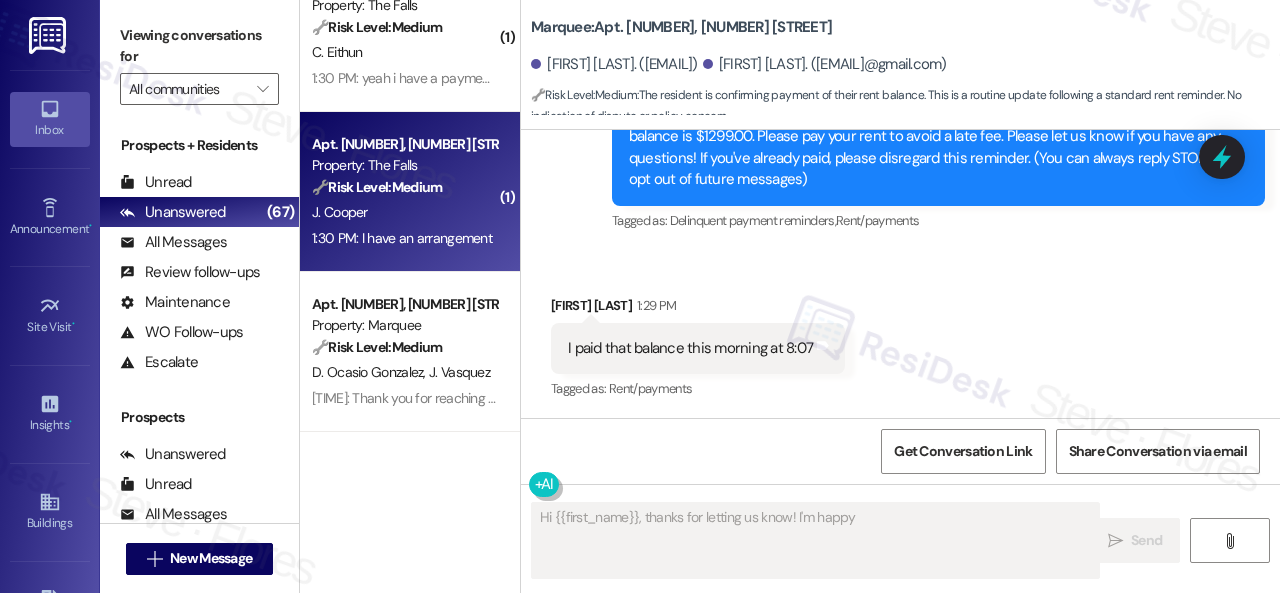 type on "Hi {{first_name}}, thanks for letting us know! I'm happy to" 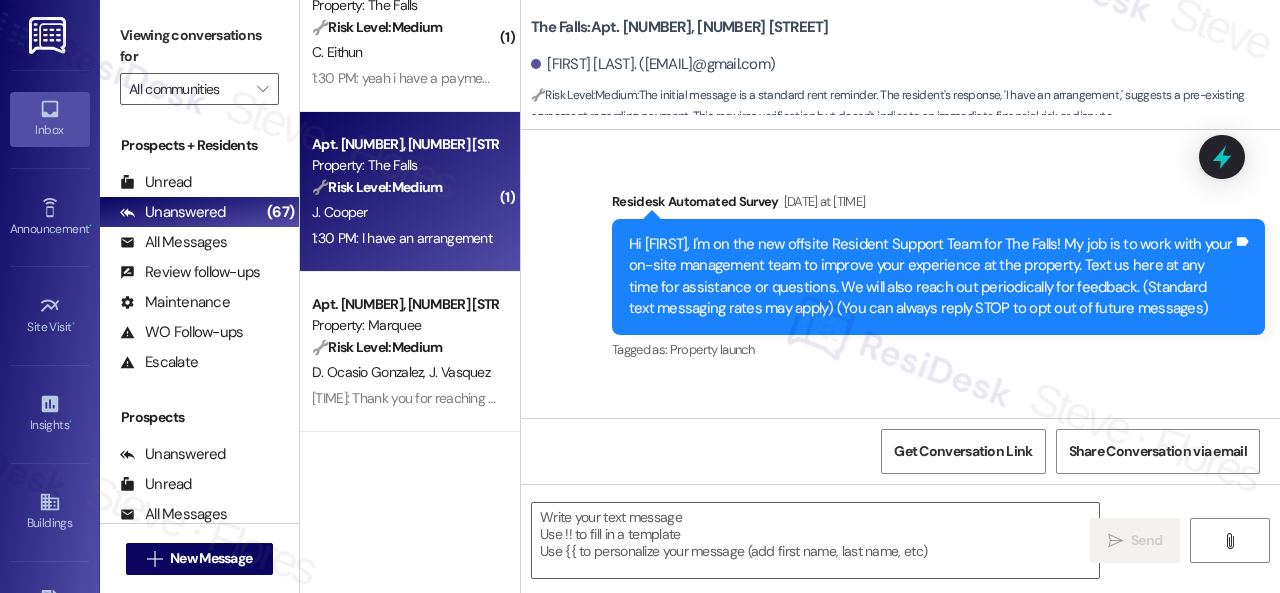 scroll, scrollTop: 8940, scrollLeft: 0, axis: vertical 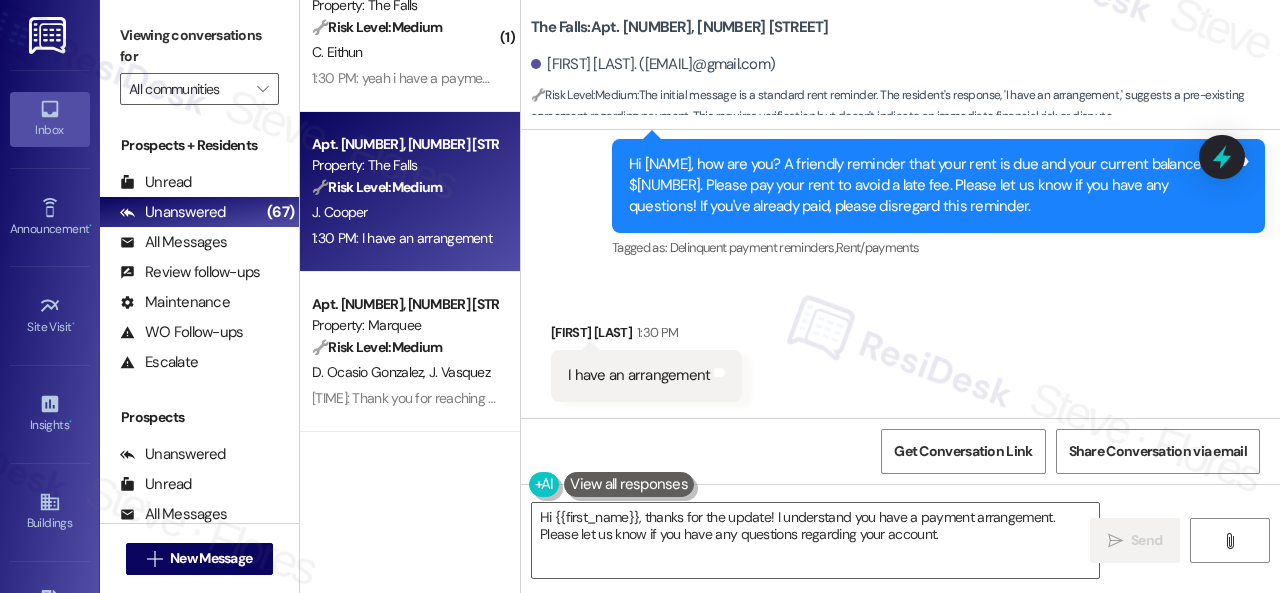 click on "Received via SMS Jeannette Cooper 1:30 PM I have an arrangement  Tags and notes" at bounding box center [646, 361] 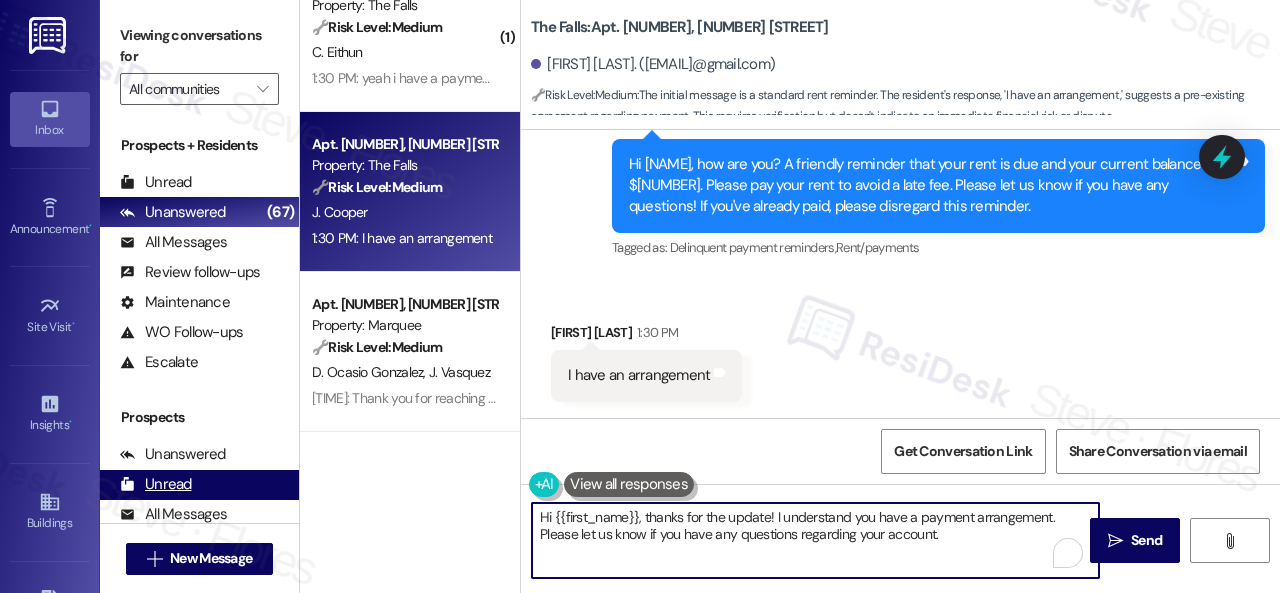 drag, startPoint x: 963, startPoint y: 533, endPoint x: 274, endPoint y: 497, distance: 689.9399 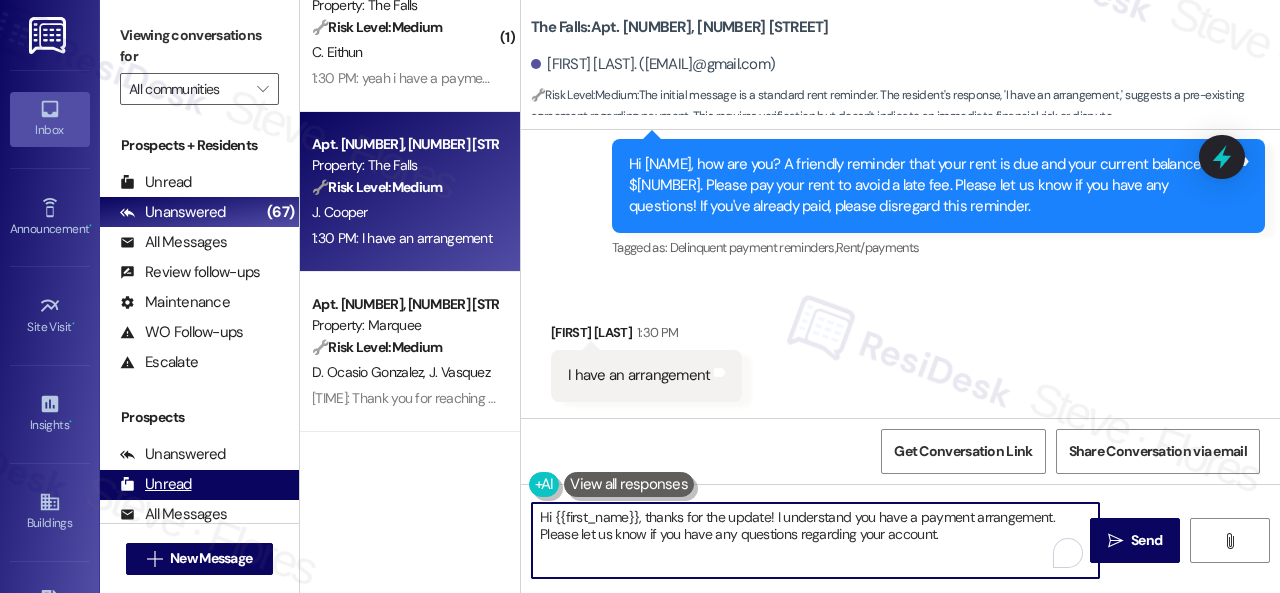 click on "Viewing conversations for All communities  Prospects + Residents Unread (0) Unread: Any message you haven't read yet will show up here Unanswered (67) Unanswered: ResiDesk identifies open questions and unanswered conversations so you can respond to them. All Messages (undefined) All Messages: This is your inbox. All of your tenant messages will show up here. Review follow-ups (undefined) Review follow-ups: ResiDesk identifies open review candidates and conversations so you can respond to them. Maintenance (undefined) Maintenance: ResiDesk identifies conversations around maintenance or work orders from the last 14 days so you can respond to them. WO Follow-ups (undefined) WO Follow-ups: ResiDesk identifies follow-ups around maintenance or work orders from the last 7 days so you can respond to them. Escalate (undefined) Escalate: ResiDesk identifies conversations that need to be escalated to the site team from the last 5 days so you can respond to them. Prospects Unanswered (0) Unread (0) All Messages (0) (" at bounding box center [690, 296] 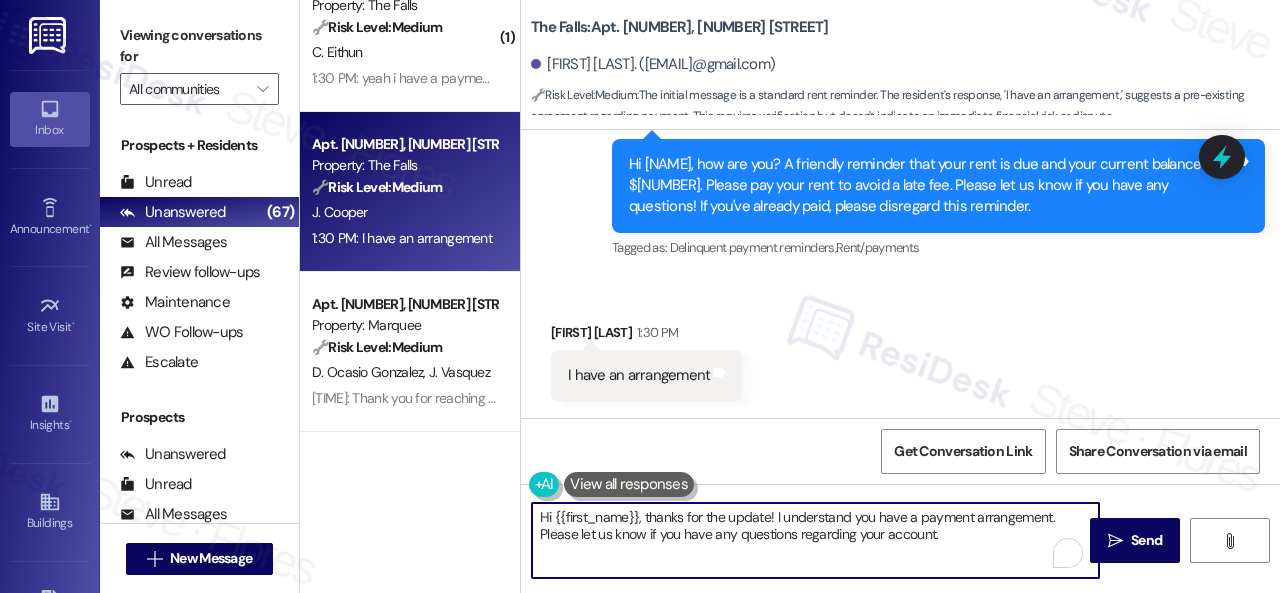 paste on "No worries. Please disregard the reminder message if you have already spoken with someone from the site team regarding your late payment. Thank you!" 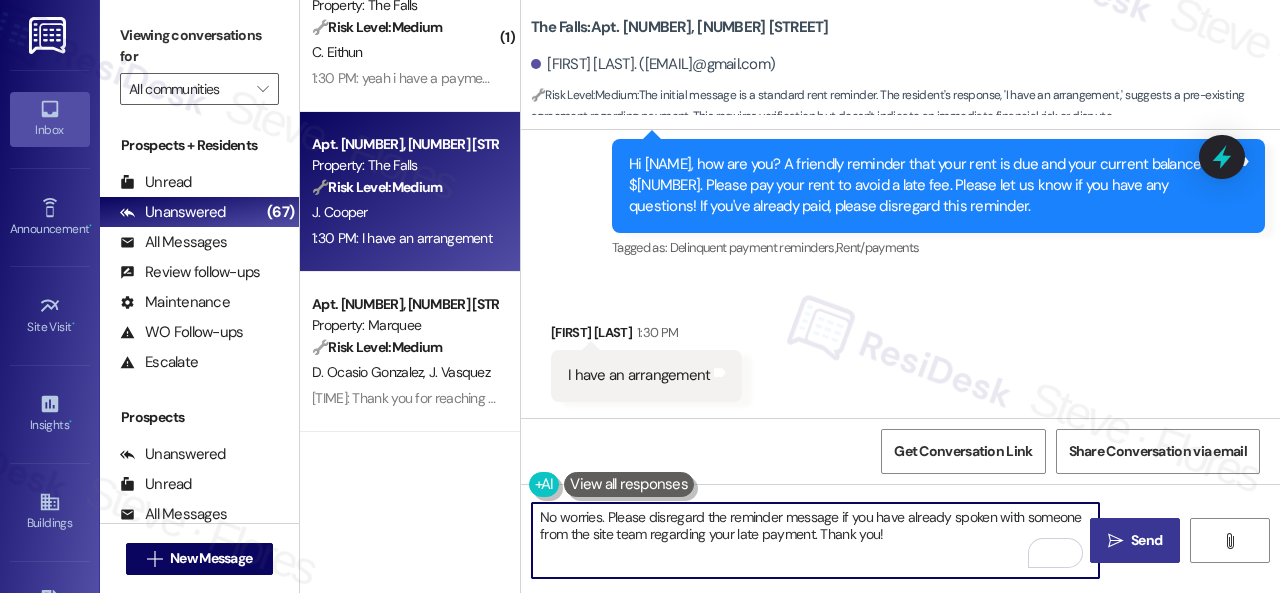 type on "No worries. Please disregard the reminder message if you have already spoken with someone from the site team regarding your late payment. Thank you!" 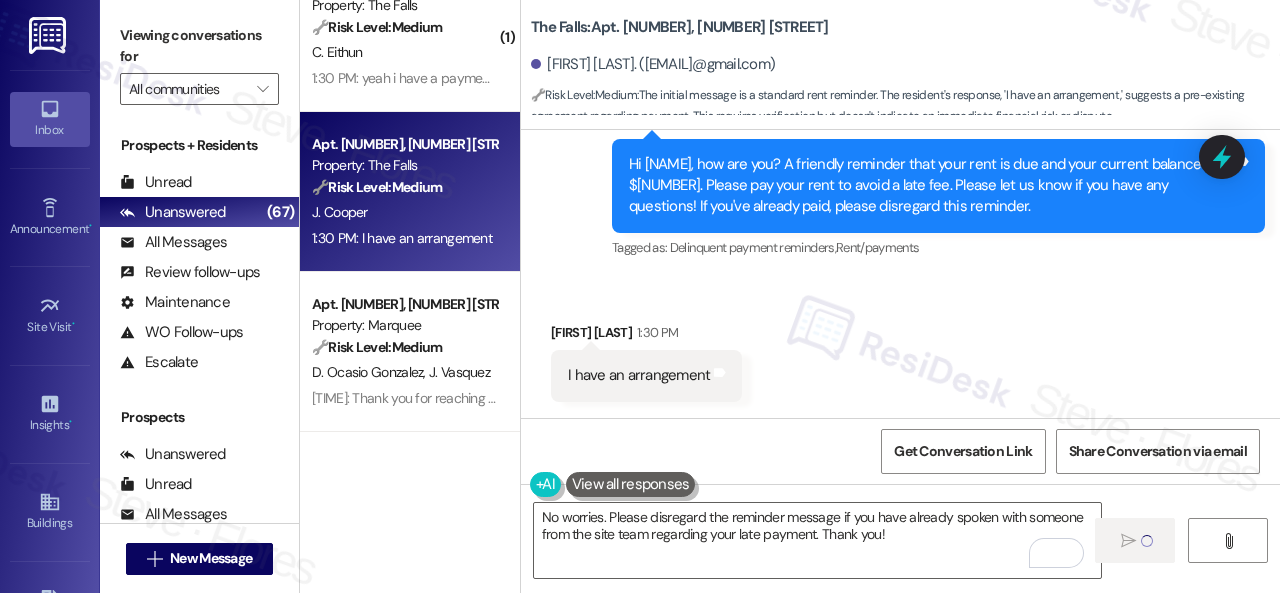 type 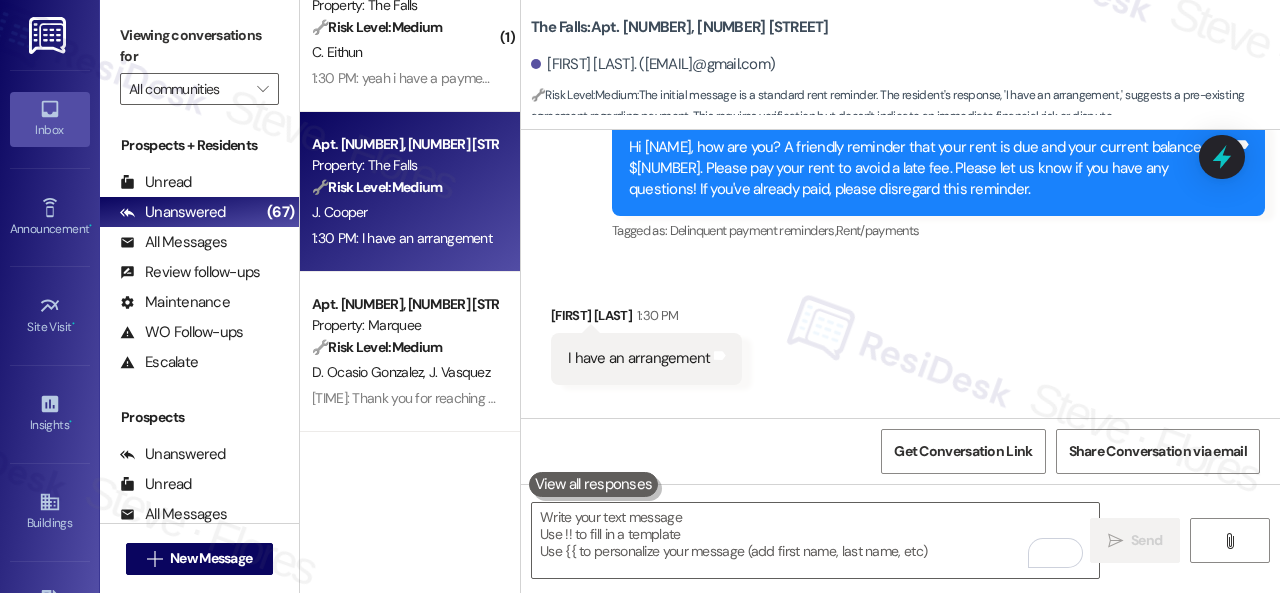 scroll, scrollTop: 8939, scrollLeft: 0, axis: vertical 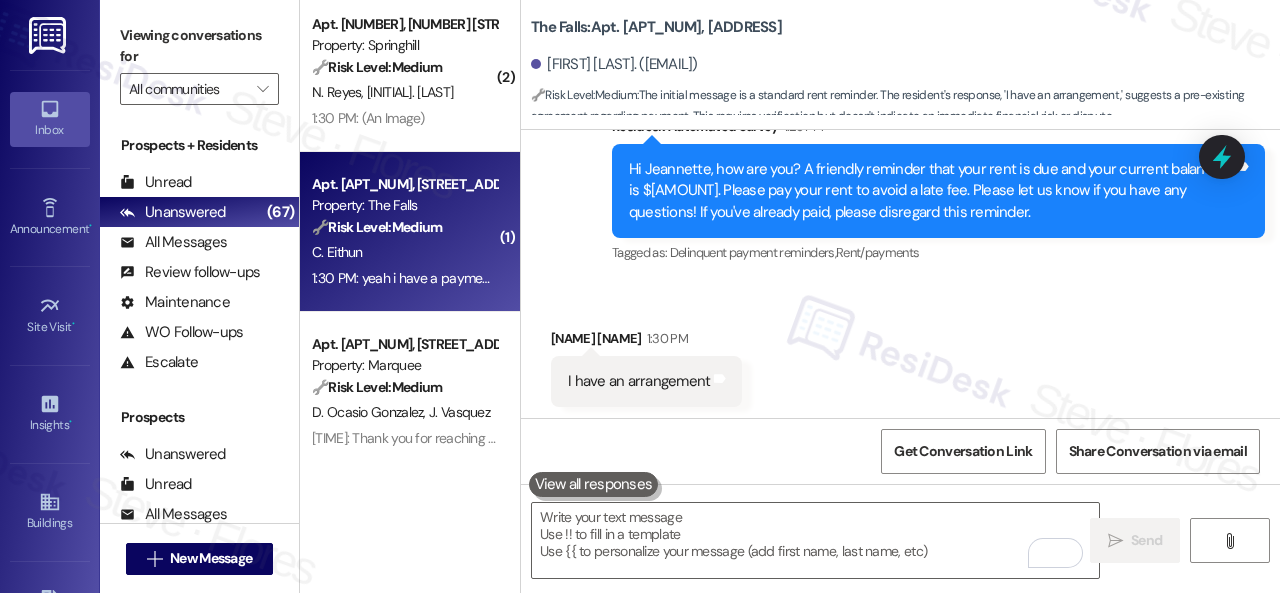 click on "C. Eithun" at bounding box center [404, 252] 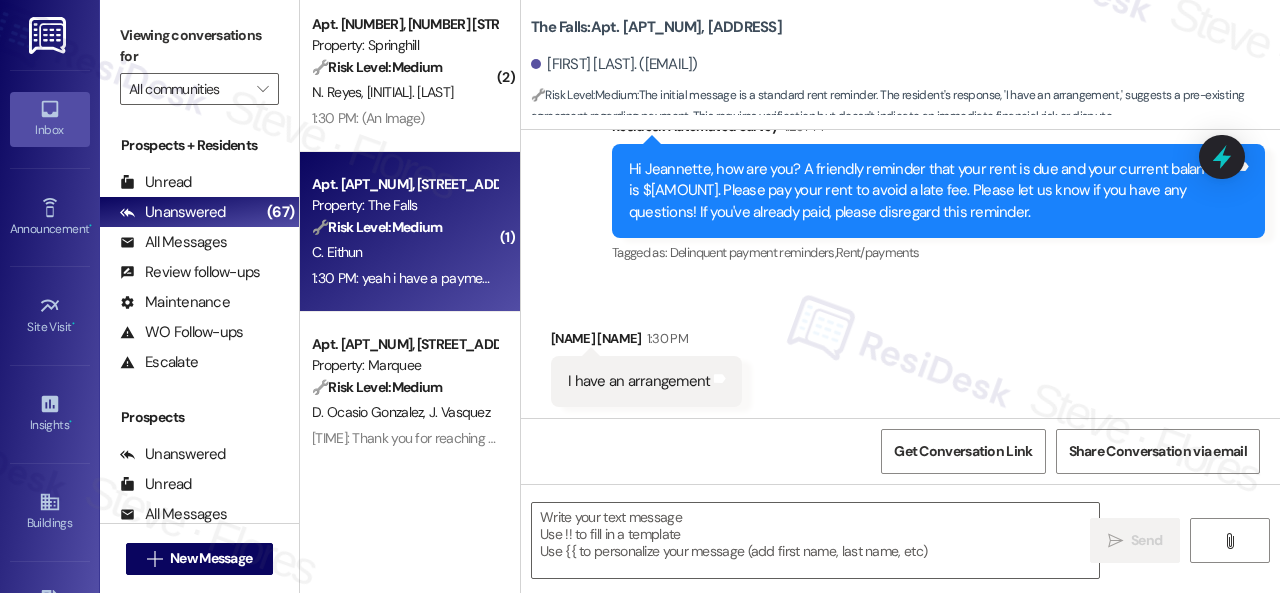 type on "Fetching suggested responses. Please feel free to read through the conversation in the meantime." 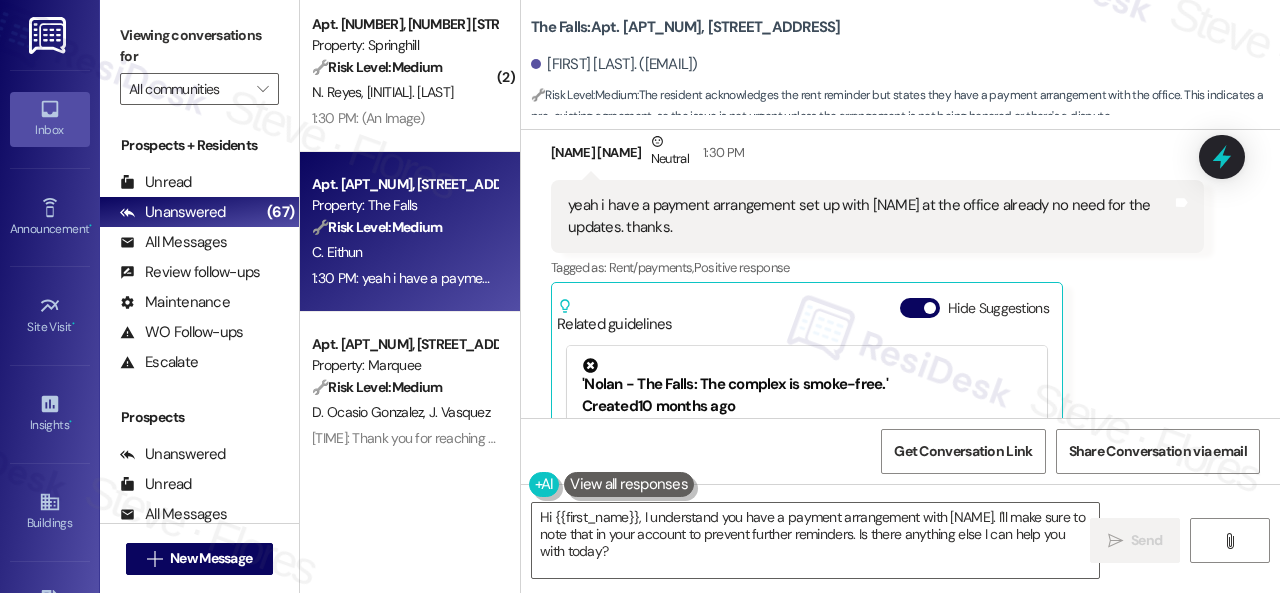 scroll, scrollTop: 12451, scrollLeft: 0, axis: vertical 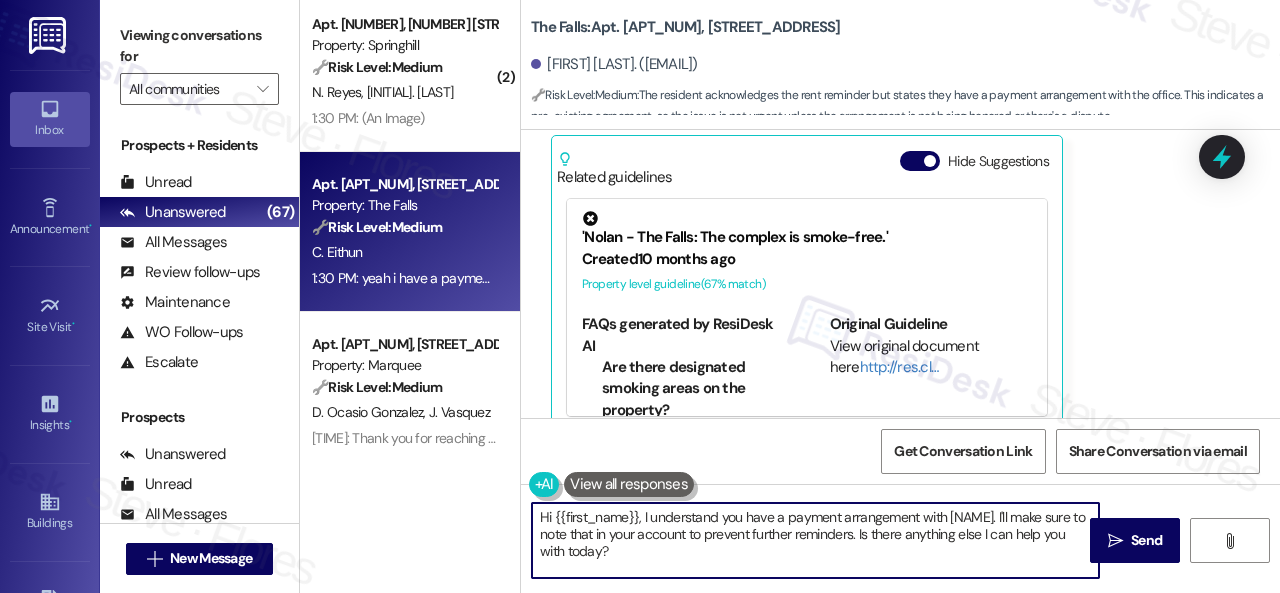 drag, startPoint x: 668, startPoint y: 570, endPoint x: 502, endPoint y: 501, distance: 179.7693 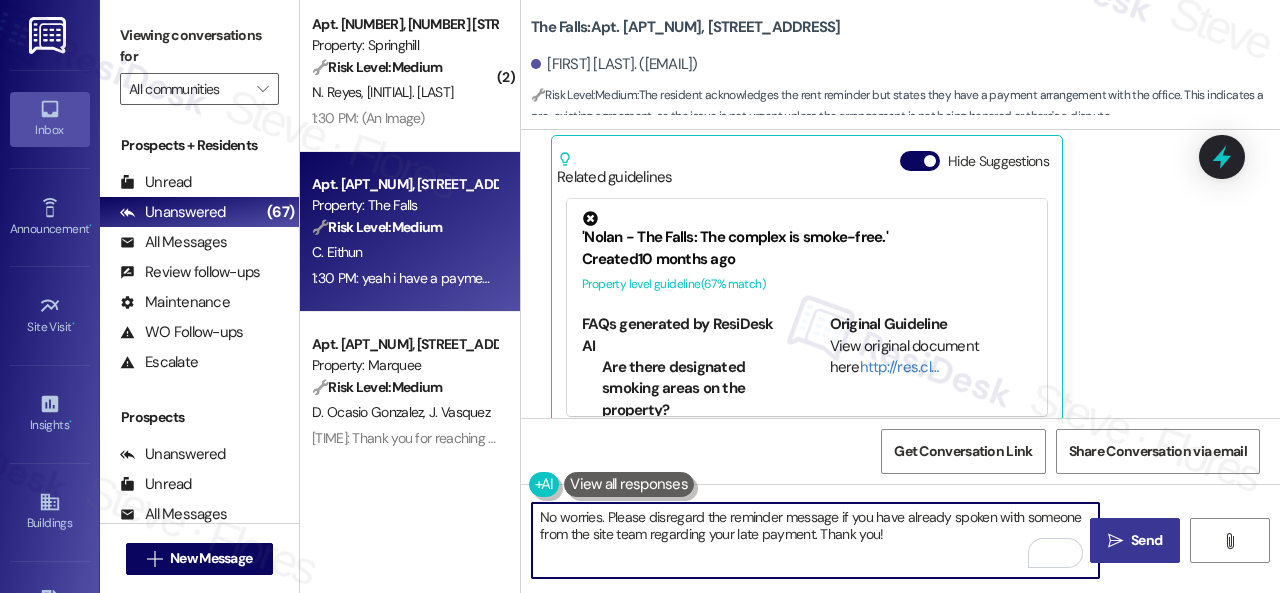 type on "No worries. Please disregard the reminder message if you have already spoken with someone from the site team regarding your late payment. Thank you!" 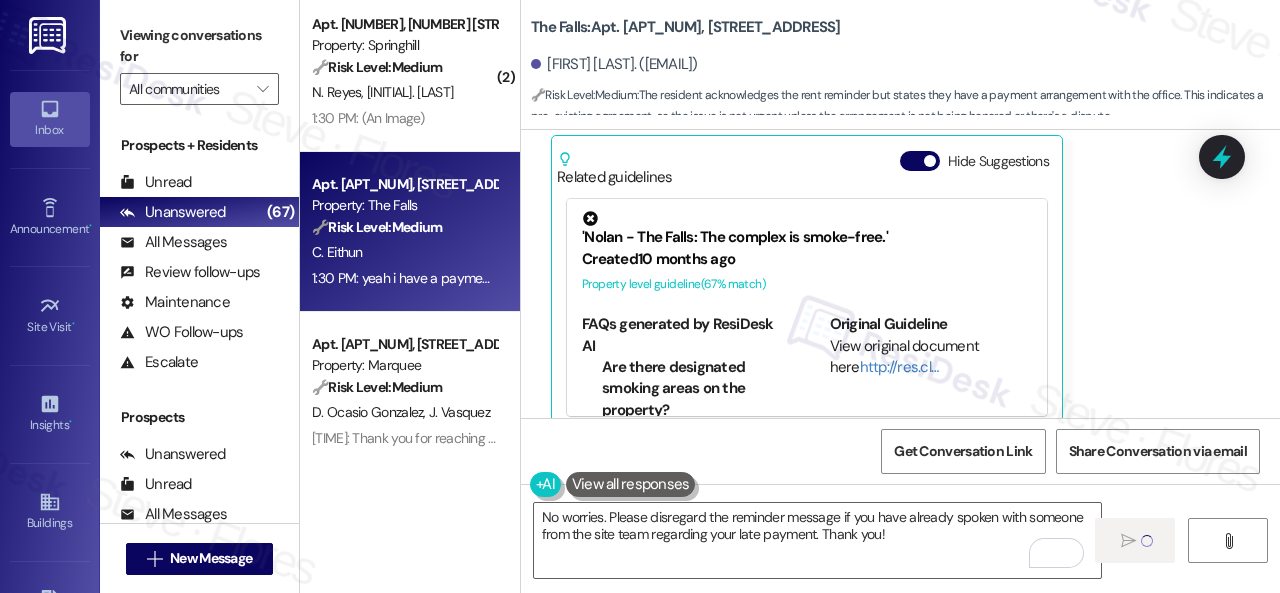 type 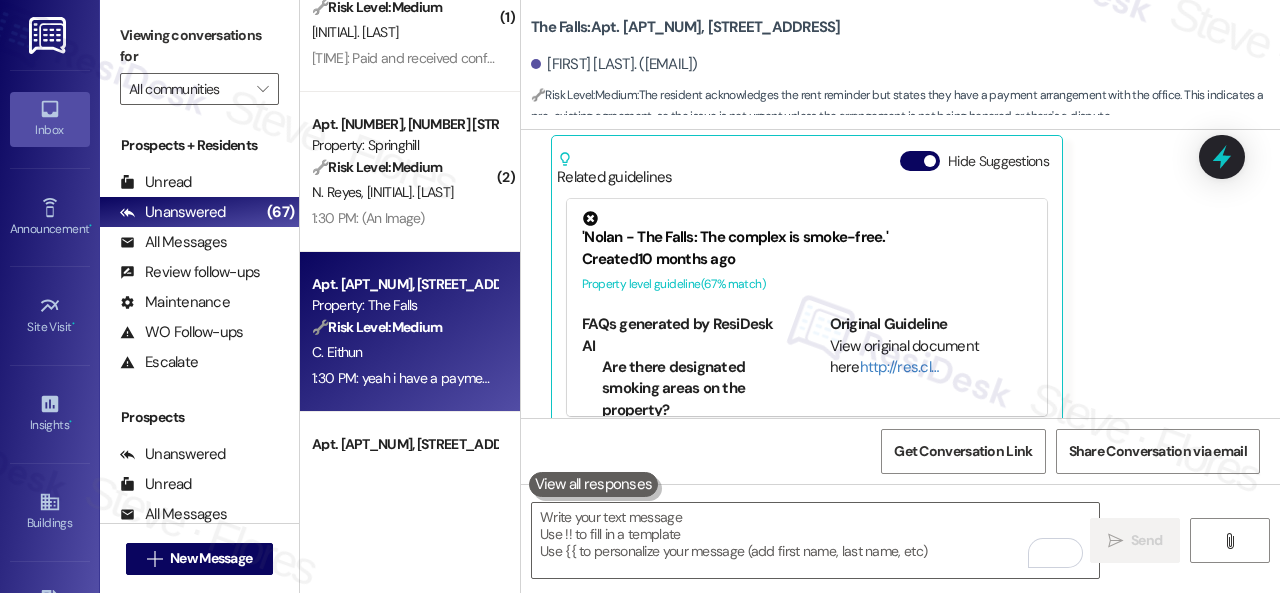 scroll, scrollTop: 6048, scrollLeft: 0, axis: vertical 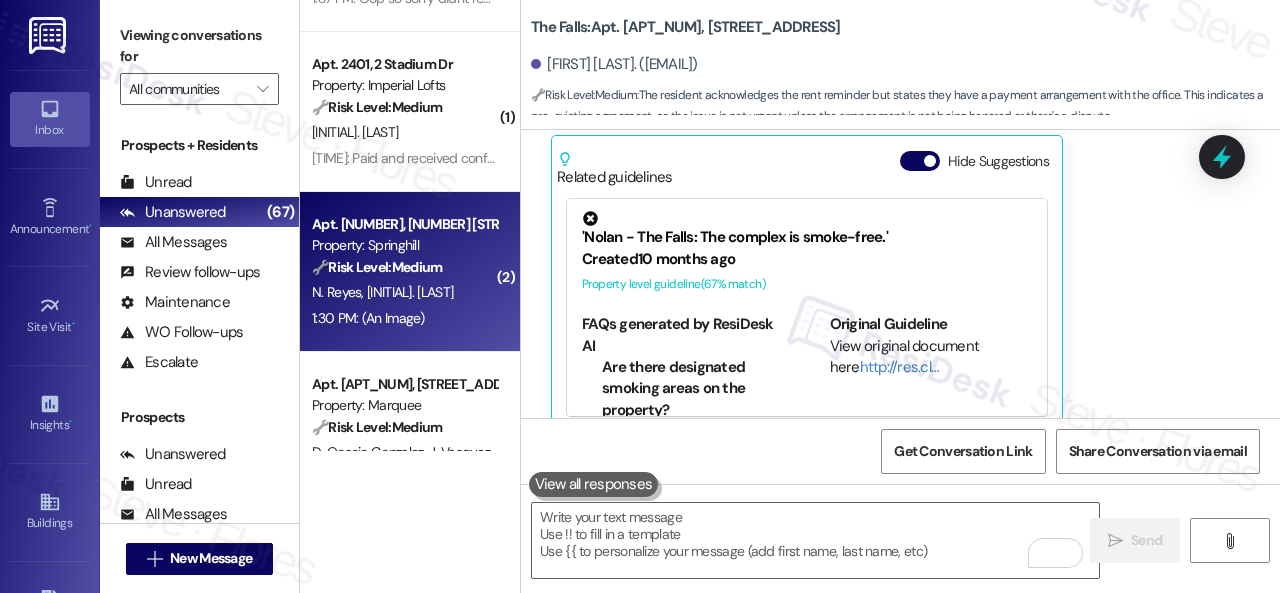 click on "1:30 PM: (An Image) 1:30 PM: (An Image)" at bounding box center (404, 318) 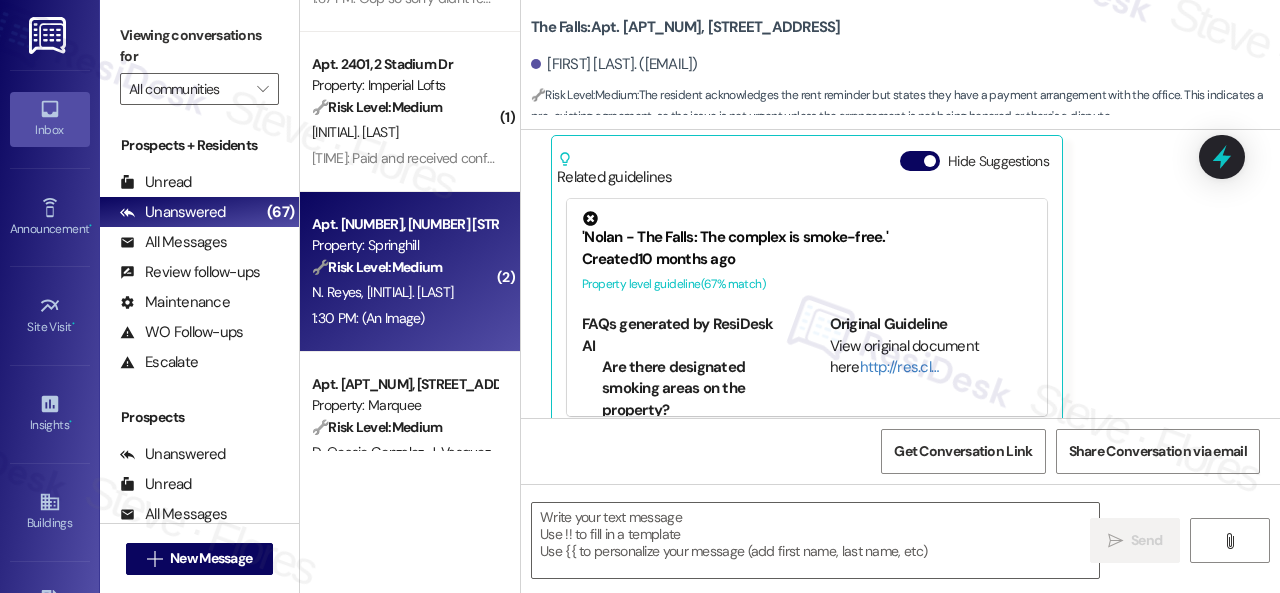 type on "Fetching suggested responses. Please feel free to read through the conversation in the meantime." 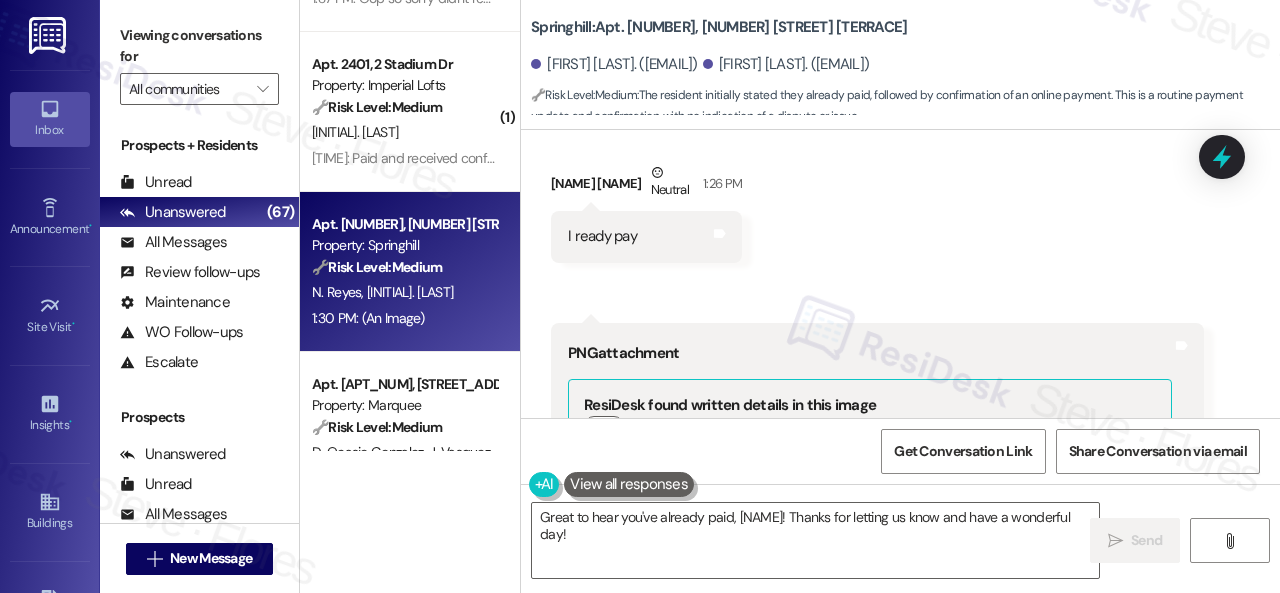 scroll, scrollTop: 11586, scrollLeft: 0, axis: vertical 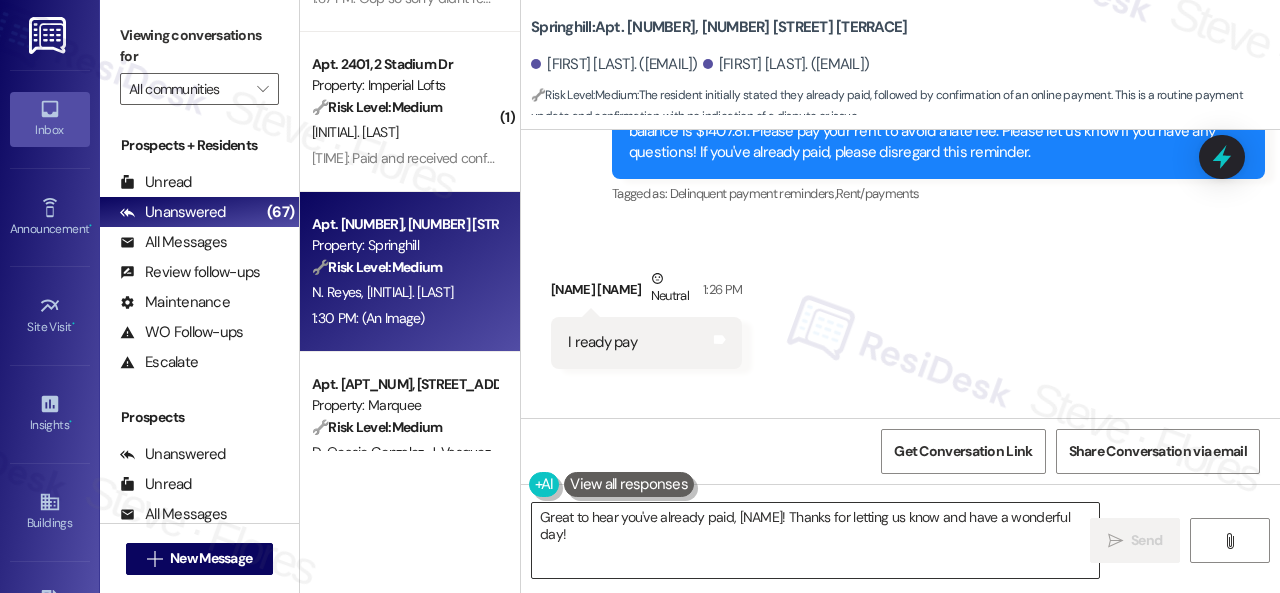 click on "Great to hear you've already paid, {{first_name}}! Thanks for letting us know and have a wonderful day!" at bounding box center (815, 540) 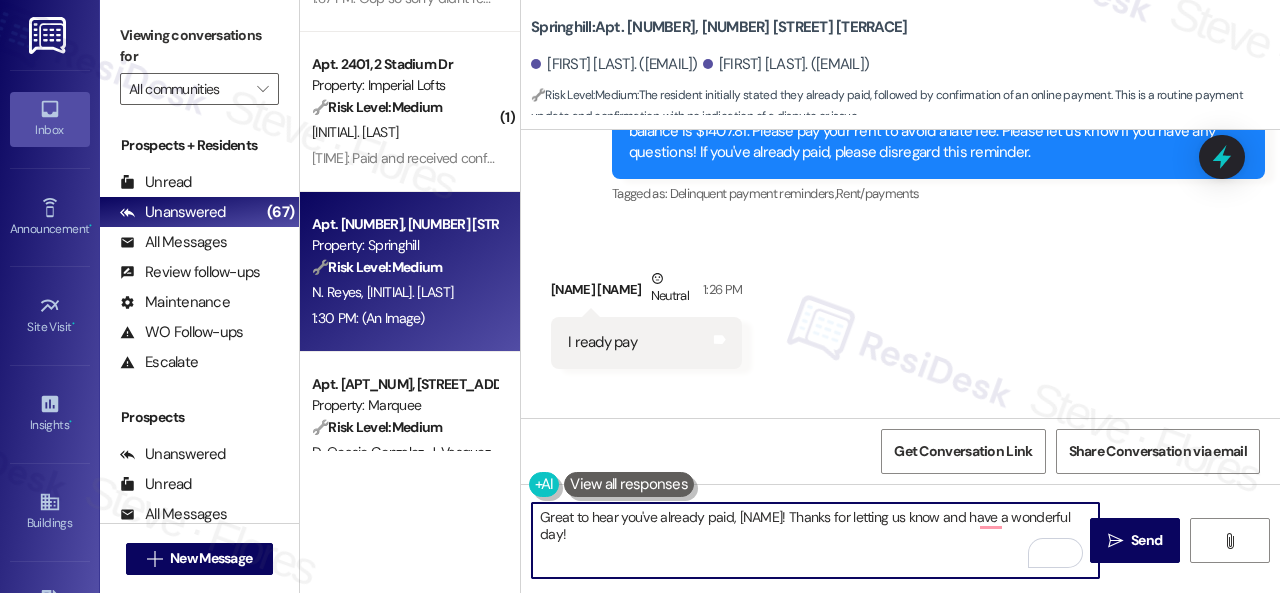 drag, startPoint x: 739, startPoint y: 517, endPoint x: 819, endPoint y: 513, distance: 80.09994 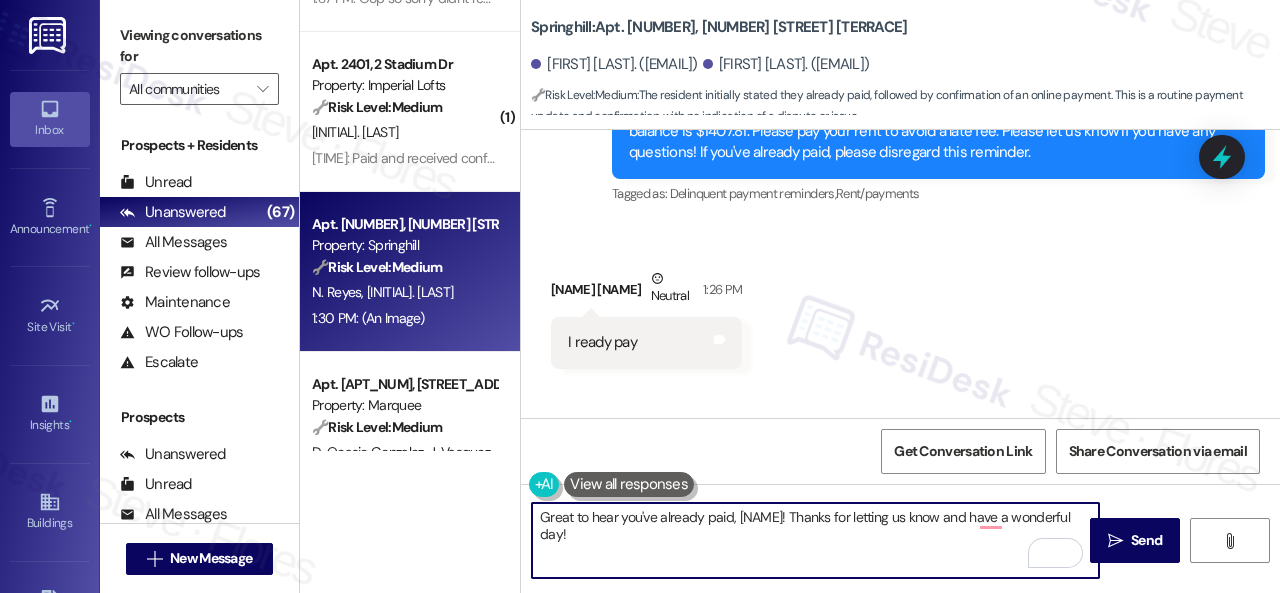 click on "Great to hear you've already paid, {{first_name}}! Thanks for letting us know and have a wonderful day!" at bounding box center [815, 540] 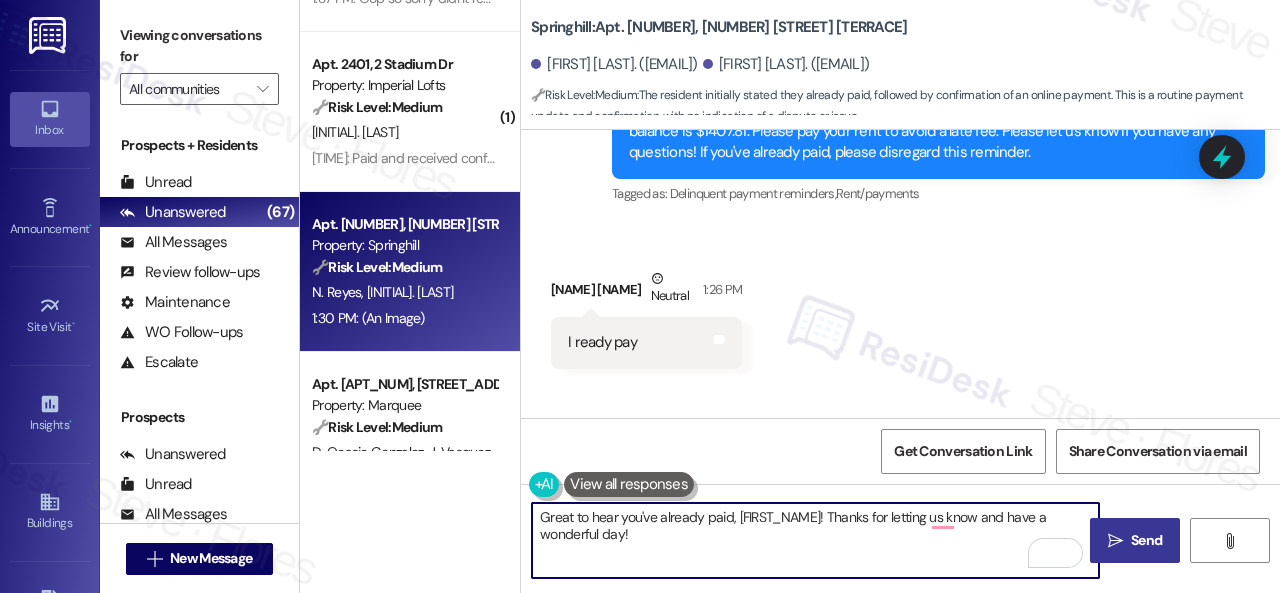 type on "Great to hear you've already paid, Neftali! Thanks for letting us know and have a wonderful day!" 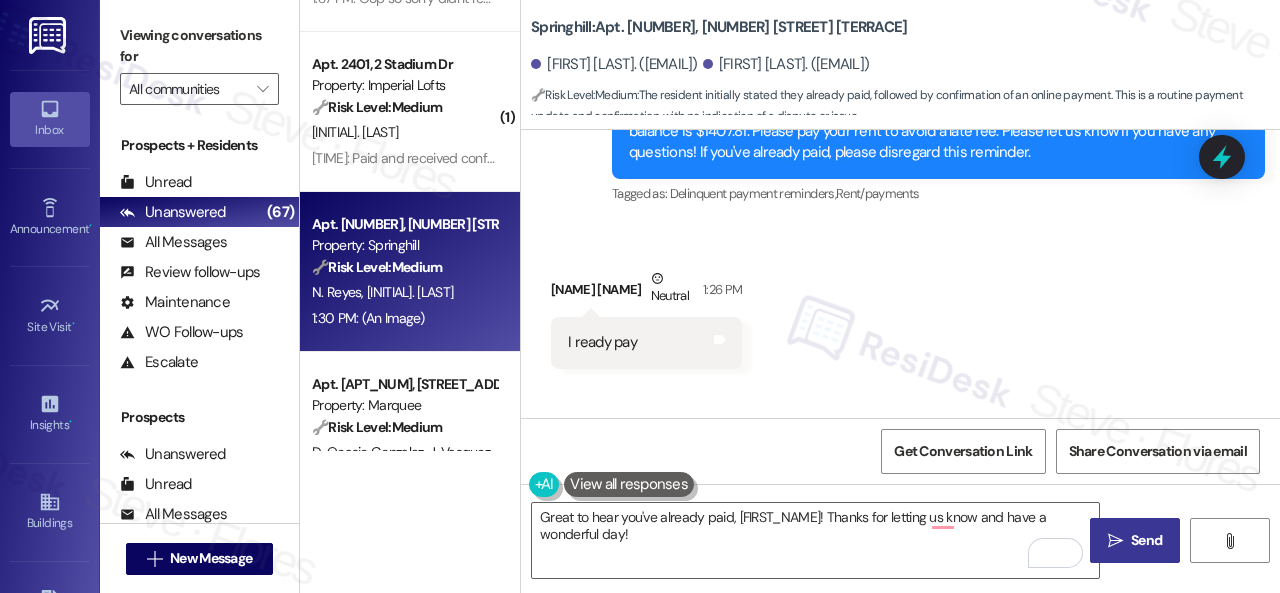 click on "Send" at bounding box center (1146, 540) 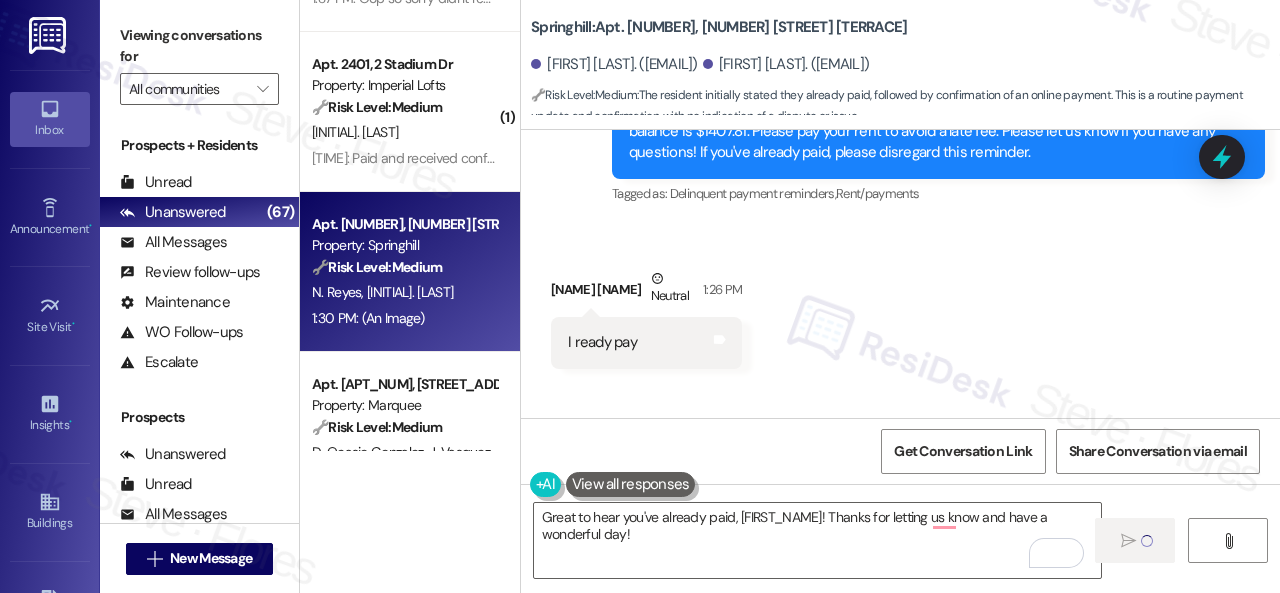 type 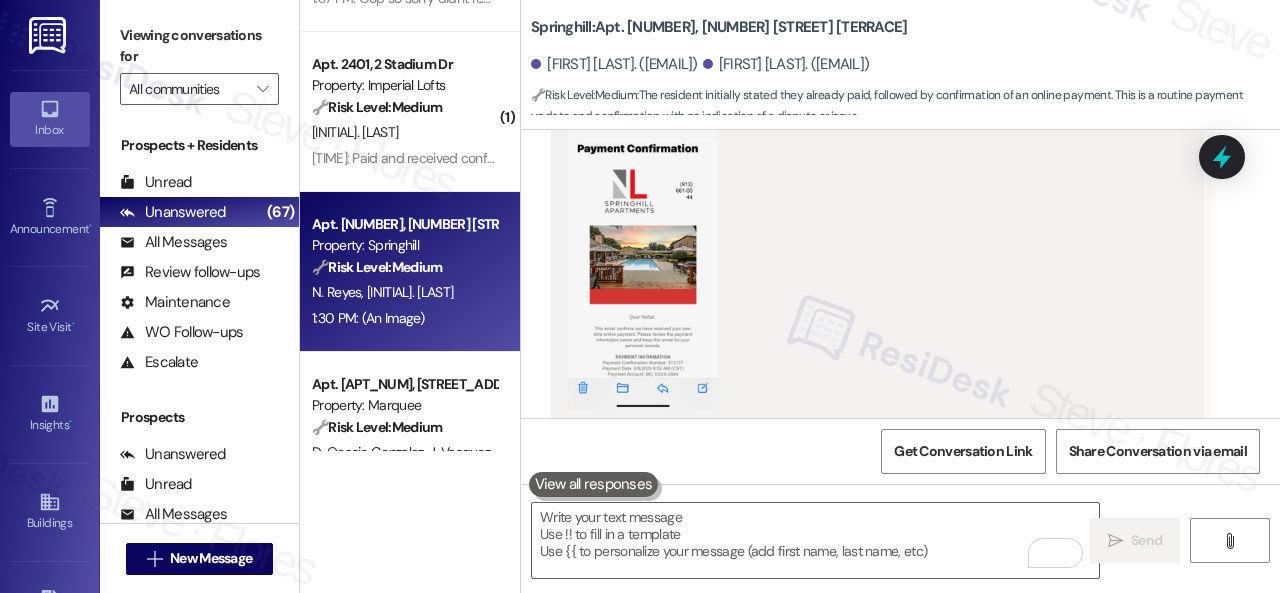 scroll, scrollTop: 12184, scrollLeft: 0, axis: vertical 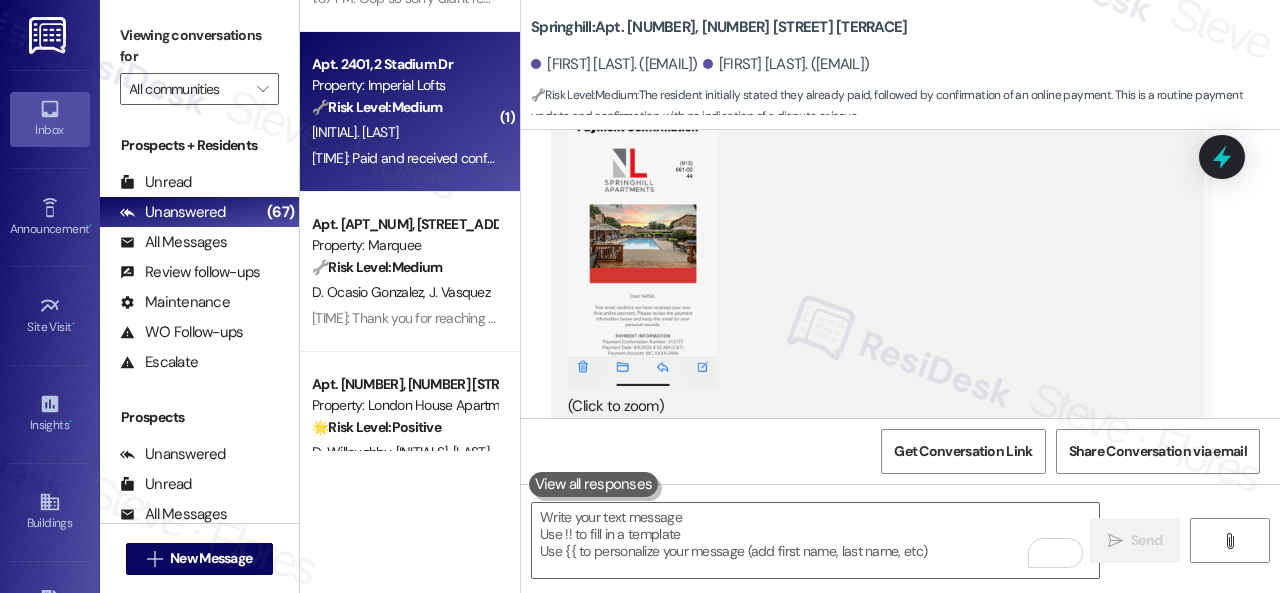 click on "S. Duvall" at bounding box center (404, 132) 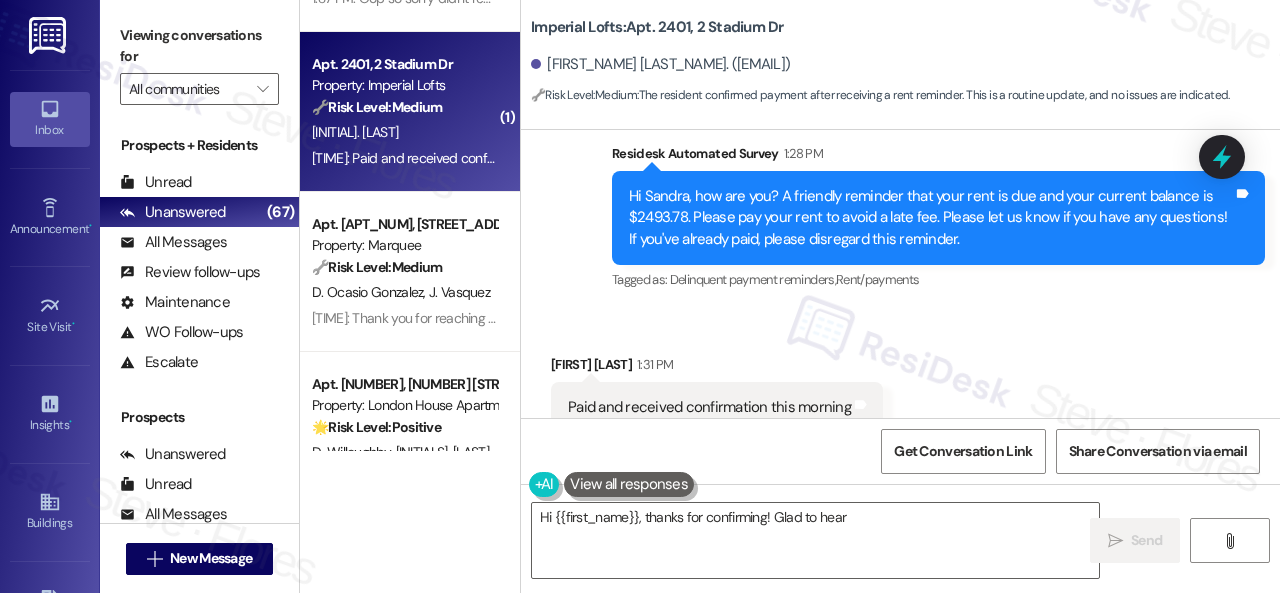 scroll, scrollTop: 7458, scrollLeft: 0, axis: vertical 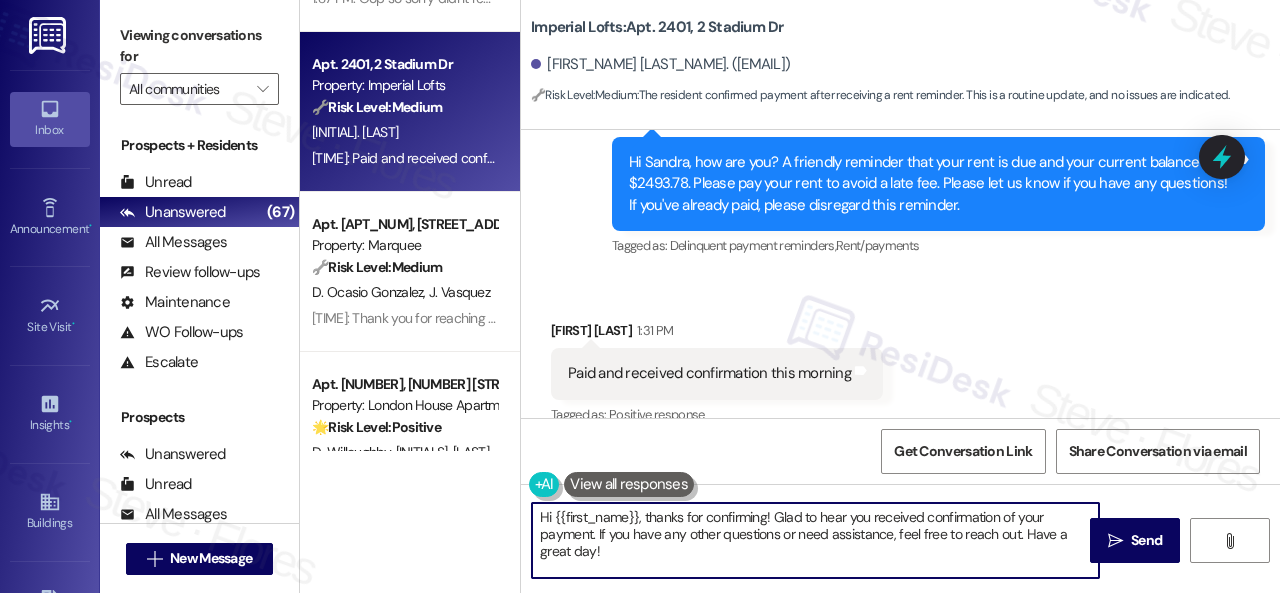 drag, startPoint x: 647, startPoint y: 521, endPoint x: 495, endPoint y: 503, distance: 153.06207 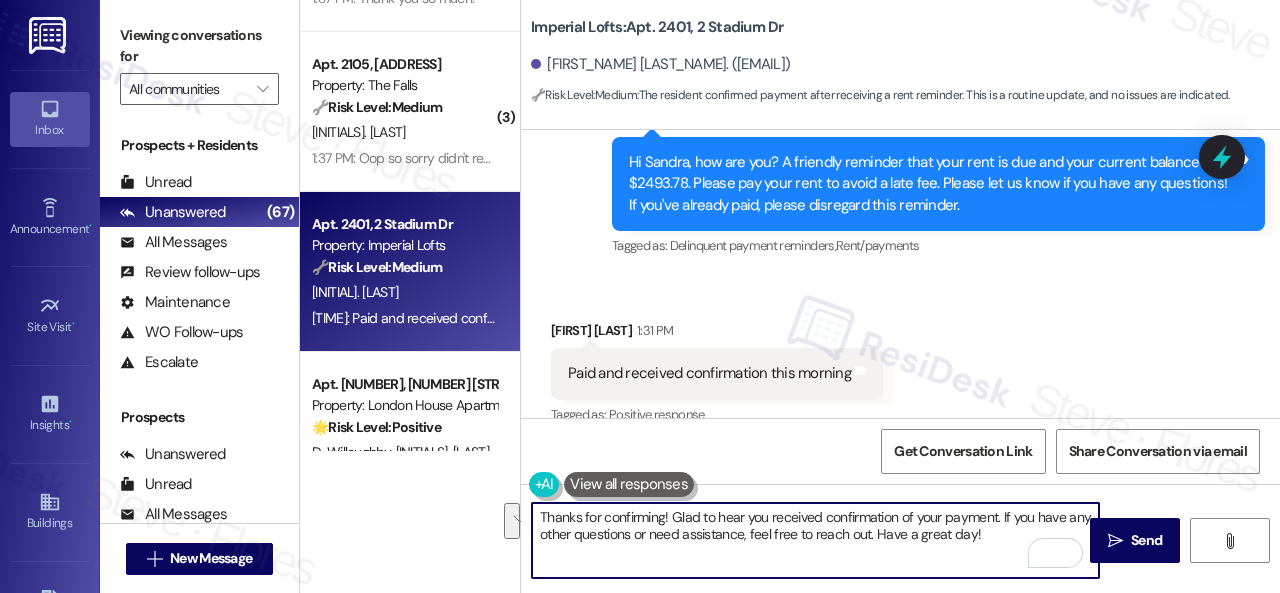 drag, startPoint x: 999, startPoint y: 516, endPoint x: 902, endPoint y: 536, distance: 99.0404 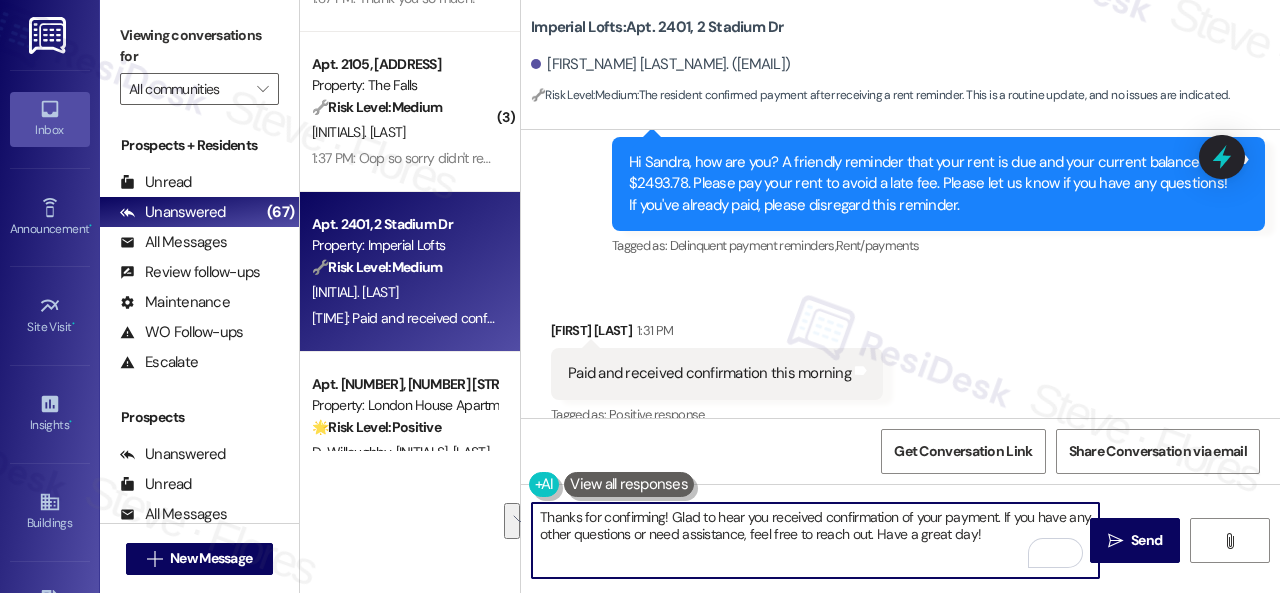 click on "Thanks for confirming! Glad to hear you received confirmation of your payment. If you have any other questions or need assistance, feel free to reach out. Have a great day!" at bounding box center (815, 540) 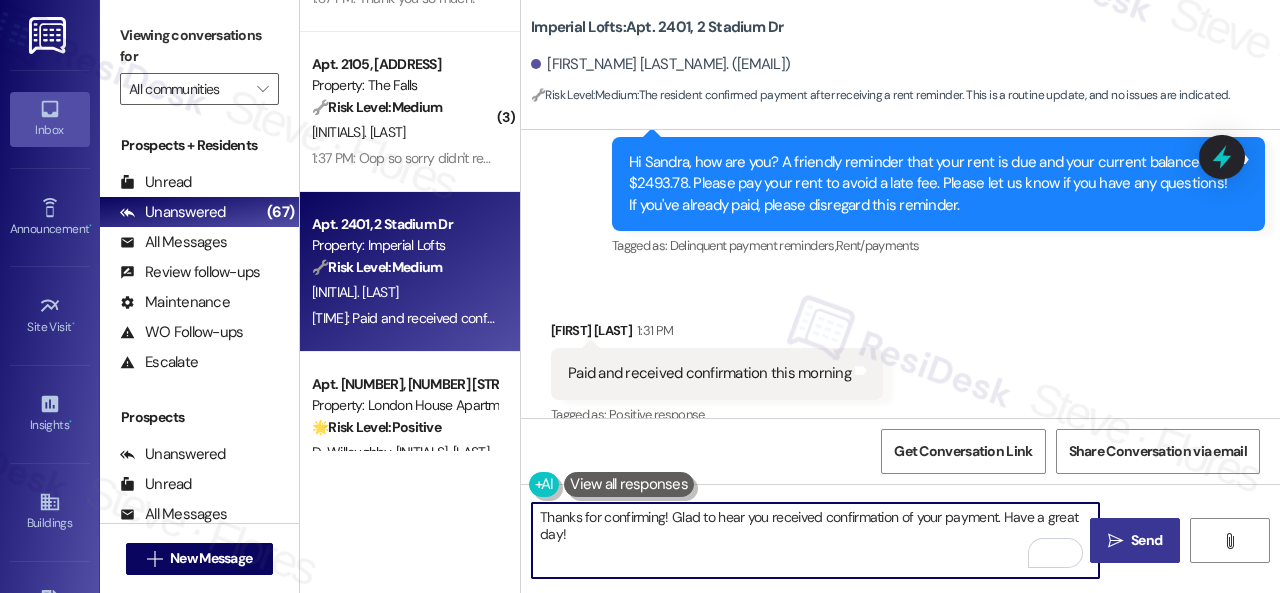type on "Thanks for confirming! Glad to hear you received confirmation of your payment. Have a great day!" 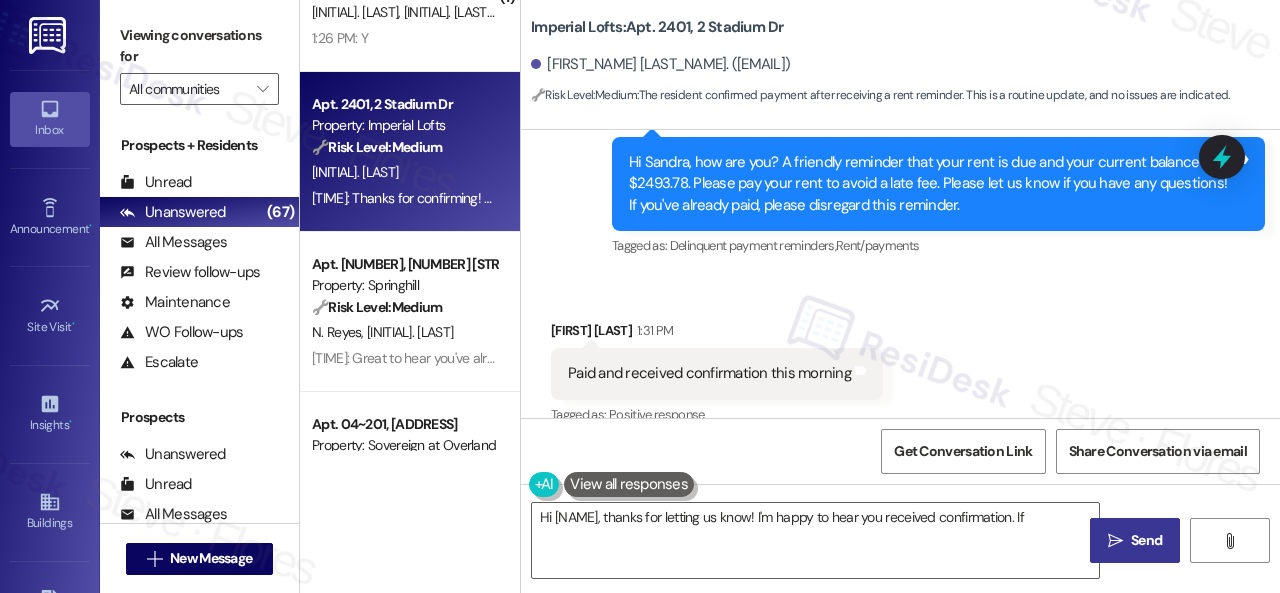scroll, scrollTop: 7548, scrollLeft: 0, axis: vertical 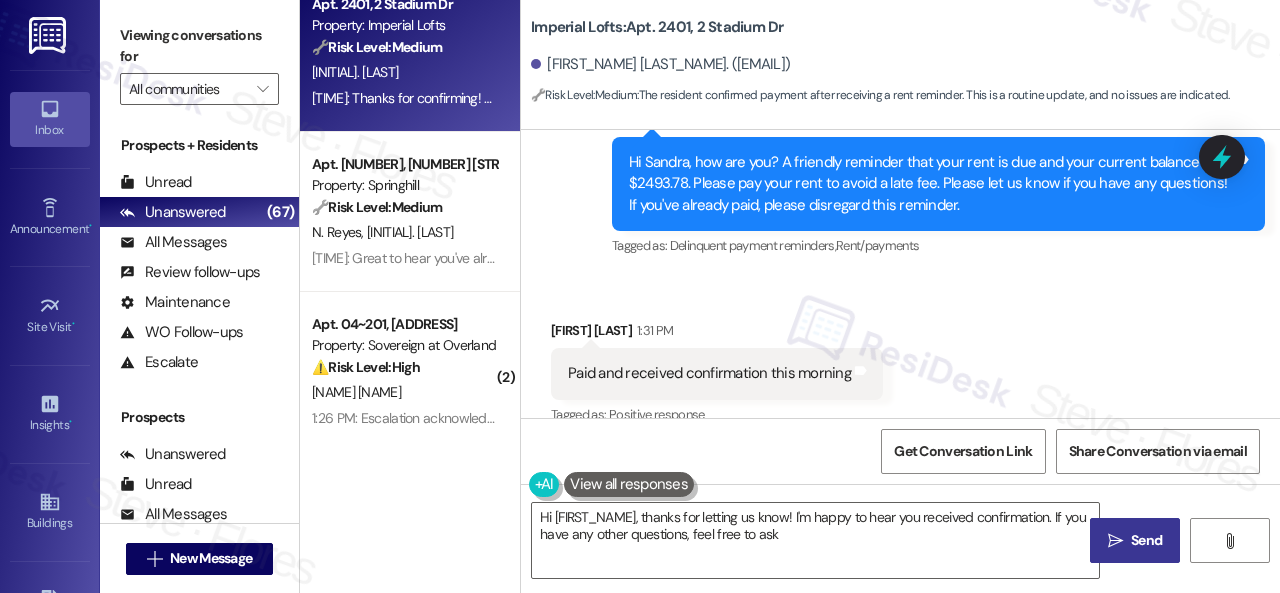 type on "Hi {{first_name}}, thanks for letting us know! I'm happy to hear you received confirmation. If you have any other questions, feel free to ask!" 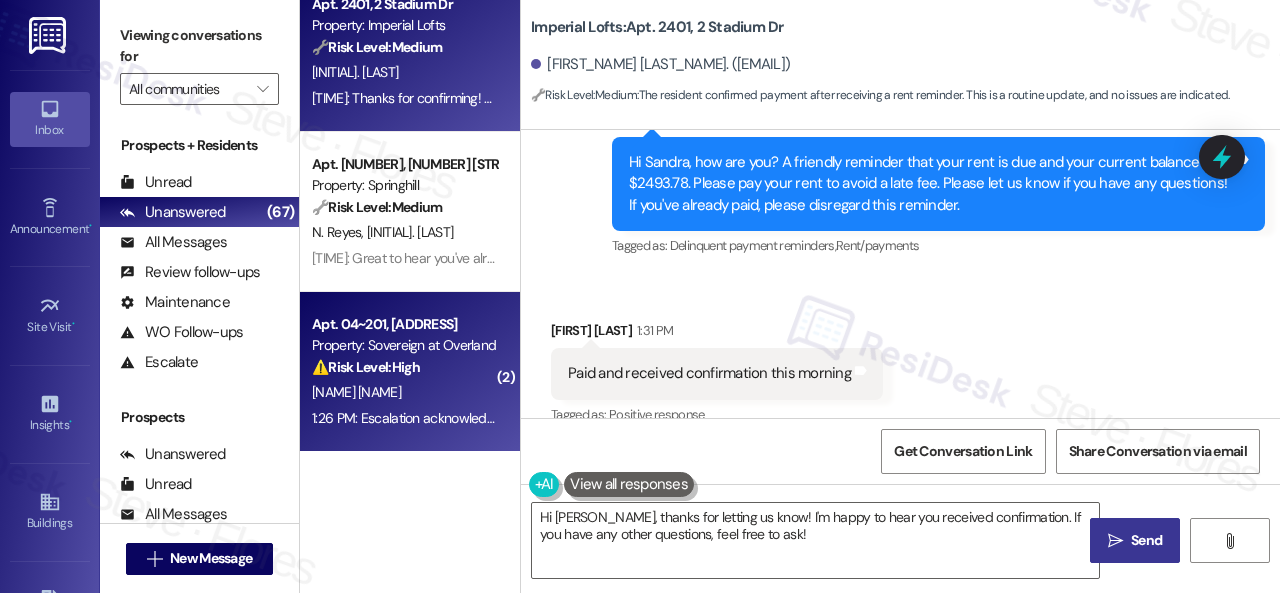 click on "1:26 PM: Escalation acknowledged. 1:26 PM: Escalation acknowledged." at bounding box center (412, 418) 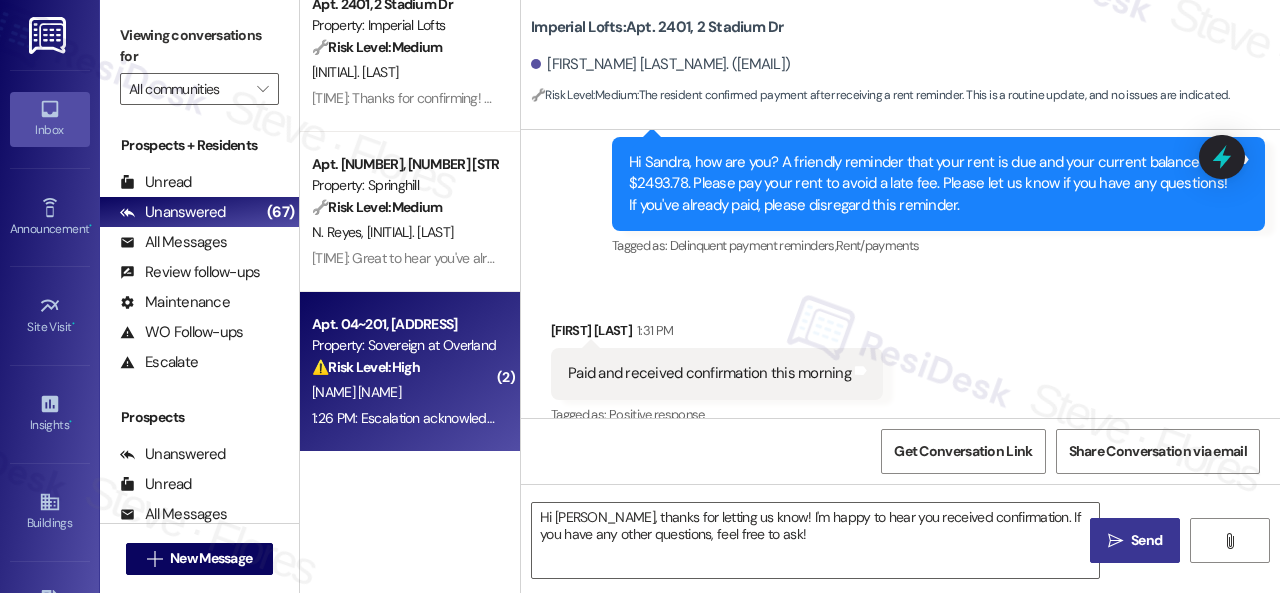 type on "Fetching suggested responses. Please feel free to read through the conversation in the meantime." 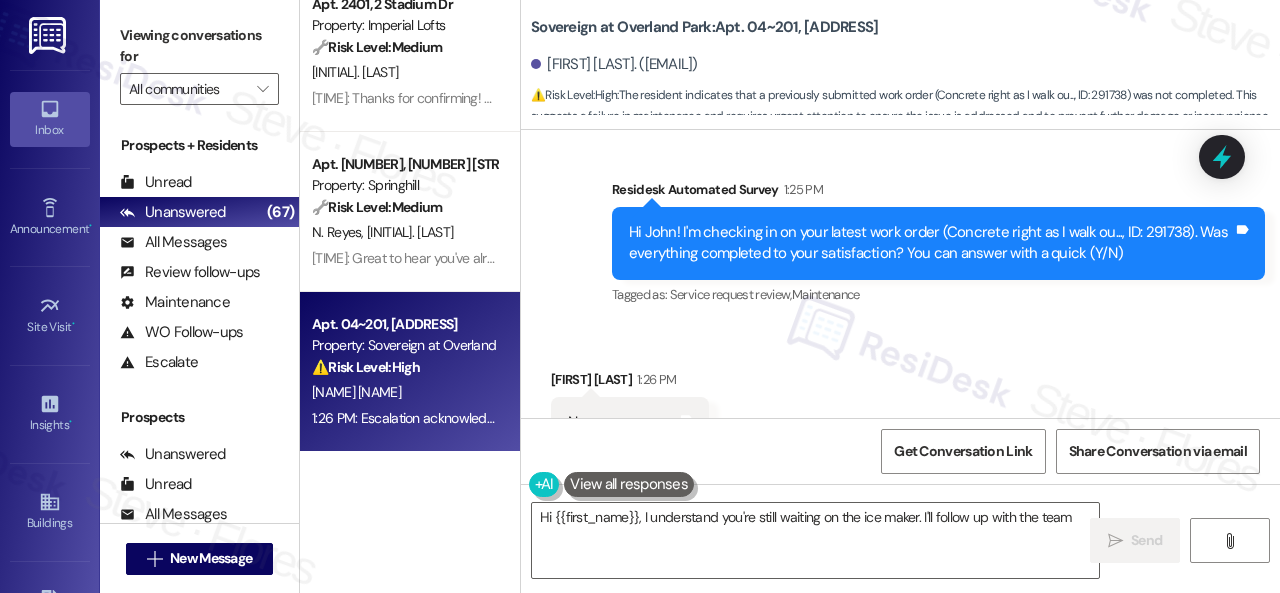 scroll, scrollTop: 10228, scrollLeft: 0, axis: vertical 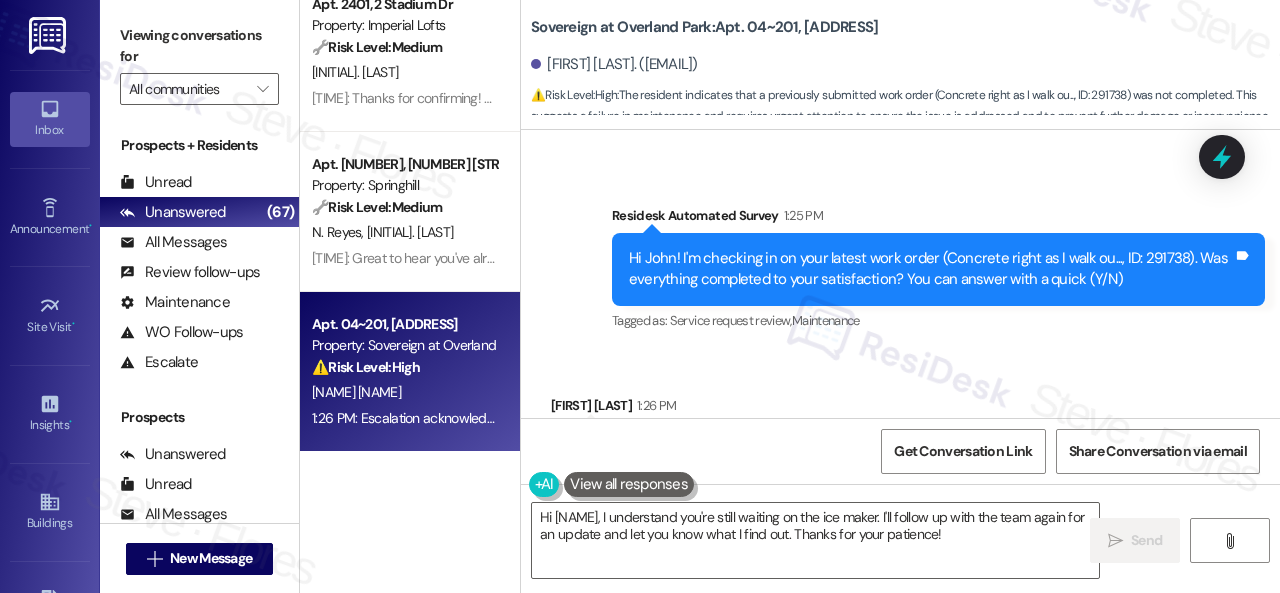 drag, startPoint x: 606, startPoint y: 371, endPoint x: 615, endPoint y: 393, distance: 23.769728 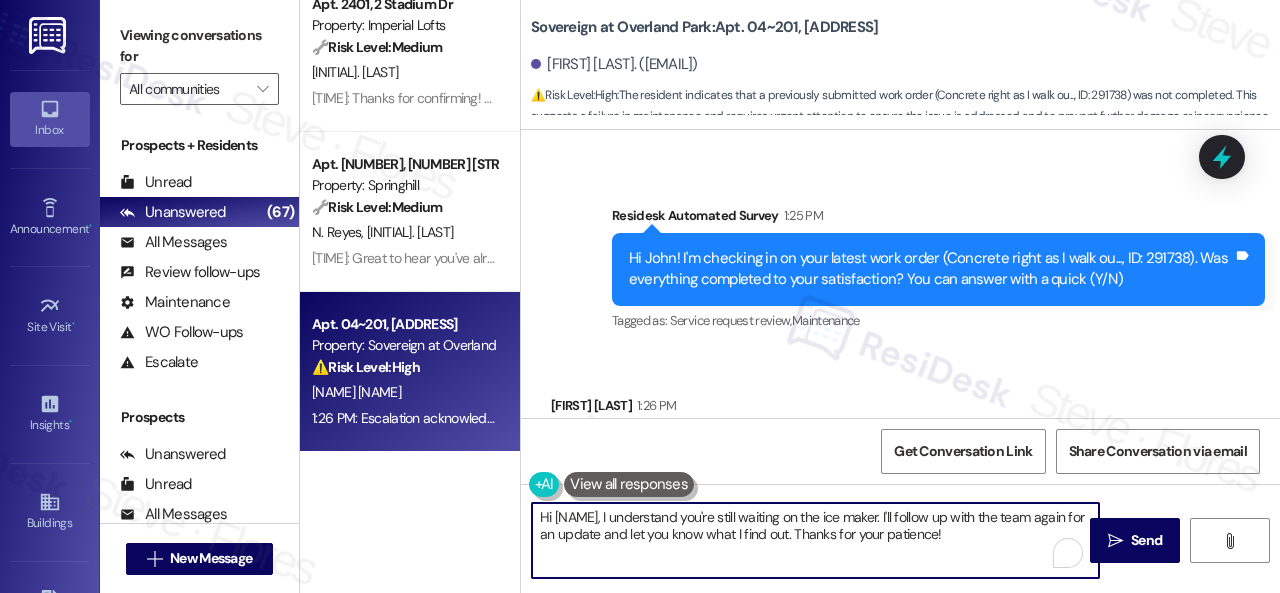drag, startPoint x: 1039, startPoint y: 533, endPoint x: 449, endPoint y: 501, distance: 590.8672 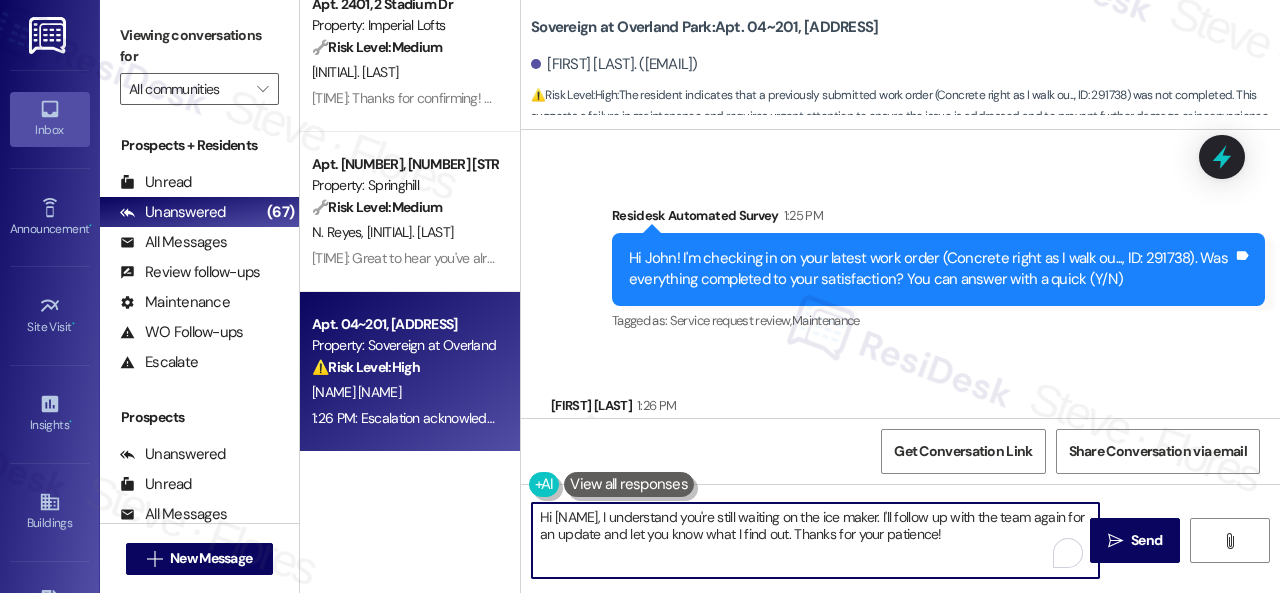 click on "( 1 ) Apt. 706, 1805 S Egret Bay Blvd Property: Tuscan Lakes II 🔧  Risk Level:  Medium The resident confirmed that the work order was completed to their satisfaction. This is a routine follow-up and does not indicate any issues. S. Morgan A. Morgan 1:26 PM: Y 1:26 PM: Y ( 1 ) Apt. 2001, 1805 S Egret Bay Blvd Property: Tuscan Lakes II 🔧  Risk Level:  Medium The resident confirmed the work order was completed to their satisfaction. This is a follow-up on a maintenance request, and the positive confirmation indicates the issue is resolved. S. Molik F. Hayworth K. Hayworth 1:26 PM: Y 1:26 PM: Y Apt. 2401, 2 Stadium Dr Property: Imperial Lofts 🔧  Risk Level:  Medium The resident confirmed payment after receiving a rent reminder. This is a routine update, and no issues are indicated. S. Duvall 4:50 PM: Thanks for confirming! Glad to hear you received confirmation of your payment. Have a great day! 4:50 PM: Thanks for confirming! Glad to hear you received confirmation of your payment. Have a great day! 🔧" at bounding box center [790, 296] 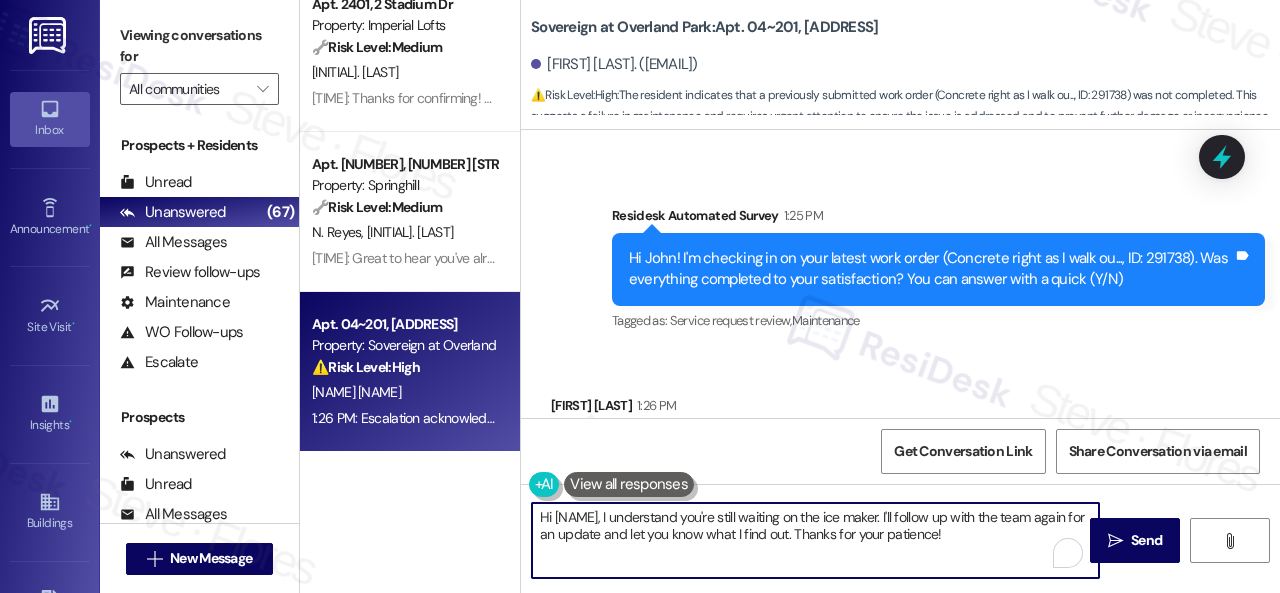 paste on "I'm sorry to hear the issue hasn't been resolved yet. We apologize for the delay and any inconvenience this may have caused. Have you already submitted a new work order? If so, may I have the work order number so I can follow up with the site team? If not, I'll be happy to submit a new work order on your behalf. Please provide as much detail as possible and include photos if available.
Note: Due to limited availability, our maintenance team isn't able to call or schedule visits in advance. By submitting a work order, you're permitting them to enter your apartment, even if you're not home. If any children may be alone during the visit, please let me know so we can inform the team." 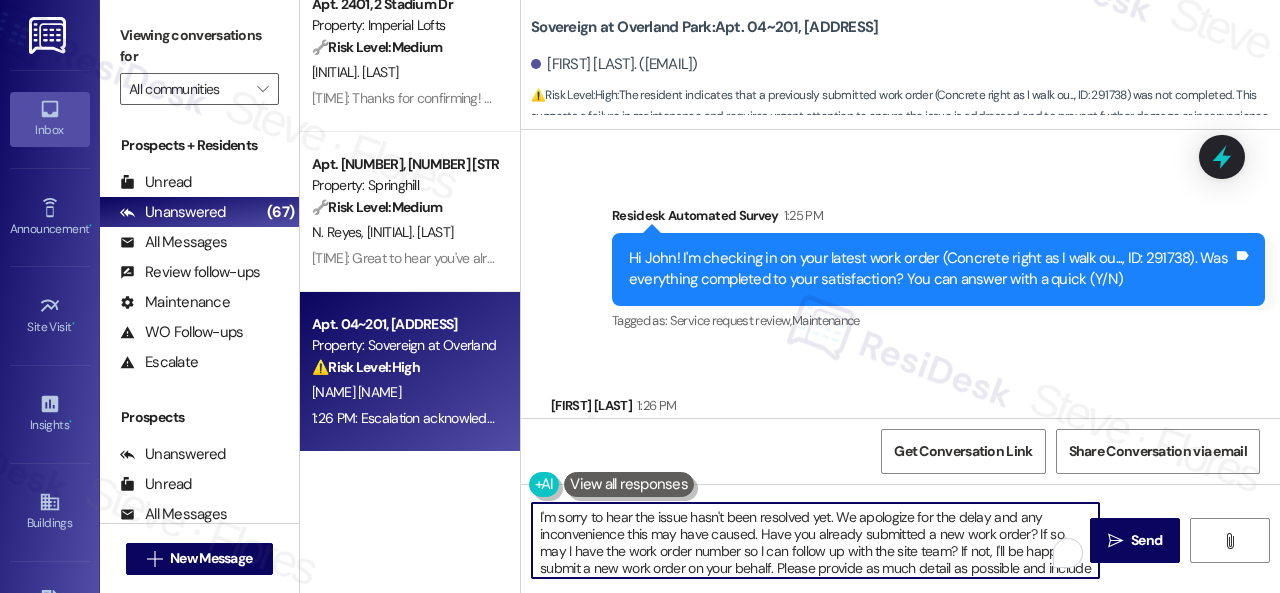 scroll, scrollTop: 102, scrollLeft: 0, axis: vertical 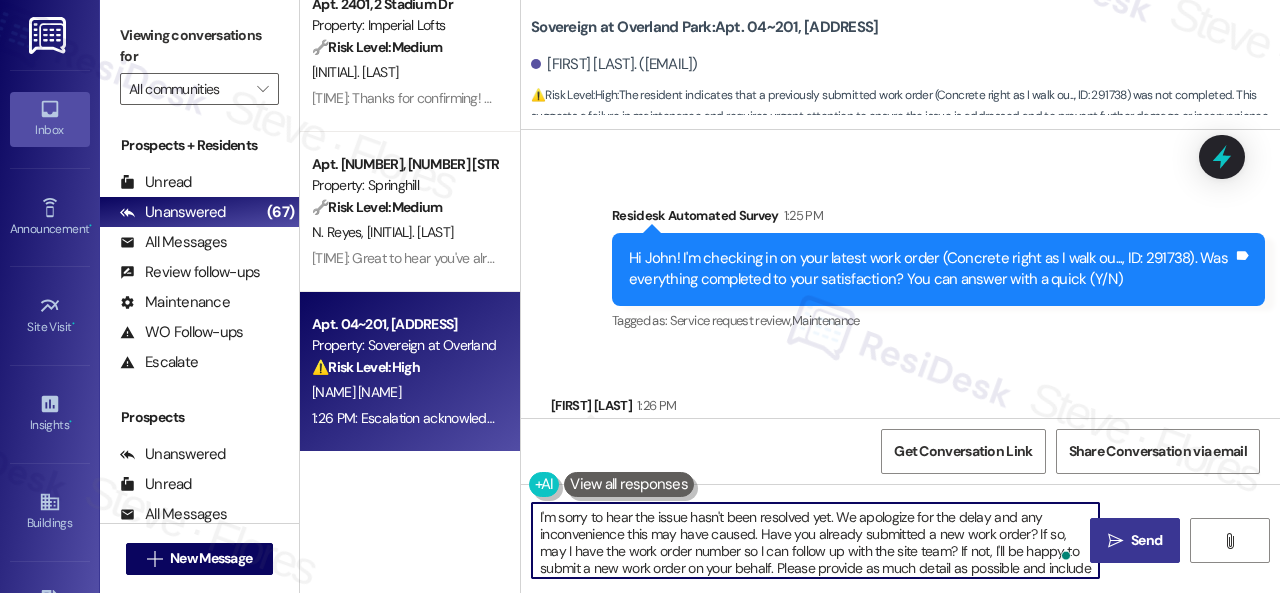 type on "I'm sorry to hear the issue hasn't been resolved yet. We apologize for the delay and any inconvenience this may have caused. Have you already submitted a new work order? If so, may I have the work order number so I can follow up with the site team? If not, I'll be happy to submit a new work order on your behalf. Please provide as much detail as possible and include photos if available.
Note: Due to limited availability, our maintenance team isn't able to call or schedule visits in advance. By submitting a work order, you're permitting them to enter your apartment, even if you're not home. If any children may be alone during the visit, please let me know so we can inform the team." 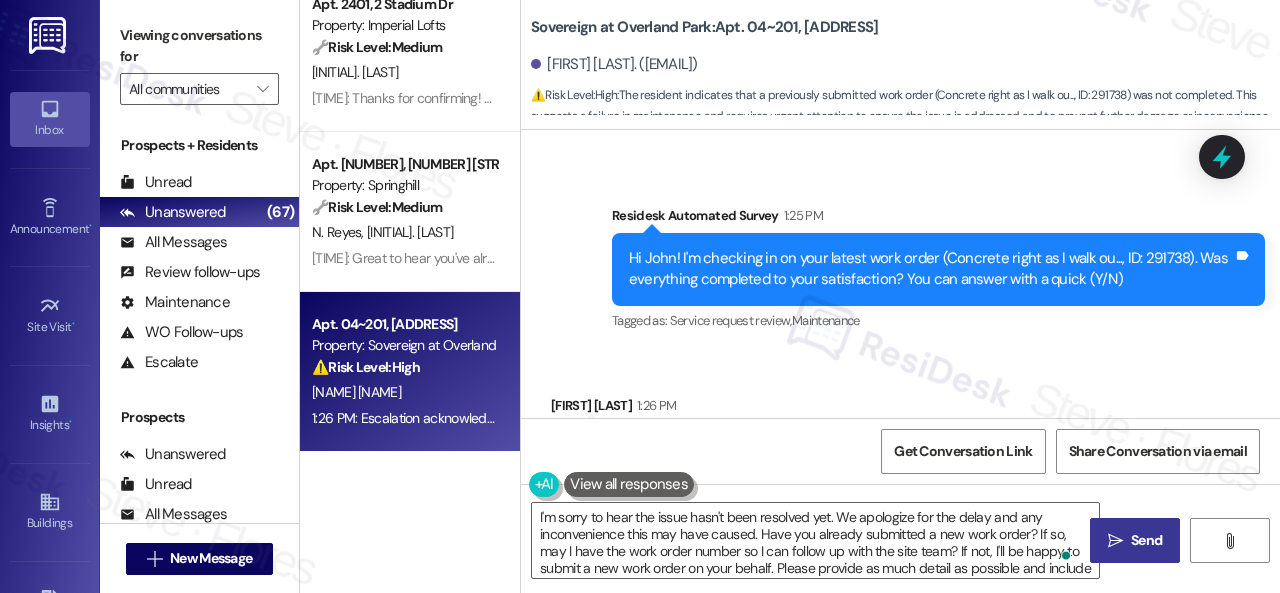 click on "Send" at bounding box center (1146, 540) 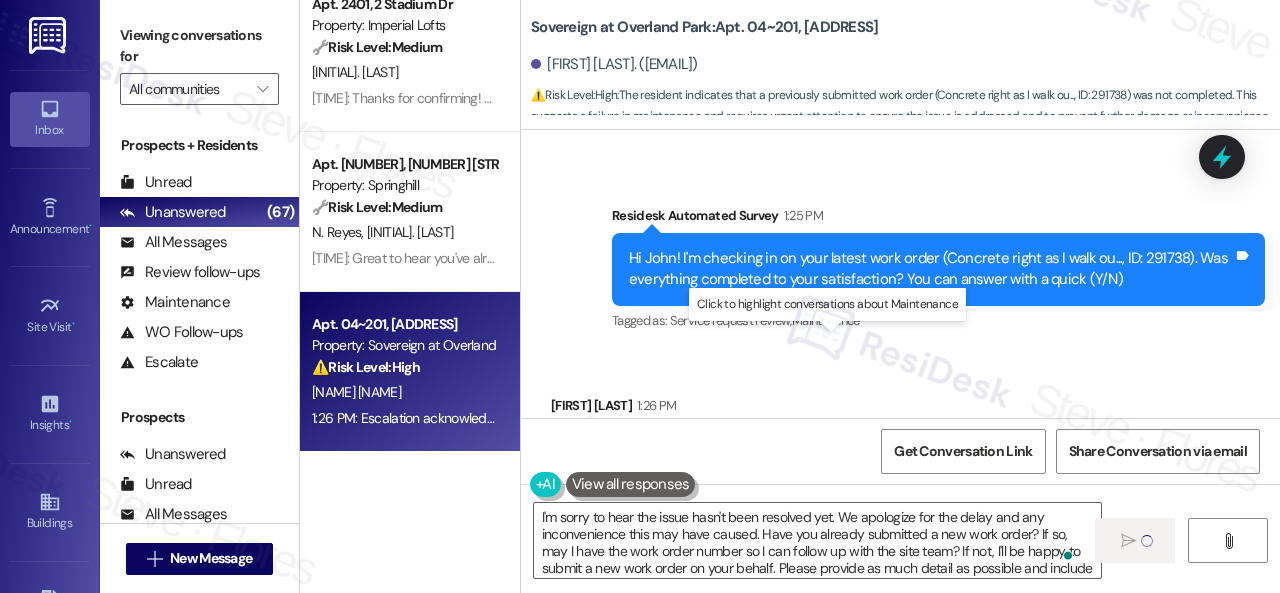 type 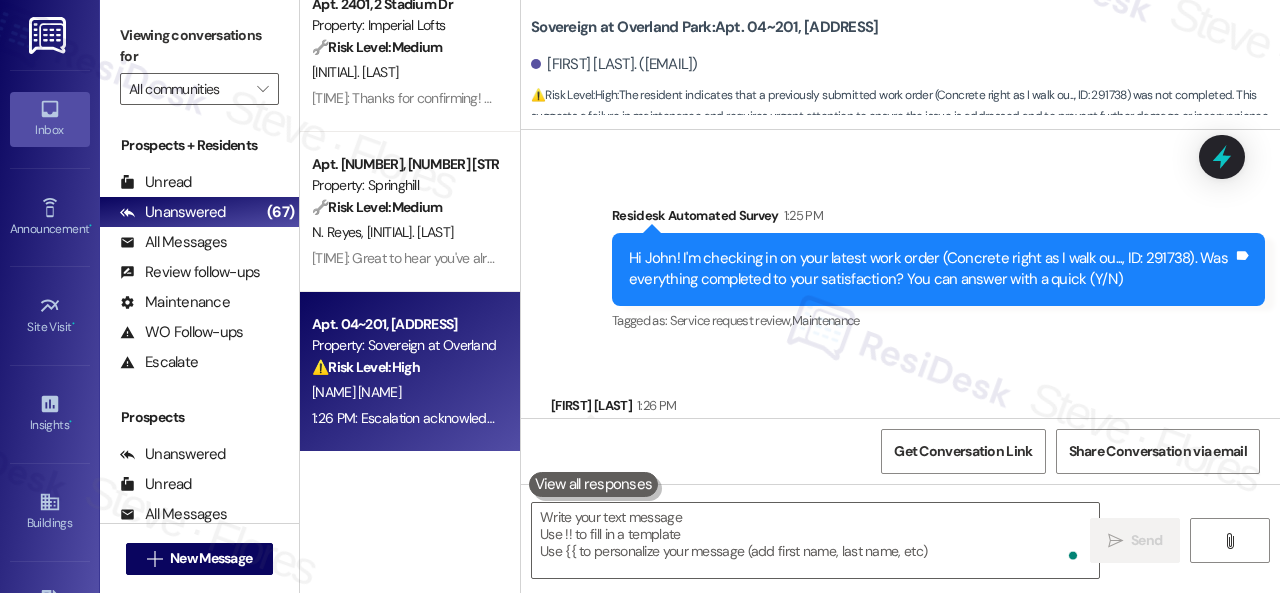 scroll, scrollTop: 10490, scrollLeft: 0, axis: vertical 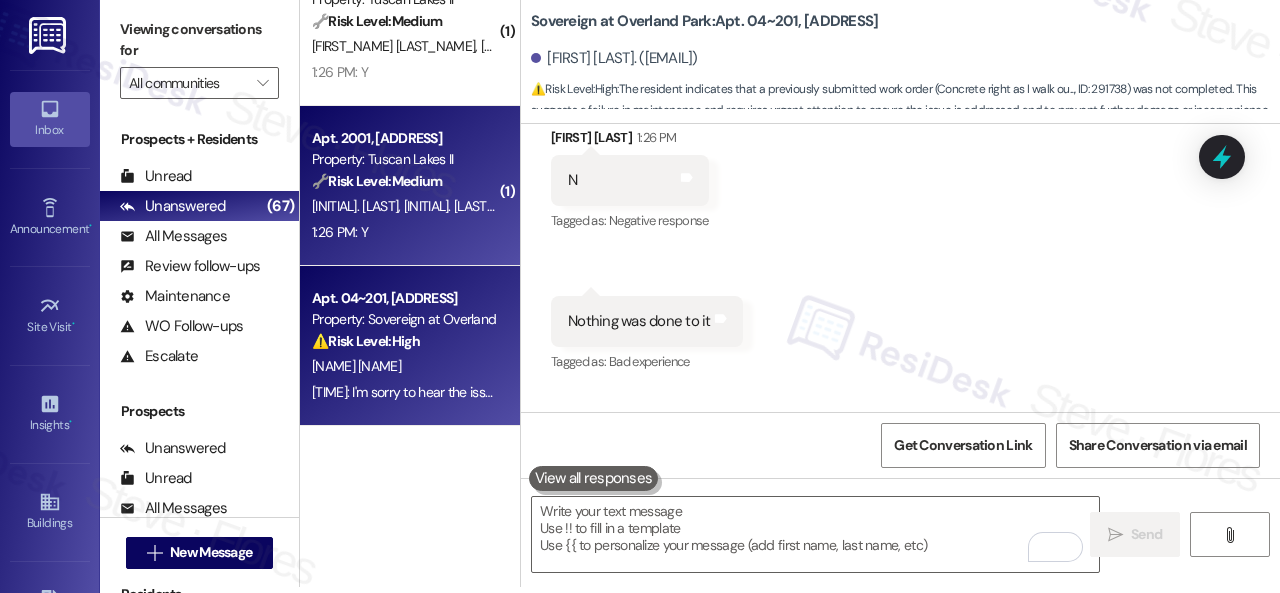 click on "Apt. 2001, 1805 S Egret Bay Blvd Property: Tuscan Lakes II 🔧  Risk Level:  Medium The resident confirmed the work order was completed to their satisfaction. This is a follow-up on a maintenance request, and the positive confirmation indicates the issue is resolved. S. Molik F. Hayworth K. Hayworth 1:26 PM: Y 1:26 PM: Y" at bounding box center [410, 186] 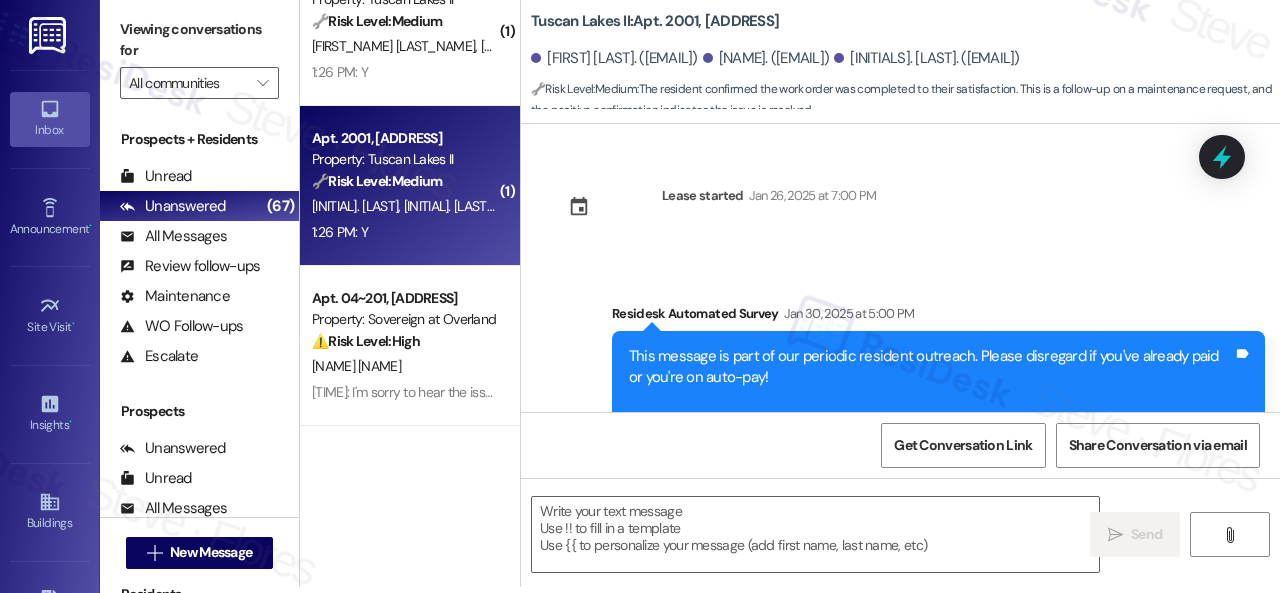 scroll, scrollTop: 0, scrollLeft: 0, axis: both 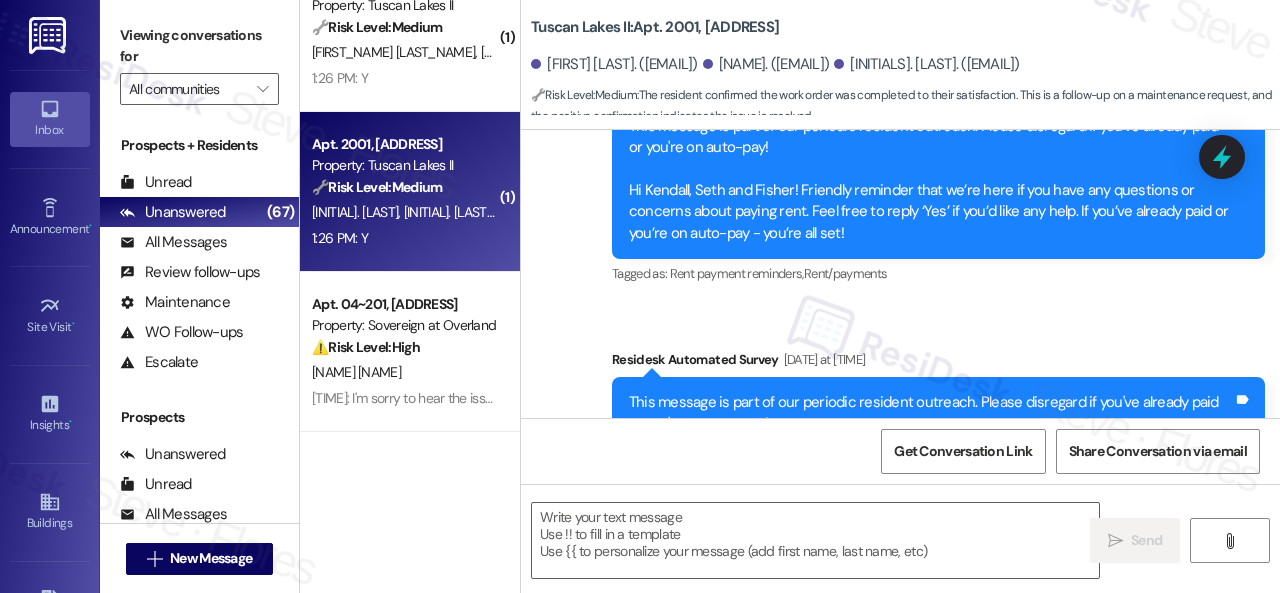 type on "Fetching suggested responses. Please feel free to read through the conversation in the meantime." 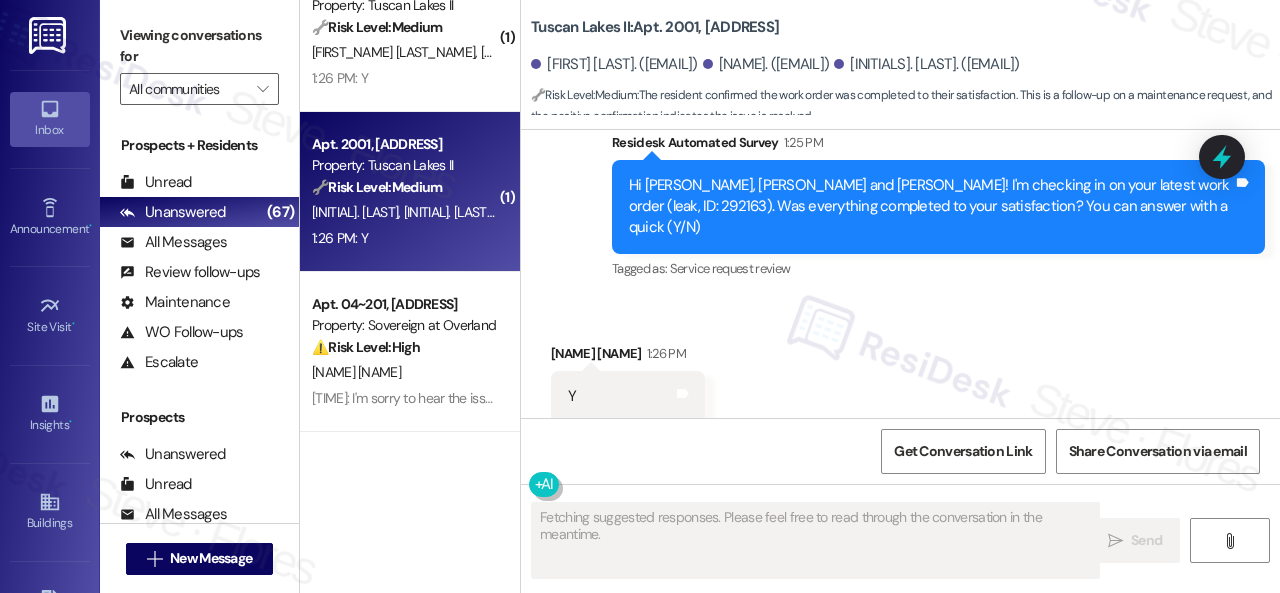 scroll, scrollTop: 1513, scrollLeft: 0, axis: vertical 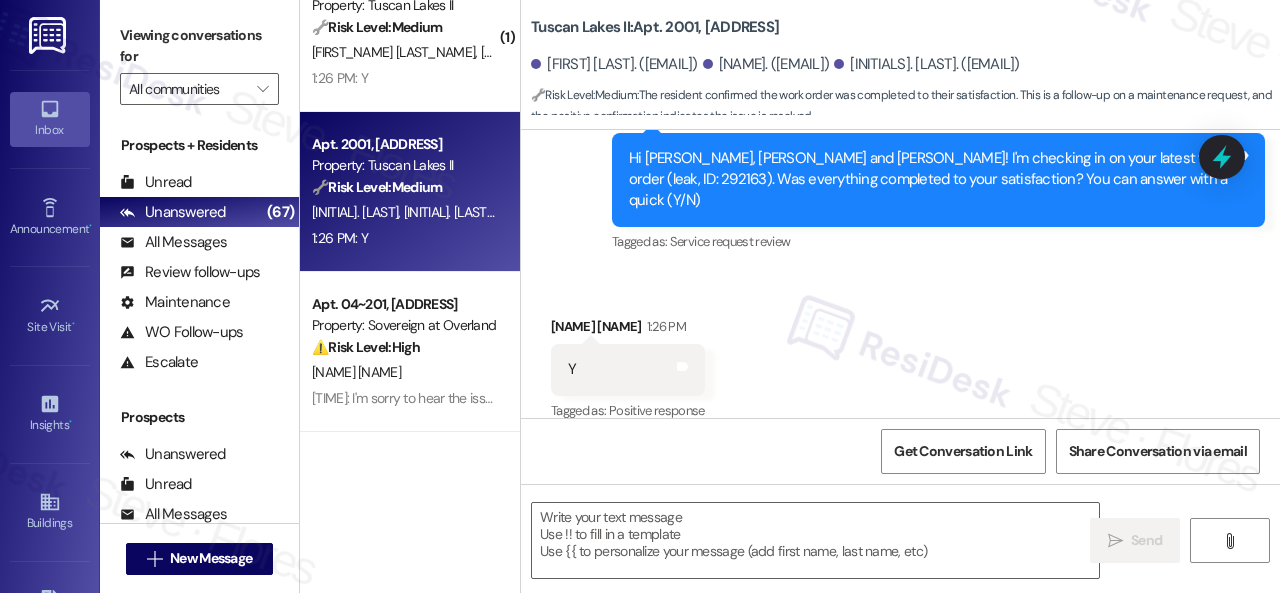 click on "Survey, sent via SMS Residesk Automated Survey 1:25 PM Hi Kendall, Seth and Fisher! I'm checking in on your latest work order (leak, ID: 292163). Was everything completed to your satisfaction? You can answer with a quick (Y/N) Tags and notes Tagged as:   Service request review Click to highlight conversations about Service request review" at bounding box center (900, 166) 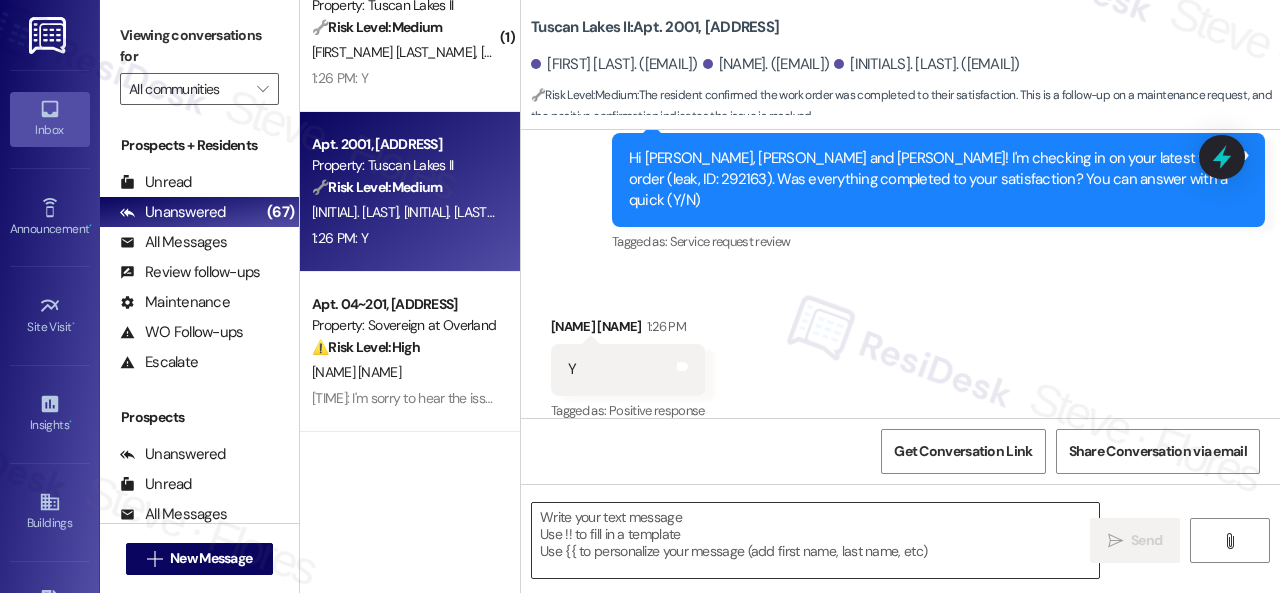 click at bounding box center (815, 540) 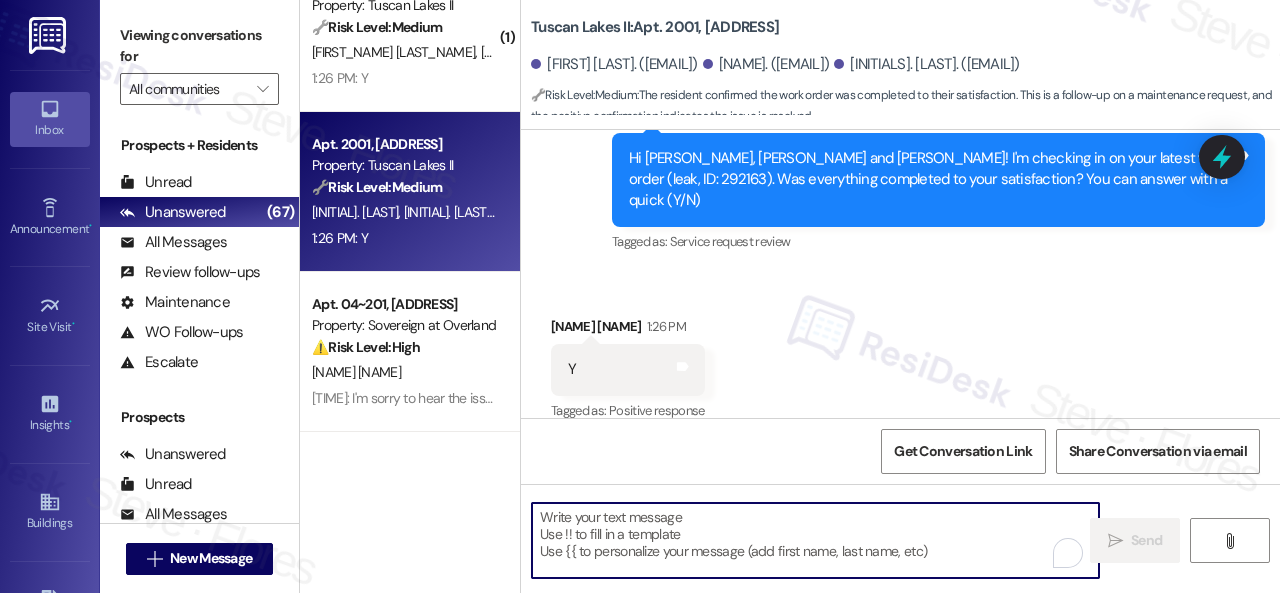 paste on "Glad everything’s all set! If {{property}} met your expectations, please reply with “Yes.” If not, no problem — we’d love to hear your feedback so we can continue to improve. Thank you!" 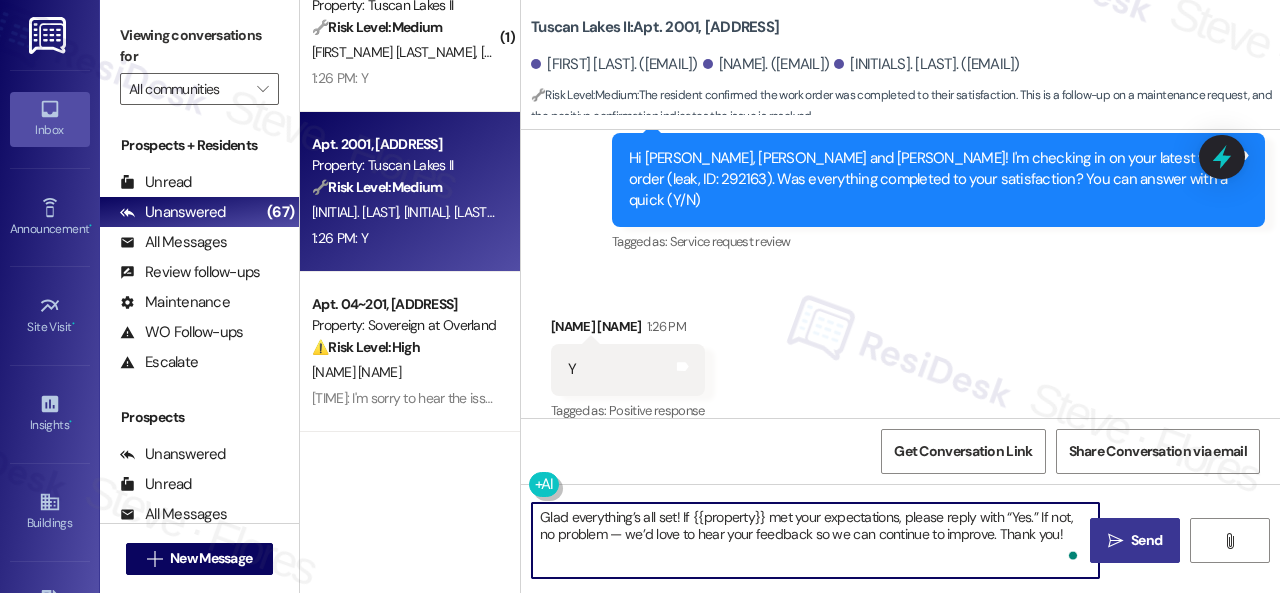type on "Glad everything’s all set! If {{property}} met your expectations, please reply with “Yes.” If not, no problem — we’d love to hear your feedback so we can continue to improve. Thank you!" 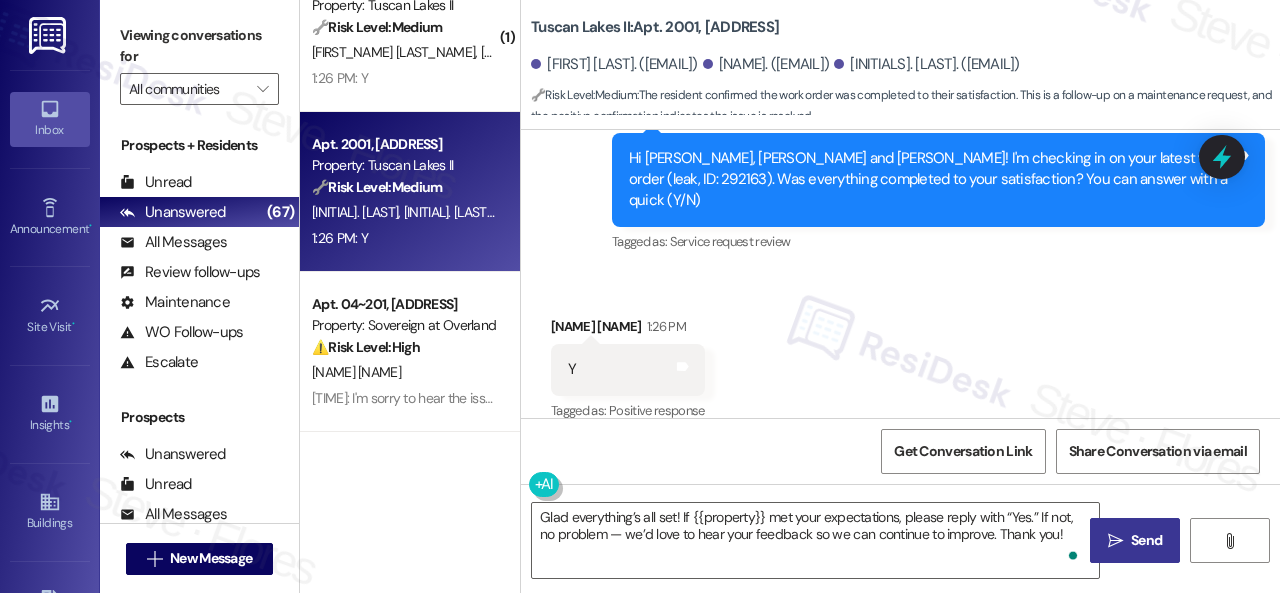 click on "Send" at bounding box center (1146, 540) 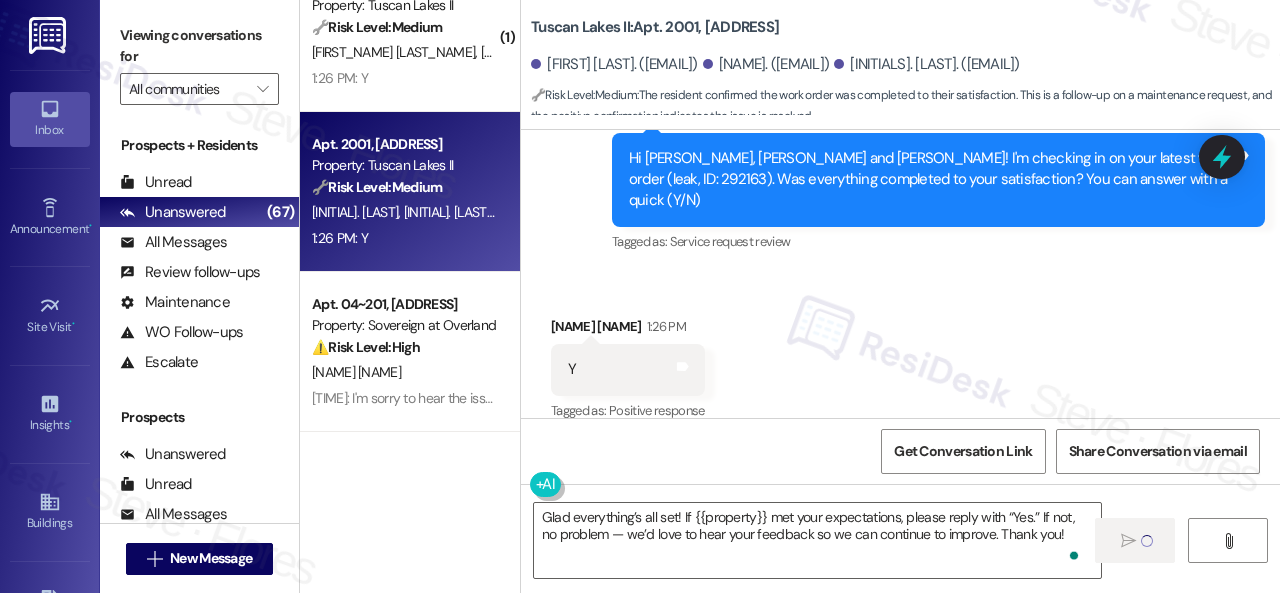 type 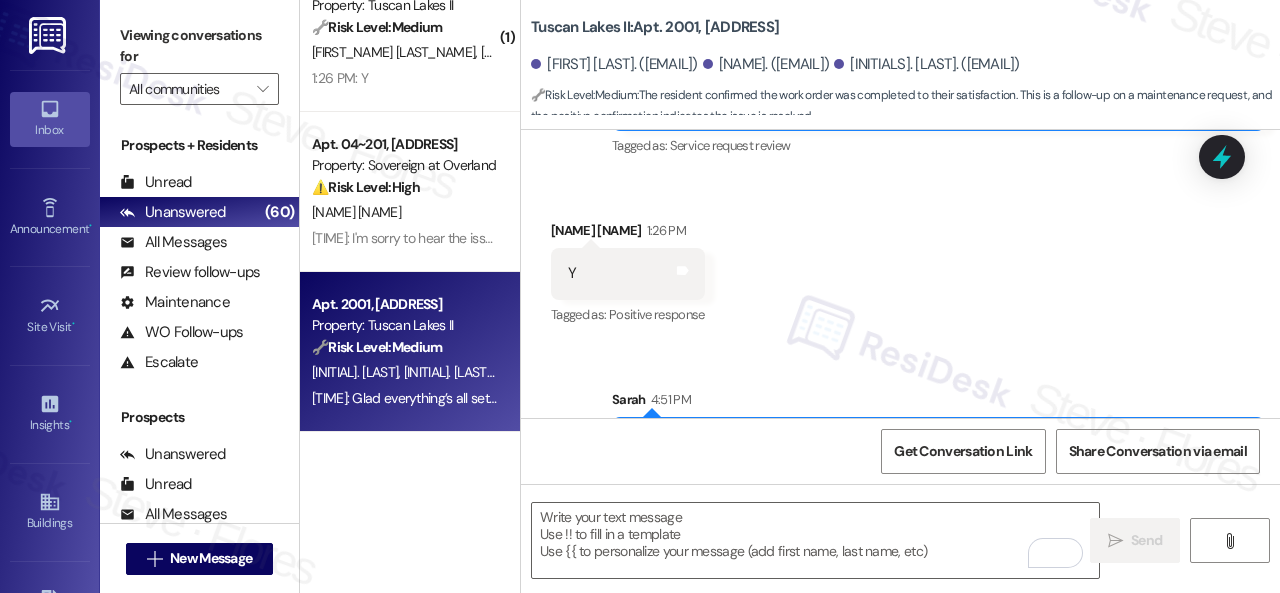 scroll, scrollTop: 1675, scrollLeft: 0, axis: vertical 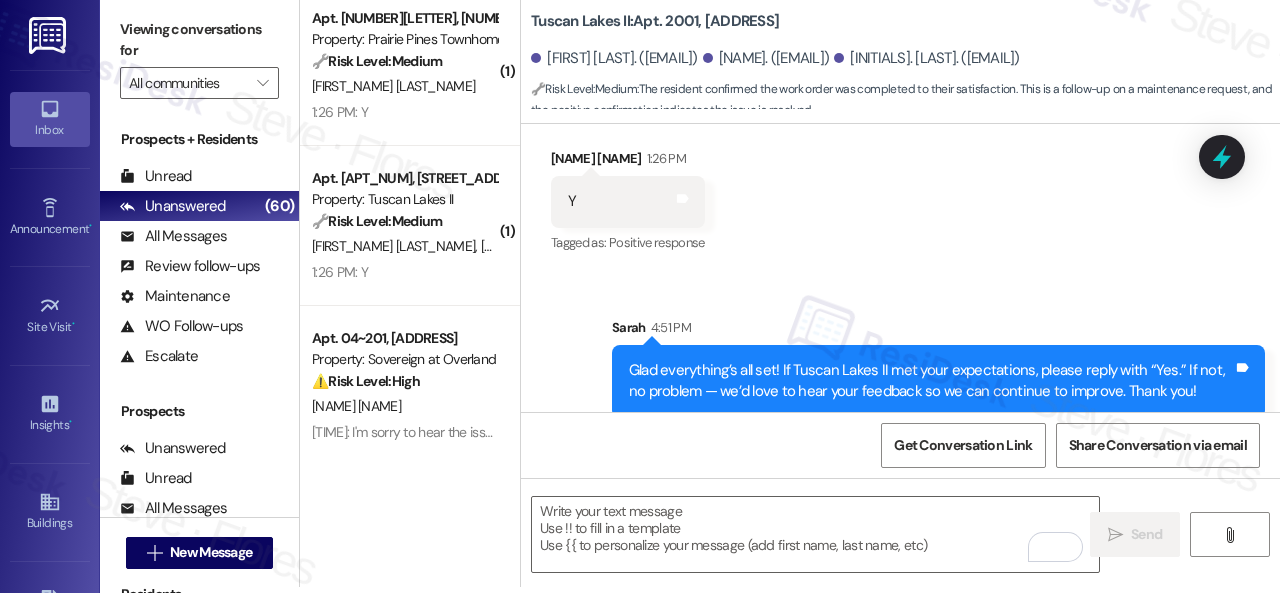 click on "1:26 PM: Y 1:26 PM: Y" at bounding box center [404, 272] 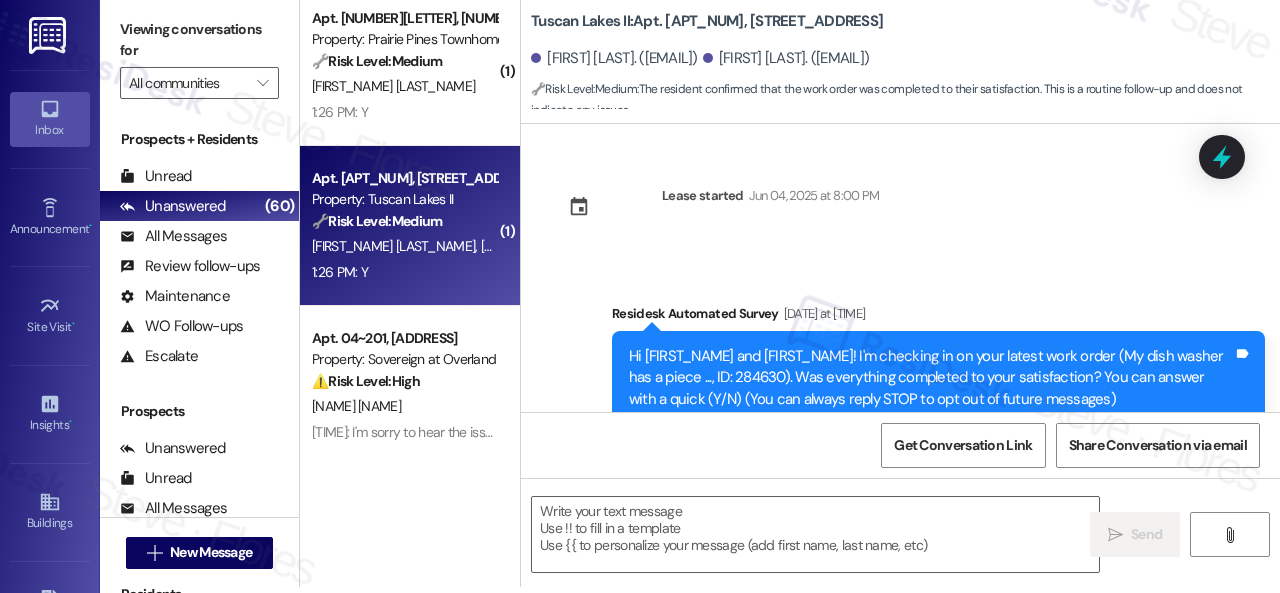 scroll, scrollTop: 0, scrollLeft: 0, axis: both 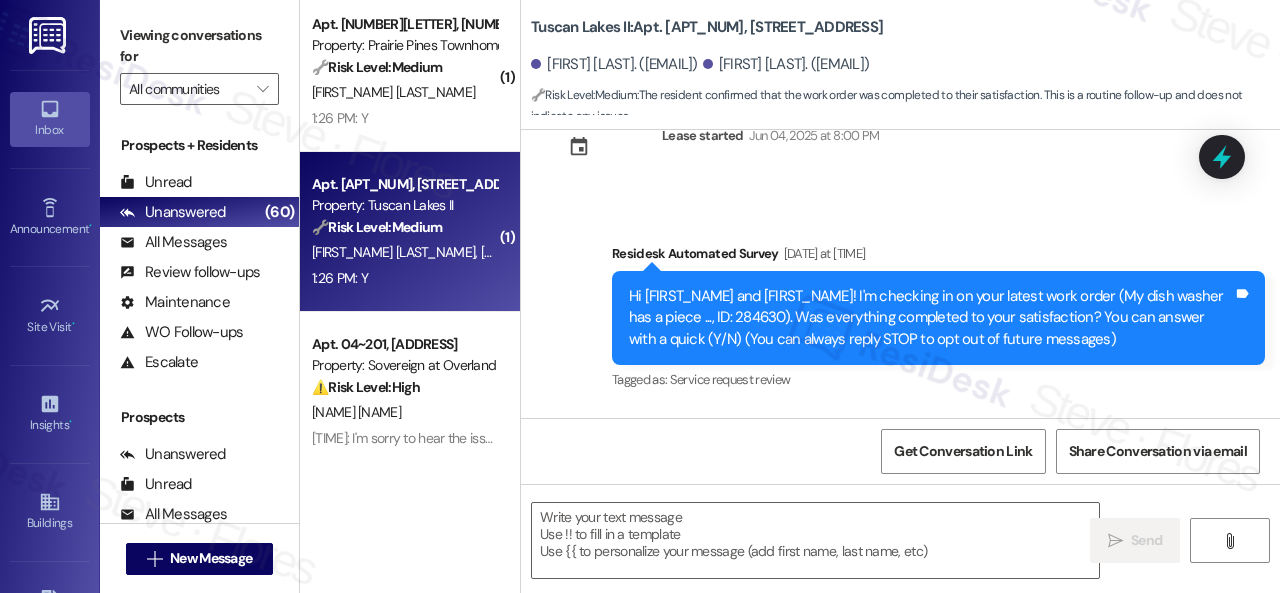 type on "Fetching suggested responses. Please feel free to read through the conversation in the meantime." 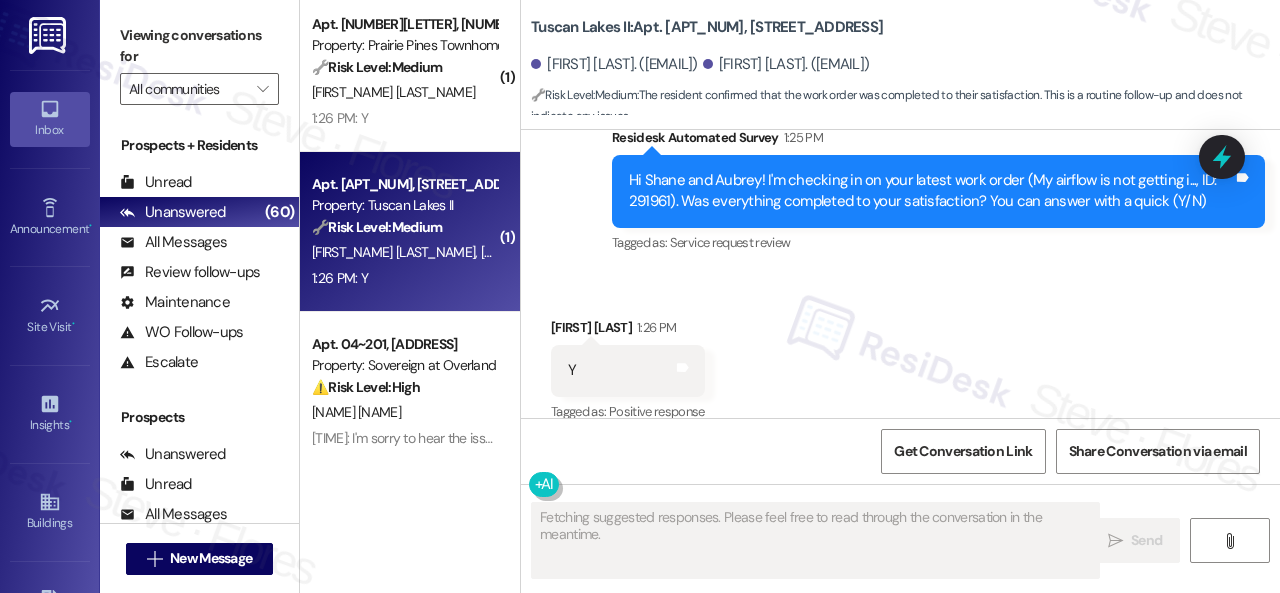 scroll, scrollTop: 965, scrollLeft: 0, axis: vertical 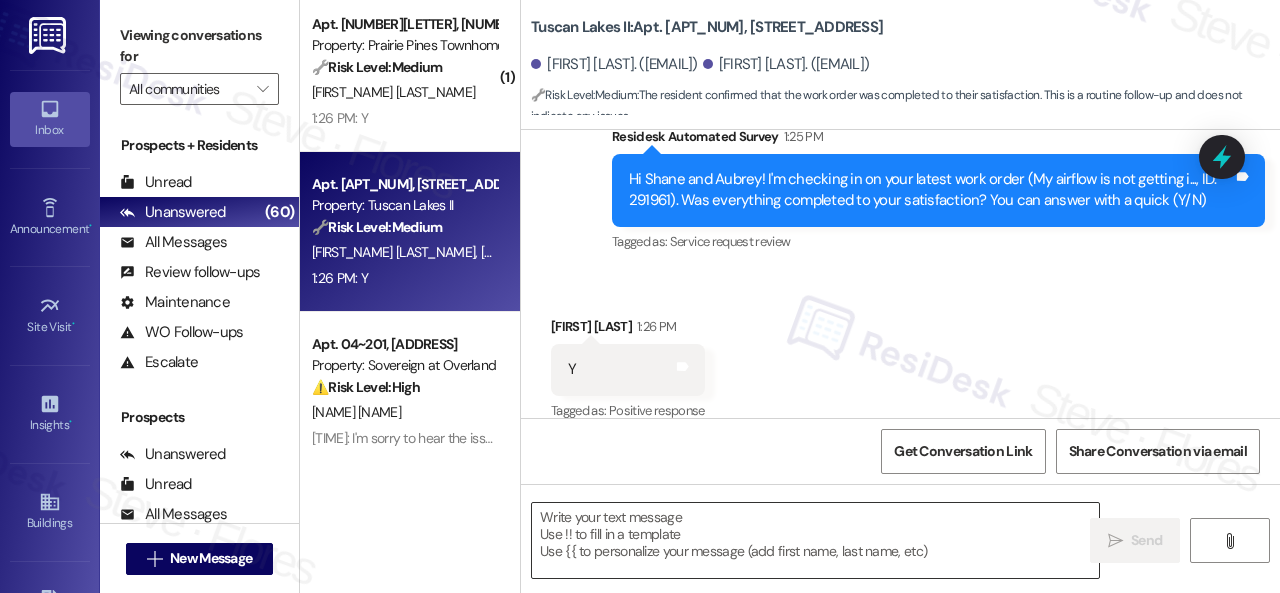 click at bounding box center (815, 540) 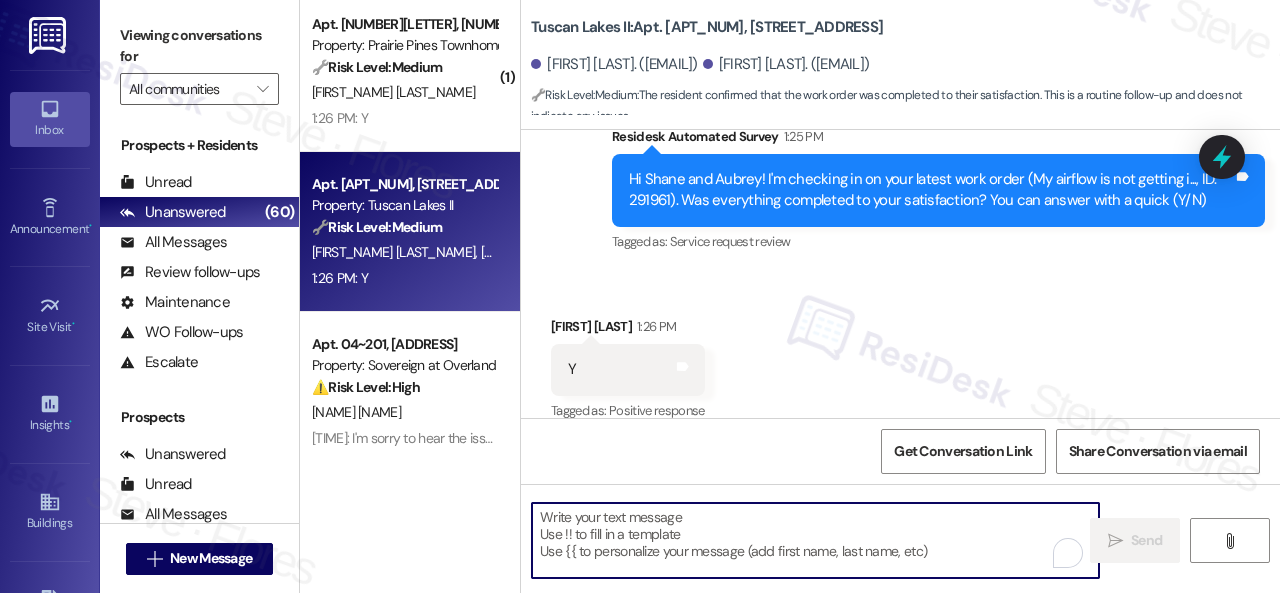 paste on "Glad everything’s all set! If {{property}} met your expectations, please reply with “Yes.” If not, no problem — we’d love to hear your feedback so we can continue to improve. Thank you!" 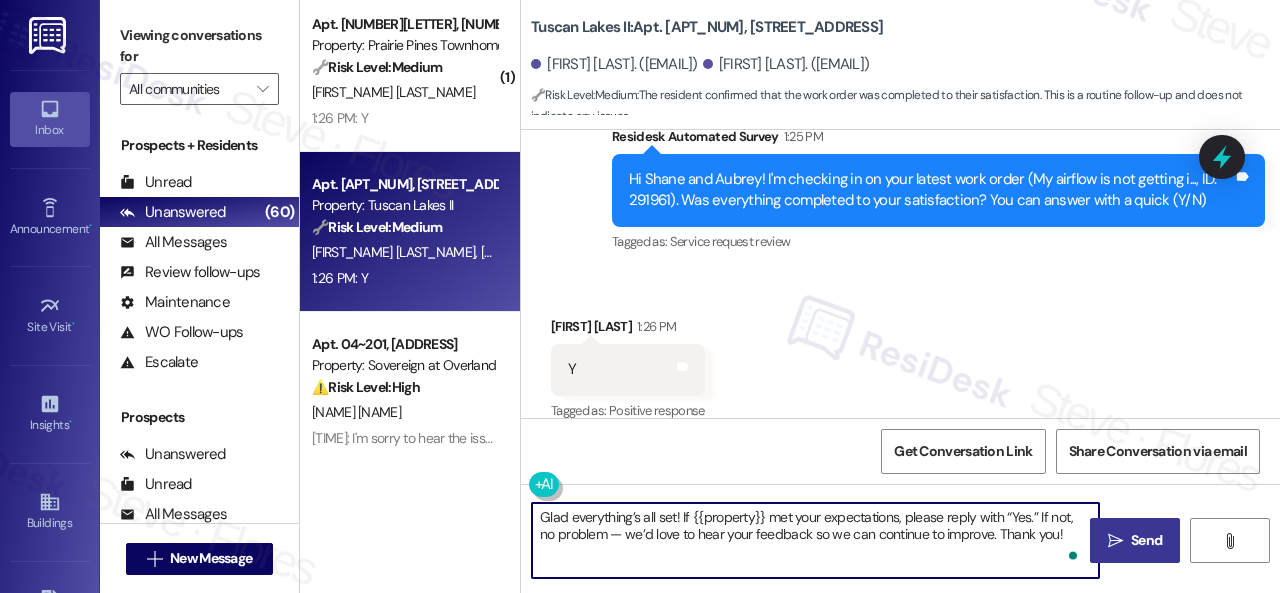 type on "Glad everything’s all set! If {{property}} met your expectations, please reply with “Yes.” If not, no problem — we’d love to hear your feedback so we can continue to improve. Thank you!" 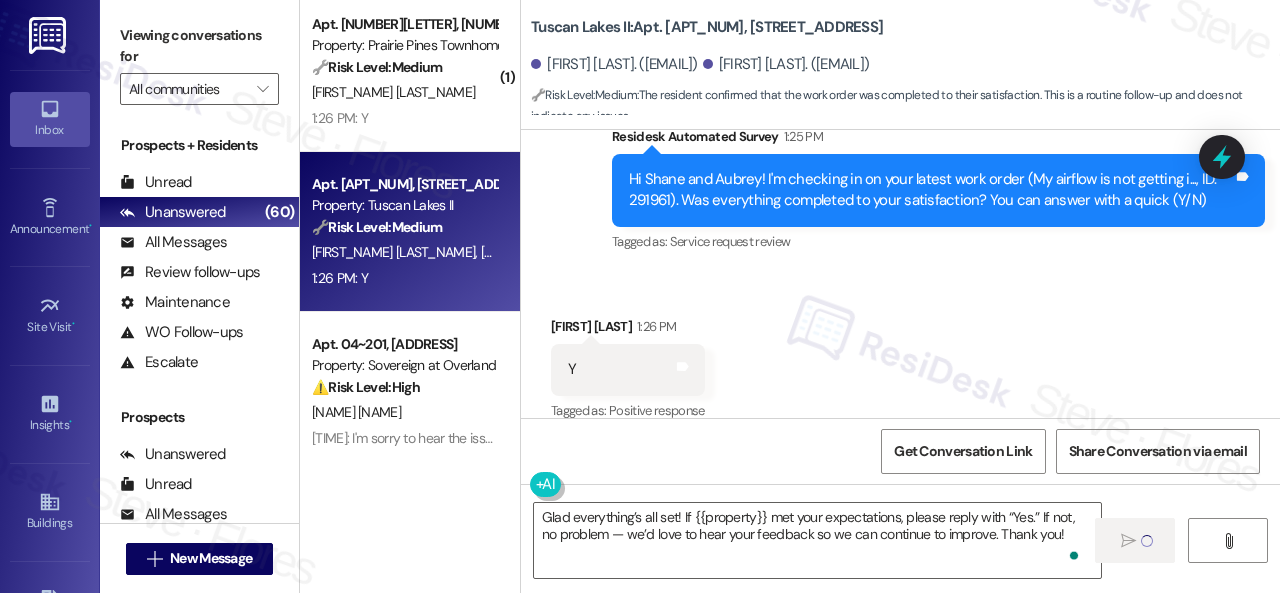 type 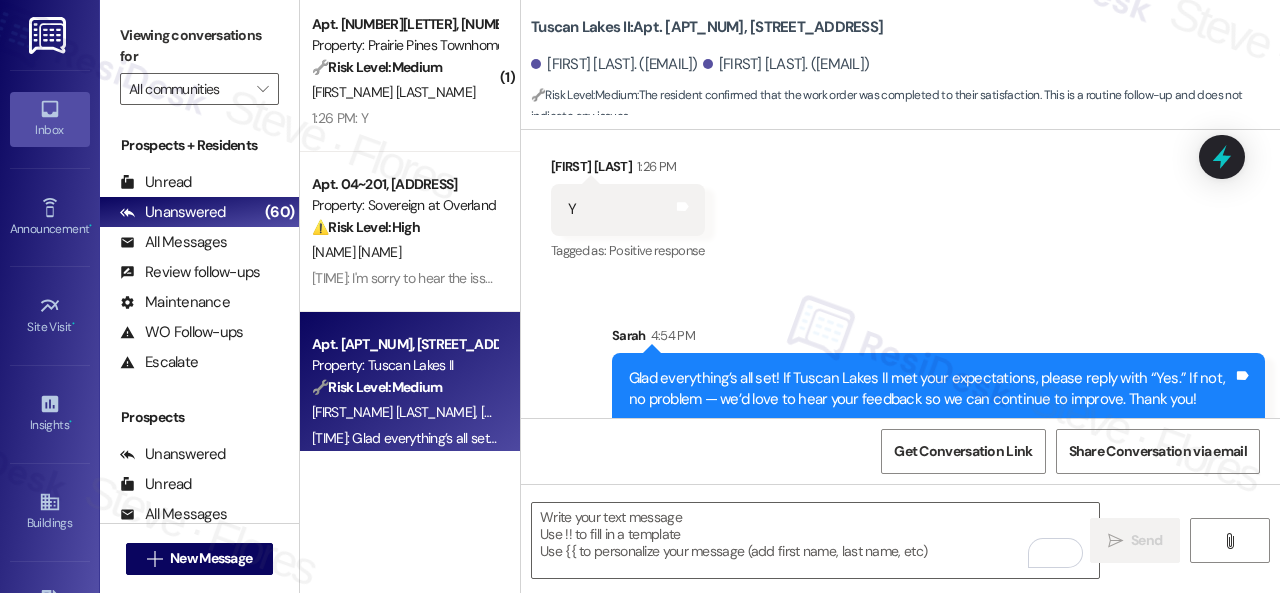 scroll, scrollTop: 1127, scrollLeft: 0, axis: vertical 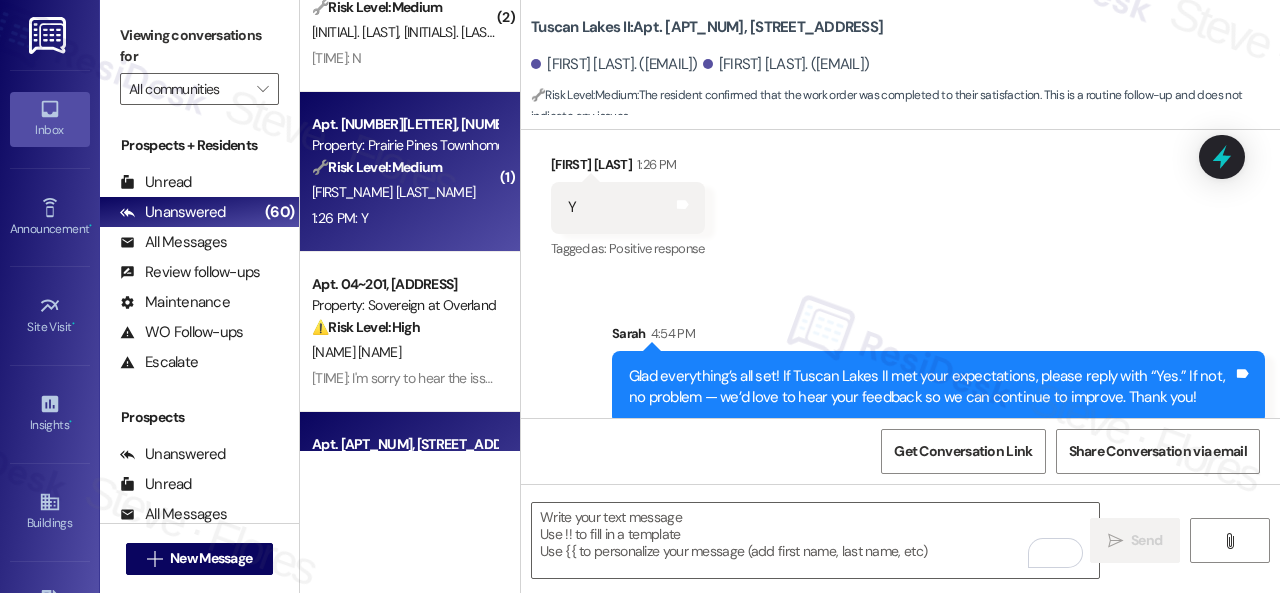 click on "1:26 PM: Y 1:26 PM: Y" at bounding box center (404, 218) 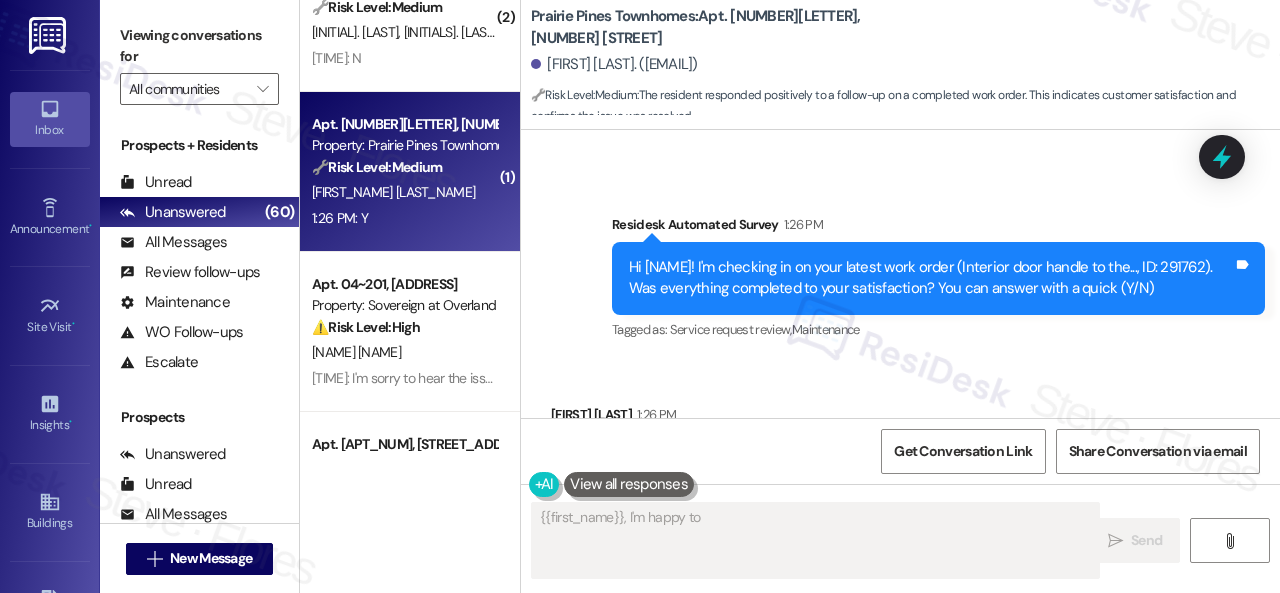 type on "{{first_name}}, I'm happy to hear" 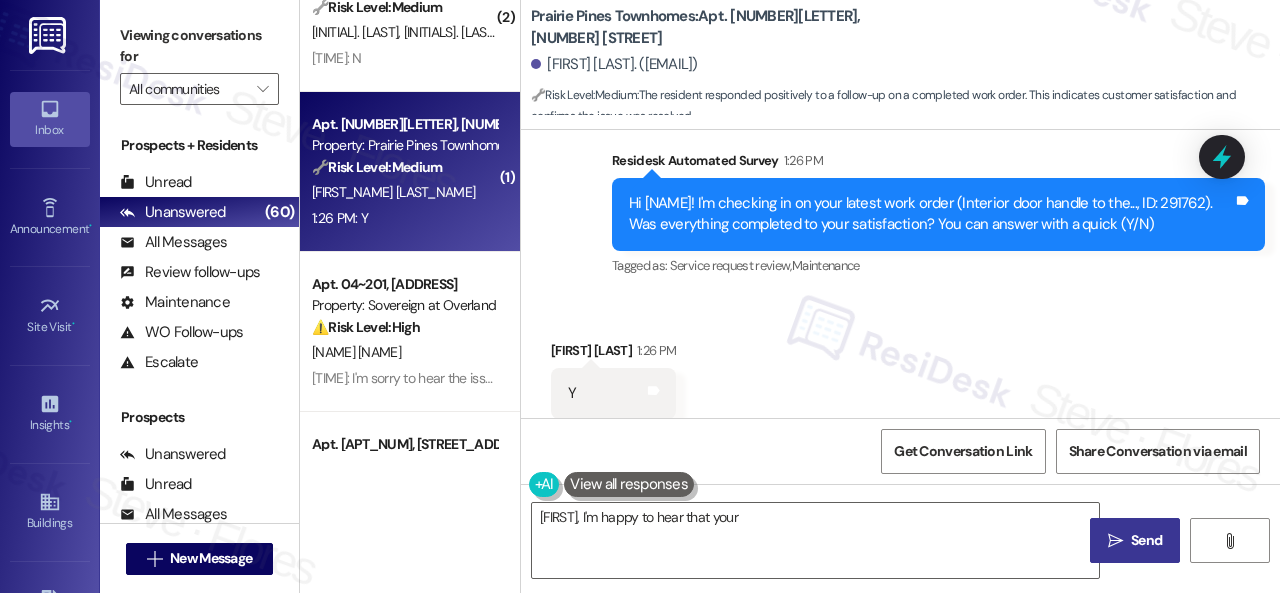 scroll, scrollTop: 1374, scrollLeft: 0, axis: vertical 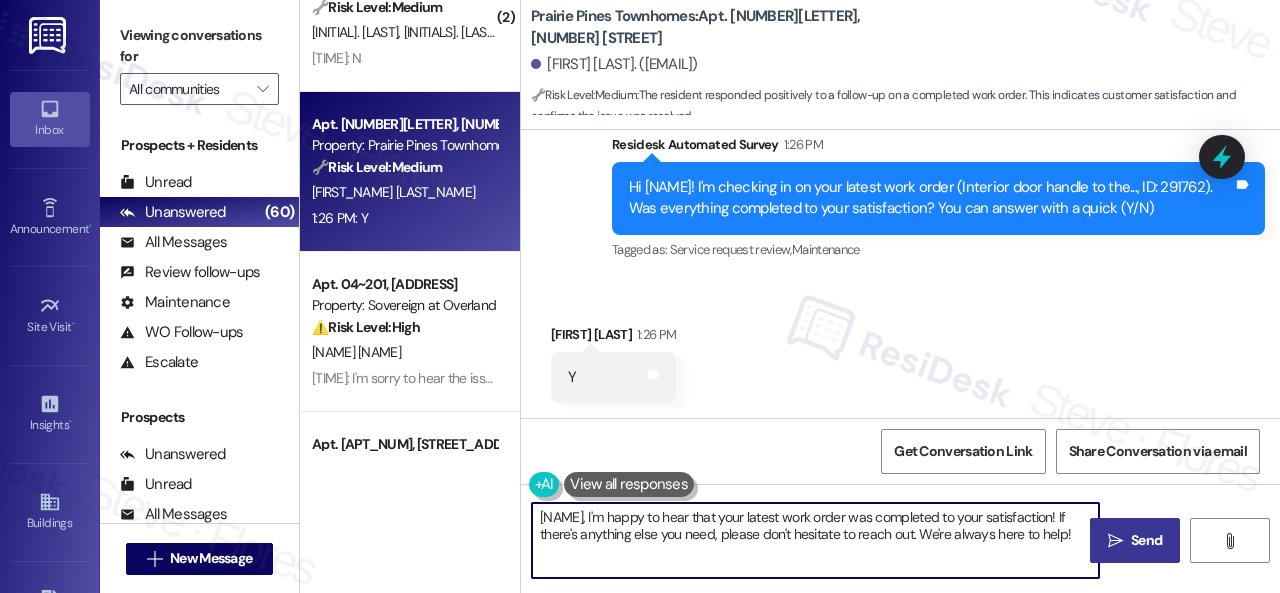 drag, startPoint x: 562, startPoint y: 523, endPoint x: 491, endPoint y: 501, distance: 74.330345 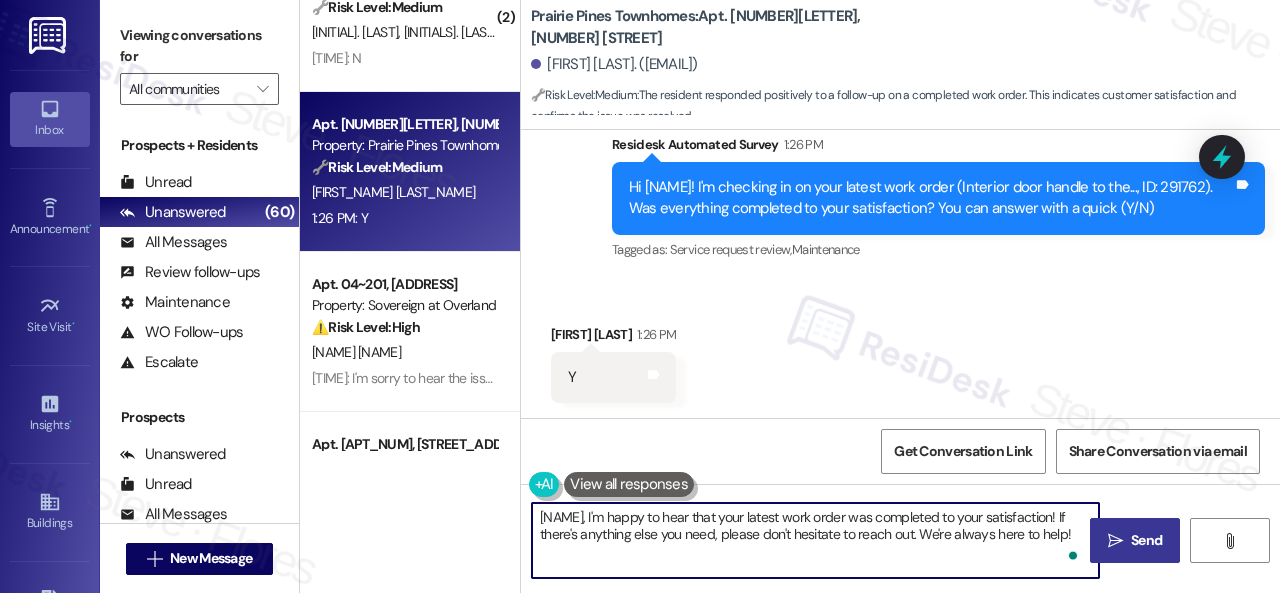 paste on "Glad everything’s all set! If {{property}} met your expectations, please reply with “Yes.” If not, no problem — we’d love to hear your feedback so we can continue to improve. Thank you" 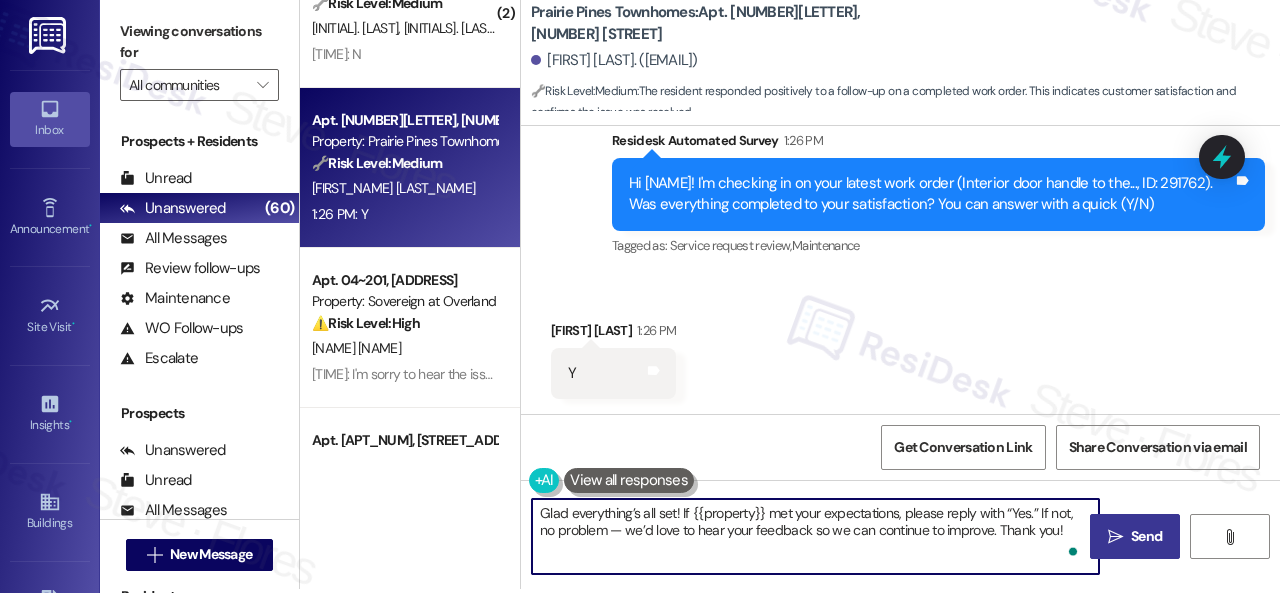 scroll, scrollTop: 6, scrollLeft: 0, axis: vertical 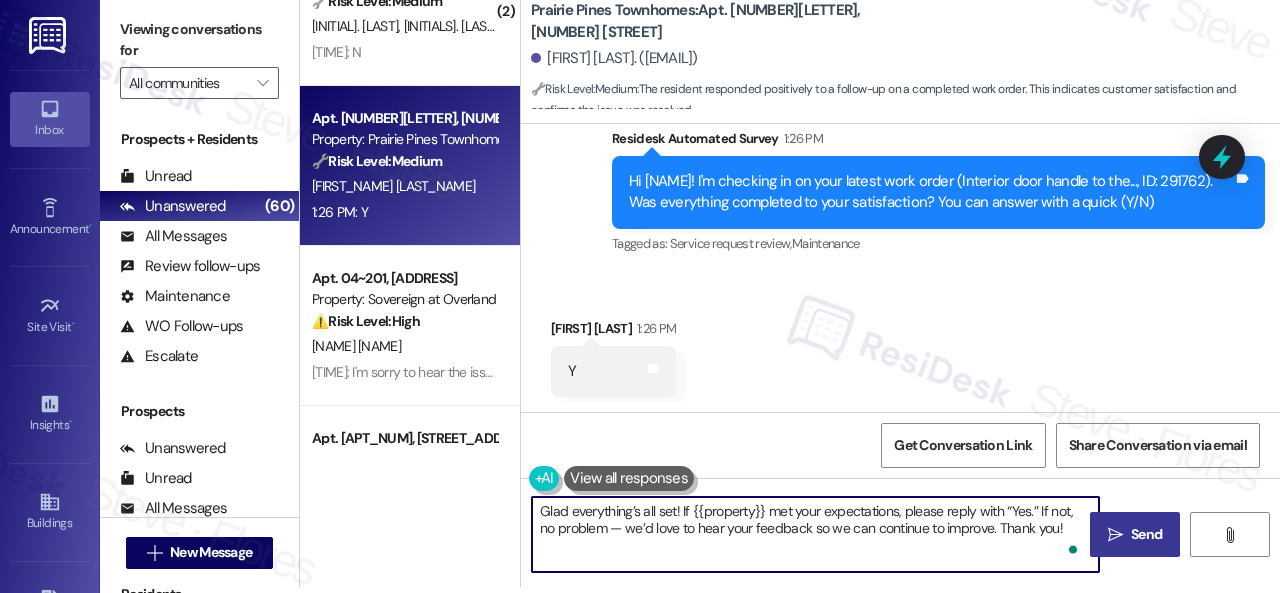 type on "Glad everything’s all set! If {{property}} met your expectations, please reply with “Yes.” If not, no problem — we’d love to hear your feedback so we can continue to improve. Thank you!" 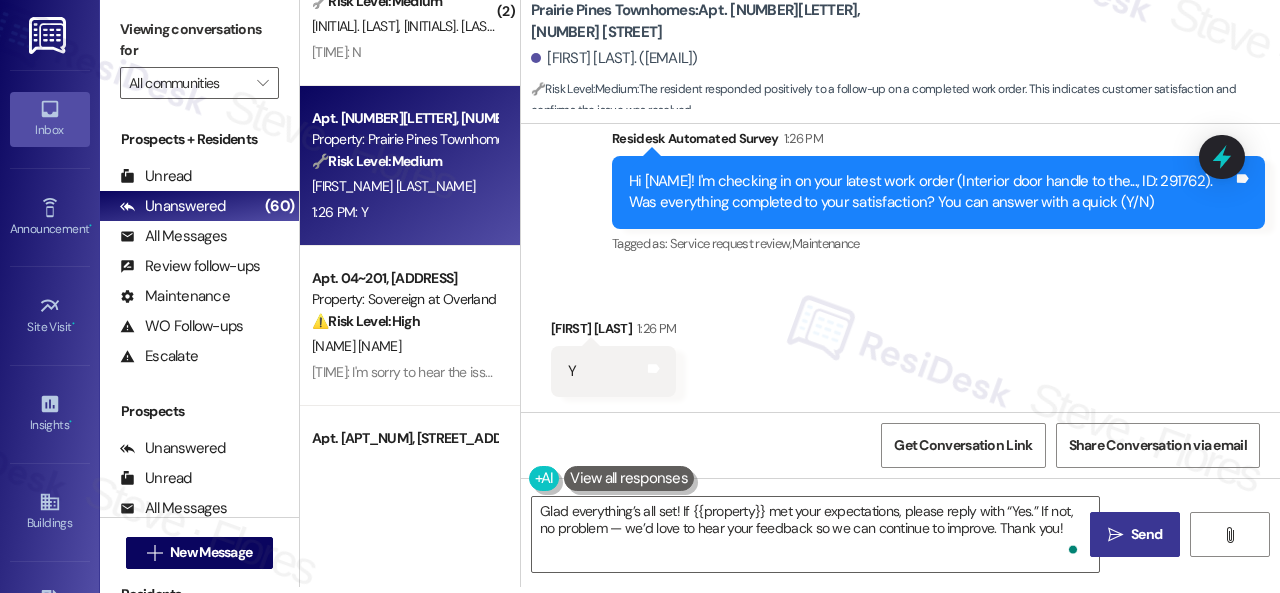 click on "Send" at bounding box center (1146, 534) 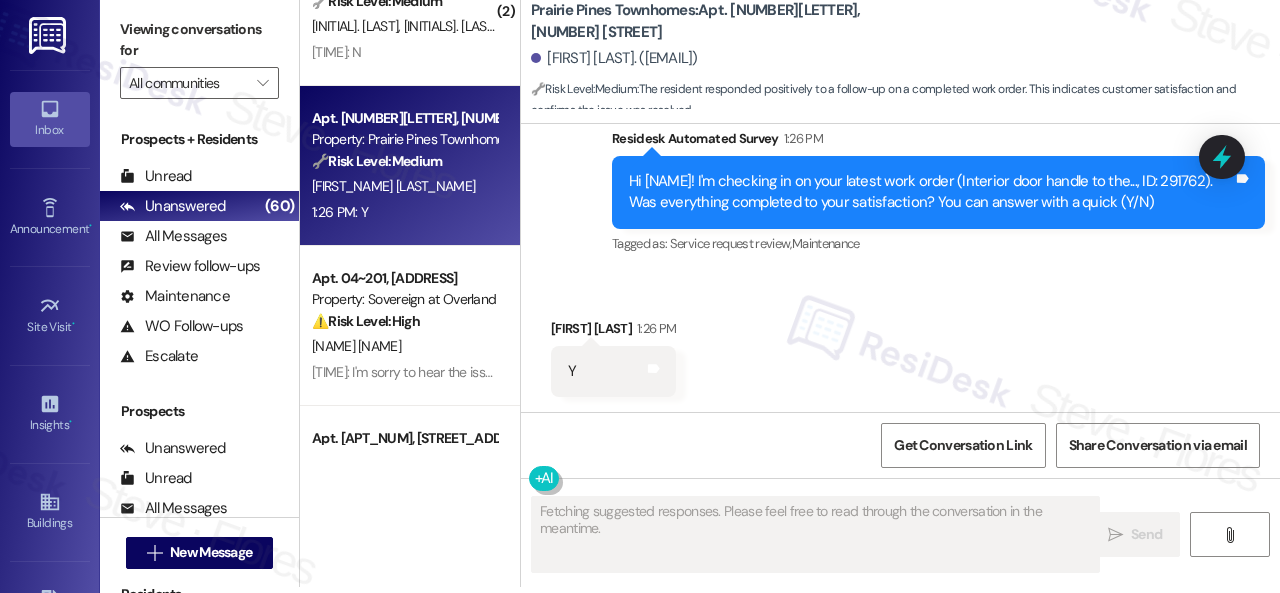 scroll, scrollTop: 0, scrollLeft: 0, axis: both 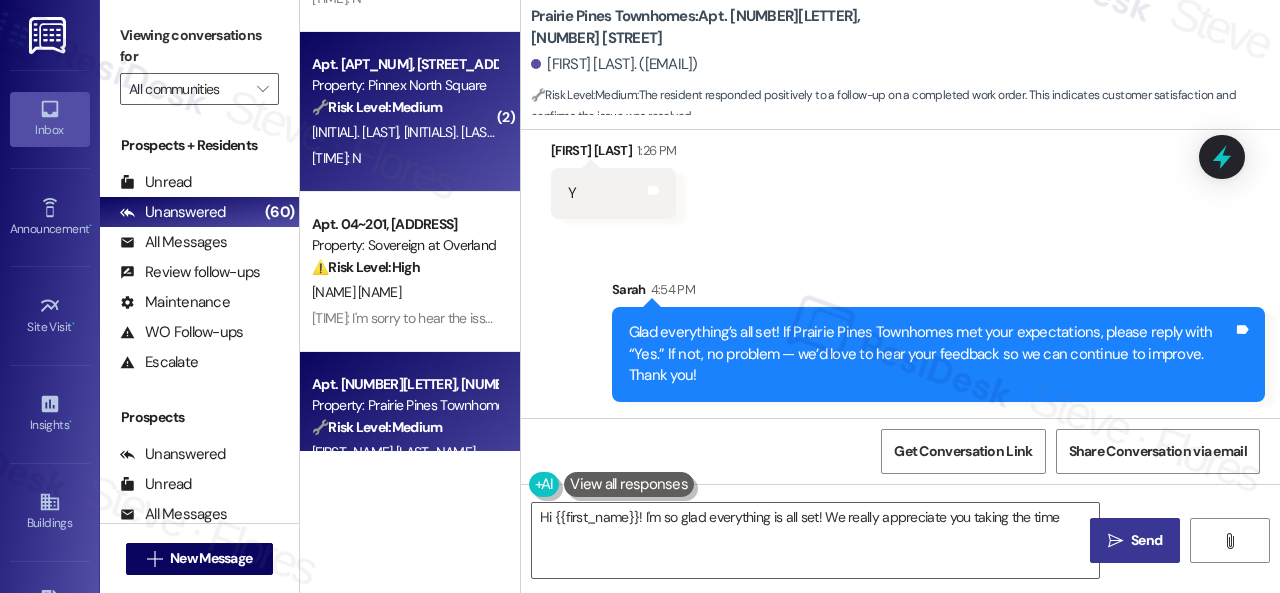 type on "Hi {{first_name}}! I'm so glad everything is all set! We really appreciate you taking the time" 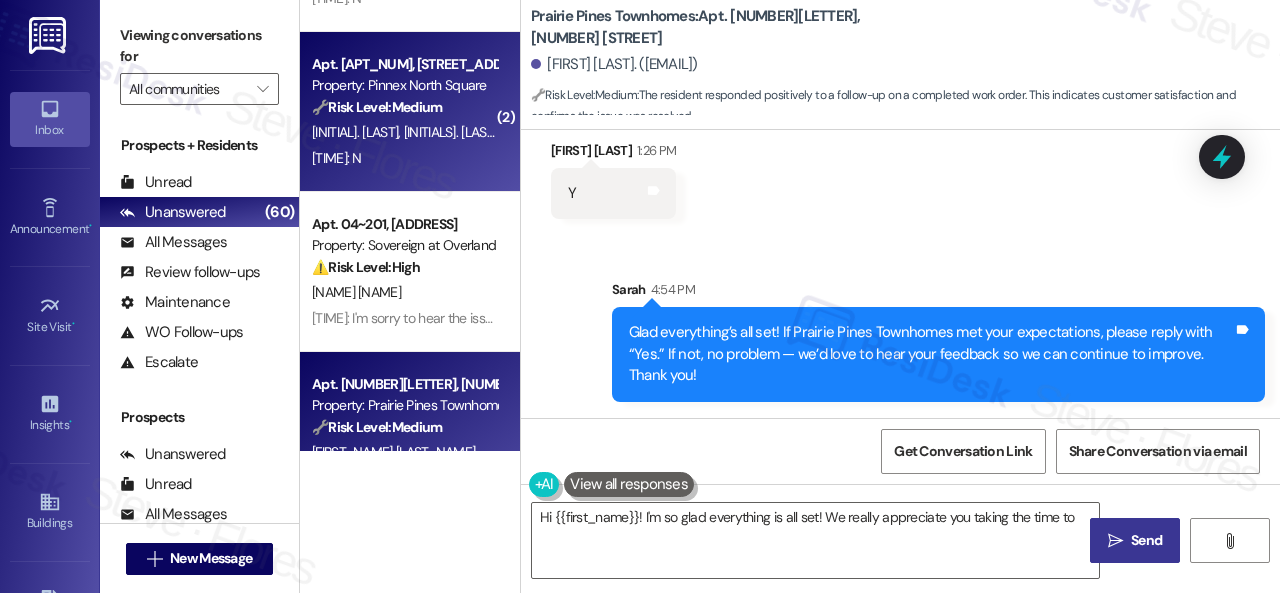 click on "1:27 PM: N 1:27 PM: N" at bounding box center [404, 158] 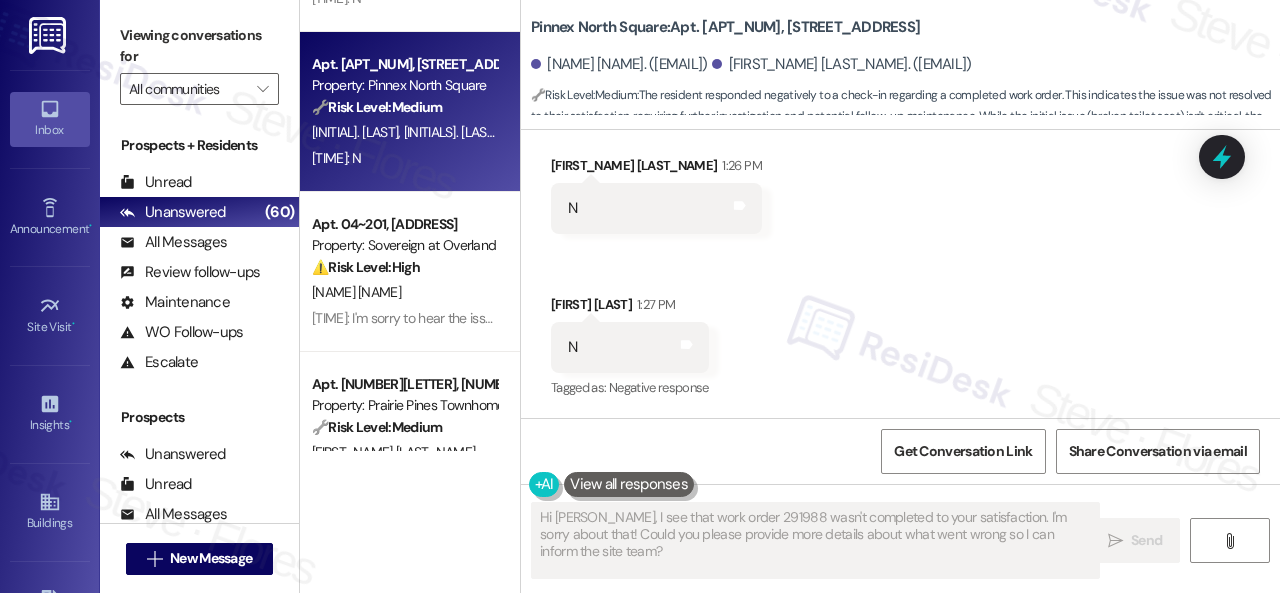 scroll, scrollTop: 6498, scrollLeft: 0, axis: vertical 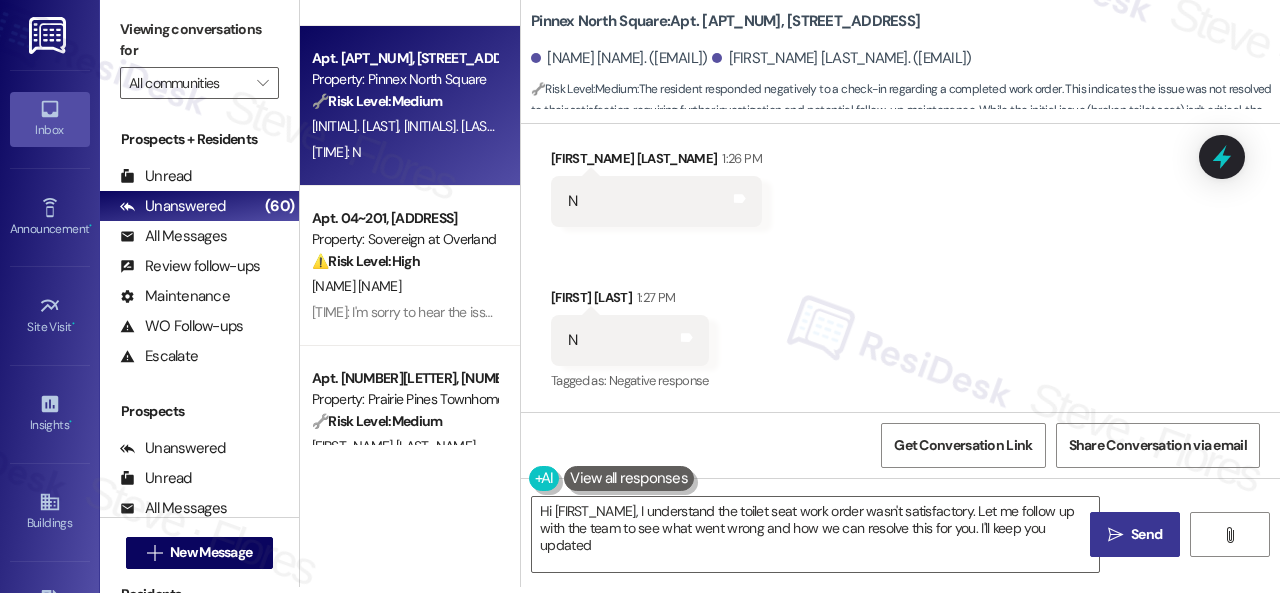 type on "Hi {{first_name}}, I understand the toilet seat work order wasn't satisfactory. Let me follow up with the team to see what went wrong and how we can resolve this for you. I'll keep you updated!" 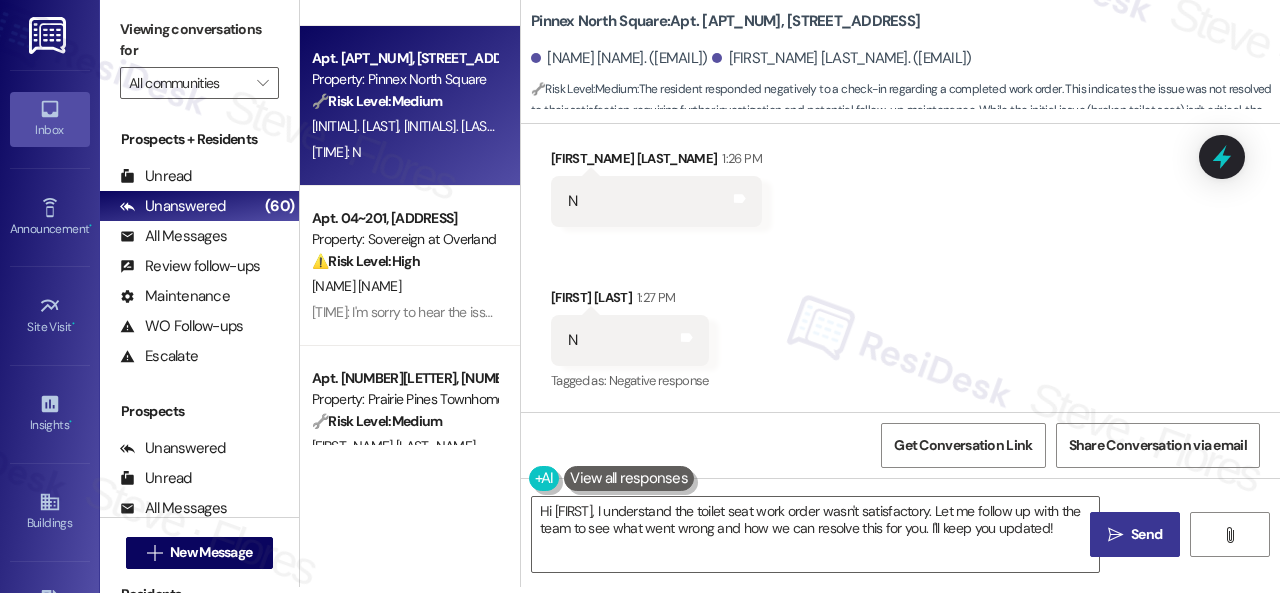 drag, startPoint x: 565, startPoint y: 260, endPoint x: 572, endPoint y: 277, distance: 18.384777 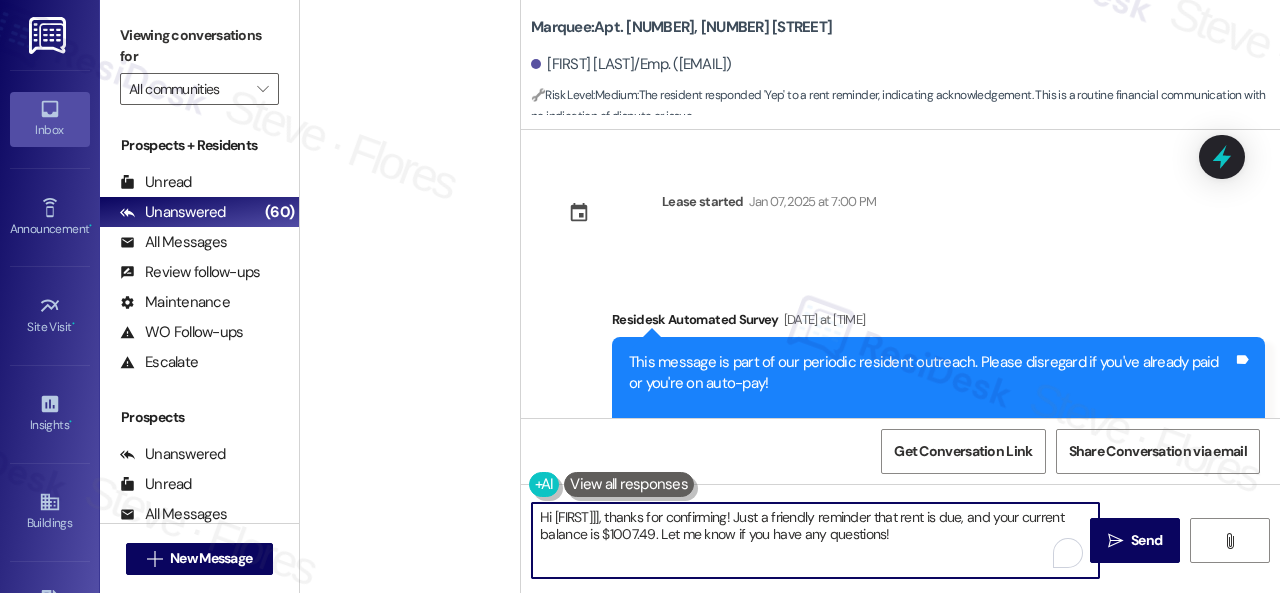 scroll, scrollTop: 0, scrollLeft: 0, axis: both 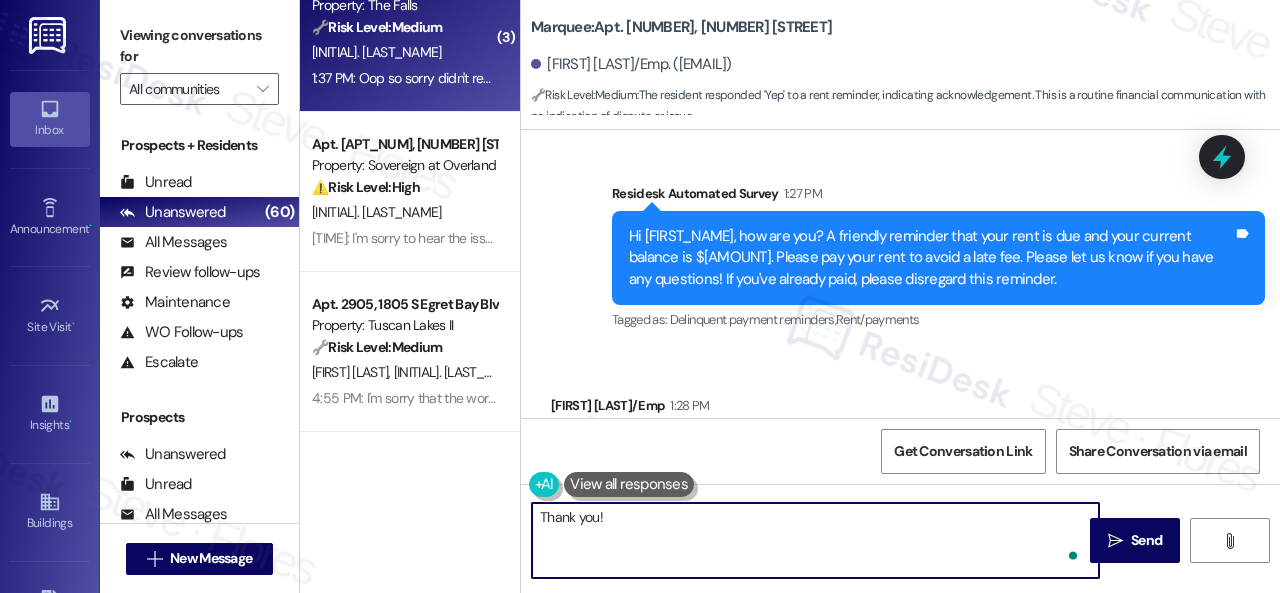 type on "Hi {{first_name}}, thanks for confirming! Just a friendly reminder that rent is due, and your current balance is $1007.49. Let me know" 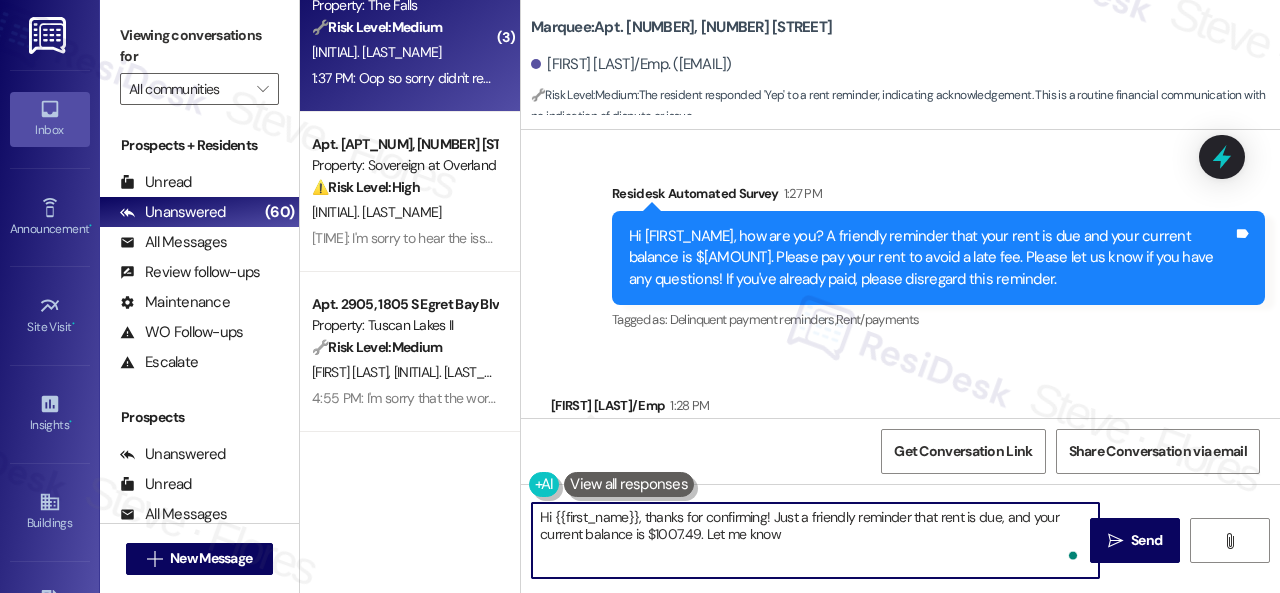 click on "[INITIAL]. [LAST_NAME]" at bounding box center [404, 52] 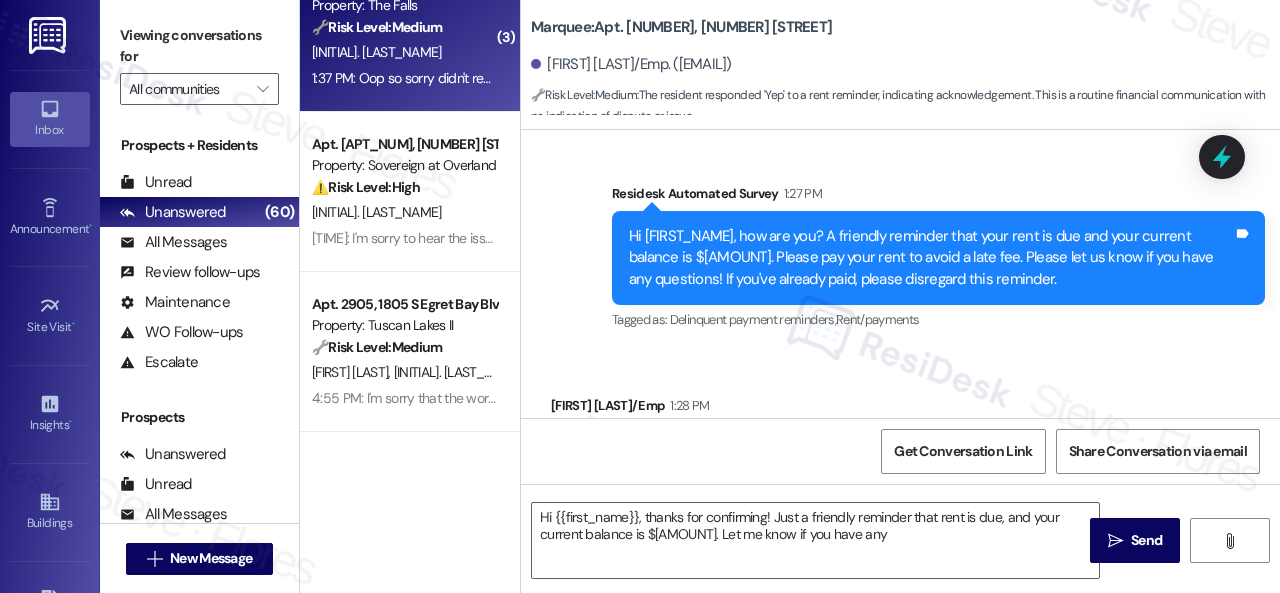 type on "Hi {{first_name}}, thanks for confirming! Just a friendly reminder that rent is due, and your current balance is $1007.49. Let me know if you have any questions" 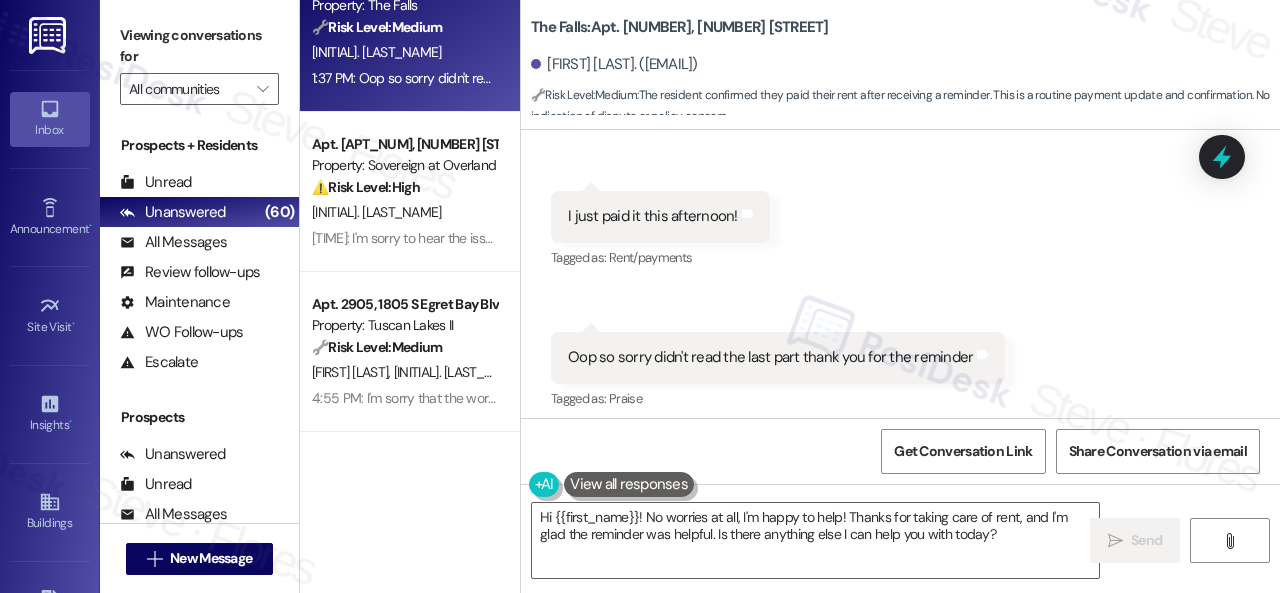 scroll, scrollTop: 3500, scrollLeft: 0, axis: vertical 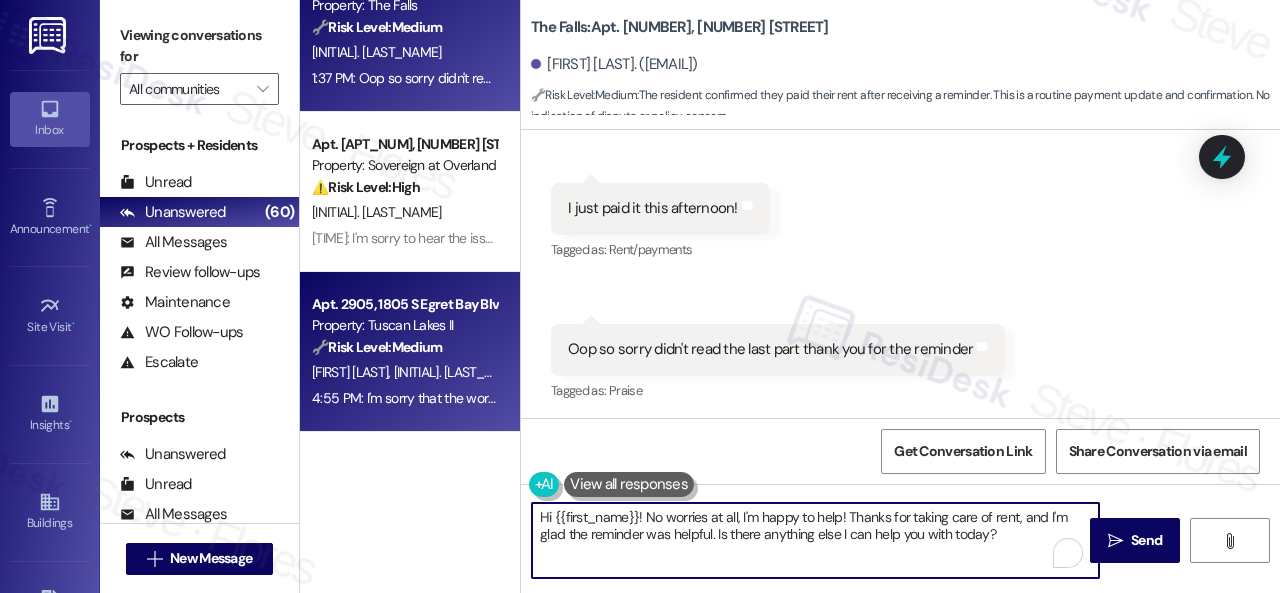drag, startPoint x: 1016, startPoint y: 539, endPoint x: 449, endPoint y: 399, distance: 584.02826 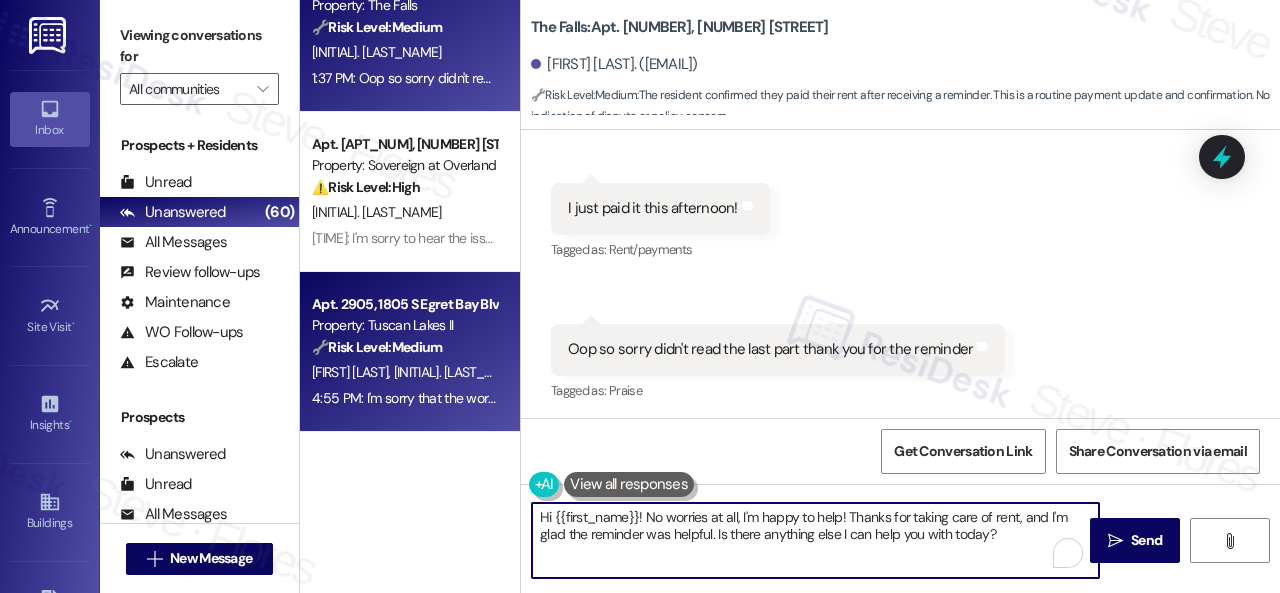click on "( 1 ) Apt. [NUMBER]~[NUMBER], [NUMBER] [STREET] Property: [PROPERTY] 🔧 Risk Level: Medium The resident acknowledges the rent reminder and states they will pay it later that day. This is a standard payment arrangement, not a dispute or urgent financial issue. [FIRST] [LAST] [TIME]: I get paid towards the end of the night...I most definitely will have it done.. [TIME]: I get paid towards the end of the night...I most definitely will have it done.. ( 1 ) Apt. [NUMBER], [NUMBER] [STREET] Property: [PROPERTY] 🔧 Risk Level: Medium The resident is simply acknowledging a rent reminder. This is a routine communication and does not indicate any urgent issue or dispute. [FIRST] [LAST] [TIME]: Thank you so much! [TIME]: Thank you so much! Apt. [NUMBER], [NUMBER] [STREET] Property: [PROPERTY] 🔧 Risk Level: Medium The resident confirmed they paid their rent after receiving a reminder. This is a routine payment update and confirmation. No indication of dispute or policy concern. [FIRST] [LAST] Apt. [NUMBER]~[NUMBER], [NUMBER] [STREET] ⚠️ High" at bounding box center [790, 296] 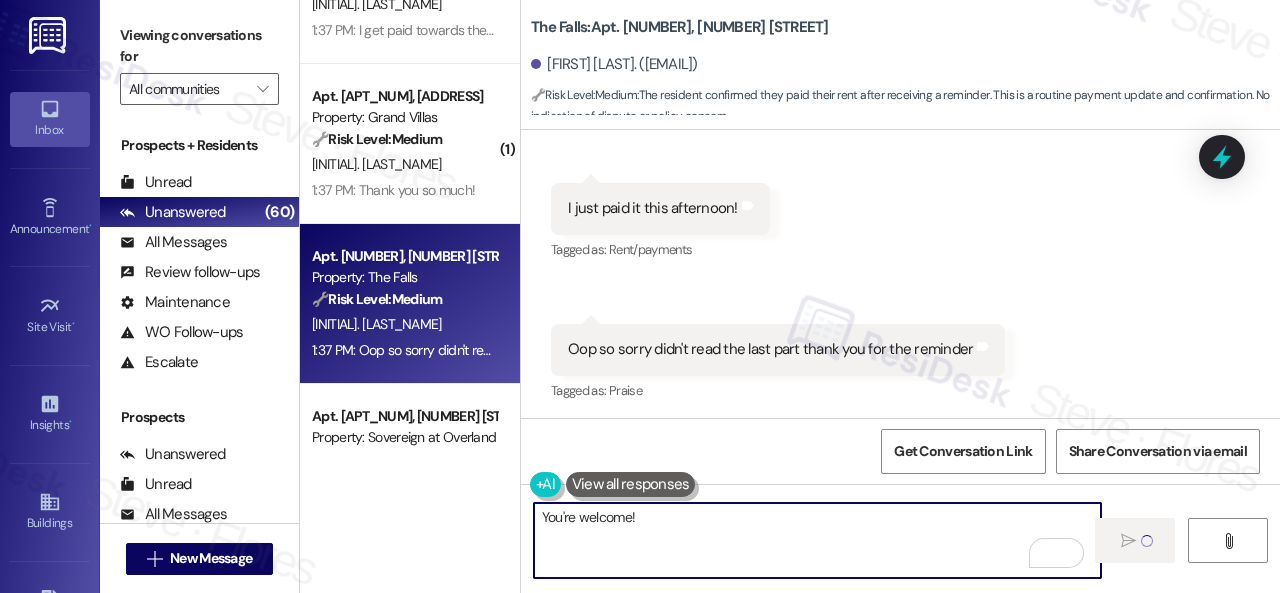 scroll, scrollTop: 6148, scrollLeft: 0, axis: vertical 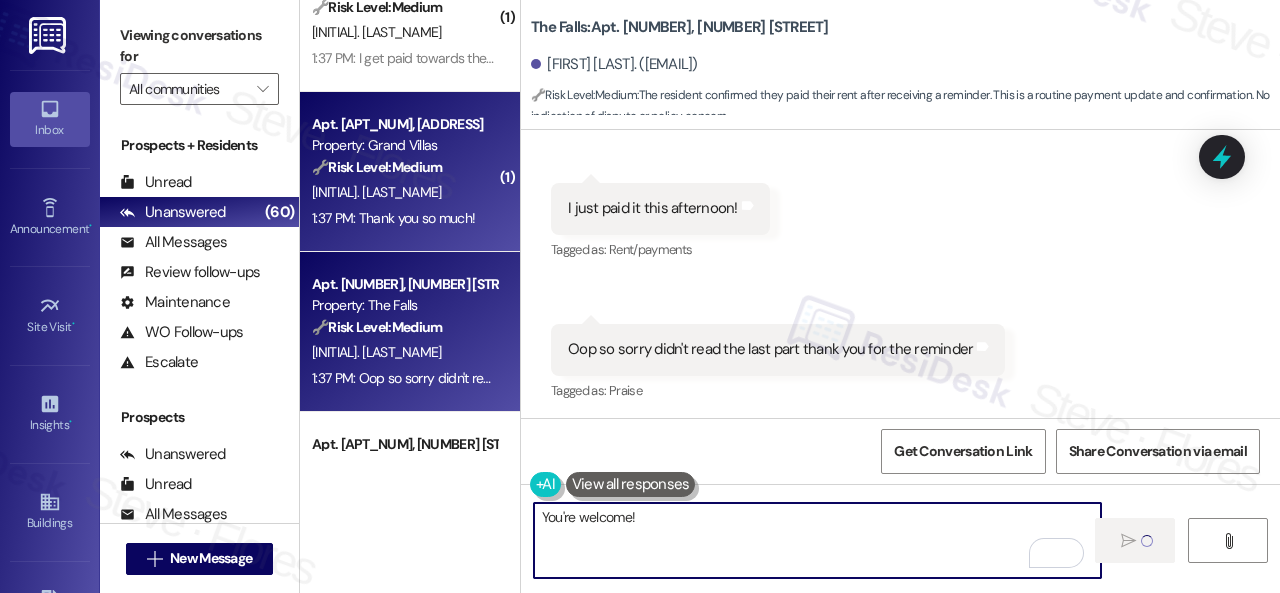 type on "You're welcome!" 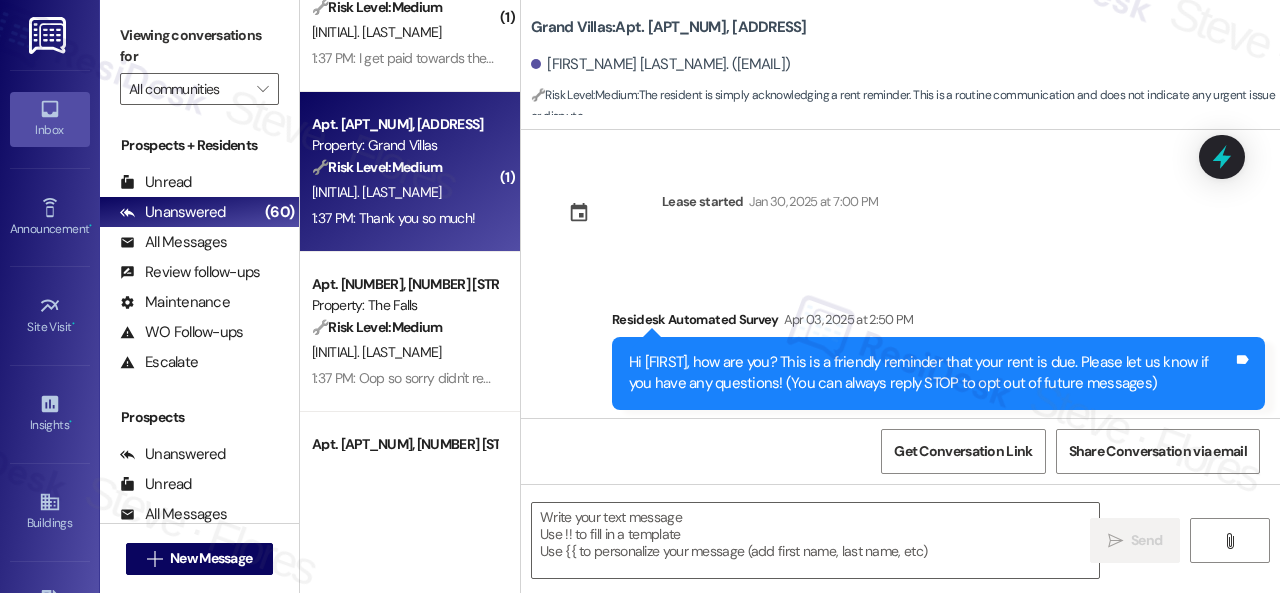 scroll, scrollTop: 24605, scrollLeft: 0, axis: vertical 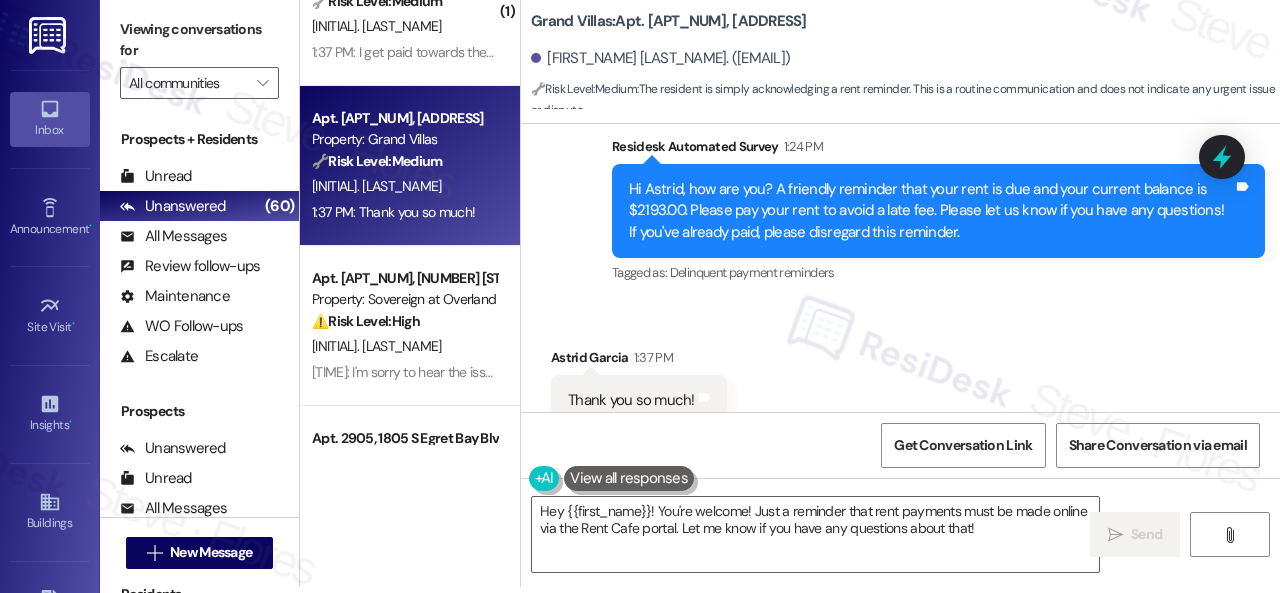 drag, startPoint x: 984, startPoint y: 525, endPoint x: 487, endPoint y: 461, distance: 501.1038 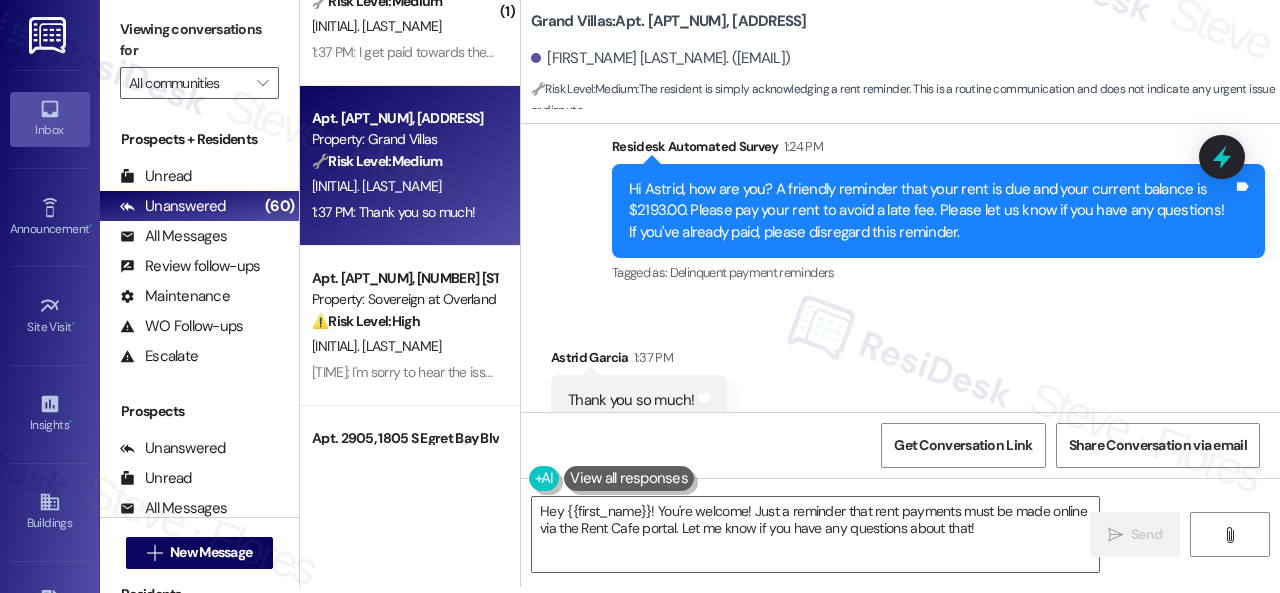 click on "Hey {{first_name}}! You're welcome! Just a reminder that rent payments must be made online via the Rent Cafe portal. Let me know if you have any questions about that!" at bounding box center [805, 534] 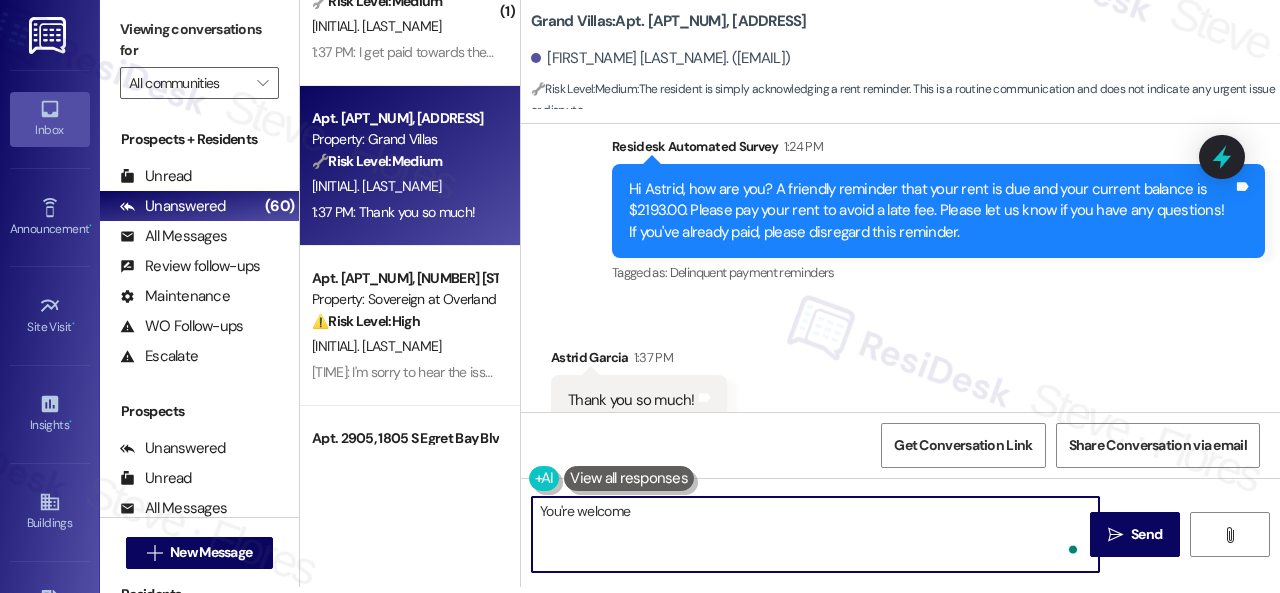 type on "You're welcome!" 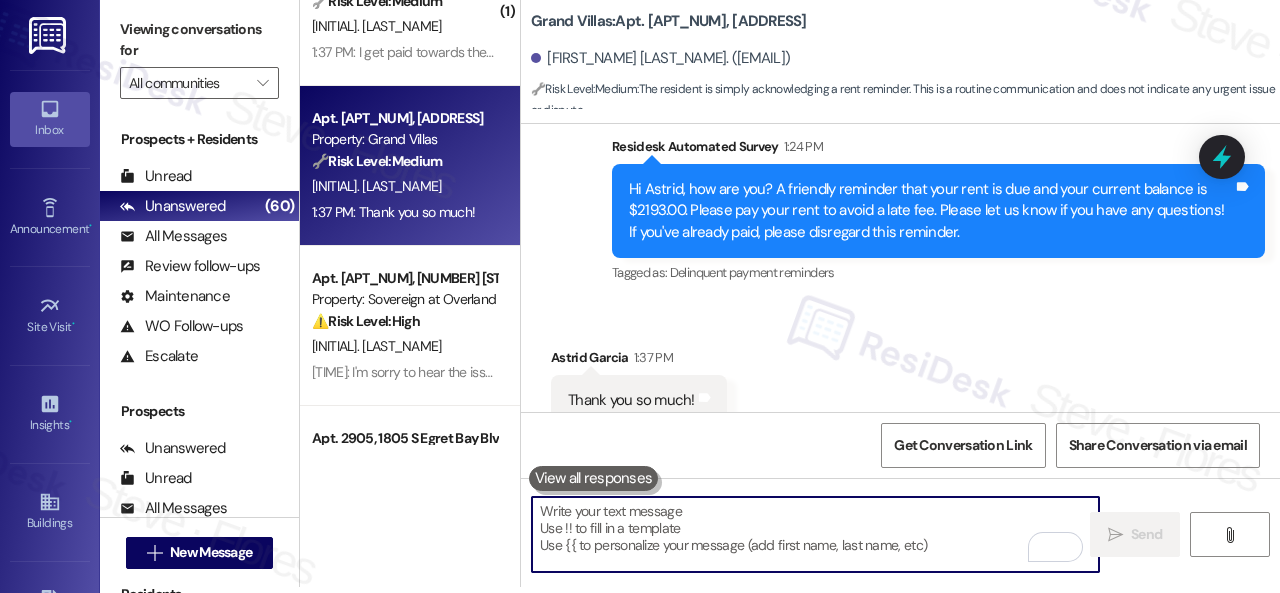 scroll, scrollTop: 24604, scrollLeft: 0, axis: vertical 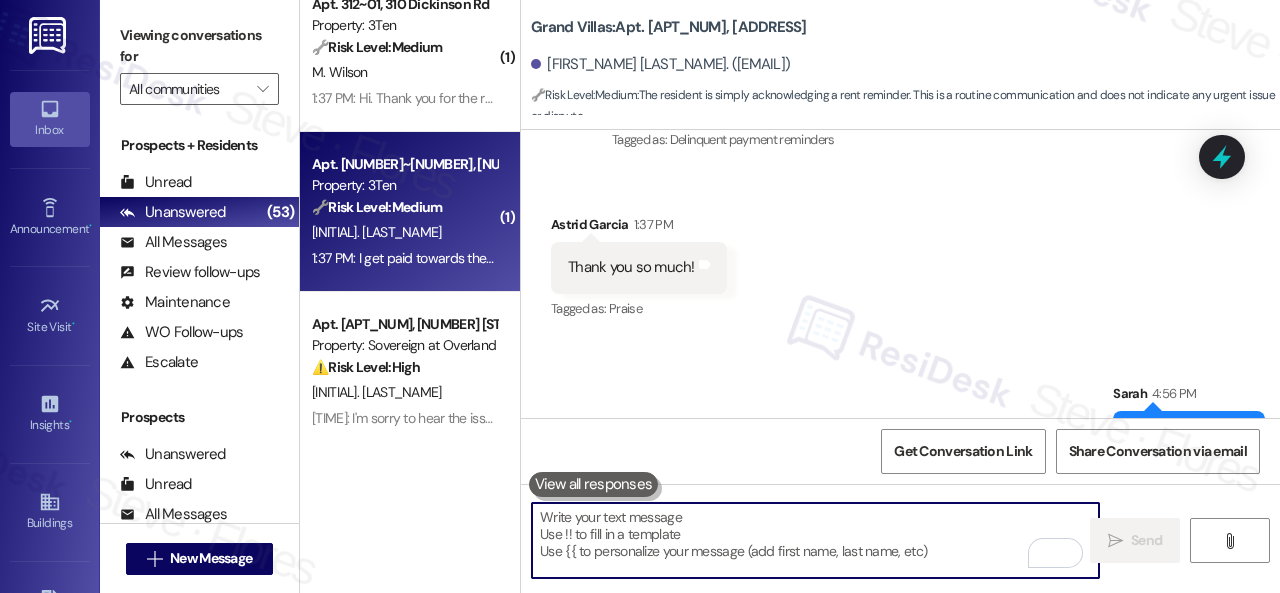 type 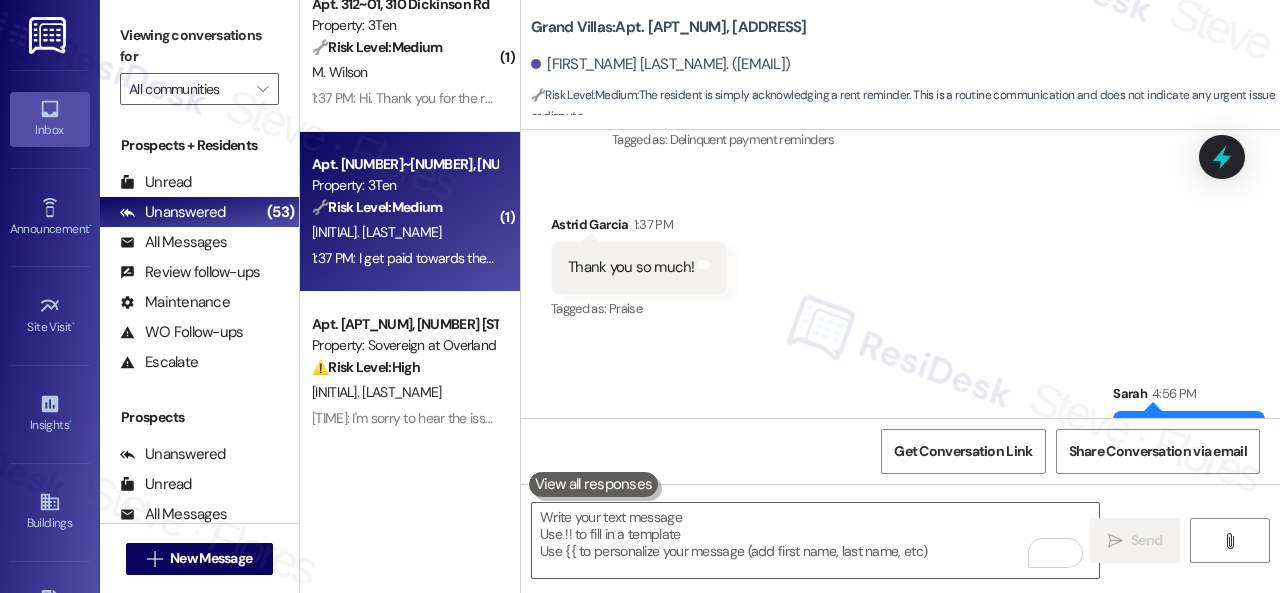 click on "[FIRST_NAME] [LAST_NAME]" at bounding box center (404, 232) 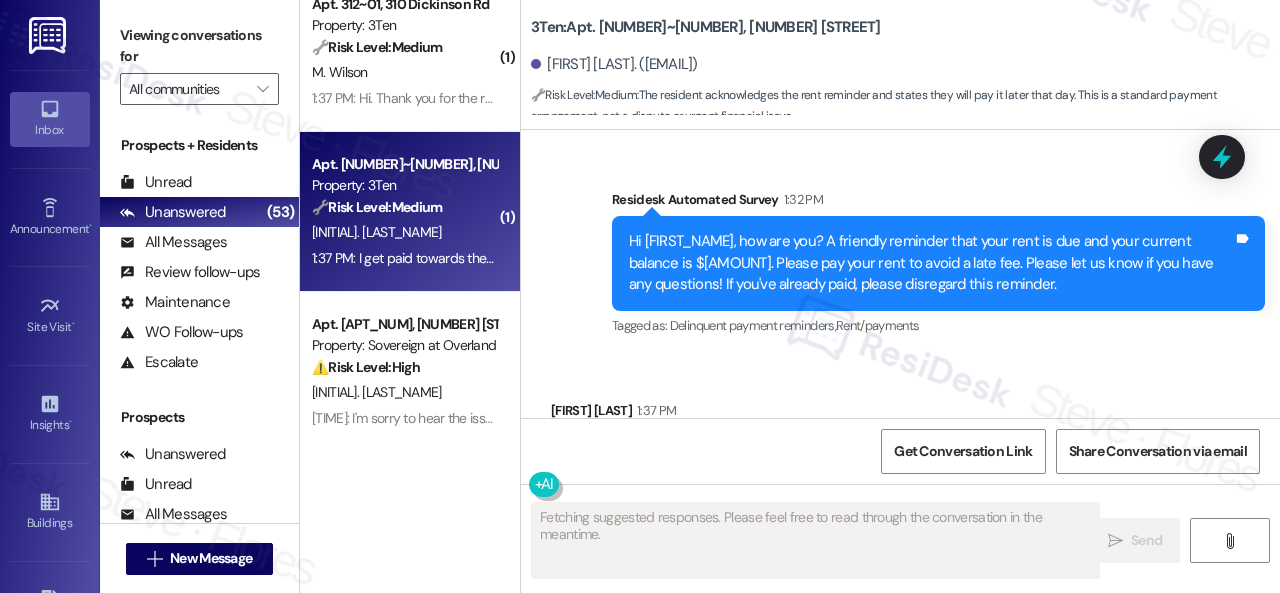 scroll, scrollTop: 8278, scrollLeft: 0, axis: vertical 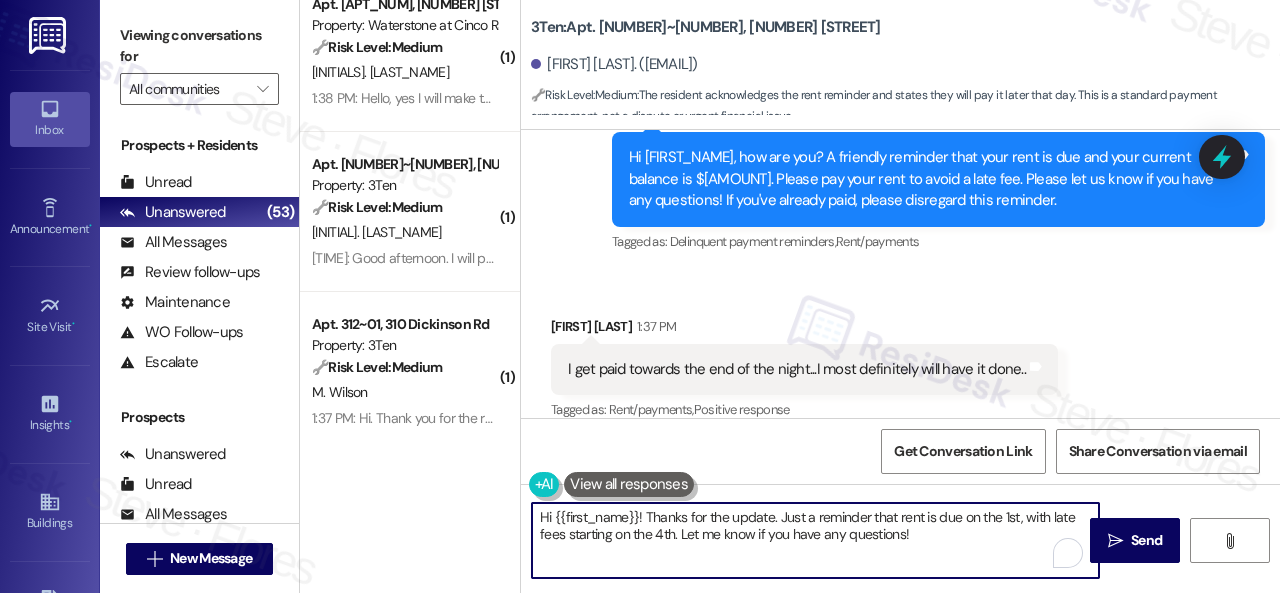 drag, startPoint x: 644, startPoint y: 515, endPoint x: 492, endPoint y: 515, distance: 152 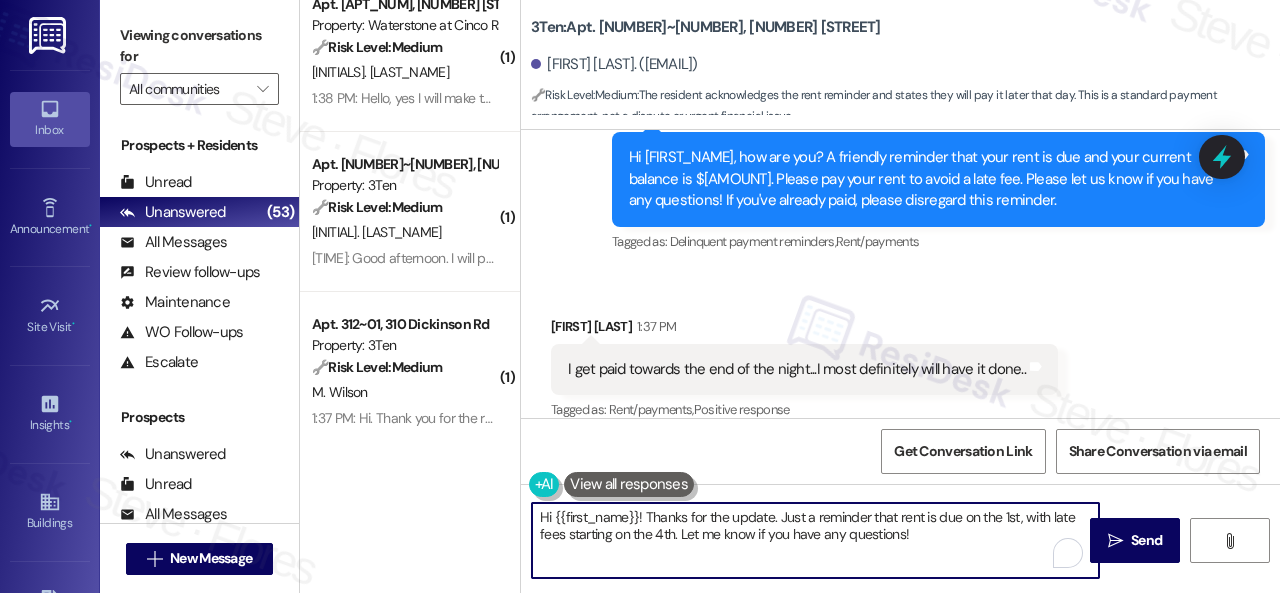 click on "( 1 ) Apt. A3~0101, 2600 Cityview Drive Property: City View 🔧  Risk Level:  Medium The resident is requesting to opt out a leaseholder from receiving text messages. This is a non-urgent request related to lease management and communication preferences. N. Trujillo Cruz 1:43 PM: Hey Sarah, I haven't added Dewain to my lease yet. Can we opt out of him not being sent texts  from the lease yet. Thank you. 1:43 PM: Hey Sarah, I haven't added Dewain to my lease yet. Can we opt out of him not being sent texts  from the lease yet. Thank you. ( 1 ) Apt. 4311, 2 Stadium Dr Property: Imperial Lofts 🔧  Risk Level:  Medium The resident acknowledges the rent reminder and confirms payment. This is a routine payment update with no indication of a dispute or issue. S. Maeker 1:39 PM: Hey! My apologies i completely forgot. I just paid it!  1:39 PM: Hey! My apologies i completely forgot. I just paid it!  ( 1 ) Apt. 14107, 6855 S Mason Rd Property: Waterstone at Cinco Ranch 🔧  Risk Level:  Medium M. Minota ( 1 ) 🔧 (" at bounding box center [790, 296] 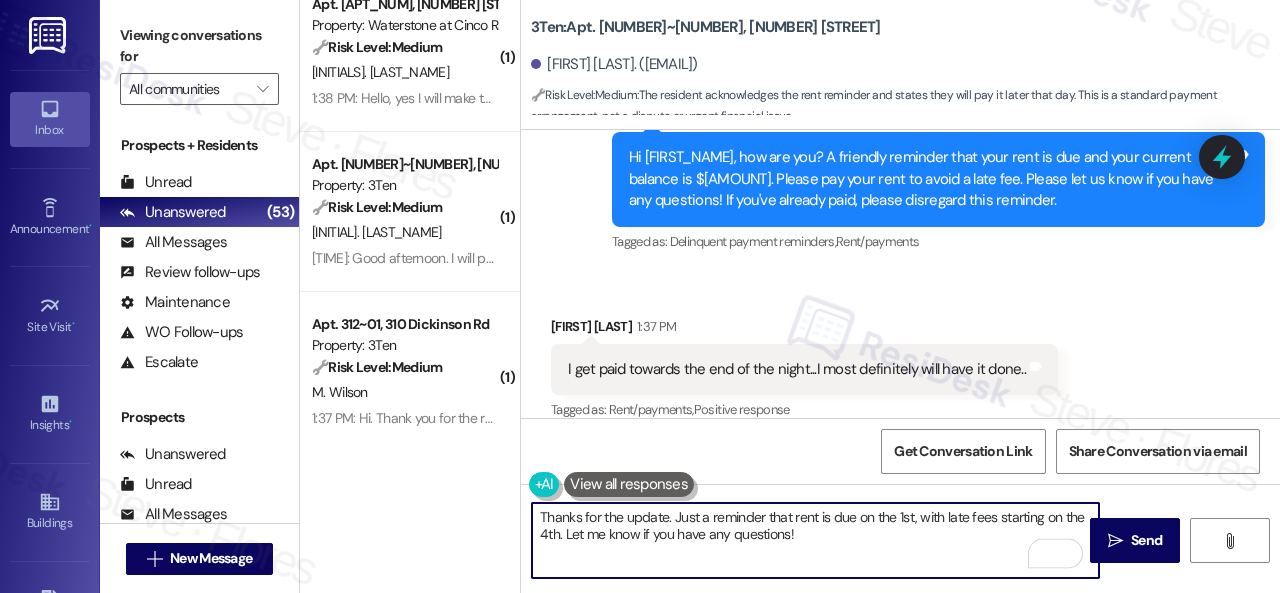 drag, startPoint x: 675, startPoint y: 521, endPoint x: 781, endPoint y: 544, distance: 108.46658 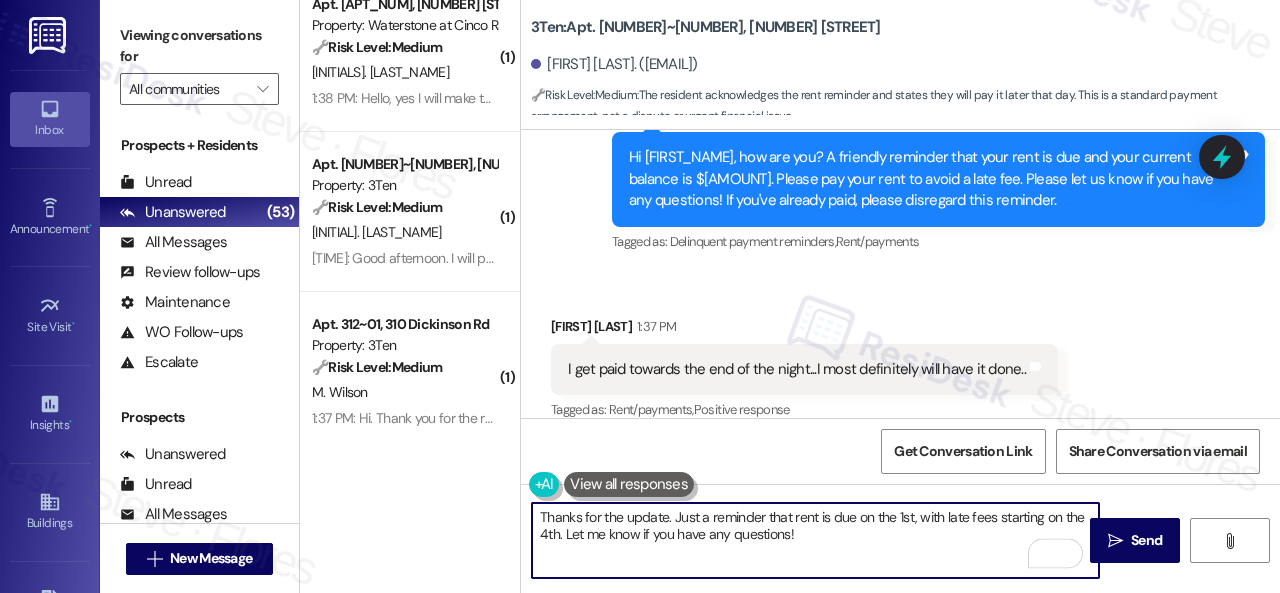 click on "Thanks for the update. Just a reminder that rent is due on the 1st, with late fees starting on the 4th. Let me know if you have any questions!" at bounding box center [815, 540] 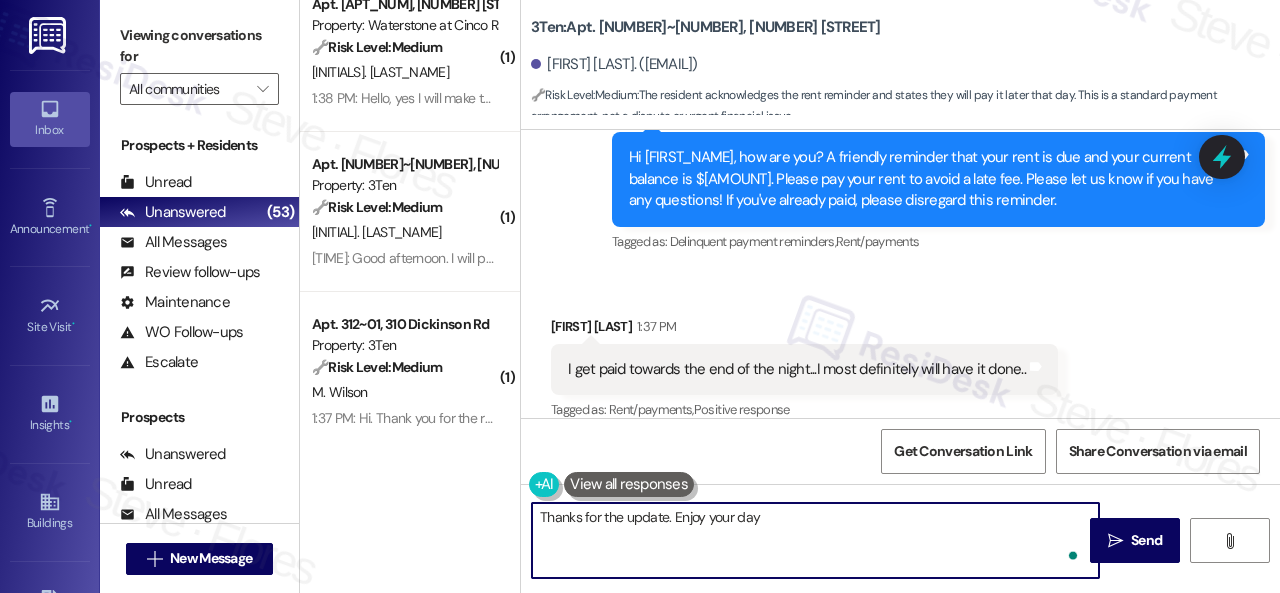 type on "Thanks for the update. Enjoy your day!" 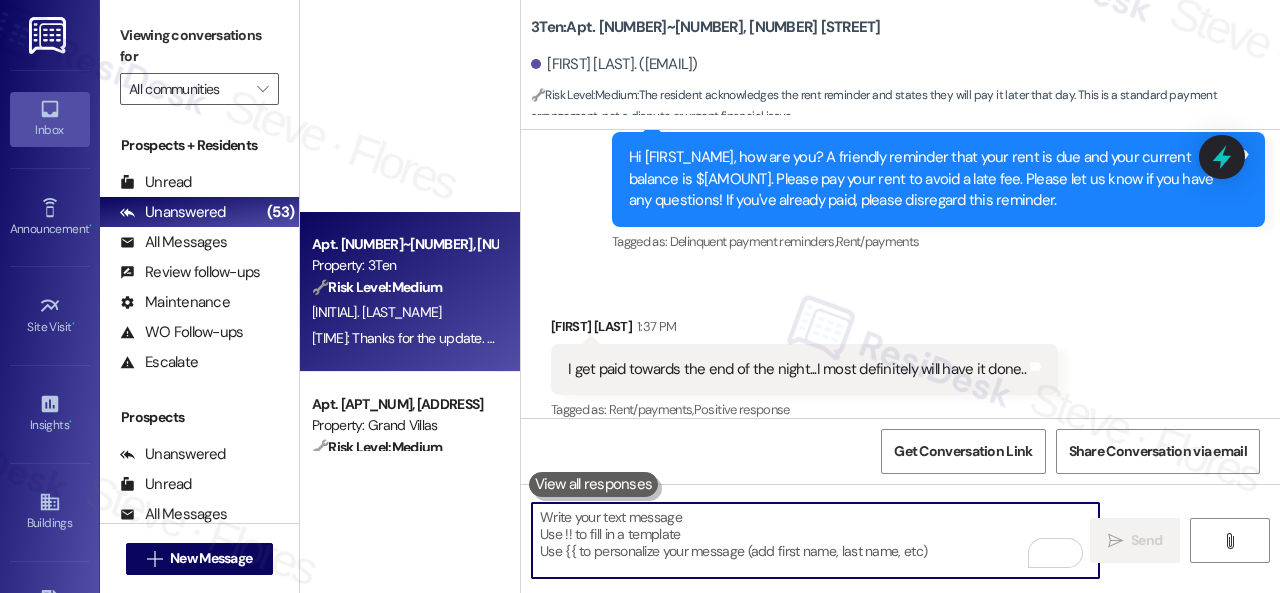 scroll, scrollTop: 7548, scrollLeft: 0, axis: vertical 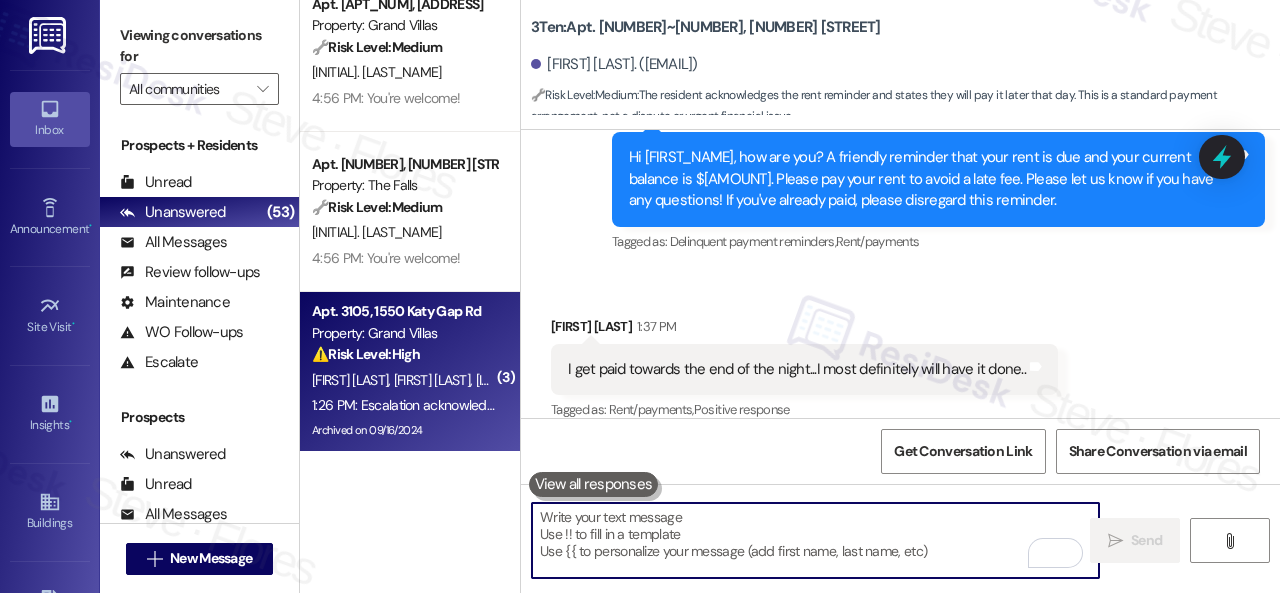 type 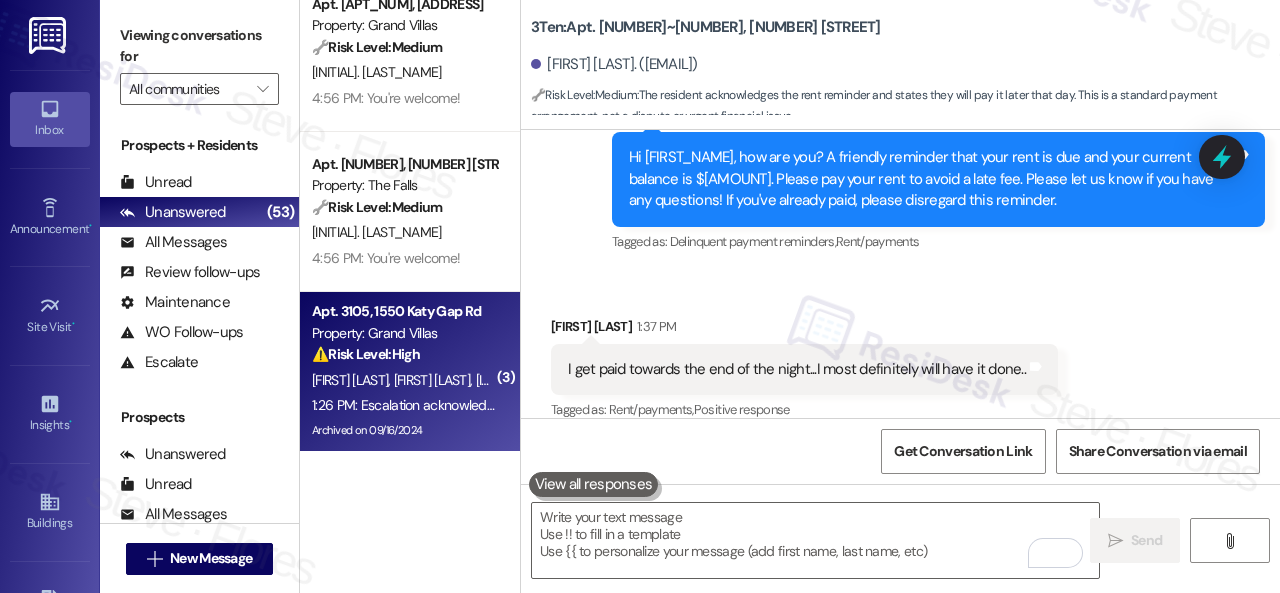 click on "Apt. 3105, 1550 Katy Gap Rd Property: Grand Villas ⚠️  Risk Level:  High The resident indicates that a maintenance work order (door lock batteries) was not completed to their satisfaction. A malfunctioning door lock presents a security risk, requiring prompt attention." at bounding box center (404, 333) 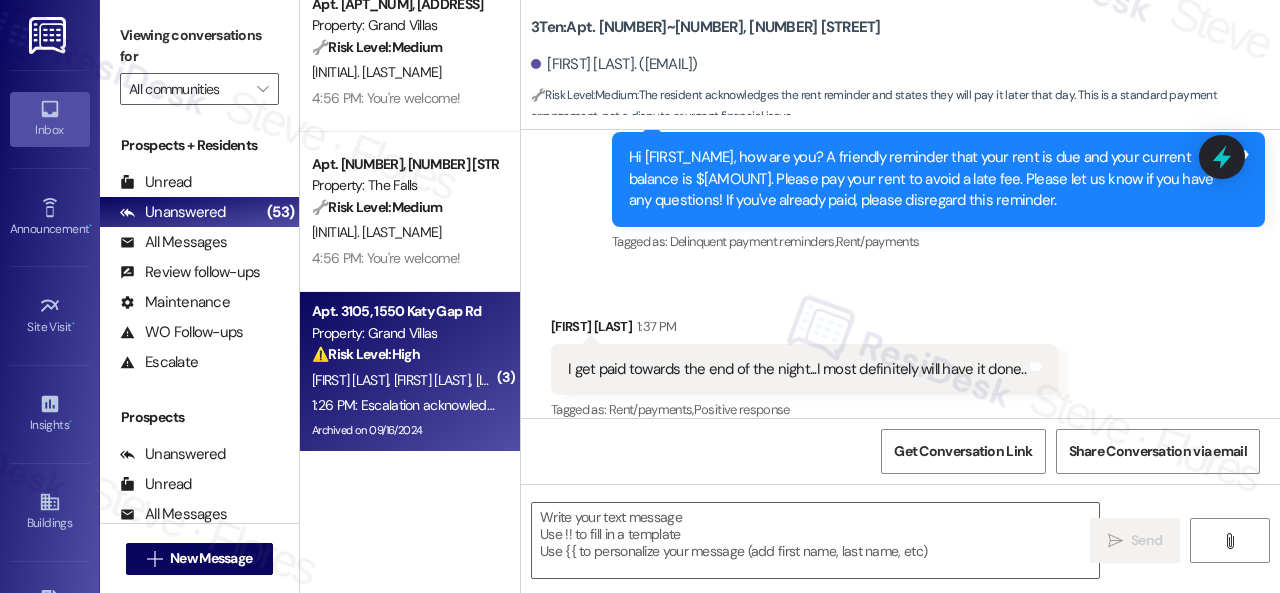 type on "Fetching suggested responses. Please feel free to read through the conversation in the meantime." 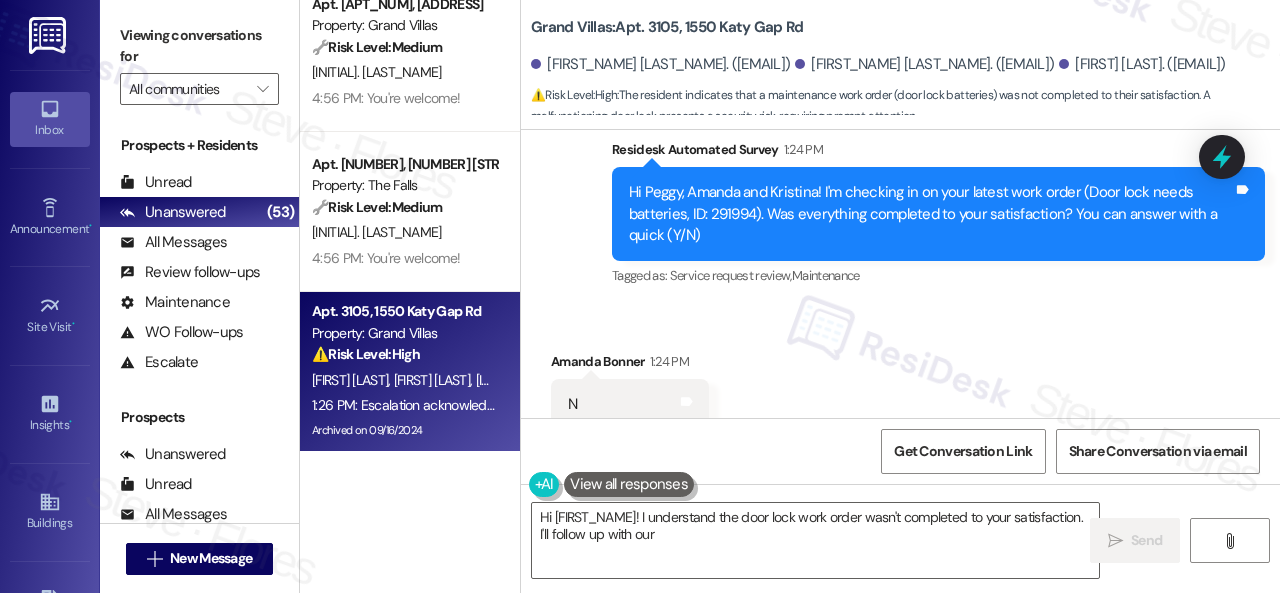 scroll, scrollTop: 17972, scrollLeft: 0, axis: vertical 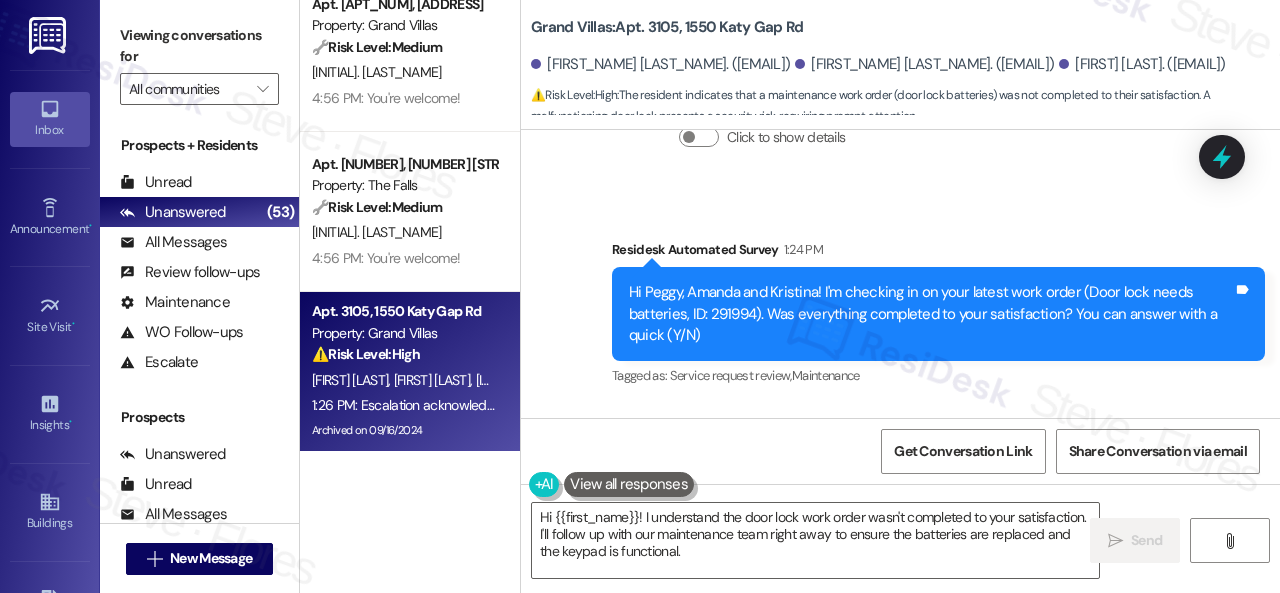 click on "Survey, sent via SMS Residesk Automated Survey 1:24 PM Hi Peggy, Amanda and Kristina! I'm checking in on your latest work order (Door lock needs batteries, ID: 291994). Was everything completed to your satisfaction? You can answer with a quick (Y/N) Tags and notes Tagged as:   Service request review ,  Click to highlight conversations about Service request review Maintenance Click to highlight conversations about Maintenance" at bounding box center (900, 300) 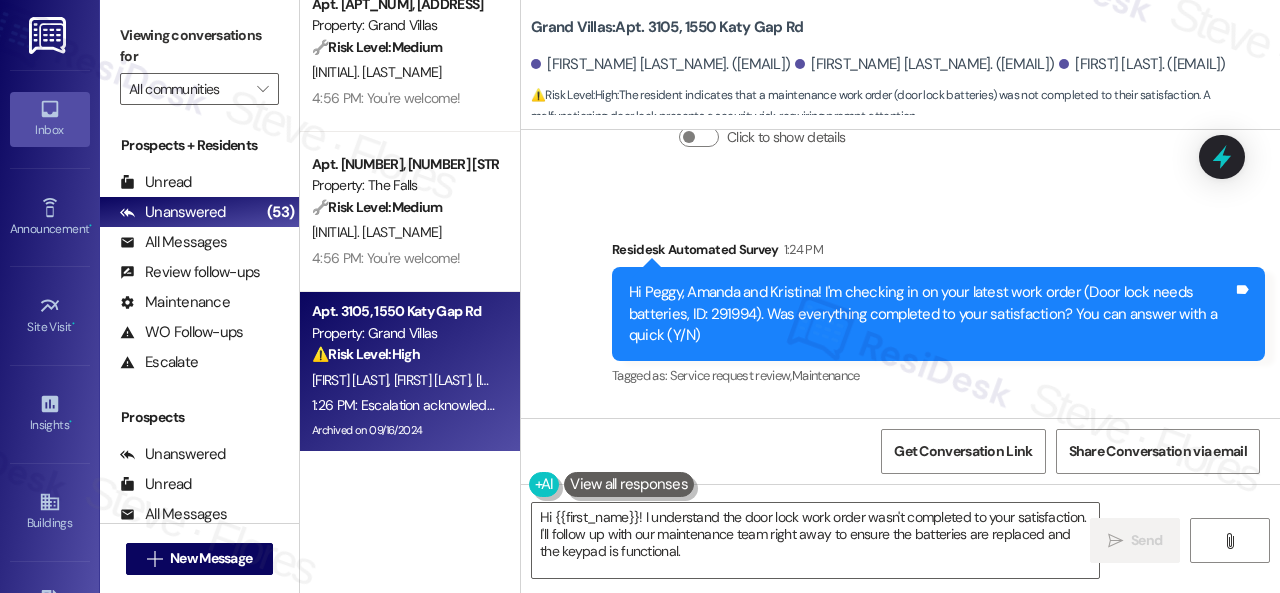 drag, startPoint x: 698, startPoint y: 555, endPoint x: 442, endPoint y: 489, distance: 264.37094 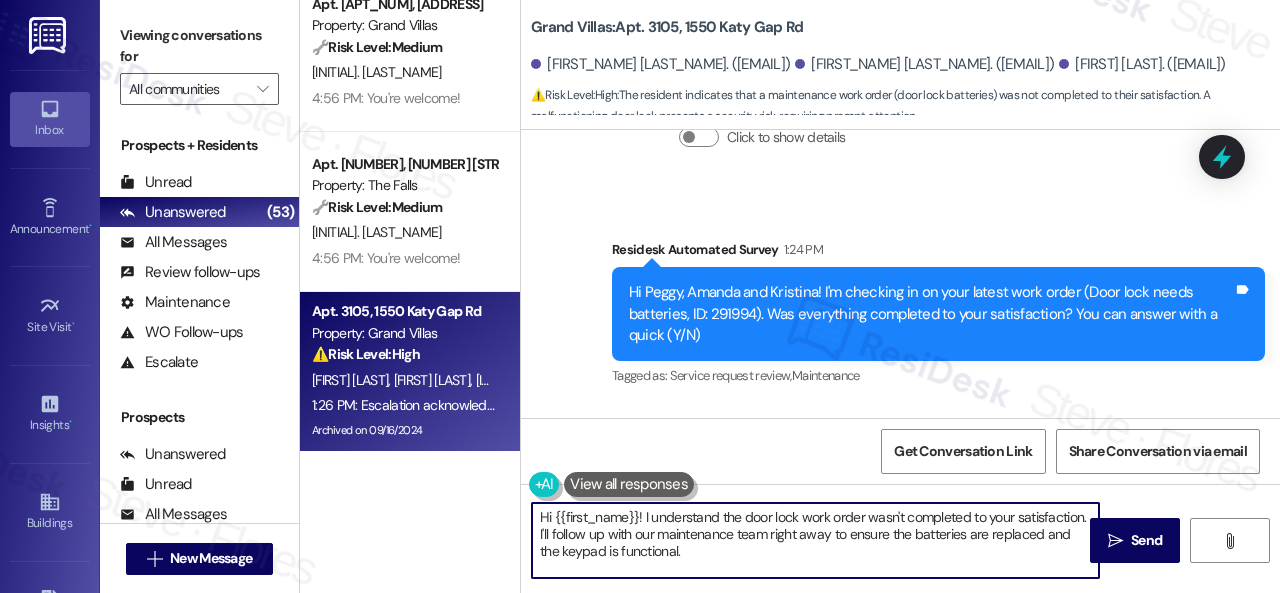 paste on "I'm sorry that the work order wasn't completed to your satisfaction. Can you please provide more details about what went wrong or what needs to be addressed?" 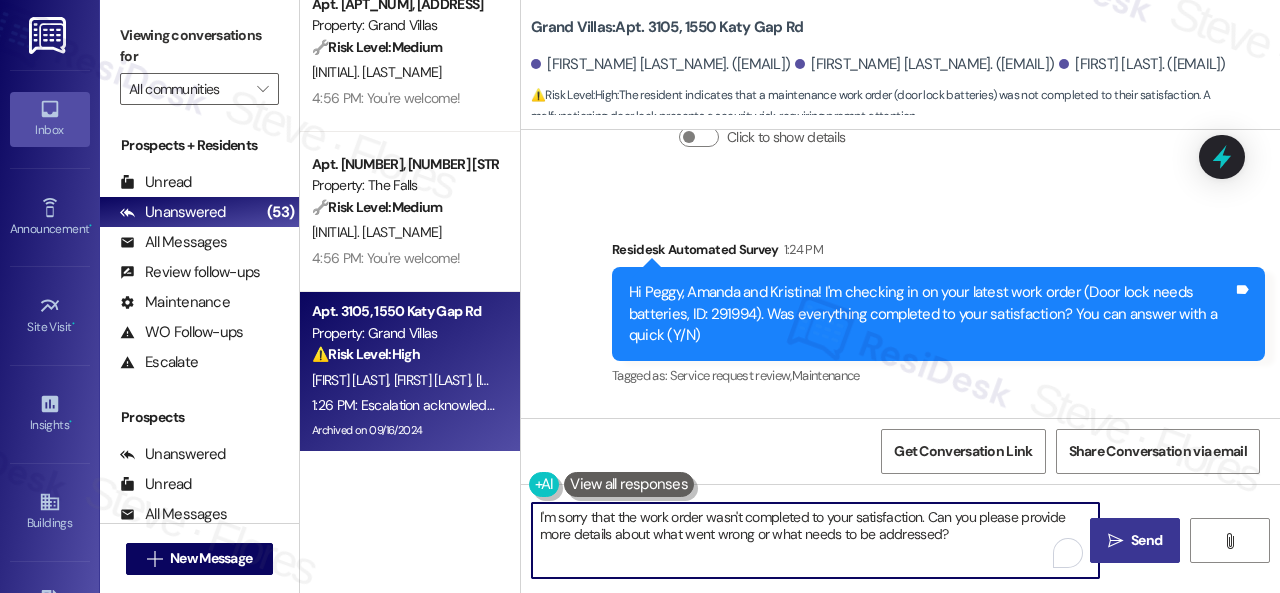type on "I'm sorry that the work order wasn't completed to your satisfaction. Can you please provide more details about what went wrong or what needs to be addressed?" 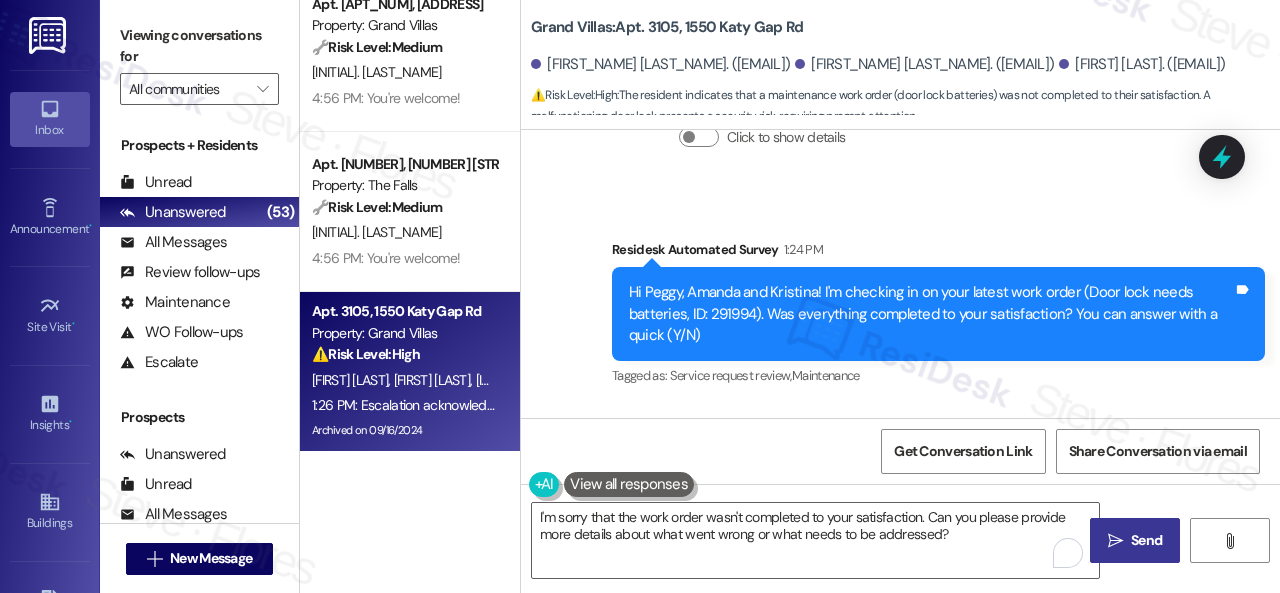 click on "Send" at bounding box center [1146, 540] 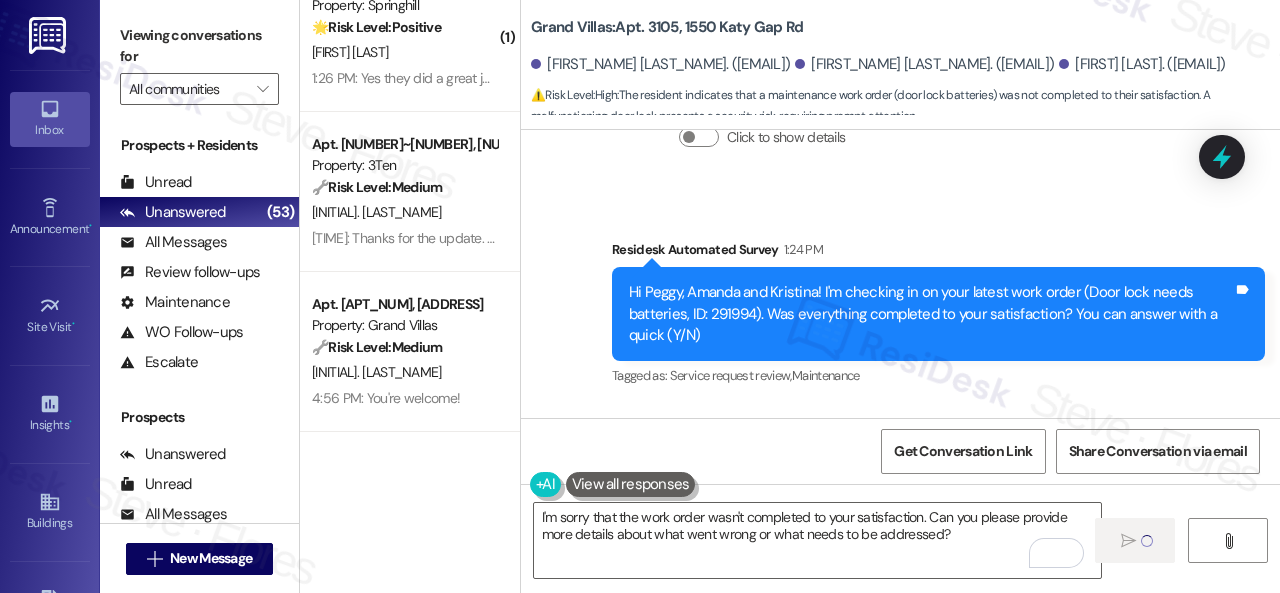 scroll, scrollTop: 7148, scrollLeft: 0, axis: vertical 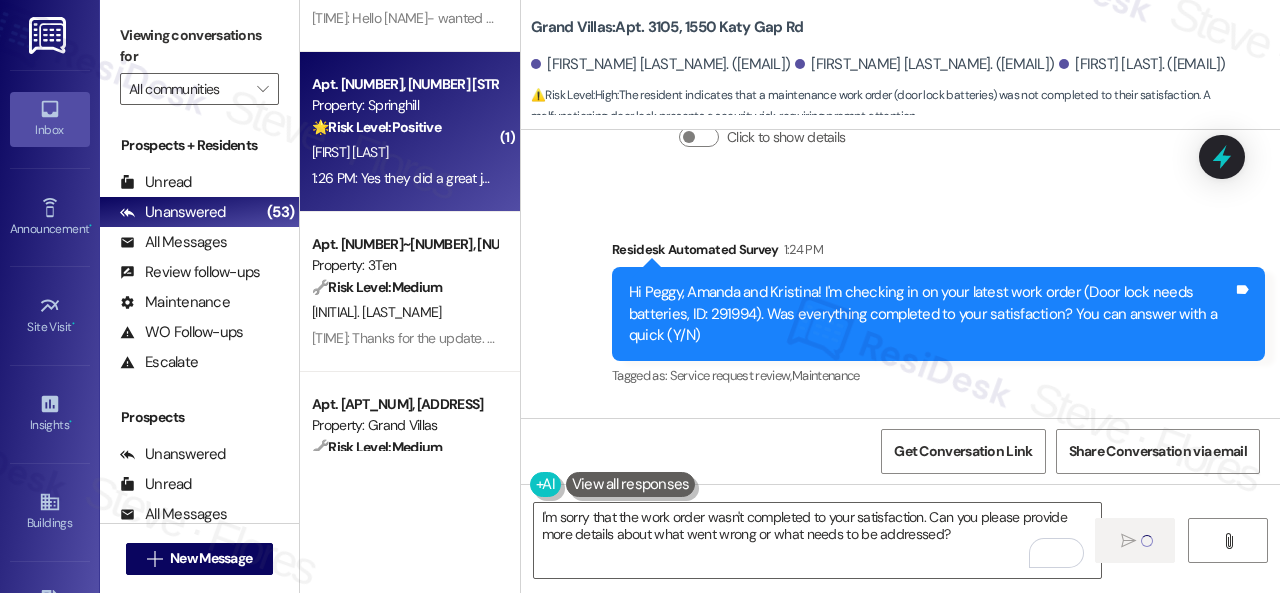 click on "K. Pruente" at bounding box center [404, 152] 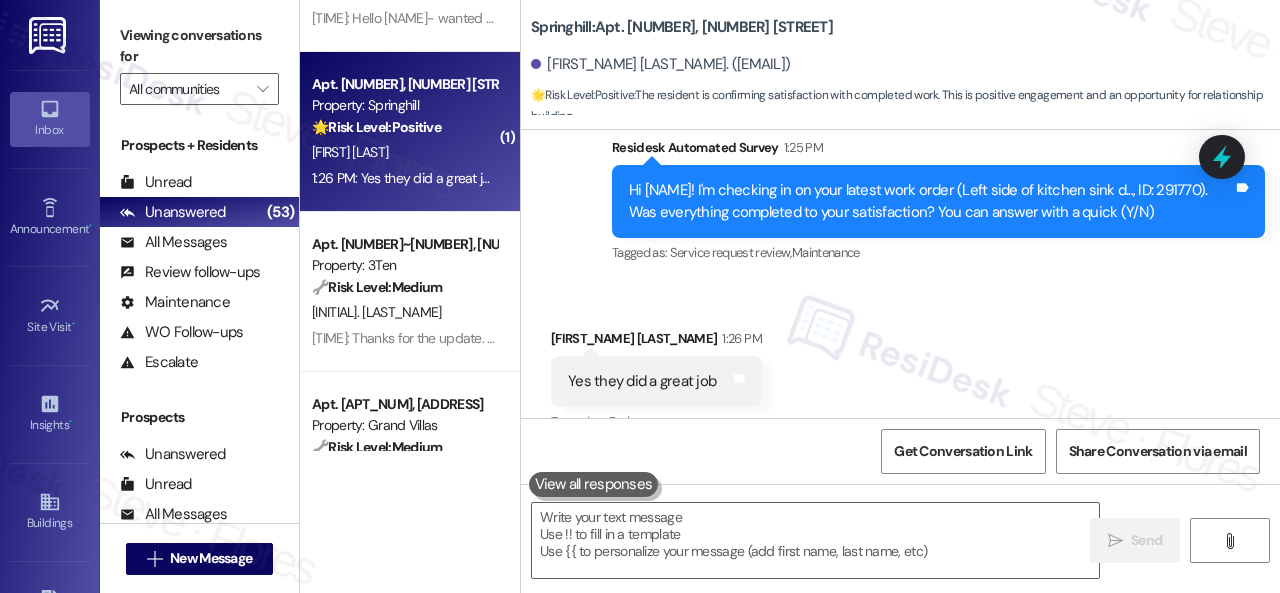 scroll, scrollTop: 1789, scrollLeft: 0, axis: vertical 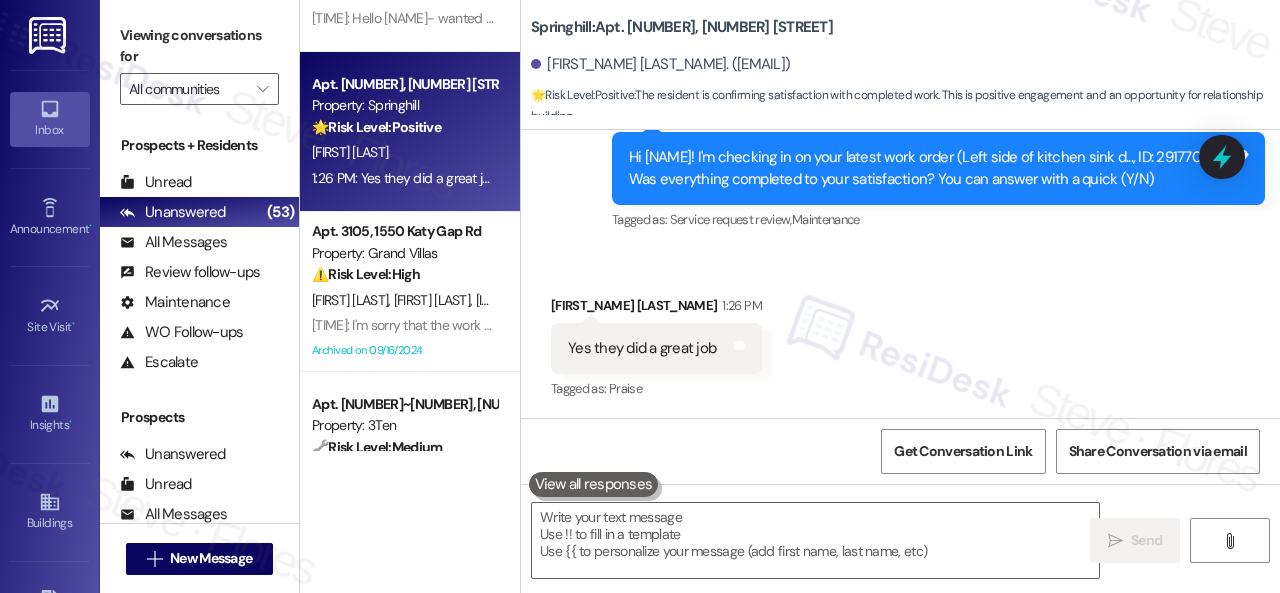 click on "Survey, sent via SMS Residesk Automated Survey 1:25 PM Hi Kenneth! I'm checking in on your latest work order (Left side of kitchen sink d..., ID: 291770). Was everything completed to your satisfaction? You can answer with a quick (Y/N) Tags and notes Tagged as:   Service request review ,  Click to highlight conversations about Service request review Maintenance Click to highlight conversations about Maintenance" at bounding box center (900, 154) 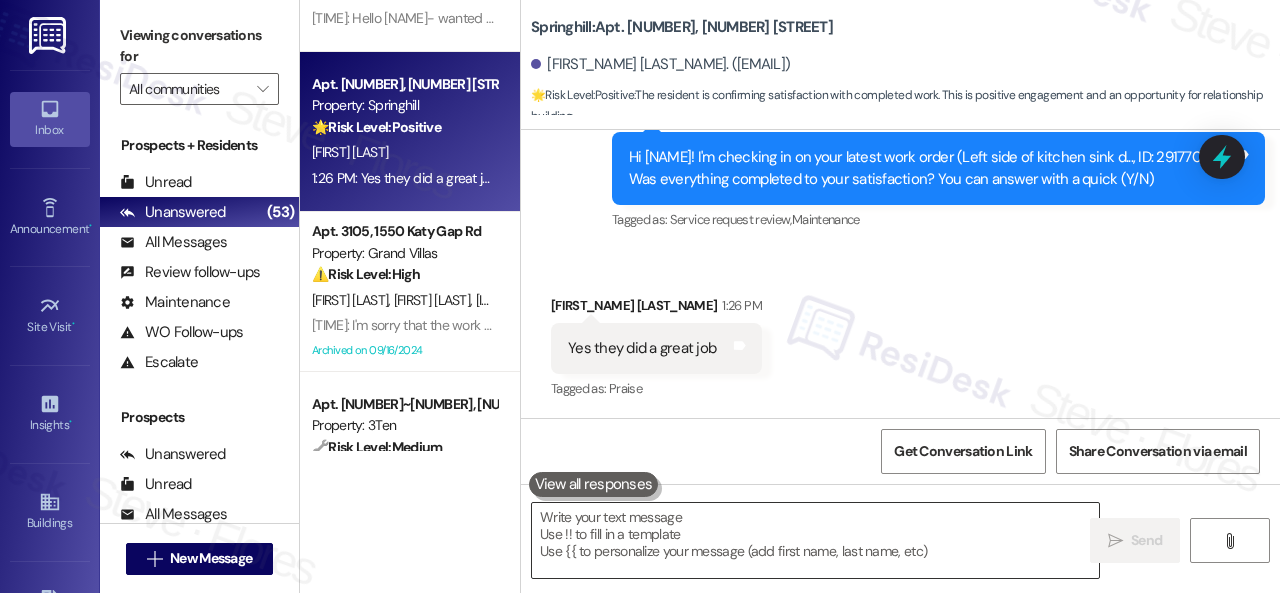 click at bounding box center [815, 540] 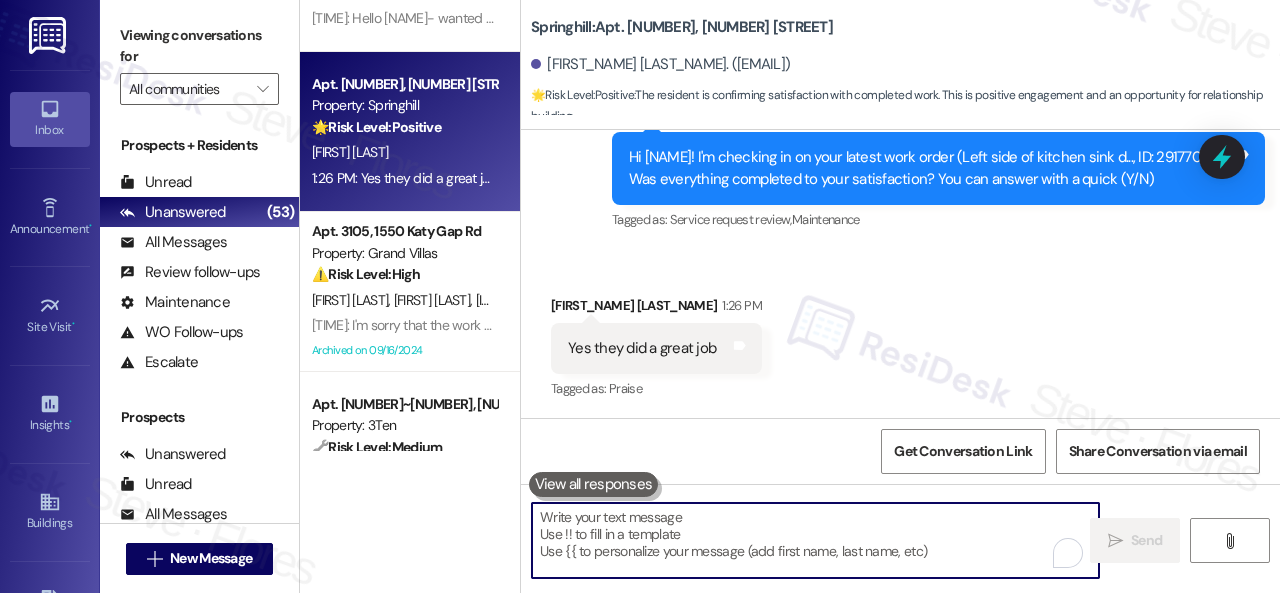 paste on "Glad everything’s all set! If {{property}} met your expectations, please reply with “Yes.” If not, no problem — we’d love to hear your feedback so we can continue to improve. Thank you!" 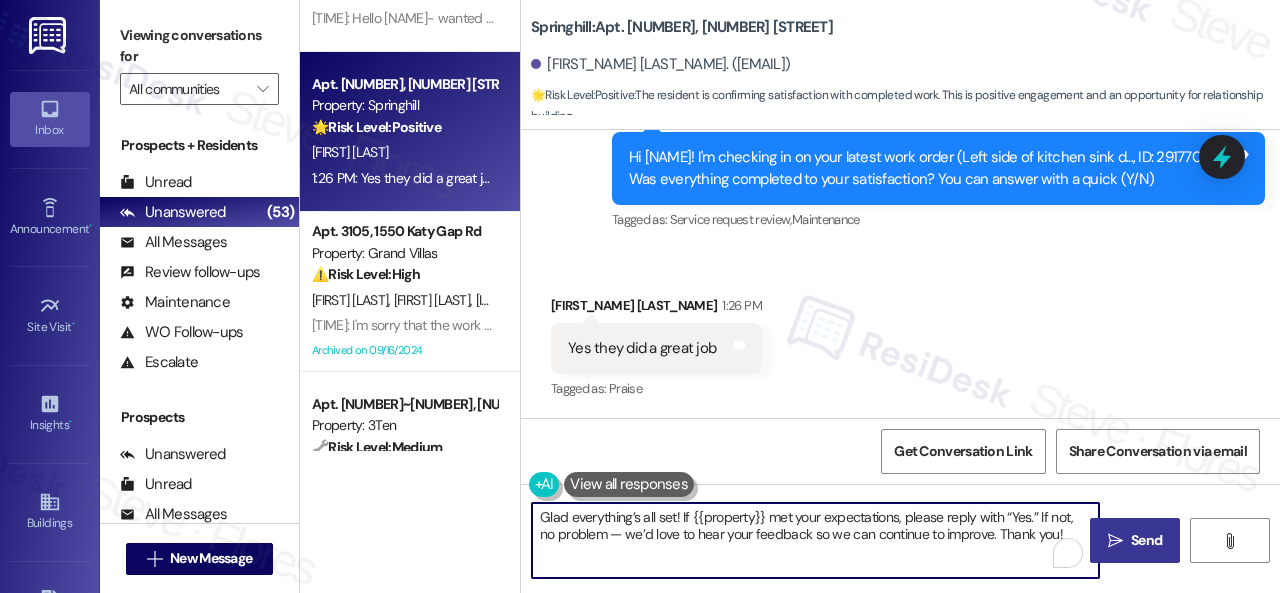type on "Glad everything’s all set! If {{property}} met your expectations, please reply with “Yes.” If not, no problem — we’d love to hear your feedback so we can continue to improve. Thank you!" 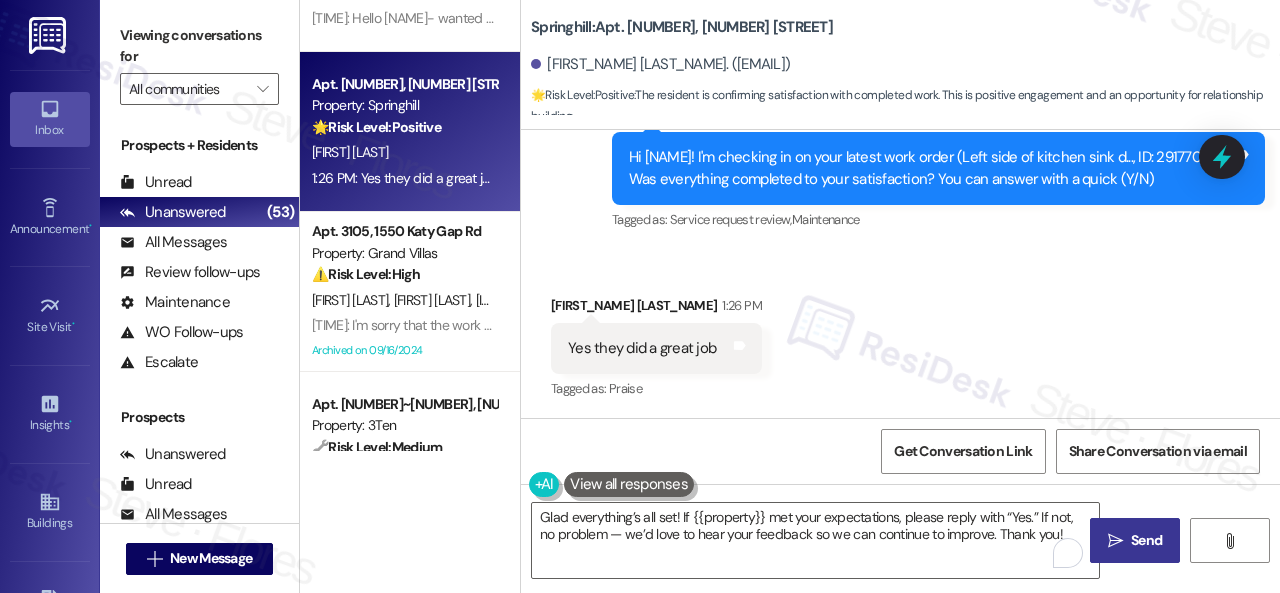 click on " Send" at bounding box center (1135, 540) 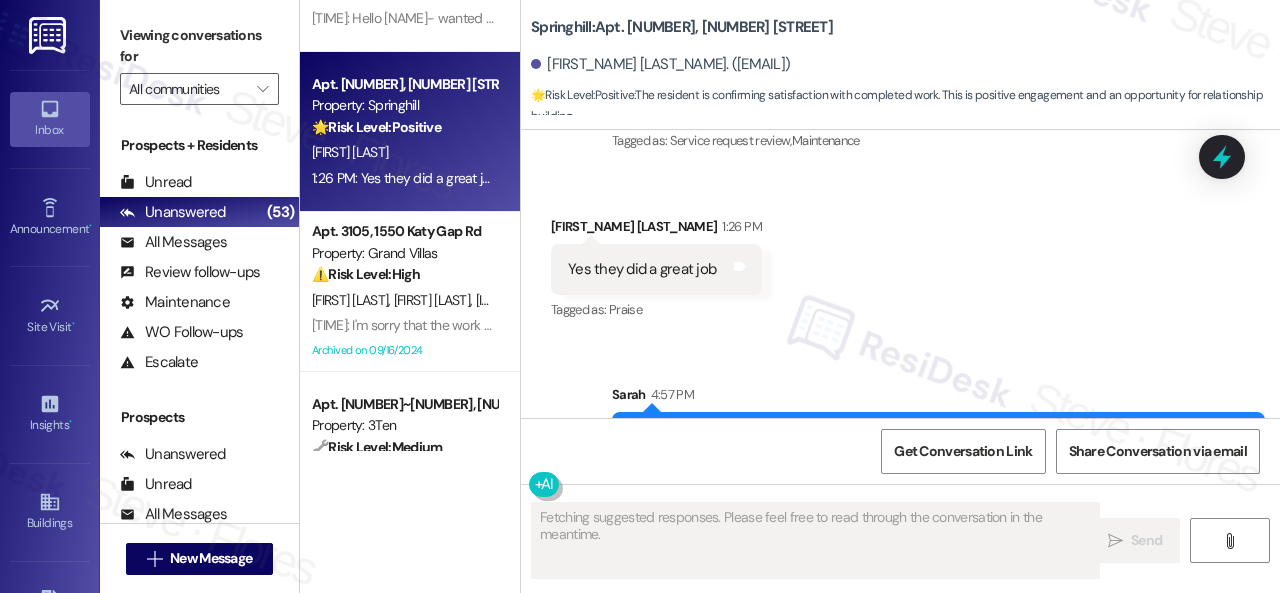 scroll, scrollTop: 1951, scrollLeft: 0, axis: vertical 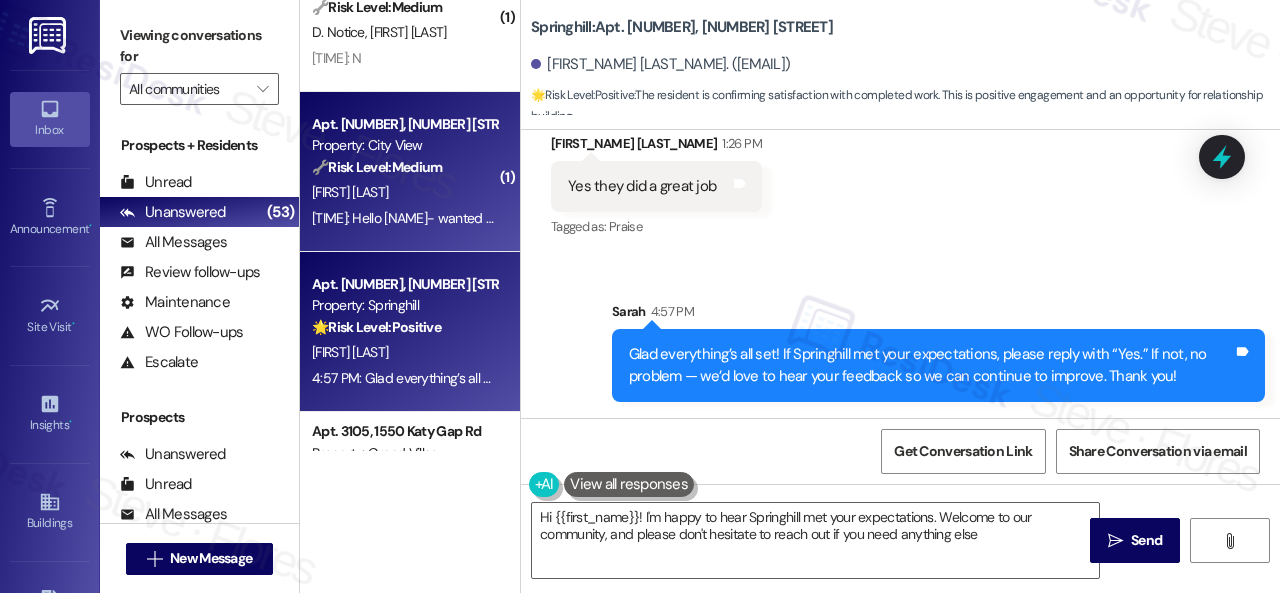 type on "Hi {{first_name}}! I'm happy to hear Springhill met your expectations. Welcome to our community, and please don't hesitate to reach out if you need anything else!" 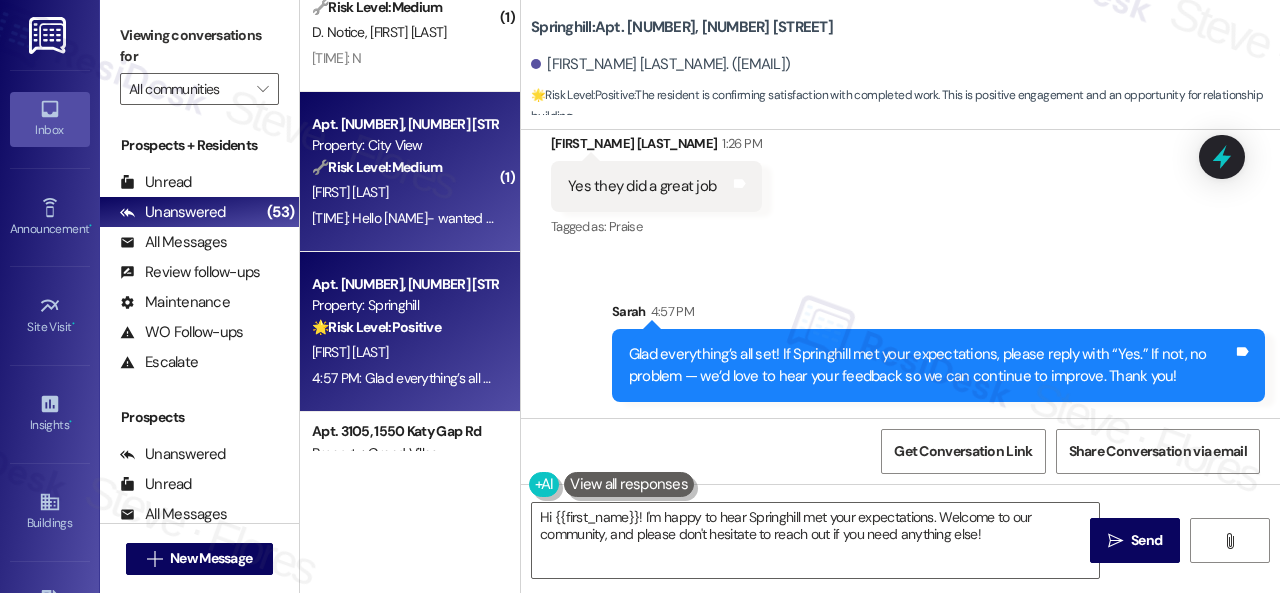 click on "L. Elivo Jerez" at bounding box center (404, 192) 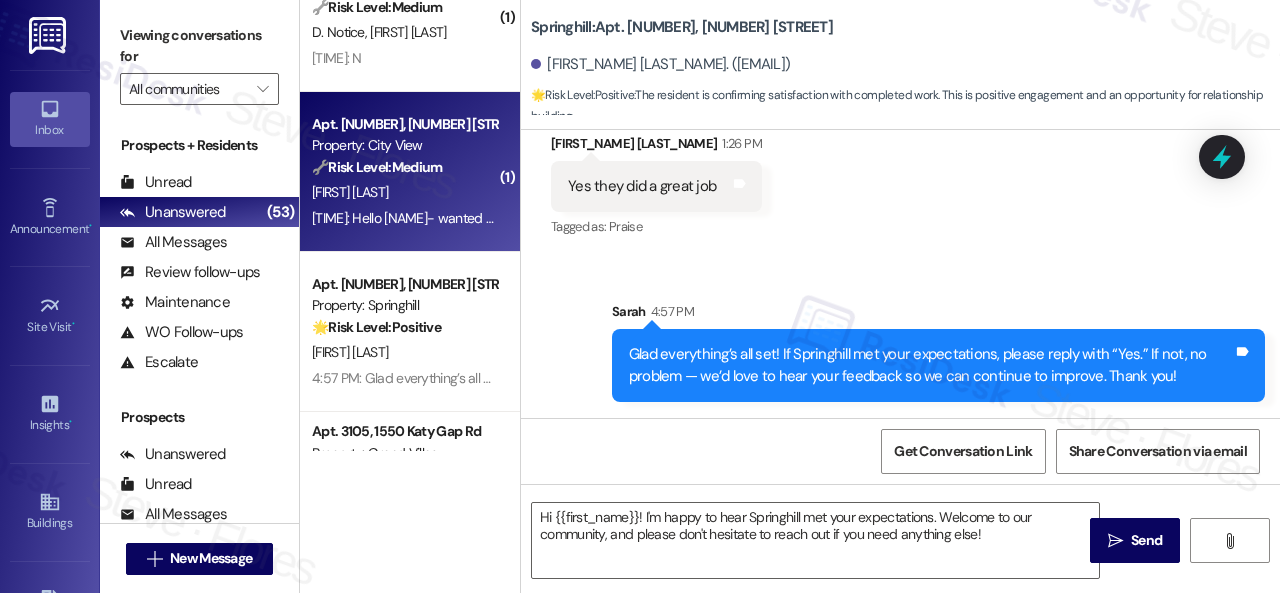 type on "Fetching suggested responses. Please feel free to read through the conversation in the meantime." 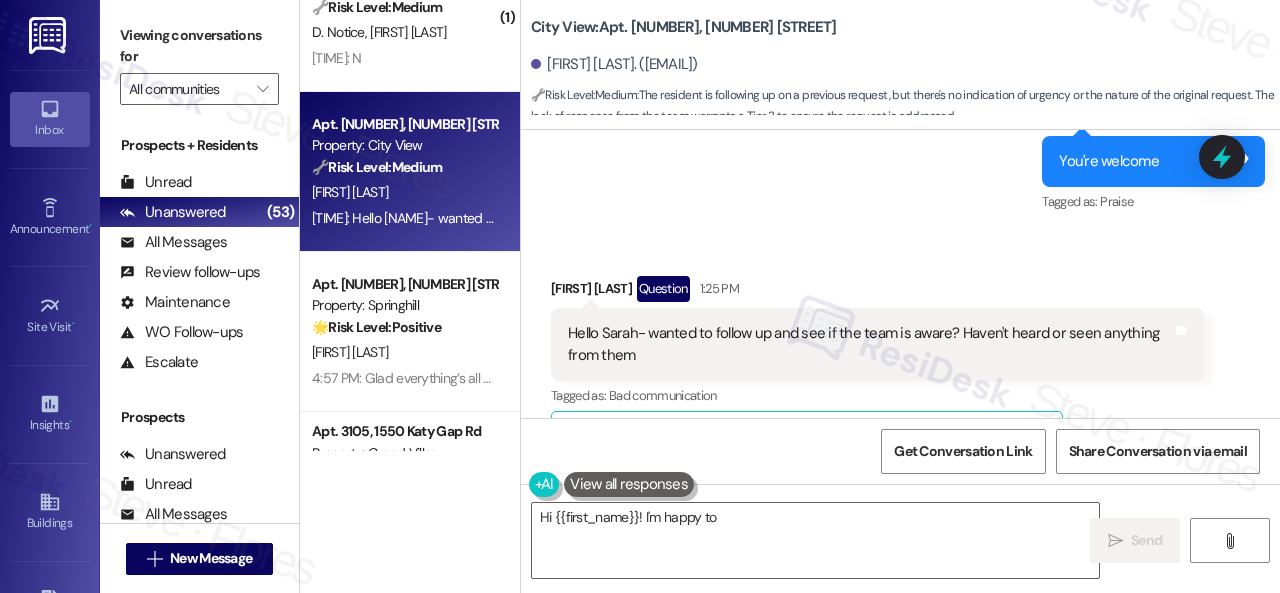 scroll, scrollTop: 5958, scrollLeft: 0, axis: vertical 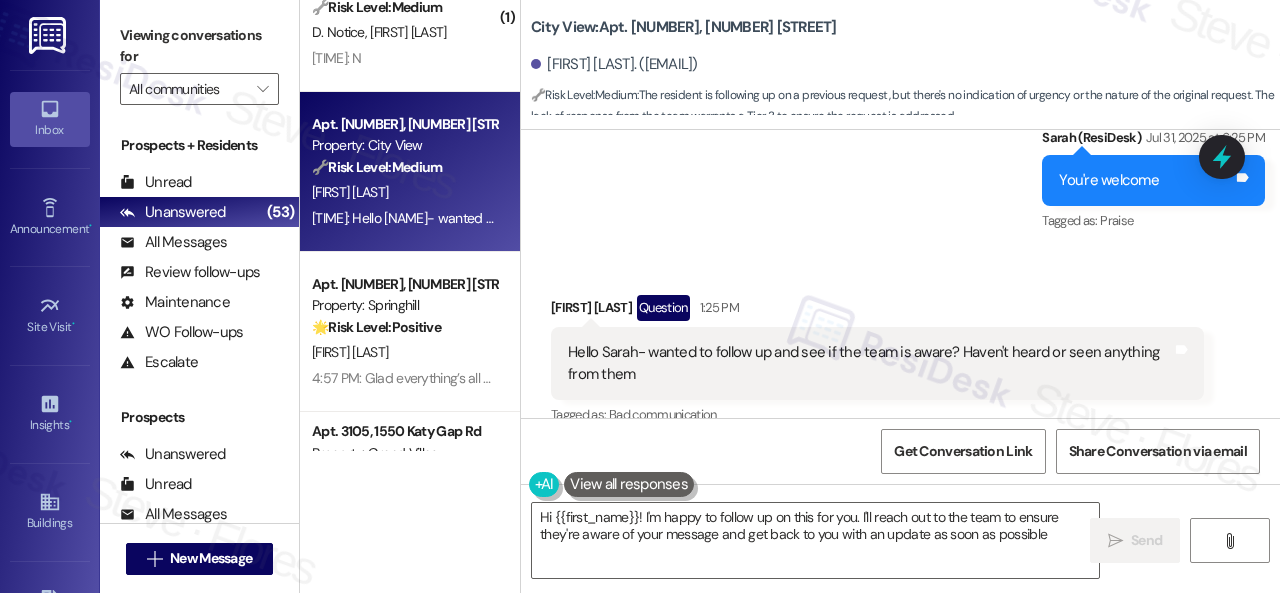 type on "Hi {{first_name}}! I'm happy to follow up on this for you. I'll reach out to the team to ensure they're aware of your message and get back to you with an update as soon as possible!" 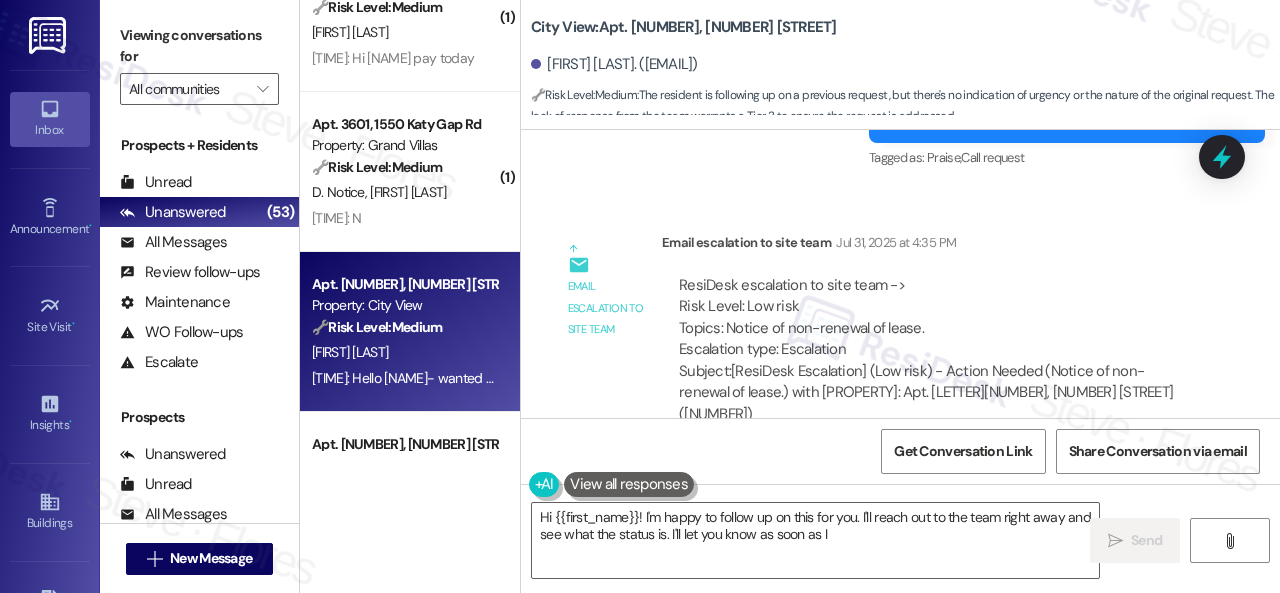 scroll, scrollTop: 5258, scrollLeft: 0, axis: vertical 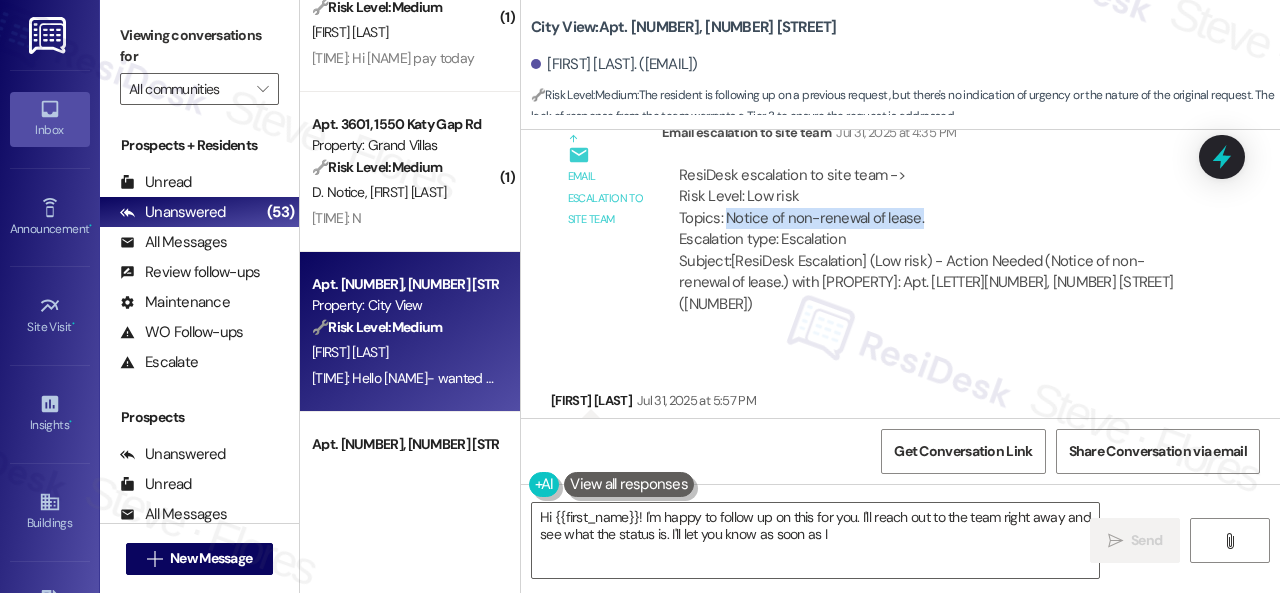 drag, startPoint x: 724, startPoint y: 211, endPoint x: 917, endPoint y: 212, distance: 193.0026 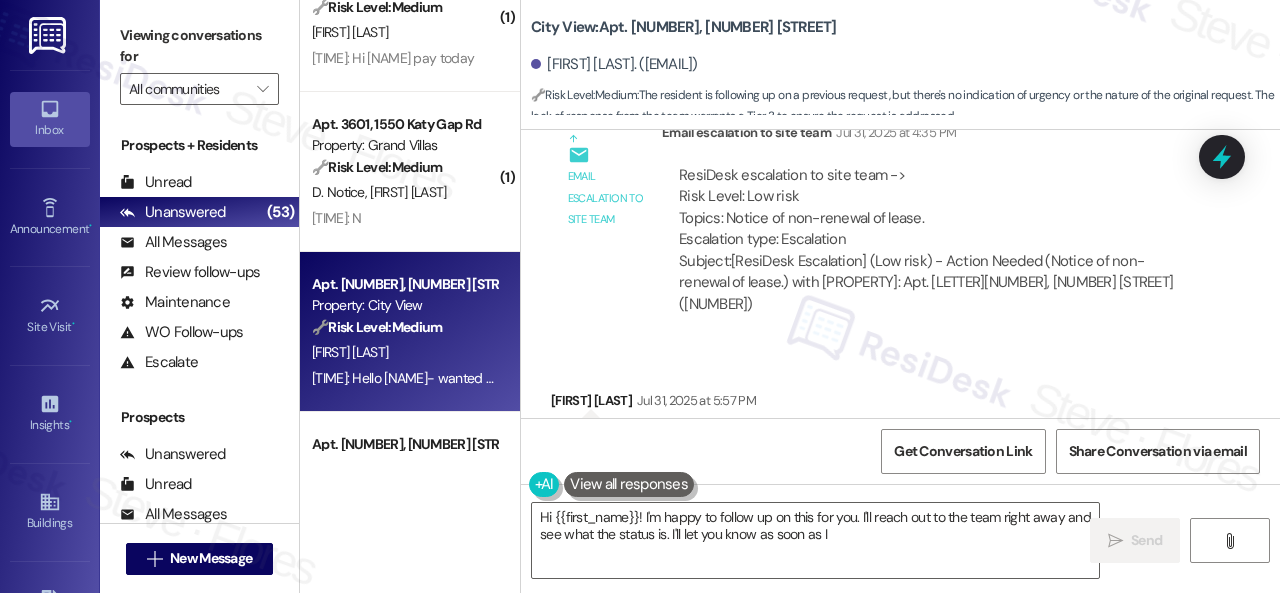 click on "Email escalation to site team Email escalation to site team Jul 31, 2025 at 4:35 PM ResiDesk escalation to site team ->
Risk Level: Low risk
Topics: Notice of non-renewal of lease.
Escalation type: Escalation Subject:  [ResiDesk Escalation] (Low risk) - Action Needed (Notice of non-renewal of lease.) with City View: Apt. C2~0102, 2600 Cityview Drive (1258303)" at bounding box center (877, 226) 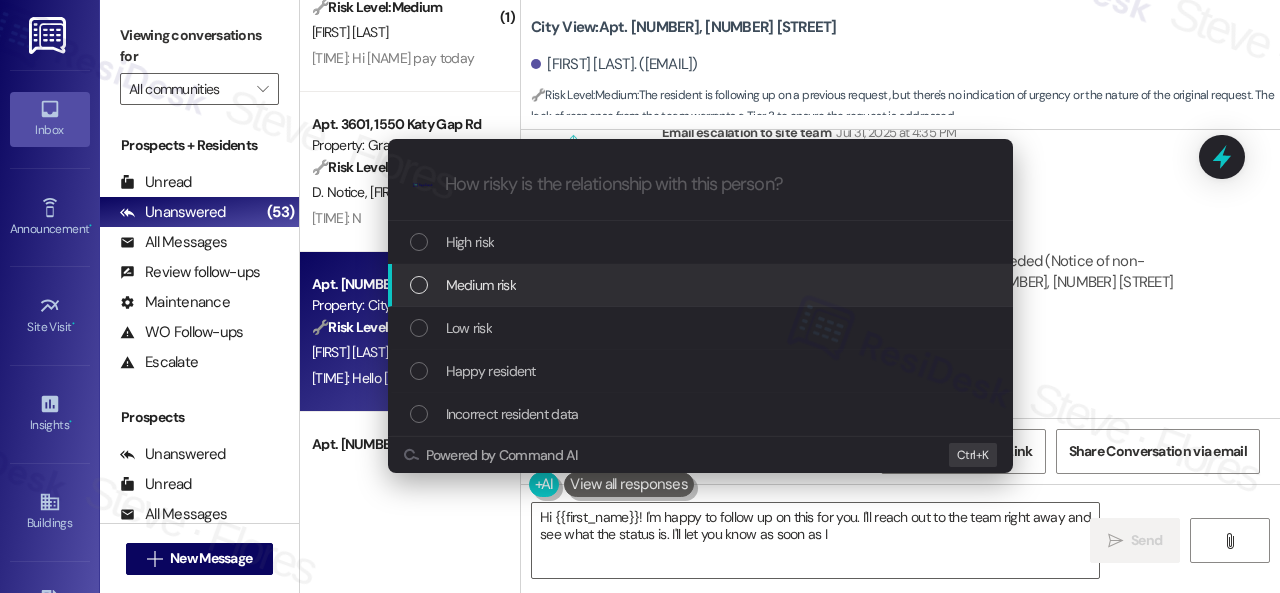 click on "Medium risk" at bounding box center [481, 285] 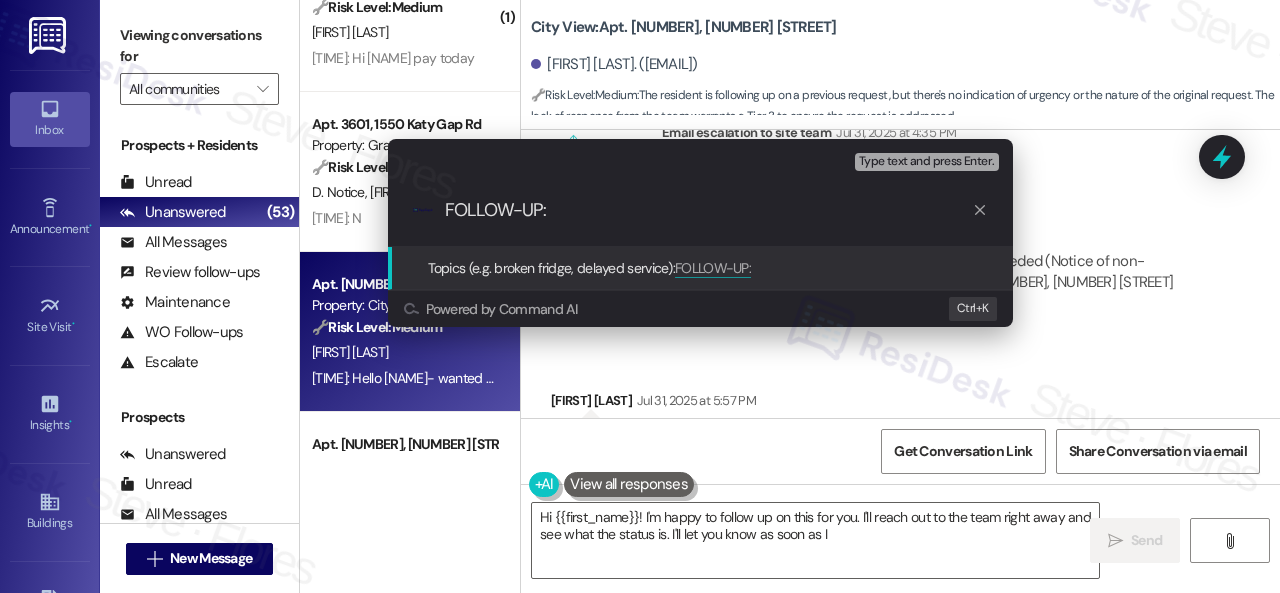 paste on "Notice of non-renewal of lease." 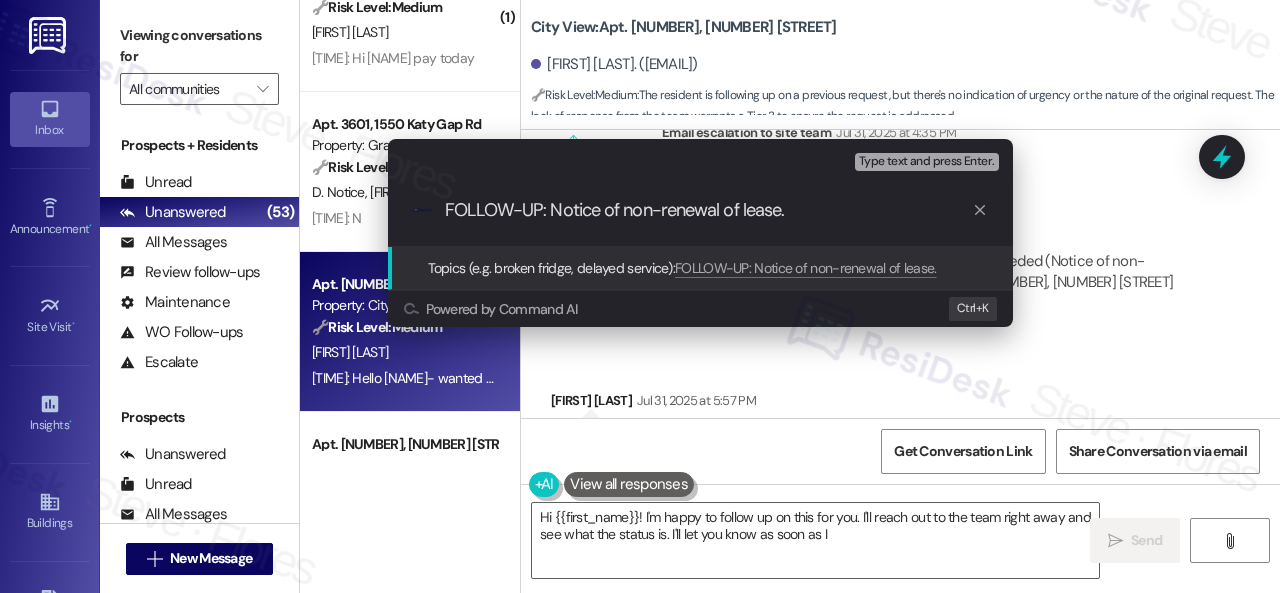 type 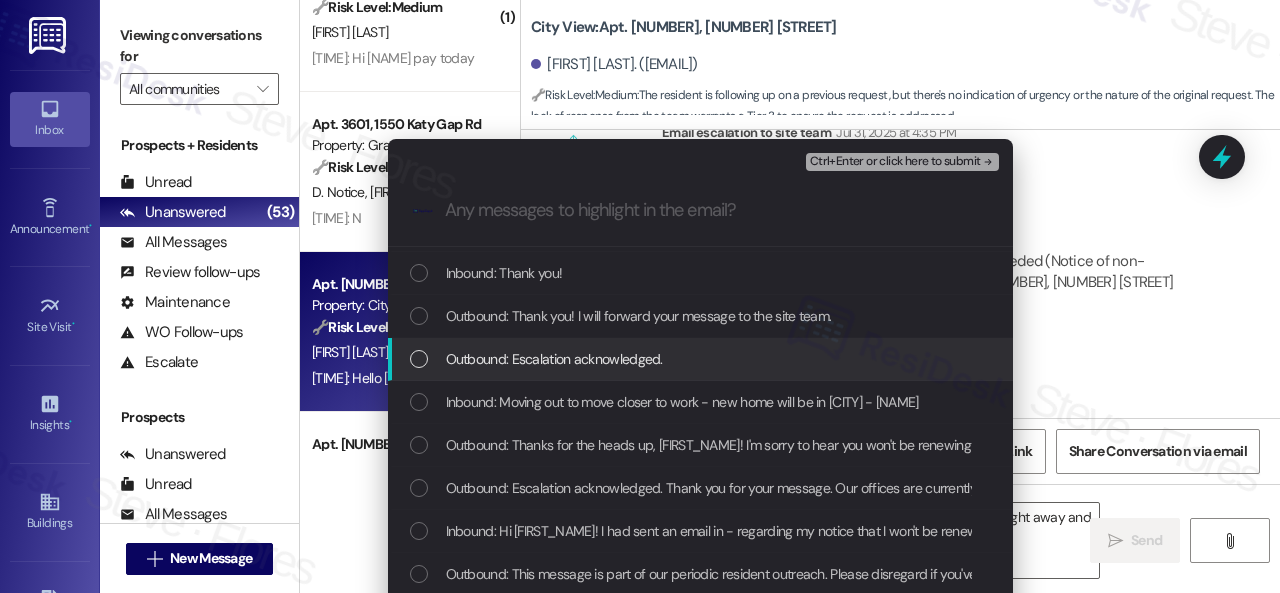 scroll, scrollTop: 100, scrollLeft: 0, axis: vertical 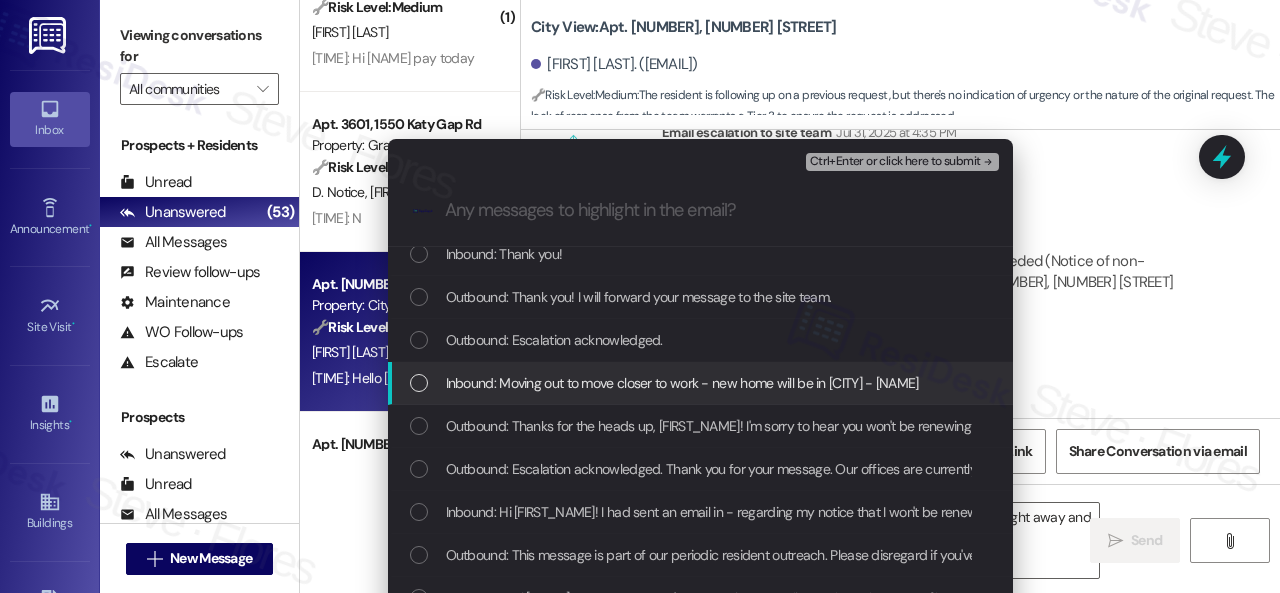 click on "Inbound: Moving out to move closer to work - new home will be in Overland Park - Corbin Crossing" at bounding box center (682, 383) 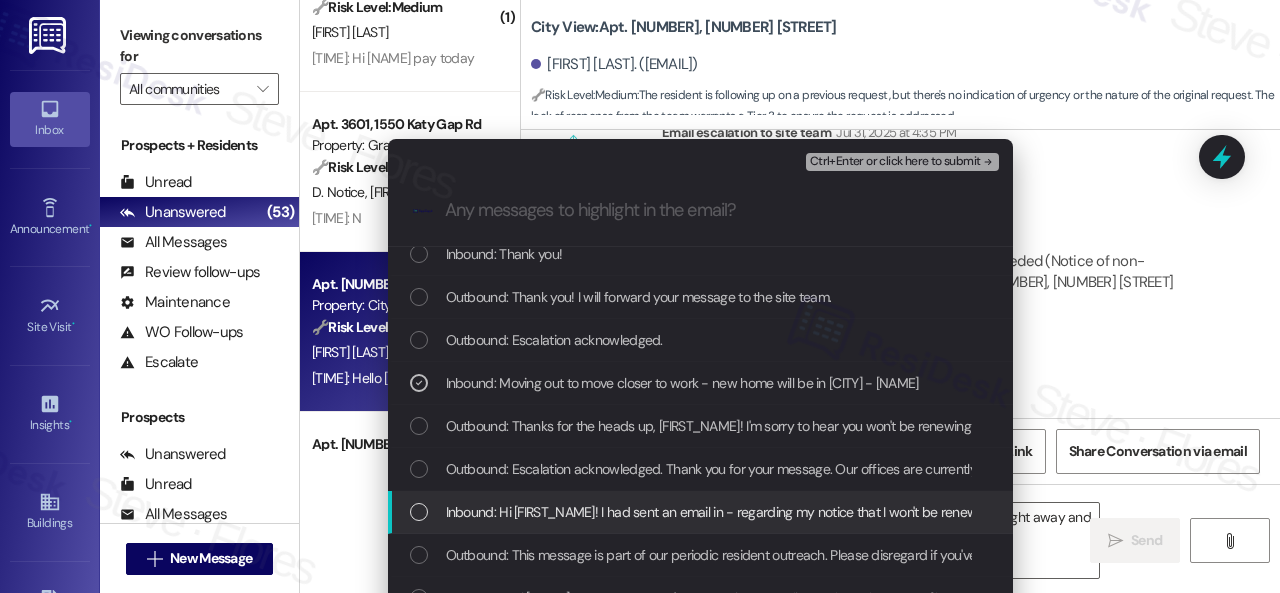 scroll, scrollTop: 200, scrollLeft: 0, axis: vertical 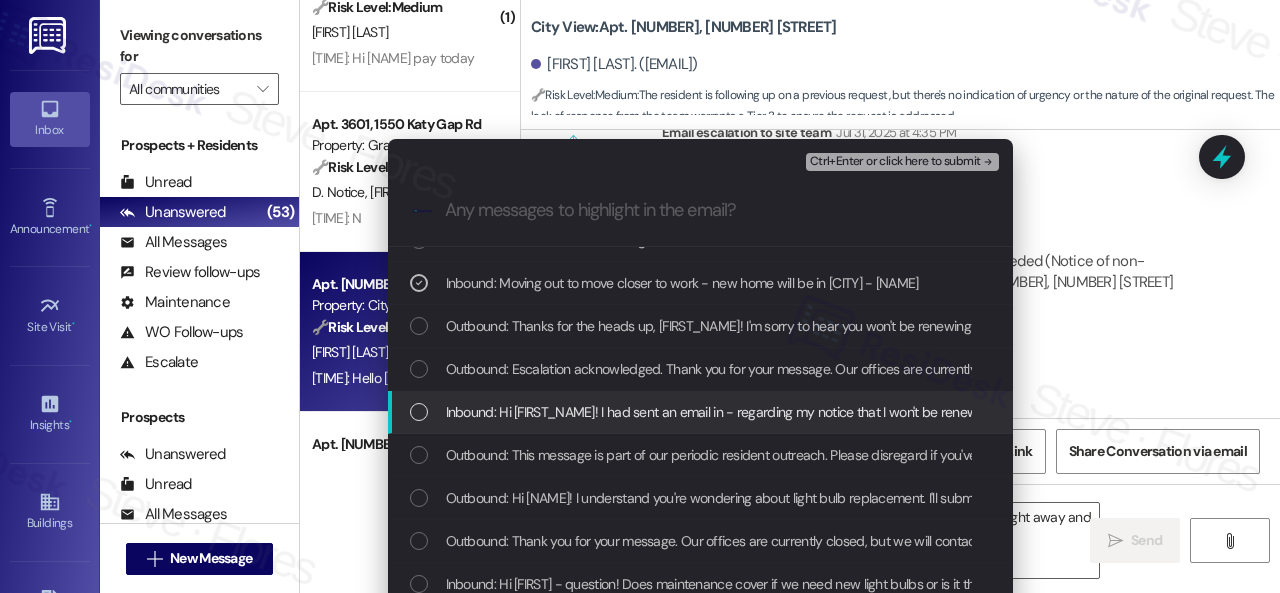 click on "Inbound: Hi Sarah! I had sent an email in - regarding my notice that I won't be renewing my lease . Just want to make sure it was received I received this thinking it was me giving my notice. However I guess not. But if you could please tell me what my next steps are.
Thank you!" at bounding box center [1264, 412] 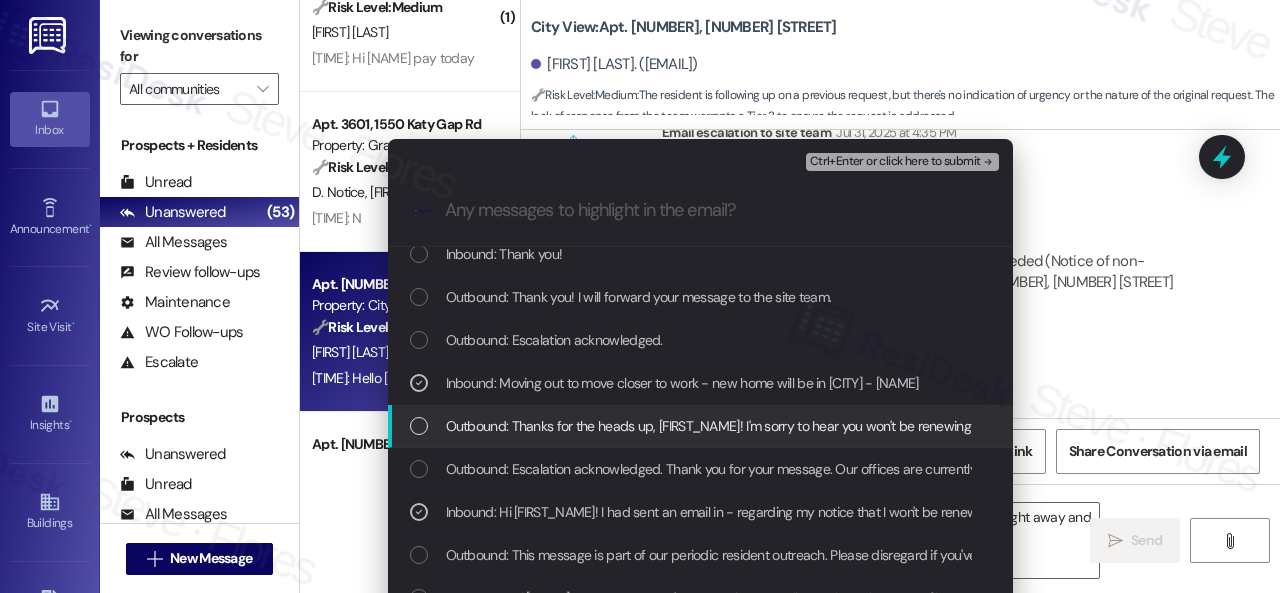 scroll, scrollTop: 0, scrollLeft: 0, axis: both 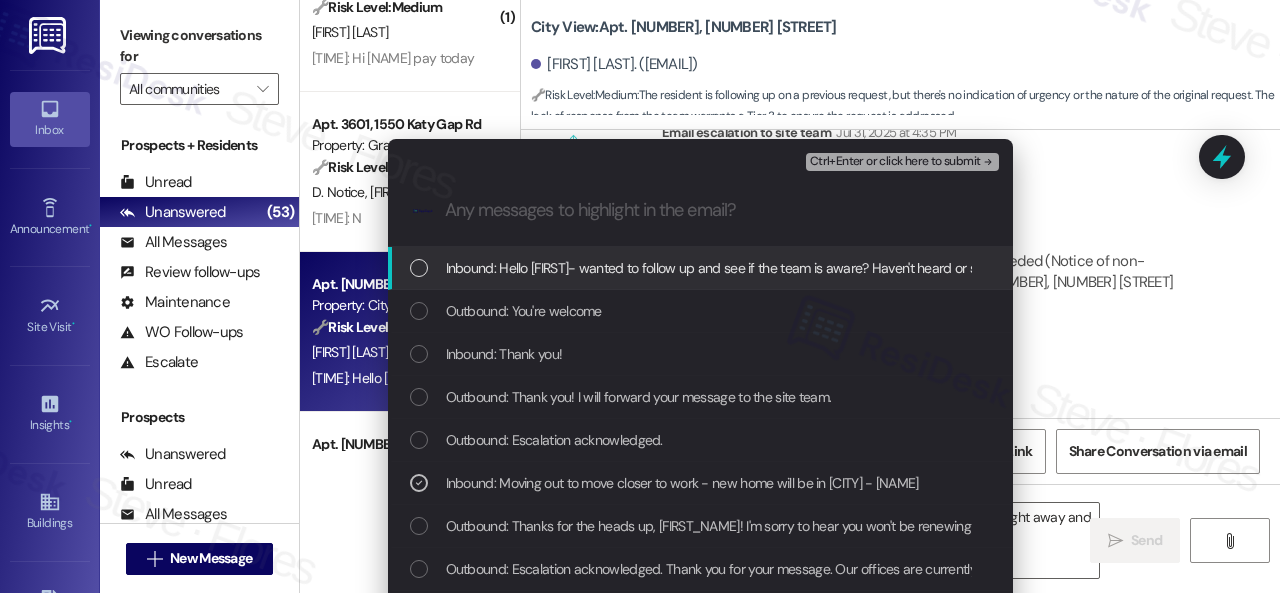 click on "Inbound: Hello Sarah- wanted to follow up and see if the team is aware? Haven't heard or seen anything from them" at bounding box center [781, 268] 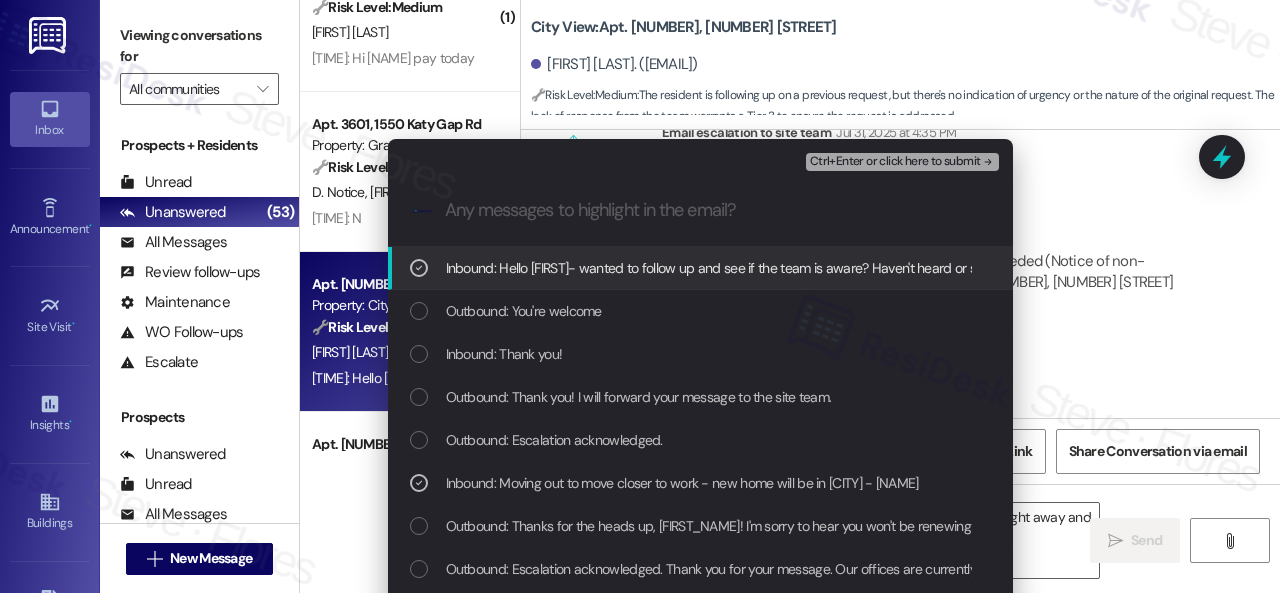 click on "Ctrl+Enter or click here to submit" at bounding box center [895, 162] 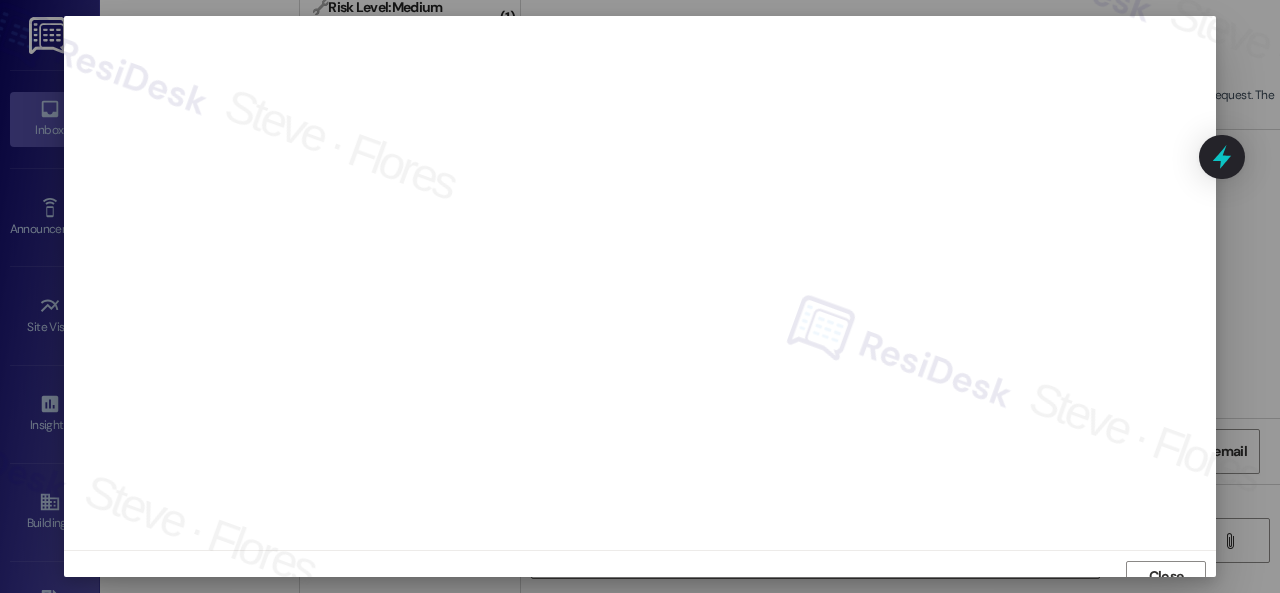 scroll, scrollTop: 15, scrollLeft: 0, axis: vertical 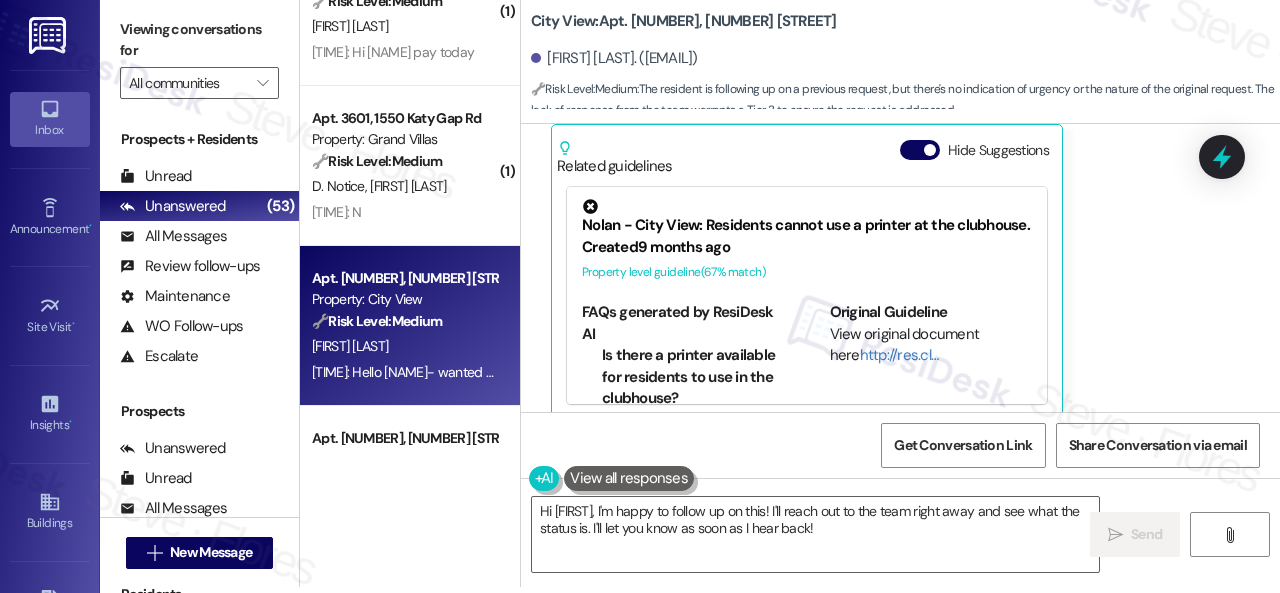 drag, startPoint x: 1127, startPoint y: 213, endPoint x: 1098, endPoint y: 237, distance: 37.64306 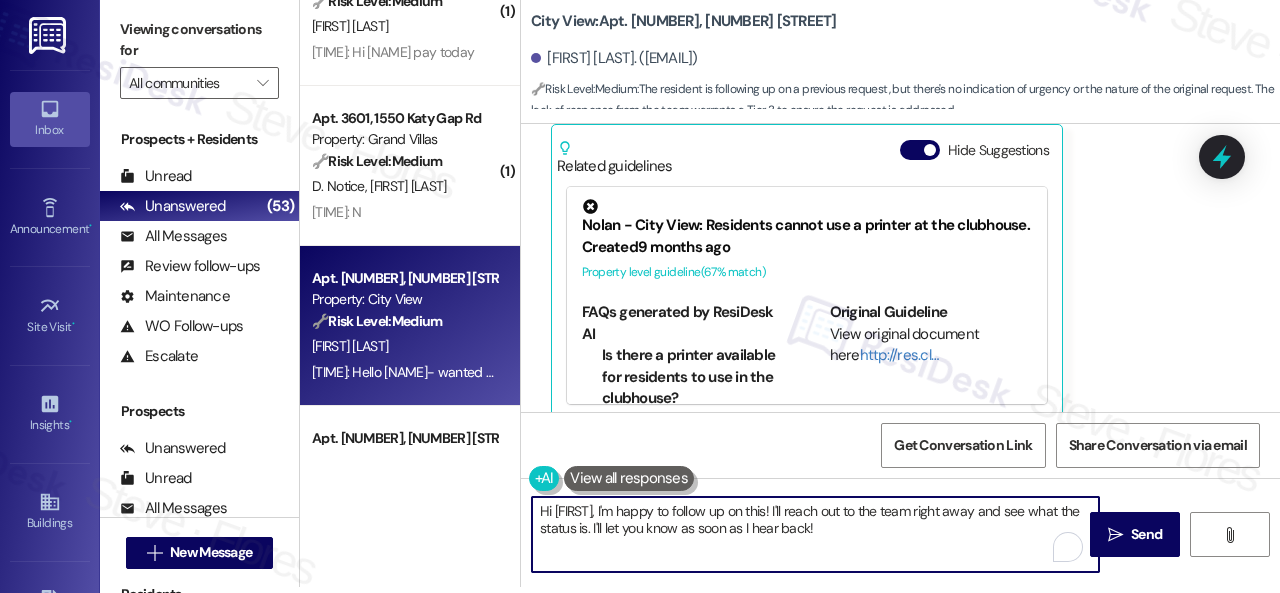 drag, startPoint x: 914, startPoint y: 531, endPoint x: 414, endPoint y: 445, distance: 507.3421 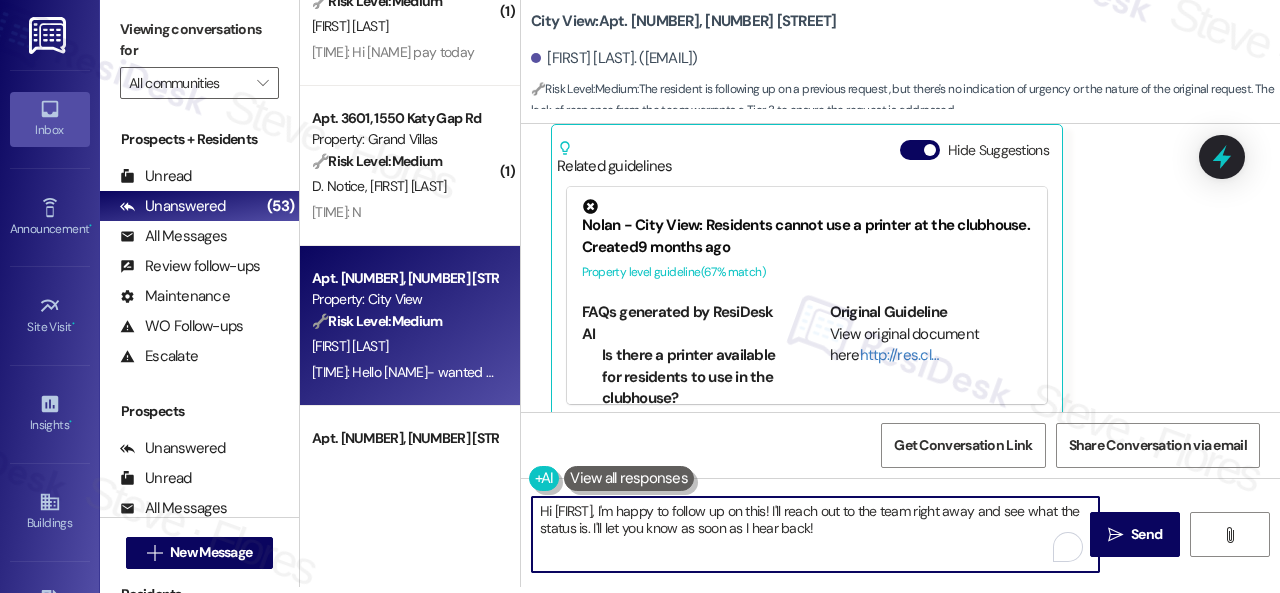 click on "( 1 ) Apt. 1502, 8755 W 121st Terrace Property: Springhill 🔧  Risk Level:  Medium Resident confirms payment in response to a rent reminder. This is a routine update, and there's no indication of a dispute or issue. K. Laajane 1:26 PM: I just paid it 1:26 PM: I just paid it ( 1 ) Apt. 4423WH, 4460 Mountain Laurel Road Property: The Greyson 🔧  Risk Level:  Medium The resident responded 'Yes I do today' to a rent reminder. This likely means they will pay today. This is a routine financial communication and does not indicate an urgent issue. P. Diaz 1:26 PM: Yes I do today 1:26 PM: Yes I do today ( 1 ) Apt. 4541ES, 4460 Mountain Laurel Road Property: The Greyson 🔧  Risk Level:  Medium The resident is confirming payment of rent. This is a routine financial update, and there's no indication of a dispute or issue. O. Amador 1:26 PM: Hi Sarah pay today 1:26 PM: Hi Sarah pay today ( 1 ) Apt. 3601, 1550 Katy Gap Rd Property: Grand Villas 🔧  Risk Level:  Medium D. Notice F. Moreno 1:25 PM: N 1:25 PM: N 🔧" at bounding box center [790, 290] 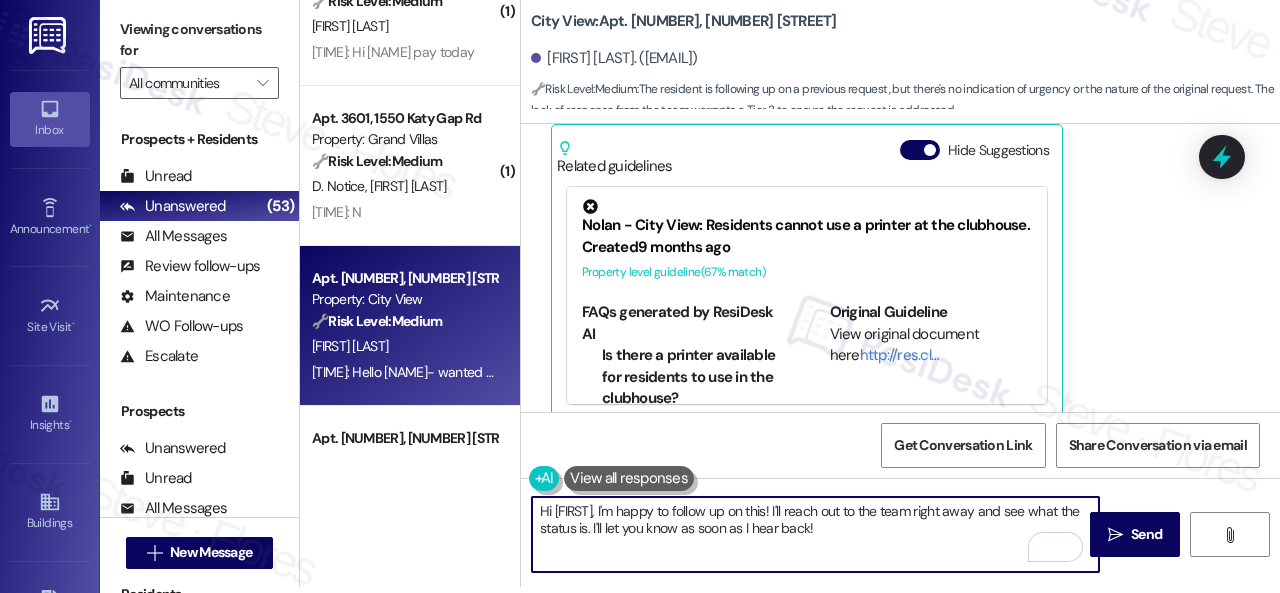 paste on "I haven't received a response from the site team yet, but I have made a follow-up. Rest assured that I will let you know once I hear from them. Calling or going to the office to speak with someone from the site team would be helpful, too. I appreciate your patience, [FIRST_NAME]." 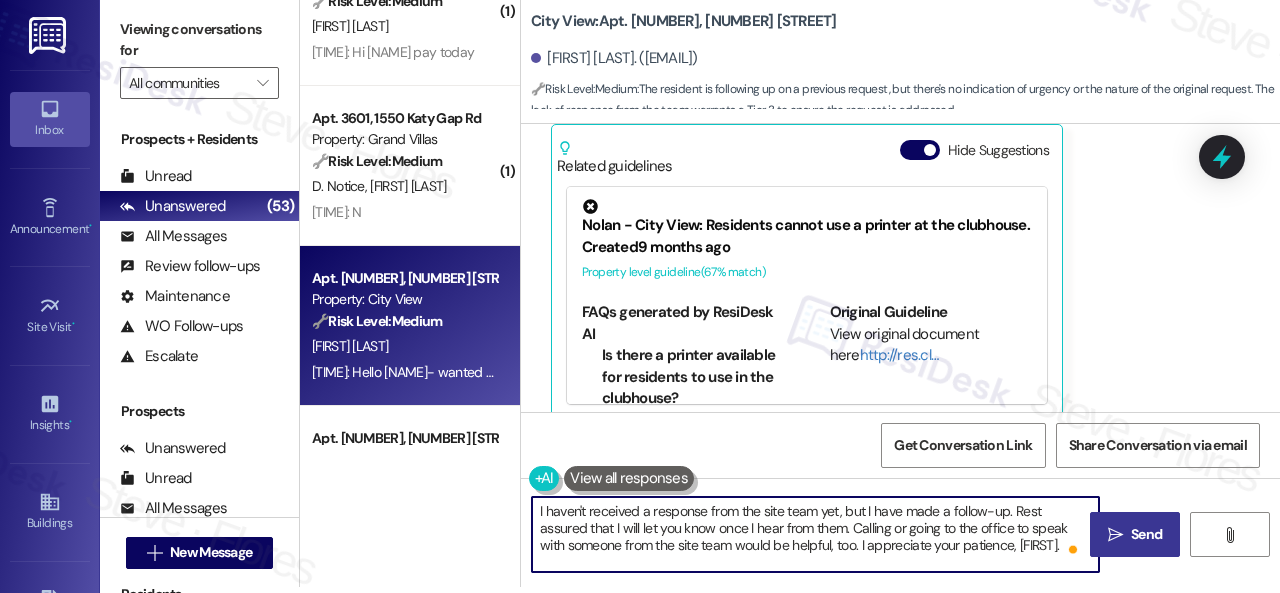 type on "I haven't received a response from the site team yet, but I have made a follow-up. Rest assured that I will let you know once I hear from them. Calling or going to the office to speak with someone from the site team would be helpful, too. I appreciate your patience, [FIRST_NAME]." 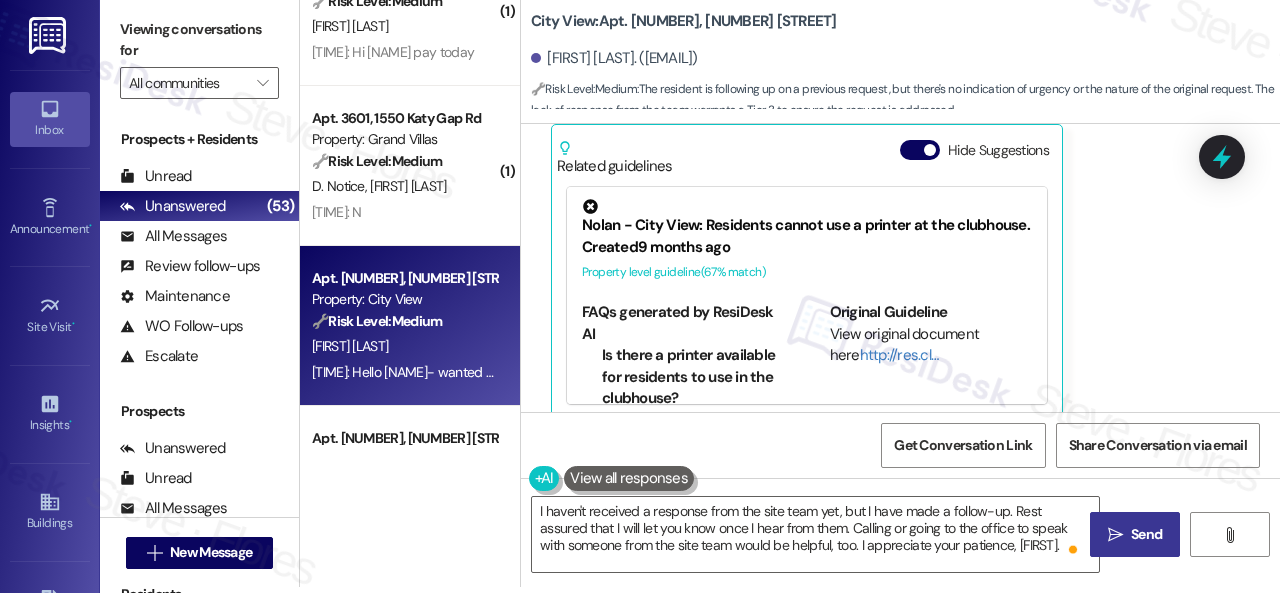 click on "Send" at bounding box center [1146, 534] 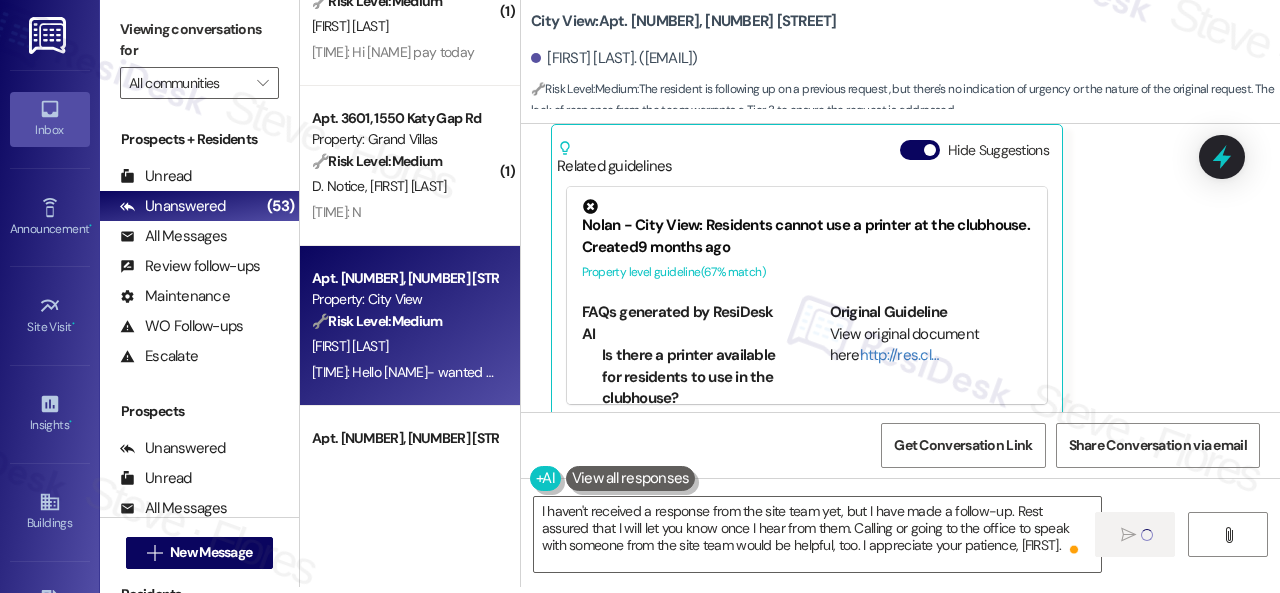 type 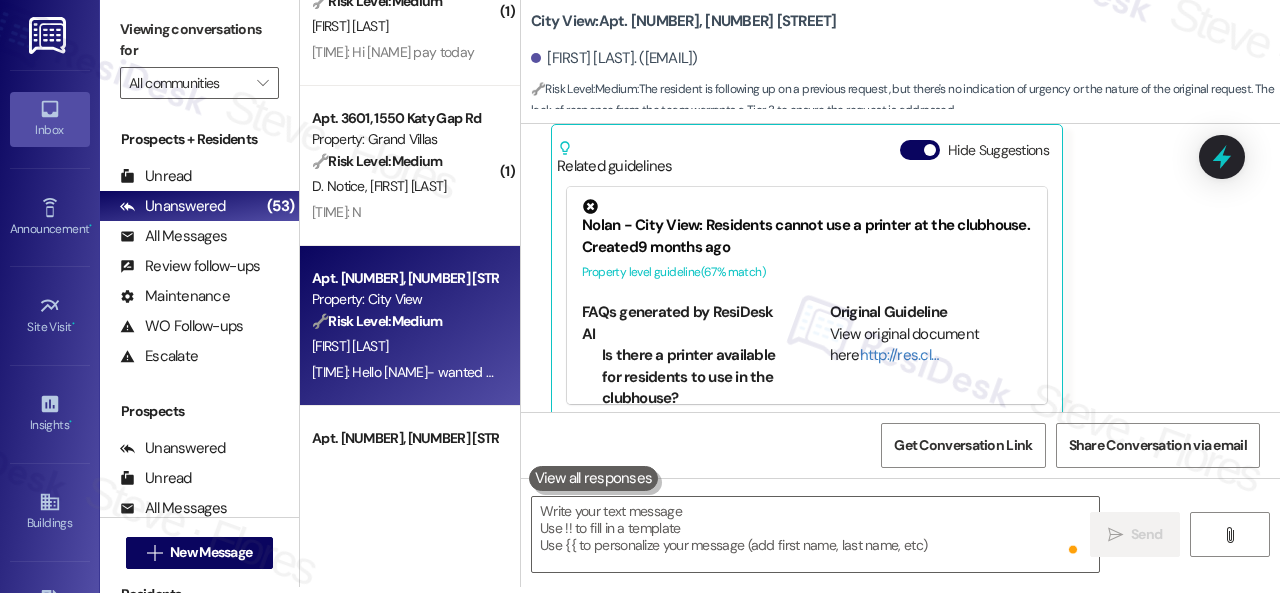 scroll, scrollTop: 0, scrollLeft: 0, axis: both 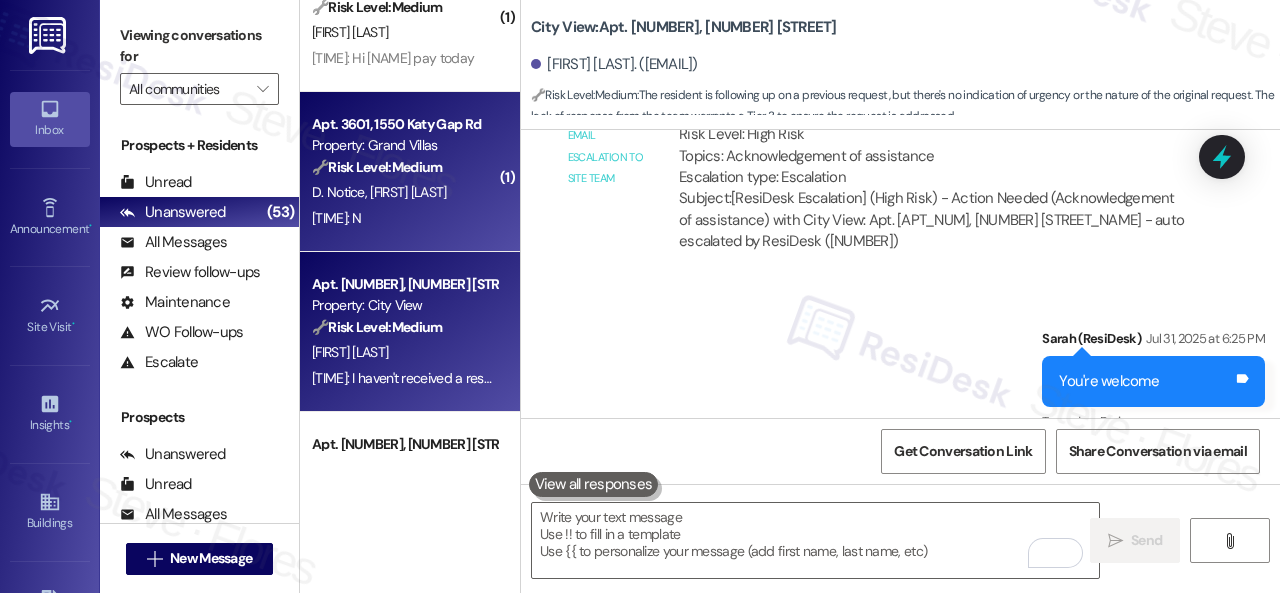 click on "1:25 PM: N 1:25 PM: N" at bounding box center [404, 218] 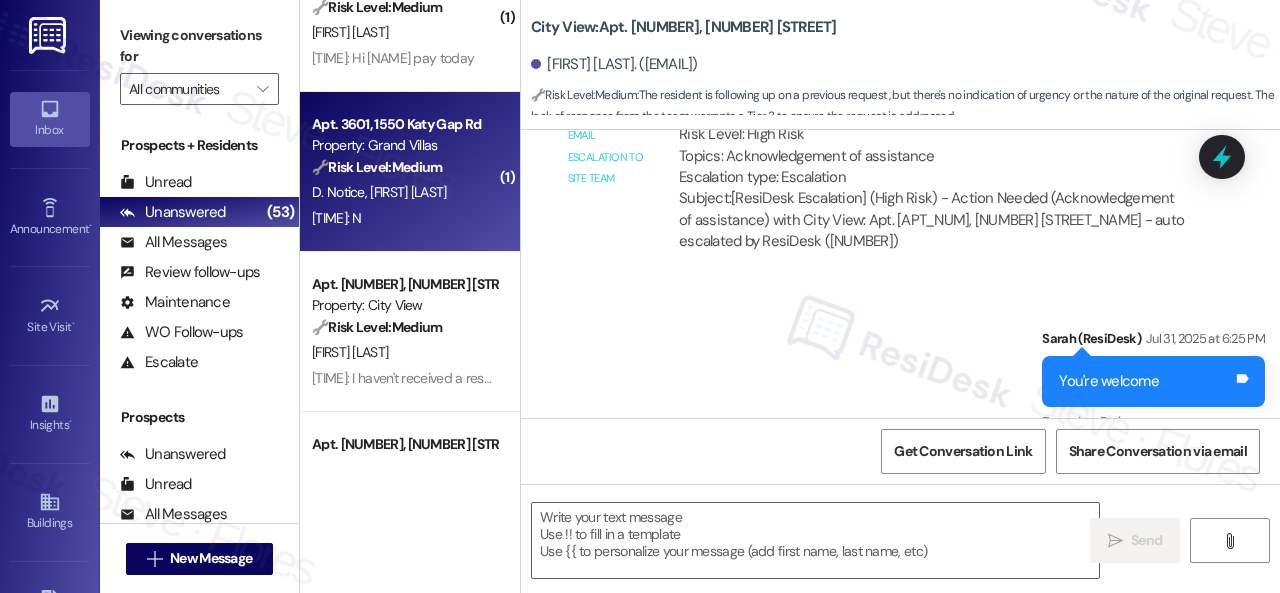 type on "Fetching suggested responses. Please feel free to read through the conversation in the meantime." 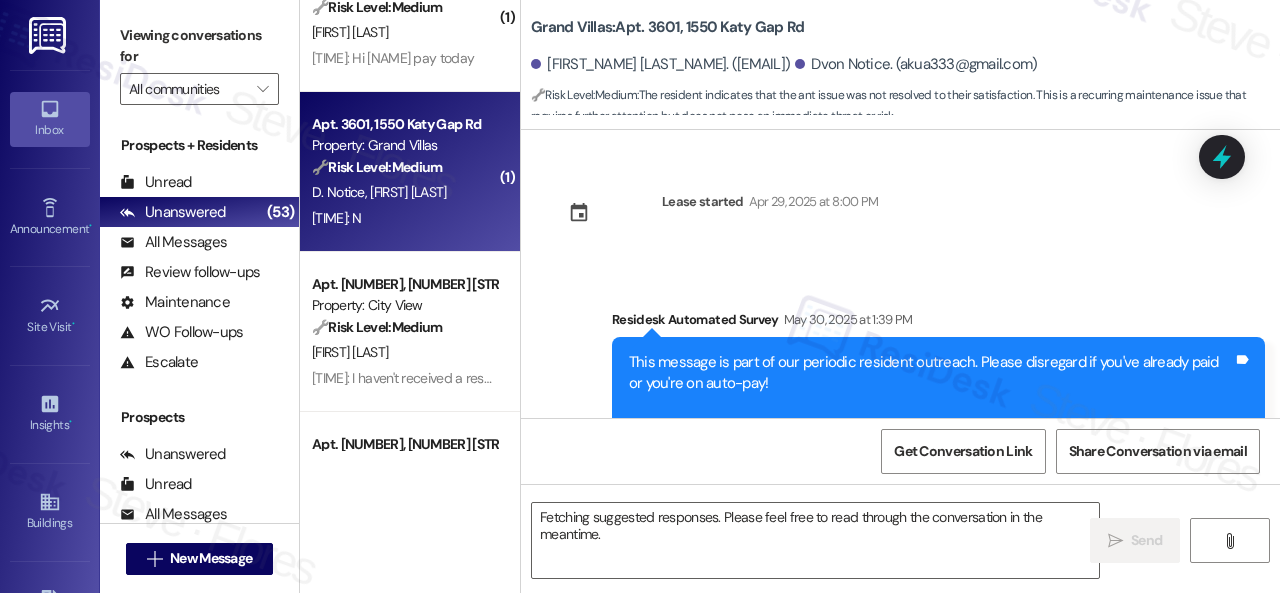 scroll, scrollTop: 6697, scrollLeft: 0, axis: vertical 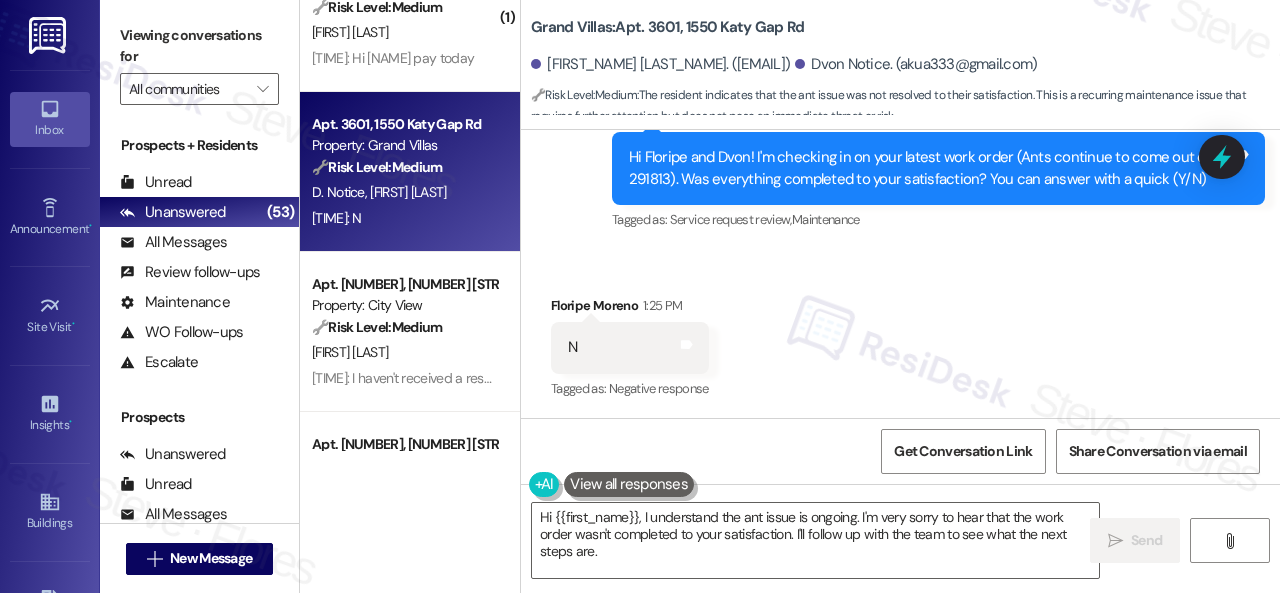 click on "Received via SMS Floripe Moreno 1:25 PM N Tags and notes Tagged as:   Negative response Click to highlight conversations about Negative response" at bounding box center (900, 334) 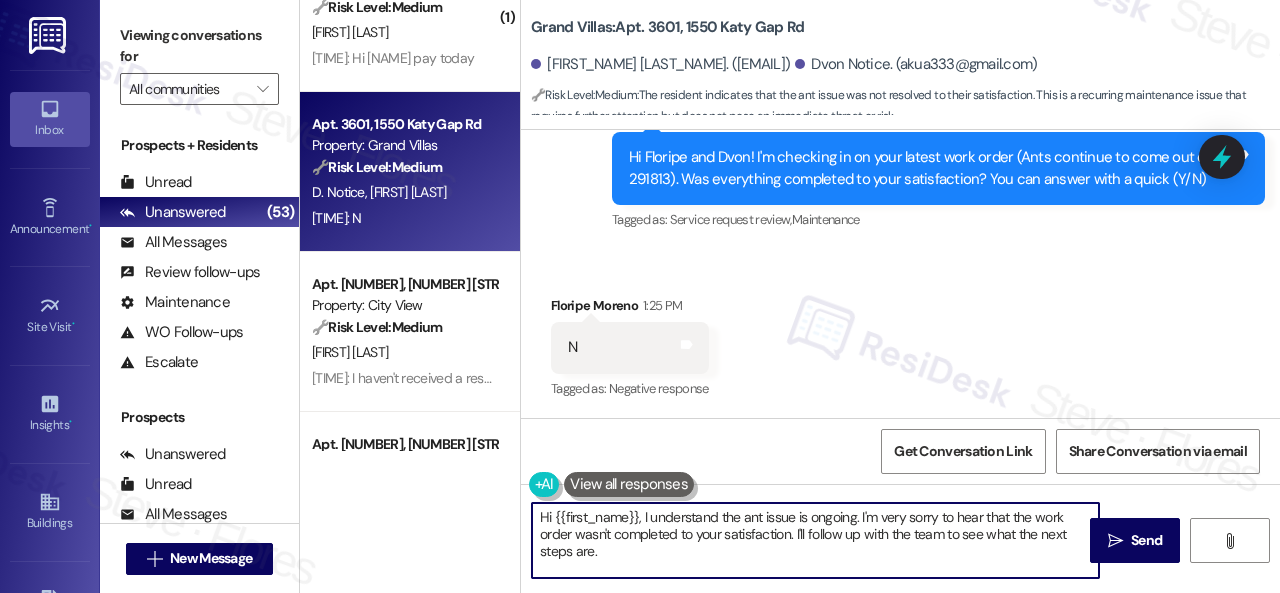 drag, startPoint x: 538, startPoint y: 501, endPoint x: 520, endPoint y: 497, distance: 18.439089 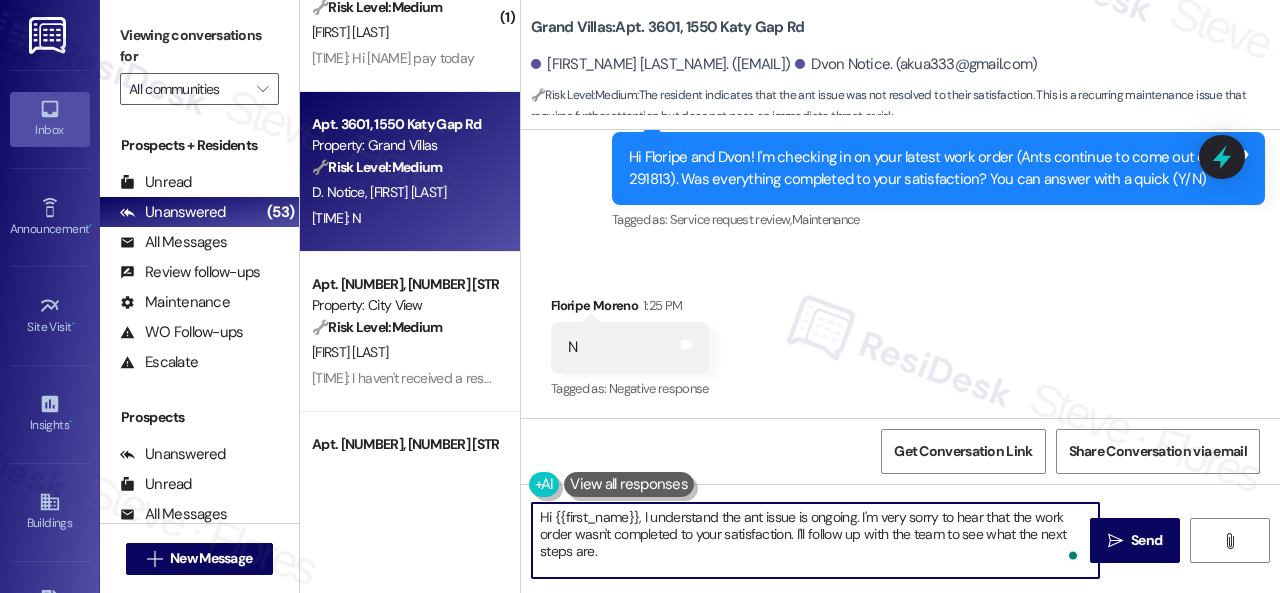 paste on "I'm sorry that the work order wasn't completed to your satisfaction. Can you please provide more details about what went wrong or what needs to be addressed?" 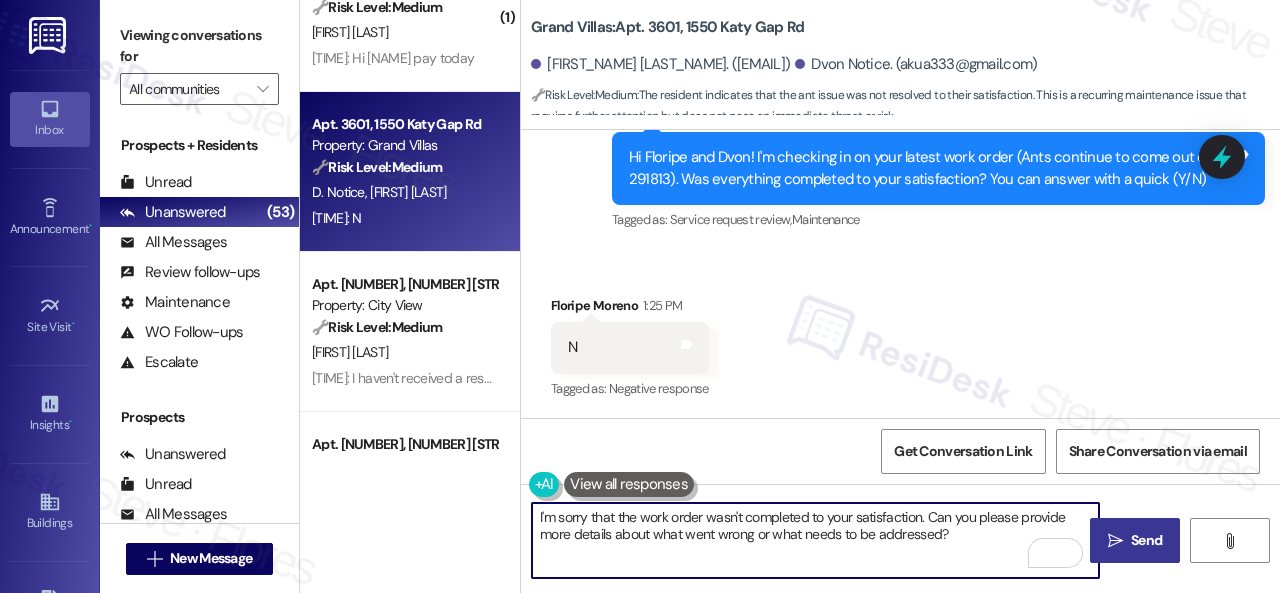 type on "I'm sorry that the work order wasn't completed to your satisfaction. Can you please provide more details about what went wrong or what needs to be addressed?" 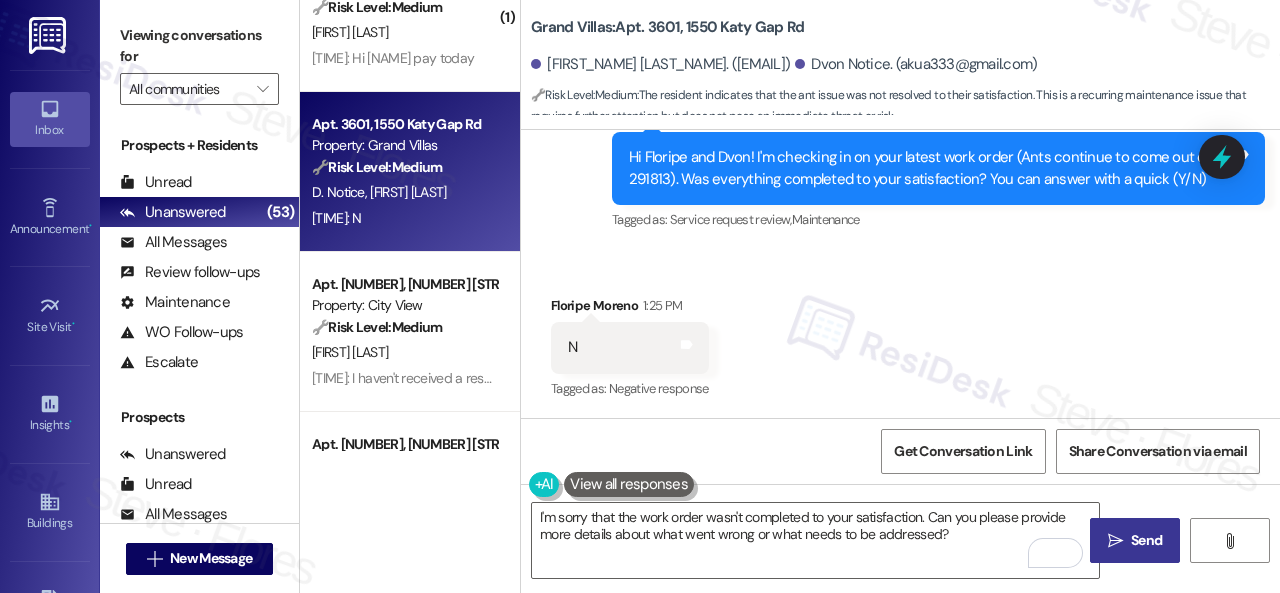 click on "Send" at bounding box center (1146, 540) 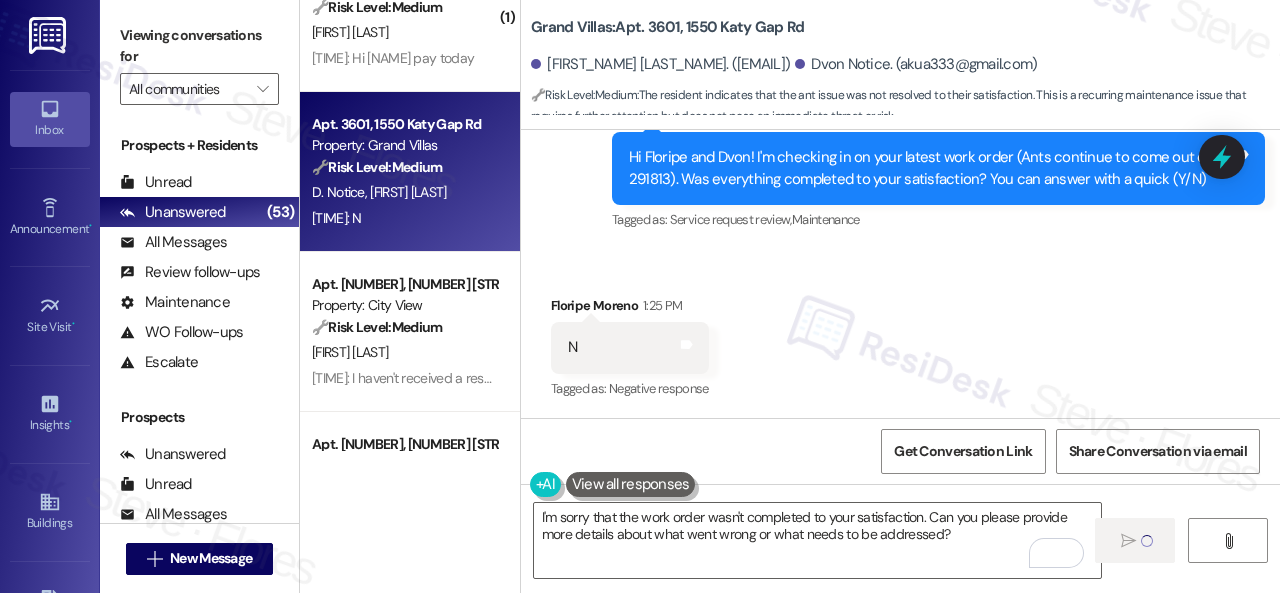 type 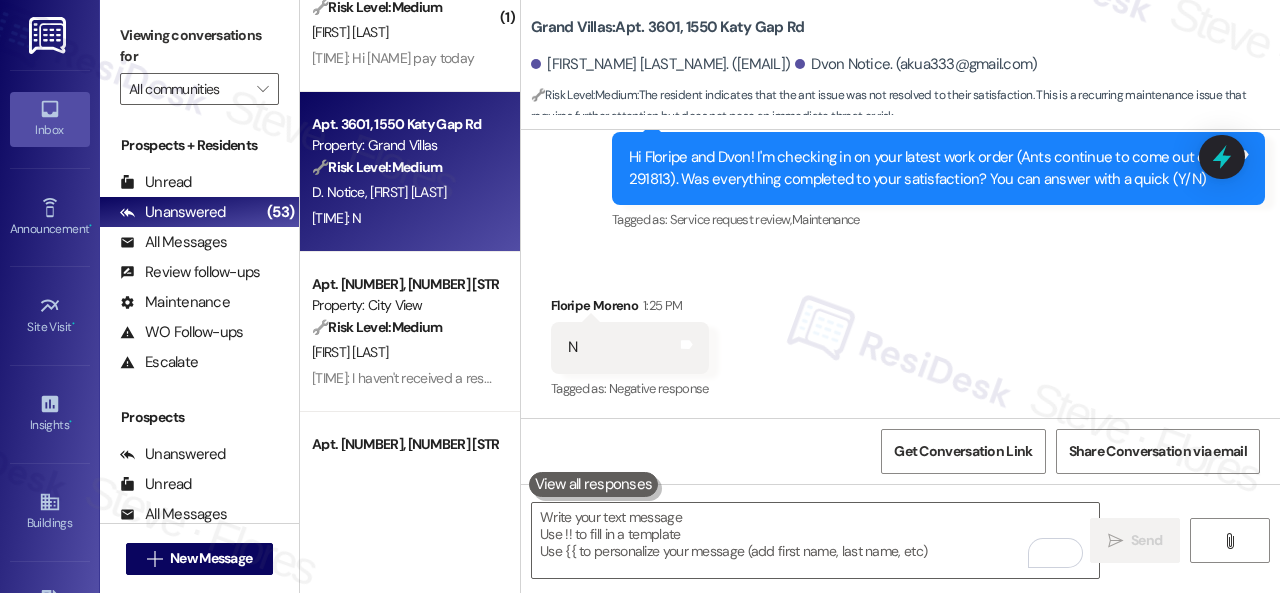 scroll, scrollTop: 6696, scrollLeft: 0, axis: vertical 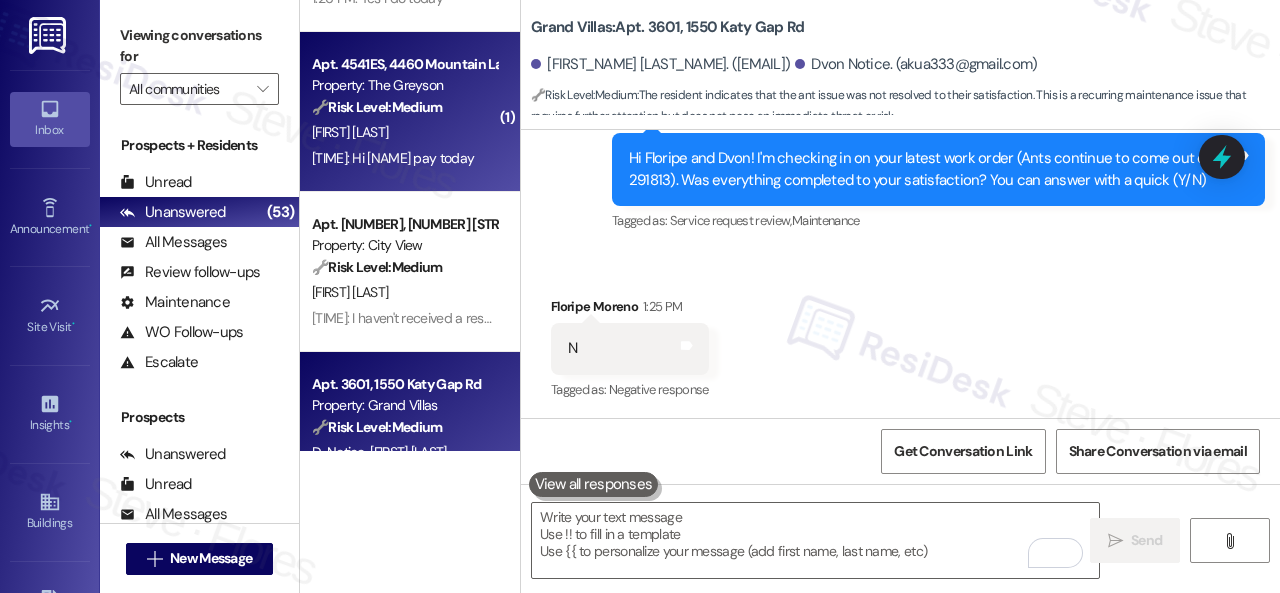 click on "[INITIAL]. [LAST]" at bounding box center [404, 132] 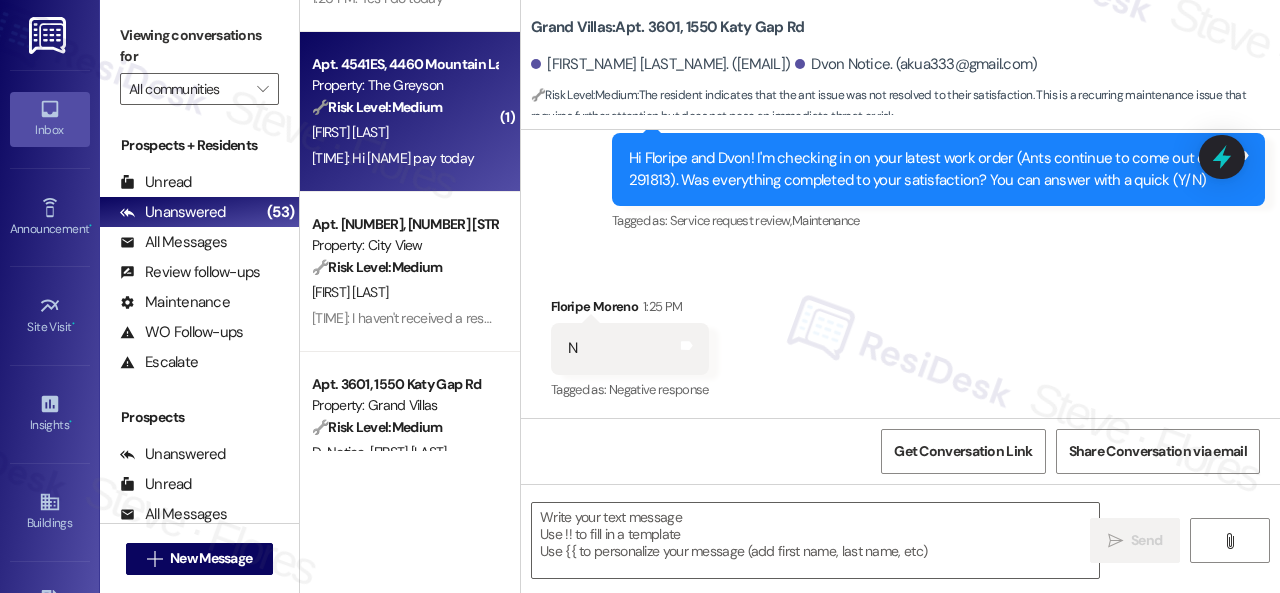 type on "Fetching suggested responses. Please feel free to read through the conversation in the meantime." 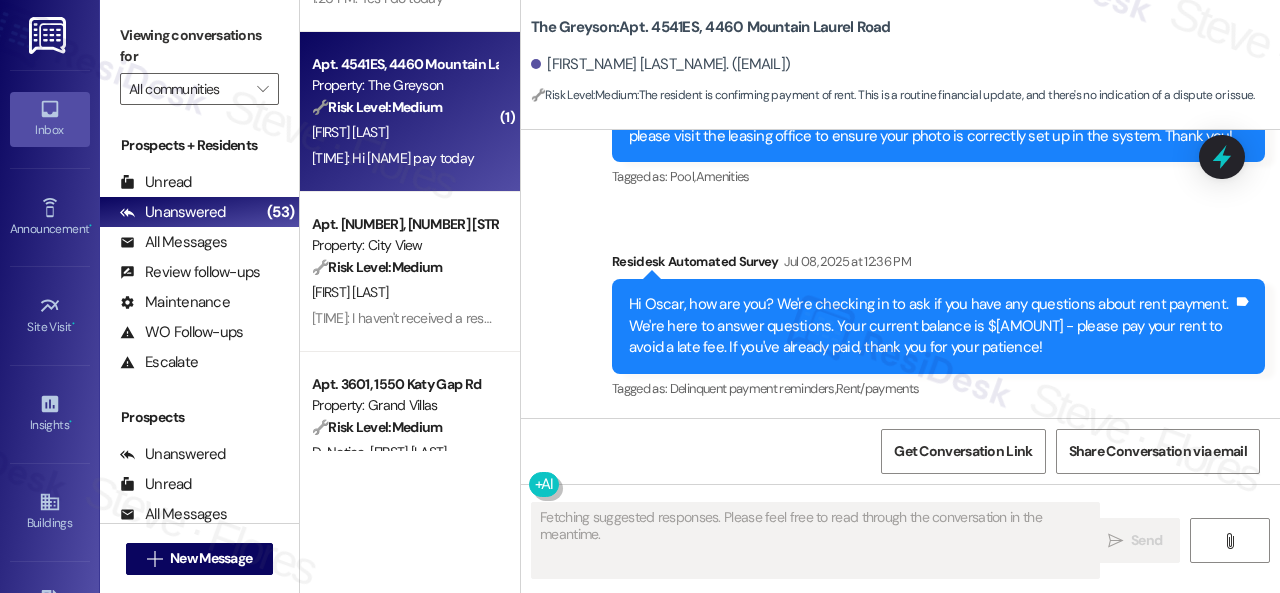 scroll, scrollTop: 6142, scrollLeft: 0, axis: vertical 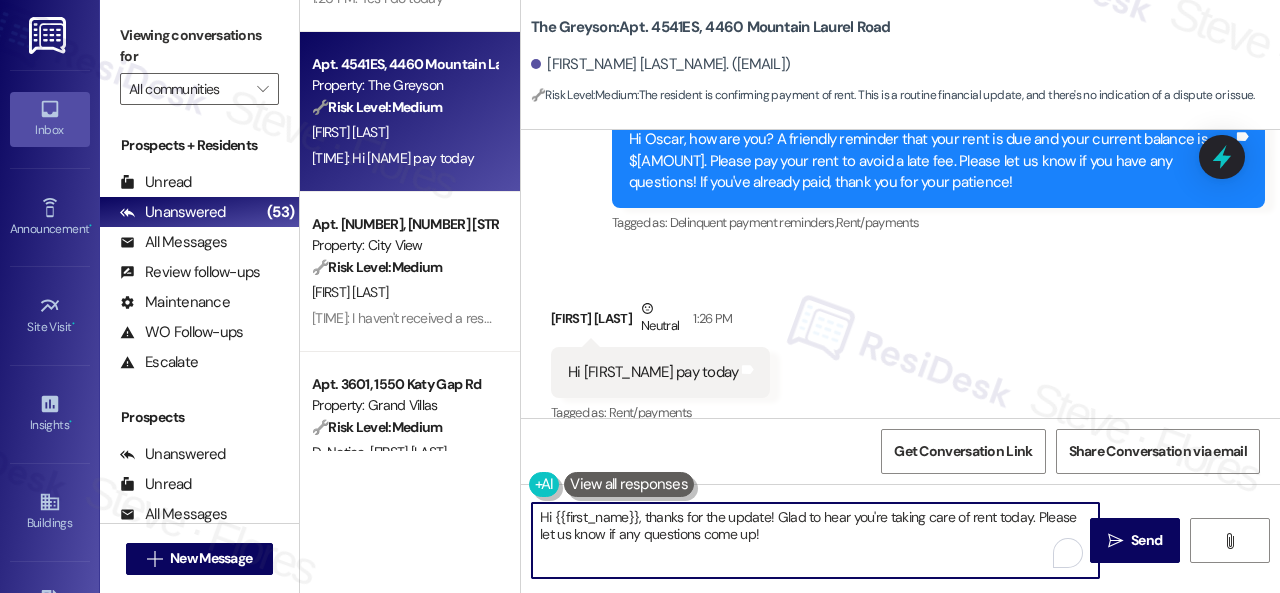 drag, startPoint x: 1033, startPoint y: 517, endPoint x: 1042, endPoint y: 539, distance: 23.769728 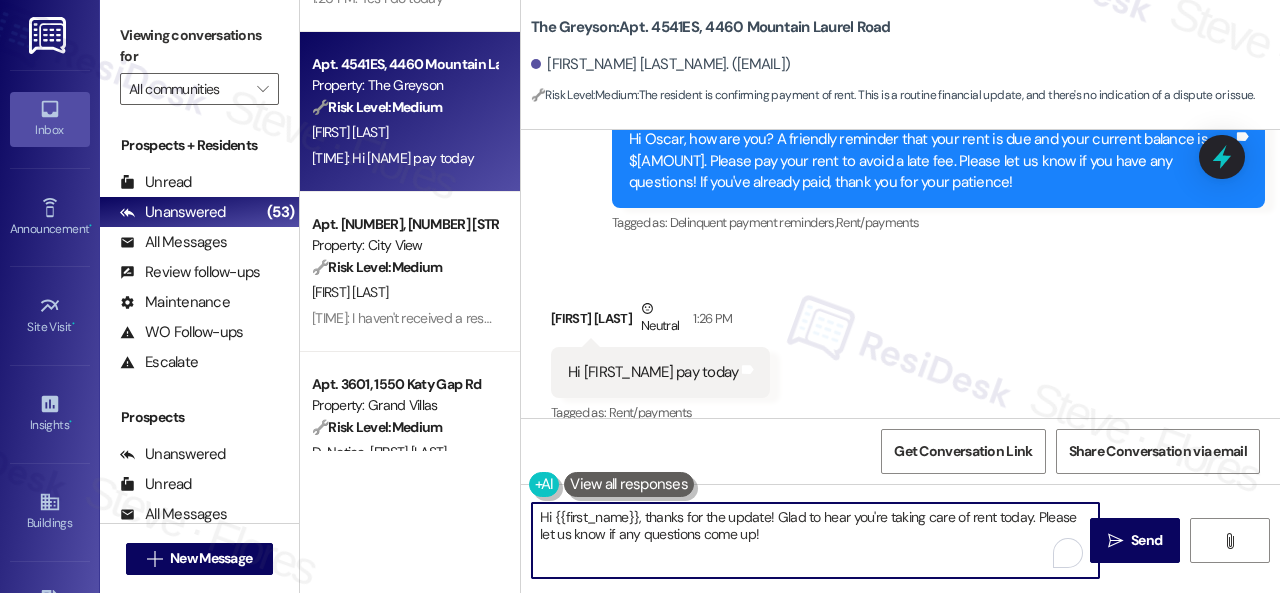 click on "Hi {{first_name}}, thanks for the update! Glad to hear you're taking care of rent today. Please let us know if any questions come up!" at bounding box center (815, 540) 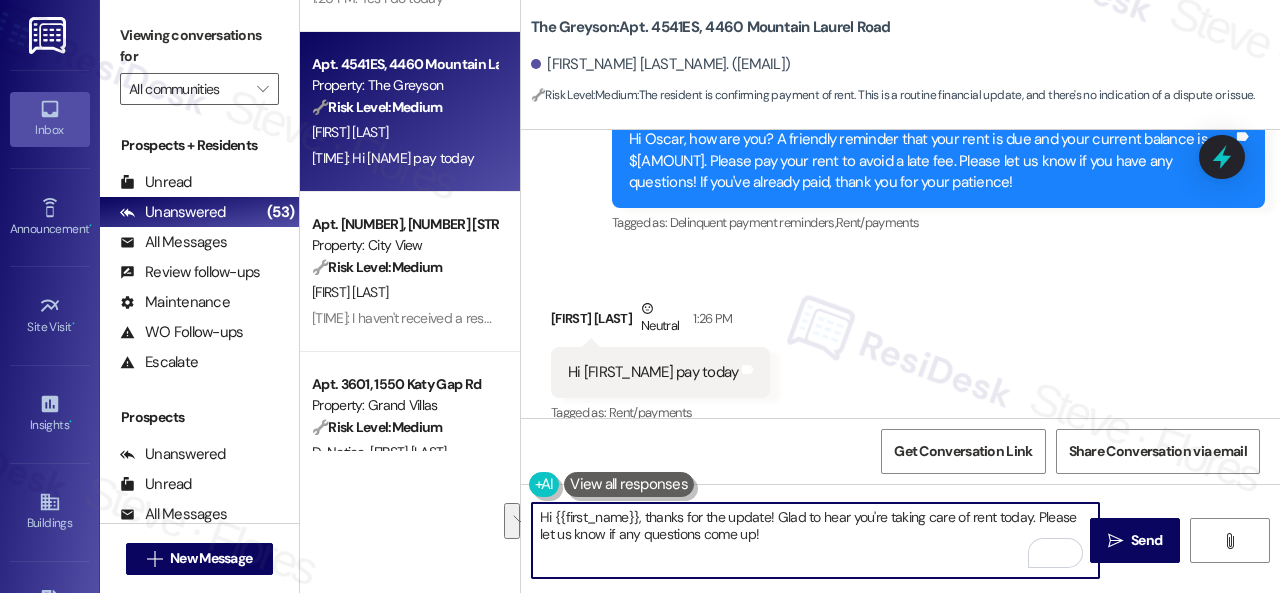 click on "Hi {{first_name}}, thanks for the update! Glad to hear you're taking care of rent today. Please let us know if any questions come up!" at bounding box center (815, 540) 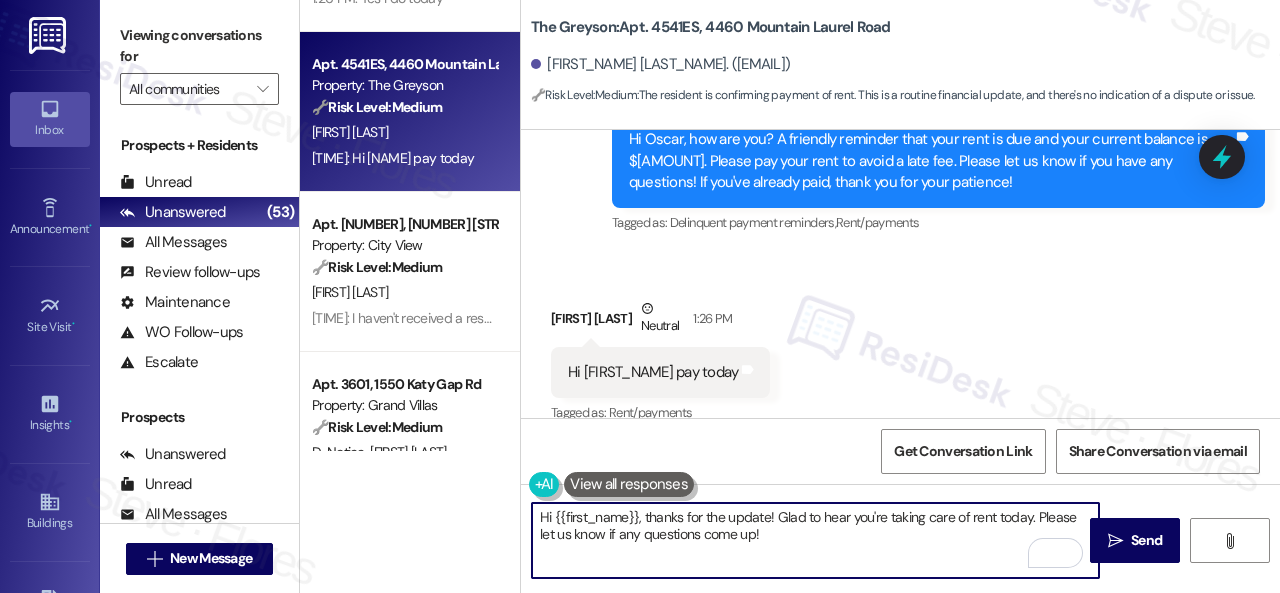 click on "Hi {{first_name}}, thanks for the update! Glad to hear you're taking care of rent today. Please let us know if any questions come up!" at bounding box center (815, 540) 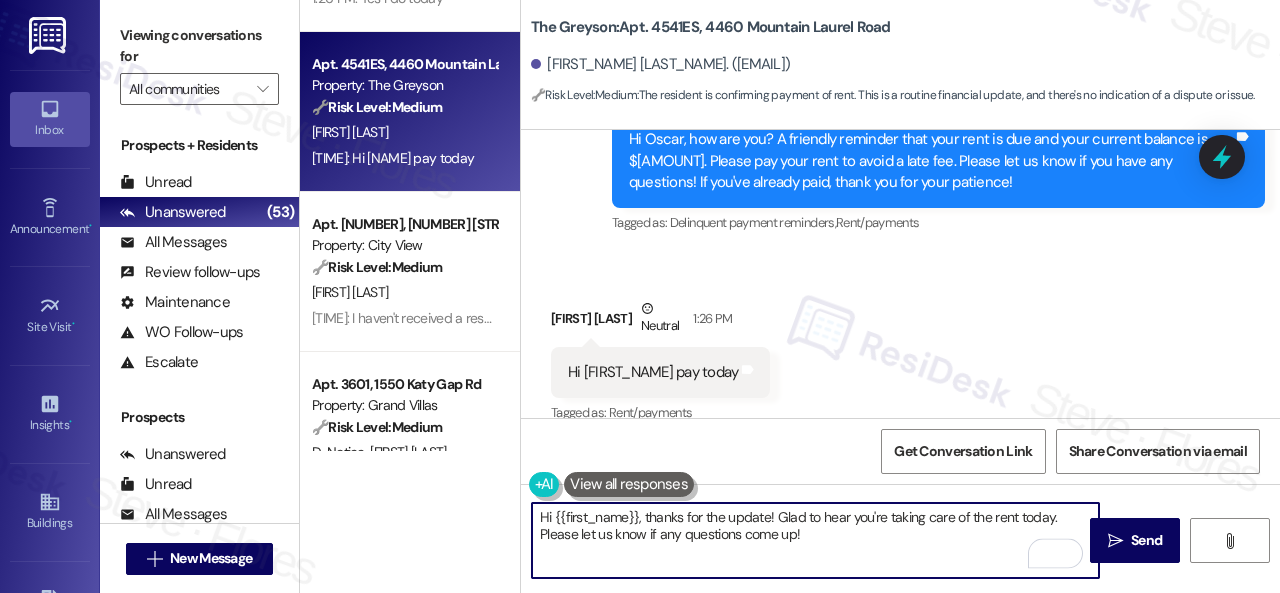 drag, startPoint x: 649, startPoint y: 517, endPoint x: 490, endPoint y: 517, distance: 159 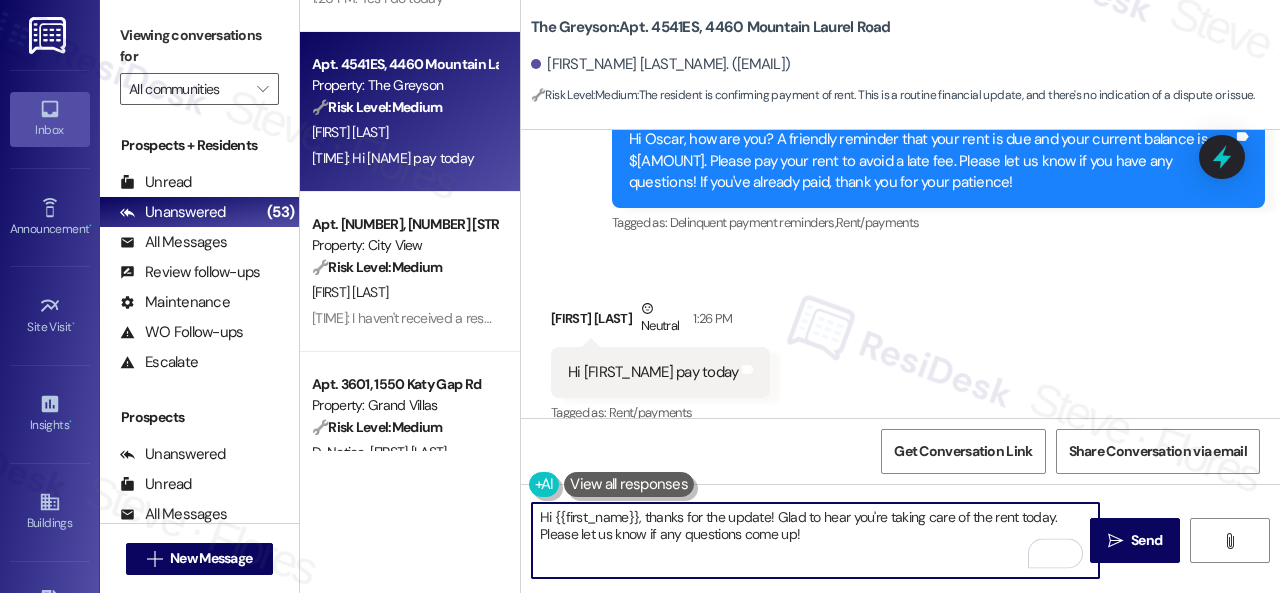 click on "( 1 ) Apt. 312~01, 310 Dickinson Rd Property: 3Ten 🔧  Risk Level:  Medium The resident confirmed they just paid their rent in response to a reminder. This is a routine payment update. M. Wilson 1:37 PM: Hi. Thank you for the reminder. I just paid. Hope you have a wonderful day! 1:37 PM: Hi. Thank you for the reminder. I just paid. Hope you have a wonderful day! ( 1 ) Apt. 1502, 8755 W 121st Terrace Property: Springhill 🔧  Risk Level:  Medium Resident confirms payment in response to a rent reminder. This is a routine update, and there's no indication of a dispute or issue. K. Laajane 1:26 PM: I just paid it 1:26 PM: I just paid it ( 1 ) Apt. 4423WH, 4460 Mountain Laurel Road Property: The Greyson 🔧  Risk Level:  Medium The resident responded 'Yes I do today' to a rent reminder. This likely means they will pay today. This is a routine financial communication and does not indicate an urgent issue. P. Diaz 1:26 PM: Yes I do today 1:26 PM: Yes I do today Apt. 4541ES, 4460 Mountain Laurel Road 🔧 Medium" at bounding box center [790, 296] 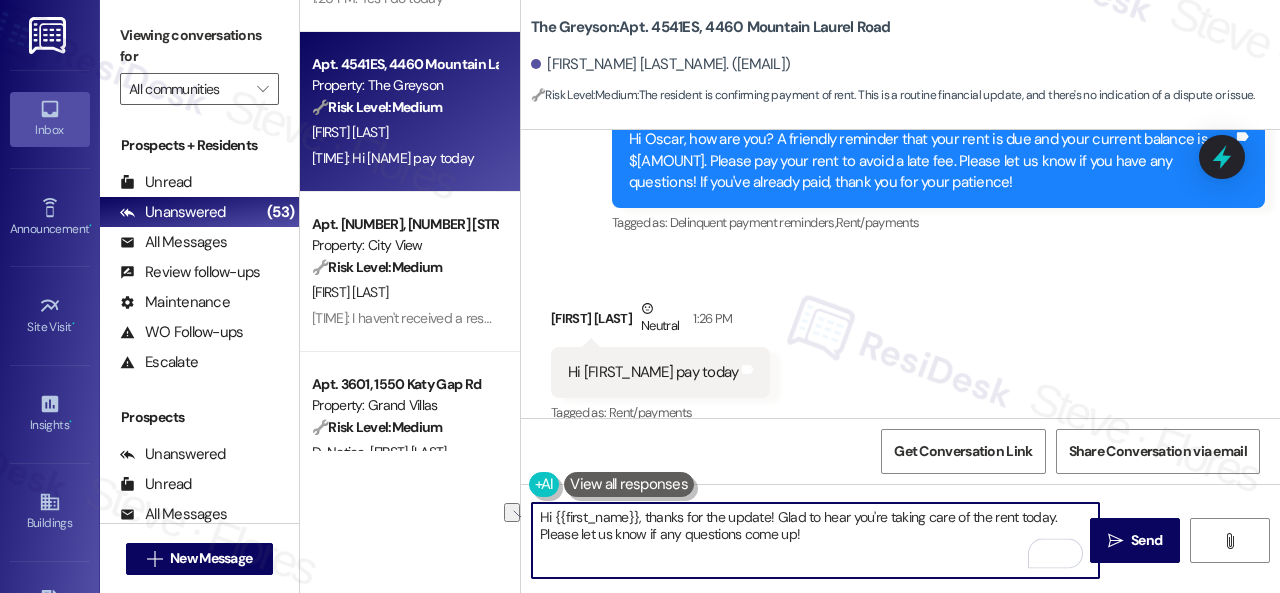 type on "Thanks for the update! Glad to hear you're taking care of the rent today. Please let us know if any questions come up!" 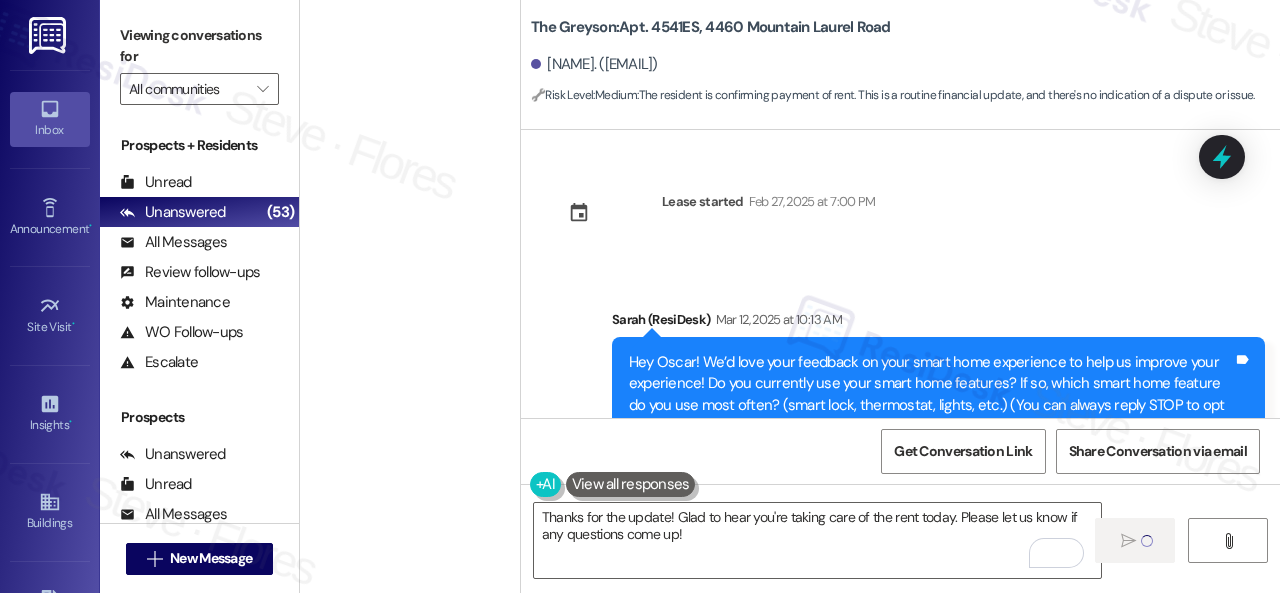 scroll, scrollTop: 0, scrollLeft: 0, axis: both 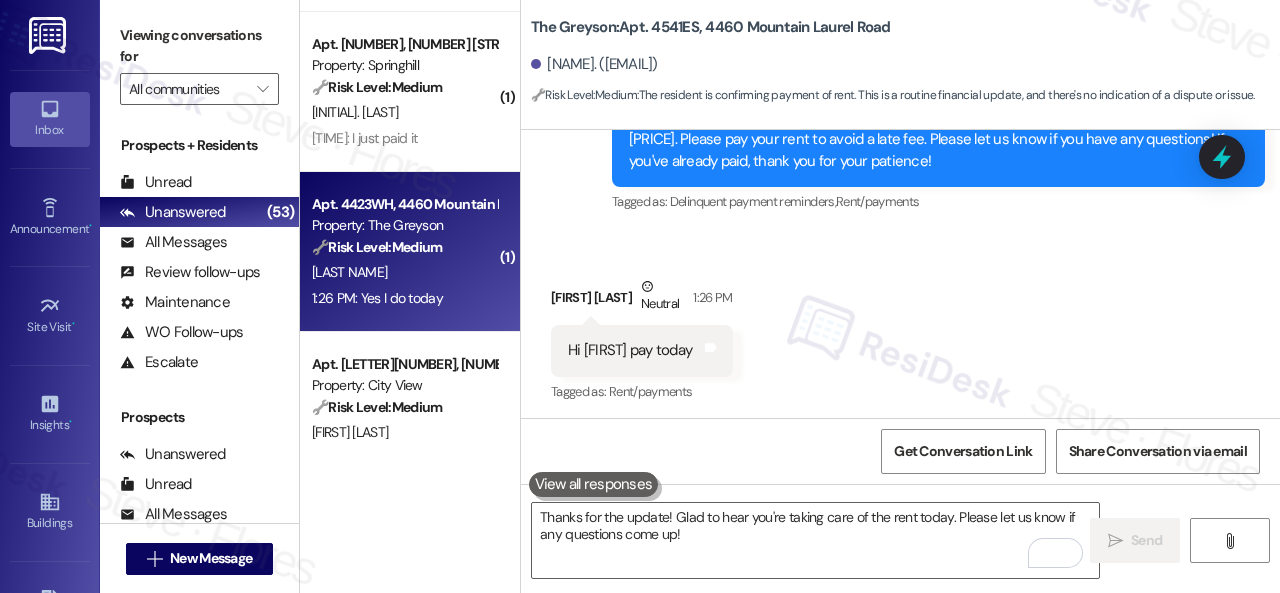 click on "[LAST NAME]" at bounding box center (404, 272) 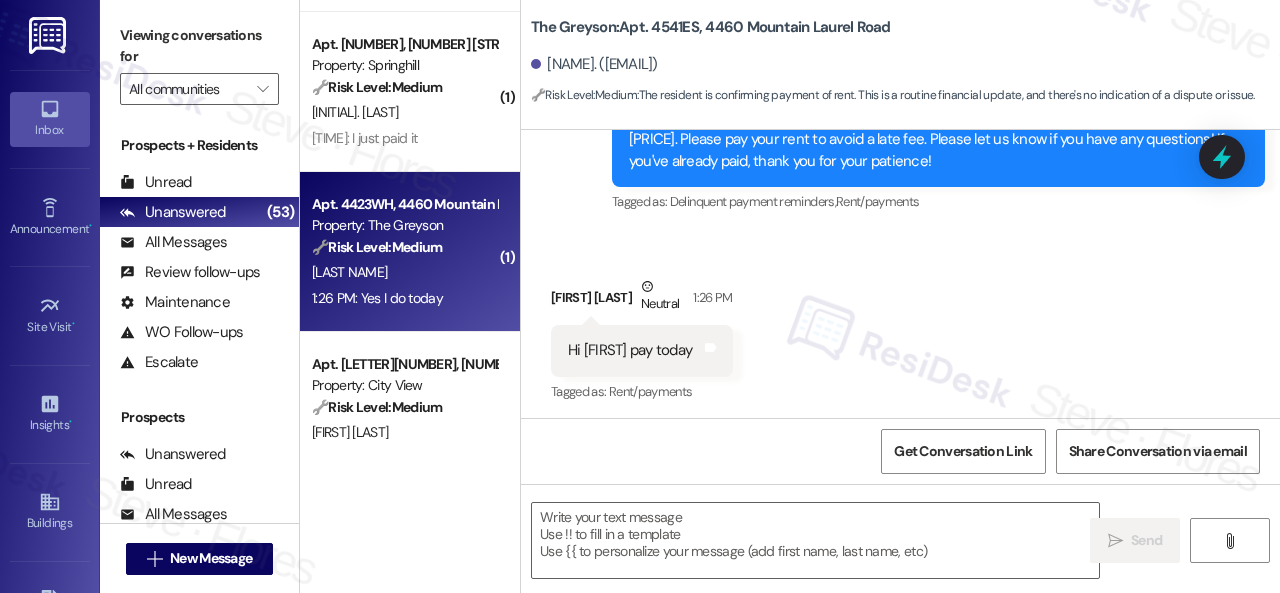 type on "Fetching suggested responses. Please feel free to read through the conversation in the meantime." 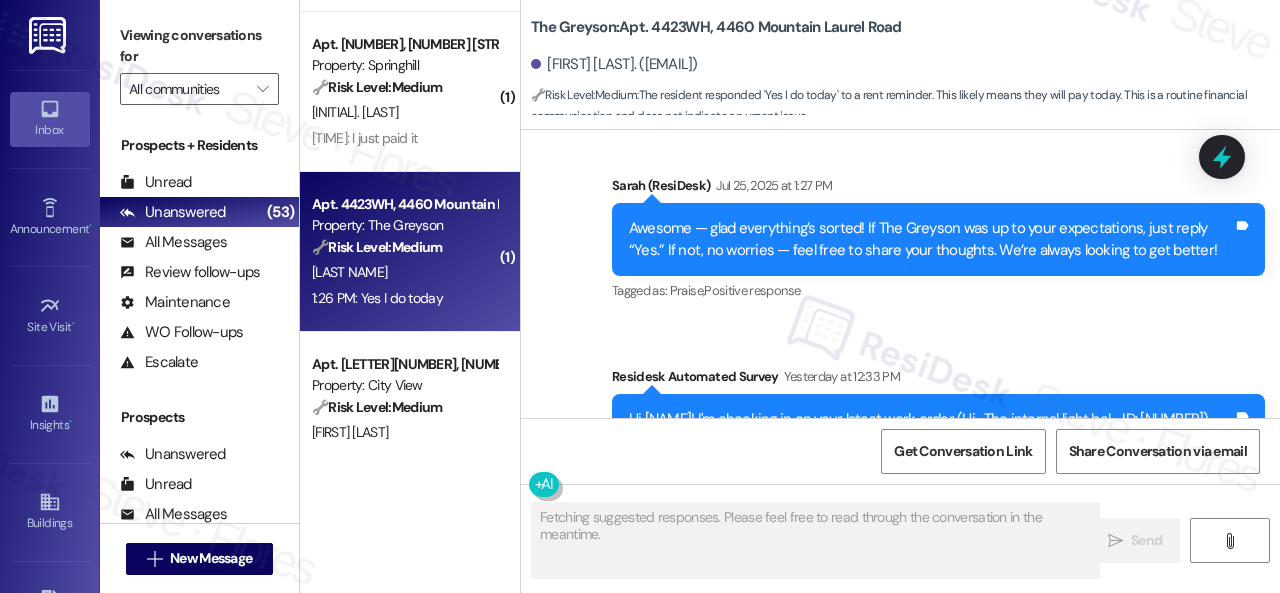 scroll, scrollTop: 17422, scrollLeft: 0, axis: vertical 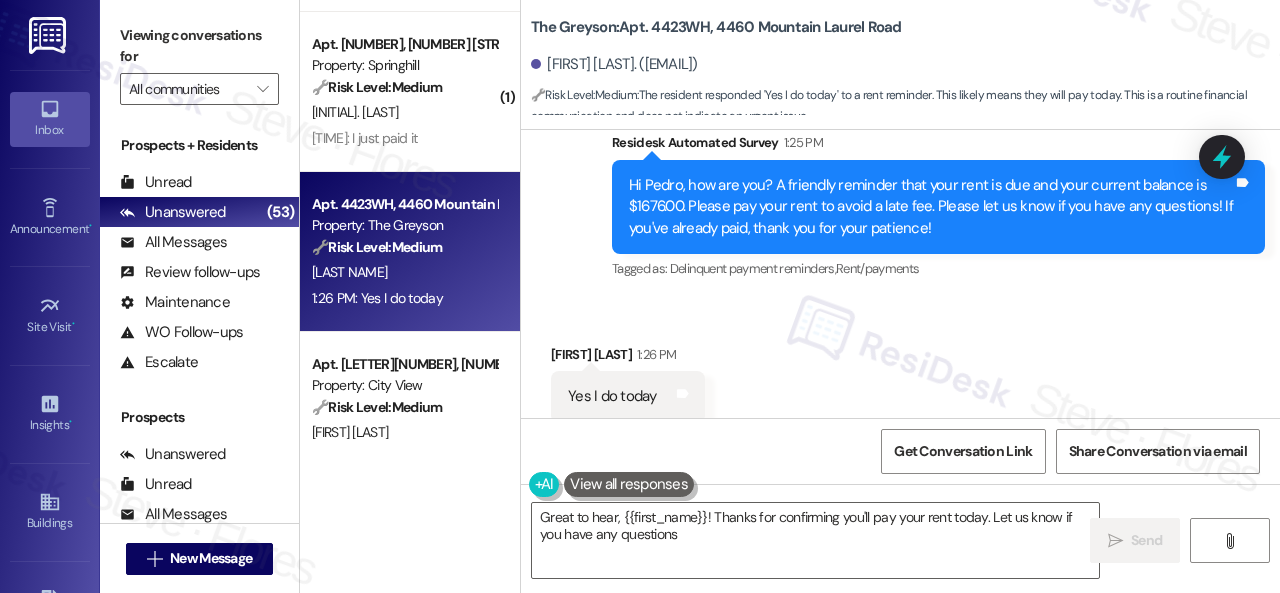 type on "Great to hear, {{first_name}}! Thanks for confirming you'll pay your rent today. Let us know if you have any questions!" 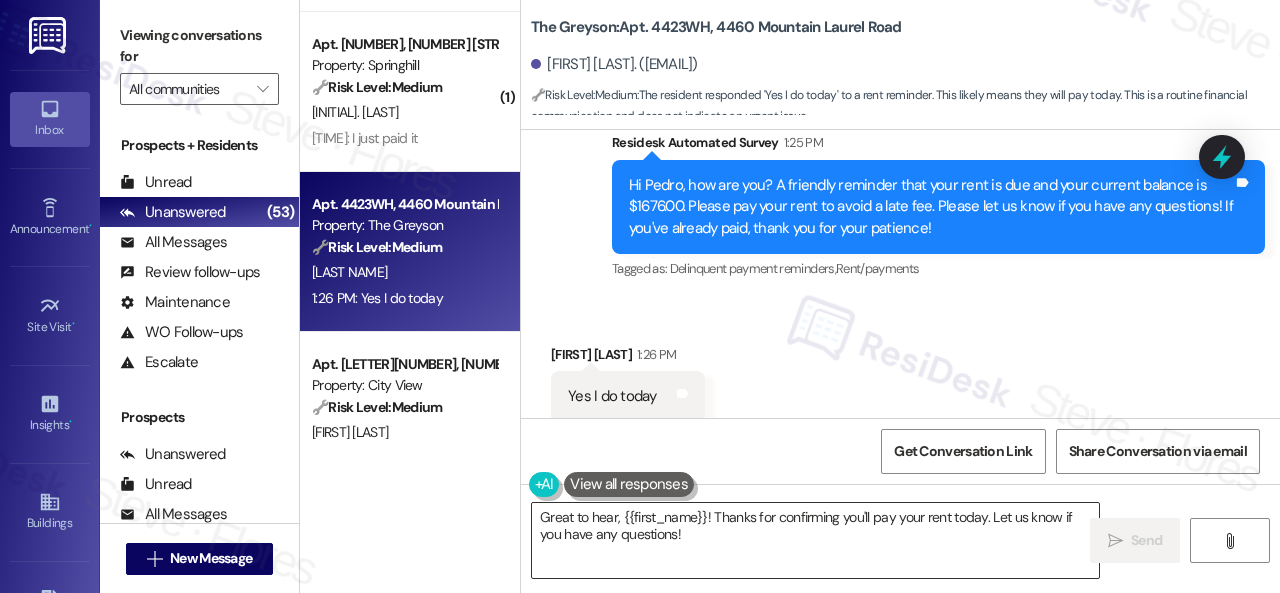 click on "Great to hear, {{first_name}}! Thanks for confirming you'll pay your rent today. Let us know if you have any questions!" at bounding box center [815, 540] 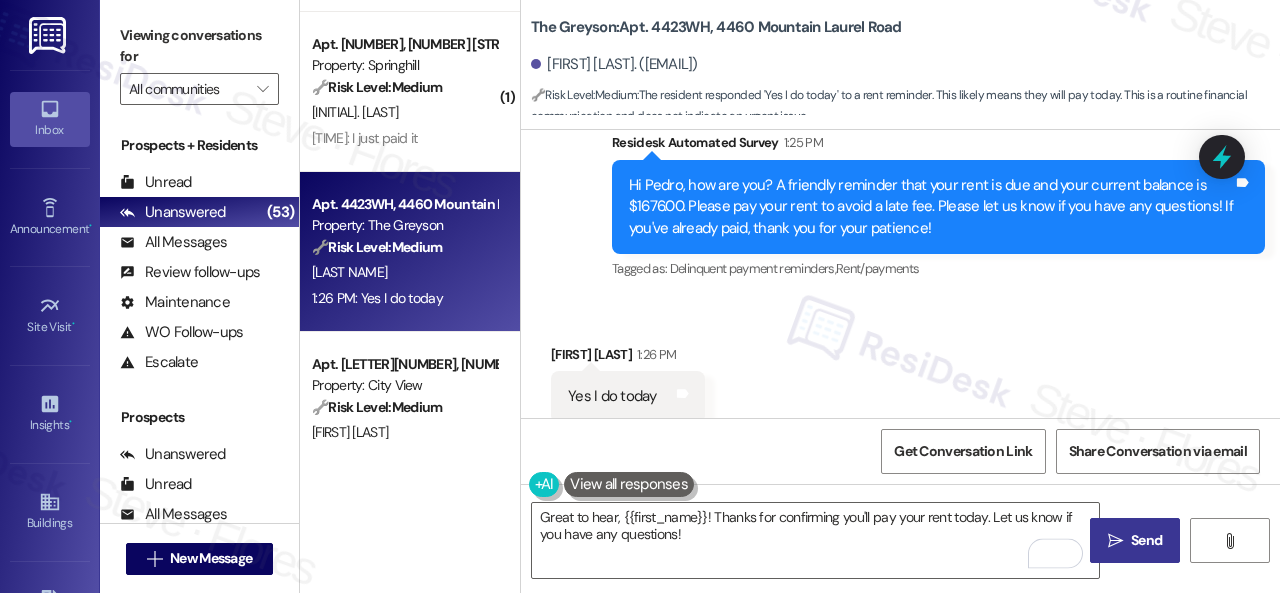 click on "" at bounding box center [1115, 541] 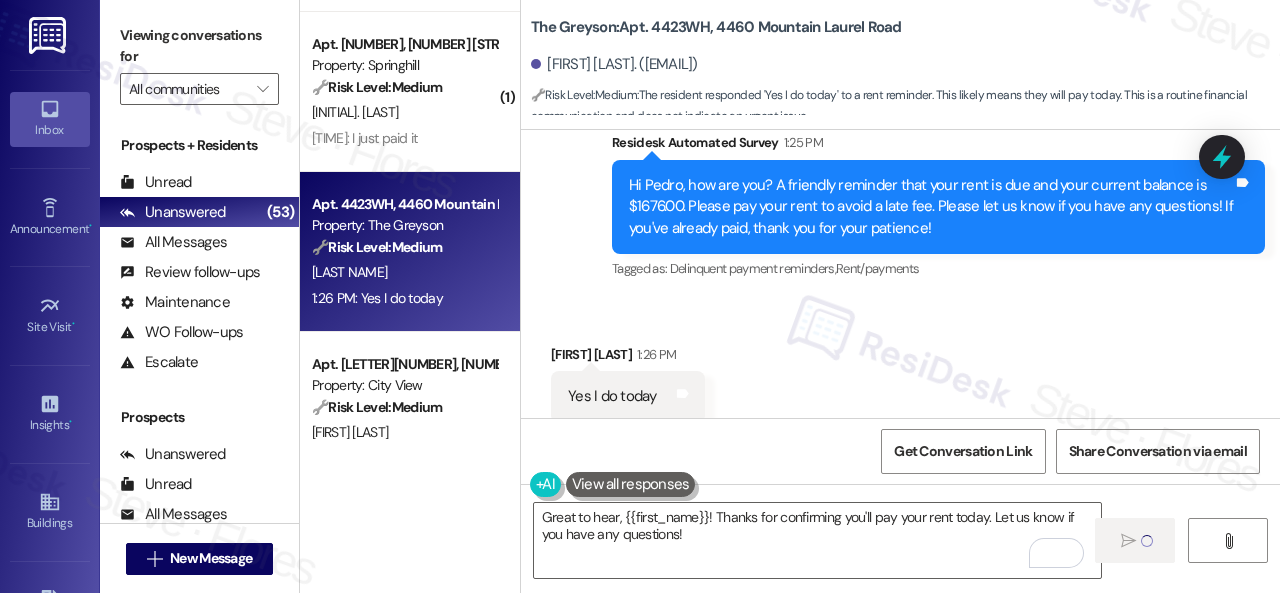 type 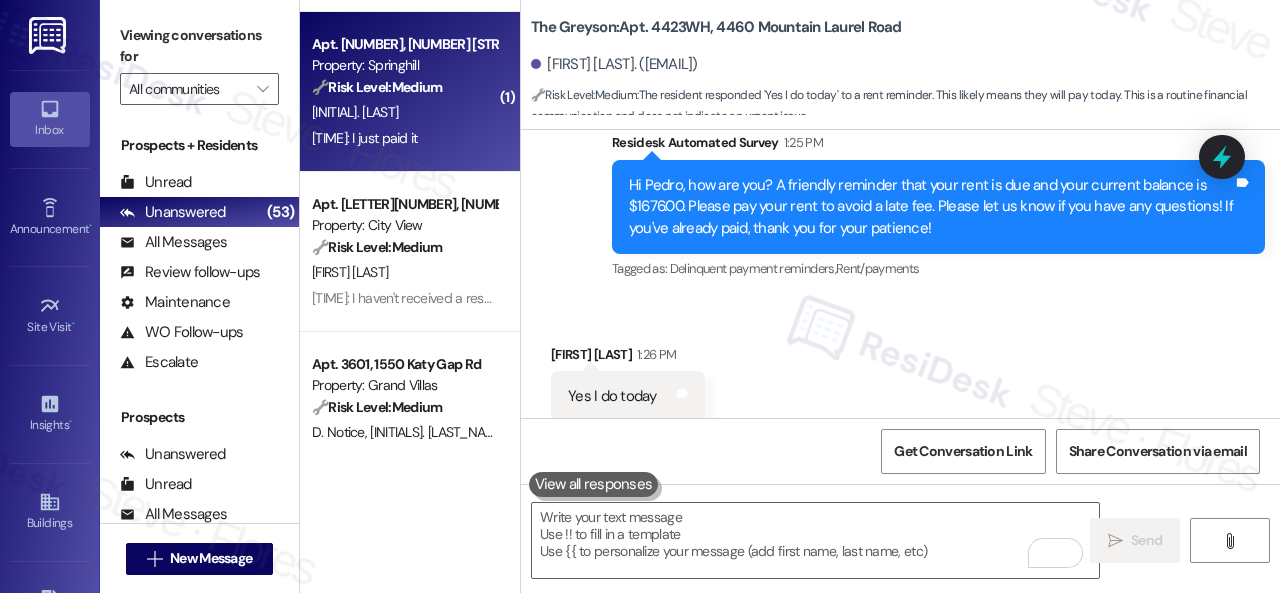 click on "[INITIAL]. [LAST]" at bounding box center (404, 112) 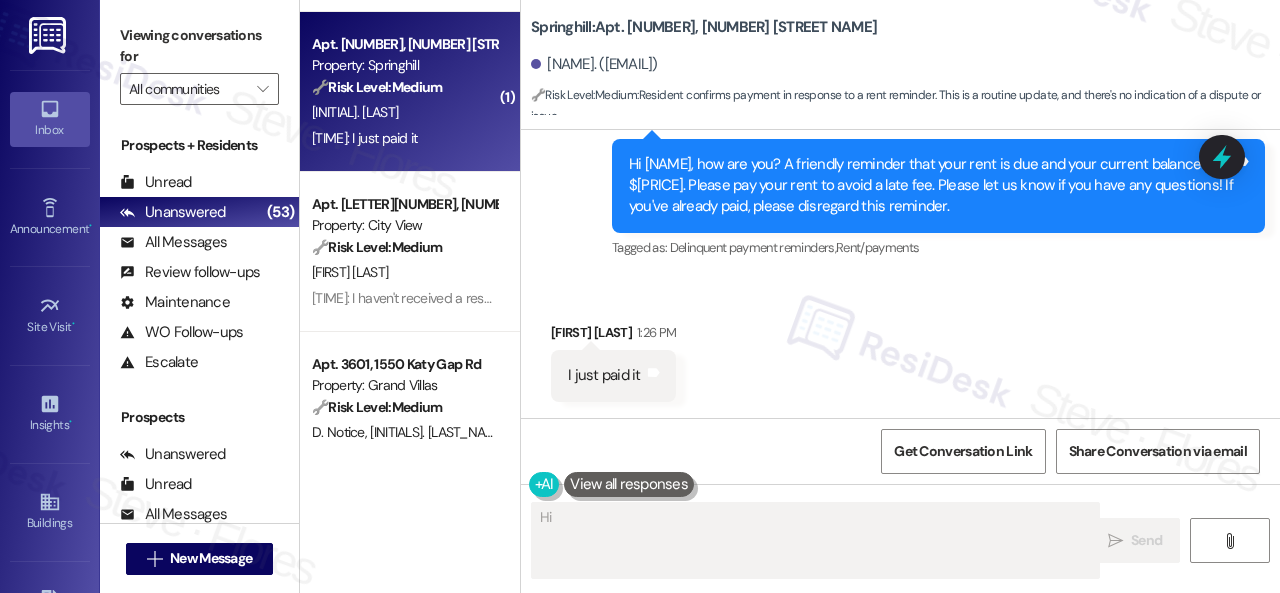 scroll, scrollTop: 614, scrollLeft: 0, axis: vertical 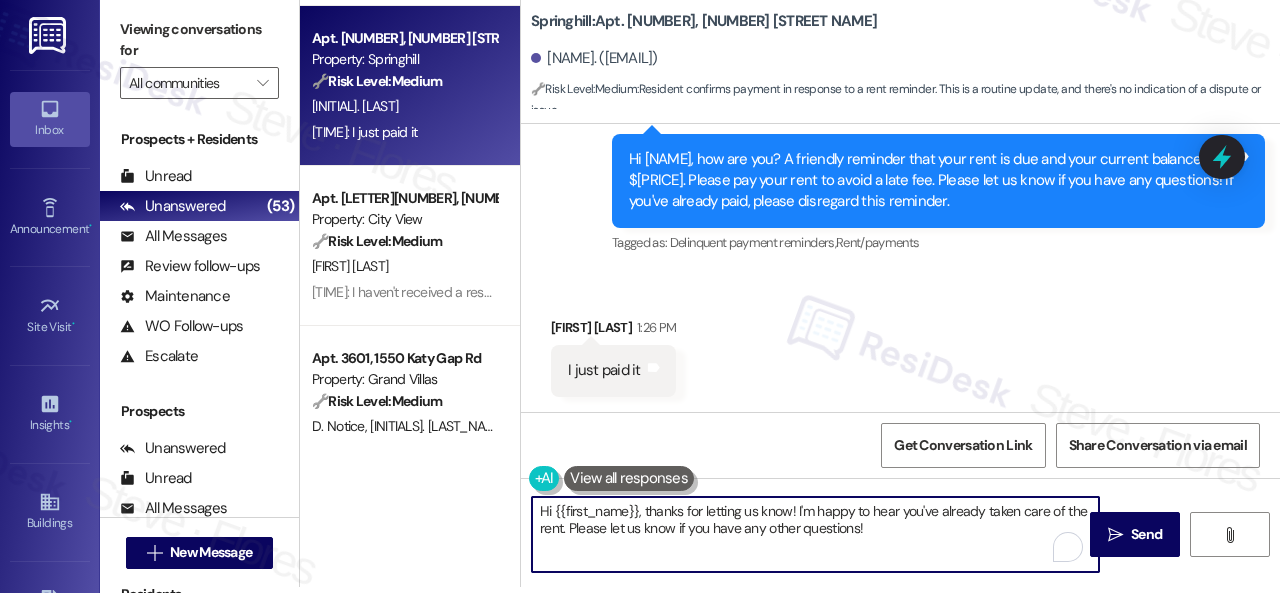 drag, startPoint x: 647, startPoint y: 507, endPoint x: 471, endPoint y: 507, distance: 176 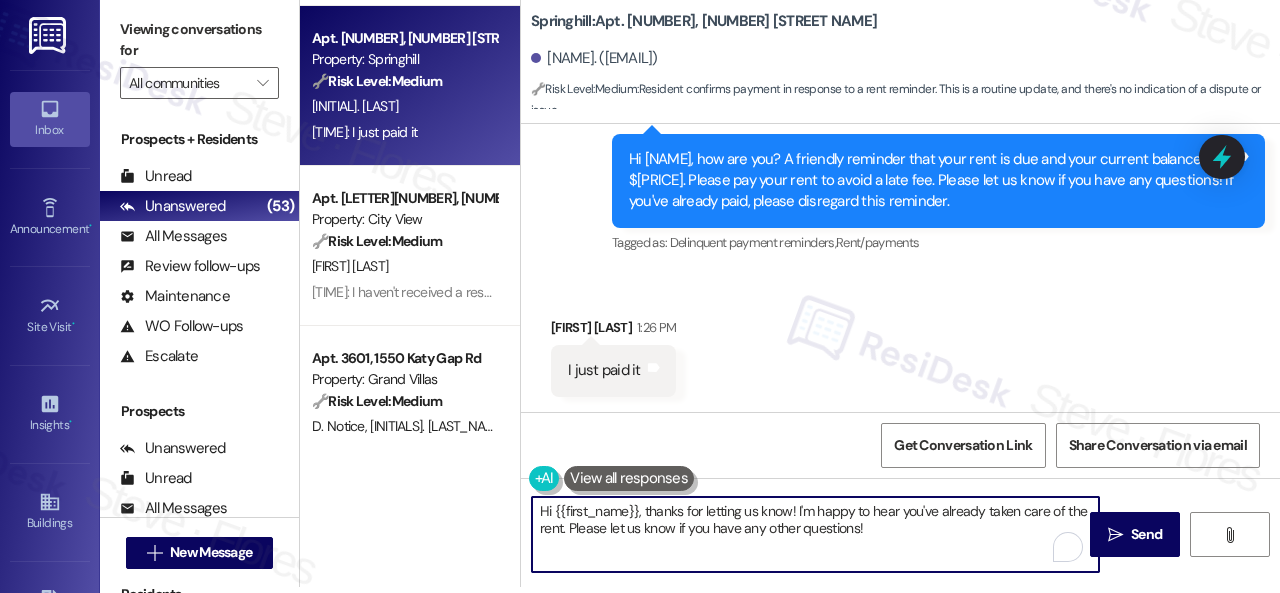 click on "( 1 ) Apt. [NUMBER], [NUMBER] [STREET] Property: Waterstone at Cinco Ranch 🔧  Risk Level:  Medium The resident is confirming they will make the rent payment today. This is a routine payment update and does not indicate any immediate issues or disputes. [INITIALS]. [INITIALS] [TIME]: Hello, yes I will make the payment today when I get off work. Thank you! [TIME]: Hello, yes I will make the payment today when I get off work. Thank you! ( 1 ) Apt. [NUMBER]~03, [NUMBER] [STREET] Property: 3Ten 🔧  Risk Level:  Medium The resident acknowledges the rent reminder and states they will pay on Thursday. This is a standard communication regarding rent payment with a future payment date provided. No immediate action or escalation is required. [INITIALS]. [LAST] [TIME]: Good afternoon. I will pay rent Thursday and sign lease as well. I am preparing my son to leave for college and running like a chicken with its head cut off.
Thanks for the reminder ( 1 ) Apt. [NUMBER]~01, [NUMBER] [STREET] Property: 3Ten 🔧  Risk Level:  Medium [INITIALS]. [INITIALS]" at bounding box center [790, 290] 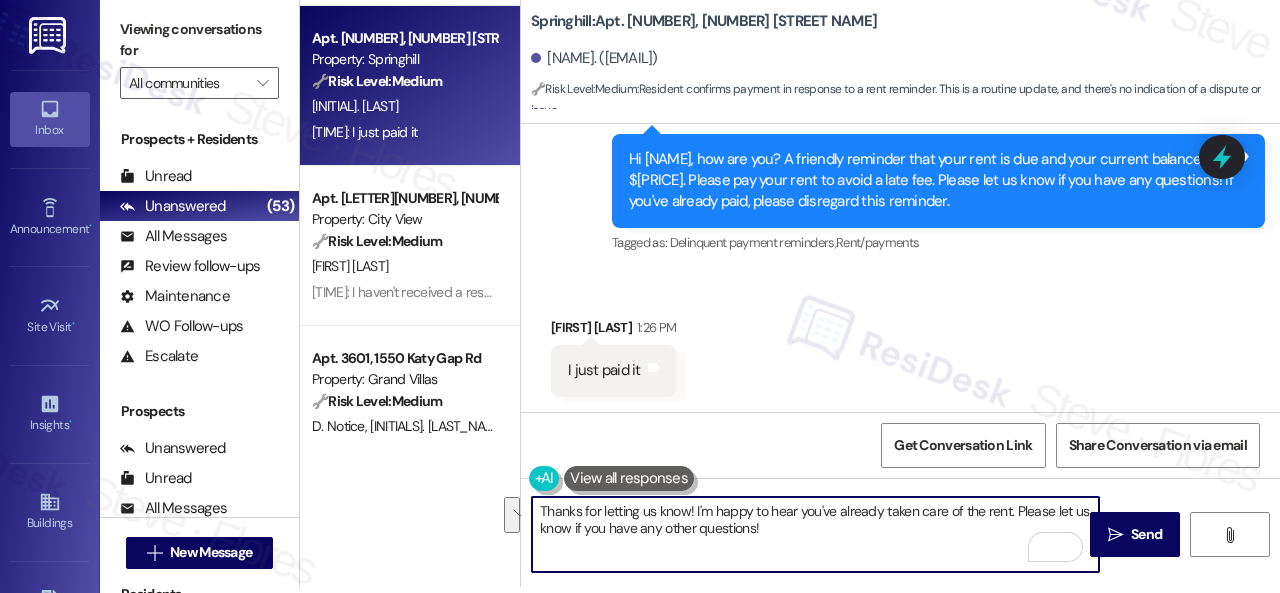 drag, startPoint x: 1014, startPoint y: 509, endPoint x: 1012, endPoint y: 532, distance: 23.086792 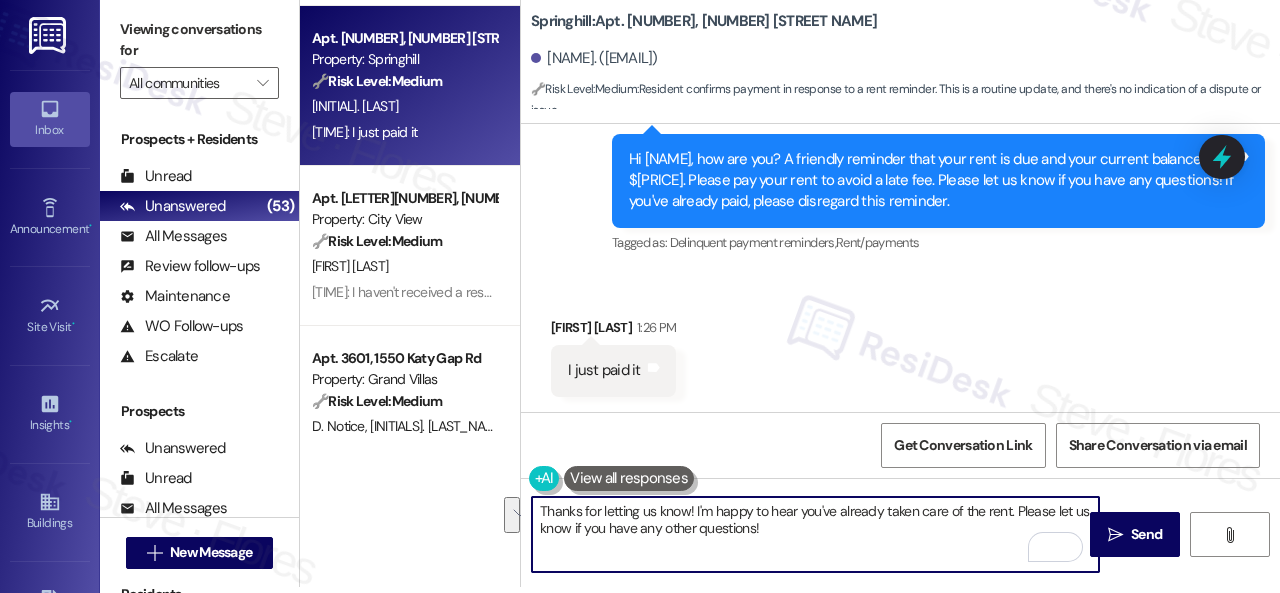 click on "Thanks for letting us know! I'm happy to hear you've already taken care of the rent. Please let us know if you have any other questions!" at bounding box center (815, 534) 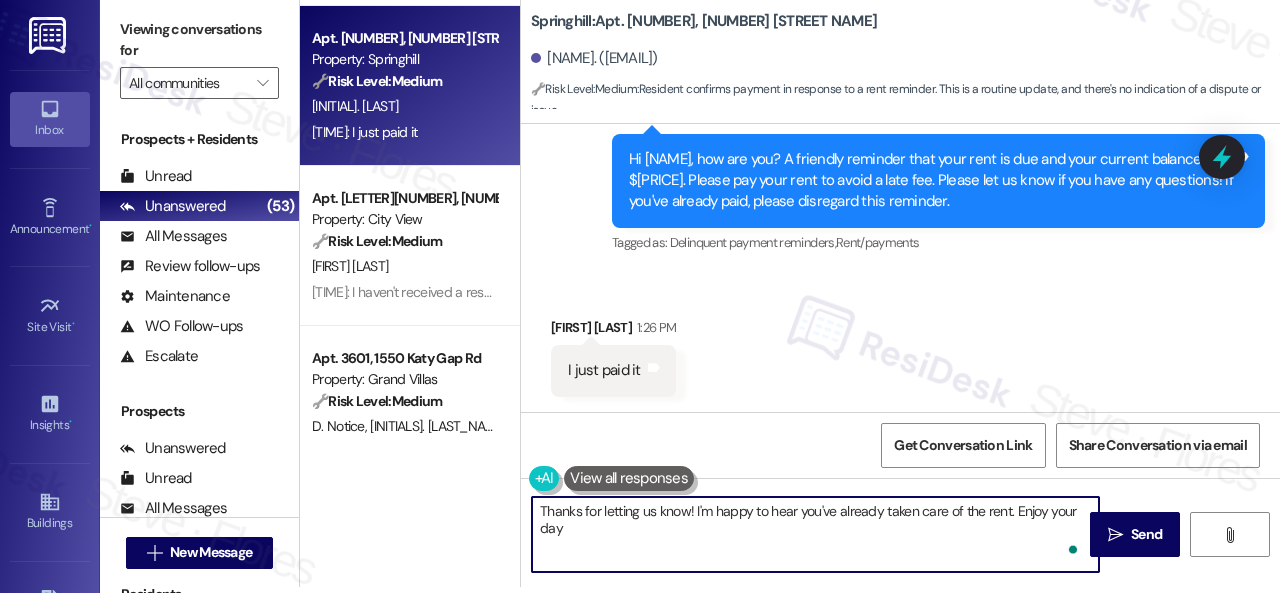 type on "Thanks for letting us know! I'm happy to hear you've already taken care of the rent. Enjoy your day!" 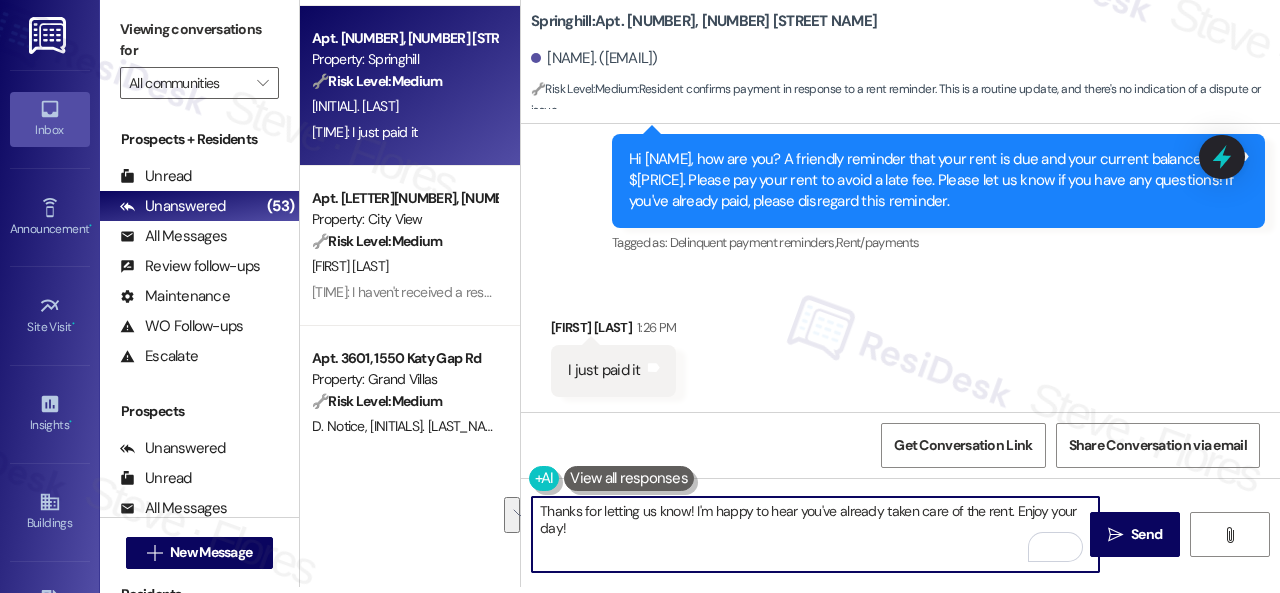 drag, startPoint x: 603, startPoint y: 527, endPoint x: 532, endPoint y: 505, distance: 74.330345 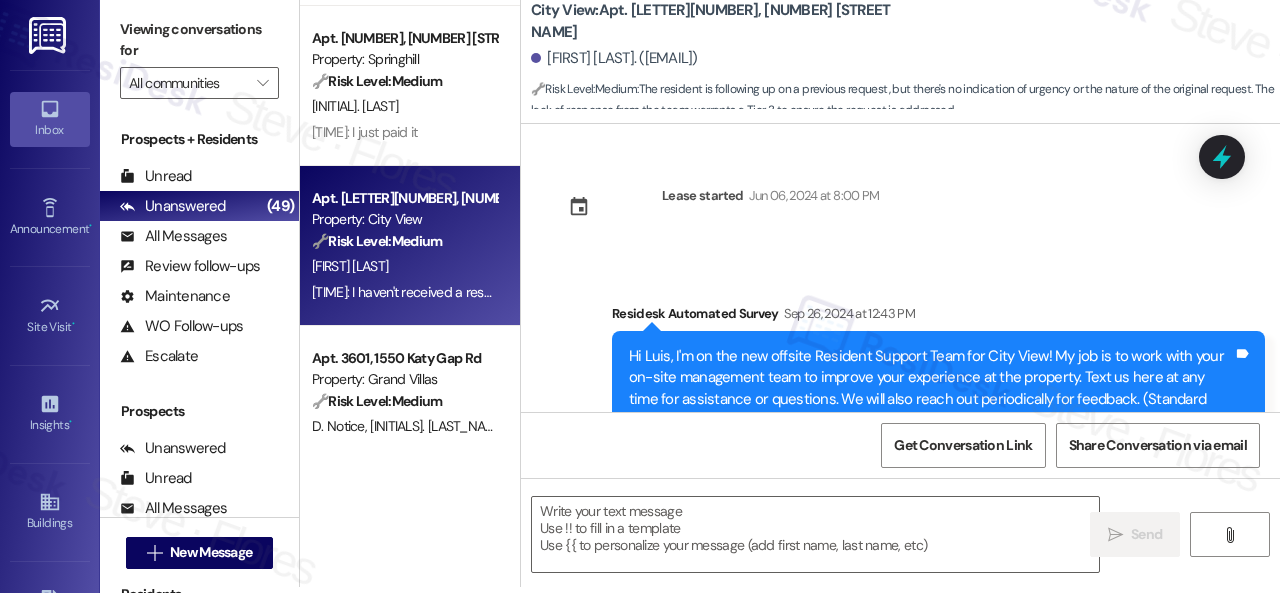 type on "Fetching suggested responses. Please feel free to read through the conversation in the meantime." 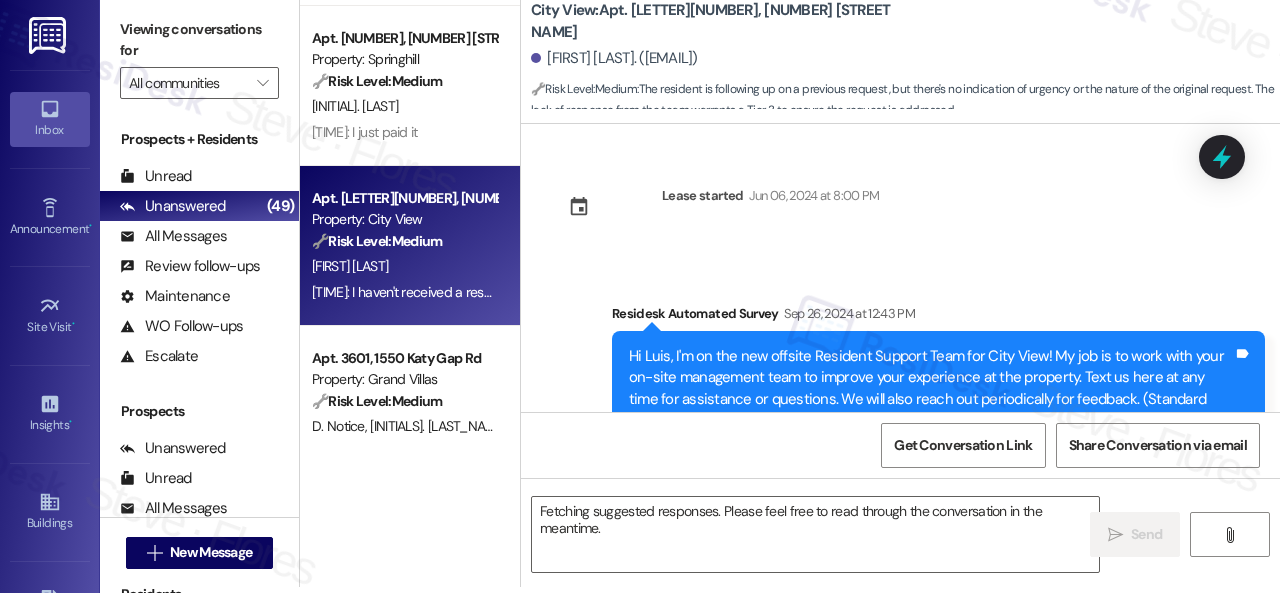 scroll, scrollTop: 6510, scrollLeft: 0, axis: vertical 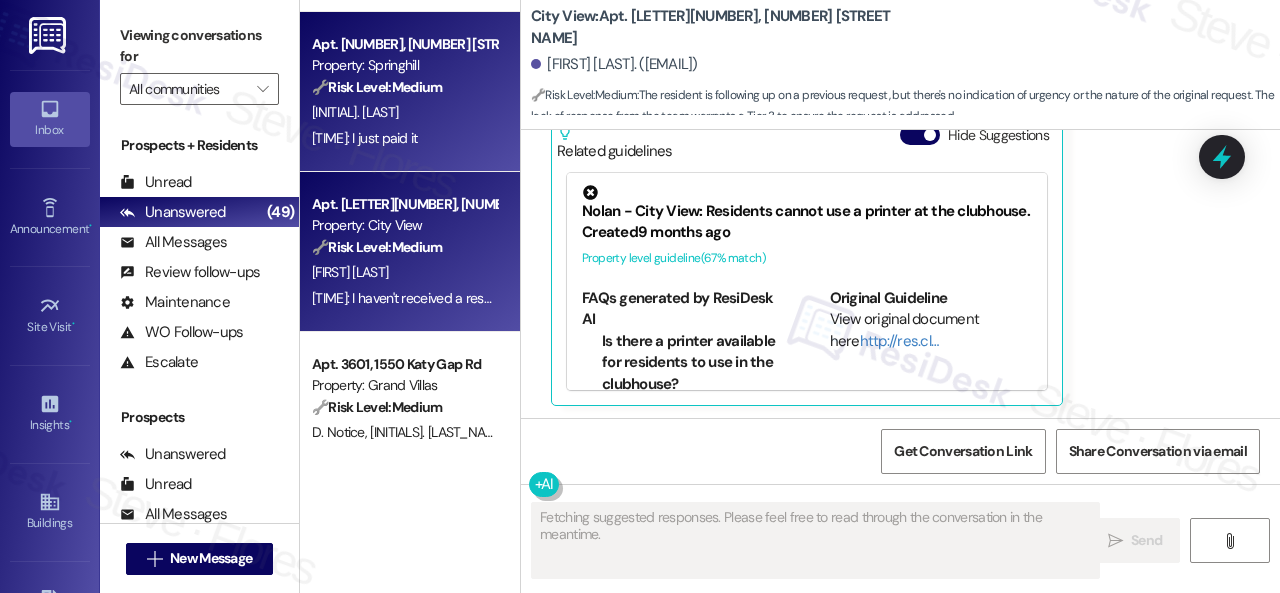 click on "[TIME]: I just paid it [TIME]: I just paid it" at bounding box center [404, 138] 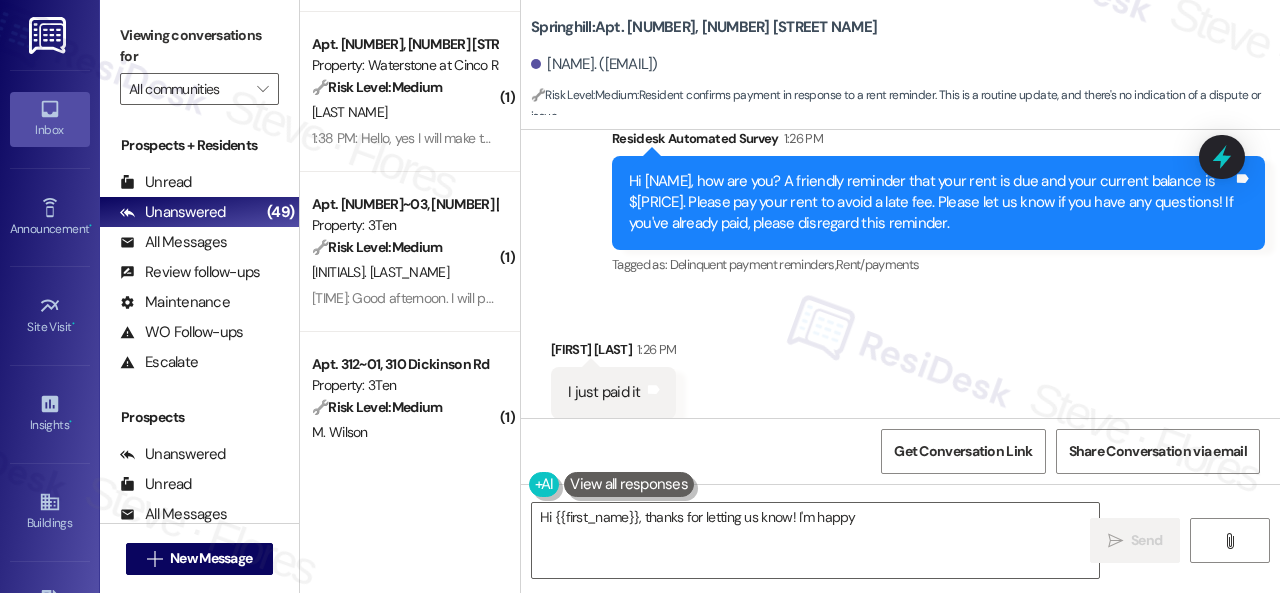 scroll, scrollTop: 613, scrollLeft: 0, axis: vertical 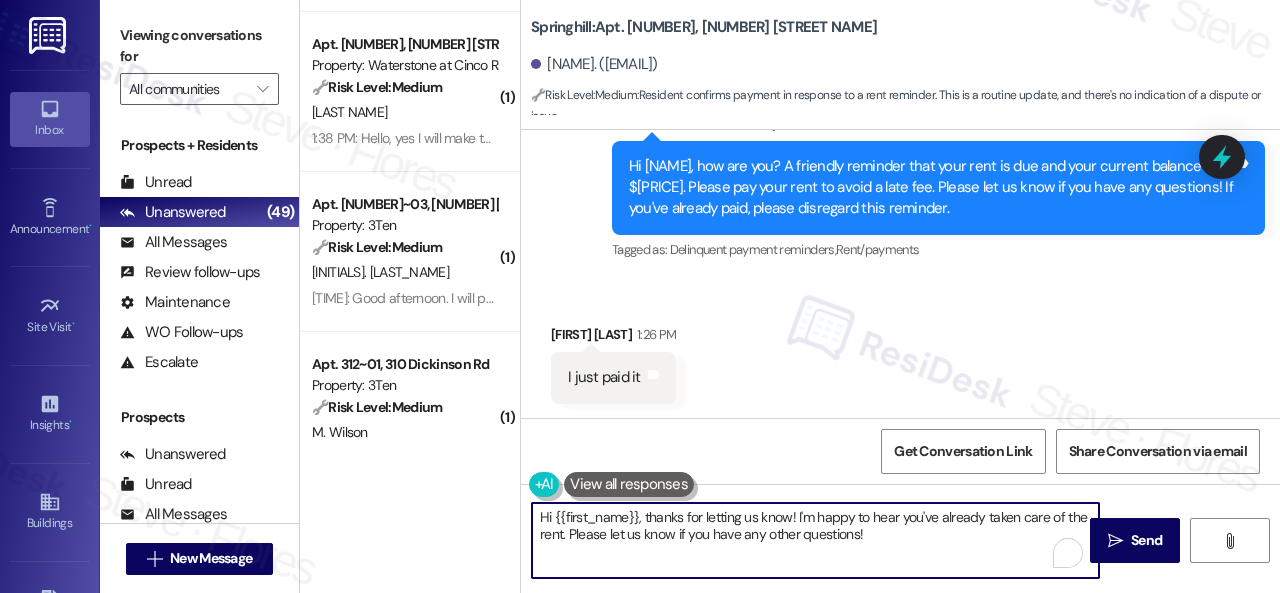 drag, startPoint x: 463, startPoint y: 465, endPoint x: 453, endPoint y: 463, distance: 10.198039 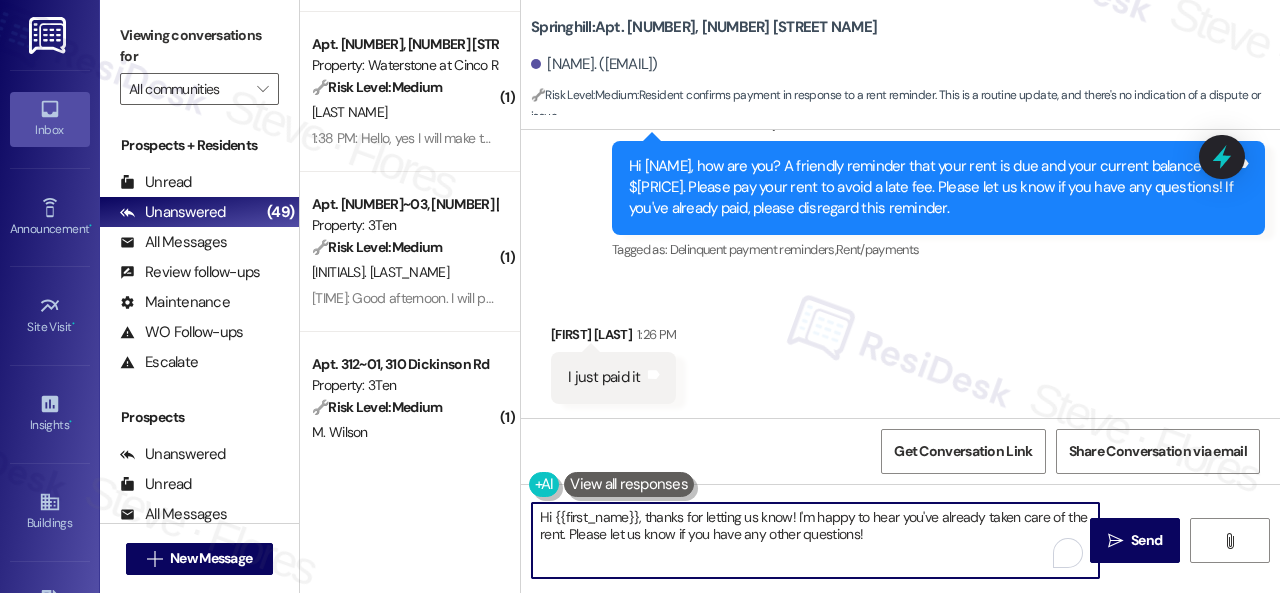 click on "( 1 ) Apt. [NUMBER][LETTER], [NUMBER] [STREET NAME]: [PROPERTY NAME] 🔧  Risk Level:  Medium The resident is requesting a change to their contact information. This is a non-urgent administrative task. [INITIALS]. [LAST NAME] [TIME]: Oops! Thanks for the reminder!
Can you update your system to text [NAME] at [PHONE].
Thanks, [NAME]  [TIME]: Oops! Thanks for the reminder!
Can you update your system to text [NAME] at [PHONE].
Thanks, [NAME]  ( 1 ) Apt. [LETTER]~[NUMBER], [NUMBER] [STREET NAME] Property: City View 🔧  Risk Level:  Medium The resident is requesting to opt out a leaseholder from receiving text messages. This is a non-urgent request related to lease management and communication preferences. [INITIALS]. [LAST NAME] [TIME]: Hey [NAME], I haven't added [NAME] to my lease yet. Can we opt out of him not being sent texts  from the lease yet. Thank you. [TIME]: Hey [NAME], I haven't added [NAME] to my lease yet. Can we opt out of him not being sent texts  from the lease yet. Thank you. ( 1 ) Apt. [NUMBER], [NUMBER] [STREET NAME] 🔧 ( 1" at bounding box center [790, 296] 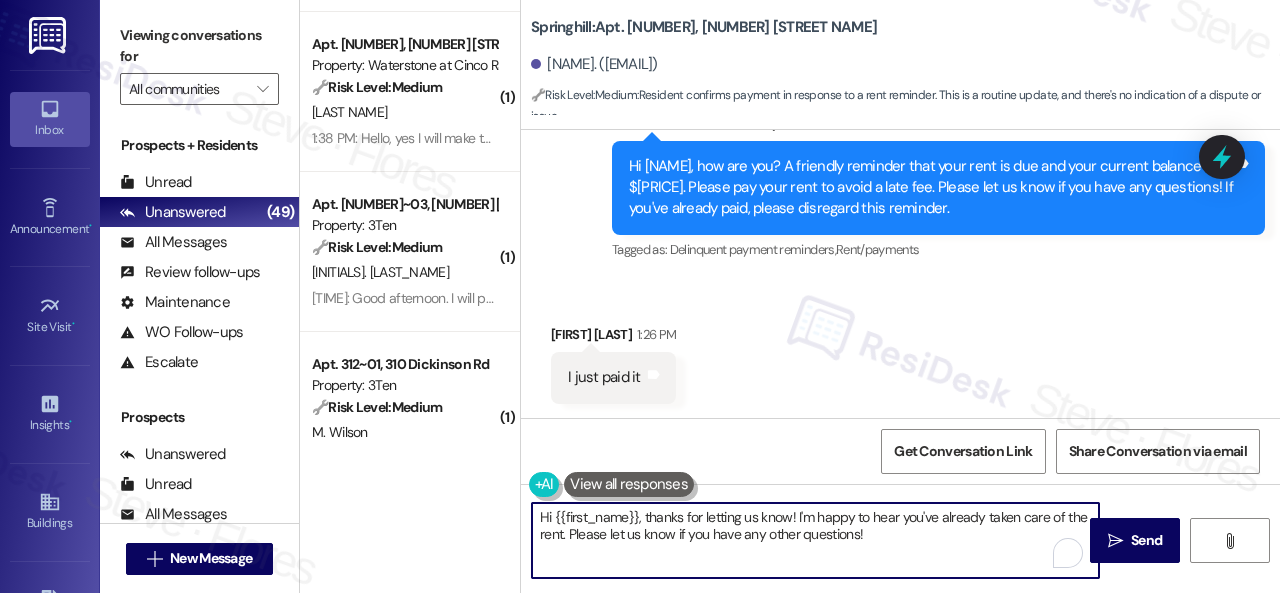 paste on "Thanks for letting us know! I'm happy to hear you've already taken care of the rent. Enjoy your day" 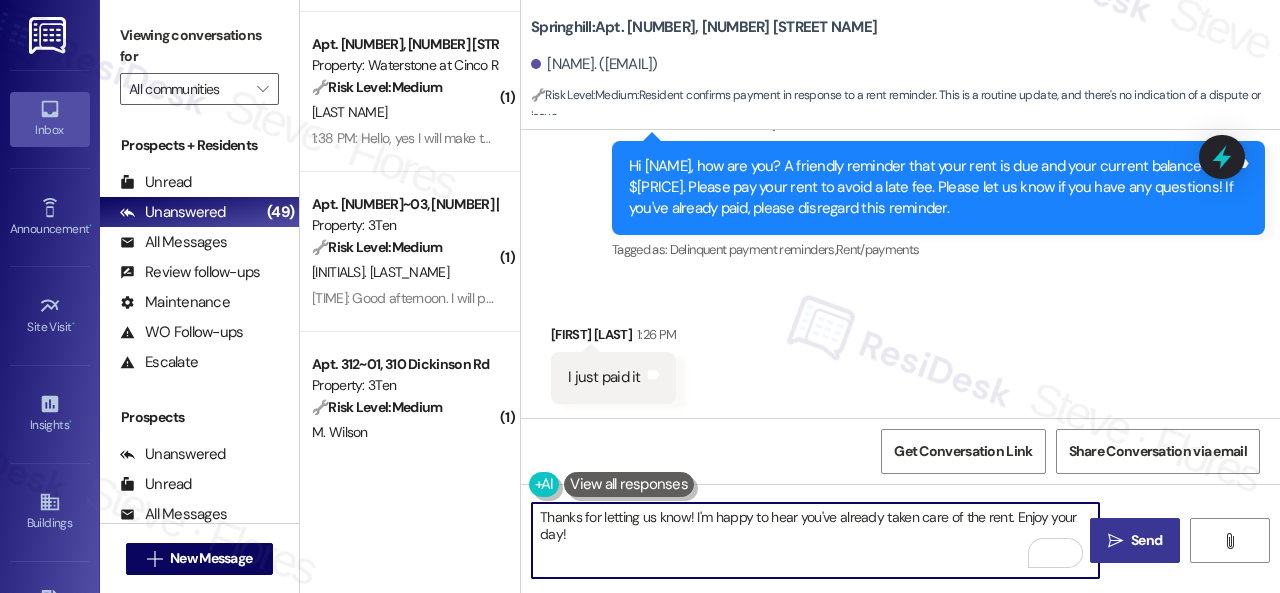 type on "Thanks for letting us know! I'm happy to hear you've already taken care of the rent. Enjoy your day!" 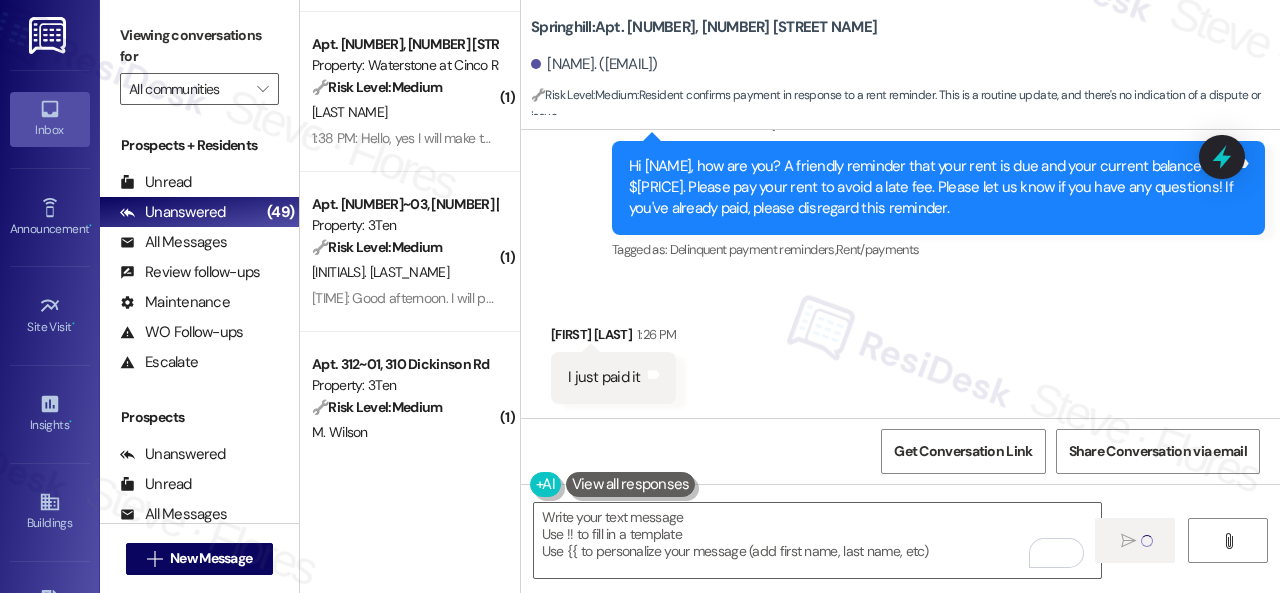 type on "Fetching suggested responses. Please feel free to read through the conversation in the meantime." 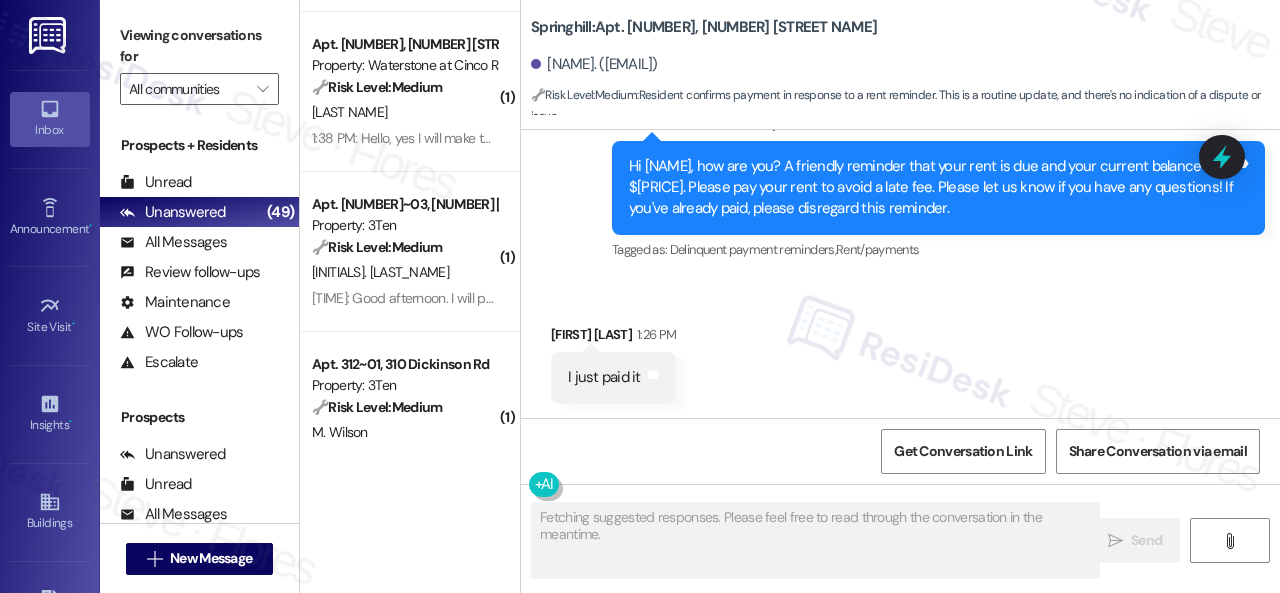 click on "Fetching suggested responses. Please feel free to read through the conversation in the meantime.  Send " at bounding box center (900, 559) 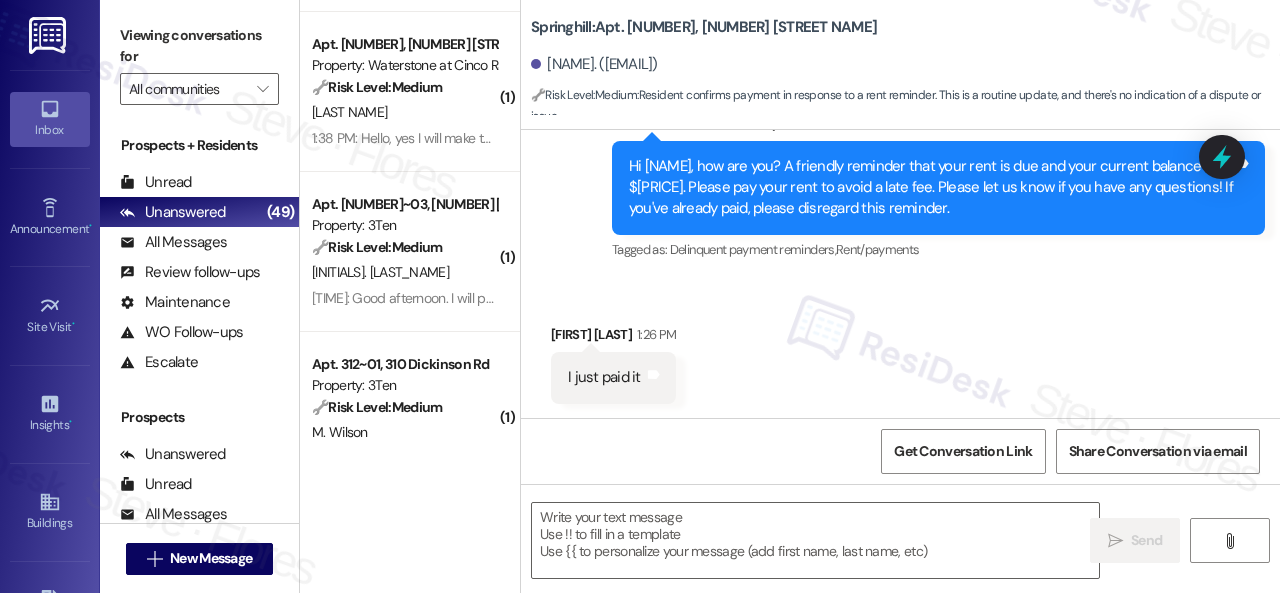 click on "Survey, sent via SMS Residesk Automated Survey [TIME] Hi [NAME], how are you? A friendly reminder that your rent is due and your current balance is $[PRICE]. Please pay your rent to avoid a late fee. Please let us know if you have any questions! If you've already paid, please disregard this reminder. Tags and notes Tagged as:   Delinquent payment reminders ,  Click to highlight conversations about Delinquent payment reminders Rent/payments Click to highlight conversations about Rent/payments" at bounding box center (900, 174) 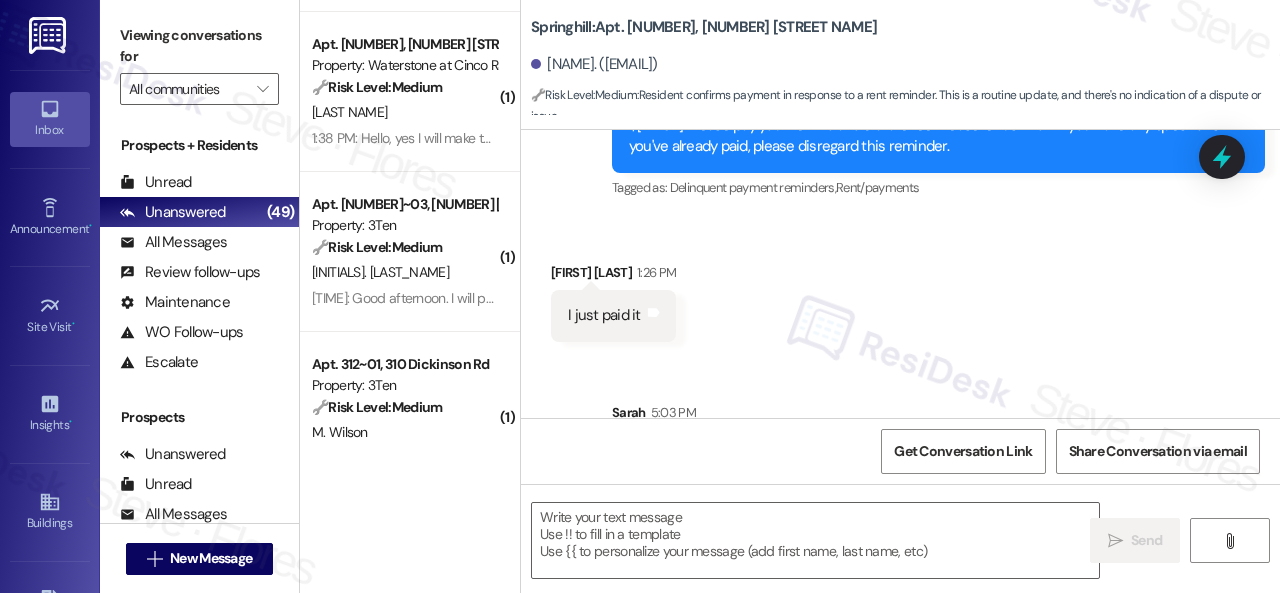 scroll, scrollTop: 775, scrollLeft: 0, axis: vertical 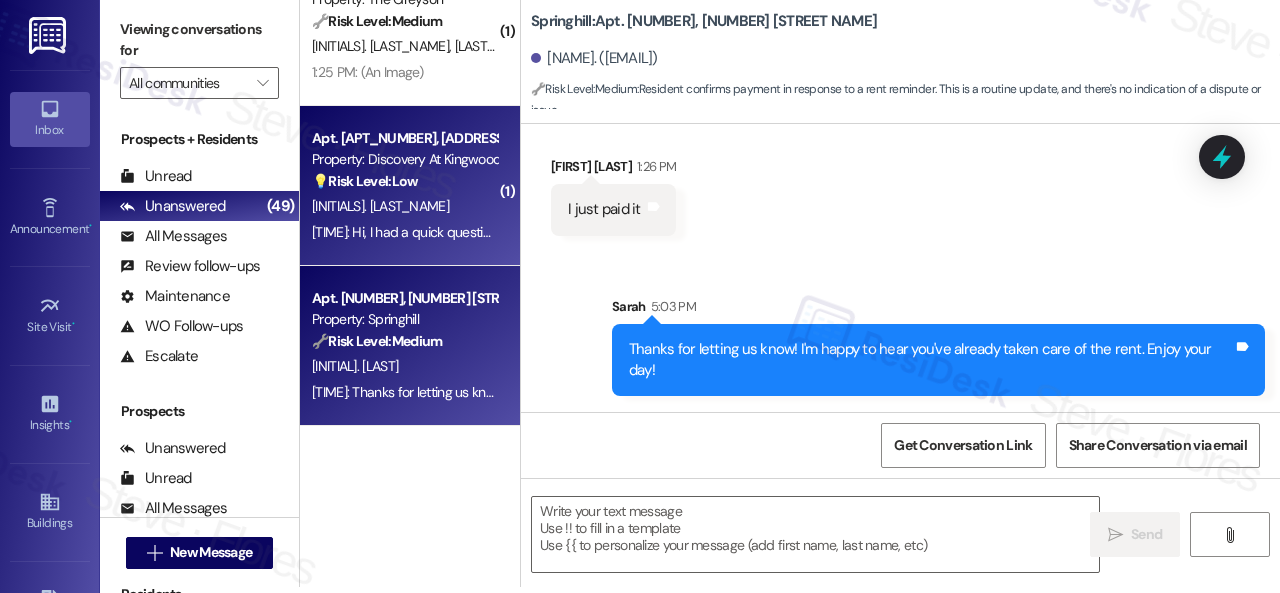 click on "[INITIALS]. [LAST_NAME]" at bounding box center (404, 206) 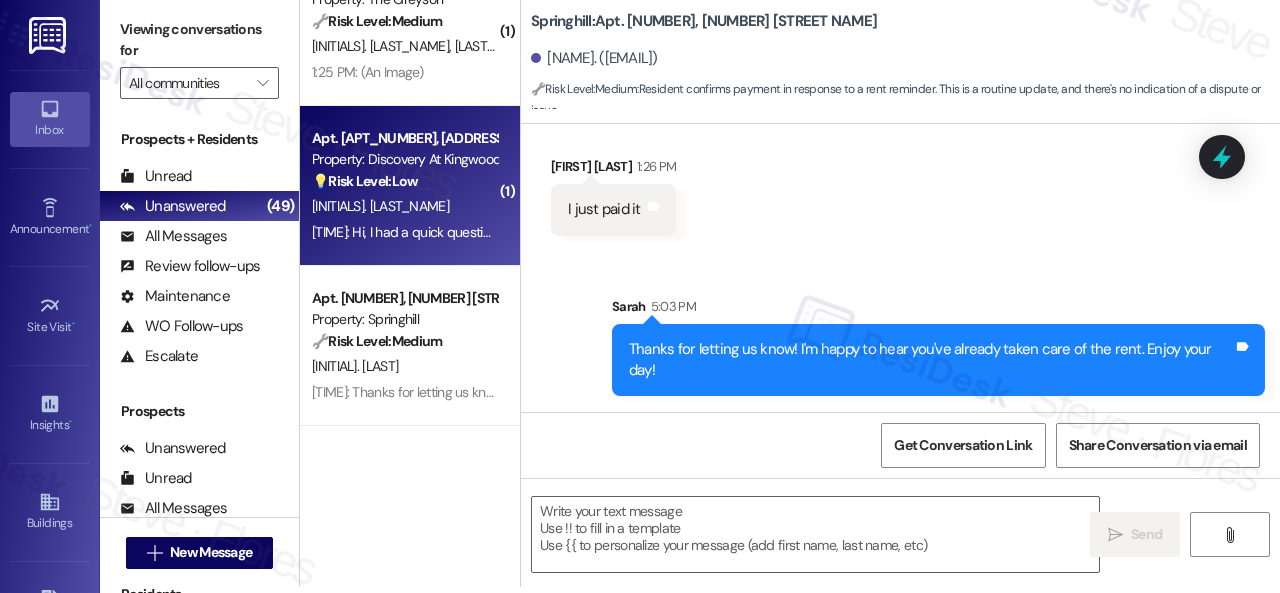 type on "Fetching suggested responses. Please feel free to read through the conversation in the meantime." 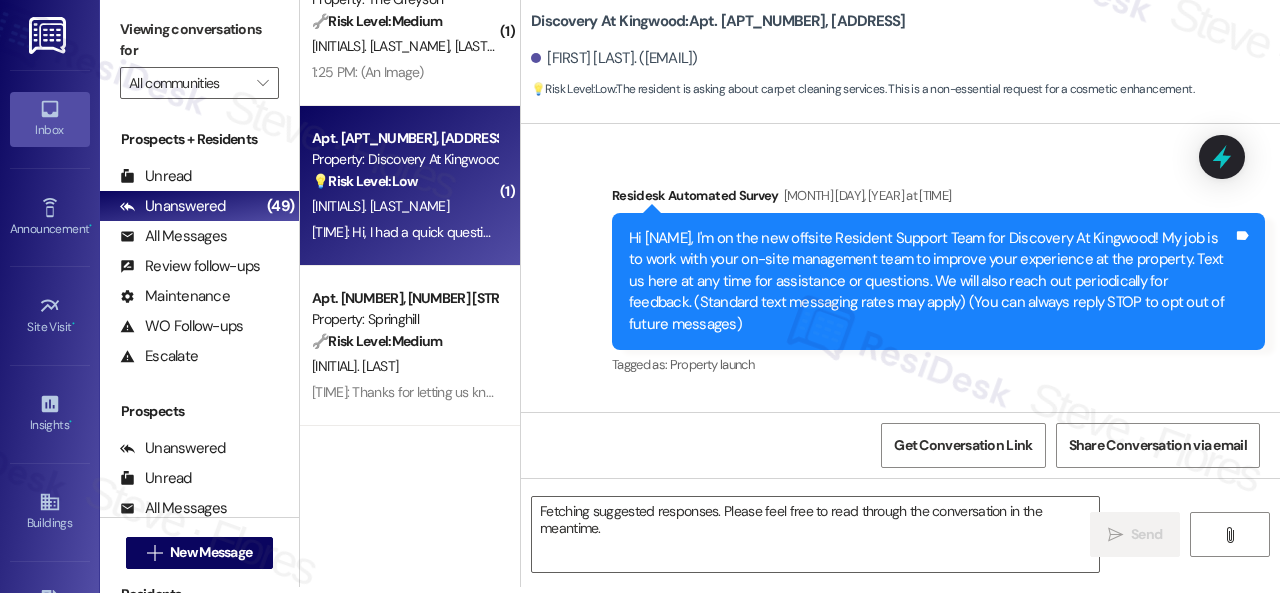 scroll, scrollTop: 0, scrollLeft: 0, axis: both 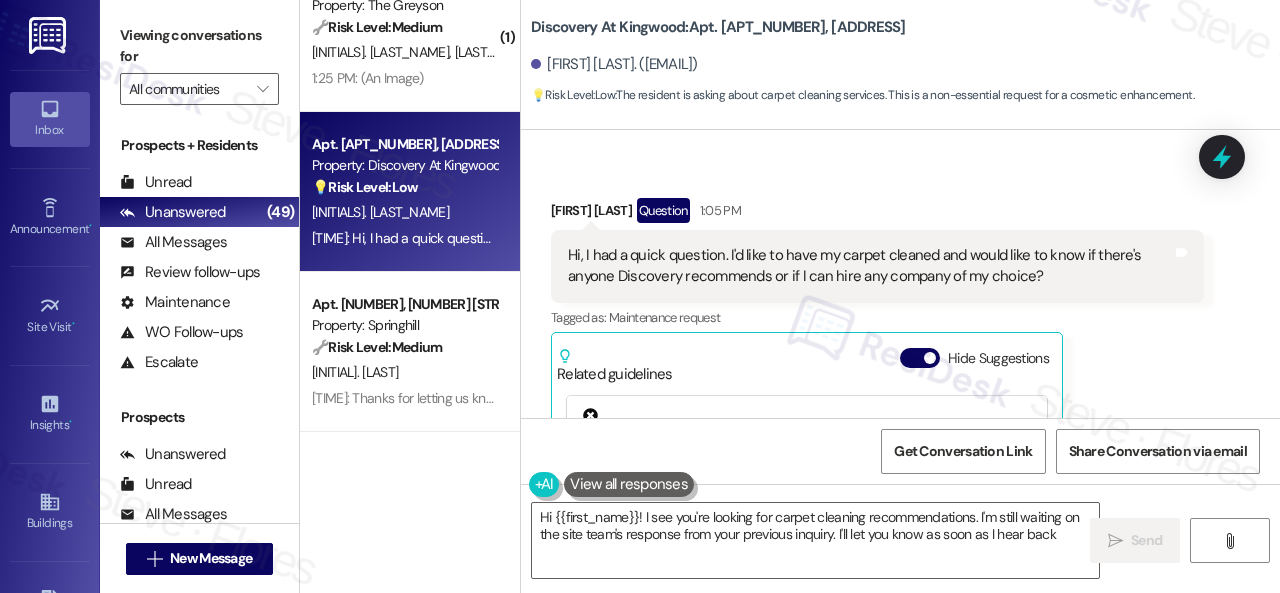 type on "Hi {{first_name}}! I see you're looking for carpet cleaning recommendations. I'm still waiting on the site team's response from your previous inquiry. I'll let you know as soon as I hear back!" 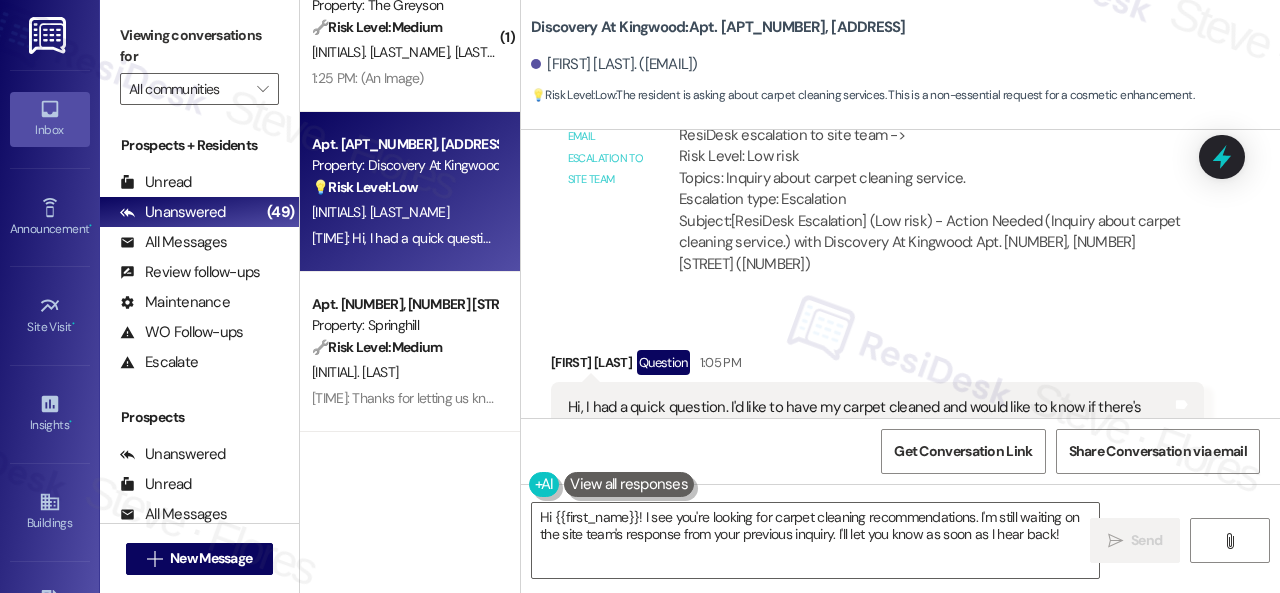 scroll, scrollTop: 7718, scrollLeft: 0, axis: vertical 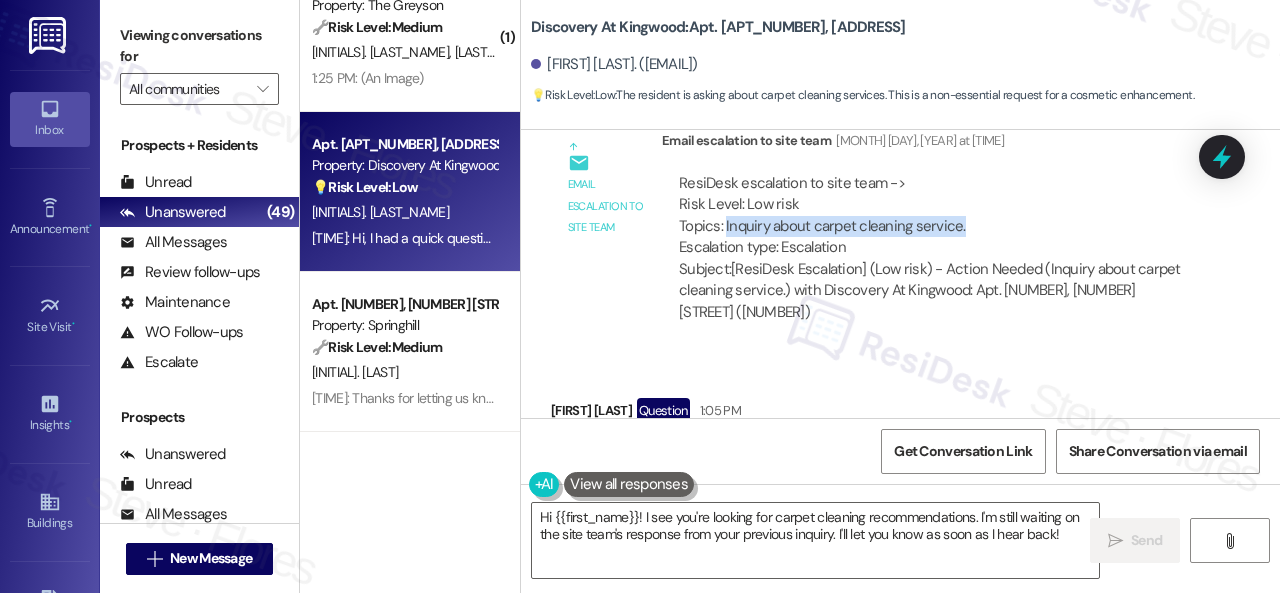 drag, startPoint x: 723, startPoint y: 203, endPoint x: 966, endPoint y: 204, distance: 243.00206 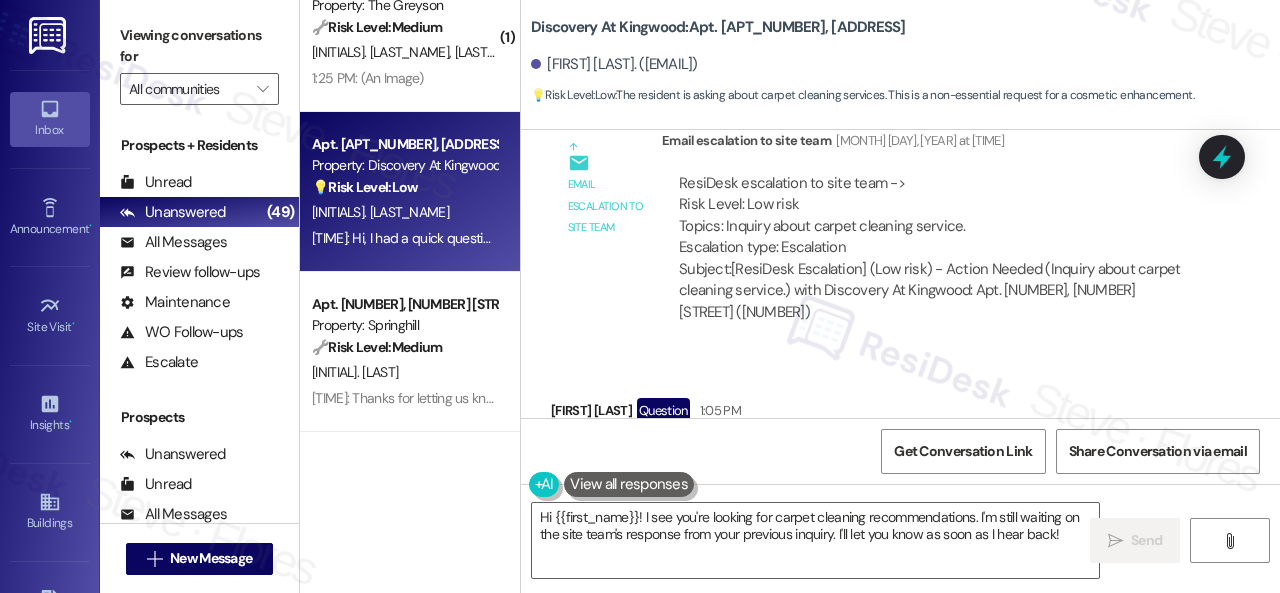 click on "[ResiDesk Escalation] (Low risk) - Action Needed (Inquiry about carpet cleaning service.) with Discovery At Kingwood: Apt. [APT_NUMBER], [ADDRESS] ([NUMBER])" at bounding box center (877, 234) 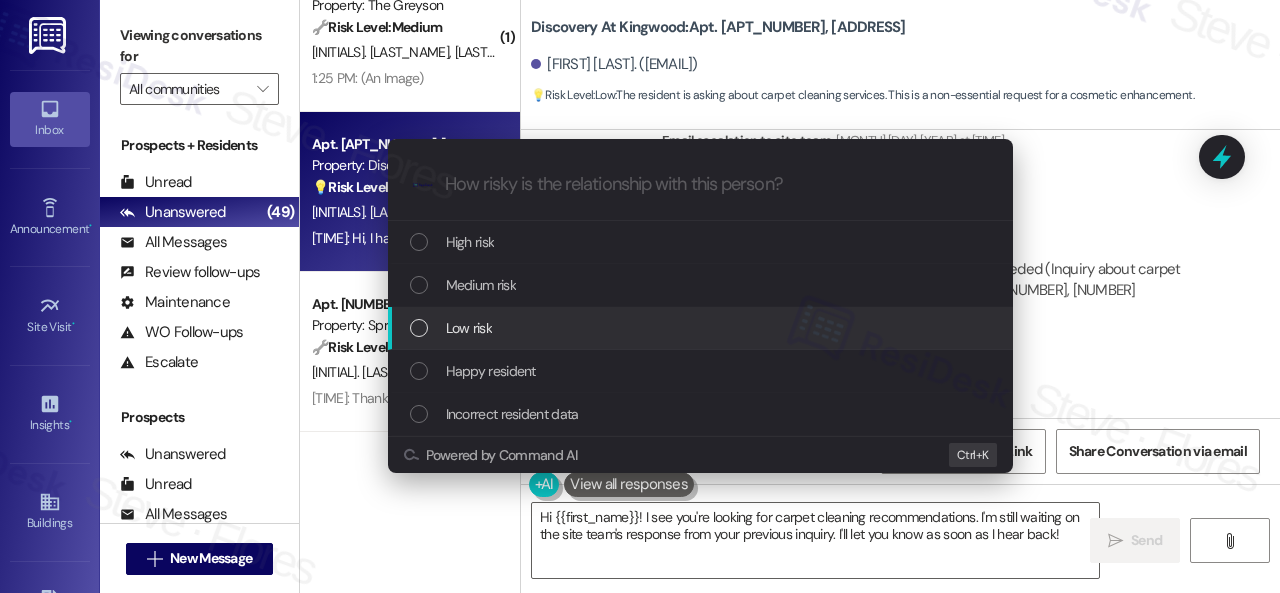 click on "Low risk" at bounding box center [469, 328] 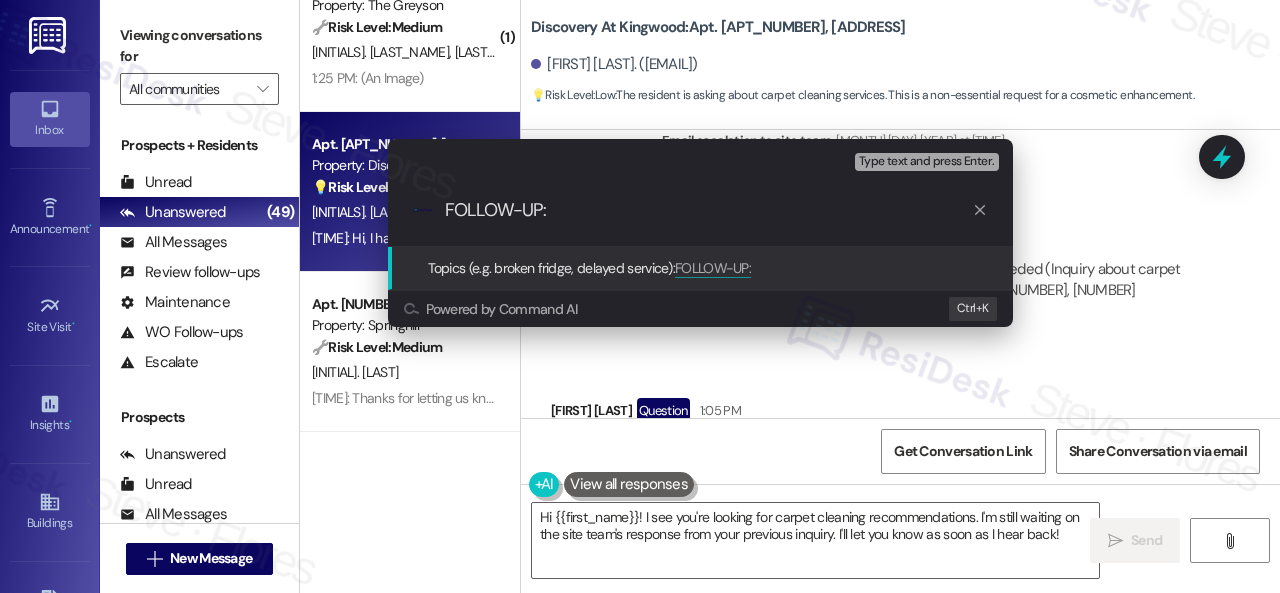 paste on "Inquiry about carpet cleaning service." 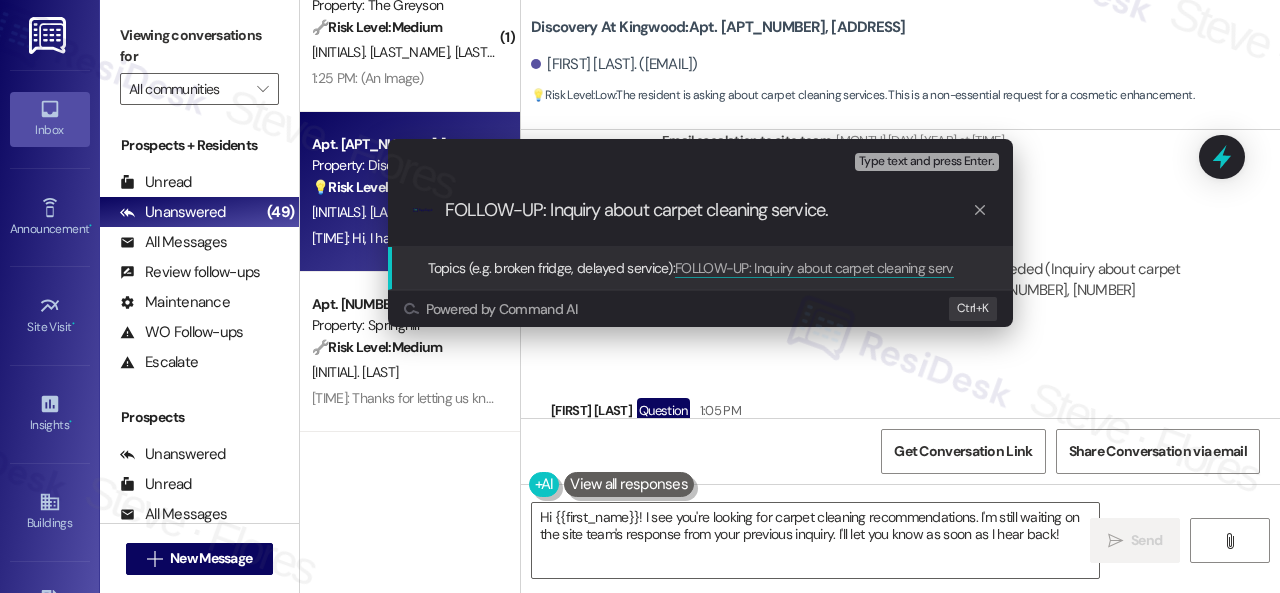 type 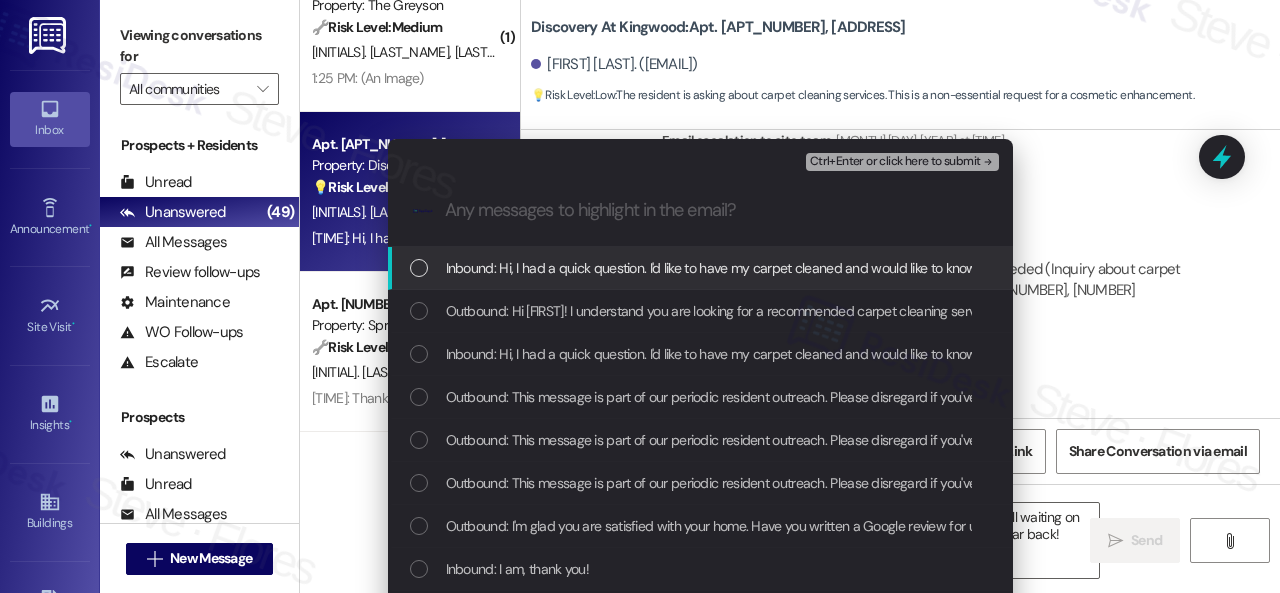 click on "Inbound: Hi, I had a quick question.  I'd like to have my carpet cleaned and would like to know if there's anyone Discovery recommends or if I can hire any company of my choice?" at bounding box center [956, 268] 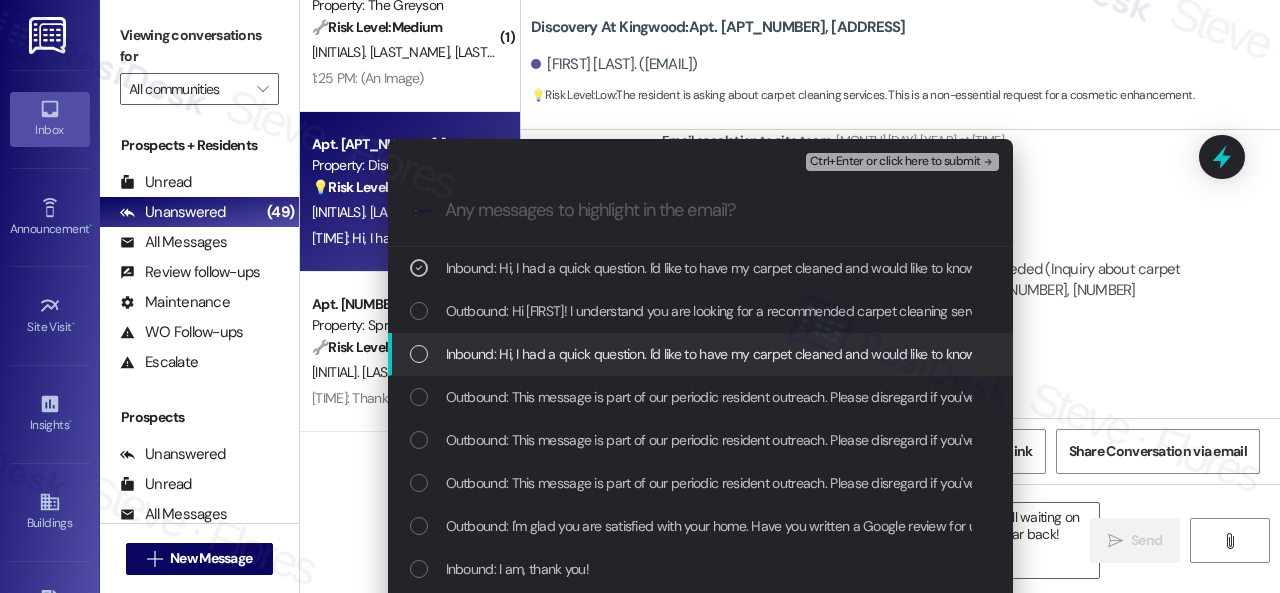 click on "Inbound: Hi, I had a quick question.  I'd like to have my carpet cleaned and would like to know if there's anyone Discovery recommends or if I can hire any company of my choice?" at bounding box center (956, 354) 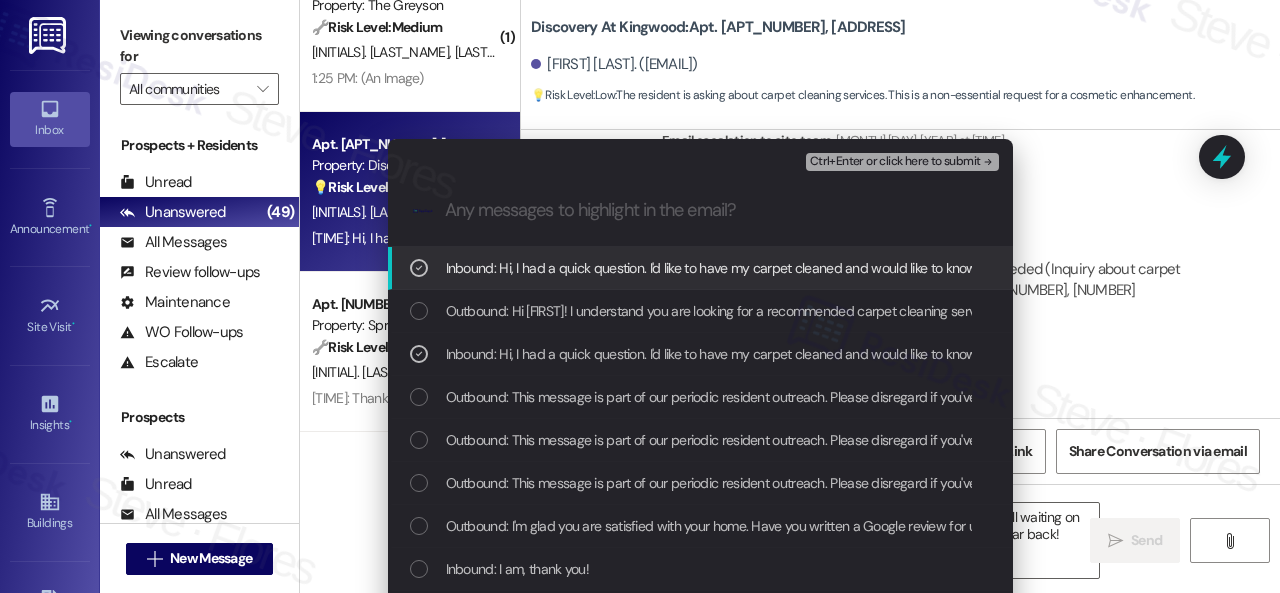 click on "Ctrl+Enter or click here to submit" at bounding box center [895, 162] 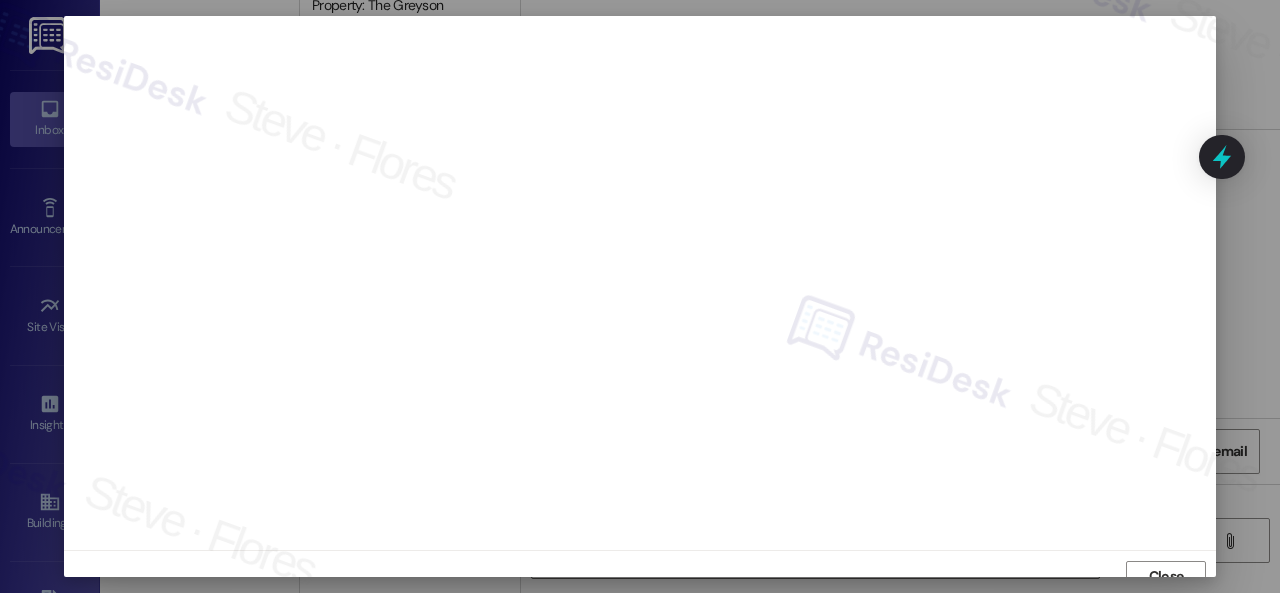 scroll, scrollTop: 15, scrollLeft: 0, axis: vertical 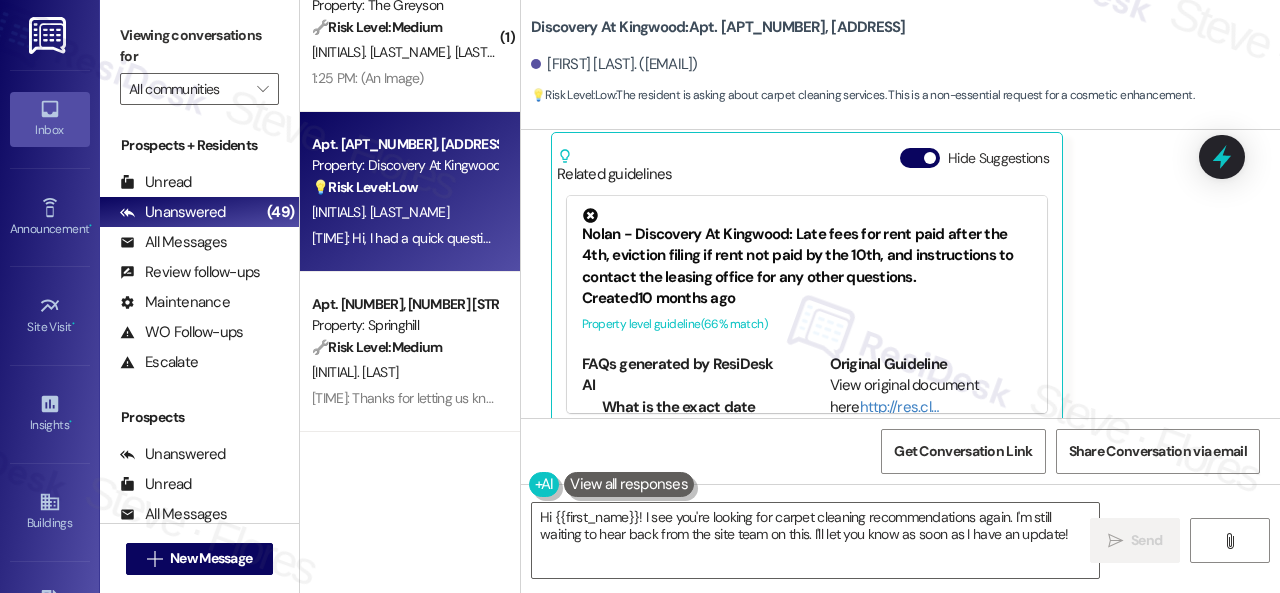 drag, startPoint x: 1161, startPoint y: 319, endPoint x: 1133, endPoint y: 321, distance: 28.071337 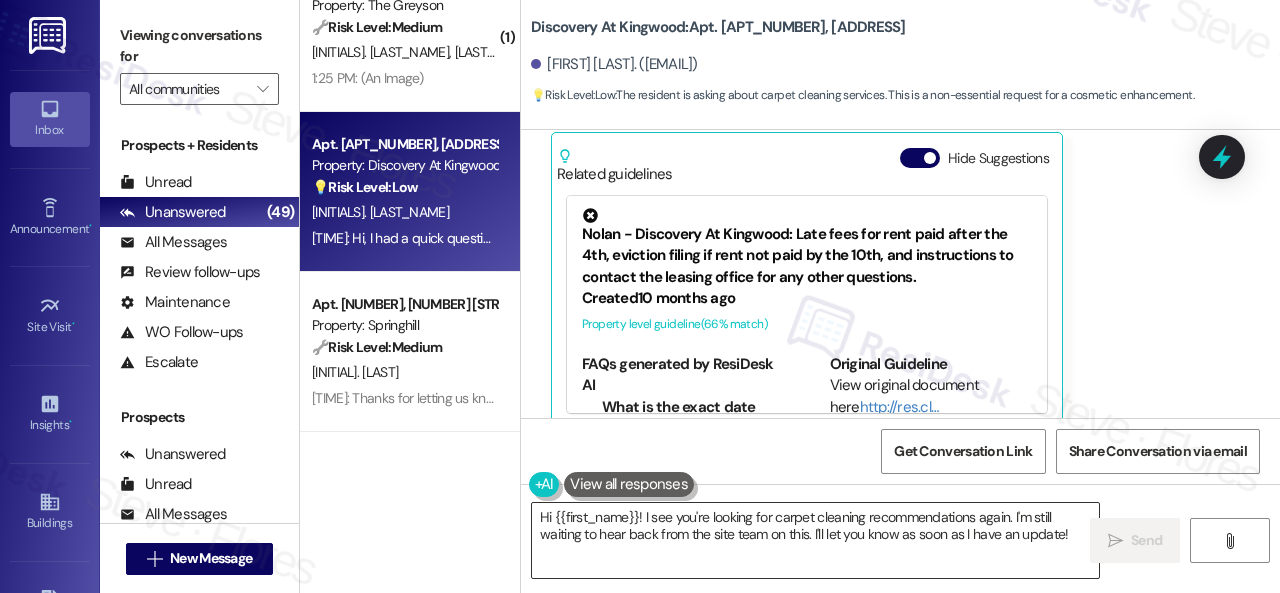click on "Hi {{first_name}}! I see you're looking for carpet cleaning recommendations again. I'm still waiting to hear back from the site team on this. I'll let you know as soon as I have an update!" at bounding box center (815, 540) 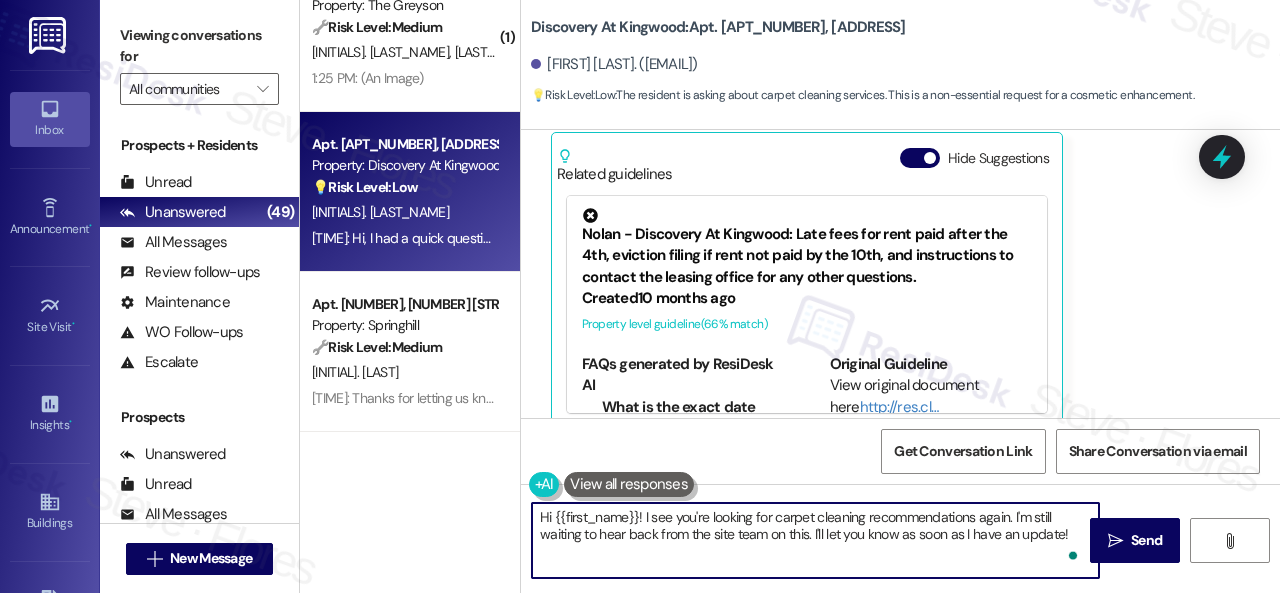paste on "I haven't received a response from the site team yet, but I have made a follow-up. Rest assured that I will let you know once I hear from them. Calling or going to the office to speak with someone from the site team would be helpful, too. I appreciate your patience, [FIRST_NAME]." 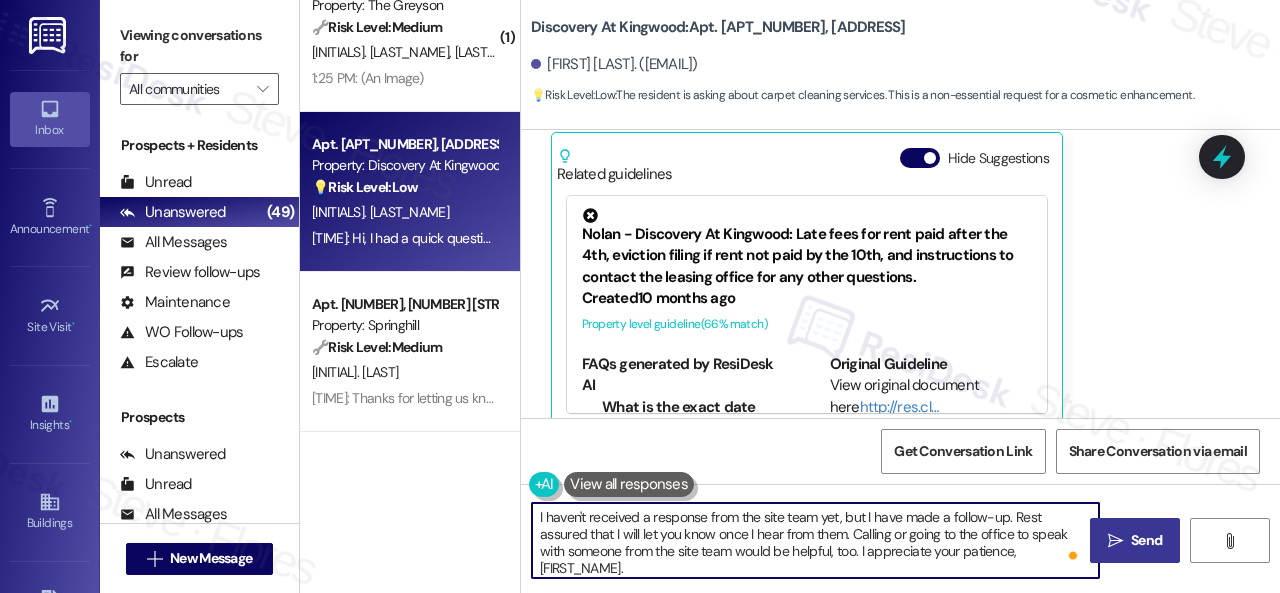 type on "I haven't received a response from the site team yet, but I have made a follow-up. Rest assured that I will let you know once I hear from them. Calling or going to the office to speak with someone from the site team would be helpful, too. I appreciate your patience, [FIRST_NAME]." 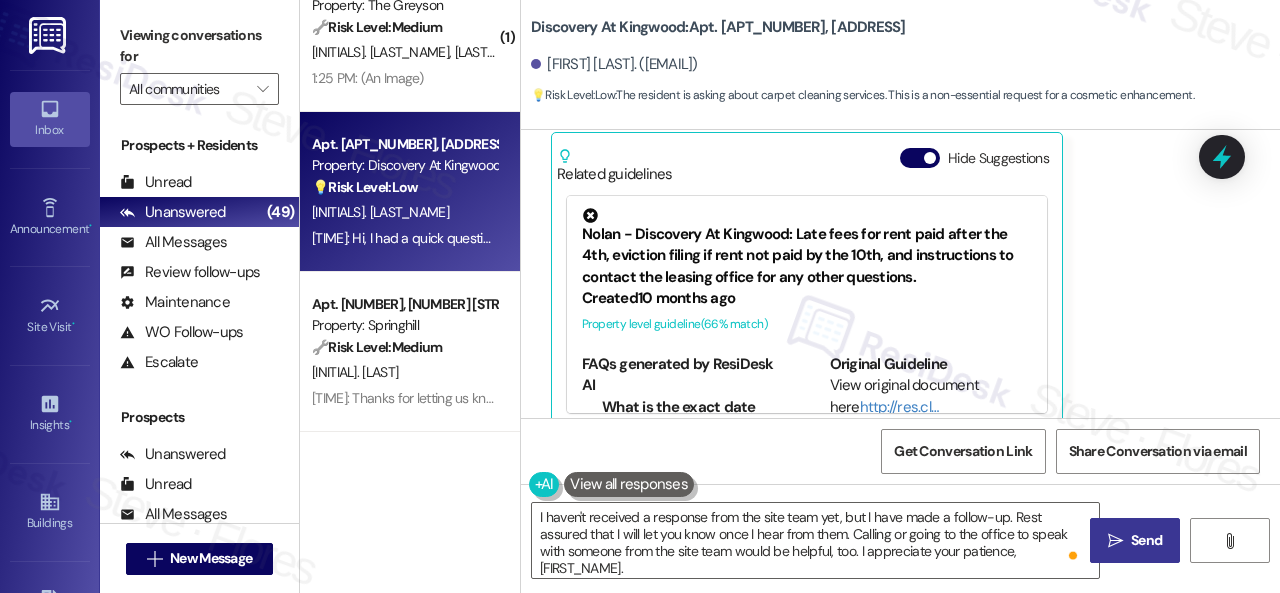 click on "" at bounding box center (1115, 541) 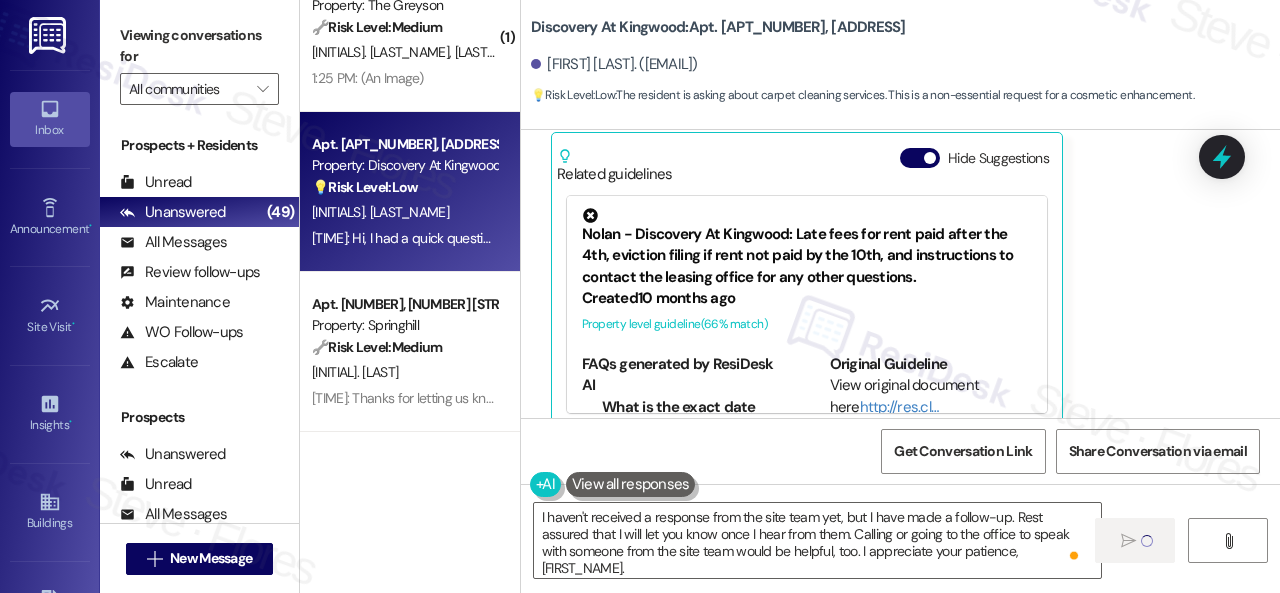 type 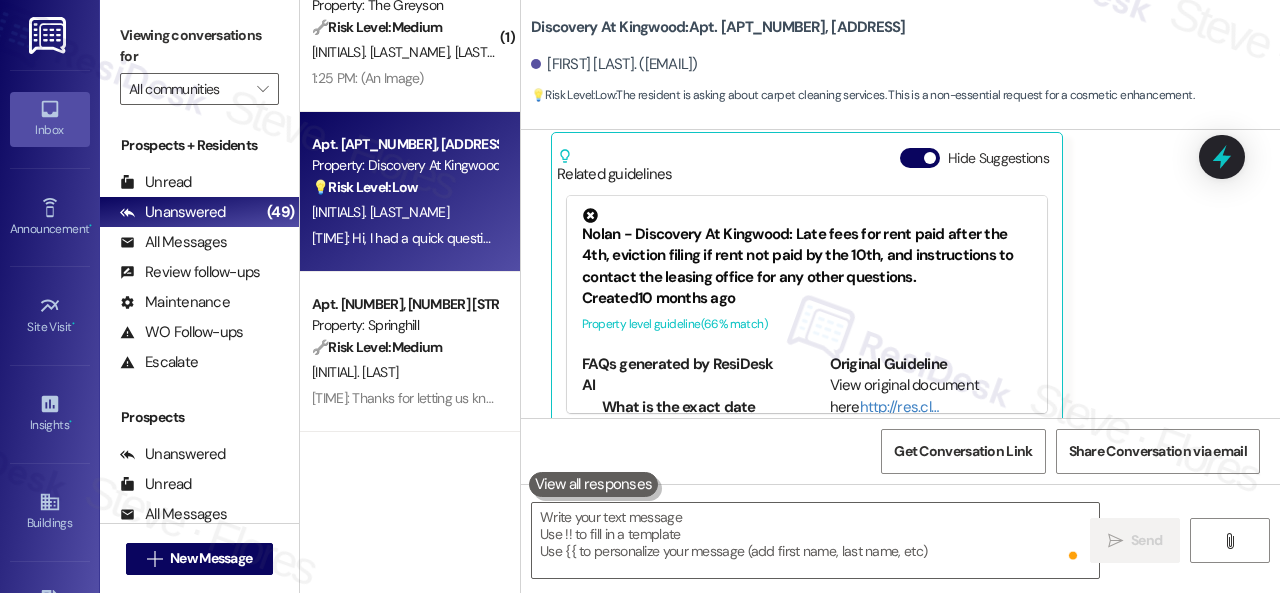 scroll, scrollTop: 8116, scrollLeft: 0, axis: vertical 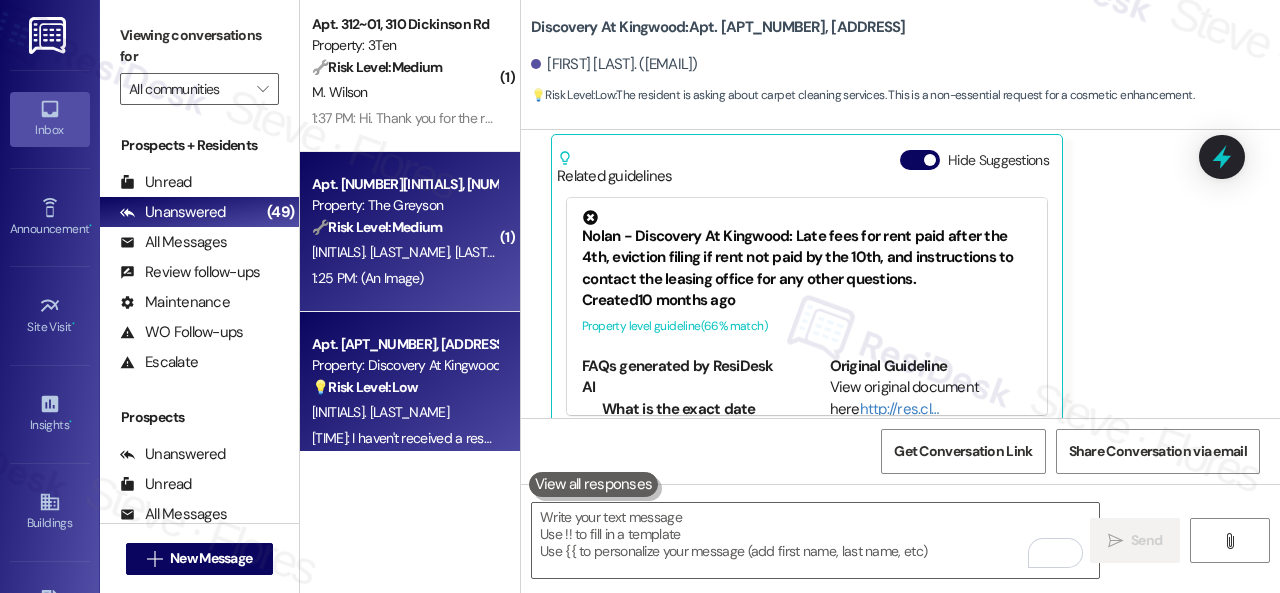 click on "1:25 PM: (An Image) 1:25 PM: (An Image)" at bounding box center [404, 278] 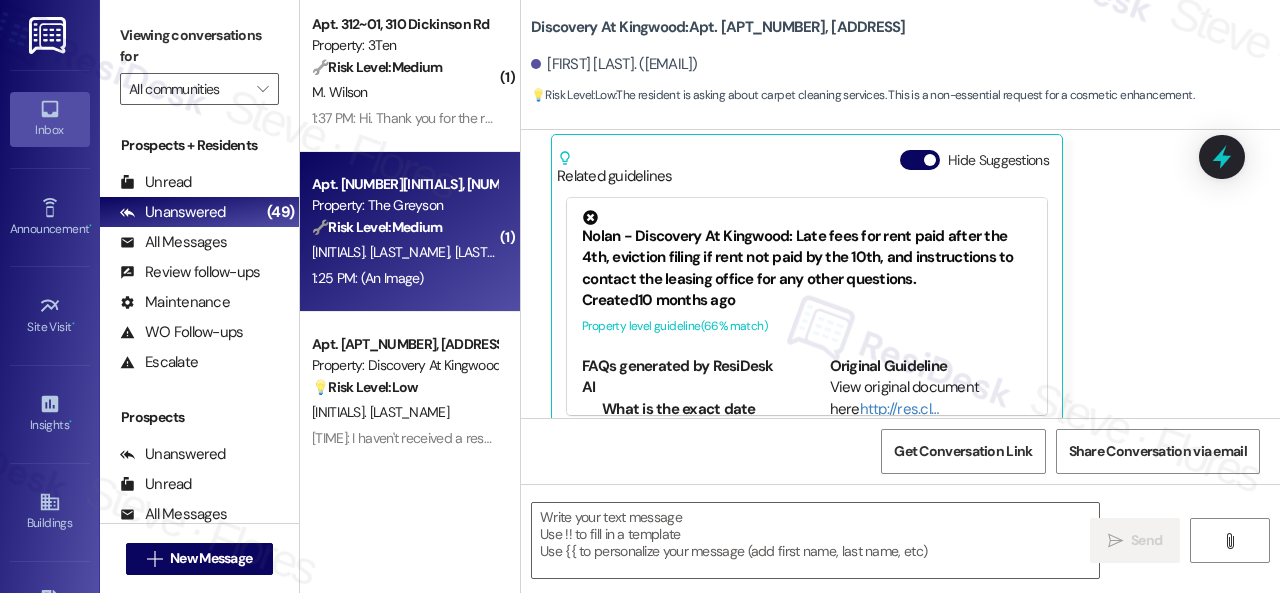 type on "Fetching suggested responses. Please feel free to read through the conversation in the meantime." 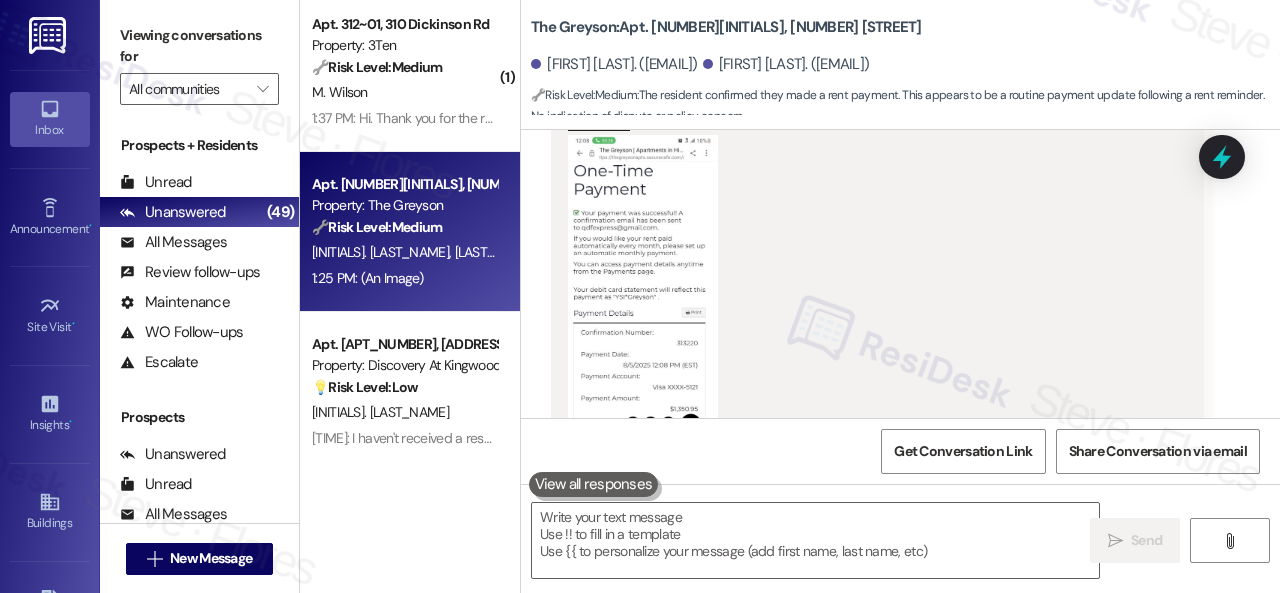 scroll, scrollTop: 768, scrollLeft: 0, axis: vertical 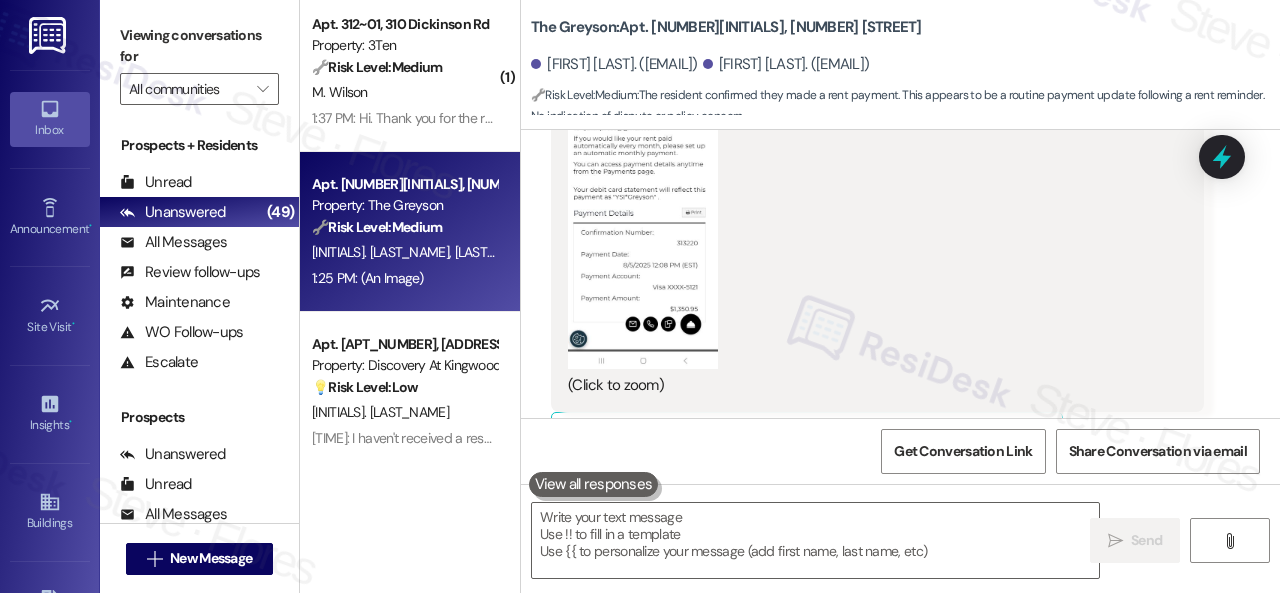 click on "Received via SMS Yahya Ahmed 1:25 PM JPG  attachment ResiDesk found written details in this image   See details The resident successfully made a one-time rent payment of $1,350.95 via Visa on August 5th and received a confirmation.
Download   (Click to zoom) Tags and notes  Related guidelines Hide Suggestions There are no resident-related questions in the provided text.  The text only provides information about garage rental costs.
Created  a month ago Property level guideline  ( 75 % match) FAQs generated by ResiDesk AI How much does it cost to rent a garage? Garages rent for $125. When can I rent a garage? You can rent a garage only when lease terms are in effect. Is garage rental included in my lease? No, garage rental is separate from your lease and costs an additional $125. Can I rent a garage for a shorter period than my lease term? No, garage rentals are only available for the duration of your lease terms. Are there any additional fees for renting a garage? How do I request to rent a garage?  ( 75" at bounding box center (900, 226) 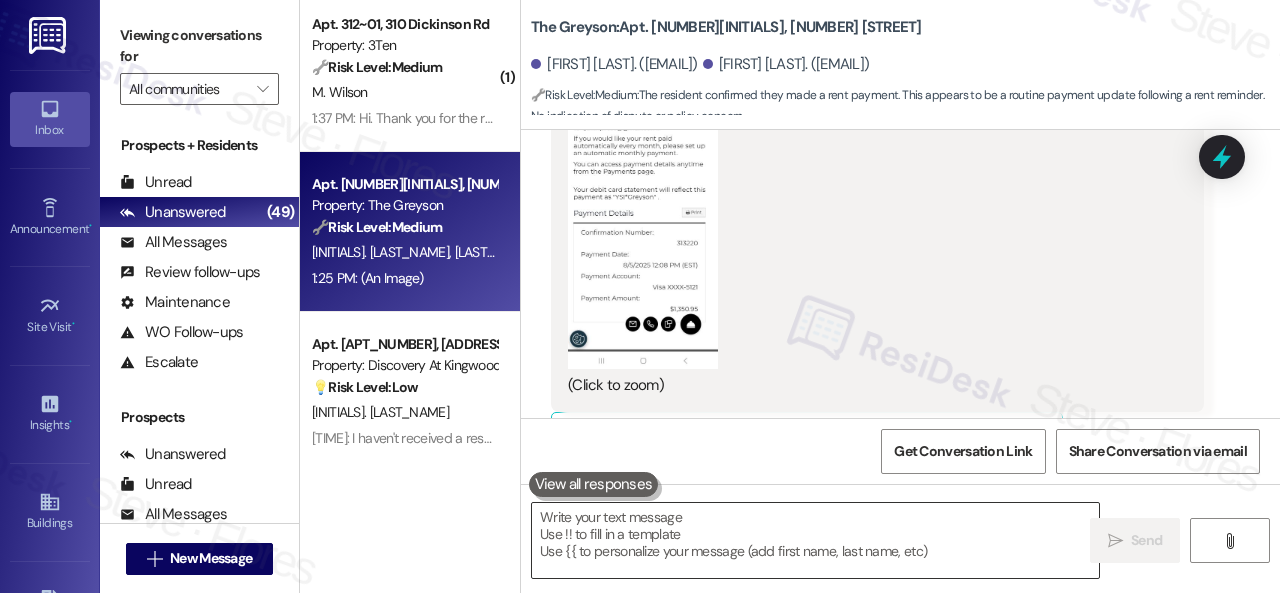 drag, startPoint x: 568, startPoint y: 523, endPoint x: 614, endPoint y: 519, distance: 46.173584 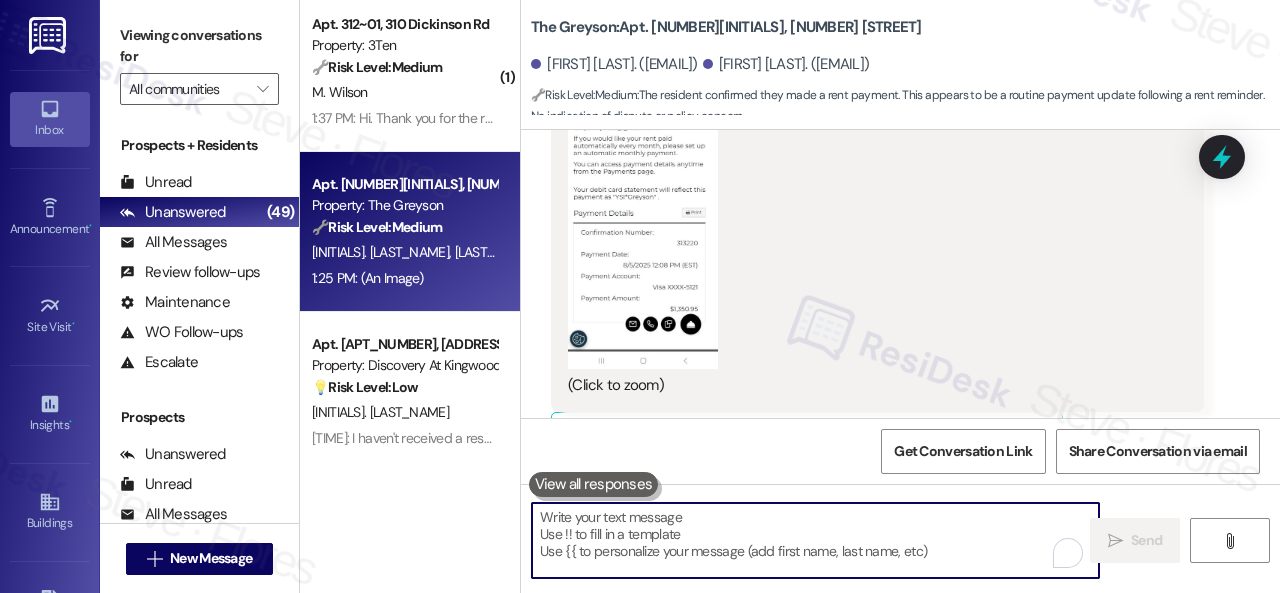 paste on "Thanks for letting us know! I'm happy to hear you've already taken care of the rent. Enjoy your day!" 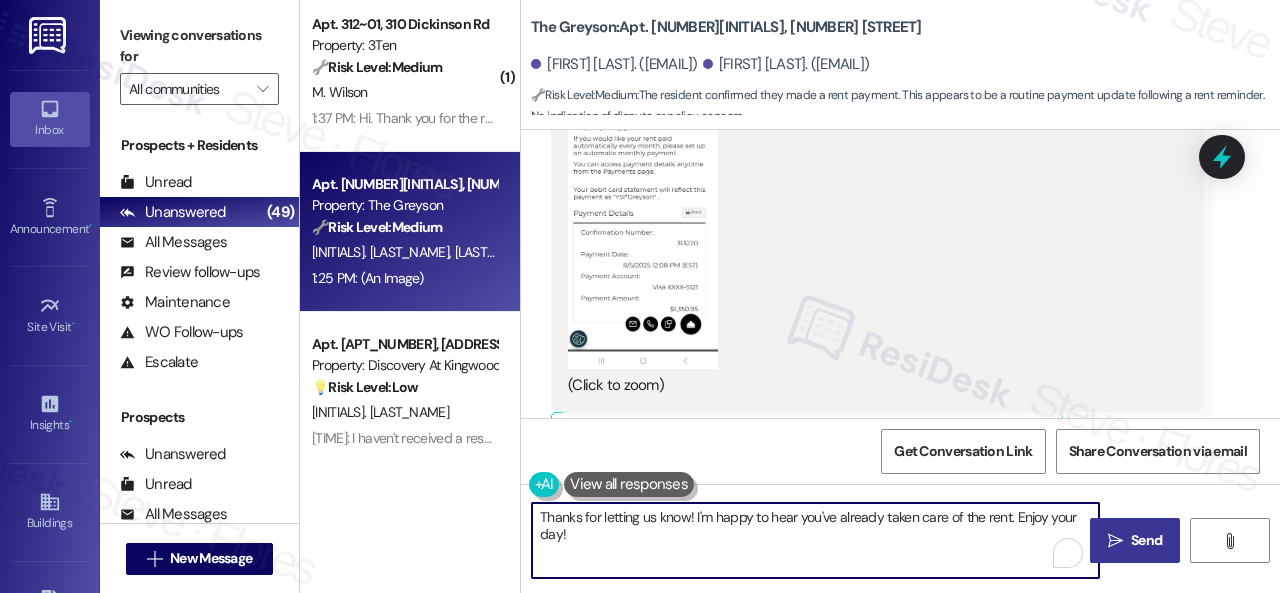 type on "Thanks for letting us know! I'm happy to hear you've already taken care of the rent. Enjoy your day!" 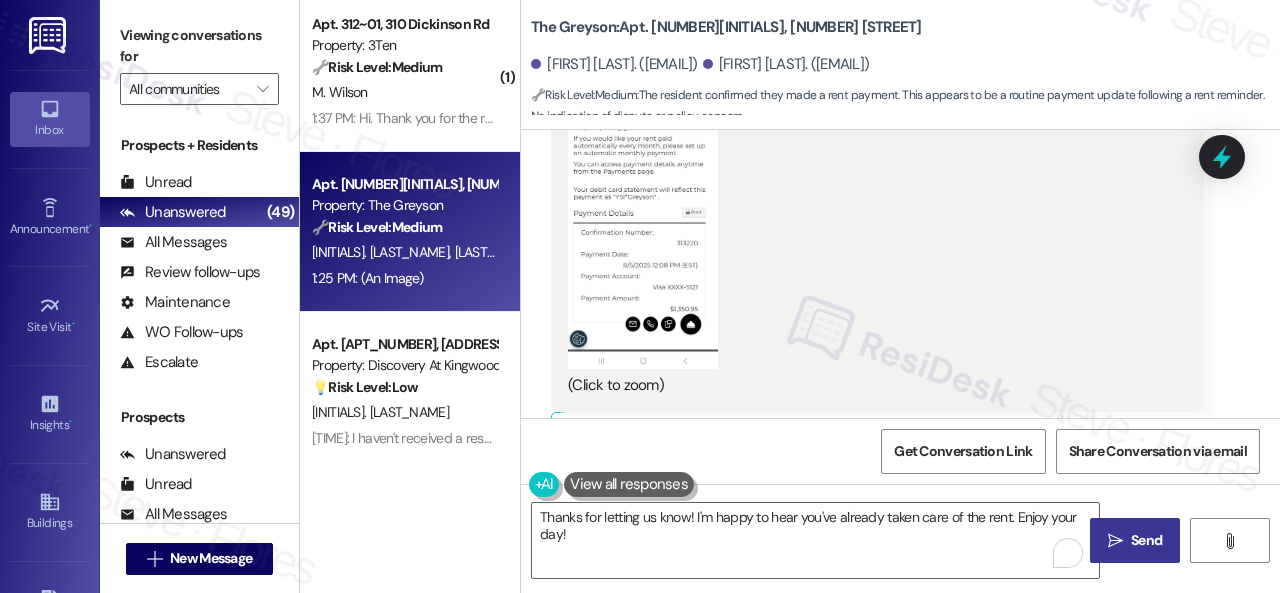 click on " Send" at bounding box center (1135, 540) 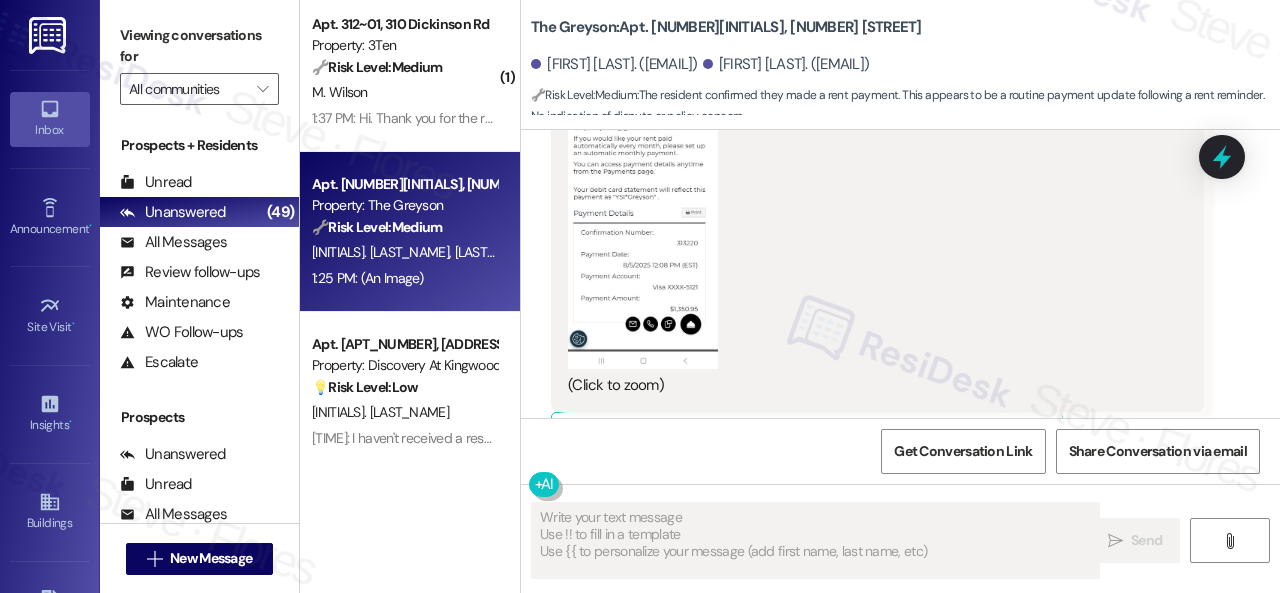 type on "Fetching suggested responses. Please feel free to read through the conversation in the meantime." 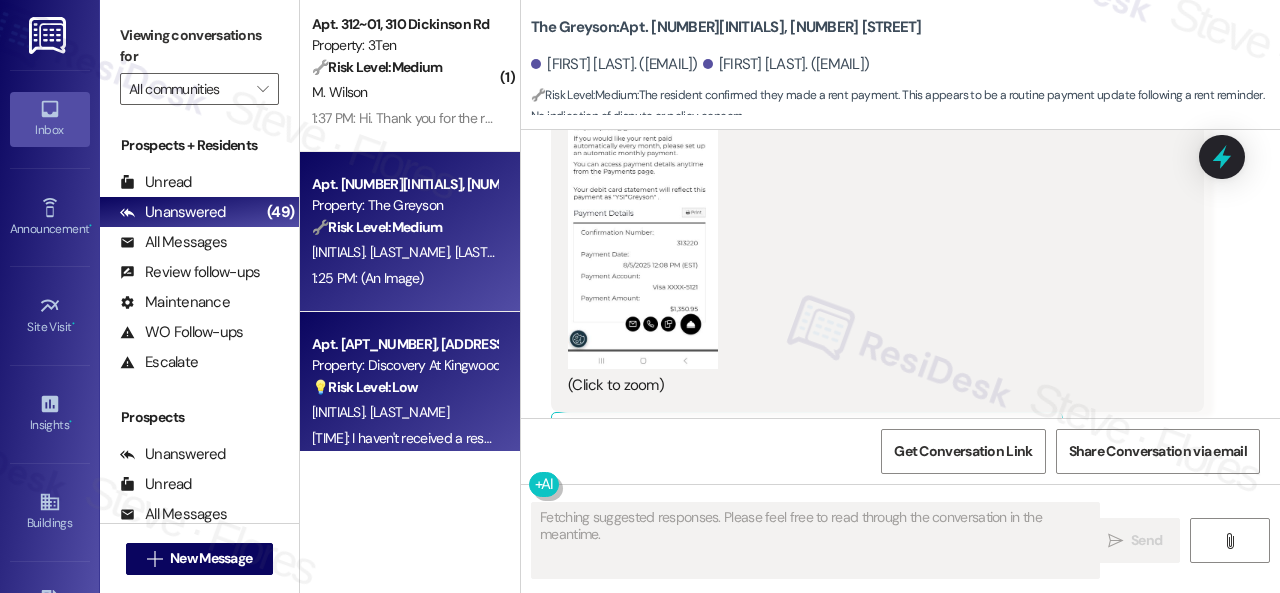 scroll, scrollTop: 1071, scrollLeft: 0, axis: vertical 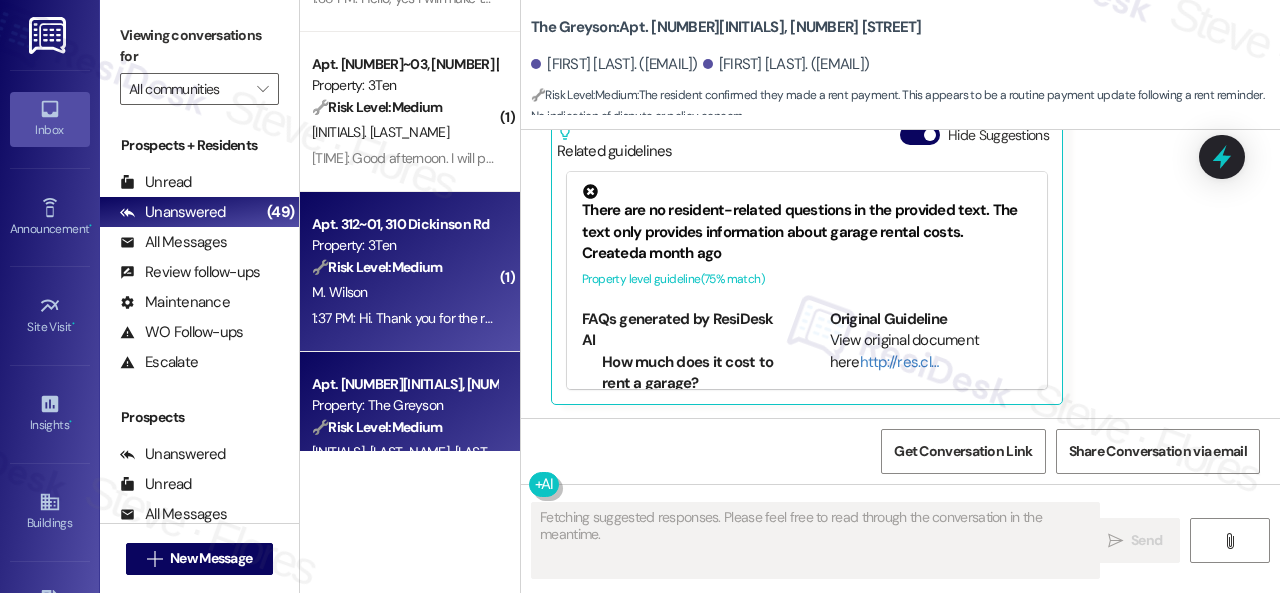 click on "1:37 PM: Hi. Thank you for the reminder. I just paid. Hope you have a wonderful day! 1:37 PM: Hi. Thank you for the reminder. I just paid. Hope you have a wonderful day!" at bounding box center (404, 318) 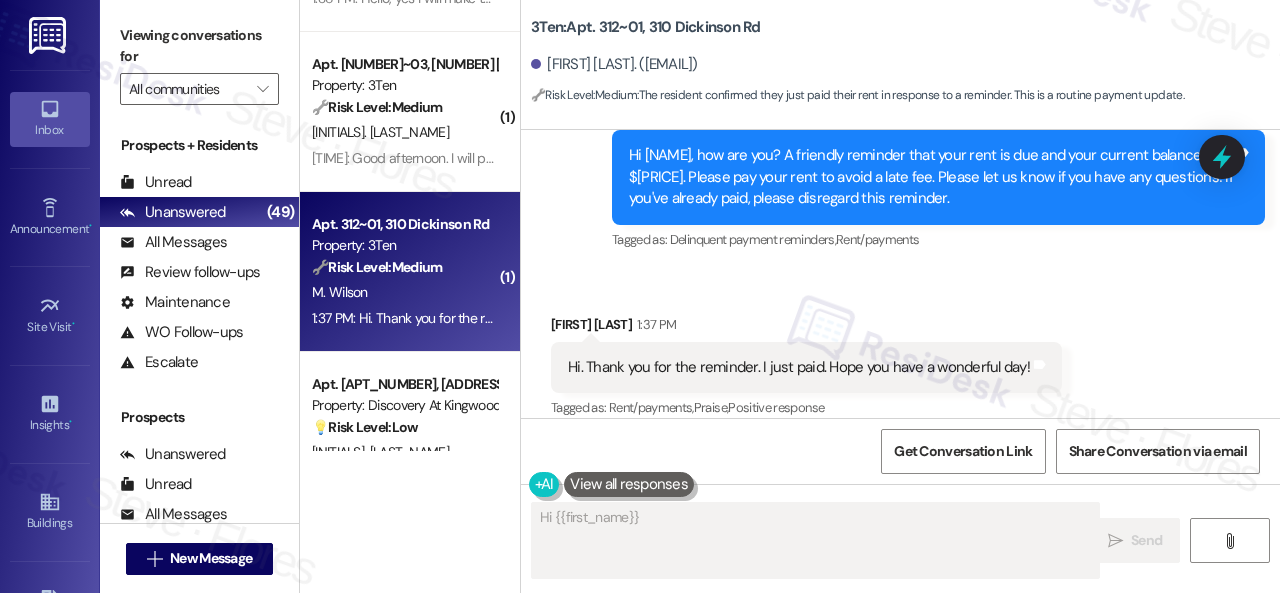 scroll, scrollTop: 6996, scrollLeft: 0, axis: vertical 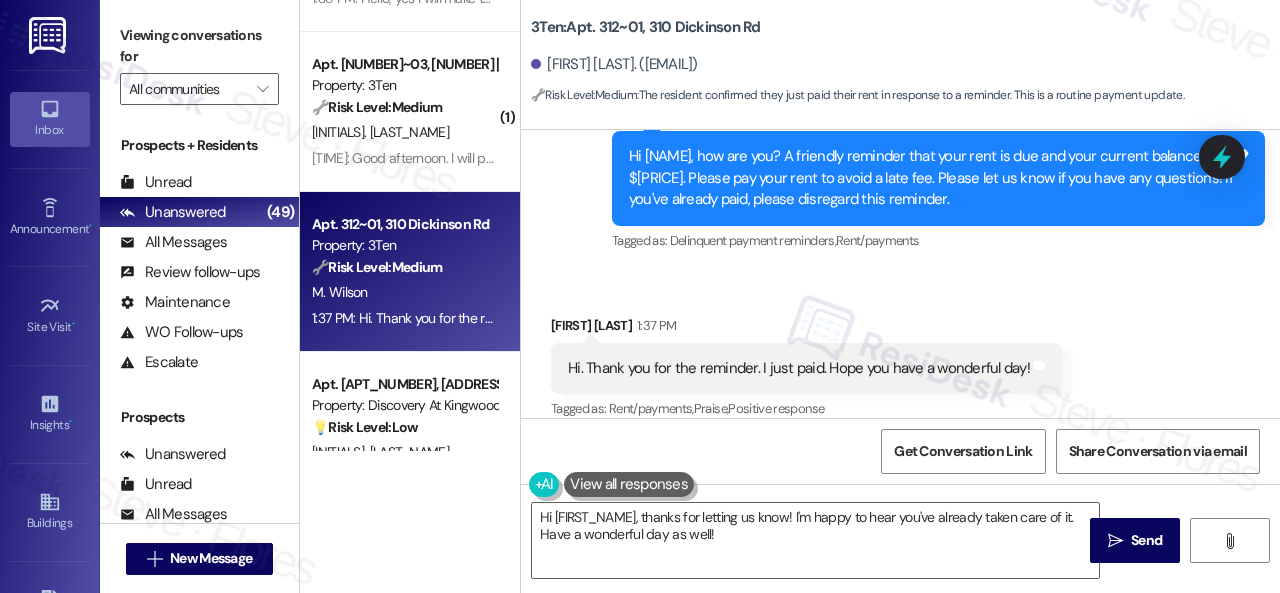 drag, startPoint x: 768, startPoint y: 539, endPoint x: 446, endPoint y: 515, distance: 322.89316 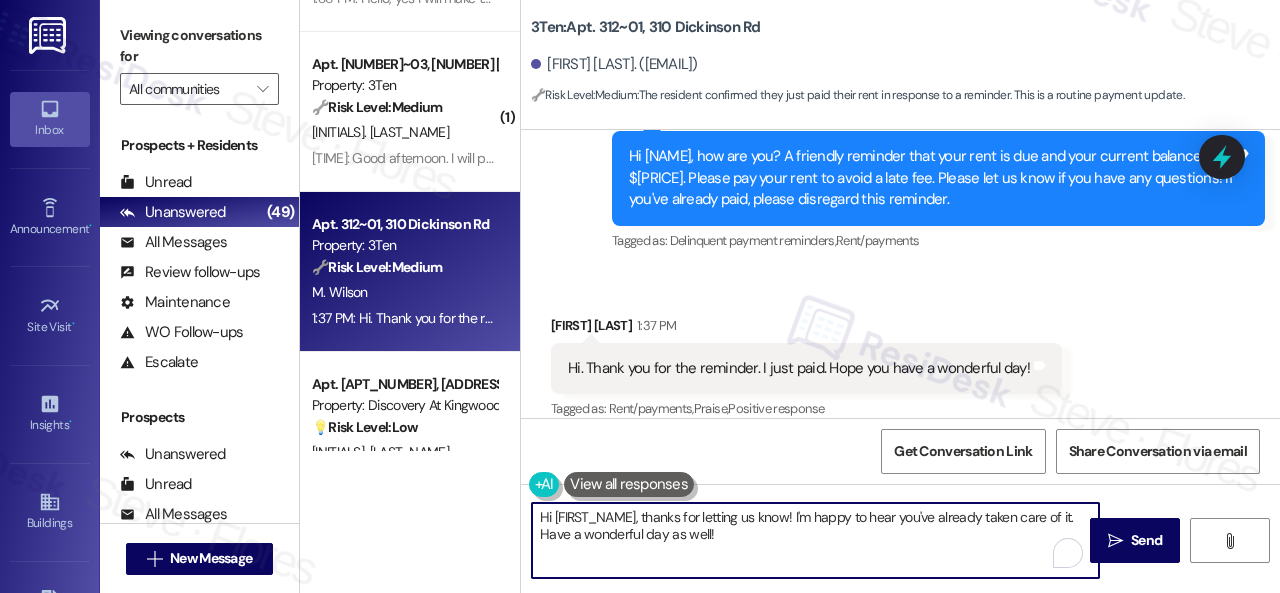 paste on "Thanks for letting us know! I'm happy to hear you've already taken care of the rent. Enjoy your day" 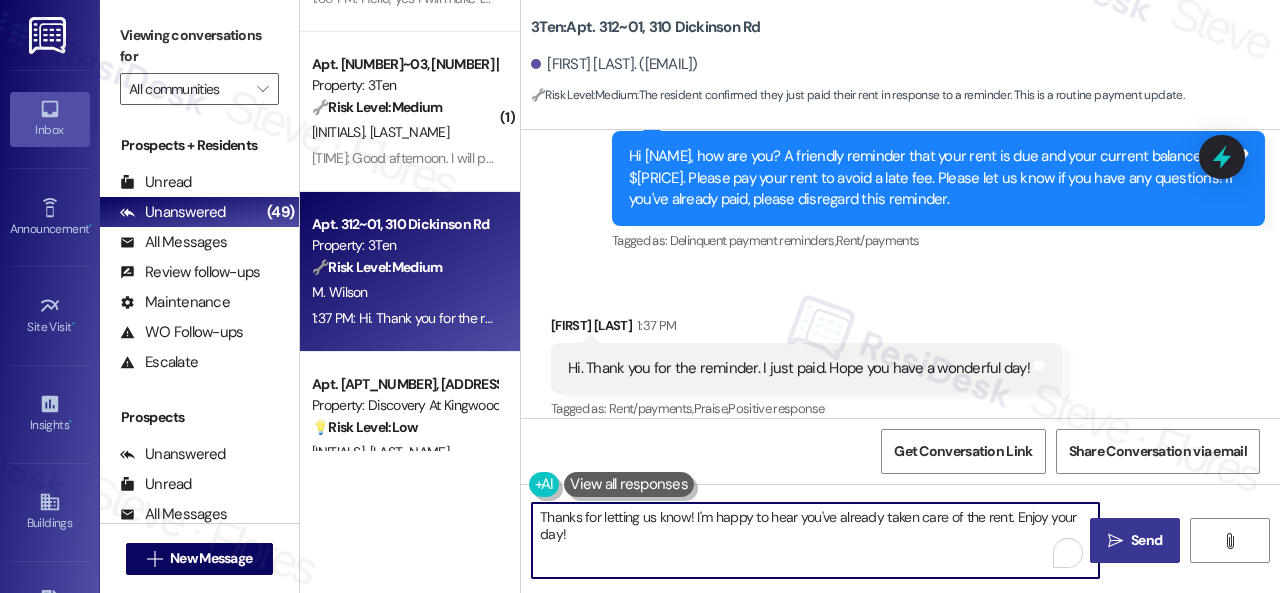 type on "Thanks for letting us know! I'm happy to hear you've already taken care of the rent. Enjoy your day!" 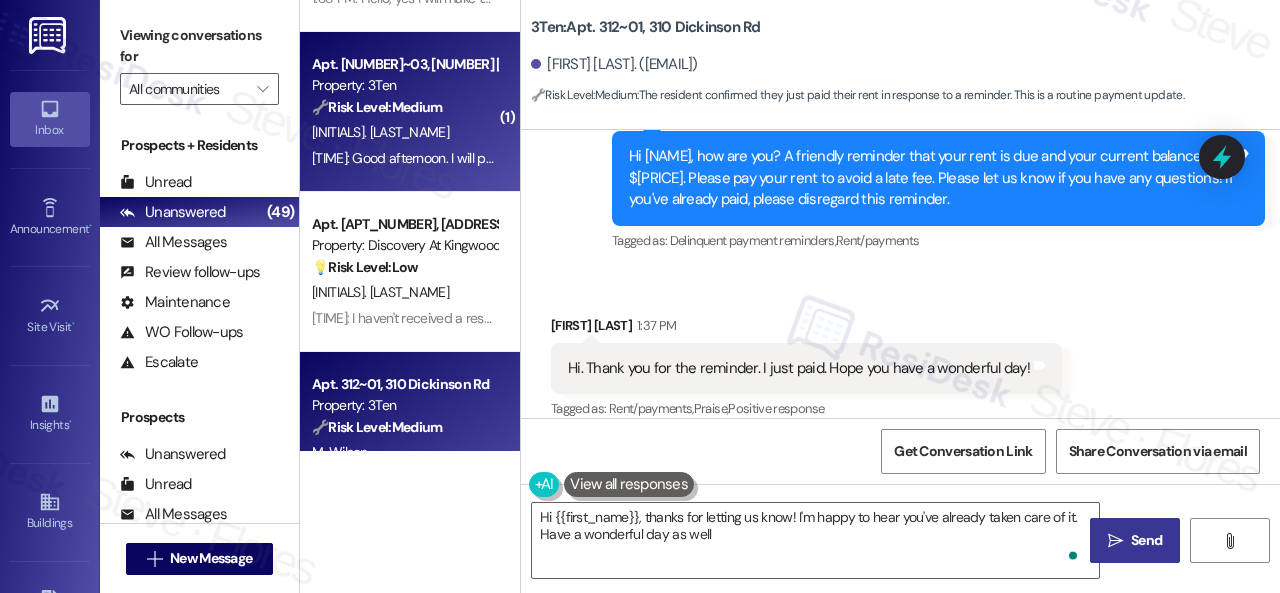 type on "Hi {{first_name}}, thanks for letting us know! I'm happy to hear you've already taken care of it. Have a wonderful day as well!" 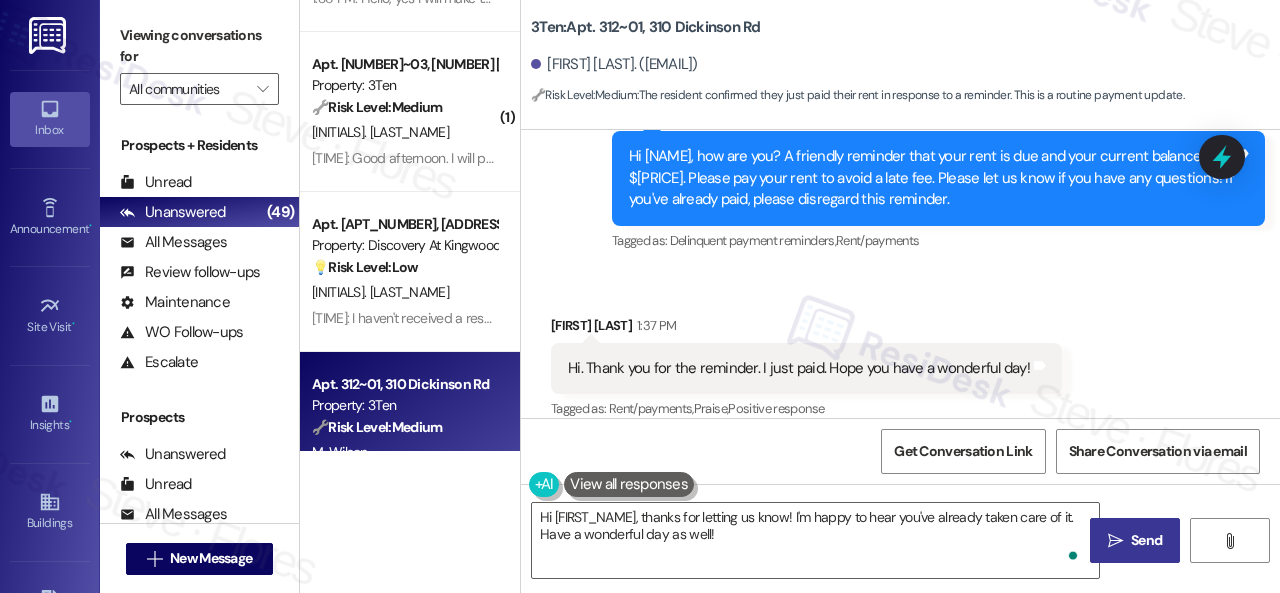 click on "[NAME]" at bounding box center [404, 132] 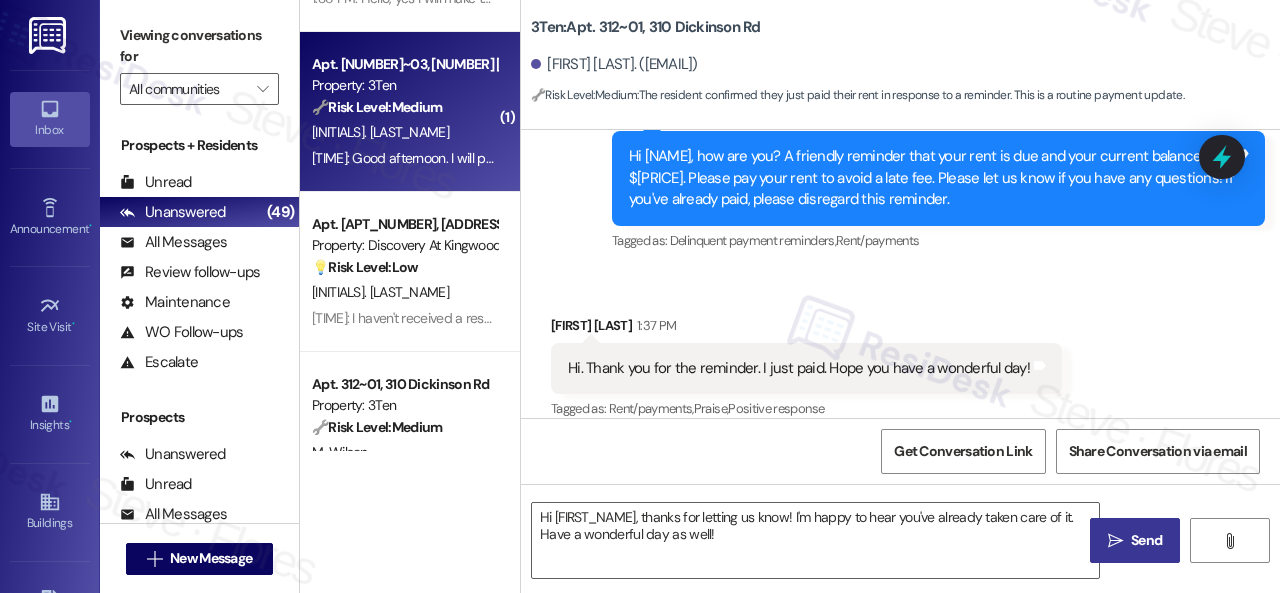 type on "Fetching suggested responses. Please feel free to read through the conversation in the meantime." 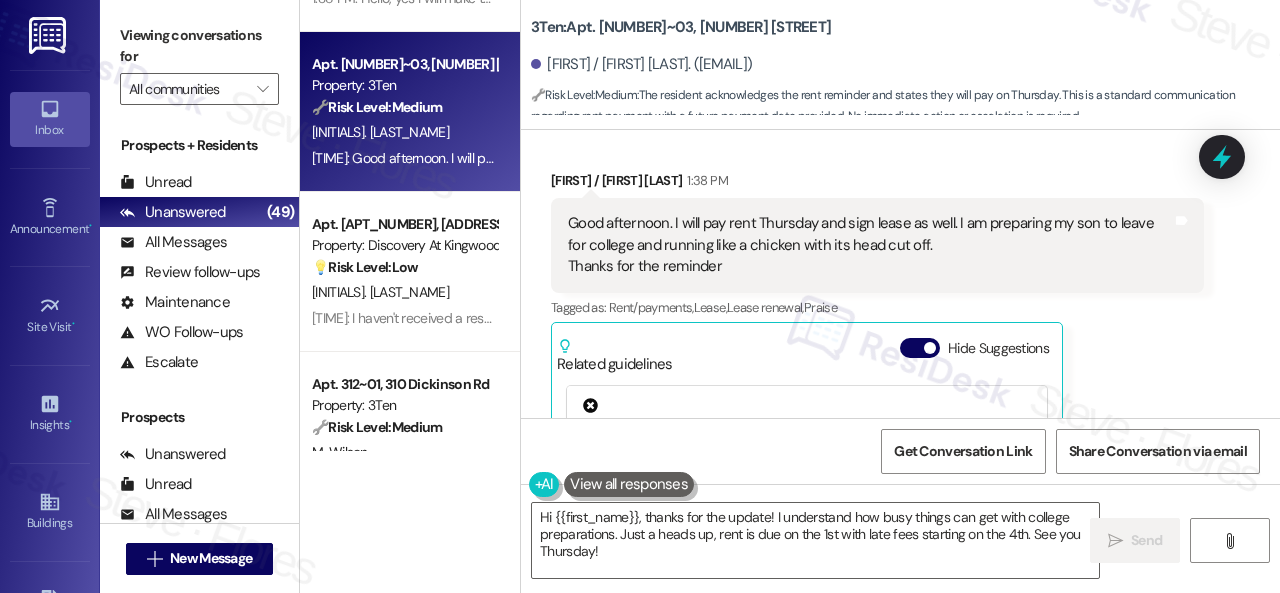 scroll, scrollTop: 37568, scrollLeft: 0, axis: vertical 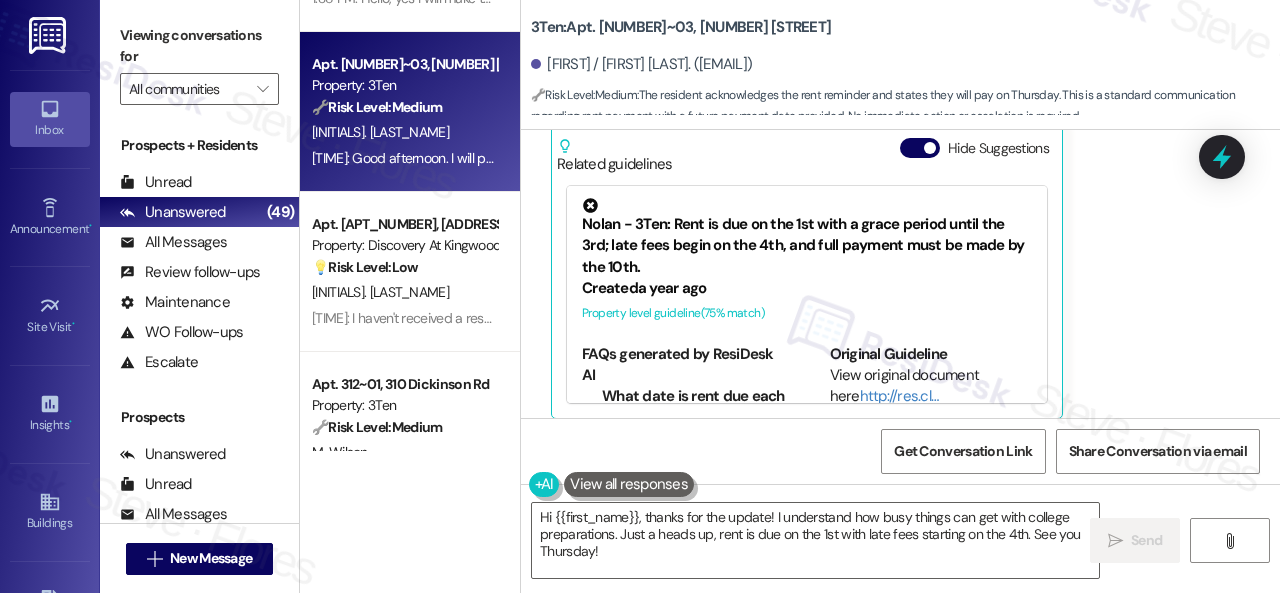 click on "Received via SMS [FIRST_NAME] / [FIRST_NAME] [LAST_NAME] [TIME] Good afternoon. I will pay rent Thursday and sign lease as well. I am preparing my son to leave for college and running like a chicken with its head cut off.
Thanks for the reminder Tags and notes Tagged as:   Rent/payments ,  Click to highlight conversations about Rent/payments Lease ,  Click to highlight conversations about Lease Lease renewal ,  Click to highlight conversations about Lease renewal Praise Click to highlight conversations about Praise  Related guidelines Hide Suggestions [FIRST_NAME] - 3Ten: Rent is due on the 1st with a grace period until the 3rd; late fees begin on the 4th, and full payment must be made by the 10th. Created  a year ago Property level guideline  ( 75 % match) FAQs generated by ResiDesk AI What date is rent due each month? Rent is due on the 1st of each month. How long is the grace period for rent payment? There is a grace period until the 3rd of the month. When do late fees start to apply? How much are the late fees? Created" at bounding box center [877, 194] 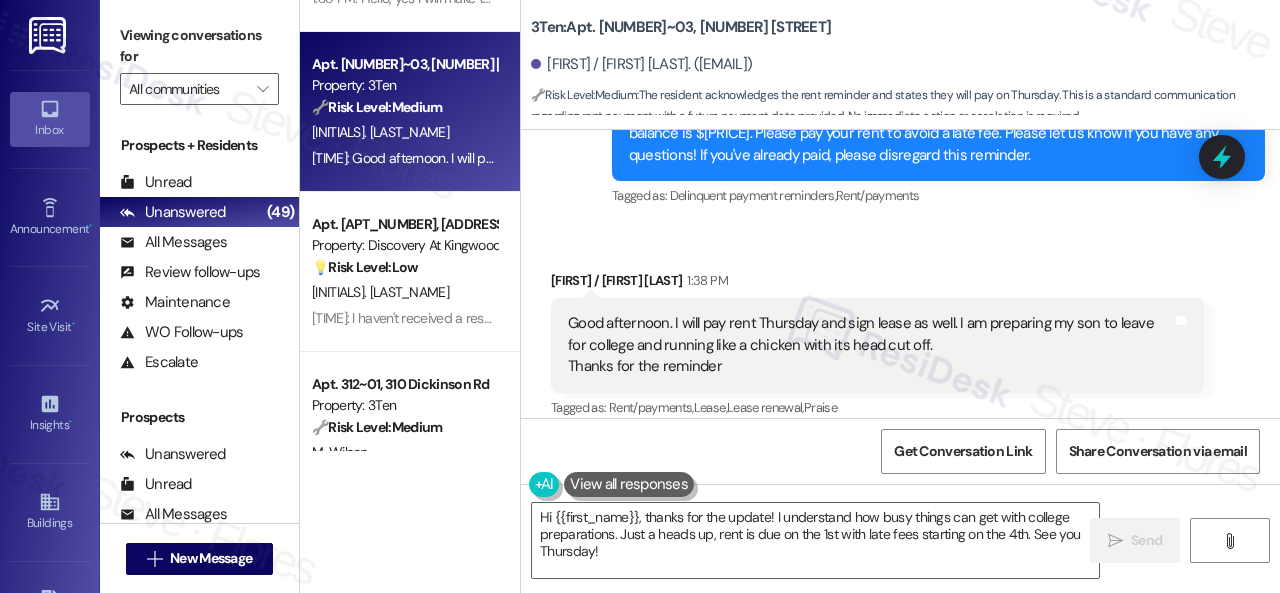 scroll, scrollTop: 37568, scrollLeft: 0, axis: vertical 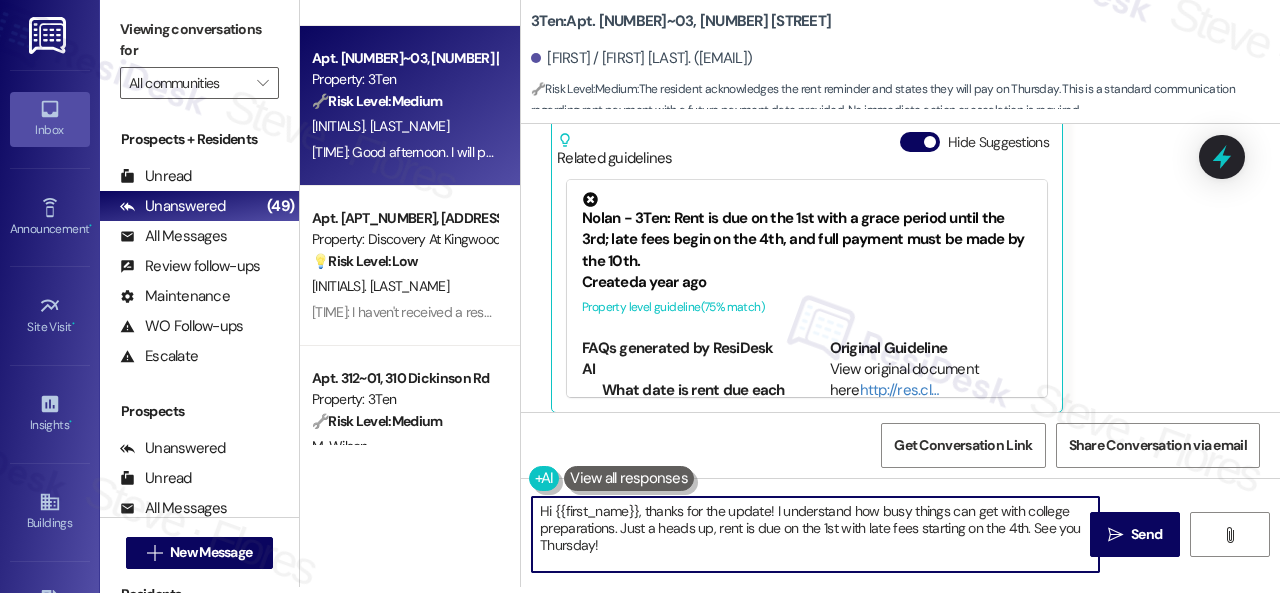 drag, startPoint x: 539, startPoint y: 509, endPoint x: 496, endPoint y: 489, distance: 47.423622 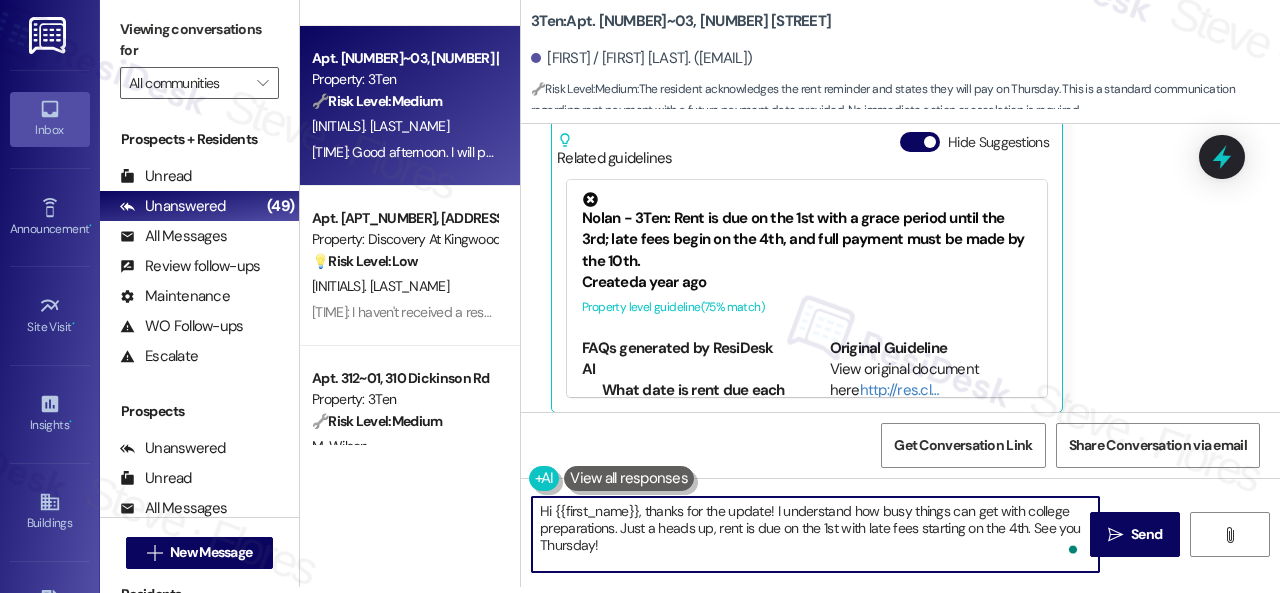 paste on "Thanks for updating us on your payment plan, {{first_name}}! We appreciate you letting us know. Please don't hesitate to reach out if you need anything else!" 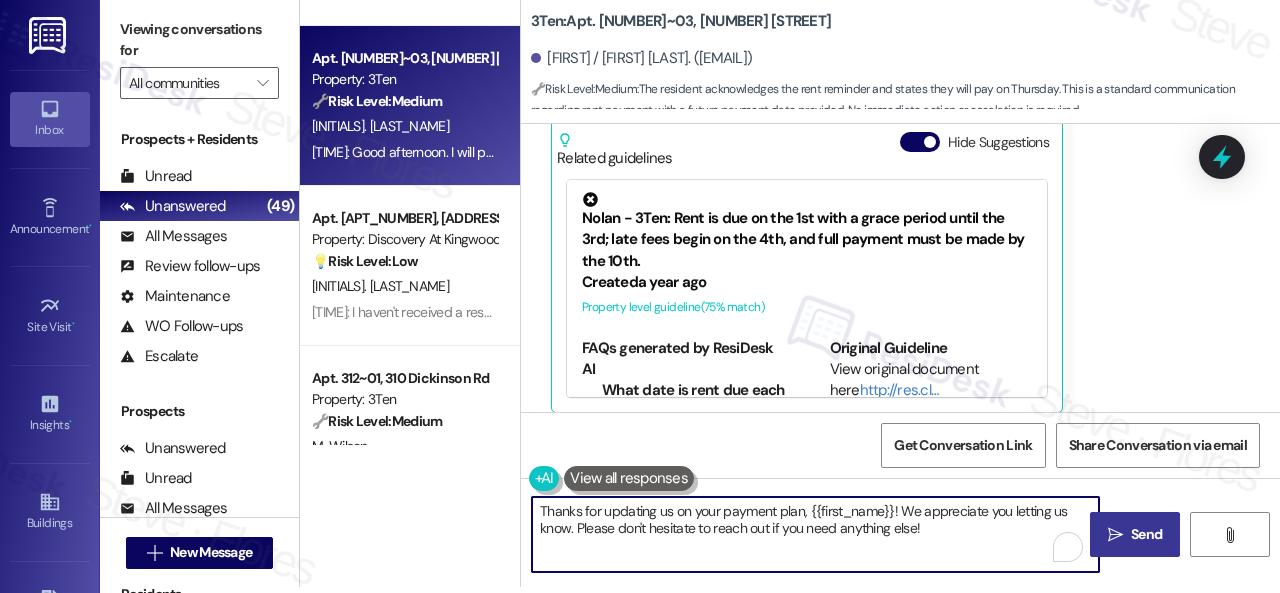type on "Thanks for updating us on your payment plan, {{first_name}}! We appreciate you letting us know. Please don't hesitate to reach out if you need anything else!" 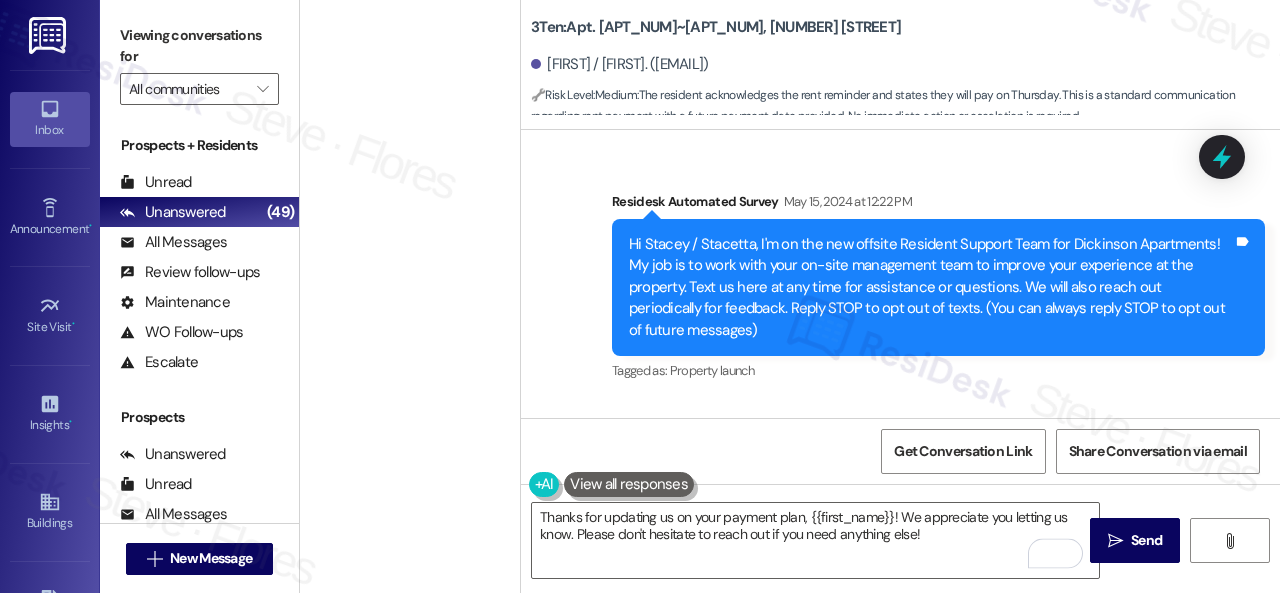 scroll, scrollTop: 0, scrollLeft: 0, axis: both 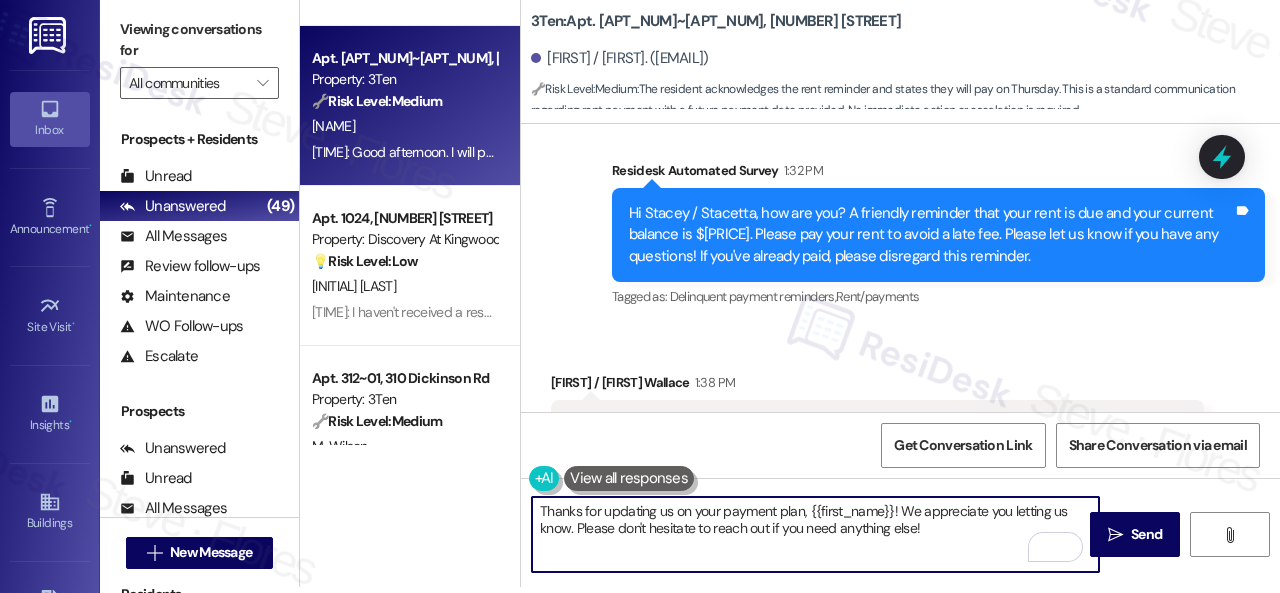drag, startPoint x: 812, startPoint y: 511, endPoint x: 894, endPoint y: 512, distance: 82.006096 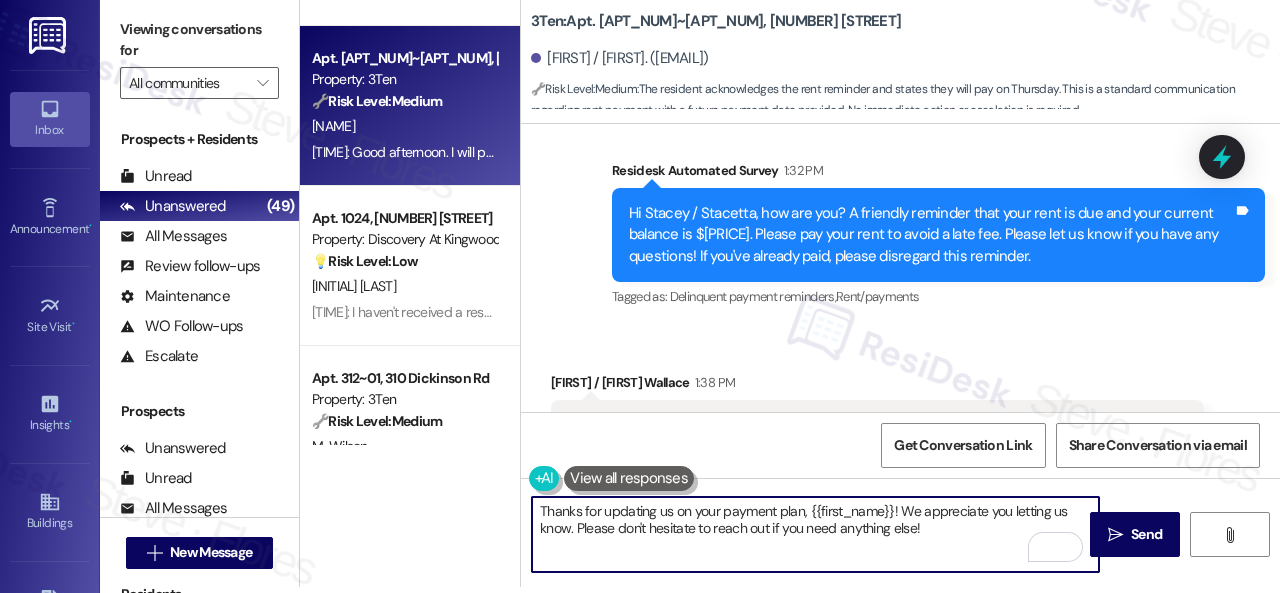 click on "Thanks for updating us on your payment plan, {{first_name}}! We appreciate you letting us know. Please don't hesitate to reach out if you need anything else!" at bounding box center [815, 534] 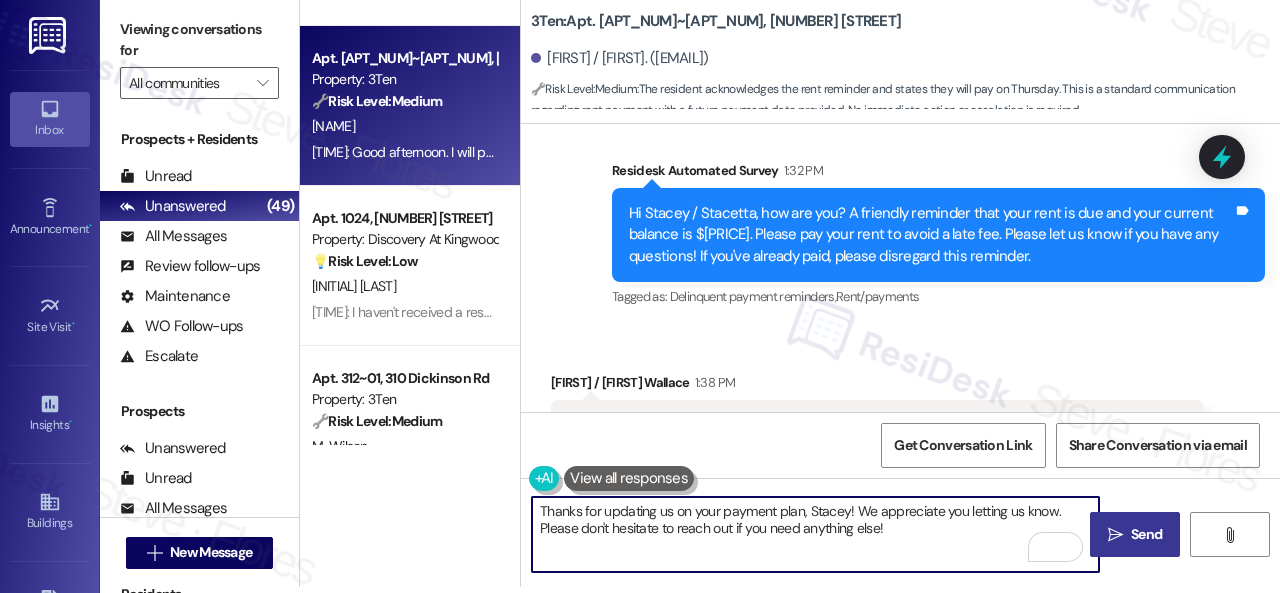 type on "Thanks for updating us on your payment plan, Stacey! We appreciate you letting us know. Please don't hesitate to reach out if you need anything else!" 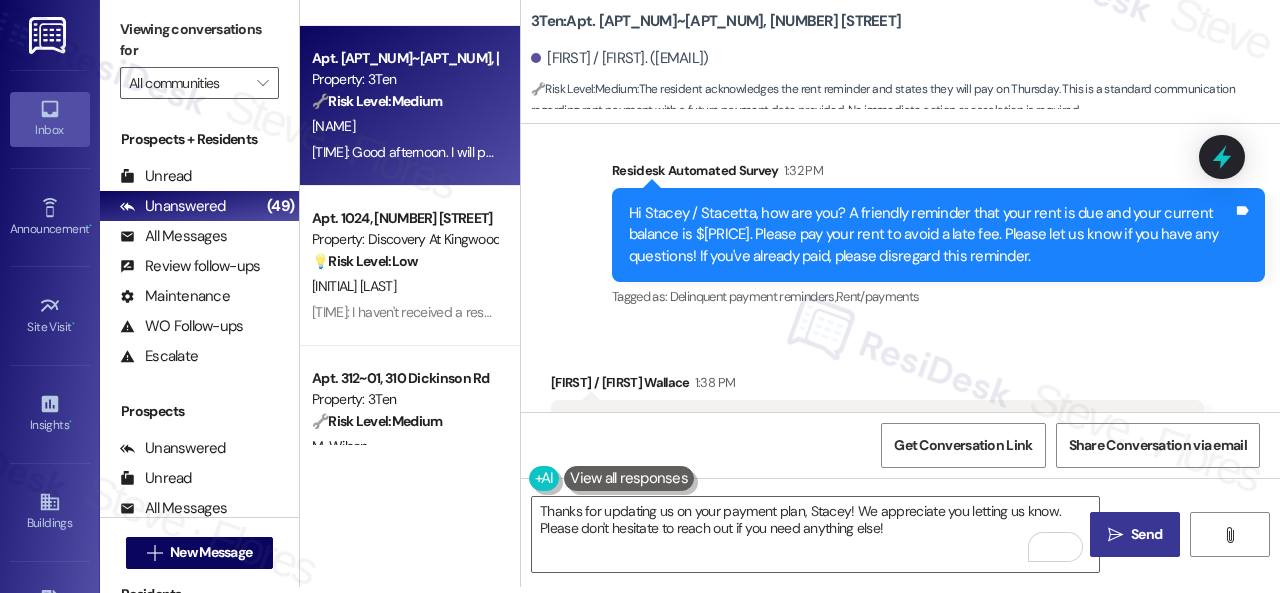 click on "Send" at bounding box center [1146, 534] 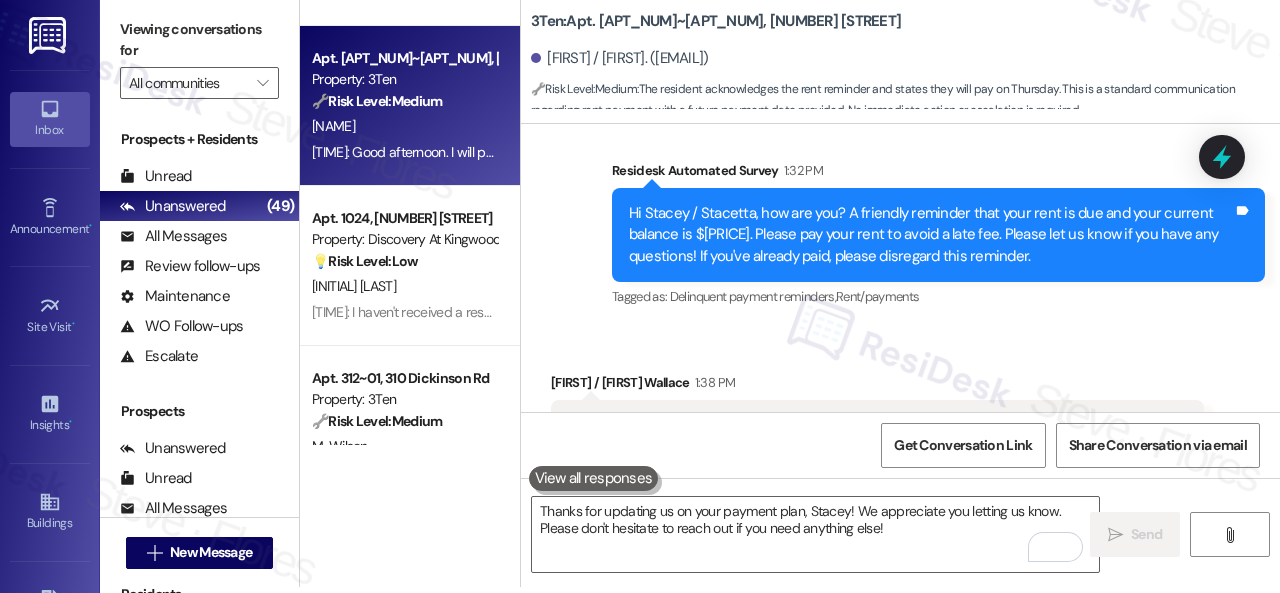 scroll, scrollTop: 0, scrollLeft: 0, axis: both 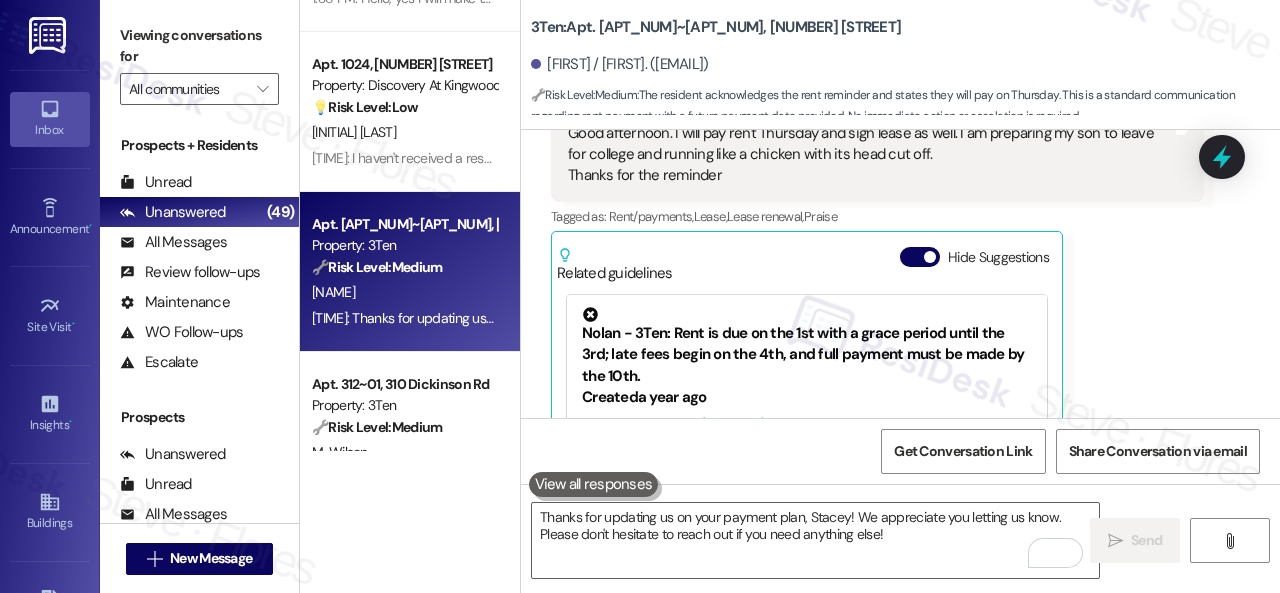 click on "Received via SMS [FIRST_NAME] / [FIRST_NAME] [LAST_NAME] [TIME] Good afternoon. I will pay rent Thursday and sign lease as well. I am preparing my son to leave for college and running like a chicken with its head cut off.
Thanks for the reminder Tags and notes Tagged as:   Rent/payments ,  Click to highlight conversations about Rent/payments Lease ,  Click to highlight conversations about Lease Lease renewal ,  Click to highlight conversations about Lease renewal Praise Click to highlight conversations about Praise  Related guidelines Hide Suggestions [FIRST_NAME] - 3Ten: Rent is due on the 1st with a grace period until the 3rd; late fees begin on the 4th, and full payment must be made by the 10th. Created  a year ago Property level guideline  ( 75 % match) FAQs generated by ResiDesk AI What date is rent due each month? Rent is due on the 1st of each month. How long is the grace period for rent payment? There is a grace period until the 3rd of the month. When do late fees start to apply? How much are the late fees? Created" at bounding box center (877, 304) 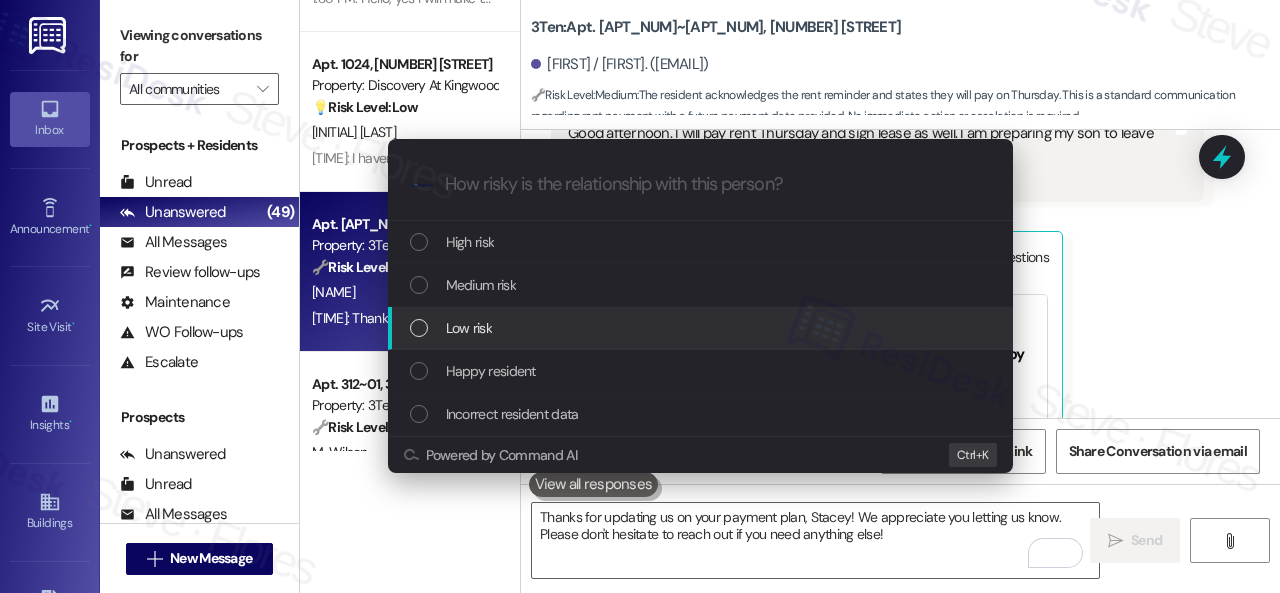 click on "Low risk" at bounding box center (469, 328) 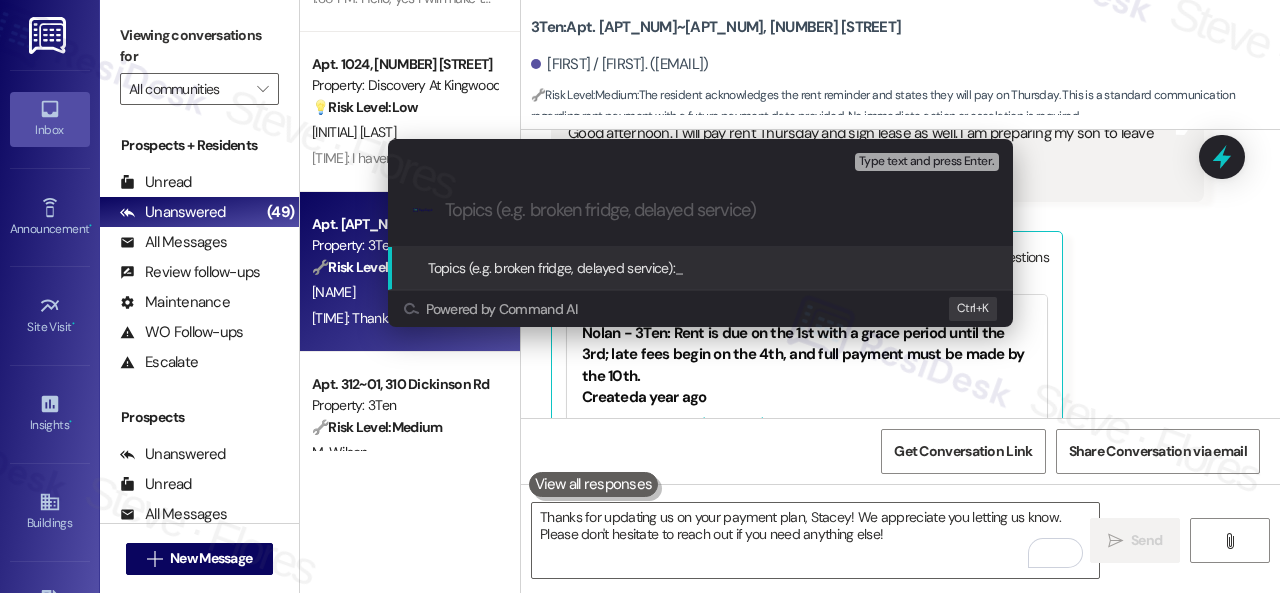 click at bounding box center [716, 210] 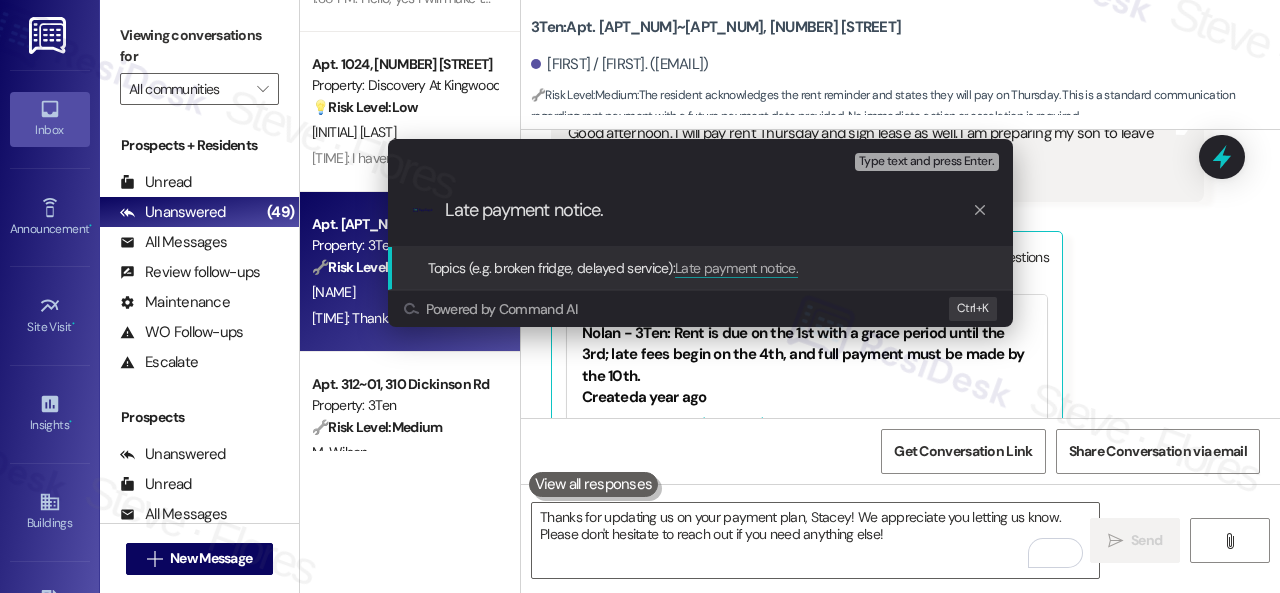 type 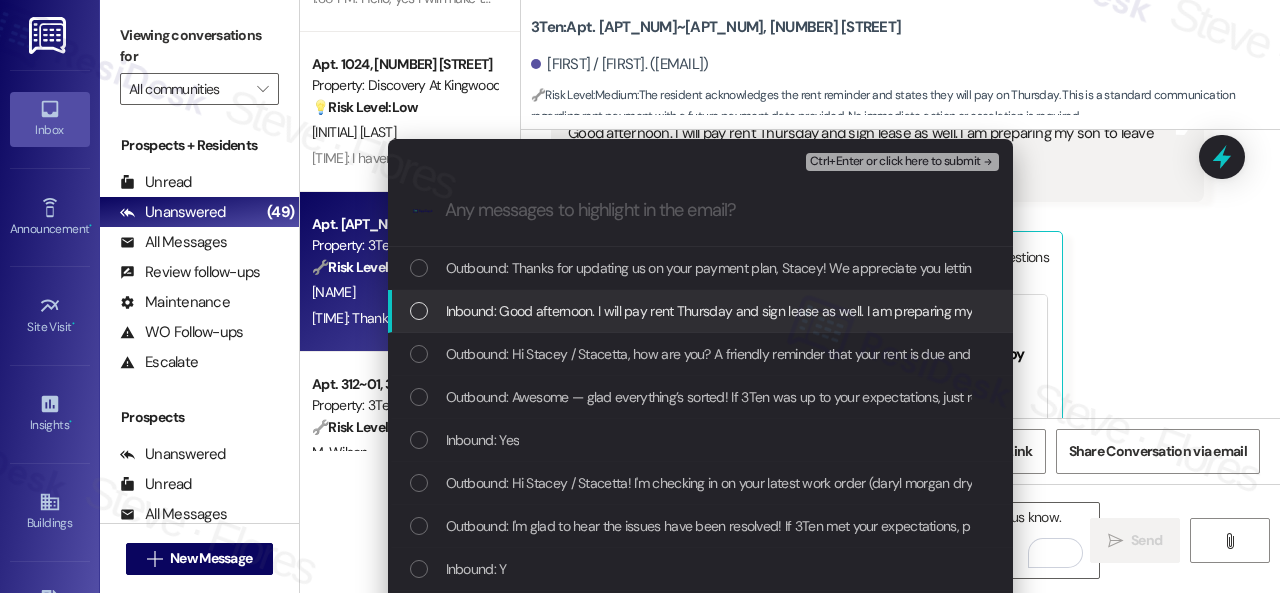 click on "Inbound: Good afternoon. I will pay rent Thursday and sign lease as well. I am preparing my son to leave for college and running like a chicken with its head cut off.
Thanks for the reminder" at bounding box center (985, 311) 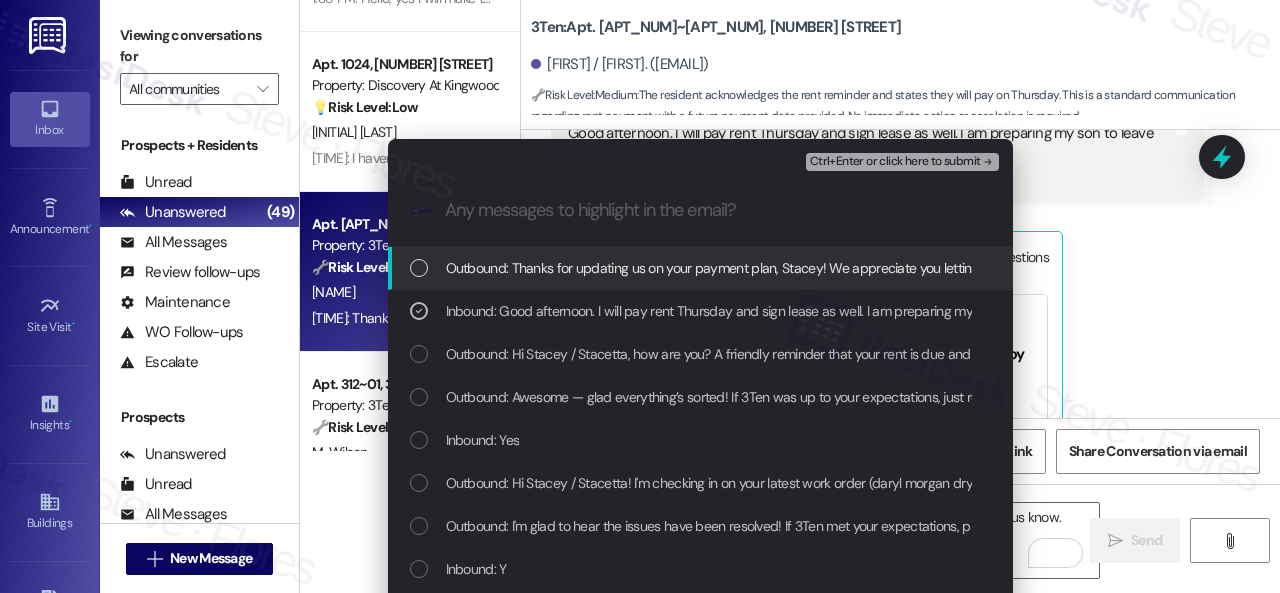 click on "Ctrl+Enter or click here to submit" at bounding box center [904, 162] 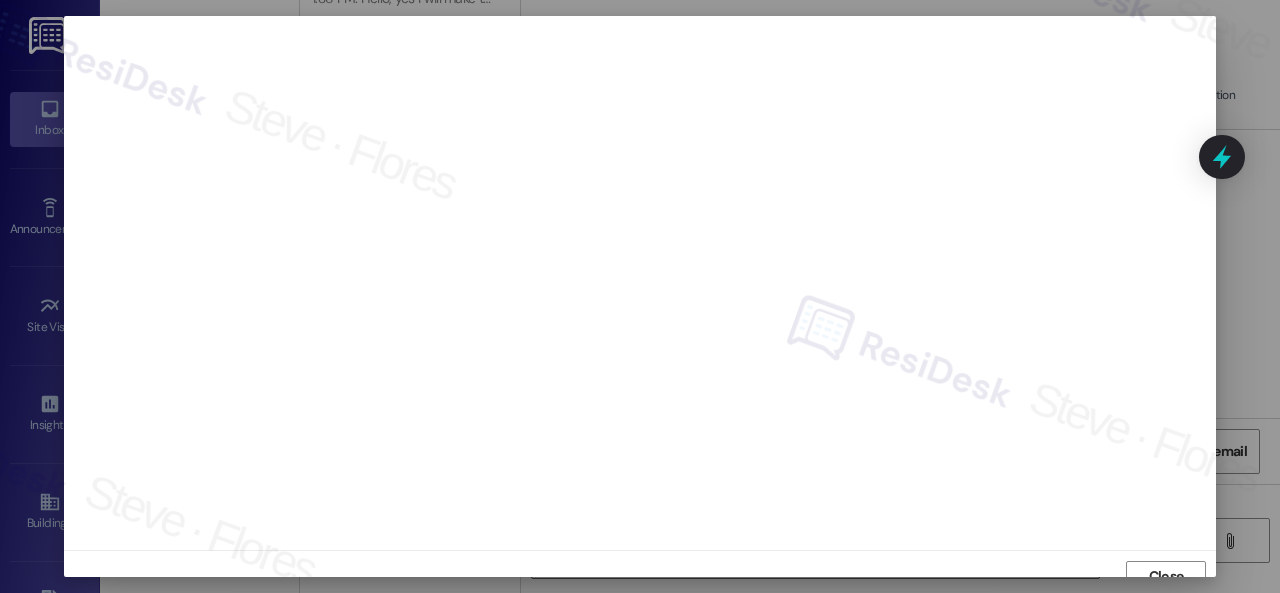 scroll, scrollTop: 15, scrollLeft: 0, axis: vertical 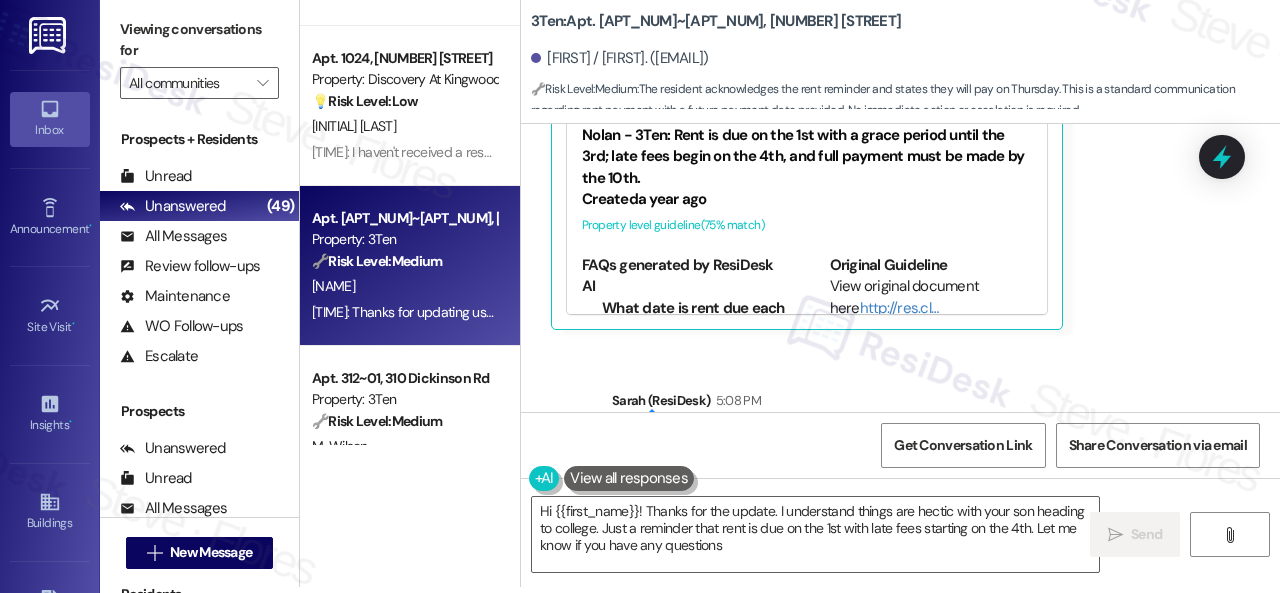 type on "Hi {{first_name}}! Thanks for the update. I understand things are hectic with your son heading to college. Just a reminder that rent is due on the 1st with late fees starting on the 4th. Let me know if you have any questions!" 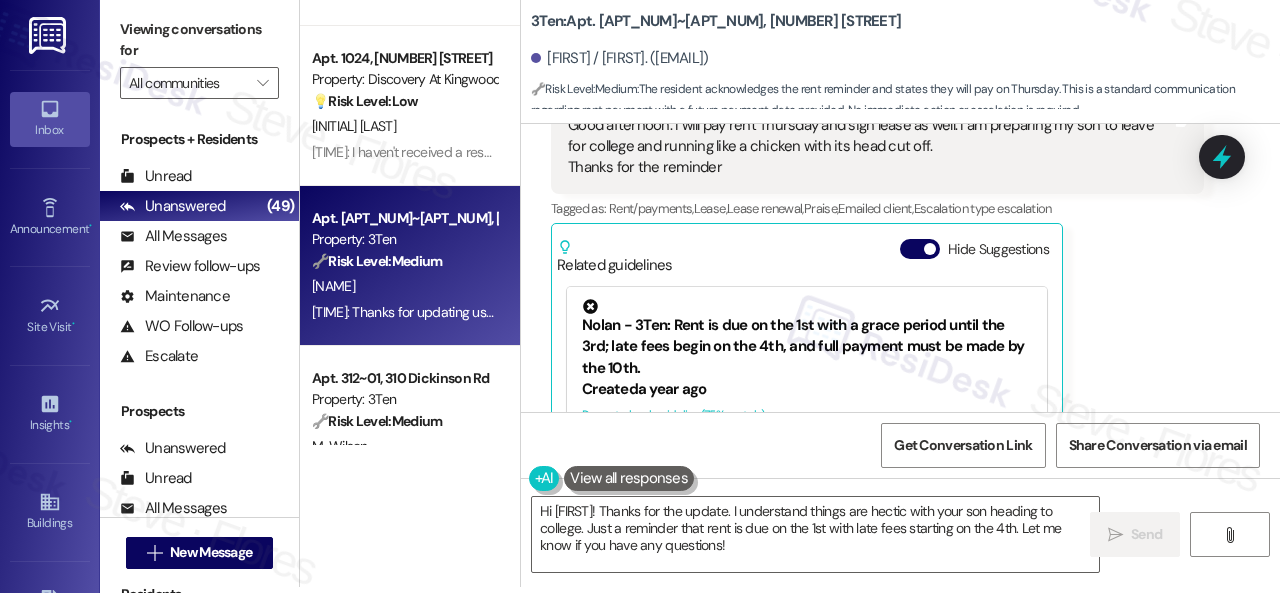 scroll, scrollTop: 37758, scrollLeft: 0, axis: vertical 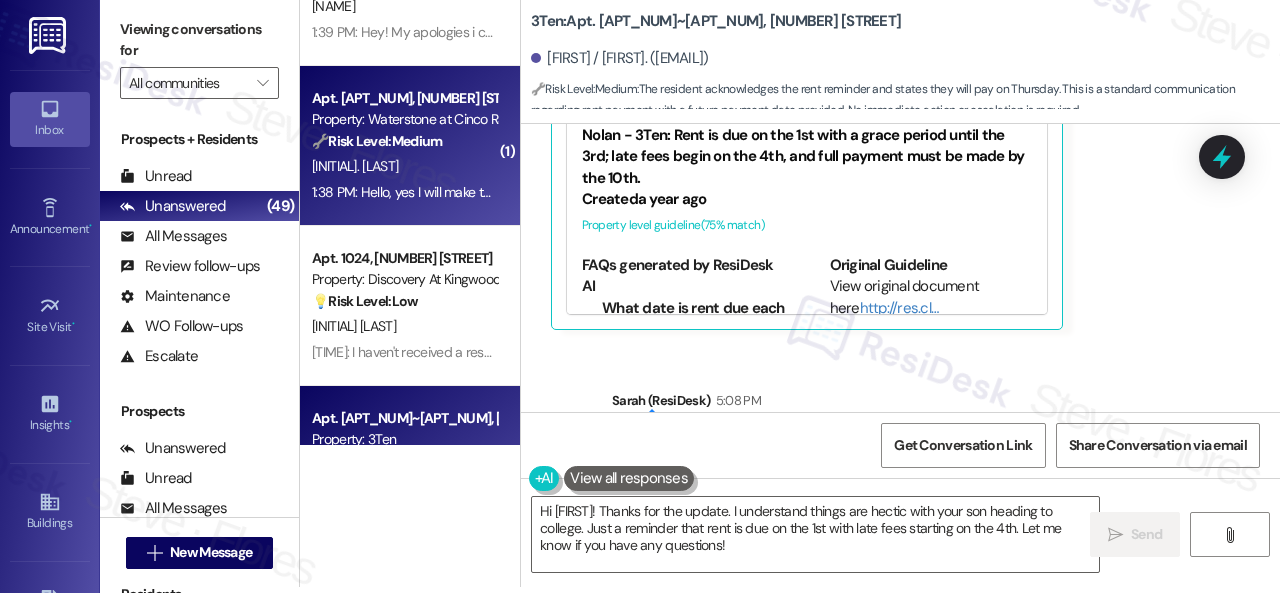 click on "M. Minota" at bounding box center (404, 166) 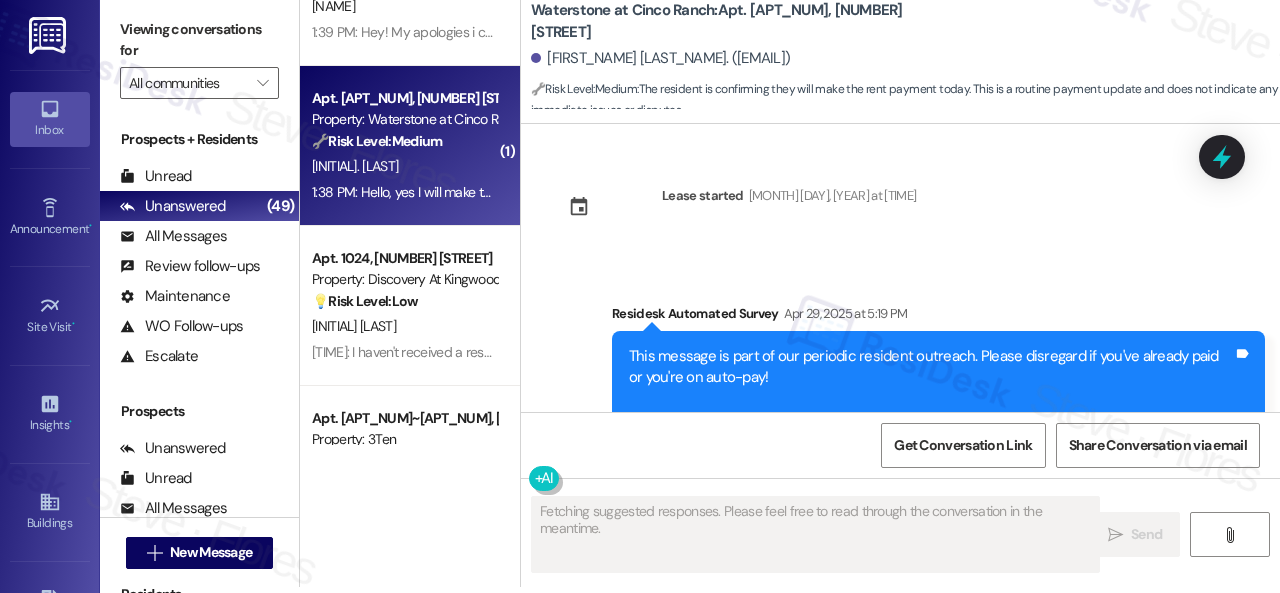 scroll, scrollTop: 0, scrollLeft: 0, axis: both 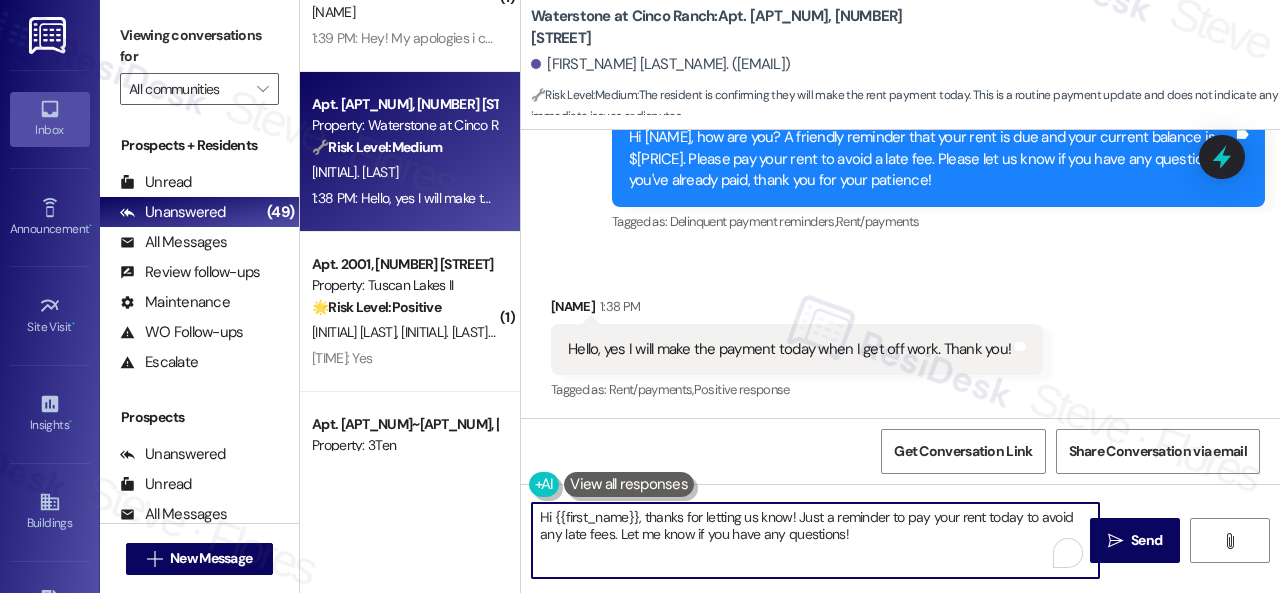 drag, startPoint x: 646, startPoint y: 515, endPoint x: 468, endPoint y: 515, distance: 178 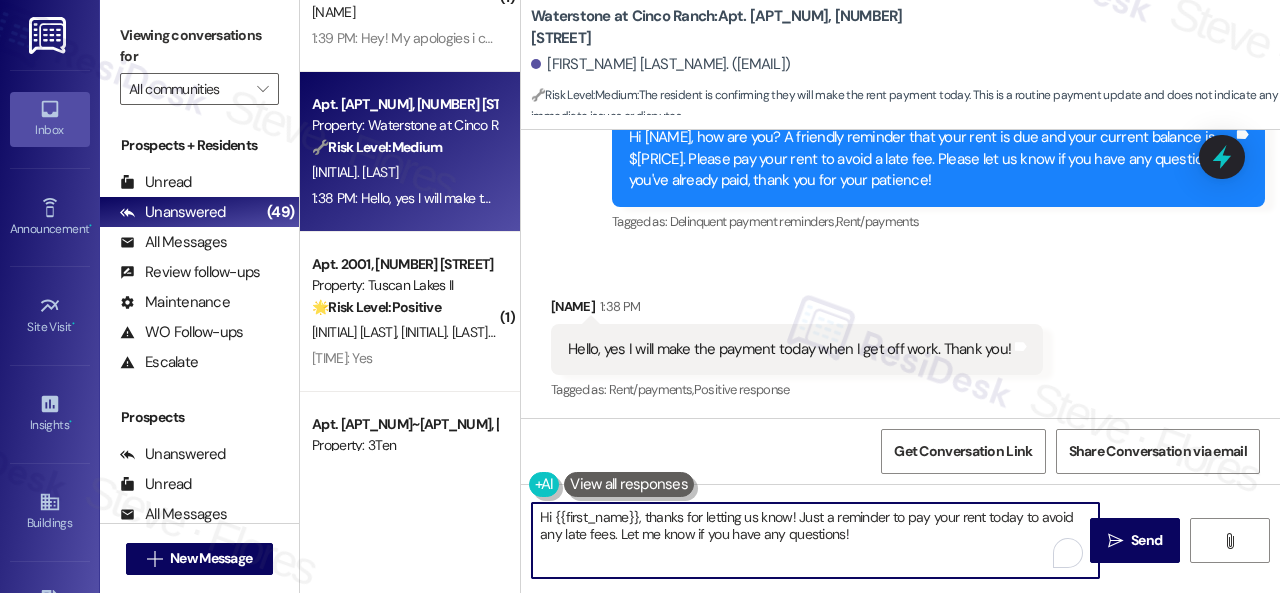 click on "( 1 ) Apt. 5241F, 5331 Findley Property: Prairie Pines Townhomes 🔧  Risk Level:  Medium The resident is requesting a change to their contact information. This is a non-urgent administrative task. J. Snow 1:46 PM: Oops! Thanks for the reminder!
Can you update your system to text Justin at (702) 498-5491.
Thanks, Kelle  1:46 PM: Oops! Thanks for the reminder!
Can you update your system to text Justin at (702) 498-5491.
Thanks, Kelle  ( 1 ) Apt. A3~0101, 2600 Cityview Drive Property: City View 🔧  Risk Level:  Medium The resident is requesting to opt out a leaseholder from receiving text messages. This is a non-urgent request related to lease management and communication preferences. N. Trujillo Cruz 1:43 PM: Hey Sarah, I haven't added Dewain to my lease yet. Can we opt out of him not being sent texts  from the lease yet. Thank you. 1:43 PM: Hey Sarah, I haven't added Dewain to my lease yet. Can we opt out of him not being sent texts  from the lease yet. Thank you. ( 1 ) Apt. 4311, 2 Stadium Dr 🔧 ( 1" at bounding box center (790, 296) 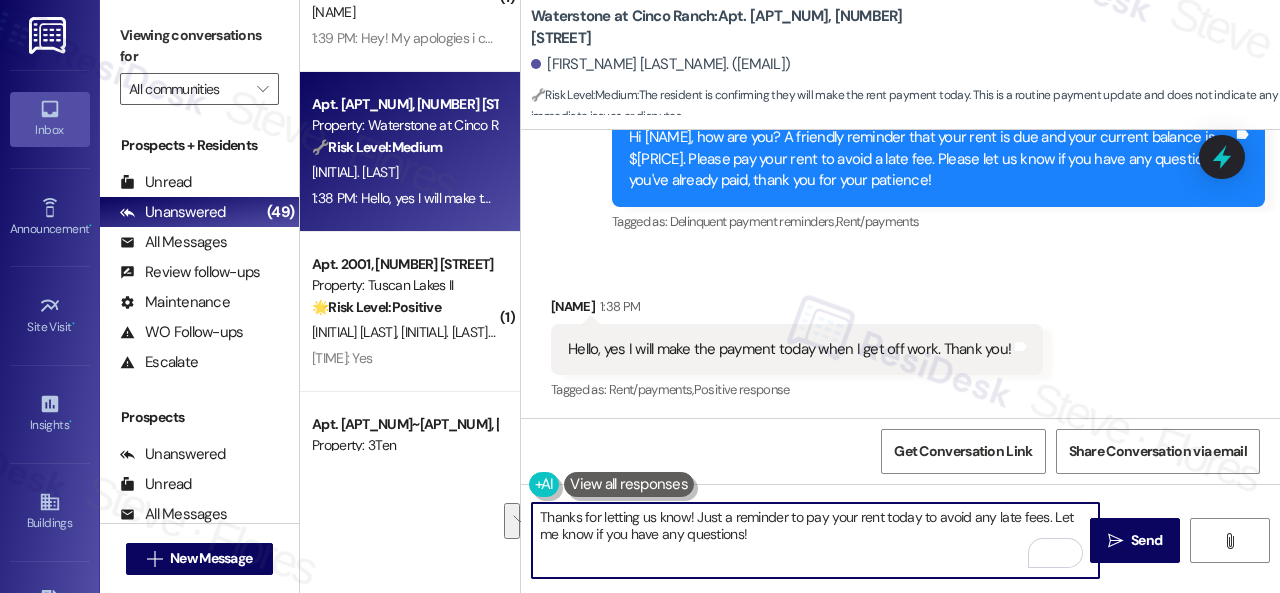 drag, startPoint x: 600, startPoint y: 514, endPoint x: 1050, endPoint y: 532, distance: 450.35986 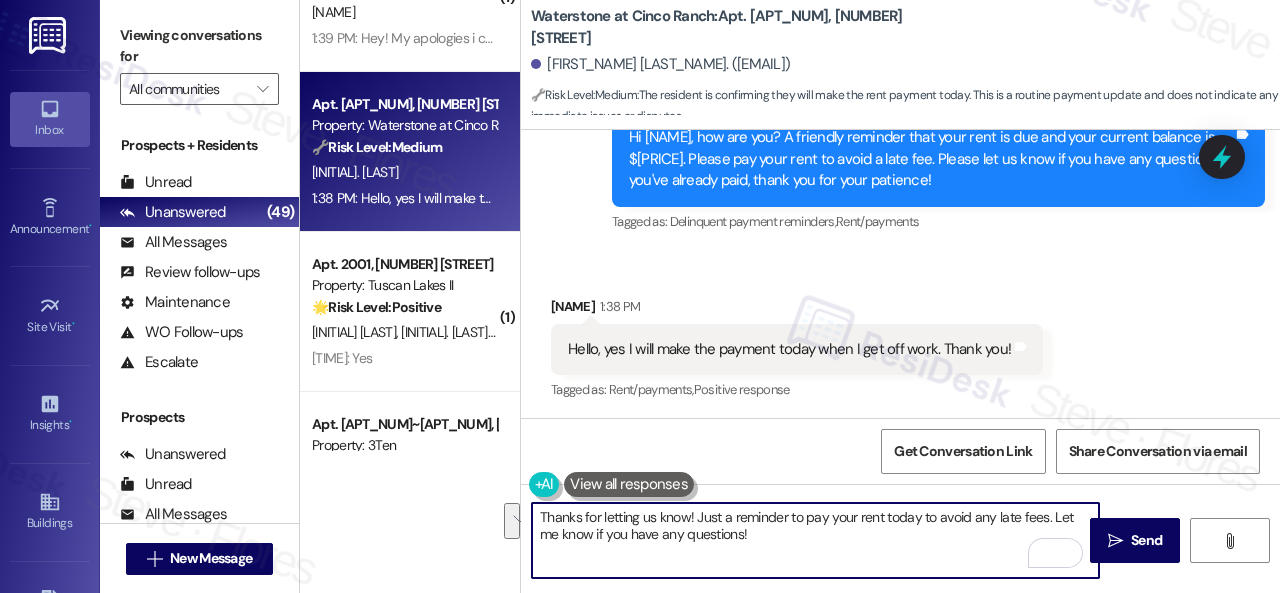 click on "Thanks for letting us know! Just a reminder to pay your rent today to avoid any late fees. Let me know if you have any questions!" at bounding box center (815, 540) 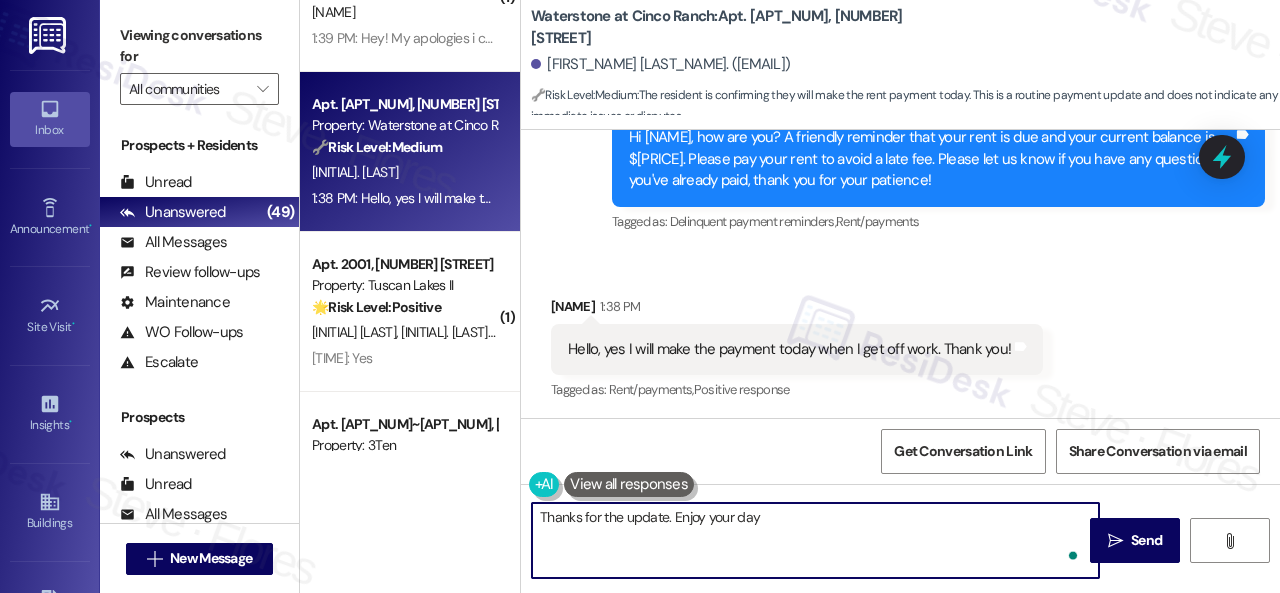 type on "Thanks for the update. Enjoy your day!" 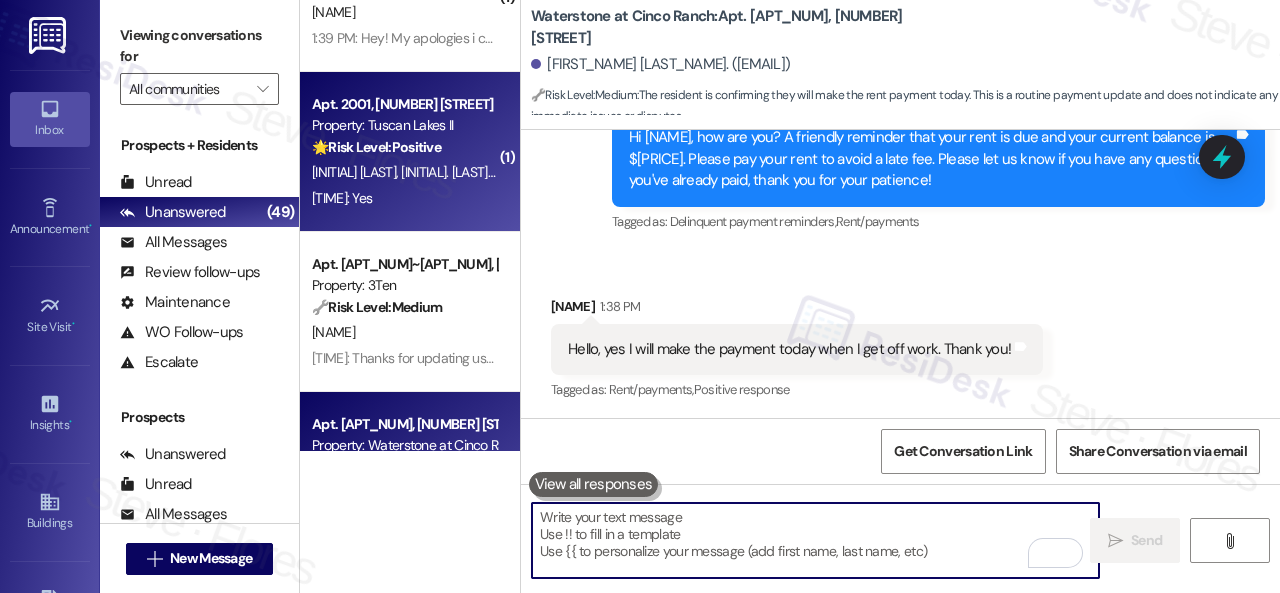 type 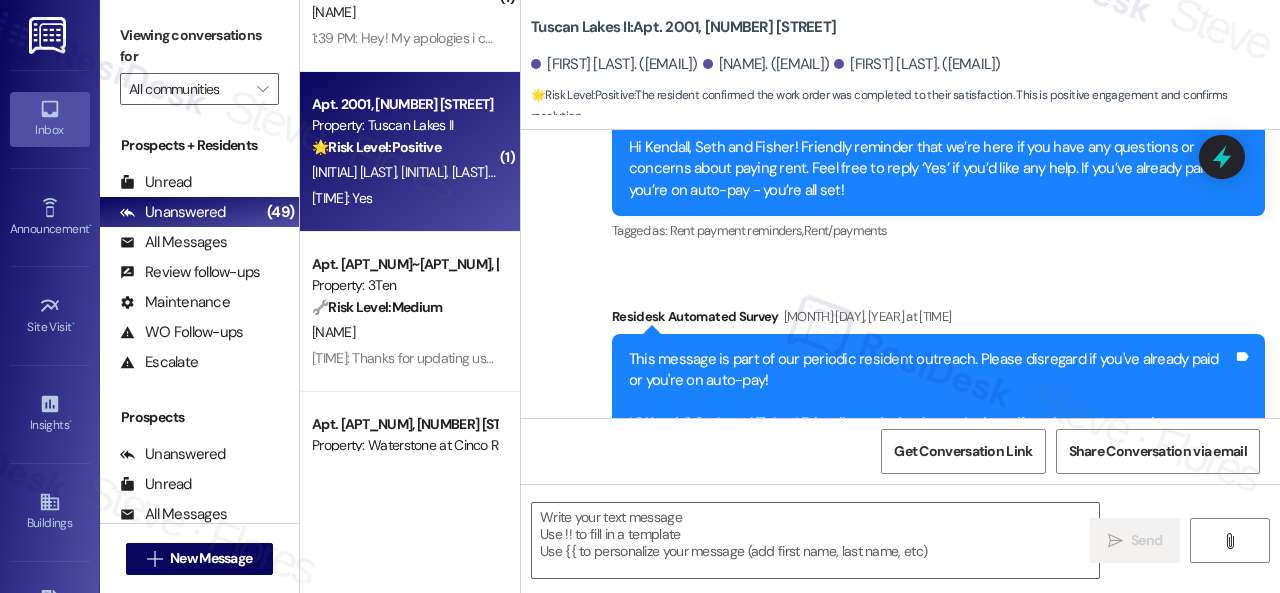 type on "Fetching suggested responses. Please feel free to read through the conversation in the meantime." 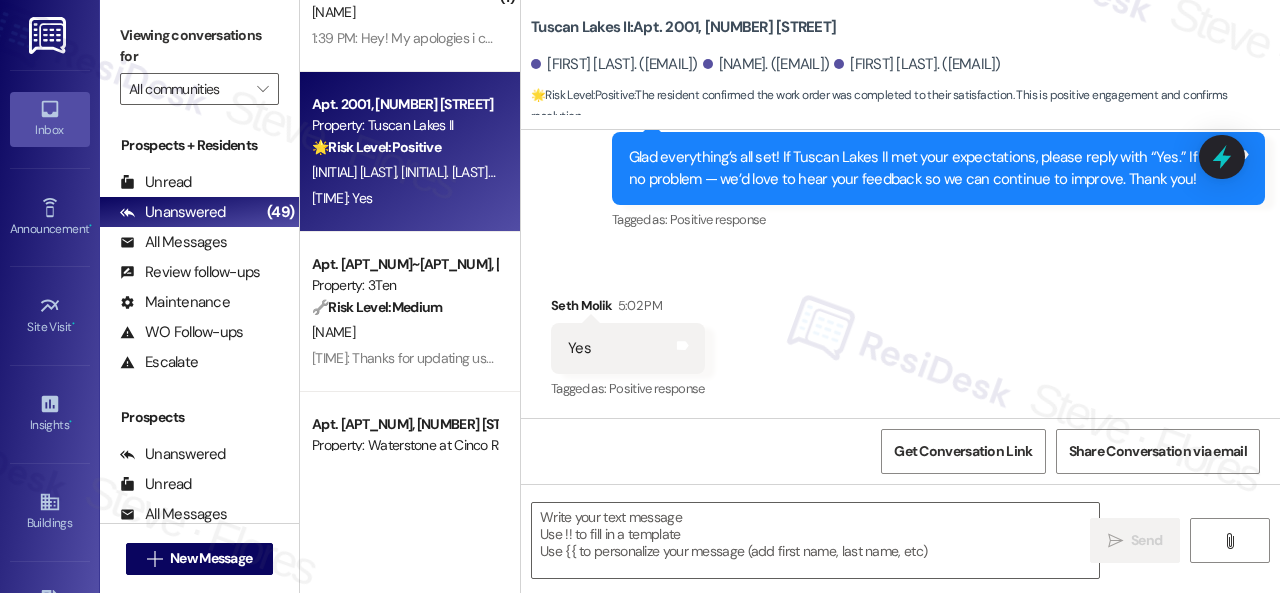 scroll, scrollTop: 1874, scrollLeft: 0, axis: vertical 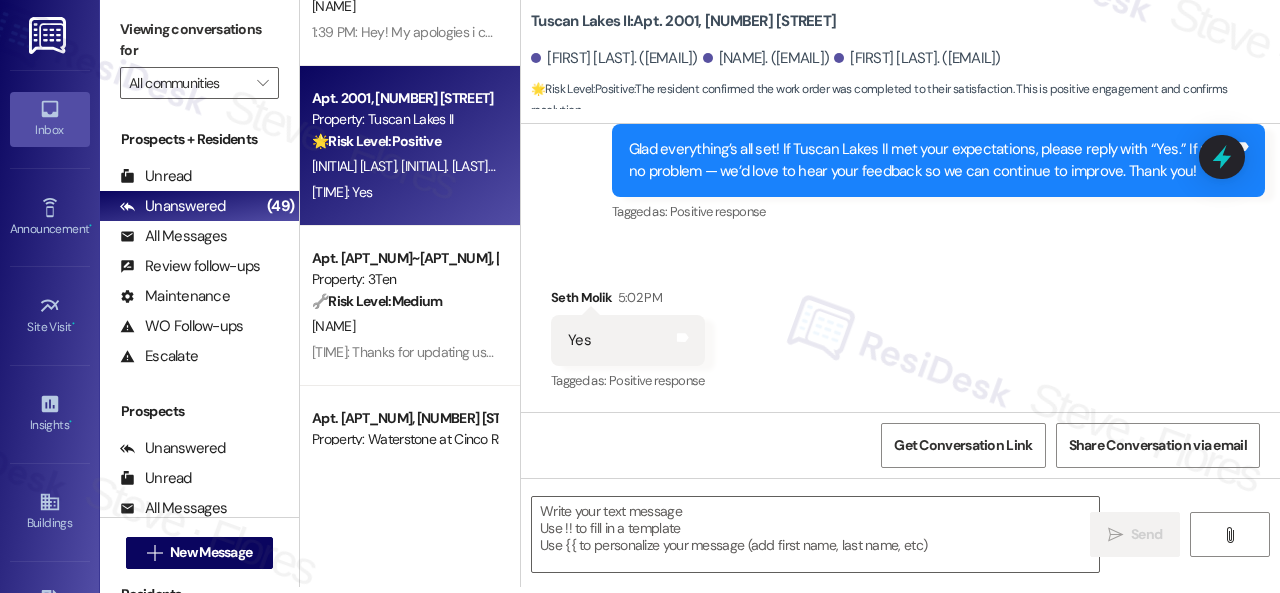 click on "Sent via SMS Sarah   (ResiDesk) 4:51 PM Glad everything’s all set! If Tuscan Lakes II met your expectations, please reply with “Yes.” If not, no problem — we’d love to hear your feedback so we can continue to improve. Thank you! Tags and notes Tagged as:   Positive response Click to highlight conversations about Positive response" at bounding box center (900, 147) 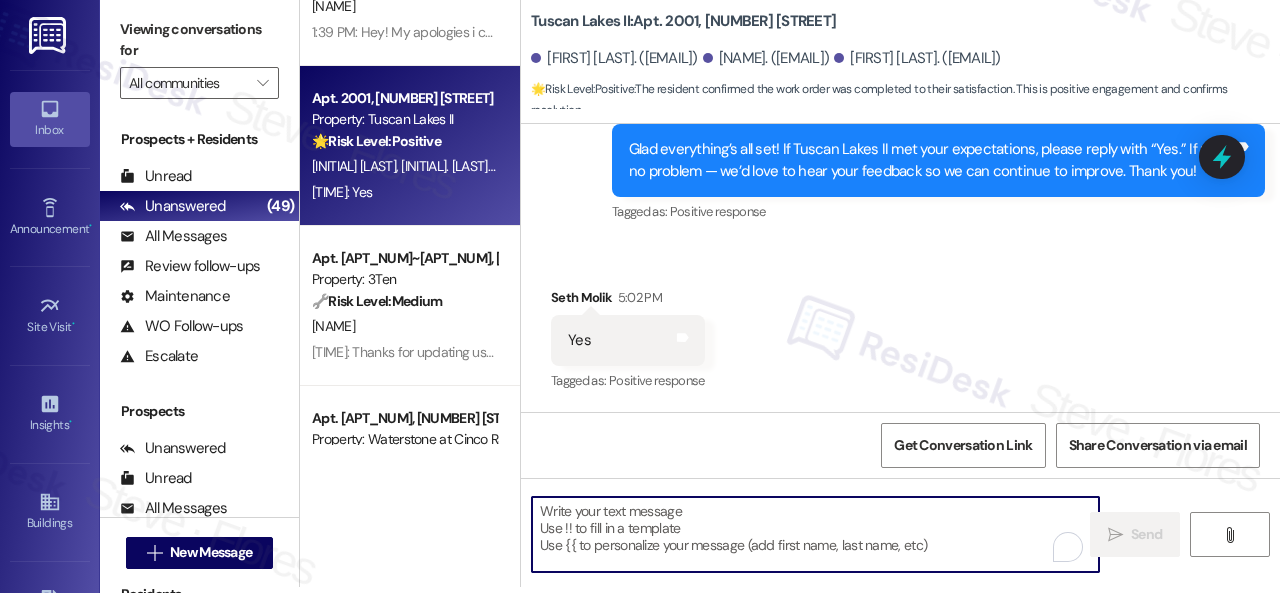 paste on "I'm glad you are satisfied with your home. Have you written a review for us before? If not, can I ask a quick favor? Would you mind writing one for us? I'll give you the link if you are willing.
If you've already done it or couldn't this time, no worries at all—no action is required. Thanks!" 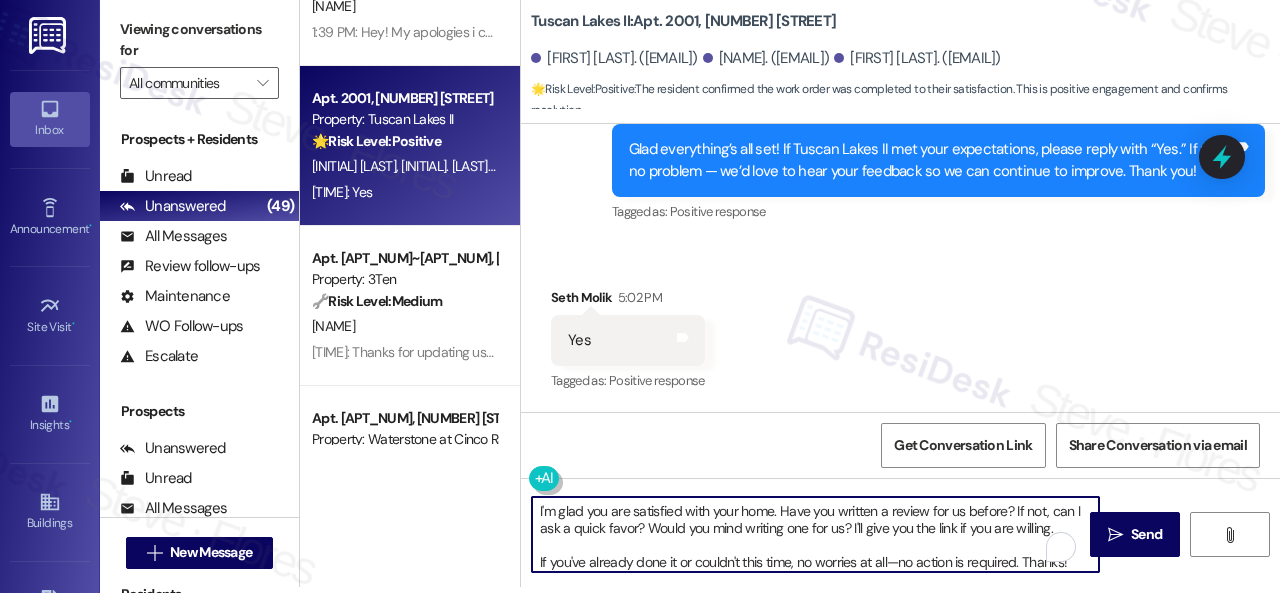 scroll, scrollTop: 4, scrollLeft: 0, axis: vertical 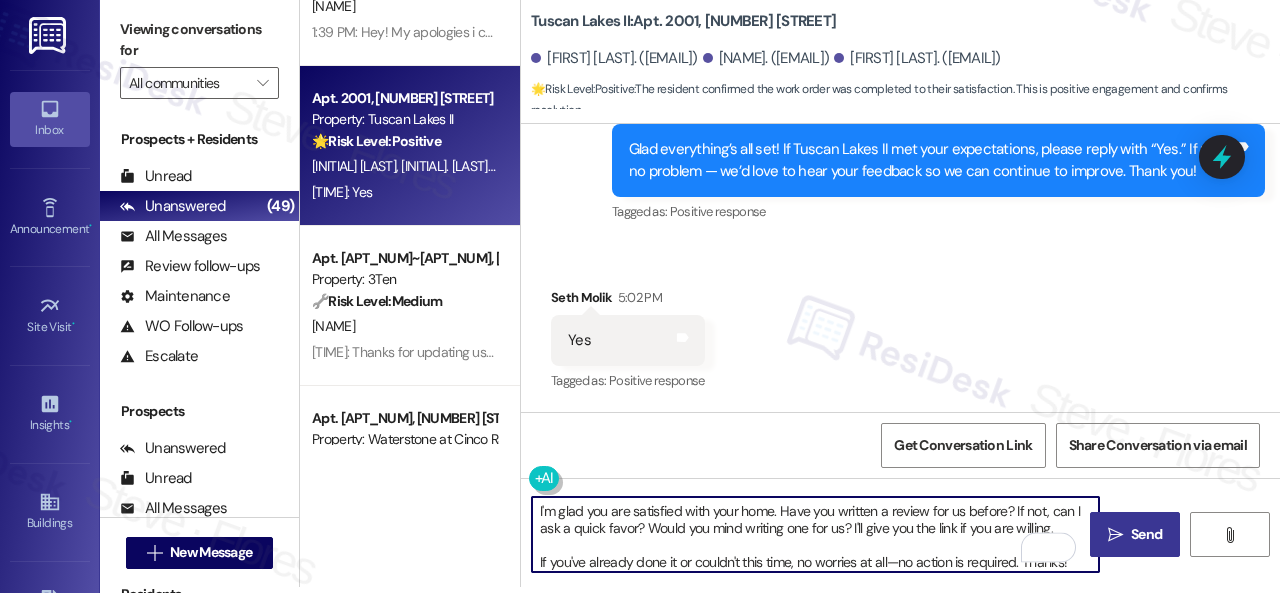 type on "I'm glad you are satisfied with your home. Have you written a review for us before? If not, can I ask a quick favor? Would you mind writing one for us? I'll give you the link if you are willing.
If you've already done it or couldn't this time, no worries at all—no action is required. Thanks!" 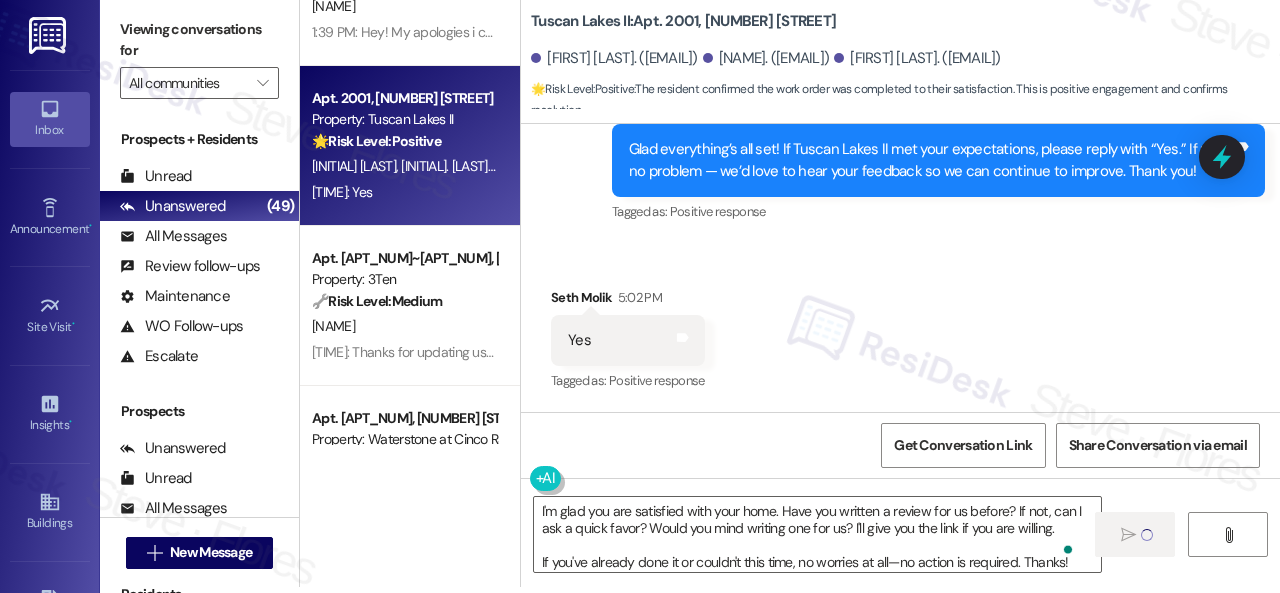 type 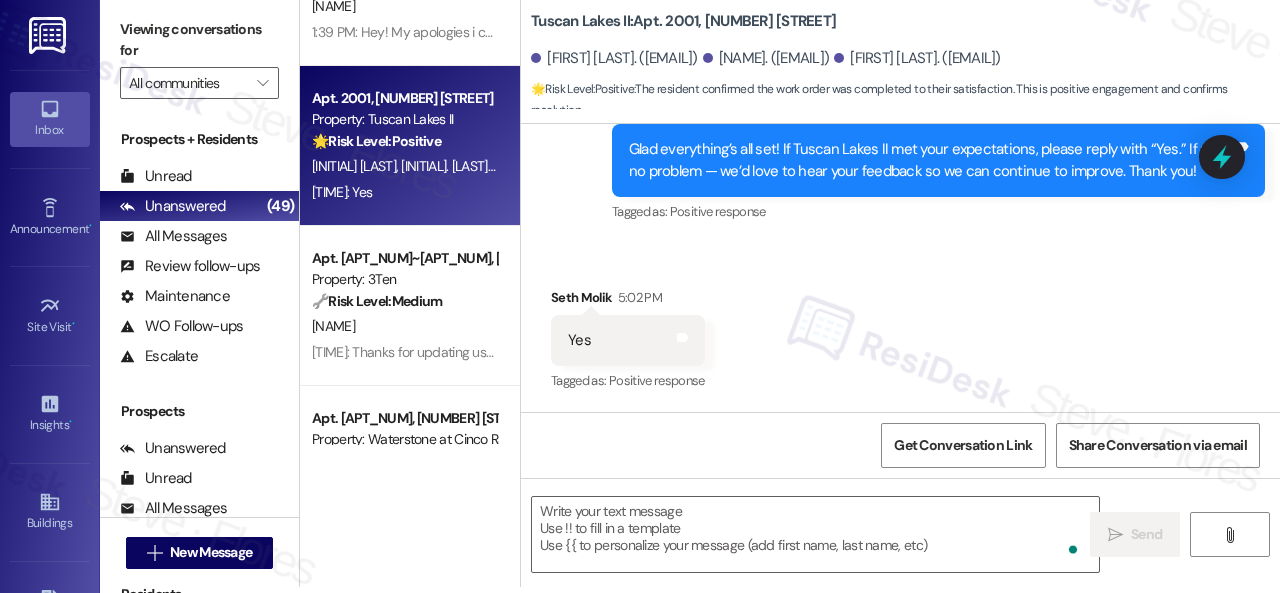 scroll, scrollTop: 0, scrollLeft: 0, axis: both 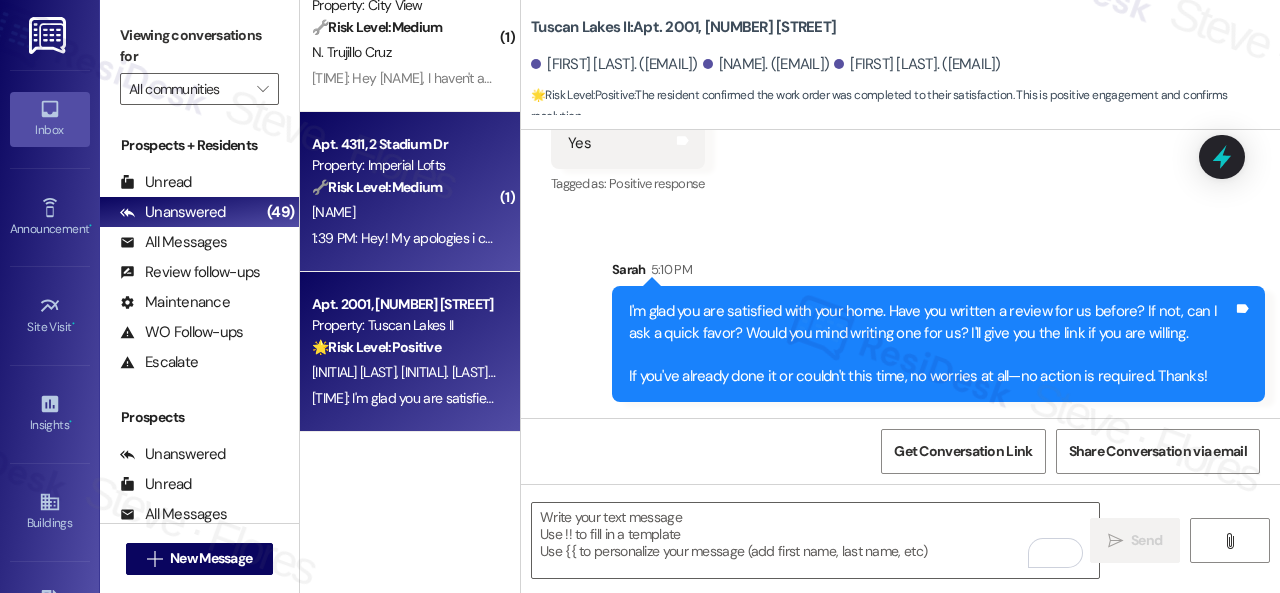 click on "S. Maeker" at bounding box center [404, 212] 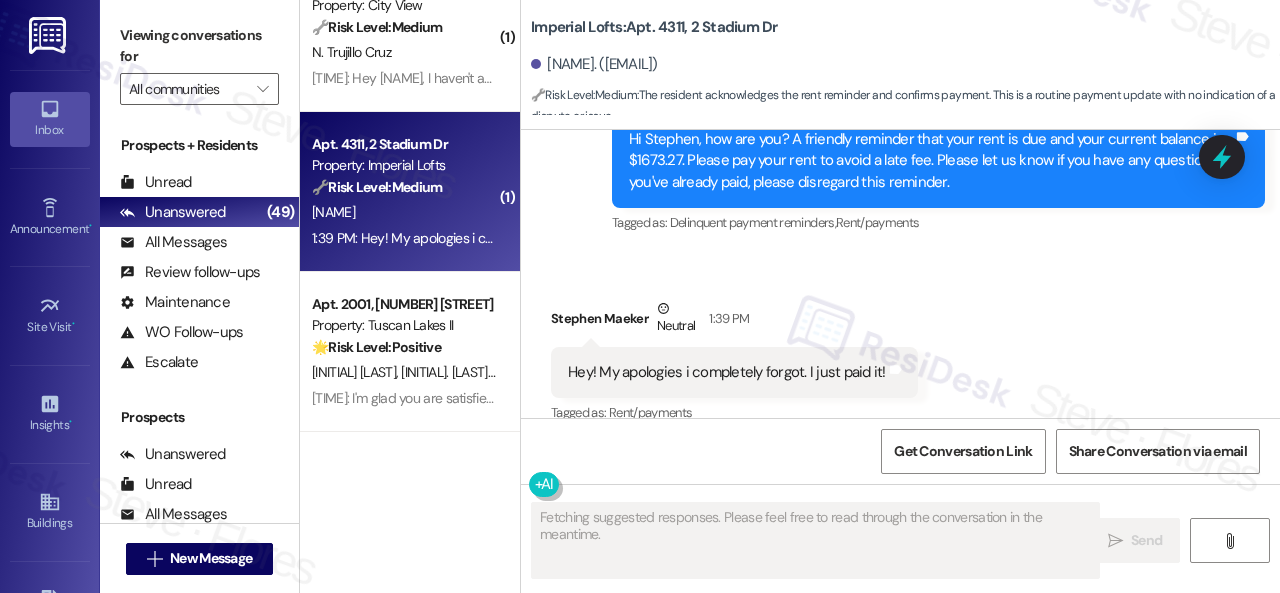 scroll, scrollTop: 2252, scrollLeft: 0, axis: vertical 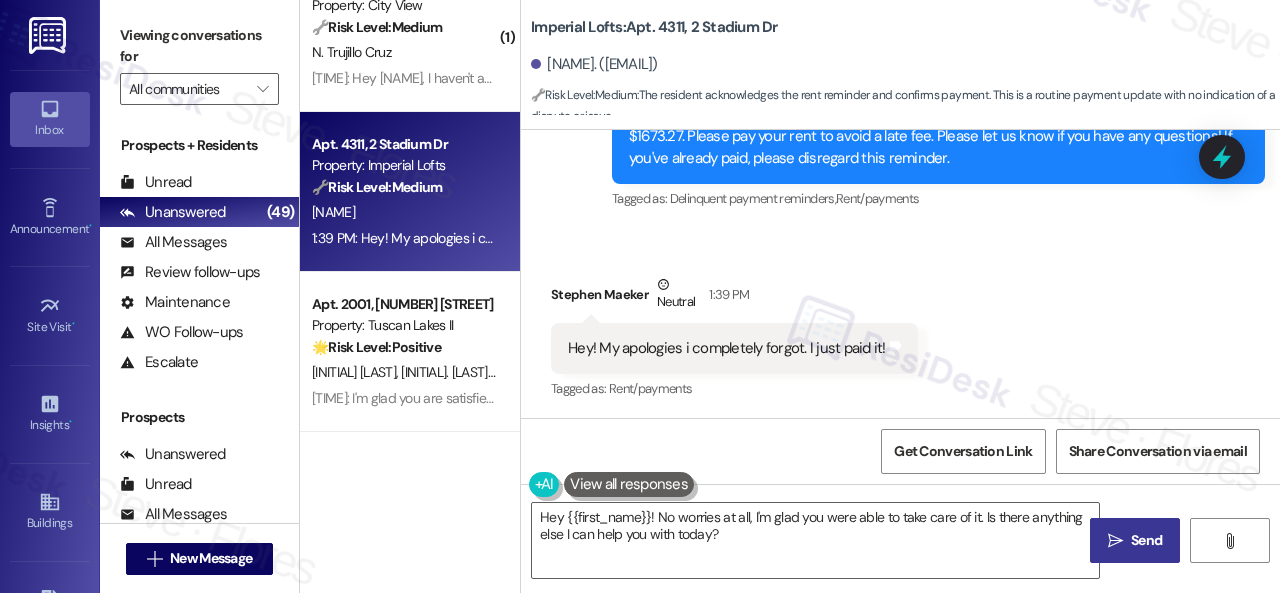 click on "Survey, sent via SMS Residesk Automated Survey 1:28 PM Hi Stephen, how are you? A friendly reminder that your rent is due and your current balance is $1673.27. Please pay your rent to avoid a late fee. Please let us know if you have any questions! If you've already paid, please disregard this reminder. Tags and notes Tagged as:   Delinquent payment reminders ,  Click to highlight conversations about Delinquent payment reminders Rent/payments Click to highlight conversations about Rent/payments" at bounding box center (900, 123) 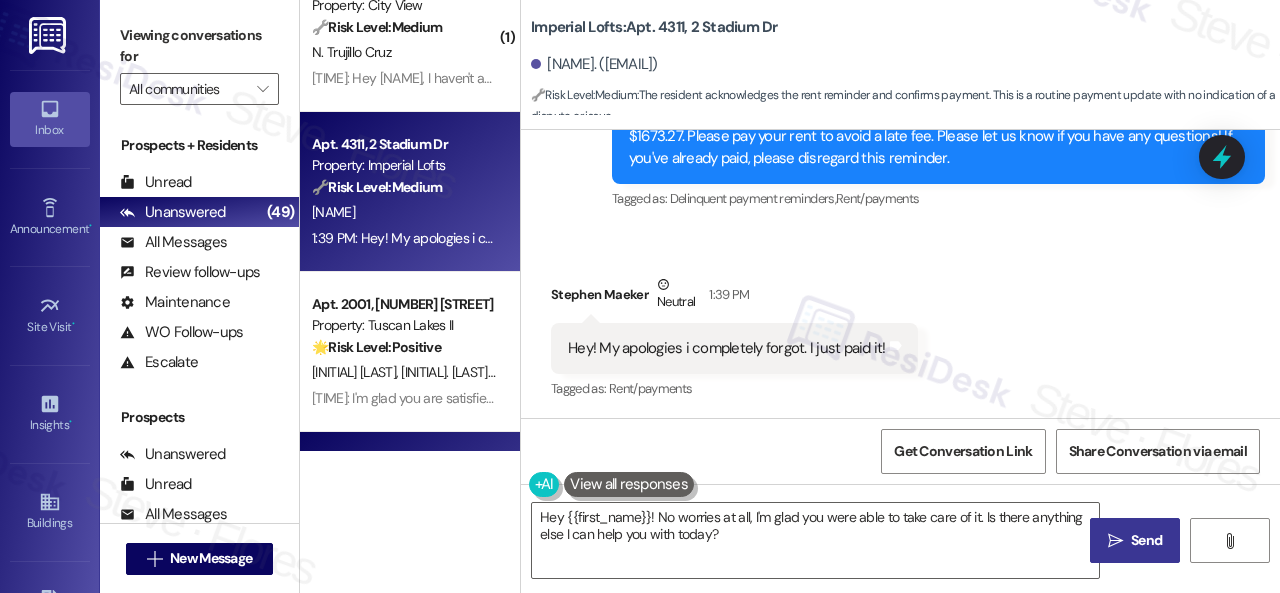 click on "( 1 ) Apt. 2100, 6565 W Foxridge Dr Property: The Falls 🔧  Risk Level:  Medium The resident is communicating about a late rent payment but is planning to pay the remainder with a late fee the next day. This is a financial concern, but the resident is taking responsibility and communicating their plan, so it is not urgent. M. Cunningham 1:52 PM: Hi Sarah! I am paying $100 more towards my rent right now, but I will have to pay the remainder with a late fee tomorrow. Thank you for checking in!  1:52 PM: Hi Sarah! I am paying $100 more towards my rent right now, but I will have to pay the remainder with a late fee tomorrow. Thank you for checking in!  ( 1 ) Apt. 5241F, 5331 Findley Property: Prairie Pines Townhomes 🔧  Risk Level:  Medium The resident is requesting a change to their contact information. This is a non-urgent administrative task. J. Snow 1:46 PM: Oops! Thanks for the reminder!
Can you update your system to text Justin at (702) 498-5491.
Thanks, Kelle  ( 1 ) Apt. A3~0101, 2600 Cityview Drive" at bounding box center [790, 296] 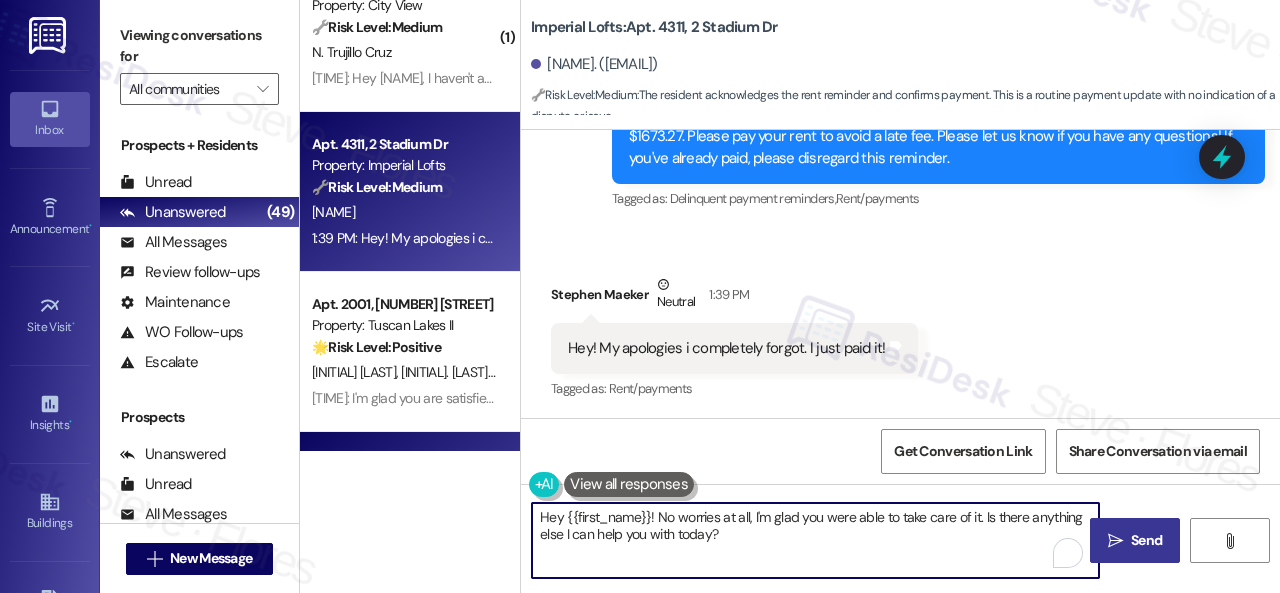 paste on "Thanks for letting us know! I'm happy to hear you've already taken care of the rent. Enjoy your day!" 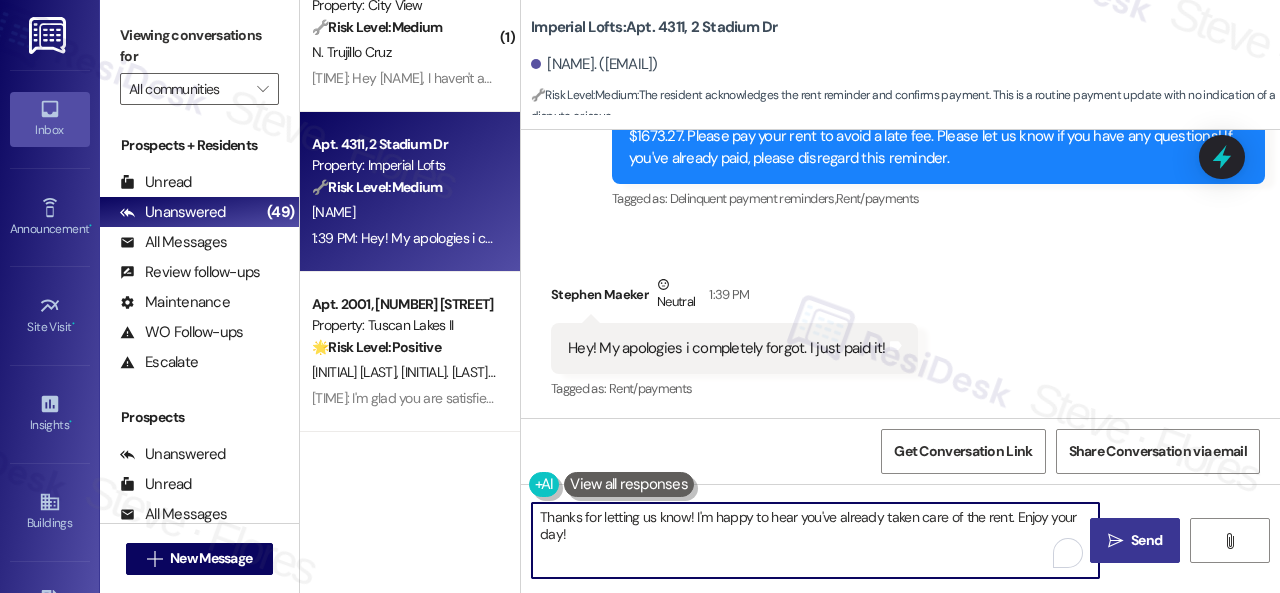 type on "Thanks for letting us know! I'm happy to hear you've already taken care of the rent. Enjoy your day!" 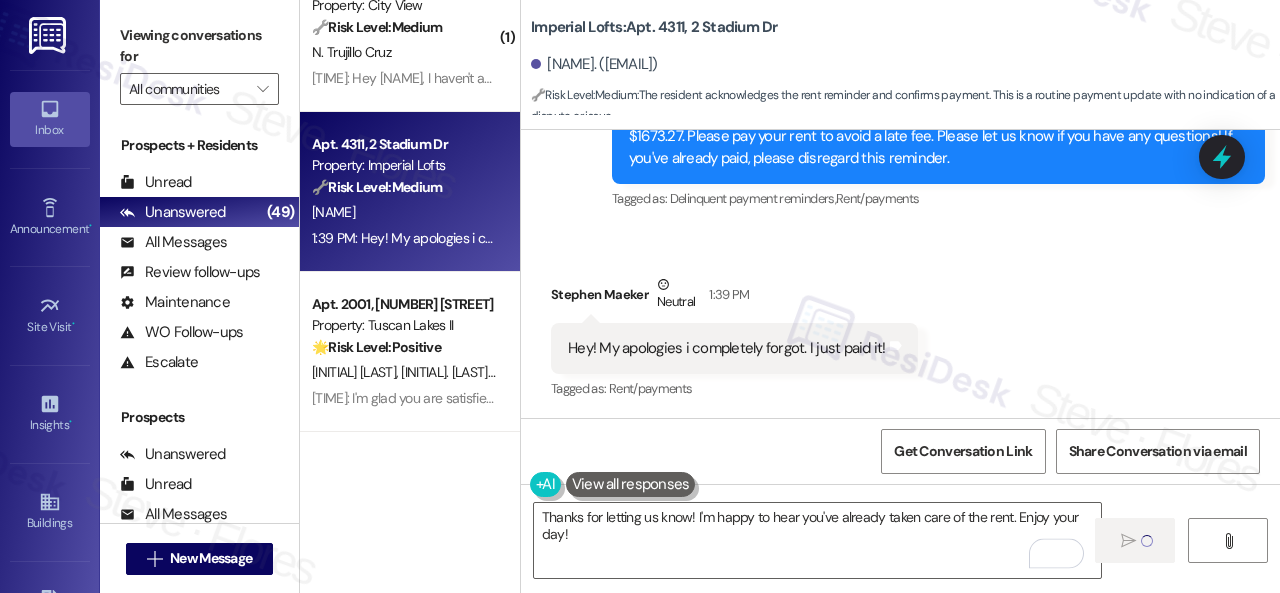 type 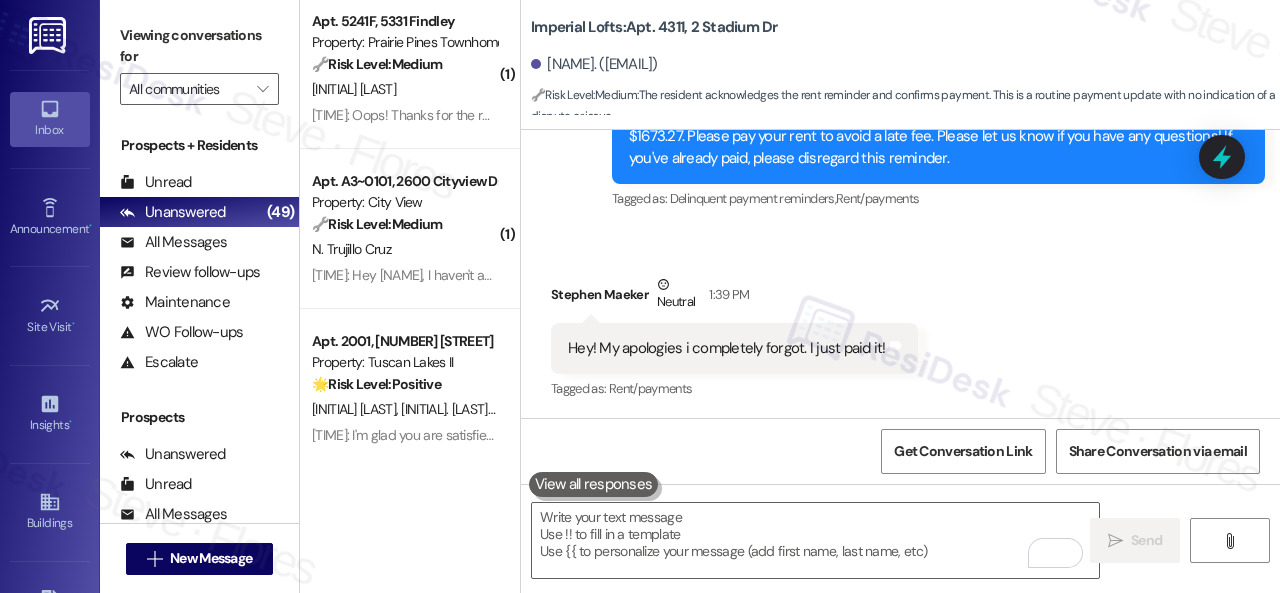 scroll, scrollTop: 6088, scrollLeft: 0, axis: vertical 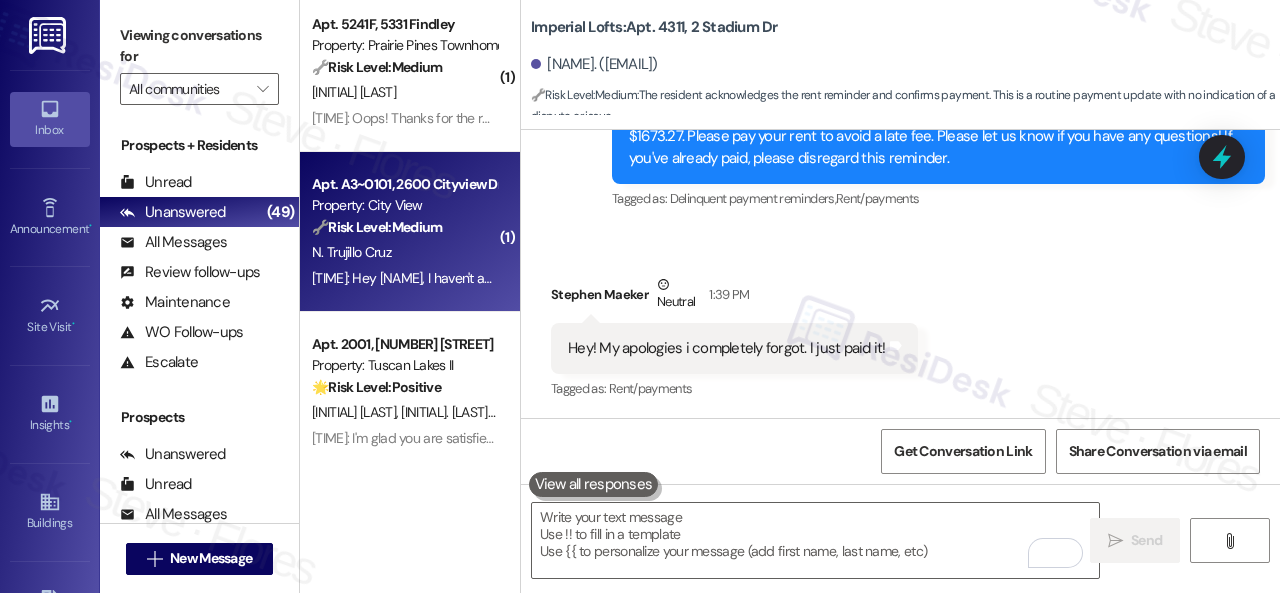 click on "N. Trujillo Cruz" at bounding box center (404, 252) 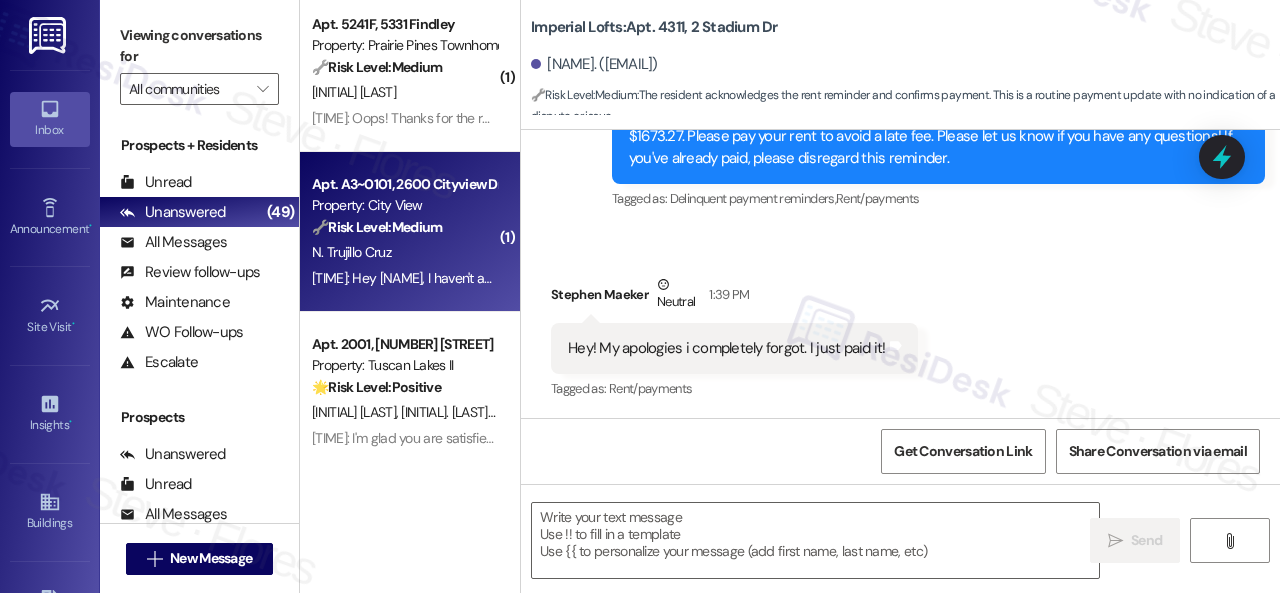 type on "Fetching suggested responses. Please feel free to read through the conversation in the meantime." 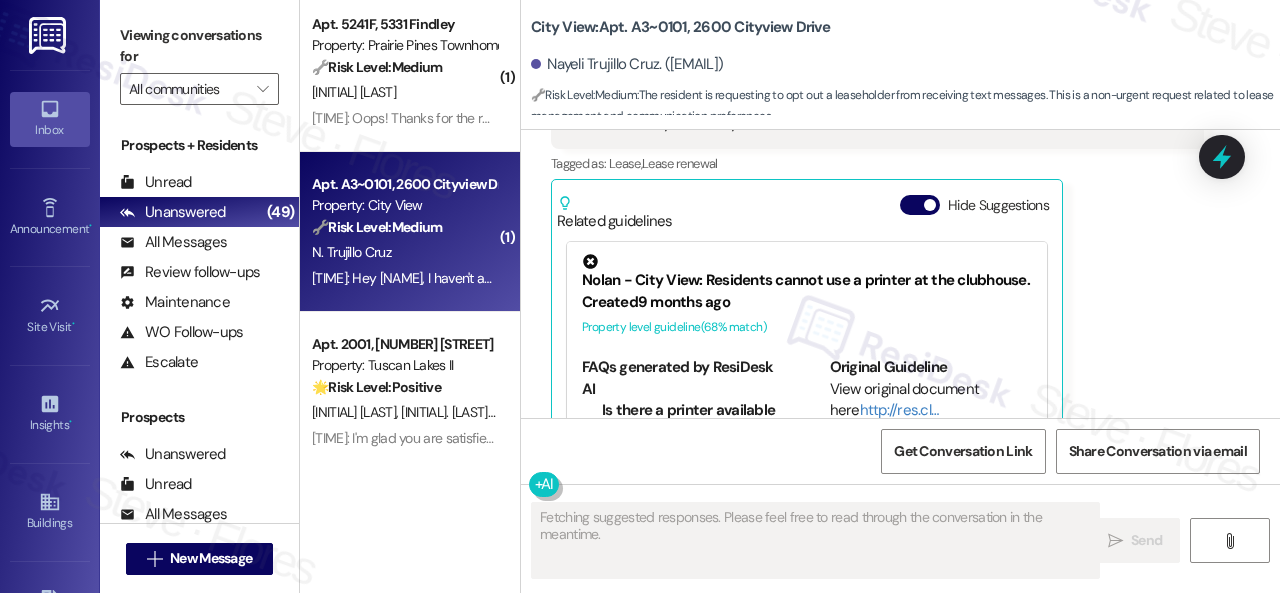 scroll, scrollTop: 8523, scrollLeft: 0, axis: vertical 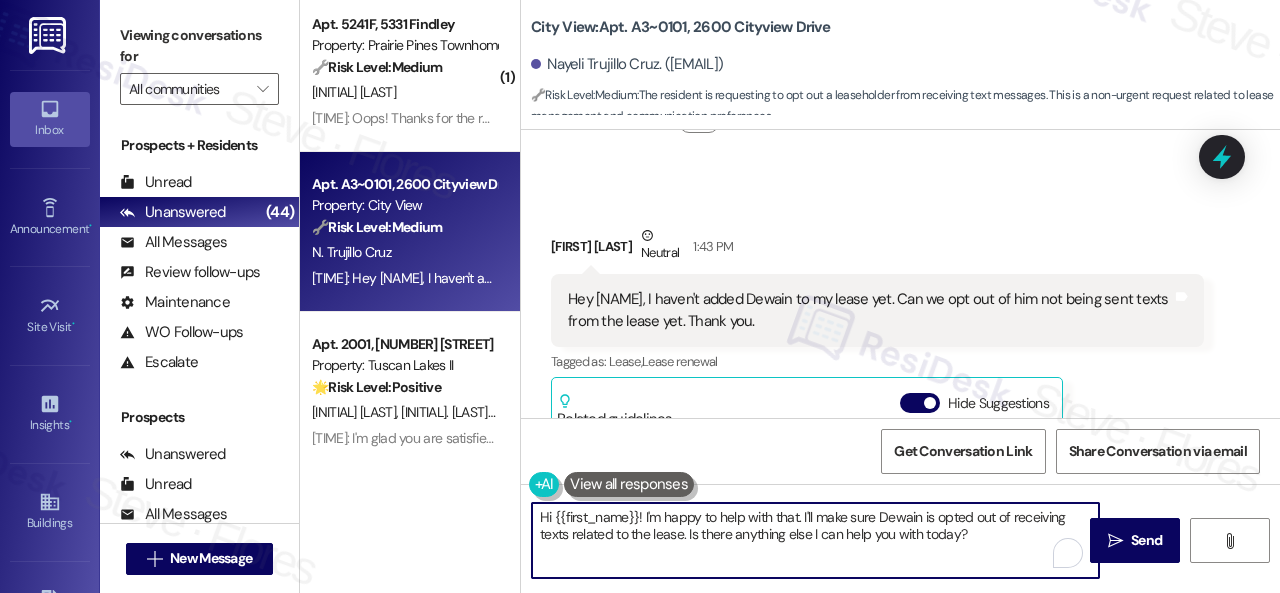 drag, startPoint x: 804, startPoint y: 515, endPoint x: 989, endPoint y: 533, distance: 185.87361 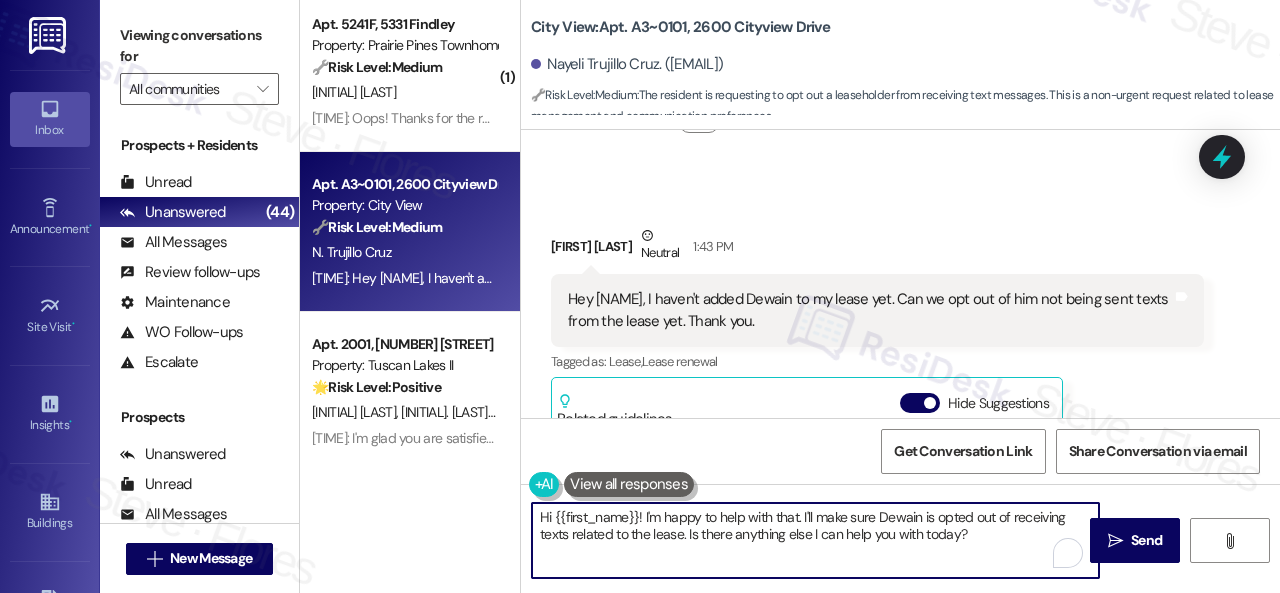 click on "Hi {{first_name}}! I'm happy to help with that. I'll make sure Dewain is opted out of receiving texts related to the lease. Is there anything else I can help you with today?" at bounding box center (815, 540) 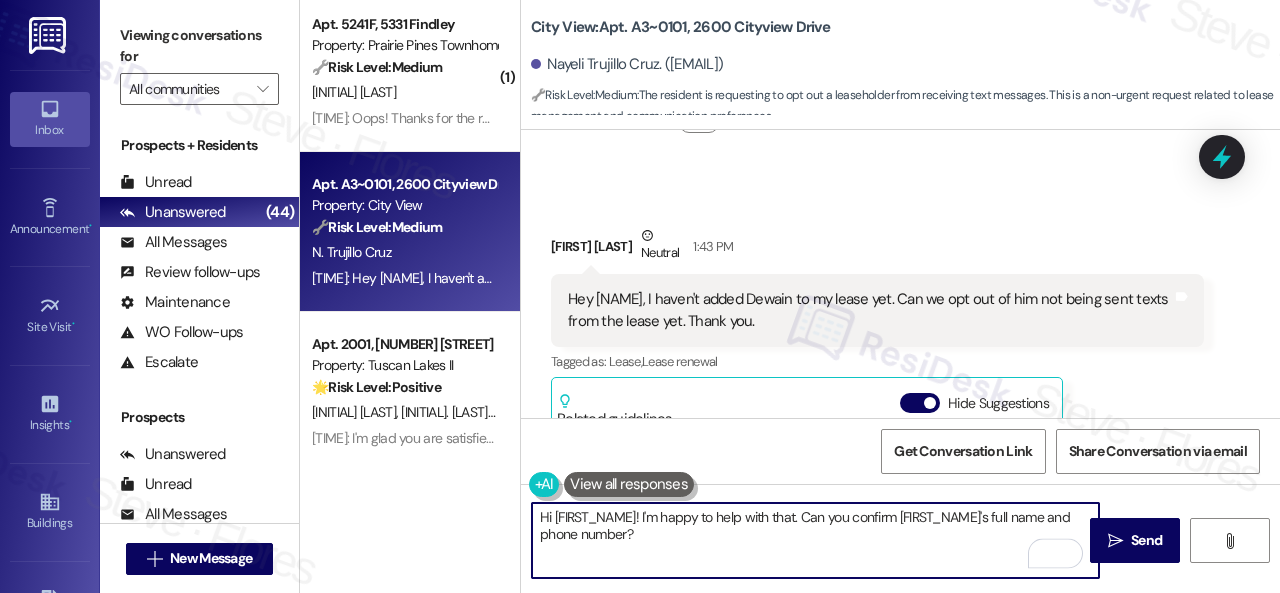 click on "Hi {{first_name}}! I'm happy to help with that. Can you confirm Dewain's full name and phone number?" at bounding box center [815, 540] 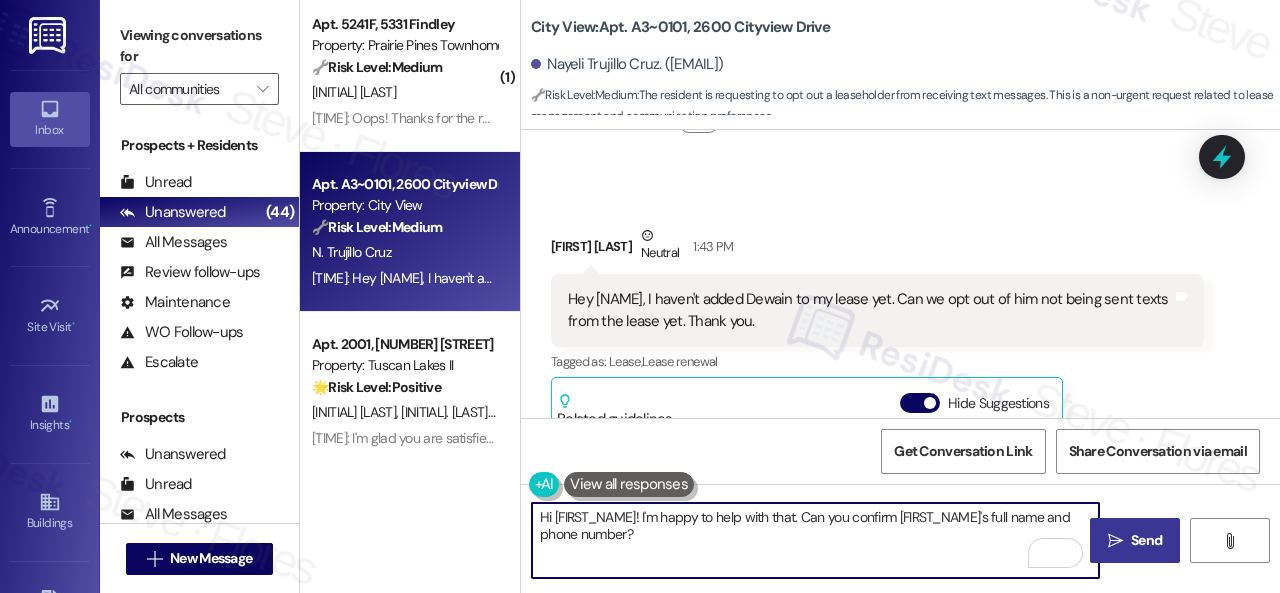 type on "Hi {{first_name}}! I'm happy to help with that. Can you confirm Dewain's full name and phone number?" 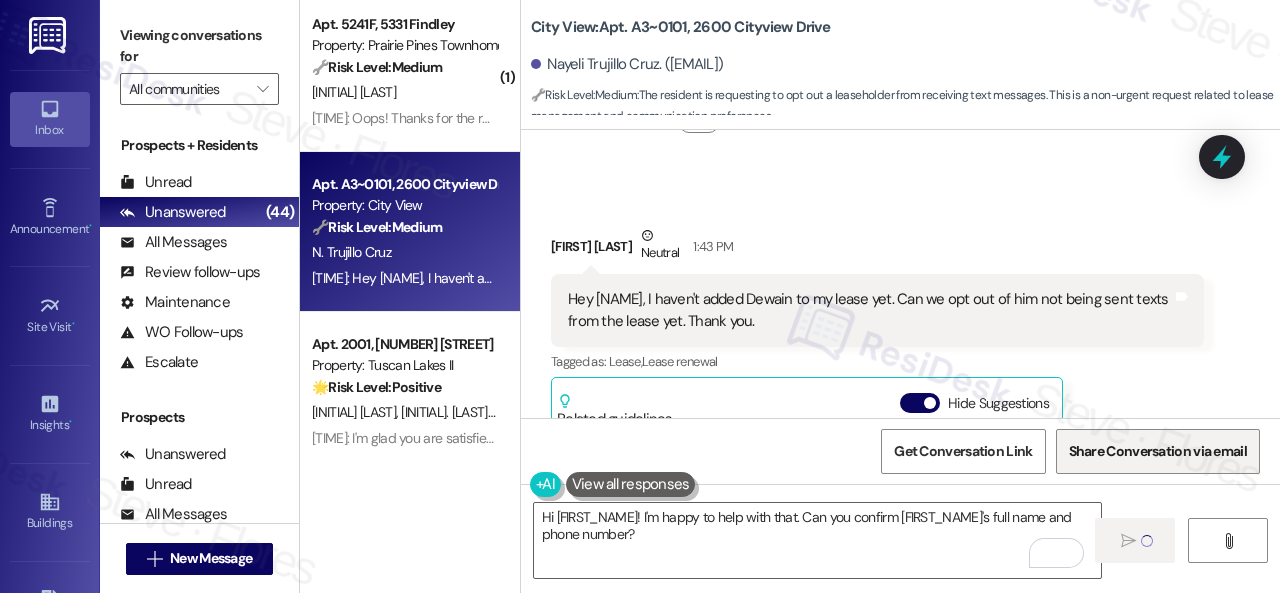 type 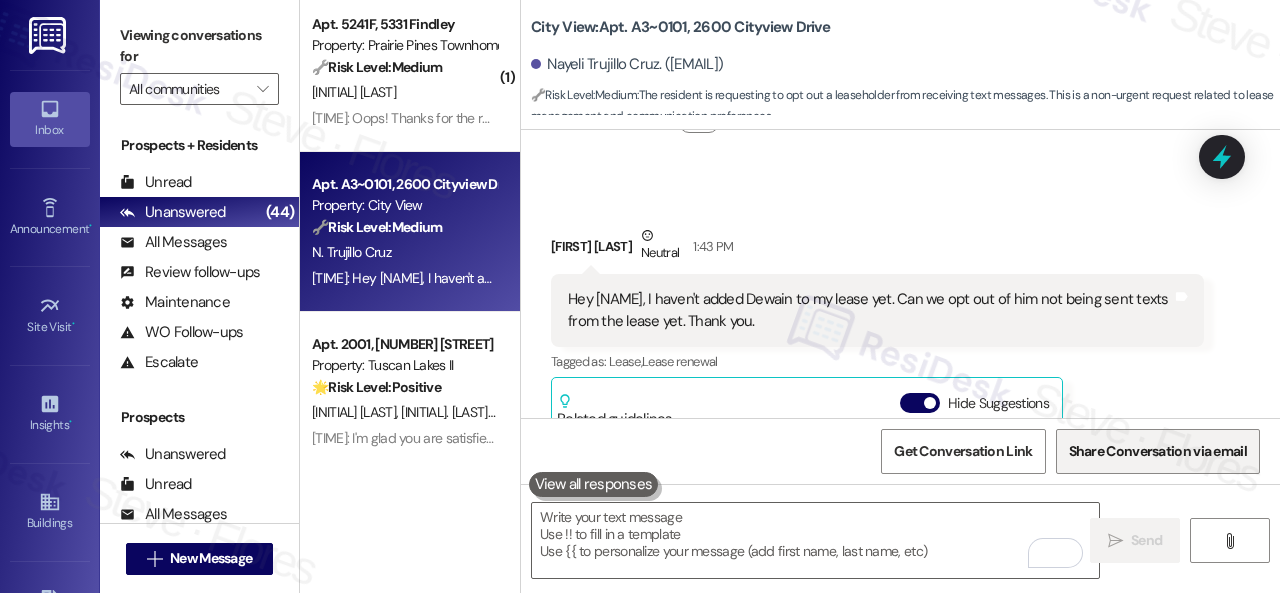 scroll, scrollTop: 8808, scrollLeft: 0, axis: vertical 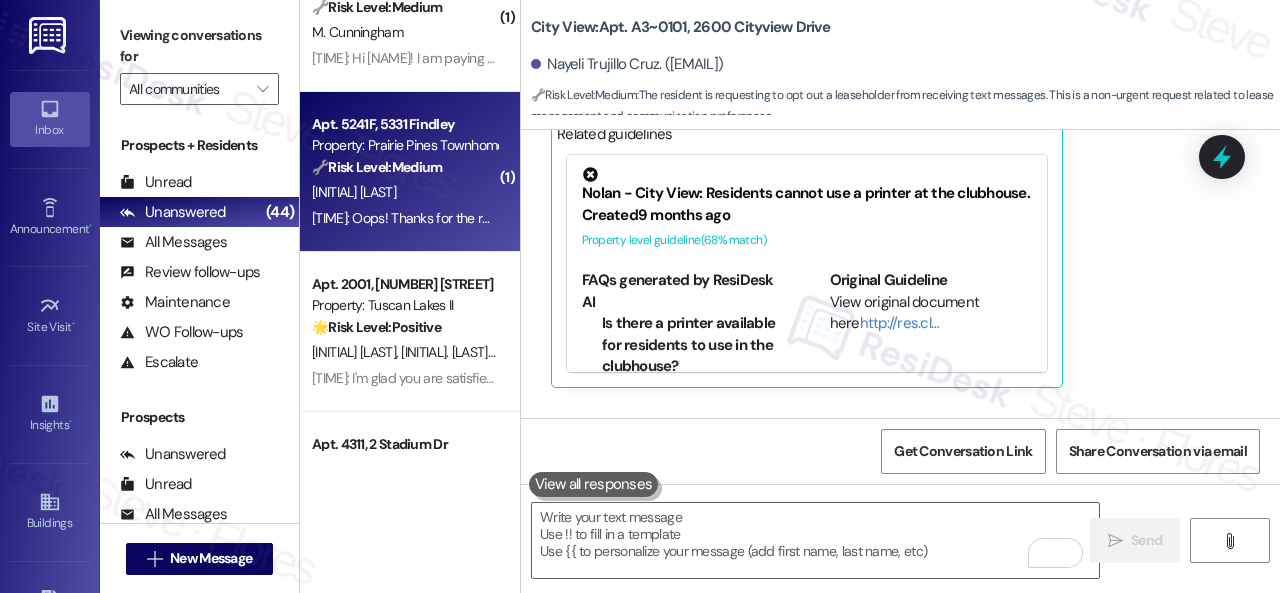 click on "J. Snow" at bounding box center (404, 192) 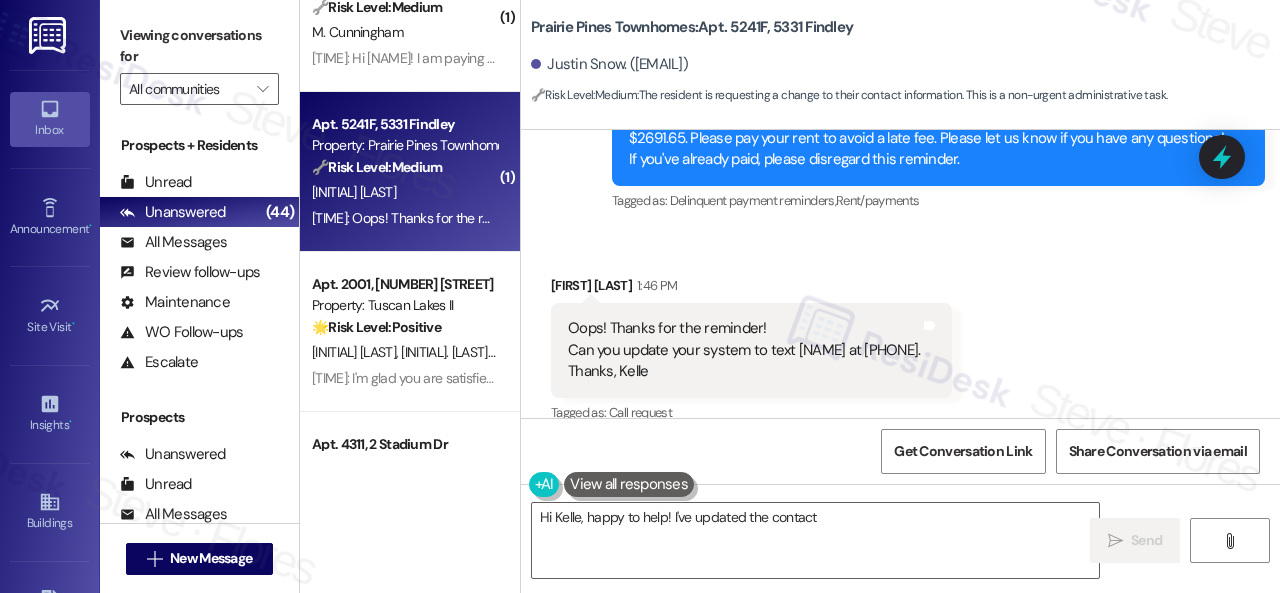 scroll, scrollTop: 1278, scrollLeft: 0, axis: vertical 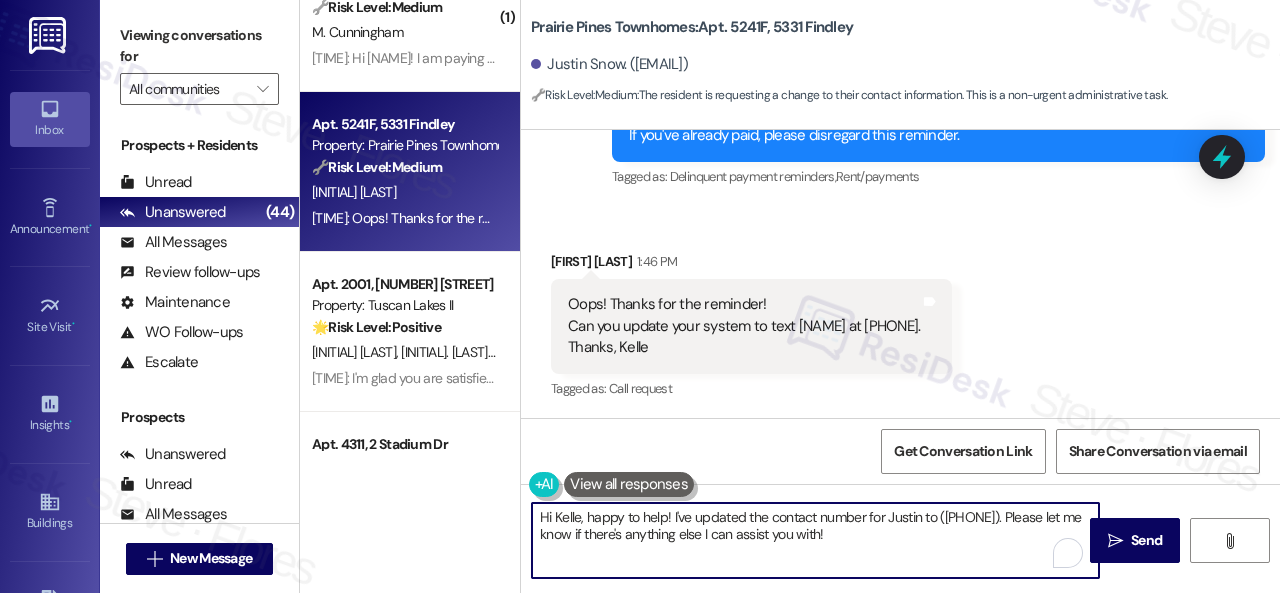 drag, startPoint x: 671, startPoint y: 517, endPoint x: 902, endPoint y: 541, distance: 232.24341 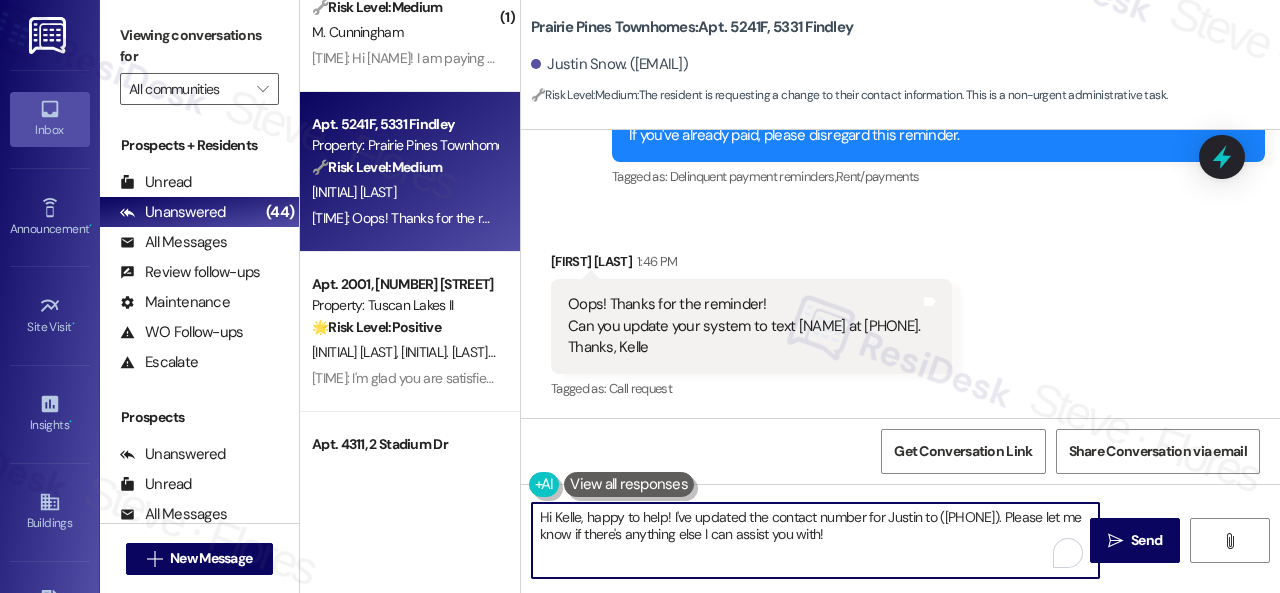 click on "Hi Kelle, happy to help! I've updated the contact number for Justin to (702) 498-5491. Please let me know if there's anything else I can assist you with!" at bounding box center [815, 540] 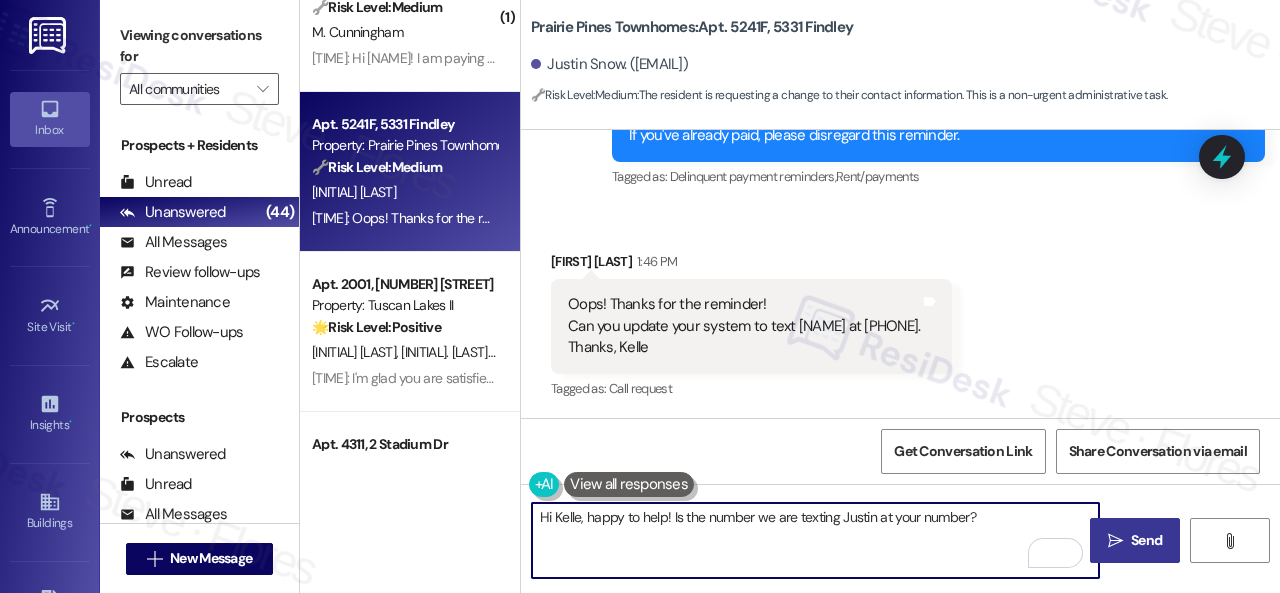 type on "Hi Kelle, happy to help! Is the number we are texting Justin at your number?" 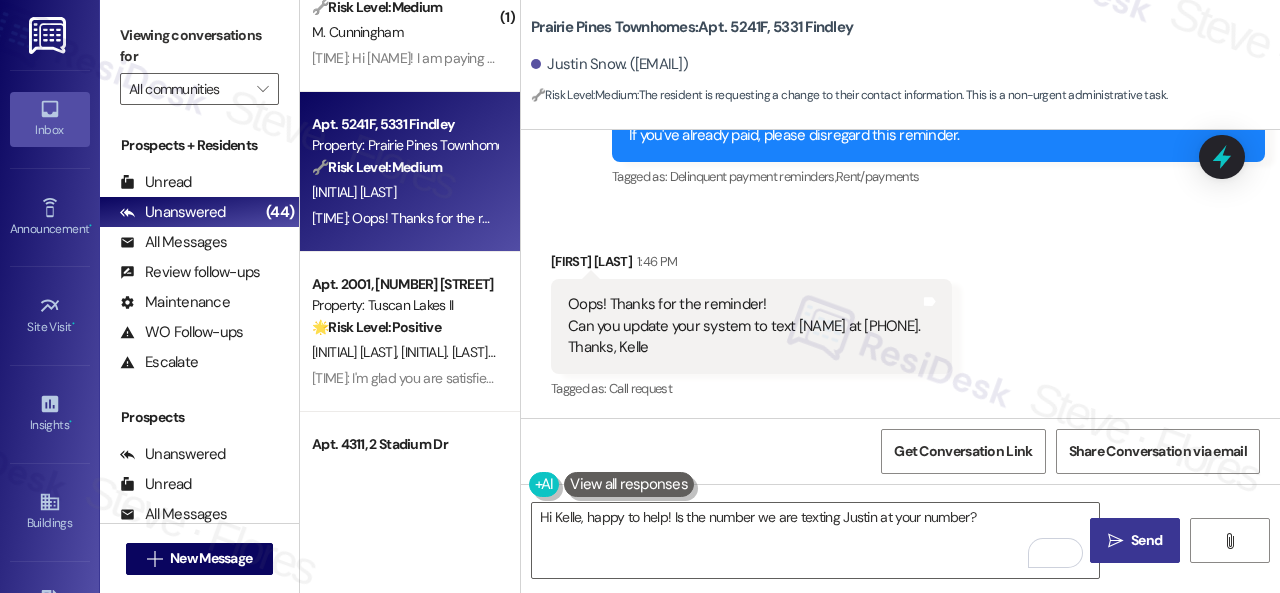 click on "Send" at bounding box center (1146, 540) 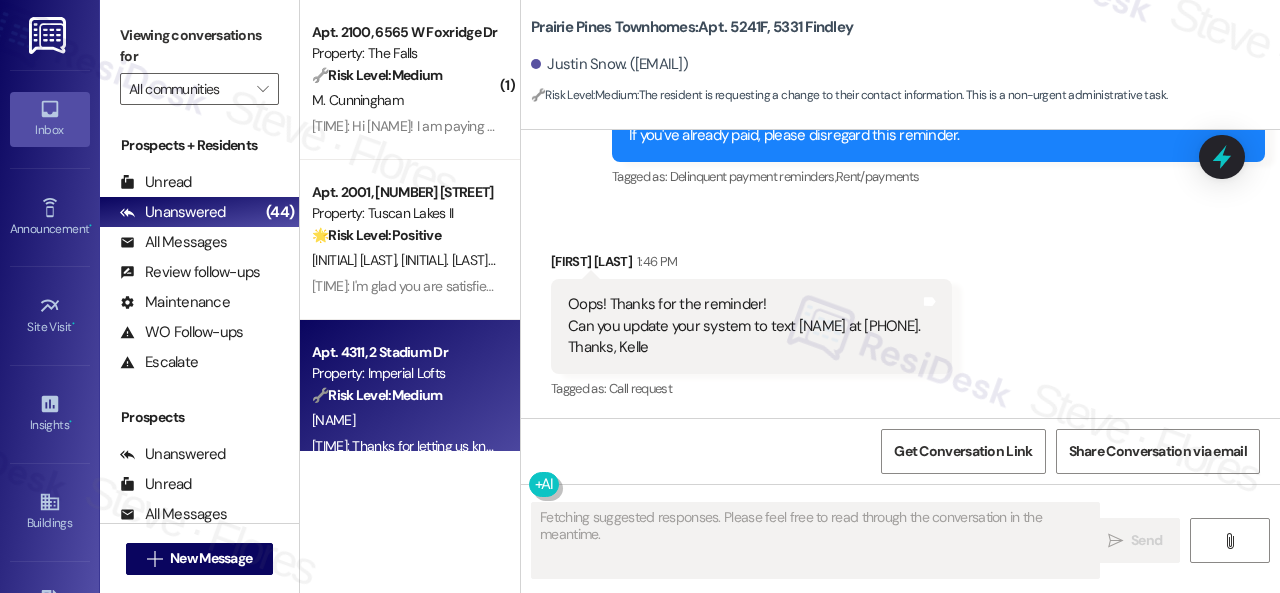 scroll, scrollTop: 5888, scrollLeft: 0, axis: vertical 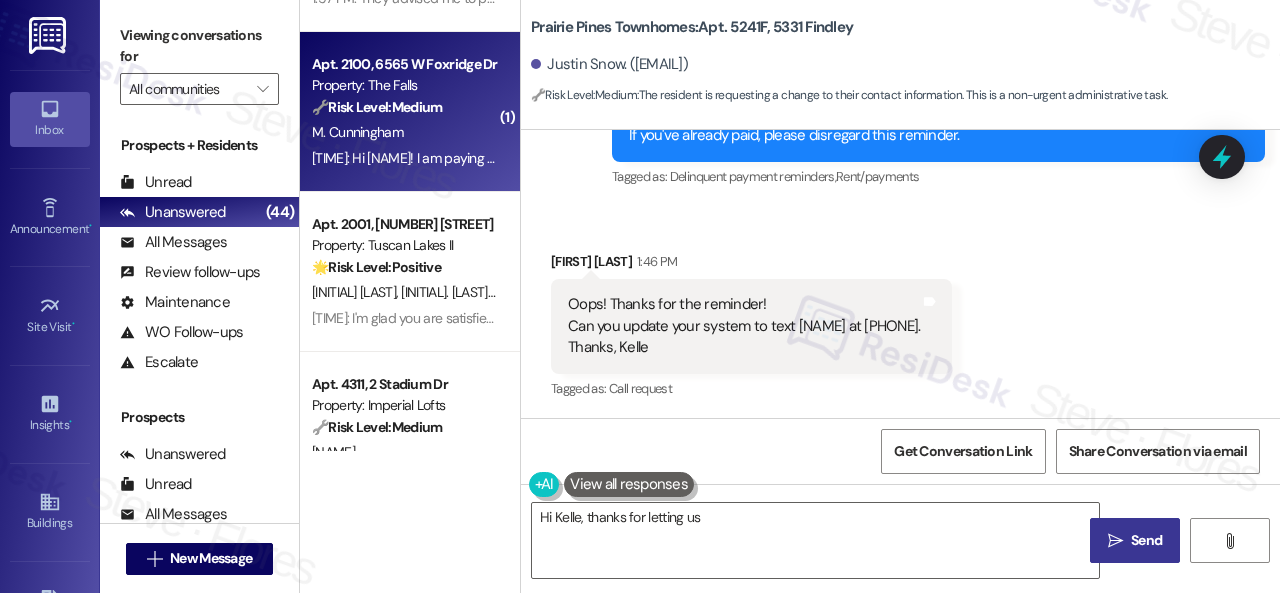 type on "Hi Kelle, thanks for letting us know" 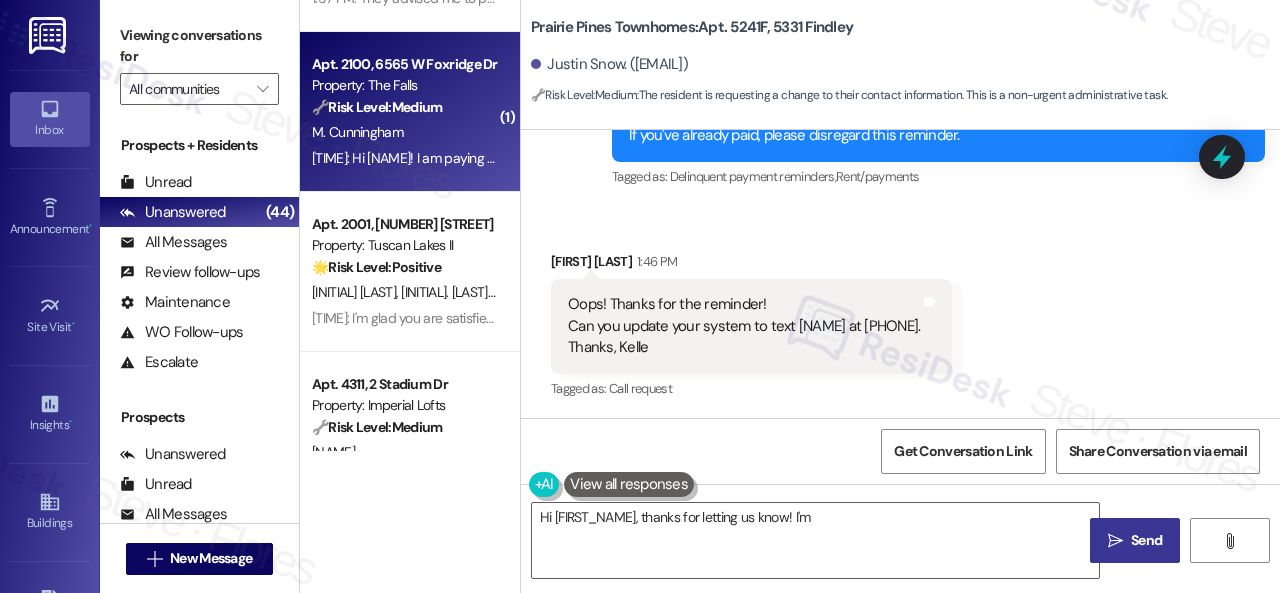 click on "M. Cunningham" at bounding box center [404, 132] 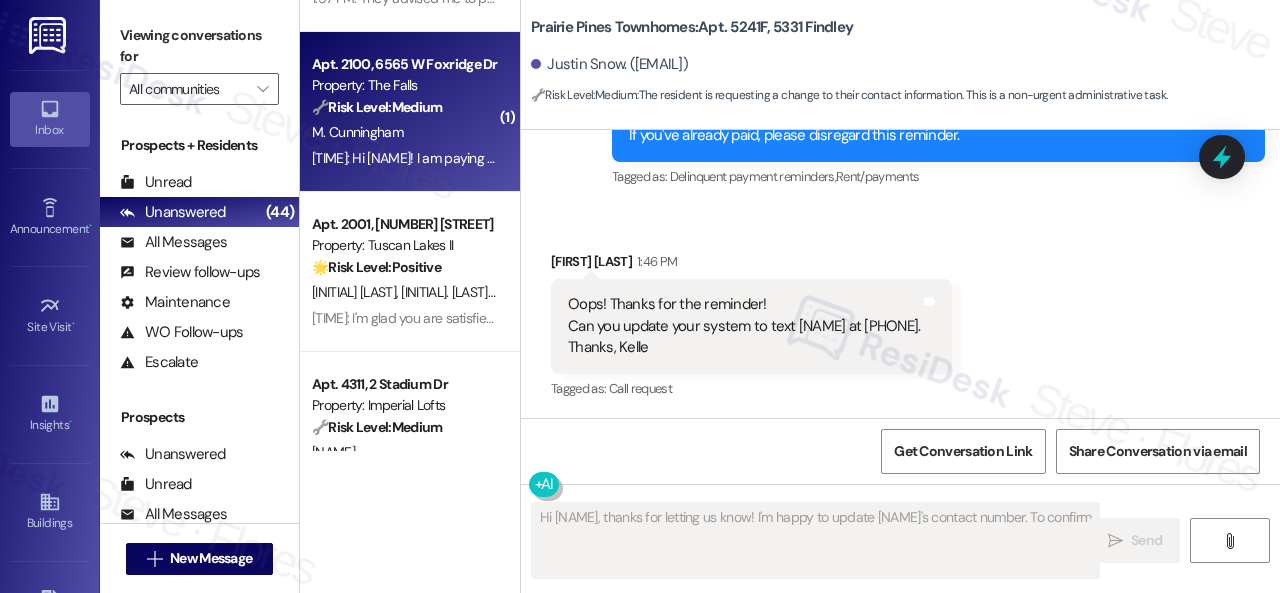 type on "Hi Kelle, thanks for letting us know! I'm happy to update Justin's contact number. To confirm," 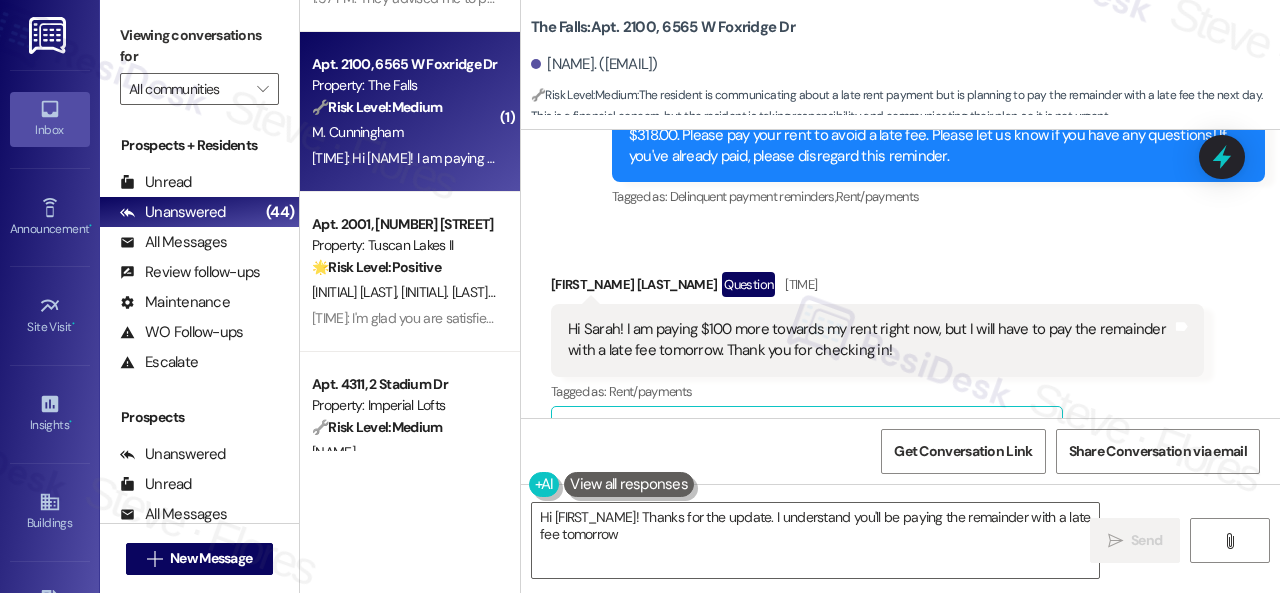 scroll, scrollTop: 918, scrollLeft: 0, axis: vertical 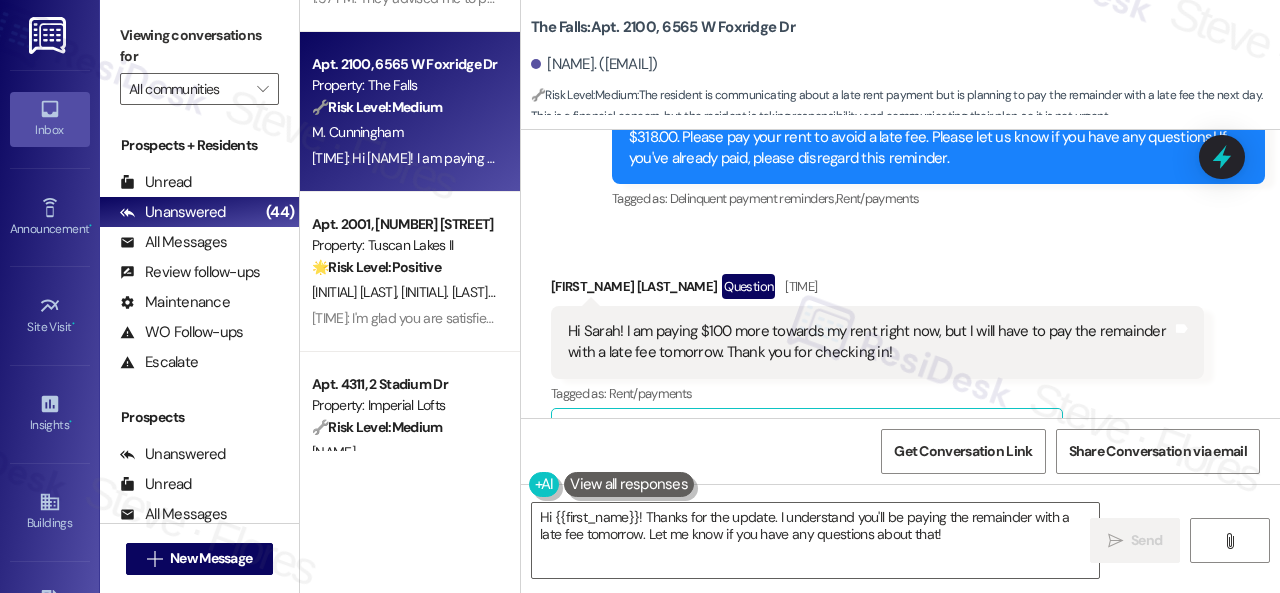 click on "Survey, sent via SMS Residesk Automated Survey 1:29 PM Hi Madison, how are you? A friendly reminder that your rent is due and your current balance is $318.00. Please pay your rent to avoid a late fee. Please let us know if you have any questions! If you've already paid, please disregard this reminder. Tags and notes Tagged as:   Delinquent payment reminders ,  Click to highlight conversations about Delinquent payment reminders Rent/payments Click to highlight conversations about Rent/payments" at bounding box center (900, 123) 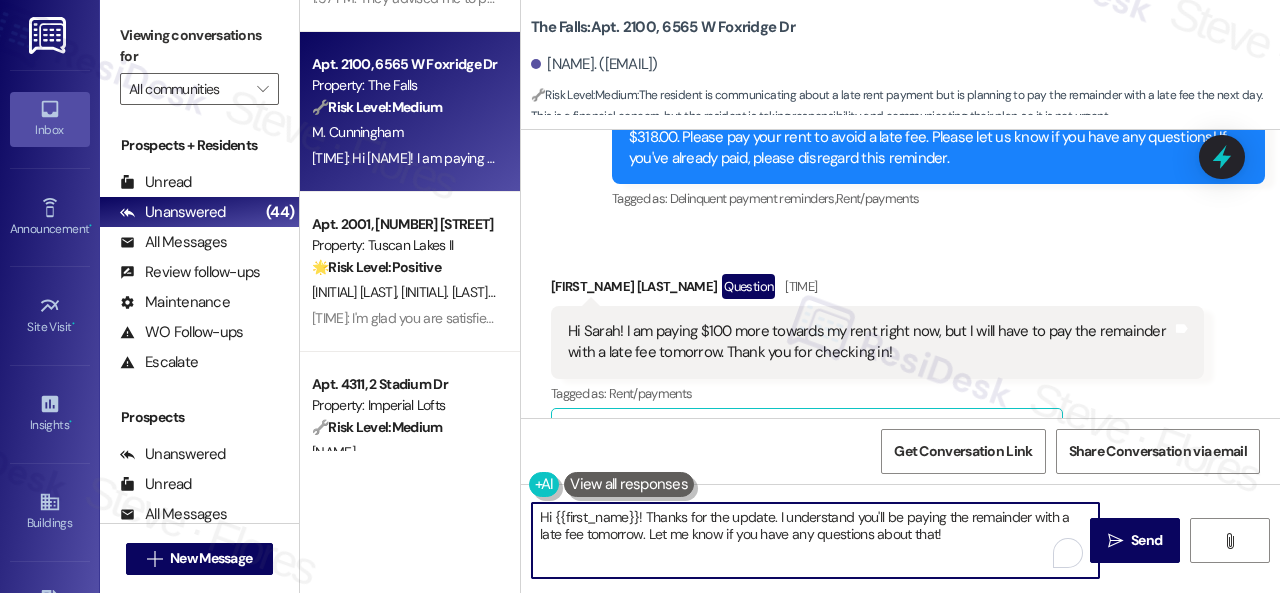 drag, startPoint x: 952, startPoint y: 530, endPoint x: 592, endPoint y: 524, distance: 360.05 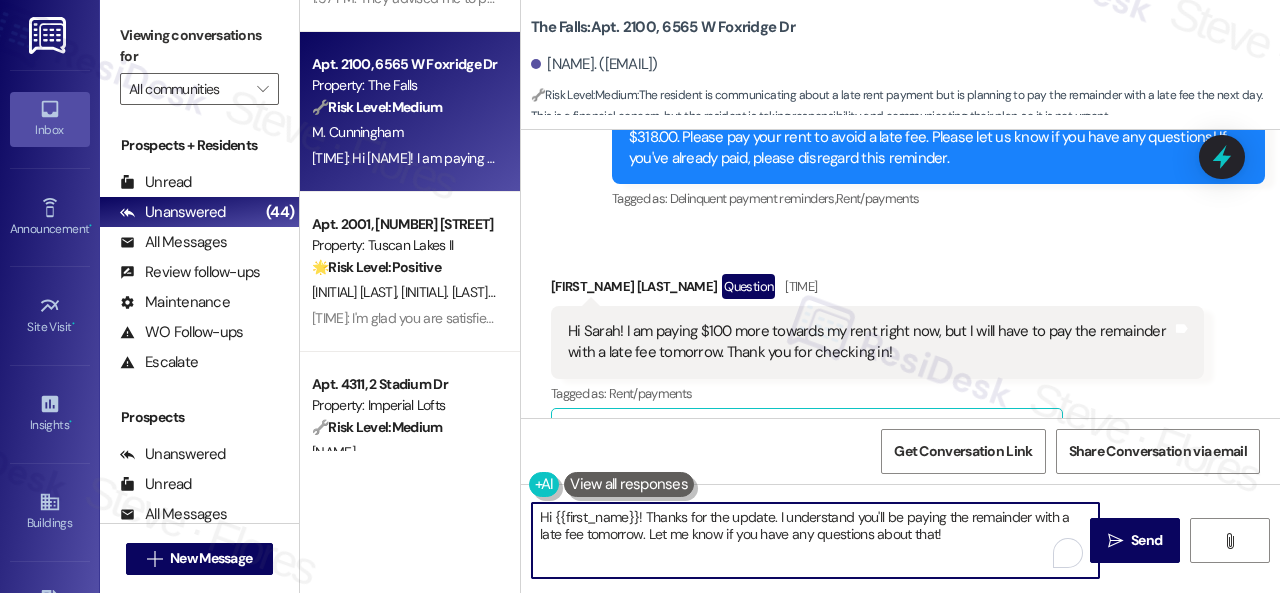 click on "Apt. 213, 201 Courtright East Road Property: Overland Park 🔧  Risk Level:  Medium The resident indicates they have already made a payment in response to a rent reminder. This is a routine confirmation and does not indicate a dispute or issue requiring immediate attention. J. Pitts R. Pitts 2:08 PM: Nm  2:08 PM: Nm  ( 1 ) Apt. 313, 1224 Prospect Street Property: Edge 35 🔧  Risk Level:  Medium The resident acknowledged the rent reminder and apologized for forgetting. This is a routine follow-up and does not indicate a dispute or inability to pay. J. Hunter 2:00 PM: Sorry, I completely forgot. Thanks for the reminder 2:00 PM: Sorry, I completely forgot. Thanks for the reminder ( 1 ) Apt. 537, 4101 S Custer Rd Property: Craig Ranch 🔧  Risk Level:  Medium C. Dcosta 1:57 PM: They advised me to put in two bags and I did so. But still, it's there.  1:57 PM: They advised me to put in two bags and I did so. But still, it's there.  Apt. 2100, 6565 W Foxridge Dr Property: The Falls 🔧  Risk Level:  Medium 🌟" at bounding box center (790, 296) 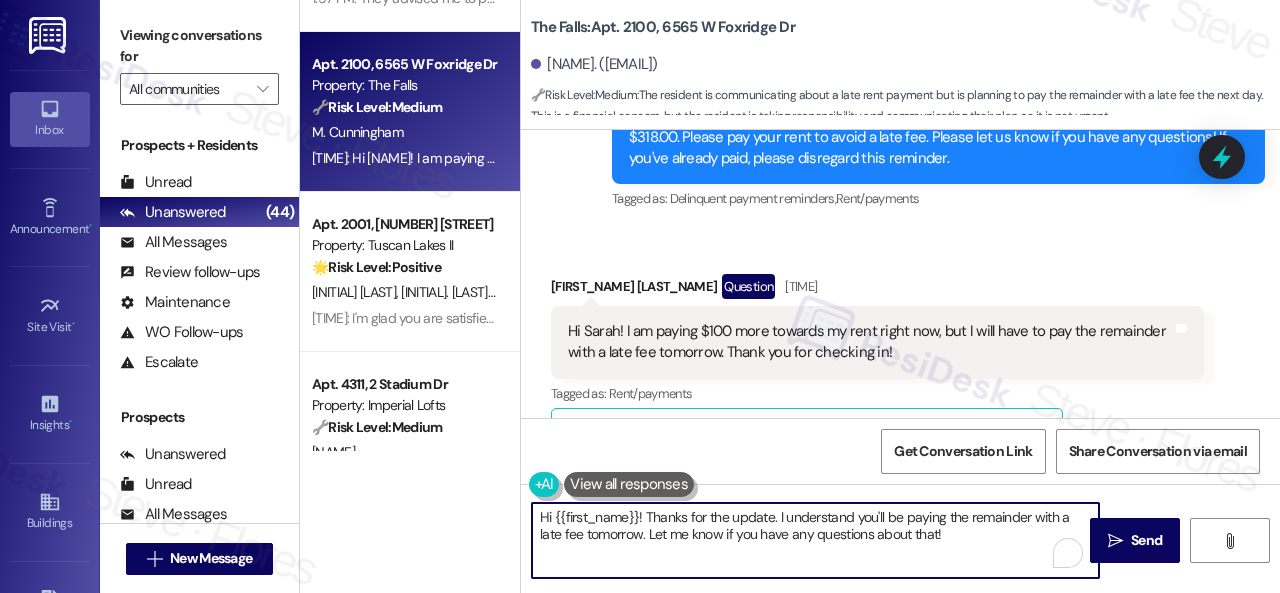 paste on "Thanks for updating us on your payment plan, {{first_name}}! We appreciate you letting us know. Please don't hesitate to reach out if you need anything else" 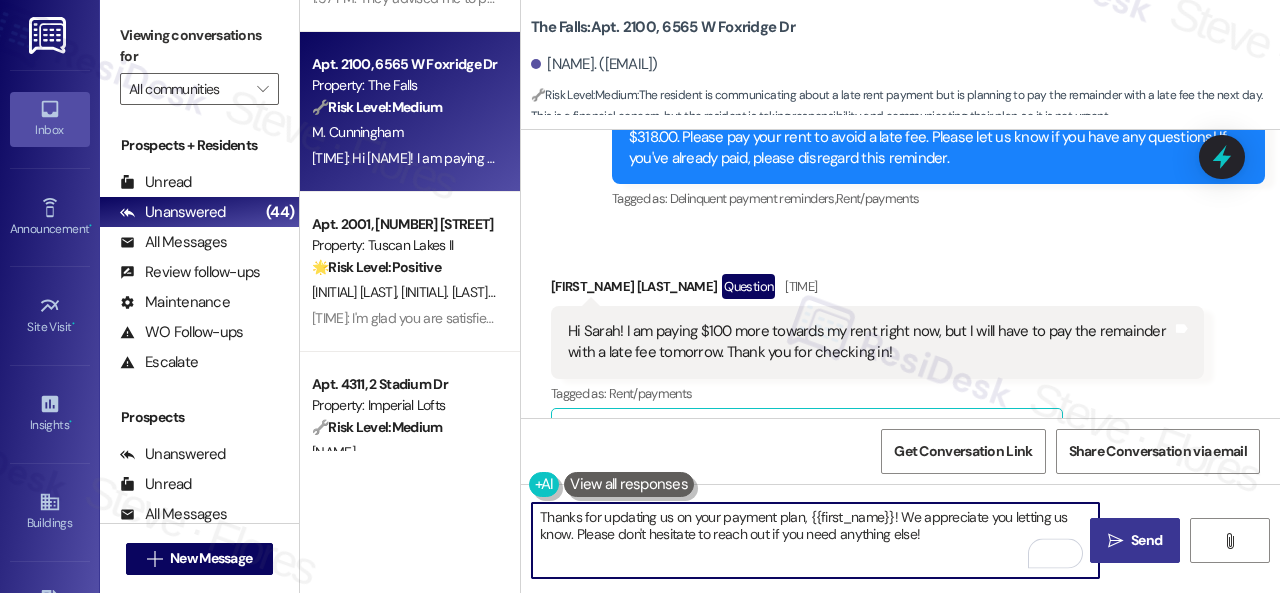 type on "Thanks for updating us on your payment plan, {{first_name}}! We appreciate you letting us know. Please don't hesitate to reach out if you need anything else!" 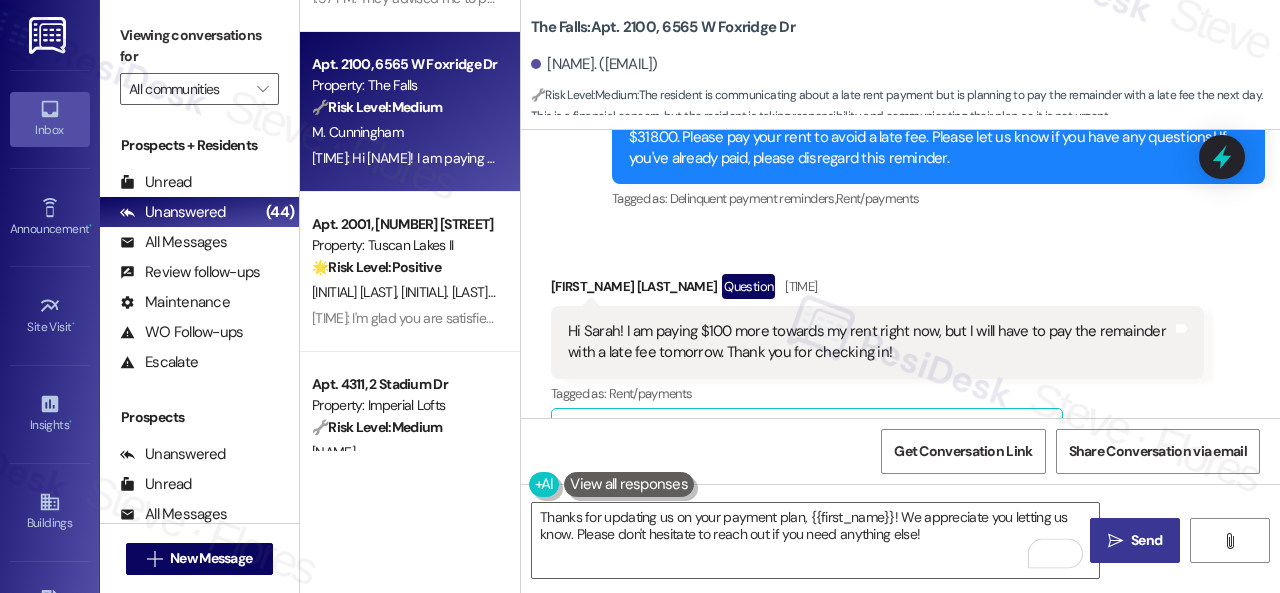 click on "Send" at bounding box center (1146, 540) 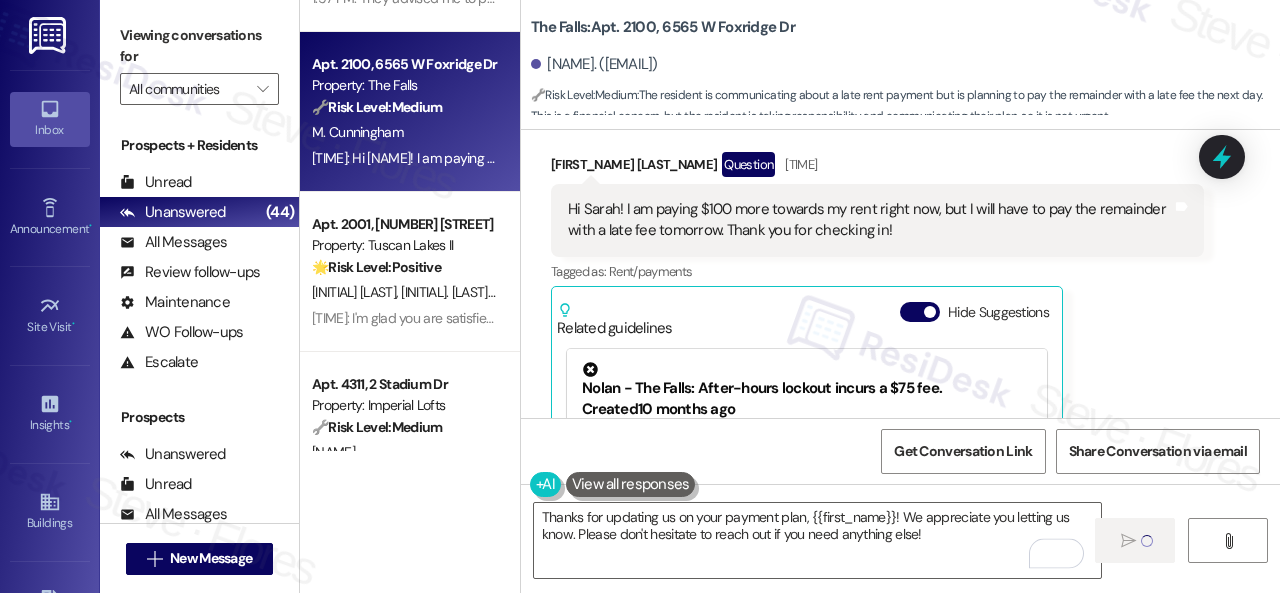 scroll, scrollTop: 1220, scrollLeft: 0, axis: vertical 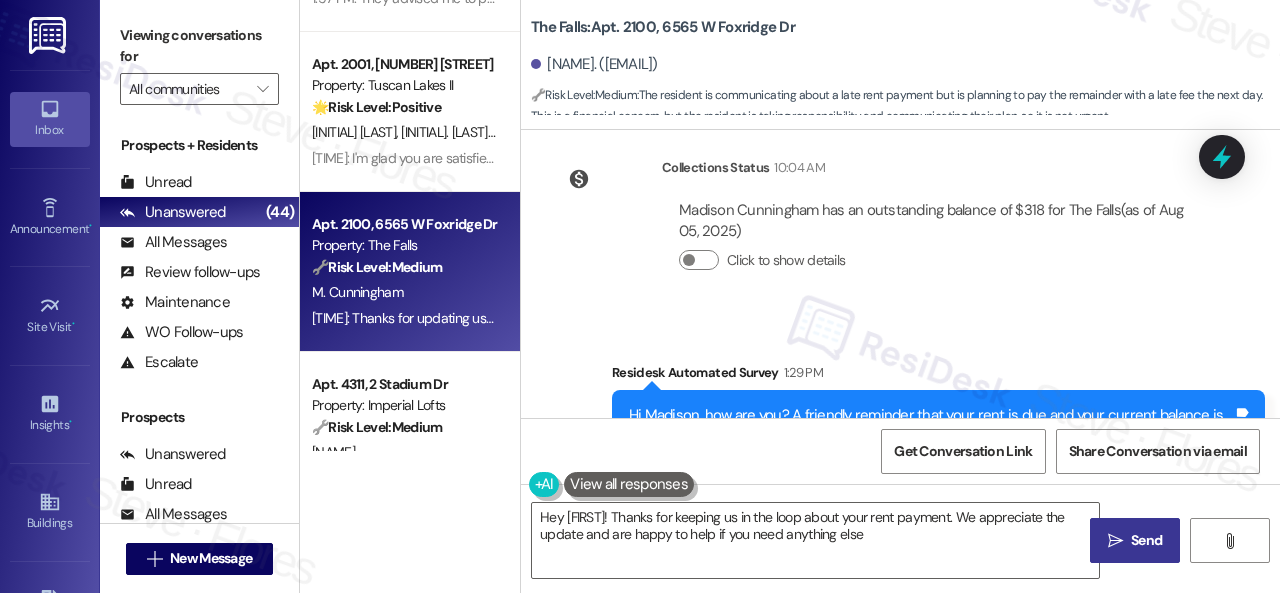 type on "Hey {{first_name}}! Thanks for keeping us in the loop about your rent payment. We appreciate the update and are happy to help if you need anything else!" 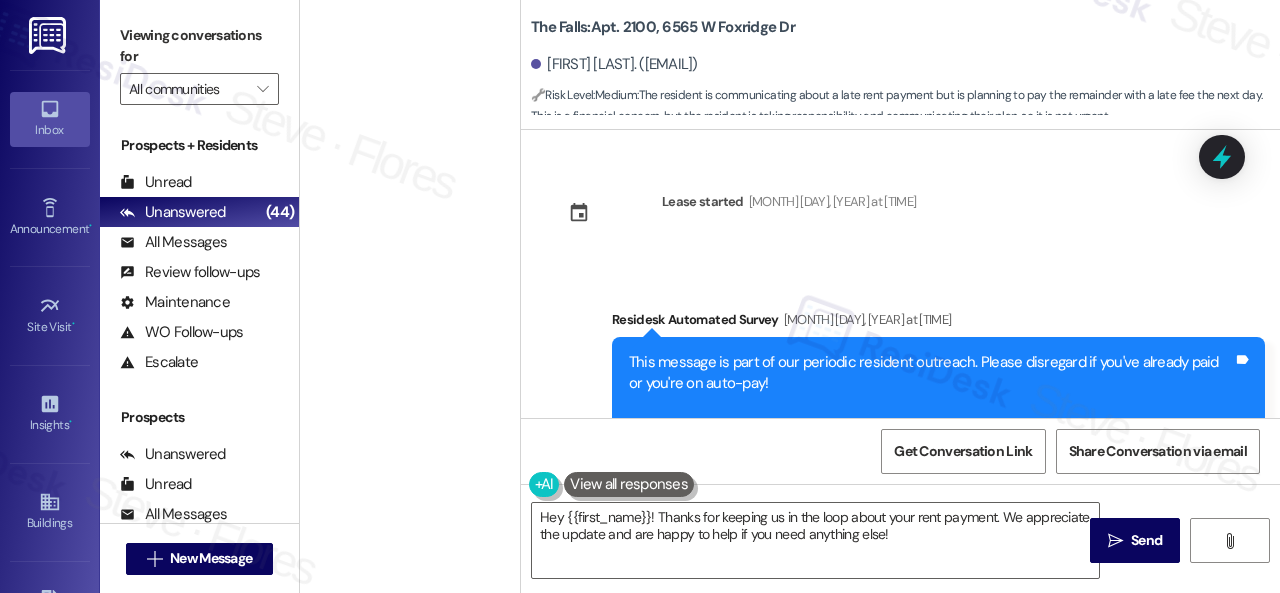 scroll, scrollTop: 0, scrollLeft: 0, axis: both 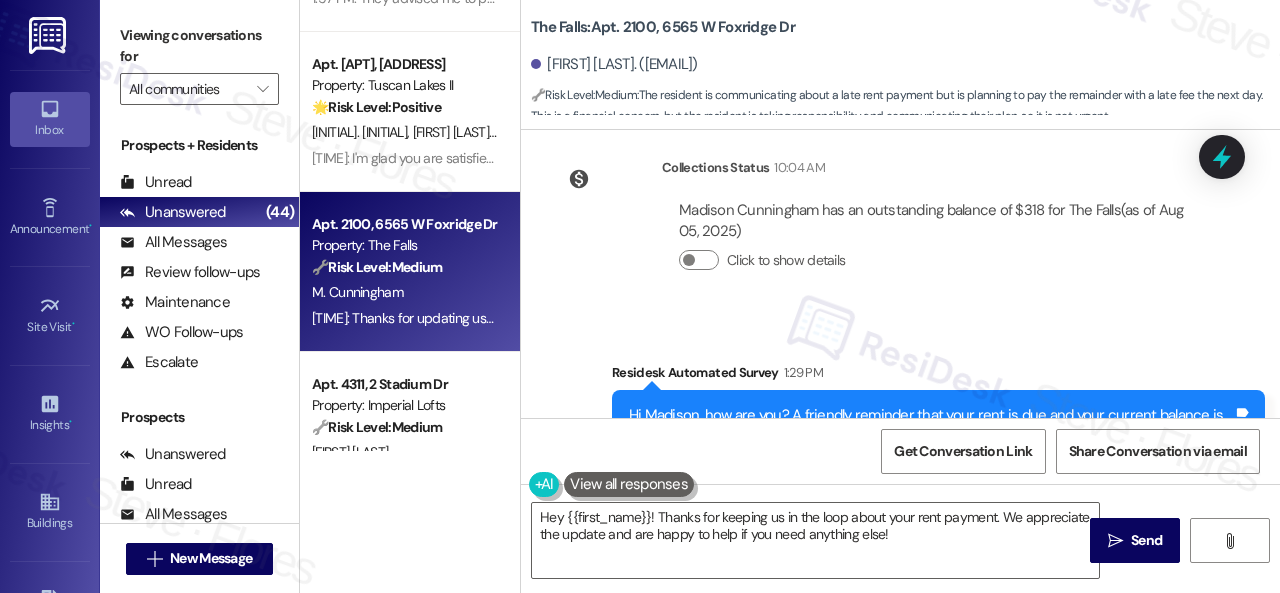 click on "Collections Status [TIME] [FIRST] [LAST] has an outstanding balance of $[AMOUNT] for [BRAND] (as of [MONTH] [DAY], [YEAR]) Click to show details" at bounding box center (877, 229) 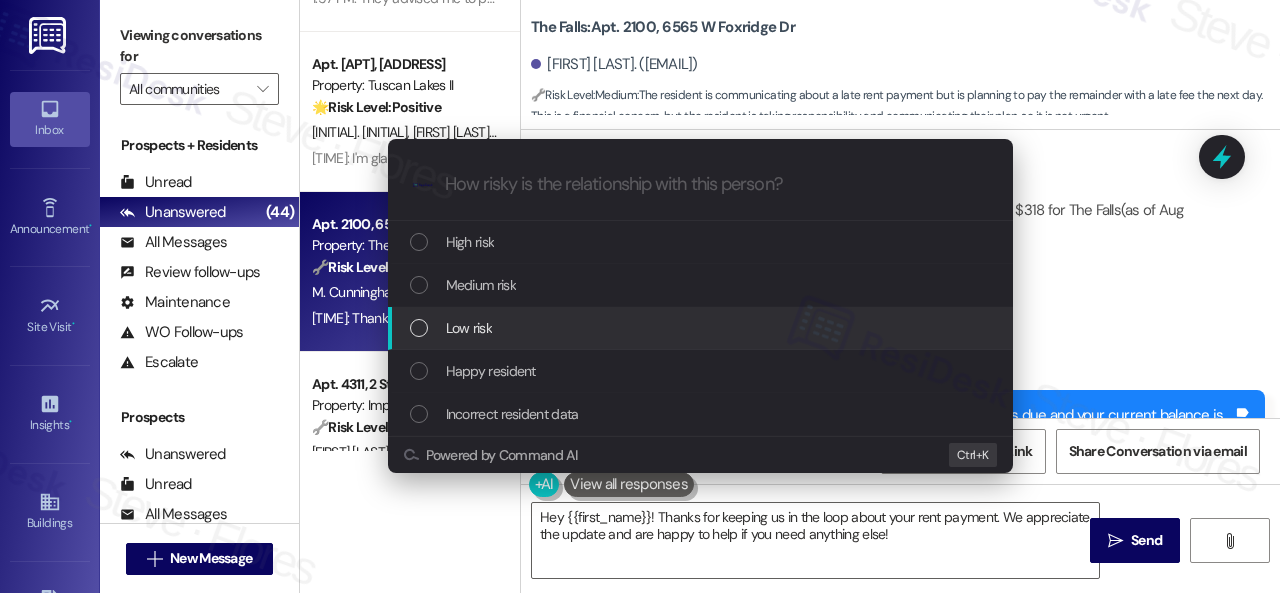 click on "Low risk" at bounding box center (469, 328) 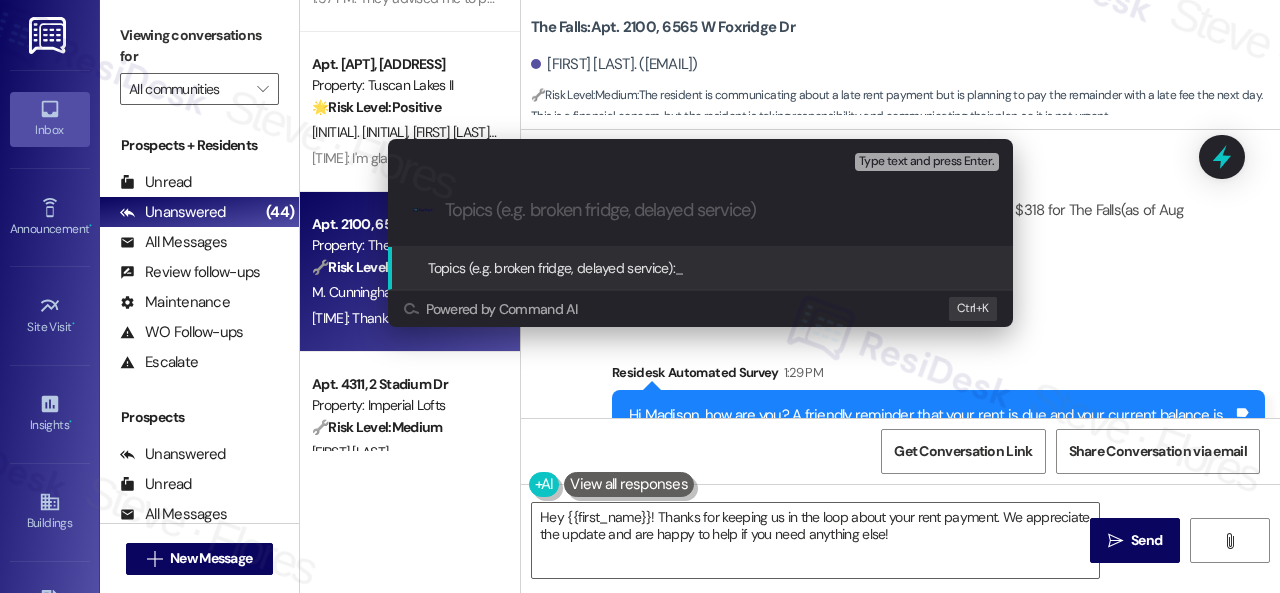 paste on "Late payment notice." 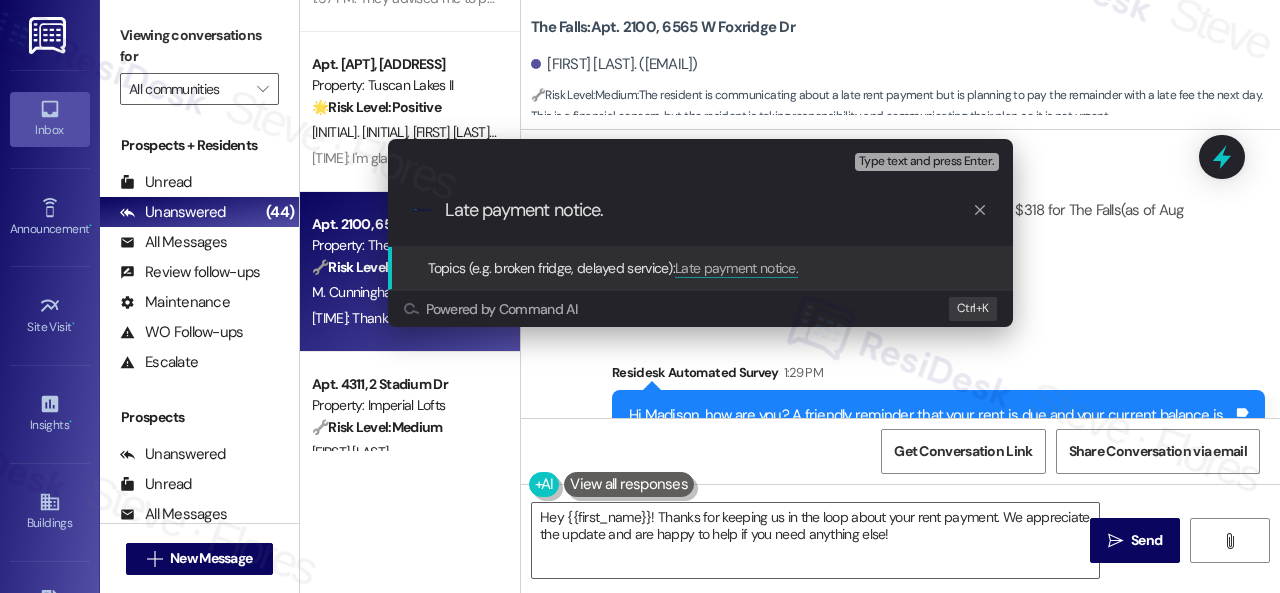 type 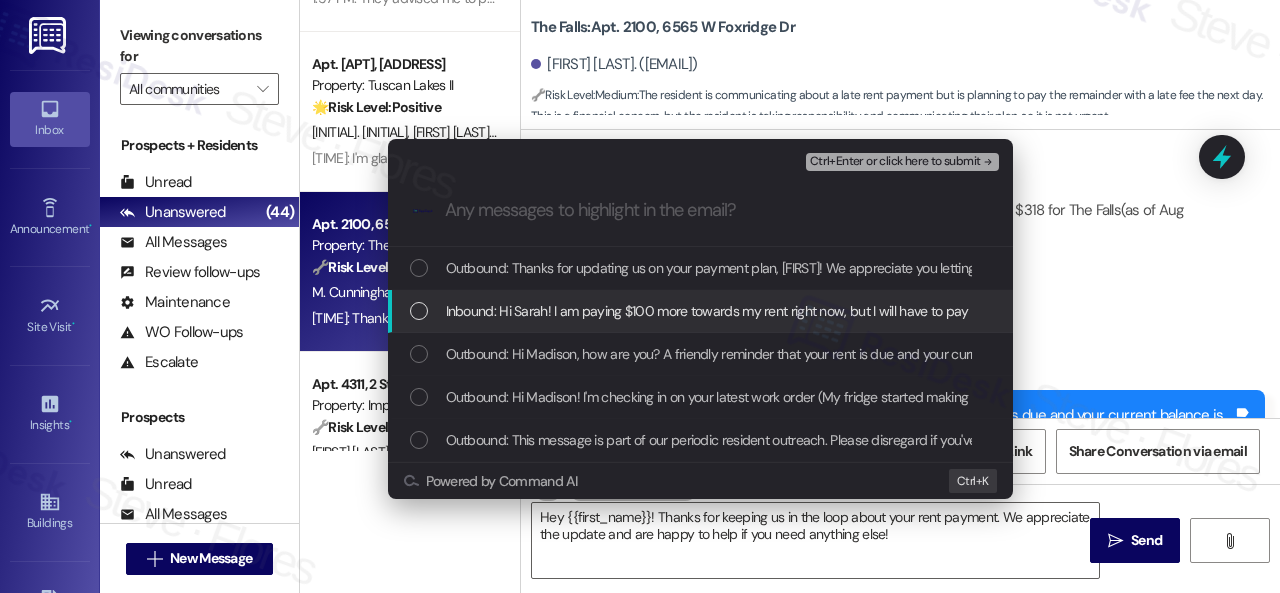 click on "Inbound: Hi Sarah! I am paying $100 more towards my rent right now, but I will have to pay the remainder with a late fee tomorrow. Thank you for checking in!" at bounding box center [900, 311] 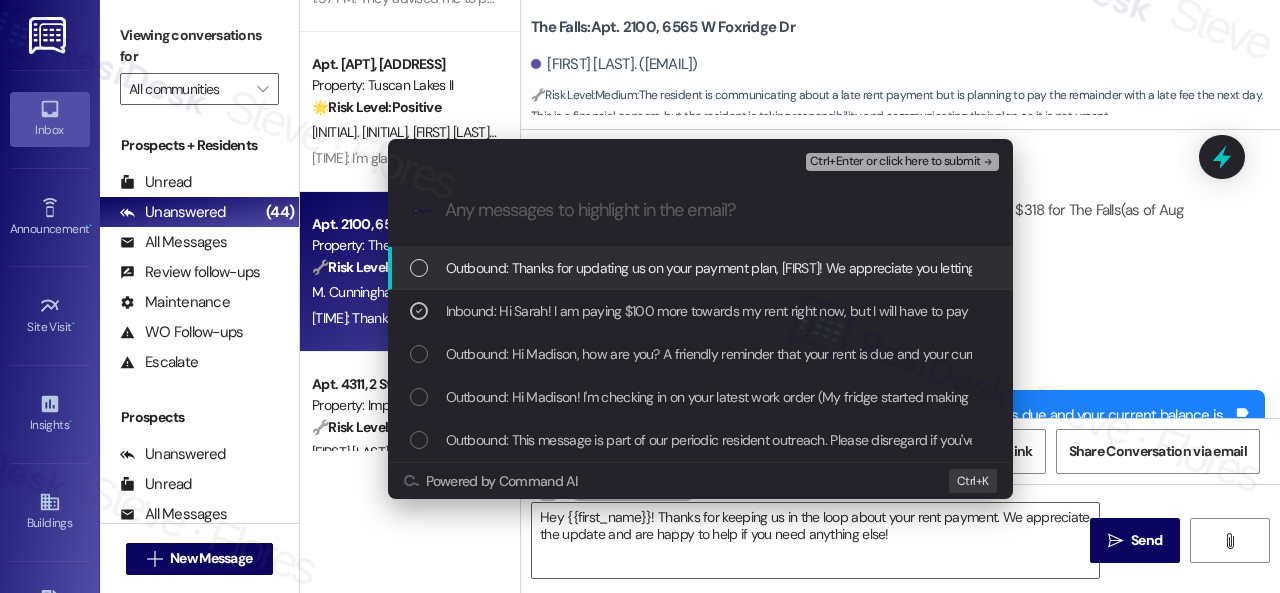 click on "Ctrl+Enter or click here to submit" at bounding box center (904, 162) 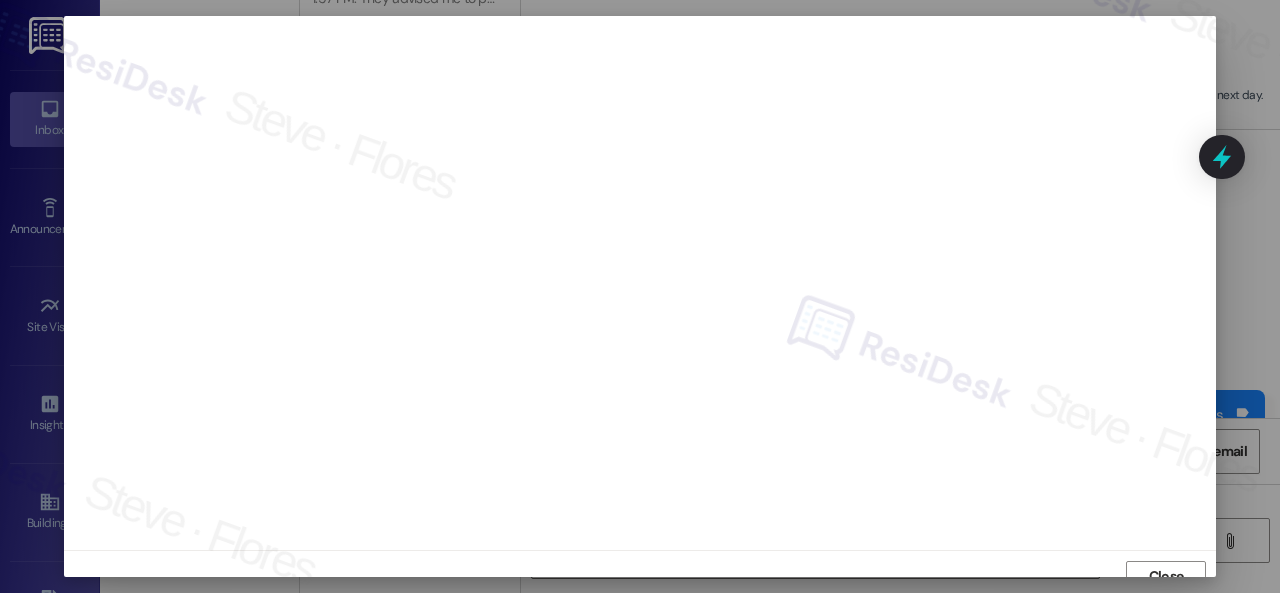 scroll, scrollTop: 15, scrollLeft: 0, axis: vertical 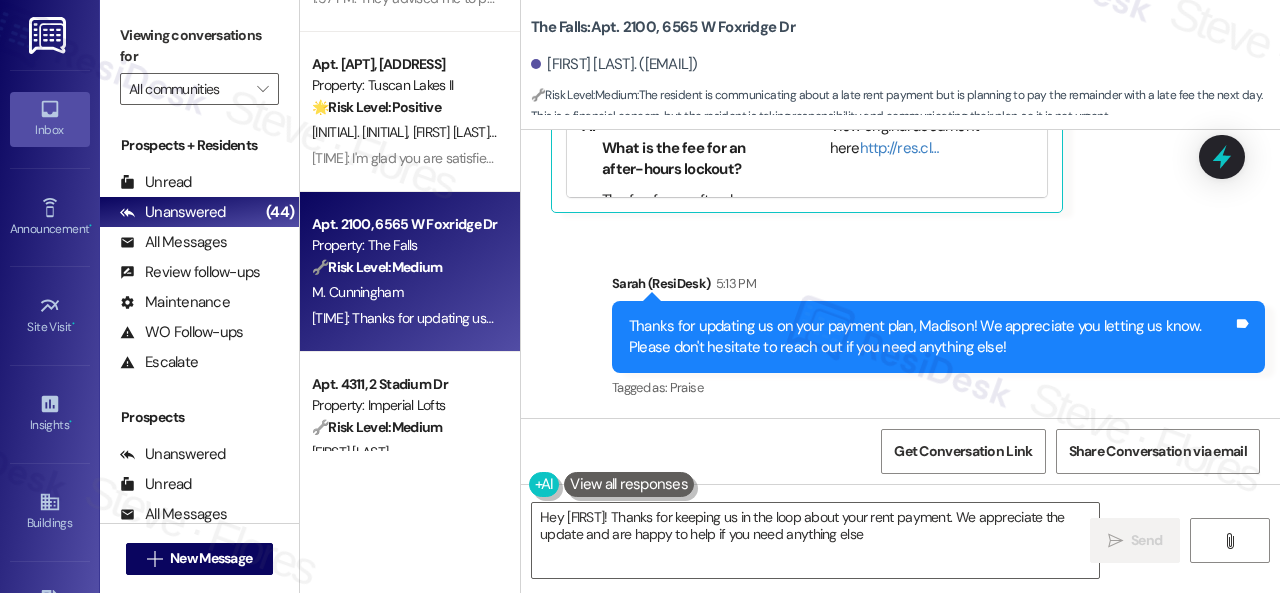 type on "Hey {{first_name}}! Thanks for keeping us in the loop about your rent payment. We appreciate the update and are happy to help if you need anything else!" 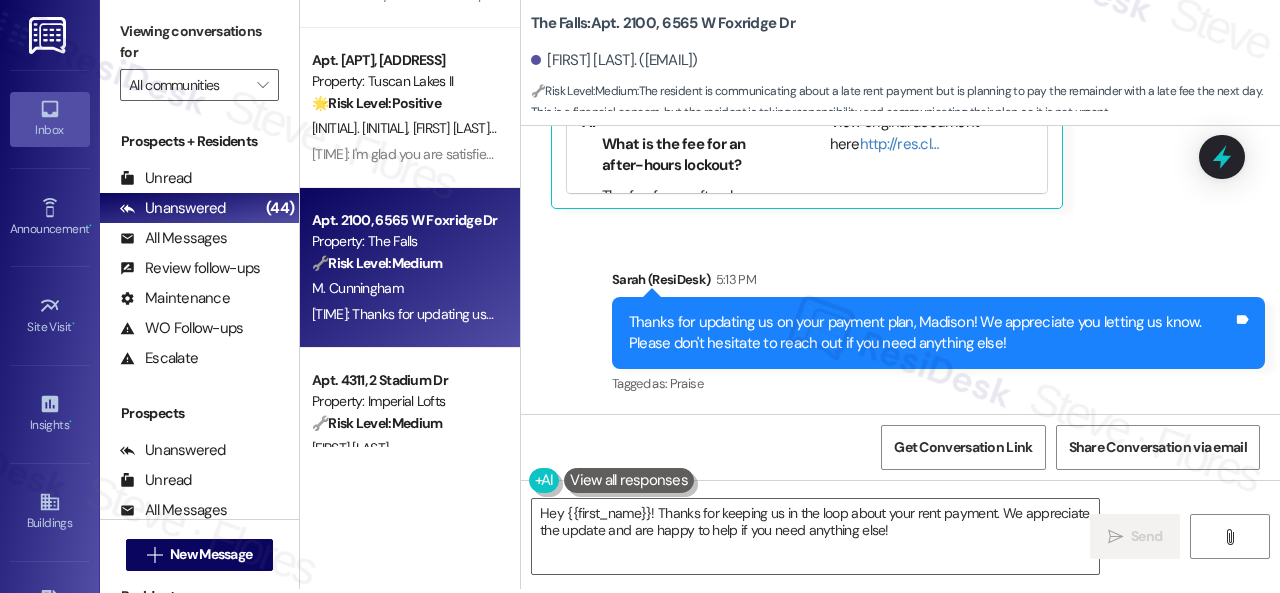 scroll, scrollTop: 6, scrollLeft: 0, axis: vertical 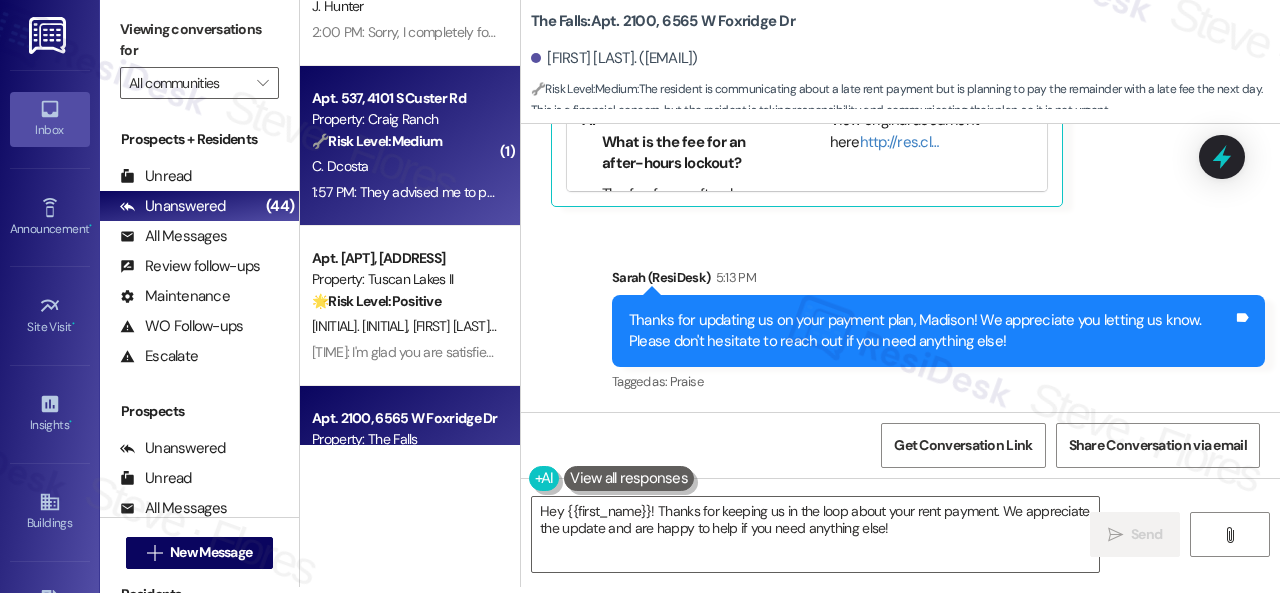 click on "C. Dcosta" at bounding box center (404, 166) 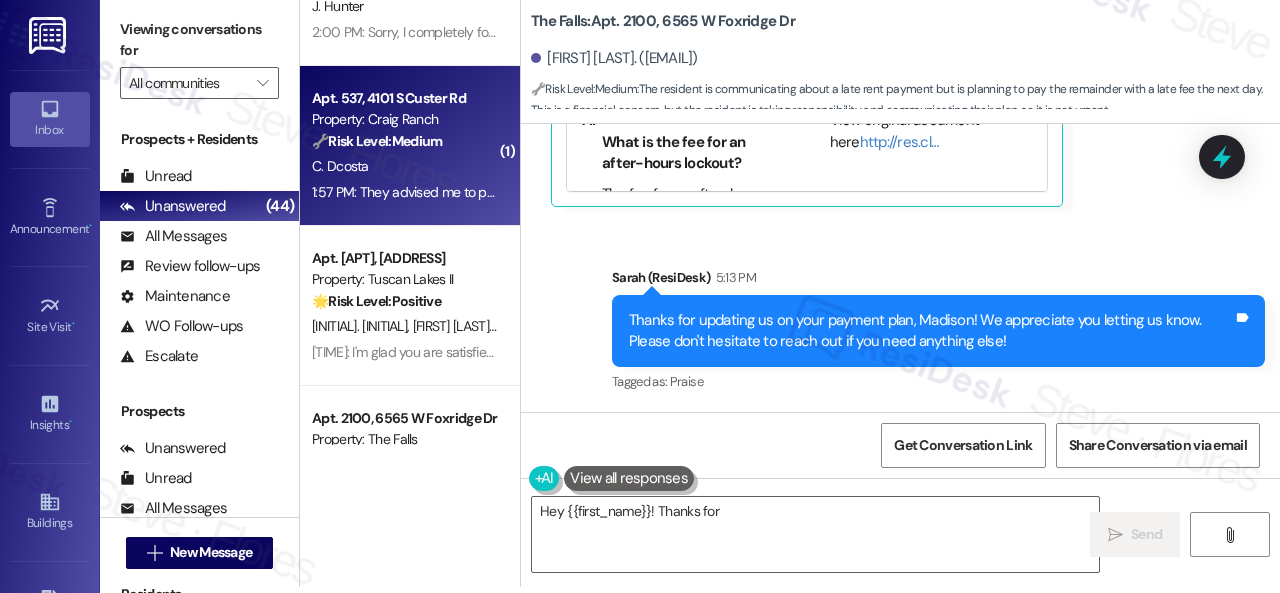 type on "Hey {{first_name}}! Thanks for" 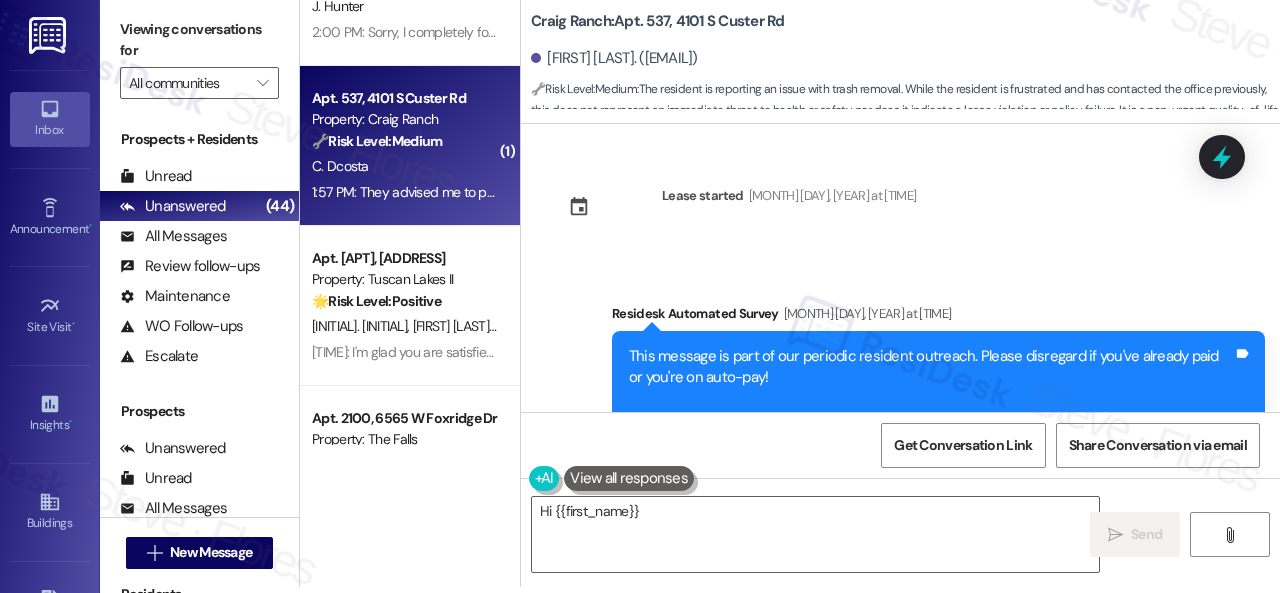 scroll, scrollTop: 24122, scrollLeft: 0, axis: vertical 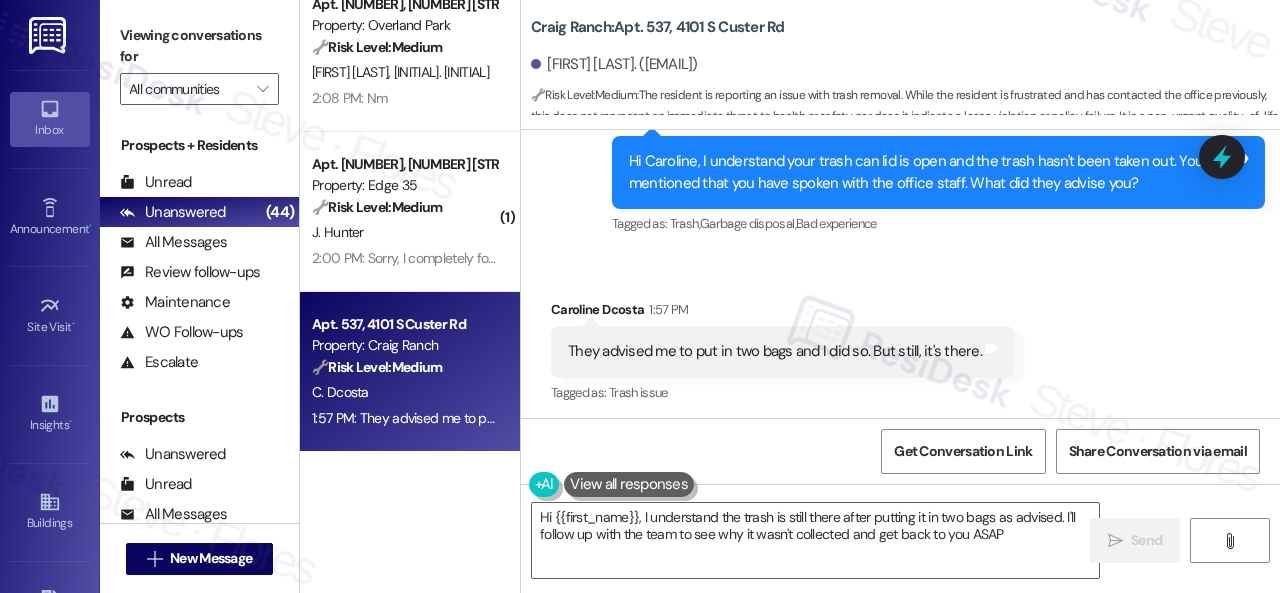 type on "Hi {{first_name}}, I understand the trash is still there after putting it in two bags as advised. I'll follow up with the team to see why it wasn't collected and get back to you ASAP!" 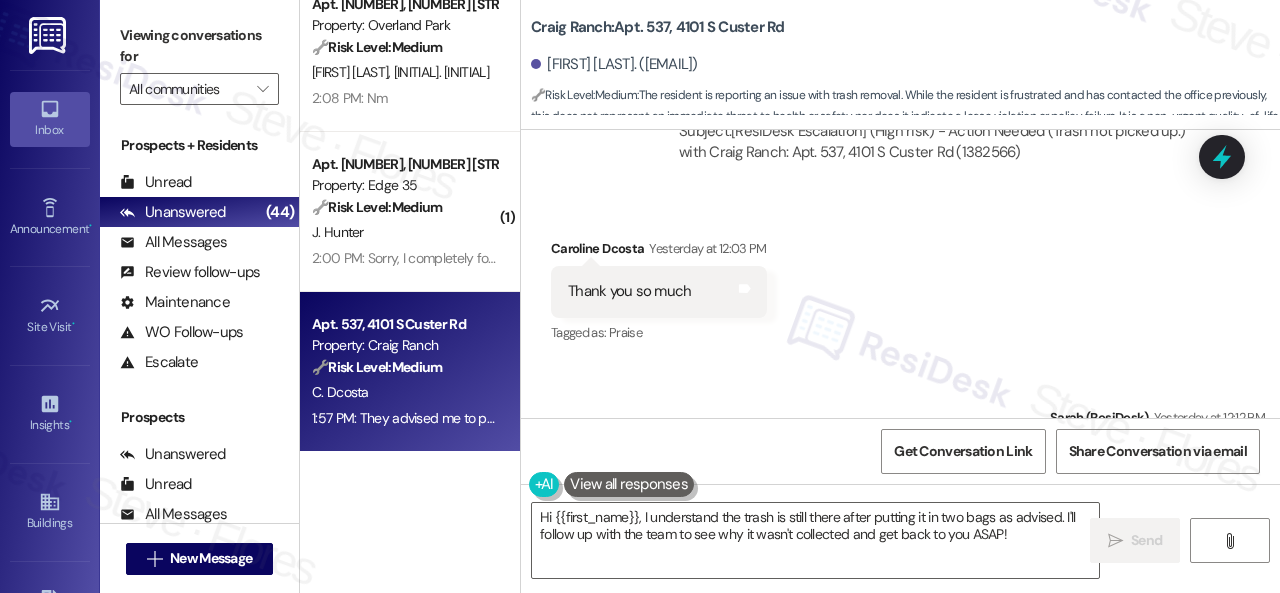 scroll, scrollTop: 20522, scrollLeft: 0, axis: vertical 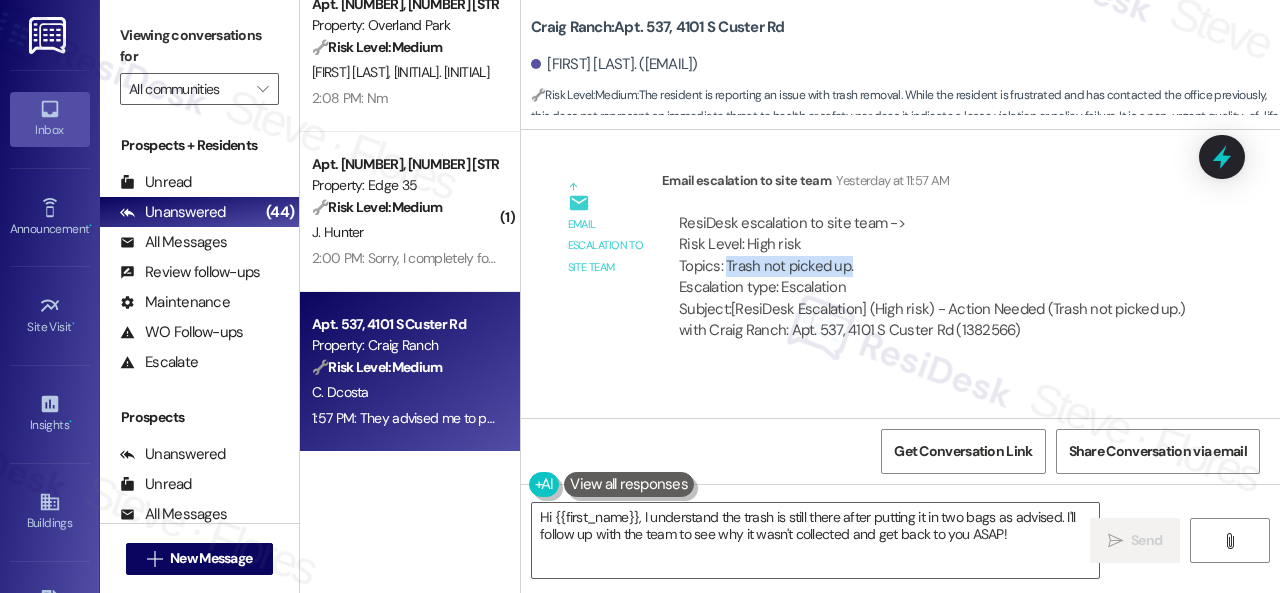 drag, startPoint x: 857, startPoint y: 264, endPoint x: 725, endPoint y: 256, distance: 132.2422 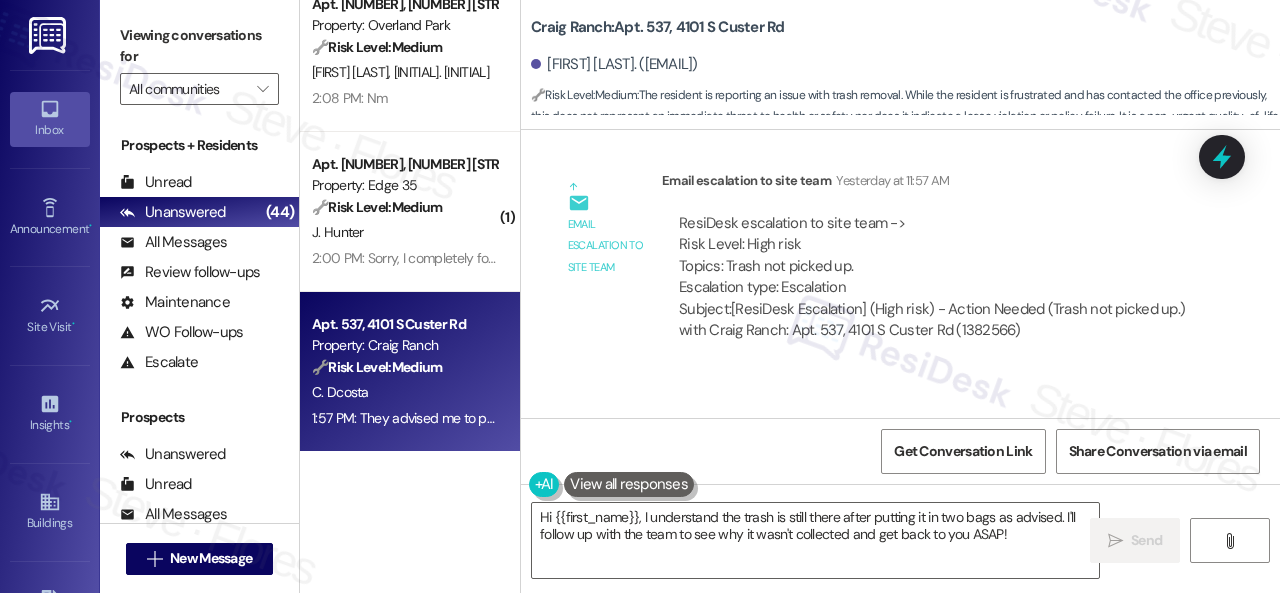 click on "Received via SMS [FIRST] [LAST] [TIME]: Thank you so much  Tags and notes Tagged as:   Praise Click to highlight conversations about Praise" at bounding box center [900, 455] 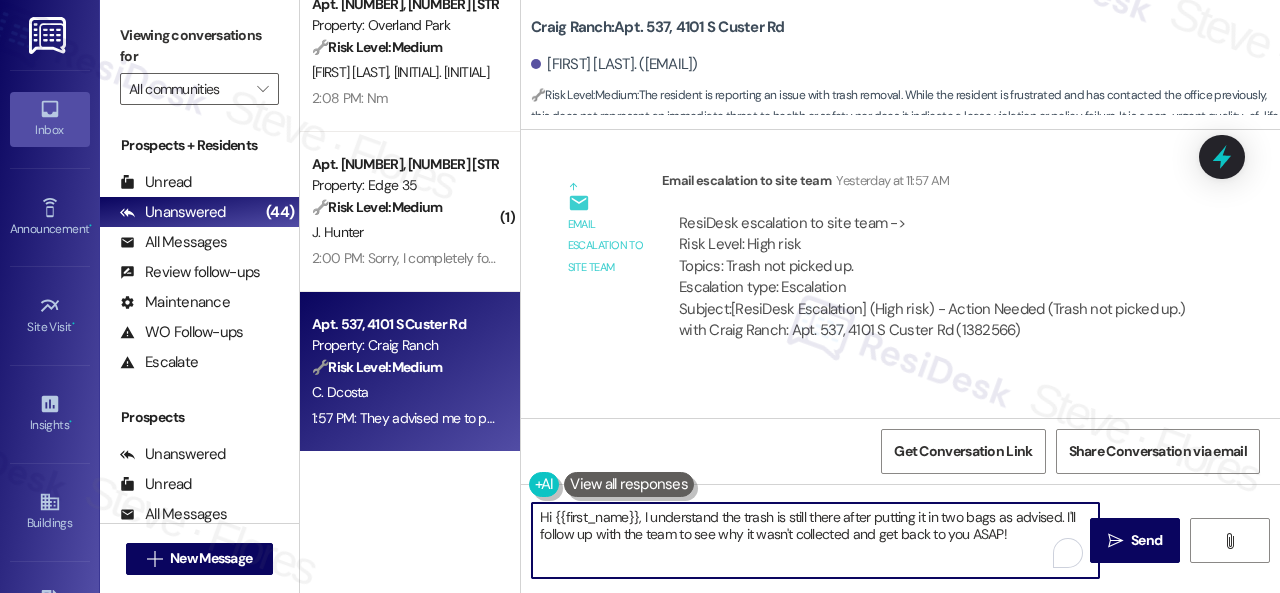 drag, startPoint x: 1031, startPoint y: 542, endPoint x: 371, endPoint y: 450, distance: 666.3813 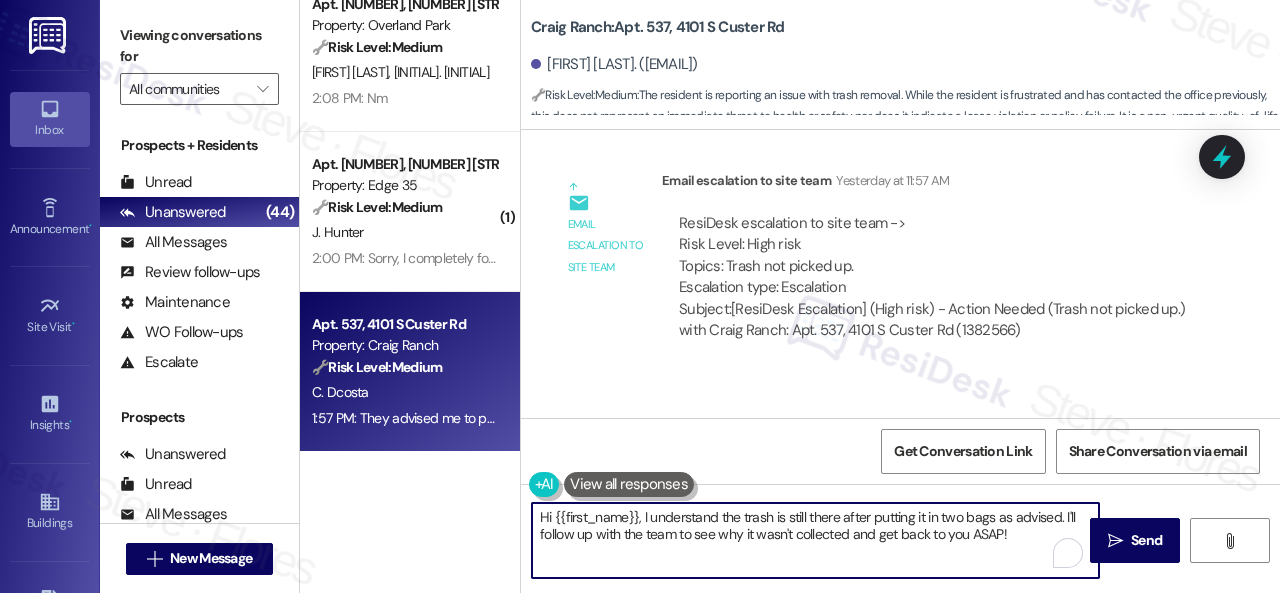 click on "( 1 ) Apt. 05W02, 9 Candlelight Dr Property: The Candles 🔧  Risk Level:  Medium Resident indicates they submitted payment earlier in the day and received confirmation. This is a routine payment update and confirmation, with no indication of a dispute or problem. J. Jones 2:16 PM: Hi Sarah! I submitted the payment earlier this morning. I received the payment confirmation email but please let me know if there are any issues. 2:16 PM: Hi Sarah! I submitted the payment earlier this morning. I received the payment confirmation email but please let me know if there are any issues. Apt. 5152, 4800 Skyline Dr Property: The Boulevard 🔧  Risk Level:  Medium The resident confirmed the fridge issue was resolved and cancelled a subsequent, unrelated maintenance request. This indicates satisfactory resolution and efficient communication. E. Verhoff 2:12 PM: Also, I put in a request About my showerhead, I already got that resolved myself so you guys don't need to come out anymore! Apt. 213, 201 Courtright East Road (" at bounding box center [790, 296] 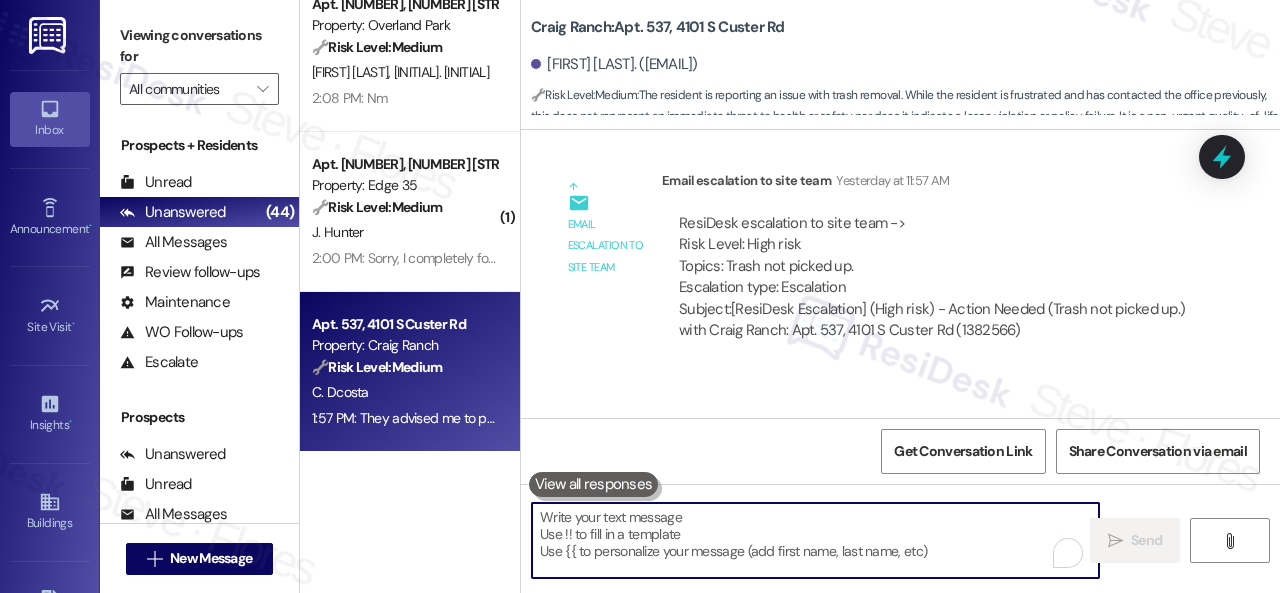 type 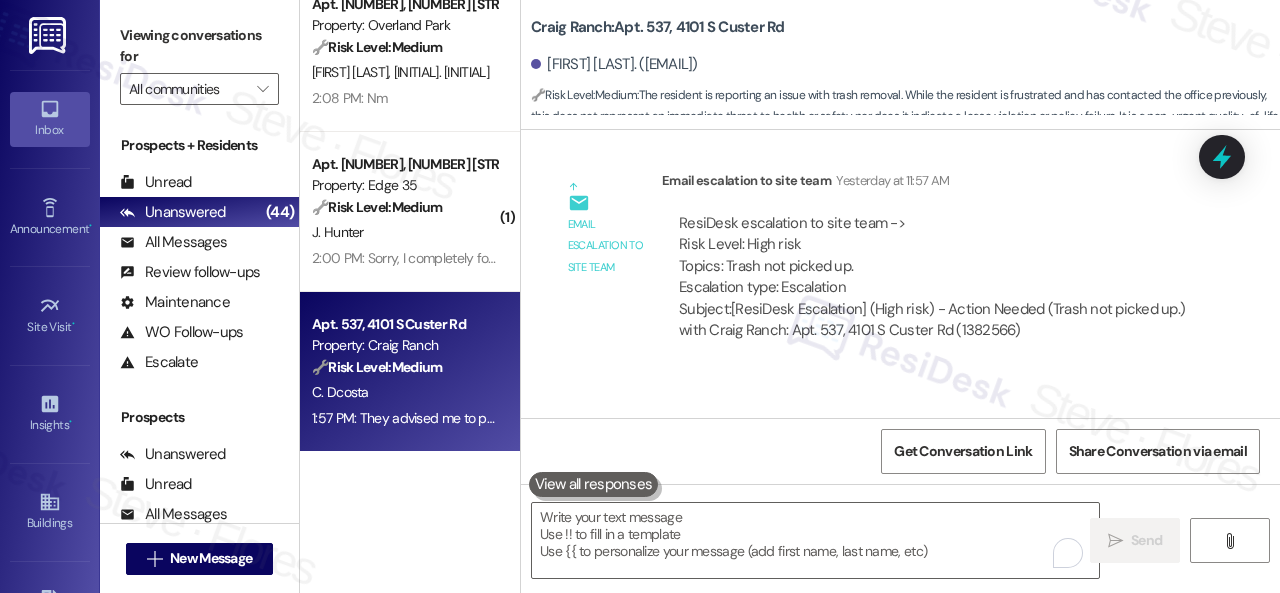 click on "Received via SMS [FIRST] [LAST] [TIME]: Thank you so much  Tags and notes Tagged as:   Praise Click to highlight conversations about Praise" at bounding box center [659, 470] 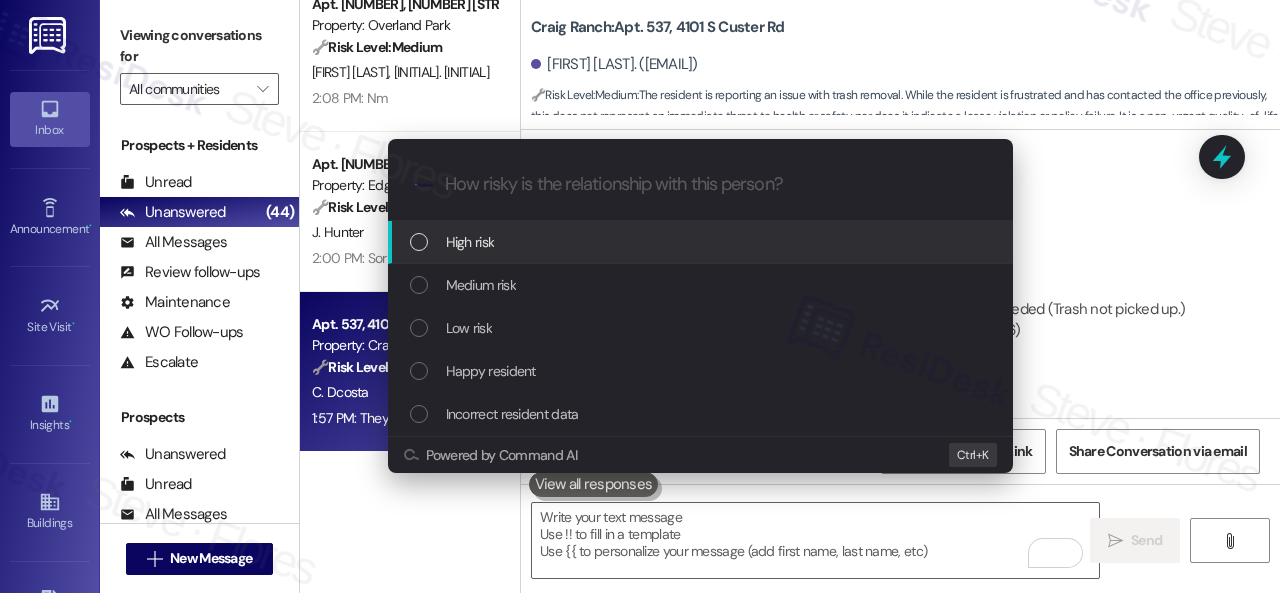 click on "High risk" at bounding box center (470, 242) 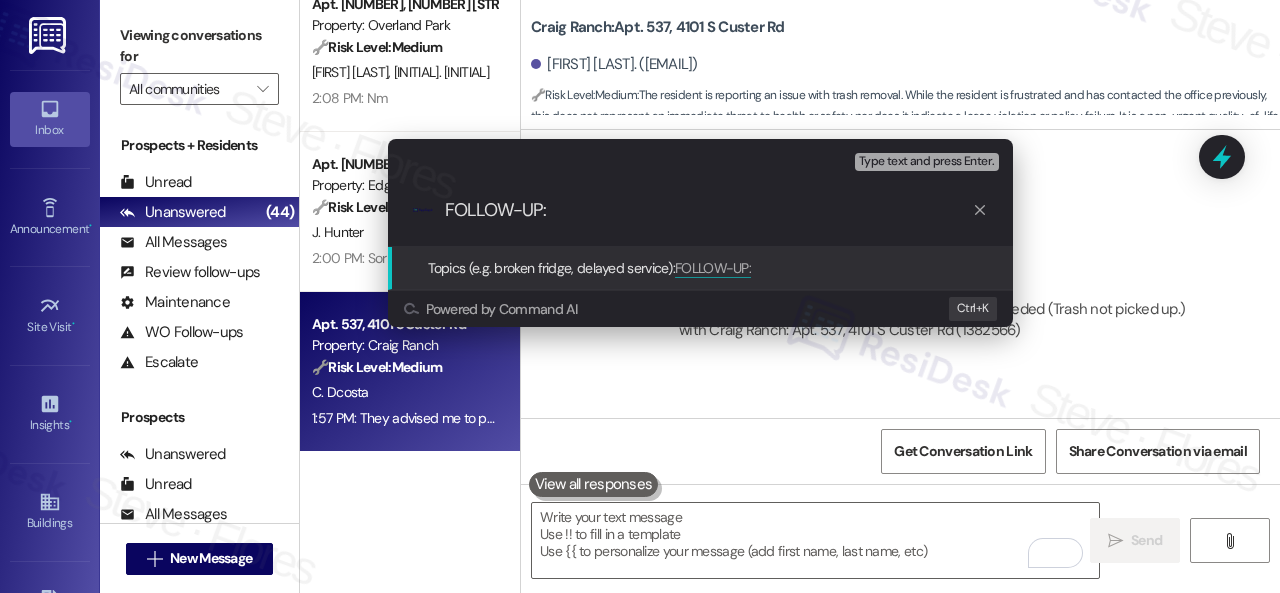 paste on "Trash not picked up." 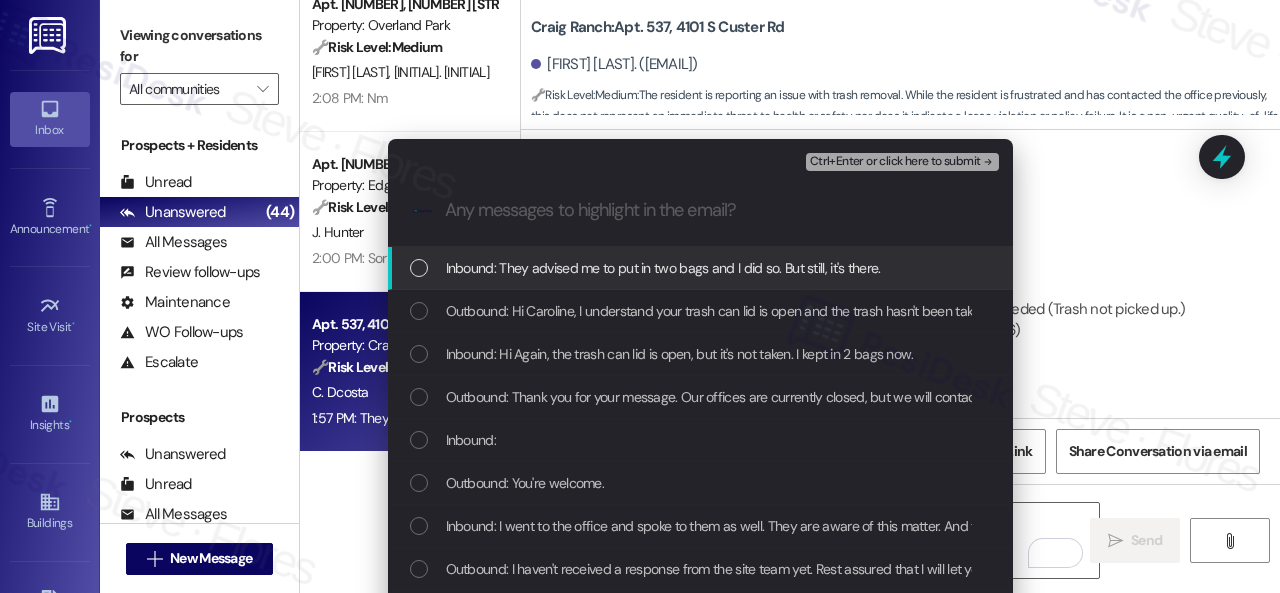 click on "Inbound: They advised me to put in two bags and I did so. But still, it's there." at bounding box center (700, 268) 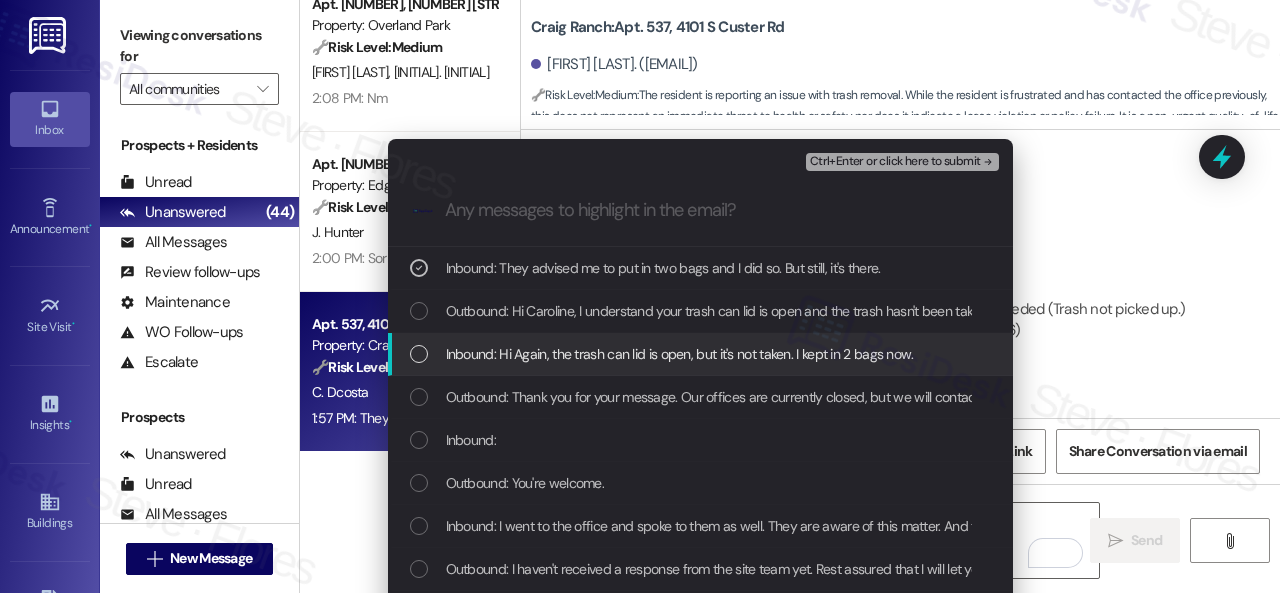 click on "Inbound: Hi
Again, the trash can lid is open, but it's not taken. I kept in 2 bags now." at bounding box center [680, 354] 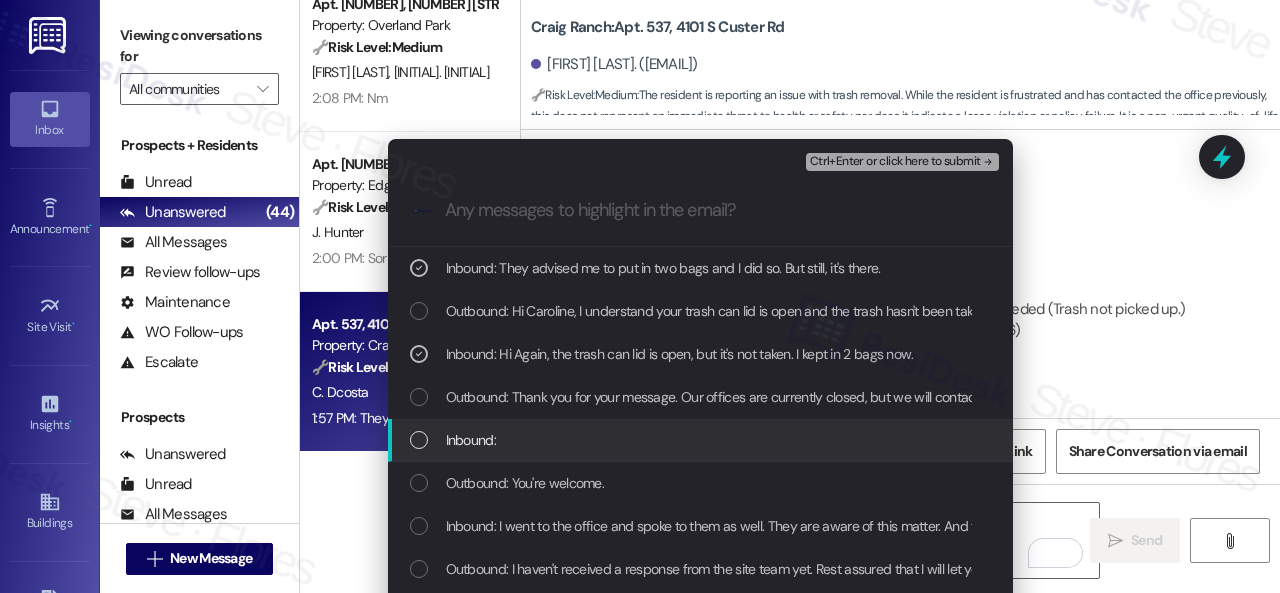 click on "Inbound:" at bounding box center (471, 440) 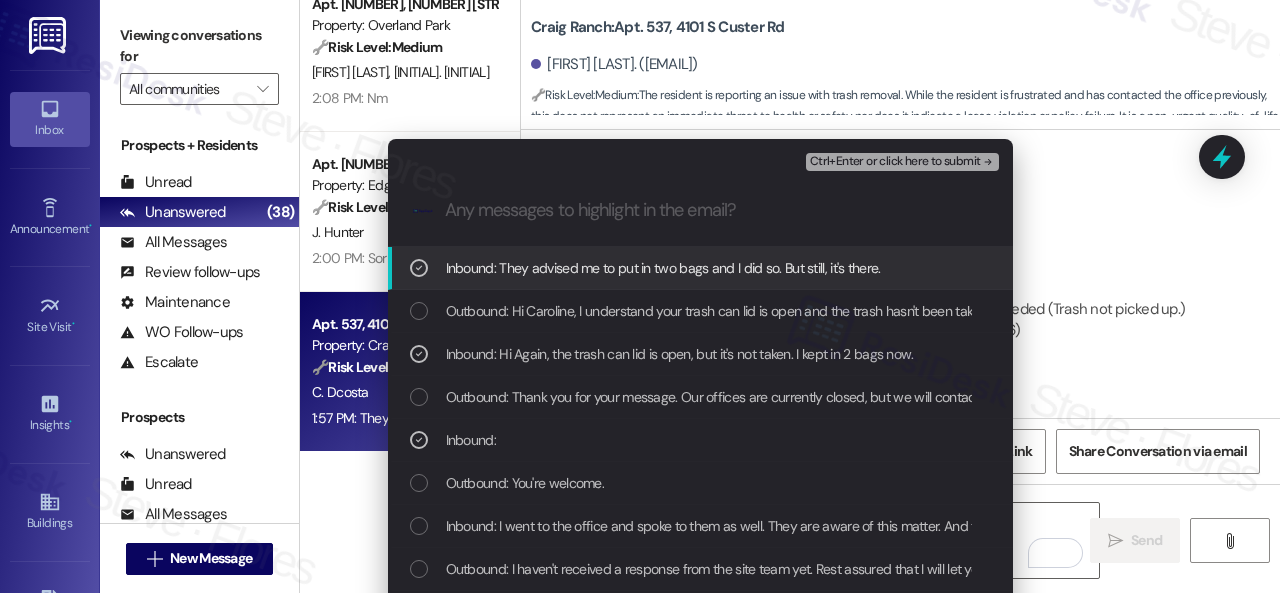 click on "Inbound: I went to the office and spoke to them as well. They are aware of this matter. And thanks a lot for looking into this. Thanks 😊" at bounding box center (831, 526) 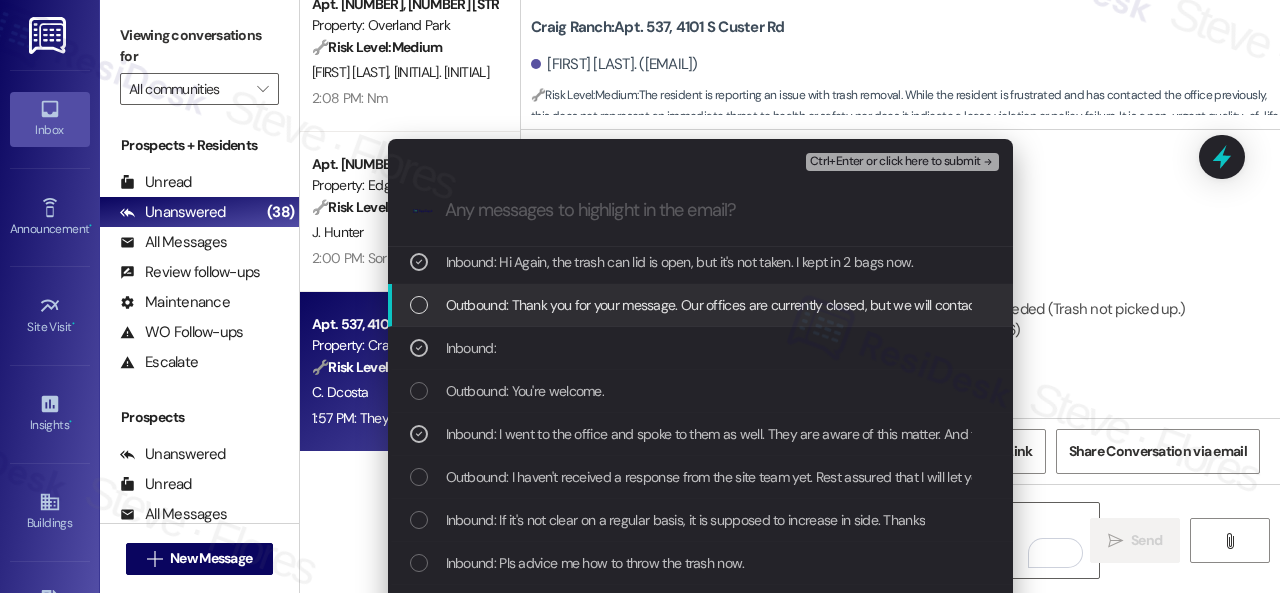 scroll, scrollTop: 200, scrollLeft: 0, axis: vertical 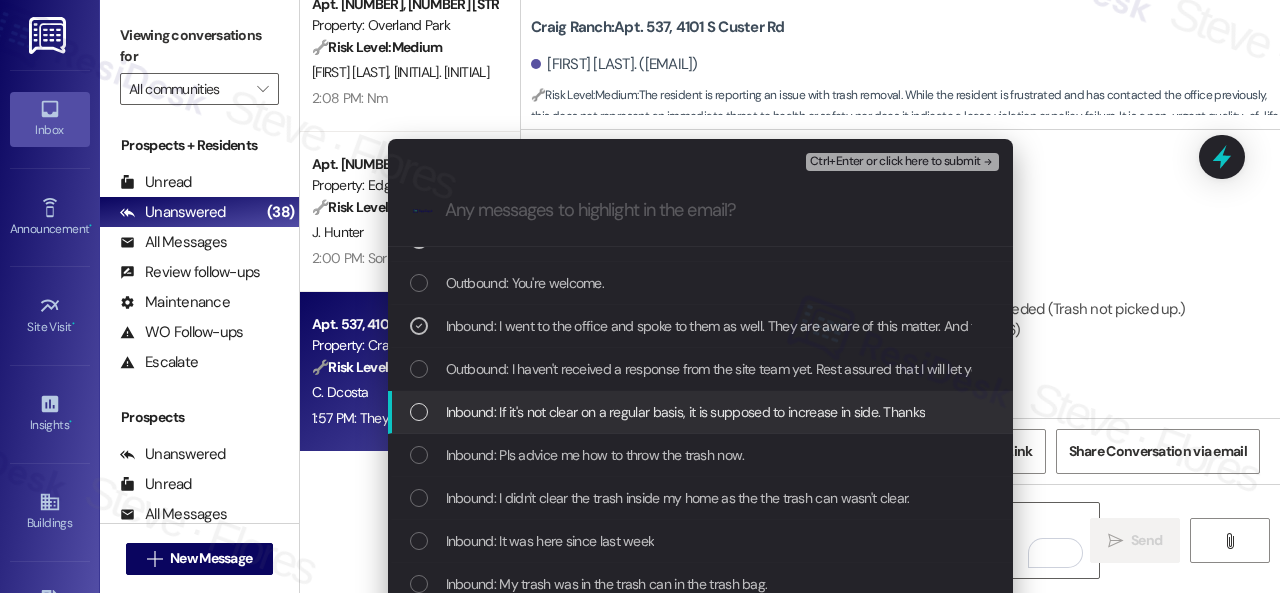 click on "Inbound: If it's not clear on a regular basis, it is supposed to increase in side. Thanks" at bounding box center (686, 412) 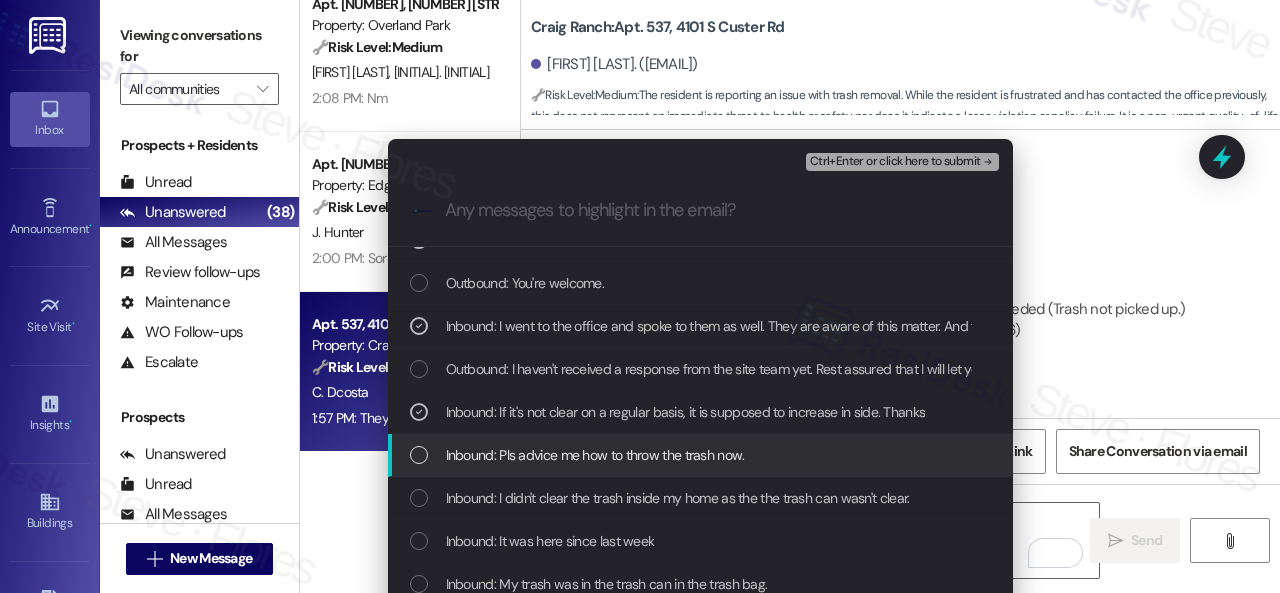 click on "Inbound: Pls advice me how to throw the trash now." at bounding box center (595, 455) 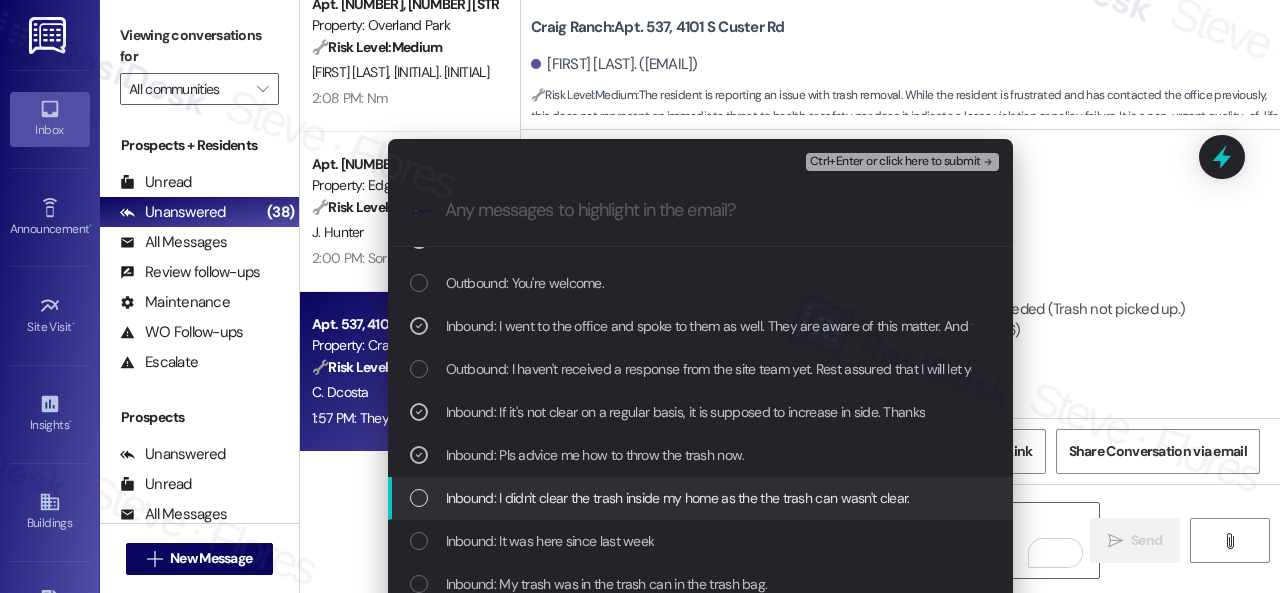click on "Inbound: I didn't clear the trash inside my home as the the trash can wasn't clear." at bounding box center [678, 498] 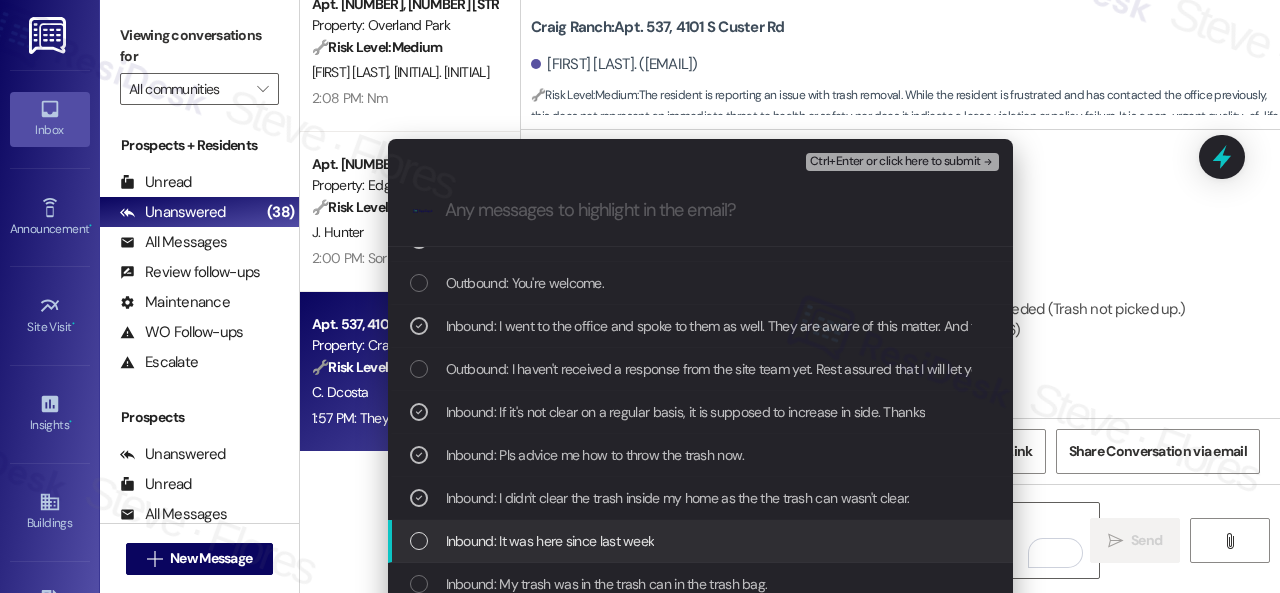 click on "Inbound: It was here since last week" at bounding box center [550, 541] 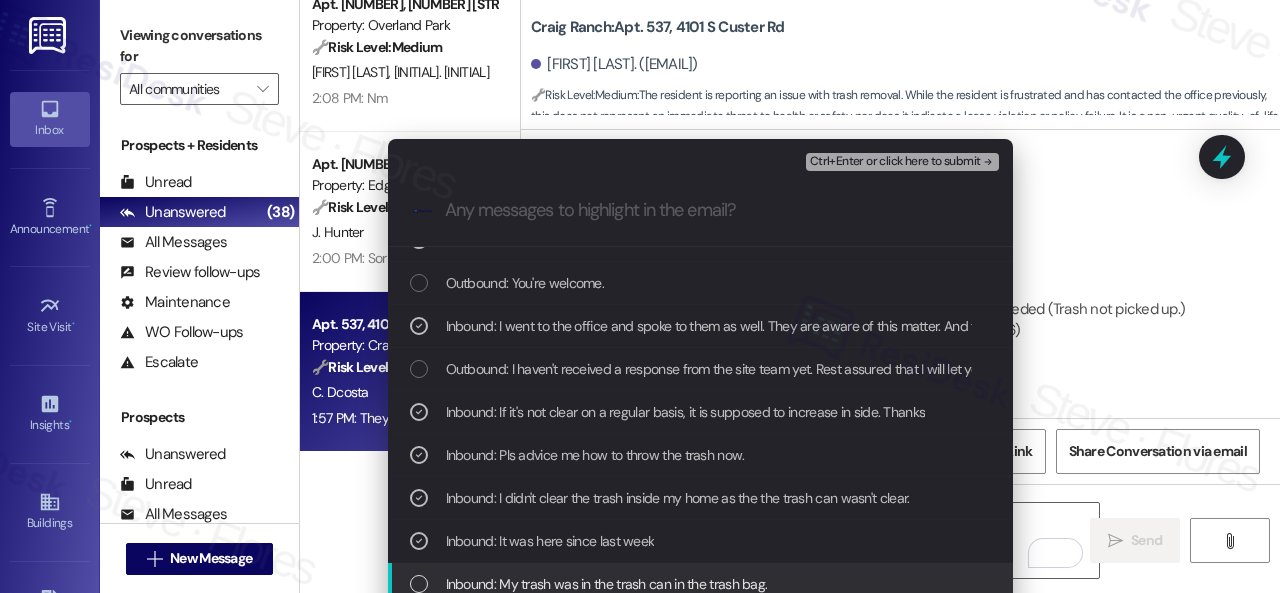 click on "Inbound: My trash was in the trash can in the trash bag." at bounding box center [607, 584] 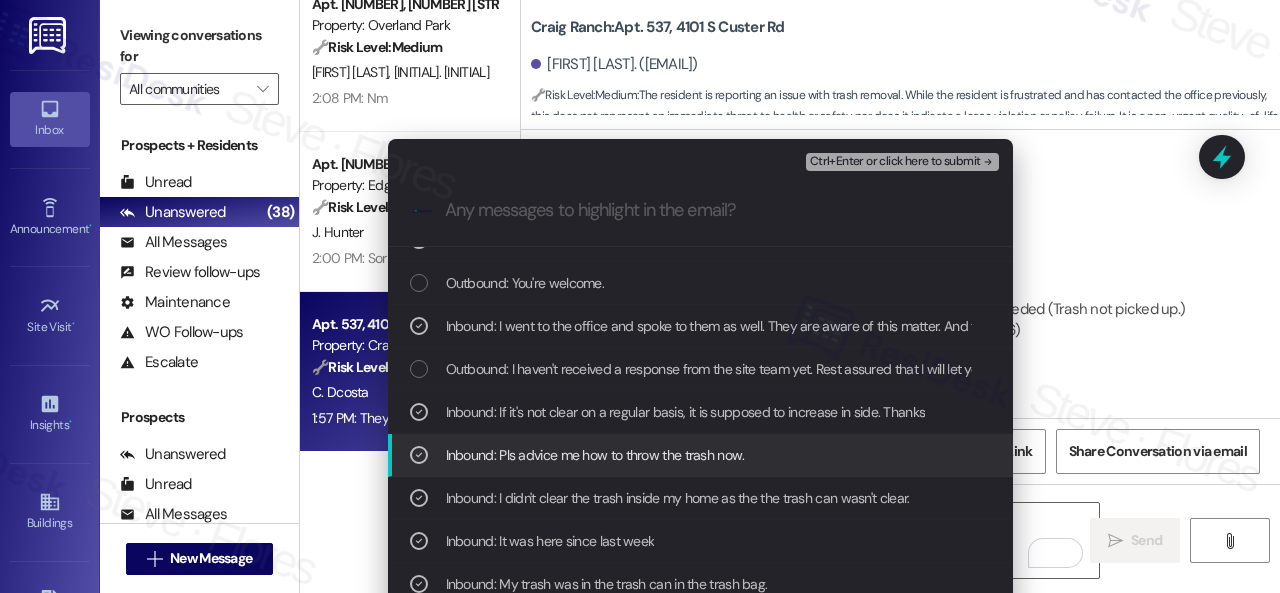 scroll, scrollTop: 300, scrollLeft: 0, axis: vertical 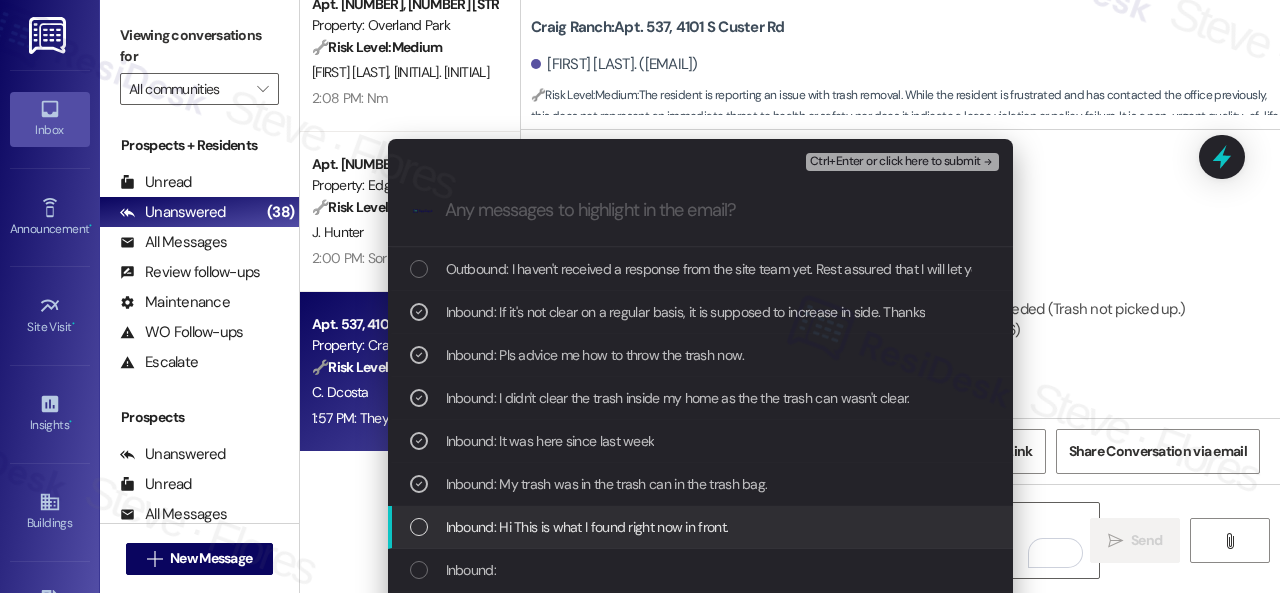 click on "Inbound: Hi
This is what I found right now in front." at bounding box center (587, 527) 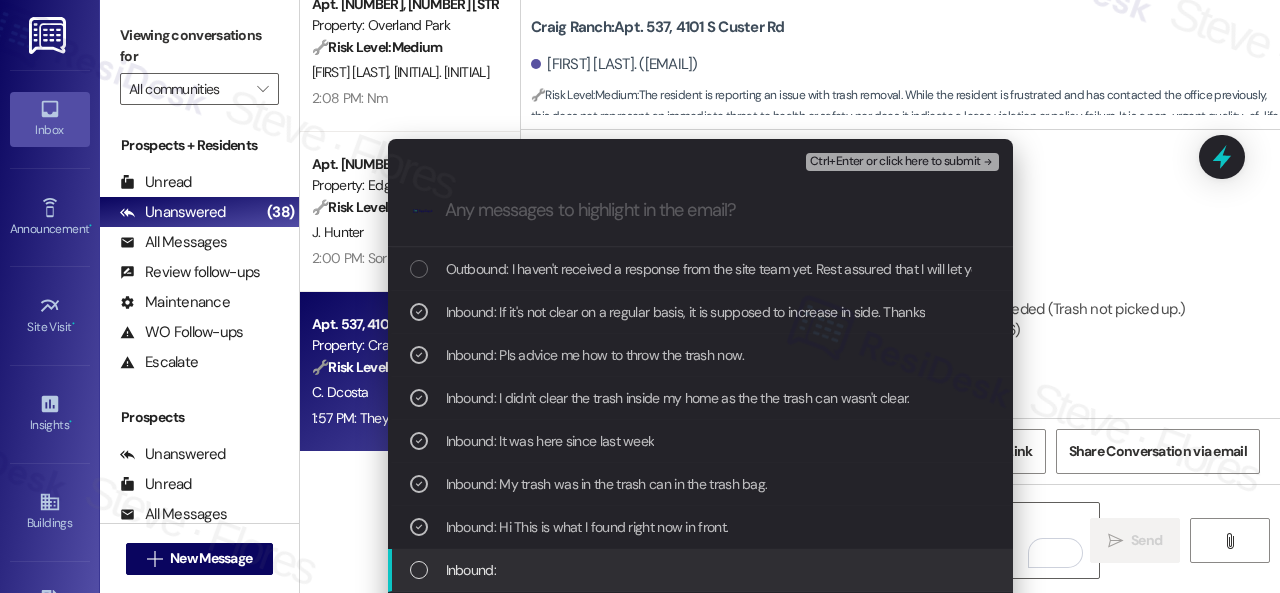 click on "Inbound:" at bounding box center [471, 570] 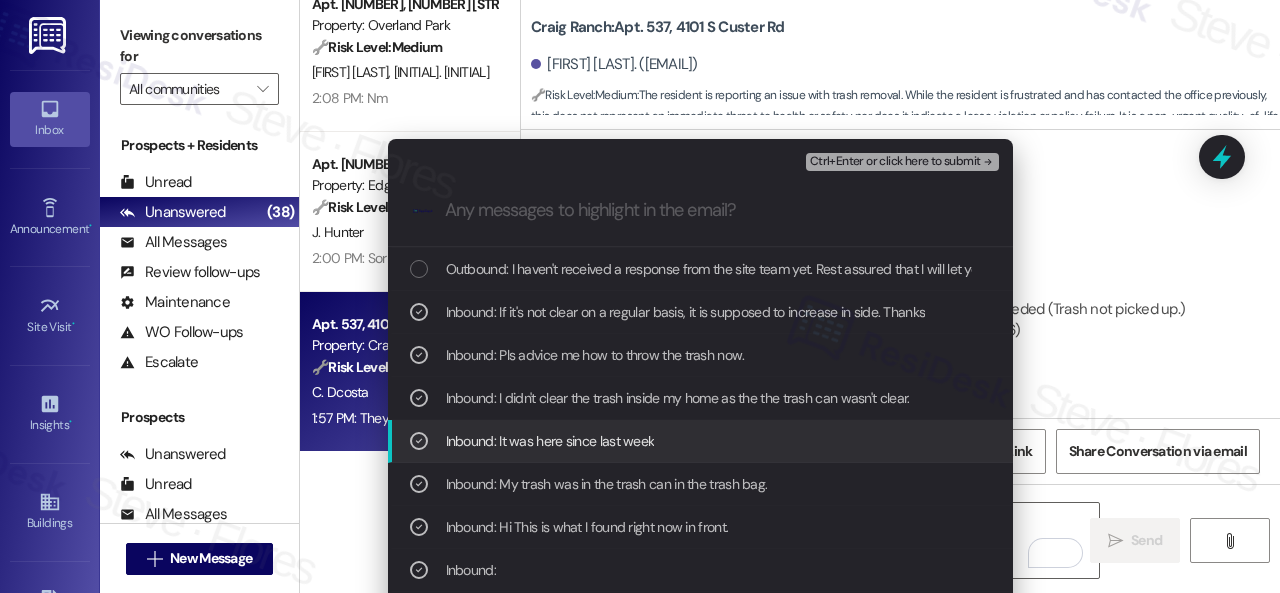 scroll, scrollTop: 500, scrollLeft: 0, axis: vertical 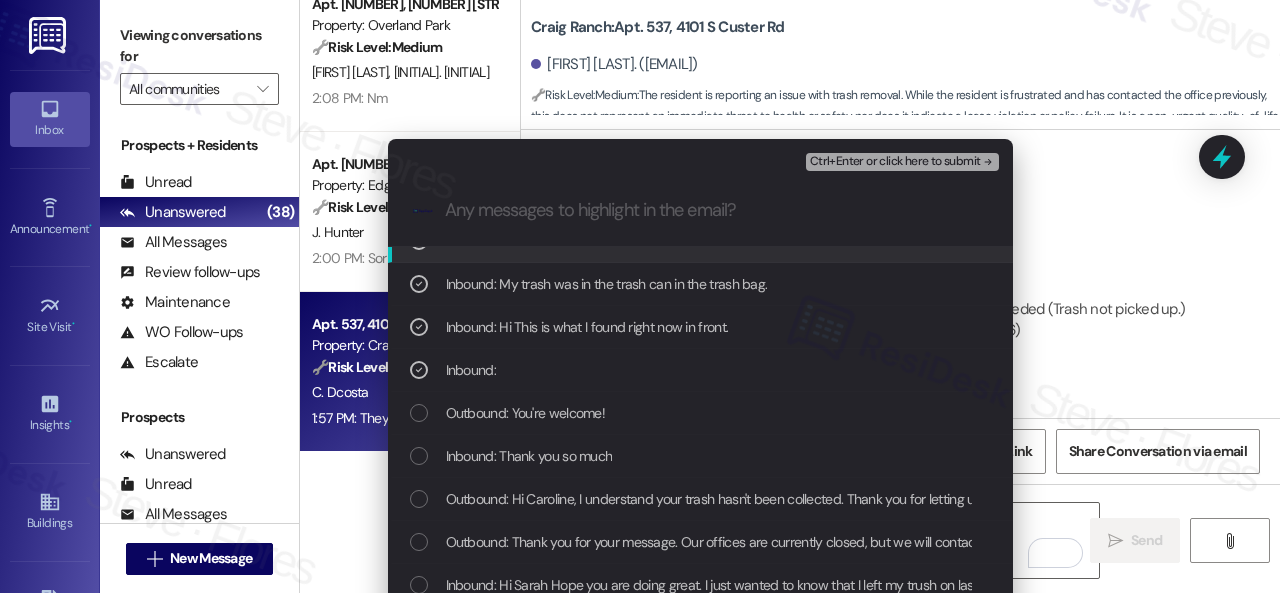 click on "Ctrl+Enter or click here to submit" at bounding box center (902, 162) 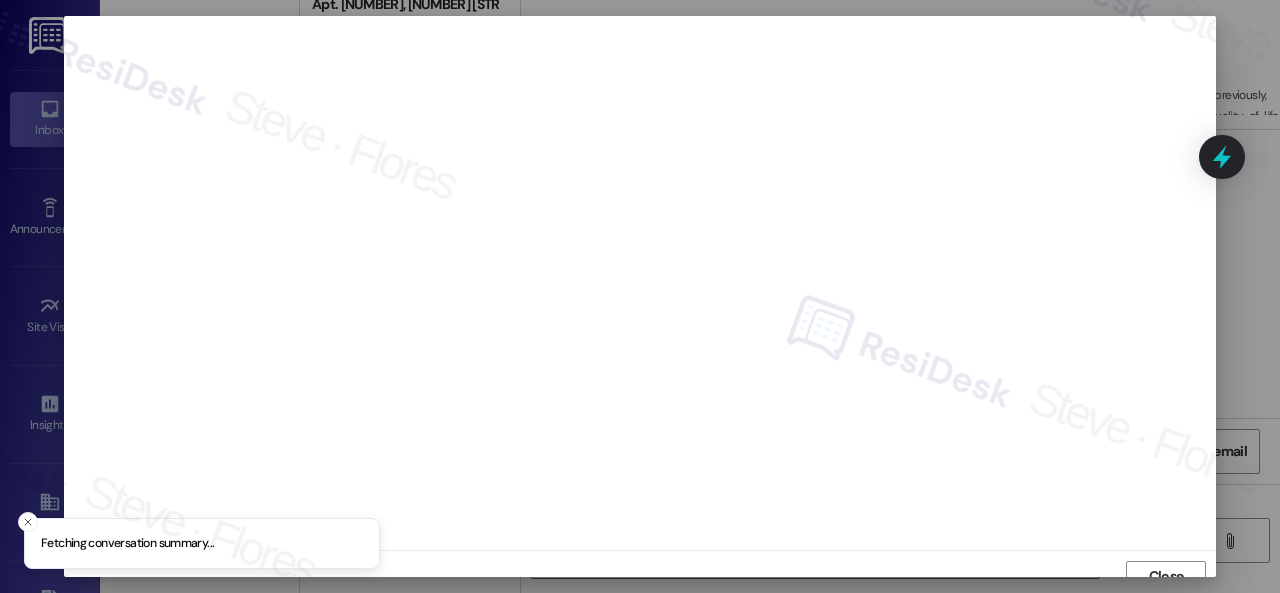 scroll, scrollTop: 15, scrollLeft: 0, axis: vertical 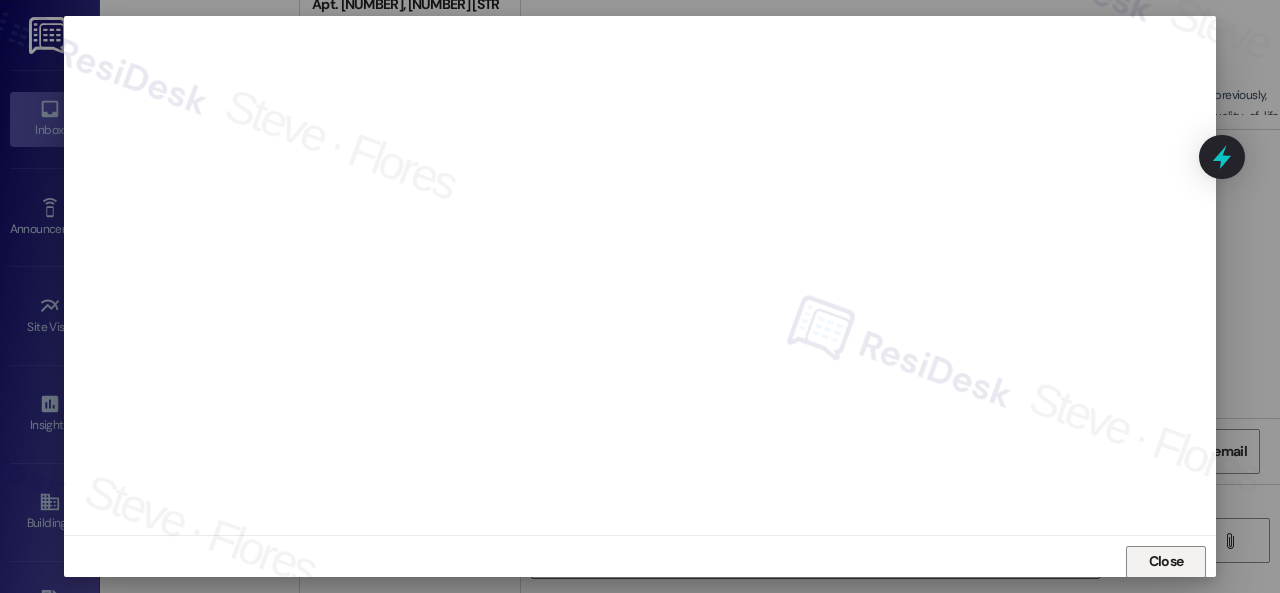 click on "Close" at bounding box center [1166, 562] 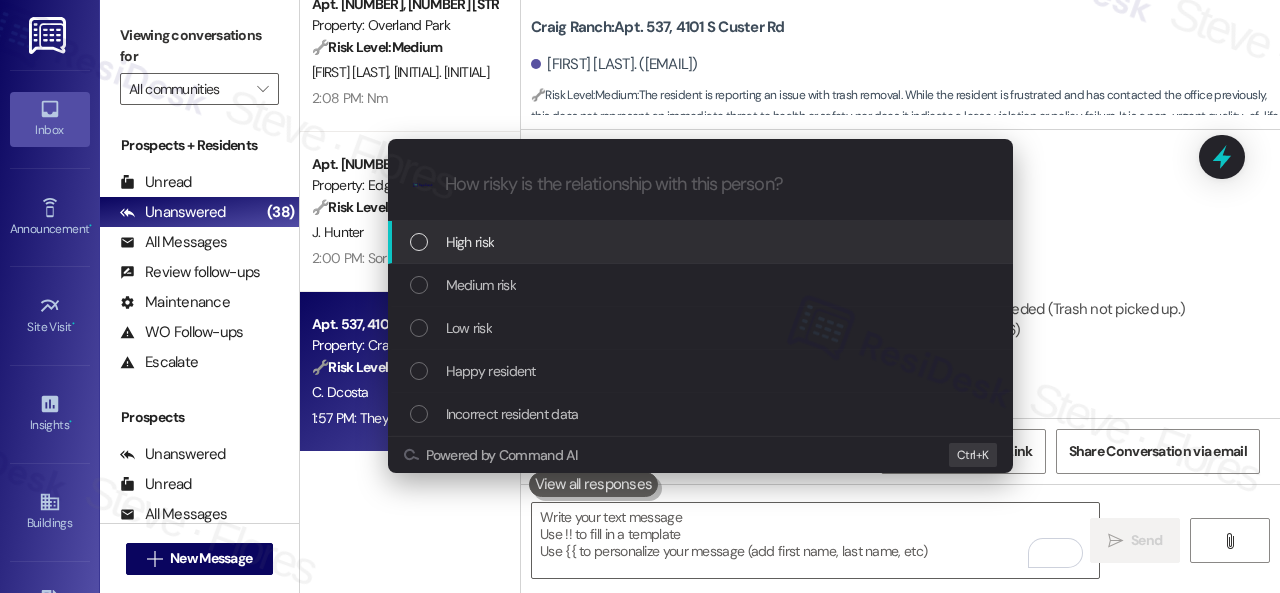 click on "High risk" at bounding box center [470, 242] 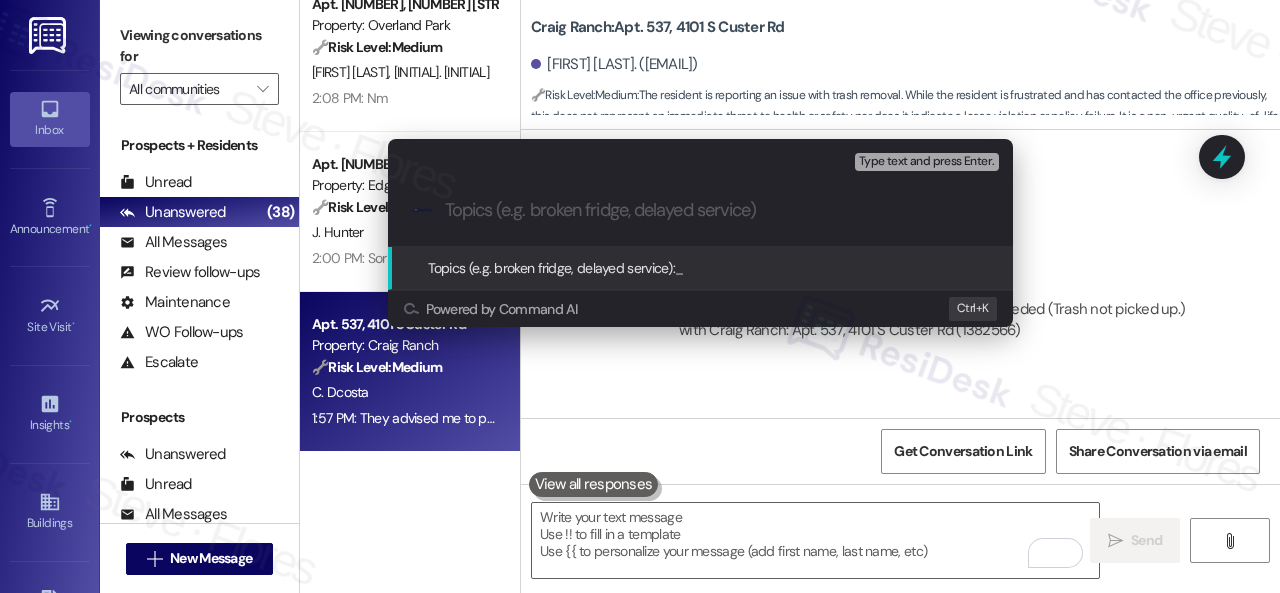 paste on "FOLLOW-UP: Trash not picked up." 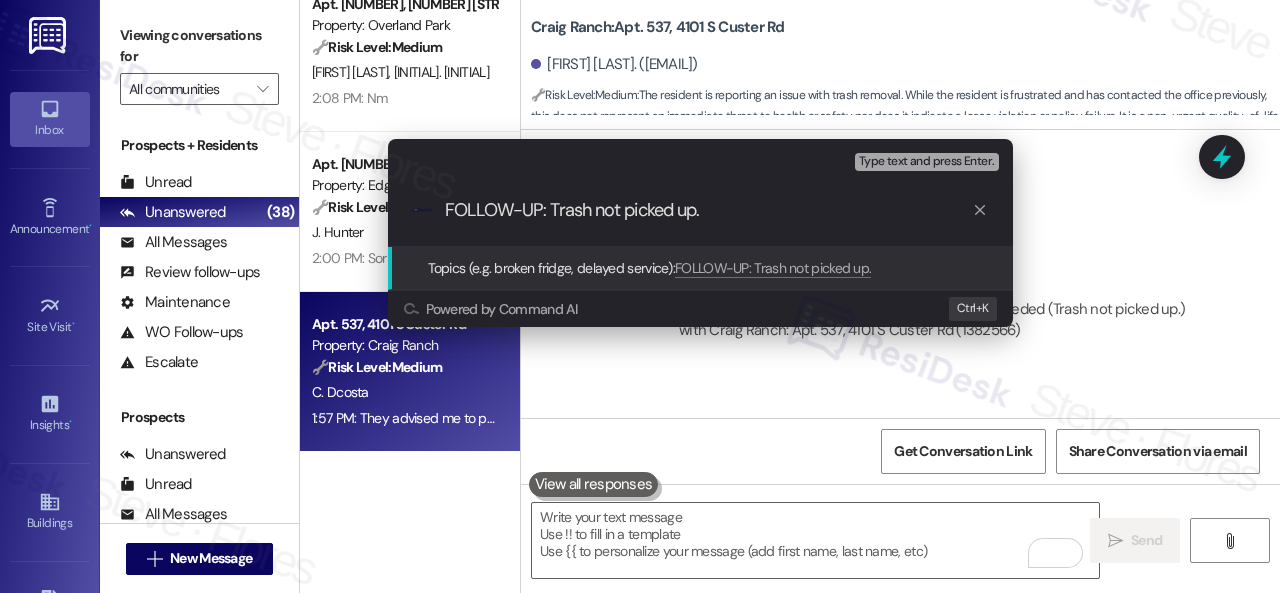 type 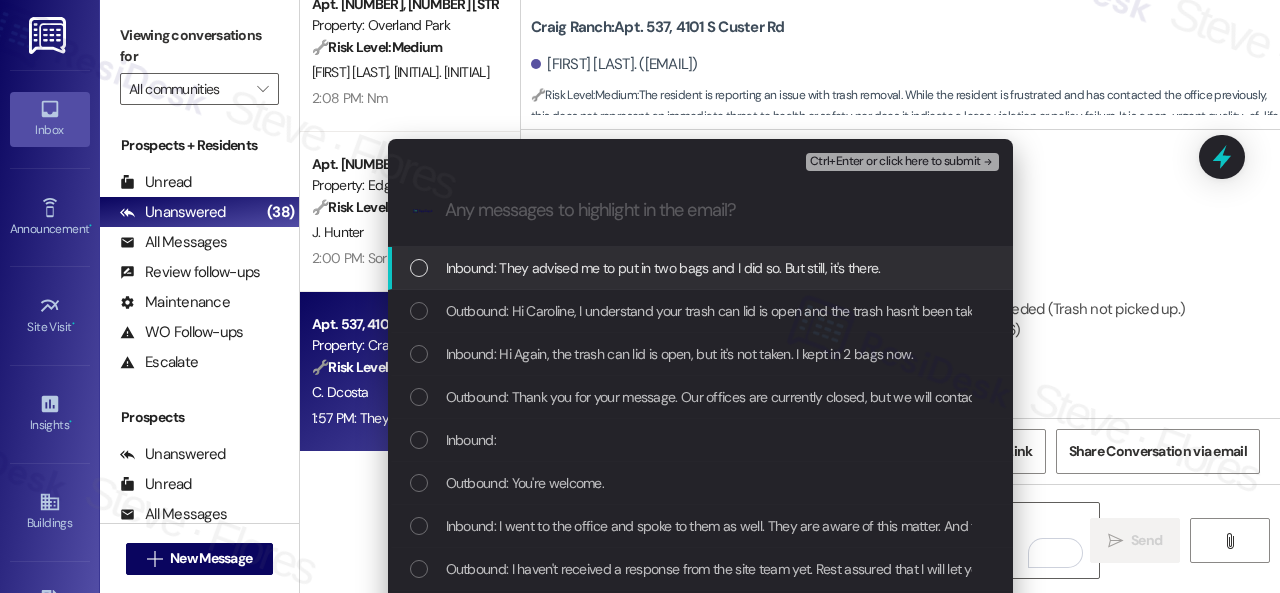 click on "Inbound: They advised me to put in two bags and I did so. But still, it's there." at bounding box center [663, 268] 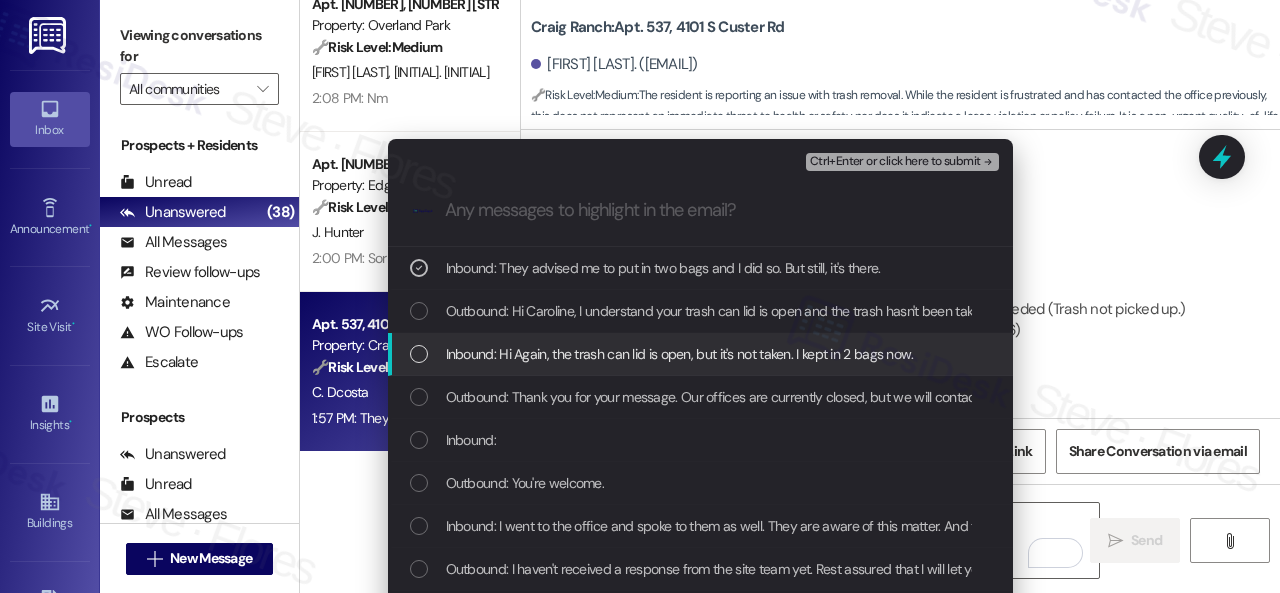 click on "Inbound: Hi
Again, the trash can lid is open, but it's not taken. I kept in 2 bags now." at bounding box center (680, 354) 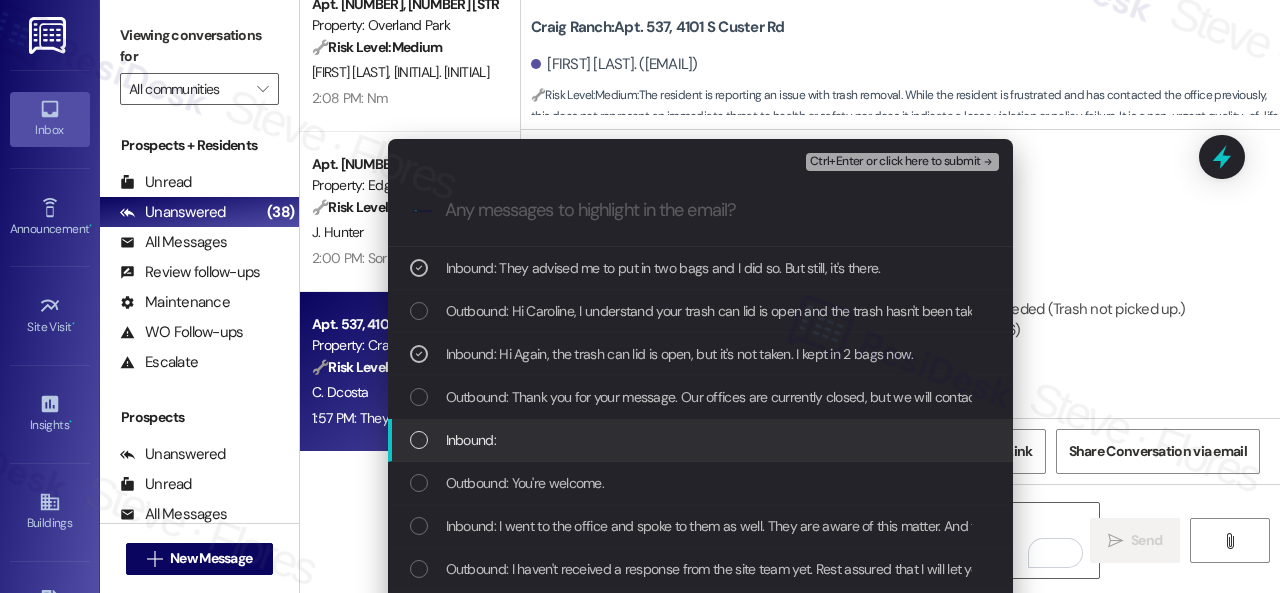 click on "Inbound:" at bounding box center [471, 440] 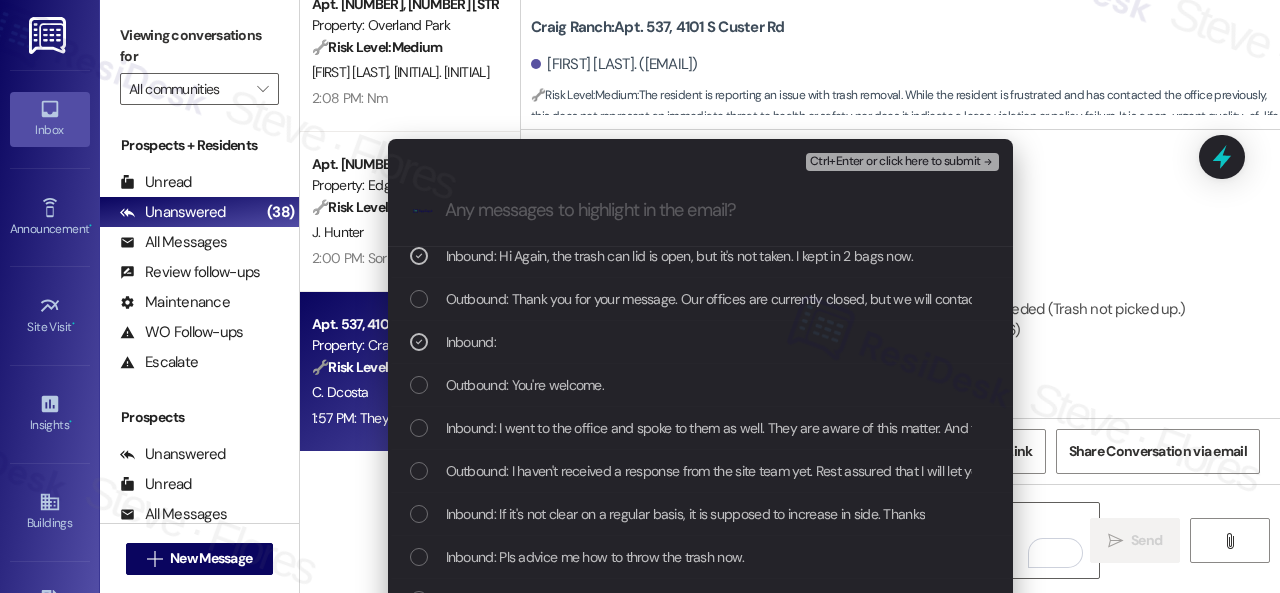 scroll, scrollTop: 100, scrollLeft: 0, axis: vertical 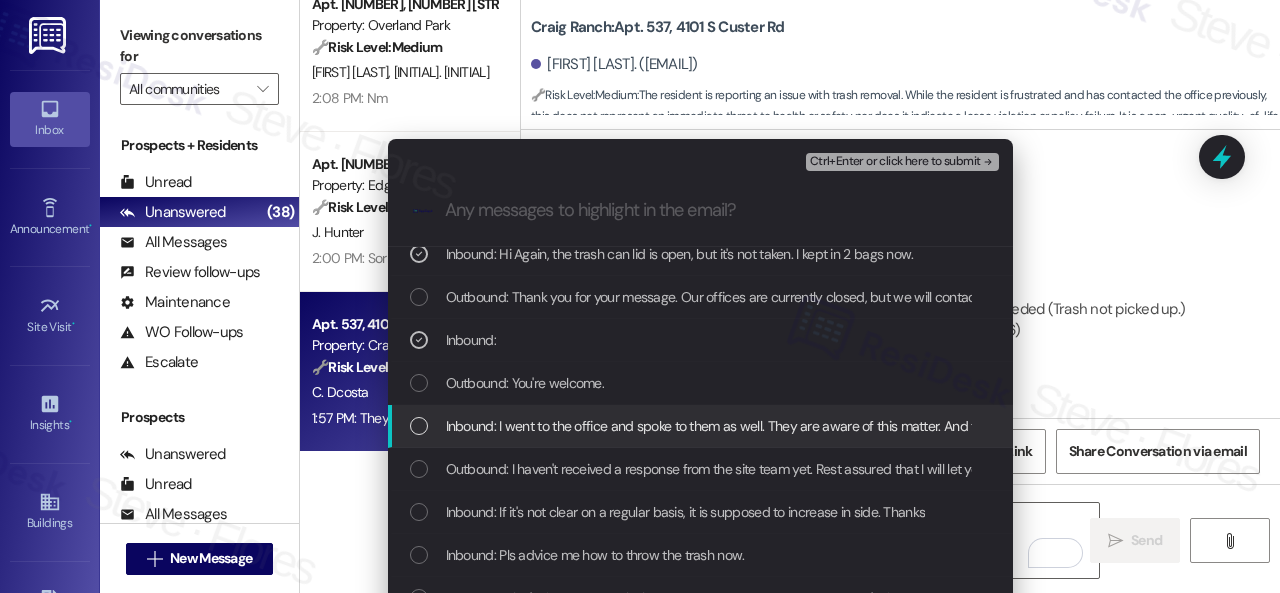 click on "Inbound: I went to the office and spoke to them as well. They are aware of this matter. And thanks a lot for looking into this. Thanks 😊" at bounding box center [831, 426] 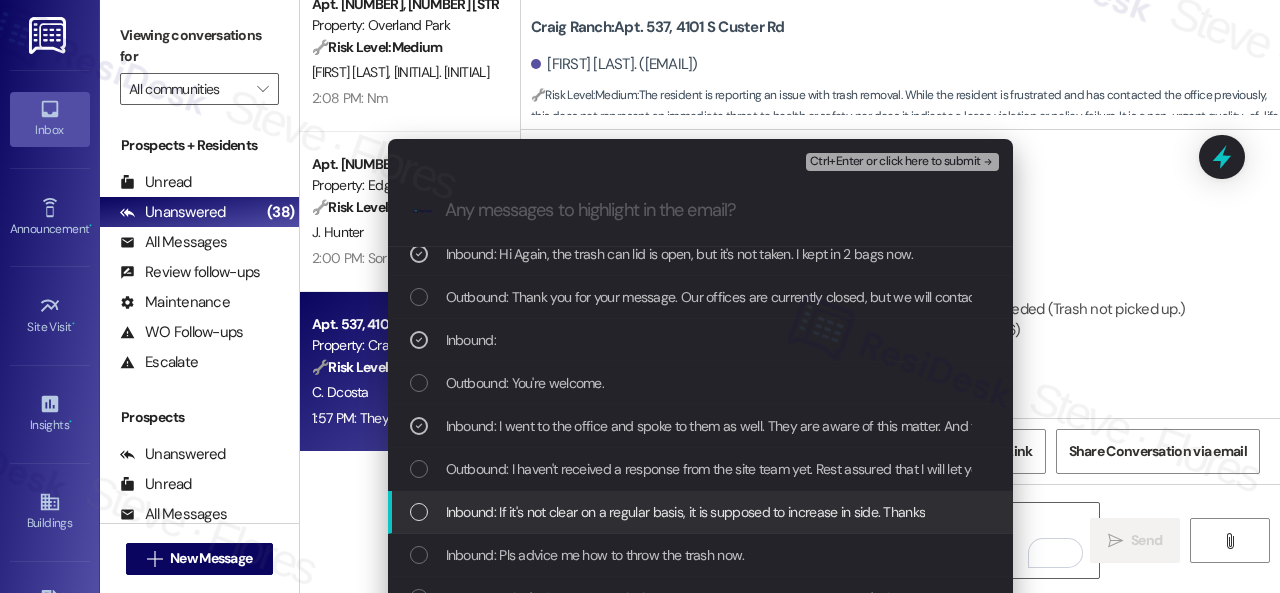 click on "Inbound: If it's not clear on a regular basis, it is supposed to increase in side. Thanks" at bounding box center [686, 512] 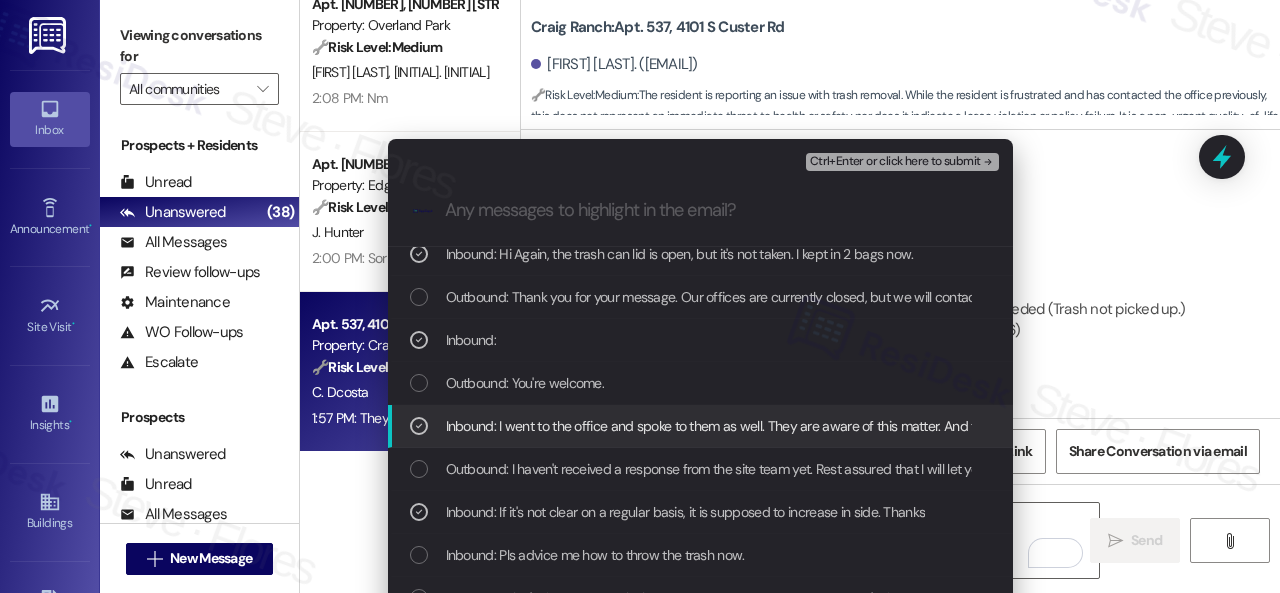 scroll, scrollTop: 200, scrollLeft: 0, axis: vertical 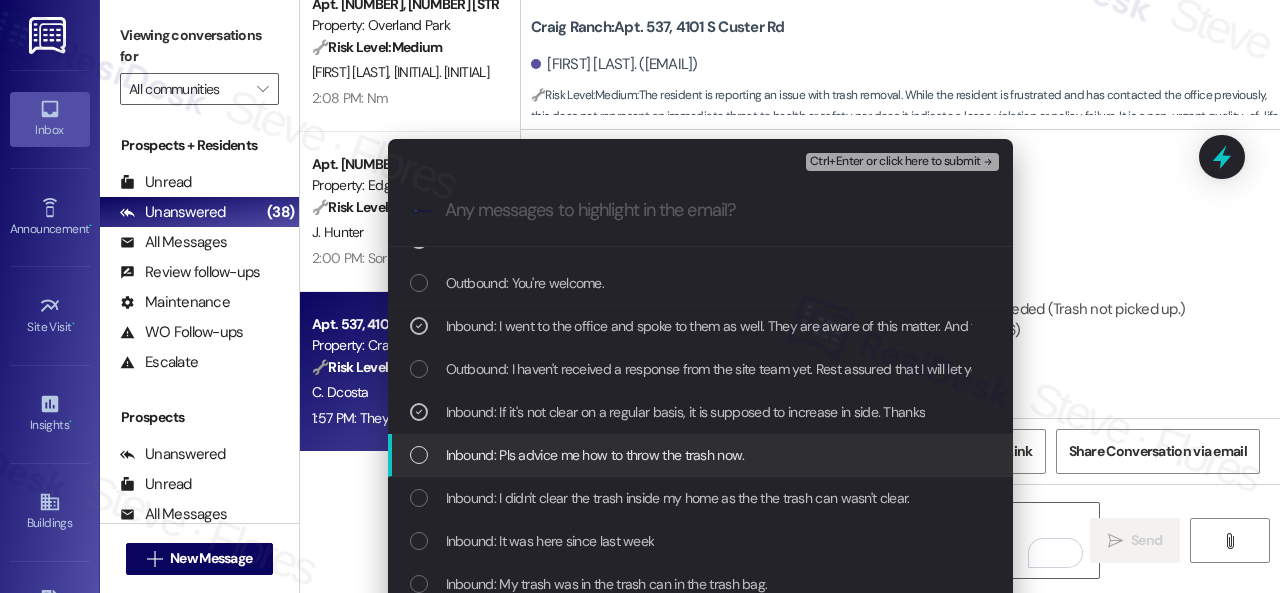 click on "Inbound: Pls advice me how to throw the trash now." at bounding box center [595, 455] 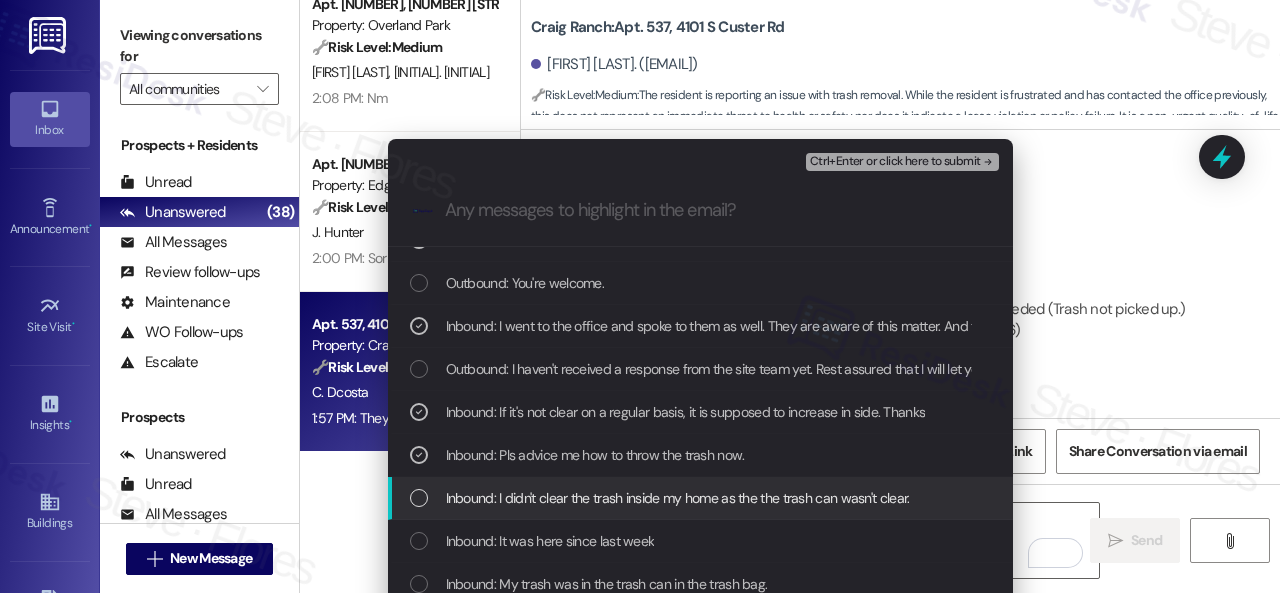 click on "Inbound: I didn't clear the trash inside my home as the the trash can wasn't clear." at bounding box center (678, 498) 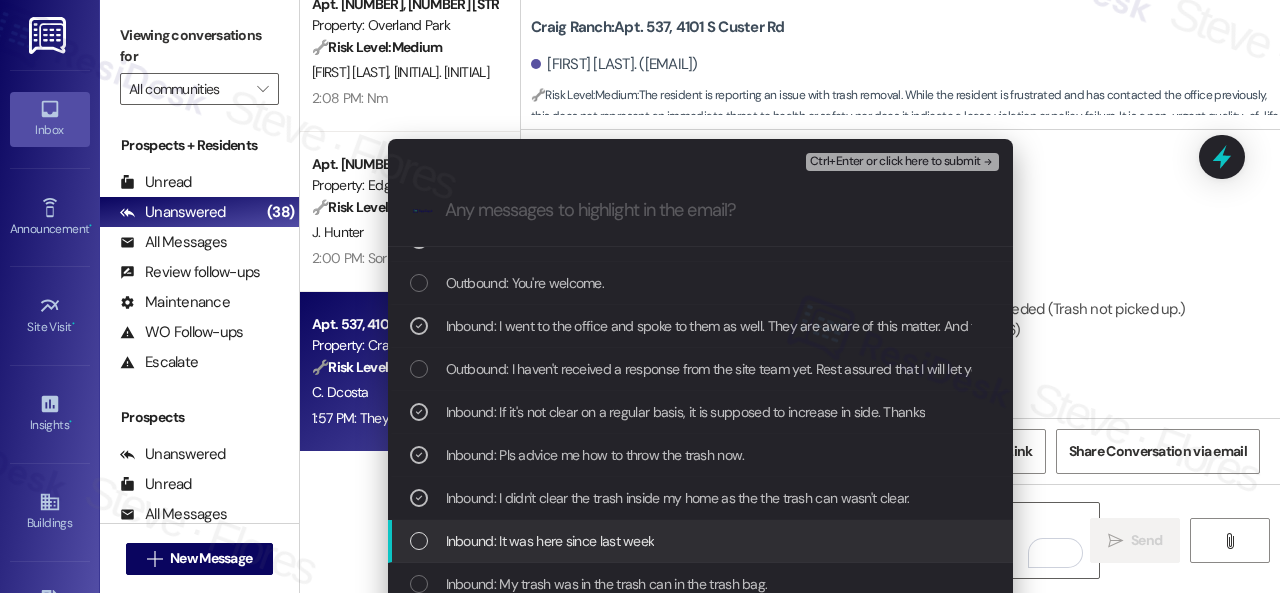 click on "Inbound: It was here since last week" at bounding box center [550, 541] 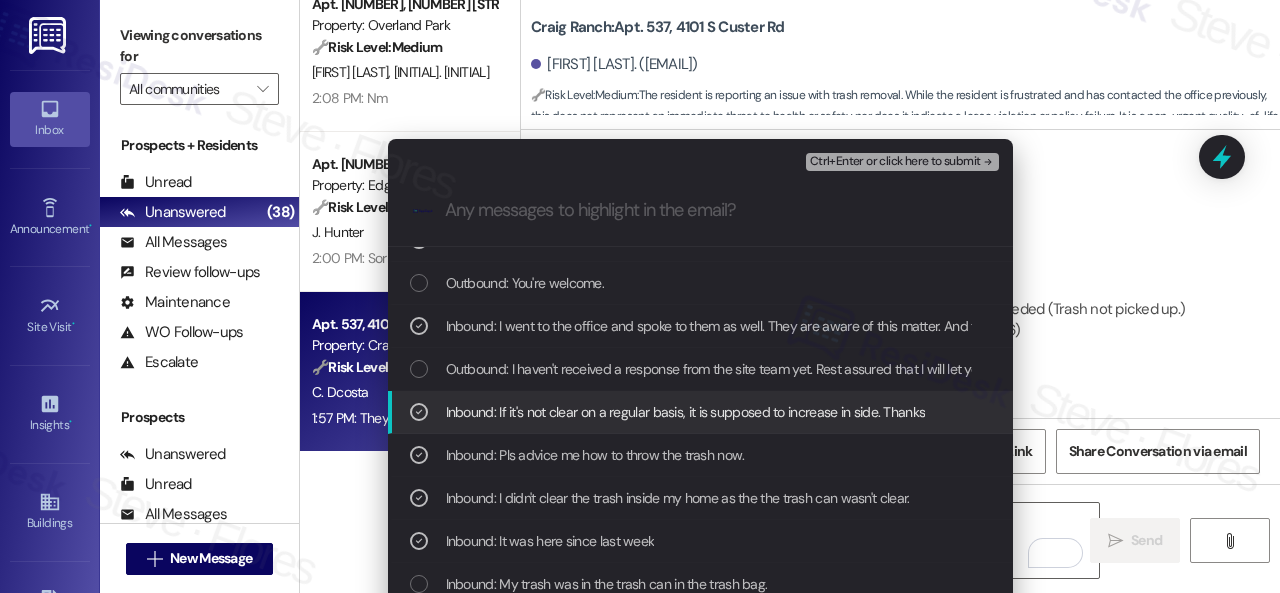 scroll, scrollTop: 300, scrollLeft: 0, axis: vertical 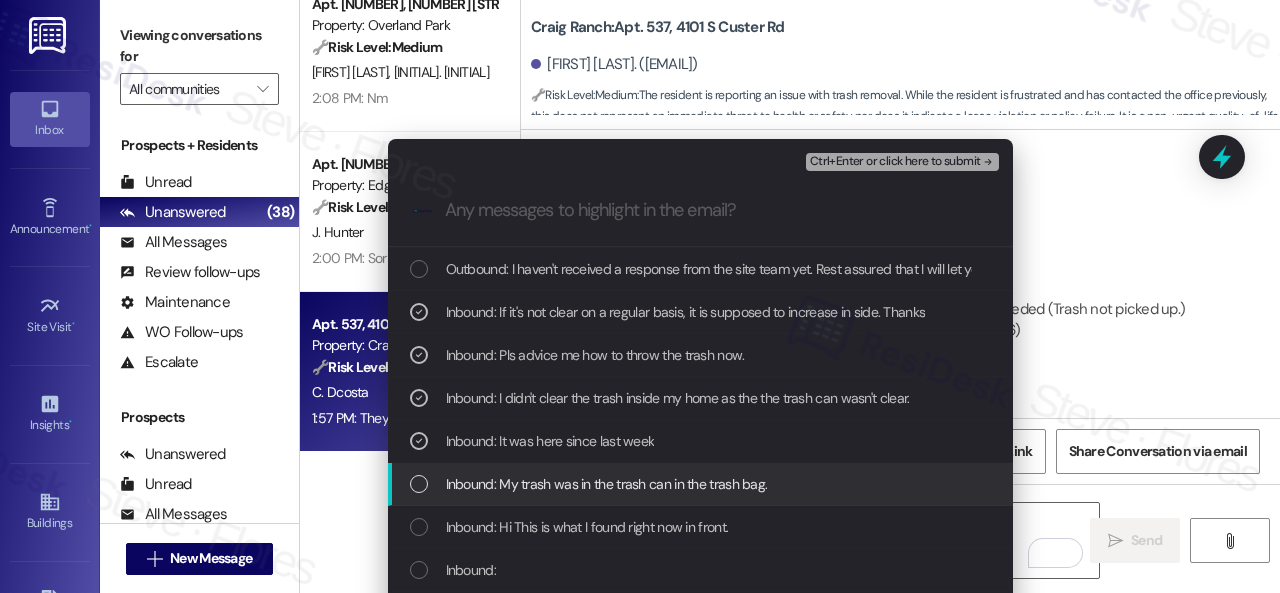 click on "Inbound: My trash was in the trash can in the trash bag." at bounding box center [607, 484] 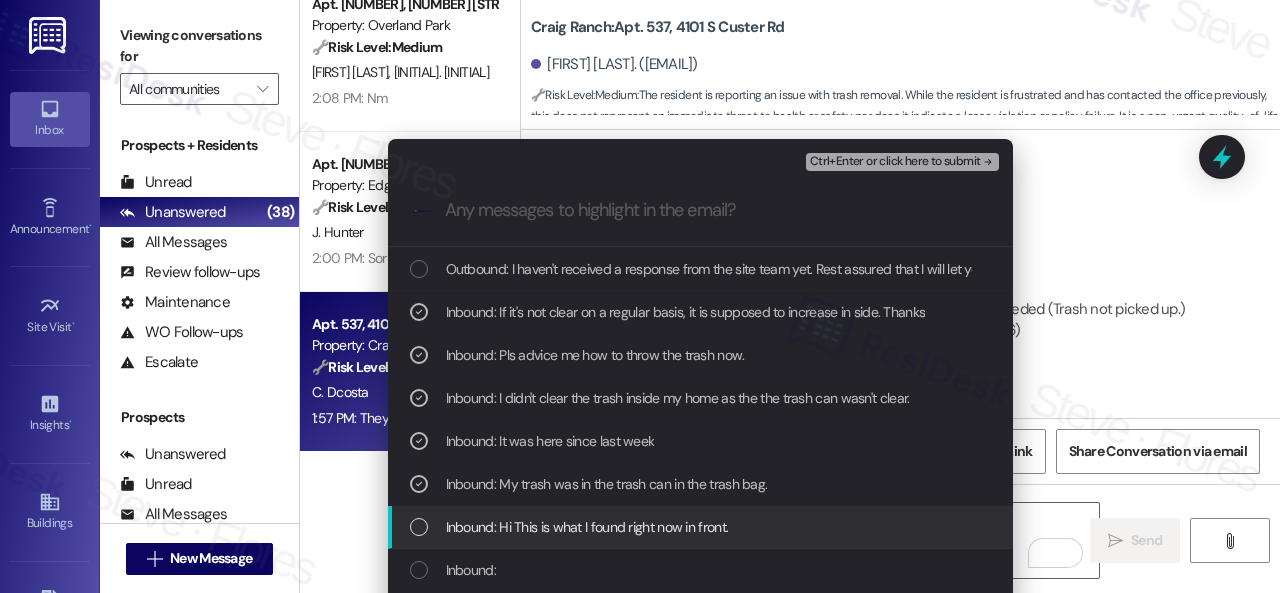 click on "Inbound: Hi
This is what I found right now in front." at bounding box center (587, 527) 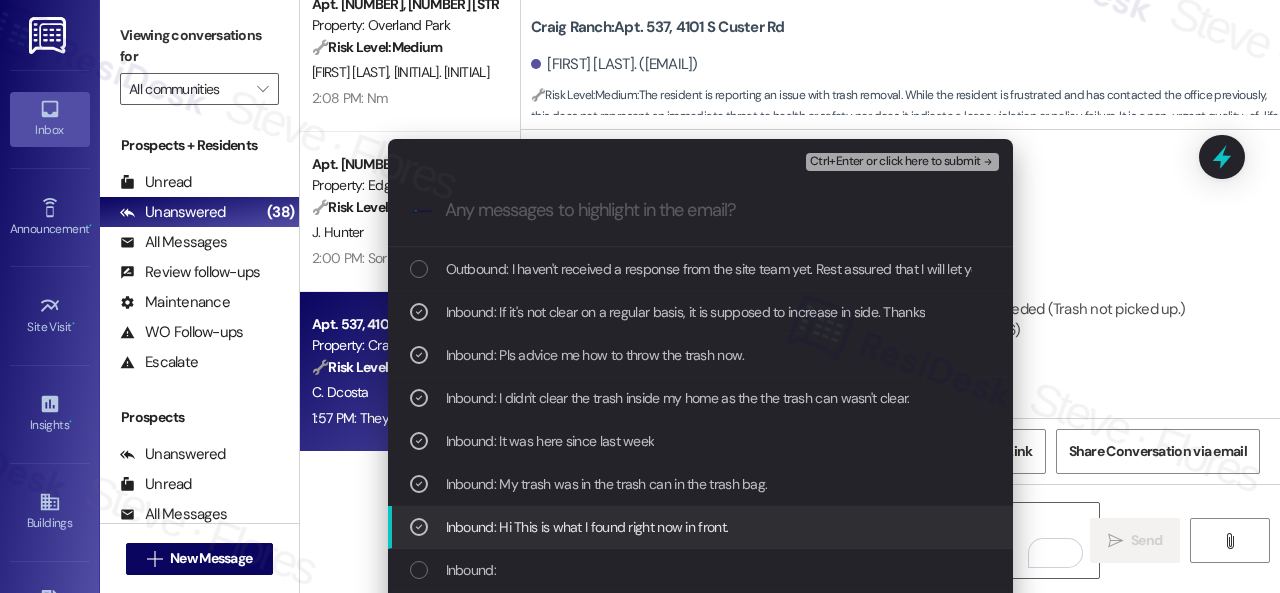 scroll, scrollTop: 400, scrollLeft: 0, axis: vertical 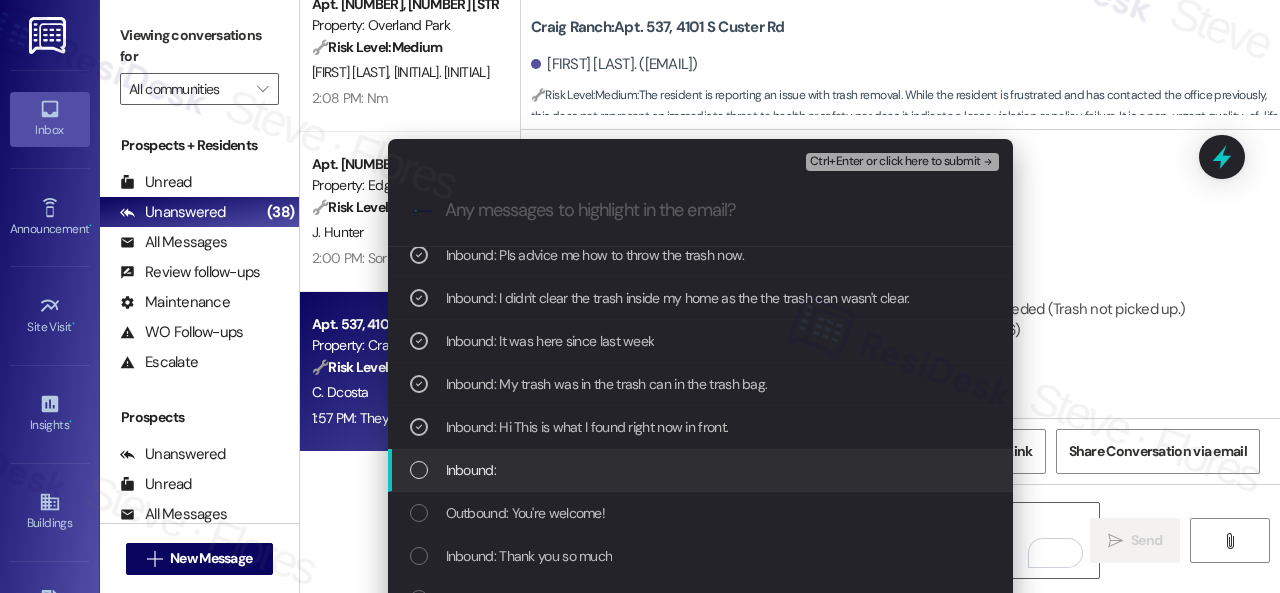 click on "Inbound:" at bounding box center [471, 470] 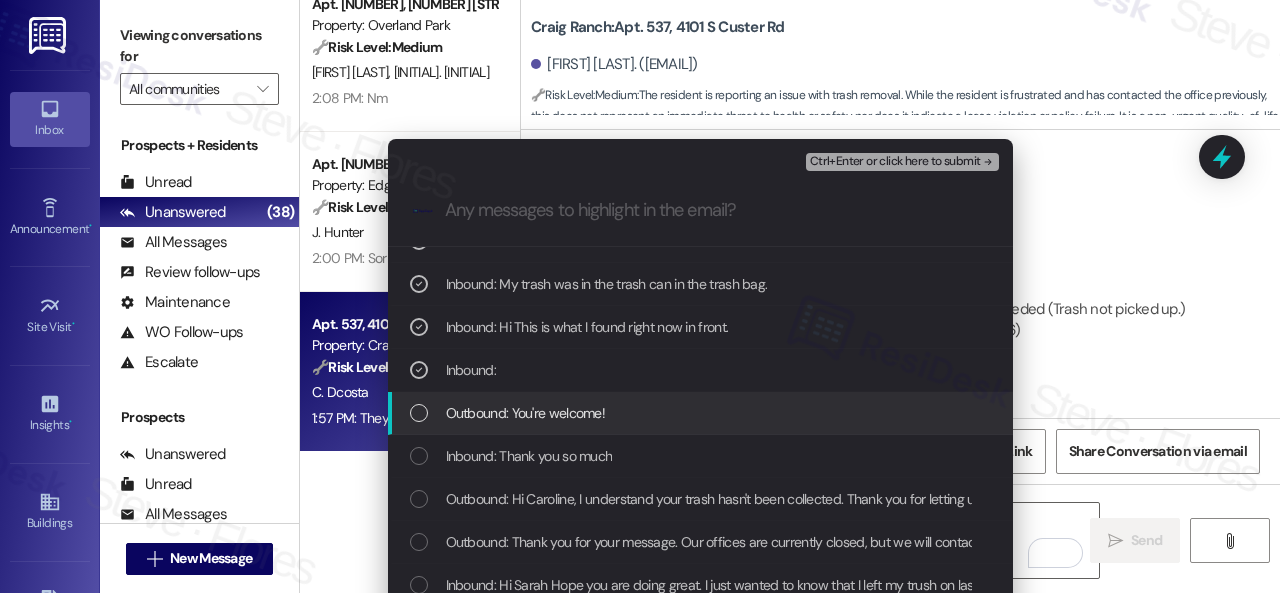 scroll, scrollTop: 600, scrollLeft: 0, axis: vertical 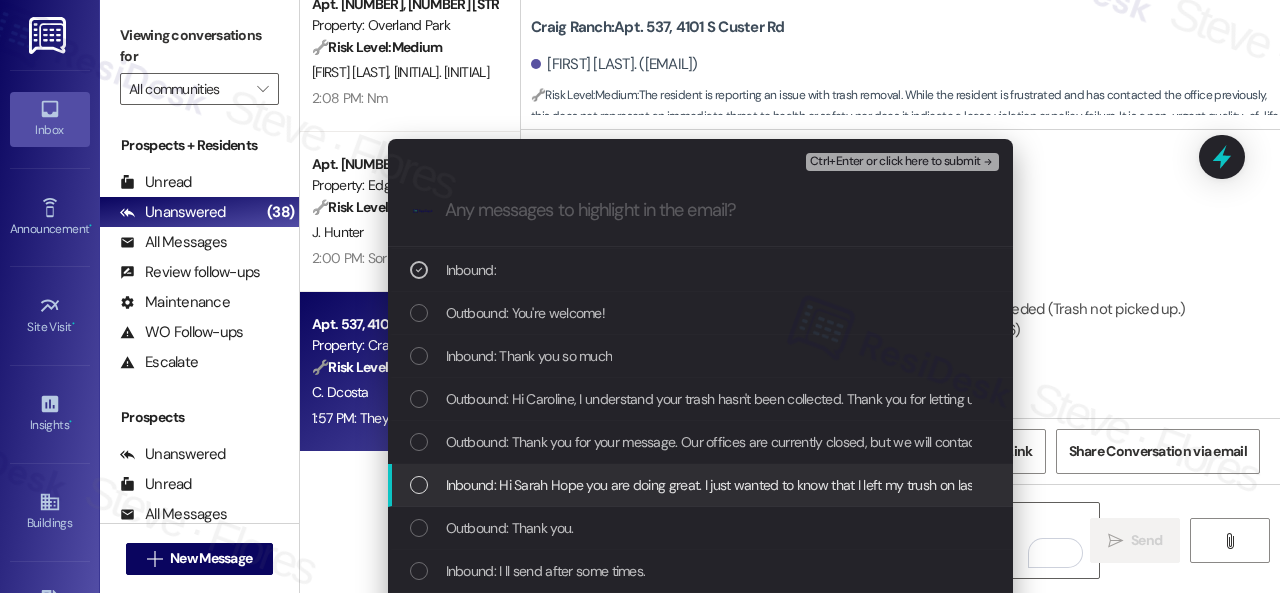 click on "Inbound: Hi Sarah
Hope you are doing great. I just wanted to know that I left my  trush on last saturday, but it's still there. It's kept in a plastic bag with its mouth tied. The reason I'm saying cause it's here for a week.
Thanks" at bounding box center (1076, 485) 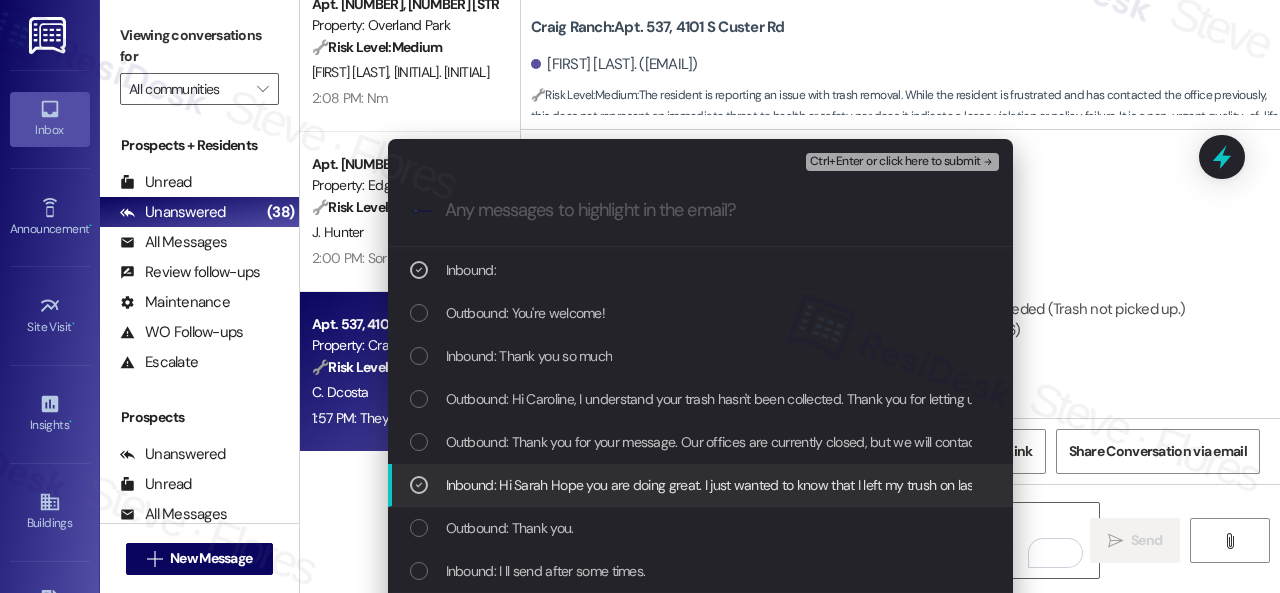 scroll, scrollTop: 700, scrollLeft: 0, axis: vertical 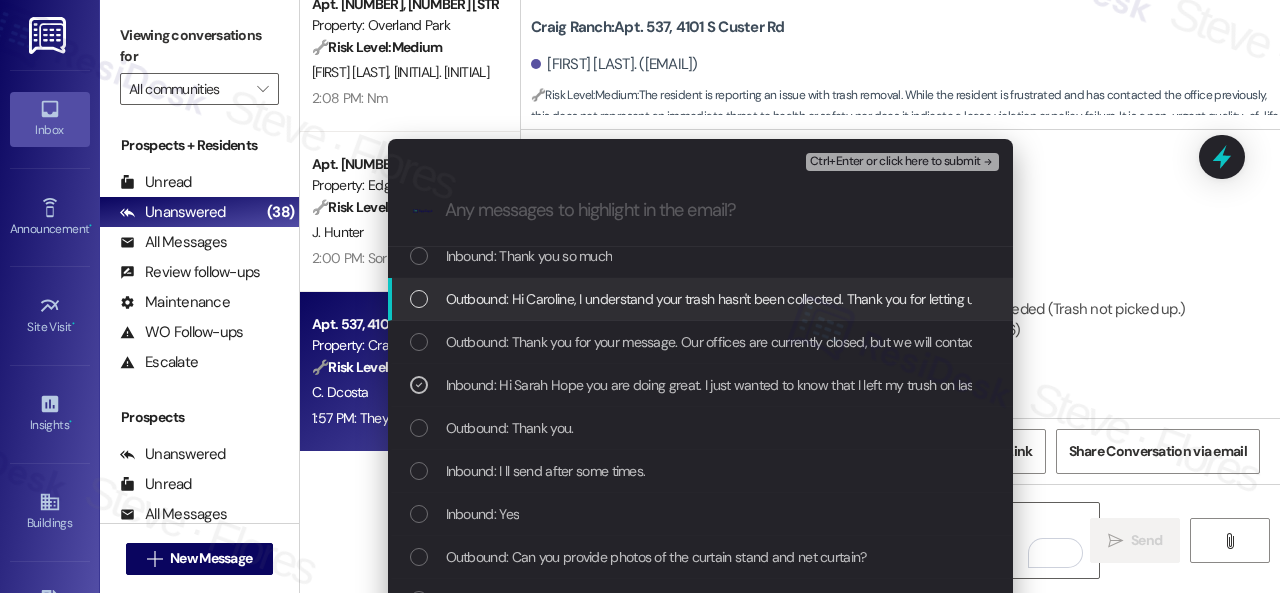 click on "Ctrl+Enter or click here to submit" at bounding box center [895, 162] 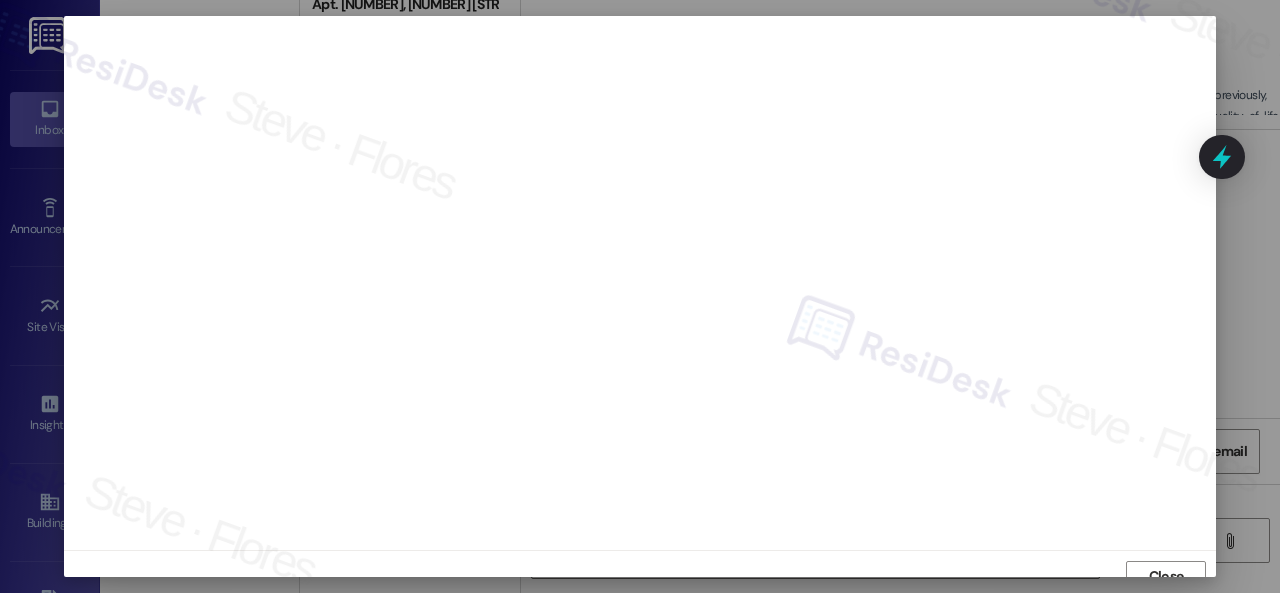 scroll, scrollTop: 15, scrollLeft: 0, axis: vertical 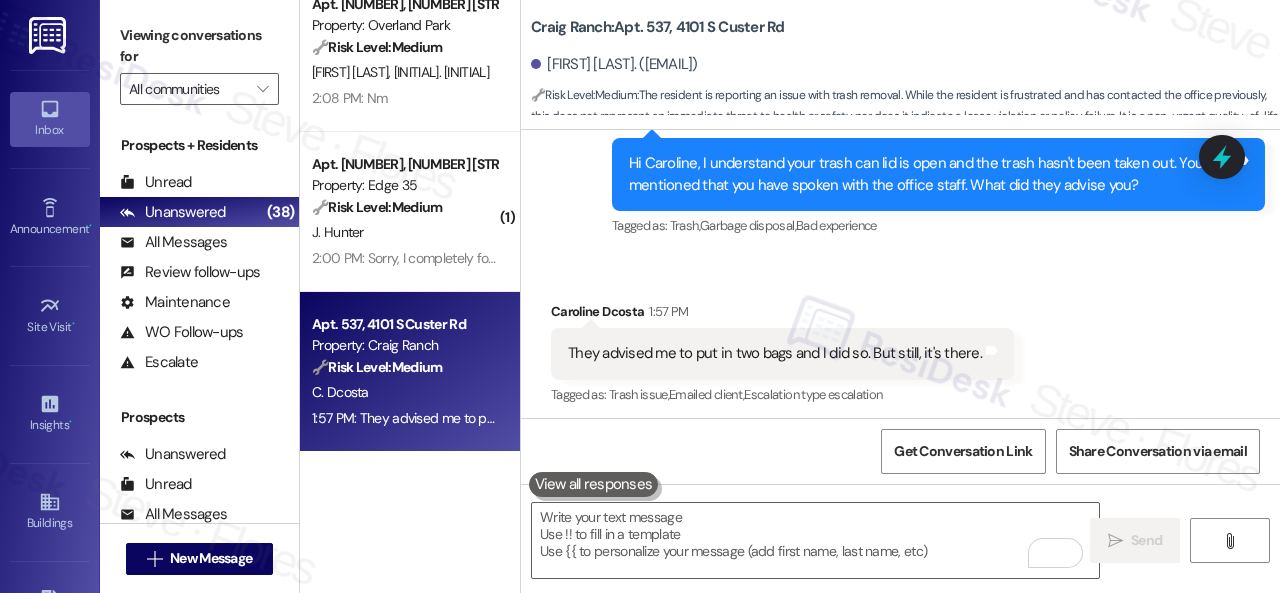 click on "Received via SMS Caroline Dcosta 1:57 PM They advised me to put in two bags and I did so. But still, it's there.  Tags and notes Tagged as:   Trash issue ,  Click to highlight conversations about Trash issue Emailed client ,  Click to highlight conversations about Emailed client Escalation type escalation Click to highlight conversations about Escalation type escalation" at bounding box center (900, 340) 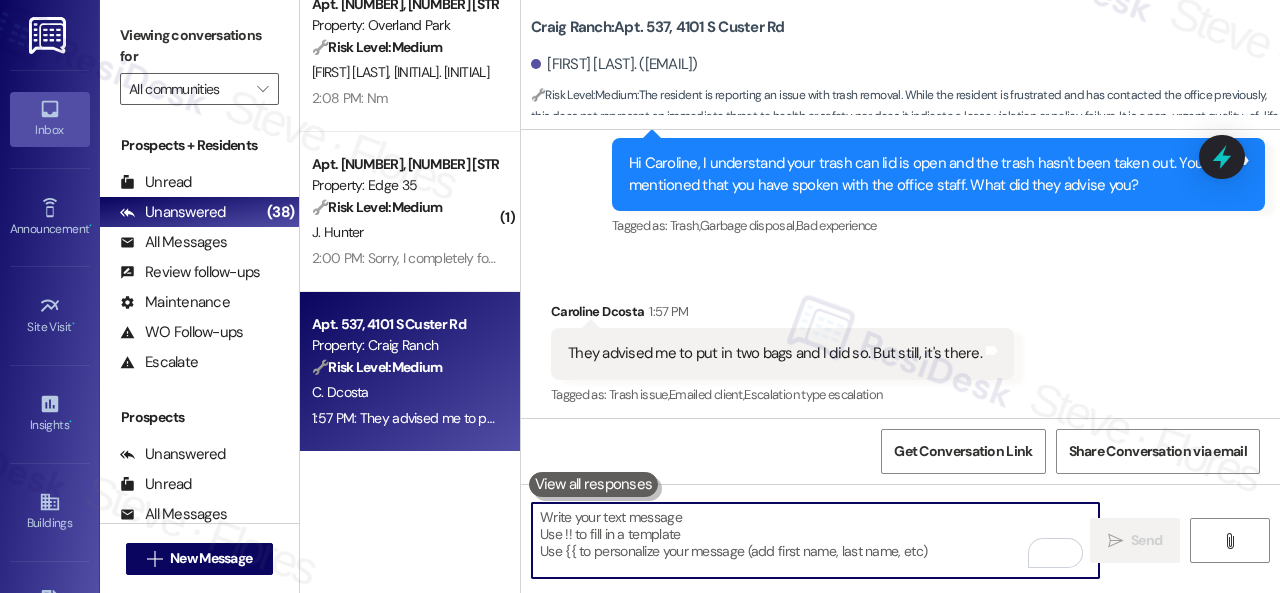 click at bounding box center [815, 540] 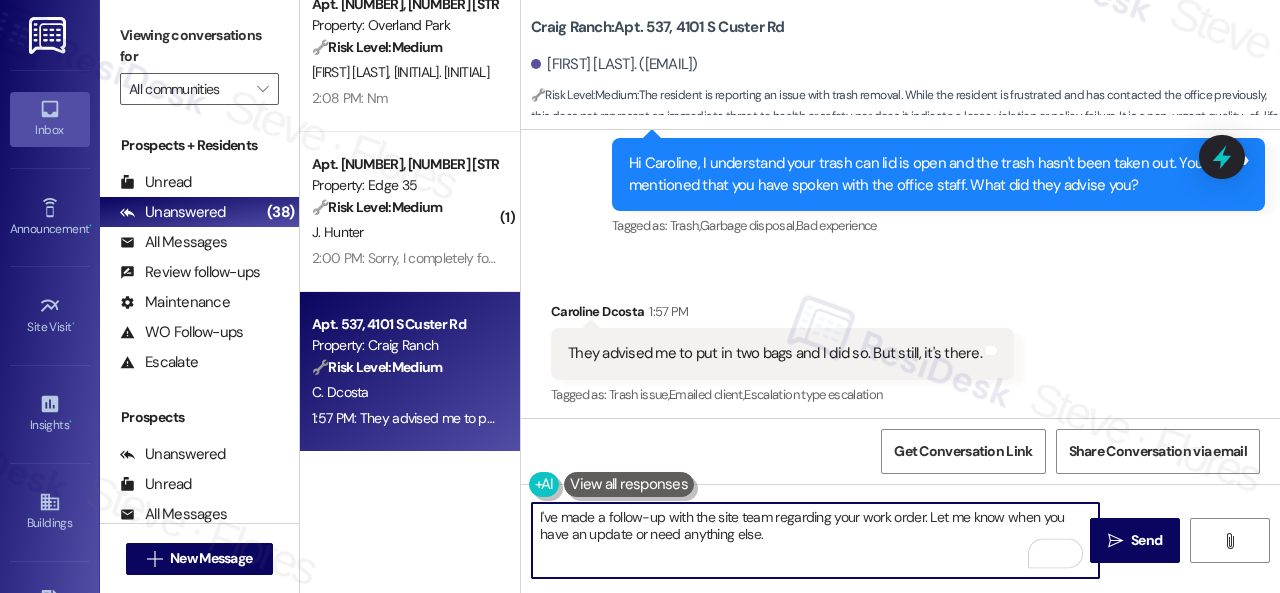 click on "I've made a follow-up with the site team regarding your work order. Let me know when you have an update or need anything else." at bounding box center [815, 540] 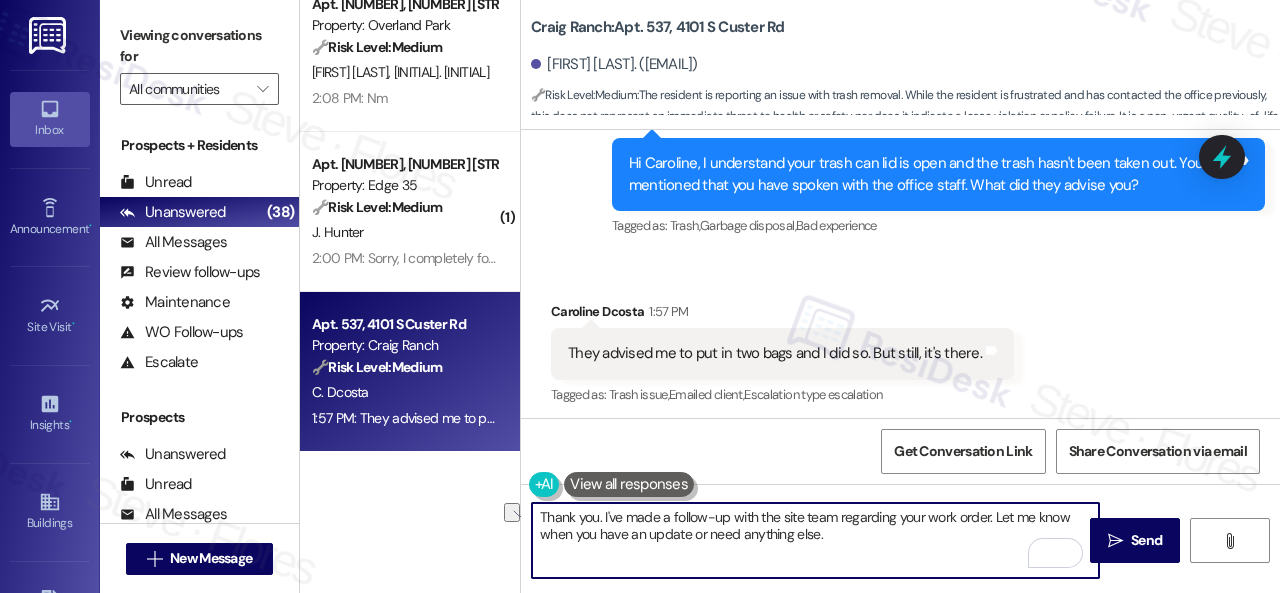 drag, startPoint x: 833, startPoint y: 521, endPoint x: 985, endPoint y: 514, distance: 152.1611 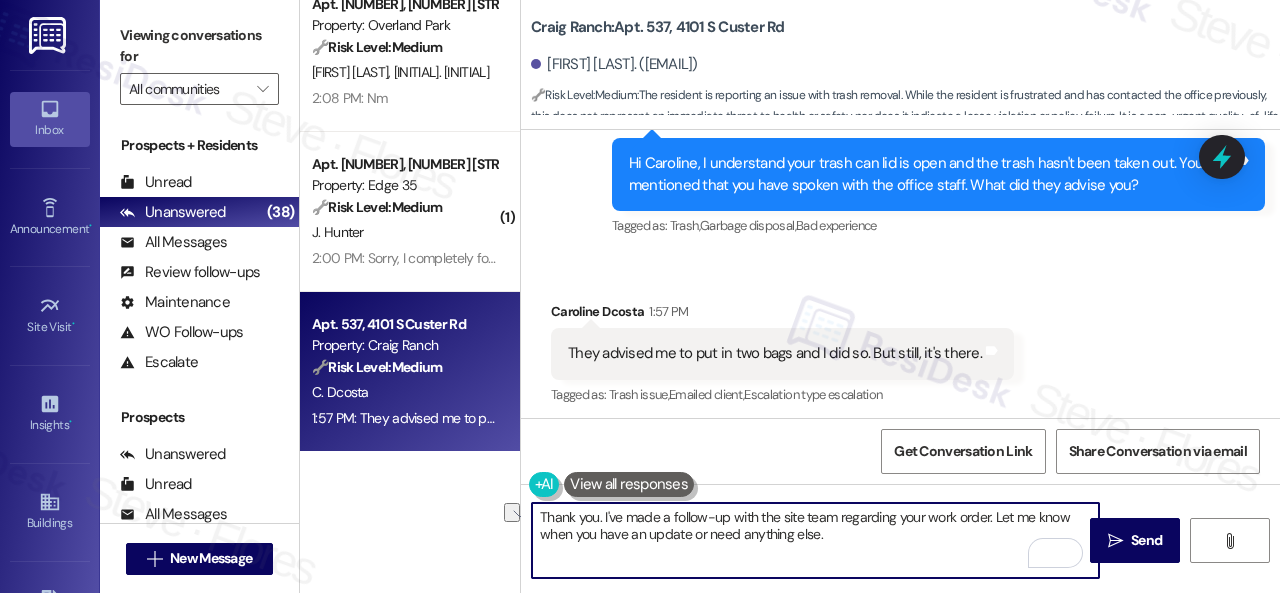 click on "Thank you. I've made a follow-up with the site team regarding your work order. Let me know when you have an update or need anything else." at bounding box center [815, 540] 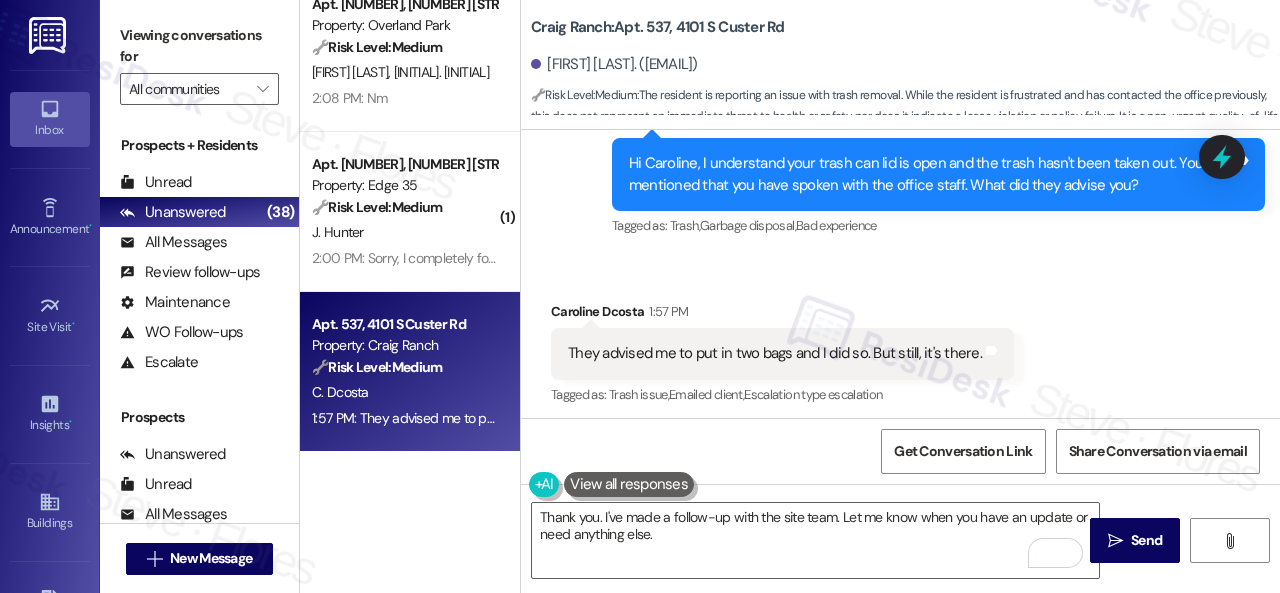 drag, startPoint x: 1134, startPoint y: 535, endPoint x: 1130, endPoint y: 507, distance: 28.284271 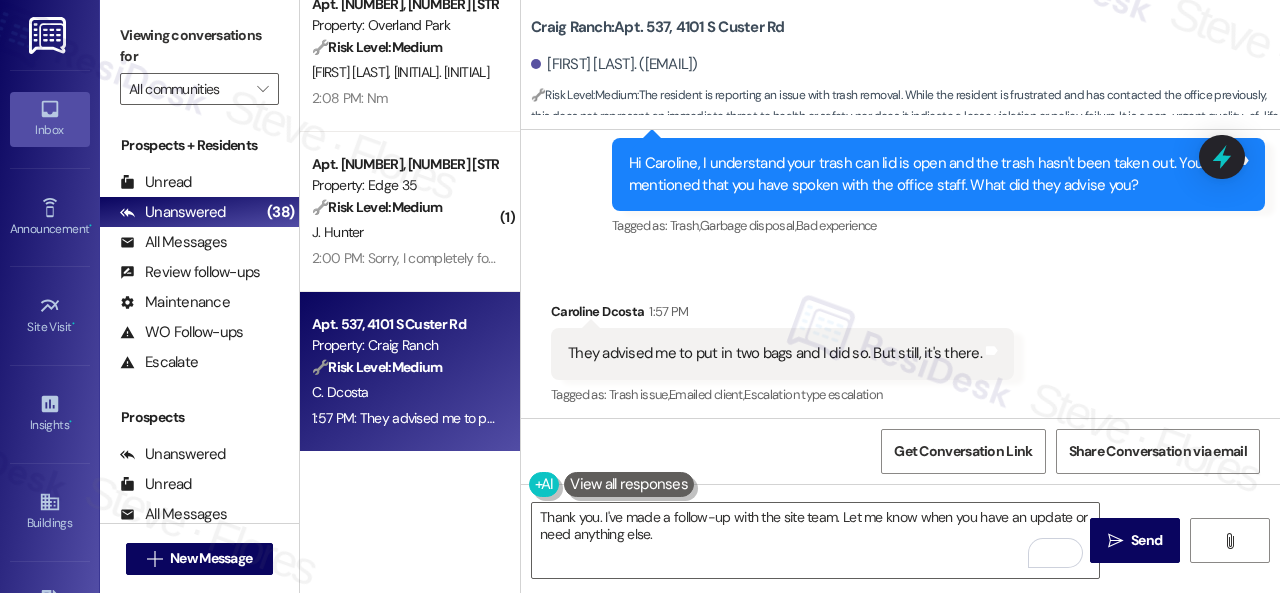 click on "Send" at bounding box center [1146, 540] 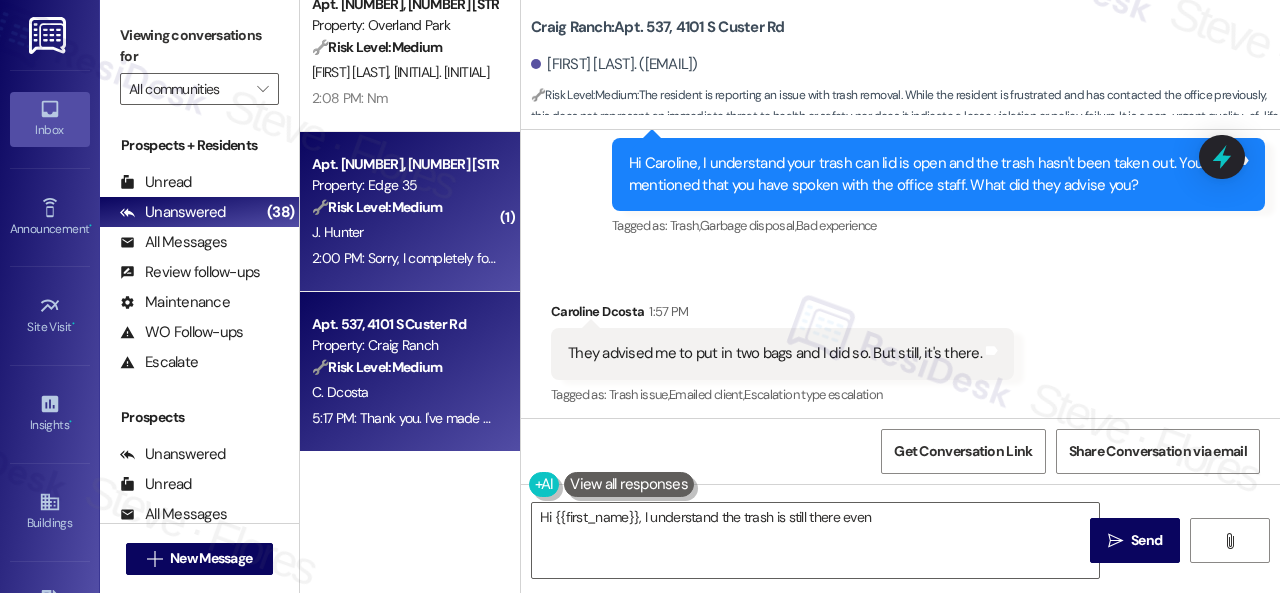 type on "Hi {{first_name}}, I understand the trash is still there even after" 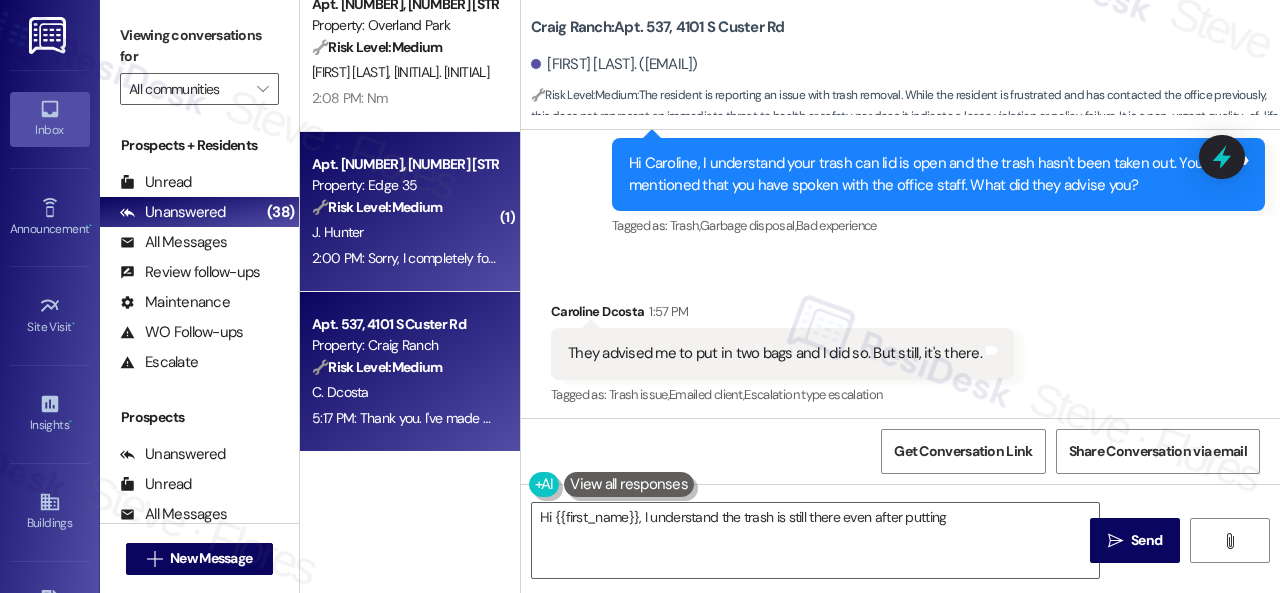 click on "J. Hunter" at bounding box center (404, 232) 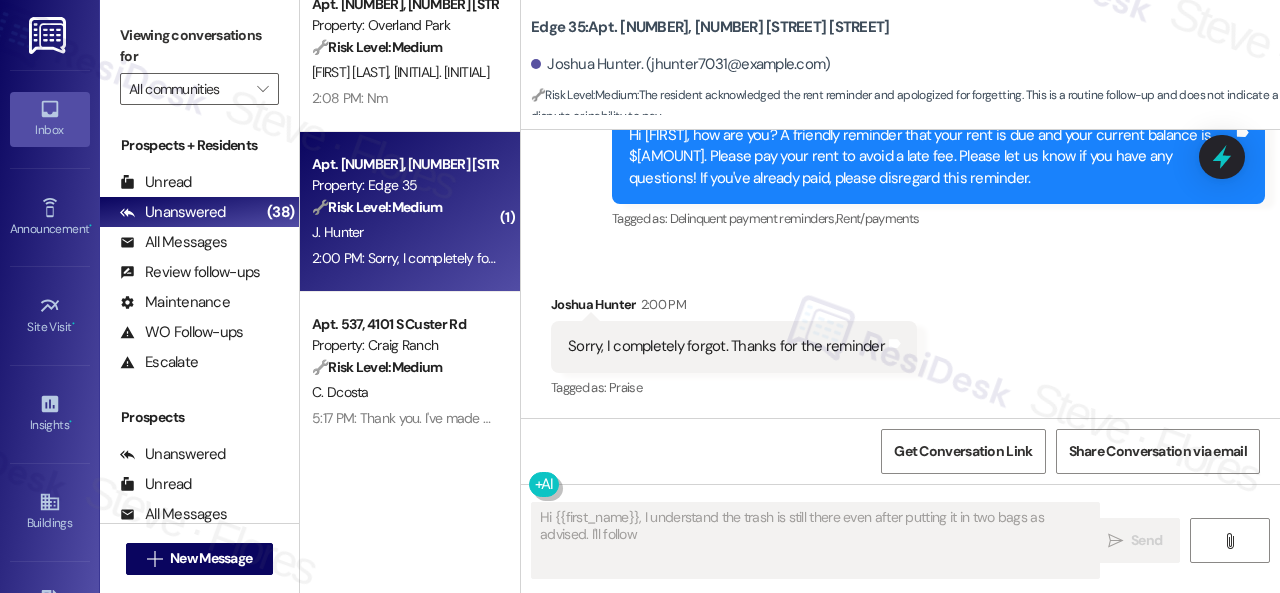 scroll, scrollTop: 2425, scrollLeft: 0, axis: vertical 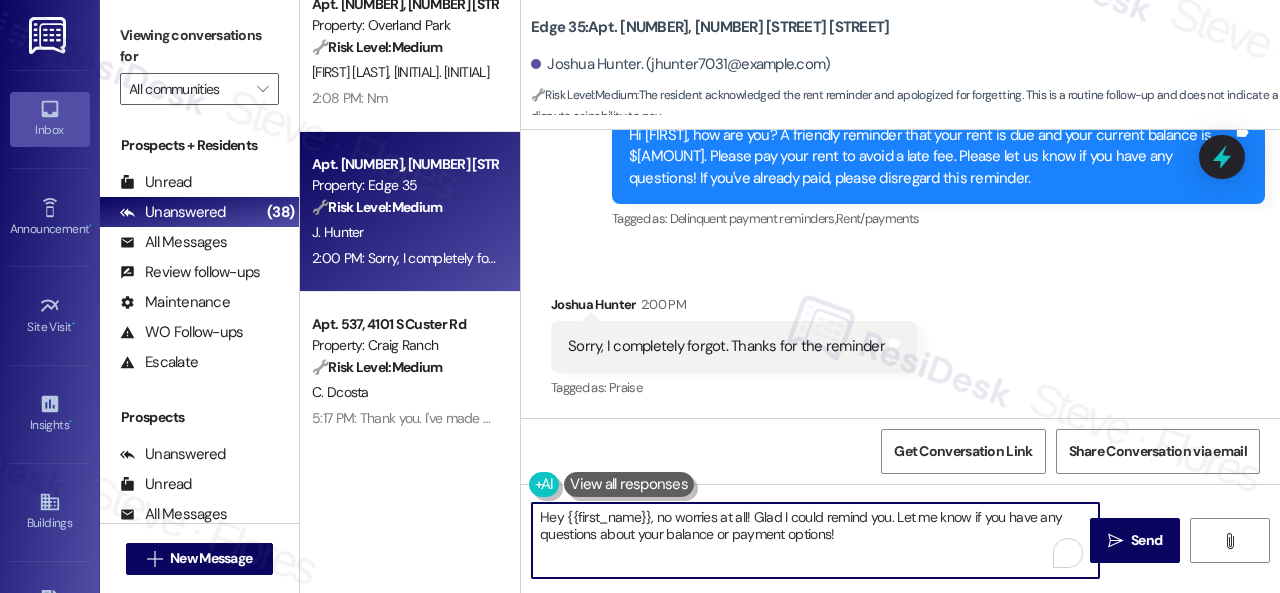drag, startPoint x: 660, startPoint y: 516, endPoint x: 468, endPoint y: 498, distance: 192.8419 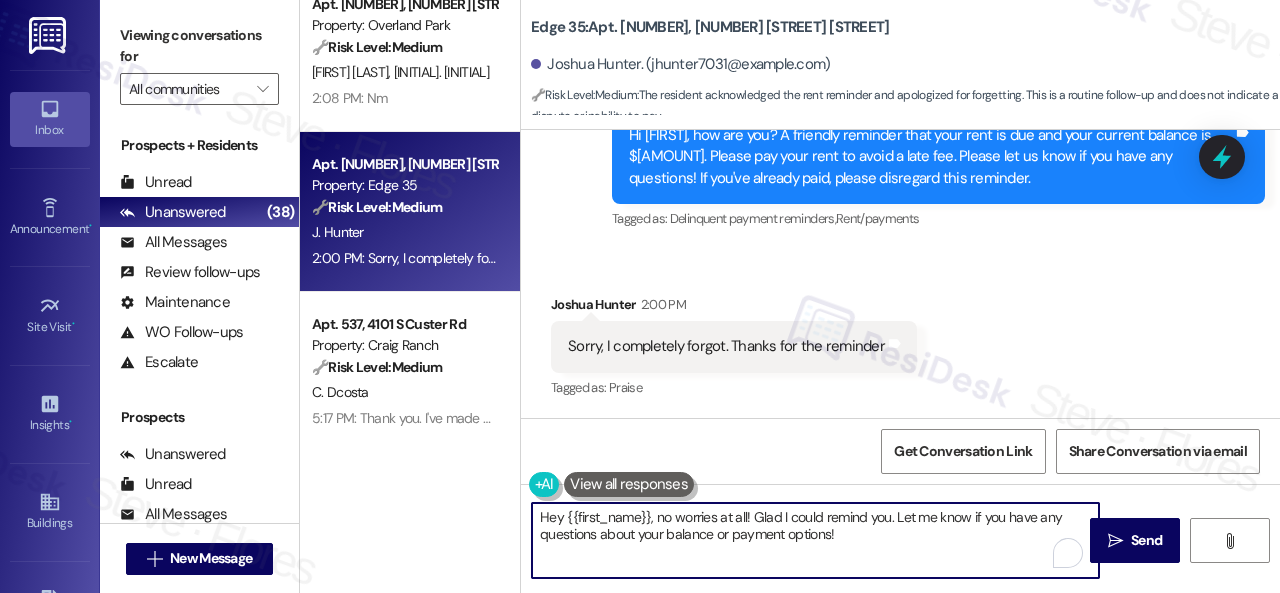 click on "( 1 ) Apt. 05W02, 9 Candlelight Dr Property: The Candles 🔧  Risk Level:  Medium Resident indicates they submitted payment earlier in the day and received confirmation. This is a routine payment update and confirmation, with no indication of a dispute or problem. J. Jones 2:16 PM: Hi Sarah! I submitted the payment earlier this morning. I received the payment confirmation email but please let me know if there are any issues. 2:16 PM: Hi Sarah! I submitted the payment earlier this morning. I received the payment confirmation email but please let me know if there are any issues. Apt. 5152, 4800 Skyline Dr Property: The Boulevard 🔧  Risk Level:  Medium The resident confirmed the fridge issue was resolved and cancelled a subsequent, unrelated maintenance request. This indicates satisfactory resolution and efficient communication. E. Verhoff 2:12 PM: Also, I put in a request About my showerhead, I already got that resolved myself so you guys don't need to come out anymore! Apt. 213, 201 Courtright East Road" at bounding box center [790, 296] 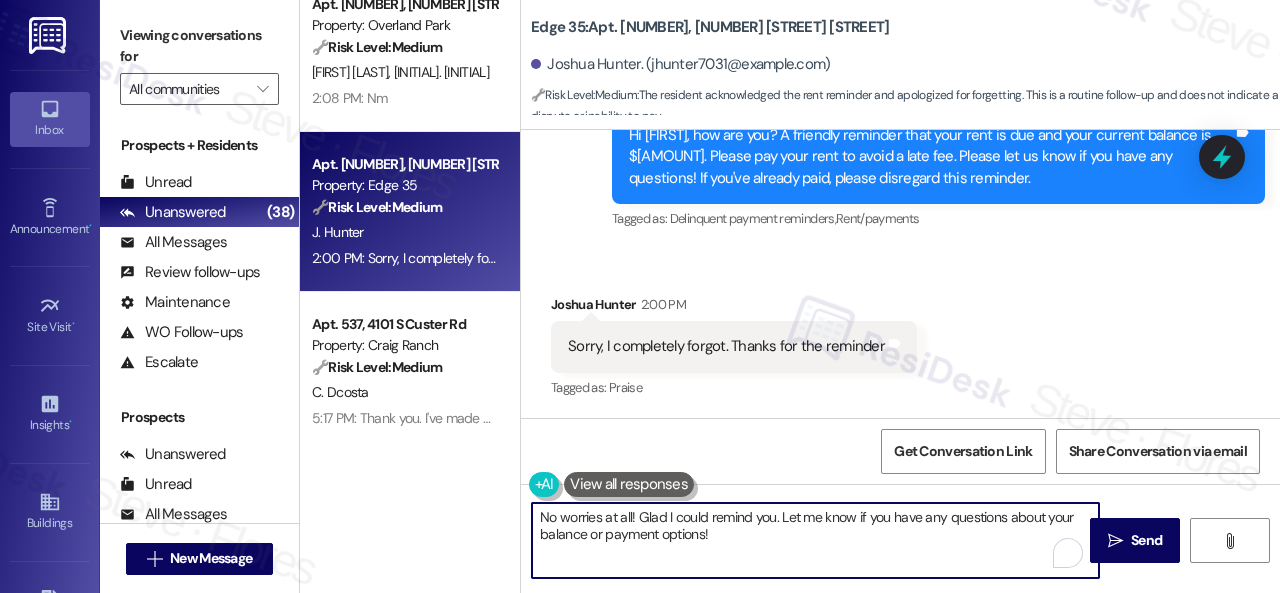 drag, startPoint x: 779, startPoint y: 514, endPoint x: 793, endPoint y: 547, distance: 35.846897 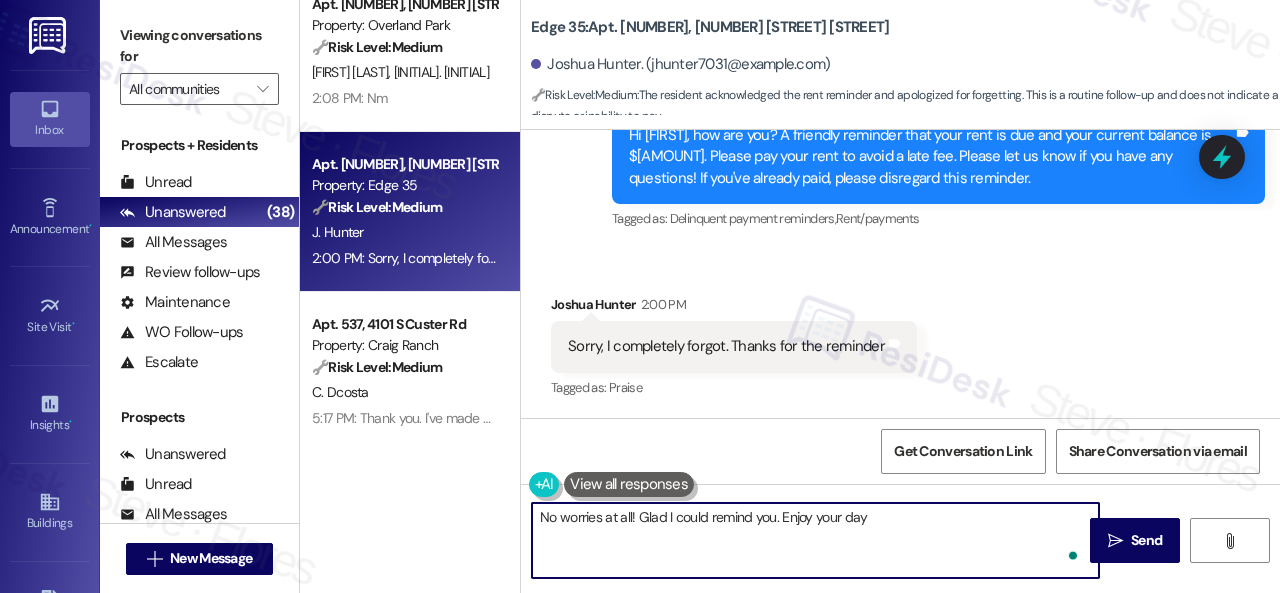 type on "No worries at all! Glad I could remind you. Enjoy your day!" 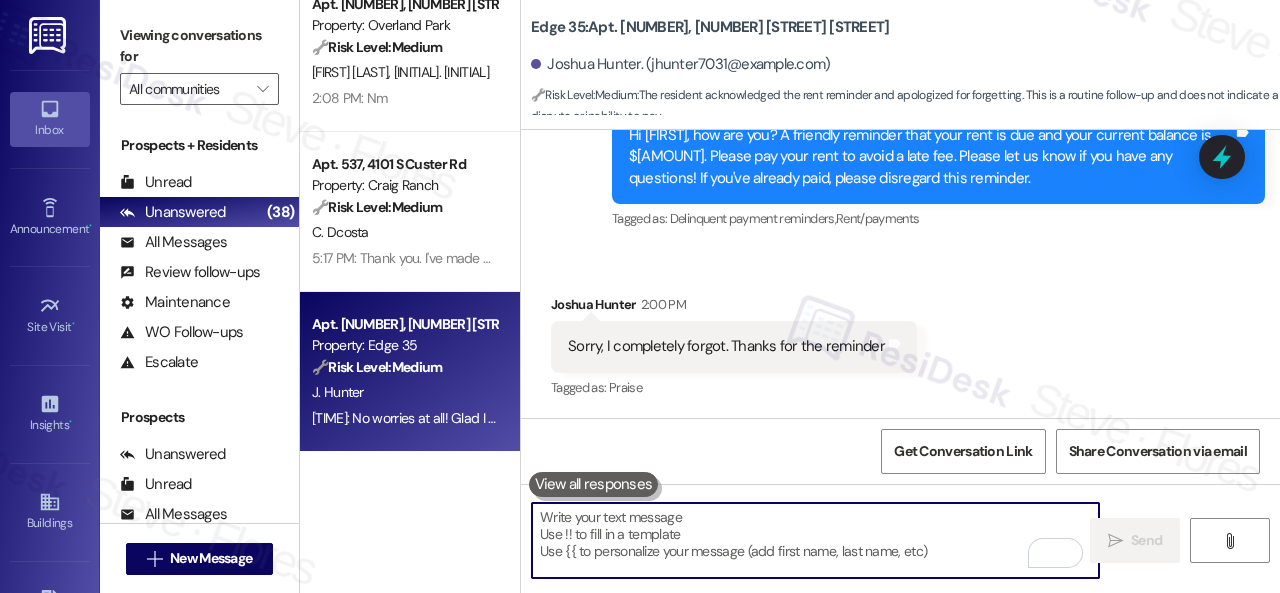 scroll, scrollTop: 5528, scrollLeft: 0, axis: vertical 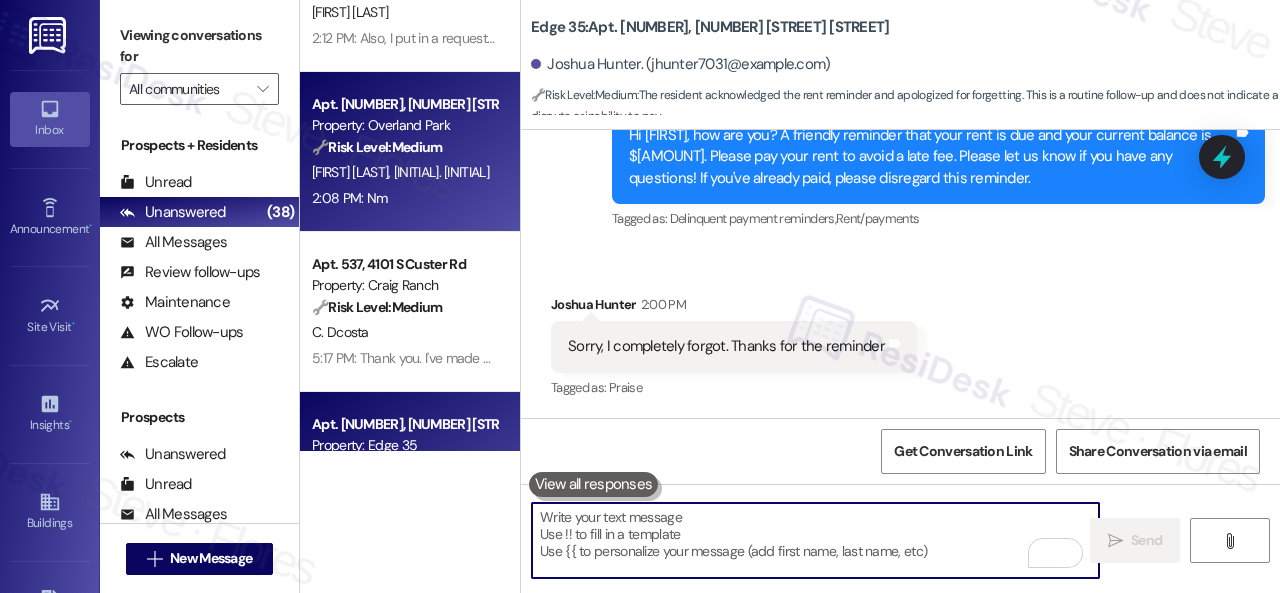 type 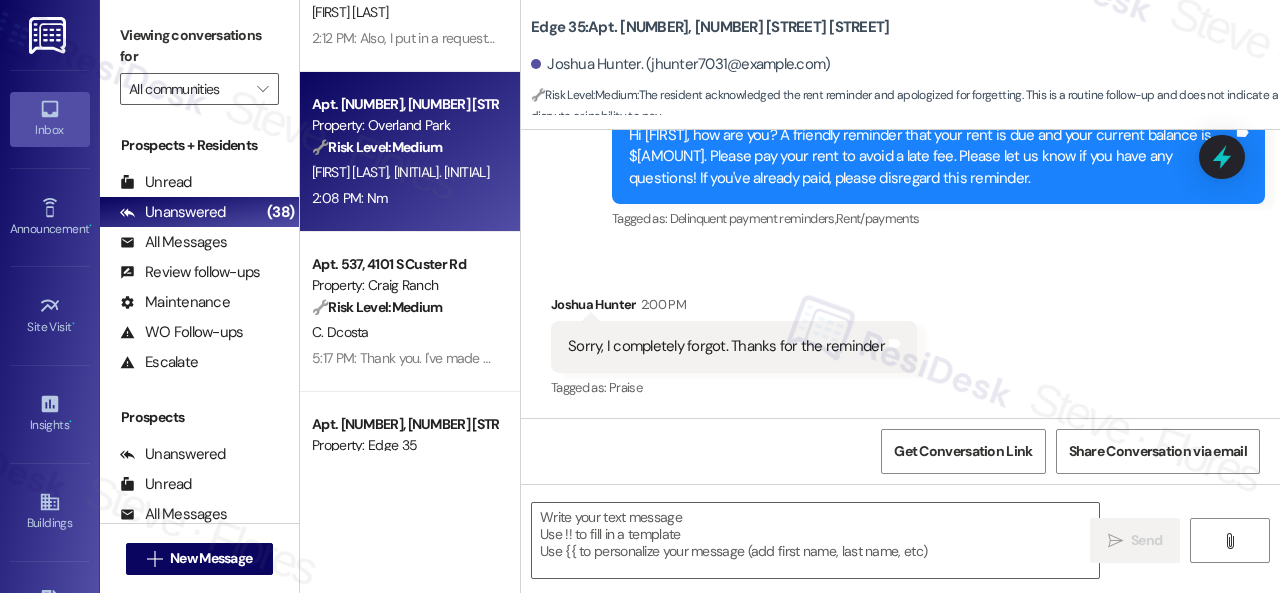 type on "Fetching suggested responses. Please feel free to read through the conversation in the meantime." 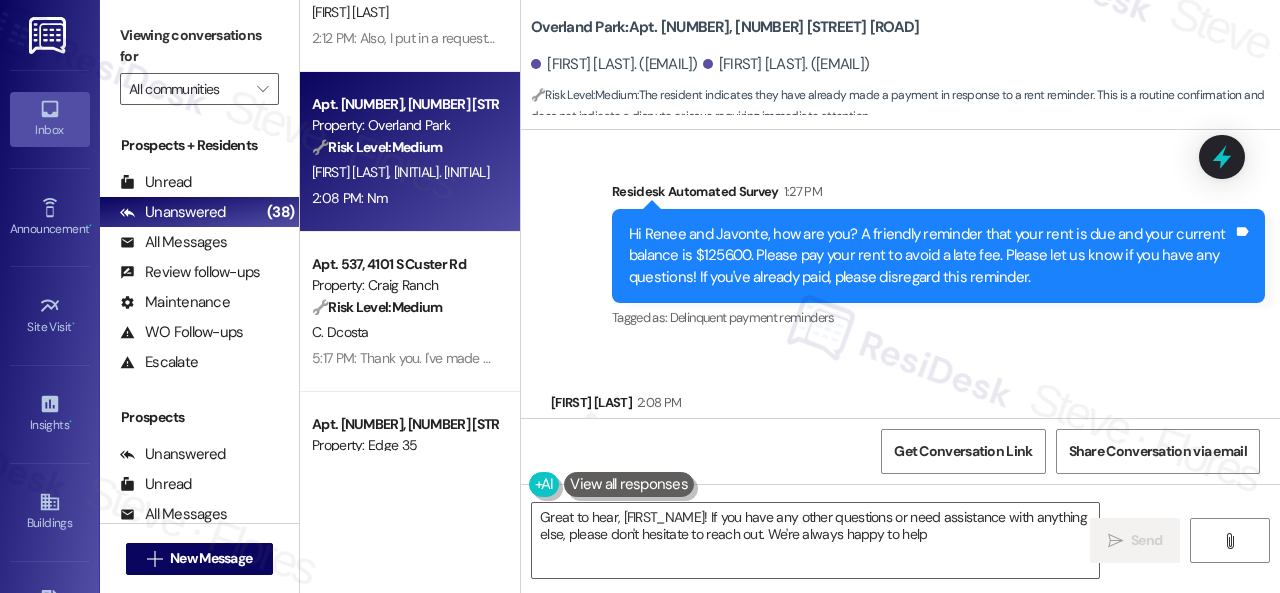 scroll, scrollTop: 3326, scrollLeft: 0, axis: vertical 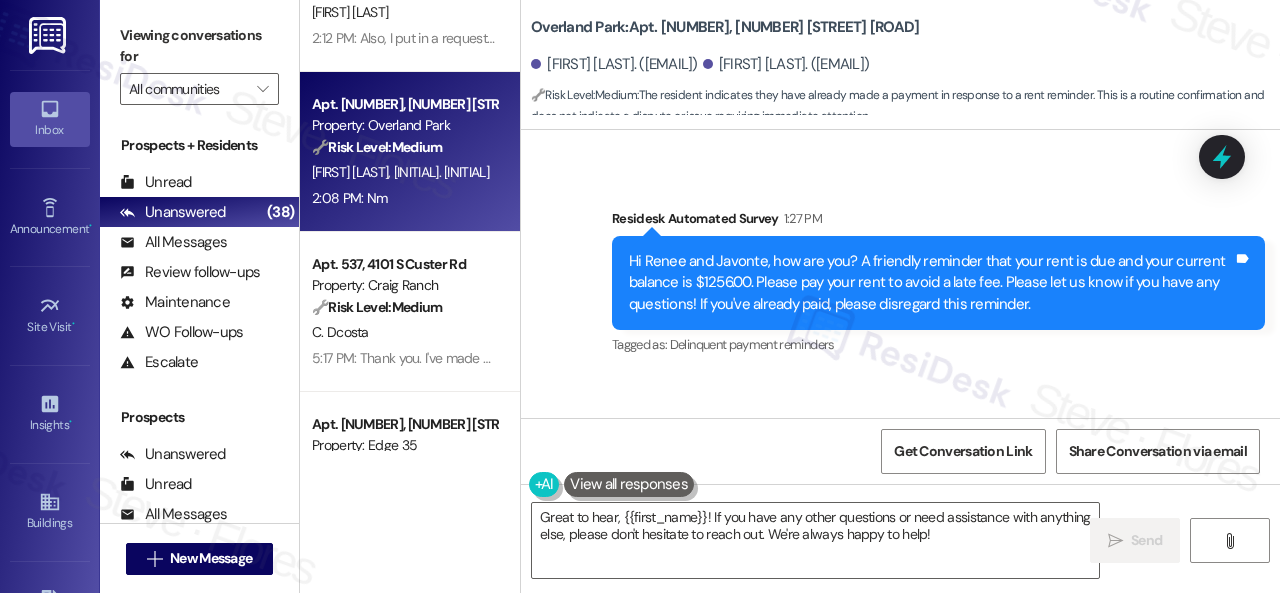 drag, startPoint x: 622, startPoint y: 314, endPoint x: 638, endPoint y: 344, distance: 34 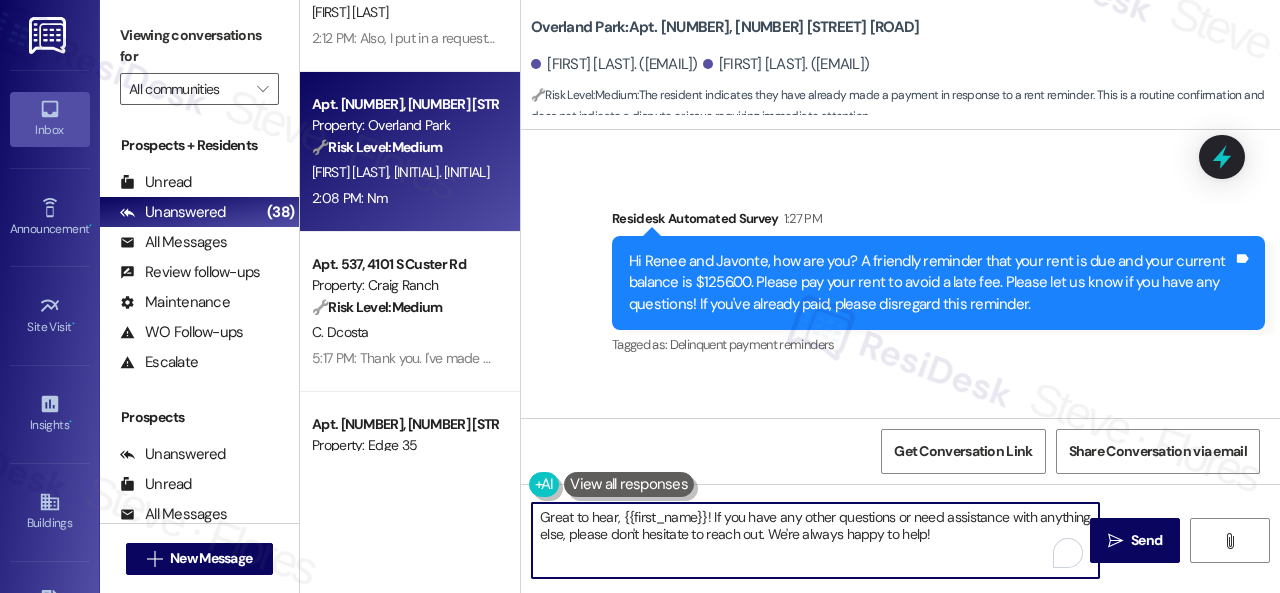drag, startPoint x: 714, startPoint y: 511, endPoint x: 446, endPoint y: 504, distance: 268.0914 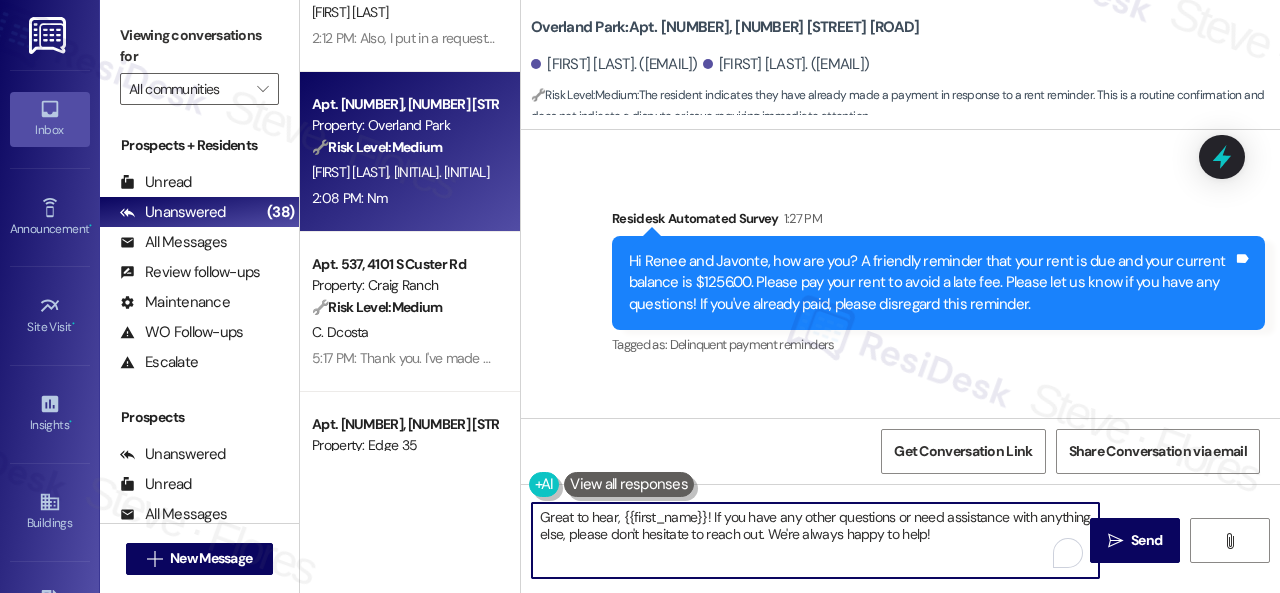 click on "( 1 ) Apt. CS~2553, 2600 Cityview Drive Property: City View 🔧  Risk Level:  Medium The resident confirms payment after a rent reminder. Although there was a prior issue with the office's system, it was resolved during a visit. The resident expresses appreciation for the notice, indicating the situation is under control and no further action is needed. M. Focht 2:27 PM: Thank you. I paid it today. The office had it incorrect, and they finally got it to correct at lunch when I went in to go over it with them. Was their system duplicating total after my transfer. Apprec the notice. 2:27 PM: Thank you. I paid it today. The office had it incorrect, and they finally got it to correct at lunch when I went in to go over it with them. Was their system duplicating total after my transfer. Apprec the notice. ( 1 ) Apt. 05W02, 9 Candlelight Dr Property: The Candles 🔧  Risk Level:  Medium J. Jones Apt. 5152, 4800 Skyline Dr Property: The Boulevard 🔧  Risk Level:  Medium E. Verhoff Property: Overland Park 🔧" at bounding box center [790, 296] 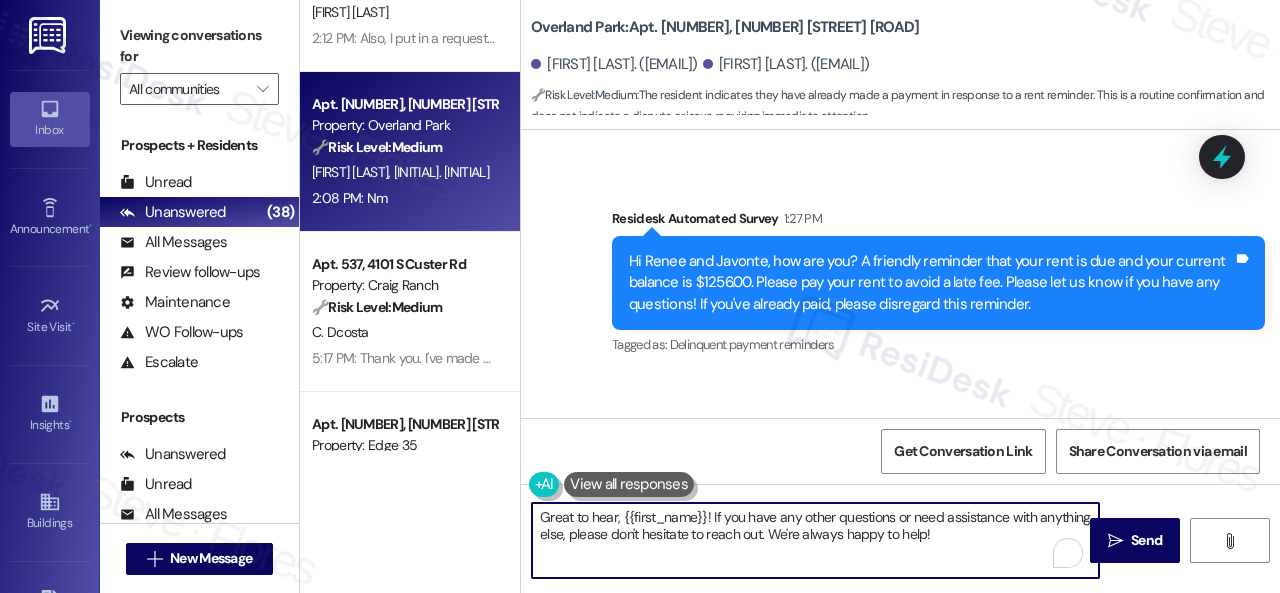 paste on "Thanks for letting us know! I'm happy to hear you've already taken care of the rent. Enjoy your day" 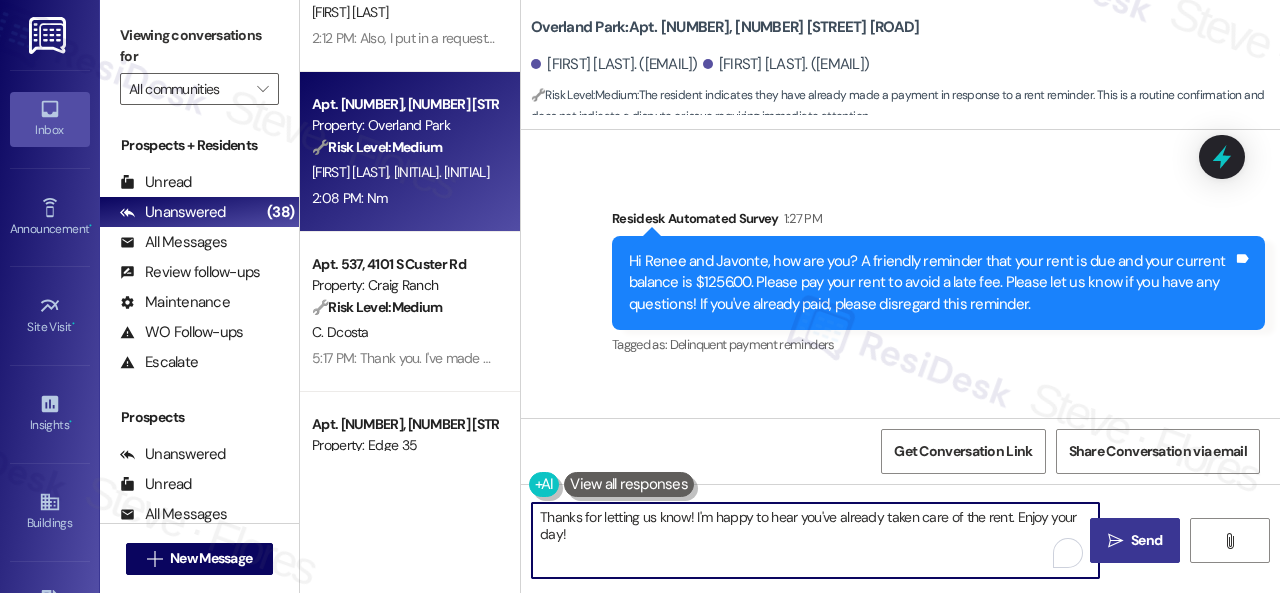 type on "Thanks for letting us know! I'm happy to hear you've already taken care of the rent. Enjoy your day!" 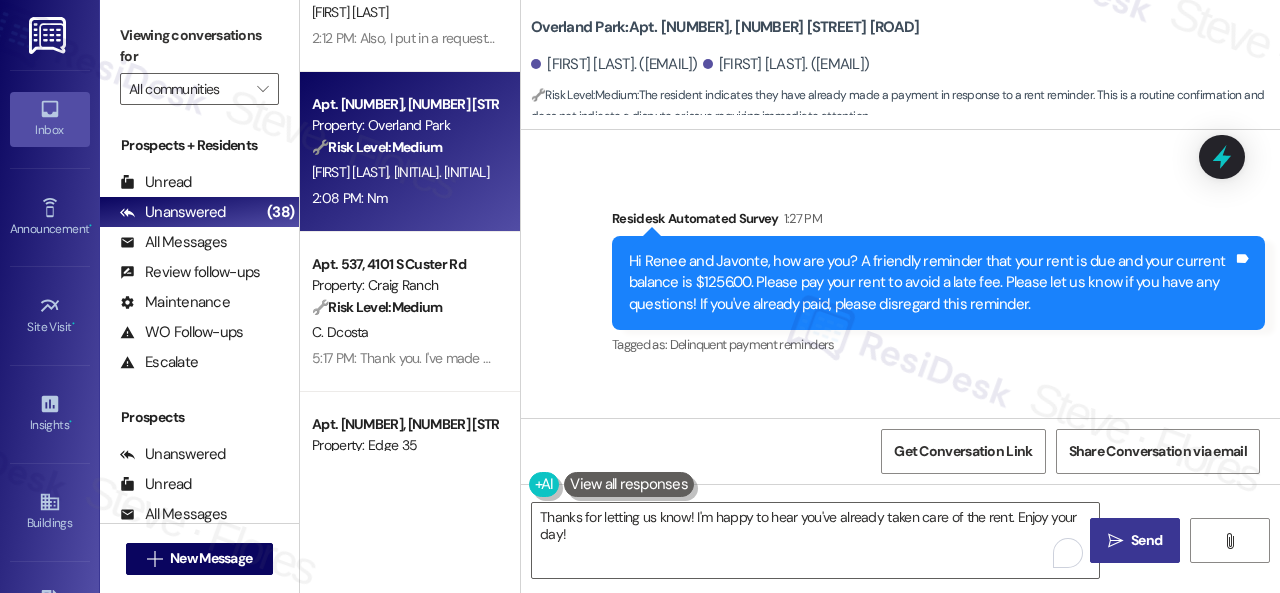 drag, startPoint x: 1136, startPoint y: 541, endPoint x: 1138, endPoint y: 531, distance: 10.198039 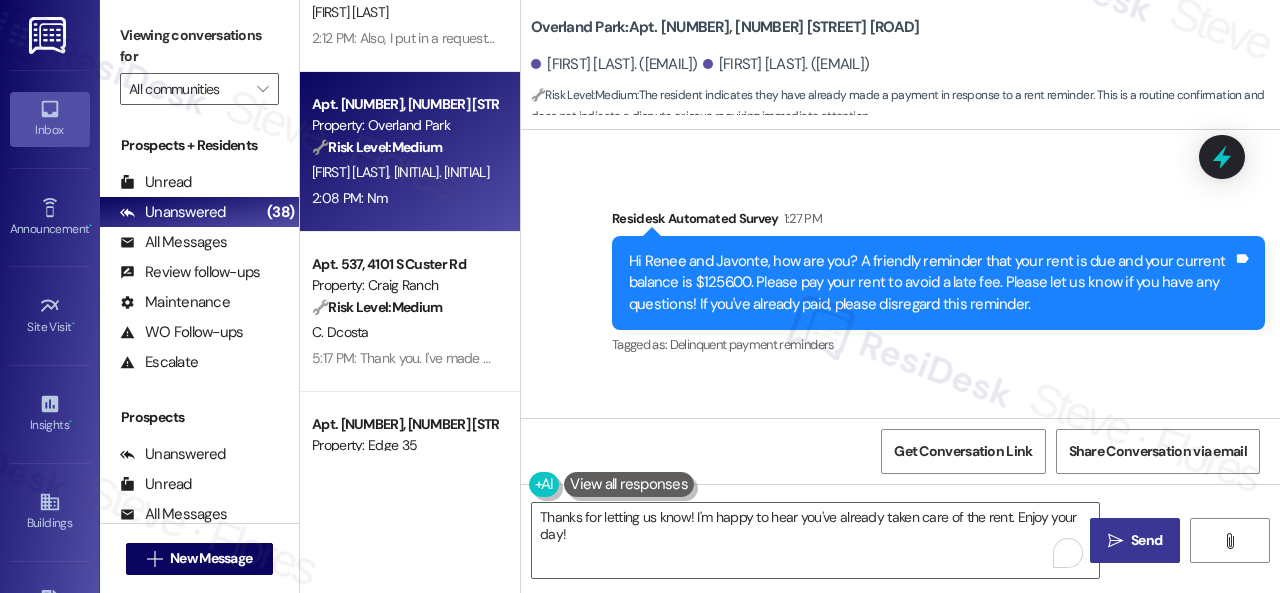 click on "Send" at bounding box center [1146, 540] 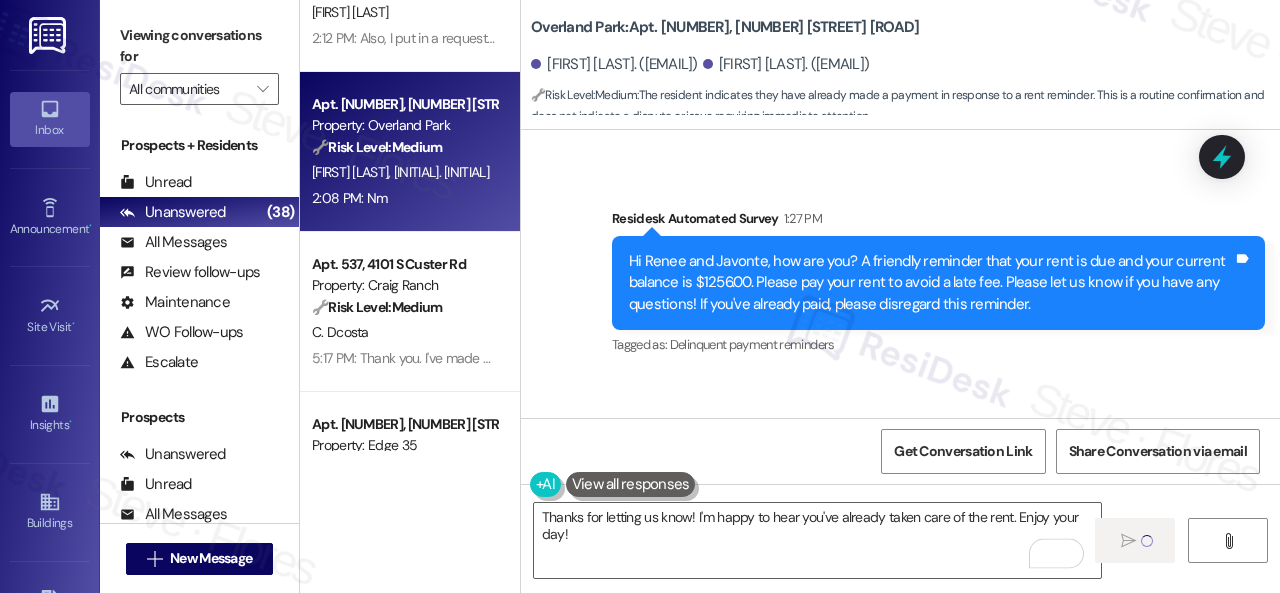 type 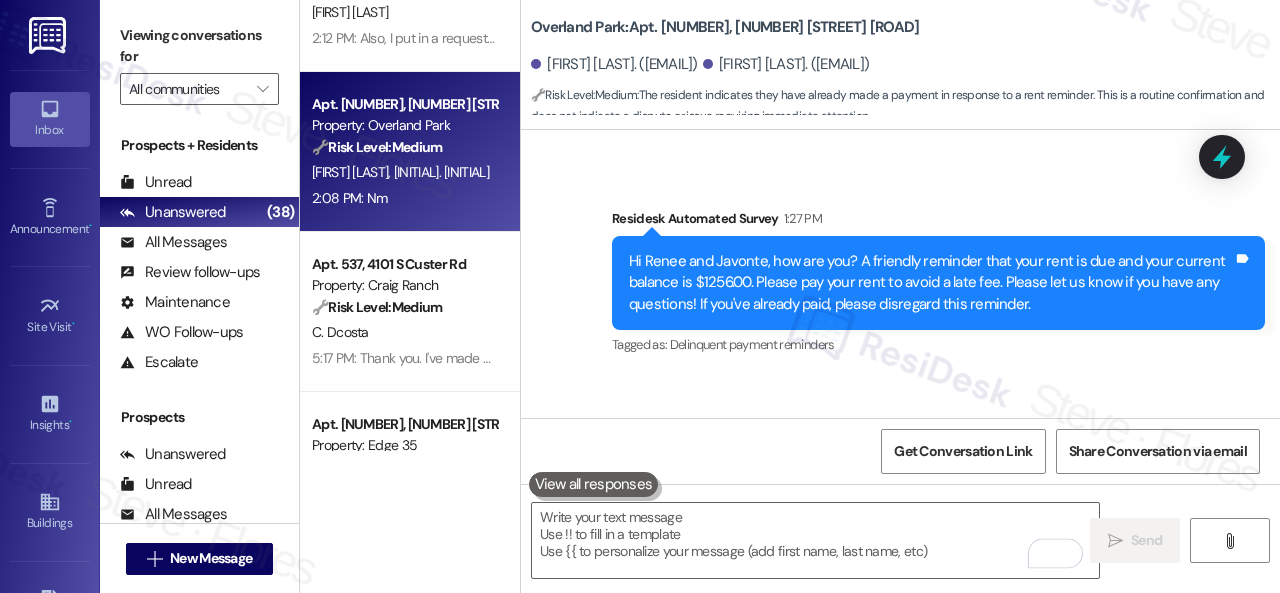 scroll, scrollTop: 3526, scrollLeft: 0, axis: vertical 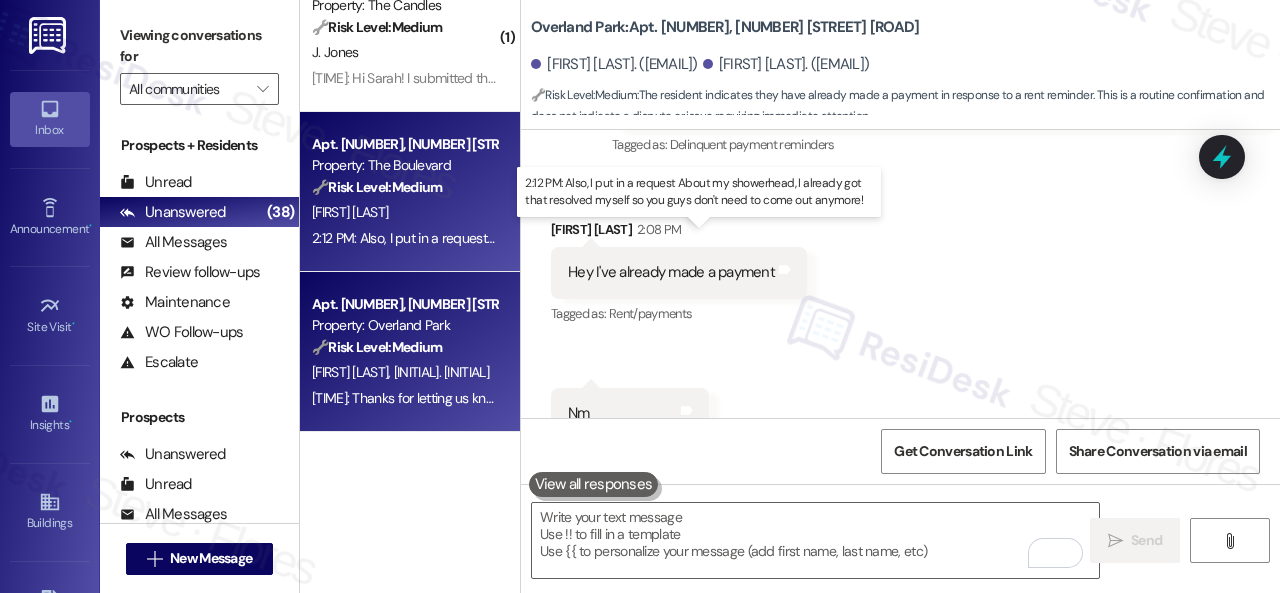 click on "2:12 PM: Also, I put in a request About my showerhead, I already got that resolved myself so you guys don't need to come out anymore! 2:12 PM: Also, I put in a request About my showerhead, I already got that resolved myself so you guys don't need to come out anymore!" at bounding box center (702, 238) 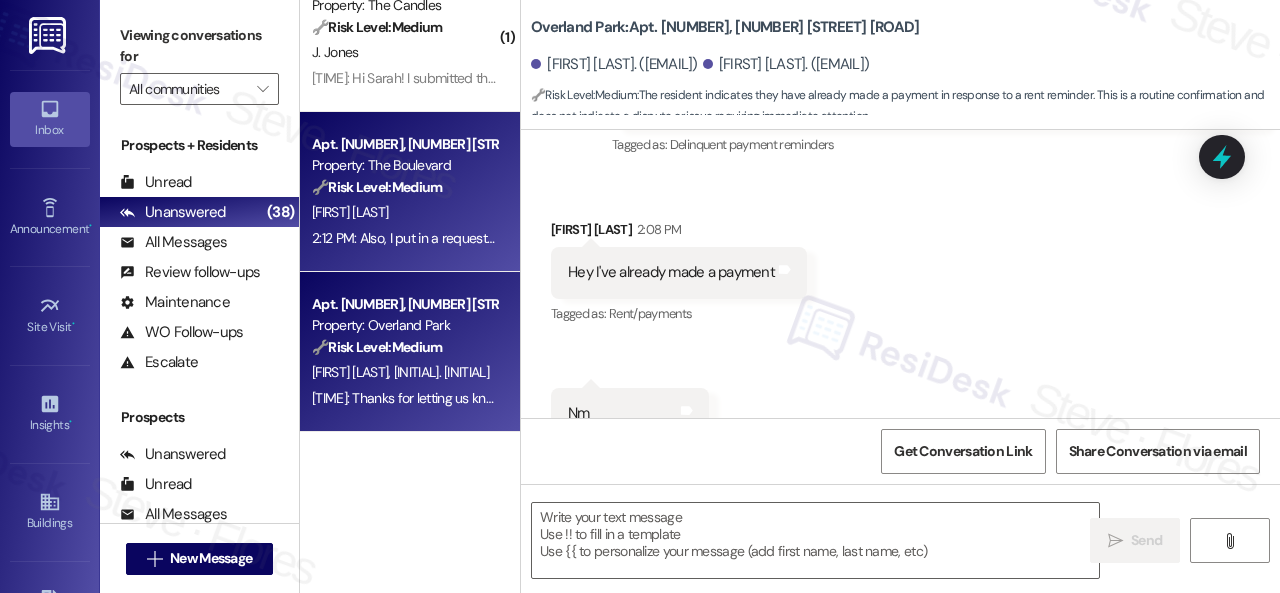 type on "Fetching suggested responses. Please feel free to read through the conversation in the meantime." 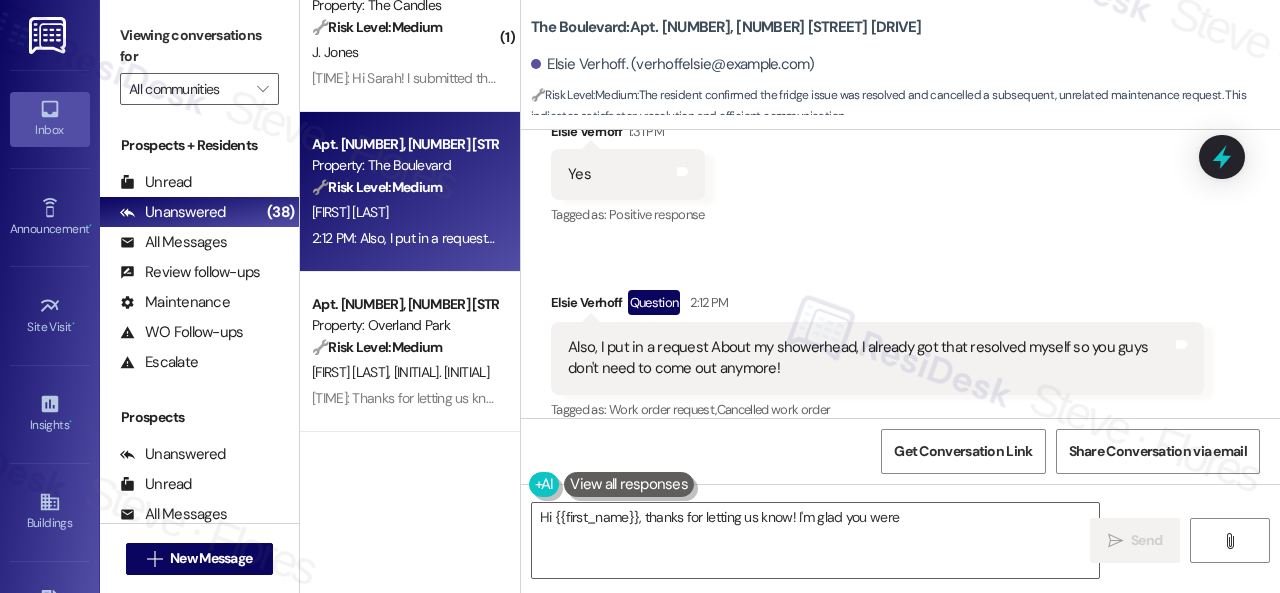 scroll, scrollTop: 3925, scrollLeft: 0, axis: vertical 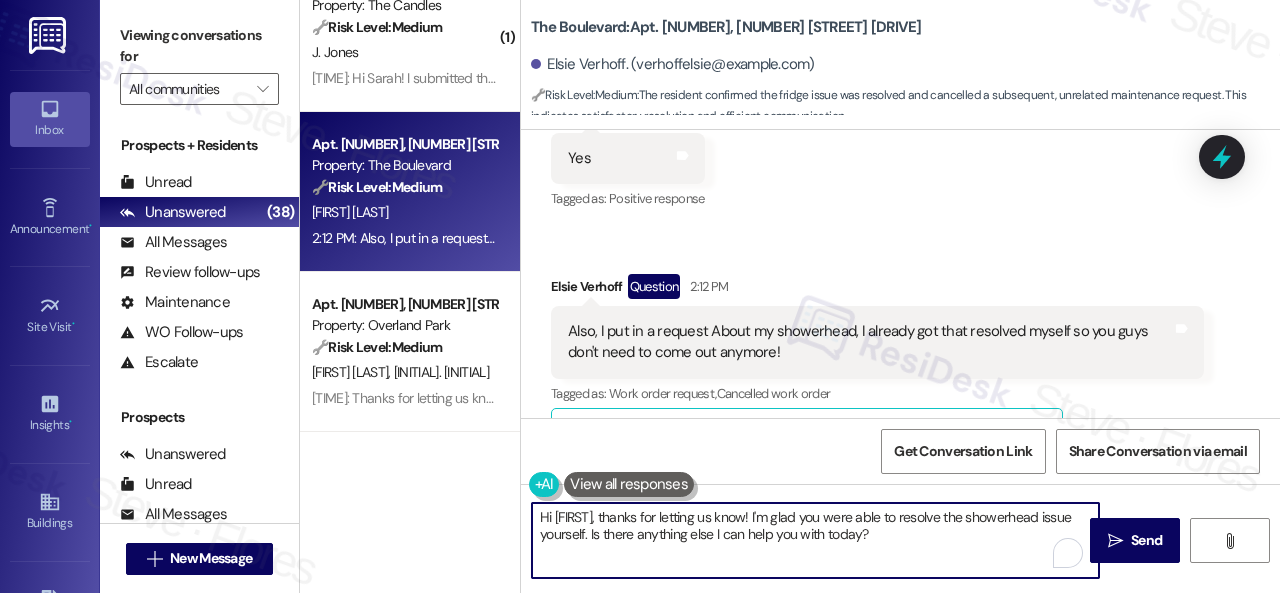 drag, startPoint x: 796, startPoint y: 512, endPoint x: 456, endPoint y: 517, distance: 340.03677 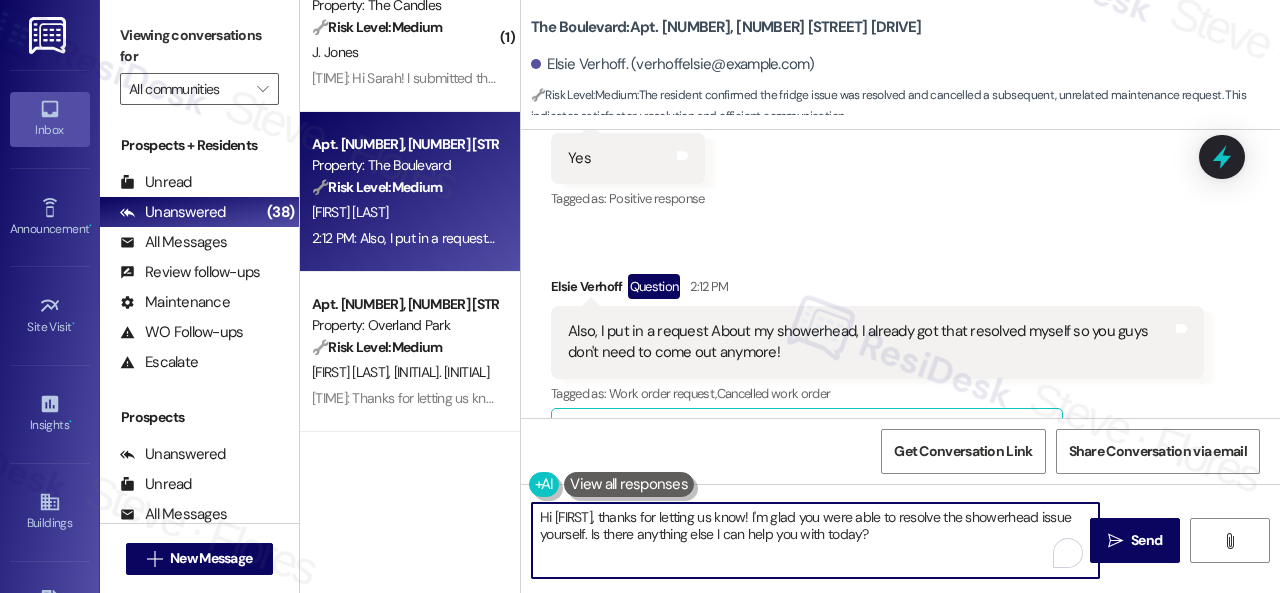 click on "( 2 ) Apt. 713, 201 Courtright East Road Property: Overland Park 🔧  Risk Level:  Medium The resident is confirming they set up autopay. This is a routine payment update and does not indicate any issues or disputes. C. Smialek 2:28 PM: Please let me know if it doesn't work! 2:28 PM: Please let me know if it doesn't work! ( 1 ) Apt. CS~2553, 2600 Cityview Drive Property: City View 🔧  Risk Level:  Medium The resident confirms payment after a rent reminder. Although there was a prior issue with the office's system, it was resolved during a visit. The resident expresses appreciation for the notice, indicating the situation is under control and no further action is needed. M. Focht 2:27 PM: Thank you. I paid it today. The office had it incorrect, and they finally got it to correct at lunch when I went in to go over it with them. Was their system duplicating total after my transfer. Apprec the notice. ( 1 ) Apt. 05W02, 9 Candlelight Dr Property: The Candles 🔧  Risk Level:  Medium J. Jones 🔧  Risk Level:" at bounding box center [790, 296] 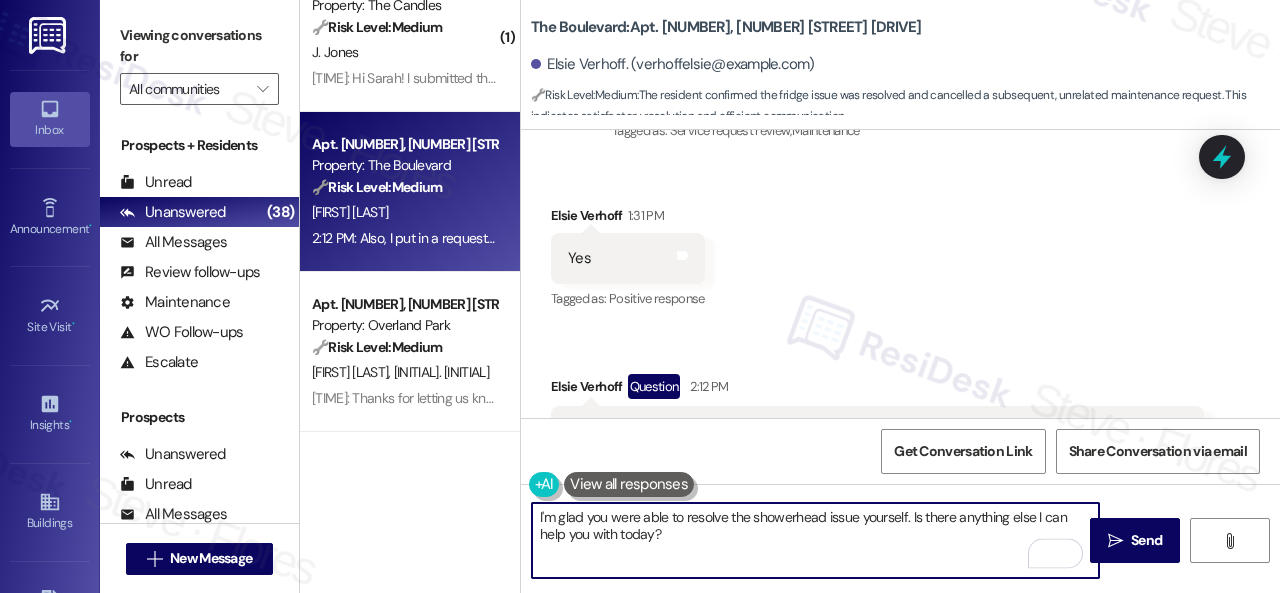 scroll, scrollTop: 3925, scrollLeft: 0, axis: vertical 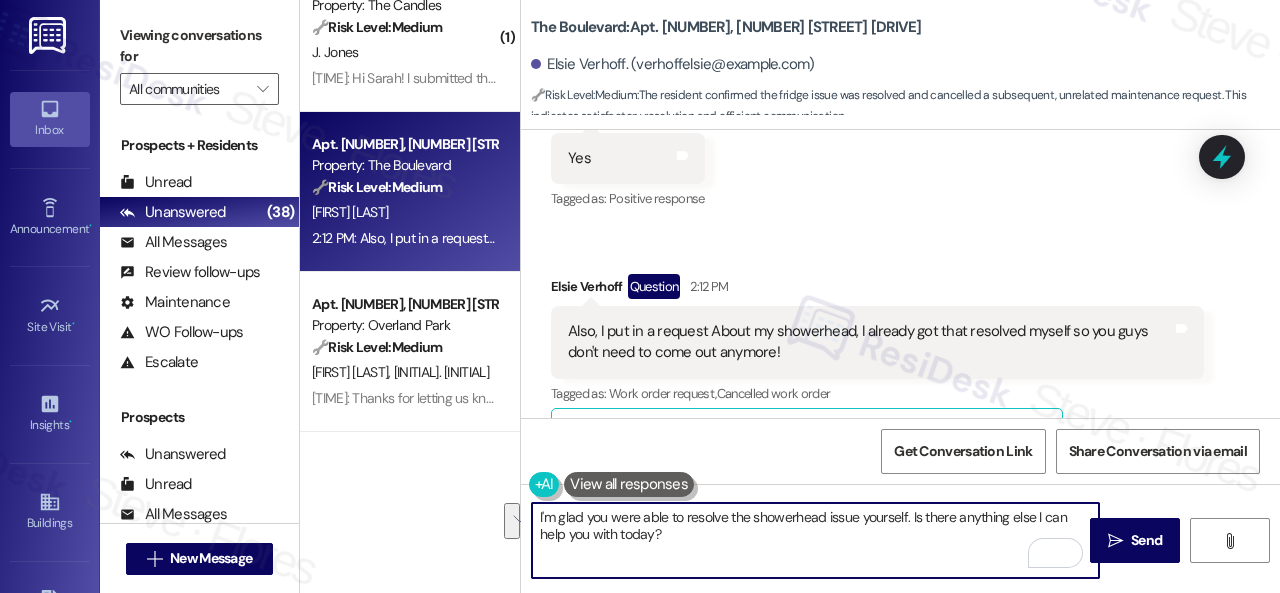 drag, startPoint x: 911, startPoint y: 517, endPoint x: 933, endPoint y: 552, distance: 41.340054 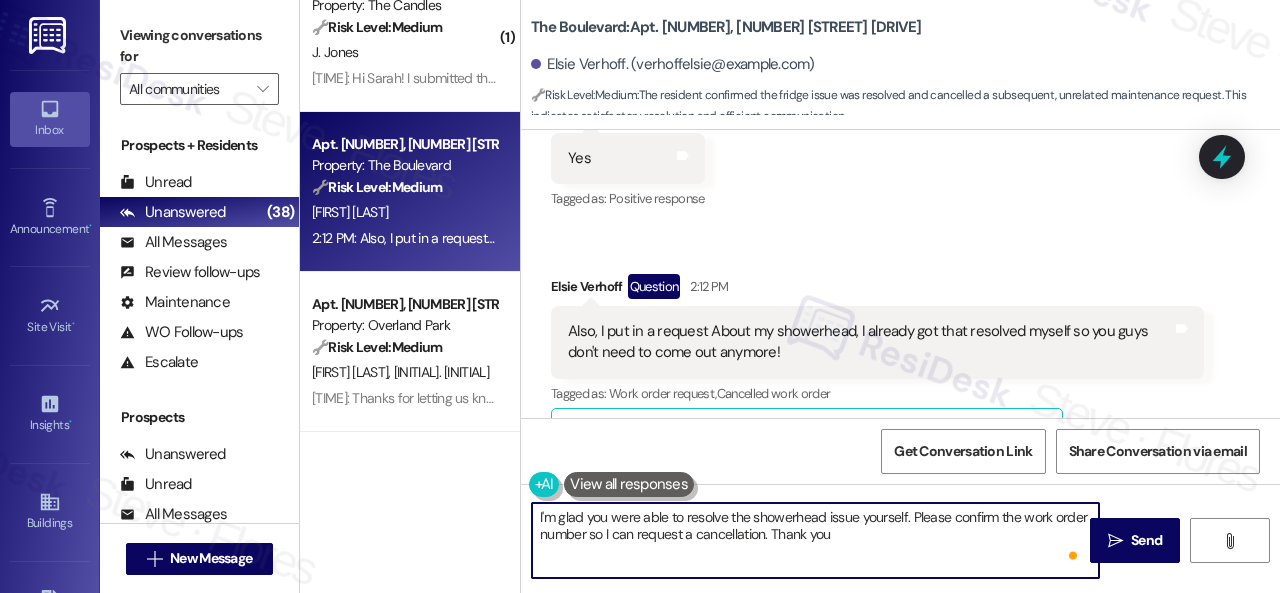 type on "I'm glad you were able to resolve the showerhead issue yourself. Please confirm the work order number so I can request a cancellation. Thank you." 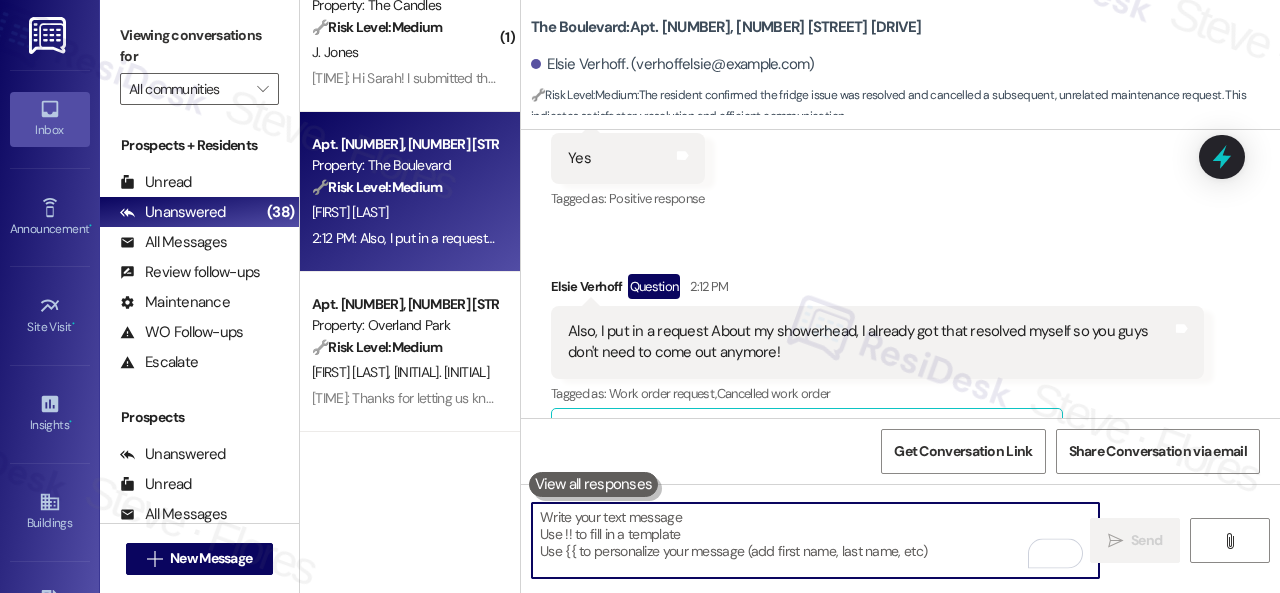 scroll, scrollTop: 4225, scrollLeft: 0, axis: vertical 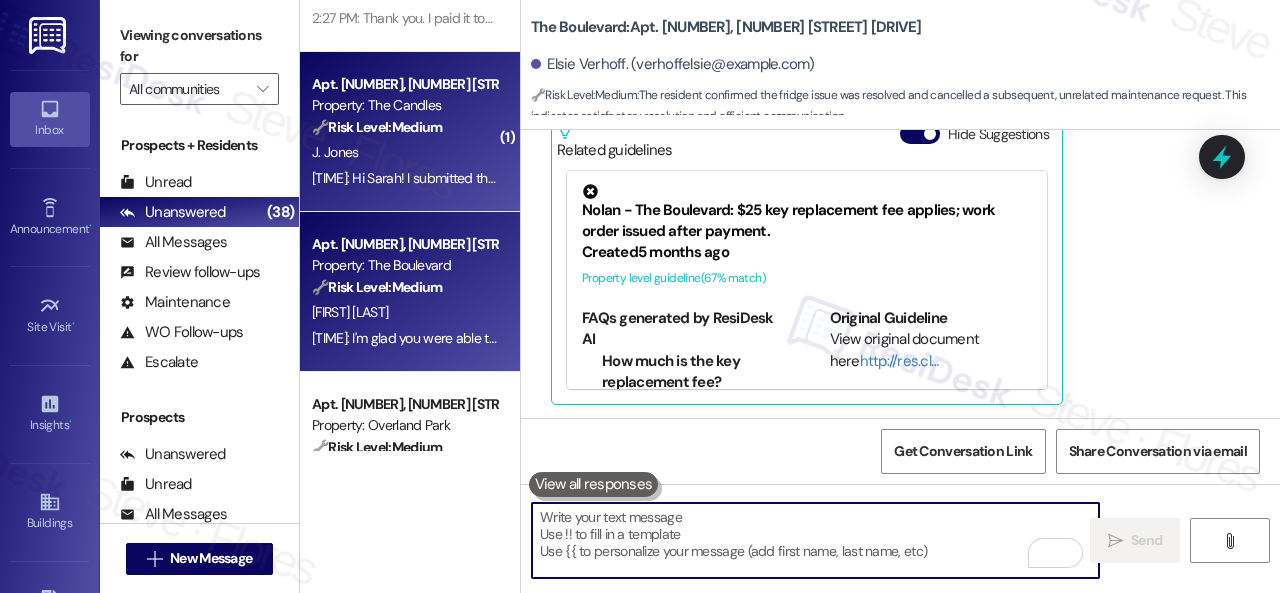 type 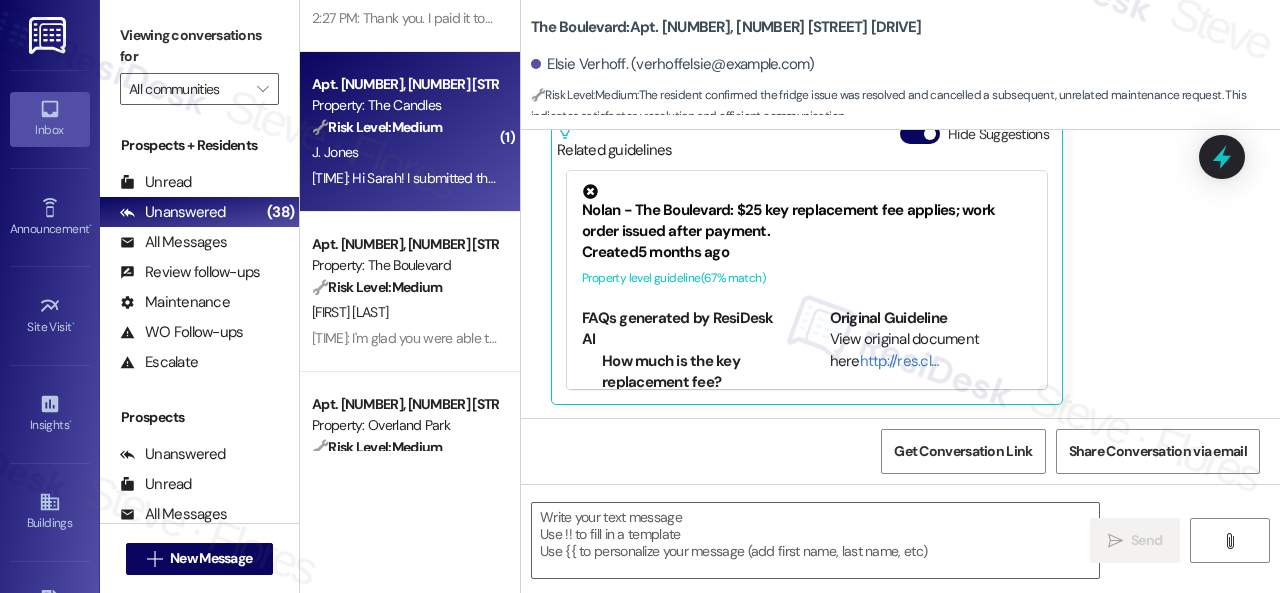 type on "Fetching suggested responses. Please feel free to read through the conversation in the meantime." 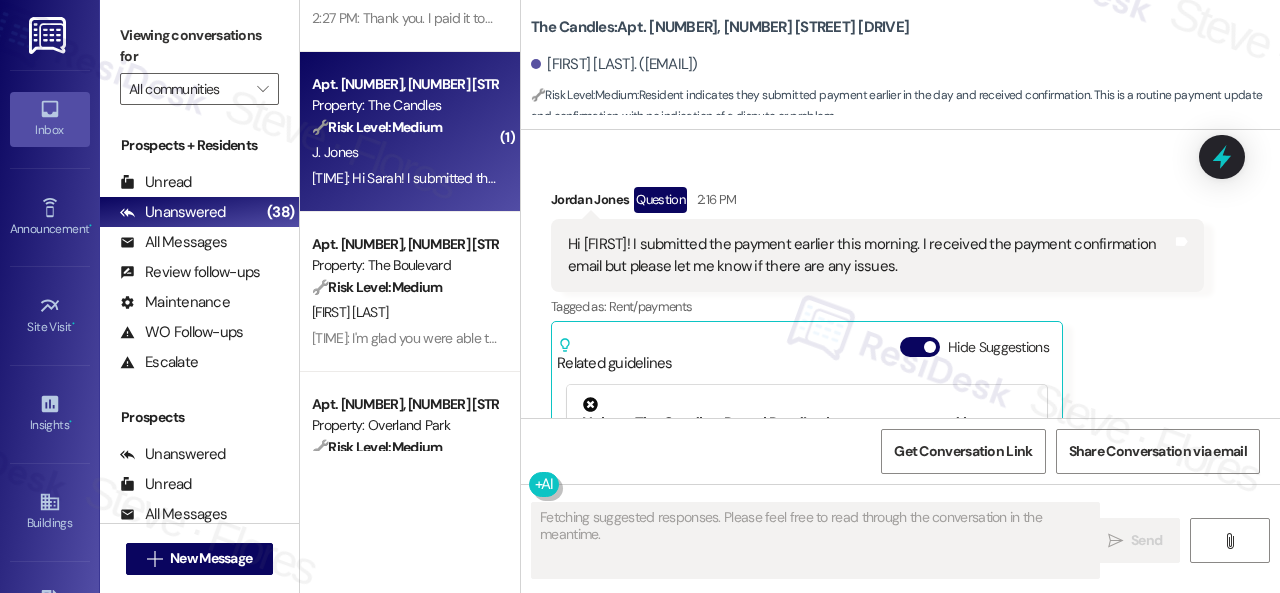 scroll, scrollTop: 5354, scrollLeft: 0, axis: vertical 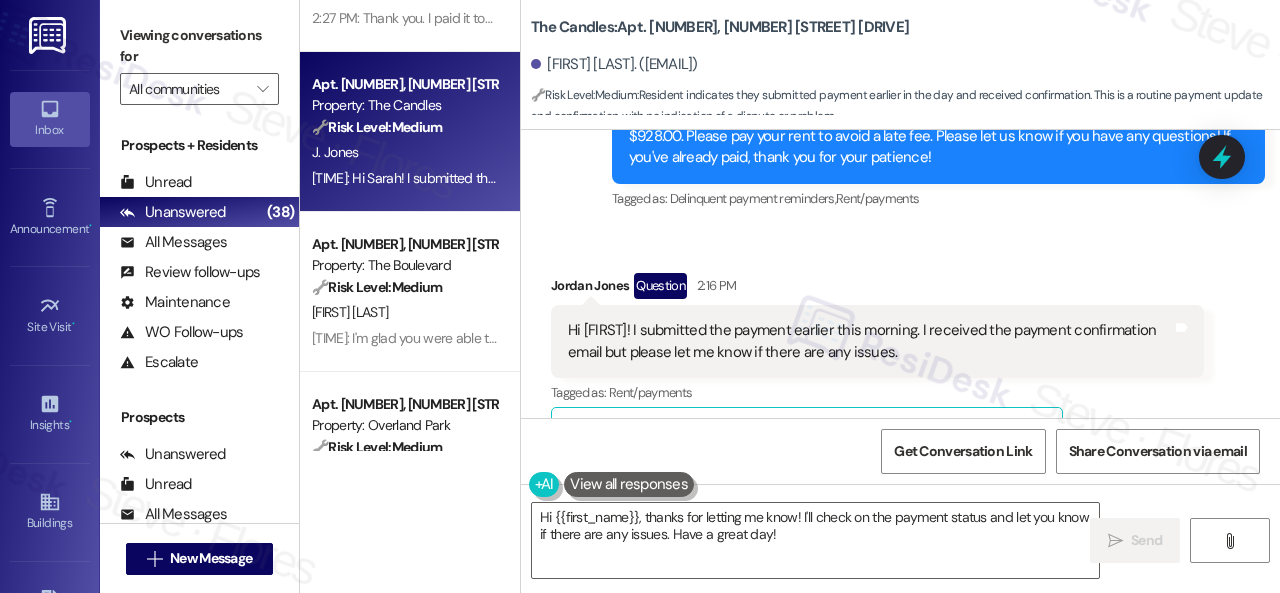 click on "Received via SMS Jordan Jones Question 2:16 PM Hi Sarah! I submitted the payment earlier this morning. I received the payment confirmation email but please let me know if there are any issues. Tags and notes Tagged as:   Rent/payments Click to highlight conversations about Rent/payments  Related guidelines Hide Suggestions Nolan - The Candles: Parcel Pending boxes are managed by an outside vendor; residents should contact Parcel Pending directly at 855-316-4756 for any questions or concerns. Created  a year ago Property level guideline  ( 68 % match) FAQs generated by ResiDesk AI Who manages the Parcel Pending boxes? The Parcel Pending boxes are managed by an outside vendor. What's the phone number to contact Parcel Pending? You can contact Parcel Pending directly at 855-316-4756. What can the Parcel Pending customer service department help with? The Parcel Pending customer service department will be able to assist with any questions or concerns. Original Guideline View original document here  Created   ( 68" at bounding box center [877, 488] 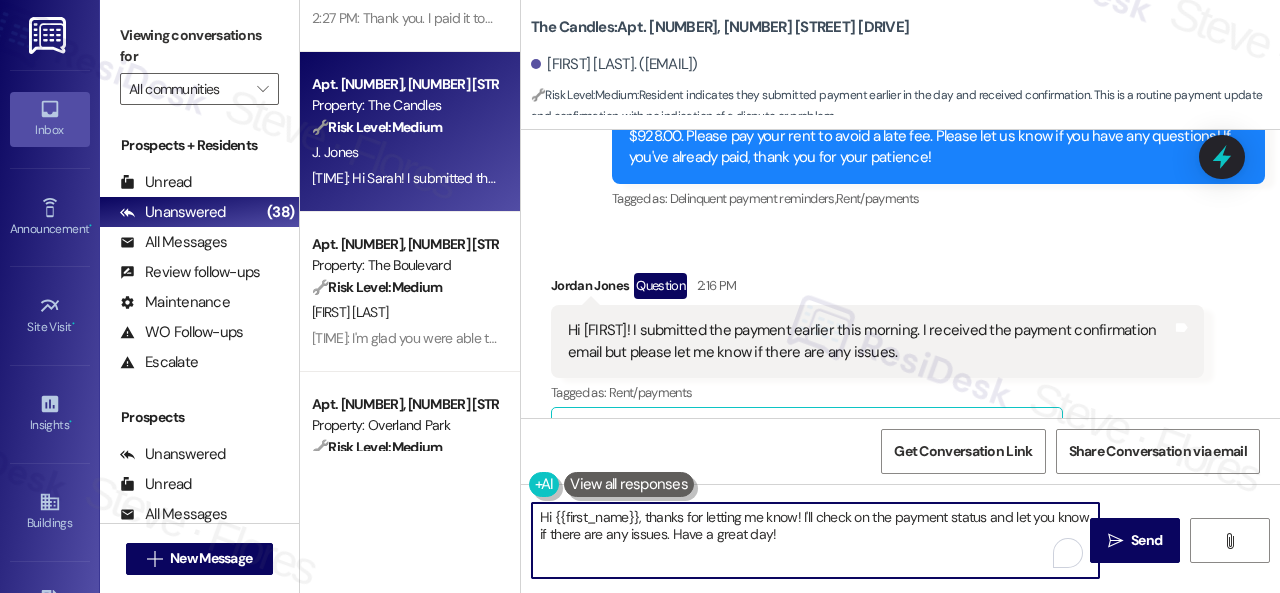 drag, startPoint x: 448, startPoint y: 484, endPoint x: 517, endPoint y: 522, distance: 78.77182 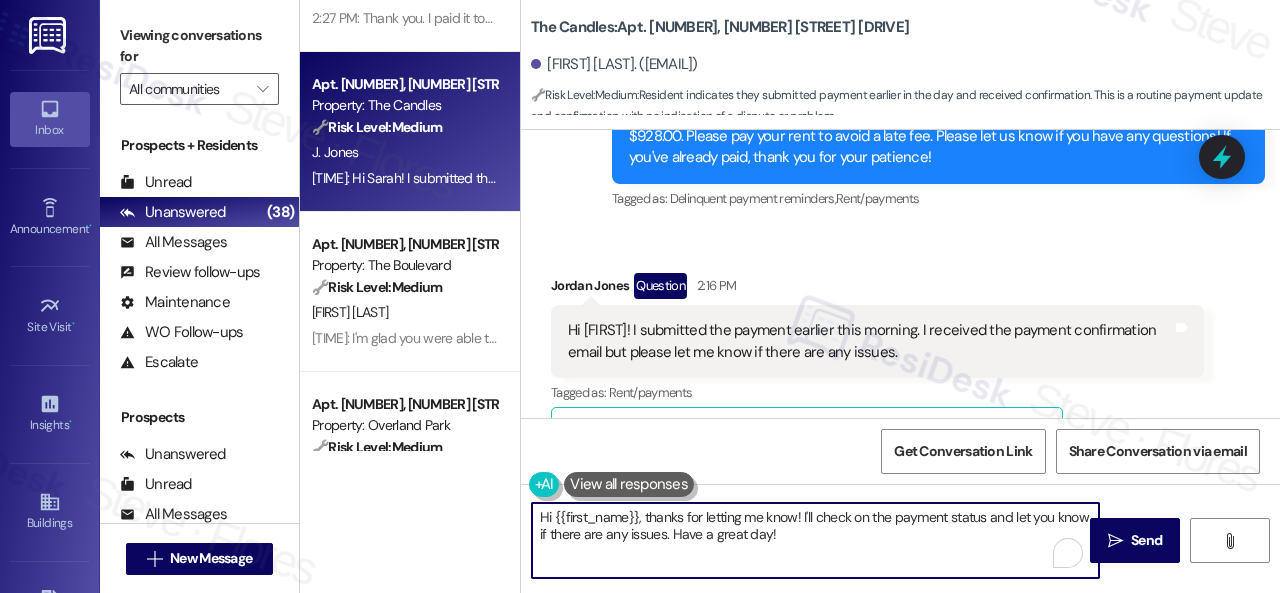 click on "Apt. 029083P, 12901 Lord Nelson Dr Property: London House Apartments & Flats 🔧  Risk Level:  Medium The resident confirmed payment after a rent reminder. This is a routine update with no indication of a dispute or issue. K. Bell T. Bell C. Bell 2:40 PM: Paid  2:40 PM: Paid  ( 2 ) Apt. 713, 201 Courtright East Road Property: Overland Park 🔧  Risk Level:  Medium The resident is confirming they set up autopay. This is a routine payment update and does not indicate any issues or disputes. C. Smialek 2:28 PM: Please let me know if it doesn't work! 2:28 PM: Please let me know if it doesn't work! ( 1 ) Apt. CS~2553, 2600 Cityview Drive Property: City View 🔧  Risk Level:  Medium The resident confirms payment after a rent reminder. Although there was a prior issue with the office's system, it was resolved during a visit. The resident expresses appreciation for the notice, indicating the situation is under control and no further action is needed. M. Focht Apt. 05W02, 9 Candlelight Dr Property: The Candles 🔧" at bounding box center [790, 296] 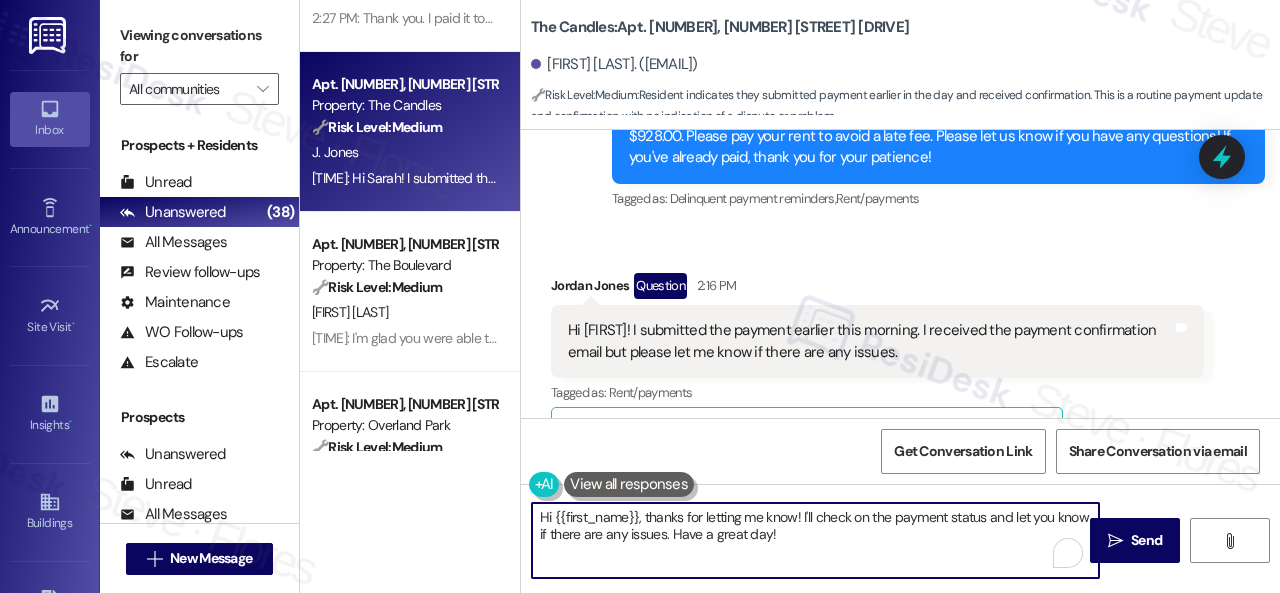 paste on "Thank you for reaching out regarding your balance. If you’ve already made a payment but still see an incorrect amount, we apologize for the confusion — it may take some time for the system to reflect the updated balance. If everything is now in order, we appreciate you keeping us informed! Let us know if you have any further questions or concerns." 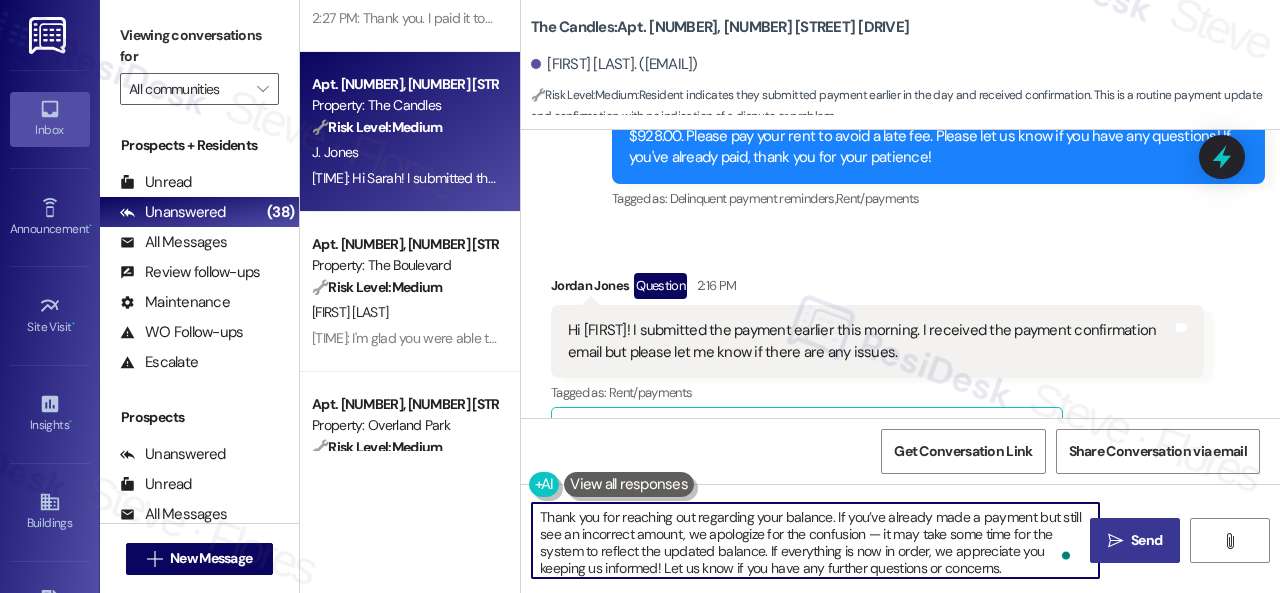 type on "Thank you for reaching out regarding your balance. If you’ve already made a payment but still see an incorrect amount, we apologize for the confusion — it may take some time for the system to reflect the updated balance. If everything is now in order, we appreciate you keeping us informed! Let us know if you have any further questions or concerns." 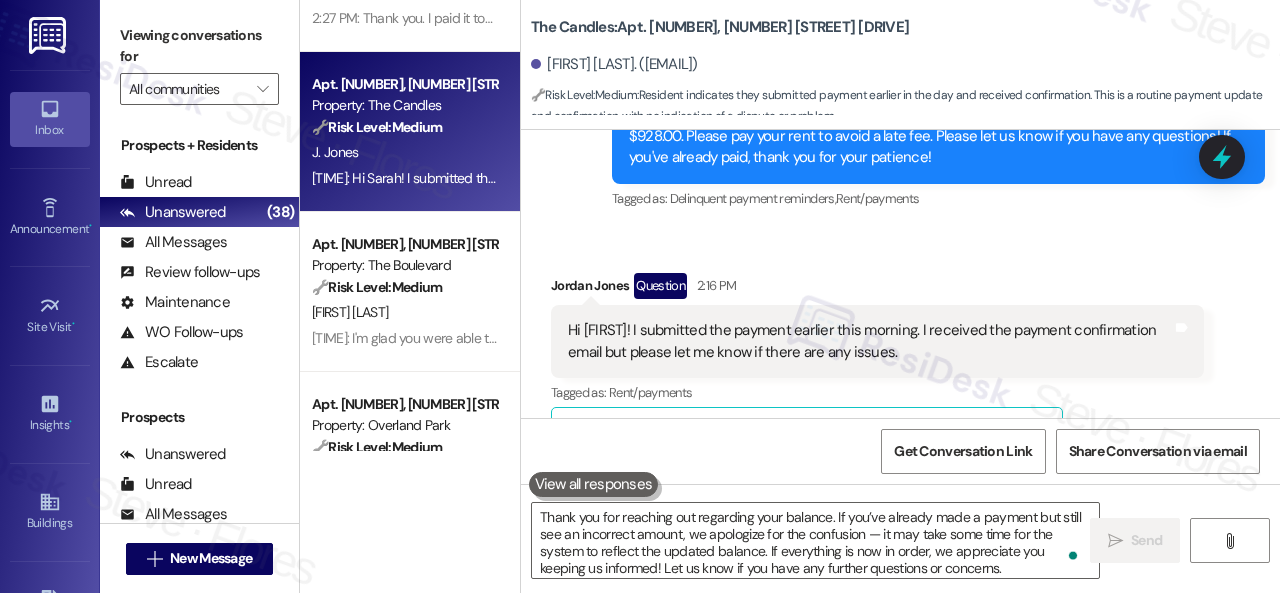 type 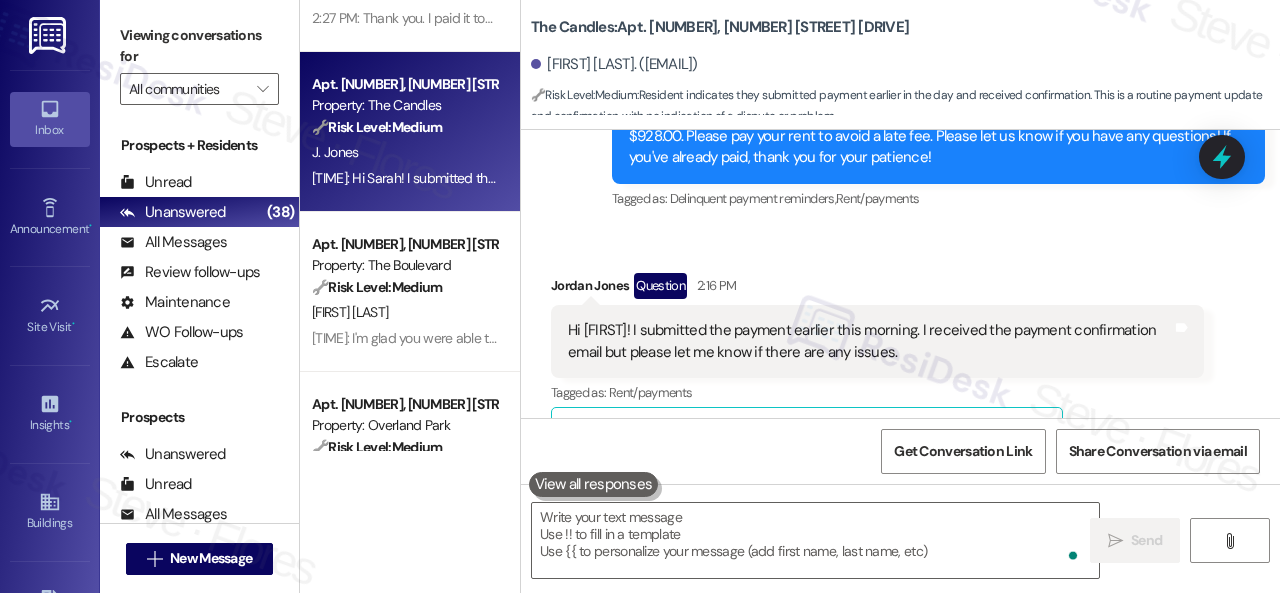 scroll, scrollTop: 5654, scrollLeft: 0, axis: vertical 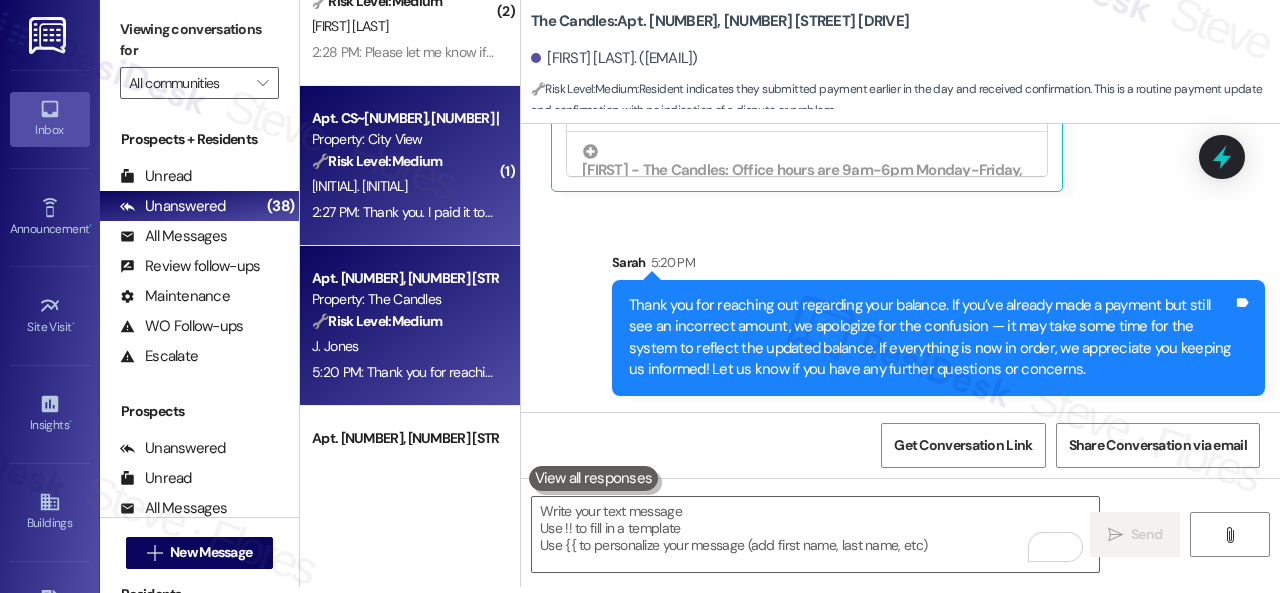 click on "2:27 PM: Thank you. I paid it today. The office had it incorrect, and they finally got it to correct at lunch when I went in to go over it with them. Was their system duplicating total after my transfer. Apprec the notice. 2:27 PM: Thank you. I paid it today. The office had it incorrect, and they finally got it to correct at lunch when I went in to go over it with them. Was their system duplicating total after my transfer. Apprec the notice." at bounding box center (404, 212) 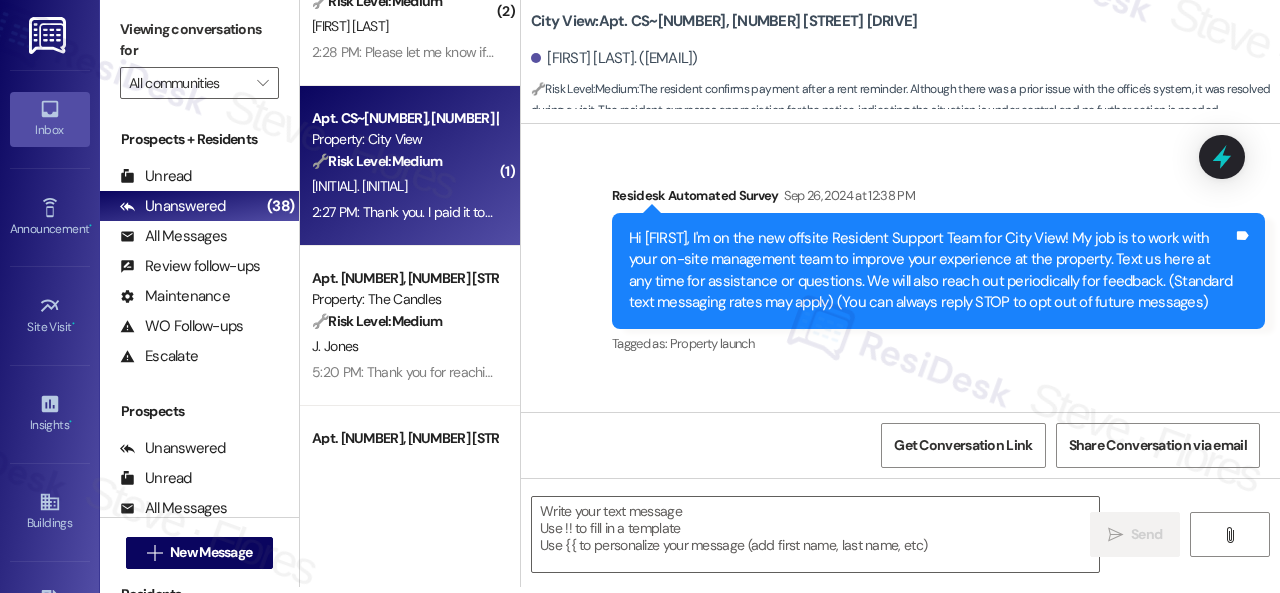 type on "Fetching suggested responses. Please feel free to read through the conversation in the meantime." 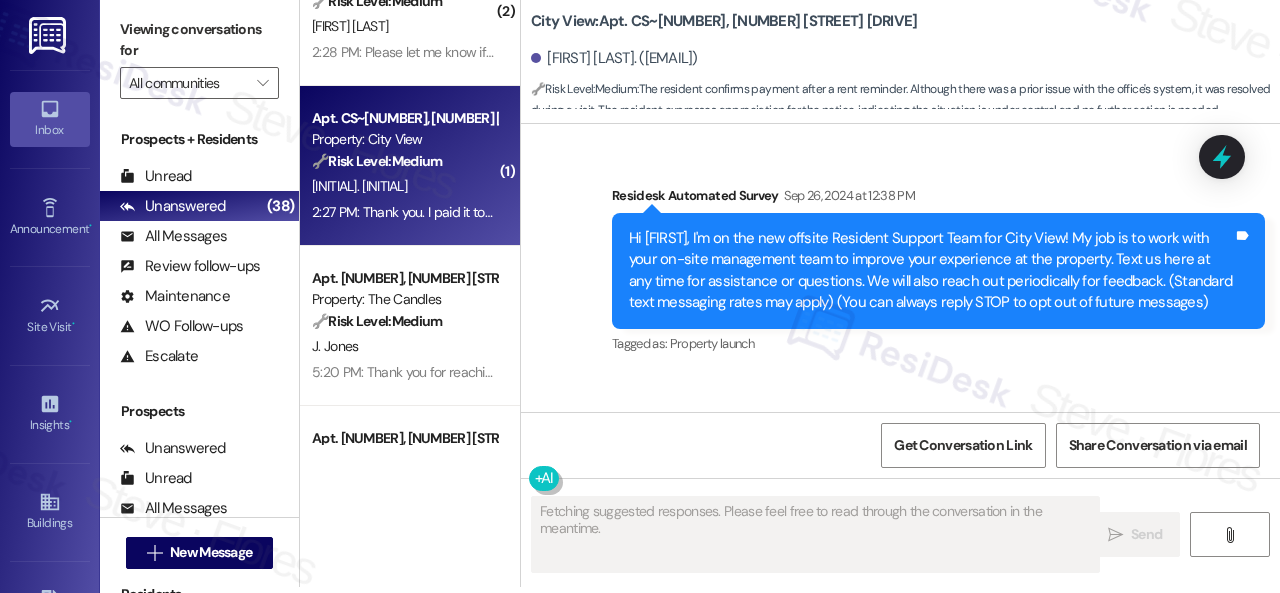 scroll, scrollTop: 0, scrollLeft: 0, axis: both 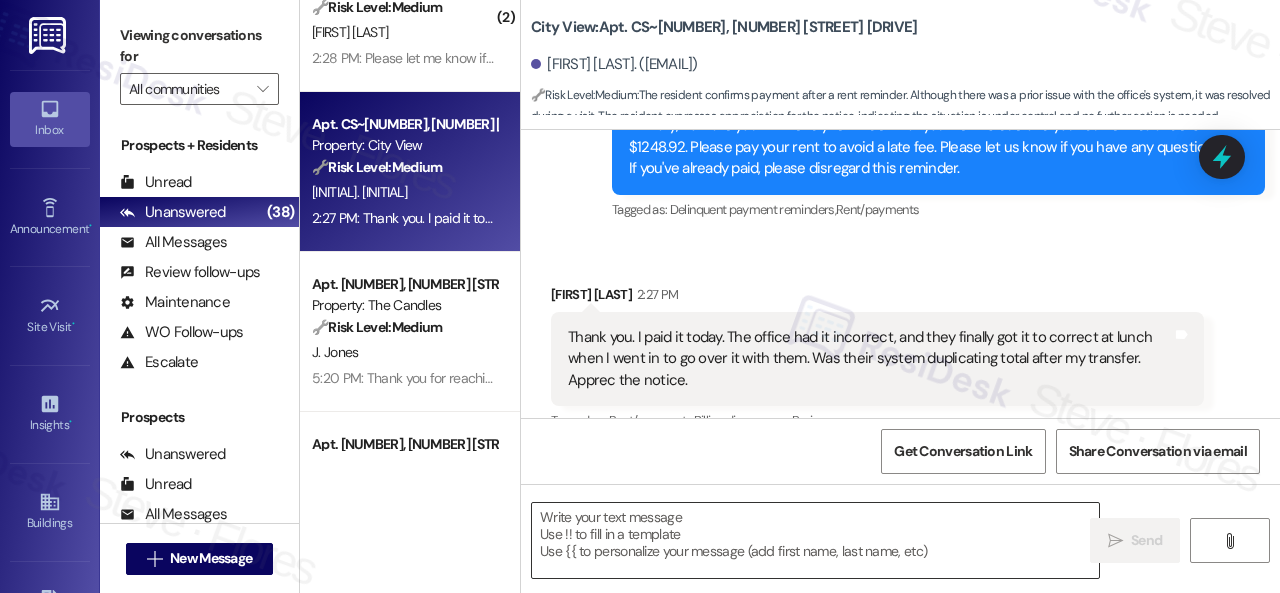 drag, startPoint x: 654, startPoint y: 522, endPoint x: 672, endPoint y: 532, distance: 20.59126 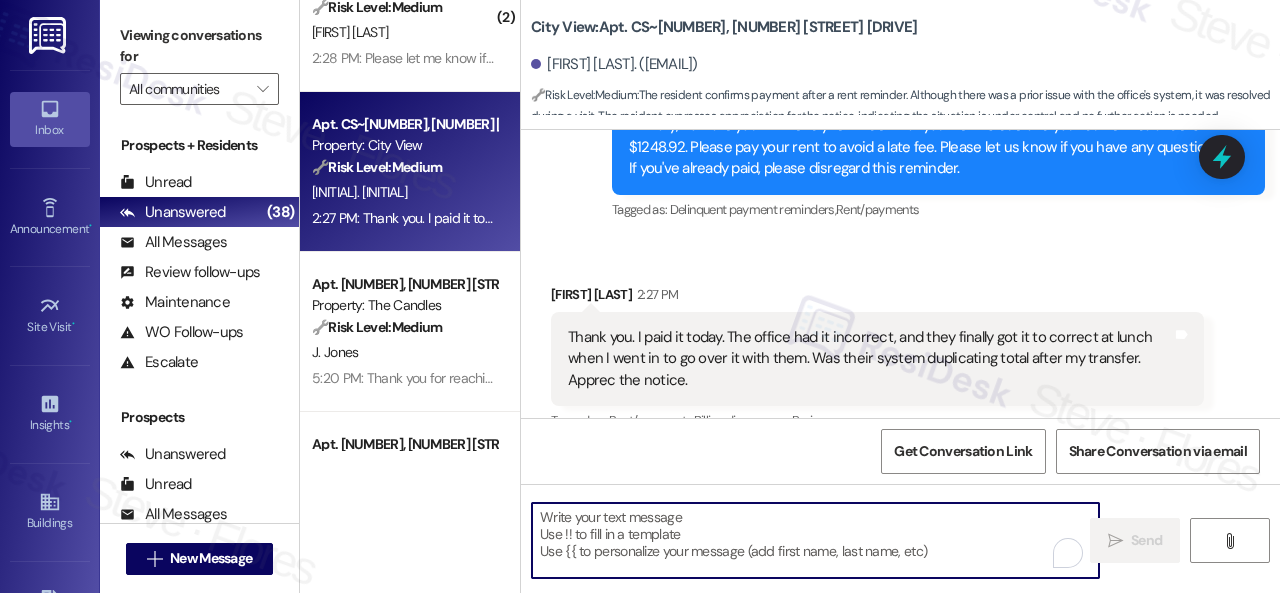 paste on "Thanks for letting us know! I'm happy to hear you've already taken care of the rent. Enjoy your day!" 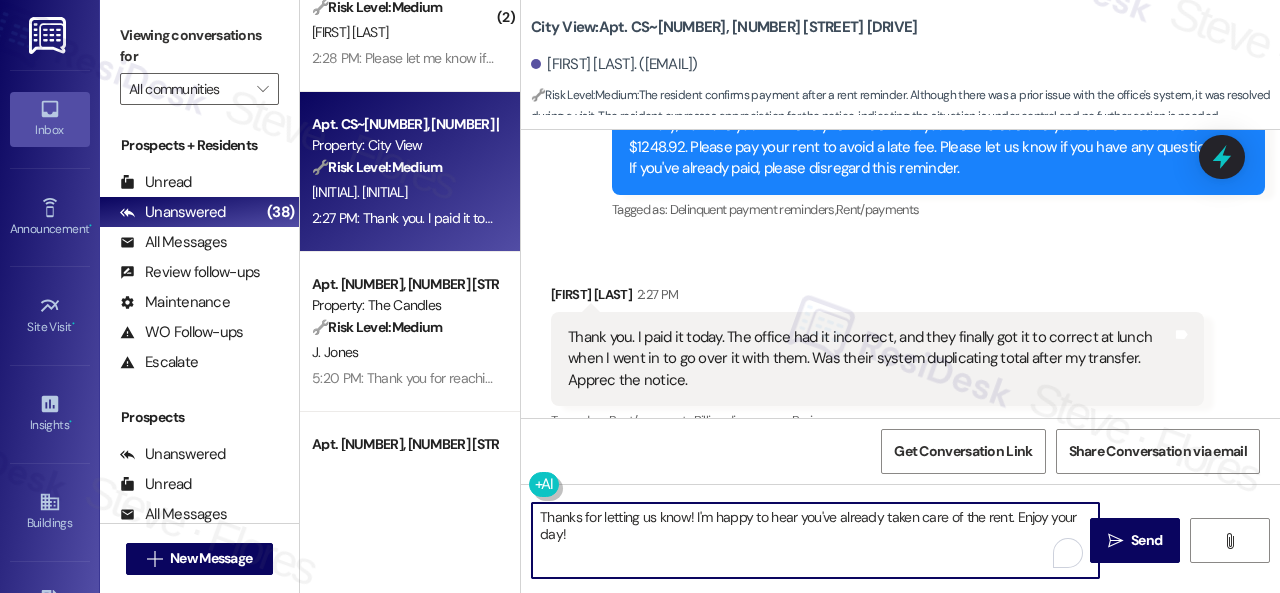 click on "Thanks for letting us know! I'm happy to hear you've already taken care of the rent. Enjoy your day!" at bounding box center [815, 540] 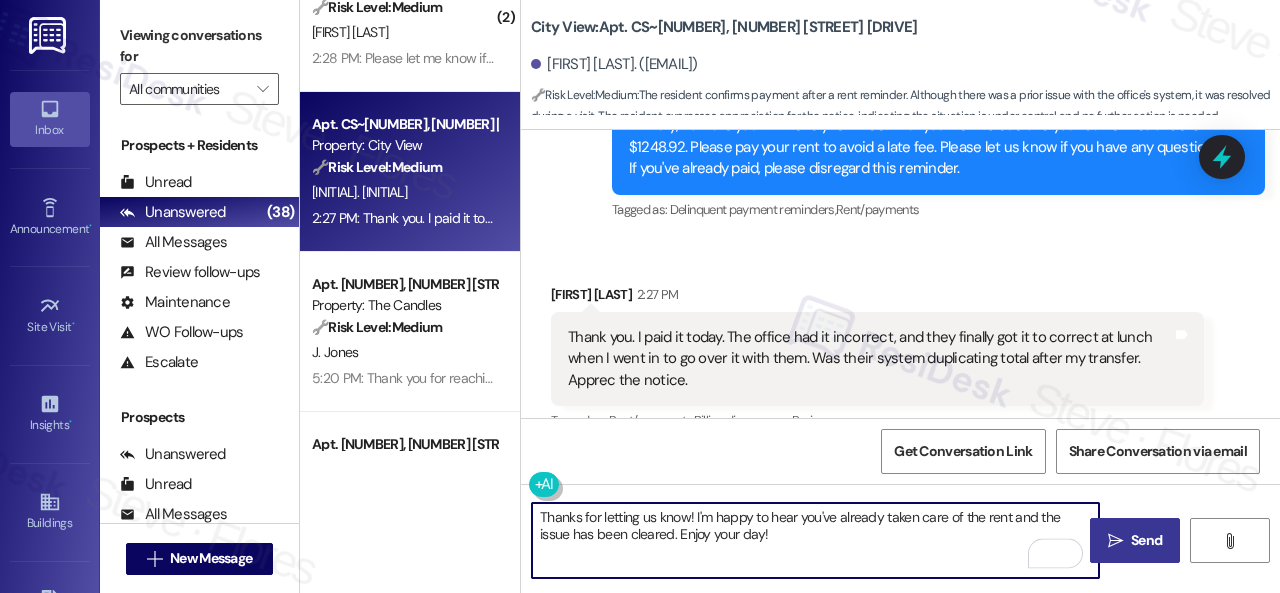 type on "Thanks for letting us know! I'm happy to hear you've already taken care of the rent and the issue has been cleared. Enjoy your day!" 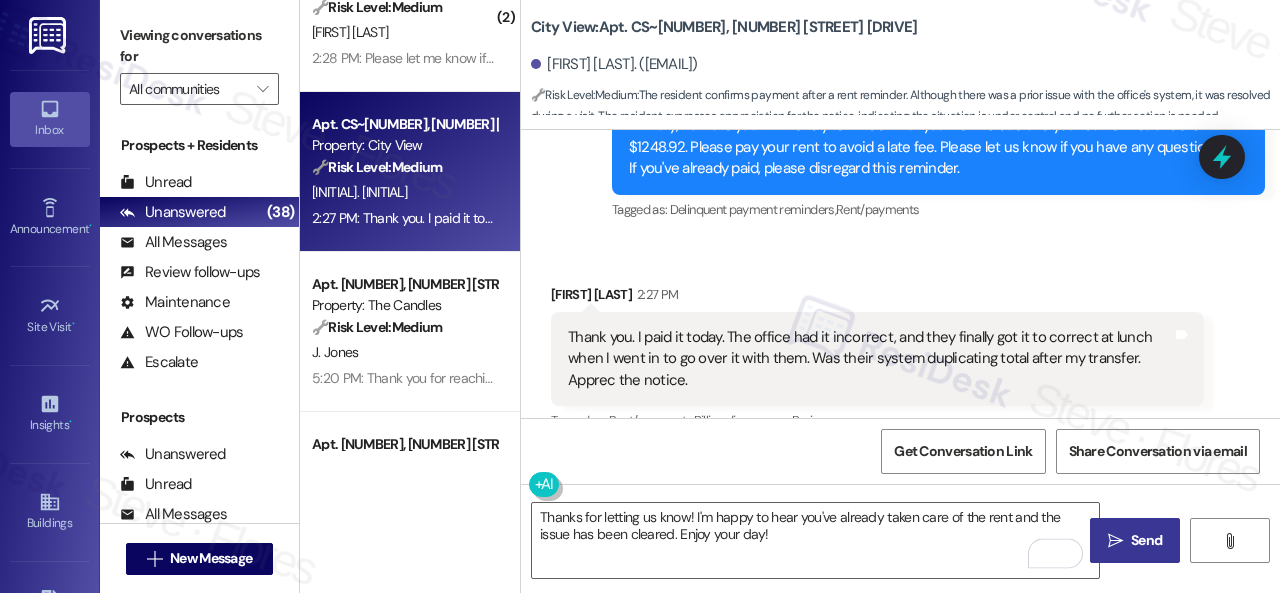 click on "Send" at bounding box center [1146, 540] 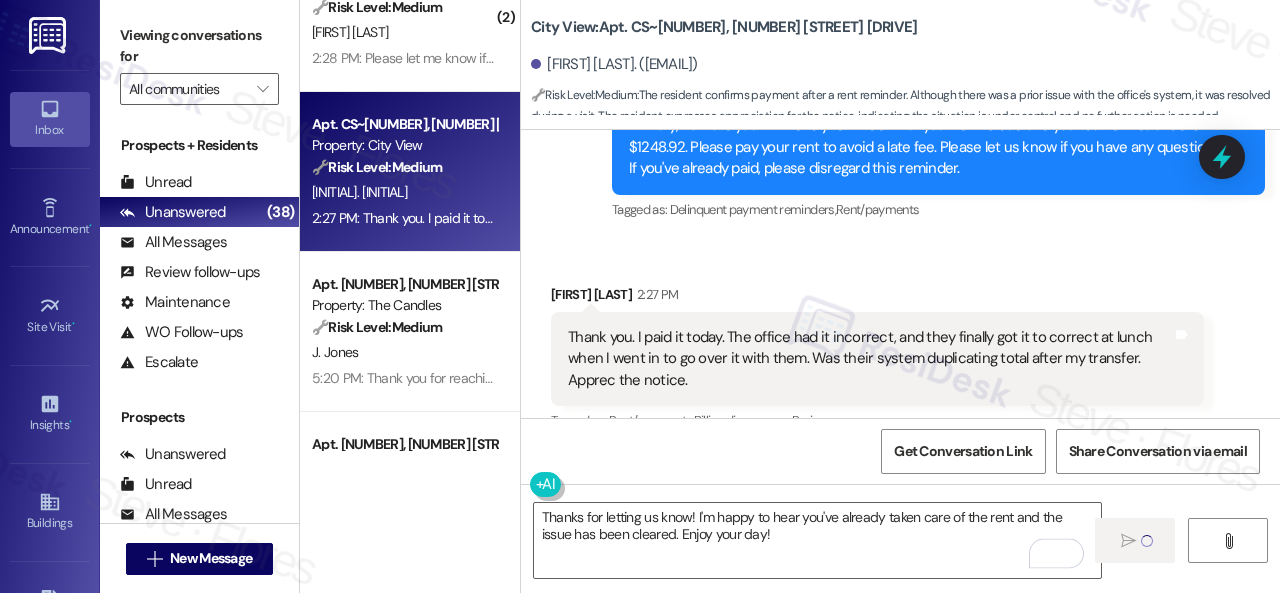 type 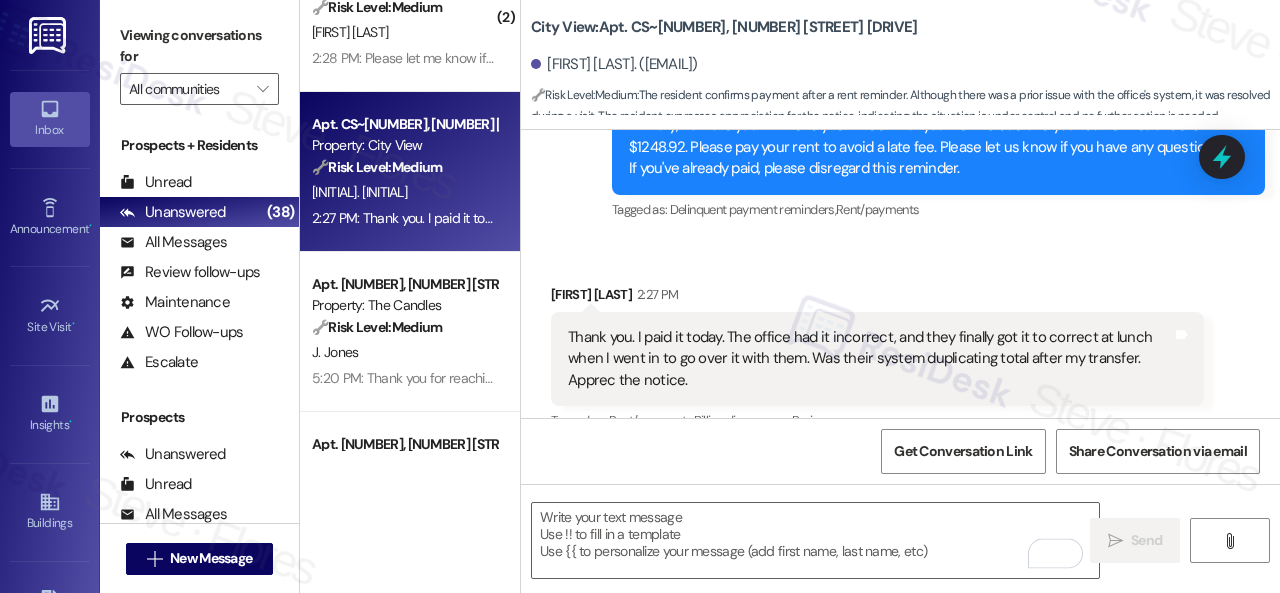 scroll, scrollTop: 8712, scrollLeft: 0, axis: vertical 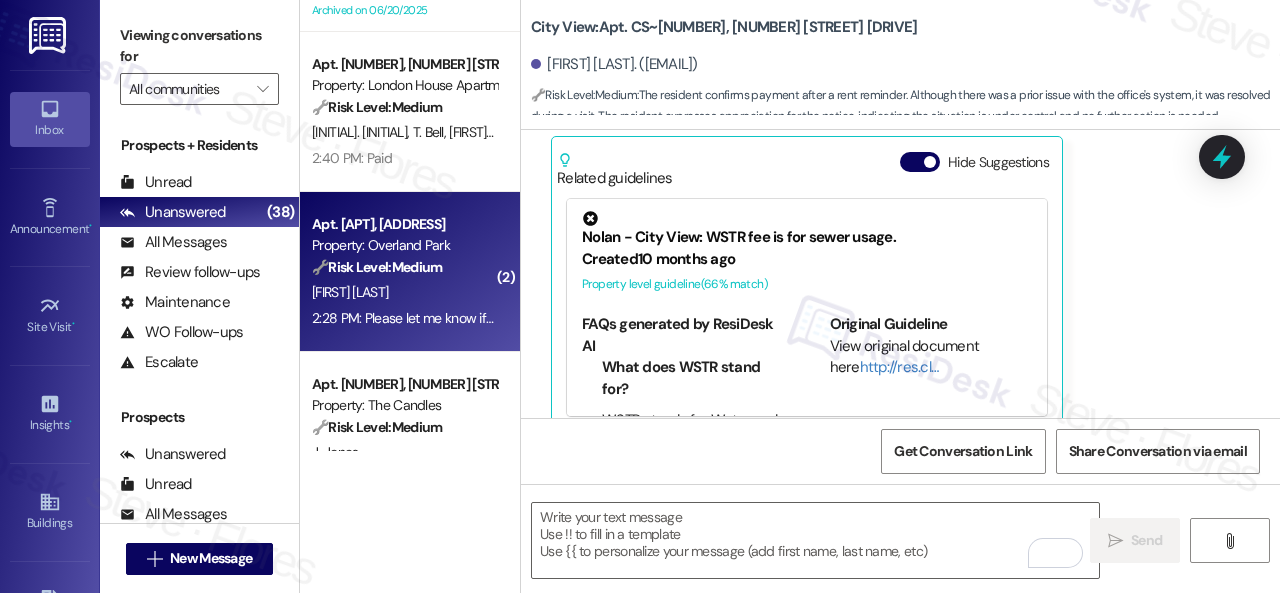 click on "C. Smialek" at bounding box center (404, 292) 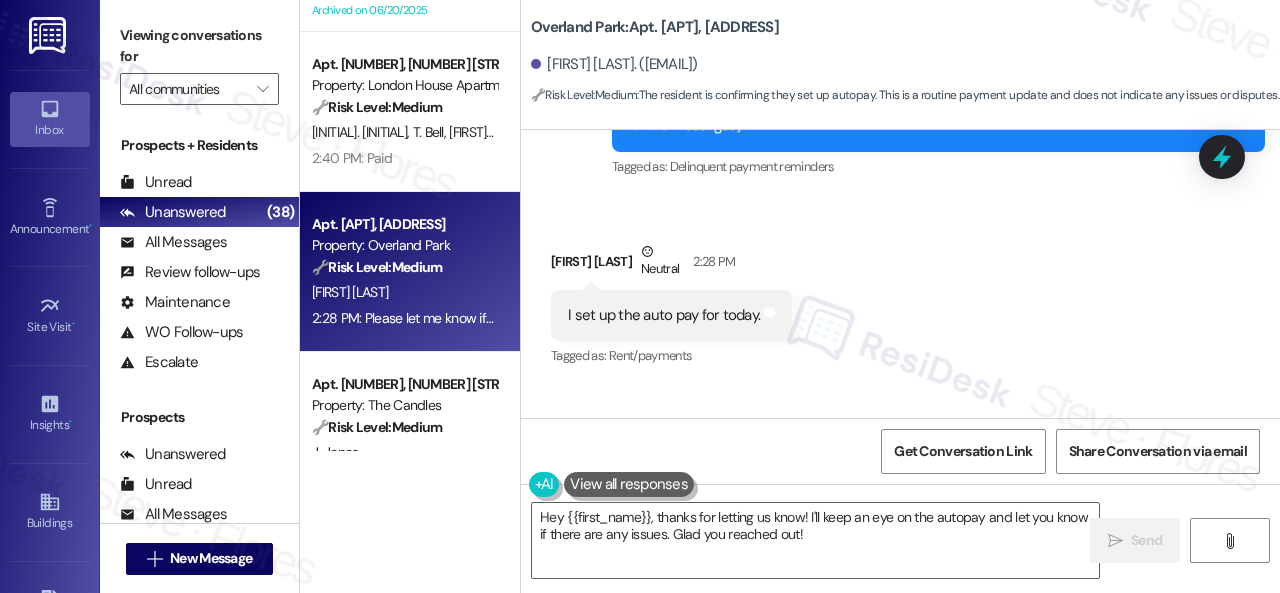 scroll, scrollTop: 409, scrollLeft: 0, axis: vertical 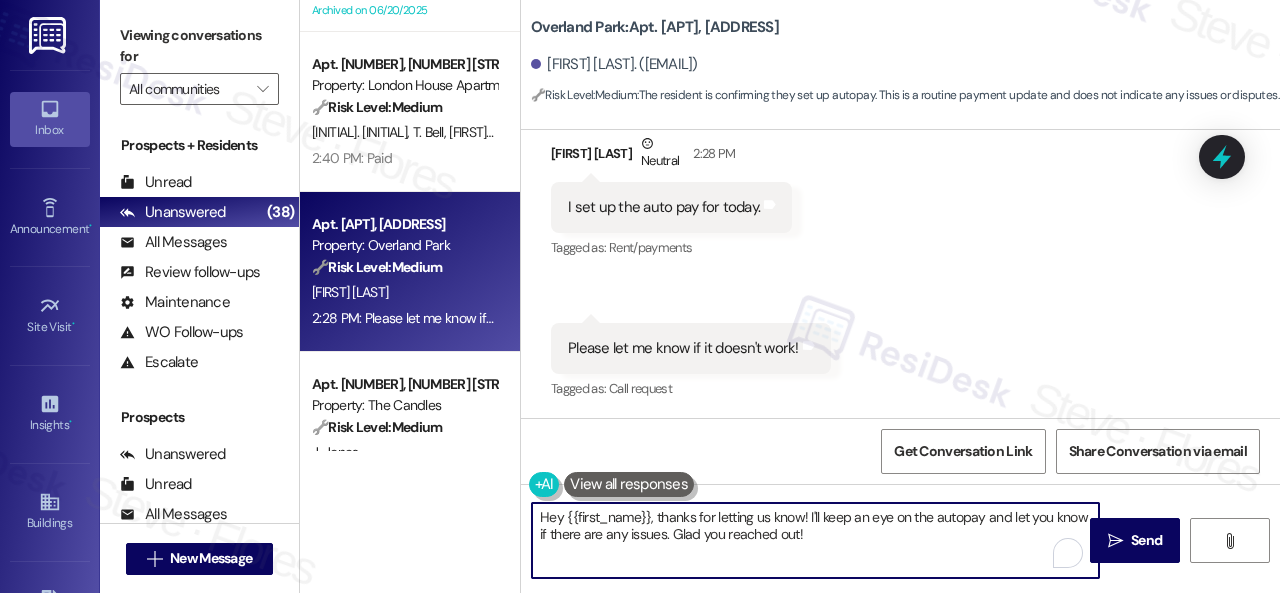 drag, startPoint x: 659, startPoint y: 513, endPoint x: 448, endPoint y: 512, distance: 211.00237 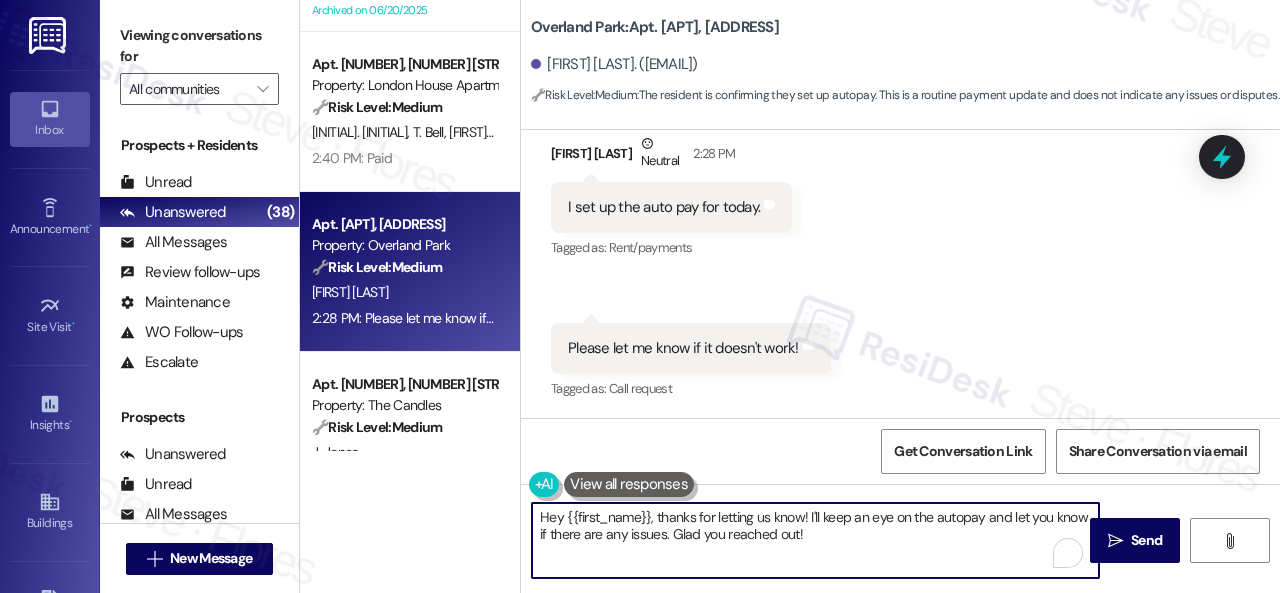 click on "Apt. 1303, 8755 W 121st Terrace Property: Springhill 🔧  Risk Level:  Medium The resident is responding to a rent reminder and stating when they will pay. This is a routine communication regarding rent payment, with no indication of dispute or inability to pay. J. Powers 2:44 PM: Will be paying Friday when I get paid 2:44 PM: Will be paying Friday when I get paid Apt. 201, 1805 S Egret Bay Blvd Property: Tuscan Lakes II 🔧  Risk Level:  Medium The resident is asking about pool hours and the repair schedule for the front gates. These are non-urgent inquiries related to community amenities and maintenance. K. Welch-Stevenson 2:41 PM: Hi Sarah,
I have a couple of questions.
What are the pool hours here?
Also, when are the front gates getting fixed? 2:41 PM: Hi Sarah,
I have a couple of questions.
What are the pool hours here?
Also, when are the front gates getting fixed? ( 1 ) Apt. 501, 201 Courtright East Road Property: Overland Park 🔧  Risk Level:  Medium K. Gabriel K. Hamilton R. Guerrier 🔧 🔧" at bounding box center (790, 296) 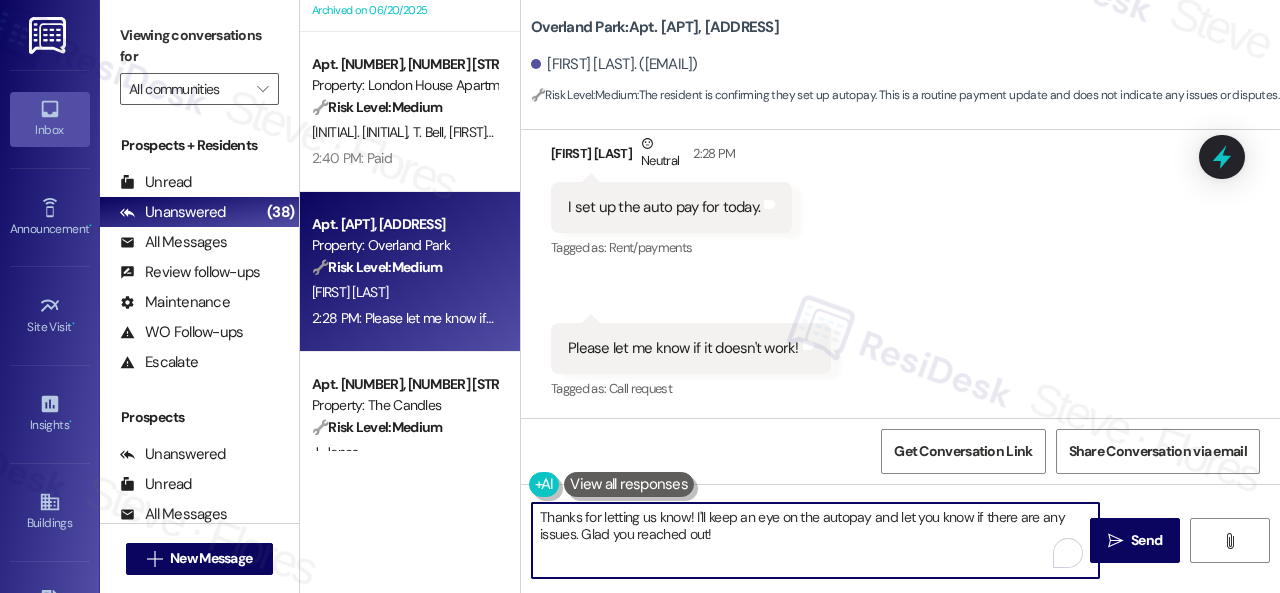 drag, startPoint x: 898, startPoint y: 533, endPoint x: 841, endPoint y: 528, distance: 57.21888 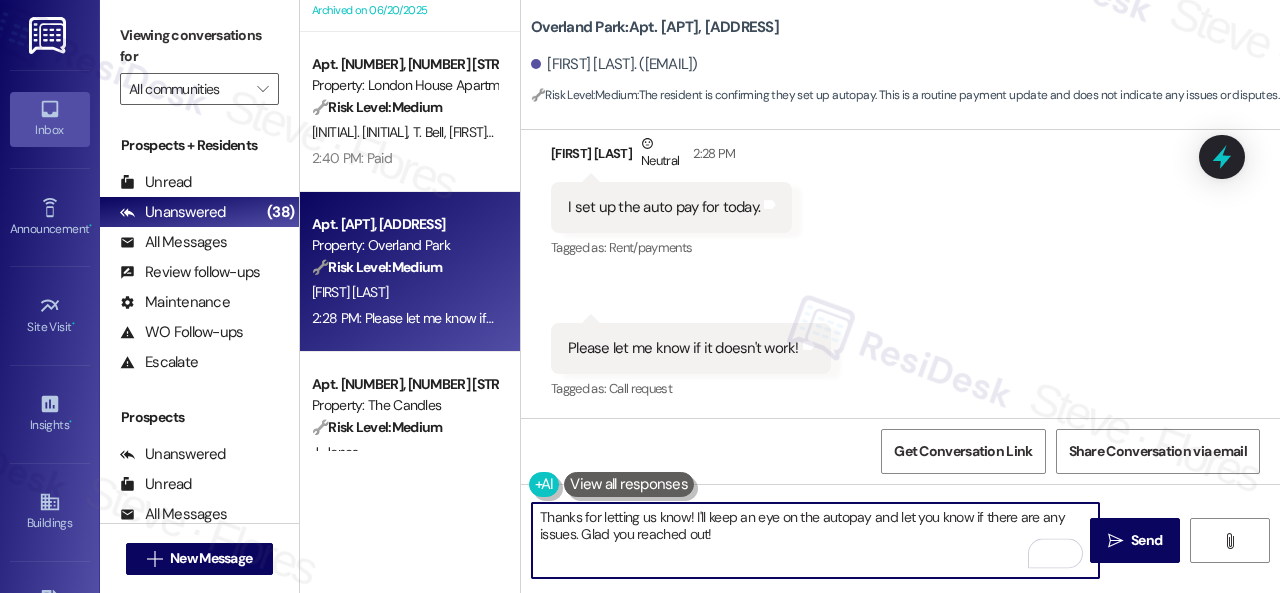 drag, startPoint x: 580, startPoint y: 534, endPoint x: 746, endPoint y: 528, distance: 166.1084 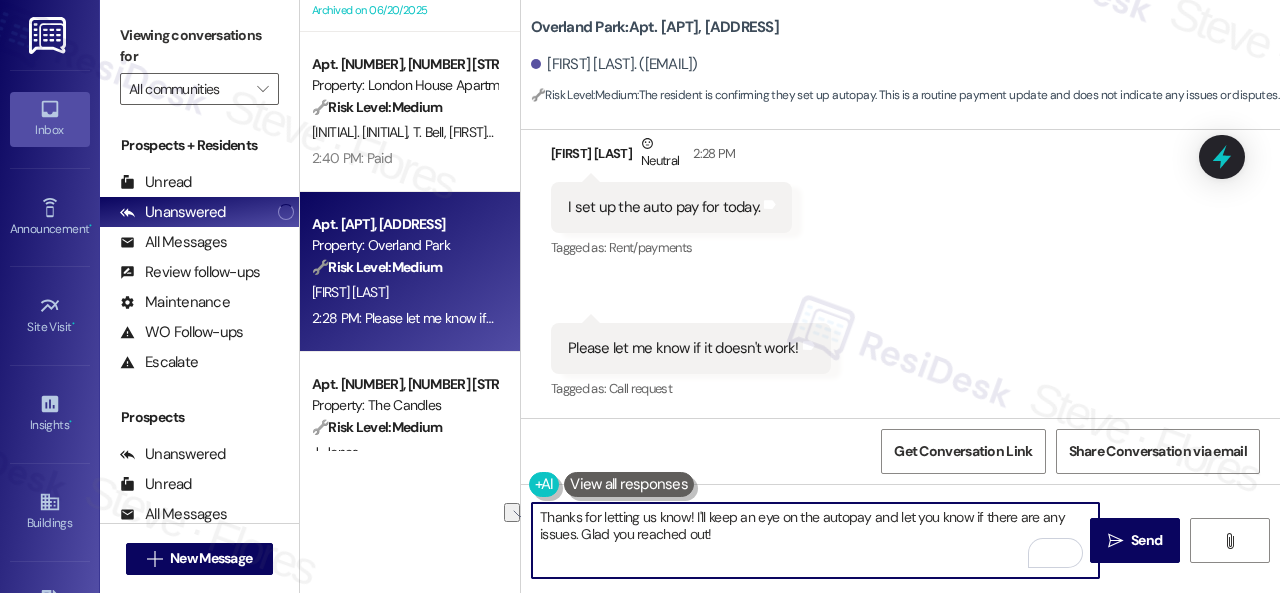type on "Thanks for letting us know! I'll keep an eye on the autopay and let you know if there are any issues." 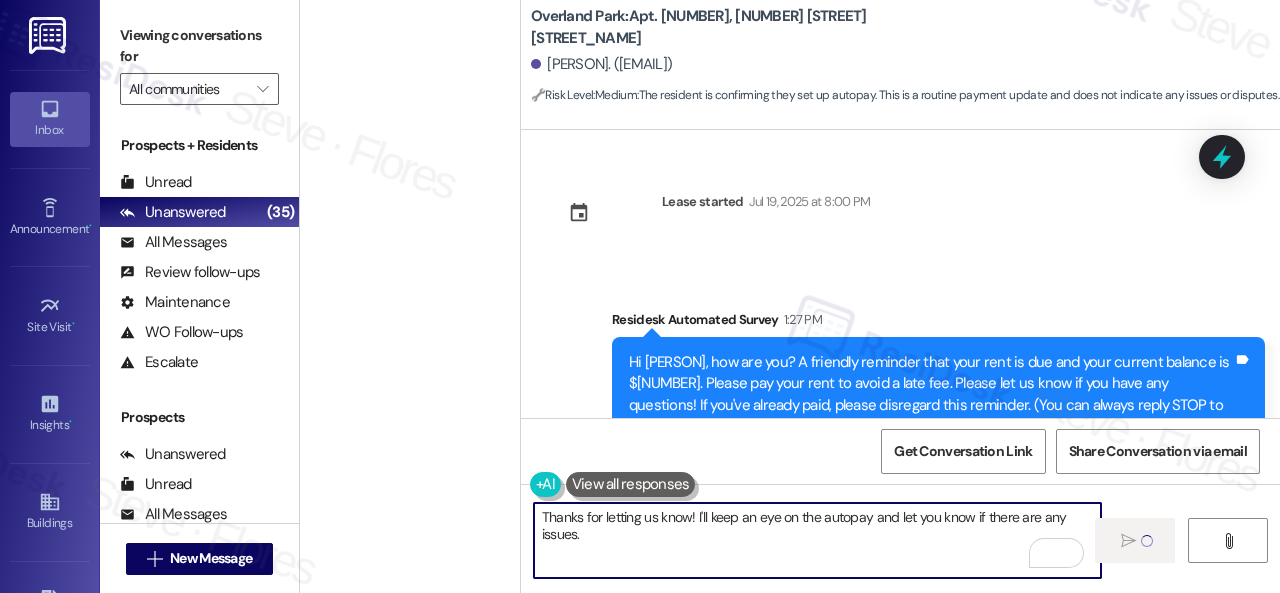 scroll, scrollTop: 0, scrollLeft: 0, axis: both 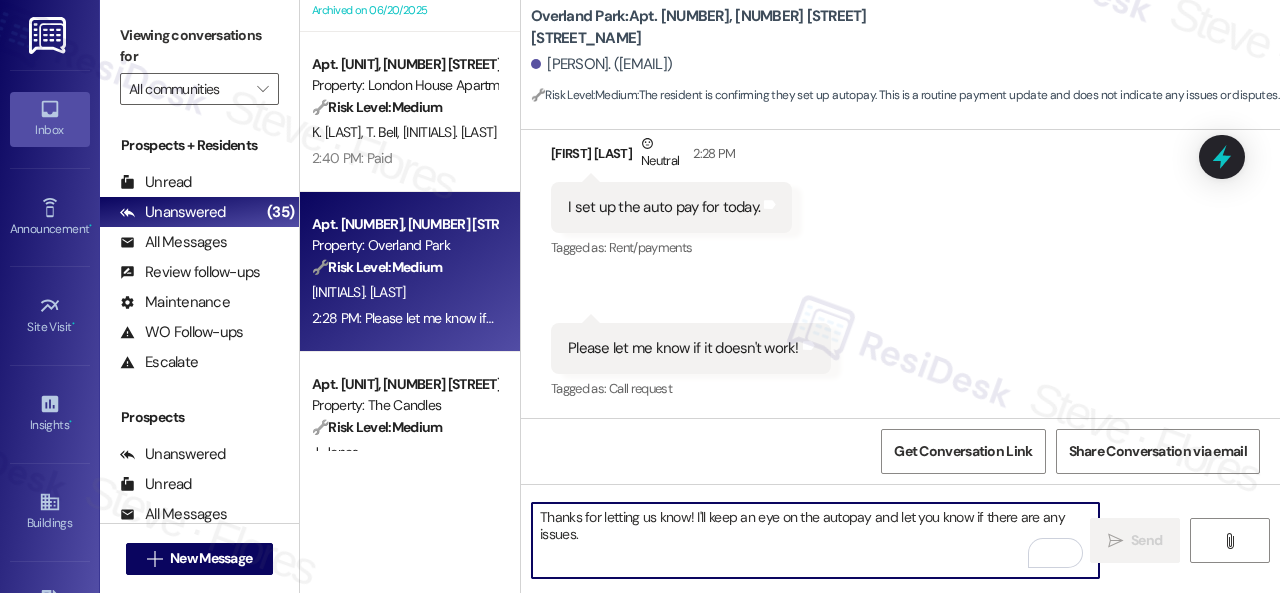 type 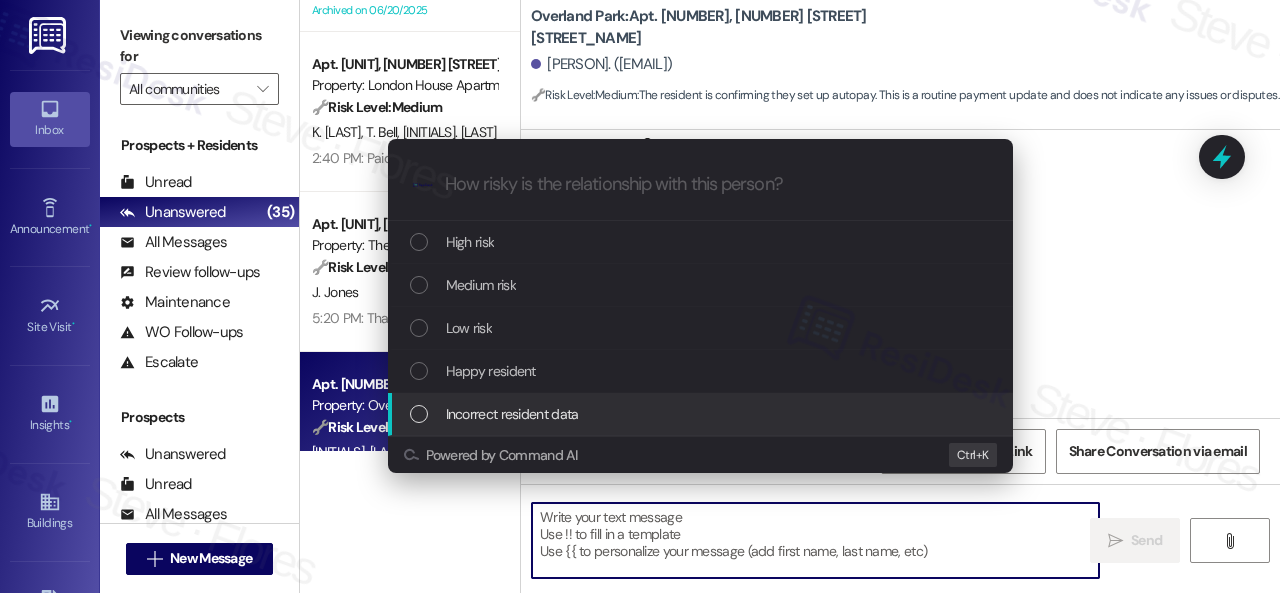 type on "e" 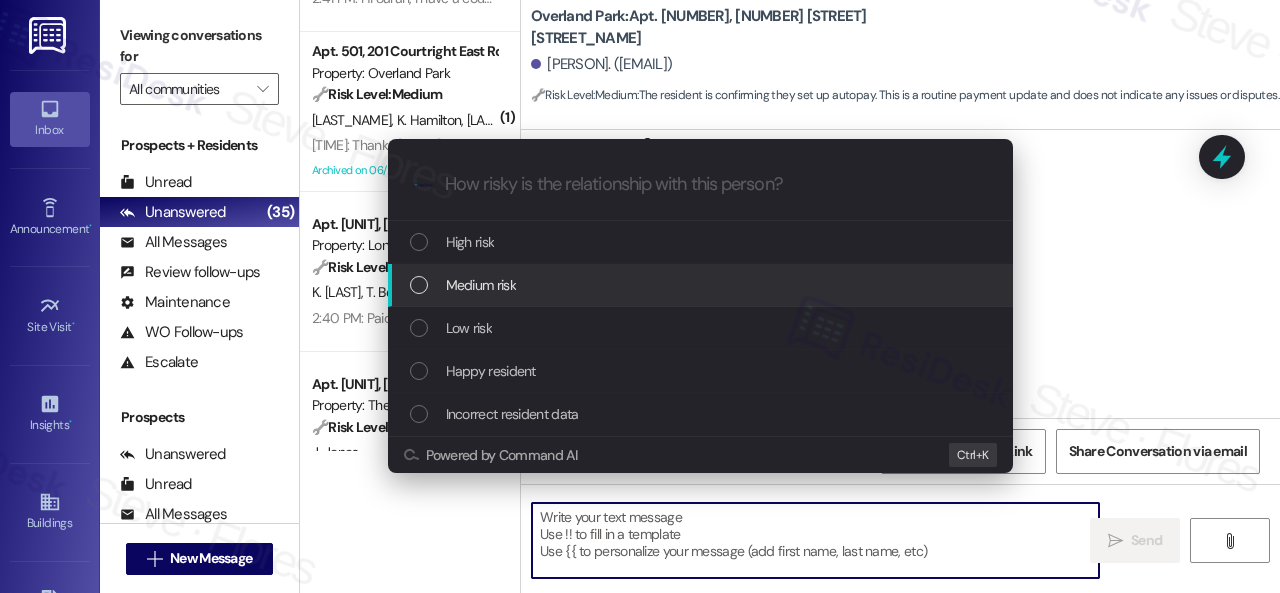 click on "Escalate Conversation How risky is the relationship with this person? Topics (e.g. broken fridge, delayed service) Any messages to highlight in the email? .cls-1{fill:#0a055f;}.cls-2{fill:#0cc4c4;} resideskLogoBlueOrange High risk Medium risk Low risk Happy resident Incorrect resident data Powered by Command AI Ctrl+ K" at bounding box center [640, 296] 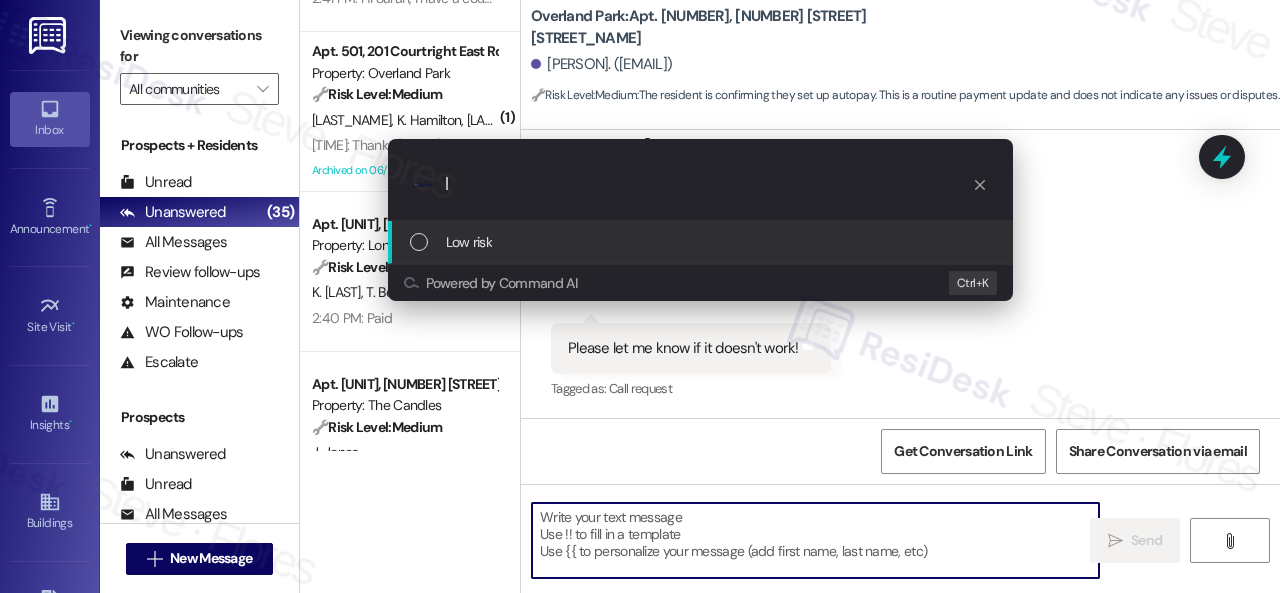 type on "l" 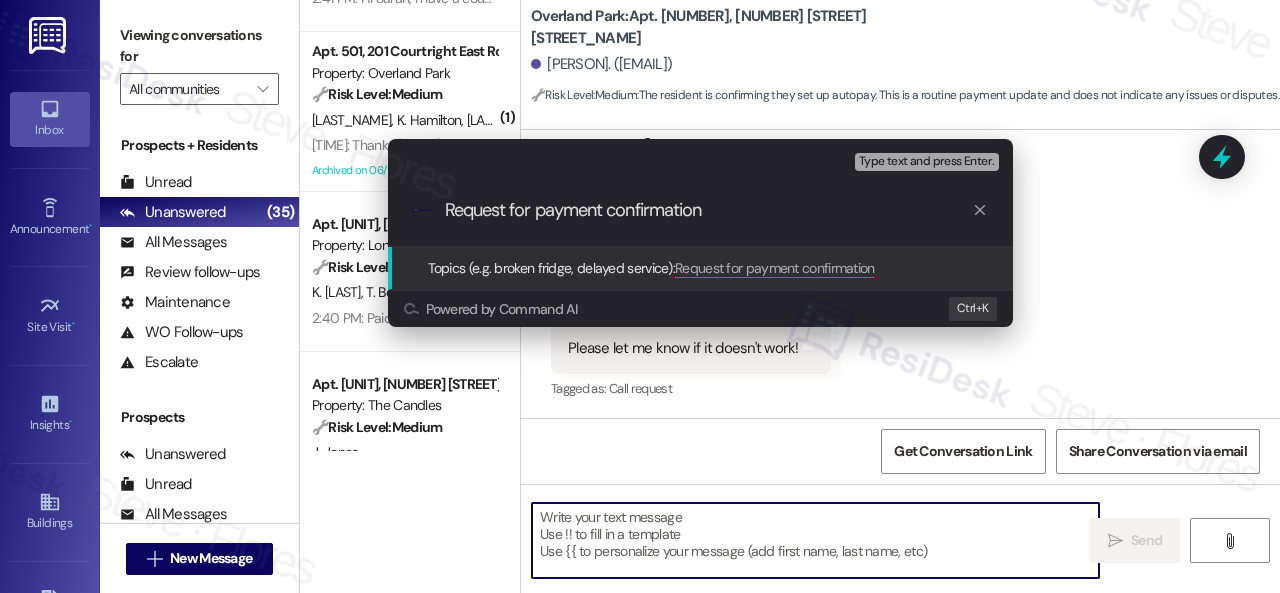 type on "Request for payment confirmation." 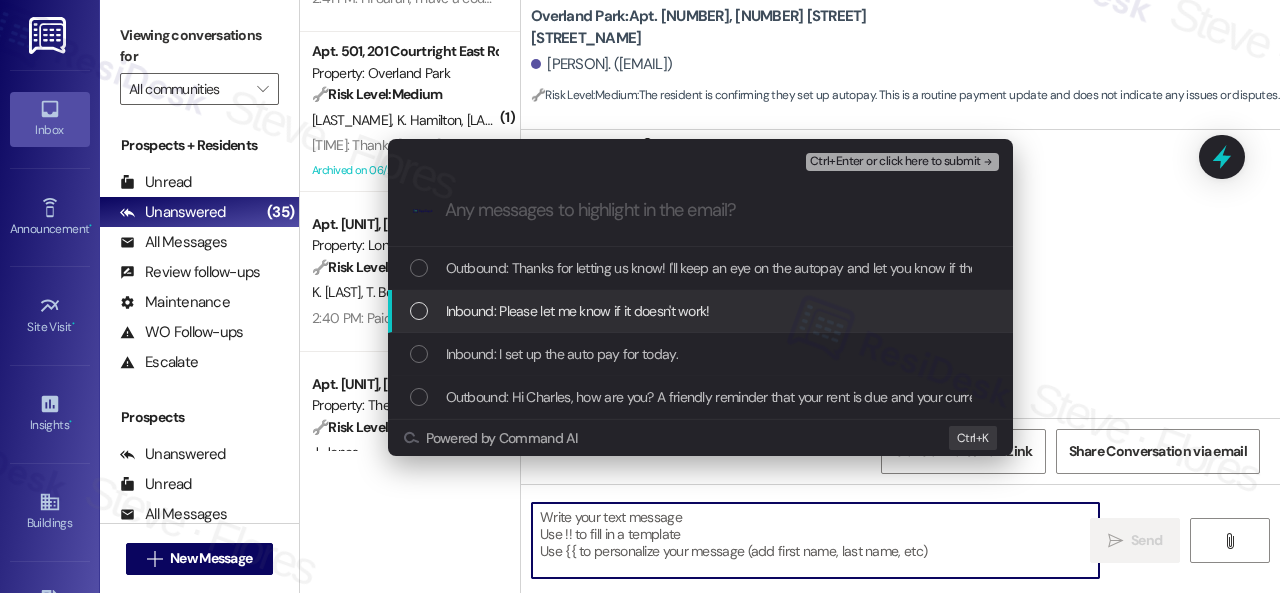 click on "Inbound: Please let me know if it doesn't work!" at bounding box center (578, 311) 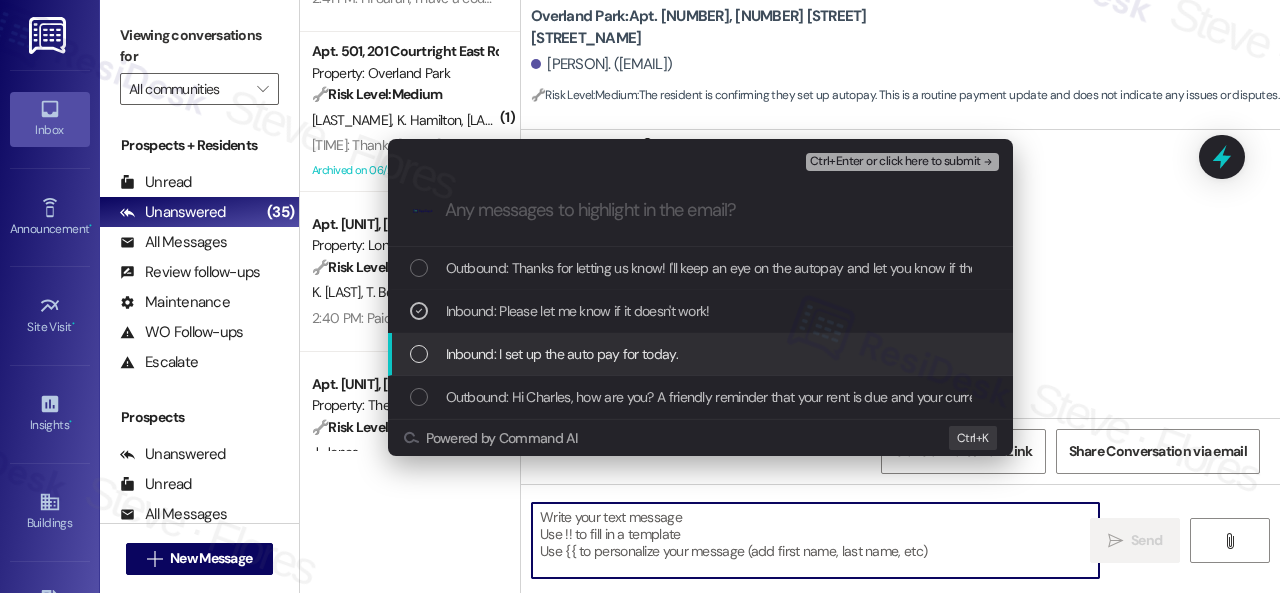 click on "Inbound: I set up the auto pay for today." at bounding box center [562, 354] 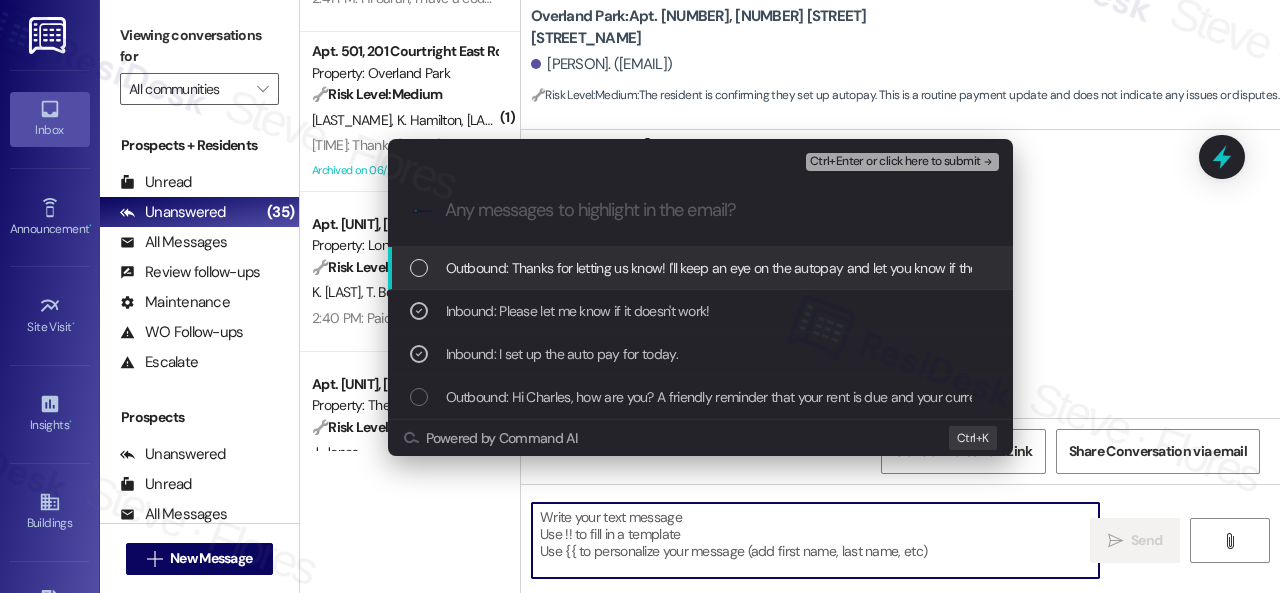 click on "Ctrl+Enter or click here to submit" at bounding box center (895, 162) 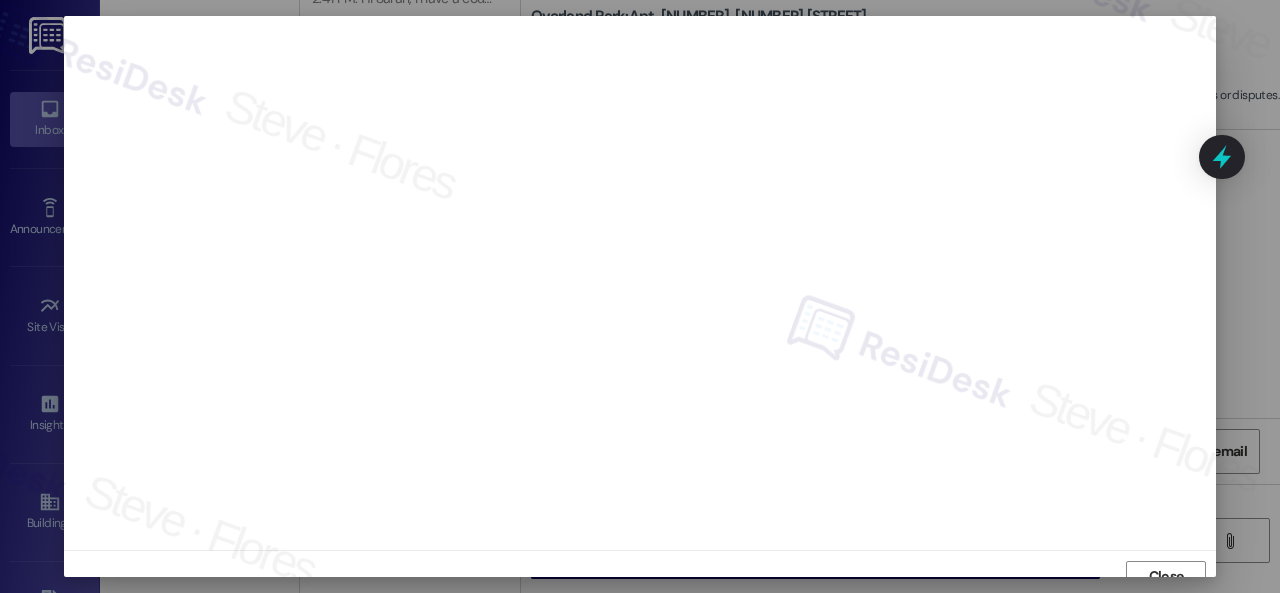 scroll, scrollTop: 15, scrollLeft: 0, axis: vertical 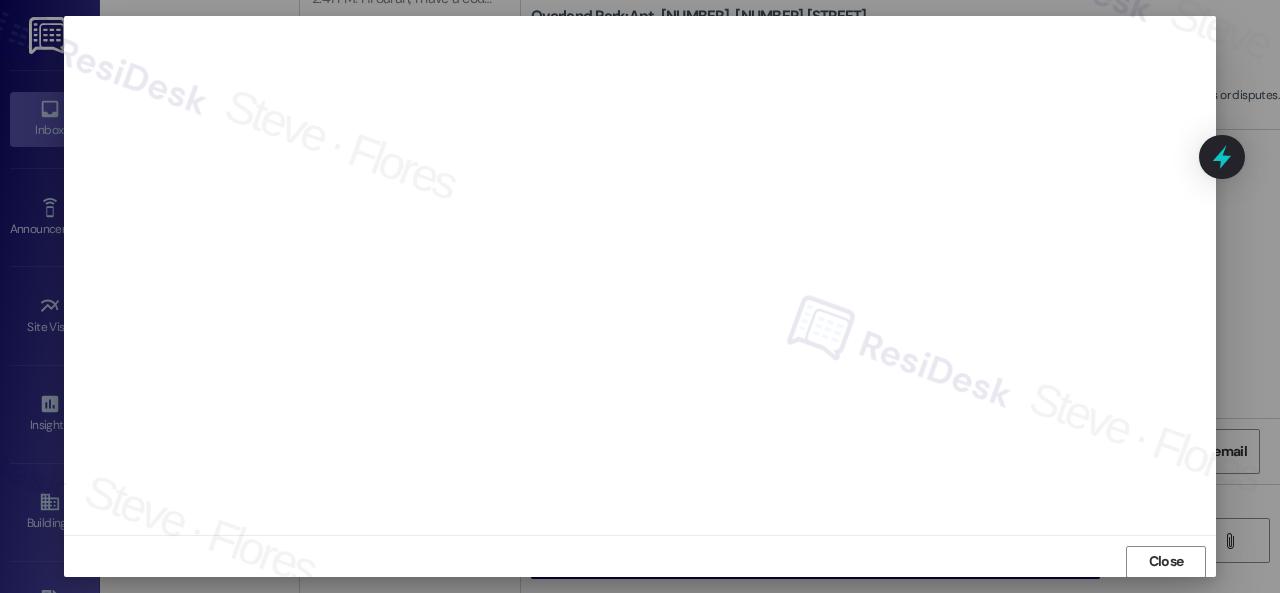 drag, startPoint x: 1148, startPoint y: 564, endPoint x: 1103, endPoint y: 528, distance: 57.628117 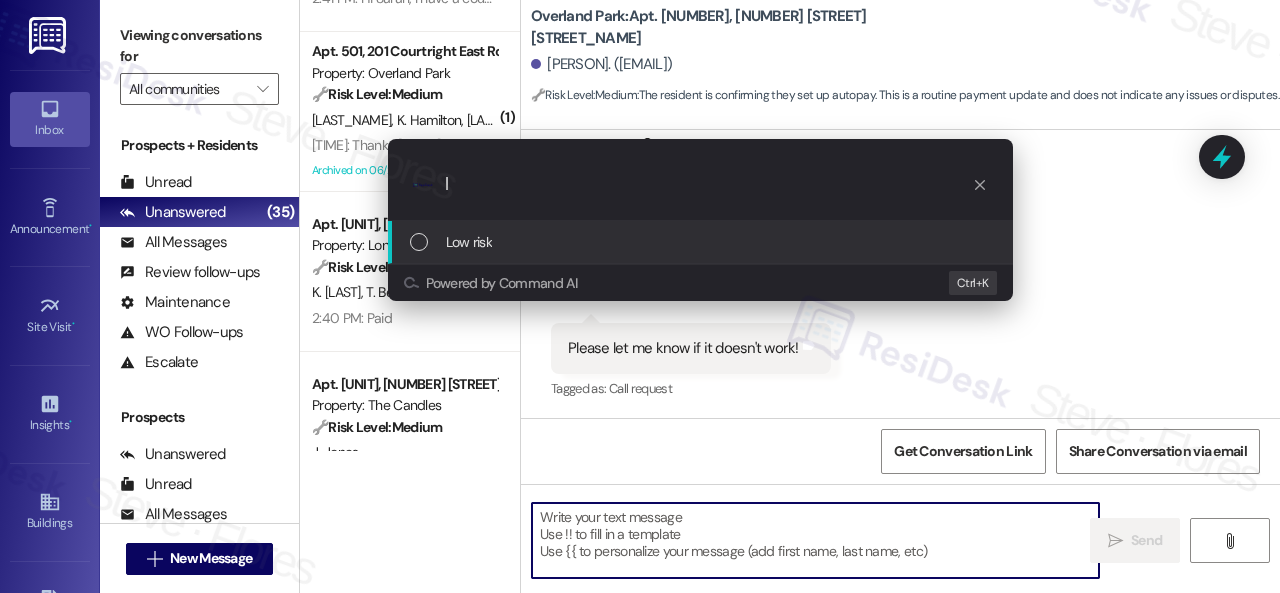 type on "l" 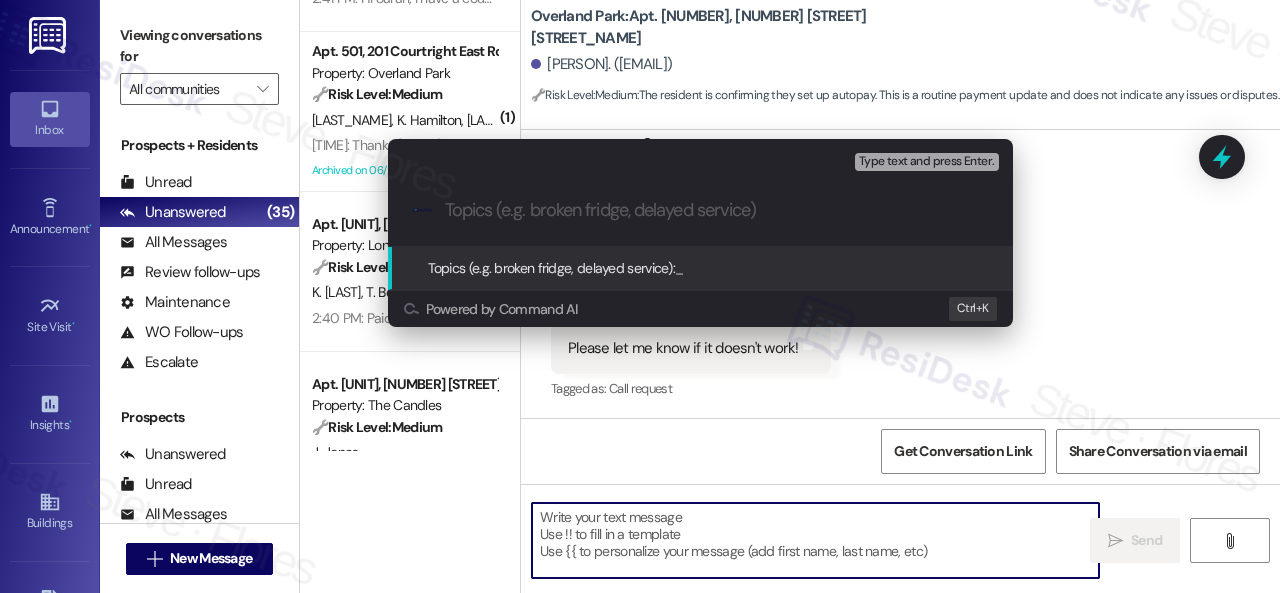 click at bounding box center [716, 210] 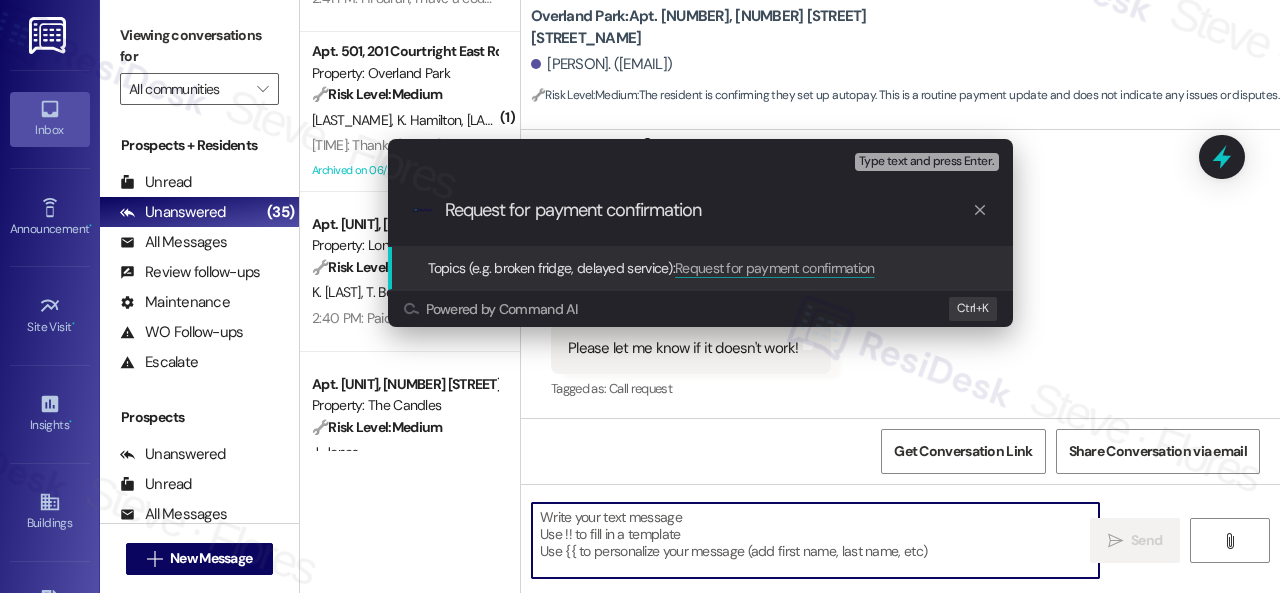 type on "Request for payment confirmation." 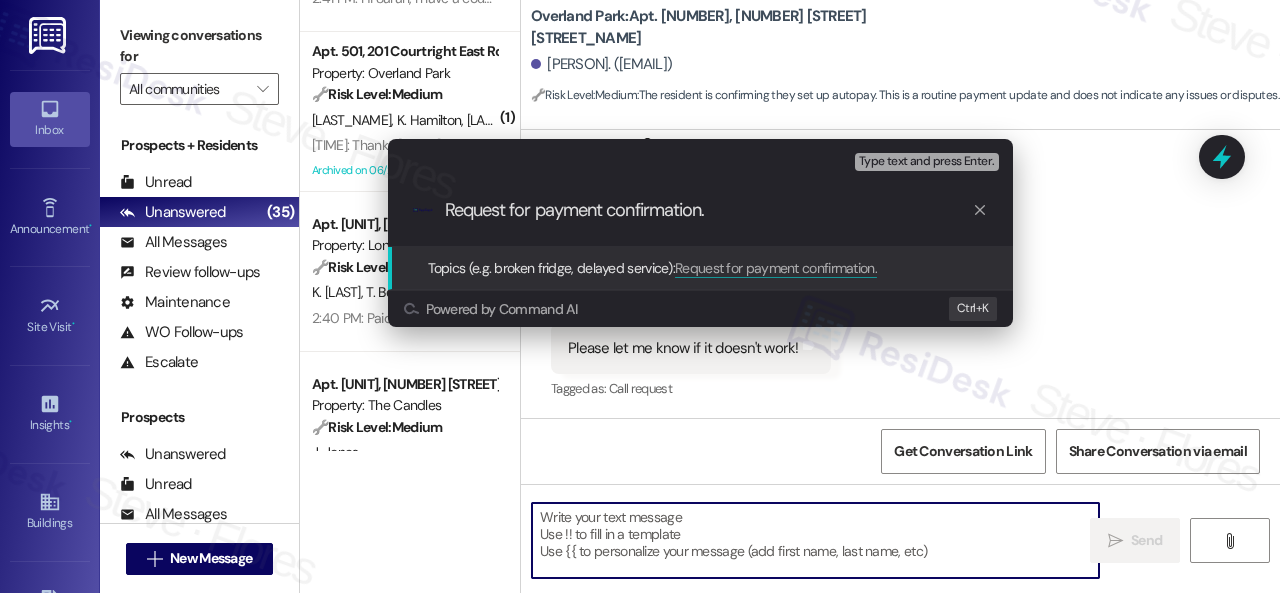 type 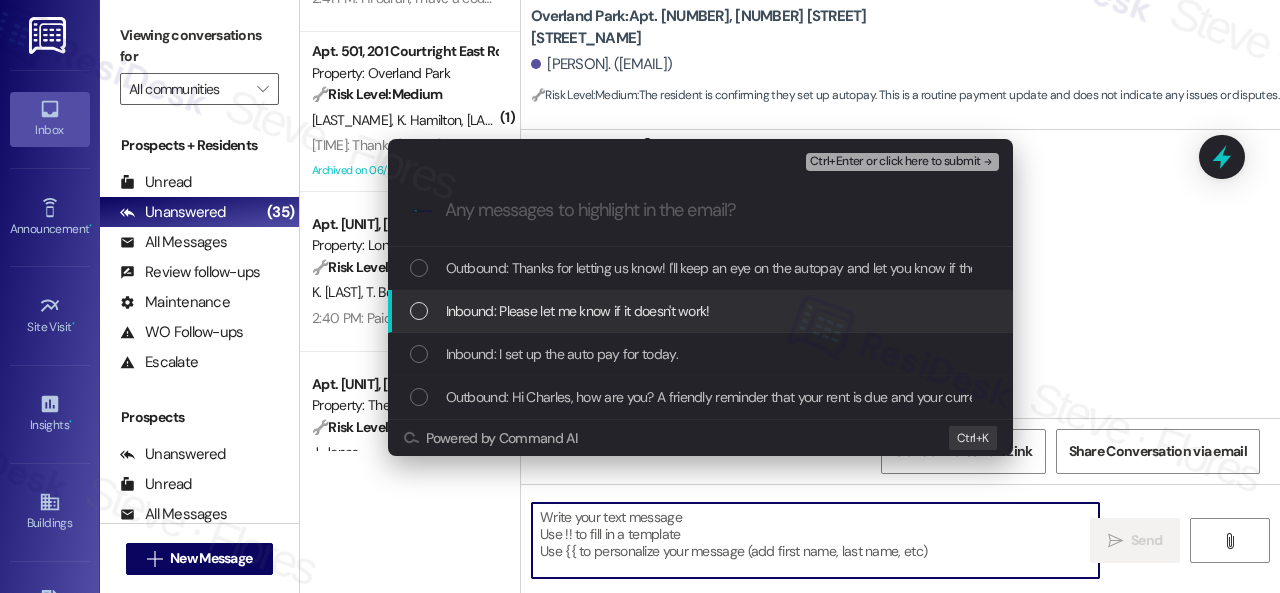 click on "Inbound: Please let me know if it doesn't work!" at bounding box center (578, 311) 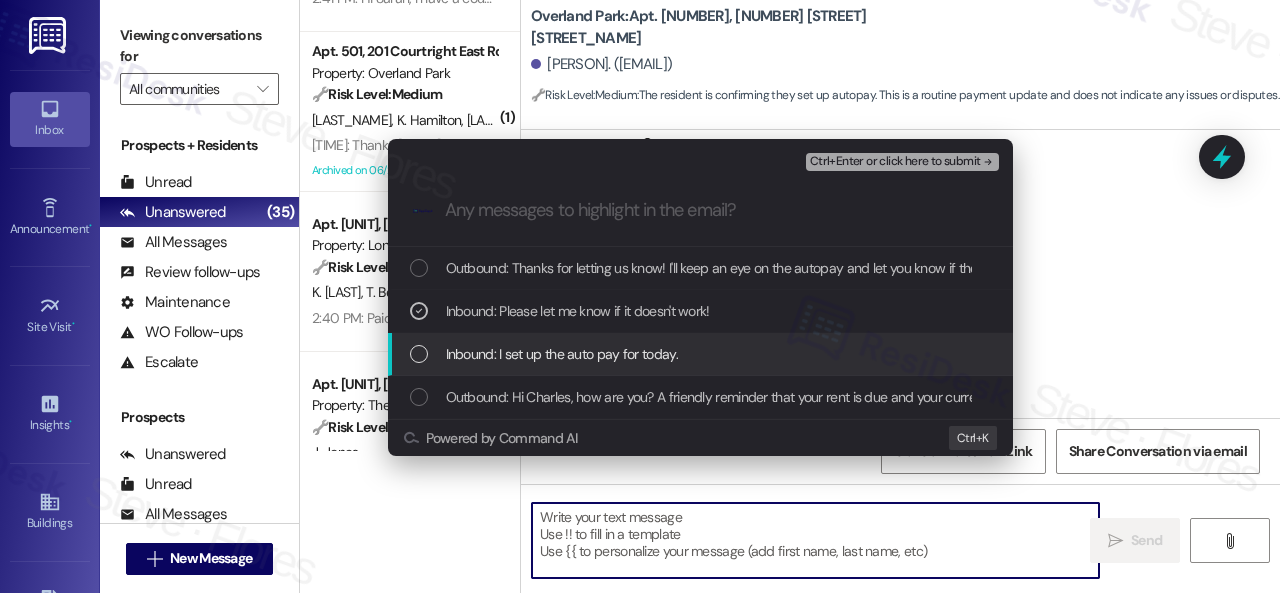 drag, startPoint x: 577, startPoint y: 357, endPoint x: 588, endPoint y: 354, distance: 11.401754 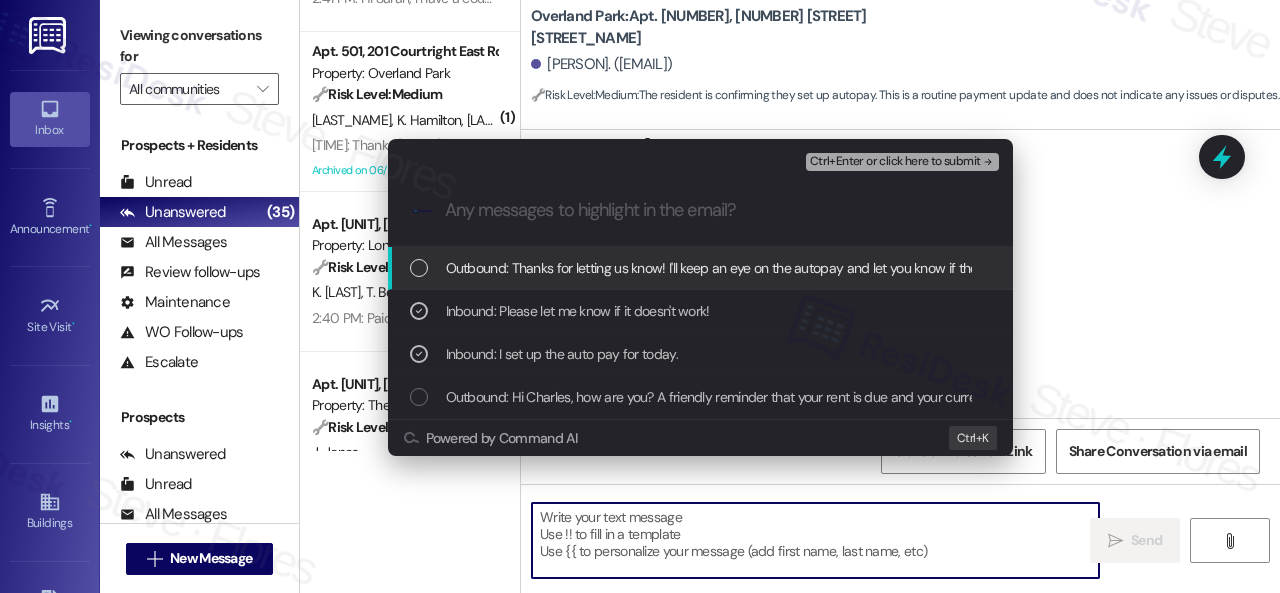 click on "Ctrl+Enter or click here to submit" at bounding box center [895, 162] 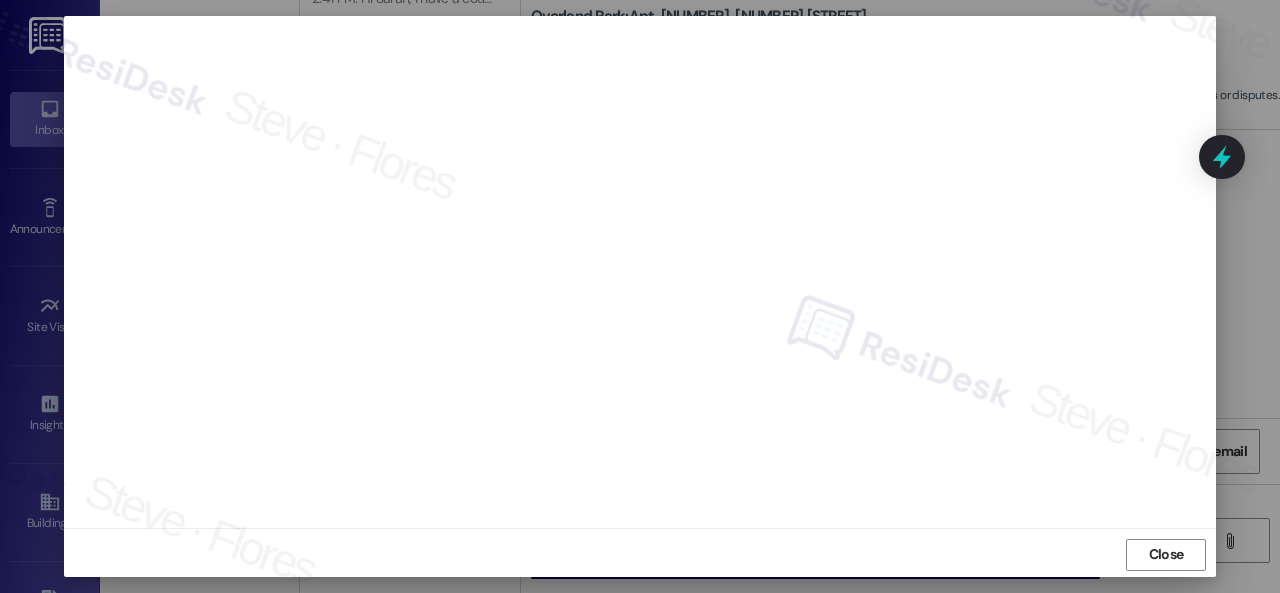 scroll, scrollTop: 25, scrollLeft: 0, axis: vertical 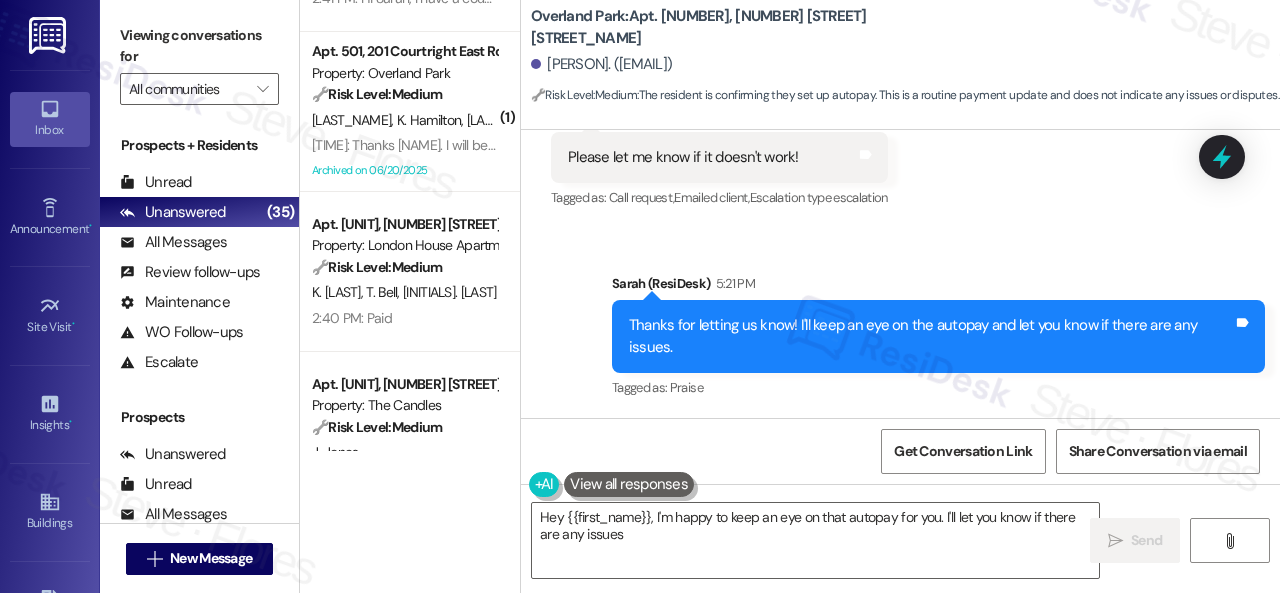 type on "Hey [FIRST_NAME], I'm happy to keep an eye on that autopay for you. I'll let you know if there are any issues!" 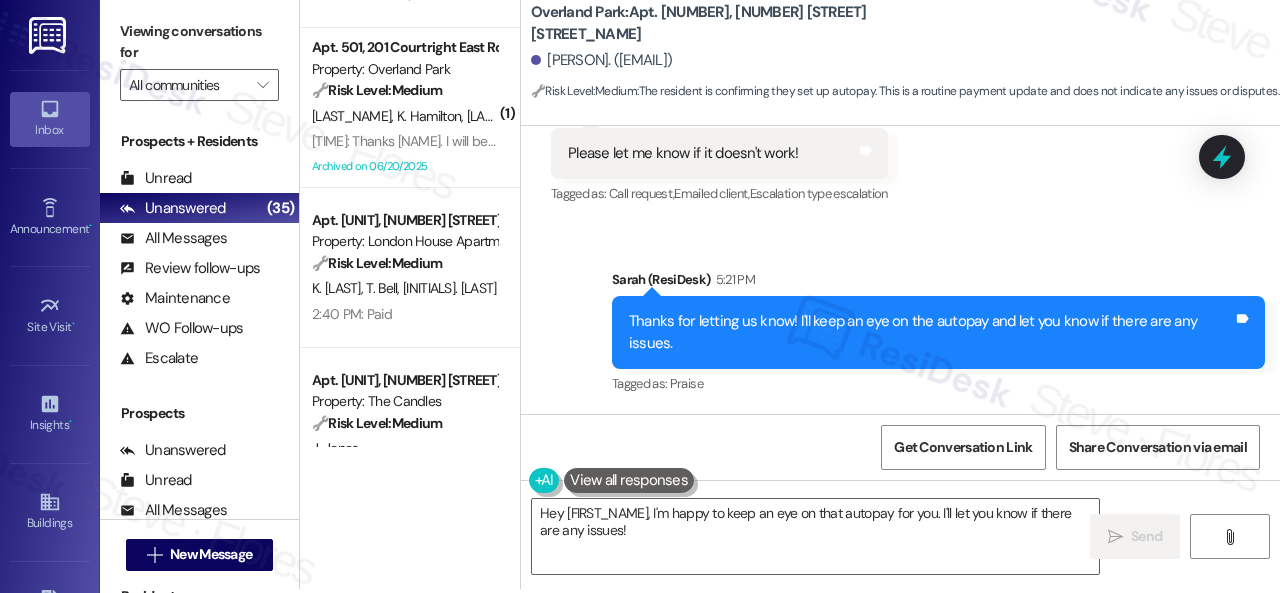 scroll, scrollTop: 6, scrollLeft: 0, axis: vertical 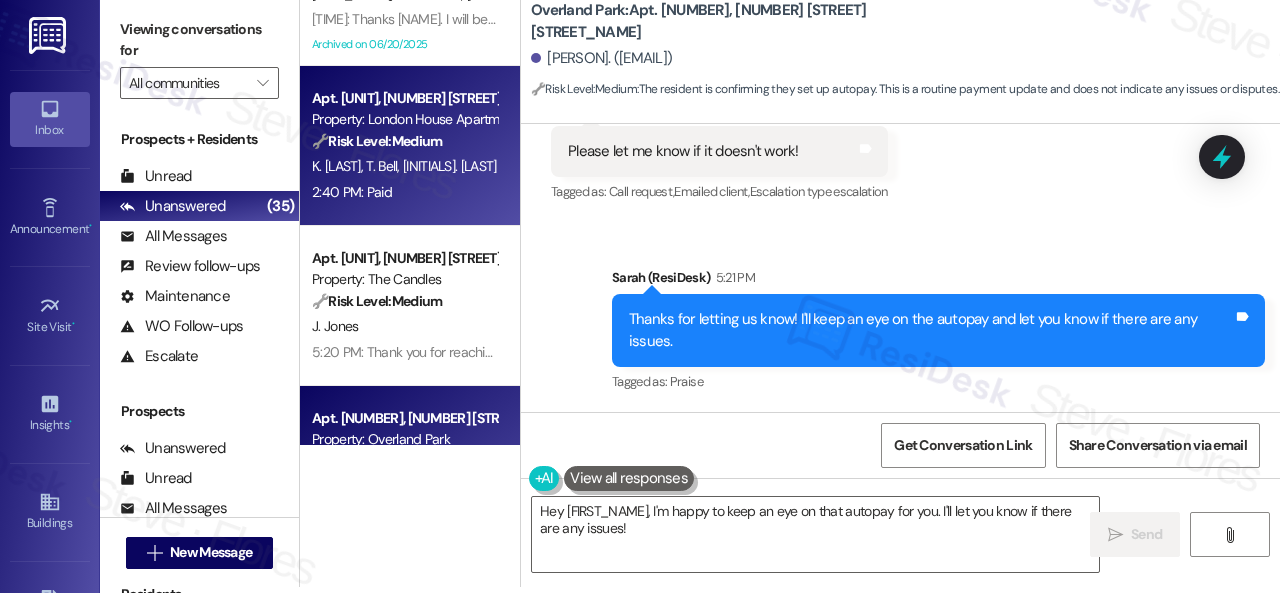 click on "[TIME]: Paid  [TIME]: Paid" at bounding box center [404, 192] 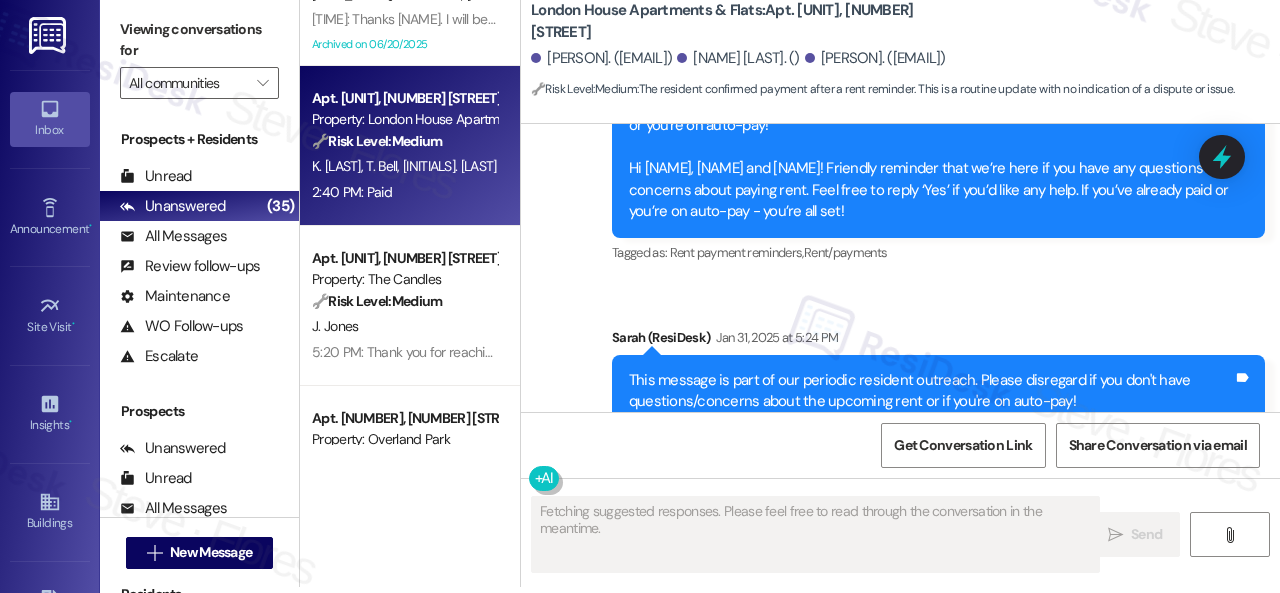 scroll, scrollTop: 1448, scrollLeft: 0, axis: vertical 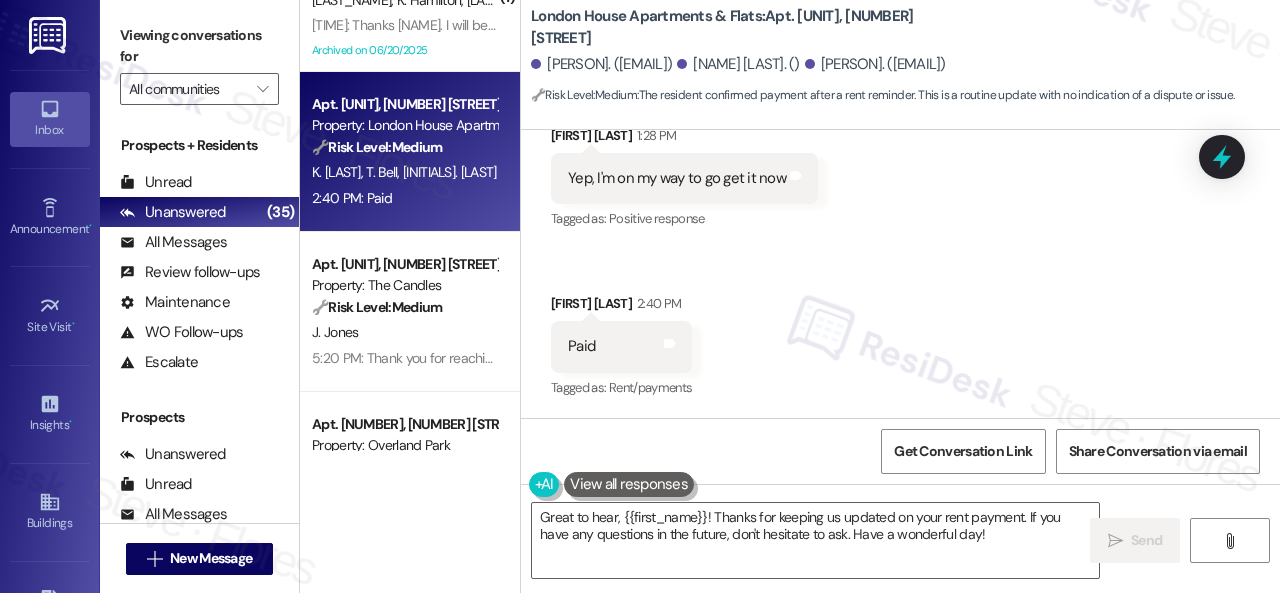 click on "Received via SMS [NAME] [TIME] Yep, I'm on my way to go get it now Tags and notes Tagged as:   Positive response Click to highlight conversations about Positive response Received via SMS [NAME] [TIME] Paid  Tags and notes Tagged as:   Rent/payments Click to highlight conversations about Rent/payments" at bounding box center (900, 249) 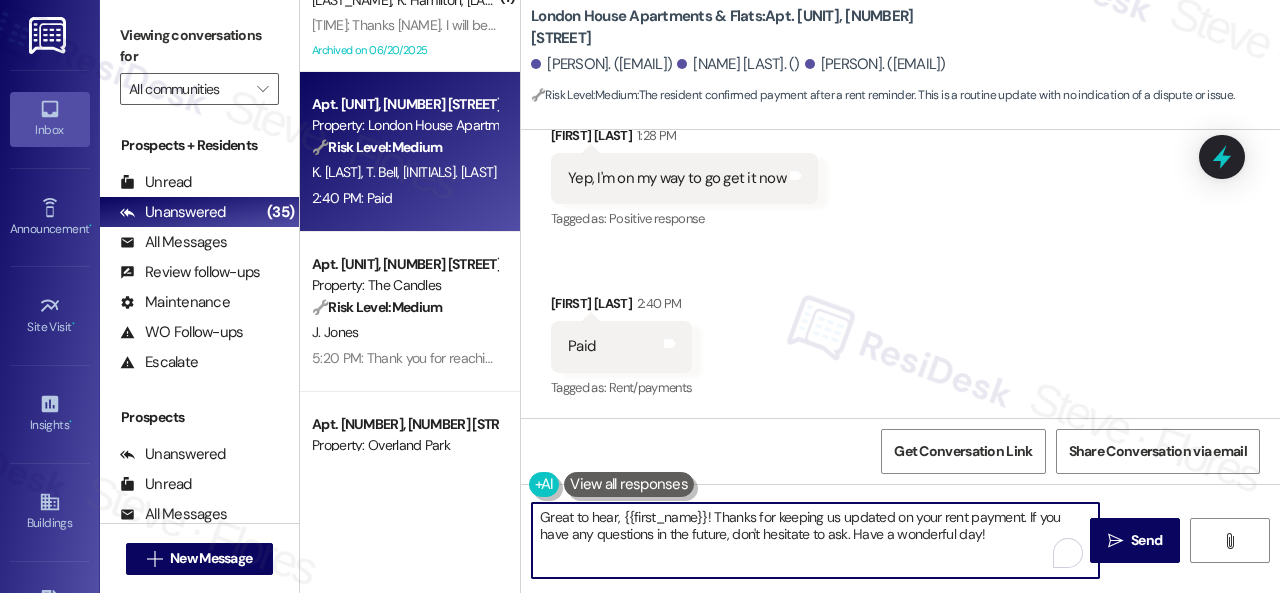 drag, startPoint x: 991, startPoint y: 534, endPoint x: 442, endPoint y: 521, distance: 549.1539 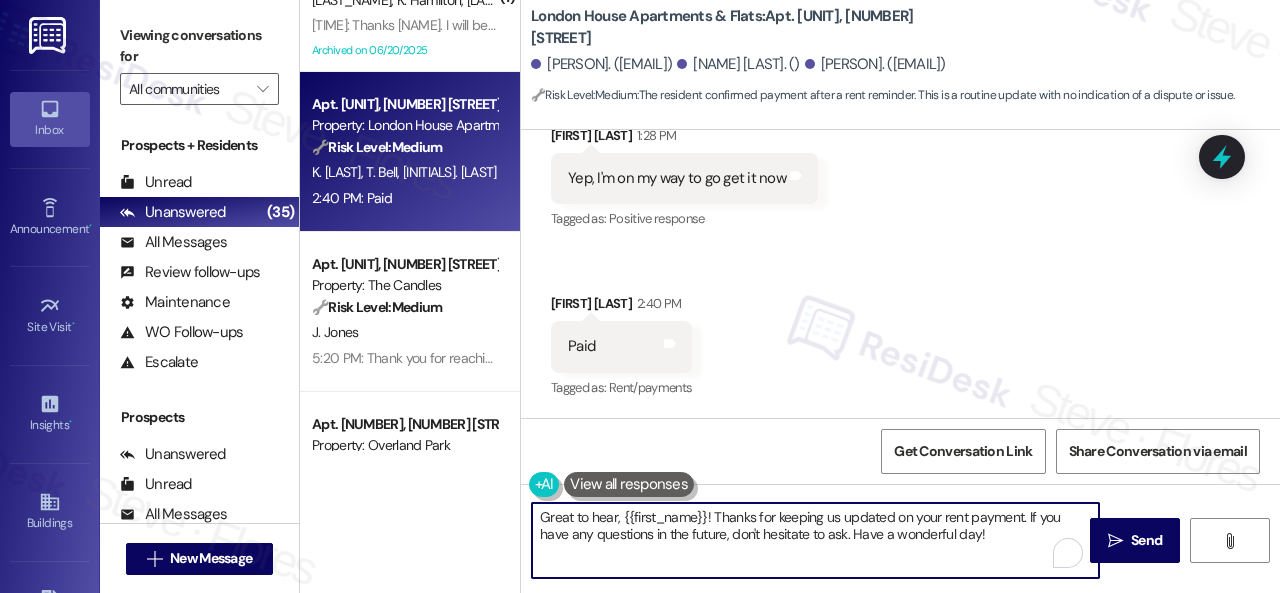 click on "Apt. [NUMBER], [NUMBER] [STREET_NAME] Property: Springhill 🔧  Risk Level:  Medium The resident is responding to a rent reminder and stating when they will pay. This is a routine communication regarding rent payment, with no indication of dispute or inability to pay. J. [LAST] [TIME]: Will be paying Friday when I get paid [TIME]: Will be paying Friday when I get paid Apt. [NUMBER], [NUMBER] [STREET_NAME] Property: Tuscan Lakes II 🔧  Risk Level:  Medium The resident is asking about pool hours and the repair schedule for the front gates. These are non-urgent inquiries related to community amenities and maintenance. K. [LAST]-[LAST] [TIME]: Hi [NAME],
I have a couple of questions.
What are the pool hours here?
Also, when are the front gates getting fixed? [TIME]: Hi [NAME],
I have a couple of questions.
What are the pool hours here?
Also, when are the front gates getting fixed? ( 1 ) Apt. [NUMBER], [NUMBER] [STREET_NAME] Property: Overland Park 🔧  Risk Level:  Medium K. [LAST] K. [LAST] R. [LAST] 🔧 🔧" at bounding box center [790, 296] 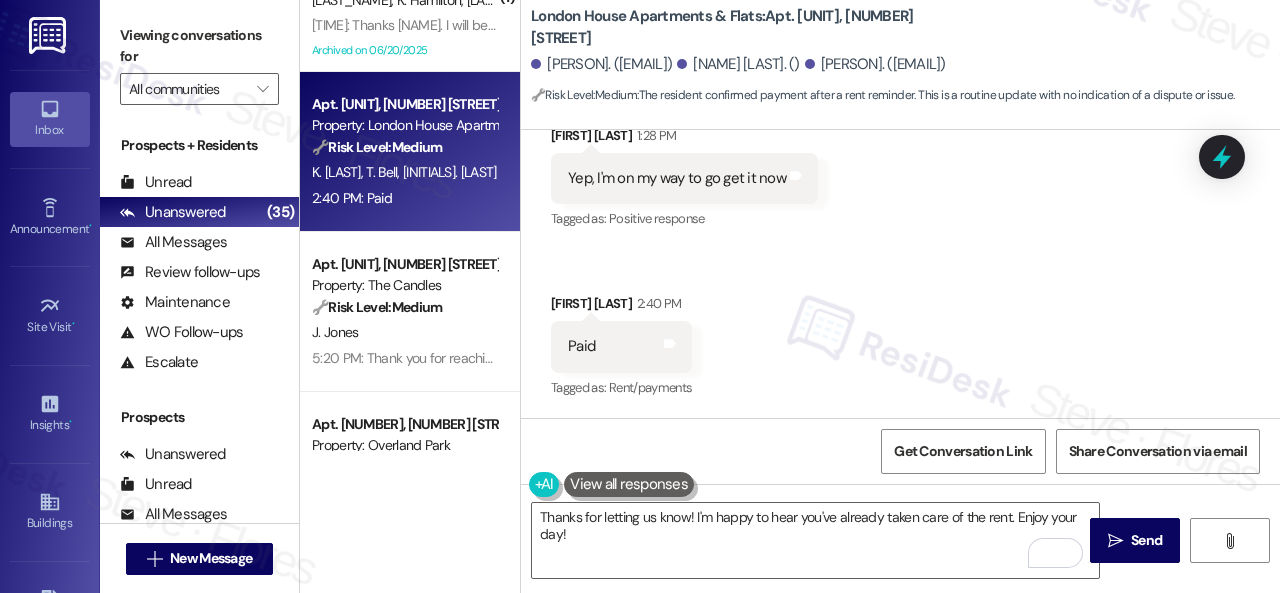 drag, startPoint x: 631, startPoint y: 273, endPoint x: 633, endPoint y: 289, distance: 16.124516 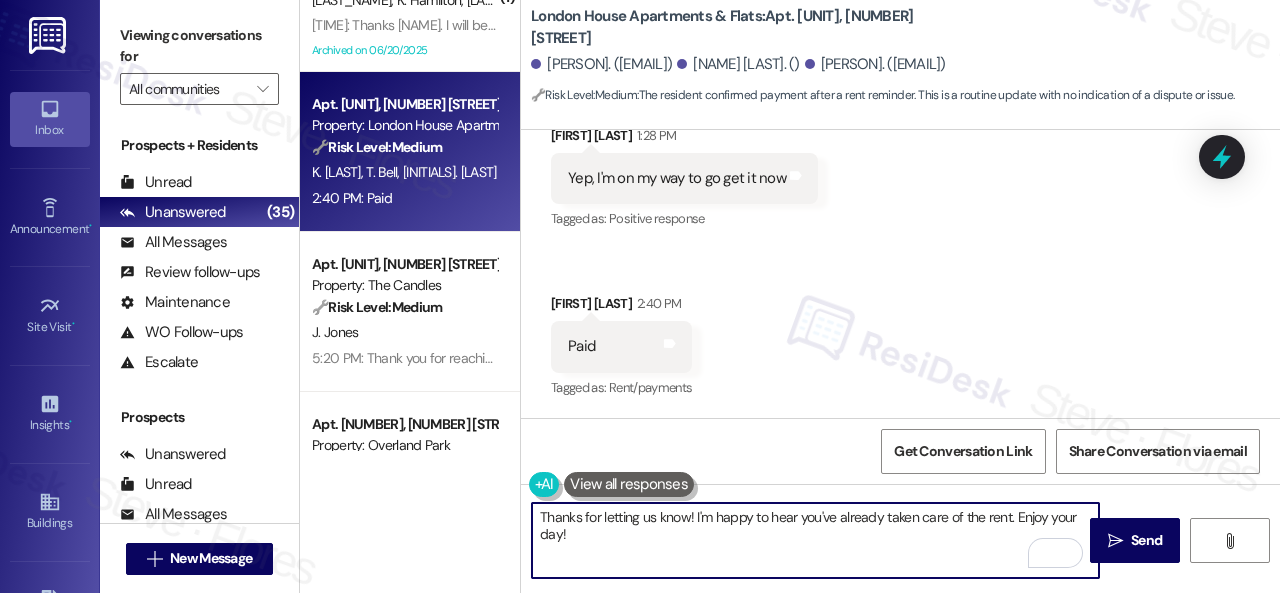 drag, startPoint x: 590, startPoint y: 547, endPoint x: 391, endPoint y: 490, distance: 207.00241 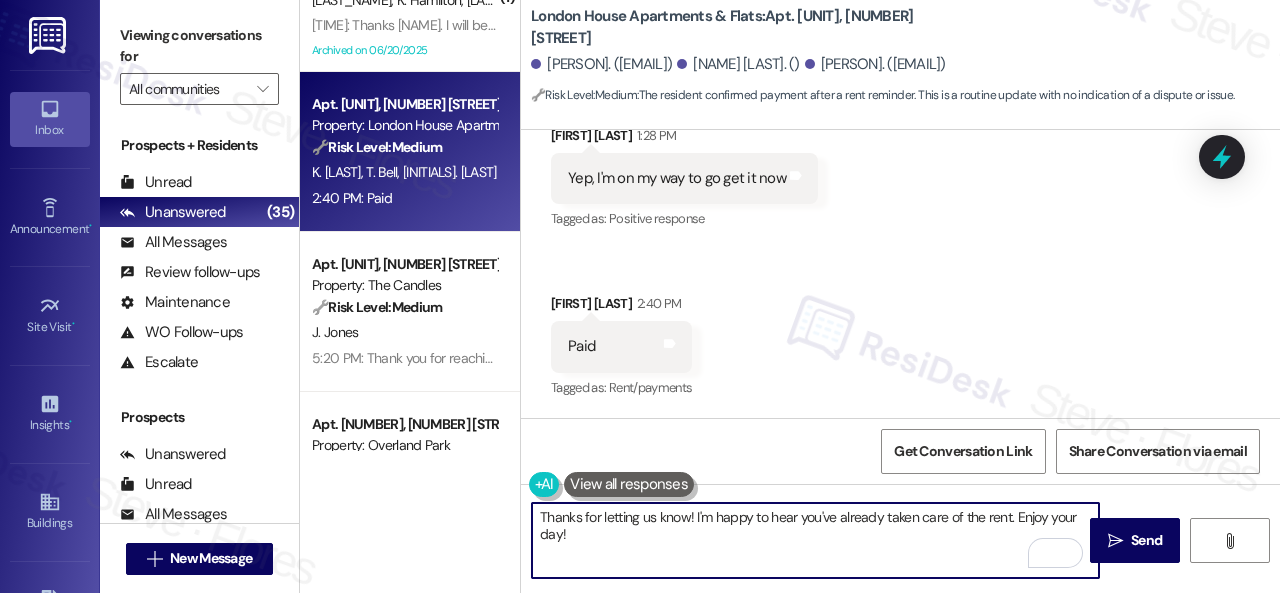 click on "Apt. [NUMBER], [NUMBER] [STREET_NAME] Property: Springhill 🔧  Risk Level:  Medium The resident is responding to a rent reminder and stating when they will pay. This is a routine communication regarding rent payment, with no indication of dispute or inability to pay. J. [LAST] [TIME]: Will be paying Friday when I get paid [TIME]: Will be paying Friday when I get paid Apt. [NUMBER], [NUMBER] [STREET_NAME] Property: Tuscan Lakes II 🔧  Risk Level:  Medium The resident is asking about pool hours and the repair schedule for the front gates. These are non-urgent inquiries related to community amenities and maintenance. K. [LAST]-[LAST] [TIME]: Hi [NAME],
I have a couple of questions.
What are the pool hours here?
Also, when are the front gates getting fixed? [TIME]: Hi [NAME],
I have a couple of questions.
What are the pool hours here?
Also, when are the front gates getting fixed? ( 1 ) Apt. [NUMBER], [NUMBER] [STREET_NAME] Property: Overland Park 🔧  Risk Level:  Medium K. [LAST] K. [LAST] R. [LAST] 🔧 🔧" at bounding box center [790, 296] 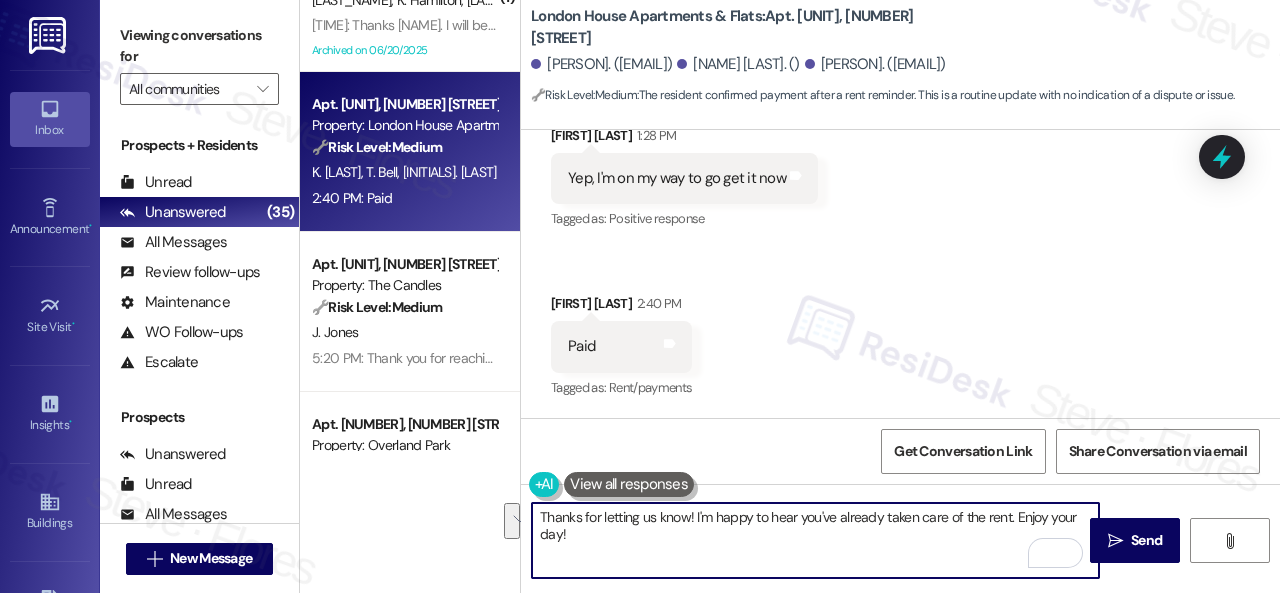 paste on "the update" 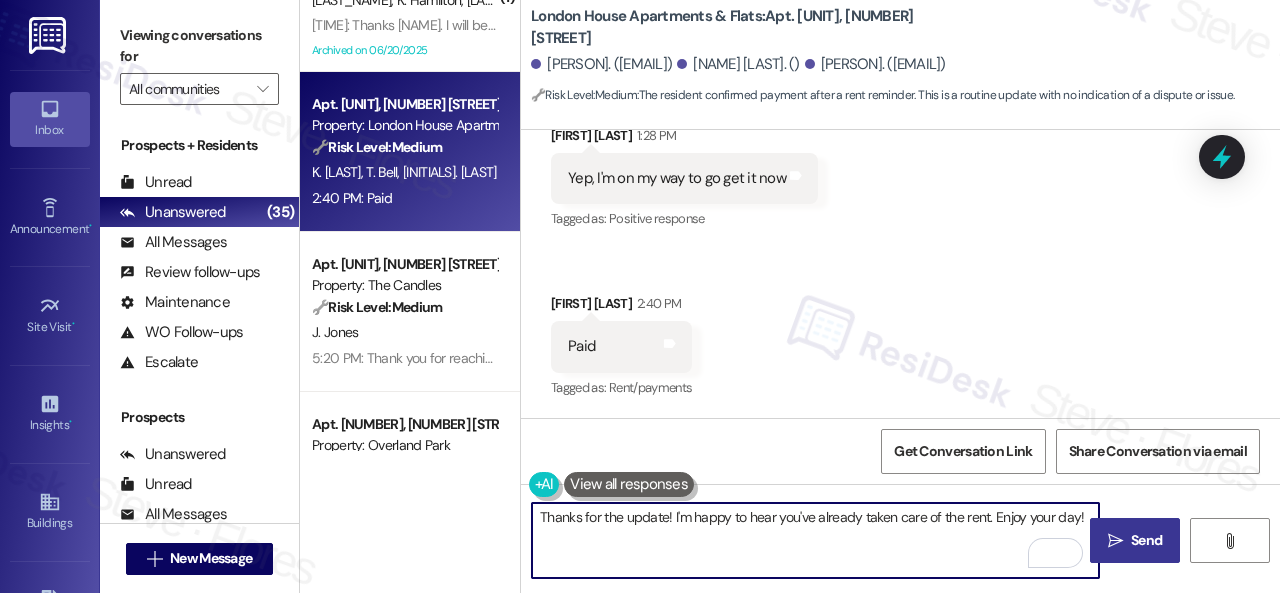type on "Thanks for the update! I'm happy to hear you've already taken care of the rent. Enjoy your day!" 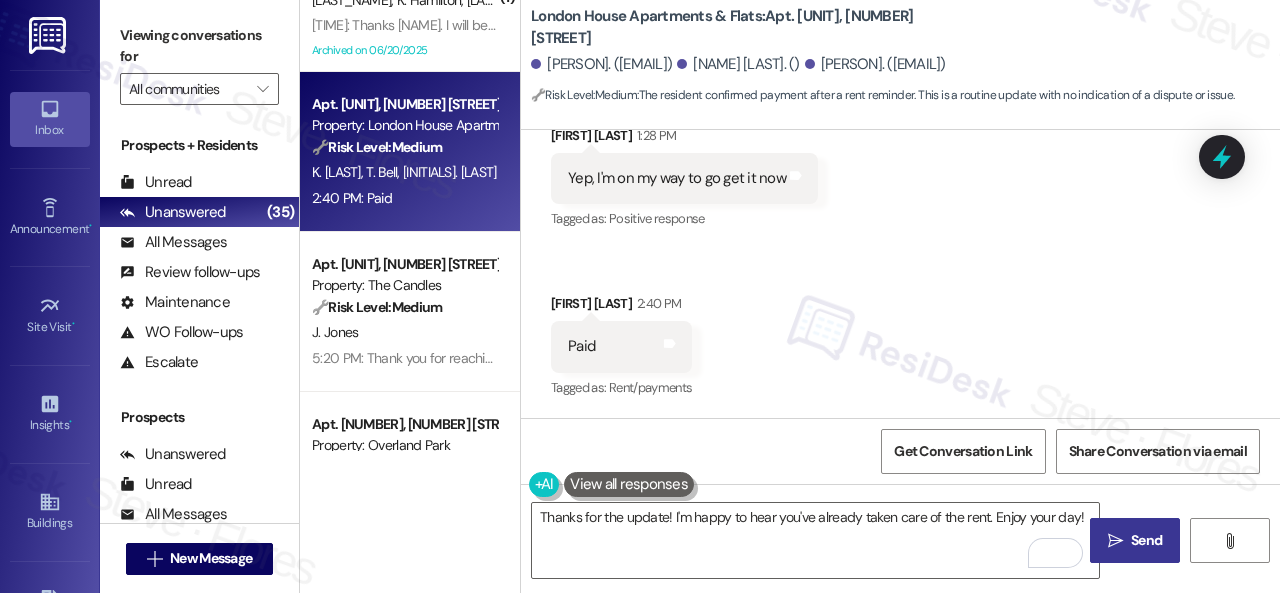 click on " Send" at bounding box center (1135, 540) 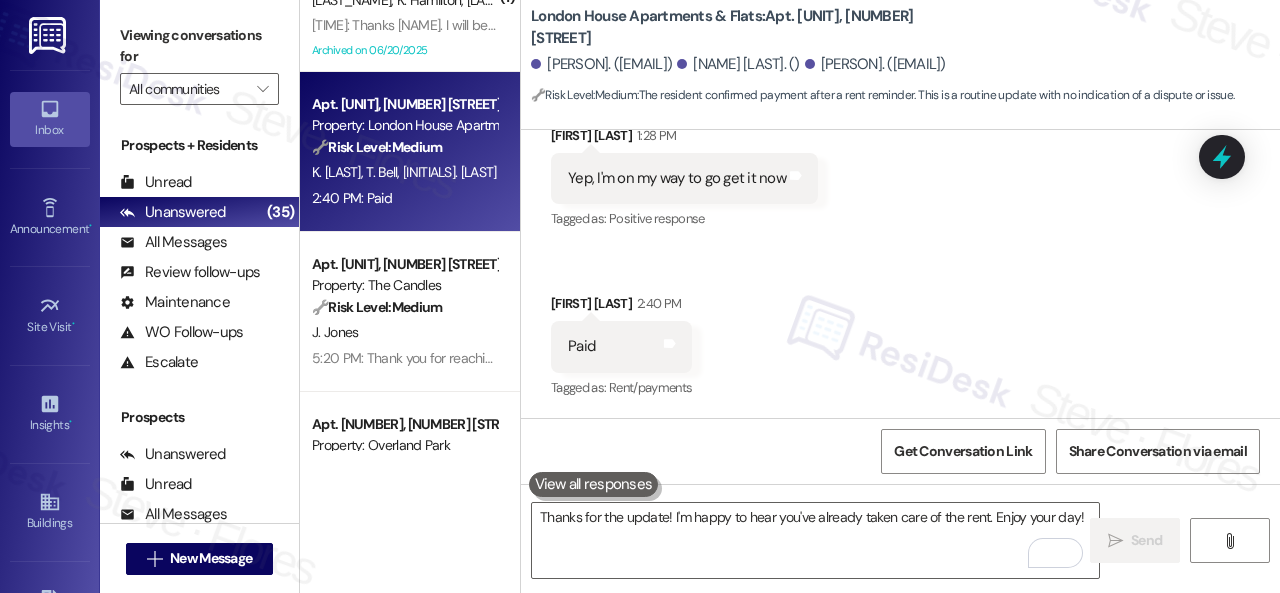 type 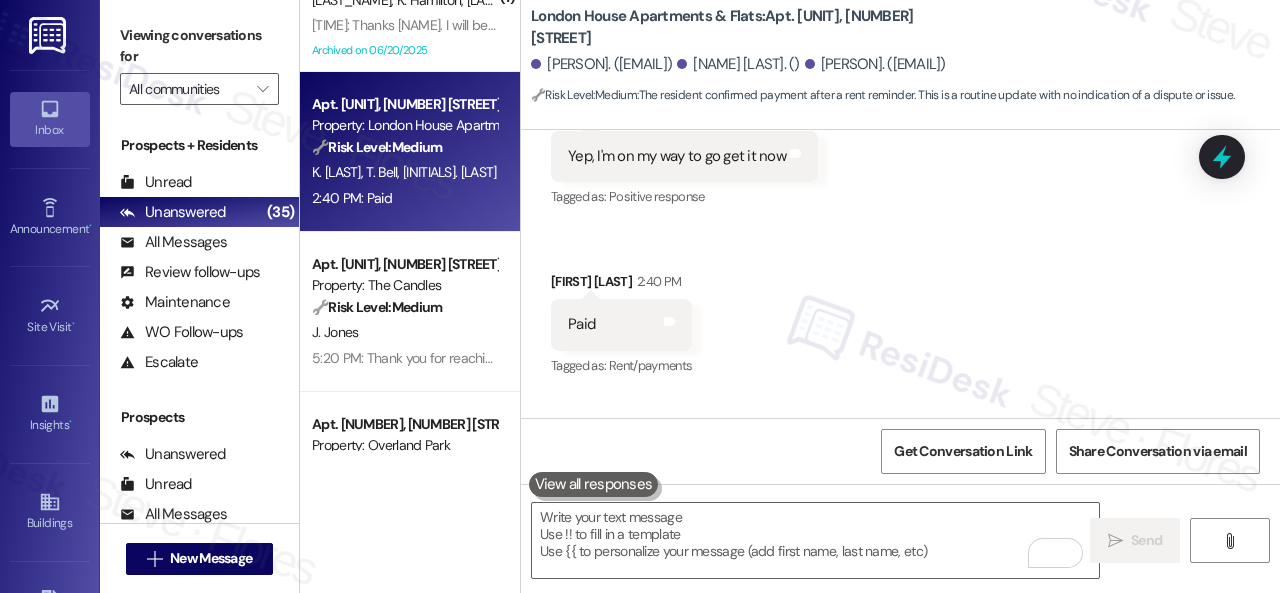 scroll, scrollTop: 3410, scrollLeft: 0, axis: vertical 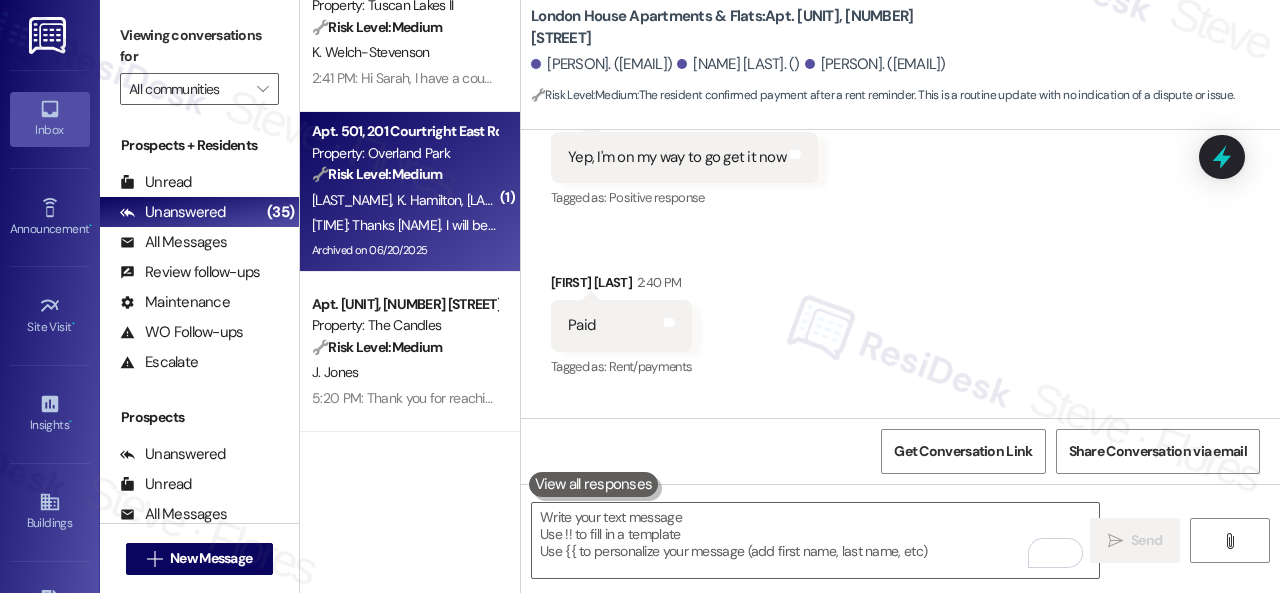 click on "2:41 PM: Thanks Sarah. I will be making payment tomorrow. 2:41 PM: Thanks Sarah. I will be making payment tomorrow." at bounding box center [481, 225] 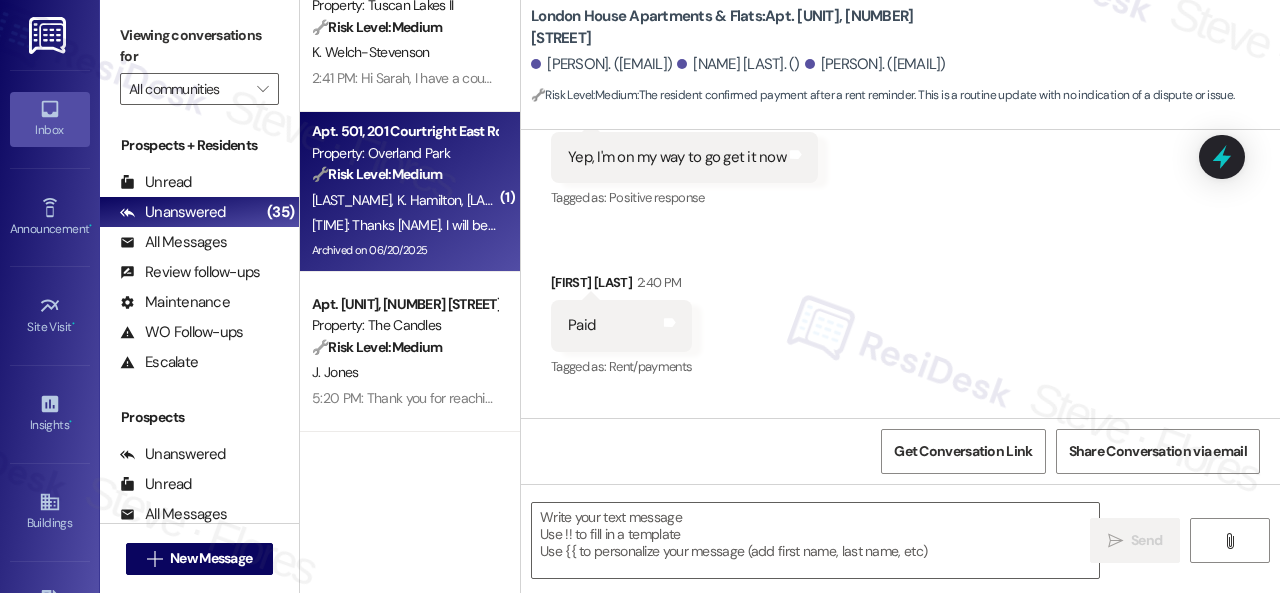 type on "Fetching suggested responses. Please feel free to read through the conversation in the meantime." 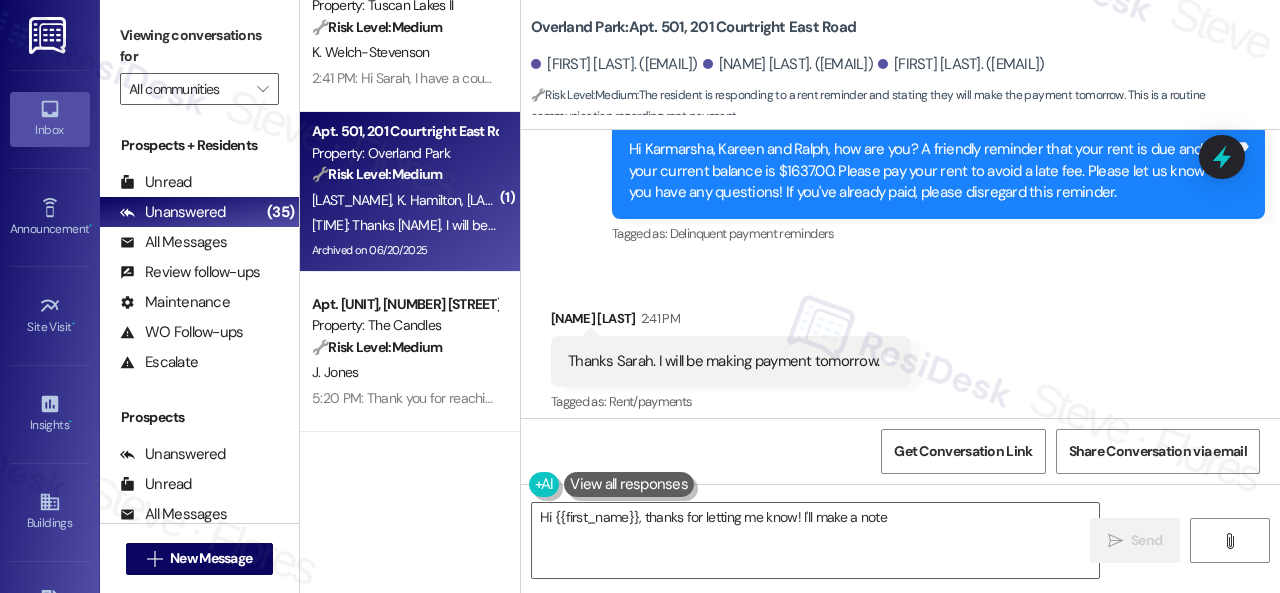 scroll, scrollTop: 1404, scrollLeft: 0, axis: vertical 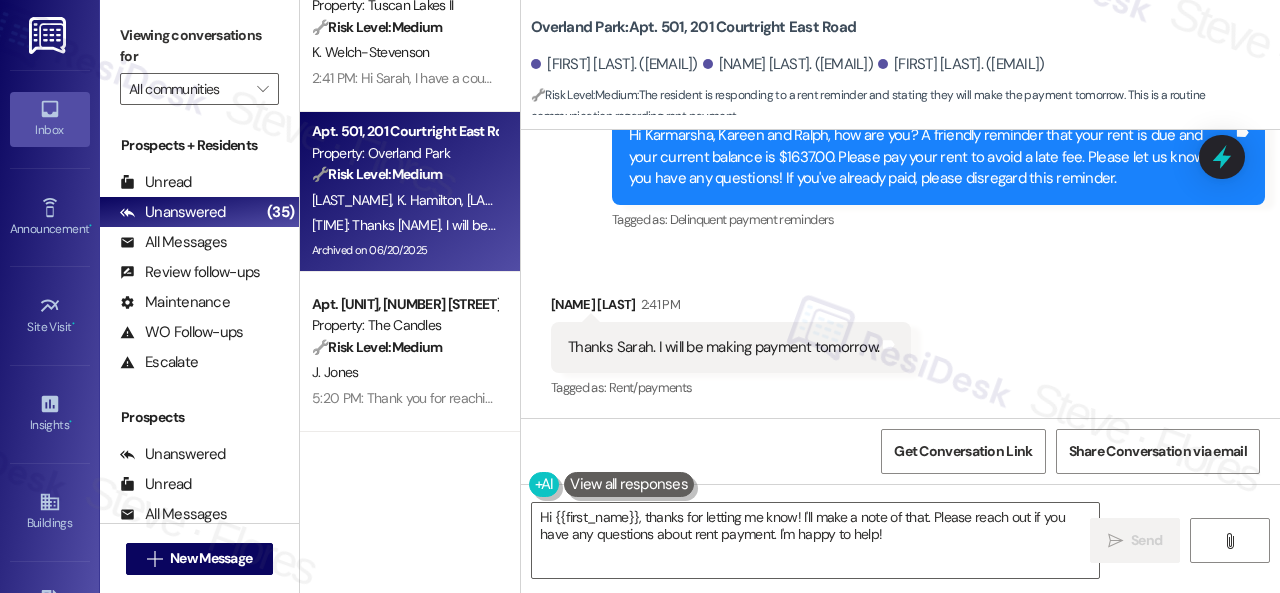 click on "Survey, sent via SMS Residesk Automated Survey [TIME] Hi [NAME], [NAME] and [NAME], how are you? A friendly reminder that your rent is due and your current balance is $1637.00. Please pay your rent to avoid a late fee. Please let us know if you have any questions! If you've already paid, please disregard this reminder. Tags and notes Tagged as:   Delinquent payment reminders Click to highlight conversations about Delinquent payment reminders" at bounding box center (900, 143) 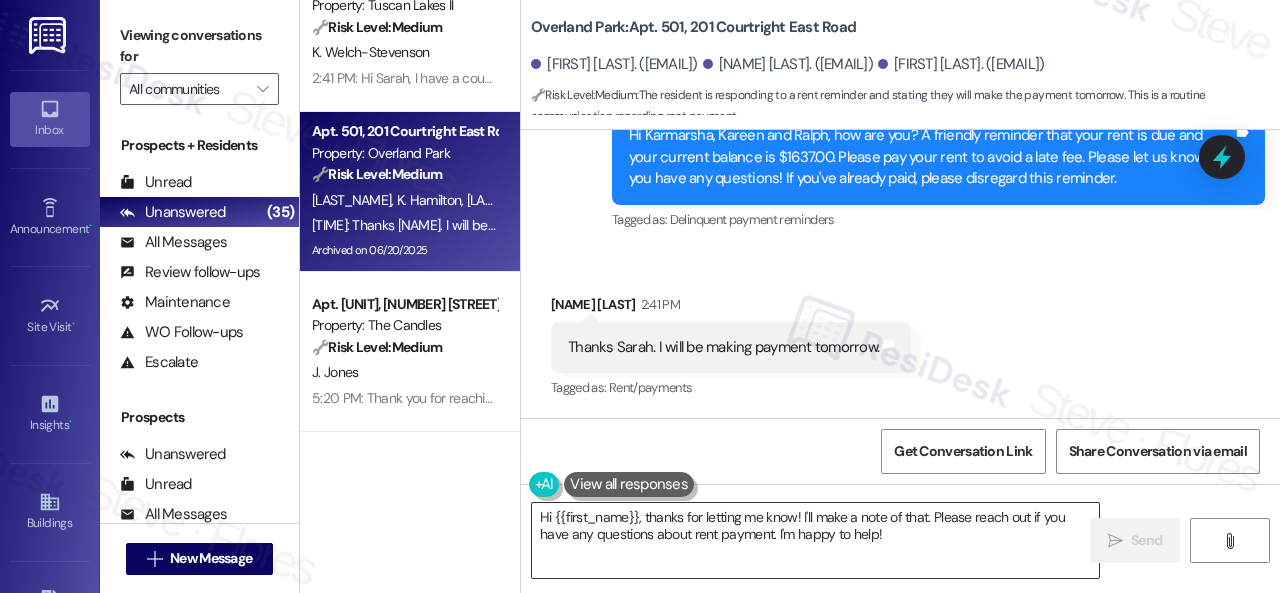click on "Hi {{first_name}}, thanks for letting me know! I'll make a note of that. Please reach out if you have any questions about rent payment. I'm happy to help!" at bounding box center (815, 540) 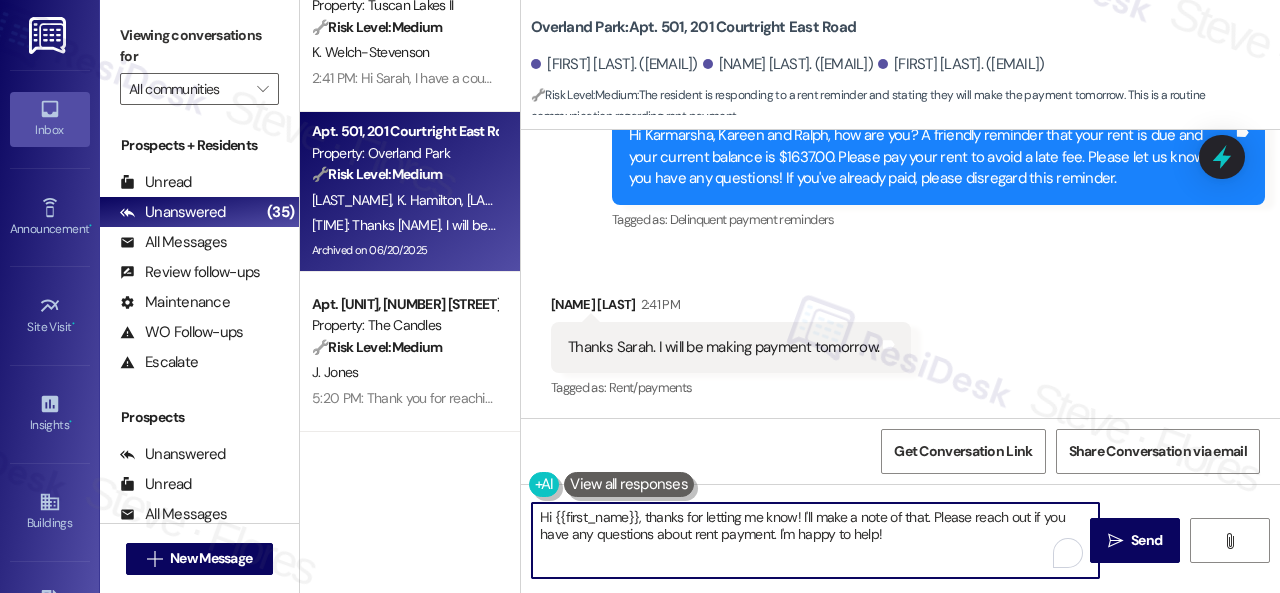 paste on "Thanks for updating us on your payment plan, {{first_name}}! We appreciate you letting us know. Please don't hesitate to reach out if you need anything else" 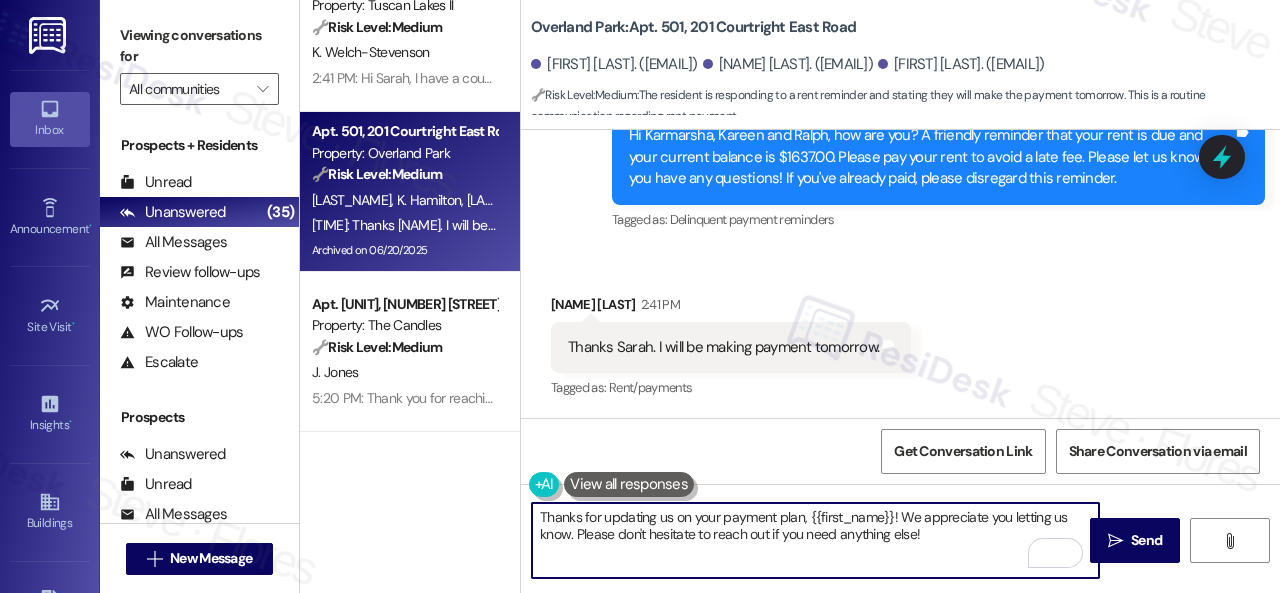 drag, startPoint x: 806, startPoint y: 518, endPoint x: 890, endPoint y: 516, distance: 84.0238 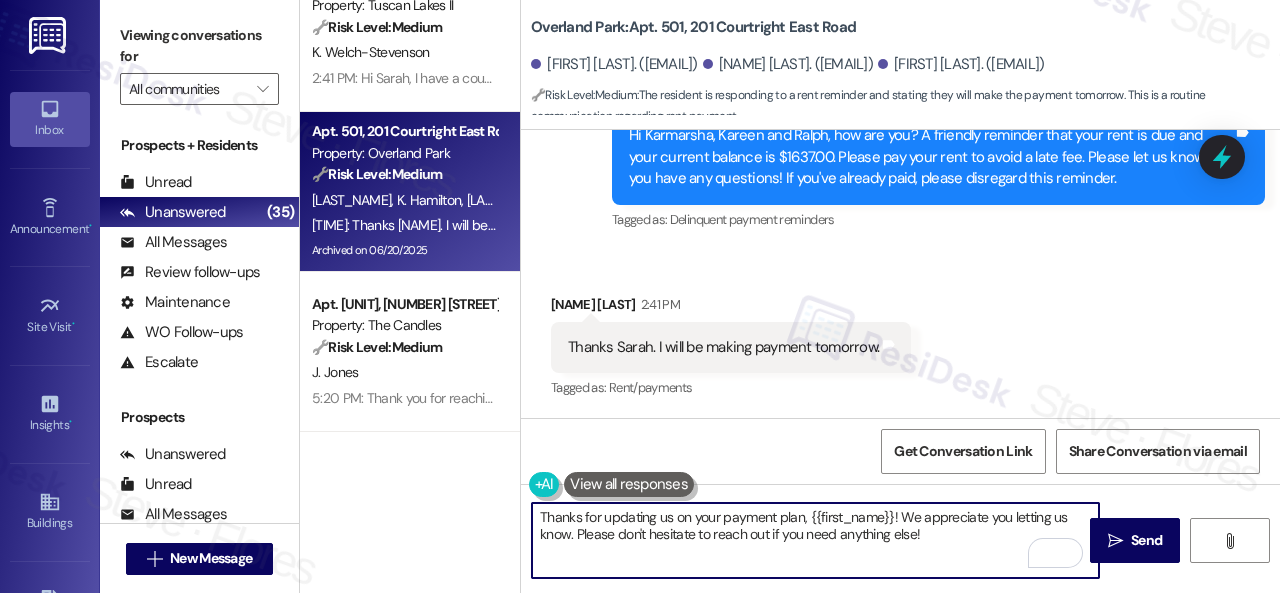 click on "Thanks for updating us on your payment plan, {{first_name}}! We appreciate you letting us know. Please don't hesitate to reach out if you need anything else!" at bounding box center (815, 540) 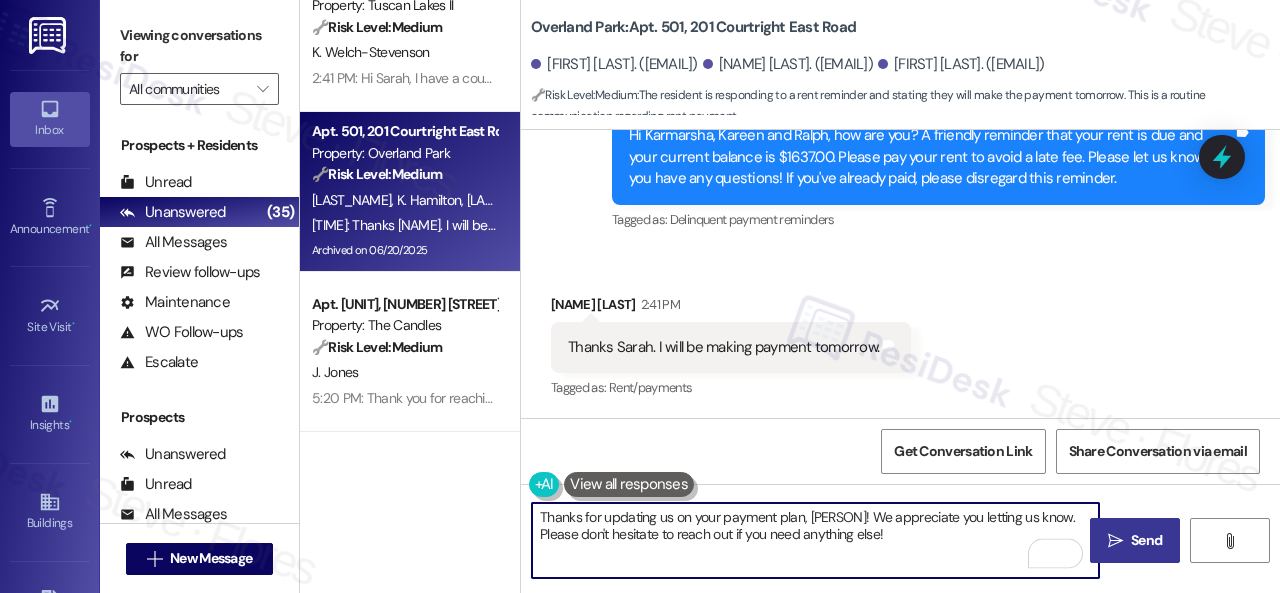 type on "Thanks for updating us on your payment plan, [PERSON]! We appreciate you letting us know. Please don't hesitate to reach out if you need anything else!" 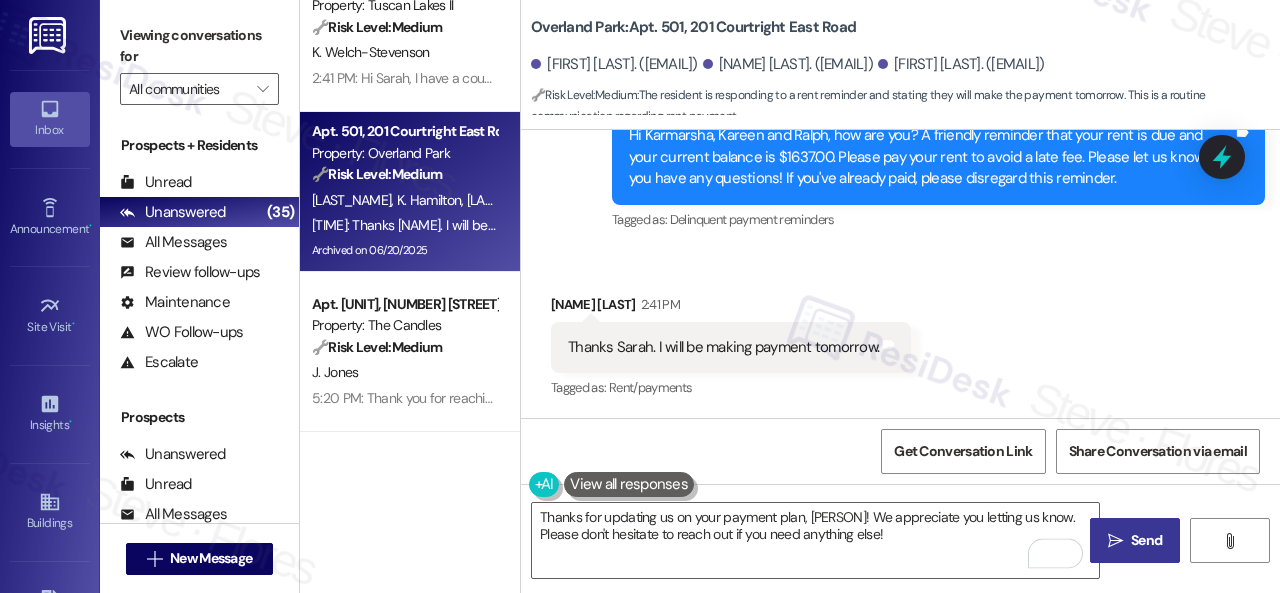 click on "Send" at bounding box center (1146, 540) 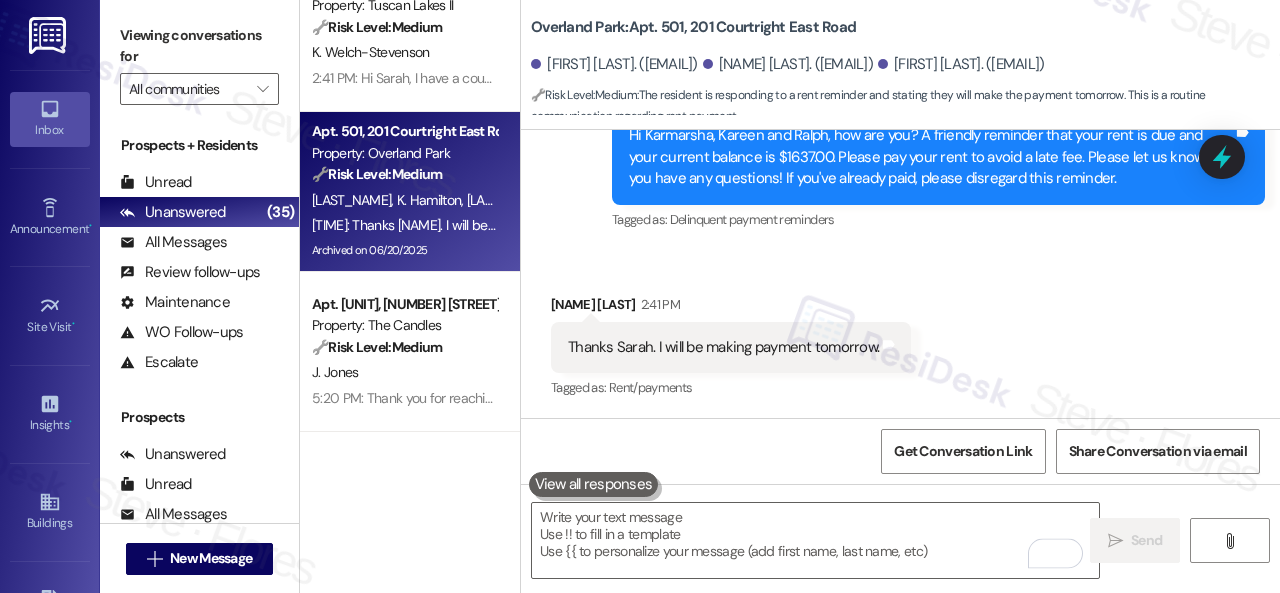 type on "Fetching suggested responses. Please feel free to read through the conversation in the meantime." 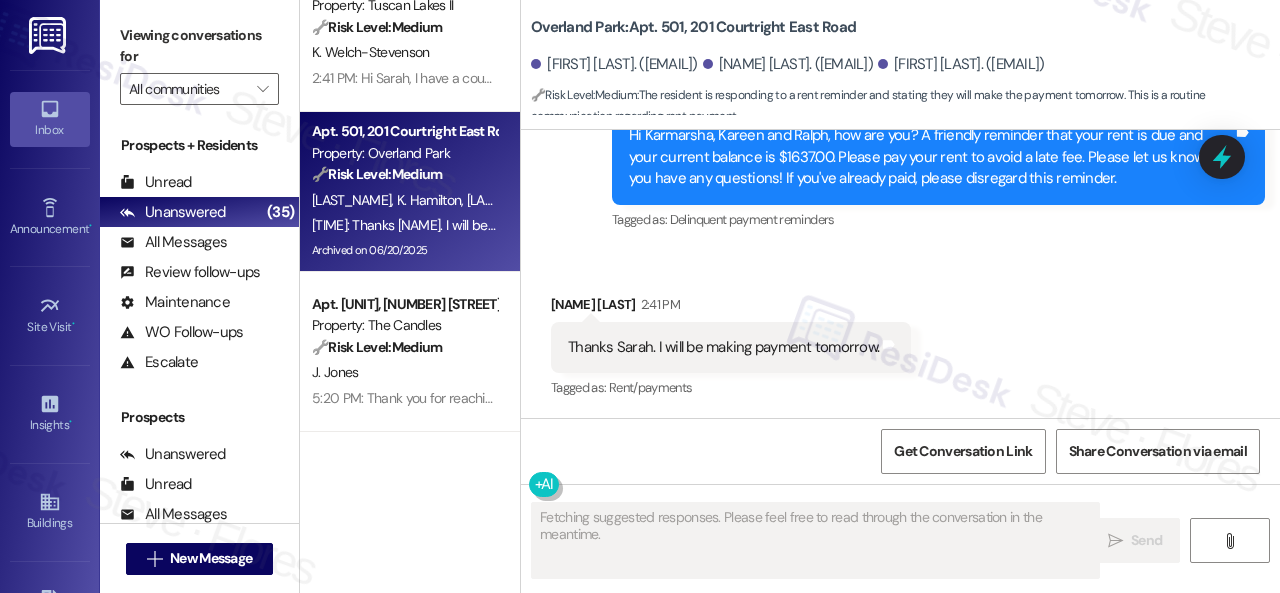 type 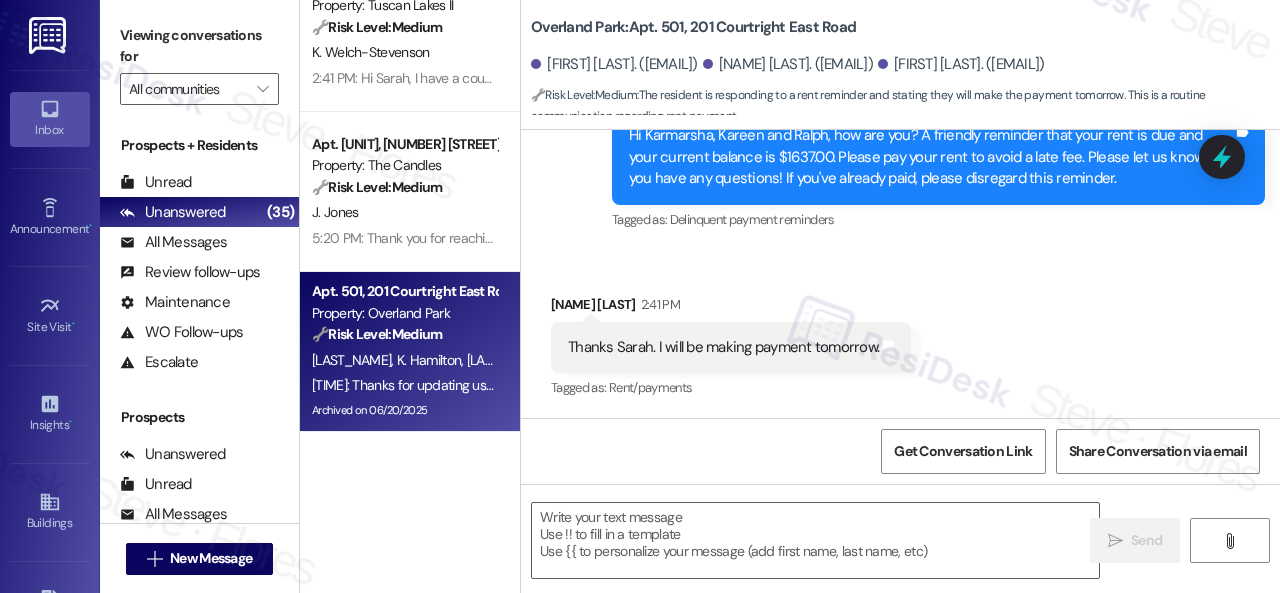 click on "Survey, sent via SMS Residesk Automated Survey 1:27 PM Hi Karmarsha, Kareen and Ralph, how are you? A friendly reminder that your rent is due and your current balance is $1637.00. Please pay your rent to avoid a late fee. Please let us know if you have any questions! If you've already paid, please disregard this reminder. Tags and notes Tagged as:   Delinquent payment reminders Click to highlight conversations about Delinquent payment reminders" at bounding box center (900, 143) 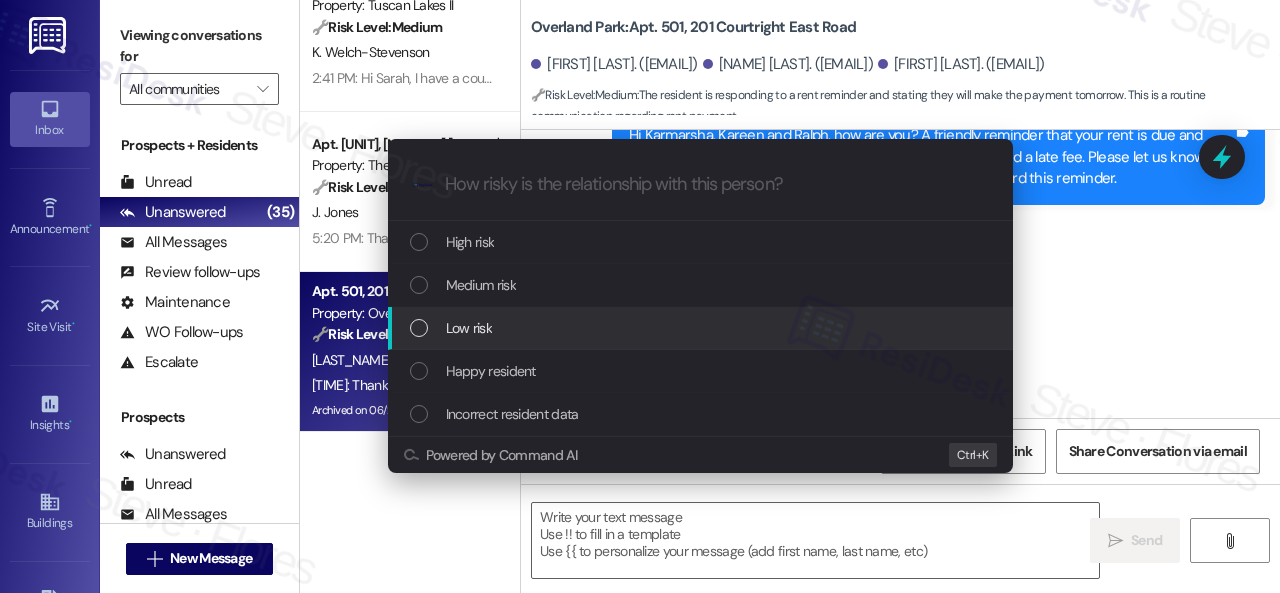 click on "Low risk" at bounding box center (469, 328) 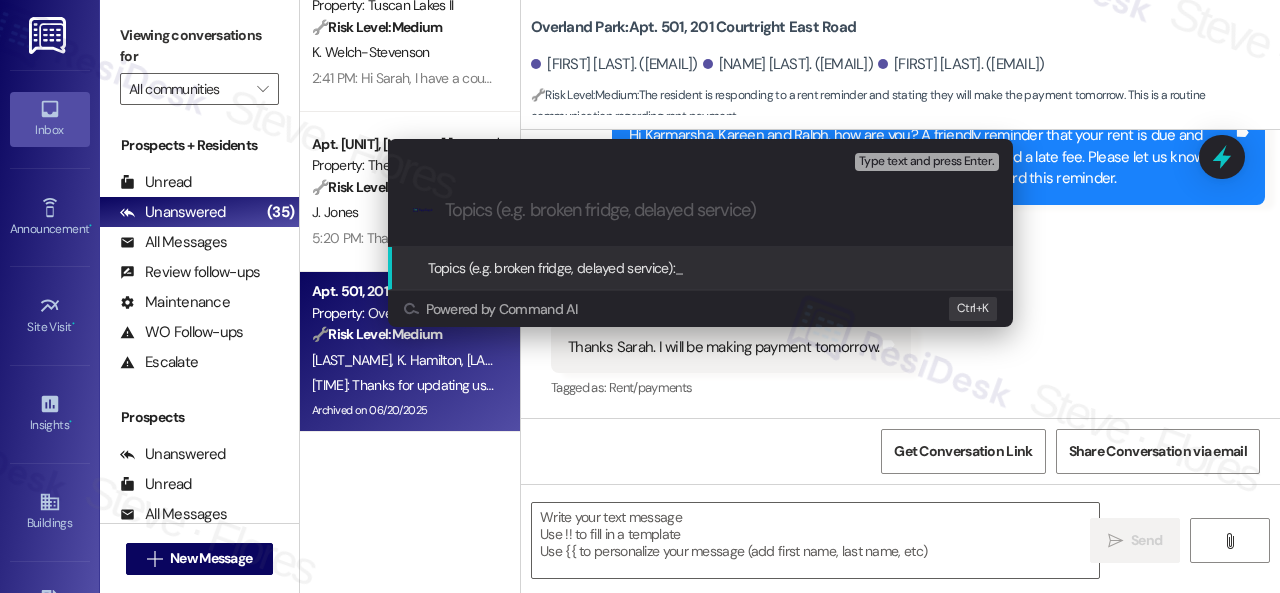 paste on "Late payment notice." 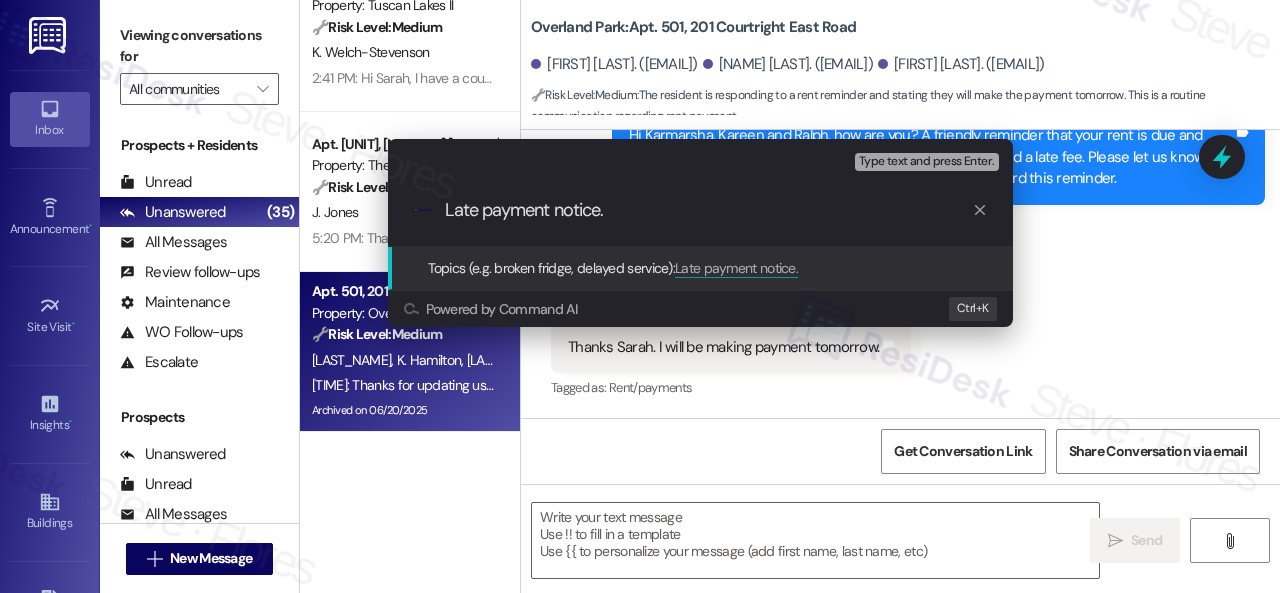 type 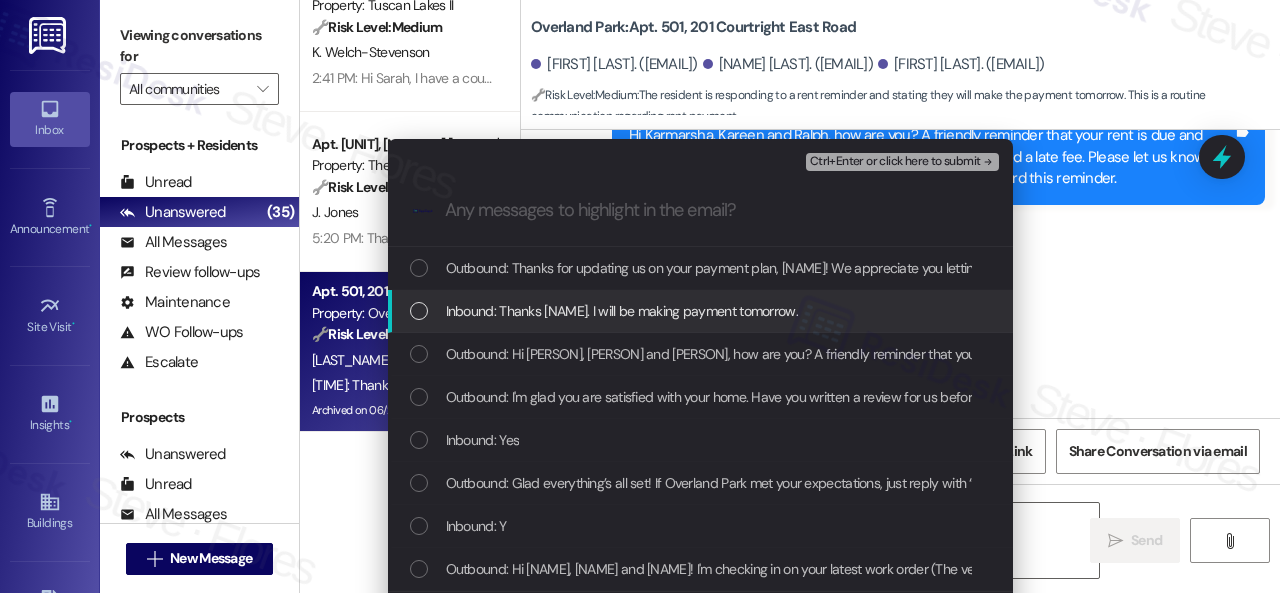 click on "Inbound: Thanks Sarah. I will be making payment tomorrow." at bounding box center [622, 311] 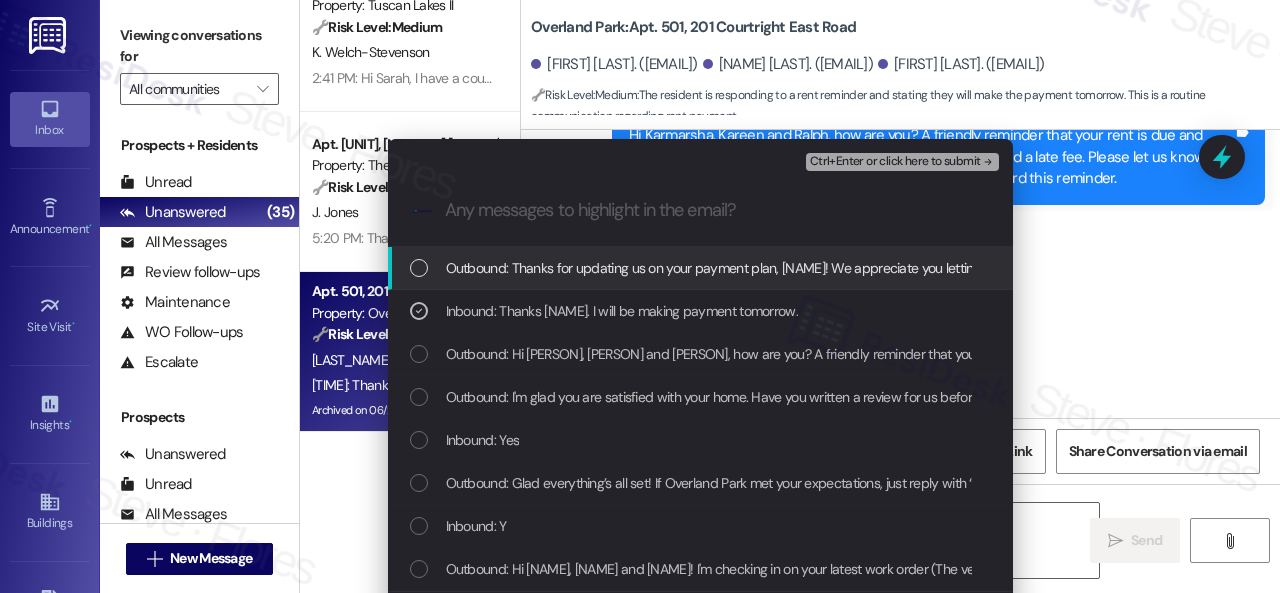 click on "Ctrl+Enter or click here to submit" at bounding box center (895, 162) 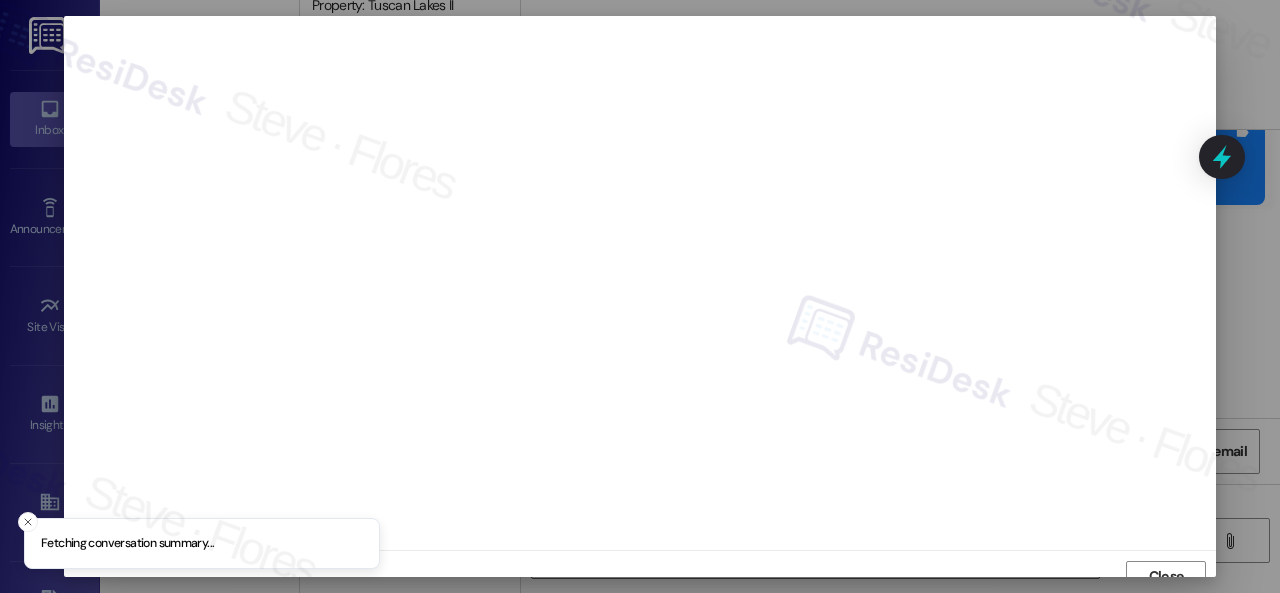 scroll, scrollTop: 15, scrollLeft: 0, axis: vertical 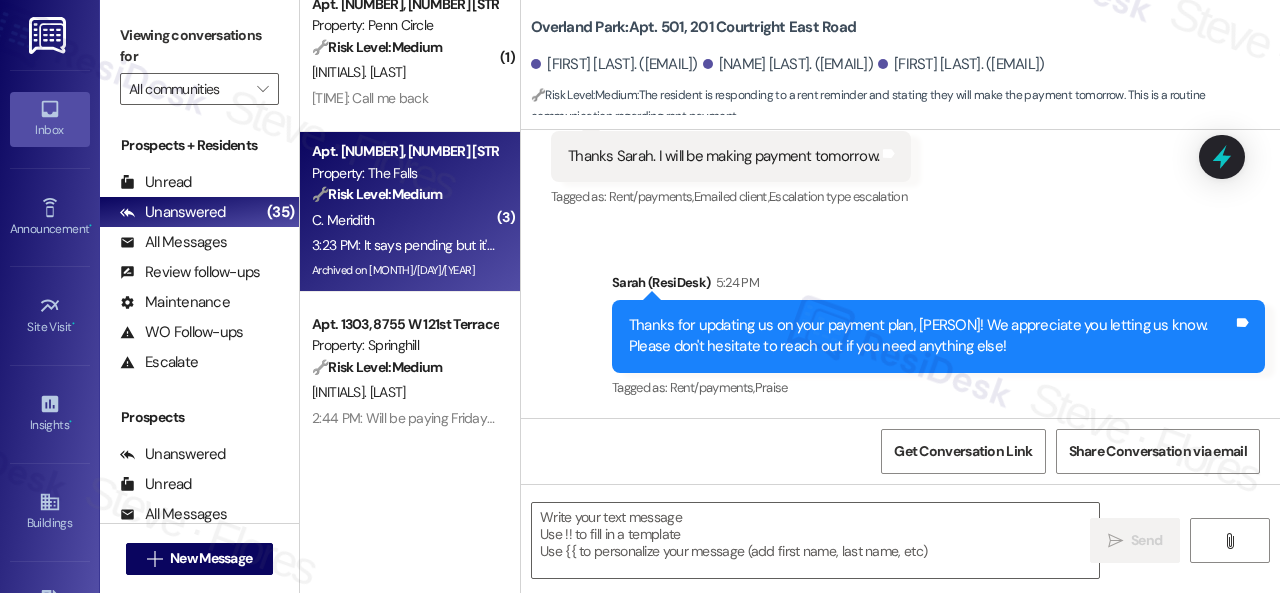 click on "C. Meridith" at bounding box center [404, 220] 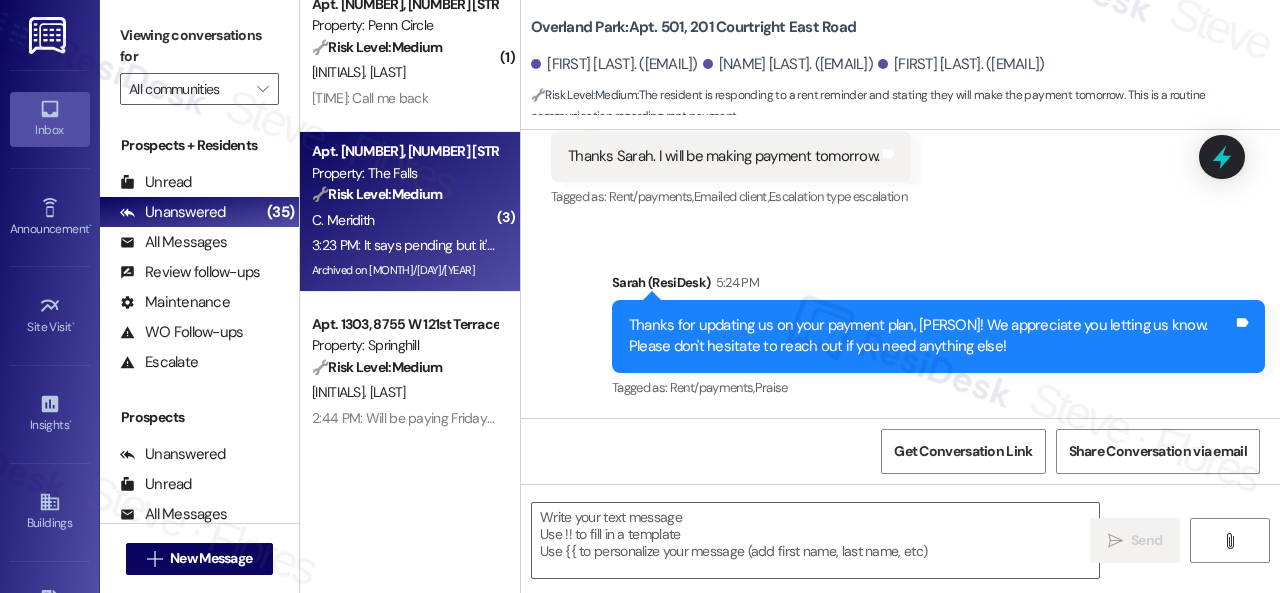 type on "Fetching suggested responses. Please feel free to read through the conversation in the meantime." 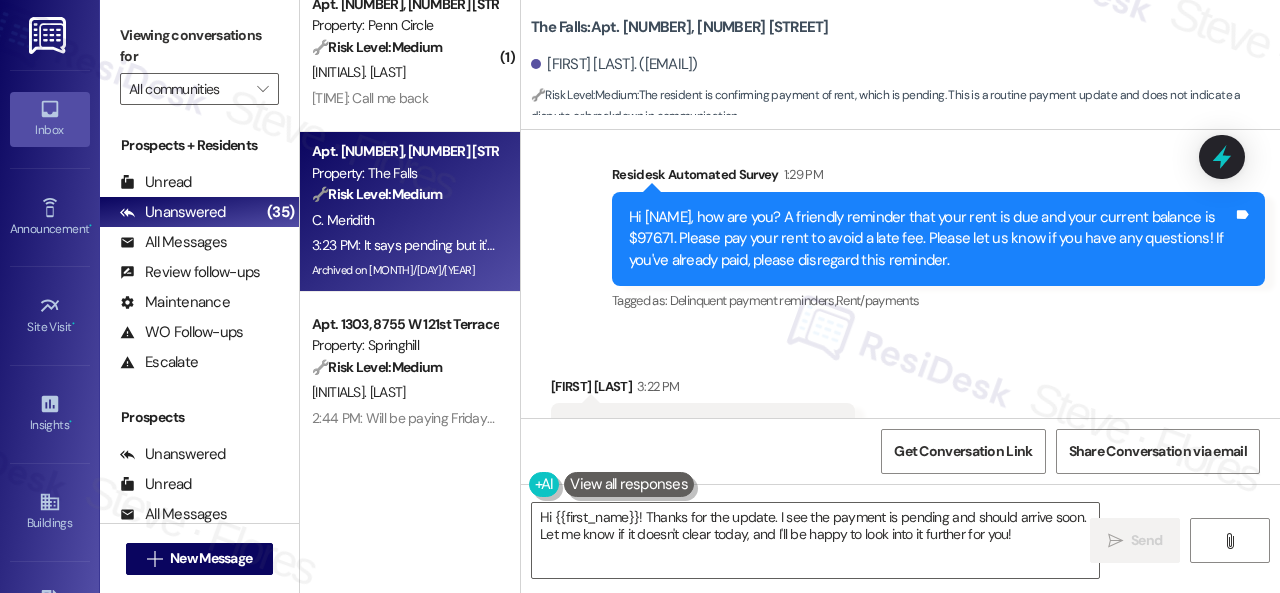 scroll, scrollTop: 9227, scrollLeft: 0, axis: vertical 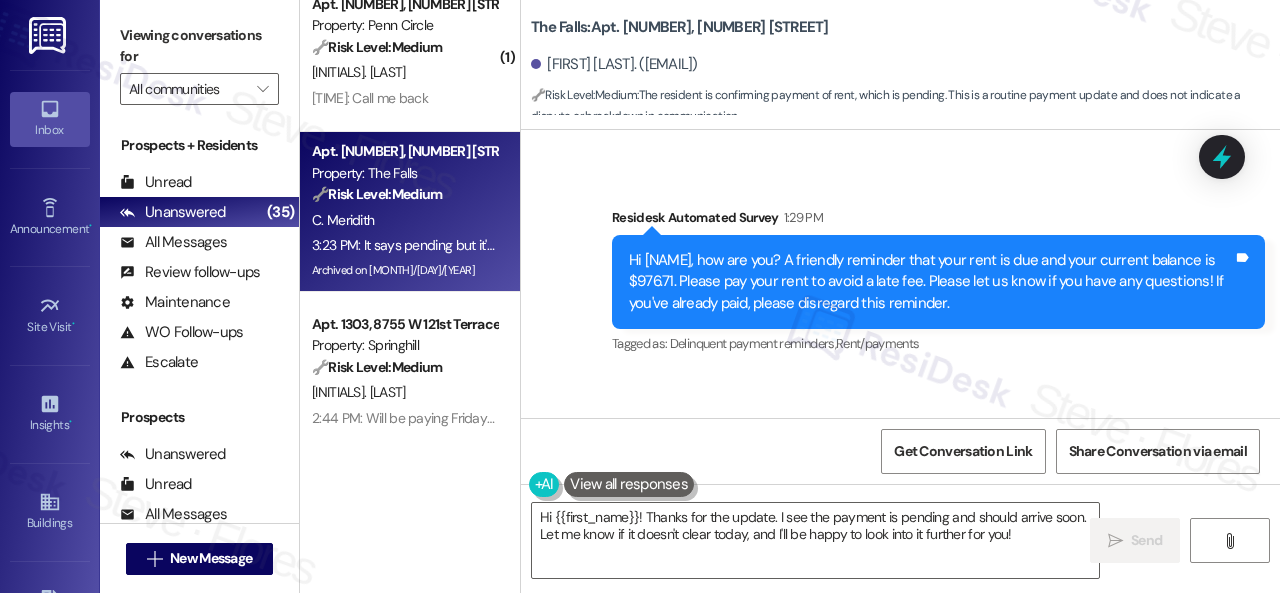 drag, startPoint x: 598, startPoint y: 396, endPoint x: 614, endPoint y: 422, distance: 30.528675 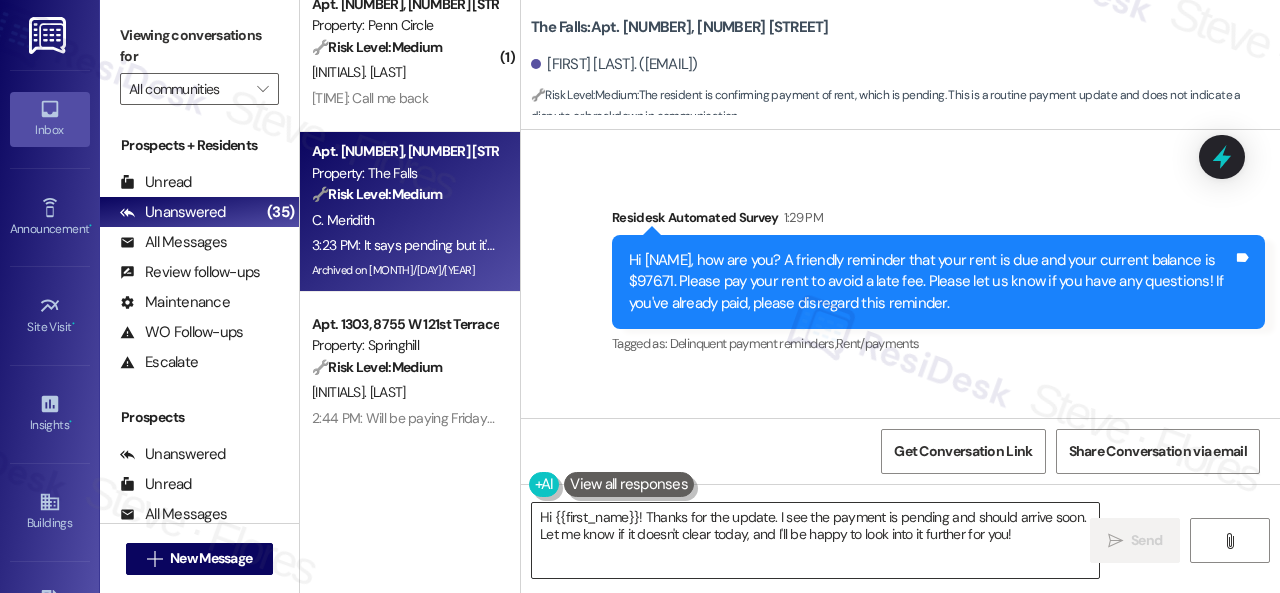click on "Hi {{first_name}}! Thanks for the update. I see the payment is pending and should arrive soon. Let me know if it doesn't clear today, and I'll be happy to look into it further for you!" at bounding box center (815, 540) 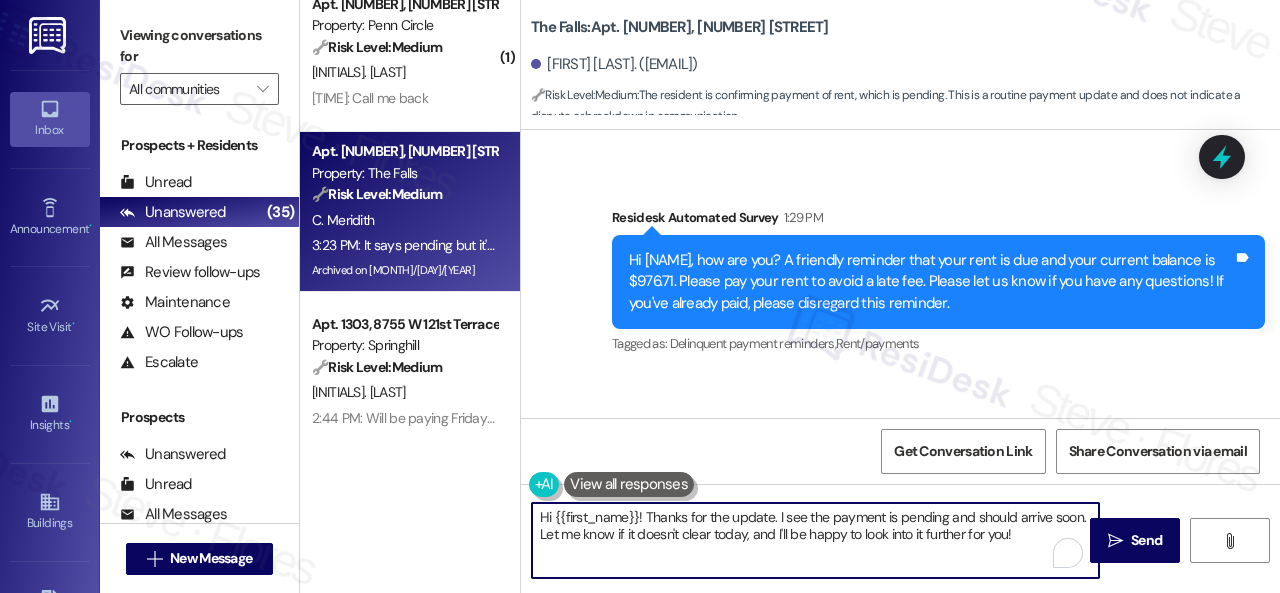 paste on "Thank you for reaching out regarding your balance. If you’ve already made a payment but still see an incorrect amount, we apologize for the confusion — it may take some time for the system to reflect the updated balance. If everything is now in order, we appreciate you keeping us informed! Let us know if you have any further questions or concerns." 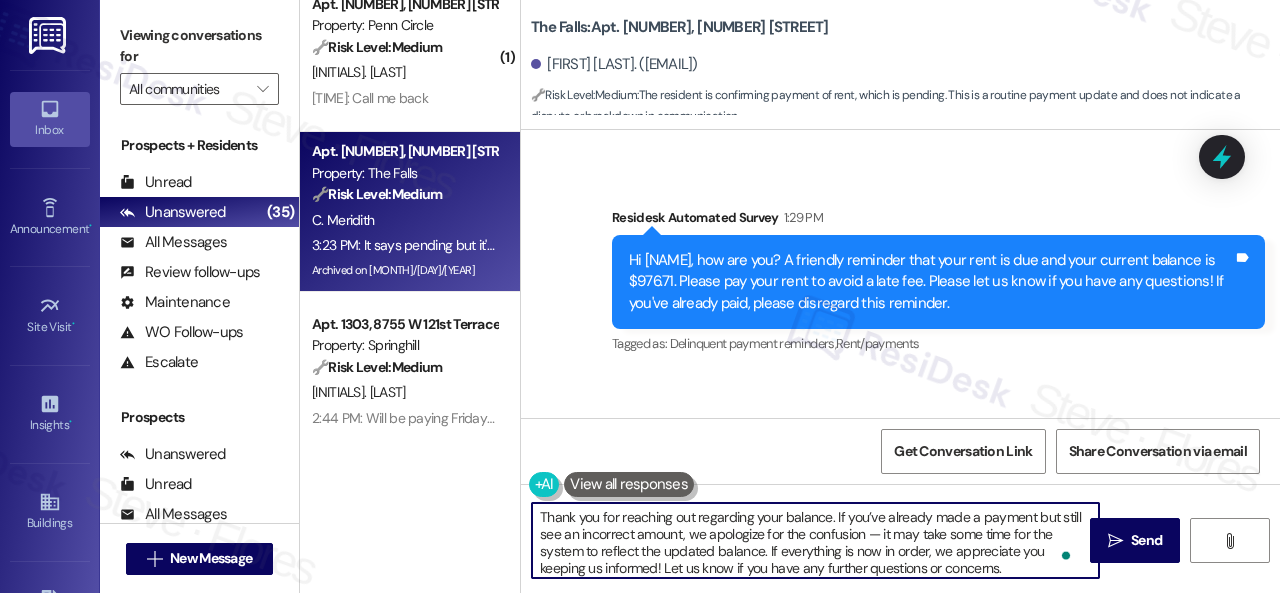scroll, scrollTop: 4, scrollLeft: 0, axis: vertical 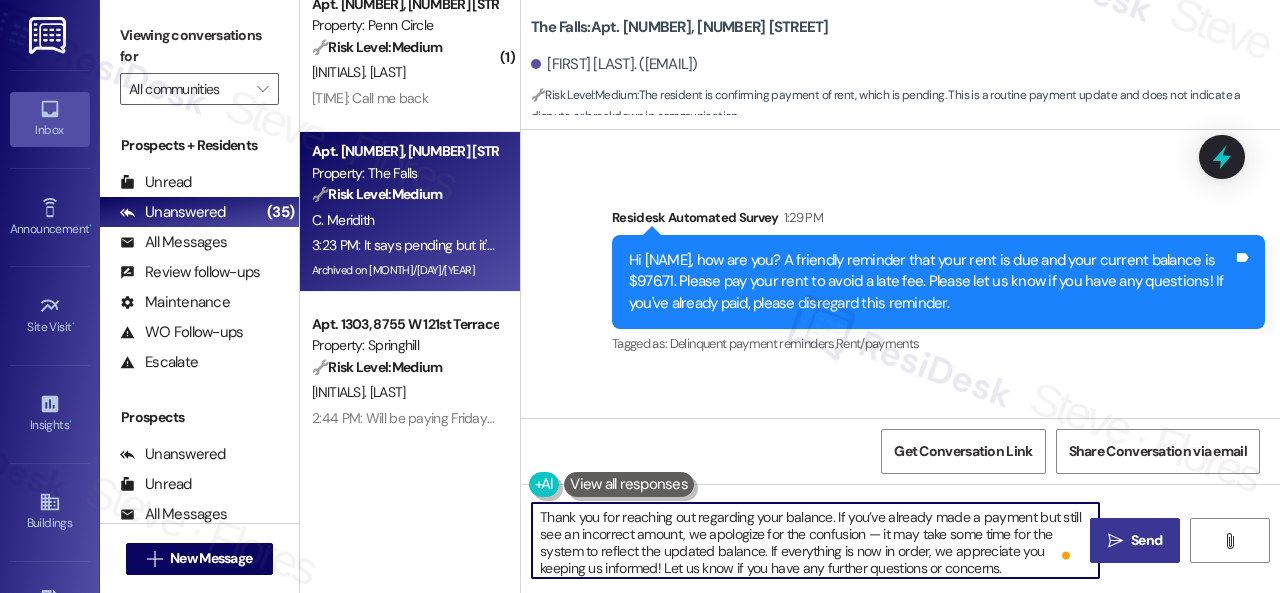 type on "Thank you for reaching out regarding your balance. If you’ve already made a payment but still see an incorrect amount, we apologize for the confusion — it may take some time for the system to reflect the updated balance. If everything is now in order, we appreciate you keeping us informed! Let us know if you have any further questions or concerns." 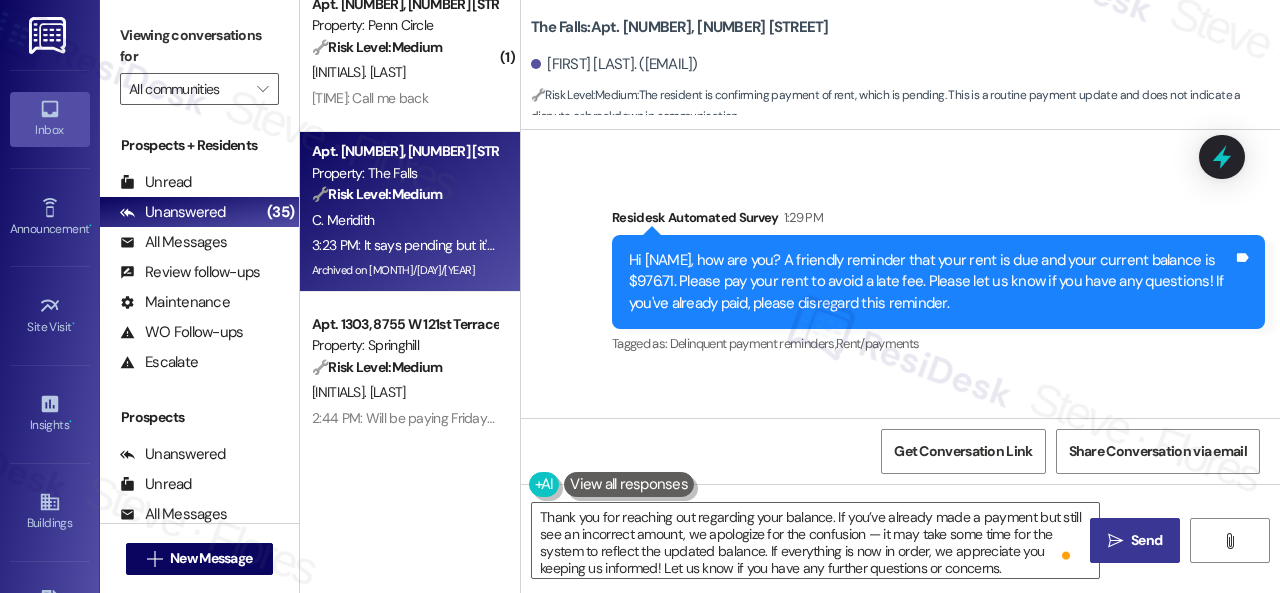 click on "Send" at bounding box center [1146, 540] 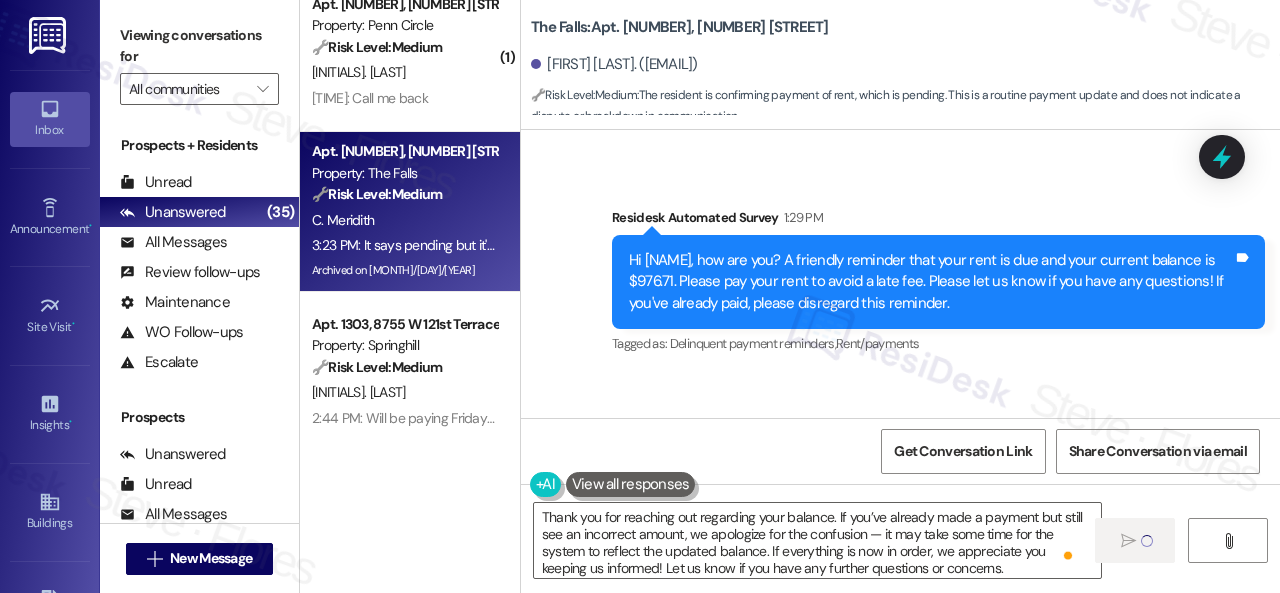 type 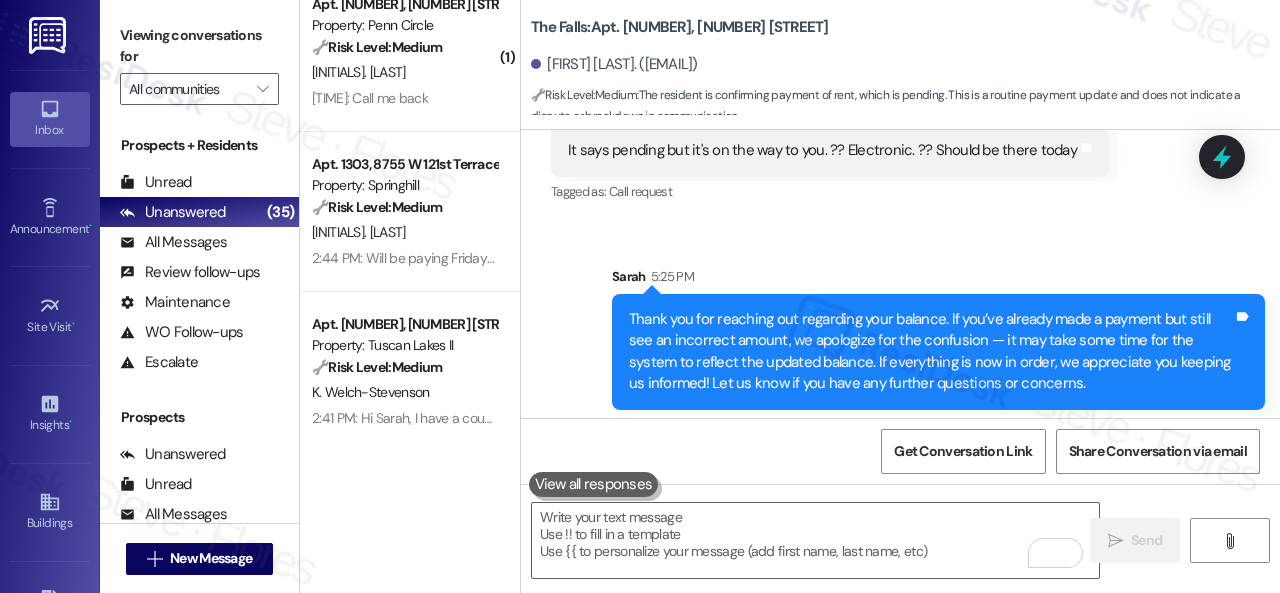 scroll, scrollTop: 9830, scrollLeft: 0, axis: vertical 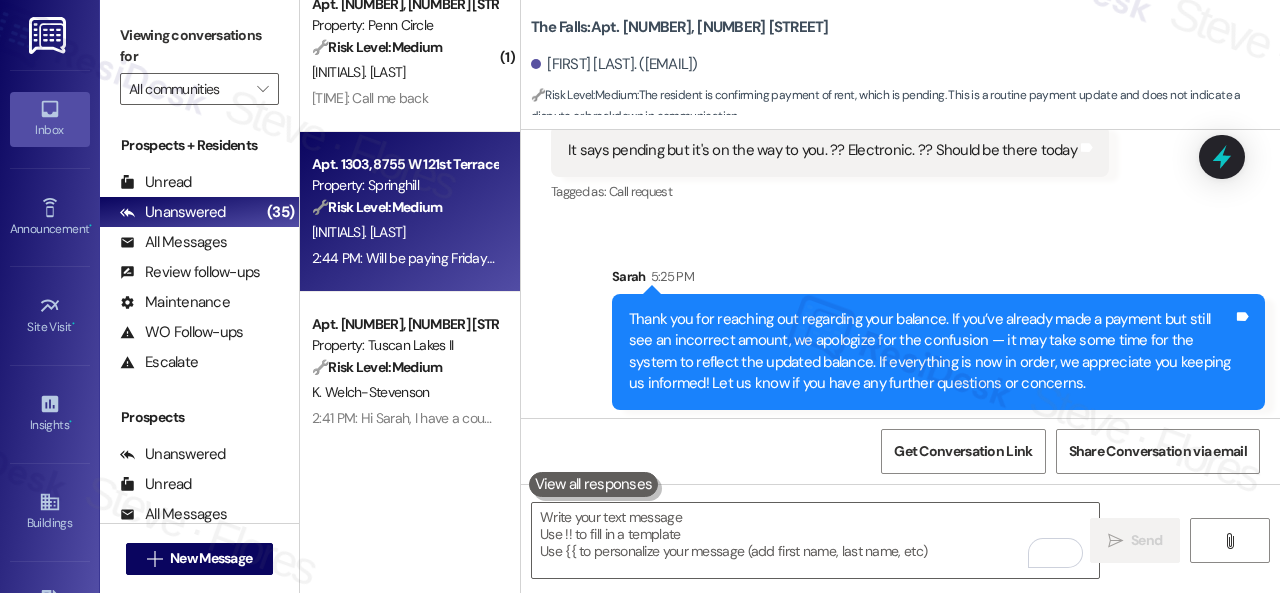 click on "[FIRST] [LAST]" at bounding box center [404, 232] 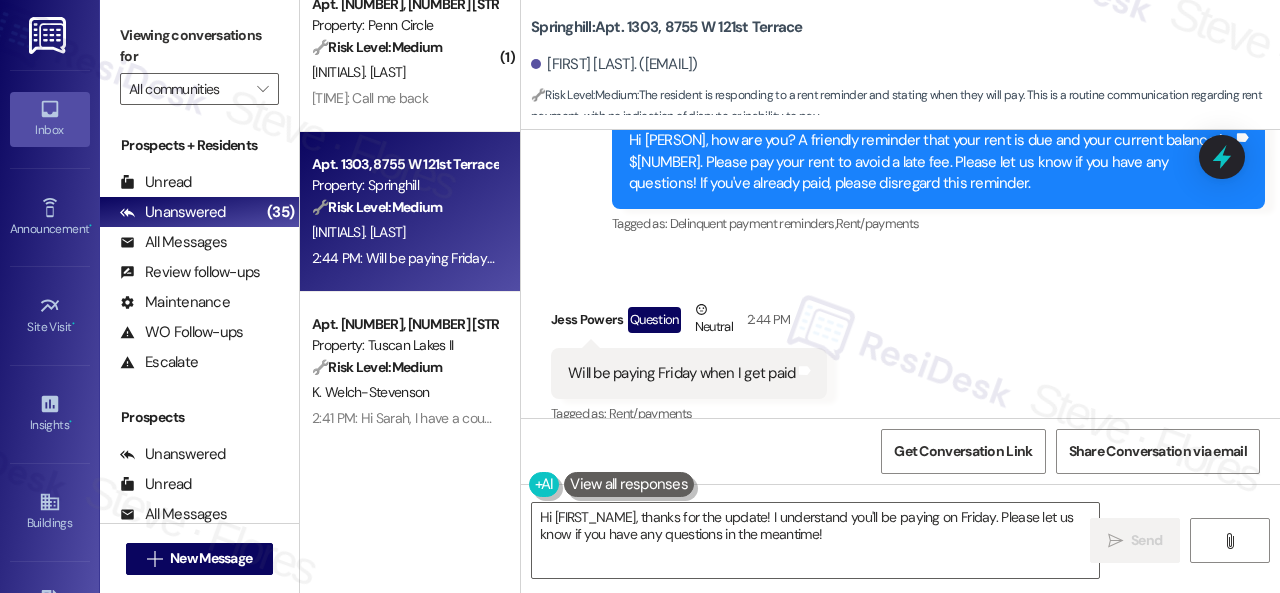 scroll, scrollTop: 8278, scrollLeft: 0, axis: vertical 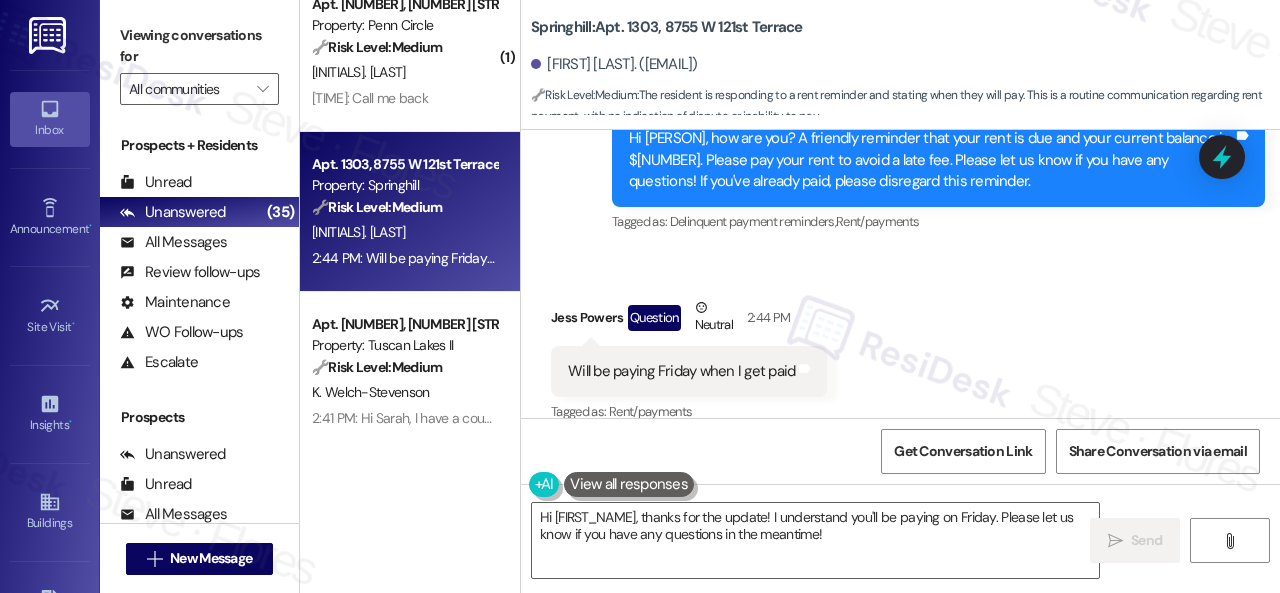 click on "Received via SMS Jess Powers Question   Neutral 2:44 PM Will be paying Friday when I get paid Tags and notes Tagged as:   Rent/payments Click to highlight conversations about Rent/payments" at bounding box center (900, 347) 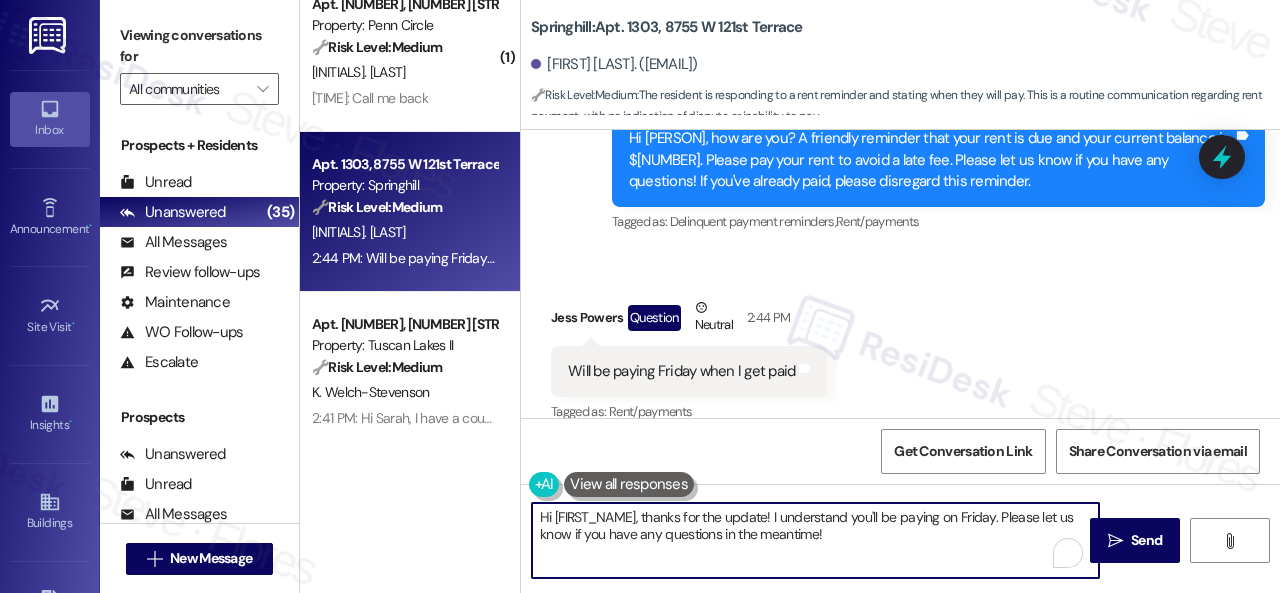 drag, startPoint x: 835, startPoint y: 542, endPoint x: 268, endPoint y: 436, distance: 576.8232 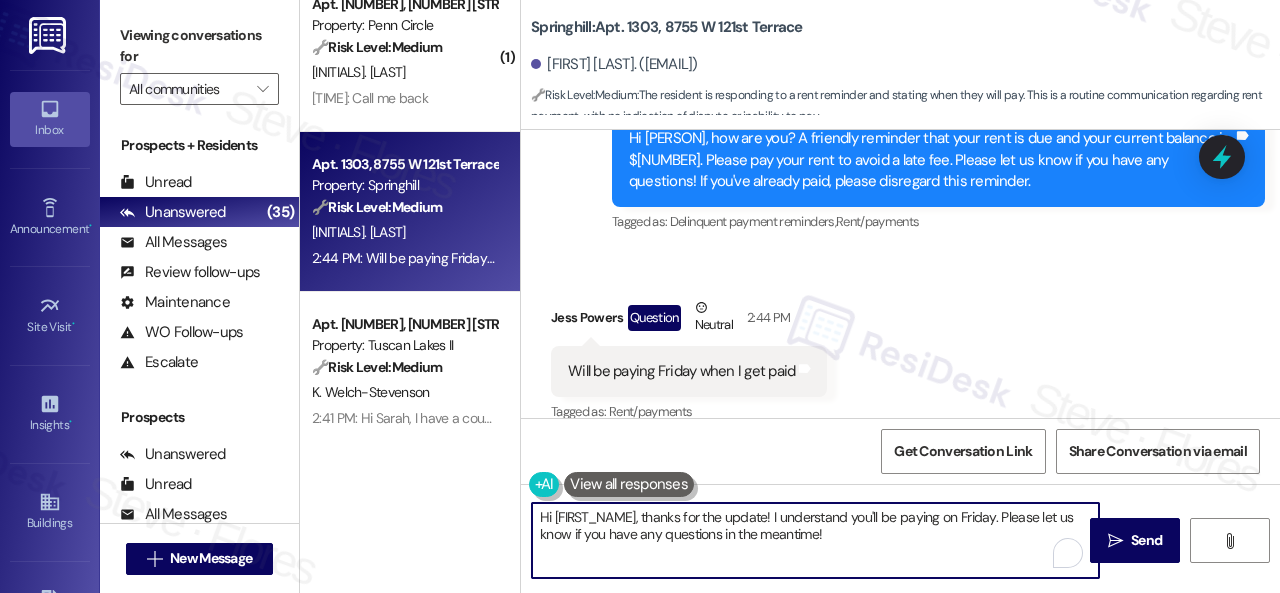 click on "Viewing conversations for All communities  Prospects + Residents Unread (0) Unread: Any message you haven't read yet will show up here Unanswered (35) Unanswered: ResiDesk identifies open questions and unanswered conversations so you can respond to them. All Messages (undefined) All Messages: This is your inbox. All of your tenant messages will show up here. Review follow-ups (undefined) Review follow-ups: ResiDesk identifies open review candidates and conversations so you can respond to them. Maintenance (undefined) Maintenance: ResiDesk identifies conversations around maintenance or work orders from the last 14 days so you can respond to them. WO Follow-ups (undefined) WO Follow-ups: ResiDesk identifies follow-ups around maintenance or work orders from the last 7 days so you can respond to them. Escalate (undefined) Escalate: ResiDesk identifies conversations that need to be escalated to the site team from the last 5 days so you can respond to them. Prospects Unanswered (0) Unread (0) All Messages (0) (" at bounding box center (690, 296) 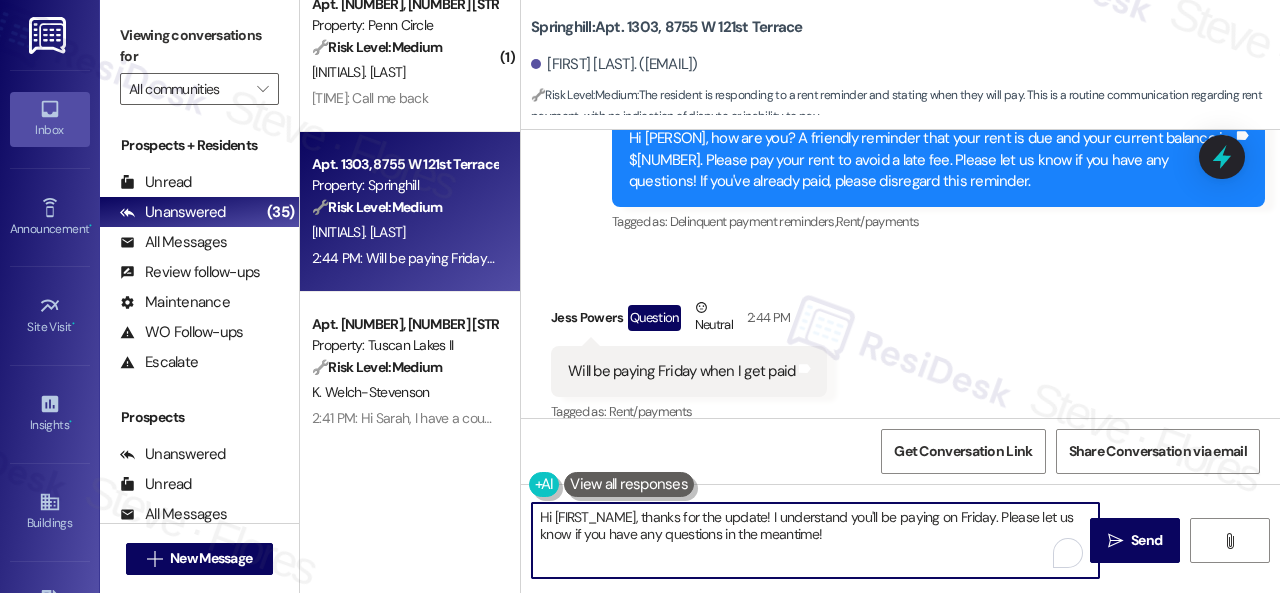 paste on "Thanks for updating us on your payment plan, {{first_name}}! We appreciate you letting us know. Please don't hesitate to reach out if you need anything els" 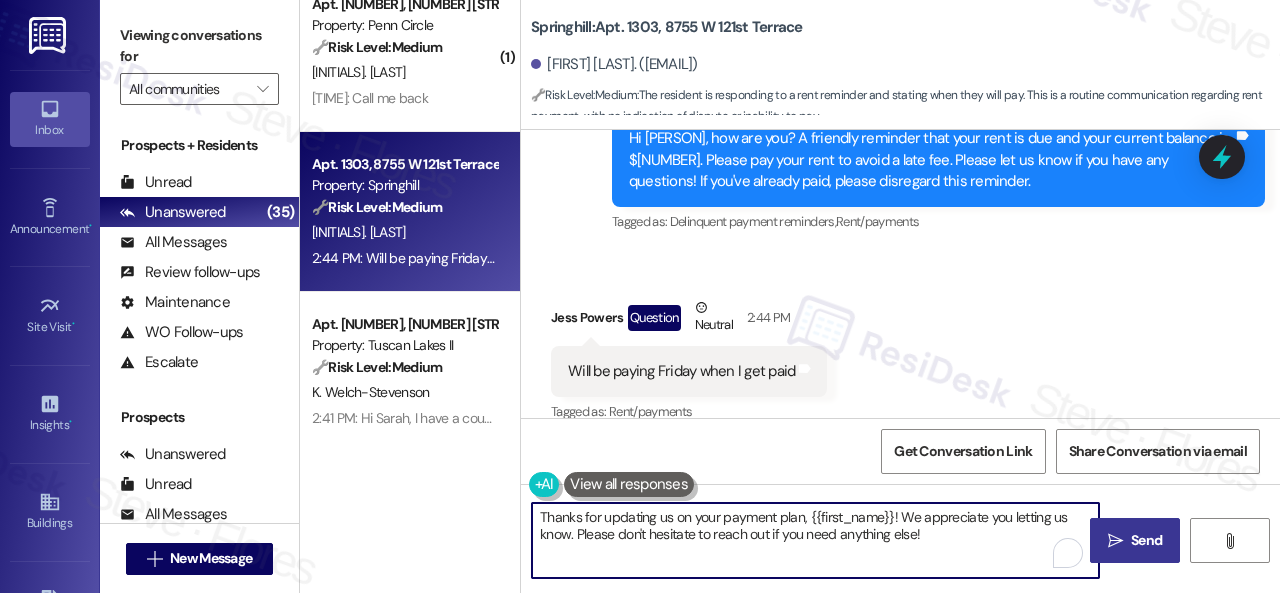 type on "Thanks for updating us on your payment plan, {{first_name}}! We appreciate you letting us know. Please don't hesitate to reach out if you need anything else!" 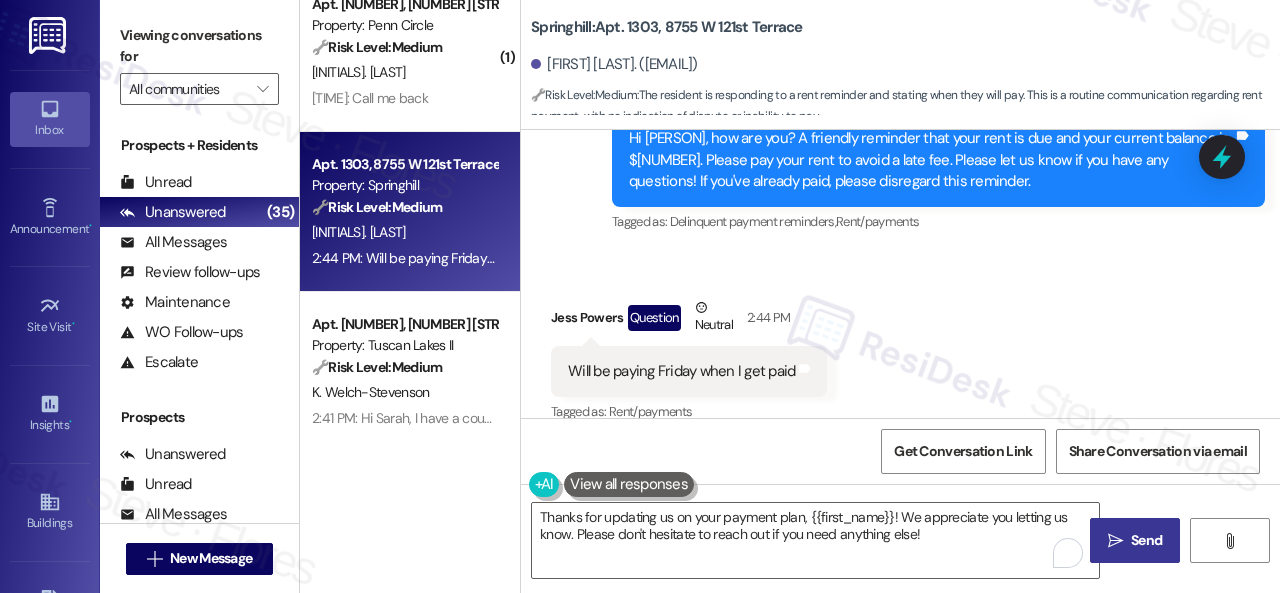 click on "Send" at bounding box center (1146, 540) 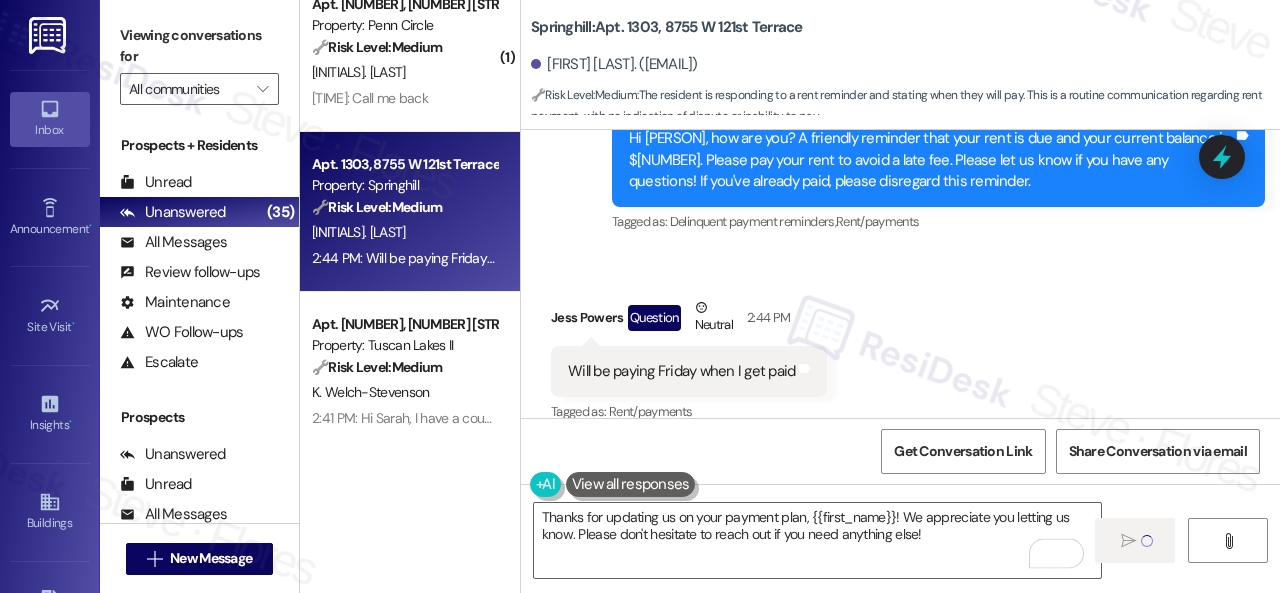 type 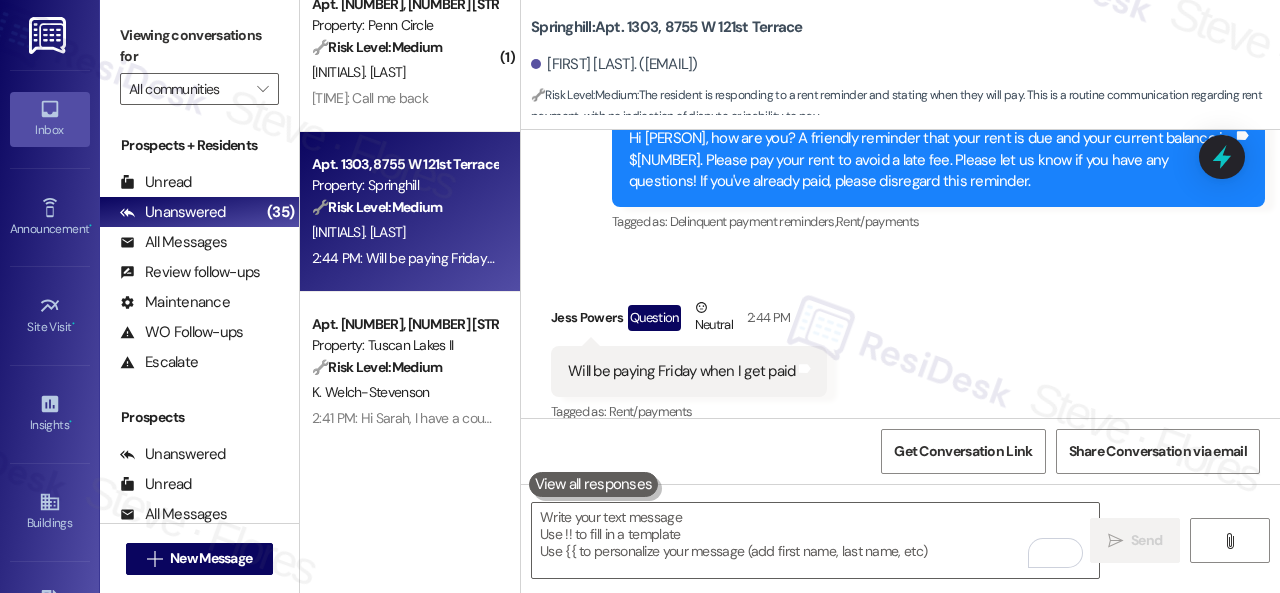 scroll, scrollTop: 8276, scrollLeft: 0, axis: vertical 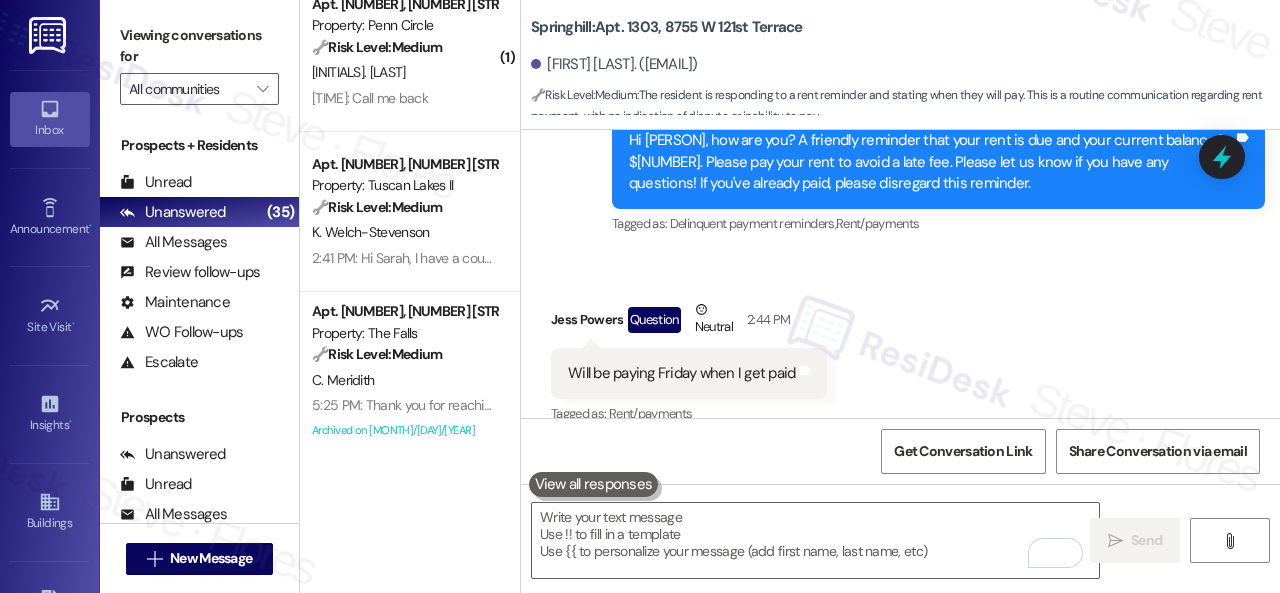 click on "Received via SMS Jess Powers Question   Neutral 2:44 PM Will be paying Friday when I get paid Tags and notes Tagged as:   Rent/payments Click to highlight conversations about Rent/payments" at bounding box center [900, 349] 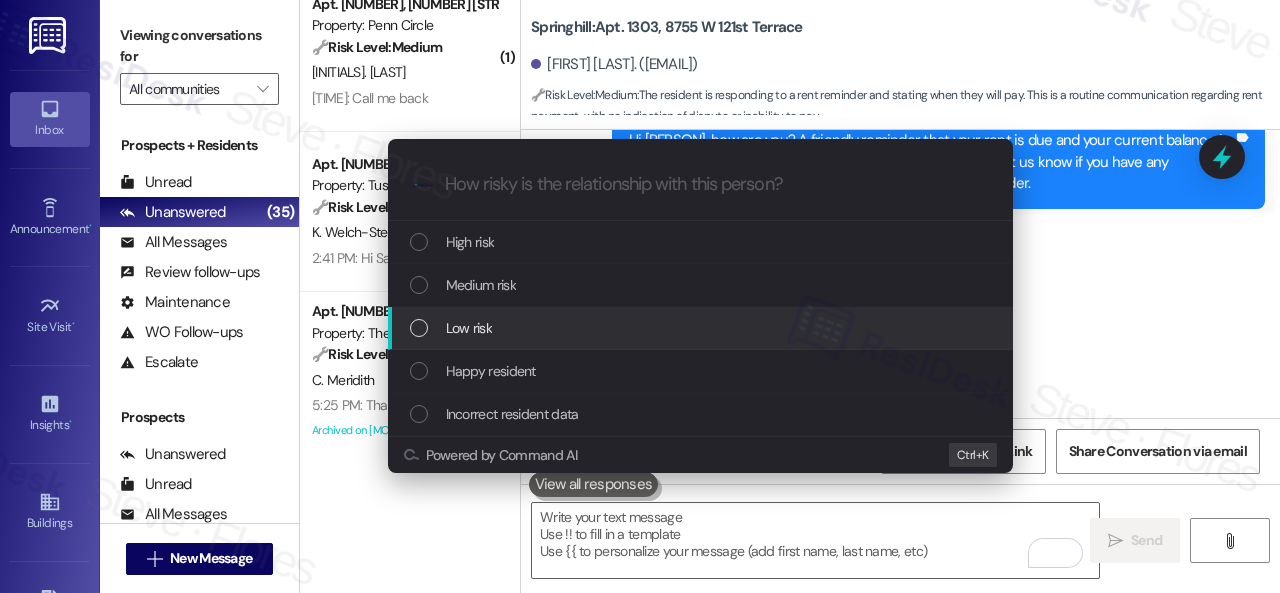 click on "Low risk" at bounding box center [469, 328] 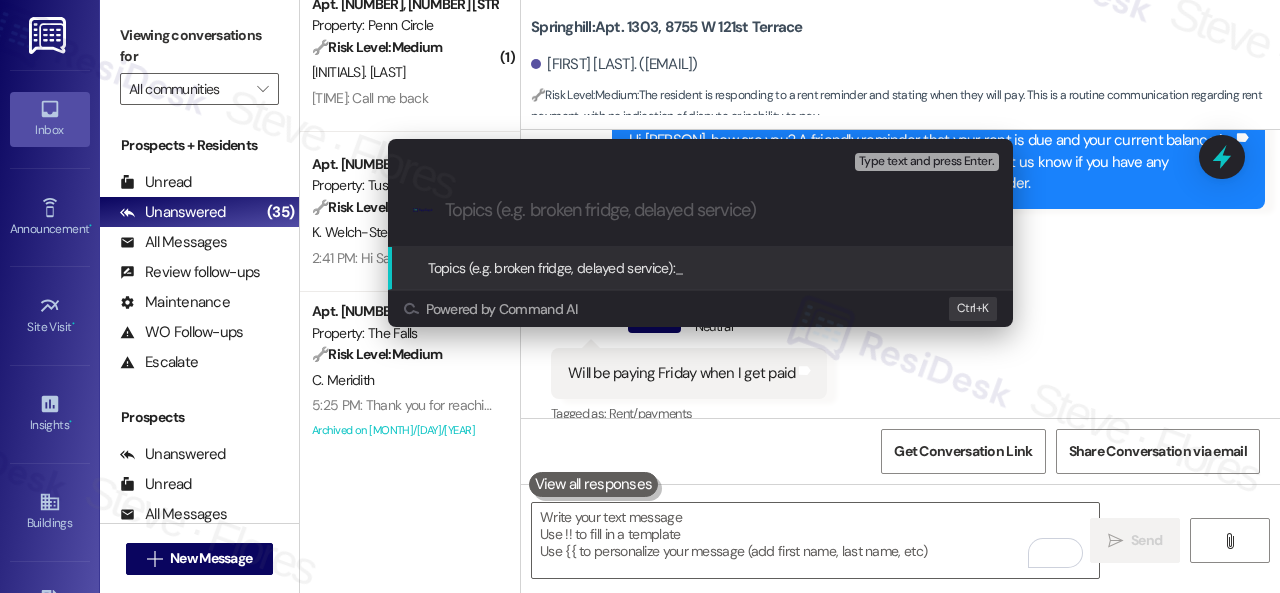 paste on "Late payment notice." 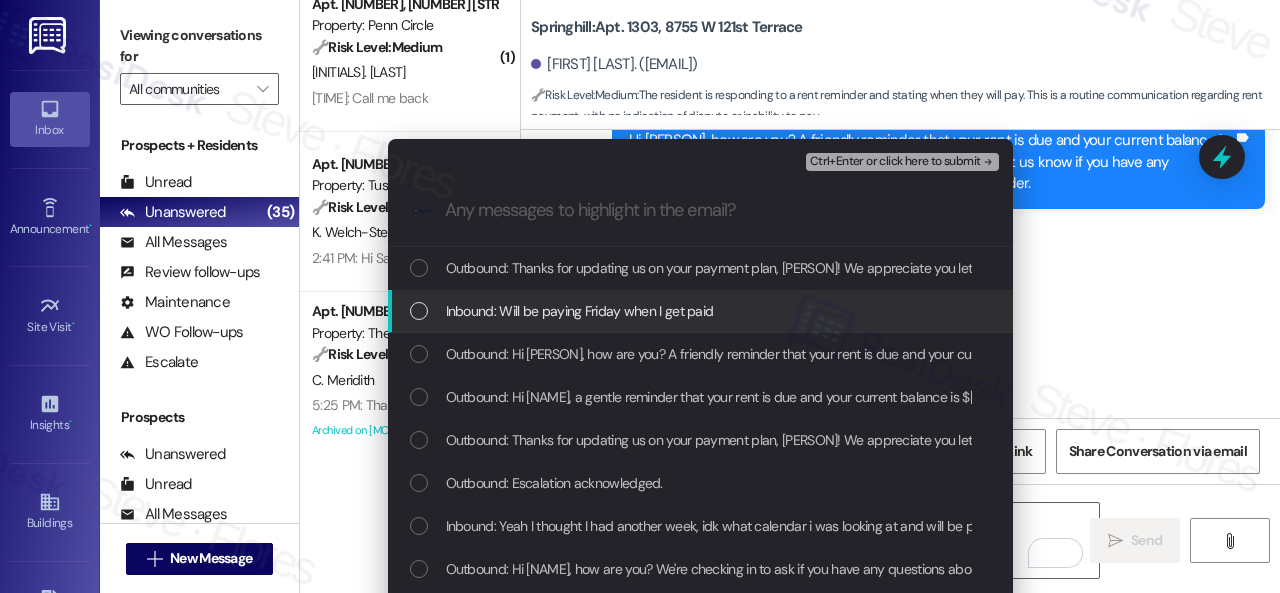 click on "Inbound: Will be paying Friday when I get paid" at bounding box center (700, 311) 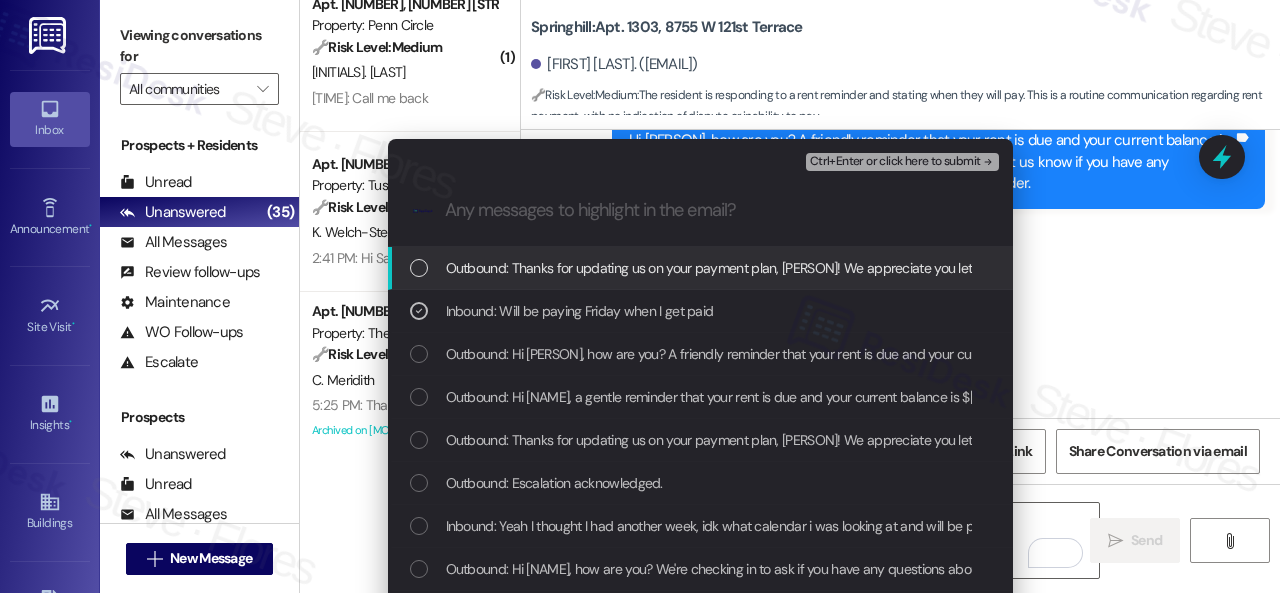 click on "Ctrl+Enter or click here to submit" at bounding box center (895, 162) 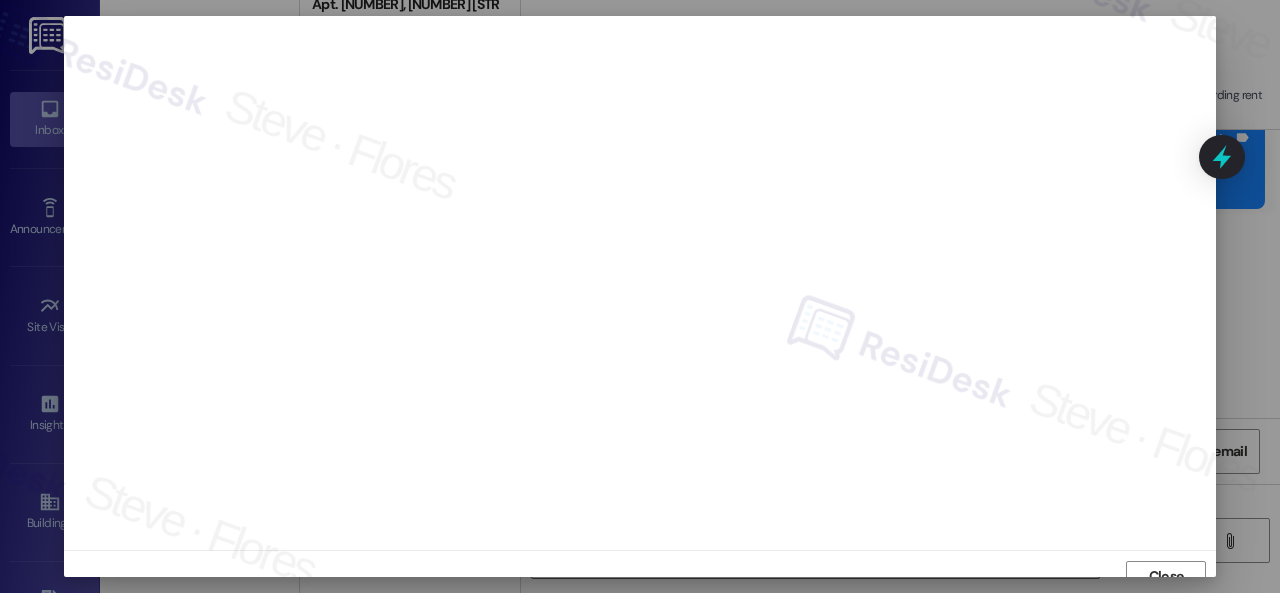 scroll, scrollTop: 15, scrollLeft: 0, axis: vertical 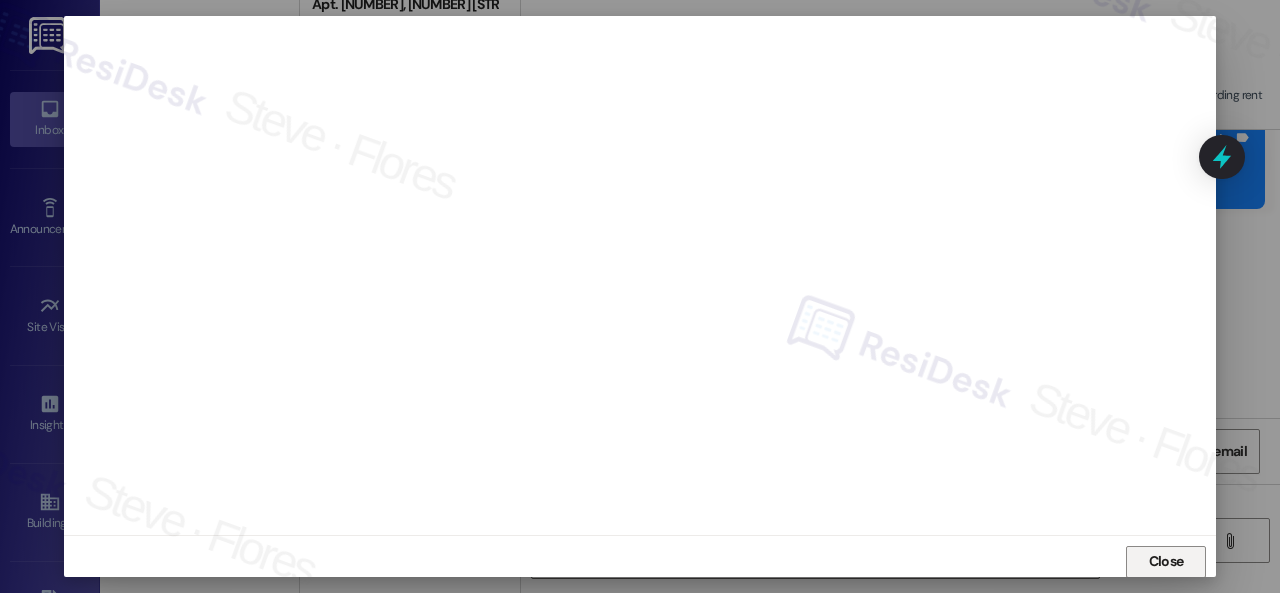 click on "Close" at bounding box center [1166, 561] 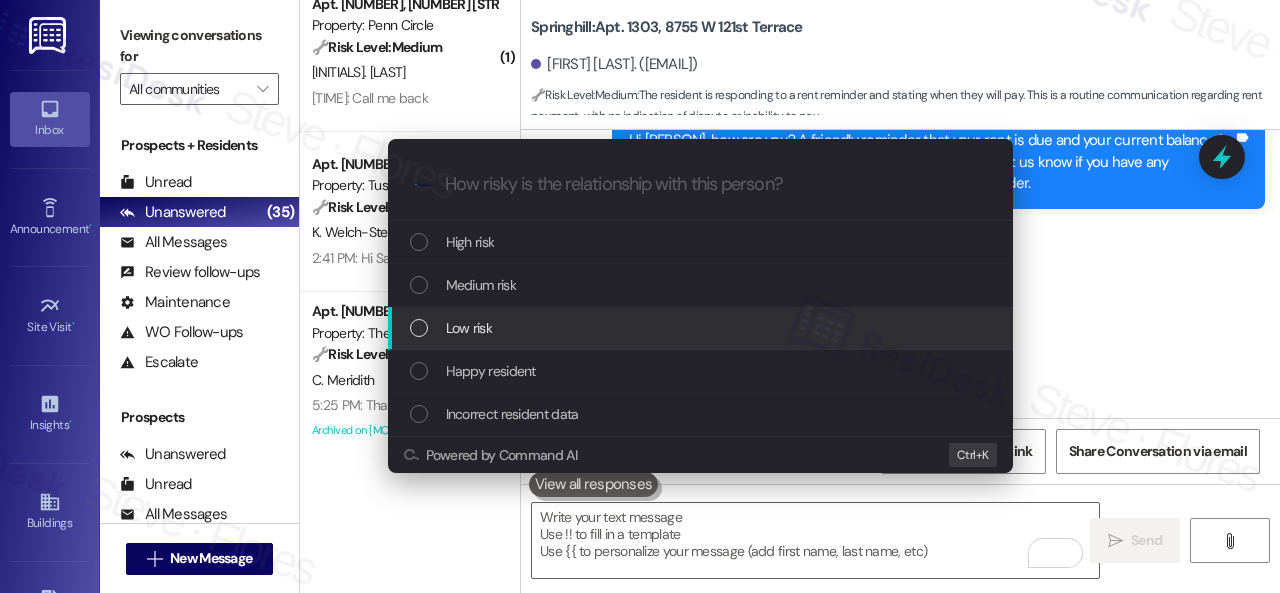 click on "Low risk" at bounding box center (469, 328) 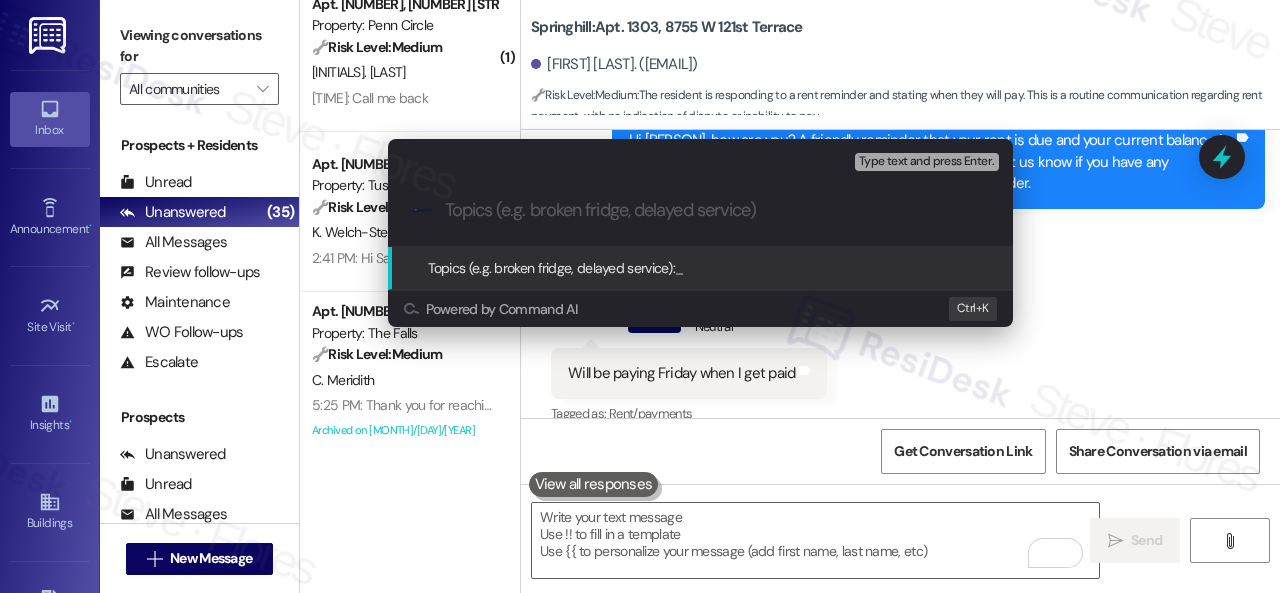 paste on "Late payment notice." 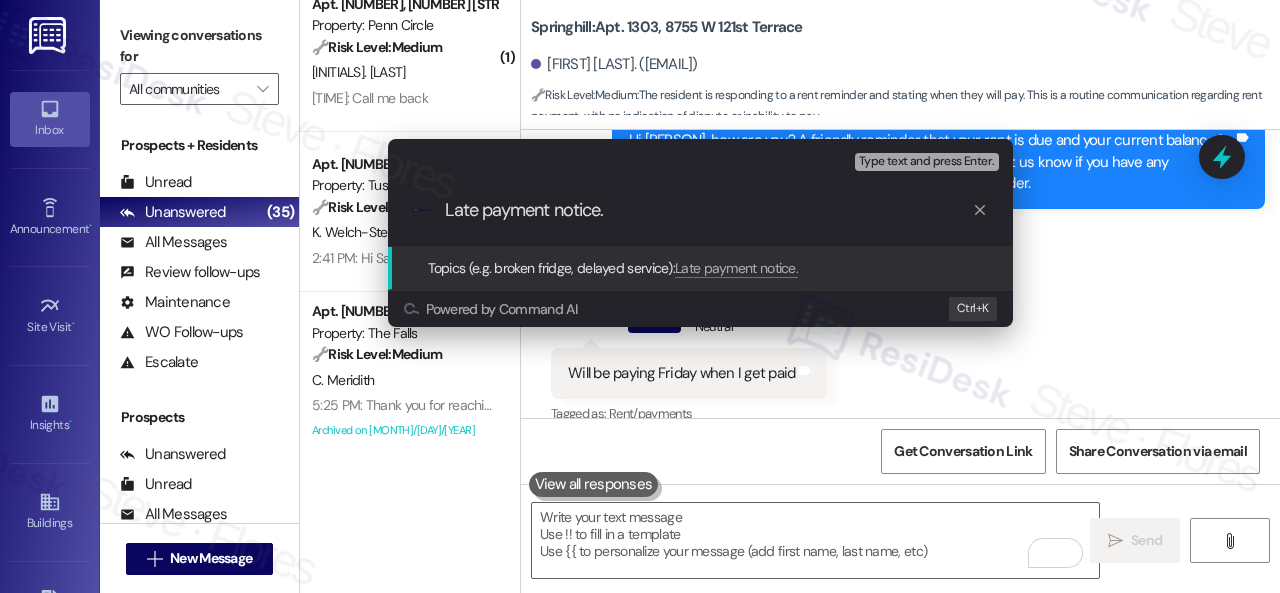 type 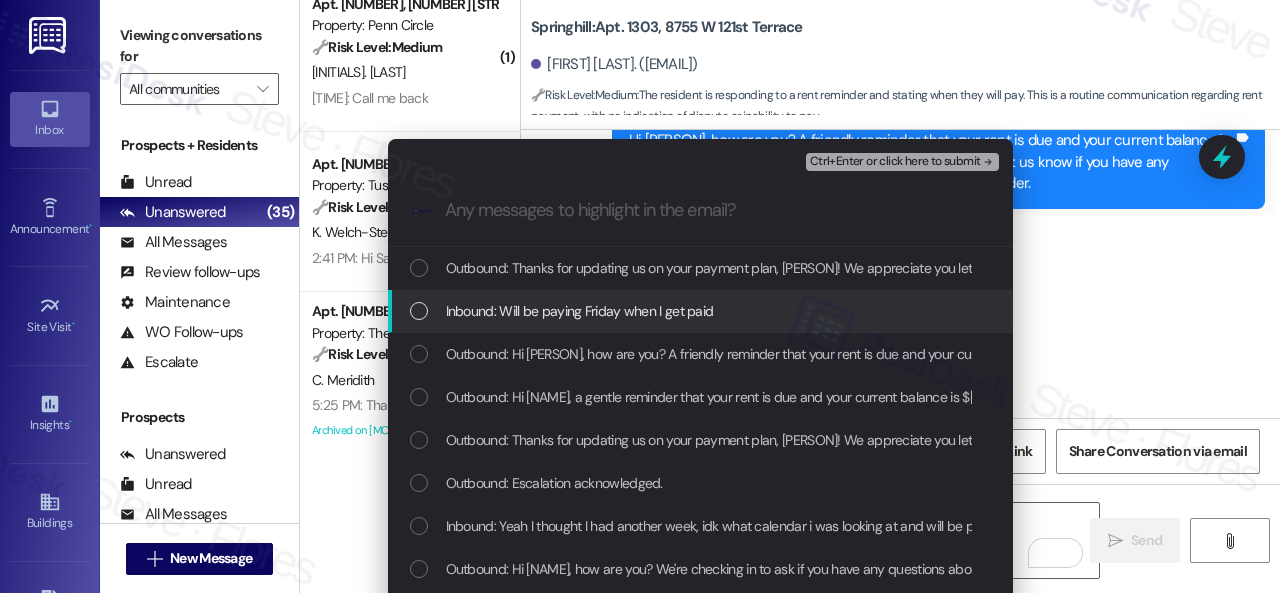 click on "Inbound: Will be paying Friday when I get paid" at bounding box center [580, 311] 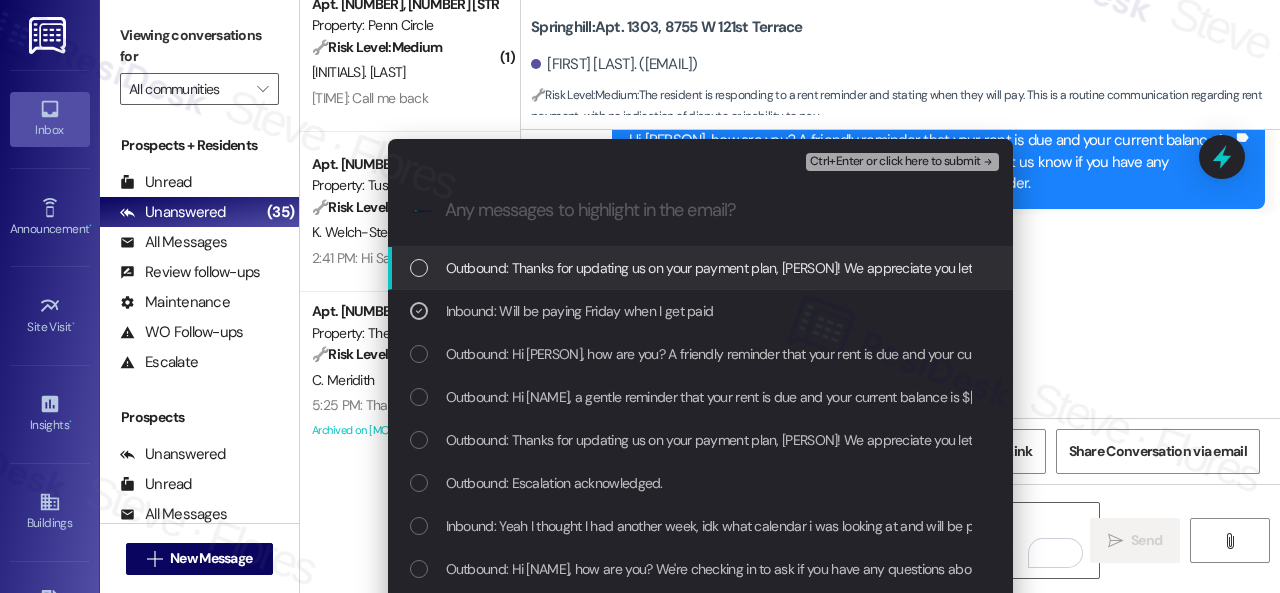 click on "Ctrl+Enter or click here to submit" at bounding box center (895, 162) 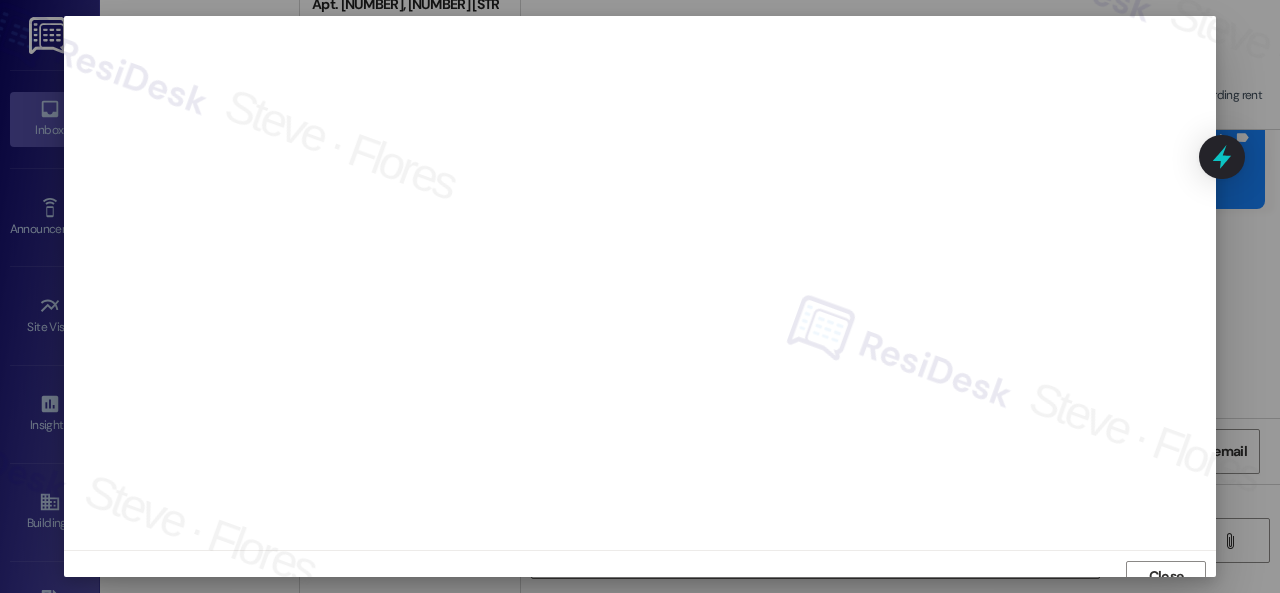 scroll, scrollTop: 15, scrollLeft: 0, axis: vertical 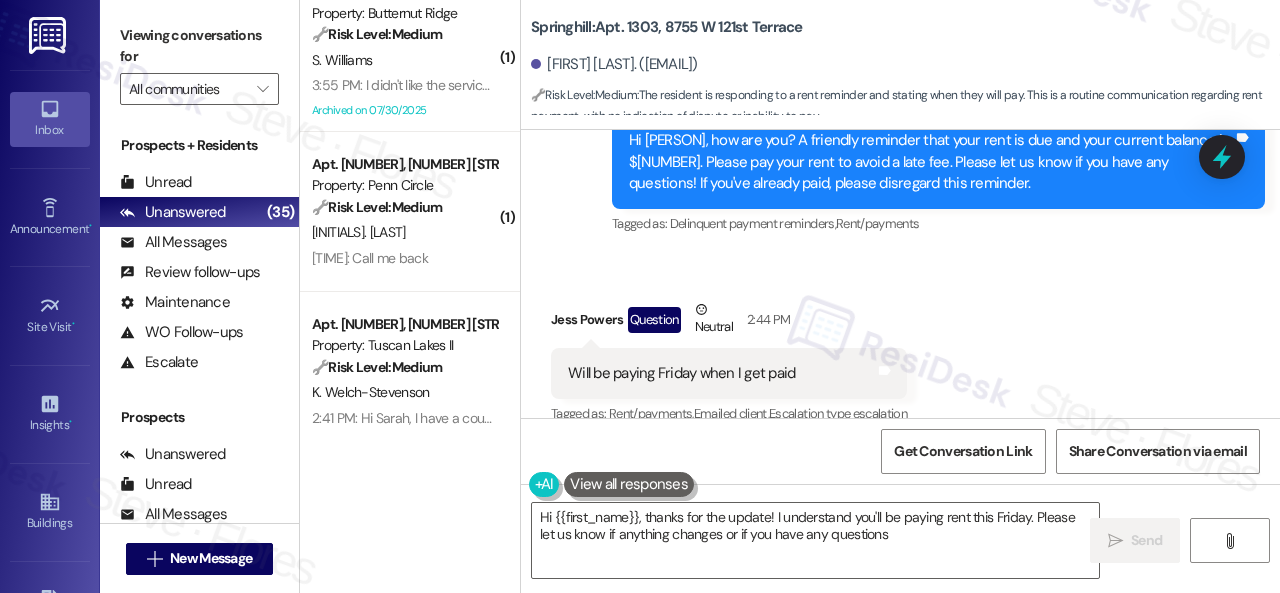 type on "Hi {{first_name}}, thanks for the update! I understand you'll be paying rent this Friday. Please let us know if anything changes or if you have any questions!" 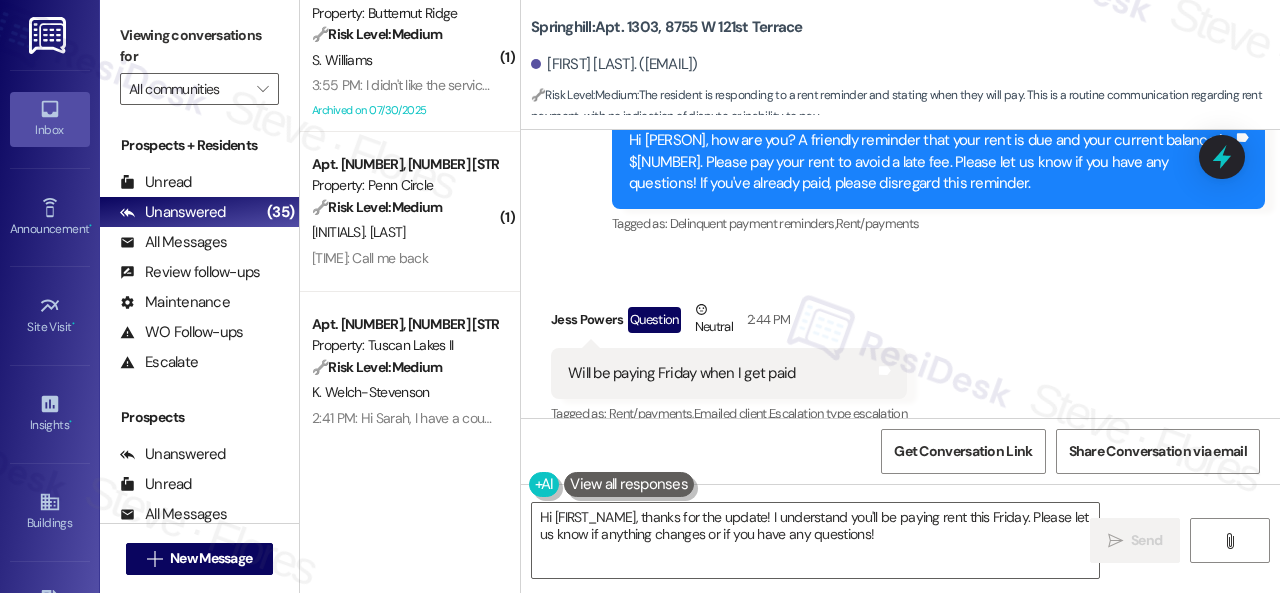 scroll, scrollTop: 8468, scrollLeft: 0, axis: vertical 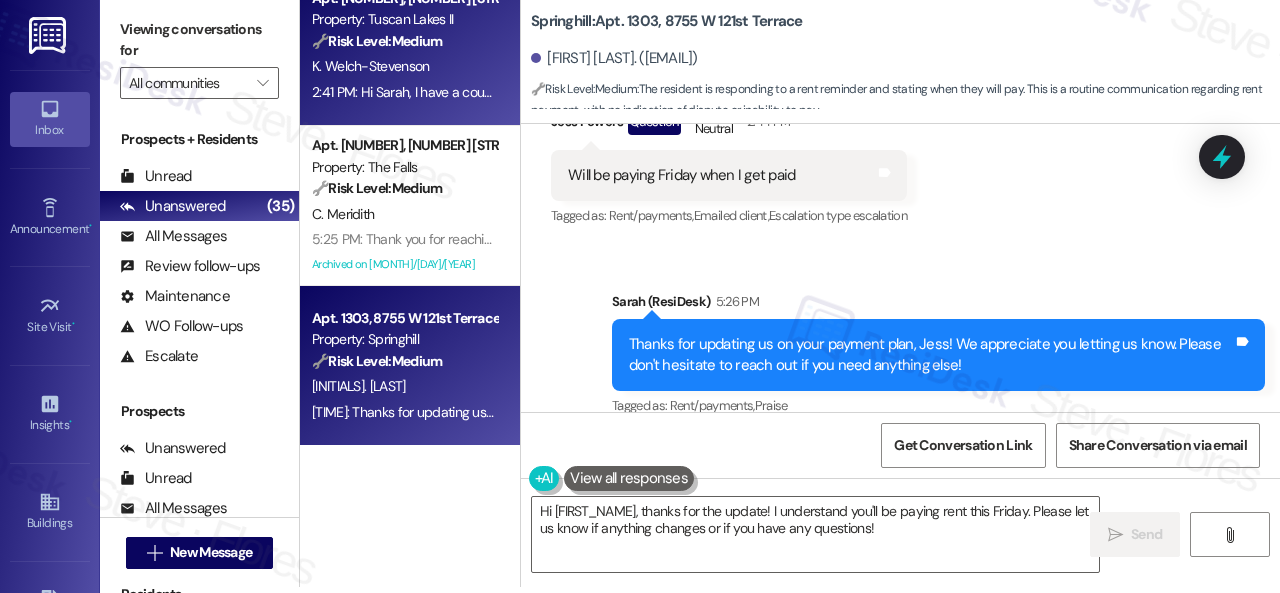 click on "2:41 PM: Hi Sarah,
I have a couple of questions.
What are the pool hours here?
Also, when are the front gates getting fixed? 2:41 PM: Hi Sarah,
I have a couple of questions.
What are the pool hours here?
Also, when are the front gates getting fixed?" at bounding box center [404, 92] 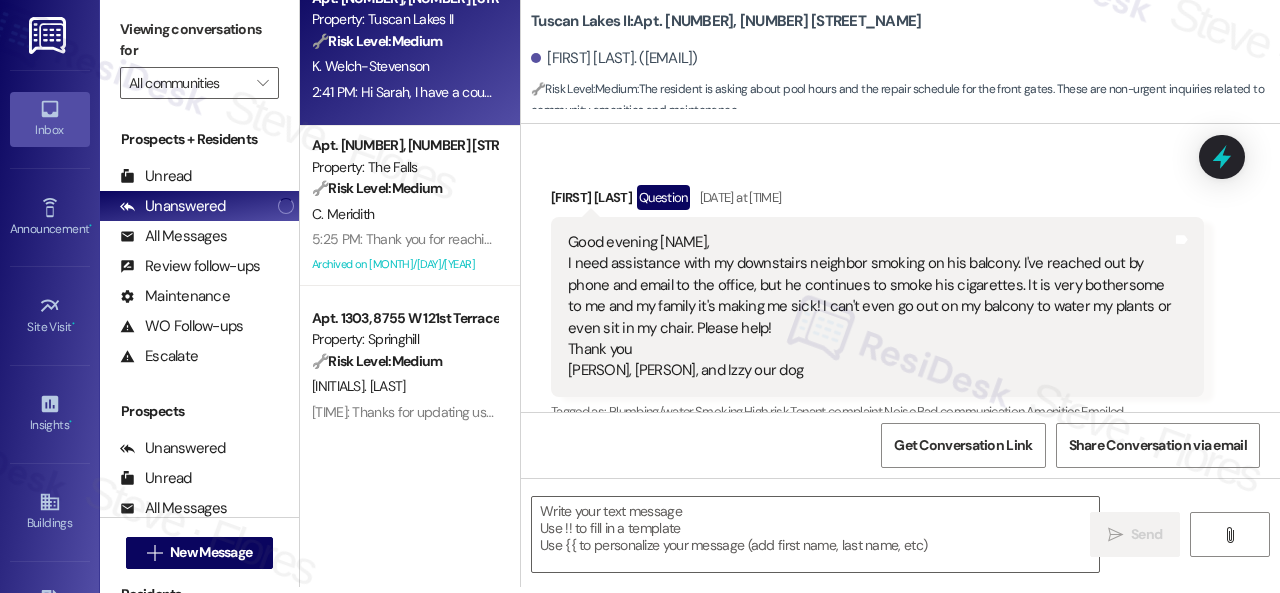 scroll, scrollTop: 0, scrollLeft: 0, axis: both 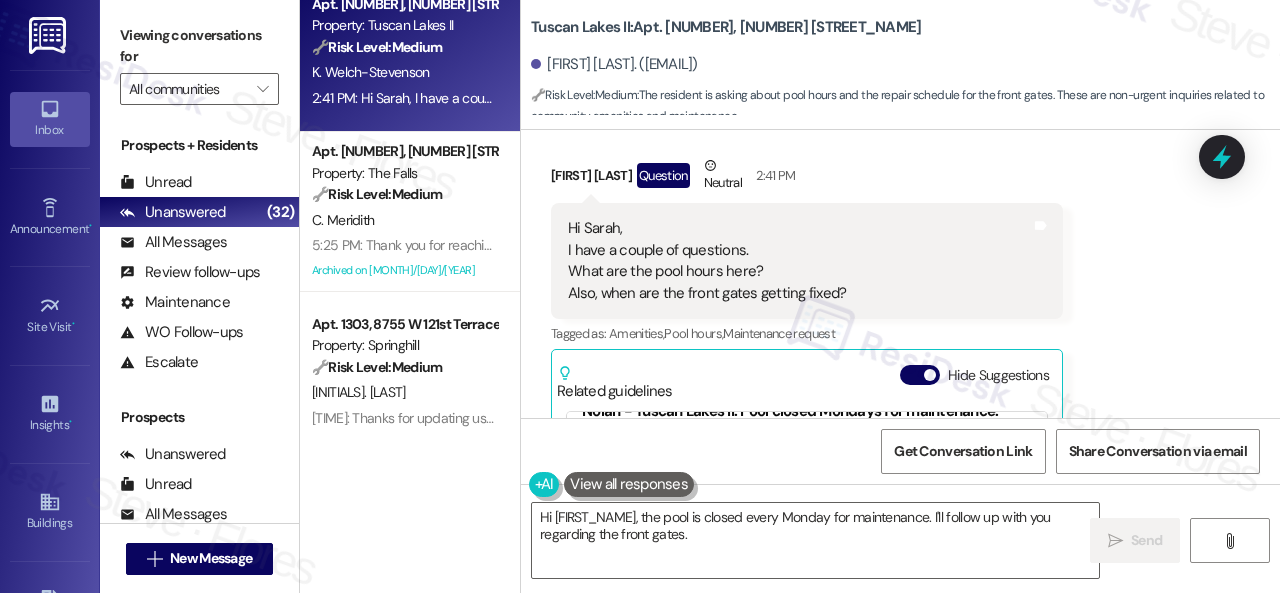 click on "Received via SMS Kathy Welch-Stevenson Question   Neutral 2:41 PM Hi Sarah,
I have a couple of questions.
What are the pool hours here?
Also, when are the front gates getting fixed? Tags and notes Tagged as:   Amenities ,  Click to highlight conversations about Amenities Pool hours ,  Click to highlight conversations about Pool hours Maintenance request Click to highlight conversations about Maintenance request  Related guidelines Hide Suggestions Nolan - Tuscan Lakes II: Pool closed Mondays for maintenance.
Created  a month ago Property level guideline  ( 72 % match) FAQs generated by ResiDesk AI What day is the pool closed for maintenance? The pool is closed every Monday for maintenance. How long does the pool maintenance usually take? The pool is closed for the entire day every Monday for maintenance. It reopens on Tuesday. Are there any alternative swimming facilities available on Mondays? What time does the pool reopen on Tuesdays? Is there a way to be notified if maintenance is completed early?" at bounding box center [900, 385] 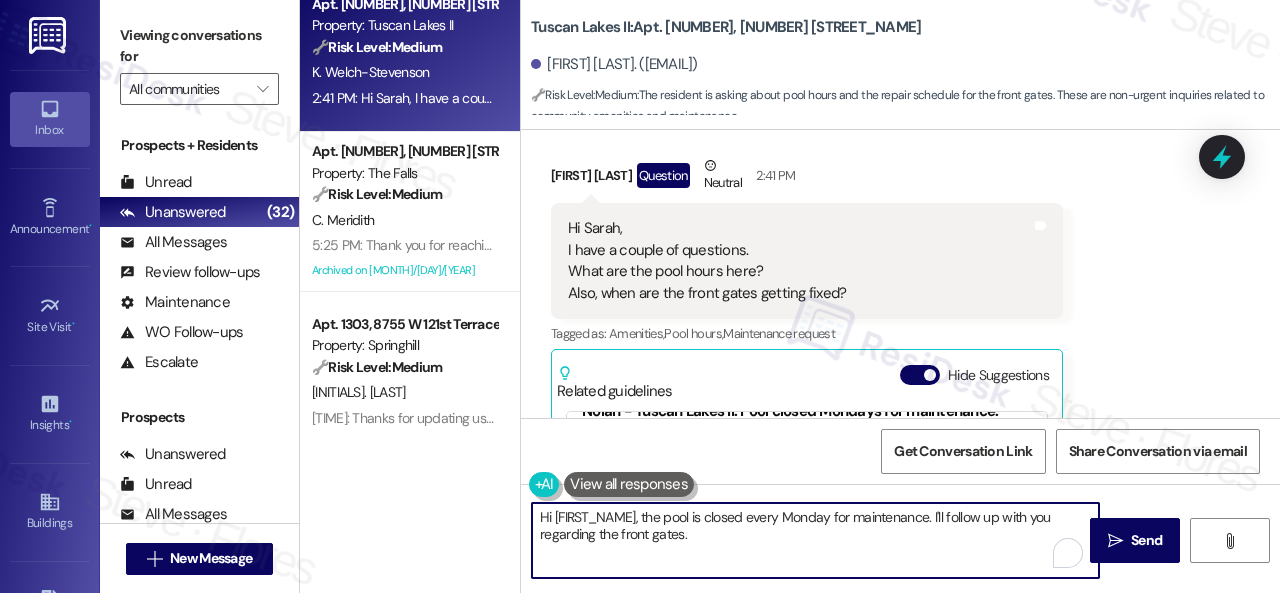 drag, startPoint x: 642, startPoint y: 515, endPoint x: 740, endPoint y: 534, distance: 99.824844 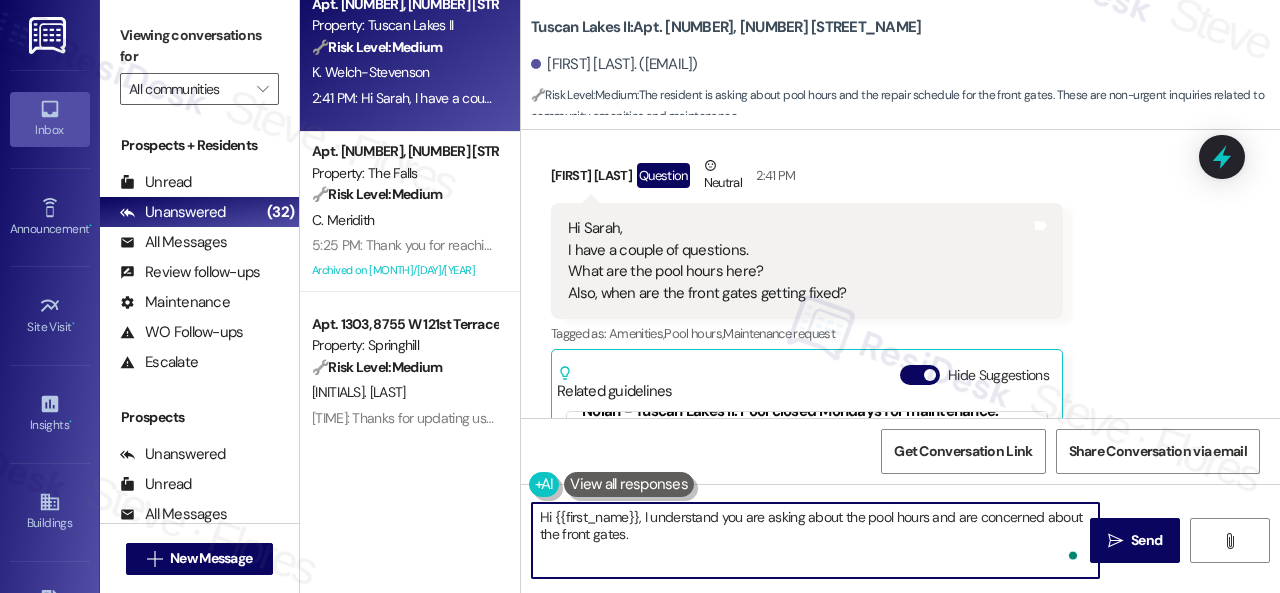 paste on "I will forward your inquiry to the site team and get back to you as soon as I receive a response. I appreciate your patience." 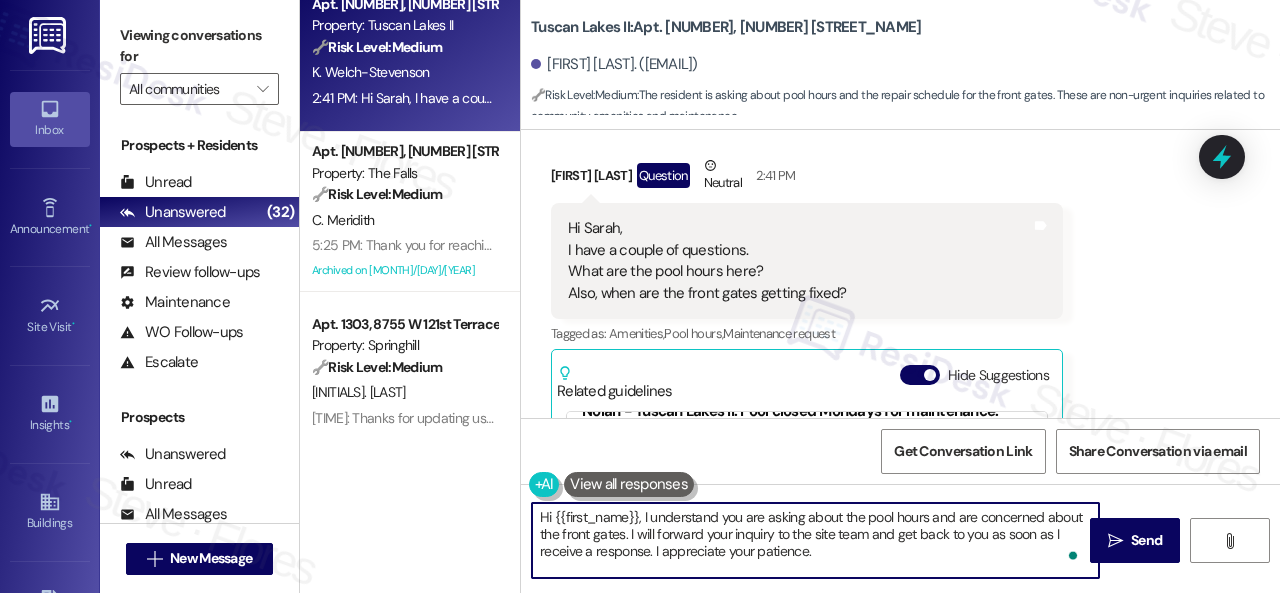 click on "Hi {{first_name}}, I understand you are asking about the pool hours and are concerned about the front gates. I will forward your inquiry to the site team and get back to you as soon as I receive a response. I appreciate your patience." at bounding box center (815, 540) 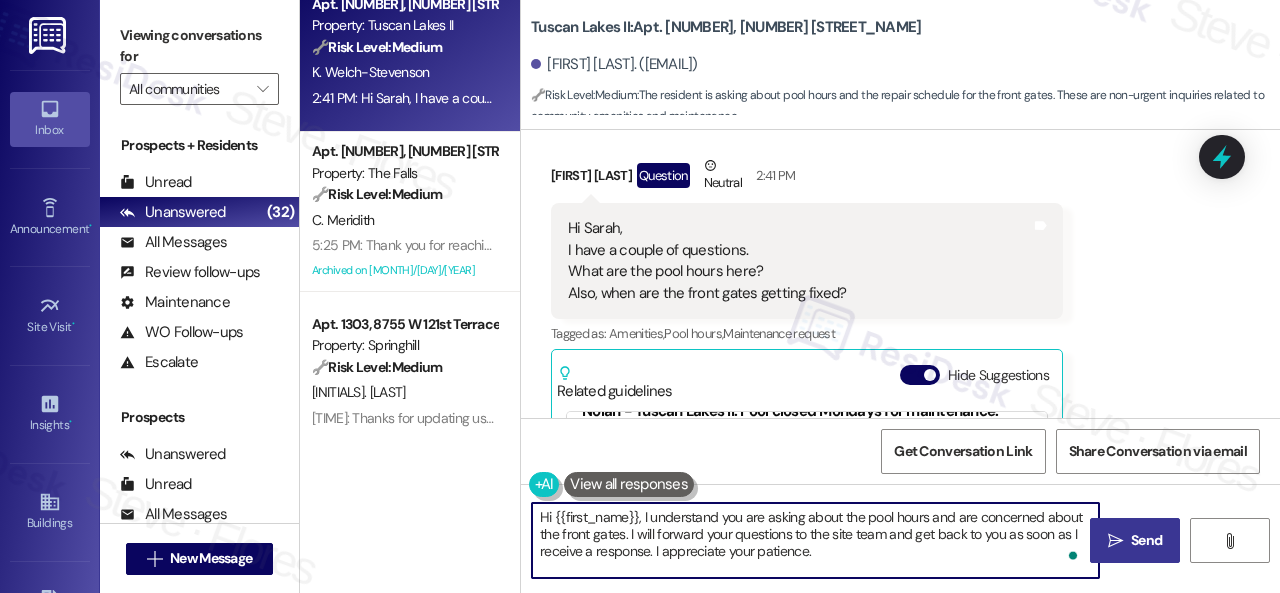 type on "Hi {{first_name}}, I understand you are asking about the pool hours and are concerned about the front gates. I will forward your questions to the site team and get back to you as soon as I receive a response. I appreciate your patience." 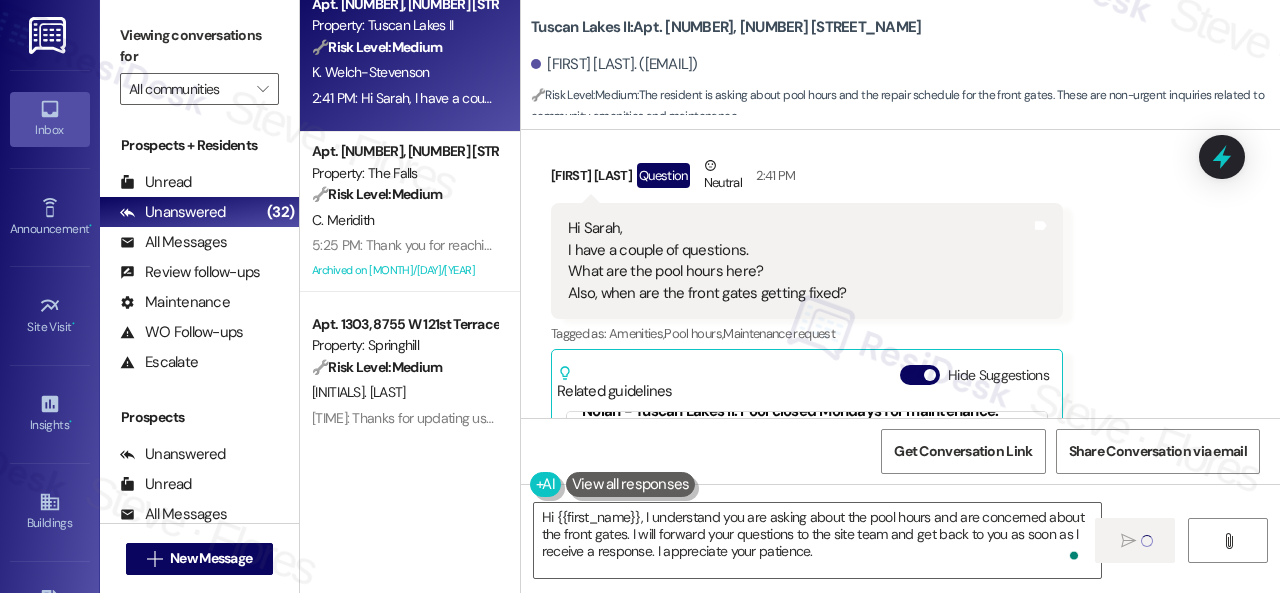 type 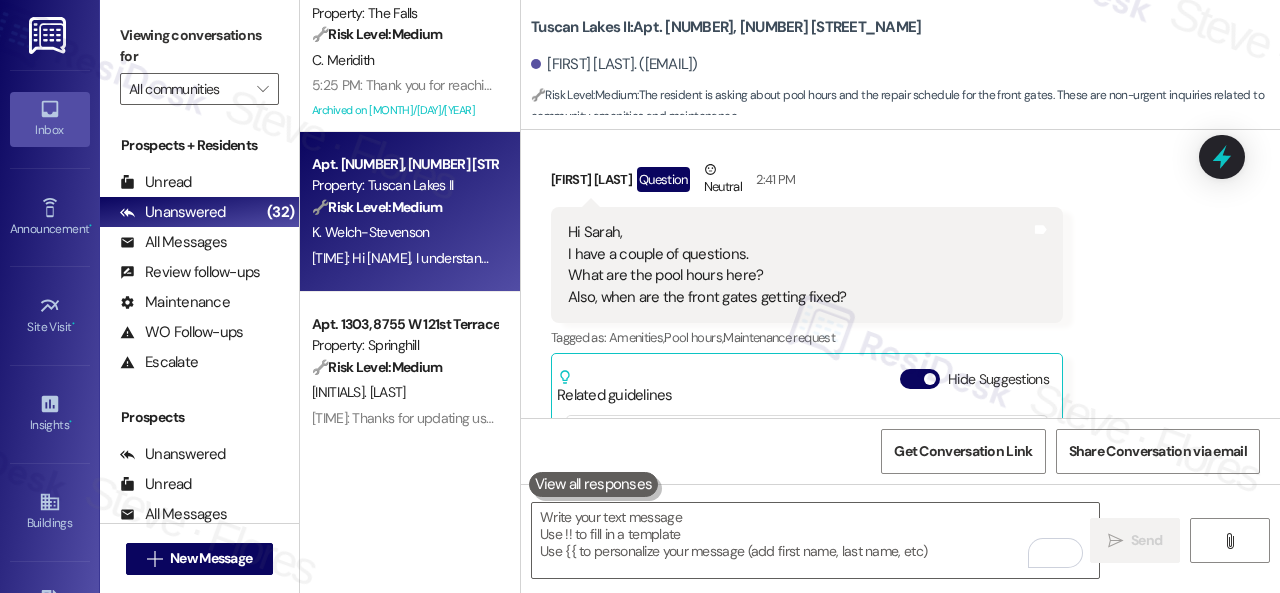 scroll, scrollTop: 3878, scrollLeft: 0, axis: vertical 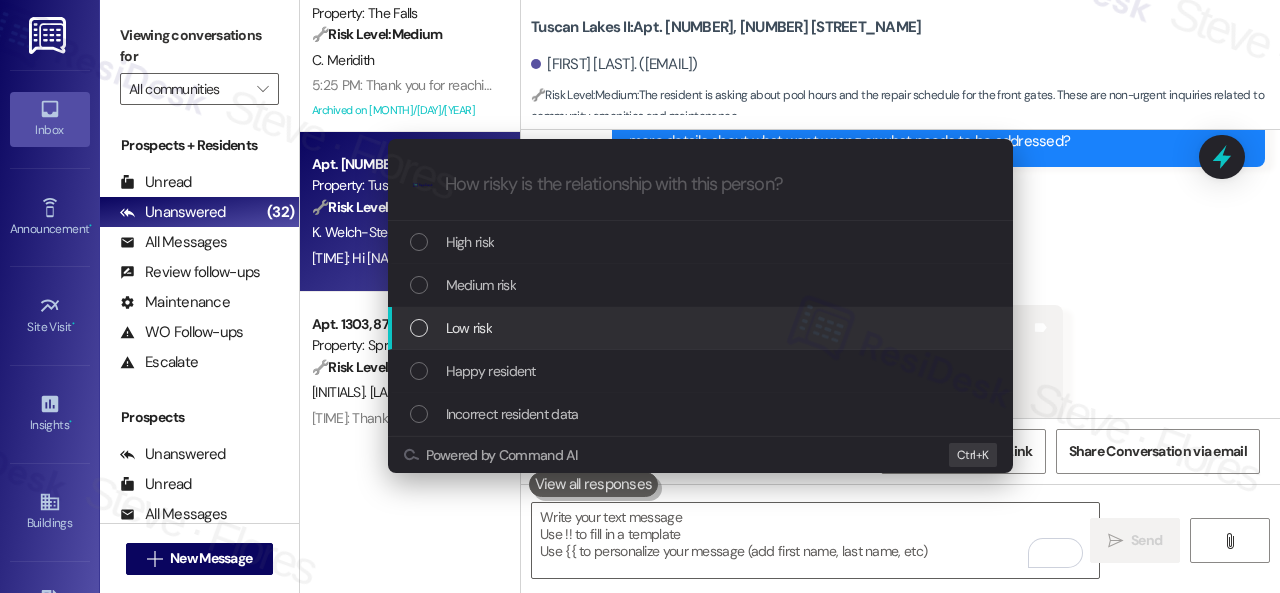 drag, startPoint x: 453, startPoint y: 279, endPoint x: 456, endPoint y: 328, distance: 49.09175 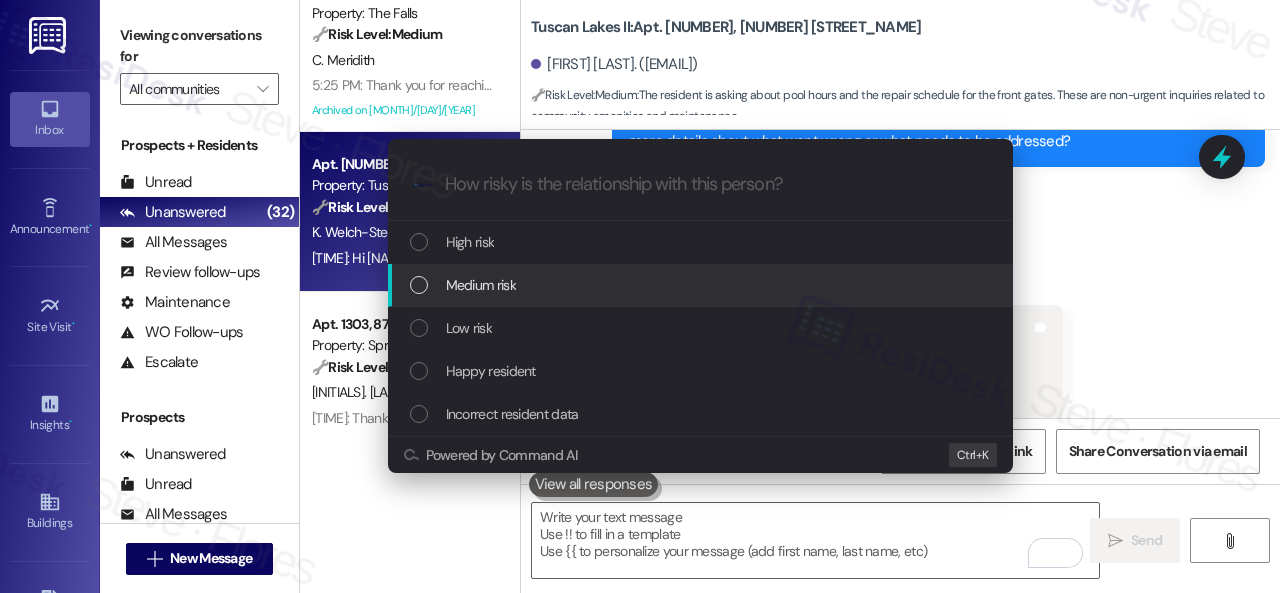 click on "Medium risk" at bounding box center [481, 285] 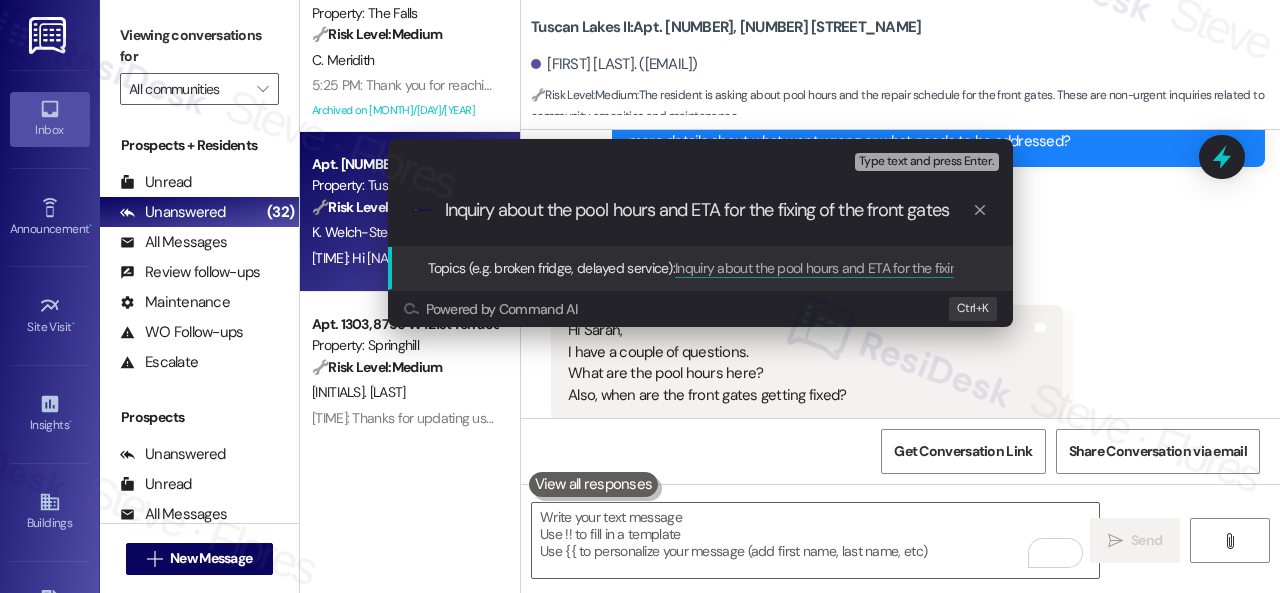 type on "Inquiry about the pool hours and ETA for the fixing of the front gates." 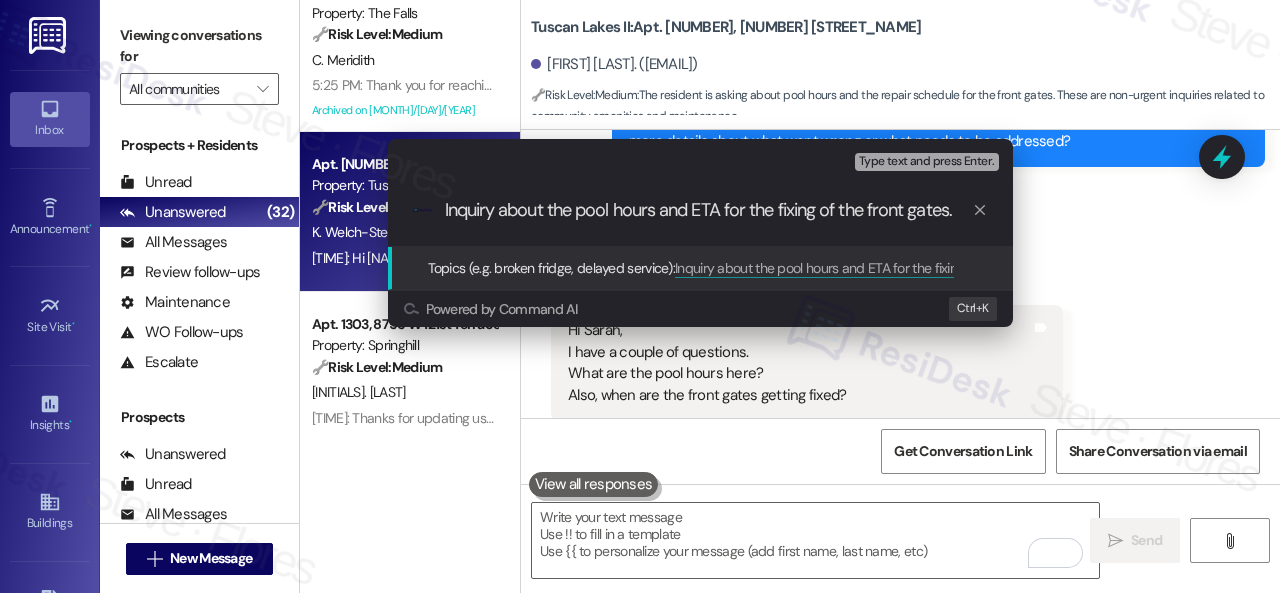 type 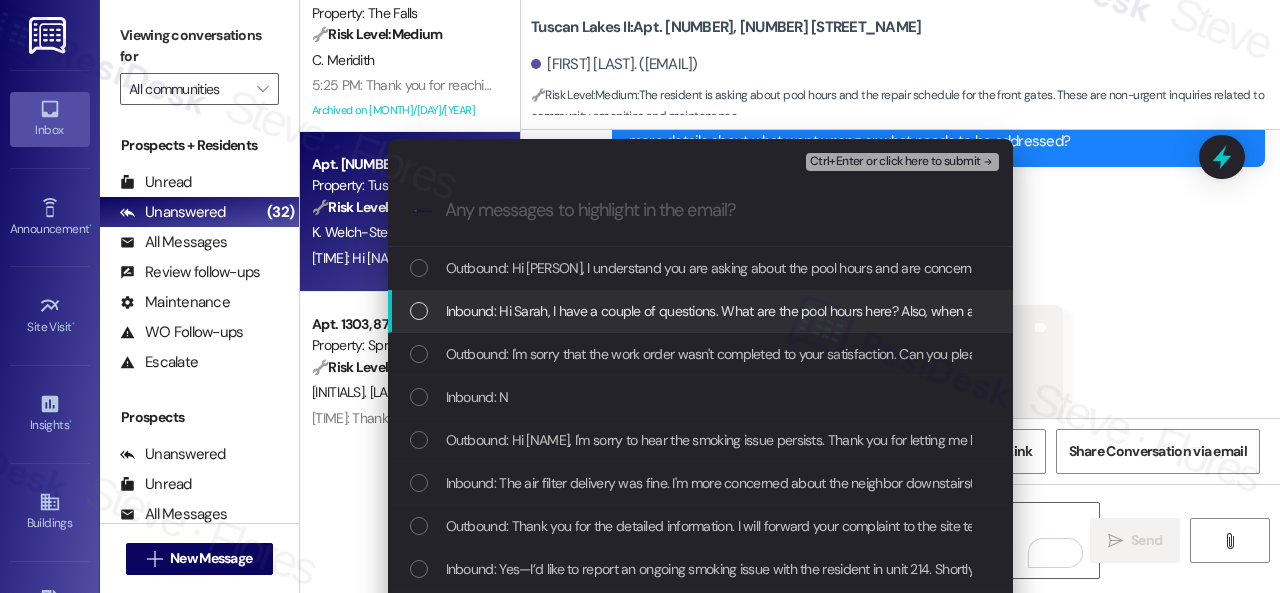click on "Inbound: Hi Sarah,
I have a couple of questions.
What are the pool hours here?
Also, when are the front gates getting fixed?" at bounding box center [801, 311] 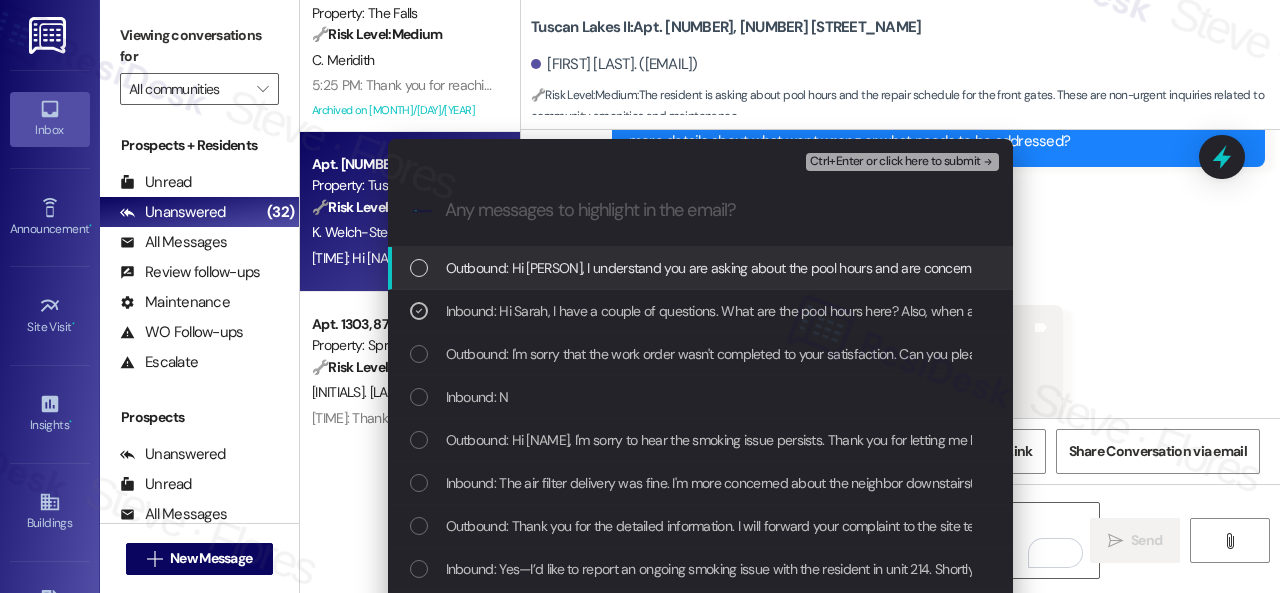 click on "Ctrl+Enter or click here to submit" at bounding box center (895, 162) 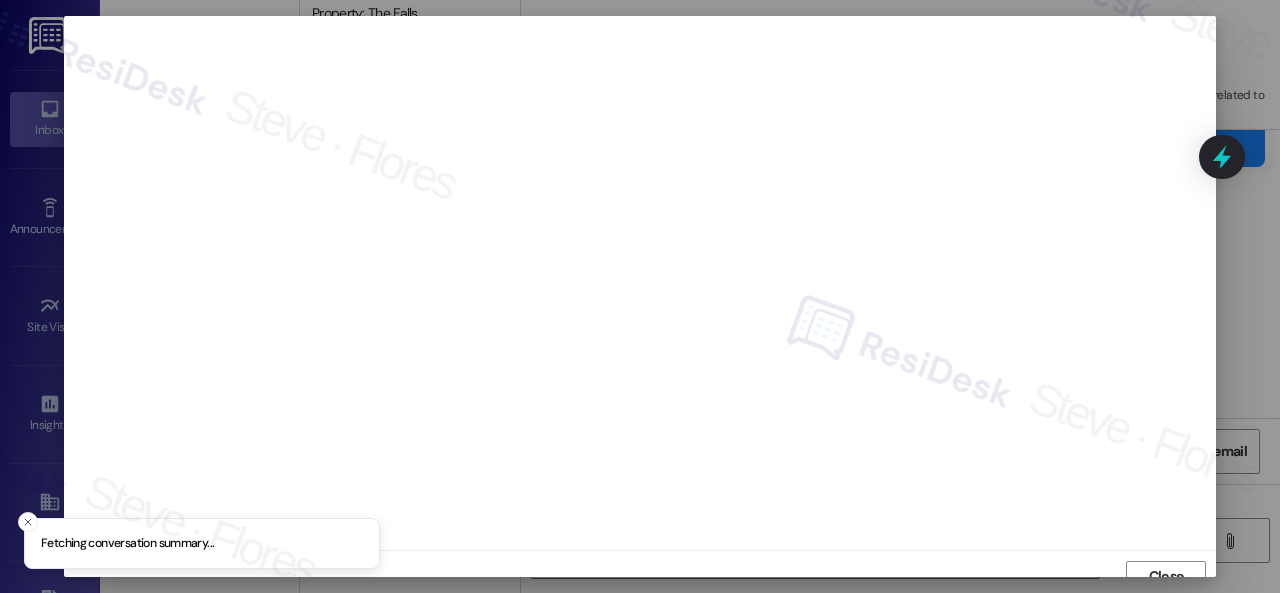 scroll, scrollTop: 15, scrollLeft: 0, axis: vertical 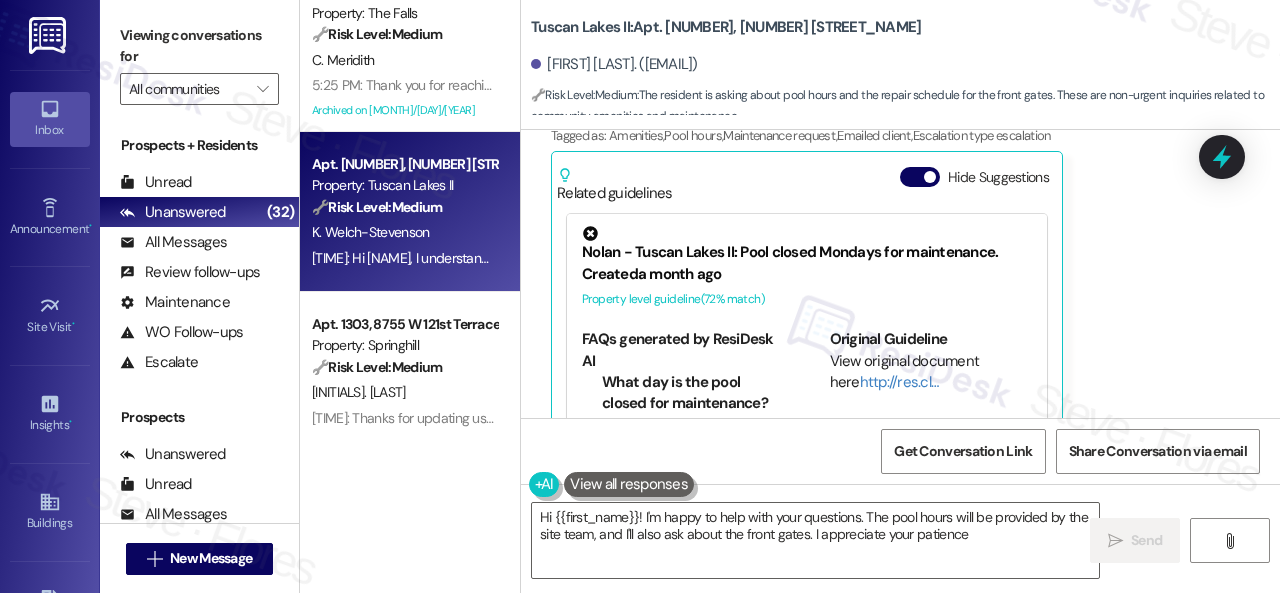 type on "Hi {{first_name}}! I'm happy to help with your questions. The pool hours will be provided by the site team, and I'll also ask about the front gates. I appreciate your patience!" 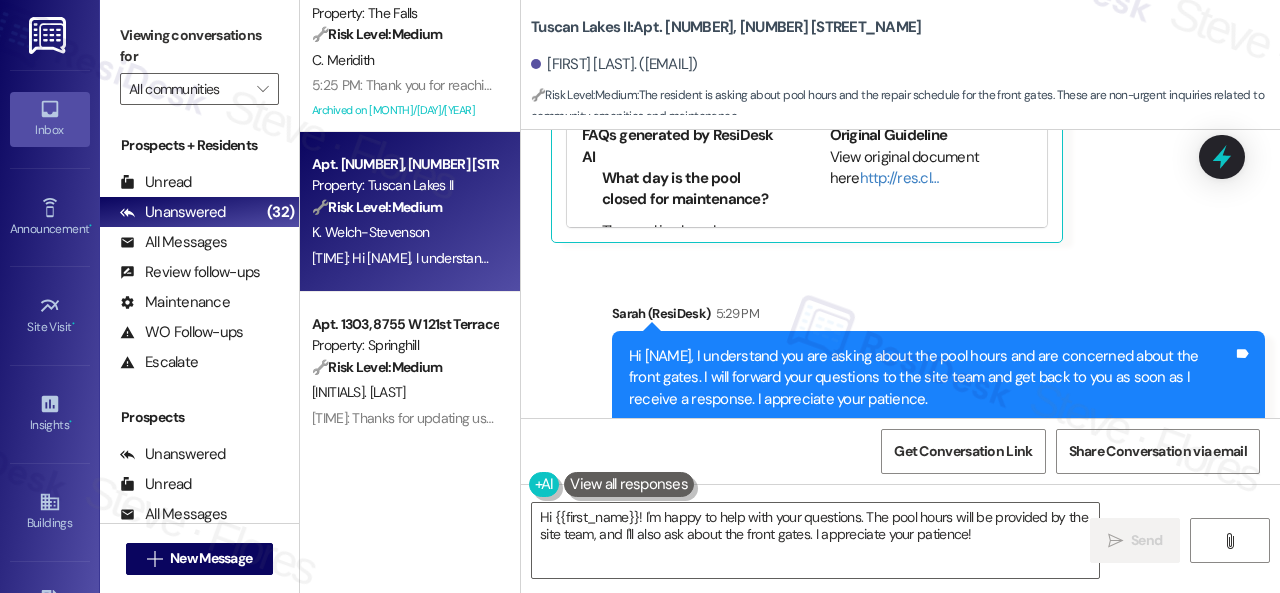 scroll, scrollTop: 4392, scrollLeft: 0, axis: vertical 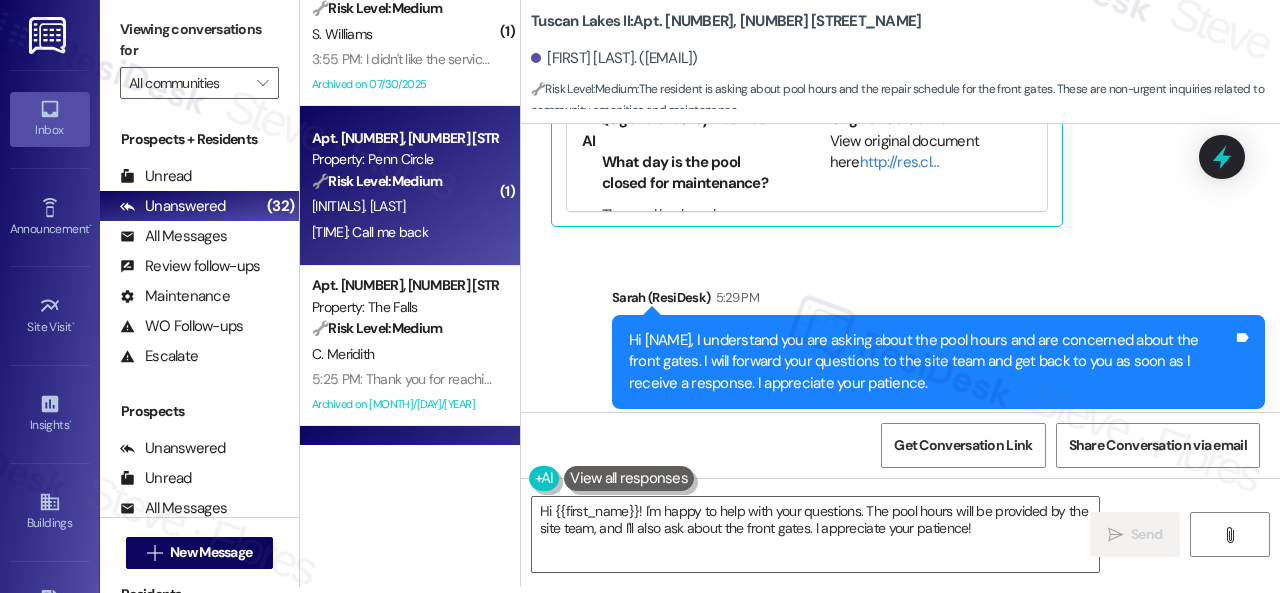 click on "3:48 PM: Call me back 3:48 PM: Call me back" at bounding box center [370, 232] 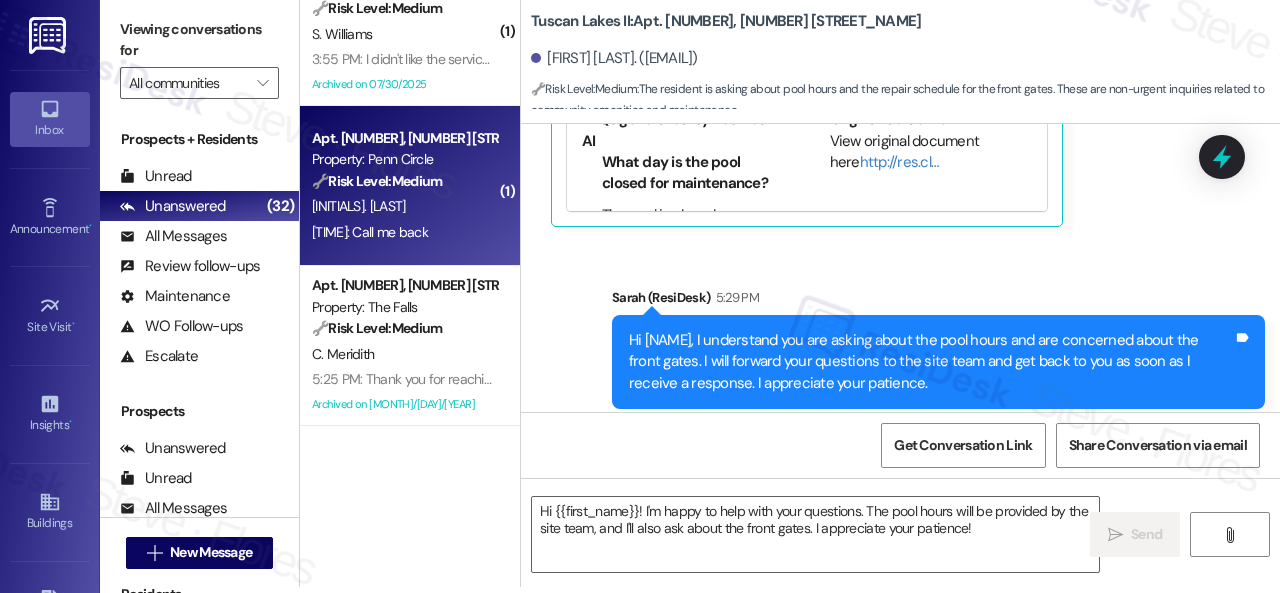 type on "Fetching suggested responses. Please feel free to read through the conversation in the meantime." 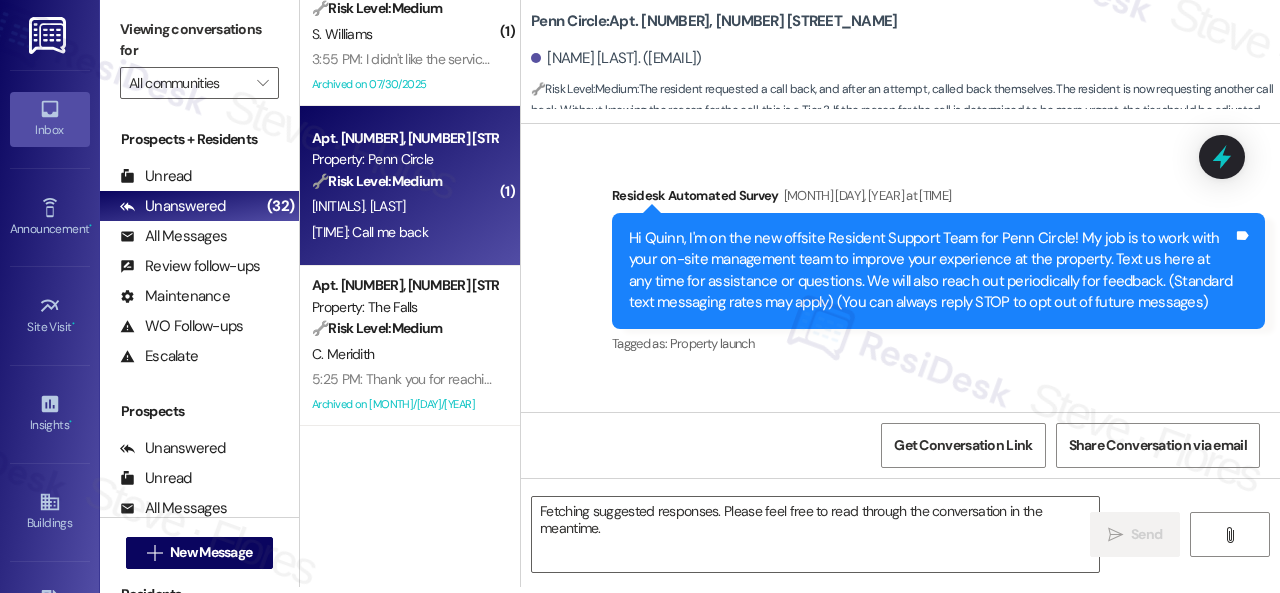 scroll, scrollTop: 0, scrollLeft: 0, axis: both 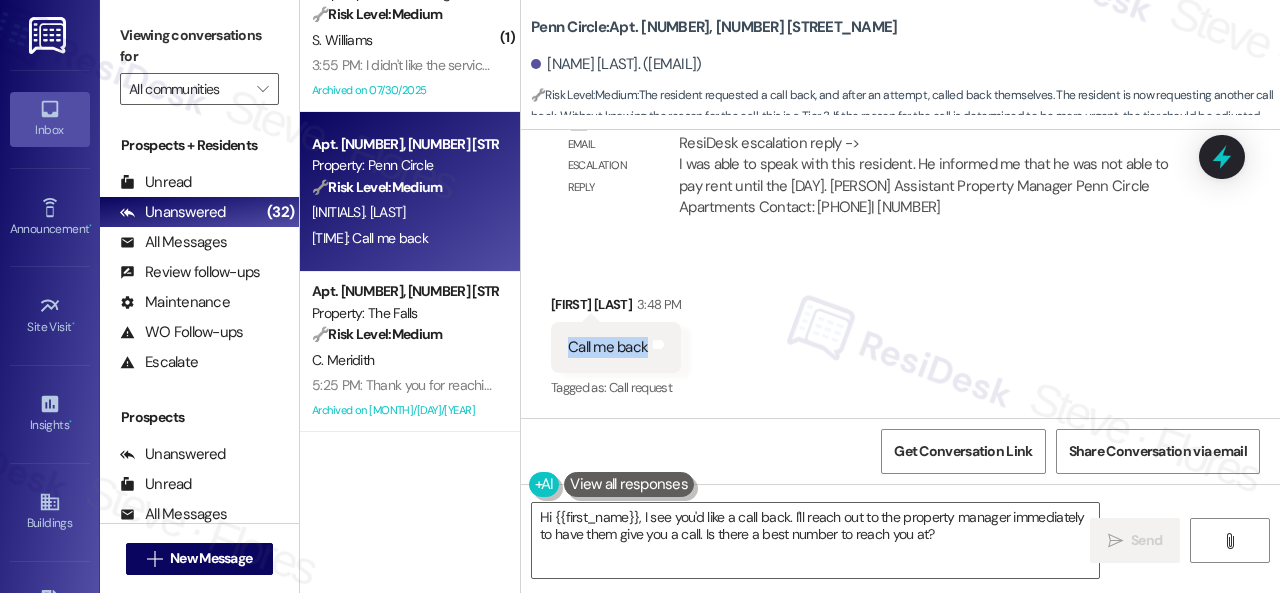 drag, startPoint x: 565, startPoint y: 350, endPoint x: 648, endPoint y: 355, distance: 83.15047 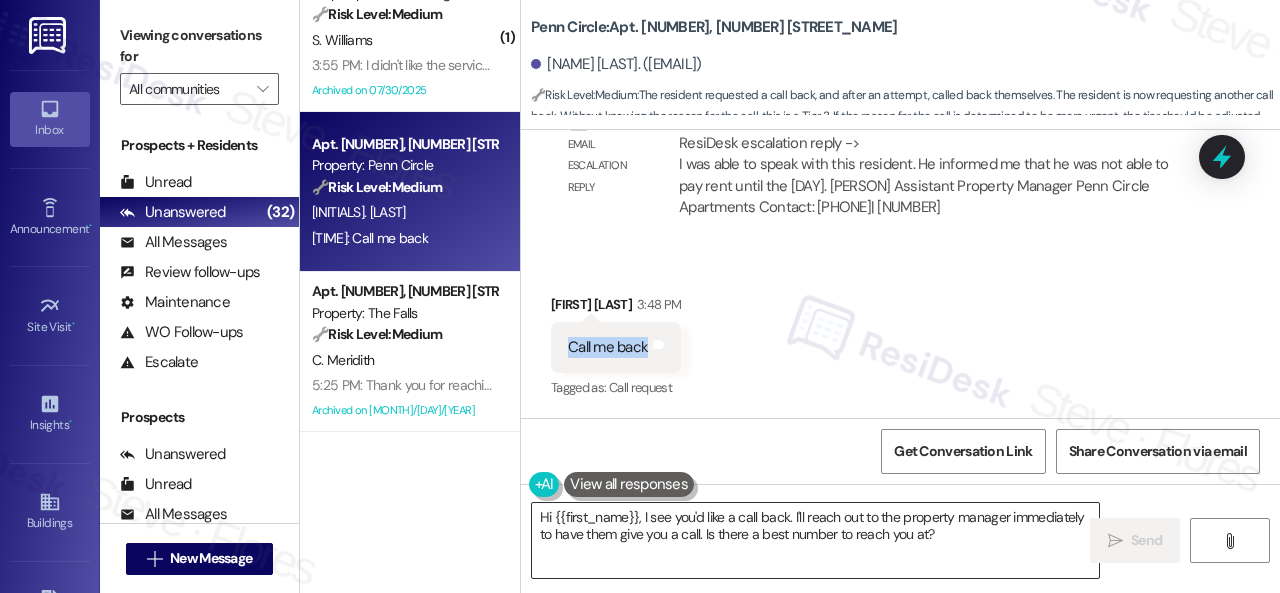 copy on "Call me back" 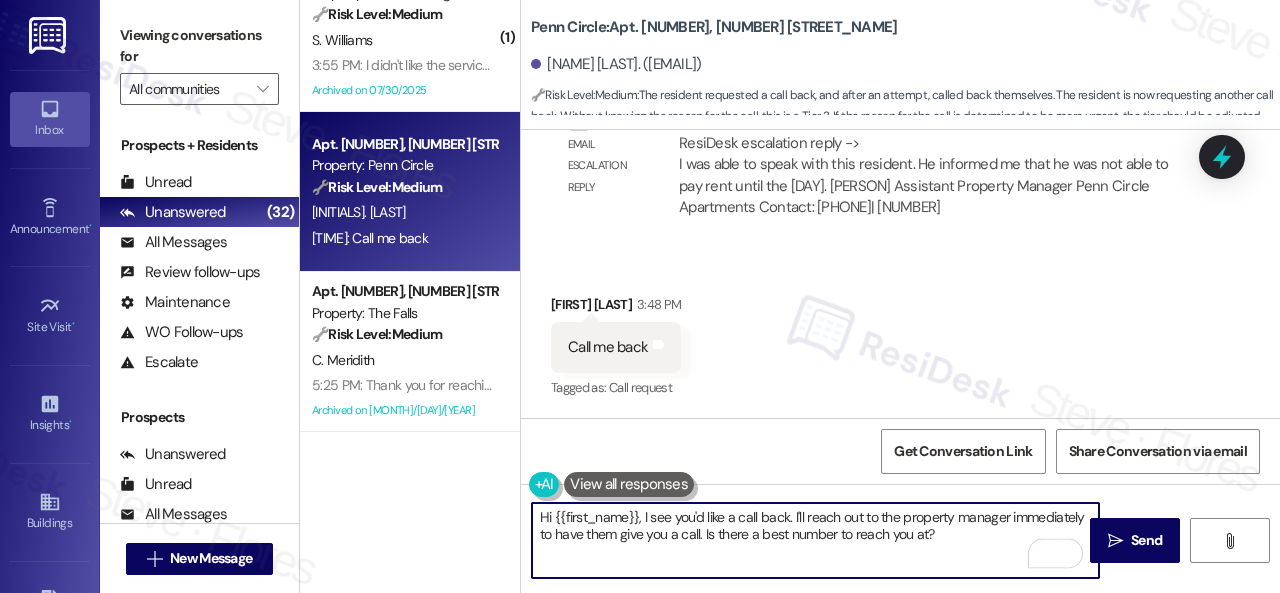 drag, startPoint x: 1010, startPoint y: 519, endPoint x: 1079, endPoint y: 518, distance: 69.00725 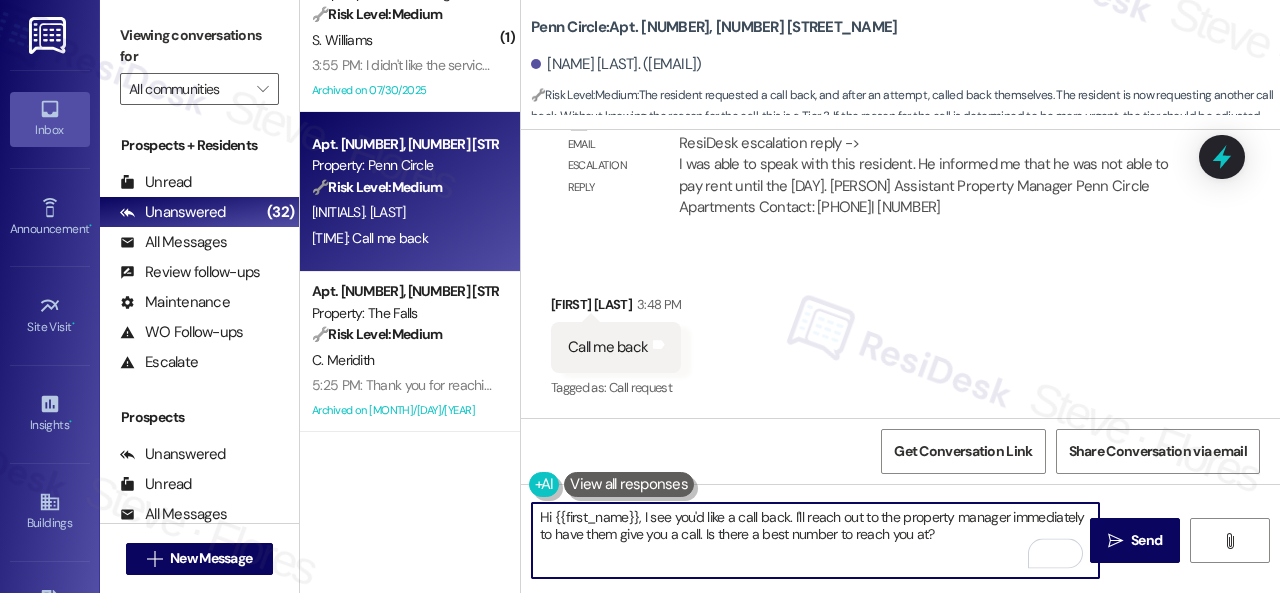 click on "Hi {{first_name}}, I see you'd like a call back. I'll reach out to the property manager immediately to have them give you a call. Is there a best number to reach you at?" at bounding box center (815, 540) 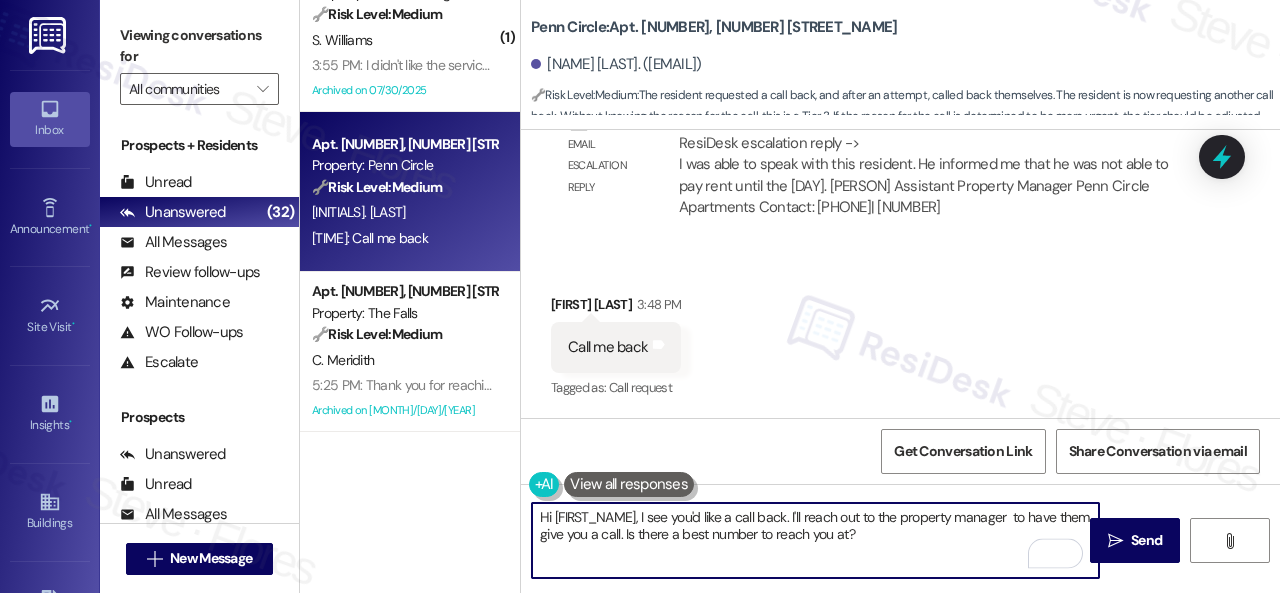 type on "Hi {{first_name}}, I see you'd like a call back. I'll reach out to the property manager to have them give you a call. Is there a best number to reach you at?" 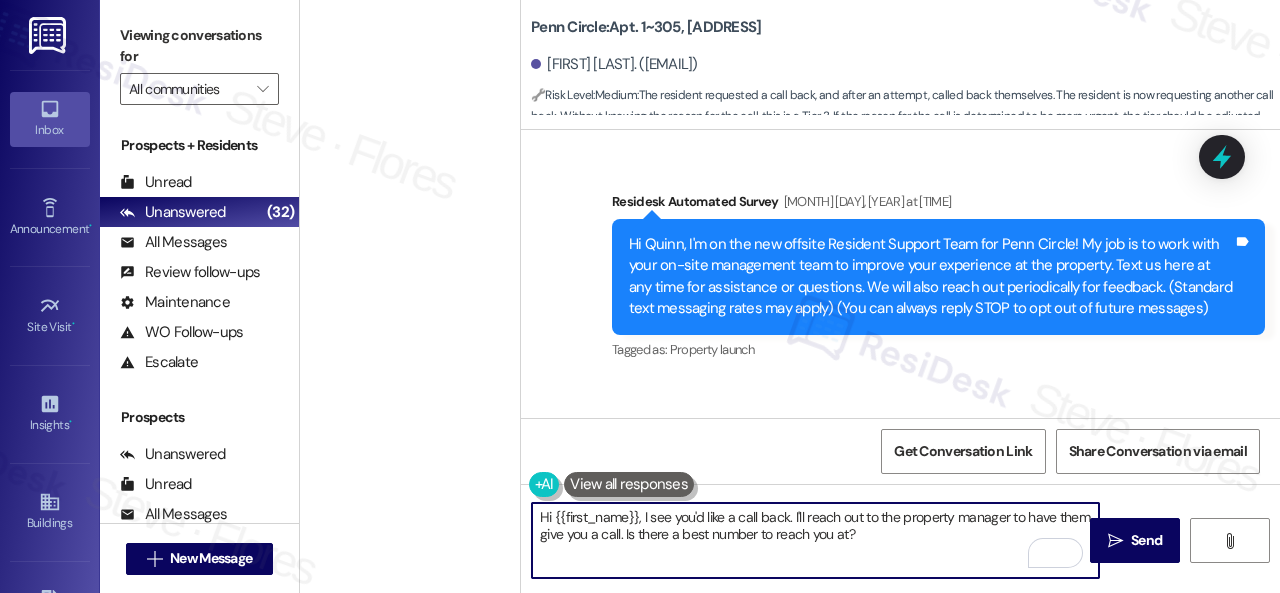 scroll, scrollTop: 0, scrollLeft: 0, axis: both 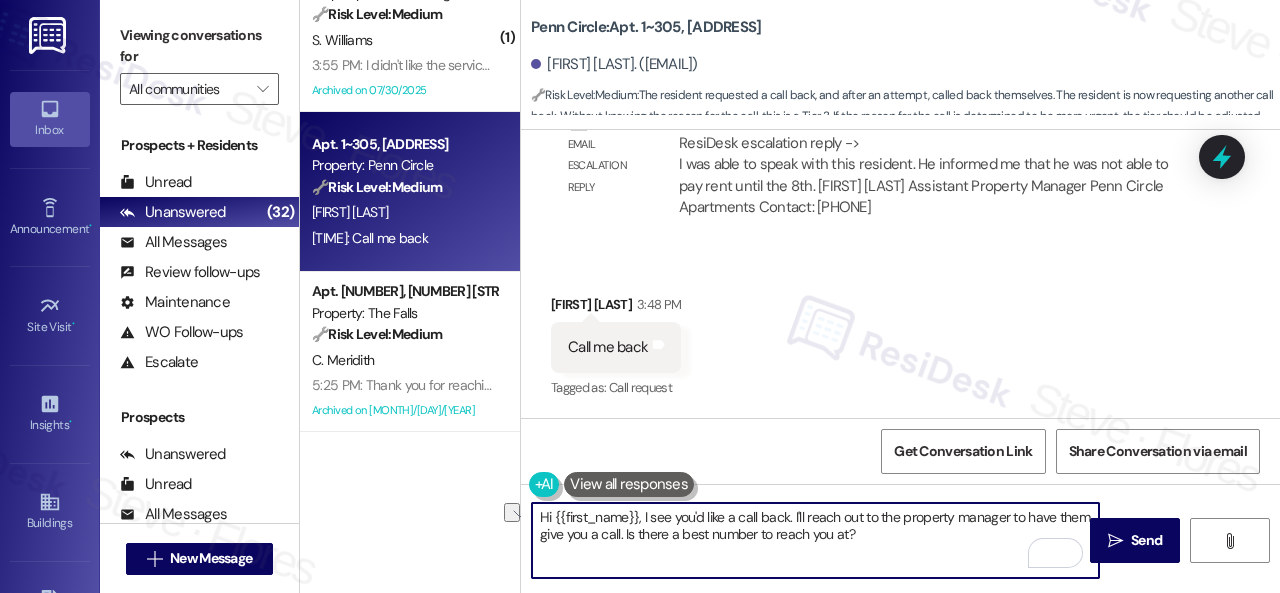 drag, startPoint x: 0, startPoint y: 0, endPoint x: 938, endPoint y: 531, distance: 1077.8706 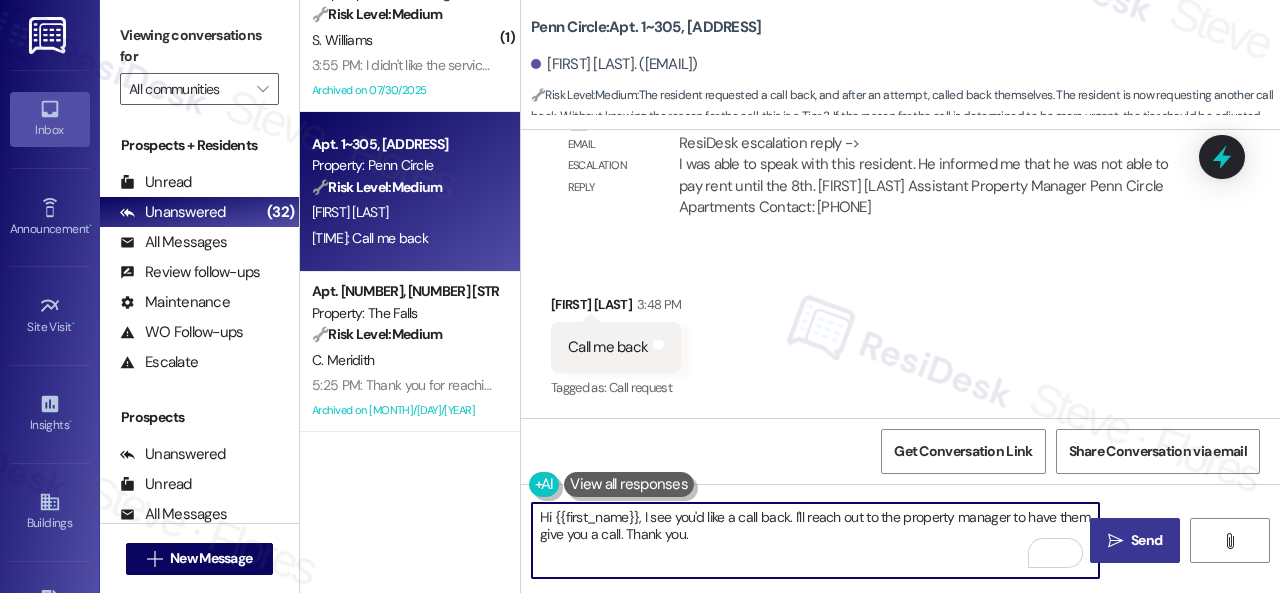 type on "Hi {{first_name}}, I see you'd like a call back. I'll reach out to the property manager to have them give you a call. Thank you." 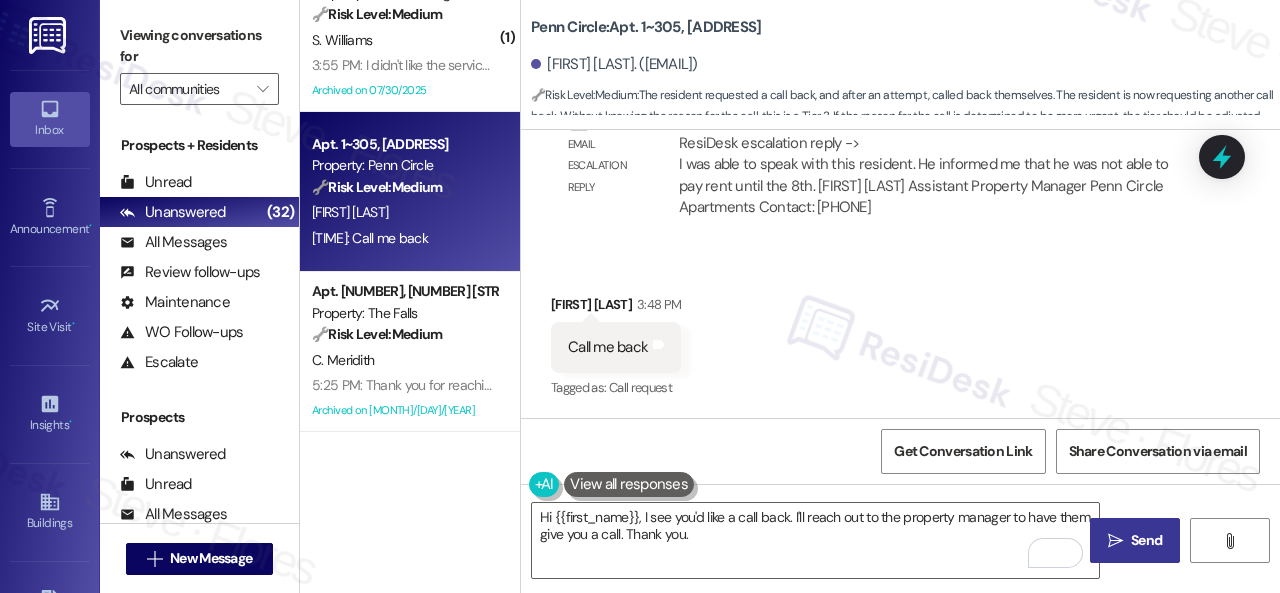 click on " Send" at bounding box center [1135, 540] 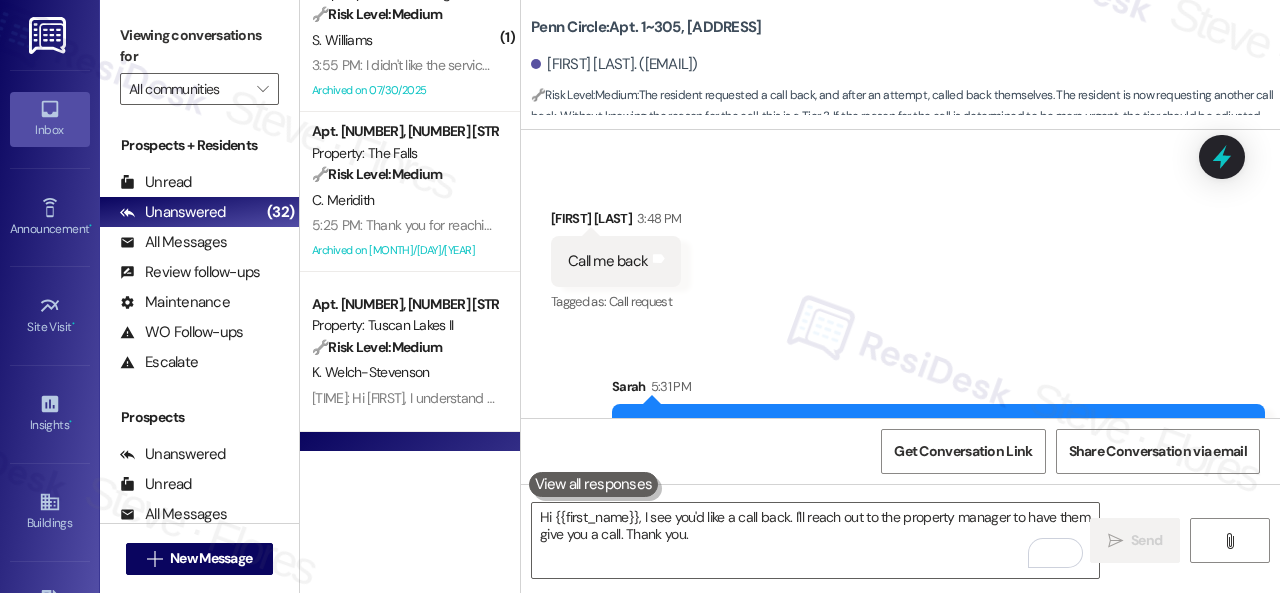 scroll, scrollTop: 6378, scrollLeft: 0, axis: vertical 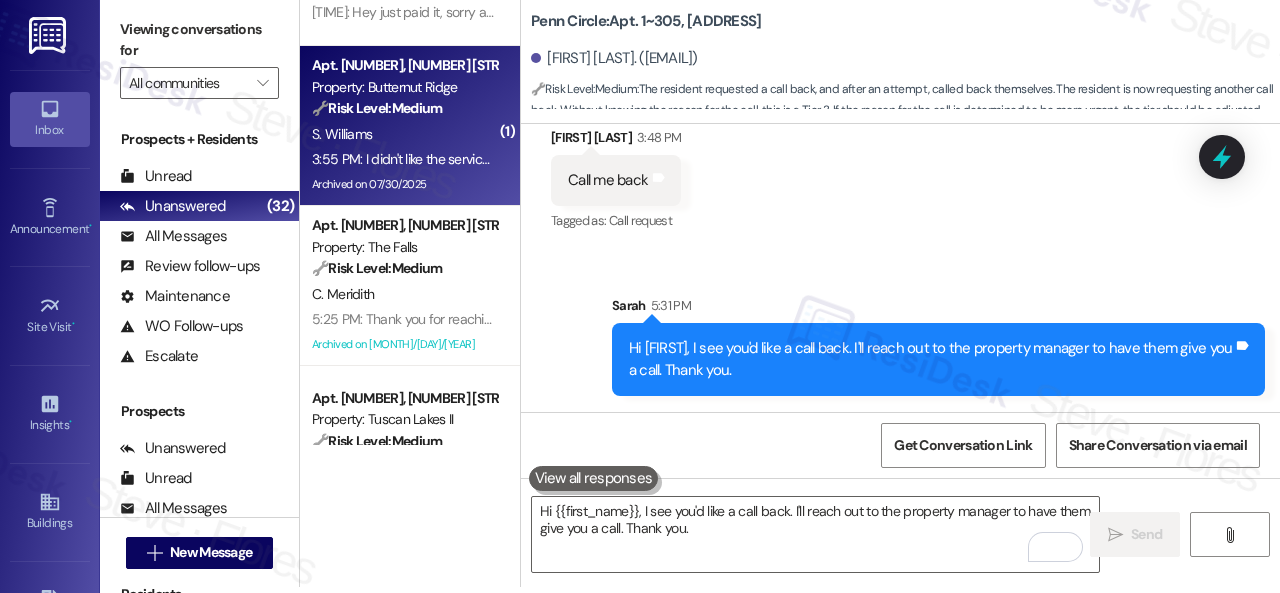 click on "S. Williams" at bounding box center [404, 134] 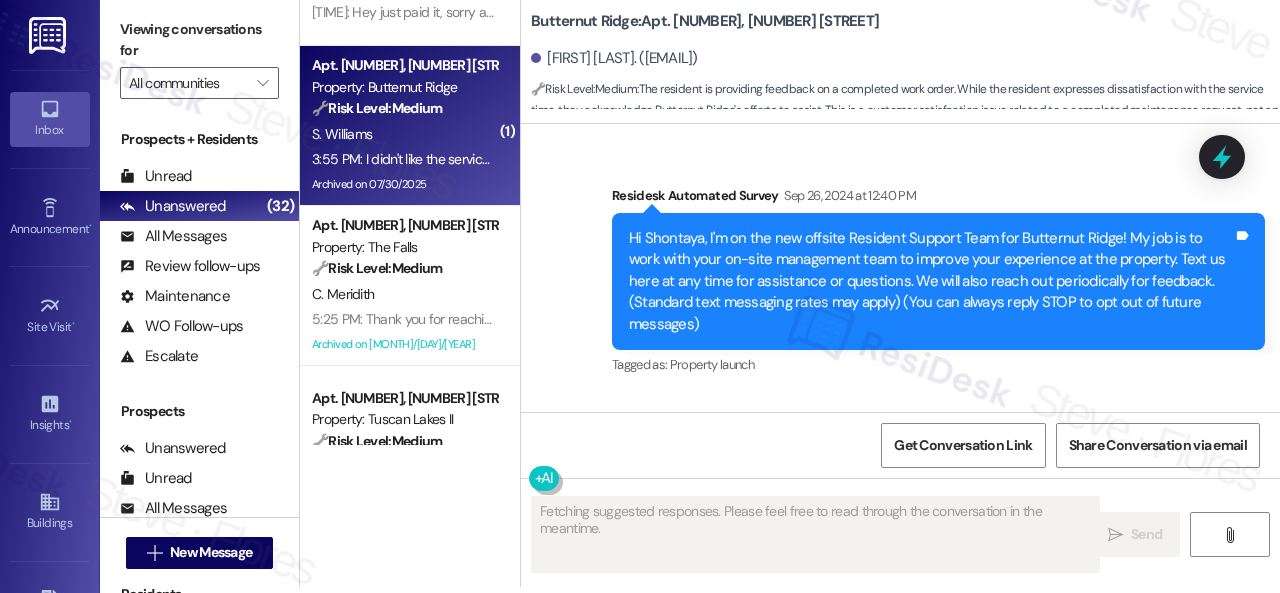 scroll, scrollTop: 0, scrollLeft: 0, axis: both 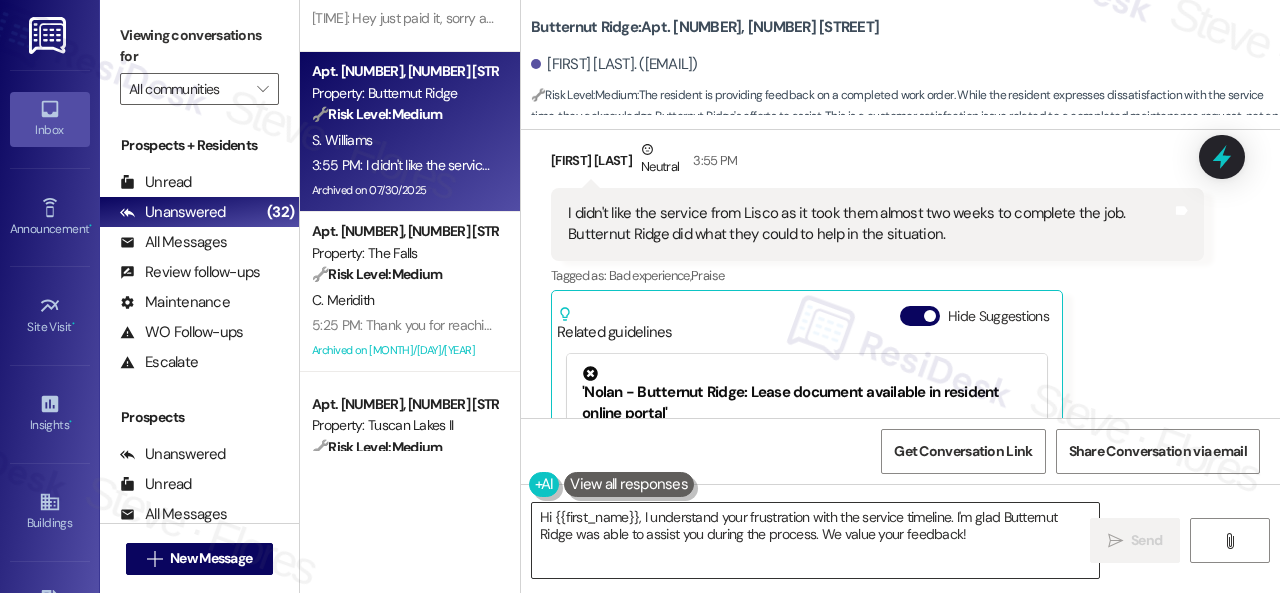 click on "Hi {{first_name}}, I understand your frustration with the service timeline. I'm glad Butternut Ridge was able to assist you during the process. We value your feedback!" at bounding box center (815, 540) 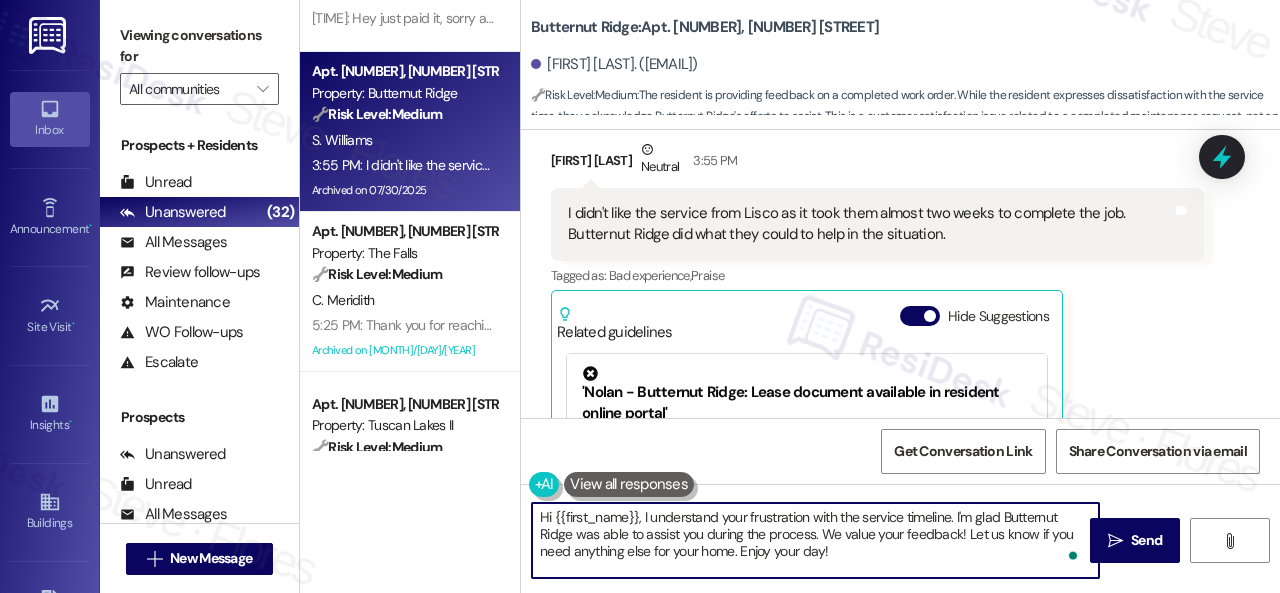 drag, startPoint x: 642, startPoint y: 512, endPoint x: 452, endPoint y: 521, distance: 190.21304 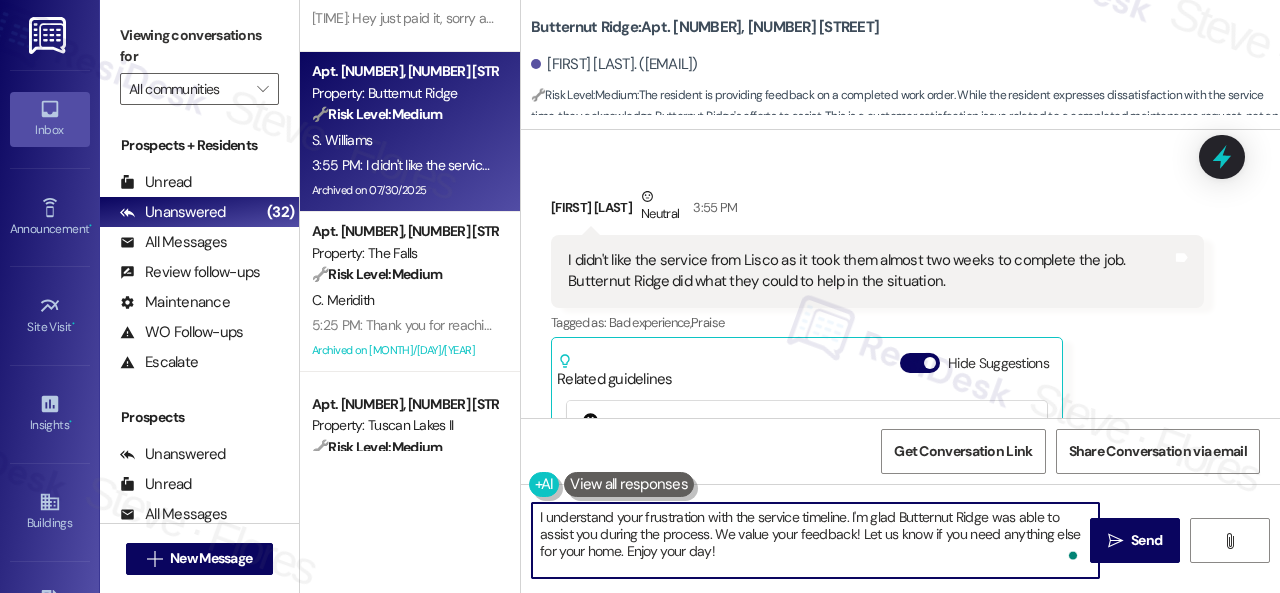 scroll, scrollTop: 19677, scrollLeft: 0, axis: vertical 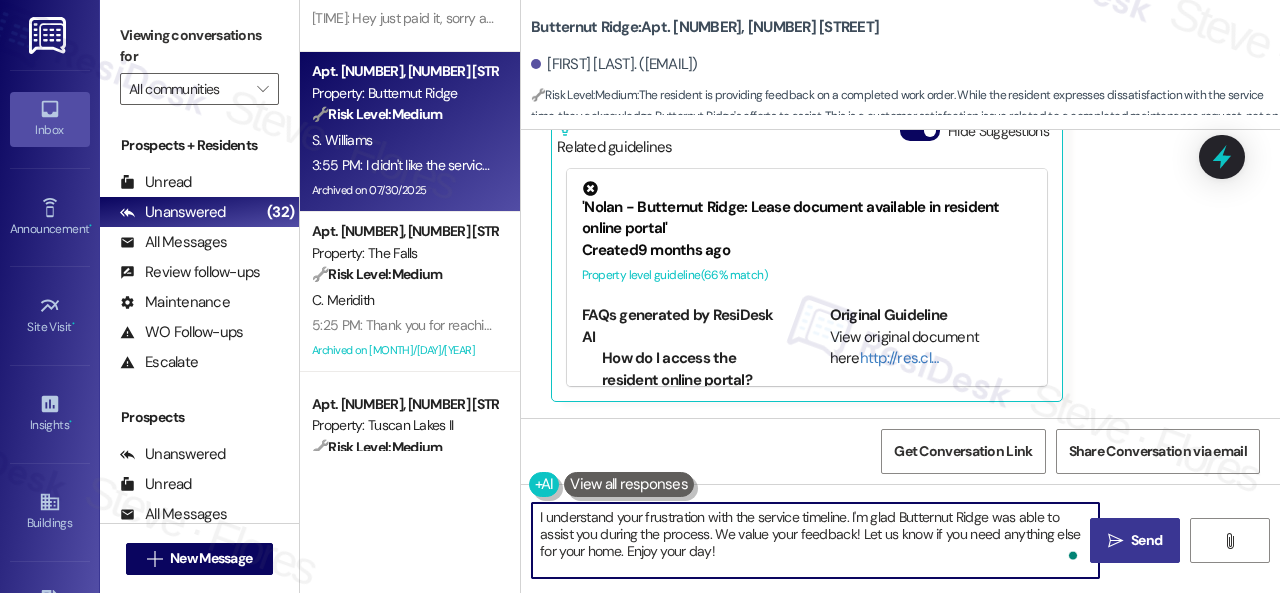 type on "I understand your frustration with the service timeline. I'm glad Butternut Ridge was able to assist you during the process. We value your feedback! Let us know if you need anything else for your home. Enjoy your day!" 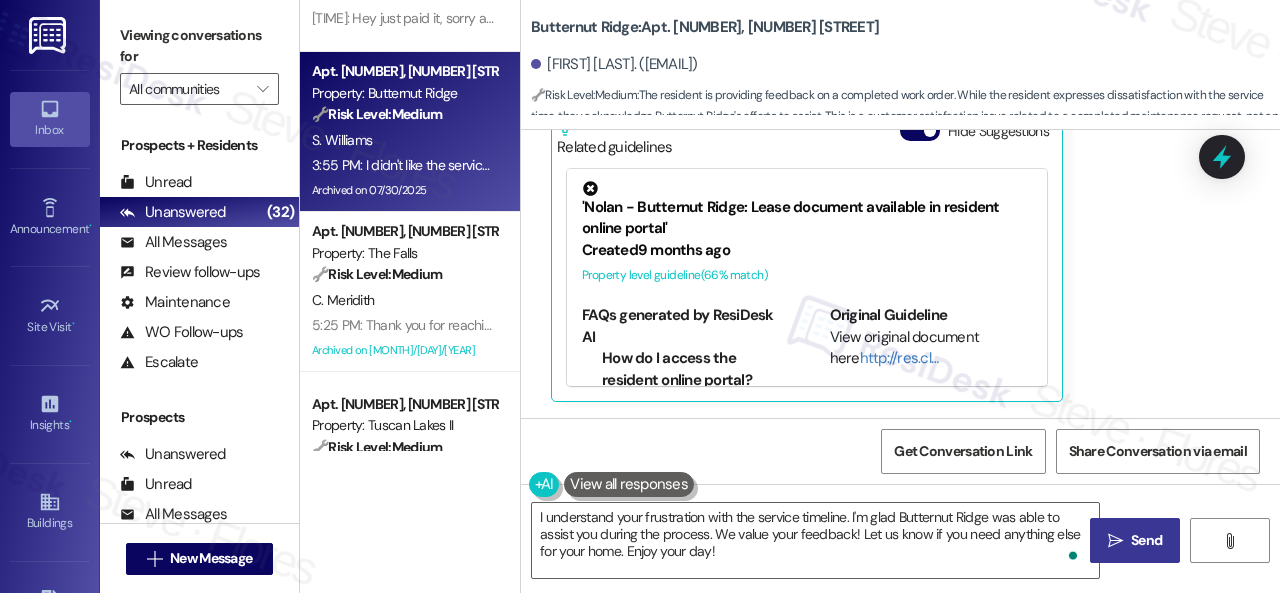 click on "Send" at bounding box center (1146, 540) 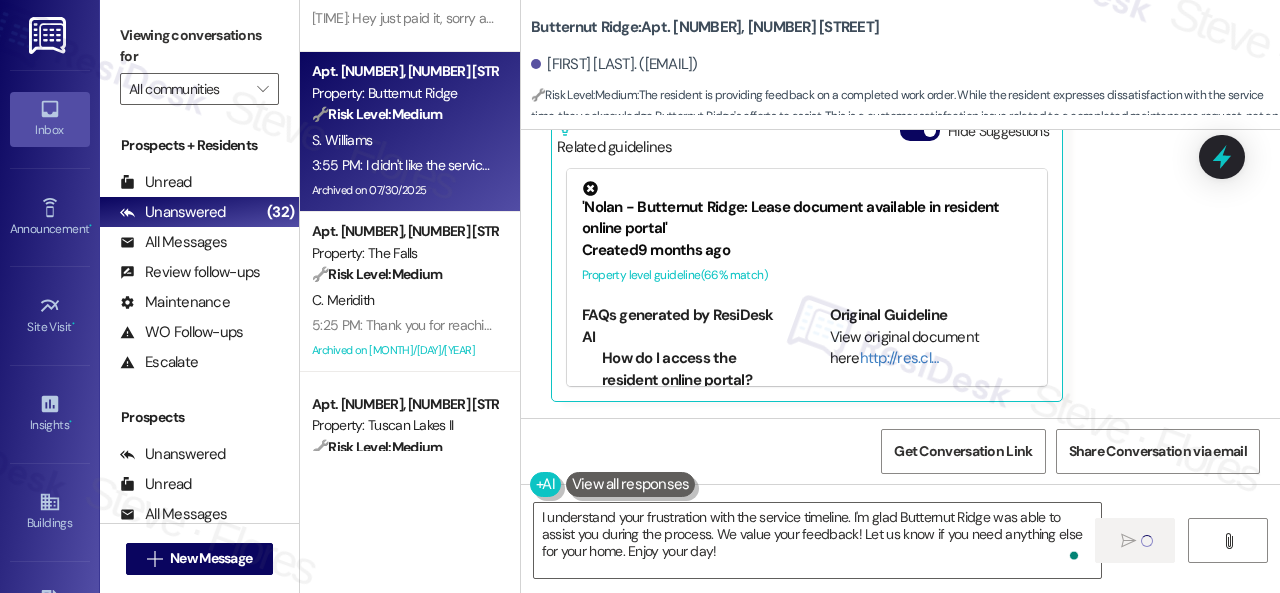 type 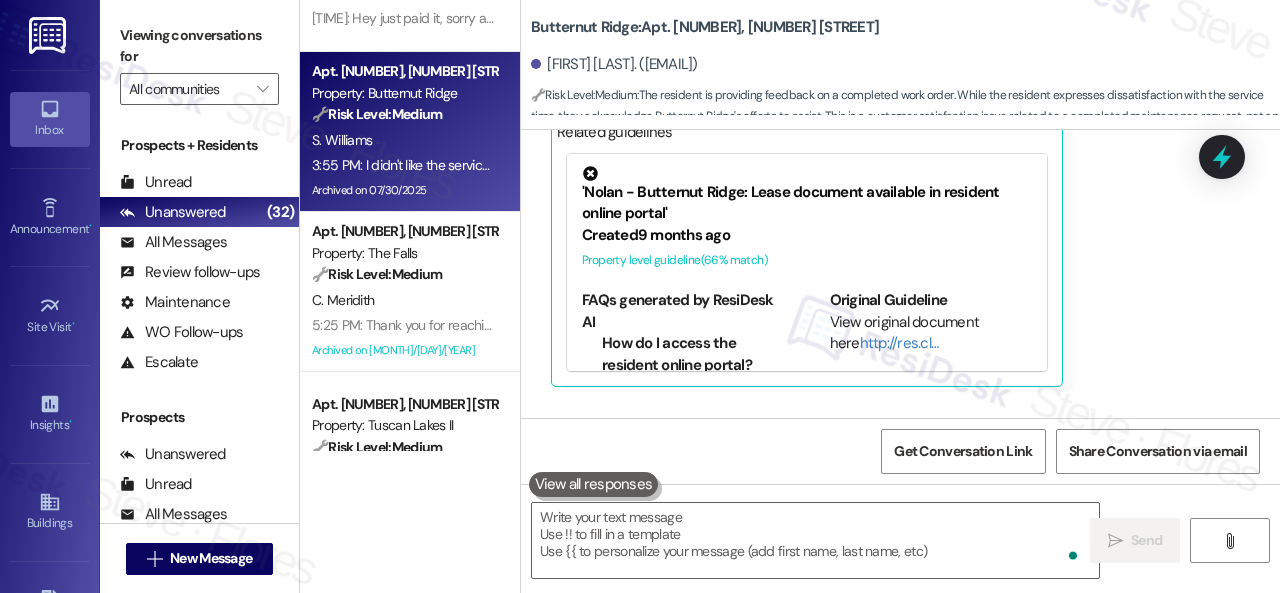 scroll, scrollTop: 19676, scrollLeft: 0, axis: vertical 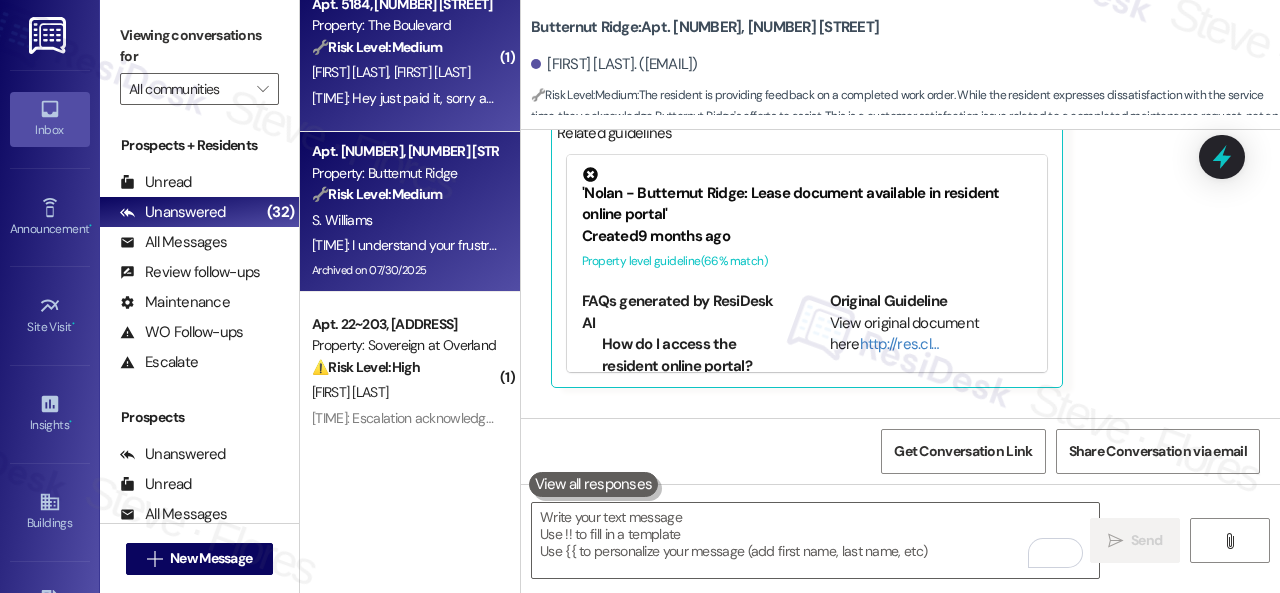 click on "[INITIAL]. [INITIAL]" at bounding box center (404, 72) 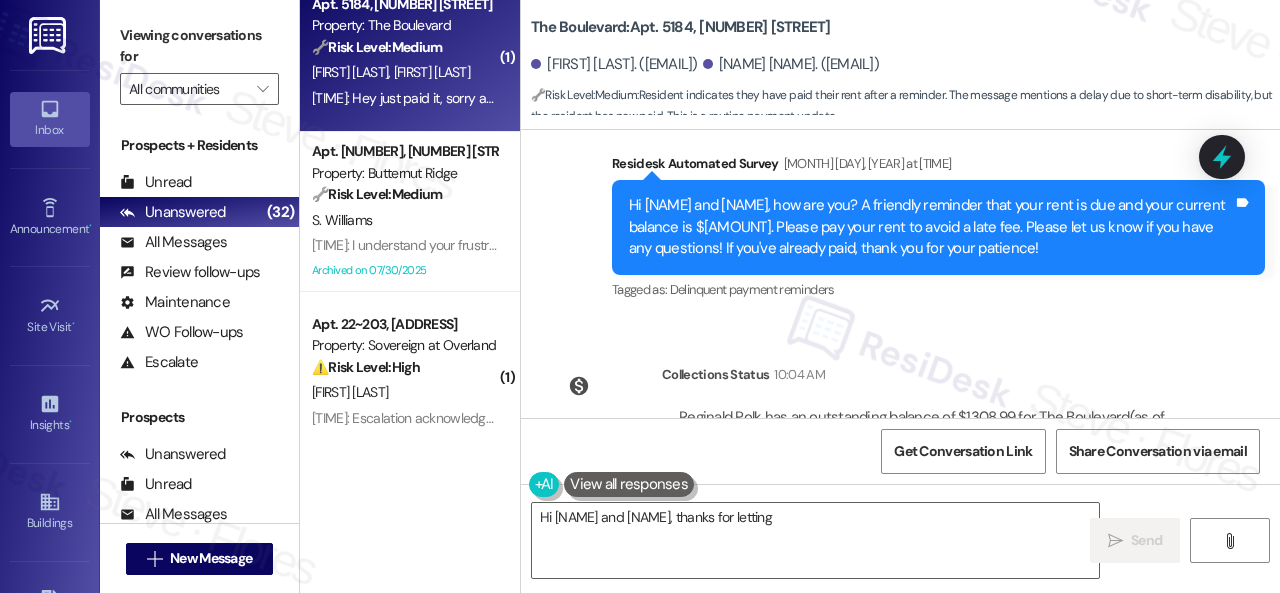 scroll, scrollTop: 1491, scrollLeft: 0, axis: vertical 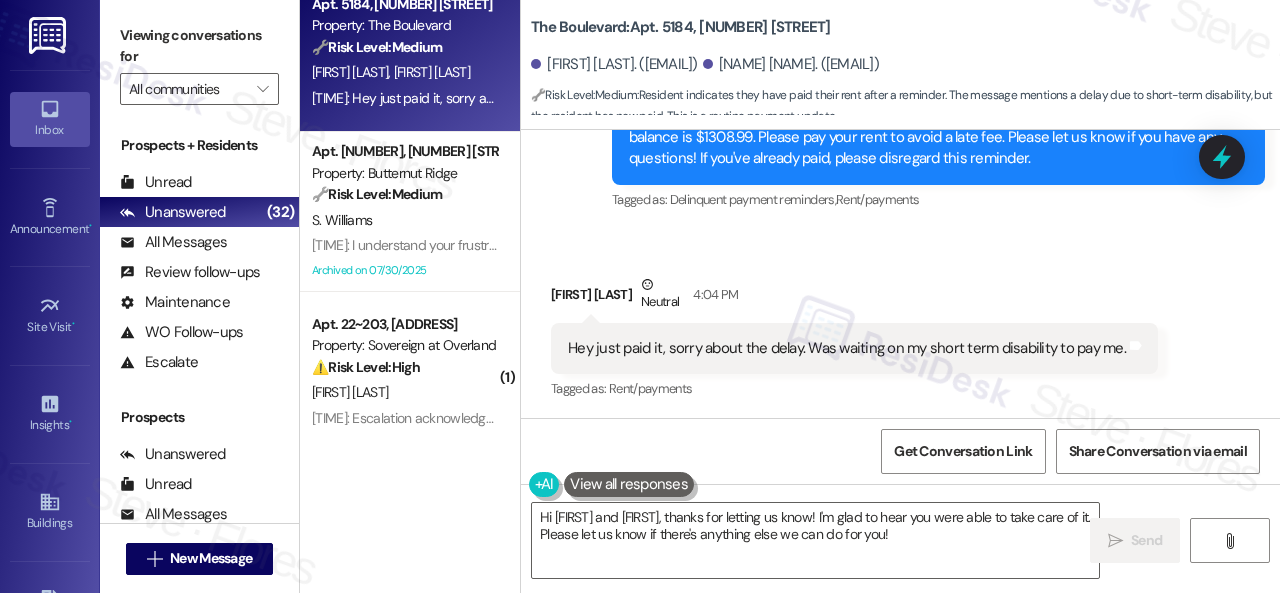 click on "Received via SMS [NAME] [NAME] Neutral [TIME] Hey just paid it, sorry about the delay. Was waiting on my short term disability to pay me. Tags and notes Tagged as:   Rent/payments Click to highlight conversations about Rent/payments" at bounding box center (854, 339) 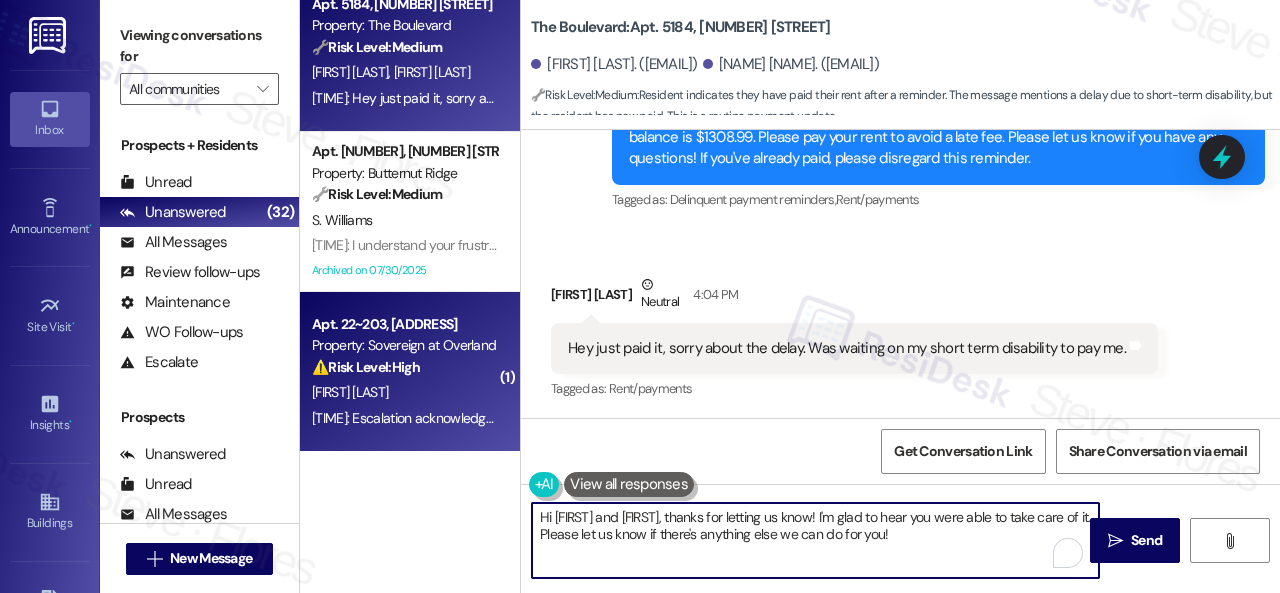 drag, startPoint x: 935, startPoint y: 538, endPoint x: 360, endPoint y: 429, distance: 585.2401 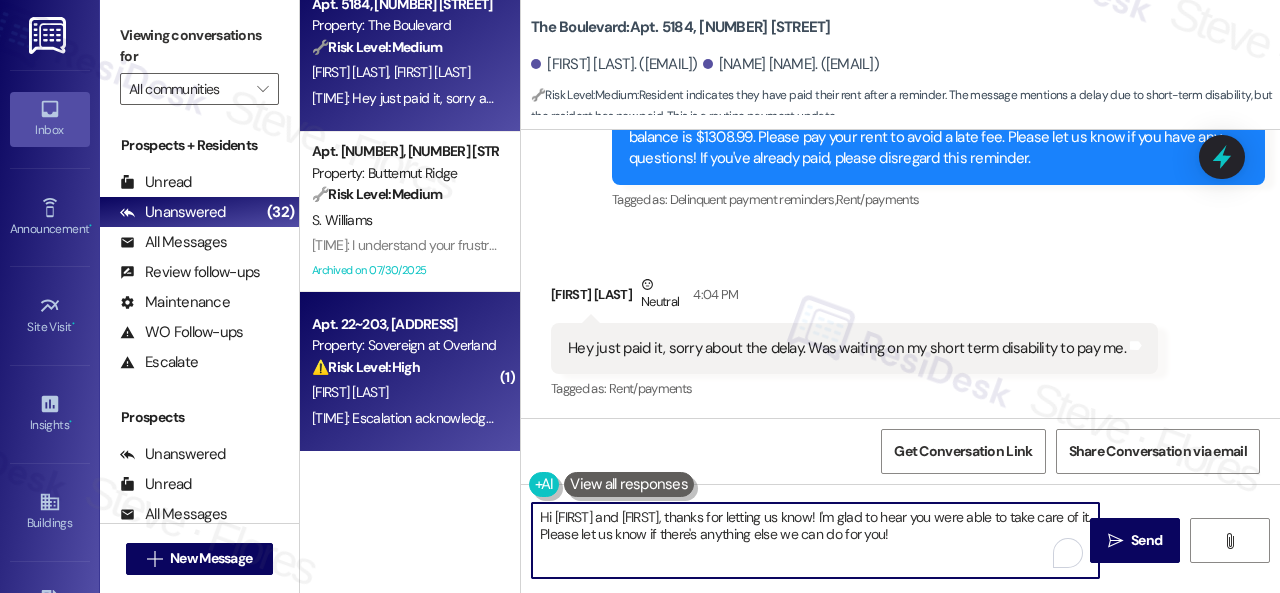 click on "( 2 ) Apt. 5650F3, [ADDRESS] Property: Butternut Ridge 🔧 Risk Level: Medium The resident acknowledged the rent reminder and confirmed payment. This is a routine payment update with no indication of a dispute or issue. [FIRST] [LAST] [TIME]: Paid, thanks again [FIRST]. [TIME]: Paid, thanks again [FIRST]. ( 1 ) Apt. 2905, [ADDRESS] Property: Grand Villas 🔧 Risk Level: Medium The resident is reporting a lack of poop bags, which is a community concern and a minor amenity issue. This does not present an immediate threat or risk. [FIRST] [LAST] [TIME]: There still aren't poop bags... [TIME]: There still aren't poop bags... Apt. 5184, [ADDRESS] Property: The Boulevard 🔧 Risk Level: Medium Resident indicates they have paid their rent after a reminder. The message mentions a delay due to short-term disability, but the resident has now paid. This is a routine payment update. [FIRST] [LAST] [FIRST] [LAST] Apt. 5770I2, [ADDRESS] Property: Butternut Ridge 🔧 Medium" at bounding box center (790, 296) 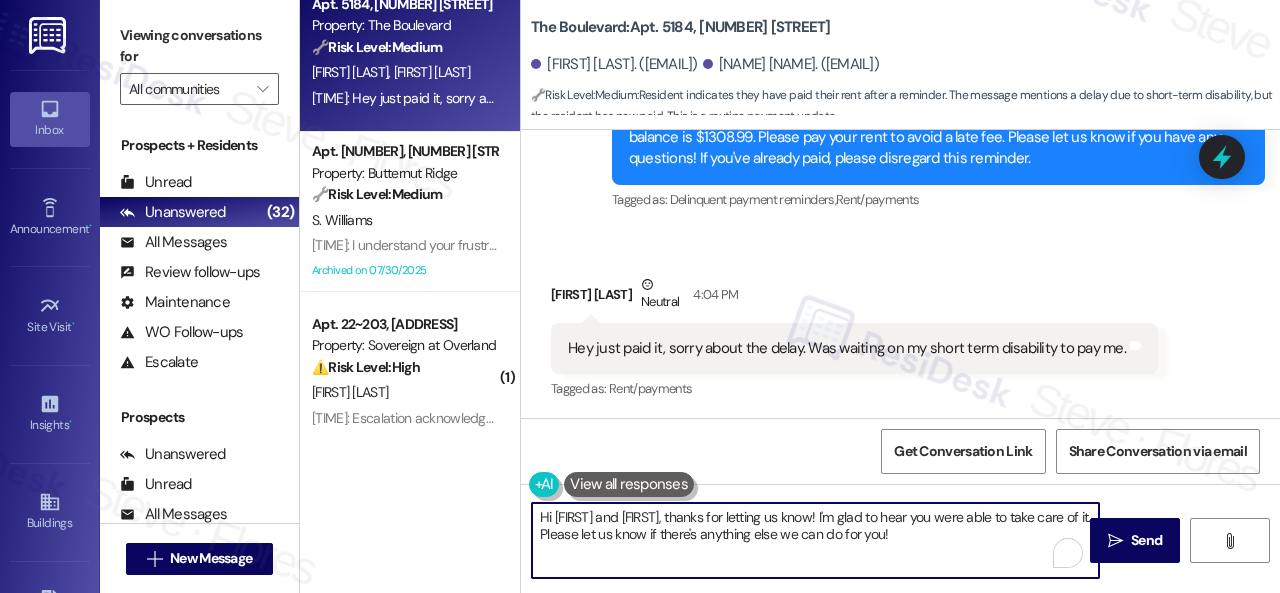paste on "Thanks for the update! I'm happy to hear you've already taken care of the rent. Enjoy your day" 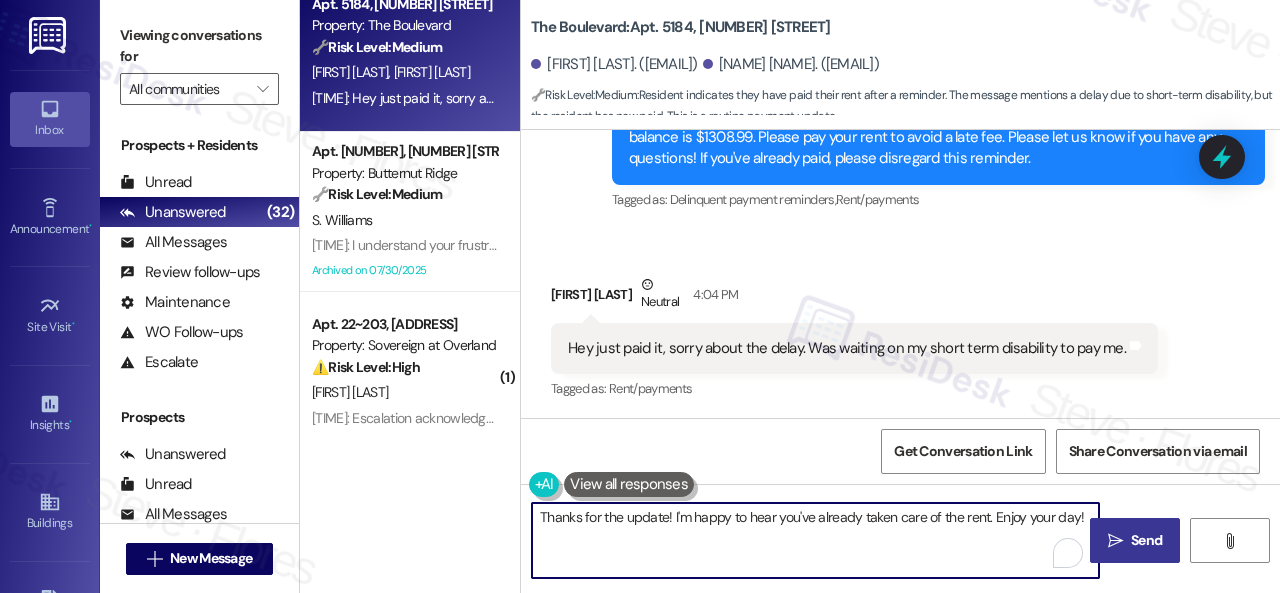 type on "Thanks for the update! I'm happy to hear you've already taken care of the rent. Enjoy your day!" 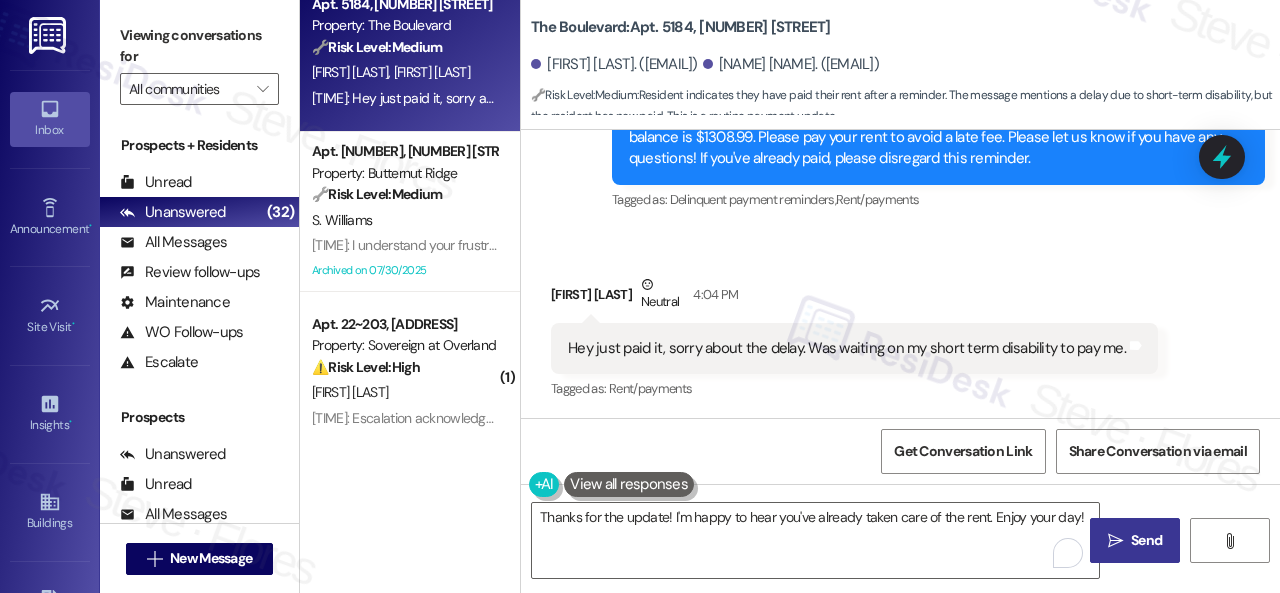 click on "Send" at bounding box center (1146, 540) 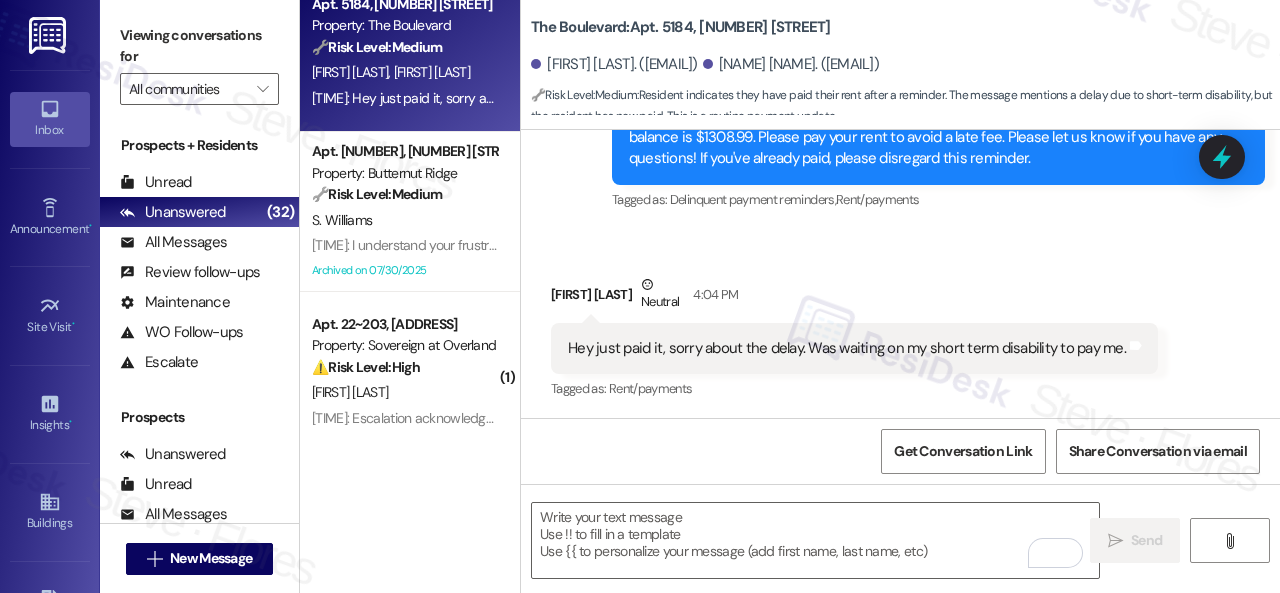 type on "Fetching suggested responses. Please feel free to read through the conversation in the meantime." 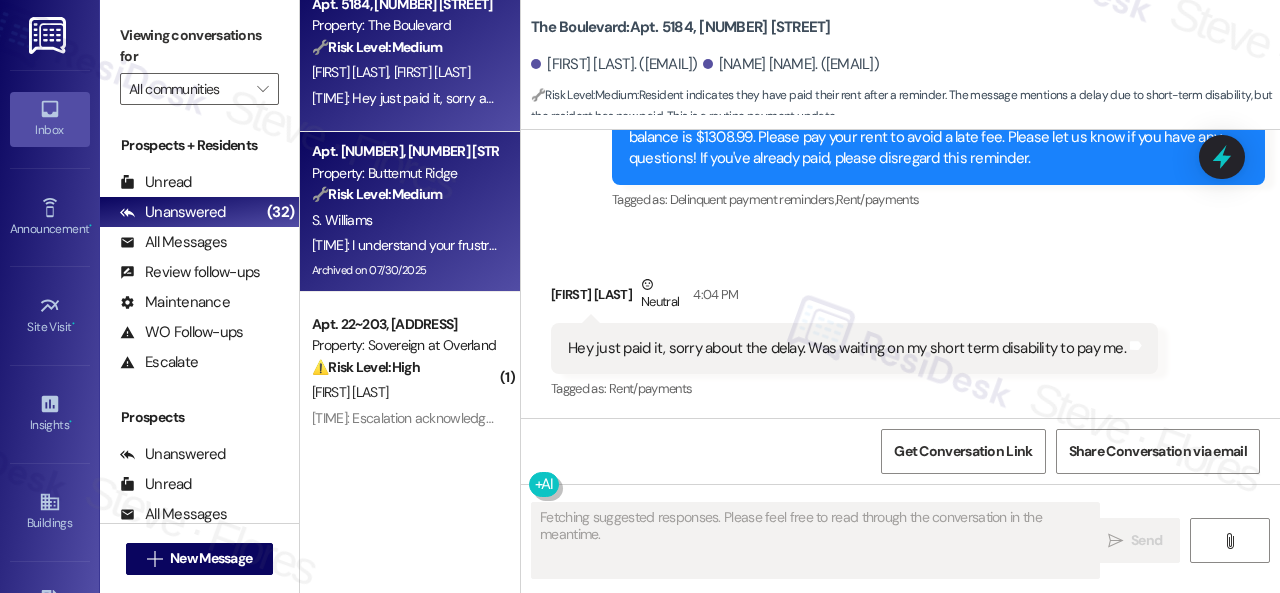 scroll, scrollTop: 6, scrollLeft: 0, axis: vertical 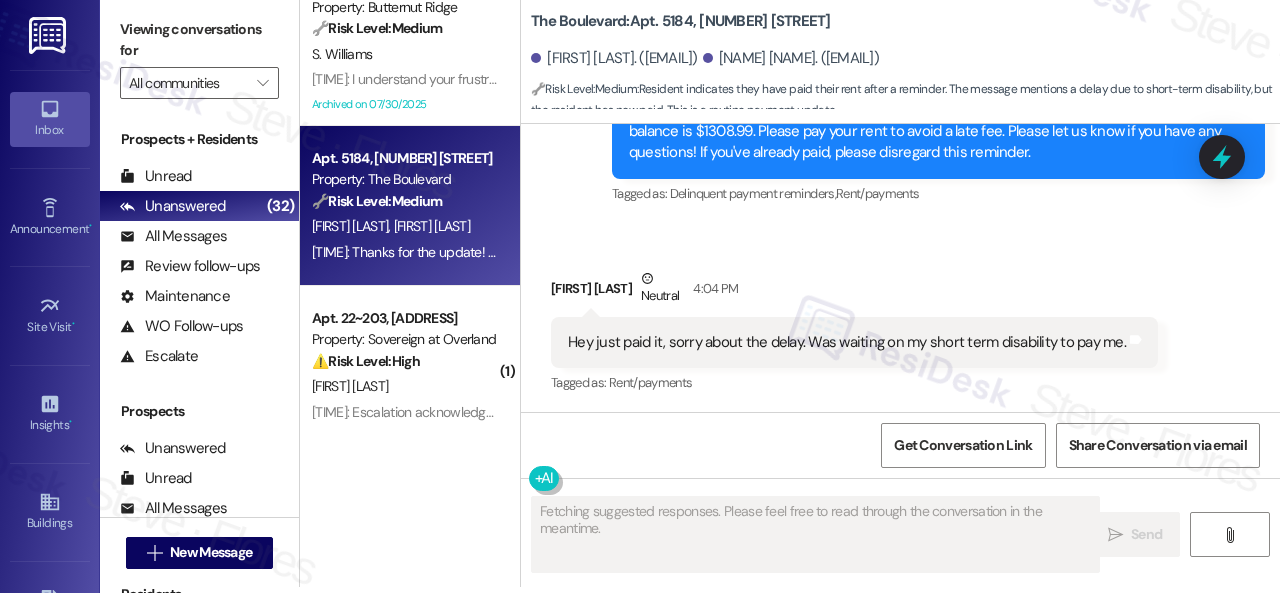 type 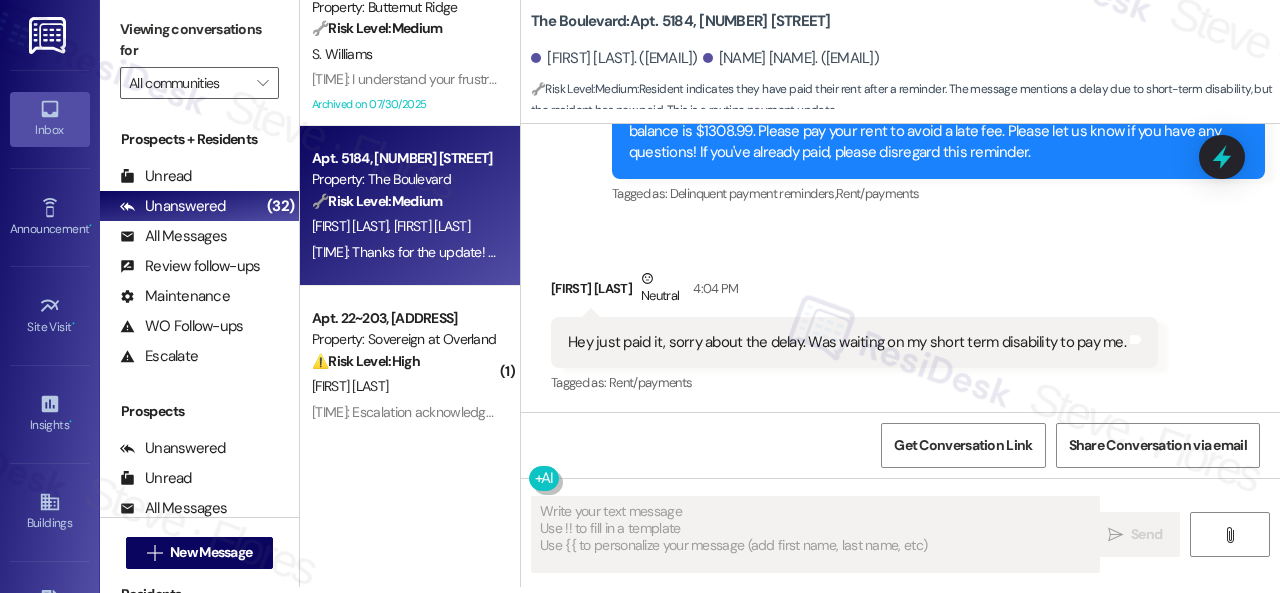 click on "[FIRST] [LAST]" at bounding box center (404, 386) 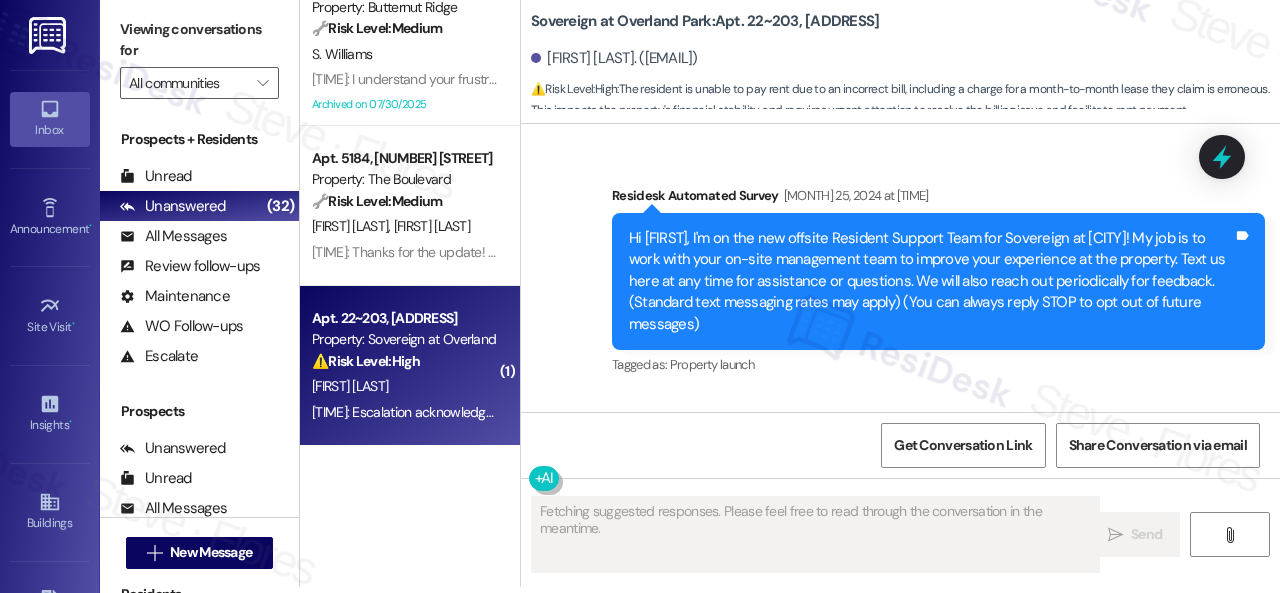 scroll, scrollTop: 0, scrollLeft: 0, axis: both 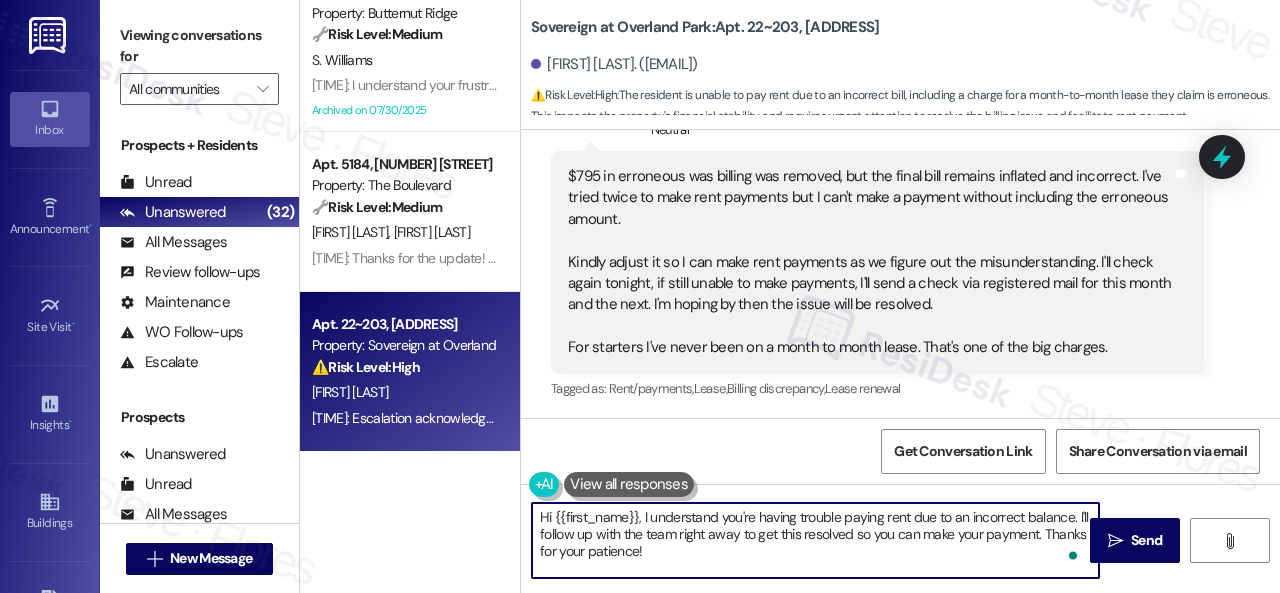 drag, startPoint x: 742, startPoint y: 534, endPoint x: 1035, endPoint y: 537, distance: 293.01535 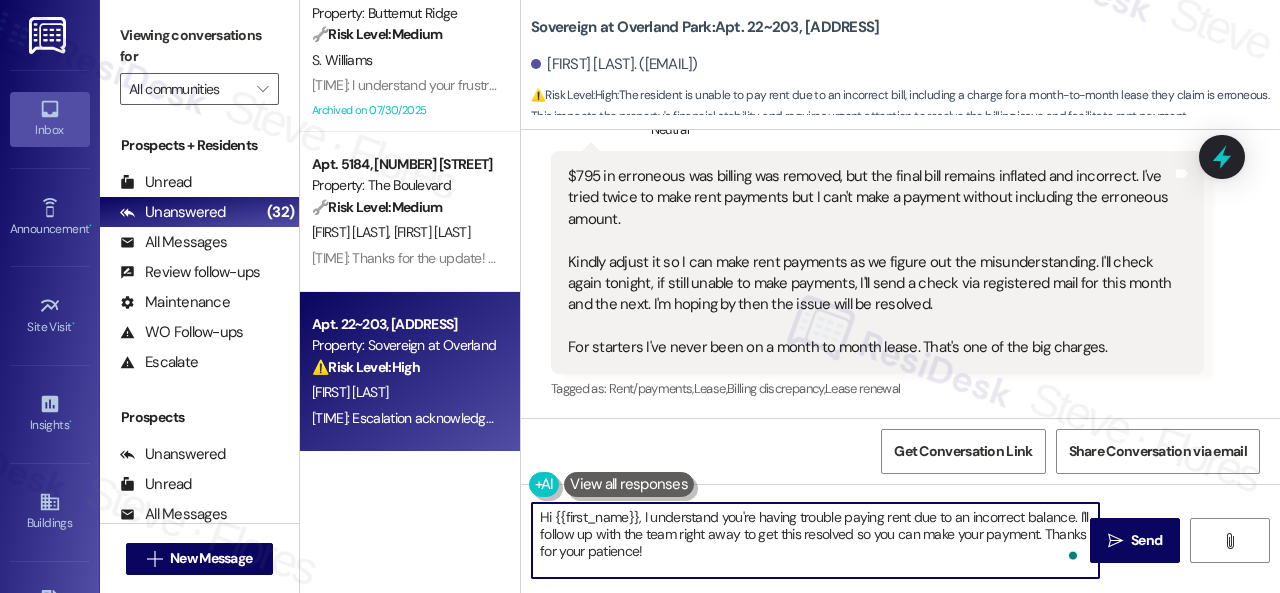 click on "Hi {{first_name}}, I understand you're having trouble paying rent due to an incorrect balance. I'll follow up with the team right away to get this resolved so you can make your payment. Thanks for your patience!" at bounding box center (815, 540) 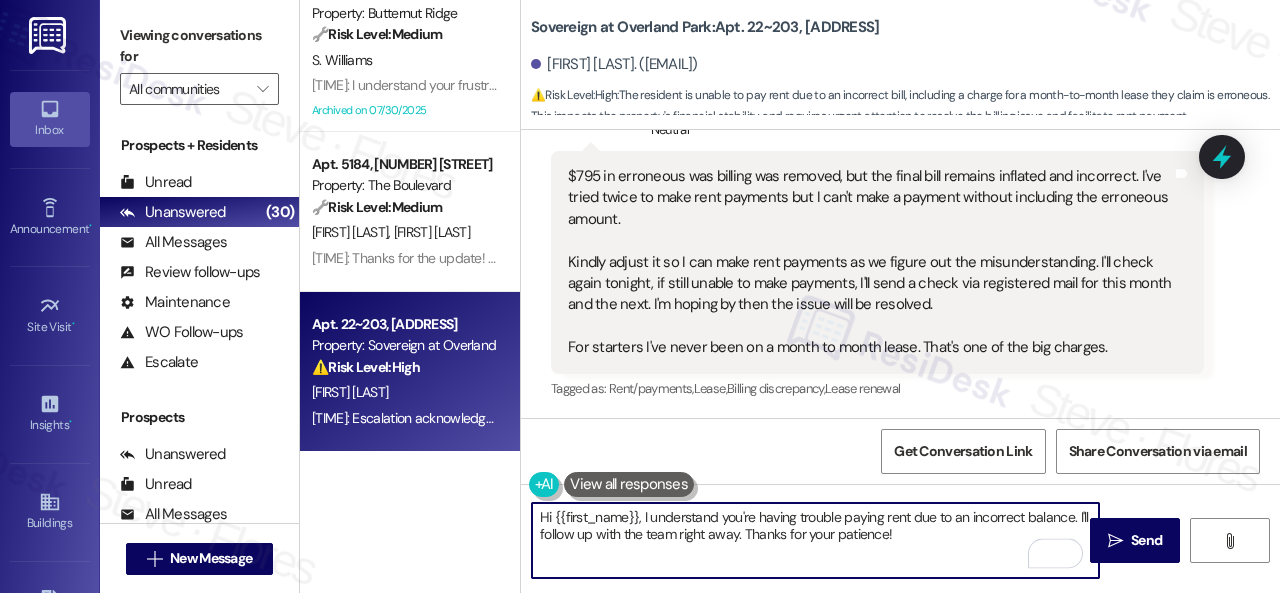 click on "Hi {{first_name}}, I understand you're having trouble paying rent due to an incorrect balance. I'll follow up with the team right away. Thanks for your patience!" at bounding box center [815, 540] 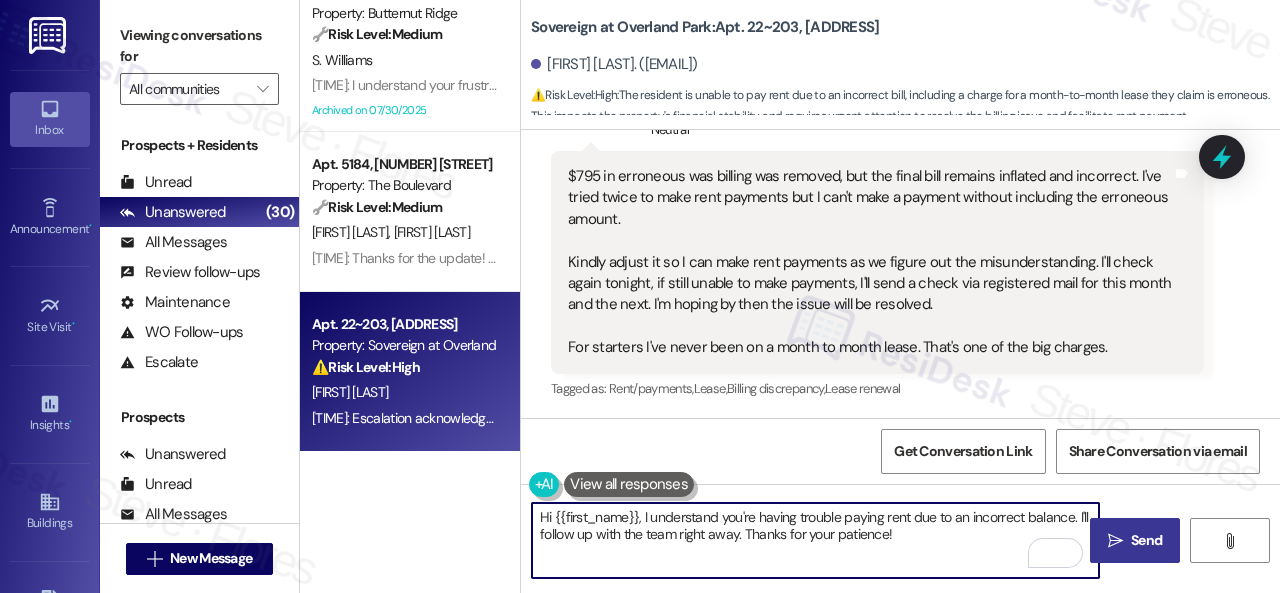 type on "Hi {{first_name}}, I understand you're having trouble paying rent due to an incorrect balance. I'll follow up with the team right away. Thanks for your patience!" 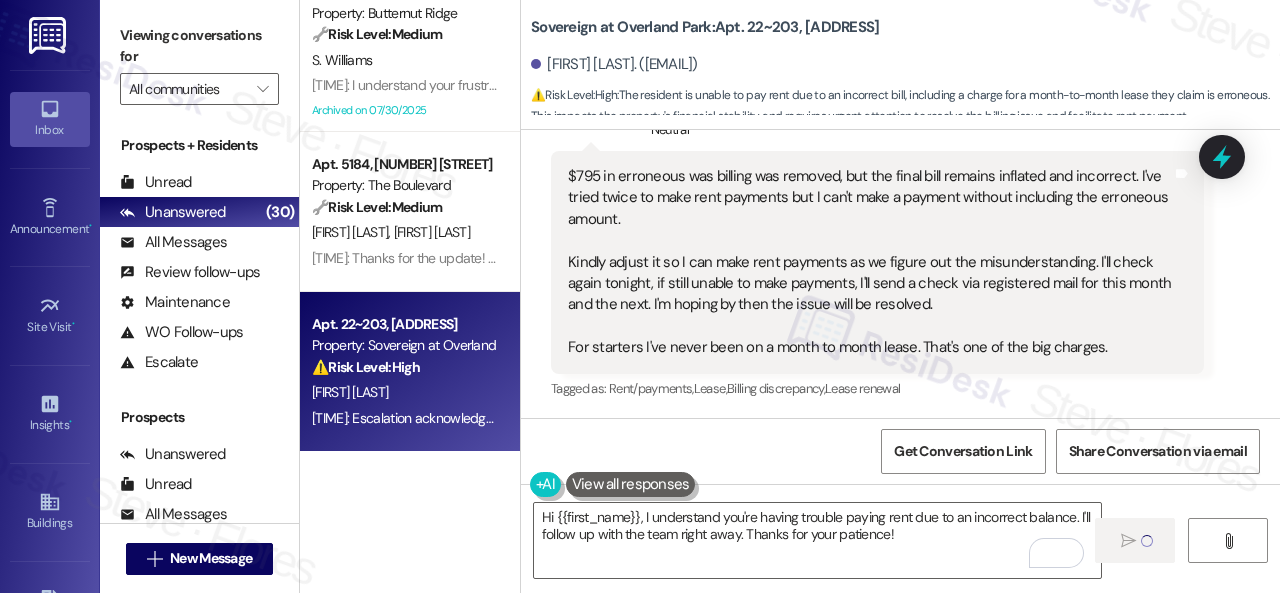 type 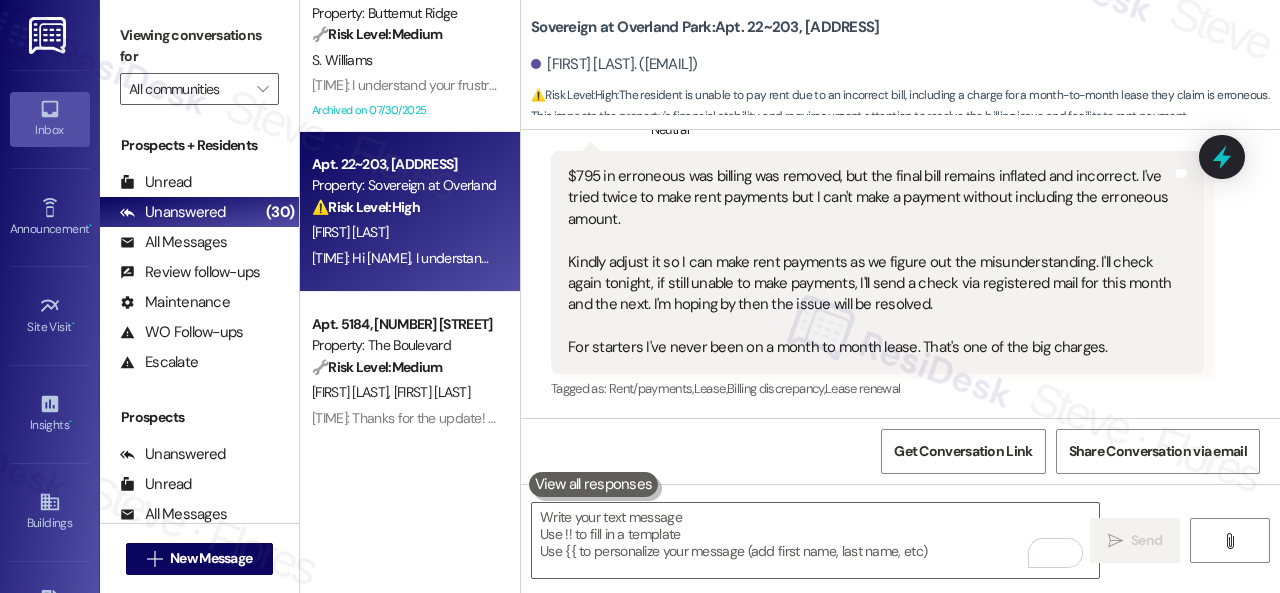 click on "Get Conversation Link Share Conversation via email" at bounding box center (900, 451) 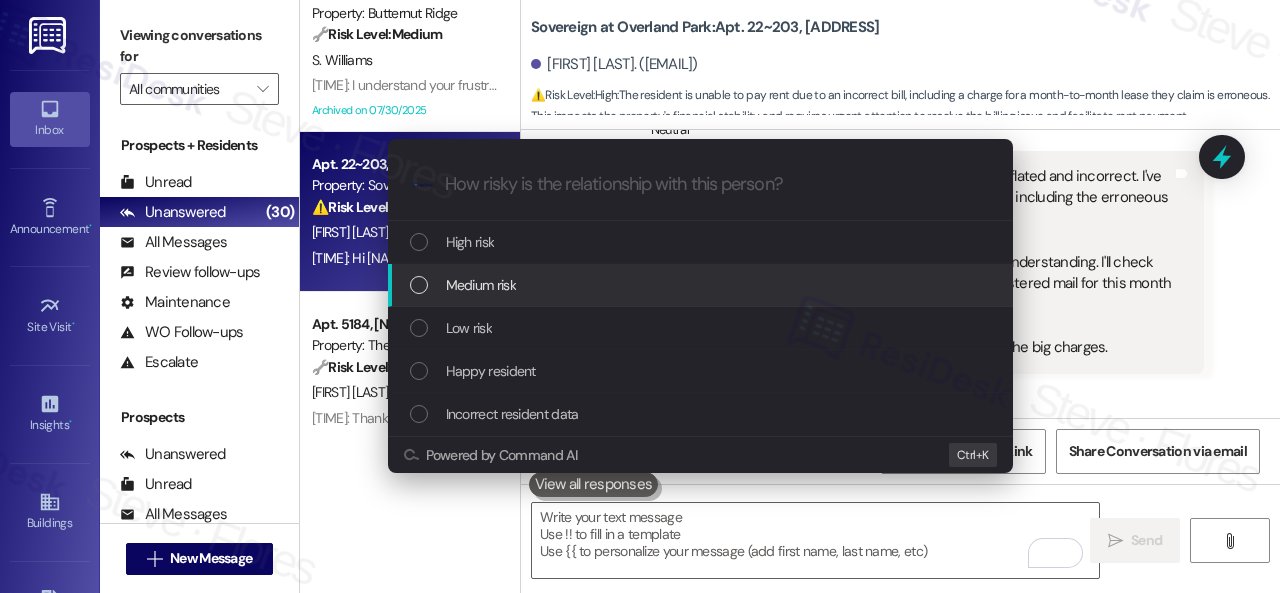 click on "Medium risk" at bounding box center [481, 285] 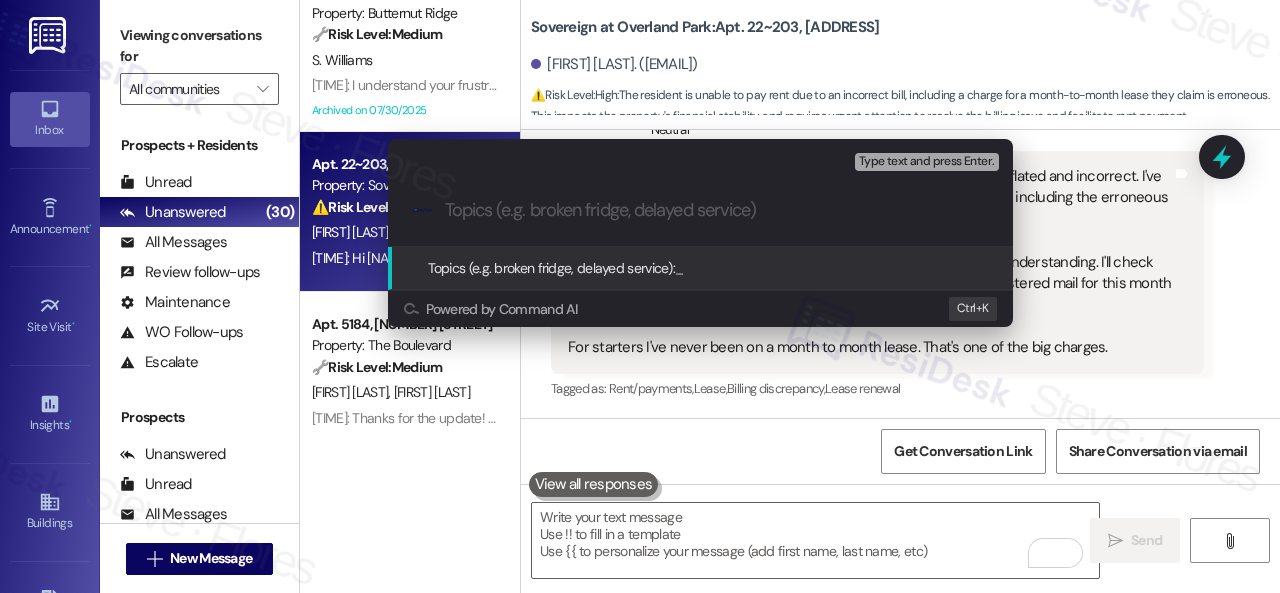 paste on "Rent payment inquiry/concern." 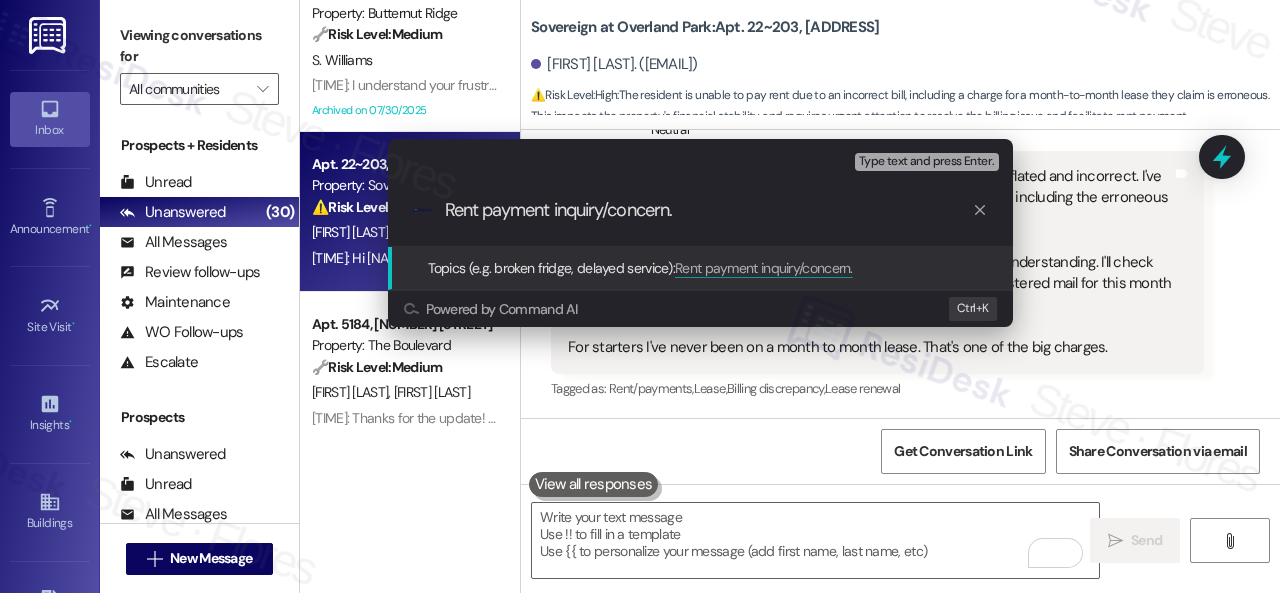 type 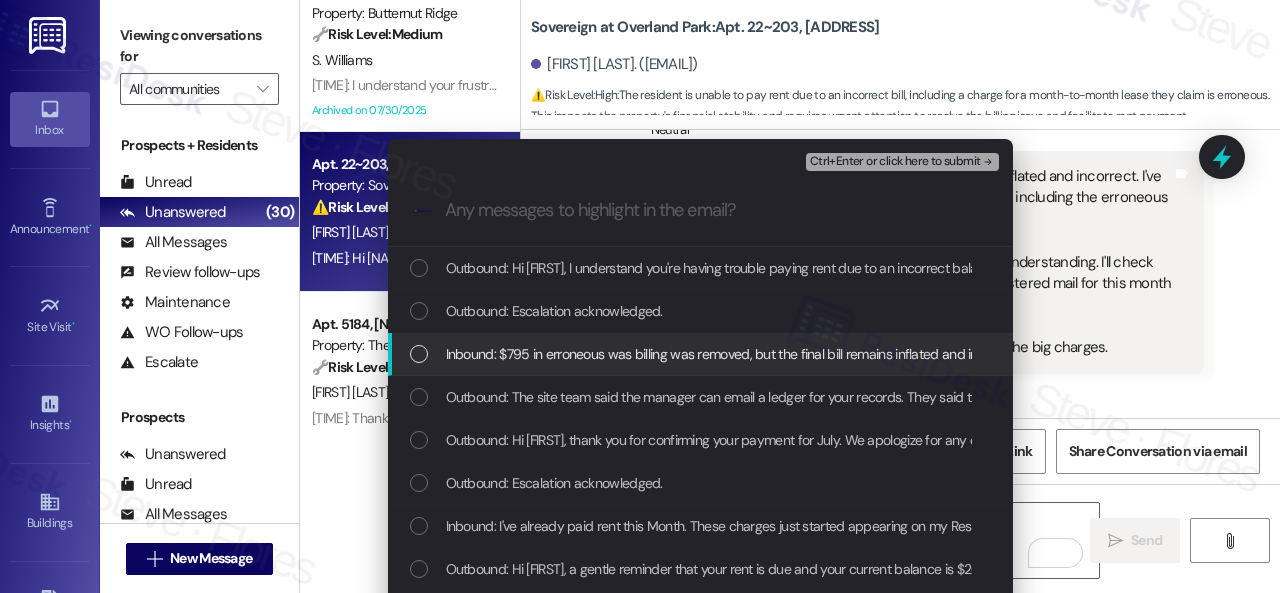 drag, startPoint x: 578, startPoint y: 354, endPoint x: 732, endPoint y: 257, distance: 182.00275 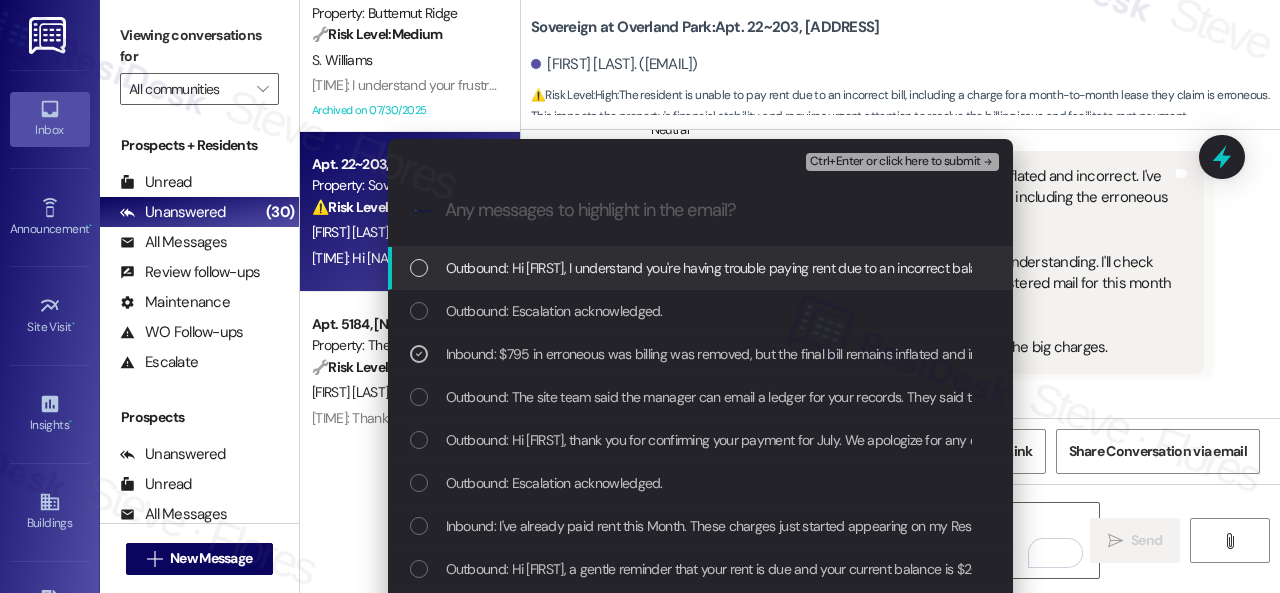 click on "Ctrl+Enter or click here to submit" at bounding box center [895, 162] 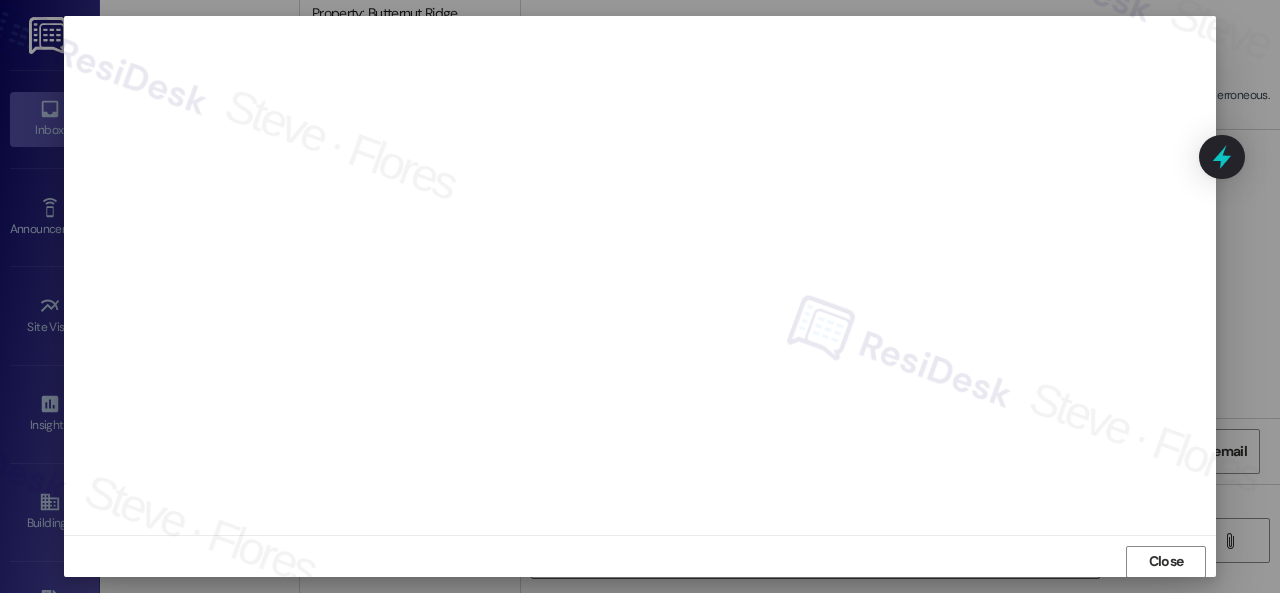 scroll, scrollTop: 25, scrollLeft: 0, axis: vertical 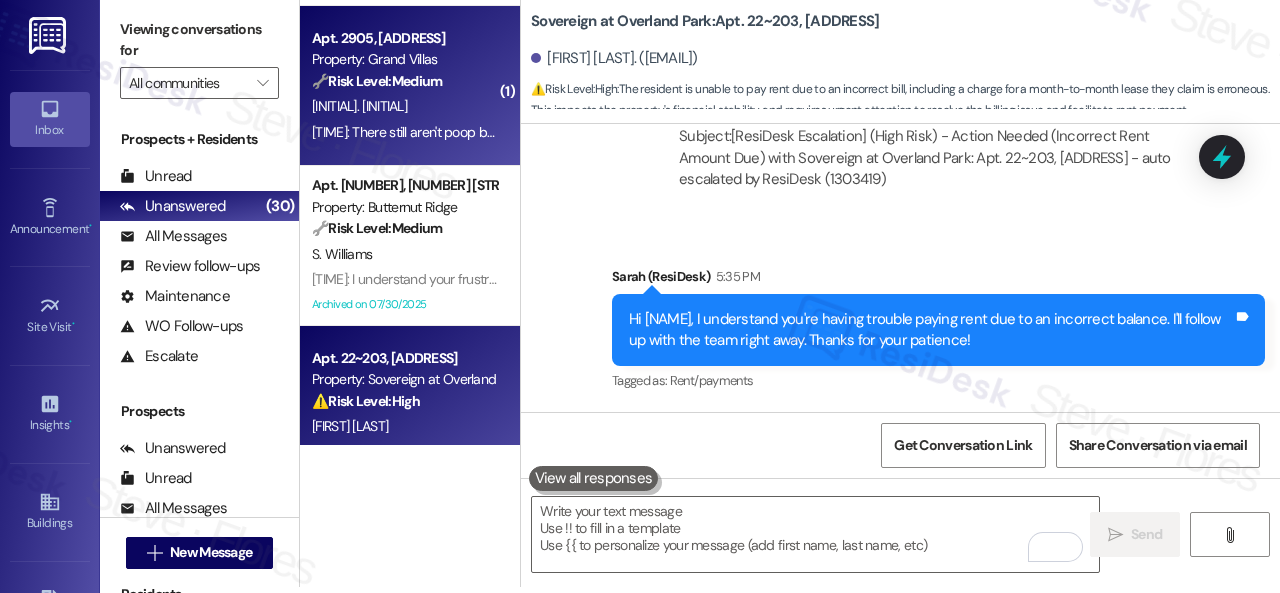 click on "4:08 PM: There still aren't poop bags... 4:08 PM: There still aren't poop bags..." at bounding box center (413, 132) 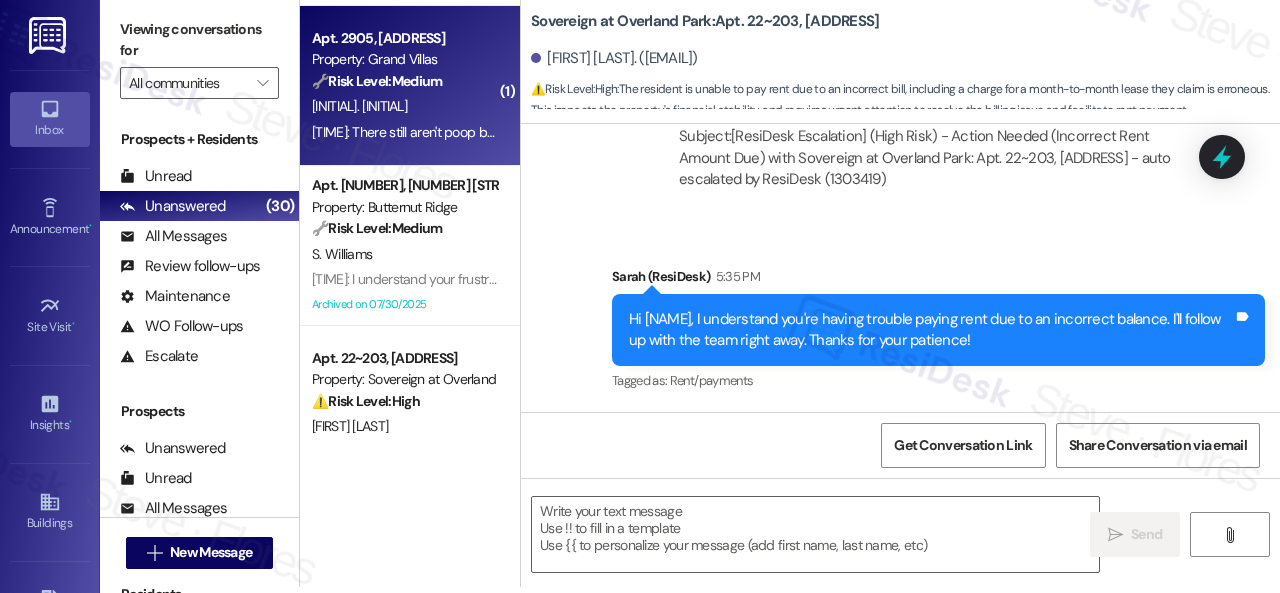 type on "Fetching suggested responses. Please feel free to read through the conversation in the meantime." 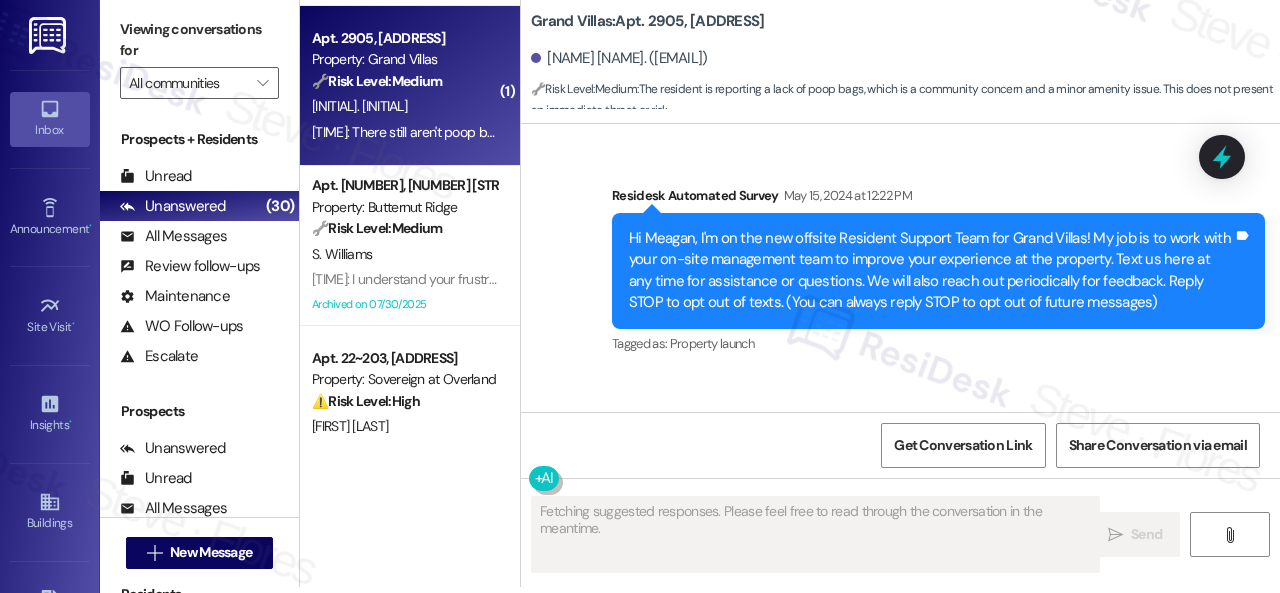 scroll, scrollTop: 0, scrollLeft: 0, axis: both 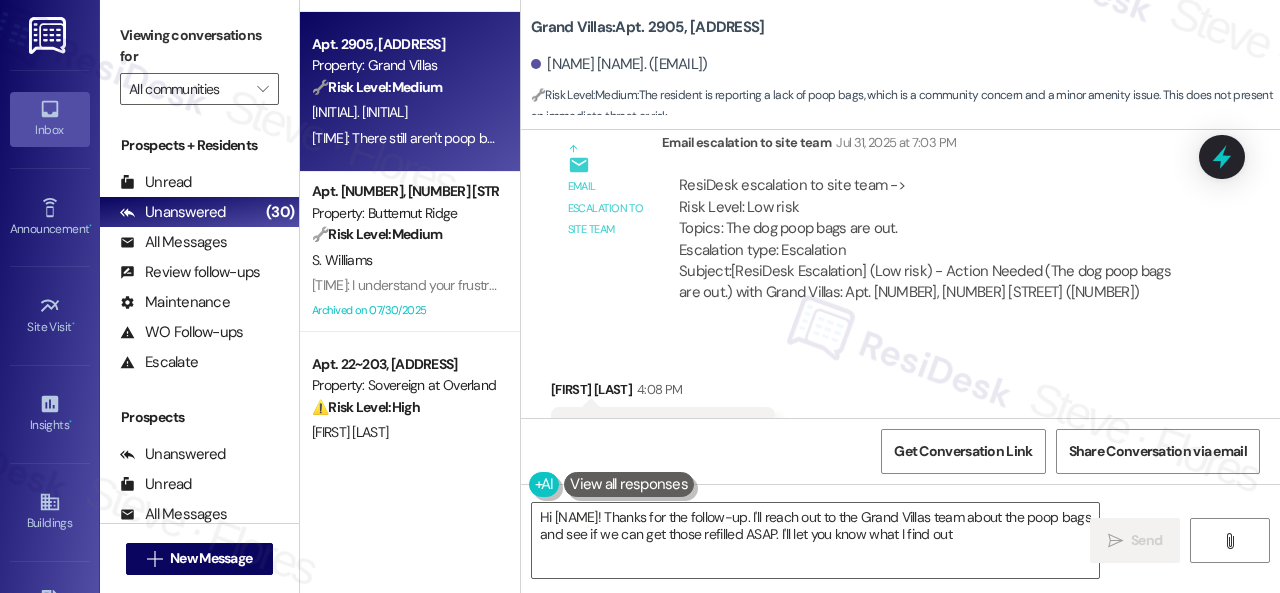 type on "Hi {{first_name}}! Thanks for the follow-up. I'll reach out to the Grand Villas team about the poop bags and see if we can get those refilled ASAP. I'll let you know what I find out!" 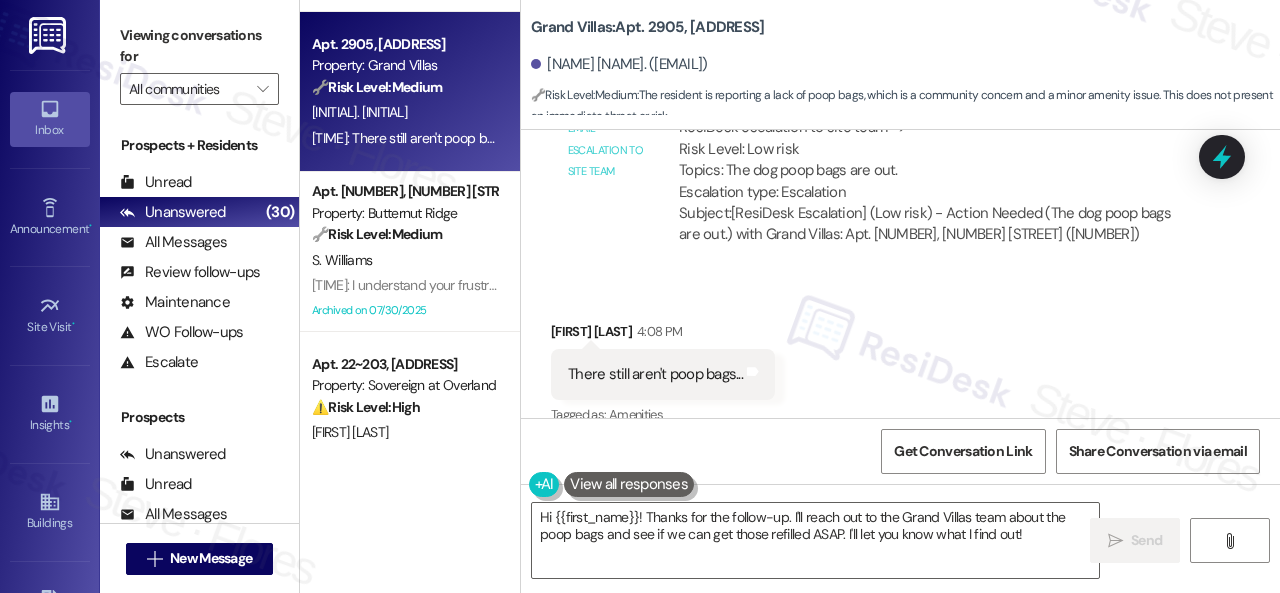 scroll, scrollTop: 17380, scrollLeft: 0, axis: vertical 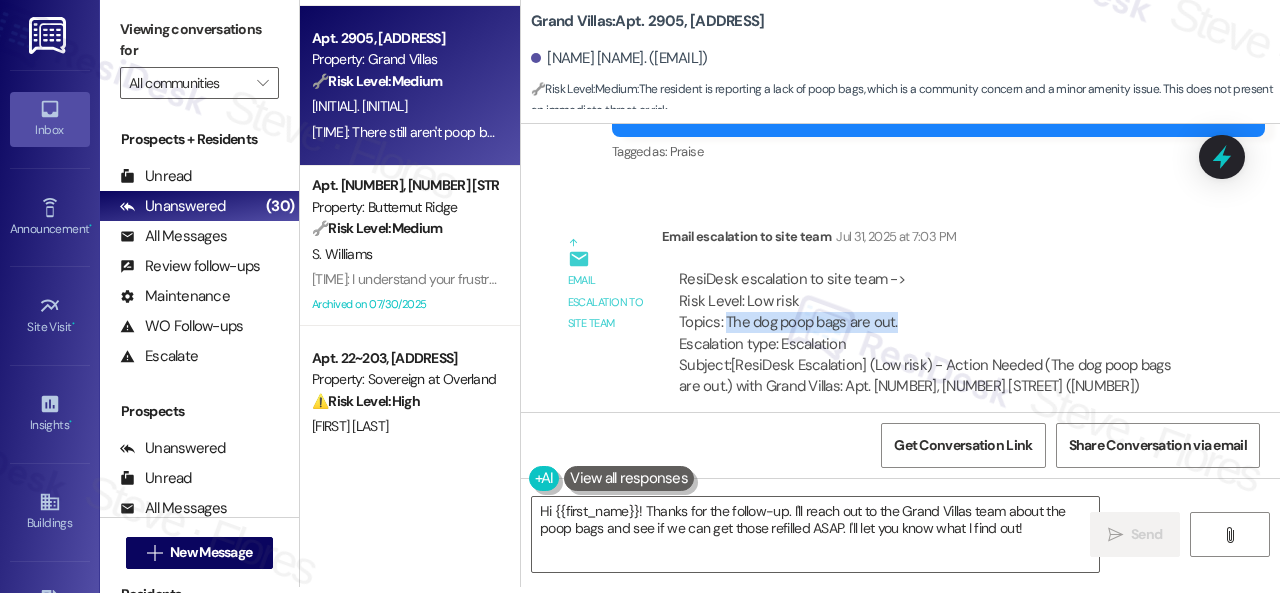 drag, startPoint x: 726, startPoint y: 329, endPoint x: 896, endPoint y: 337, distance: 170.18813 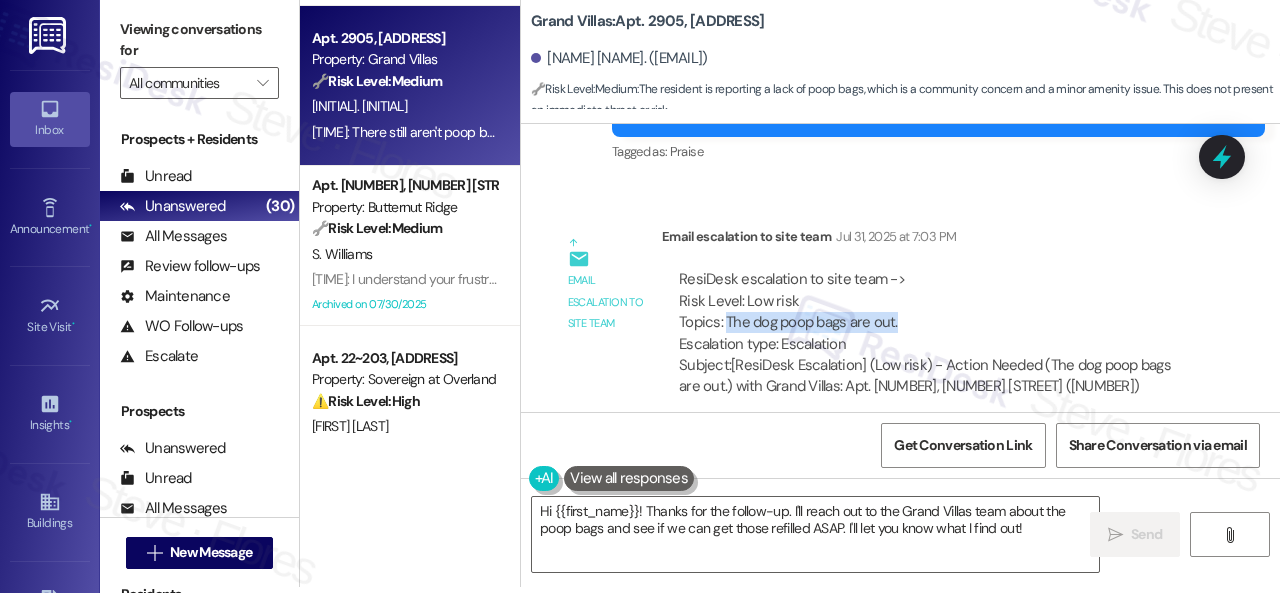 drag, startPoint x: 732, startPoint y: 199, endPoint x: 756, endPoint y: 181, distance: 30 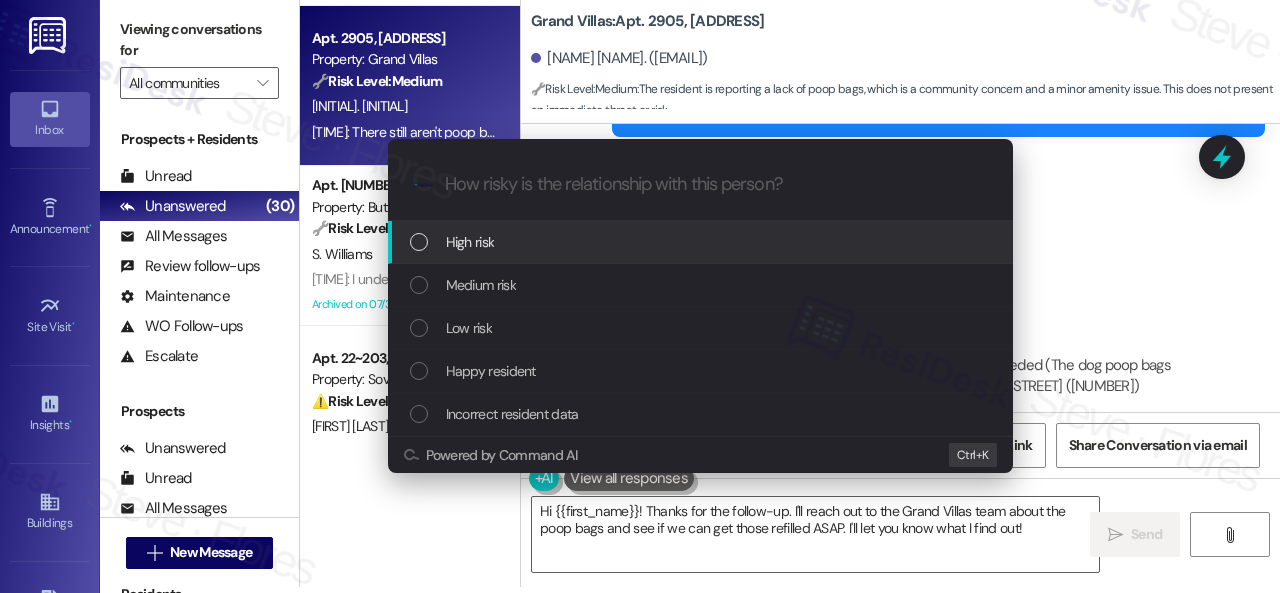 drag, startPoint x: 467, startPoint y: 282, endPoint x: 467, endPoint y: 263, distance: 19 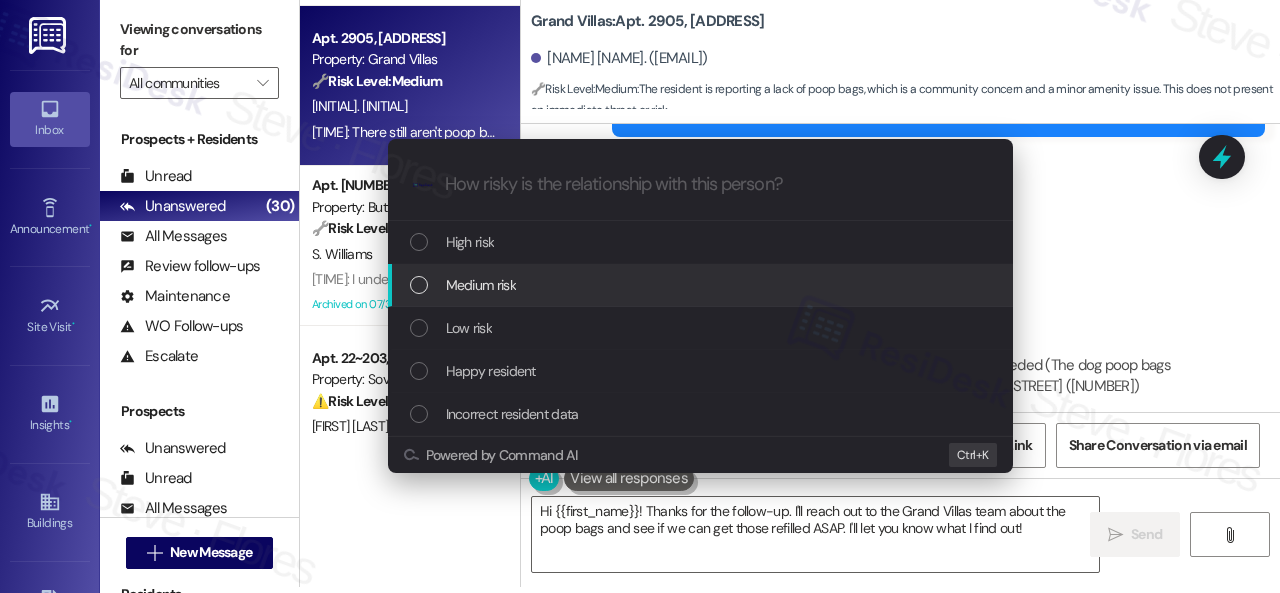 click on "Medium risk" at bounding box center (481, 285) 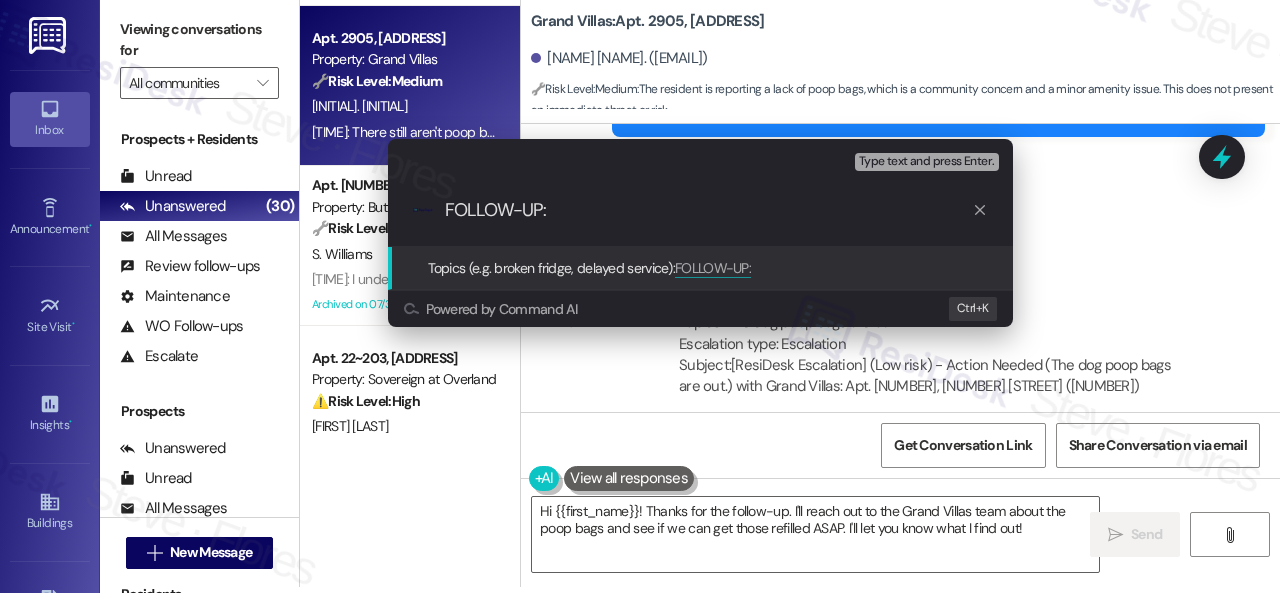 paste on "The dog poop bags are out." 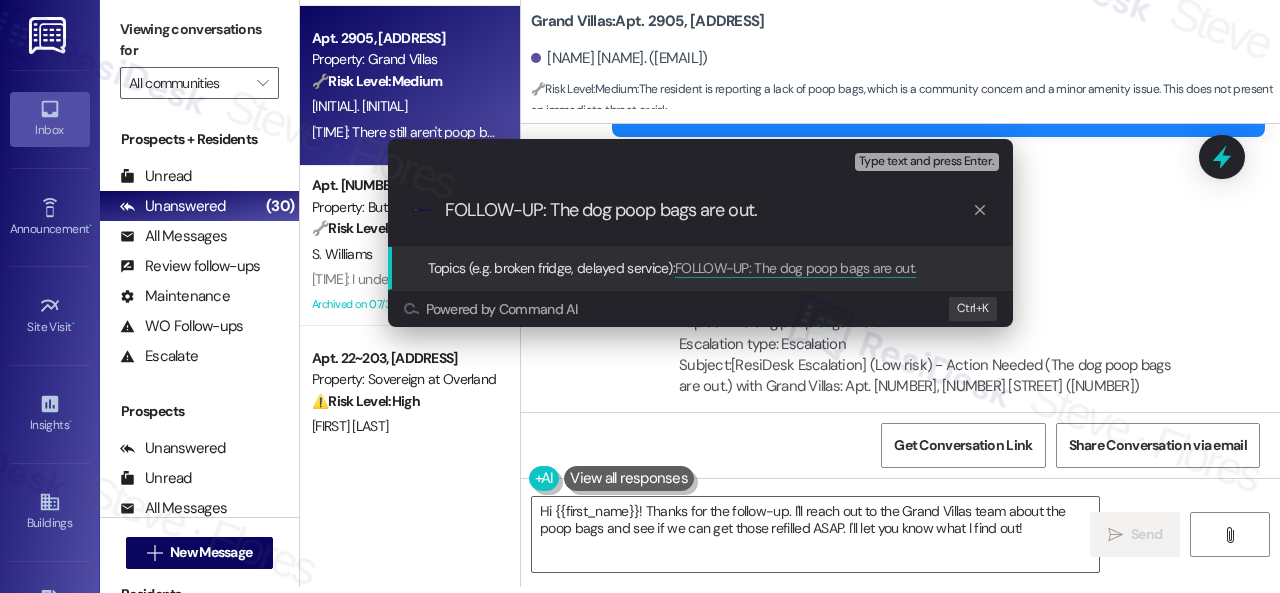 type 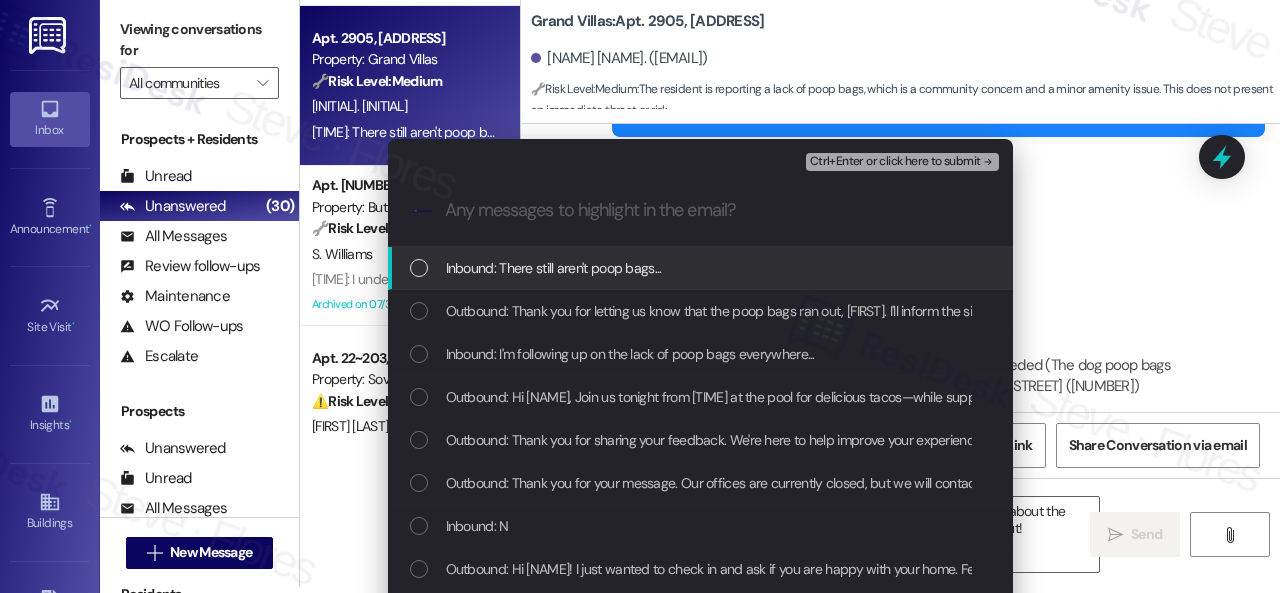 click on "Inbound: There still aren't poop bags..." at bounding box center (554, 268) 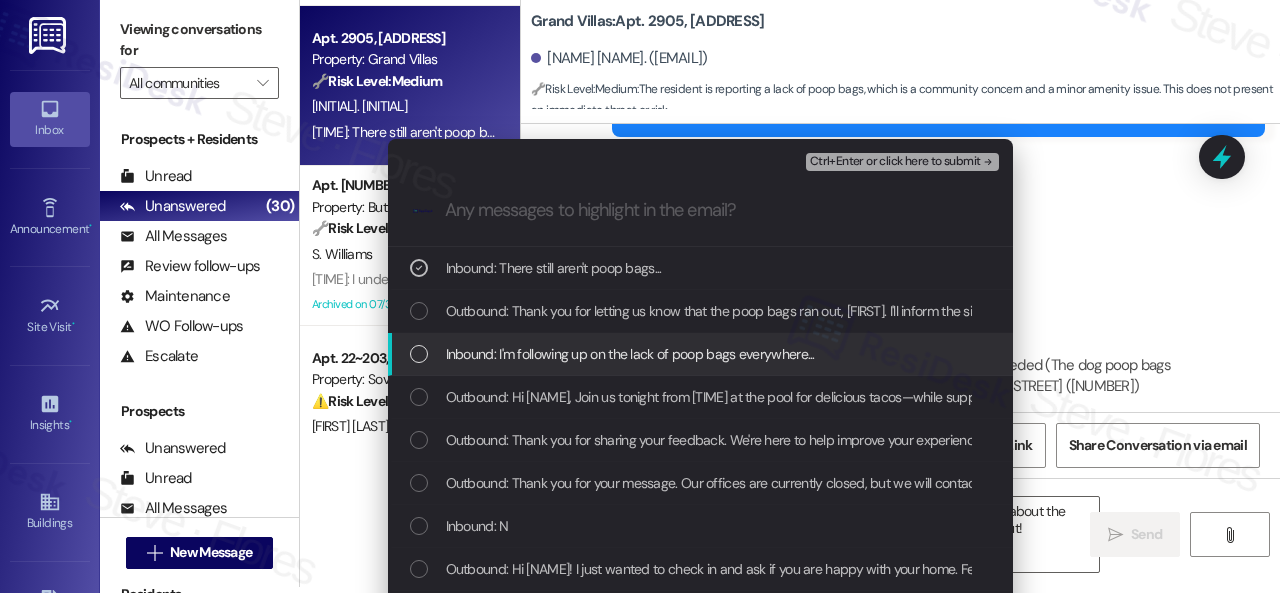 click on "Inbound: I'm following up on the lack of poop bags everywhere..." at bounding box center (630, 354) 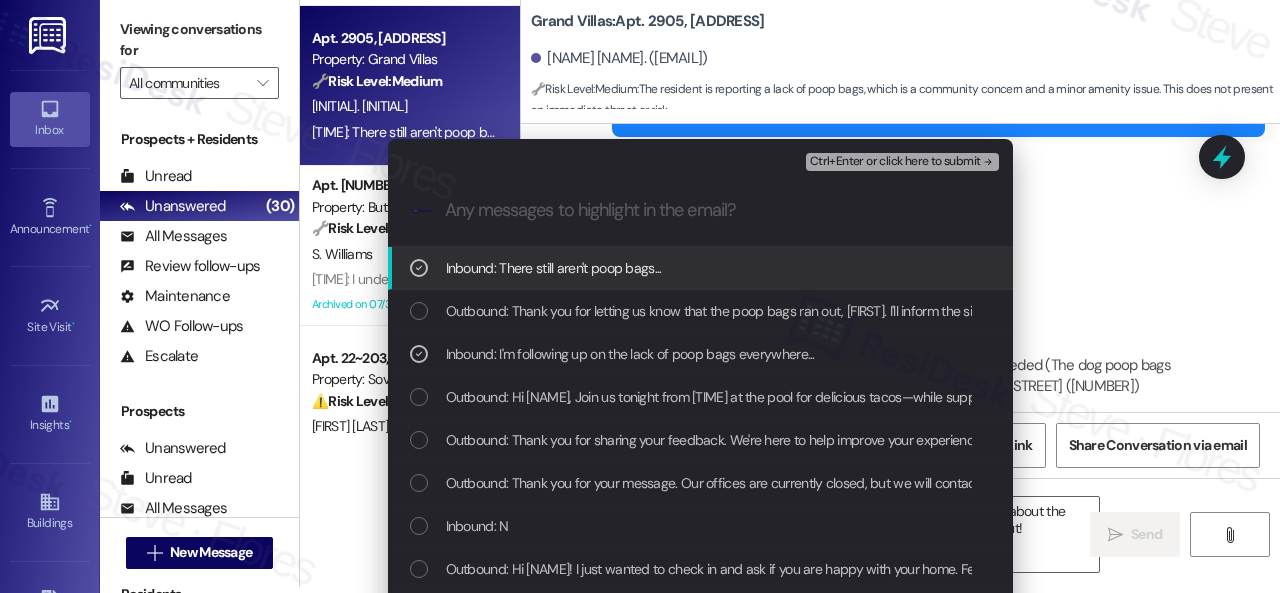 click on "Ctrl+Enter or click here to submit" at bounding box center (895, 162) 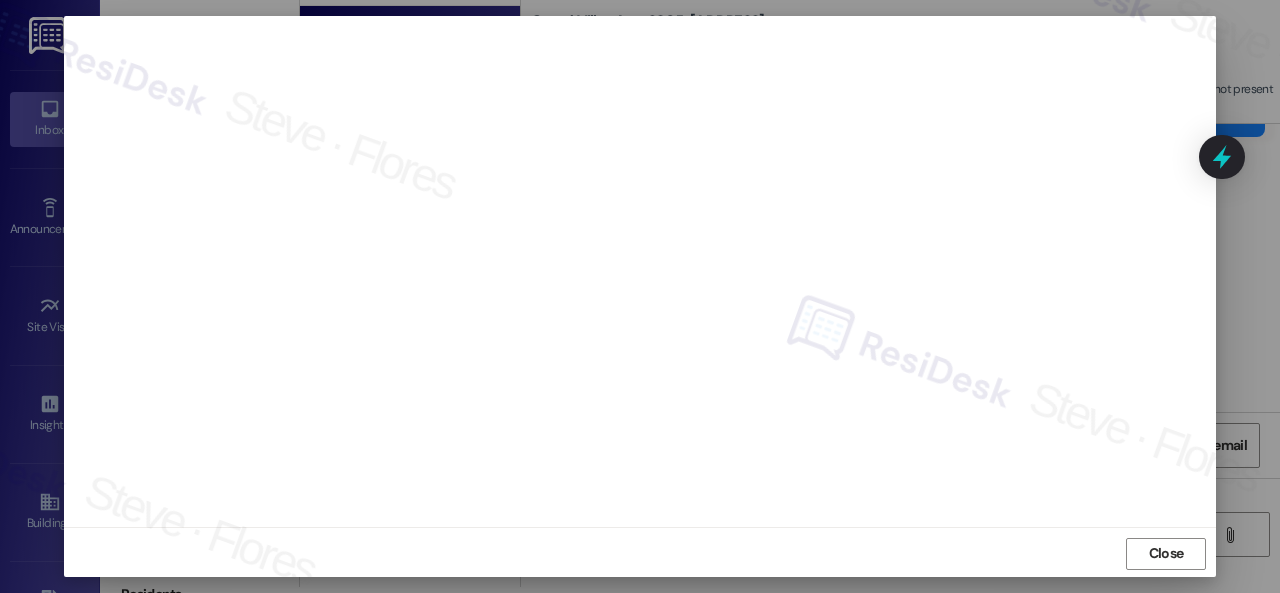scroll, scrollTop: 25, scrollLeft: 0, axis: vertical 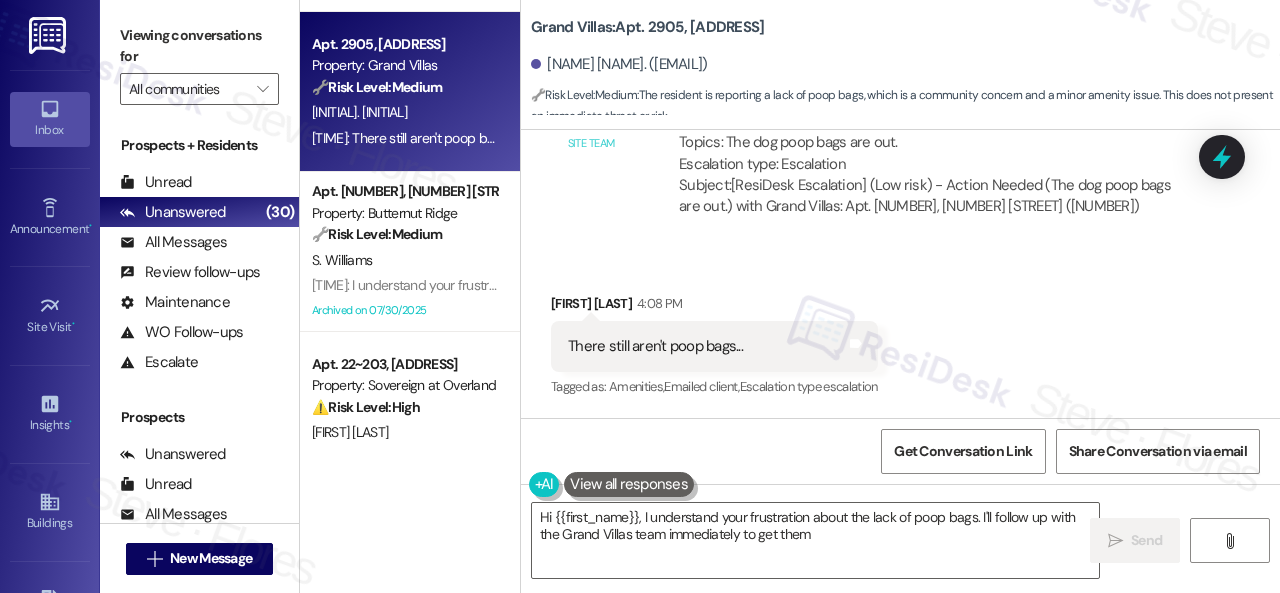 click on "Received via SMS Meagan Mclucas 4:08 PM There still aren't poop bags... Tags and notes Tagged as:   Amenities ,  Click to highlight conversations about Amenities Emailed client ,  Click to highlight conversations about Emailed client Escalation type escalation Click to highlight conversations about Escalation type escalation" at bounding box center [900, 332] 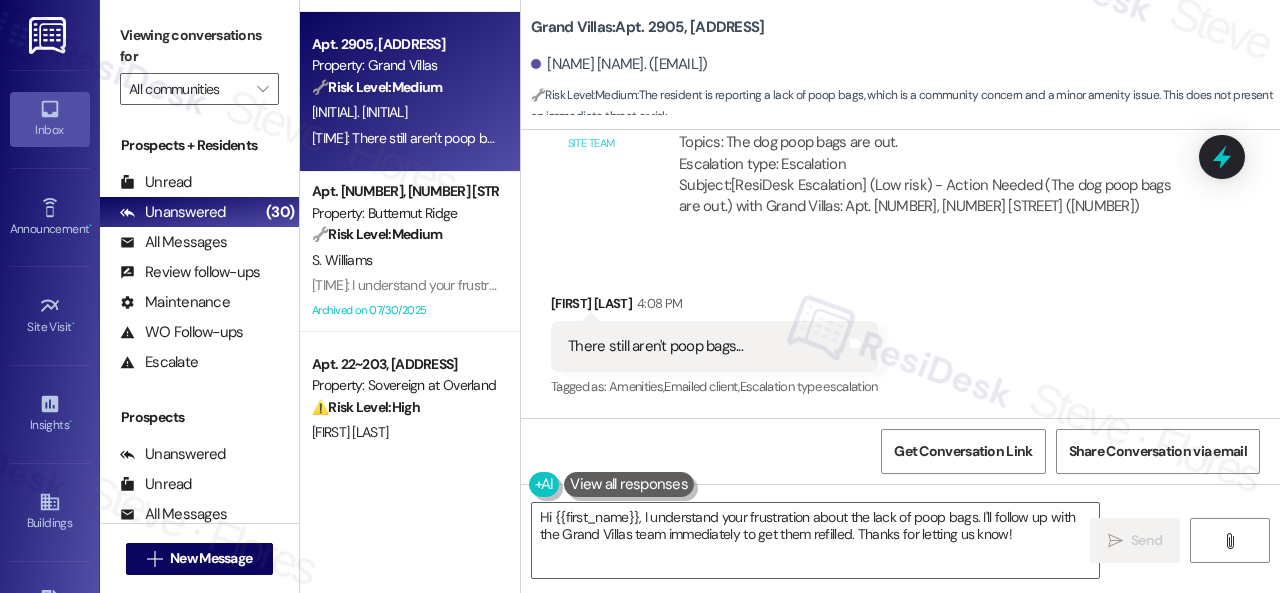 scroll, scrollTop: 17380, scrollLeft: 0, axis: vertical 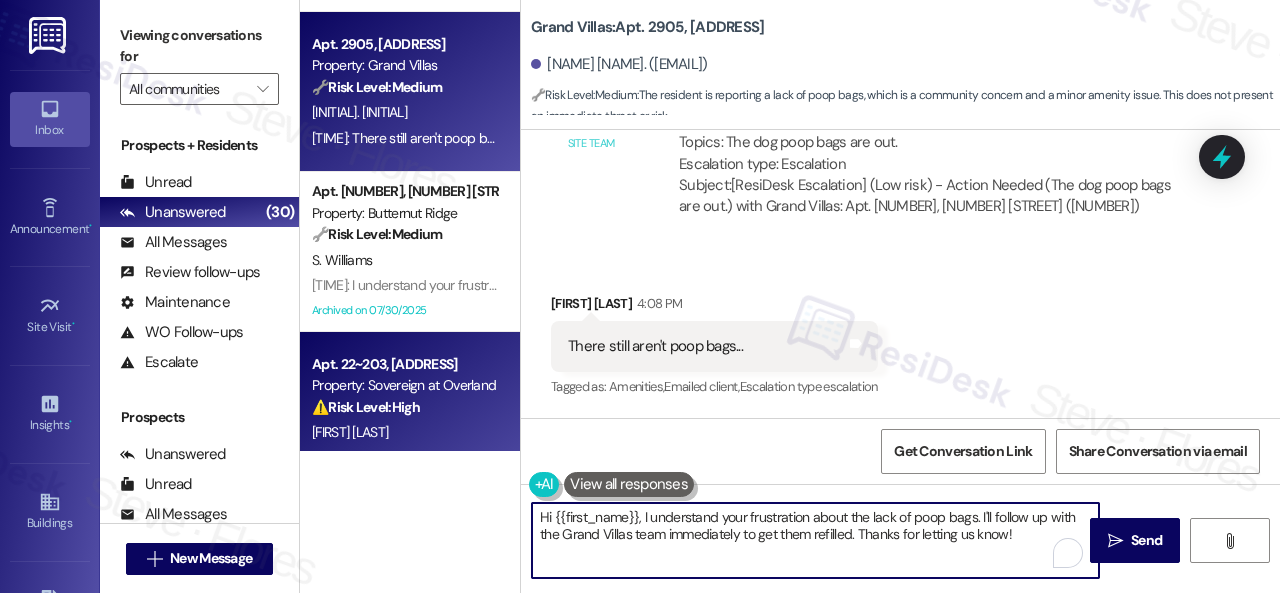drag, startPoint x: 516, startPoint y: 435, endPoint x: 457, endPoint y: 426, distance: 59.682495 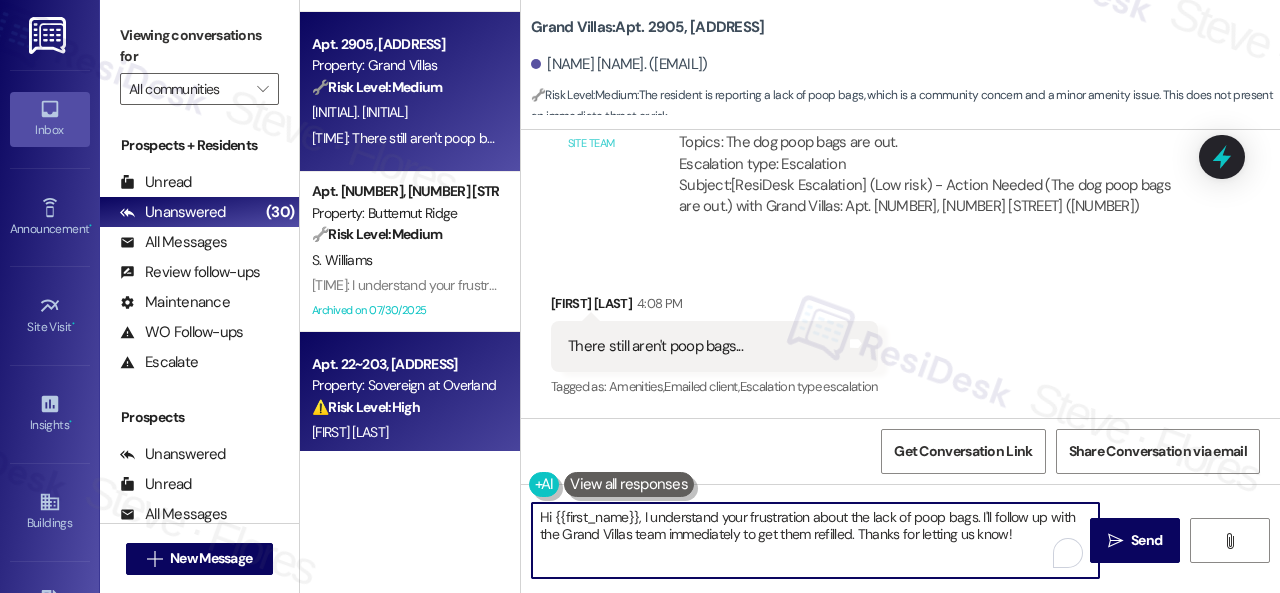 click on "( 1 ) Apt. 212, 5858 North College Avenue Property: The MK 🔧  Risk Level:  Medium The resident is simply acknowledging a rent reminder. This is a routine communication and does not indicate any issues or require immediate action. K. Klitzner 4:46 PM: Thank you!!! 4:46 PM: Thank you!!! ( 1 ) Apt. 327, 1224 Prospect Street Property: Edge 35 🔧  Risk Level:  Medium The resident is asking a question about utility payments, which is a routine inquiry. This does not indicate any urgent financial concerns or service disruptions. M. Phan 4:44 PM: Do I pay my utility charges through the resident portal as well? 4:44 PM: Do I pay my utility charges through the resident portal as well? ( 2 ) Apt. 5650F3, 5800 Great Northern Boulevard Property: Butternut Ridge 🔧  Risk Level:  Medium The resident acknowledged the rent reminder and confirmed payment. This is a routine payment update with no indication of a dispute or issue. C. Marino 4:20 PM: Paid, thanks again Sarah. 4:20 PM: Paid, thanks again Sarah. 🔧 Medium" at bounding box center (790, 296) 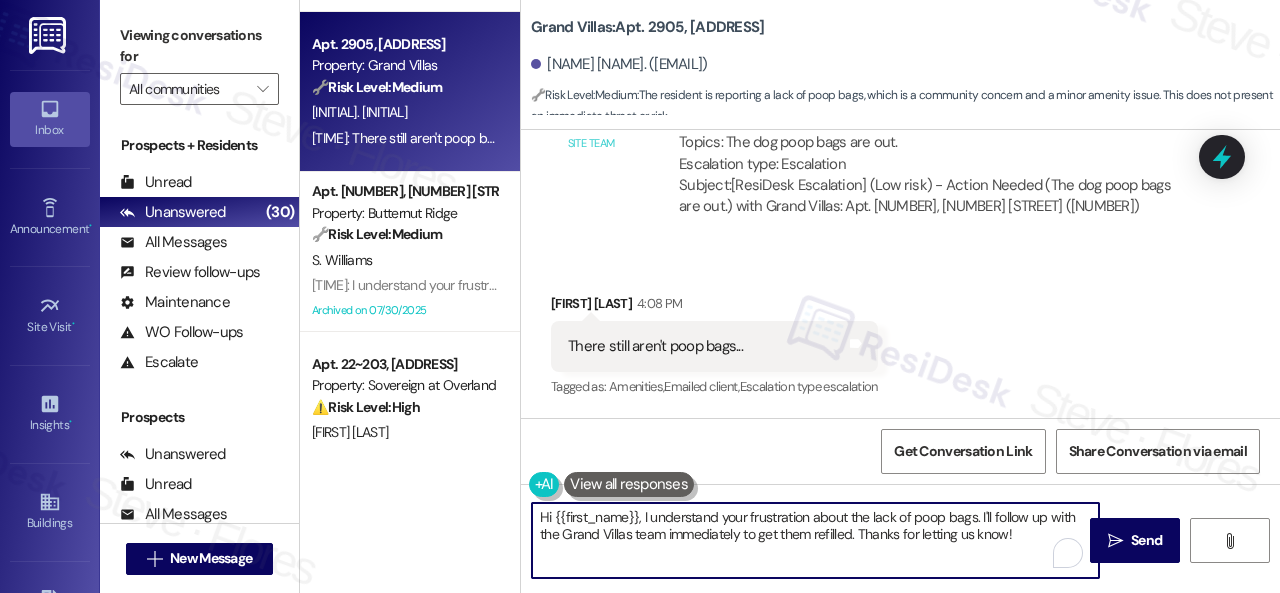 paste on "I haven't received a response from the site team yet, but I have made a follow-up. Rest assured that I will let you know once I hear from them. Calling or going to the office to speak with someone from the site team would be helpful, too. I appreciate your patience, {{first_name}}." 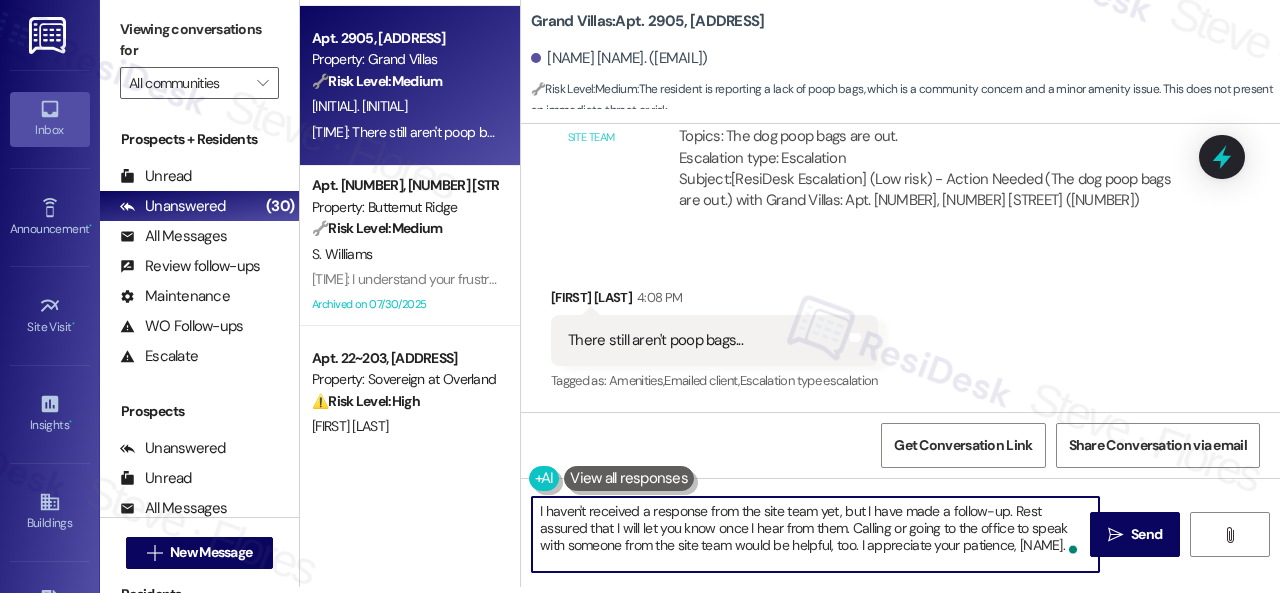 scroll, scrollTop: 0, scrollLeft: 0, axis: both 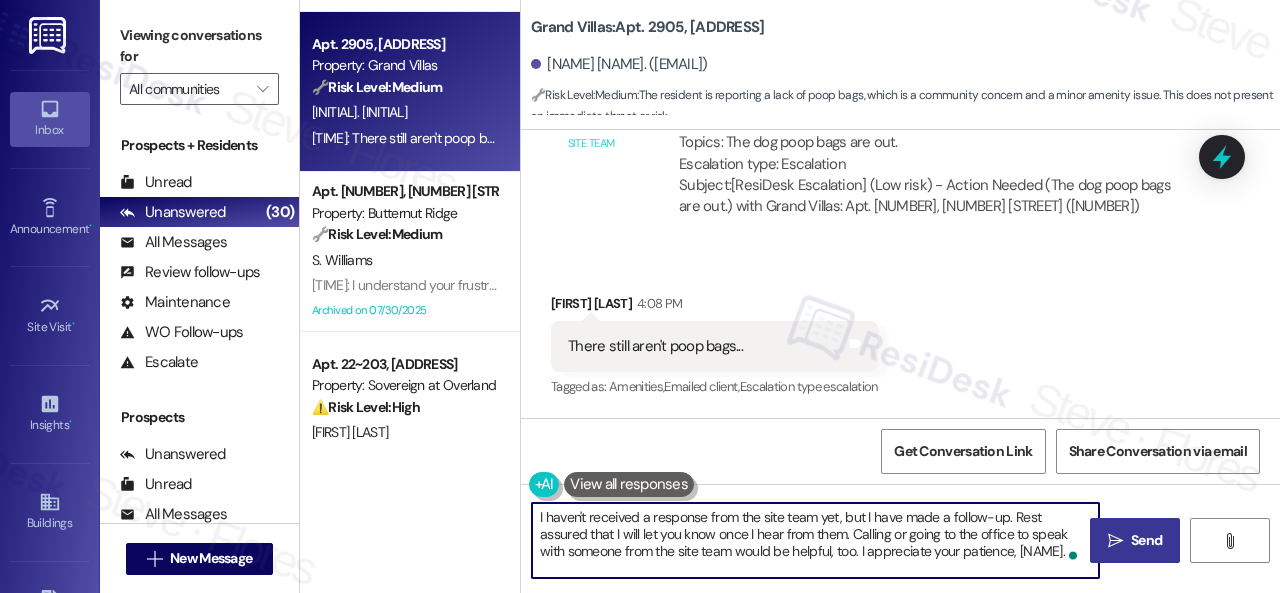 type on "I haven't received a response from the site team yet, but I have made a follow-up. Rest assured that I will let you know once I hear from them. Calling or going to the office to speak with someone from the site team would be helpful, too. I appreciate your patience, {{first_name}}." 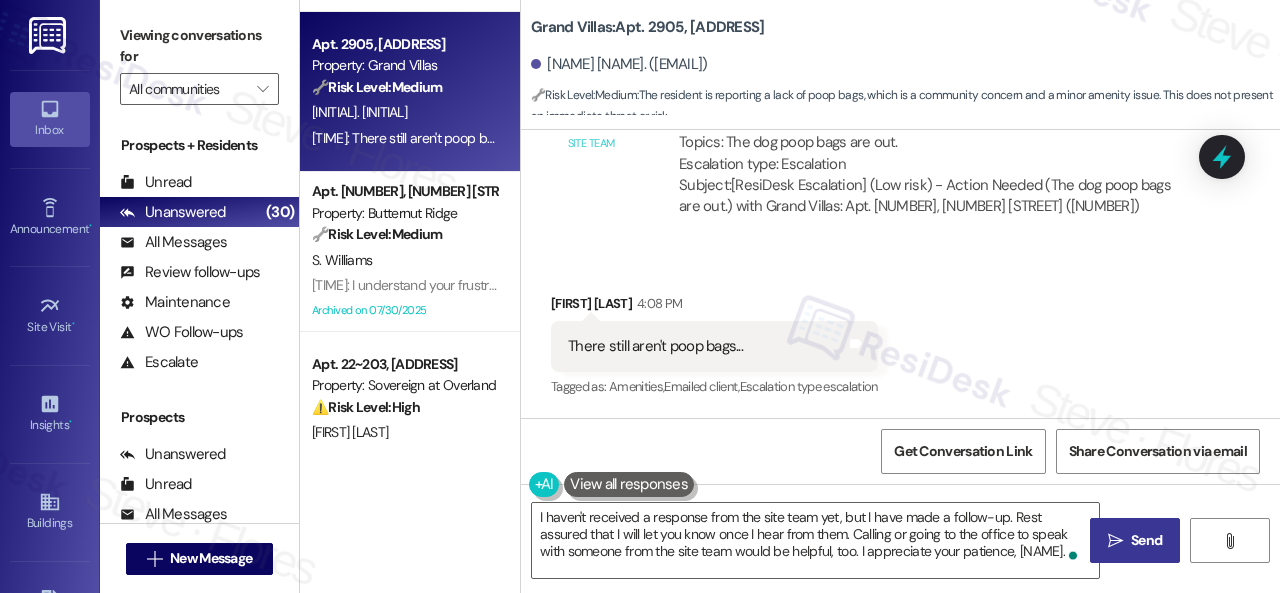 click on "Send" at bounding box center [1146, 540] 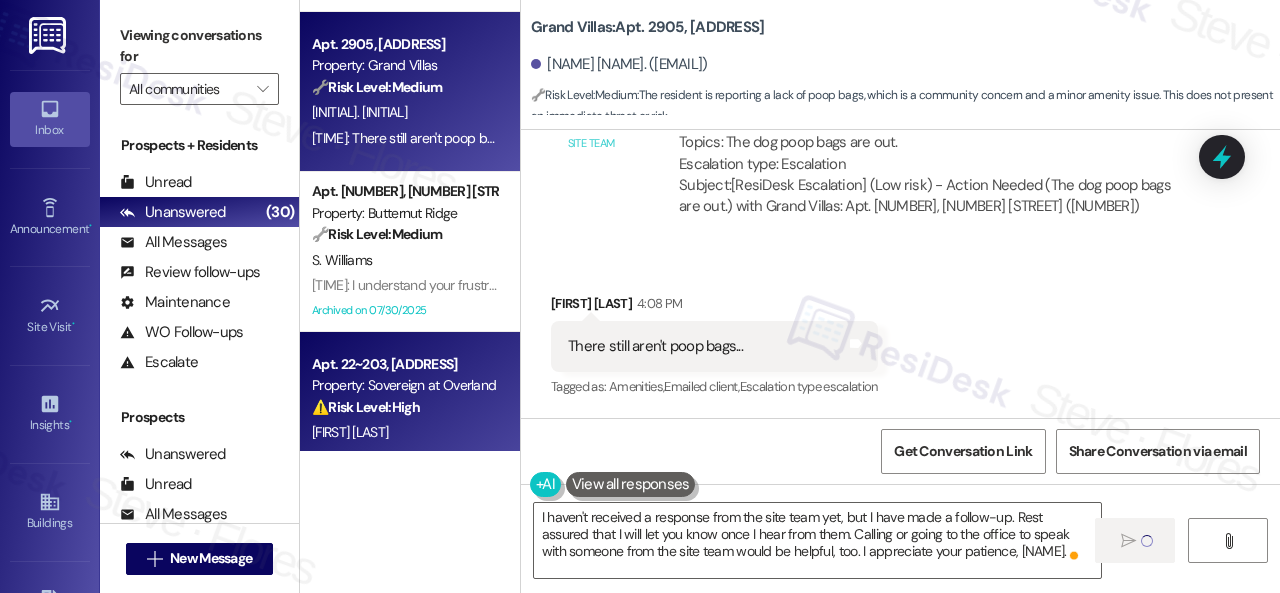 type 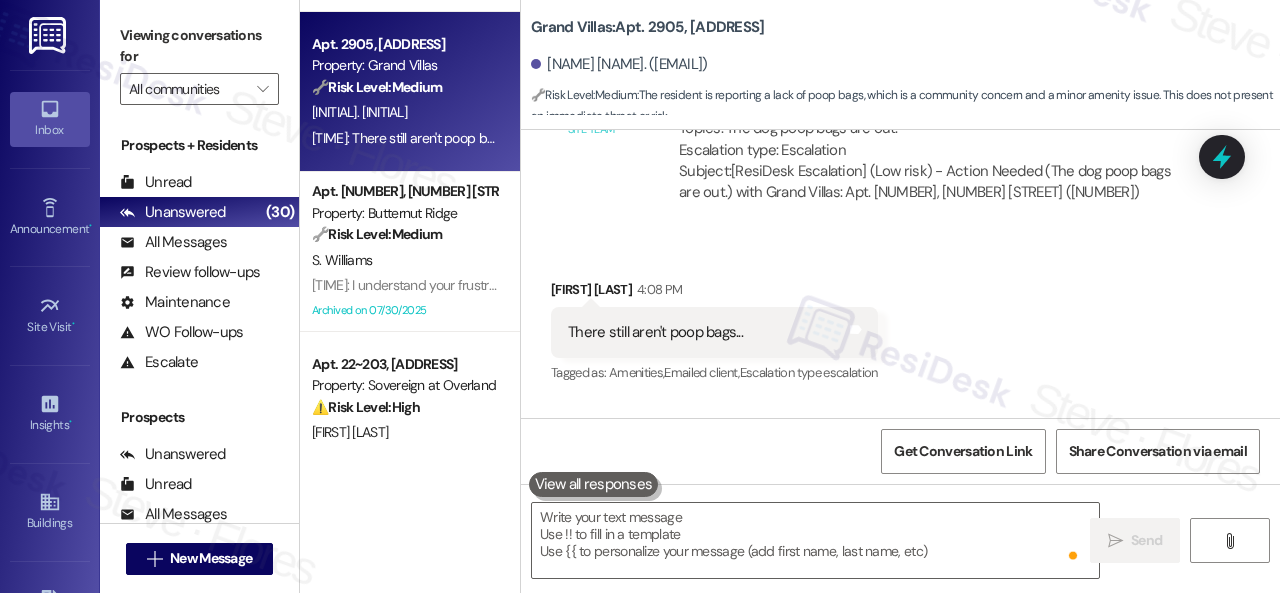 scroll, scrollTop: 3852, scrollLeft: 0, axis: vertical 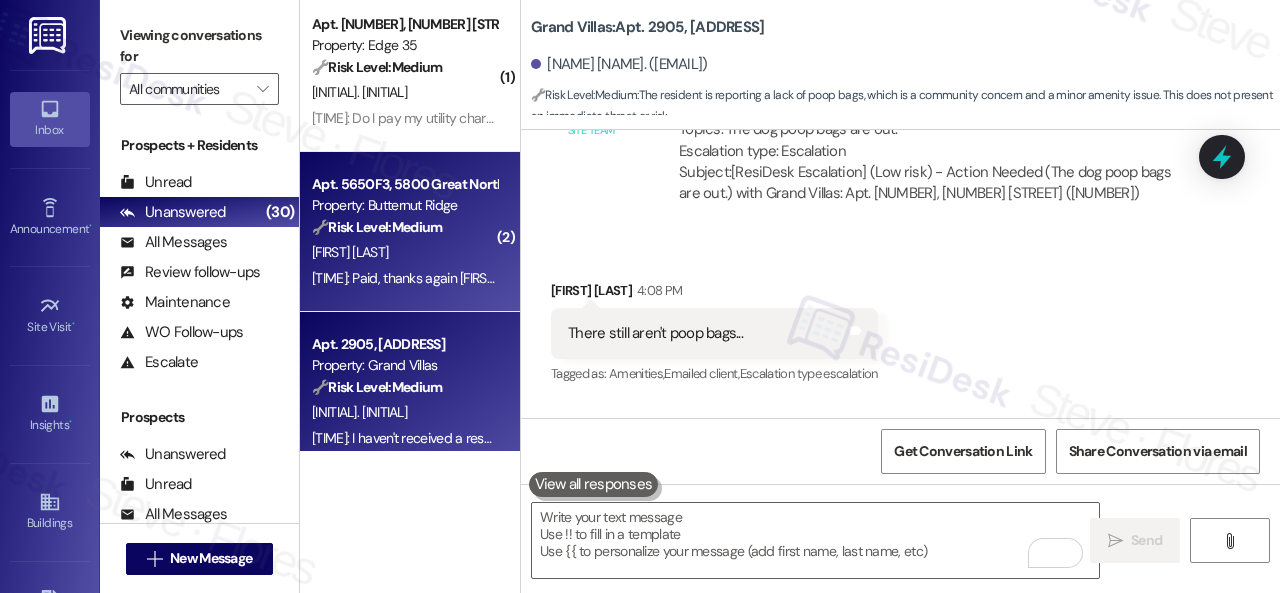 click on "[FIRST] [LAST]" at bounding box center [404, 252] 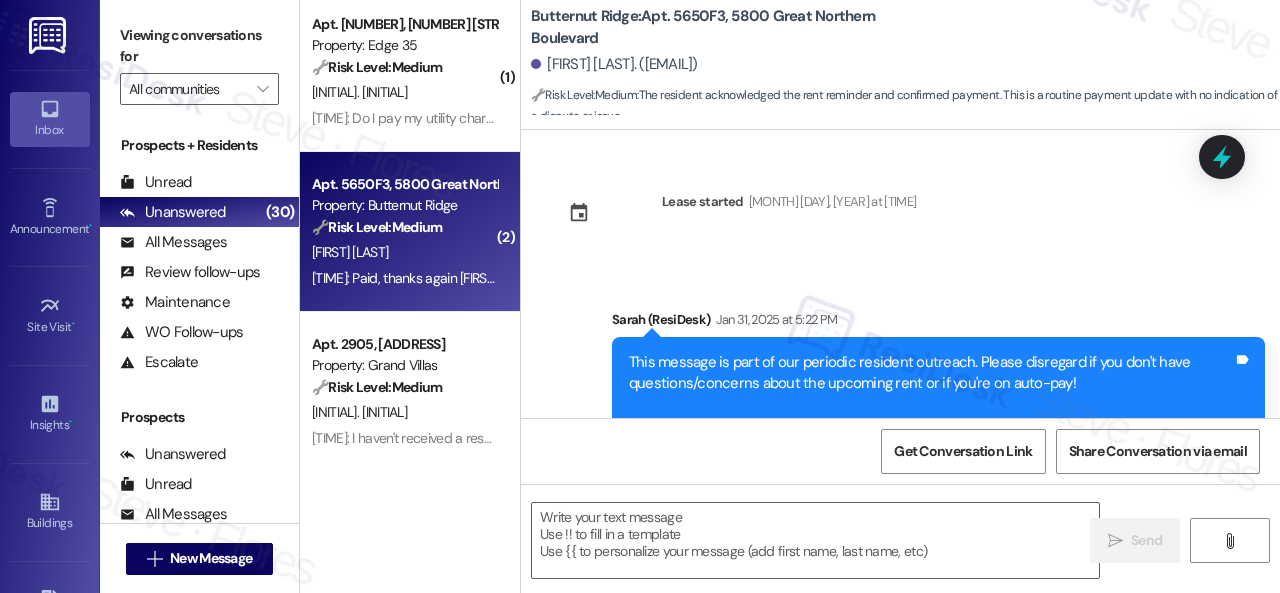 type on "Fetching suggested responses. Please feel free to read through the conversation in the meantime." 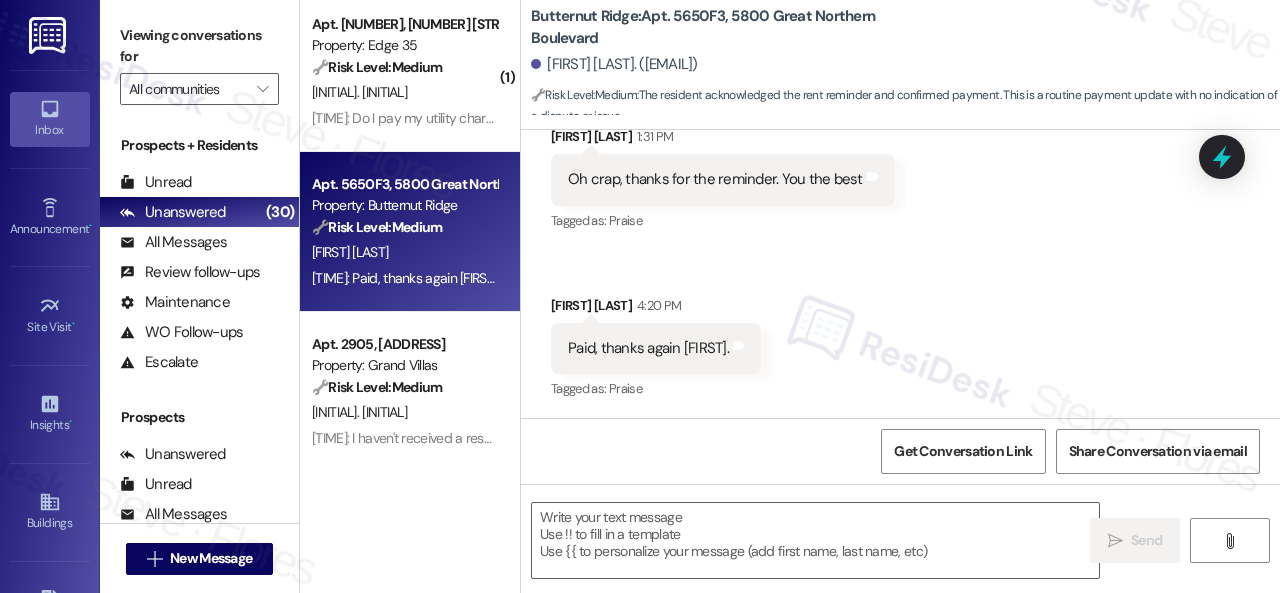 scroll, scrollTop: 2058, scrollLeft: 0, axis: vertical 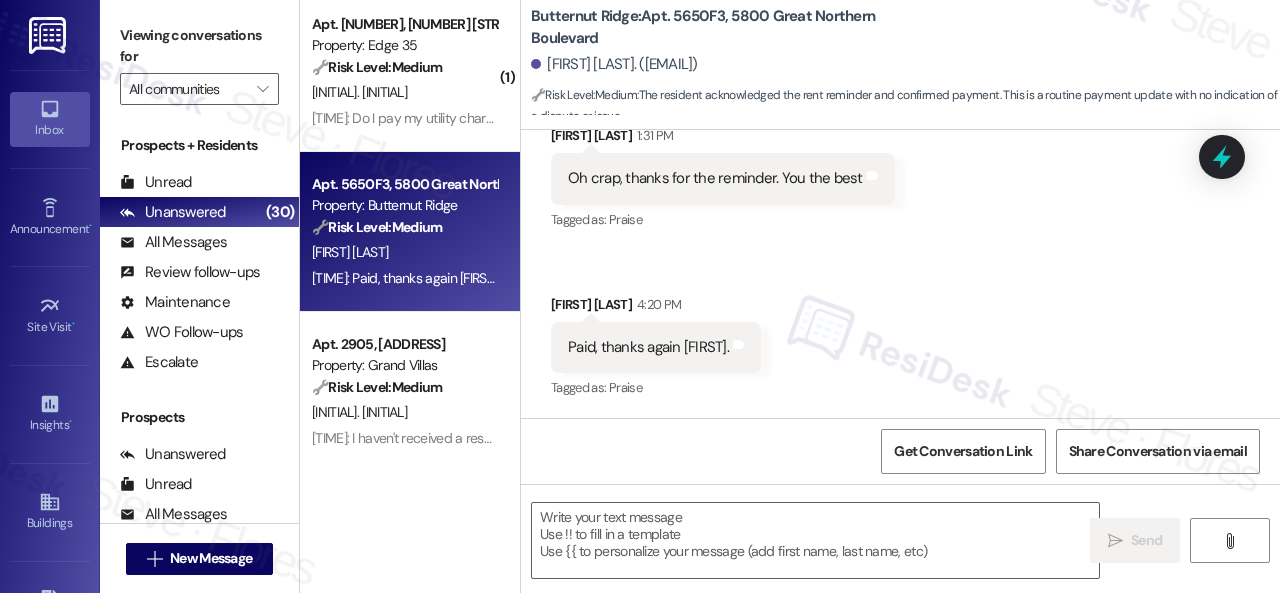 drag, startPoint x: 646, startPoint y: 249, endPoint x: 732, endPoint y: 324, distance: 114.1096 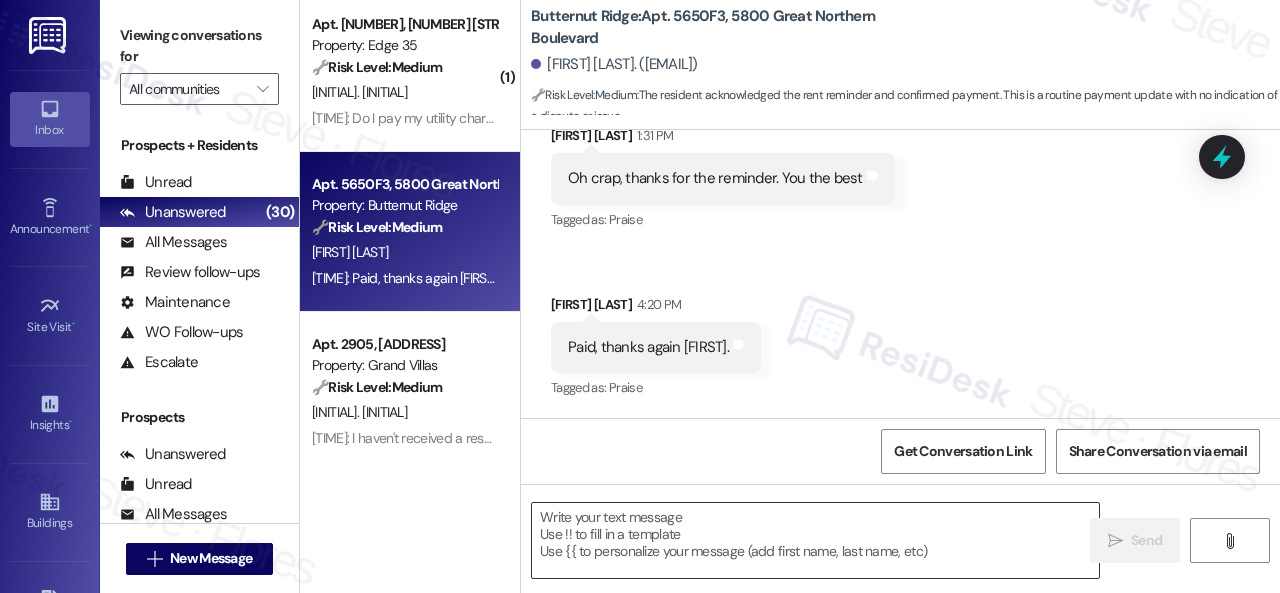 click at bounding box center [815, 540] 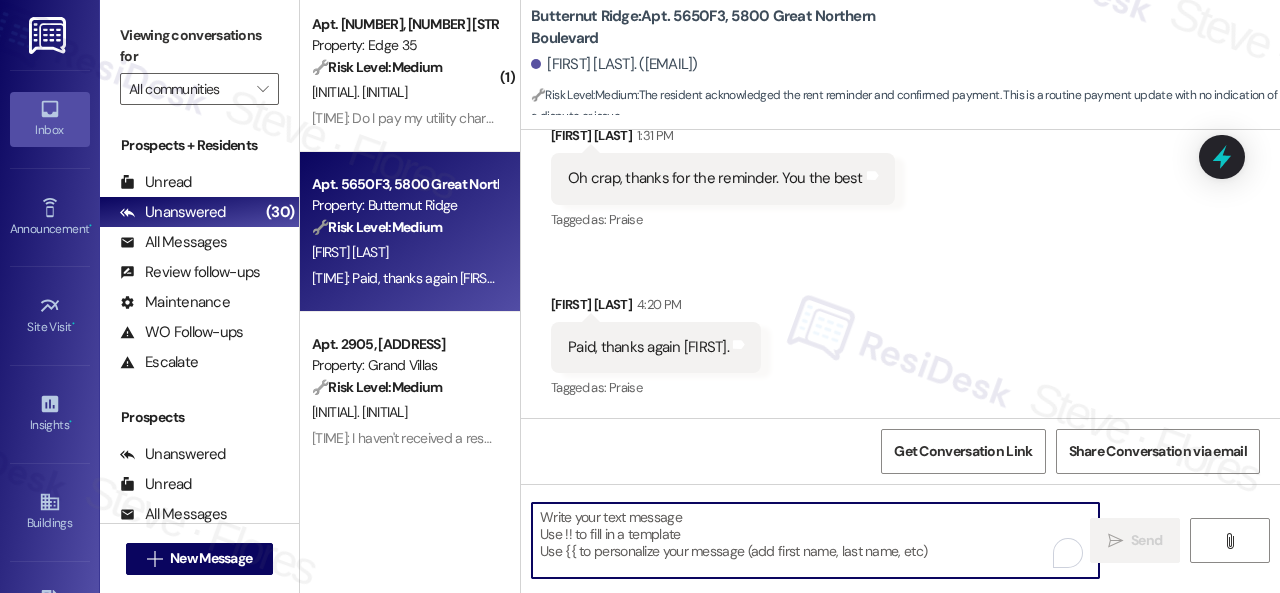 paste on "Thanks for the update! I'm happy to hear you've already taken care of the rent. Enjoy your day!" 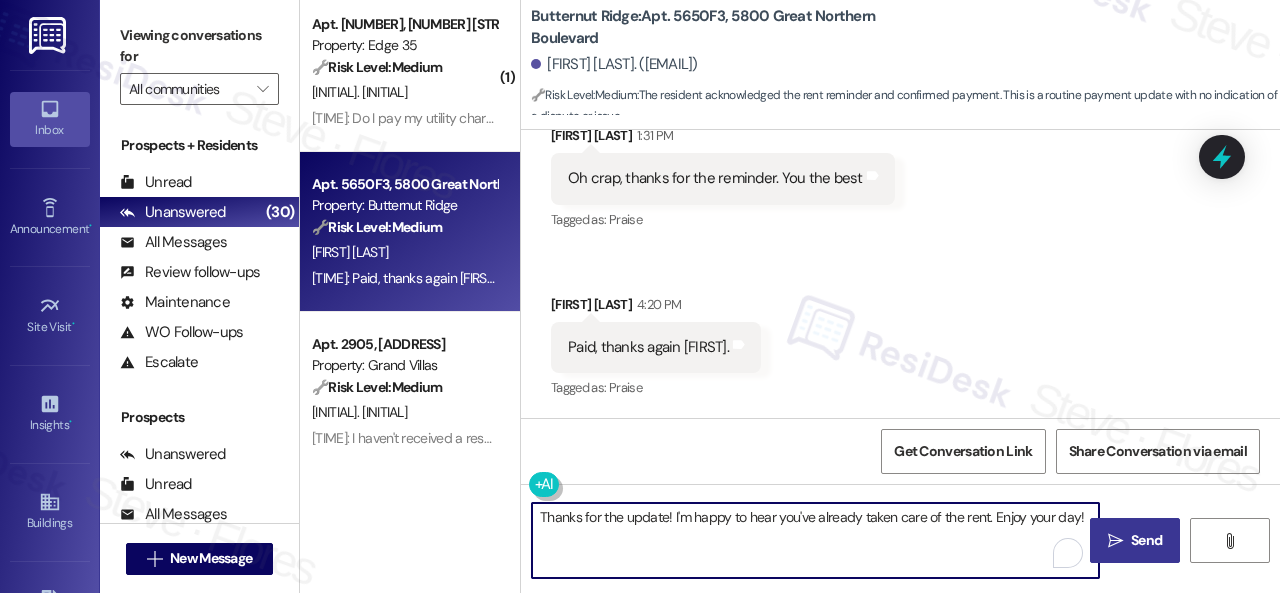 type on "Thanks for the update! I'm happy to hear you've already taken care of the rent. Enjoy your day!" 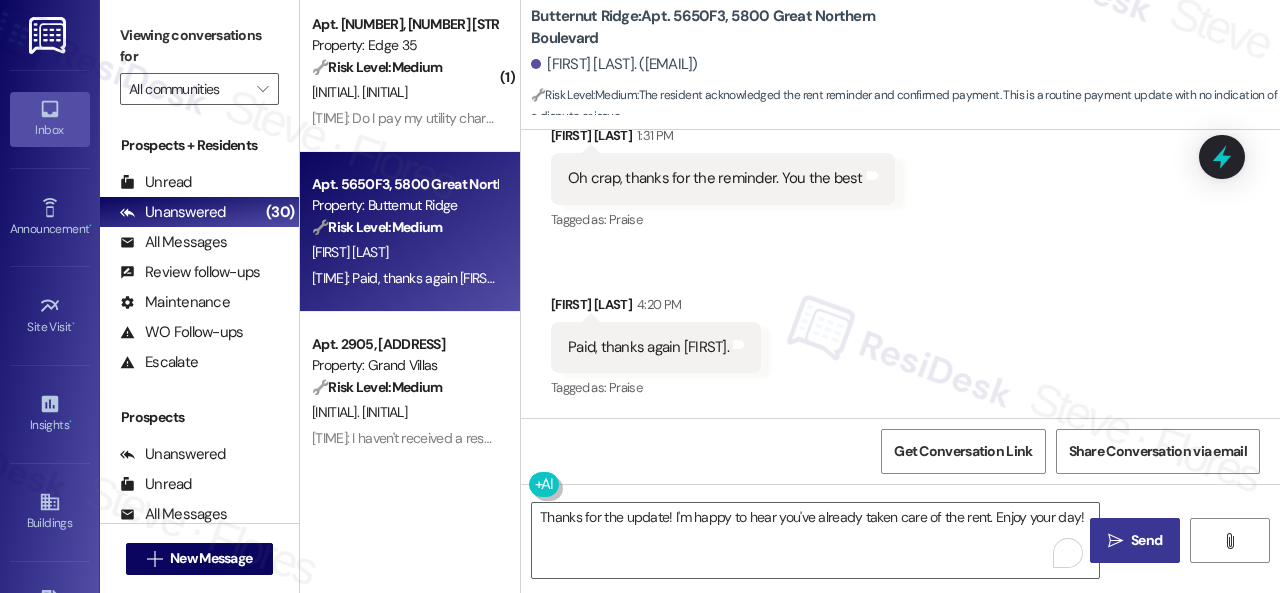 click on "Send" at bounding box center (1146, 540) 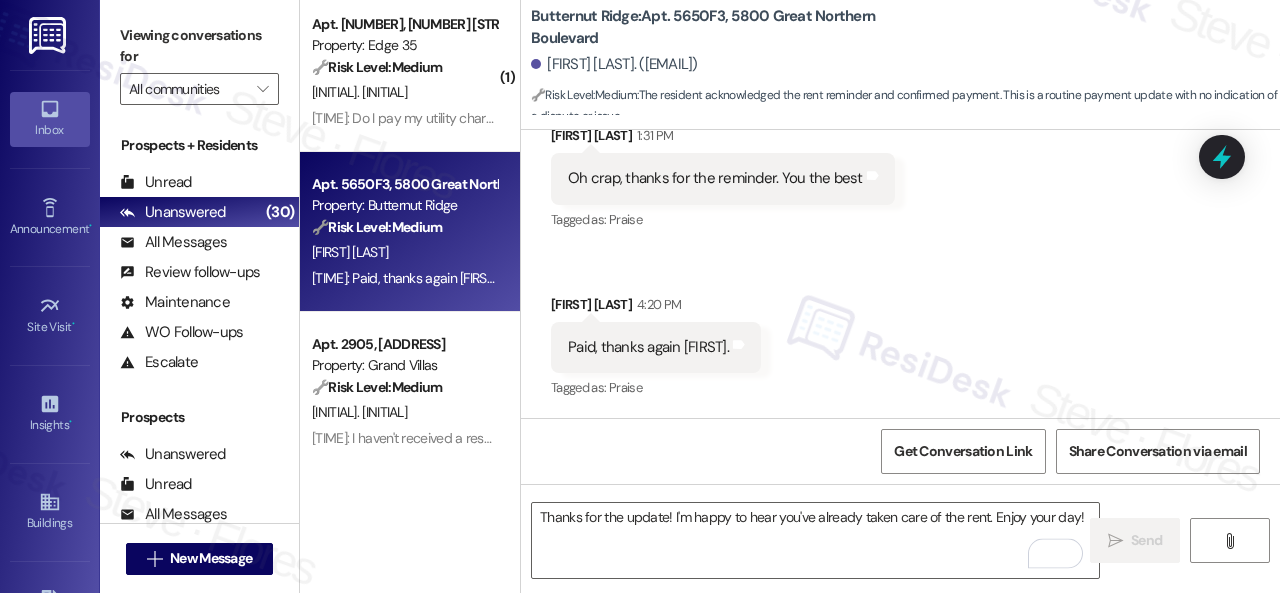 type 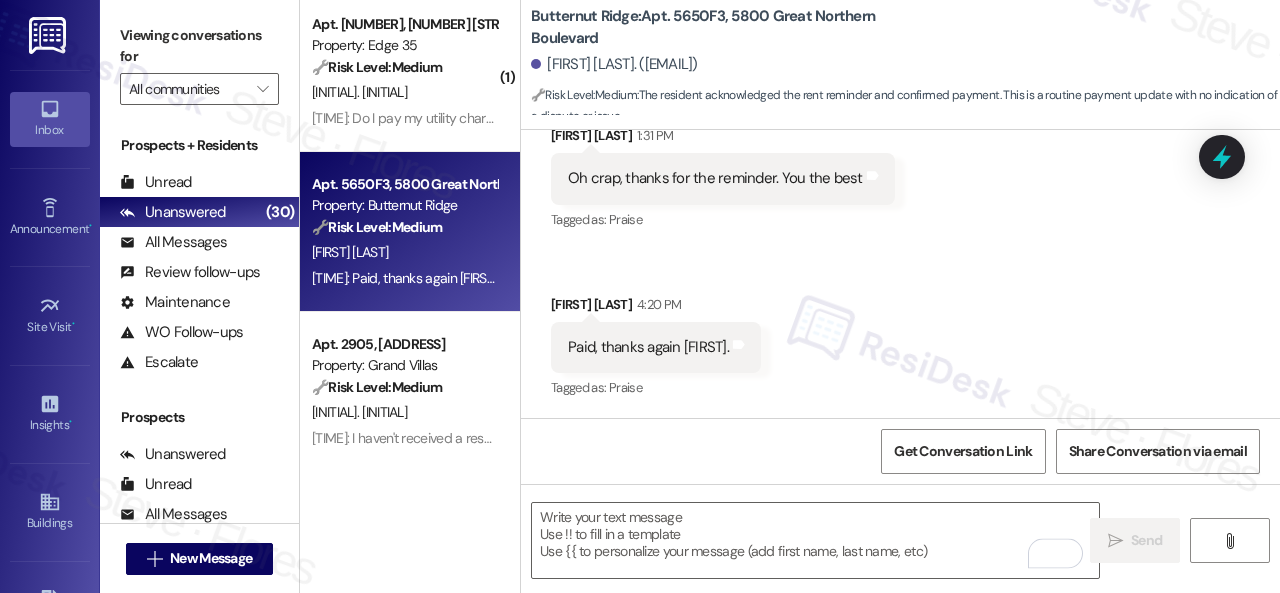 scroll, scrollTop: 2057, scrollLeft: 0, axis: vertical 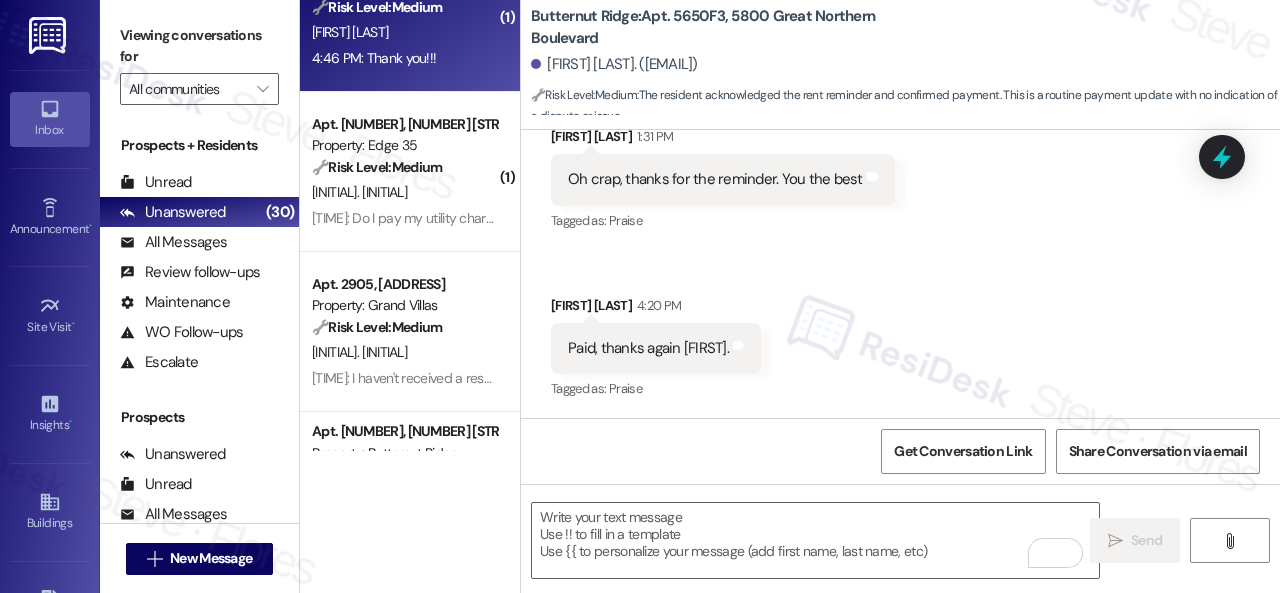 click on "Apt. 212, 5858 North College Avenue Property: The MK 🔧  Risk Level:  Medium The resident is simply acknowledging a rent reminder. This is a routine communication and does not indicate any issues or require immediate action." at bounding box center (404, -14) 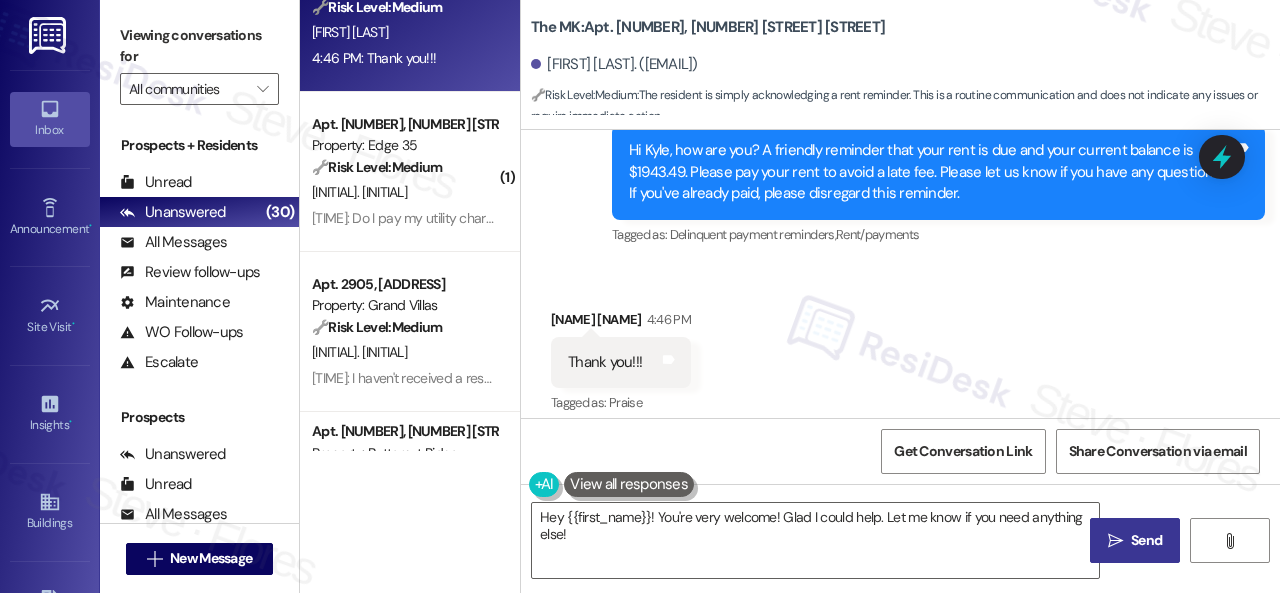 scroll, scrollTop: 2720, scrollLeft: 0, axis: vertical 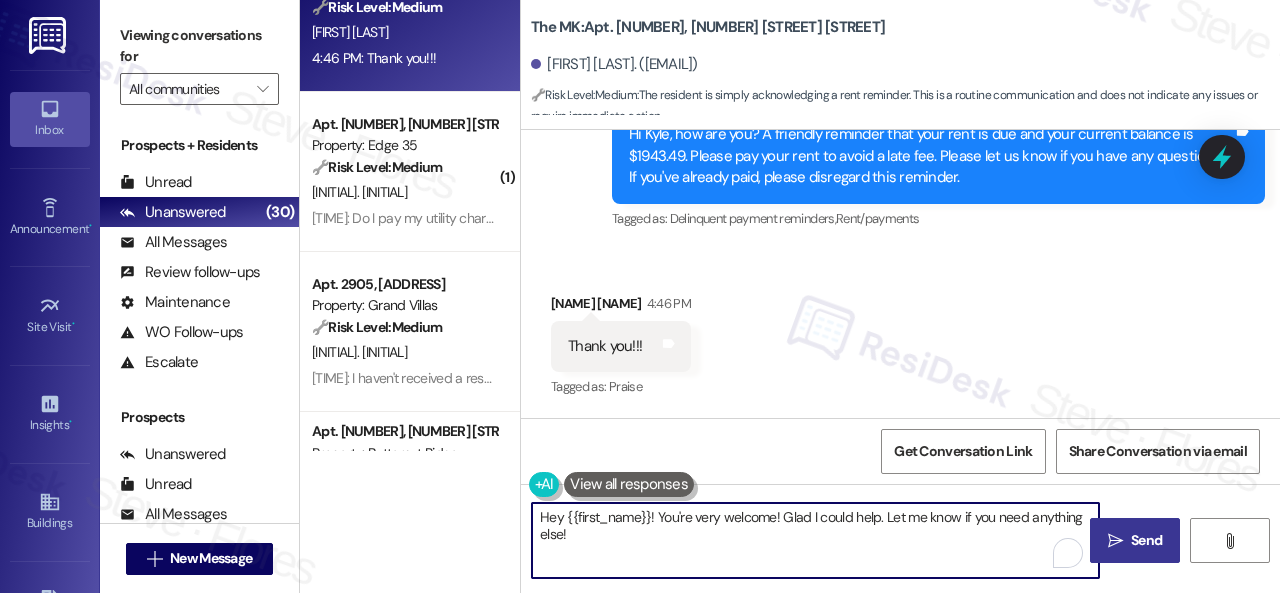 drag, startPoint x: 656, startPoint y: 517, endPoint x: 460, endPoint y: 497, distance: 197.01776 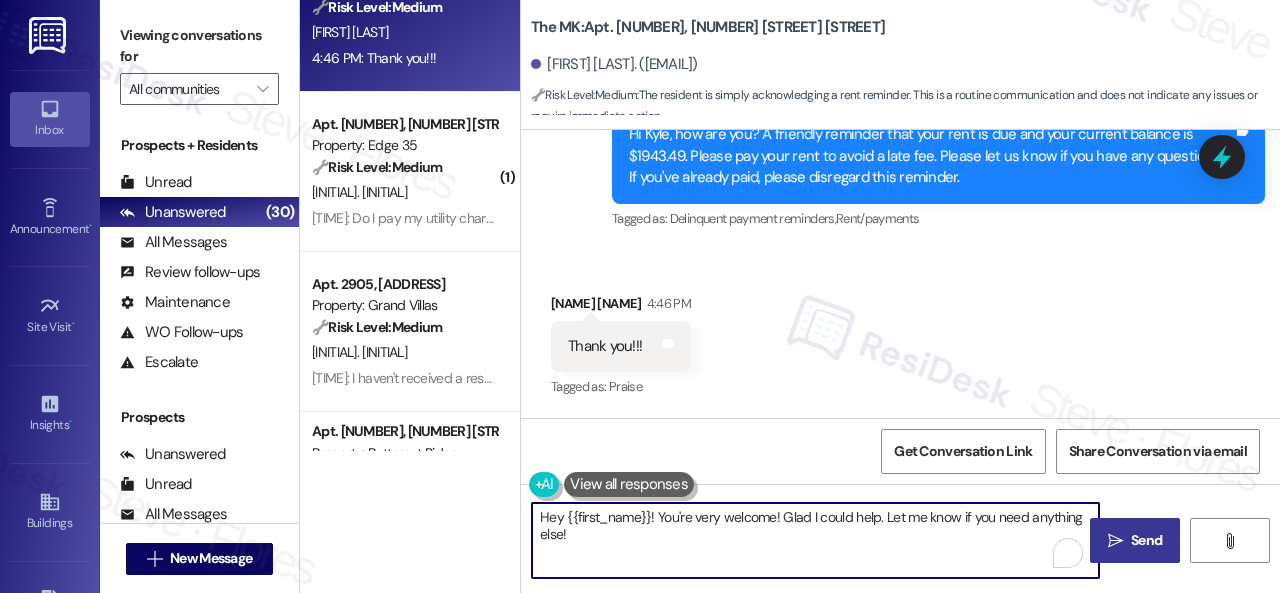 click on "( 2 ) Apt. 2~308, 12415 Pennsylvania Street Property: Penn Circle 🔧  Risk Level:  Medium The resident initially inquired about a small fee on their rent statement, but then quickly clarified that they misunderstood the charge. The issue appears to be resolved with no further action needed. This is a routine financial inquiry with a quick resolution. Z. Hale 4:50 PM: I apologize I see where I misunderstood this  4:50 PM: I apologize I see where I misunderstood this  ( 1 ) Apt. 3117, 6565 W Foxridge Dr Property: The Falls 🔧  Risk Level:  Medium The resident initially responded positively to a satisfaction check-in, but then mentioned a recurring issue with a bathroom light. While the issue is recurring, it's a non-urgent maintenance request and doesn't pose an immediate safety or habitability concern. The resident has not yet submitted a formal maintenance request. M. Kelne Apt. 212, 5858 North College Avenue Property: The MK 🔧  Risk Level:  Medium K. Klitzner 4:46 PM: Thank you!!! ( 1 ) 🔧 Medium" at bounding box center (790, 296) 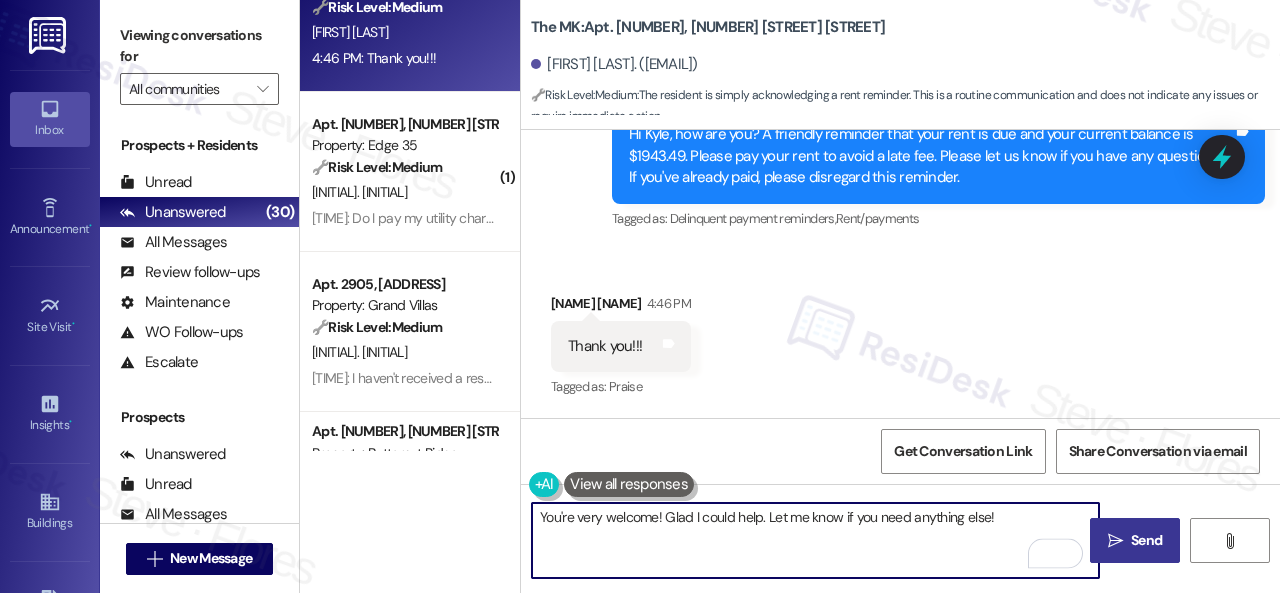 drag, startPoint x: 662, startPoint y: 512, endPoint x: 1025, endPoint y: 533, distance: 363.60693 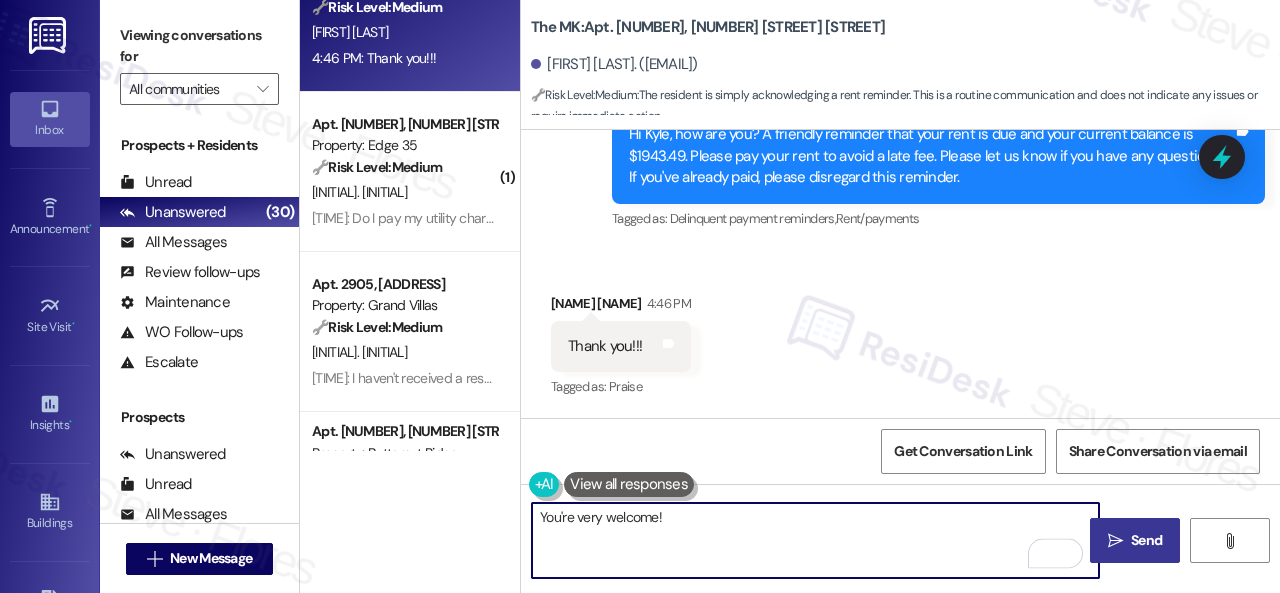 type on "You're very welcome!" 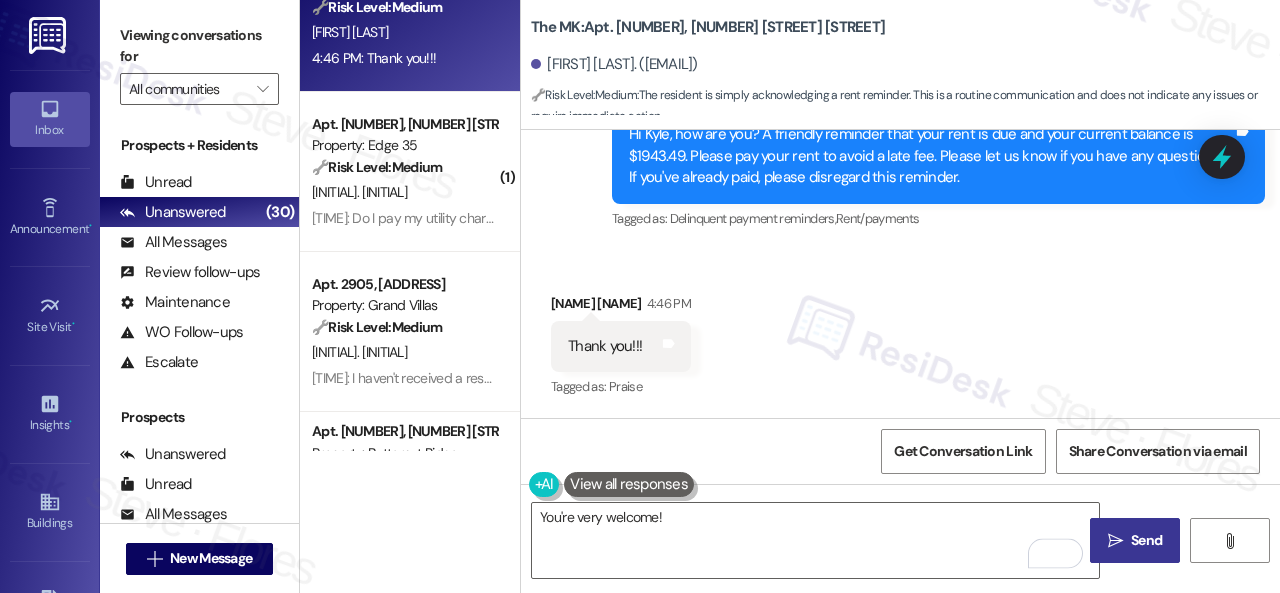 click on " Send" at bounding box center (1135, 540) 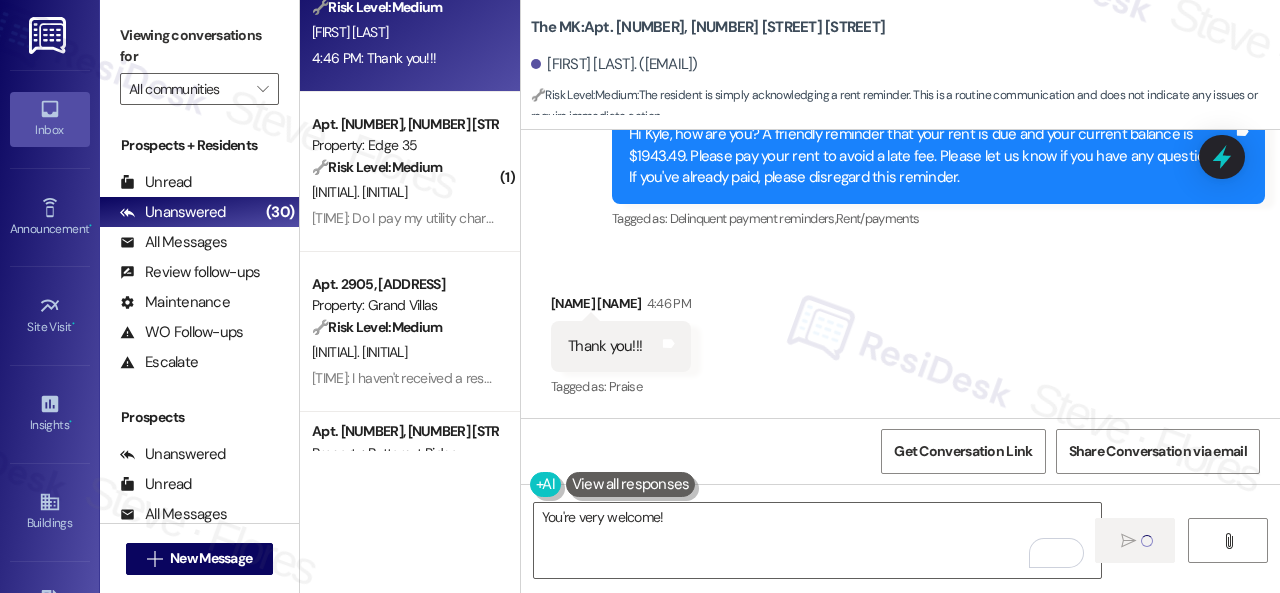 type 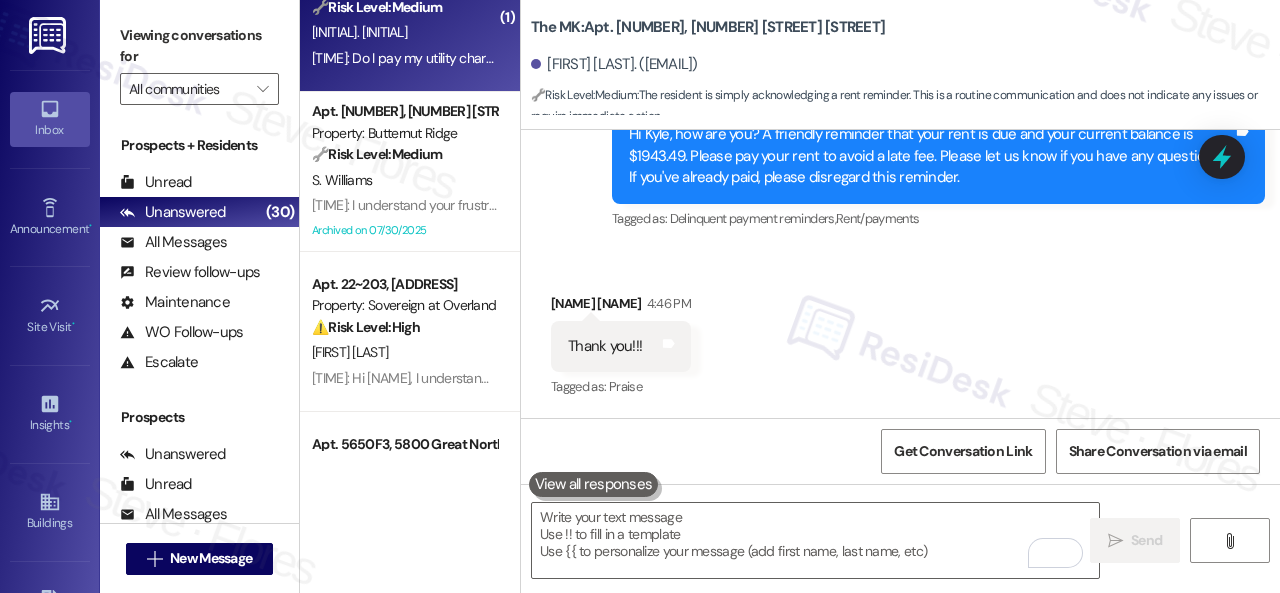 click on "[INITIAL]. [LAST_NAME]" at bounding box center [404, 32] 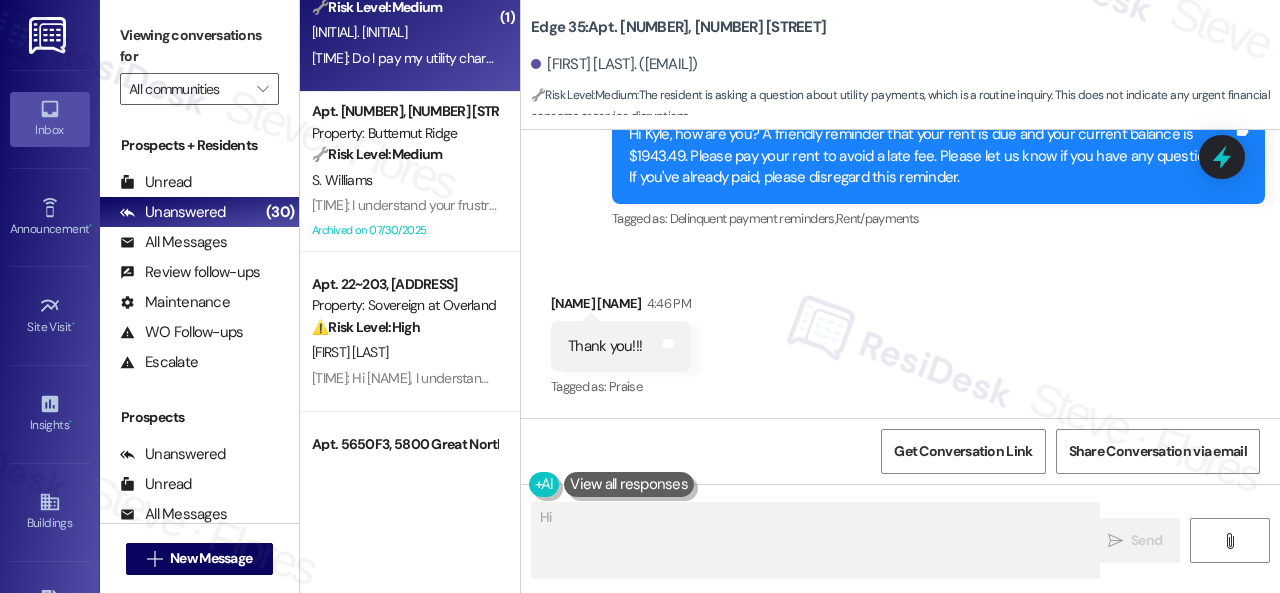 scroll, scrollTop: 239, scrollLeft: 0, axis: vertical 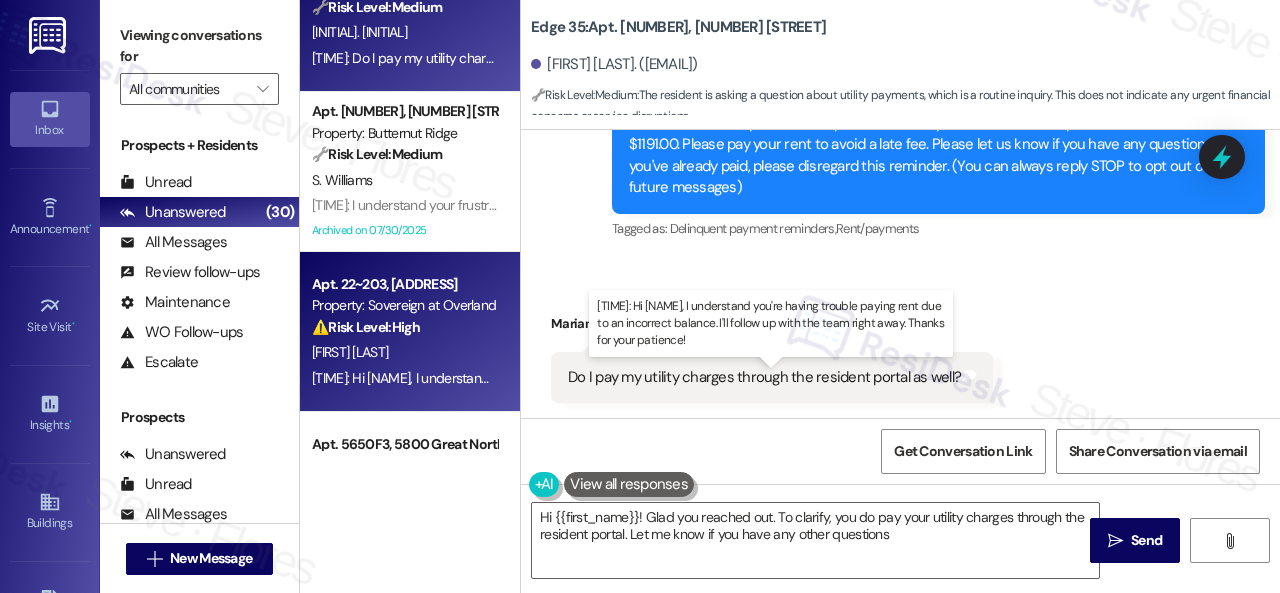 type on "Hi {{first_name}}! Glad you reached out. To clarify, you do pay your utility charges through the resident portal. Let me know if you have any other questions!" 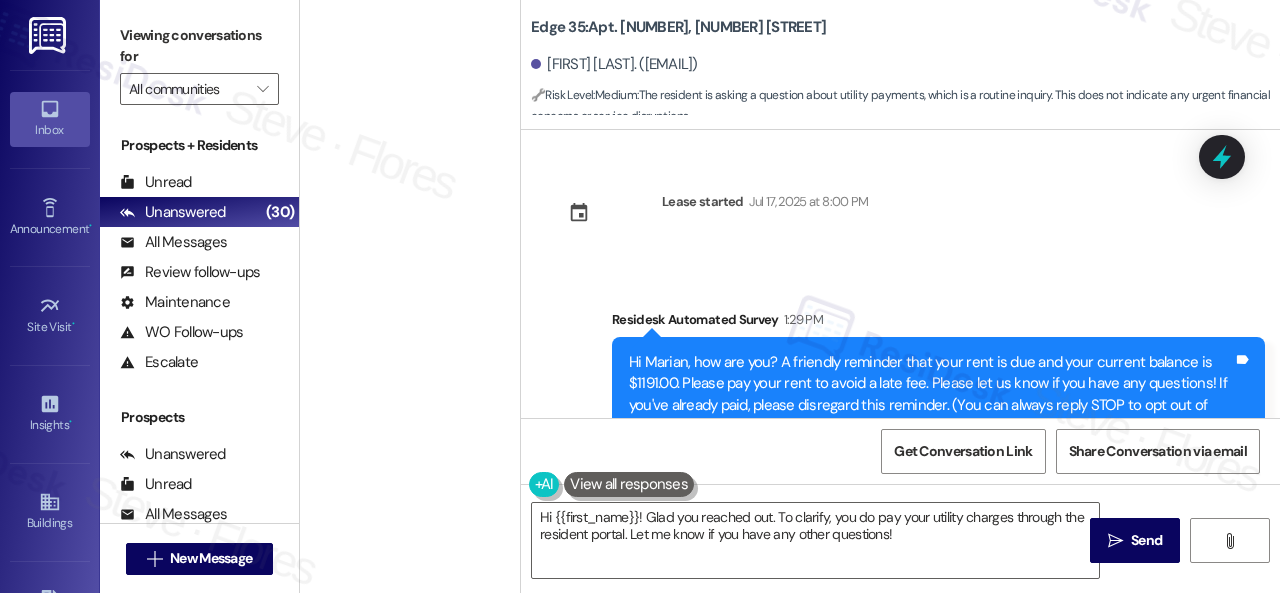 scroll, scrollTop: 0, scrollLeft: 0, axis: both 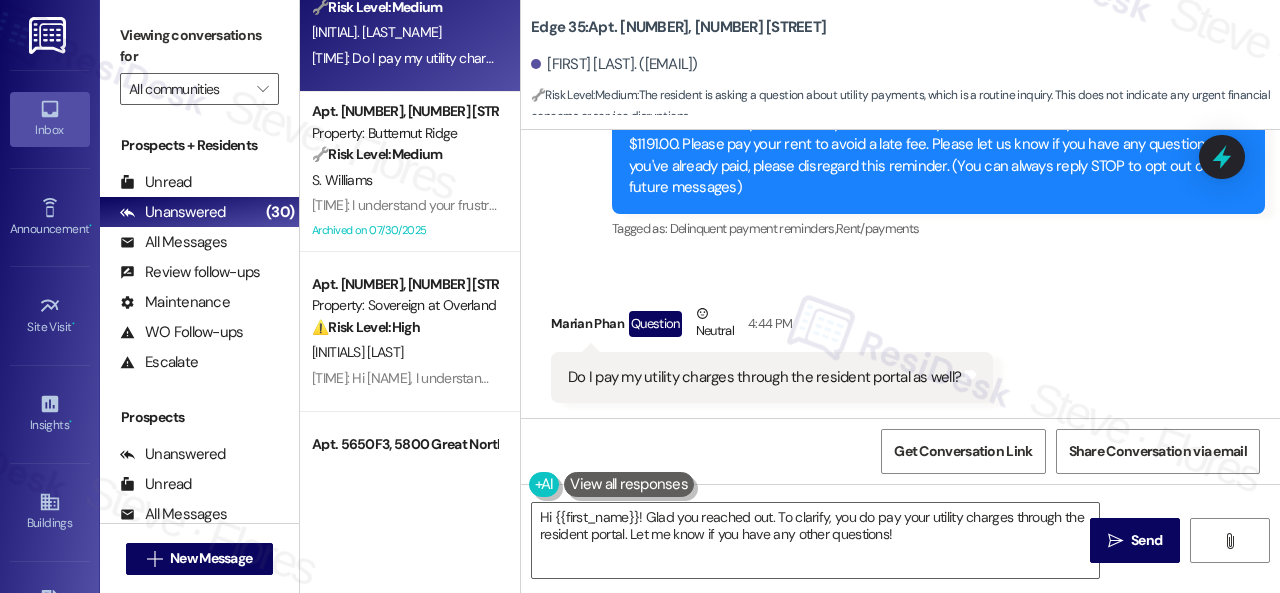 click on "Received via SMS [NAME] [LAST] Question   [TIME] Do I pay my utility charges through the resident portal as well? Tags and notes" at bounding box center [900, 338] 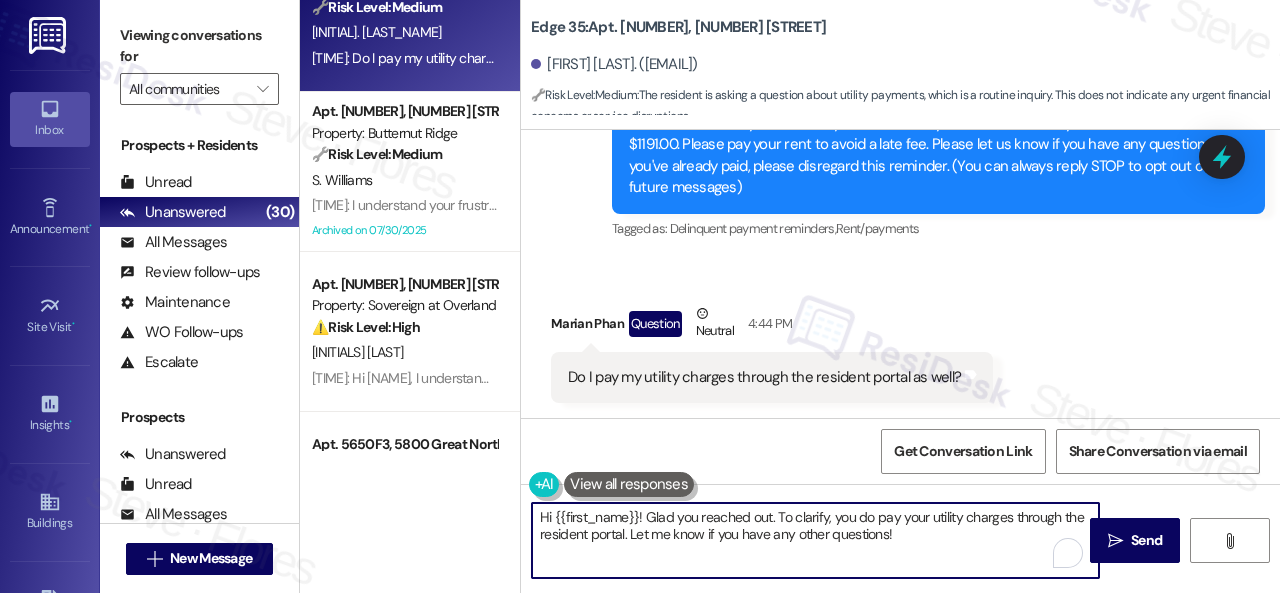 drag, startPoint x: 920, startPoint y: 547, endPoint x: 426, endPoint y: 503, distance: 495.95566 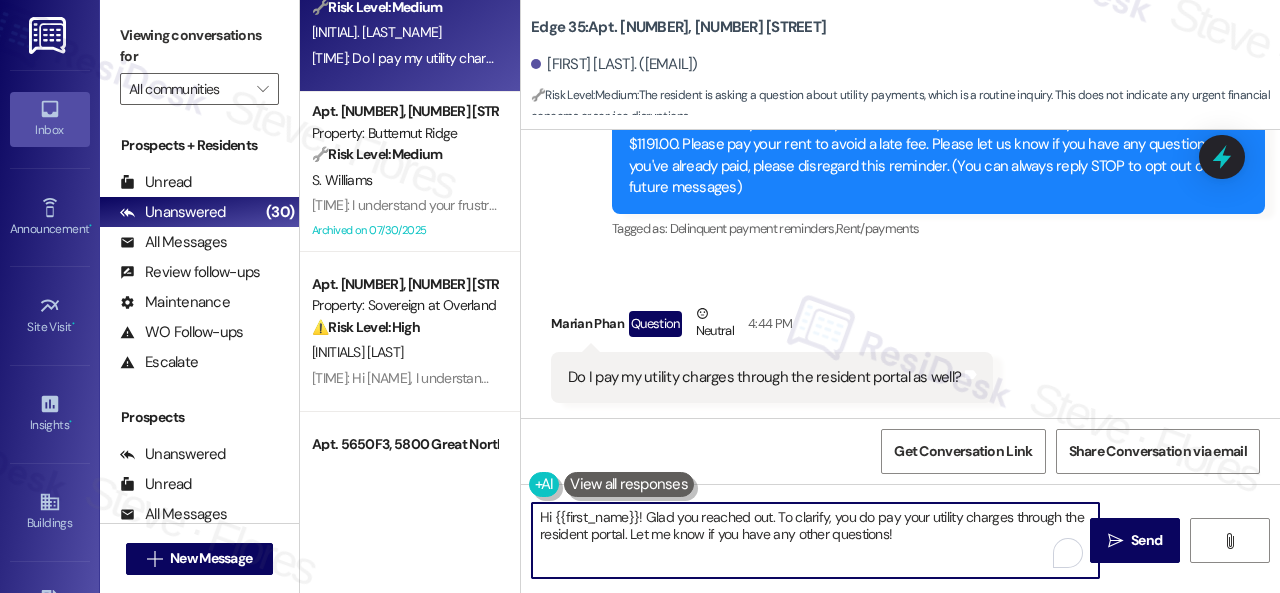 click on "( [NUMBER] ) Apt. [NUMBER]~[NUMBER], [NUMBER] [STREET] Property: [PROPERTY] 🔧  Risk Level:  Medium The resident initially inquired about a small fee on their rent statement, but then quickly clarified that they misunderstood the charge. The issue appears to be resolved with no further action needed. This is a routine financial inquiry with a quick resolution. Z. Hale [TIME]: I apologize I see where I misunderstood this  [TIME]: I apologize I see where I misunderstood this  ( [NUMBER] ) Apt. [NUMBER], [NUMBER] [STREET] Property: [PROPERTY] 🔧  Risk Level:  Medium The resident initially responded positively to a satisfaction check-in, but then mentioned a recurring issue with a bathroom light. While the issue is recurring, it's a non-urgent maintenance request and doesn't pose an immediate safety or habitability concern. The resident has not yet submitted a formal maintenance request. M. Kelne Apt. [NUMBER], [NUMBER] [STREET] Property: [PROPERTY] 🔧  Risk Level:  Medium M. Phan Apt. [NUMBER], [NUMBER] [STREET] 🔧" at bounding box center [790, 296] 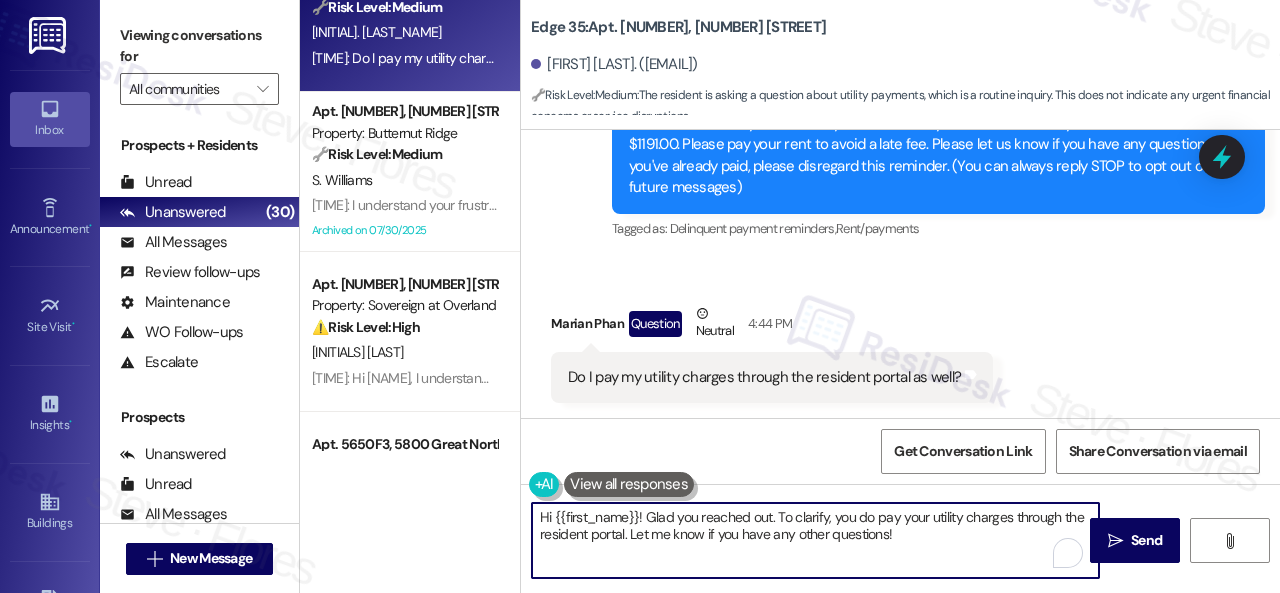 paste on "I will forward your inquiry to the site team and get back to you as soon as I receive a response. I appreciate your patience." 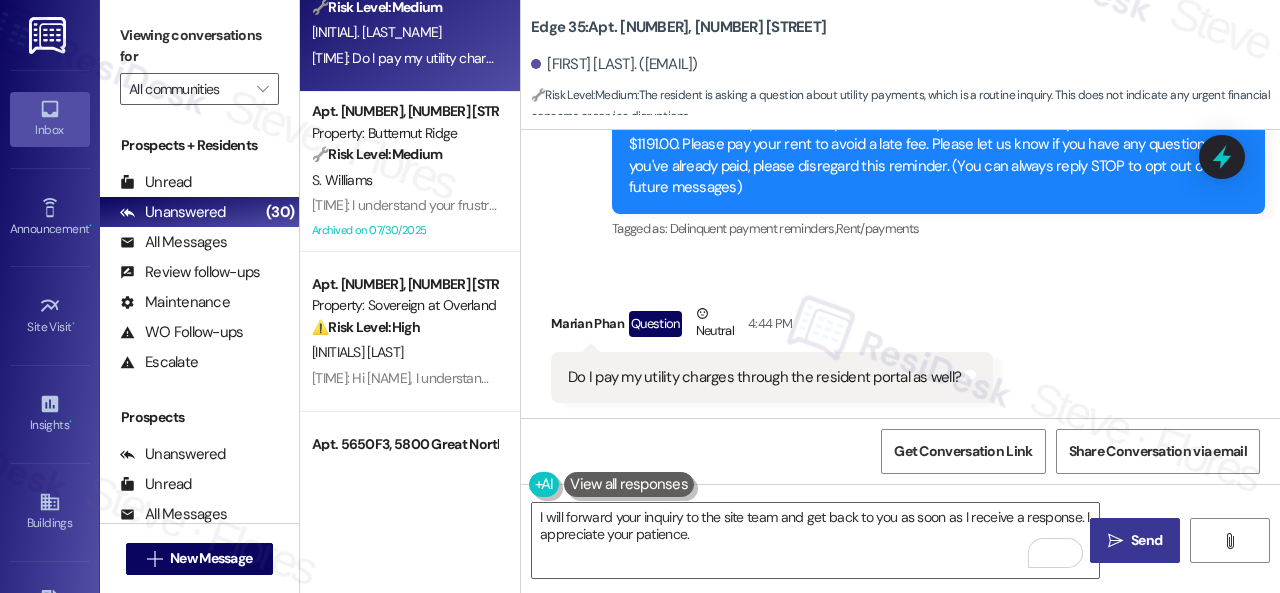 click on "Send" at bounding box center [1146, 540] 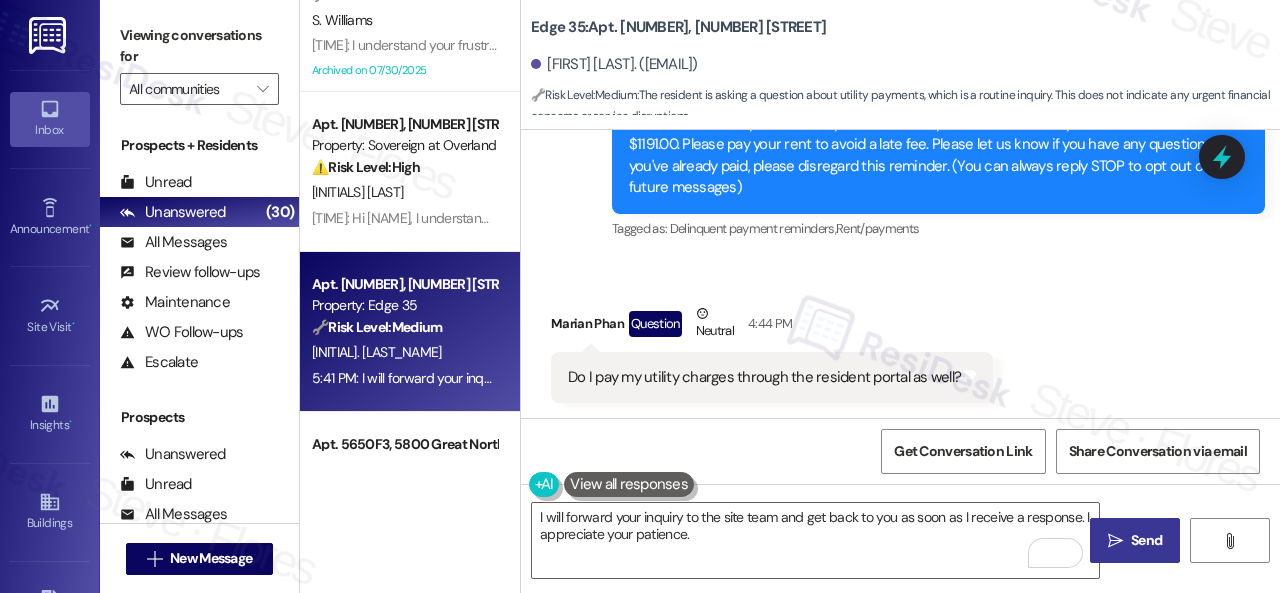 click on "Survey, sent via SMS ResiDesk Automated Survey [TIME] Hi Marian, how are you? A friendly reminder that your rent is due and your current balance is $[AMOUNT]. Please pay your rent to avoid a late fee. Please let us know if you have any questions! If you've already paid, please disregard this reminder. (You can always reply STOP to opt out of future messages) Tags and notes Tagged as:   Delinquent payment reminders ,  Click to highlight conversations about Delinquent payment reminders Rent/payments Click to highlight conversations about Rent/payments" at bounding box center [900, 141] 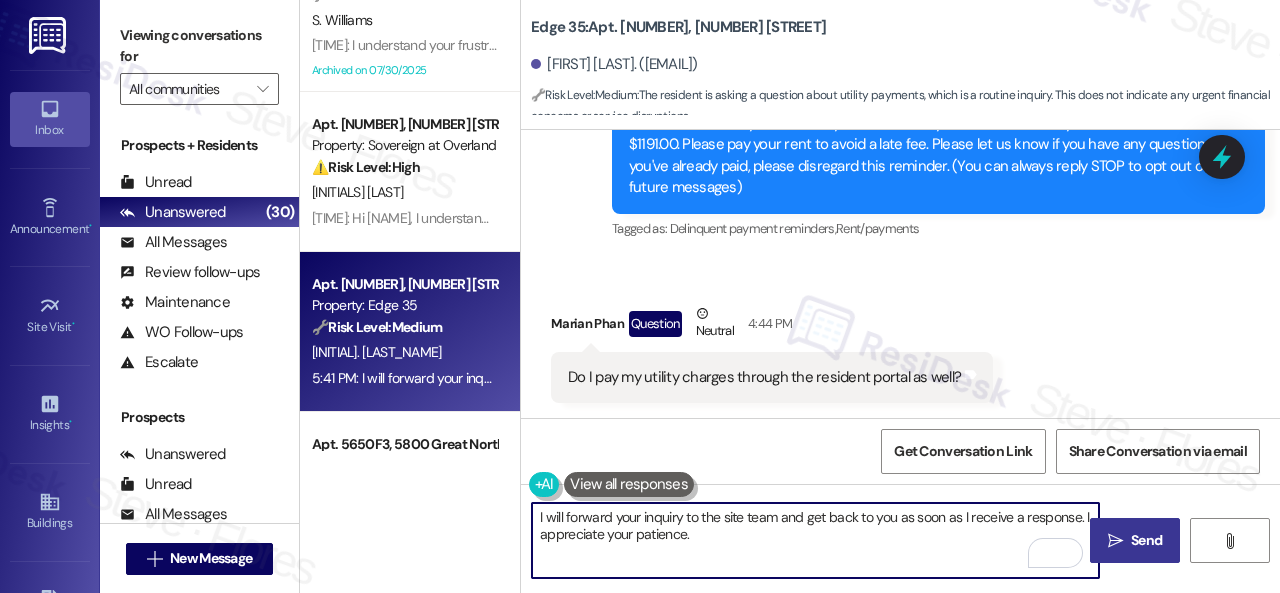 drag, startPoint x: 919, startPoint y: 527, endPoint x: 594, endPoint y: 471, distance: 329.78934 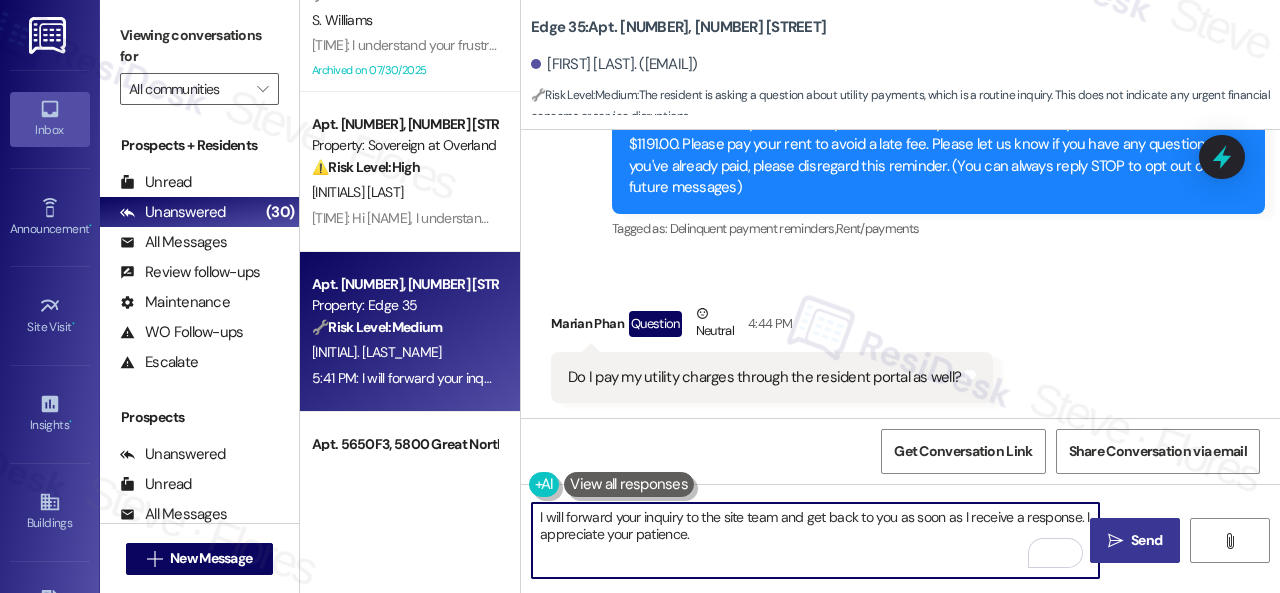 click on "Hi {{first_name}}! Glad you reached out. To clarify, you do pay your utility charges through the resident portal. Let me know if you have any other questions!" at bounding box center [805, 540] 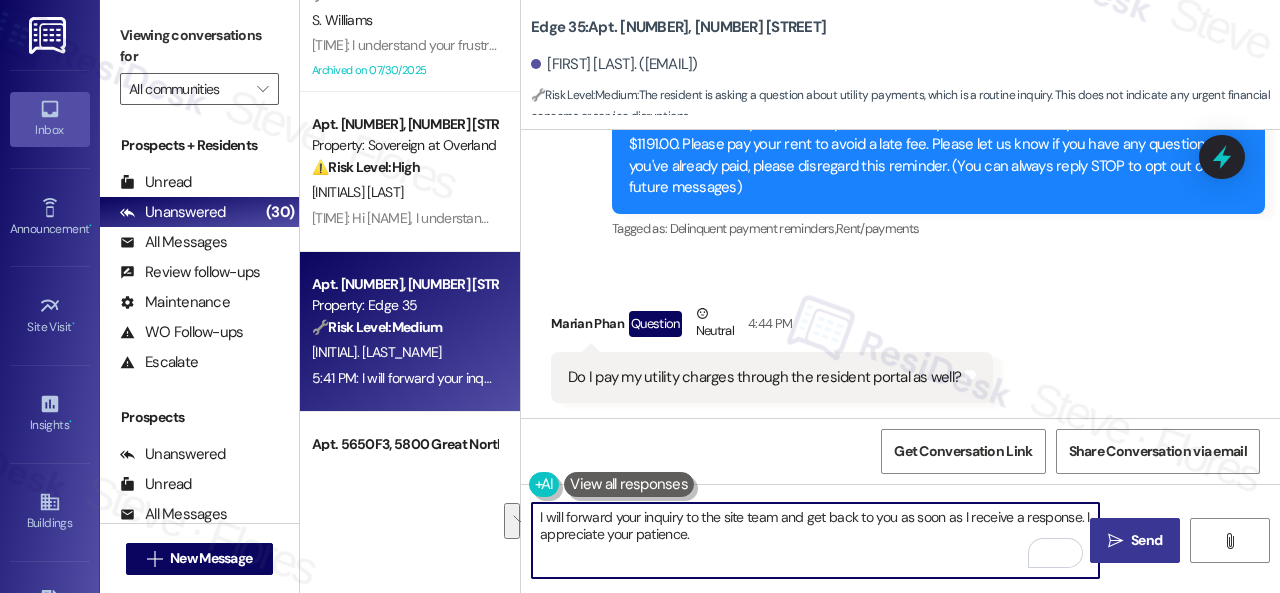 click on "Hi {{first_name}}! Glad you reached out. To clarify, you do pay your utility charges through the resident portal. Let me know if you have any other questions!" at bounding box center (815, 540) 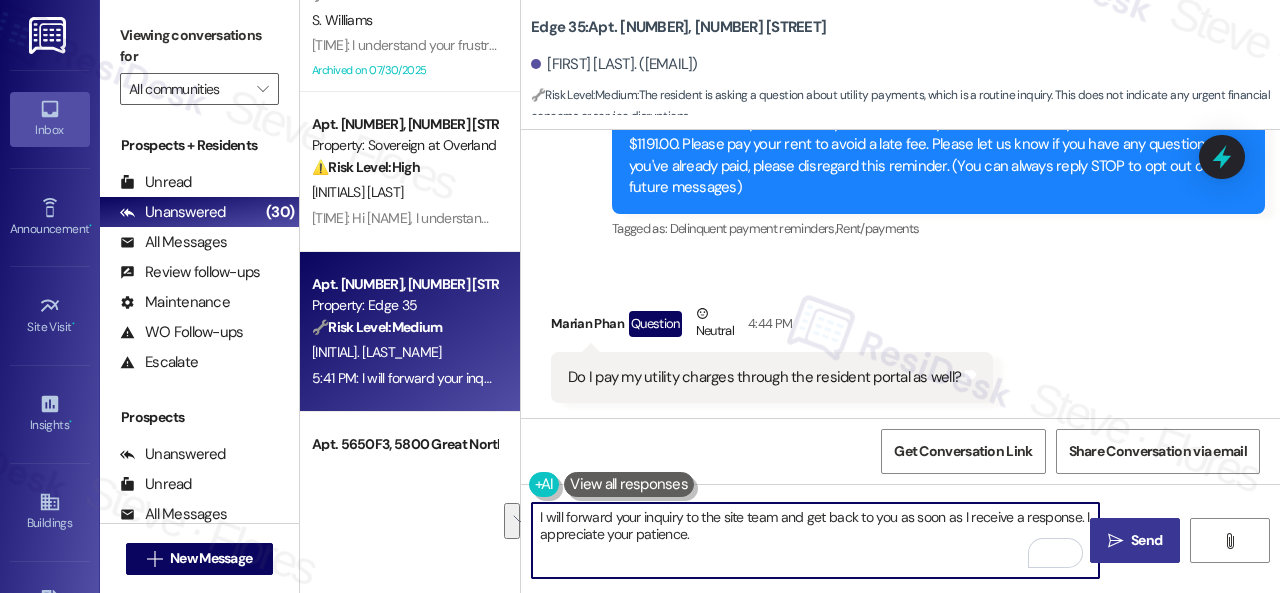 drag, startPoint x: 928, startPoint y: 543, endPoint x: 490, endPoint y: 484, distance: 441.95587 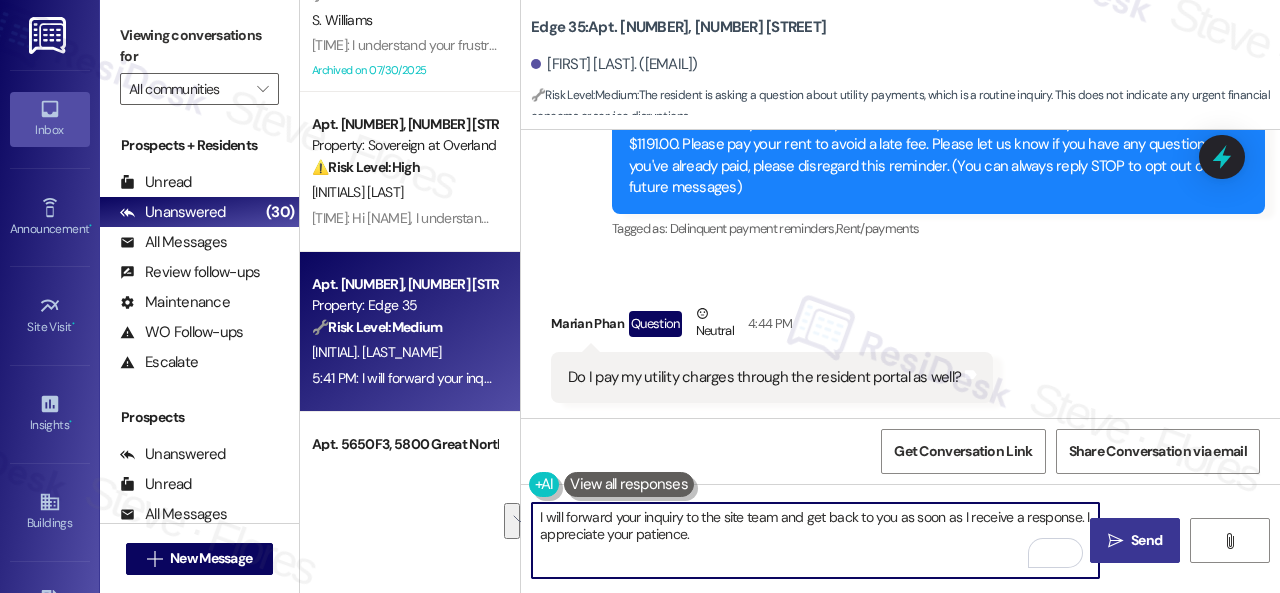 paste on "Rent payment inquiry/concern" 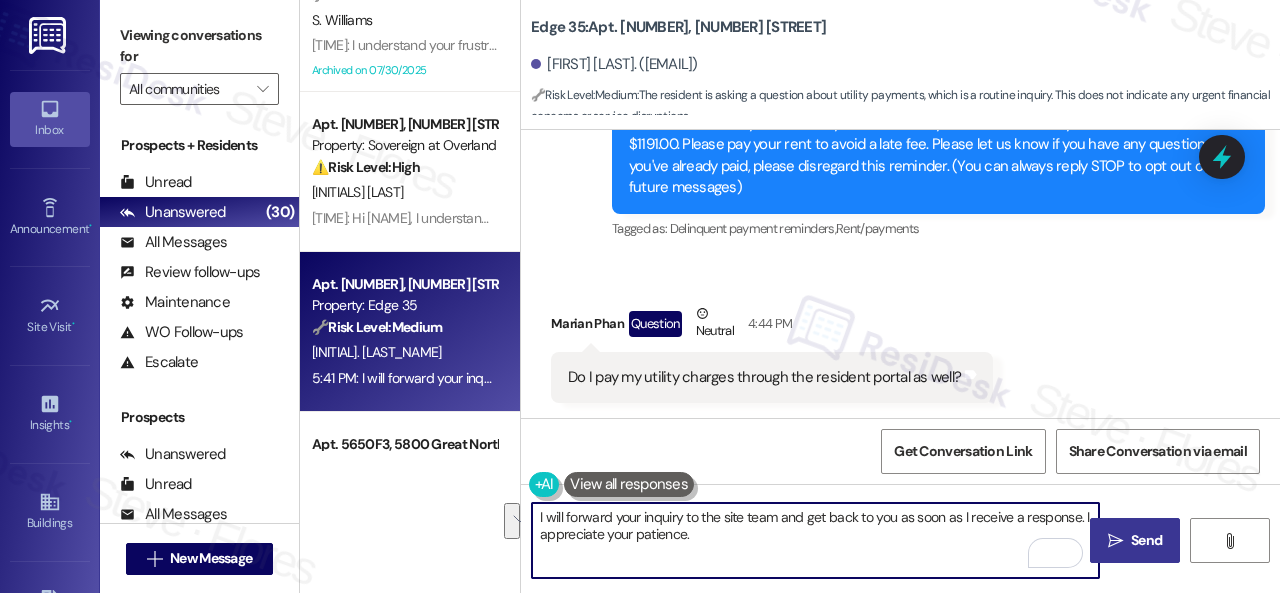 type on "Rent payment inquiry/concern." 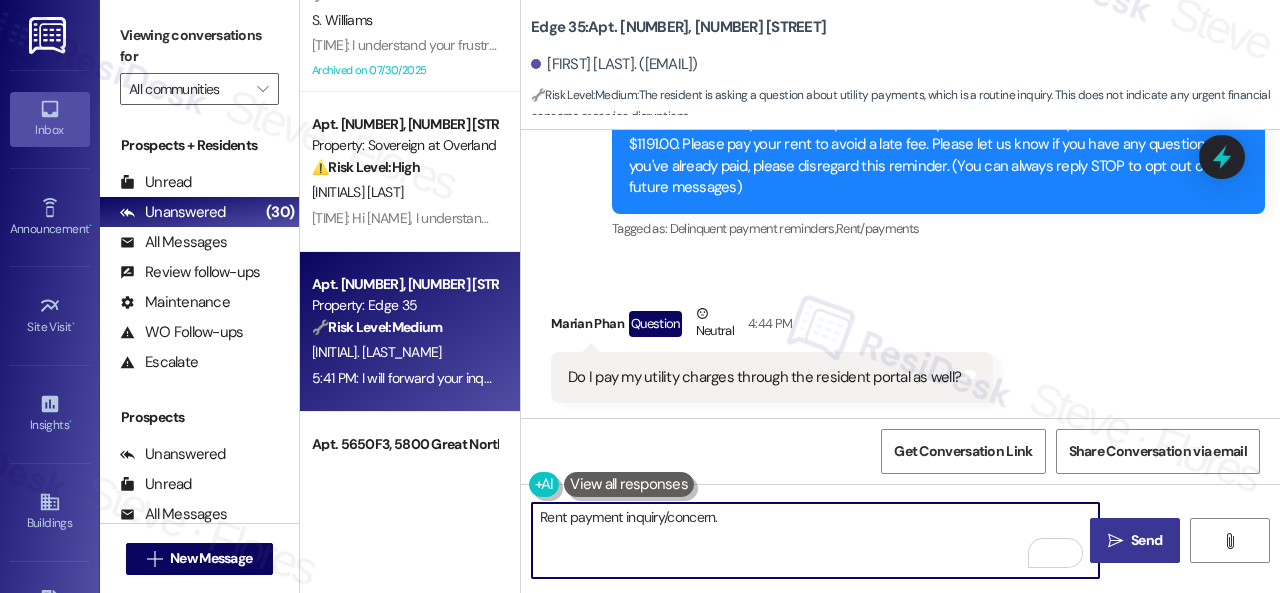 drag, startPoint x: 728, startPoint y: 515, endPoint x: 500, endPoint y: 509, distance: 228.07893 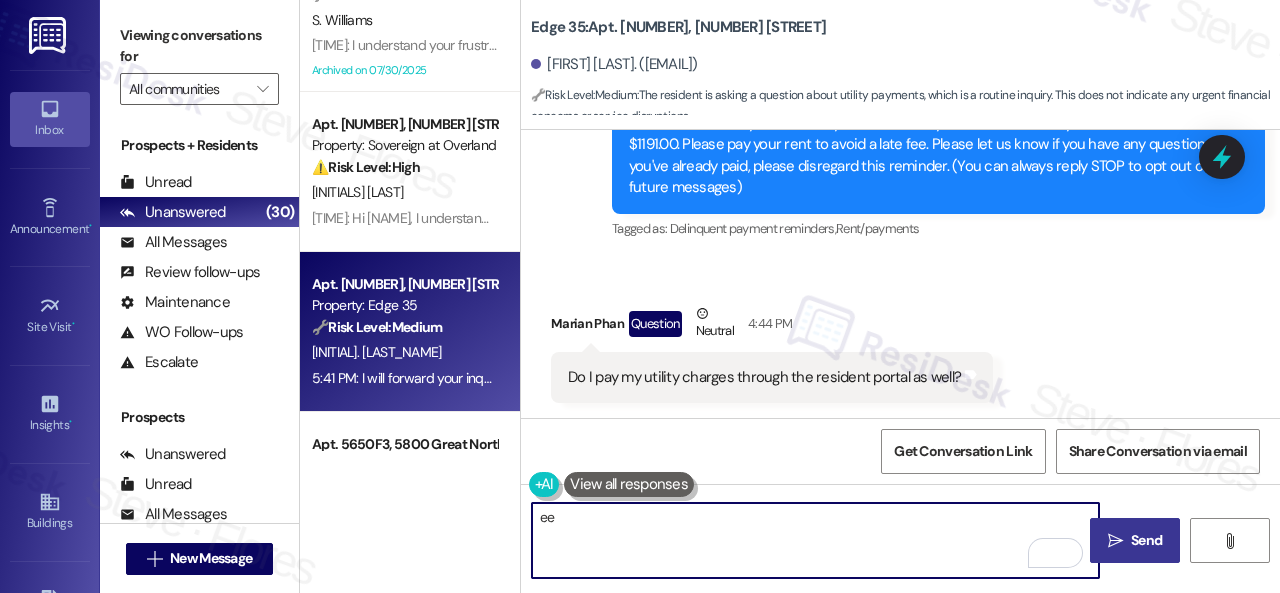 type on "ee" 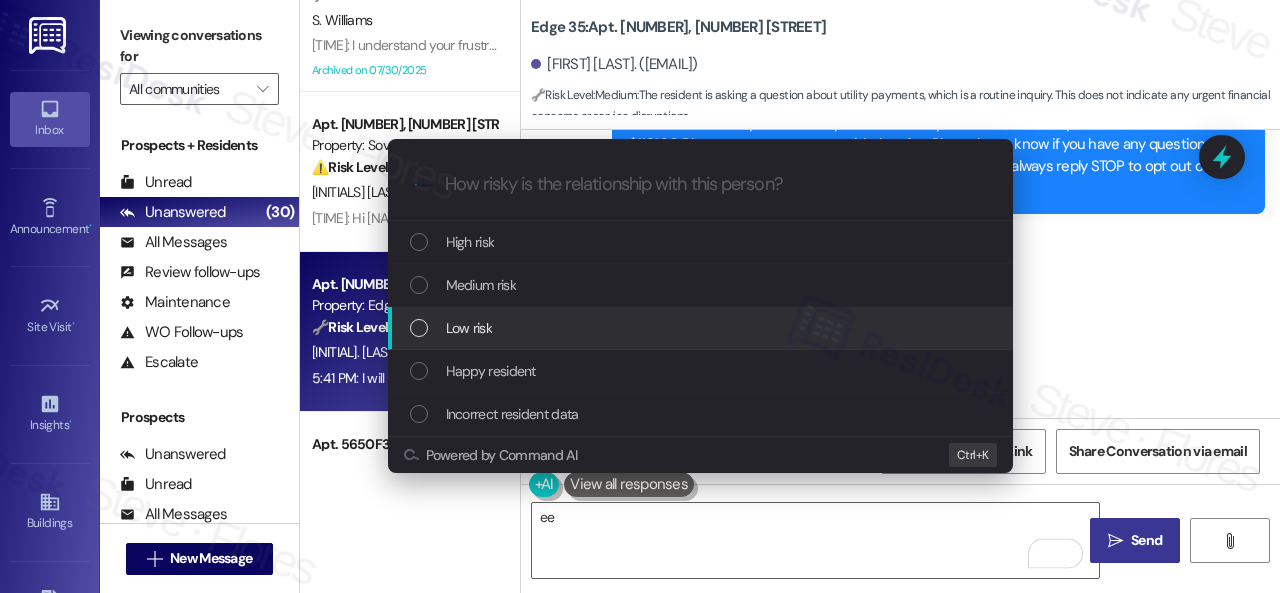 click on "Low risk" at bounding box center (469, 328) 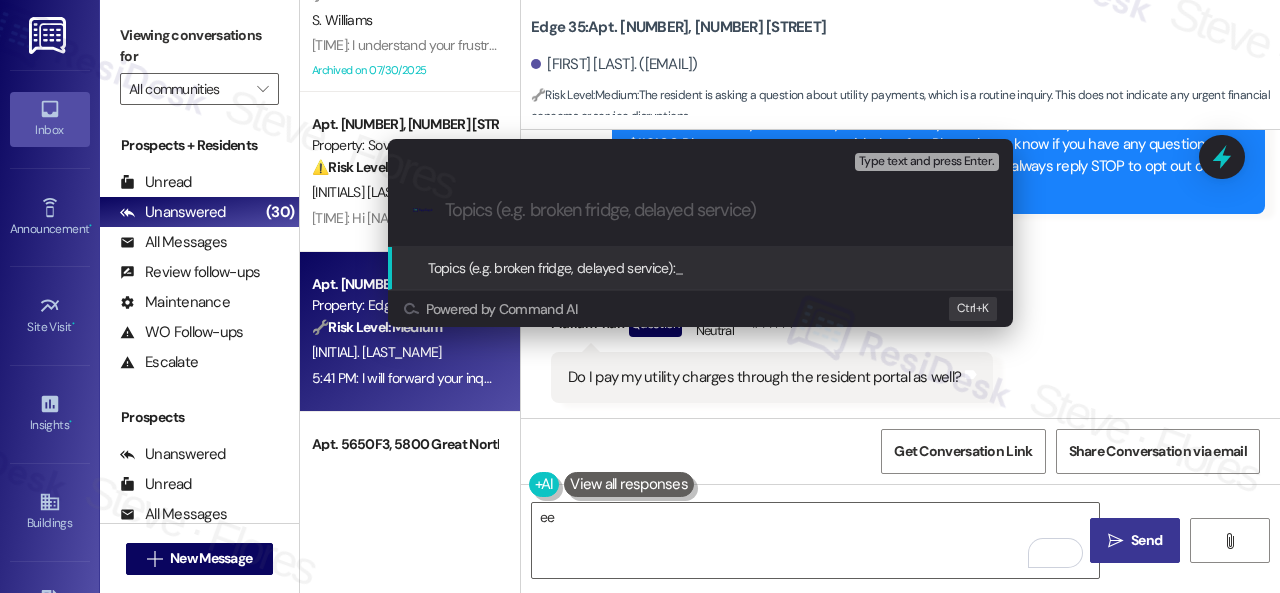 drag, startPoint x: 586, startPoint y: 199, endPoint x: 510, endPoint y: 201, distance: 76.02631 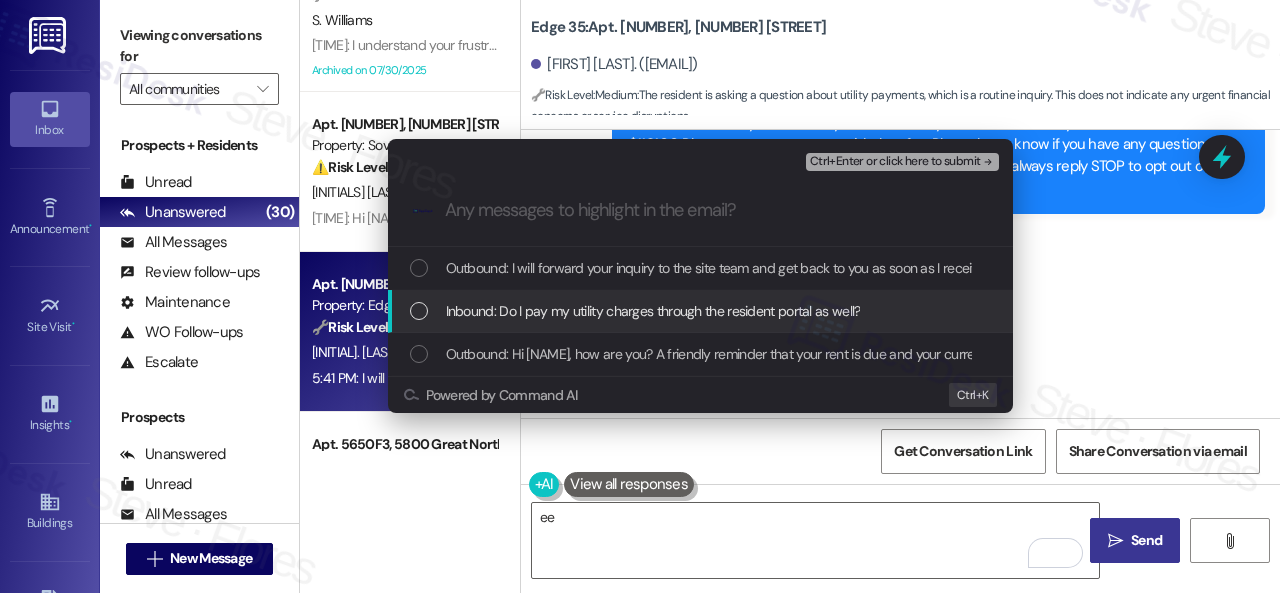 click on "Inbound: Do I pay my utility charges through the resident portal as well?" at bounding box center (653, 311) 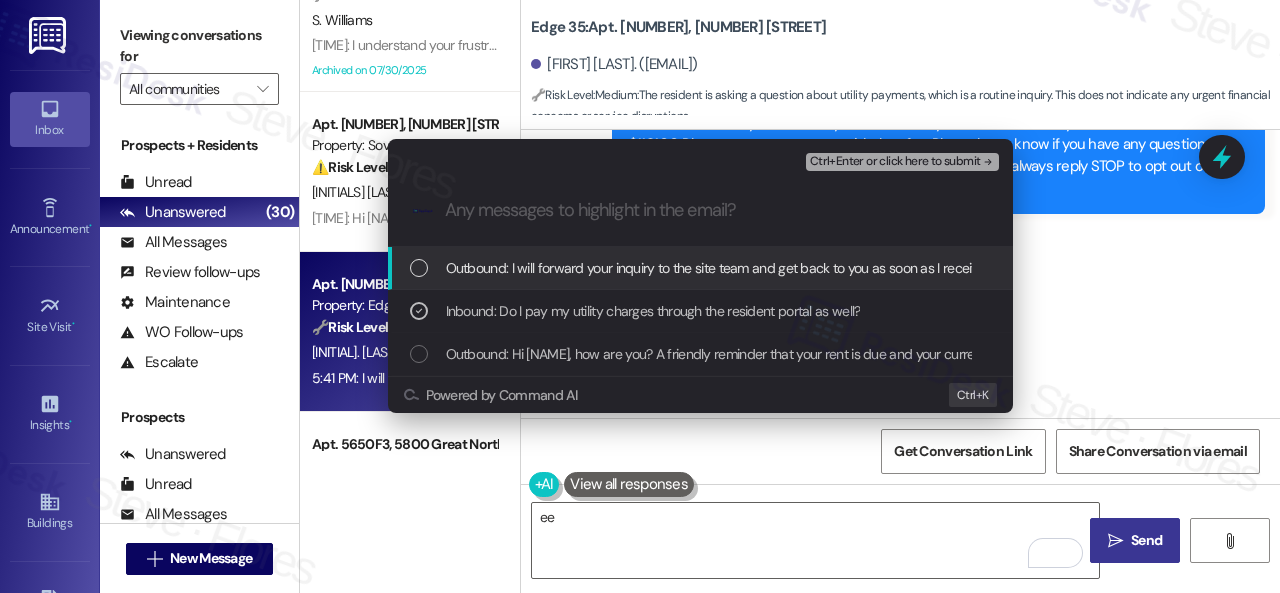 click on "Ctrl+Enter or click here to submit" at bounding box center [895, 162] 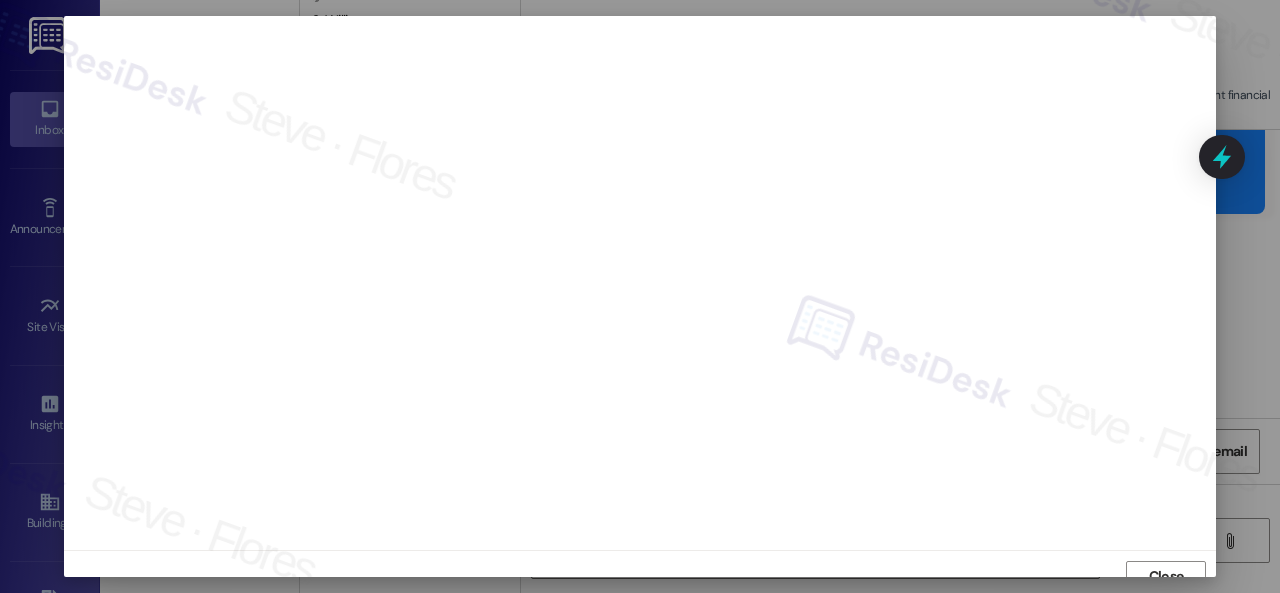 scroll, scrollTop: 15, scrollLeft: 0, axis: vertical 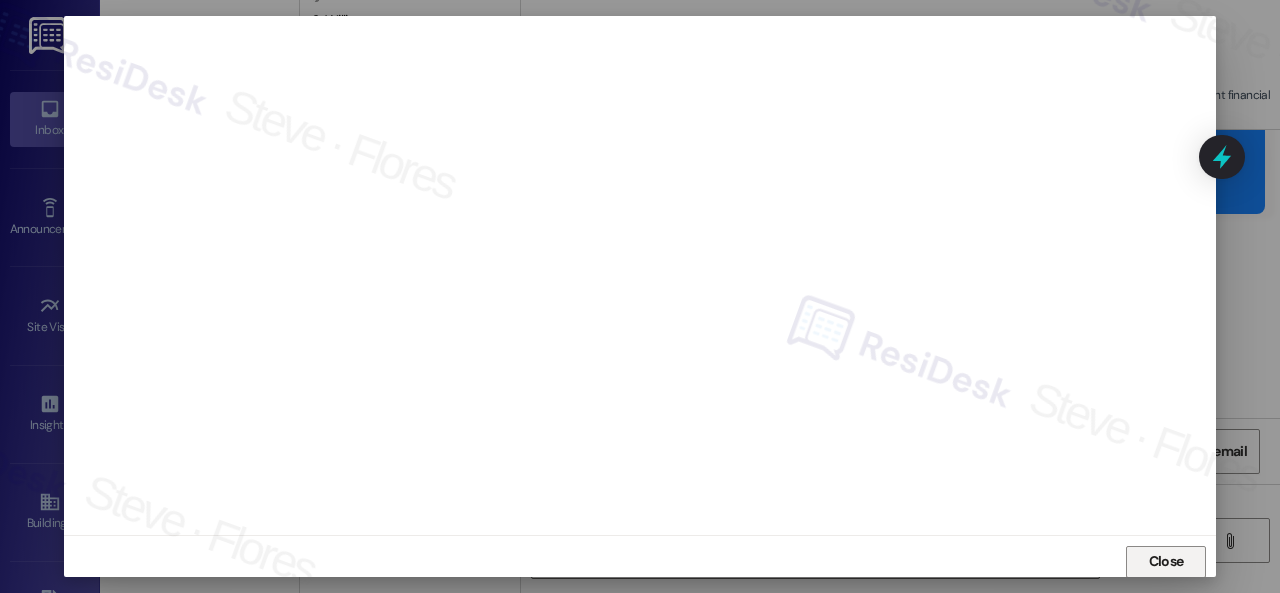 click on "Close" at bounding box center (1166, 562) 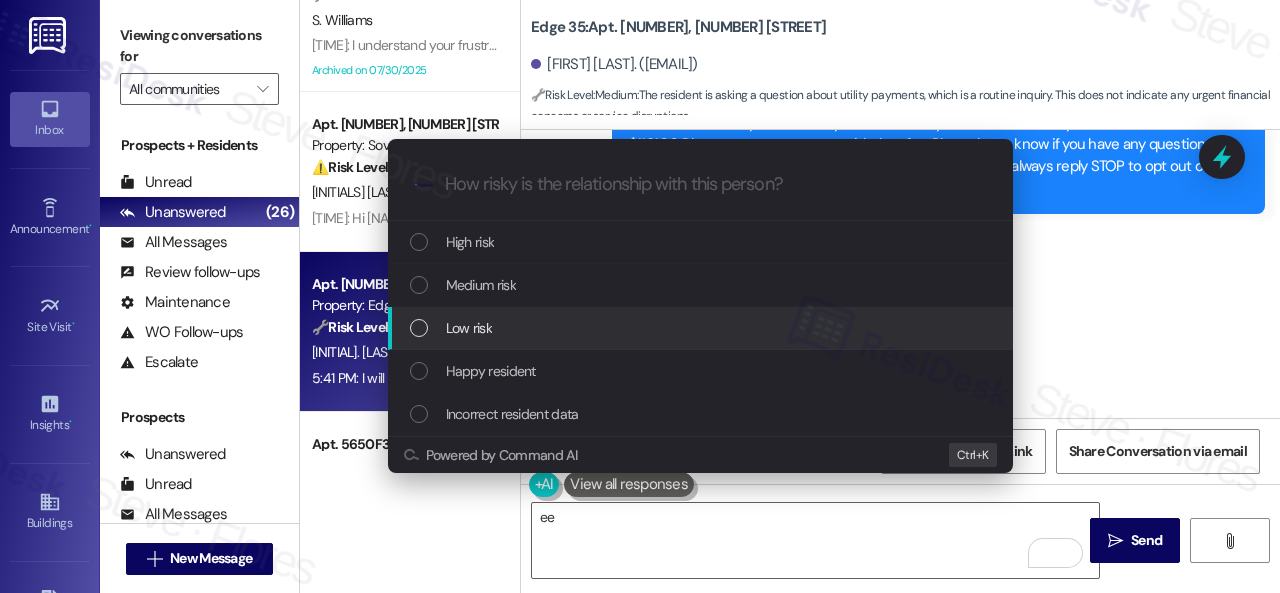 click on "Low risk" at bounding box center [469, 328] 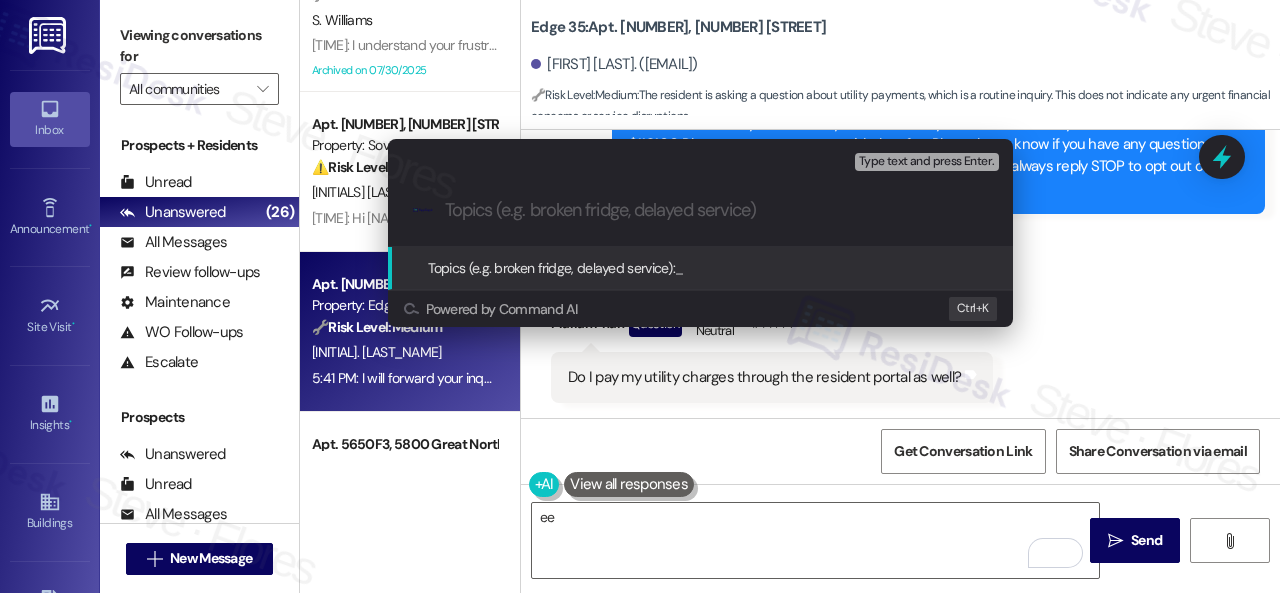 paste on "Rent payment inquiry/concern." 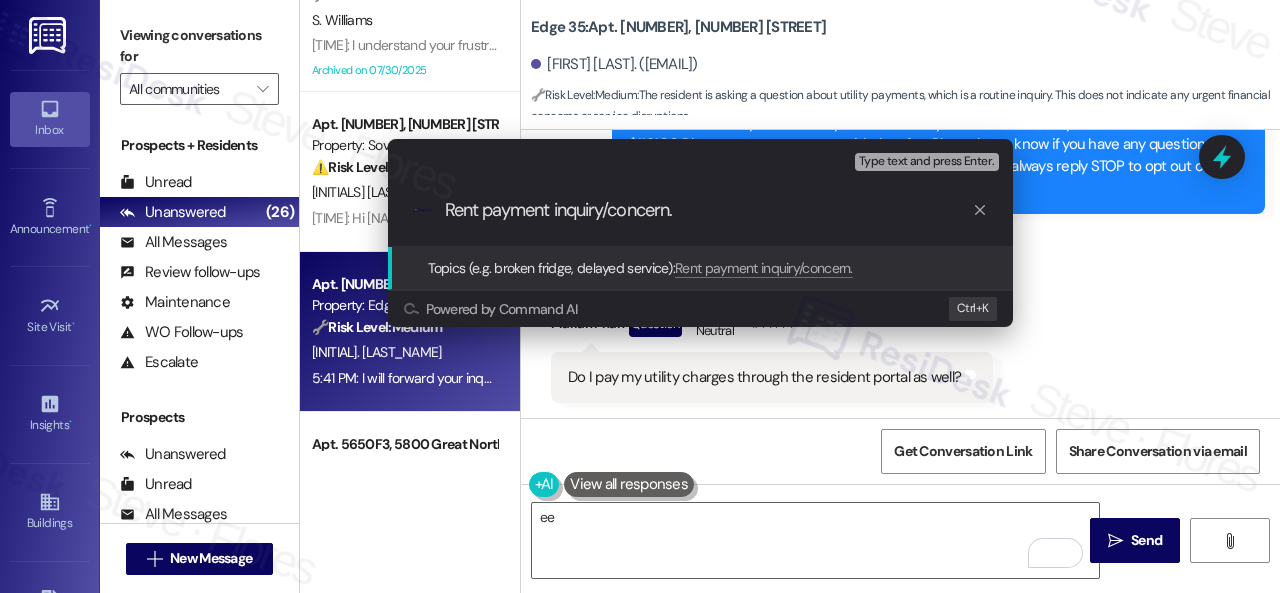 type 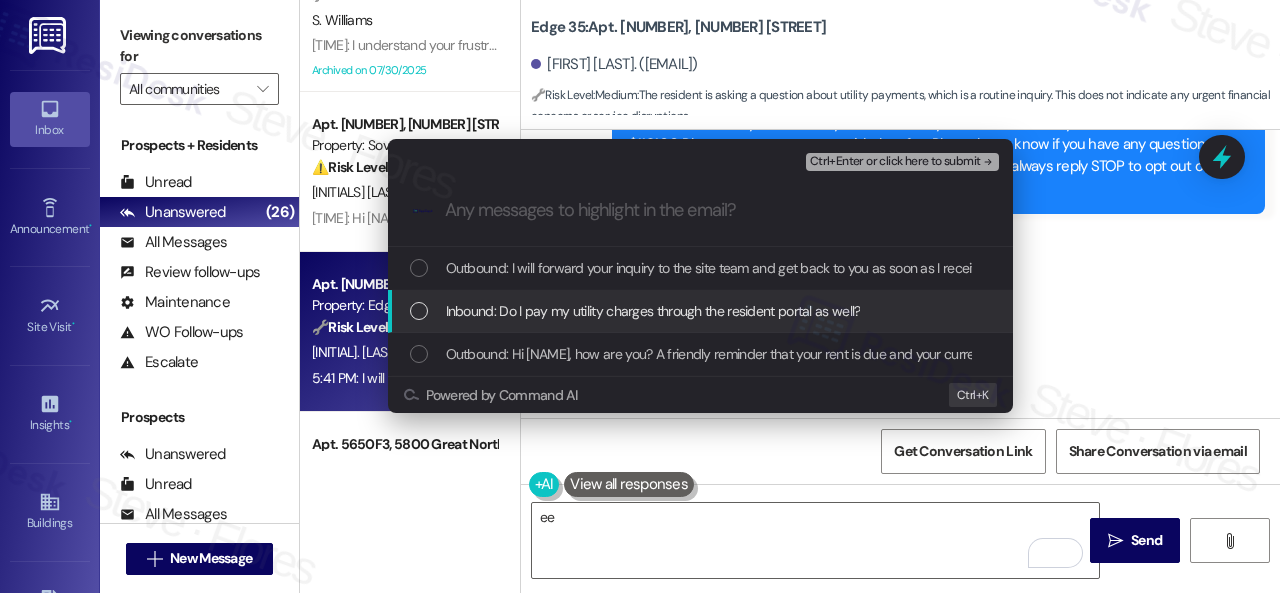 click on "Inbound: Do I pay my utility charges through the resident portal as well?" at bounding box center (653, 311) 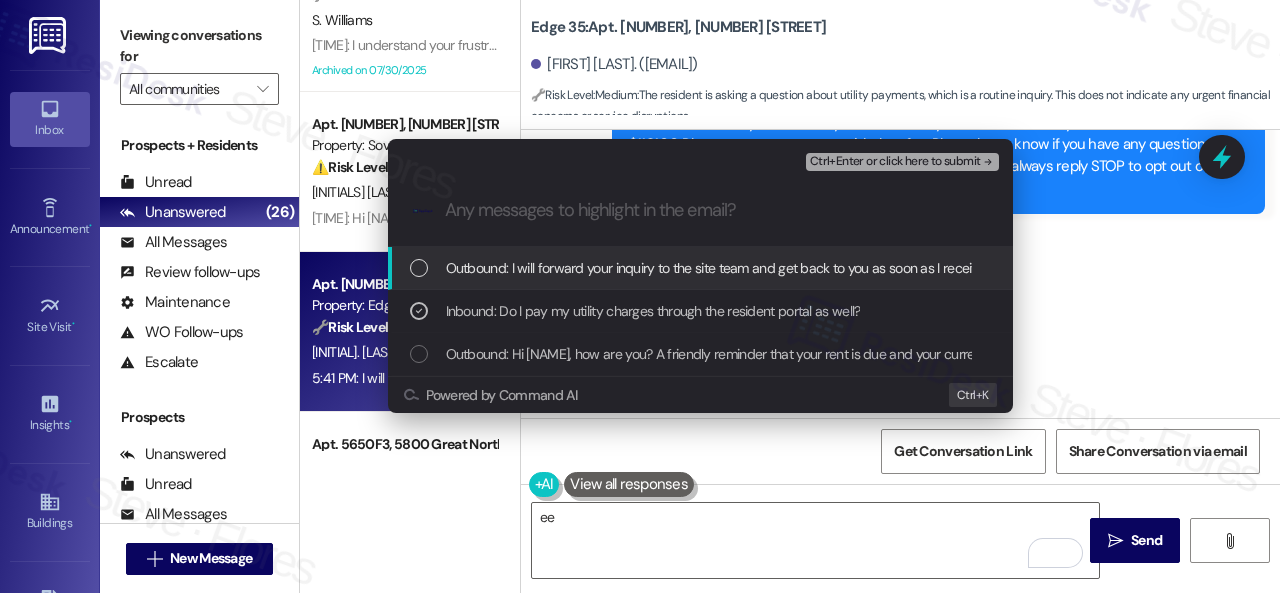 click on "Ctrl+Enter or click here to submit" at bounding box center (895, 162) 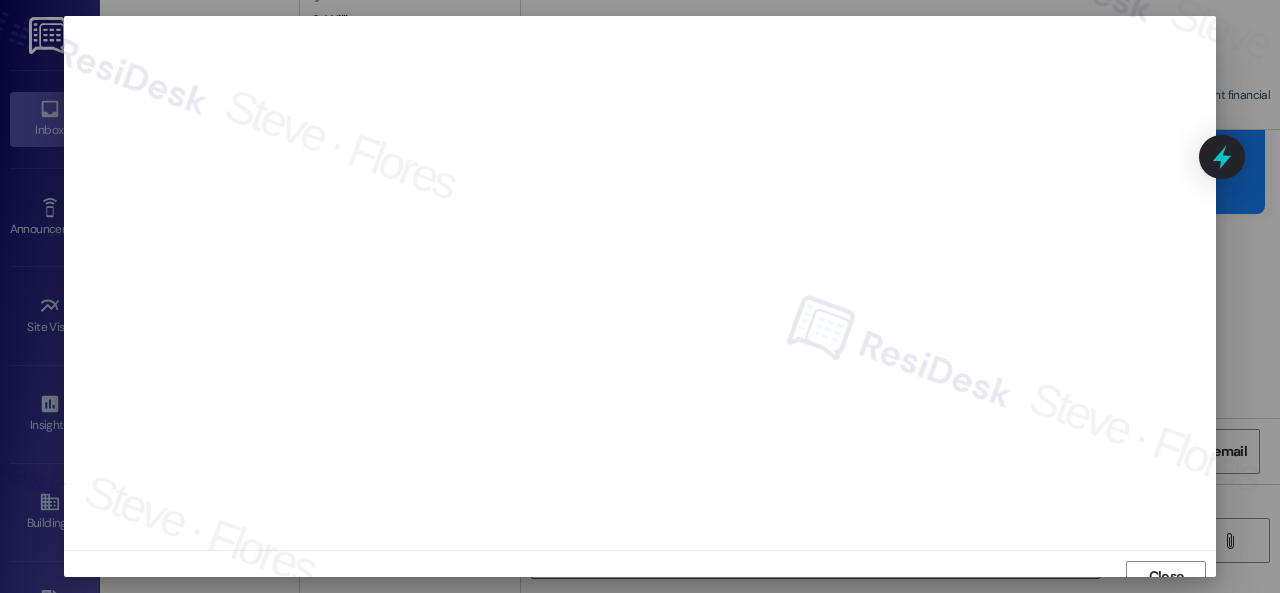 scroll, scrollTop: 15, scrollLeft: 0, axis: vertical 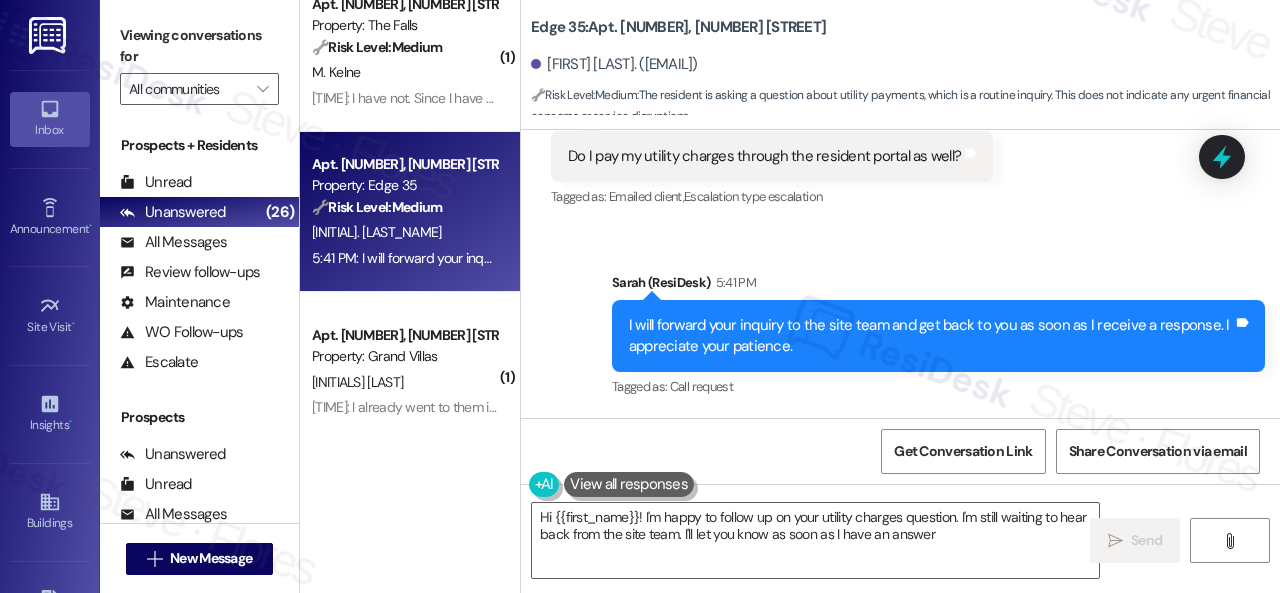type on "Hi [FIRST_NAME]! I'm happy to follow up on your utility charges question. I'm still waiting to hear back from the site team. I'll let you know as soon as I have an answer!" 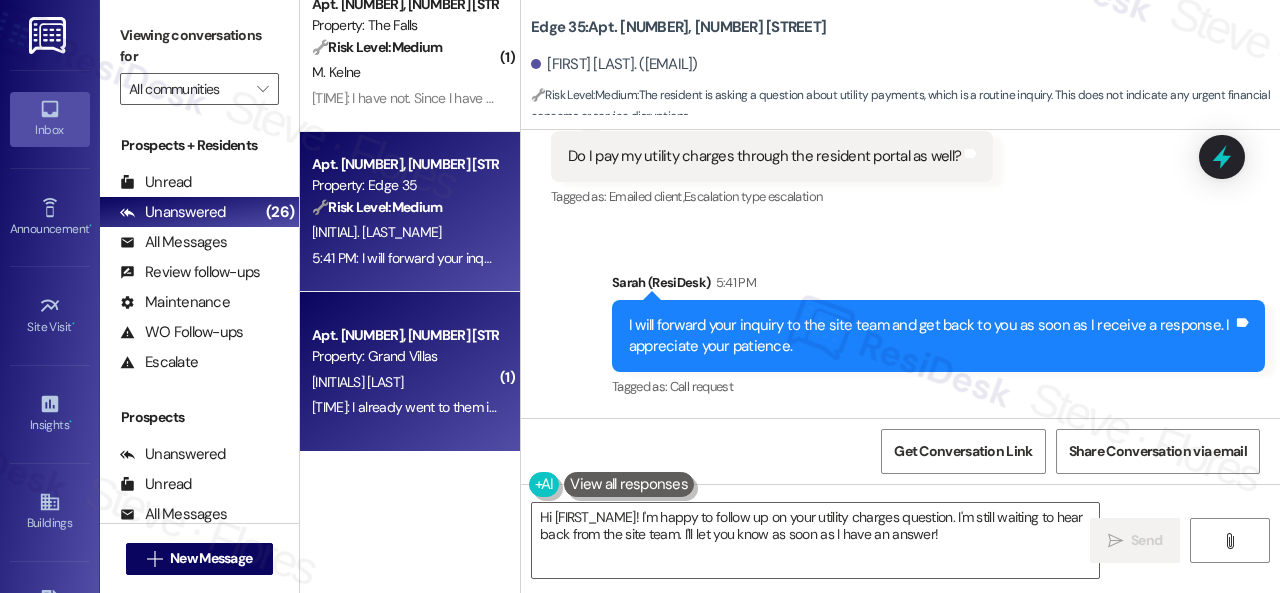 click on "[INITIALS] [LAST]" at bounding box center (404, 382) 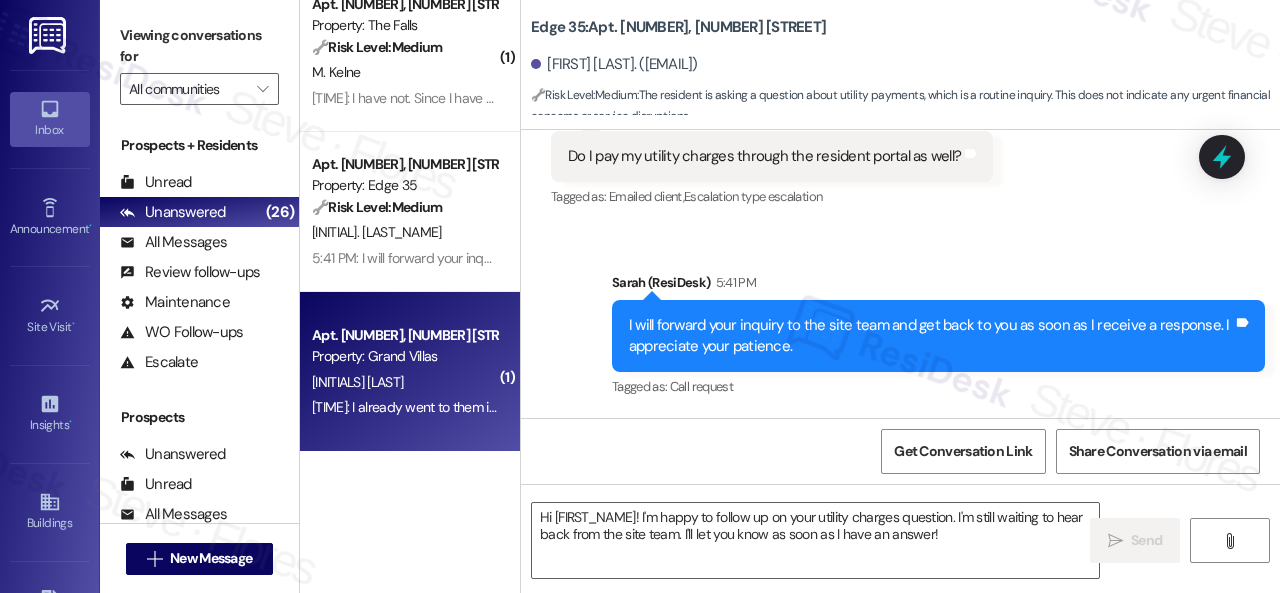 type on "Fetching suggested responses. Please feel free to read through the conversation in the meantime." 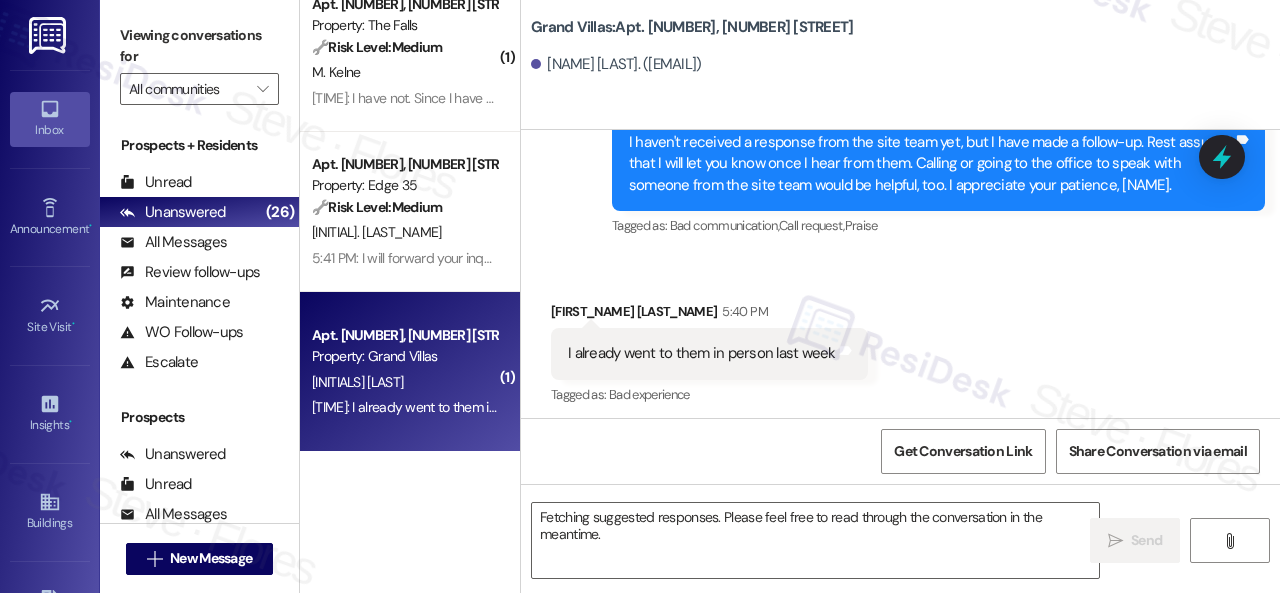 scroll, scrollTop: 18027, scrollLeft: 0, axis: vertical 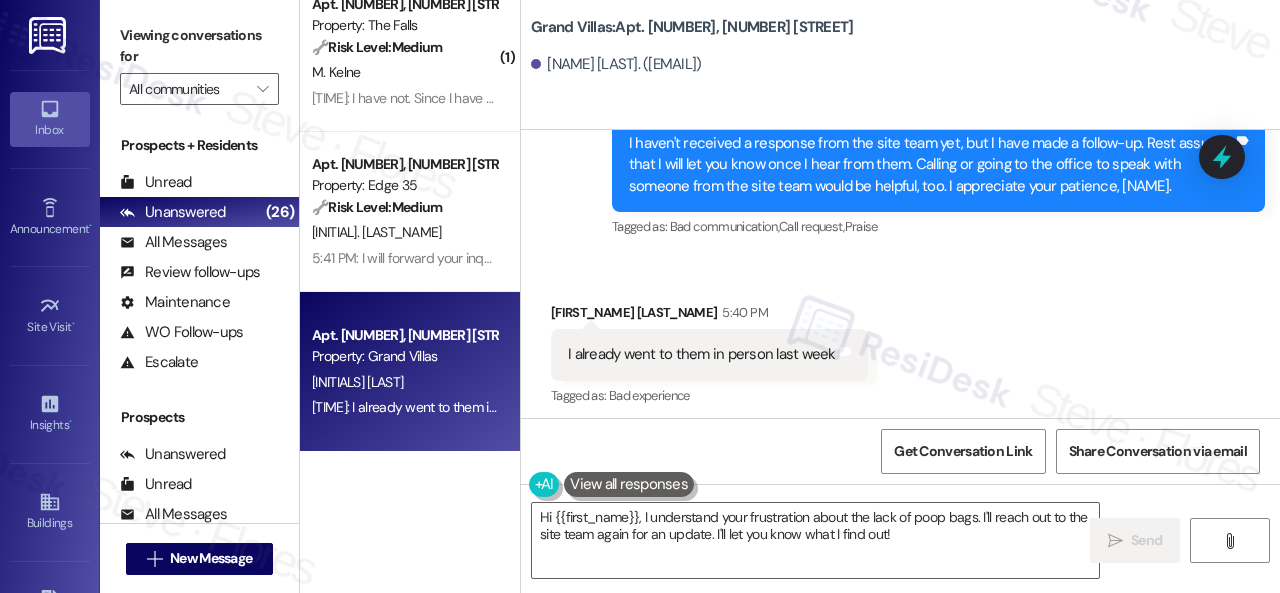 drag, startPoint x: 920, startPoint y: 535, endPoint x: 320, endPoint y: 457, distance: 605.04877 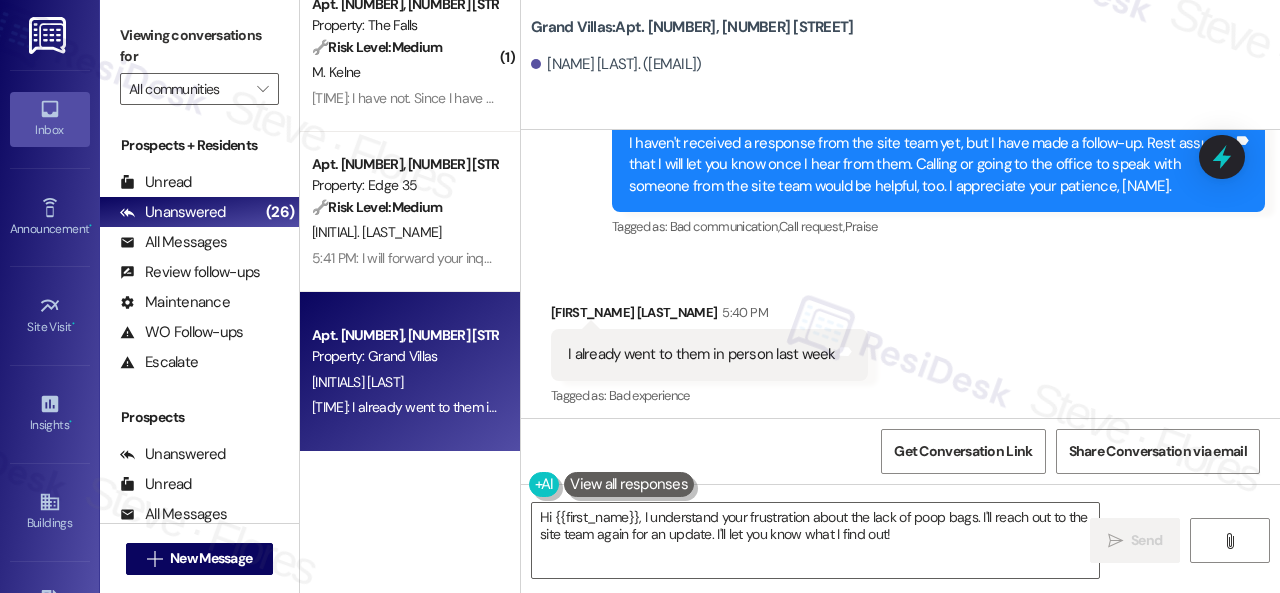 click on "( 1 ) Apt. [NUMBER], [NUMBER] [STREET] Property: Marquee 🔧 Risk Level: Medium The resident confirmed payment and thanked the staff. This is a routine follow-up on a rent payment, and no further action is needed. [LAST] [LAST] [TIME]: Thank you, I appreciate you reaching out. [TIME]: Thank you, I appreciate you reaching out. ( 2 ) Apt. [NUMBER]~[NUMBER], [NUMBER] [STREET] Property: Penn Circle 🔧 Risk Level: Medium The resident initially inquired about a small fee on their rent statement, but then quickly clarified that they misunderstood the charge. The issue appears to be resolved with no further action needed. This is a routine financial inquiry with a quick resolution. [LAST] [TIME]: I apologize I see where I misunderstood this [TIME]: I apologize I see where I misunderstood this ( 1 ) Apt. [NUMBER], [NUMBER] [STREET] Property: The Falls 🔧 Risk Level: Medium [LAST] Apt. [NUMBER], [NUMBER] [STREET] Property: Edge 35 🔧 Risk Level: Medium [LAST]" at bounding box center [790, 296] 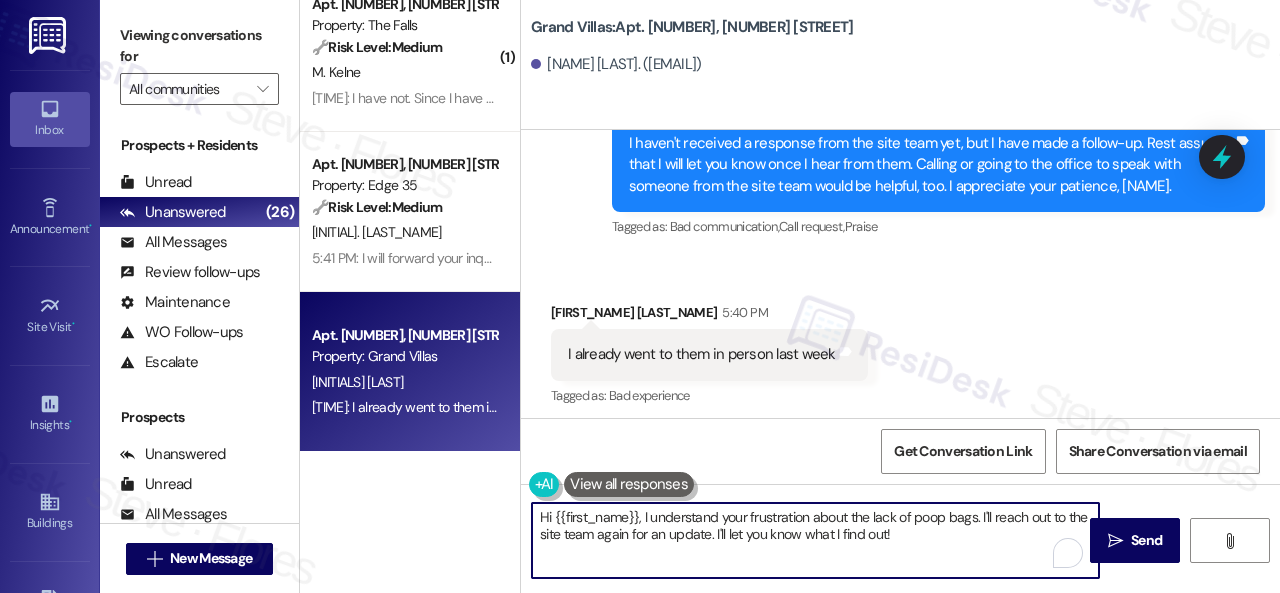 type on "G" 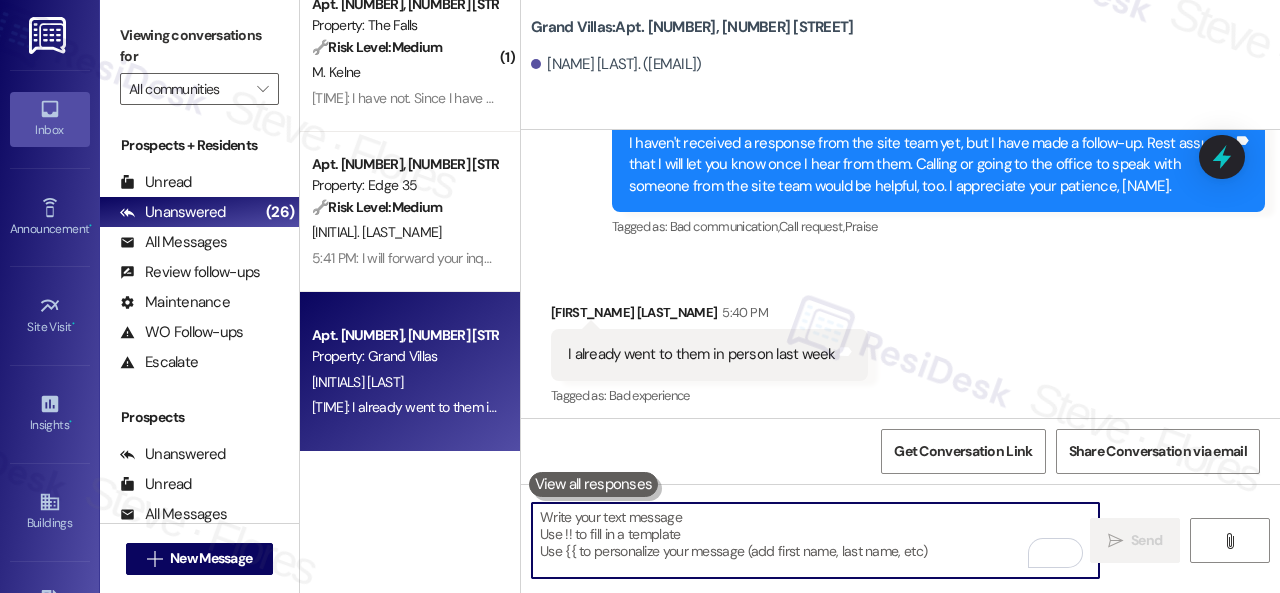 scroll, scrollTop: 18028, scrollLeft: 0, axis: vertical 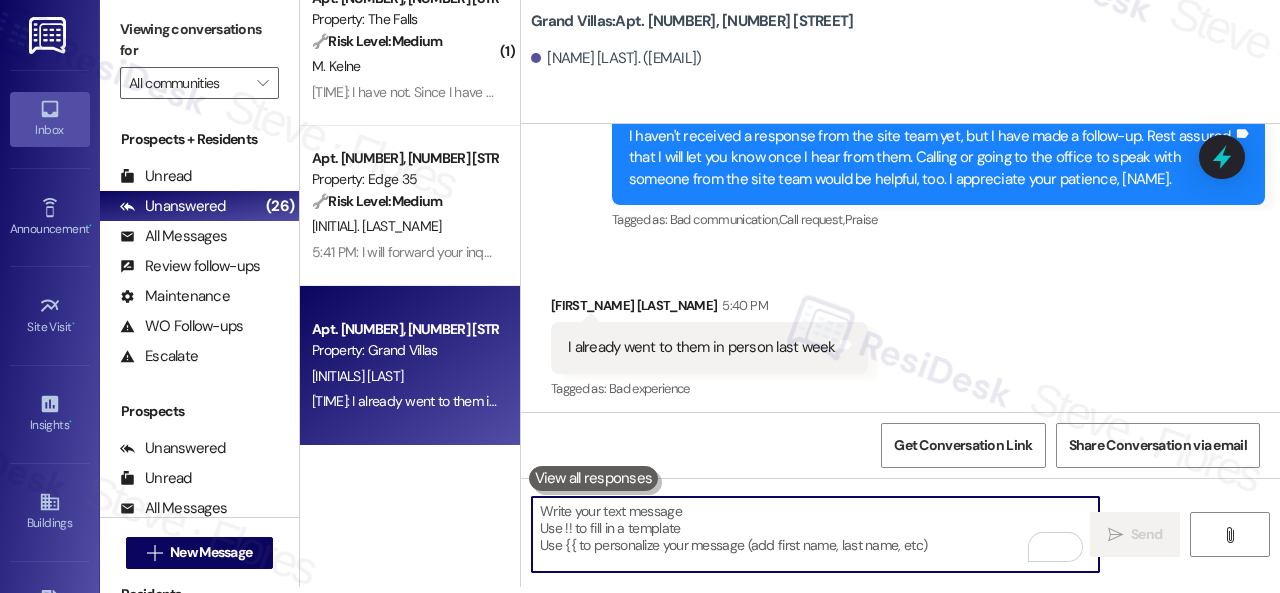 click at bounding box center (815, 534) 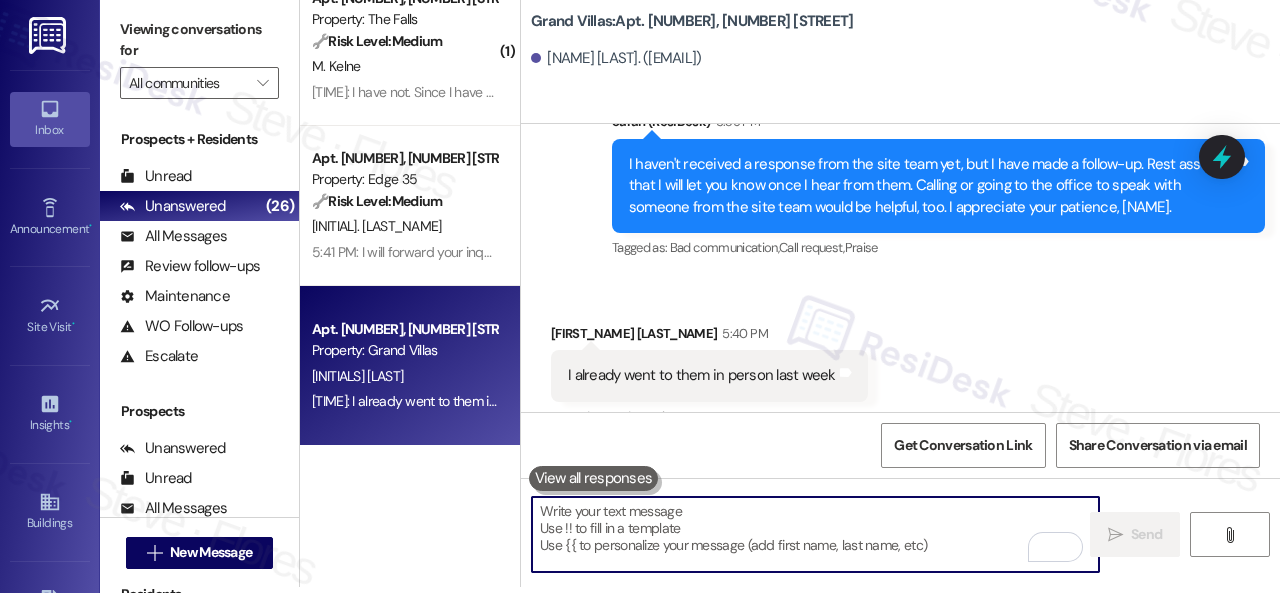 scroll, scrollTop: 18028, scrollLeft: 0, axis: vertical 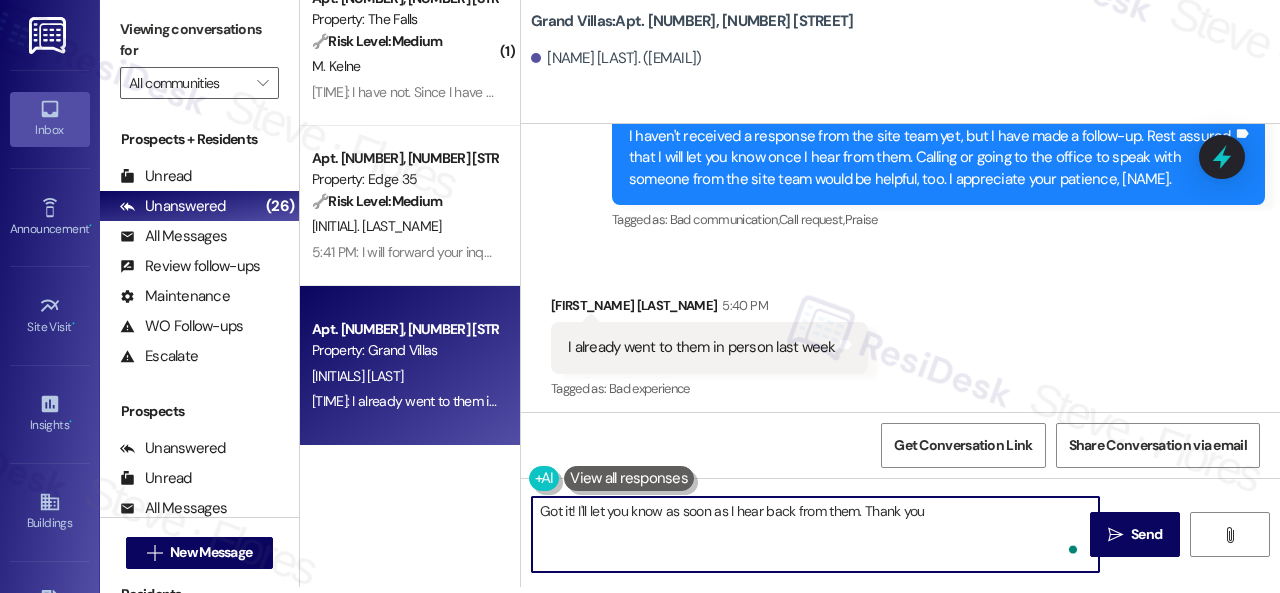 type on "Got it! I'll let you know as soon as I hear back from them. Thank you." 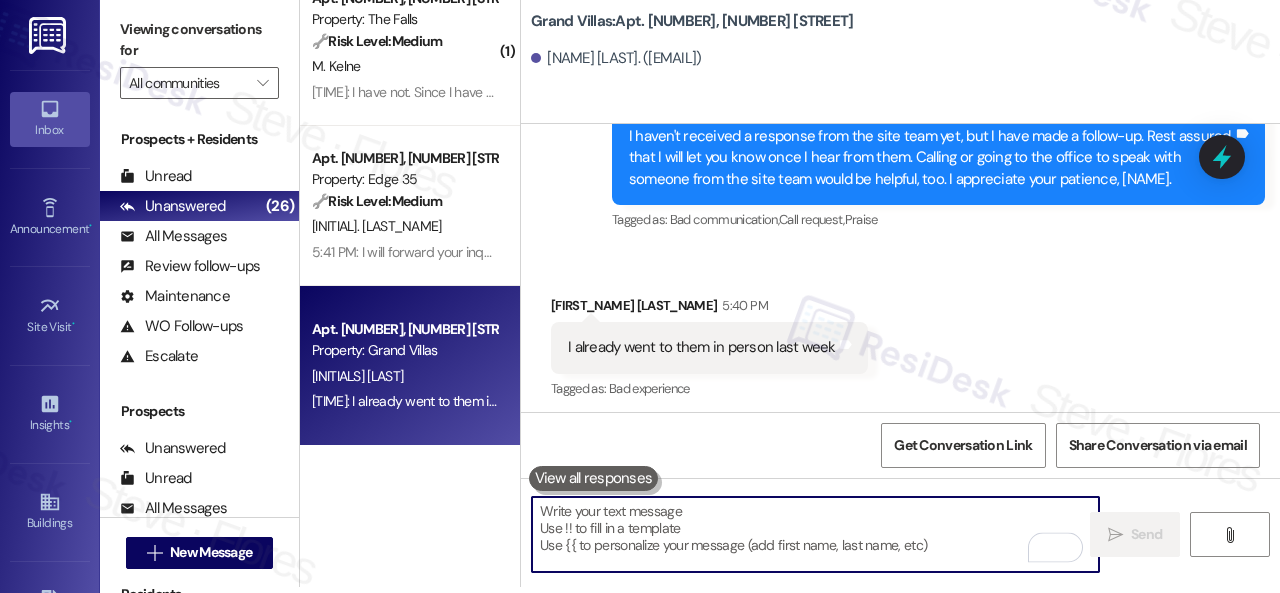 scroll, scrollTop: 0, scrollLeft: 0, axis: both 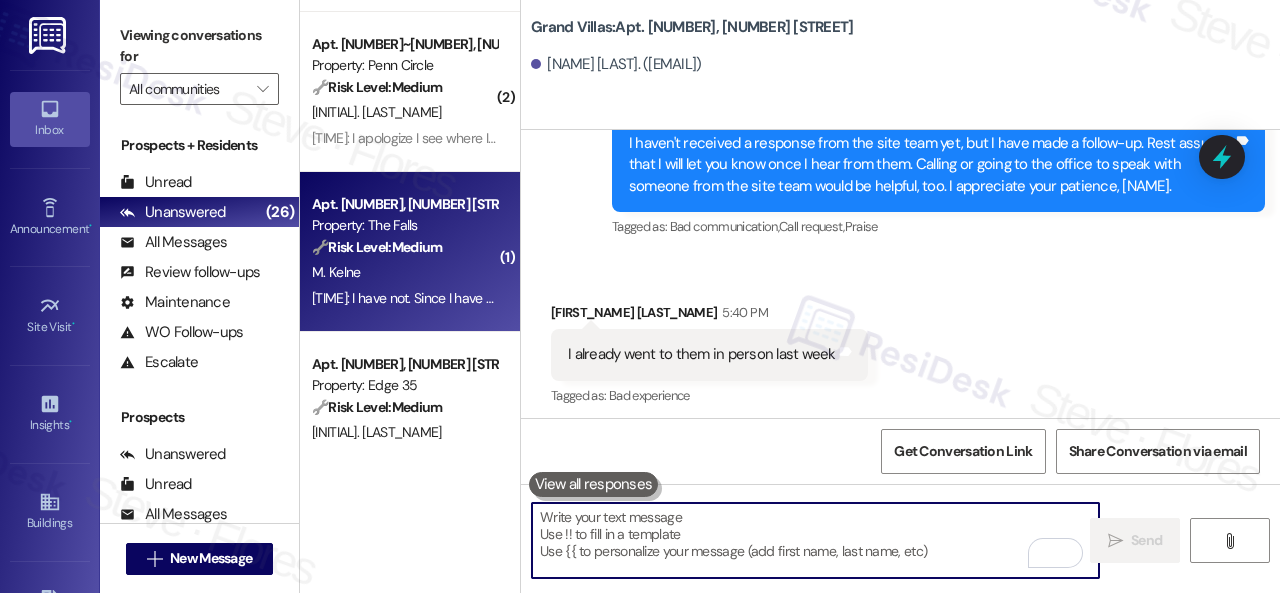 type 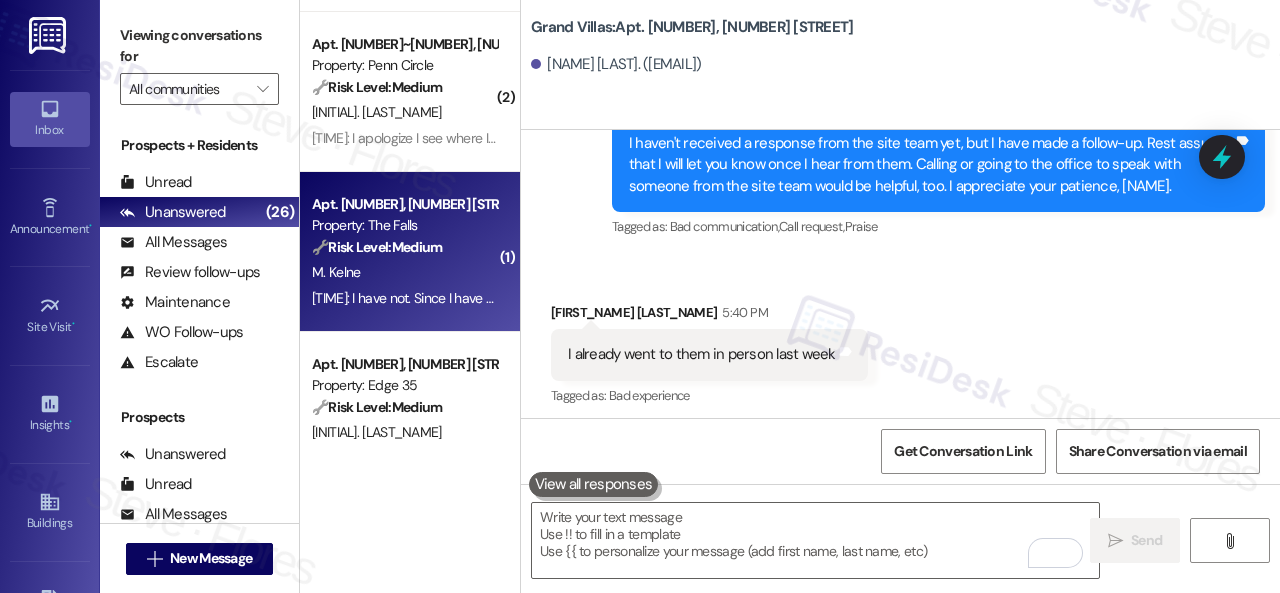click on "M. Kelne" at bounding box center (404, 272) 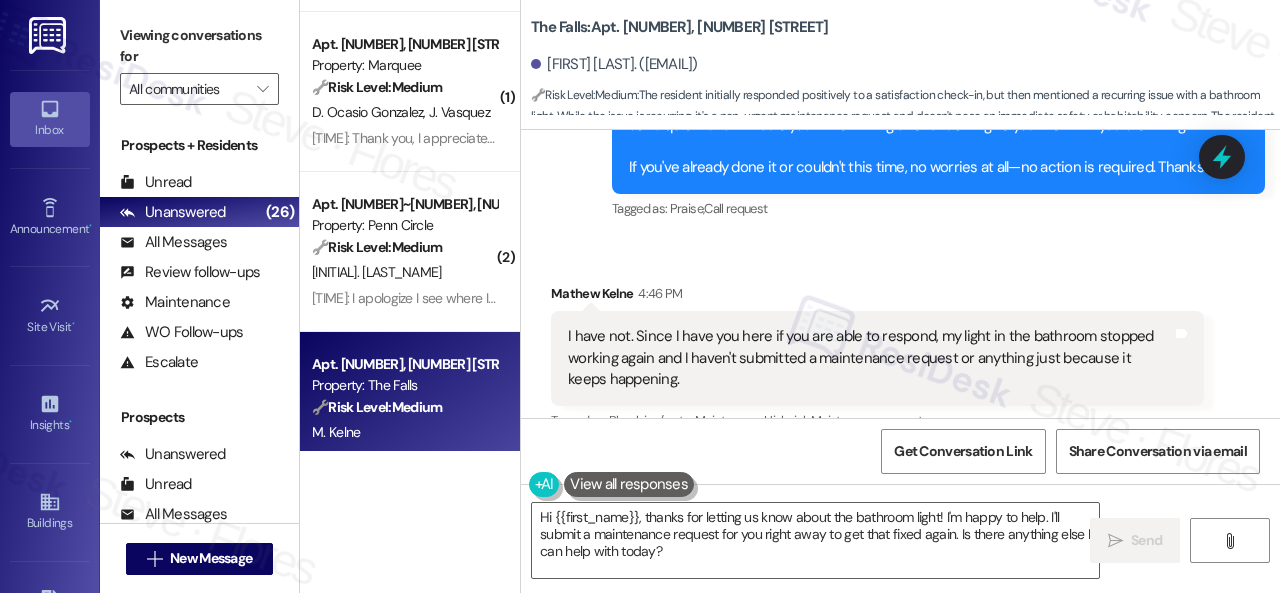 scroll, scrollTop: 1890, scrollLeft: 0, axis: vertical 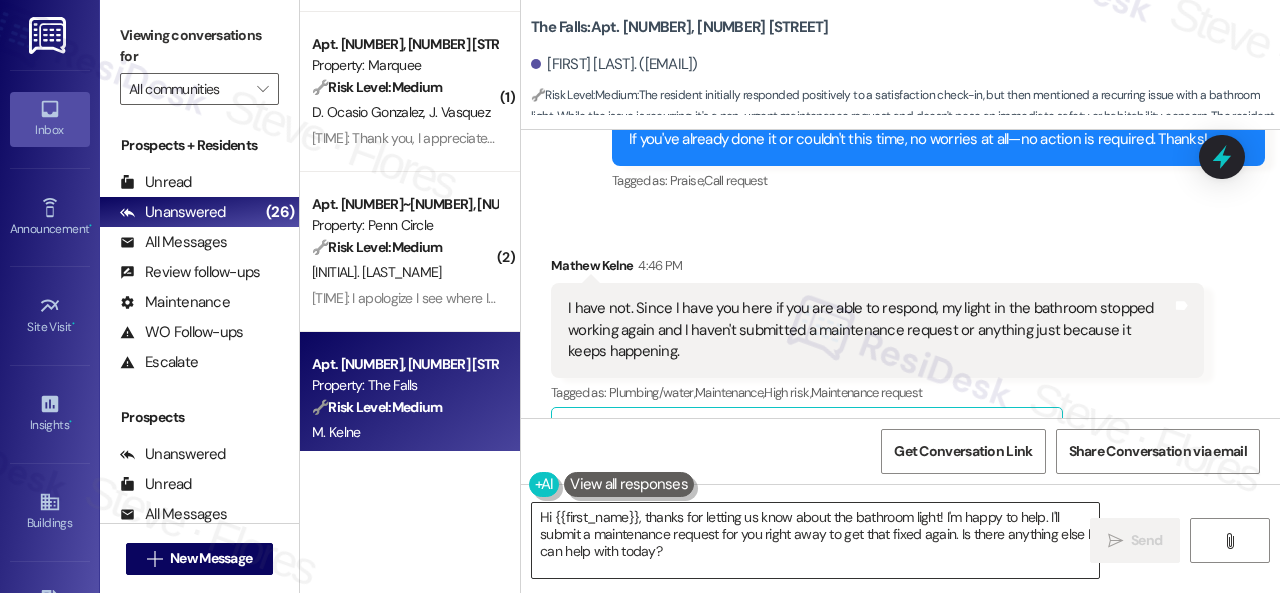 drag, startPoint x: 978, startPoint y: 531, endPoint x: 962, endPoint y: 515, distance: 22.627417 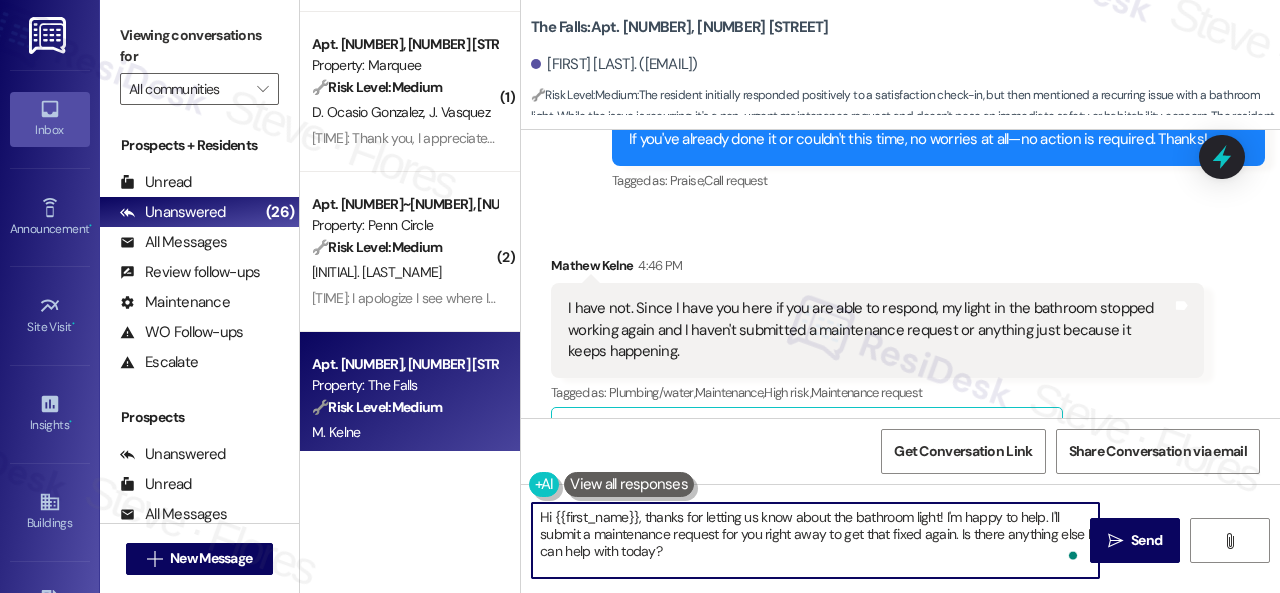 drag, startPoint x: 647, startPoint y: 514, endPoint x: 480, endPoint y: 497, distance: 167.86304 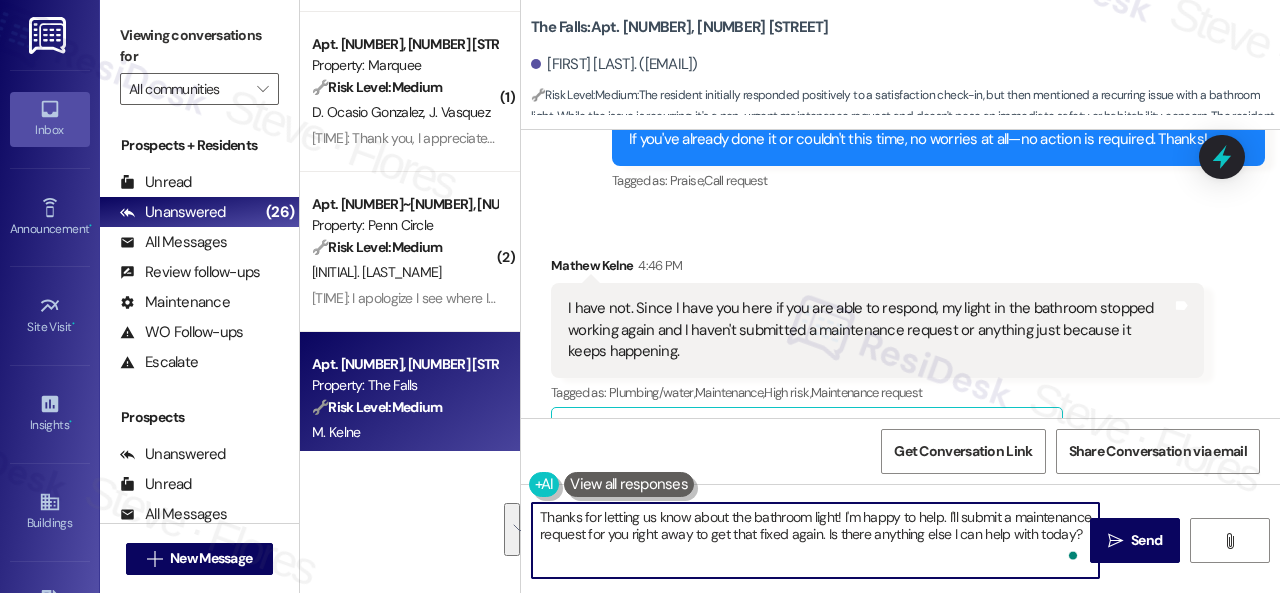 drag, startPoint x: 842, startPoint y: 513, endPoint x: 861, endPoint y: 552, distance: 43.382023 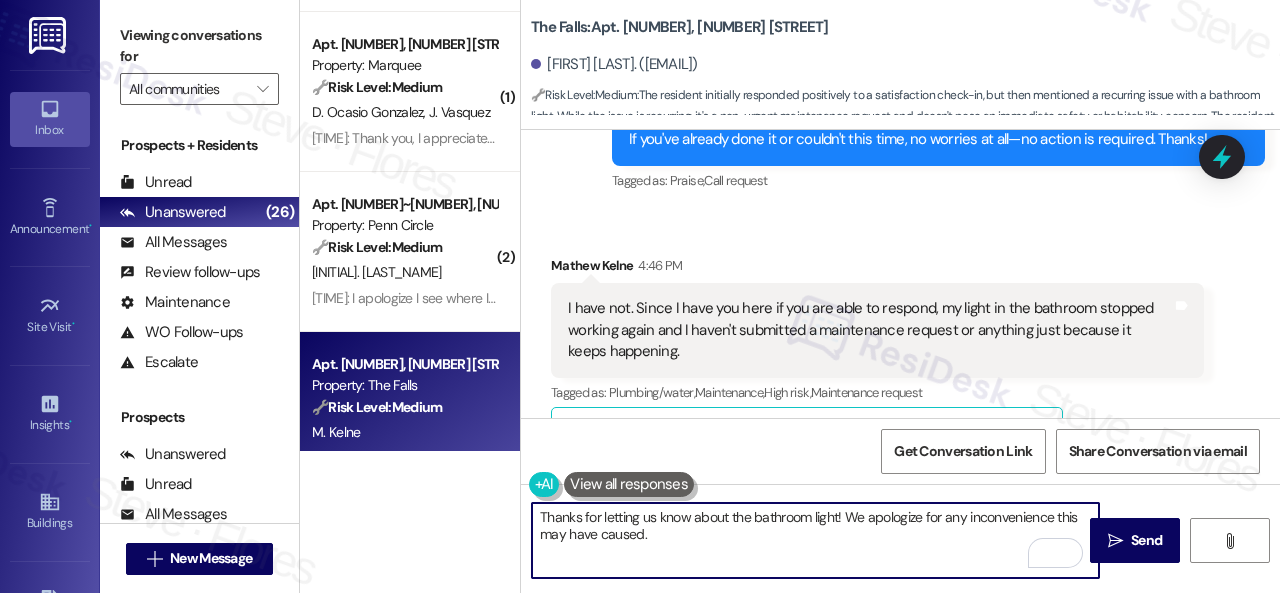 click on "Thanks for letting us know about the bathroom light! We apologize for any inconvenience this may have caused." at bounding box center (815, 540) 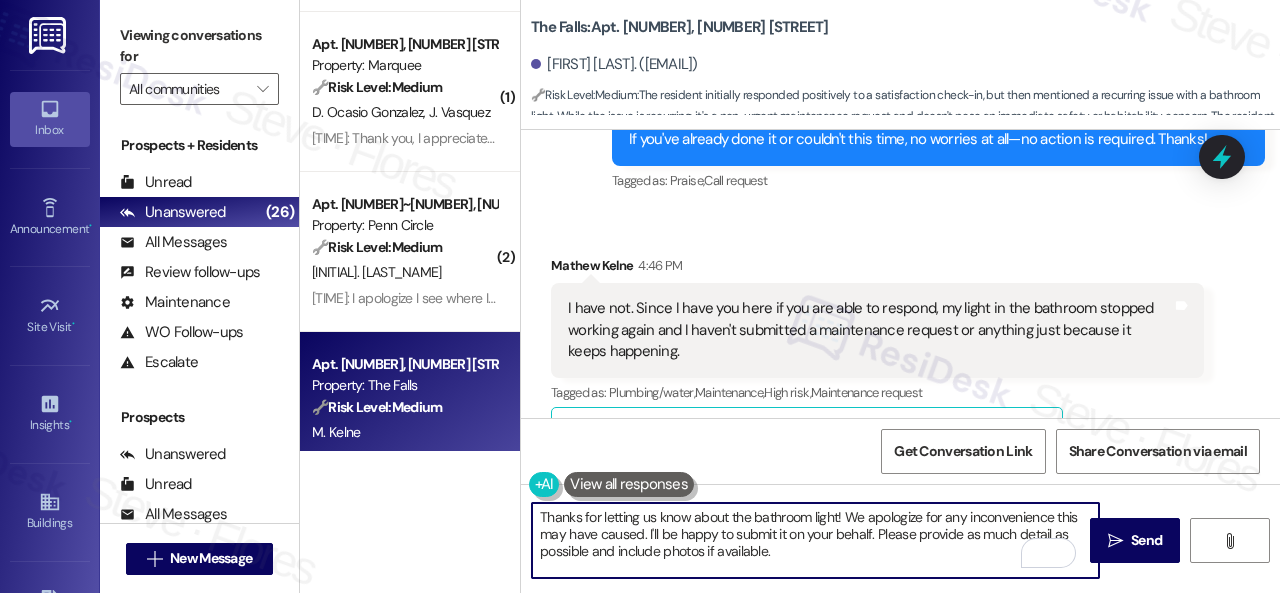scroll, scrollTop: 84, scrollLeft: 0, axis: vertical 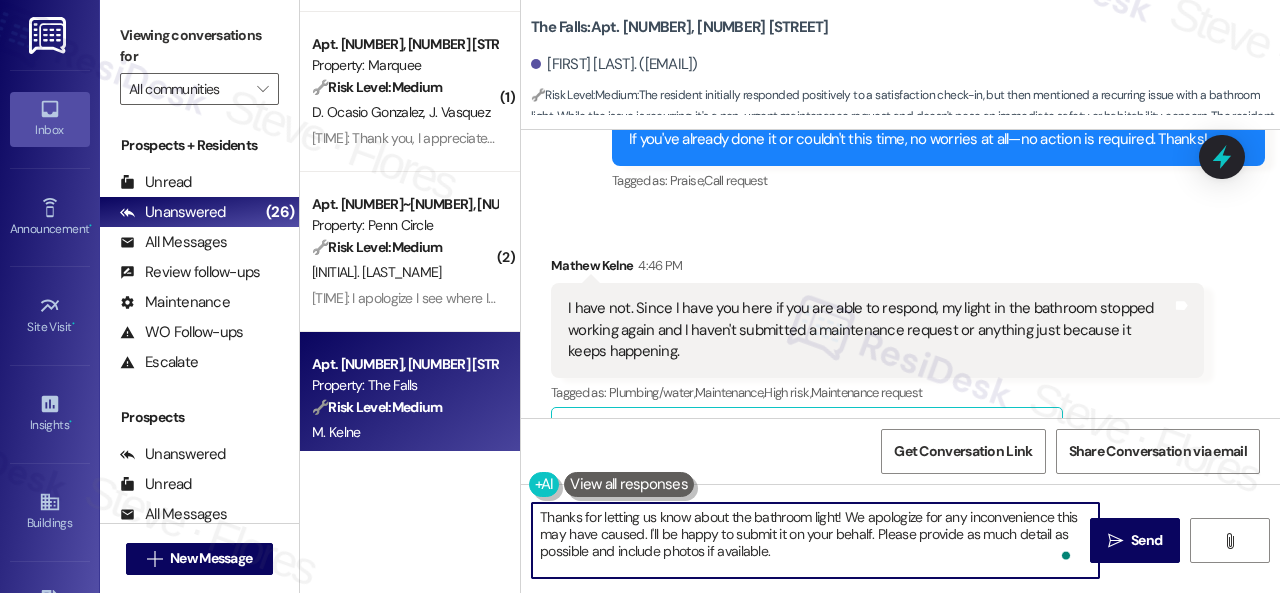 click on "Thanks for letting us know about the bathroom light! We apologize for any inconvenience this may have caused. I'll be happy to submit it on your behalf. Please provide as much detail as possible and include photos if available.
Note: Due to limited availability, our maintenance team isn't able to call or schedule visits in advance. By submitting a work order, you're permitting them to enter your apartment, even if you're not home. If any children may be alone during the visit, please let me know so we can inform the team." at bounding box center [815, 540] 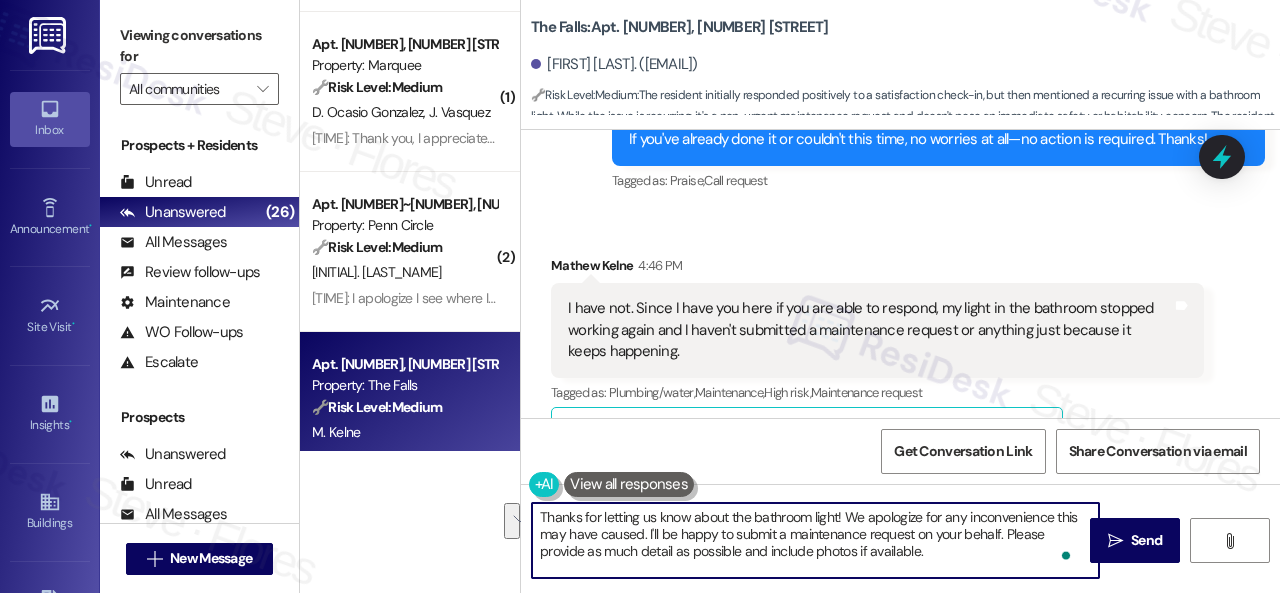 drag, startPoint x: 1000, startPoint y: 531, endPoint x: 1016, endPoint y: 552, distance: 26.400757 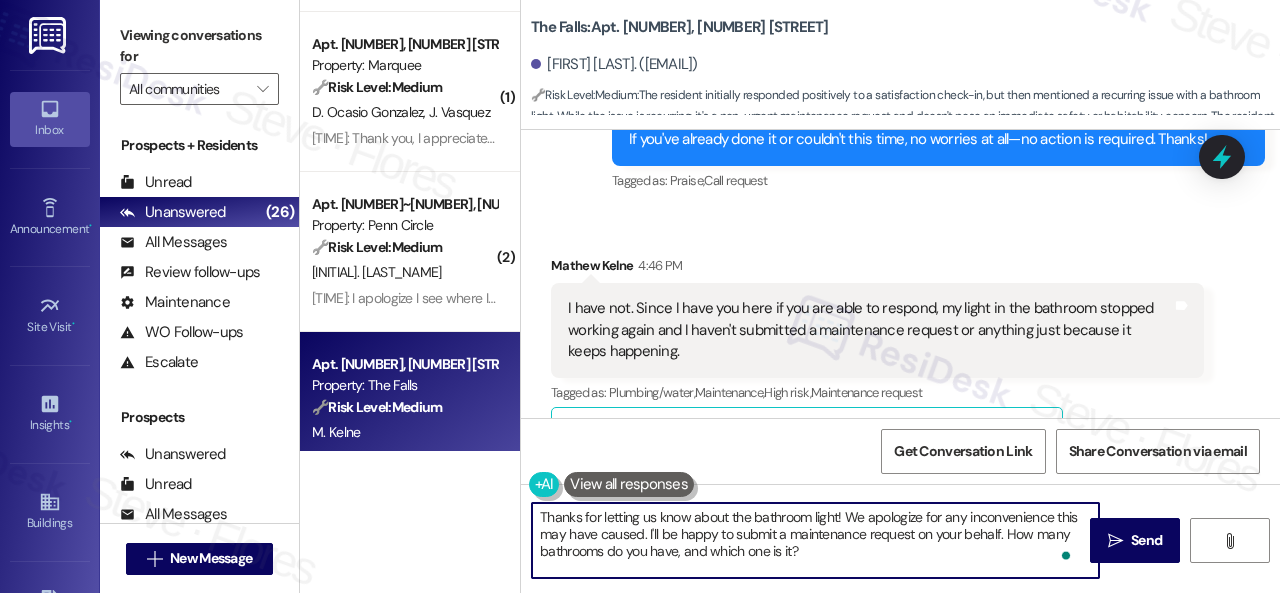 scroll, scrollTop: 62, scrollLeft: 0, axis: vertical 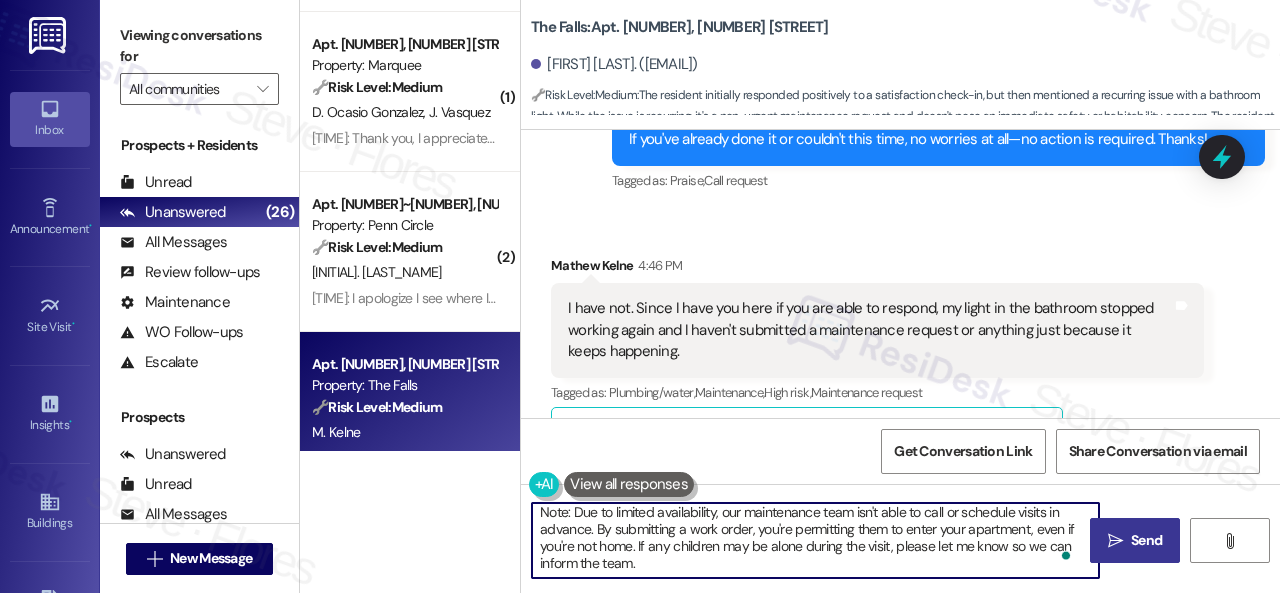 type on "Thanks for letting us know about the bathroom light! We apologize for any inconvenience this may have caused. I'll be happy to submit a maintenance request on your behalf. How many bathrooms do you have, and which one is it?
Note: Due to limited availability, our maintenance team isn't able to call or schedule visits in advance. By submitting a work order, you're permitting them to enter your apartment, even if you're not home. If any children may be alone during the visit, please let me know so we can inform the team." 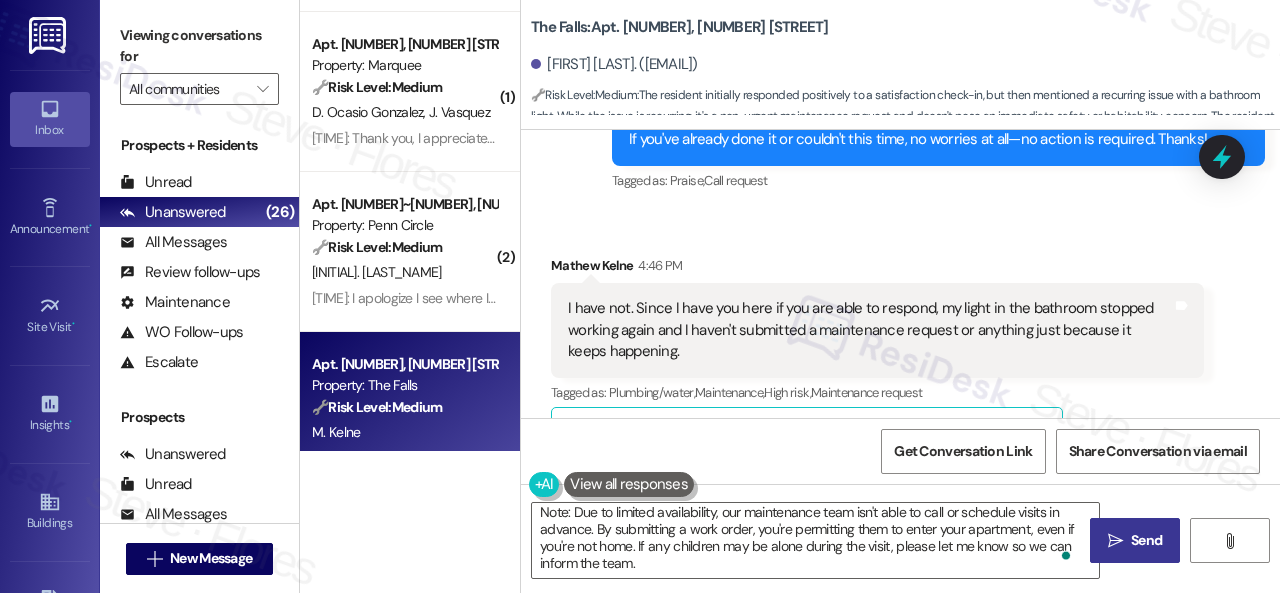 click on " Send" at bounding box center [1135, 540] 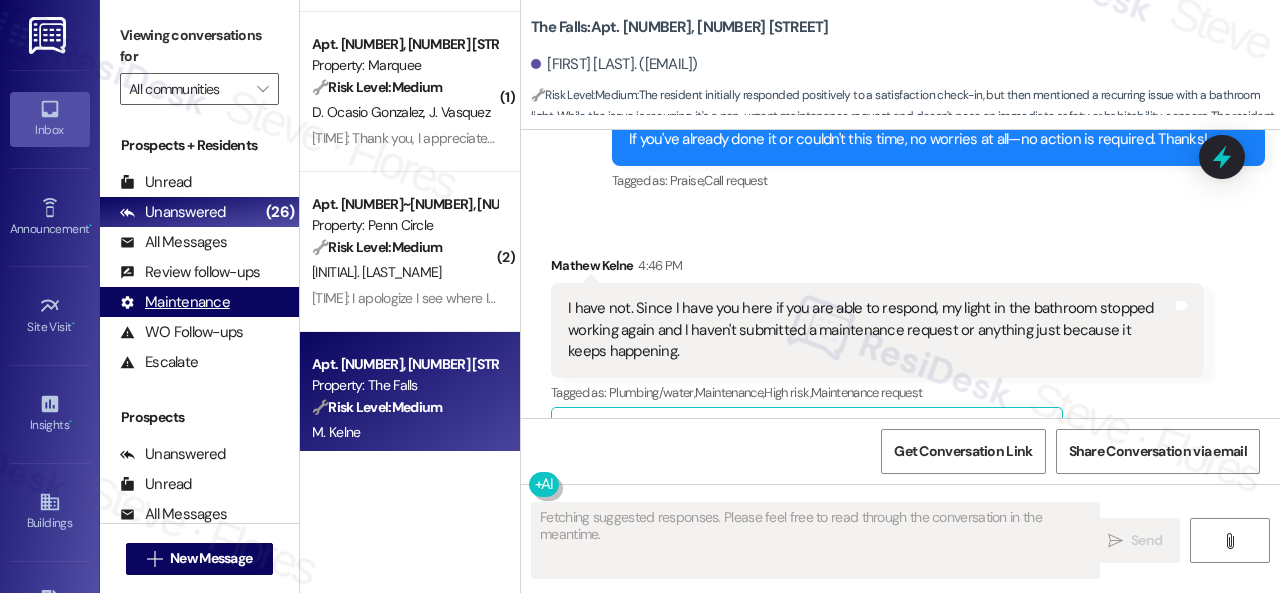 scroll, scrollTop: 0, scrollLeft: 0, axis: both 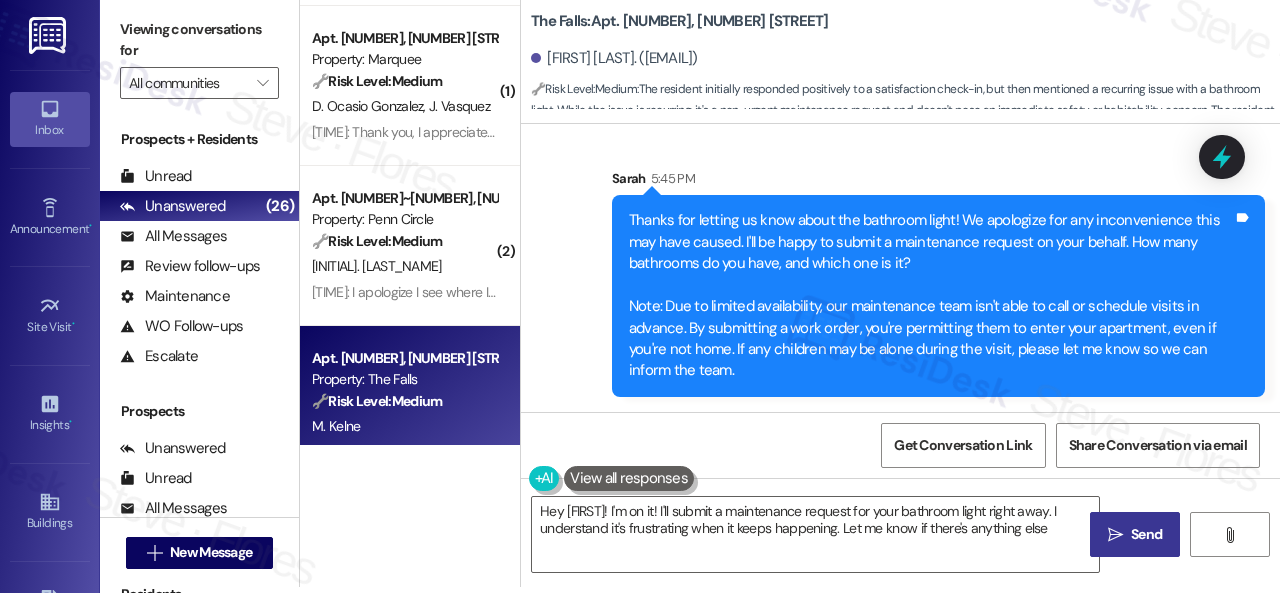 type on "Hey {{first_name}}! I'm on it! I'll submit a maintenance request for your bathroom light right away. I understand it's frustrating when it keeps happening. Let me know if there's anything else!" 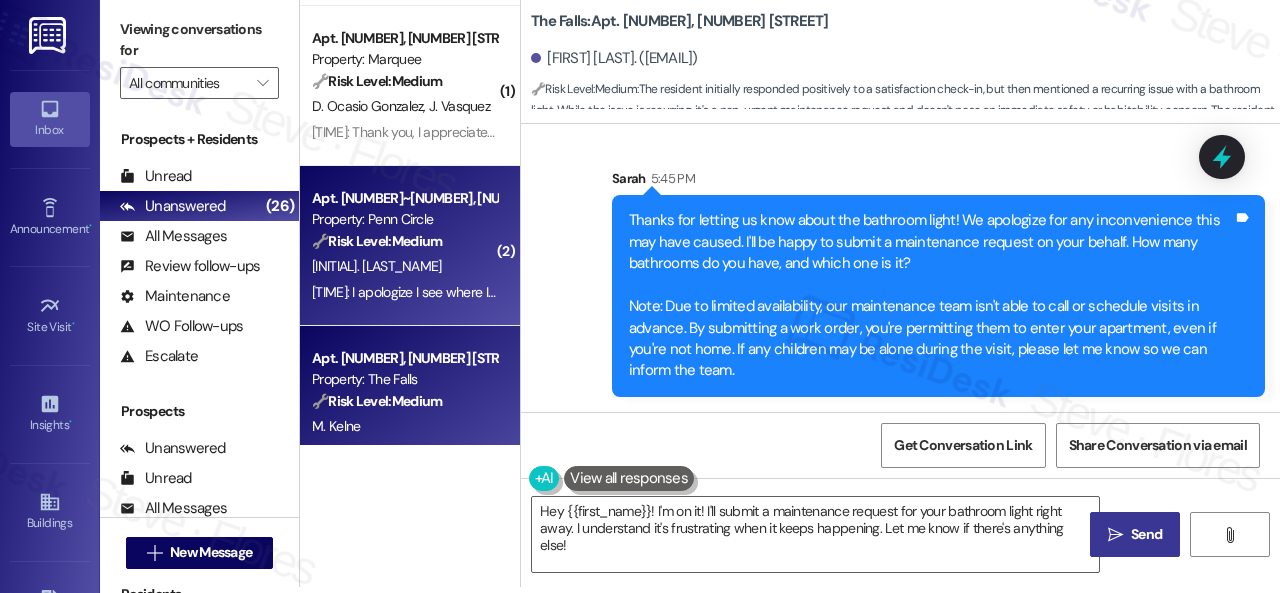click on "[INITIAL]. [LAST_NAME]" at bounding box center (404, 266) 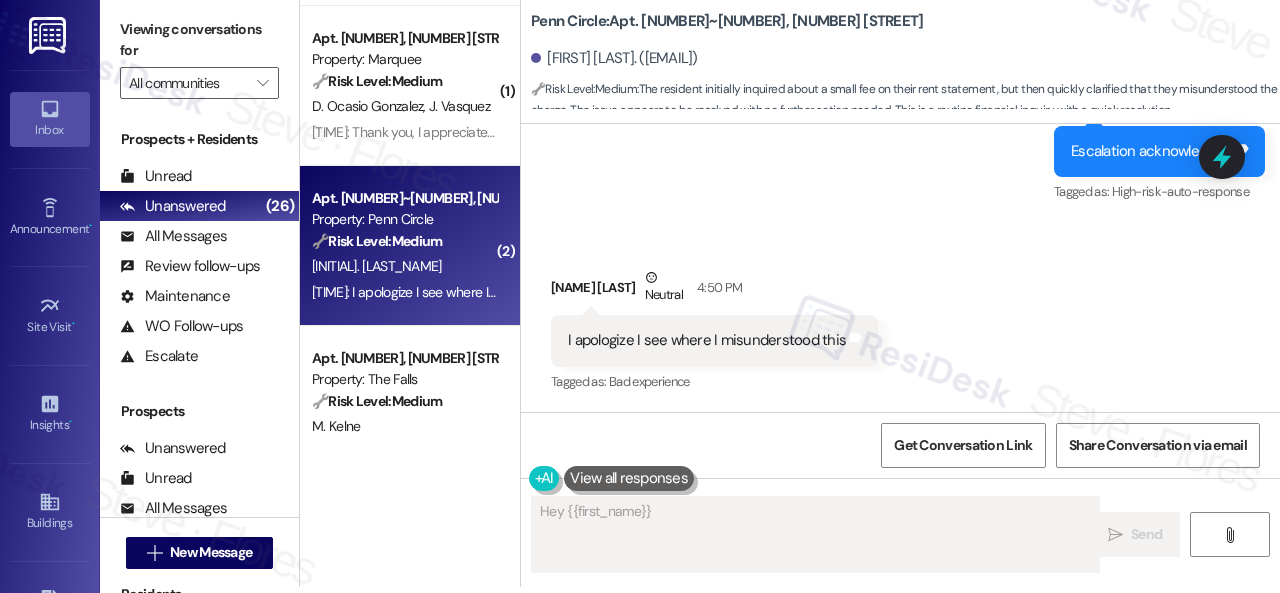 scroll, scrollTop: 1075, scrollLeft: 0, axis: vertical 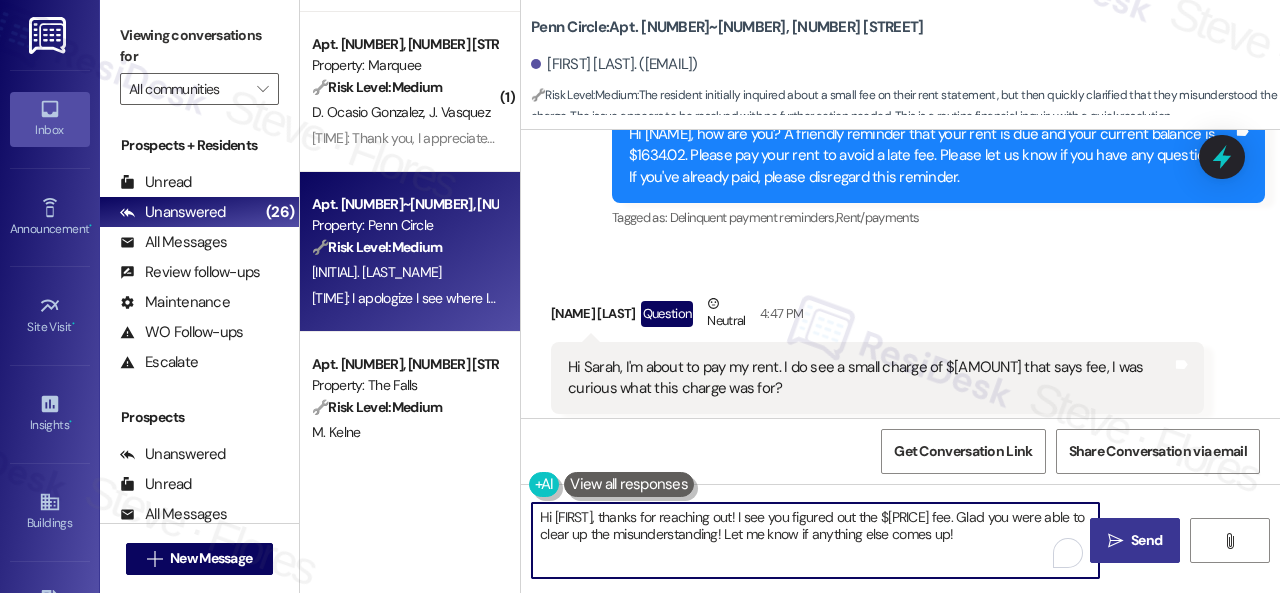 drag, startPoint x: 780, startPoint y: 515, endPoint x: 442, endPoint y: 503, distance: 338.21295 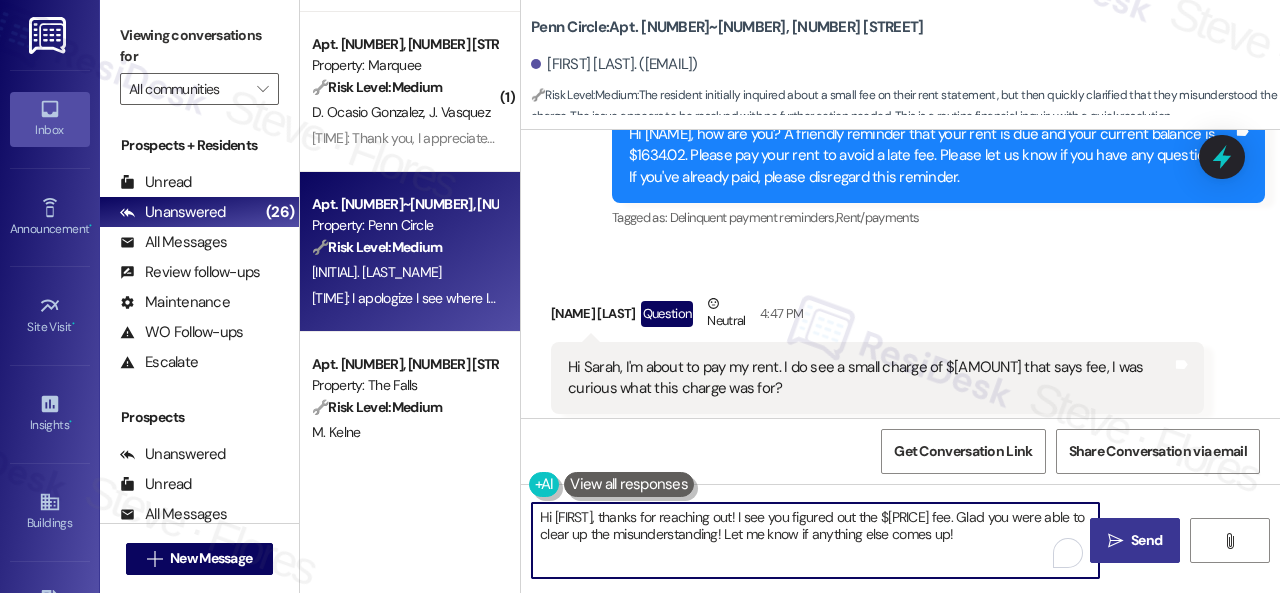 click on "The resident confirmed they already paid their rent in response to a reminder. This is a routine payment update. [INITIALS] [INITIALS] [TIME]: Thank you you too  [TIME]: Thank you you too  ( 1 ) Apt. [NUMBER], [NUMBER] [STREET] Property: [COMPANY] 🔧  Risk Level:  Medium The resident indicates that the pest control work order was not completed because no one contacted them, and this is the third time the room has been invaded. While pest control issues can be a nuisance, there's no immediate threat to health or safety. The resident is expressing frustration, but the issue is still categorized as non-urgent maintenance. [INITIALS] [INITIALS] [TIME]: No one contacted us. This is  the third time this room has been invaded. Probably need to spray around the outside the room.  [TIME]: No one contacted us. This is  the third time this room has been invaded. Probably need to spray around the outside the room.  ( 2 ) 🔧 ( 1" at bounding box center (790, 296) 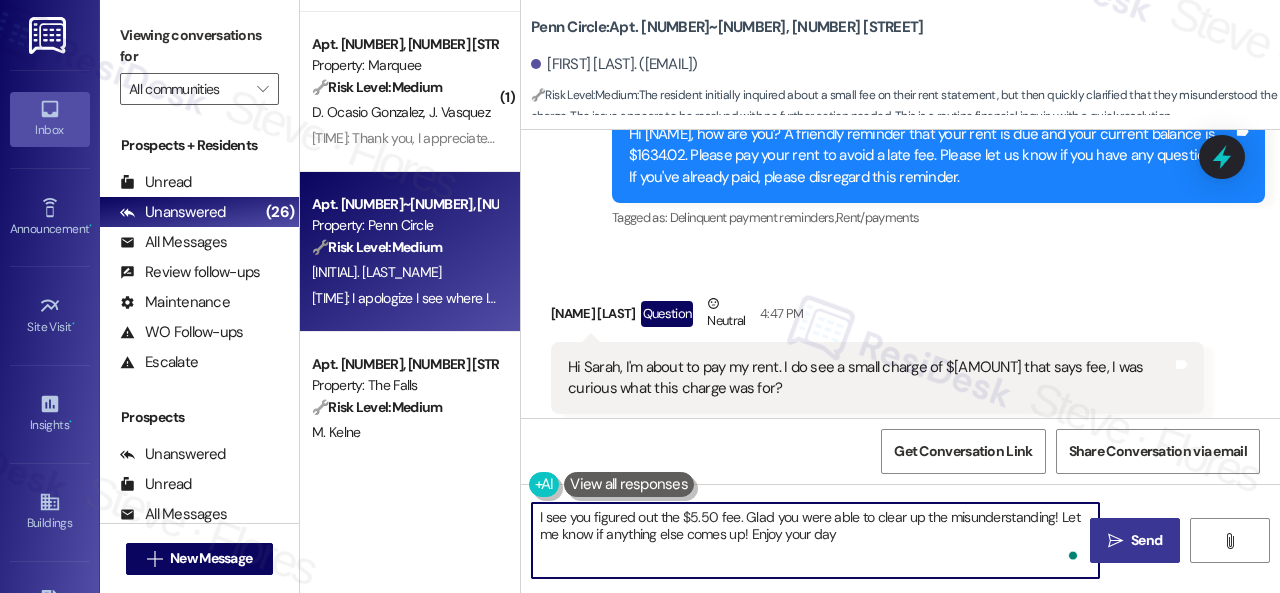 type on "I see you figured out the $5.50 fee. Glad you were able to clear up the misunderstanding! Let me know if anything else comes up! Enjoy your day!" 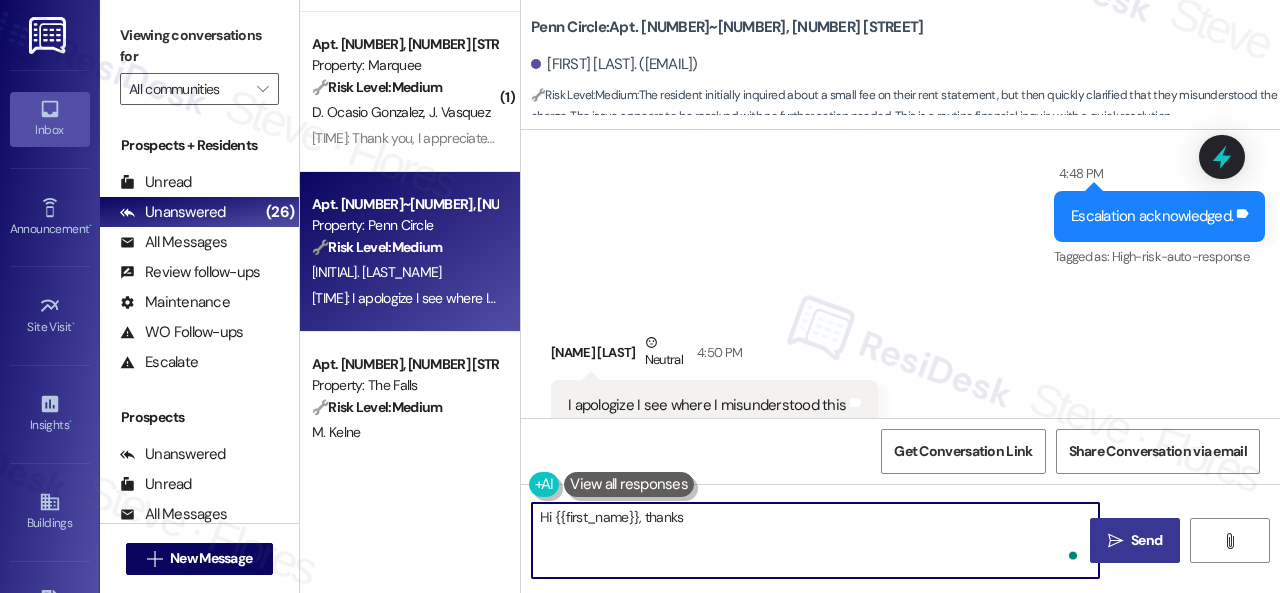 scroll, scrollTop: 1108, scrollLeft: 0, axis: vertical 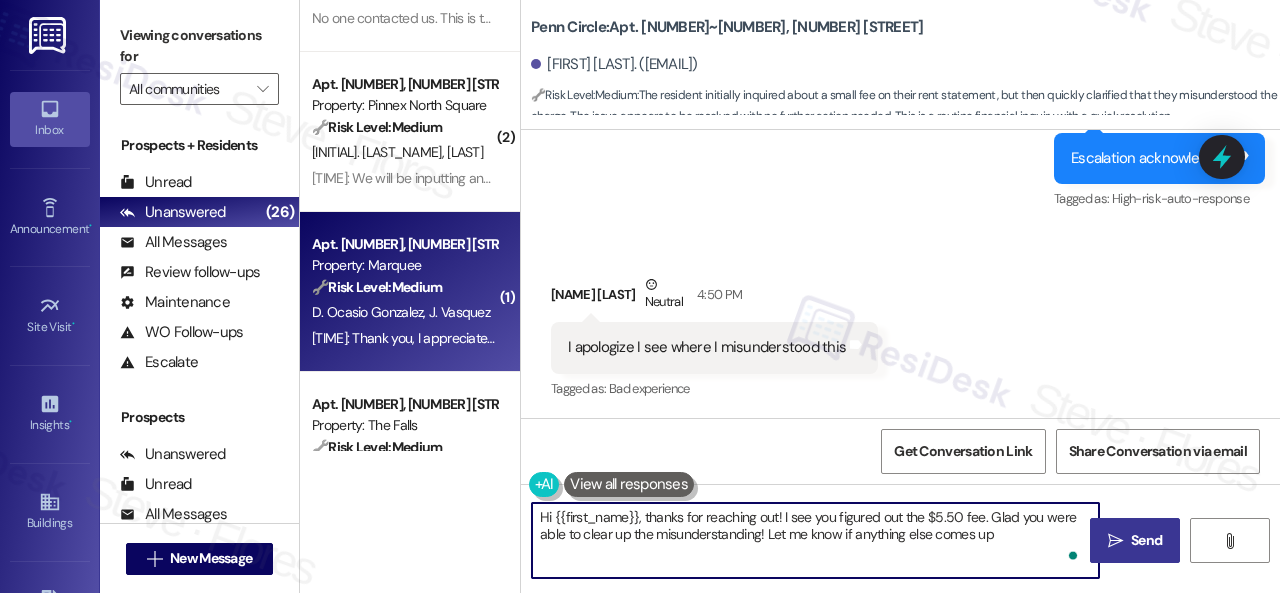 type on "Hi [FIRST], thanks for reaching out! I see you figured out the $[PRICE] fee. Glad you were able to clear up the misunderstanding! Let me know if anything else comes up!" 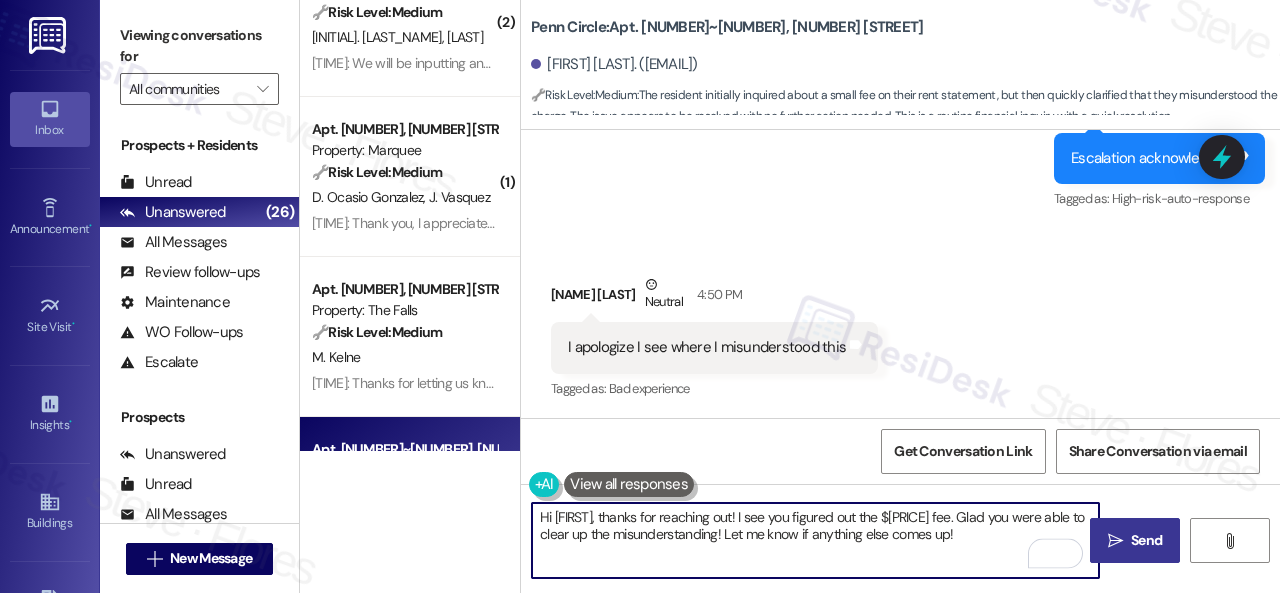 scroll, scrollTop: 3408, scrollLeft: 0, axis: vertical 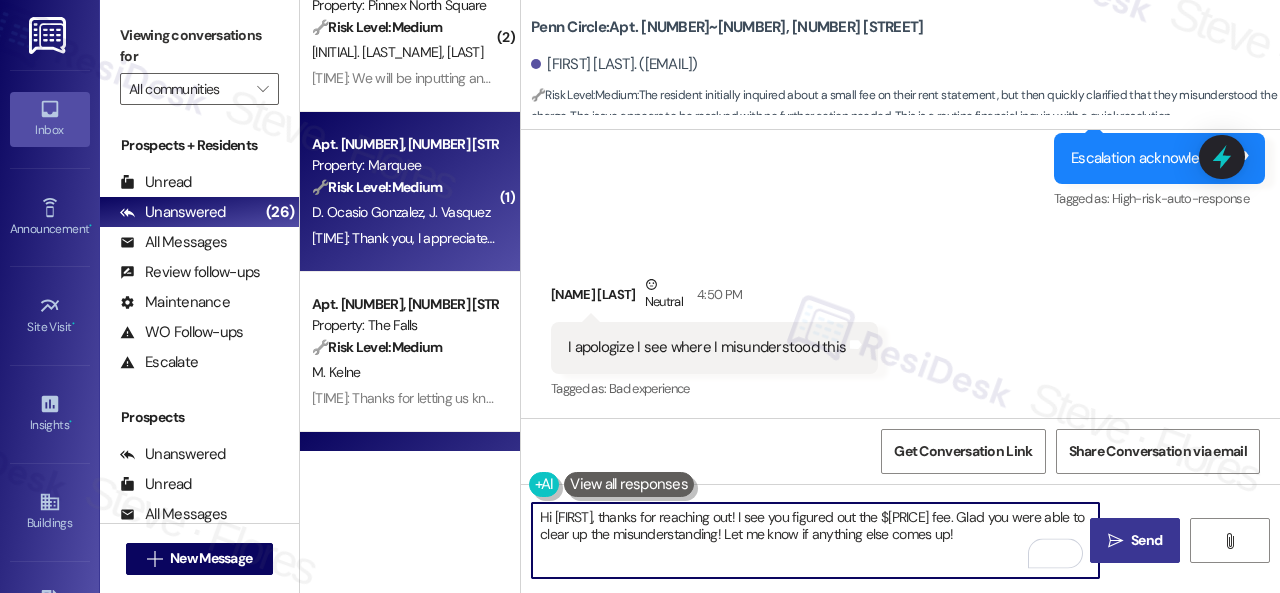 click on "🔧 Risk Level: Medium The resident confirmed payment and thanked the staff. This is a routine follow-up on a rent payment, and no further action is needed." at bounding box center [404, 187] 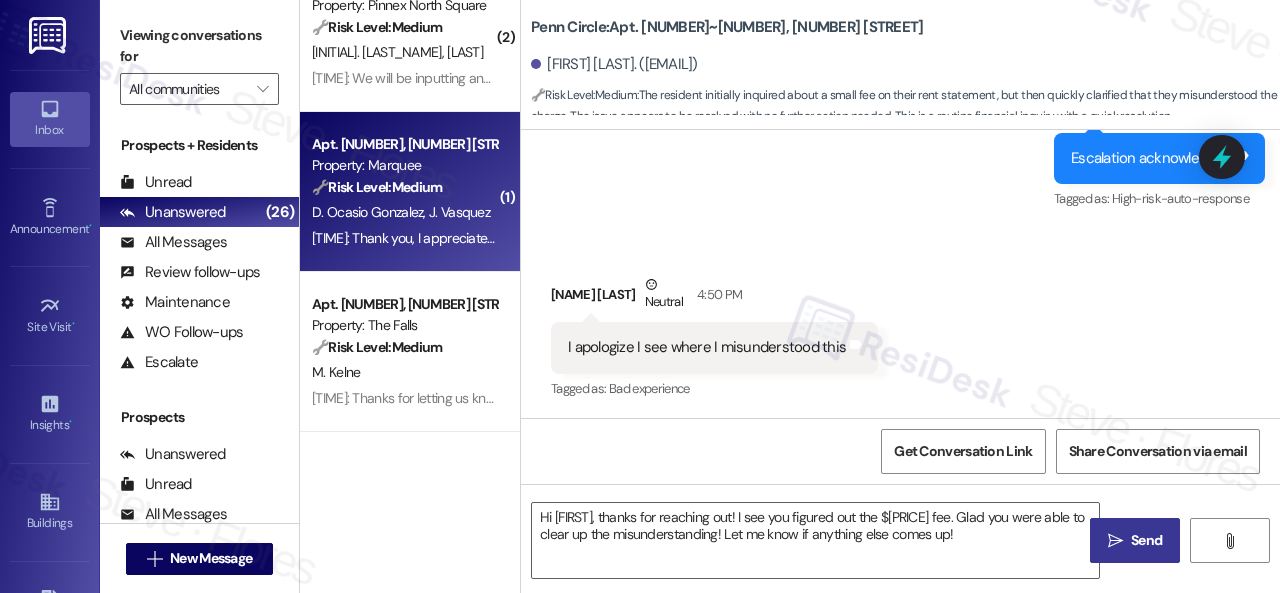 type on "Fetching suggested responses. Please feel free to read through the conversation in the meantime." 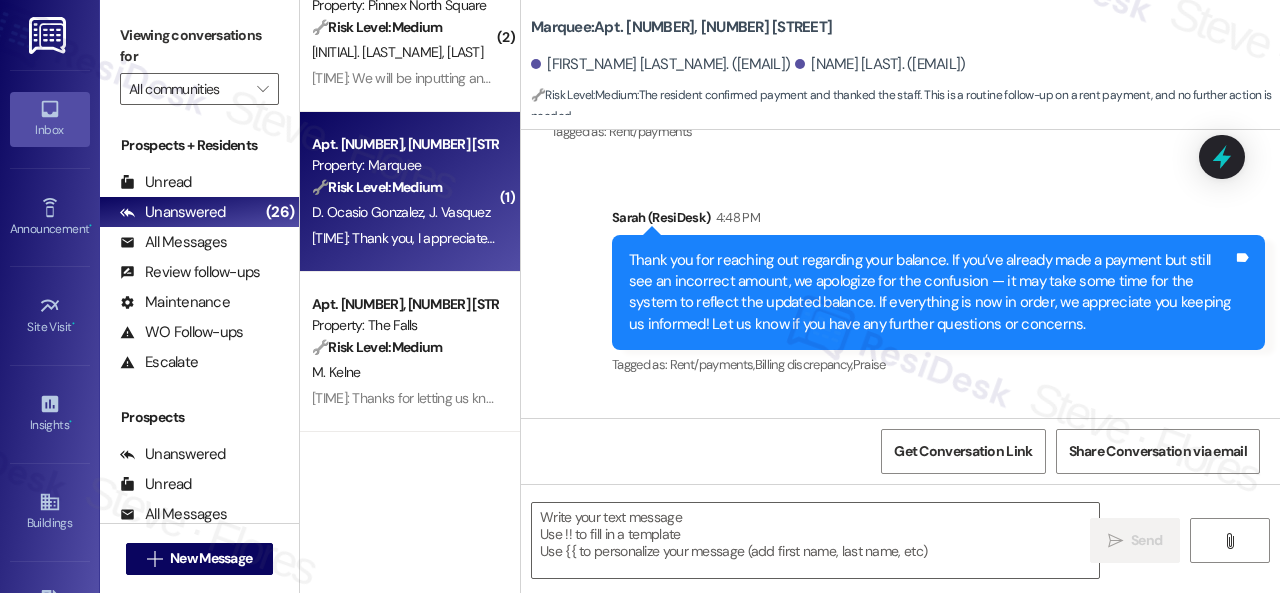 type on "Fetching suggested responses. Please feel free to read through the conversation in the meantime." 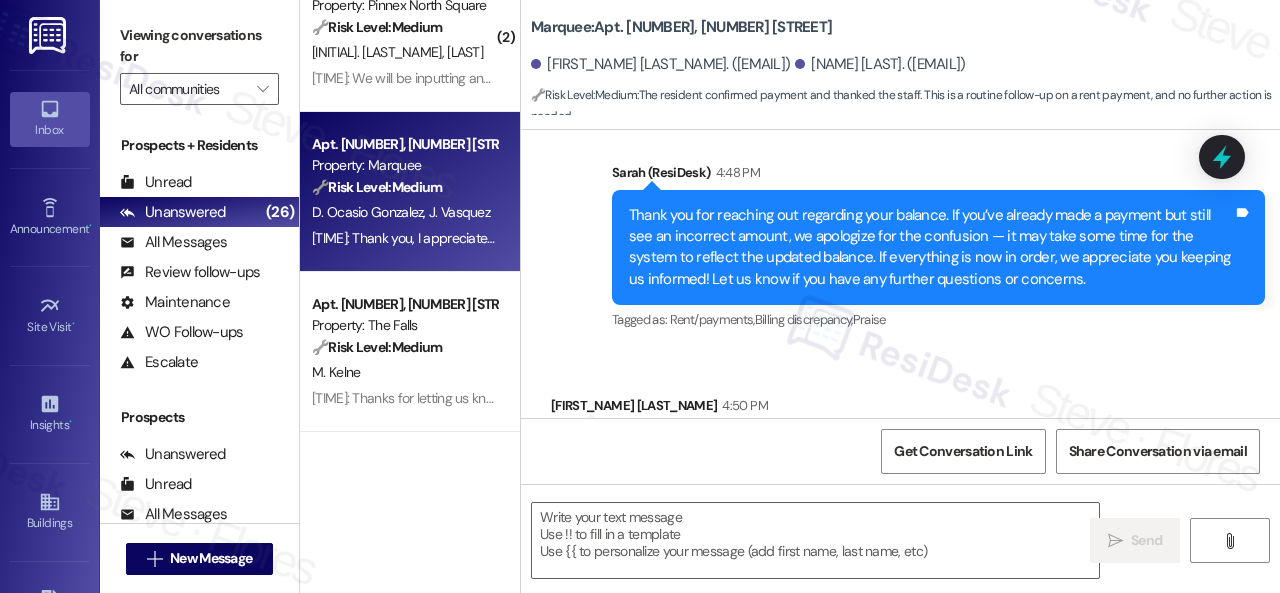 scroll, scrollTop: 649, scrollLeft: 0, axis: vertical 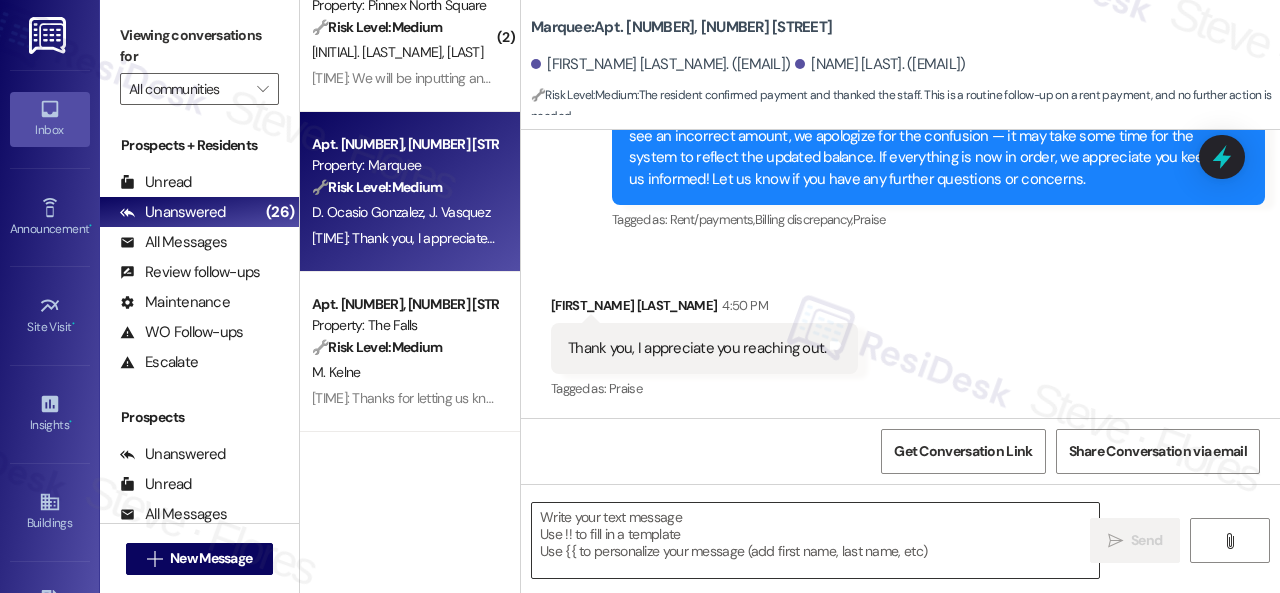 click at bounding box center [815, 540] 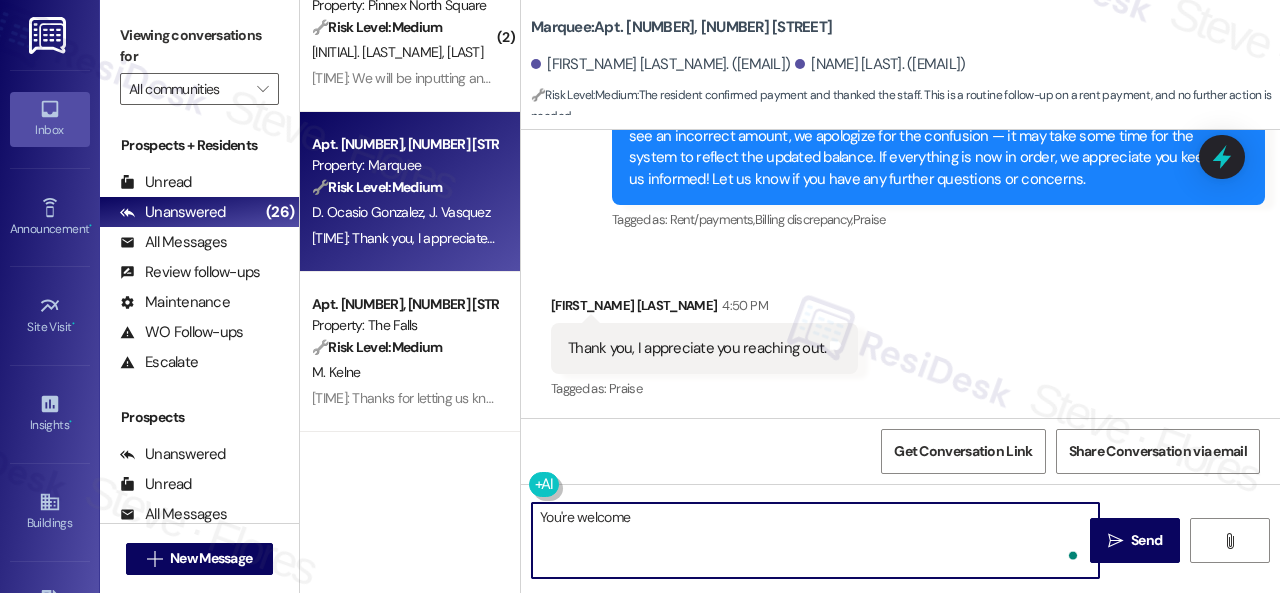 type on "You're welcome!" 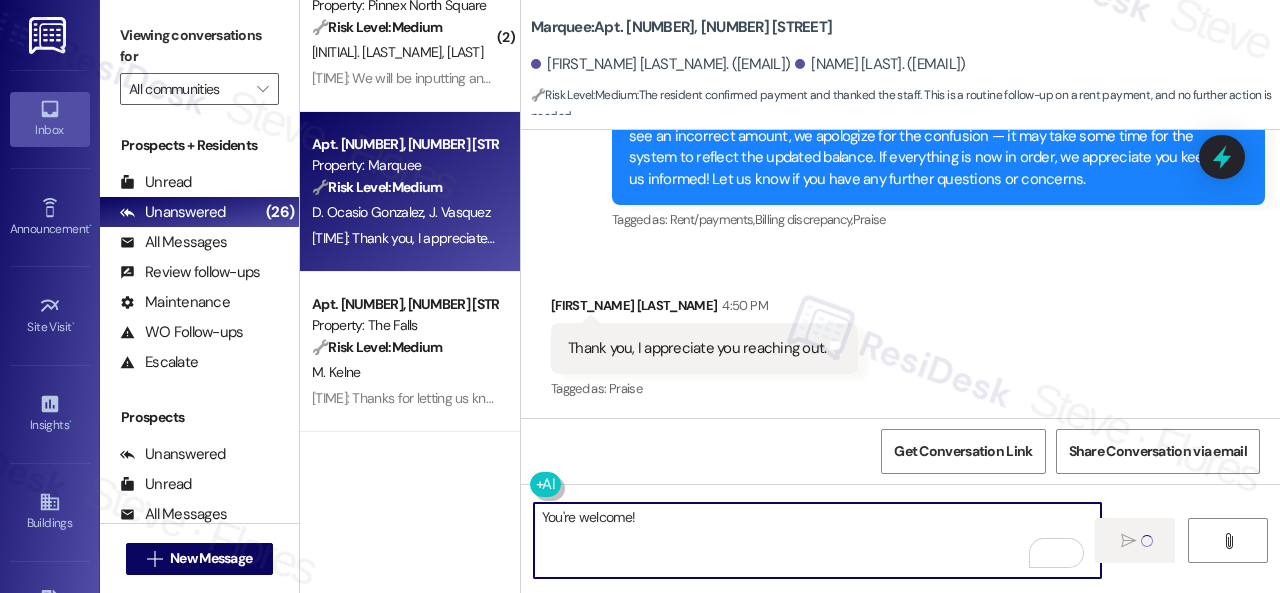 type 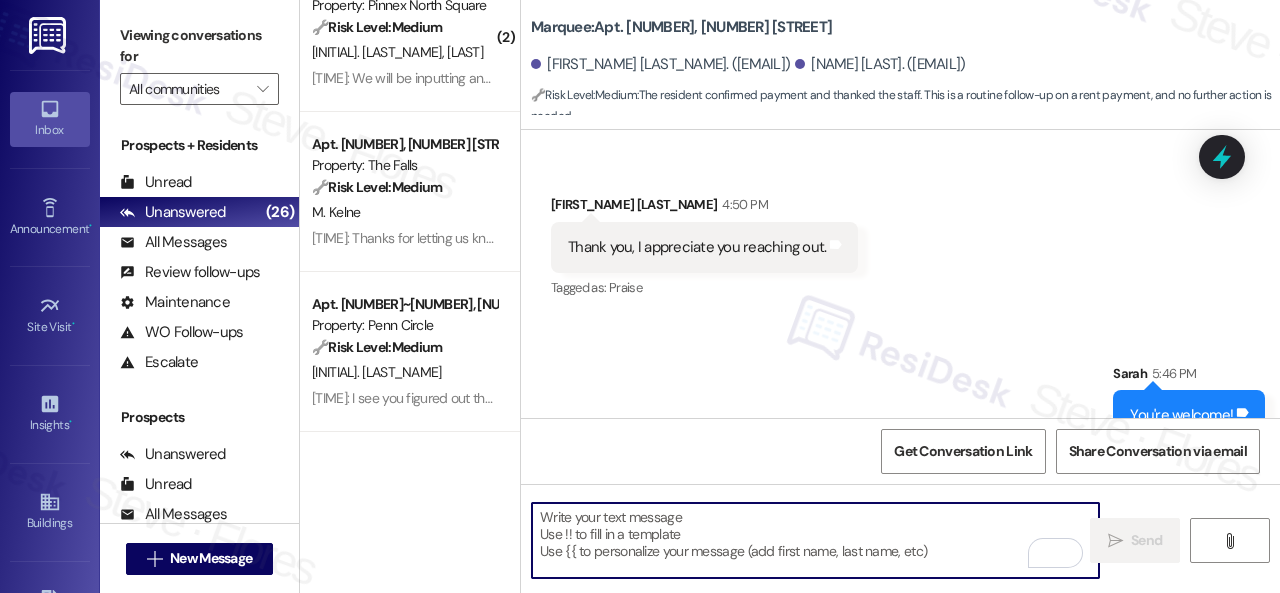 scroll, scrollTop: 790, scrollLeft: 0, axis: vertical 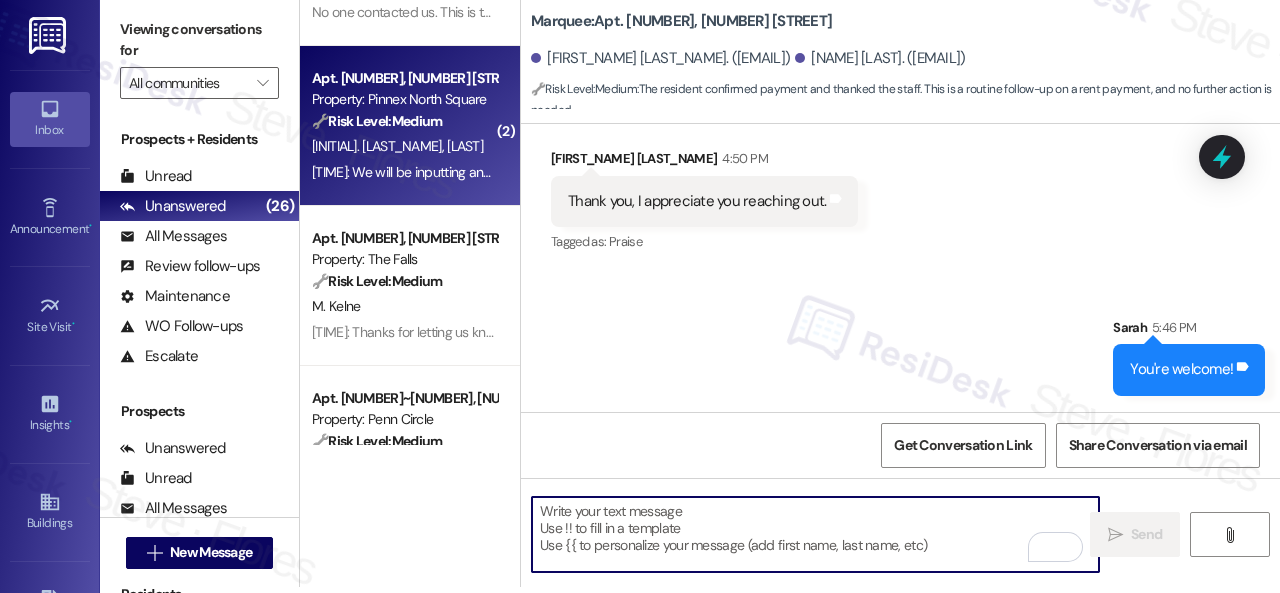 click on "[INITIAL]. [LAST_NAME] [INITIAL]. [LAST_NAME]" at bounding box center [404, 146] 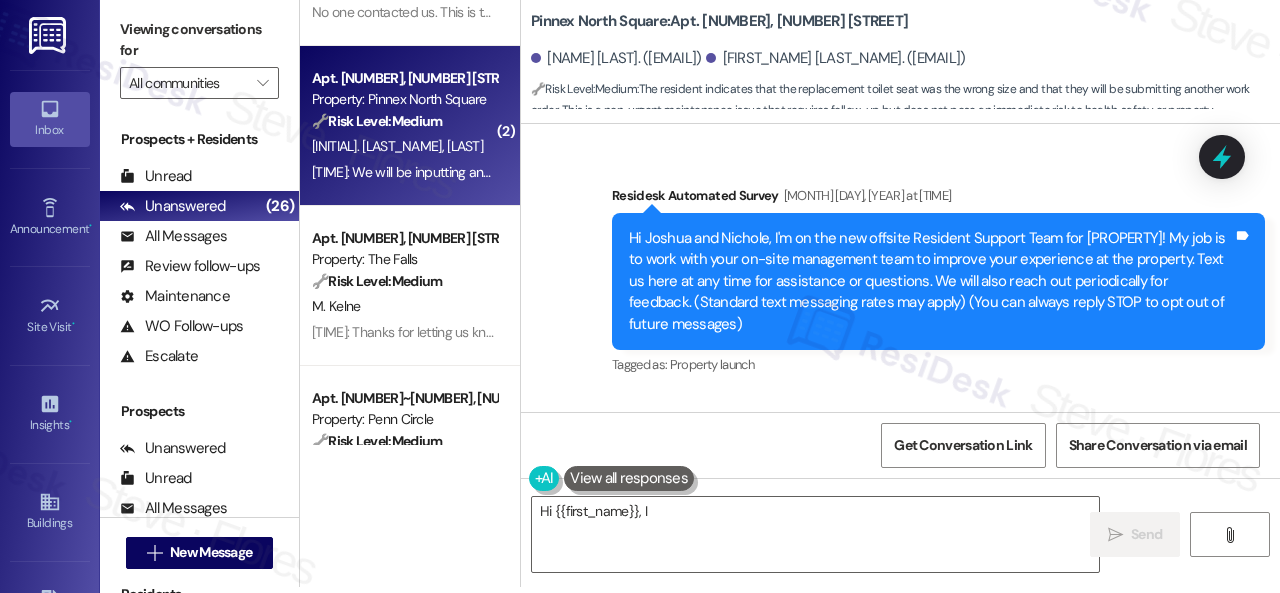 scroll, scrollTop: 0, scrollLeft: 0, axis: both 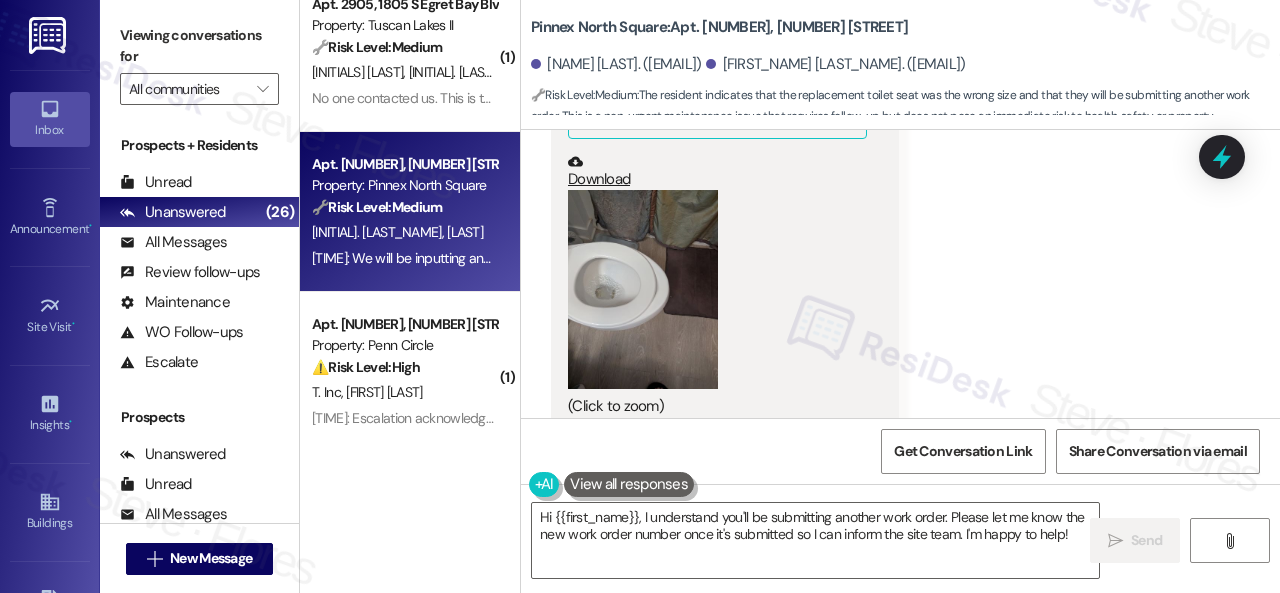 click at bounding box center [643, 289] 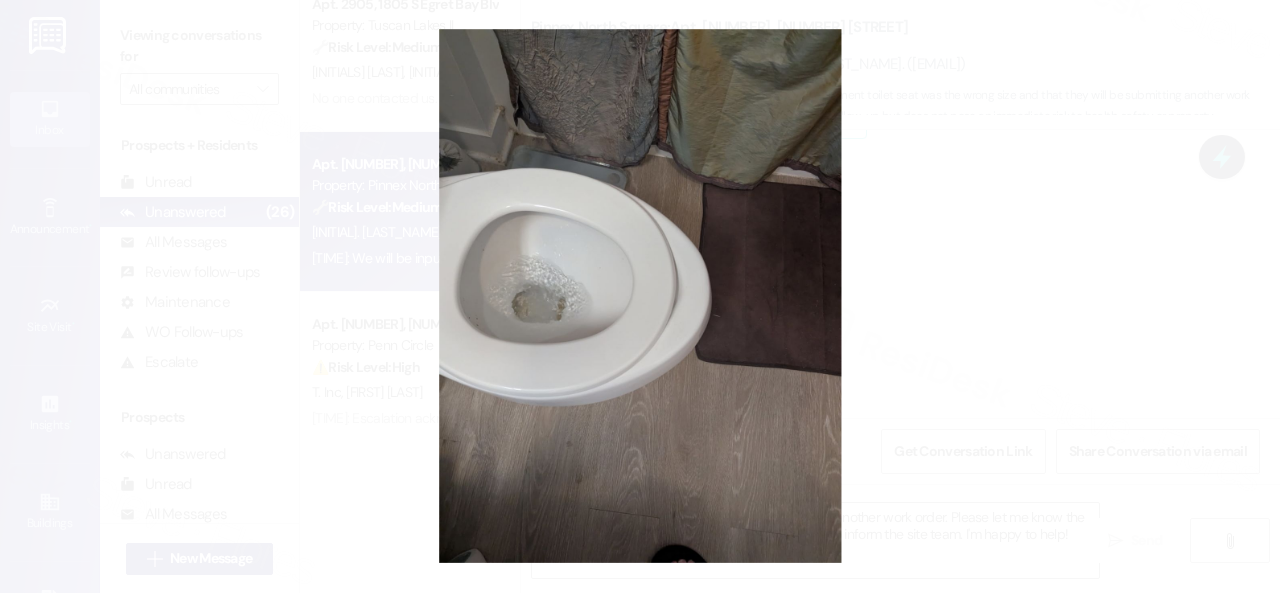 click at bounding box center [640, 296] 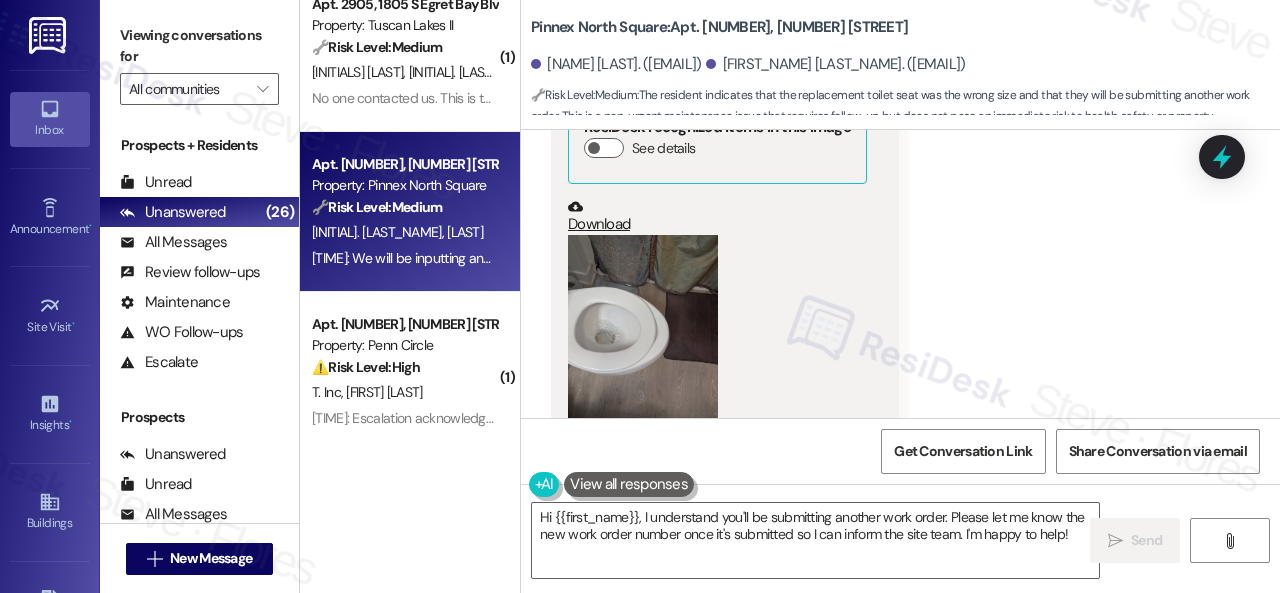 scroll, scrollTop: 7120, scrollLeft: 0, axis: vertical 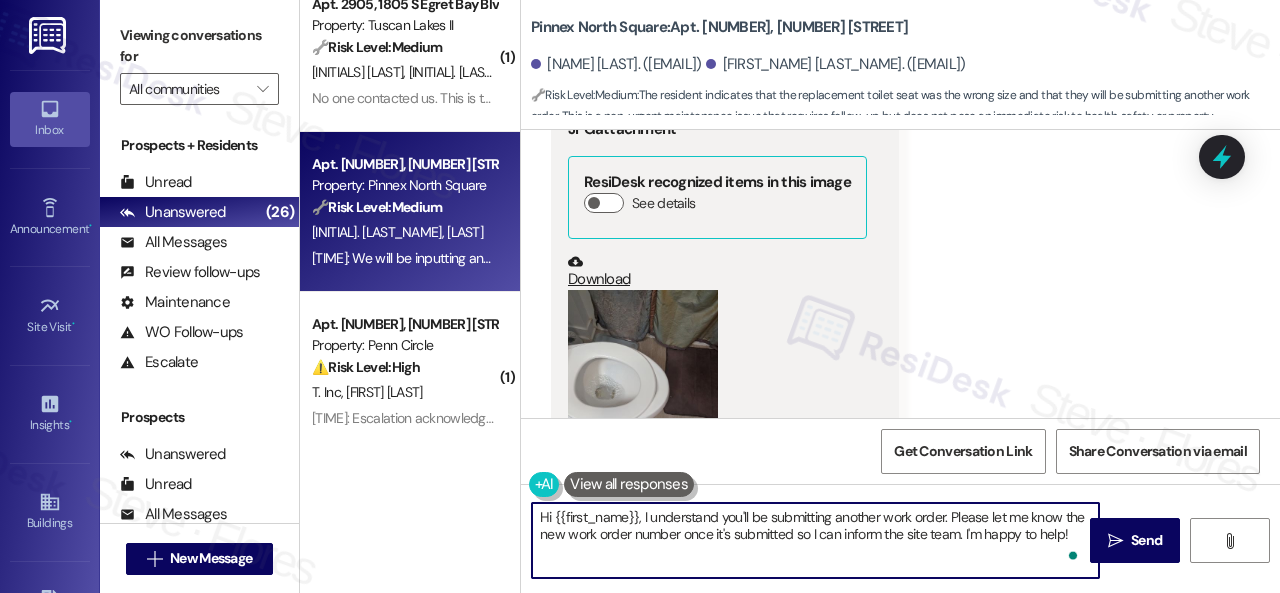drag, startPoint x: 642, startPoint y: 518, endPoint x: 486, endPoint y: 515, distance: 156.02884 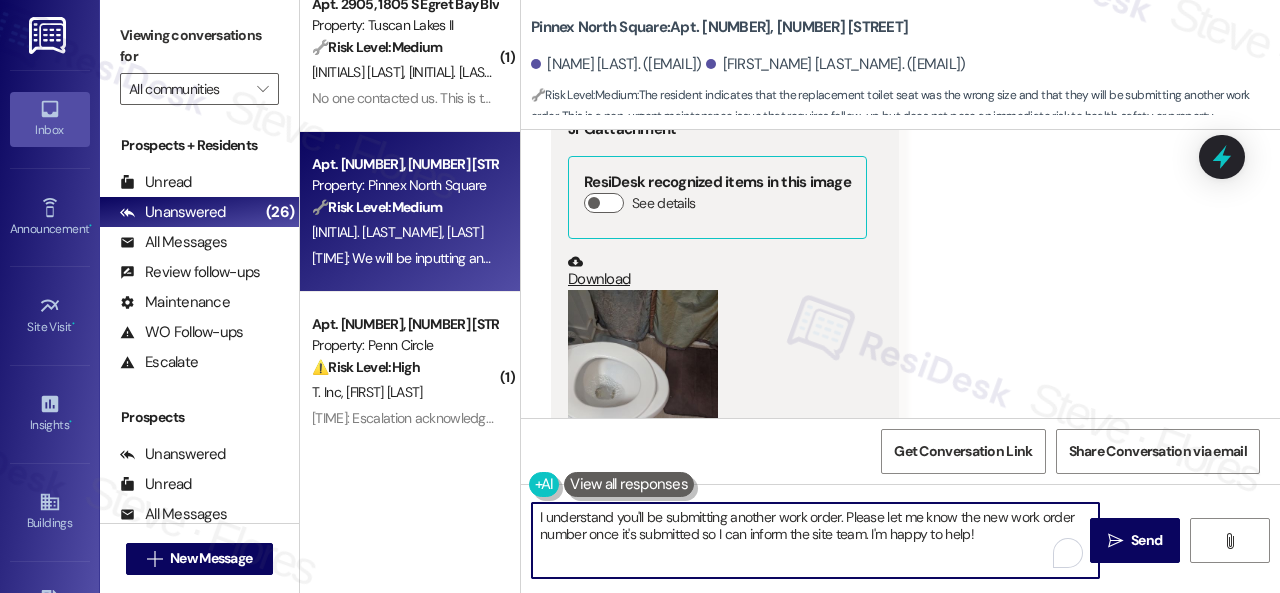 click on "I understand you'll be submitting another work order. Please let me know the new work order number once it's submitted so I can inform the site team. I'm happy to help!" at bounding box center [815, 540] 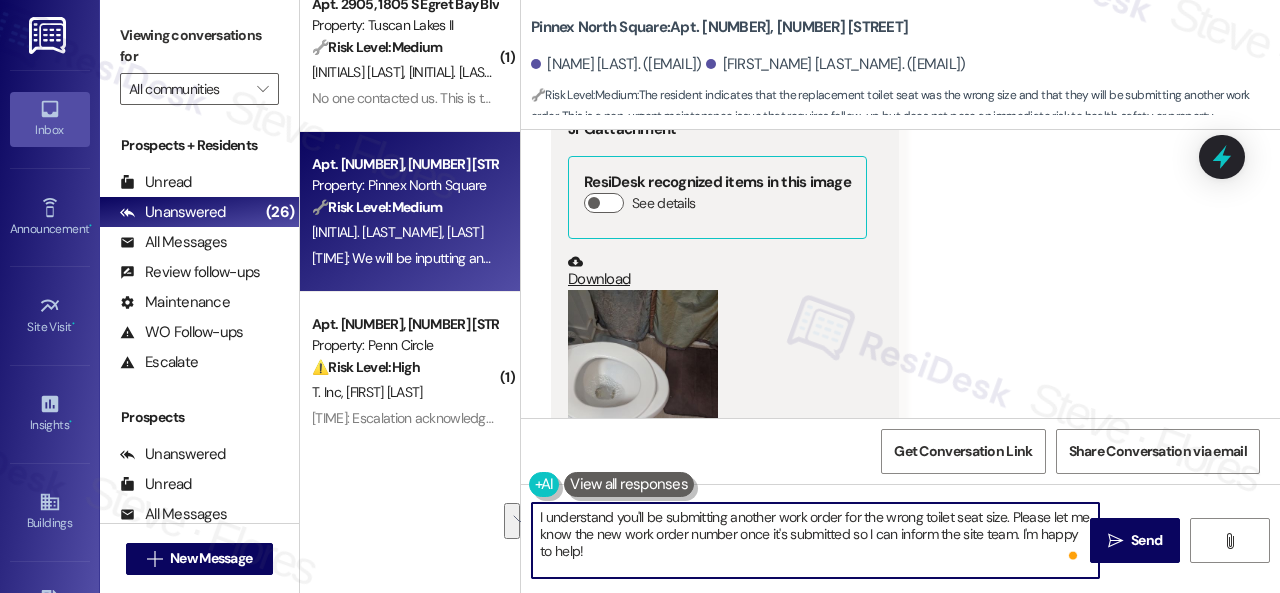 drag, startPoint x: 1046, startPoint y: 531, endPoint x: 1057, endPoint y: 560, distance: 31.016125 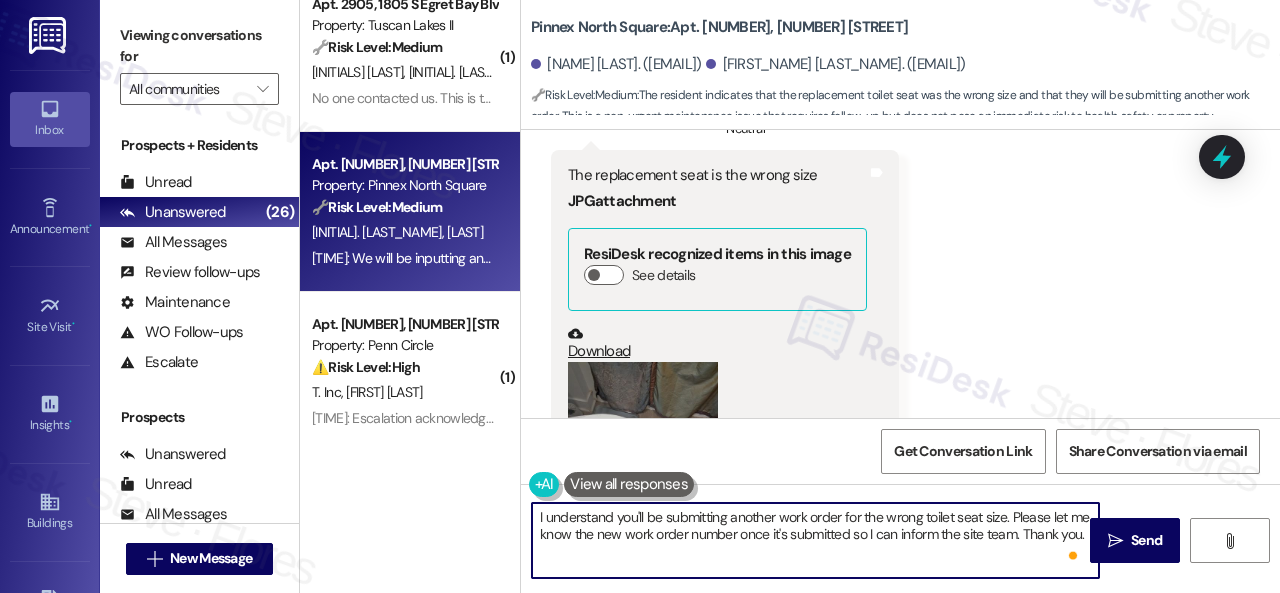 scroll, scrollTop: 7020, scrollLeft: 0, axis: vertical 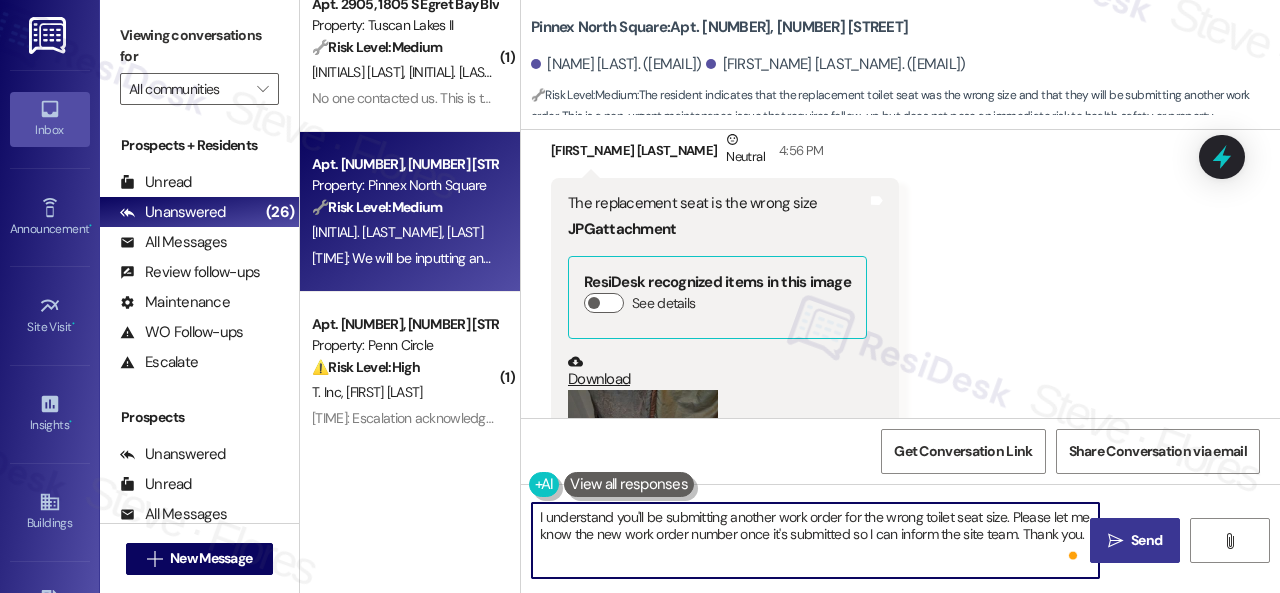 type on "I understand you'll be submitting another work order for the wrong toilet seat size. Please let me know the new work order number once it's submitted so I can inform the site team. Thank you." 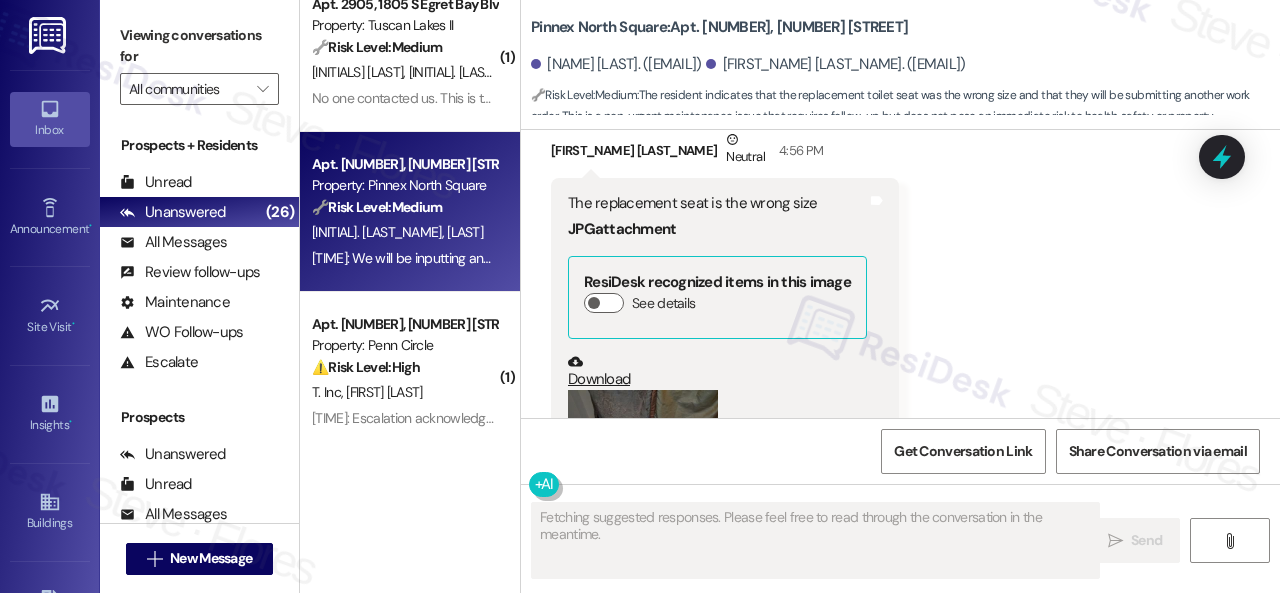 scroll, scrollTop: 7418, scrollLeft: 0, axis: vertical 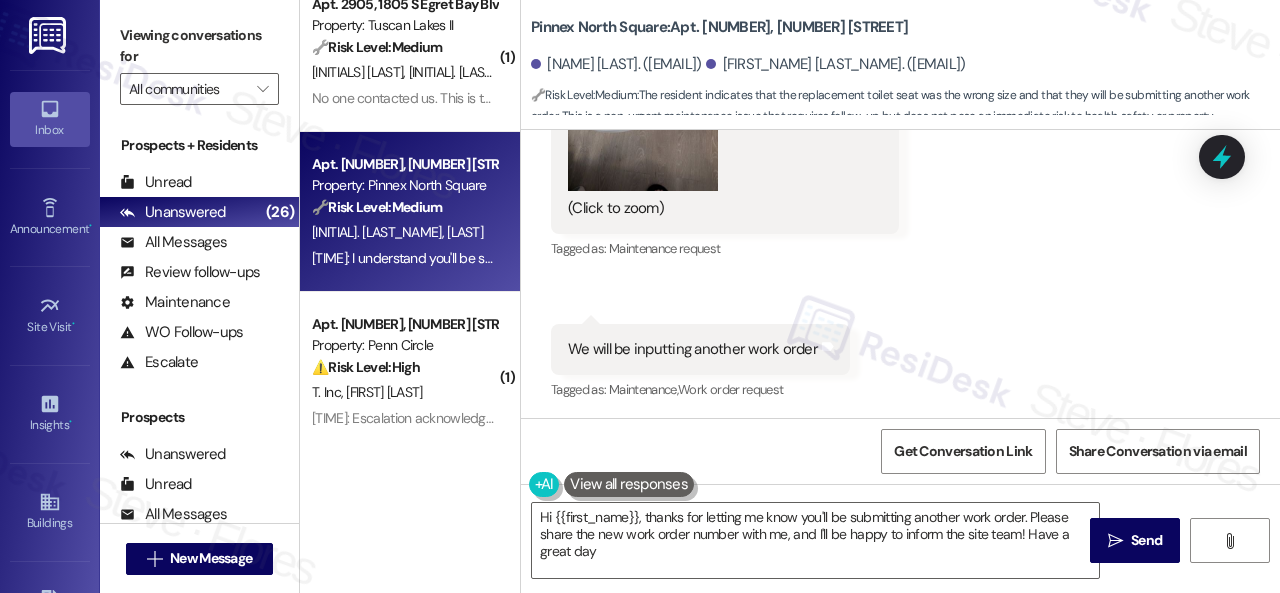 type on "Hi {{first_name}}, thanks for letting me know you'll be submitting another work order. Please share the new work order number with me, and I'll be happy to inform the site team! Have a great day!" 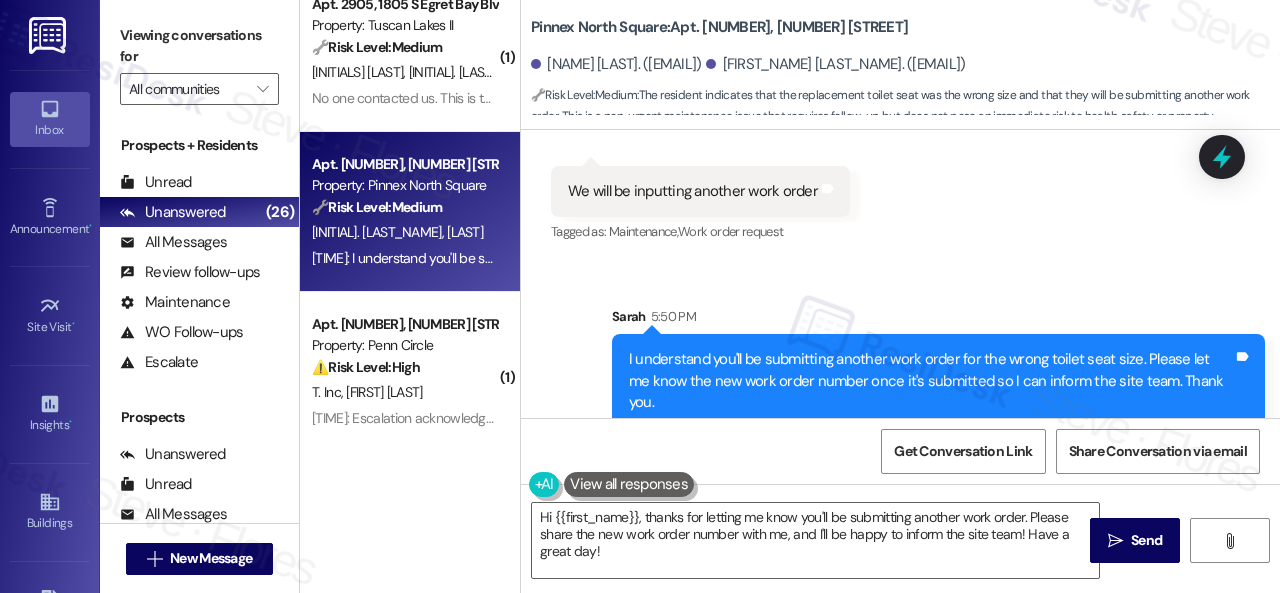 scroll, scrollTop: 7581, scrollLeft: 0, axis: vertical 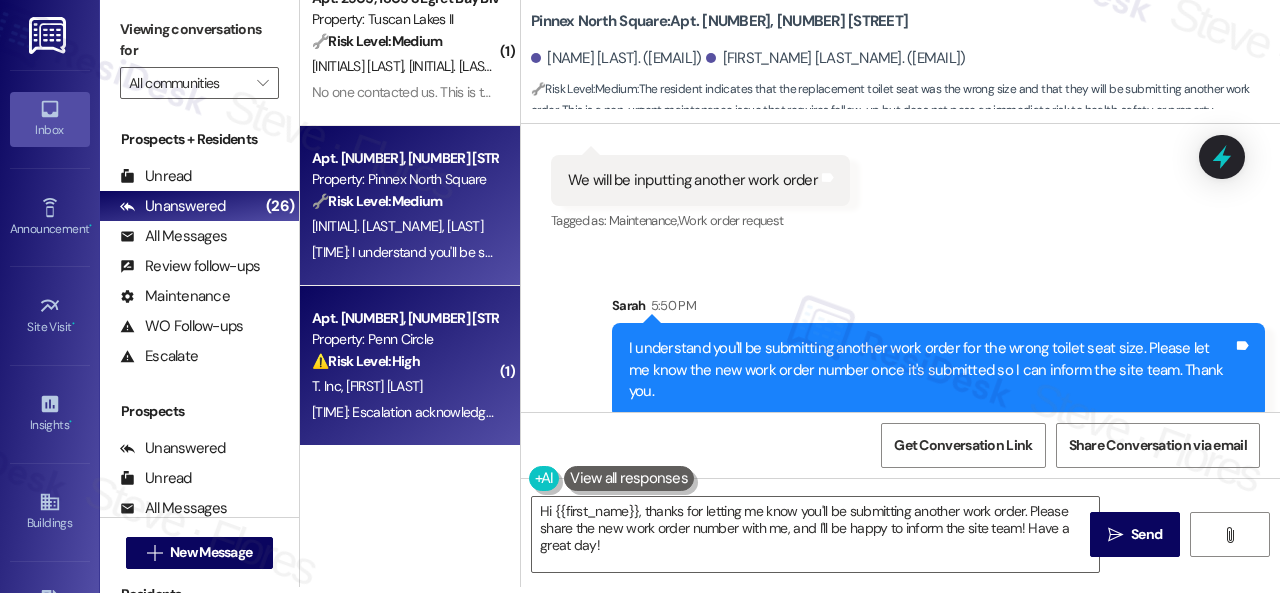 click on "[FIRST] [LAST]" at bounding box center (404, 386) 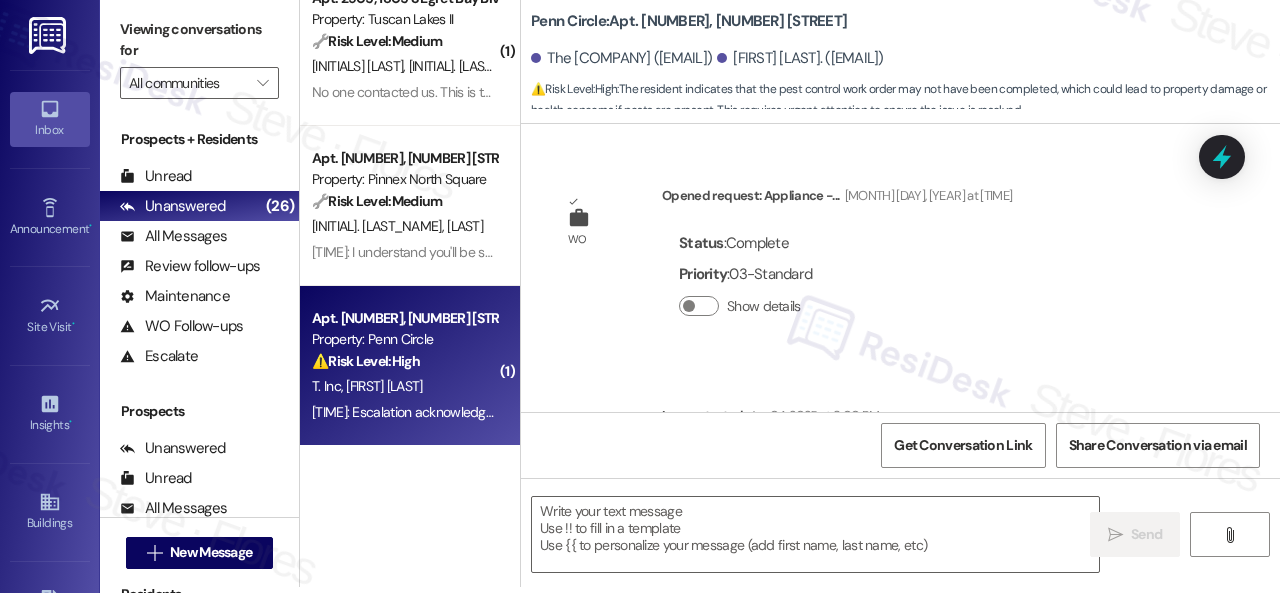 scroll, scrollTop: 0, scrollLeft: 0, axis: both 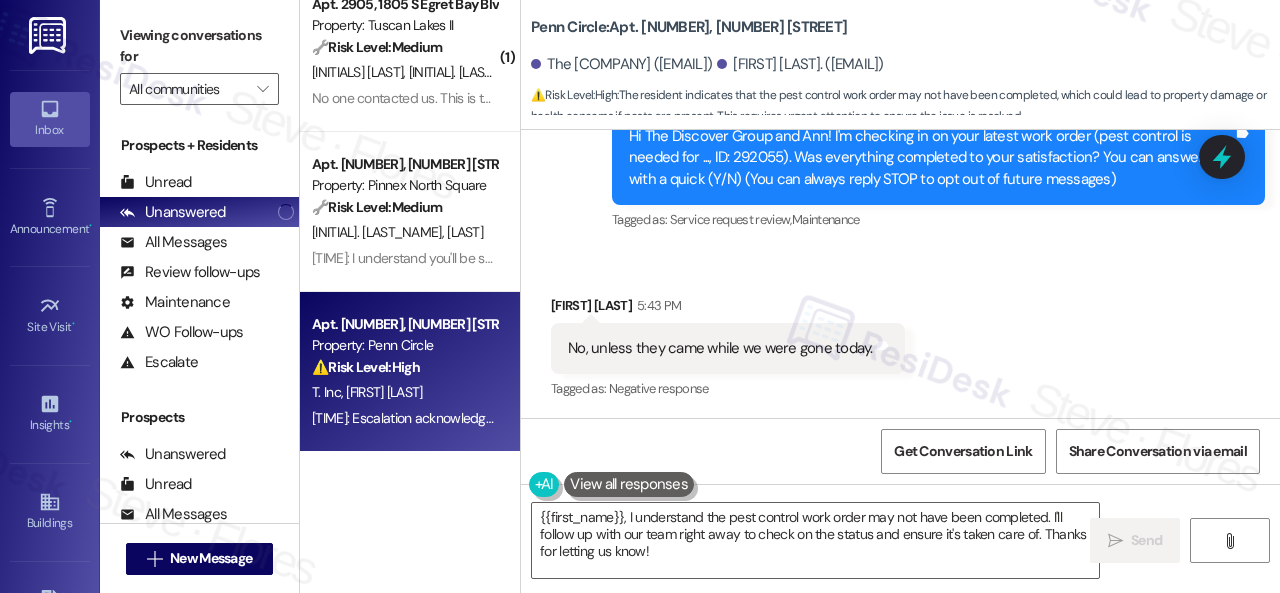 click on "Received via SMS Ann Lorenz [TIME] No, unless they came while we were gone today. Tags and notes Tagged as:   Negative response Click to highlight conversations about Negative response" at bounding box center (900, 334) 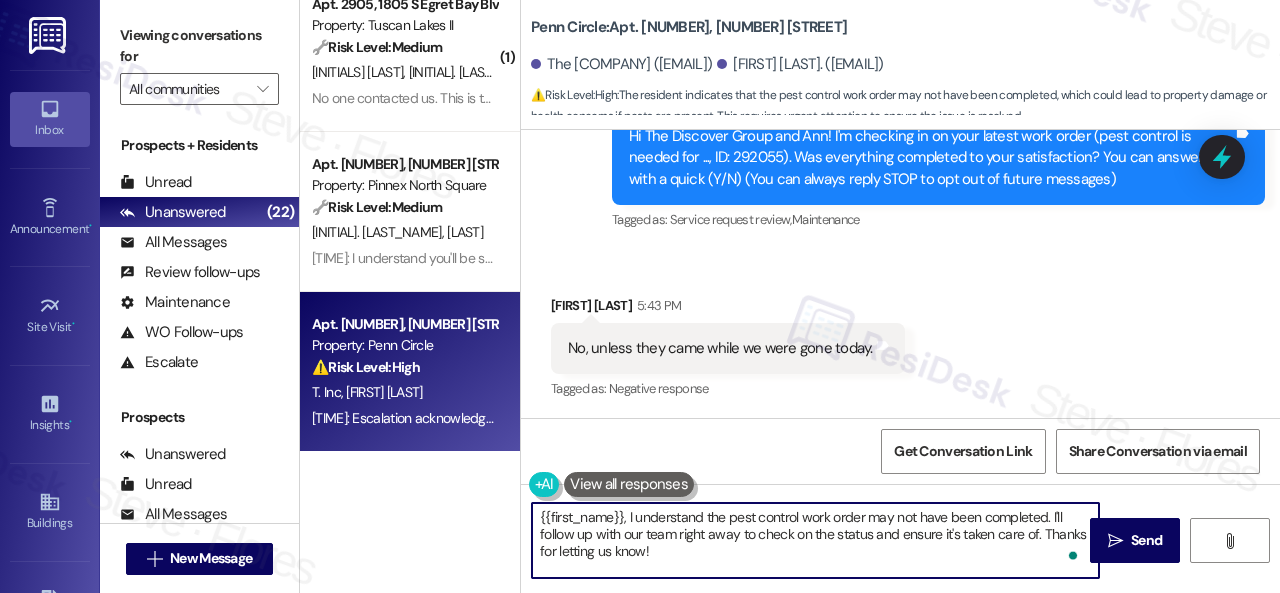 drag, startPoint x: 676, startPoint y: 561, endPoint x: 390, endPoint y: 505, distance: 291.43094 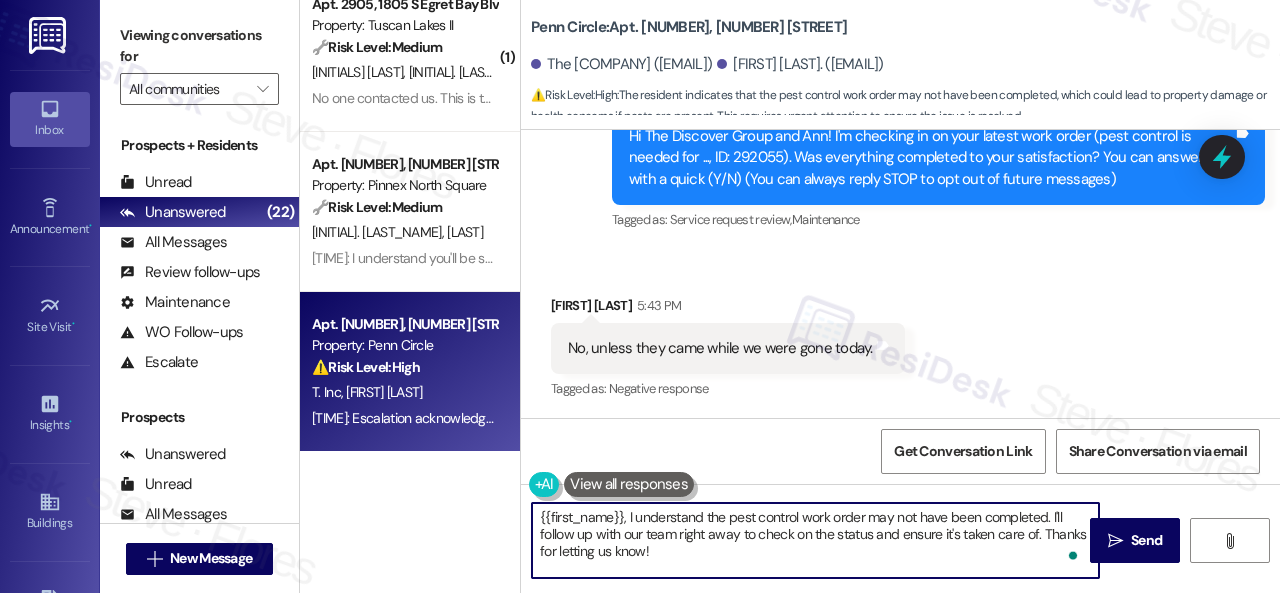 click on "( 1 ) Apt. [NUMBER], [NUMBER] [STREET] Property: [PROPERTY_NAME] 🔧 Risk Level: Medium The resident confirmed payment after an initial issue with the office's system. The issue was resolved during a visit, and the resident appreciates the notice. This is a follow-up to a financial concern, but the problem is resolved. [INITIAL]. [LAST_NAME] [TIME]: Thank you, you as well! 5:21 PM: Thank you, you as well! ( 1 ) Apt. [NUMBER], [NUMBER] [STREET] Property: [PROPERTY_NAME] 🔧 Risk Level: Medium The resident confirmed they already paid their rent in response to a reminder. This is a routine payment update. [INITIAL]. [LAST_NAME] [INITIAL]. [LAST_NAME] [TIME]: Thank you you too 5:09 PM: Thank you you too ( 1 ) Apt. [NUMBER], [NUMBER] [STREET] Property: [PROPERTY_NAME] 🔧 Risk Level: Medium [INITIAL]. [LAST_NAME] [INITIAL]. [LAST_NAME] [TIME]: No one contacted us. This is the third time this room has been invaded. Probably need to spray around the outside the room. Apt. [NUMBER], [NUMBER] [STREET] Property: [PROPERTY_NAME] 🔧 Risk Level: Medium [INITIAL]. [LAST_NAME] [INITIAL]. [LAST_NAME]" at bounding box center (790, 296) 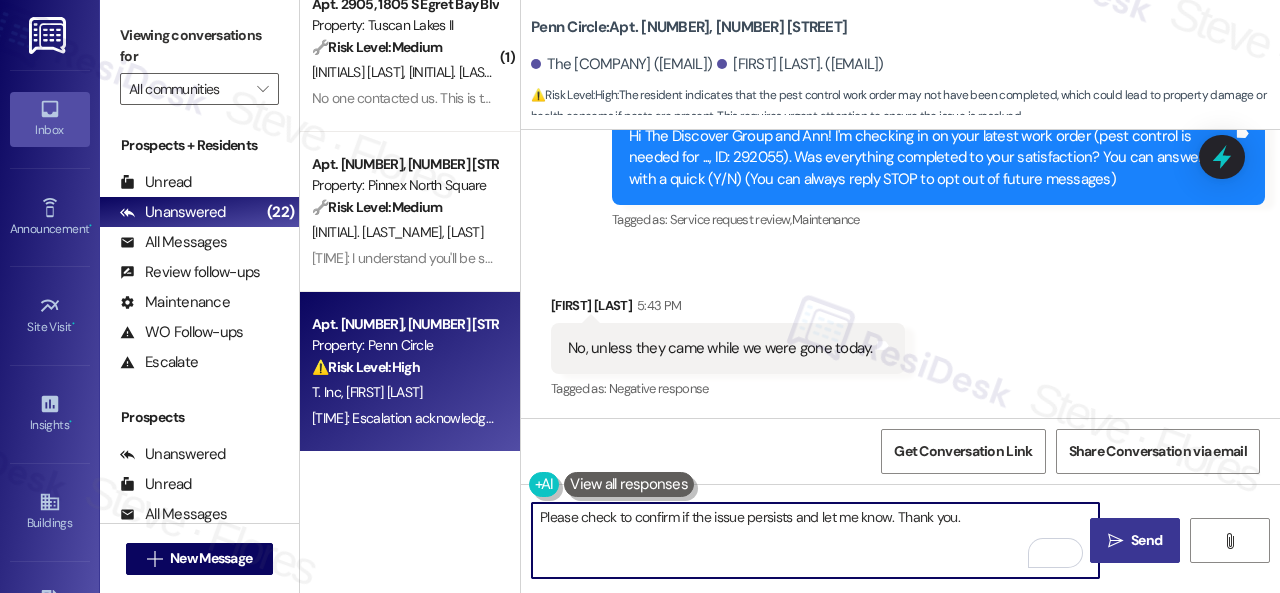 type on "Please check to confirm if the issue persists and let me know. Thank you." 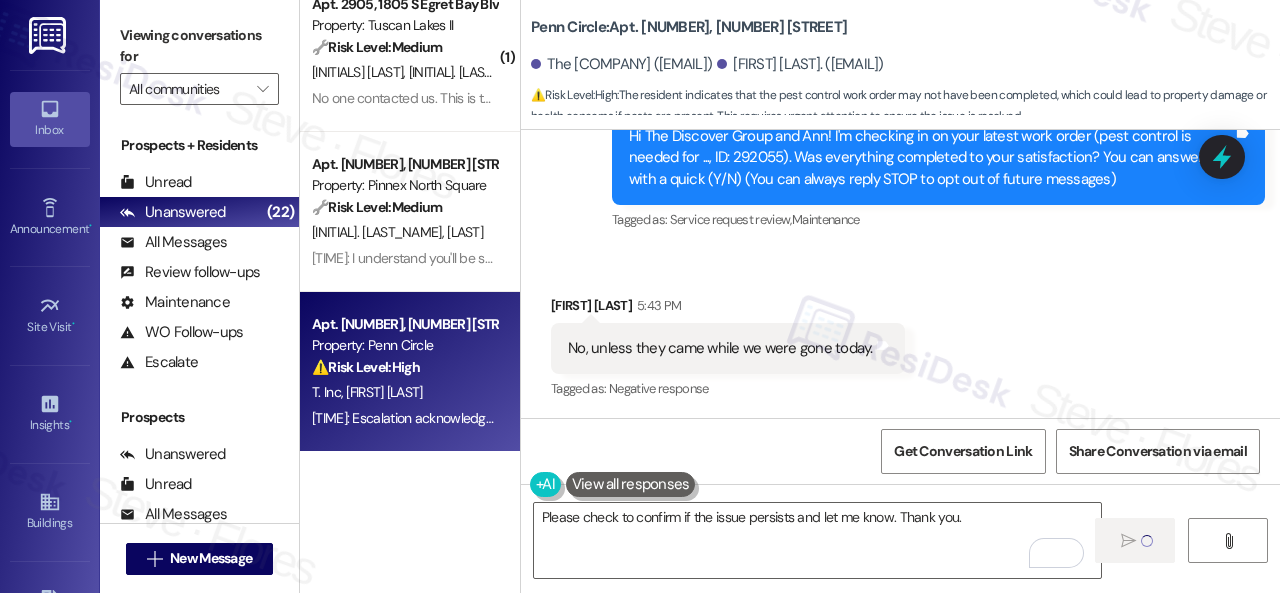 type 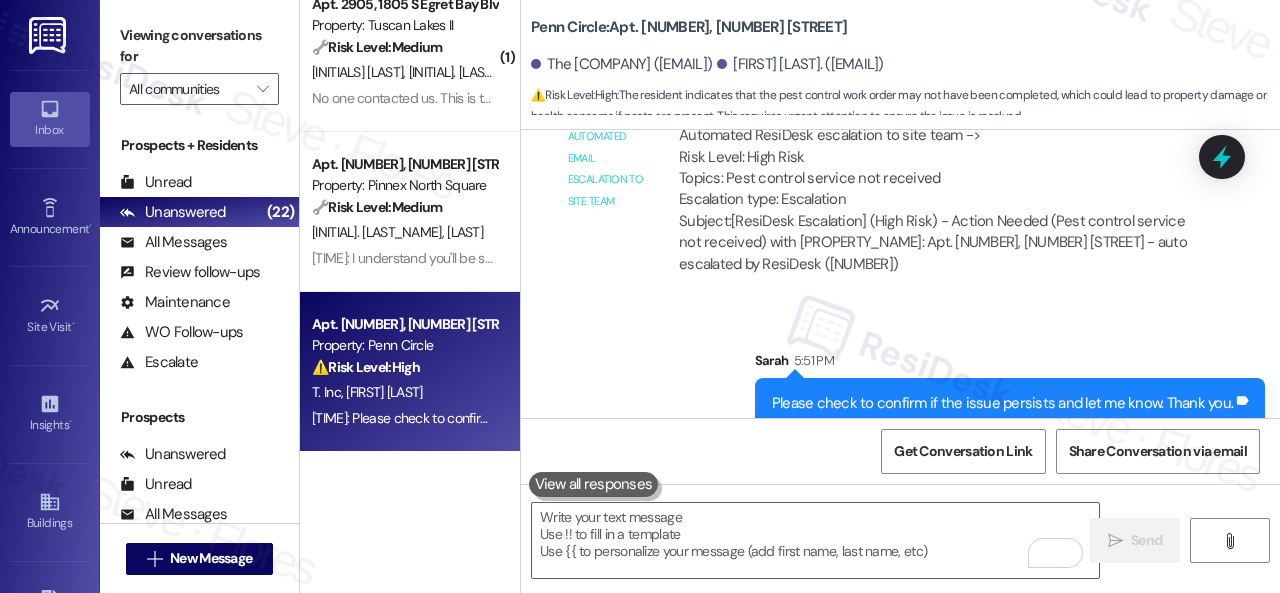 scroll, scrollTop: 1023, scrollLeft: 0, axis: vertical 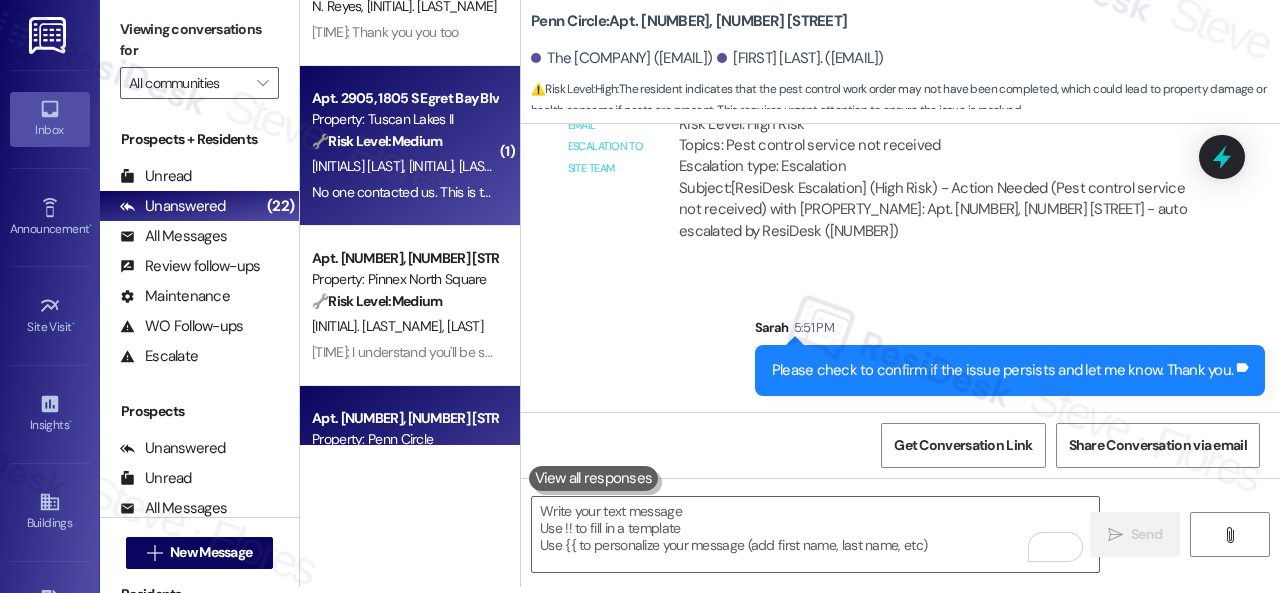 click on "🔧  Risk Level:  Medium The resident indicates that the pest control work order was not completed because no one contacted them, and this is the third time the room has been invaded. While pest control issues can be a nuisance, there's no immediate threat to health or safety. The resident is expressing frustration, but the issue is still categorized as non-urgent maintenance." at bounding box center [404, 141] 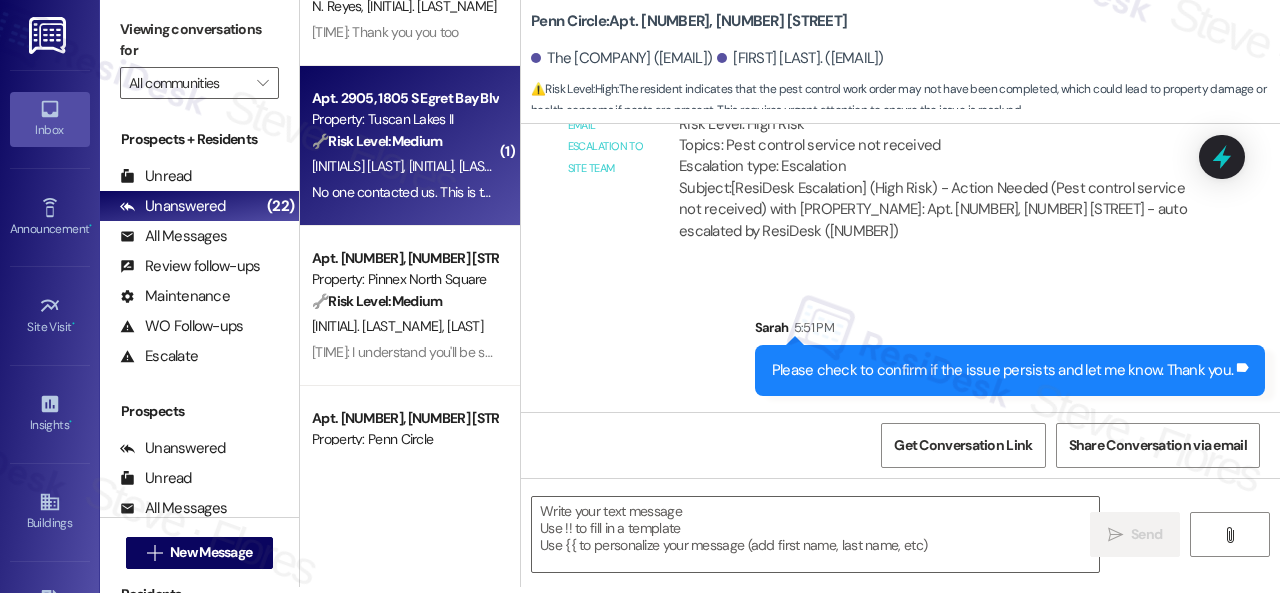type on "Fetching suggested responses. Please feel free to read through the conversation in the meantime." 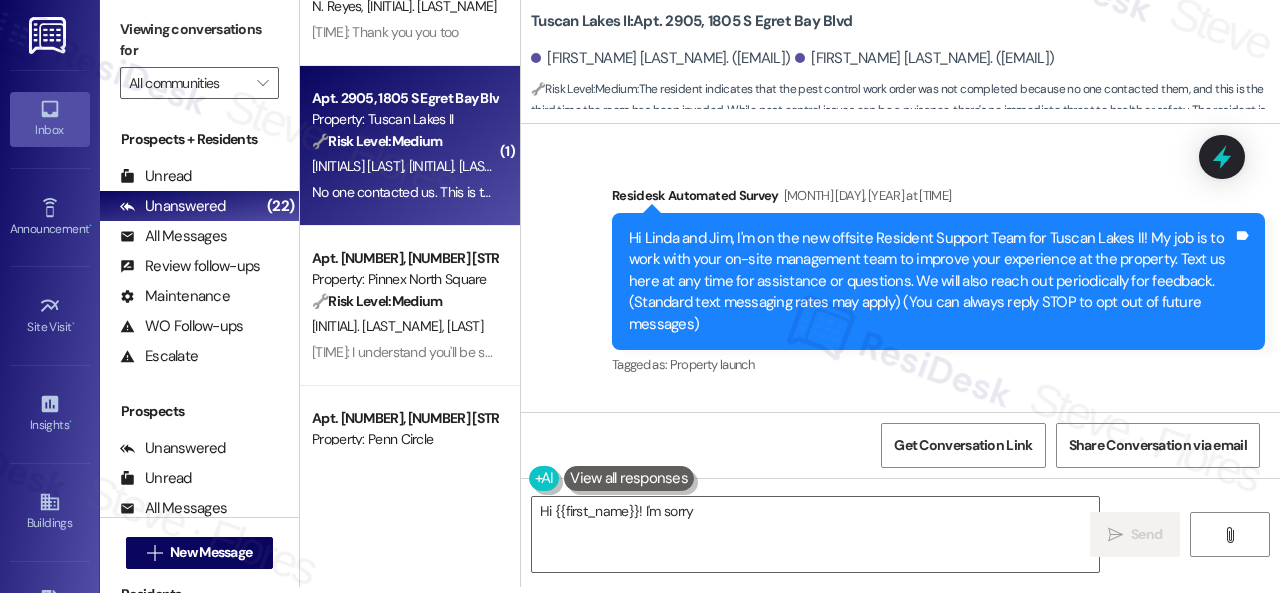 scroll, scrollTop: 0, scrollLeft: 0, axis: both 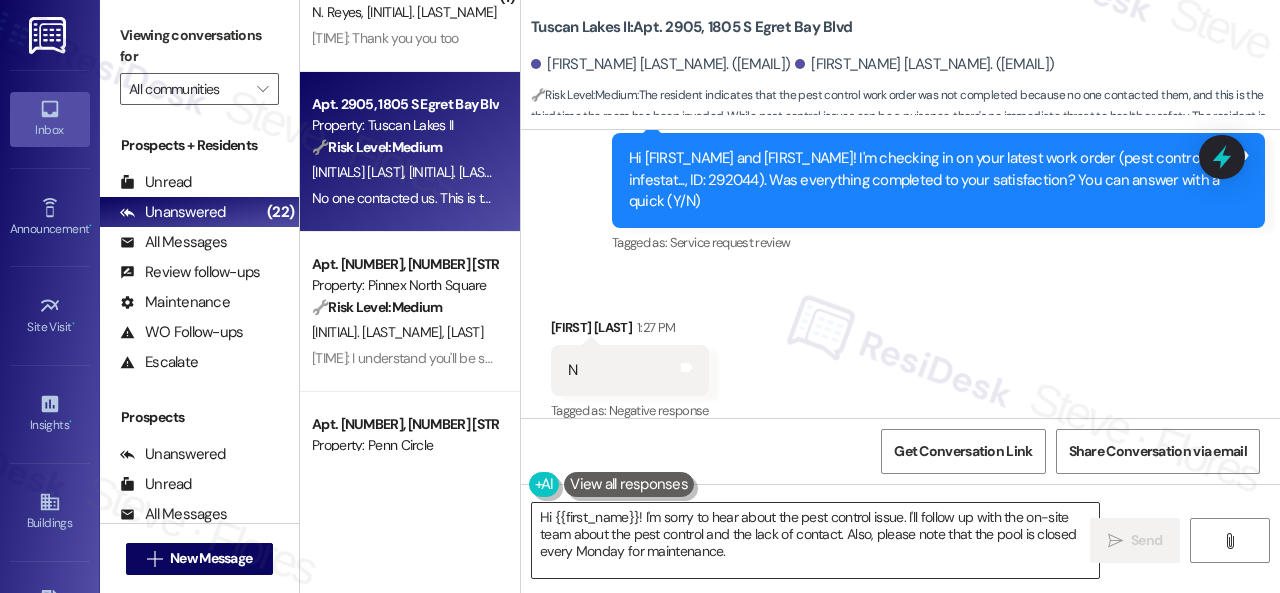 click on "Hi {{first_name}}! I'm sorry to hear about the pest control issue. I'll follow up with the on-site team about the pest control and the lack of contact. Also, please note that the pool is closed every Monday for maintenance." at bounding box center (815, 540) 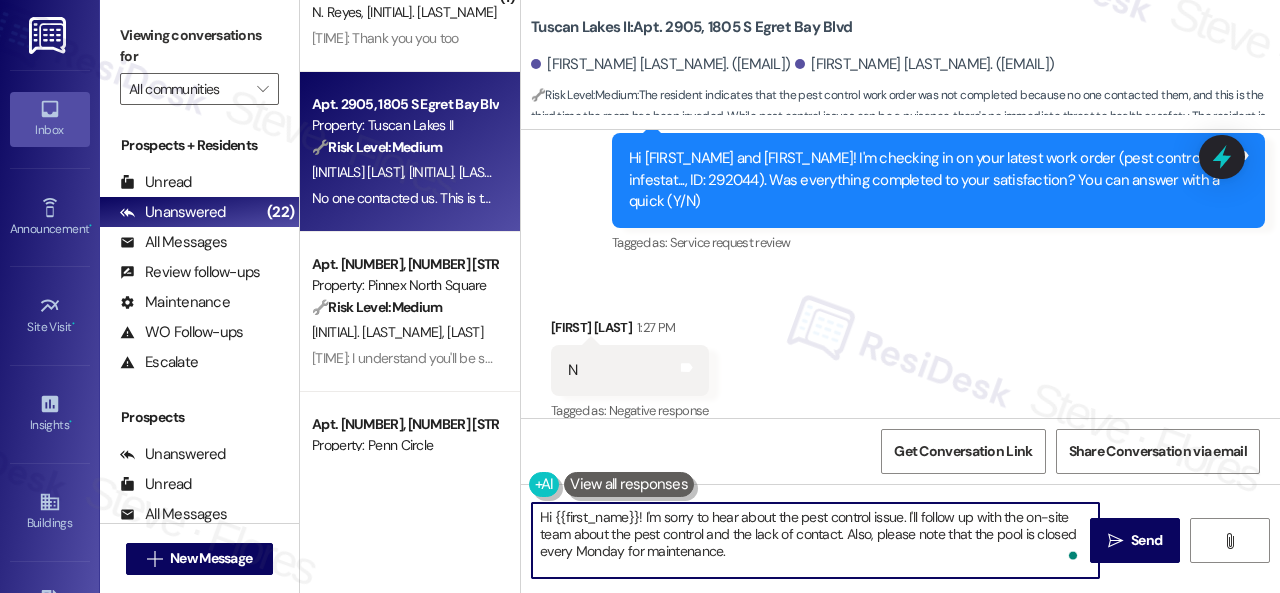 paste on "I'm sorry to hear the issues haven't been resolved yet. We apologize for the delay and any inconvenience this may have caused. Have you already submitted new work orders? If so, may I have the work order numbers so I can follow up with the site team? If not yet, I'll be happy to submit new work orders on your behalf" 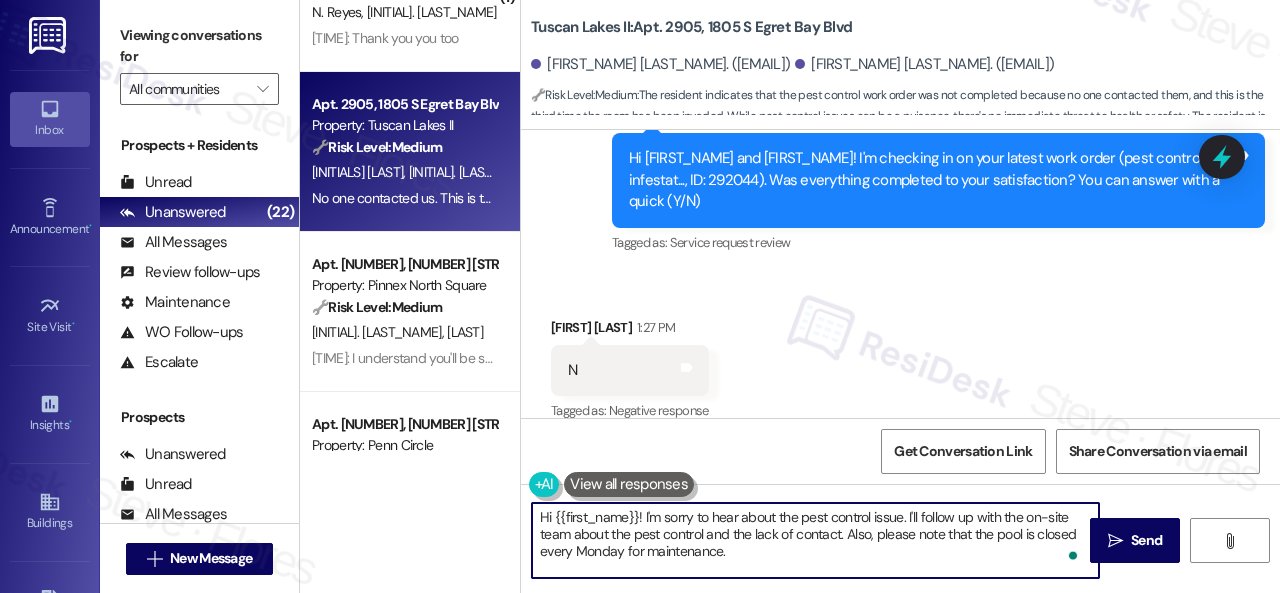 type on "I'm sorry to hear the issues haven't been resolved yet. We apologize for the delay and any inconvenience this may have caused. Have you already submitted new work orders? If so, may I have the work order numbers so I can follow up with the site team? If not yet, I'll be happy to submit new work orders on your behalf." 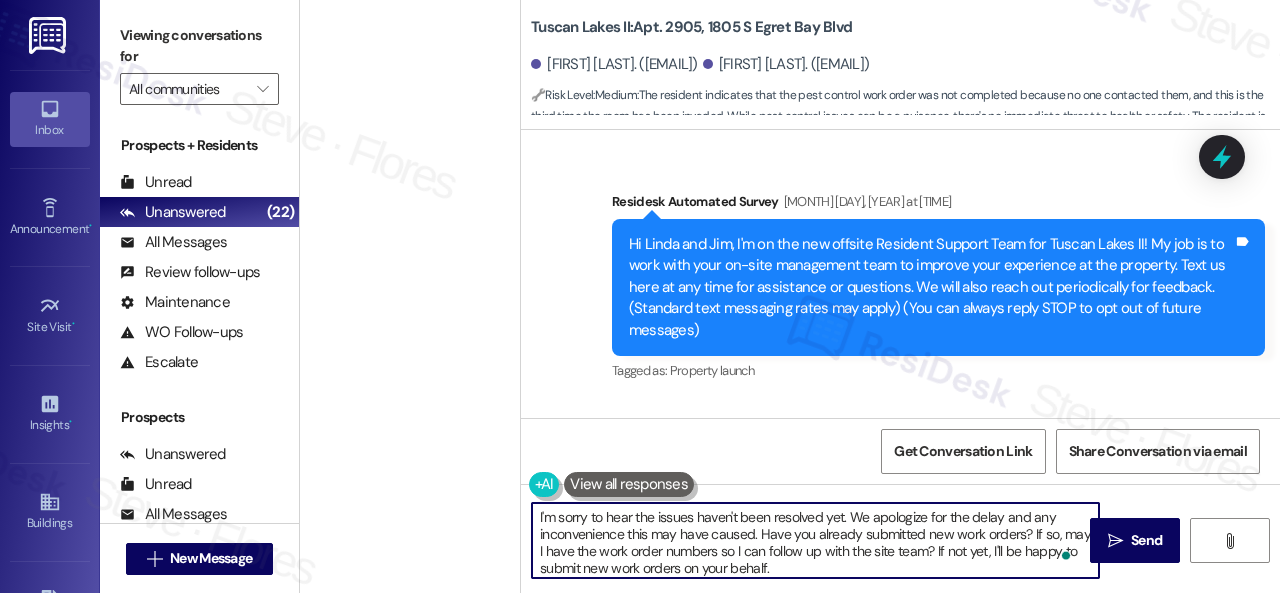 click on "I'm sorry to hear the issues haven't been resolved yet. We apologize for the delay and any inconvenience this may have caused. Have you already submitted new work orders? If so, may I have the work order numbers so I can follow up with the site team? If not yet, I'll be happy to submit new work orders on your behalf." at bounding box center [815, 540] 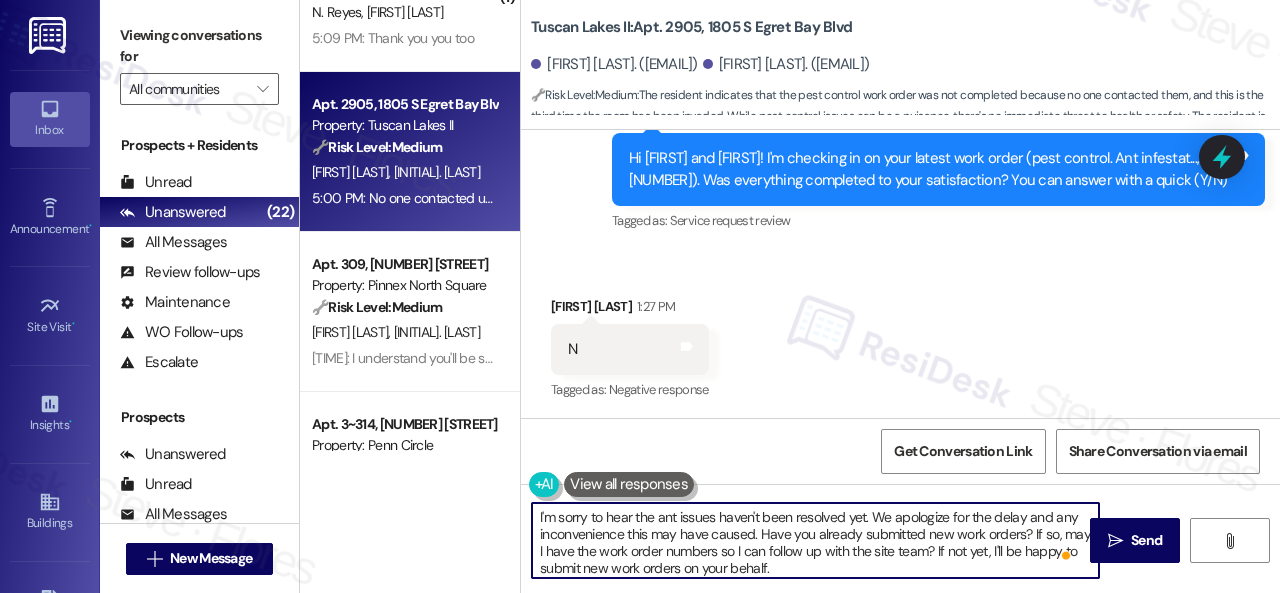 click on "I'm sorry to hear the ant issues haven't been resolved yet. We apologize for the delay and any inconvenience this may have caused. Have you already submitted new work orders? If so, may I have the work order numbers so I can follow up with the site team? If not yet, I'll be happy to submit new work orders on your behalf." at bounding box center (815, 540) 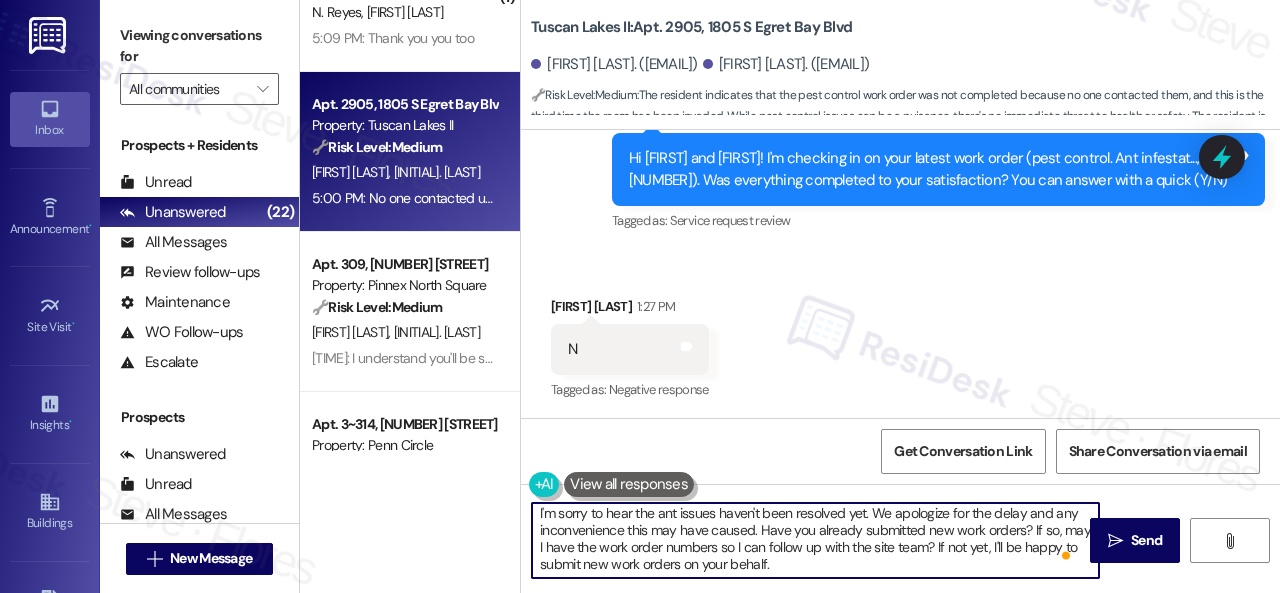 scroll, scrollTop: 4, scrollLeft: 0, axis: vertical 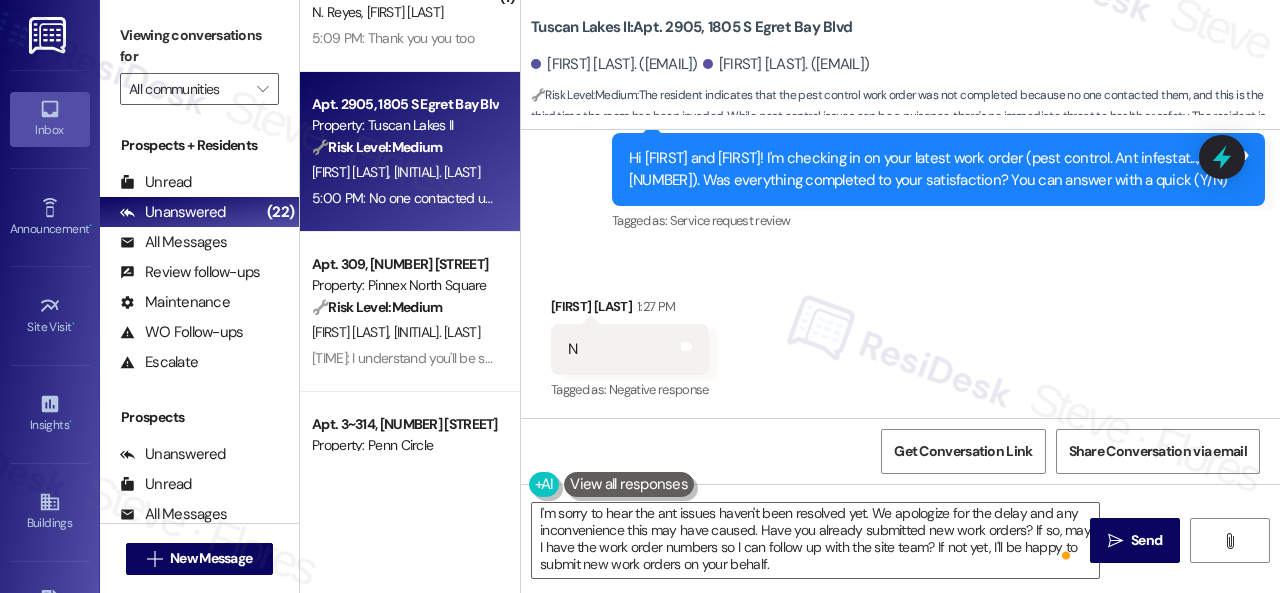 click on "Received via SMS Linda Hansard 1:27 PM N Tags and notes Tagged as:   Negative response Click to highlight conversations about Negative response" at bounding box center [900, 335] 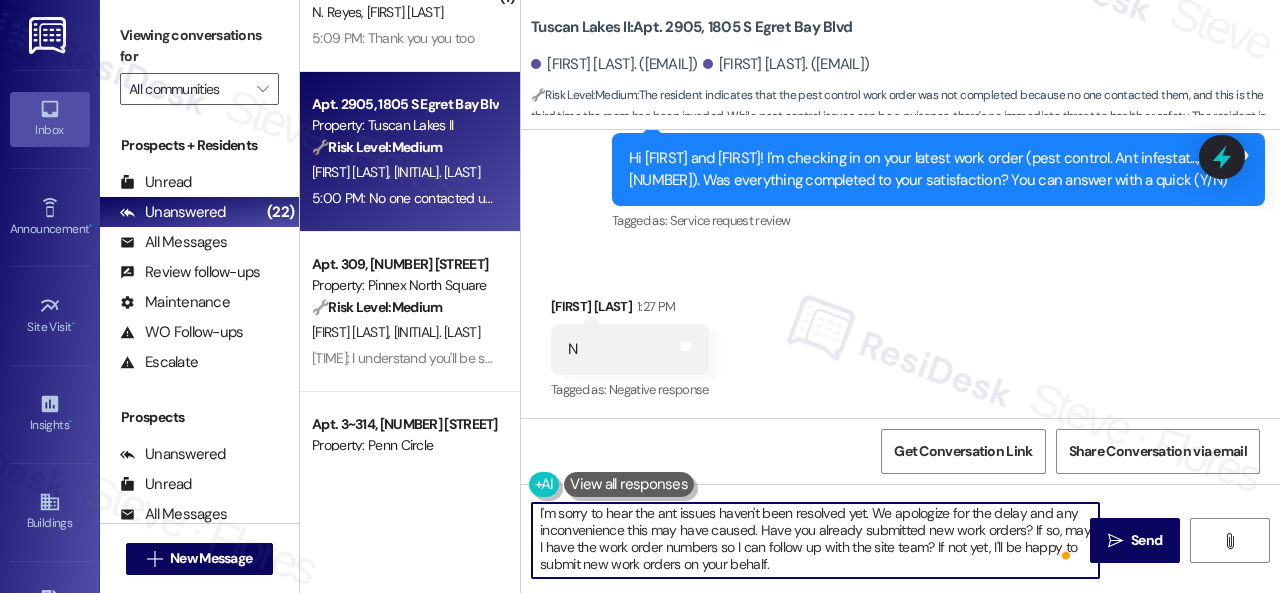 click on "I'm sorry to hear the ant issues haven't been resolved yet. We apologize for the delay and any inconvenience this may have caused. Have you already submitted new work orders? If so, may I have the work order numbers so I can follow up with the site team? If not yet, I'll be happy to submit new work orders on your behalf." at bounding box center [815, 540] 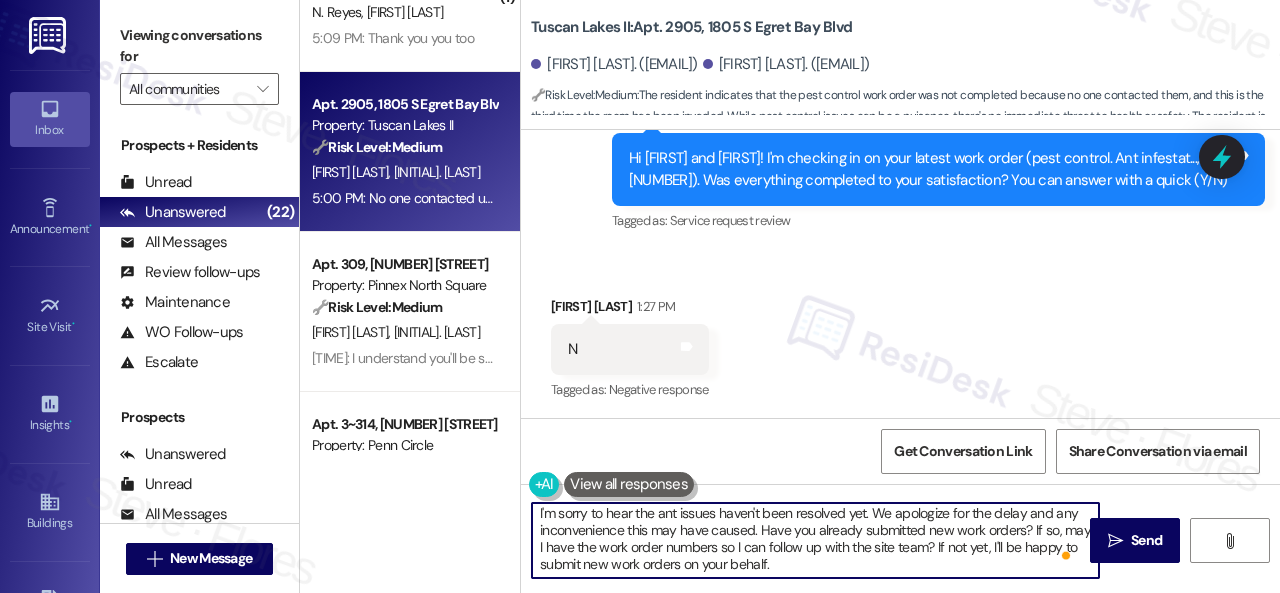 paste on "In what areas of your home can they be seen?" 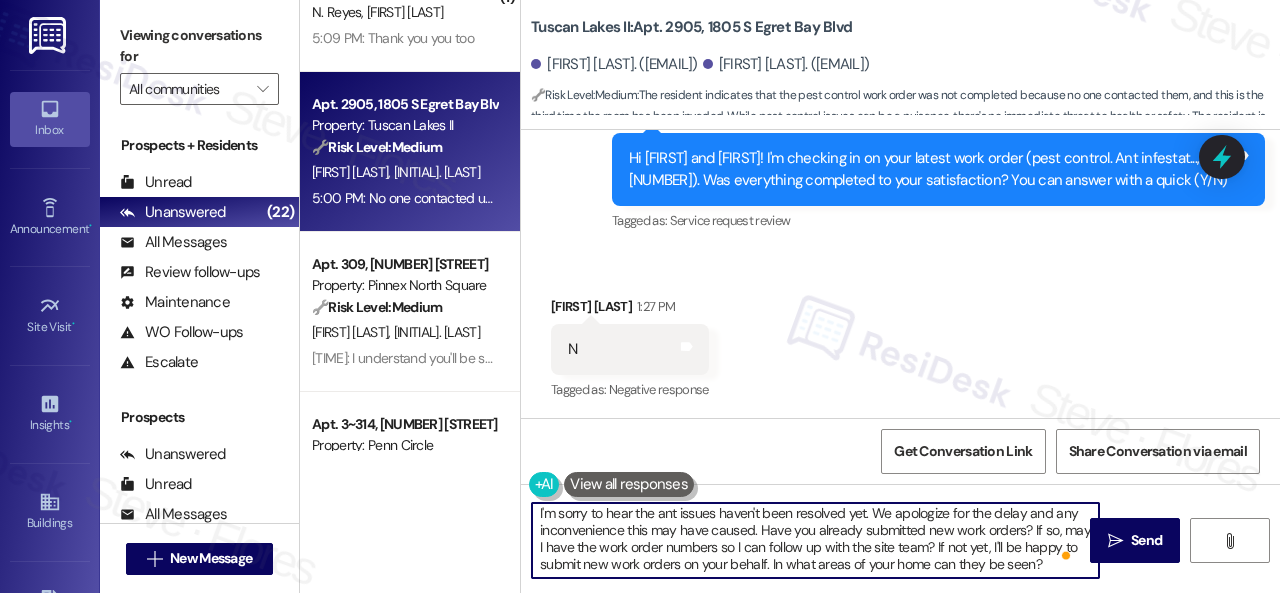 scroll, scrollTop: 16, scrollLeft: 0, axis: vertical 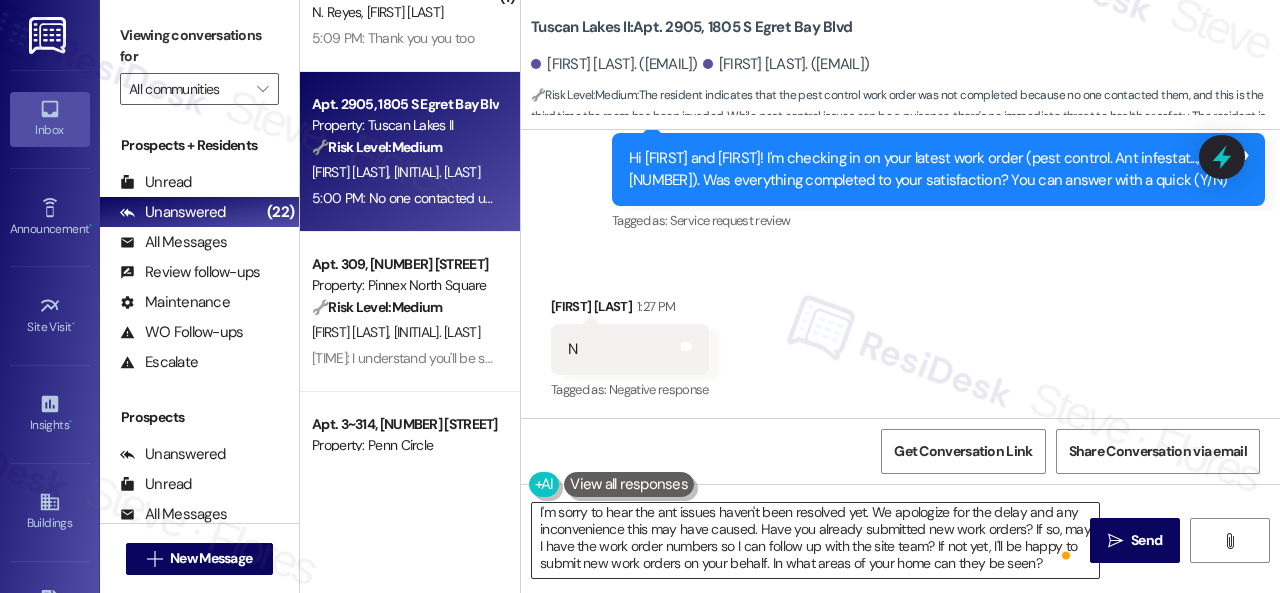 click on "I'm sorry to hear the ant issues haven't been resolved yet. We apologize for the delay and any inconvenience this may have caused. Have you already submitted new work orders? If so, may I have the work order numbers so I can follow up with the site team? If not yet, I'll be happy to submit new work orders on your behalf. In what areas of your home can they be seen?" at bounding box center [815, 540] 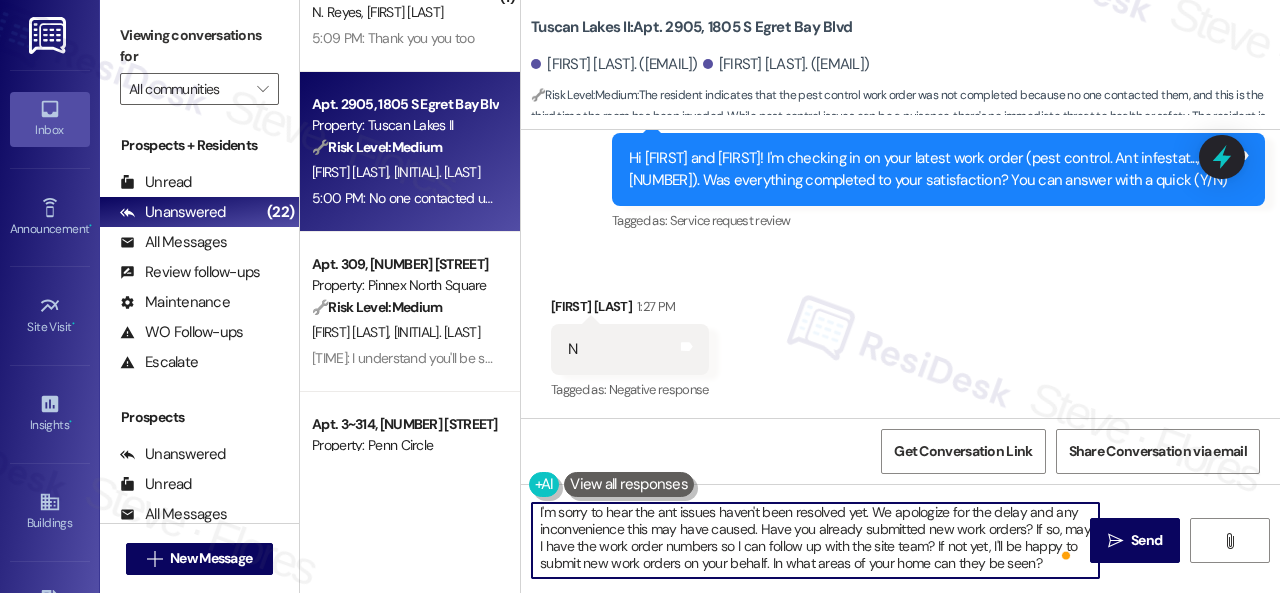 scroll, scrollTop: 34, scrollLeft: 0, axis: vertical 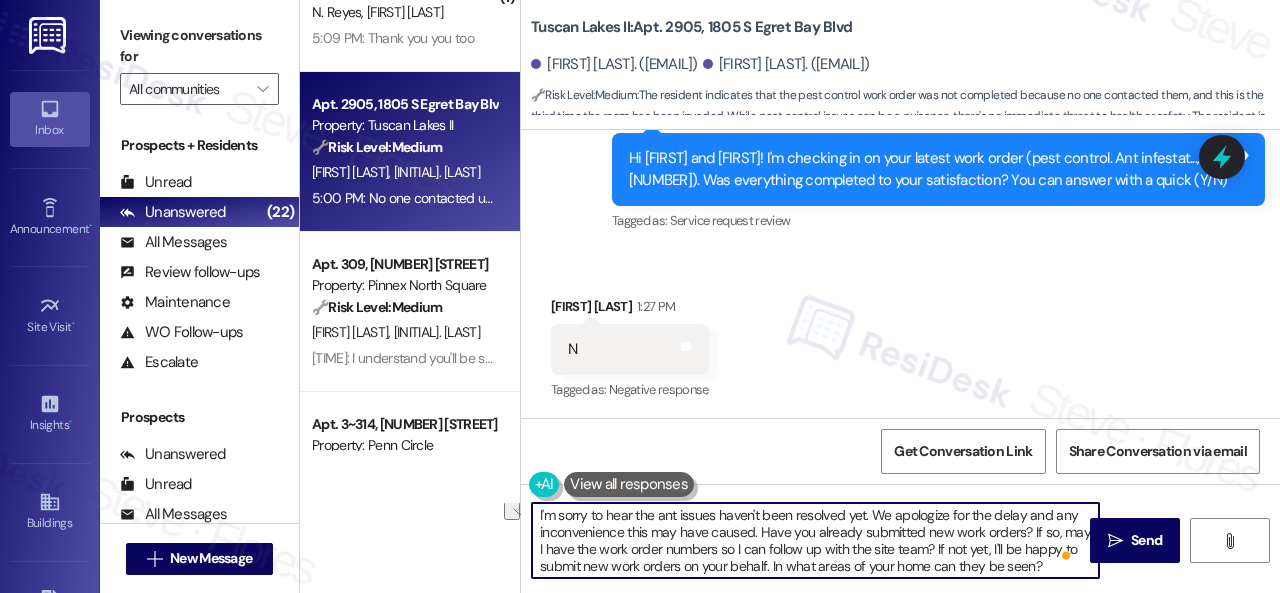 drag, startPoint x: 710, startPoint y: 517, endPoint x: 744, endPoint y: 520, distance: 34.132095 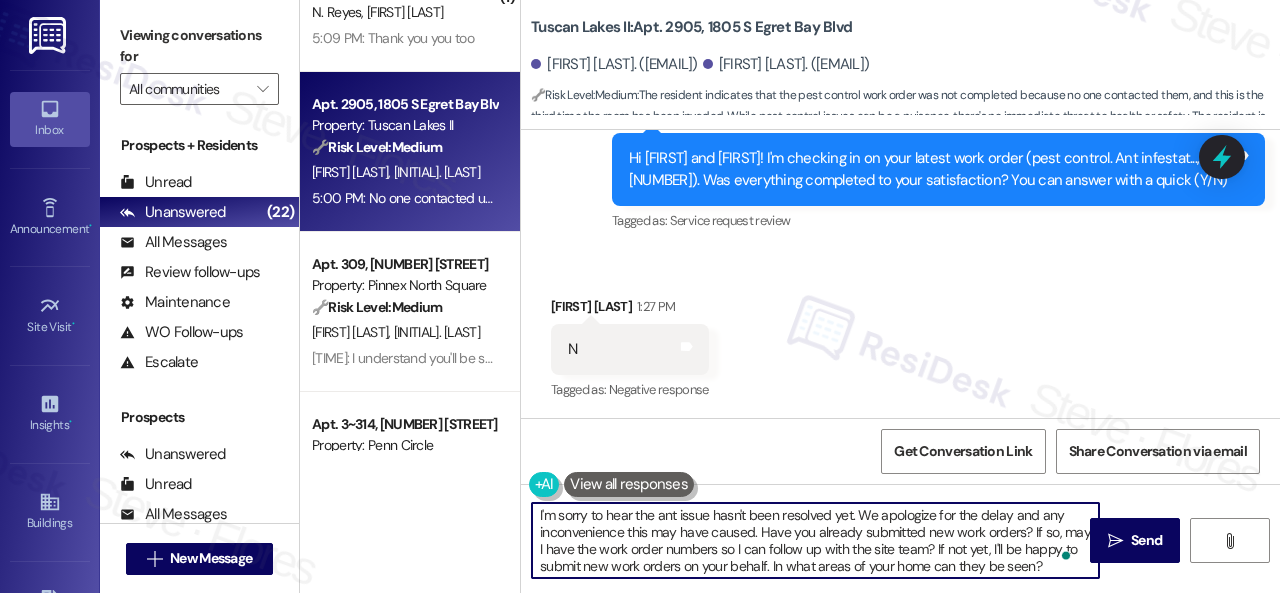 click on "I'm sorry to hear the ant issue hasn't been resolved yet. We apologize for the delay and any inconvenience this may have caused. Have you already submitted new work orders? If so, may I have the work order numbers so I can follow up with the site team? If not yet, I'll be happy to submit new work orders on your behalf. In what areas of your home can they be seen?
Note: Due to limited availability, our maintenance team isn't able to call or schedule visits in advance. By submitting a work order, you're permitting them to enter your apartment, even if you're not home. If any children may be alone during the visit, please let me know so we can inform the team." at bounding box center [815, 540] 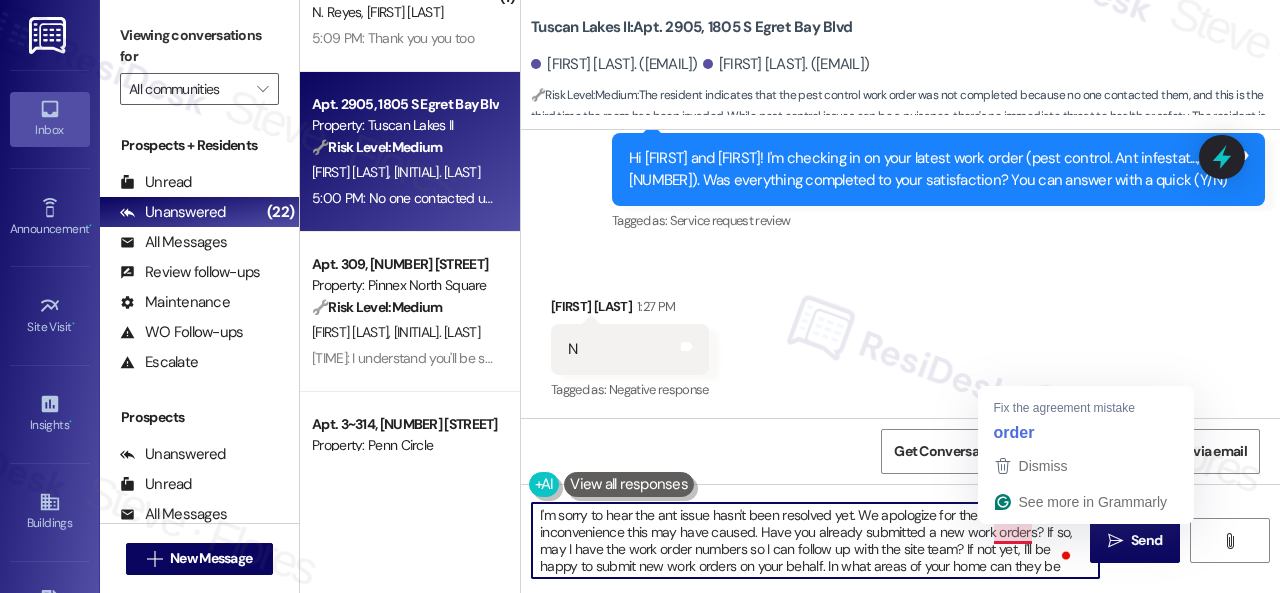 click on "I'm sorry to hear the ant issue hasn't been resolved yet. We apologize for the delay and any inconvenience this may have caused. Have you already submitted a new work orders? If so, may I have the work order numbers so I can follow up with the site team? If not yet, I'll be happy to submit new work orders on your behalf. In what areas of your home can they be seen?
Note: Due to limited availability, our maintenance team isn't able to call or schedule visits in advance. By submitting a work order, you're permitting them to enter your apartment, even if you're not home. If any children may be alone during the visit, please let me know so we can inform the team." at bounding box center (815, 540) 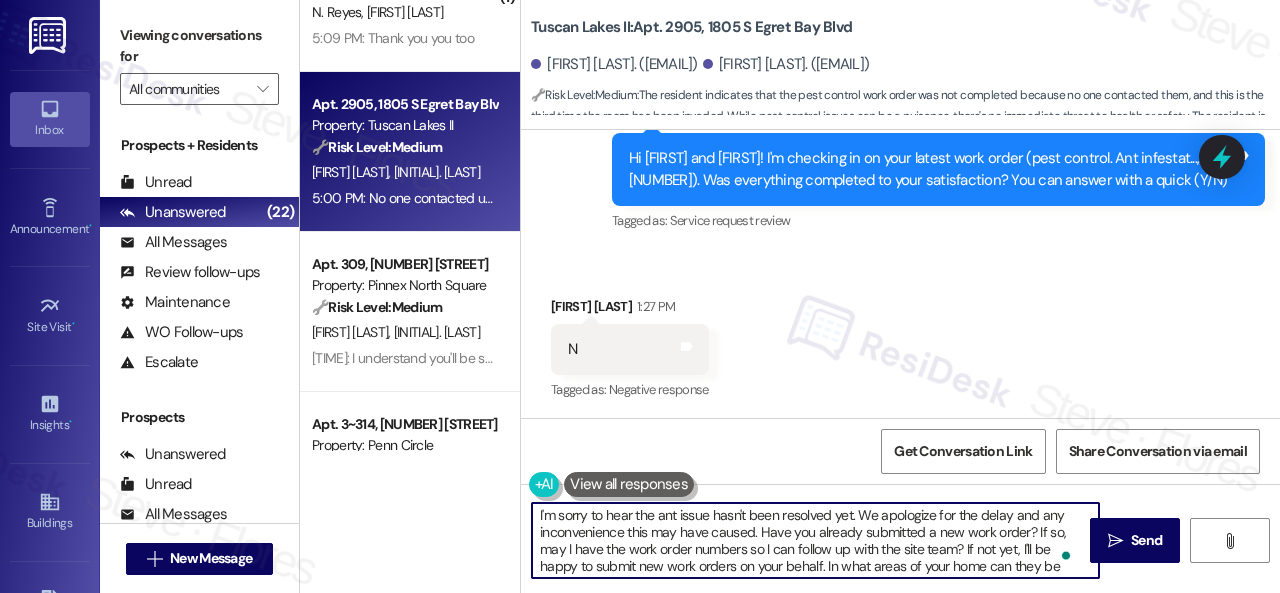 click on "I'm sorry to hear the ant issue hasn't been resolved yet. We apologize for the delay and any inconvenience this may have caused. Have you already submitted a new work order? If so, may I have the work order numbers so I can follow up with the site team? If not yet, I'll be happy to submit new work orders on your behalf. In what areas of your home can they be seen?
Note: Due to limited availability, our maintenance team isn't able to call or schedule visits in advance. By submitting a work order, you're permitting them to enter your apartment, even if you're not home. If any children may be alone during the visit, please let me know so we can inform the team." at bounding box center (815, 540) 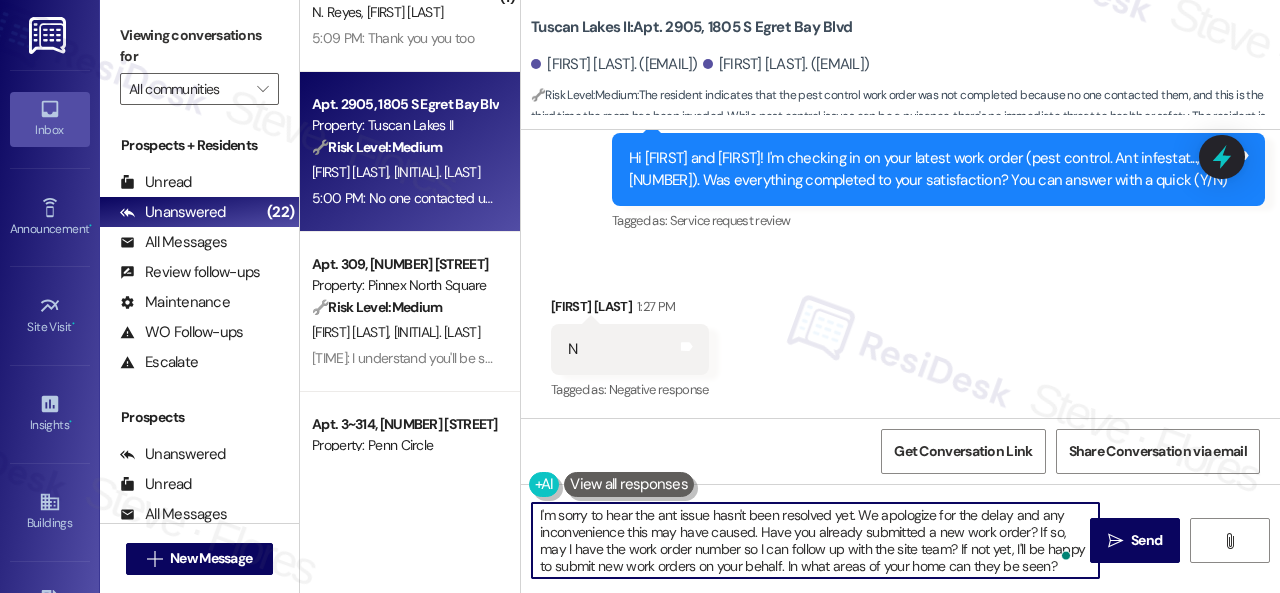 click on "I'm sorry to hear the ant issue hasn't been resolved yet. We apologize for the delay and any inconvenience this may have caused. Have you already submitted a new work order? If so, may I have the work order number so I can follow up with the site team? If not yet, I'll be happy to submit new work orders on your behalf. In what areas of your home can they be seen?
Note: Due to limited availability, our maintenance team isn't able to call or schedule visits in advance. By submitting a work order, you're permitting them to enter your apartment, even if you're not home. If any children may be alone during the visit, please let me know so we can inform the team." at bounding box center (815, 540) 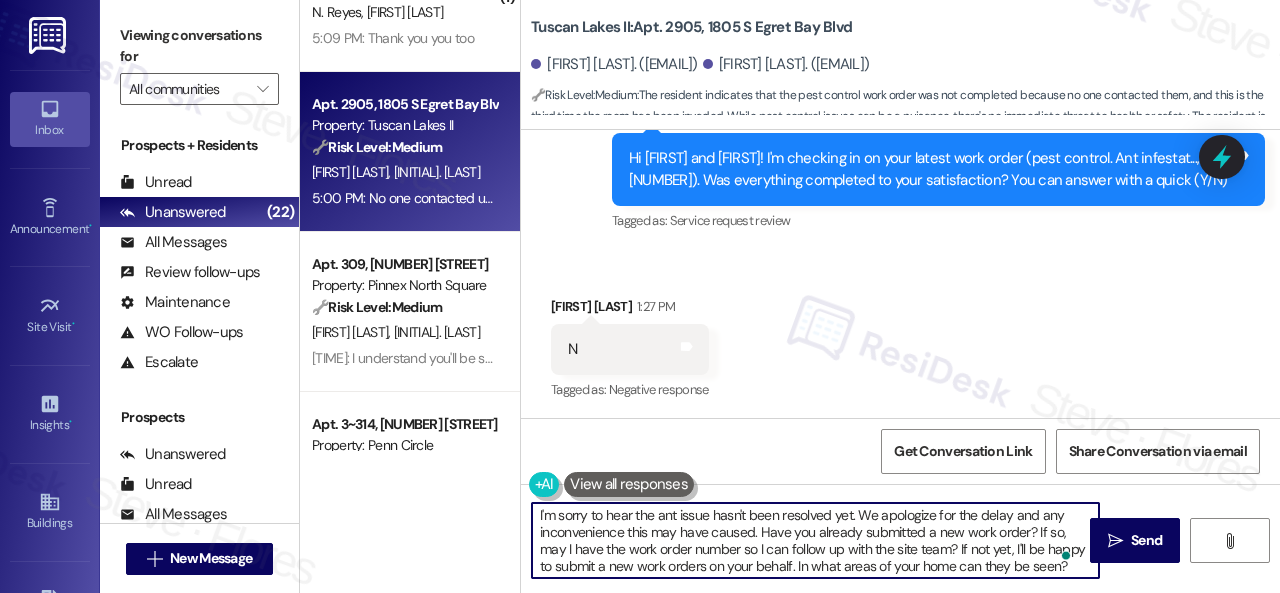 click on "I'm sorry to hear the ant issue hasn't been resolved yet. We apologize for the delay and any inconvenience this may have caused. Have you already submitted a new work order? If so, may I have the work order number so I can follow up with the site team? If not yet, I'll be happy to submit a new work orders on your behalf. In what areas of your home can they be seen?
Note: Due to limited availability, our maintenance team isn't able to call or schedule visits in advance. By submitting a work order, you're permitting them to enter your apartment, even if you're not home. If any children may be alone during the visit, please let me know so we can inform the team." at bounding box center (815, 540) 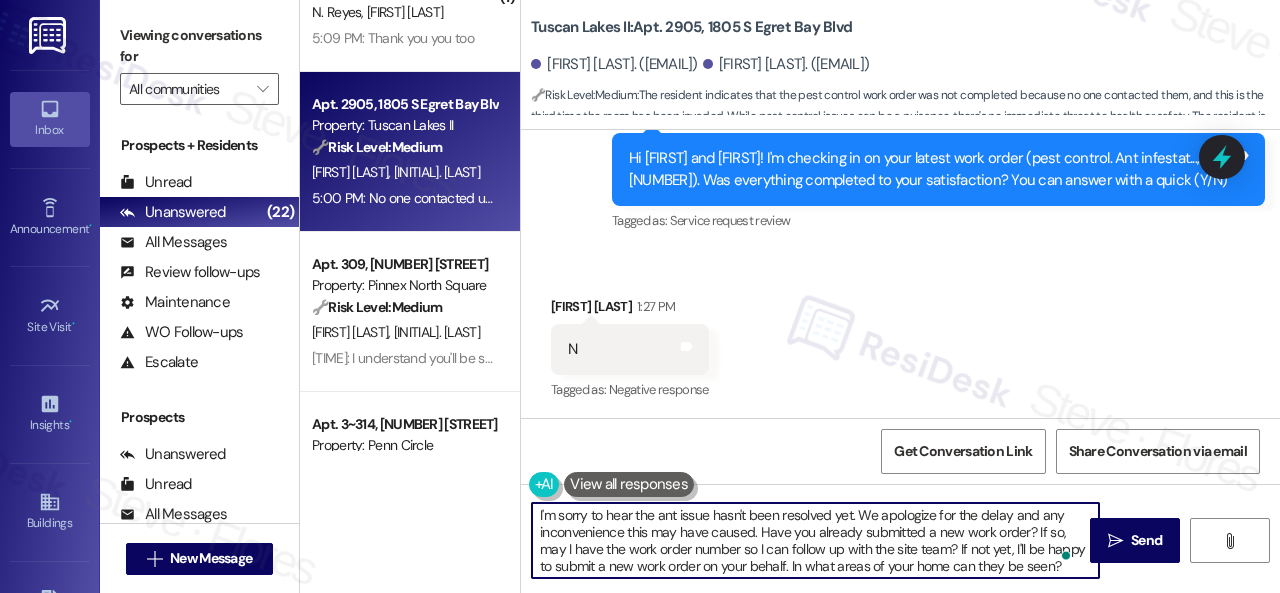scroll, scrollTop: 75, scrollLeft: 0, axis: vertical 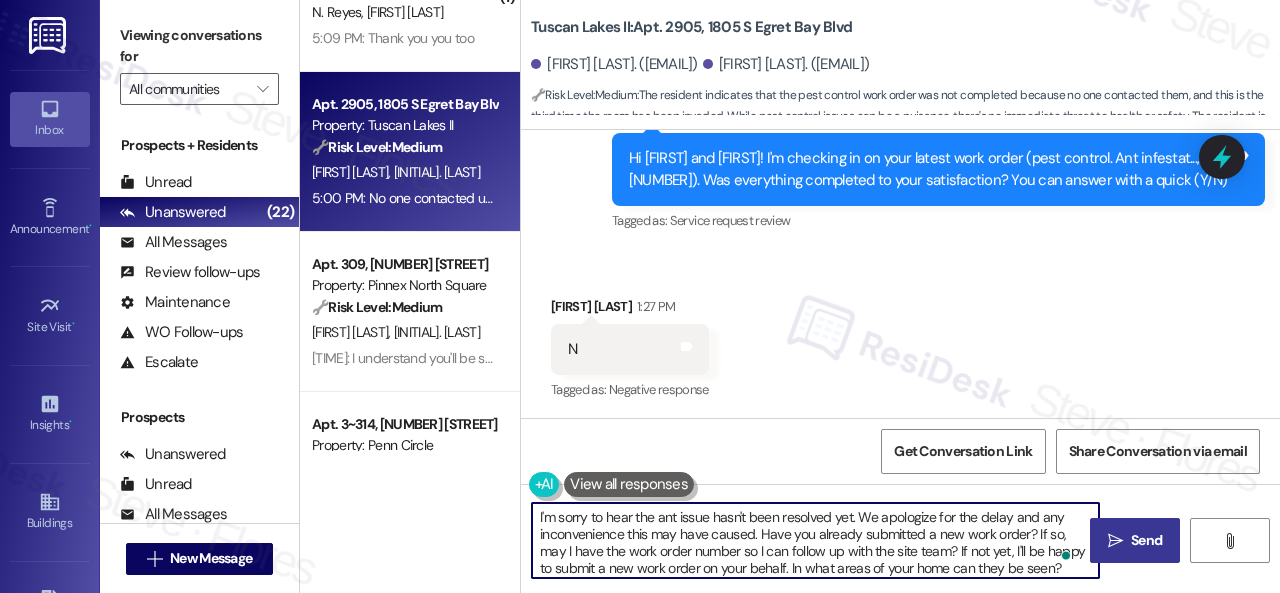 type on "I'm sorry to hear the ant issue hasn't been resolved yet. We apologize for the delay and any inconvenience this may have caused. Have you already submitted a new work order? If so, may I have the work order number so I can follow up with the site team? If not yet, I'll be happy to submit a new work order on your behalf. In what areas of your home can they be seen?
Note: Due to limited availability, our maintenance team isn't able to call or schedule visits in advance. By submitting a work order, you're permitting them to enter your apartment, even if you're not home. If any children may be alone during the visit, please let me know so we can inform the team." 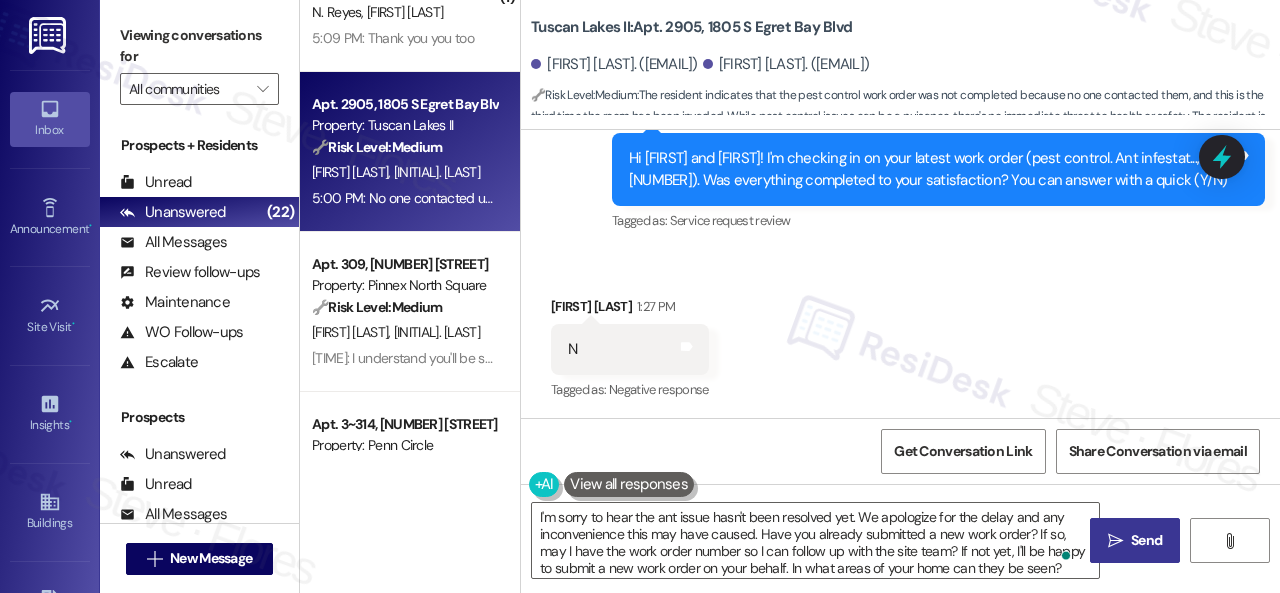 click on " Send" at bounding box center (1135, 540) 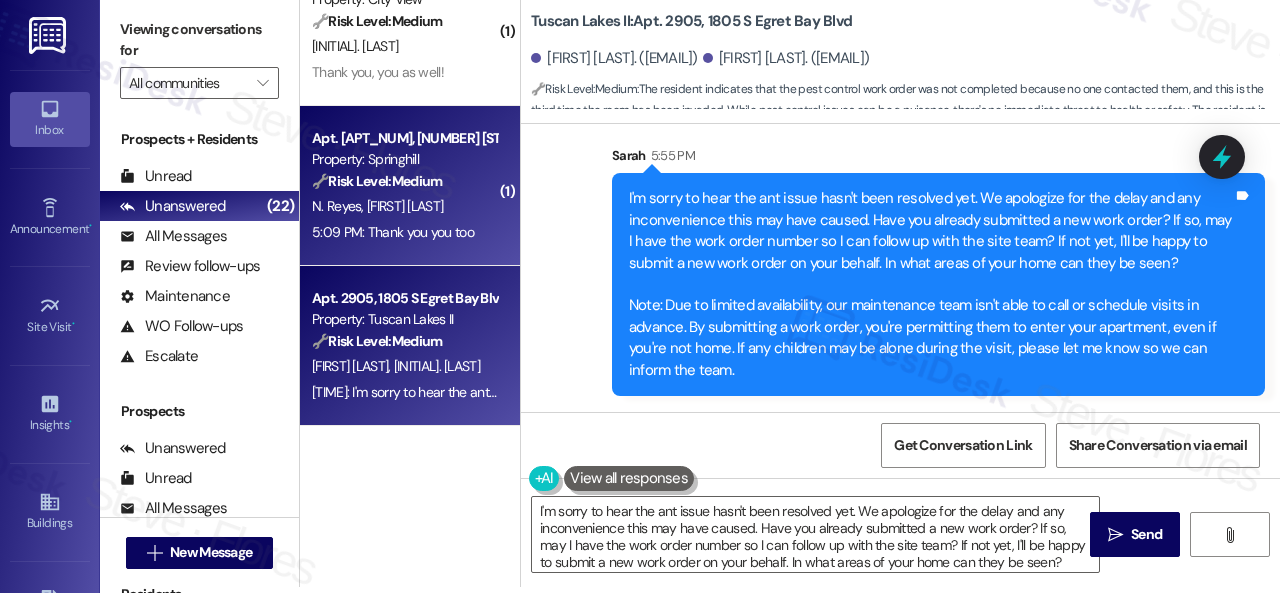 click on "N. Reyes B. Reyes" at bounding box center [404, 206] 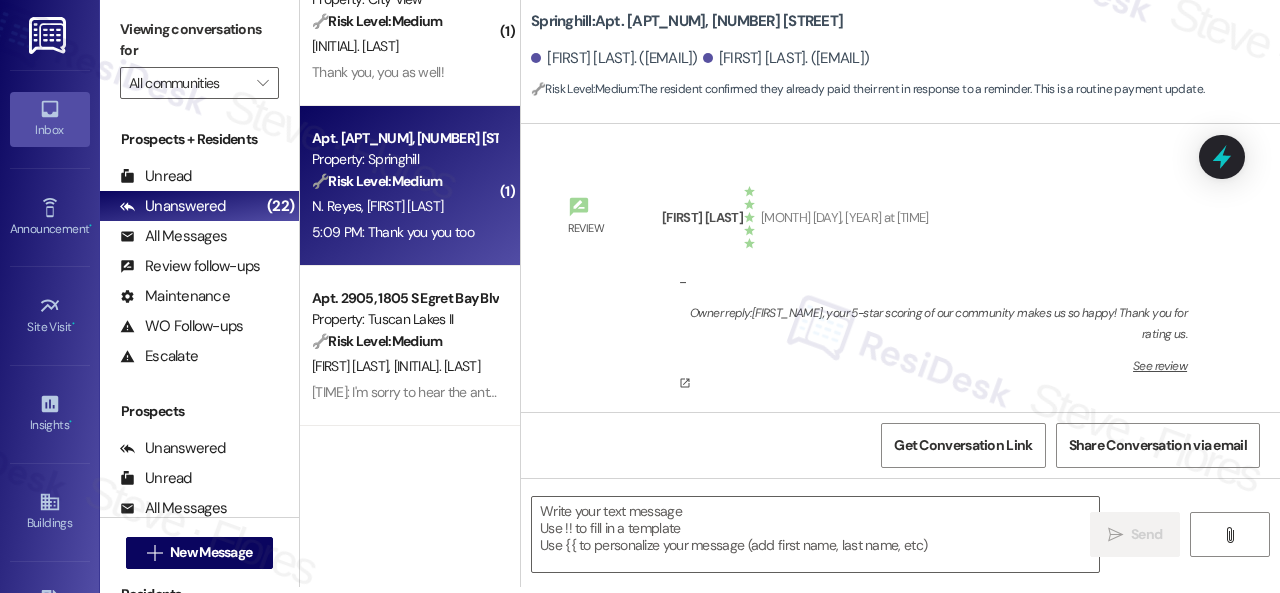 scroll, scrollTop: 12524, scrollLeft: 0, axis: vertical 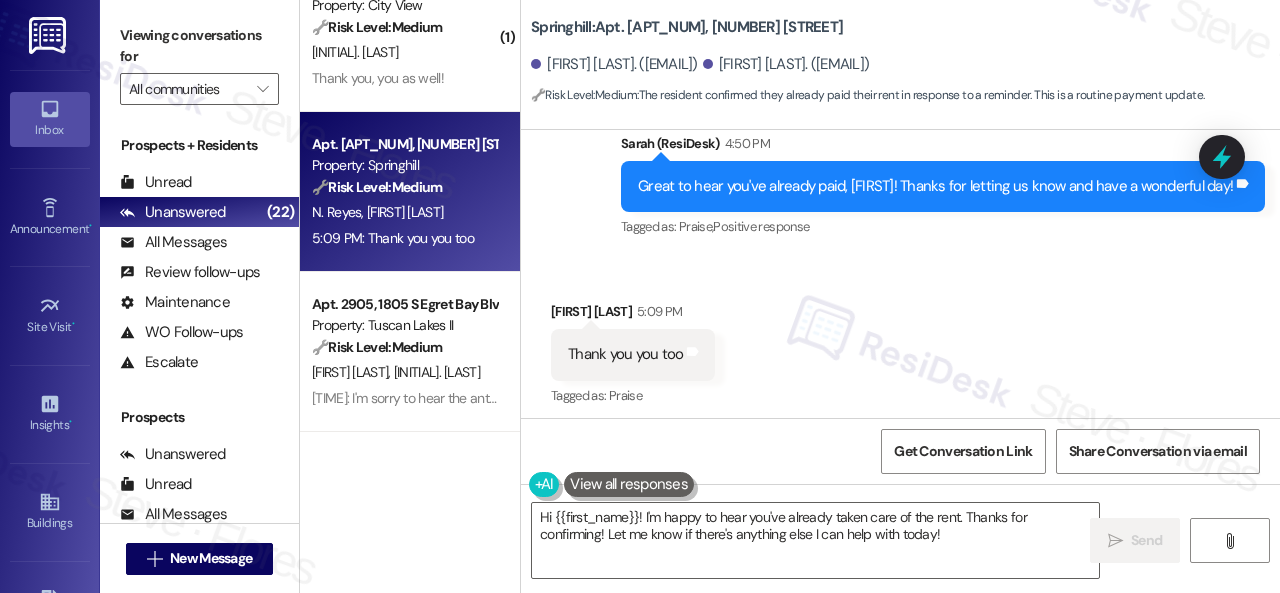 click on "( 1 ) Apt. 4986, 4800 Skyline Dr Property: The Boulevard 🔧  Risk Level:  Medium The resident acknowledged the resolution regarding the rent payment date. While the initial reminder caused confusion, the issue was addressed, and the resident expressed gratitude. This indicates a successful resolution of a financial concern, but does not rise to the level of urgency or risk associated with Tiers 1 or 2. C. Jones 5:34 PM: Thank you so much! 5:34 PM: Thank you so much! ( 1 ) Apt. 5152, 4800 Skyline Dr Property: The Boulevard 🔧  Risk Level:  Medium The resident confirmed the work order number for the showerhead issue that they resolved themselves. This is a routine cancellation request. E. Verhoff 5:31 PM: #291726 5:31 PM: #291726 ( 1 ) Apt. CS~2553, 2600 Cityview Drive Property: City View 🔧  Risk Level:  Medium M. Focht 5:21 PM: Thank you, you as well!  5:21 PM: Thank you, you as well!  Apt. 1207, 8755 W 121st Terrace Property: Springhill 🔧  Risk Level:  Medium N. Reyes B. Reyes 🔧  Risk Level:" at bounding box center [790, 296] 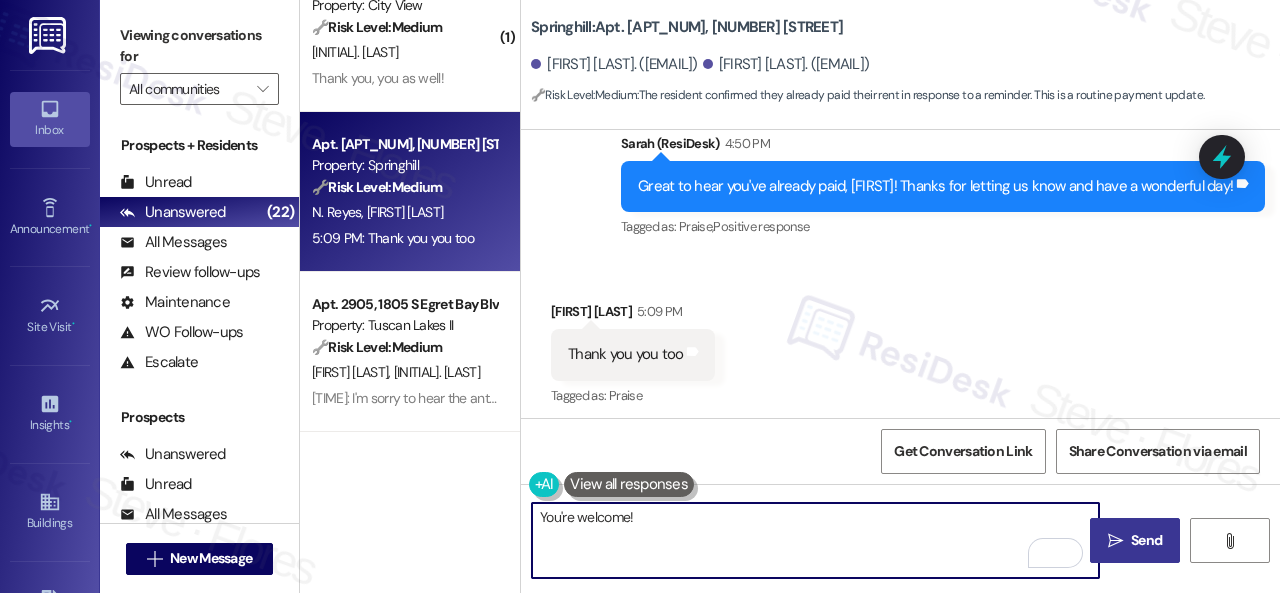 type on "You're welcome!" 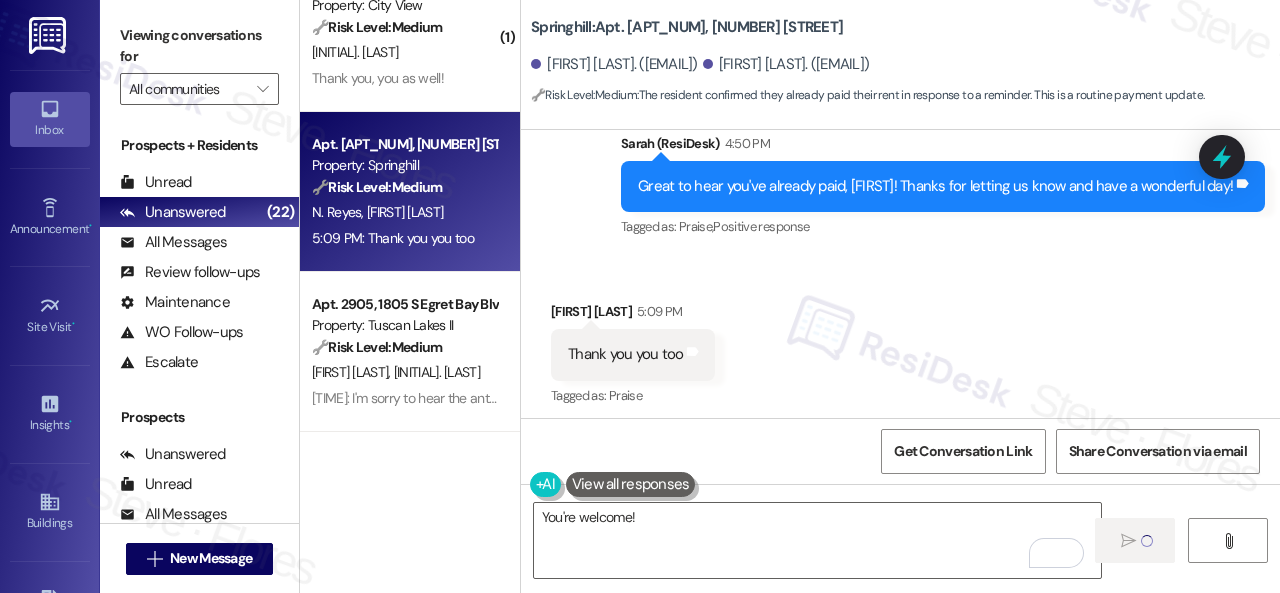type 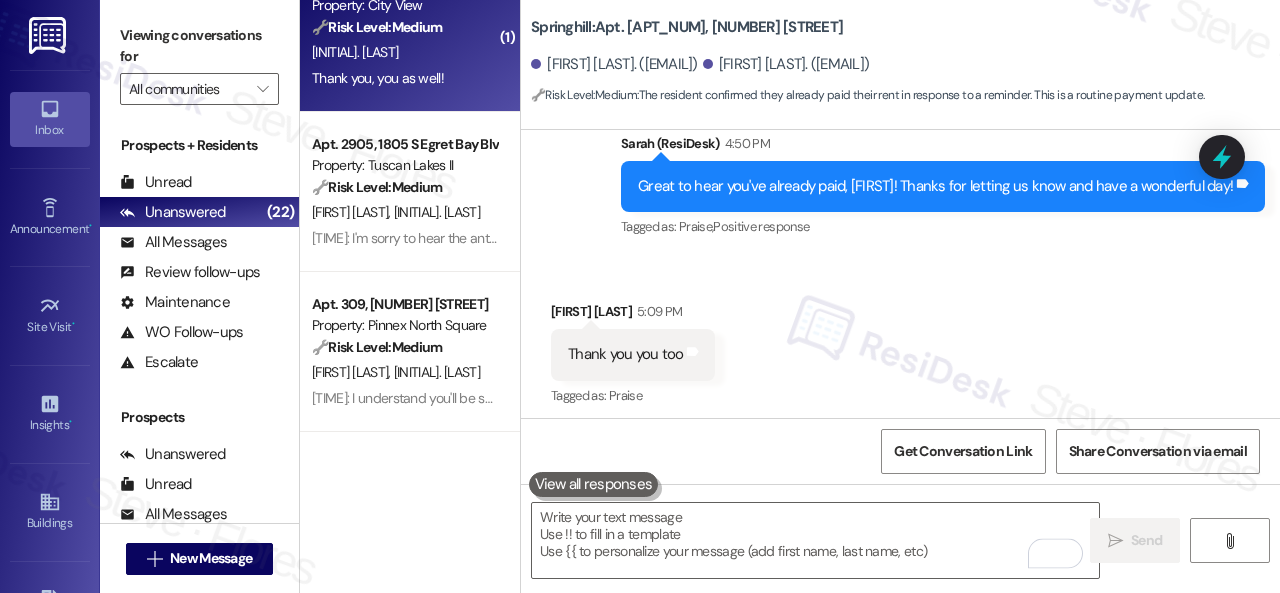 click on "M. Focht" at bounding box center (404, 52) 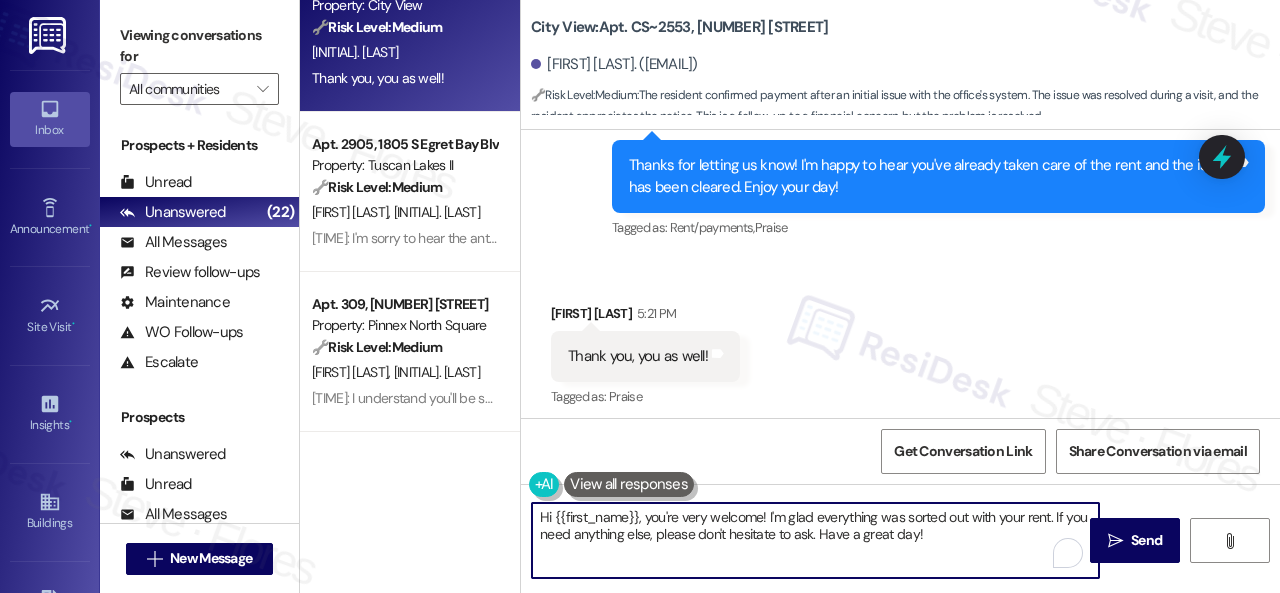 drag, startPoint x: 955, startPoint y: 529, endPoint x: 416, endPoint y: 510, distance: 539.3348 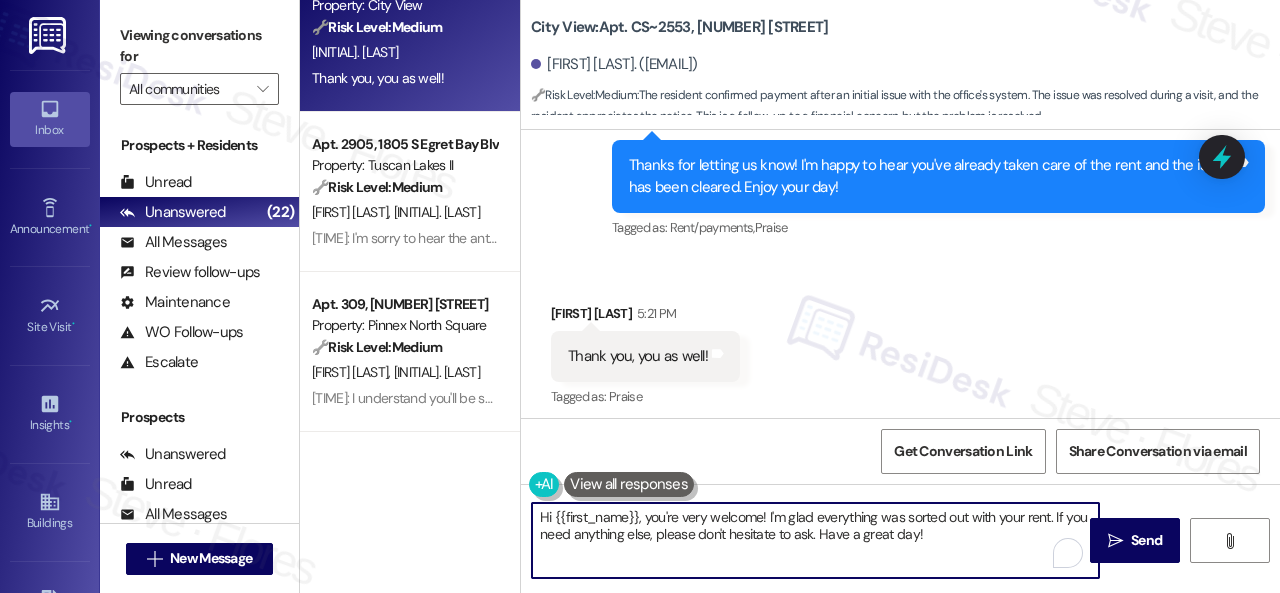 click on "( 1 ) Apt. 4986, 4800 Skyline Dr Property: The Boulevard 🔧  Risk Level:  Medium The resident acknowledged the resolution regarding the rent payment date. While the initial reminder caused confusion, the issue was addressed, and the resident expressed gratitude. This indicates a successful resolution of a financial concern, but does not rise to the level of urgency or risk associated with Tiers 1 or 2. C. Jones 5:34 PM: Thank you so much! 5:34 PM: Thank you so much! ( 1 ) Apt. 5152, 4800 Skyline Dr Property: The Boulevard 🔧  Risk Level:  Medium The resident confirmed the work order number for the showerhead issue that they resolved themselves. This is a routine cancellation request. E. Verhoff 5:31 PM: #291726 5:31 PM: #291726 Apt. CS~2553, 2600 Cityview Drive Property: City View 🔧  Risk Level:  Medium M. Focht 5:21 PM: Thank you, you as well!  5:21 PM: Thank you, you as well!  Apt. 2905, 1805 S Egret Bay Blvd Property: Tuscan Lakes II 🔧  Risk Level:  Medium J. Hansard L. Hansard 🔧  Risk Level:" at bounding box center (790, 296) 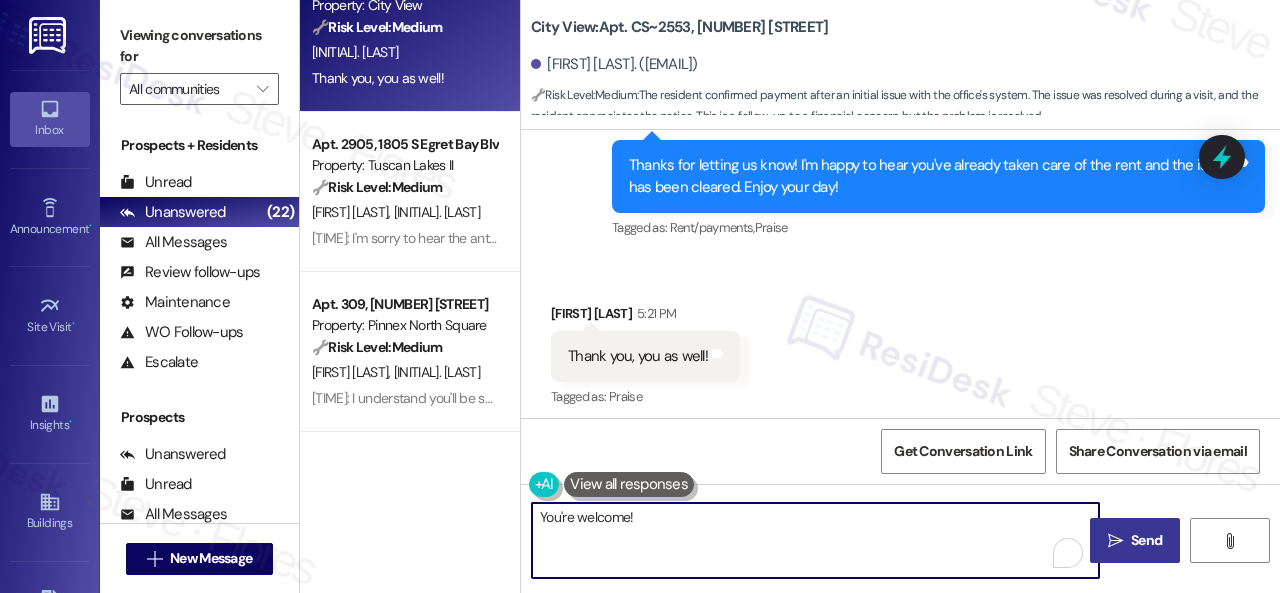 type on "You're welcome!" 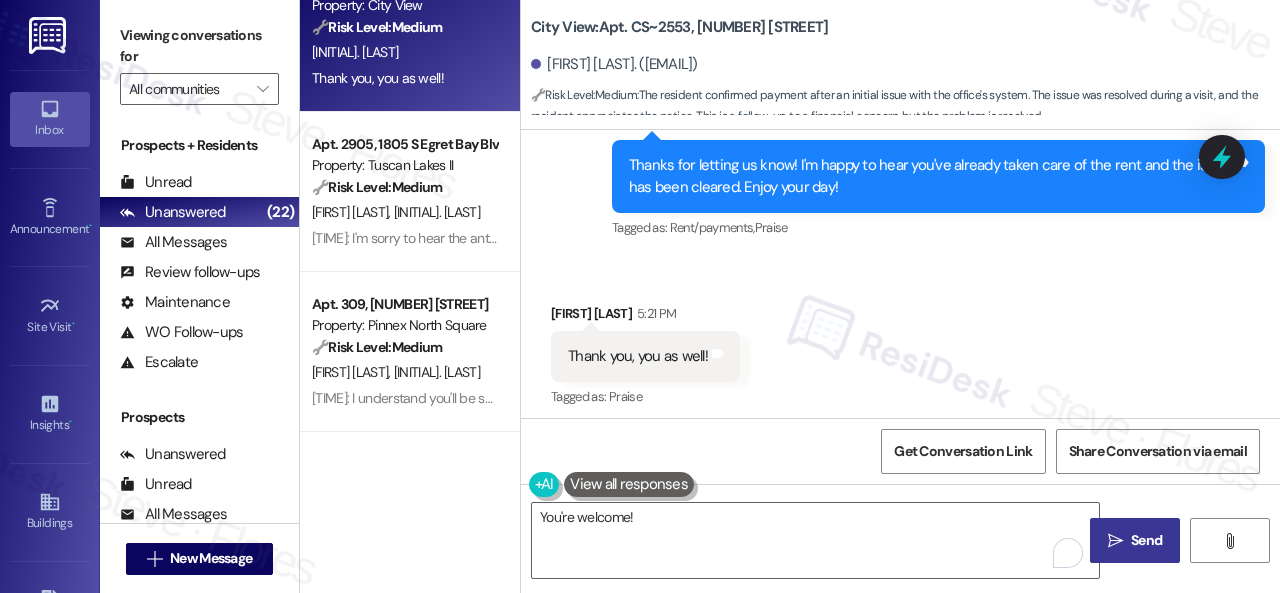 click on "Send" at bounding box center (1146, 540) 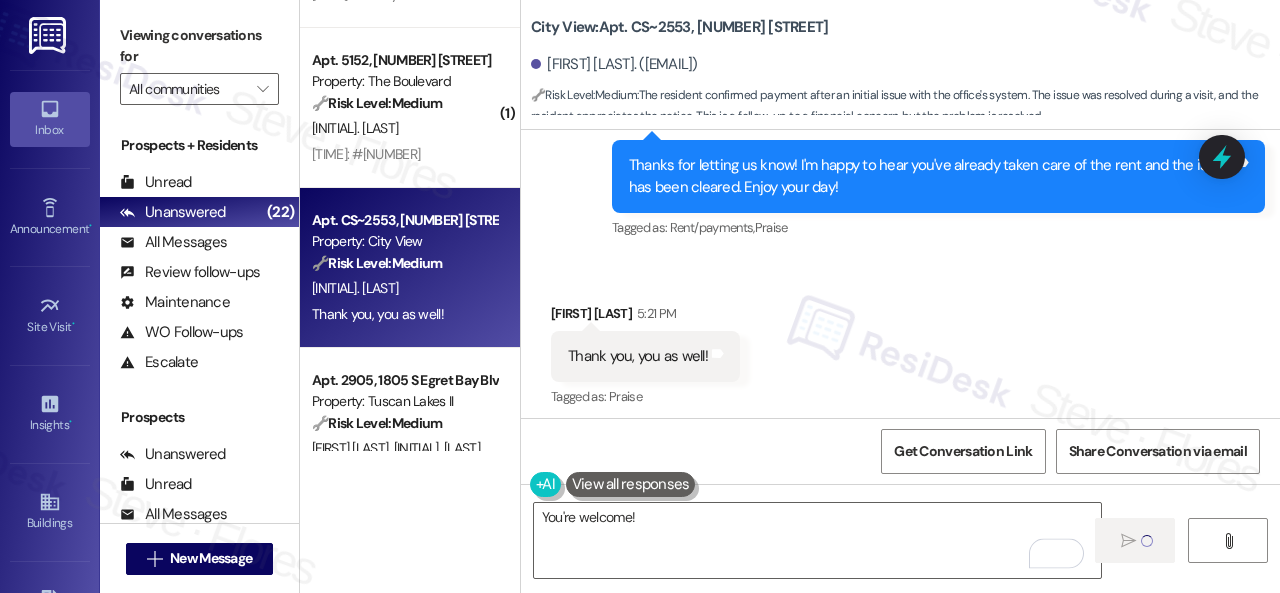 scroll, scrollTop: 2468, scrollLeft: 0, axis: vertical 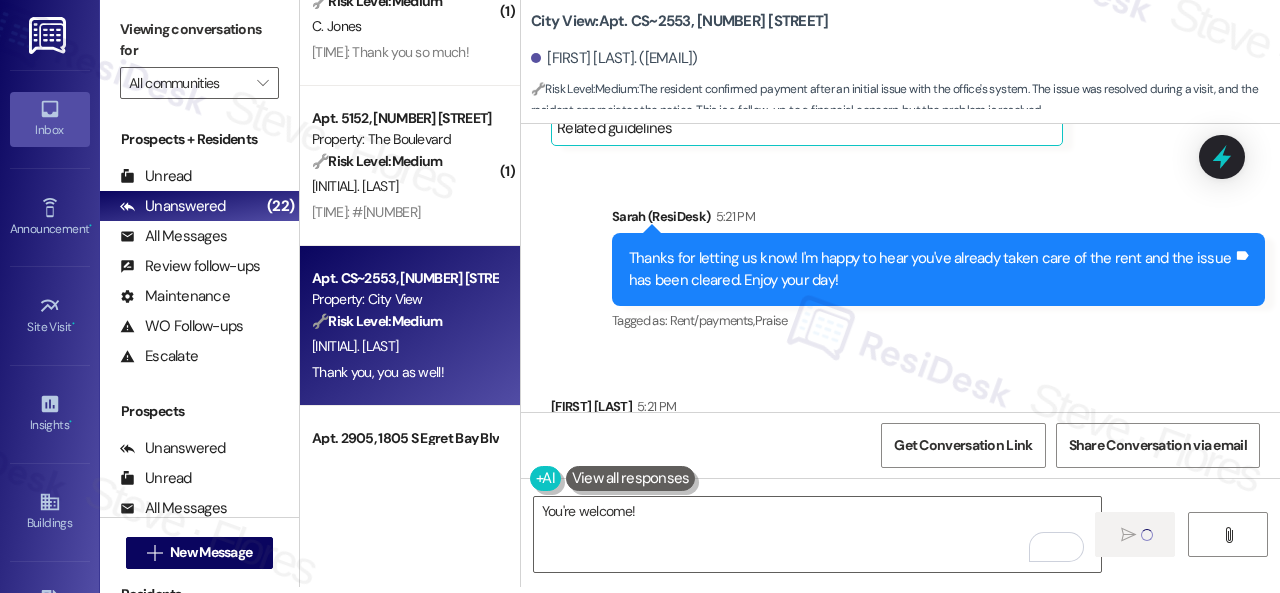 type 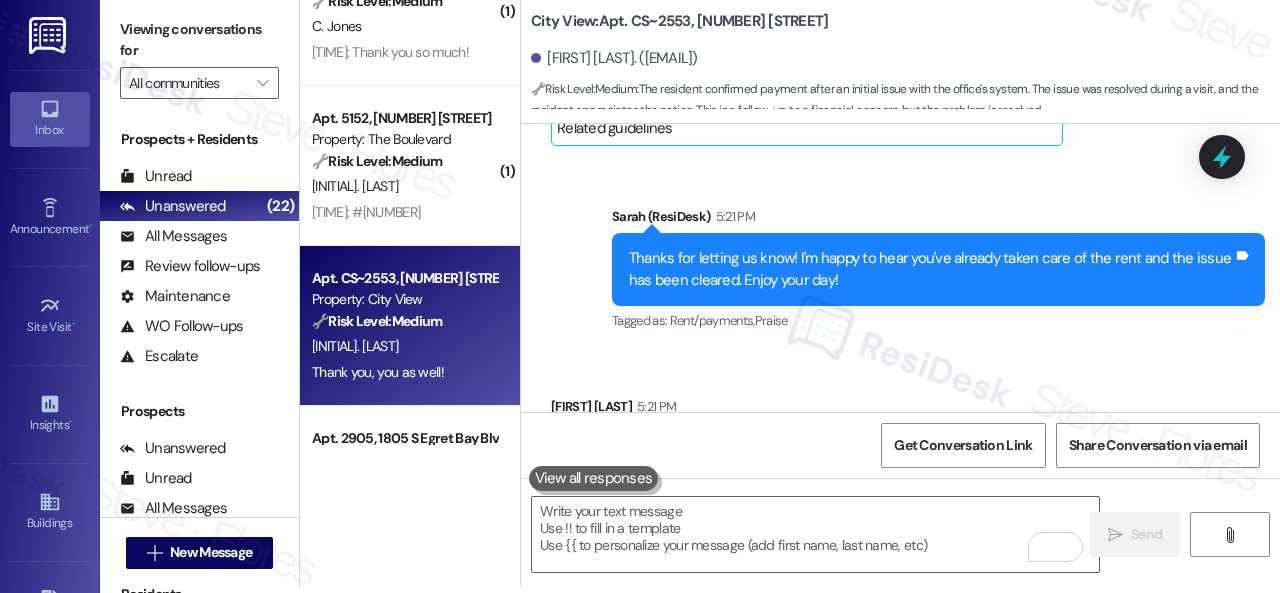 scroll, scrollTop: 0, scrollLeft: 0, axis: both 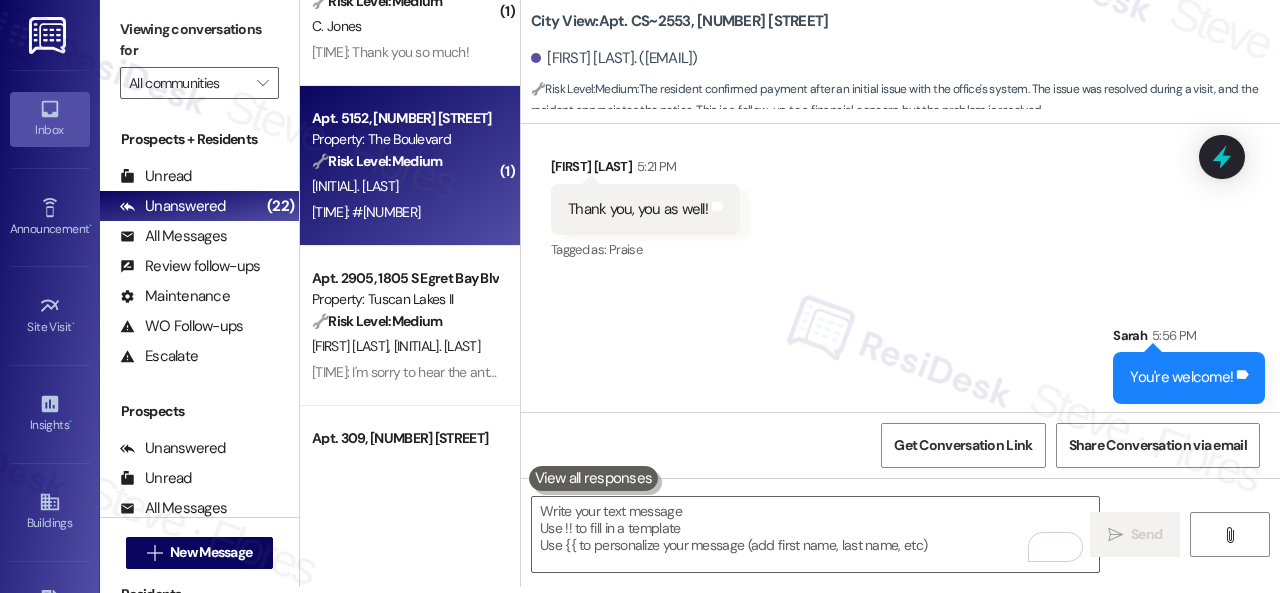click on "5:31 PM: #291726 5:31 PM: #291726" at bounding box center [404, 212] 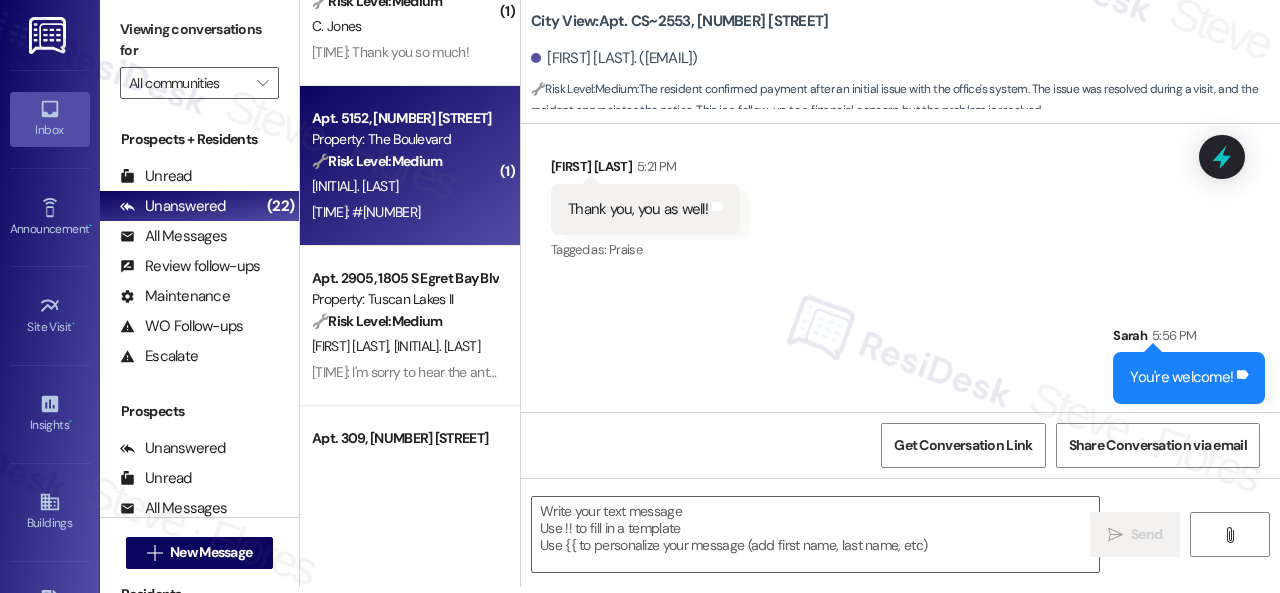 type on "Fetching suggested responses. Please feel free to read through the conversation in the meantime." 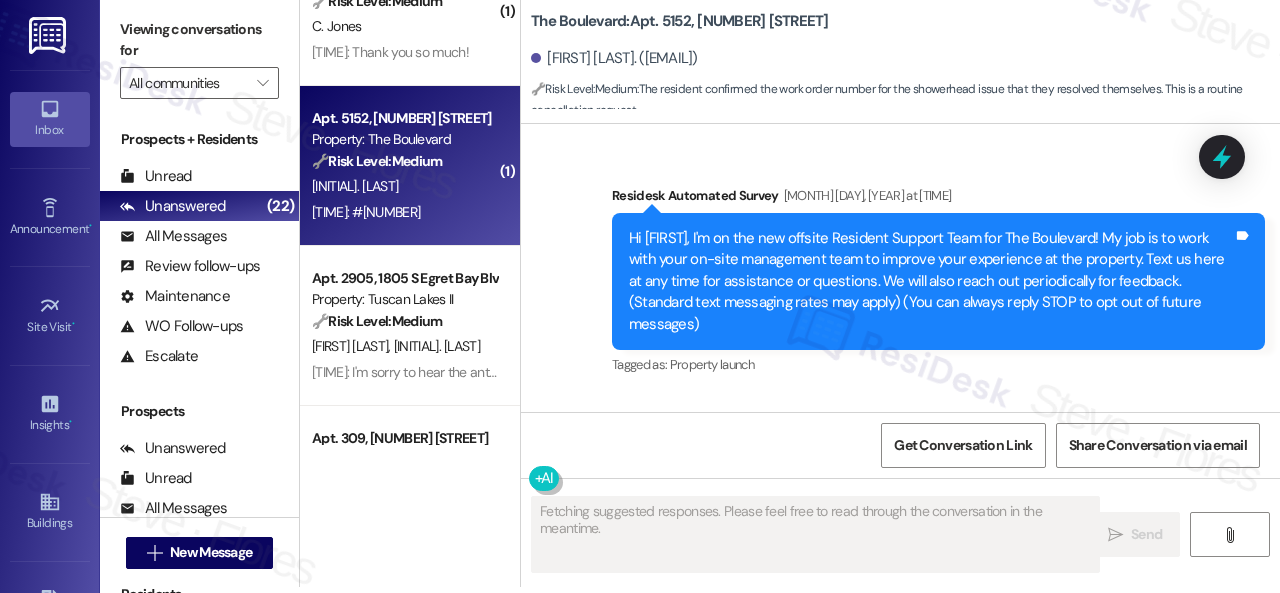 scroll, scrollTop: 0, scrollLeft: 0, axis: both 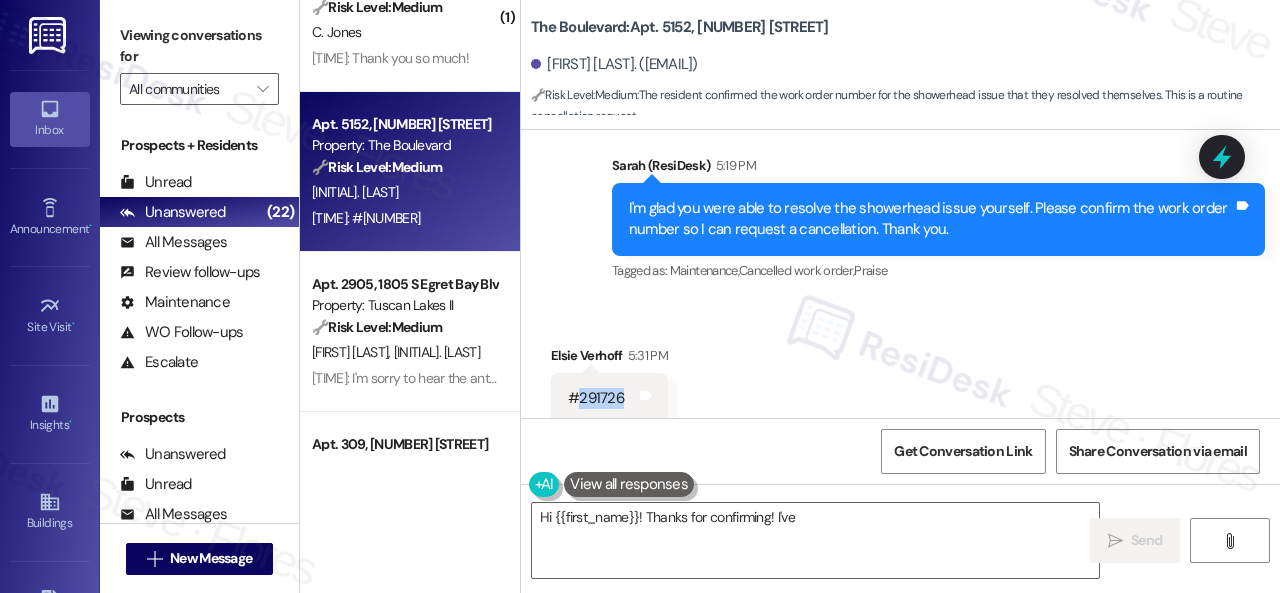 drag, startPoint x: 628, startPoint y: 377, endPoint x: 576, endPoint y: 377, distance: 52 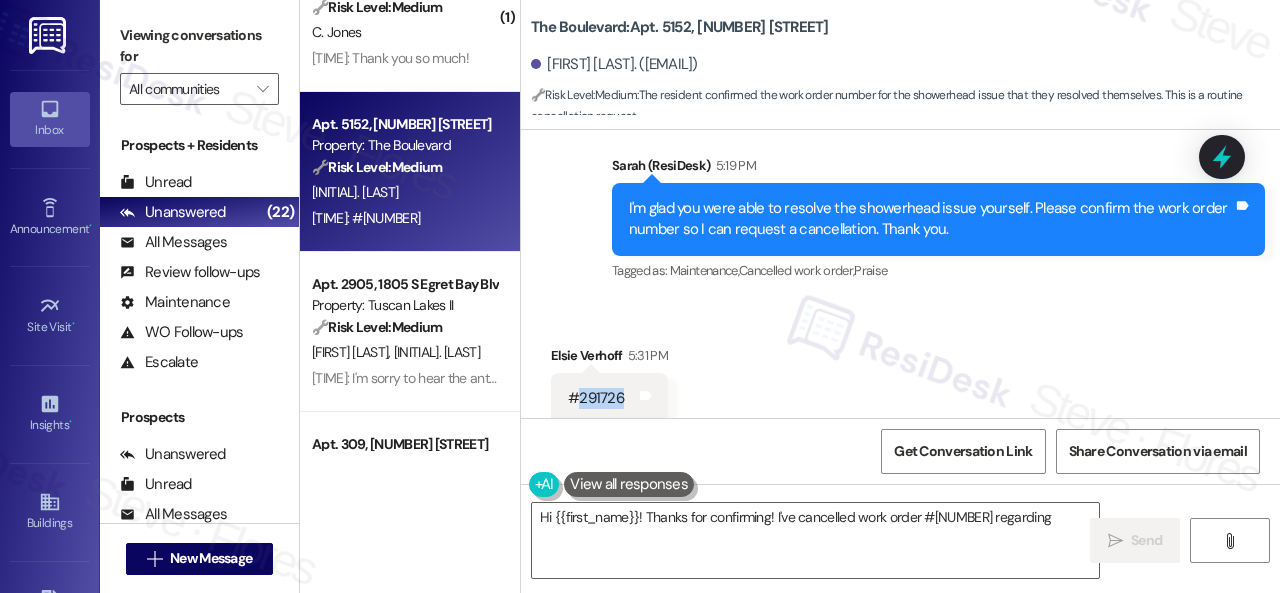 copy on "291726" 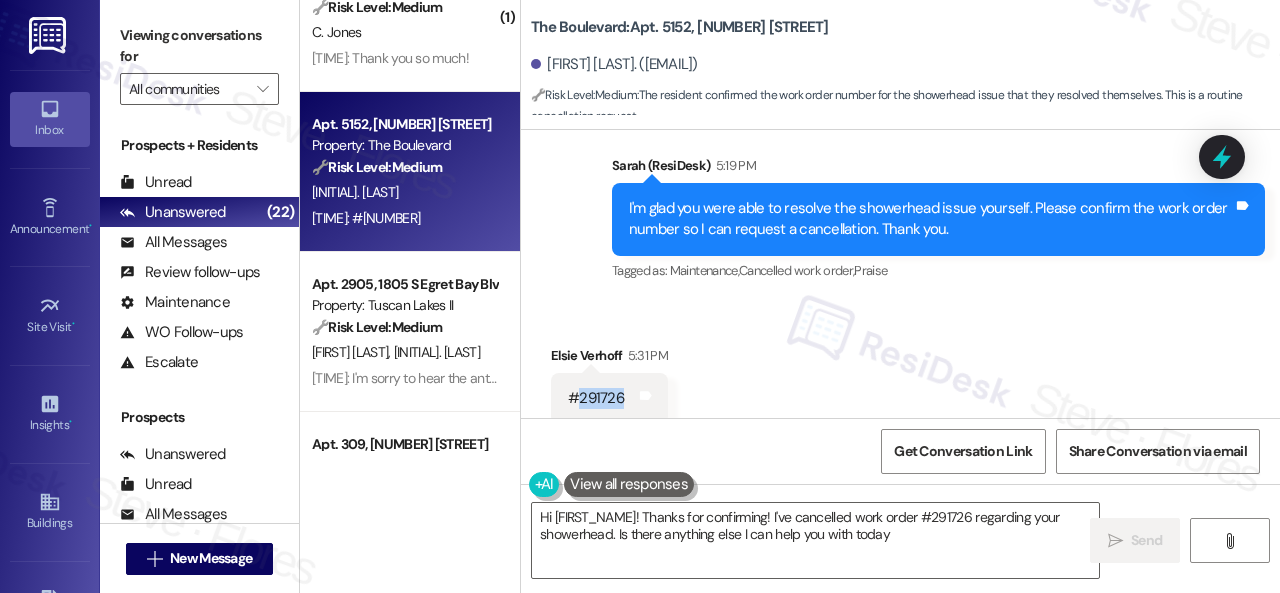 type on "Hi {{first_name}}! Thanks for confirming! I've cancelled work order #291726 regarding your showerhead. Is there anything else I can help you with today?" 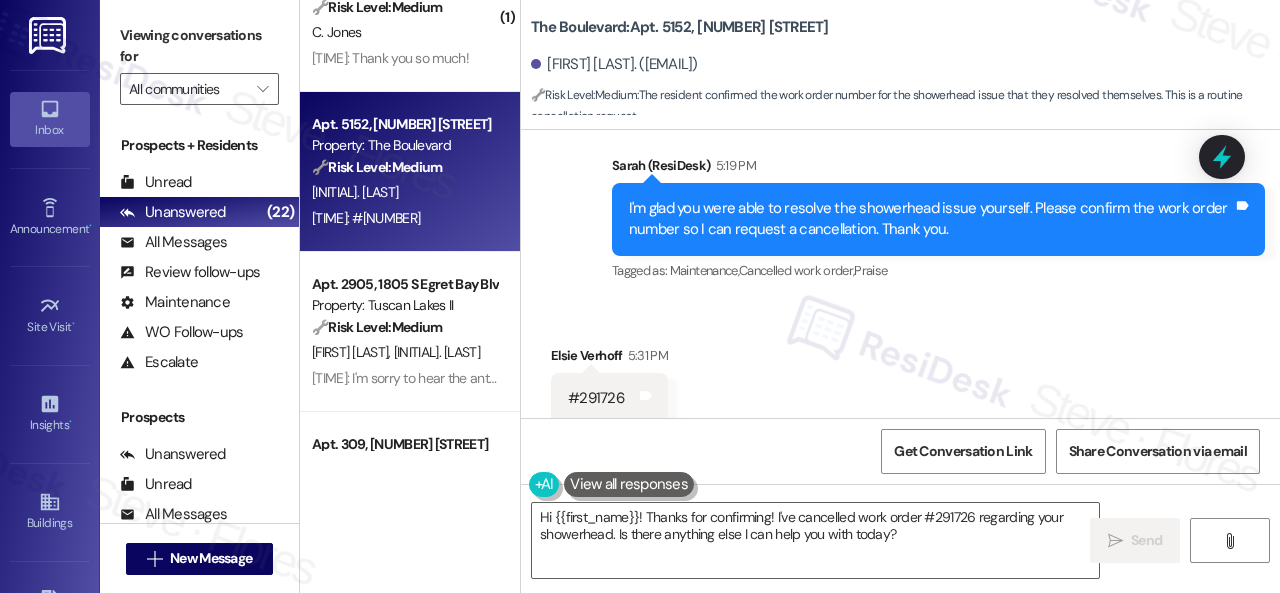 click on "Received via SMS Elsie Verhoff 5:31 PM #291726 Tags and notes" at bounding box center [900, 369] 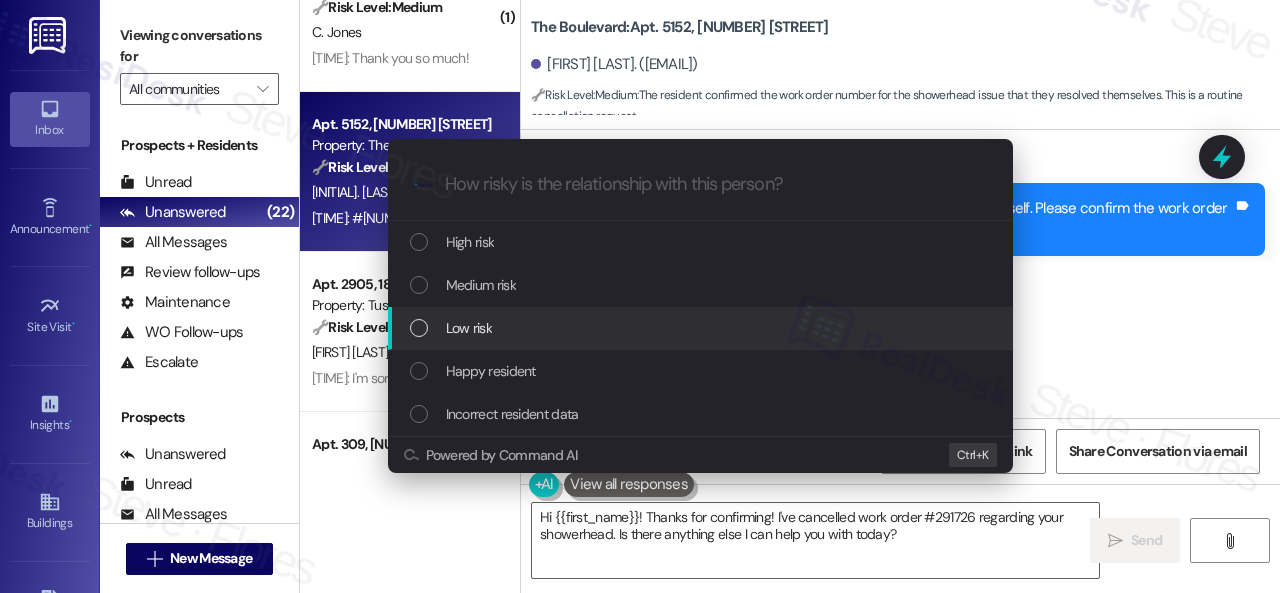 click on "Low risk" at bounding box center [469, 328] 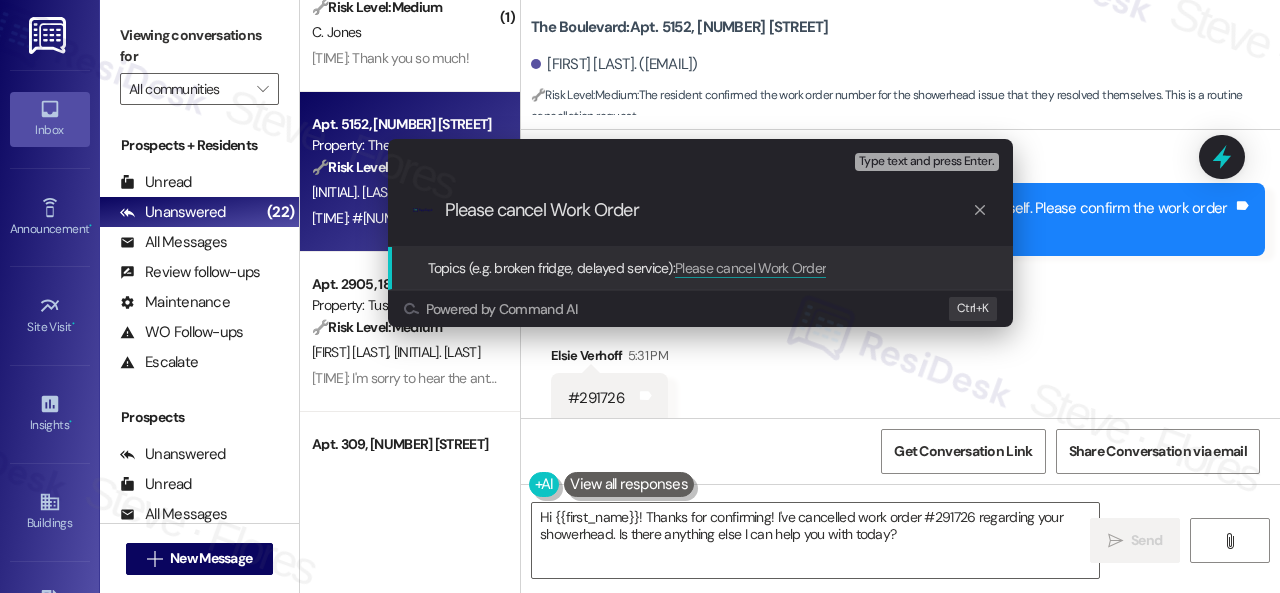 paste on "291726" 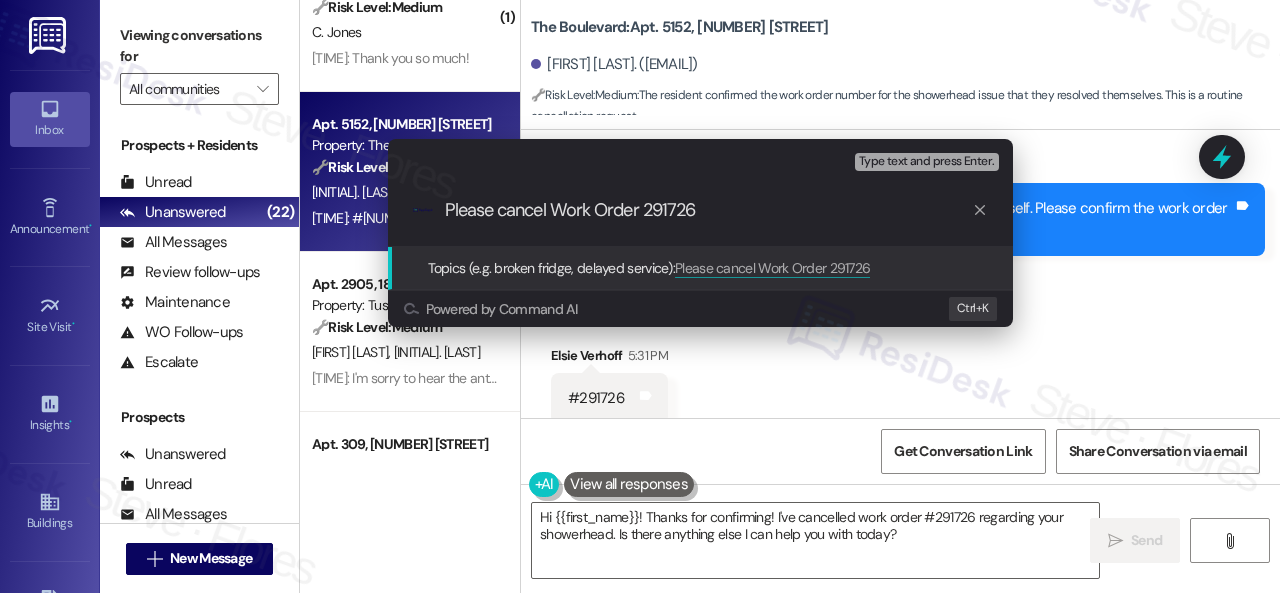 type 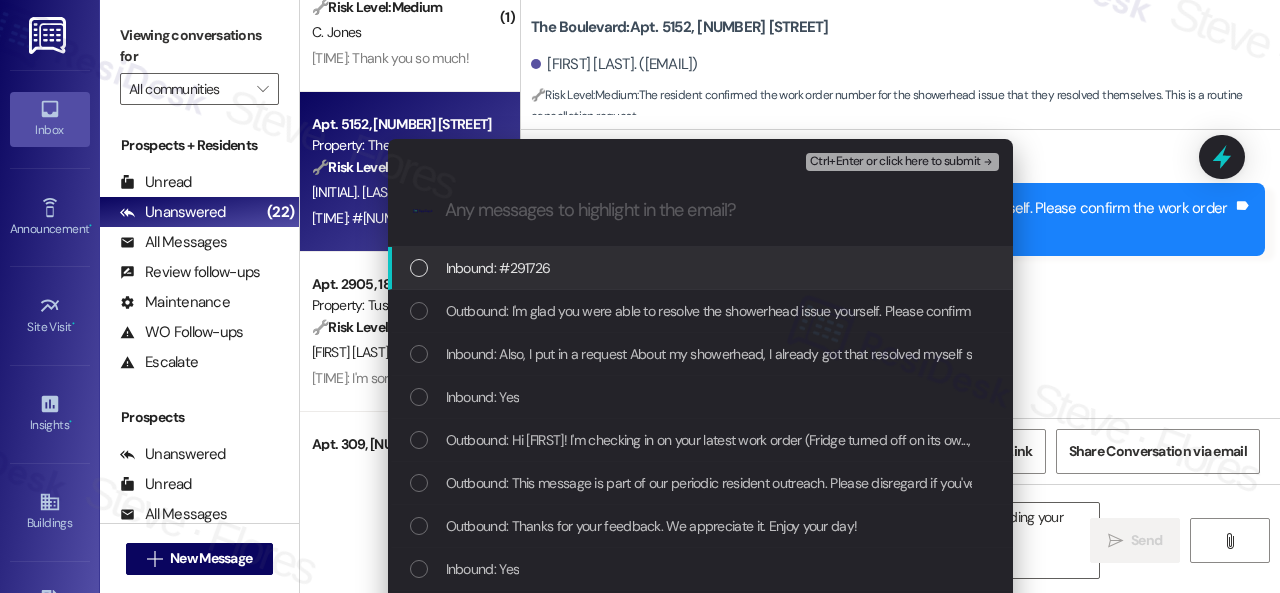 click on "Inbound: #291726" at bounding box center [498, 268] 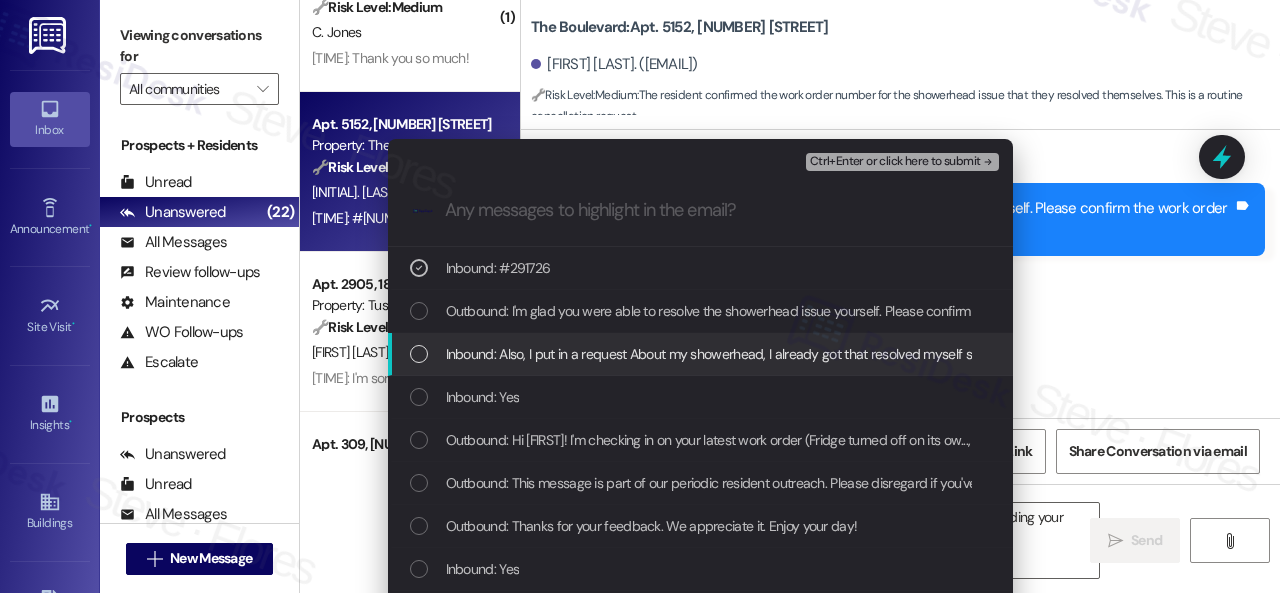 click on "Inbound: Also, I put in a request About my showerhead, I already got that resolved myself so you guys don't need to come out anymore!" at bounding box center (839, 354) 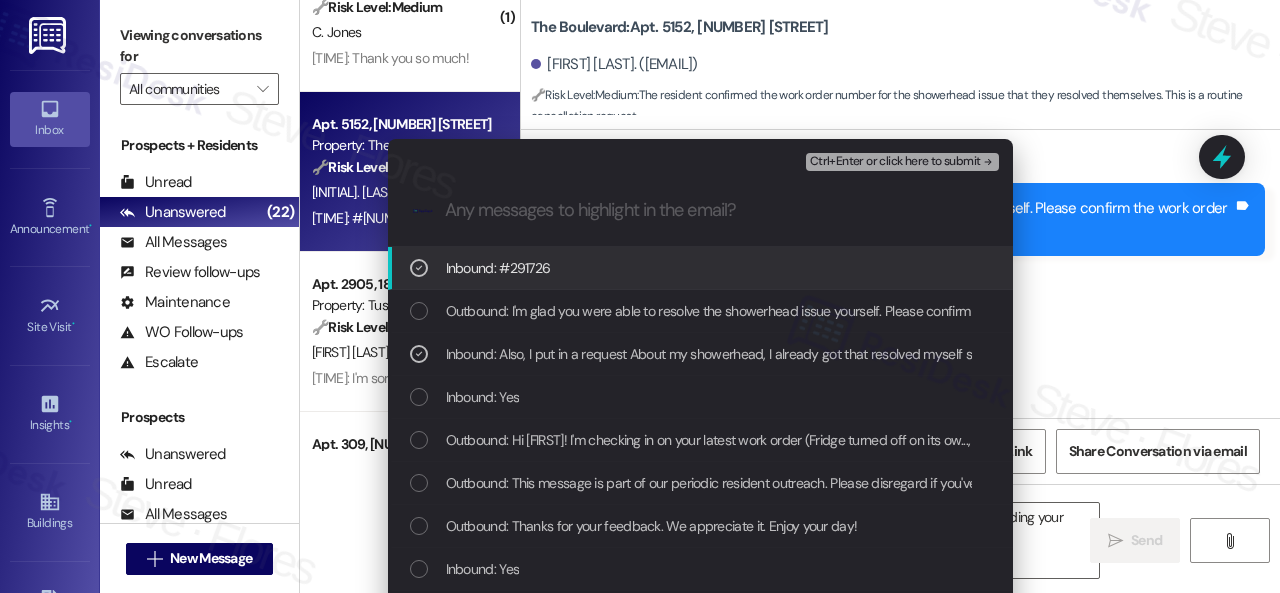 click on "Ctrl+Enter or click here to submit" at bounding box center [895, 162] 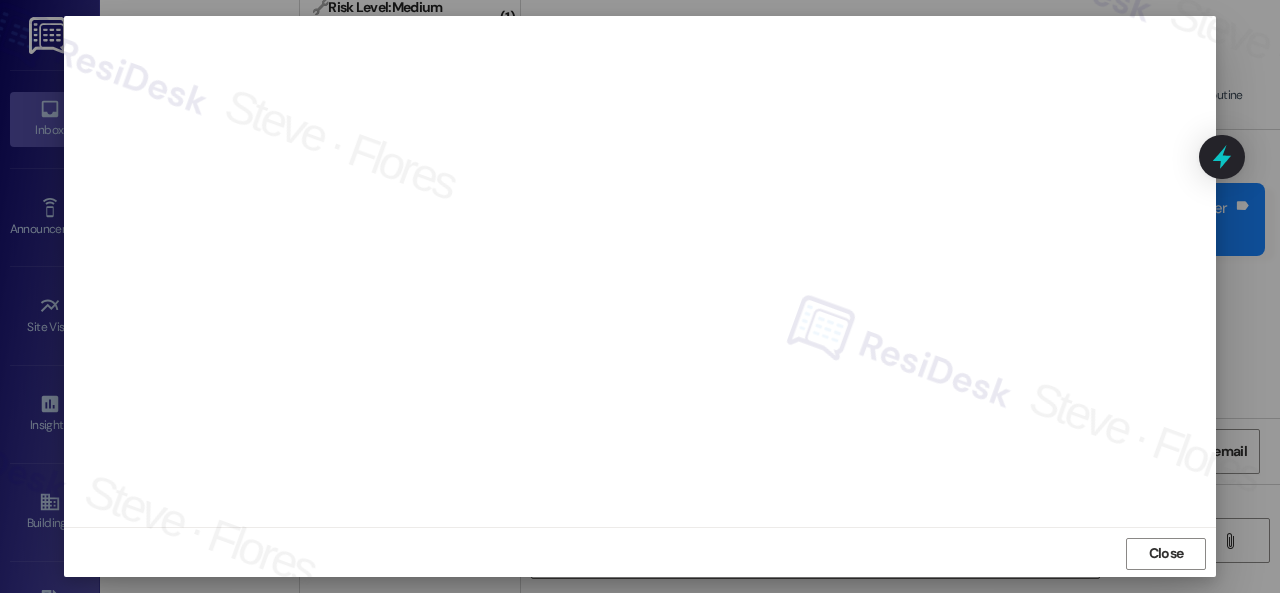 scroll, scrollTop: 25, scrollLeft: 0, axis: vertical 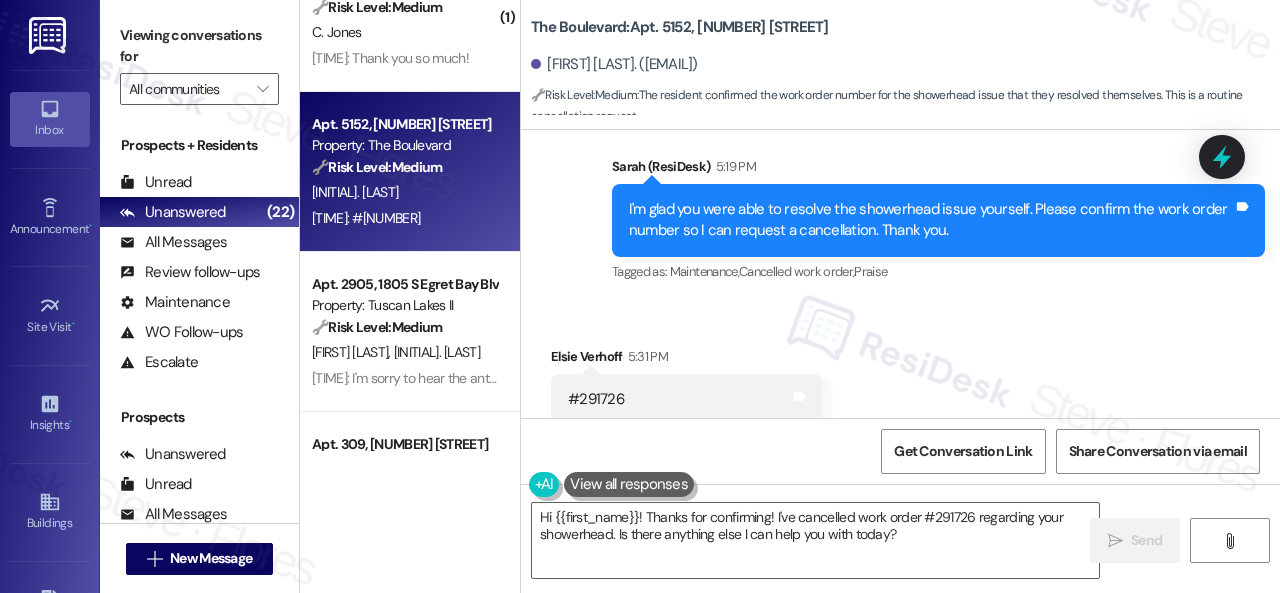 drag, startPoint x: 919, startPoint y: 535, endPoint x: 332, endPoint y: 476, distance: 589.95764 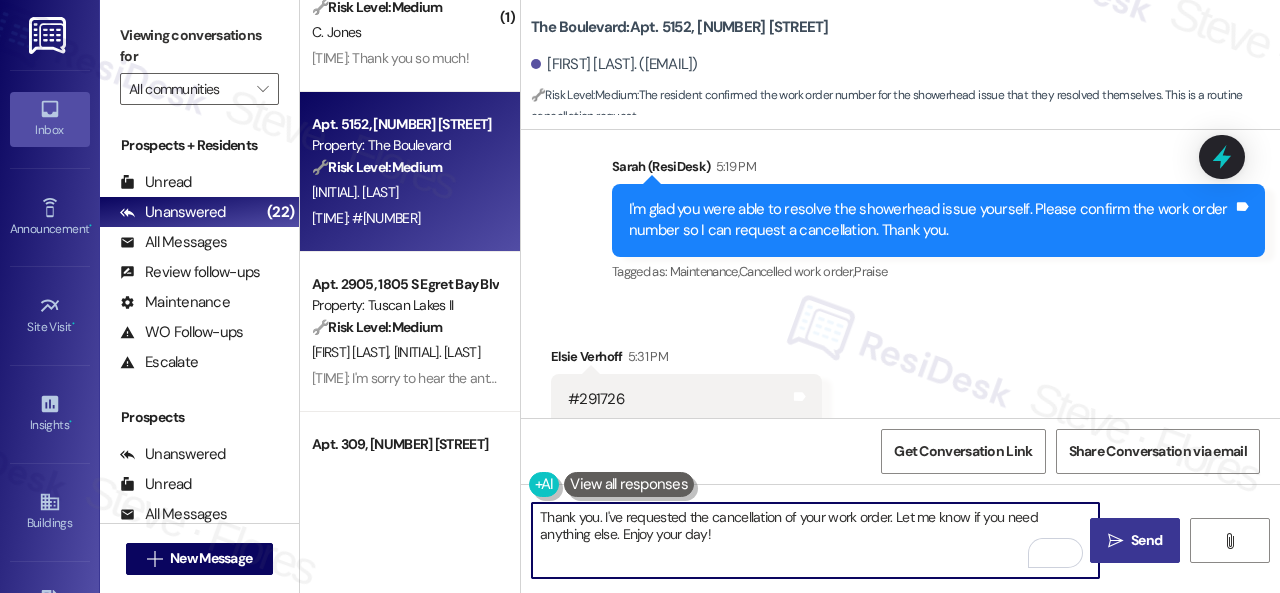 type on "Thank you. I've requested the cancellation of your work order. Let me know if you need anything else. Enjoy your day!" 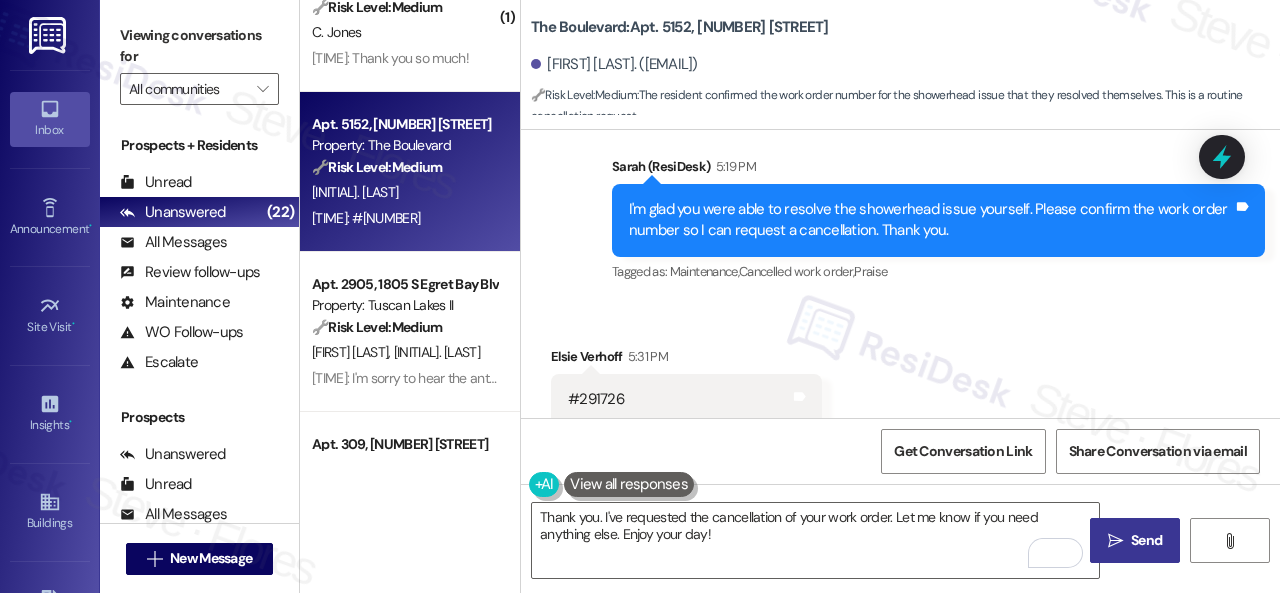 click on " Send" at bounding box center (1135, 540) 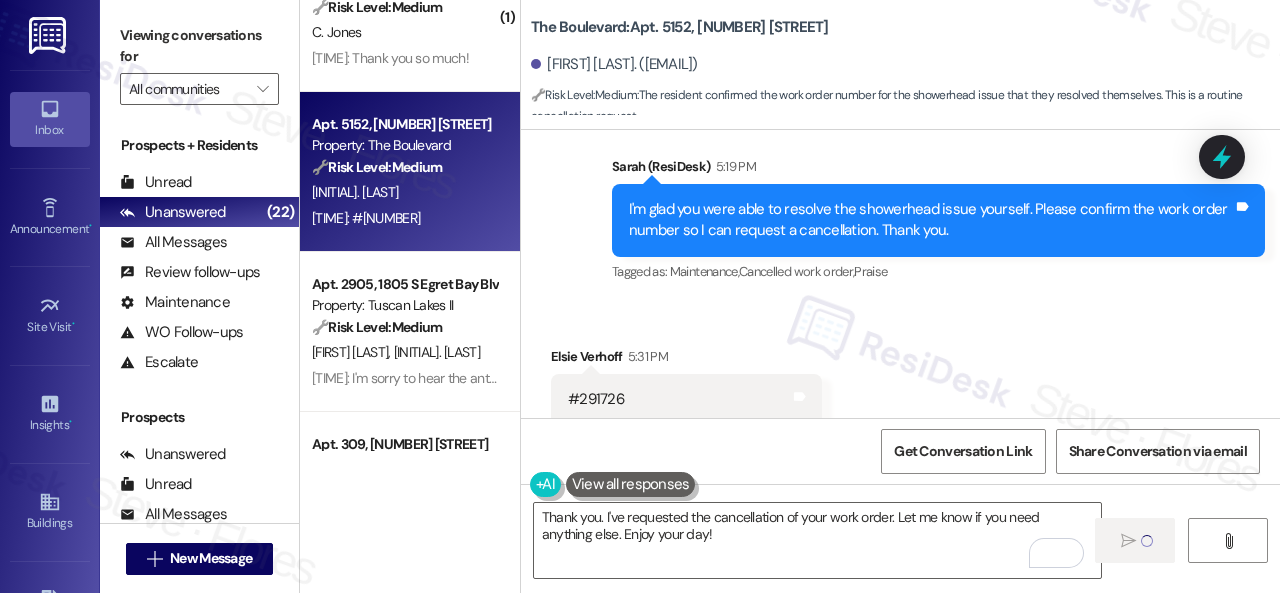 type 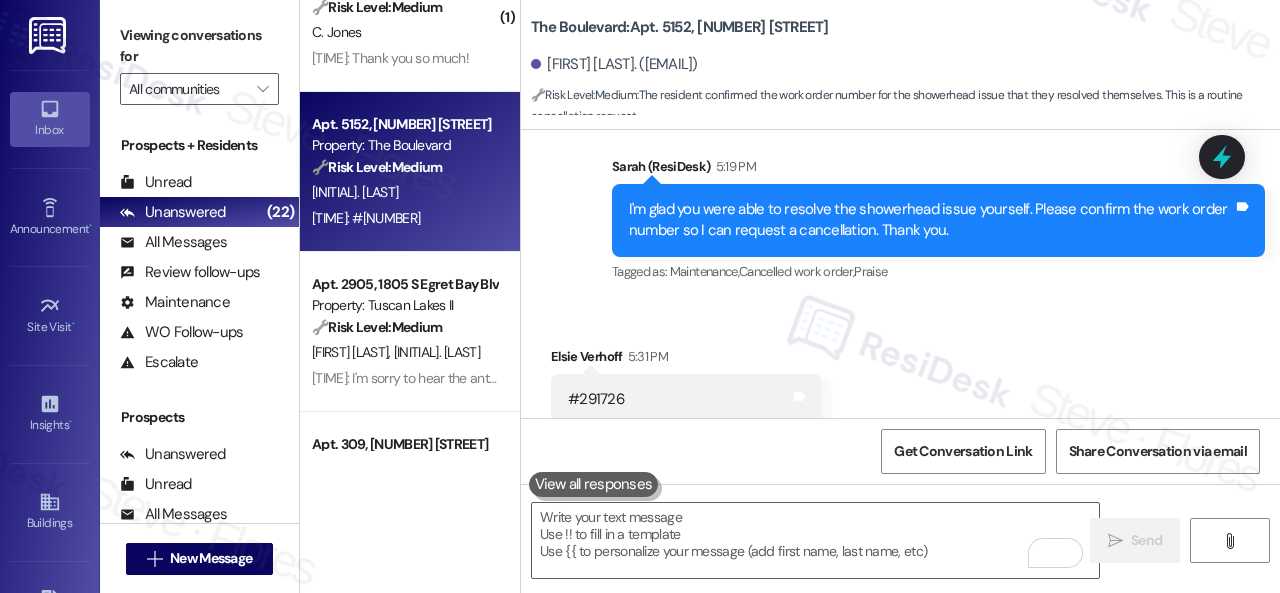 scroll, scrollTop: 4347, scrollLeft: 0, axis: vertical 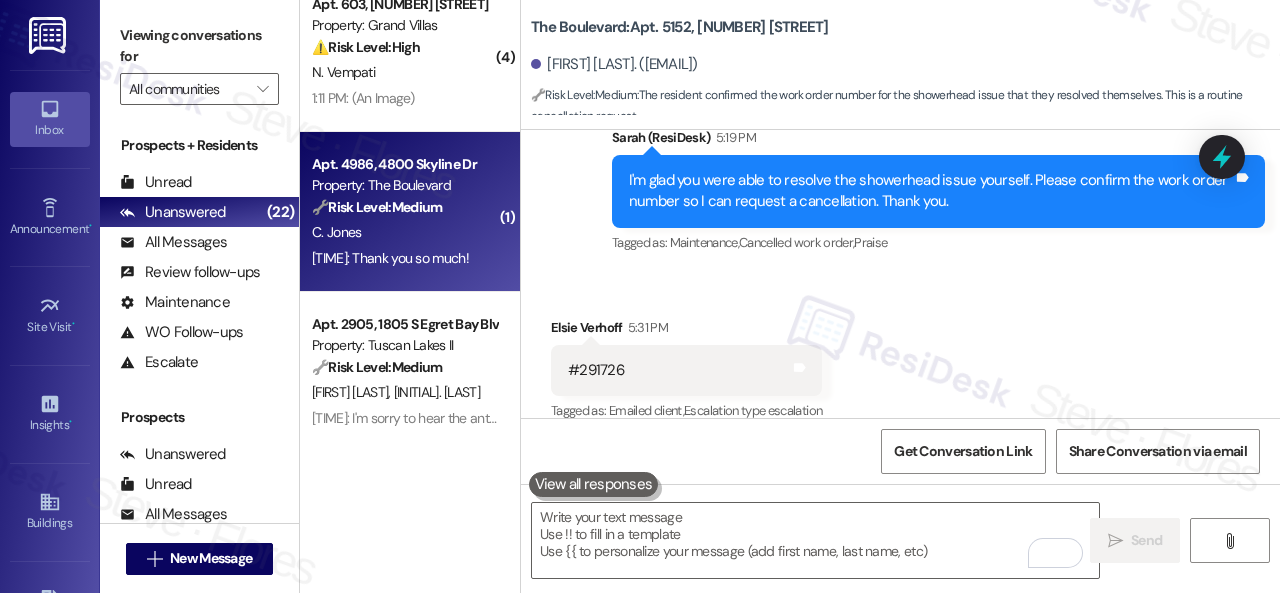 click on "C. Jones" at bounding box center (404, 232) 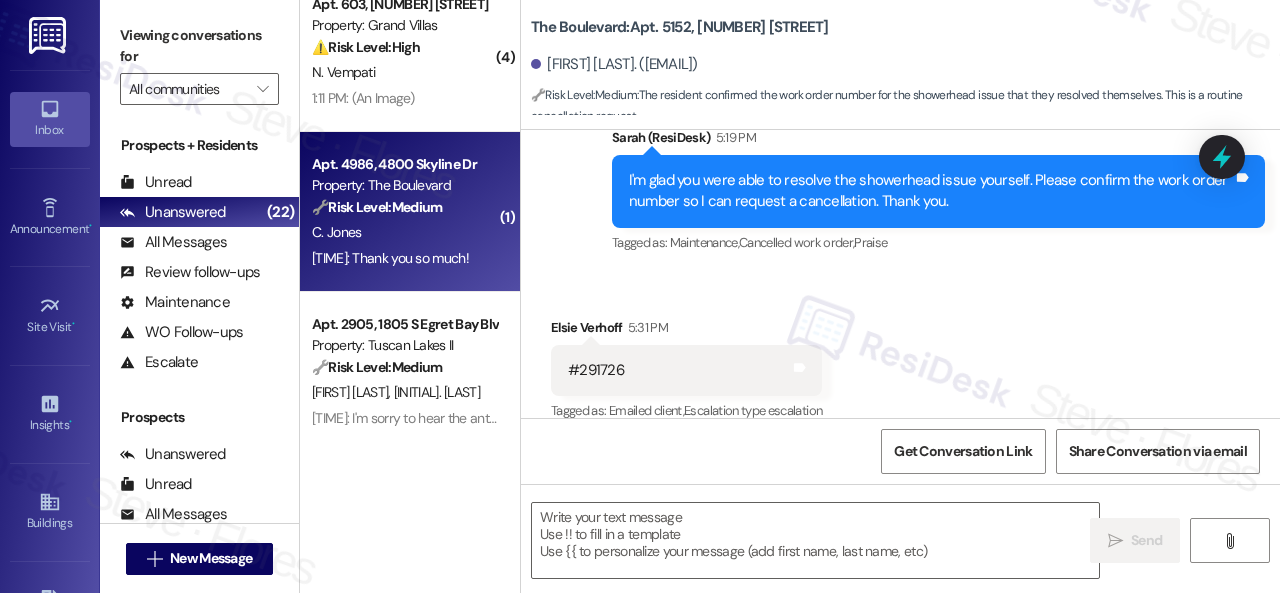 type on "Fetching suggested responses. Please feel free to read through the conversation in the meantime." 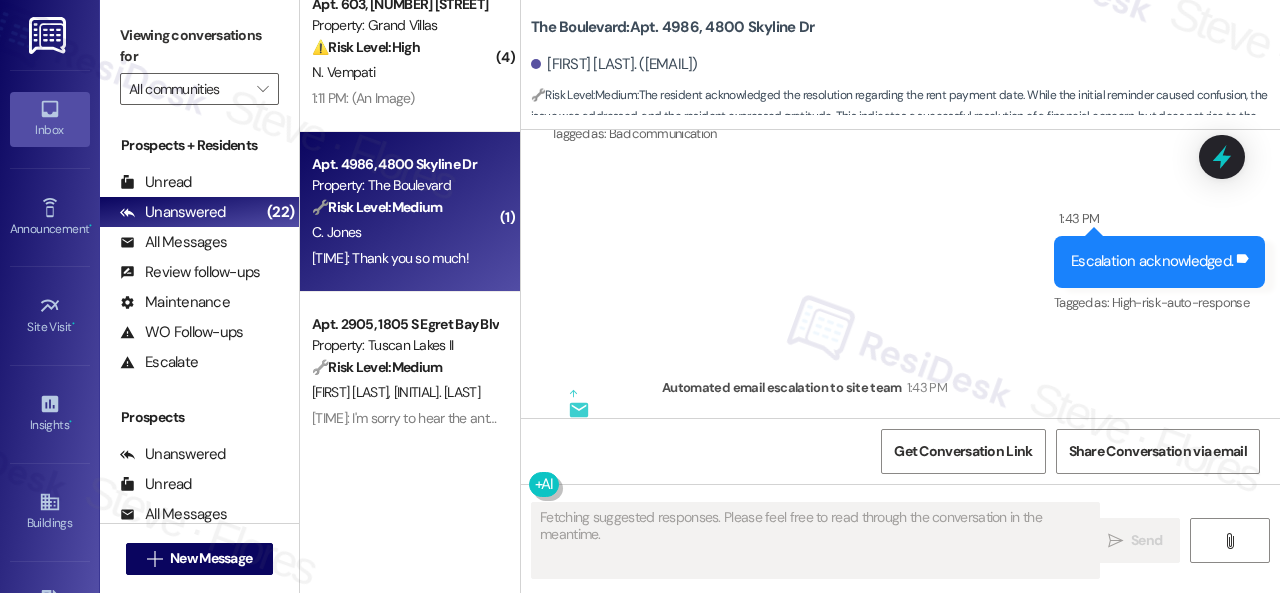 scroll, scrollTop: 23152, scrollLeft: 0, axis: vertical 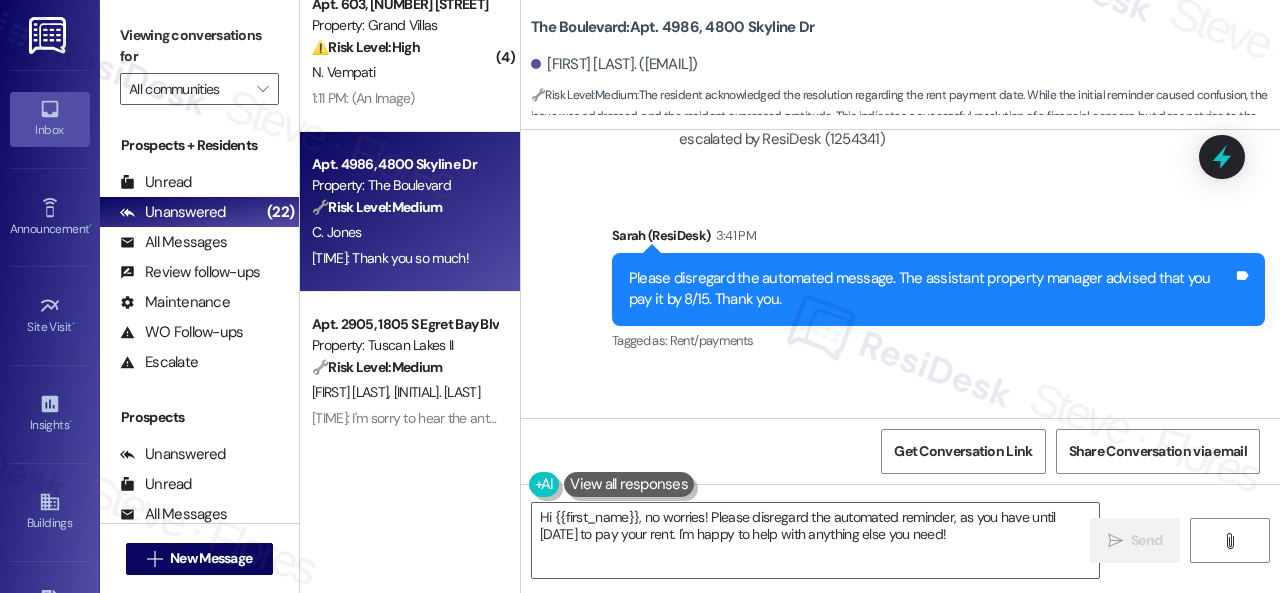 click on "Hi {{first_name}}, no worries! Please disregard the automated reminder, as you have until 8/15 to pay your rent. I'm happy to help with anything else you need!" at bounding box center (815, 540) 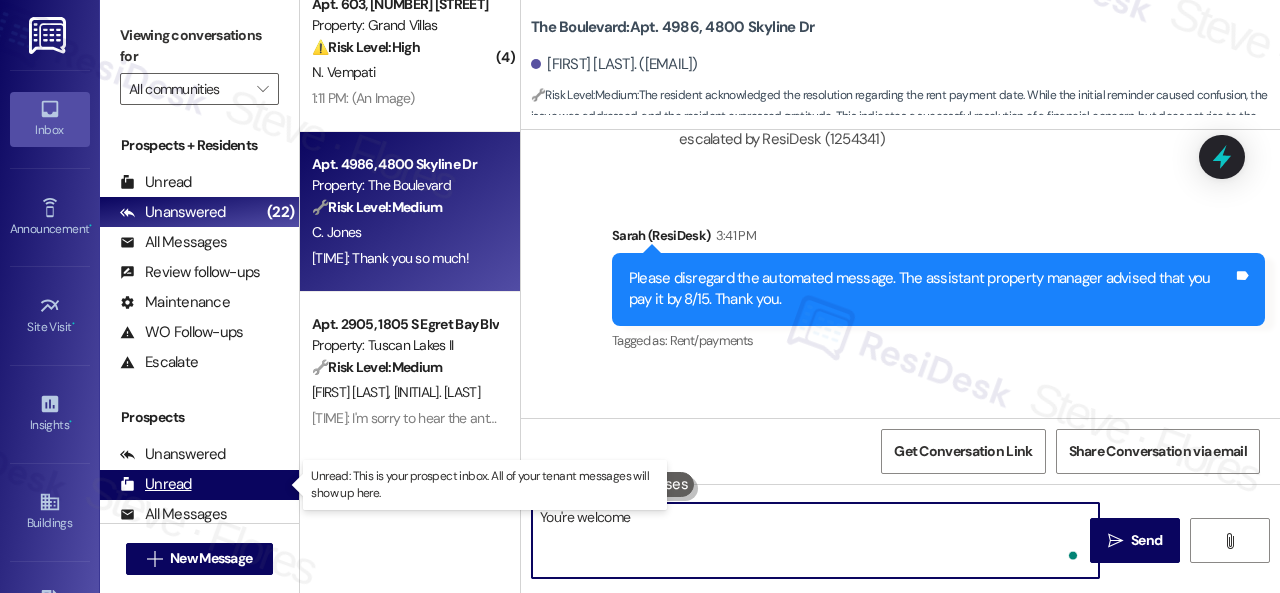 type on "You're welcome!" 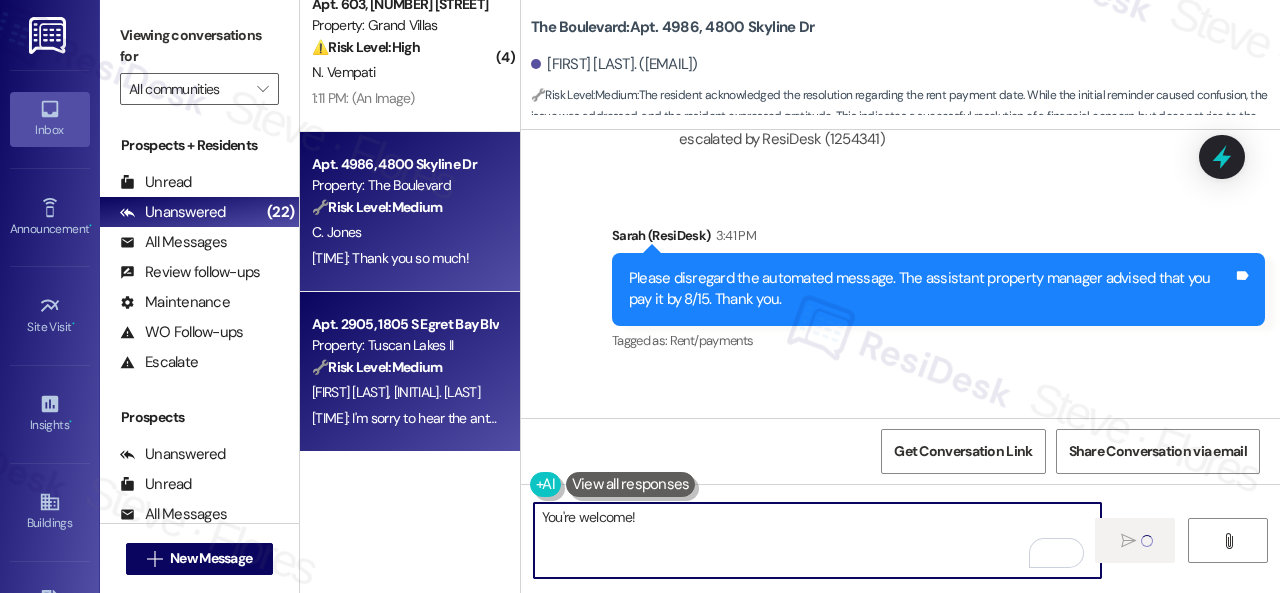 type 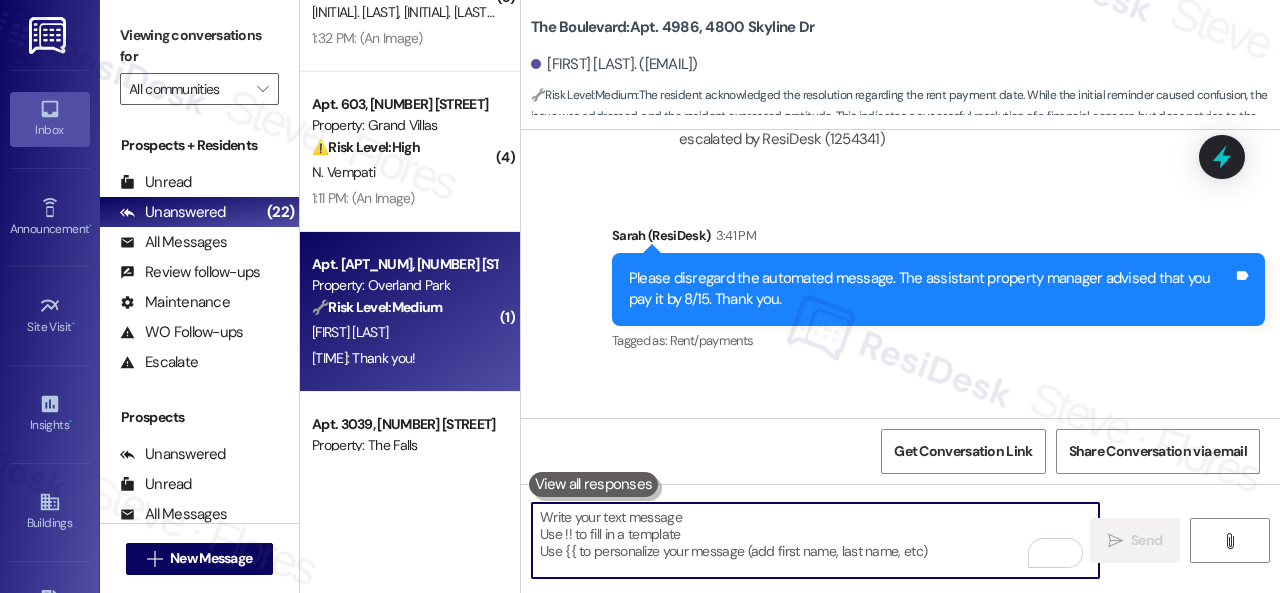 scroll, scrollTop: 2748, scrollLeft: 0, axis: vertical 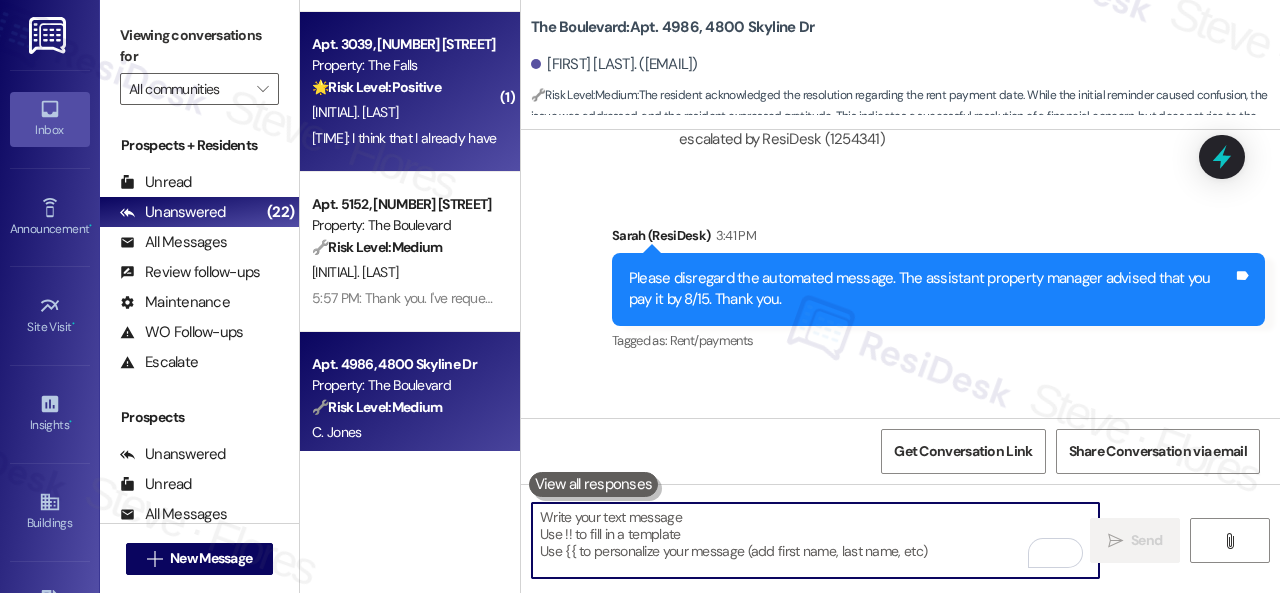 click on "J. Dingus" at bounding box center (404, 112) 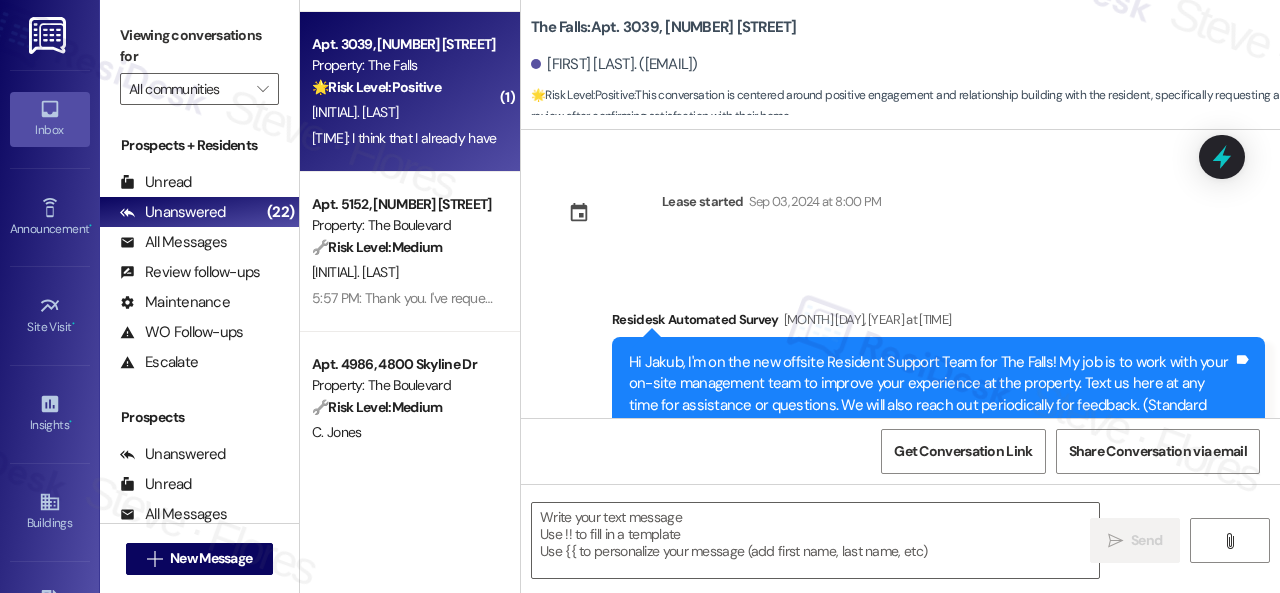type on "Fetching suggested responses. Please feel free to read through the conversation in the meantime." 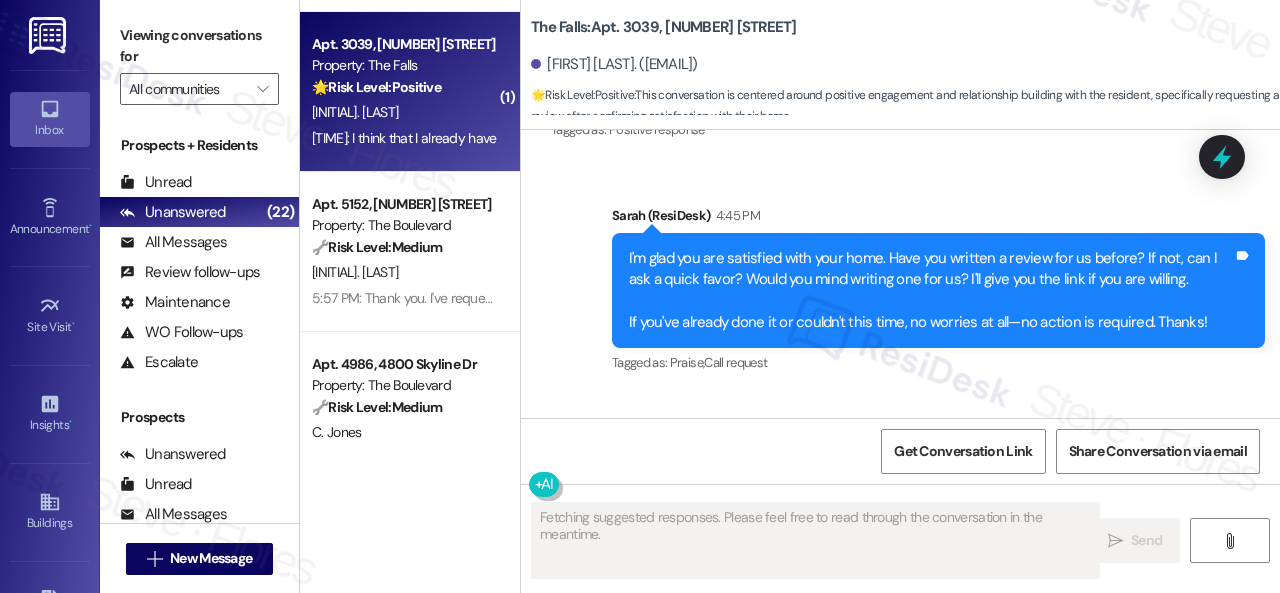 scroll, scrollTop: 2748, scrollLeft: 0, axis: vertical 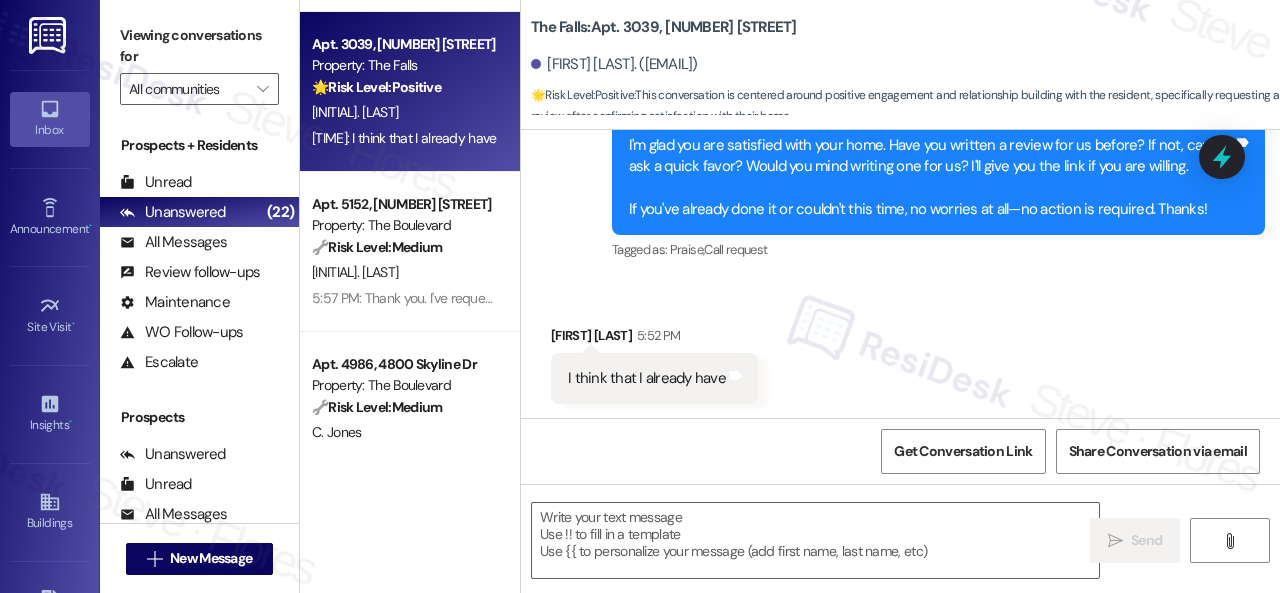 click on "Received via SMS Jakub Dingus 5:52 PM I think that I already have Tags and notes" at bounding box center (900, 349) 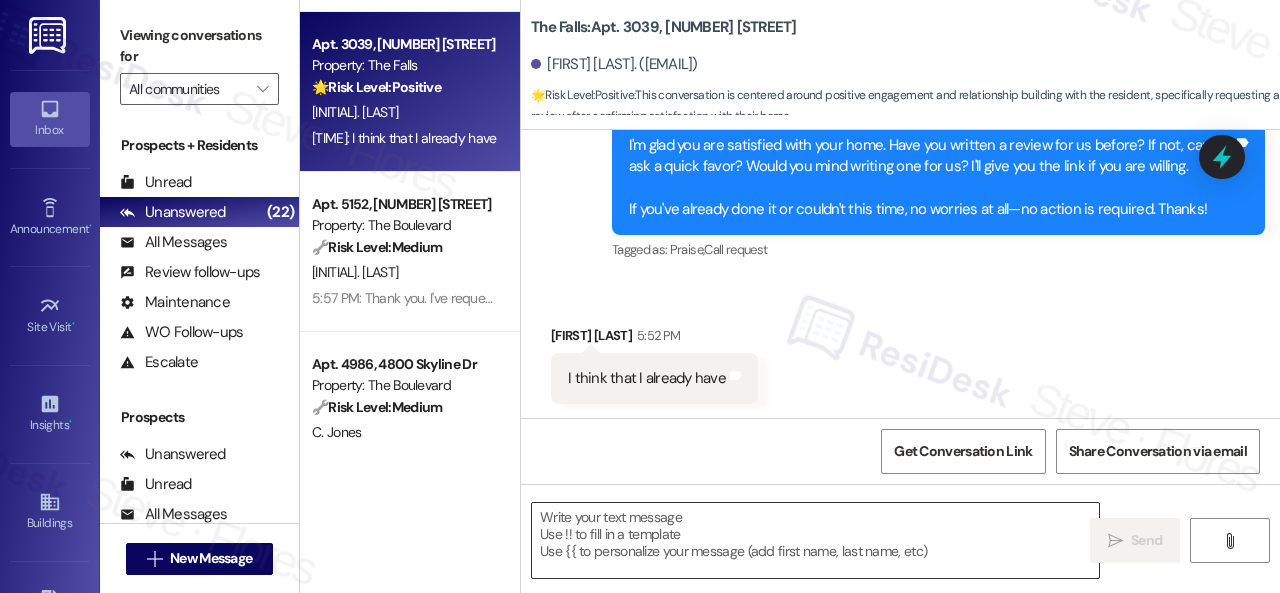 click at bounding box center [815, 540] 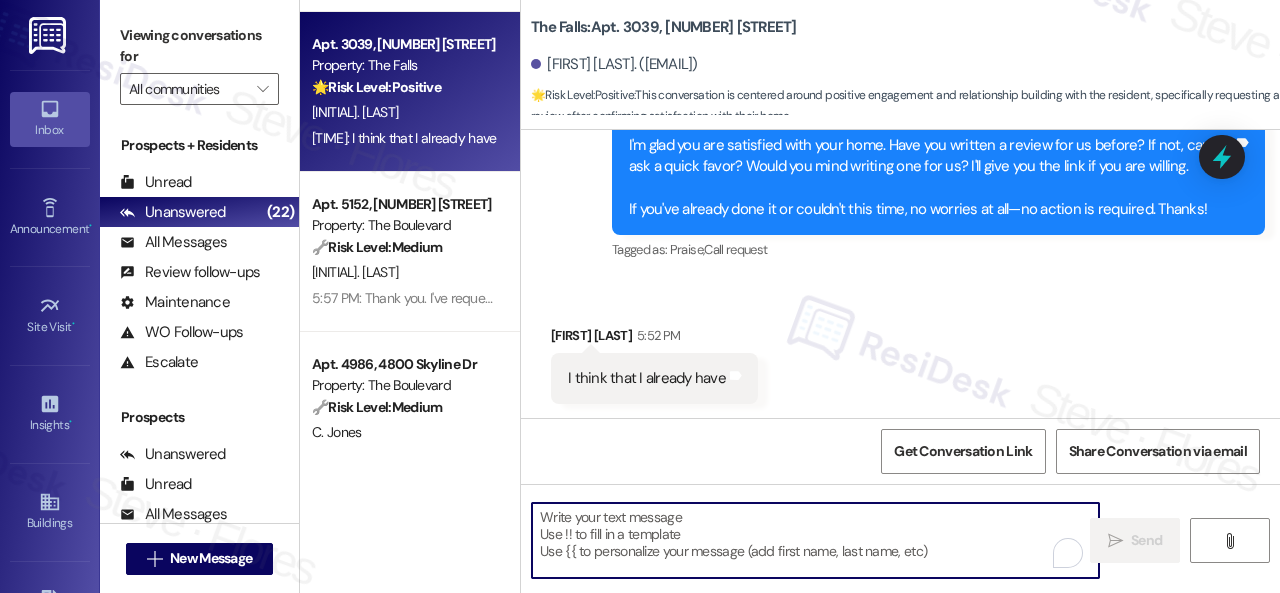 paste on "I see. Thank you so much! Enjoy your day!" 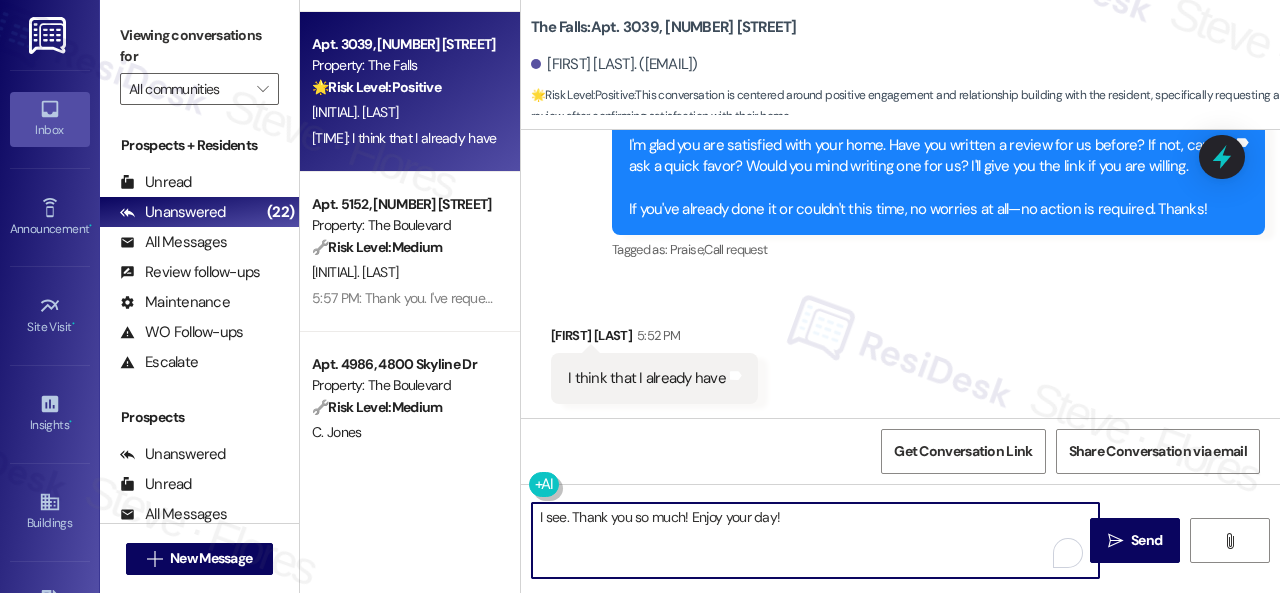 type on "I see. Thank you so much! Enjoy your day!" 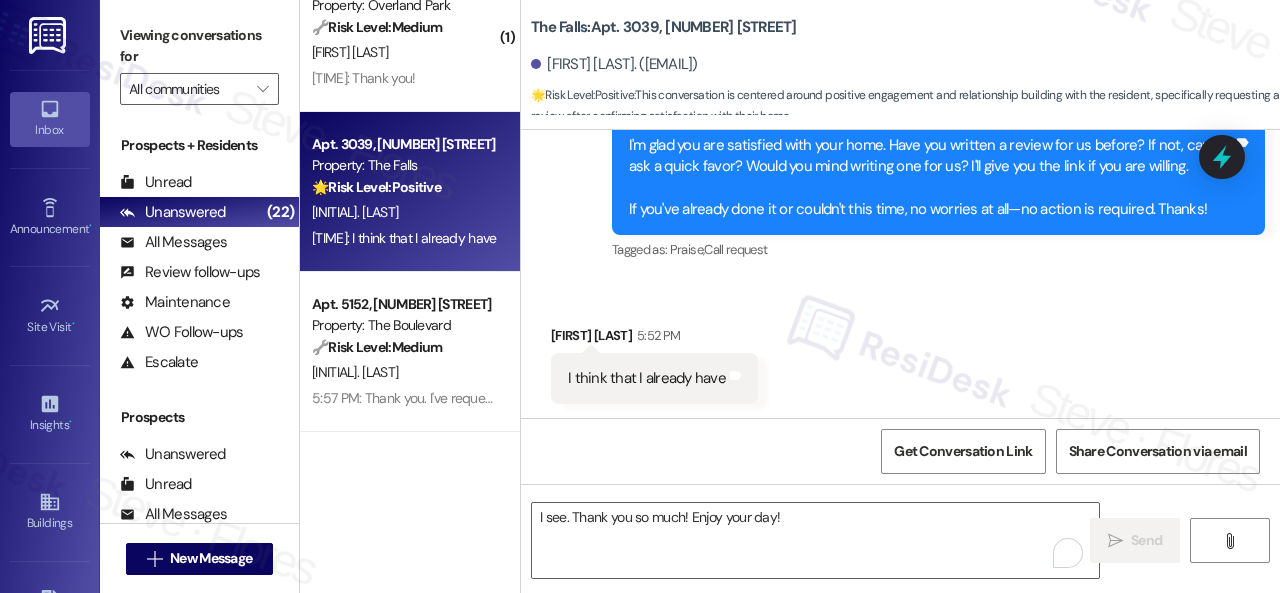 type 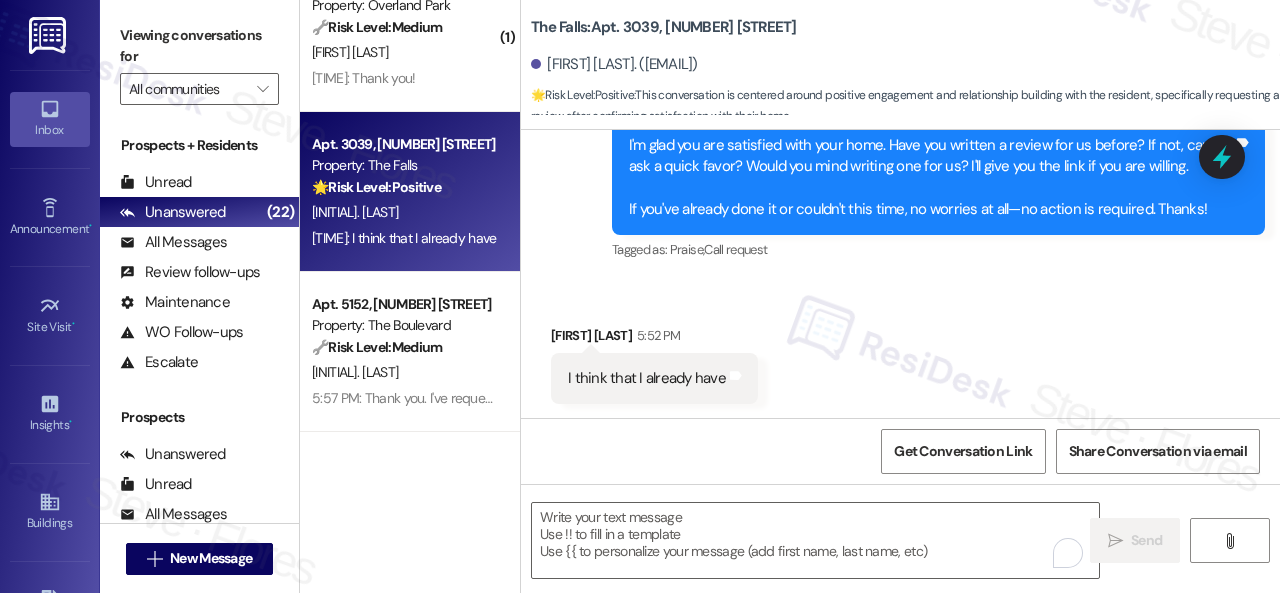 scroll, scrollTop: 2348, scrollLeft: 0, axis: vertical 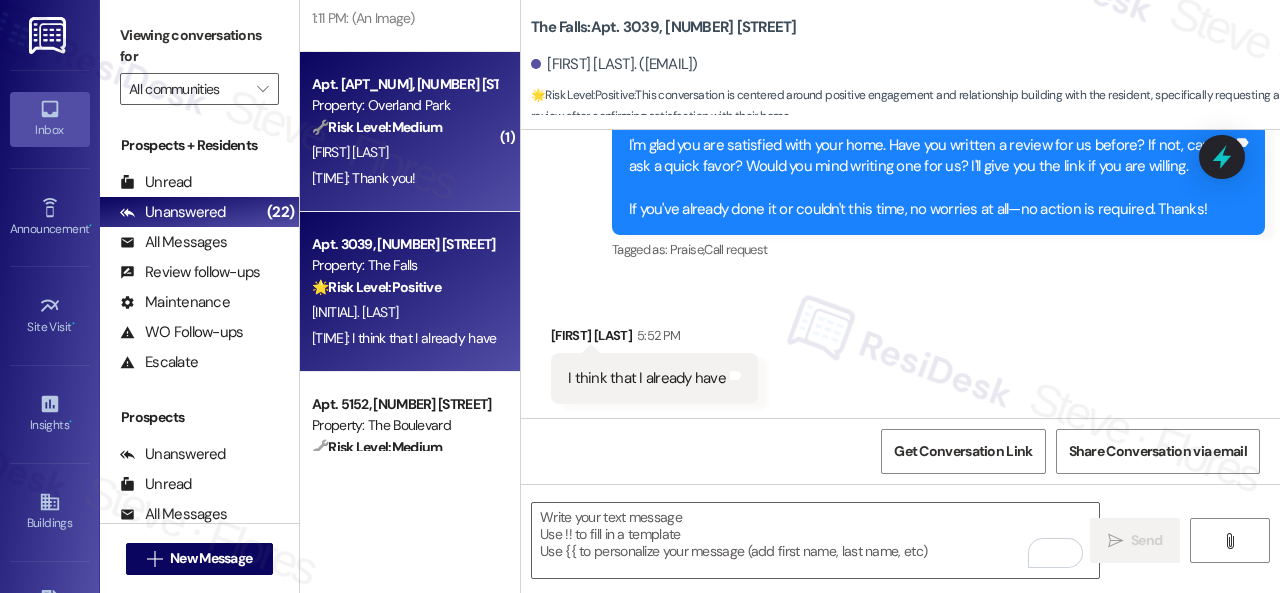 click on "C. Smialek" at bounding box center [404, 152] 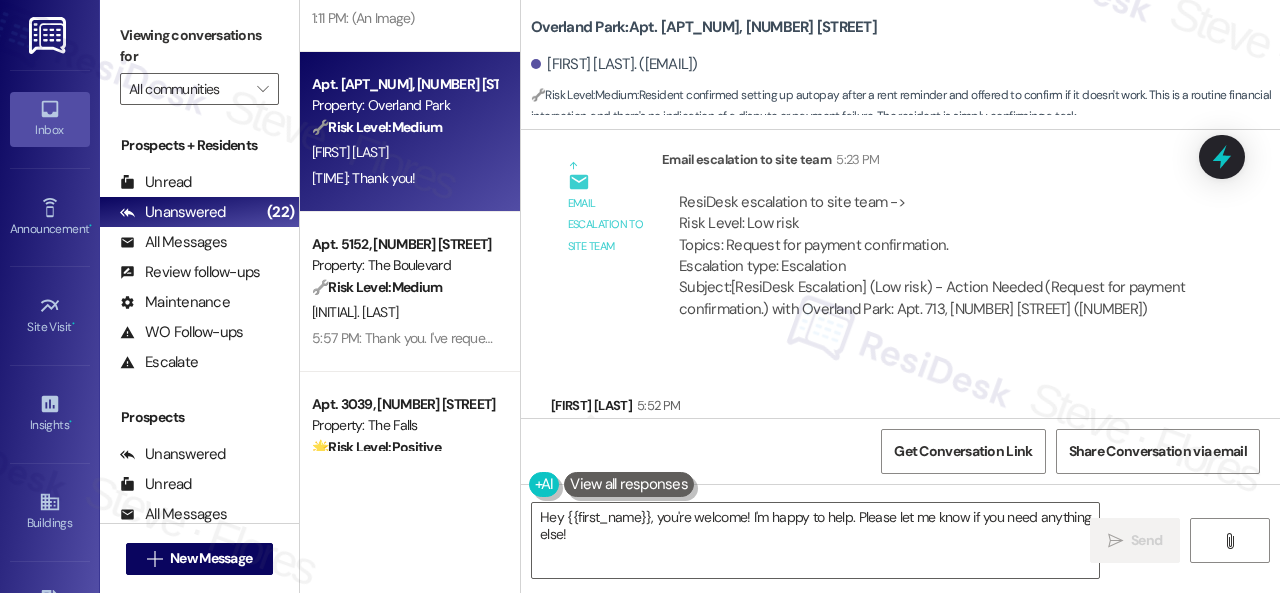 scroll, scrollTop: 1016, scrollLeft: 0, axis: vertical 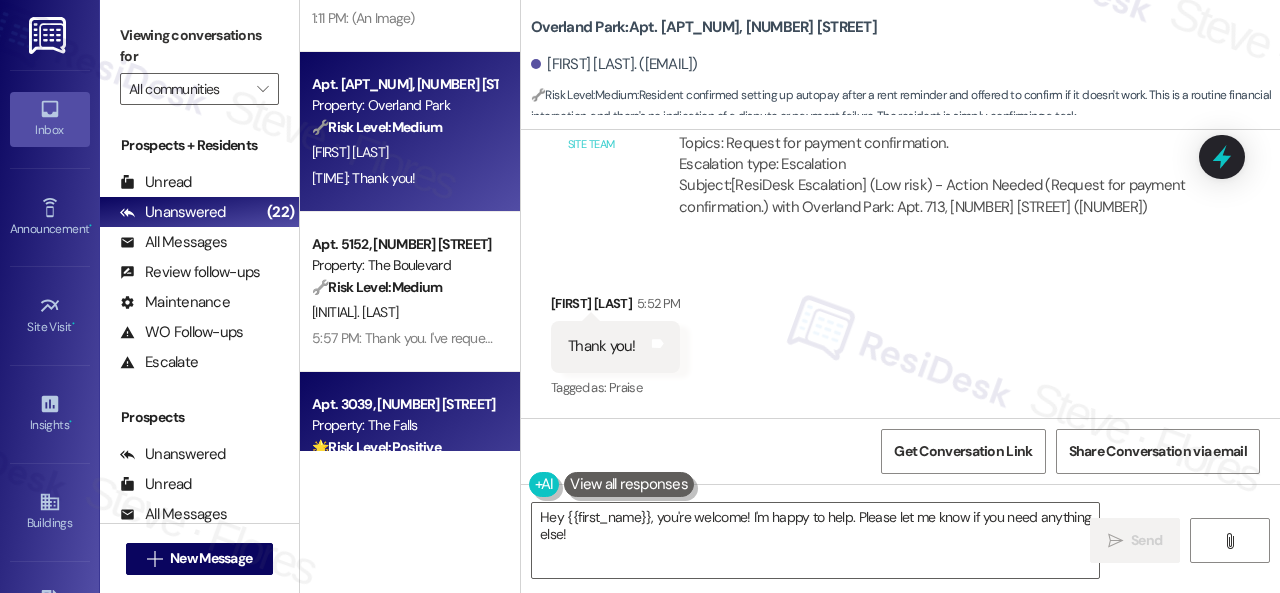 drag, startPoint x: 664, startPoint y: 537, endPoint x: 324, endPoint y: 450, distance: 350.9544 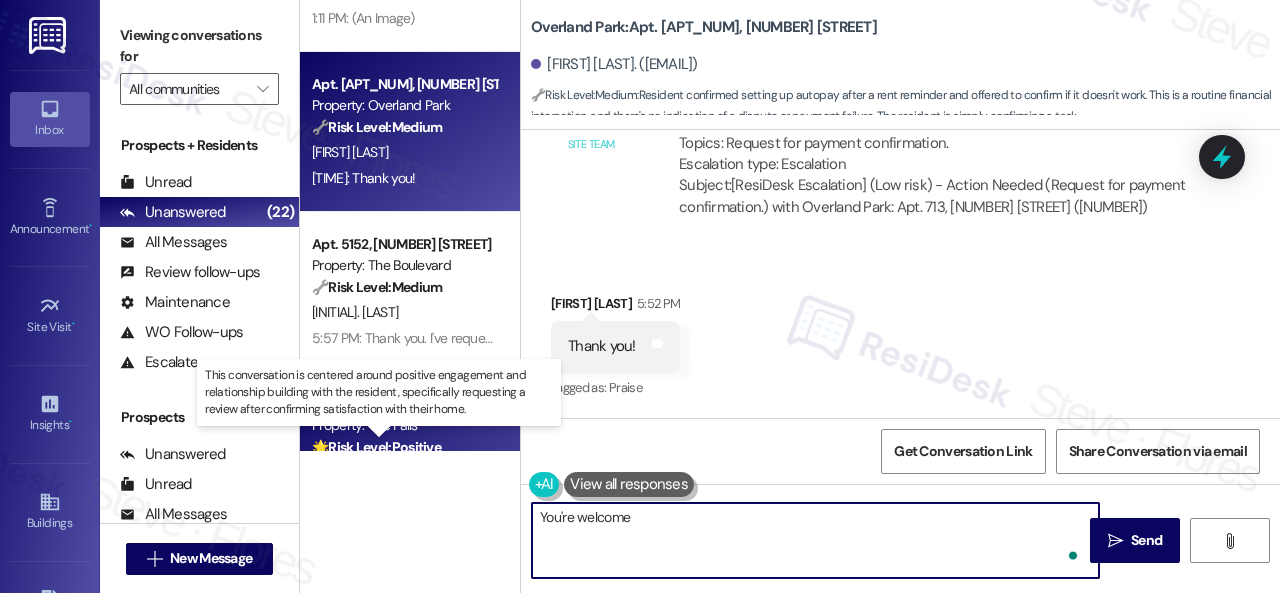 type on "You're welcome!" 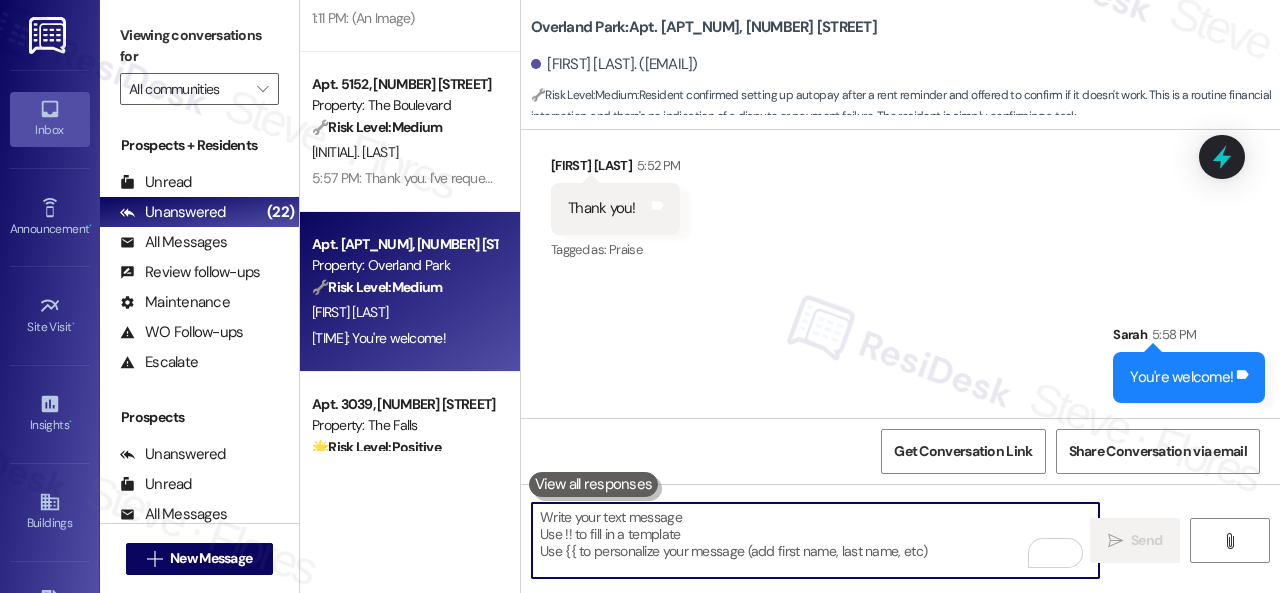 scroll, scrollTop: 1155, scrollLeft: 0, axis: vertical 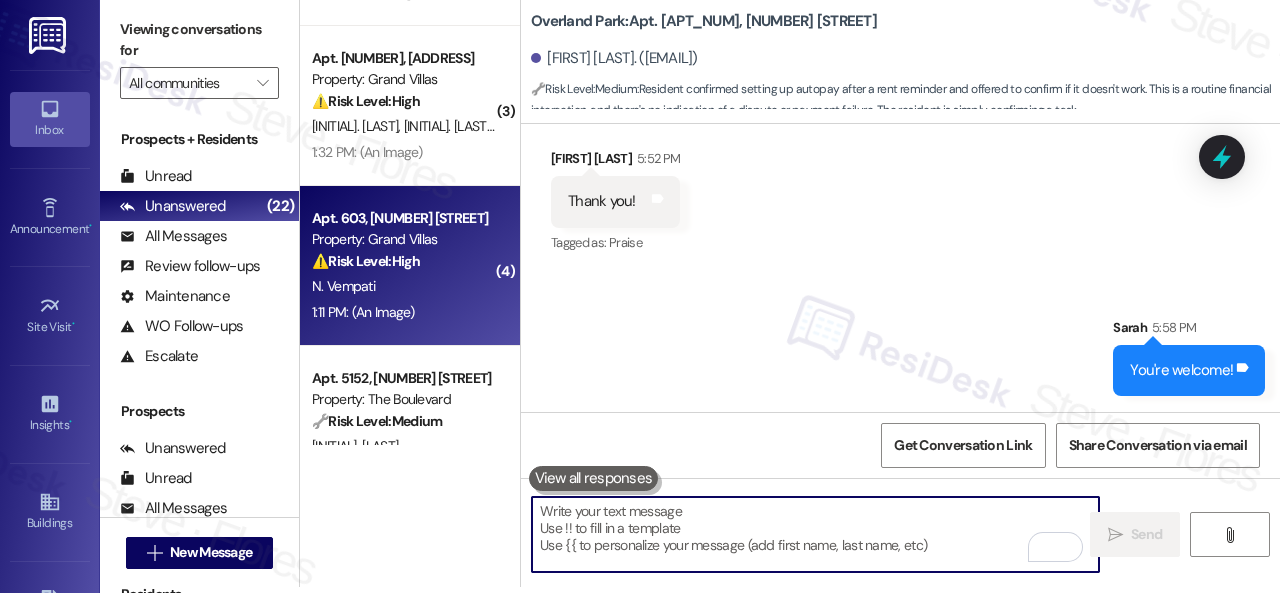 type 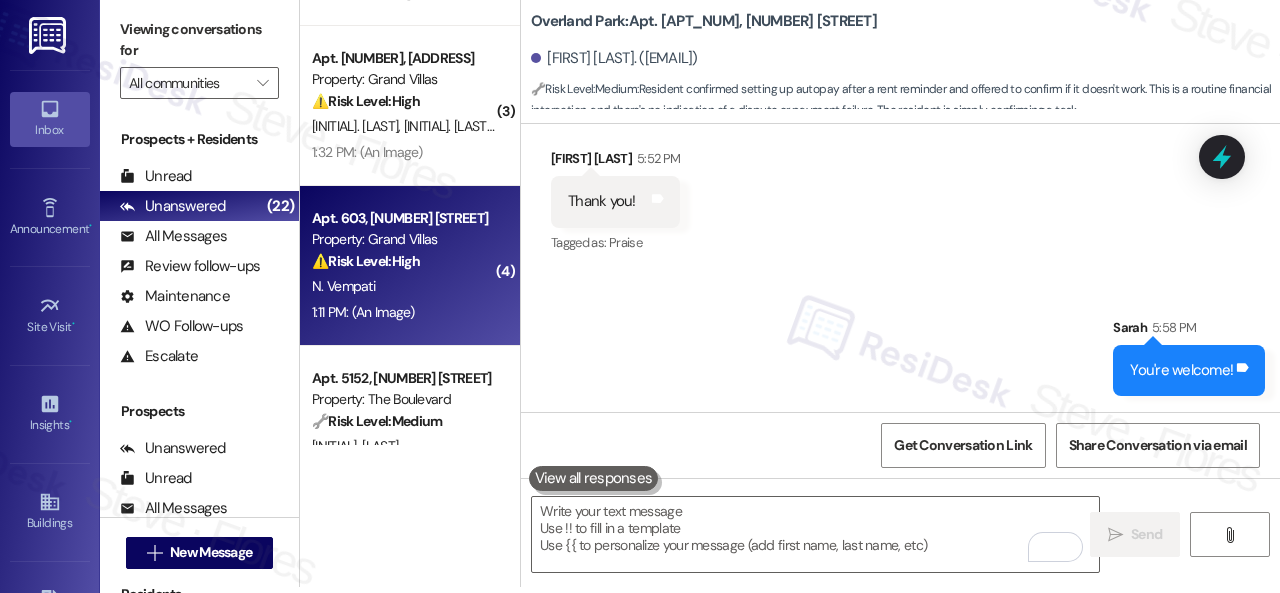 click on "⚠️  Risk Level:  High The resident is inquiring about a specific charge ($23 for 'ELEC AMOUNT') and has provided their account statement showing a balance due. This falls under financial concerns and potential charge disputes, requiring investigation by the site team." at bounding box center (404, 261) 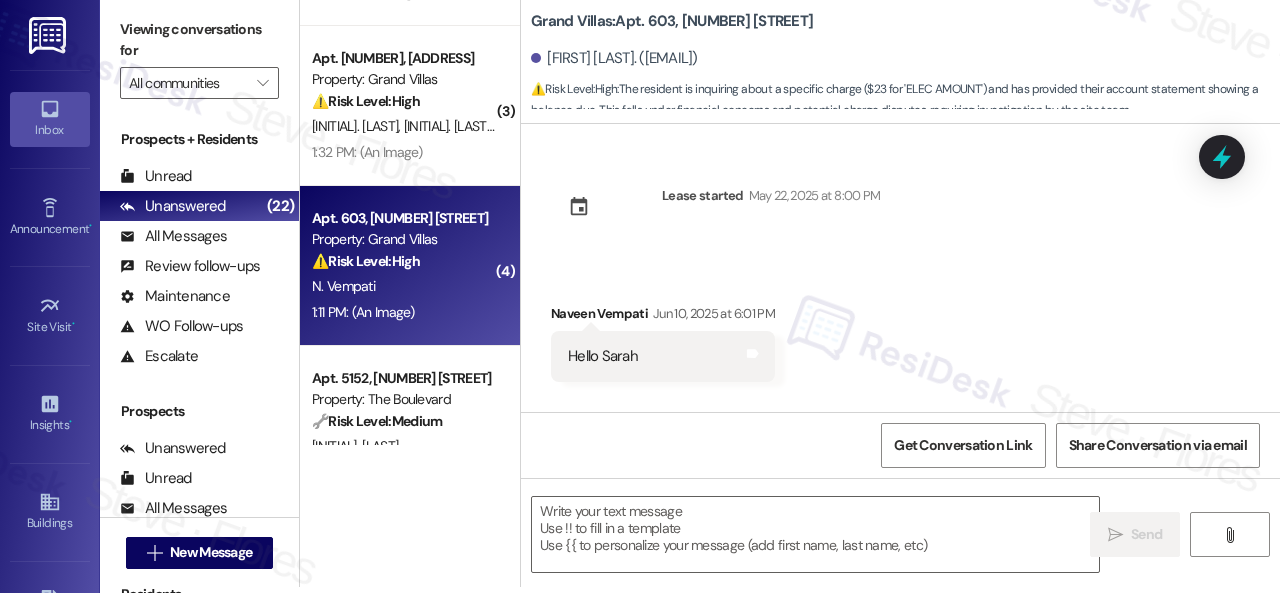 scroll, scrollTop: 27535, scrollLeft: 0, axis: vertical 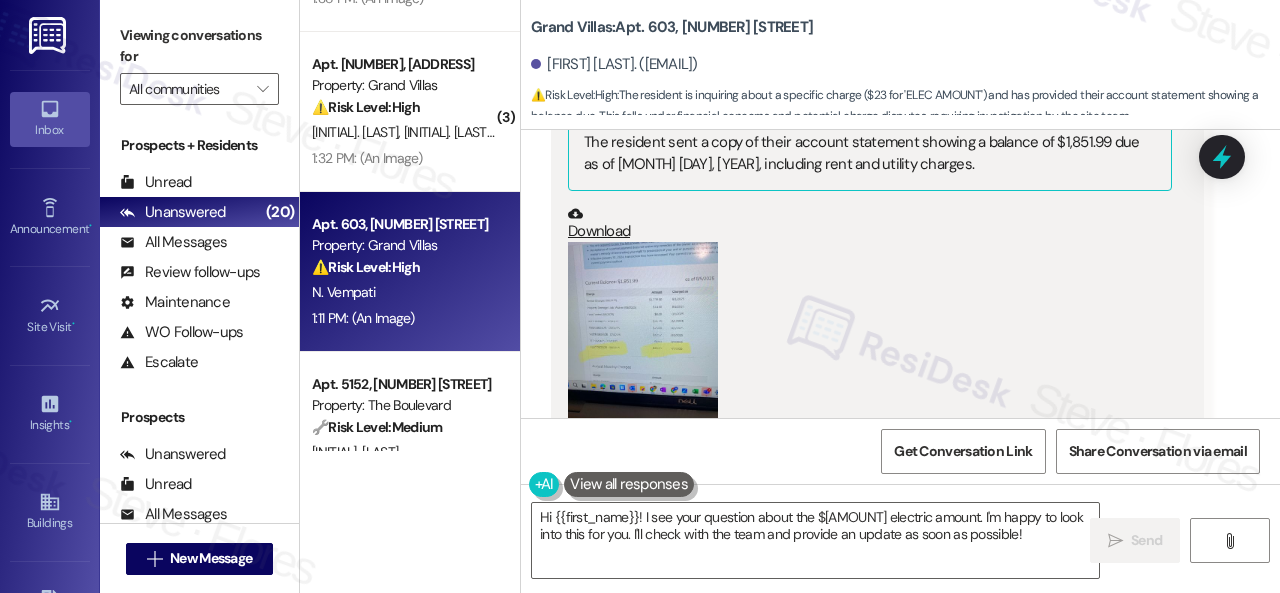 click at bounding box center [643, 342] 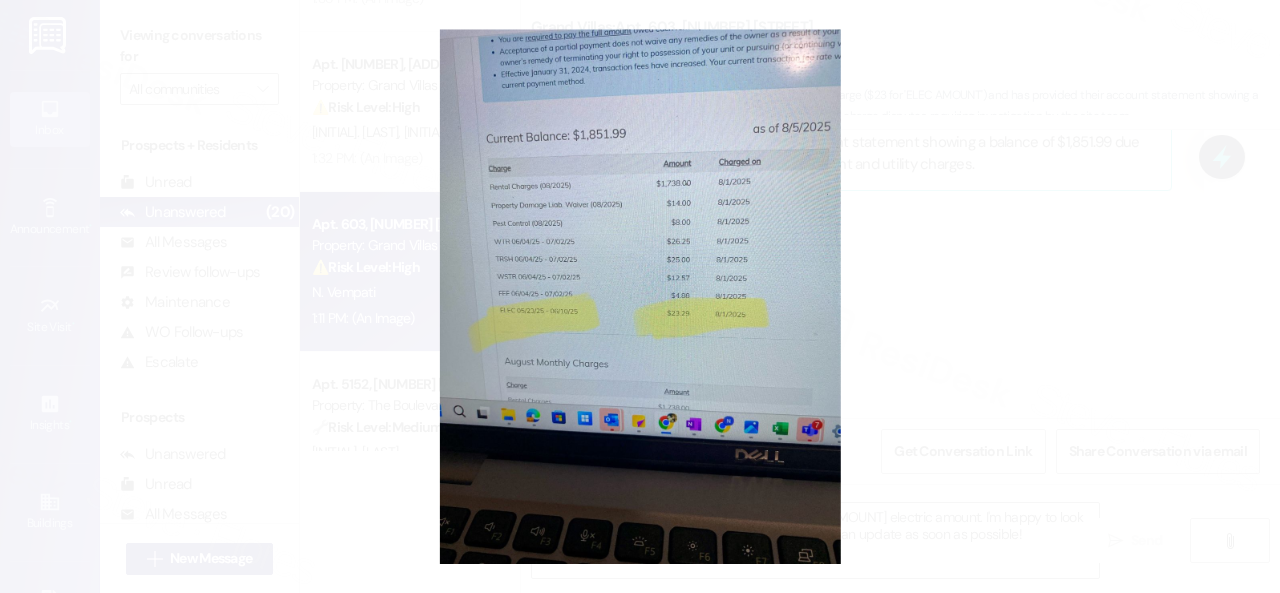 click at bounding box center (640, 296) 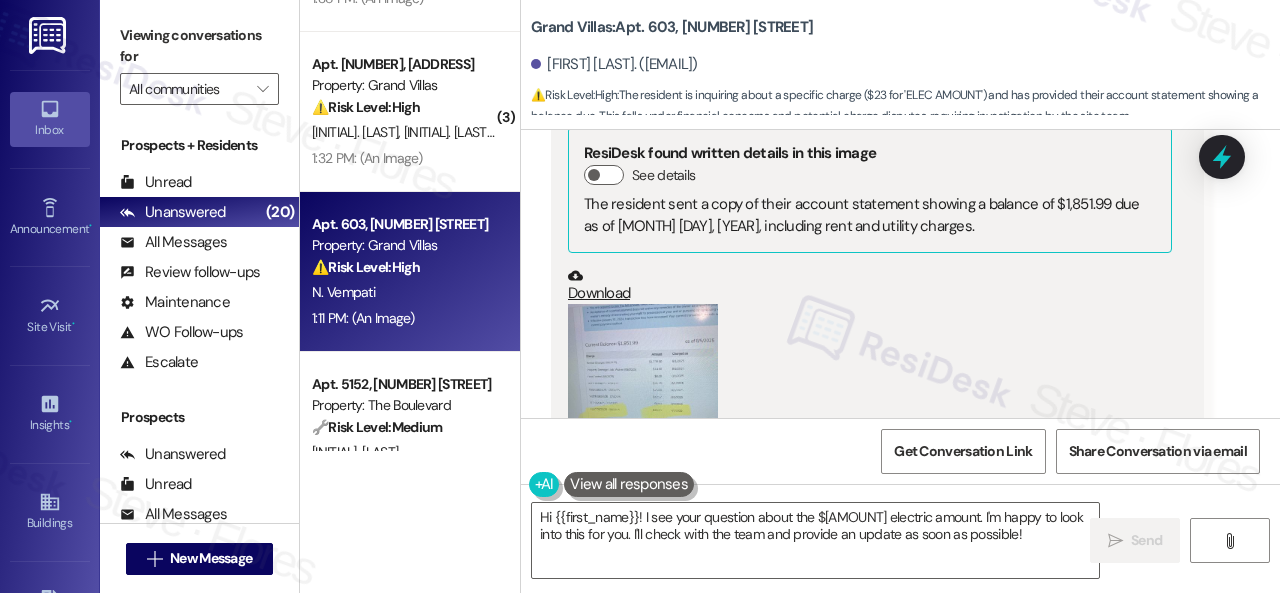 scroll, scrollTop: 27135, scrollLeft: 0, axis: vertical 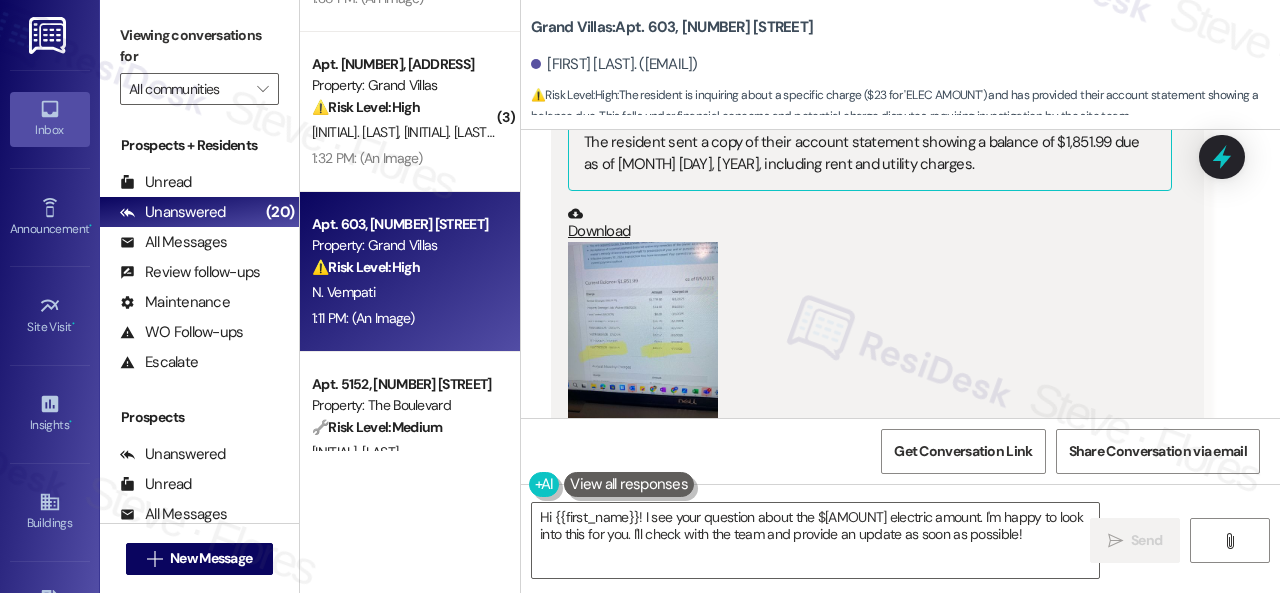 click at bounding box center [643, 342] 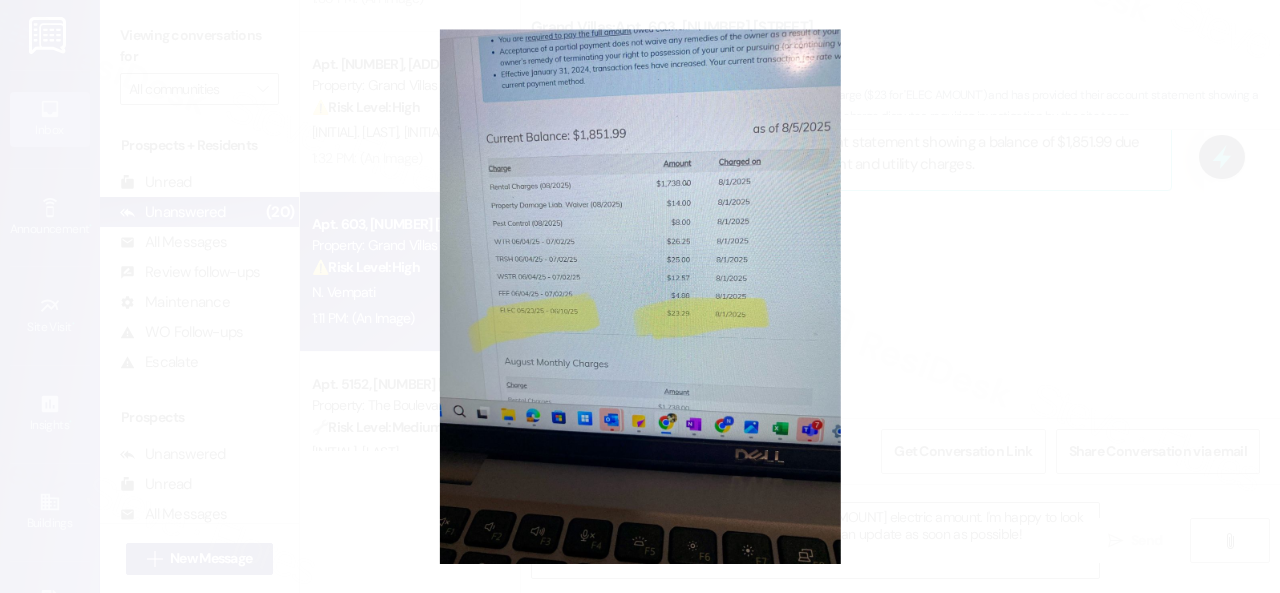 click at bounding box center [640, 296] 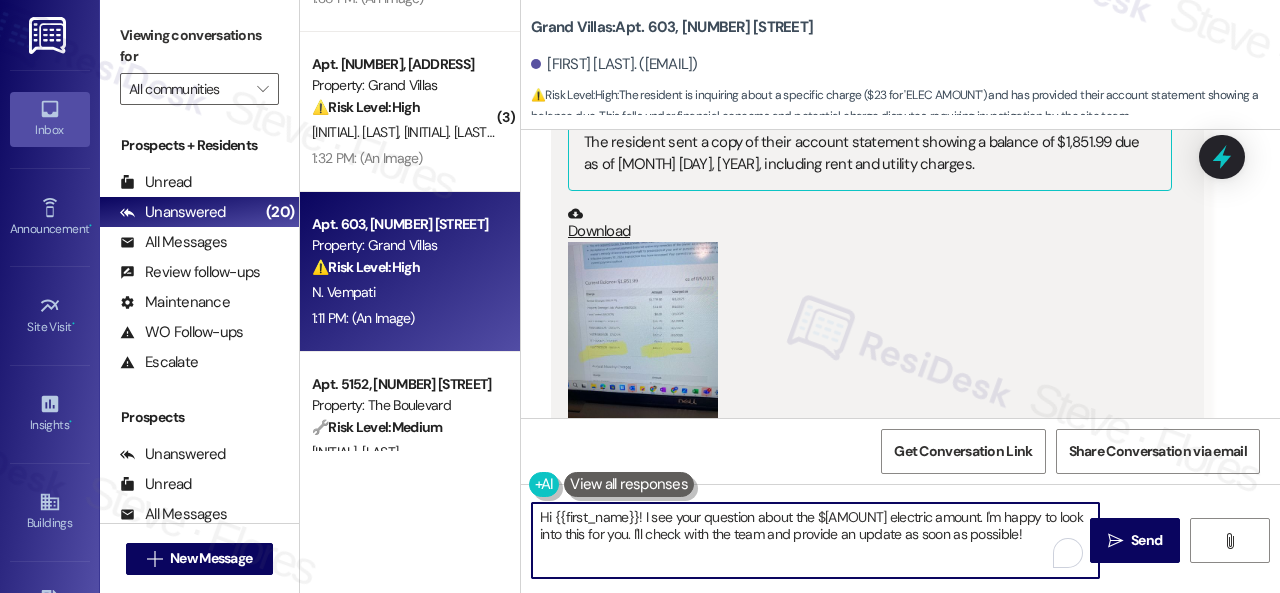 drag, startPoint x: 842, startPoint y: 513, endPoint x: 883, endPoint y: 509, distance: 41.19466 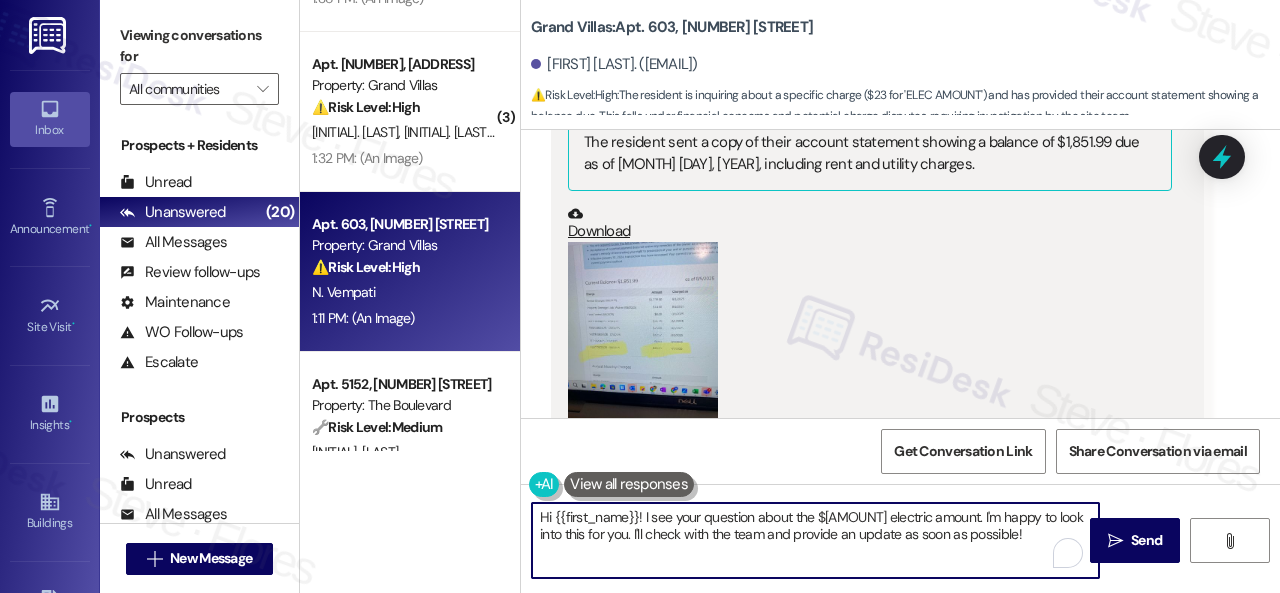 click on "Hi {{first_name}}! I see your question about the $23 electric amount. I'm happy to look into this for you. I'll check with the team and provide an update as soon as possible!" at bounding box center [815, 540] 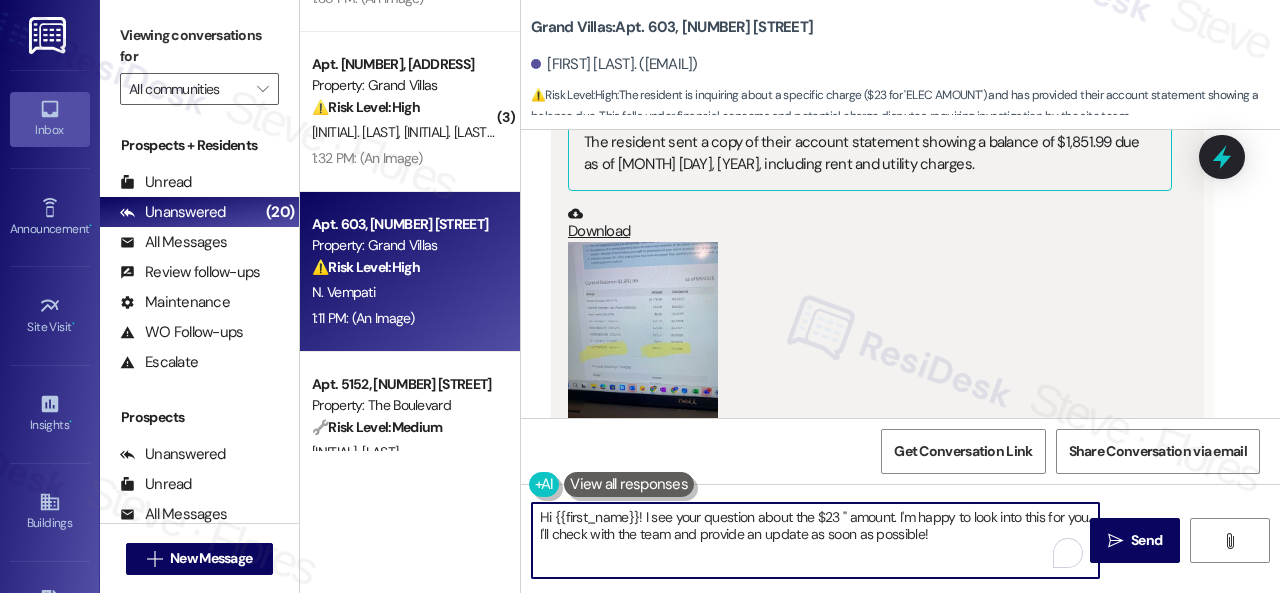 type on "Hi {{first_name}}! I see your question about the $23 "E amount. I'm happy to look into this for you. I'll check with the team and provide an update as soon as possible!" 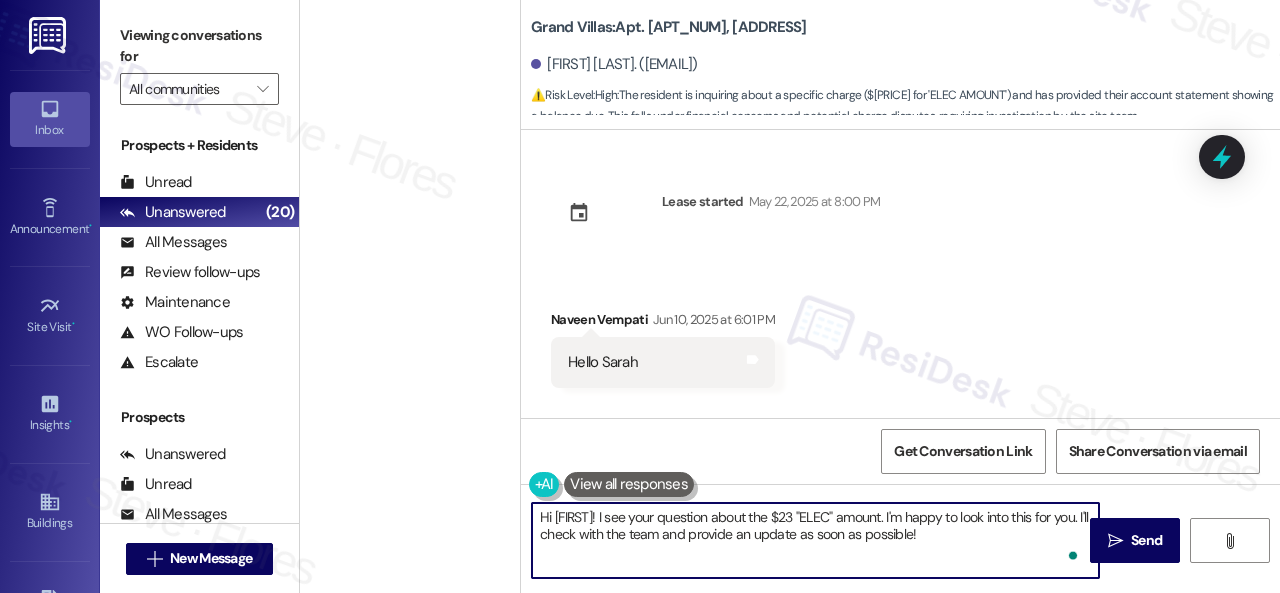 scroll, scrollTop: 0, scrollLeft: 0, axis: both 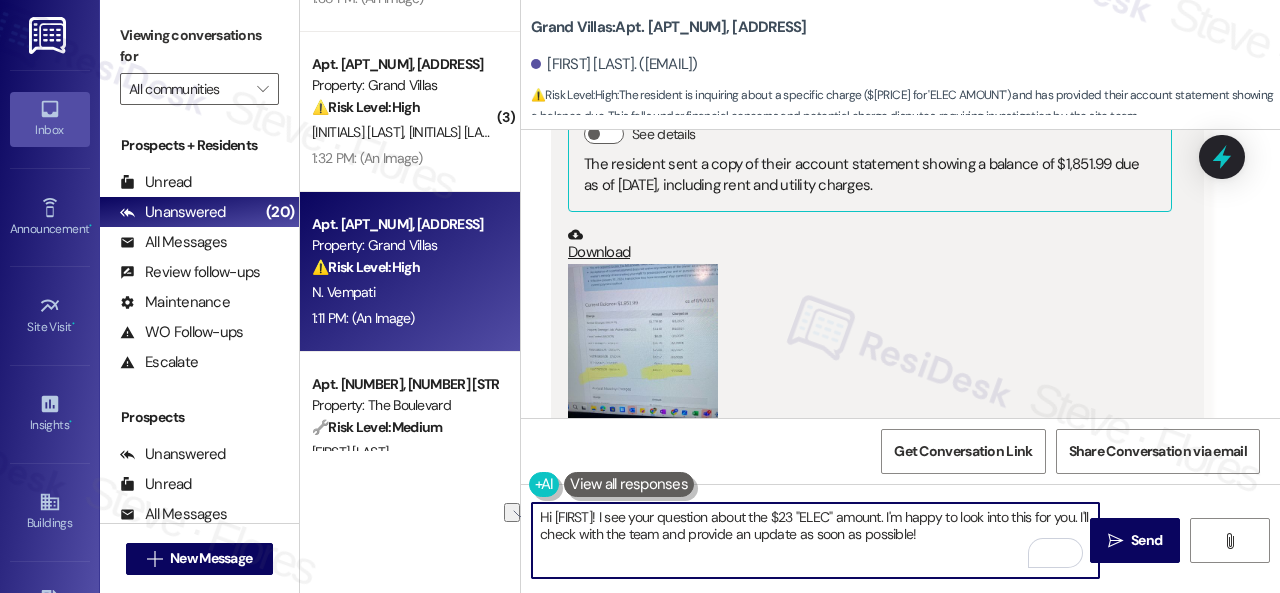 drag, startPoint x: 710, startPoint y: 516, endPoint x: 930, endPoint y: 522, distance: 220.0818 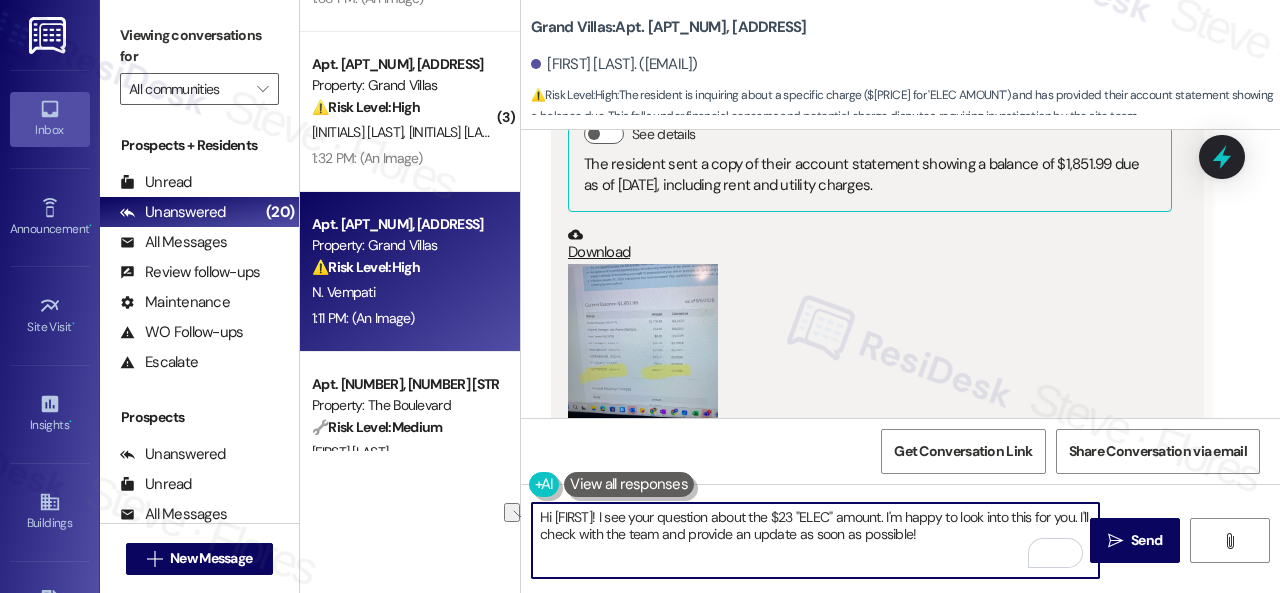 click on "Hi [FIRST]! I see your question about the $23 "ELEC" amount. I'm happy to look into this for you. I'll check with the team and provide an update as soon as possible!" at bounding box center (815, 540) 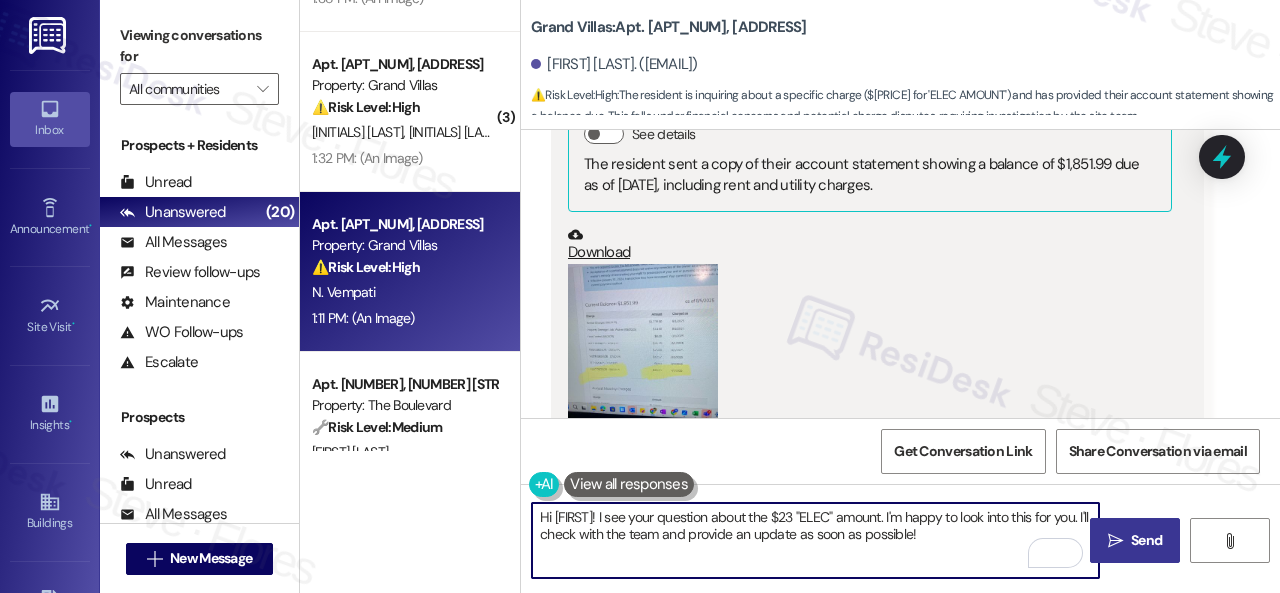 type on "Hi {{first_name}}! I see your question about the $23 "ELEC" amount. I'm happy to look into this for you. I'll check with the team and provide an update as soon as possible!" 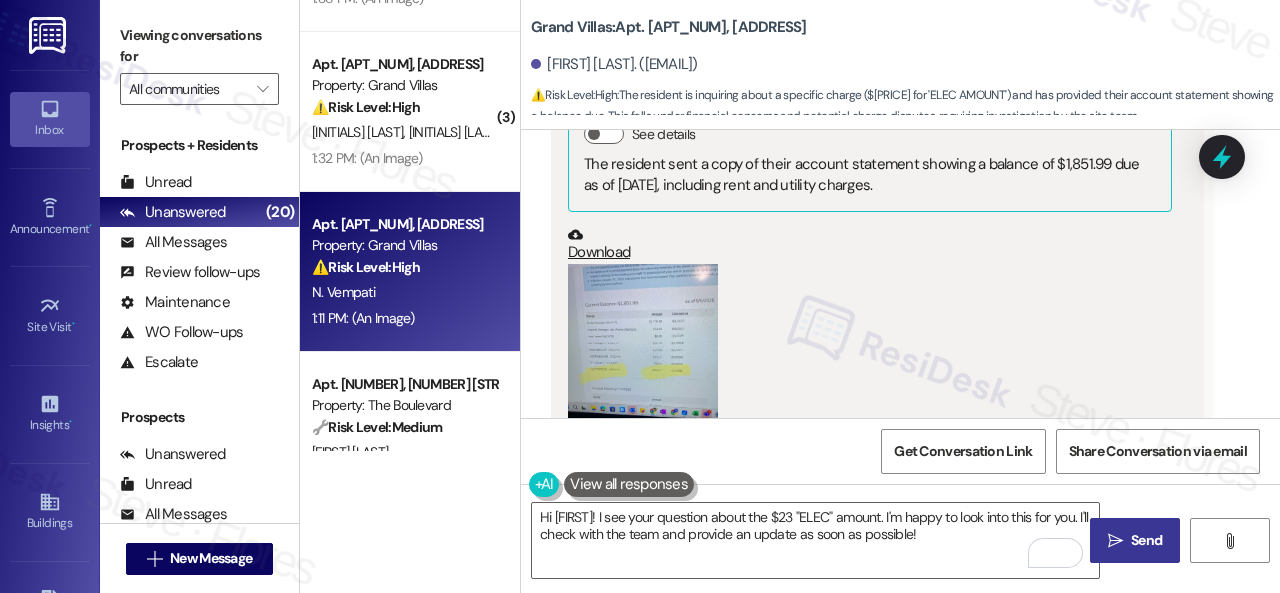 click on "Send" at bounding box center (1146, 540) 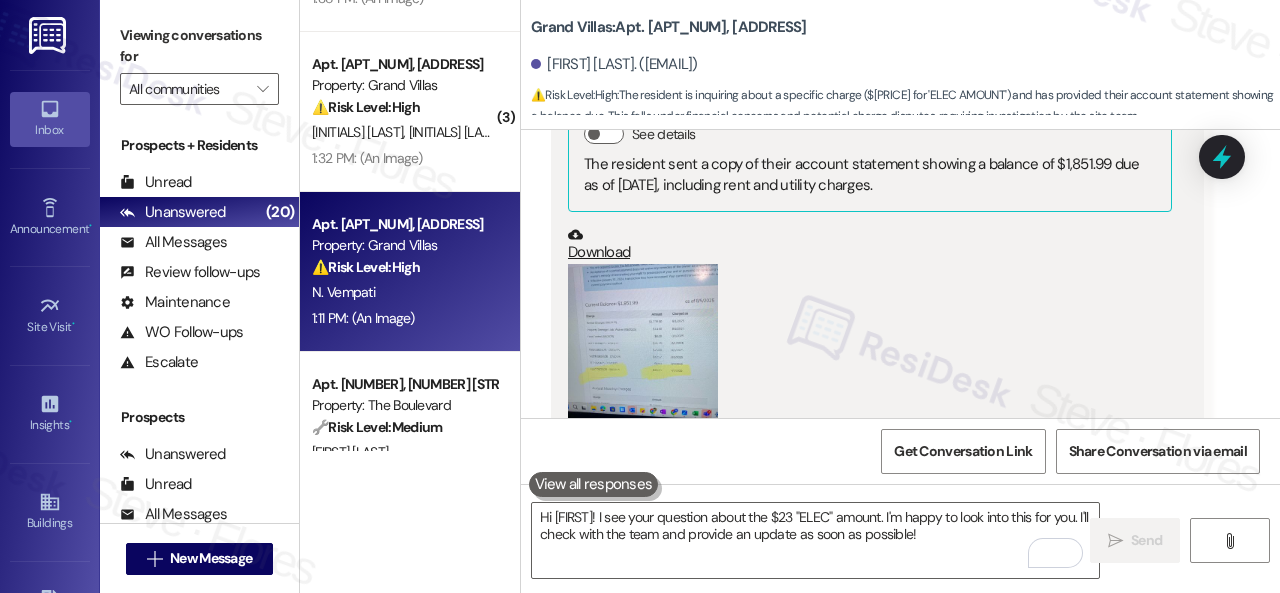 scroll, scrollTop: 27266, scrollLeft: 0, axis: vertical 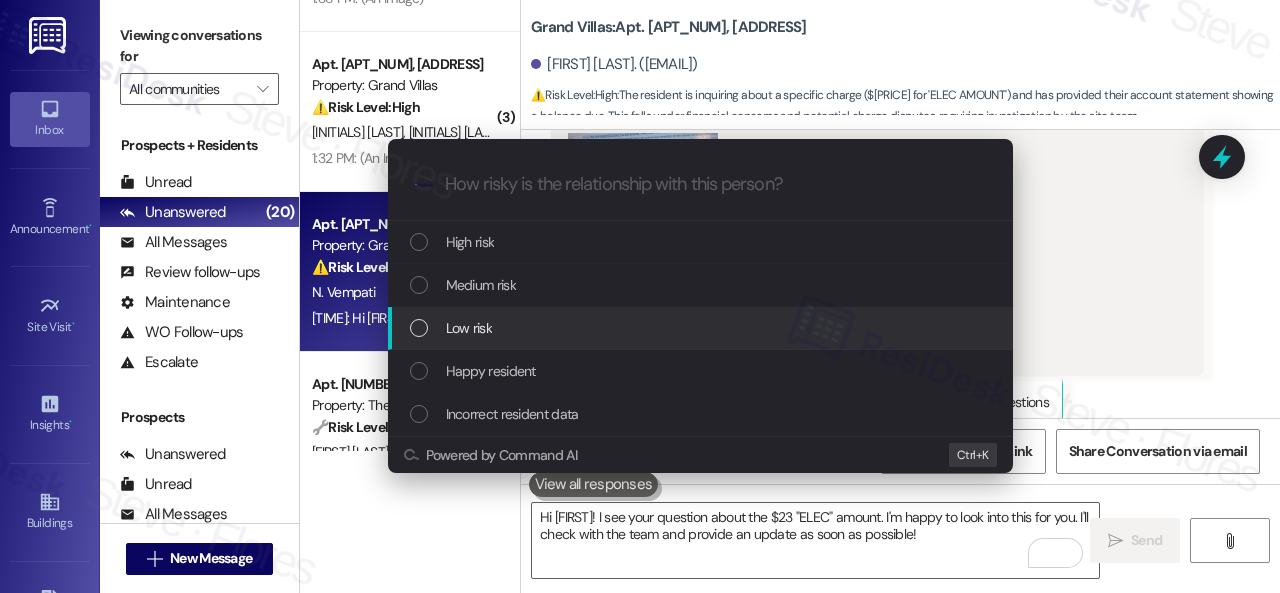 click on "Low risk" at bounding box center (469, 328) 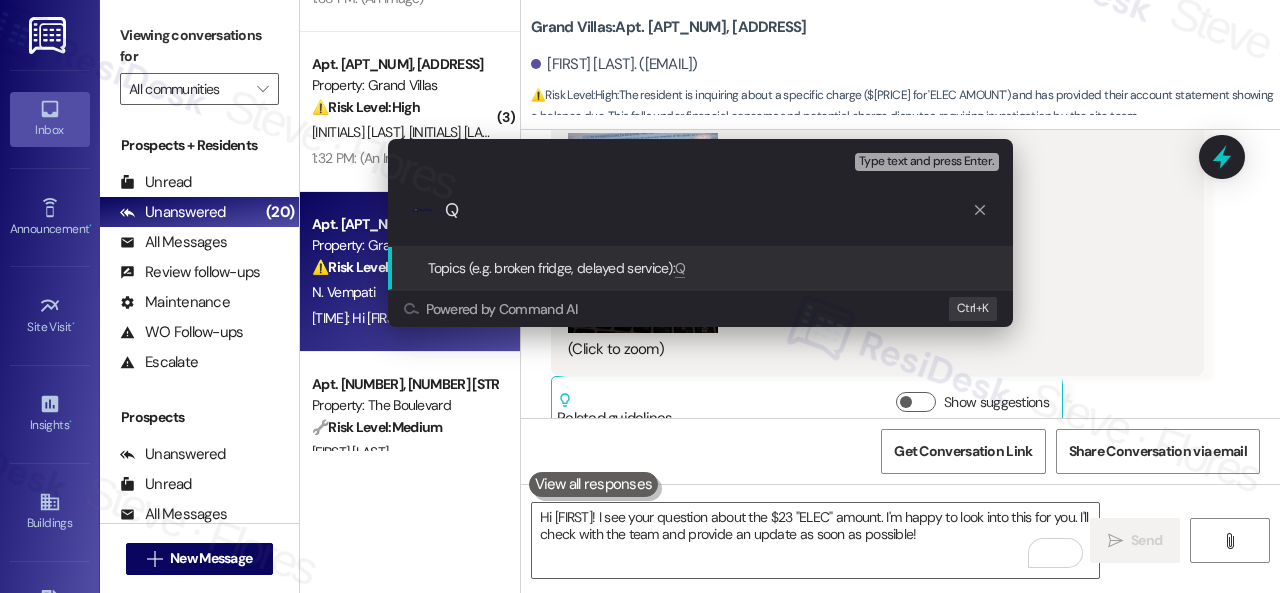 paste on "uestion about the $23 "ELEC" amount." 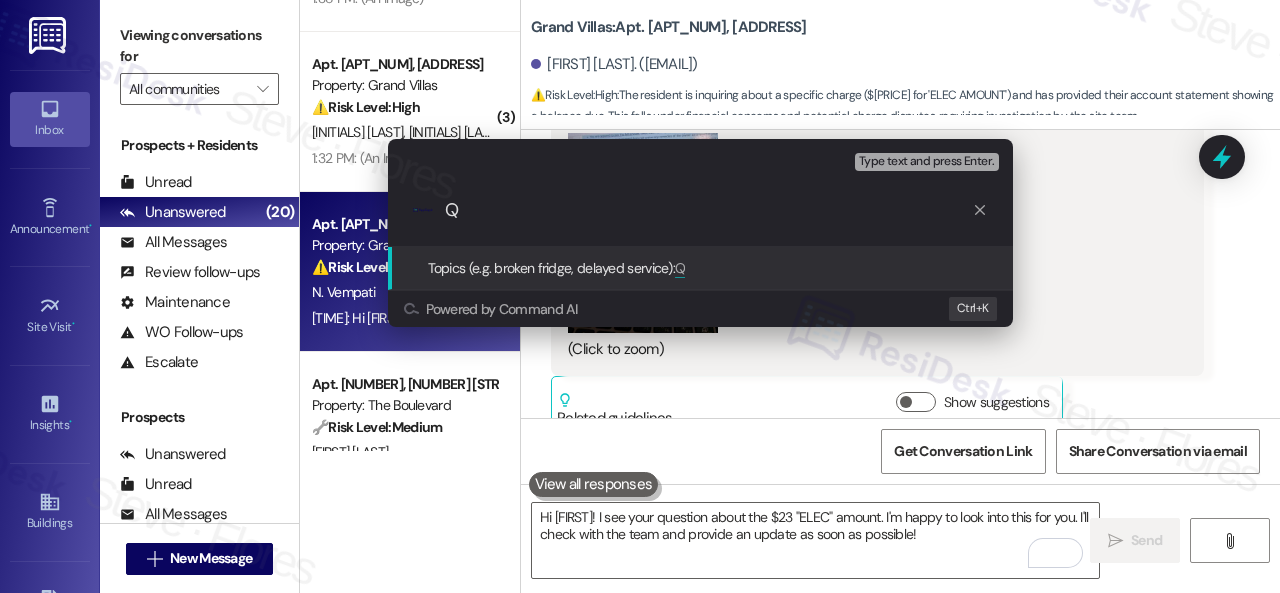 type on "Question about the $23 "ELEC" amount." 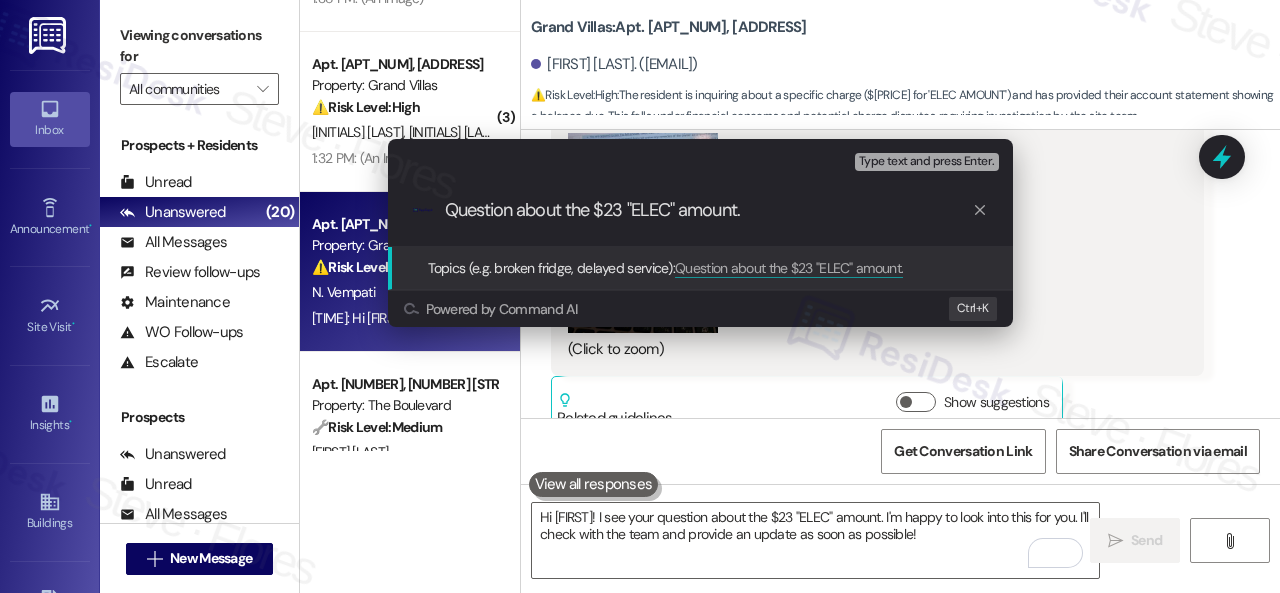 type 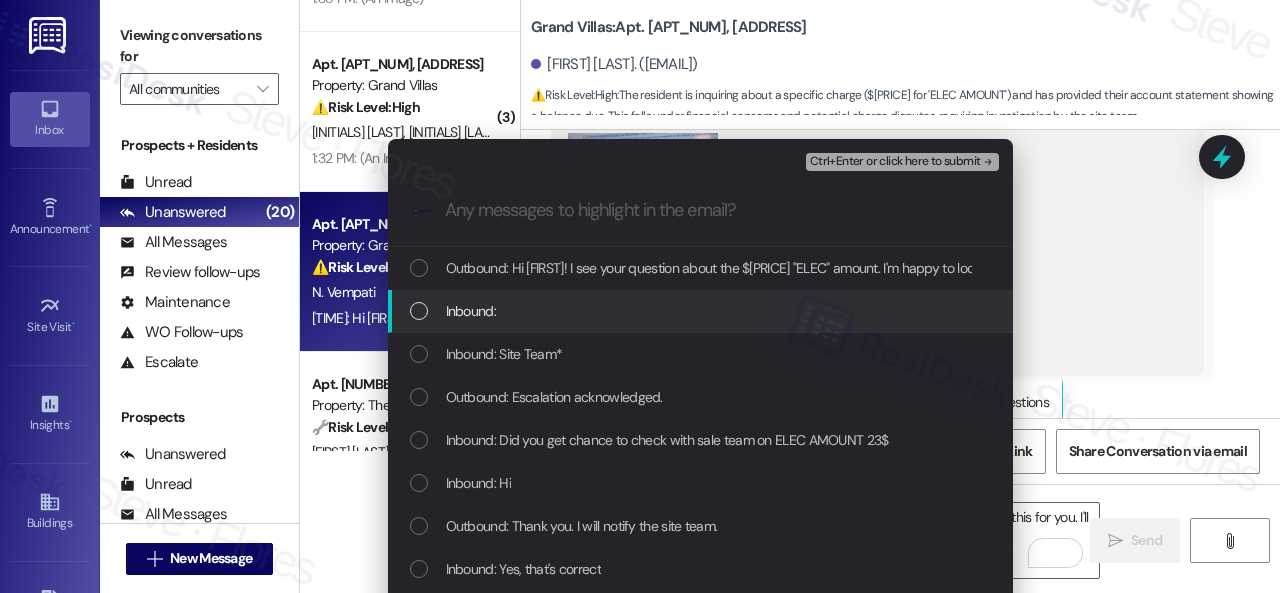 click on "Inbound:" at bounding box center [471, 311] 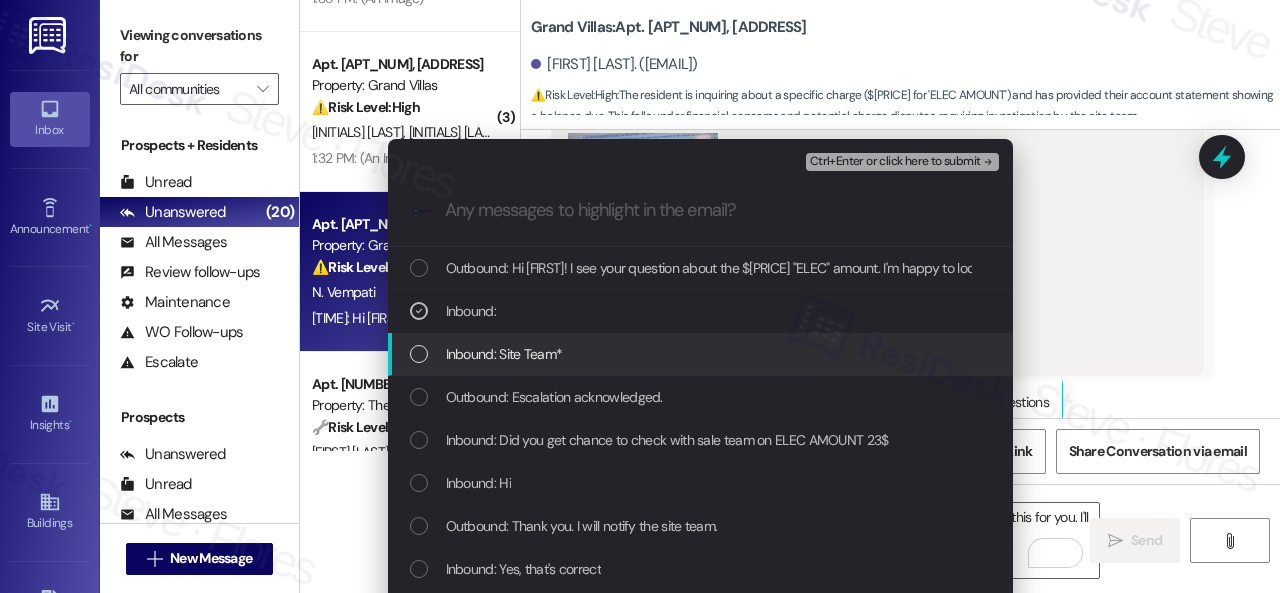 click on "Inbound: Site Team*" at bounding box center [504, 354] 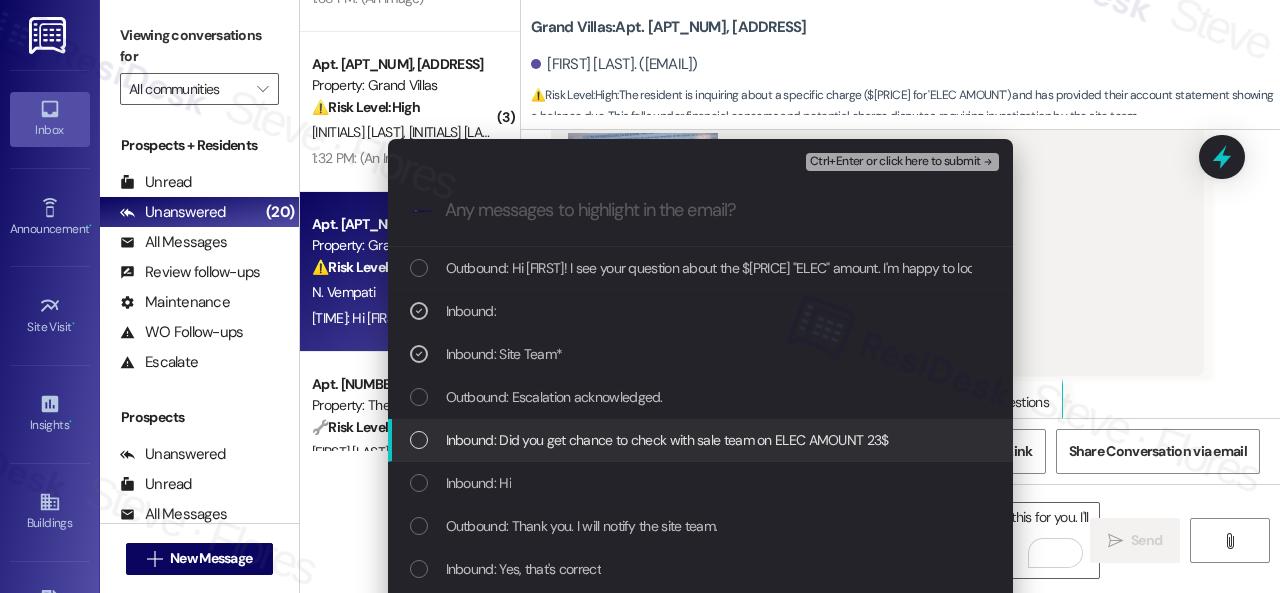click on "Inbound: Did you get chance to check with sale team on ELEC AMOUNT 23$" at bounding box center [667, 440] 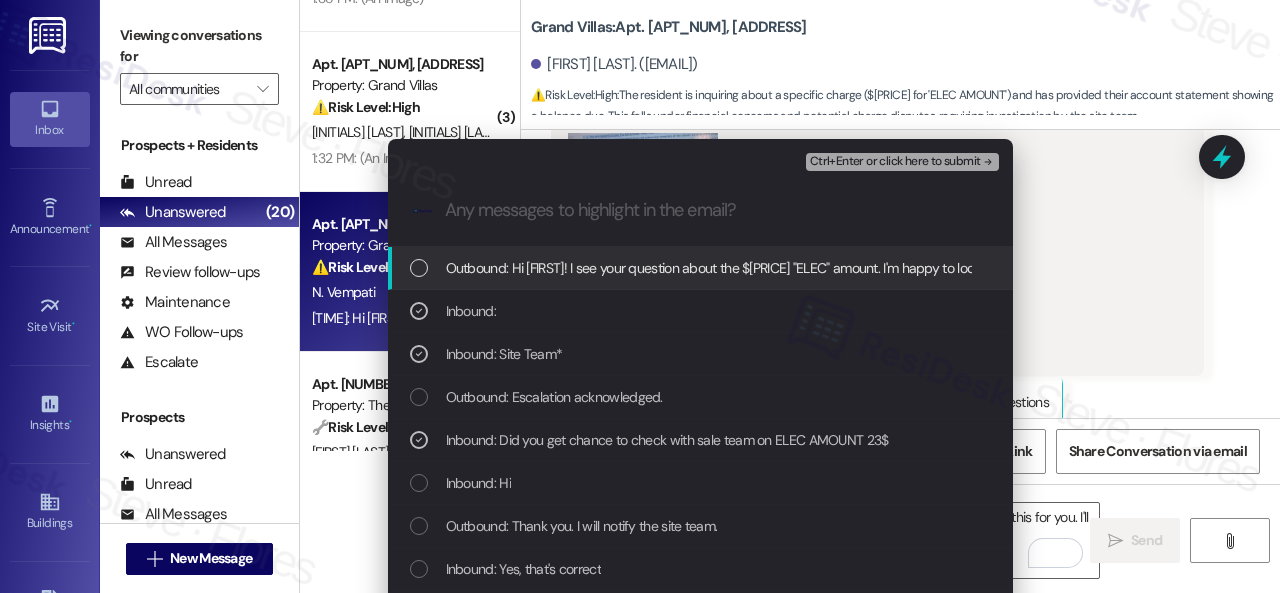 click on "Ctrl+Enter or click here to submit" at bounding box center (895, 162) 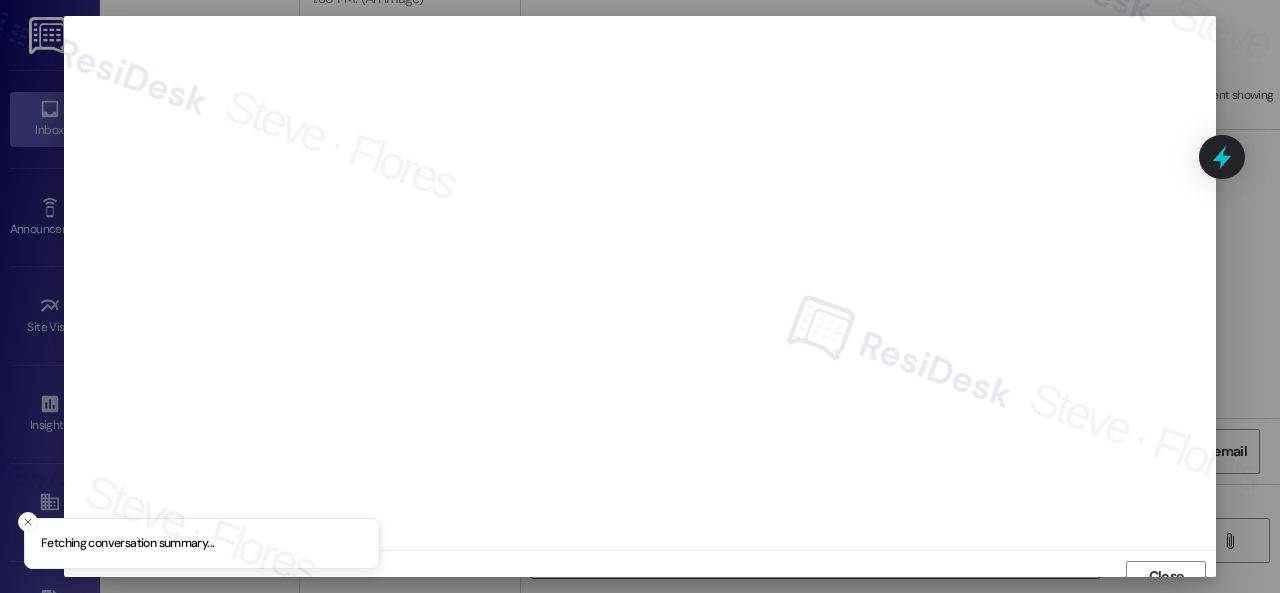 scroll, scrollTop: 15, scrollLeft: 0, axis: vertical 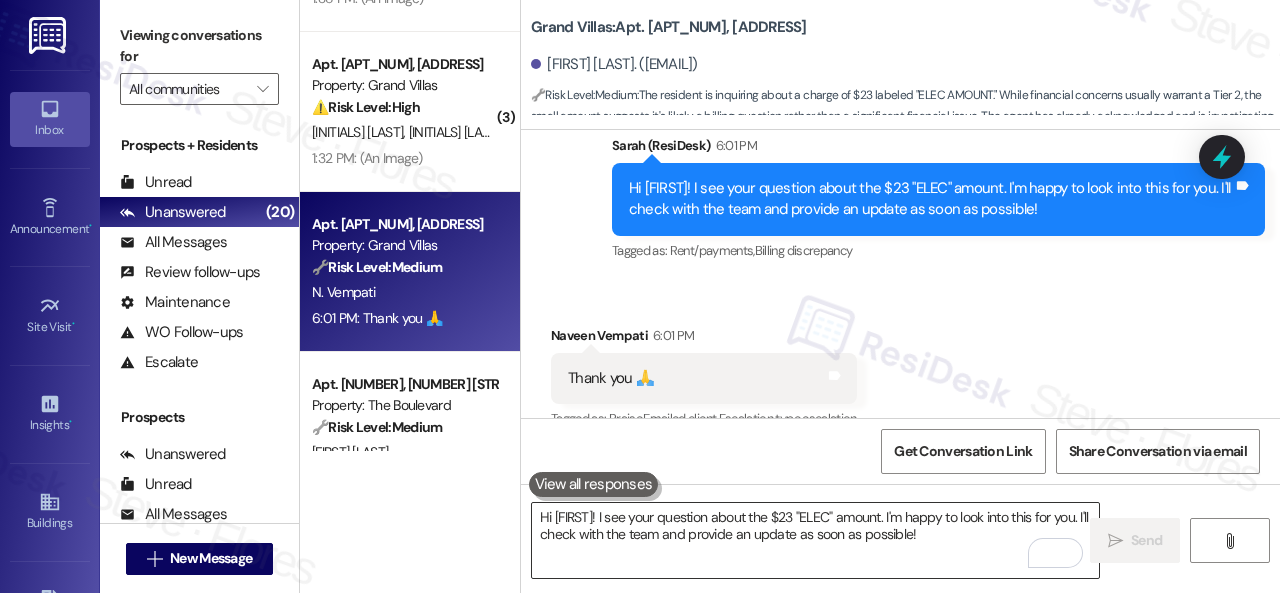 click on "Hi {{first_name}}! I see your question about the $23 "ELEC" amount. I'm happy to look into this for you. I'll check with the team and provide an update as soon as possible!" at bounding box center (815, 540) 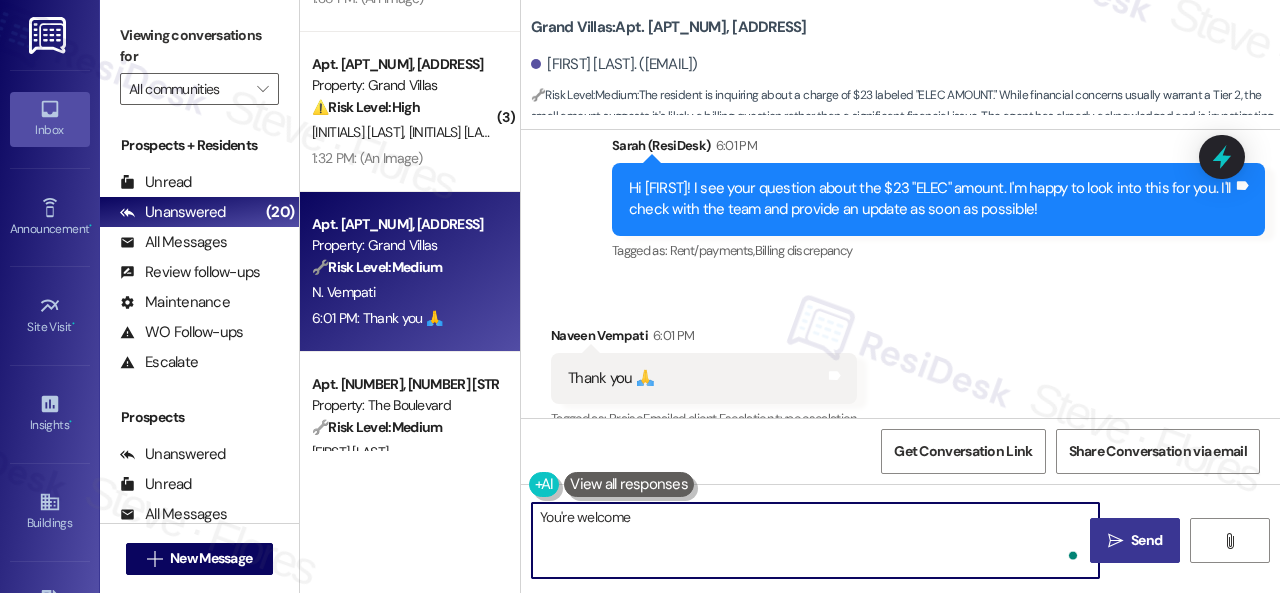 type on "You're welcome." 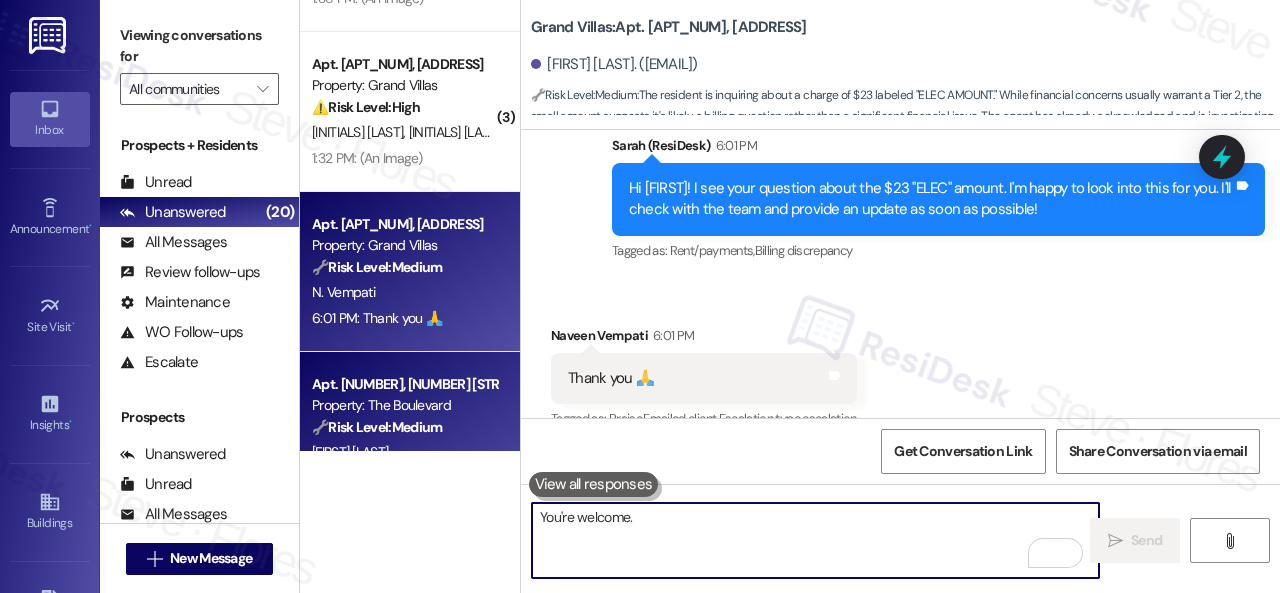 scroll, scrollTop: 27893, scrollLeft: 0, axis: vertical 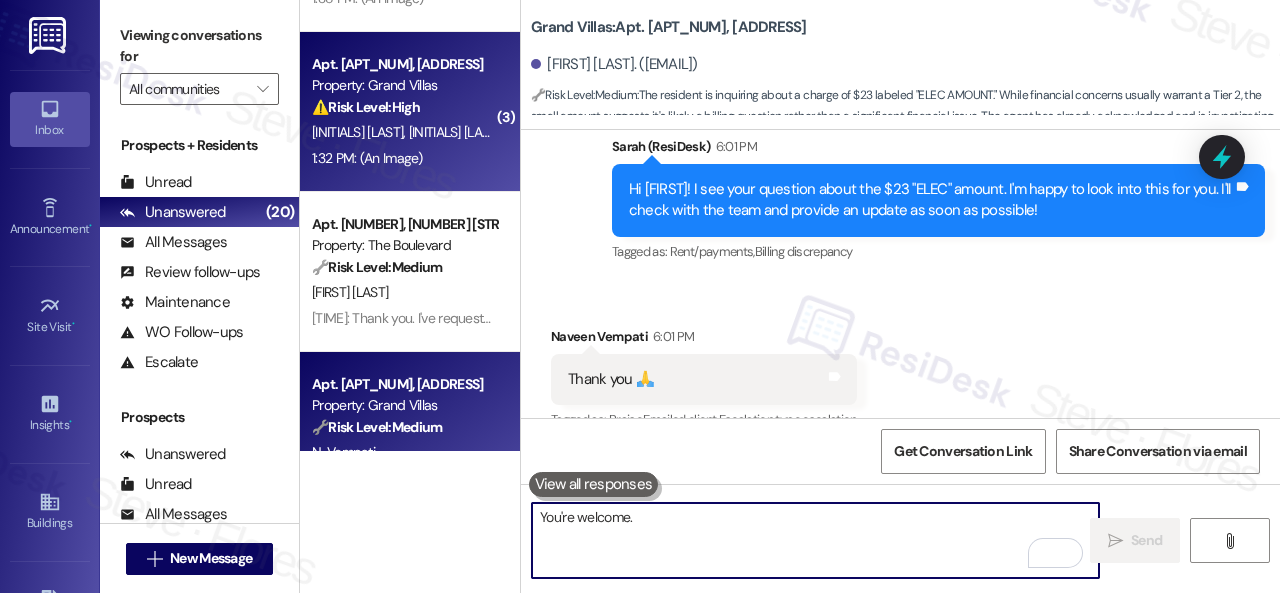 click on "1:32 PM: (An Image) 1:32 PM: (An Image)" at bounding box center [404, 158] 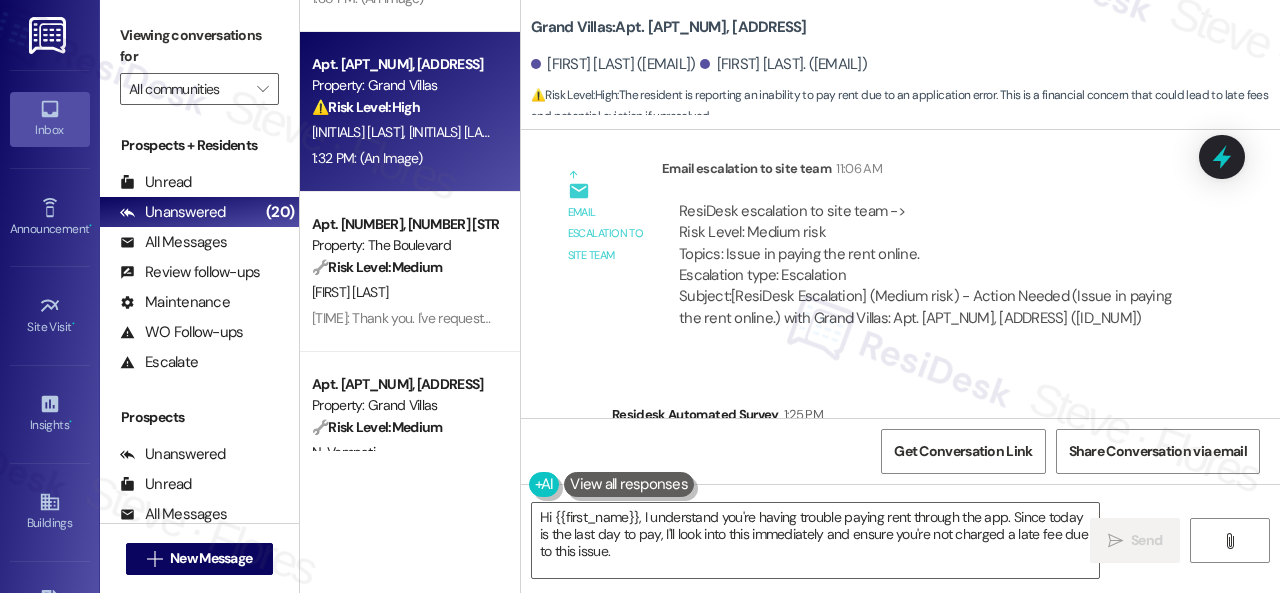 scroll, scrollTop: 4820, scrollLeft: 0, axis: vertical 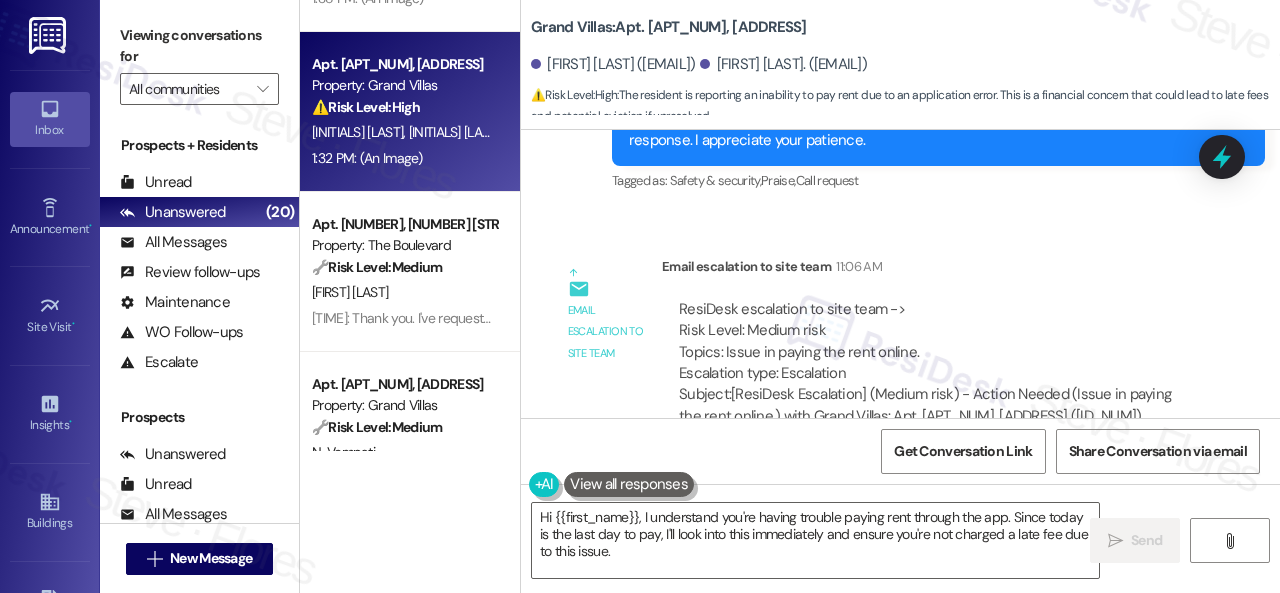 drag, startPoint x: 634, startPoint y: 395, endPoint x: 646, endPoint y: 429, distance: 36.05551 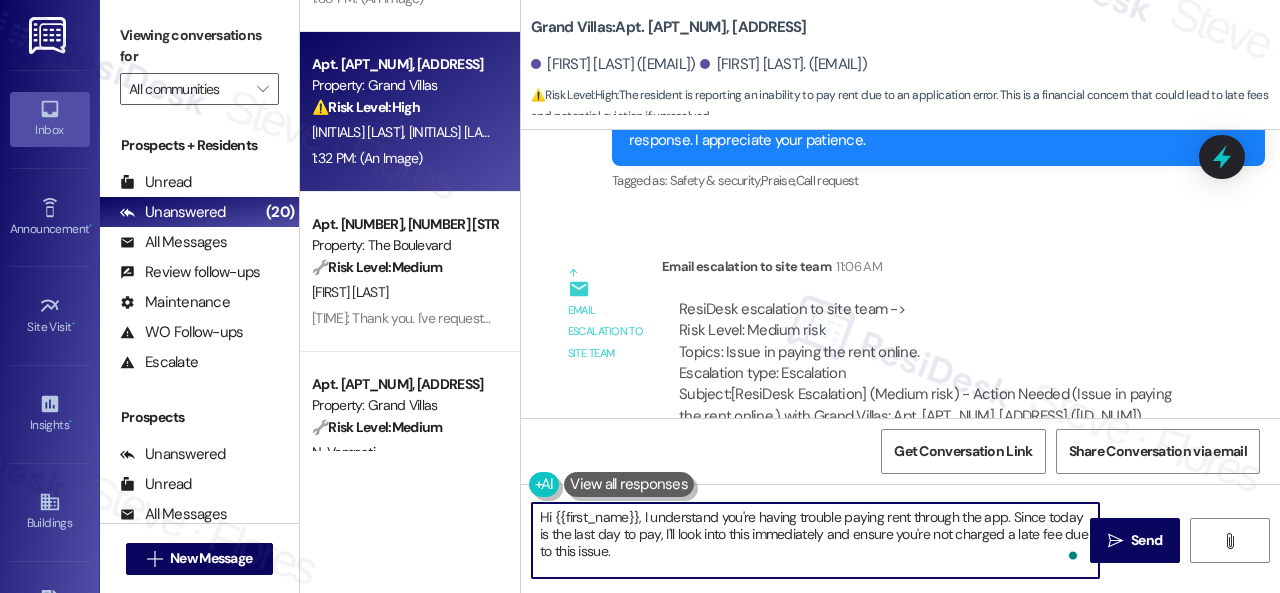 drag, startPoint x: 638, startPoint y: 563, endPoint x: 1010, endPoint y: 519, distance: 374.5931 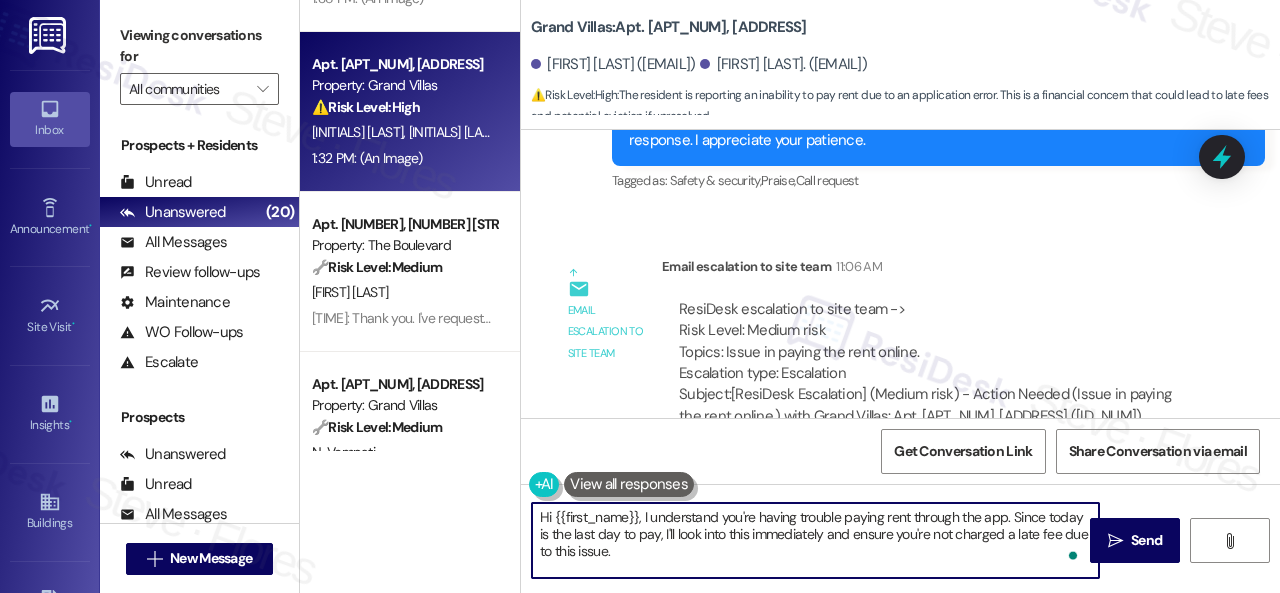 click on "Hi {{first_name}}, I understand you're having trouble paying rent through the app. Since today is the last day to pay, I'll look into this immediately and ensure you're not charged a late fee due to this issue." at bounding box center [815, 540] 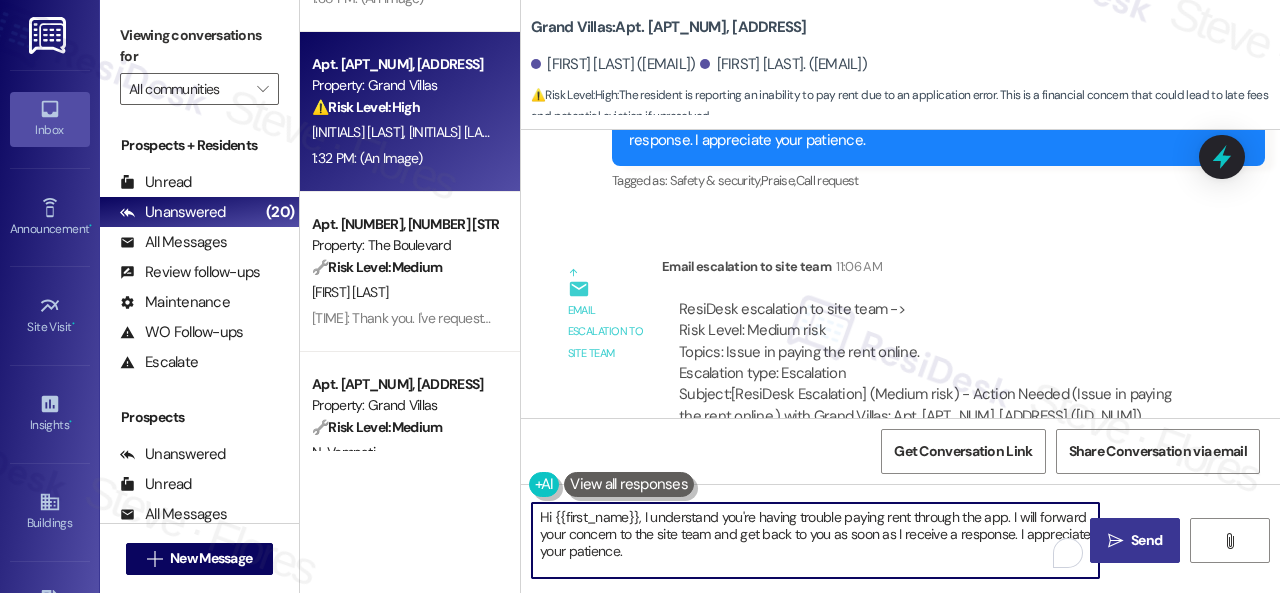 type on "Hi {{first_name}}, I understand you're having trouble paying rent through the app. I will forward your concern to the site team and get back to you as soon as I receive a response. I appreciate your patience." 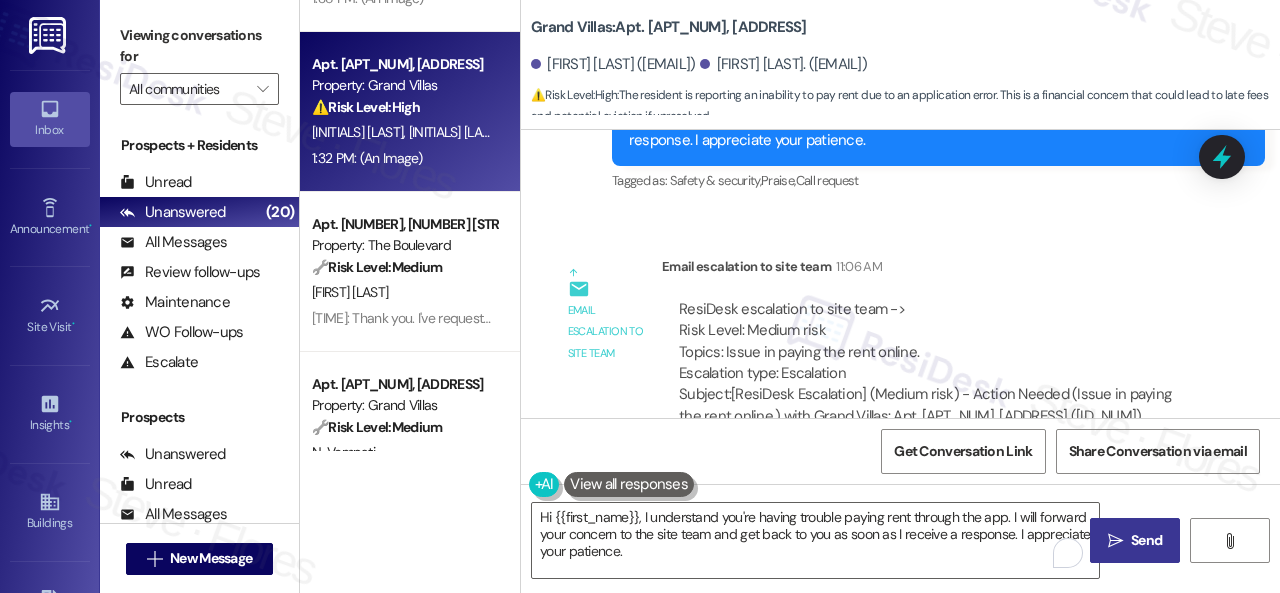 click on "Send" at bounding box center [1146, 540] 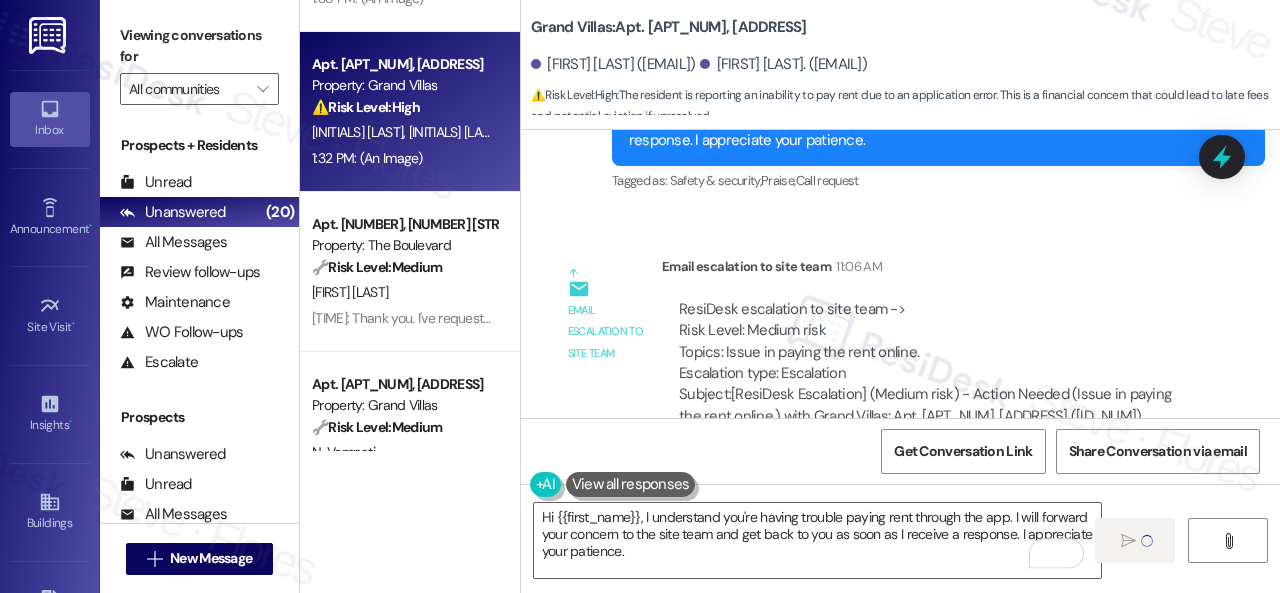 type 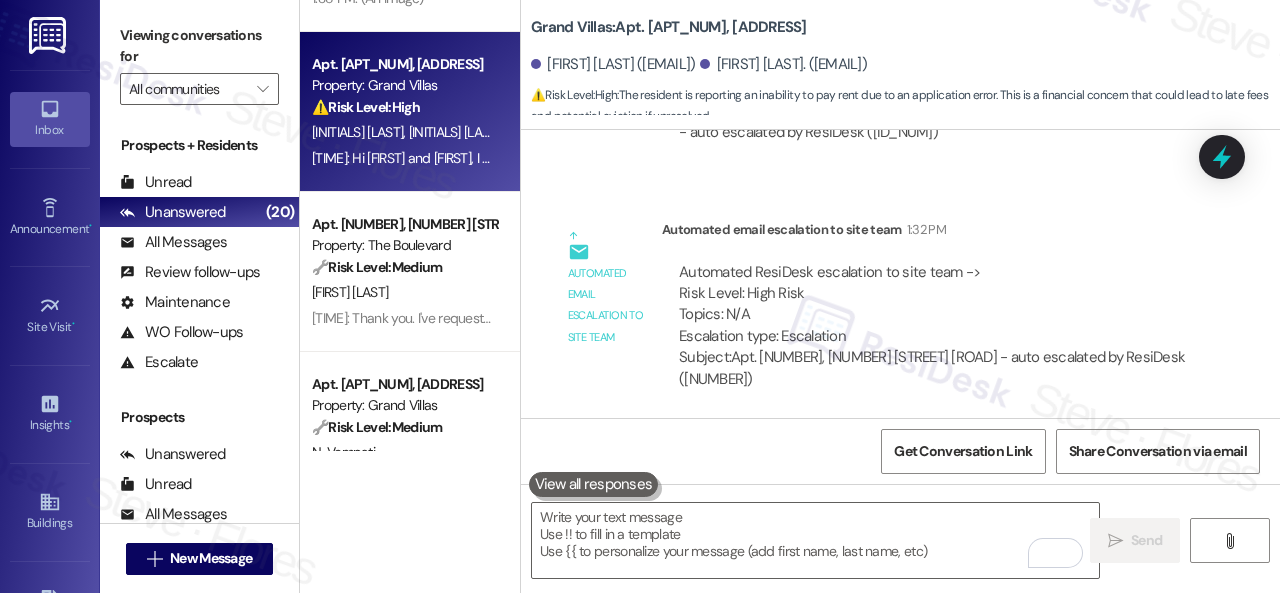 scroll, scrollTop: 6802, scrollLeft: 0, axis: vertical 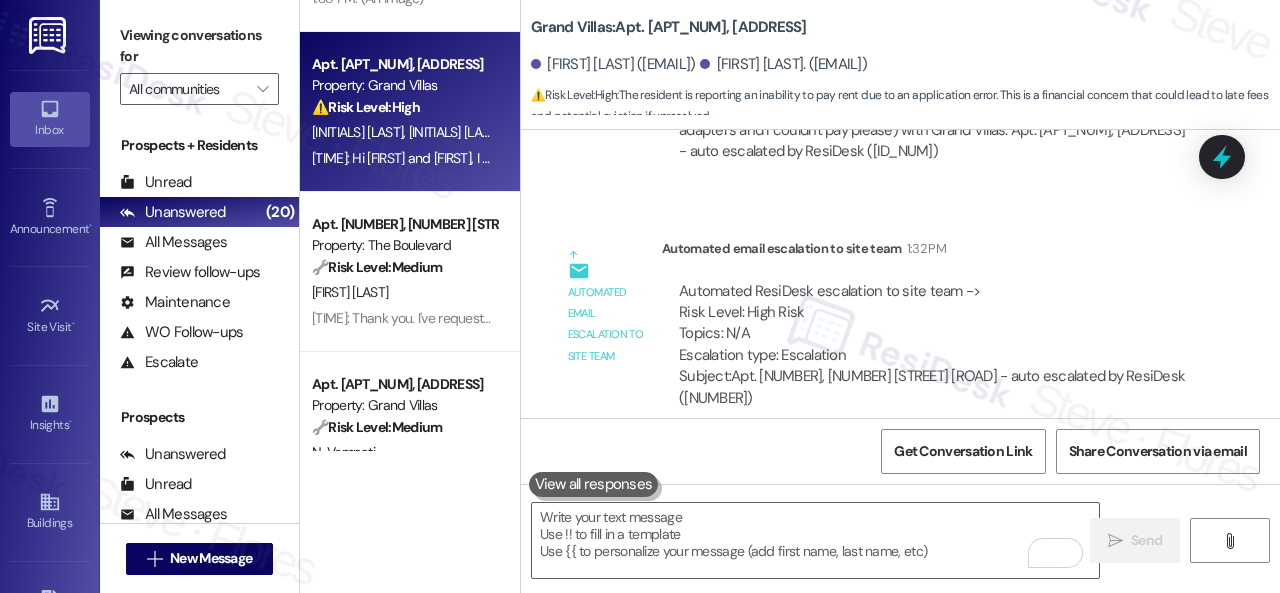 click on "Automated email escalation to site team Automated email escalation to site team 1:32 PM Automated ResiDesk escalation to site team ->
Risk Level: High Risk
Topics: They are four adapters and I couldn't pay please
Escalation type: Escalation Subject:  [ResiDesk Escalation] (High Risk) - Action Needed (They are four adapters and I couldn't pay please) with Grand Villas: Apt. 1007, 1550 Katy Gap Rd - auto escalated by ResiDesk (1419217)" at bounding box center [877, 74] 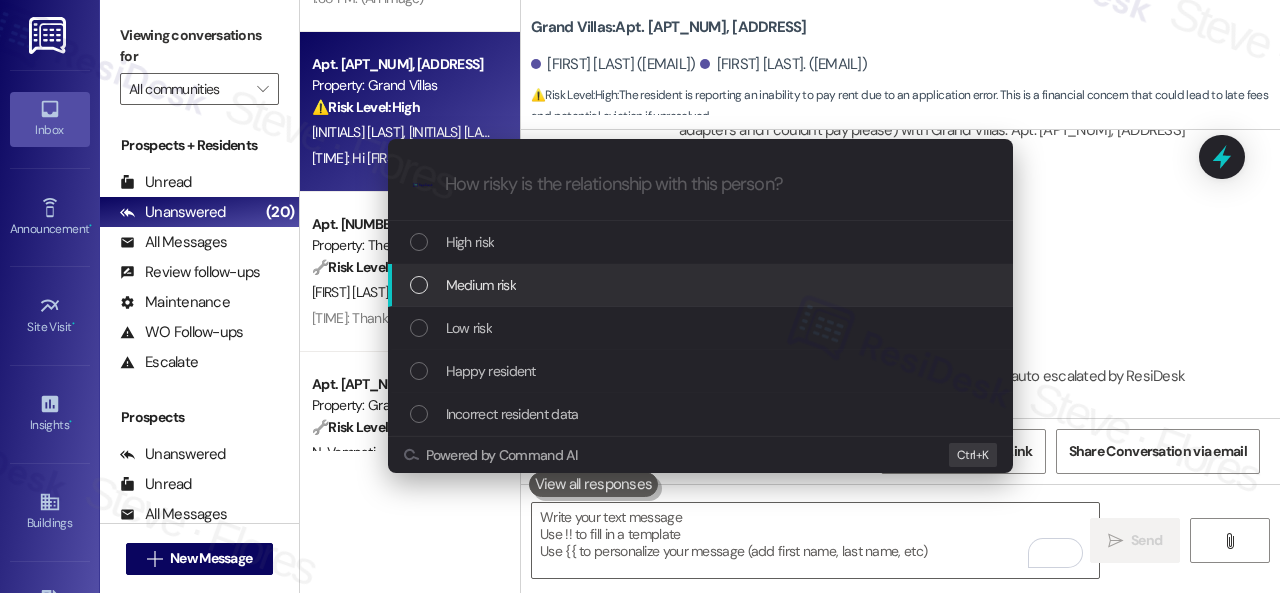 click on "Medium risk" at bounding box center [481, 285] 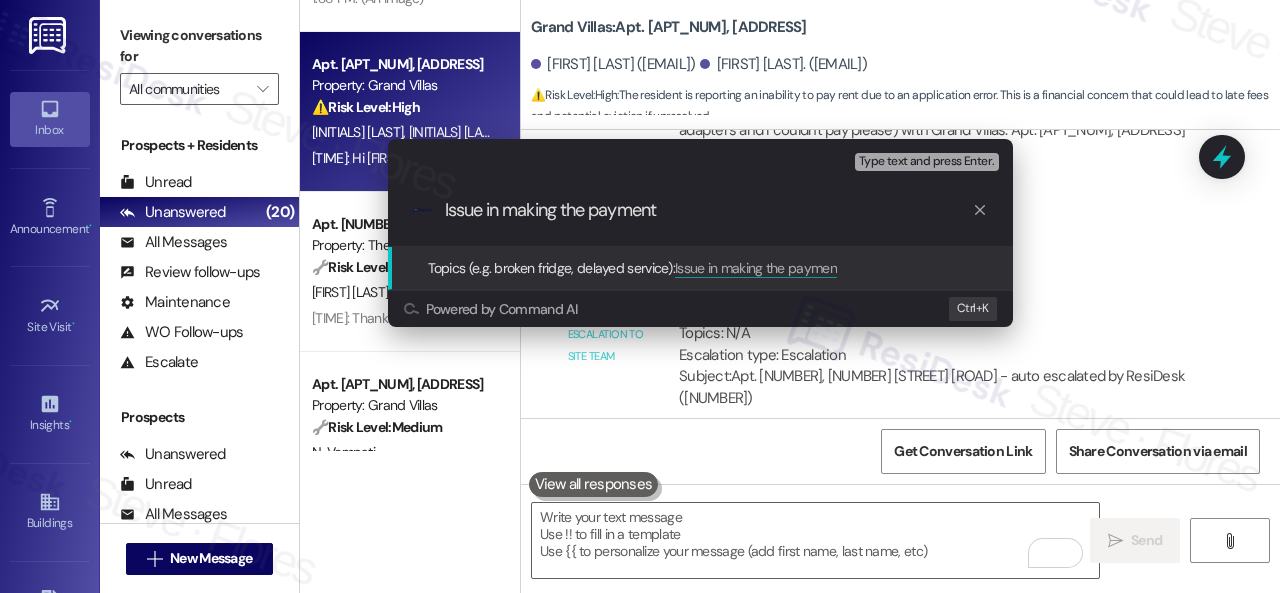type on "Issue in making the payment." 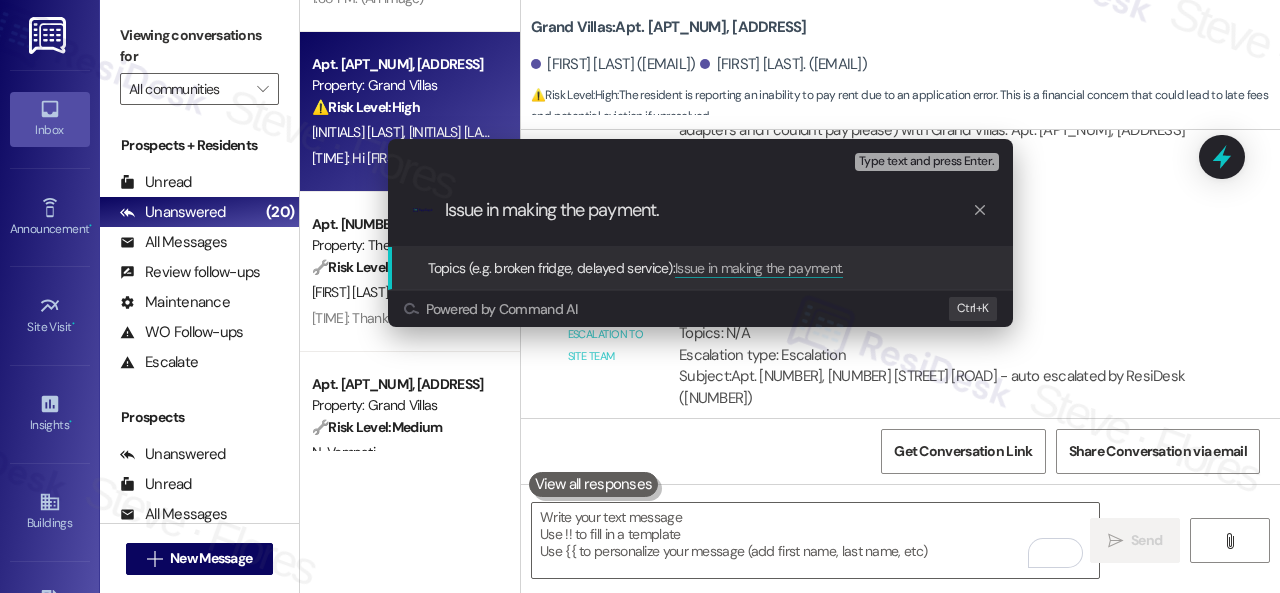 type 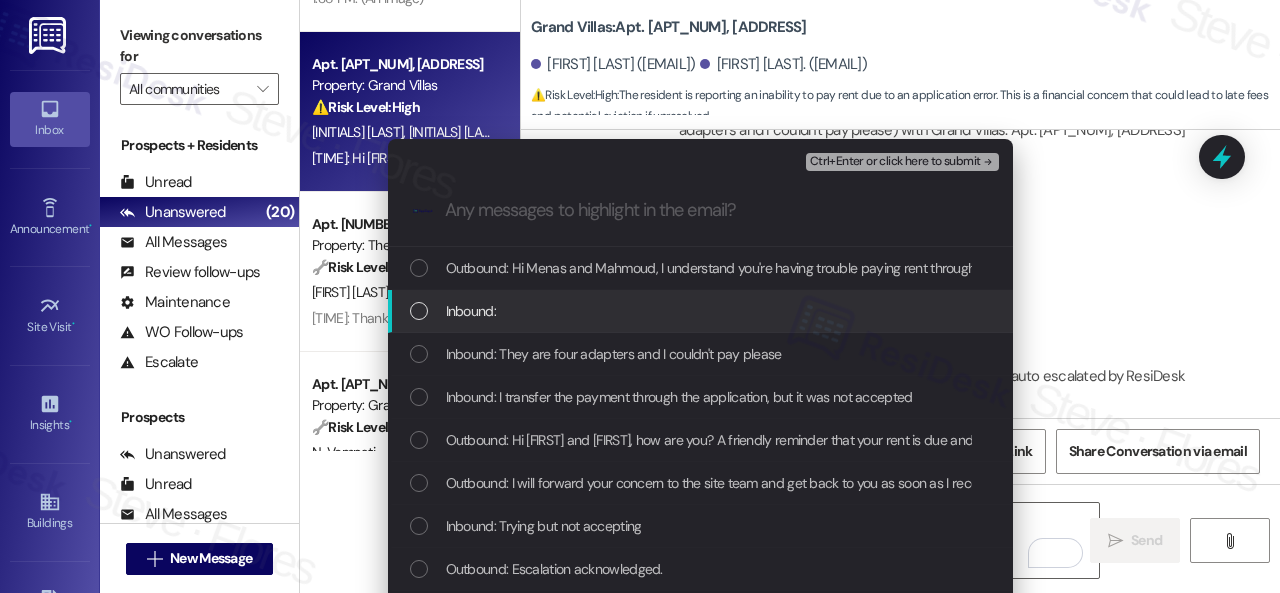 click on "Inbound:" at bounding box center (471, 311) 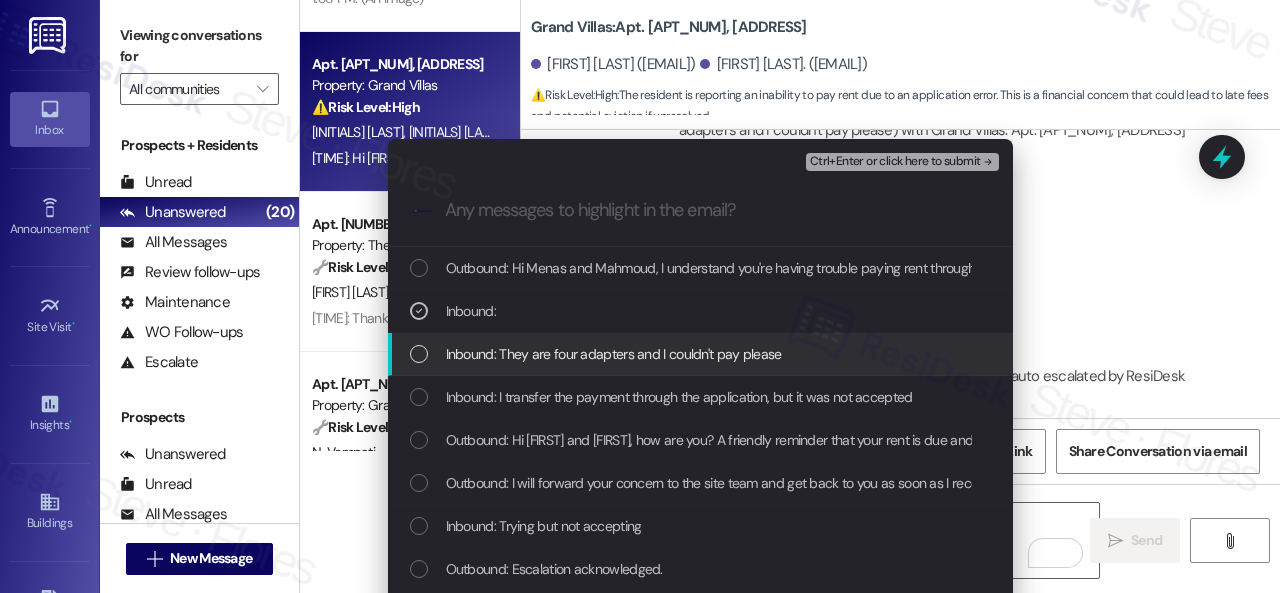 click on "Inbound: They are four adapters and I couldn't pay please" at bounding box center [614, 354] 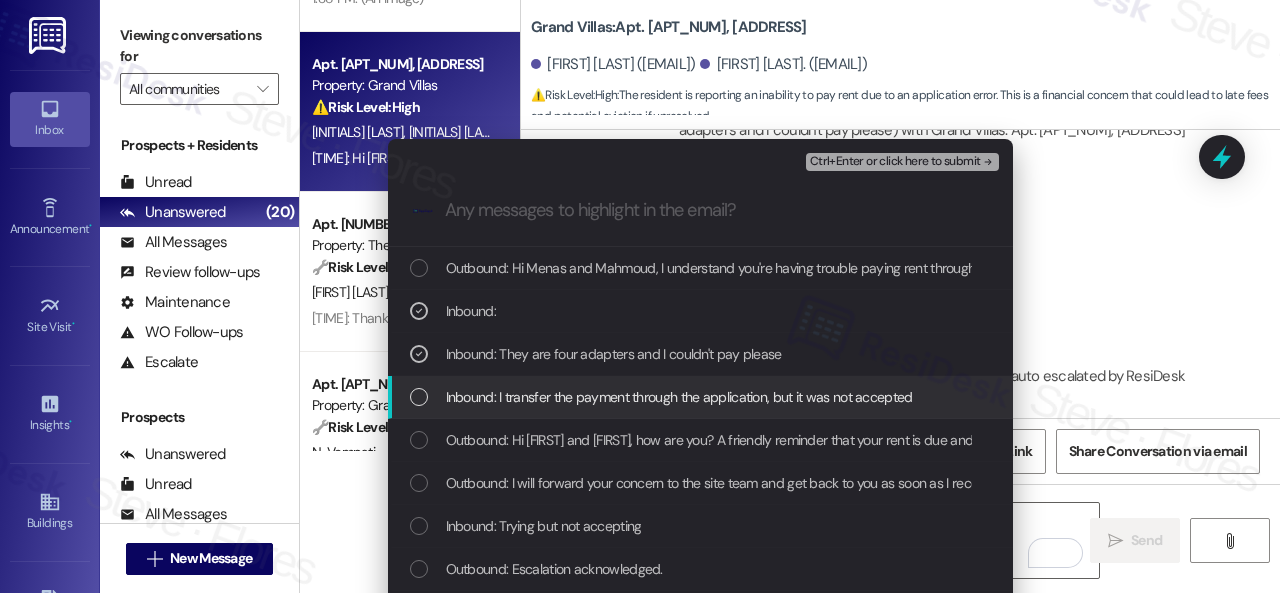 click on "Inbound: I transfer the payment through the application, but it was not accepted" at bounding box center [679, 397] 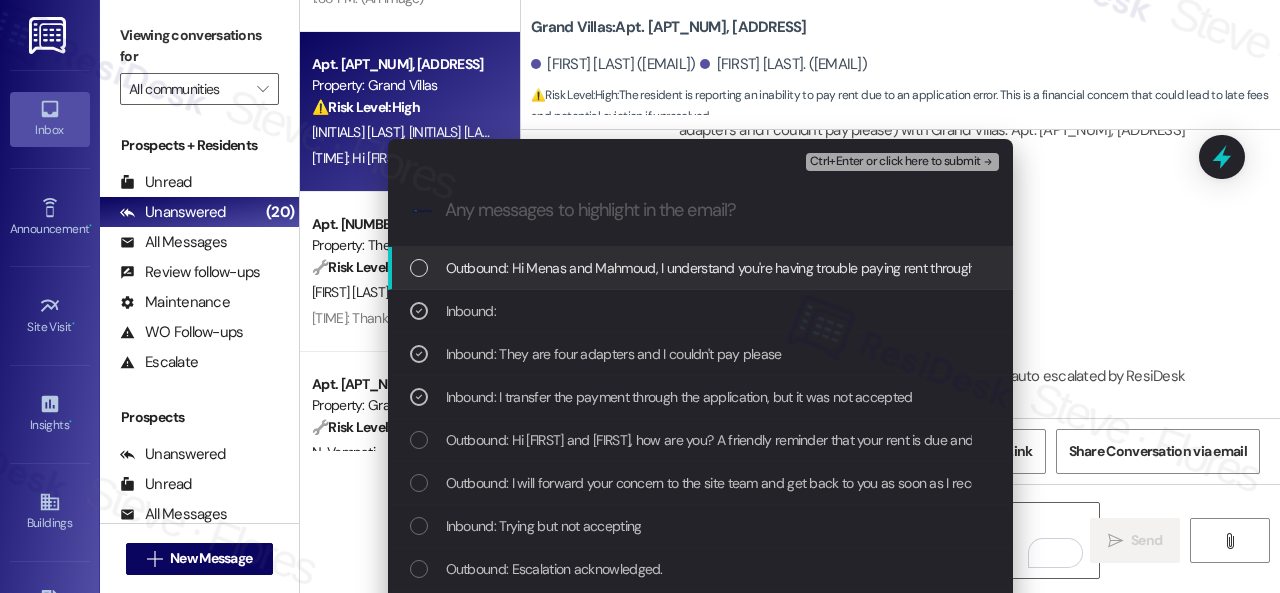 click on "Ctrl+Enter or click here to submit" at bounding box center (895, 162) 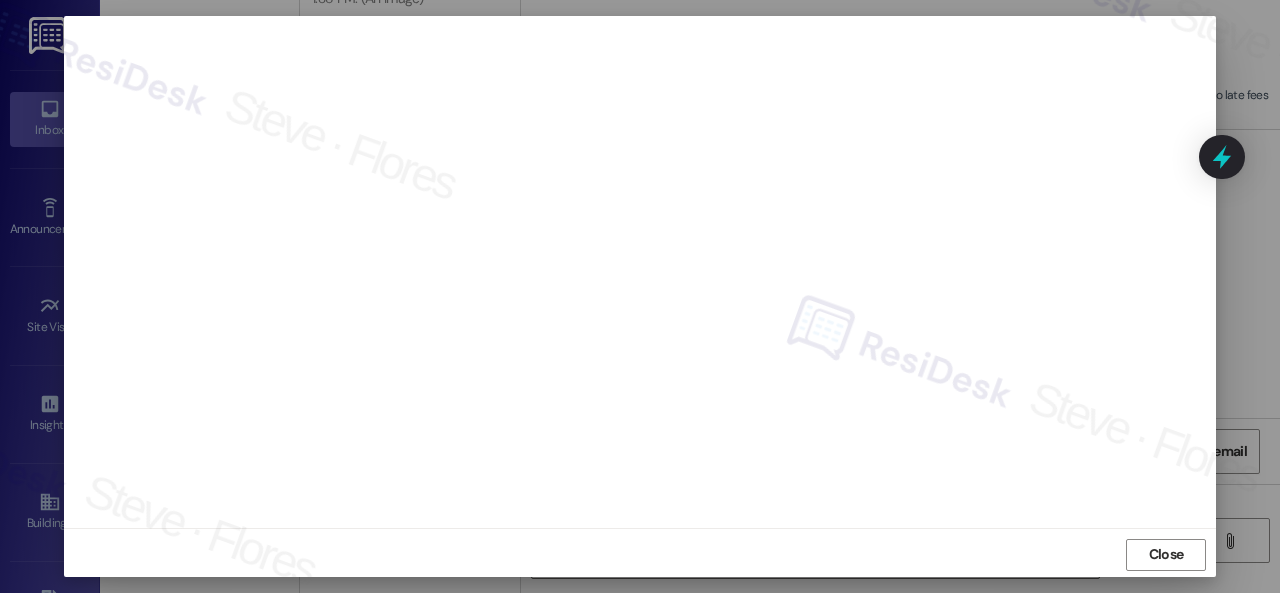 scroll, scrollTop: 25, scrollLeft: 0, axis: vertical 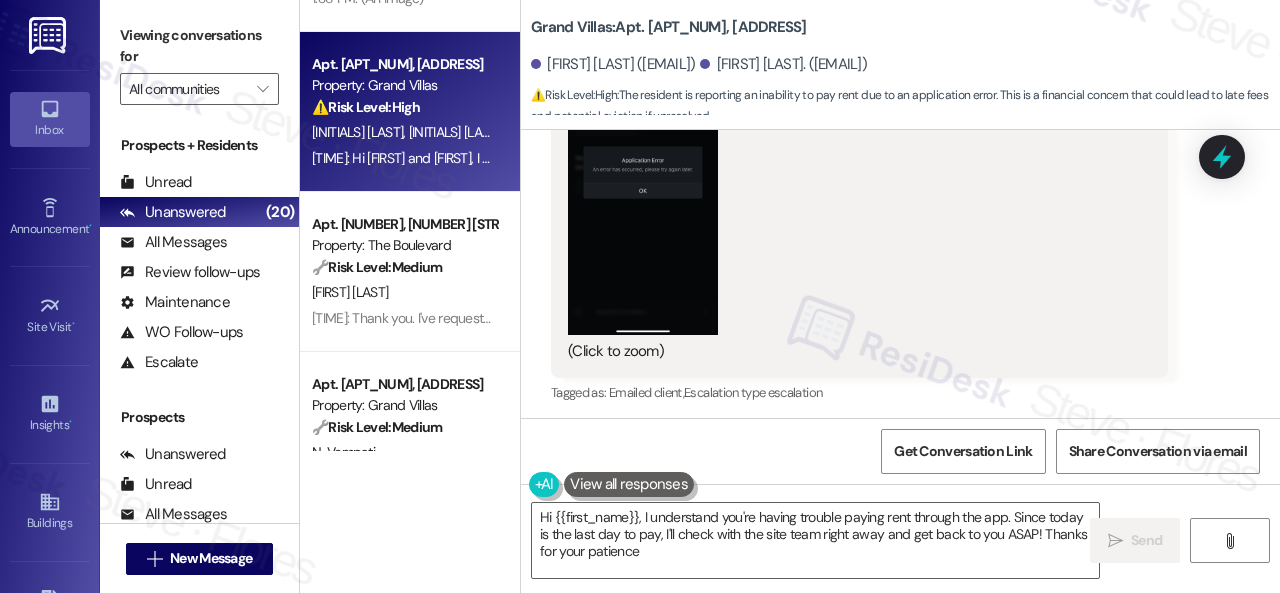 type on "Hi {{first_name}}, I understand you're having trouble paying rent through the app. Since today is the last day to pay, I'll check with the site team right away and get back to you ASAP! Thanks for your patience." 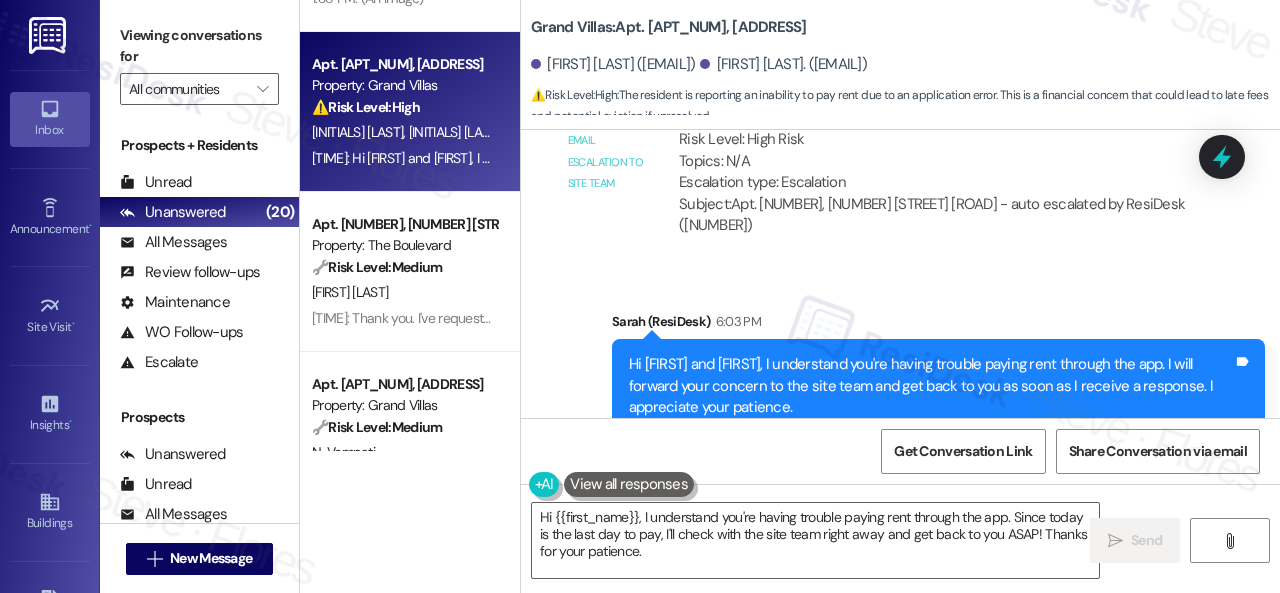 scroll, scrollTop: 7061, scrollLeft: 0, axis: vertical 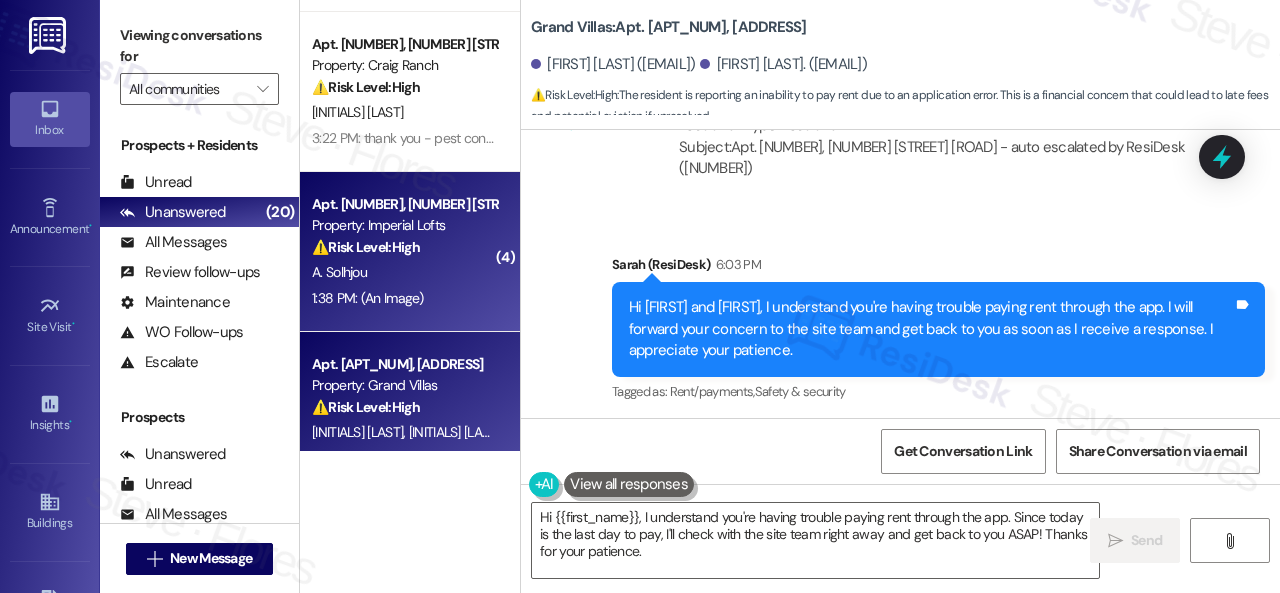 click on "A. Solhjou" at bounding box center [404, 272] 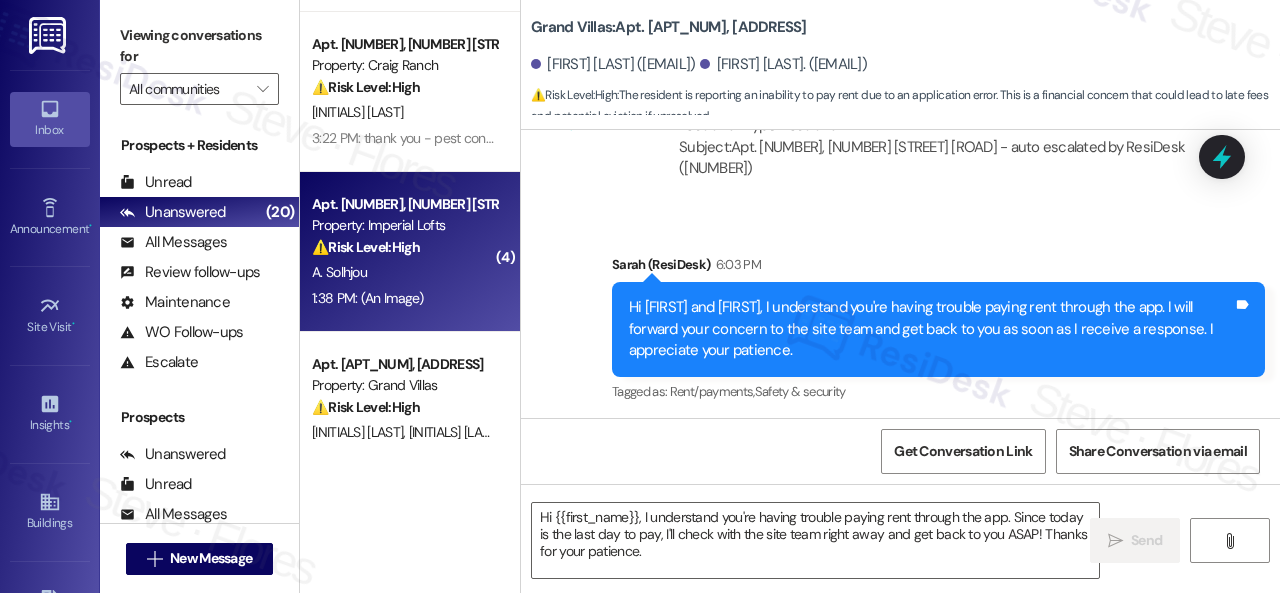 type on "Fetching suggested responses. Please feel free to read through the conversation in the meantime." 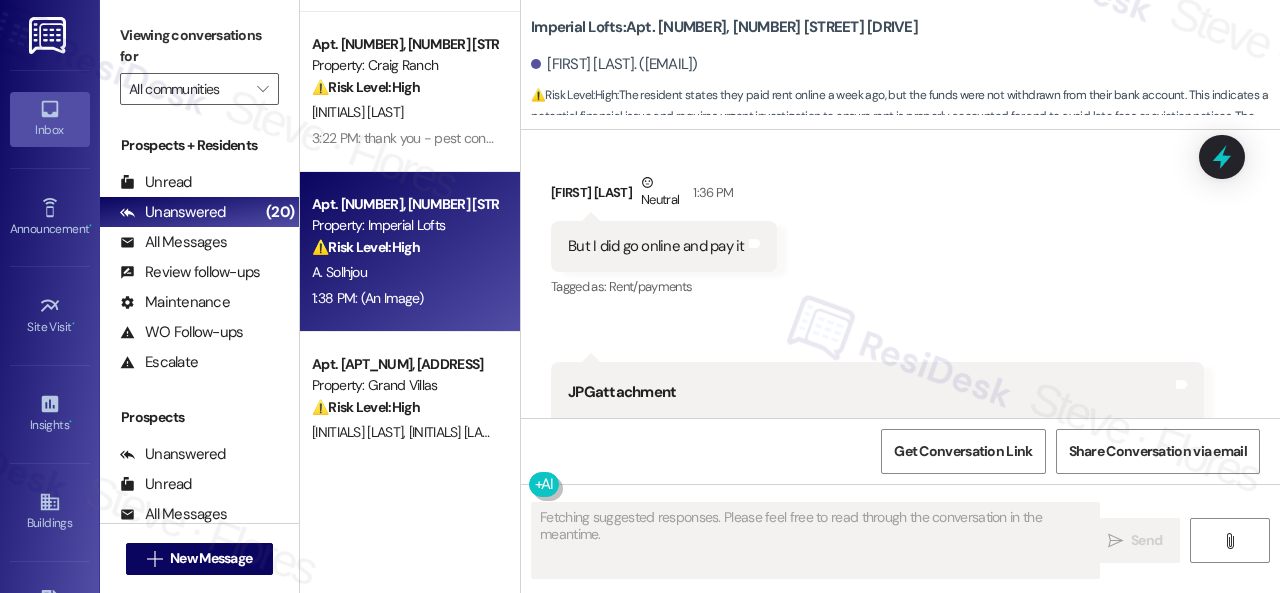 scroll, scrollTop: 9442, scrollLeft: 0, axis: vertical 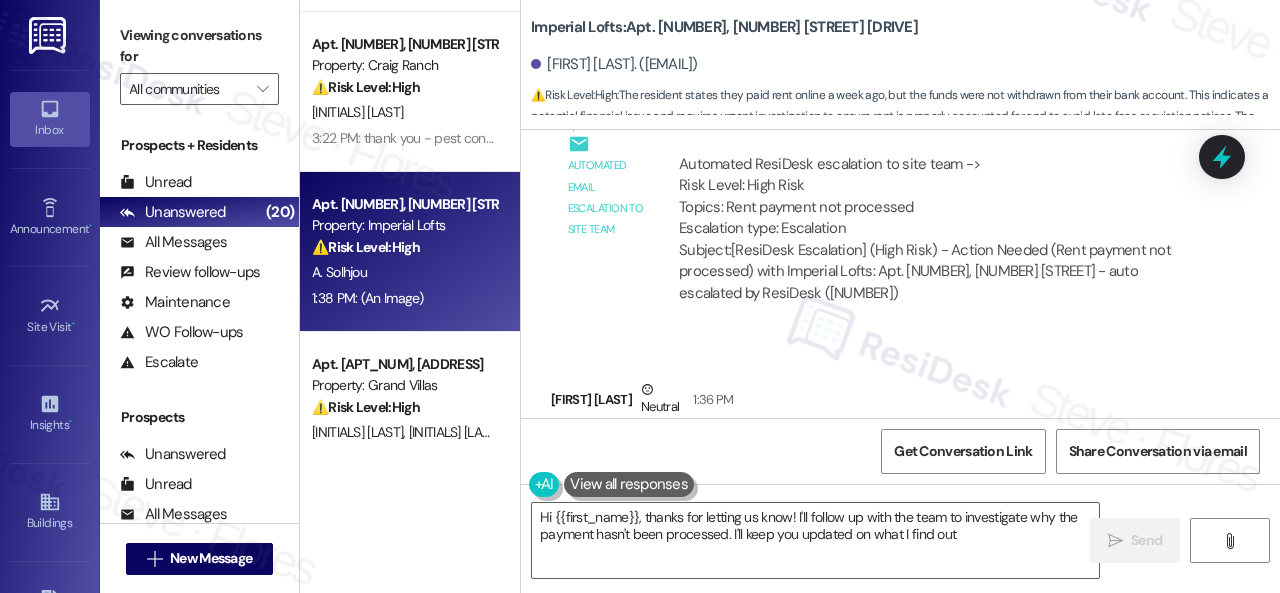 type on "Hi {{first_name}}, thanks for letting us know! I'll follow up with the team to investigate why the payment hasn't been processed. I'll keep you updated on what I find out." 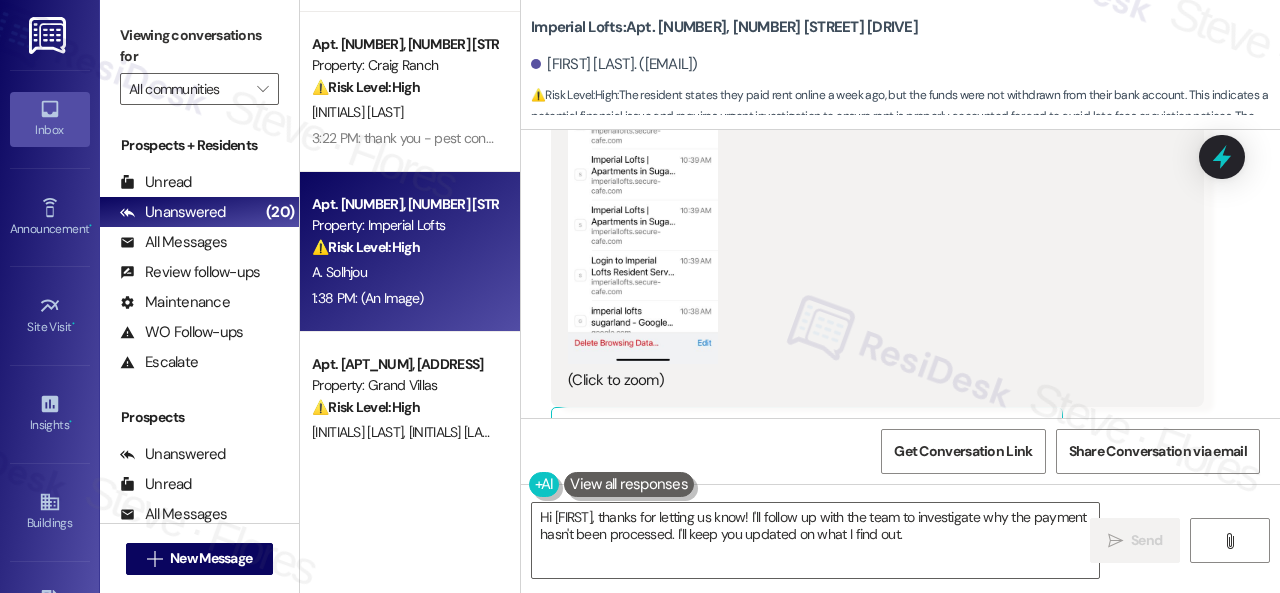 scroll, scrollTop: 10142, scrollLeft: 0, axis: vertical 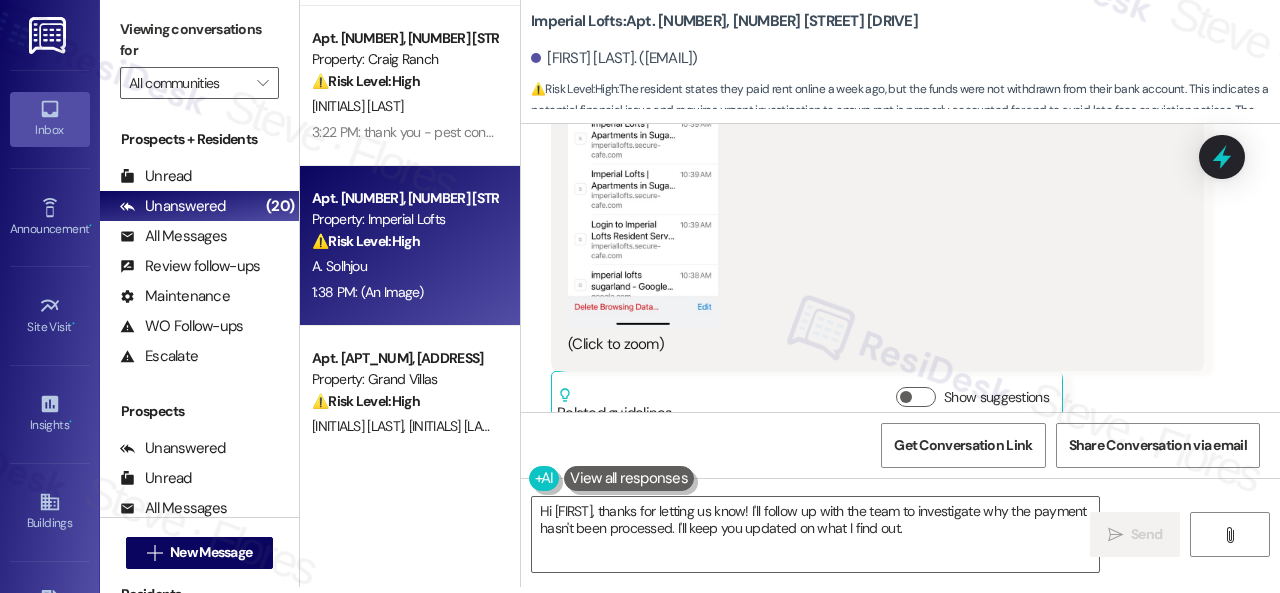 click on "Get Conversation Link Share Conversation via email" at bounding box center (900, 445) 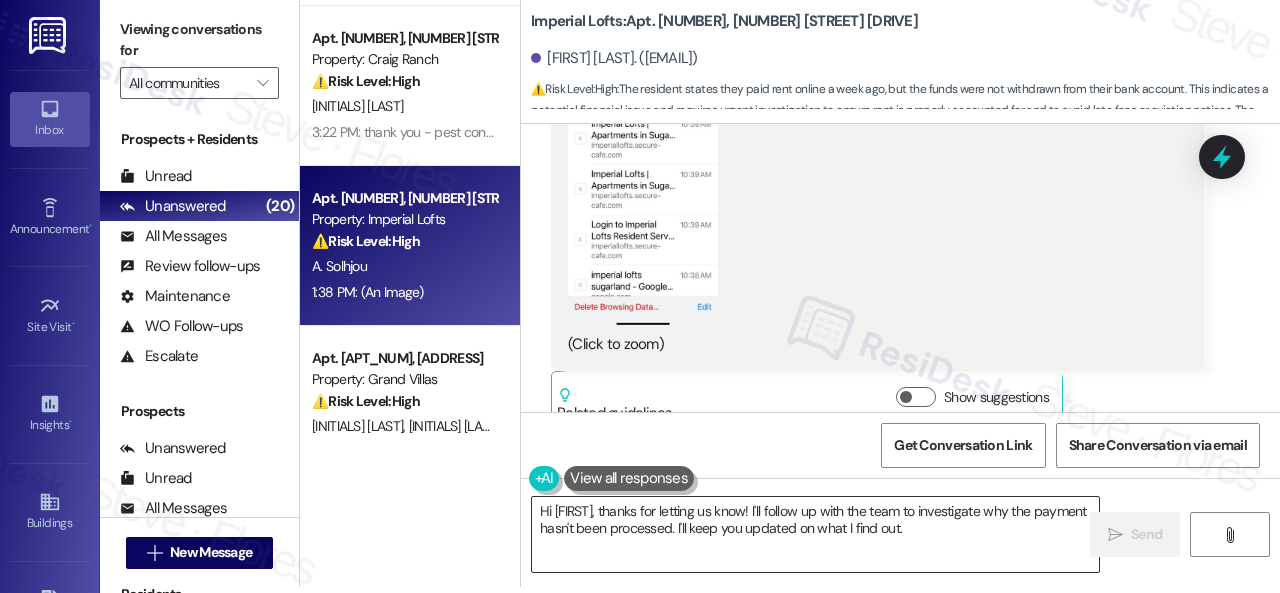 click on "Hi {{first_name}}, thanks for letting us know! I'll follow up with the team to investigate why the payment hasn't been processed. I'll keep you updated on what I find out." at bounding box center (815, 534) 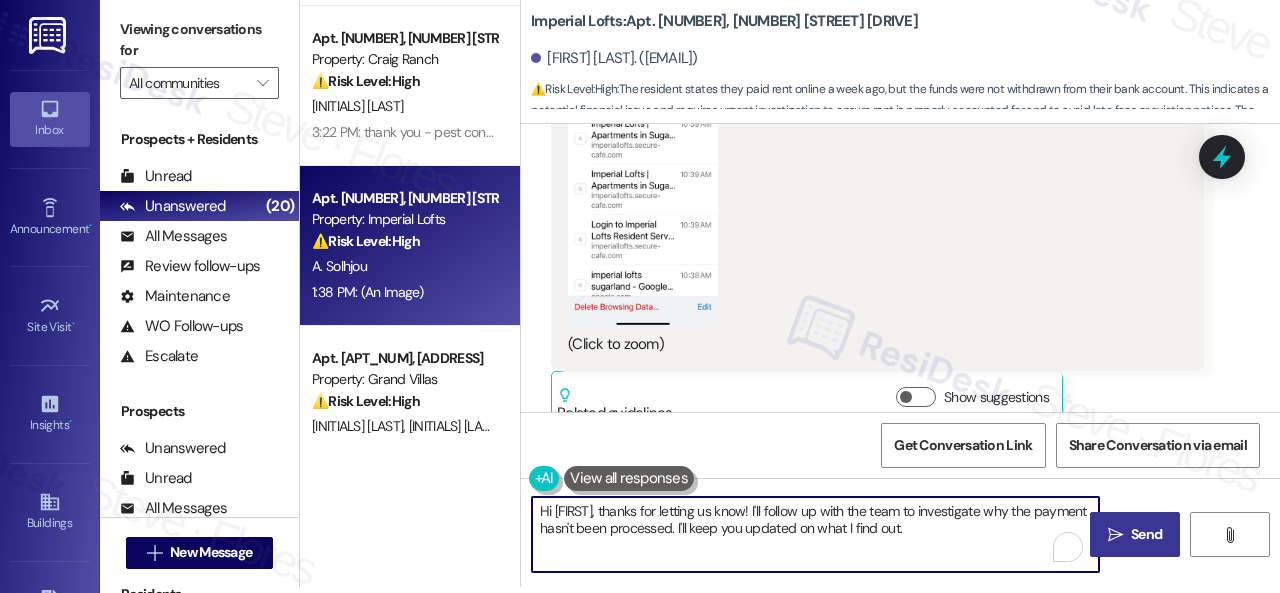 click on "Send" at bounding box center (1146, 534) 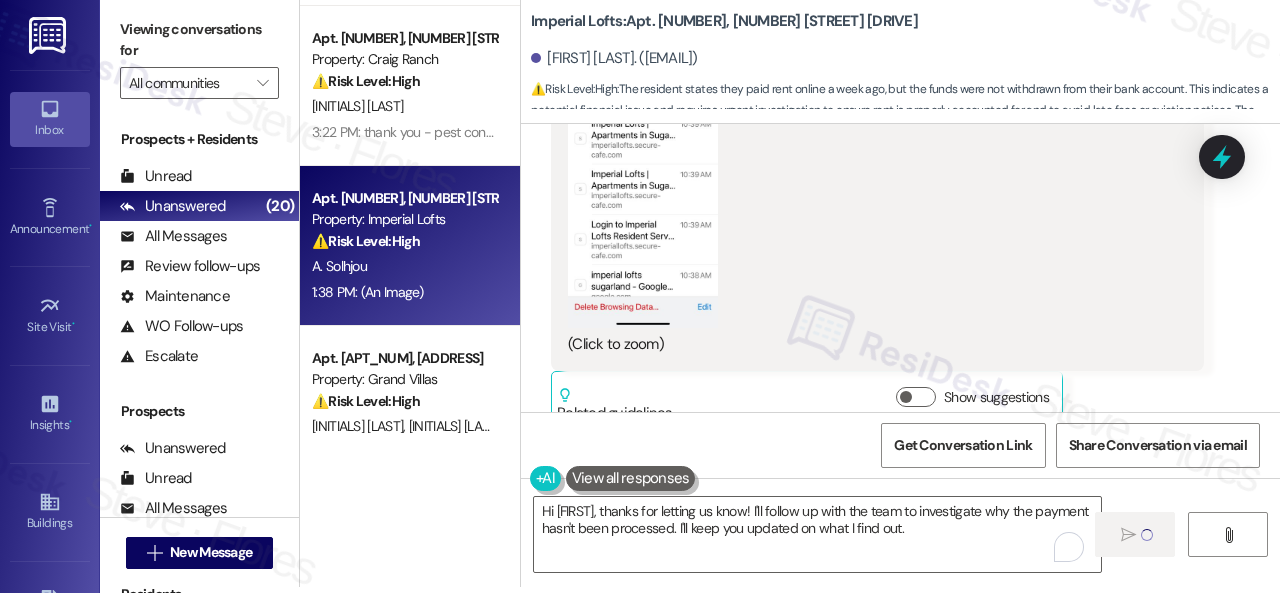type 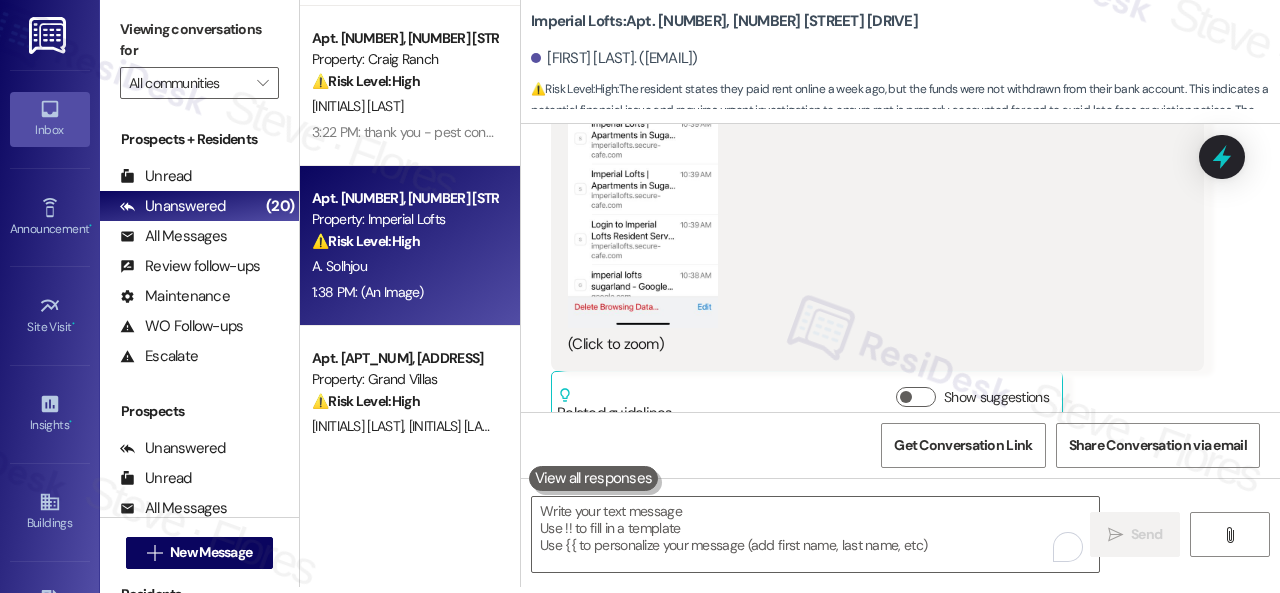 scroll, scrollTop: 0, scrollLeft: 0, axis: both 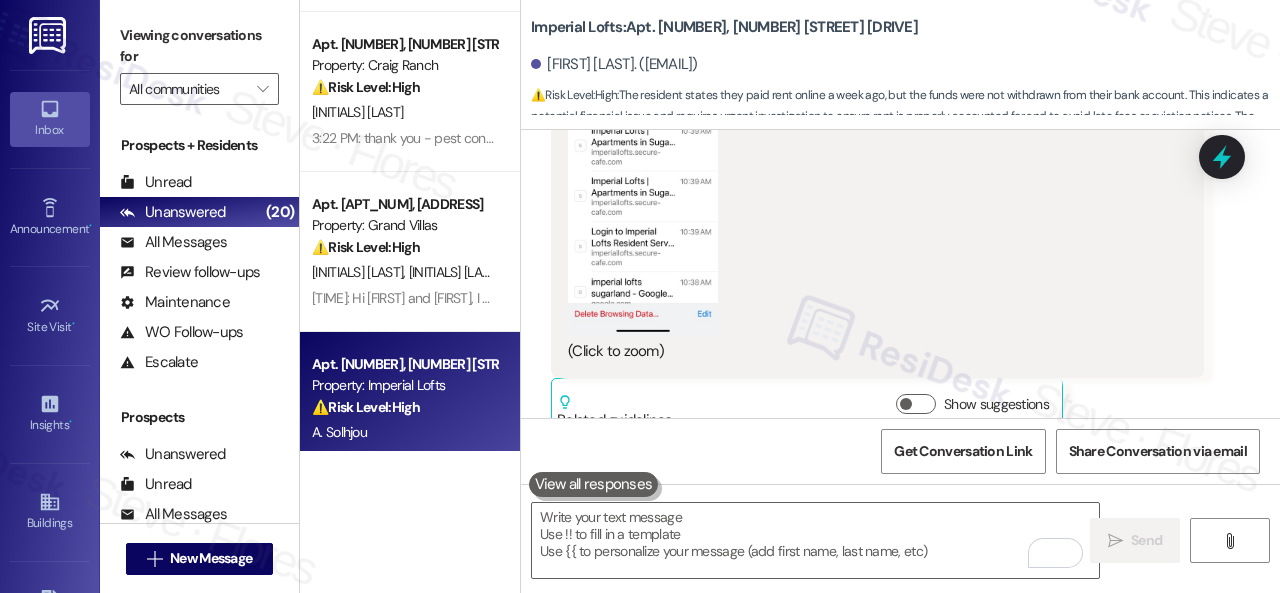 click on "Get Conversation Link Share Conversation via email" at bounding box center (900, 451) 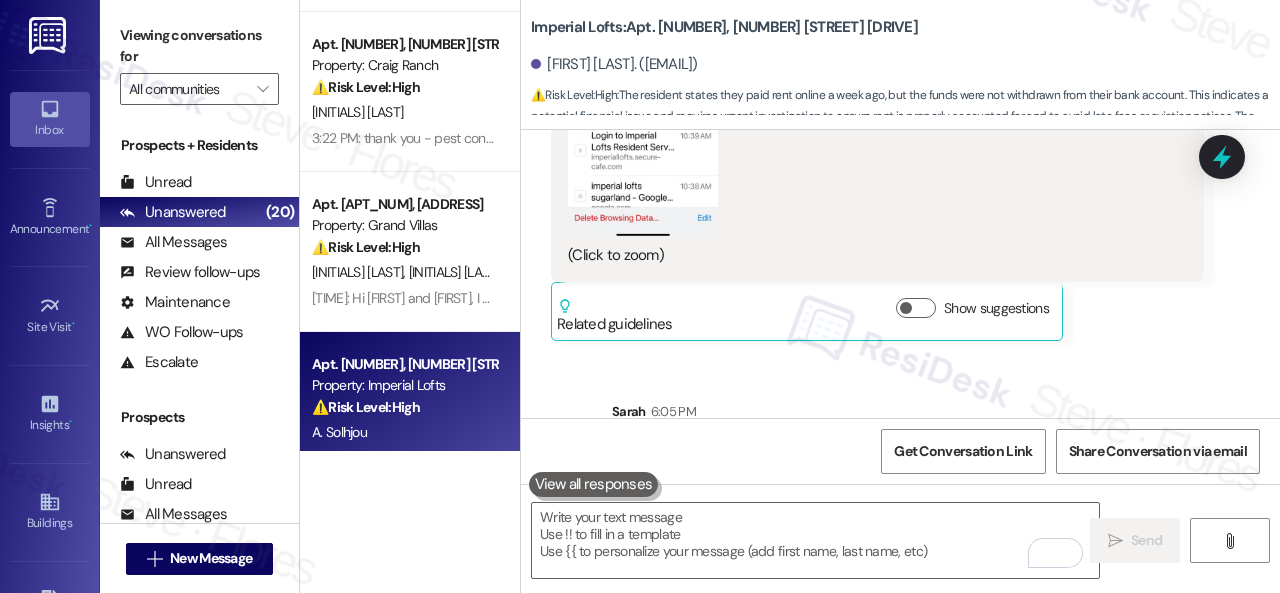 scroll, scrollTop: 10304, scrollLeft: 0, axis: vertical 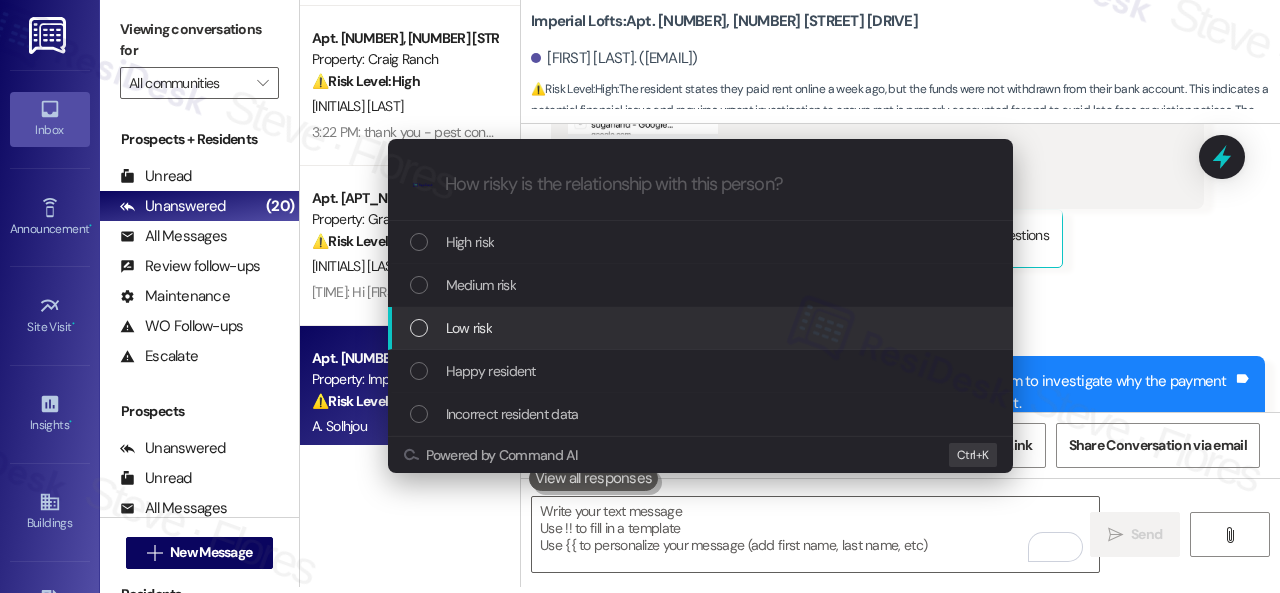 click on "Low risk" at bounding box center (700, 328) 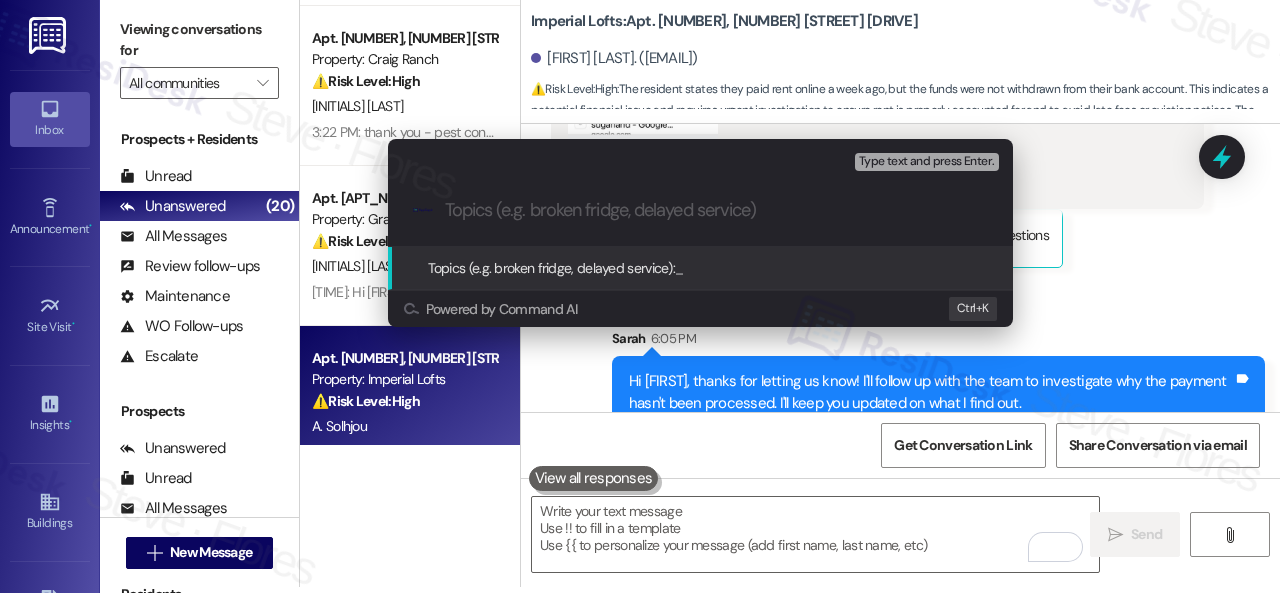 paste on "Payment confirmation request." 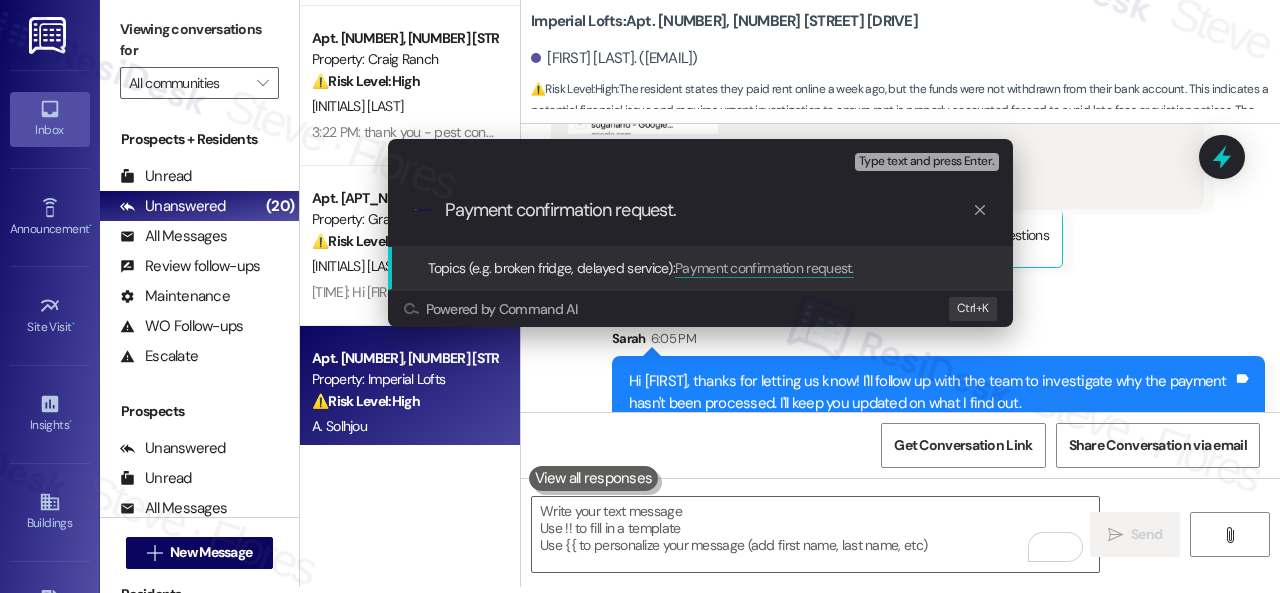 type 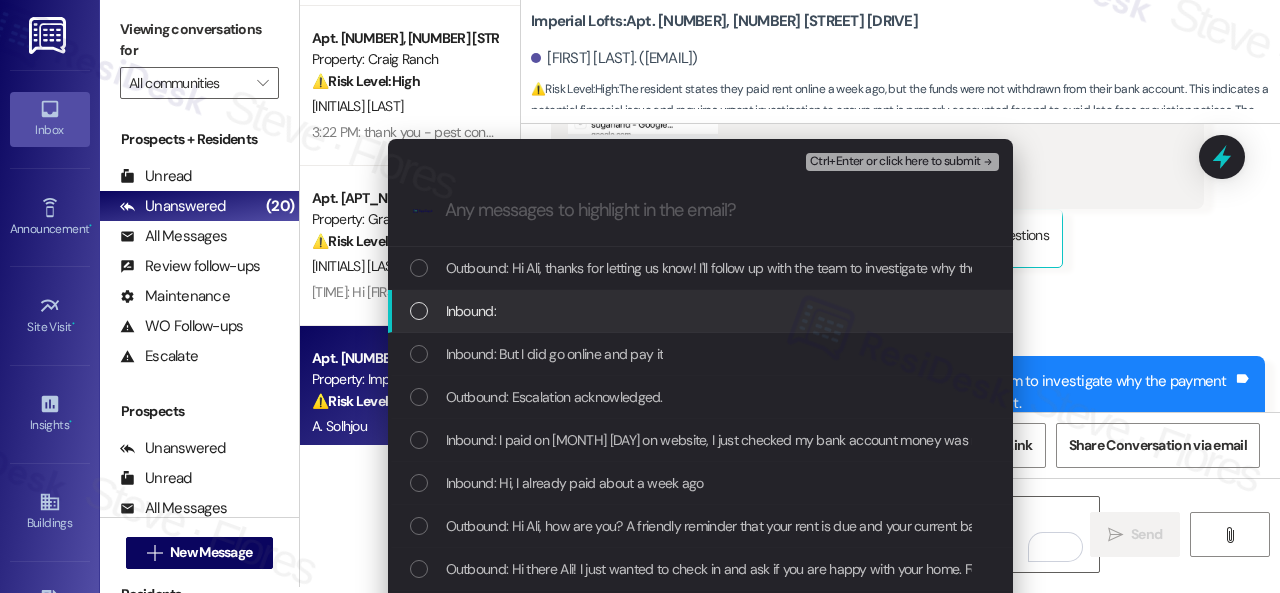 click on "Inbound:" at bounding box center (471, 311) 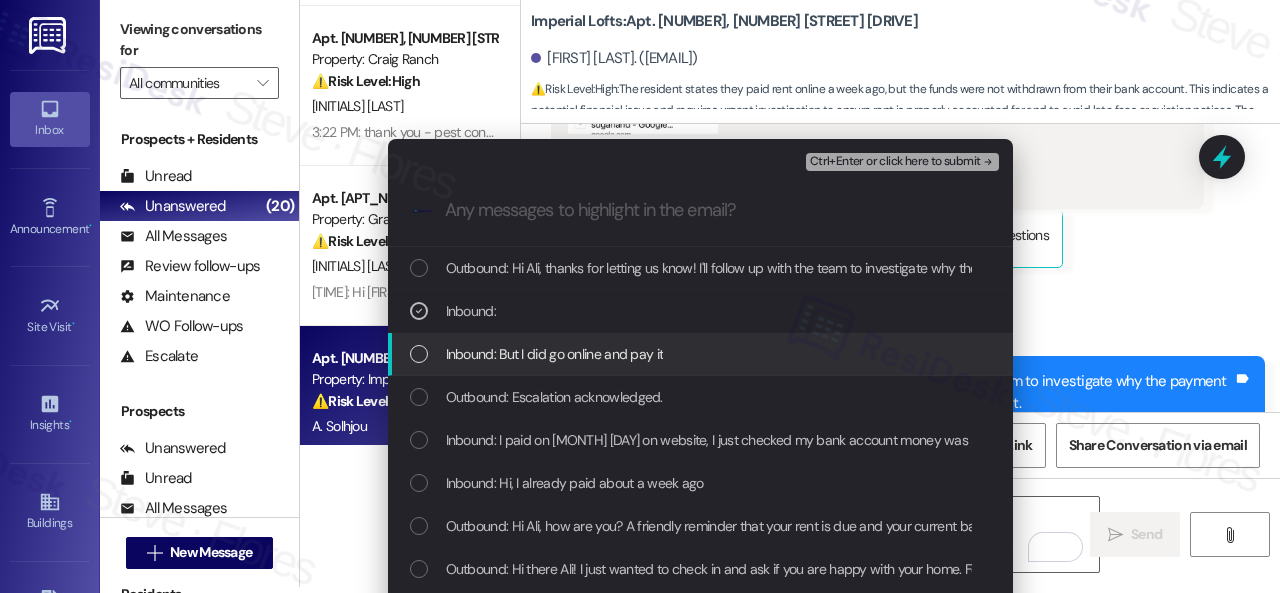 click on "Inbound: But I did go online and pay it" at bounding box center [555, 354] 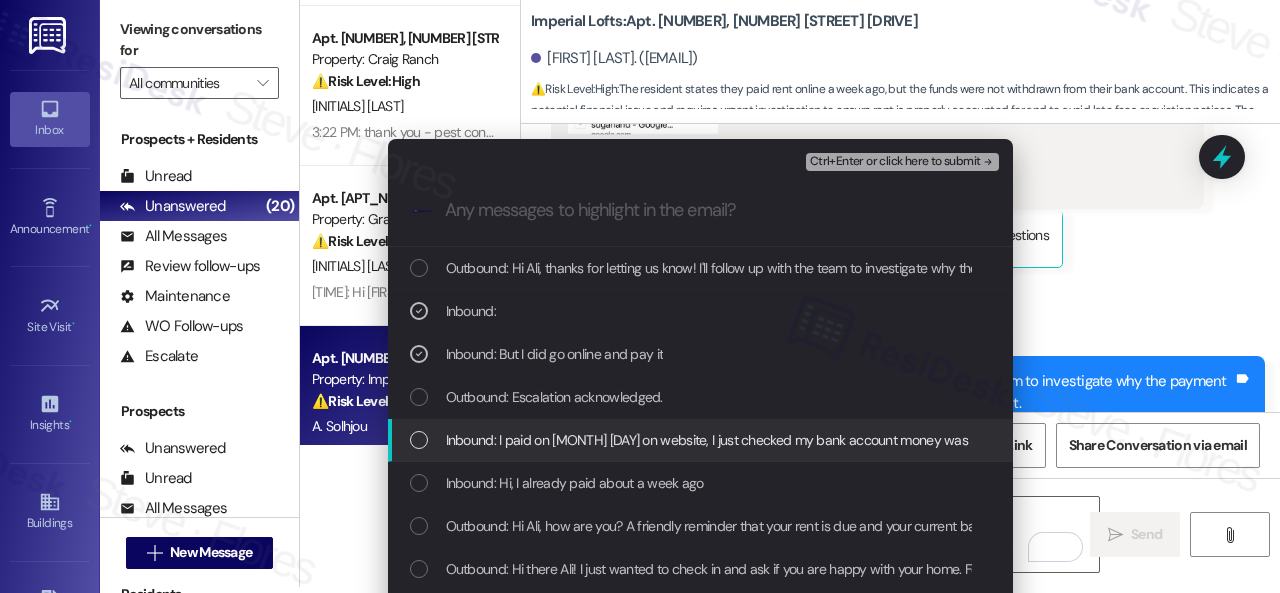 click on "Inbound: I paid on July 29 on website, I just checked my bank account money was not withdrawn" at bounding box center [751, 440] 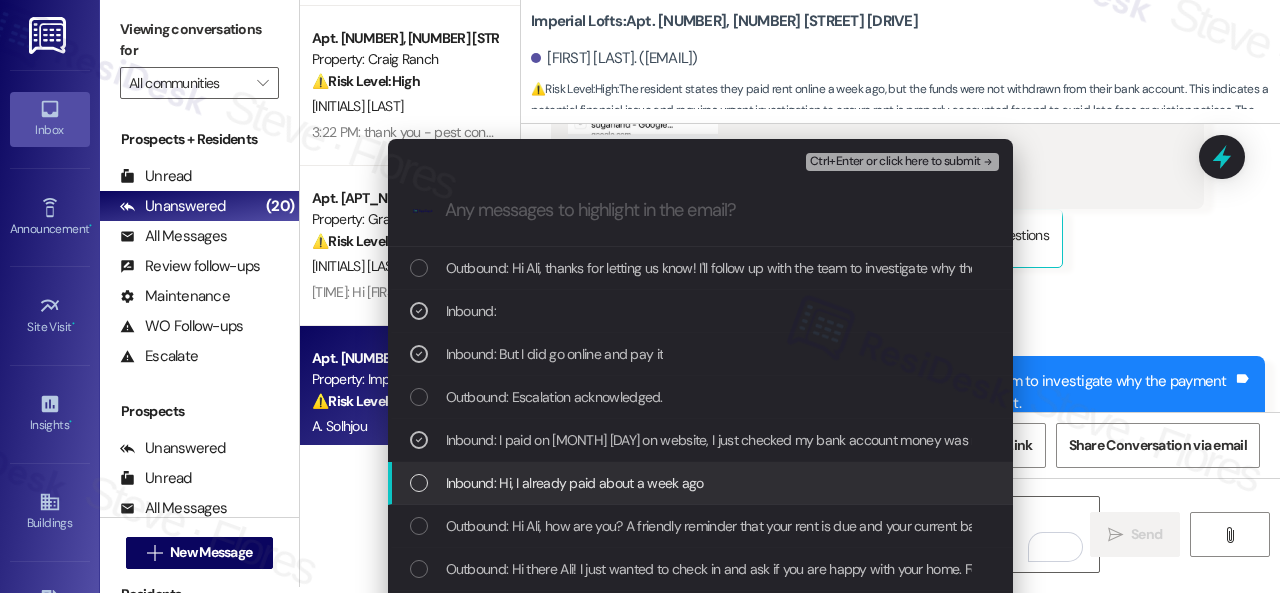 click on "Inbound: Hi, I already paid about a week ago" at bounding box center [575, 483] 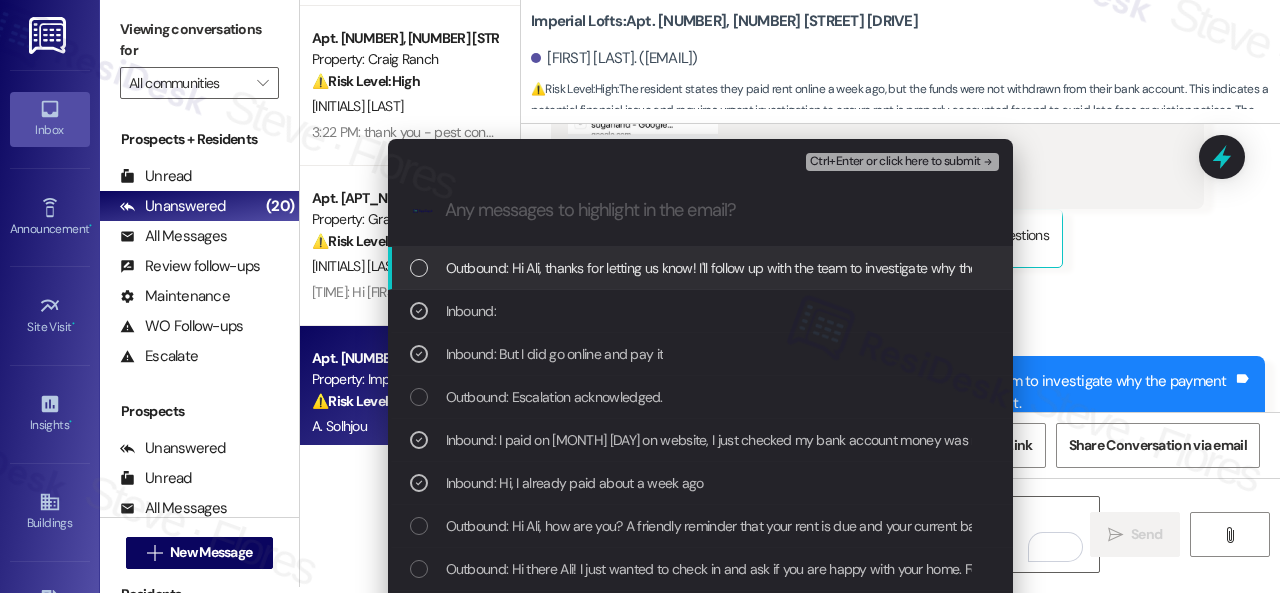 click on "Ctrl+Enter or click here to submit" at bounding box center [895, 162] 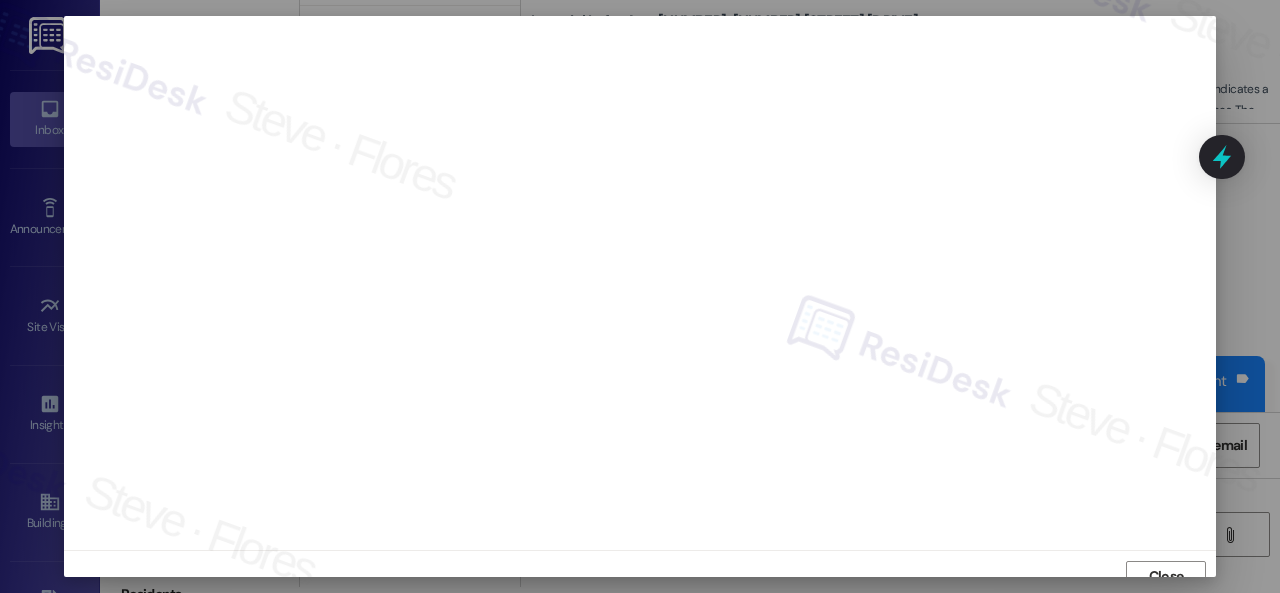 scroll, scrollTop: 15, scrollLeft: 0, axis: vertical 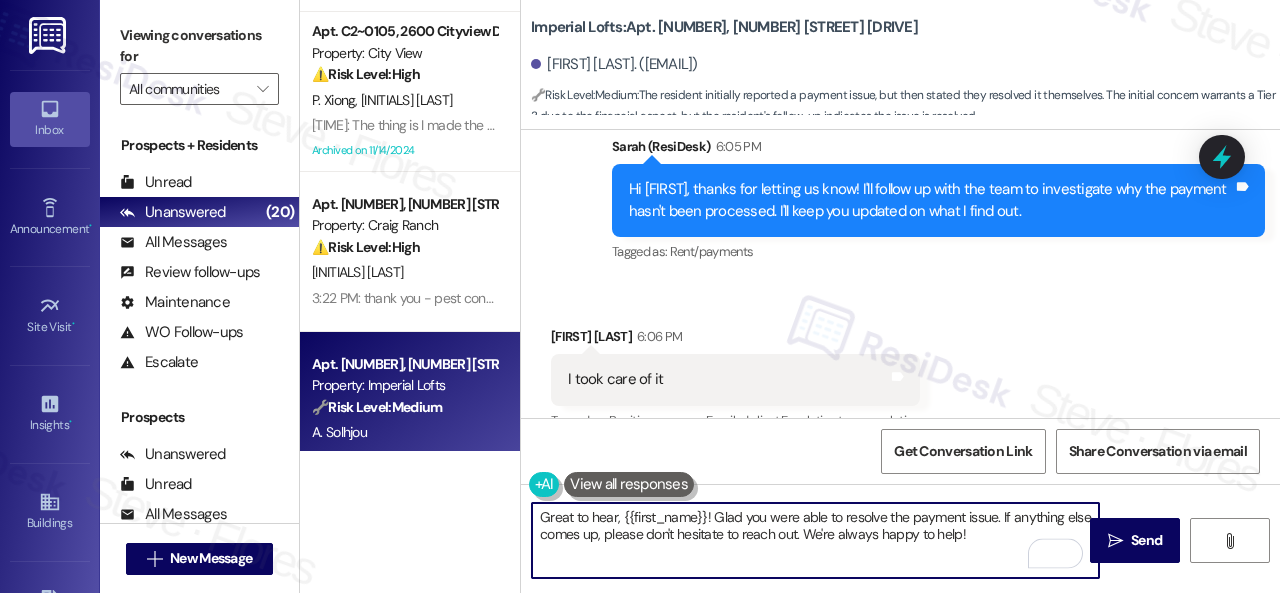 drag, startPoint x: 616, startPoint y: 517, endPoint x: 710, endPoint y: 517, distance: 94 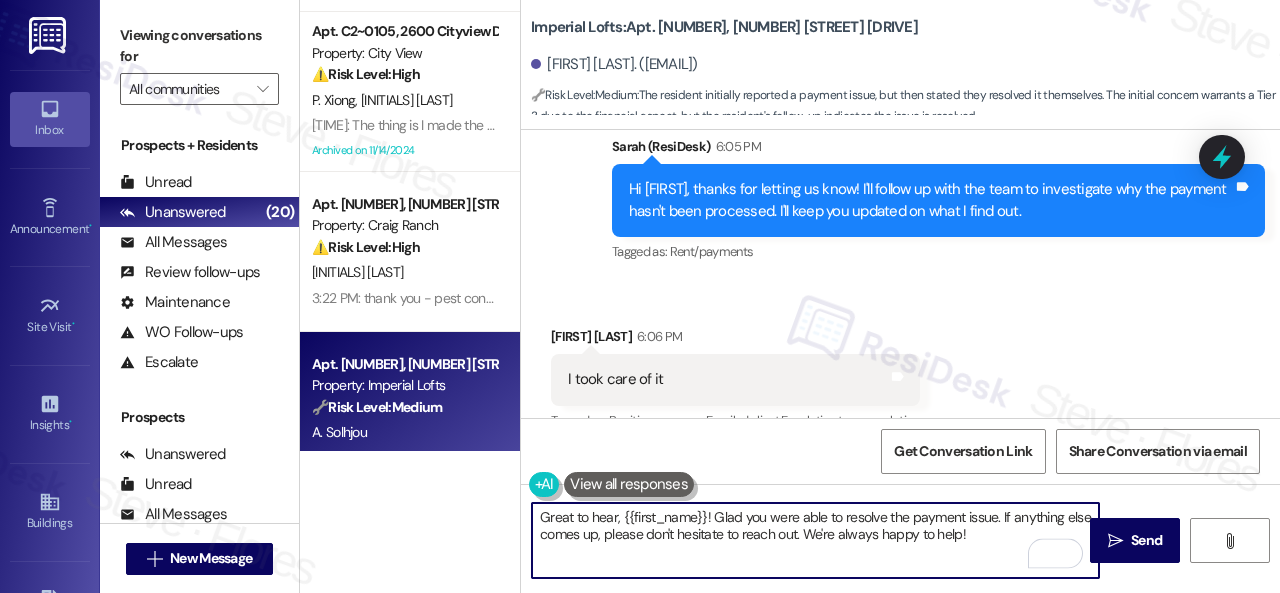 click on "Great to hear, {{first_name}}! Glad you were able to resolve the payment issue. If anything else comes up, please don't hesitate to reach out. We're always happy to help!" at bounding box center (815, 540) 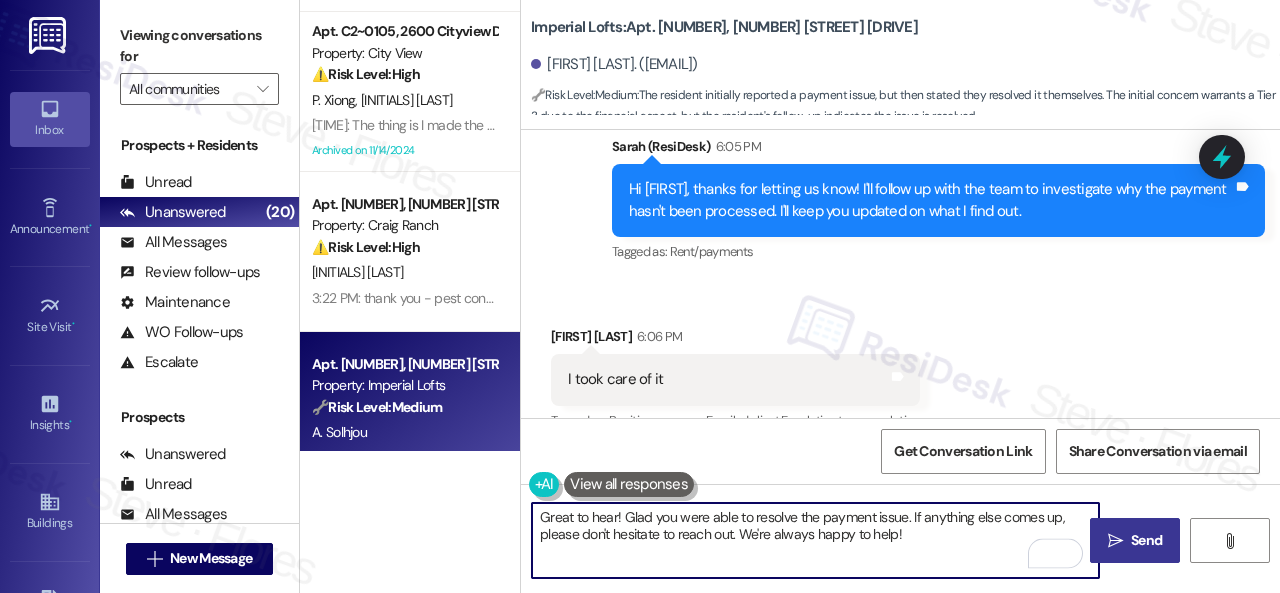 type on "Great to hear! Glad you were able to resolve the payment issue. If anything else comes up, please don't hesitate to reach out. We're always happy to help!" 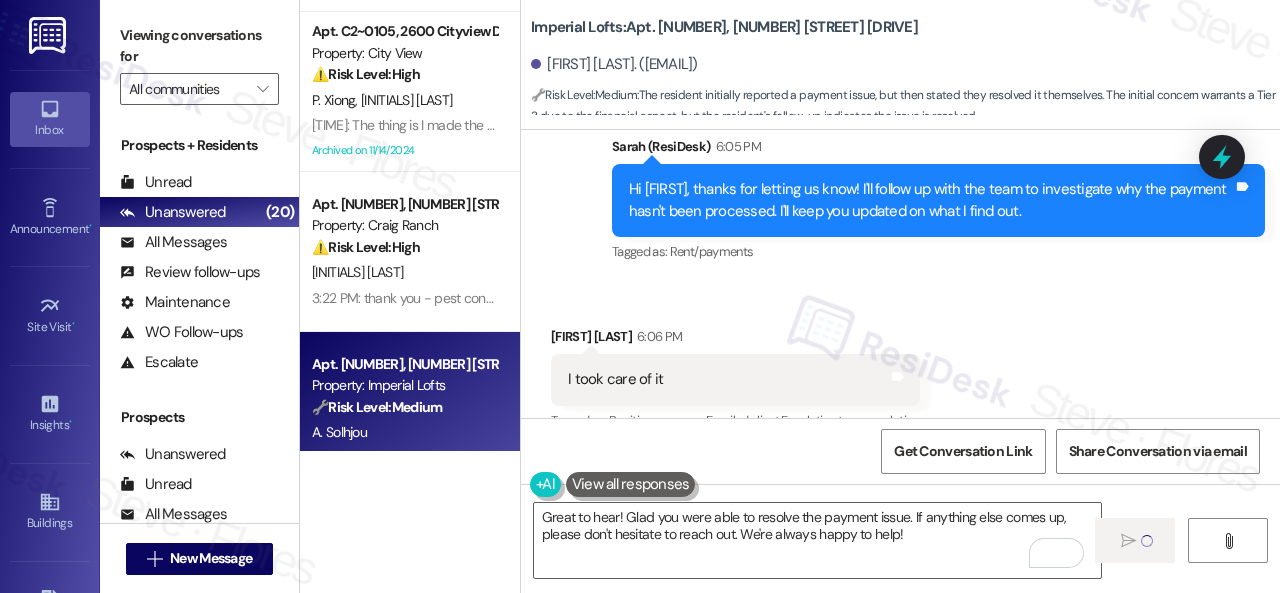 type 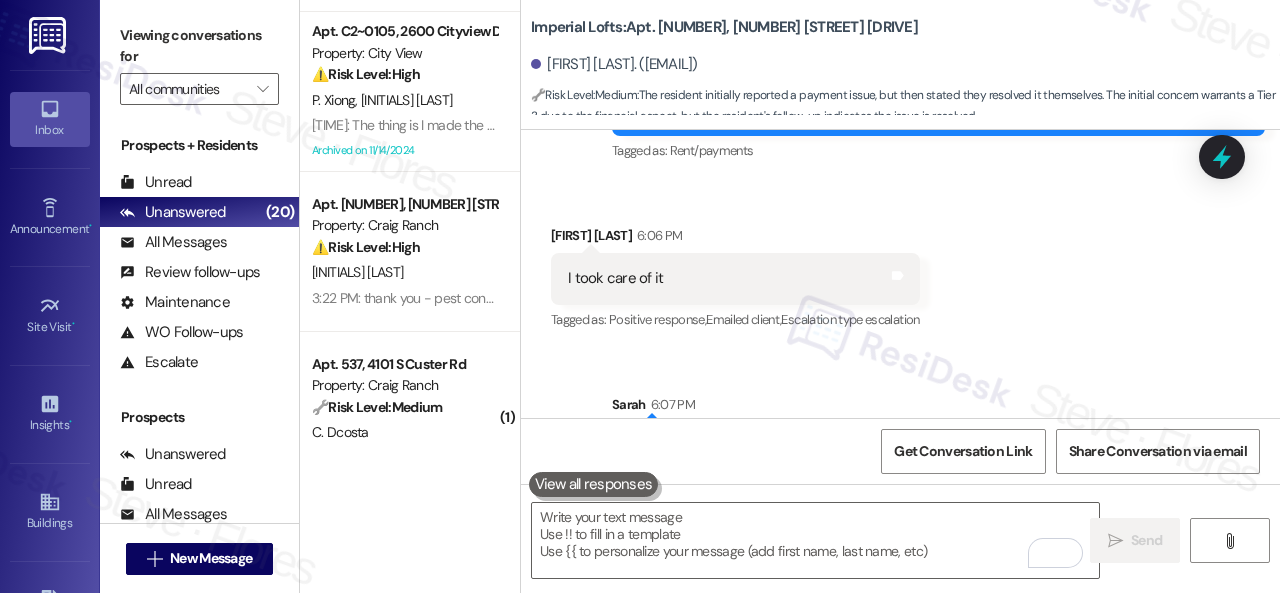 scroll, scrollTop: 10662, scrollLeft: 0, axis: vertical 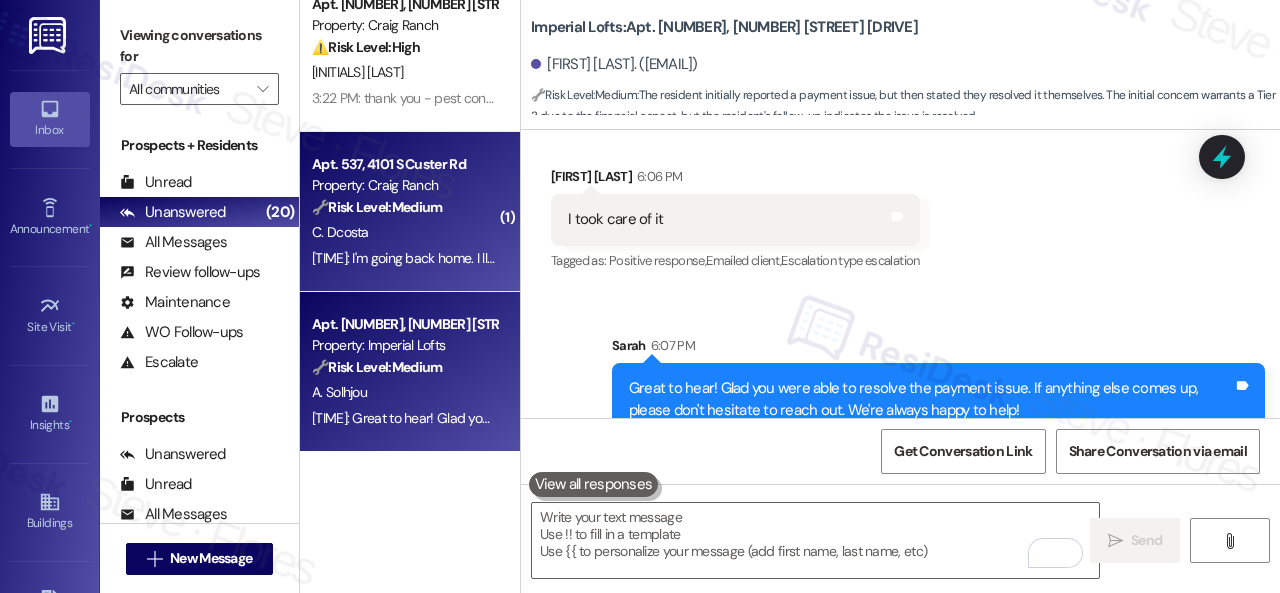 click on "C. Dcosta" at bounding box center (404, 232) 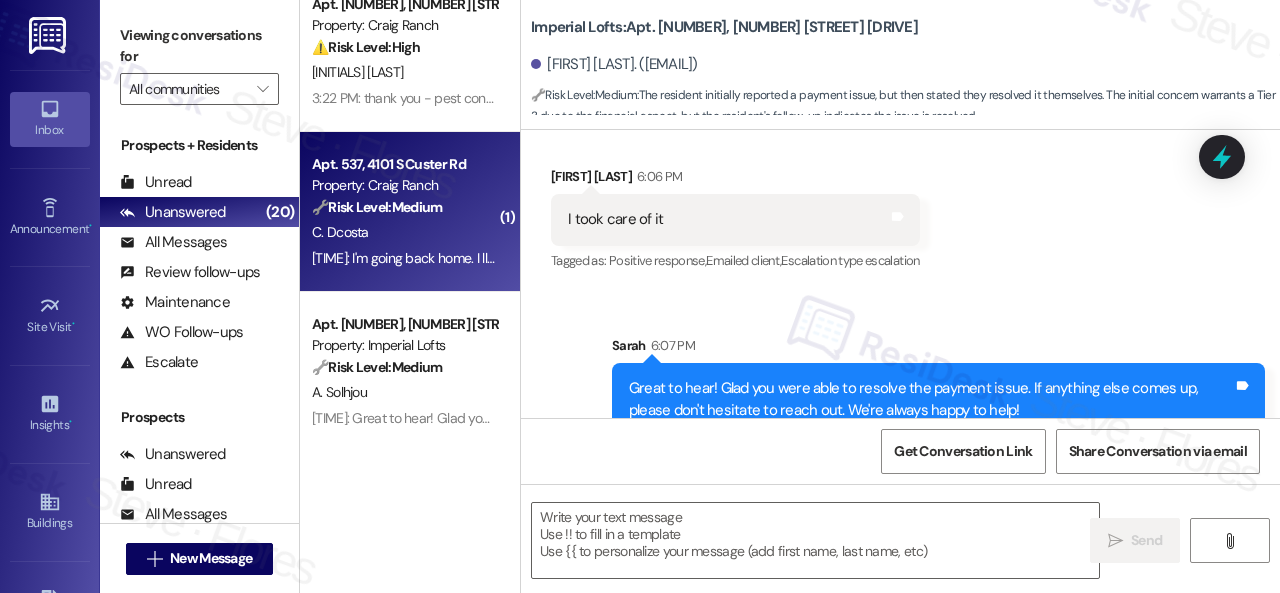 type on "Fetching suggested responses. Please feel free to read through the conversation in the meantime." 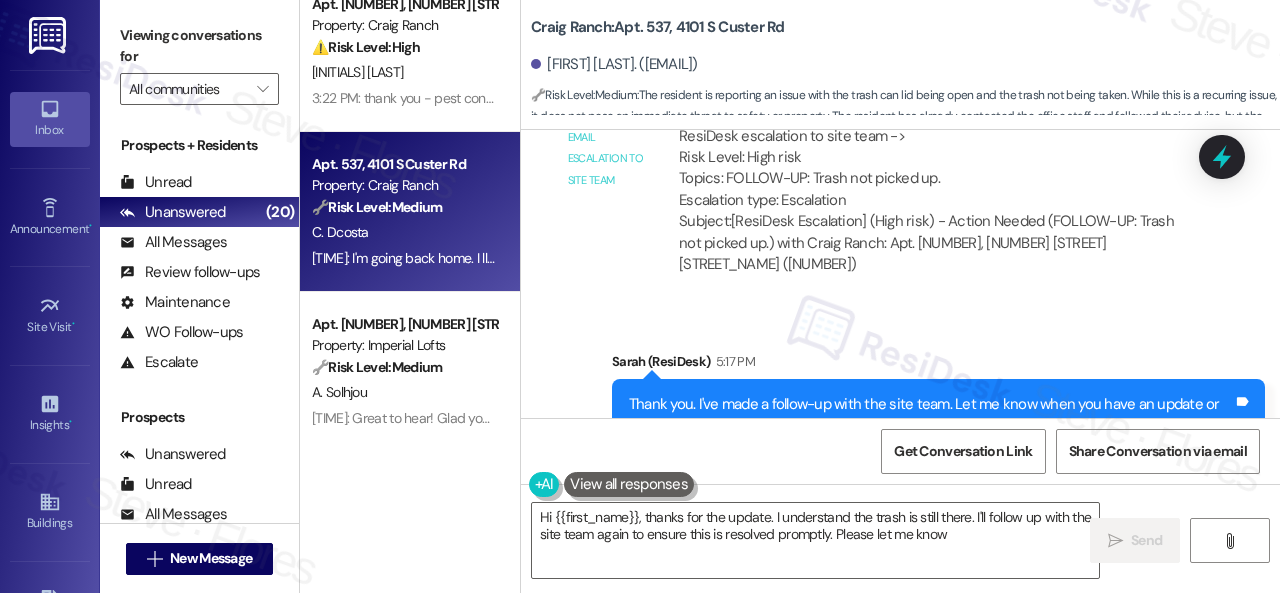 scroll, scrollTop: 24728, scrollLeft: 0, axis: vertical 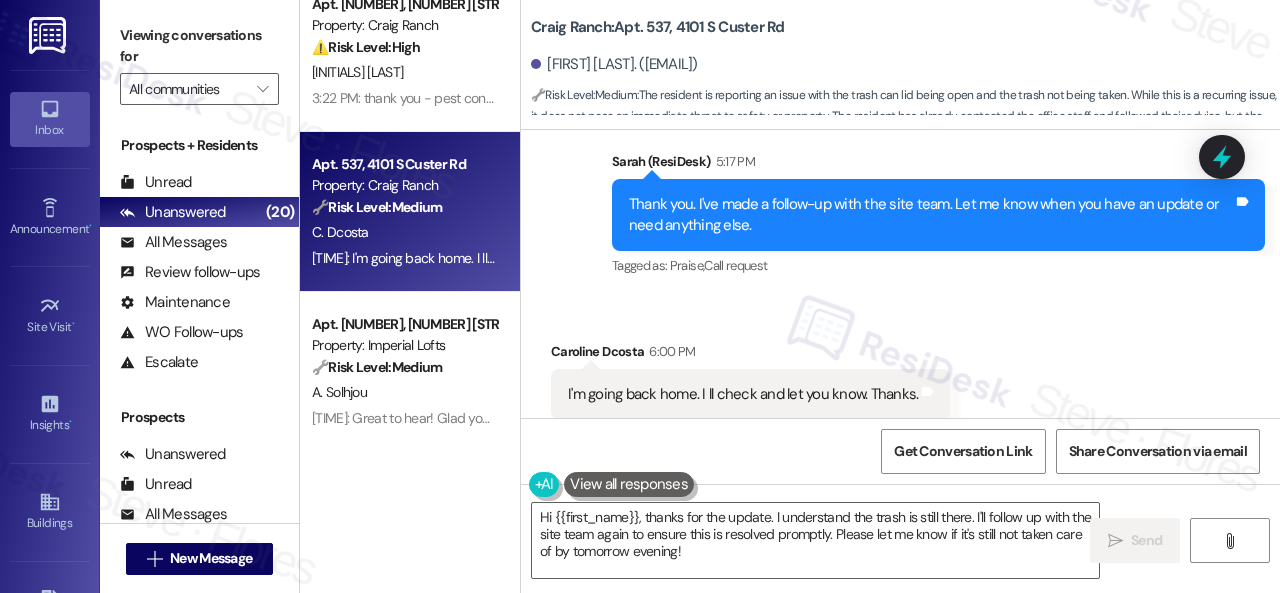 drag, startPoint x: 748, startPoint y: 561, endPoint x: 288, endPoint y: 433, distance: 477.4767 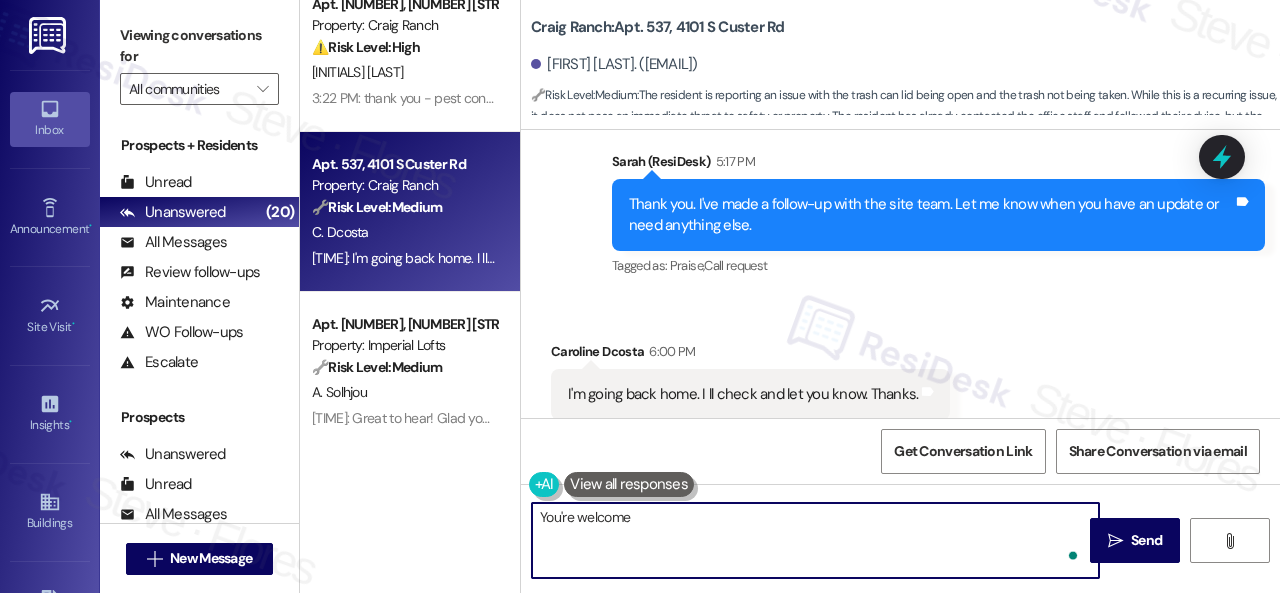 type on "You're welcome." 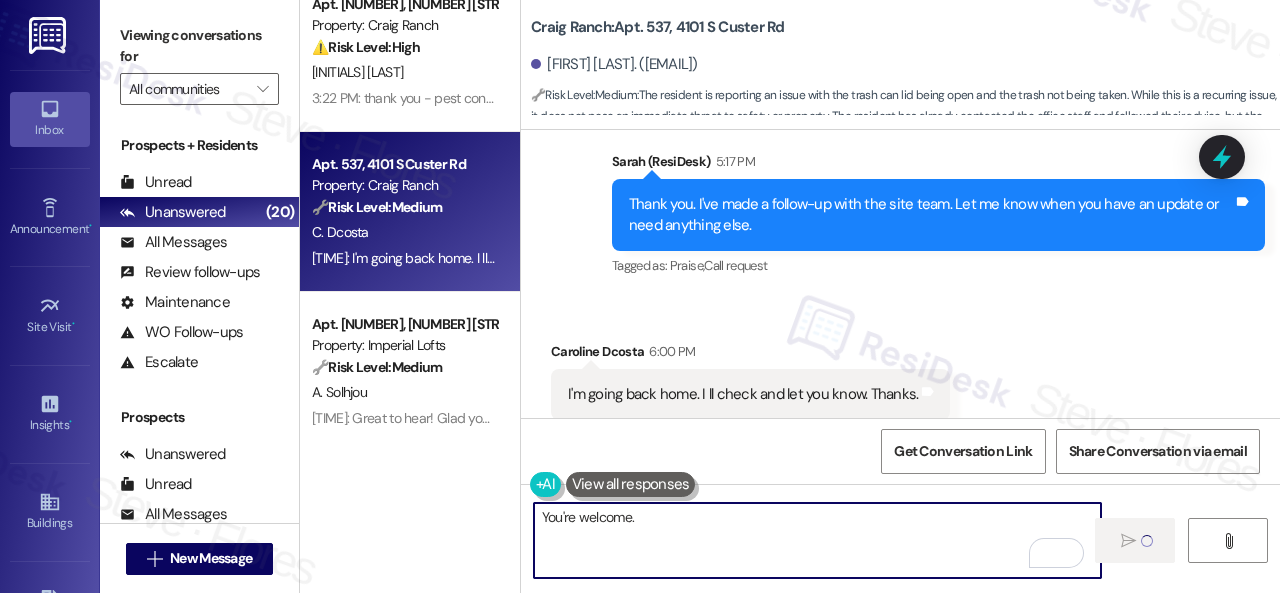 type 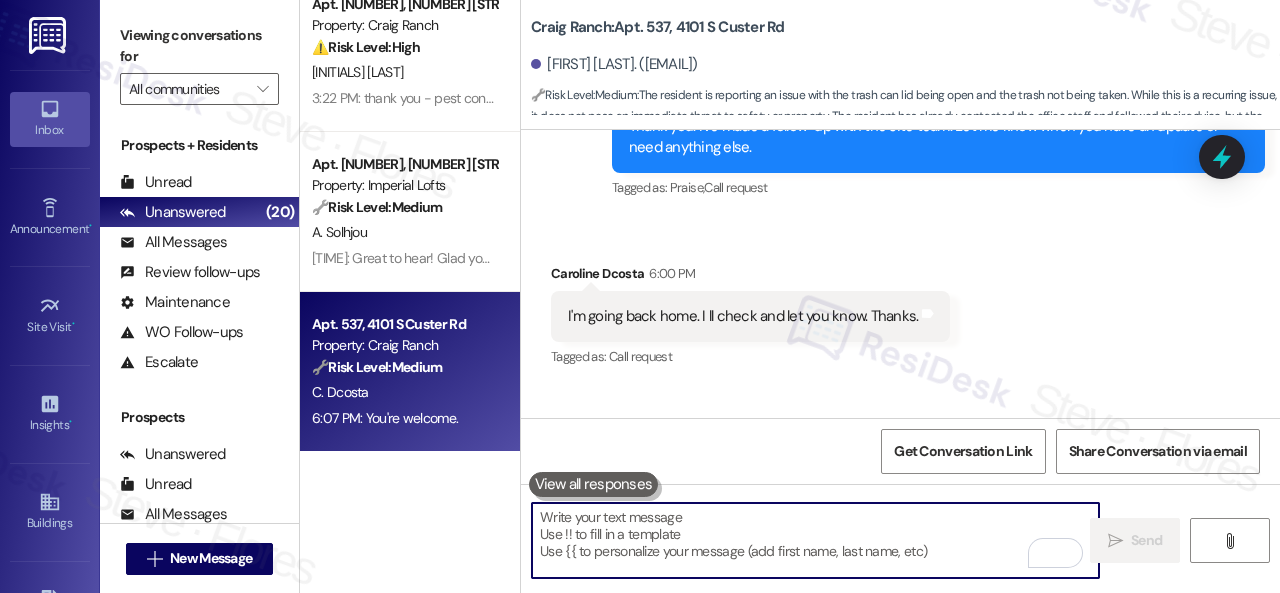 scroll, scrollTop: 24867, scrollLeft: 0, axis: vertical 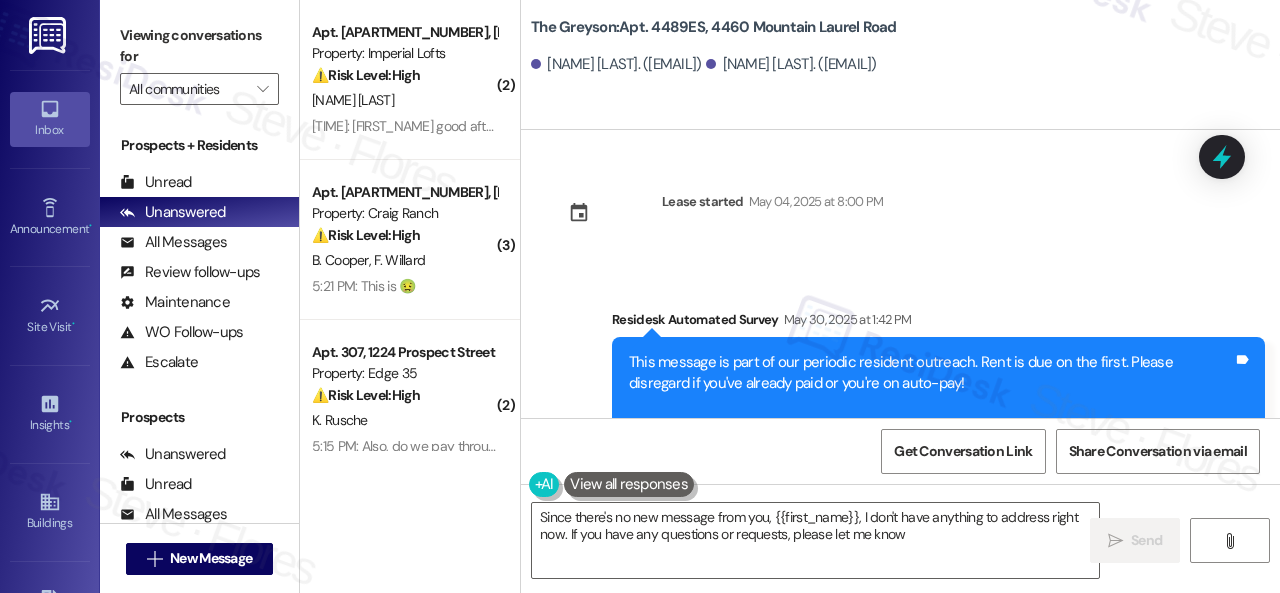 type on "Since there's no new message from you, {{first_name}}, I don't have anything to address right now. If you have any questions or requests, please let me know!" 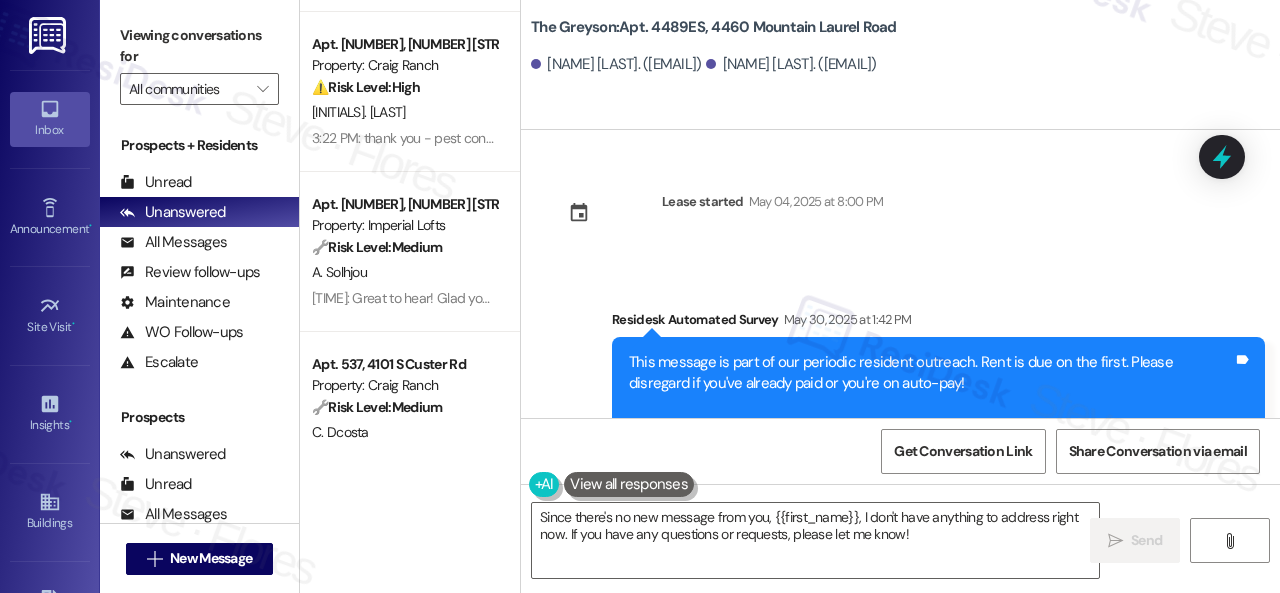 scroll, scrollTop: 1948, scrollLeft: 0, axis: vertical 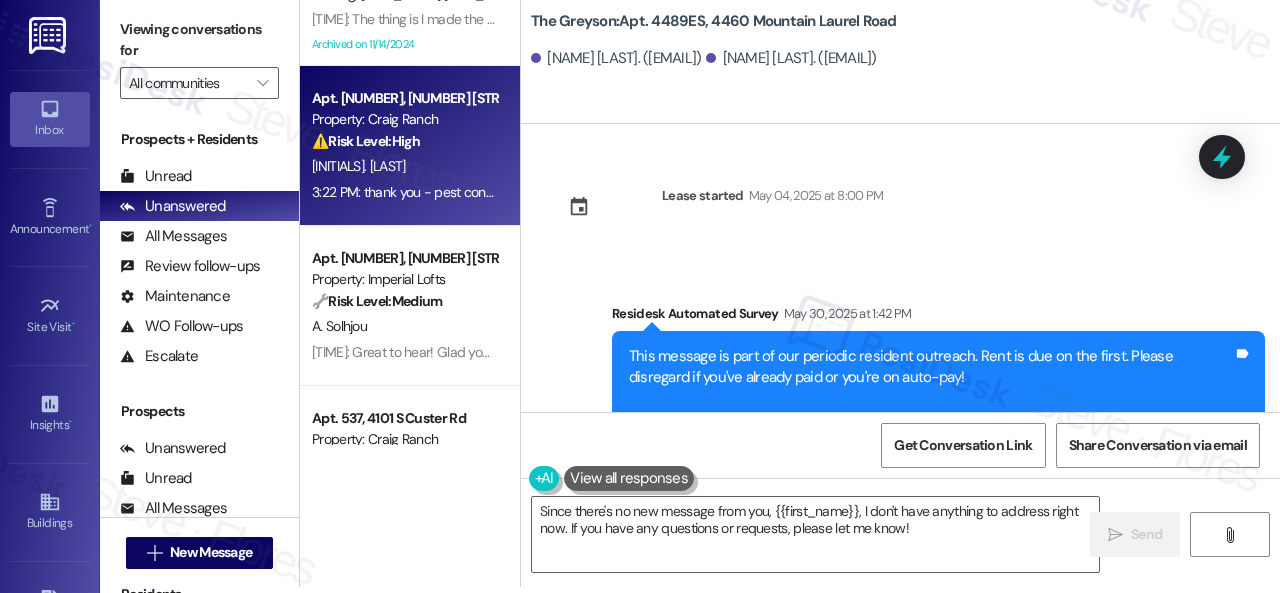 click on "S. Rudravaram" at bounding box center [404, 166] 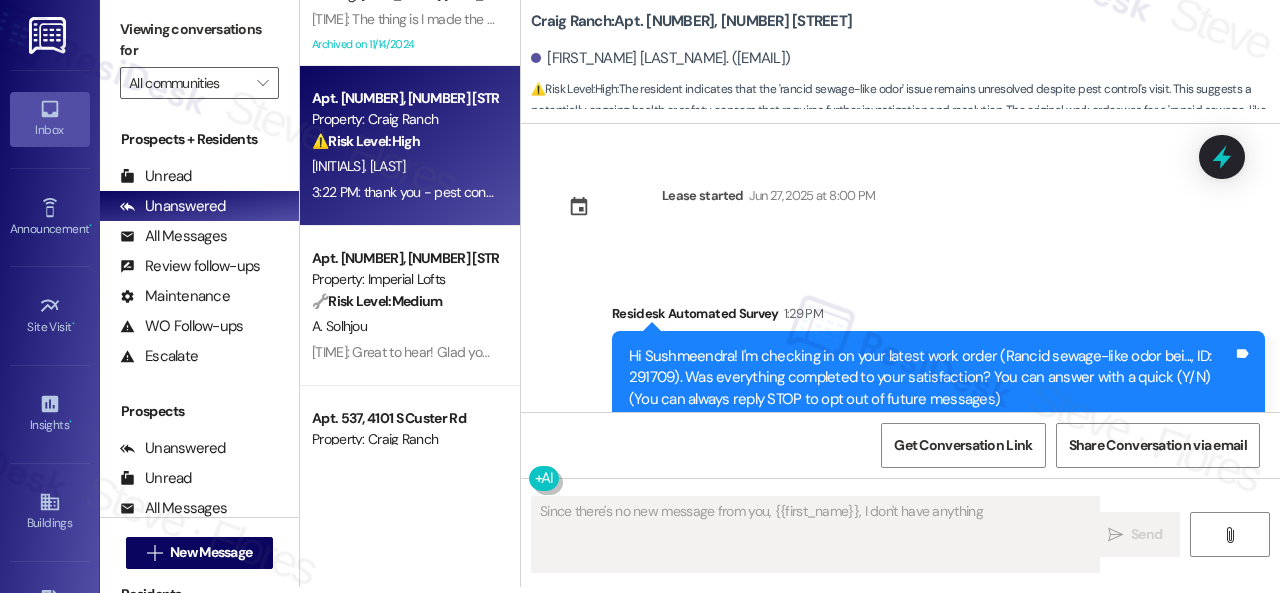 scroll, scrollTop: 0, scrollLeft: 0, axis: both 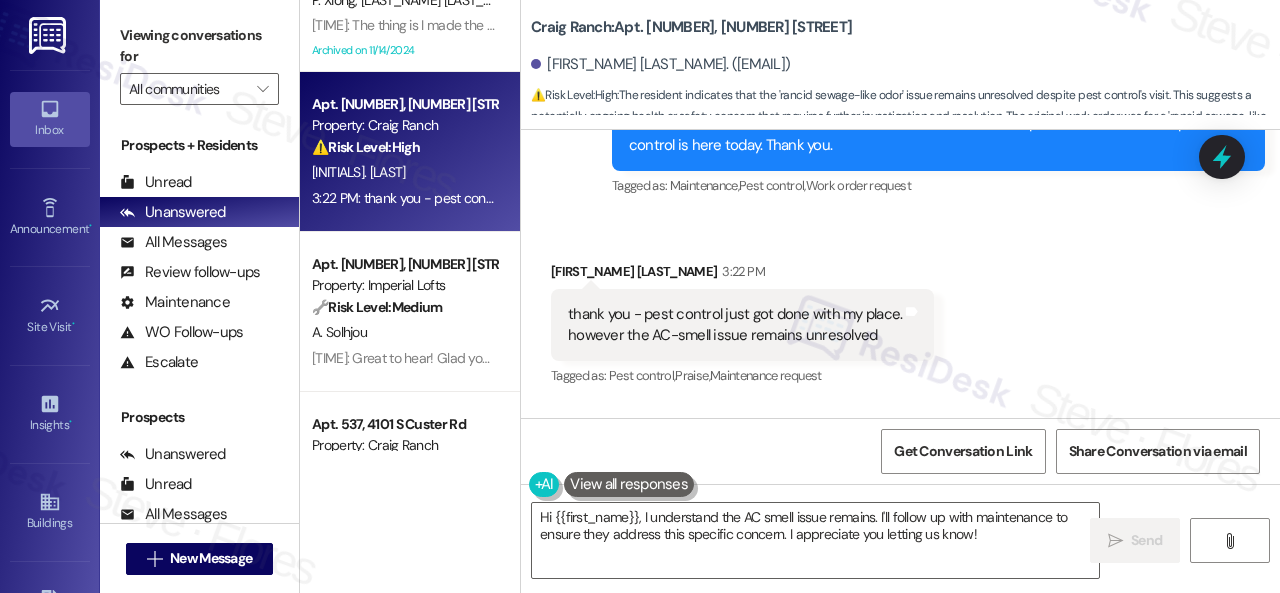 click on "Received via SMS Sushmeendra Rudravaram 3:22 PM thank you - pest control just got done with my place.
however the AC-smell issue remains unresolved Tags and notes Tagged as:   Pest control ,  Click to highlight conversations about Pest control Praise ,  Click to highlight conversations about Praise Maintenance request Click to highlight conversations about Maintenance request" at bounding box center (900, 311) 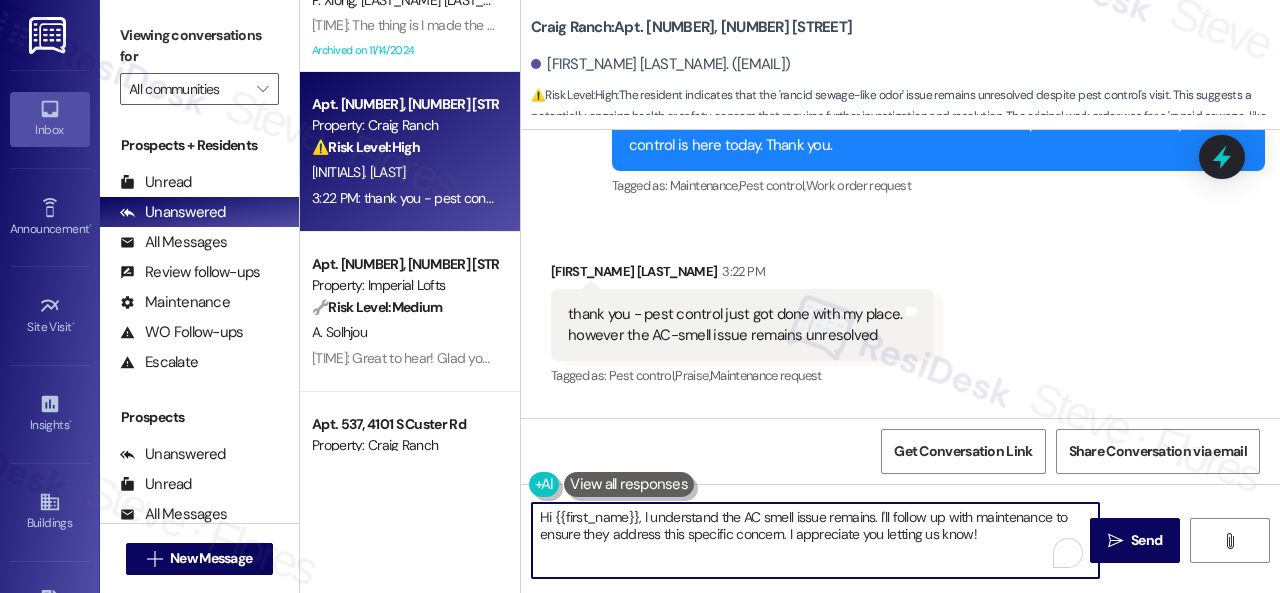 drag, startPoint x: 532, startPoint y: 517, endPoint x: 642, endPoint y: 518, distance: 110.00455 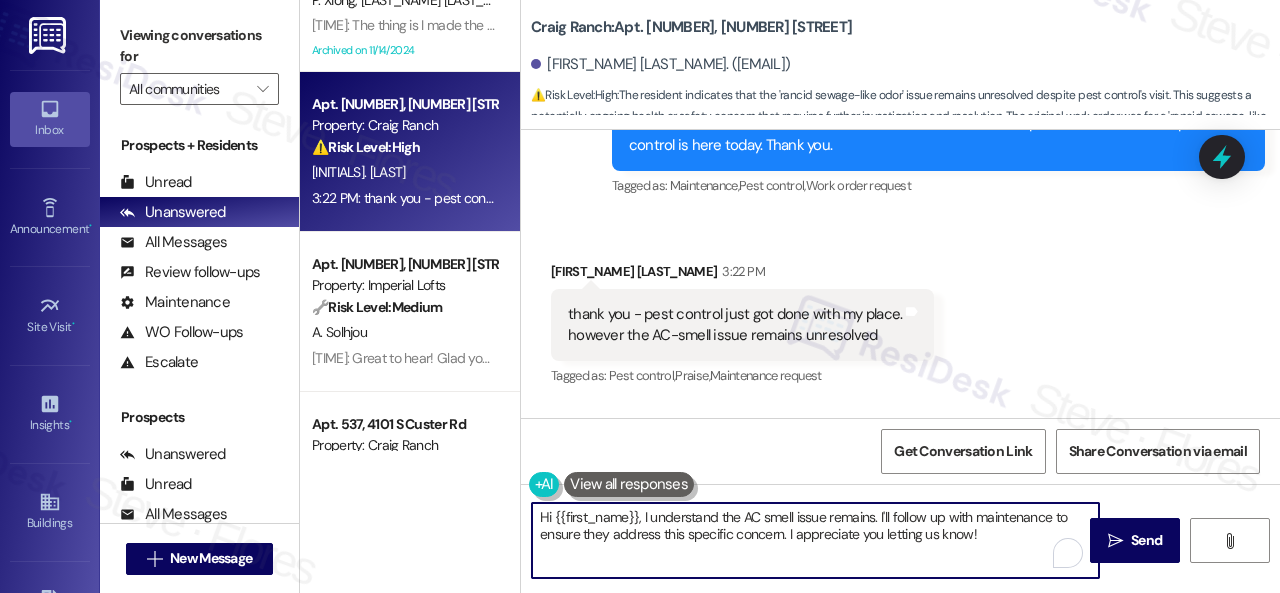 click on "Hi {{first_name}}, I understand the AC smell issue remains. I'll follow up with maintenance to ensure they address this specific concern. I appreciate you letting us know!" at bounding box center (815, 540) 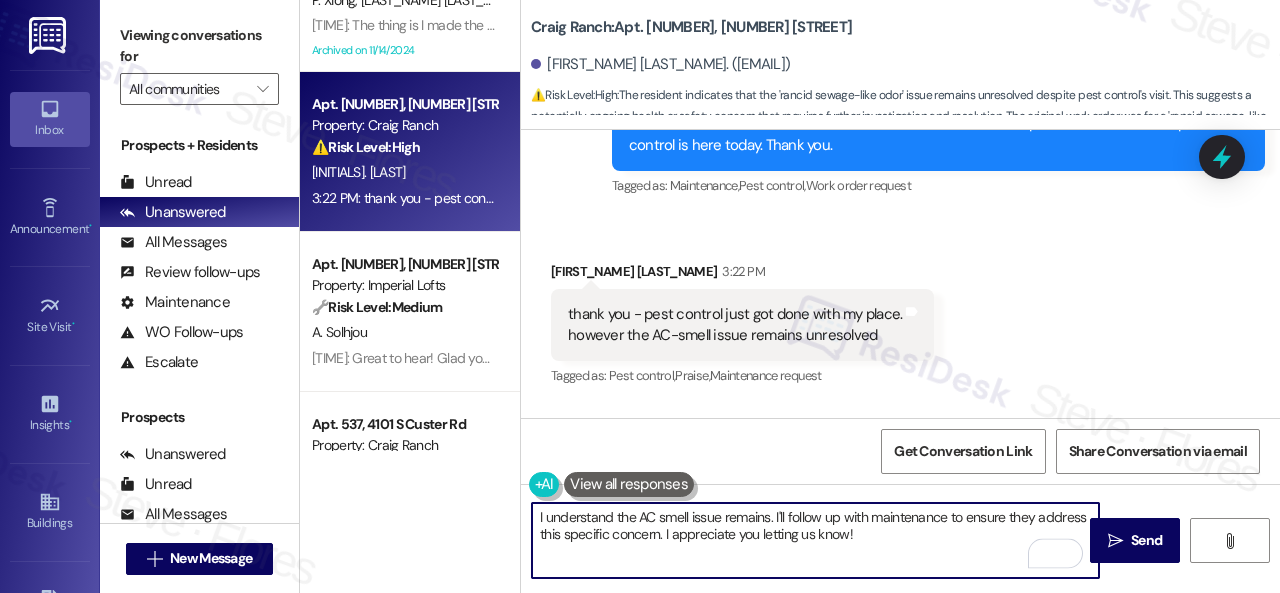 drag, startPoint x: 774, startPoint y: 517, endPoint x: 860, endPoint y: 538, distance: 88.52683 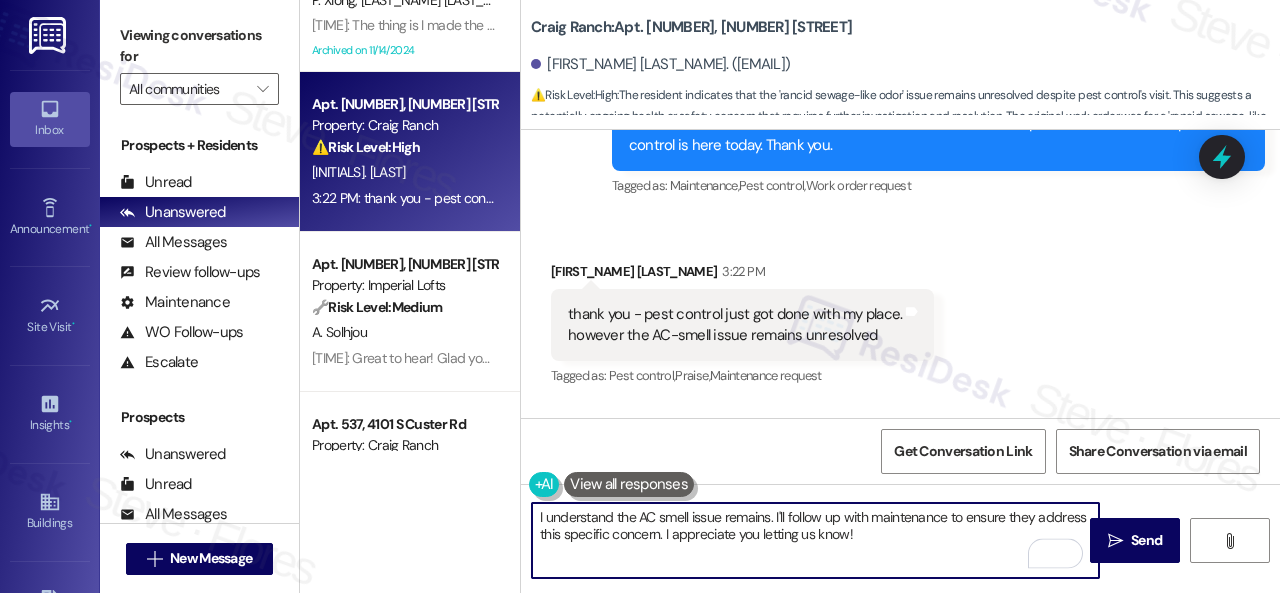 click on "I understand the AC smell issue remains. I'll follow up with maintenance to ensure they address this specific concern. I appreciate you letting us know!" at bounding box center [815, 540] 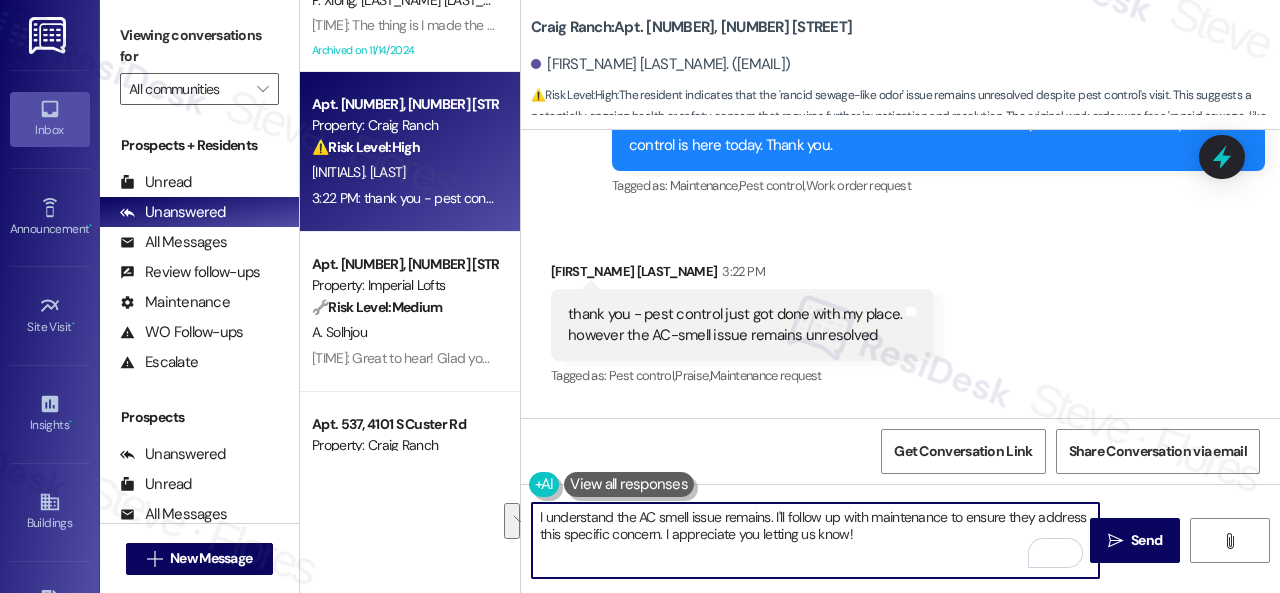 paste on "Do you have a maintenance request for the issue? If so, is the work order still open/active? If it is, please provide the work order number, and I'll gladly follow up with the site team immediately. Thank you" 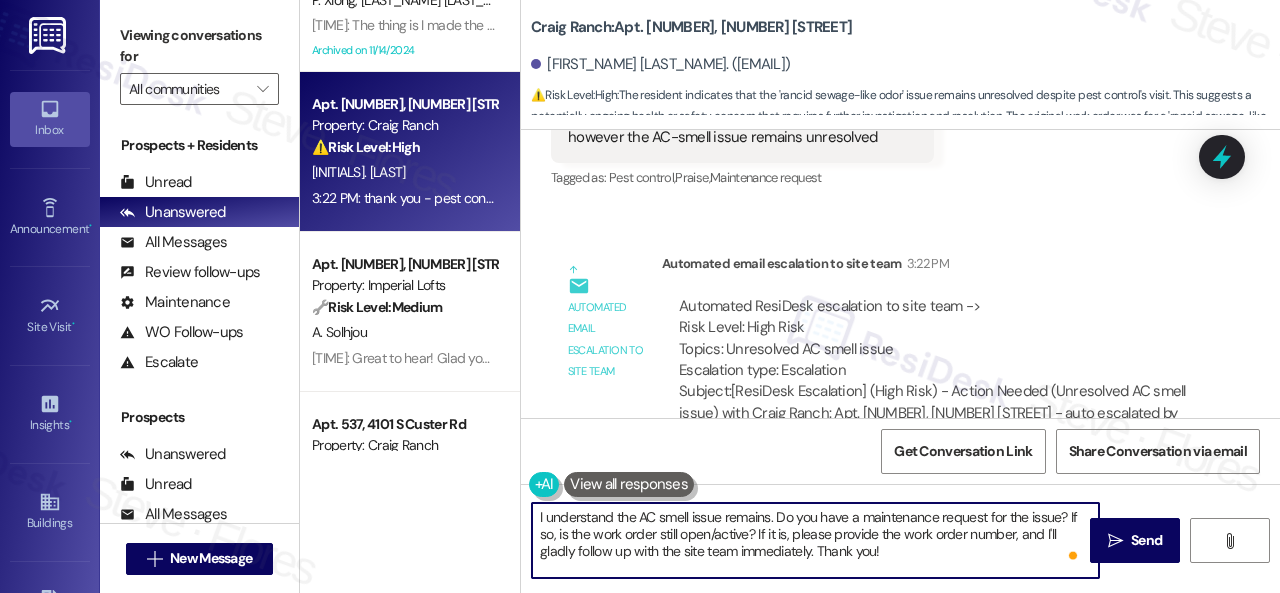 scroll, scrollTop: 1656, scrollLeft: 0, axis: vertical 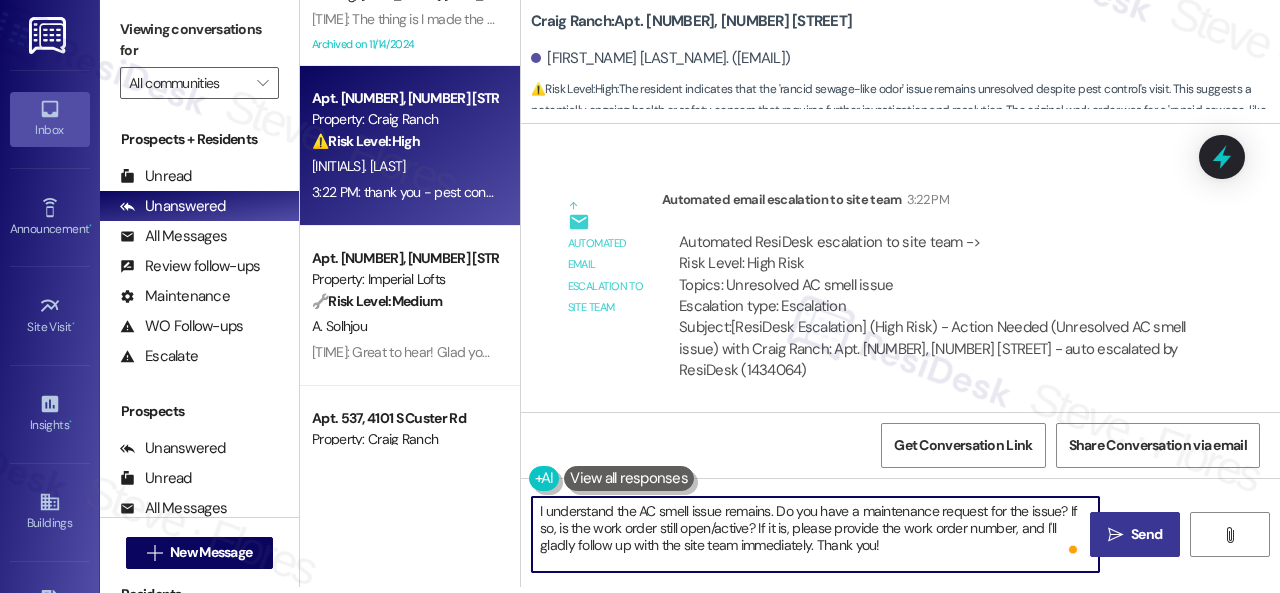 type on "I understand the AC smell issue remains. Do you have a maintenance request for the issue? If so, is the work order still open/active? If it is, please provide the work order number, and I'll gladly follow up with the site team immediately. Thank you!" 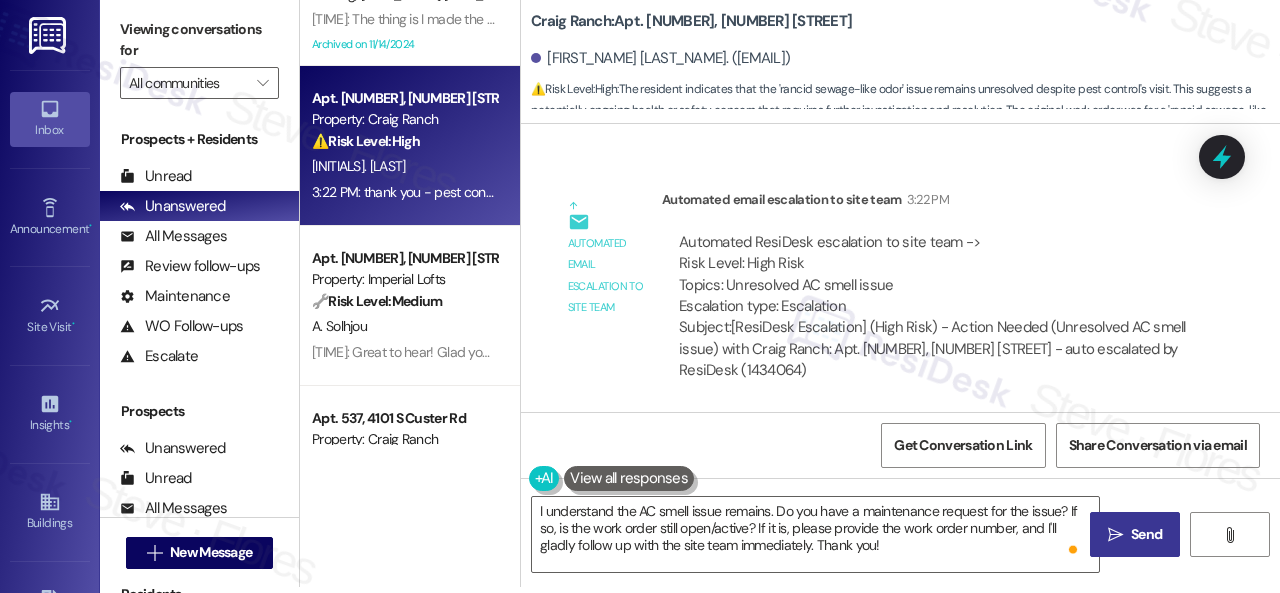 click on "Send" at bounding box center [1146, 534] 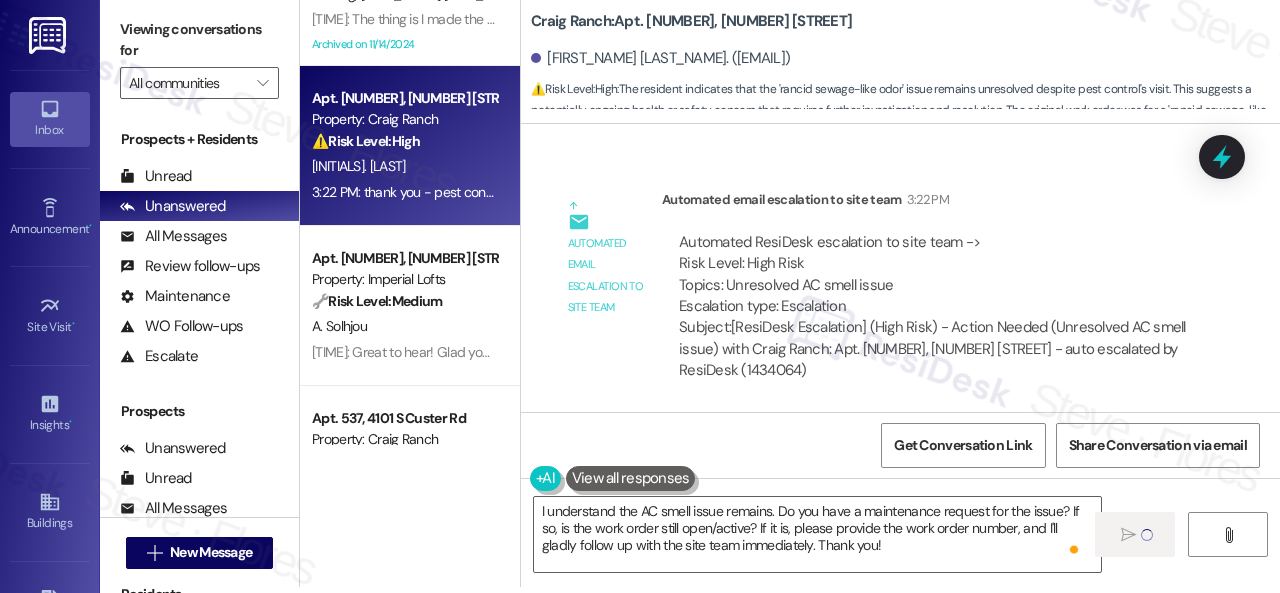 type 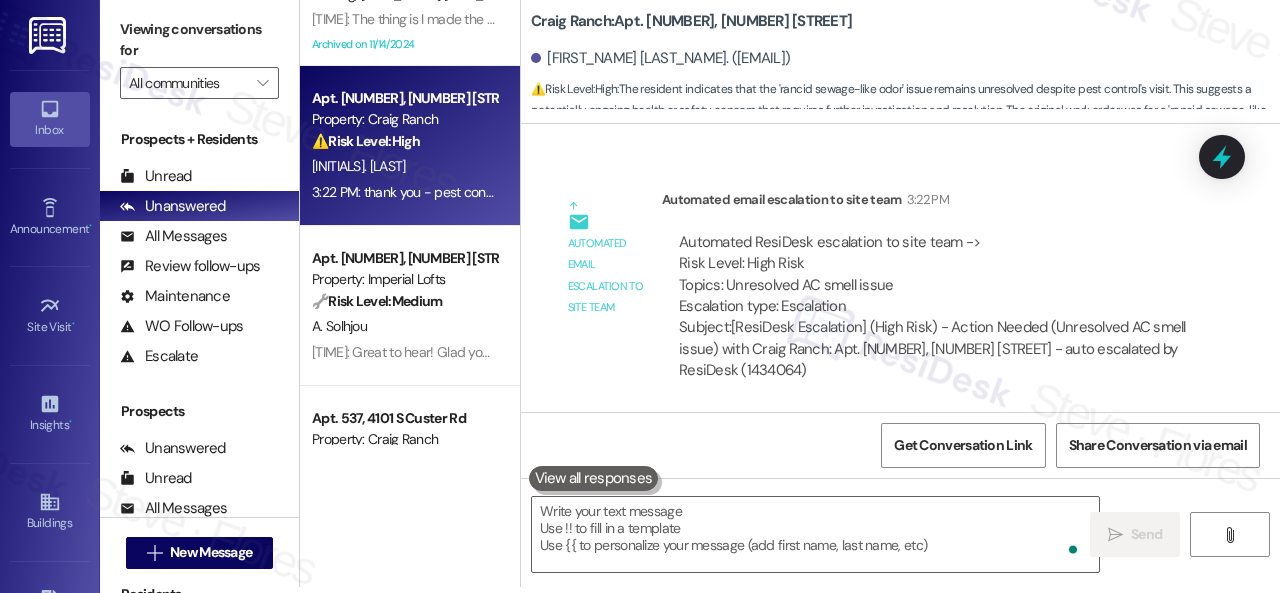 scroll, scrollTop: 0, scrollLeft: 0, axis: both 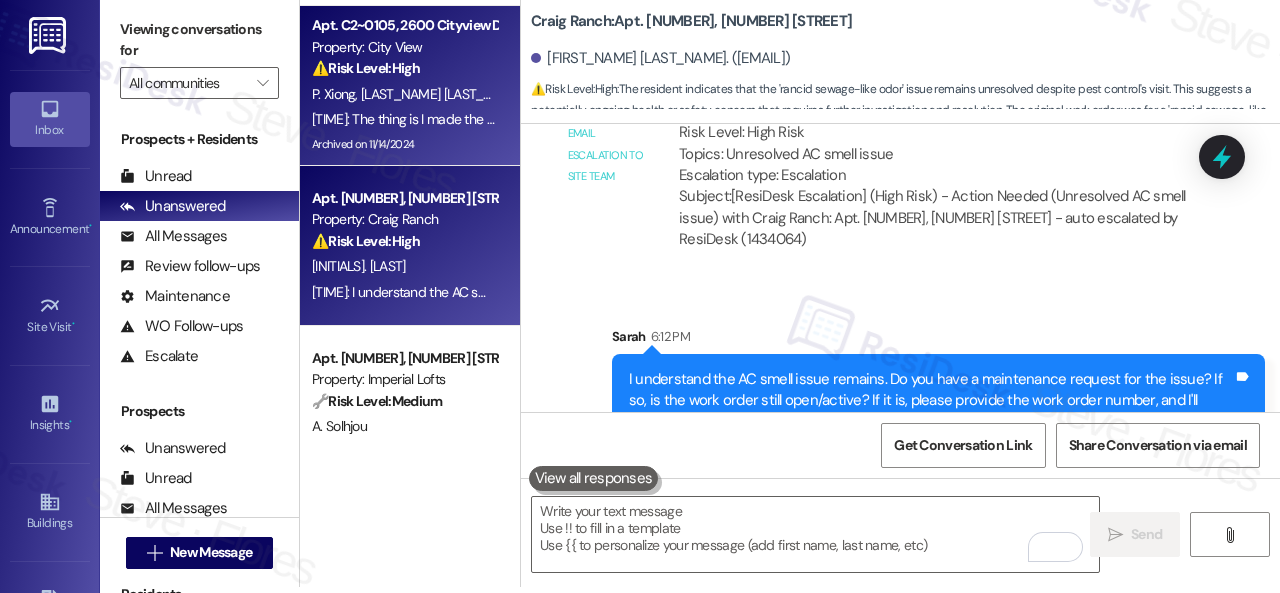click on "P. Xiong E. Xiong" at bounding box center [404, 94] 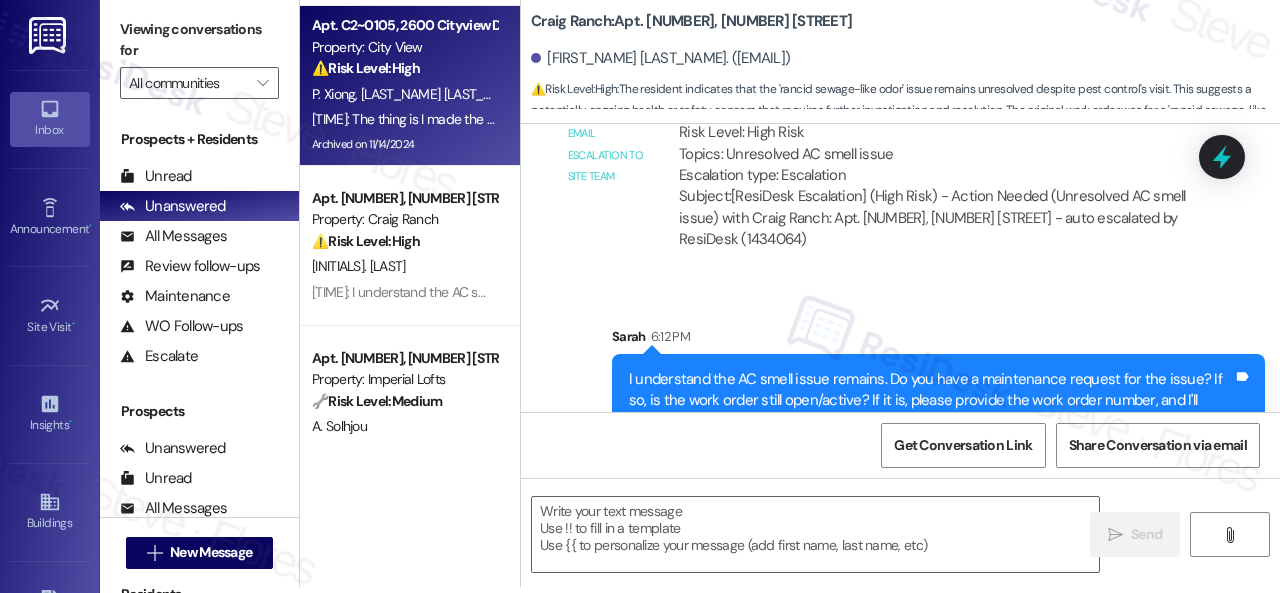 type on "Fetching suggested responses. Please feel free to read through the conversation in the meantime." 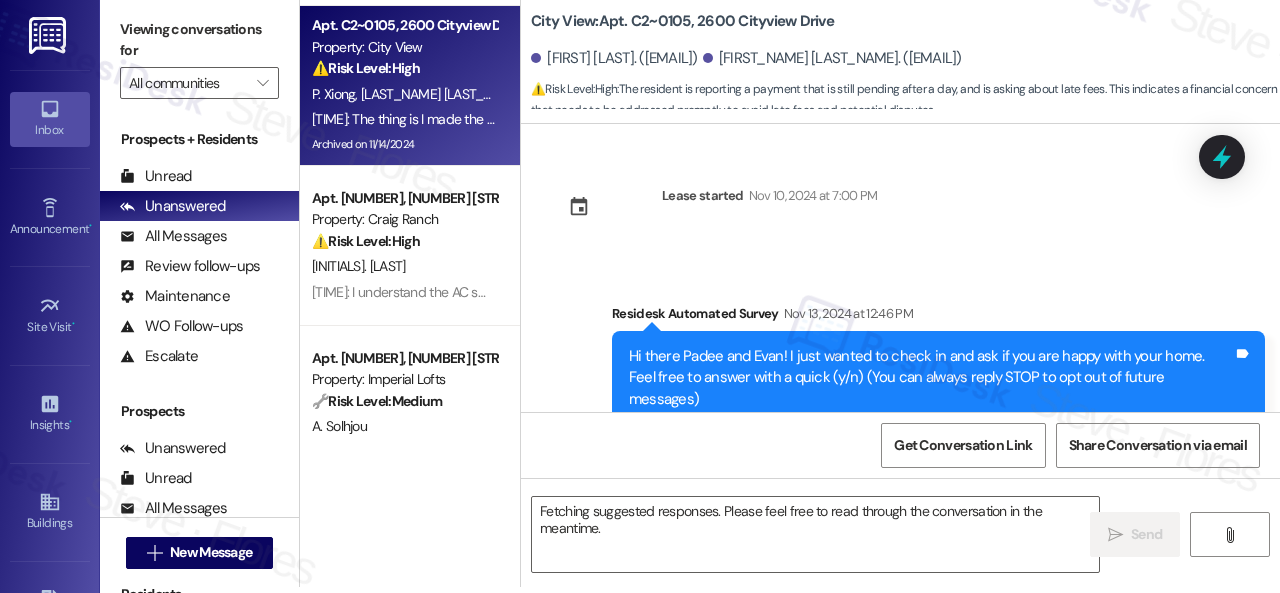 scroll, scrollTop: 9671, scrollLeft: 0, axis: vertical 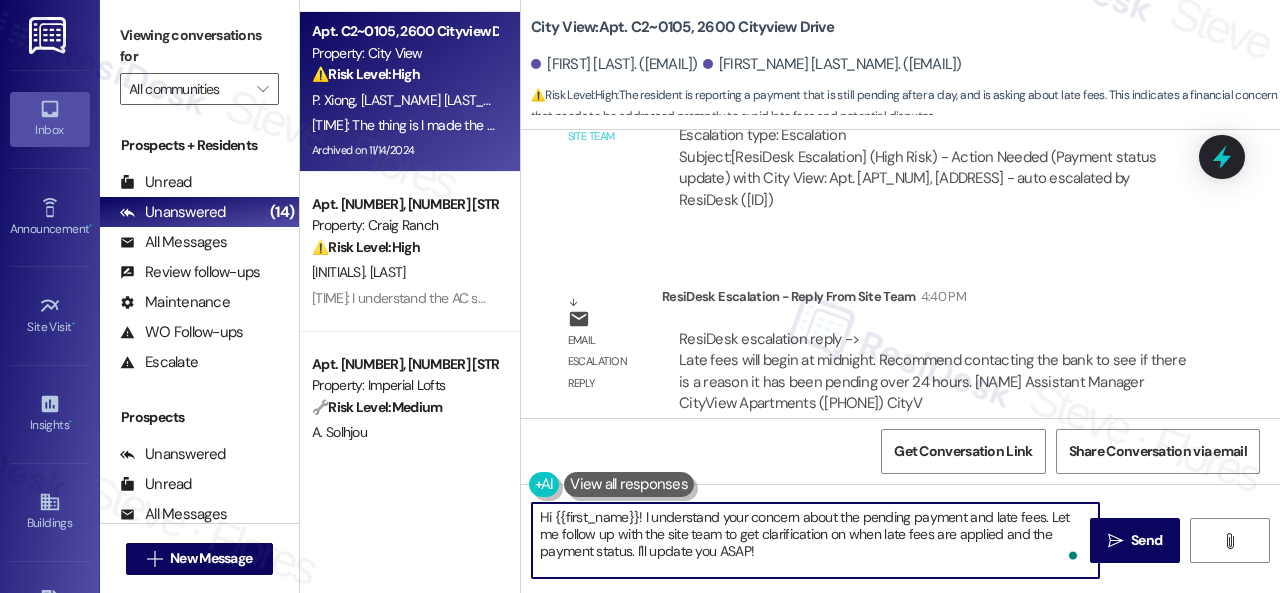 drag, startPoint x: 785, startPoint y: 551, endPoint x: 502, endPoint y: 475, distance: 293.0273 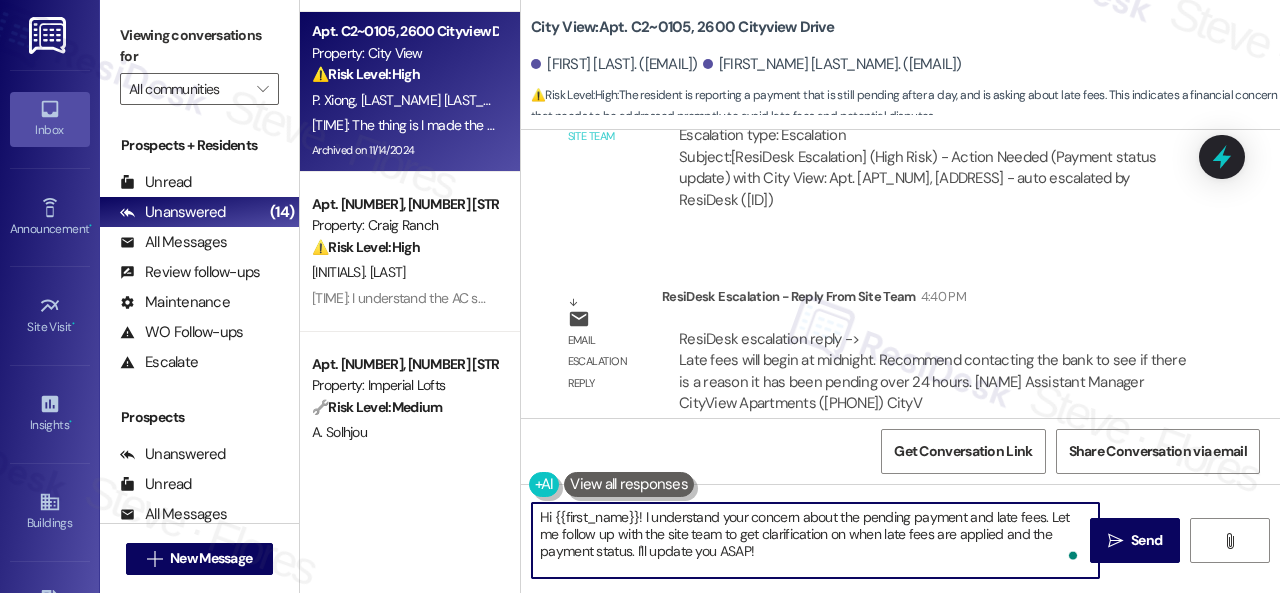 click on "Apt. 5003, 4800 Skyline Dr Property: The Boulevard ⚠️  Risk Level:  High The resident claims to have paid rent, provides a receipt, and the amount on the receipt differs from the amount in the initial reminder. This indicates a potential financial discrepancy requiring investigation. M. Rodriguez 3:46 PM: (An Image) 3:46 PM: (An Image) ( 3 ) Apt. 5690J1, 5800 Great Northern Boulevard Property: Butternut Ridge ⚠️  Risk Level:  High The resident indicates that hornets are still present after a previous work order, preventing them from using their patio. This represents a potential safety concern and requires urgent attention to resolve the pest issue. M. Klimchak T. Klimchak 3:38 PM: Can't use my patio at the moment.  3:38 PM: Can't use my patio at the moment.  Apt. B4~0302, 2600 Cityview Drive Property: City View ⚠️  Risk Level:  High F. Kovac M. Kovac 3:32 PM: Is that ok? Or do I need to speak to someone  3:32 PM: Is that ok? Or do I need to speak to someone  Apt. C2~0105, 2600 Cityview Drive High" at bounding box center [790, 296] 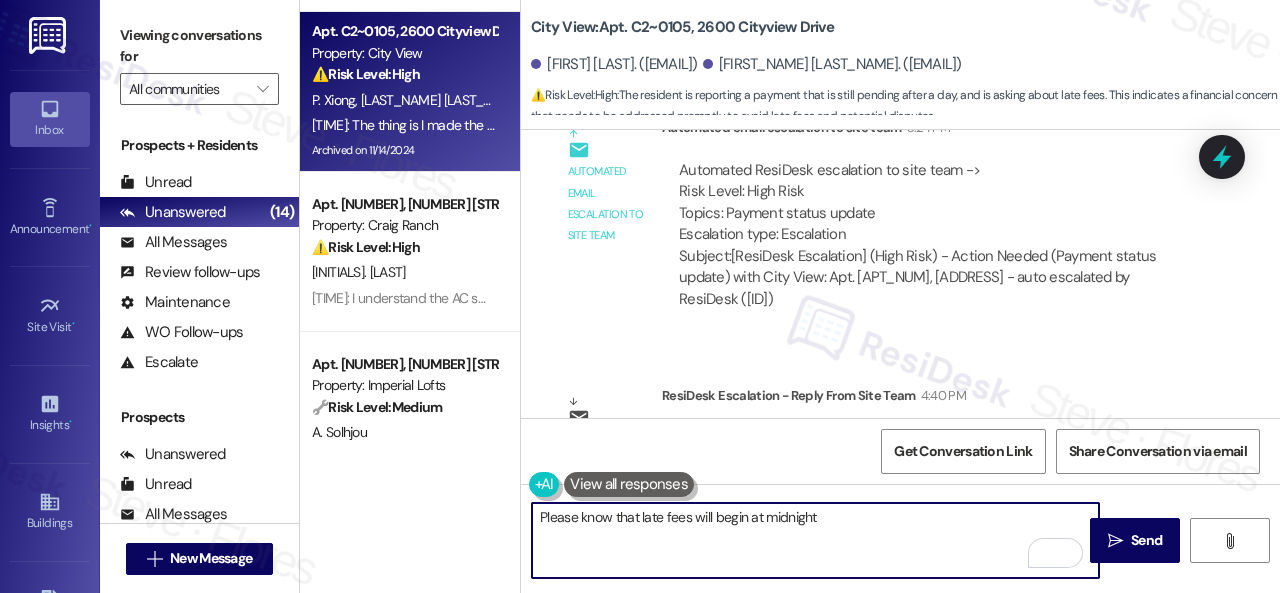scroll, scrollTop: 9671, scrollLeft: 0, axis: vertical 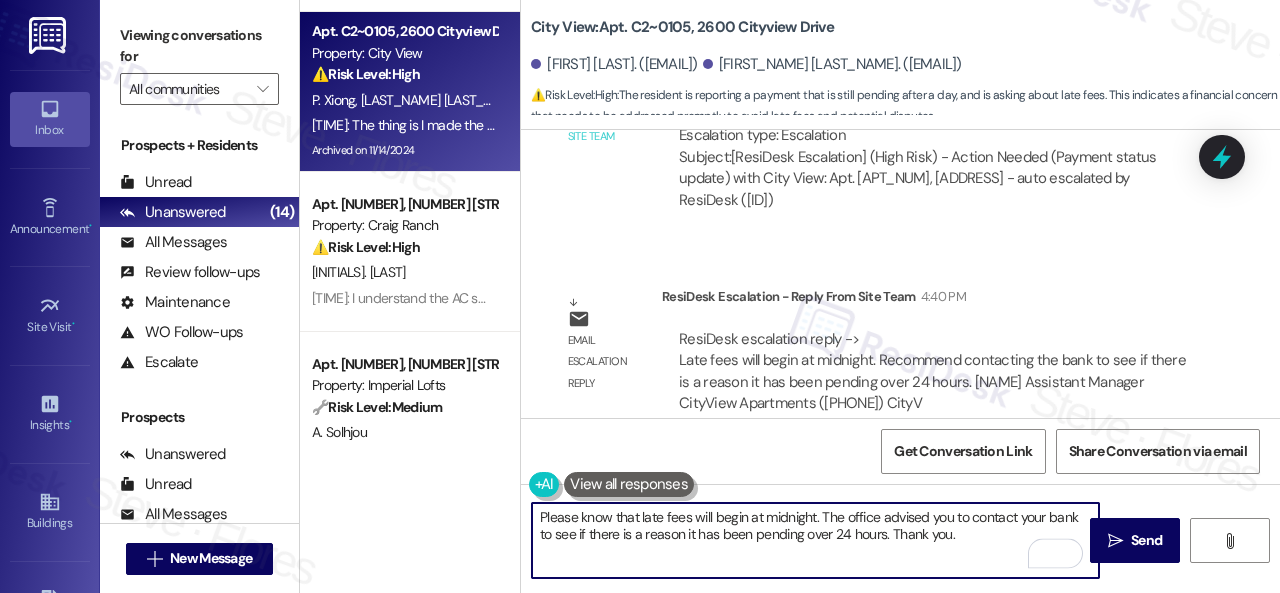 click on "Please know that late fees will begin at midnight. The office advised you to contact your bank to see if there is a reason it has been pending over 24 hours. Thank you." at bounding box center [815, 540] 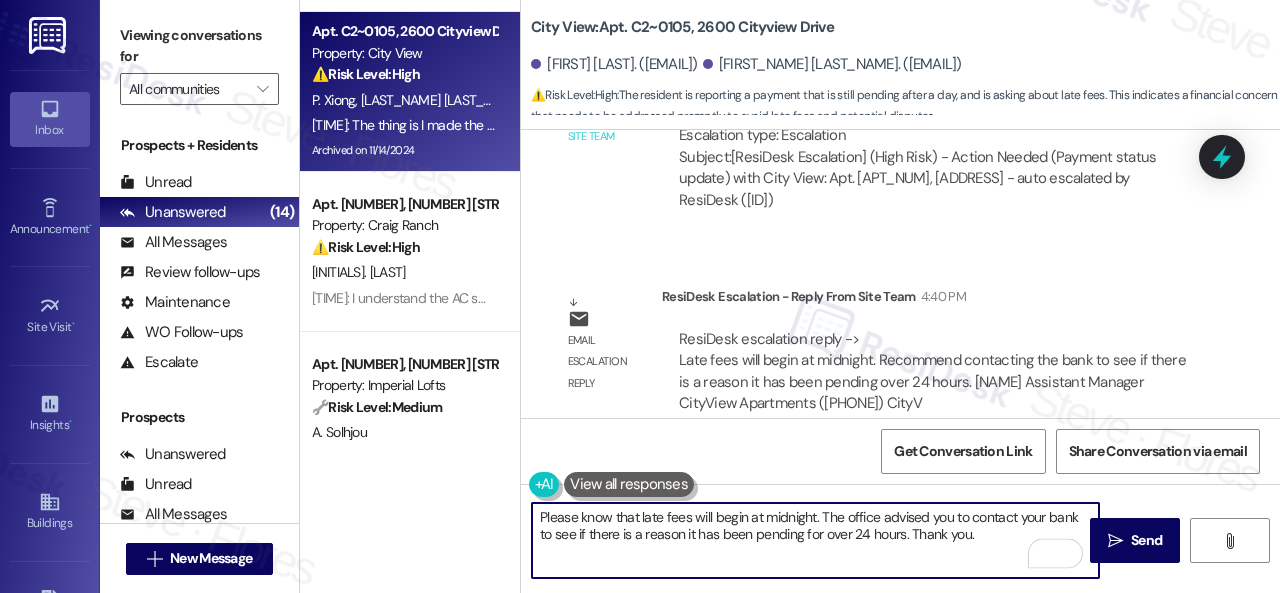 click on "Please know that late fees will begin at midnight. The office advised you to contact your bank to see if there is a reason it has been pending for over 24 hours. Thank you." at bounding box center [815, 540] 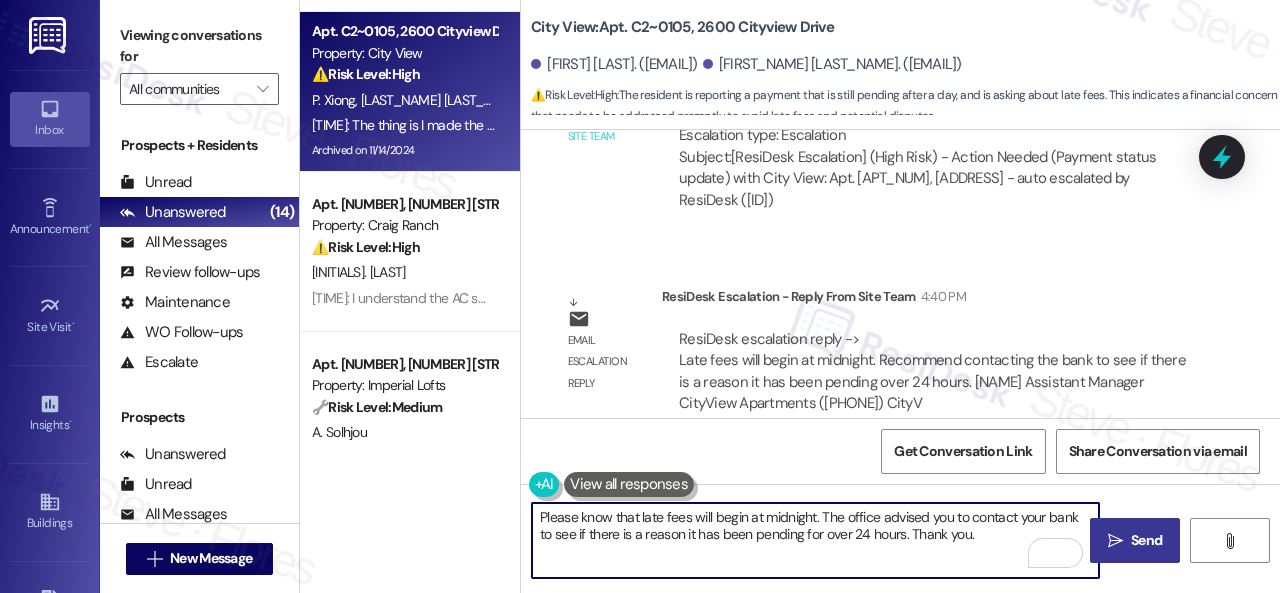 type on "Please know that late fees will begin at midnight. The office advised you to contact your bank to see if there is a reason it has been pending for over 24 hours. Thank you." 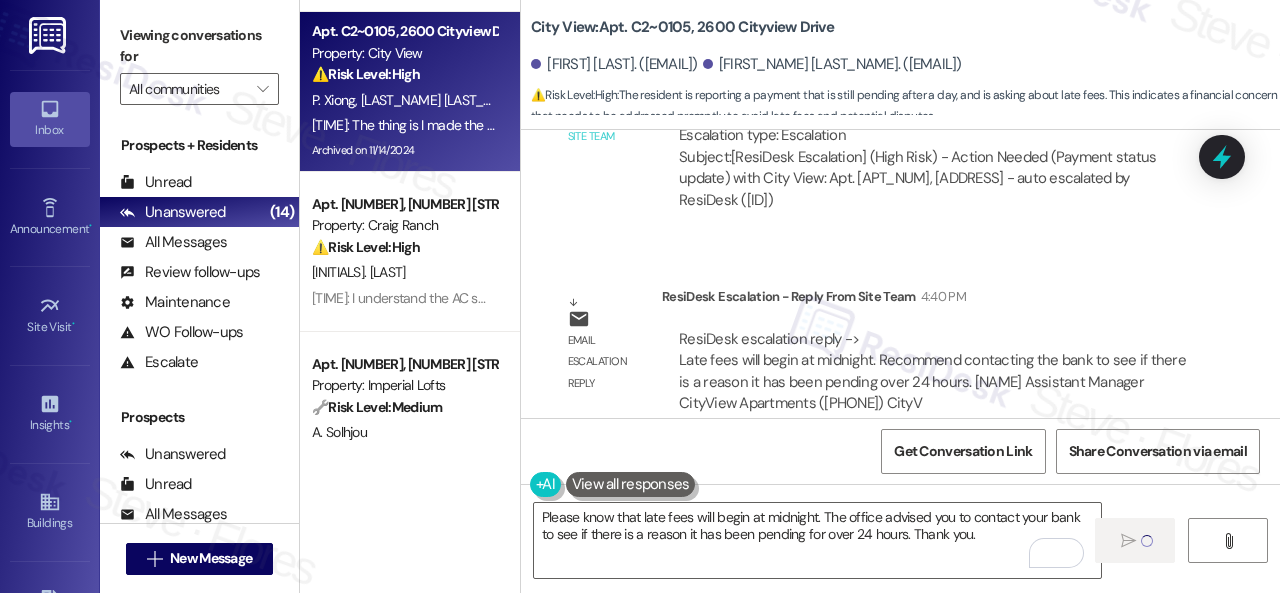 type 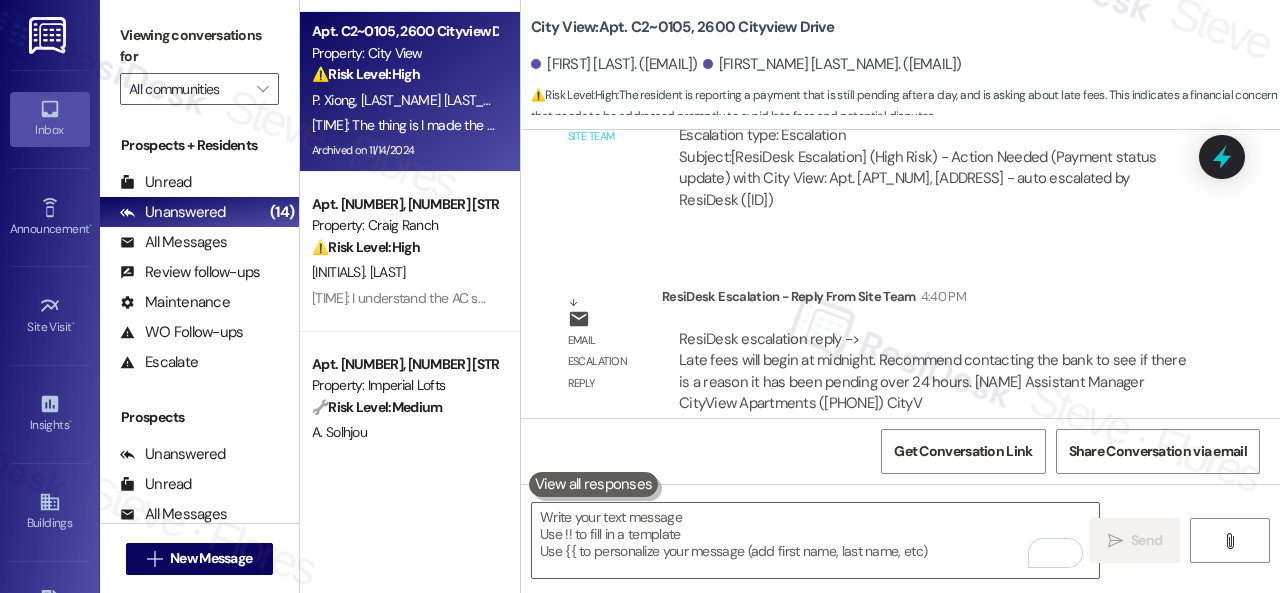 scroll, scrollTop: 9198, scrollLeft: 0, axis: vertical 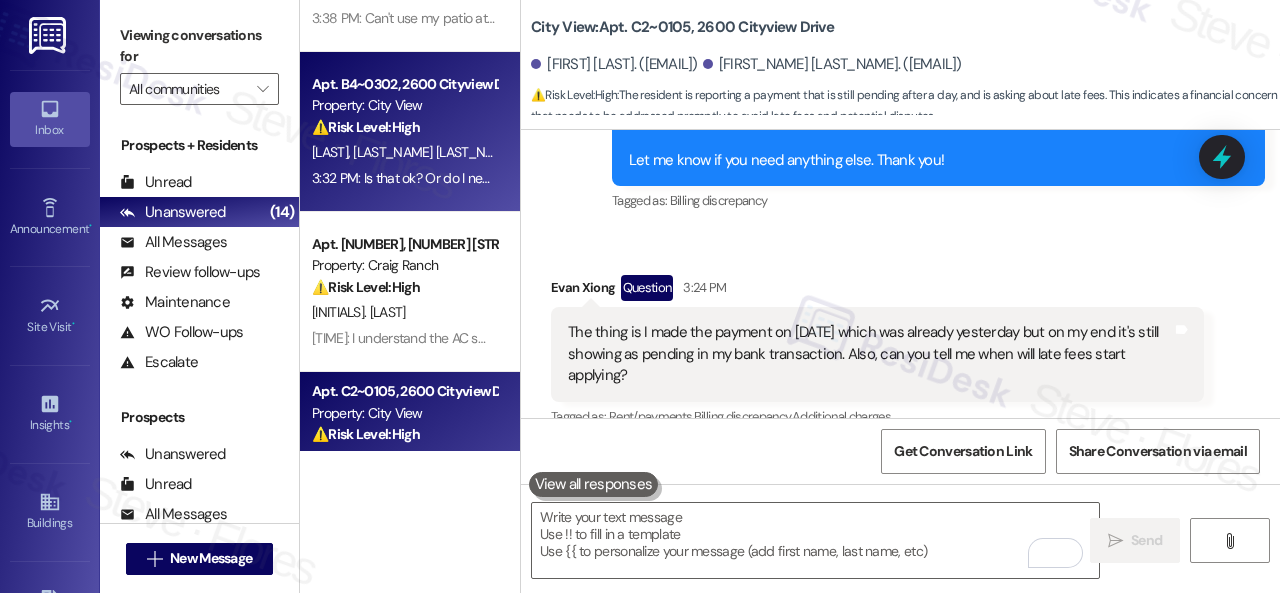 click on "F. Kovac M. Kovac" at bounding box center [404, 152] 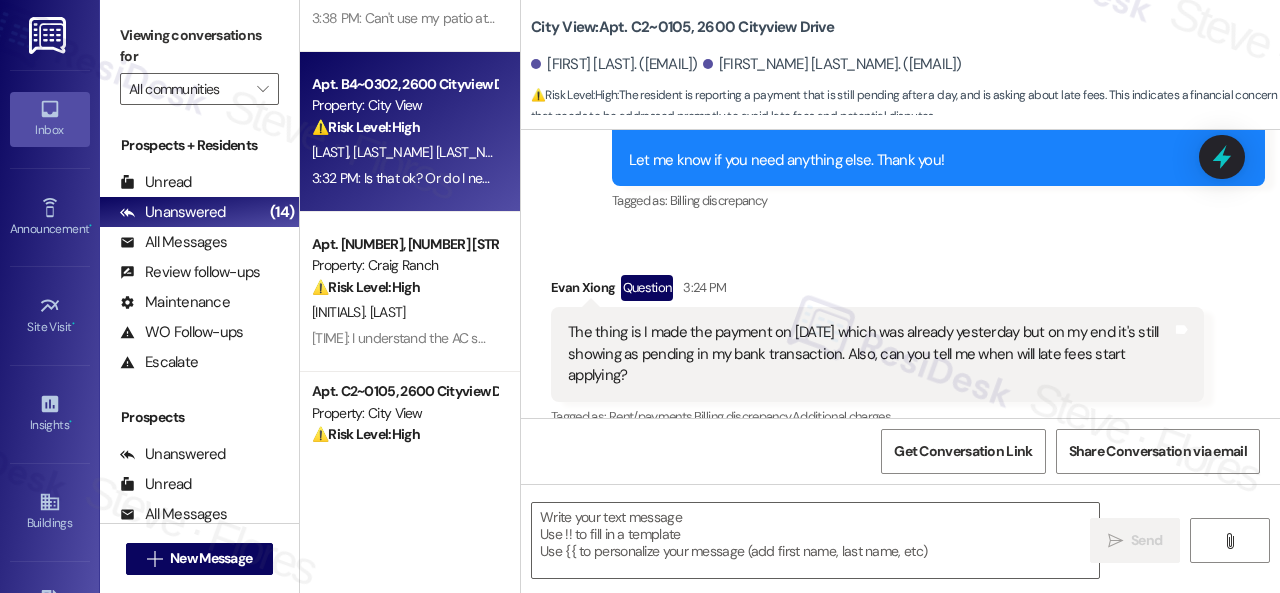type on "Fetching suggested responses. Please feel free to read through the conversation in the meantime." 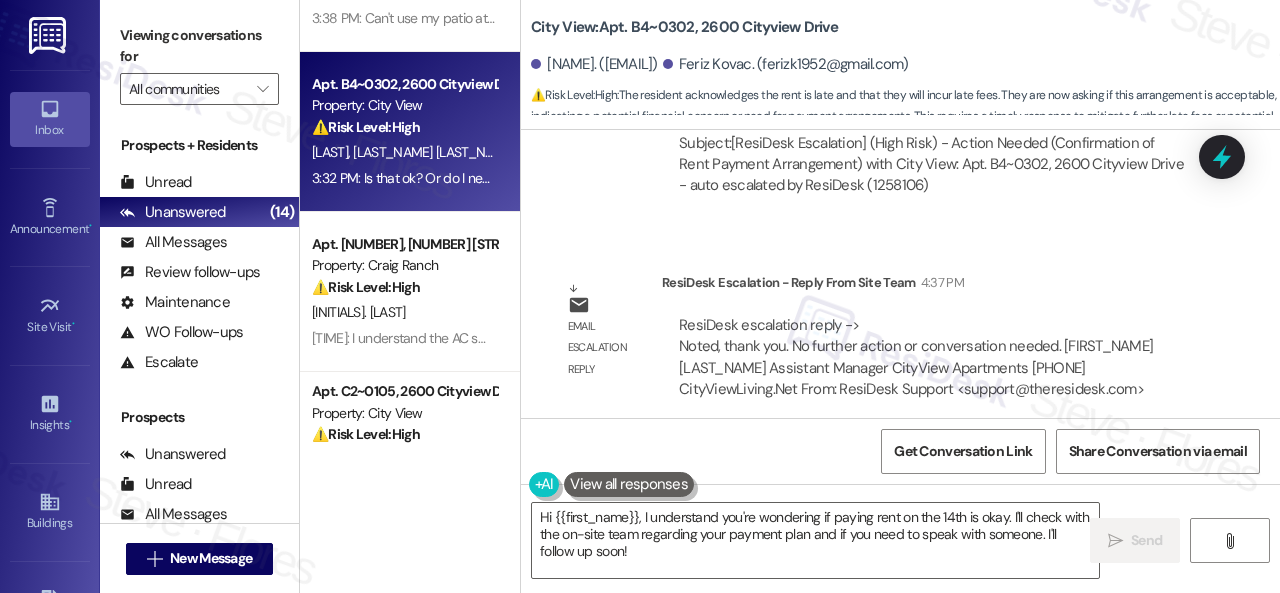 scroll, scrollTop: 5166, scrollLeft: 0, axis: vertical 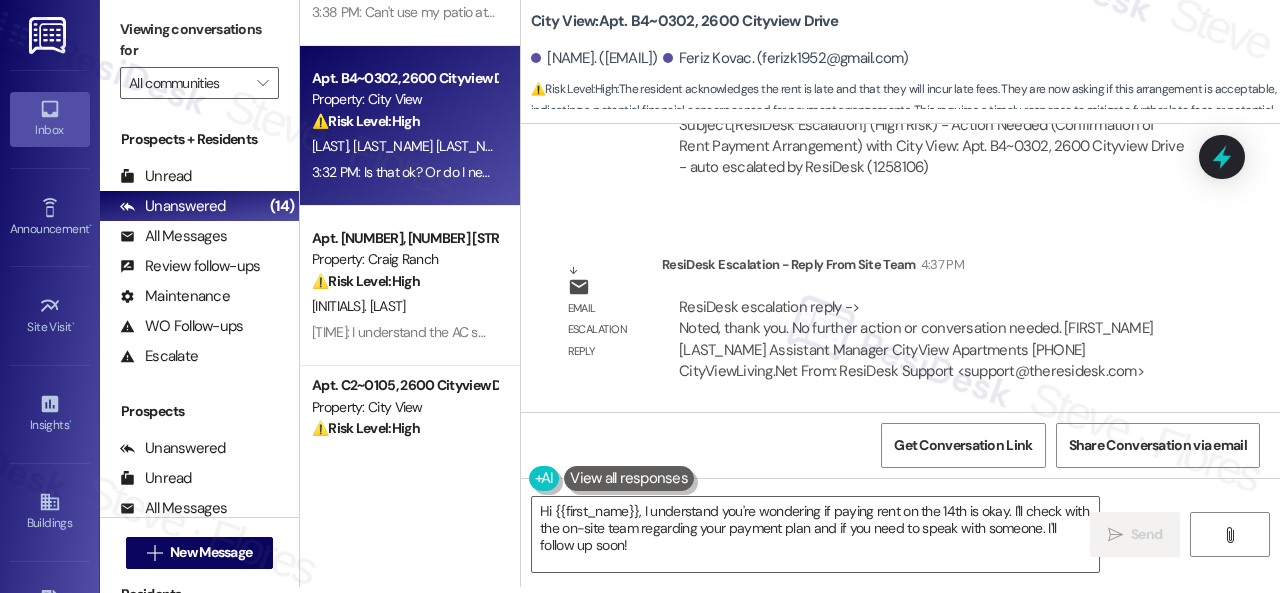 click on "Automated email escalation to site team Automated email escalation to site team 3:32 PM Automated ResiDesk escalation to site team ->
Risk Level: High Risk
Topics: Confirmation of Rent Payment Arrangement
Escalation type: Escalation Subject:  [ResiDesk Escalation] (High Risk) - Action Needed (Confirmation of Rent Payment Arrangement) with City View: Apt. B4~0302, 2600 Cityview Drive - auto escalated by ResiDesk (1258106)" at bounding box center (877, 90) 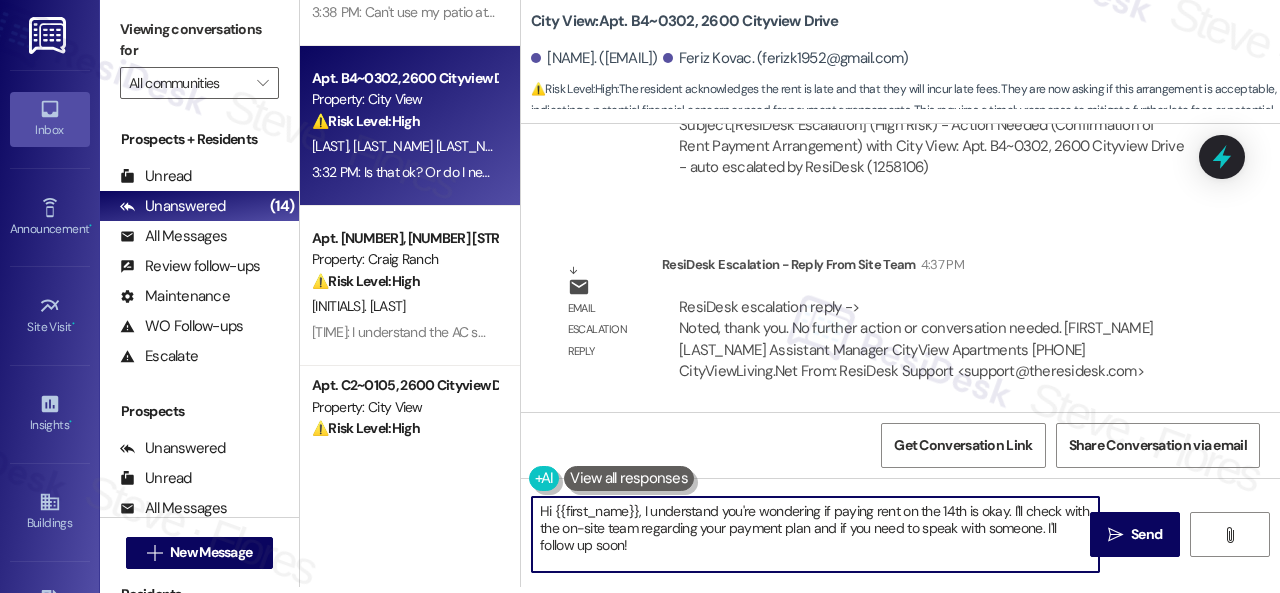 drag, startPoint x: 652, startPoint y: 551, endPoint x: 410, endPoint y: 487, distance: 250.3198 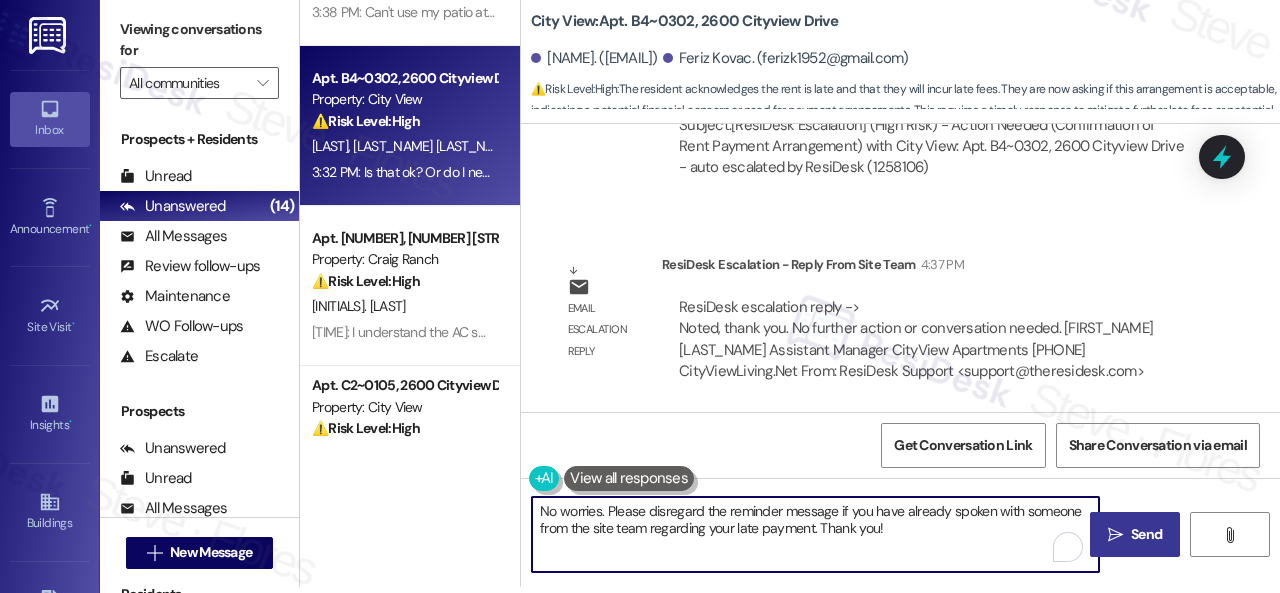 type on "No worries. Please disregard the reminder message if you have already spoken with someone from the site team regarding your late payment. Thank you!" 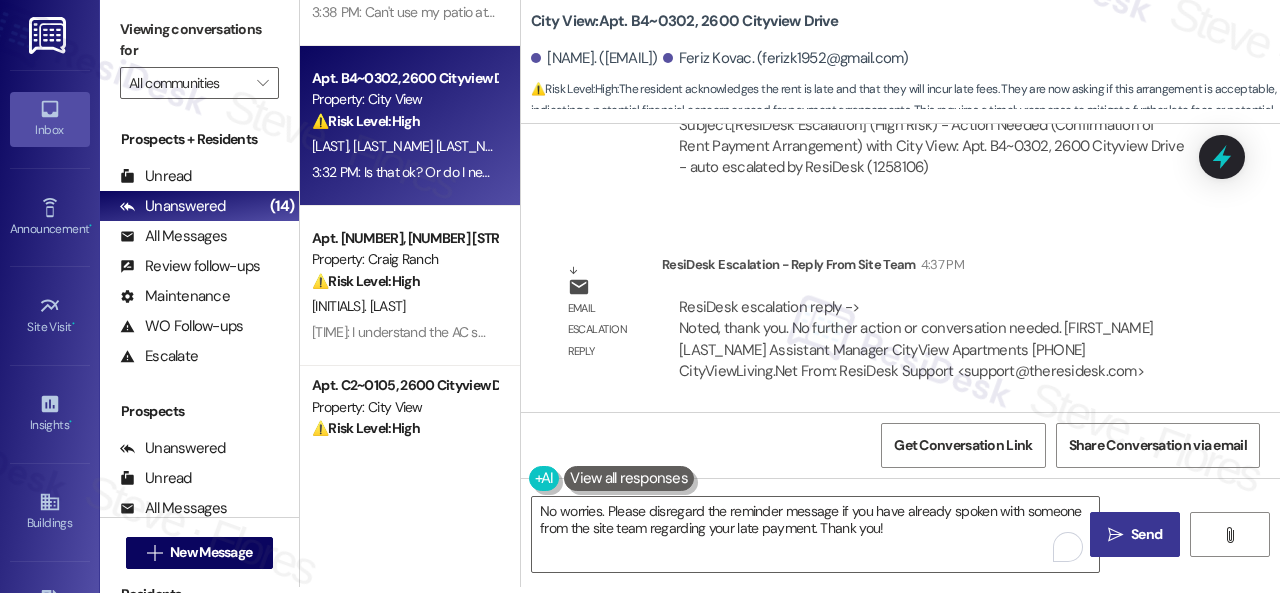 click on "Send" at bounding box center (1146, 534) 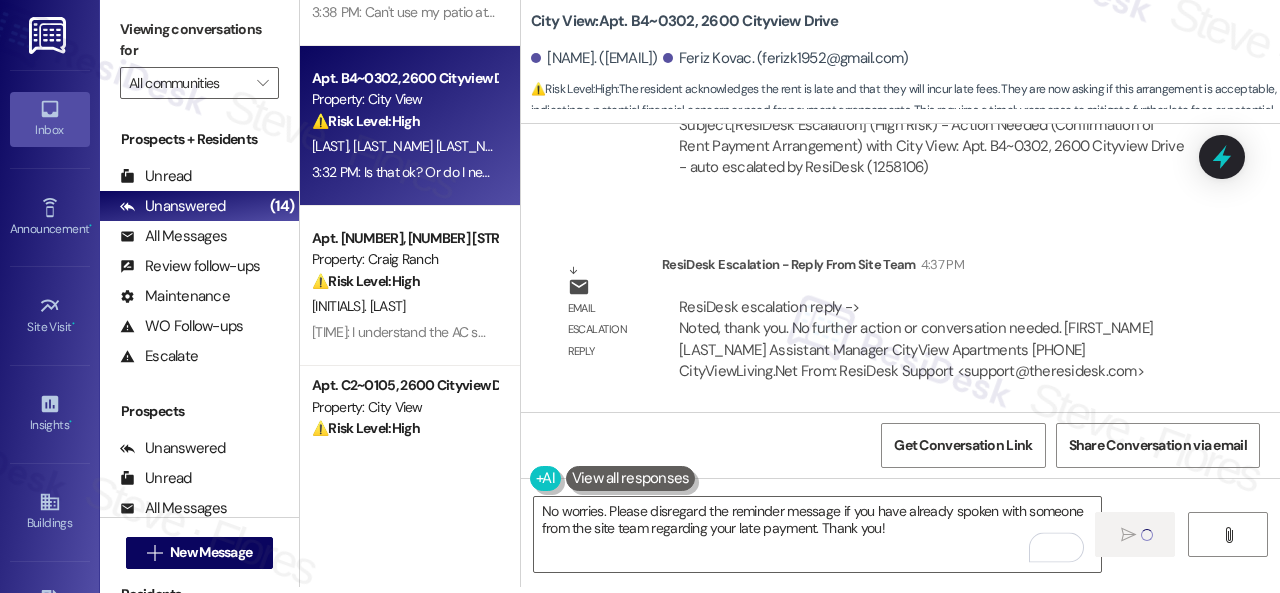 type 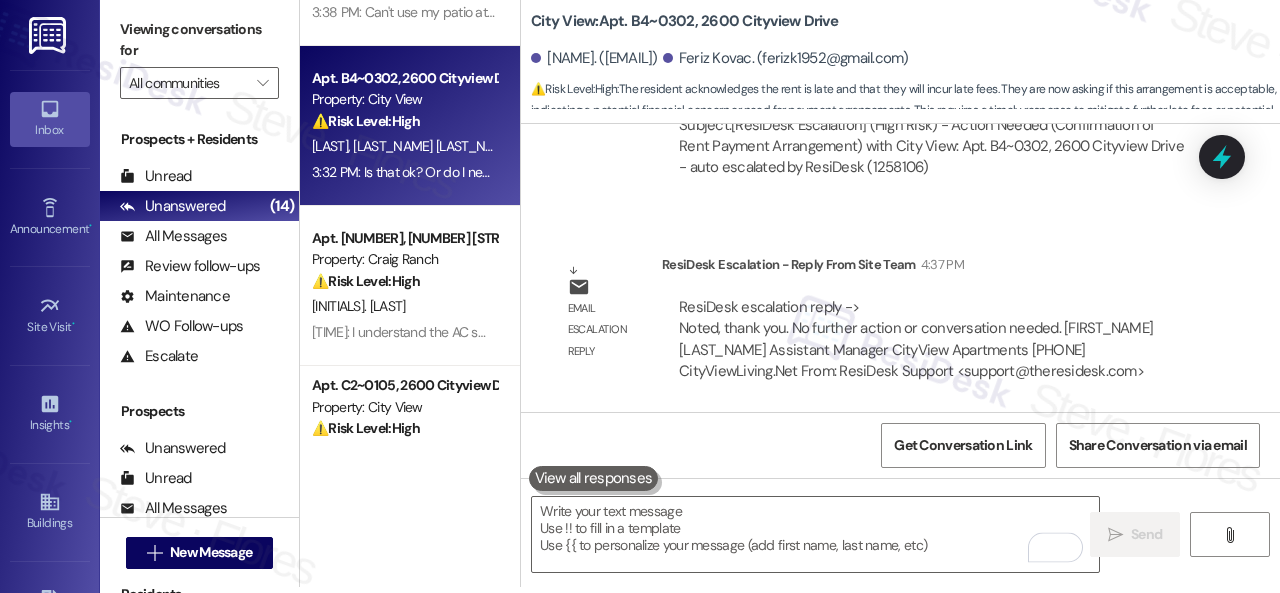 scroll, scrollTop: 0, scrollLeft: 0, axis: both 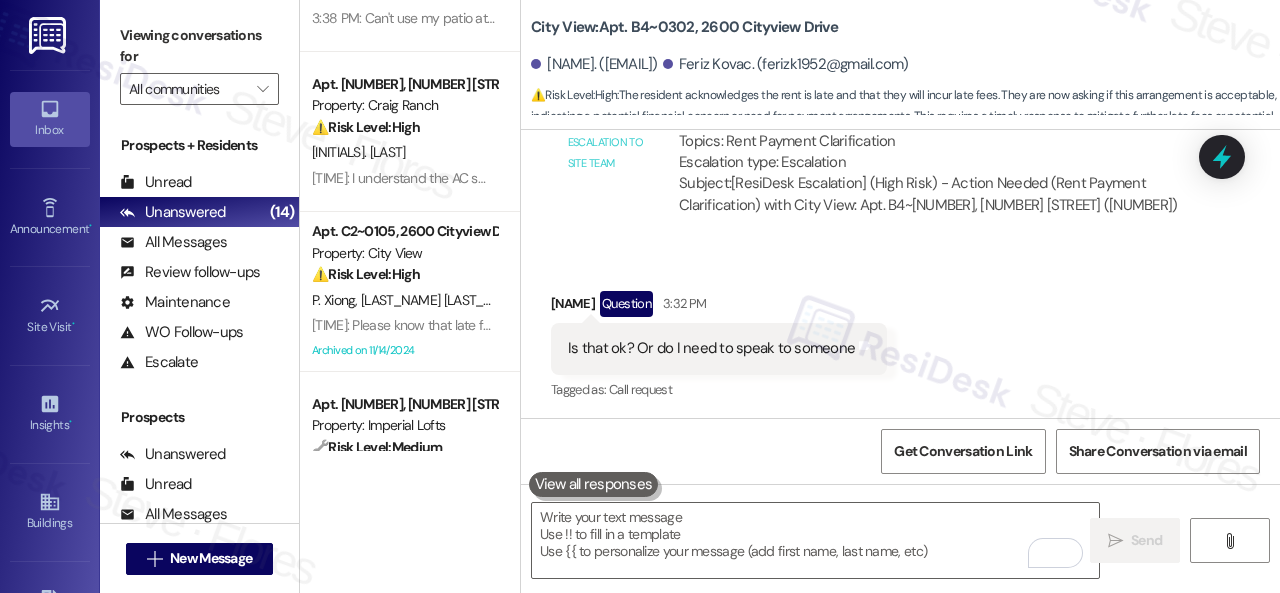 click on "Received via SMS Melisa Kovac Question 3:32 PM Is that ok? Or do I need to speak to someone  Tags and notes Tagged as:   Call request Click to highlight conversations about Call request" at bounding box center [900, 332] 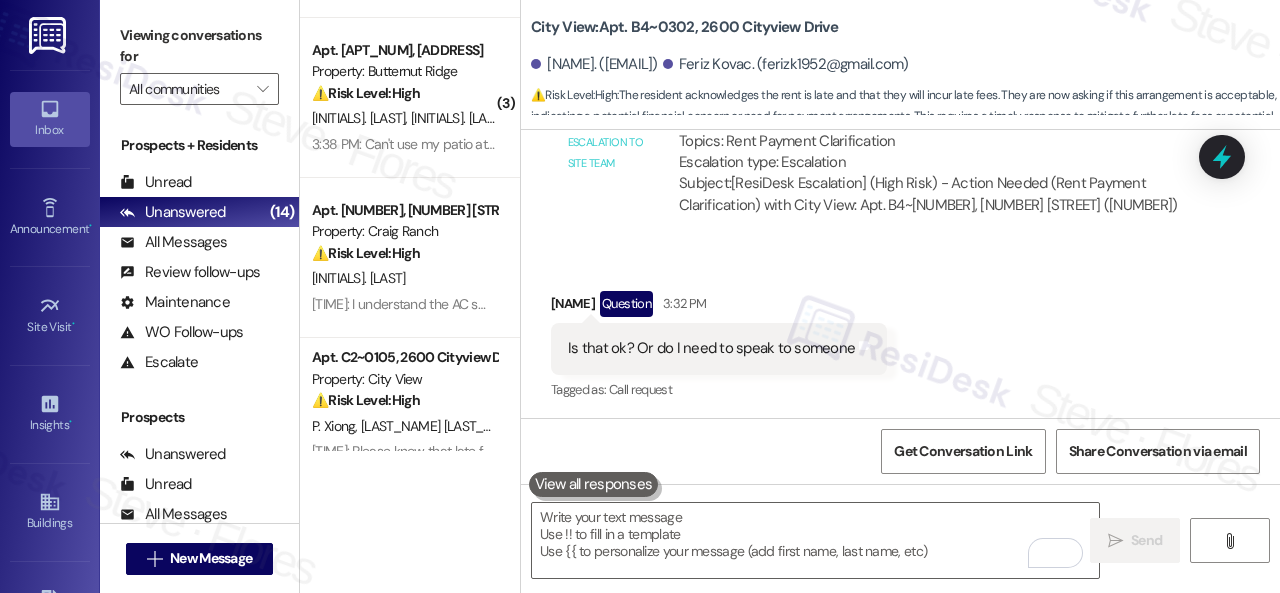 scroll, scrollTop: 1448, scrollLeft: 0, axis: vertical 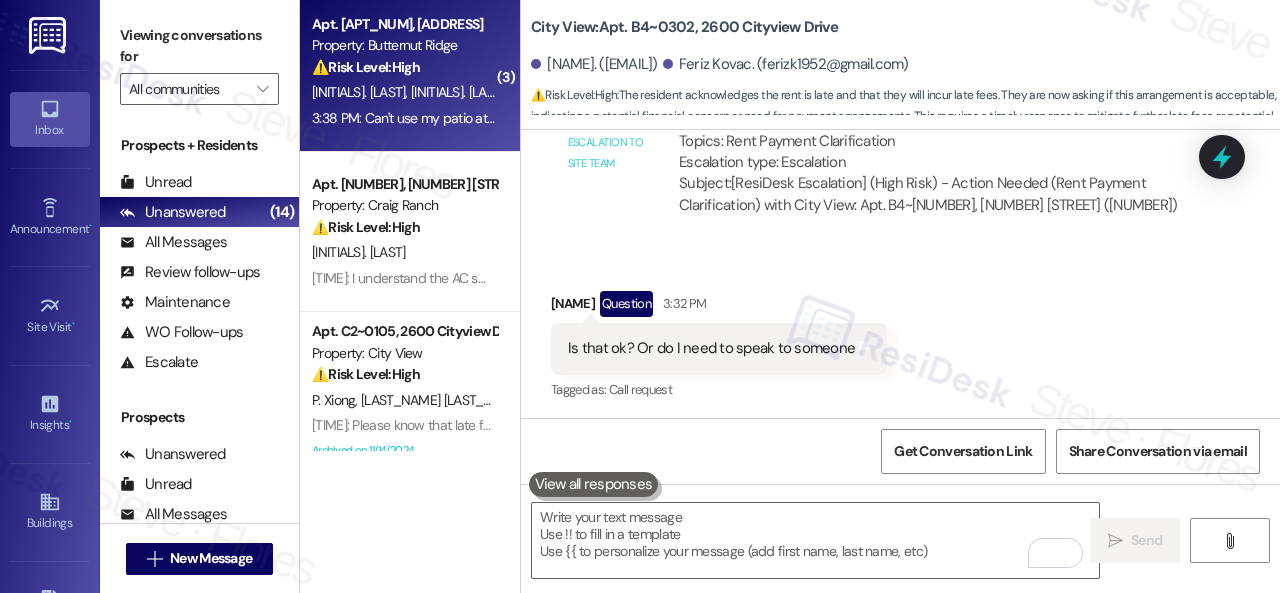 click on "⚠️  Risk Level:  High The resident indicates that hornets are still present after a previous work order, preventing them from using their patio. This represents a potential safety concern and requires urgent attention to resolve the pest issue." at bounding box center [404, 67] 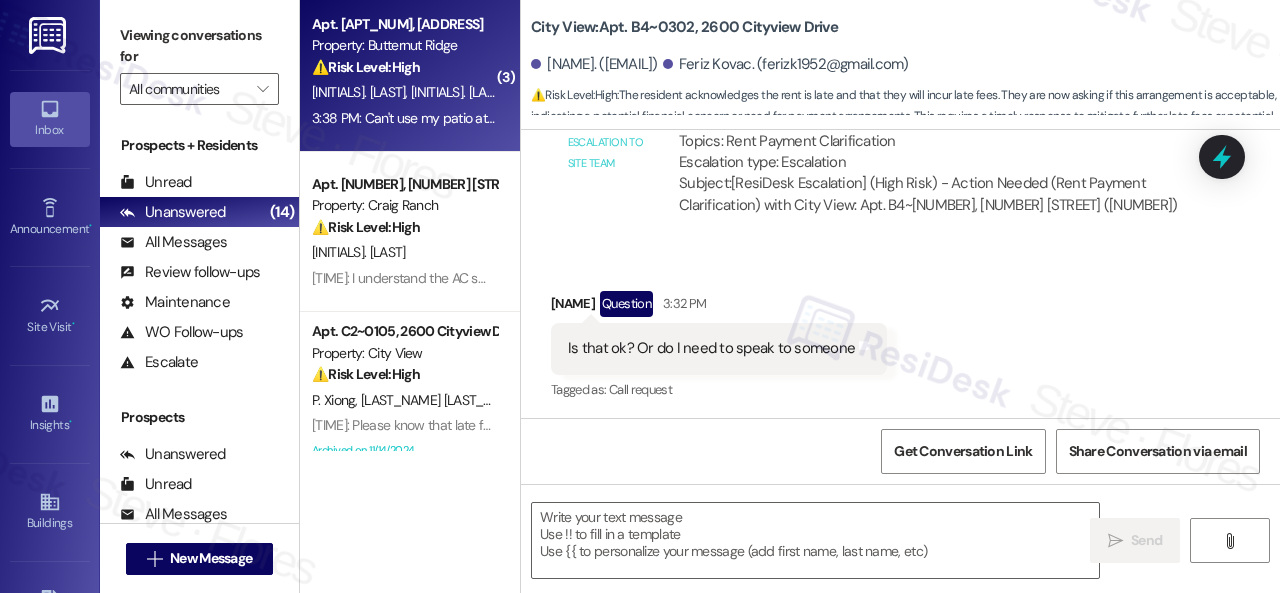 type on "Fetching suggested responses. Please feel free to read through the conversation in the meantime." 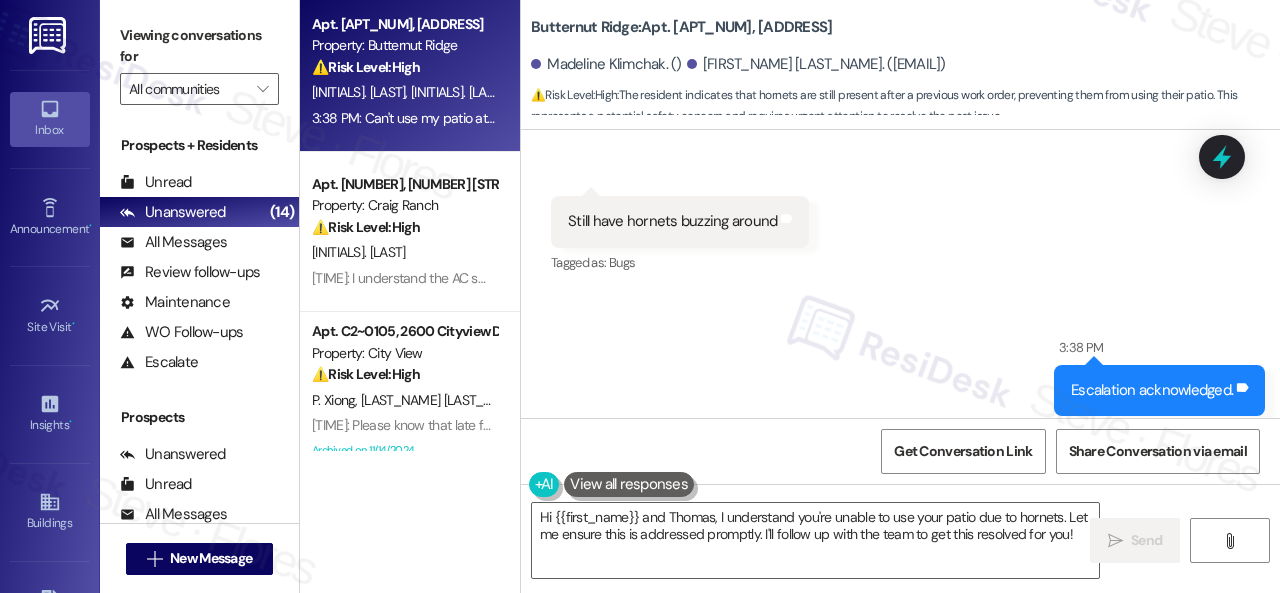 scroll, scrollTop: 3362, scrollLeft: 0, axis: vertical 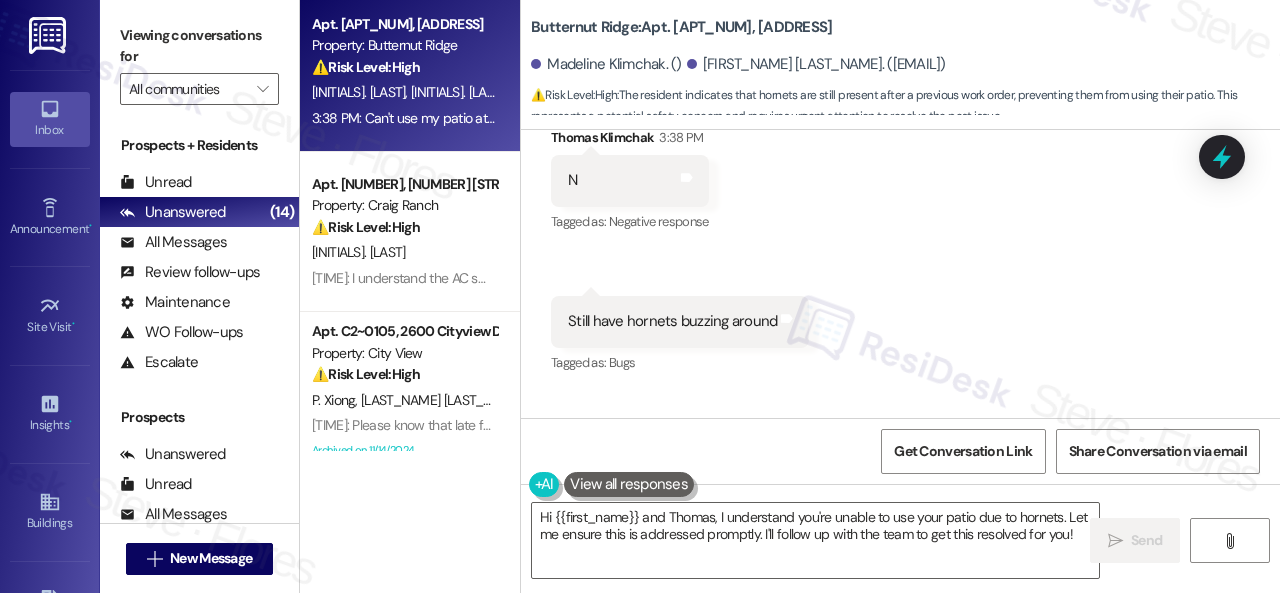 drag, startPoint x: 552, startPoint y: 441, endPoint x: 561, endPoint y: 447, distance: 10.816654 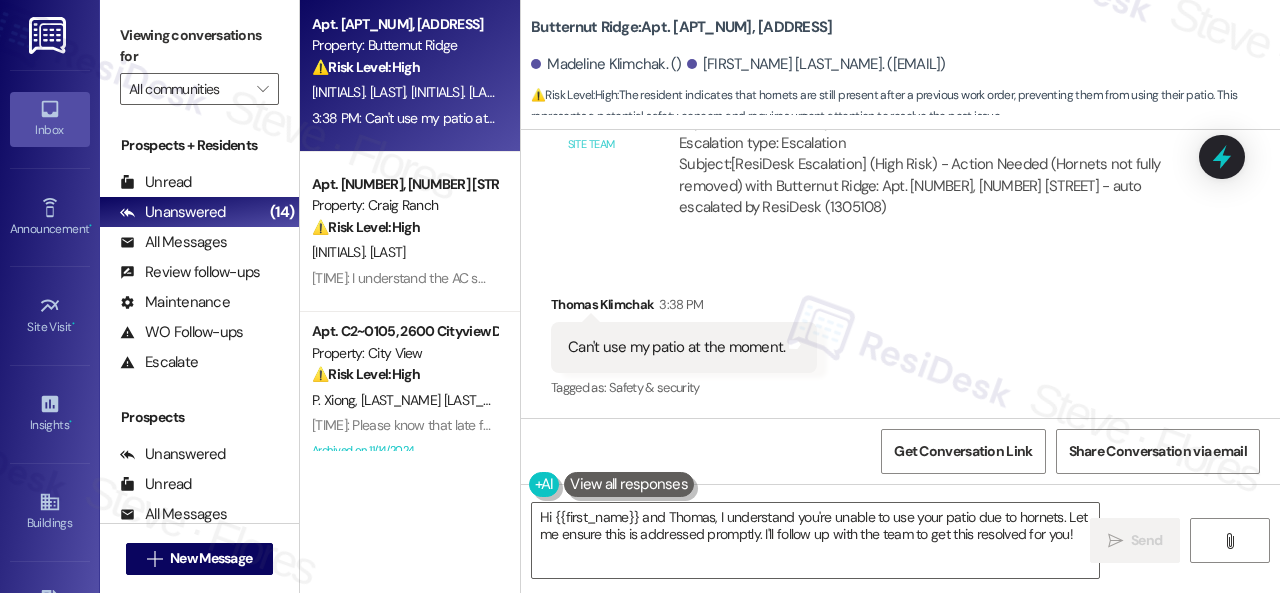 scroll, scrollTop: 3963, scrollLeft: 0, axis: vertical 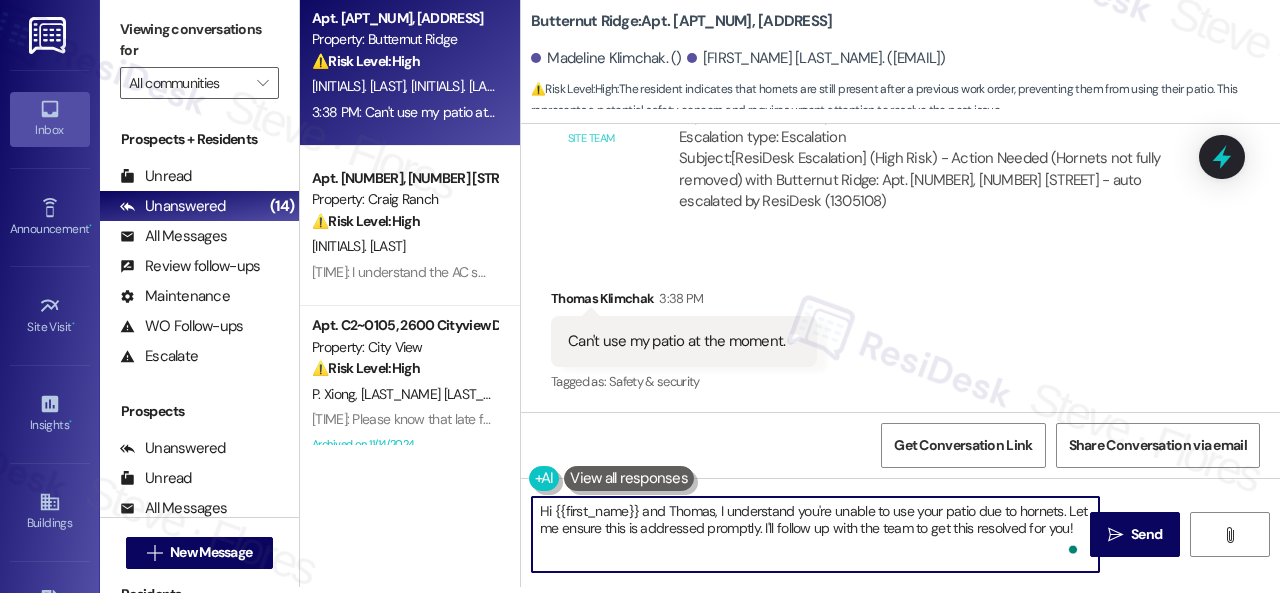 drag, startPoint x: 536, startPoint y: 503, endPoint x: 1173, endPoint y: 613, distance: 646.42786 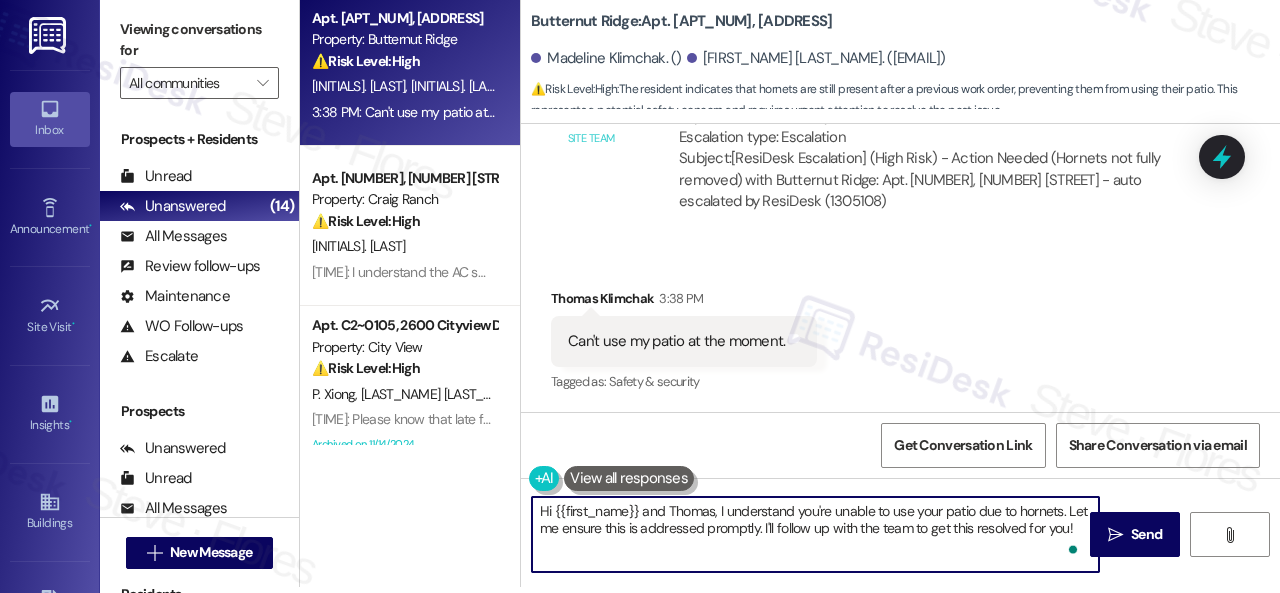 click on "Inbox   Go to Inbox Announcement   • Send A Text Announcement Site Visit   • Go to Site Visit Insights   • Go to Insights Buildings   Go to Buildings Leads   Go to Leads Templates   • Go to Templates Account   Go to Account Support   Go to Support Viewing conversations for All communities  Prospects + Residents Unread (0) Unread: Any message you haven't read yet will show up here Unanswered (14) Unanswered: ResiDesk identifies open questions and unanswered conversations so you can respond to them. All Messages (undefined) All Messages: This is your inbox. All of your tenant messages will show up here. Review follow-ups (undefined) Review follow-ups: ResiDesk identifies open review candidates and conversations so you can respond to them. Maintenance (undefined) Maintenance: ResiDesk identifies conversations around maintenance or work orders from the last 14 days so you can respond to them. WO Follow-ups (undefined) Escalate (undefined) Prospects Unanswered (0) Unread (0) All Messages (undefined) (0)" at bounding box center (640, 296) 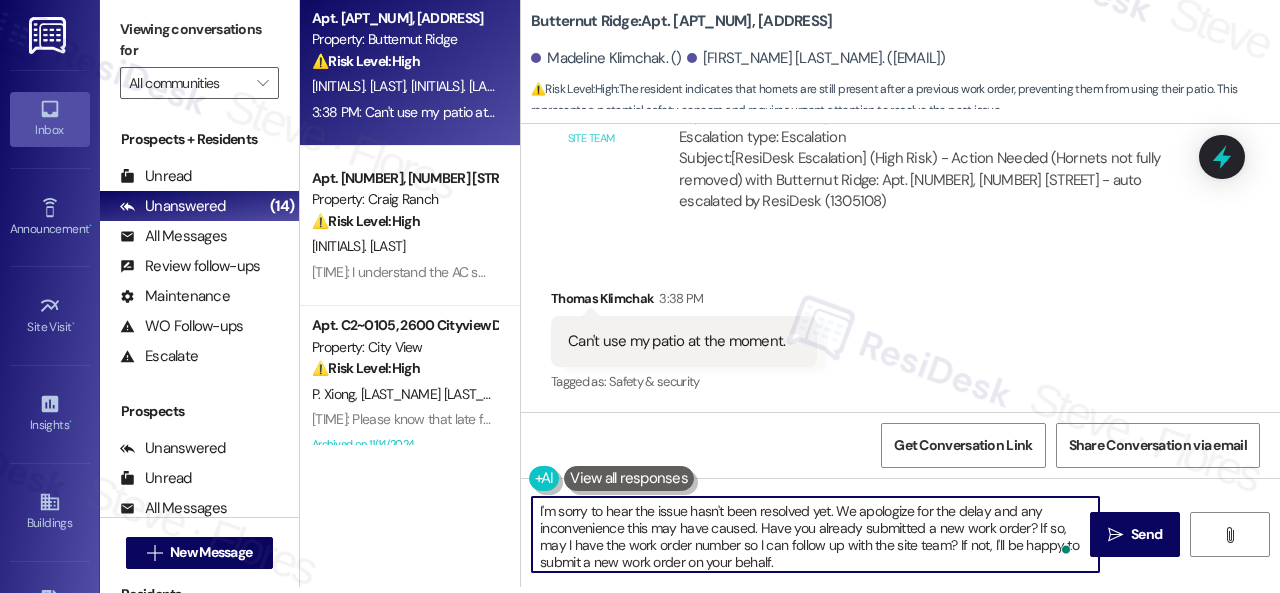 scroll, scrollTop: 84, scrollLeft: 0, axis: vertical 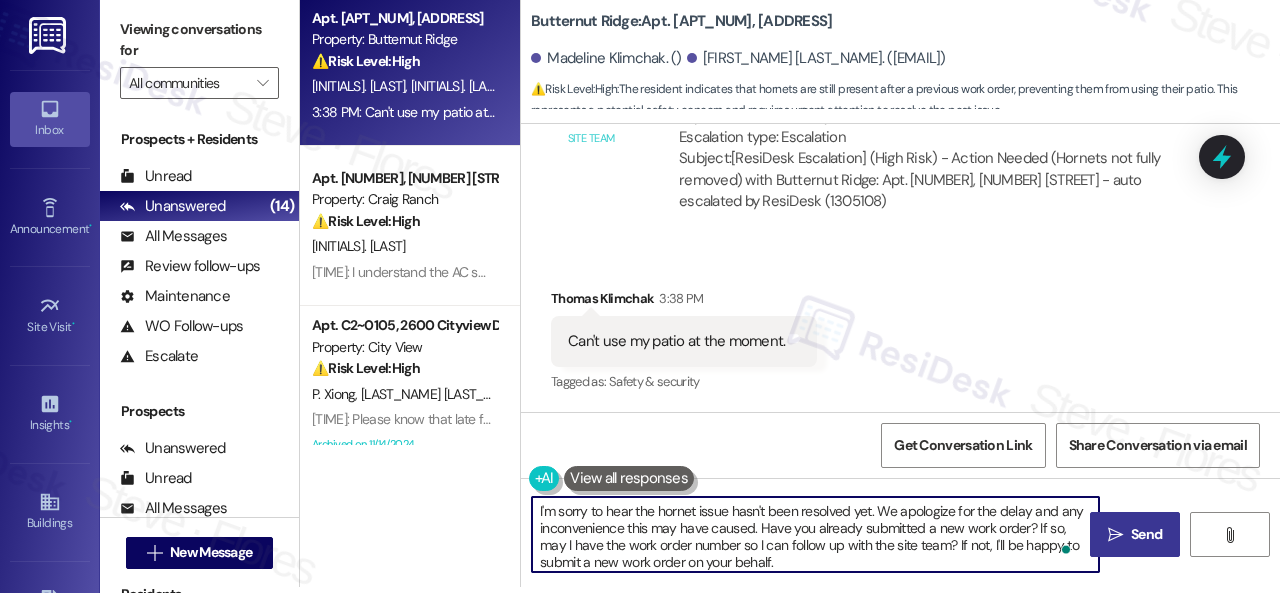 type on "I'm sorry to hear the hornet issue hasn't been resolved yet. We apologize for the delay and any inconvenience this may have caused. Have you already submitted a new work order? If so, may I have the work order number so I can follow up with the site team? If not, I'll be happy to submit a new work order on your behalf.
Note: Due to limited availability, our maintenance team isn't able to call or schedule visits in advance. By submitting a work order, you're permitting them to enter your apartment, even if you're not home. If any children may be alone during the visit, please let me know so we can inform the team." 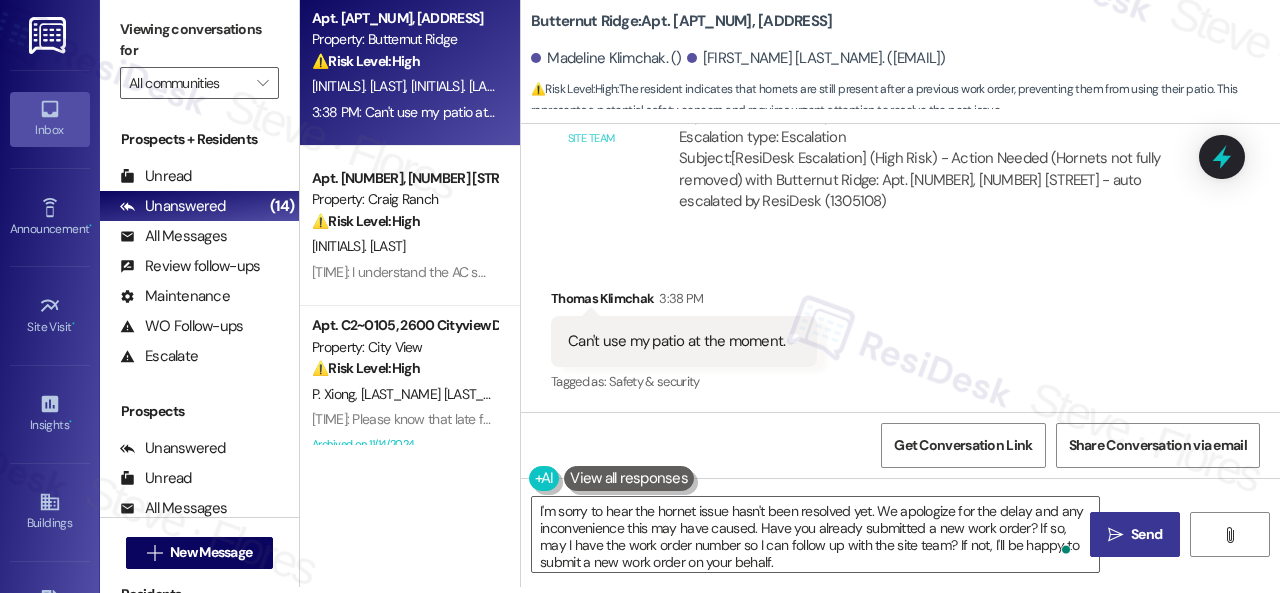 click on "Send" at bounding box center [1146, 534] 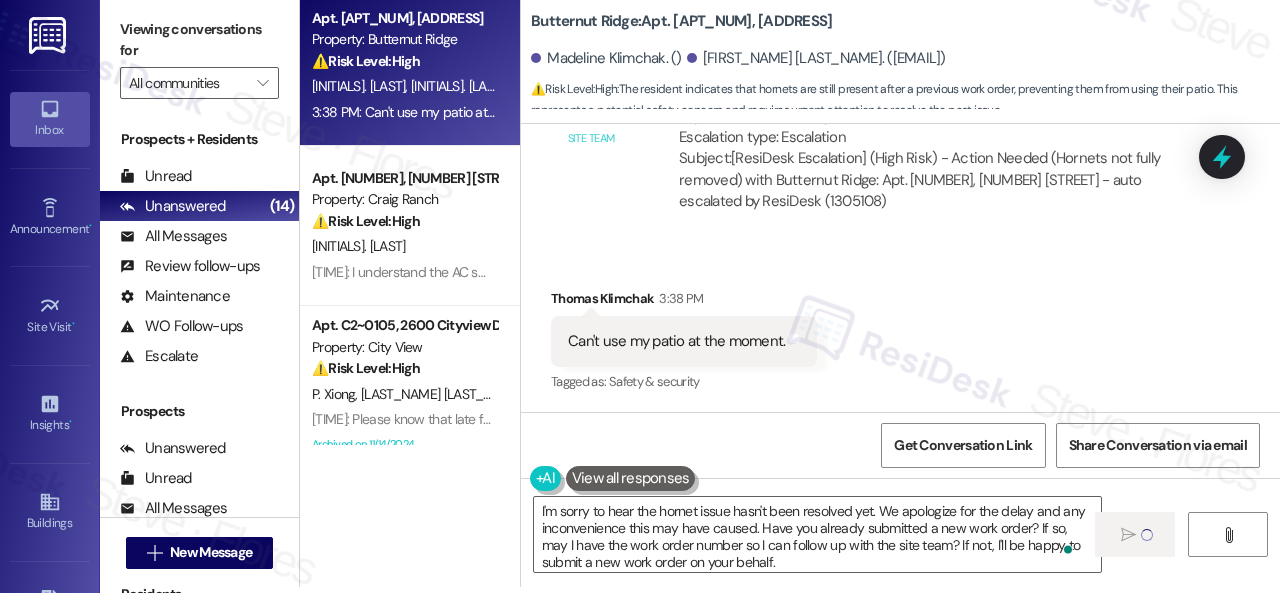type 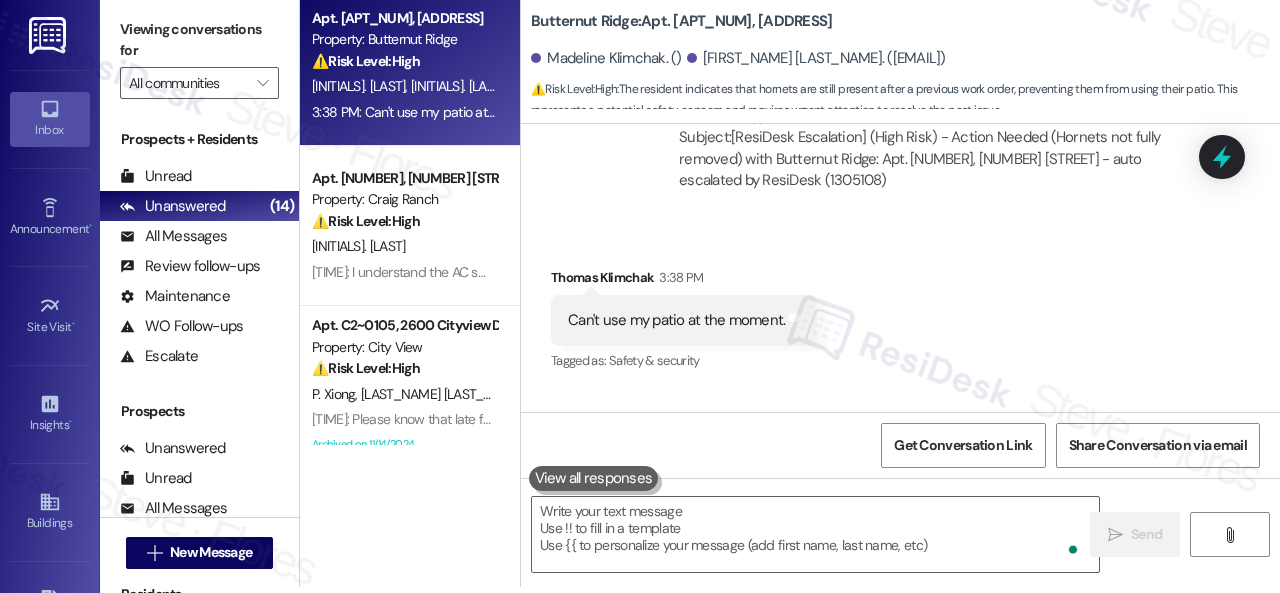 scroll, scrollTop: 0, scrollLeft: 0, axis: both 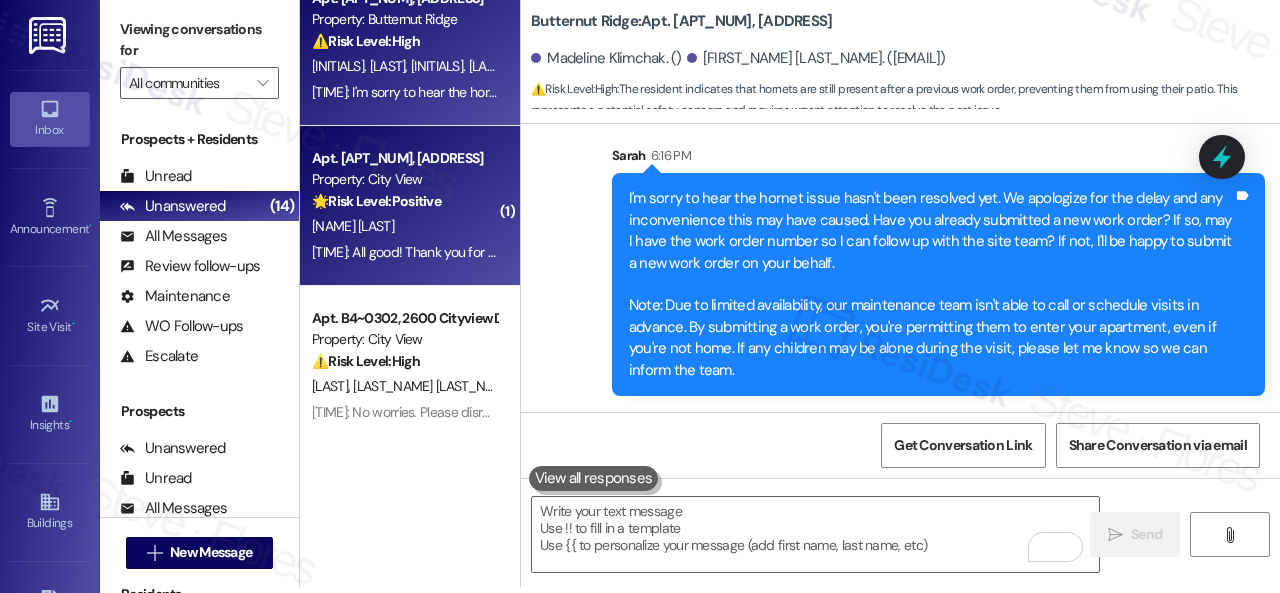 click on "L. Elivo Jerez" at bounding box center (404, 226) 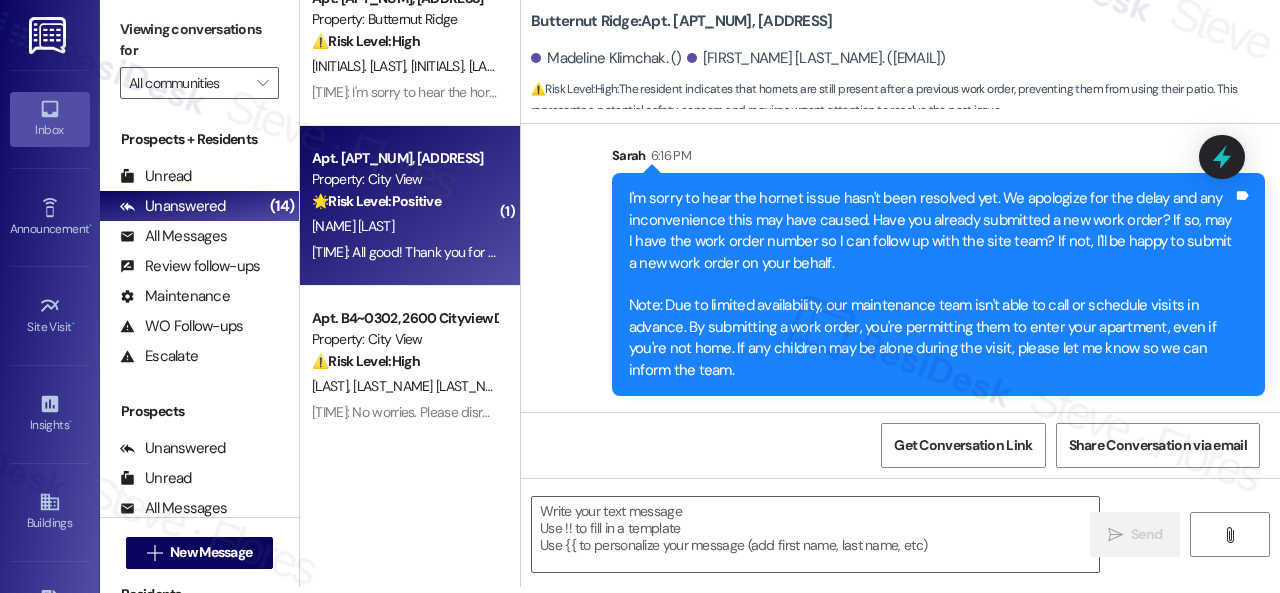 type on "Fetching suggested responses. Please feel free to read through the conversation in the meantime." 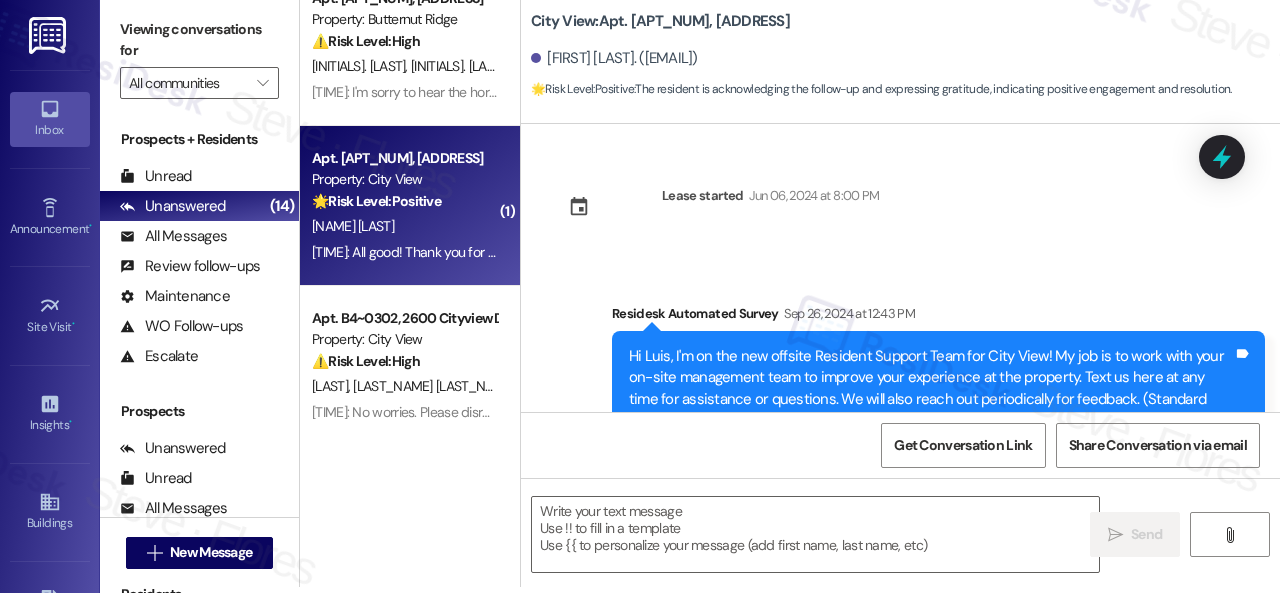 scroll, scrollTop: 6670, scrollLeft: 0, axis: vertical 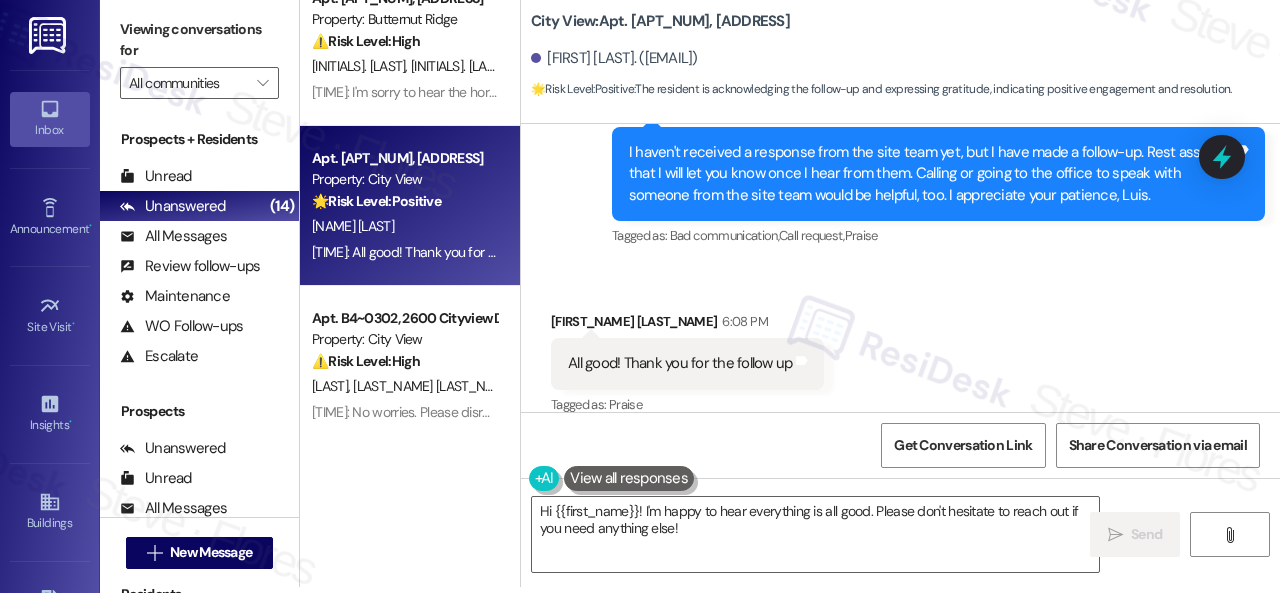 drag, startPoint x: 652, startPoint y: 525, endPoint x: 264, endPoint y: 418, distance: 402.48355 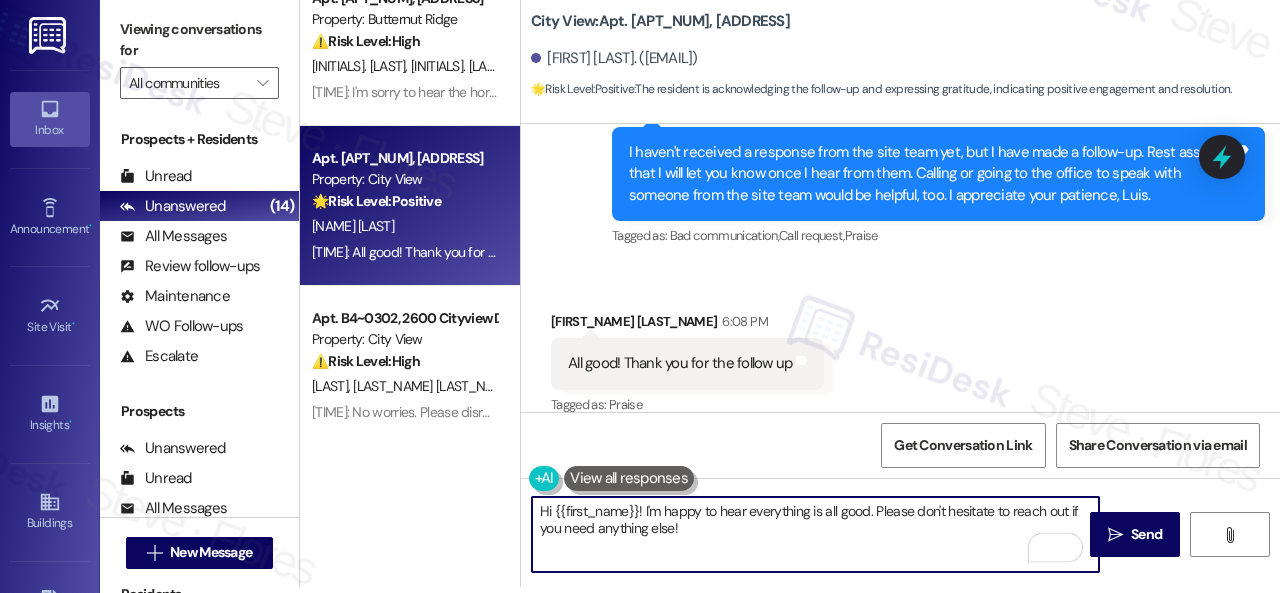 click on "Hi {{first_name}}! I'm happy to hear everything is all good. Please don't hesitate to reach out if you need anything else!" at bounding box center [815, 534] 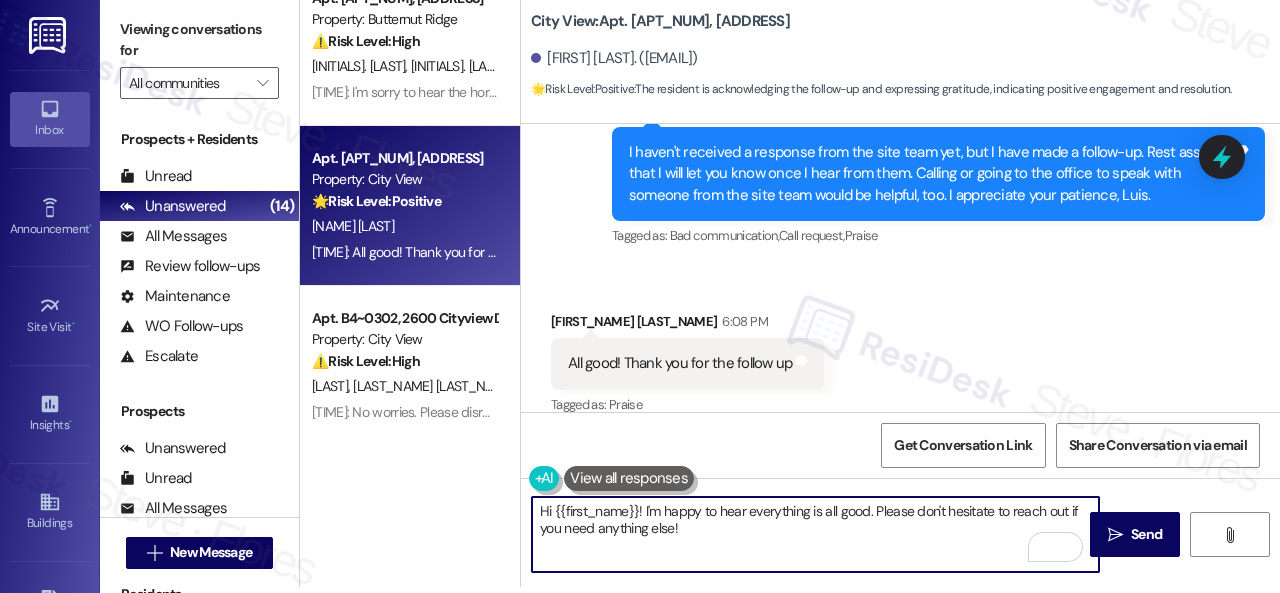 drag, startPoint x: 644, startPoint y: 511, endPoint x: 488, endPoint y: 507, distance: 156.05127 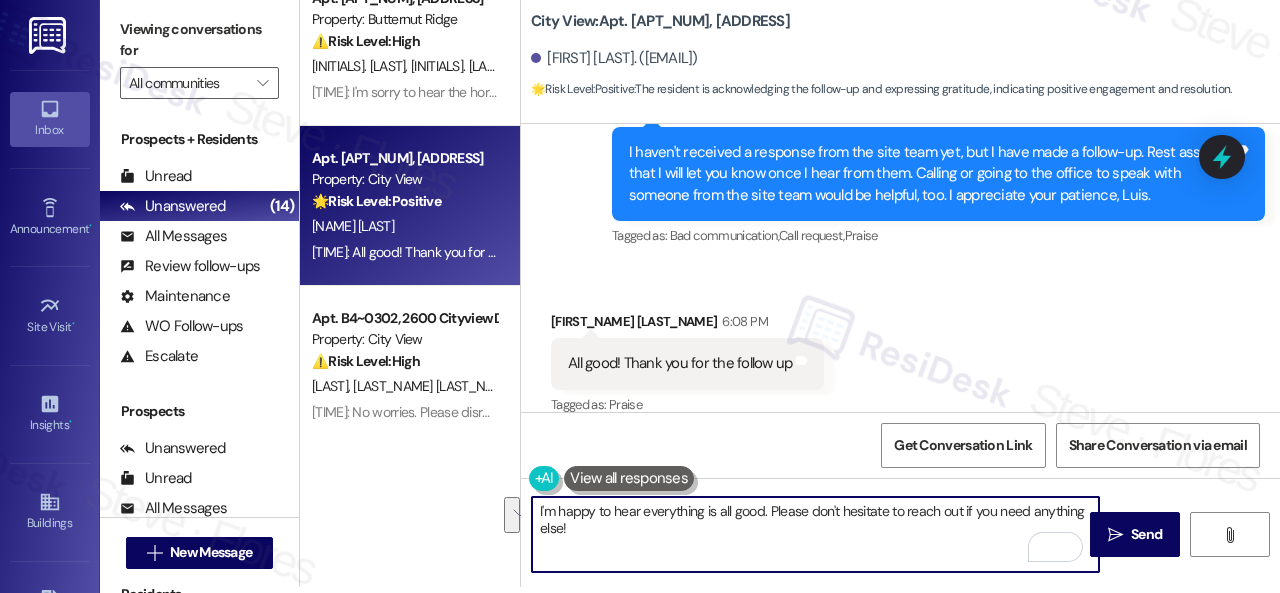 drag, startPoint x: 772, startPoint y: 512, endPoint x: 791, endPoint y: 533, distance: 28.319605 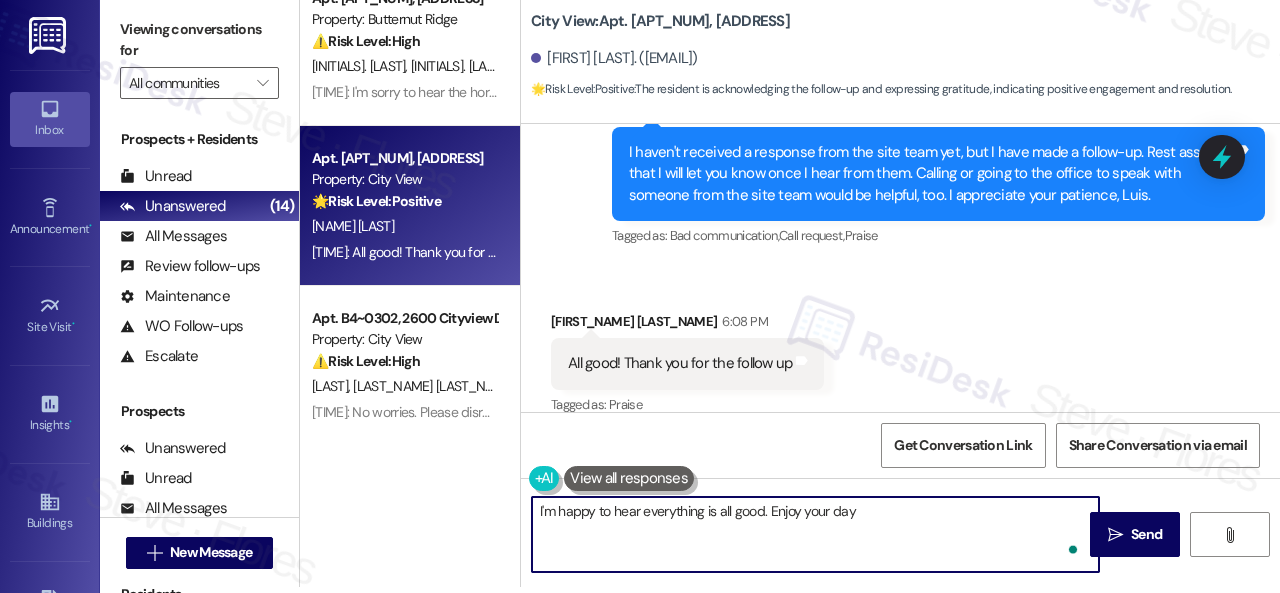 type on "I'm happy to hear everything is all good. Enjoy your day!" 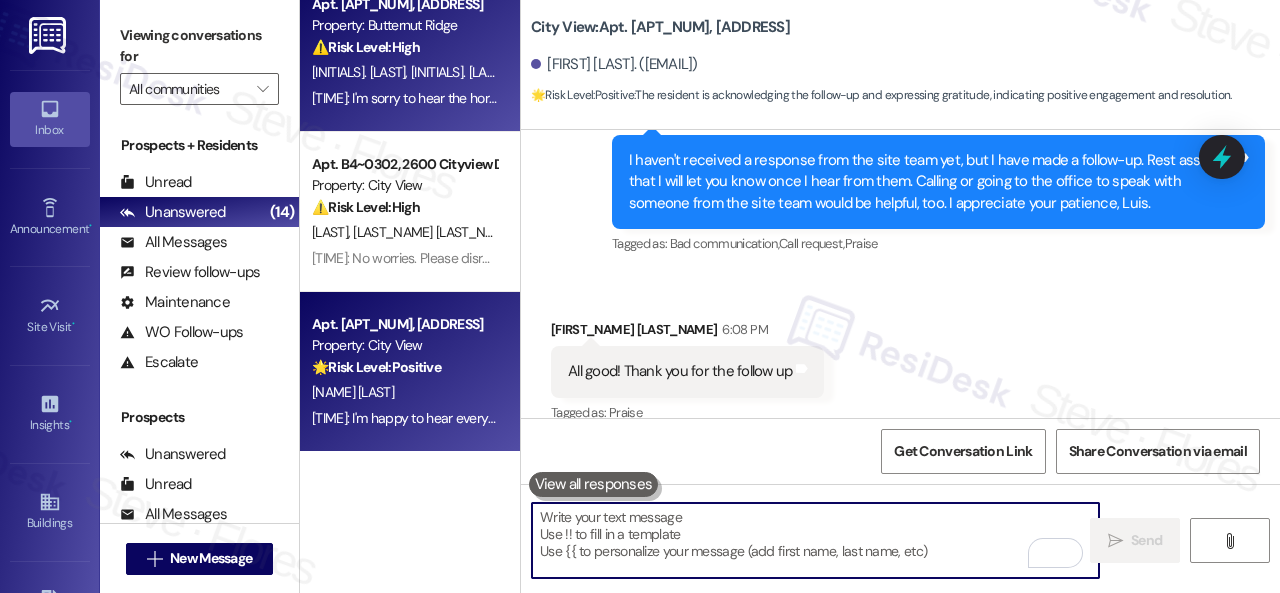 type 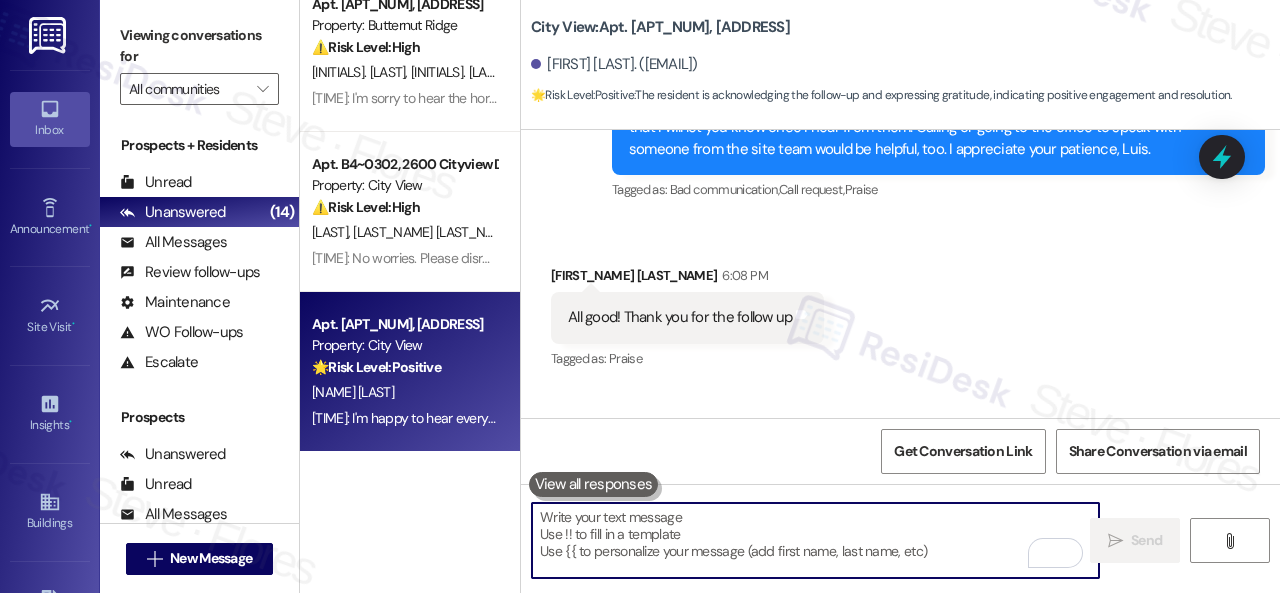 scroll, scrollTop: 6809, scrollLeft: 0, axis: vertical 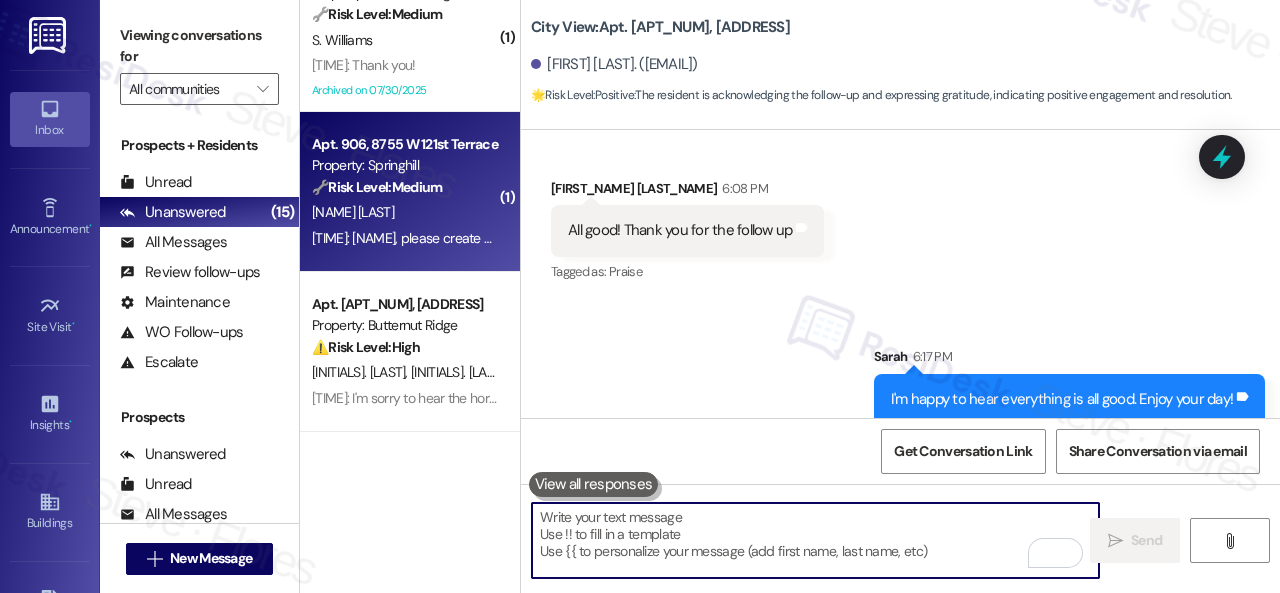 click on "A. Munoz-Cruz" at bounding box center (404, 212) 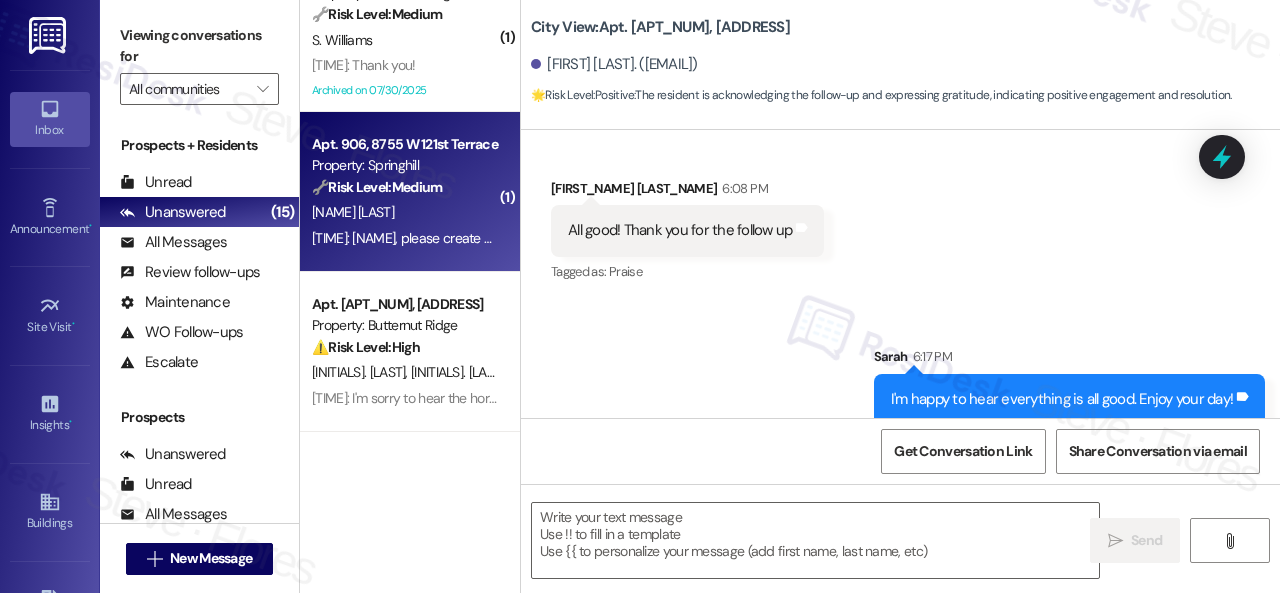 type on "Fetching suggested responses. Please feel free to read through the conversation in the meantime." 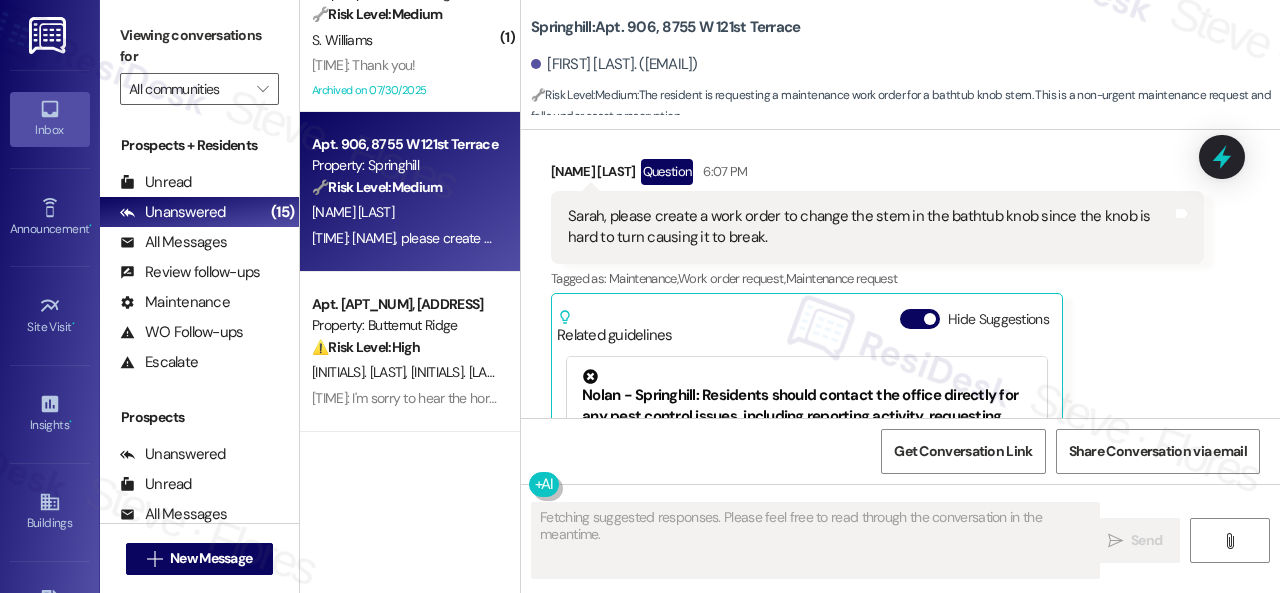 scroll, scrollTop: 10259, scrollLeft: 0, axis: vertical 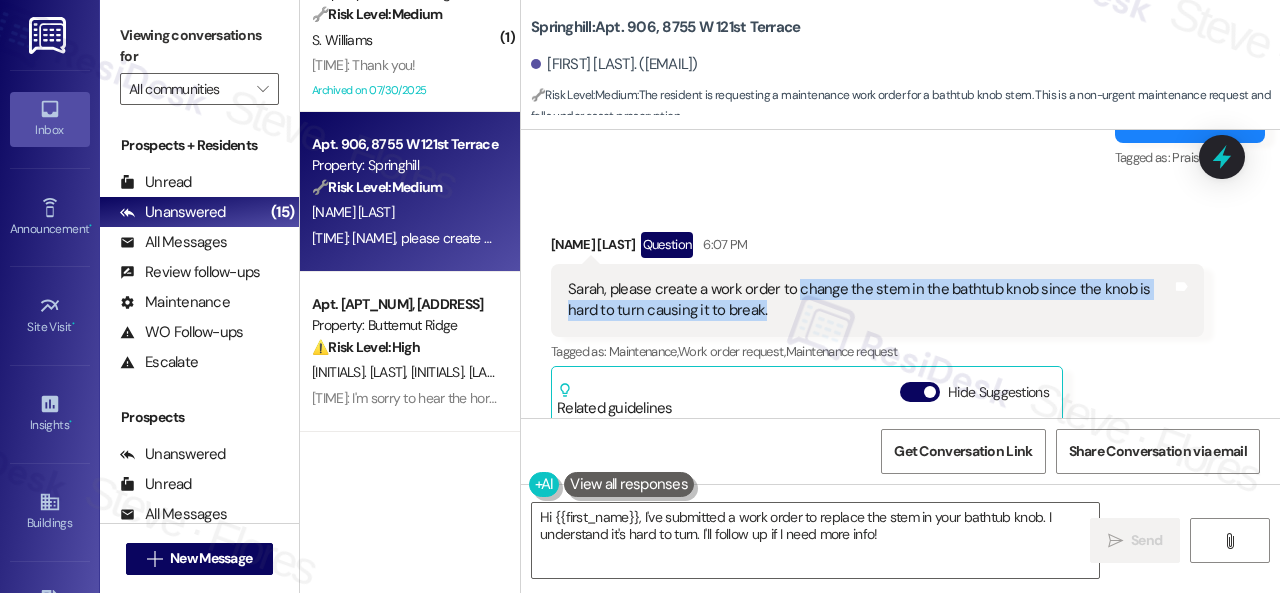 drag, startPoint x: 792, startPoint y: 329, endPoint x: 770, endPoint y: 355, distance: 34.058773 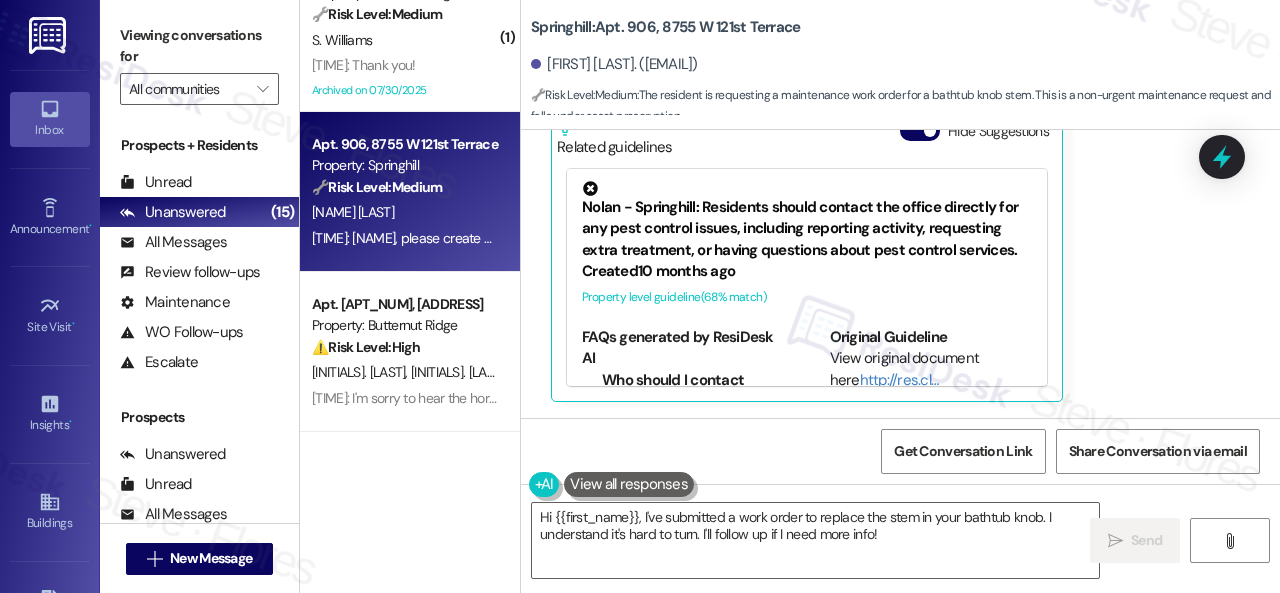 scroll, scrollTop: 10560, scrollLeft: 0, axis: vertical 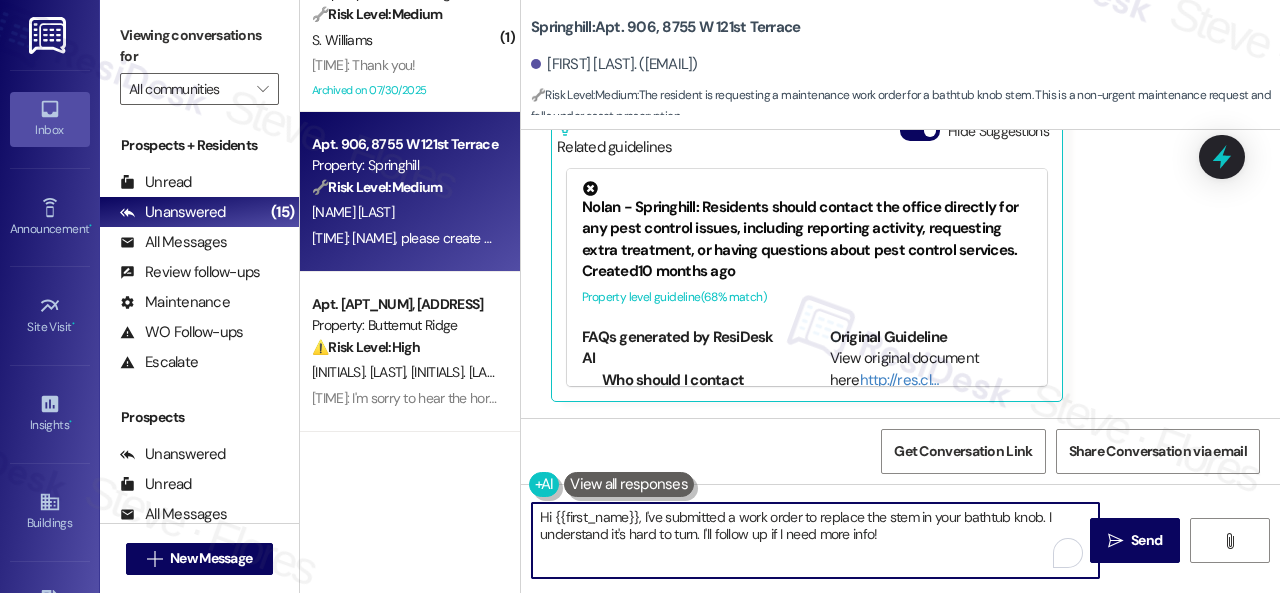 drag, startPoint x: 878, startPoint y: 538, endPoint x: 424, endPoint y: 457, distance: 461.16916 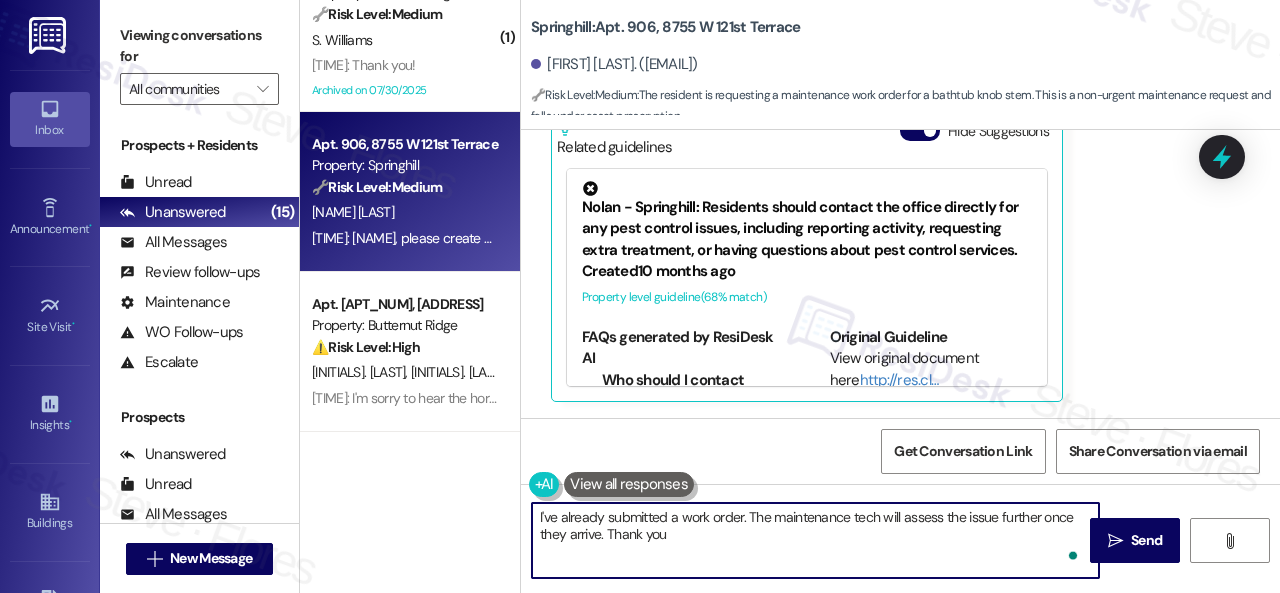 type on "I've already submitted a work order. The maintenance tech will assess the issue further once they arrive. Thank you." 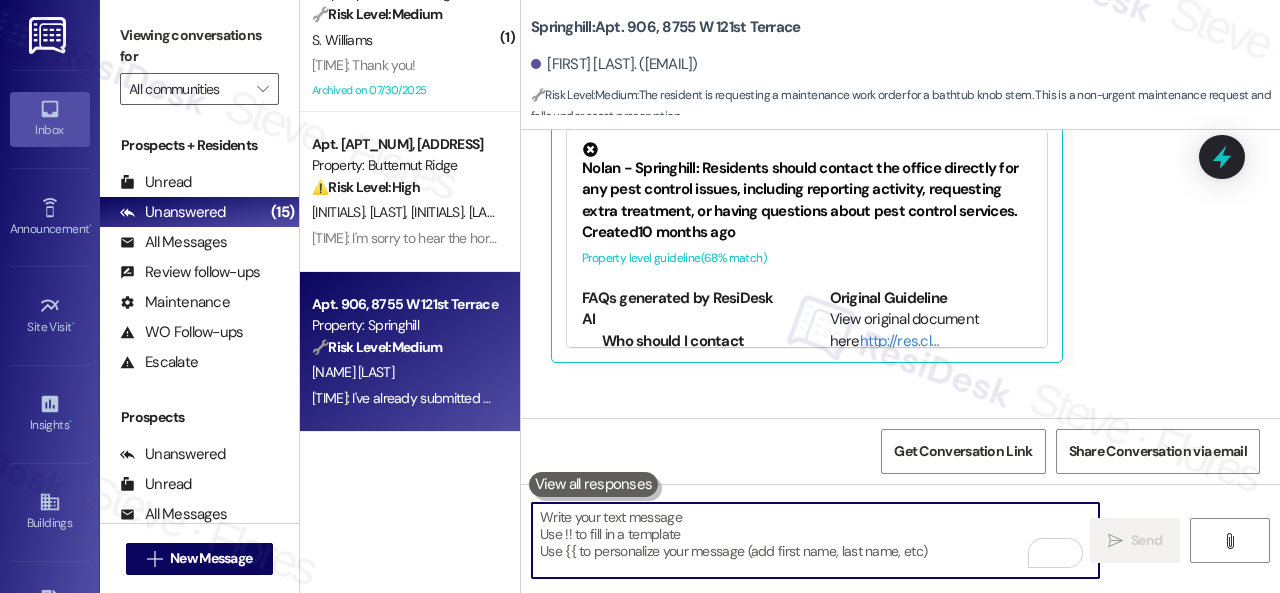 scroll, scrollTop: 10722, scrollLeft: 0, axis: vertical 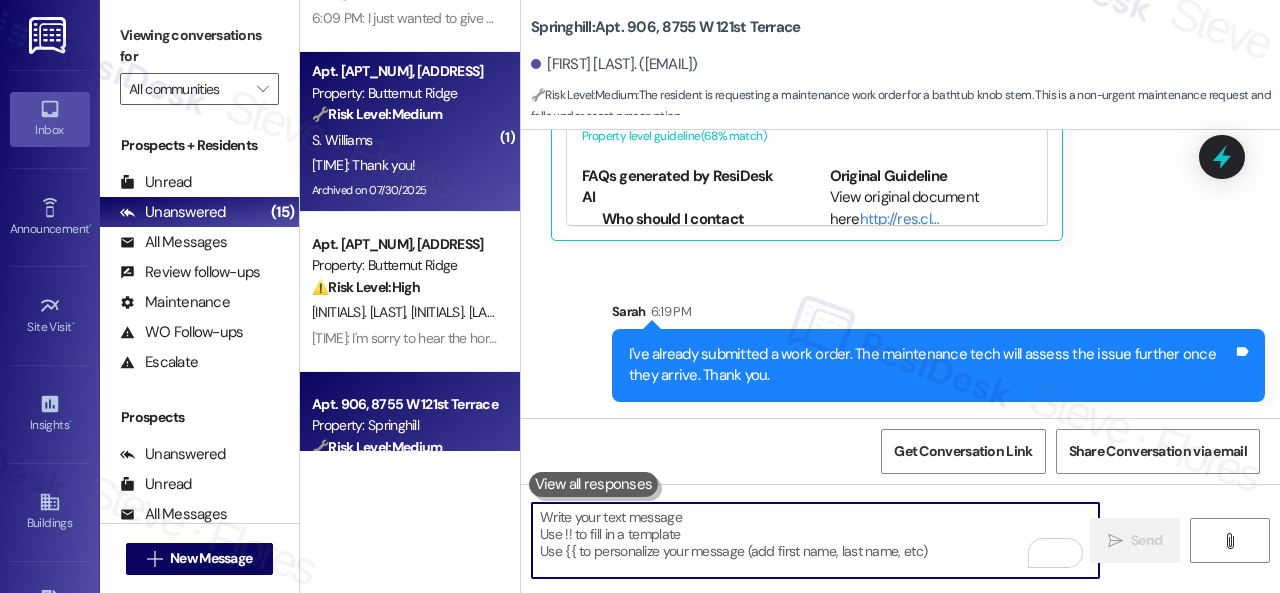 type 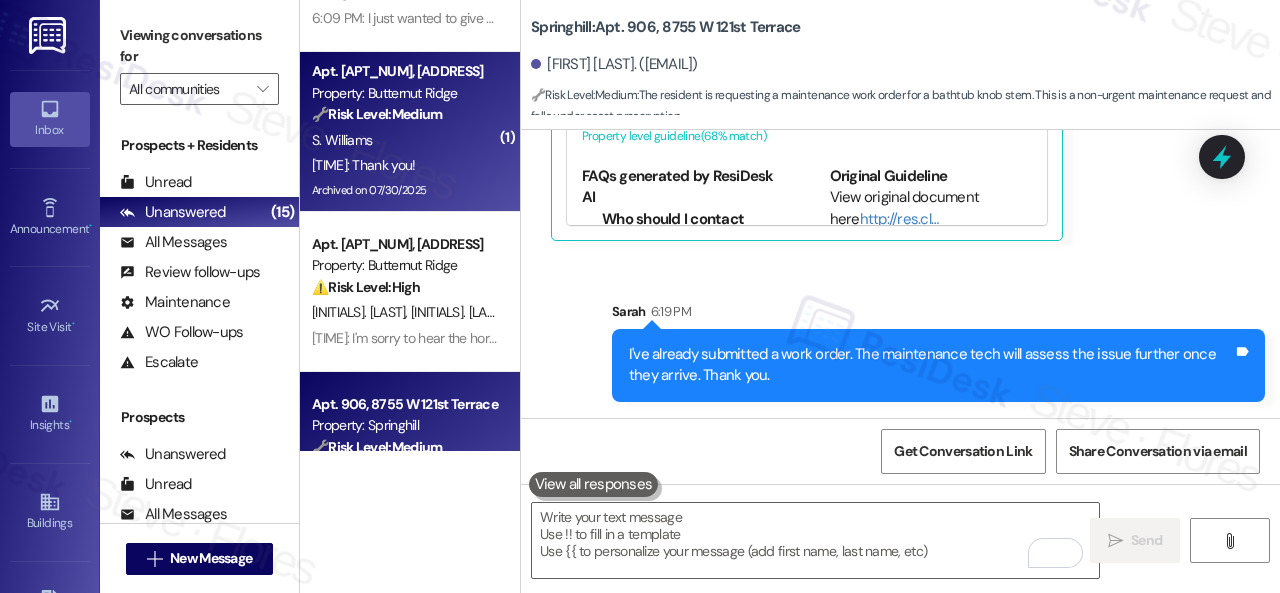 click on "S. Williams" at bounding box center (404, 140) 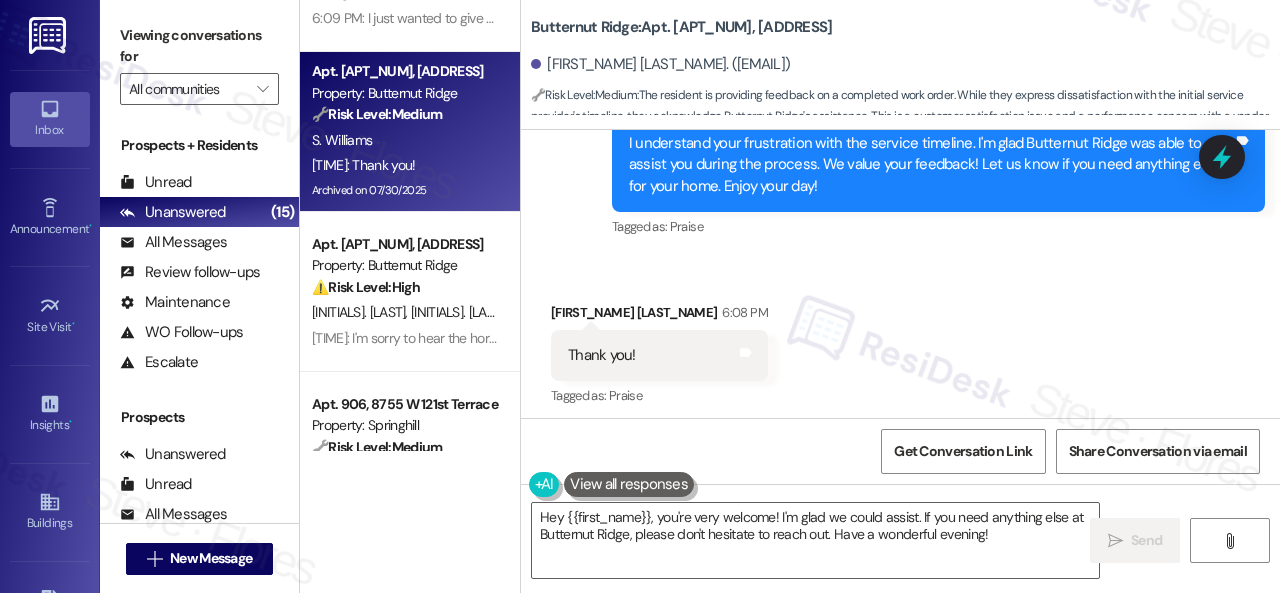 scroll, scrollTop: 19820, scrollLeft: 0, axis: vertical 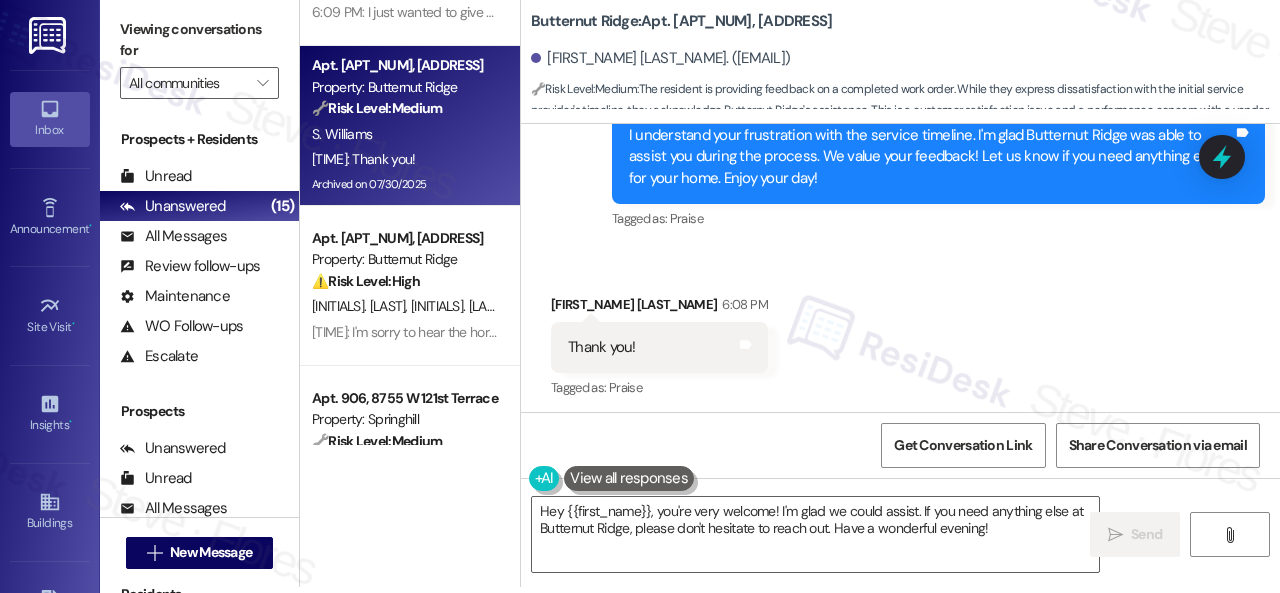 drag, startPoint x: 997, startPoint y: 529, endPoint x: 338, endPoint y: 466, distance: 662.0045 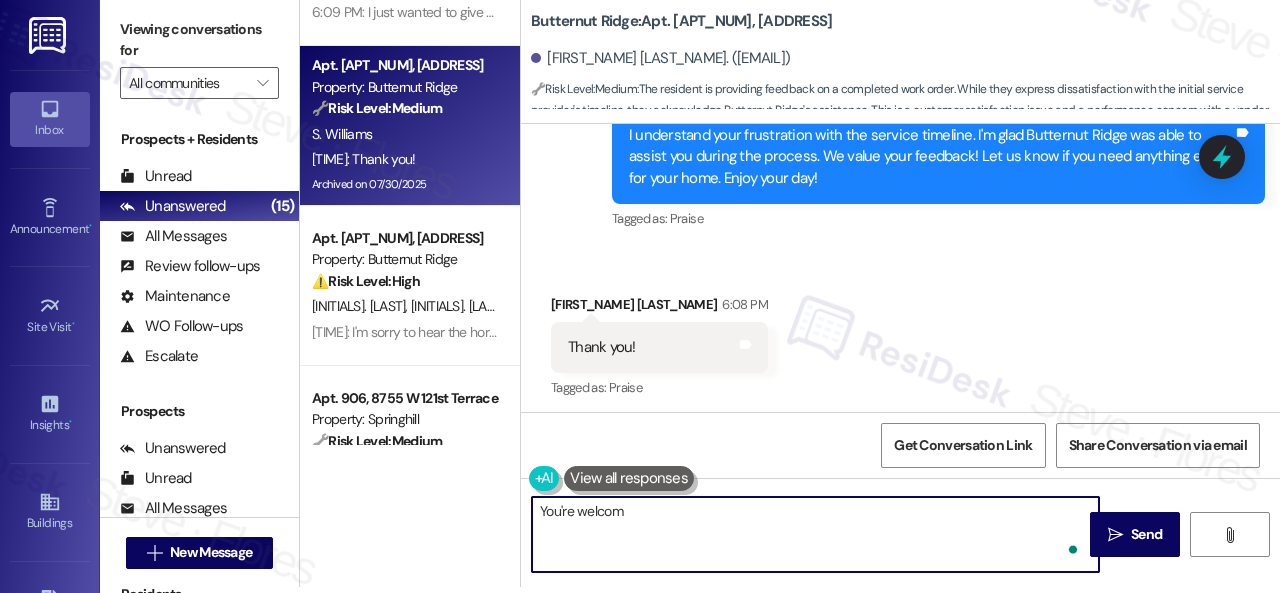 type on "You're welcome" 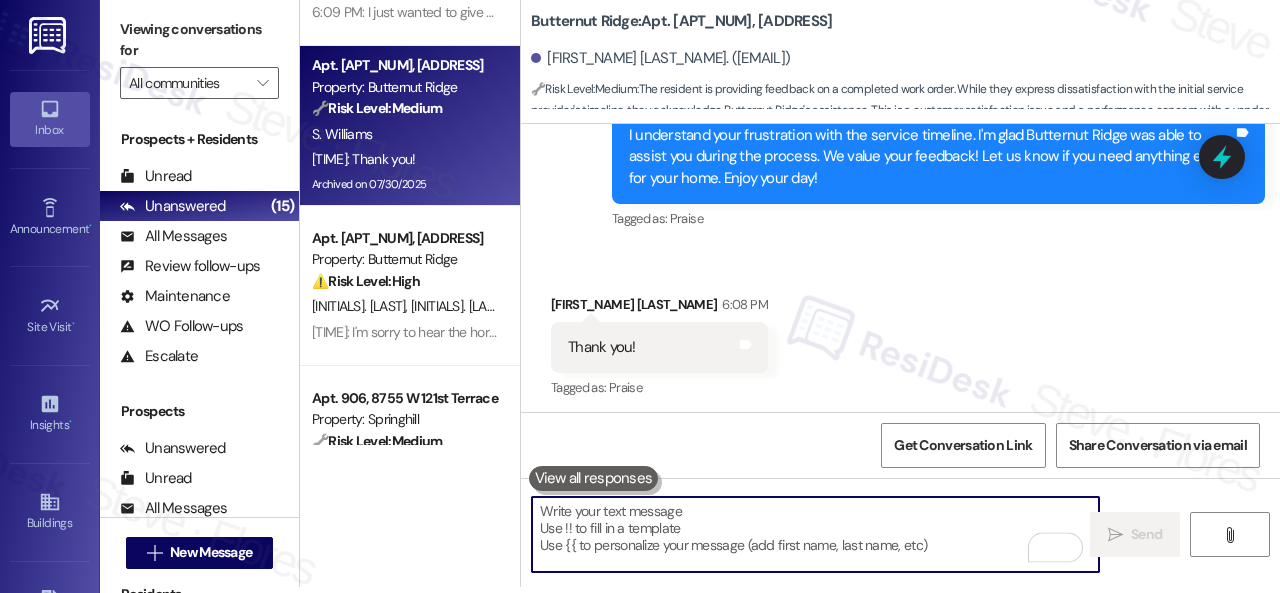 scroll, scrollTop: 0, scrollLeft: 0, axis: both 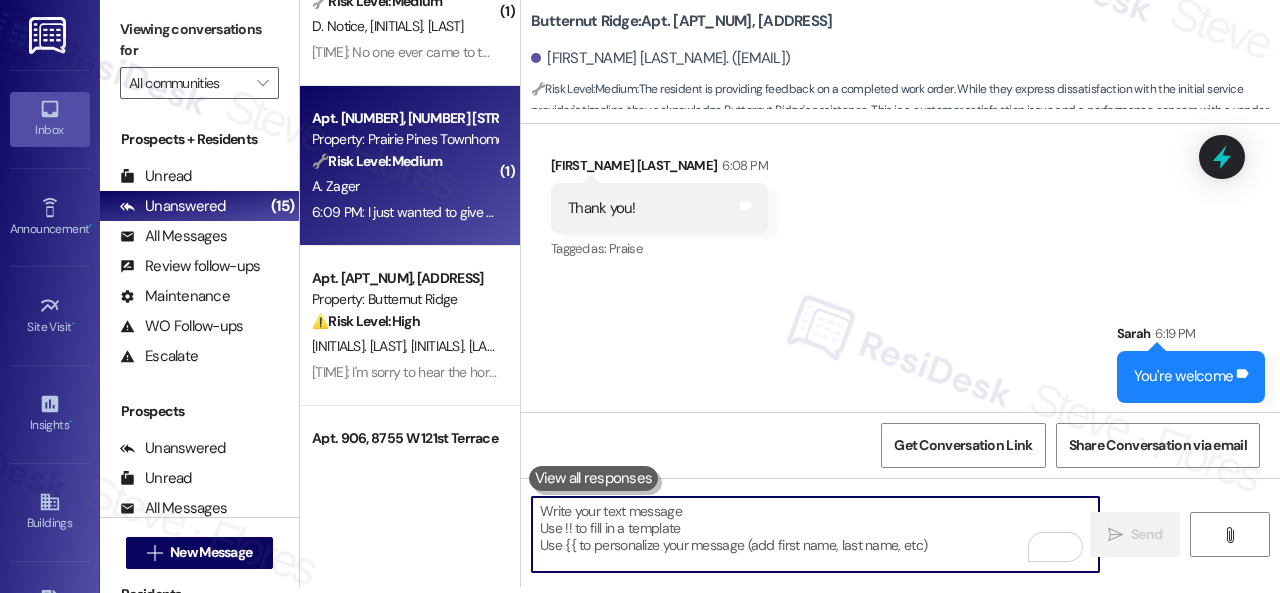 type 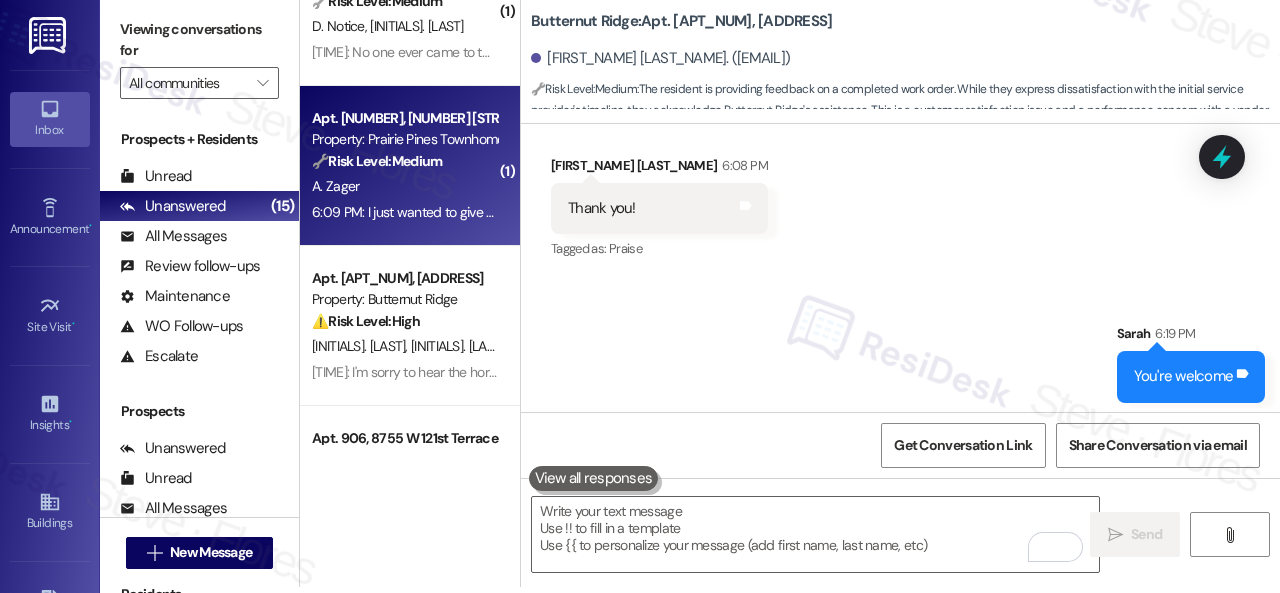 click on "6:09 PM: I just wanted to give you an update. Mike, with maintenance just left. He resealed all areas in both showers that could possibly have caused the leaks to the kitchen ceiling. He stated they would be back at a later date to fix the ceiling, to ensure no more leaks or ceiling damage. Mike always goes above and beyond! He changed out my GFI outlet on the outside of the porch and he also looked at the breaker box in the storage room to see why the bottom outlets in the basement trip the breaker.  6:09 PM: I just wanted to give you an update. Mike, with maintenance just left. He resealed all areas in both showers that could possibly have caused the leaks to the kitchen ceiling. He stated they would be back at a later date to fix the ceiling, to ensure no more leaks or ceiling damage. Mike always goes above and beyond! He changed out my GFI outlet on the outside of the porch and he also looked at the breaker box in the storage room to see why the bottom outlets in the basement trip the breaker." at bounding box center [404, 212] 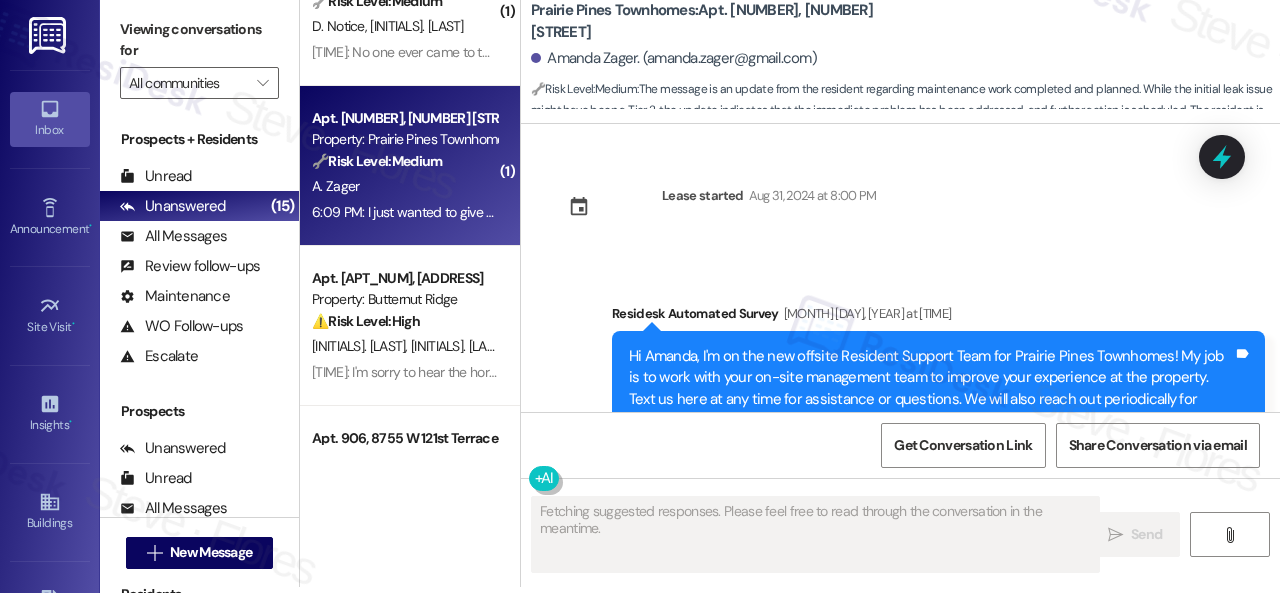 scroll, scrollTop: 10720, scrollLeft: 0, axis: vertical 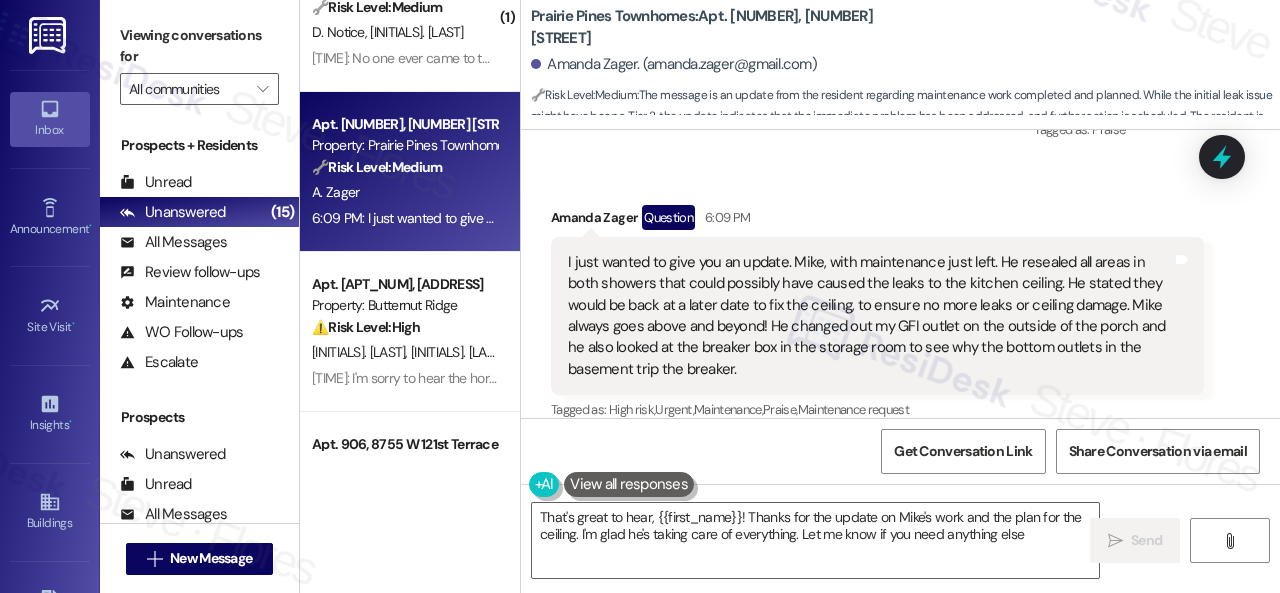 type on "That's great to hear, {{first_name}}! Thanks for the update on Mike's work and the plan for the ceiling. I'm glad he's taking care of everything. Let me know if you need anything else!" 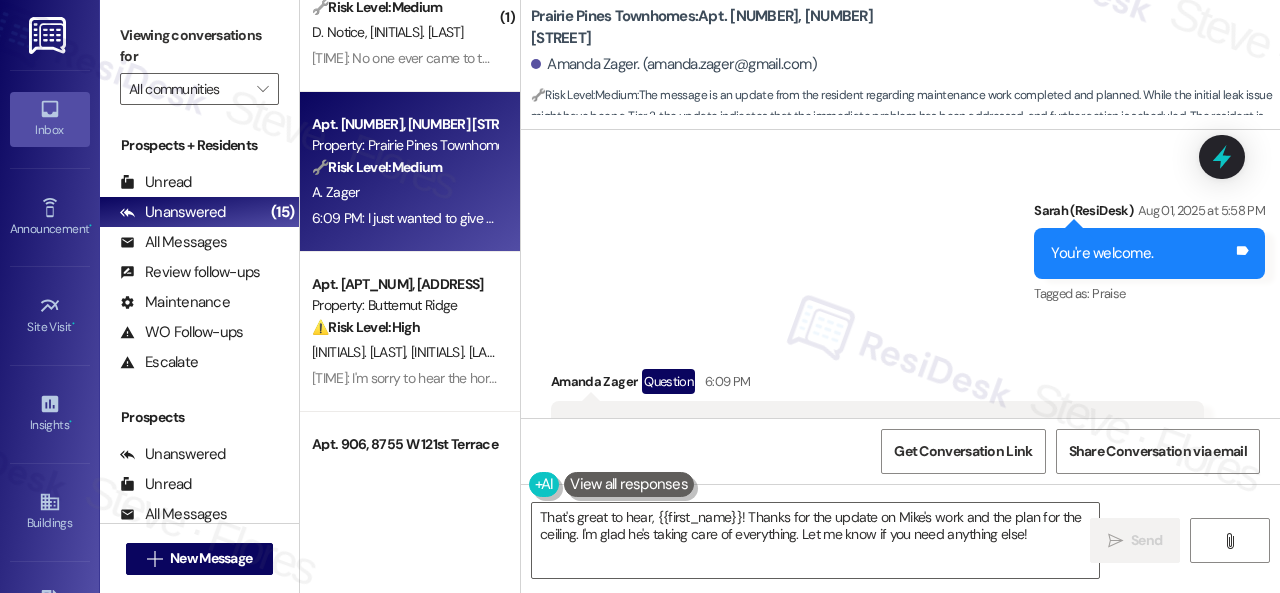 scroll, scrollTop: 10720, scrollLeft: 0, axis: vertical 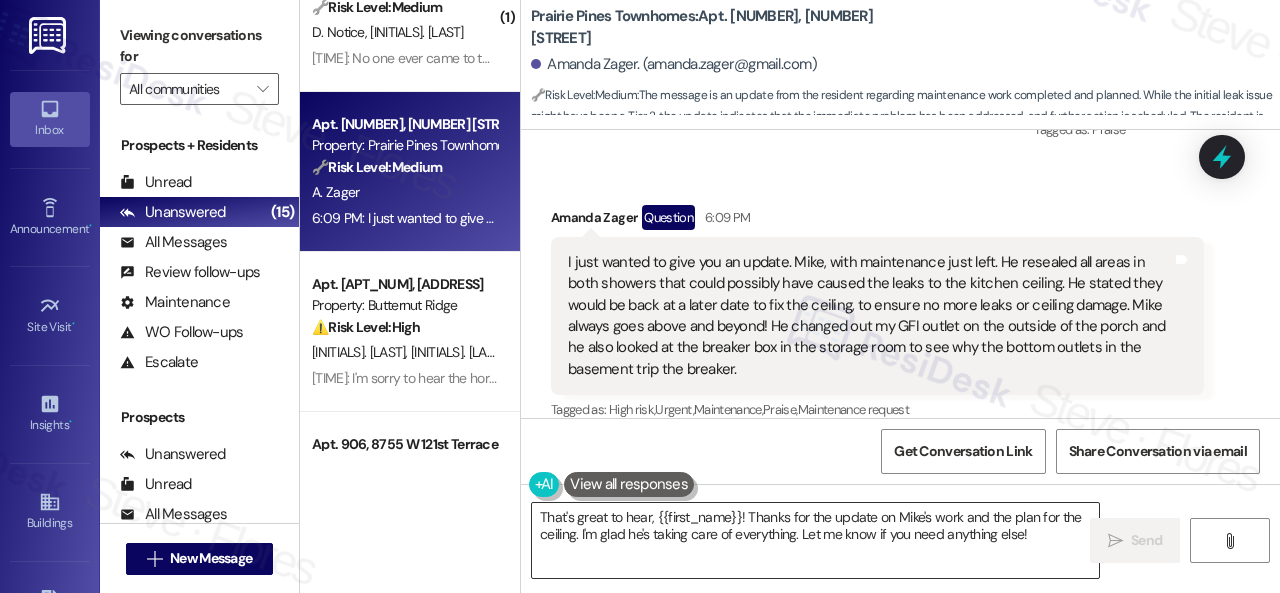 click on "That's great to hear, {{first_name}}! Thanks for the update on Mike's work and the plan for the ceiling. I'm glad he's taking care of everything. Let me know if you need anything else!" at bounding box center [815, 540] 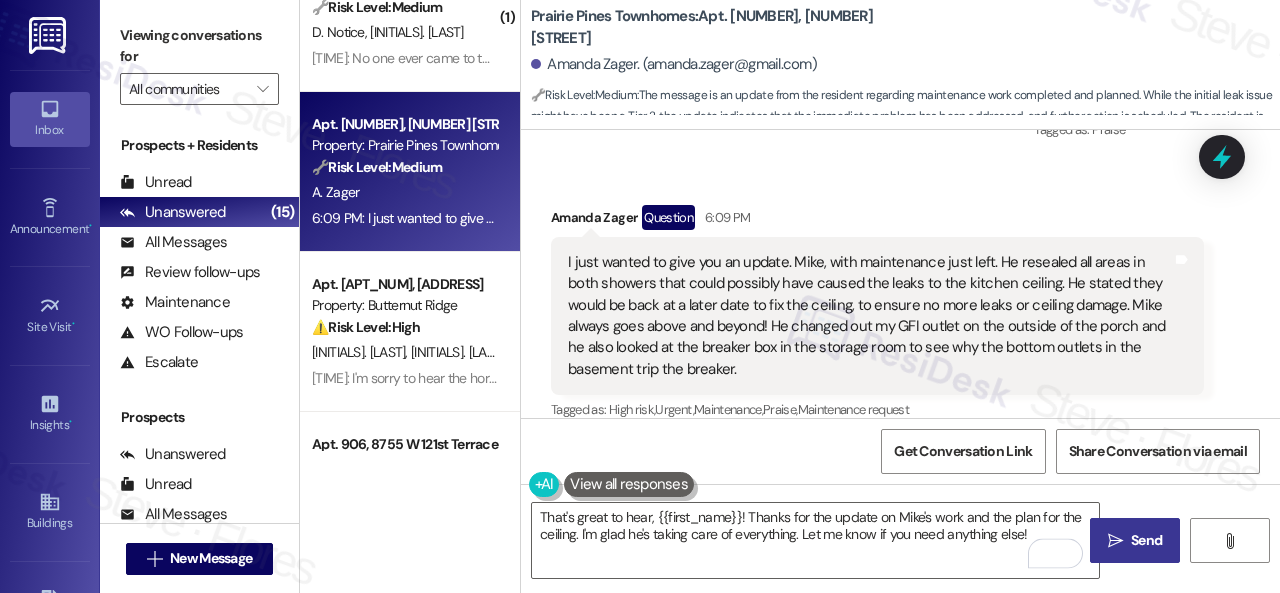click on "Send" at bounding box center [1146, 540] 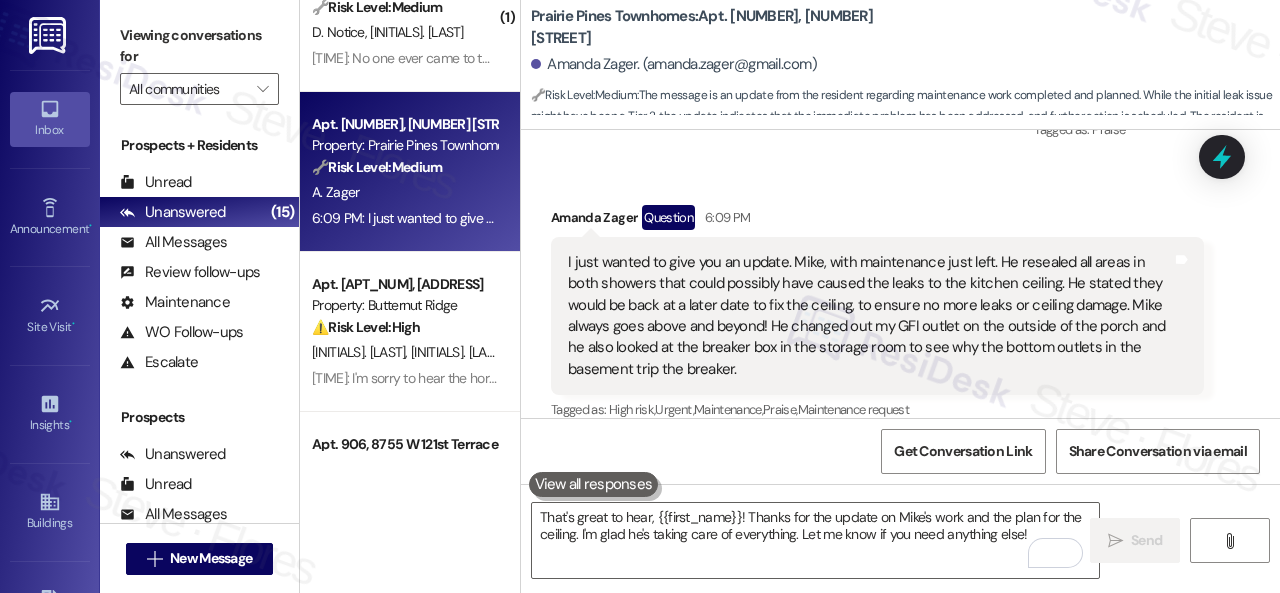 type 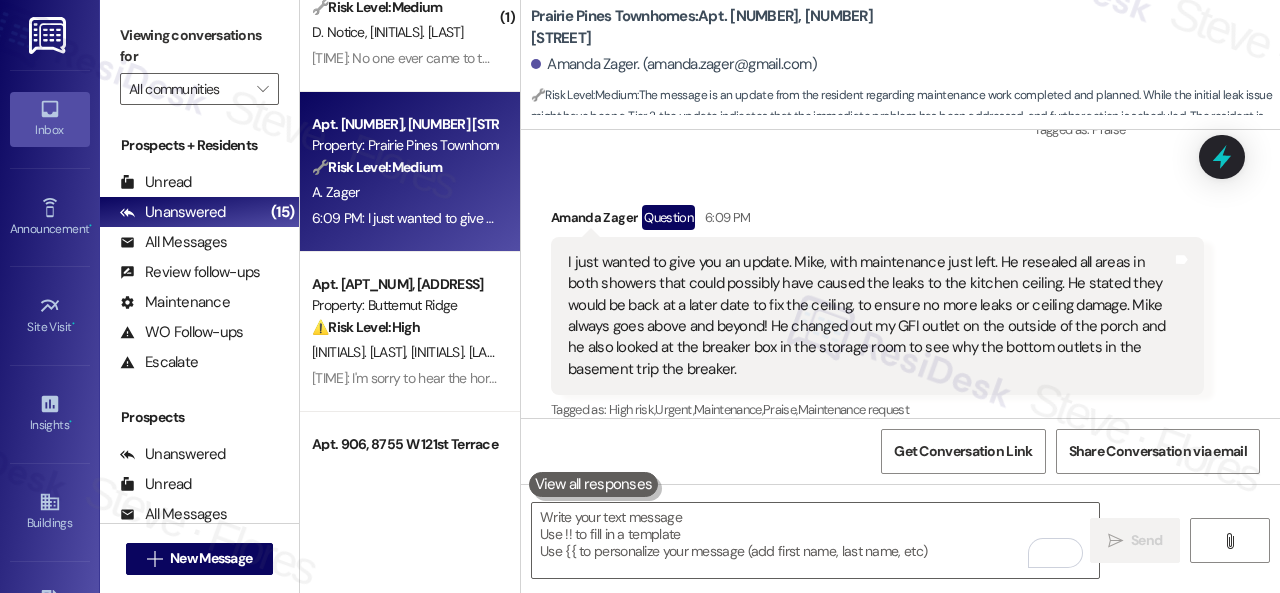 scroll, scrollTop: 10719, scrollLeft: 0, axis: vertical 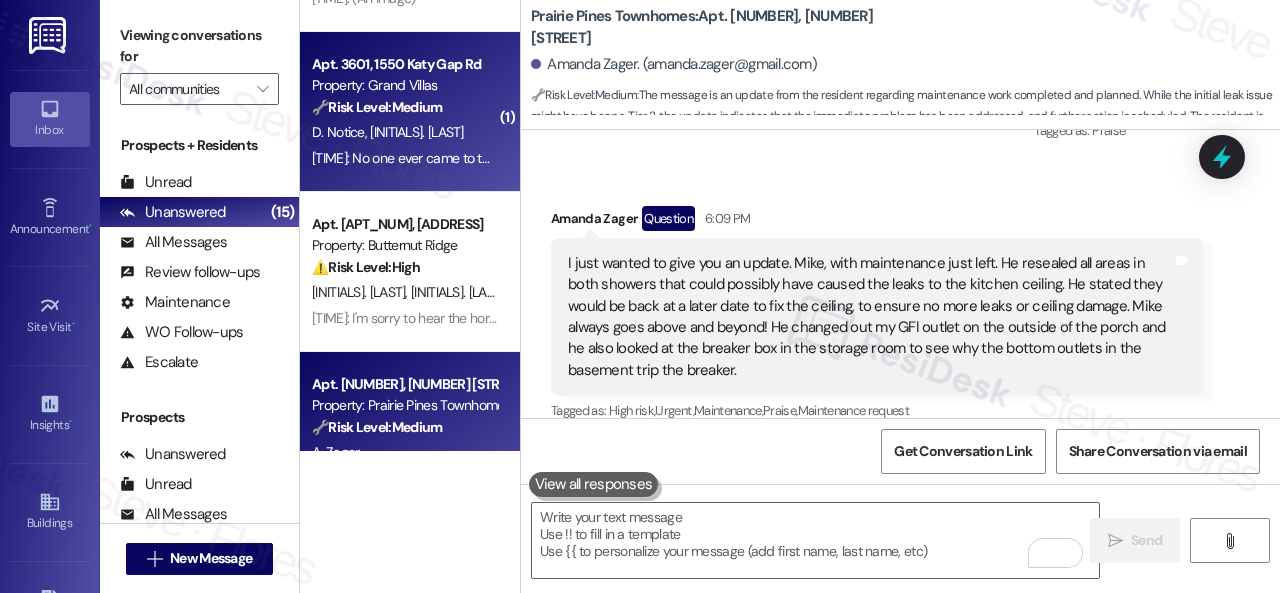 click on "D. Notice F. Moreno" at bounding box center [404, 132] 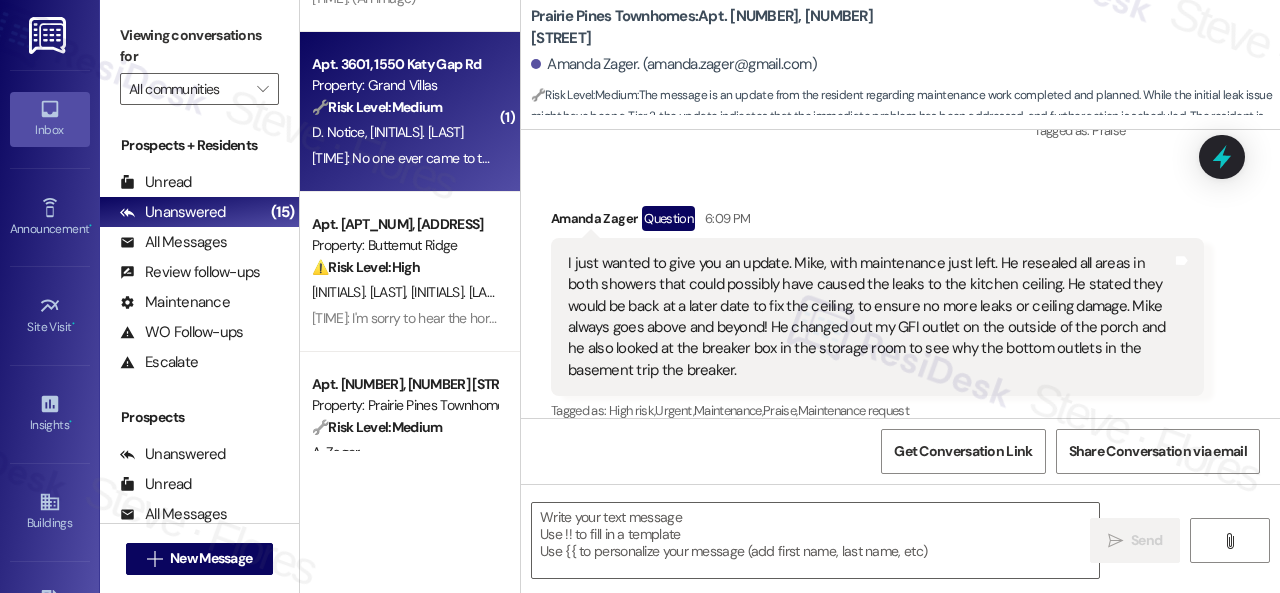 type on "Fetching suggested responses. Please feel free to read through the conversation in the meantime." 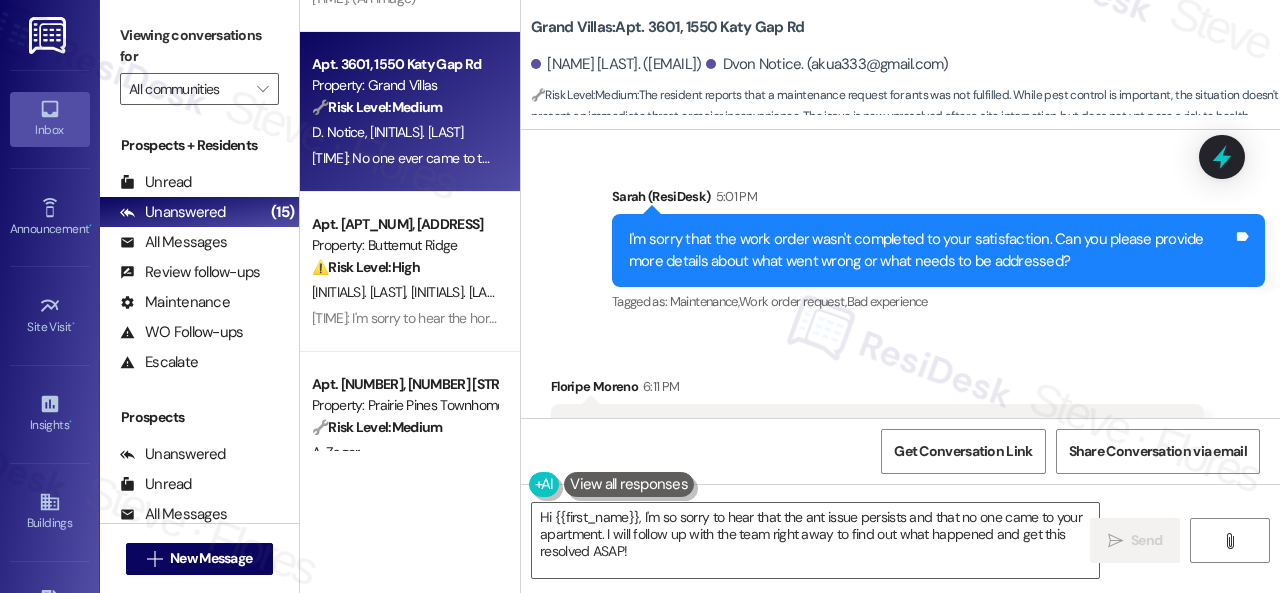 scroll, scrollTop: 7074, scrollLeft: 0, axis: vertical 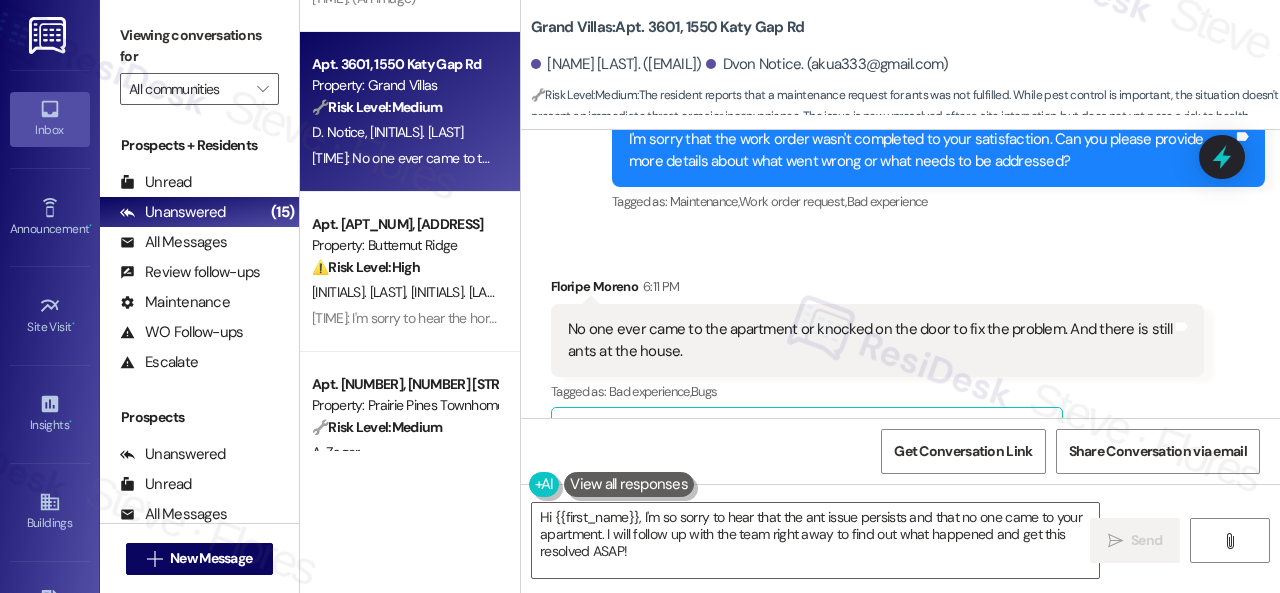 click on "Received via SMS Floripe Moreno 6:11 PM No one ever came to the apartment or knocked on the door to fix the problem. And there is still ants at the house. Tags and notes Tagged as:   Bad experience ,  Click to highlight conversations about Bad experience Bugs Click to highlight conversations about Bugs  Related guidelines Hide Suggestions Nolan - Grand Villas: Advise residents to follow local outage maps for information on power restoration during a recent hurricane in Houston. Created  a year ago Property level guideline  ( 67 % match) FAQs generated by ResiDesk AI What should residents do to learn more about when their power will be restored? Residents should follow the local outage maps to learn more about when their power will be restored through the City/County. How can residents find information about power outages in their area? Residents should follow the local outage maps to learn more about power outages in their area. Who should residents contact regarding power outages? Original Guideline Created" at bounding box center [900, 474] 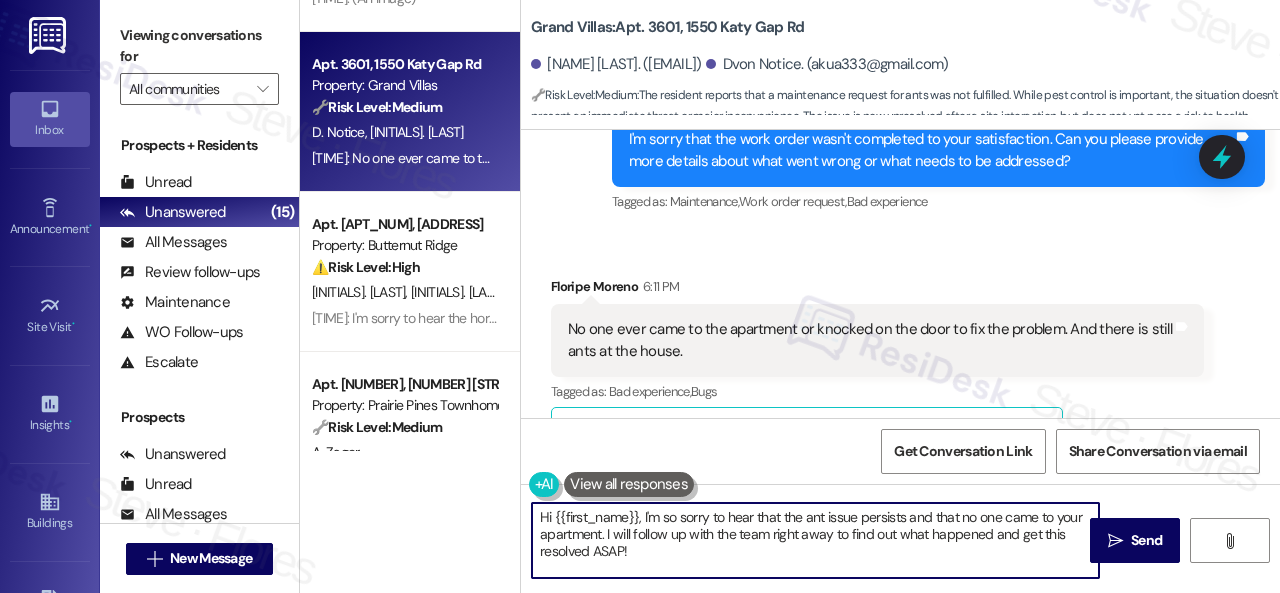 drag, startPoint x: 658, startPoint y: 559, endPoint x: 548, endPoint y: 514, distance: 118.84864 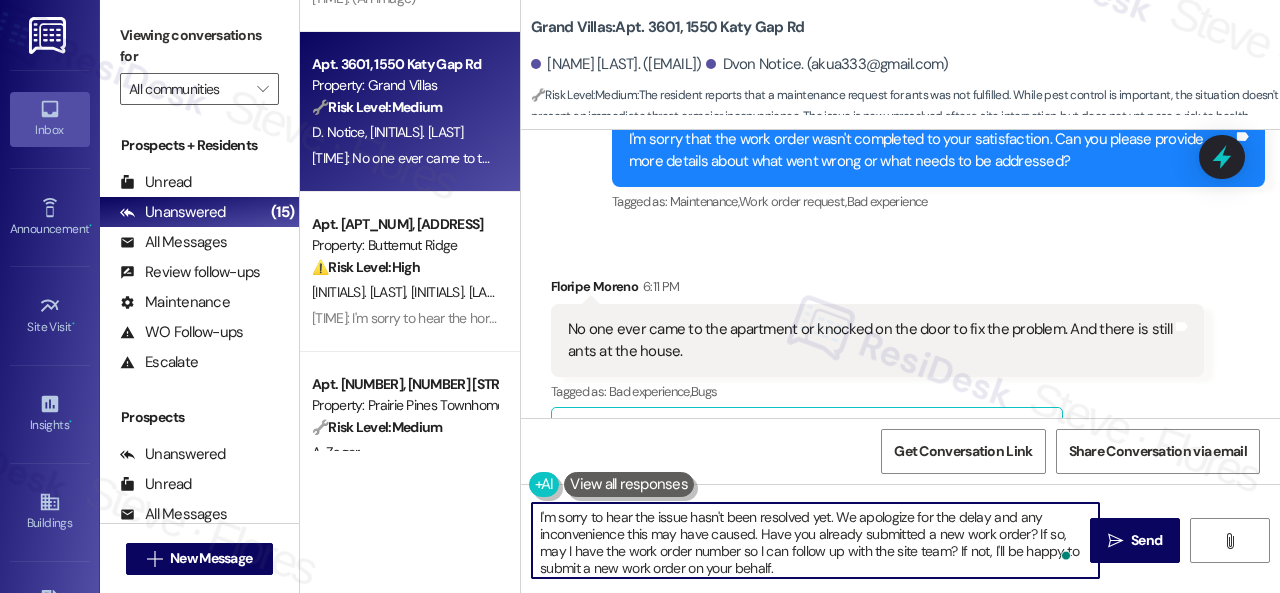 scroll, scrollTop: 84, scrollLeft: 0, axis: vertical 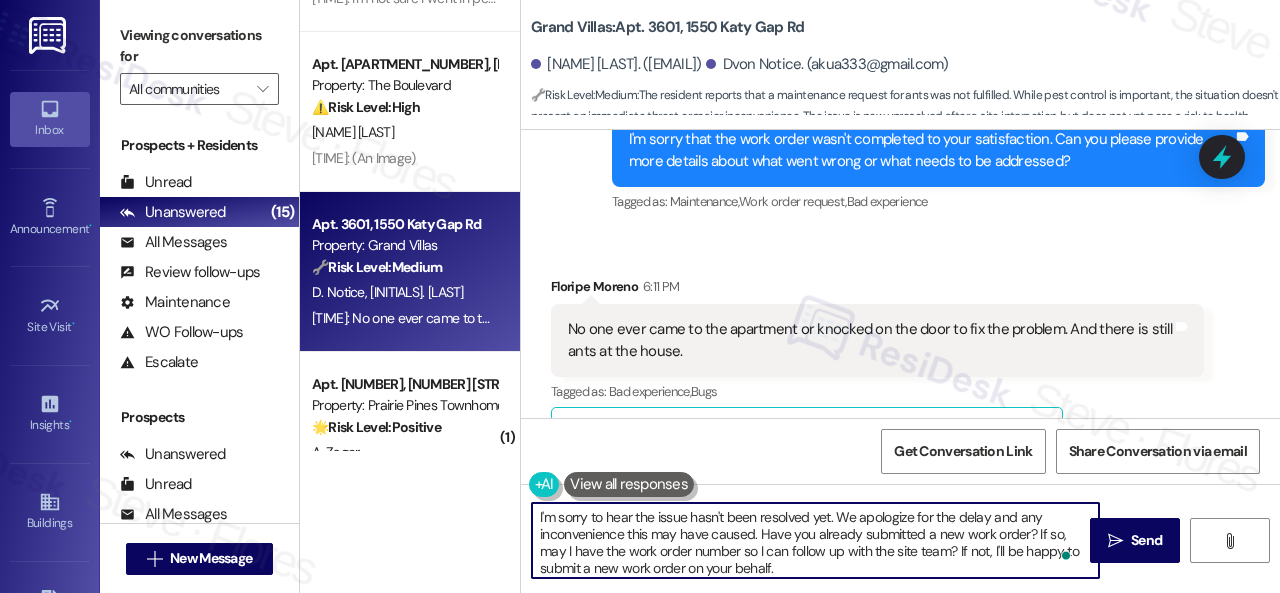 click on "I'm sorry to hear the issue hasn't been resolved yet. We apologize for the delay and any inconvenience this may have caused. Have you already submitted a new work order? If so, may I have the work order number so I can follow up with the site team? If not, I'll be happy to submit a new work order on your behalf.
Note: Due to limited availability, our maintenance team isn't able to call or schedule visits in advance. By submitting a work order, you're permitting them to enter your apartment, even if you're not home. If any children may be alone during the visit, please let me know so we can inform the team." at bounding box center (815, 540) 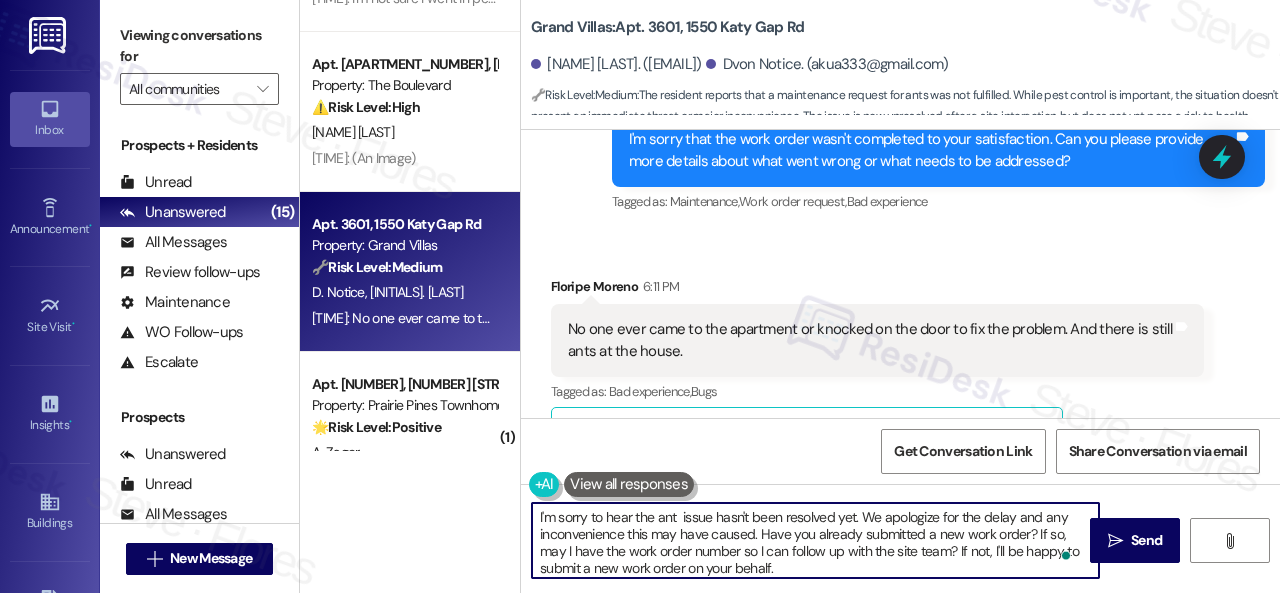 type on "I'm sorry to hear the ant  issue hasn't been resolved yet. We apologize for the delay and any inconvenience this may have caused. Have you already submitted a new work order? If so, may I have the work order number so I can follow up with the site team? If not, I'll be happy to submit a new work order on your behalf.
Note: Due to limited availability, our maintenance team isn't able to call or schedule visits in advance. By submitting a work order, you're permitting them to enter your apartment, even if you're not home. If any children may be alone during the visit, please let me know so we can inform the team." 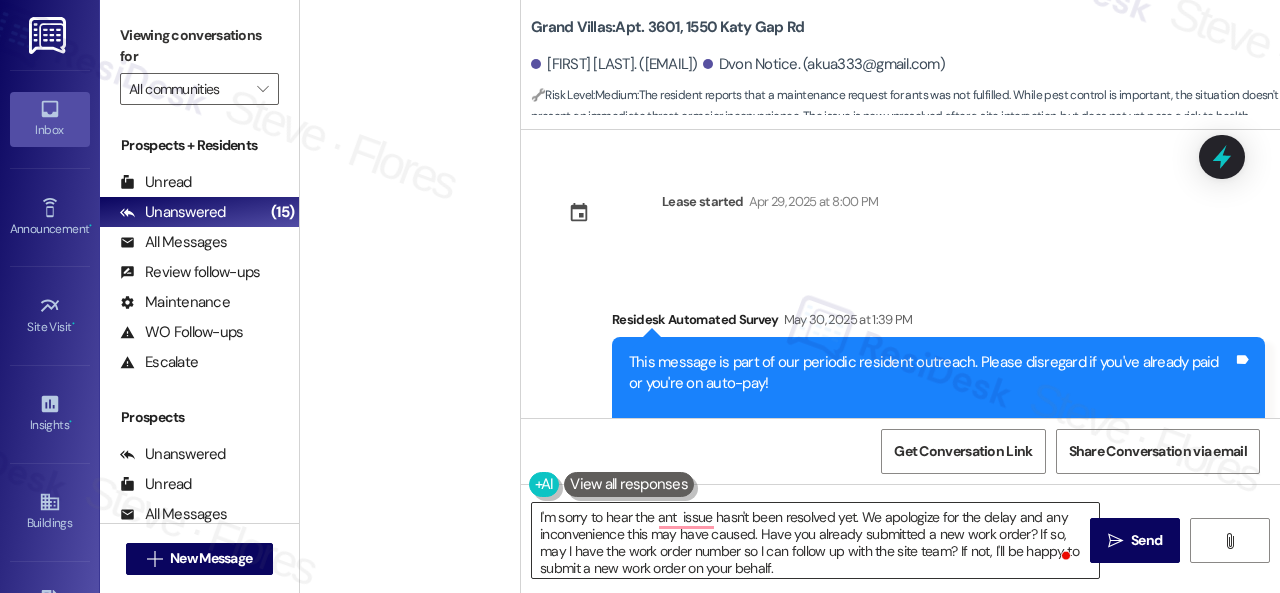 scroll, scrollTop: 0, scrollLeft: 0, axis: both 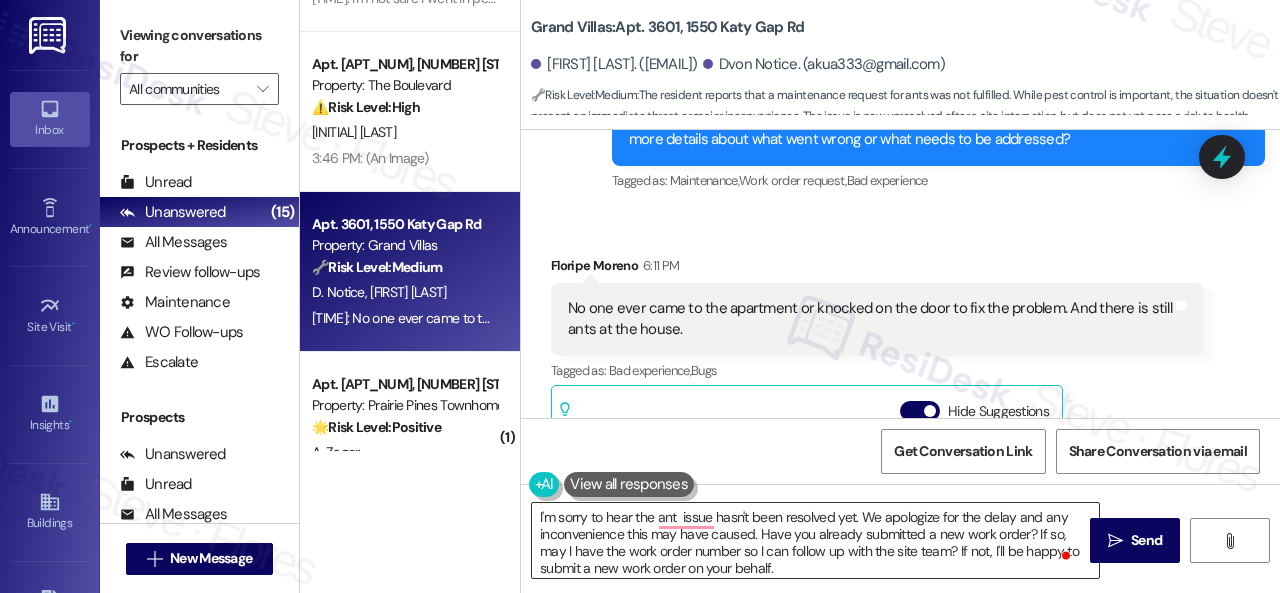 click on "I'm sorry to hear the ant  issue hasn't been resolved yet. We apologize for the delay and any inconvenience this may have caused. Have you already submitted a new work order? If so, may I have the work order number so I can follow up with the site team? If not, I'll be happy to submit a new work order on your behalf.
Note: Due to limited availability, our maintenance team isn't able to call or schedule visits in advance. By submitting a work order, you're permitting them to enter your apartment, even if you're not home. If any children may be alone during the visit, please let me know so we can inform the team." at bounding box center (815, 540) 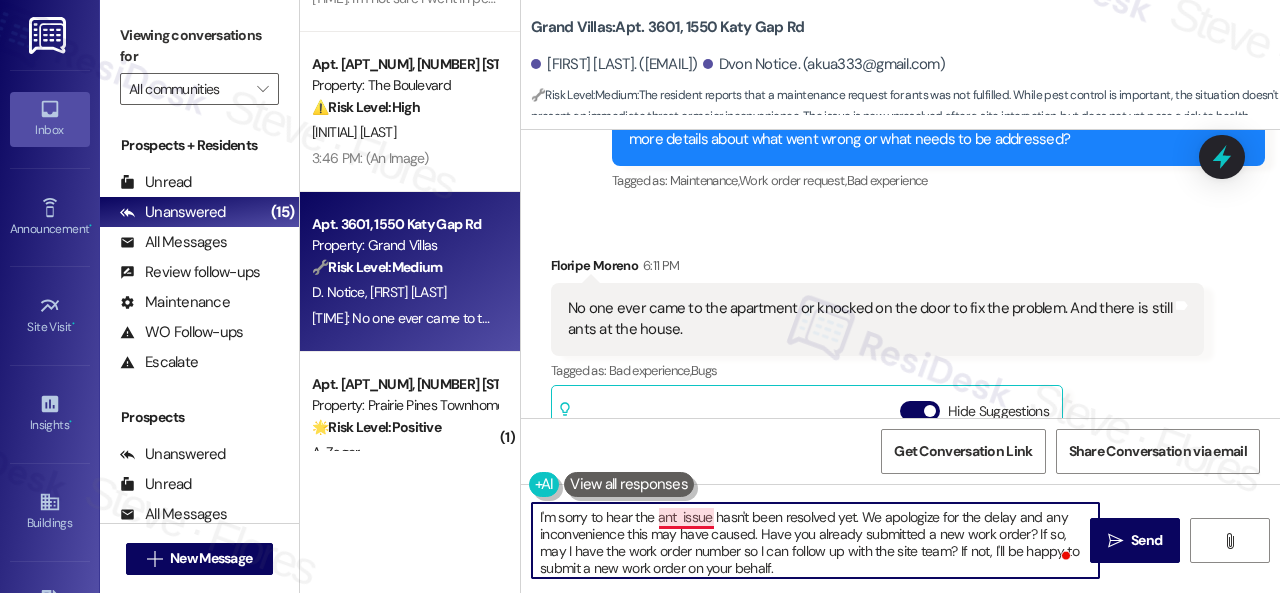 click on "I'm sorry to hear the ant  issue hasn't been resolved yet. We apologize for the delay and any inconvenience this may have caused. Have you already submitted a new work order? If so, may I have the work order number so I can follow up with the site team? If not, I'll be happy to submit a new work order on your behalf.
Note: Due to limited availability, our maintenance team isn't able to call or schedule visits in advance. By submitting a work order, you're permitting them to enter your apartment, even if you're not home. If any children may be alone during the visit, please let me know so we can inform the team." at bounding box center (815, 540) 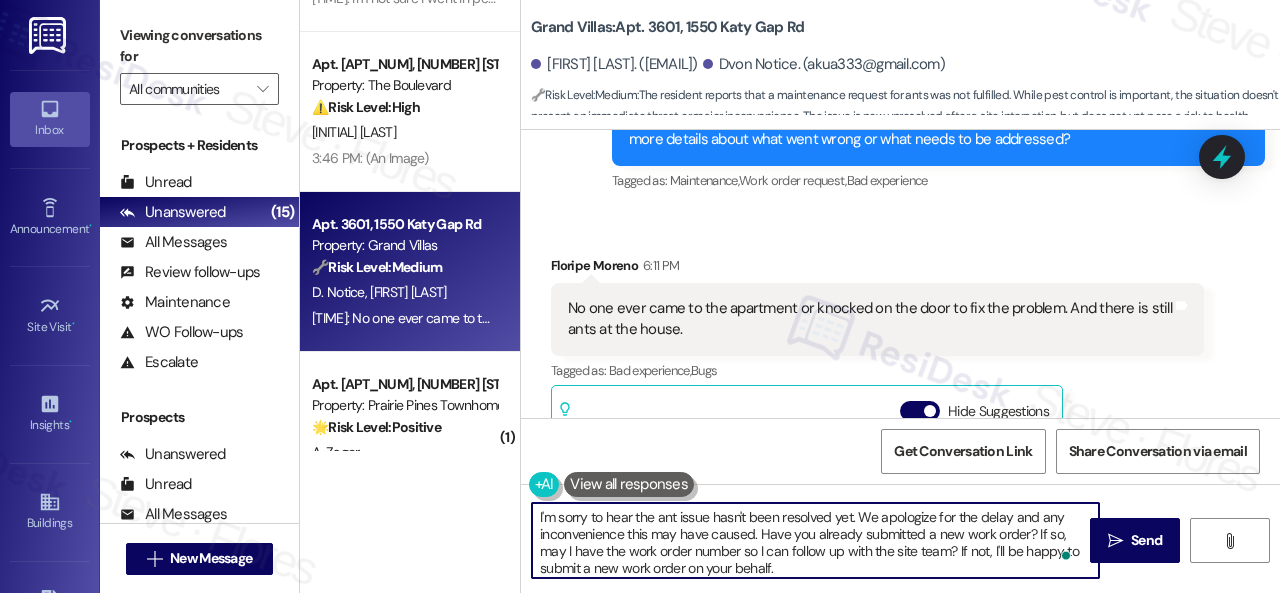 scroll, scrollTop: 63, scrollLeft: 0, axis: vertical 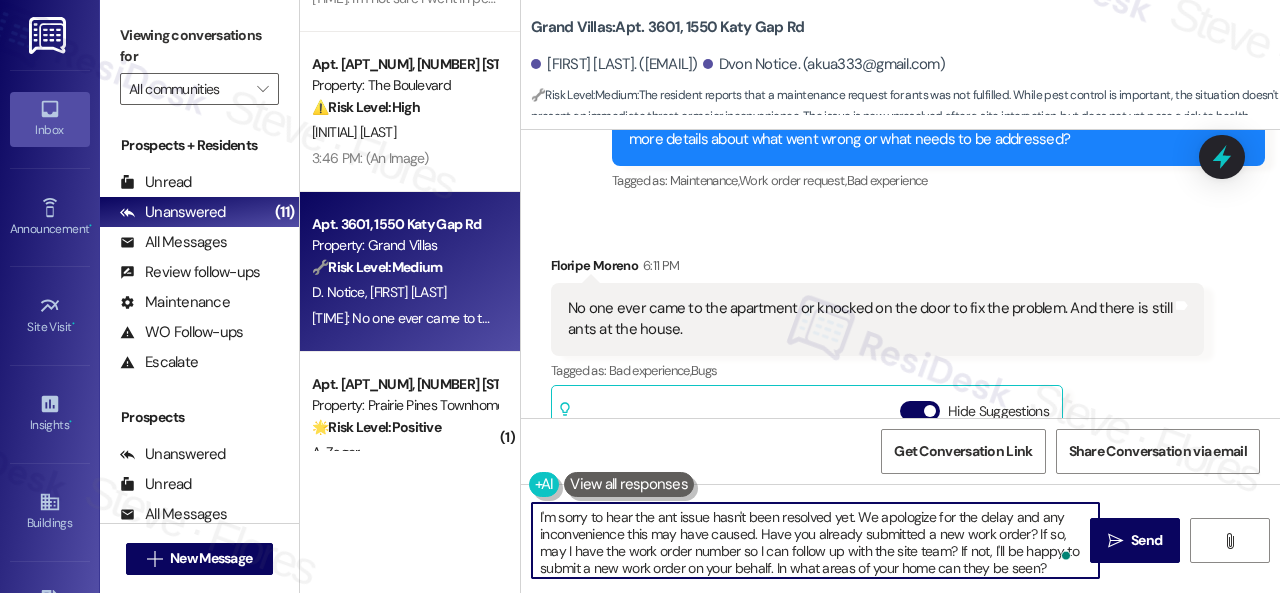 type on "I'm sorry to hear the ant issue hasn't been resolved yet. We apologize for the delay and any inconvenience this may have caused. Have you already submitted a new work order? If so, may I have the work order number so I can follow up with the site team? If not, I'll be happy to submit a new work order on your behalf. In what areas of your home can they be seen?
Note: Due to limited availability, our maintenance team isn't able to call or schedule visits in advance. By submitting a work order, you're permitting them to enter your apartment, even if you're not home. If any children may be alone during the visit, please let me know so we can inform the team." 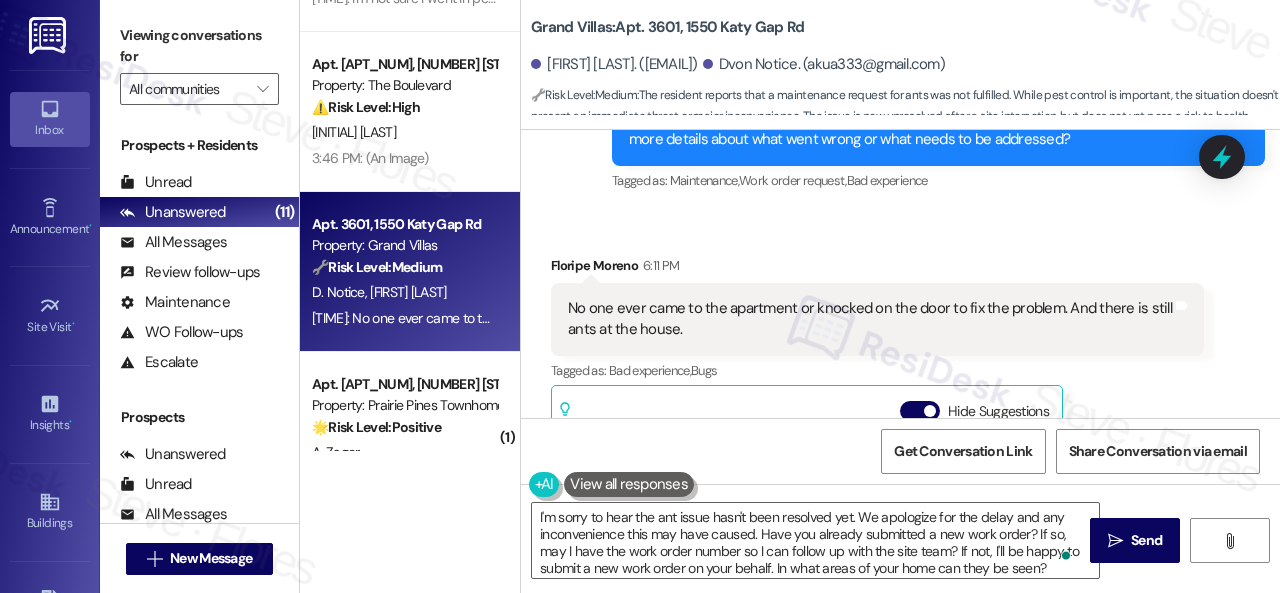 drag, startPoint x: 1094, startPoint y: 507, endPoint x: 1094, endPoint y: 493, distance: 14 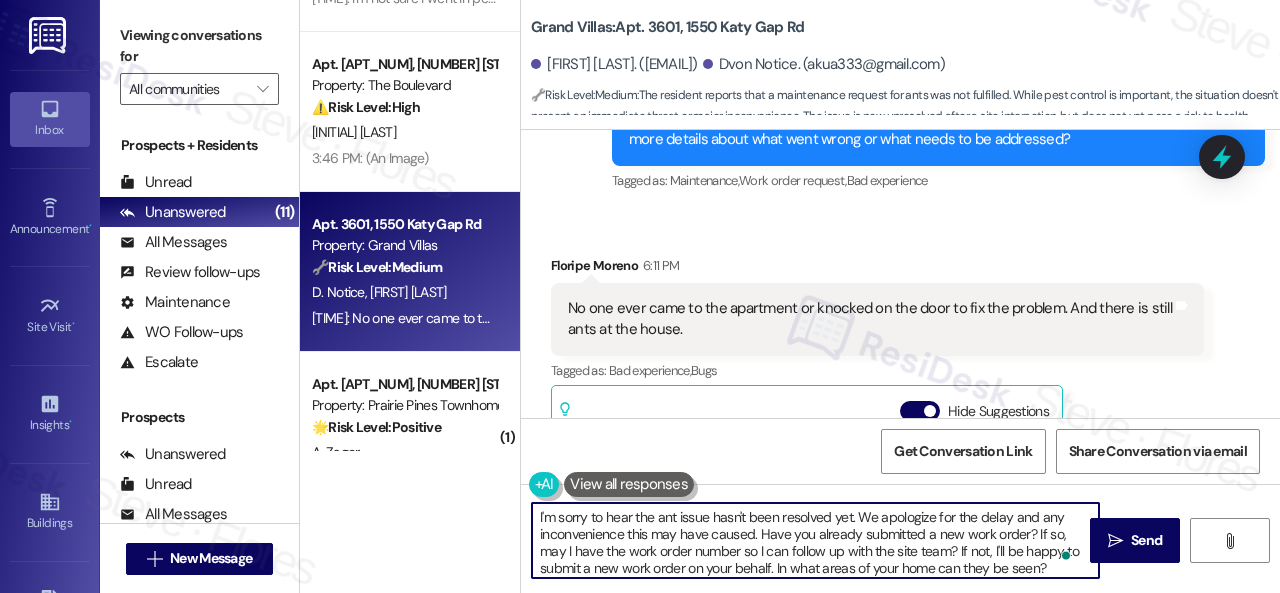 scroll, scrollTop: 8, scrollLeft: 0, axis: vertical 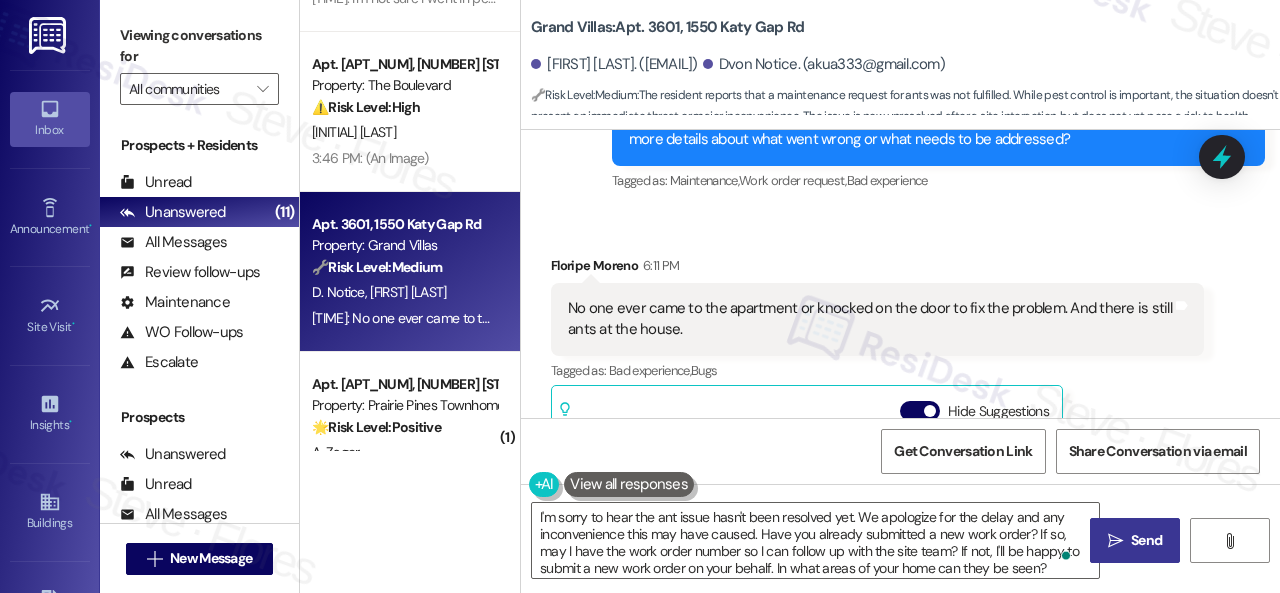 click on "Send" at bounding box center (1146, 540) 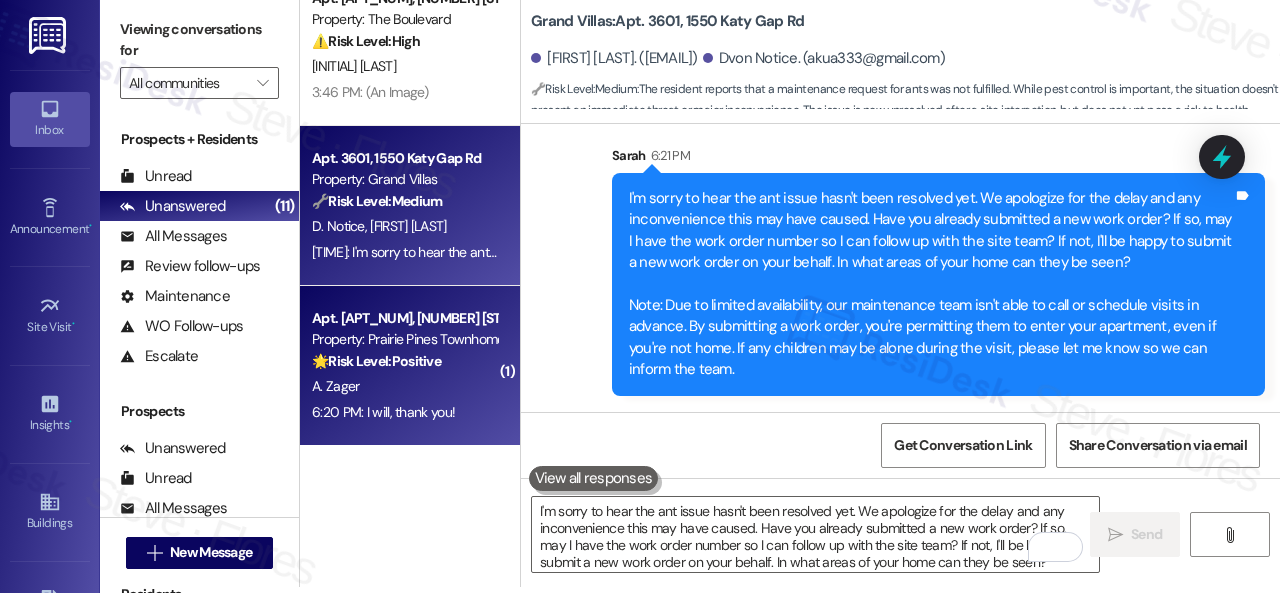 click on "A. Zager" at bounding box center [404, 386] 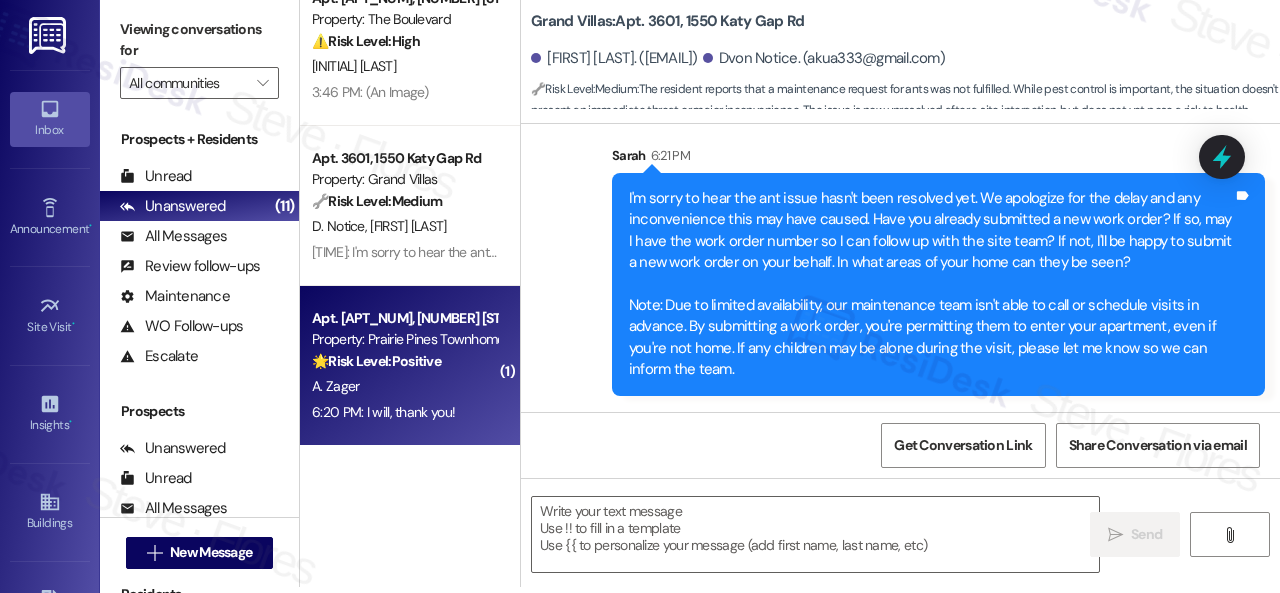 type on "Fetching suggested responses. Please feel free to read through the conversation in the meantime." 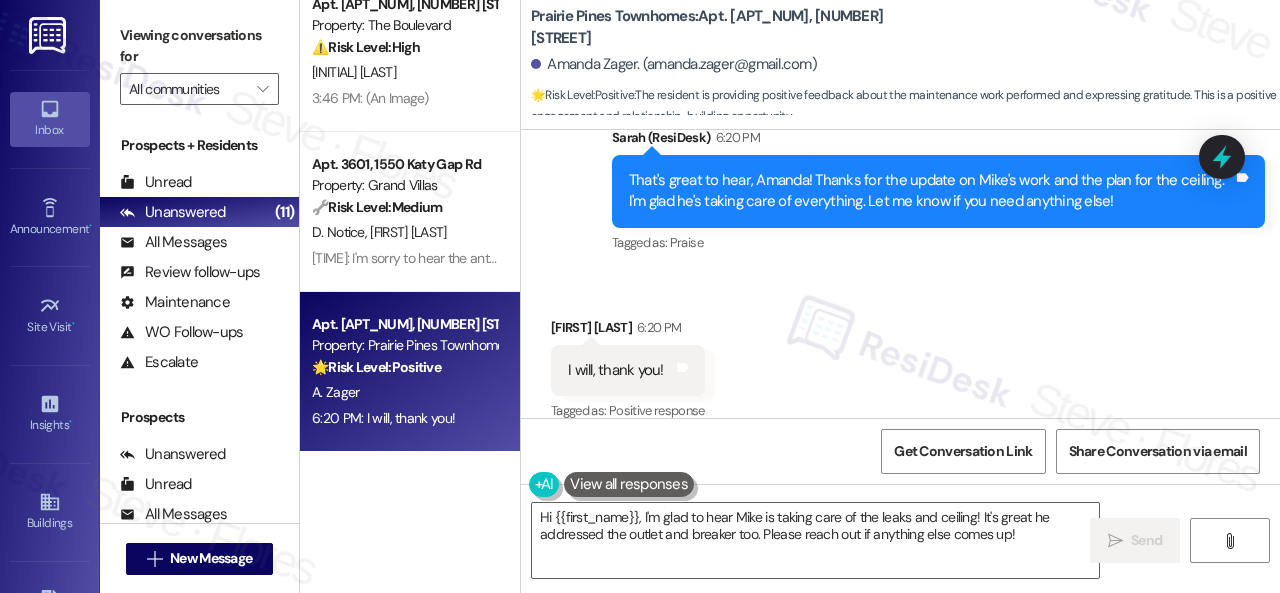 drag, startPoint x: 1032, startPoint y: 537, endPoint x: 302, endPoint y: 443, distance: 736.02716 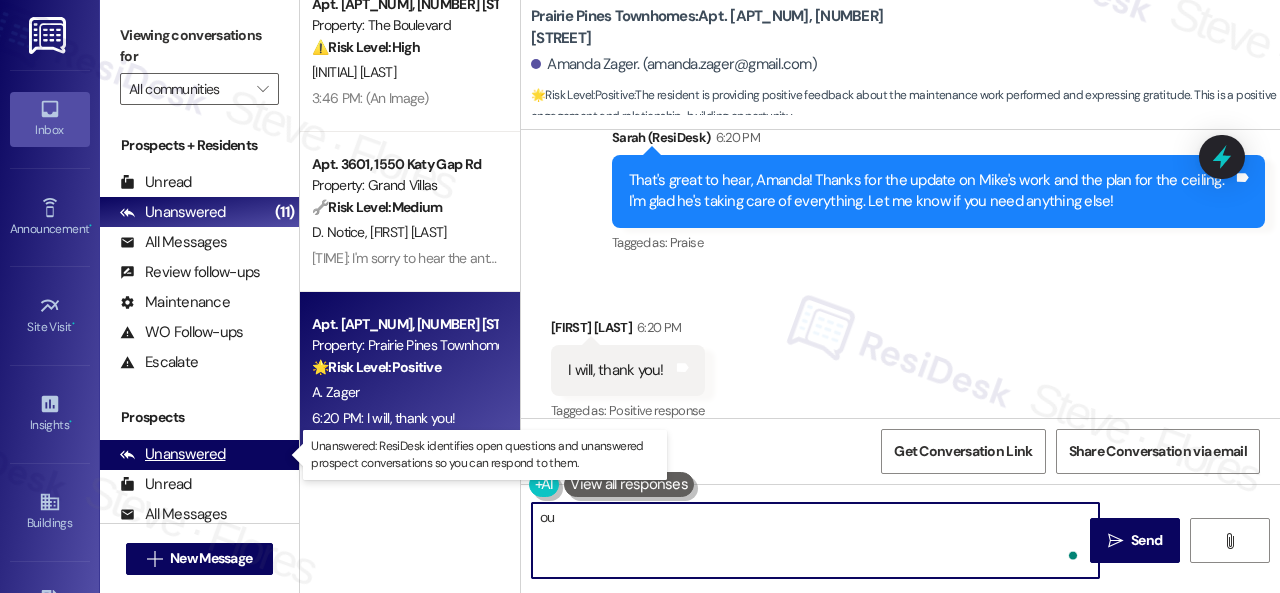 type on "o" 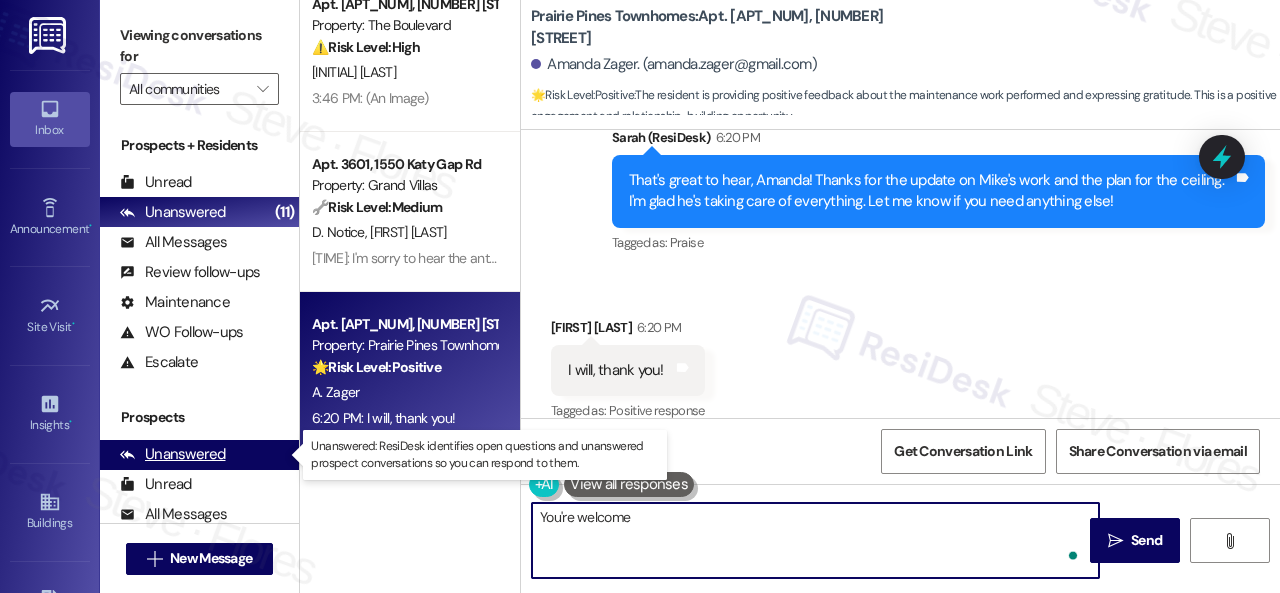 type on "You're welcome!" 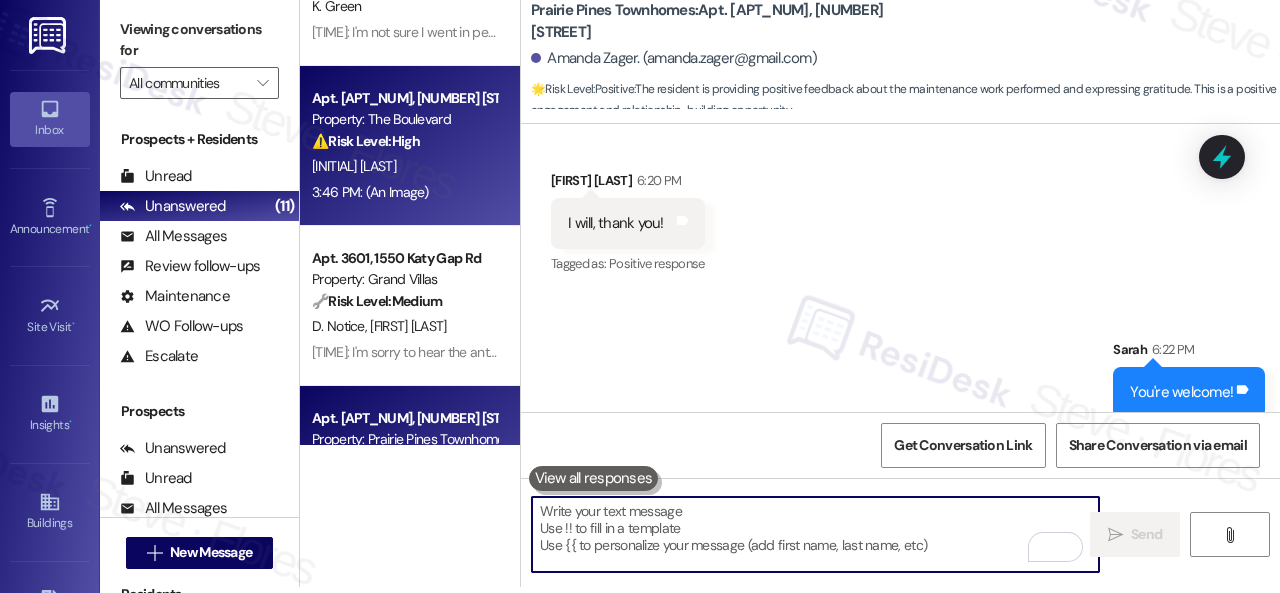 type 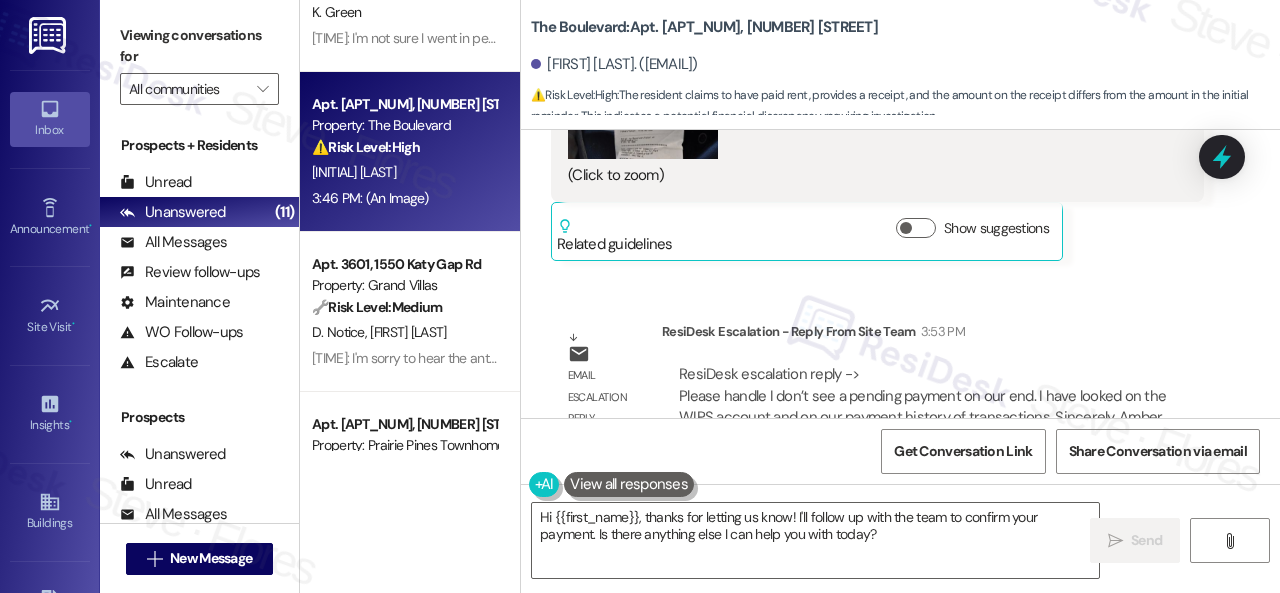 scroll, scrollTop: 5992, scrollLeft: 0, axis: vertical 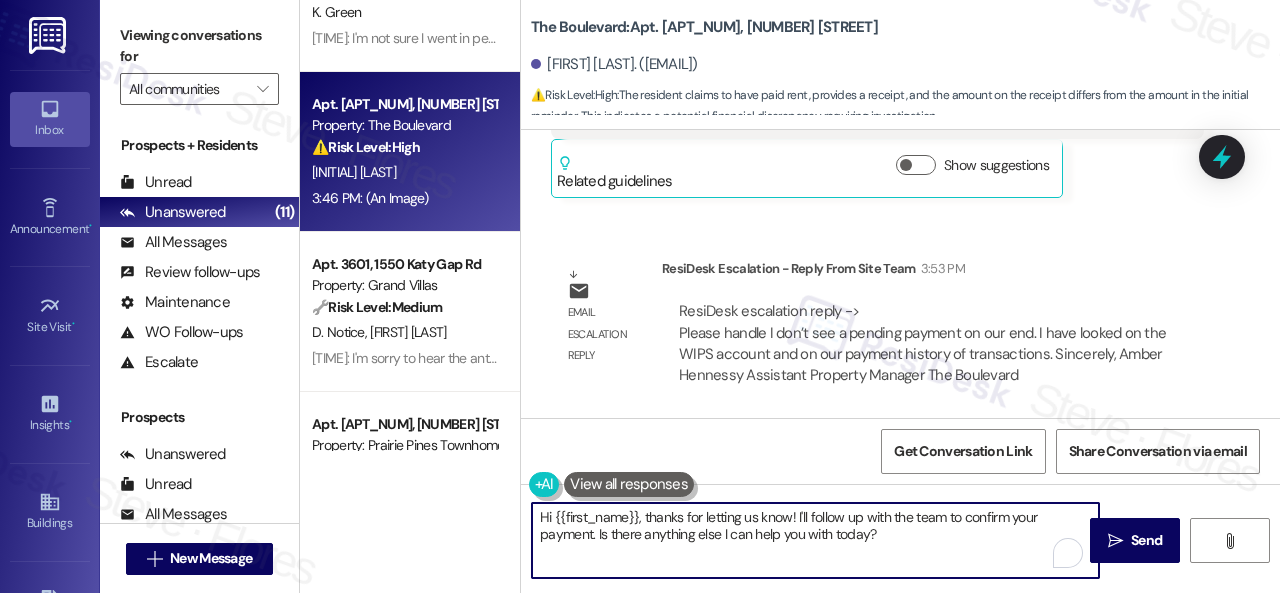drag, startPoint x: 644, startPoint y: 520, endPoint x: 918, endPoint y: 561, distance: 277.05054 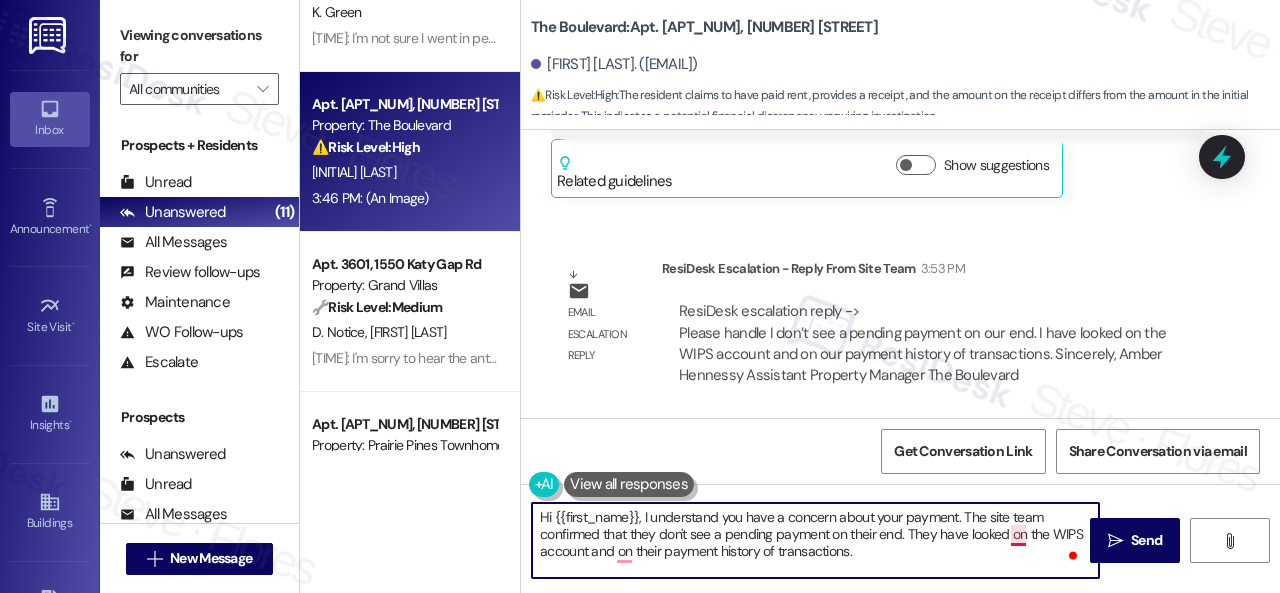 click on "Hi {{first_name}}, I understand you have a concern about your payment. The site team confirmed that they don't see a pending payment on their end. They have looked on the WIPS account and on their payment history of transactions." at bounding box center [815, 540] 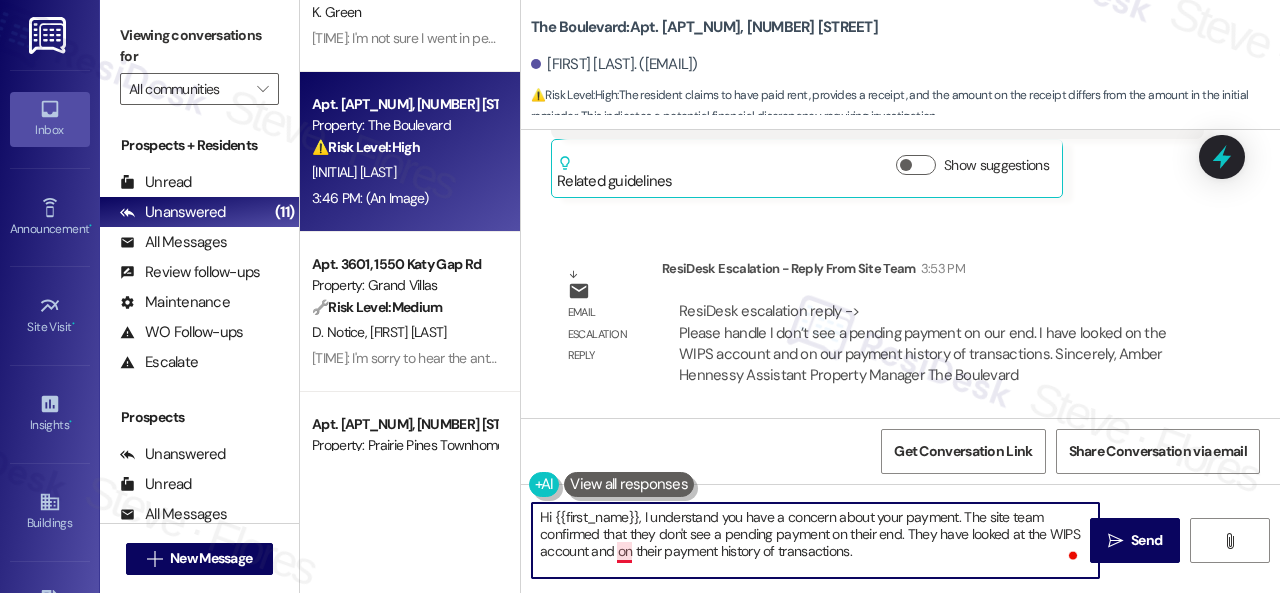 click on "Hi {{first_name}}, I understand you have a concern about your payment. The site team confirmed that they don't see a pending payment on their end. They have looked at the WIPS account and on their payment history of transactions." at bounding box center (815, 540) 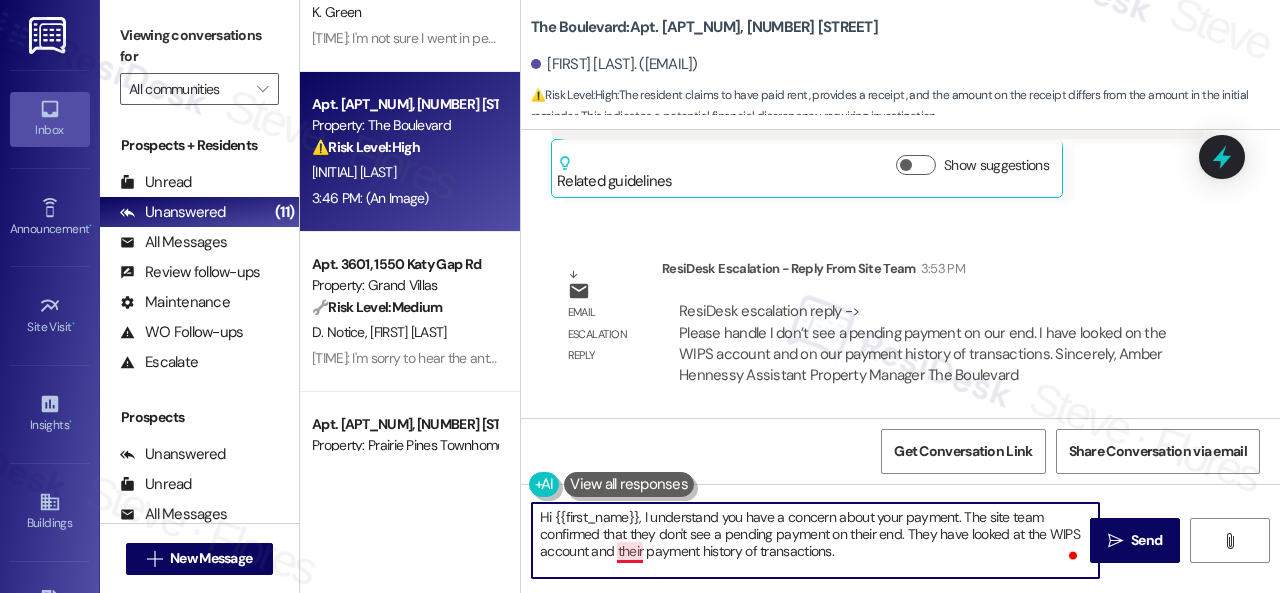 click on "Hi {{first_name}}, I understand you have a concern about your payment. The site team confirmed that they don't see a pending payment on their end. They have looked at the WIPS account and their payment history of transactions." at bounding box center (815, 540) 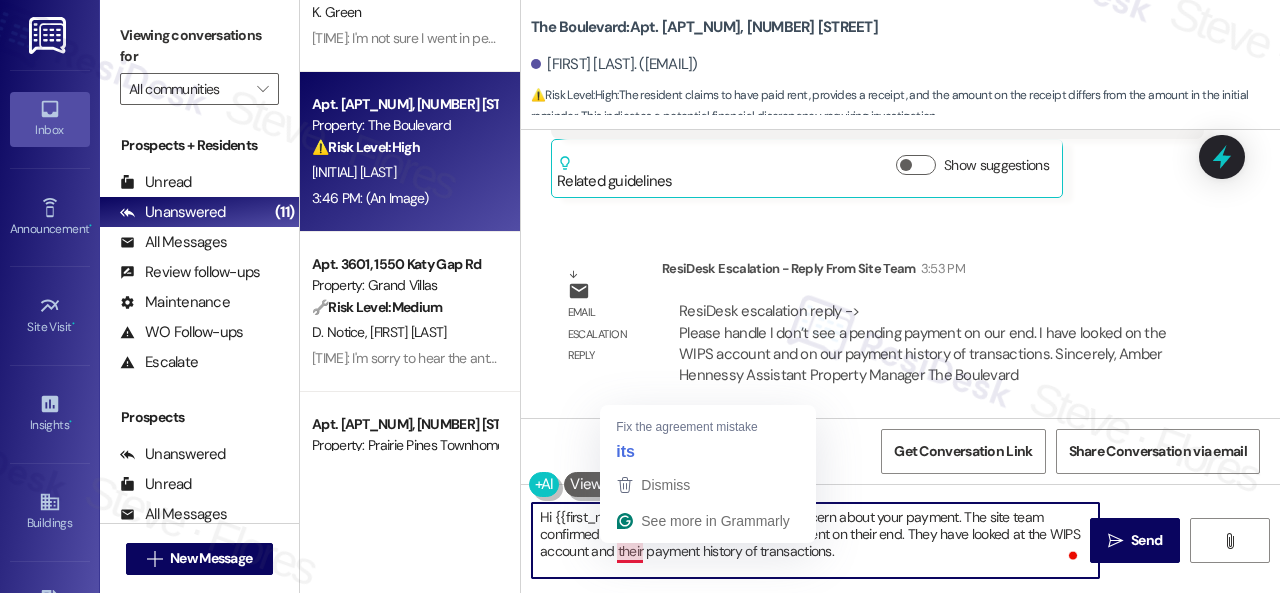 click on "Hi {{first_name}}, I understand you have a concern about your payment. The site team confirmed that they don't see a pending payment on their end. They have looked at the WIPS account and their payment history of transactions." at bounding box center [815, 540] 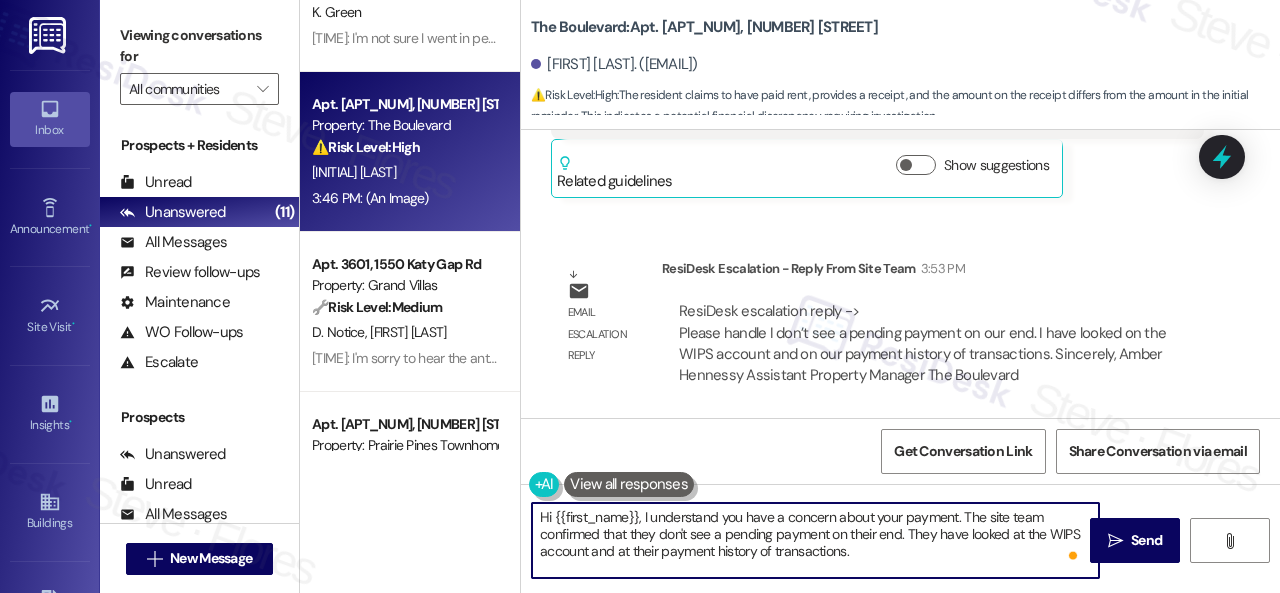 click on "Hi {{first_name}}, I understand you have a concern about your payment. The site team confirmed that they don't see a pending payment on their end. They have looked at the WIPS account and at their payment history of transactions." at bounding box center (815, 540) 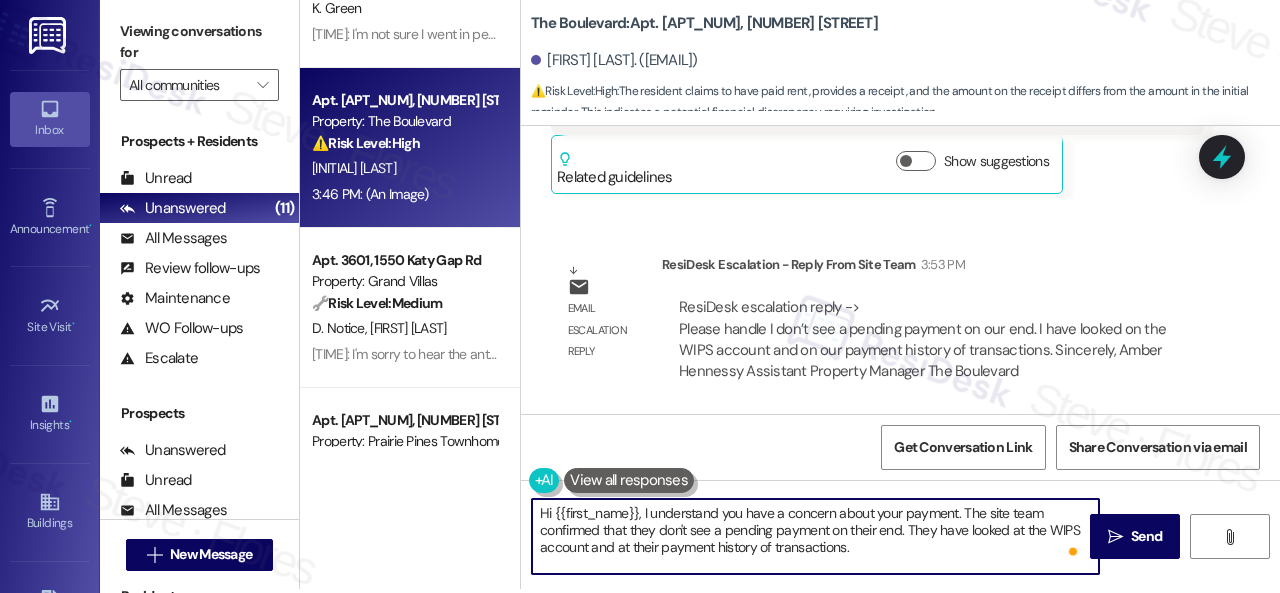 scroll, scrollTop: 6, scrollLeft: 0, axis: vertical 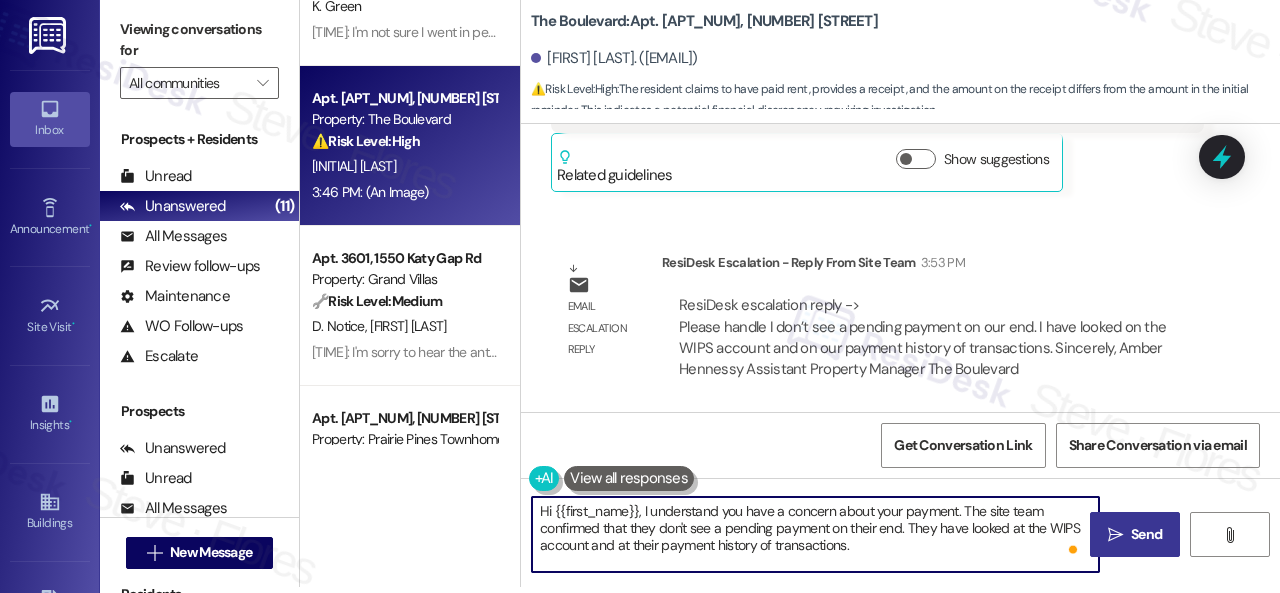 type on "Hi {{first_name}}, I understand you have a concern about your payment. The site team confirmed that they don't see a pending payment on their end. They have looked at the WIPS account and at their payment history of transactions." 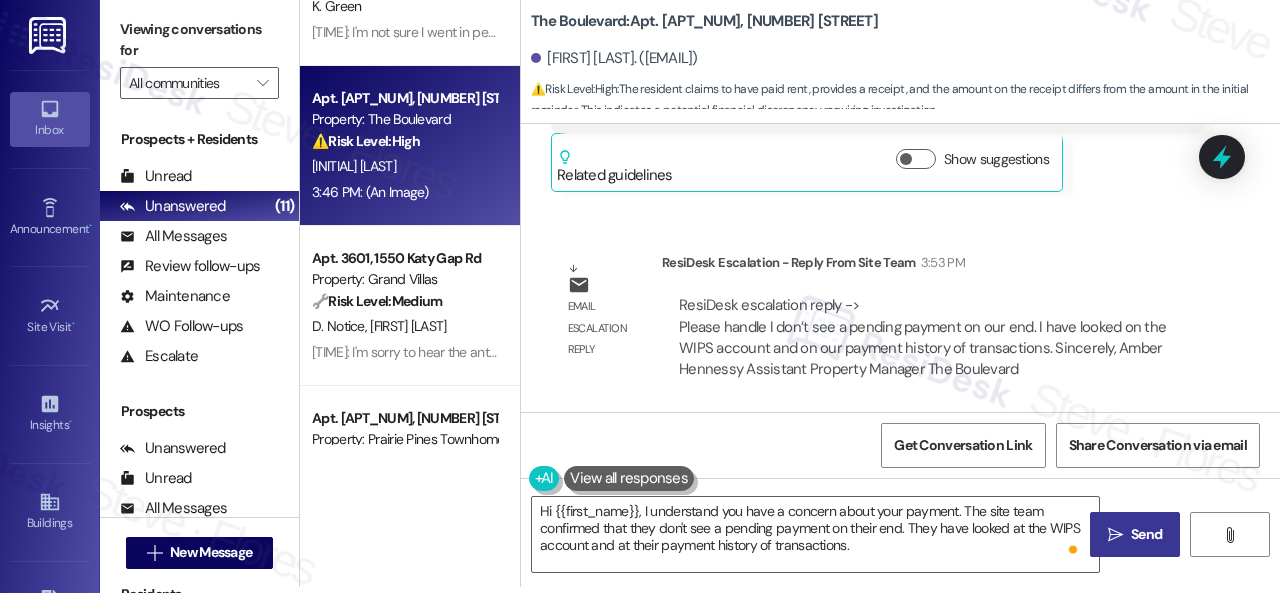 click on "" at bounding box center [1115, 535] 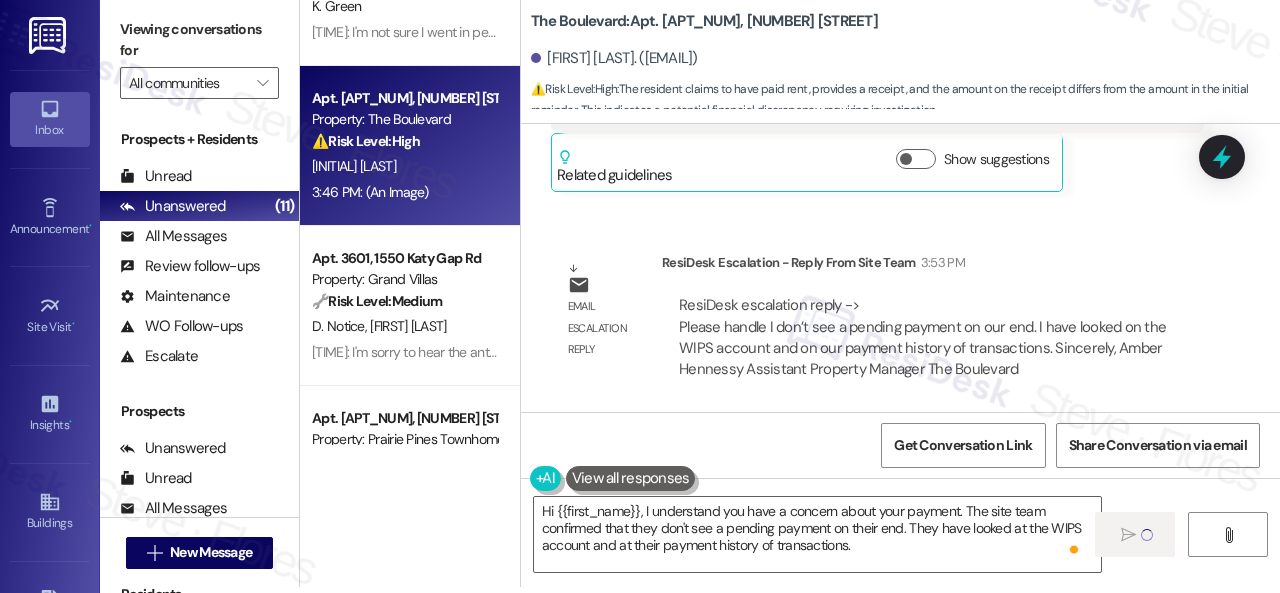 type 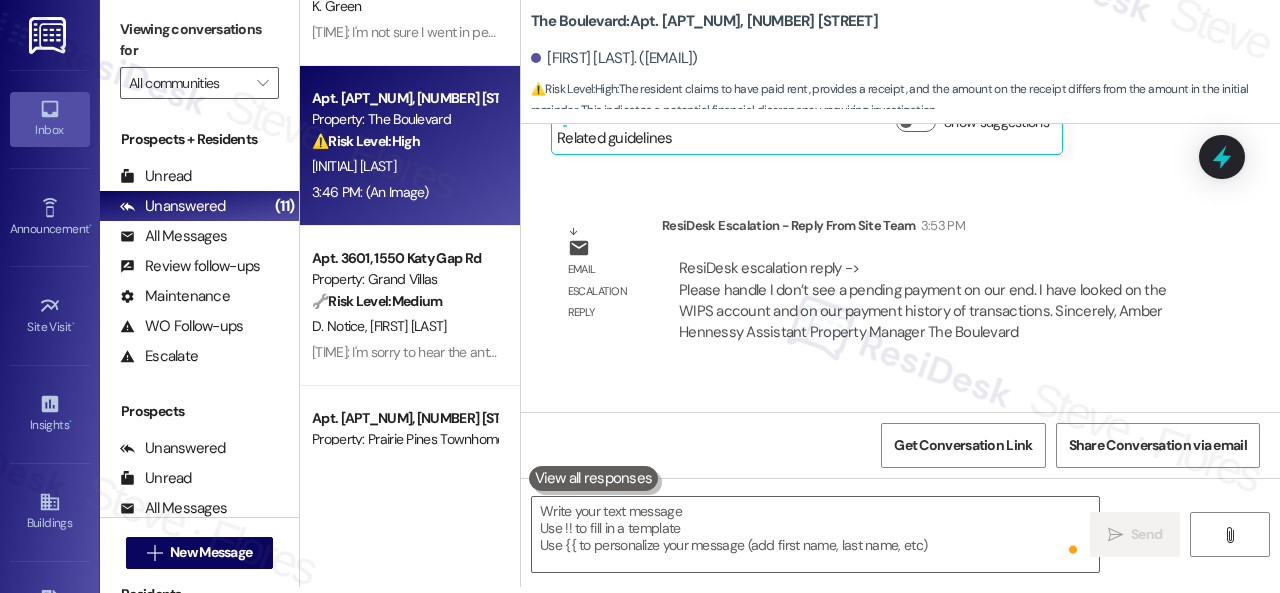 scroll, scrollTop: 0, scrollLeft: 0, axis: both 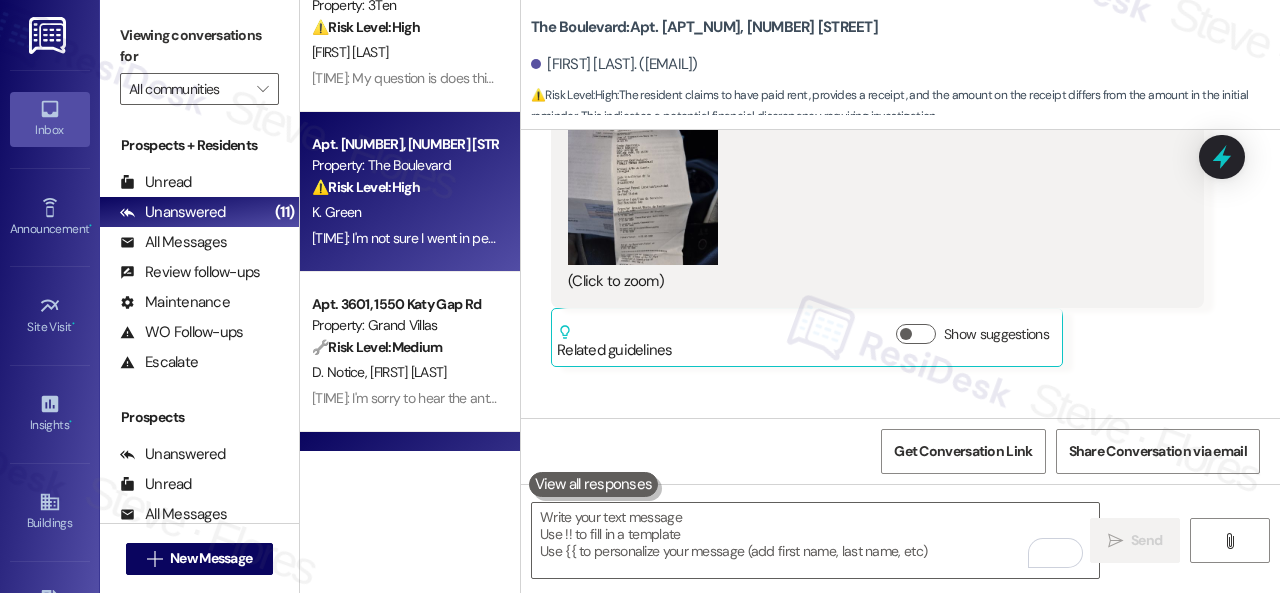 click on "K. Green" at bounding box center [404, 212] 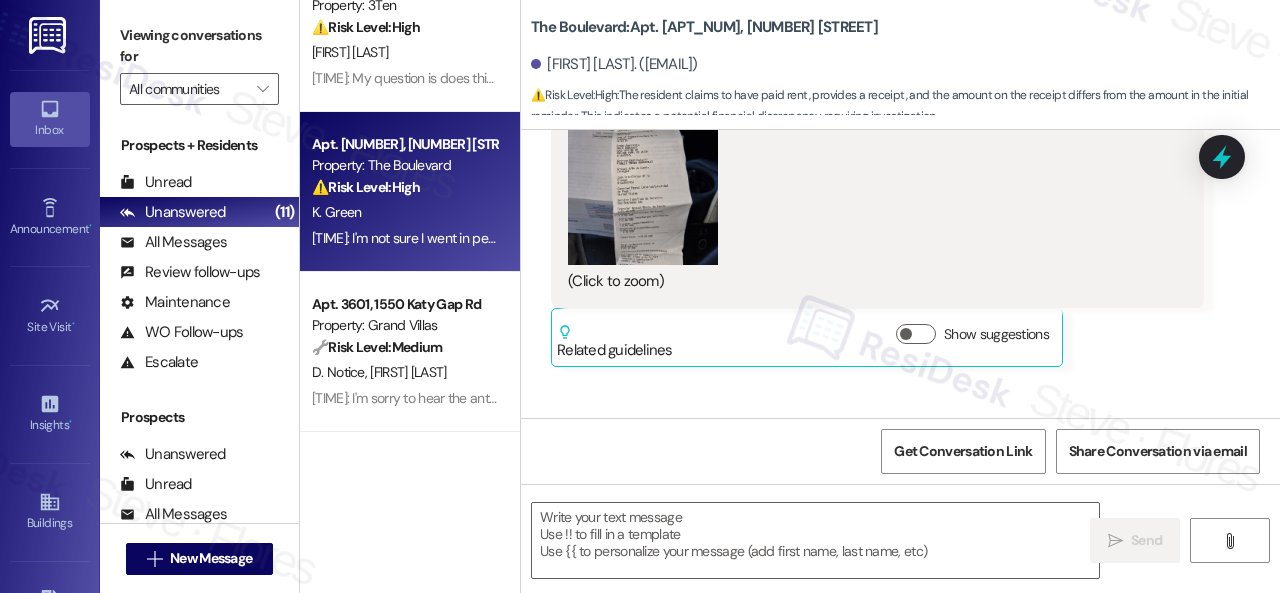 type on "Fetching suggested responses. Please feel free to read through the conversation in the meantime." 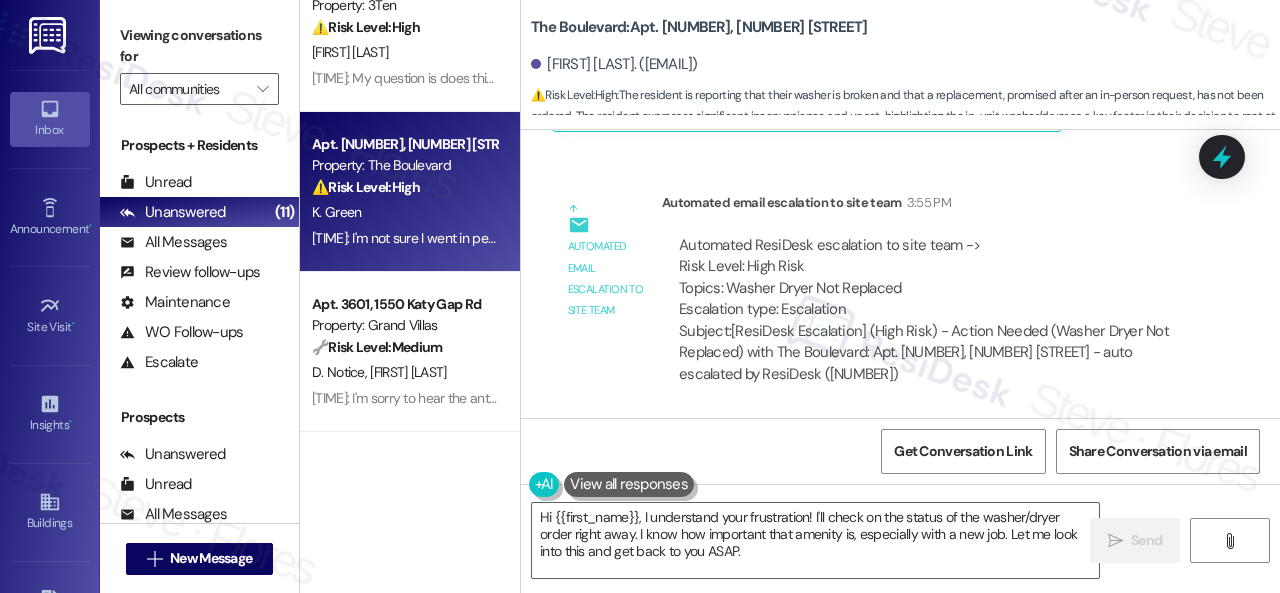 scroll, scrollTop: 1842, scrollLeft: 0, axis: vertical 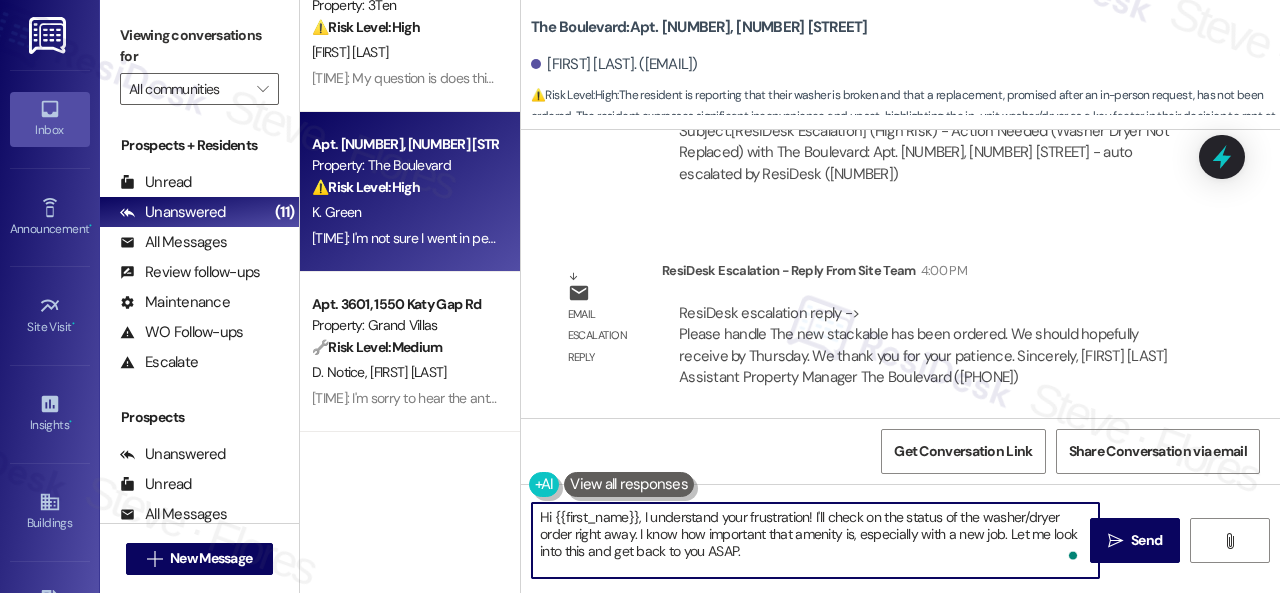 drag, startPoint x: 538, startPoint y: 519, endPoint x: 873, endPoint y: 580, distance: 340.50845 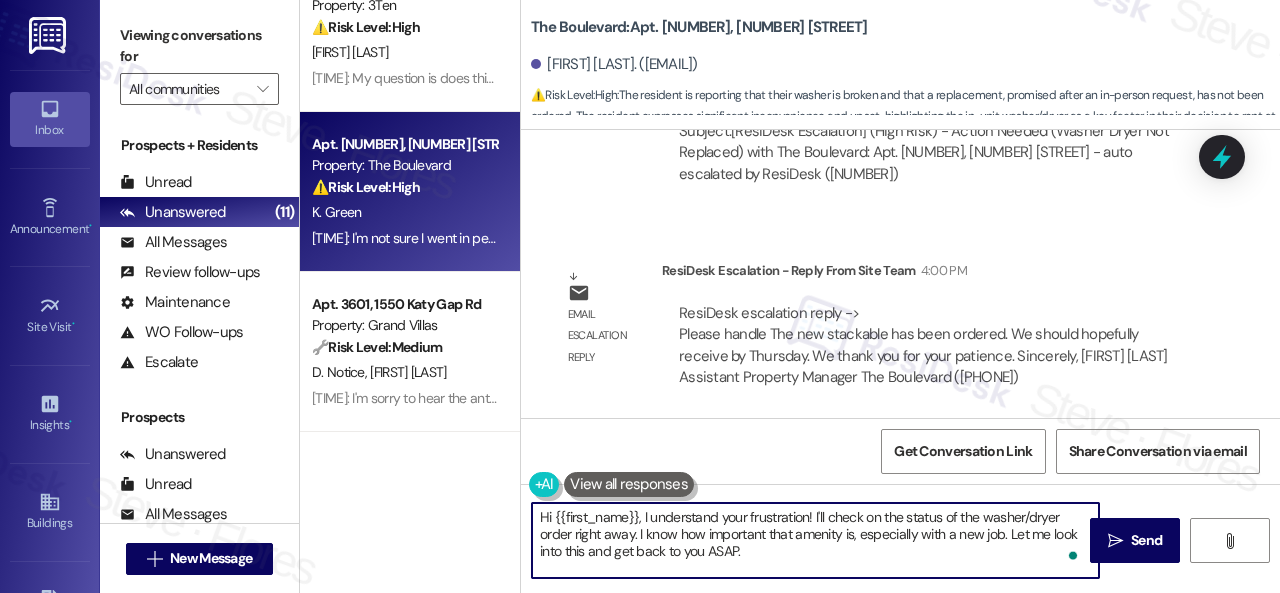 click on "Hi {{first_name}}, I understand your frustration! I'll check on the status of the washer/dryer order right away. I know how important that amenity is, especially with a new job. Let me look into this and get back to you ASAP.  Send " at bounding box center [900, 559] 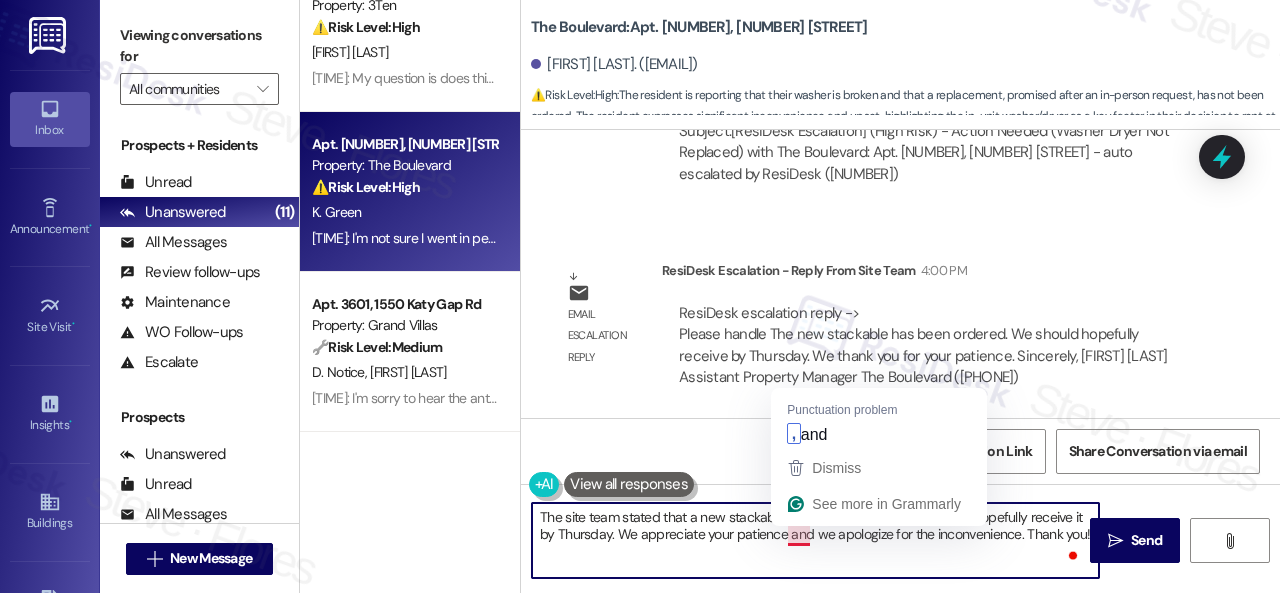 click on "The site team stated that a new stackable has been ordered. They should hopefully receive it by Thursday. We appreciate your patience and we apologize for the inconvenience. Thank you!" at bounding box center [815, 540] 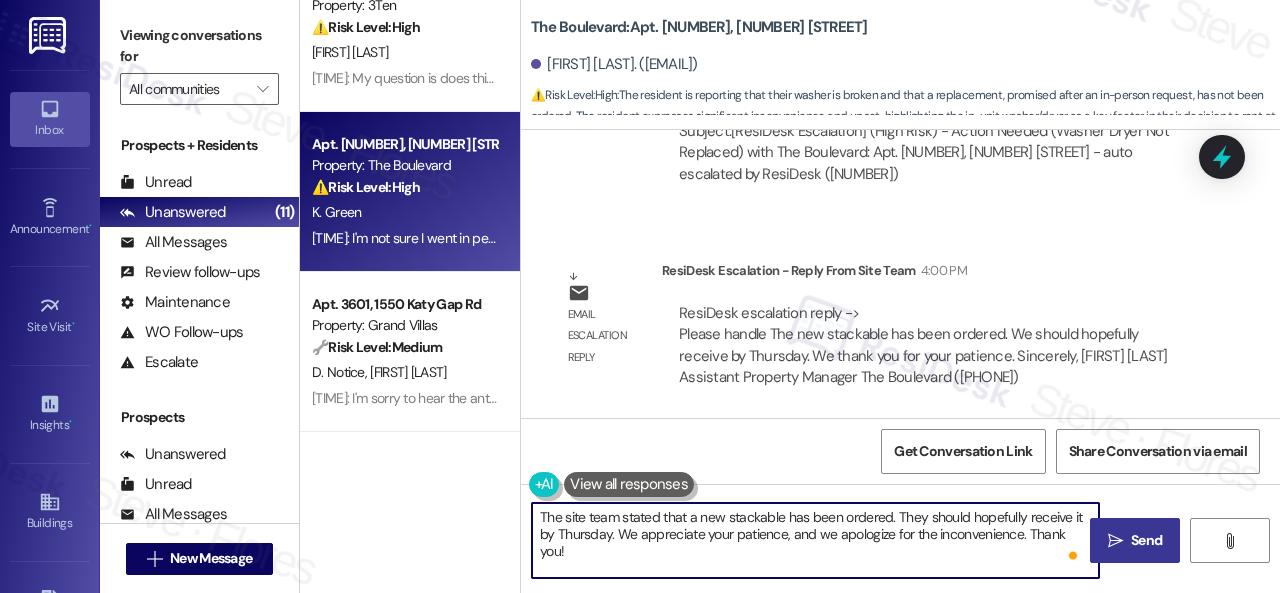 type on "The site team stated that a new stackable has been ordered. They should hopefully receive it by Thursday. We appreciate your patience, and we apologize for the inconvenience. Thank you!" 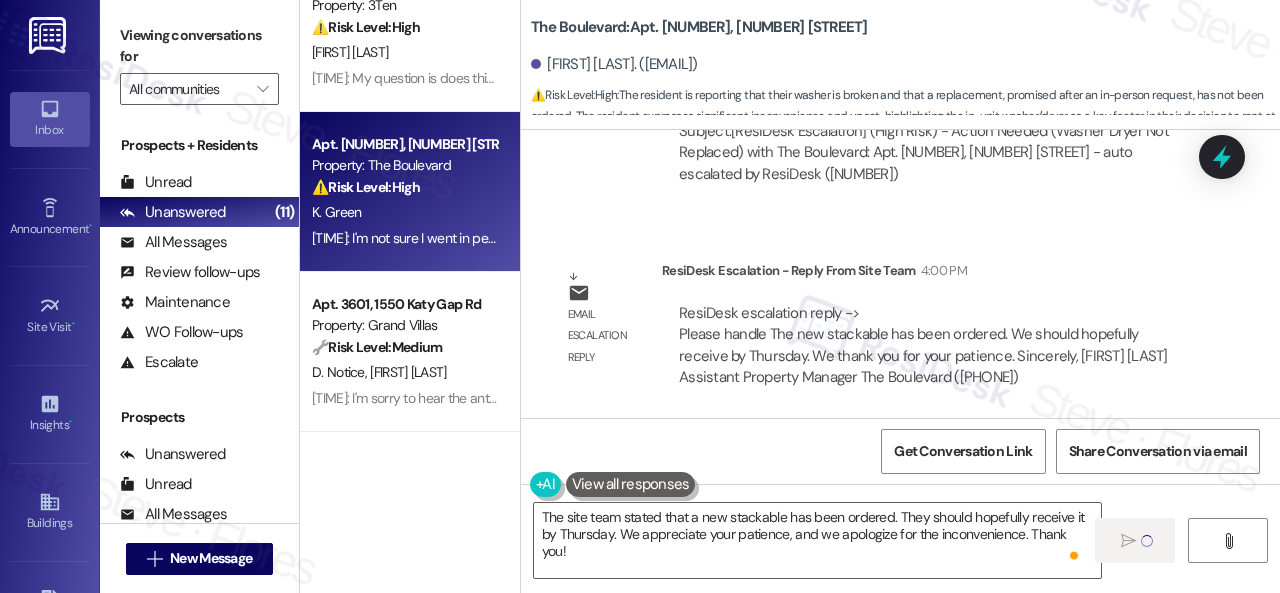 type 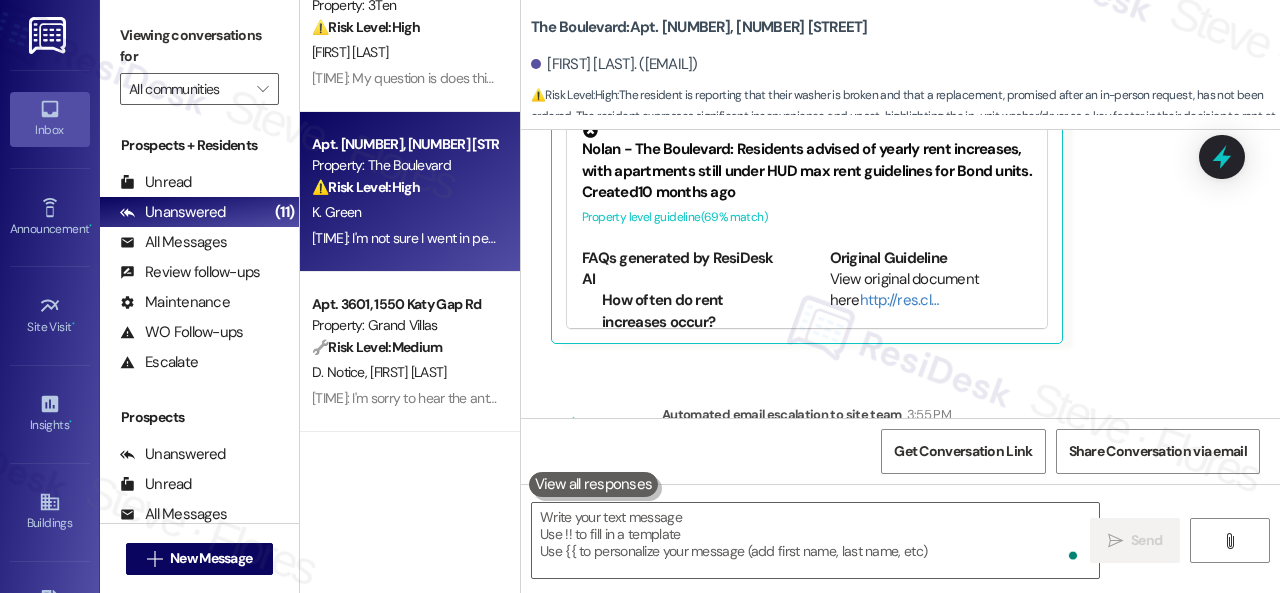 scroll, scrollTop: 1370, scrollLeft: 0, axis: vertical 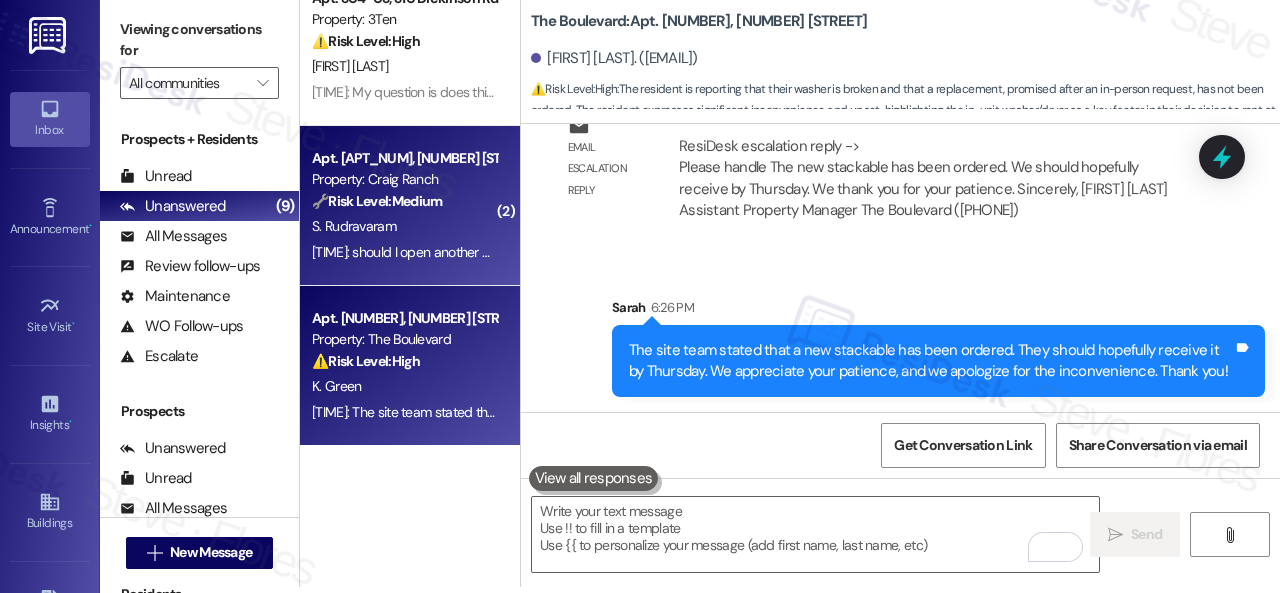 click on "S. Rudravaram" at bounding box center [404, 226] 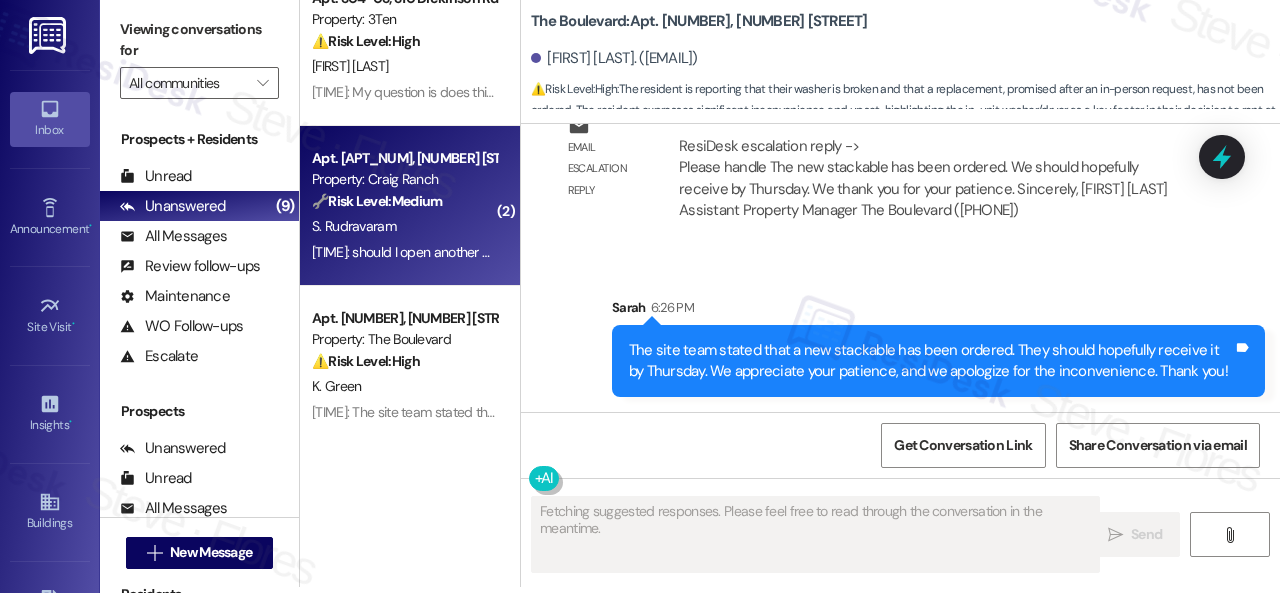 type on "Fetching suggested responses. Please feel free to read through the conversation in the meantime." 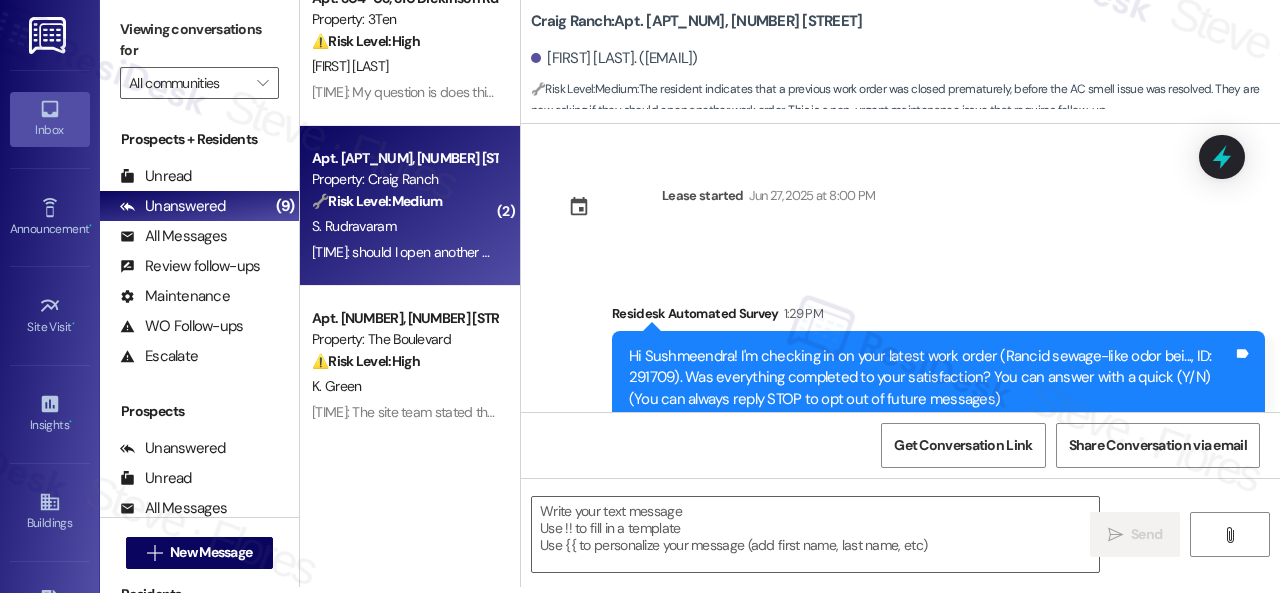 scroll, scrollTop: 0, scrollLeft: 0, axis: both 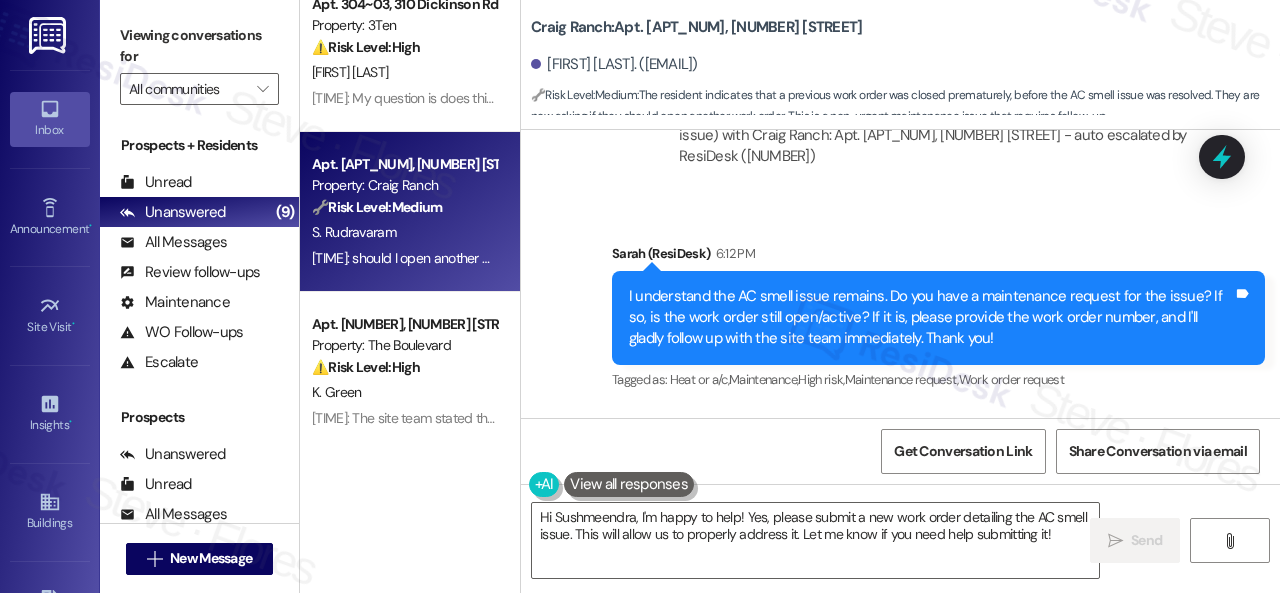click on "Sent via SMS Sarah   (ResiDesk) [TIME] I understand the AC smell issue remains. Do you have a maintenance request for the issue? If so, is the work order still open/active? If it is, please provide the work order number, and I'll gladly follow up with the site team immediately. Thank you! Tags and notes Tagged as:   Heat or a/c ,  Click to highlight conversations about Heat or a/c Maintenance ,  Click to highlight conversations about Maintenance High risk ,  Click to highlight conversations about High risk Maintenance request ,  Click to highlight conversations about Maintenance request Work order request Click to highlight conversations about Work order request" at bounding box center [900, 304] 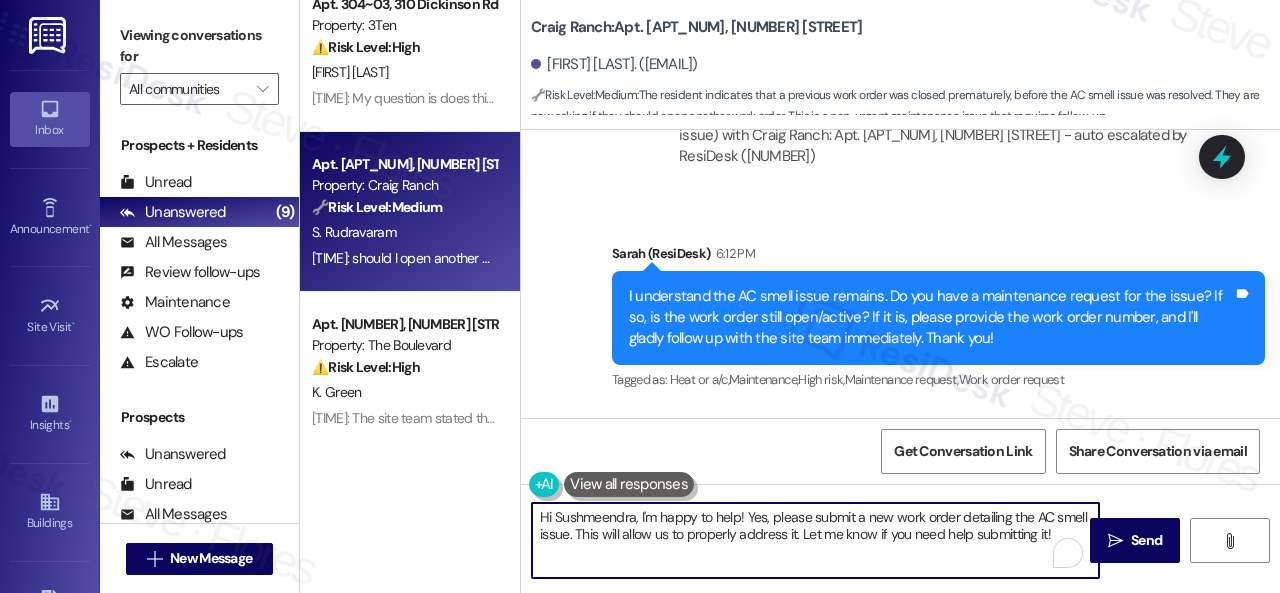 drag, startPoint x: 1064, startPoint y: 537, endPoint x: 514, endPoint y: 507, distance: 550.81757 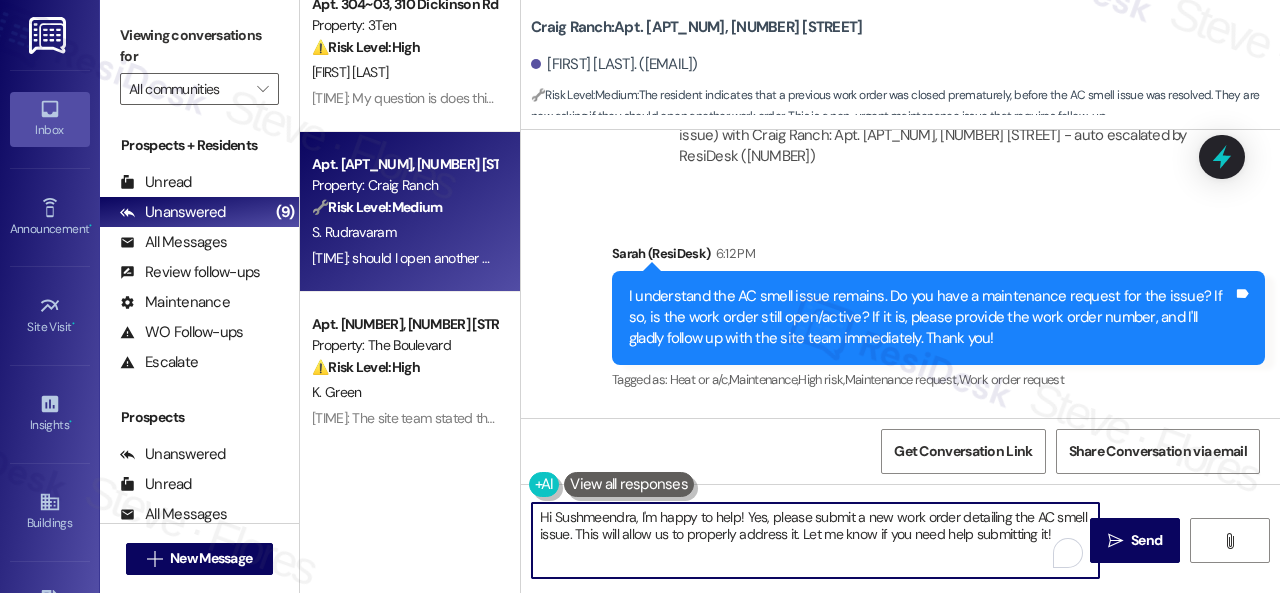 click on "( 1 ) Apt. [APT_NUM], [NUMBER] [STREET] Property: The Boulevard ⚠️  Risk Level:  High The resident is asking about late fees associated with rent payment. This involves a financial concern and potential late fee avoidance. [INITIALS]. [LAST_NAME] [TIME]: Ok  [TIME]: Ok  Archived on [DATE] ( 1 ) Apt. [APT_NUM], [NUMBER] [STREET] Property: Butternut Ridge ⚠️  Risk Level:  High The resident reports that the laundry room door is missing, which could pose a security risk or inconvenience. This requires urgent attention to ensure resident safety and property integrity. [INITIALS]. [LAST_NAME] [INITIALS]. [LAST_NAME] [TIME]: Thank you! [TIME]: Thank you! Apt. [APT_NUM], [NUMBER] [STREET] Property: 3Ten ⚠️  Risk Level:  High The resident has surrendered their keys due to unemployment and inability to pay rent, which indicates a financial concern and potential lease termination. The resident anticipates a large bill and negative rental history, indicating a potential dispute or legal issue. [INITIALS]. [LAST_NAME] Apt. [APT_NUM], [NUMBER] [STREET] 🔧 High" at bounding box center [790, 296] 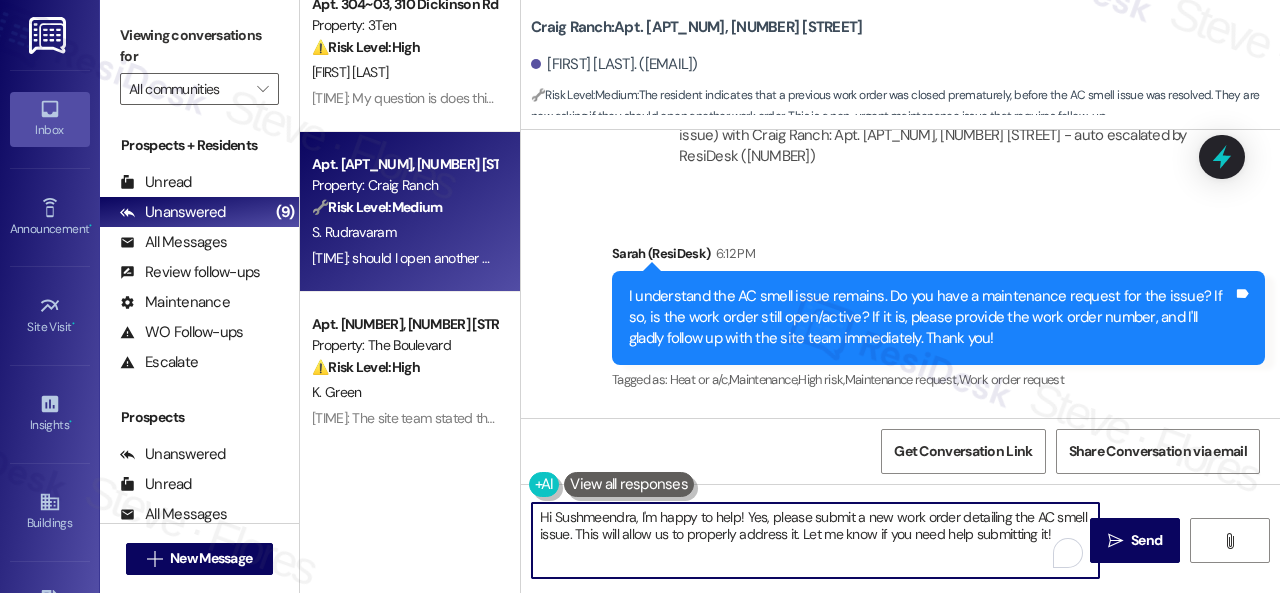 paste on "I'll be happy to submit a work order on your behalf. Please provide more details to explain the issue. Please provide as much detail as possible and include photos if available.
Note: Due to limited availability, our maintenance team isn't able to call or schedule visits in advance. By submitting a work order, you're permitting them to enter your apartment, even if you're not home. If any children may be alone during the visit, please let me know so we can inform the team." 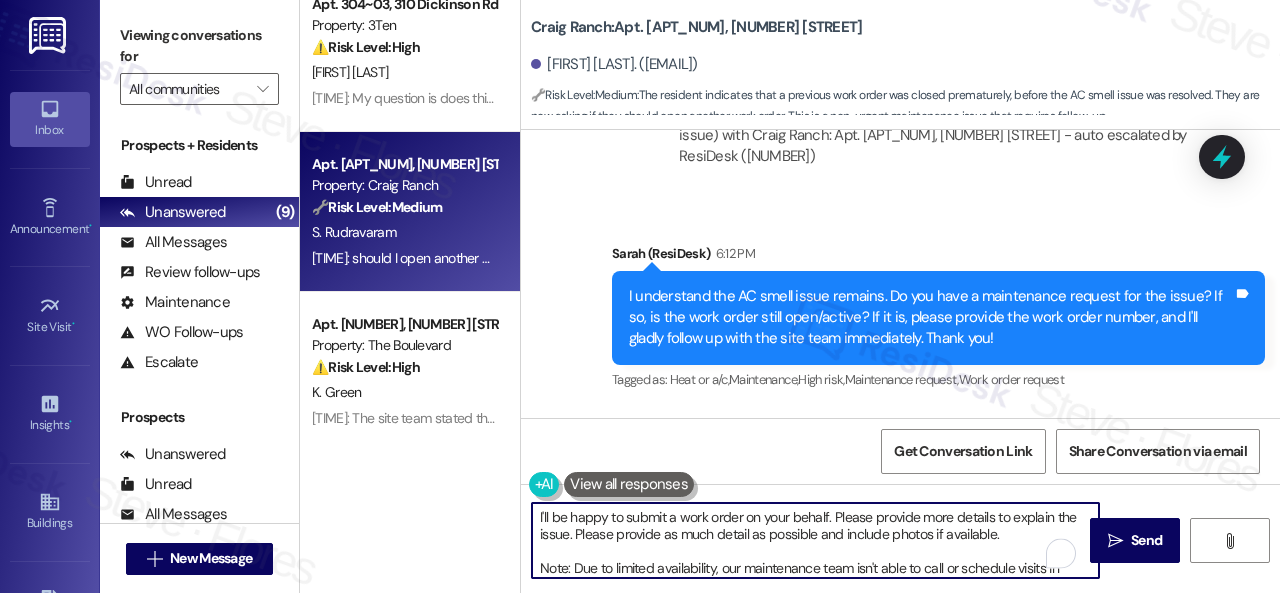 scroll, scrollTop: 50, scrollLeft: 0, axis: vertical 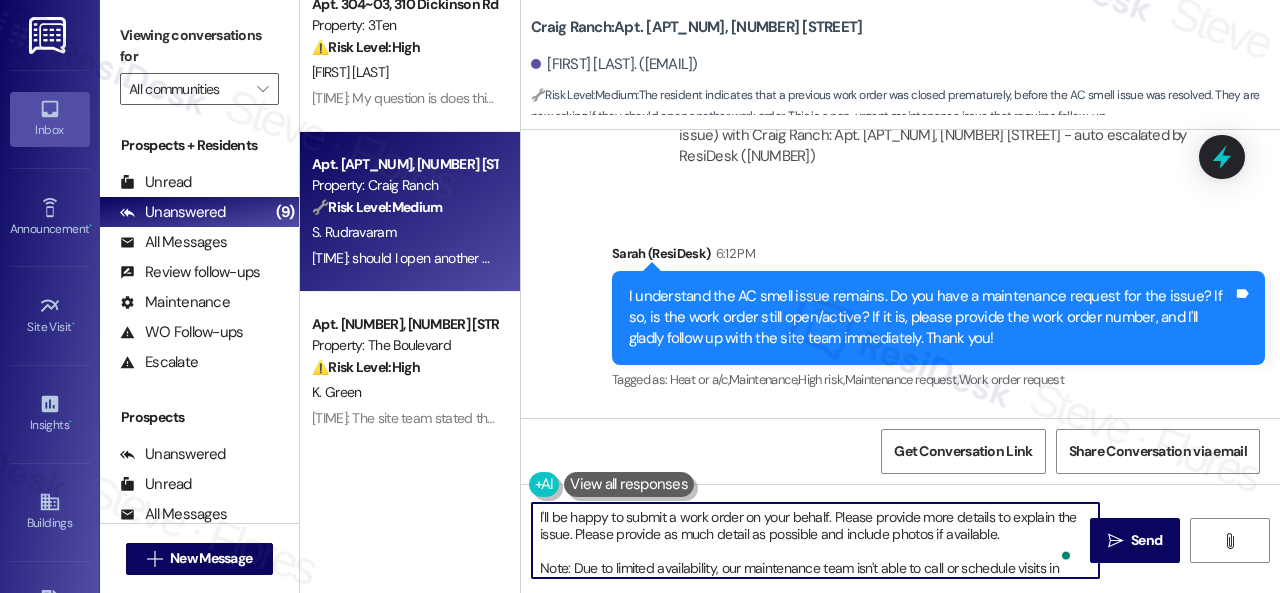 click on "I'll be happy to submit a work order on your behalf. Please provide more details to explain the issue. Please provide as much detail as possible and include photos if available.
Note: Due to limited availability, our maintenance team isn't able to call or schedule visits in advance. By submitting a work order, you're permitting them to enter your apartment, even if you're not home. If any children may be alone during the visit, please let me know so we can inform the team." at bounding box center (815, 540) 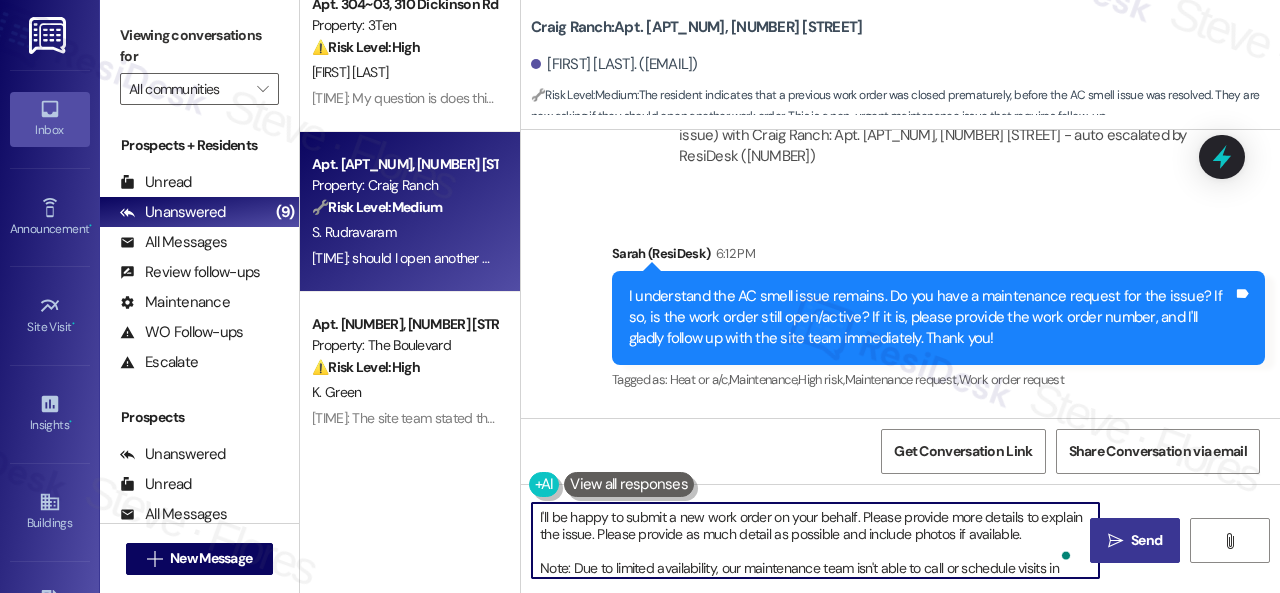 type on "I'll be happy to submit a new work order on your behalf. Please provide more details to explain the issue. Please provide as much detail as possible and include photos if available.
Note: Due to limited availability, our maintenance team isn't able to call or schedule visits in advance. By submitting a work order, you're permitting them to enter your apartment, even if you're not home. If any children may be alone during the visit, please let me know so we can inform the team." 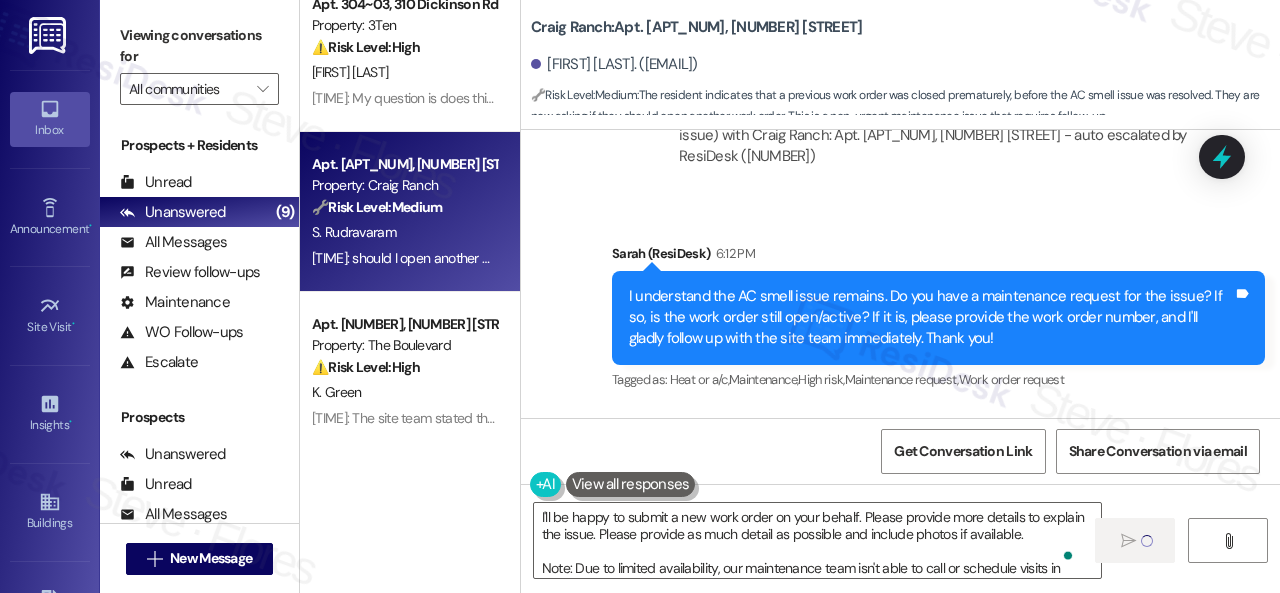 type 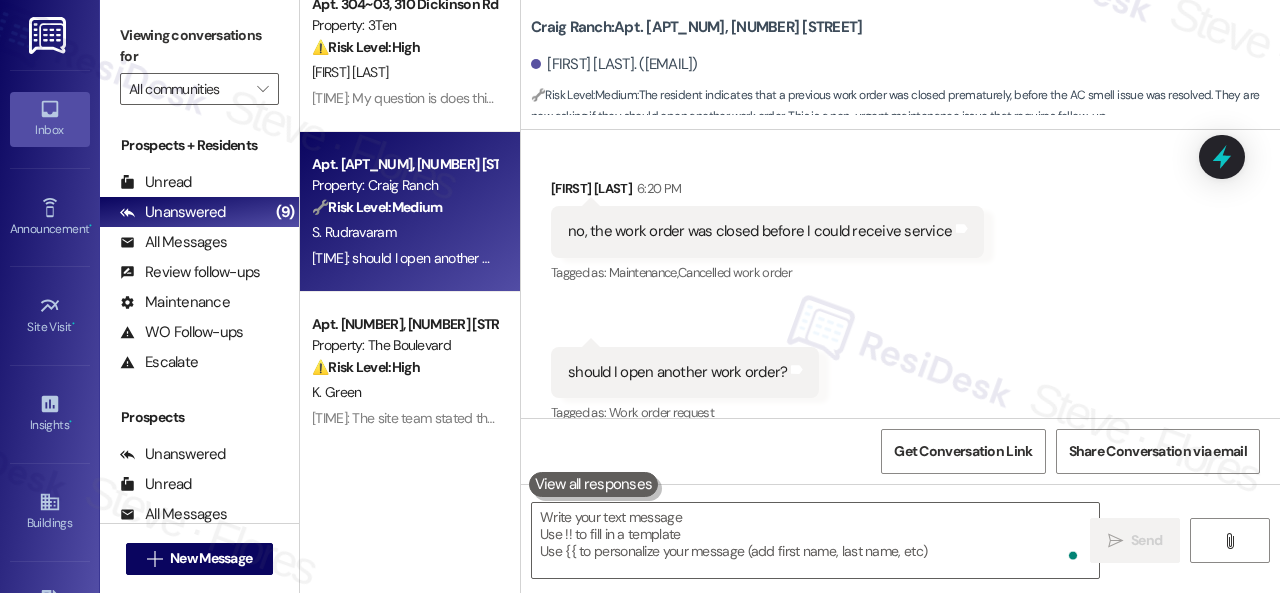 scroll, scrollTop: 2176, scrollLeft: 0, axis: vertical 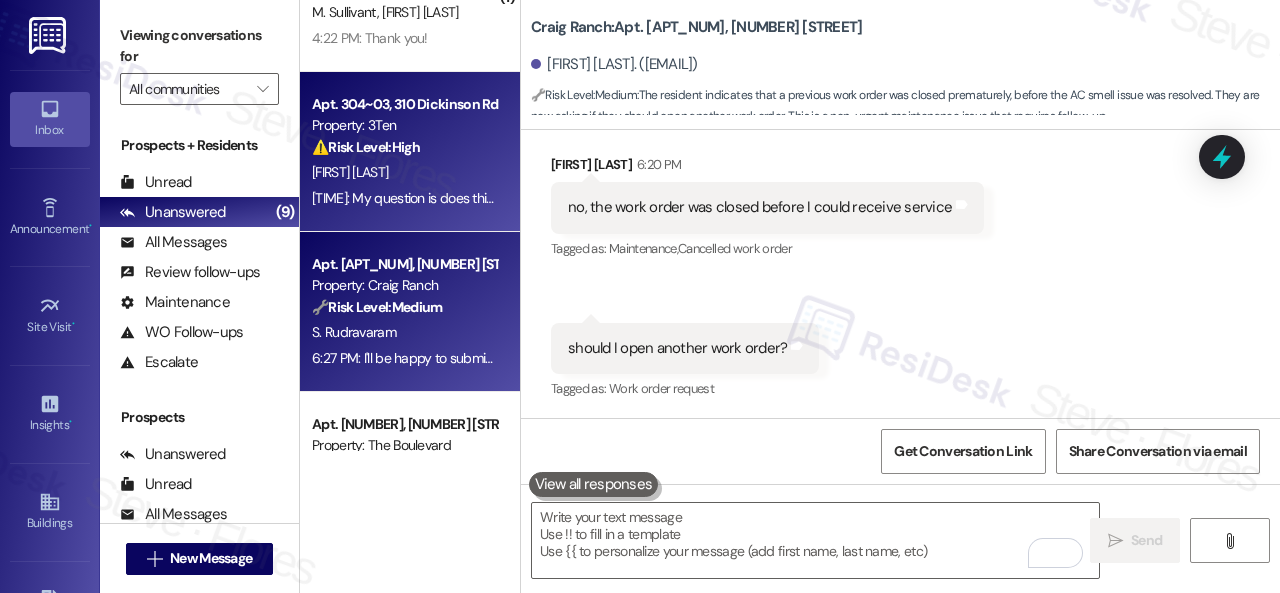 click on "[FIRST] [LAST]" at bounding box center (404, 172) 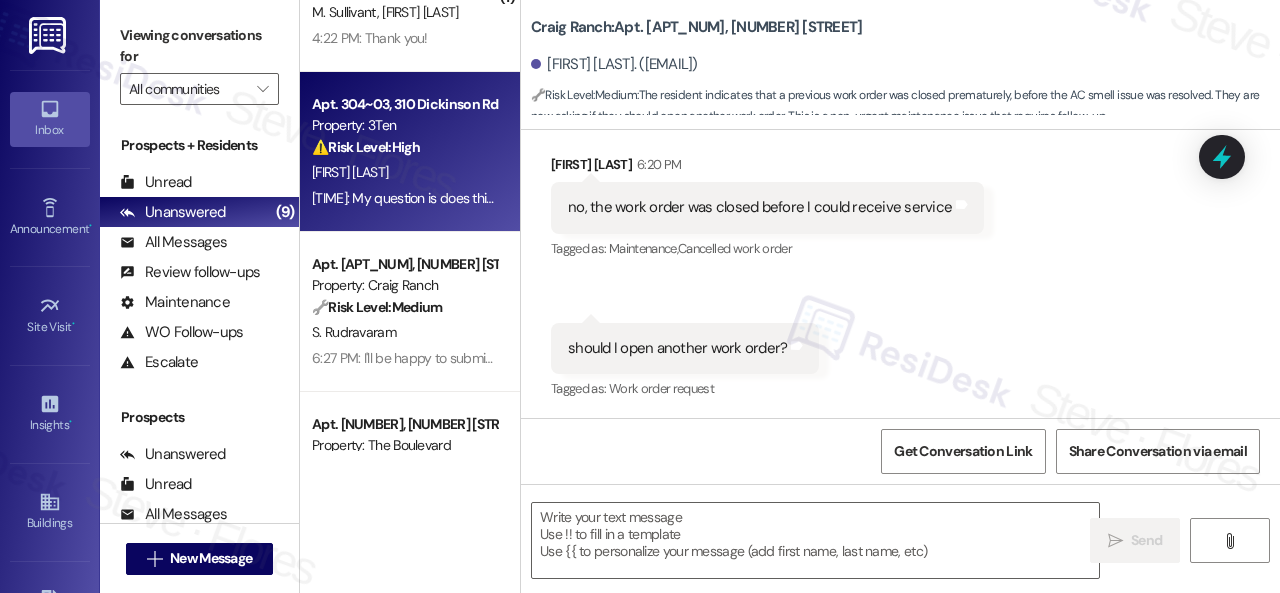 type on "Fetching suggested responses. Please feel free to read through the conversation in the meantime." 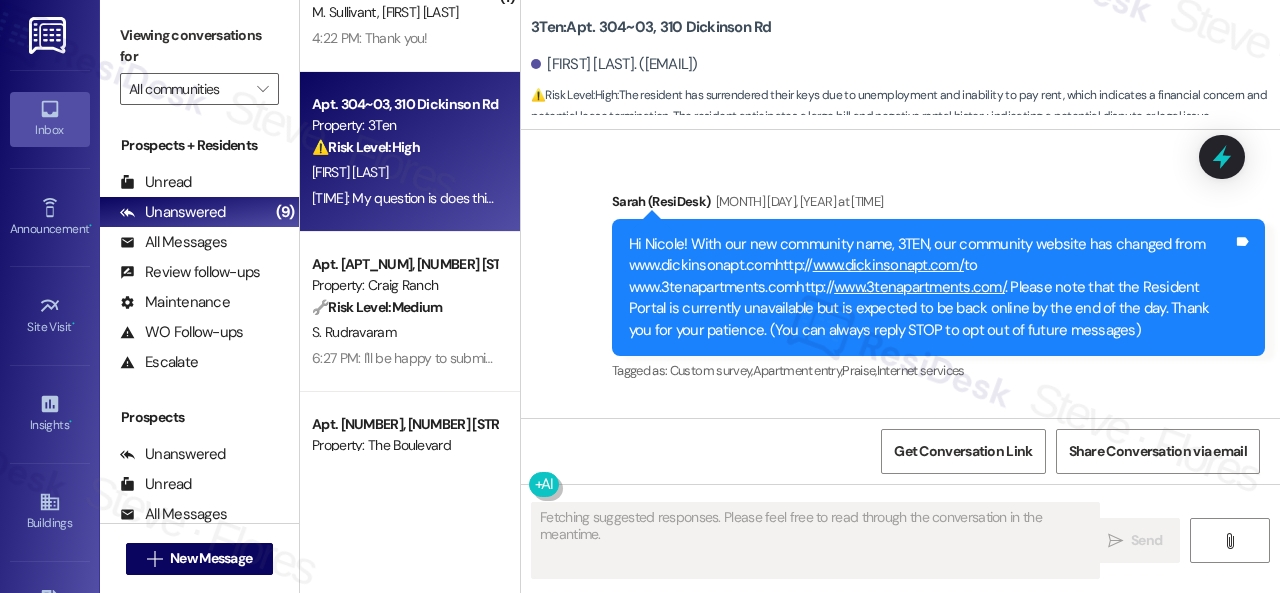 scroll, scrollTop: 18800, scrollLeft: 0, axis: vertical 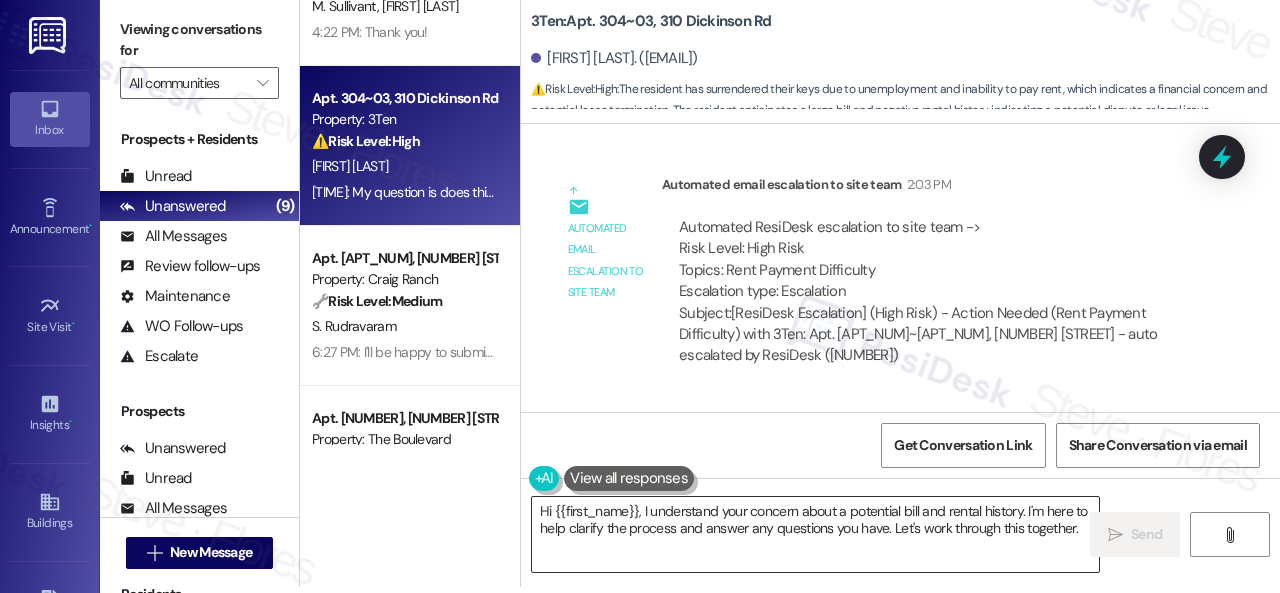 click on "Hi {{first_name}}, I understand your concern about a potential bill and rental history. I'm here to help clarify the process and answer any questions you have. Let's work through this together." at bounding box center (815, 534) 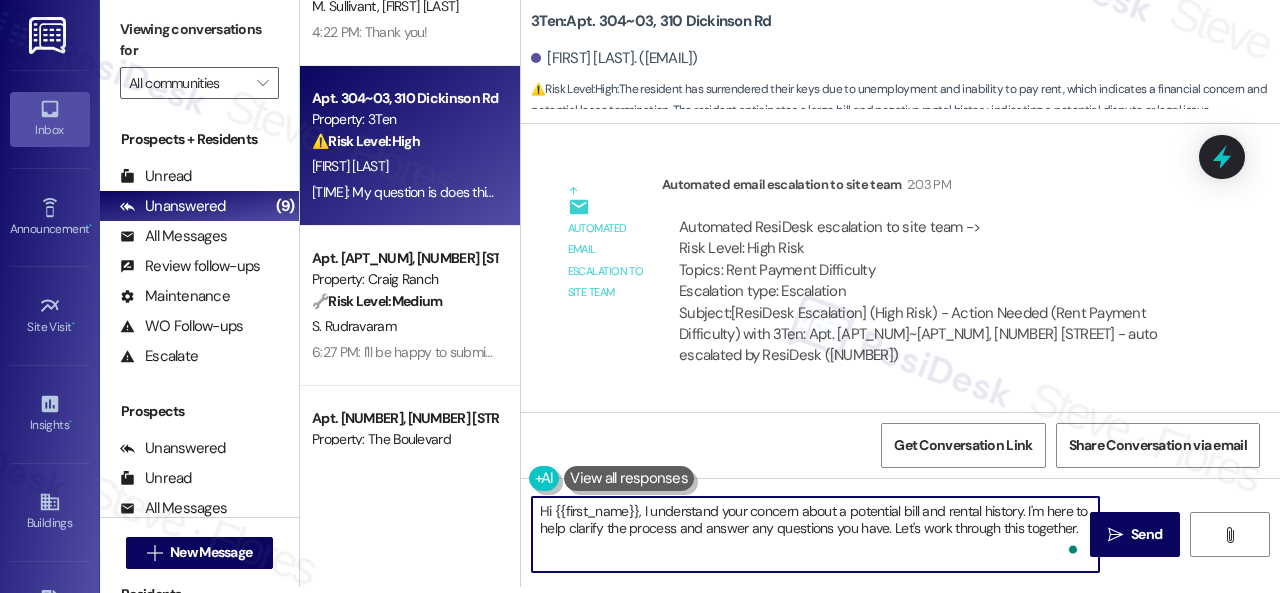 paste on "I will forward your inquiry to the site team and get back to you as soon as I receive a response. I appreciate your patience" 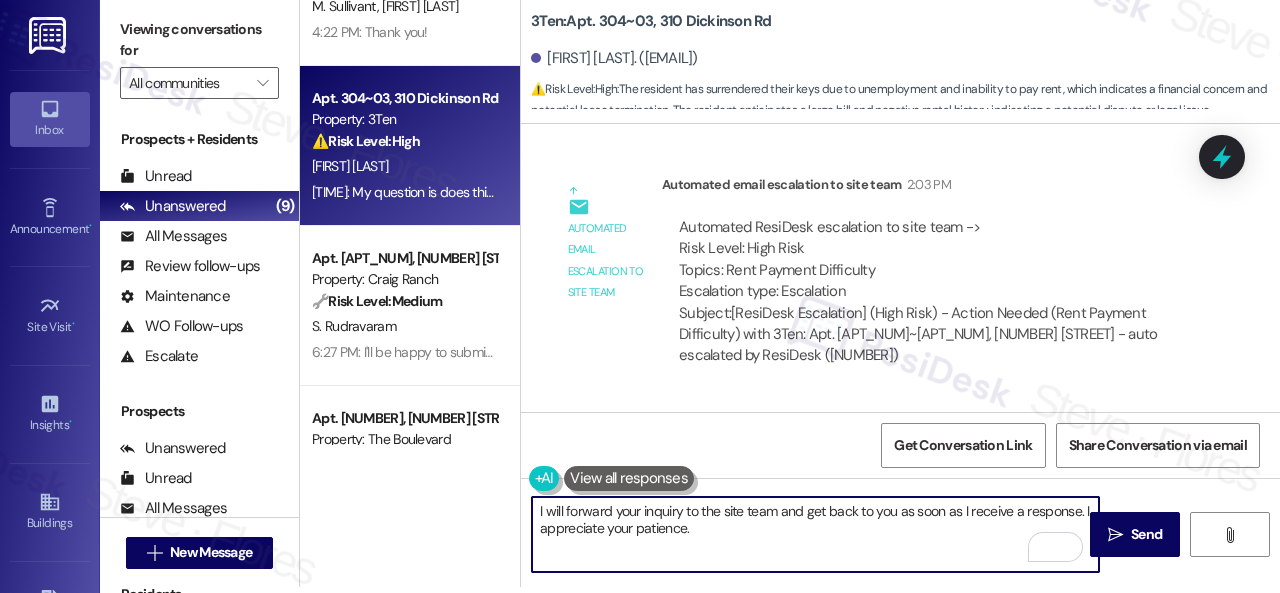 click on "I will forward your inquiry to the site team and get back to you as soon as I receive a response. I appreciate your patience." at bounding box center (815, 534) 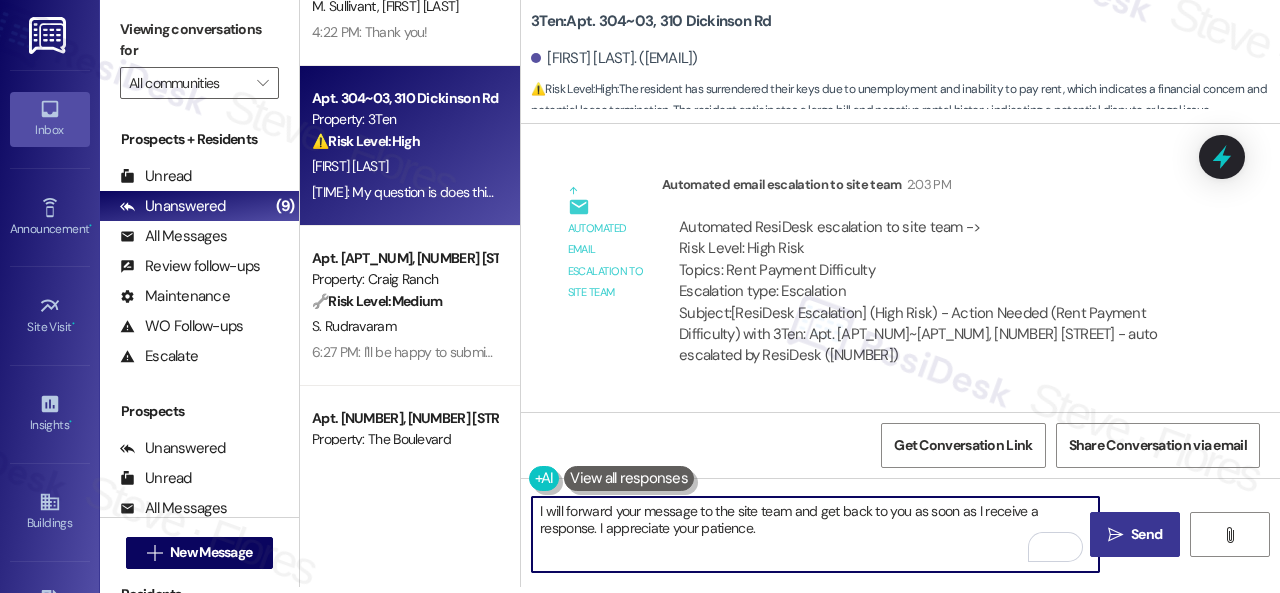 type on "I will forward your message to the site team and get back to you as soon as I receive a response. I appreciate your patience." 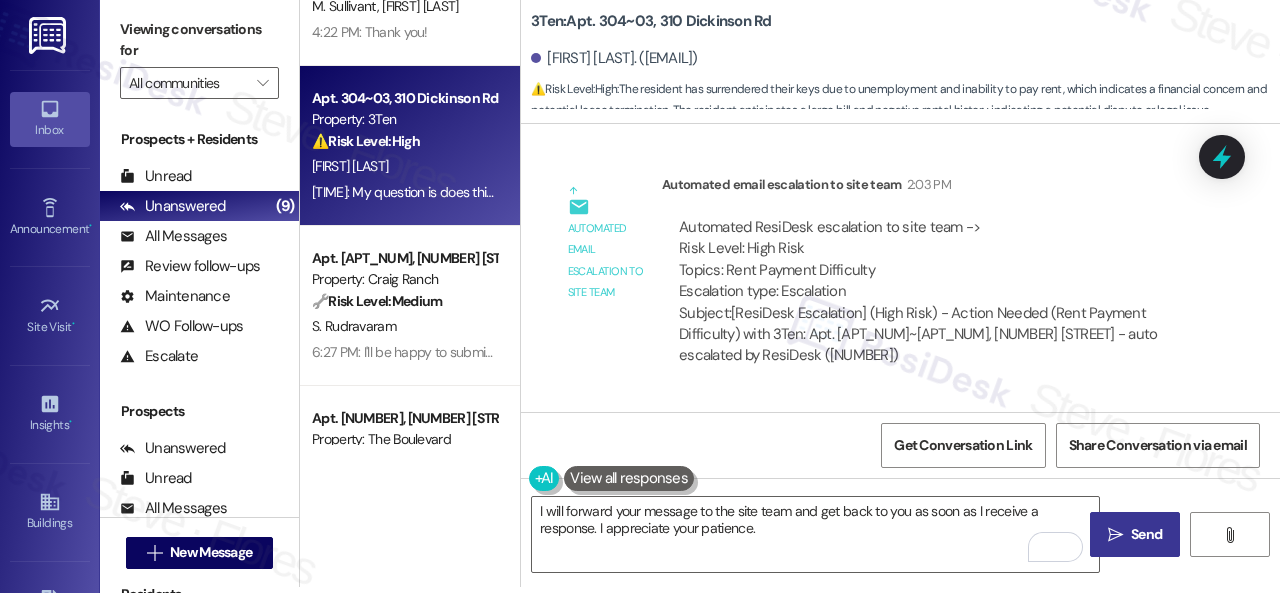click on "Send" at bounding box center (1146, 534) 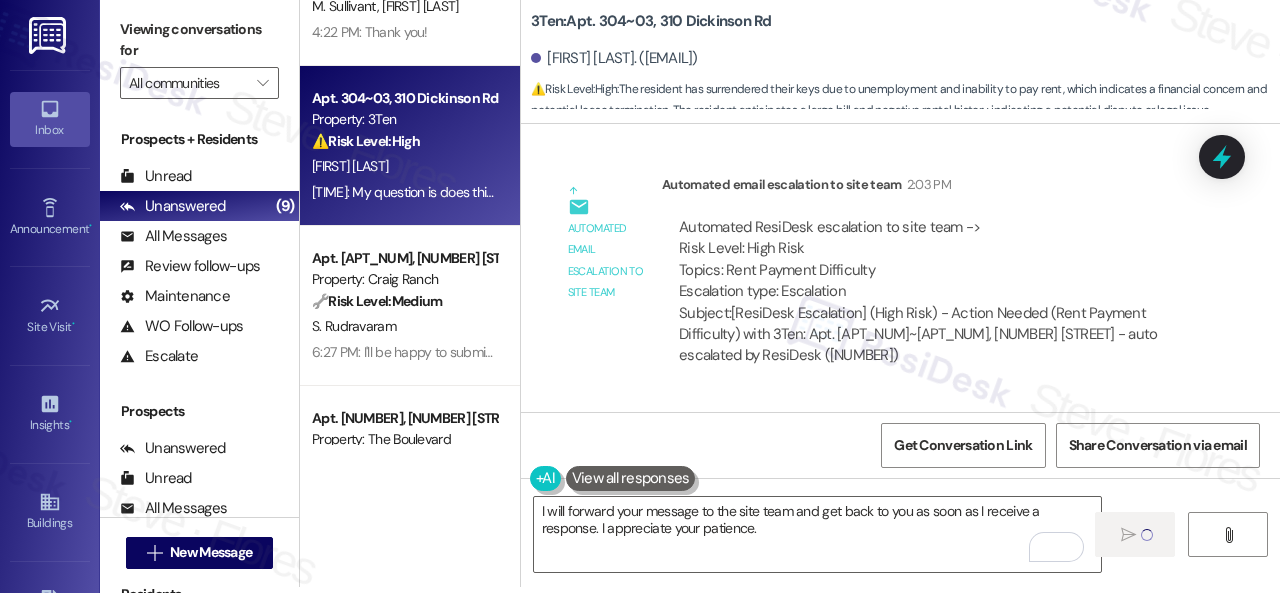 type 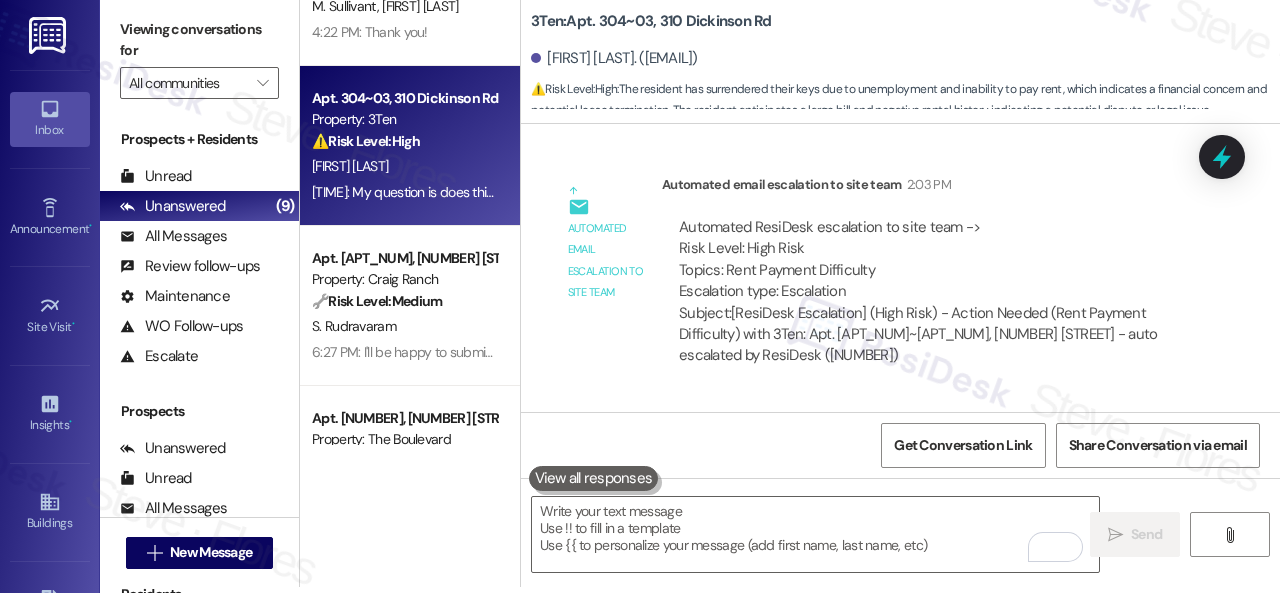 scroll, scrollTop: 0, scrollLeft: 0, axis: both 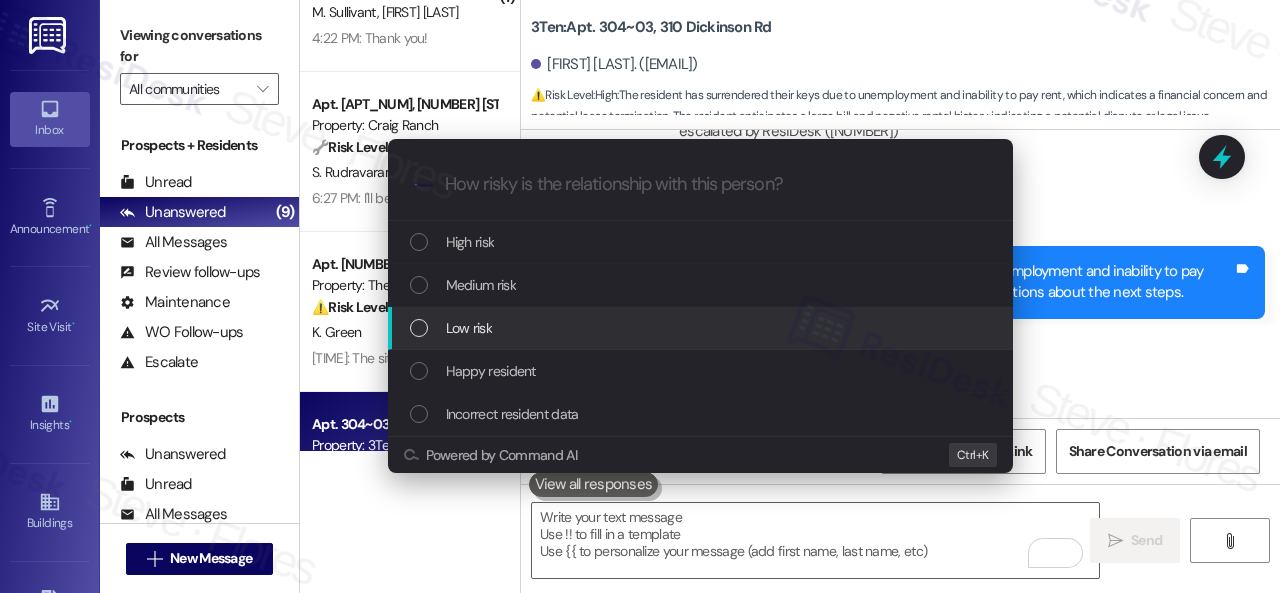 click on "Low risk" at bounding box center (469, 328) 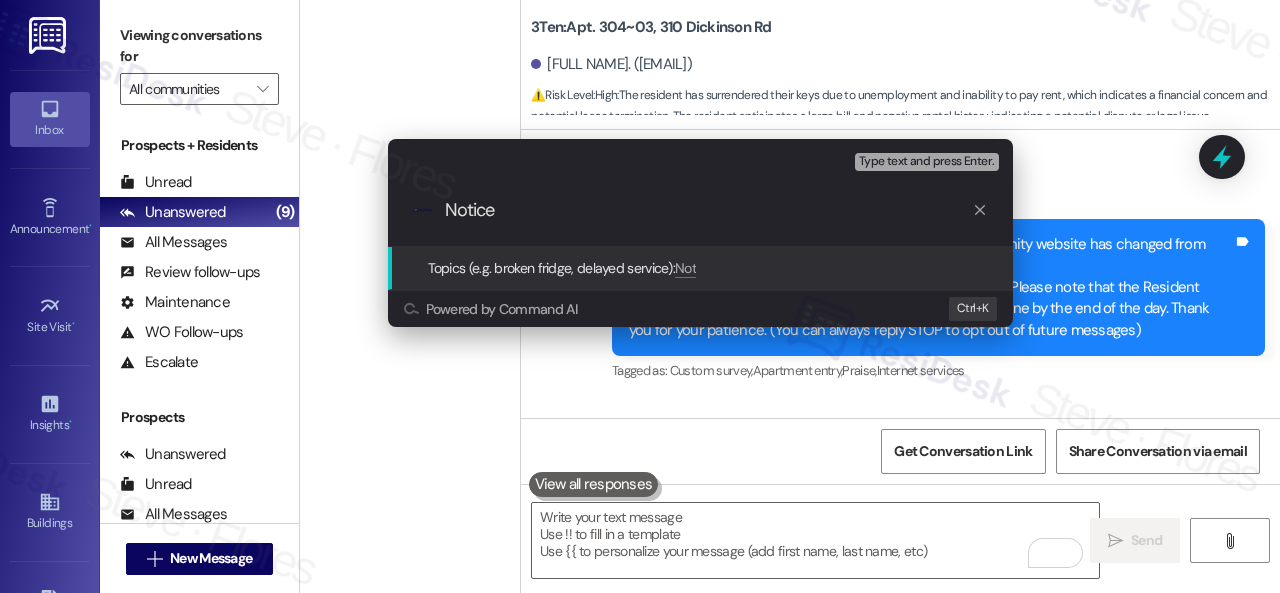 scroll, scrollTop: 0, scrollLeft: 0, axis: both 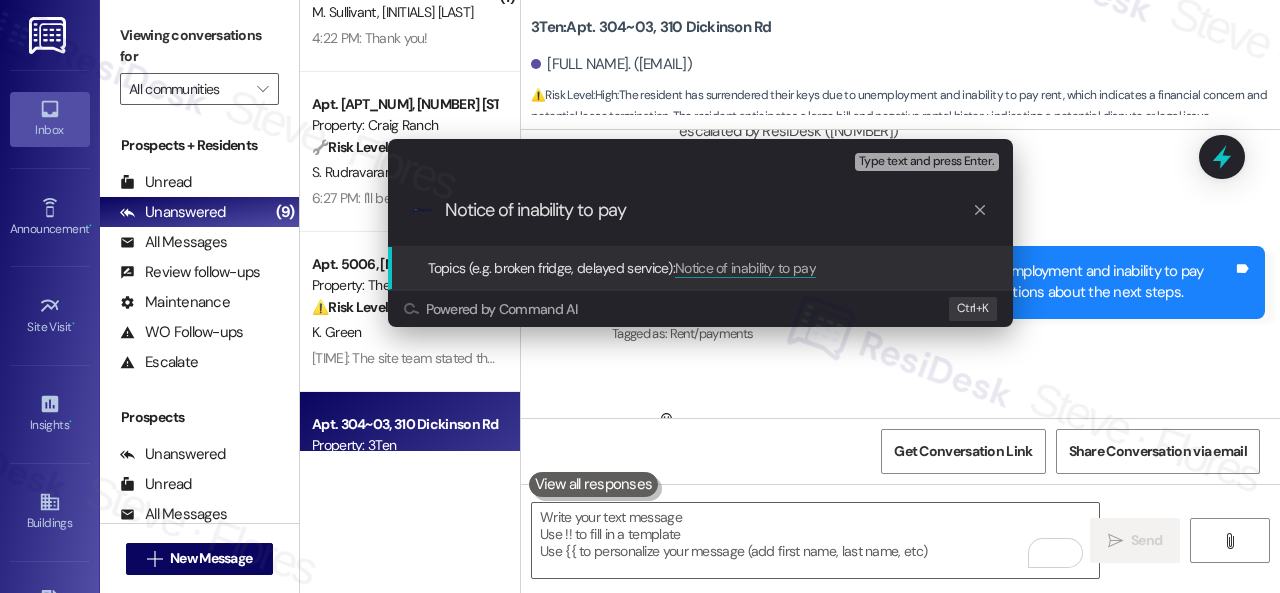 type on "Notice of inability to pay." 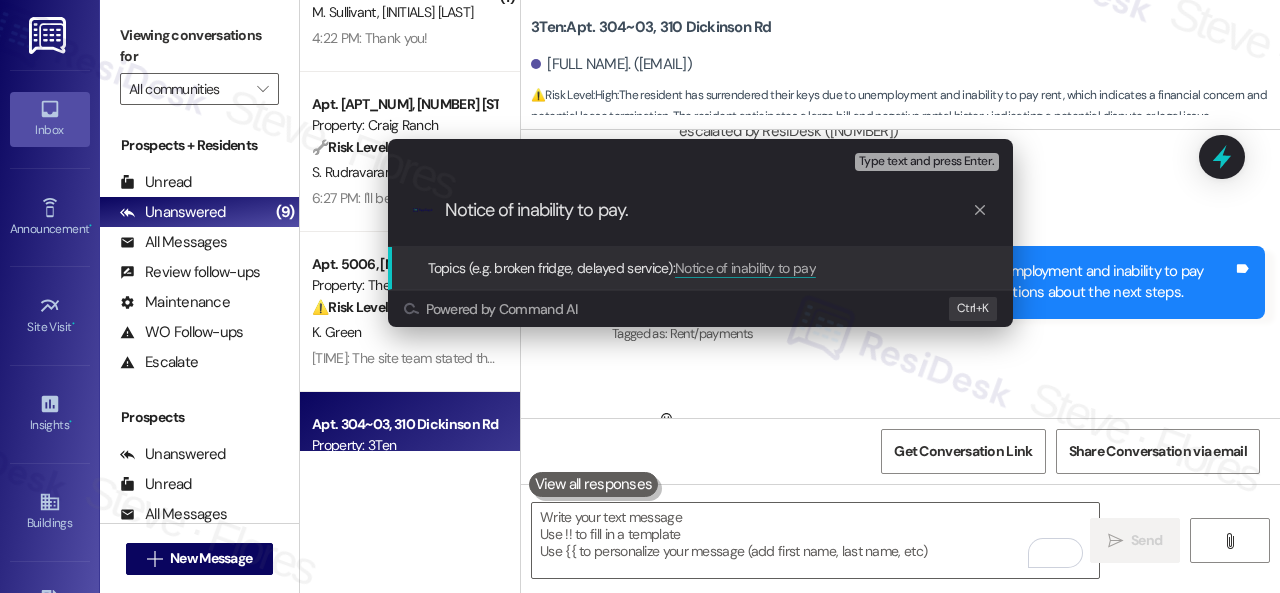 type 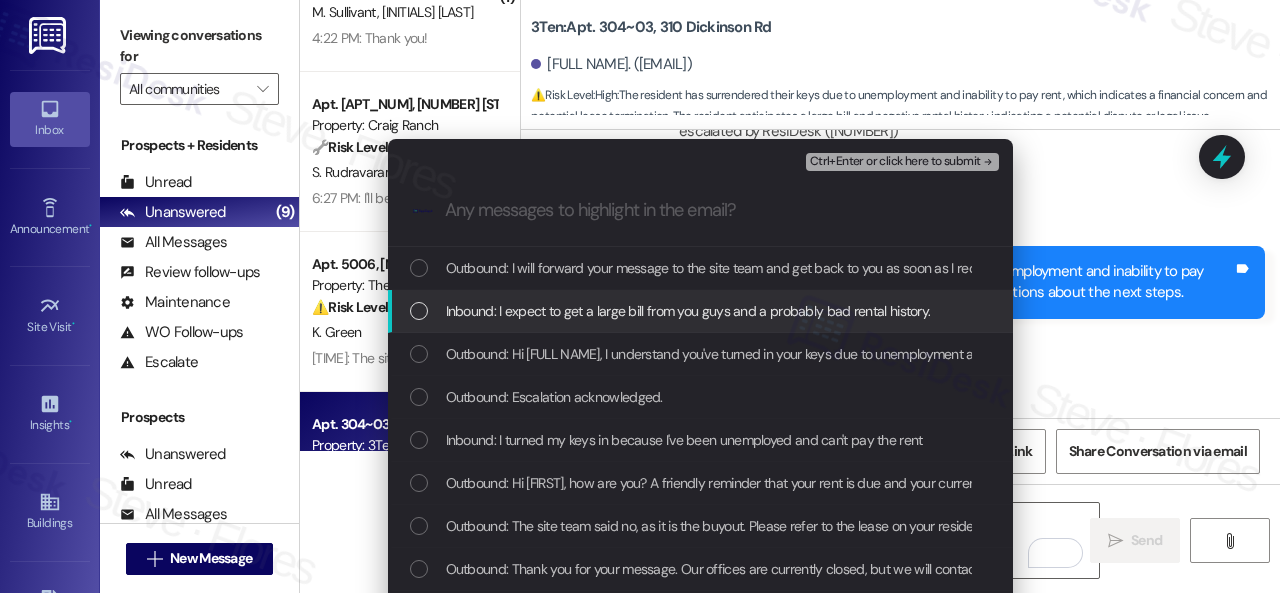 click on "Inbound: I expect to get a large bill from you guys and a probably bad rental history." at bounding box center (688, 311) 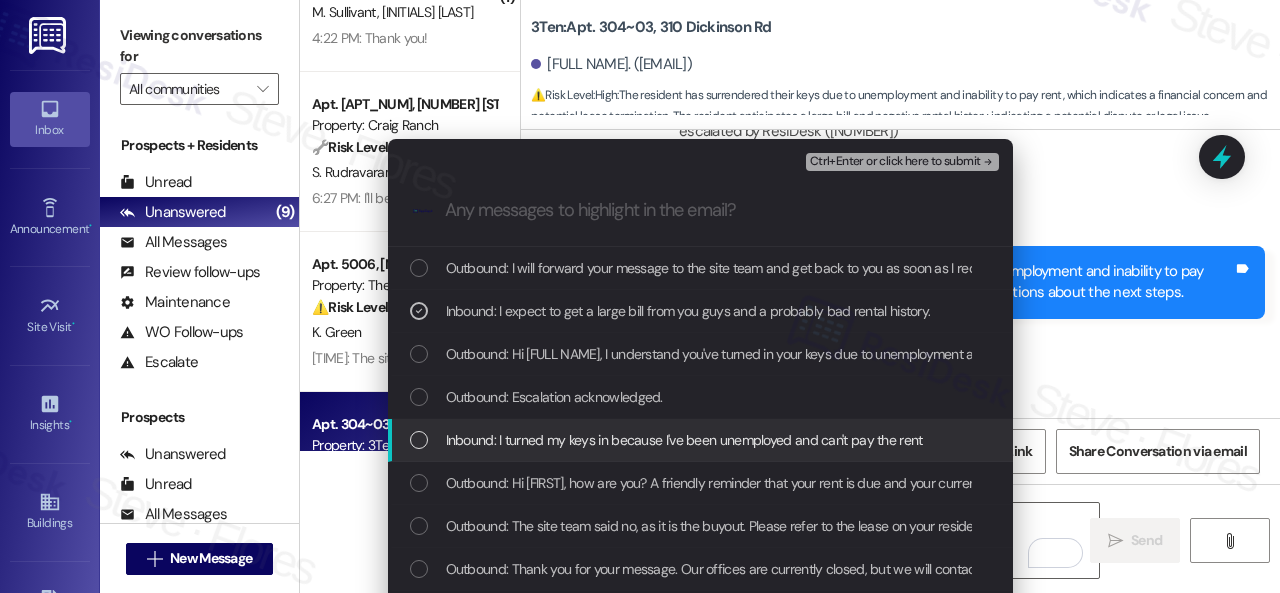 click on "Inbound: I turned my keys in because I've been unemployed and can't pay the rent" at bounding box center (684, 440) 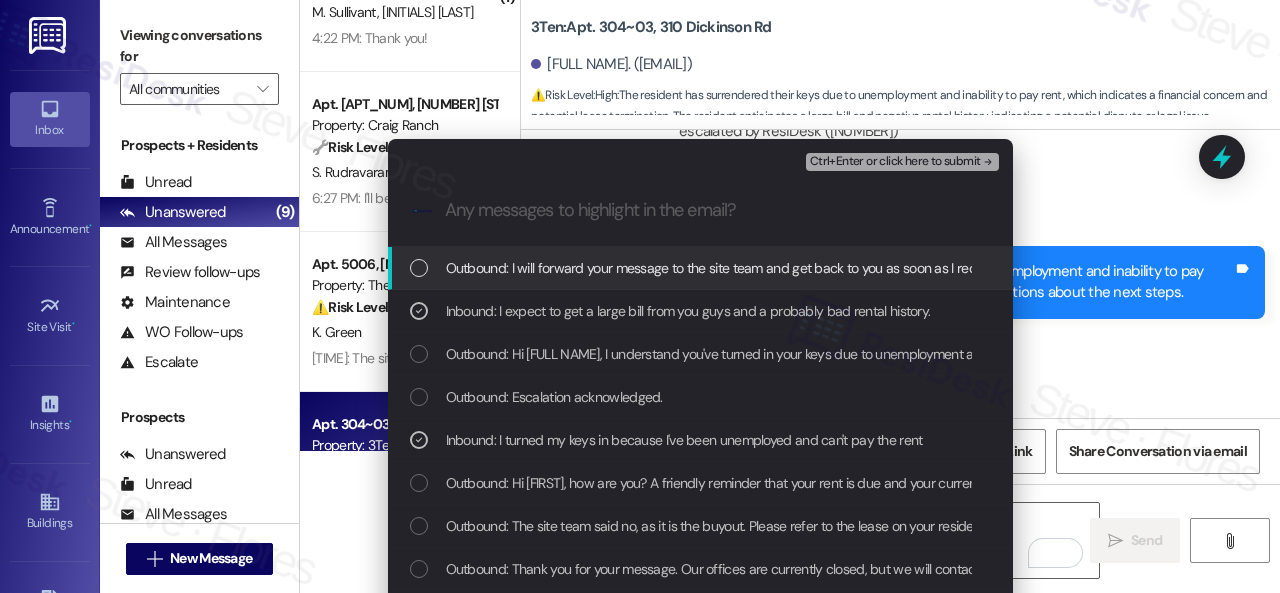 click on "Ctrl+Enter or click here to submit" at bounding box center (895, 162) 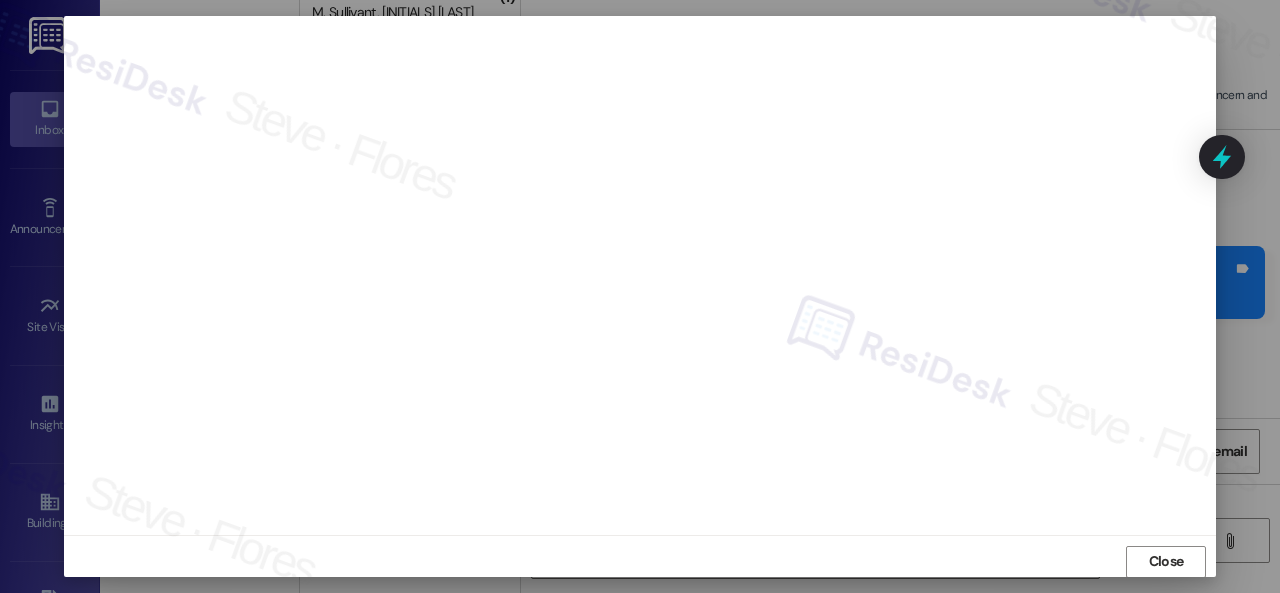 scroll, scrollTop: 25, scrollLeft: 0, axis: vertical 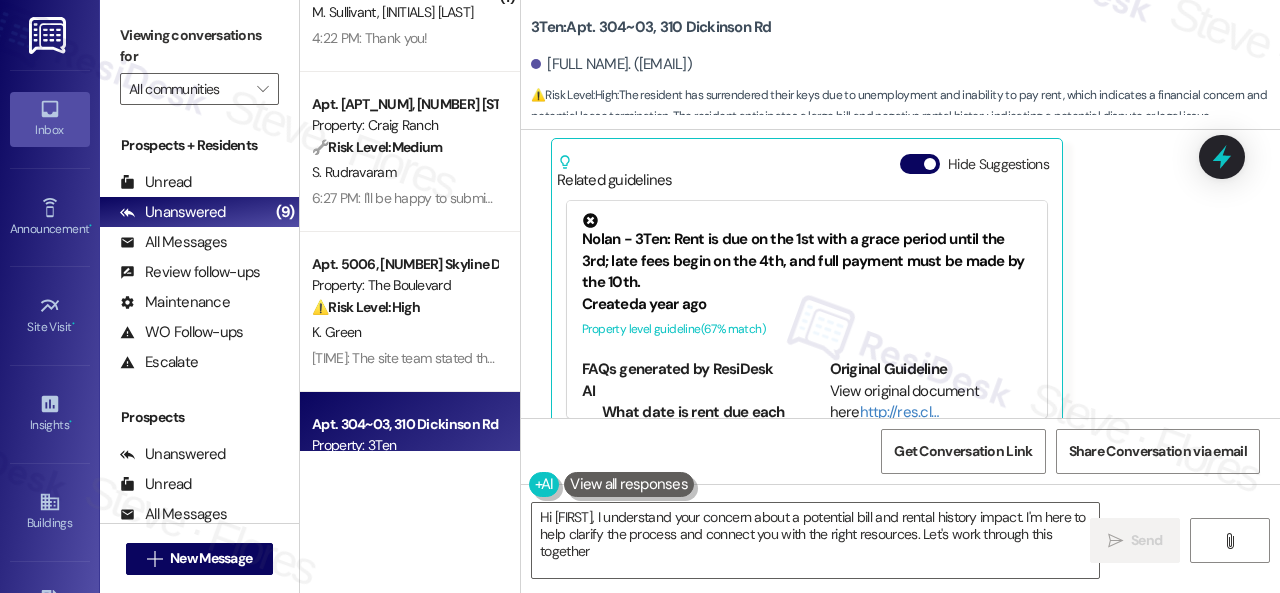 type on "Hi {{first_name}}, I understand your concern about a potential bill and rental history impact. I'm here to help clarify the process and connect you with the right resources. Let's work through this together!" 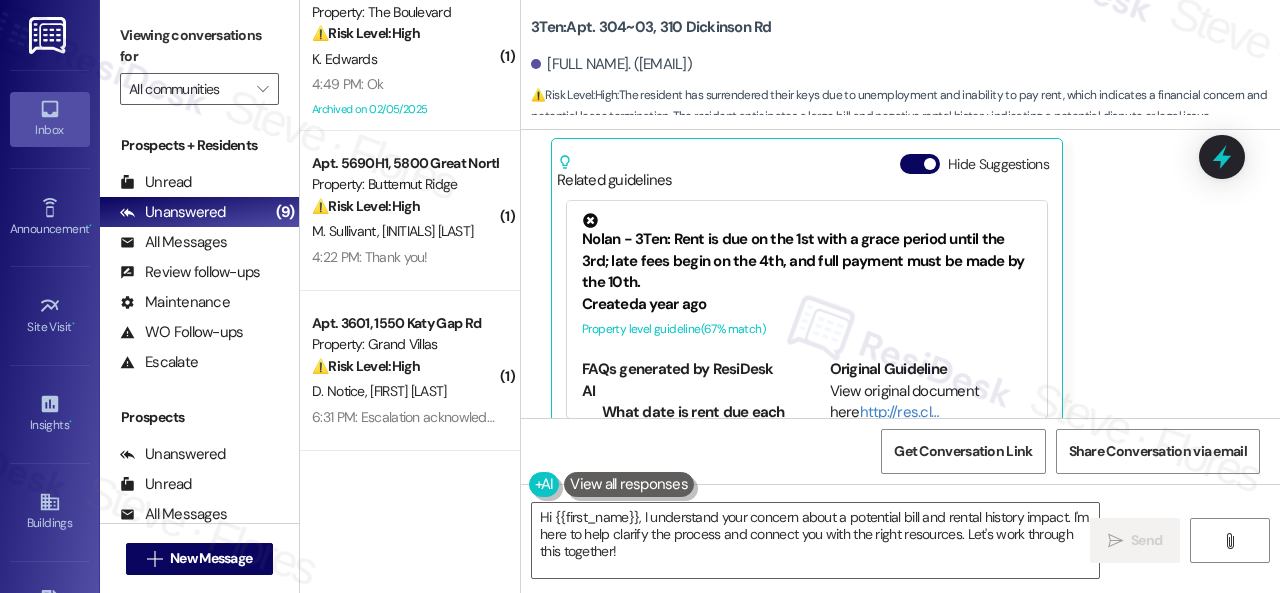 scroll, scrollTop: 828, scrollLeft: 0, axis: vertical 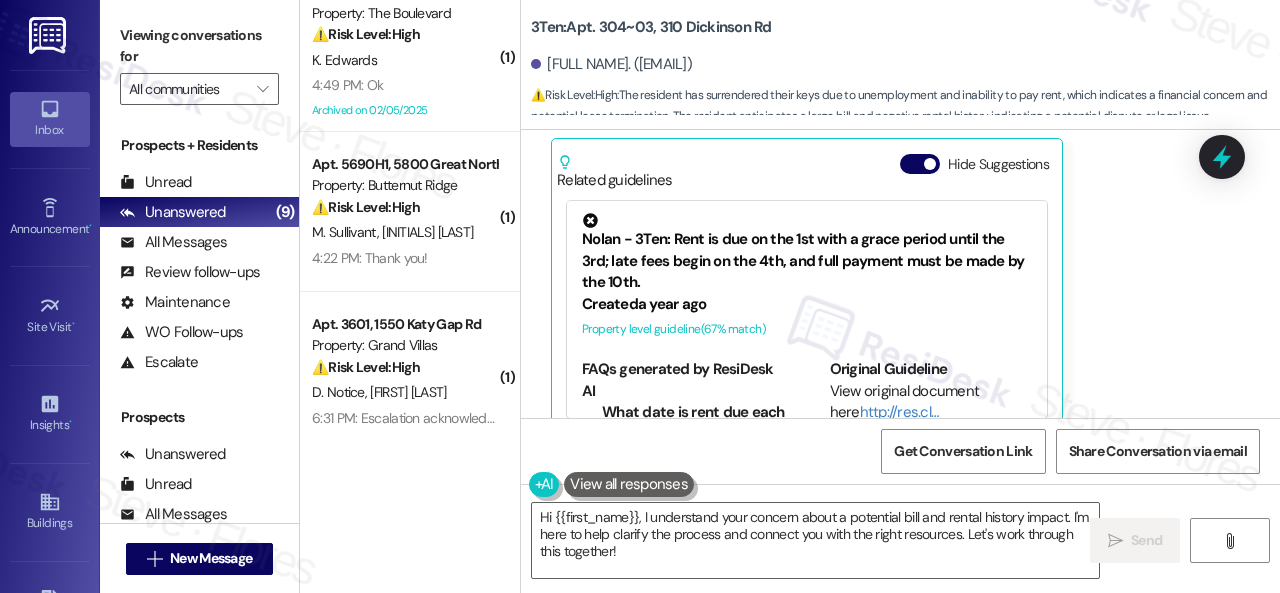 click on "Received via SMS [FULL NAME]  Neutral [TIME] I expect to get a large bill from you guys and a probably bad rental history.  Tags and notes Tagged as:   Billing discrepancy ,  Click to highlight conversations about Billing discrepancy Bad experience ,  Click to highlight conversations about Bad experience Emailed client ,  Click to highlight conversations about Emailed client Escalation type escalation Click to highlight conversations about Escalation type escalation  Related guidelines Hide Suggestions [INITIALS] - 3Ten: Rent is due on the 1st with a grace period until the 3rd; late fees begin on the 4th, and full payment must be made by the 10th. Created  a year ago Property level guideline  ( 67 % match) FAQs generated by ResiDesk AI What date is rent due each month? Rent is due on the 1st of each month. How long is the grace period for rent payment? There is a grace period until the 3rd of the month. When do late fees start to apply? Late fees begin on the 4th of the month. How much are the late fees?  (" at bounding box center [900, 206] 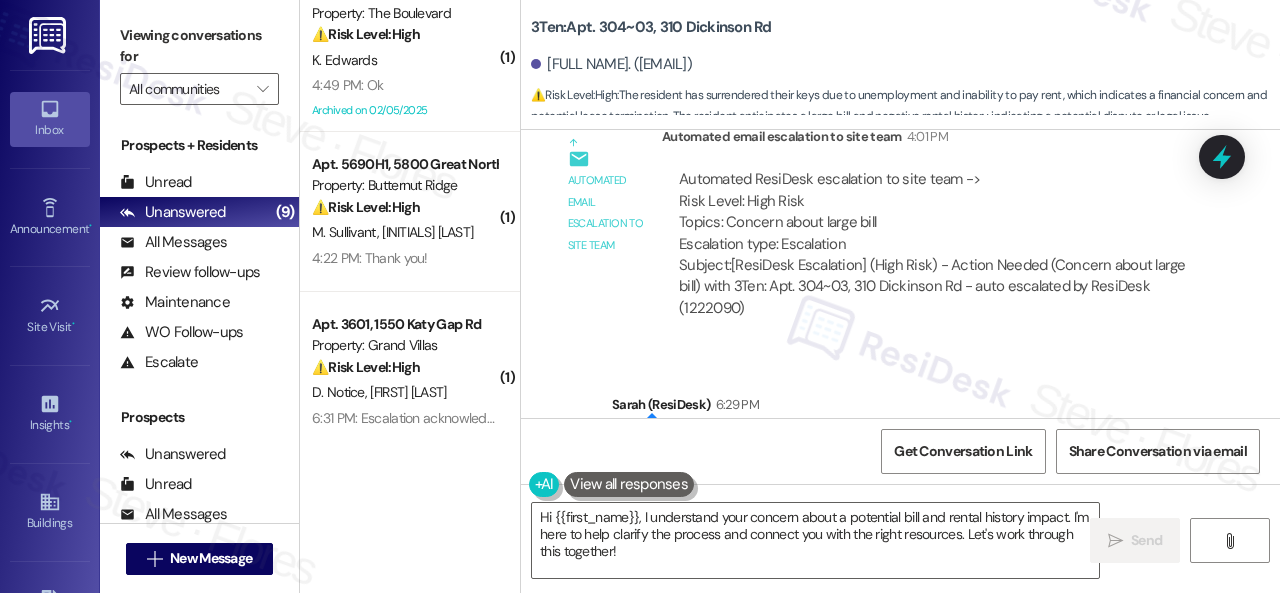scroll, scrollTop: 18990, scrollLeft: 0, axis: vertical 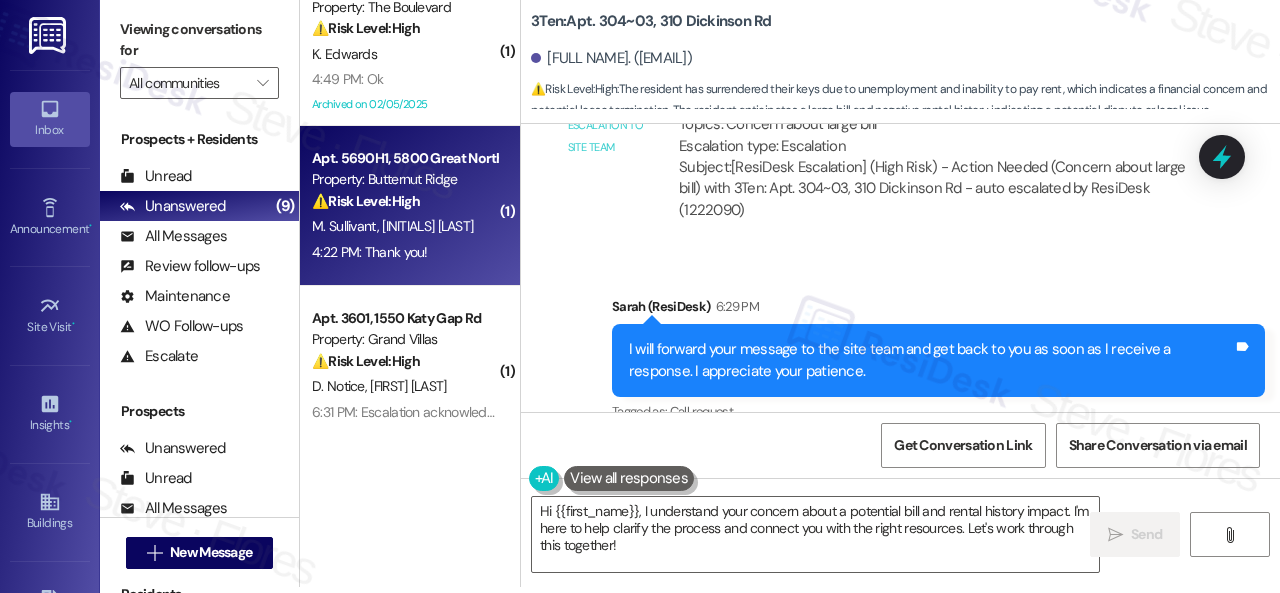 click on "4:22 PM: Thank you! 4:22 PM: Thank you!" at bounding box center [404, 252] 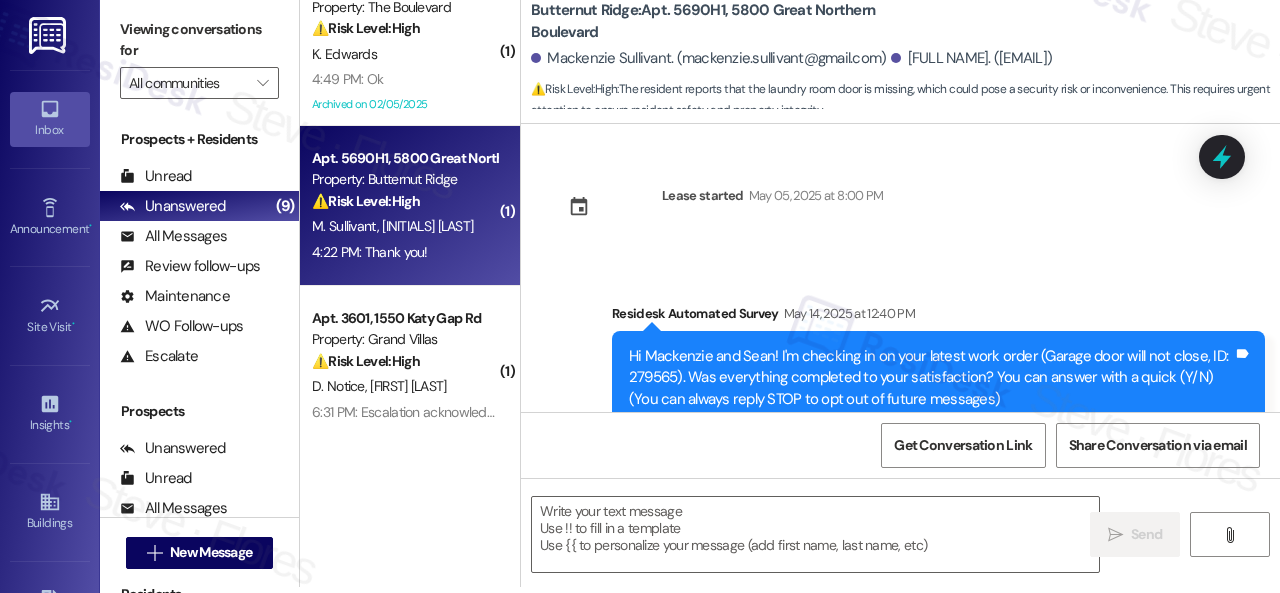 scroll, scrollTop: 0, scrollLeft: 0, axis: both 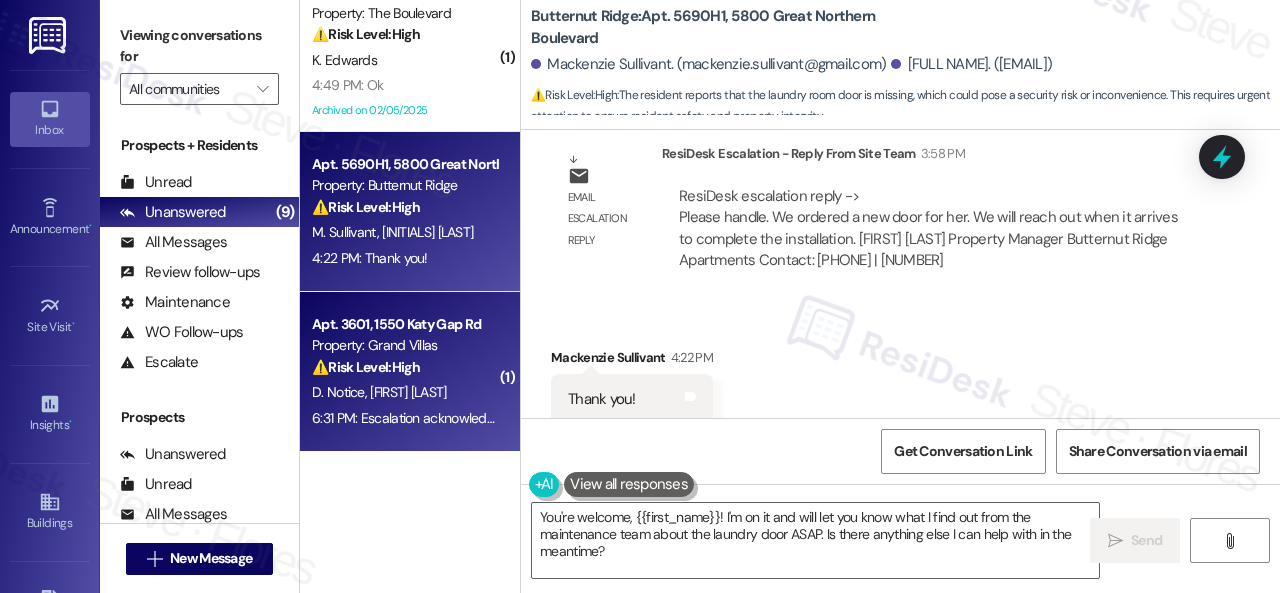 drag, startPoint x: 632, startPoint y: 558, endPoint x: 322, endPoint y: 421, distance: 338.9233 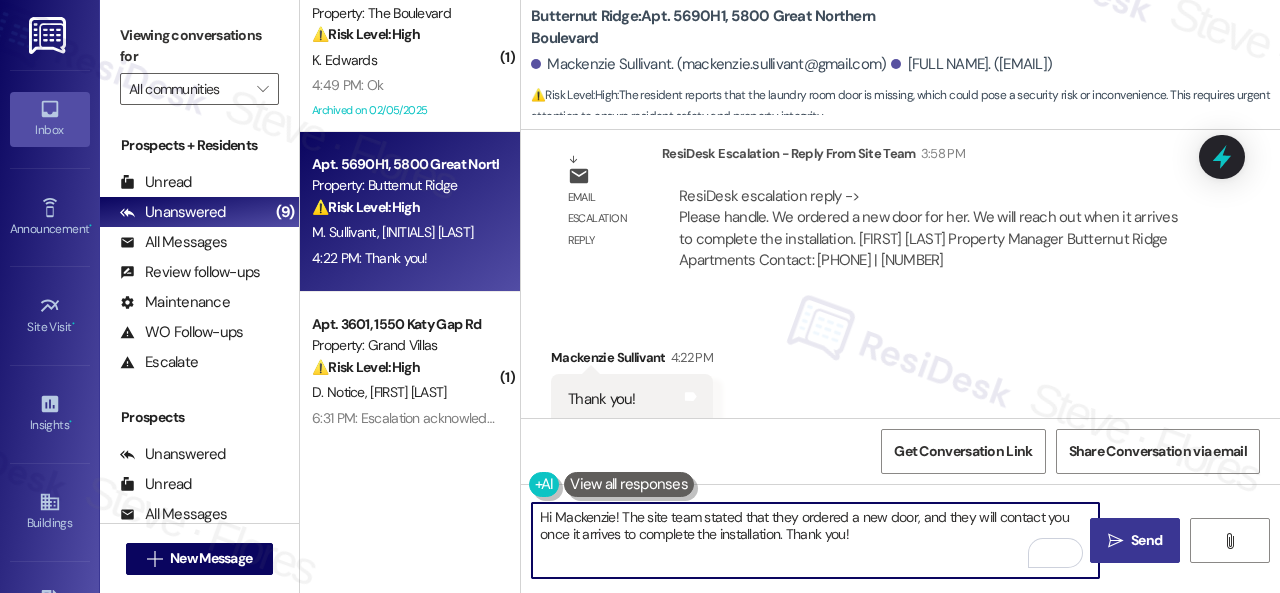 type on "Hi Mackenzie! The site team stated that they ordered a new door, and they will contact you once it arrives to complete the installation. Thank you!" 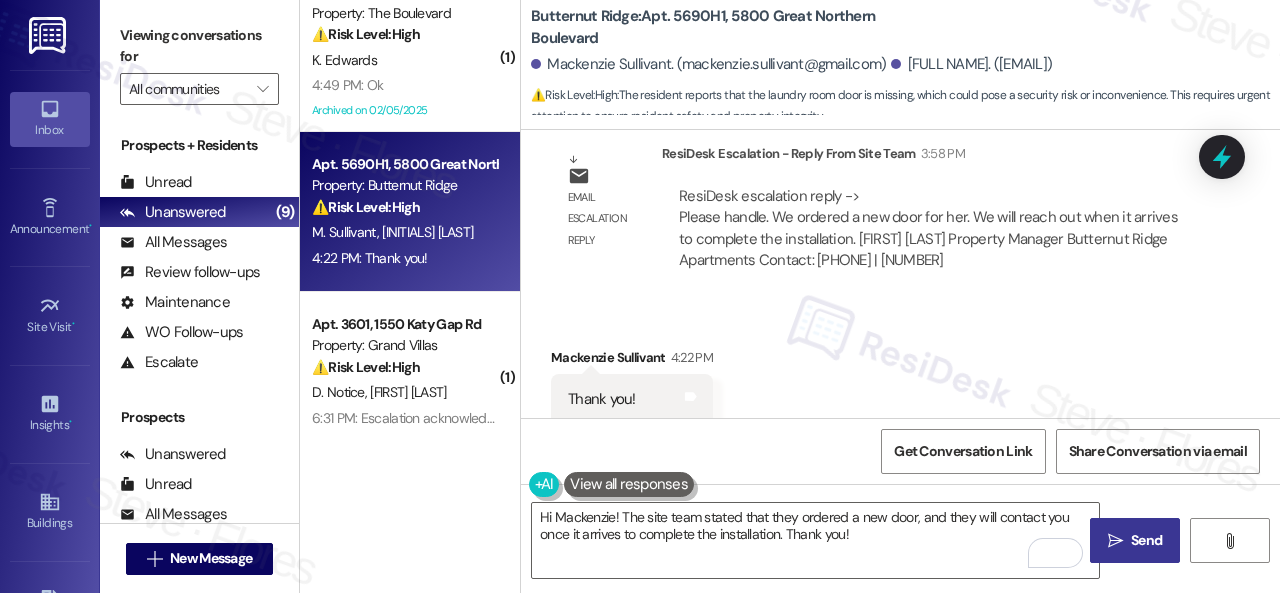 click on "Send" at bounding box center (1146, 540) 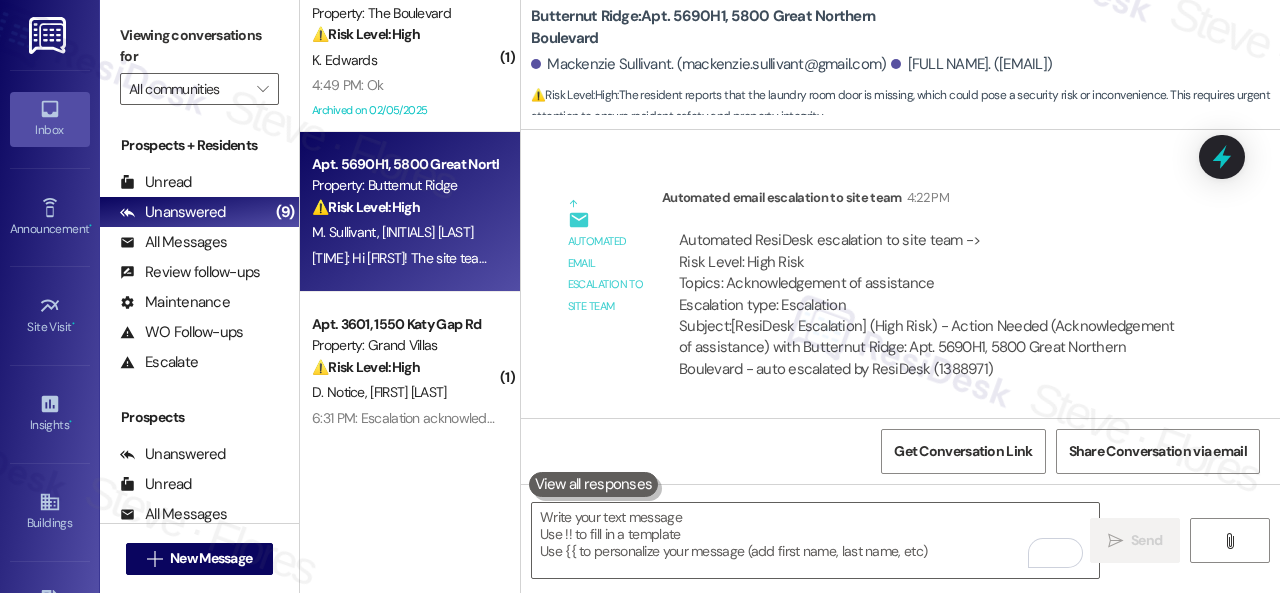 scroll, scrollTop: 3835, scrollLeft: 0, axis: vertical 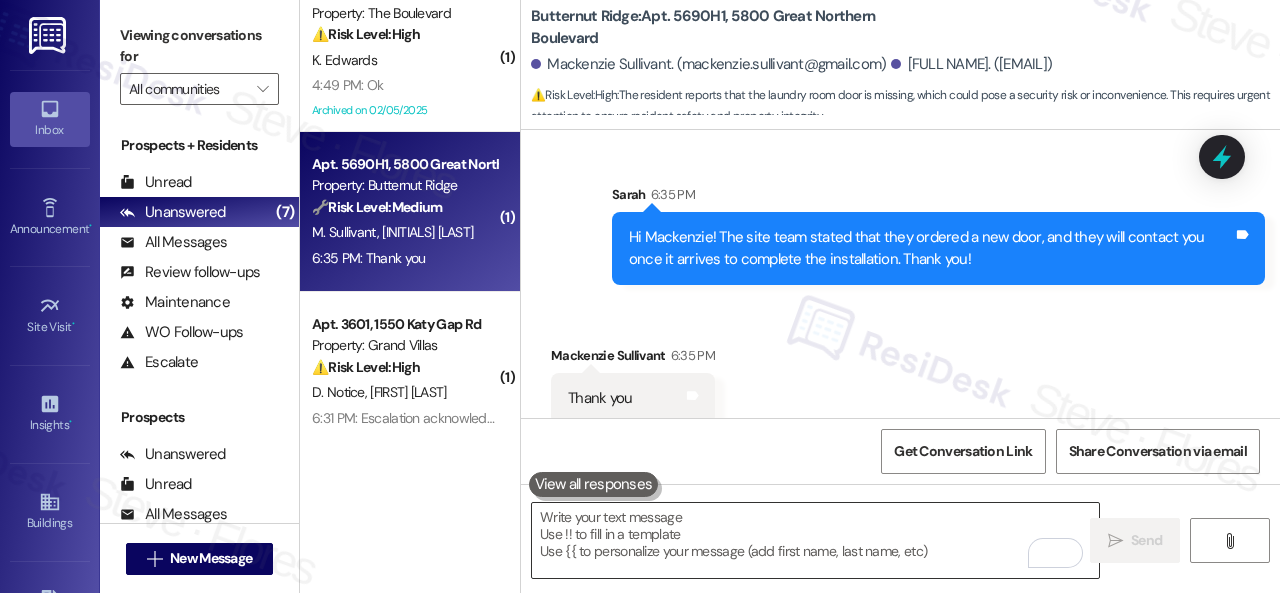 click at bounding box center (815, 540) 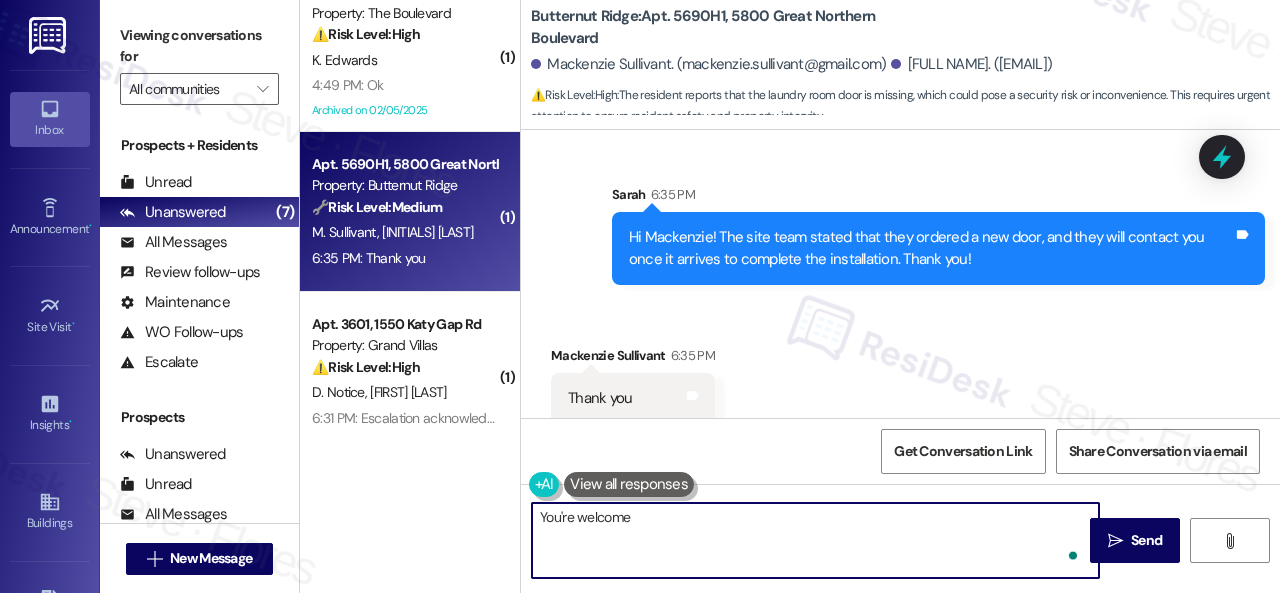 type on "You're welcome!" 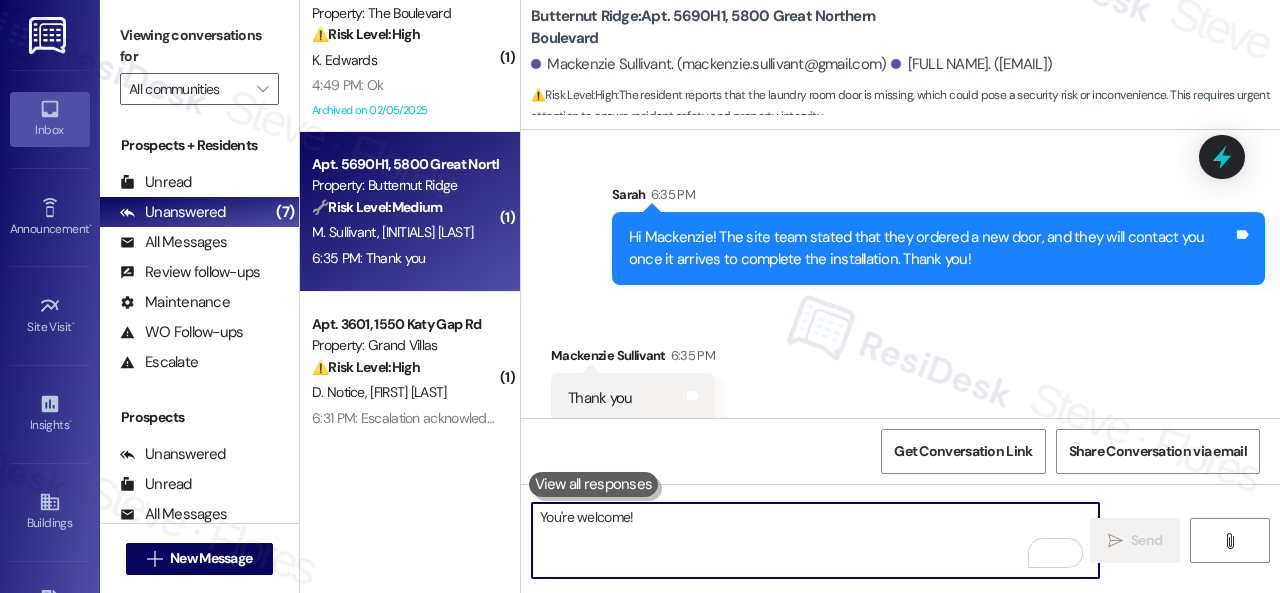 type 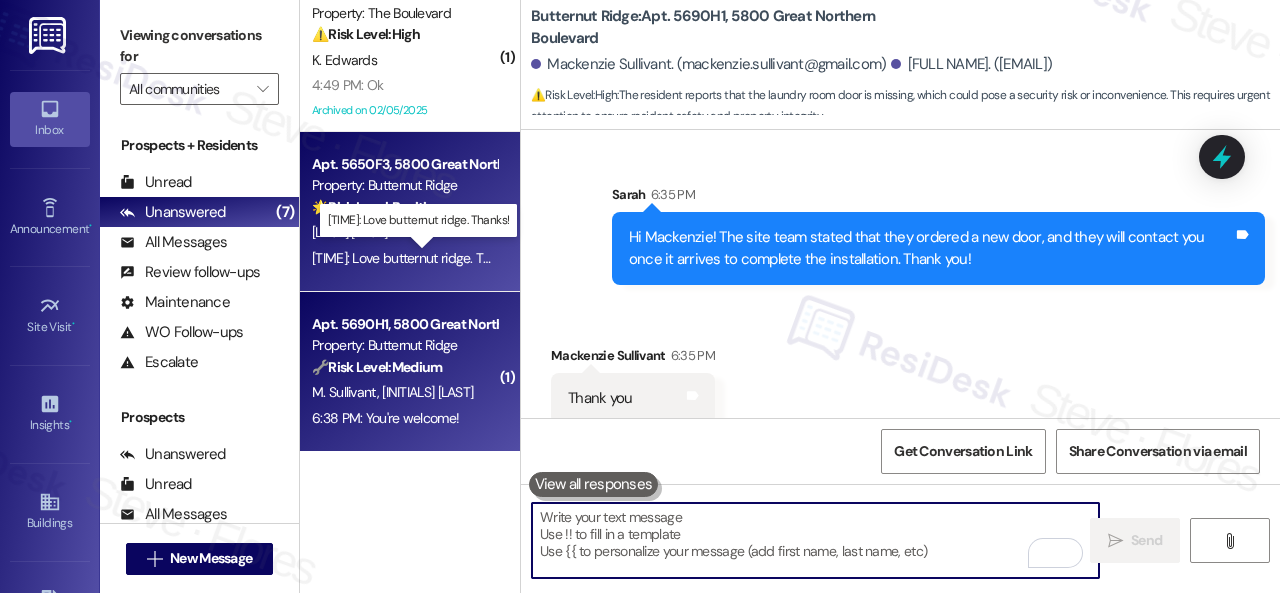 click on "6:32 PM: Love butternut ridge. Thanks! 6:32 PM: Love butternut ridge. Thanks!" at bounding box center [416, 258] 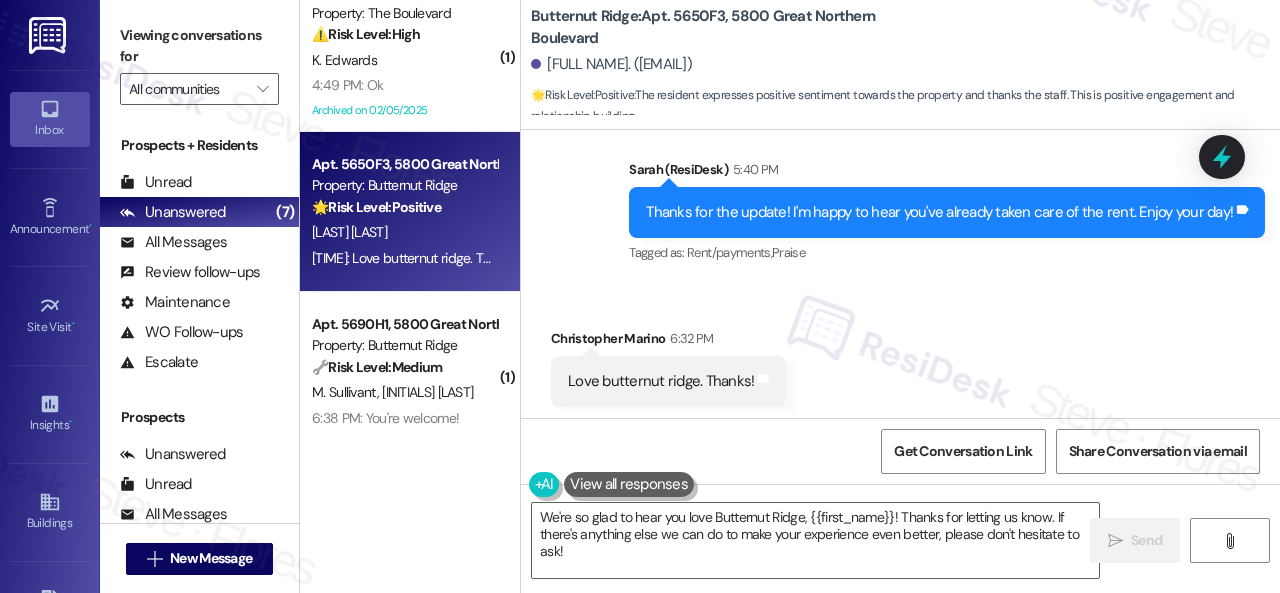 scroll, scrollTop: 2366, scrollLeft: 0, axis: vertical 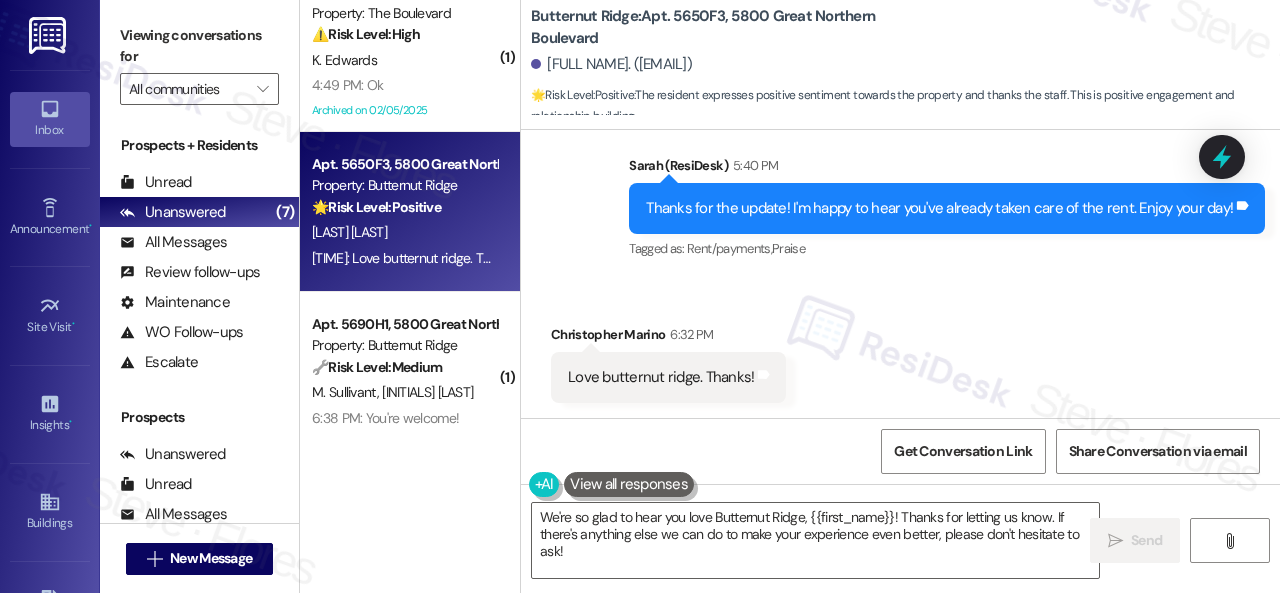 drag, startPoint x: 630, startPoint y: 553, endPoint x: 378, endPoint y: 457, distance: 269.66647 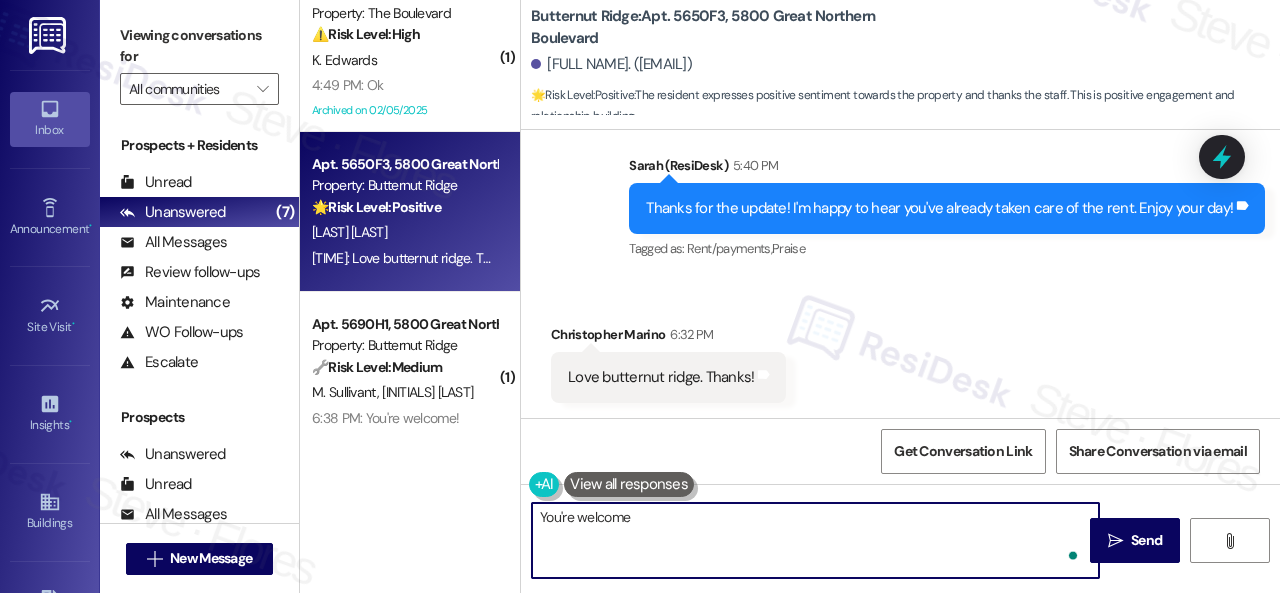 type on "You're welcome!" 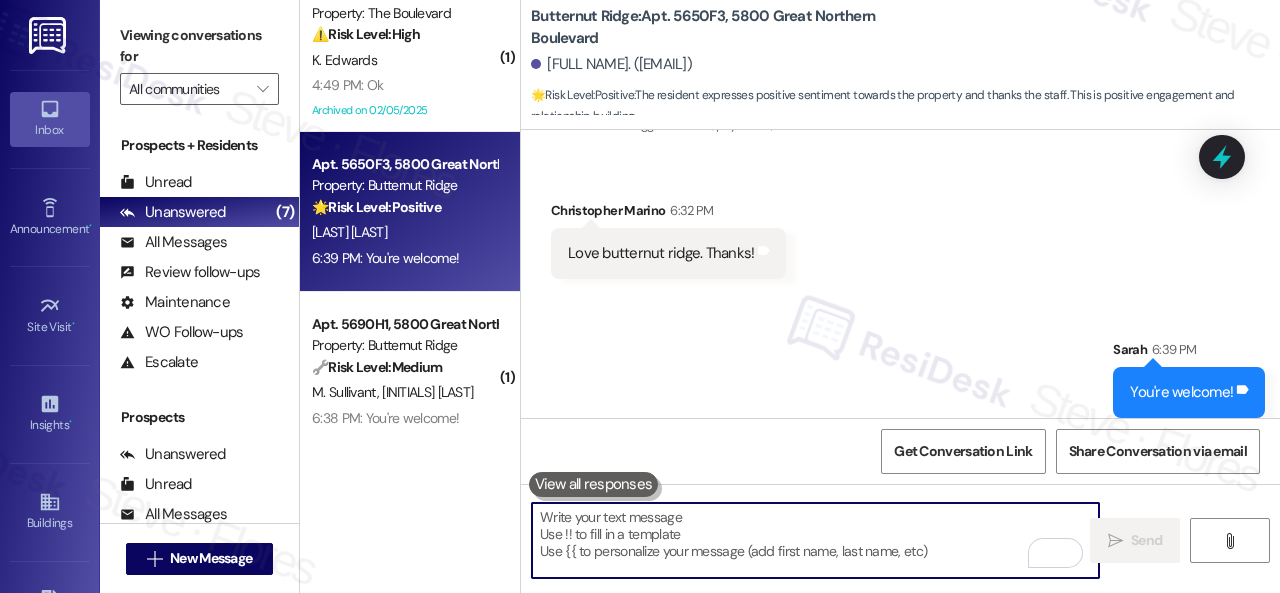 scroll, scrollTop: 2506, scrollLeft: 0, axis: vertical 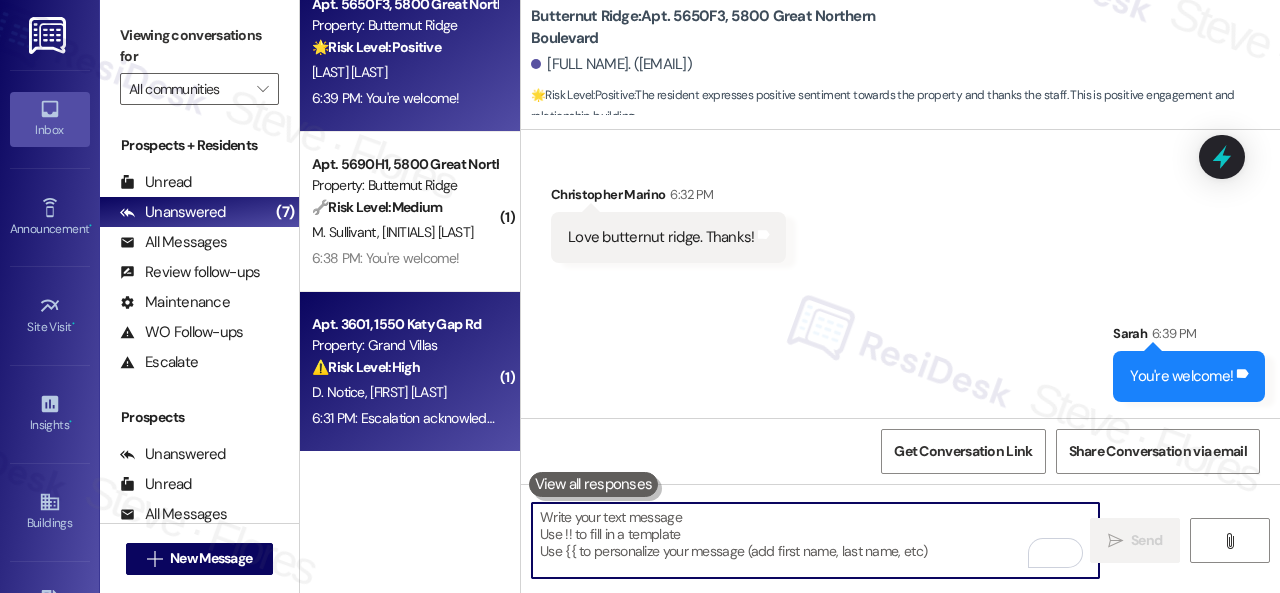 type 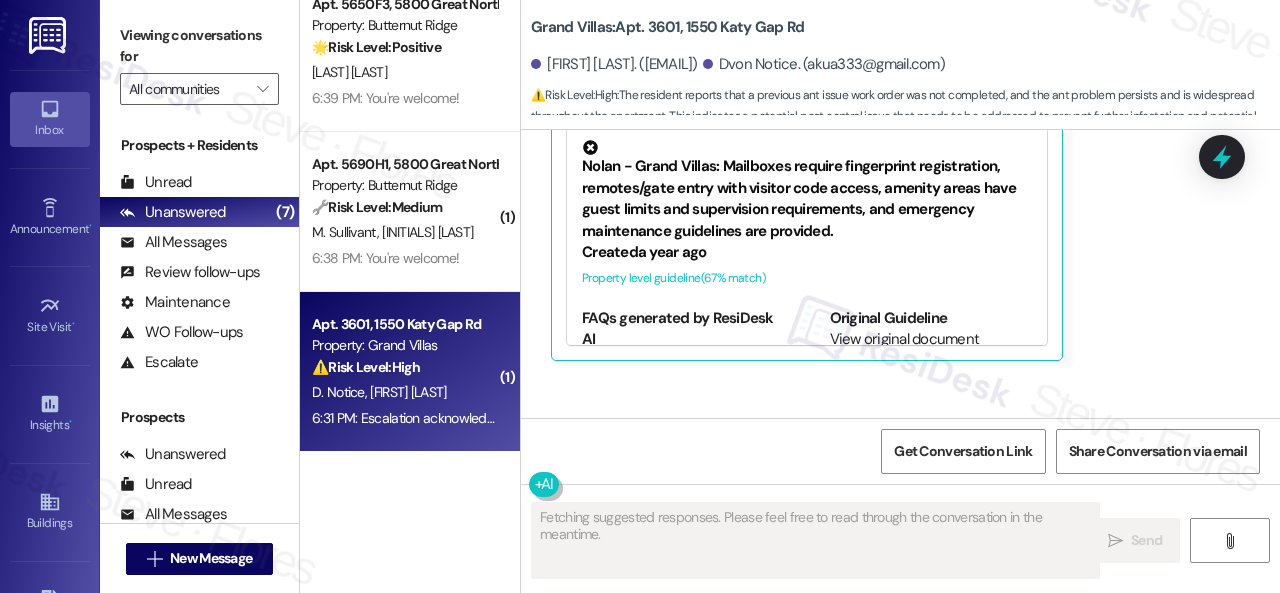 scroll, scrollTop: 7987, scrollLeft: 0, axis: vertical 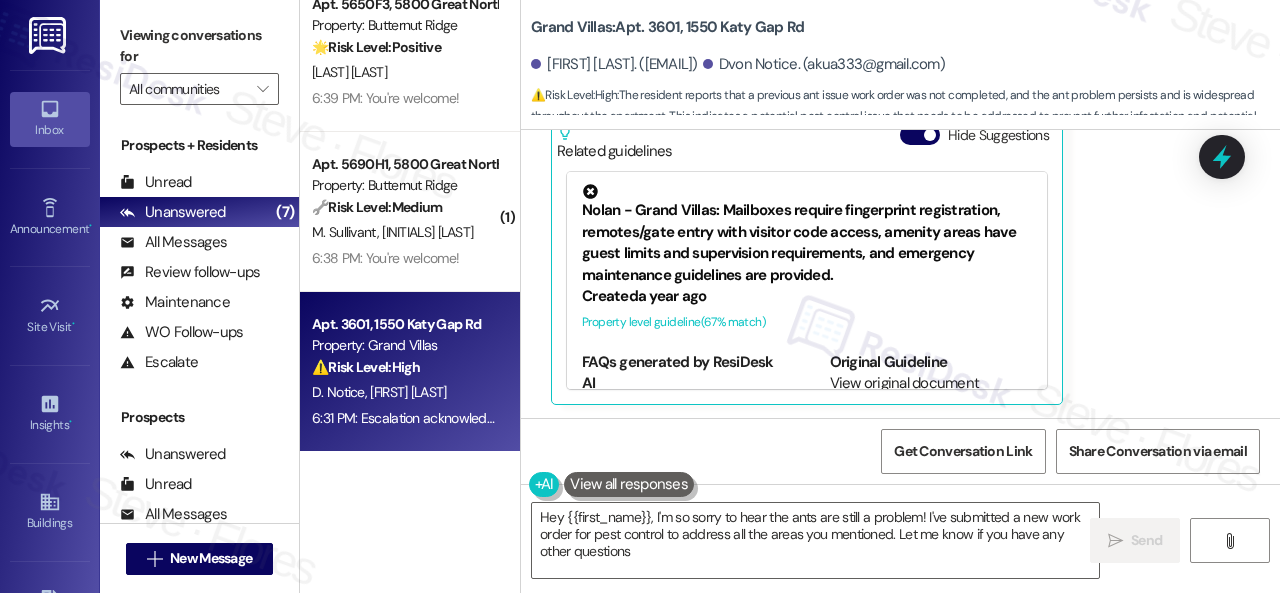 type on "Hey {{first_name}}, I'm so sorry to hear the ants are still a problem! I've submitted a new work order for pest control to address all the areas you mentioned. Let me know if you have any other questions!" 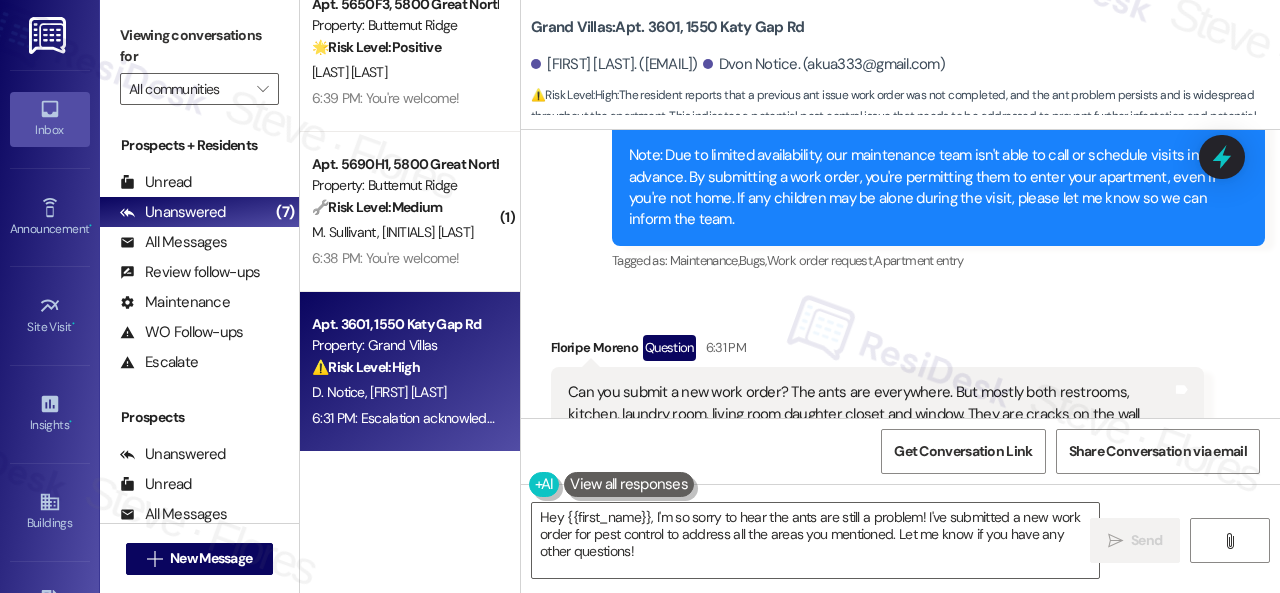 scroll, scrollTop: 7725, scrollLeft: 0, axis: vertical 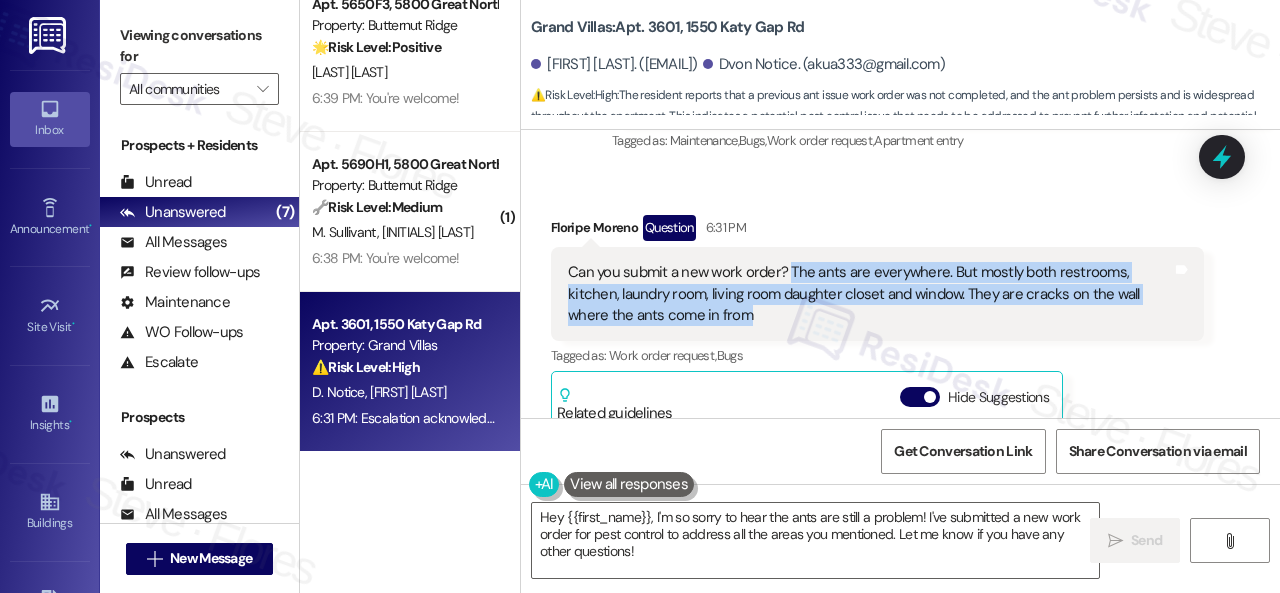 drag, startPoint x: 788, startPoint y: 269, endPoint x: 826, endPoint y: 310, distance: 55.9017 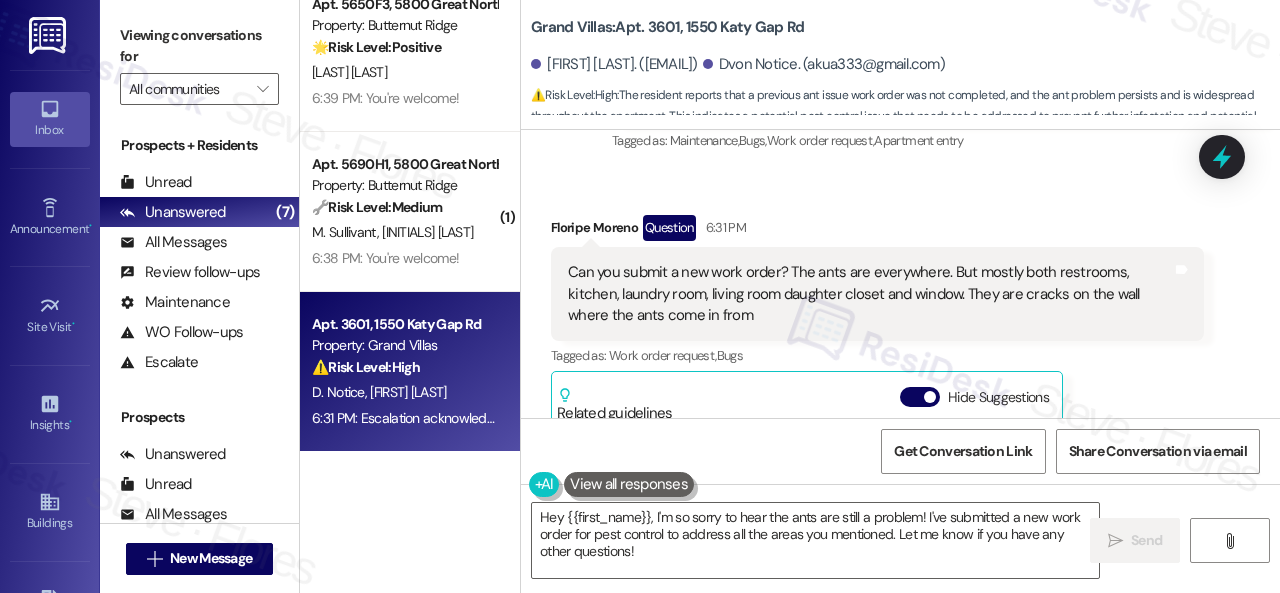 click on "Floripe Moreno Question 6:31 PM" at bounding box center (877, 231) 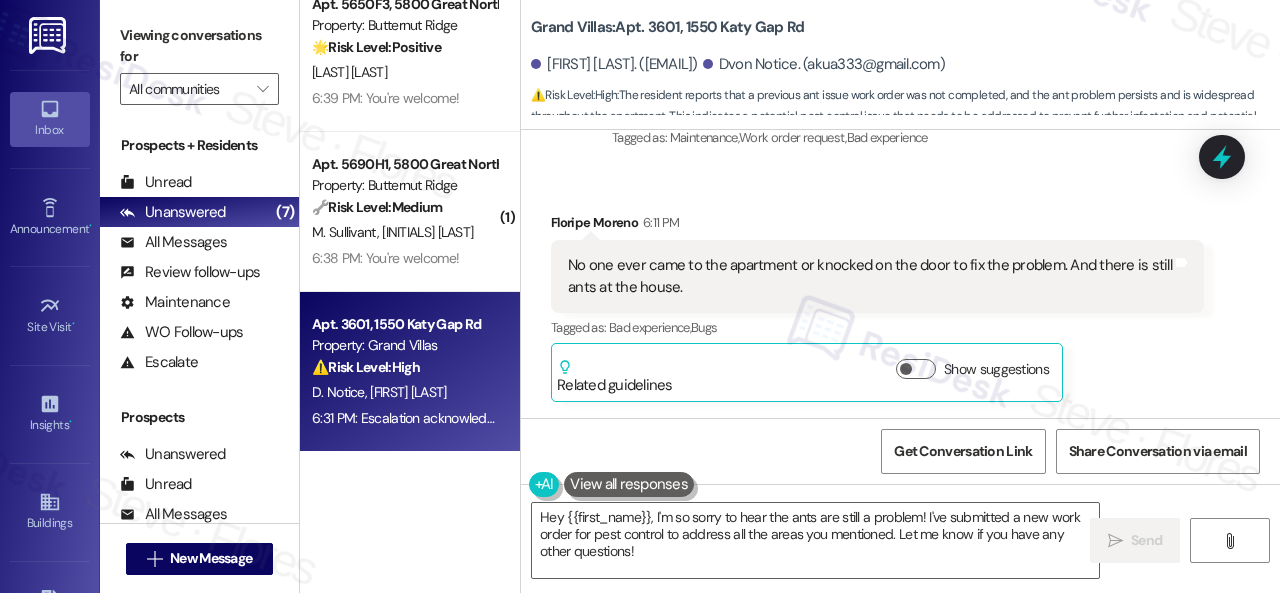 scroll, scrollTop: 7125, scrollLeft: 0, axis: vertical 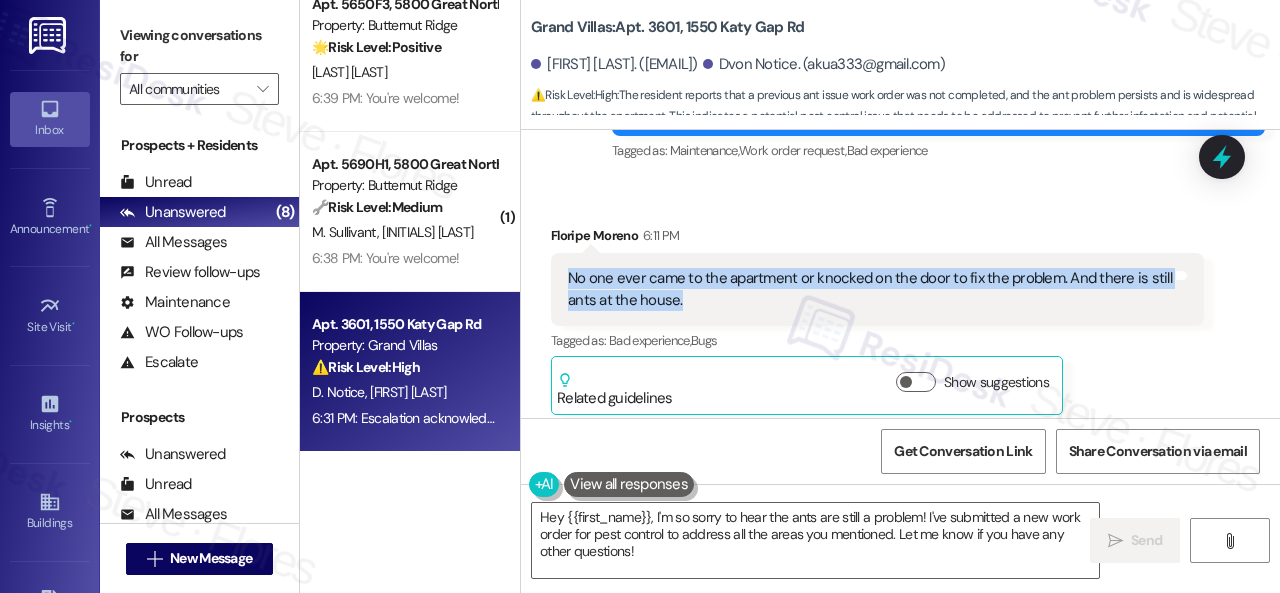 drag, startPoint x: 568, startPoint y: 279, endPoint x: 682, endPoint y: 301, distance: 116.1034 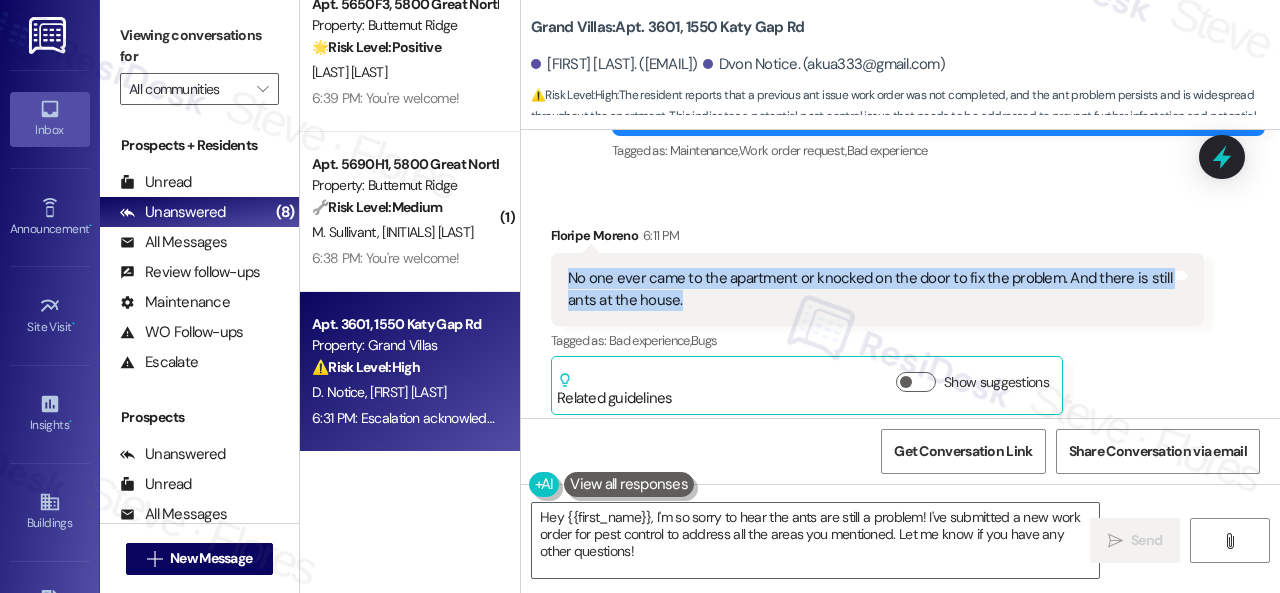copy on "No one ever came to the apartment or knocked on the door to fix the problem. And there is still ants at the house." 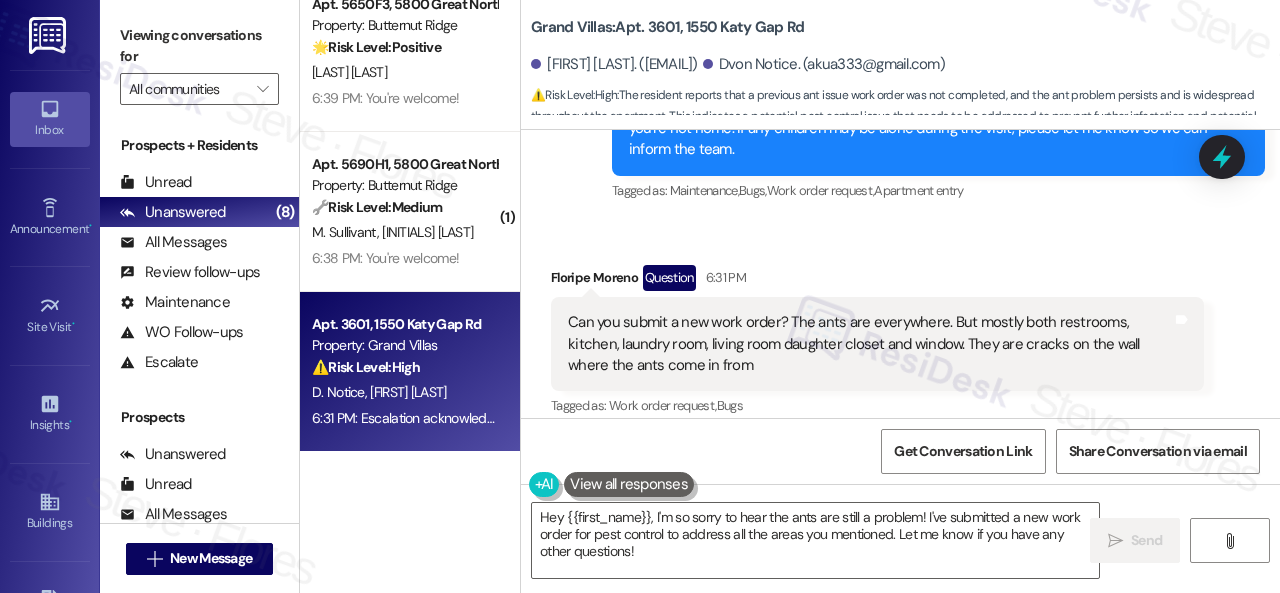 scroll, scrollTop: 7825, scrollLeft: 0, axis: vertical 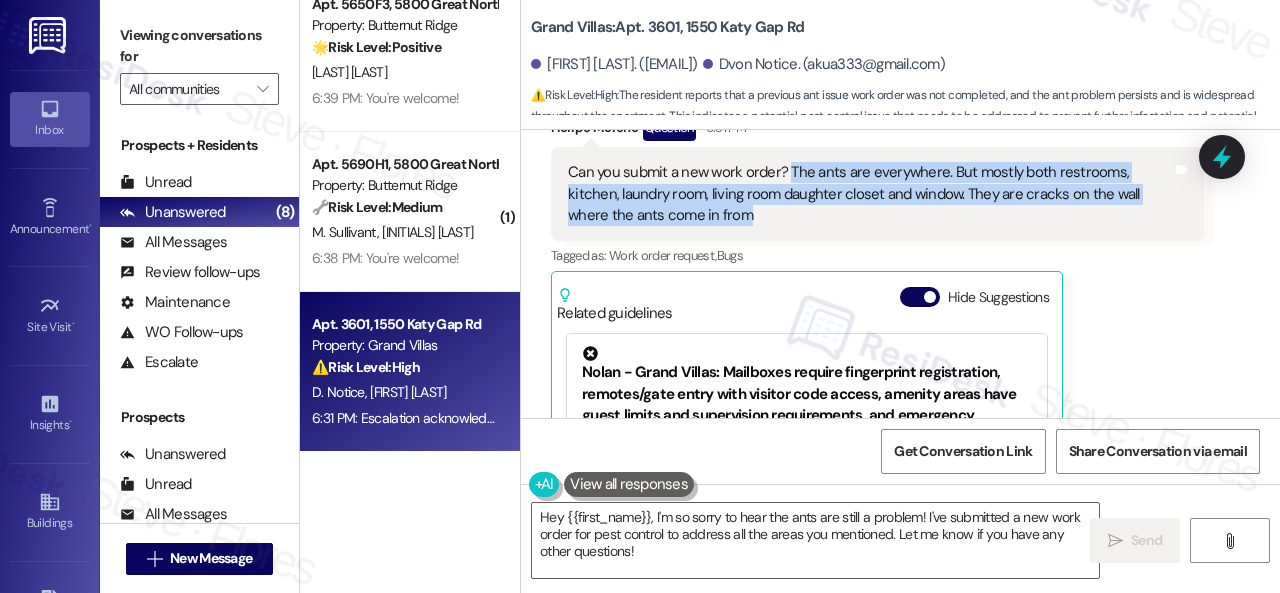 drag, startPoint x: 788, startPoint y: 171, endPoint x: 788, endPoint y: 216, distance: 45 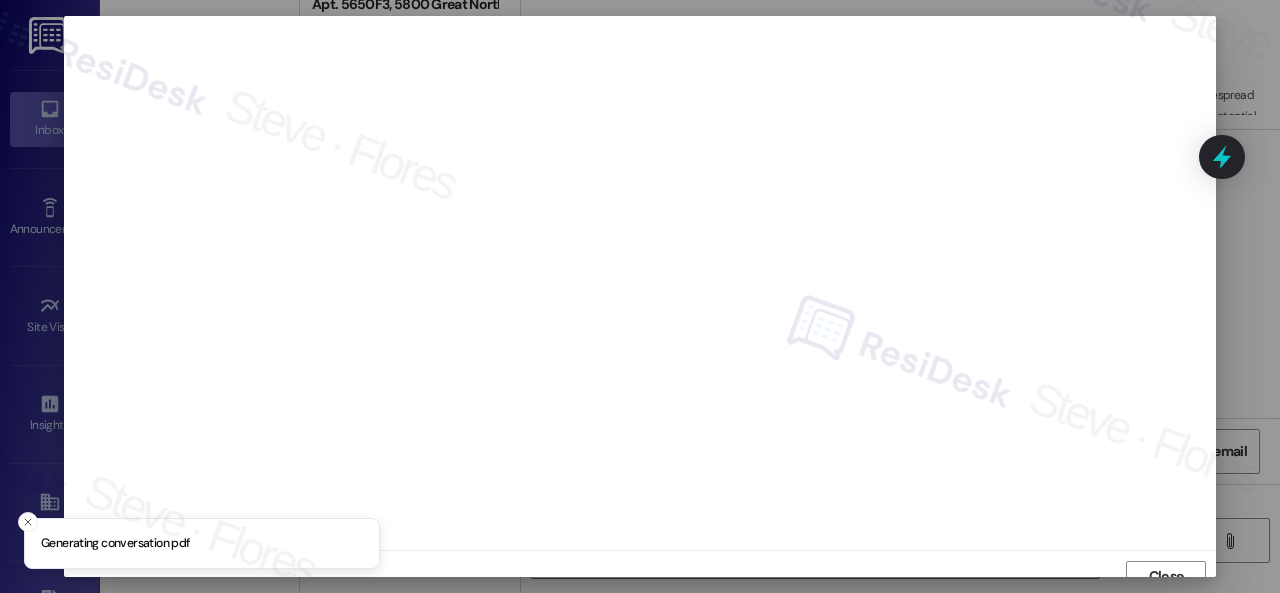 scroll, scrollTop: 15, scrollLeft: 0, axis: vertical 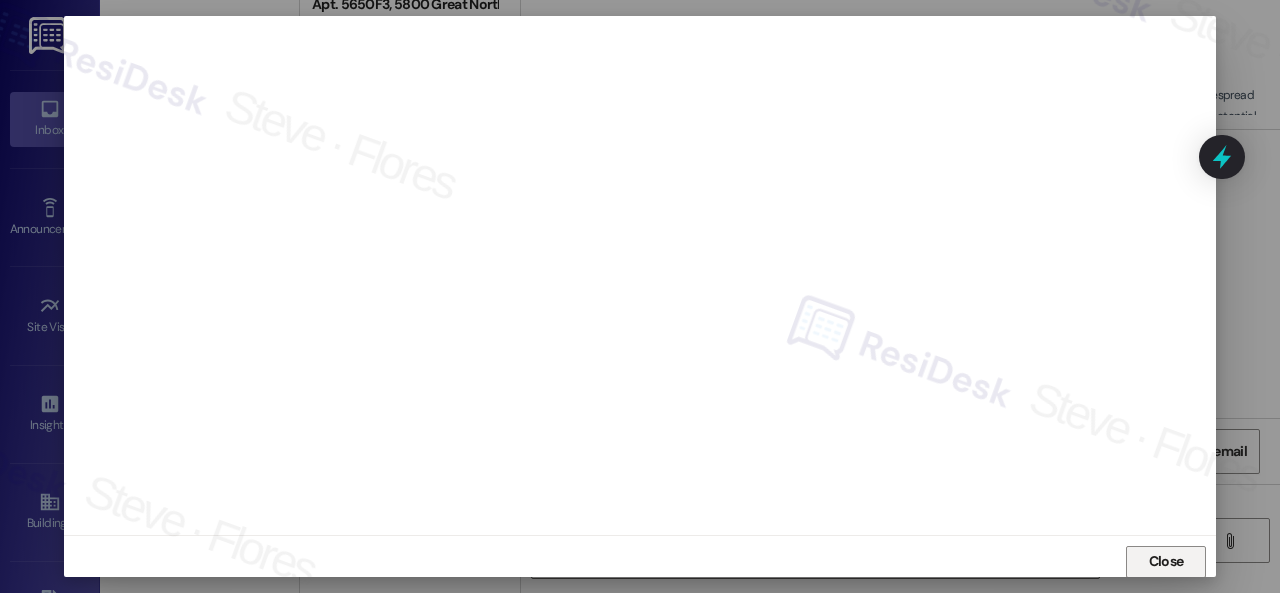 click on "Close" at bounding box center (1166, 562) 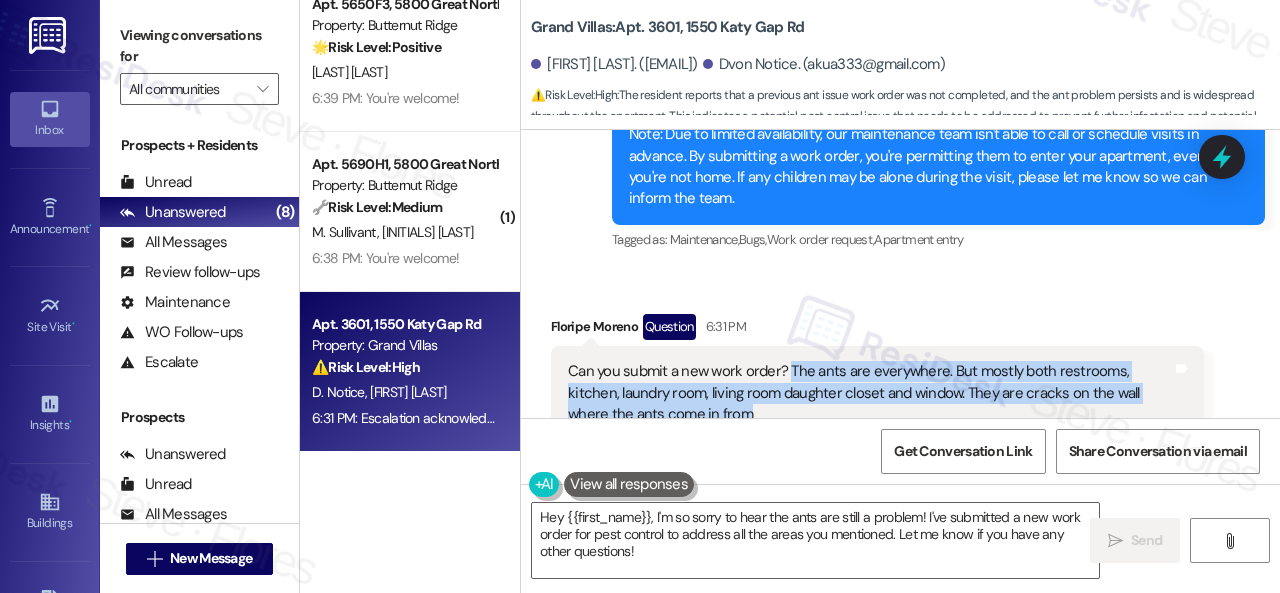 scroll, scrollTop: 7625, scrollLeft: 0, axis: vertical 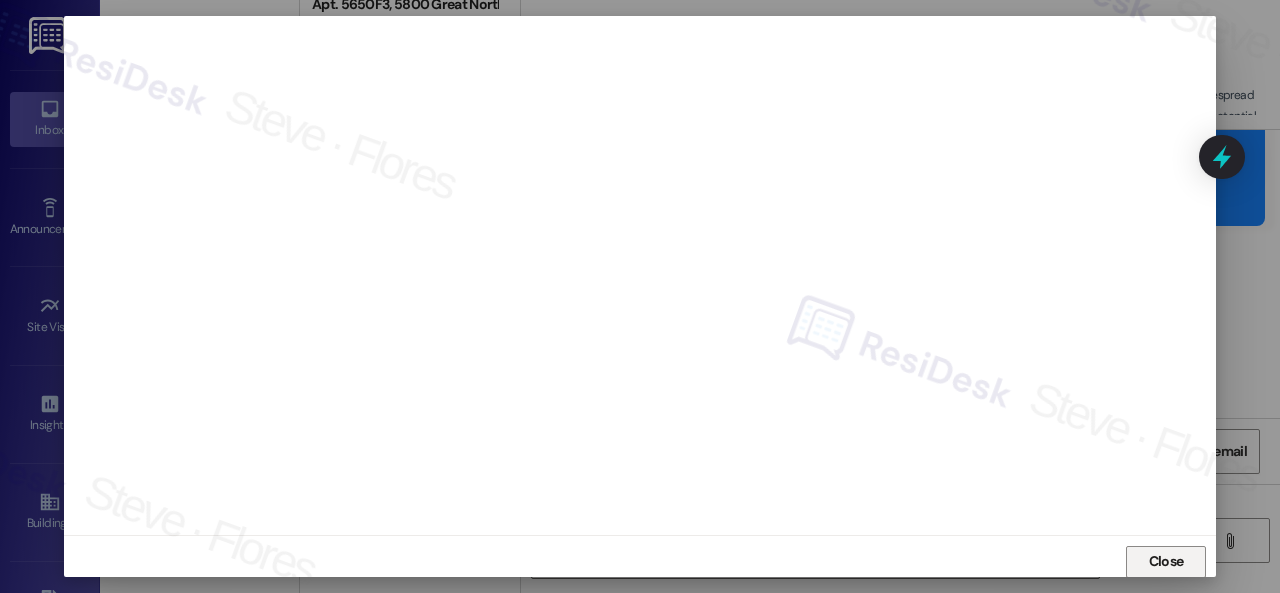 click on "Close" at bounding box center [1166, 561] 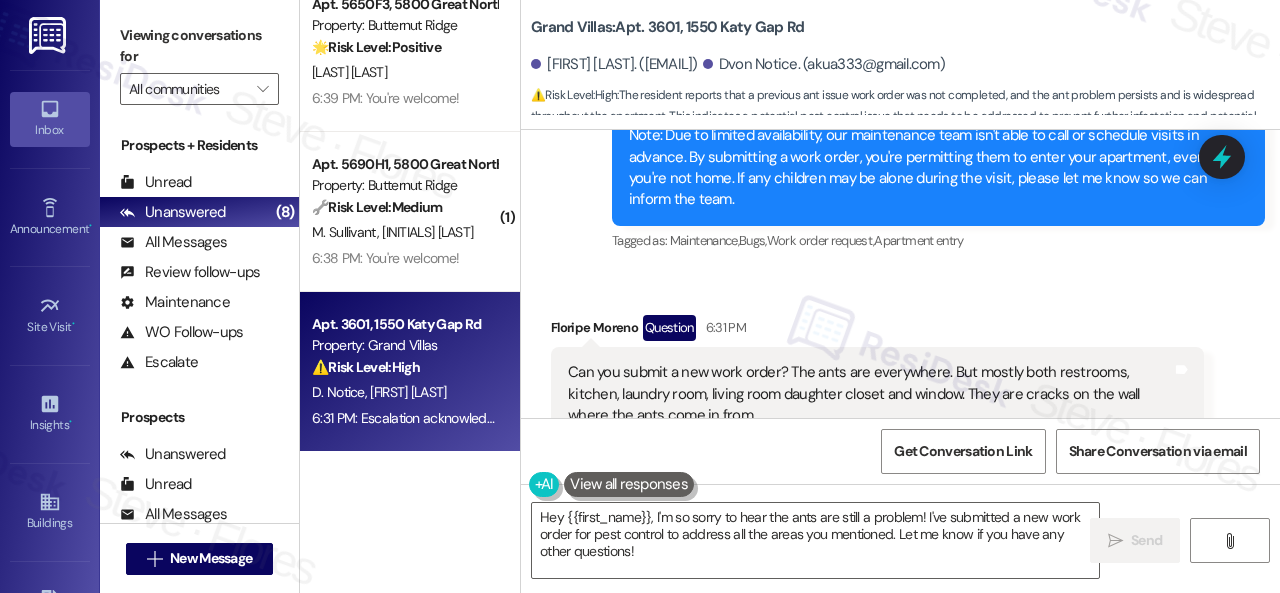 click on "Received via SMS Floripe Moreno Question 6:31 PM Can you submit a new work order? The ants are everywhere. But mostly both restrooms, kitchen, laundry room, living room daughter closet and window. They are cracks on the wall where the ants come in from Tags and notes Tagged as:   Work order request ,  Click to highlight conversations about Work order request Bugs Click to highlight conversations about Bugs  Related guidelines Hide Suggestions Nolan - Grand Villas: Mailboxes require fingerprint registration, remotes/gate entry with visitor code access, amenity areas have guest limits and supervision requirements, and emergency maintenance guidelines are provided. Created  a year ago Property level guideline  ( 67 % match) FAQs generated by ResiDesk AI How do I register my fingerprints to access the mailbox? To access your mailbox, you must register your fingerprints in the leasing office. What is my visitor's code for the gate entry? Your visitor's code for the gate entry is [visitor's code]. http://res.cl…" at bounding box center (900, 526) 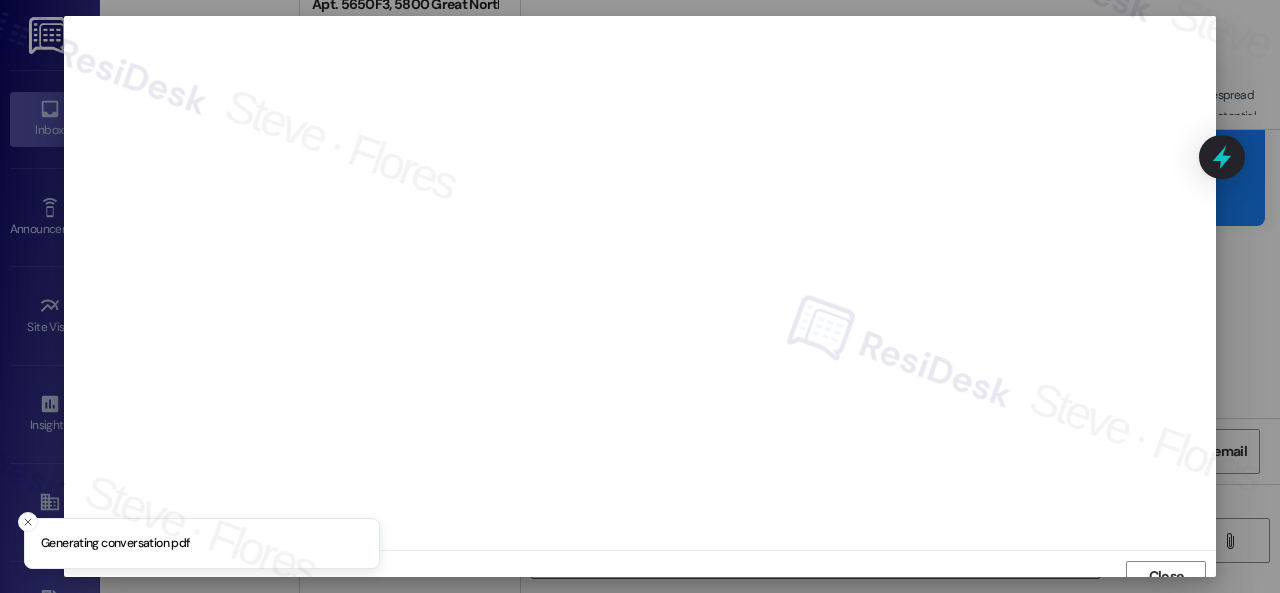 scroll, scrollTop: 15, scrollLeft: 0, axis: vertical 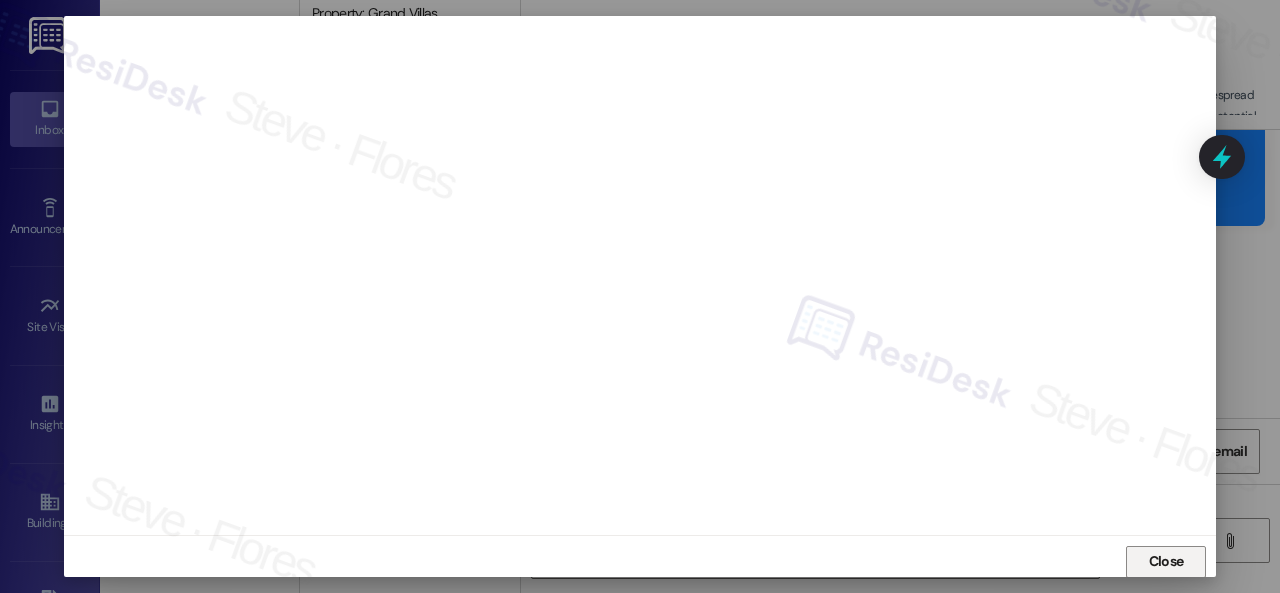 click on "Close" at bounding box center [1166, 561] 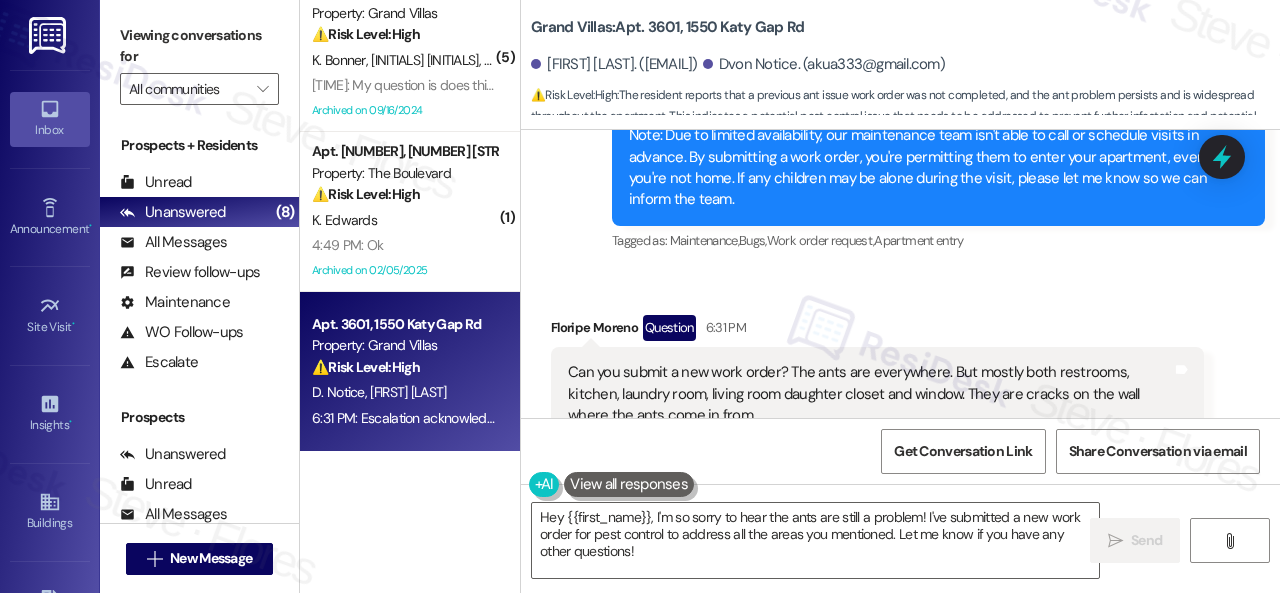 click on "Received via SMS Floripe Moreno Question 6:31 PM Can you submit a new work order? The ants are everywhere. But mostly both restrooms, kitchen, laundry room, living room daughter closet and window. They are cracks on the wall where the ants come in from Tags and notes Tagged as:   Work order request ,  Click to highlight conversations about Work order request Bugs Click to highlight conversations about Bugs  Related guidelines Hide Suggestions Nolan - Grand Villas: Mailboxes require fingerprint registration, remotes/gate entry with visitor code access, amenity areas have guest limits and supervision requirements, and emergency maintenance guidelines are provided. Created  a year ago Property level guideline  ( 67 % match) FAQs generated by ResiDesk AI How do I register my fingerprints to access the mailbox? To access your mailbox, you must register your fingerprints in the leasing office. What is my visitor's code for the gate entry? Your visitor's code for the gate entry is [visitor's code]. http://res.cl…" at bounding box center [900, 526] 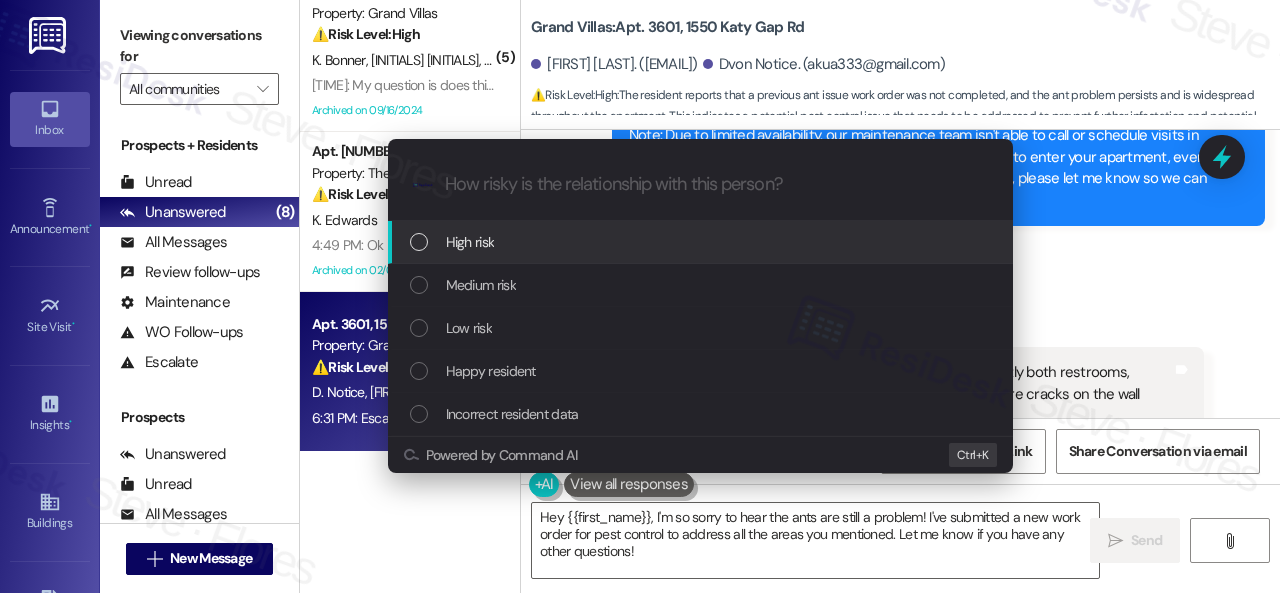 click on "High risk" at bounding box center [470, 242] 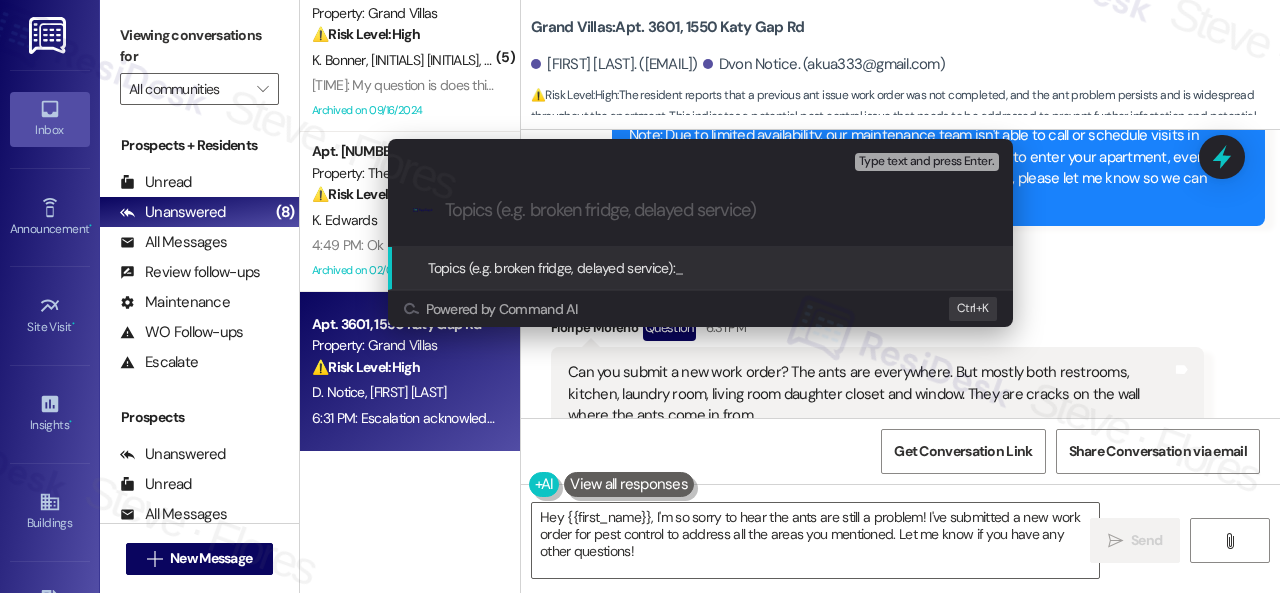 paste on "Work Order filed by ResiDesk 292356" 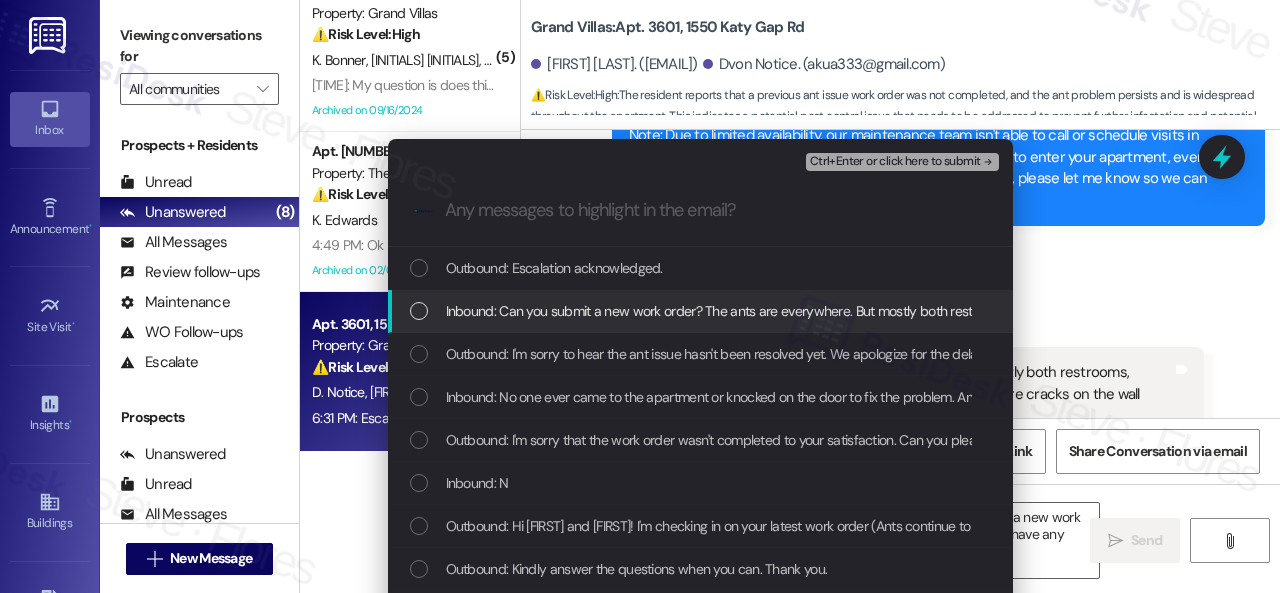 click on "Inbound: Can you submit a new work order? The ants are everywhere. But mostly both restrooms, kitchen, laundry room, living room daughter closet and window. They are cracks on the wall where the ants come in from" at bounding box center [1047, 311] 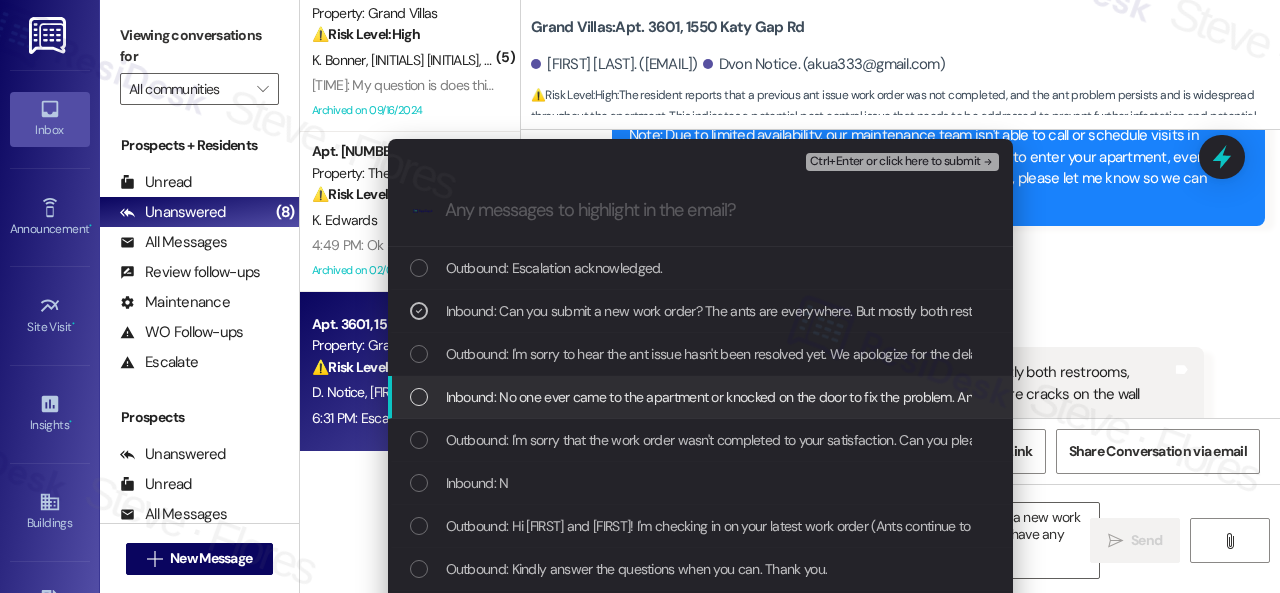 click on "Inbound: No one ever came to the apartment or knocked on the door to fix the problem. And there is still ants at the house." at bounding box center (800, 397) 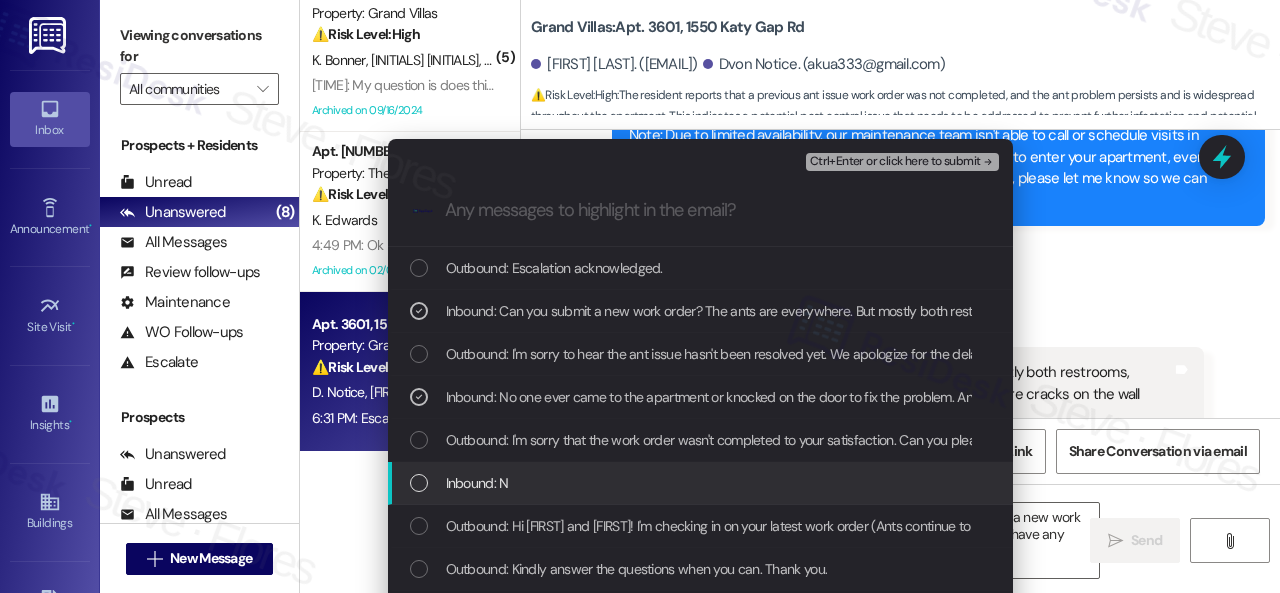 click on "Inbound: N" at bounding box center [477, 483] 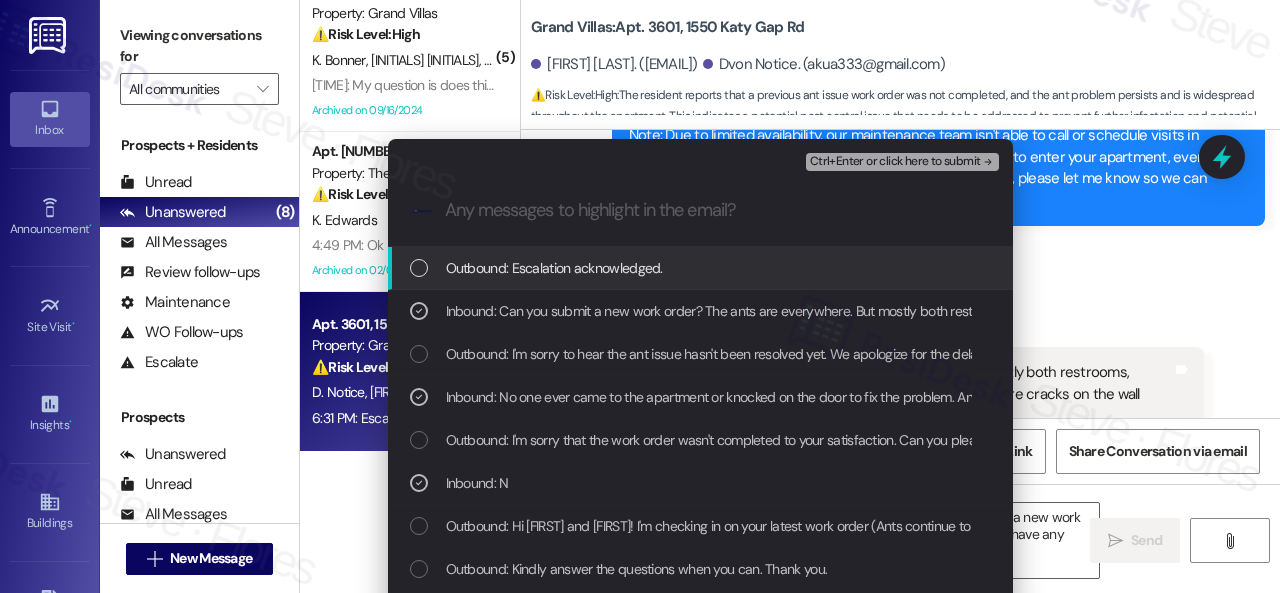 click on "Ctrl+Enter or click here to submit" at bounding box center (895, 162) 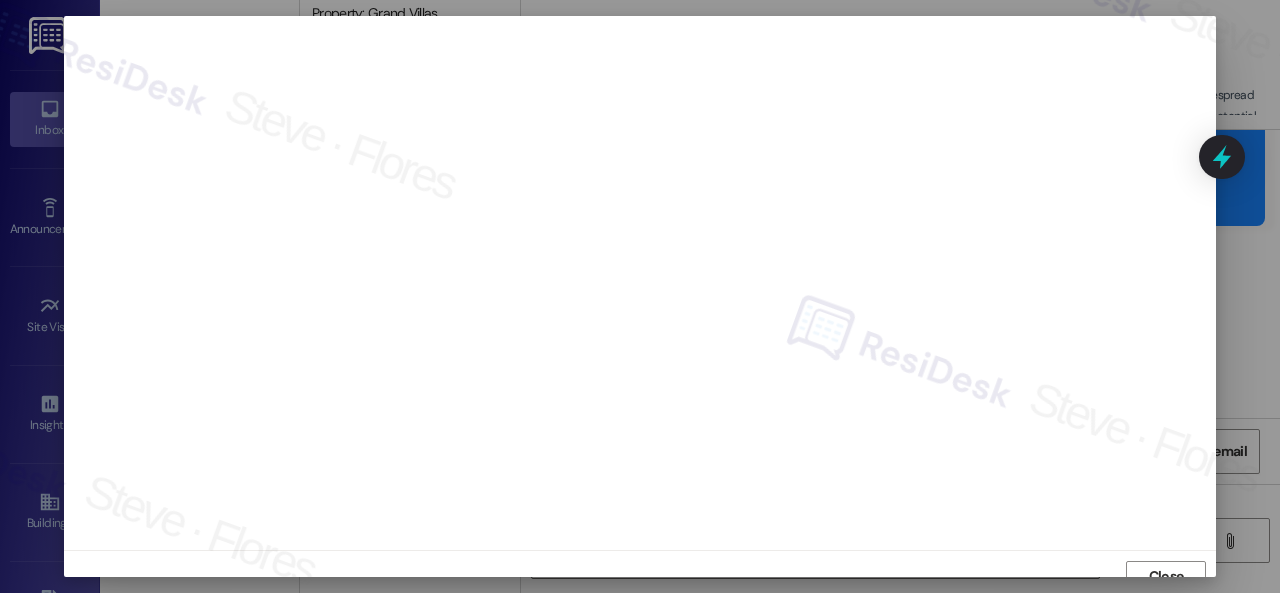 scroll, scrollTop: 15, scrollLeft: 0, axis: vertical 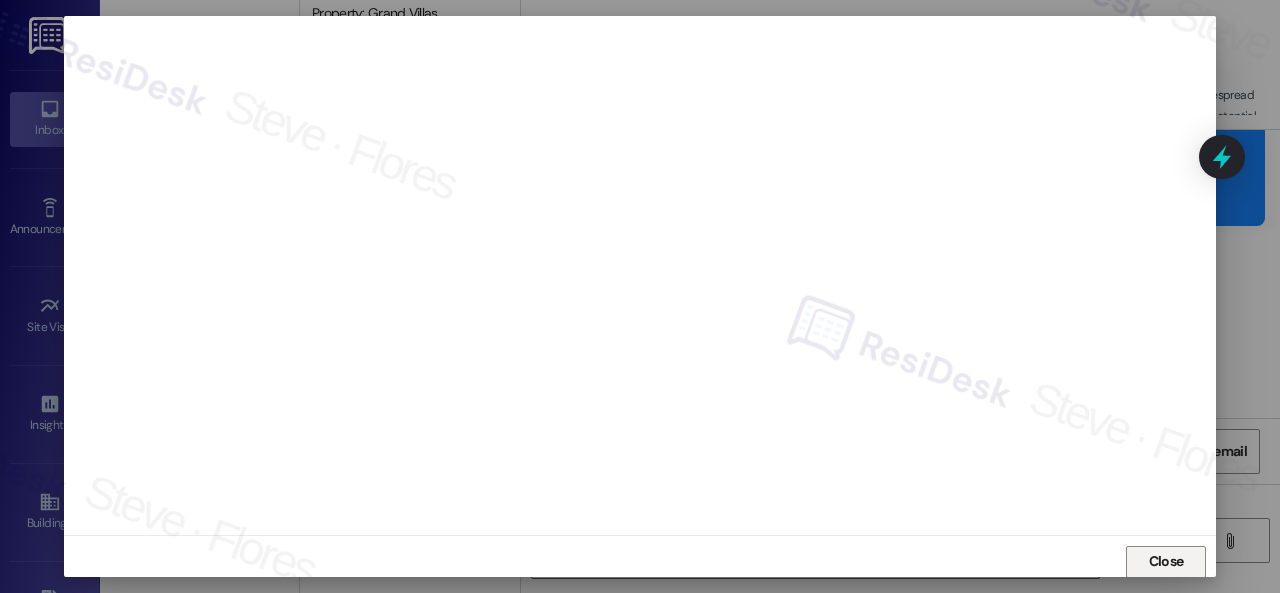 click on "Close" at bounding box center [1166, 561] 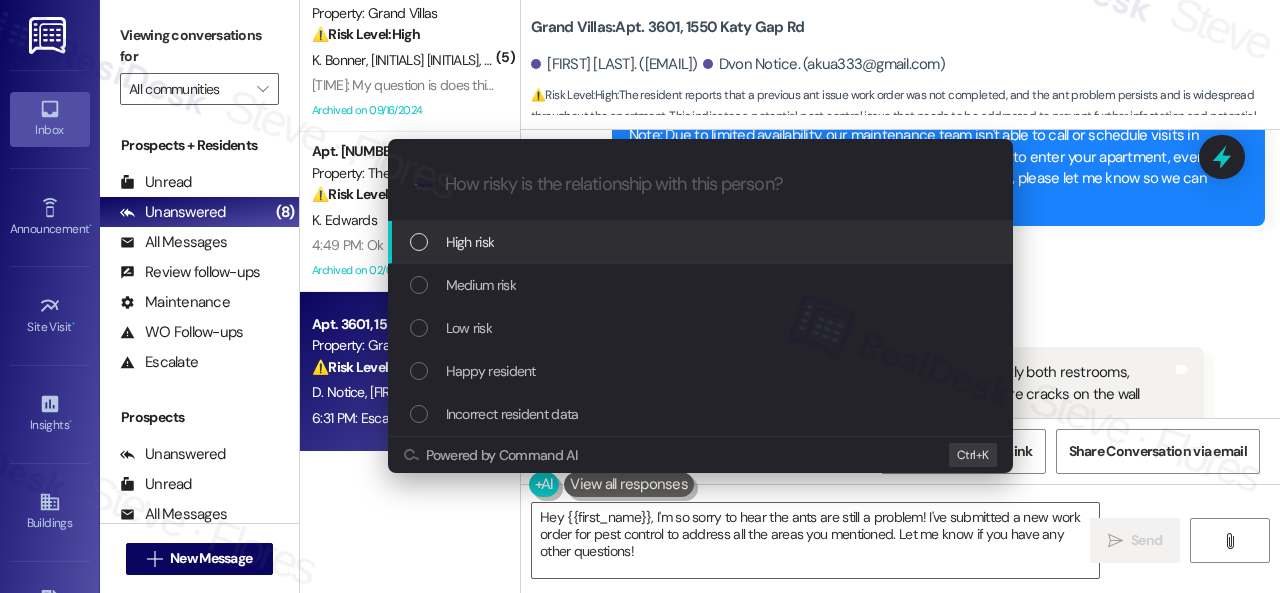 click on "High risk" at bounding box center (470, 242) 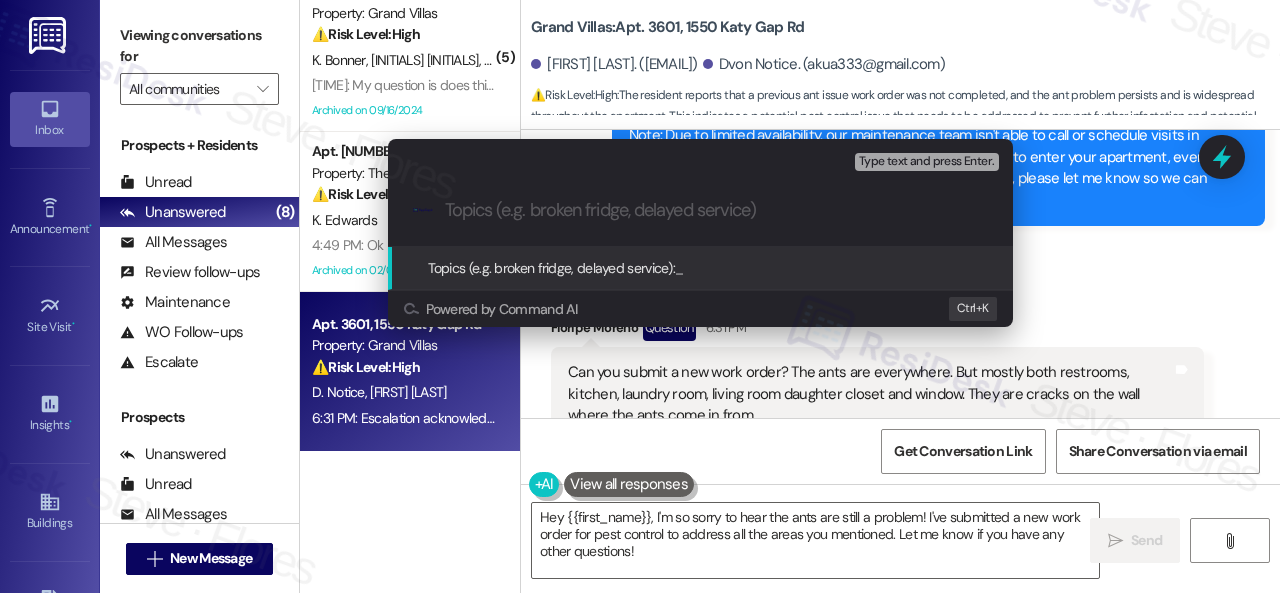 paste on "Work Order filed by ResiDesk 292356" 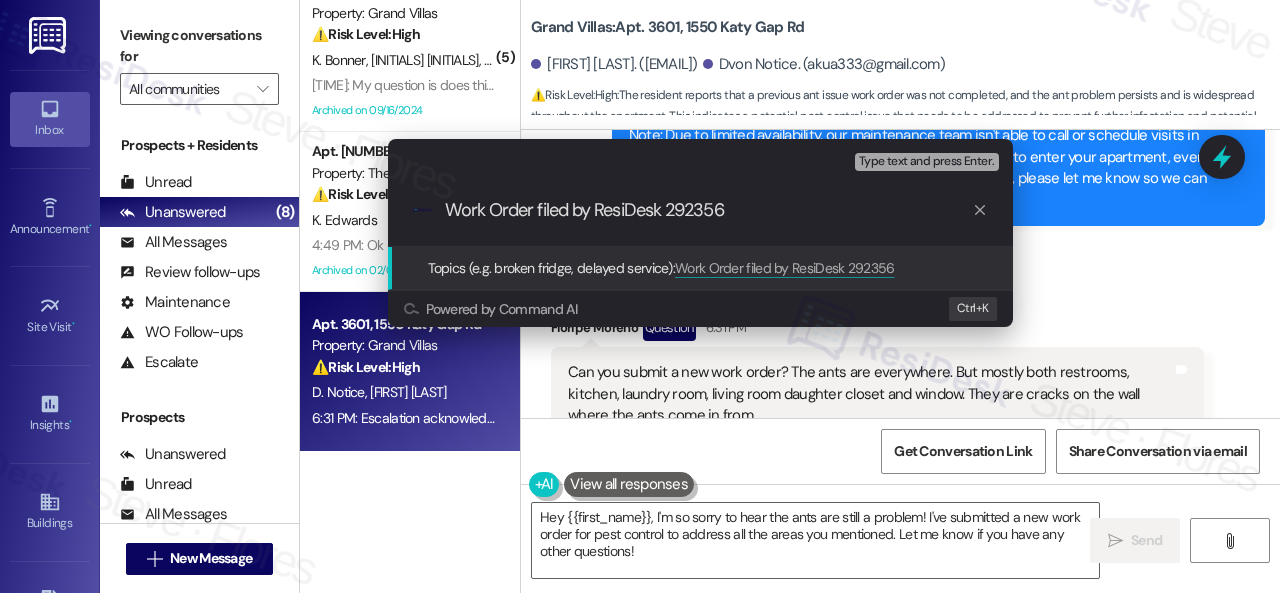 type 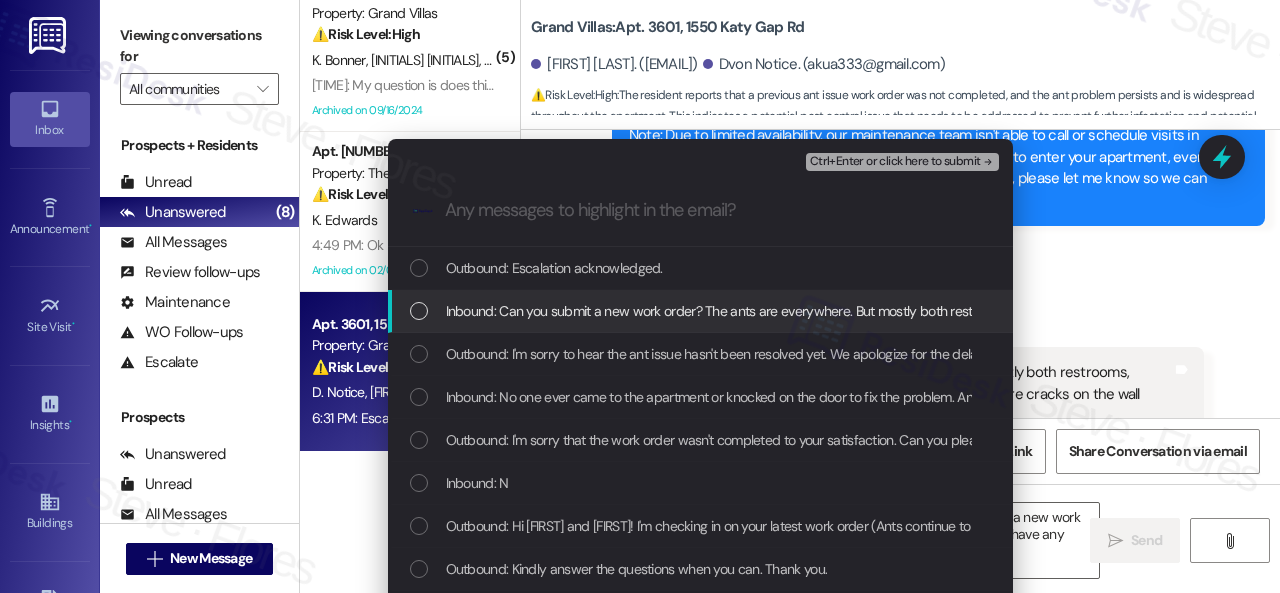 click on "Inbound: Can you submit a new work order? The ants are everywhere. But mostly both restrooms, kitchen, laundry room, living room daughter closet and window. They are cracks on the wall where the ants come in from" at bounding box center (1047, 311) 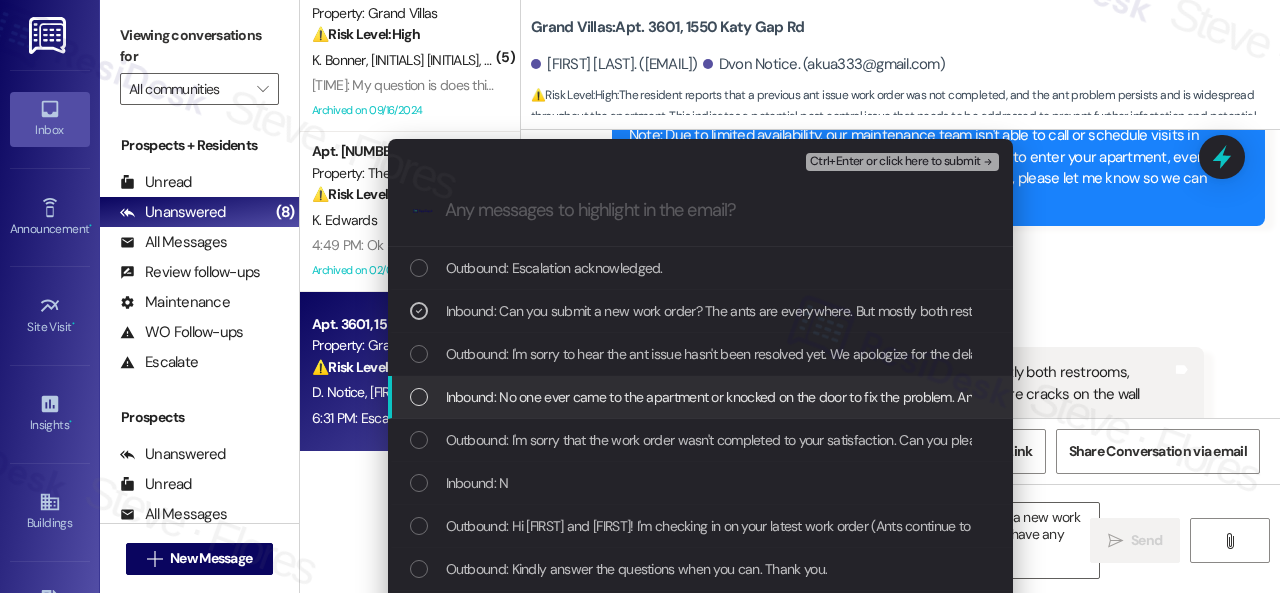 click on "Inbound: No one ever came to the apartment or knocked on the door to fix the problem. And there is still ants at the house." at bounding box center [800, 397] 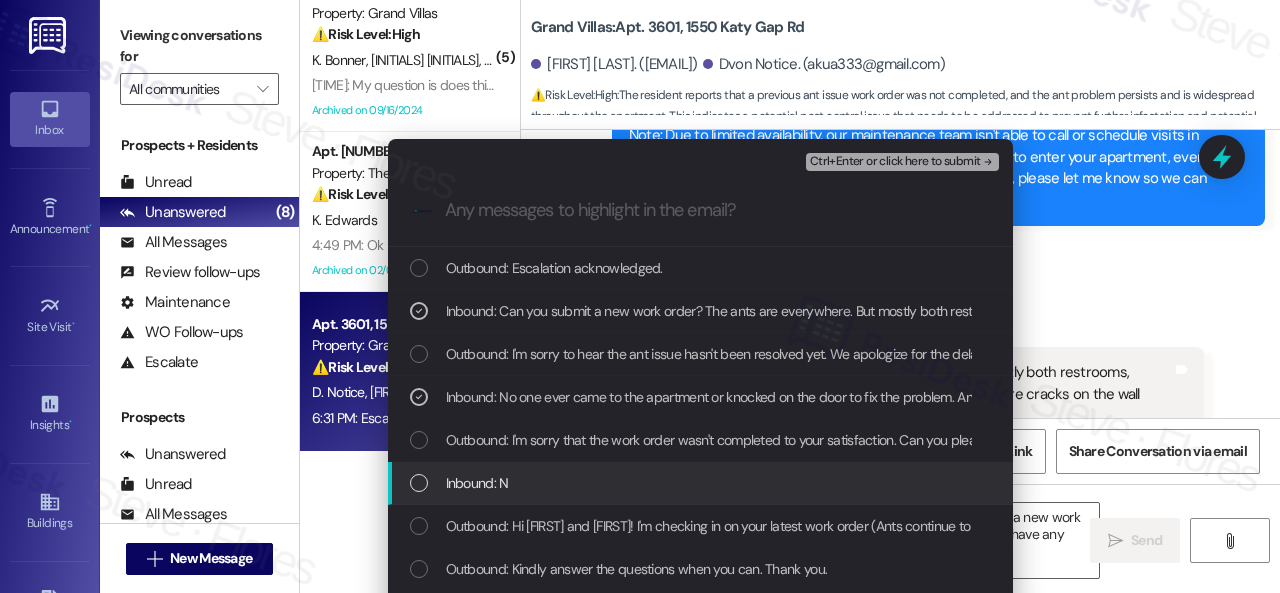 click on "Inbound: N" at bounding box center (477, 483) 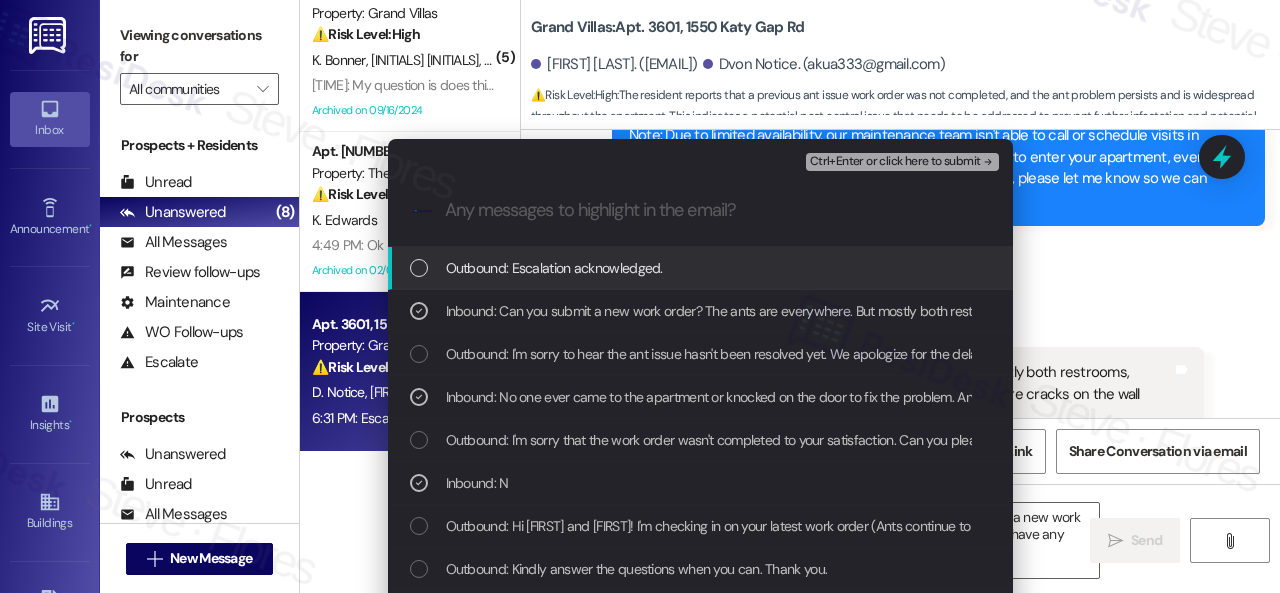 click on "Ctrl+Enter or click here to submit" at bounding box center [902, 162] 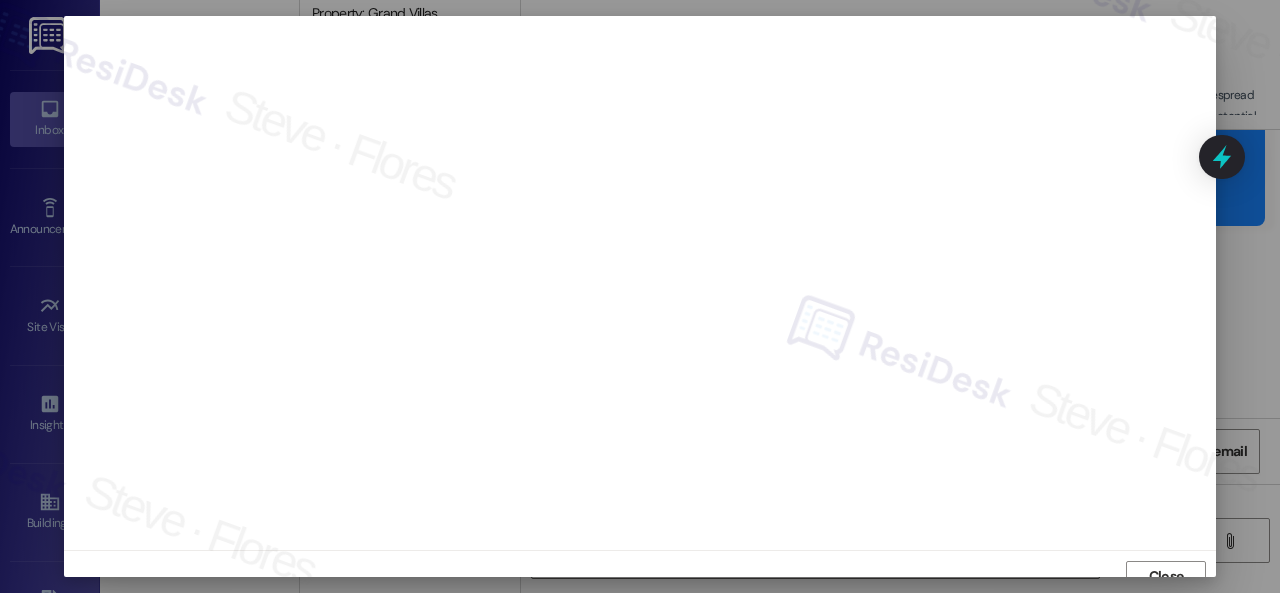 scroll, scrollTop: 15, scrollLeft: 0, axis: vertical 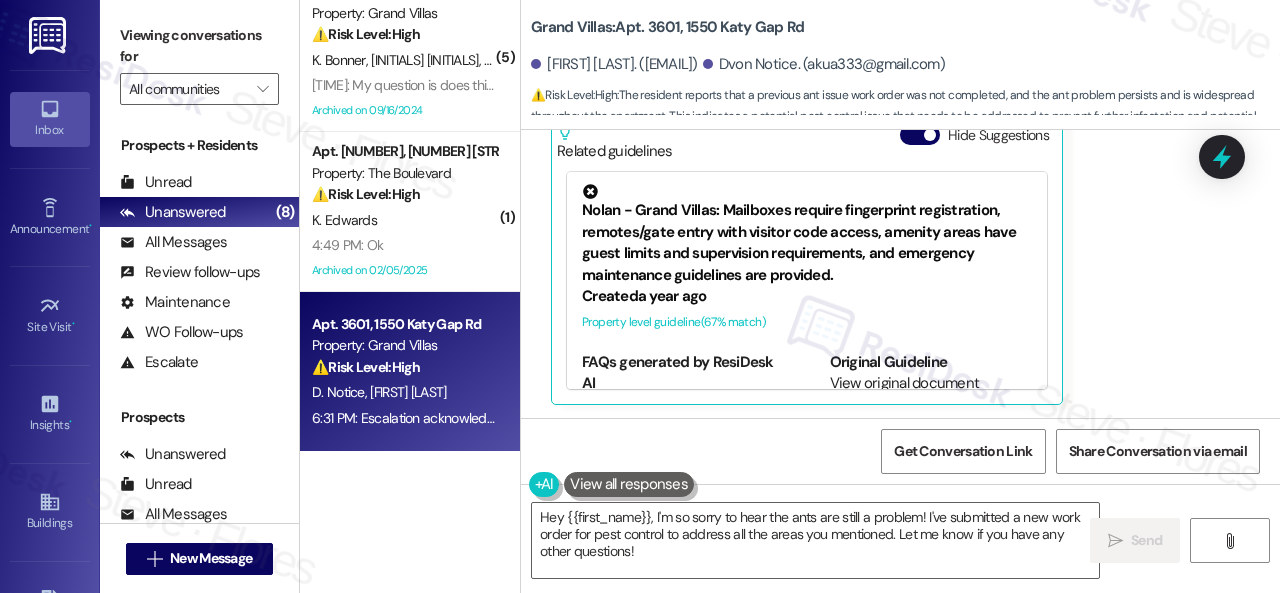 drag, startPoint x: 1136, startPoint y: 259, endPoint x: 1130, endPoint y: 270, distance: 12.529964 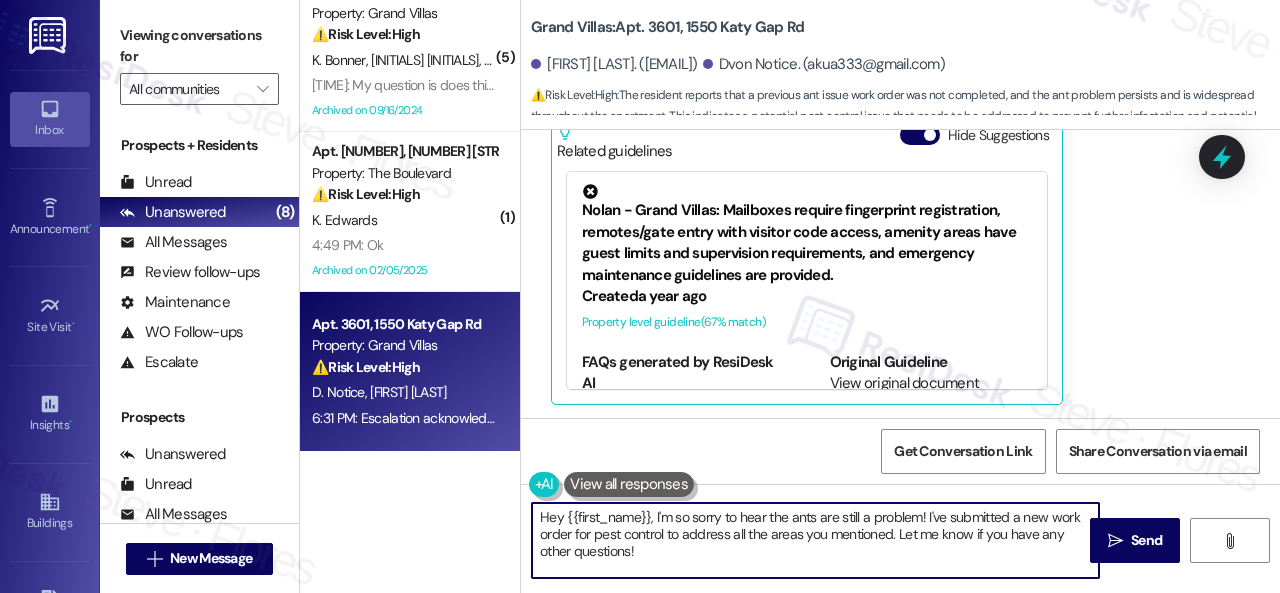 drag, startPoint x: 686, startPoint y: 557, endPoint x: 370, endPoint y: 447, distance: 334.59827 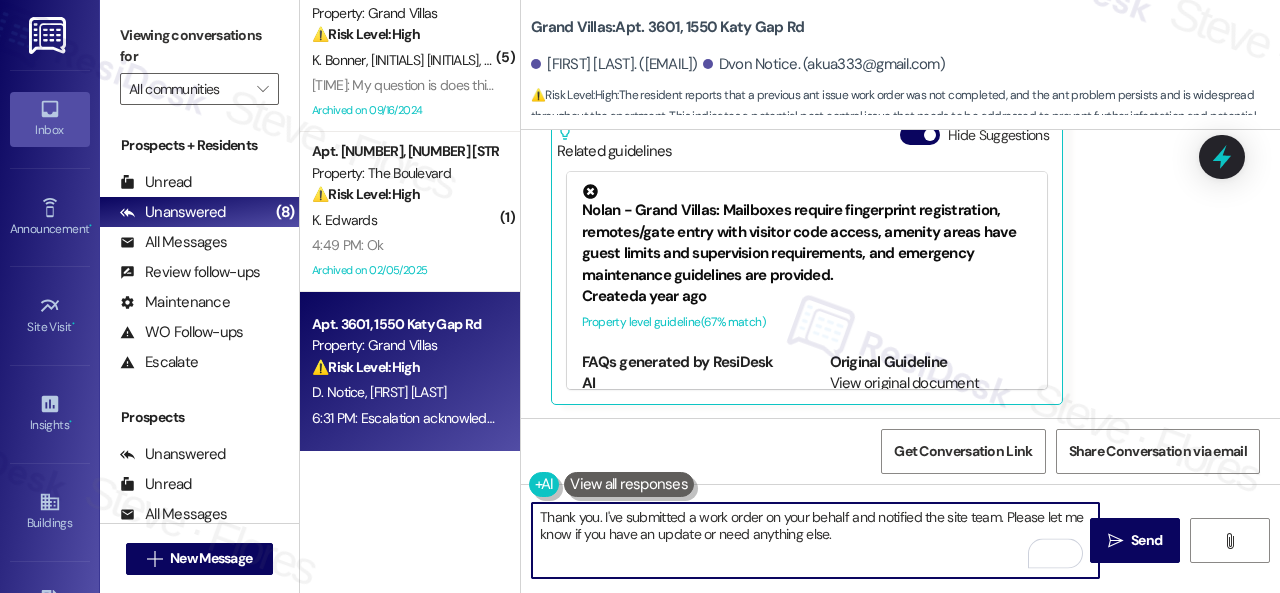 click on "Thank you. I've submitted a work order on your behalf and notified the site team. Please let me know if you have an update or need anything else." at bounding box center [815, 540] 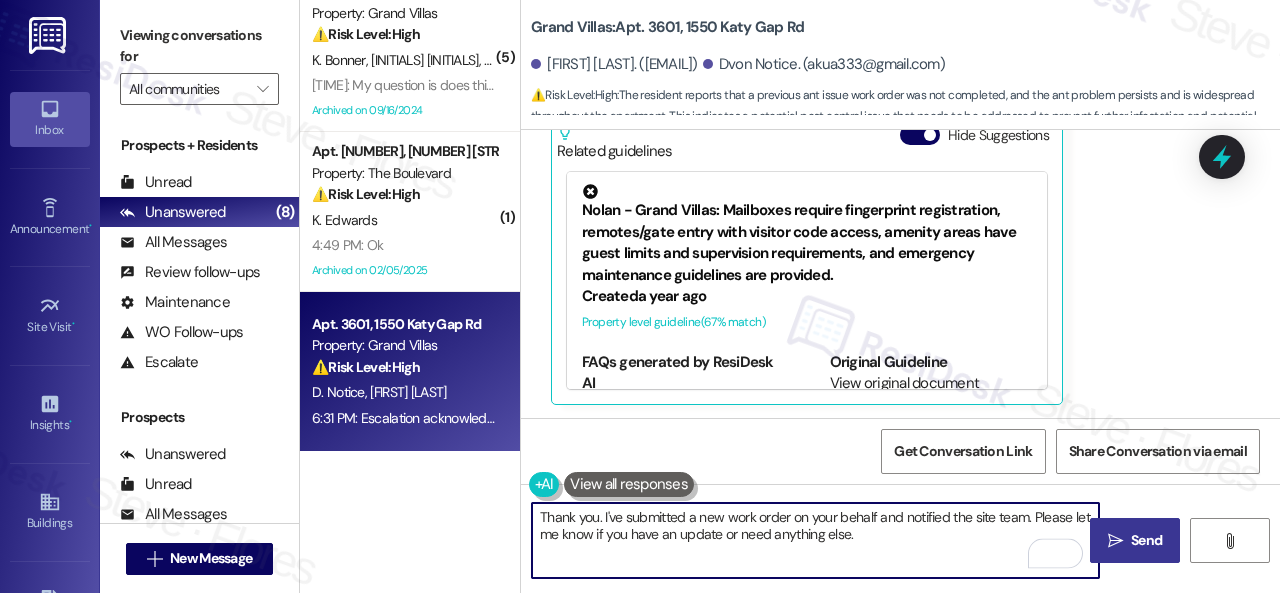 type on "Thank you. I've submitted a new work order on your behalf and notified the site team. Please let me know if you have an update or need anything else." 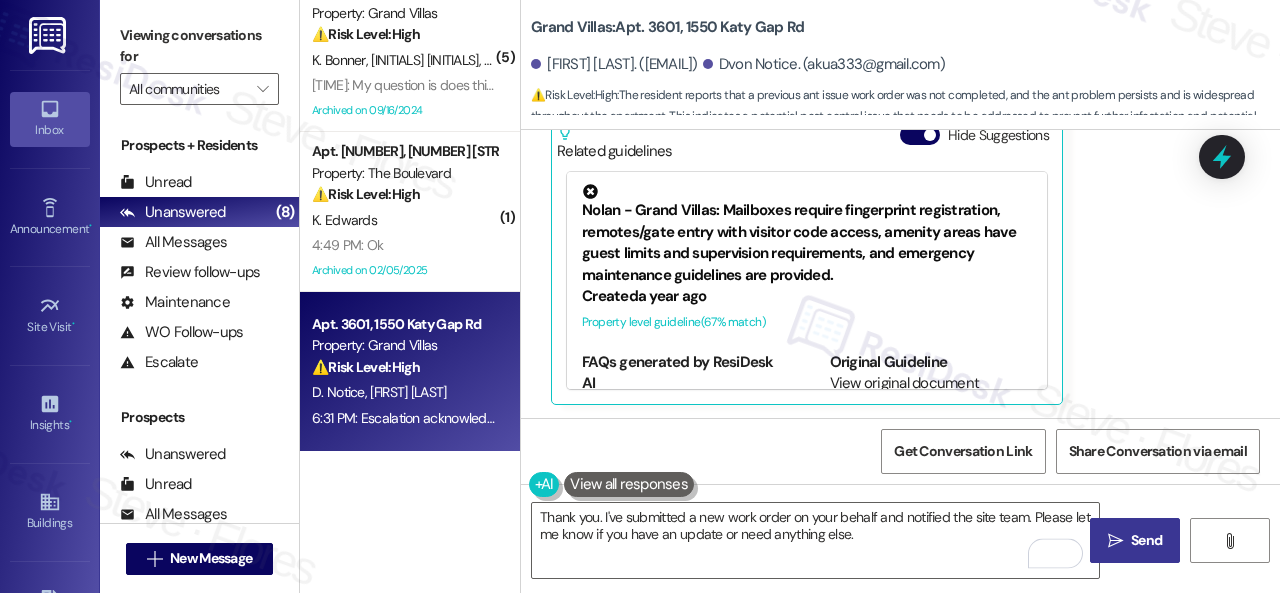 click on "Send" at bounding box center [1146, 540] 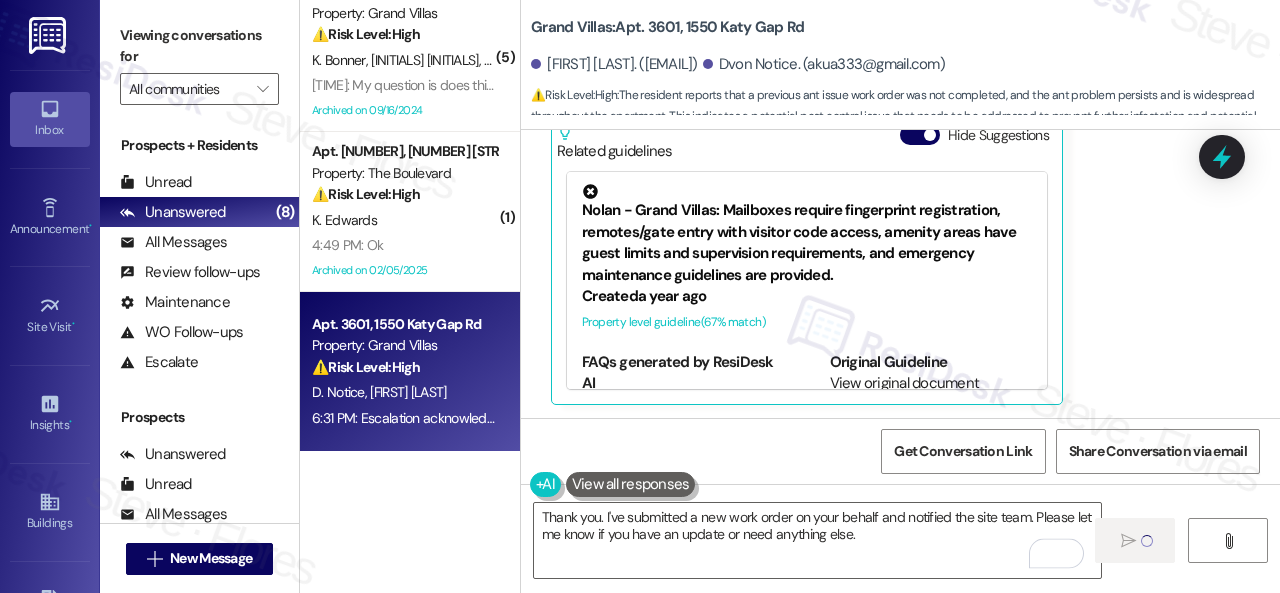 type 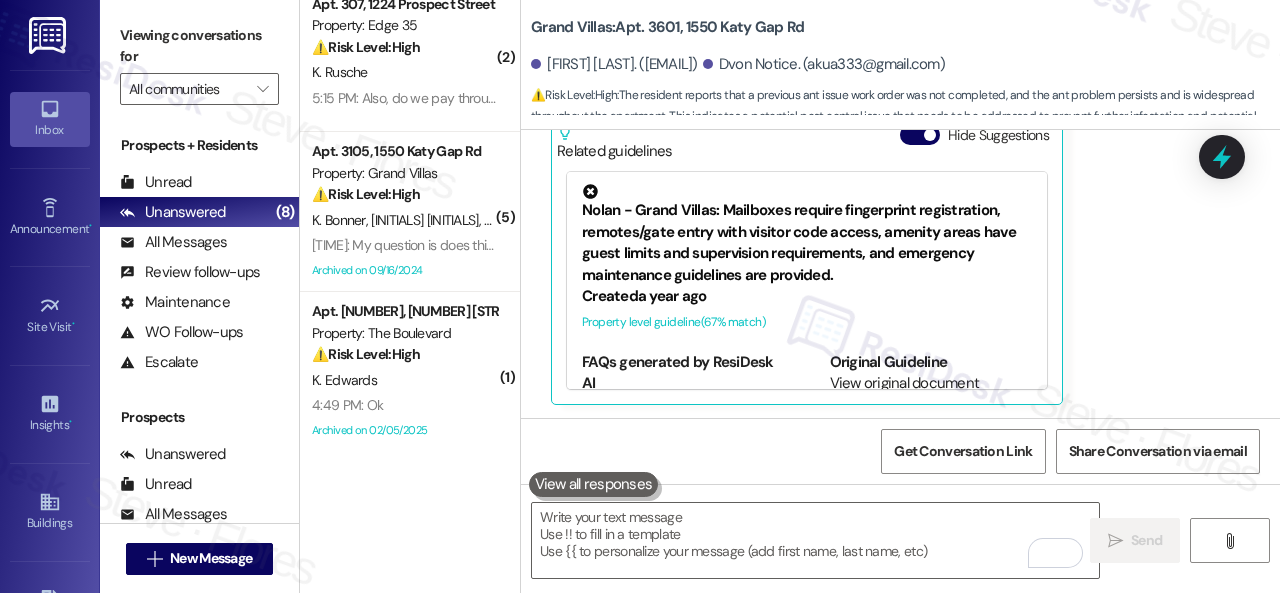 click on "Floripe Moreno Question 6:31 PM Can you submit a new work order? The ants are everywhere. But mostly both restrooms, kitchen, laundry room, living room daughter closet and window. They are cracks on the wall where the ants come in from Tags and notes Tagged as:   Work order request ,  Click to highlight conversations about Work order request Bugs ,  Click to highlight conversations about Bugs Emailed client ,  Click to highlight conversations about Emailed client Escalation type escalation Click to highlight conversations about Escalation type escalation  Related guidelines Hide Suggestions Nolan - Grand Villas: Mailboxes require fingerprint registration, remotes/gate entry with visitor code access, amenity areas have guest limits and supervision requirements, and emergency maintenance guidelines are provided. Created  a year ago Property level guideline  ( 67 % match) FAQs generated by ResiDesk AI How do I register my fingerprints to access the mailbox? What is my visitor's code for the gate entry? Created" at bounding box center [877, 179] 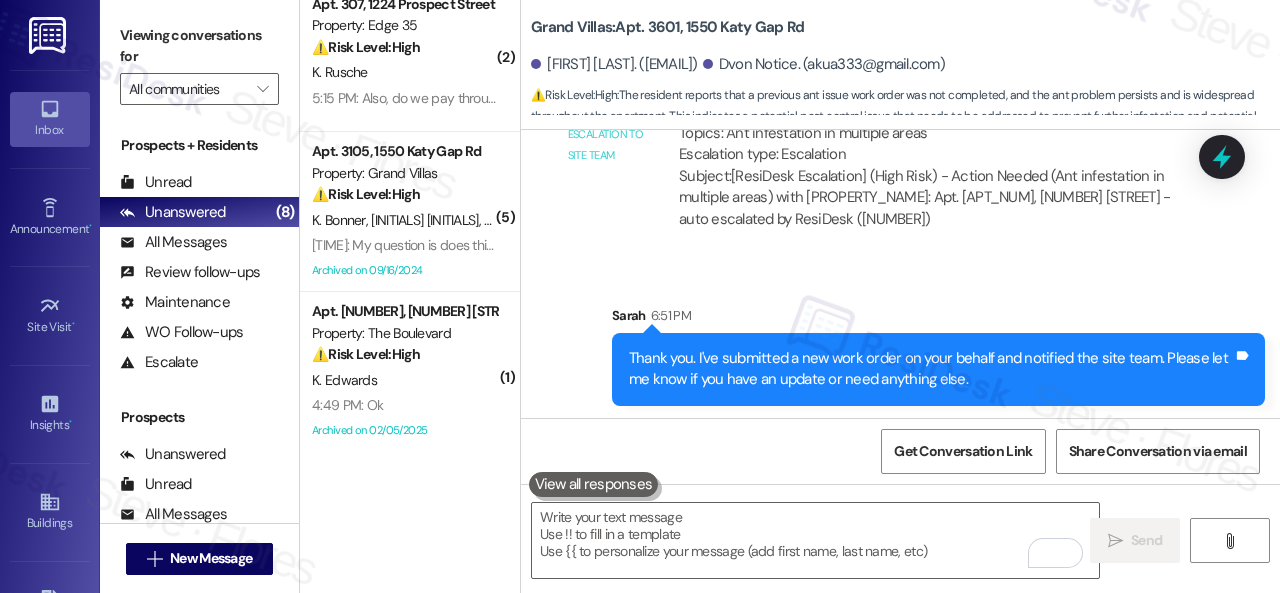 scroll, scrollTop: 8586, scrollLeft: 0, axis: vertical 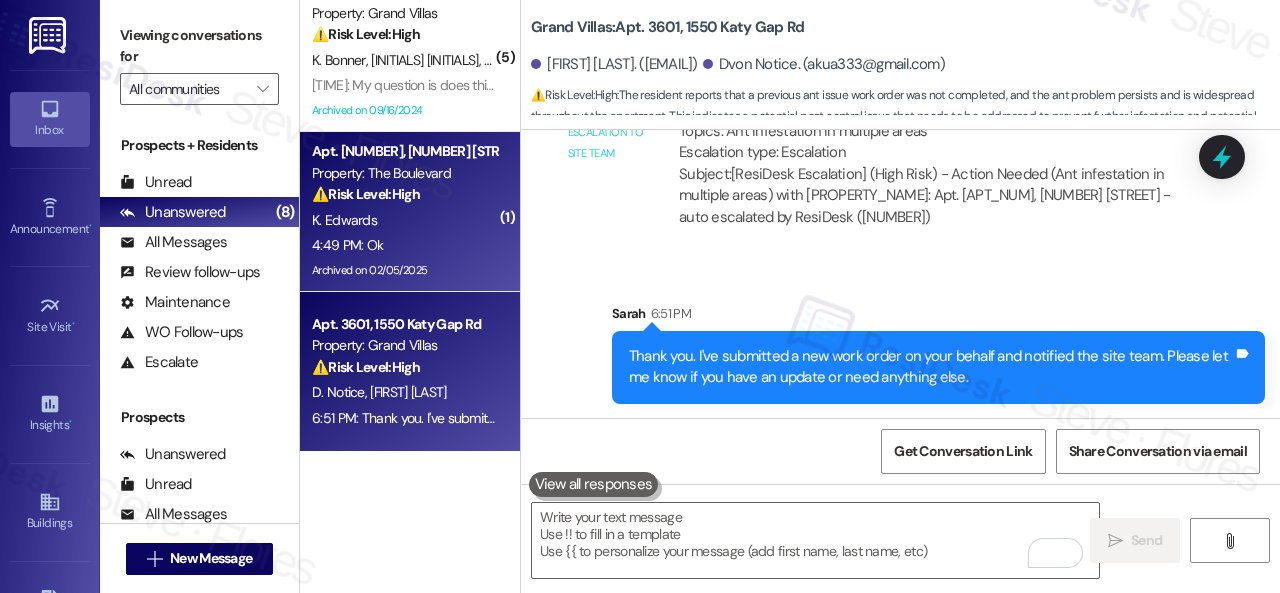 click on "4:49 PM: Ok  4:49 PM: Ok" at bounding box center (404, 245) 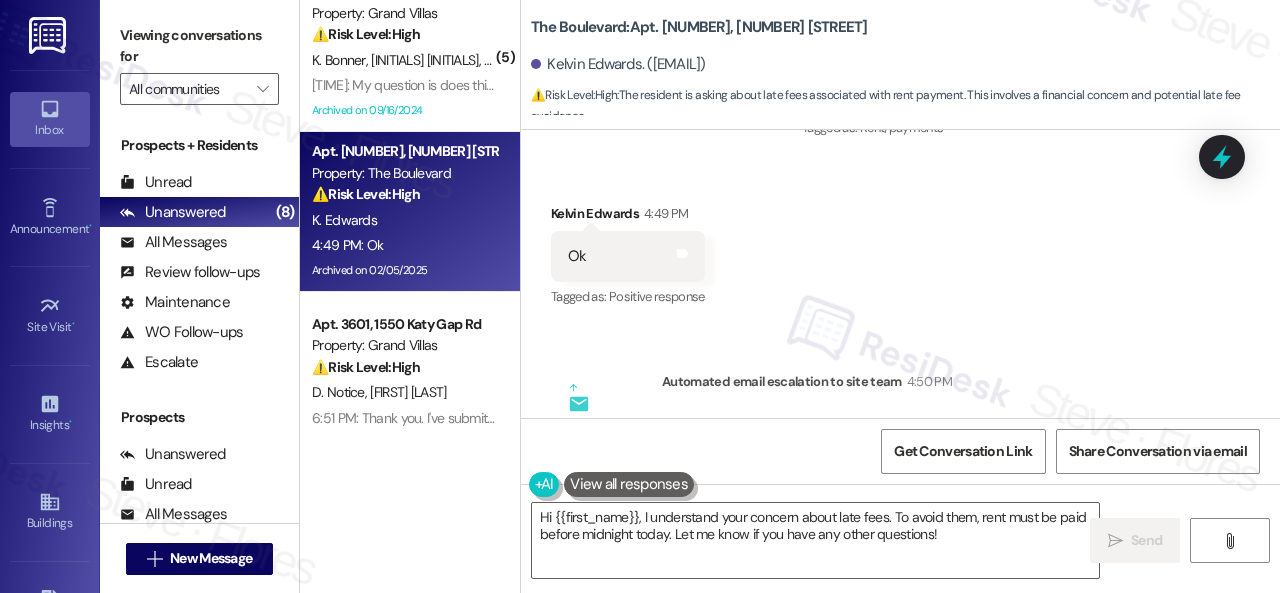 scroll, scrollTop: 9946, scrollLeft: 0, axis: vertical 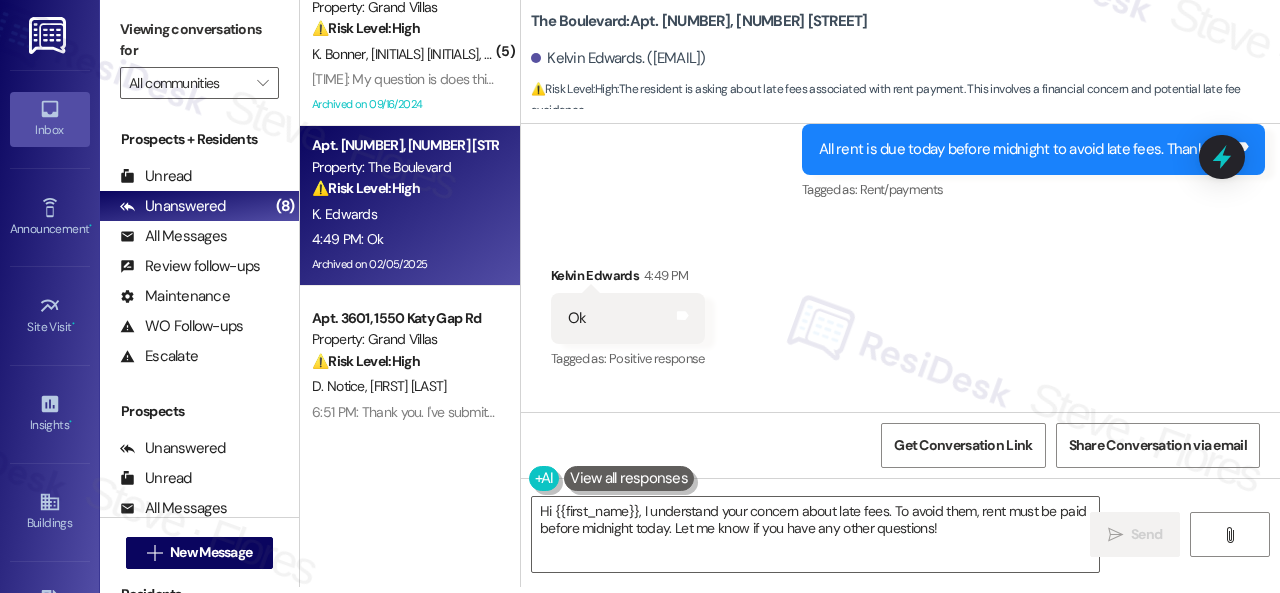 drag, startPoint x: 957, startPoint y: 528, endPoint x: 188, endPoint y: 405, distance: 778.77466 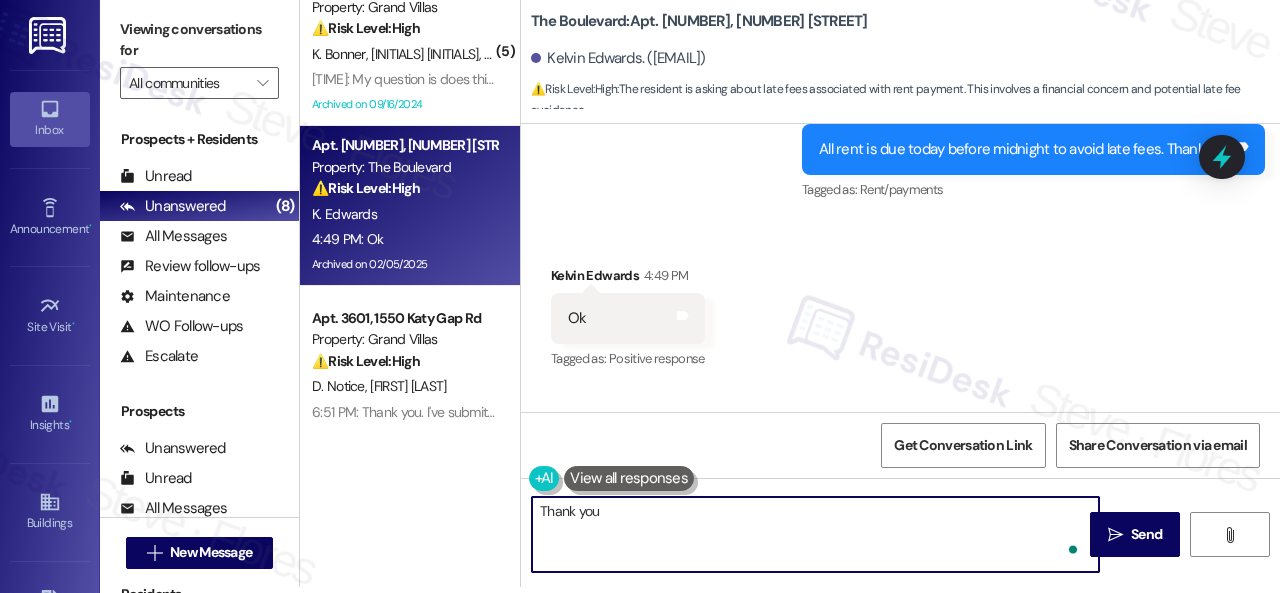 type on "Thank you." 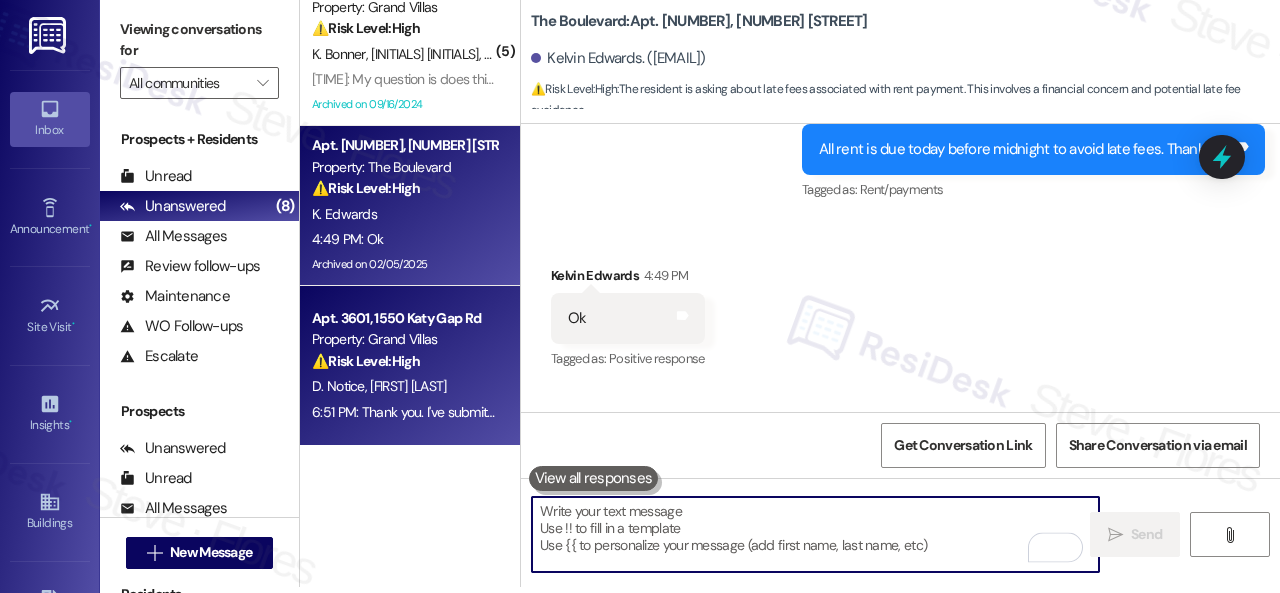 scroll, scrollTop: 0, scrollLeft: 0, axis: both 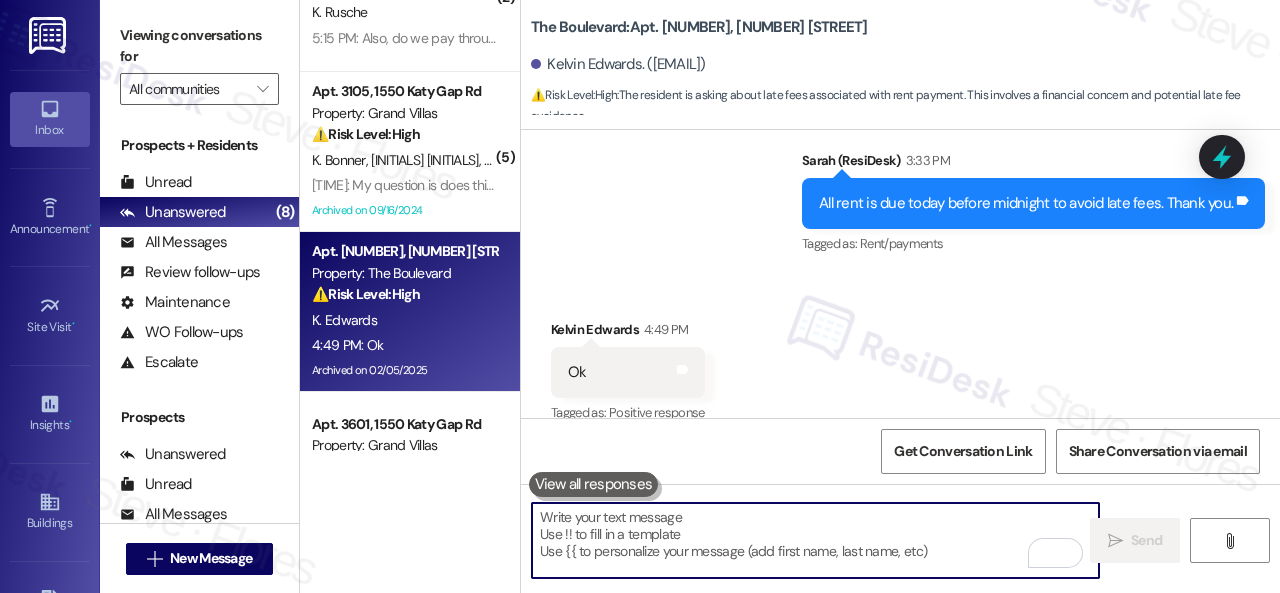 type 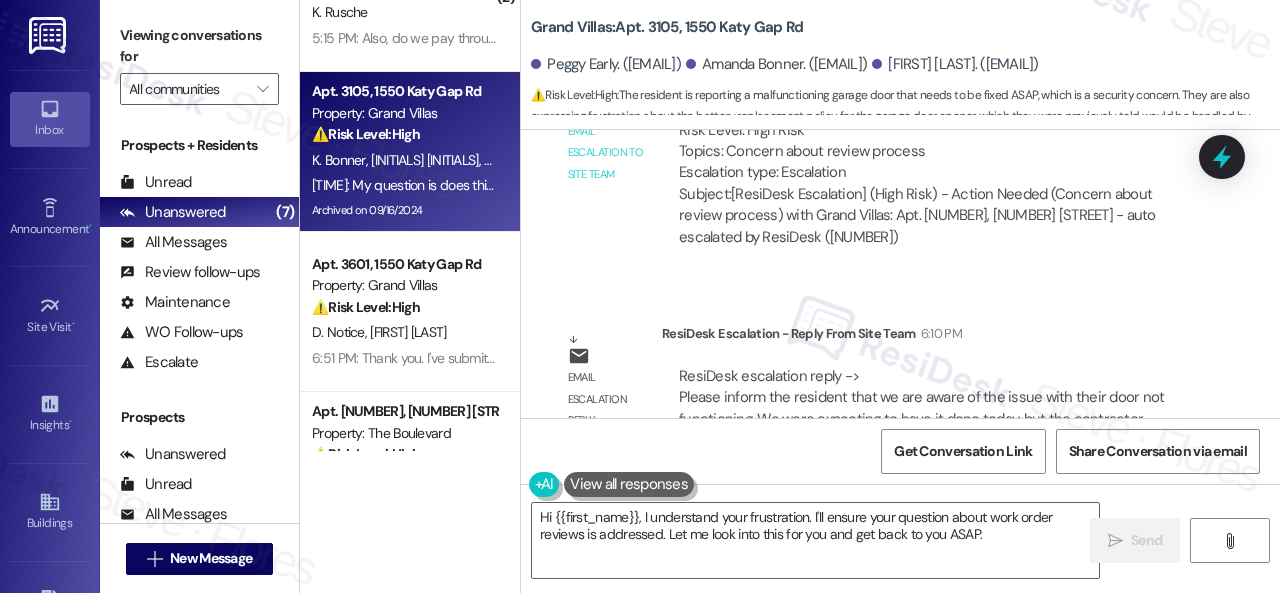 scroll, scrollTop: 21344, scrollLeft: 0, axis: vertical 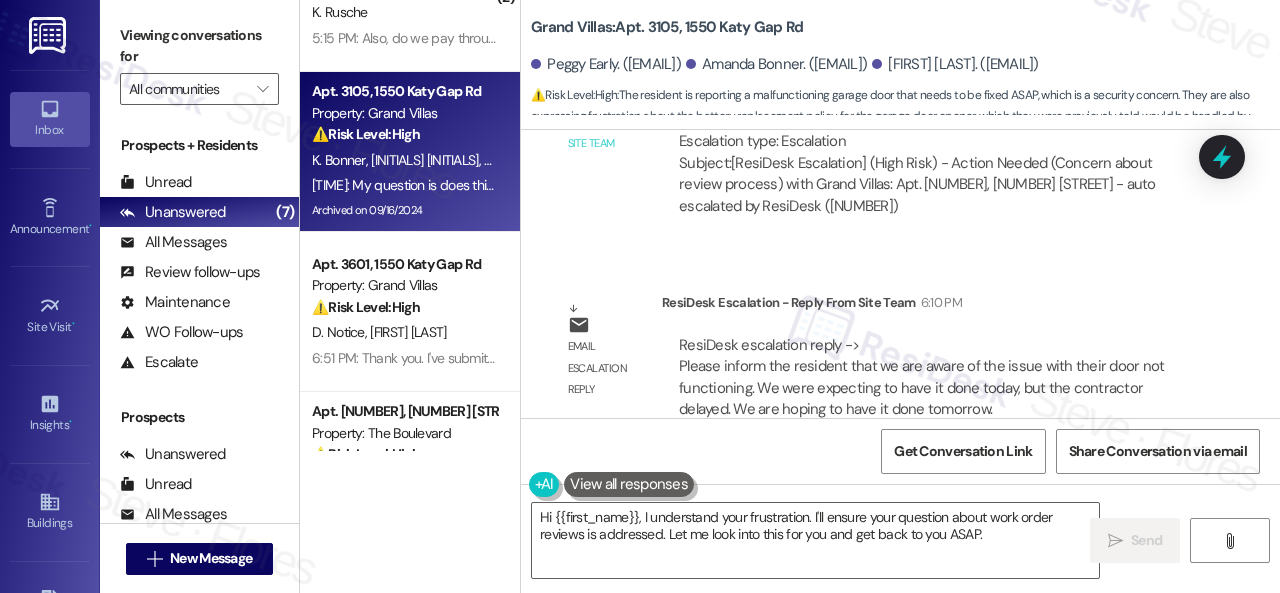 click on "Grand Villas:  Apt. [NUMBER], [NUMBER] [STREET]" at bounding box center (667, 27) 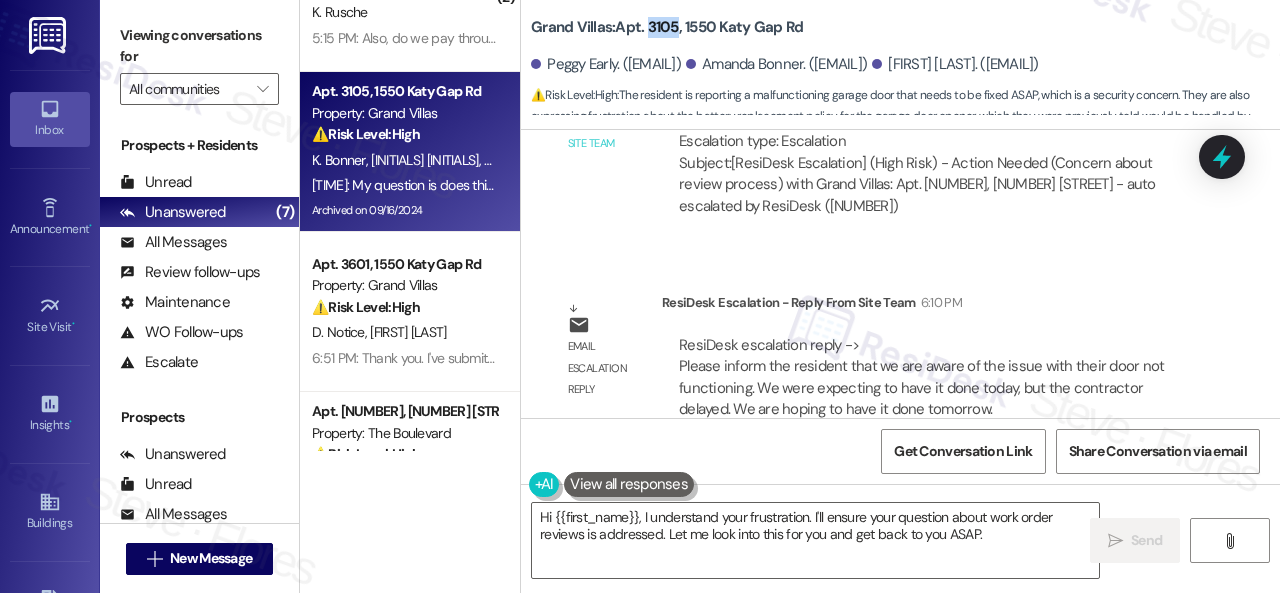 click on "Grand Villas:  Apt. [NUMBER], [NUMBER] [STREET]" at bounding box center (667, 27) 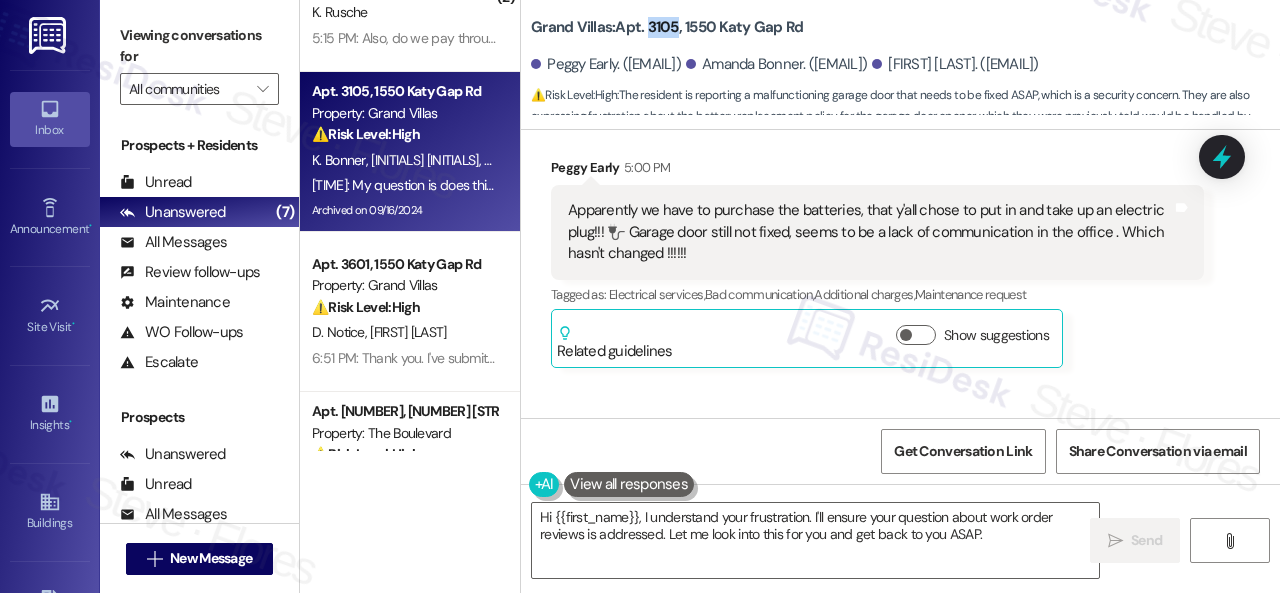 scroll, scrollTop: 20144, scrollLeft: 0, axis: vertical 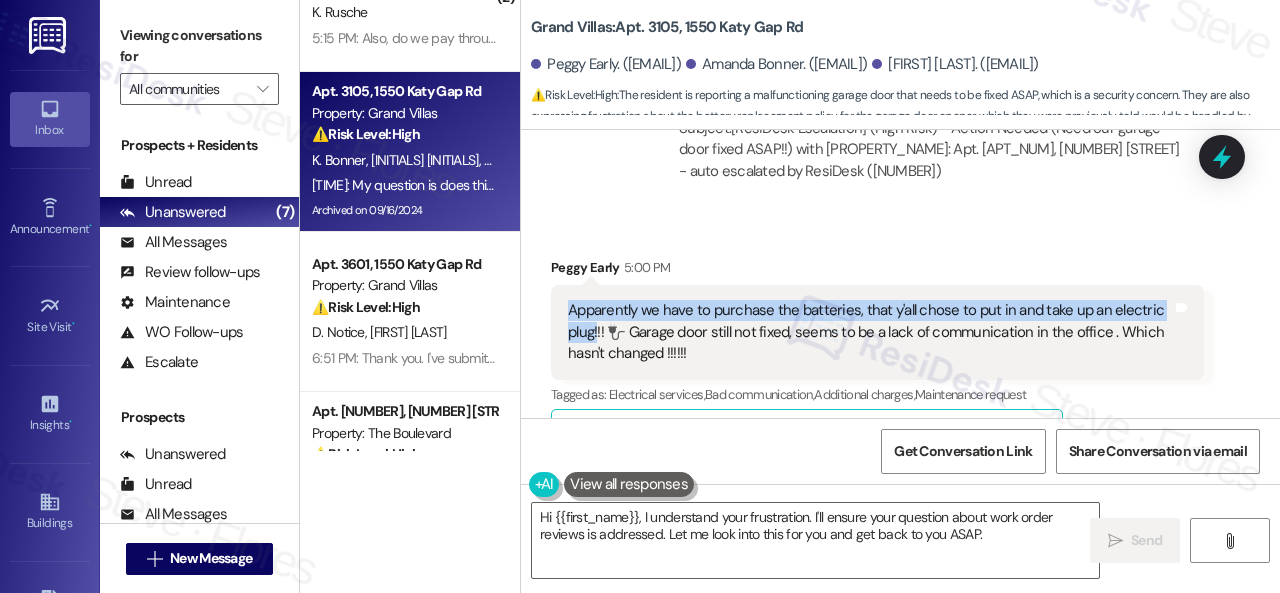 drag, startPoint x: 566, startPoint y: 276, endPoint x: 596, endPoint y: 300, distance: 38.418747 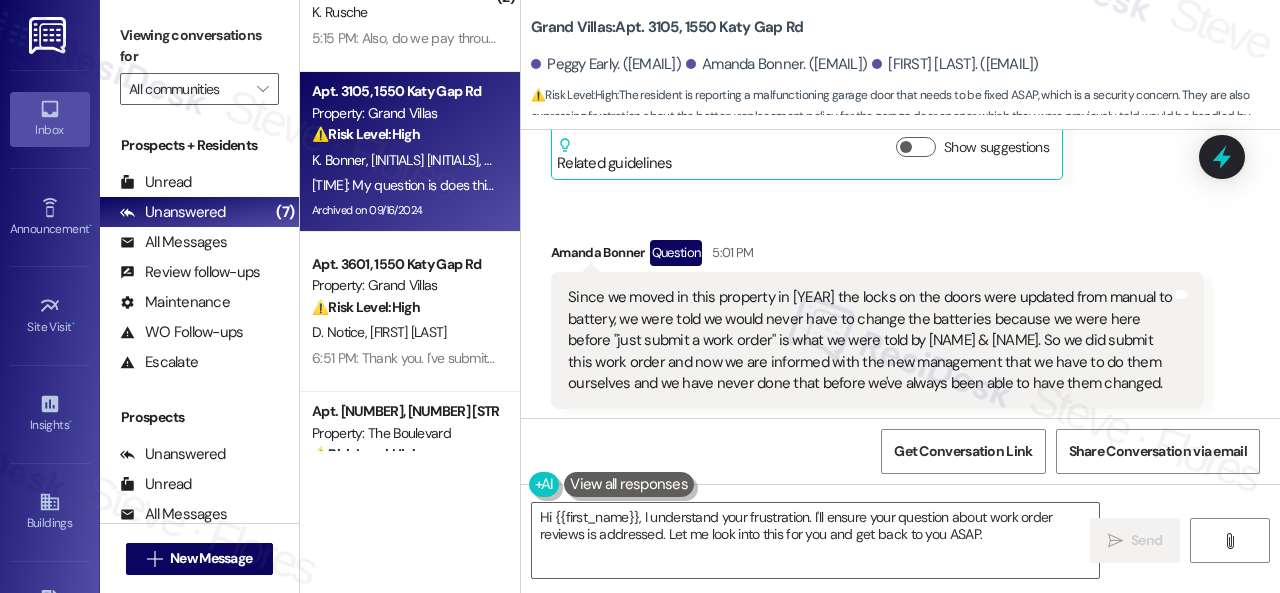 scroll, scrollTop: 20444, scrollLeft: 0, axis: vertical 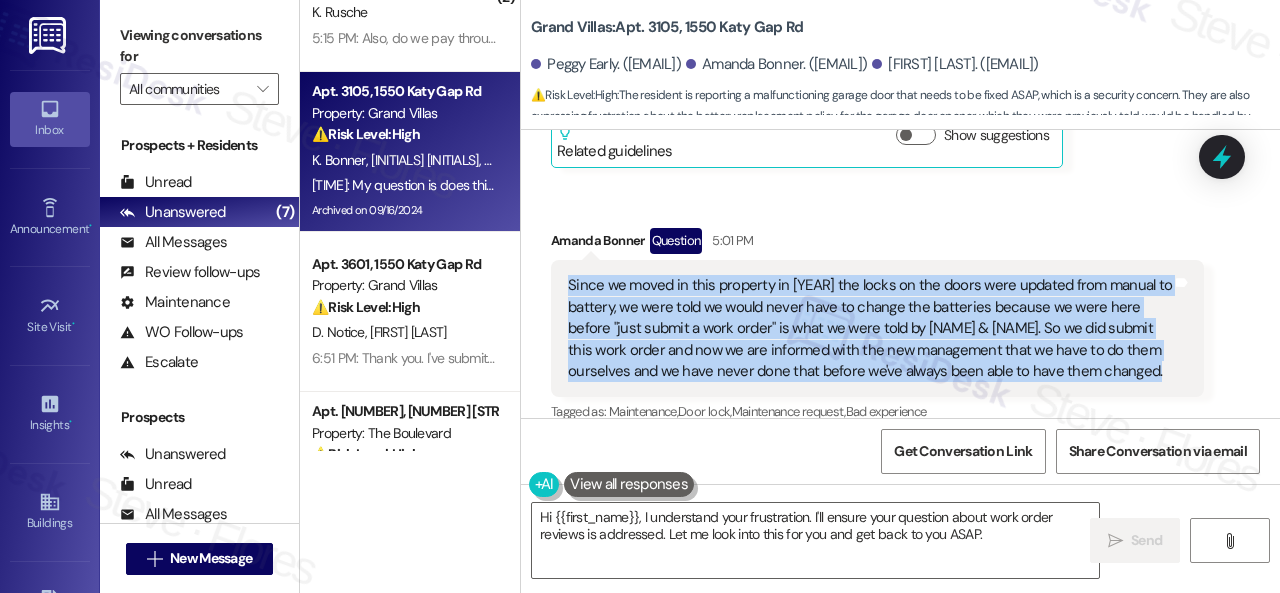 drag, startPoint x: 566, startPoint y: 251, endPoint x: 1152, endPoint y: 335, distance: 591.98987 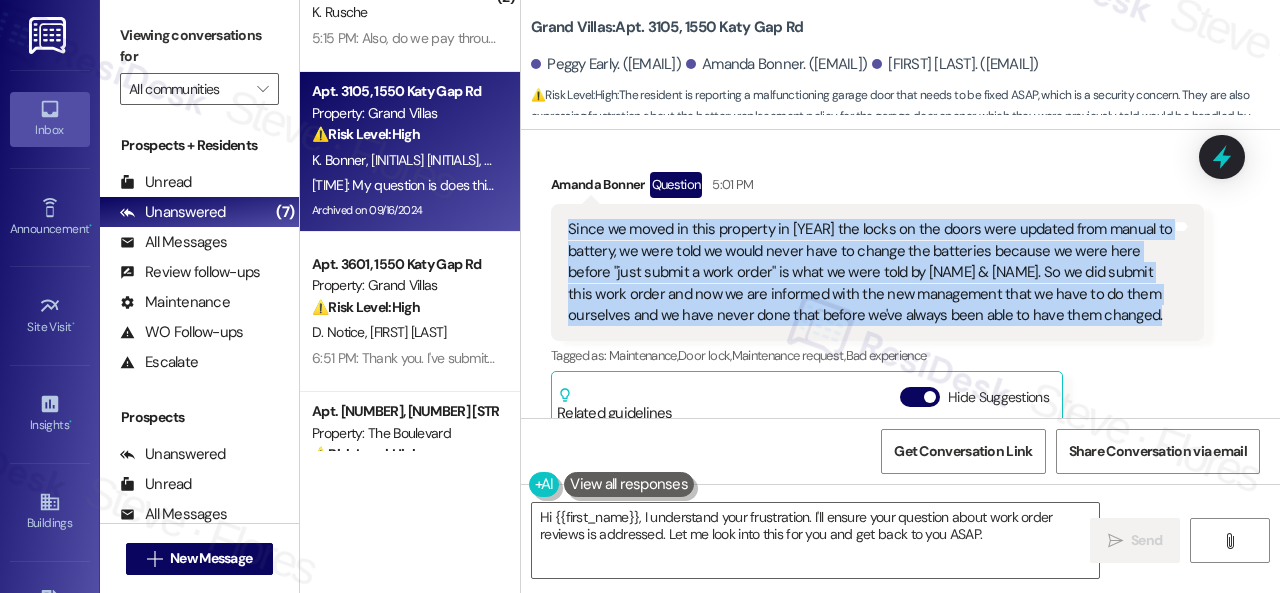 scroll, scrollTop: 20644, scrollLeft: 0, axis: vertical 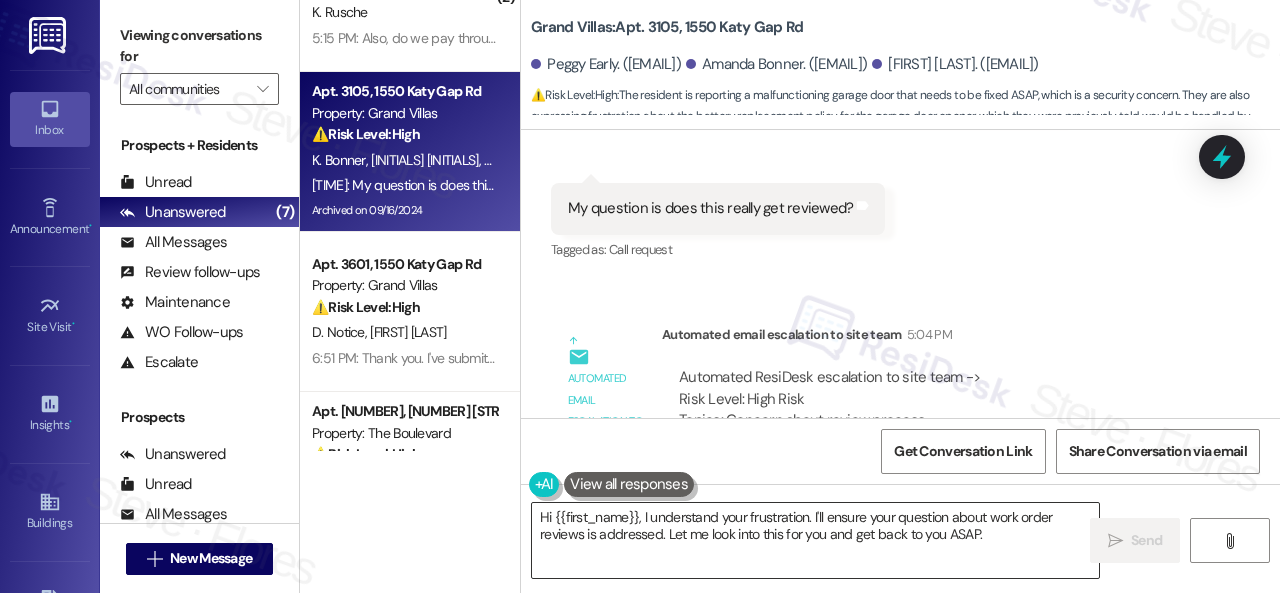 click on "Hi {{first_name}}, I understand your frustration. I'll ensure your question about work order reviews is addressed. Let me look into this for you and get back to you ASAP." at bounding box center (815, 540) 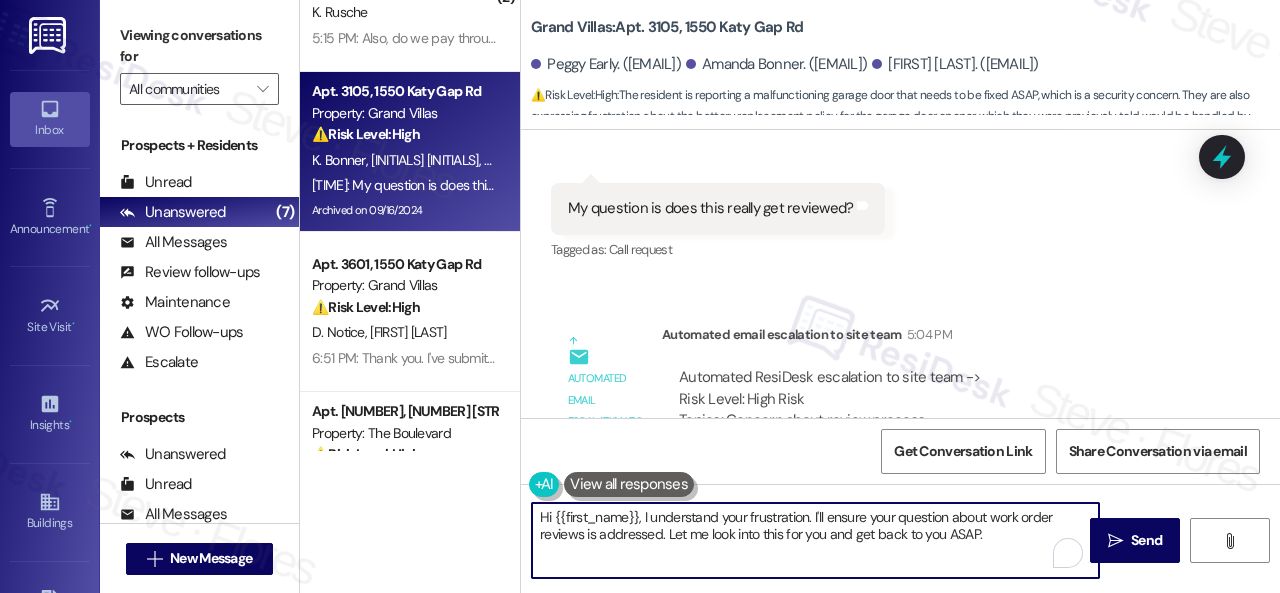 paste on "The site team stated that they are aware of the issue with your door. They were expecting to have it done today, but the contractor delayed. They are hoping to have it done tomorrow, and they will let you know." 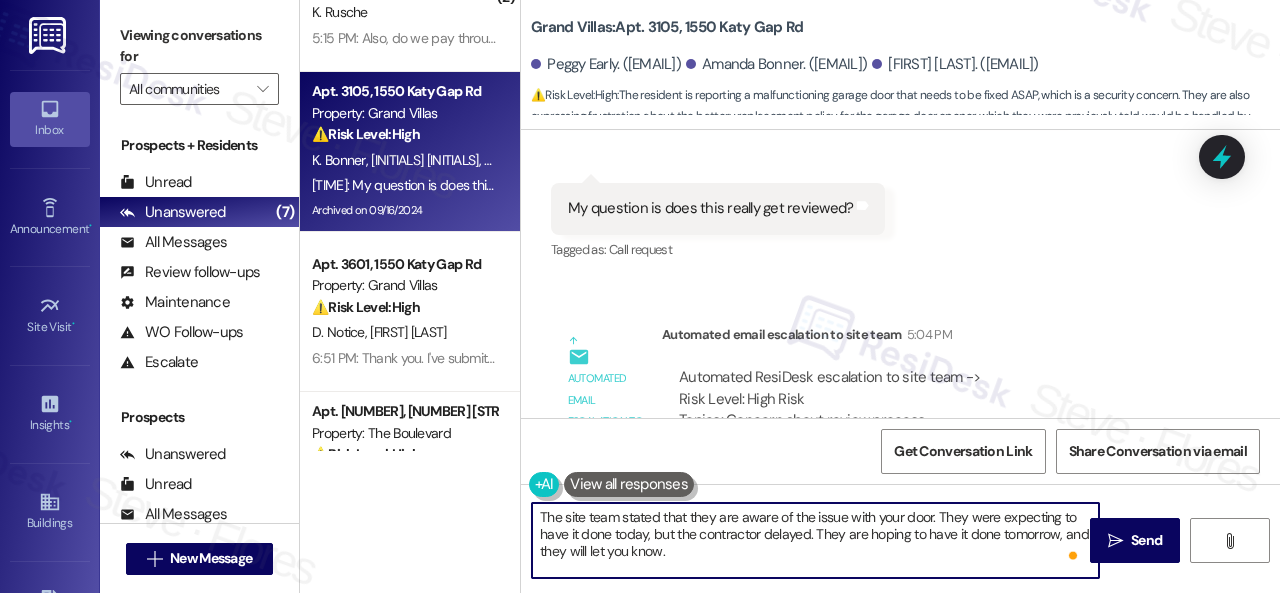 click on "The site team stated that they are aware of the issue with your door. They were expecting to have it done today, but the contractor delayed. They are hoping to have it done tomorrow, and they will let you know." at bounding box center [815, 540] 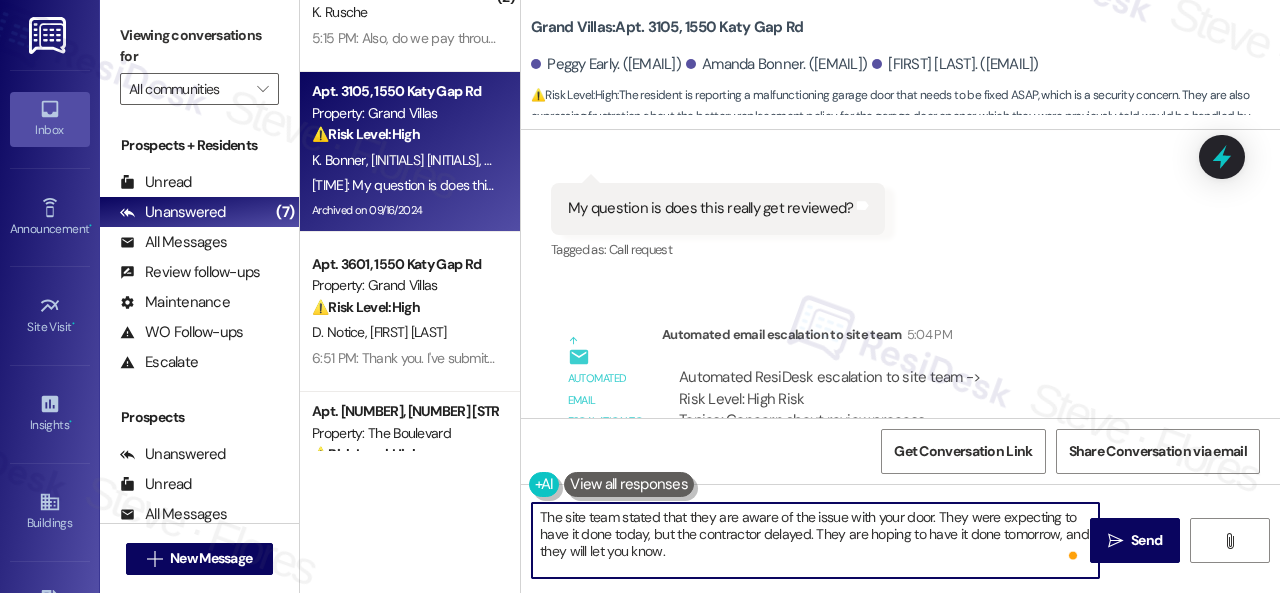 paste on "I will forward your inquiry to the site team and get back to you as soon as I receive a response. I appreciate your patience." 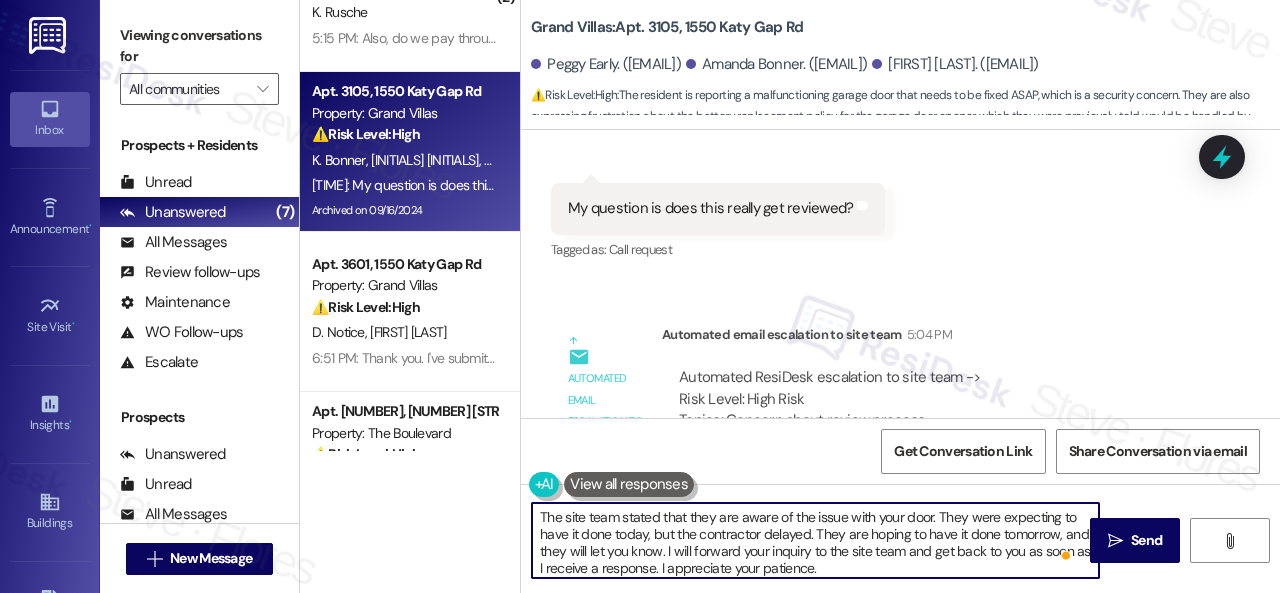 click on "The site team stated that they are aware of the issue with your door. They were expecting to have it done today, but the contractor delayed. They are hoping to have it done tomorrow, and they will let you know. I will forward your inquiry to the site team and get back to you as soon as I receive a response. I appreciate your patience." at bounding box center (815, 540) 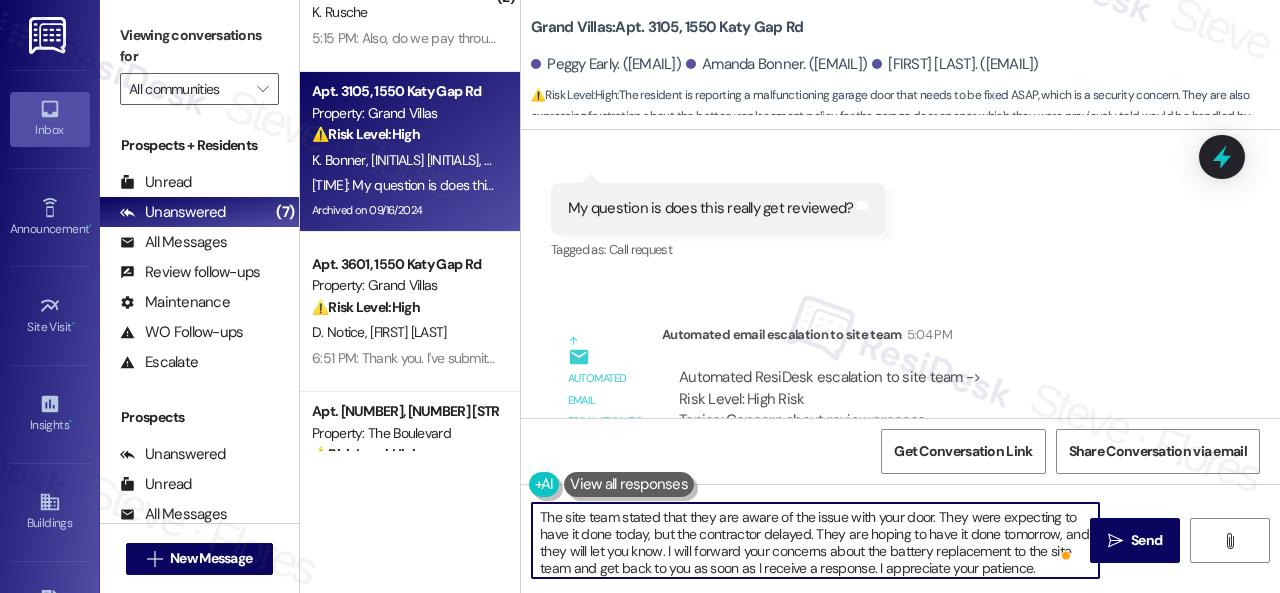 scroll, scrollTop: 4, scrollLeft: 0, axis: vertical 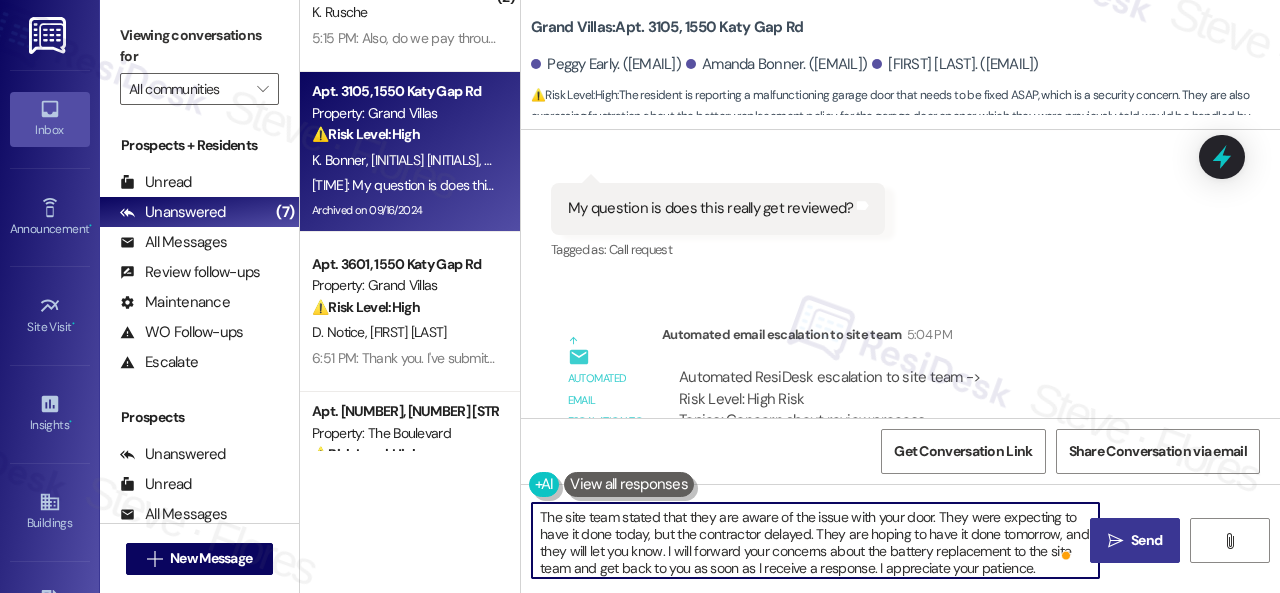 type on "The site team stated that they are aware of the issue with your door. They were expecting to have it done today, but the contractor delayed. They are hoping to have it done tomorrow, and they will let you know. I will forward your concerns about the battery replacement to the site team and get back to you as soon as I receive a response. I appreciate your patience." 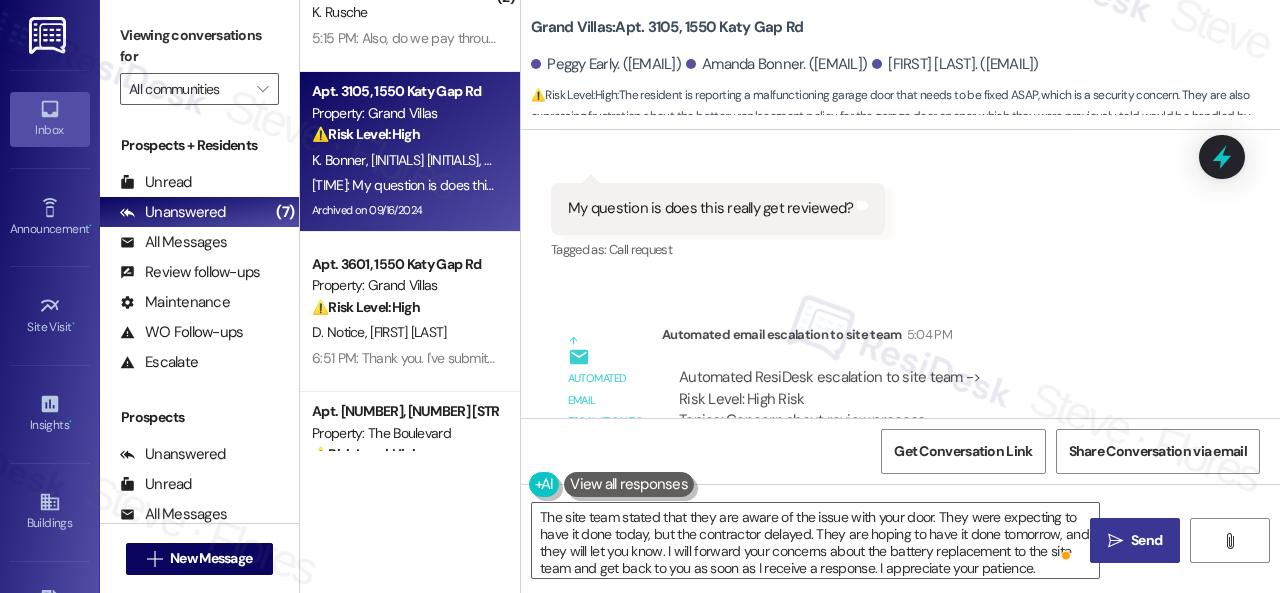 click on "Send" at bounding box center [1146, 540] 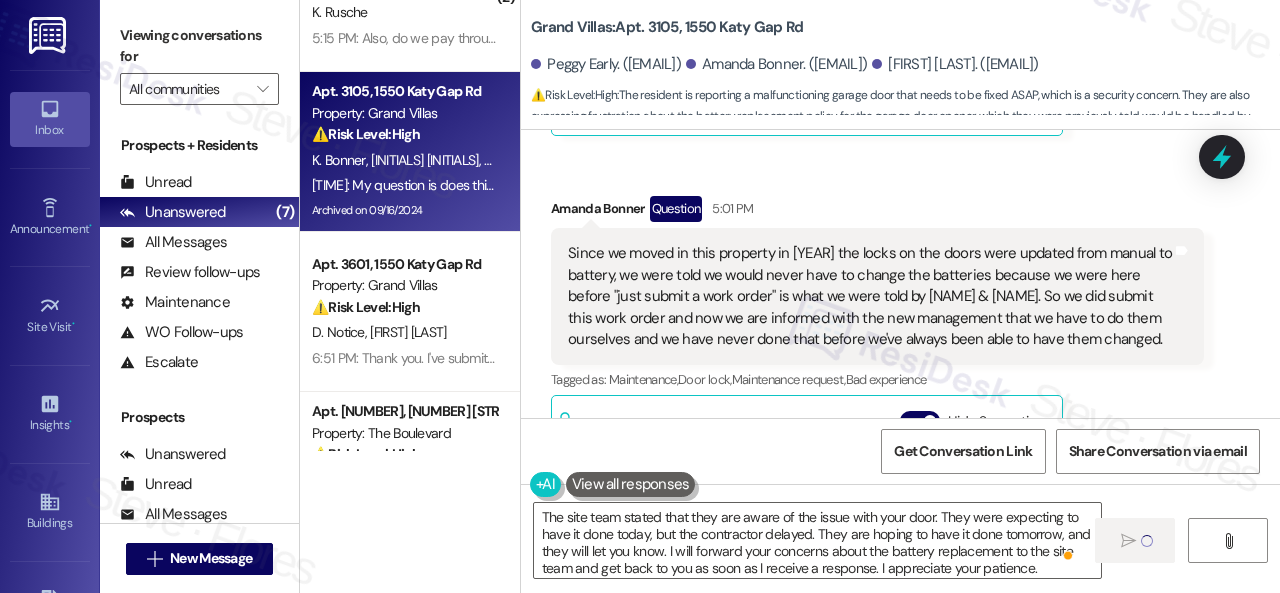 type 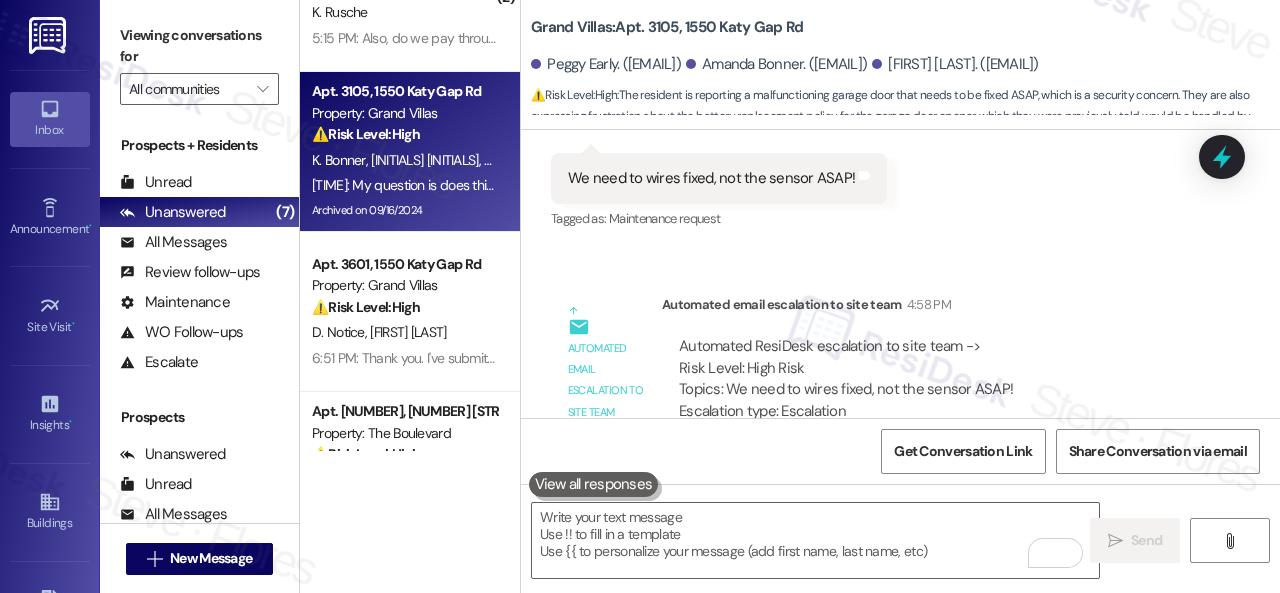 scroll, scrollTop: 19372, scrollLeft: 0, axis: vertical 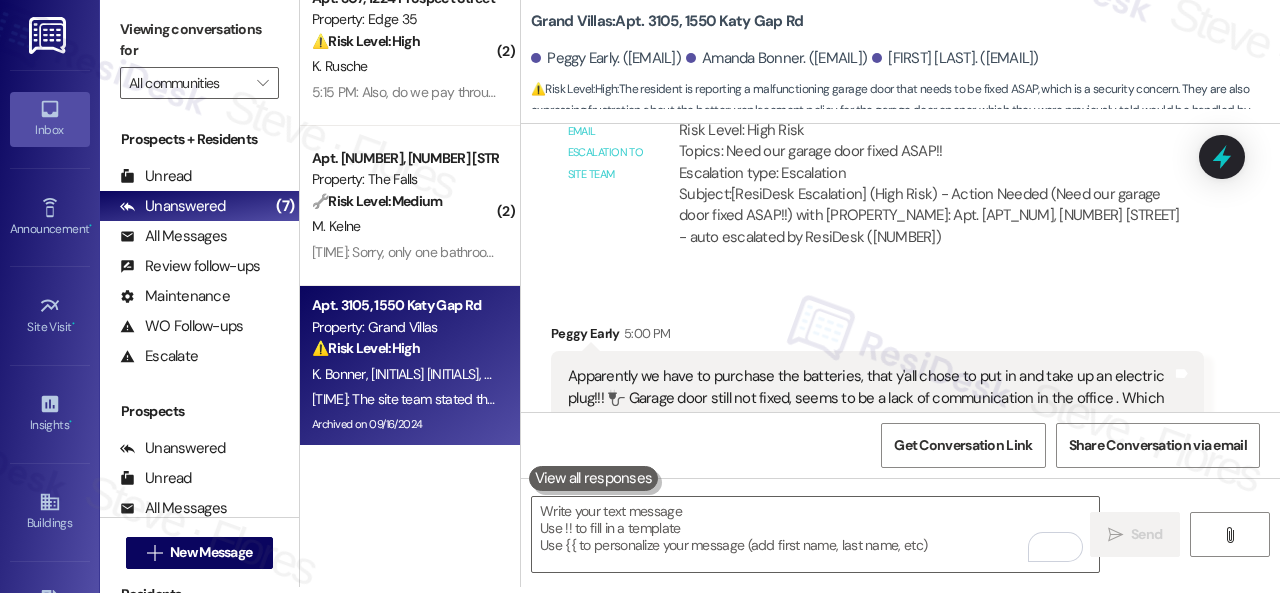 drag, startPoint x: 442, startPoint y: 243, endPoint x: 658, endPoint y: 238, distance: 216.05786 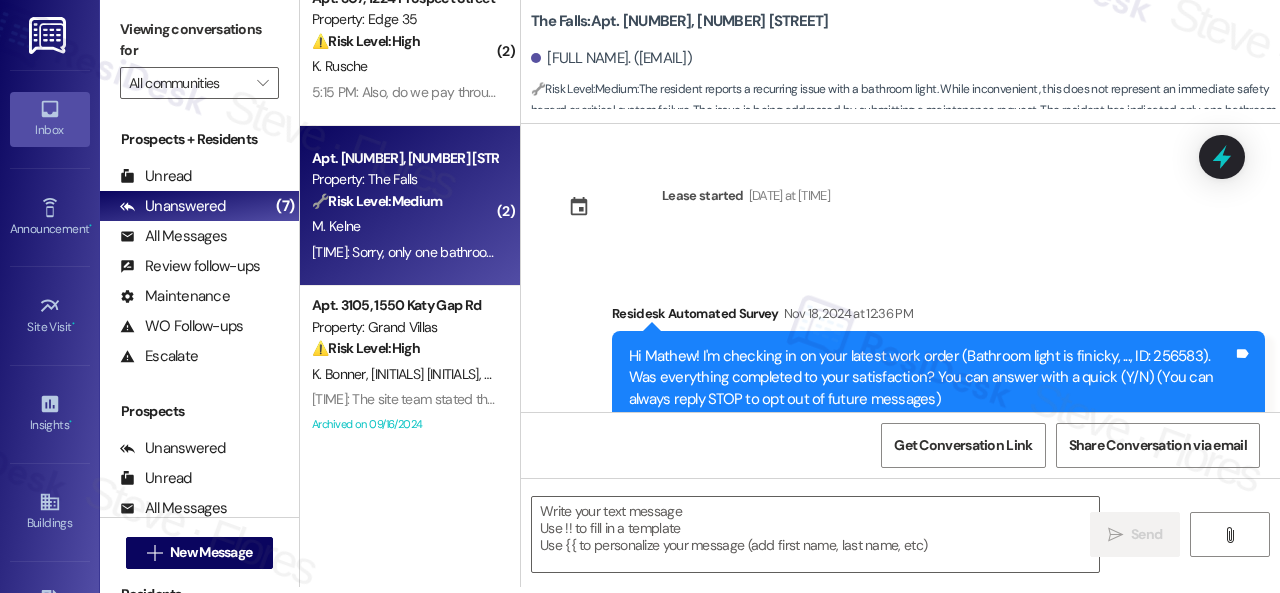 scroll, scrollTop: 0, scrollLeft: 0, axis: both 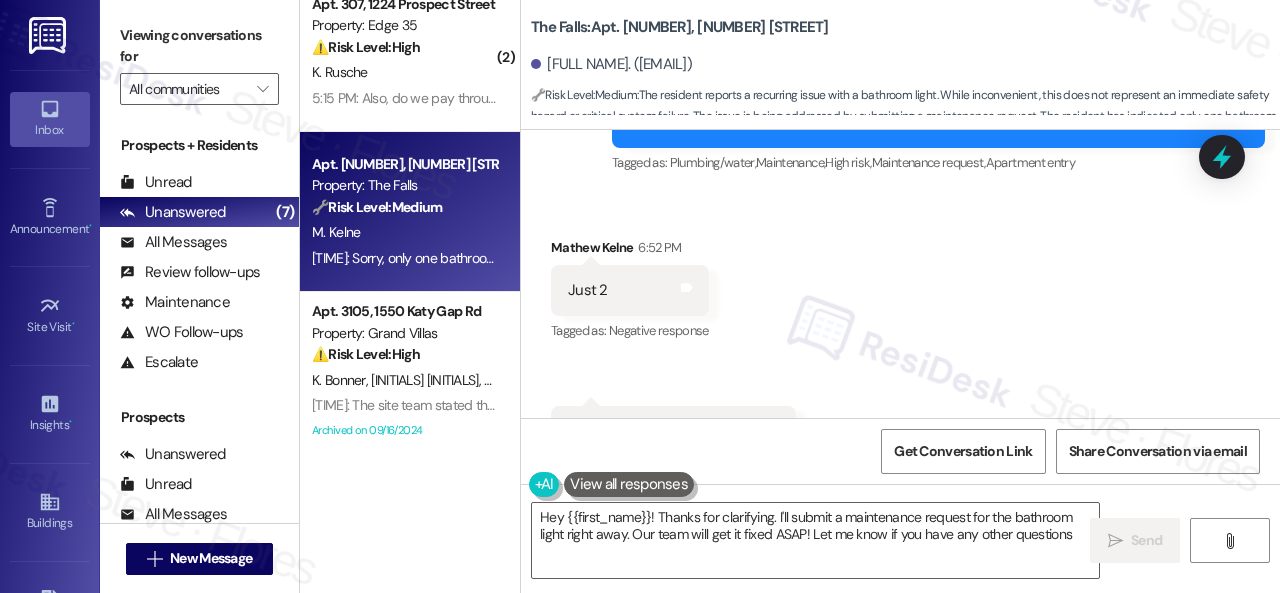 type on "Hey {{first_name}}! Thanks for clarifying. I'll submit a maintenance request for the bathroom light right away. Our team will get it fixed ASAP! Let me know if you have any other questions." 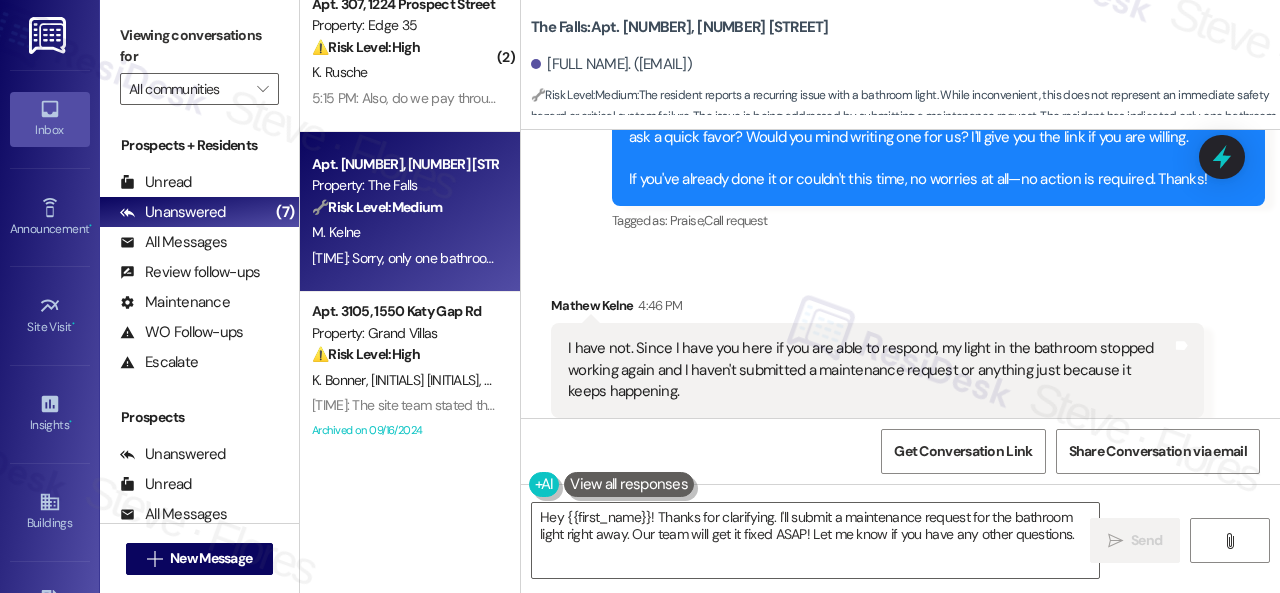 scroll, scrollTop: 1881, scrollLeft: 0, axis: vertical 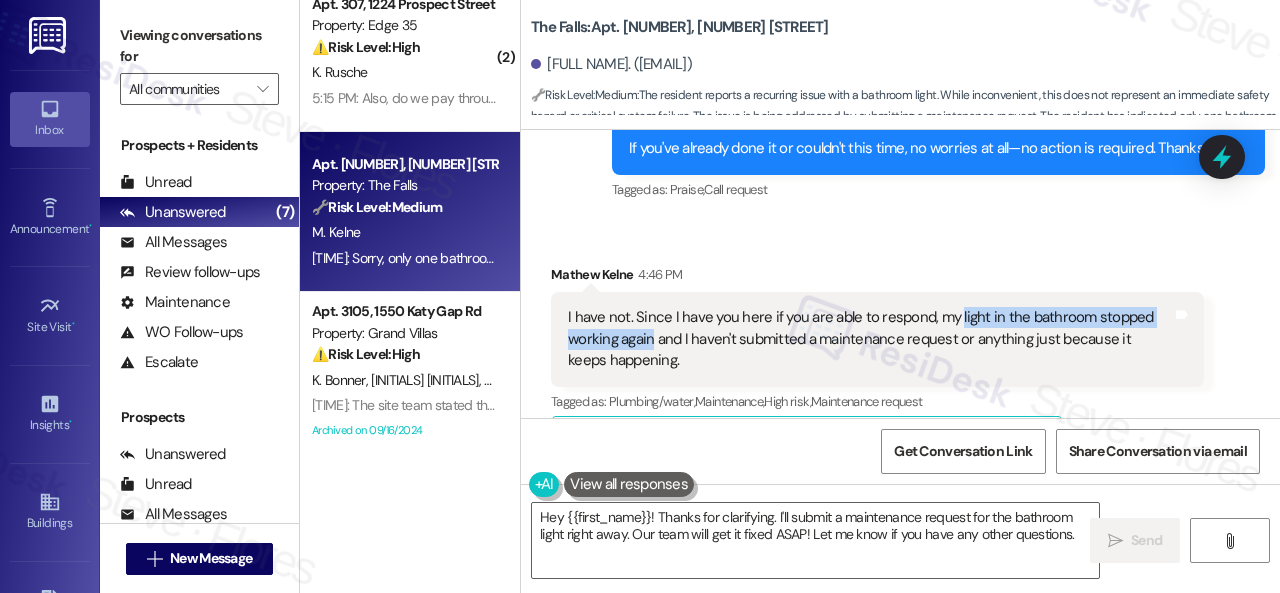 drag, startPoint x: 951, startPoint y: 319, endPoint x: 652, endPoint y: 340, distance: 299.73654 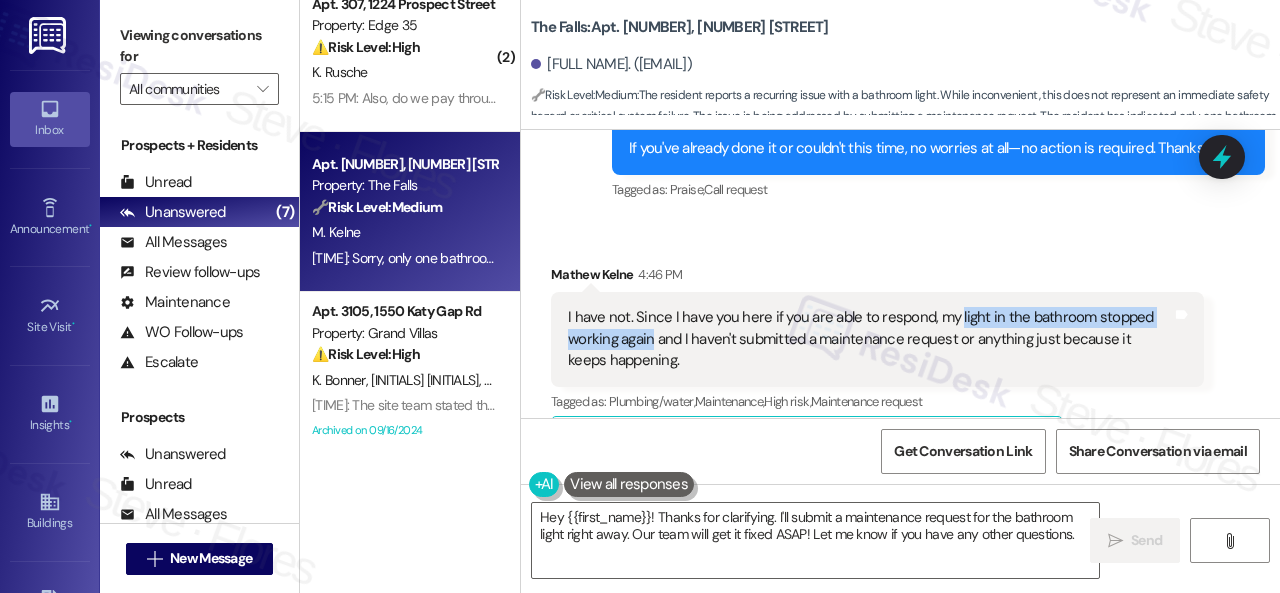 copy on "light in the bathroom stopped working again" 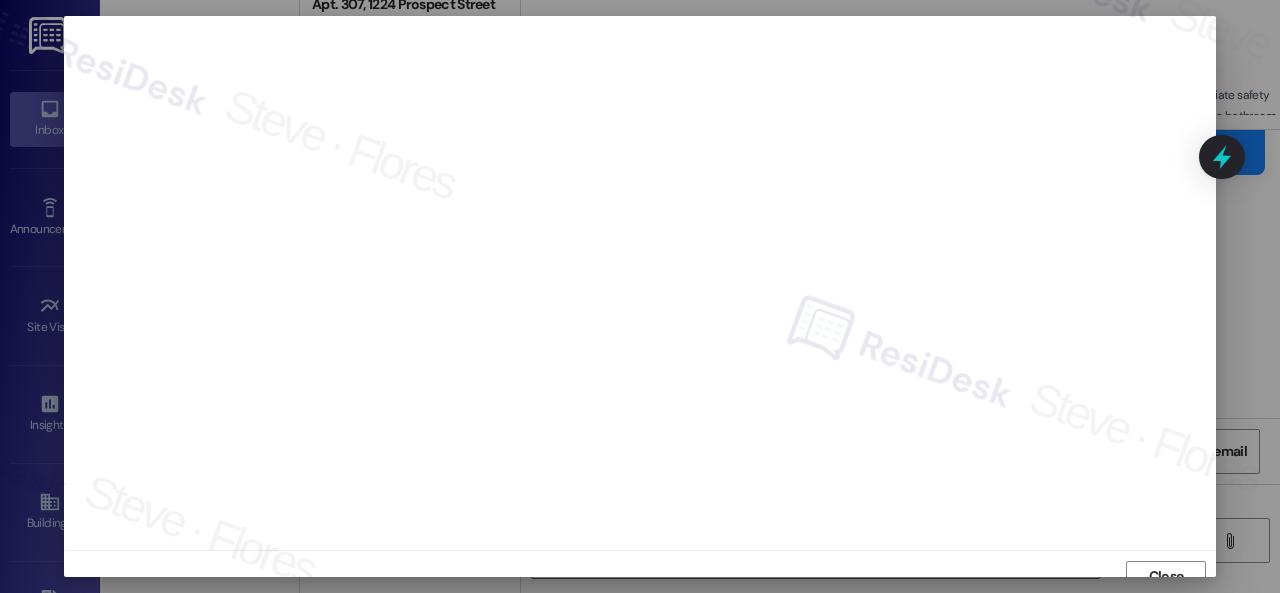 scroll, scrollTop: 15, scrollLeft: 0, axis: vertical 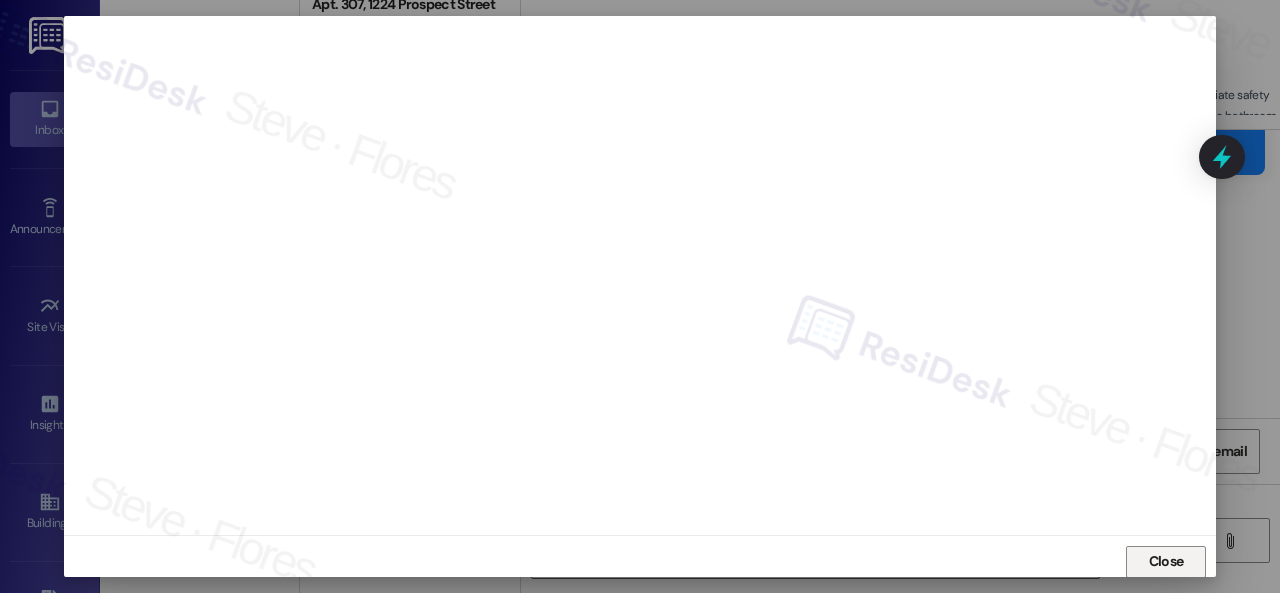 click on "Close" at bounding box center (1166, 561) 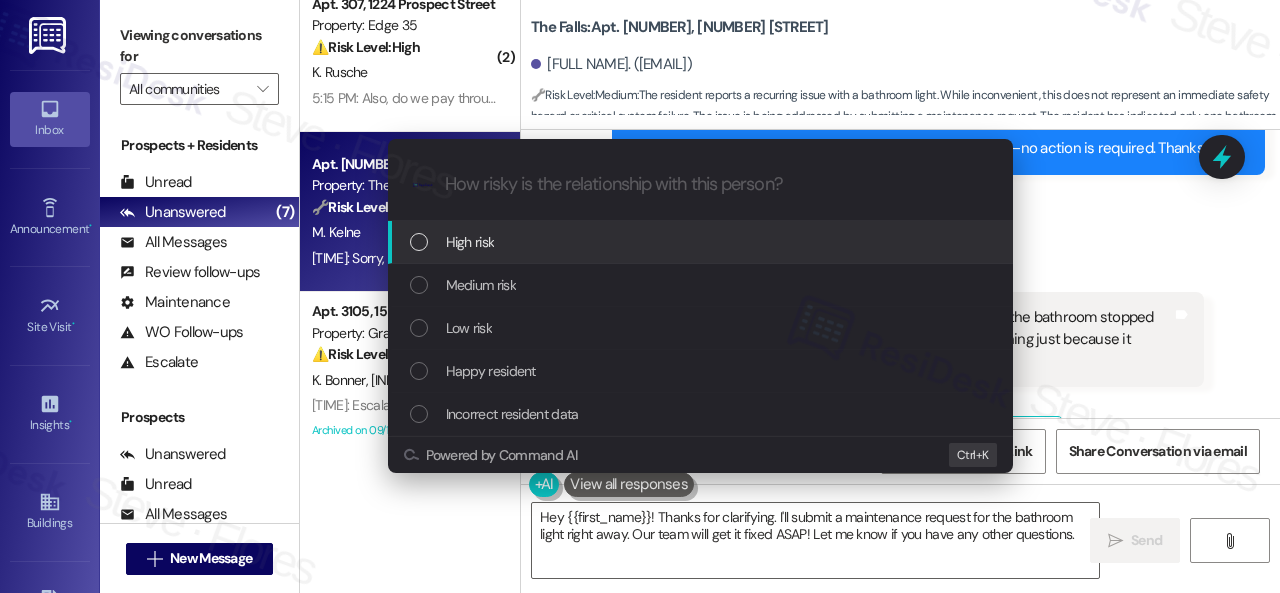 click on "High risk" at bounding box center [470, 242] 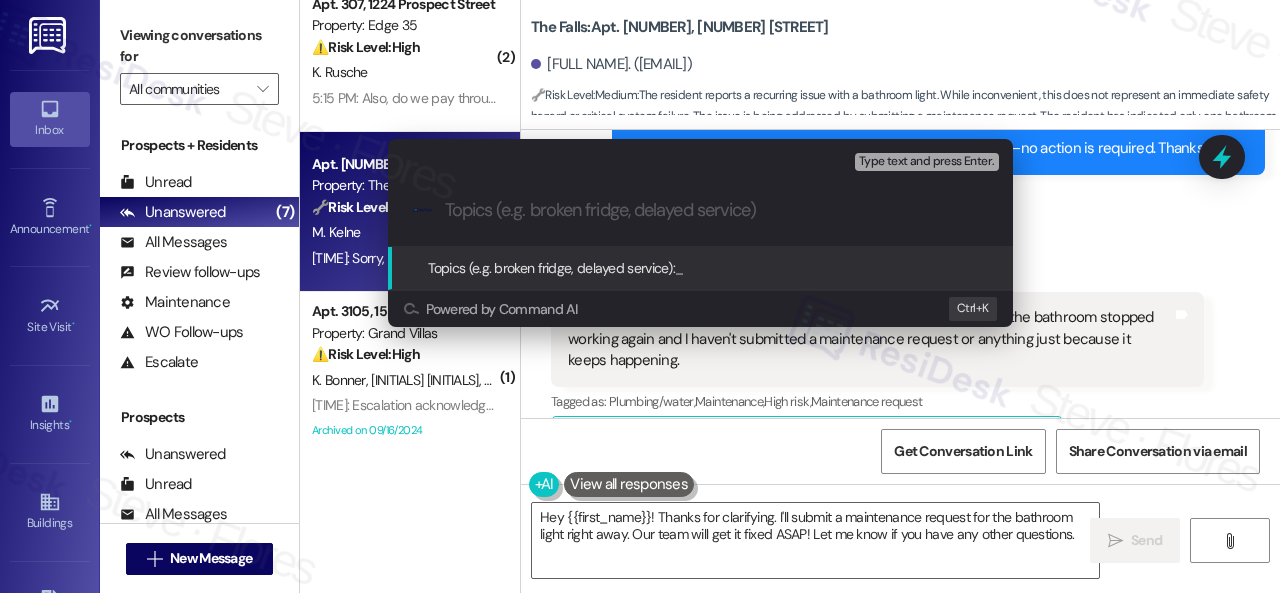paste on "Work Order filed by ResiDesk 292358" 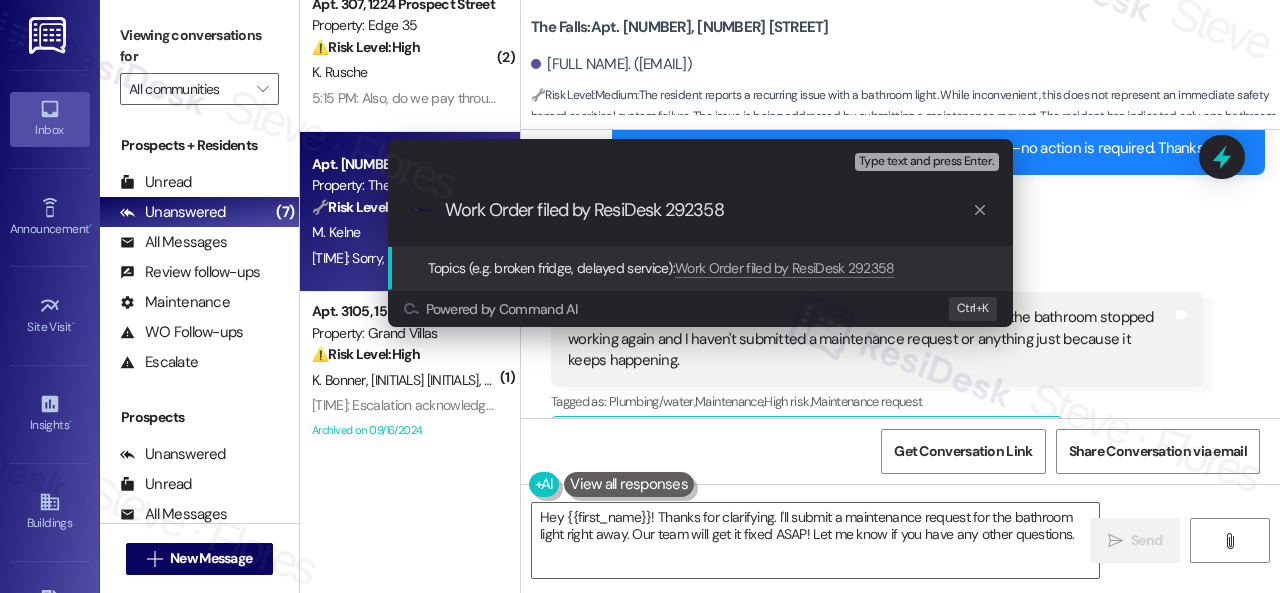 type 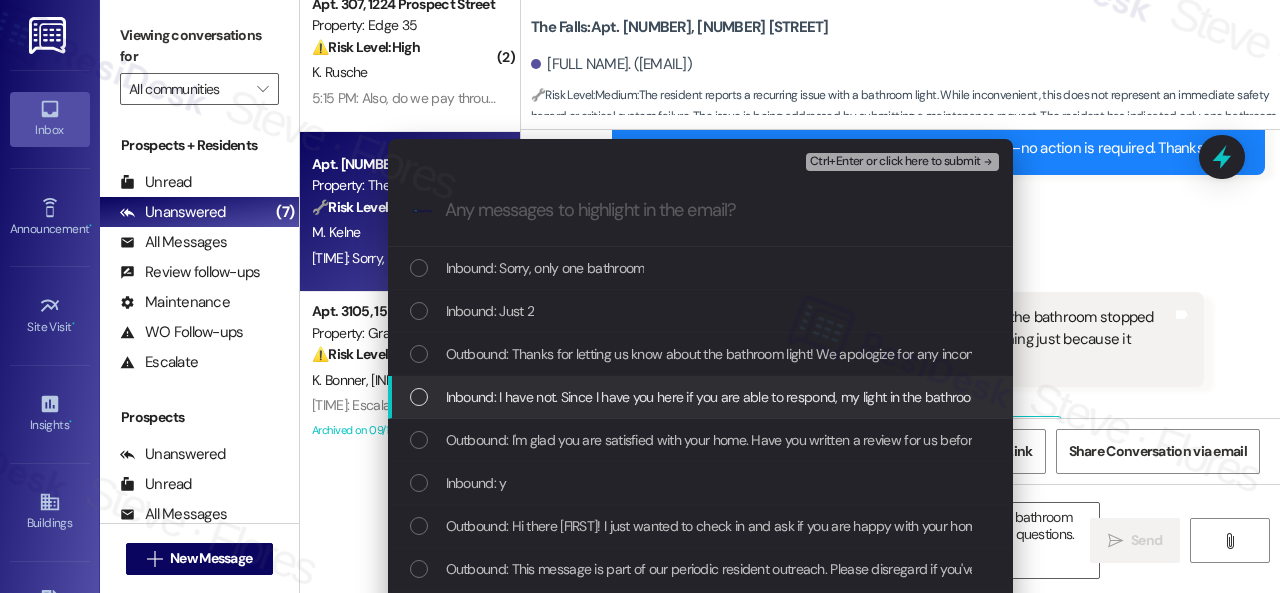 click on "Inbound: I have not. Since I have you here if you are able to respond, my light in the bathroom stopped working again and I haven't submitted a maintenance request or anything just because it keeps happening." at bounding box center [1052, 397] 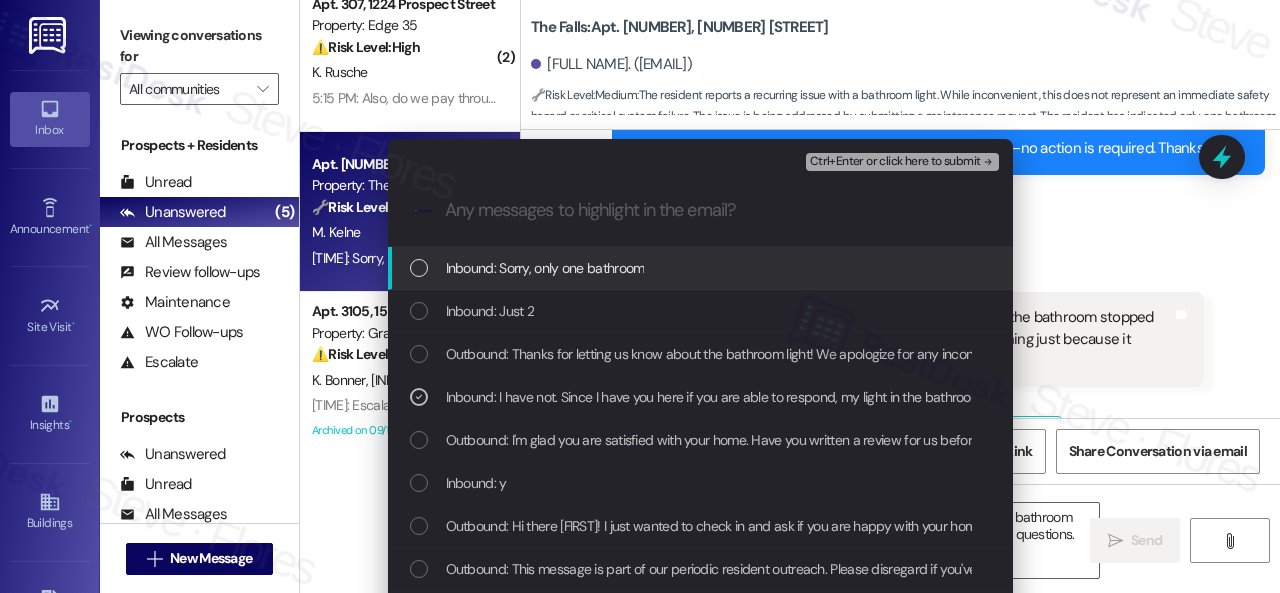 click on "Ctrl+Enter or click here to submit" at bounding box center (895, 162) 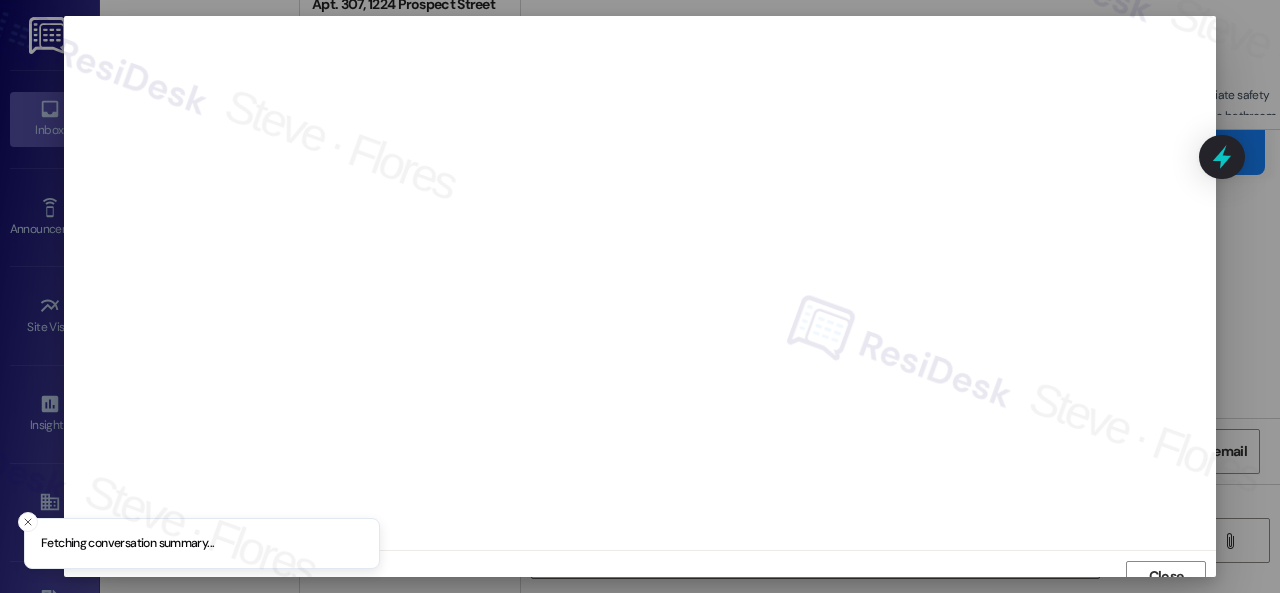scroll, scrollTop: 15, scrollLeft: 0, axis: vertical 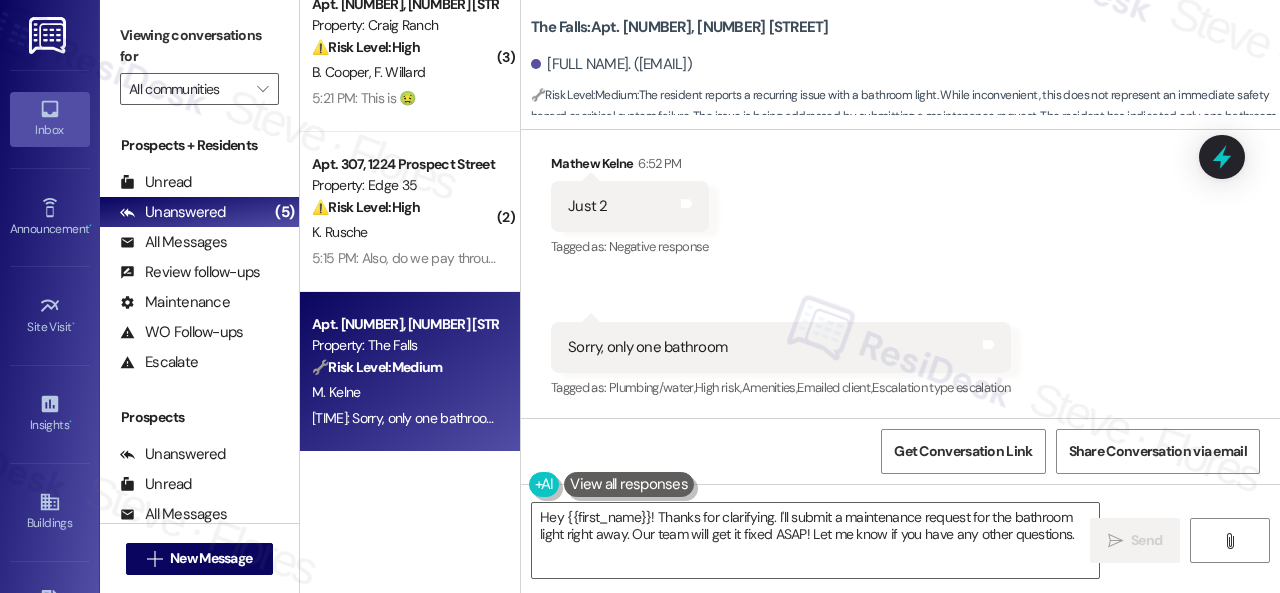 click on "Received via SMS Mathew Kelne 6:52 PM Just 2 Tags and notes Tagged as:   Negative response Click to highlight conversations about Negative response Received via SMS 6:52 PM Mathew Kelne   Neutral 6:52 PM Sorry, only one bathroom  Tags and notes Tagged as:   Plumbing/water ,  Click to highlight conversations about Plumbing/water High risk ,  Click to highlight conversations about High risk Amenities ,  Click to highlight conversations about Amenities Emailed client ,  Click to highlight conversations about Emailed client Escalation type escalation Click to highlight conversations about Escalation type escalation" at bounding box center [900, 263] 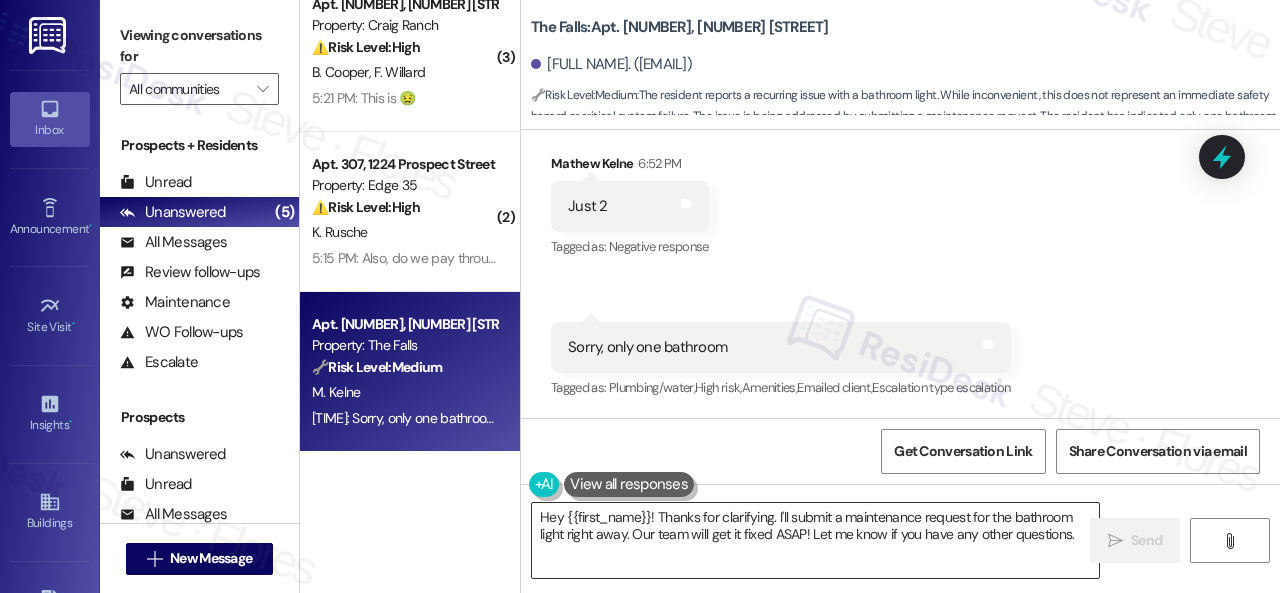 click on "Hey {{first_name}}! Thanks for clarifying. I'll submit a maintenance request for the bathroom light right away. Our team will get it fixed ASAP! Let me know if you have any other questions." at bounding box center (815, 540) 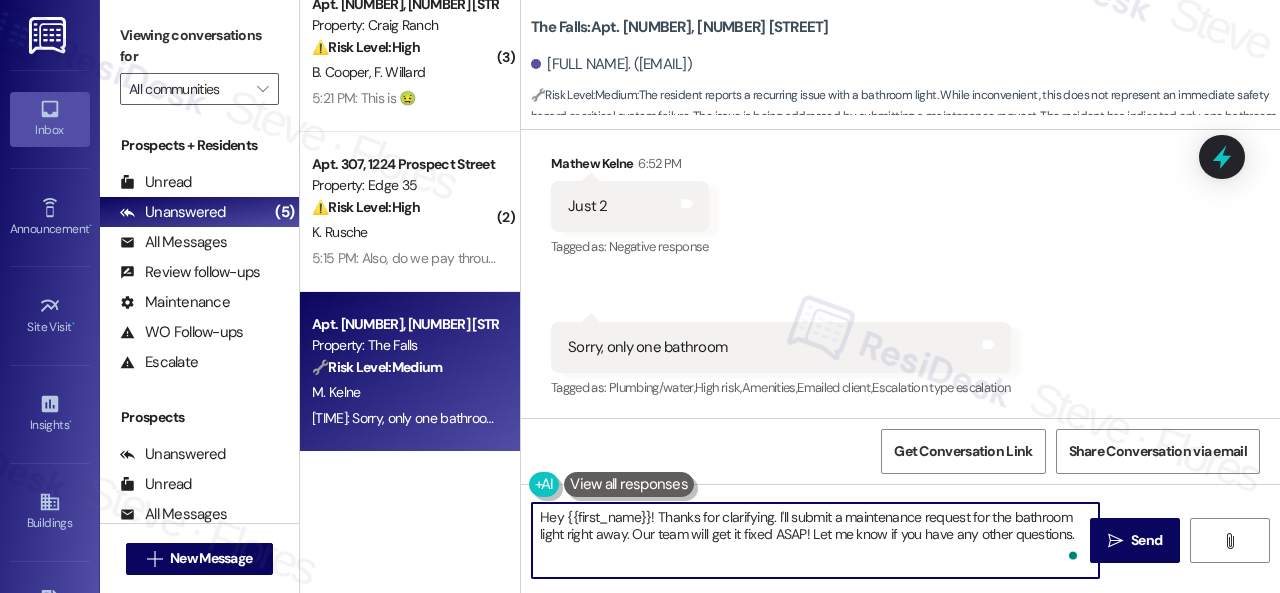 paste on "Thank you. I've submitted a work order on your behalf and notified the site team. Please let me know if you have an update or need anything else" 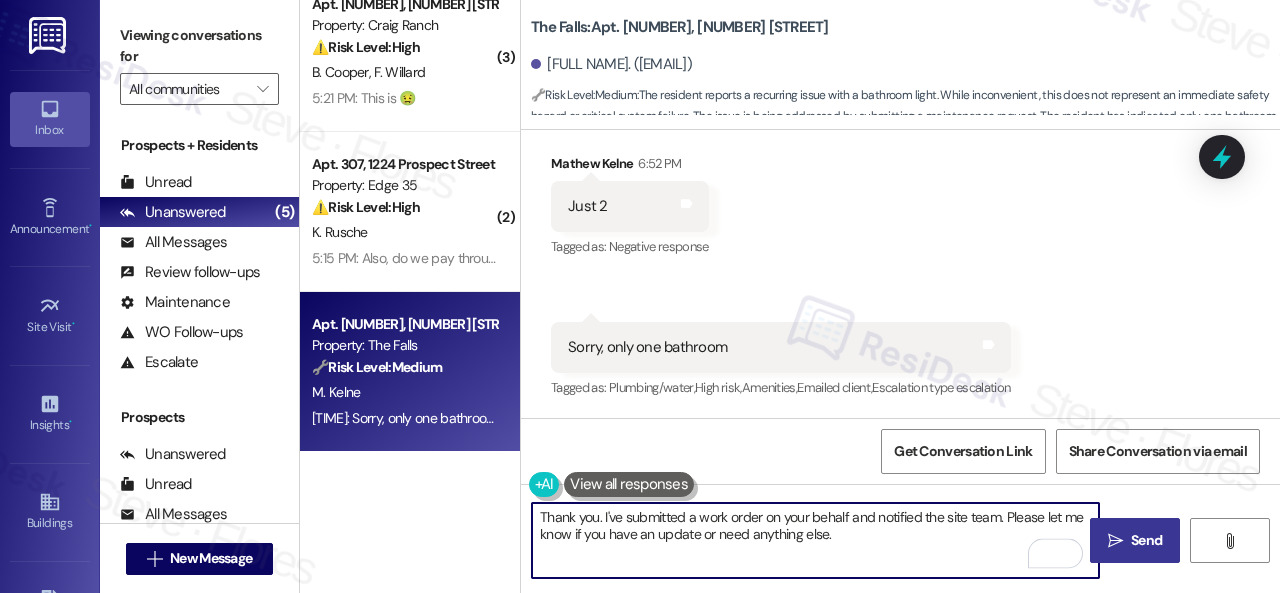 type on "Thank you. I've submitted a work order on your behalf and notified the site team. Please let me know if you have an update or need anything else." 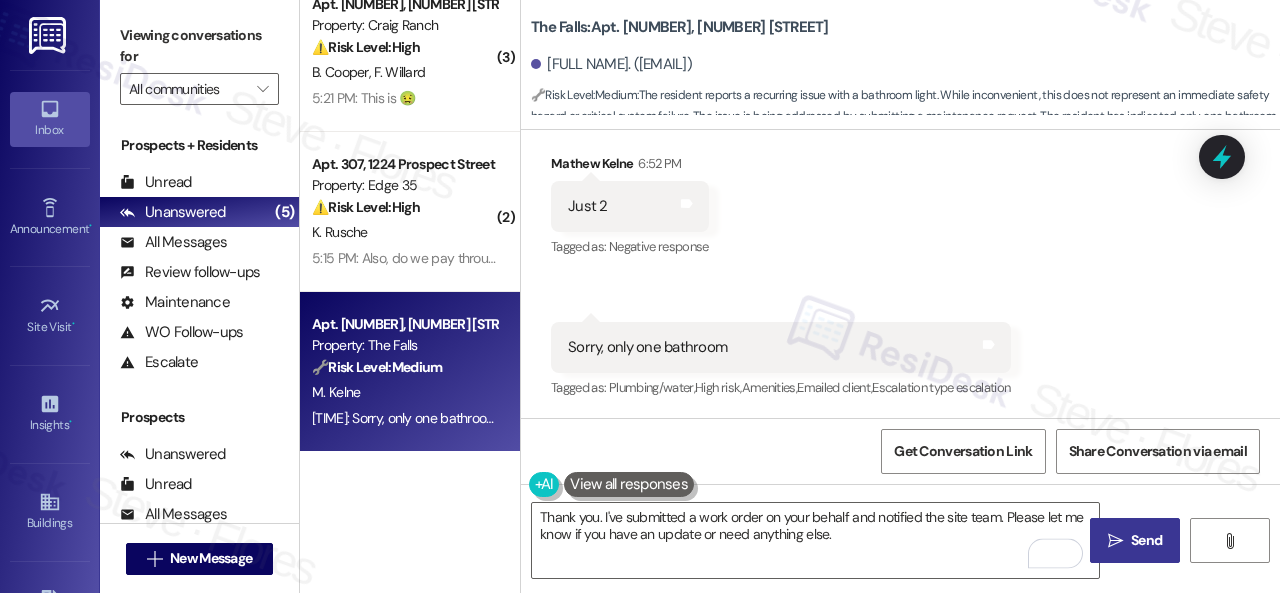 click on "Send" at bounding box center [1146, 540] 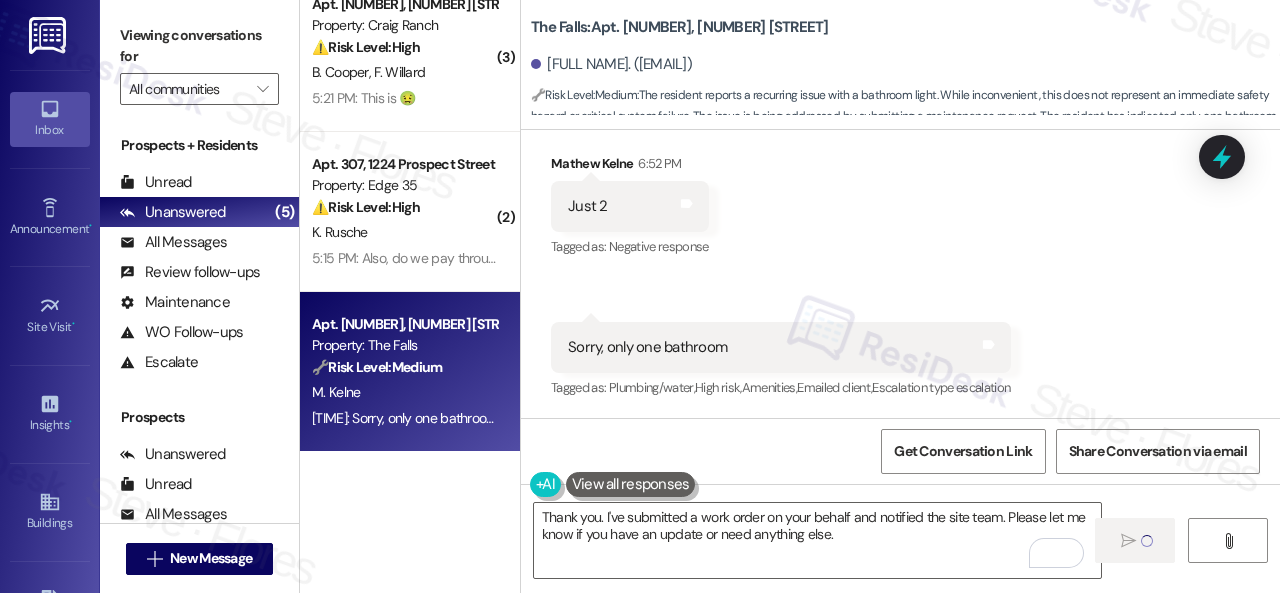type 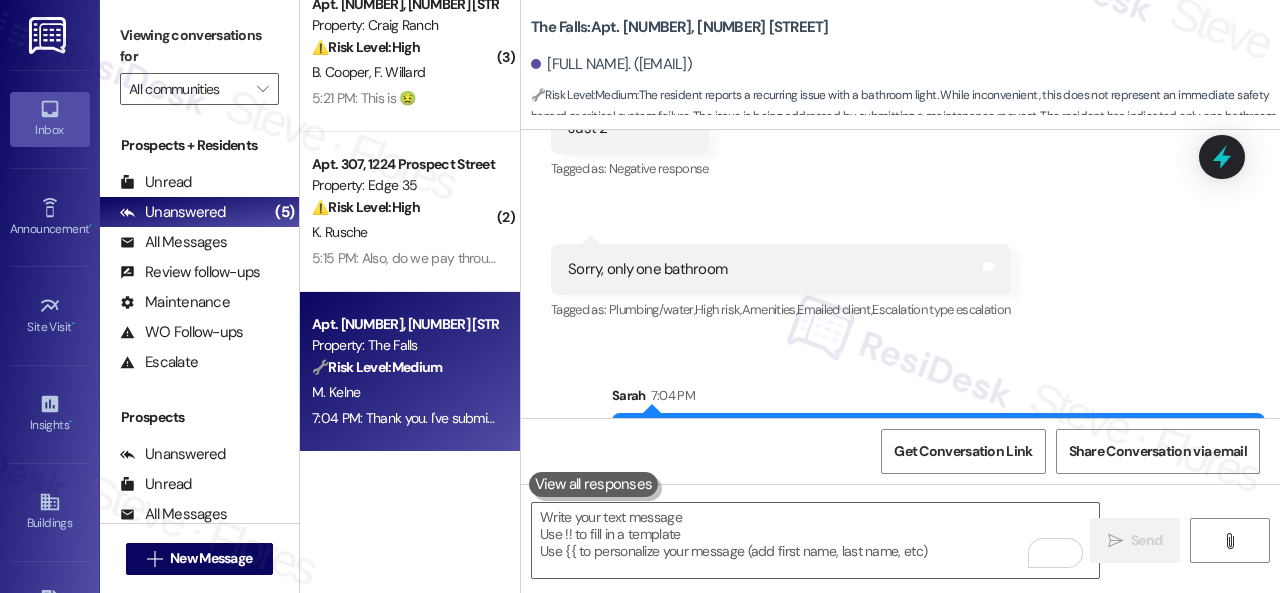 scroll, scrollTop: 2743, scrollLeft: 0, axis: vertical 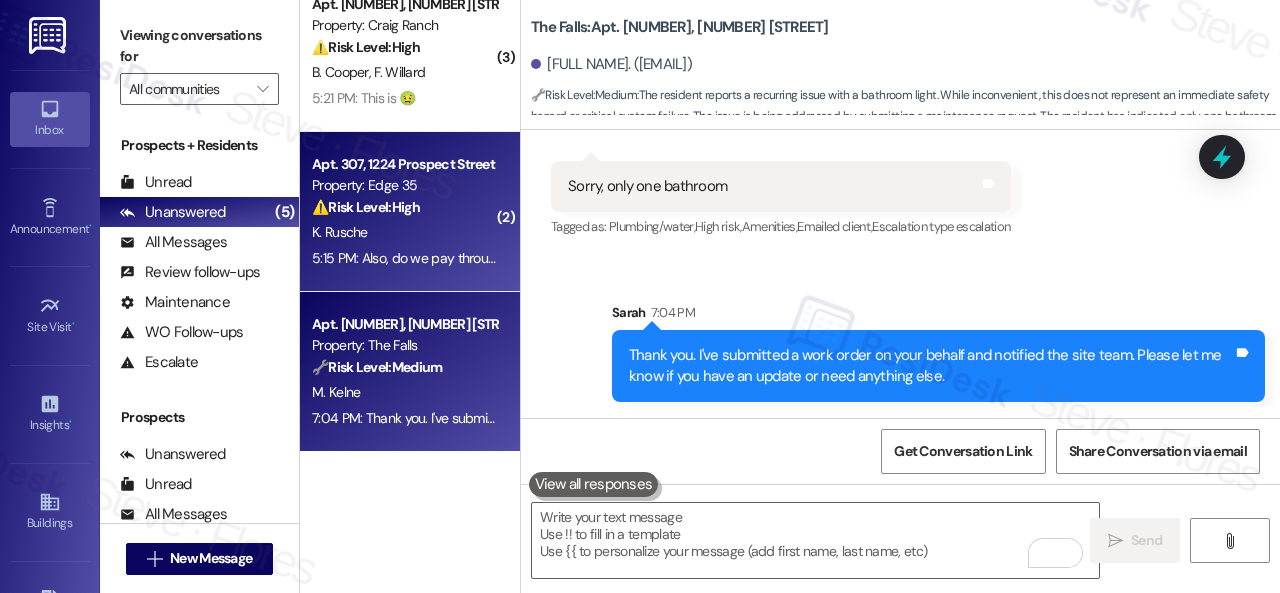 click on "K. Rusche" at bounding box center (404, 232) 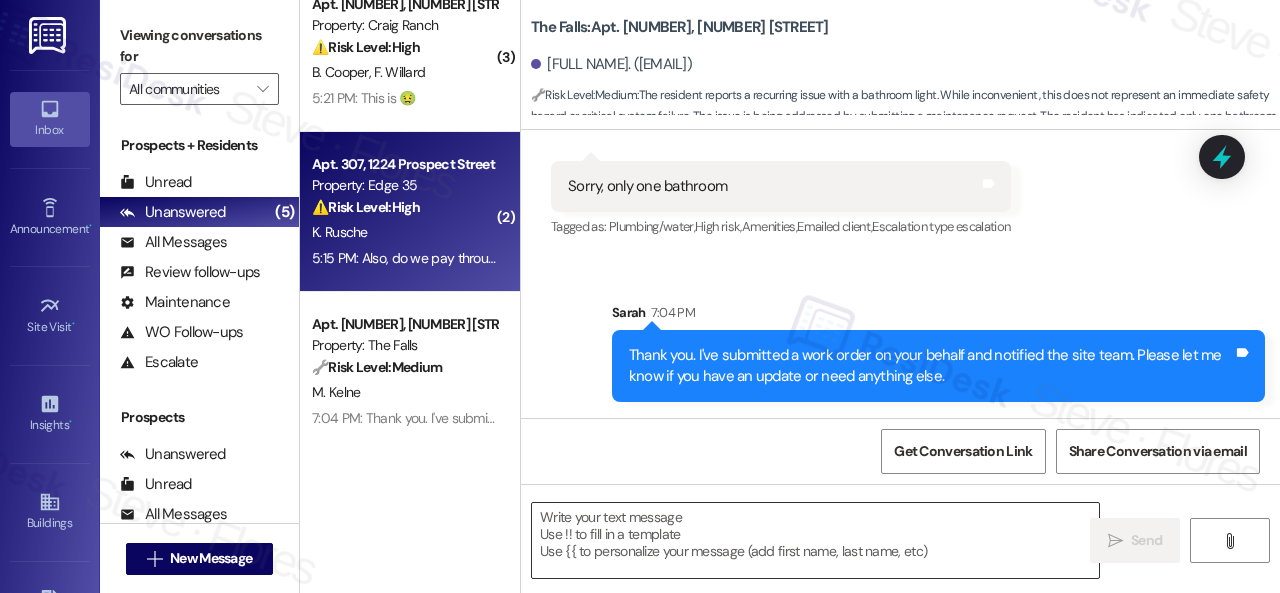 type on "Fetching suggested responses. Please feel free to read through the conversation in the meantime." 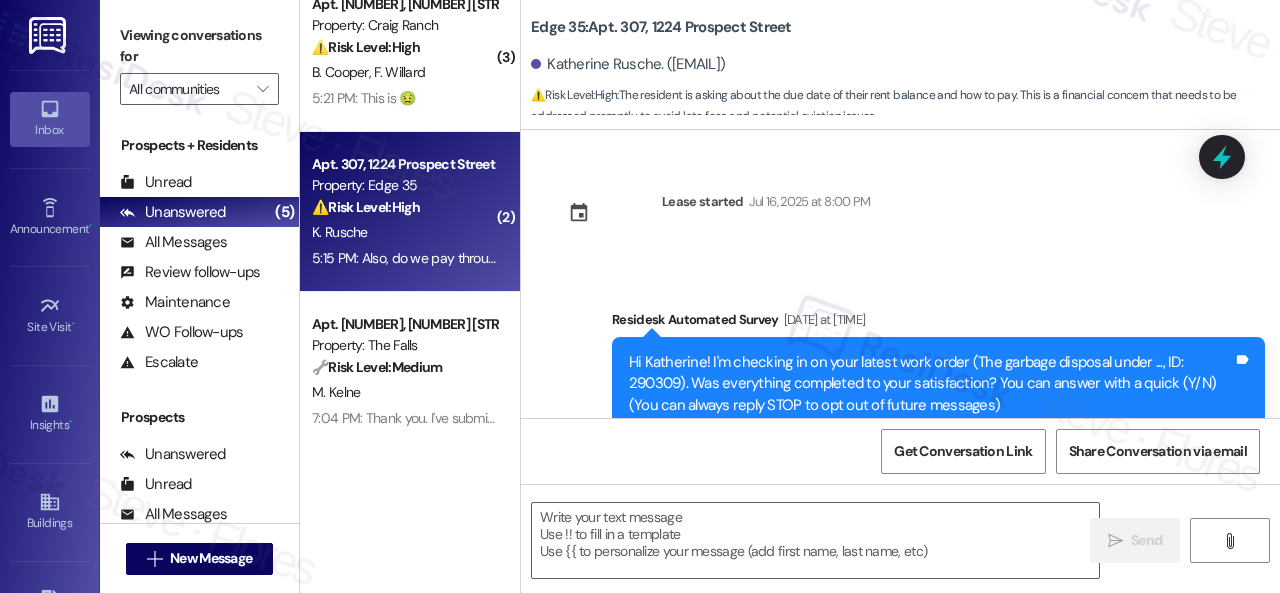 type on "Fetching suggested responses. Please feel free to read through the conversation in the meantime." 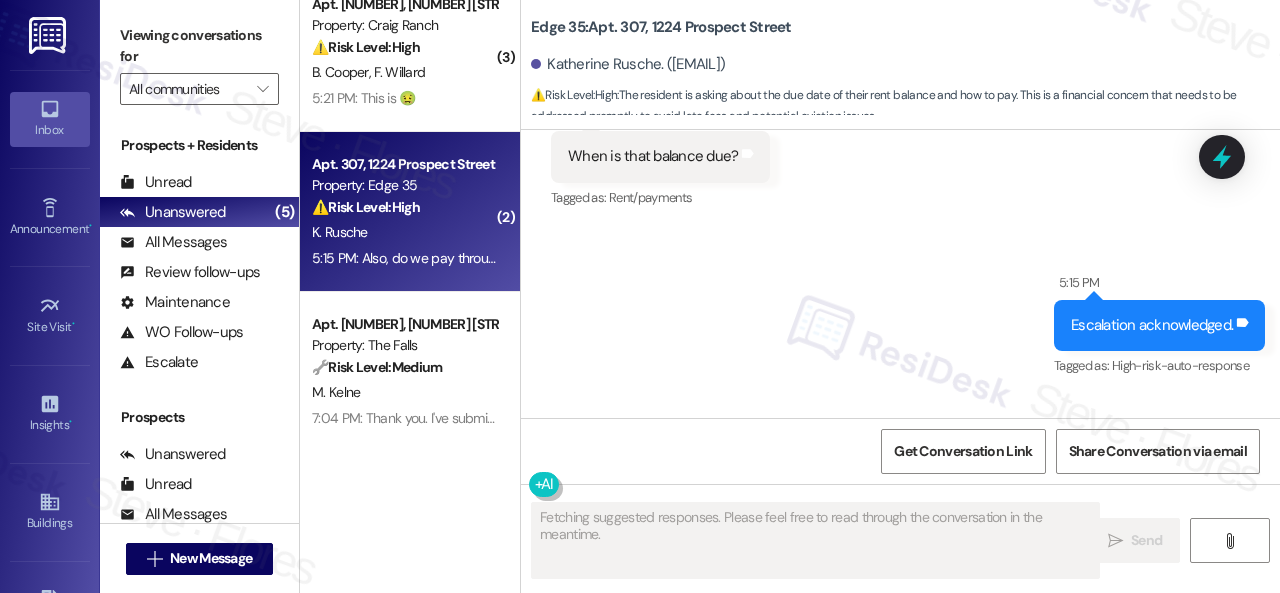 scroll, scrollTop: 1632, scrollLeft: 0, axis: vertical 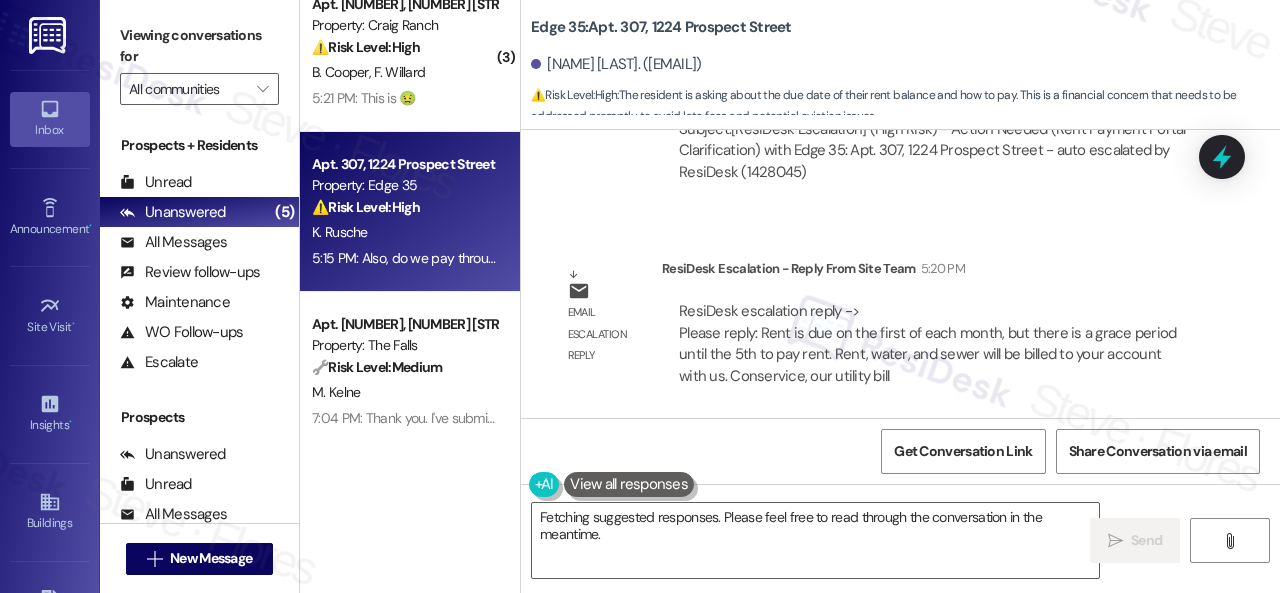click on "Edge 35: Apt. [APT_NUM], [NUMBER] [STREET]" at bounding box center (661, 27) 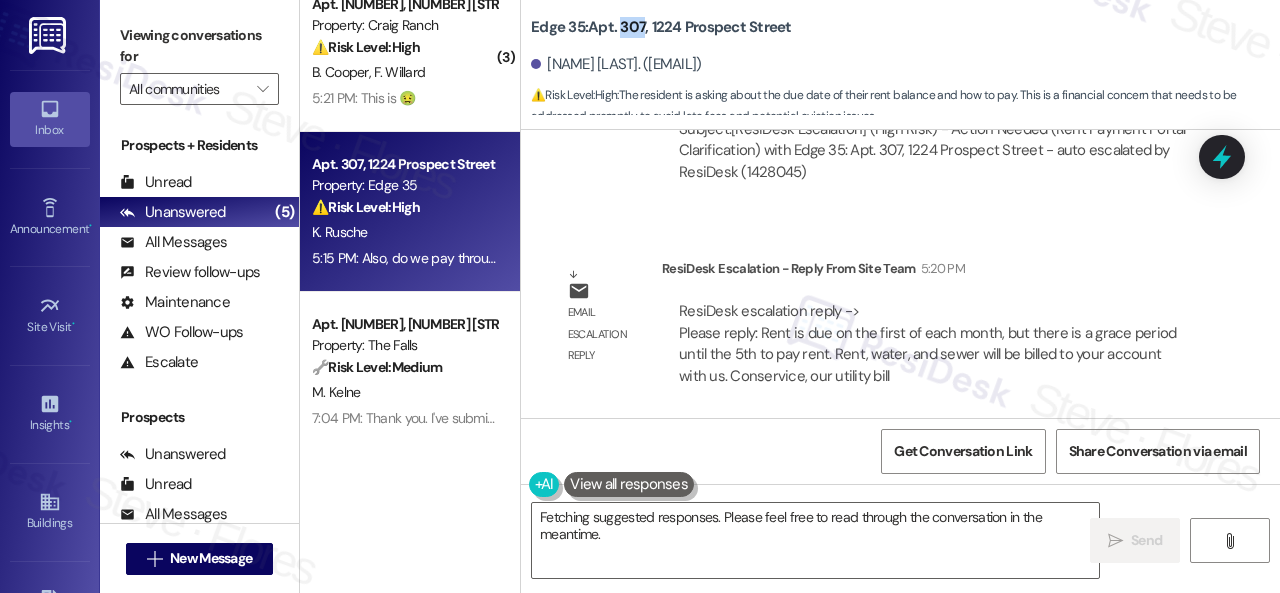 click on "Edge 35: Apt. [APT_NUM], [NUMBER] [STREET]" at bounding box center [661, 27] 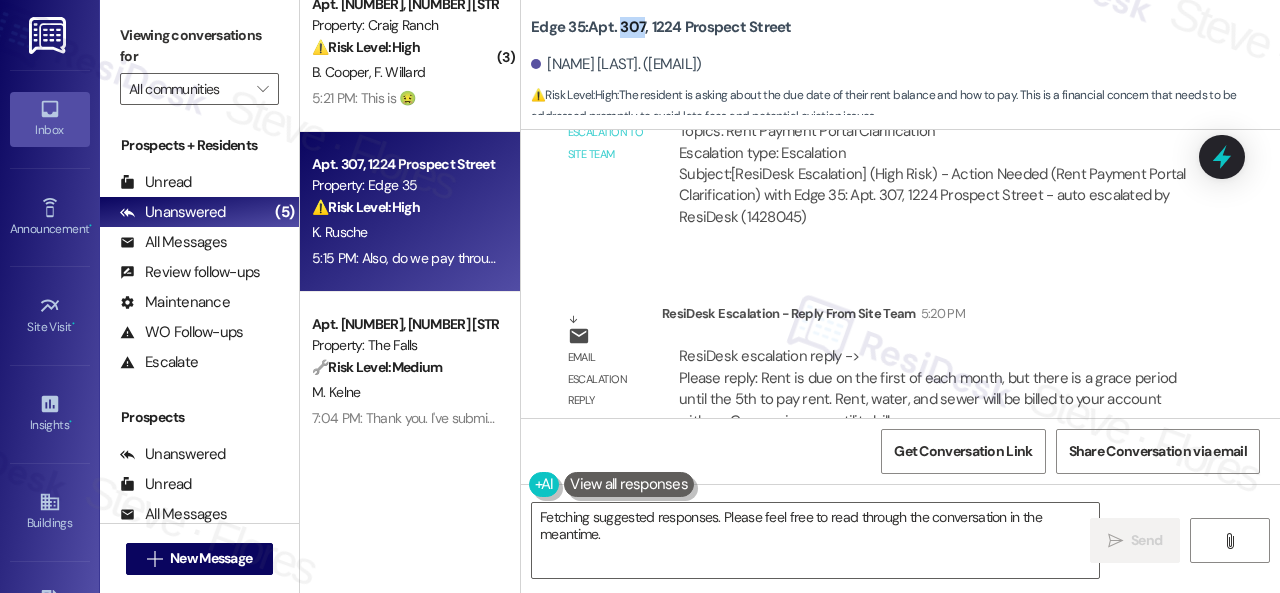 scroll, scrollTop: 2105, scrollLeft: 0, axis: vertical 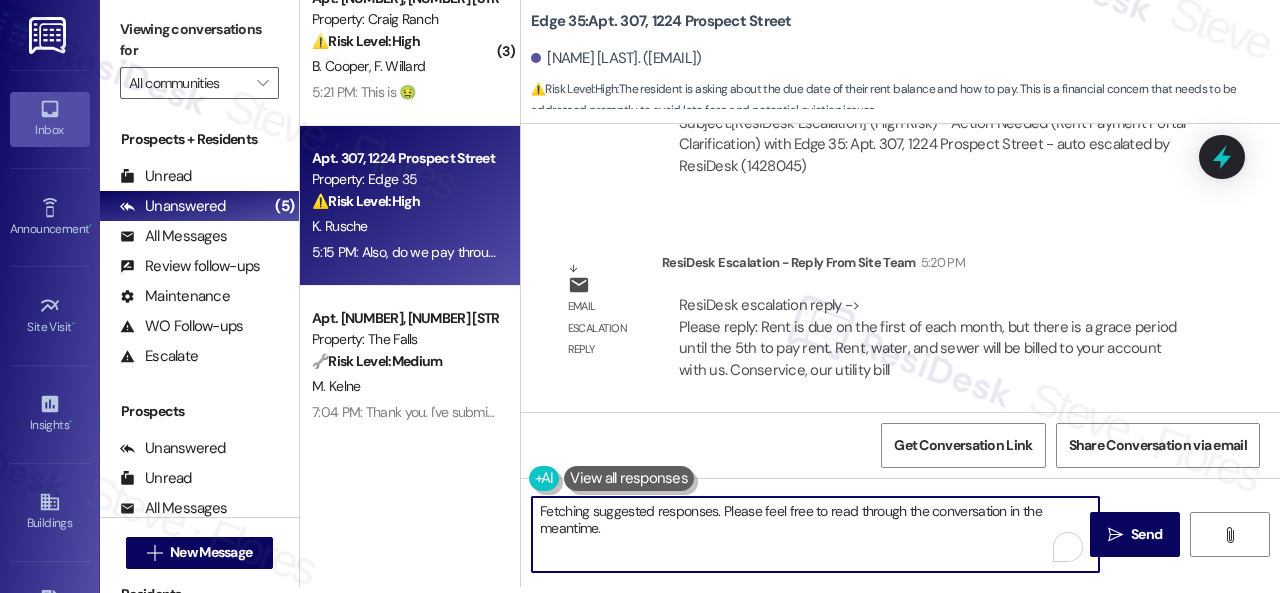 drag, startPoint x: 768, startPoint y: 511, endPoint x: 812, endPoint y: 527, distance: 46.818798 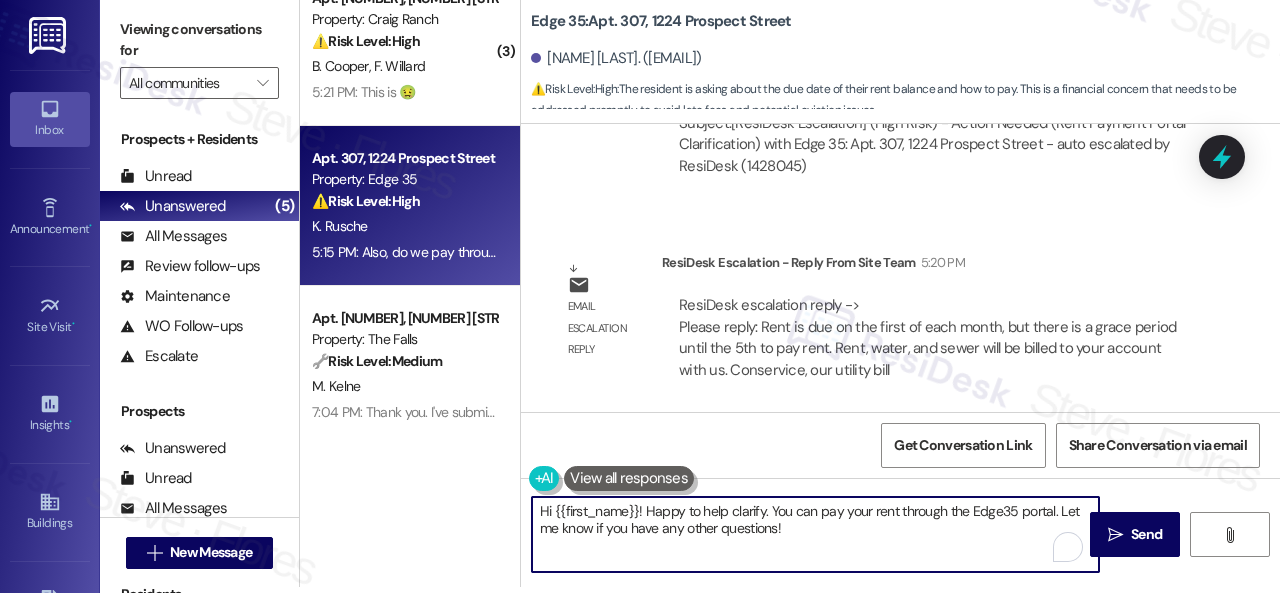 paste on "The site team stated that rent is due on the first of each month, but there is a grace period until the 5th to pay rent.  Rent, water, and sewer will be billed to your account with them. Conservice, their utility billing management company, tends to send all charges over as a reminder, but you won't pay anything to them.  You'll pay everything to your portal with us, except electricity.
Let me know if you need anything else. Thank you!" 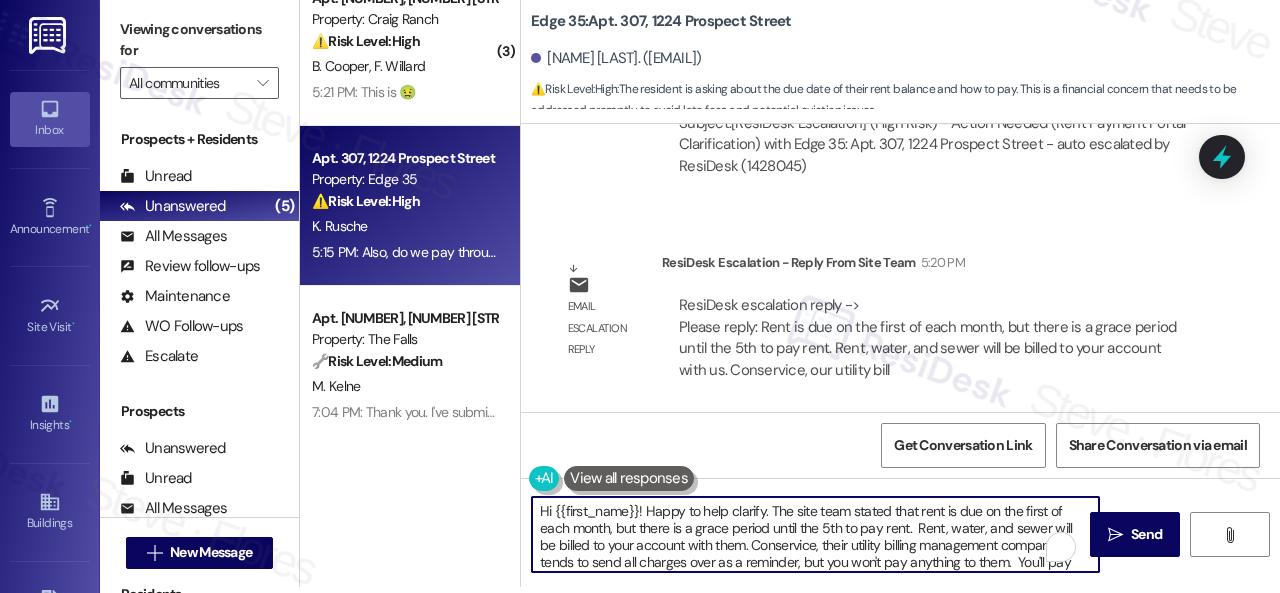 scroll, scrollTop: 68, scrollLeft: 0, axis: vertical 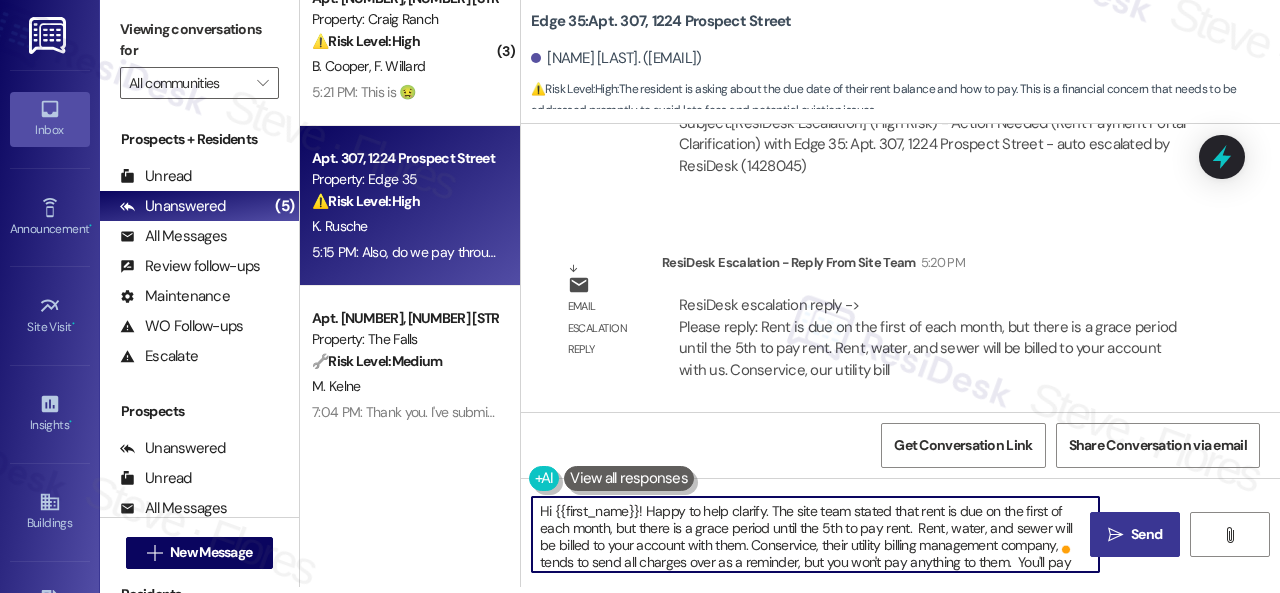 type on "Hi {{first_name}}! Happy to help clarify. The site team stated that rent is due on the first of each month, but there is a grace period until the 5th to pay rent.  Rent, water, and sewer will be billed to your account with them. Conservice, their utility billing management company, tends to send all charges over as a reminder, but you won't pay anything to them.  You'll pay everything to your portal with us, except electricity.
Let me know if you need anything else. Thank you!" 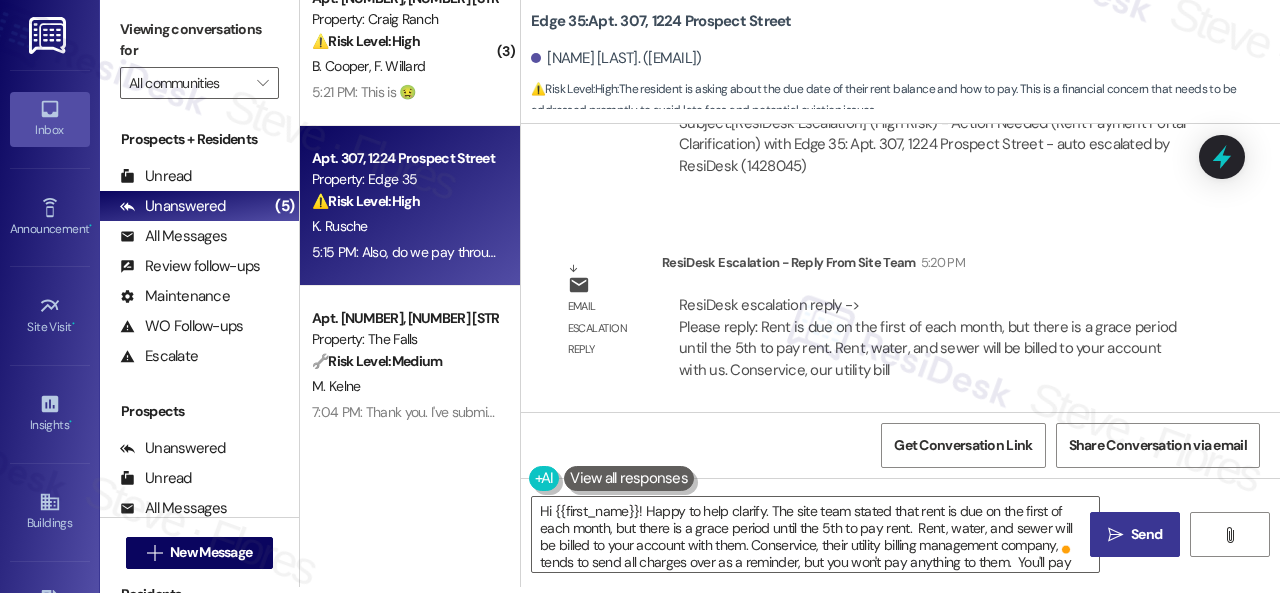 click on "Send" at bounding box center (1146, 534) 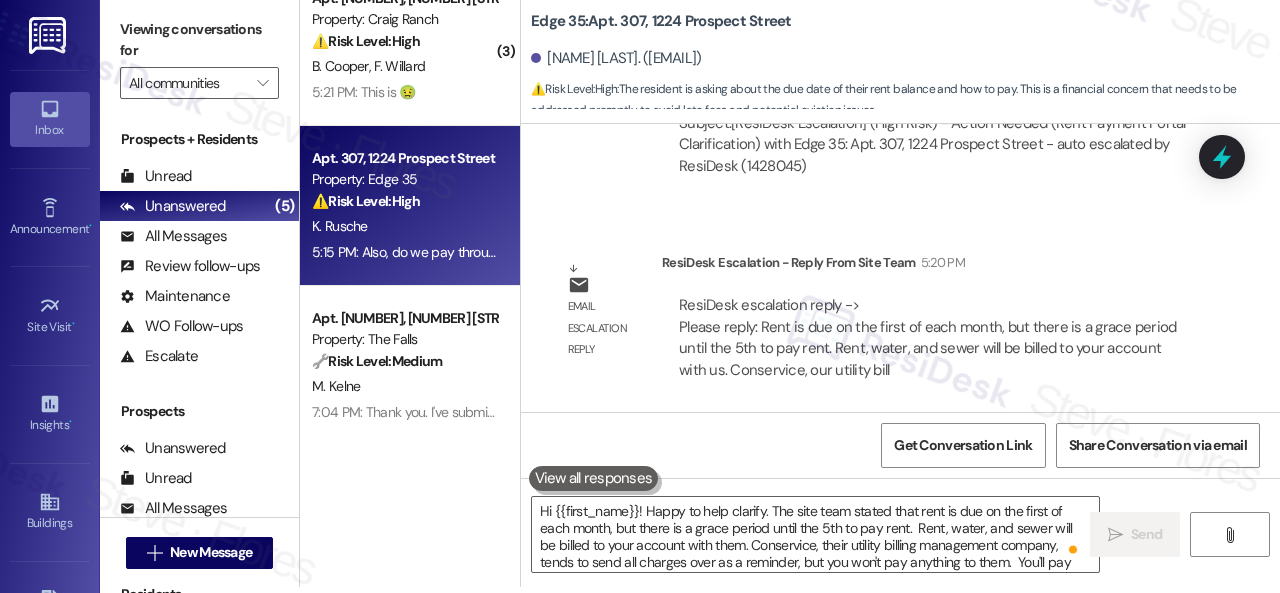 scroll, scrollTop: 0, scrollLeft: 0, axis: both 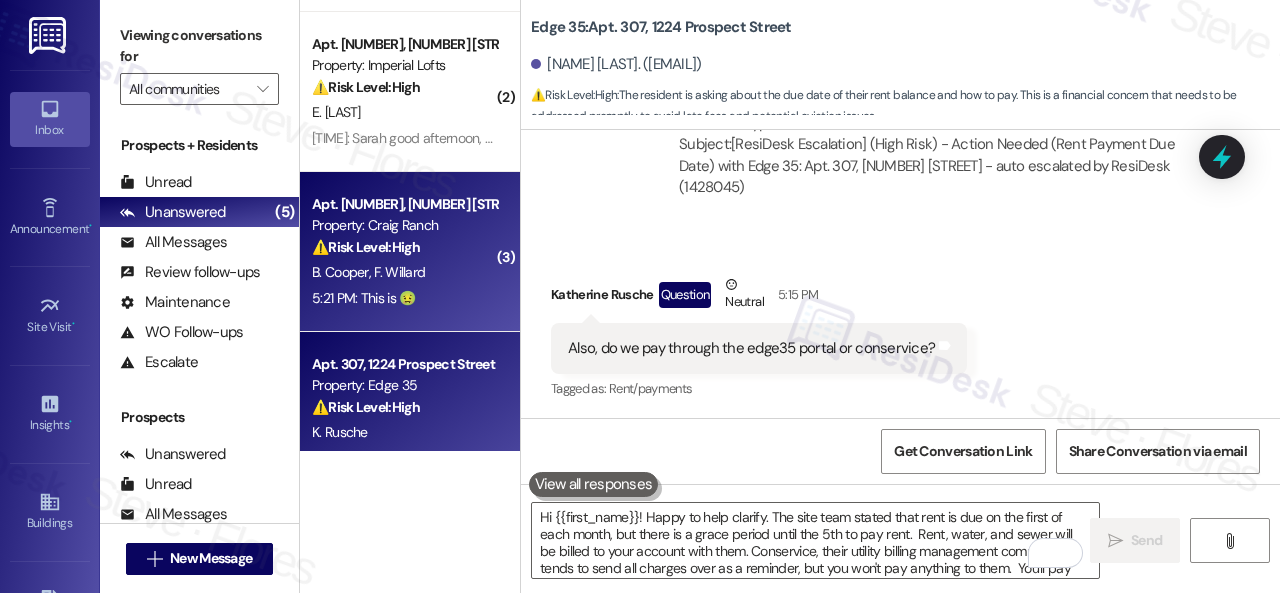 click on "5:21 PM: This is 🤢  5:21 PM: This is 🤢" at bounding box center [404, 298] 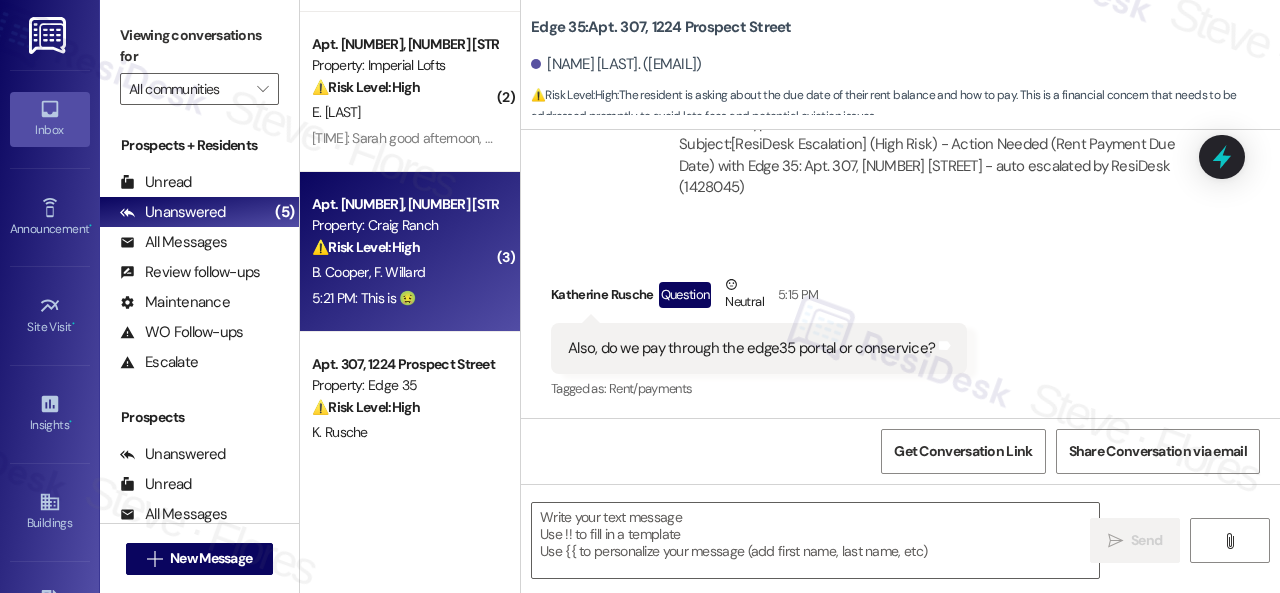 type on "Fetching suggested responses. Please feel free to read through the conversation in the meantime." 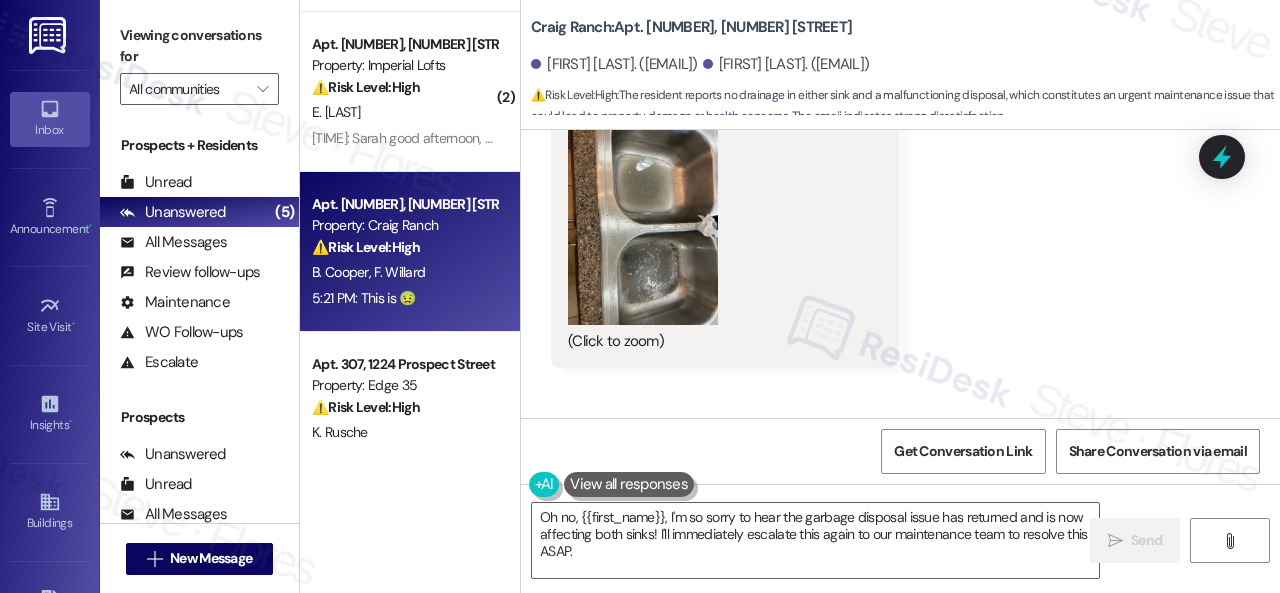 scroll, scrollTop: 1304, scrollLeft: 0, axis: vertical 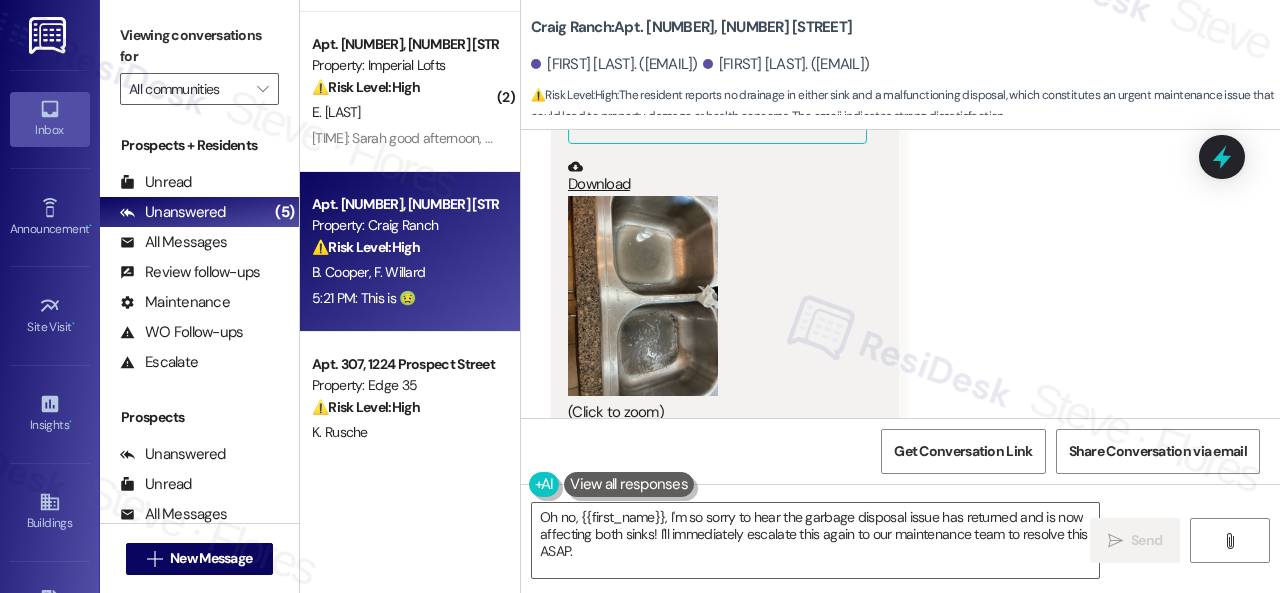 click at bounding box center (643, 296) 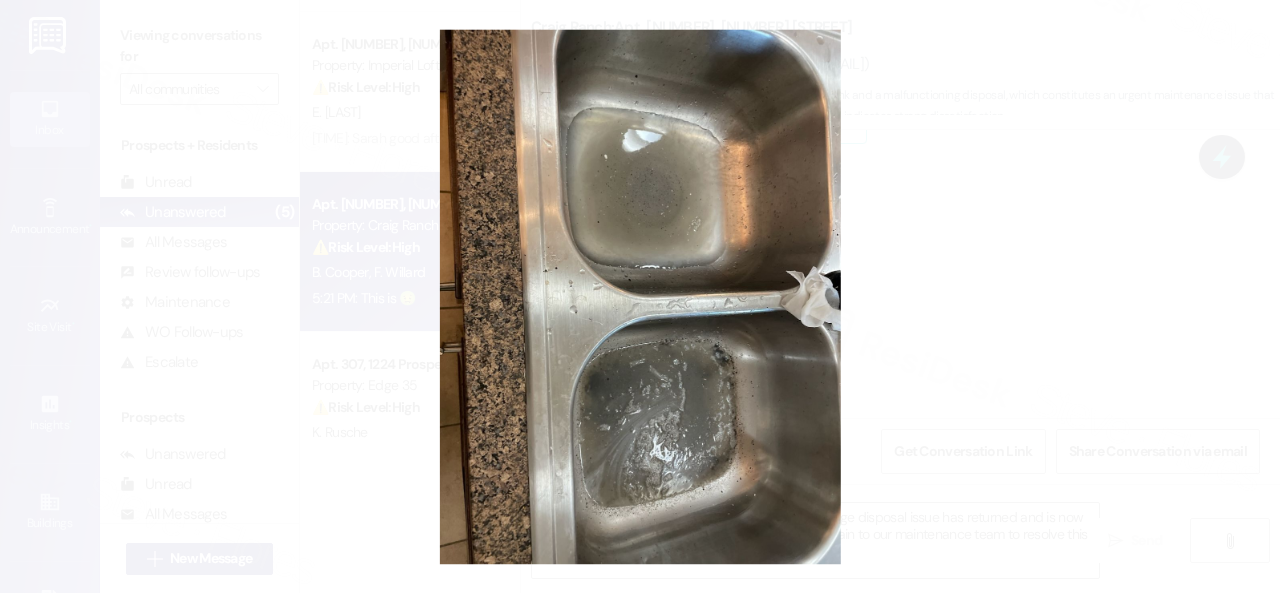 click at bounding box center (640, 296) 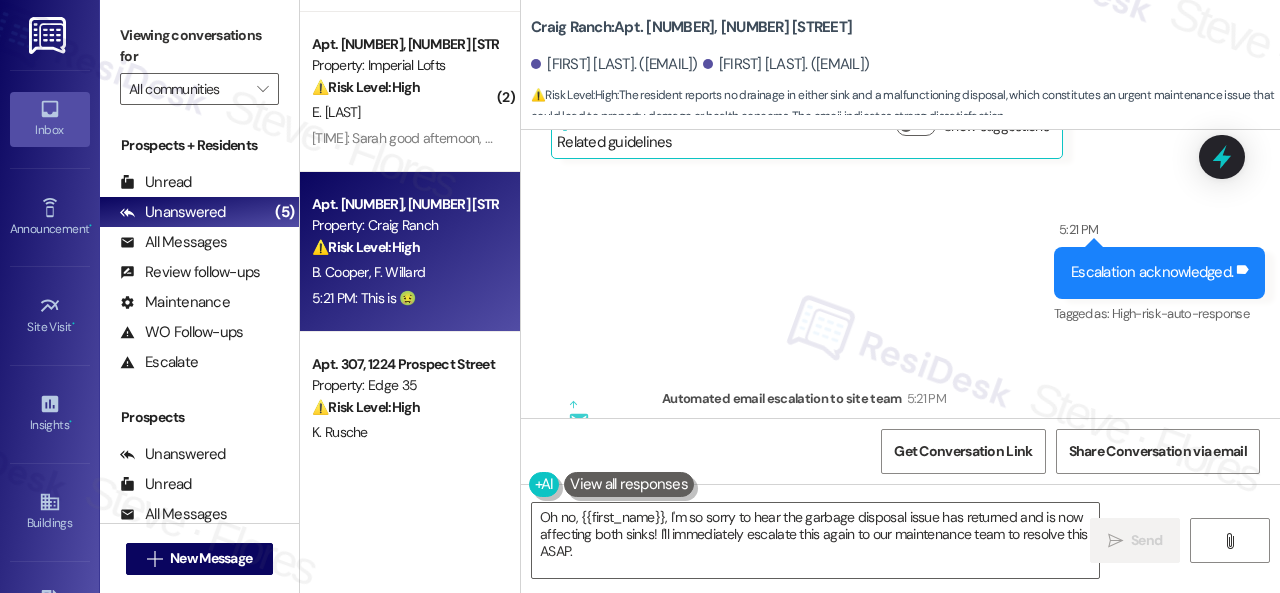 scroll, scrollTop: 1804, scrollLeft: 0, axis: vertical 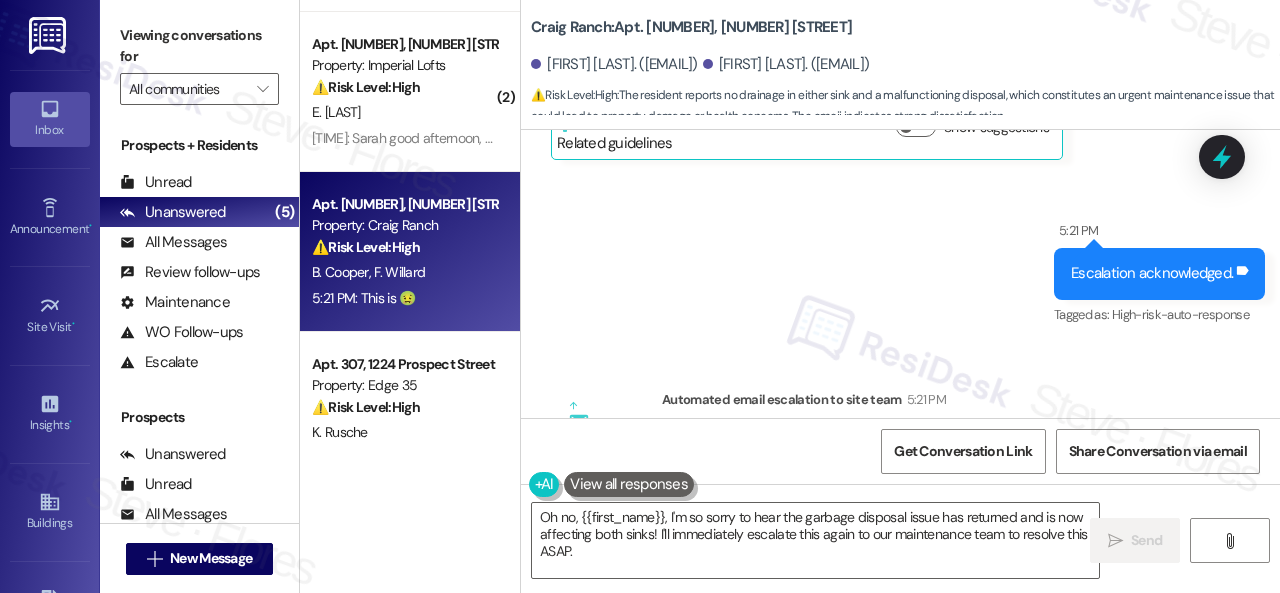 click on "Sent via SMS 5:21 PM Escalation acknowledged. Tags and notes Tagged as:   High-risk-auto-response Click to highlight conversations about High-risk-auto-response" at bounding box center (900, 259) 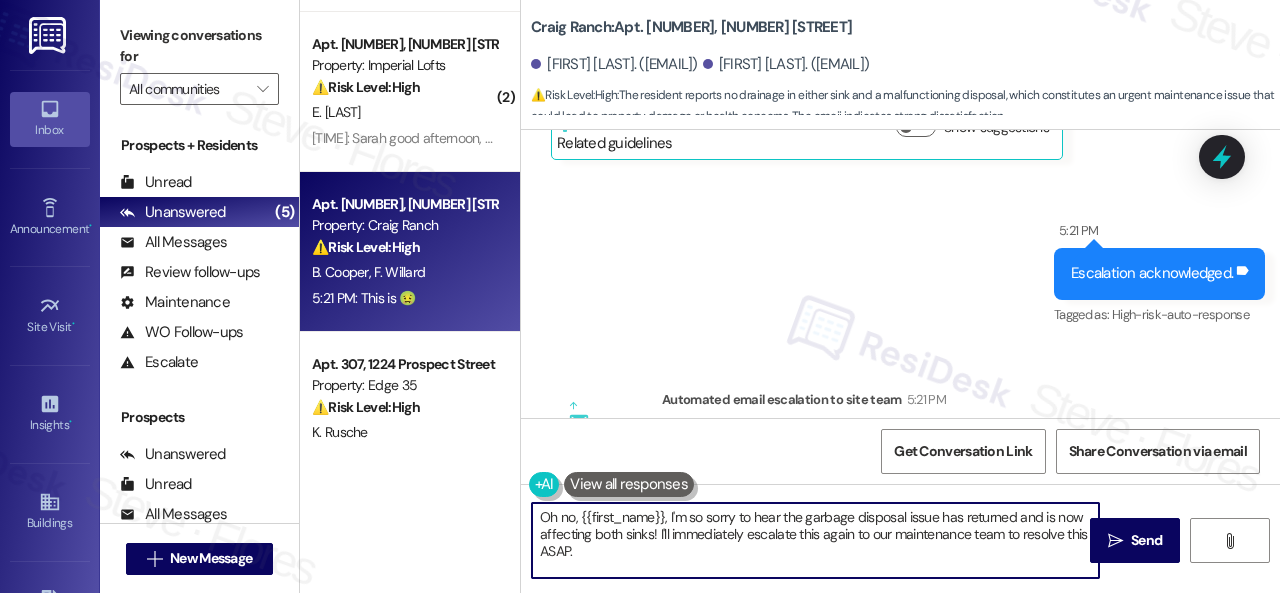 drag, startPoint x: 622, startPoint y: 558, endPoint x: 462, endPoint y: 511, distance: 166.7603 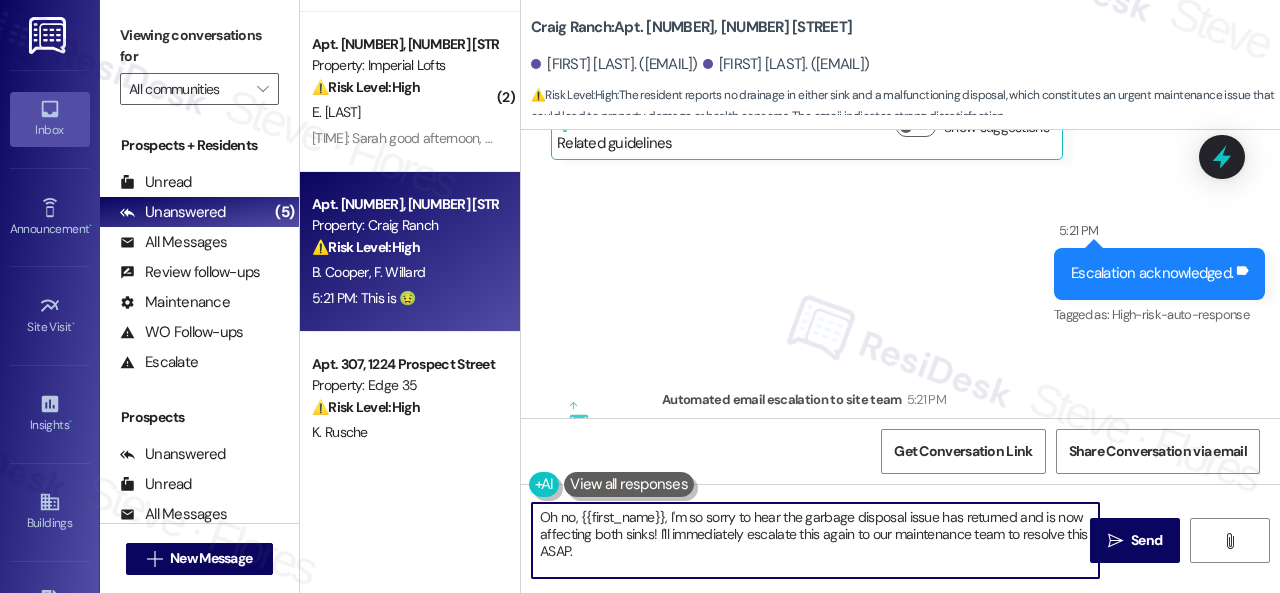click on "( 1 ) Apt. 5006, 4800 Skyline Dr Property: The Boulevard ⚠️  Risk Level:  High The resident is reporting a potential mold issue due to soaked carpet padding not being removed after a flood. This presents a potential health and safety hazard, requiring prompt attention to mitigate risk. K. Green 6:49 PM: Great! Could you also ask them if they removed the carpet padding in the bedroom due to the flood? I can tell they removed the hallway padding but I think they left the bedroom-- it was soaked and I don't feel comfortable with it (hopefully) air drying even with the fan as I'm not trying to have it mold or something and I don't realize it. They might have removed it and I just can't tell I really just want to make sure! ( 2 ) Apt. 09W12, 9 Candlelight Dr Property: The Candles ⚠️  Risk Level:  High S. Strain 6:20 PM: No of course not. Get it together. I'm happy to go online and deal with this tonight. But ask yourself if this makes sense! Thank you. ( 2 ) Apt. 3320, 2 Stadium Dr Property: Imperial Lofts" at bounding box center (790, 296) 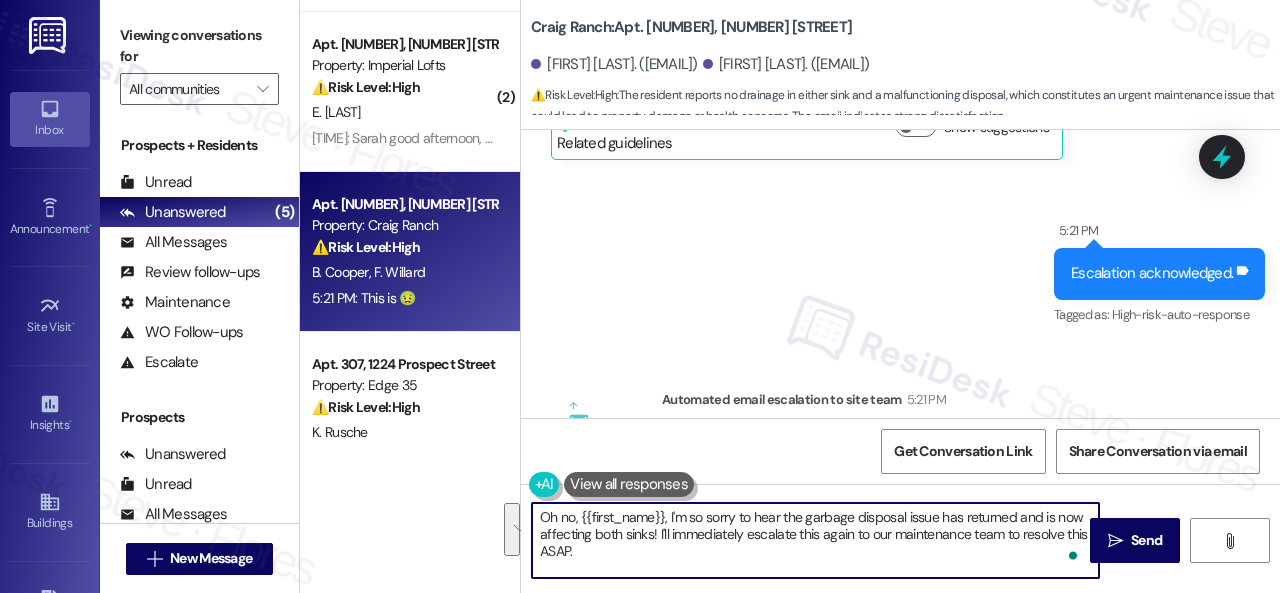 click on "Oh no, {{first_name}}, I'm so sorry to hear the garbage disposal issue has returned and is now affecting both sinks! I'll immediately escalate this again to our maintenance team to resolve this ASAP." at bounding box center [815, 540] 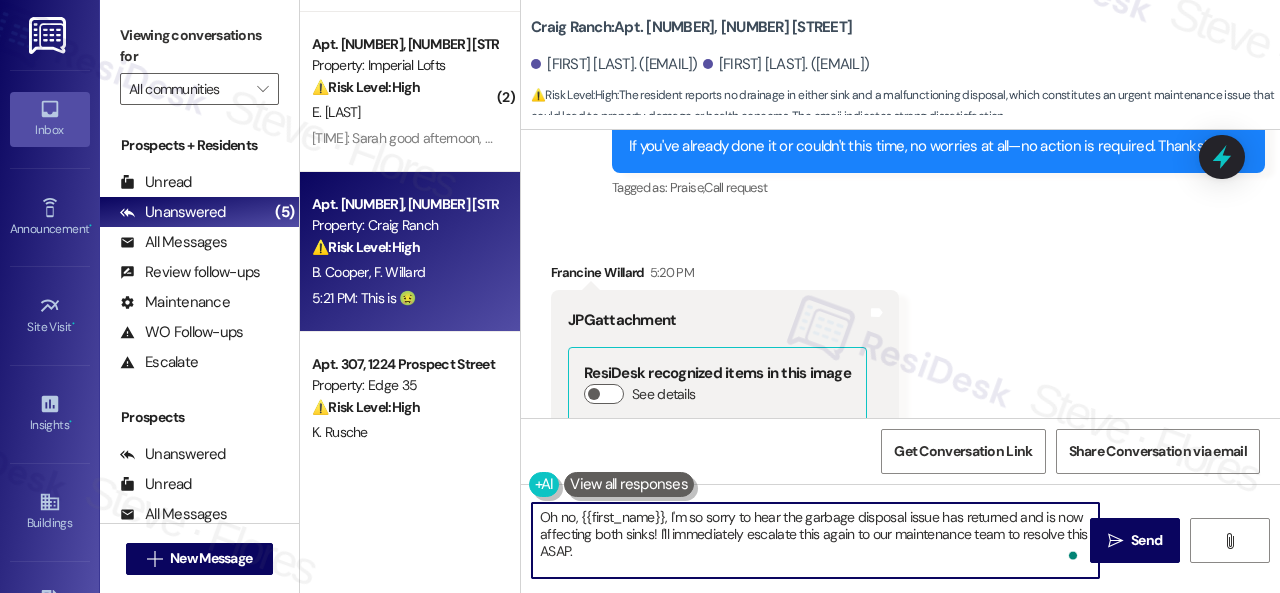 scroll, scrollTop: 1404, scrollLeft: 0, axis: vertical 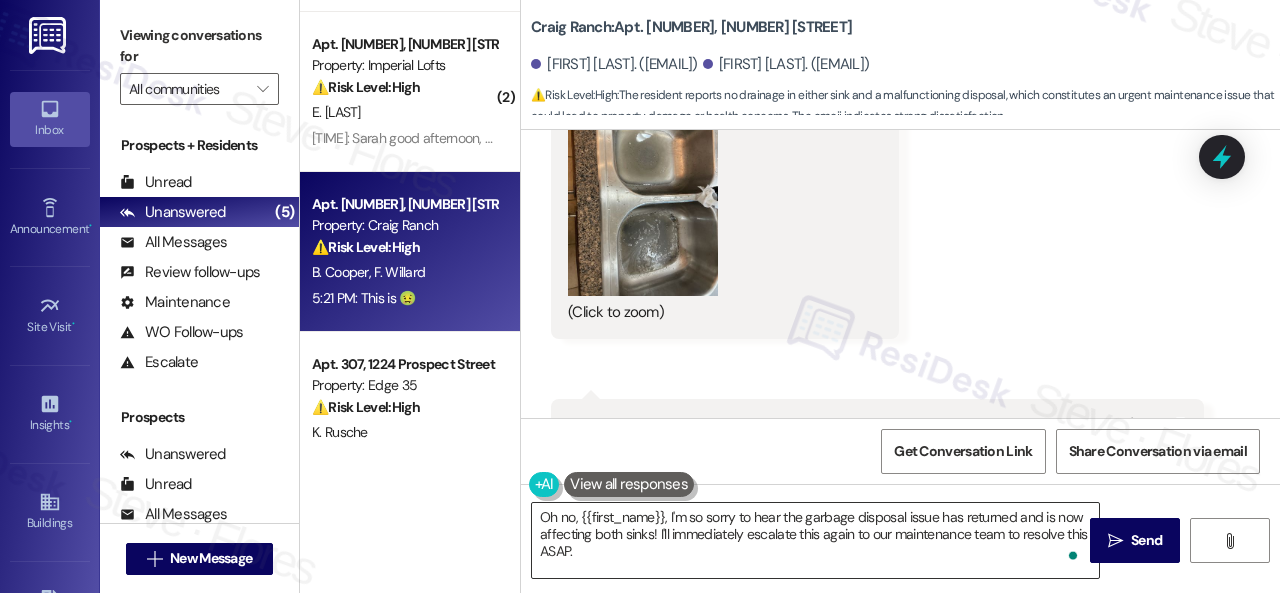 click on "Oh no, {{first_name}}, I'm so sorry to hear the garbage disposal issue has returned and is now affecting both sinks! I'll immediately escalate this again to our maintenance team to resolve this ASAP." at bounding box center (815, 540) 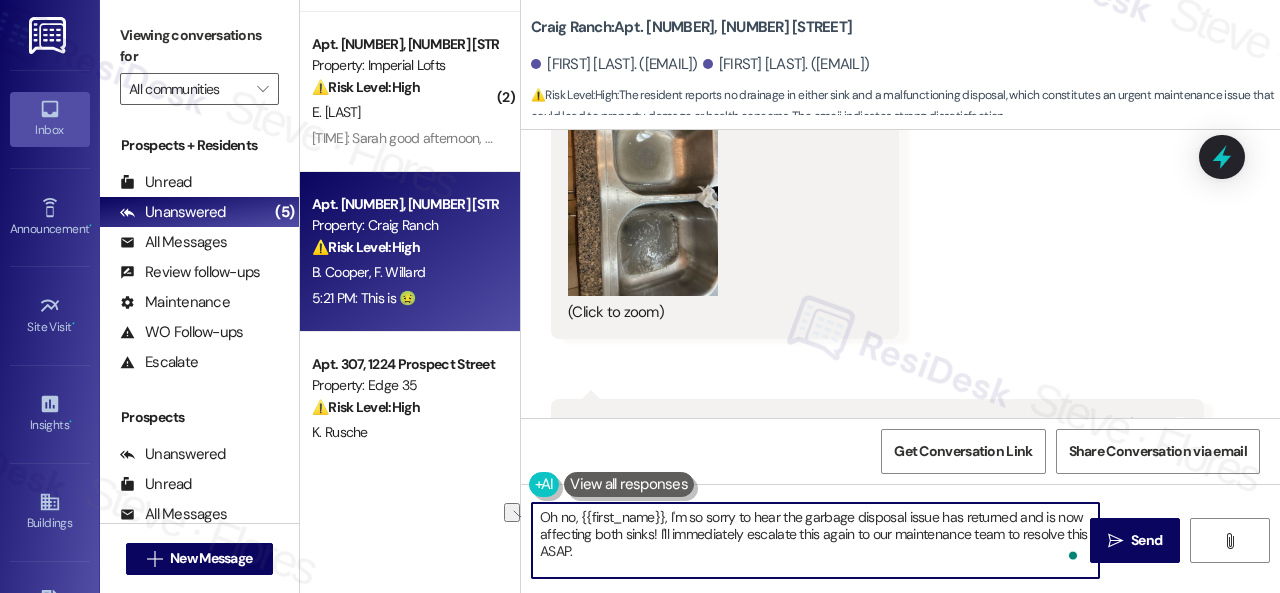 drag, startPoint x: 668, startPoint y: 518, endPoint x: 522, endPoint y: 521, distance: 146.03082 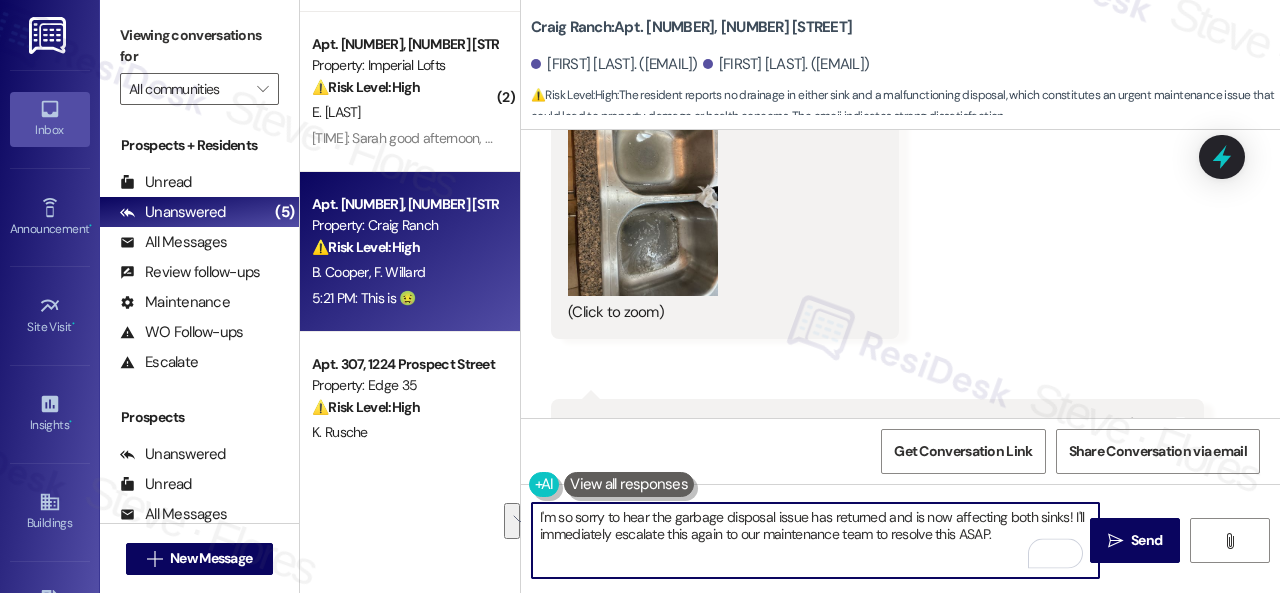 drag, startPoint x: 1069, startPoint y: 517, endPoint x: 1075, endPoint y: 537, distance: 20.880613 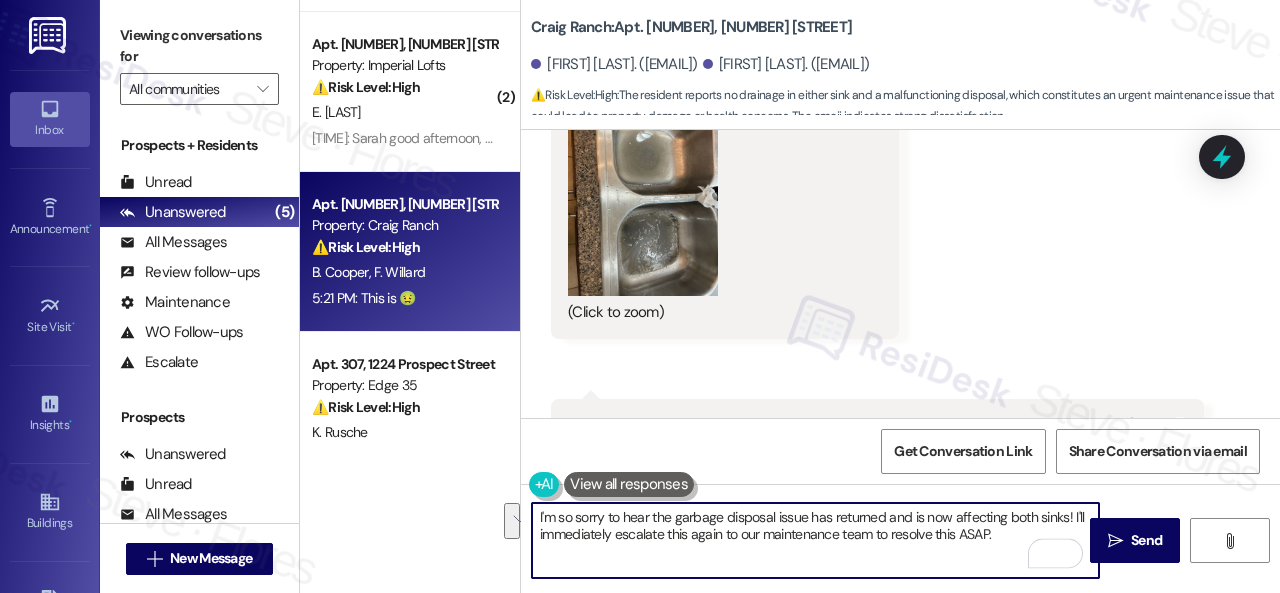 click on "I'm so sorry to hear the garbage disposal issue has returned and is now affecting both sinks! I'll immediately escalate this again to our maintenance team to resolve this ASAP." at bounding box center (815, 540) 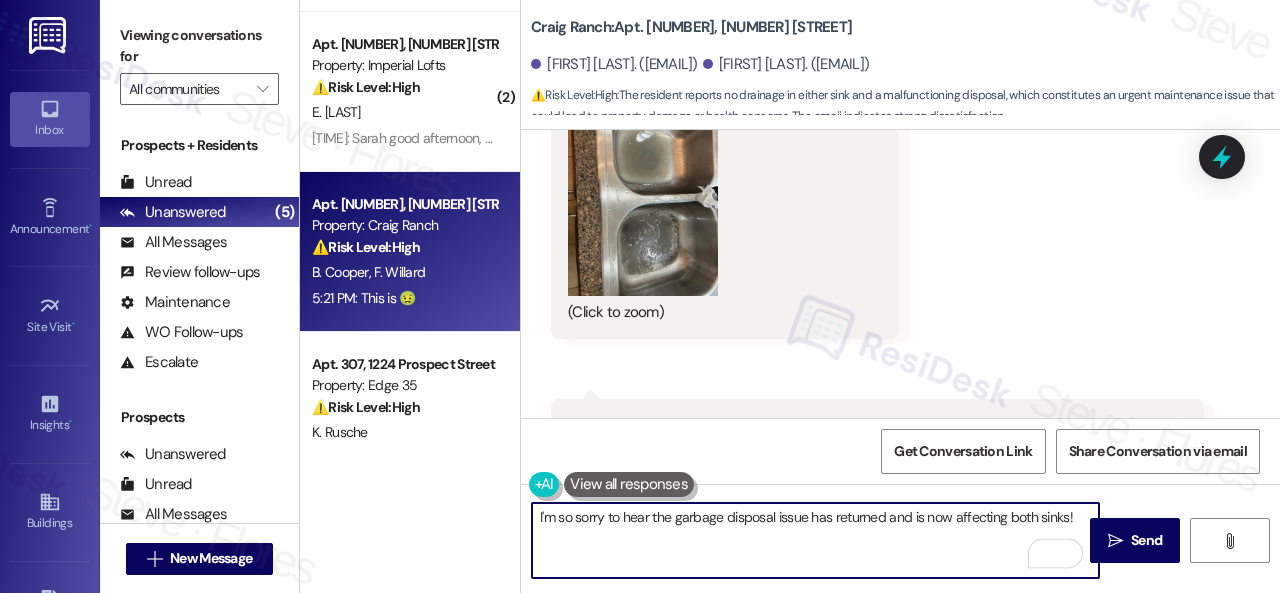 paste on "Have you already submitted a new work order? If so, may I have the work order number so I can follow up with the site team? If not, I'll be happy to submit a new work order on your behalf.
Note: Due to limited availability, our maintenance team isn't able to call or schedule visits in advance. By submitting a work order, you're permitting them to enter your apartment, even if you're not home. If any children may be alone during the visit, please let me know so we can inform the team." 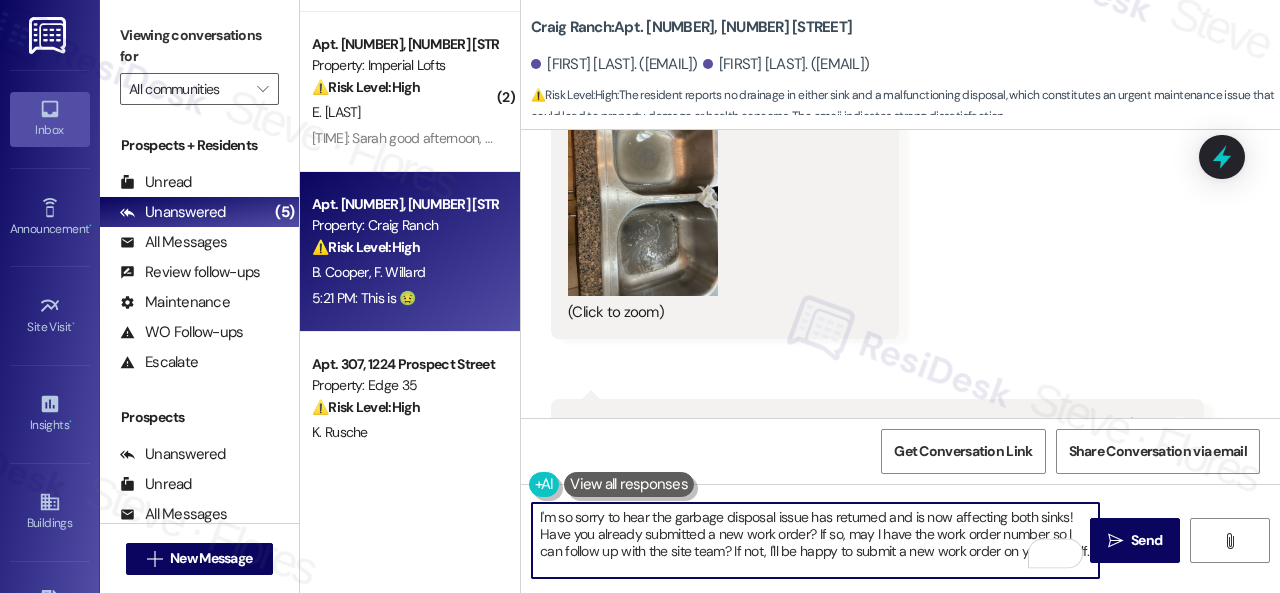 scroll, scrollTop: 84, scrollLeft: 0, axis: vertical 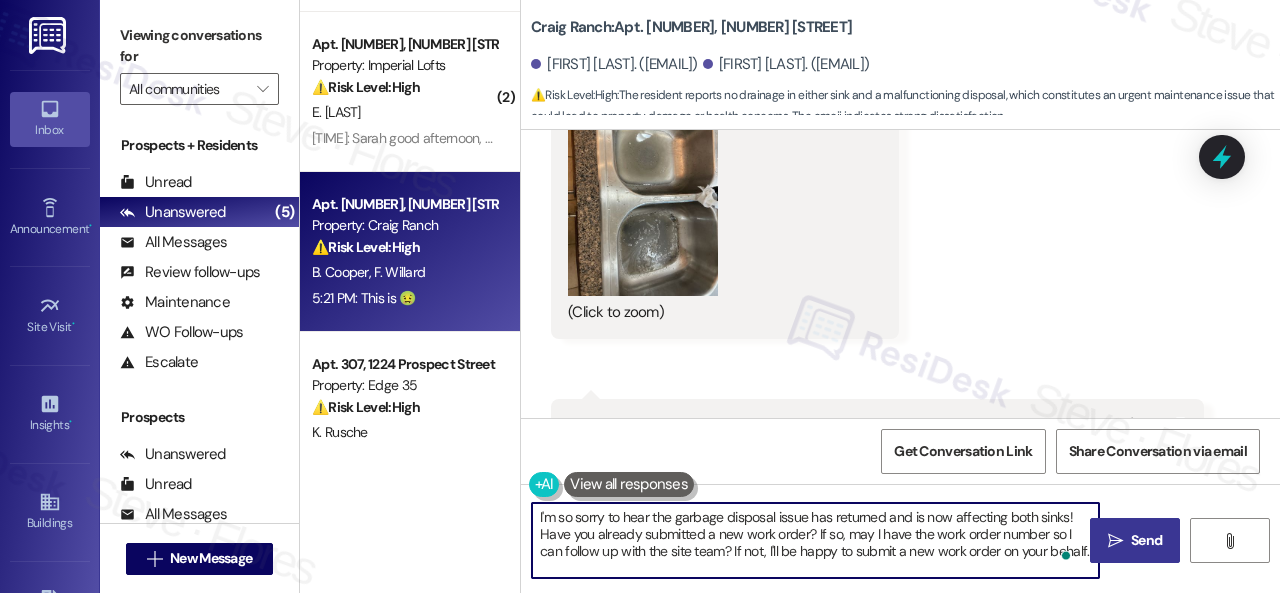 type on "I'm so sorry to hear the garbage disposal issue has returned and is now affecting both sinks! Have you already submitted a new work order? If so, may I have the work order number so I can follow up with the site team? If not, I'll be happy to submit a new work order on your behalf.
Note: Due to limited availability, our maintenance team isn't able to call or schedule visits in advance. By submitting a work order, you're permitting them to enter your apartment, even if you're not home. If any children may be alone during the visit, please let me know so we can inform the team." 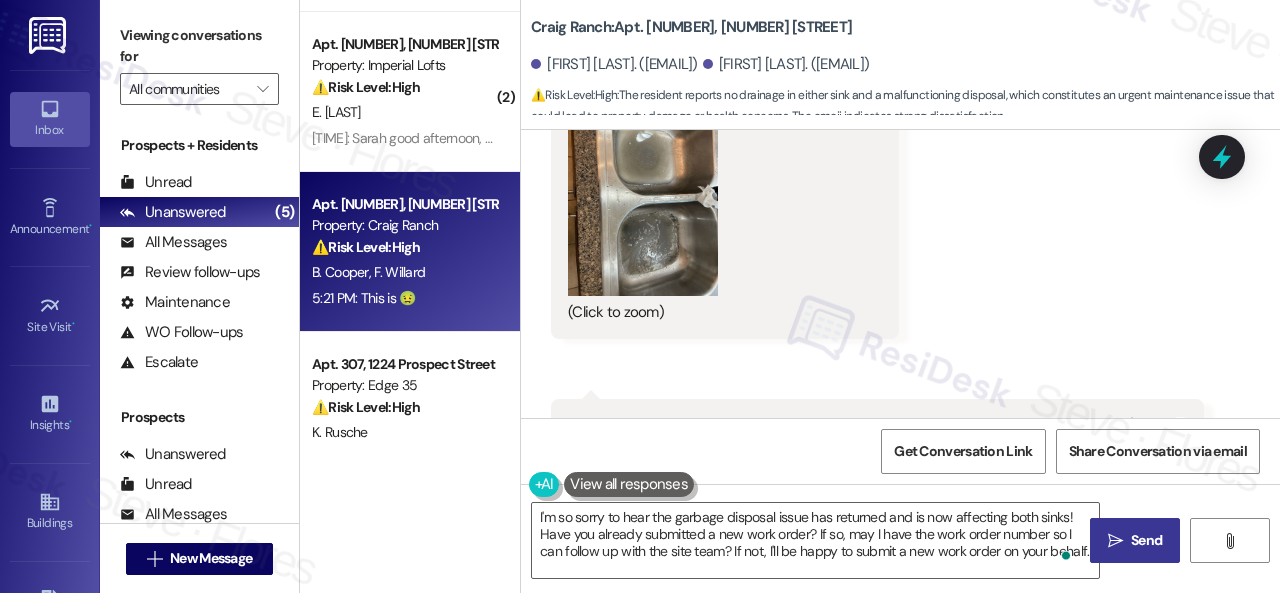 click on "Send" at bounding box center (1146, 540) 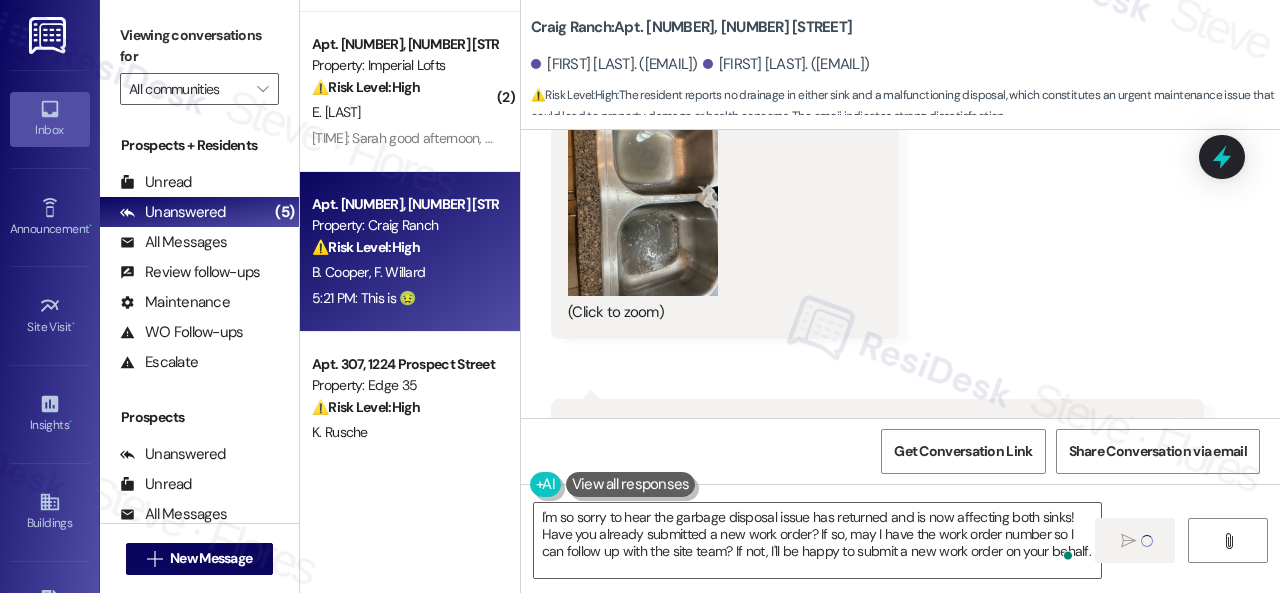 type 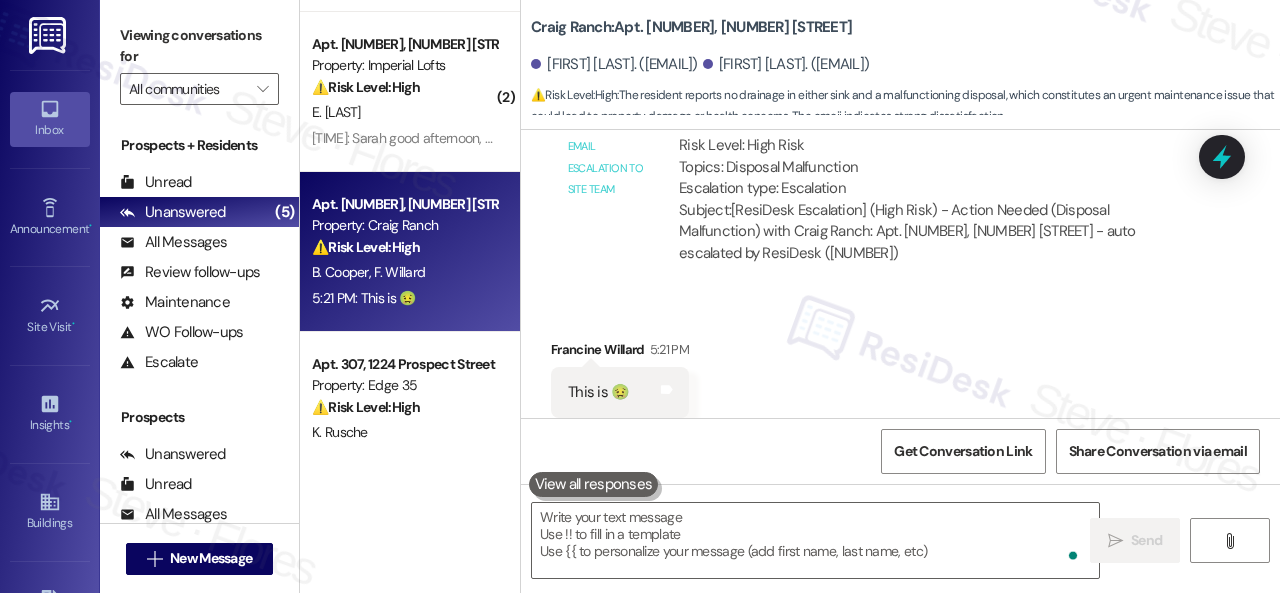 scroll, scrollTop: 2135, scrollLeft: 0, axis: vertical 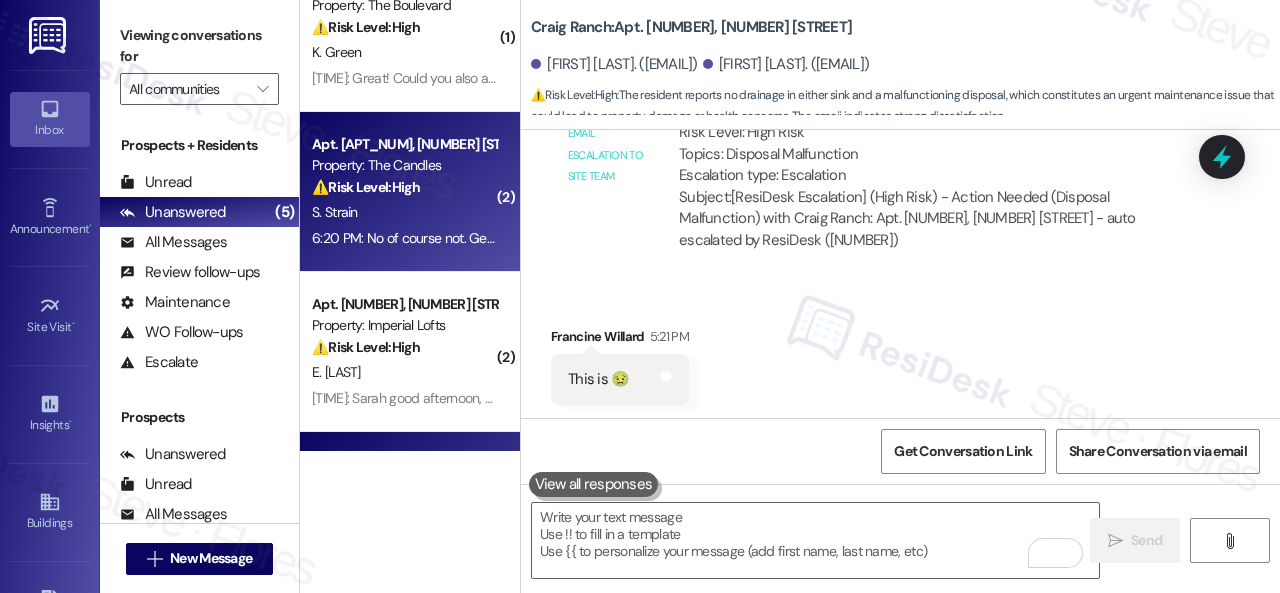 drag, startPoint x: 449, startPoint y: 225, endPoint x: 448, endPoint y: 207, distance: 18.027756 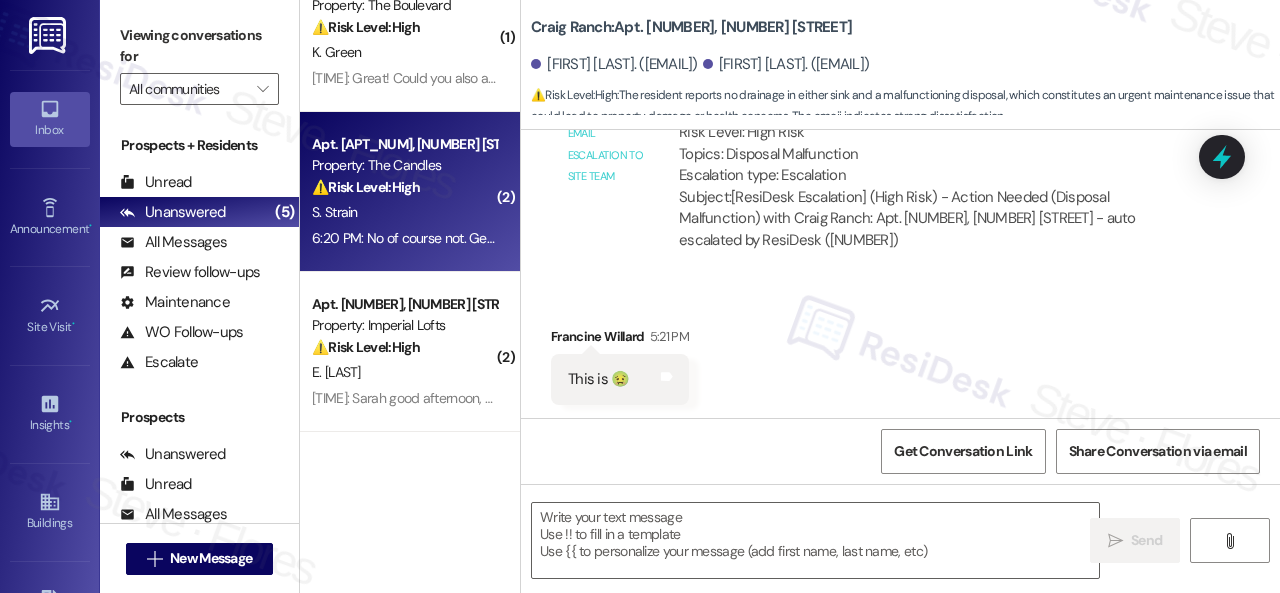 type on "Fetching suggested responses. Please feel free to read through the conversation in the meantime." 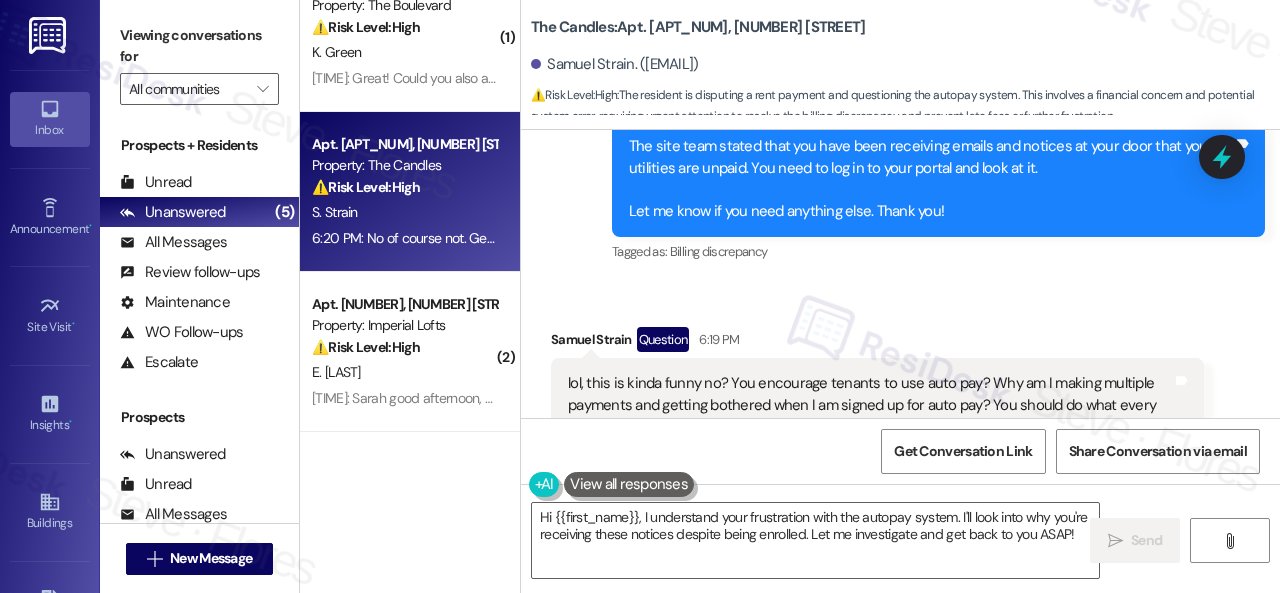 scroll, scrollTop: 2643, scrollLeft: 0, axis: vertical 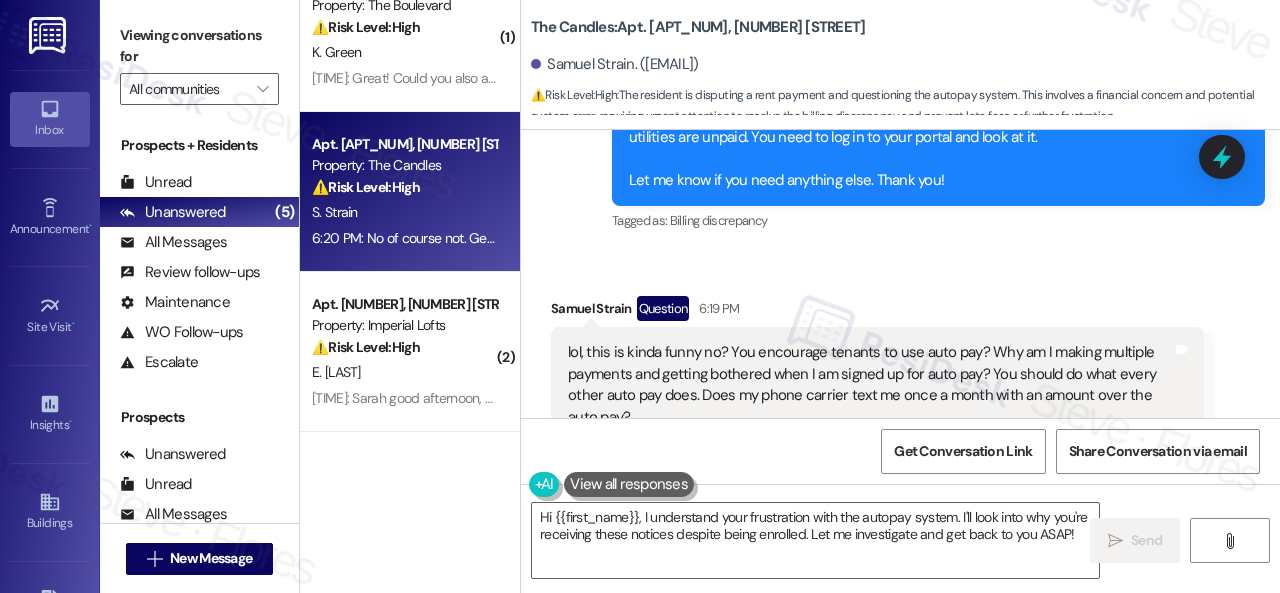 click on "The Candles:  Apt. 09W12, 9 Candlelight Dr" at bounding box center [698, 27] 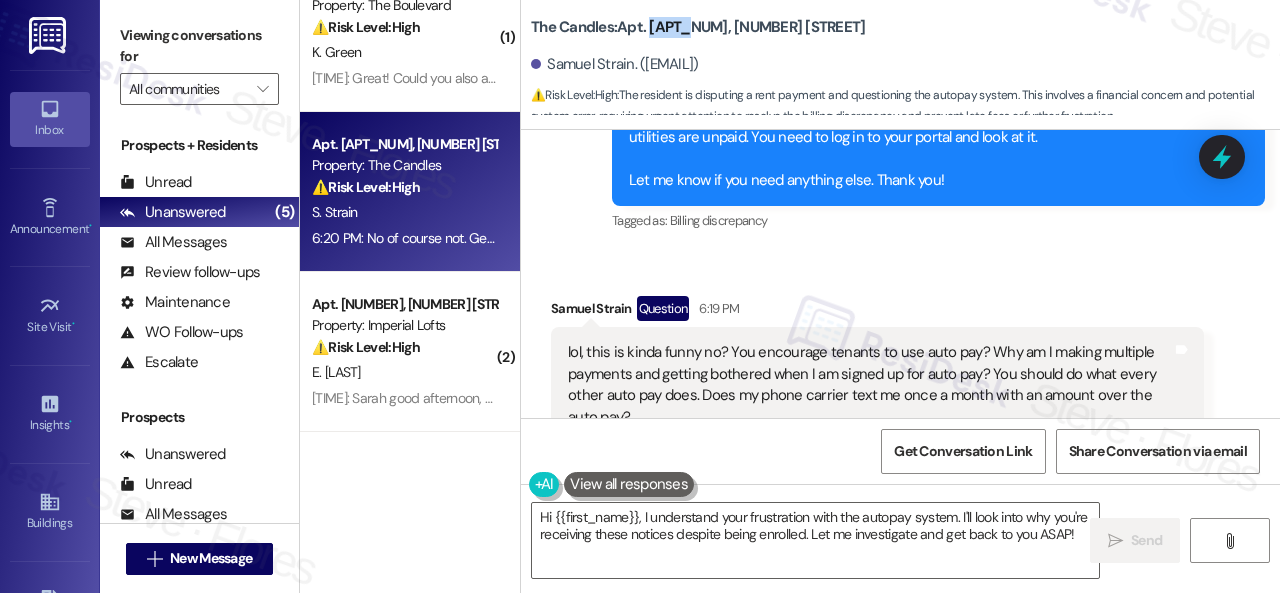click on "The Candles:  Apt. 09W12, 9 Candlelight Dr" at bounding box center [698, 27] 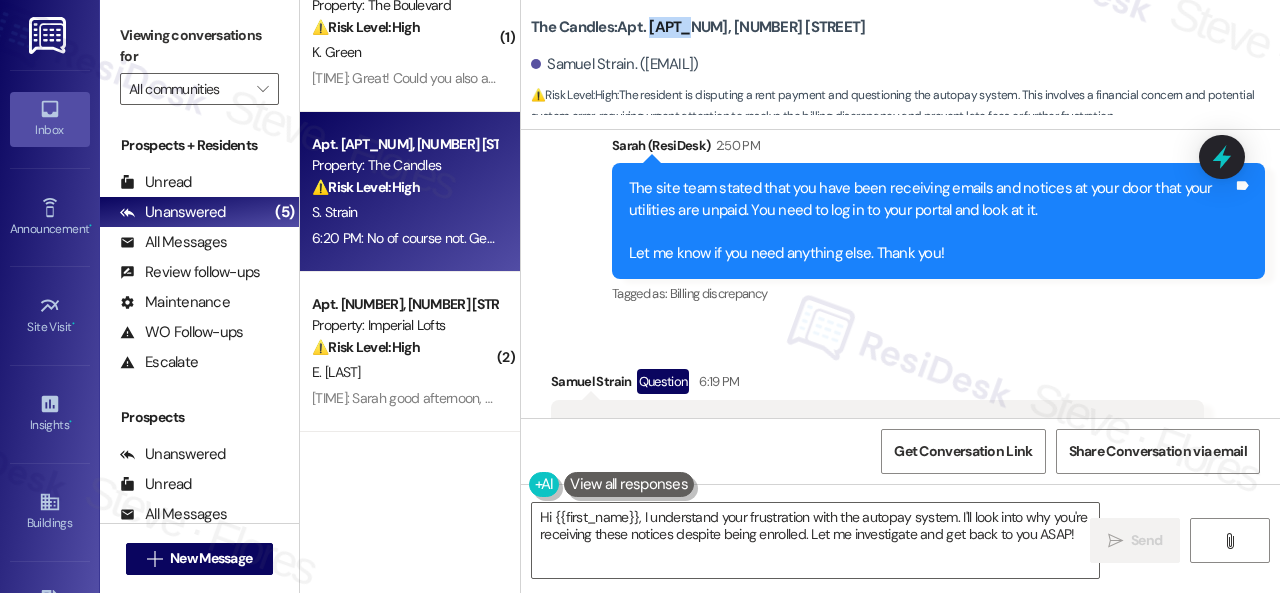 scroll, scrollTop: 2543, scrollLeft: 0, axis: vertical 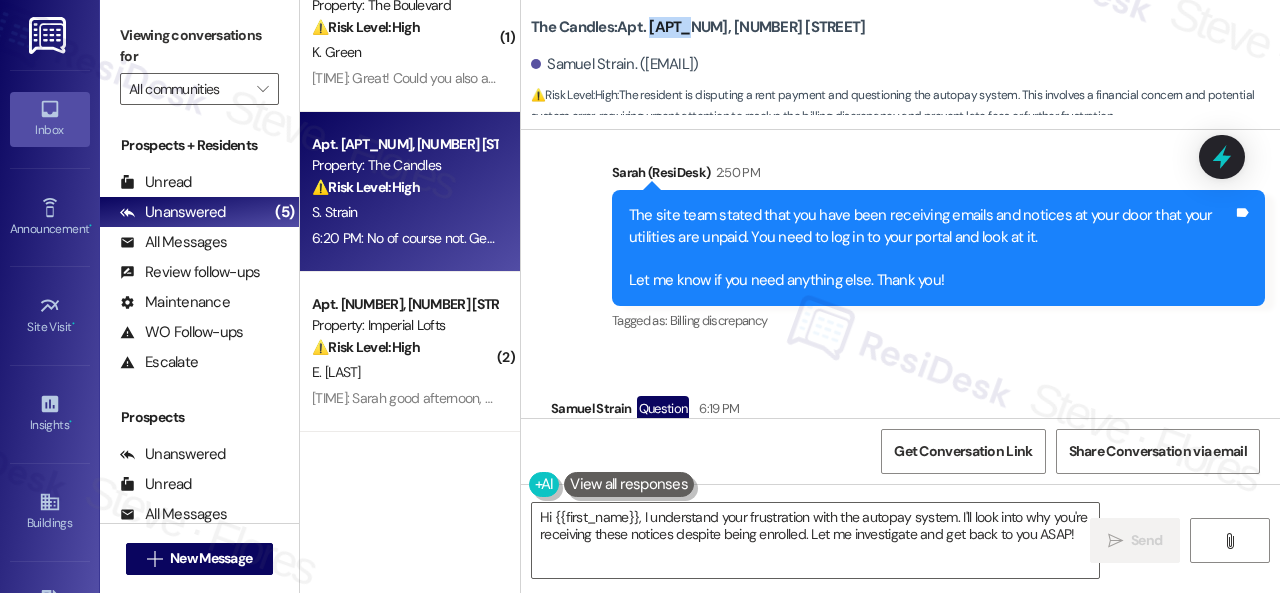 click on "( 2 ) Apt. 3105, 1550 Katy Gap Rd Property: Grand Villas ⚠️  Risk Level:  High The resident is reporting a malfunctioning garage door that they have been unable to open since last Thursday. They state they were promised it would be fixed sooner and are now demanding immediate action. This impacts their access to the property and is an urgent maintenance issue. K. Bonner A. Bonner P. Early 7:03 PM: Let them now ASAP!! 7:03 PM: Let them now ASAP!! Archived on 09/16/2024 ( 1 ) Apt. 5006, 4800 Skyline Dr Property: The Boulevard ⚠️  Risk Level:  High The resident is reporting a potential mold issue due to soaked carpet padding not being removed after a flood. This presents a potential health and safety hazard, requiring prompt attention to mitigate risk. K. Green Apt. 09W12, 9 Candlelight Dr Property: The Candles ⚠️  Risk Level:  High S. Strain 6:20 PM: No of course not. Get it together. I'm happy to go online and deal with this tonight. But ask yourself if this makes sense! Thank you. ( 2 ) ⚠️ ( 1" at bounding box center [790, 296] 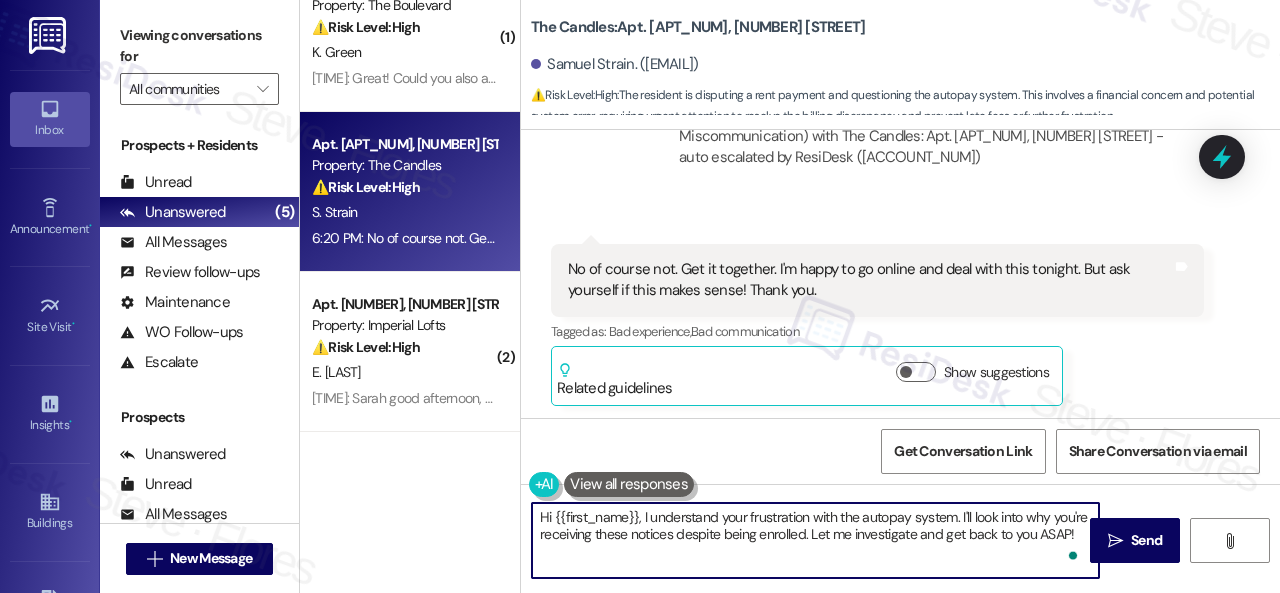 scroll, scrollTop: 3243, scrollLeft: 0, axis: vertical 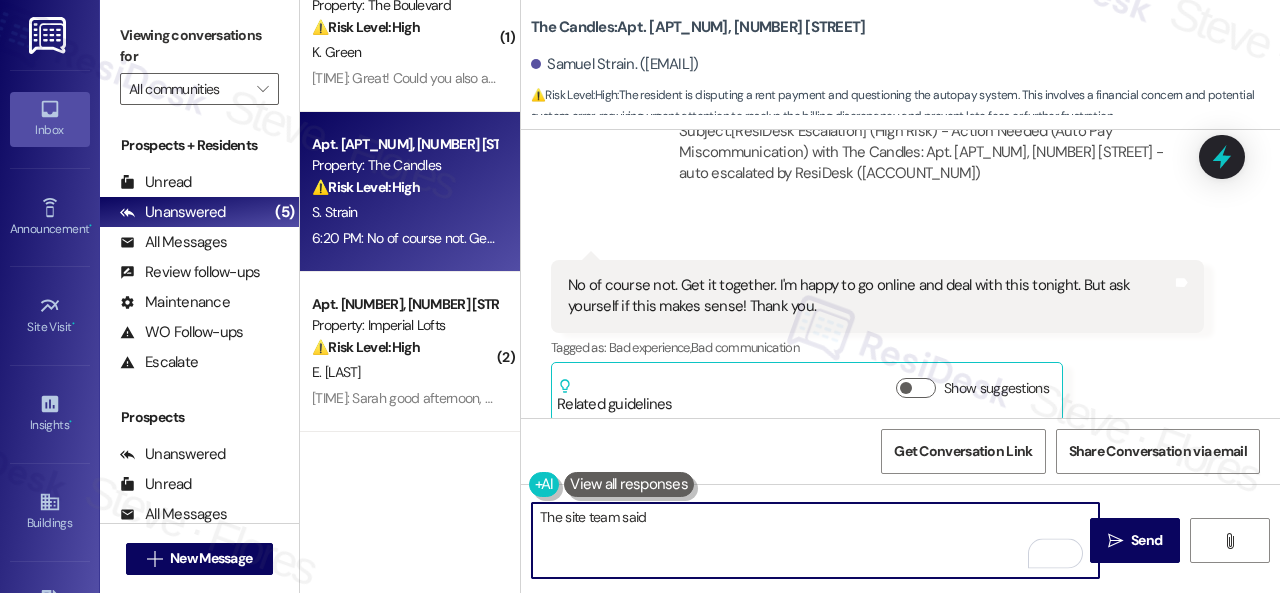 paste on "understand this is confusing and frustrating, but residents are required to make sure their rent is paid in full every month even if auto pay is set up to make sure there are no discrepancies." 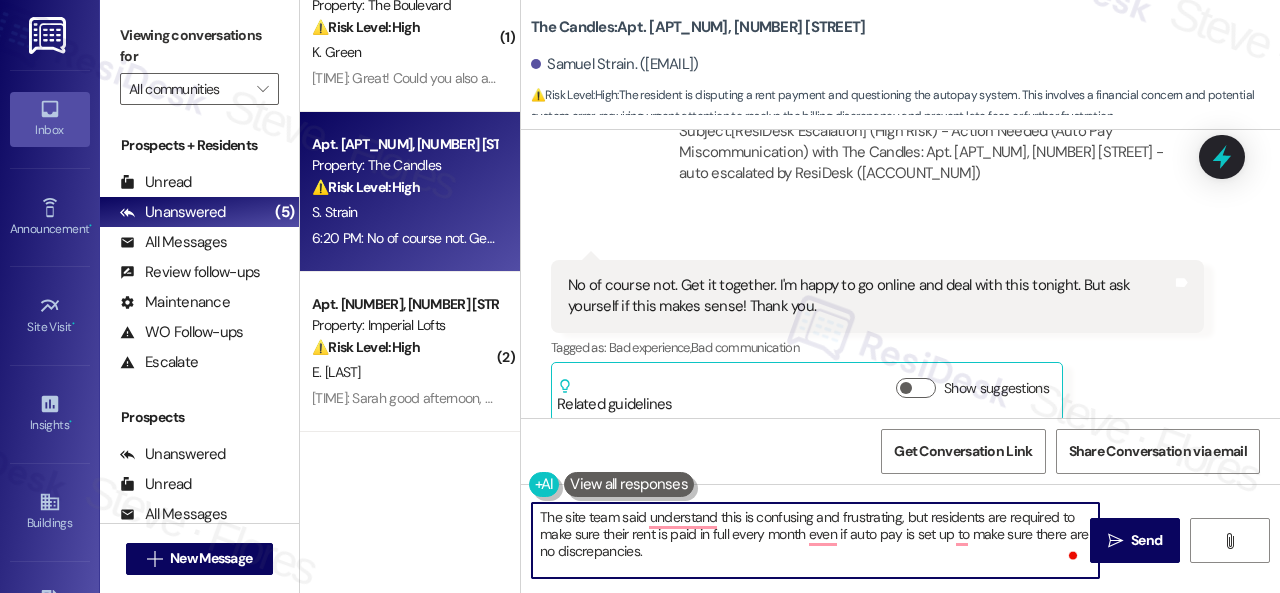 drag, startPoint x: 646, startPoint y: 516, endPoint x: 663, endPoint y: 509, distance: 18.384777 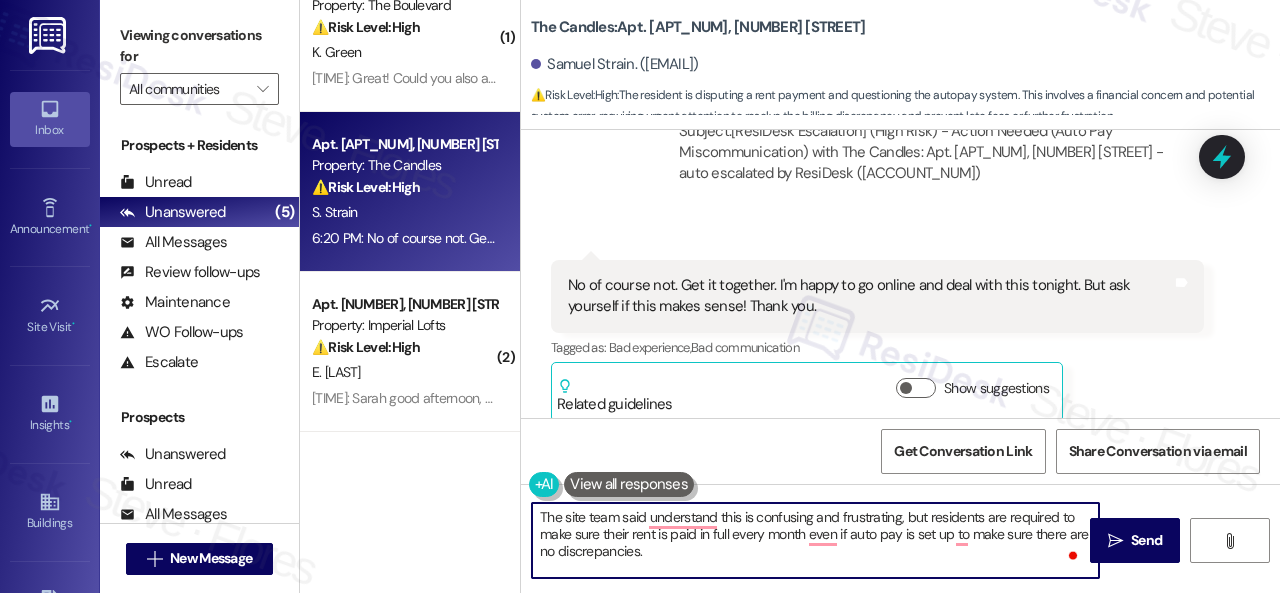 click on "The site team said understand this is confusing and frustrating, but residents are required to make sure their rent is paid in full every month even if auto pay is set up to make sure there are no discrepancies." at bounding box center (815, 540) 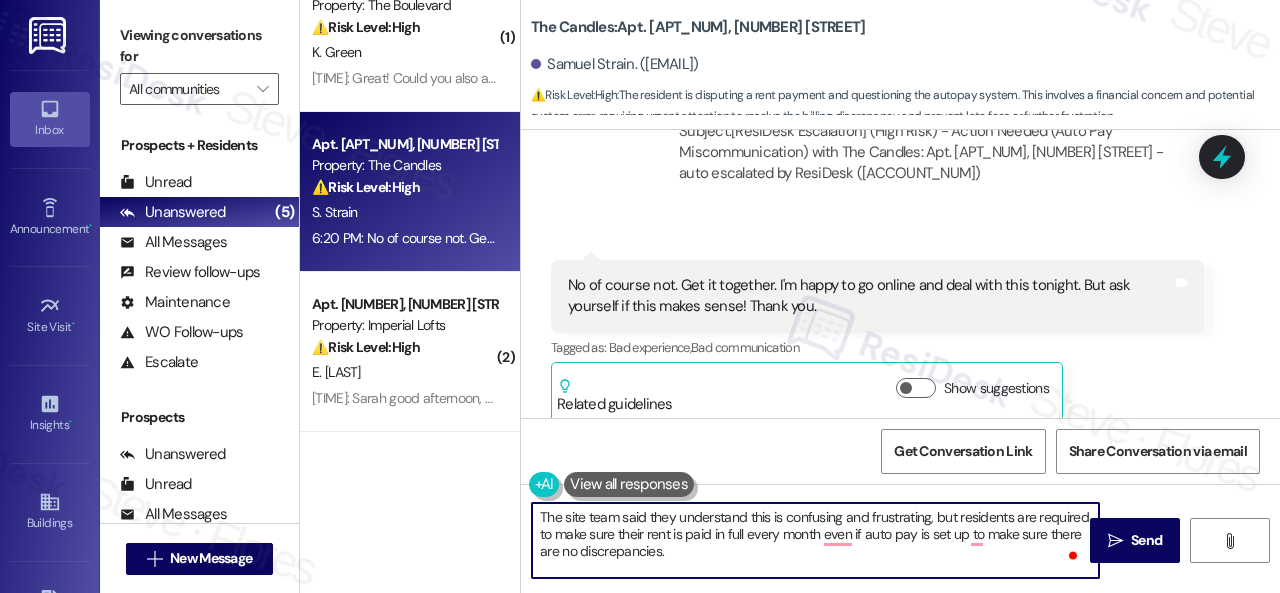 click on "The site team said they understand this is confusing and frustrating, but residents are required to make sure their rent is paid in full every month even if auto pay is set up to make sure there are no discrepancies." at bounding box center [815, 540] 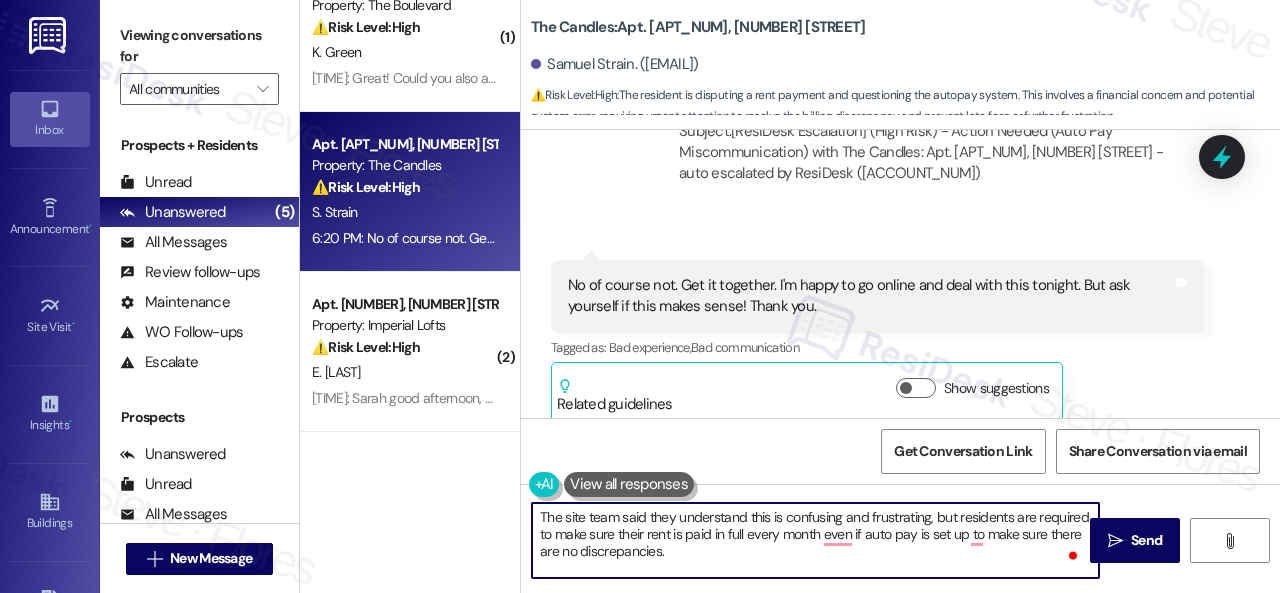 click on "The site team said they understand this is confusing and frustrating, but residents are required to make sure their rent is paid in full every month even if auto pay is set up to make sure there are no discrepancies." at bounding box center (815, 540) 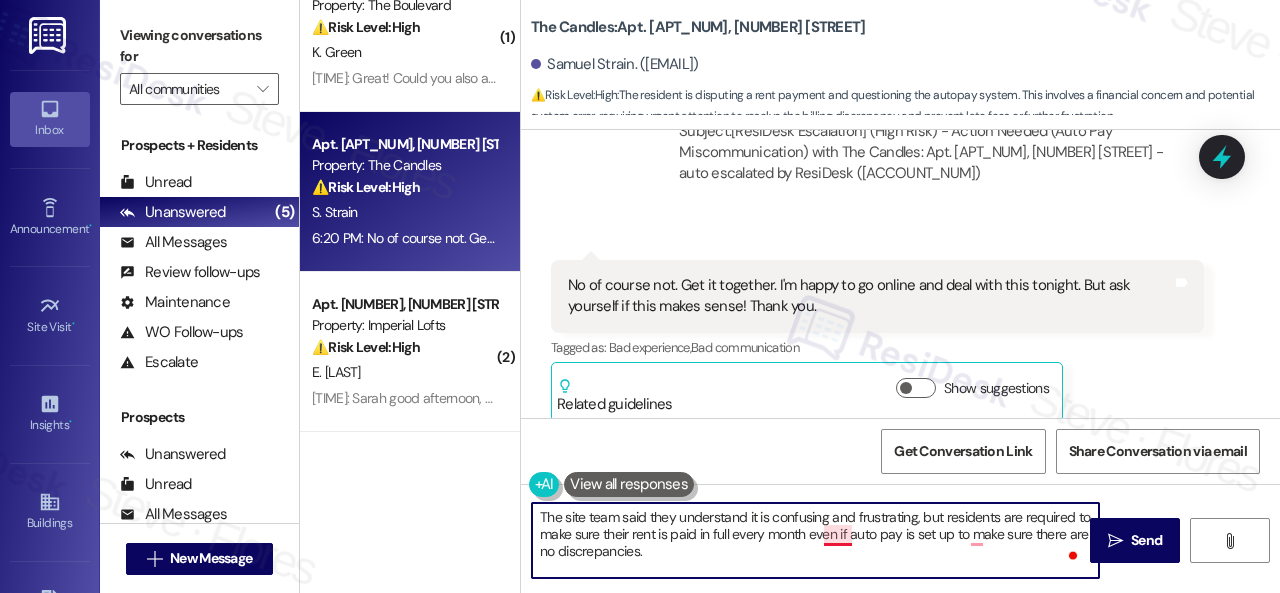 click on "The site team said they understand it is confusing and frustrating, but residents are required to make sure their rent is paid in full every month even if auto pay is set up to make sure there are no discrepancies." at bounding box center (815, 540) 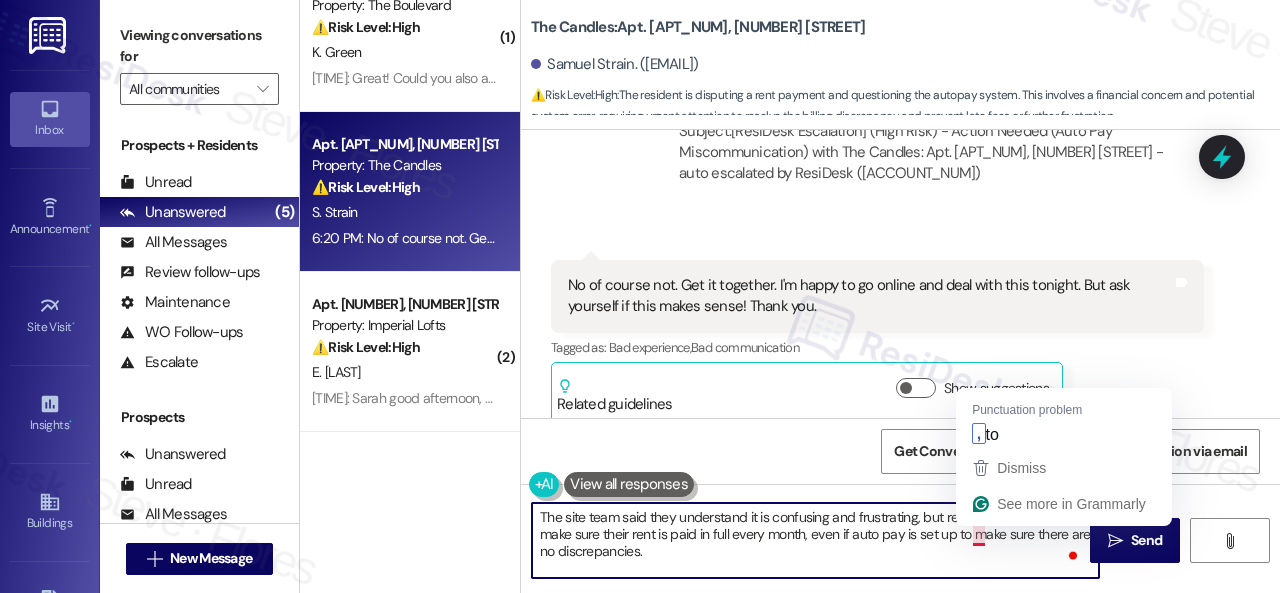 click on "The site team said they understand it is confusing and frustrating, but residents are required to make sure their rent is paid in full every month, even if auto pay is set up to make sure there are no discrepancies." at bounding box center (815, 540) 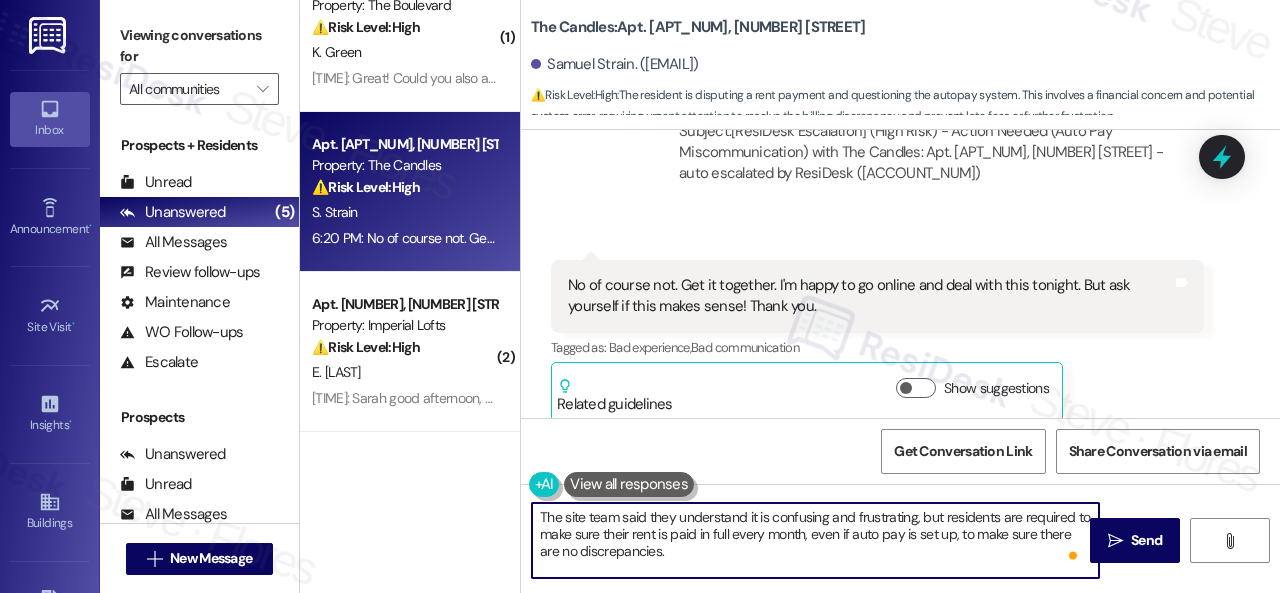 click on "The site team said they understand it is confusing and frustrating, but residents are required to make sure their rent is paid in full every month, even if auto pay is set up, to make sure there are no discrepancies." at bounding box center (815, 540) 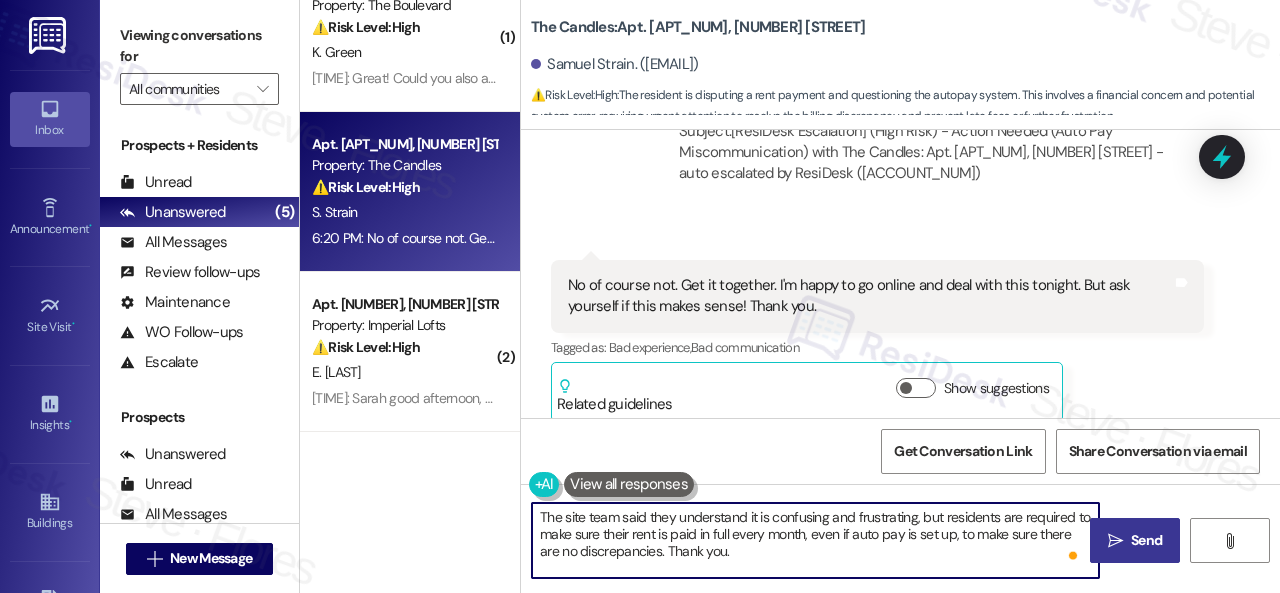 type on "The site team said they understand it is confusing and frustrating, but residents are required to make sure their rent is paid in full every month, even if auto pay is set up, to make sure there are no discrepancies. Thank you." 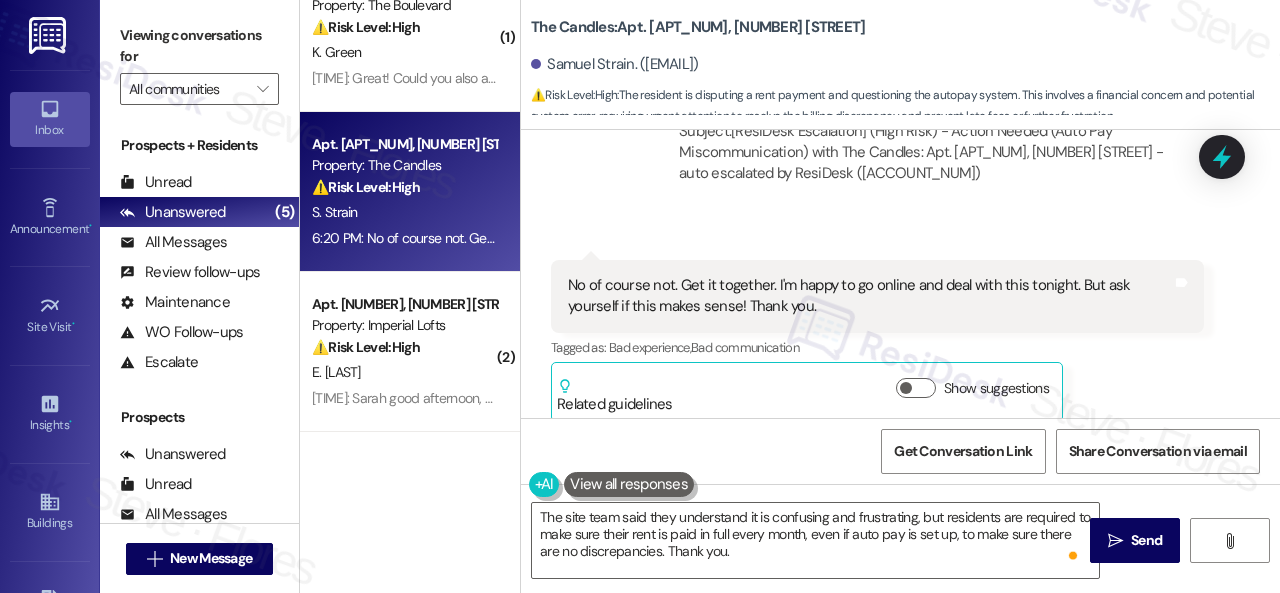 drag, startPoint x: 1135, startPoint y: 536, endPoint x: 1148, endPoint y: 509, distance: 29.966648 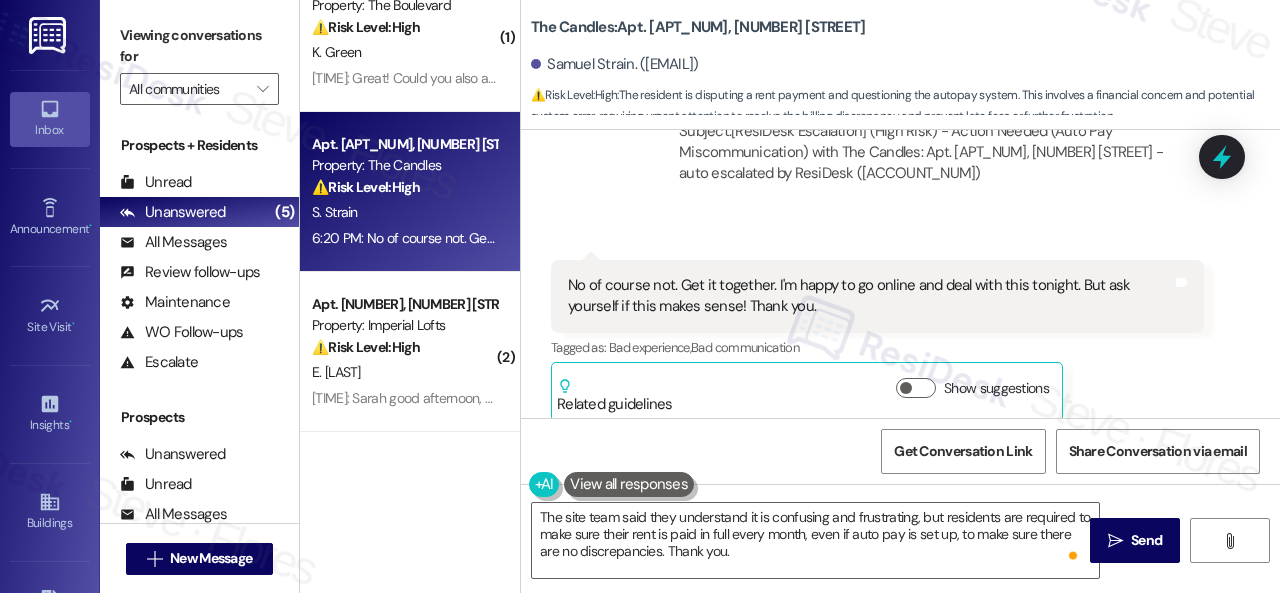 click on "Send" at bounding box center [1146, 540] 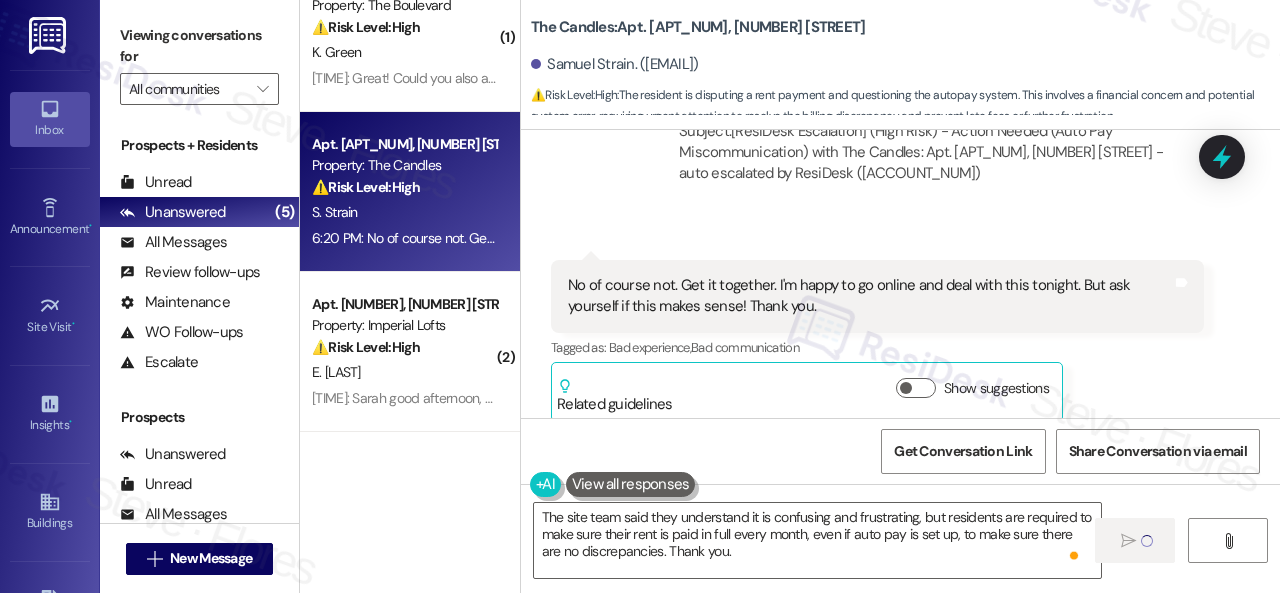type 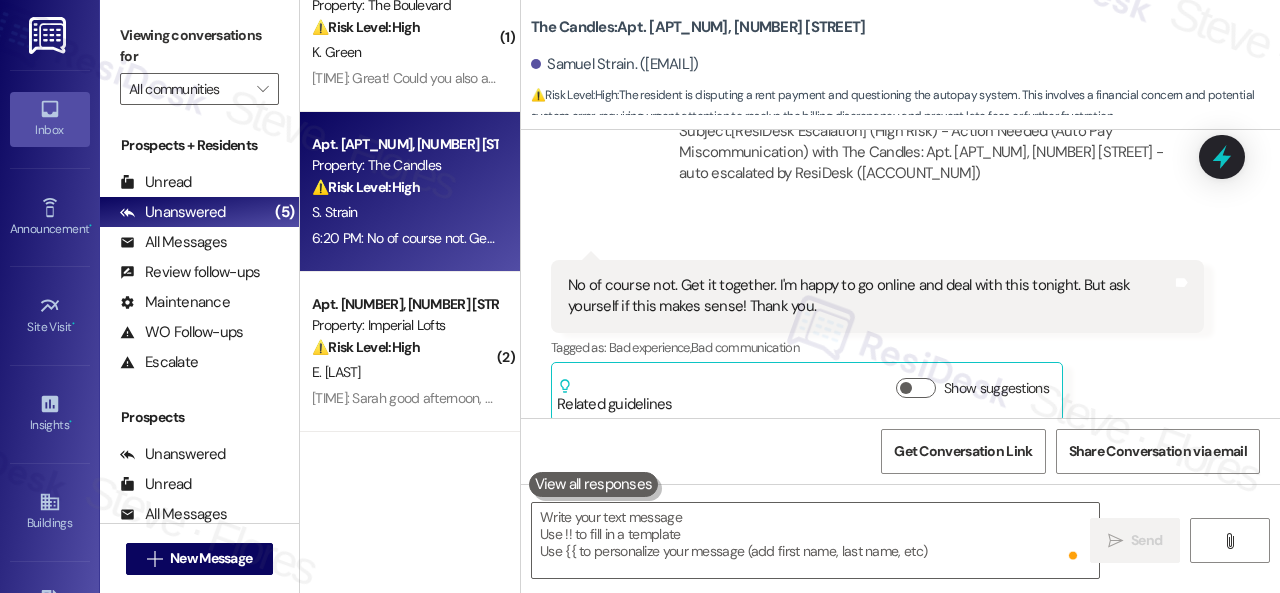 scroll, scrollTop: 3238, scrollLeft: 0, axis: vertical 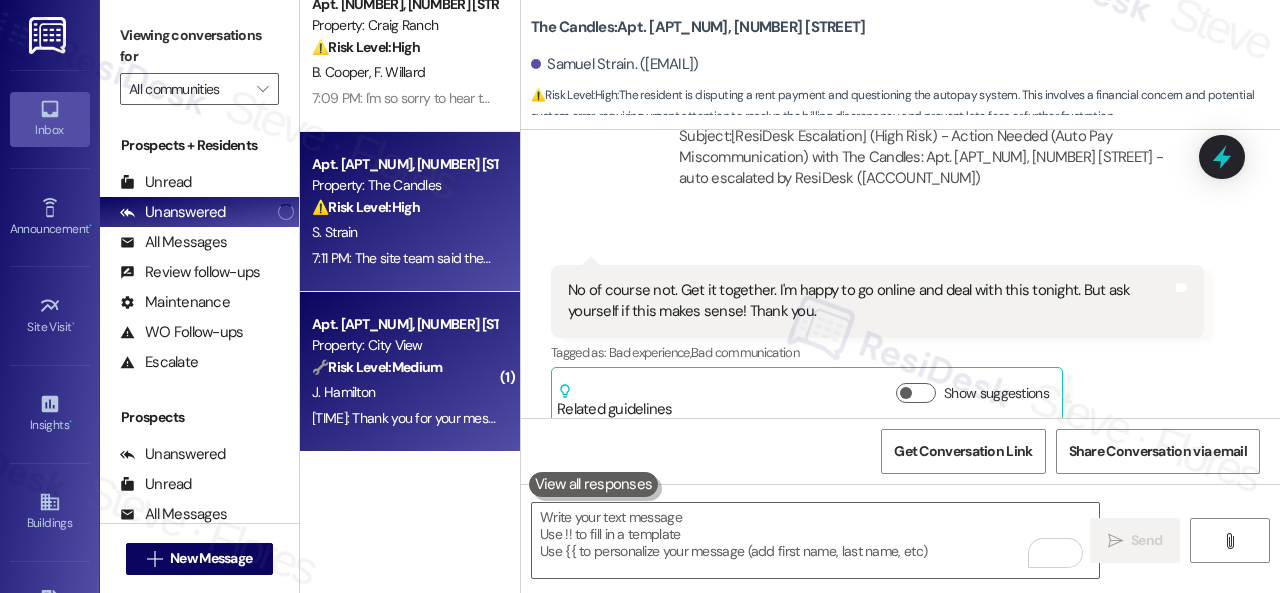 click on "J. Hamilton" at bounding box center (404, 392) 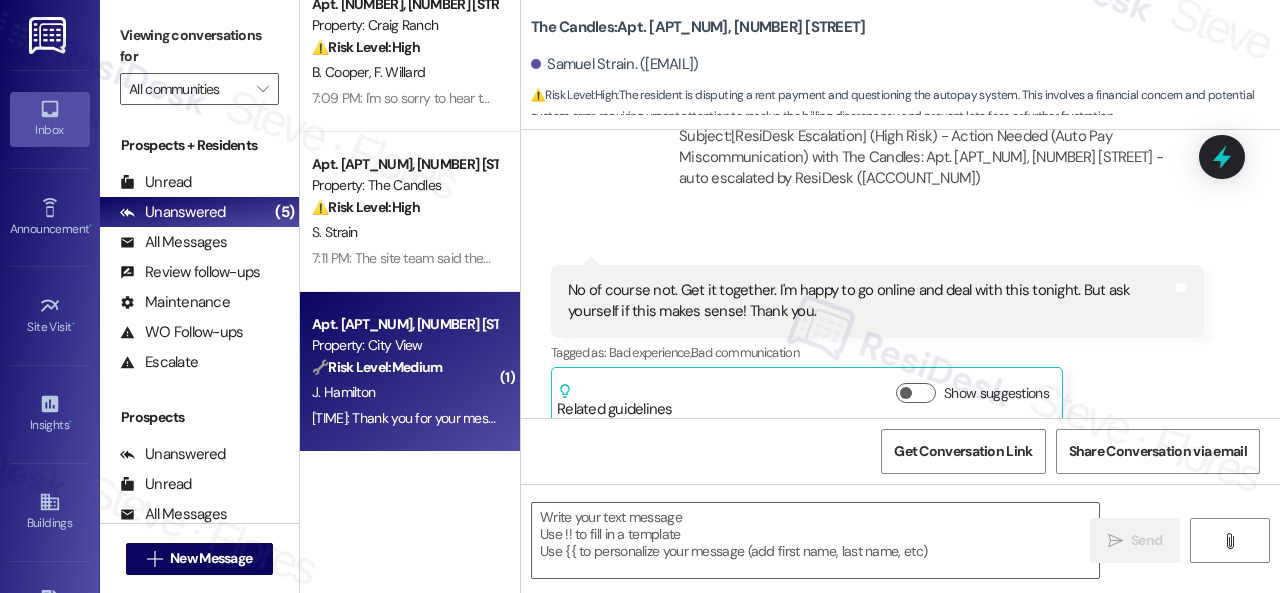 type on "Fetching suggested responses. Please feel free to read through the conversation in the meantime." 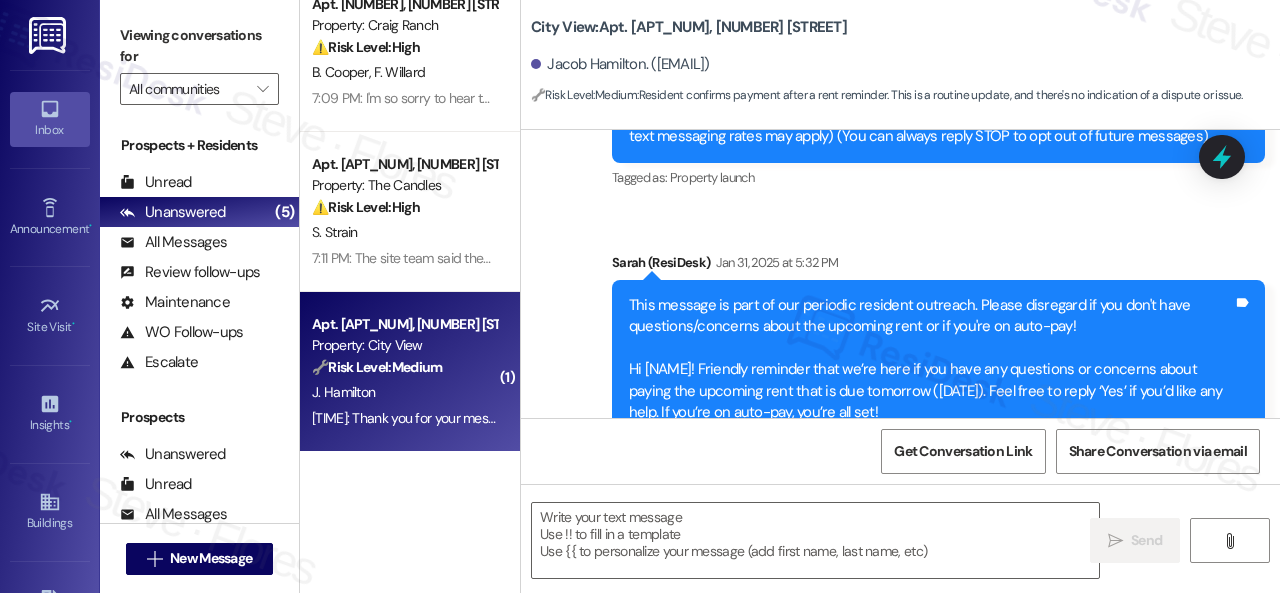 type on "Fetching suggested responses. Please feel free to read through the conversation in the meantime." 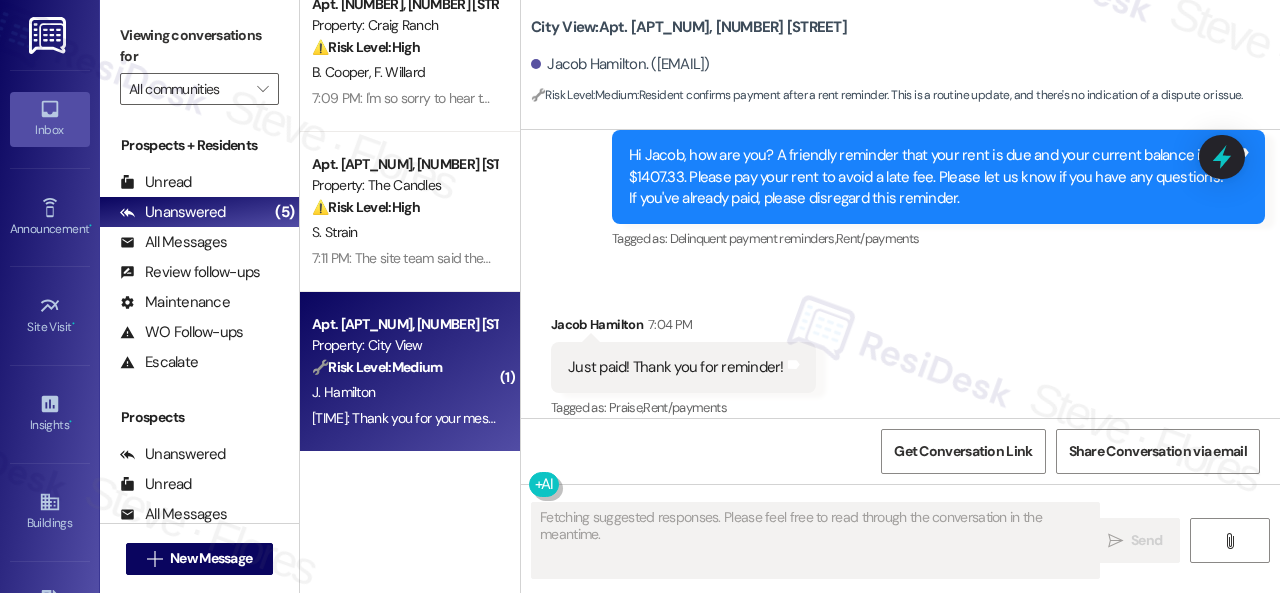 scroll, scrollTop: 1829, scrollLeft: 0, axis: vertical 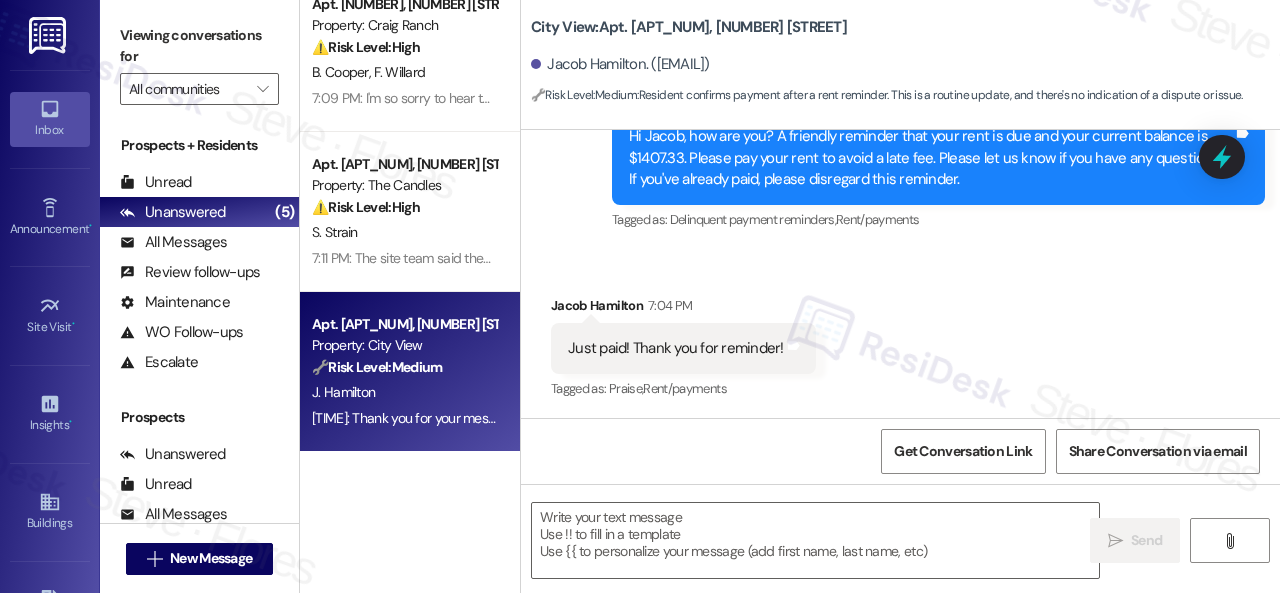 click on "Received via SMS Jacob Hamilton 7:04 PM Just paid! Thank you for reminder! Tags and notes Tagged as:   Praise ,  Click to highlight conversations about Praise Rent/payments Click to highlight conversations about Rent/payments" at bounding box center [900, 334] 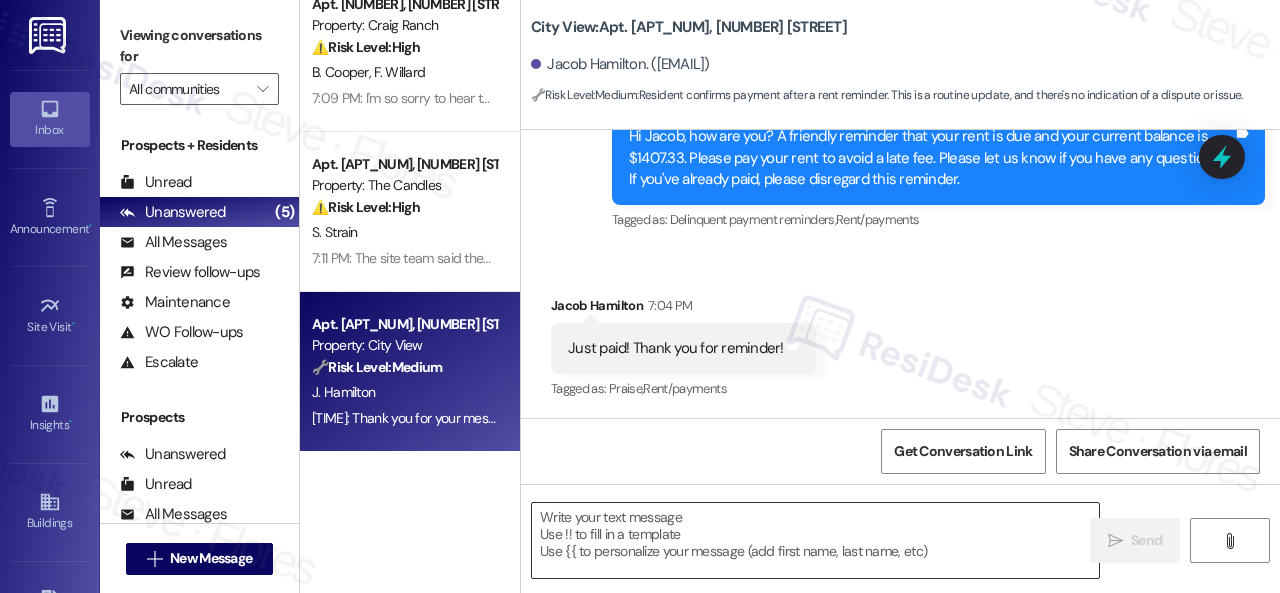 click at bounding box center [815, 540] 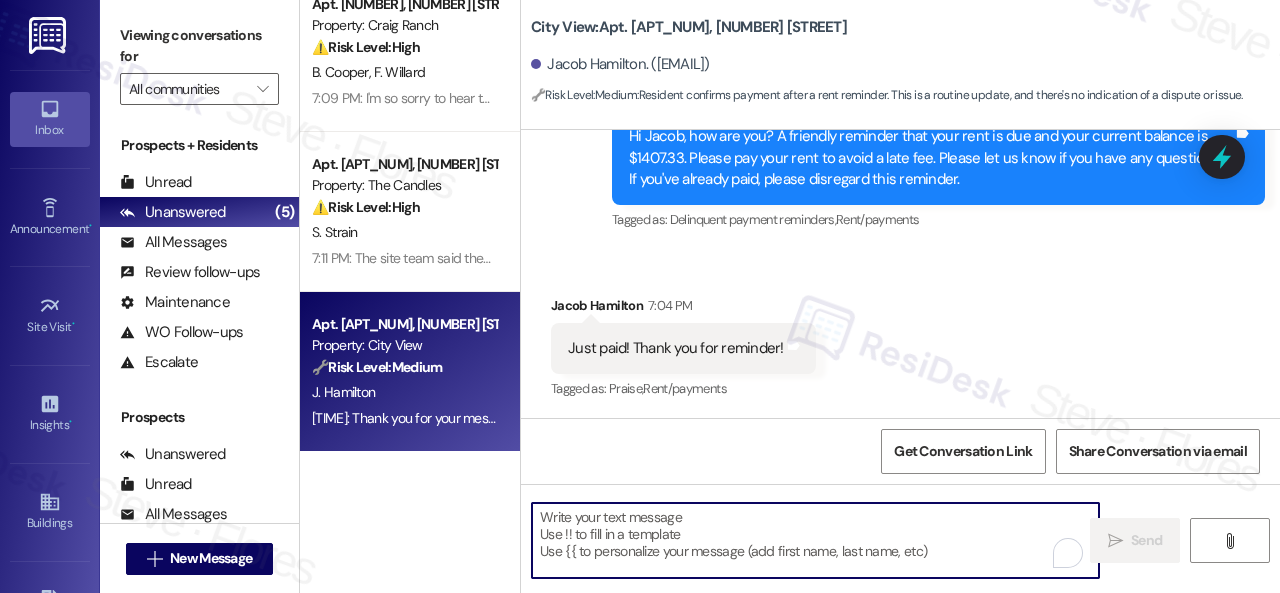 paste on "Thanks for the update! I'm happy to hear you've already taken care of the rent. Enjoy your day!" 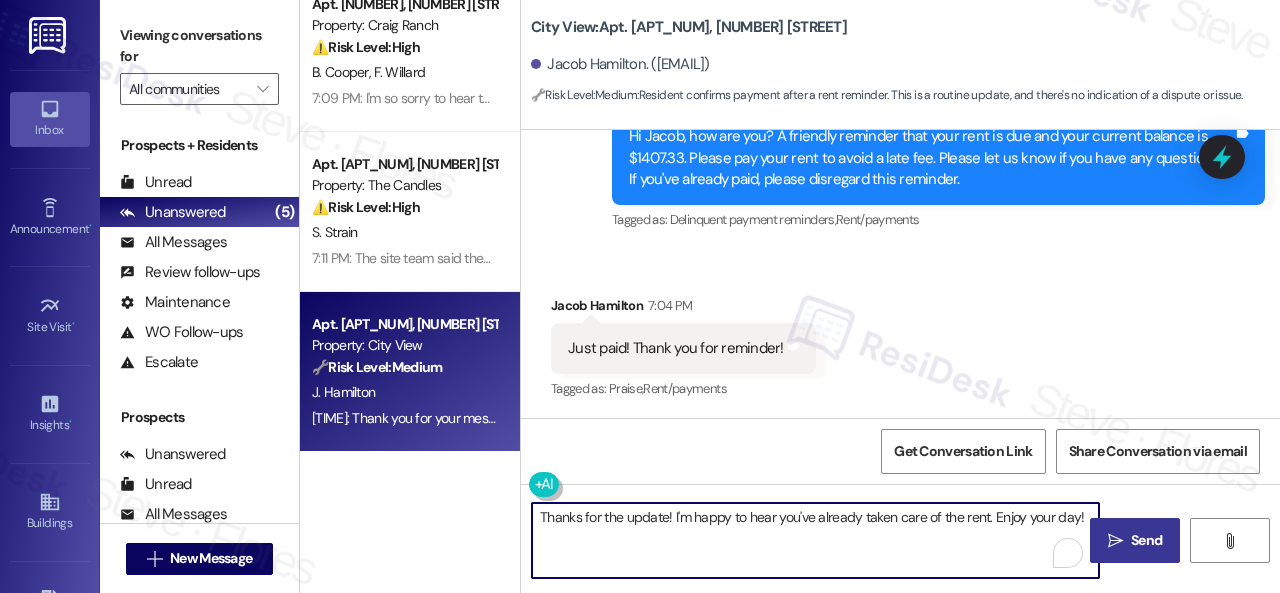 type on "Thanks for the update! I'm happy to hear you've already taken care of the rent. Enjoy your day!" 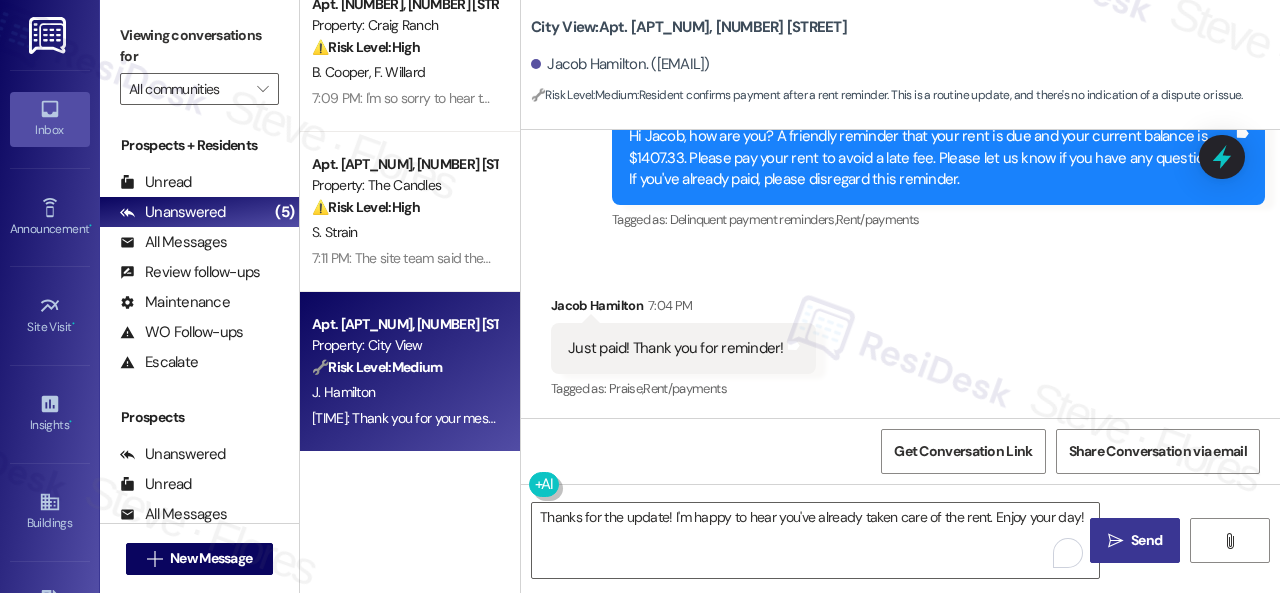 click on " Send" at bounding box center (1135, 540) 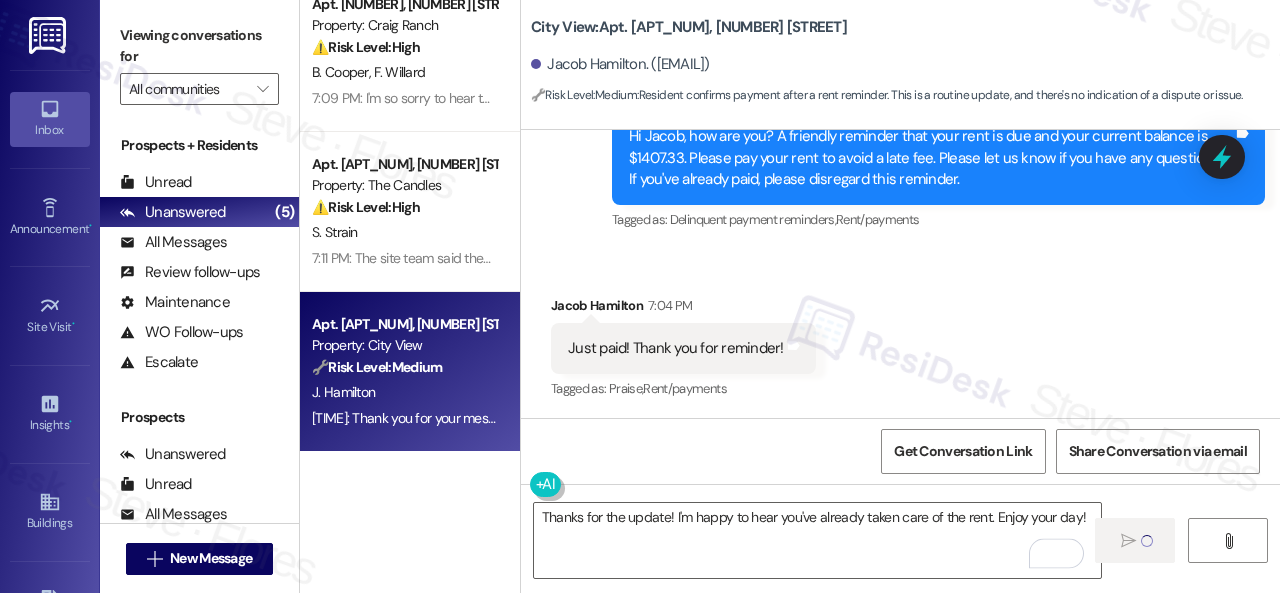type 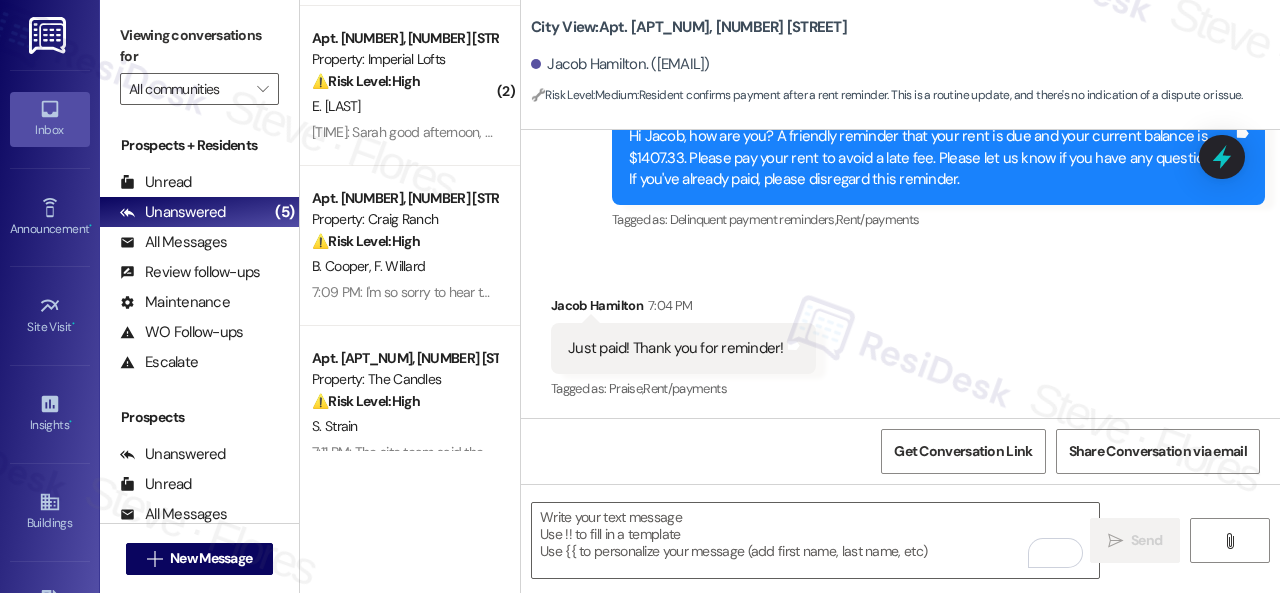 scroll, scrollTop: 208, scrollLeft: 0, axis: vertical 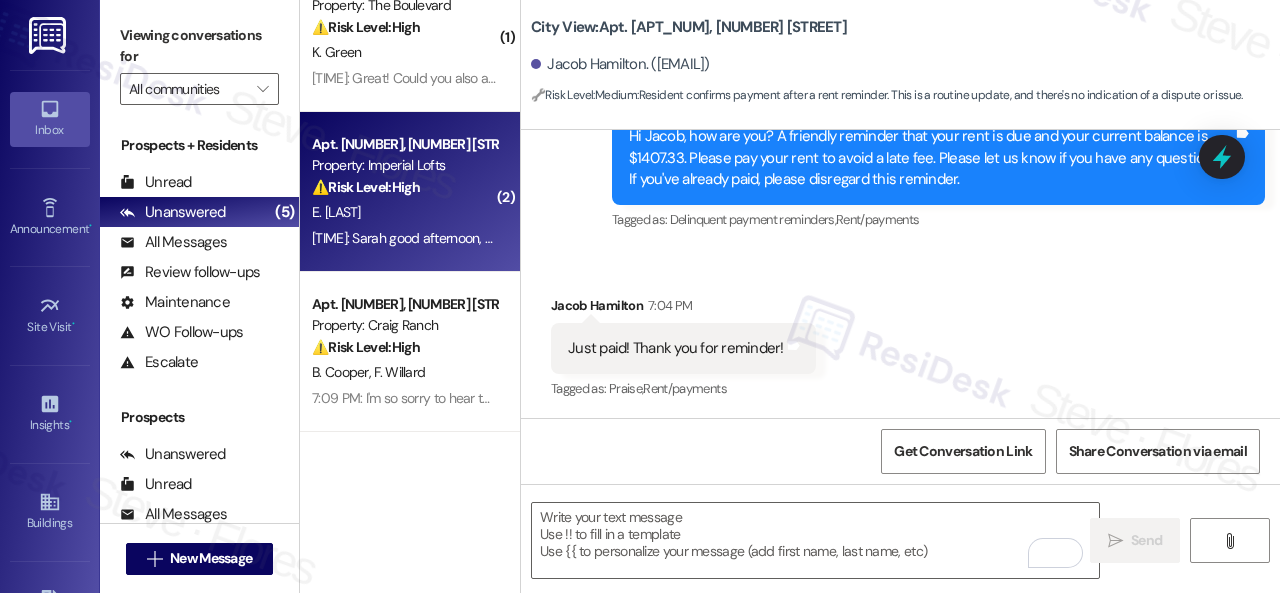 click on "6:01 PM: Sarah good afternoon, please arrange for fumigation for our apartment, we saw a cockroach 🪳today. Our a/c filter needs to be changed . Tap in the master bathroom tub is broken. Thanks for your attention.  6:01 PM: Sarah good afternoon, please arrange for fumigation for our apartment, we saw a cockroach 🪳today. Our a/c filter needs to be changed . Tap in the master bathroom tub is broken. Thanks for your attention." at bounding box center (404, 238) 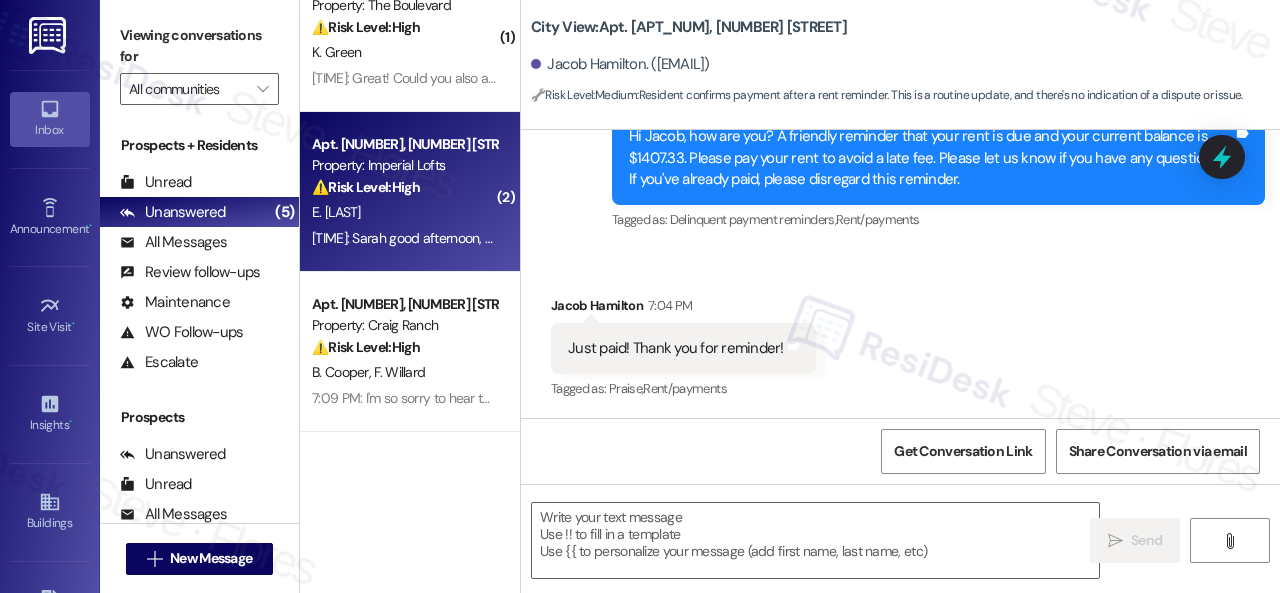 type on "Fetching suggested responses. Please feel free to read through the conversation in the meantime." 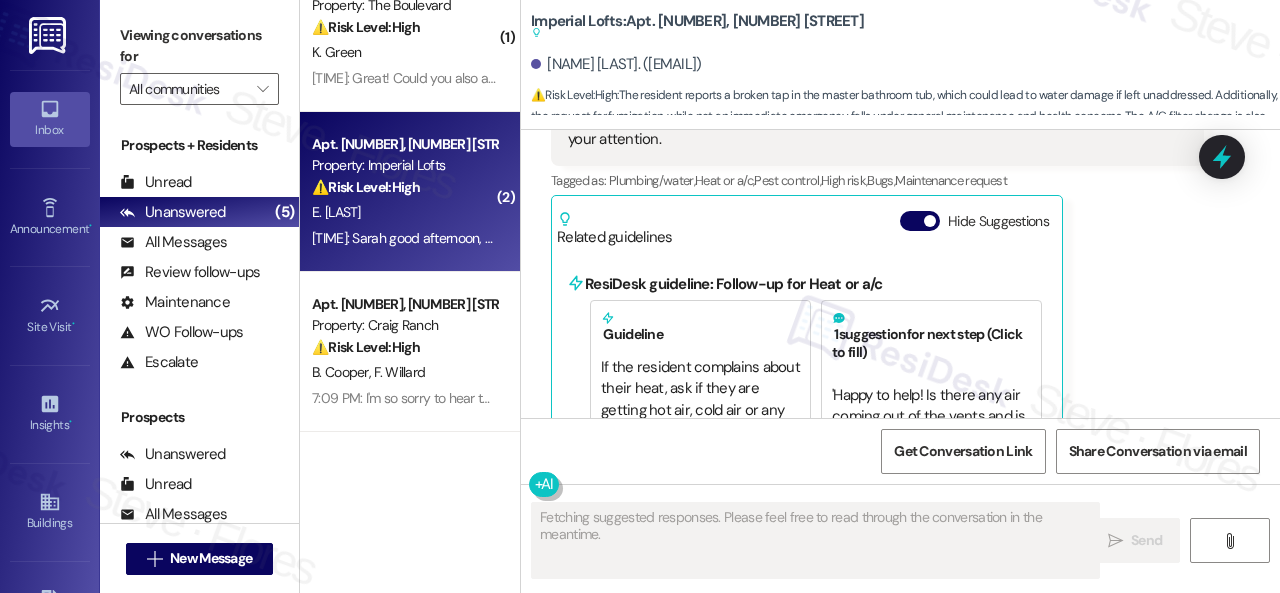 scroll, scrollTop: 1892, scrollLeft: 0, axis: vertical 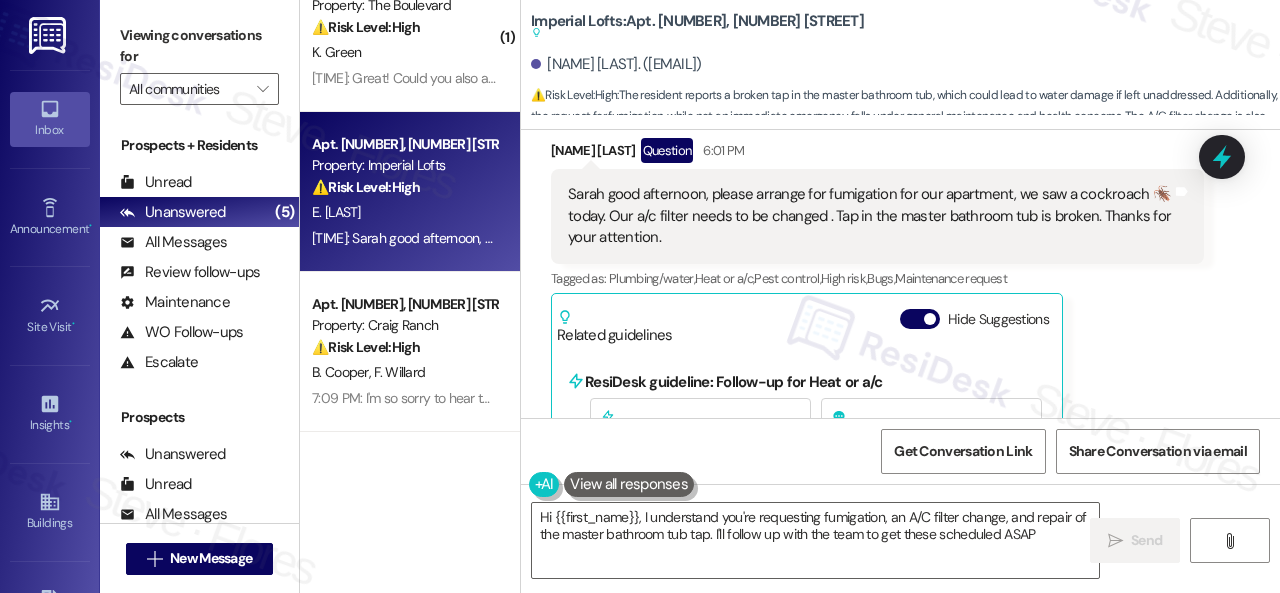 type on "Hi {{first_name}}, I understand you're requesting fumigation, an A/C filter change, and repair of the master bathroom tub tap. I'll follow up with the team to get these scheduled ASAP!" 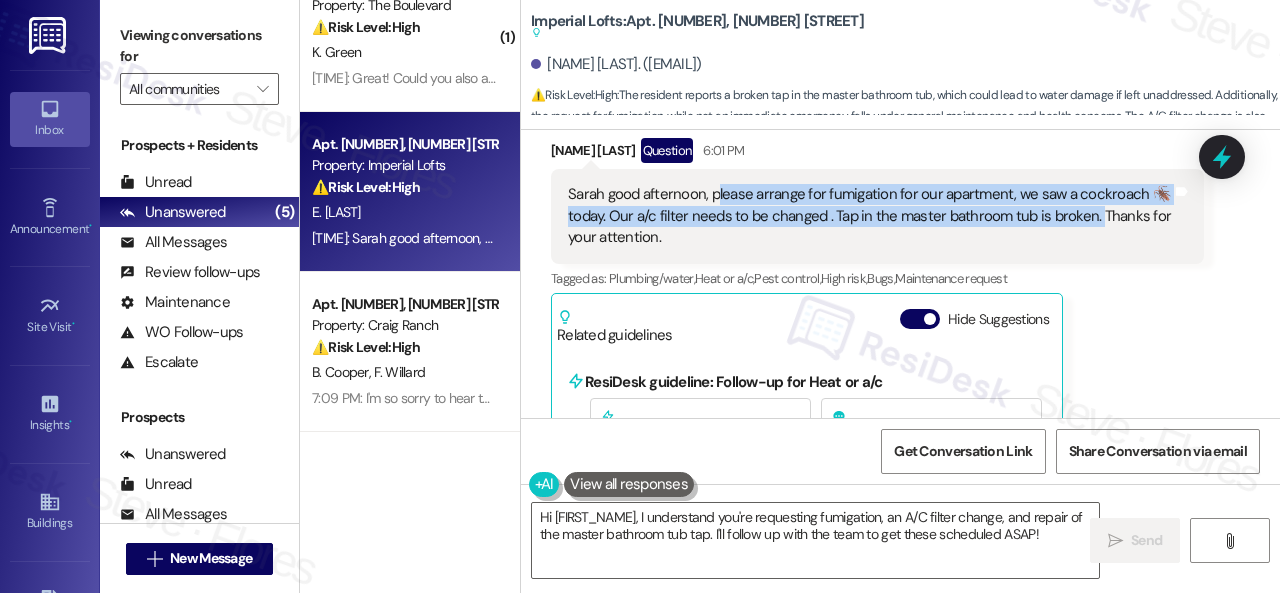 drag, startPoint x: 714, startPoint y: 177, endPoint x: 1092, endPoint y: 197, distance: 378.52872 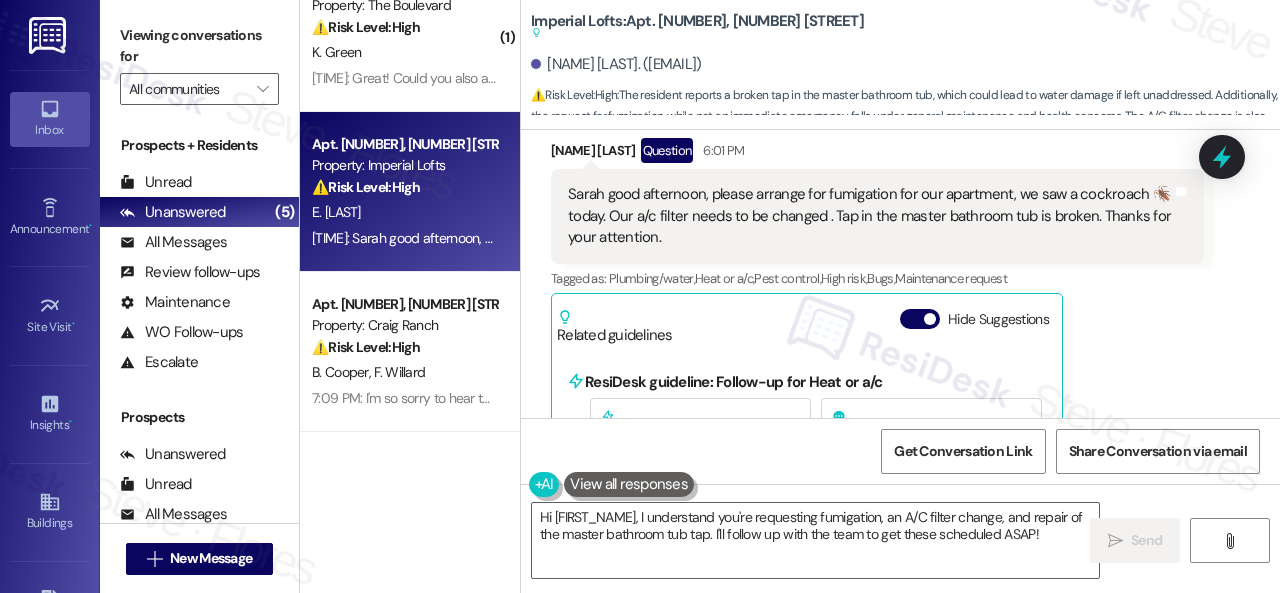 click on "Emmanuel Agholor Question 6:01 PM Sarah good afternoon, please arrange for fumigation for our apartment, we saw a cockroach 🪳today. Our a/c filter needs to be changed . Tap in the master bathroom tub is broken. Thanks for your attention.  Tags and notes Tagged as:   Plumbing/water ,  Click to highlight conversations about Plumbing/water Heat or a/c ,  Click to highlight conversations about Heat or a/c Pest control ,  Click to highlight conversations about Pest control High risk ,  Click to highlight conversations about High risk Bugs ,  Click to highlight conversations about Bugs Maintenance request Click to highlight conversations about Maintenance request  Related guidelines Hide Suggestions ResiDesk guideline: Follow-up for Heat or a/c   Guideline If the resident complains about their heat, ask if they are getting hot air, cold air or any air from the vents.  Please keep in mind this is only relevant if the resident has forced hot air produced by a furnace.   1  suggestion  for next step (Click to fill)" at bounding box center [877, 482] 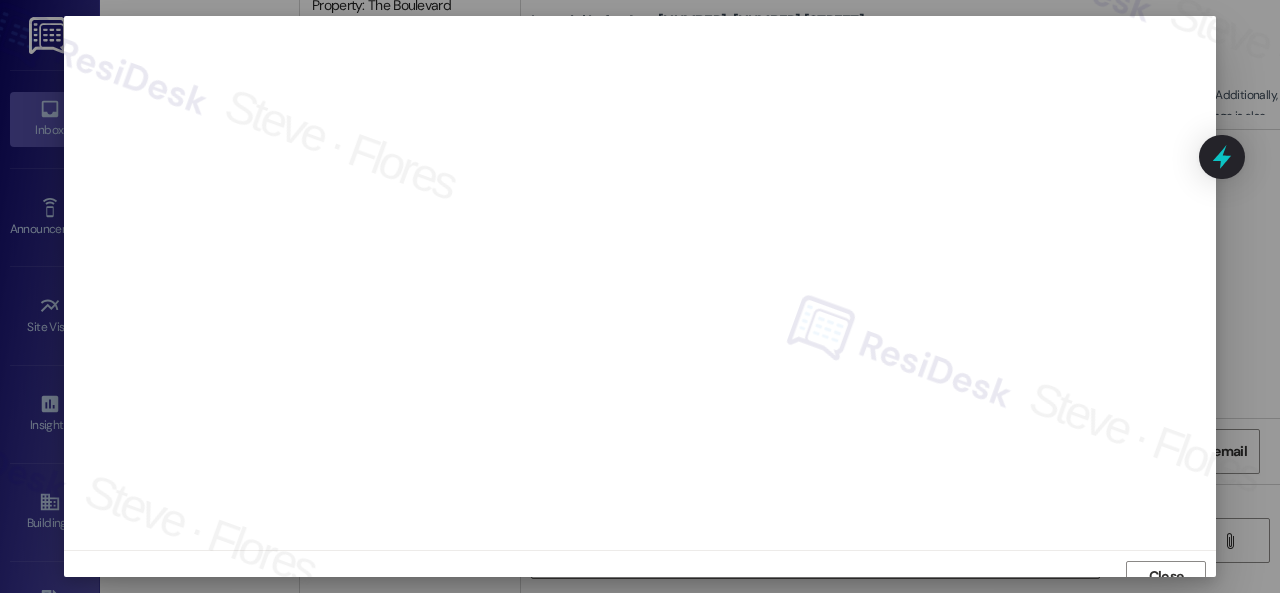 scroll, scrollTop: 15, scrollLeft: 0, axis: vertical 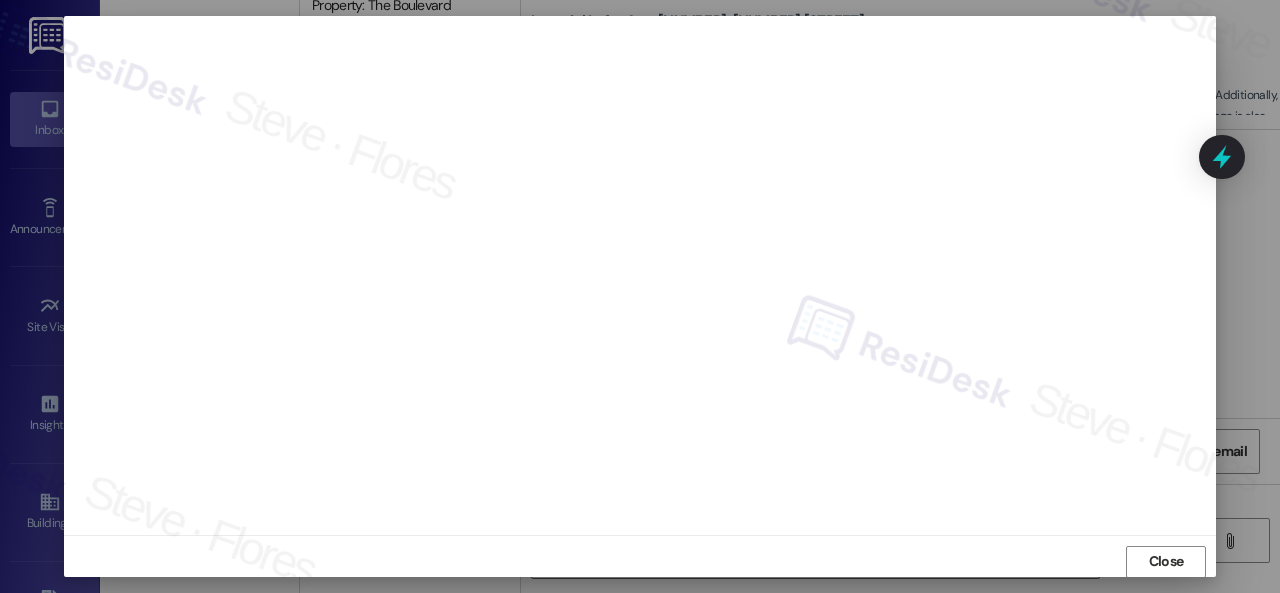 click on "Close" at bounding box center [1166, 561] 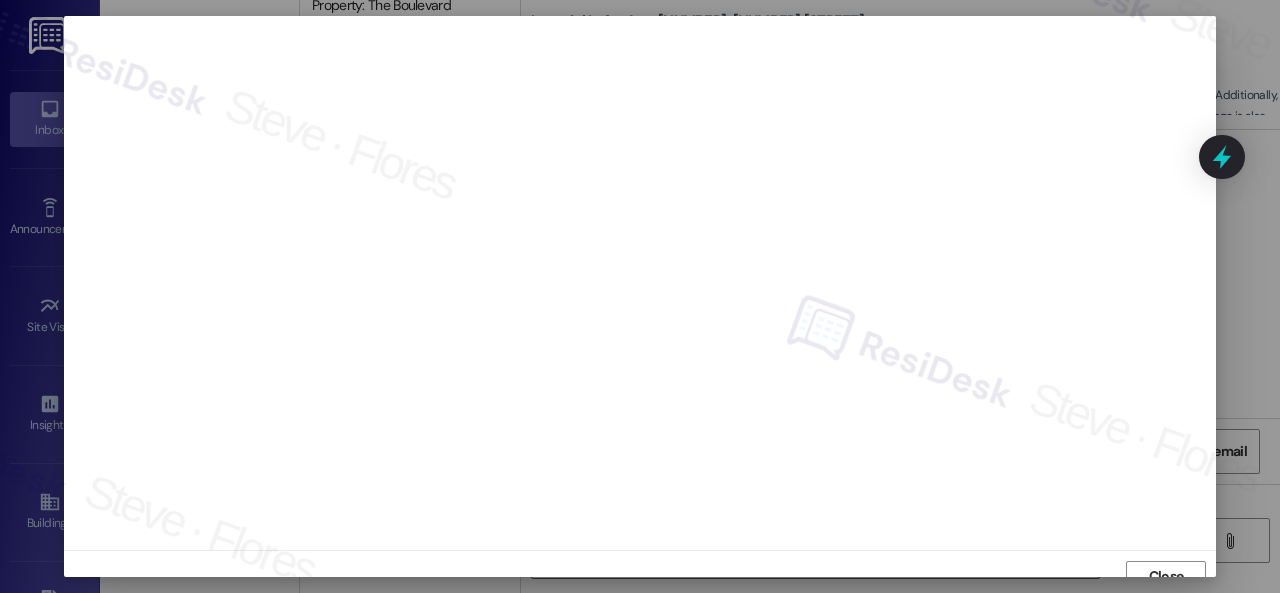 scroll, scrollTop: 15, scrollLeft: 0, axis: vertical 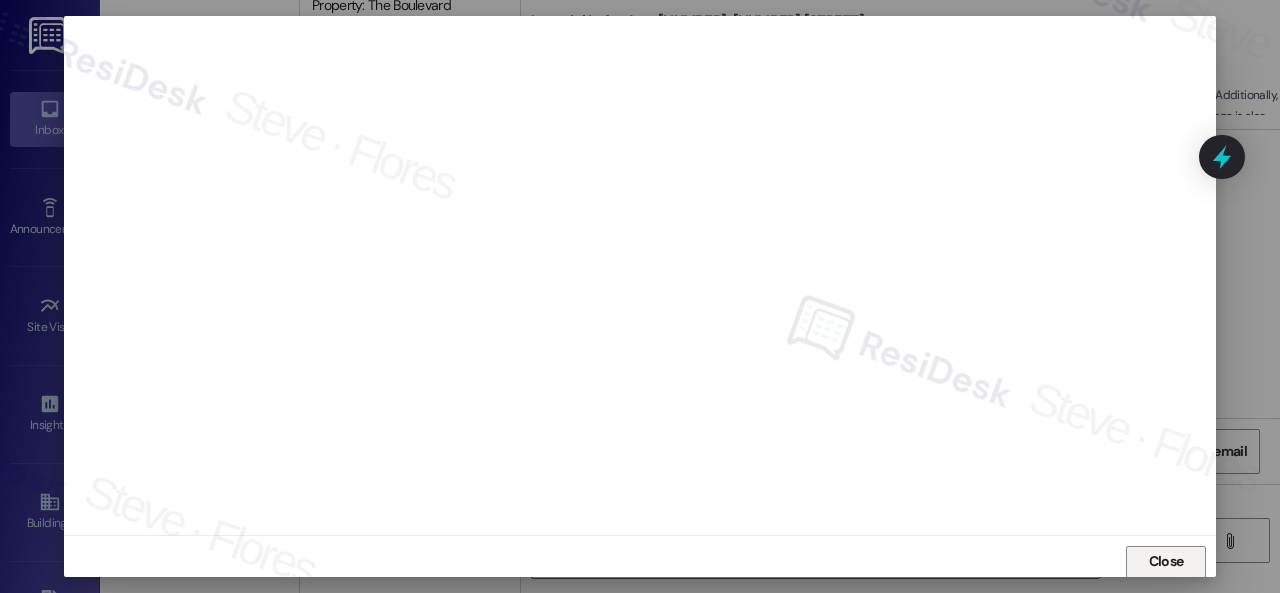 click on "Close" at bounding box center [1166, 561] 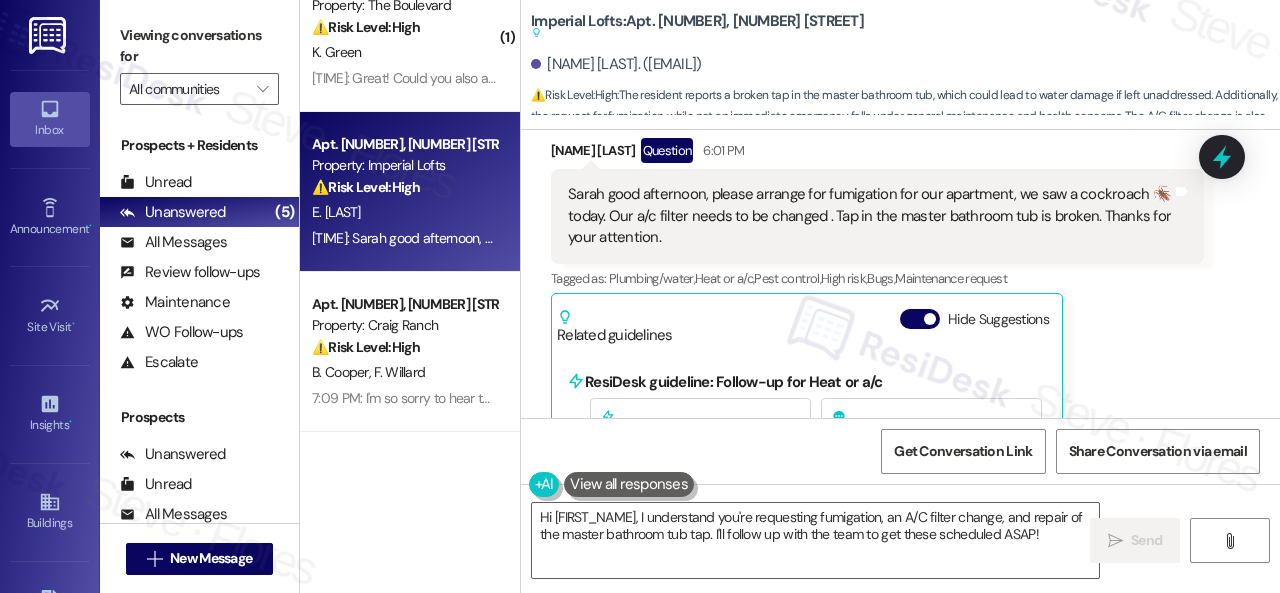 click on "Emmanuel Agholor Question 6:01 PM Sarah good afternoon, please arrange for fumigation for our apartment, we saw a cockroach 🪳today. Our a/c filter needs to be changed . Tap in the master bathroom tub is broken. Thanks for your attention.  Tags and notes Tagged as:   Plumbing/water ,  Click to highlight conversations about Plumbing/water Heat or a/c ,  Click to highlight conversations about Heat or a/c Pest control ,  Click to highlight conversations about Pest control High risk ,  Click to highlight conversations about High risk Bugs ,  Click to highlight conversations about Bugs Maintenance request Click to highlight conversations about Maintenance request  Related guidelines Hide Suggestions ResiDesk guideline: Follow-up for Heat or a/c   Guideline If the resident complains about their heat, ask if they are getting hot air, cold air or any air from the vents.  Please keep in mind this is only relevant if the resident has forced hot air produced by a furnace.   1  suggestion  for next step (Click to fill)" at bounding box center [877, 482] 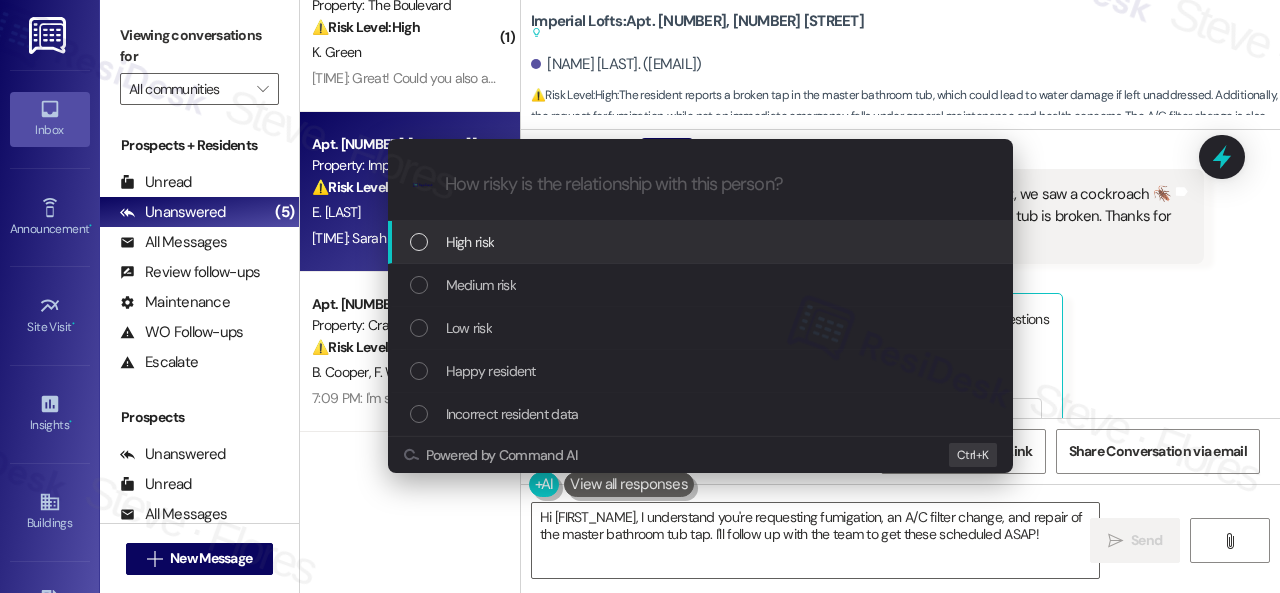 click on "High risk" at bounding box center [470, 242] 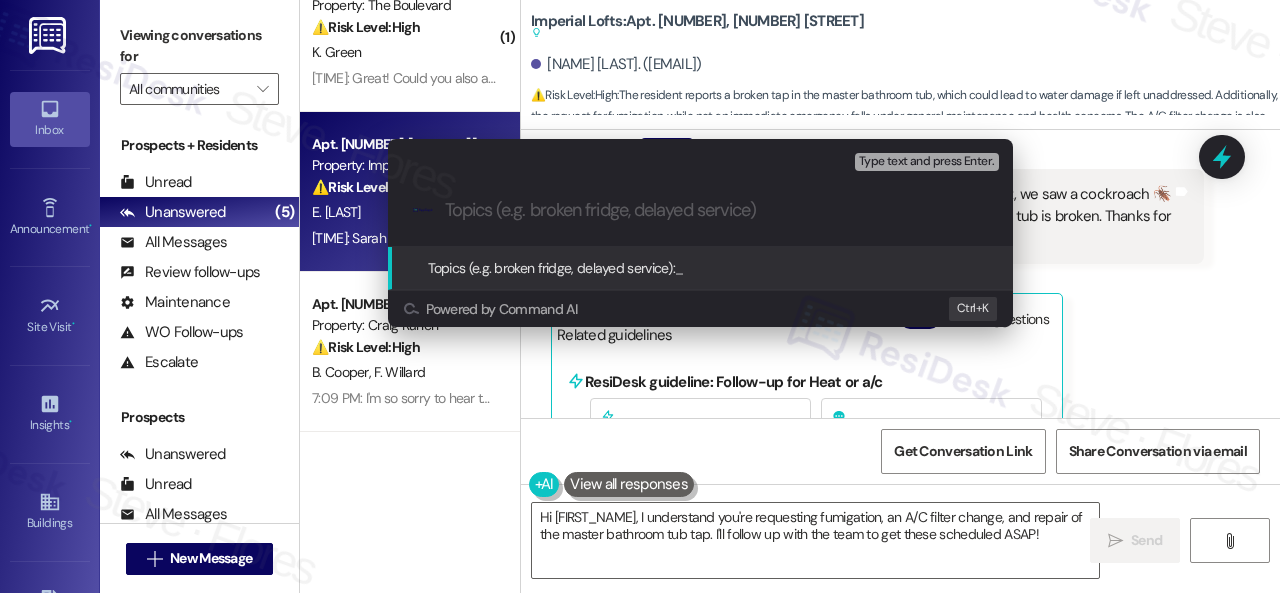 paste on "Work Order filed by ResiDesk 292359" 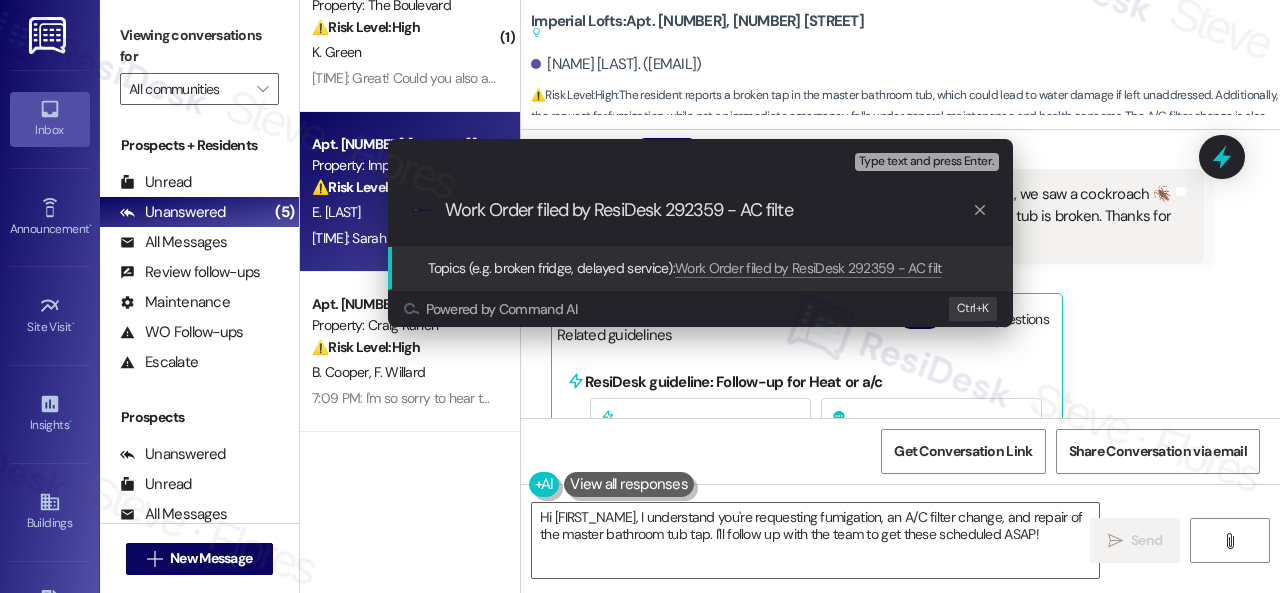 type on "Work Order filed by ResiDesk 292359 - AC filter" 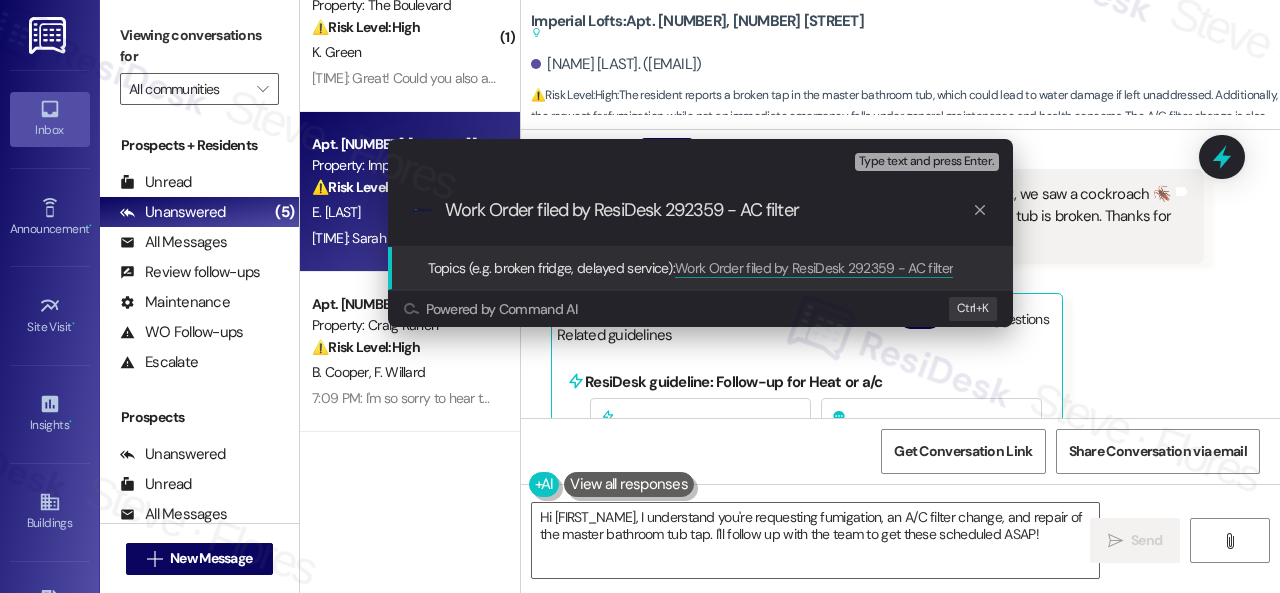 type 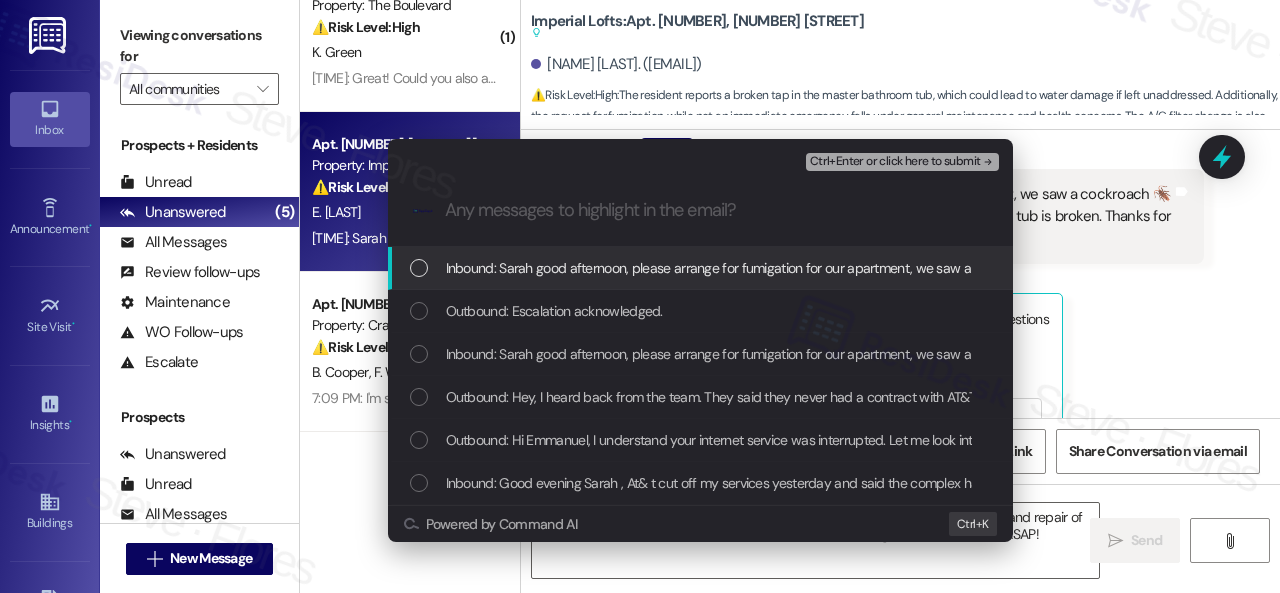 click on "Inbound: Sarah good afternoon, please arrange for fumigation for our apartment, we saw a cockroach 🪳today. Our a/c filter needs to be changed . Tap in the master bathroom tub is broken. Thanks for your attention." at bounding box center [1071, 268] 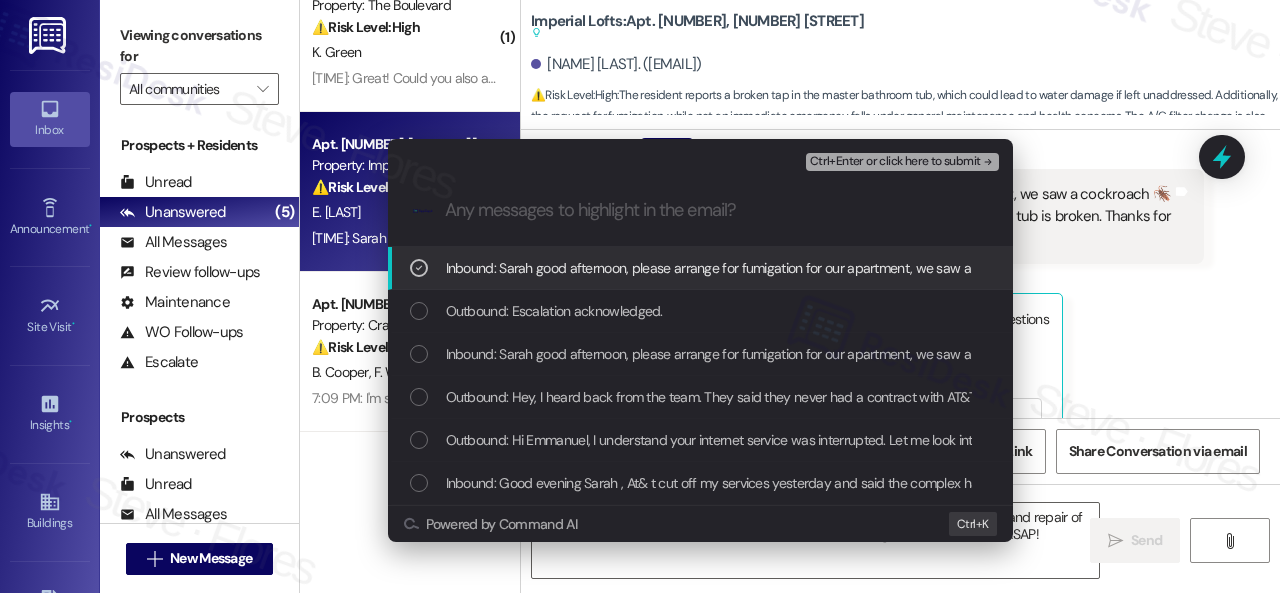 click on "Ctrl+Enter or click here to submit" at bounding box center (895, 162) 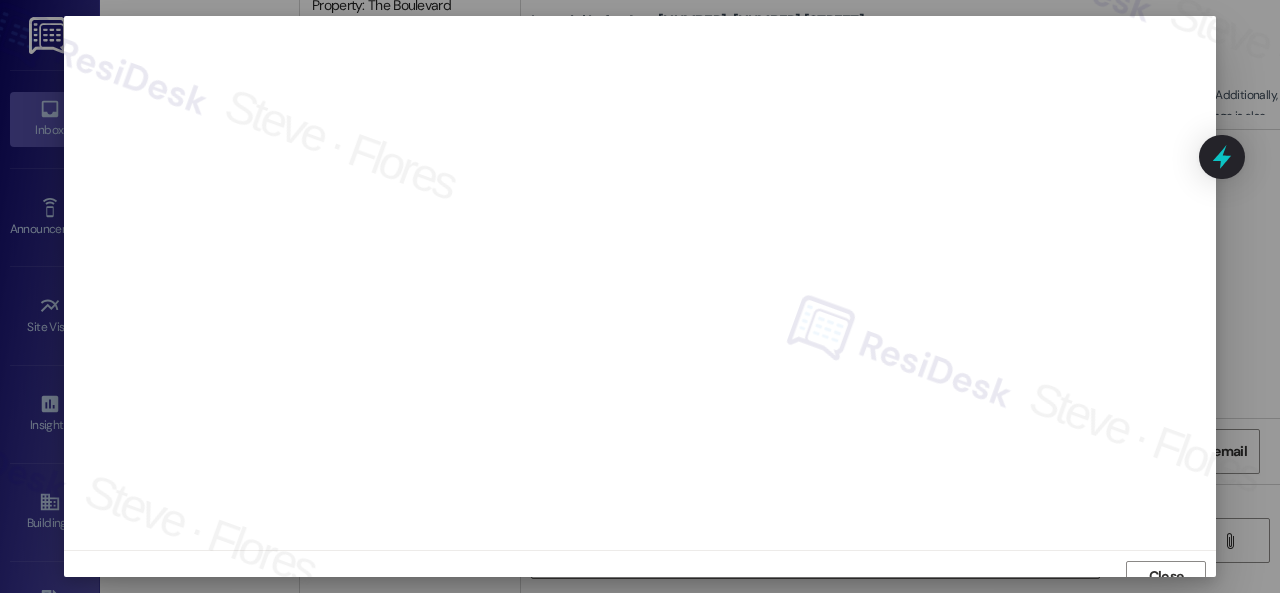 scroll, scrollTop: 2091, scrollLeft: 0, axis: vertical 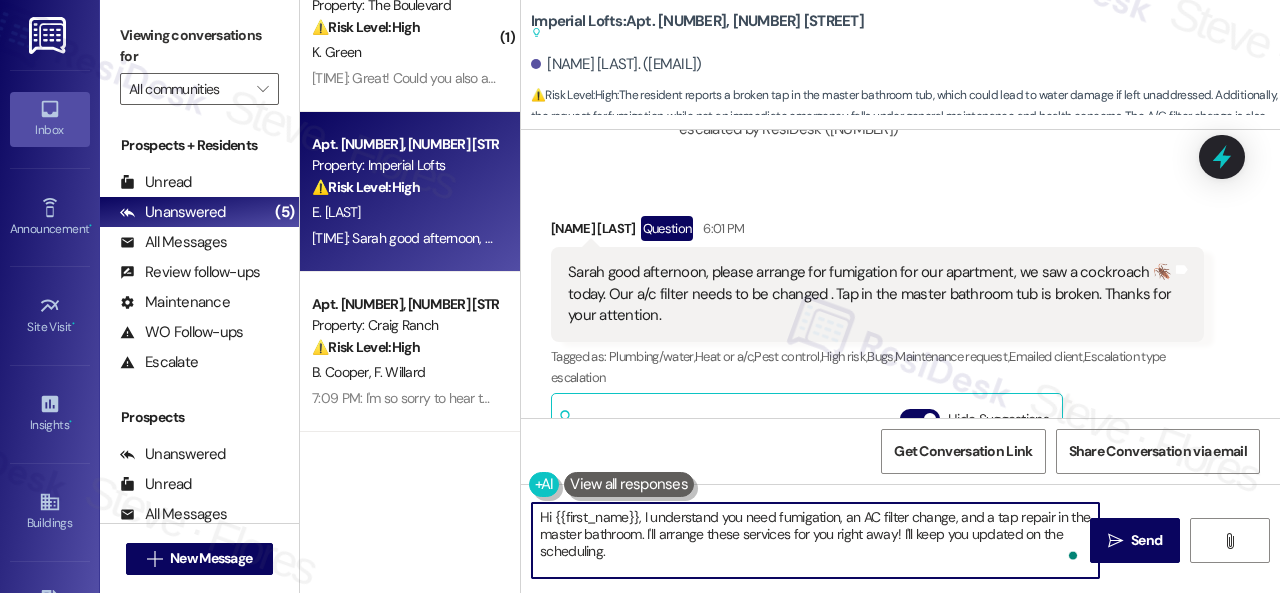 drag, startPoint x: 647, startPoint y: 533, endPoint x: 659, endPoint y: 556, distance: 25.942244 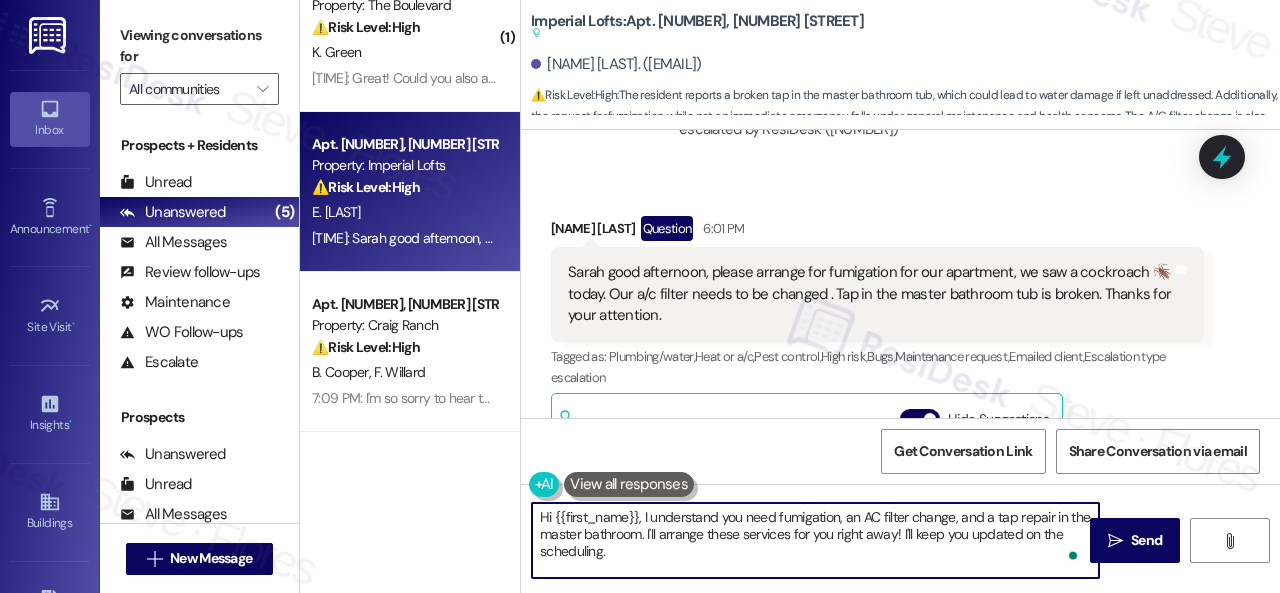 click on "Hi {{first_name}}, I understand you need fumigation, an AC filter change, and a tap repair in the master bathroom. I'll arrange these services for you right away! I'll keep you updated on the scheduling." at bounding box center (815, 540) 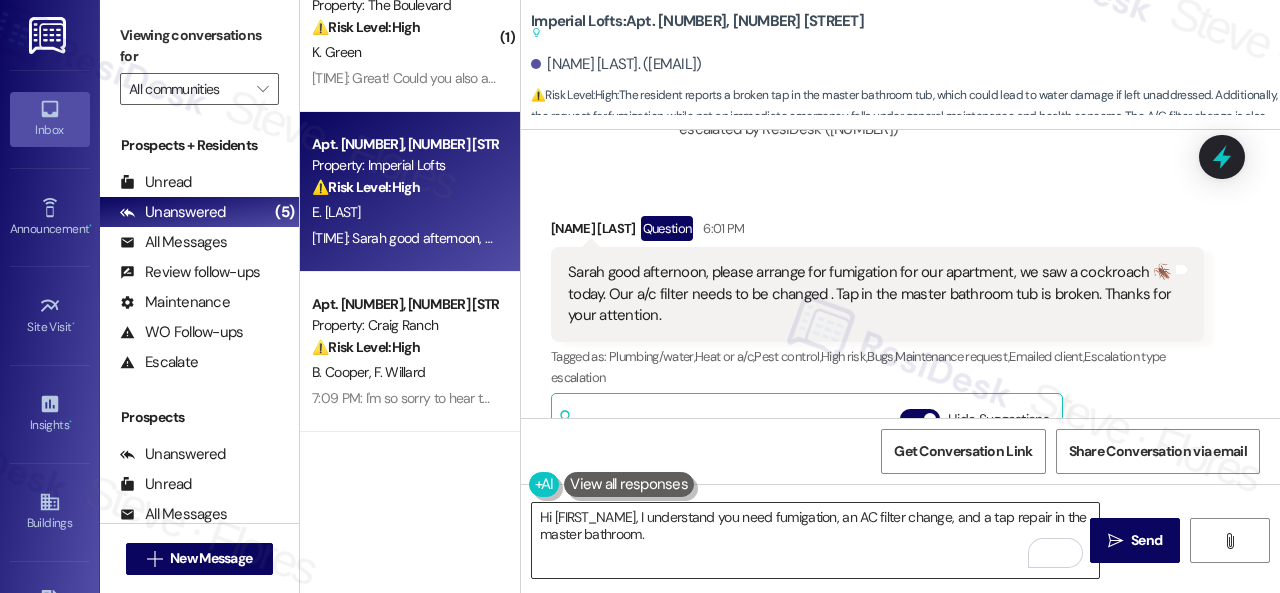 click on "Hi {{first_name}}, I understand you need fumigation, an AC filter change, and a tap repair in the master bathroom." at bounding box center (815, 540) 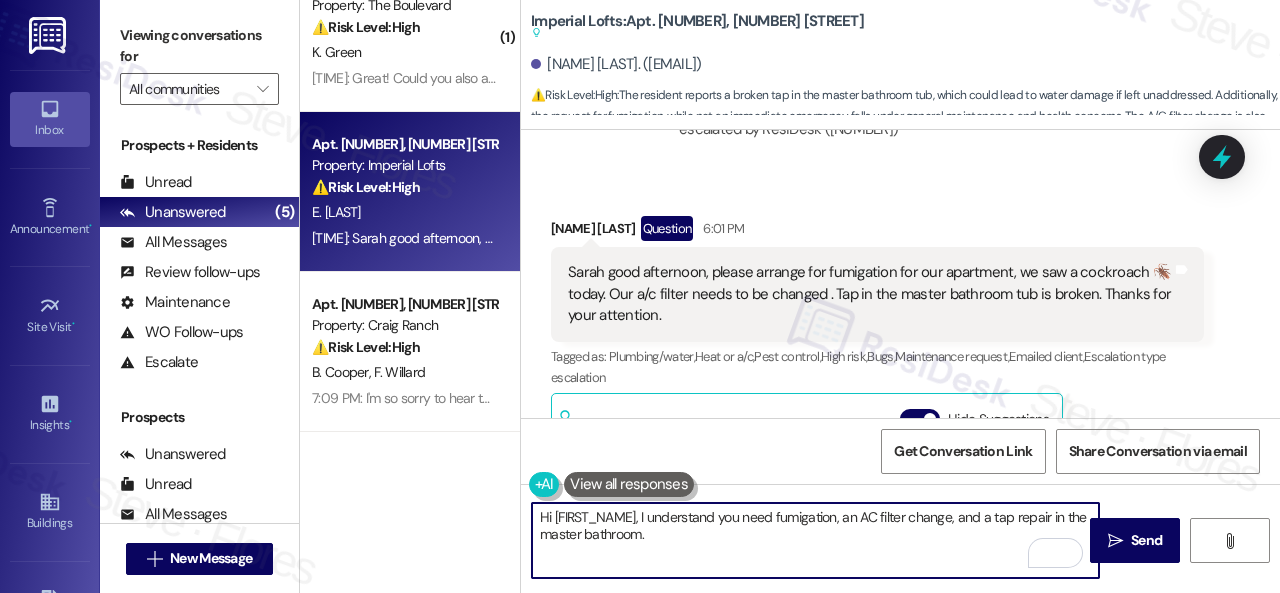 paste on "I'll be happy to submit a work order on your behalf. Please provide more details to explain the issue. Please provide as much detail as possible and include photos if available.
Note: Due to limited availability, our maintenance team isn't able to call or schedule visits in advance. By submitting a work order, you're permitting them to enter your apartment, even if you're not home. If any children may be alone during the visit, please let me know so we can inform the team." 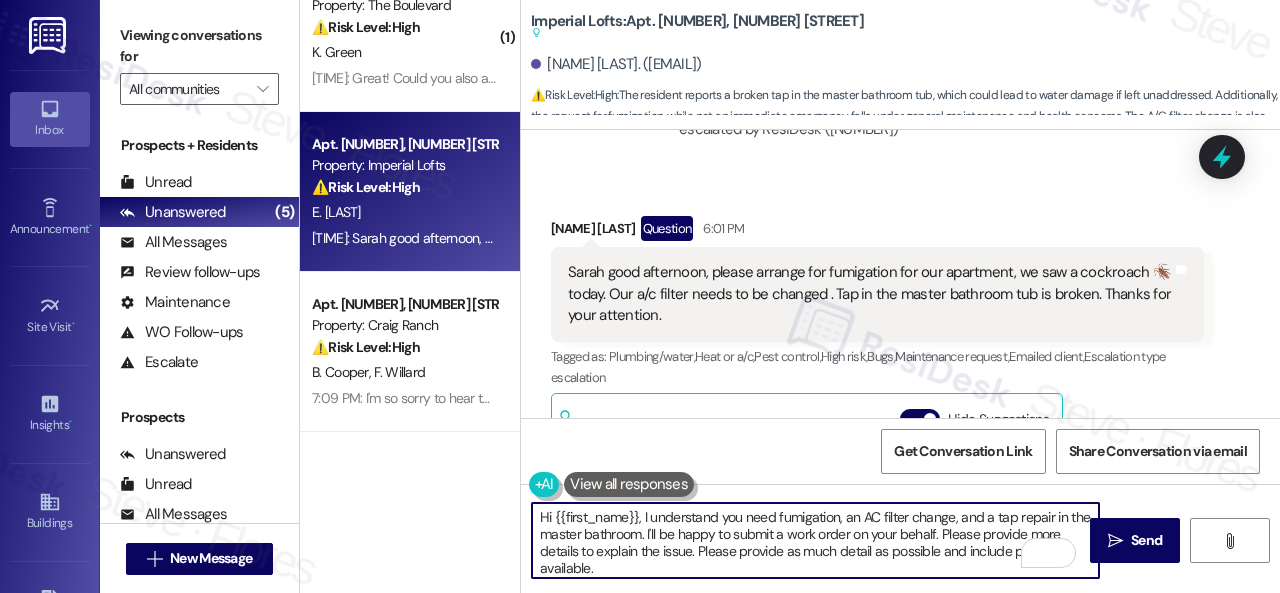scroll, scrollTop: 84, scrollLeft: 0, axis: vertical 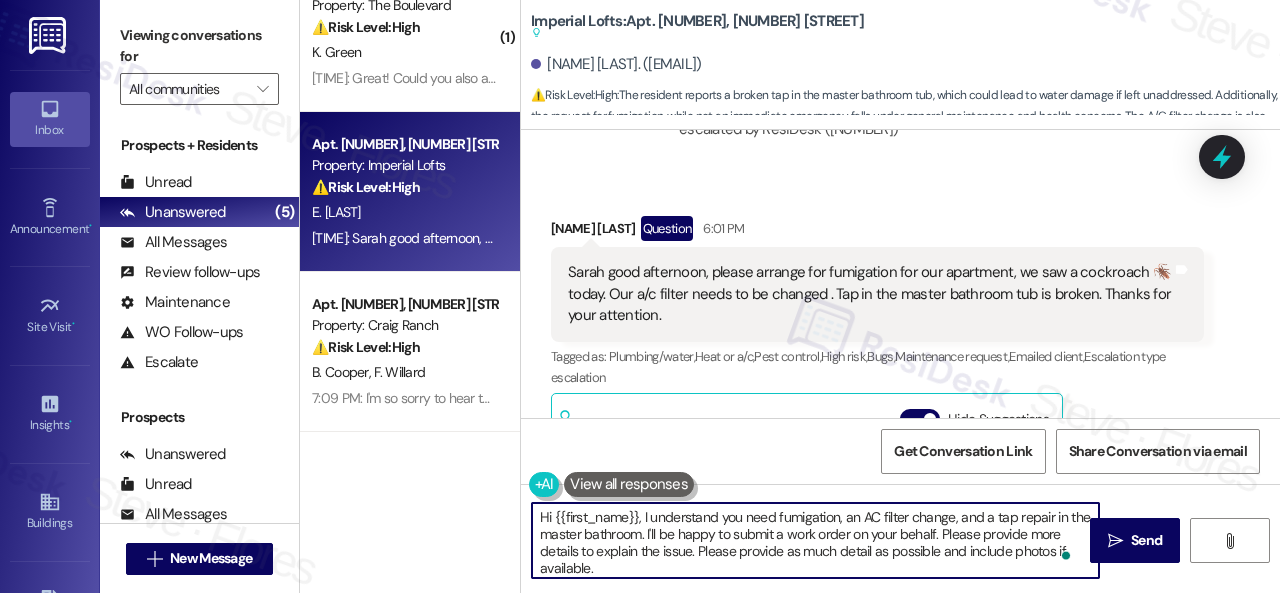 drag, startPoint x: 808, startPoint y: 531, endPoint x: 798, endPoint y: 532, distance: 10.049875 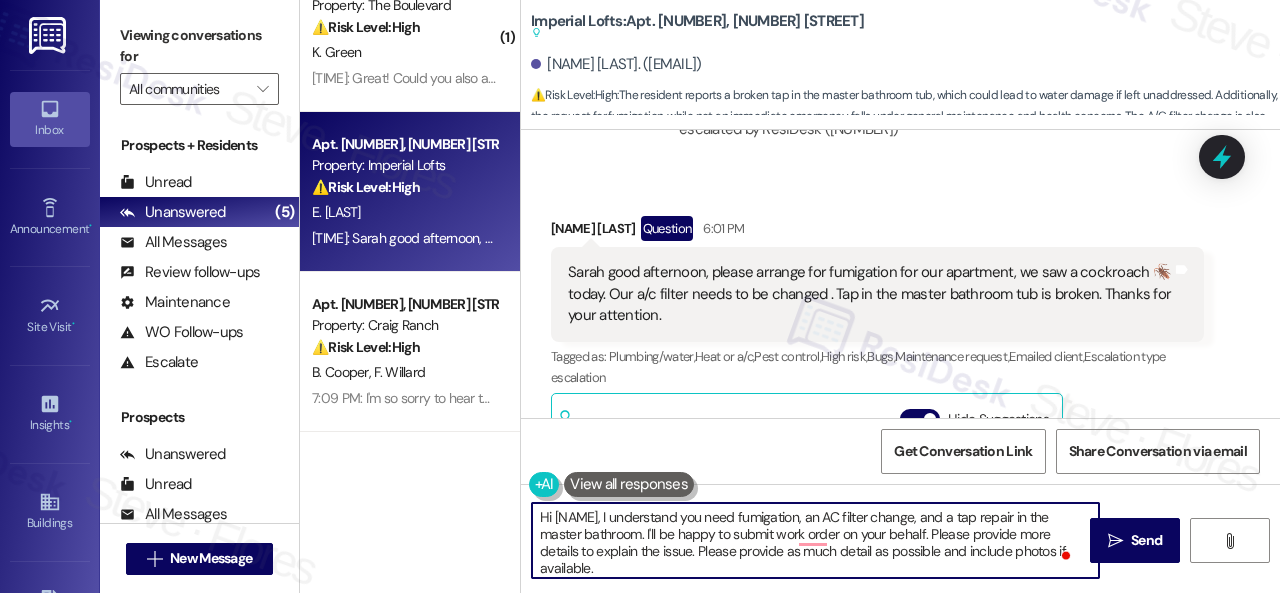click on "Hi {{first_name}}, I understand you need fumigation, an AC filter change, and a tap repair in the master bathroom. I'll be happy to submit work order on your behalf. Please provide more details to explain the issue. Please provide as much detail as possible and include photos if available.
Note: Due to limited availability, our maintenance team isn't able to call or schedule visits in advance. By submitting a work order, you're permitting them to enter your apartment, even if you're not home. If any children may be alone during the visit, please let me know so we can inform the team." at bounding box center [815, 540] 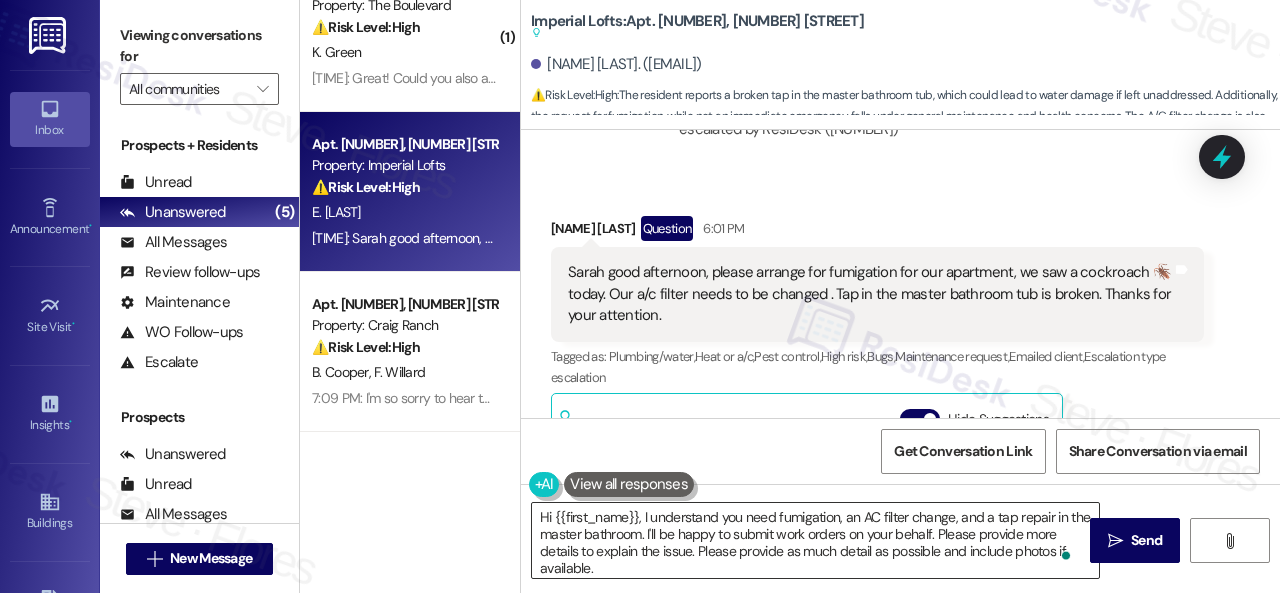 click on "Hi {{first_name}}, I understand you need fumigation, an AC filter change, and a tap repair in the master bathroom. I'll be happy to submit work orders on your behalf. Please provide more details to explain the issue. Please provide as much detail as possible and include photos if available.
Note: Due to limited availability, our maintenance team isn't able to call or schedule visits in advance. By submitting a work order, you're permitting them to enter your apartment, even if you're not home. If any children may be alone during the visit, please let me know so we can inform the team." at bounding box center (815, 540) 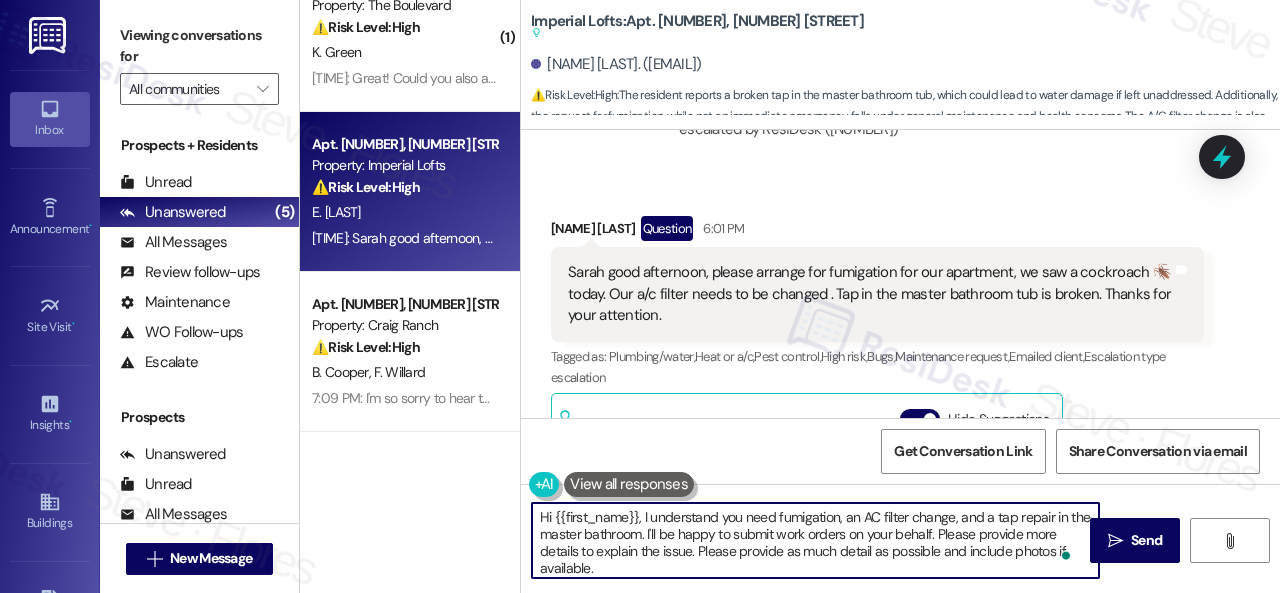 click on "Hi {{first_name}}, I understand you need fumigation, an AC filter change, and a tap repair in the master bathroom. I'll be happy to submit work orders on your behalf. Please provide more details to explain the issue. Please provide as much detail as possible and include photos if available.
Note: Due to limited availability, our maintenance team isn't able to call or schedule visits in advance. By submitting a work order, you're permitting them to enter your apartment, even if you're not home. If any children may be alone during the visit, please let me know so we can inform the team." at bounding box center (815, 540) 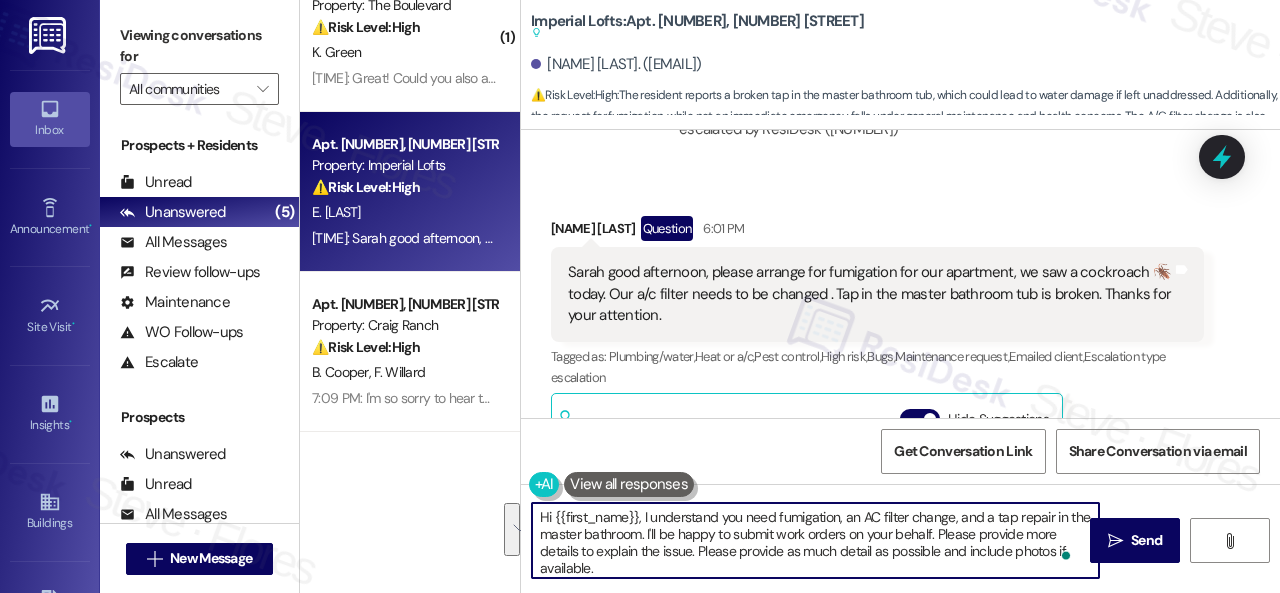 scroll, scrollTop: 16, scrollLeft: 0, axis: vertical 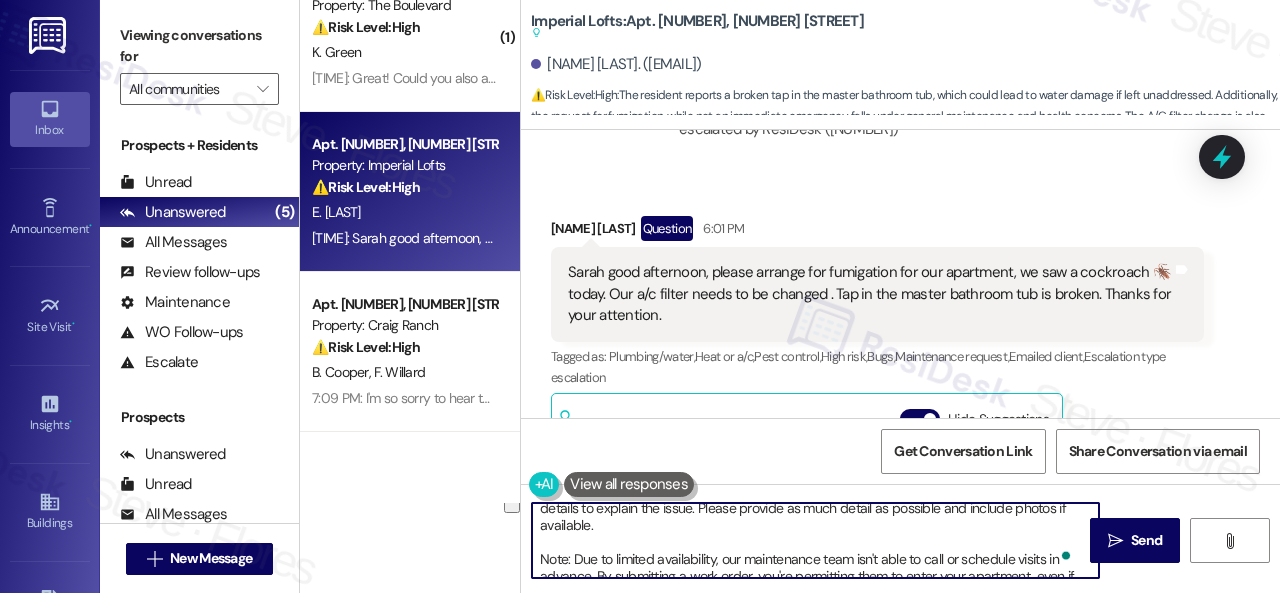 drag, startPoint x: 958, startPoint y: 531, endPoint x: 636, endPoint y: 521, distance: 322.15524 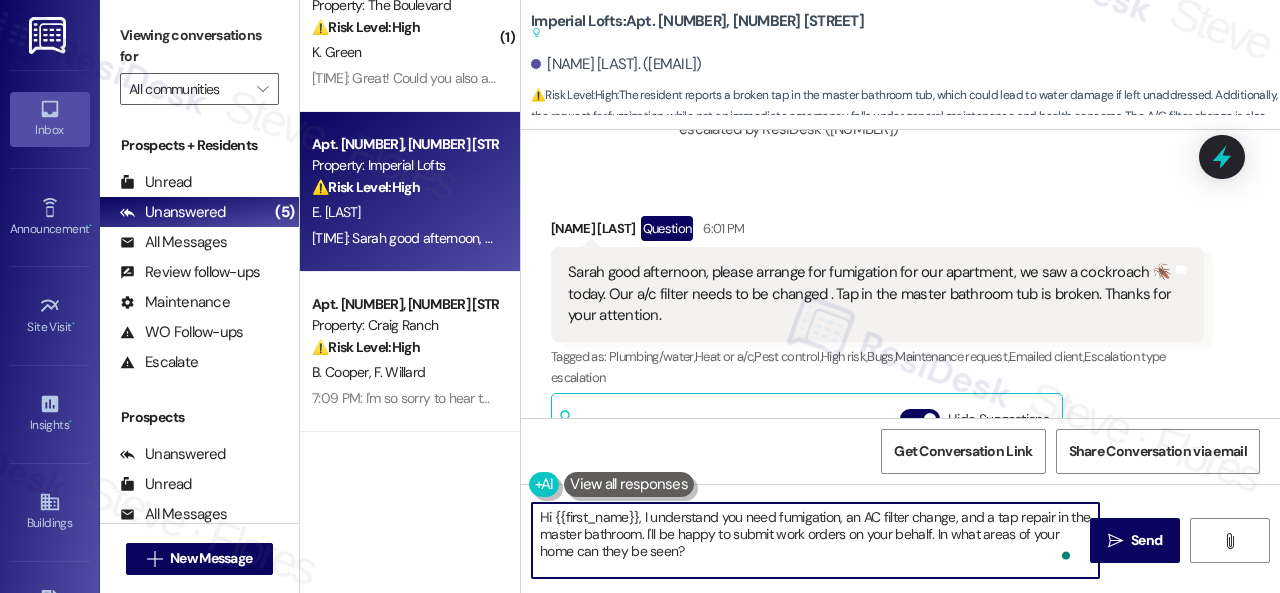 click on "Hi {{first_name}}, I understand you need fumigation, an AC filter change, and a tap repair in the master bathroom. I'll be happy to submit work orders on your behalf. In what areas of your home can they be seen?
Note: Due to limited availability, our maintenance team isn't able to call or schedule visits in advance. By submitting a work order, you're permitting them to enter your apartment, even if you're not home. If any children may be alone during the visit, please let me know so we can inform the team." at bounding box center [815, 540] 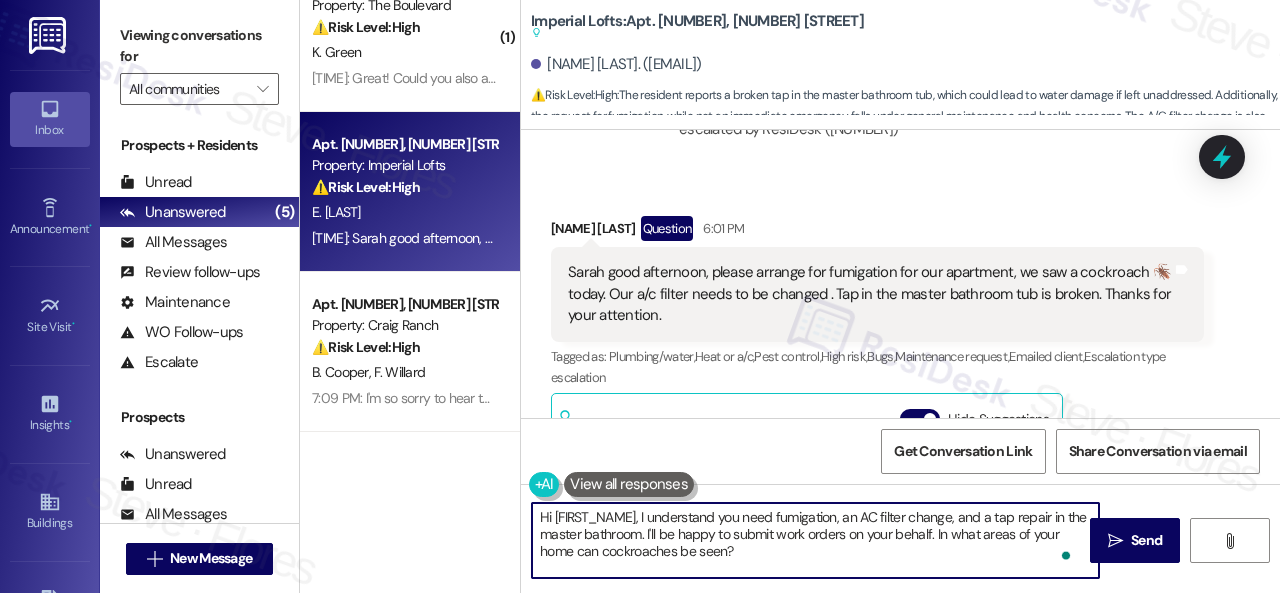 click on "Hi {{first_name}}, I understand you need fumigation, an AC filter change, and a tap repair in the master bathroom. I'll be happy to submit work orders on your behalf. In what areas of your home can cockroaches be seen?
Note: Due to limited availability, our maintenance team isn't able to call or schedule visits in advance. By submitting a work order, you're permitting them to enter your apartment, even if you're not home. If any children may be alone during the visit, please let me know so we can inform the team." at bounding box center [815, 540] 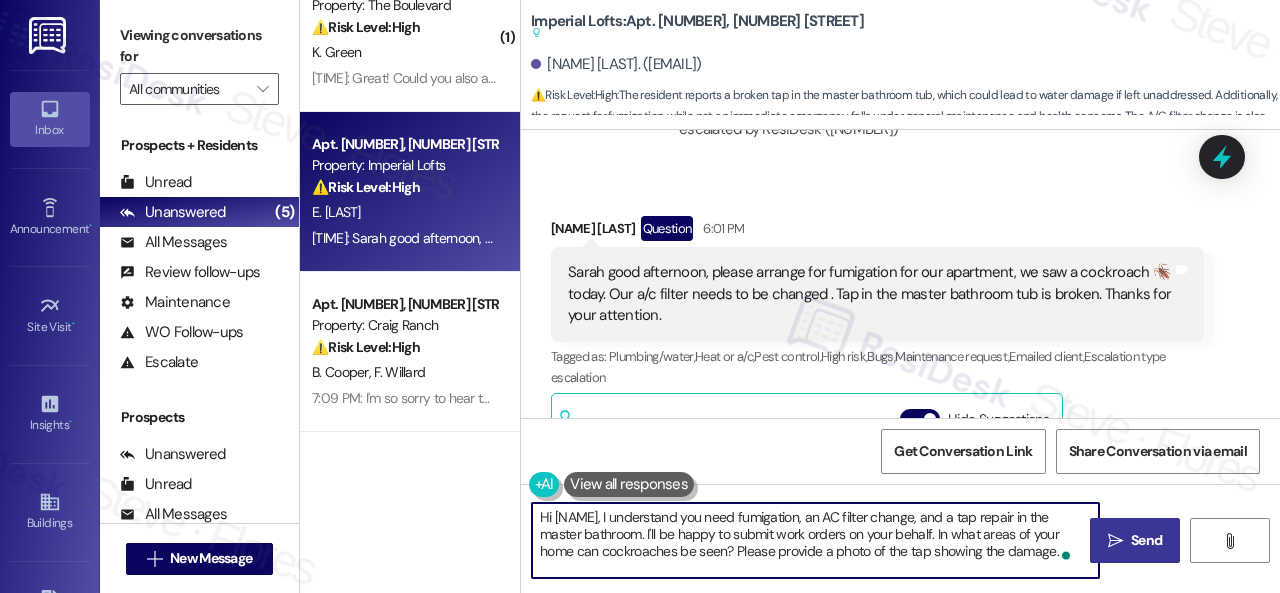 type on "Hi {{first_name}}, I understand you need fumigation, an AC filter change, and a tap repair in the master bathroom. I'll be happy to submit work orders on your behalf. In what areas of your home can cockroaches be seen? Please provide a photo of the tap showing the damage.
Note: Due to limited availability, our maintenance team isn't able to call or schedule visits in advance. By submitting a work order, you're permitting them to enter your apartment, even if you're not home. If any children may be alone during the visit, please let me know so we can inform the team." 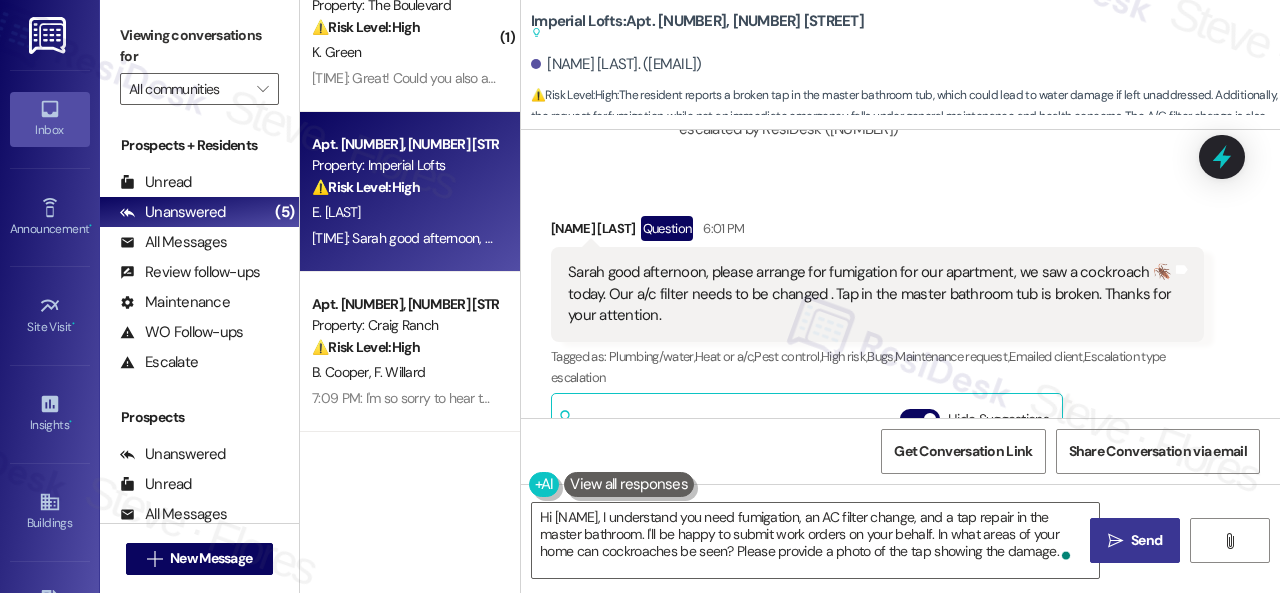 click on "Send" at bounding box center (1146, 540) 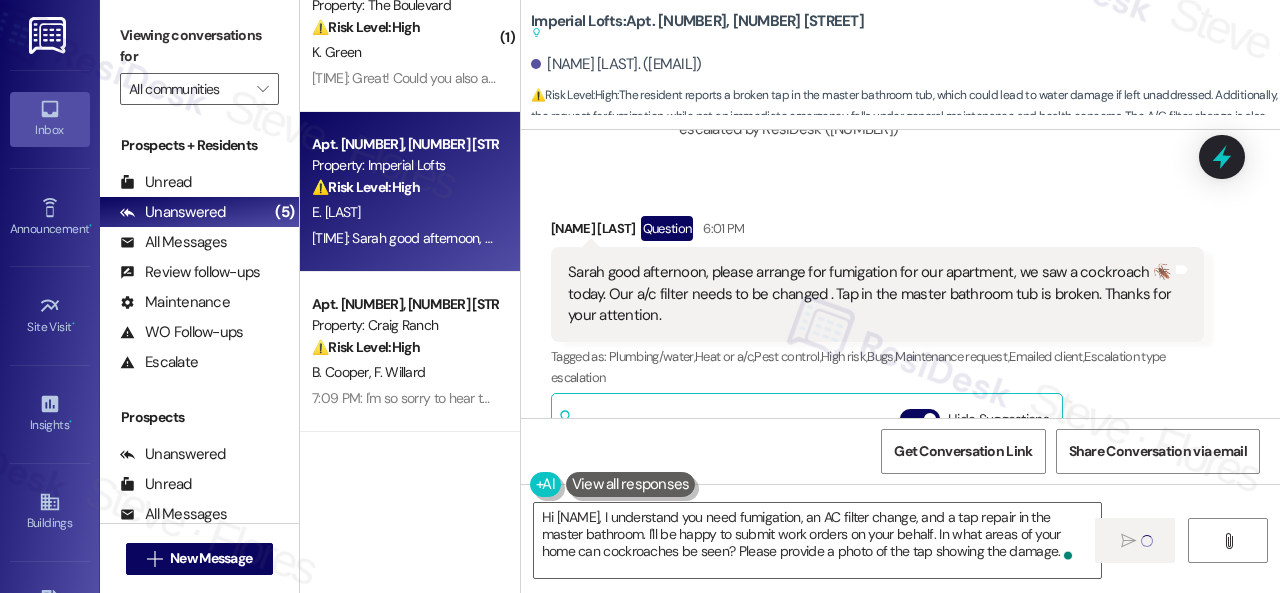 type 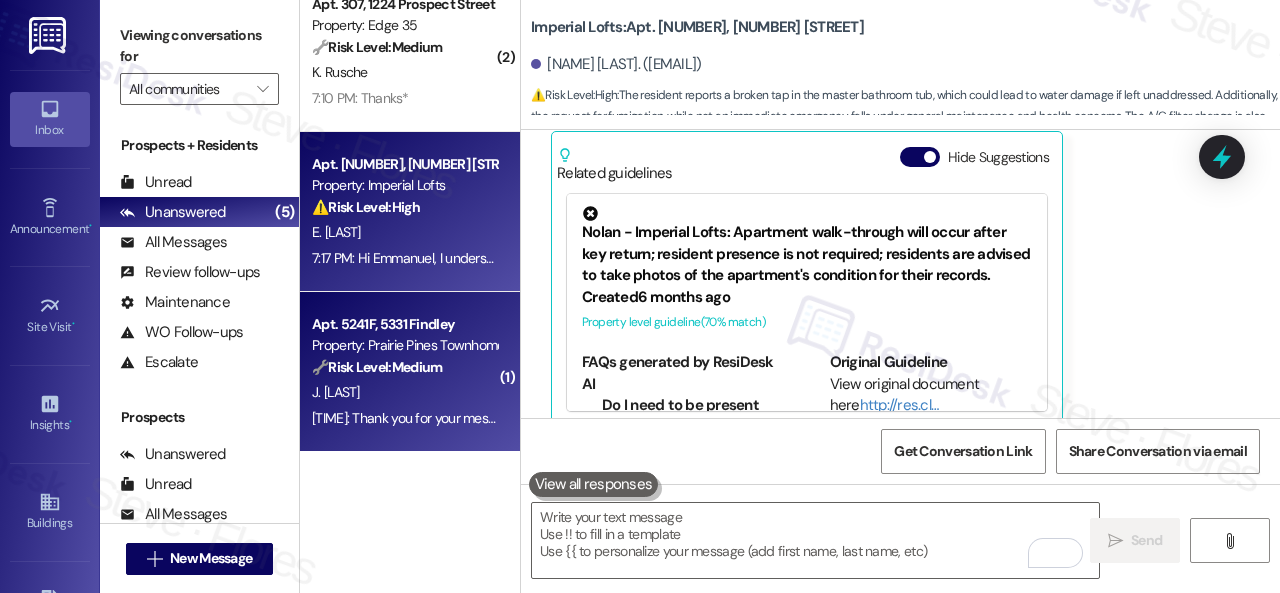 click on "J. Snow" at bounding box center [404, 392] 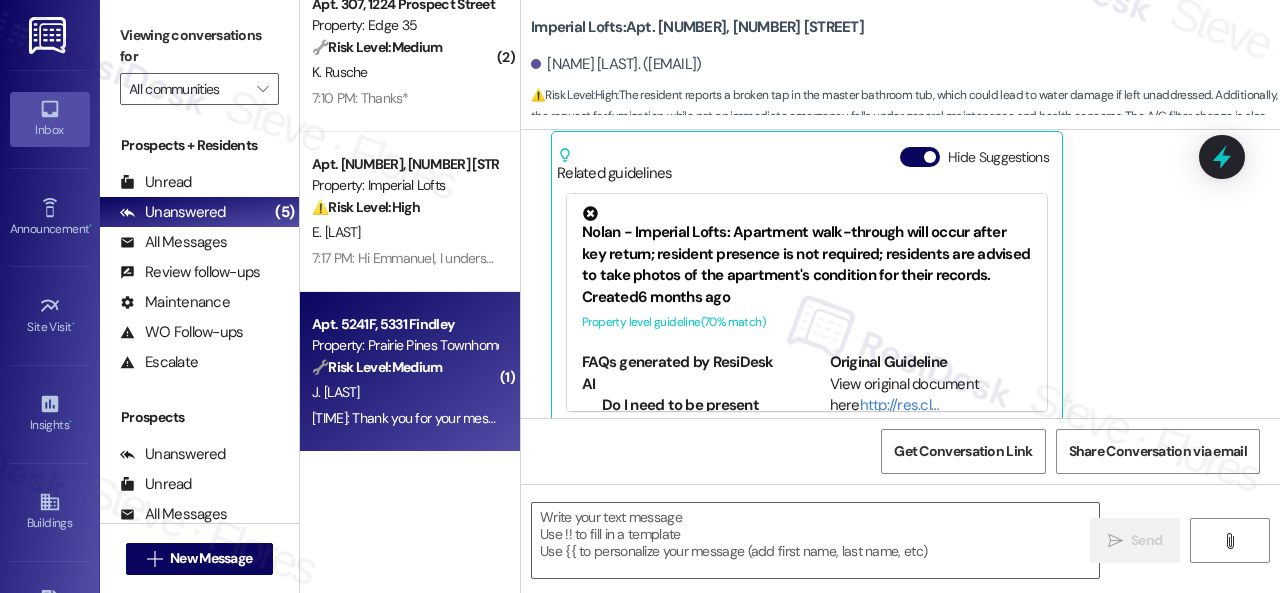 type on "Fetching suggested responses. Please feel free to read through the conversation in the meantime." 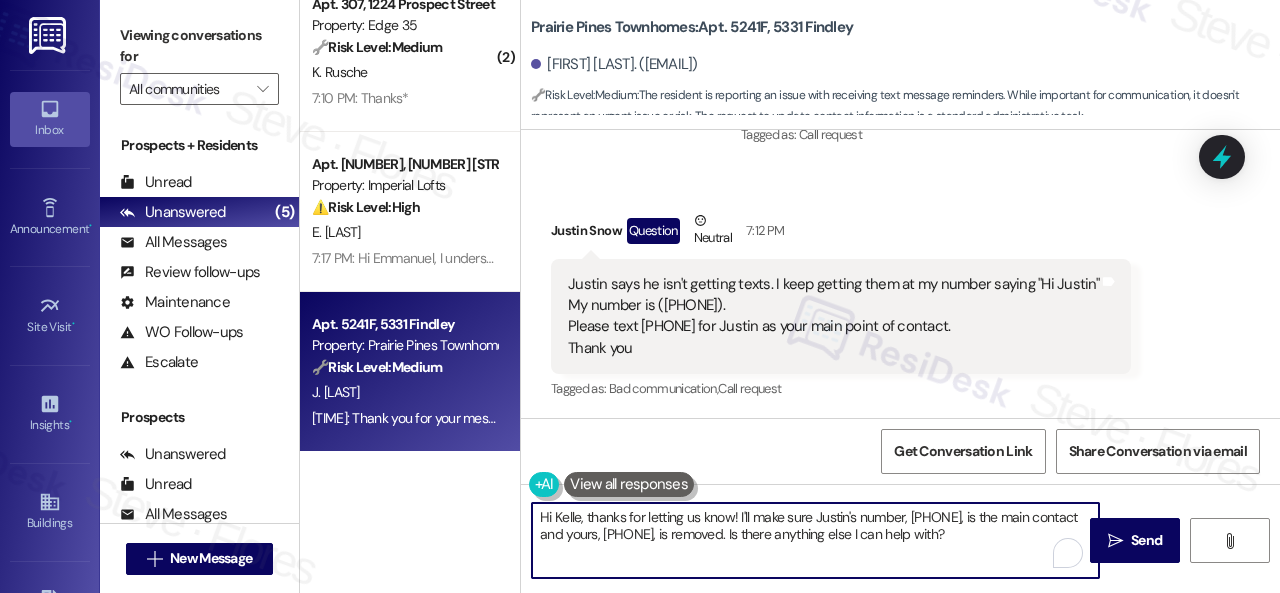 drag, startPoint x: 1056, startPoint y: 535, endPoint x: 486, endPoint y: 503, distance: 570.8975 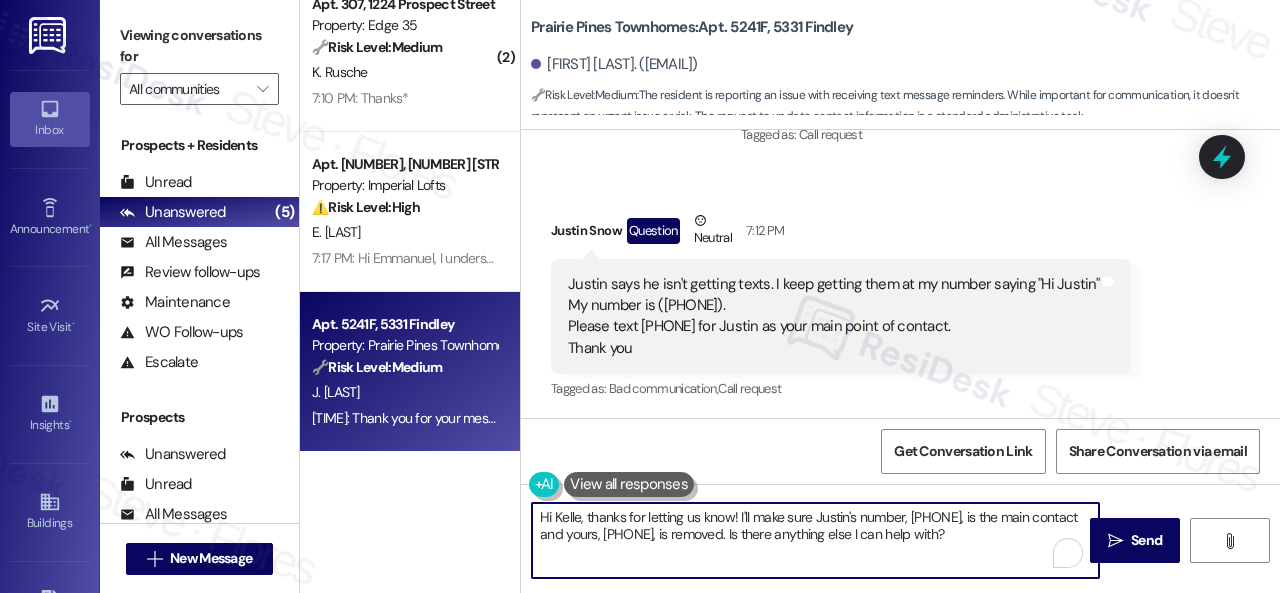 click on "( 2 ) Apt. 3105, 1550 Katy Gap Rd Property: Grand Villas ⚠️  Risk Level:  High The resident is reporting a malfunctioning garage door that they have been unable to open since last Thursday. They state they were promised it would be fixed sooner and are now demanding immediate action. This impacts their access to the property and is an urgent maintenance issue. K. Bonner A. Bonner P. Early 7:03 PM: Let them now ASAP!! 7:03 PM: Let them now ASAP!! Archived on 09/16/2024 ( 1 ) Apt. 5006, 4800 Skyline Dr Property: The Boulevard ⚠️  Risk Level:  High The resident is reporting a potential mold issue due to soaked carpet padding not being removed after a flood. This presents a potential health and safety hazard, requiring prompt attention to mitigate risk. K. Green ( 2 ) Apt. 307, 1224 Prospect Street Property: Edge 35 🔧  Risk Level:  Medium K. Rusche 7:10 PM: Thanks* 7:10 PM: Thanks* Apt. 3320, 2 Stadium Dr Property: Imperial Lofts ⚠️  Risk Level:  High E. Agholor Apt. 5241F, 5331 Findley 🔧 Medium" at bounding box center [790, 296] 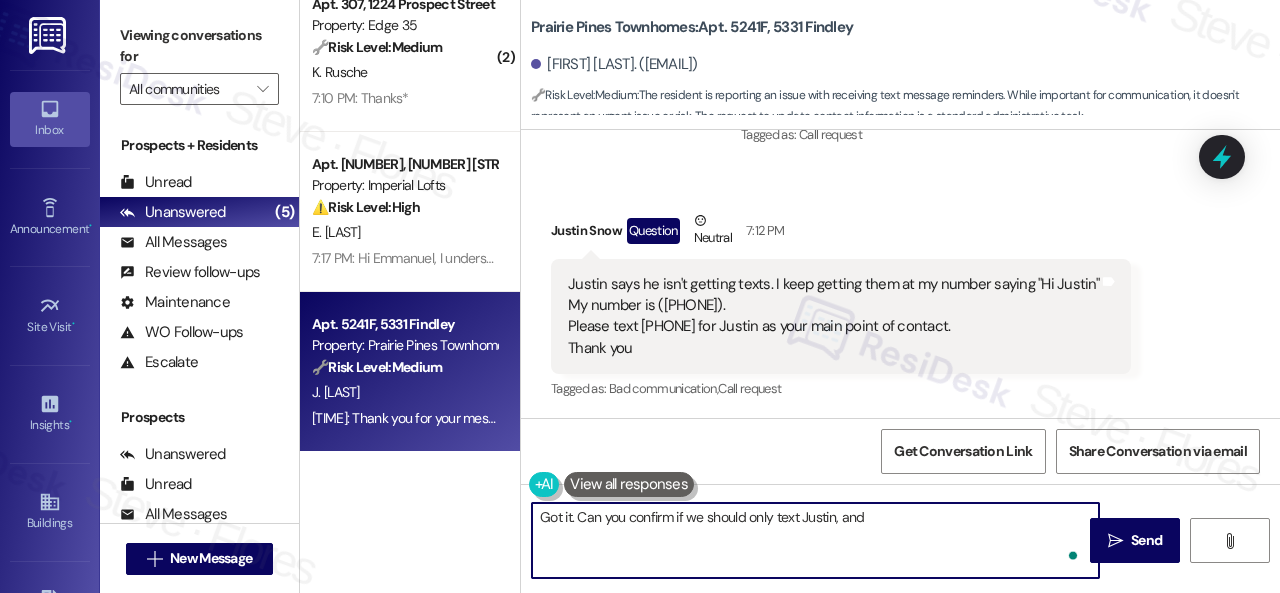 type on "Got it. Can you confirm if we should only text Justin, and h" 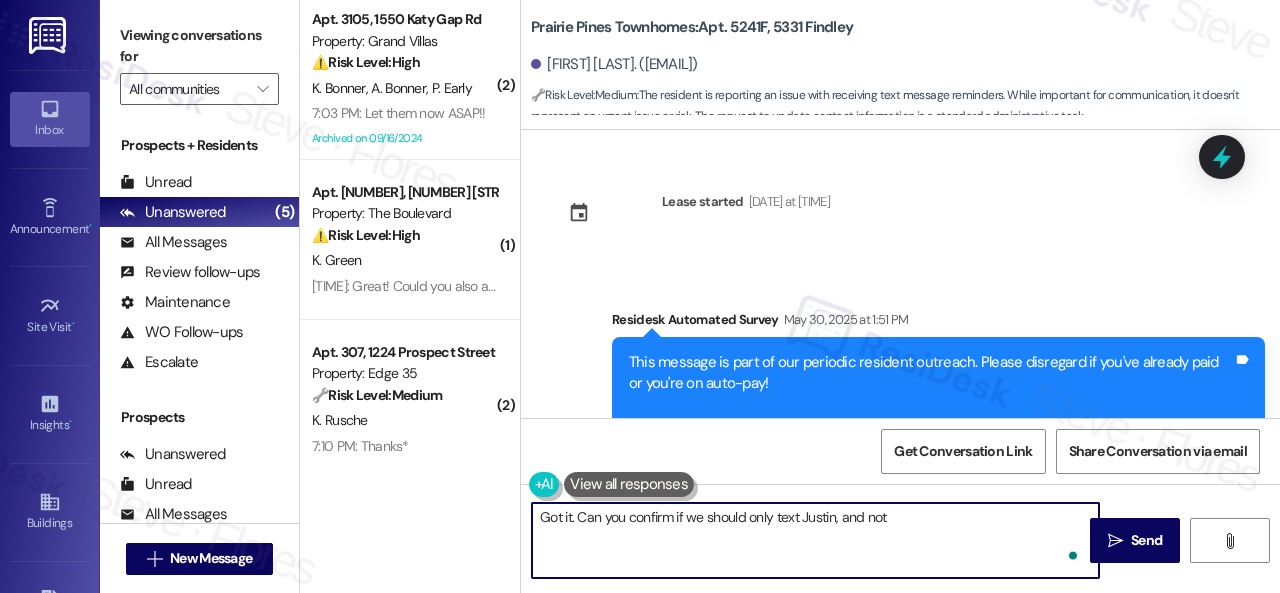 scroll, scrollTop: 0, scrollLeft: 0, axis: both 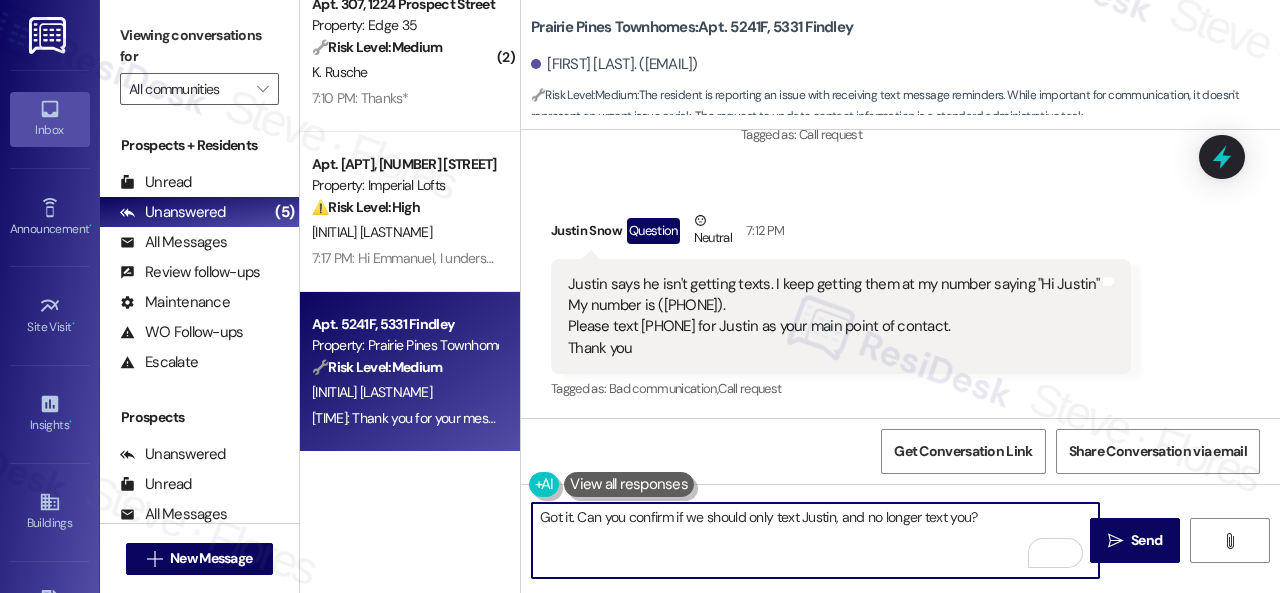 click on "Got it. Can you confirm if we should only text Justin, and no longer text you?" at bounding box center [815, 540] 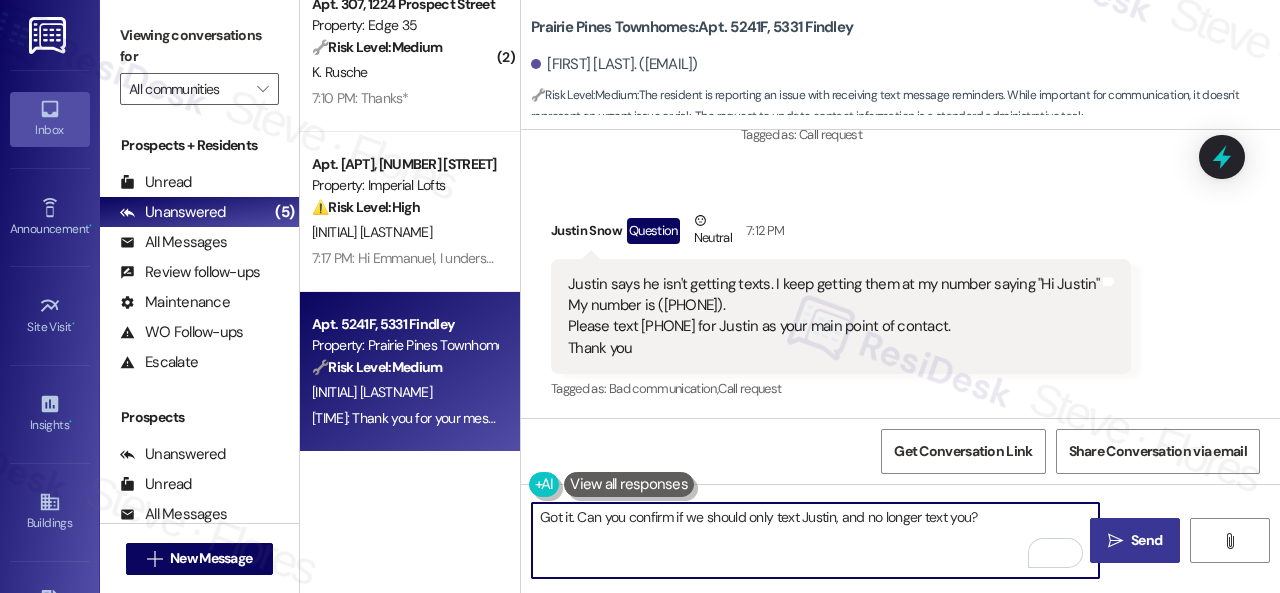 type on "Got it. Can you confirm if we should only text Justin, and no longer text you?" 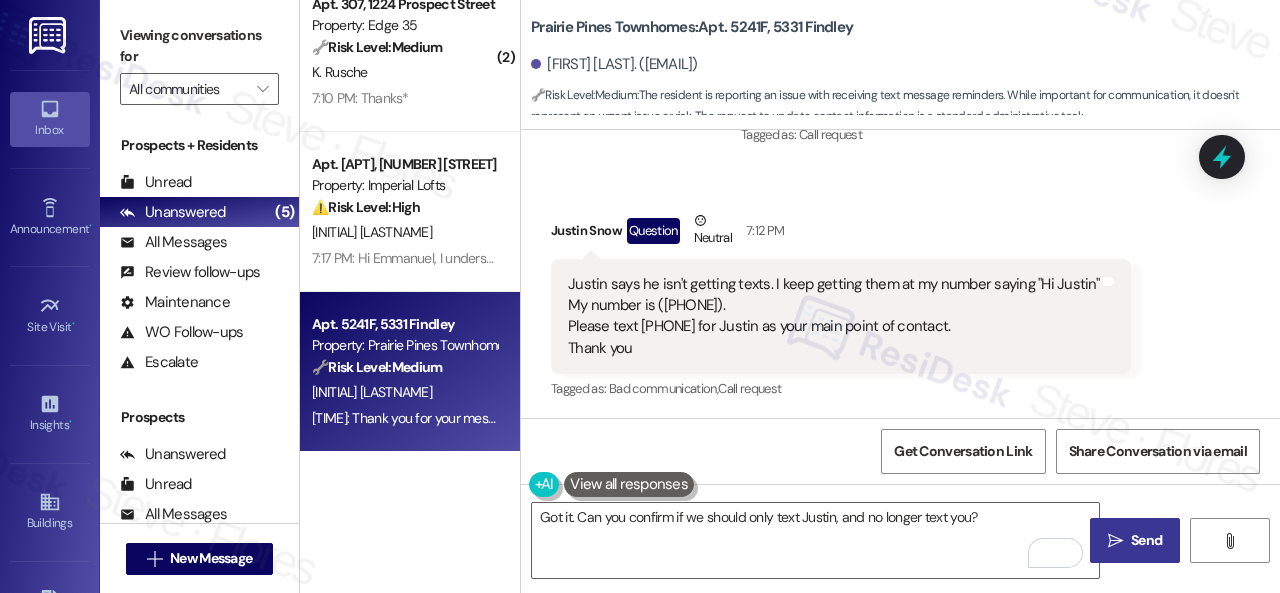 click on "Send" at bounding box center (1146, 540) 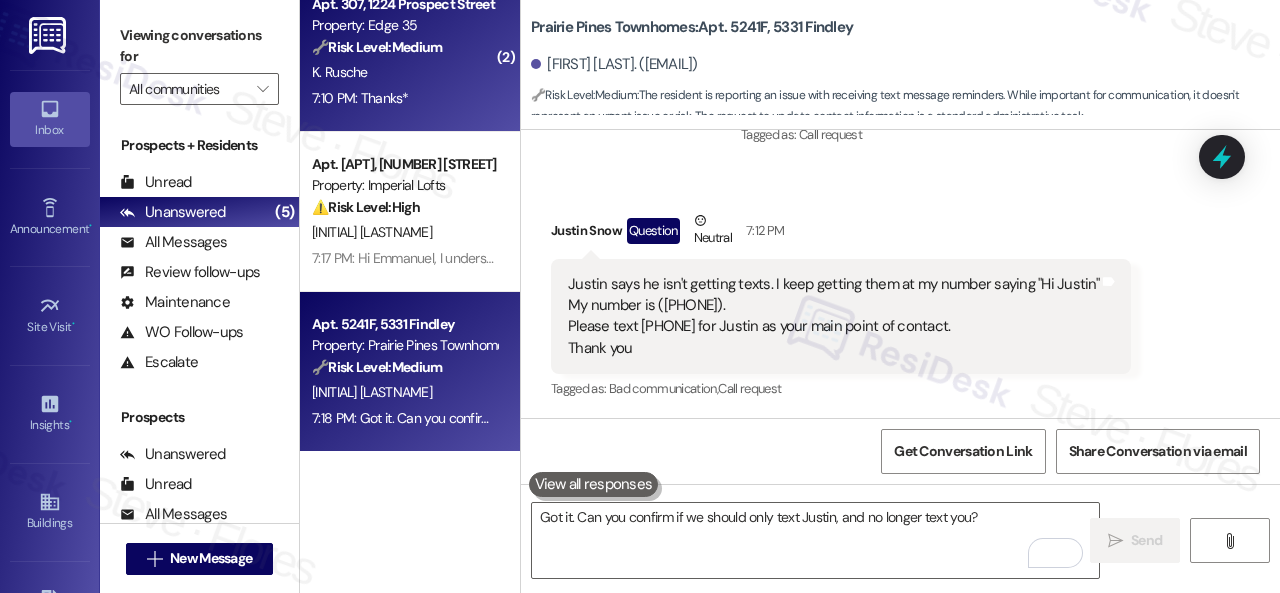 click on "[TIME]: Thanks* [TIME]: Thanks*" at bounding box center [404, 98] 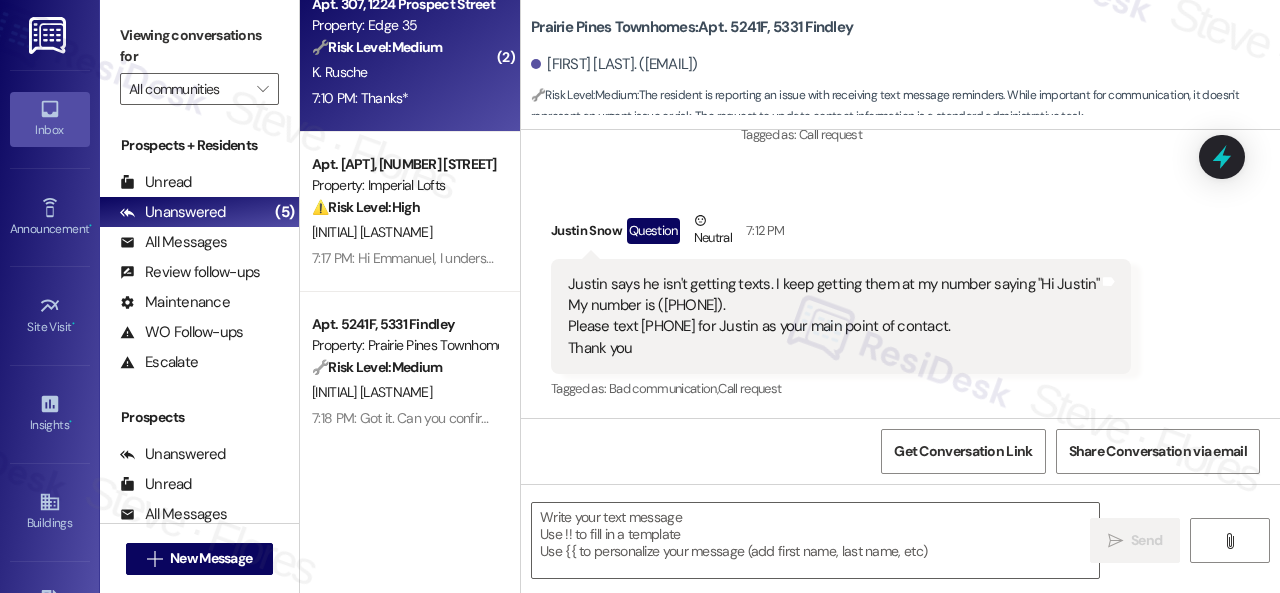 type on "Fetching suggested responses. Please feel free to read through the conversation in the meantime." 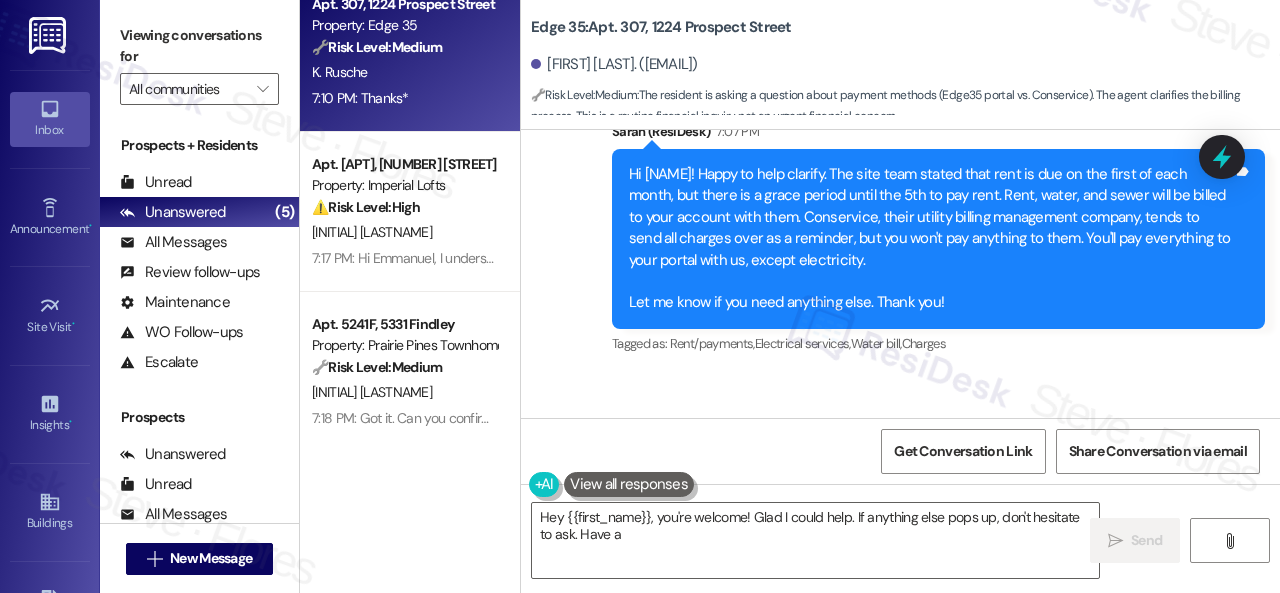 scroll, scrollTop: 2429, scrollLeft: 0, axis: vertical 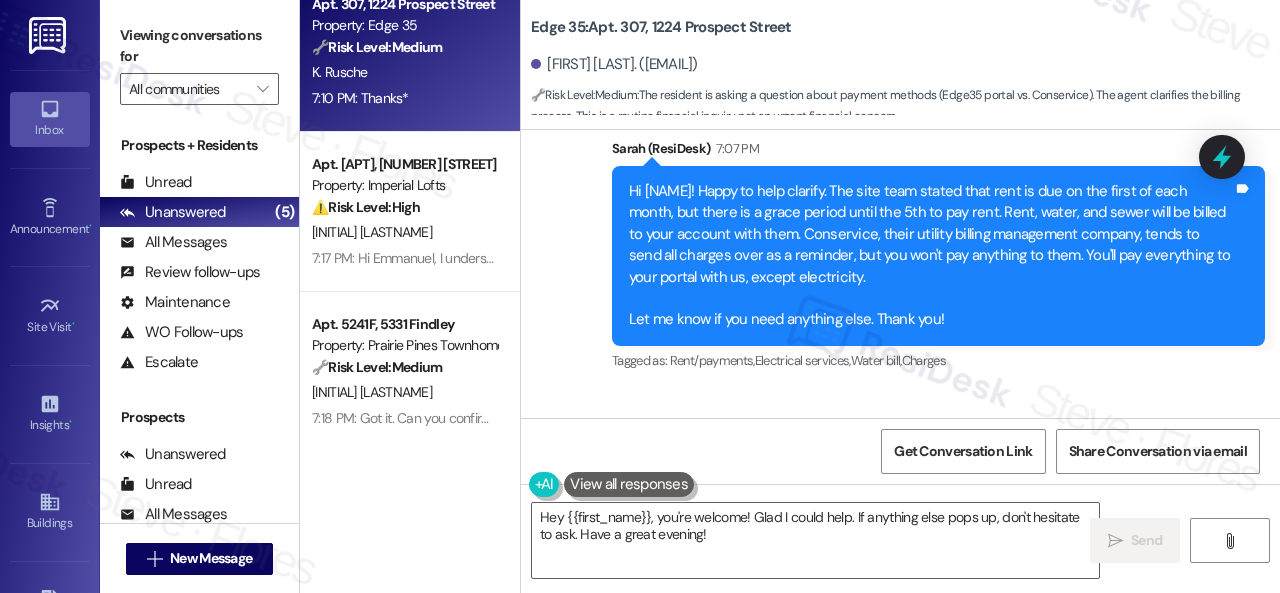 drag, startPoint x: 728, startPoint y: 533, endPoint x: 356, endPoint y: 451, distance: 380.93045 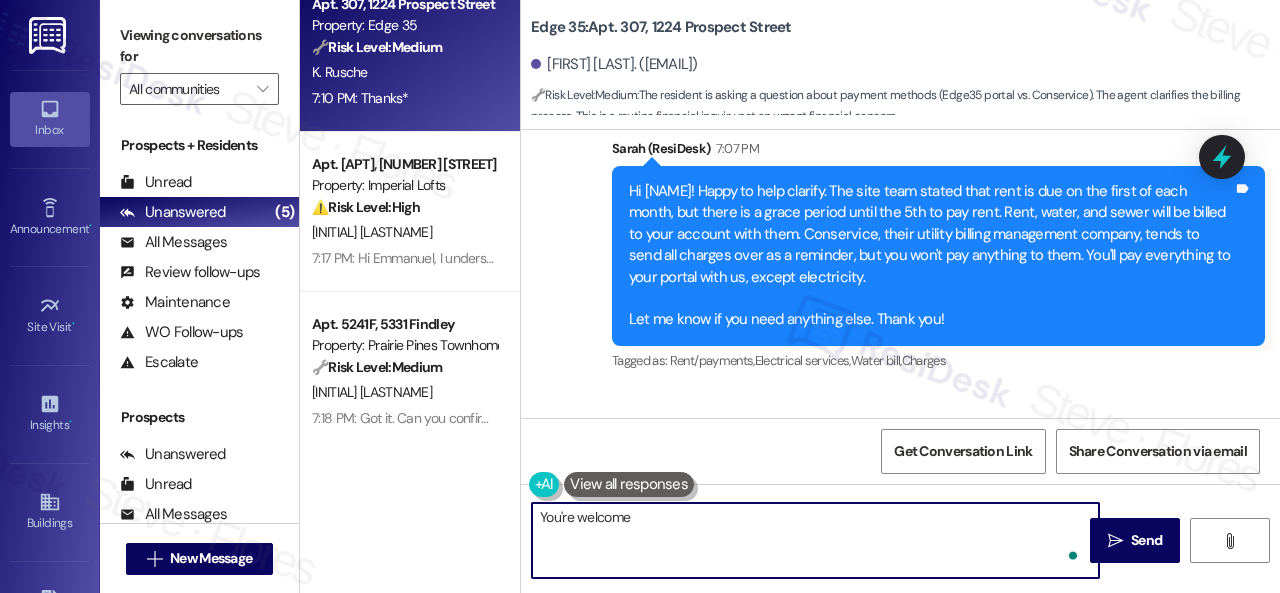 type on "You're welcome!" 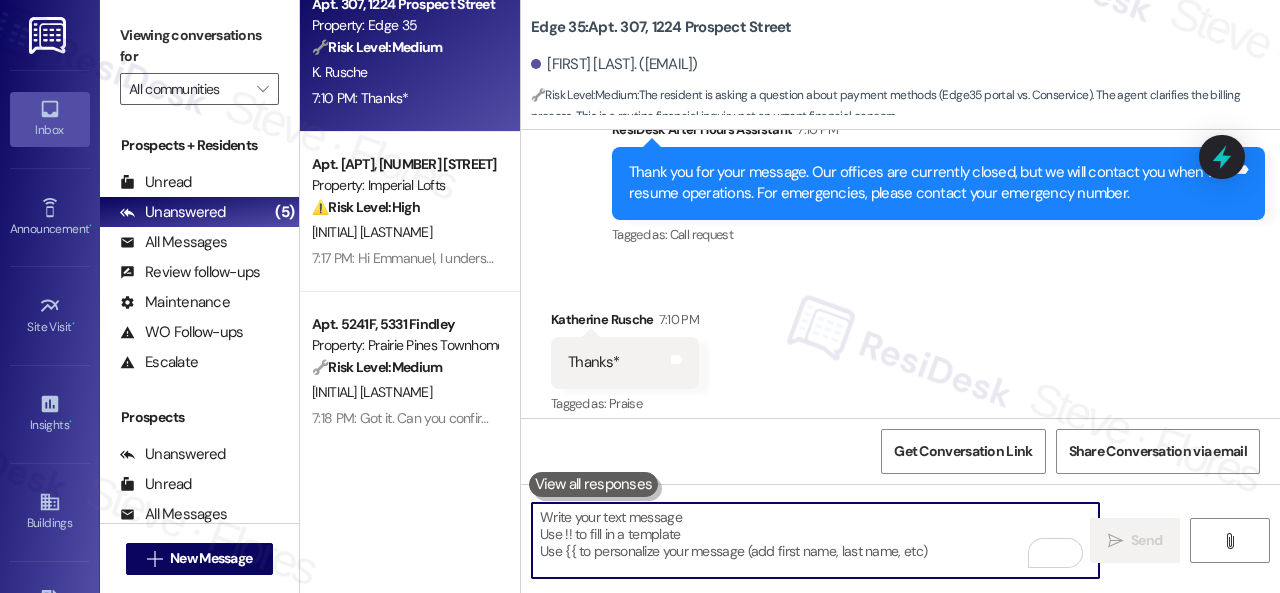 scroll, scrollTop: 2929, scrollLeft: 0, axis: vertical 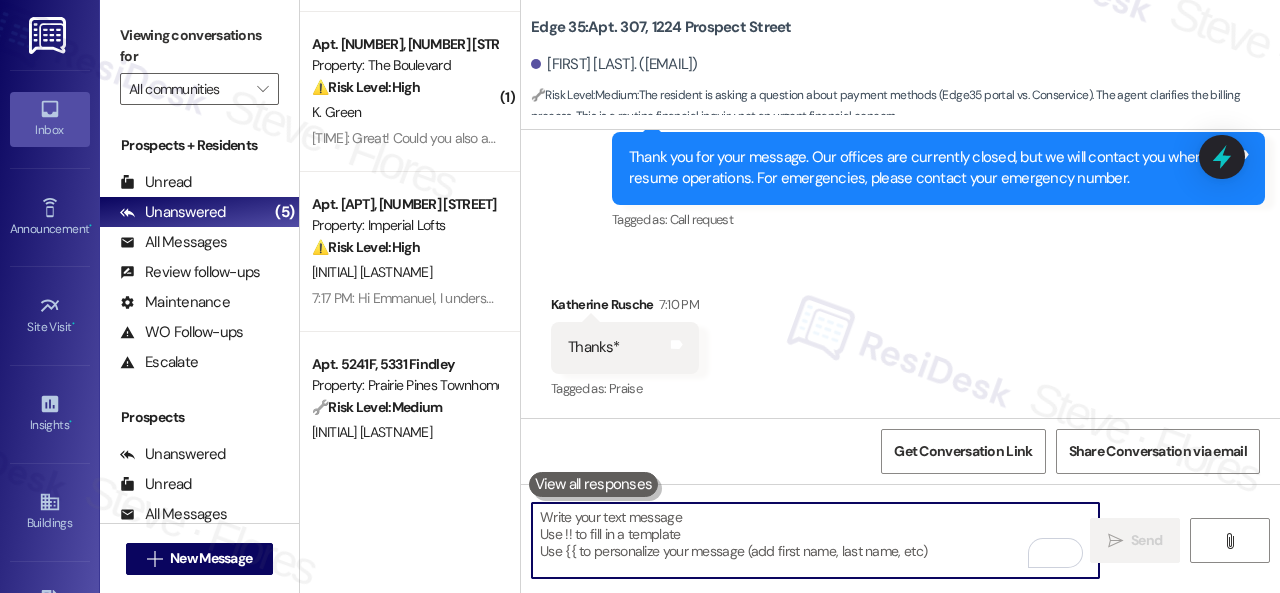 type 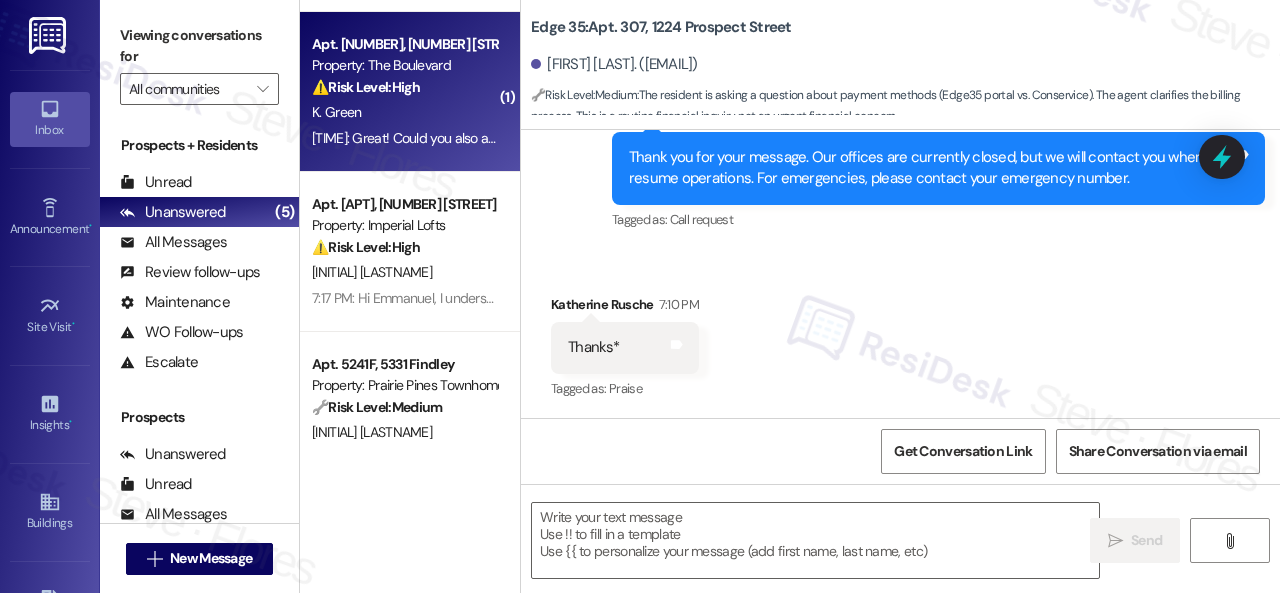 type on "Fetching suggested responses. Please feel free to read through the conversation in the meantime." 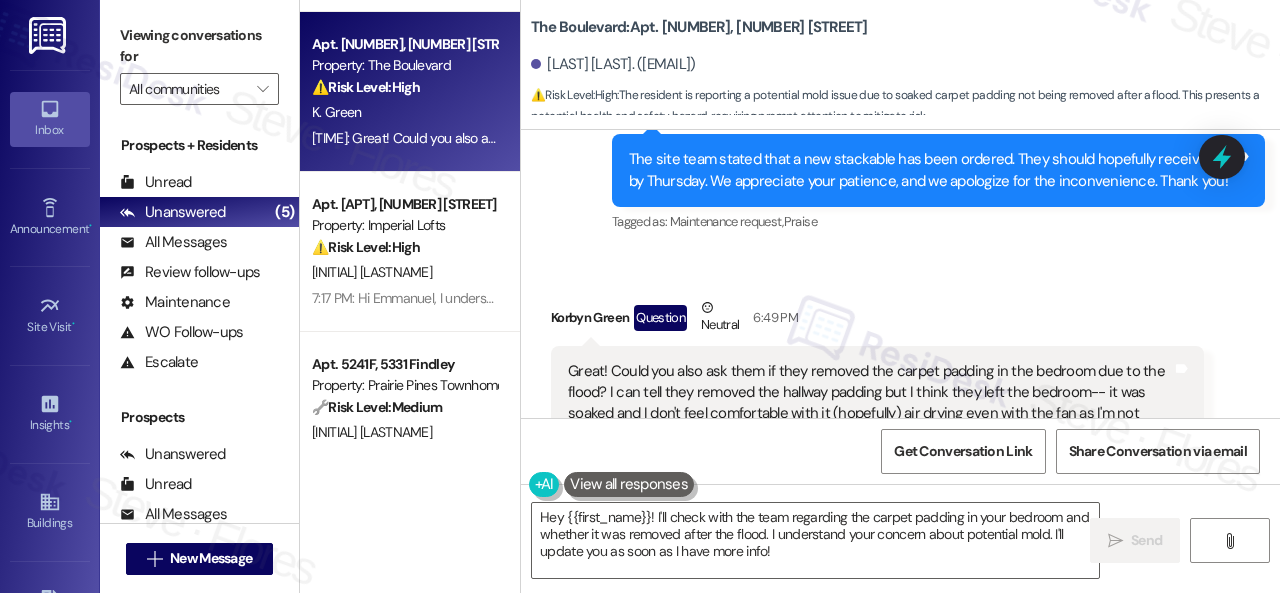 scroll, scrollTop: 2070, scrollLeft: 0, axis: vertical 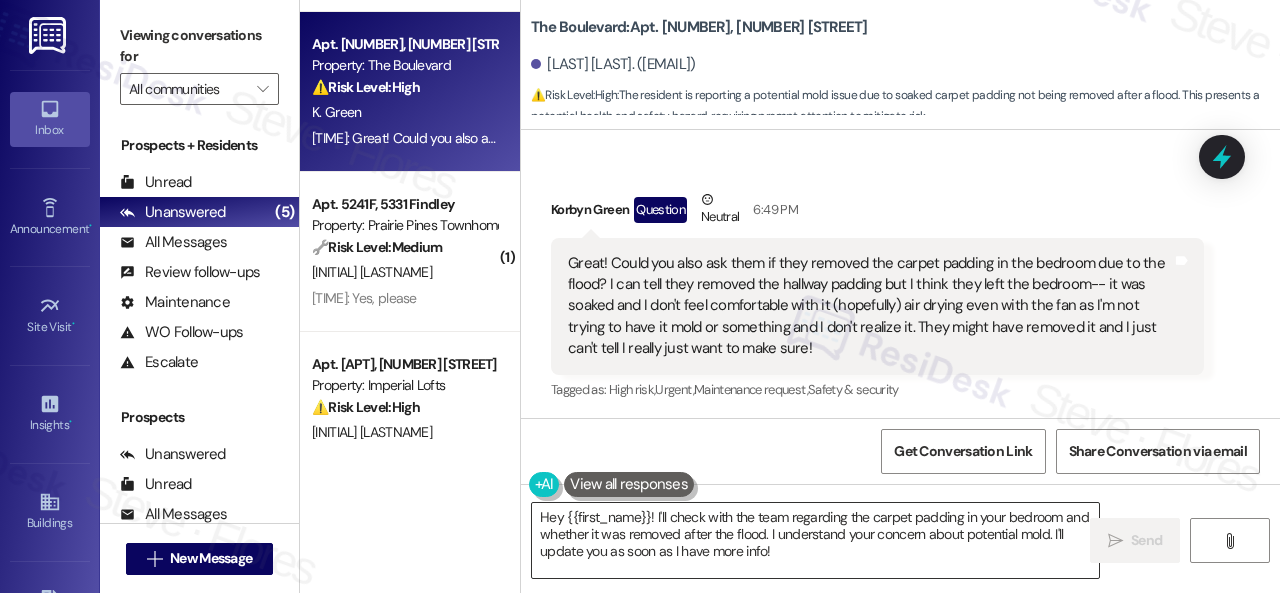 drag, startPoint x: 918, startPoint y: 549, endPoint x: 854, endPoint y: 547, distance: 64.03124 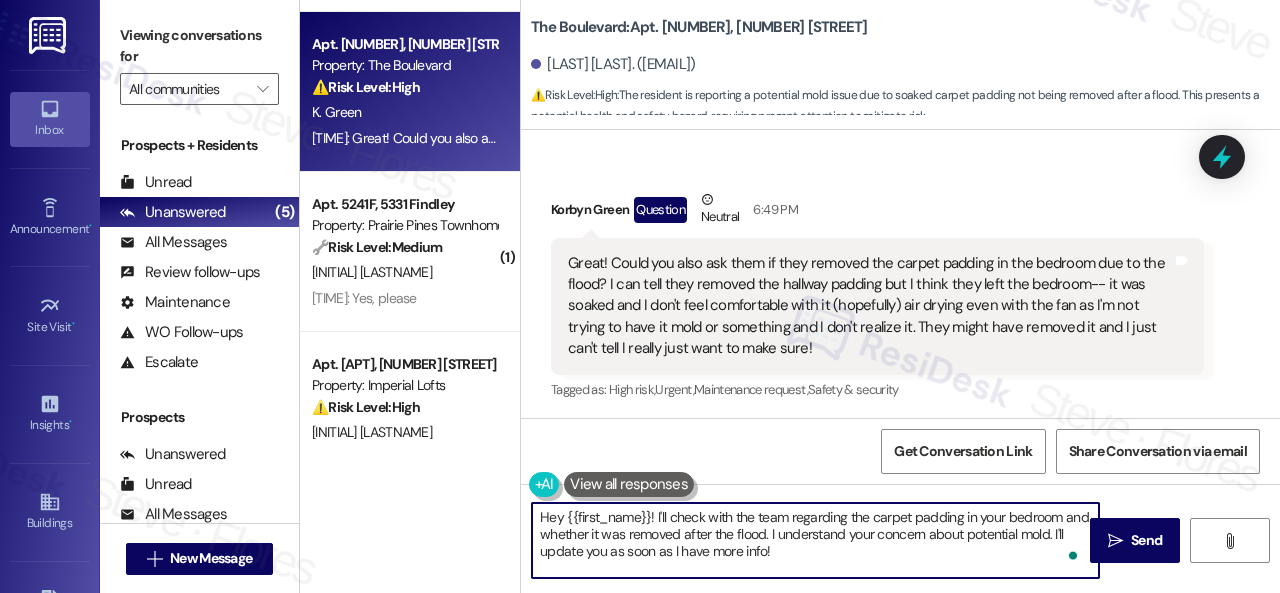 drag, startPoint x: 778, startPoint y: 547, endPoint x: 510, endPoint y: 488, distance: 274.41757 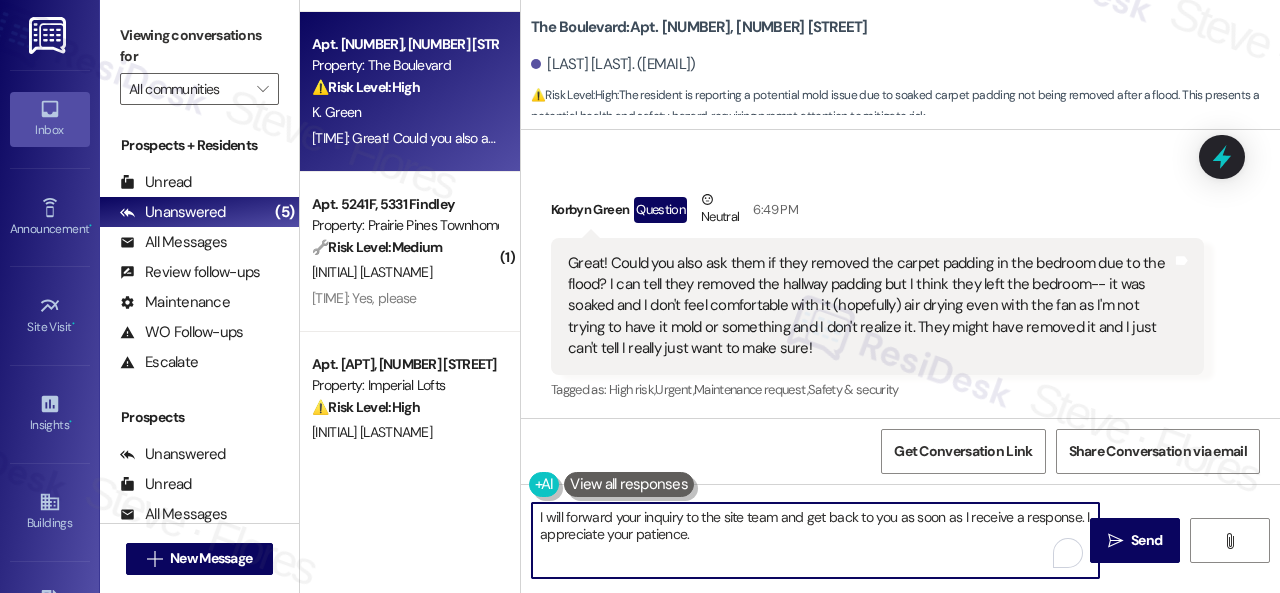 click on "I will forward your inquiry to the site team and get back to you as soon as I receive a response. I appreciate your patience." at bounding box center [815, 540] 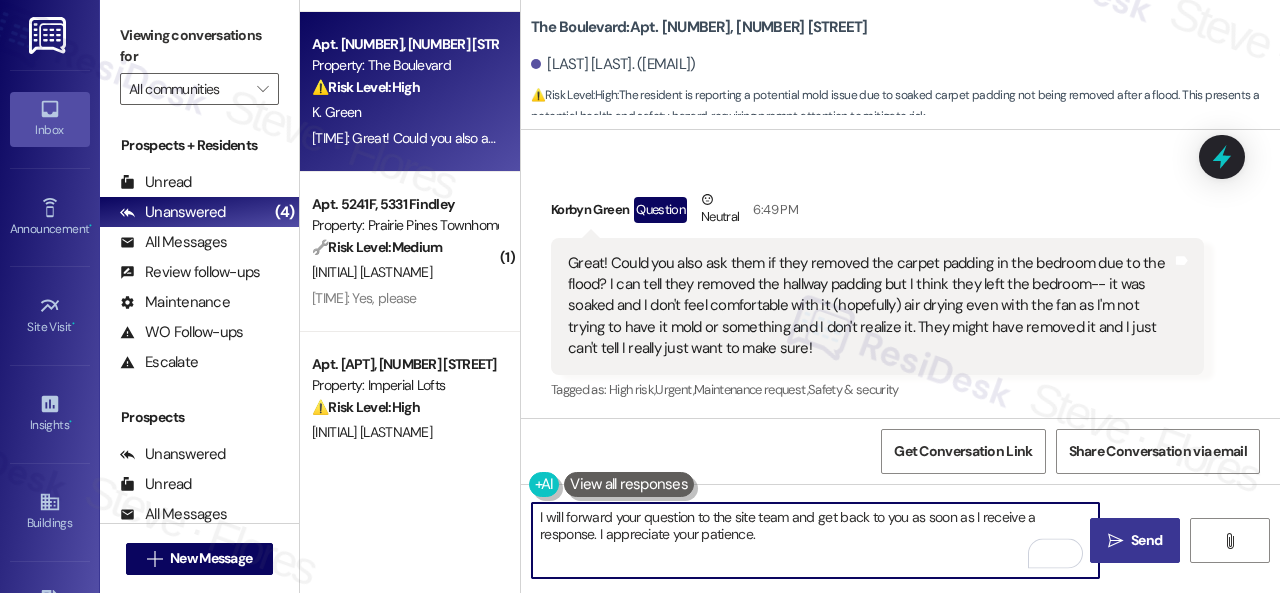 type on "I will forward your question to the site team and get back to you as soon as I receive a response. I appreciate your patience." 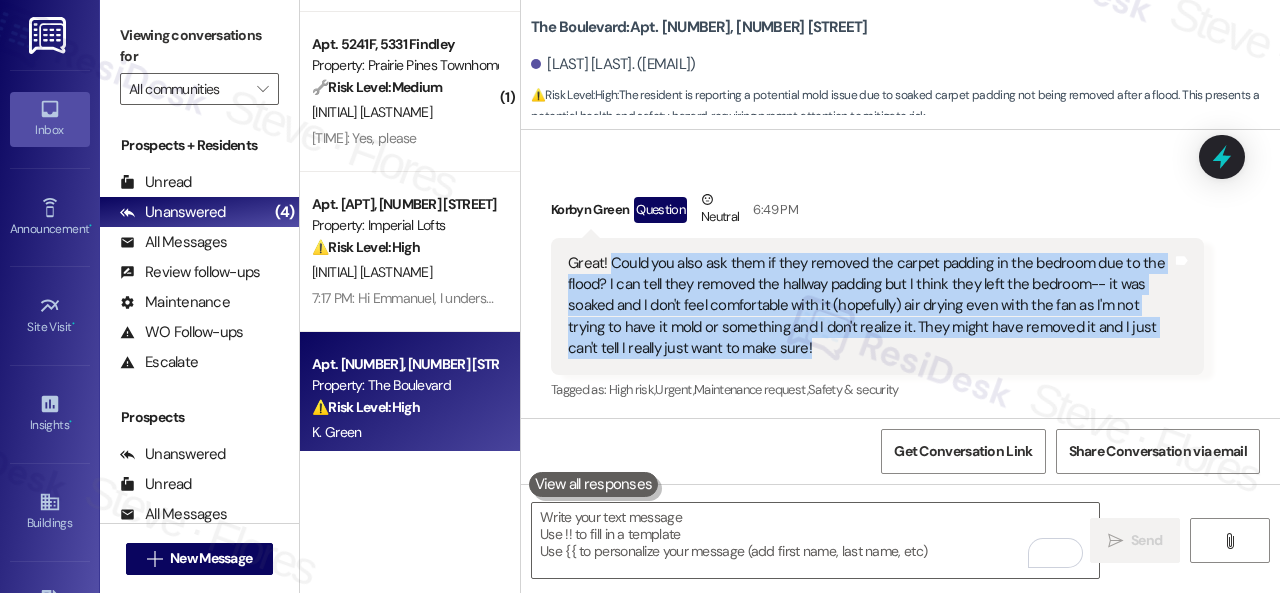drag, startPoint x: 609, startPoint y: 259, endPoint x: 825, endPoint y: 357, distance: 237.19191 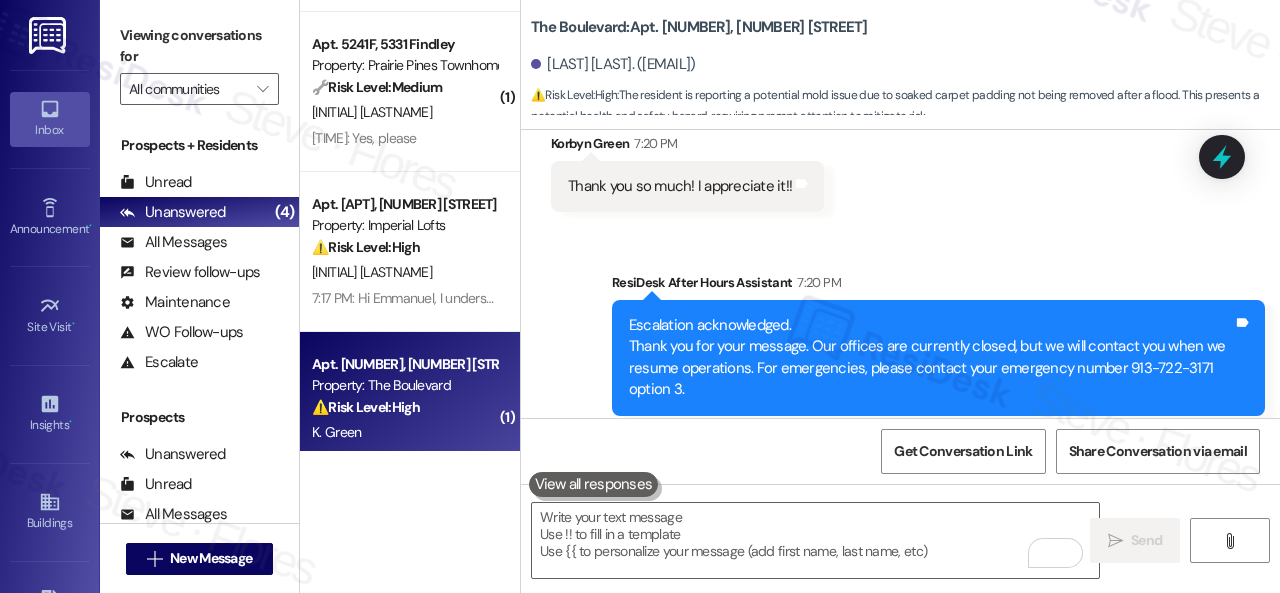 scroll, scrollTop: 2842, scrollLeft: 0, axis: vertical 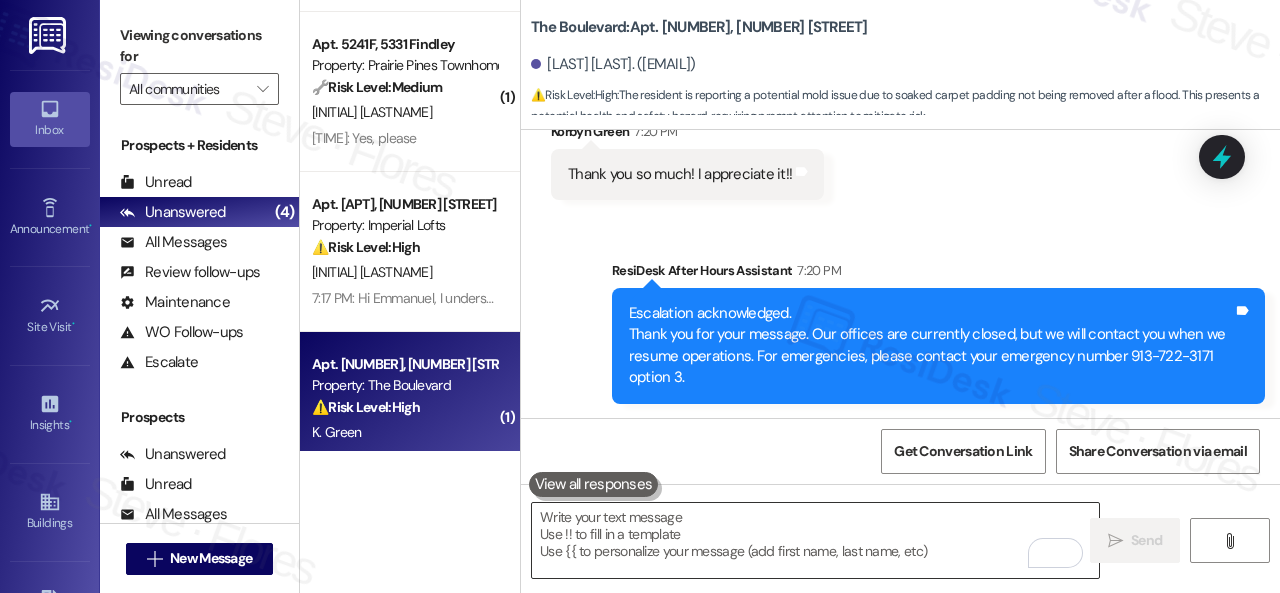 click at bounding box center (815, 540) 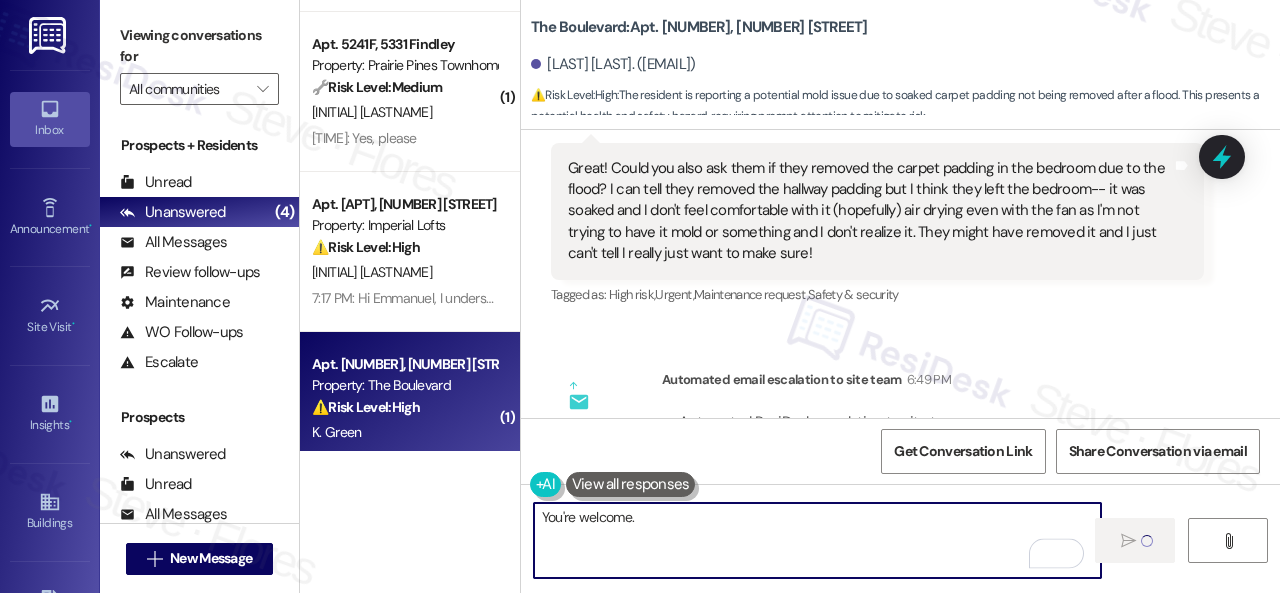 scroll, scrollTop: 2042, scrollLeft: 0, axis: vertical 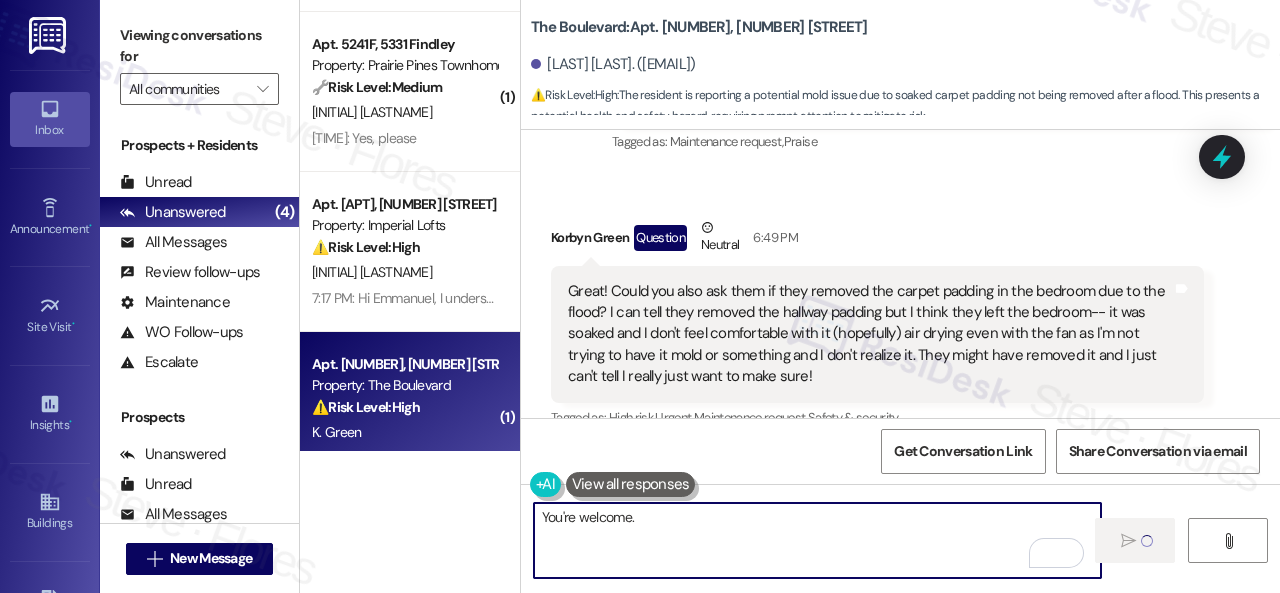 type on "You're welcome." 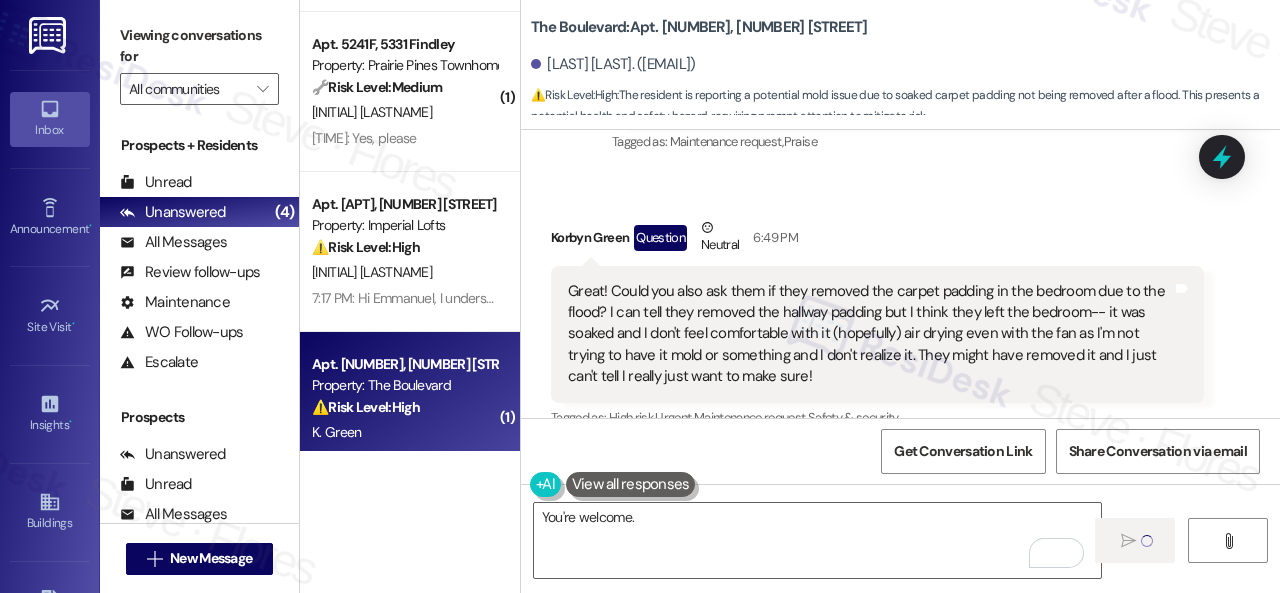 type 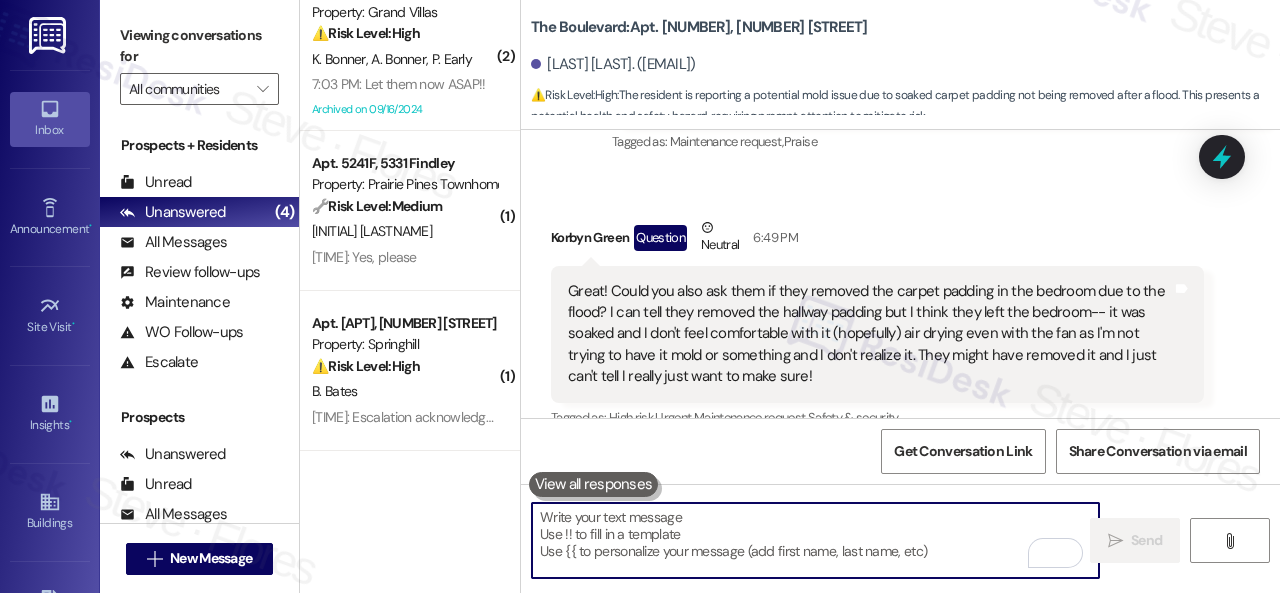 scroll, scrollTop: 28, scrollLeft: 0, axis: vertical 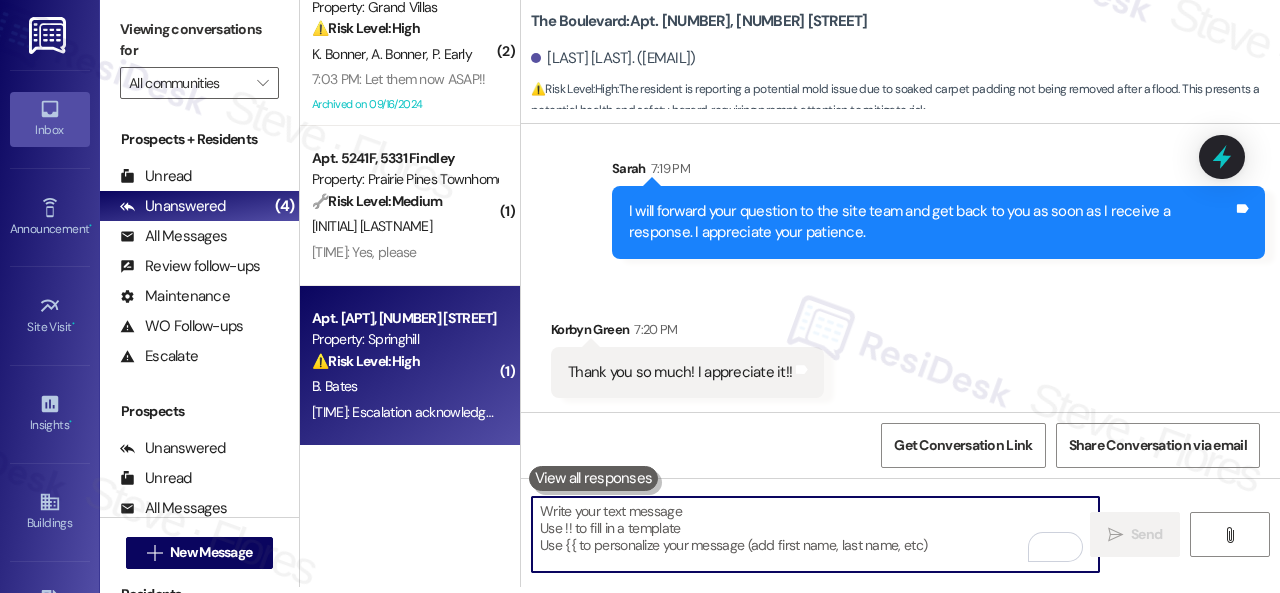 click on "[INITIALS]. [LAST]" at bounding box center [404, 386] 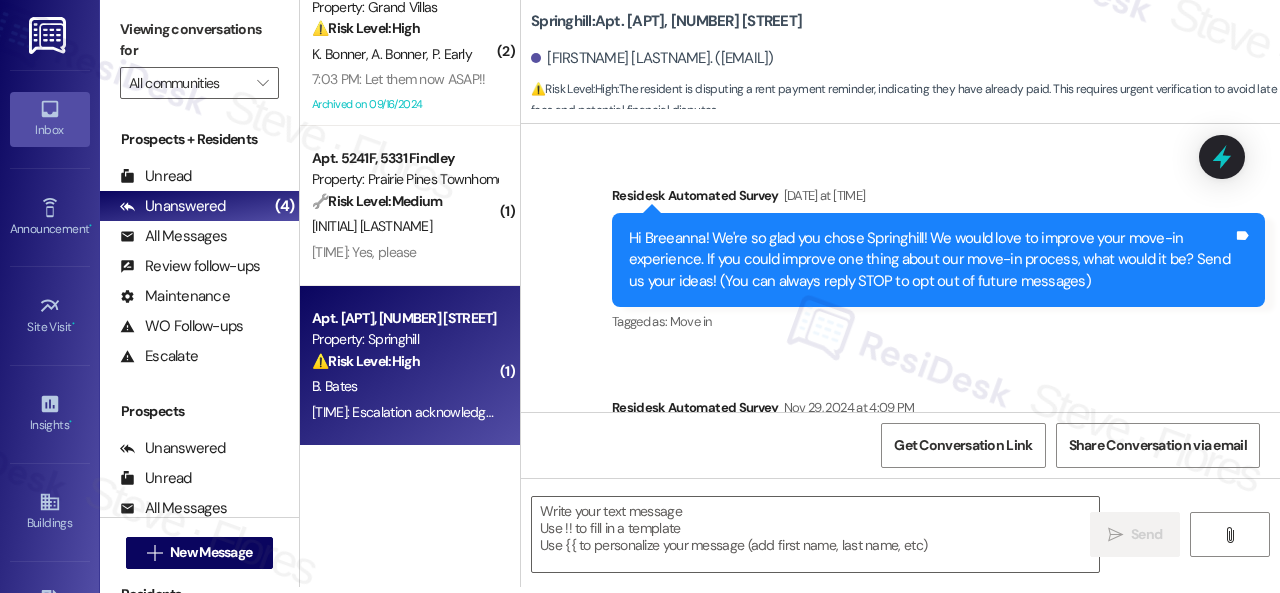 scroll, scrollTop: 5597, scrollLeft: 0, axis: vertical 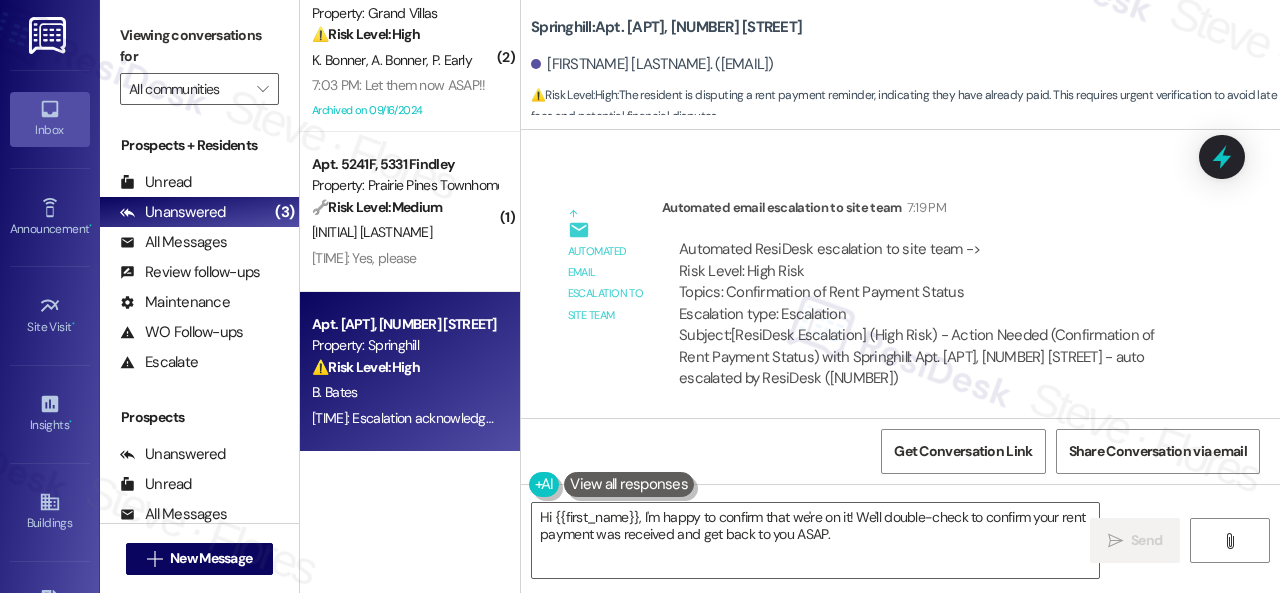 click on "Automated email escalation to site team Automated email escalation to site team 7:19 PM Automated ResiDesk escalation to site team ->
Risk Level: High Risk
Topics: Confirmation of Rent Payment Status
Escalation type: Escalation Subject:  [ResiDesk Escalation] (High Risk) - Action Needed (Confirmation of Rent Payment Status) with Springhill: Apt. 1107, 8755 W 121st Terrace - auto escalated by ResiDesk (1275716)" at bounding box center [877, 301] 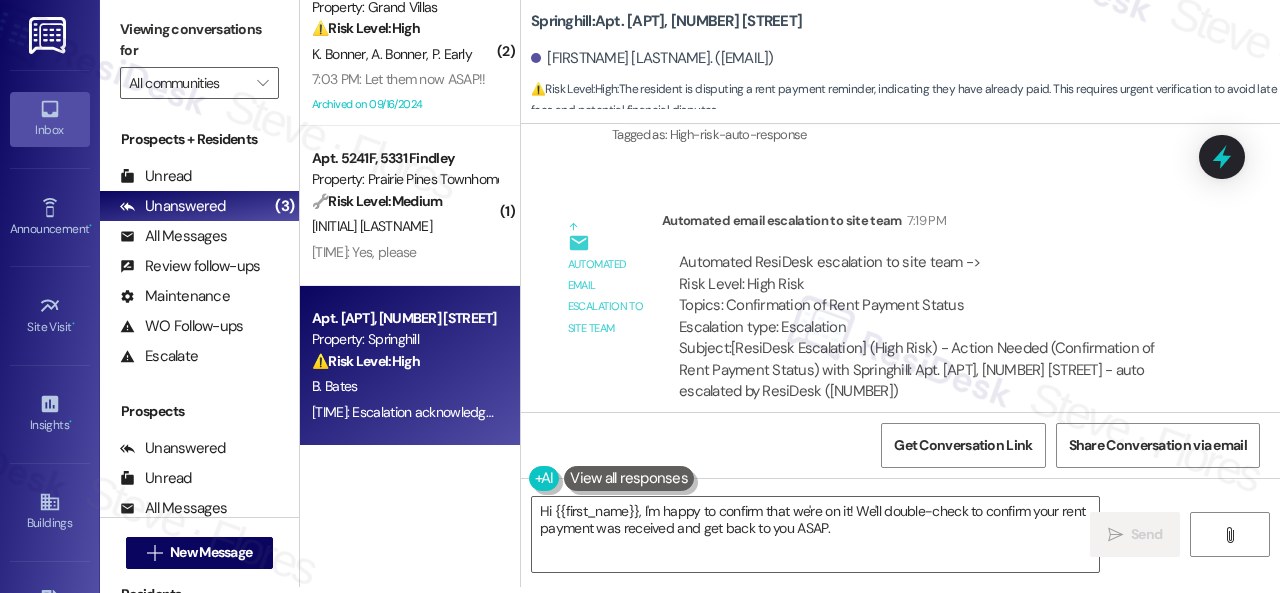 scroll, scrollTop: 5597, scrollLeft: 0, axis: vertical 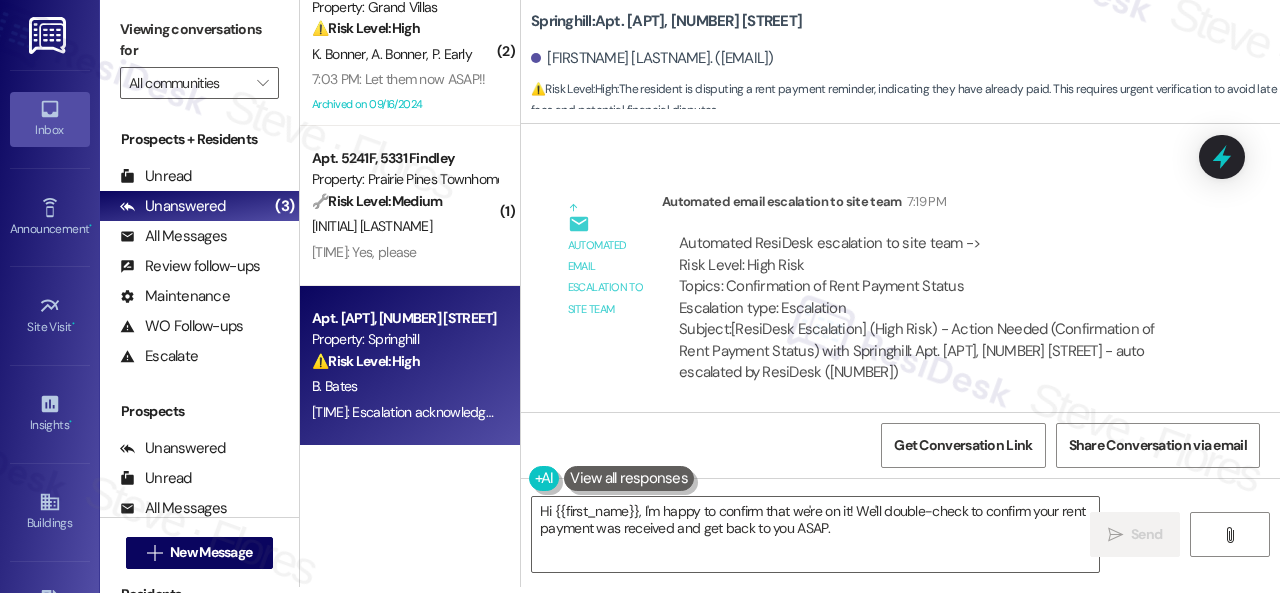 drag, startPoint x: 868, startPoint y: 538, endPoint x: 258, endPoint y: 389, distance: 627.9339 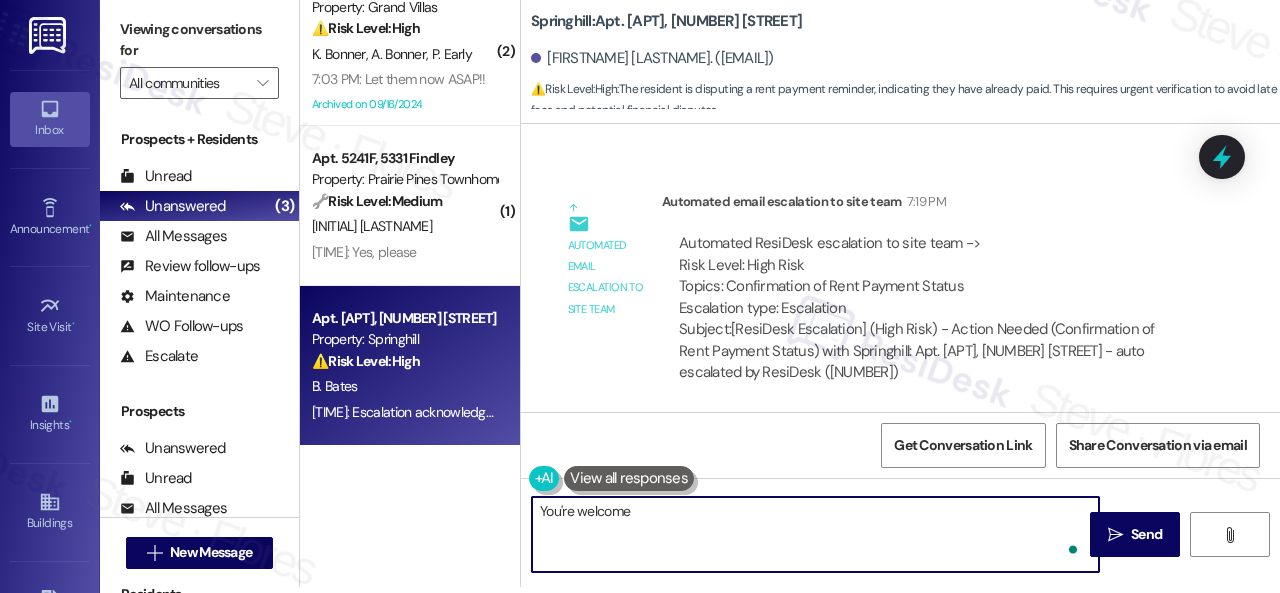 type on "You're welcome." 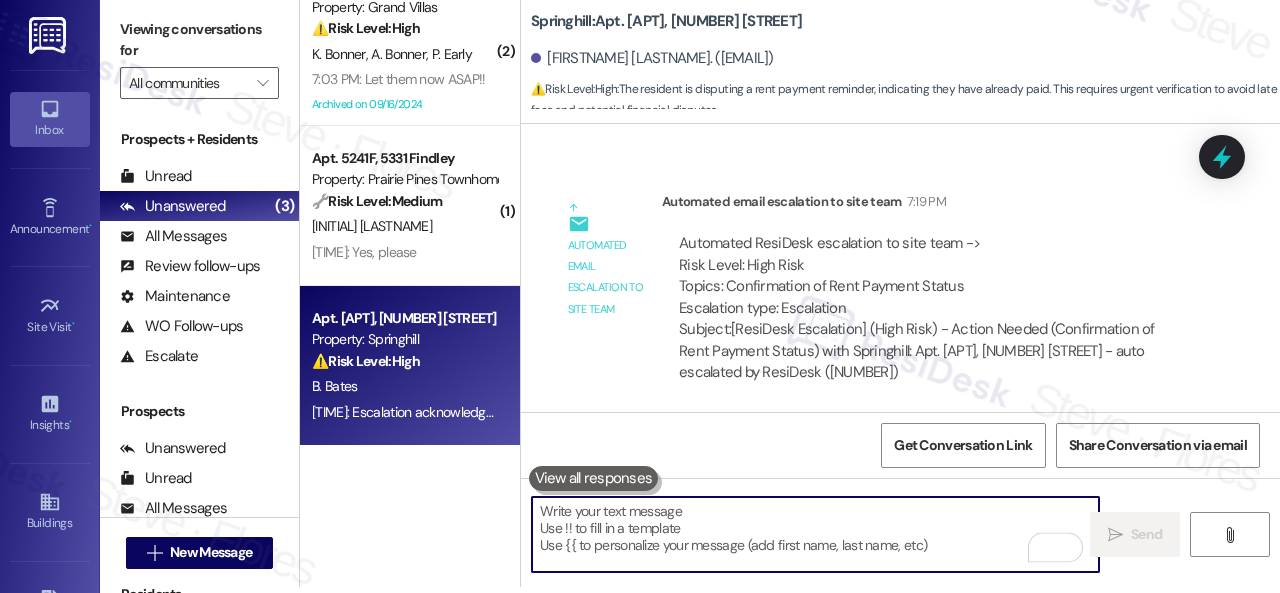 scroll, scrollTop: 0, scrollLeft: 0, axis: both 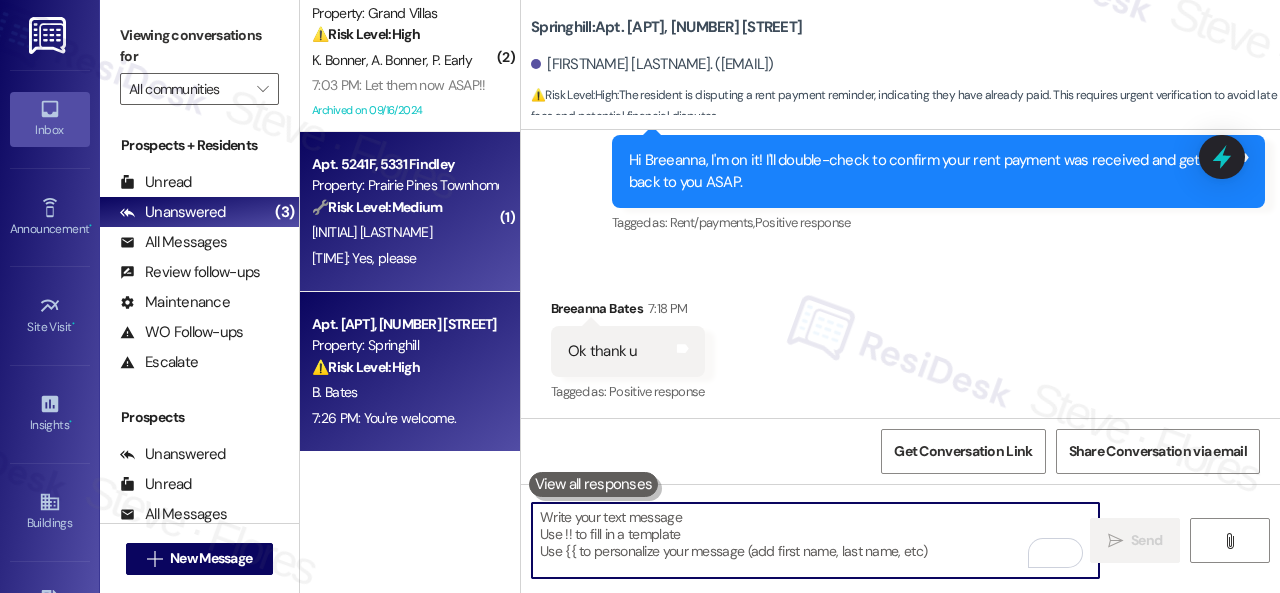 type 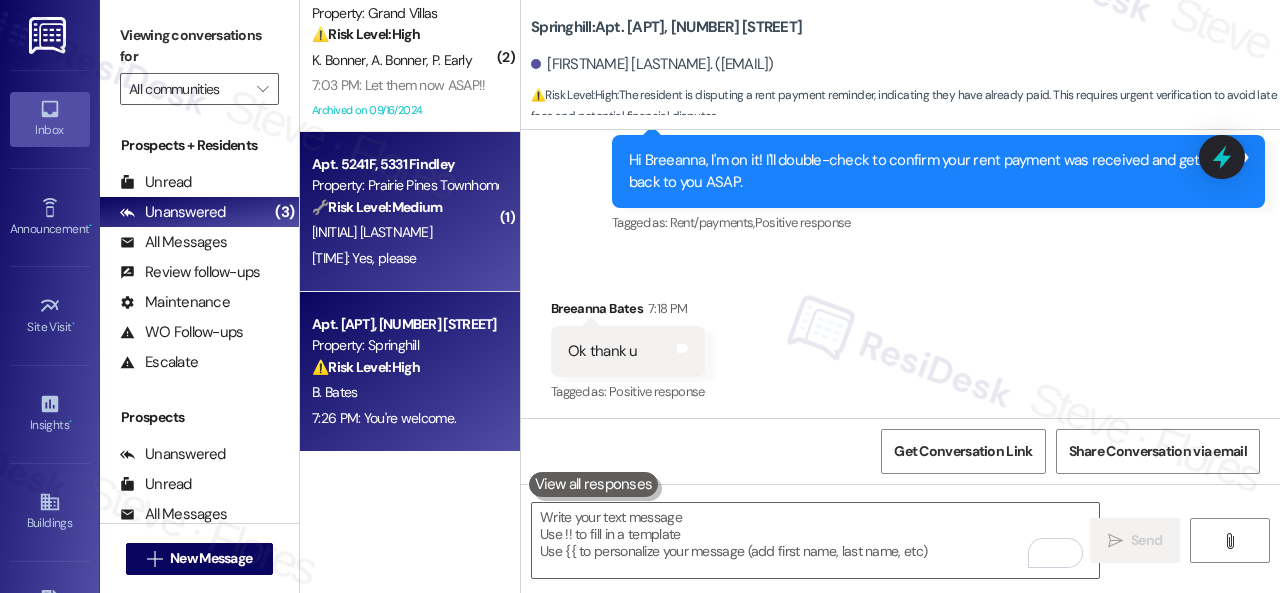 click on "[INITIALS]. [LAST_NAME]" at bounding box center [404, 232] 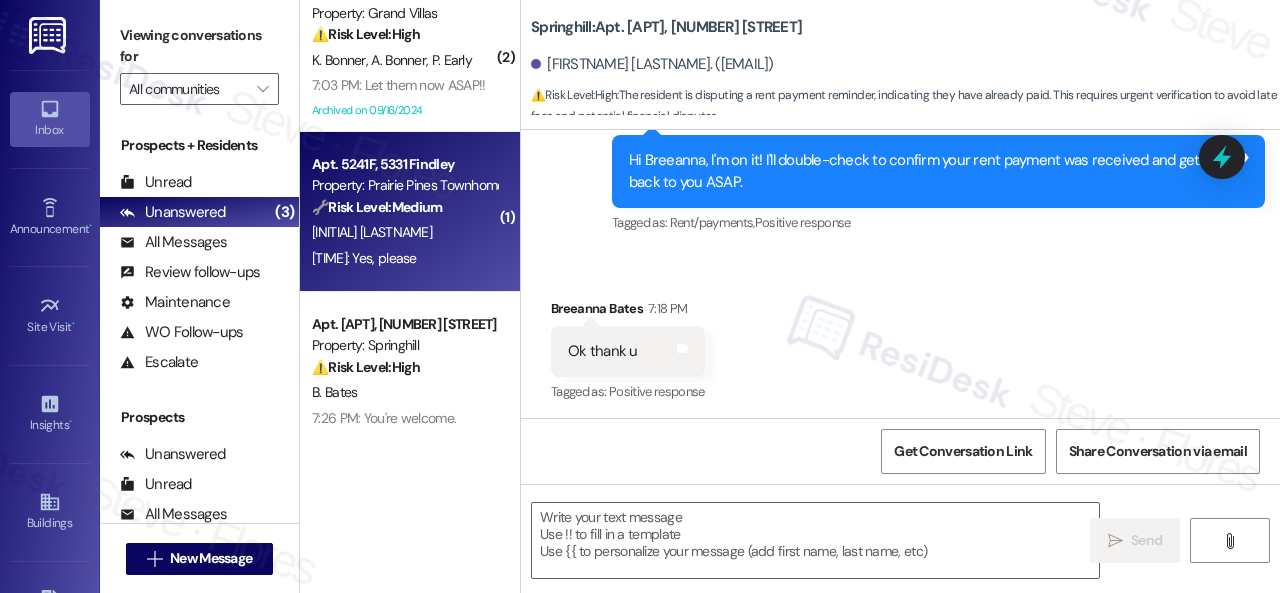 type on "Fetching suggested responses. Please feel free to read through the conversation in the meantime." 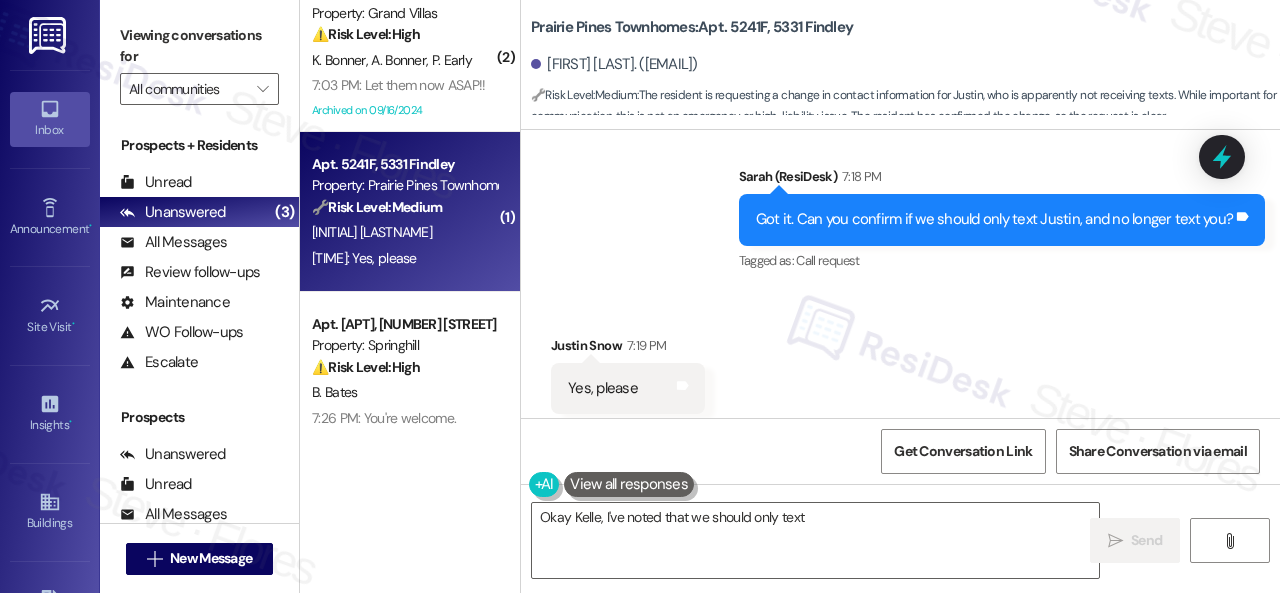 scroll, scrollTop: 2250, scrollLeft: 0, axis: vertical 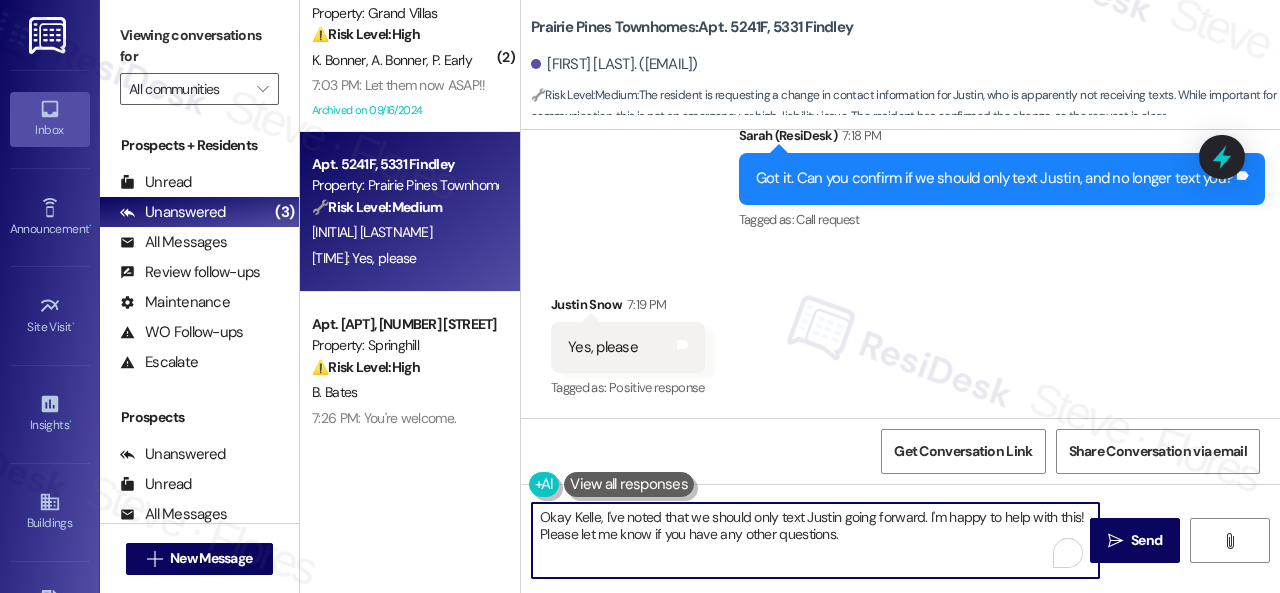 drag, startPoint x: 848, startPoint y: 537, endPoint x: 376, endPoint y: 455, distance: 479.06995 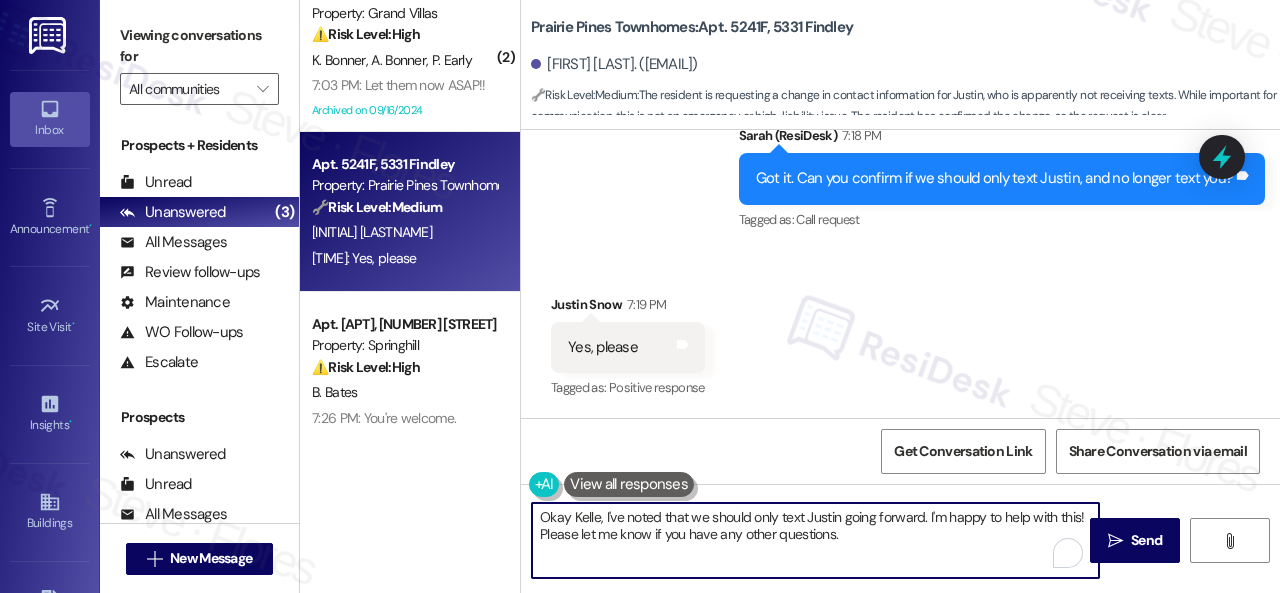 click on "( 2 ) Apt. 3105, 1550 Katy Gap Rd Property: Grand Villas ⚠️  Risk Level:  High The resident is reporting a malfunctioning garage door that they have been unable to open since last Thursday. They state they were promised it would be fixed sooner and are now demanding immediate action. This impacts their access to the property and is an urgent maintenance issue. K. Bonner A. Bonner P. Early 7:03 PM: Let them now ASAP!! 7:03 PM: Let them now ASAP!! Archived on 09/16/2024 Apt. 5241F, 5331 Findley Property: Prairie Pines Townhomes 🔧  Risk Level:  Medium The resident is requesting a change in contact information for Justin, who is apparently not receiving texts. While important for communication, this is not an emergency or high-liability issue. The resident has confirmed the change, so the request is clear. J. Snow 7:19 PM: Yes, please  7:19 PM: Yes, please  Apt. 1107, 8755 W 121st Terrace Property: Springhill ⚠️  Risk Level:  High B. Bates 7:26 PM: You're welcome. 7:26 PM: You're welcome.         🔧" at bounding box center [790, 296] 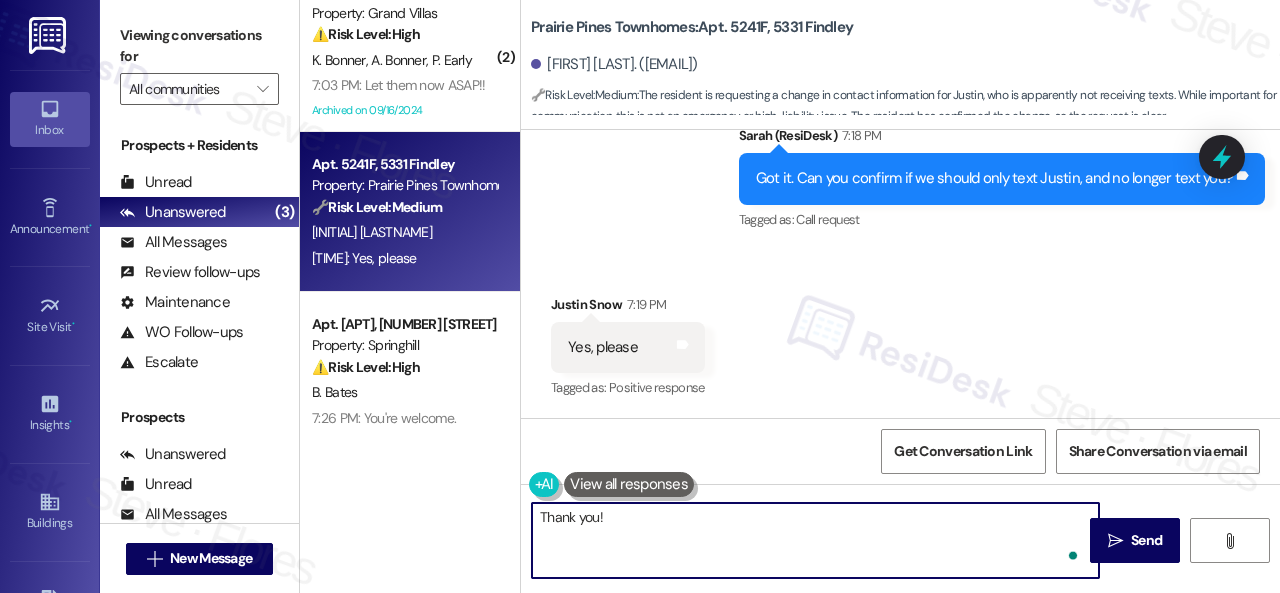 type on "Thank you!" 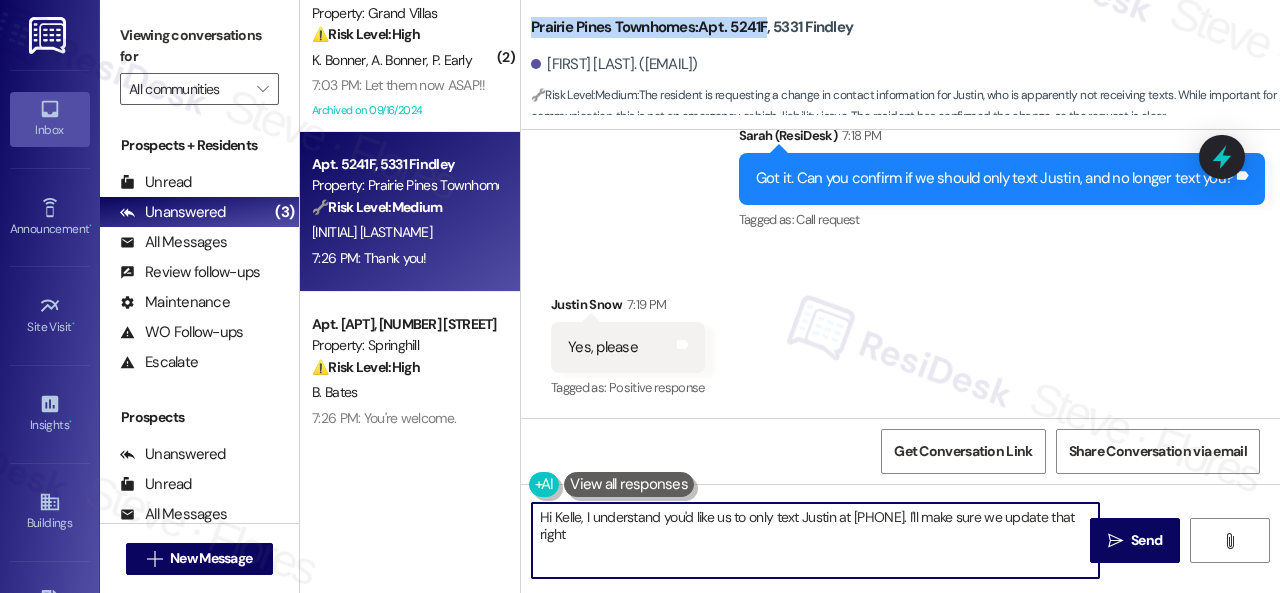 drag, startPoint x: 530, startPoint y: 30, endPoint x: 765, endPoint y: 28, distance: 235.00851 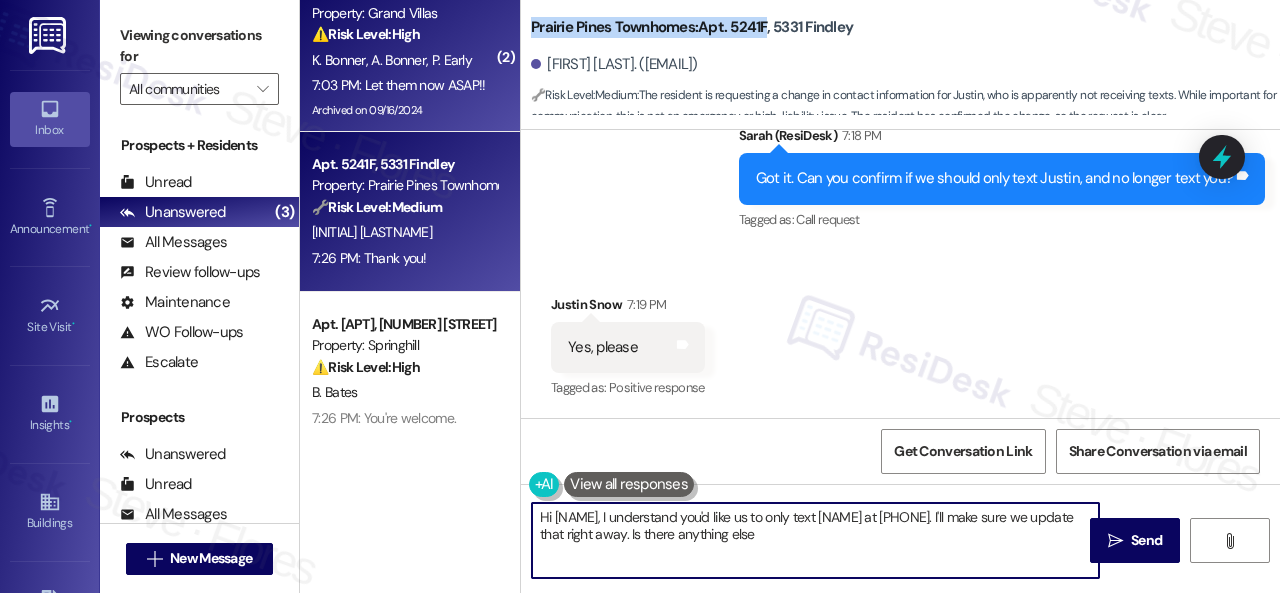 copy on "Prairie Pines Townhomes:  Apt. 5241F" 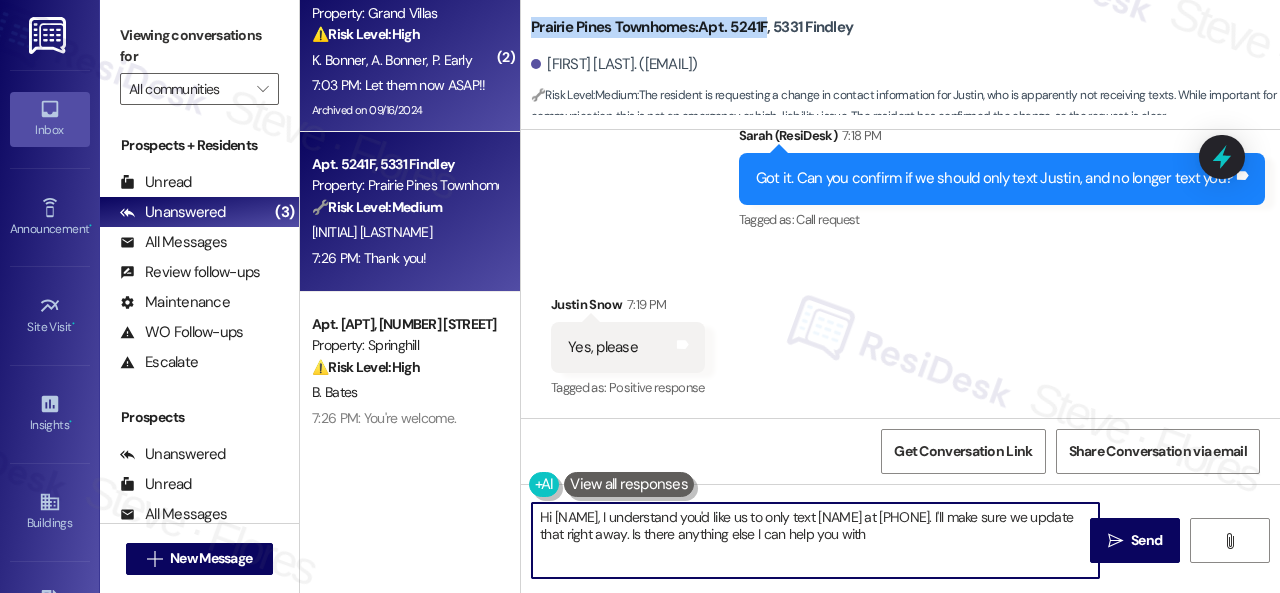 type on "Hi Kelle, I understand you'd like us to only text Justin at (702) 498-5491. I'll make sure we update that right away. Is there anything else I can help you with?" 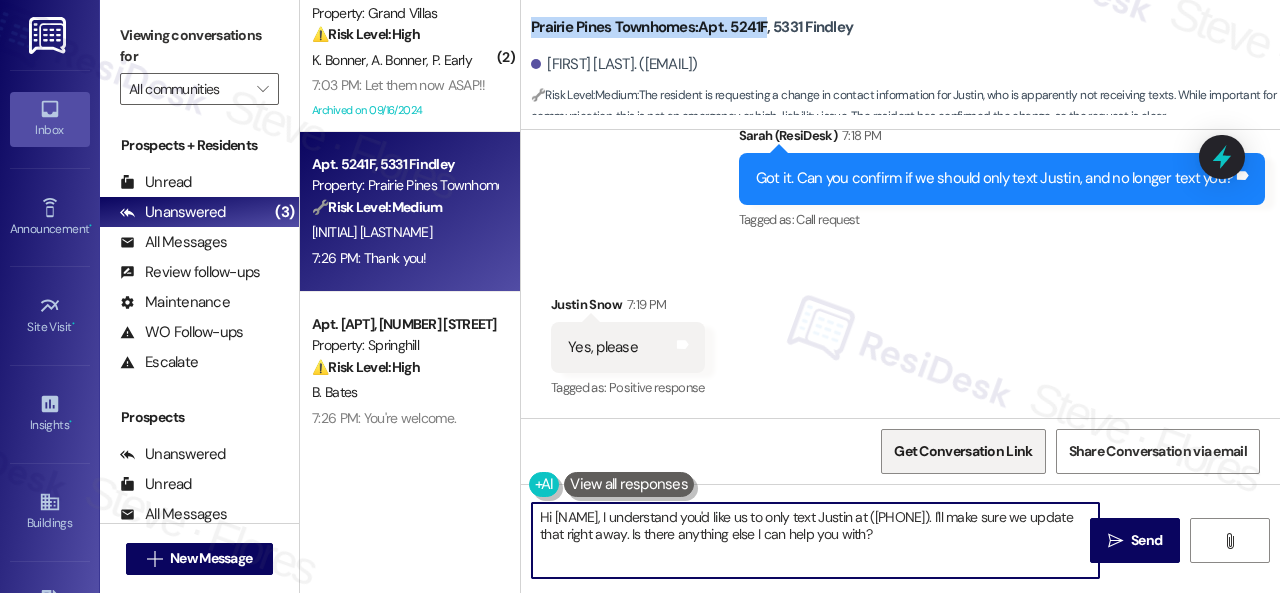 click on "Get Conversation Link" at bounding box center (963, 451) 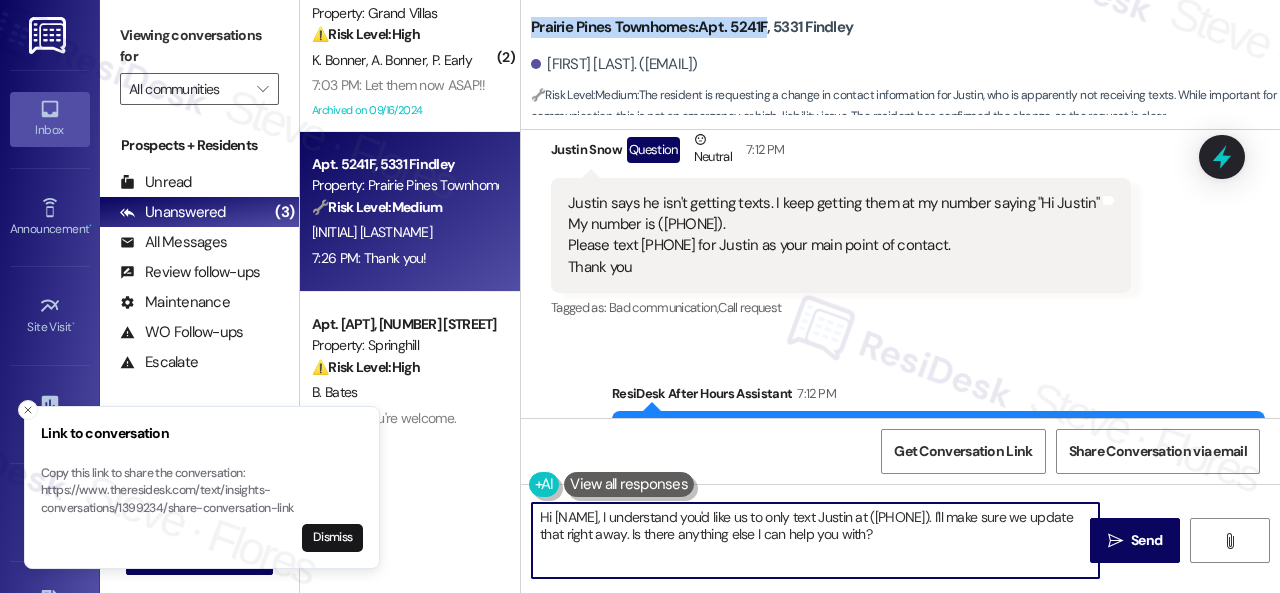 scroll, scrollTop: 1750, scrollLeft: 0, axis: vertical 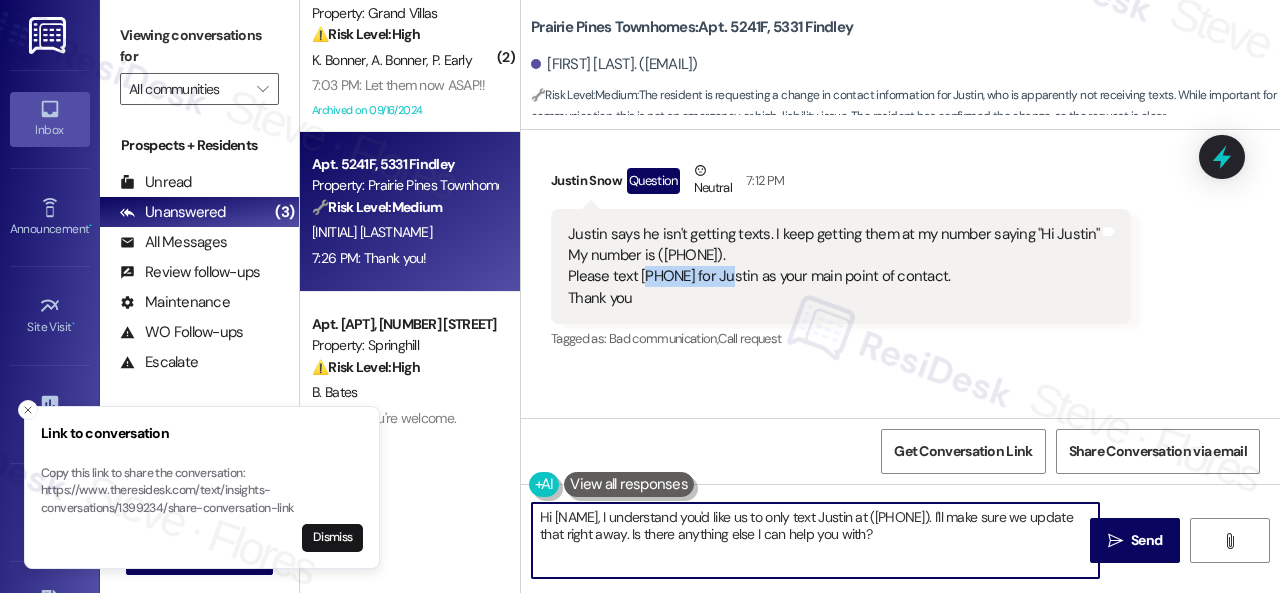 drag, startPoint x: 642, startPoint y: 277, endPoint x: 736, endPoint y: 276, distance: 94.00532 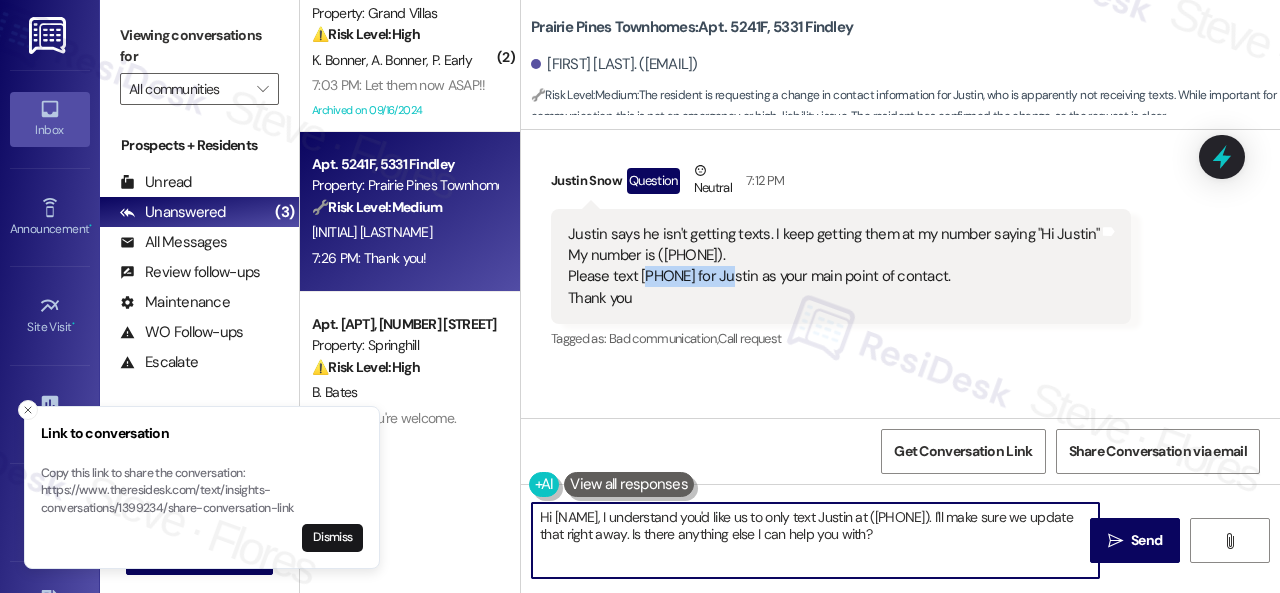 copy on "702) 498-5491" 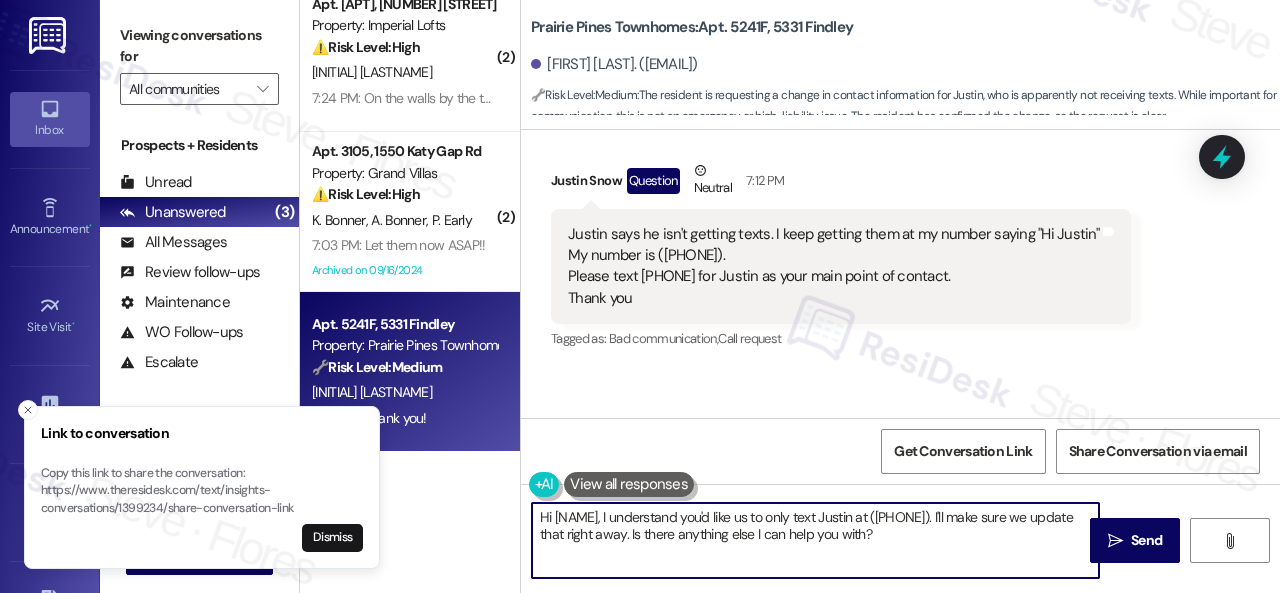 click on "Received via SMS Justin Snow Question   Neutral 7:12 PM Justin says he isn't getting texts. I keep getting them at my number saying "Hi Justin"
My number is (702) 408-6324.
Please text (702) 498-5491 for Justin as your main point of contact.
Thank you  Tags and notes Tagged as:   Bad communication ,  Click to highlight conversations about Bad communication Call request Click to highlight conversations about Call request" at bounding box center [900, 242] 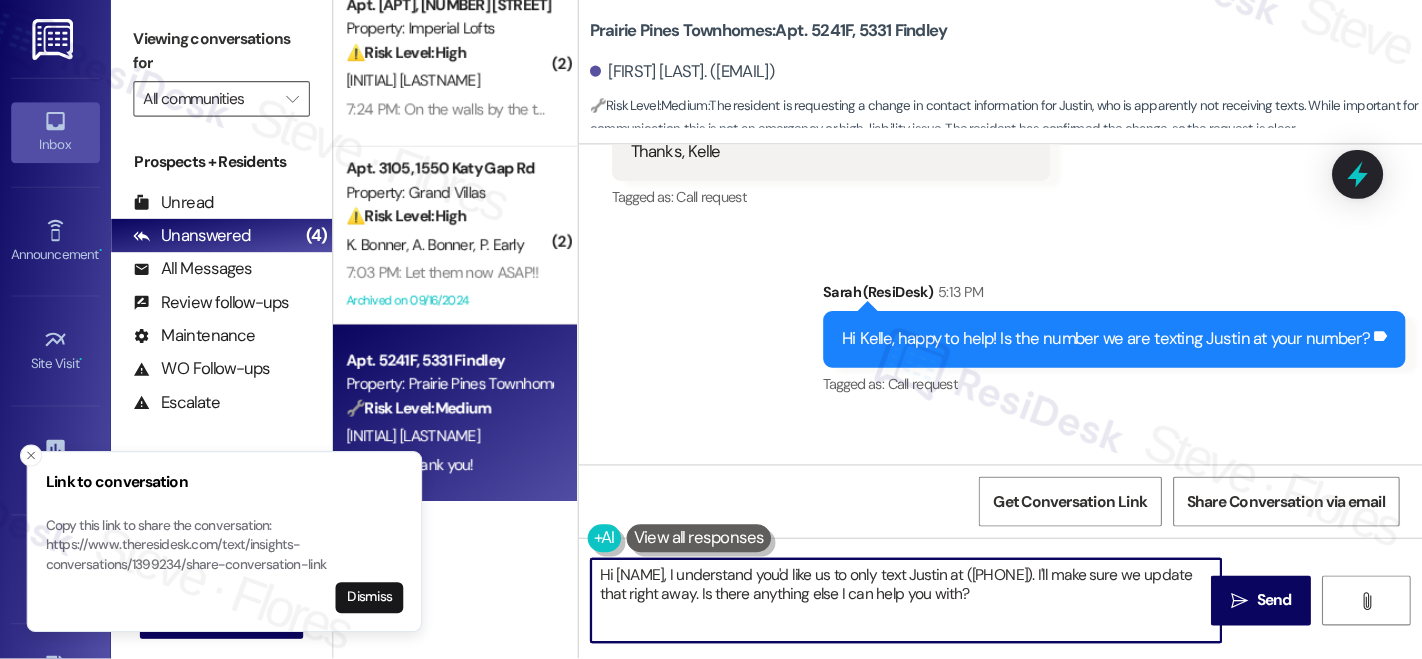 scroll, scrollTop: 1590, scrollLeft: 0, axis: vertical 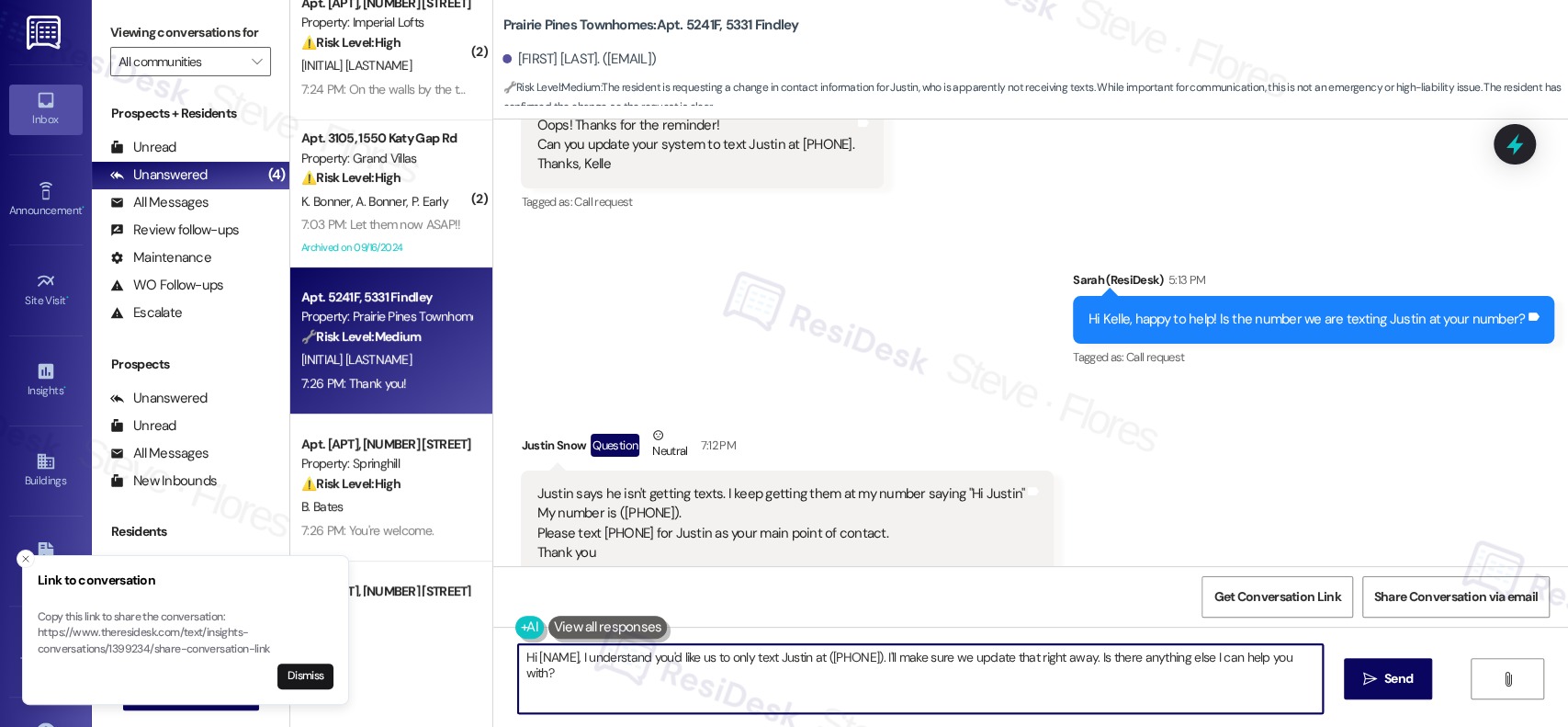 click on "Received via SMS Justin Snow Question   Neutral 7:12 PM Justin says he isn't getting texts. I keep getting them at my number saying "Hi Justin"
My number is (702) 408-6324.
Please text (702) 498-5491 for Justin as your main point of contact.
Thank you  Tags and notes Tagged as:   Bad communication ,  Click to highlight conversations about Bad communication Call request Click to highlight conversations about Call request" at bounding box center (1031, 501) 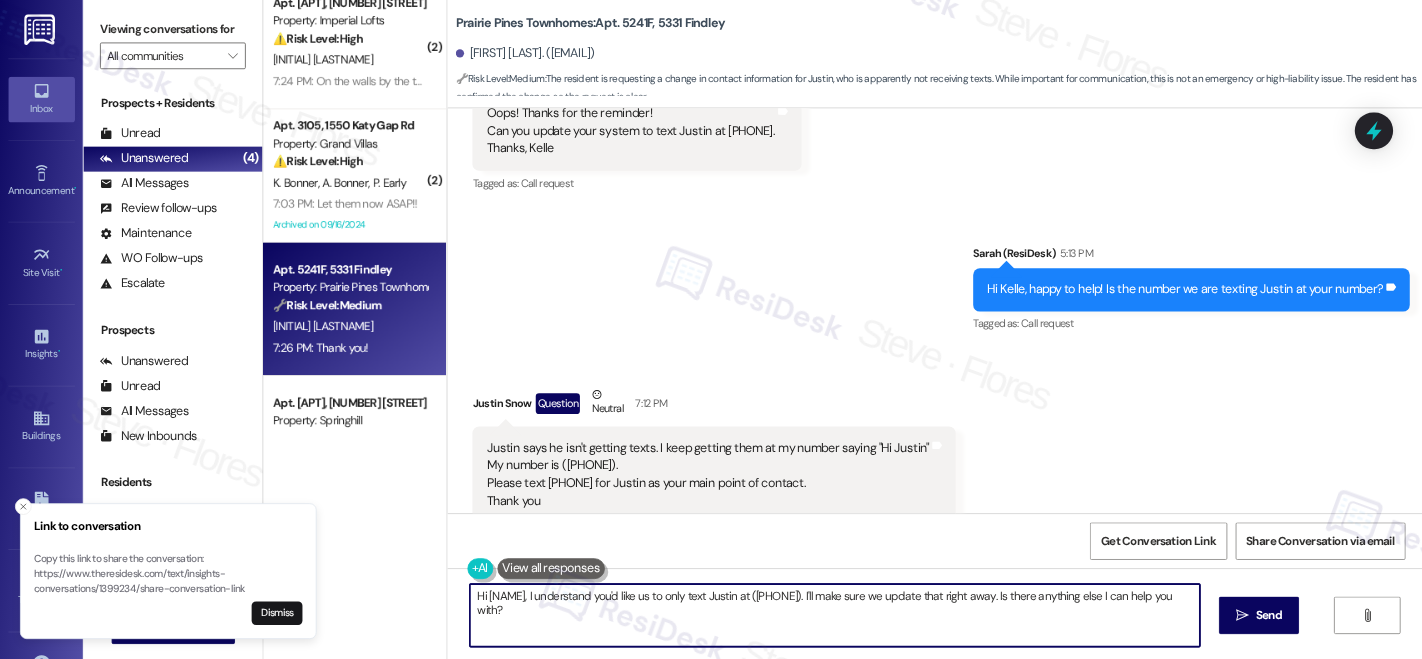 scroll, scrollTop: 28, scrollLeft: 0, axis: vertical 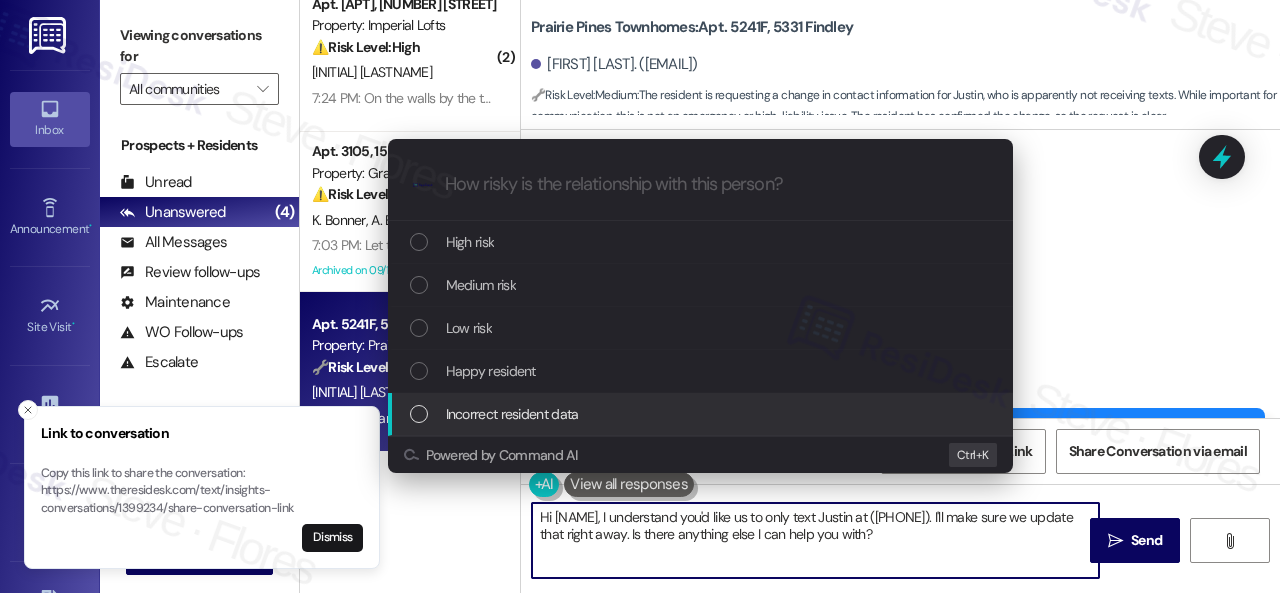 click on "Incorrect resident data" at bounding box center (512, 414) 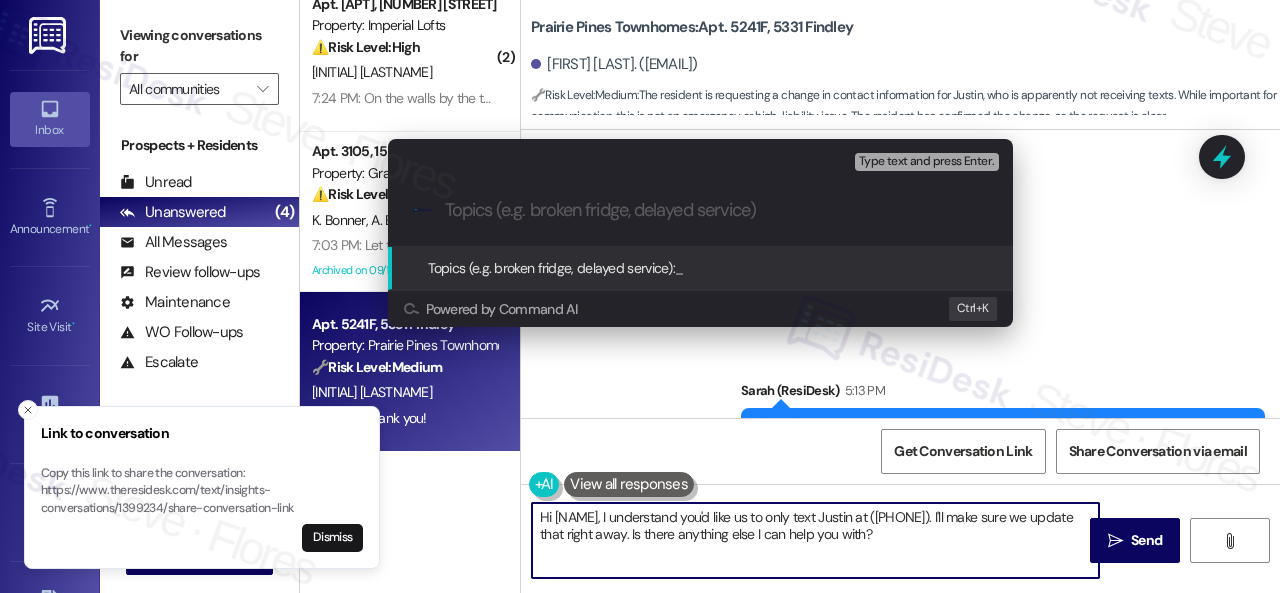 click at bounding box center (716, 210) 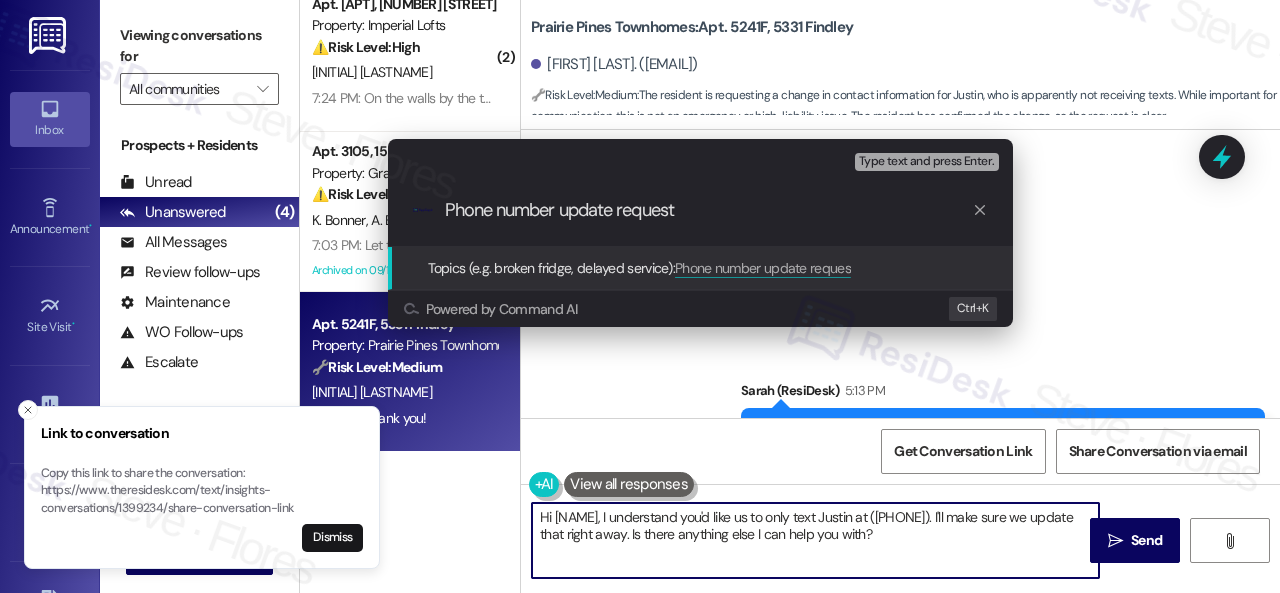 type on "Phone number update request." 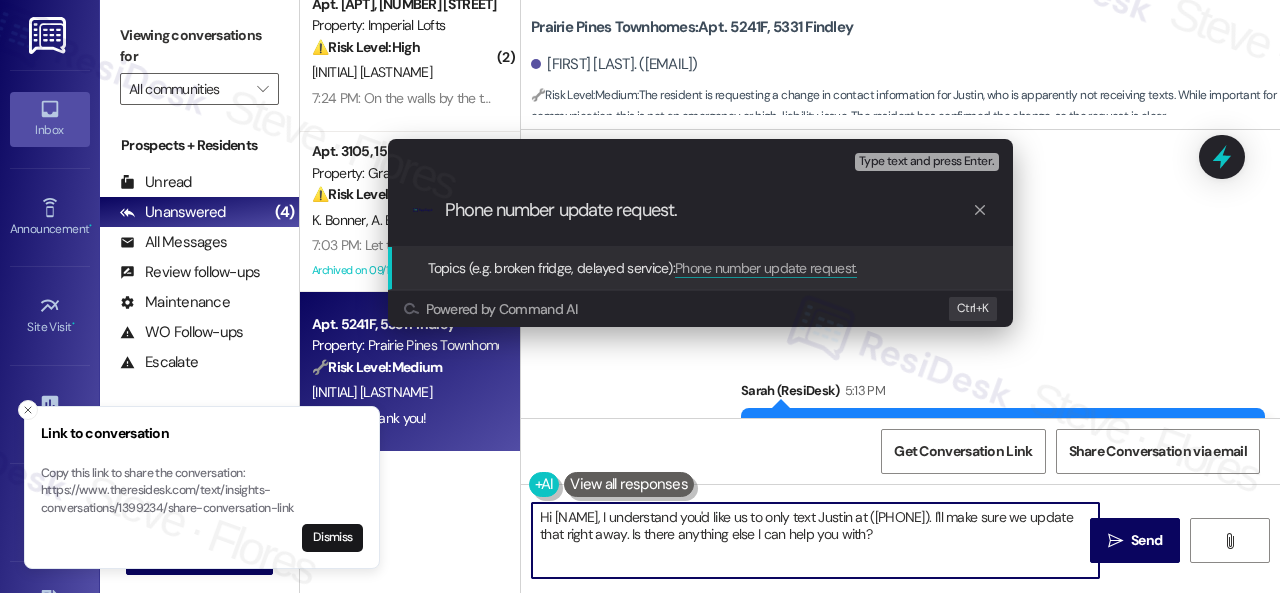 type 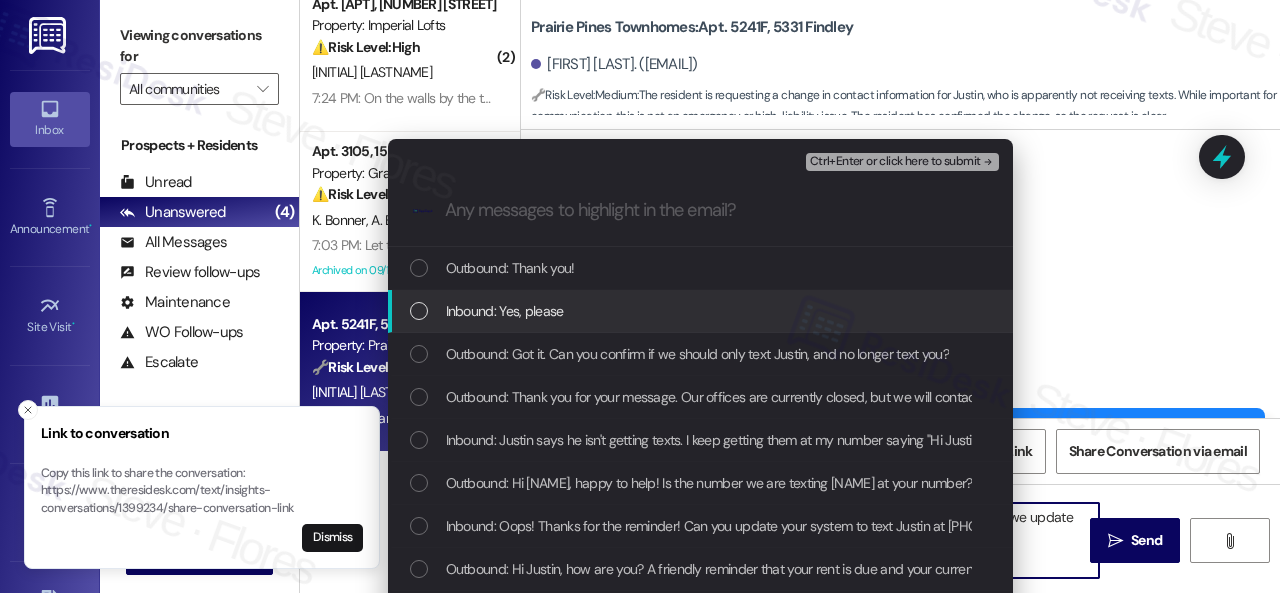 click on "Inbound: Yes, please" at bounding box center [505, 311] 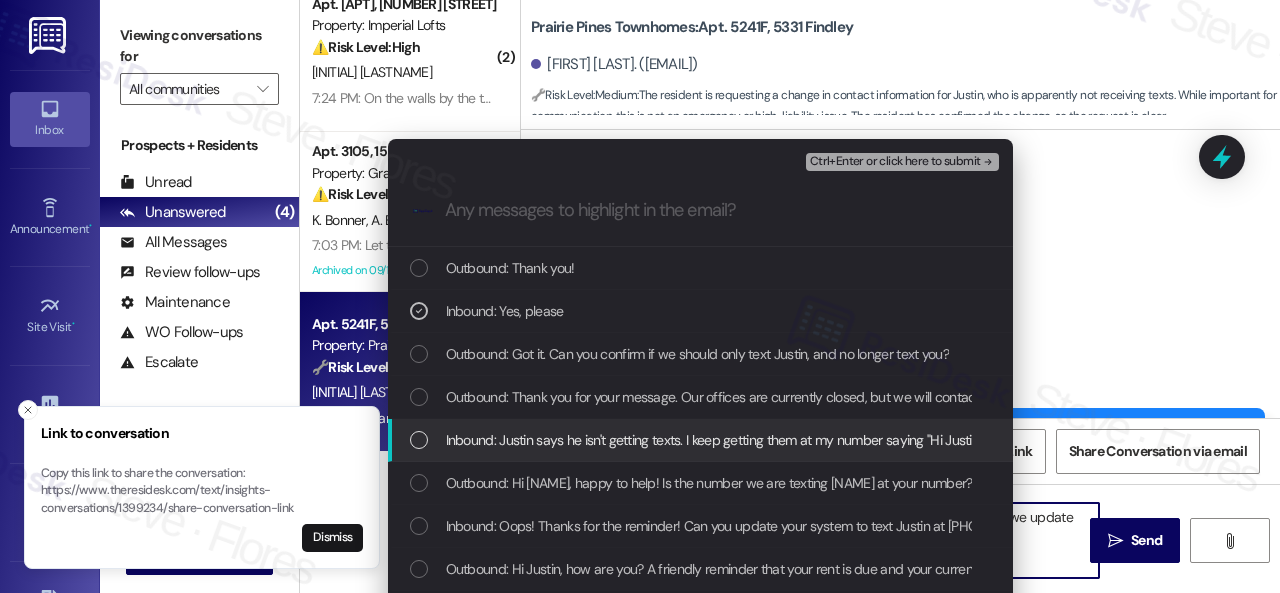click on "Inbound: Justin says he isn't getting texts. I keep getting them at my number saying "Hi Justin"
My number is (702) 408-6324.
Please text (702) 498-5491 for Justin as your main point of contact.
Thank you" at bounding box center (990, 440) 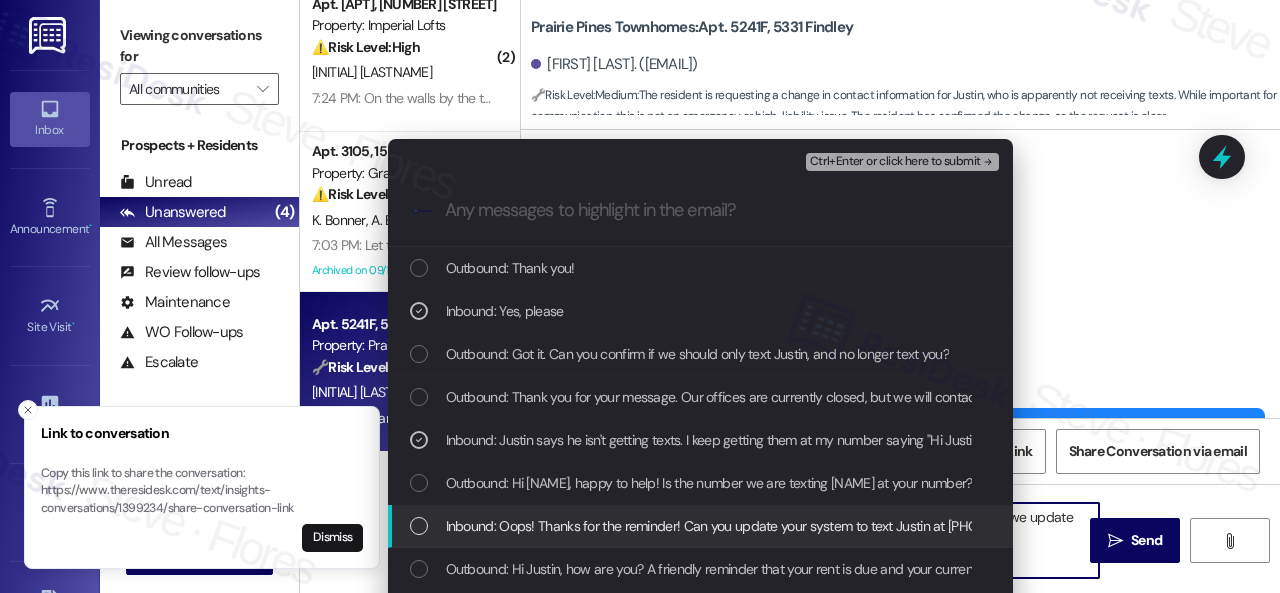 click on "Inbound: Oops! Thanks for the reminder!
Can you update your system to text Justin at (702) 498-5491.
Thanks, Kelle" at bounding box center (762, 526) 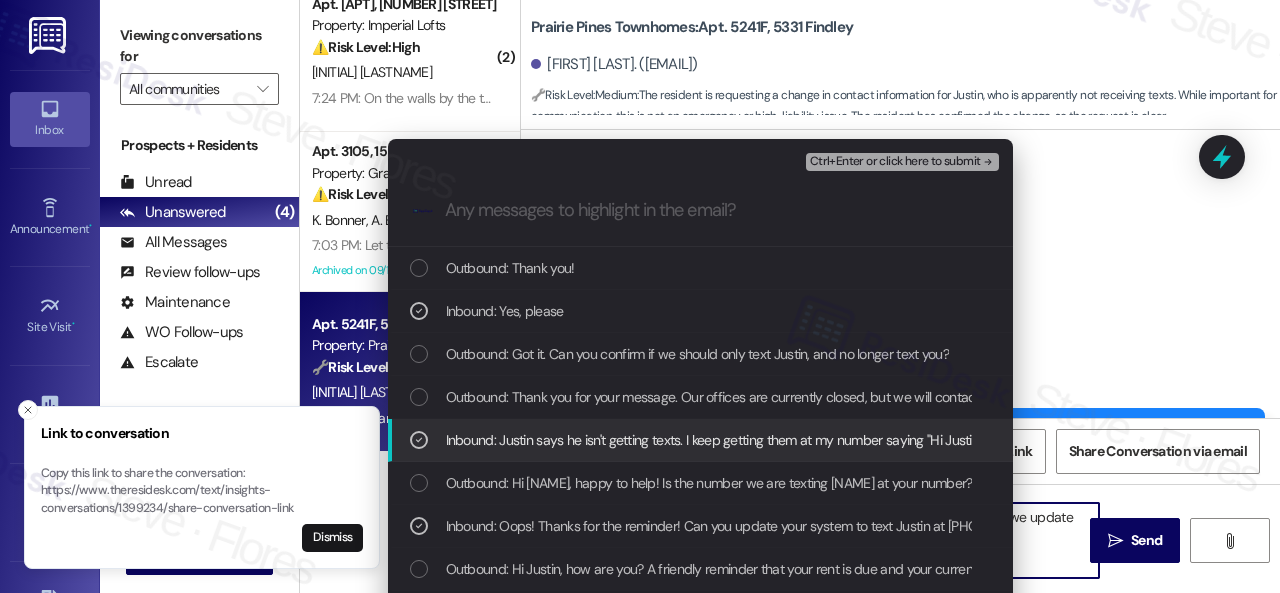 scroll, scrollTop: 100, scrollLeft: 0, axis: vertical 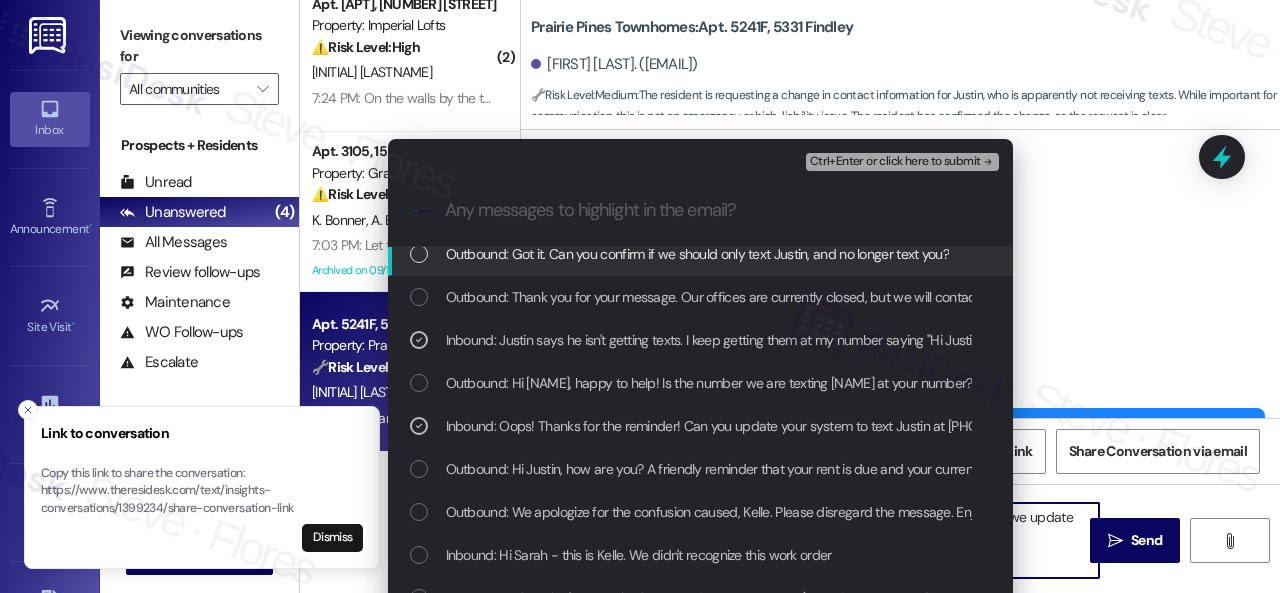 click on "Ctrl+Enter or click here to submit" at bounding box center (895, 162) 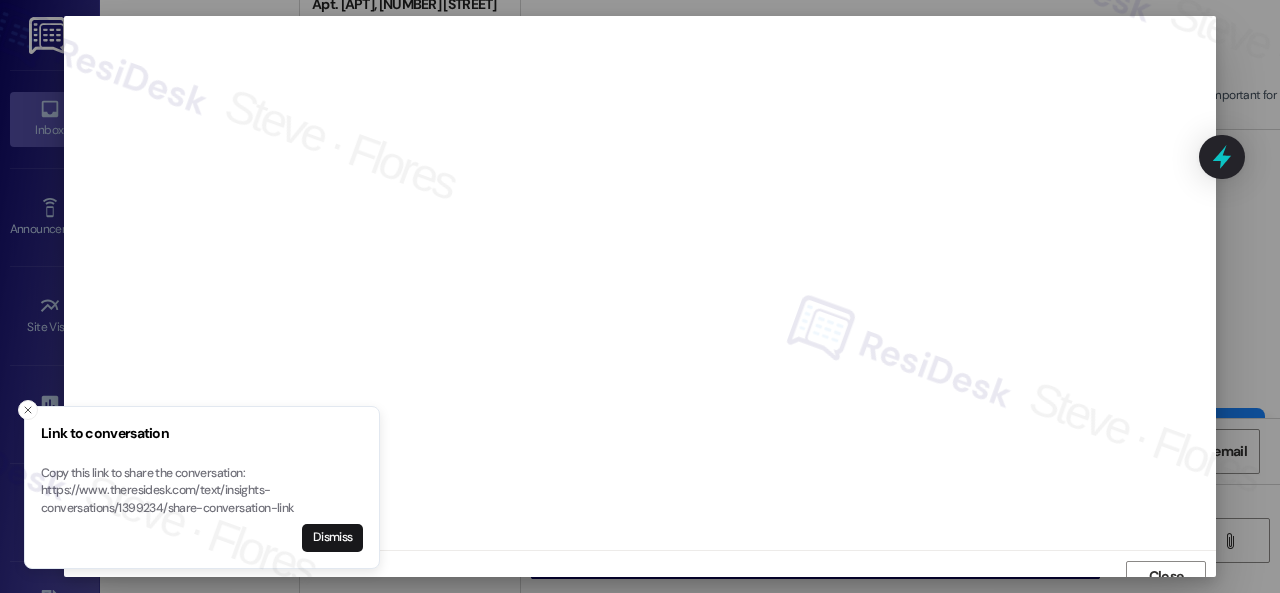scroll, scrollTop: 15, scrollLeft: 0, axis: vertical 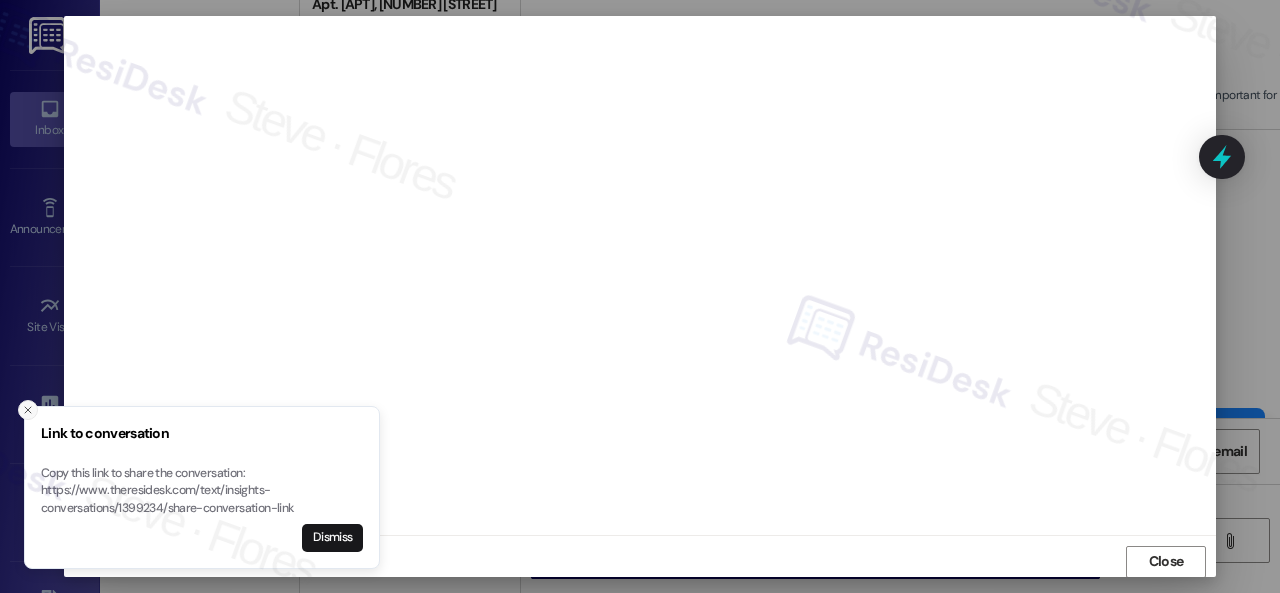 click 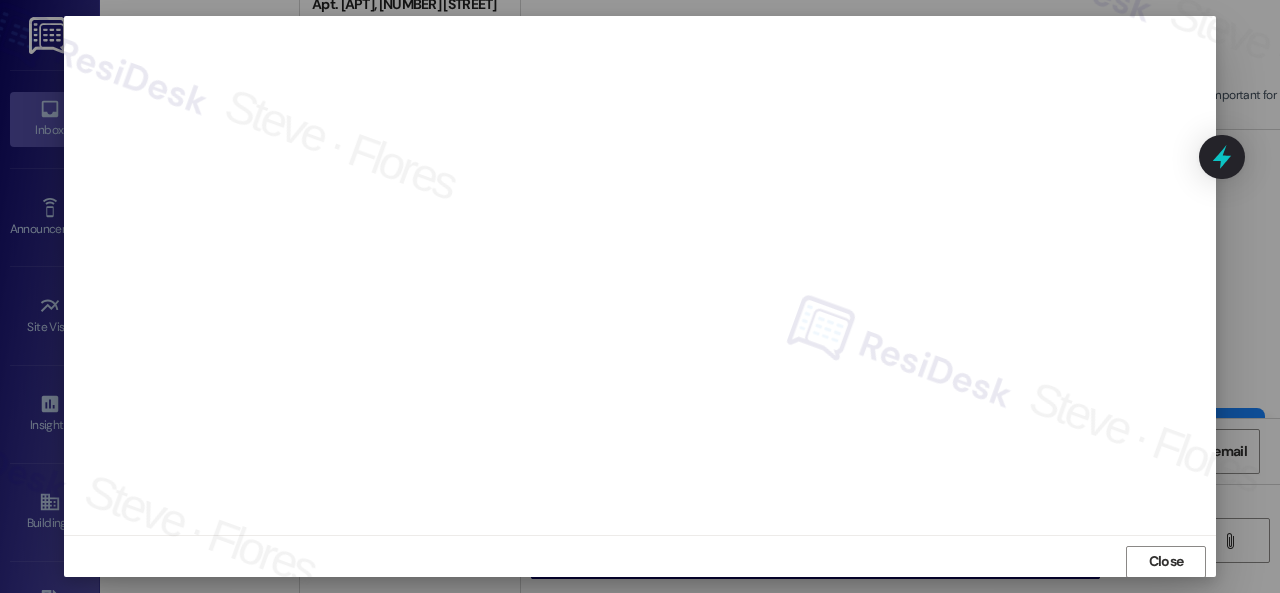 scroll, scrollTop: 25, scrollLeft: 0, axis: vertical 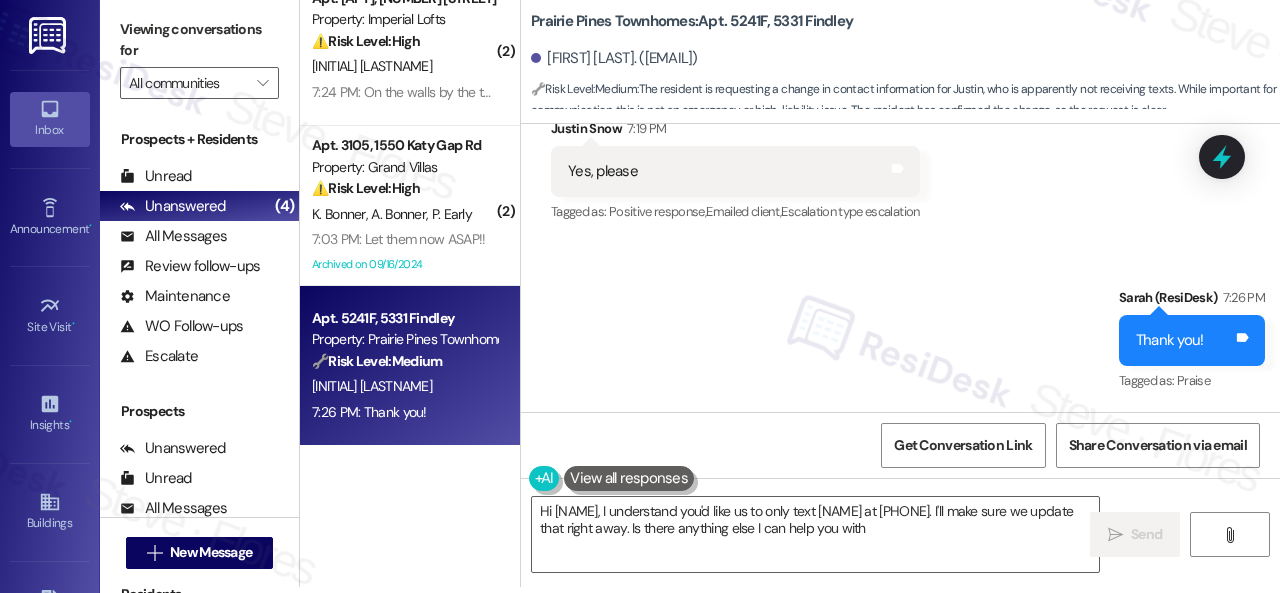 type on "Hi Kelle, I understand you'd like us to only text Justin at (702) 498-5491. I'll make sure we update that right away. Is there anything else I can help you with?" 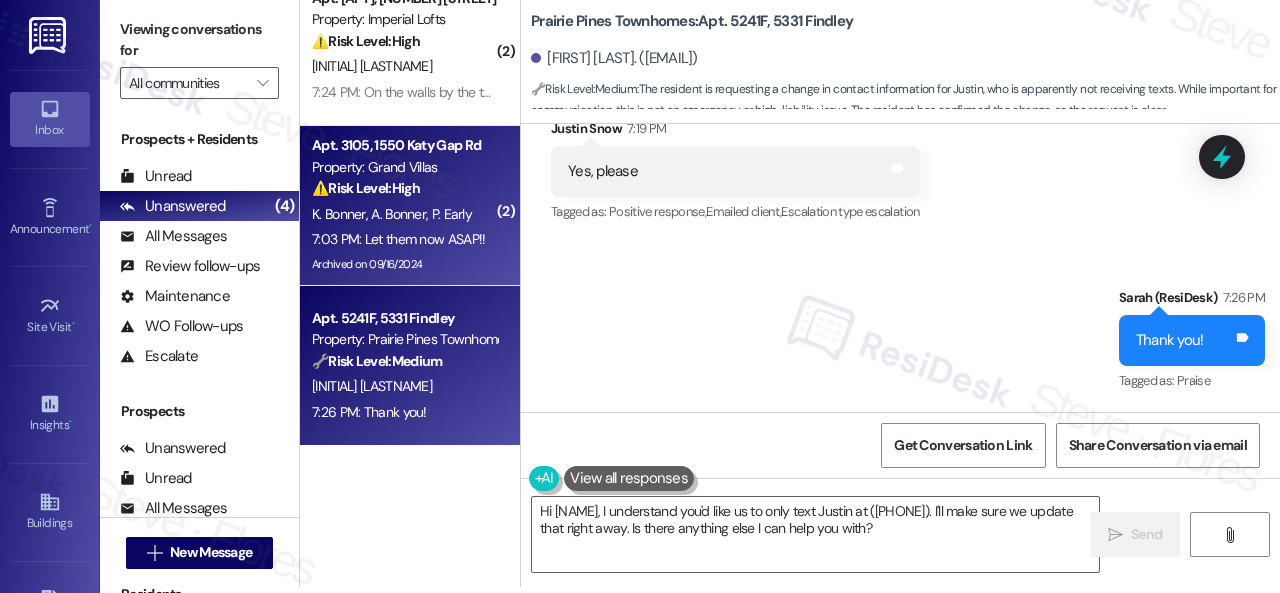 click on "⚠️  Risk Level:  High The resident is reporting a malfunctioning garage door that they have been unable to open since last Thursday. They state they were promised it would be fixed sooner and are now demanding immediate action. This impacts their access to the property and is an urgent maintenance issue." at bounding box center [404, 188] 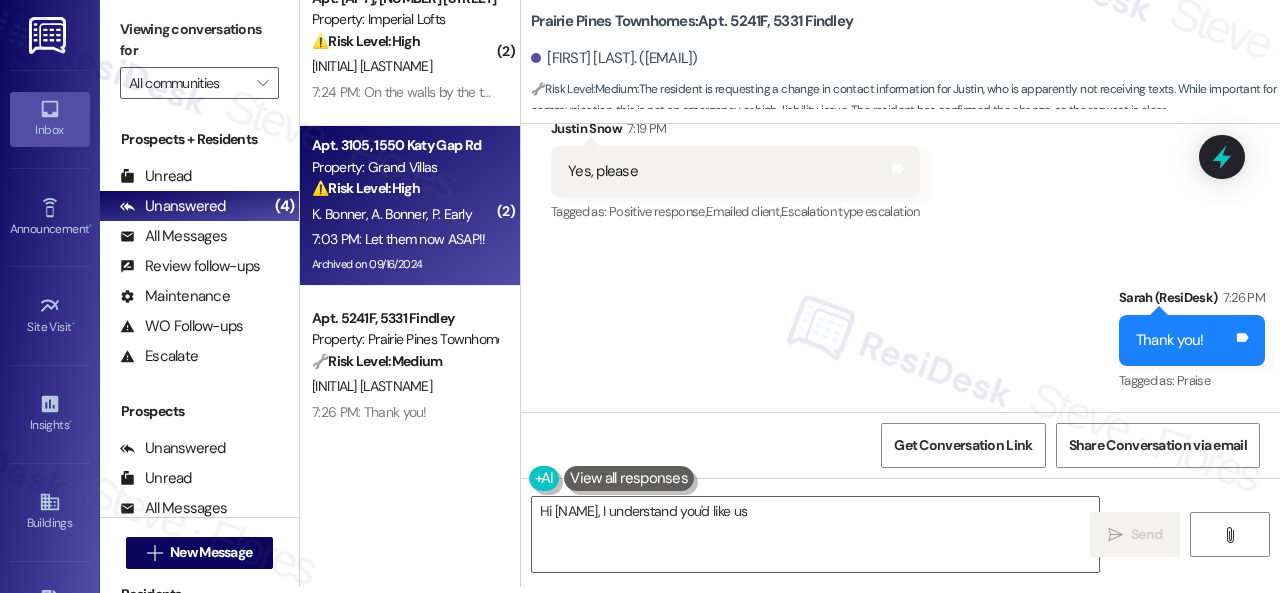 type on "Hi Kelle, I understand you'd like us to" 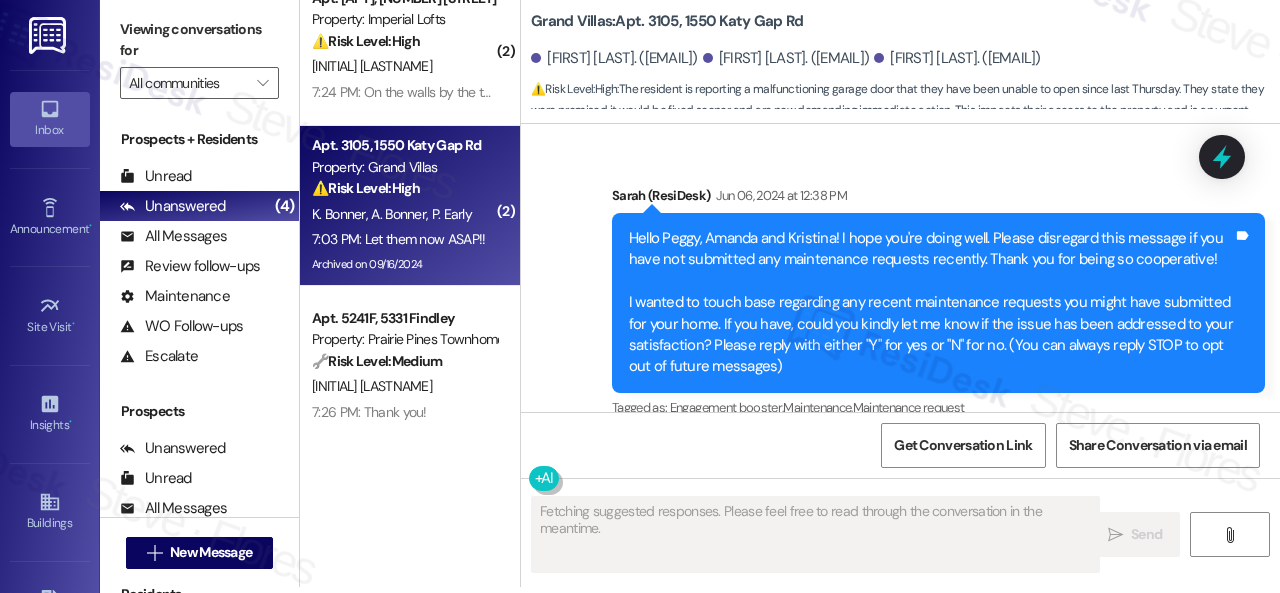 scroll, scrollTop: 0, scrollLeft: 0, axis: both 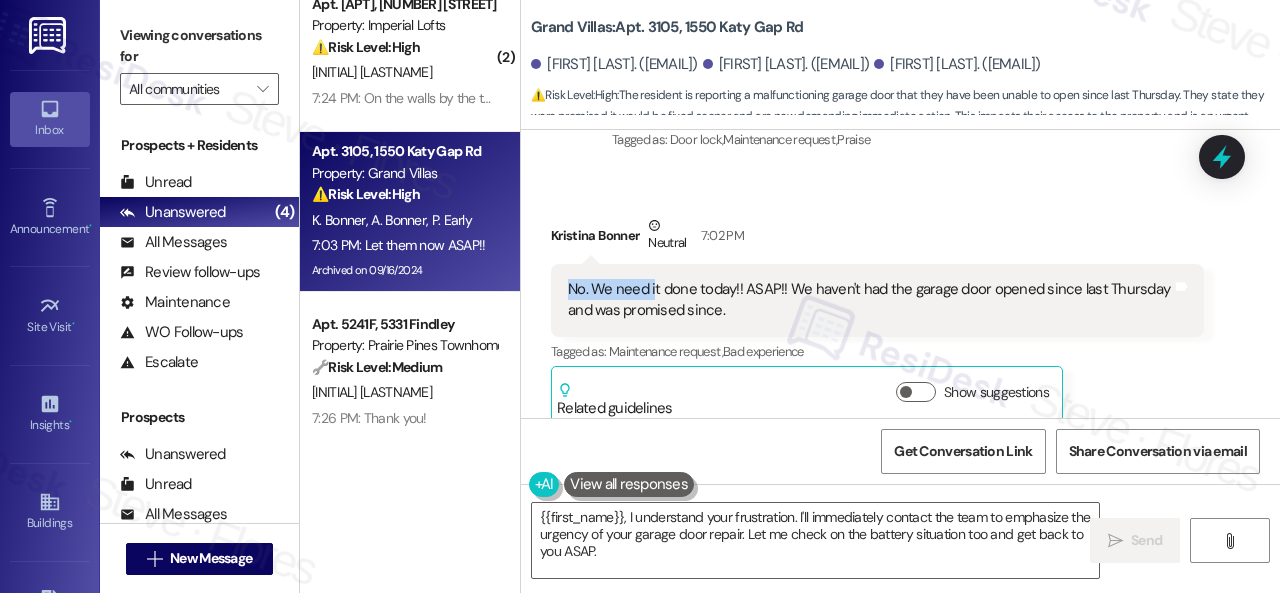 drag, startPoint x: 569, startPoint y: 295, endPoint x: 653, endPoint y: 306, distance: 84.71718 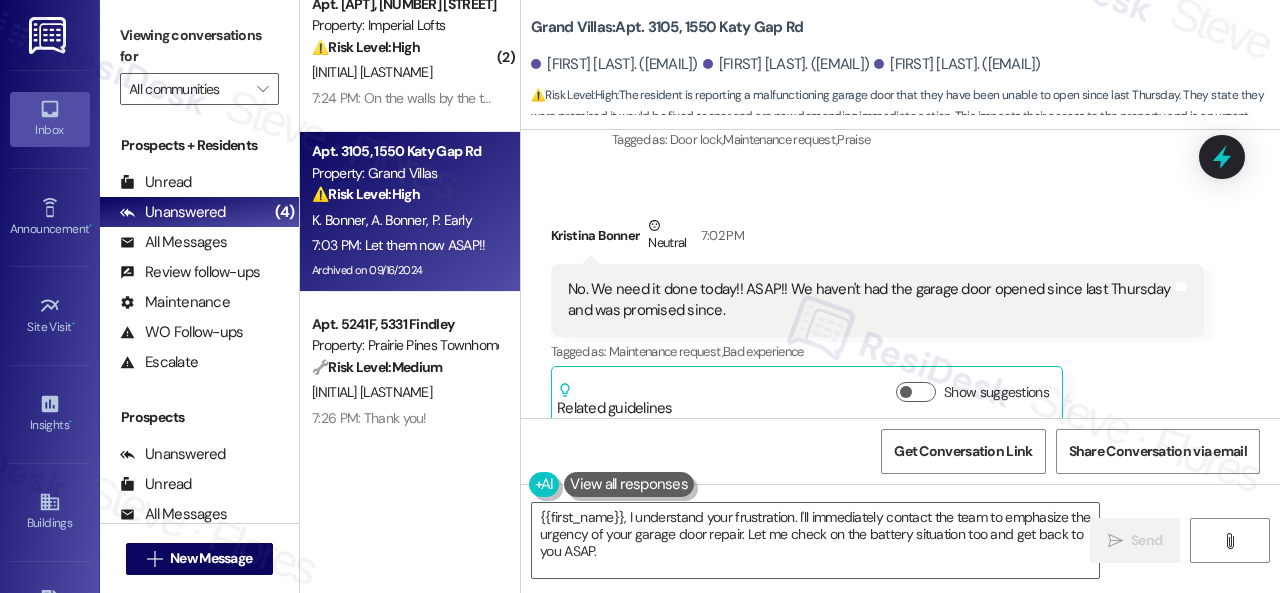 click on "Grand Villas:  Apt. 3105, 1550 Katy Gap Rd" at bounding box center [667, 27] 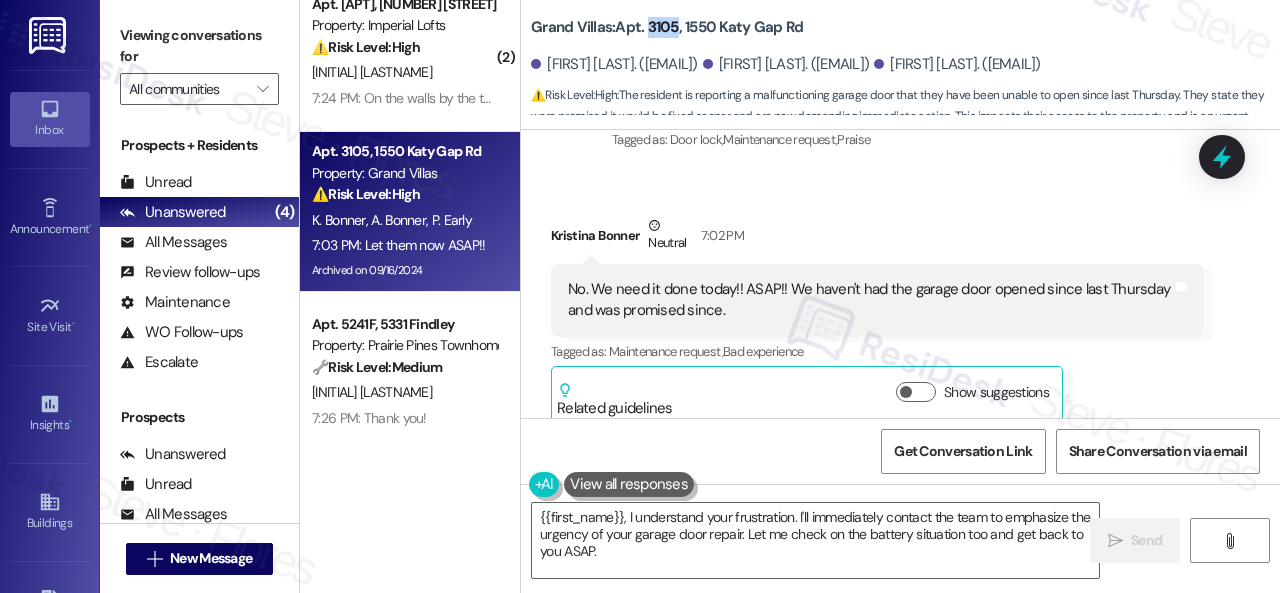 click on "Grand Villas:  Apt. 3105, 1550 Katy Gap Rd" at bounding box center [667, 27] 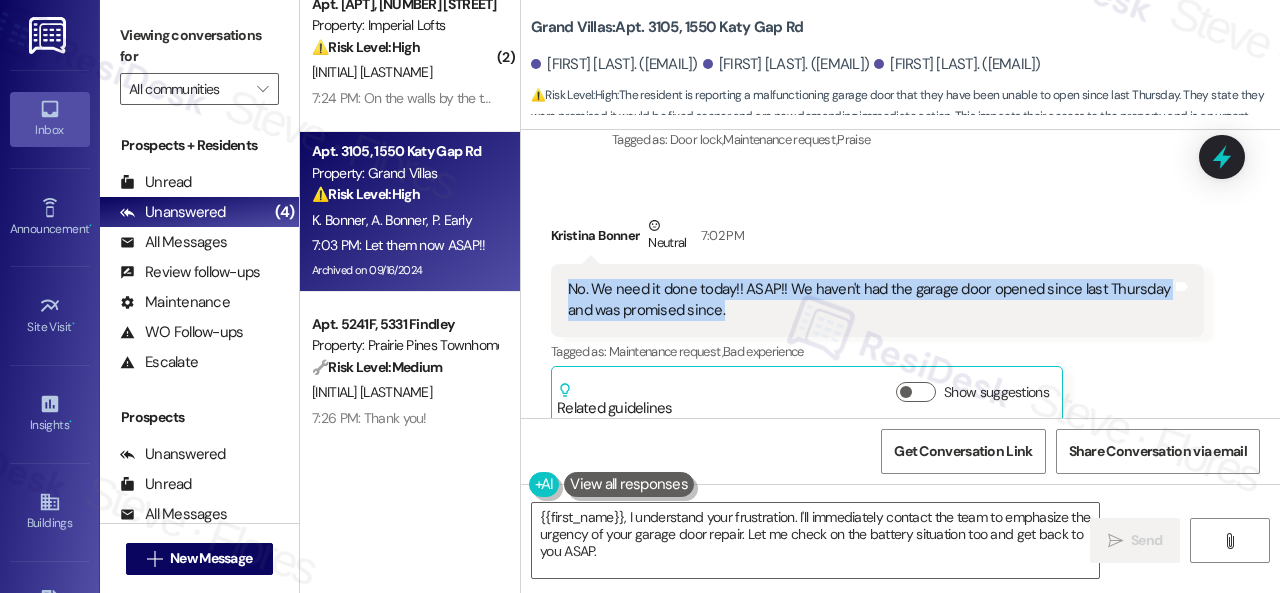 drag, startPoint x: 566, startPoint y: 289, endPoint x: 735, endPoint y: 328, distance: 173.44164 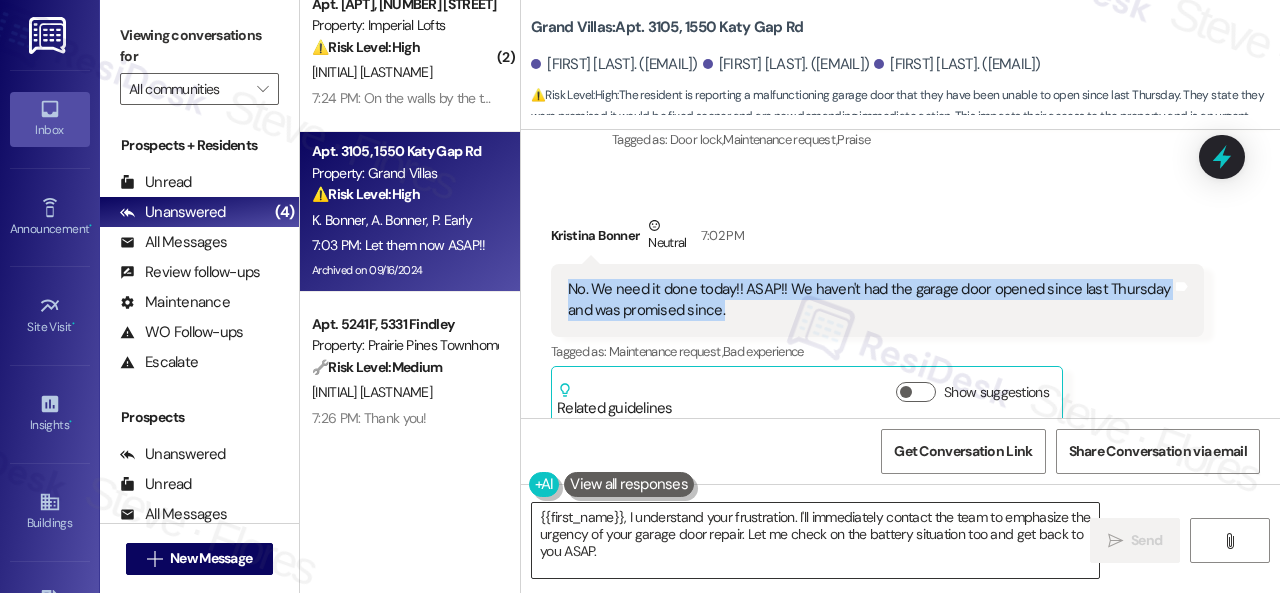 copy on "No. We need it done today!! ASAP!! We haven't had the garage door opened since last Thursday and was promised since." 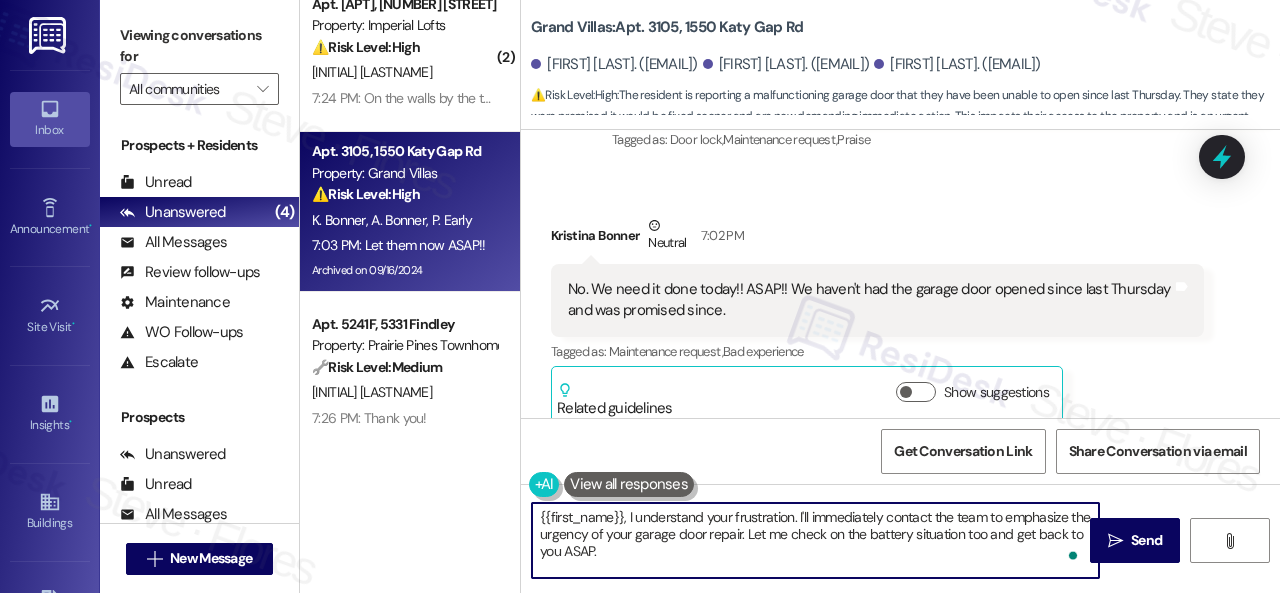 drag, startPoint x: 628, startPoint y: 517, endPoint x: 495, endPoint y: 508, distance: 133.30417 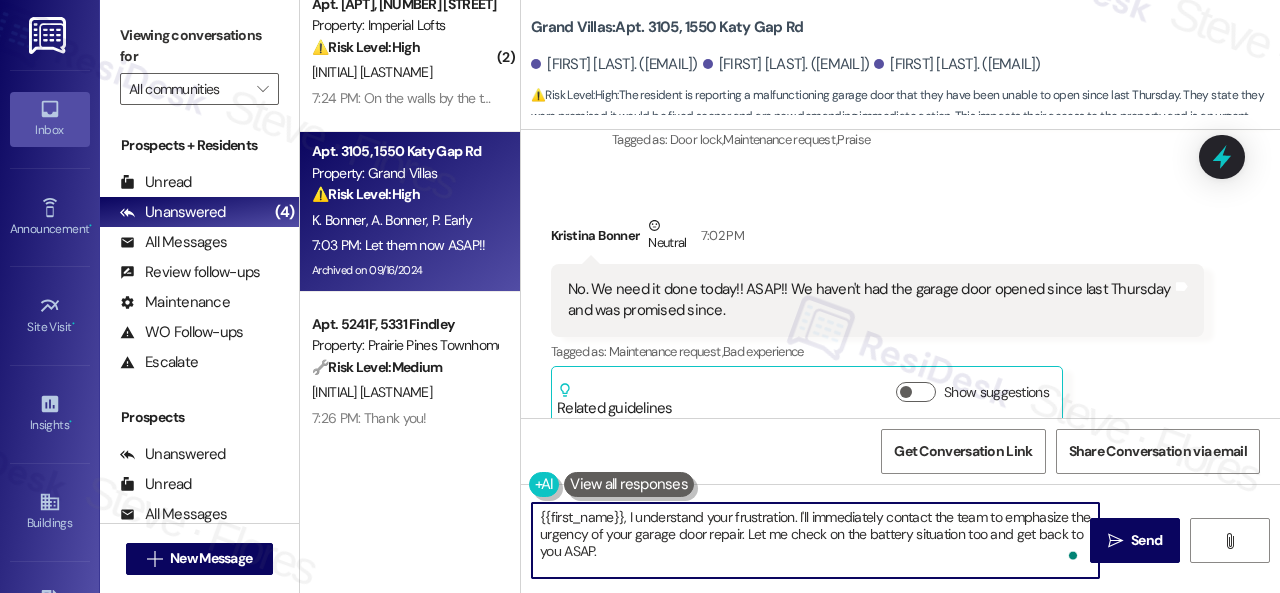 click on "( 2 ) Apt. 3320, 2 Stadium Dr Property: Imperial Lofts ⚠️  Risk Level:  High The resident reports a broken tap in the master bathroom tub, which could lead to water damage if left unaddressed. Additionally, the cockroach sighting, while not an immediate emergency, necessitates fumigation to maintain sanitary living conditions. The AC filter change is also a maintenance request, but less urgent than the other two issues. The broken tap is the primary driver for Tier 2. E. Agholor 7:24 PM: On the walls by the tv set .  7:24 PM: On the walls by the tv set .  Apt. 3105, 1550 Katy Gap Rd Property: Grand Villas ⚠️  Risk Level:  High The resident is reporting a malfunctioning garage door that they have been unable to open since last Thursday. They state they were promised it would be fixed sooner and are now demanding immediate action. This impacts their access to the property and is an urgent maintenance issue. K. Bonner A. Bonner P. Early 7:03 PM: Let them now ASAP!! 7:03 PM: Let them now ASAP!! 🔧 High" at bounding box center [790, 296] 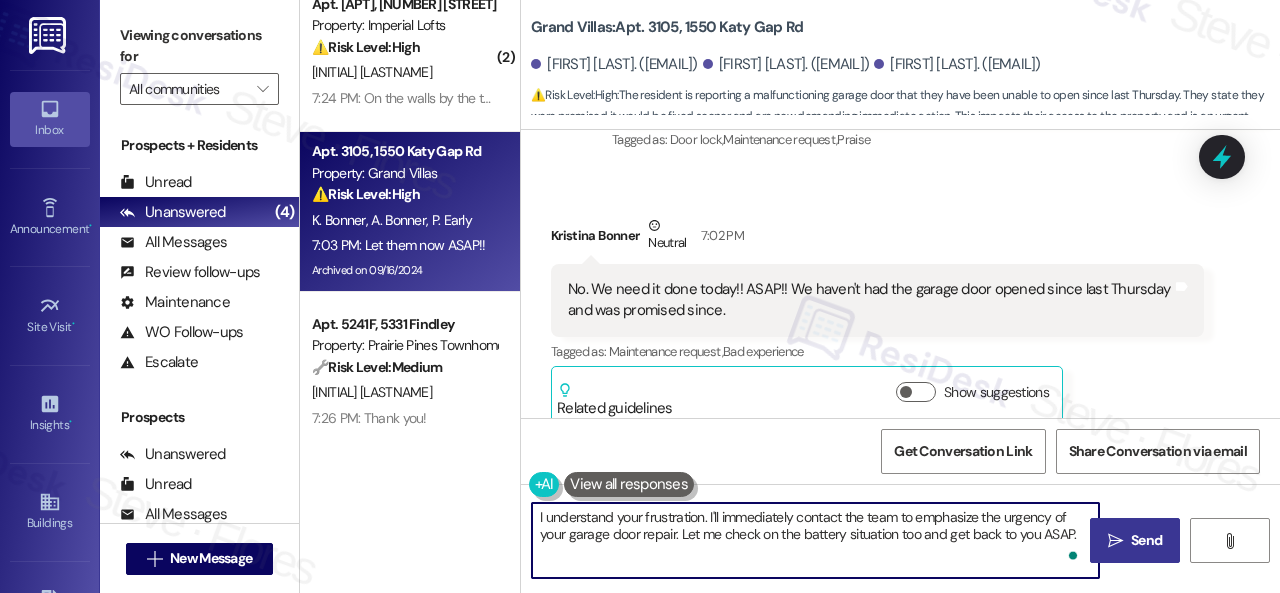 drag, startPoint x: 714, startPoint y: 518, endPoint x: 1120, endPoint y: 550, distance: 407.25912 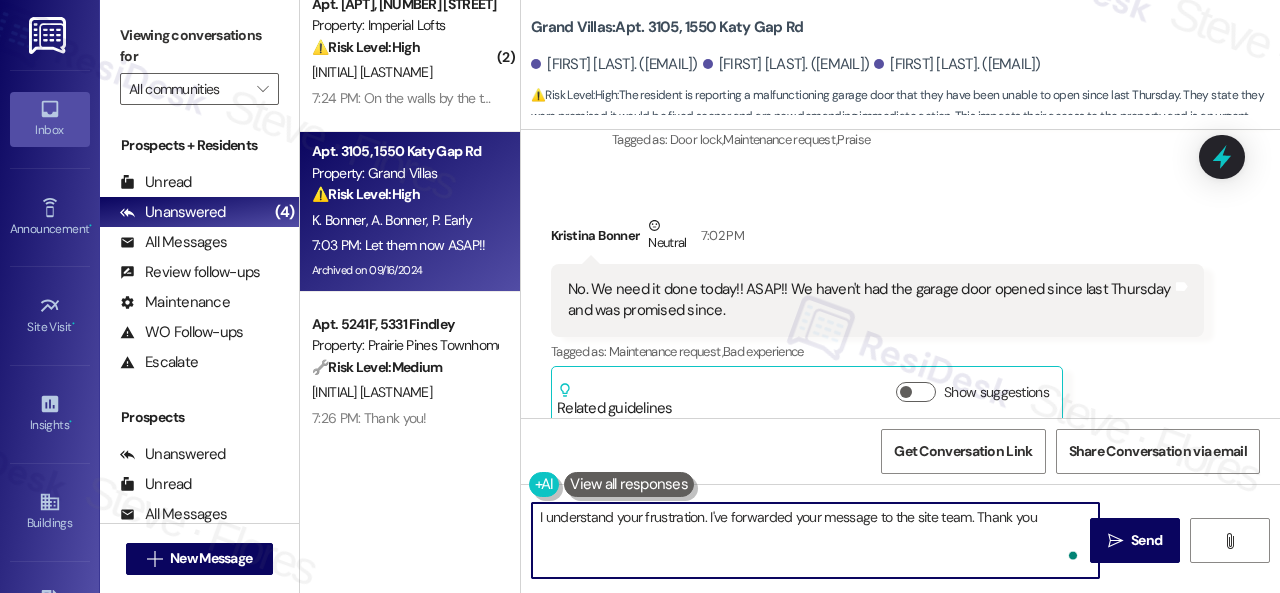 type on "I understand your frustration. I've forwarded your message to the site team. Thank you." 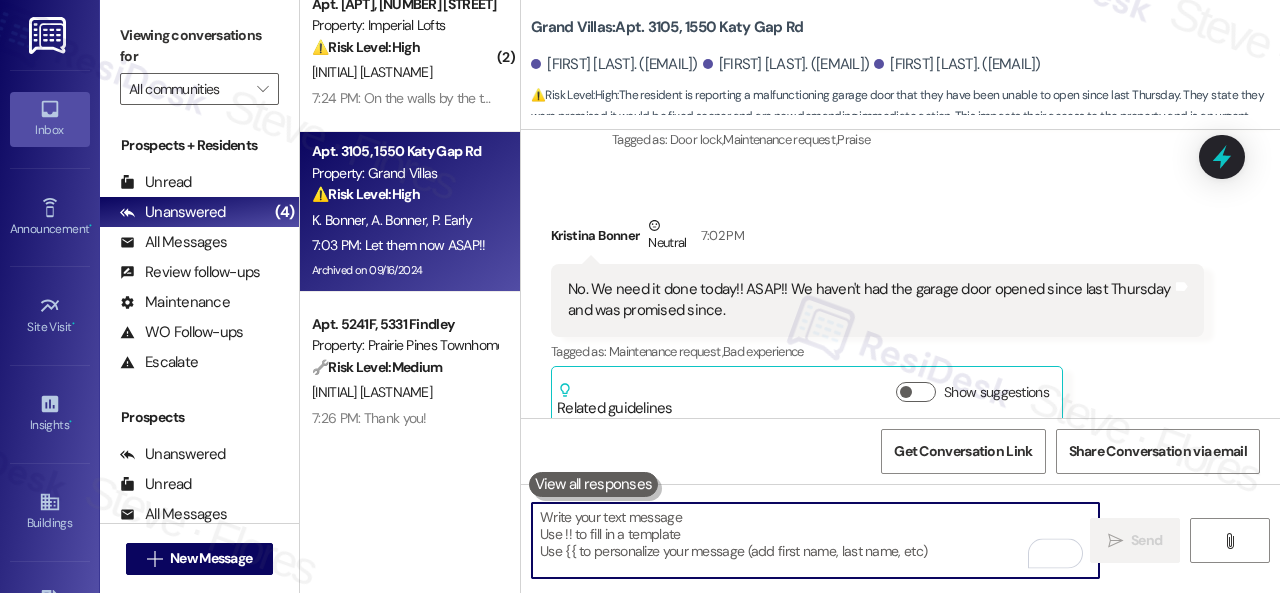 scroll, scrollTop: 22278, scrollLeft: 0, axis: vertical 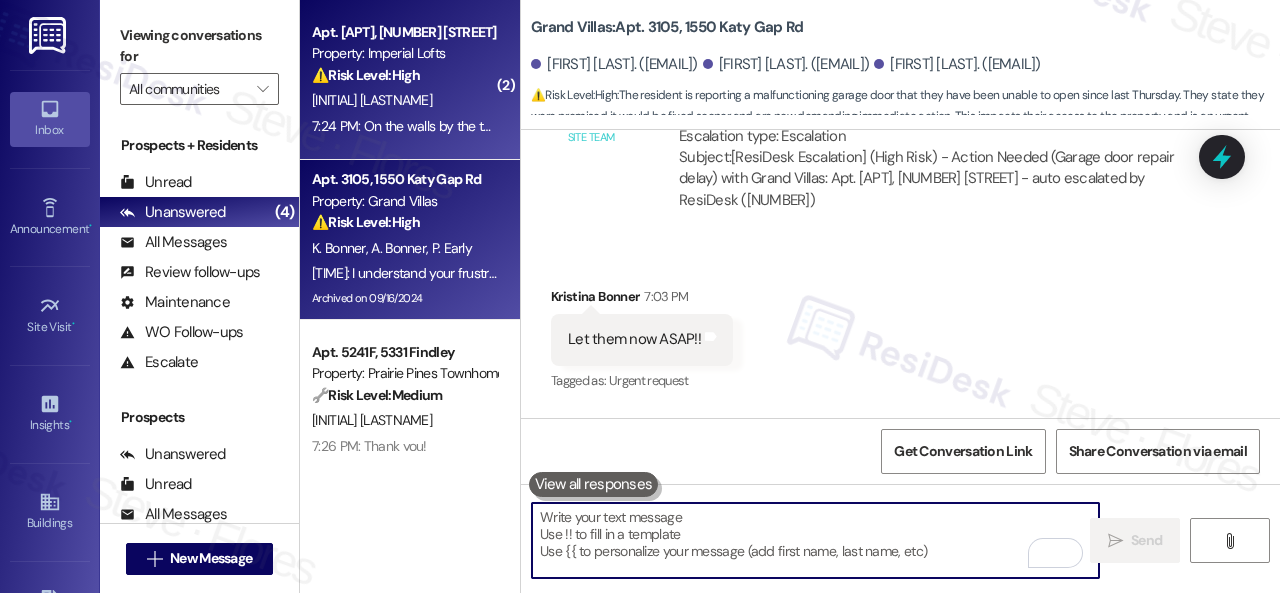 type 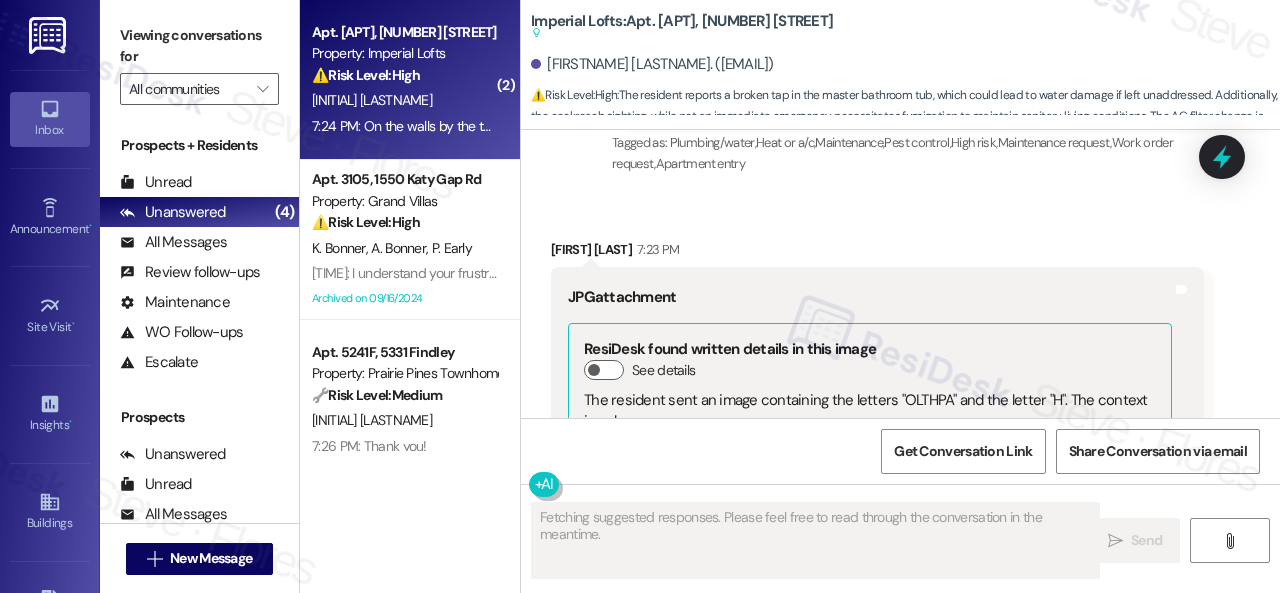 scroll, scrollTop: 3676, scrollLeft: 0, axis: vertical 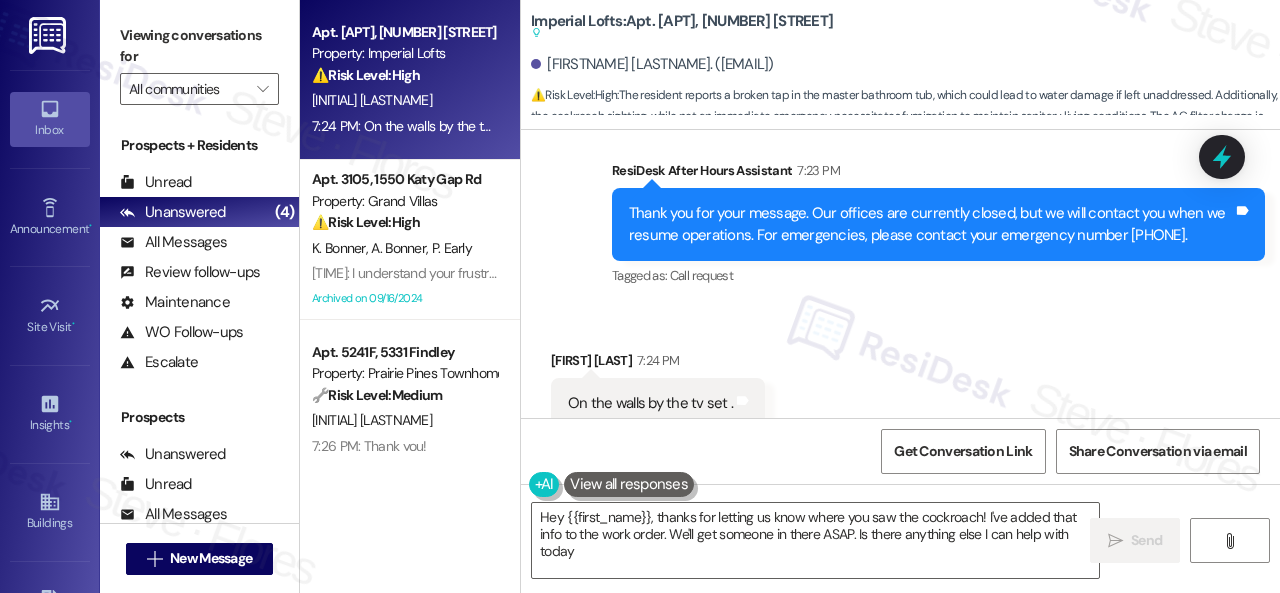 type on "Hey {{first_name}}, thanks for letting us know where you saw the cockroach! I've added that info to the work order. We'll get someone in there ASAP. Is there anything else I can help with today?" 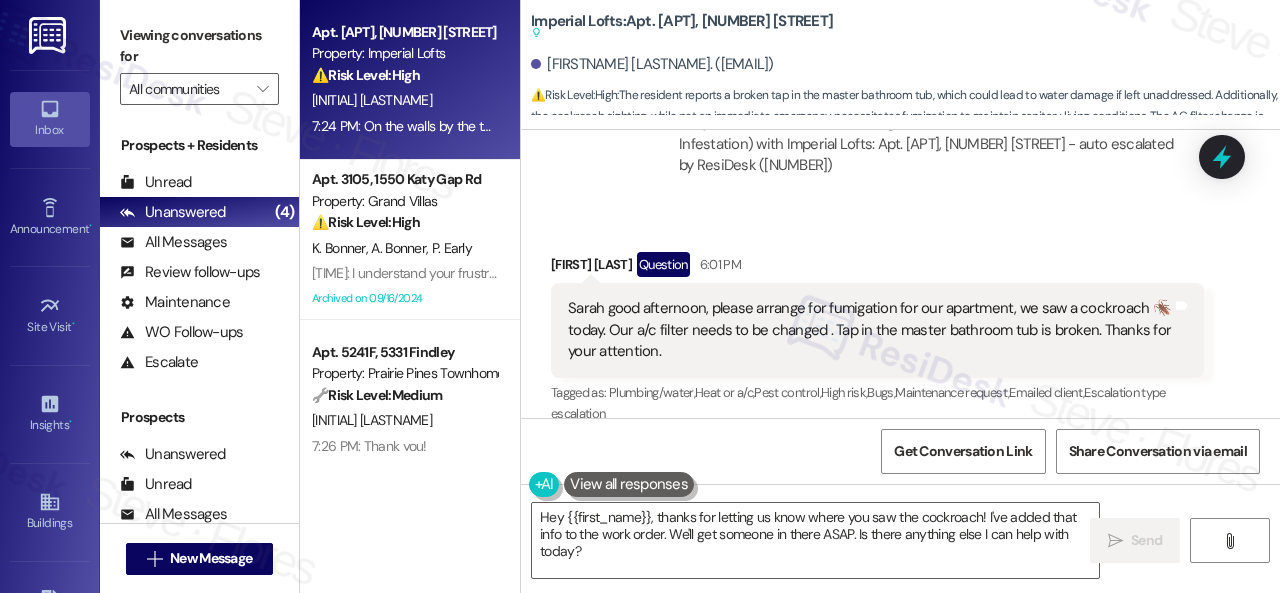 scroll, scrollTop: 1776, scrollLeft: 0, axis: vertical 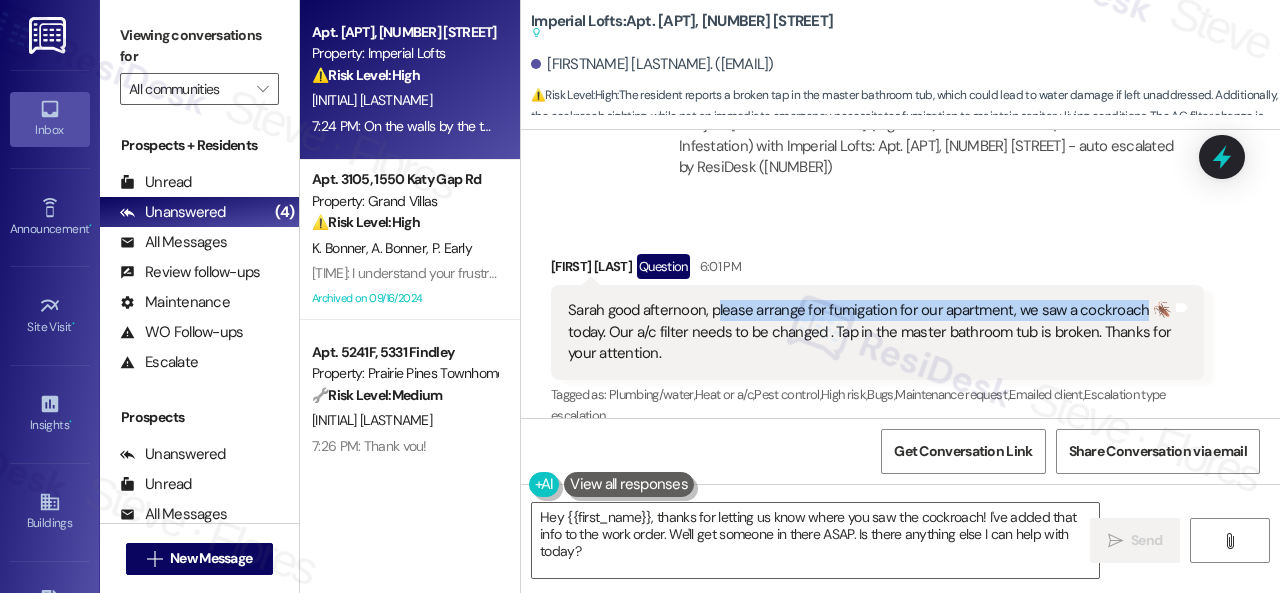 drag, startPoint x: 715, startPoint y: 290, endPoint x: 1134, endPoint y: 288, distance: 419.00476 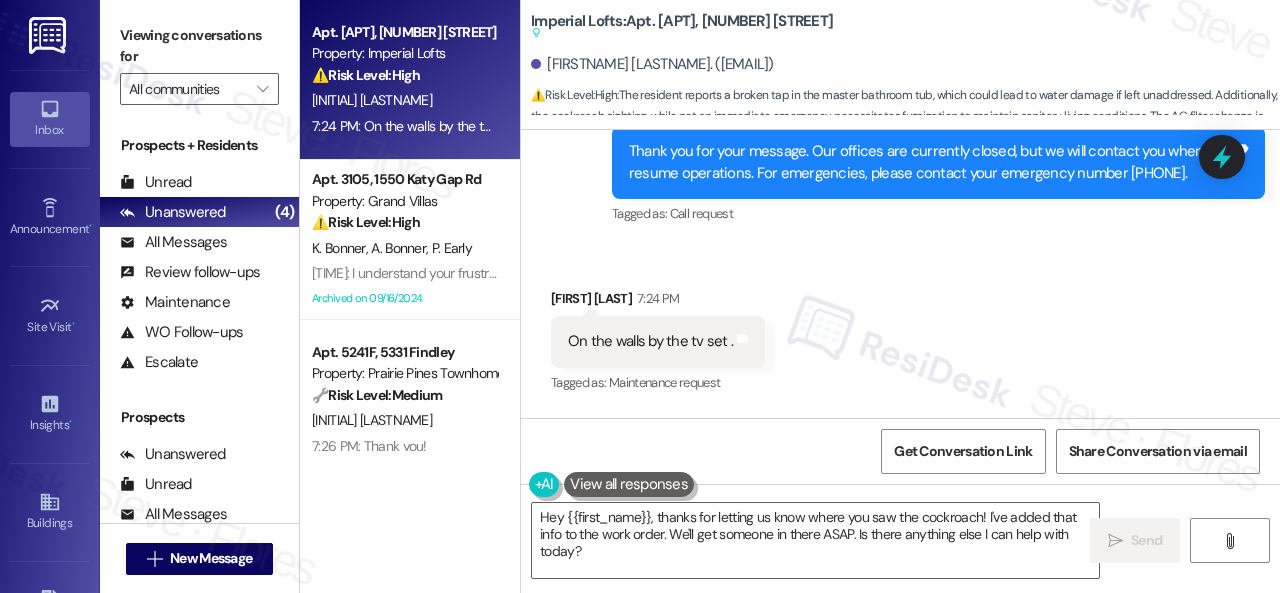 scroll, scrollTop: 3676, scrollLeft: 0, axis: vertical 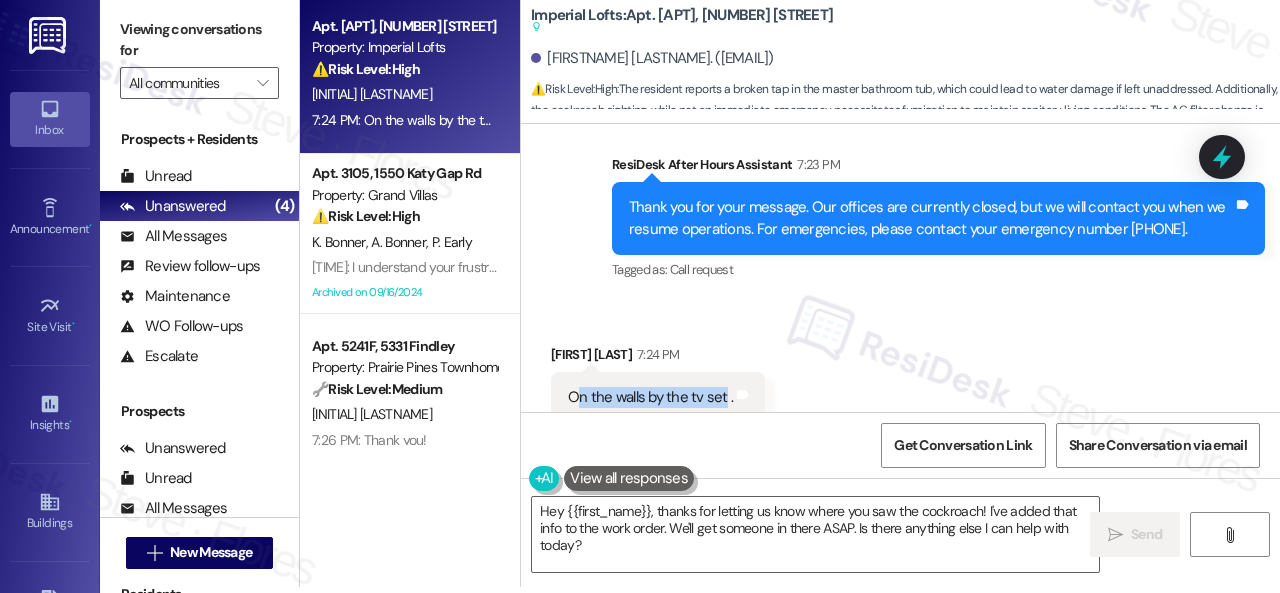 drag, startPoint x: 575, startPoint y: 376, endPoint x: 726, endPoint y: 375, distance: 151.00331 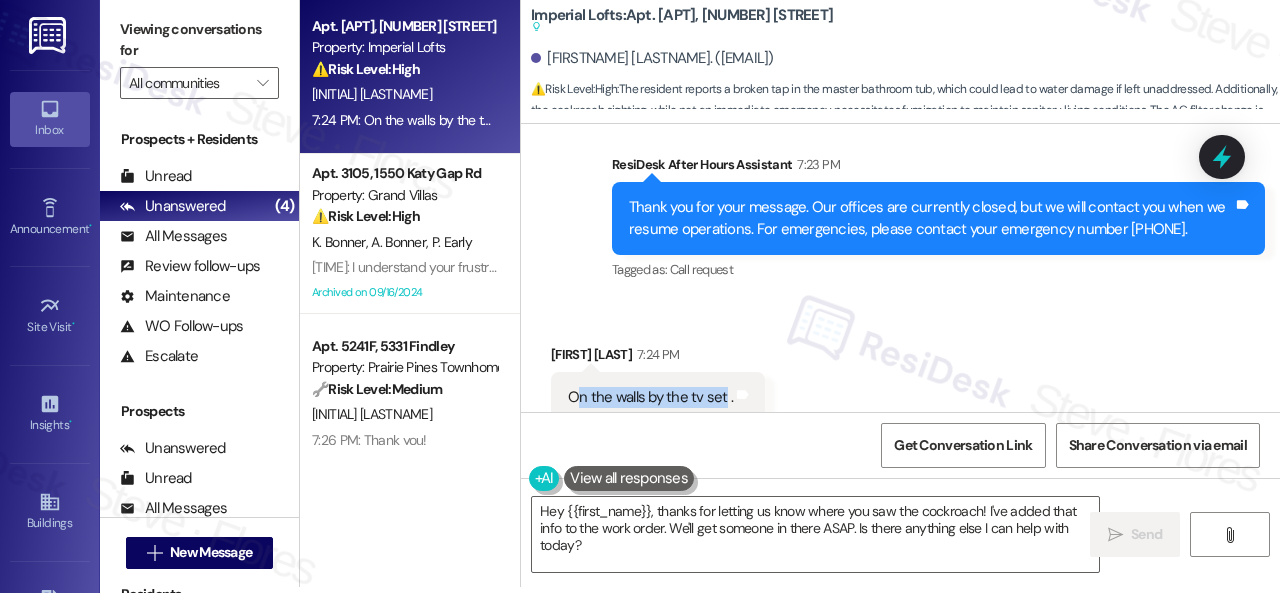 copy on "n the walls by the tv set" 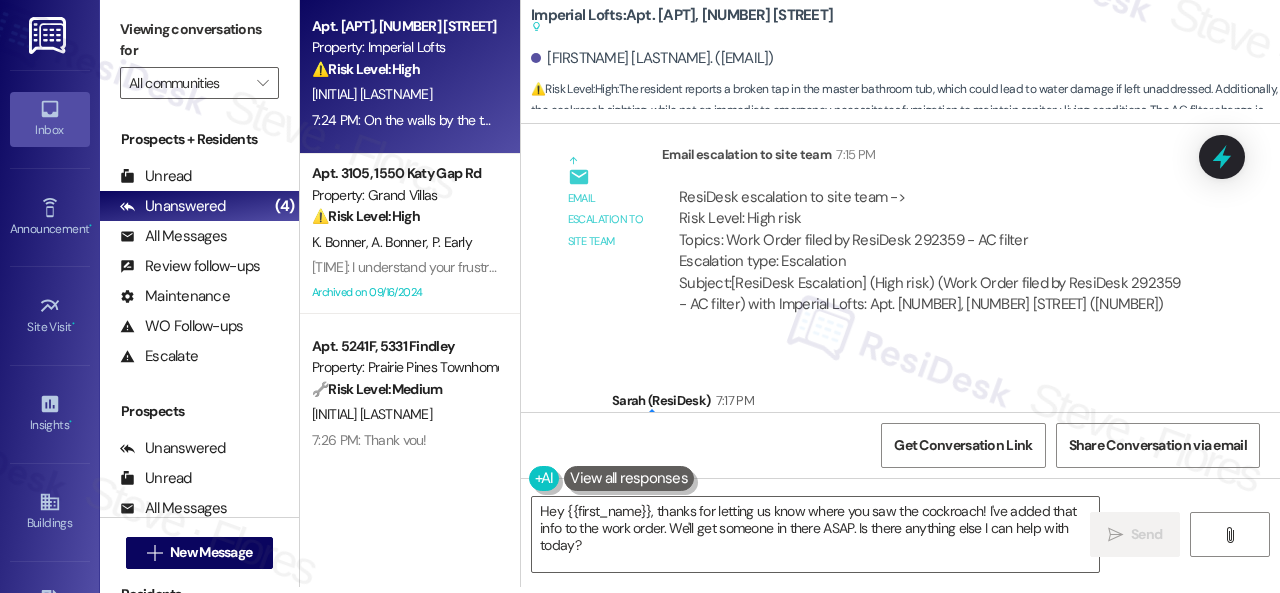 scroll, scrollTop: 1876, scrollLeft: 0, axis: vertical 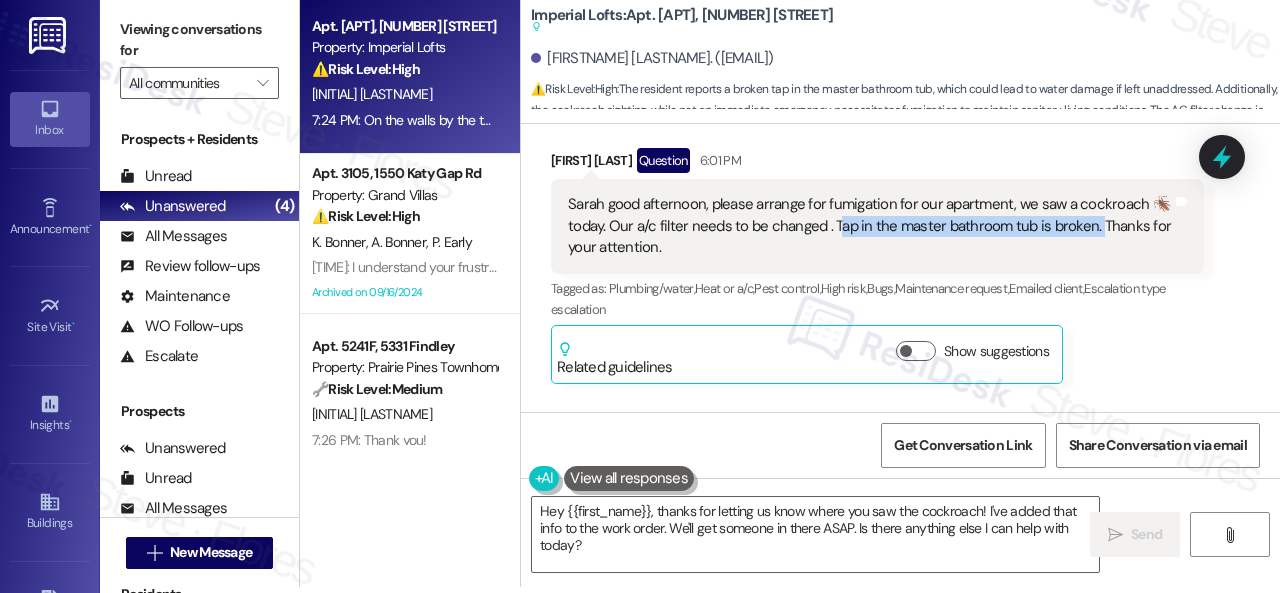 drag, startPoint x: 836, startPoint y: 206, endPoint x: 1092, endPoint y: 204, distance: 256.0078 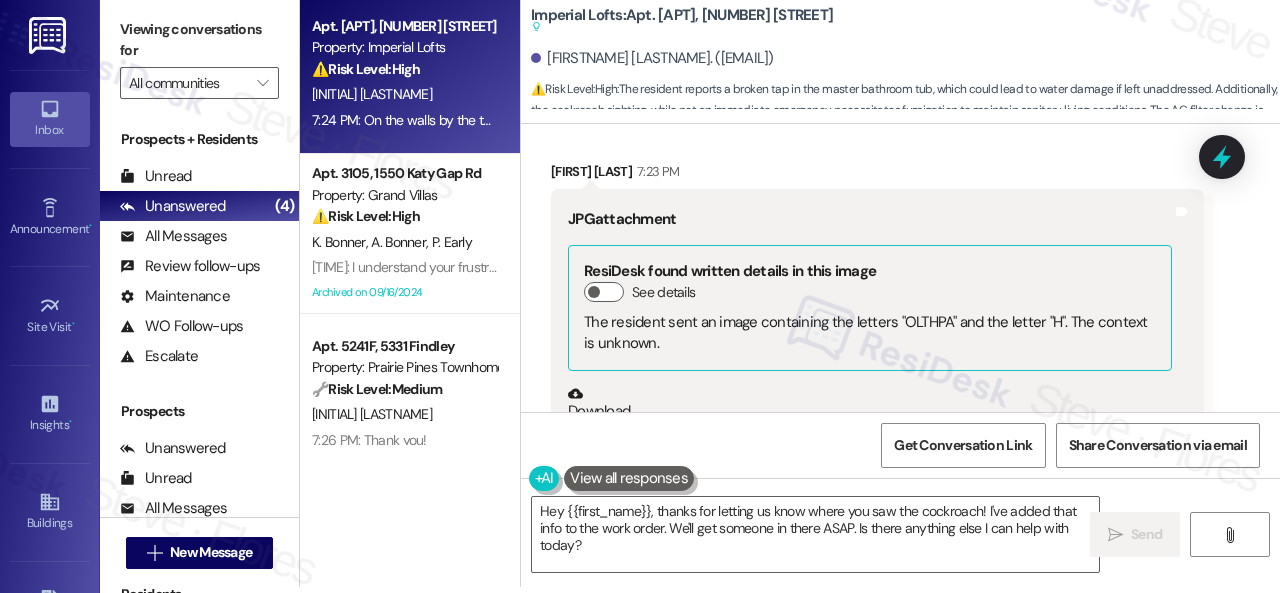 scroll, scrollTop: 3076, scrollLeft: 0, axis: vertical 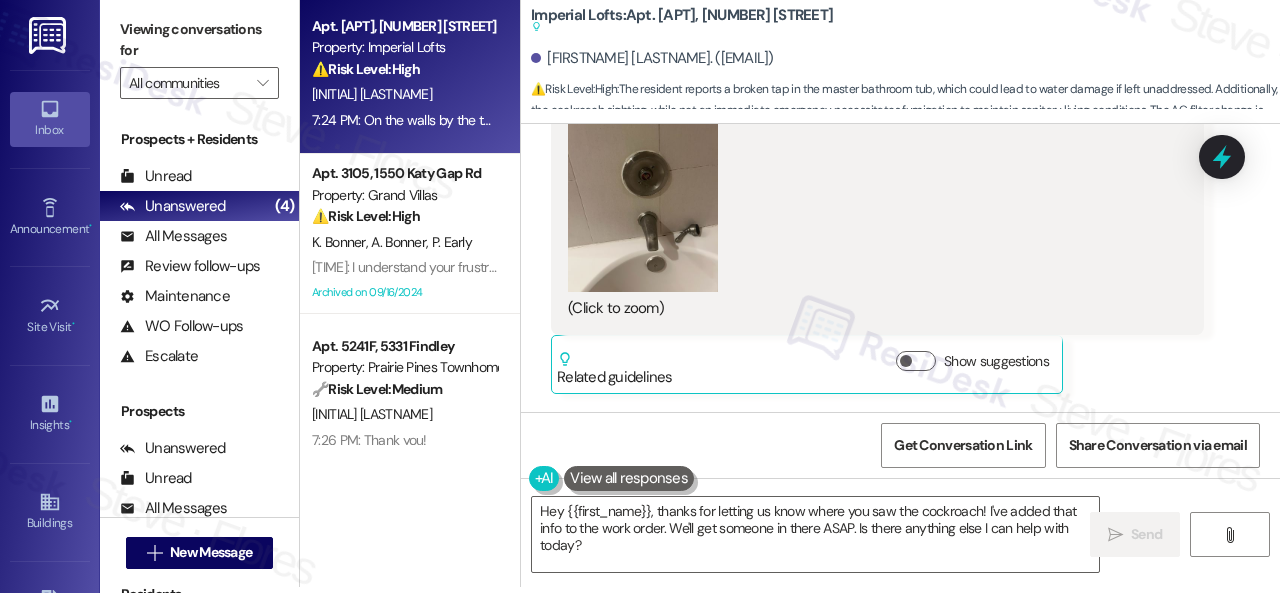 click at bounding box center [643, 192] 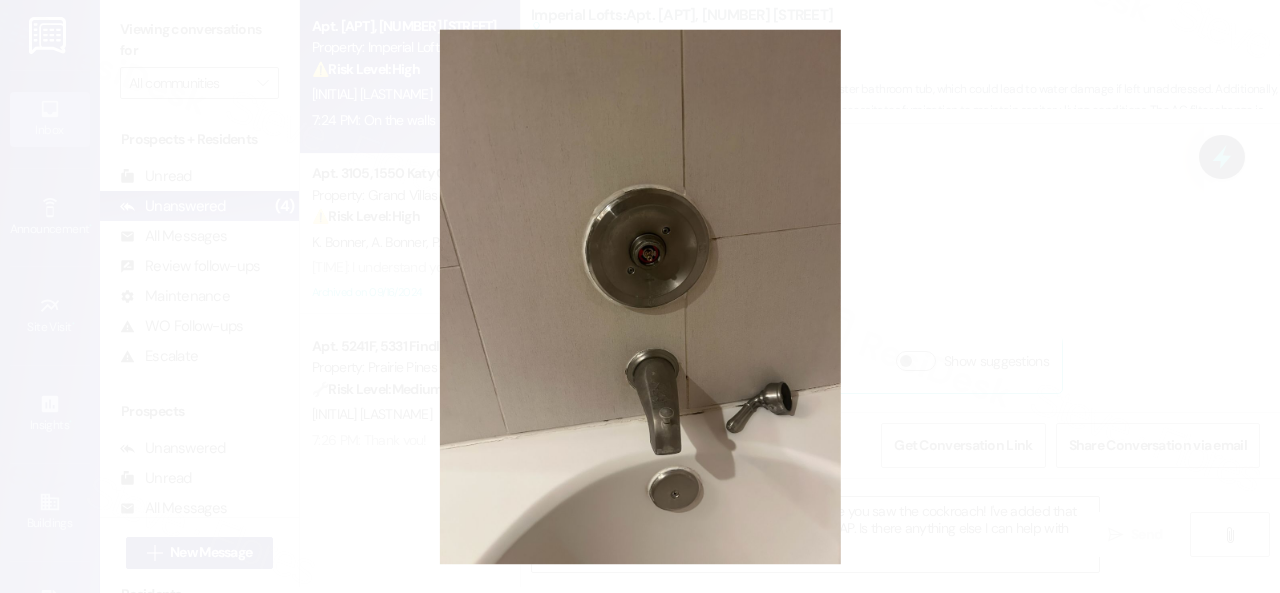 type 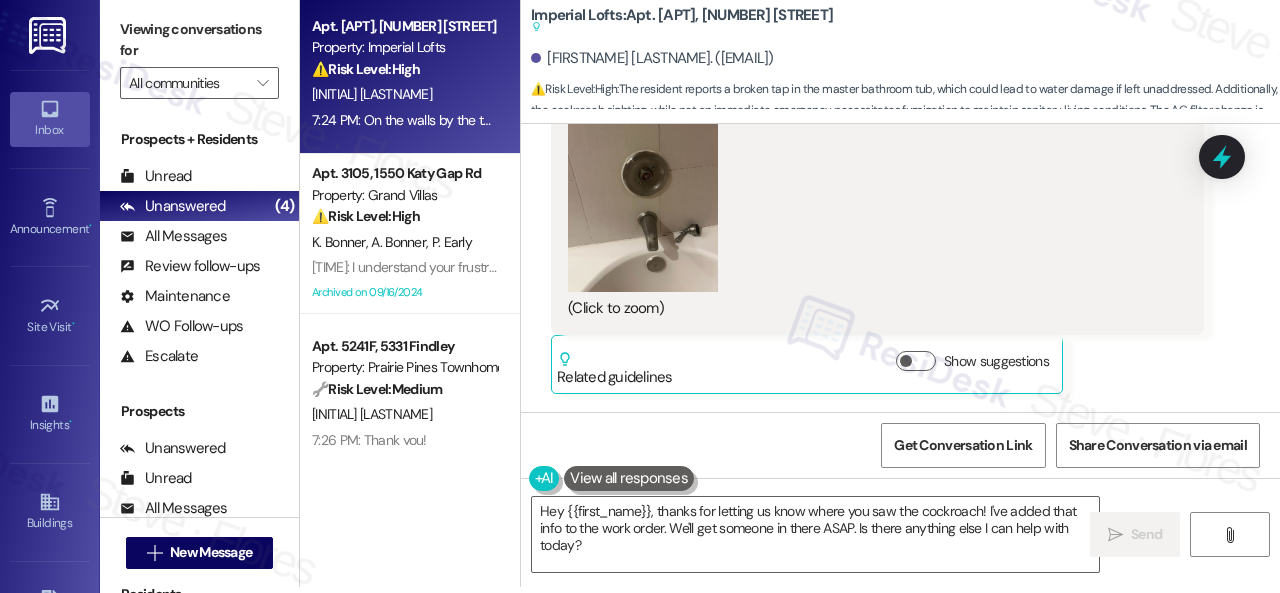 click on "Emmanuel Agholor 7:23 PM JPG  attachment ResiDesk found written details in this image   See details The resident sent an image containing the letters "OLTHPA" and the letter "H". The context is unknown.
Download   (Click to zoom) Tags and notes  Related guidelines Show suggestions" at bounding box center (877, 113) 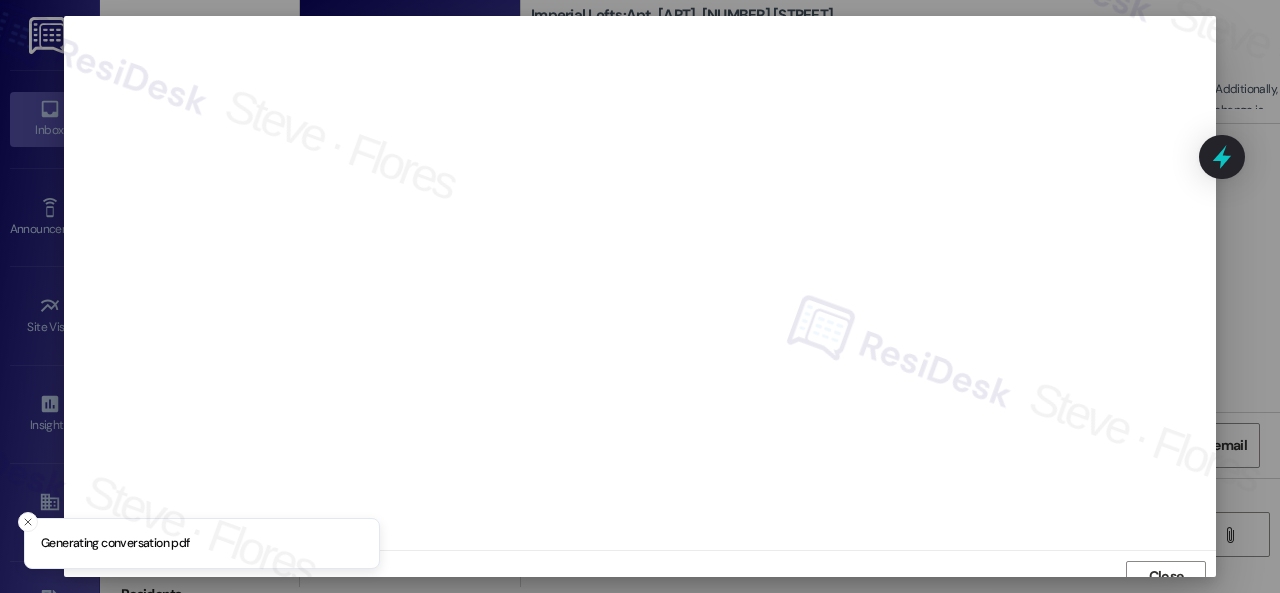 scroll, scrollTop: 15, scrollLeft: 0, axis: vertical 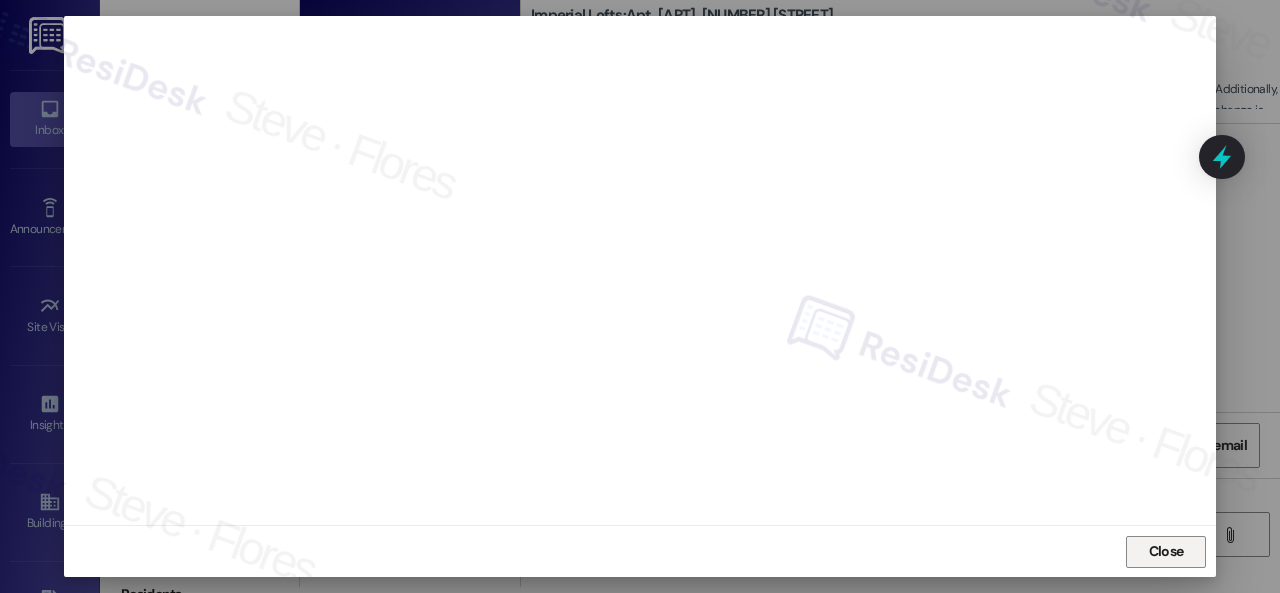 click on "Close" at bounding box center [1166, 551] 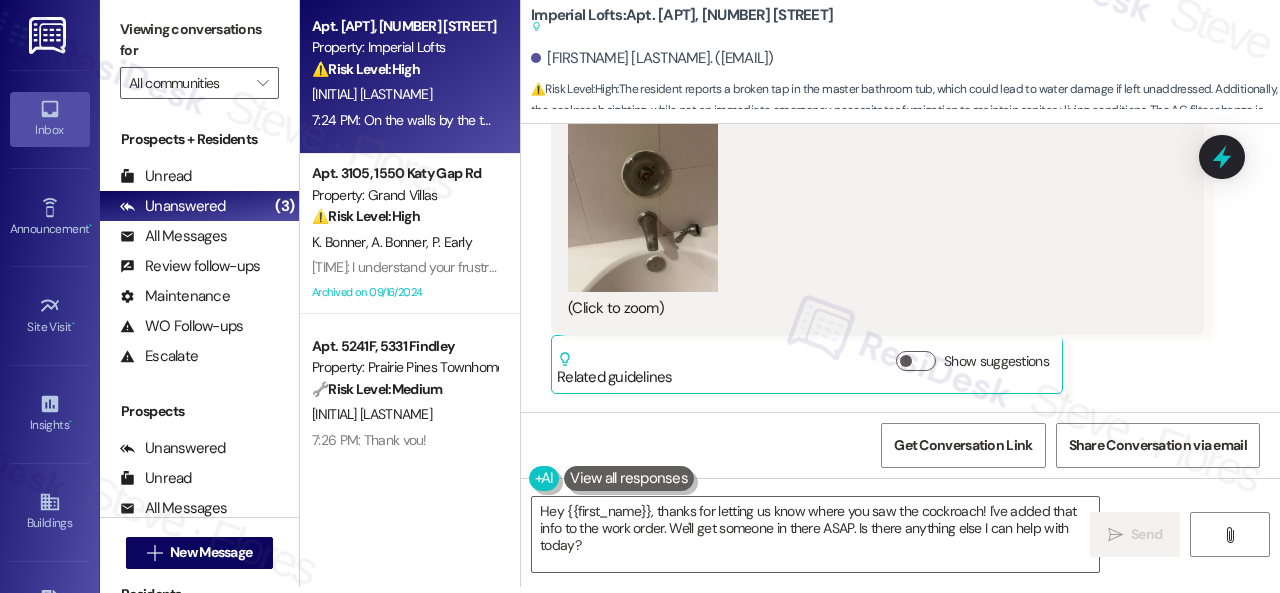 click on "Emmanuel Agholor 7:23 PM JPG  attachment ResiDesk found written details in this image   See details The resident sent an image containing the letters "OLTHPA" and the letter "H". The context is unknown.
Download   (Click to zoom) Tags and notes  Related guidelines Show suggestions" at bounding box center (877, 113) 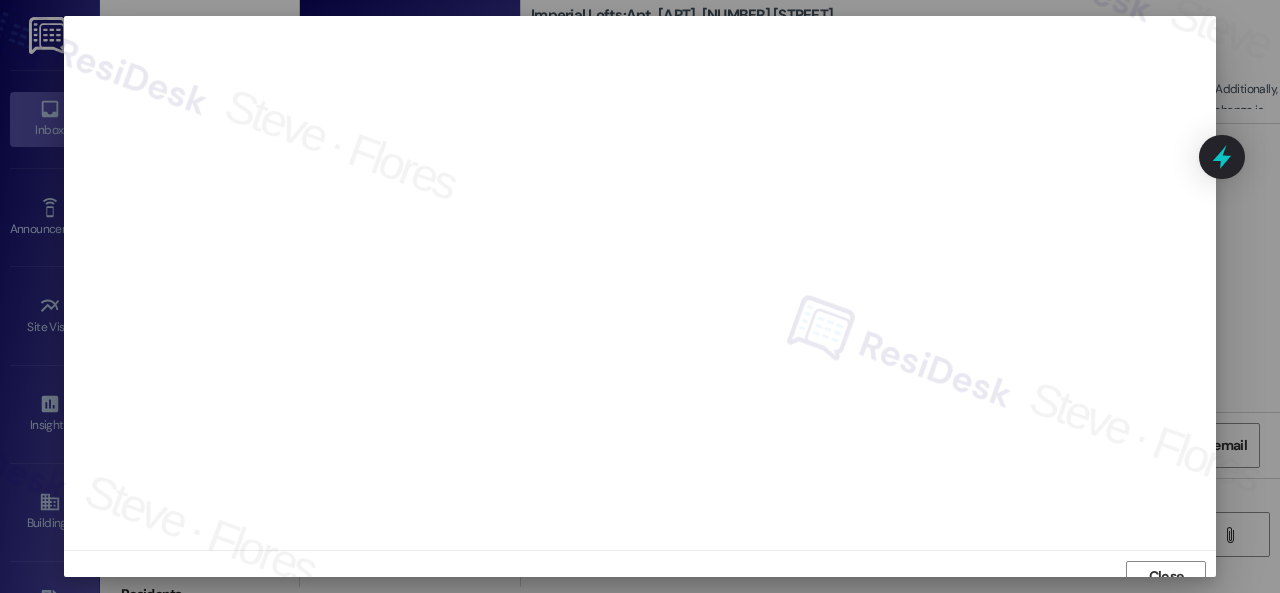 scroll, scrollTop: 15, scrollLeft: 0, axis: vertical 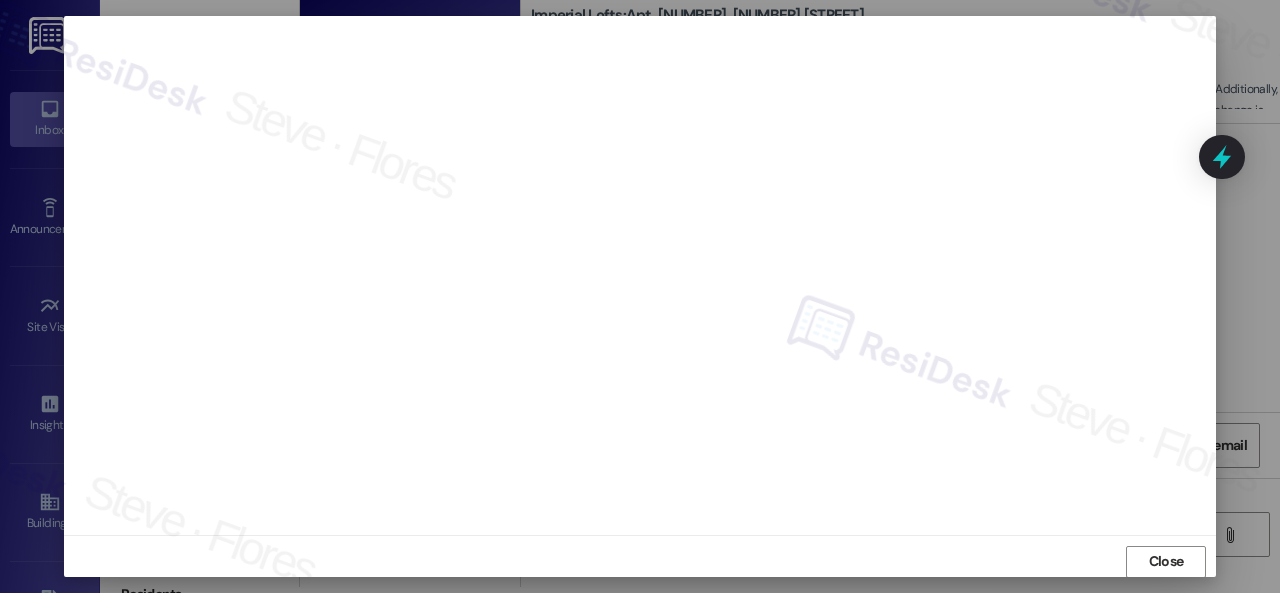 click on "Close" at bounding box center [1166, 561] 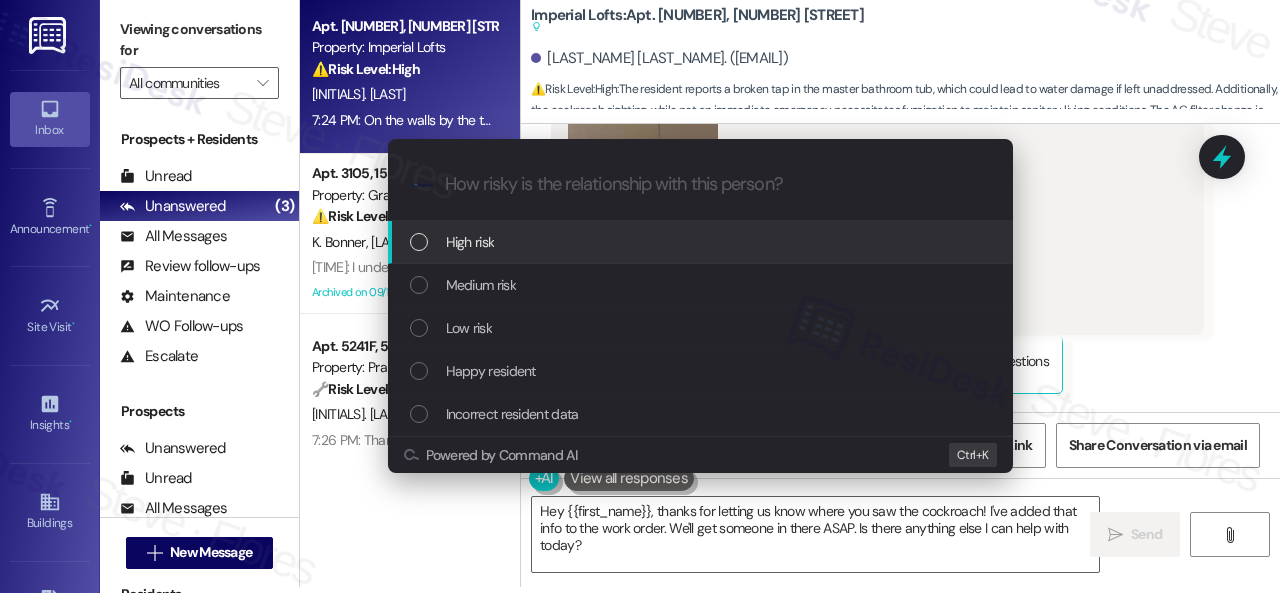 click on "High risk" at bounding box center (470, 242) 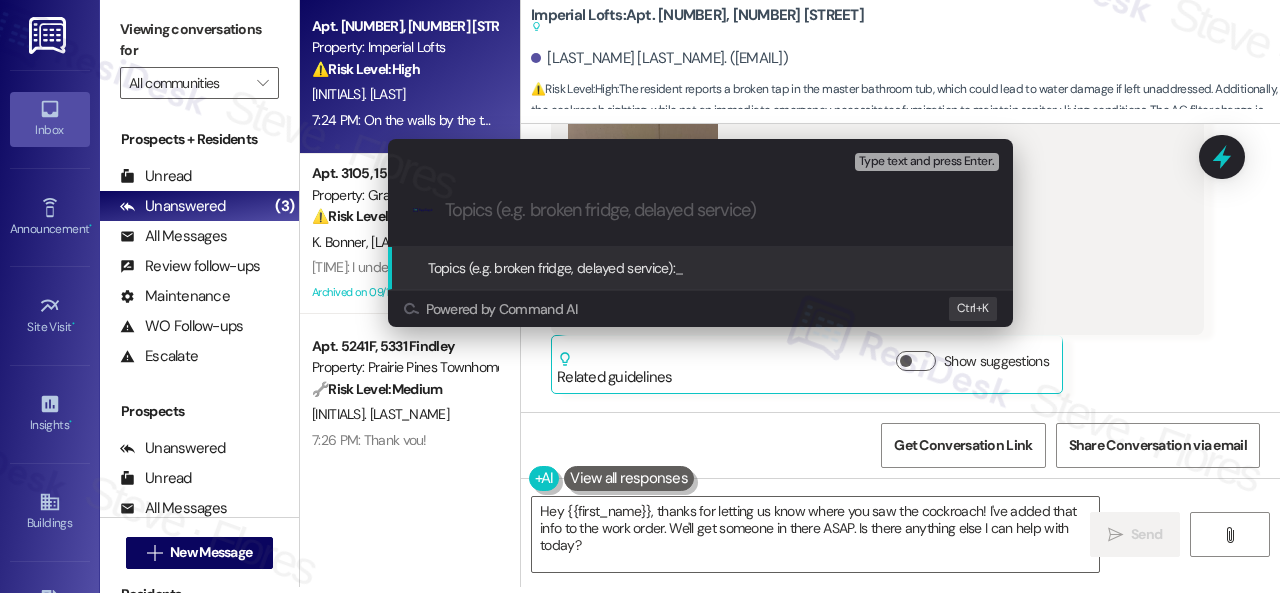 paste on "Work Orders filed by ResiDesk 292362 & 292363" 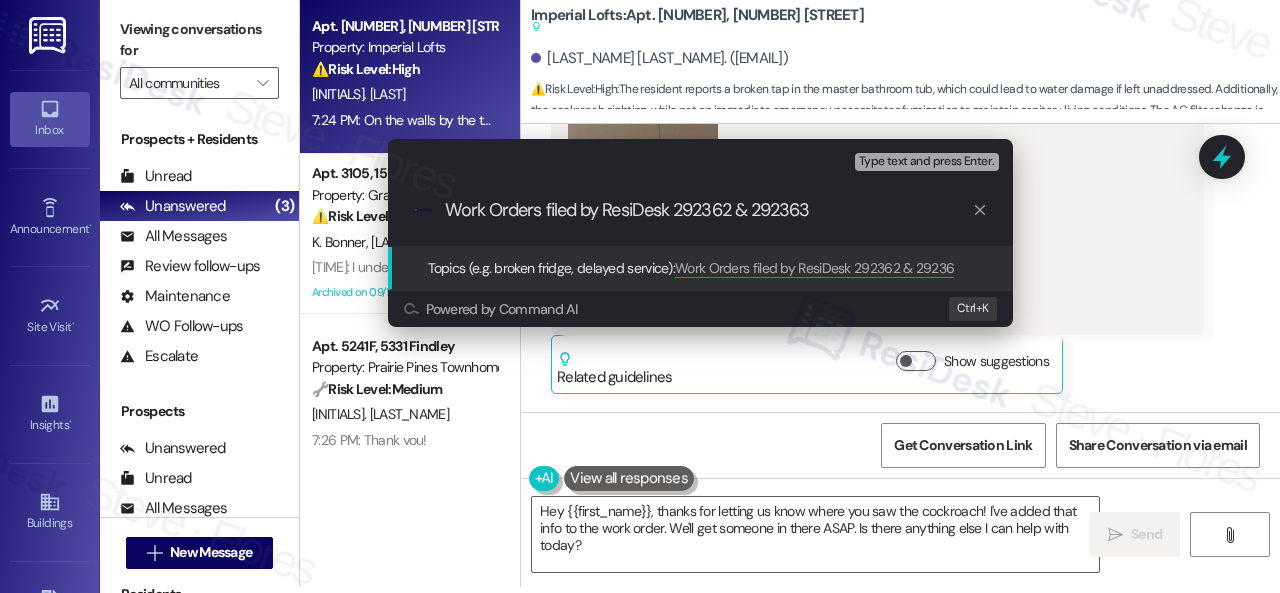 type 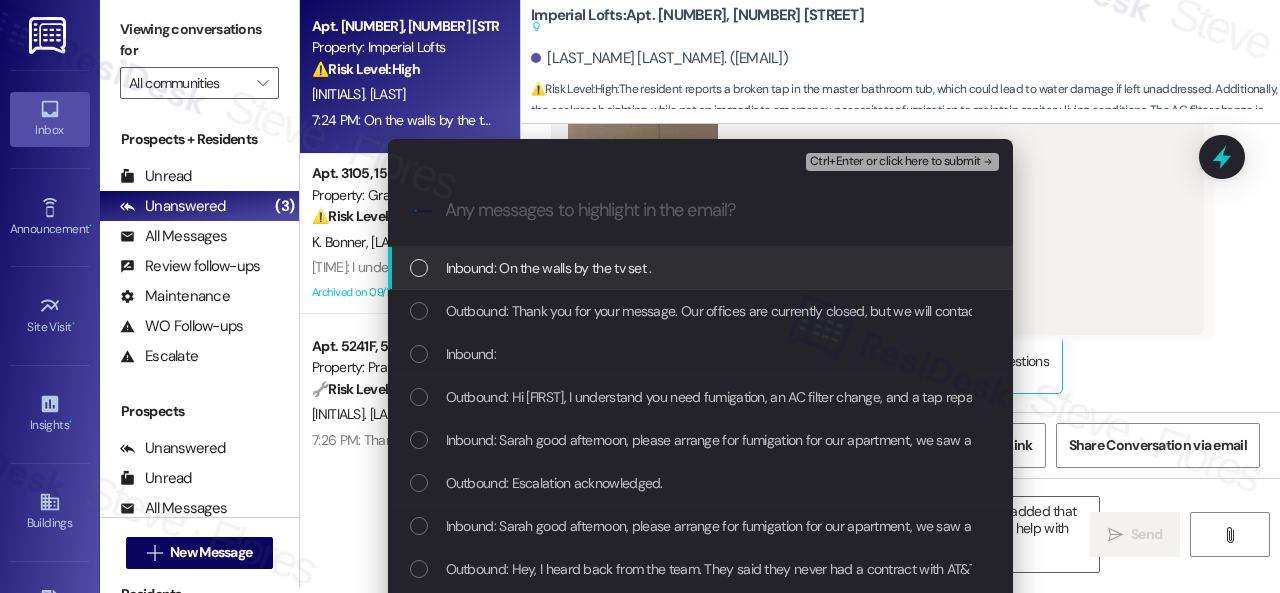 click on "Inbound: On the walls by the tv set ." at bounding box center (549, 268) 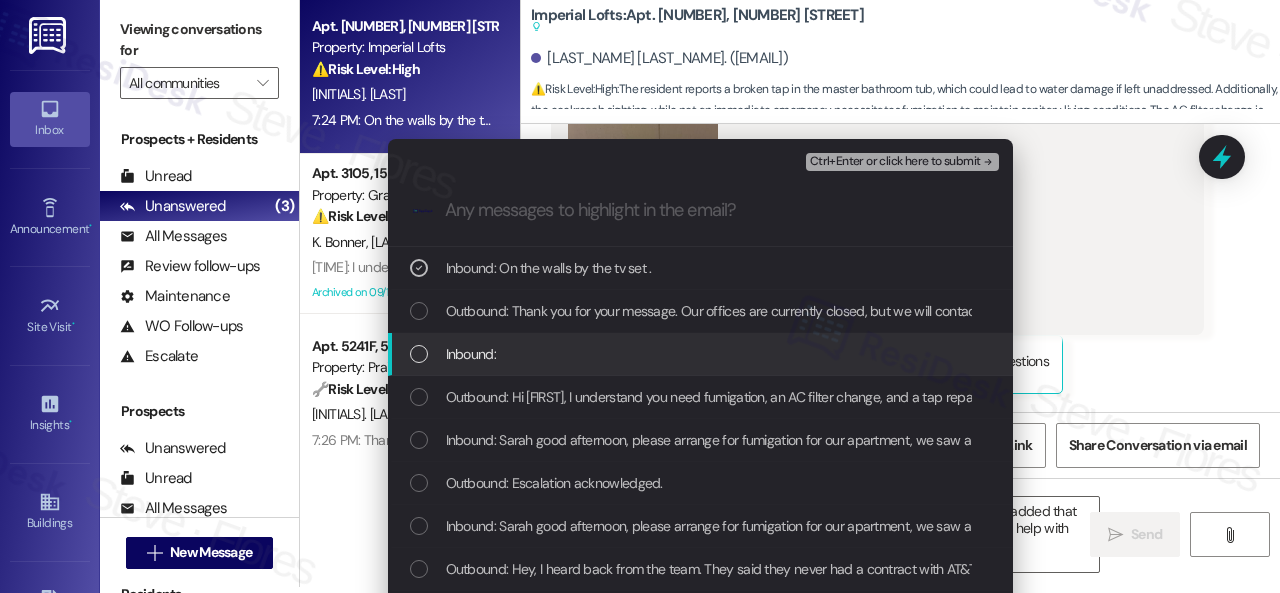click on "Inbound:" at bounding box center [471, 354] 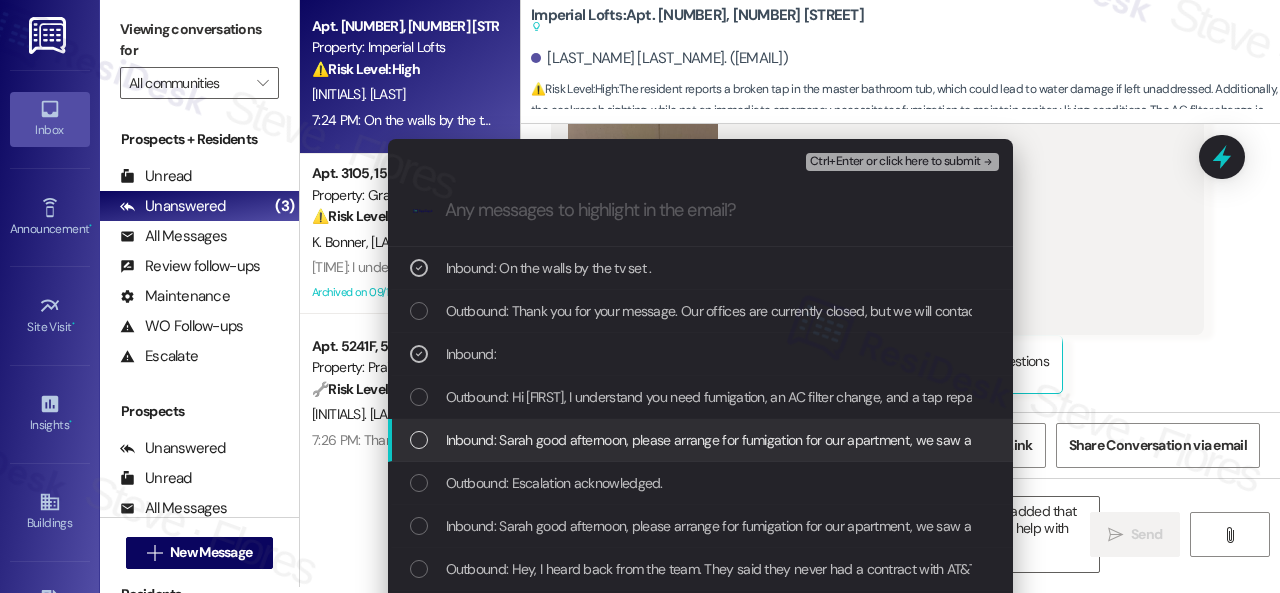 click on "Inbound: Sarah good afternoon, please arrange for fumigation for our apartment, we saw a cockroach 🪳today. Our a/c filter needs to be changed . Tap in the master bathroom tub is broken. Thanks for your attention." at bounding box center [1071, 440] 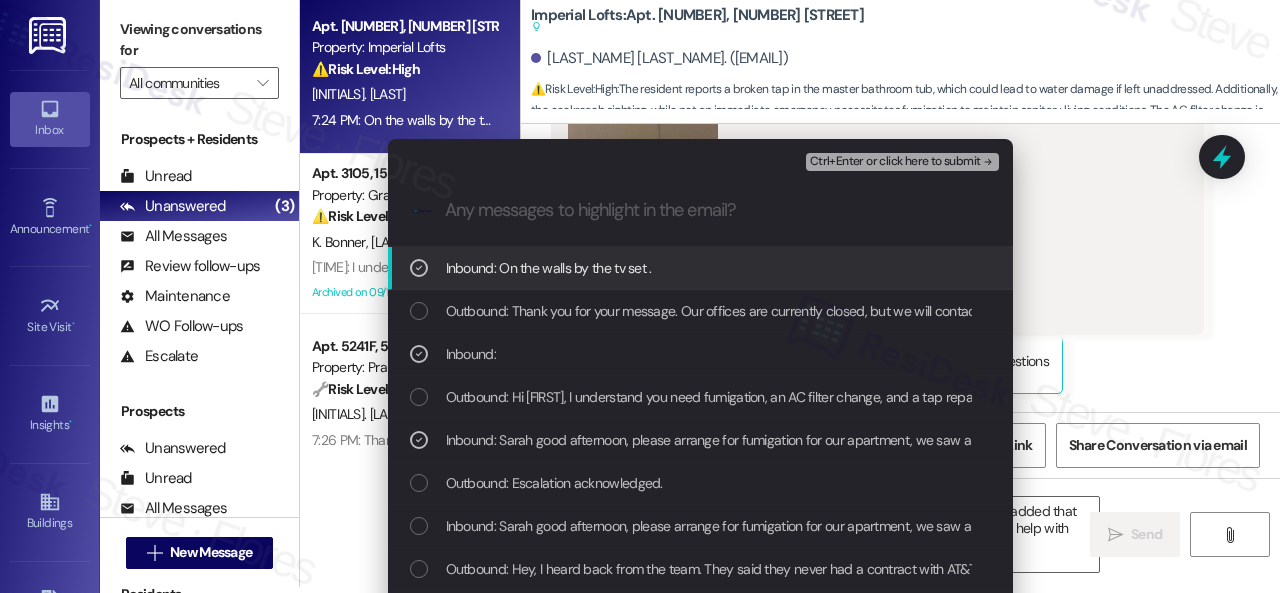 click on "Ctrl+Enter or click here to submit" at bounding box center [902, 162] 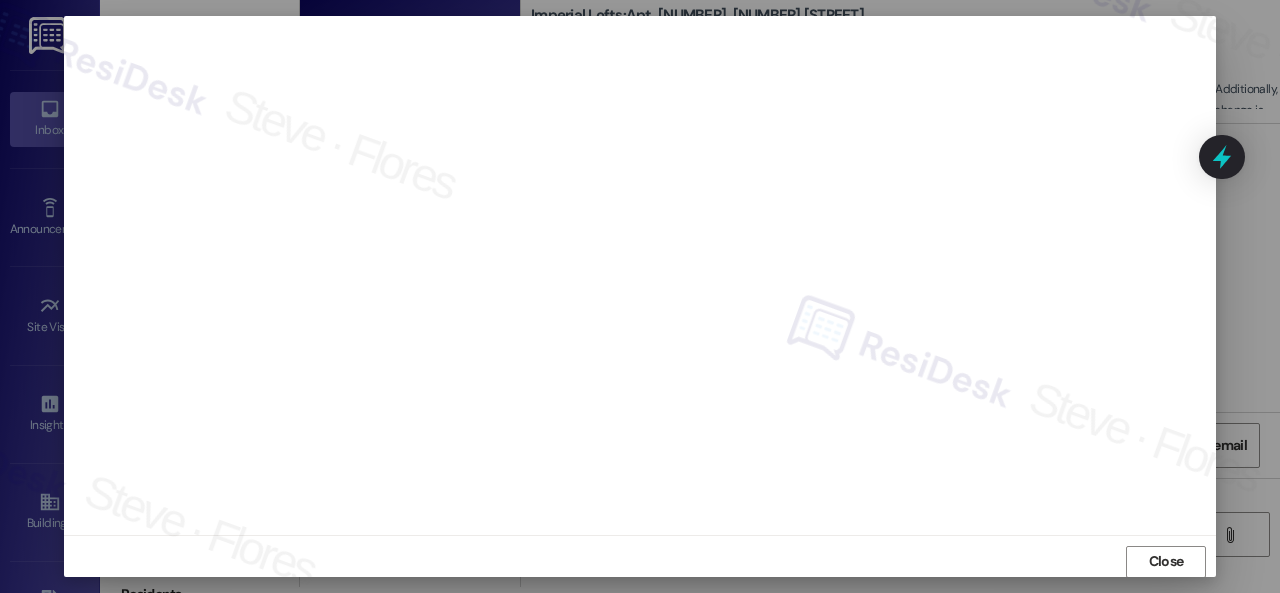 scroll, scrollTop: 25, scrollLeft: 0, axis: vertical 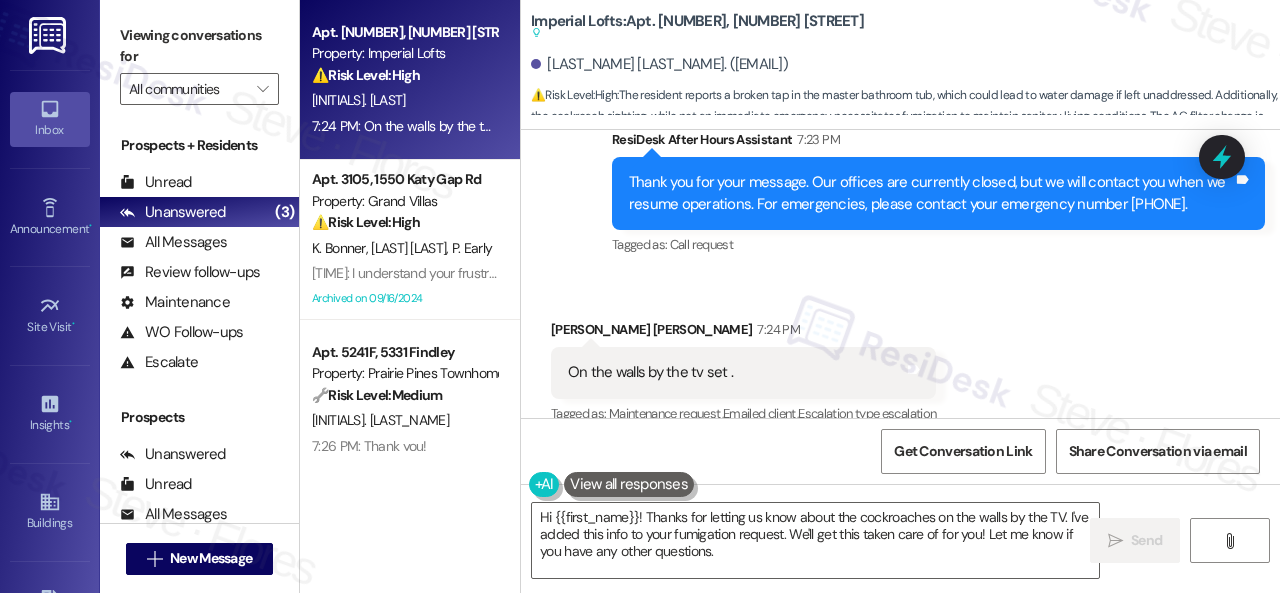 drag, startPoint x: 906, startPoint y: 279, endPoint x: 894, endPoint y: 296, distance: 20.808653 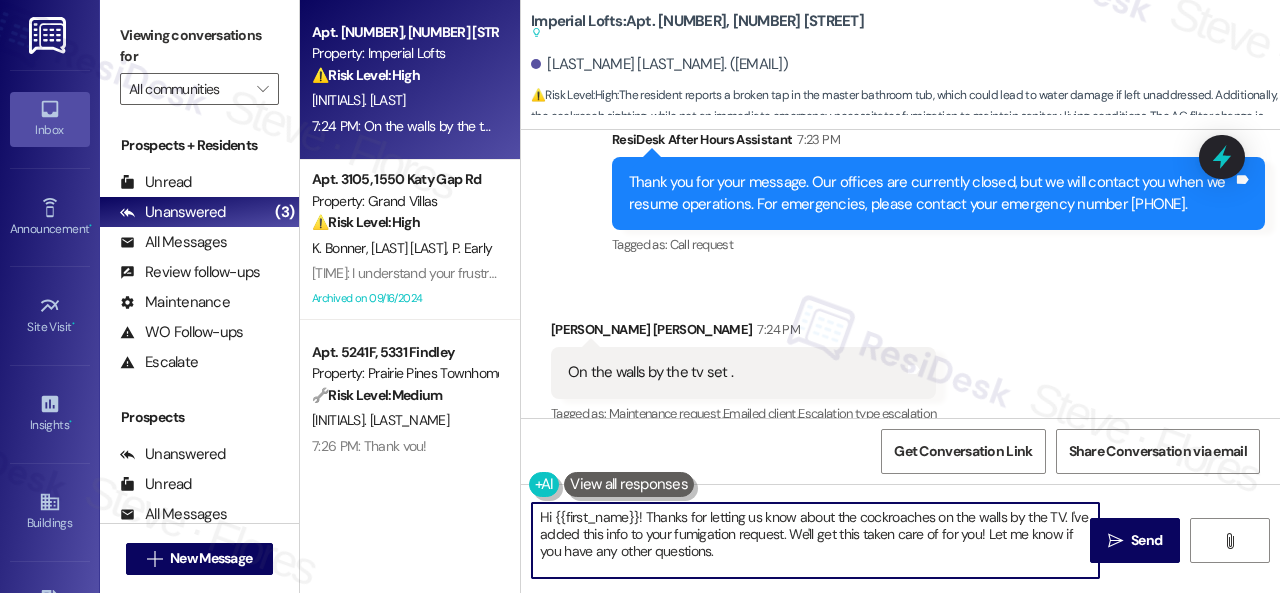drag, startPoint x: 740, startPoint y: 550, endPoint x: 419, endPoint y: 488, distance: 326.9327 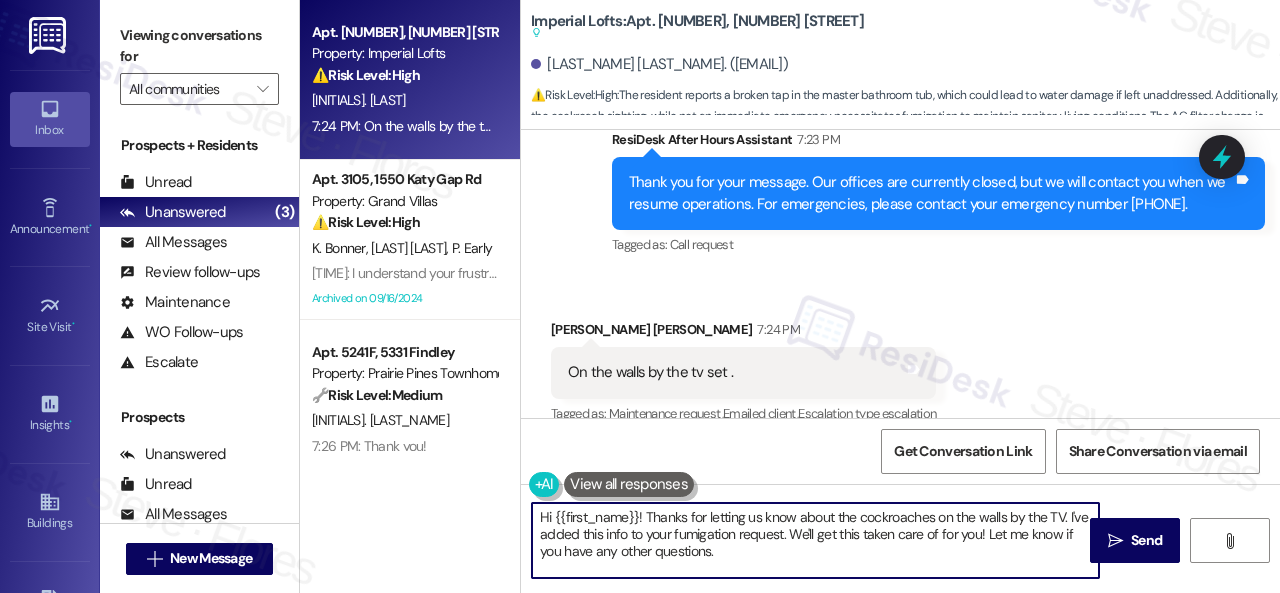click on "Apt. [APT_NUM], [STREET_ADDRESS] Property: [PROPERTY_NAME] ⚠️ Risk Level: High The resident reports a broken tap in the master bathroom tub, which could lead to water damage if left unaddressed. Additionally, the cockroach sighting, while not an immediate emergency, necessitates fumigation to maintain sanitary living conditions. The AC filter change is also a maintenance request, but less urgent than the other two issues. The broken tap is the primary driver for Tier 2. [FIRST] [LAST_NAME] [TIME]: On the walls by the tv set . [TIME]: On the walls by the tv set . Apt. [APT_NUM], [STREET_ADDRESS] Property: [PROPERTY_NAME] ⚠️ Risk Level: High The resident is reporting a malfunctioning garage door that they have been unable to open since last Thursday. They state they were promised it would be fixed sooner and are now demanding immediate action. This impacts their access to the property and is an urgent maintenance issue. [FIRST] [LAST_NAME] [FIRST] [LAST_NAME] Archived on [DATE] Apt. [APT_NUM], [STREET_ADDRESS] 🔧 Risk Level: Medium" at bounding box center [790, 296] 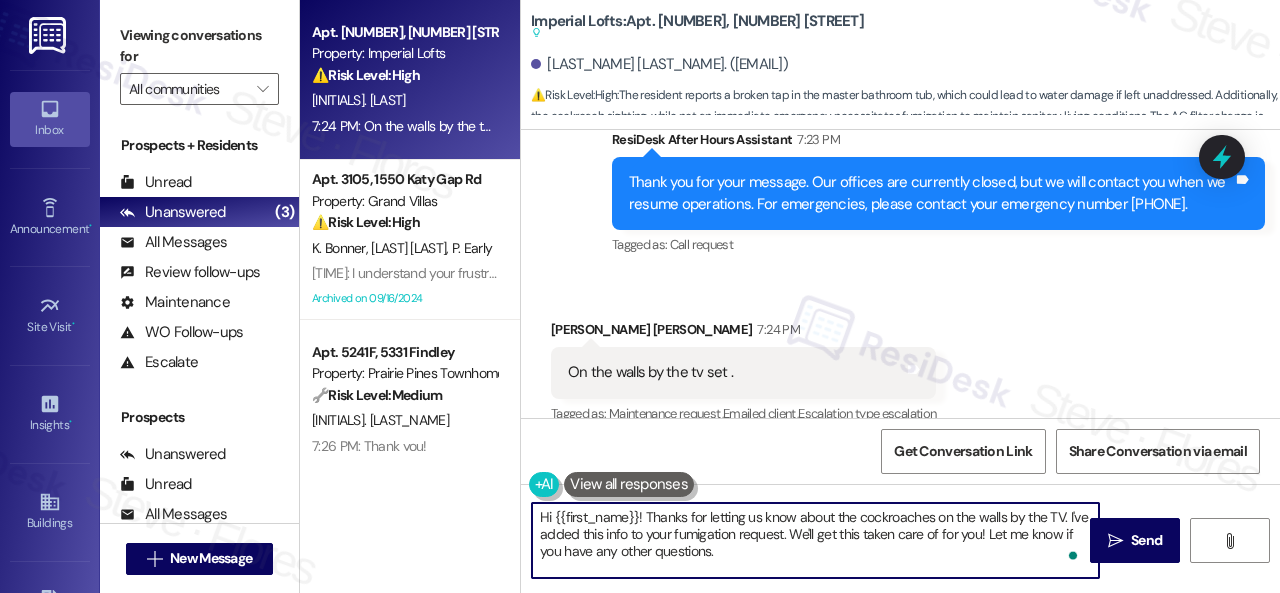 paste on "Thank you. I've submitted work orders on your behalf and notified the site team. Please let me know if you have an update or need anything else" 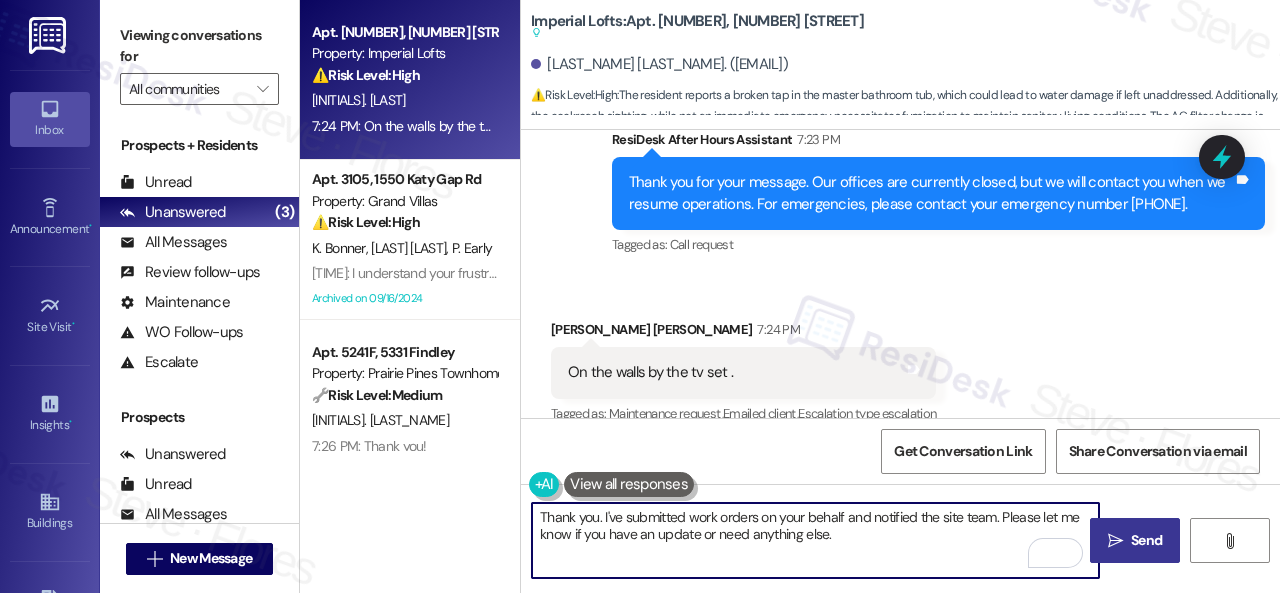 type on "Thank you. I've submitted work orders on your behalf and notified the site team. Please let me know if you have an update or need anything else." 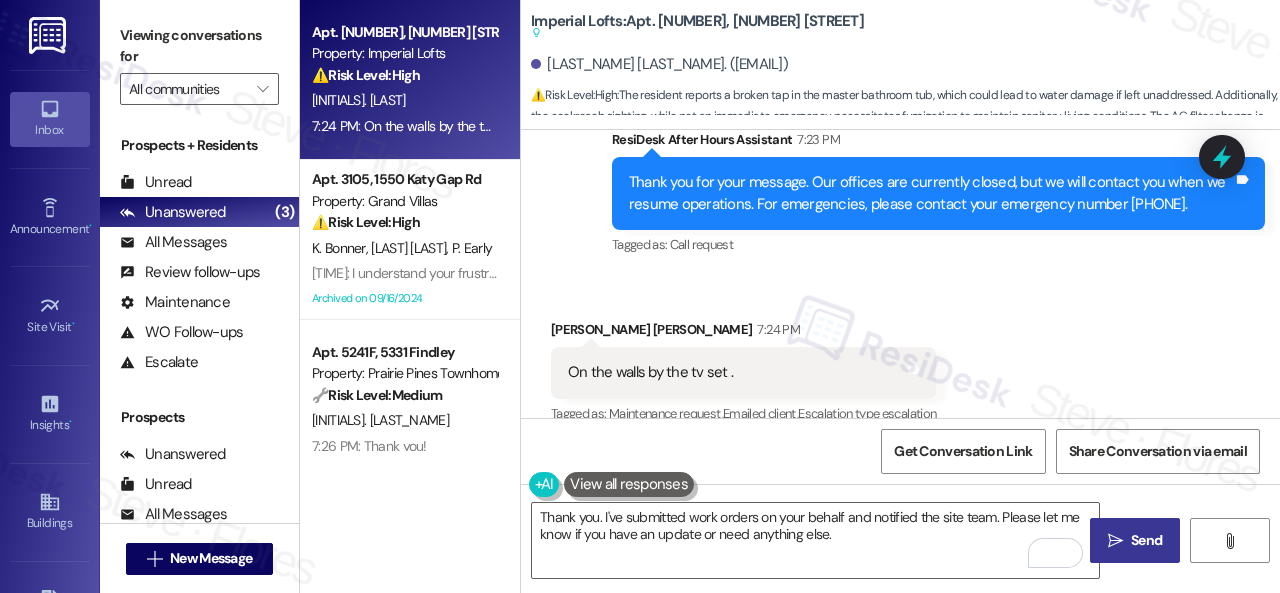 click on " Send" at bounding box center (1135, 540) 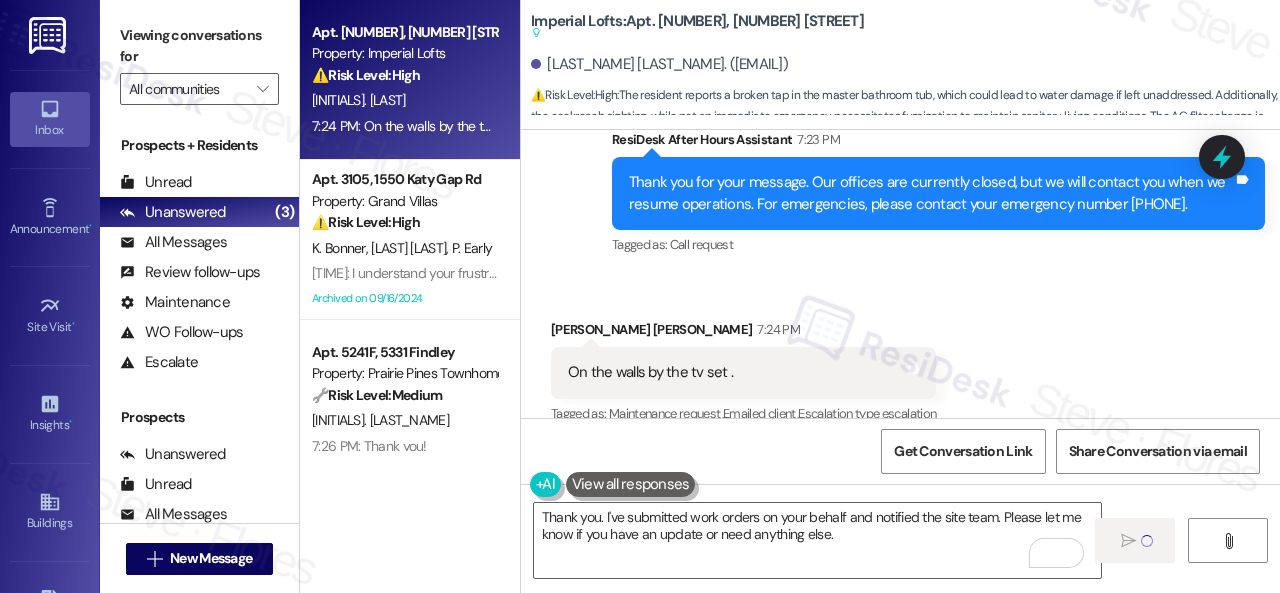 type 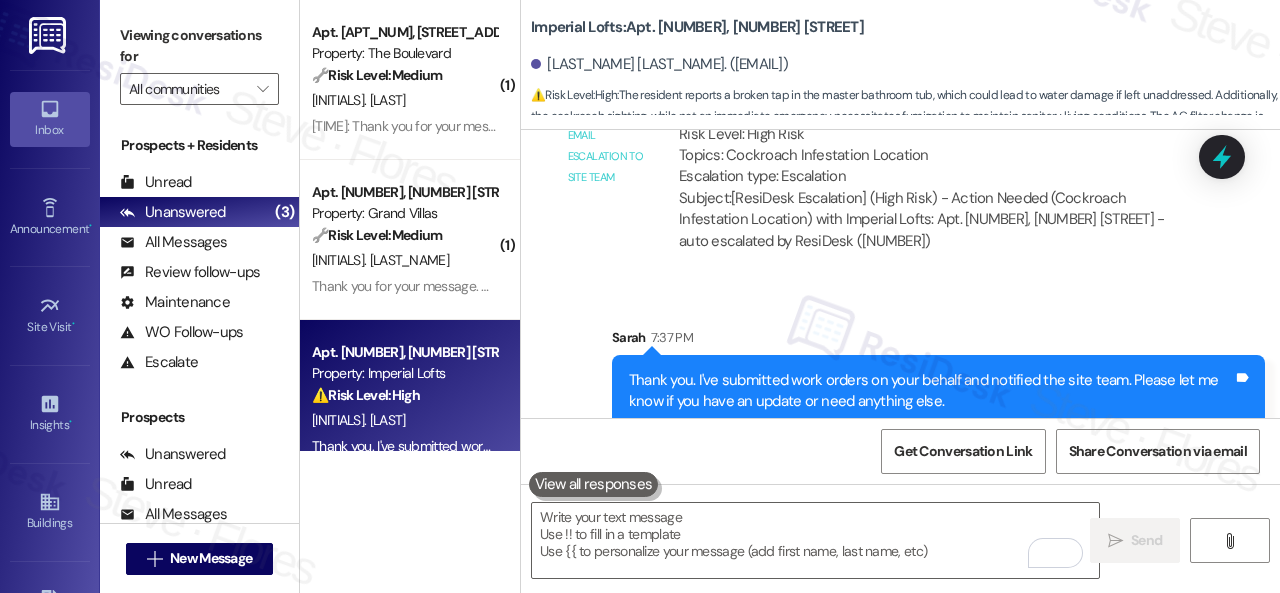 scroll, scrollTop: 3837, scrollLeft: 0, axis: vertical 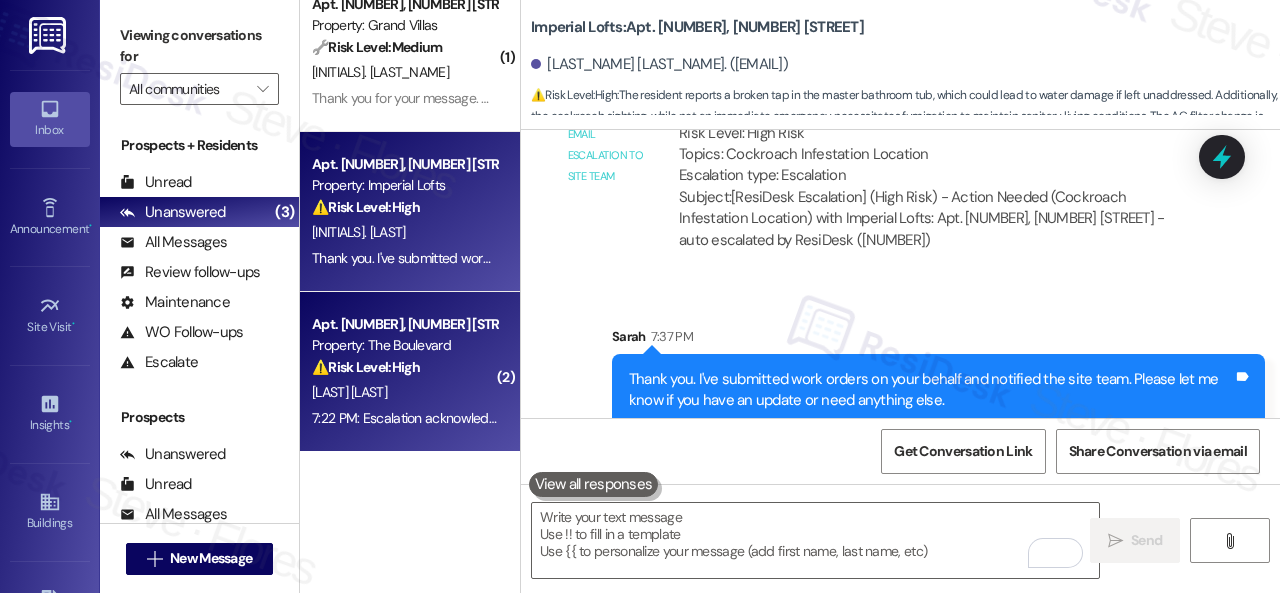 click on "[LAST] [LAST]" at bounding box center (404, 392) 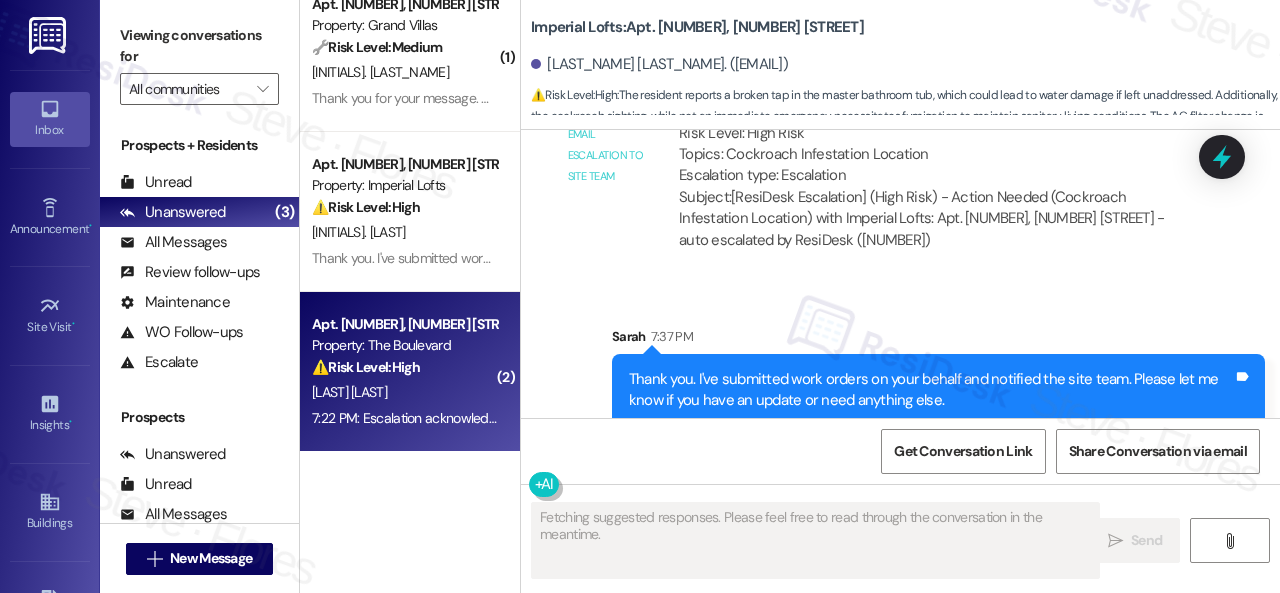 type on "Fetching suggested responses. Please feel free to read through the conversation in the meantime." 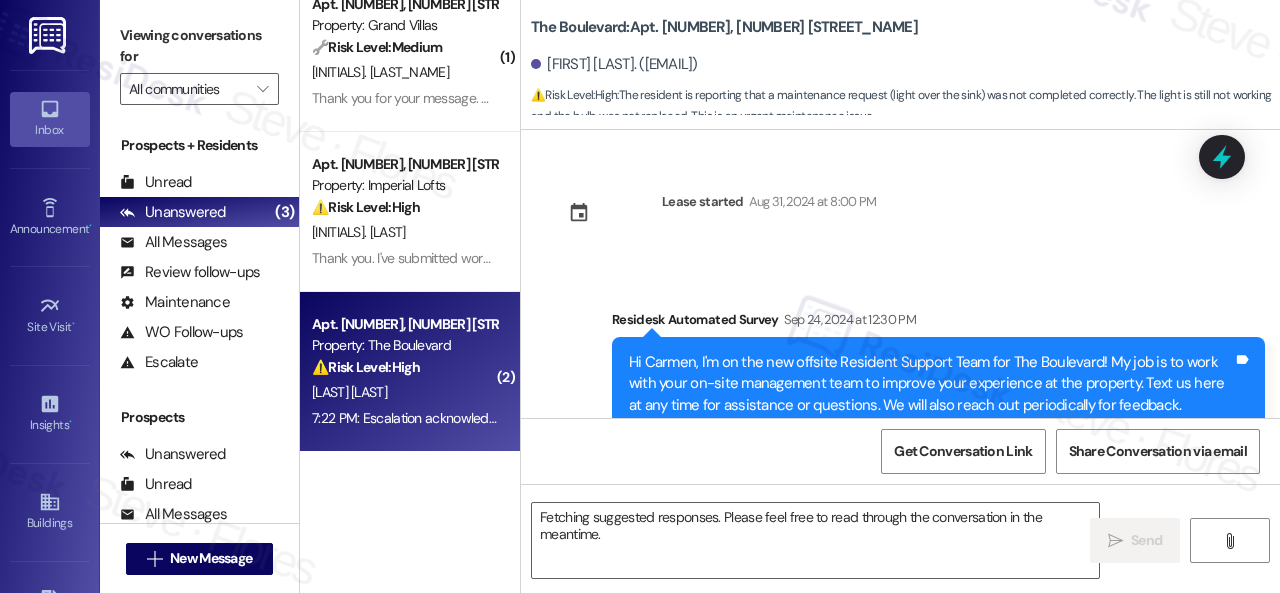 scroll, scrollTop: 12238, scrollLeft: 0, axis: vertical 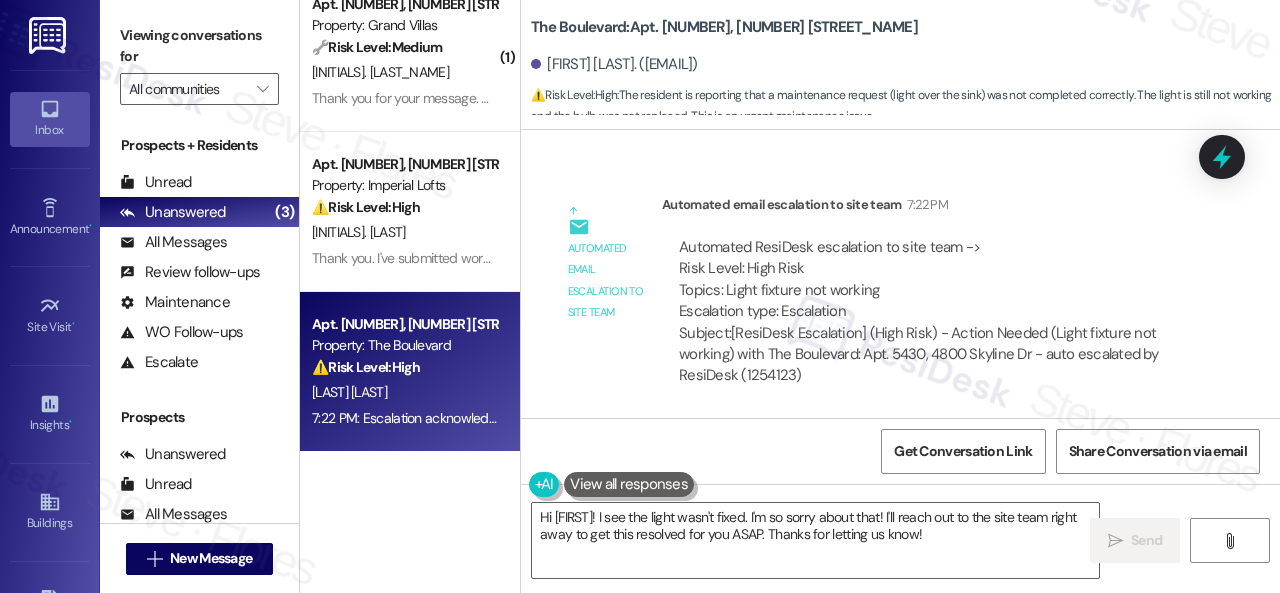 click on "Automated ResiDesk escalation to site team ->
Risk Level: High Risk
Topics: Light fixture not working
Escalation type: Escalation" at bounding box center (933, 280) 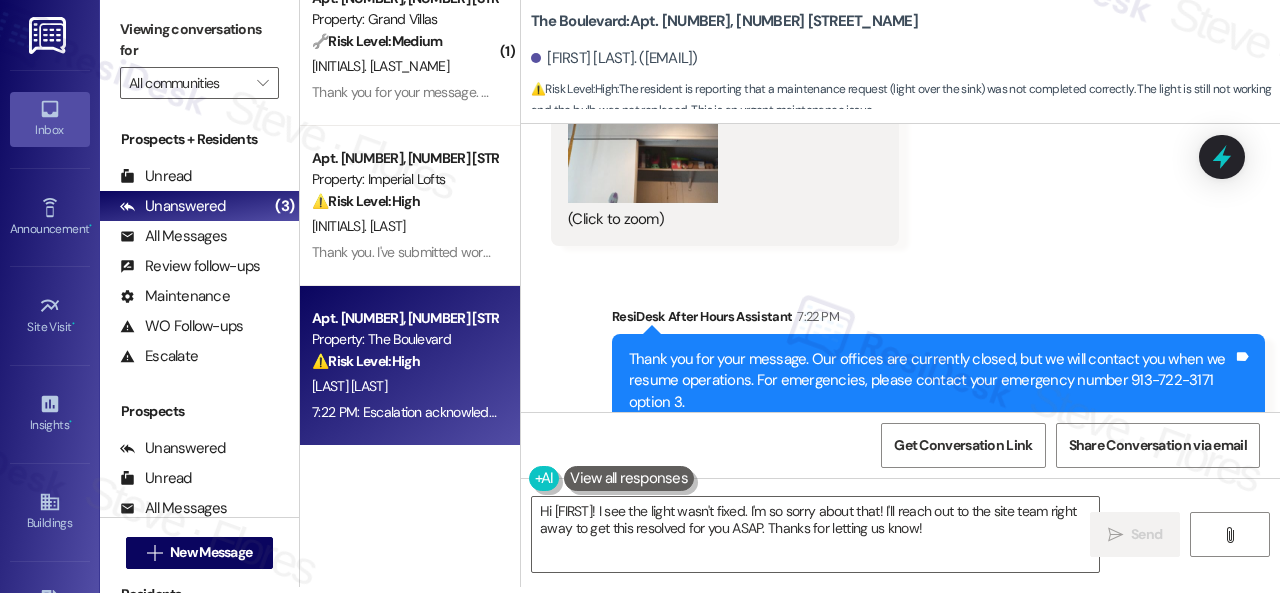 scroll, scrollTop: 11138, scrollLeft: 0, axis: vertical 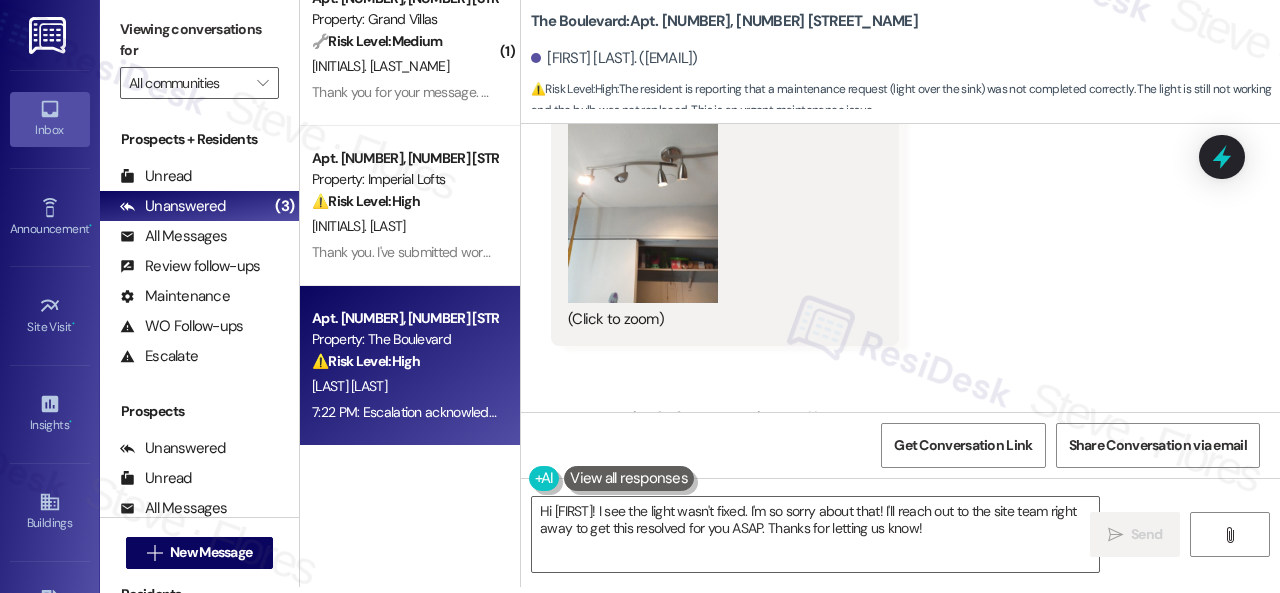 click at bounding box center (643, 203) 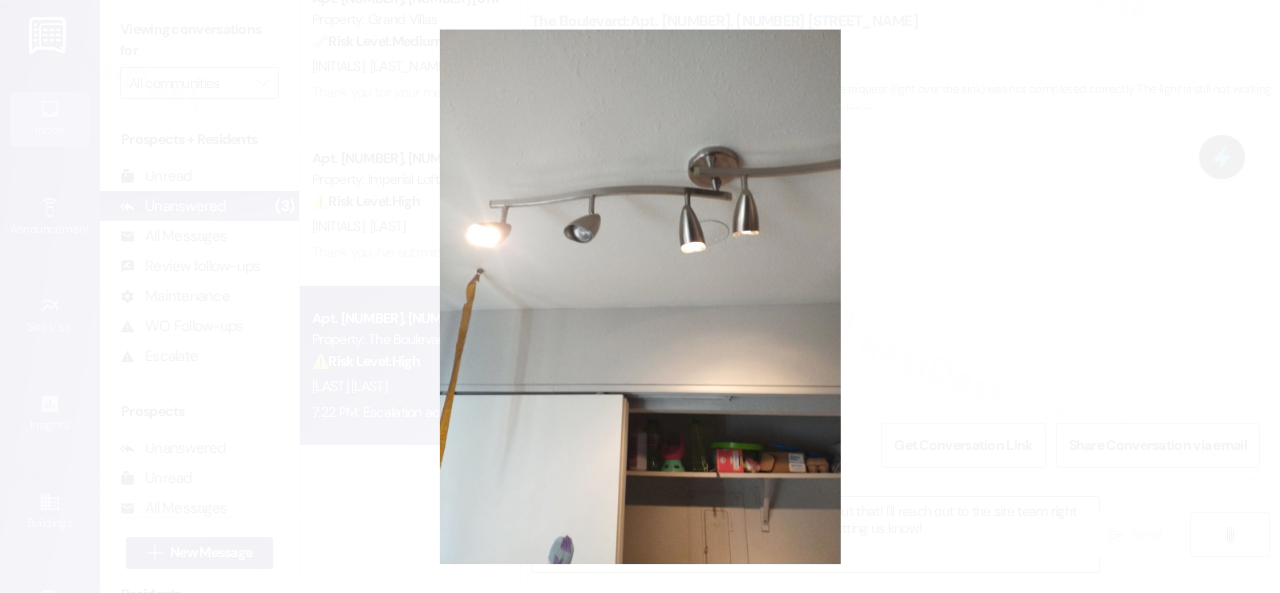 click at bounding box center [640, 296] 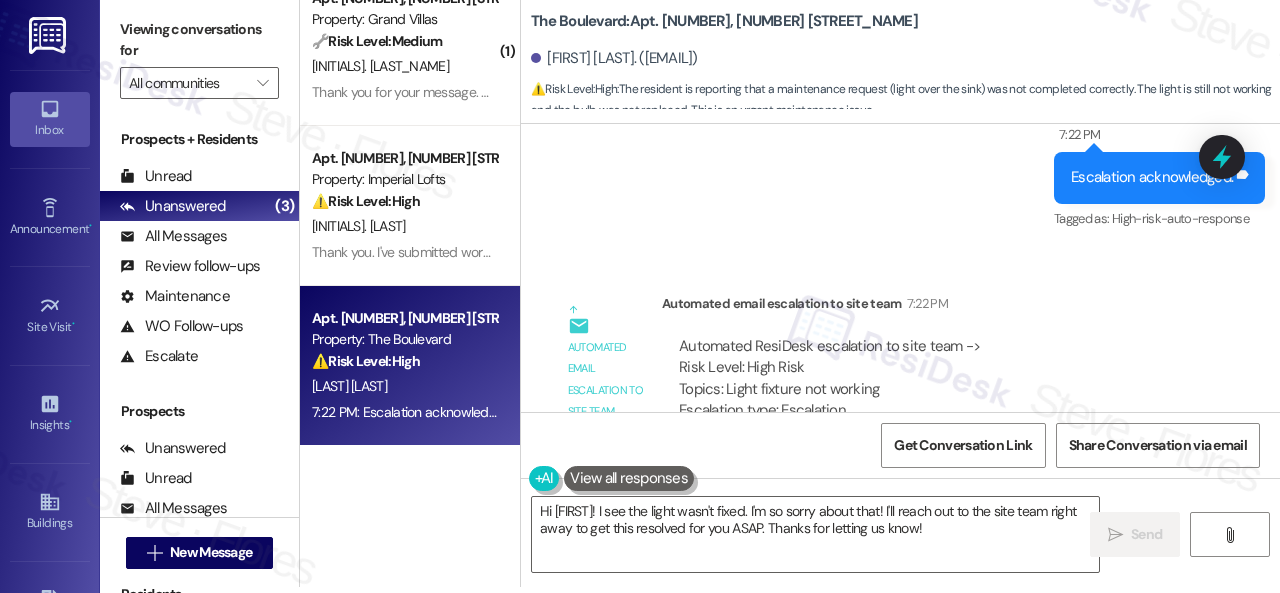 scroll, scrollTop: 12238, scrollLeft: 0, axis: vertical 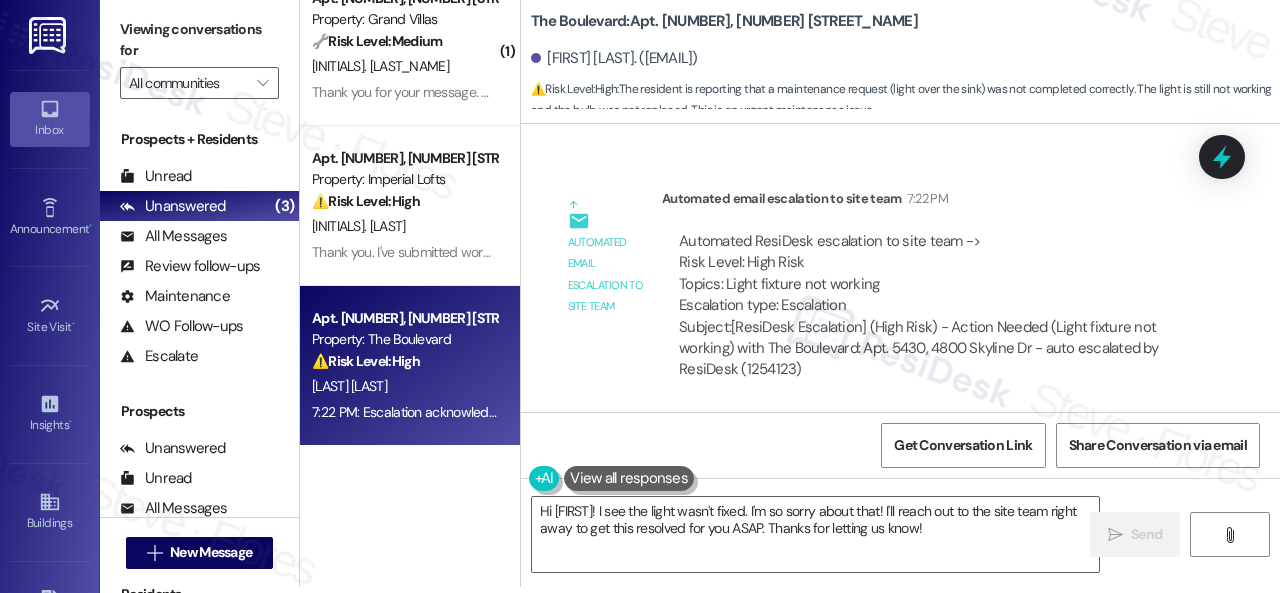 drag, startPoint x: 638, startPoint y: 423, endPoint x: 647, endPoint y: 440, distance: 19.235384 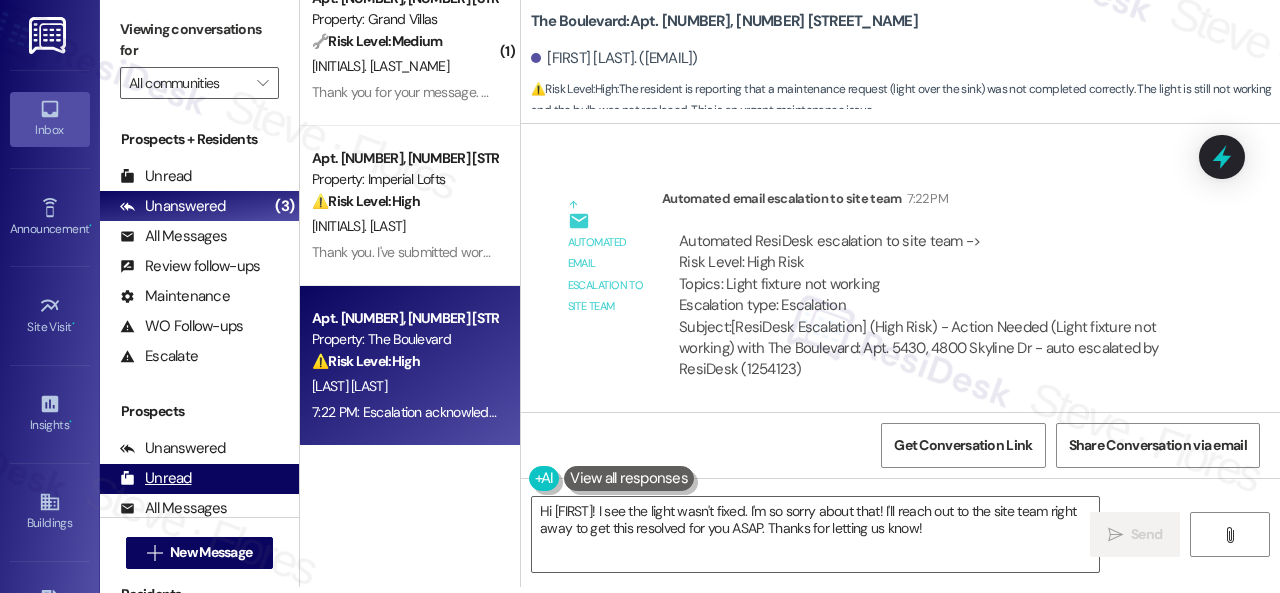 drag, startPoint x: 1036, startPoint y: 532, endPoint x: 273, endPoint y: 477, distance: 764.97974 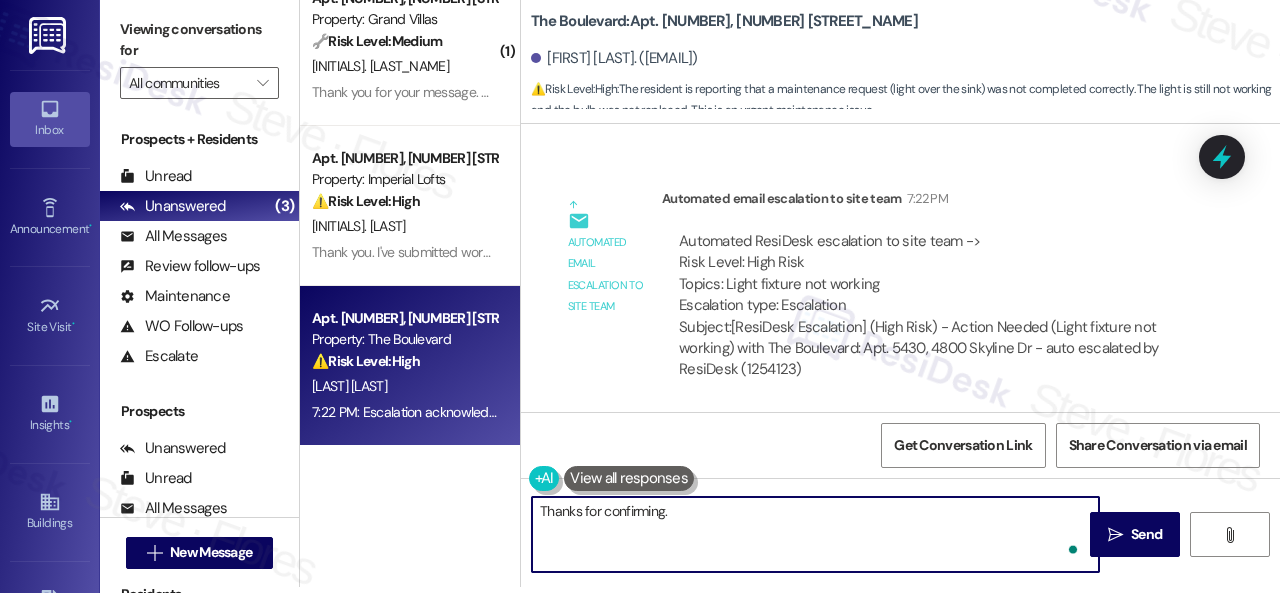 paste on "Have you already submitted a new work order? If so, may I have the work order number so I can follow up with the site team? If not, I'll be happy to submit a new work order on your behalf.
Note: Due to limited availability, our maintenance team isn't able to call or schedule visits in advance. By submitting a work order, you're permitting them to enter your apartment, even if you're not home. If any children may be alone during the visit, please let me know so we can inform the team." 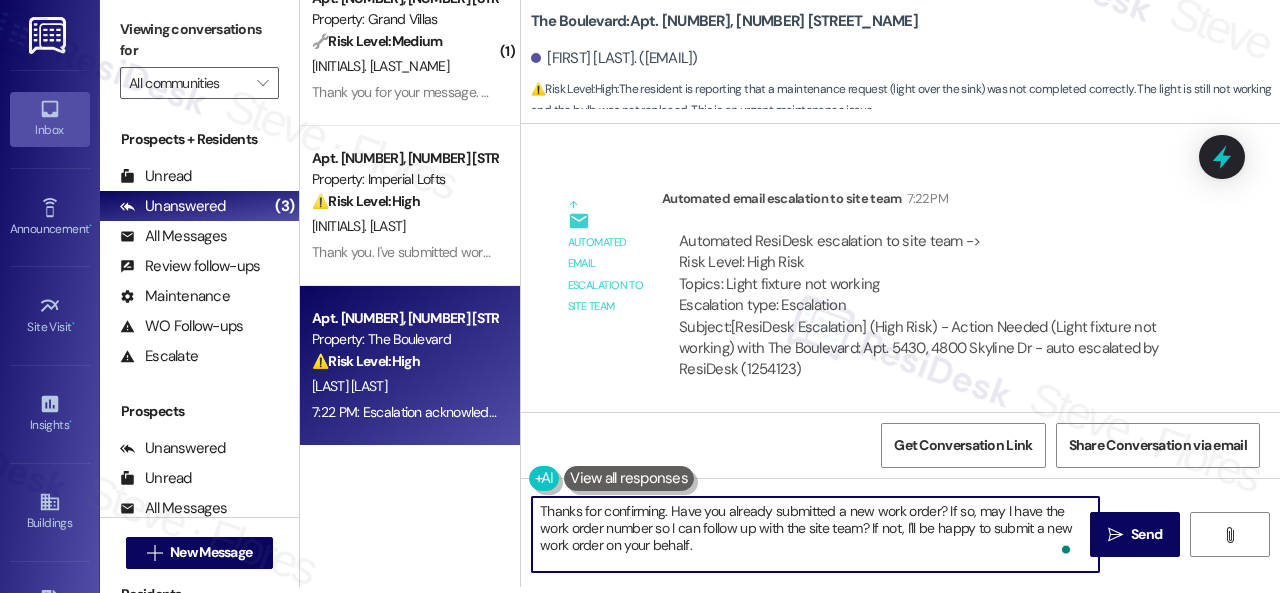 scroll, scrollTop: 68, scrollLeft: 0, axis: vertical 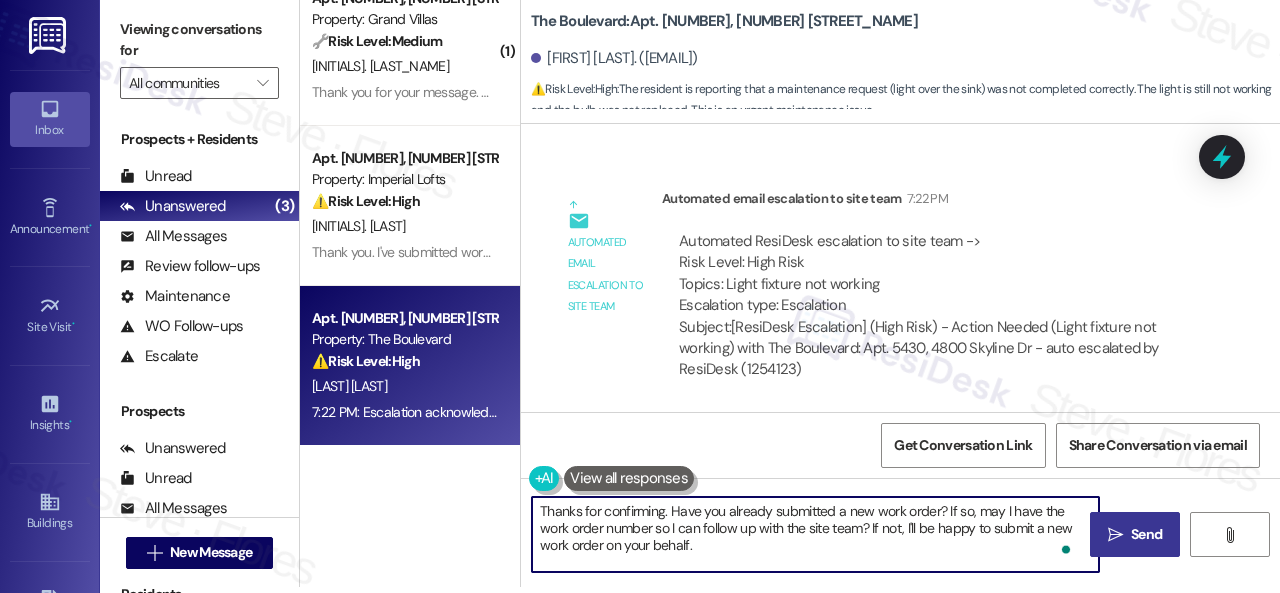 type on "Thanks for confirming. Have you already submitted a new work order? If so, may I have the work order number so I can follow up with the site team? If not, I'll be happy to submit a new work order on your behalf.
Note: Due to limited availability, our maintenance team isn't able to call or schedule visits in advance. By submitting a work order, you're permitting them to enter your apartment, even if you're not home. If any children may be alone during the visit, please let me know so we can inform the team." 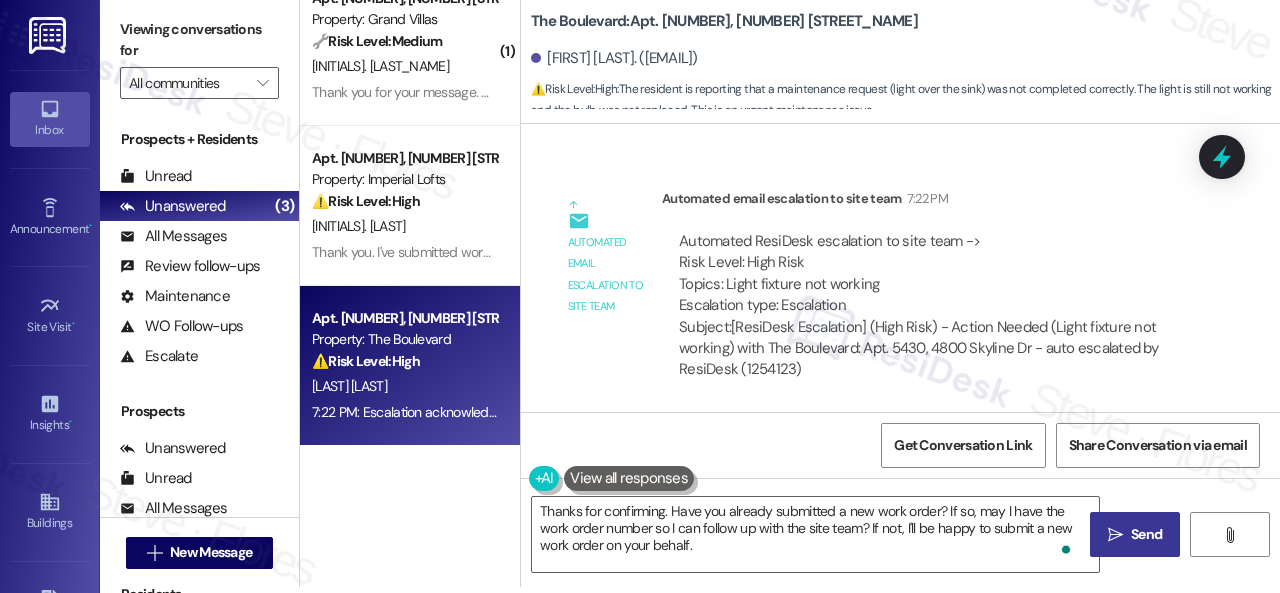 click on "" at bounding box center (1115, 535) 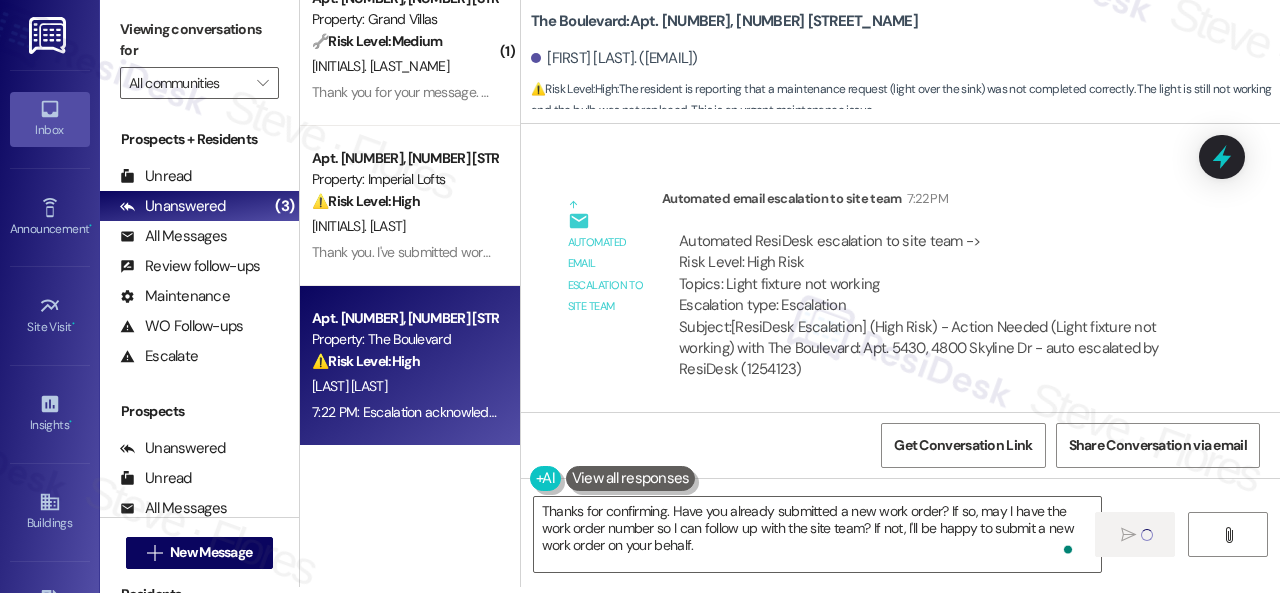 type 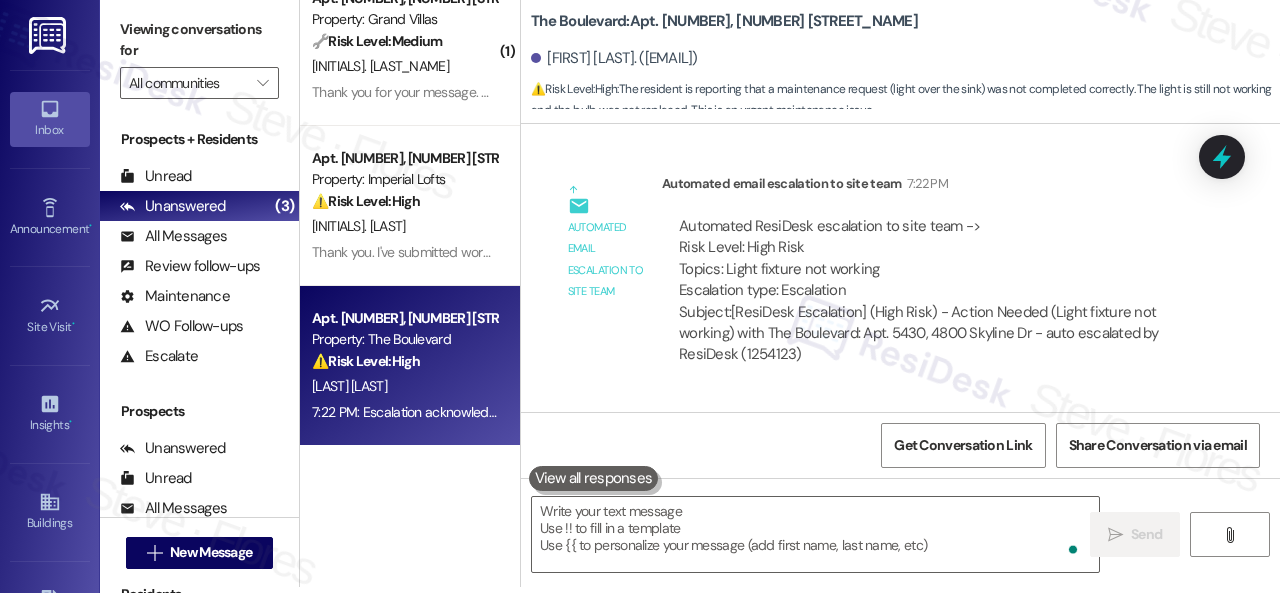 scroll, scrollTop: 0, scrollLeft: 0, axis: both 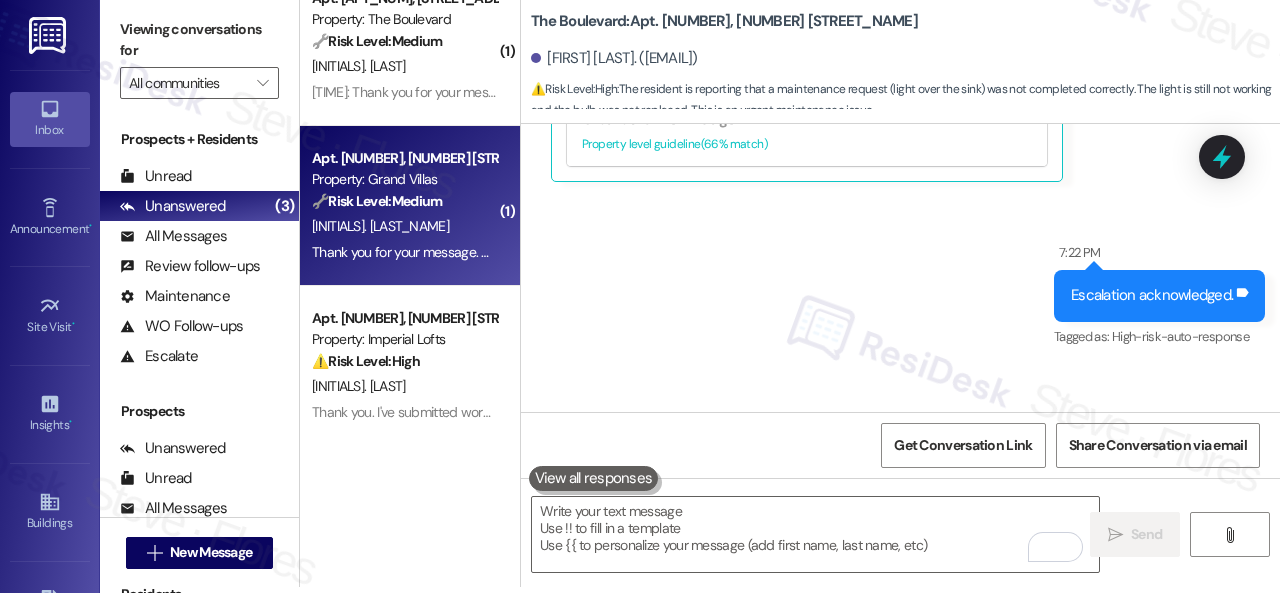 click on "[INITIALS]. [LAST_NAME]" at bounding box center (404, 226) 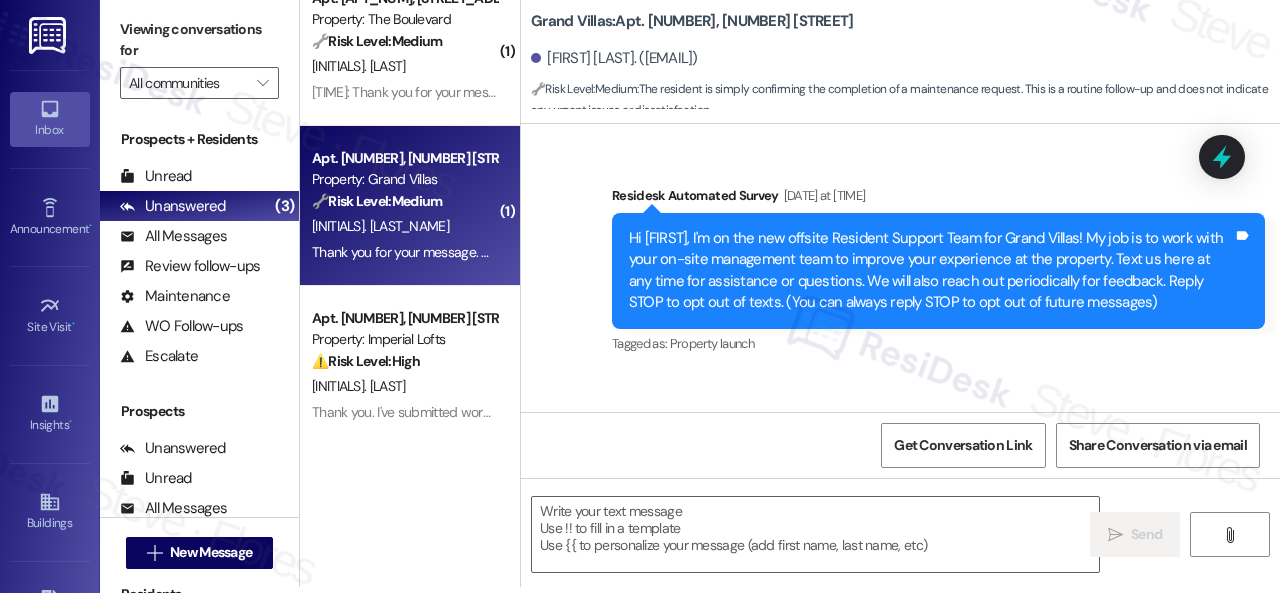 scroll, scrollTop: 19910, scrollLeft: 0, axis: vertical 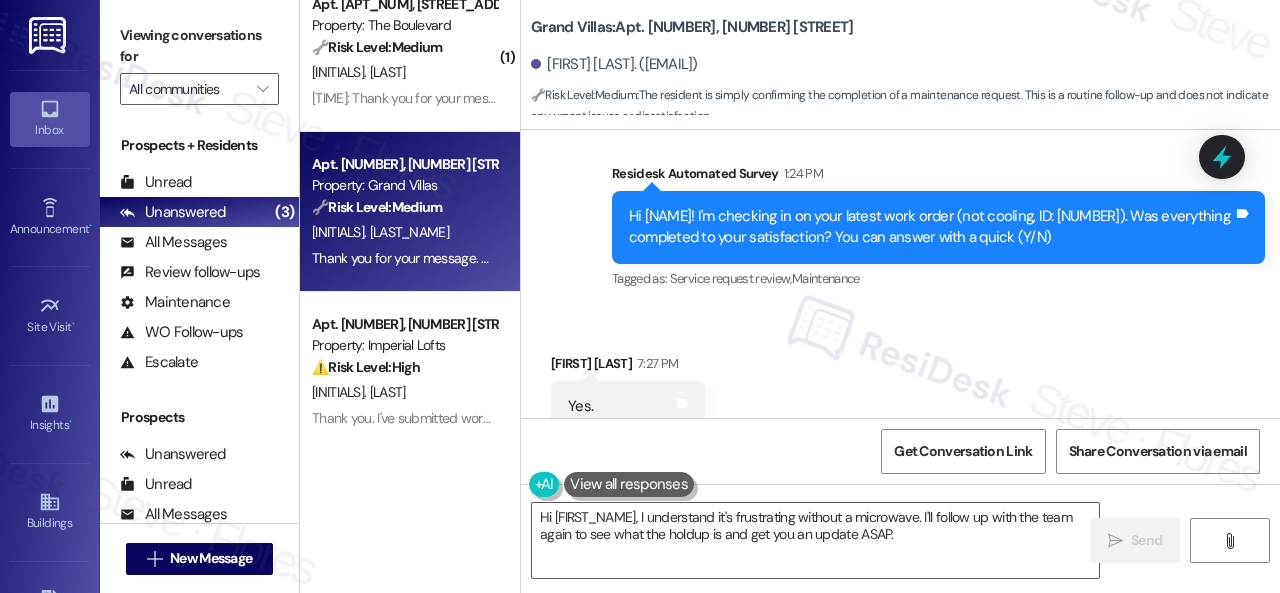 click on "Received via SMS [FIRST] [LAST] [TIME] Yes.
Tags and notes Tagged as:   Positive response Click to highlight conversations about Positive response" at bounding box center [628, 407] 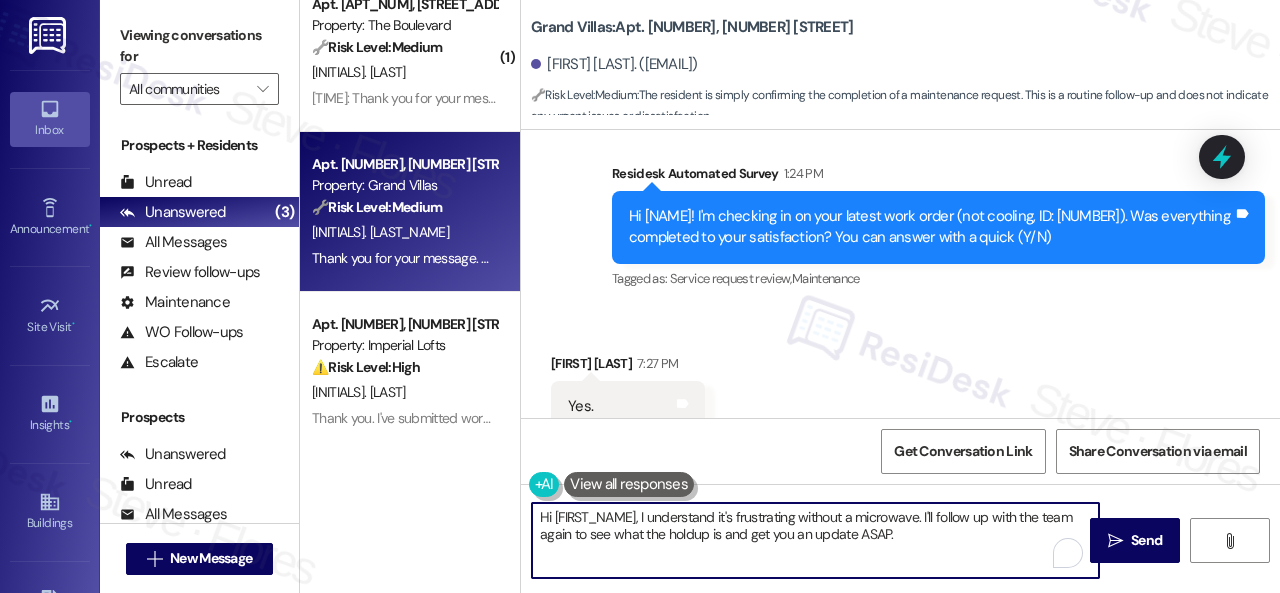 drag, startPoint x: 927, startPoint y: 544, endPoint x: 502, endPoint y: 469, distance: 431.56693 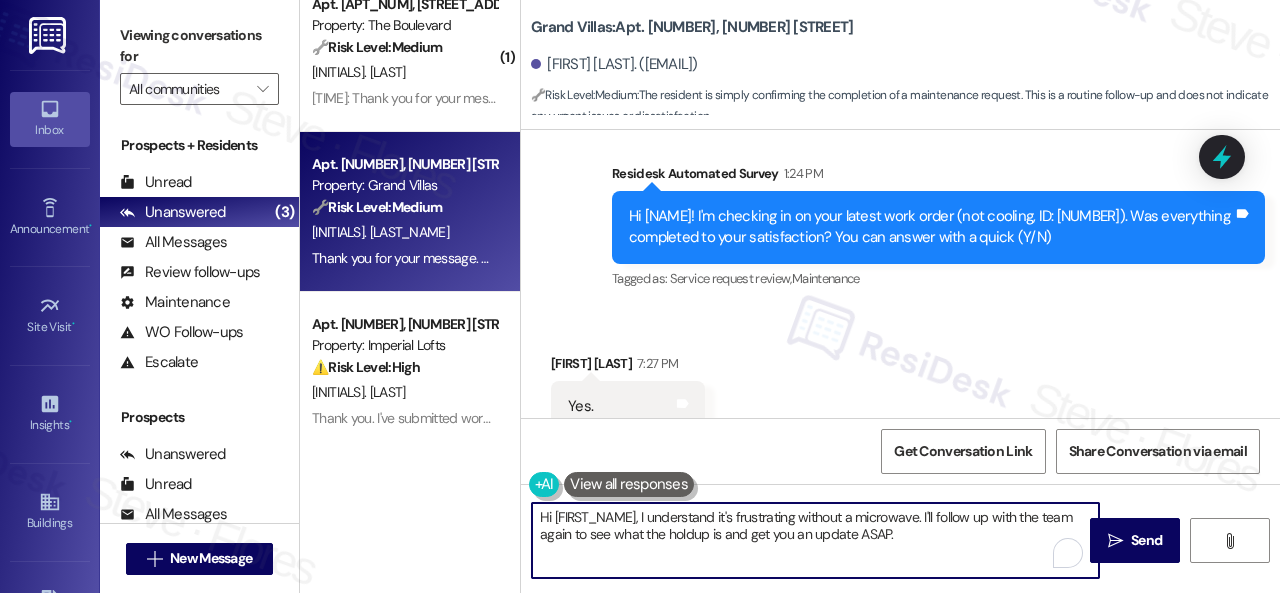 click on "Apt. [NUMBER], [ADDRESS] Property: The Boulevard ⚠️  Risk Level:  High The resident is reporting that a maintenance request (light over the sink) was not completed correctly. The light is still not working and the bulb was not replaced. This is an urgent maintenance issue. [FIRST] [LAST] [TIME]: Thanks for confirming. Have you already submitted a new work order? If so, may I have the work order number so I can follow up with the site team? If not, I'll be happy to submit a new work order on your behalf.
Note: Due to limited availability, our maintenance team isn't able to call or schedule visits in advance. By submitting a work order, you're permitting them to enter your apartment, even if you're not home. If any children may be alone during the visit, please let me know so we can inform the team. ( 1 ) Apt. [NUMBER], [ADDRESS] Property: The Boulevard 🔧  Risk Level:  Medium [FIRST] [LAST] Apt. [NUMBER], [ADDRESS] Property: Grand Villas 🔧  Risk Level:  Medium [FIRST] [LAST] ⚠️" at bounding box center [790, 296] 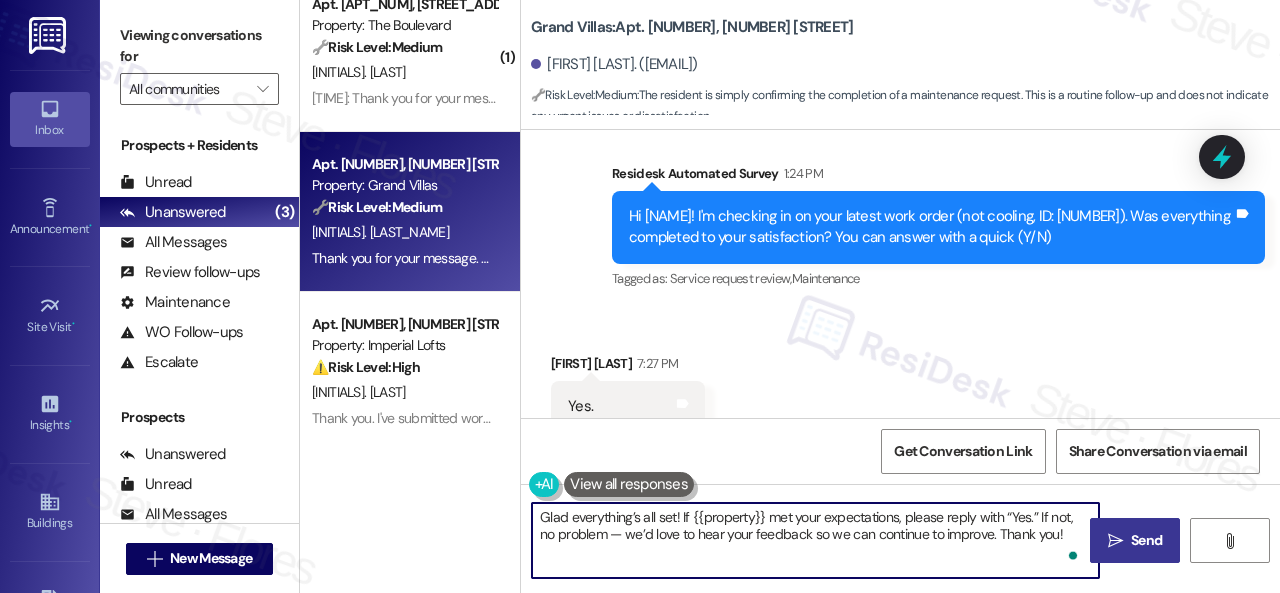 type on "Glad everything’s all set! If {{property}} met your expectations, please reply with “Yes.” If not, no problem — we’d love to hear your feedback so we can continue to improve. Thank you!" 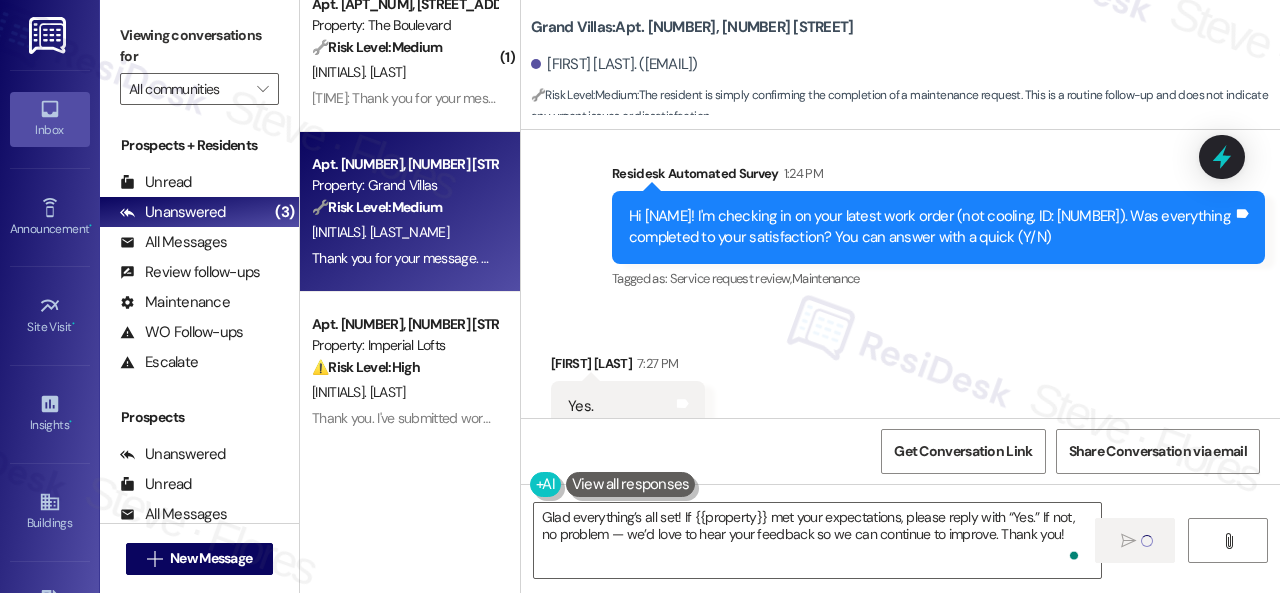 type 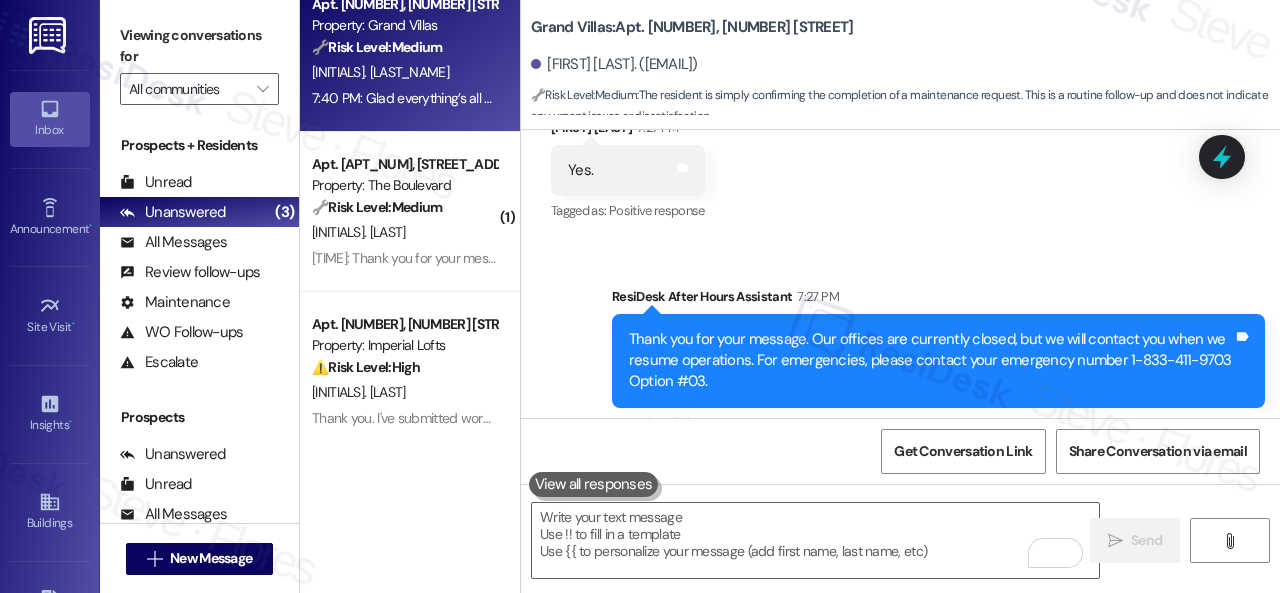 scroll, scrollTop: 20232, scrollLeft: 0, axis: vertical 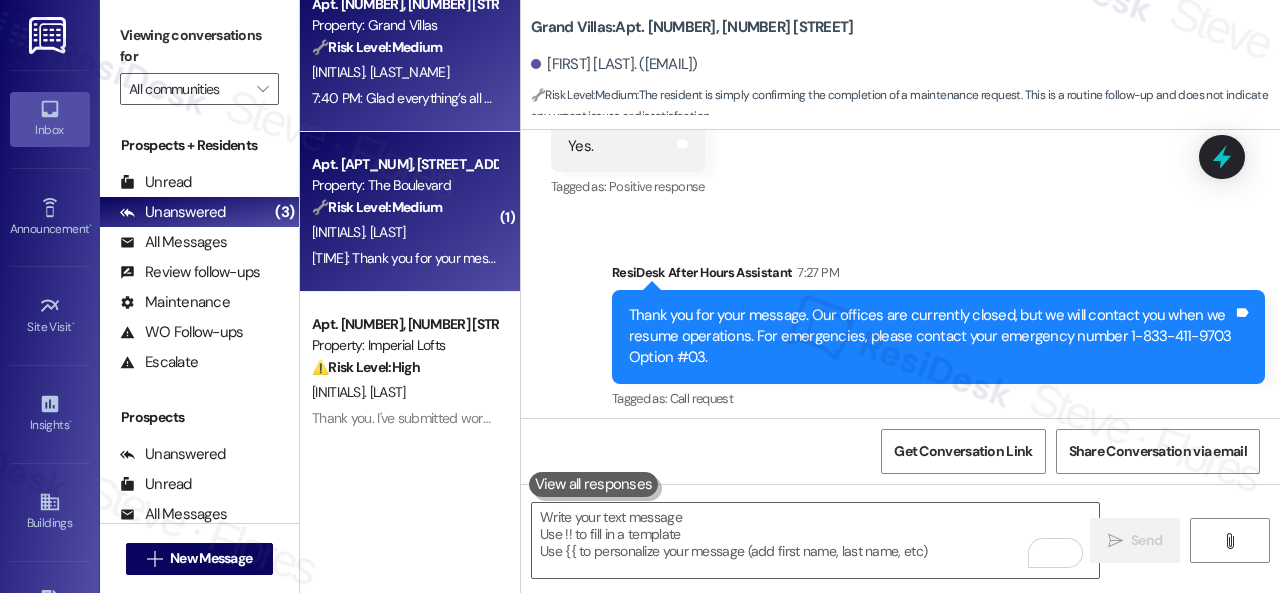 click on "[INITIALS]. [LAST]" at bounding box center (404, 232) 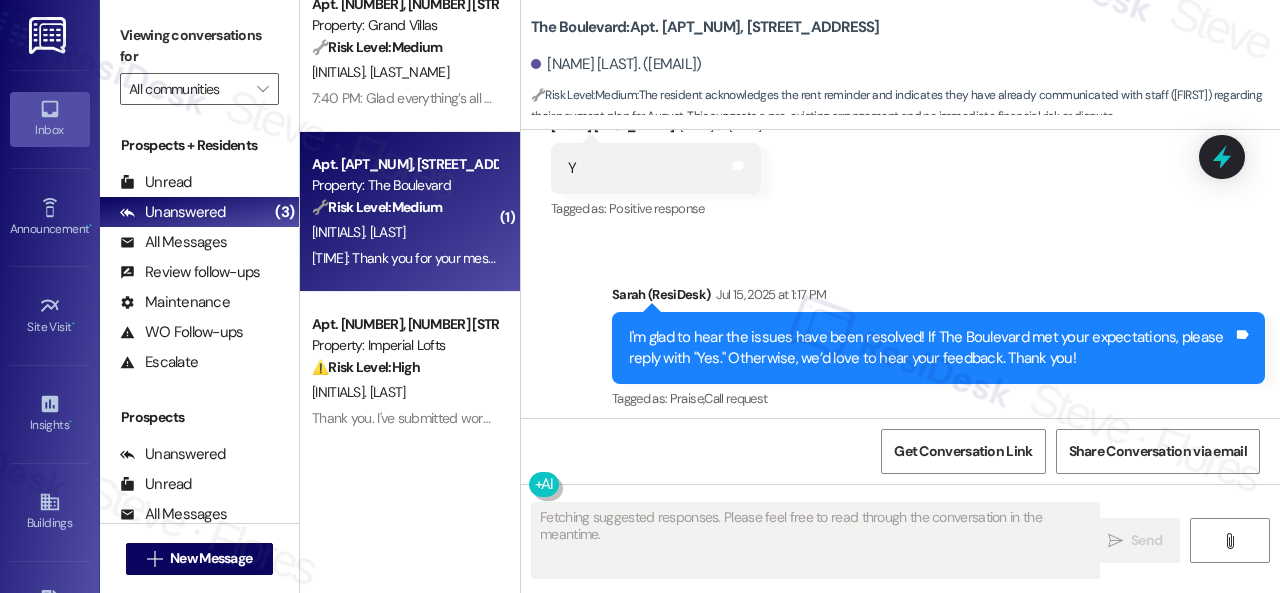 scroll, scrollTop: 6053, scrollLeft: 0, axis: vertical 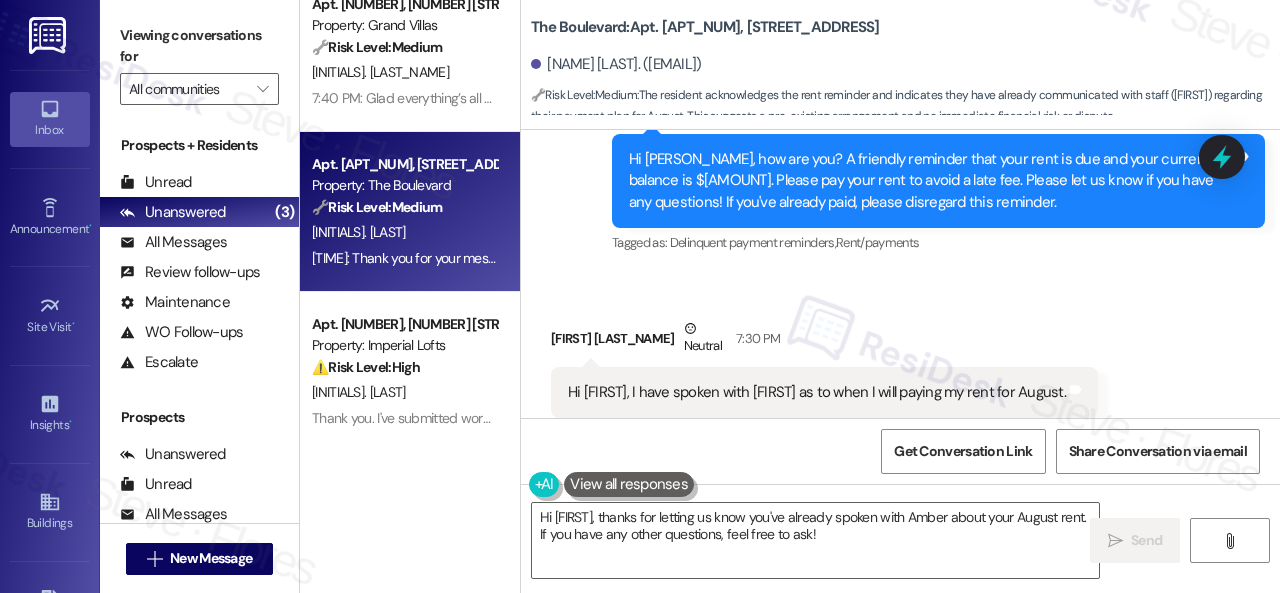 drag, startPoint x: 630, startPoint y: 254, endPoint x: 641, endPoint y: 305, distance: 52.17279 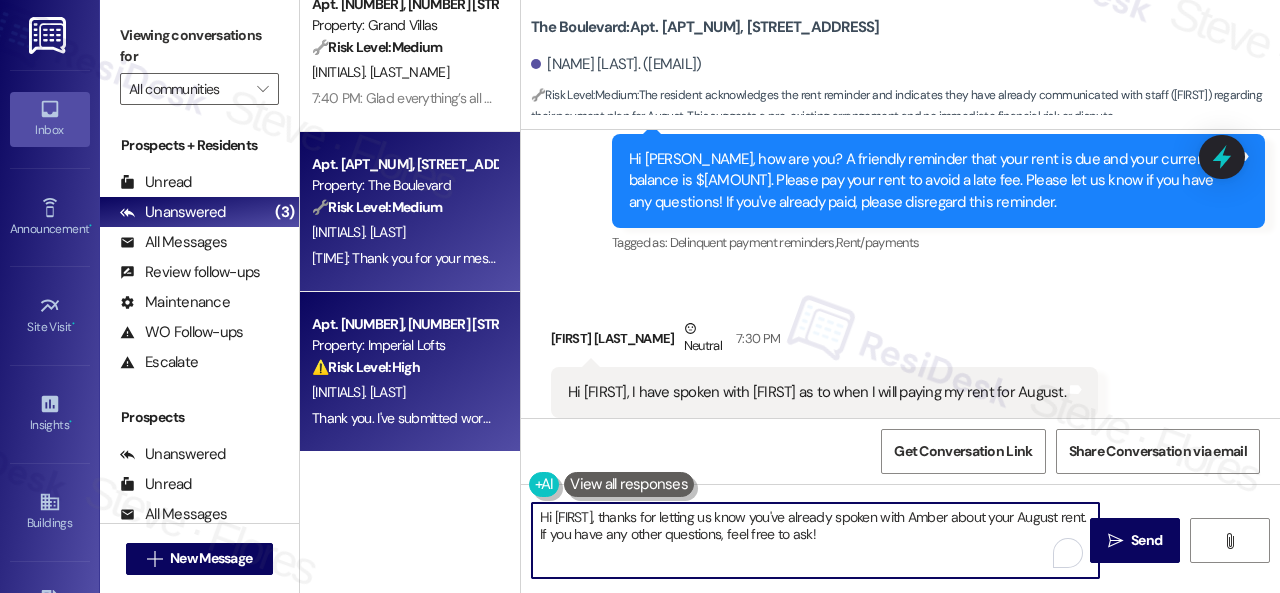 drag, startPoint x: 932, startPoint y: 558, endPoint x: 457, endPoint y: 428, distance: 492.46826 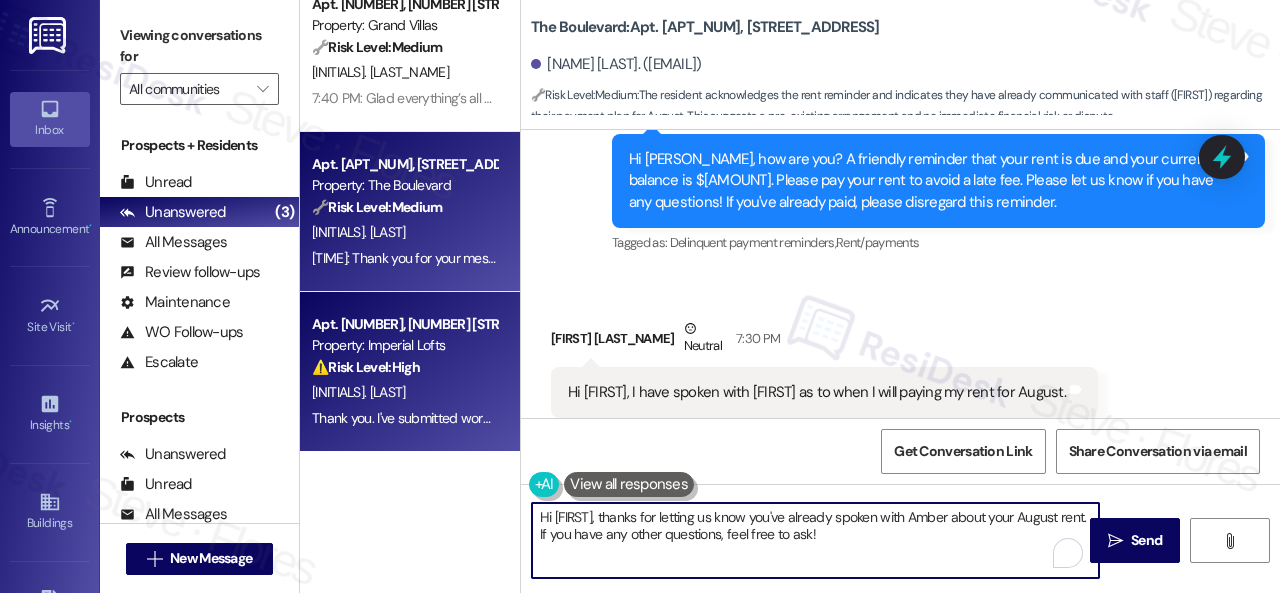 click on "Apt. [NUMBER], [NUMBER] [STREET] Property: The Boulevard ⚠️  Risk Level:  High The resident is reporting that a maintenance request (light over the sink) was not completed correctly. The light is still not working and the bulb was not replaced. This is an urgent maintenance issue. [INITIALS]. [LAST] [TIME]: Thanks for confirming. Have you already submitted a new work order? If so, may I have the work order number so I can follow up with the site team? If not, I'll be happy to submit a new work order on your behalf.
Note: Due to limited availability, our maintenance team isn't able to call or schedule visits in advance. By submitting a work order, you're permitting them to enter your apartment, even if you're not home. If any children may be alone during the visit, please let me know so we can inform the team. Apt. [NUMBER], [NUMBER] [STREET] Property: Grand Villas 🔧  Risk Level:  Medium [INITIALS]. [LAST] Apt. [NUMBER], [NUMBER] [STREET] Property: The Boulevard 🔧  Risk Level:  Medium [INITIALS]. [LAST] Apt. [NUMBER], [NUMBER] [STREET] ⚠️ High" at bounding box center (790, 296) 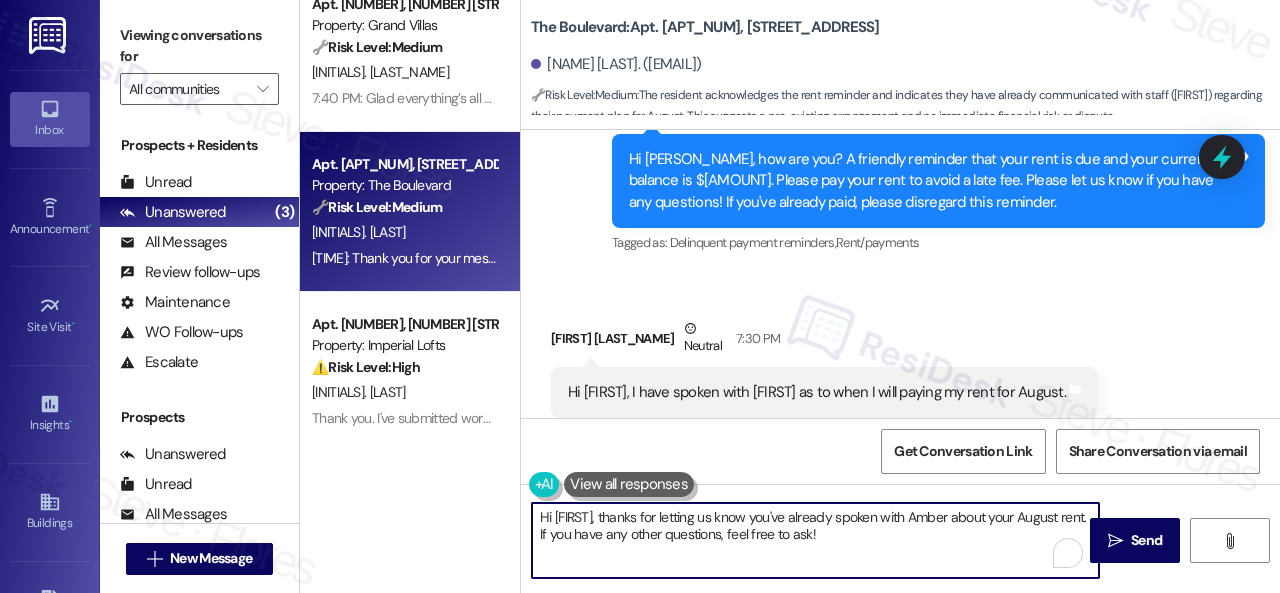 paste on "No worries. Please disregard the reminder message if you have already spoken with someone from the site team regarding your late payment. Thank you!" 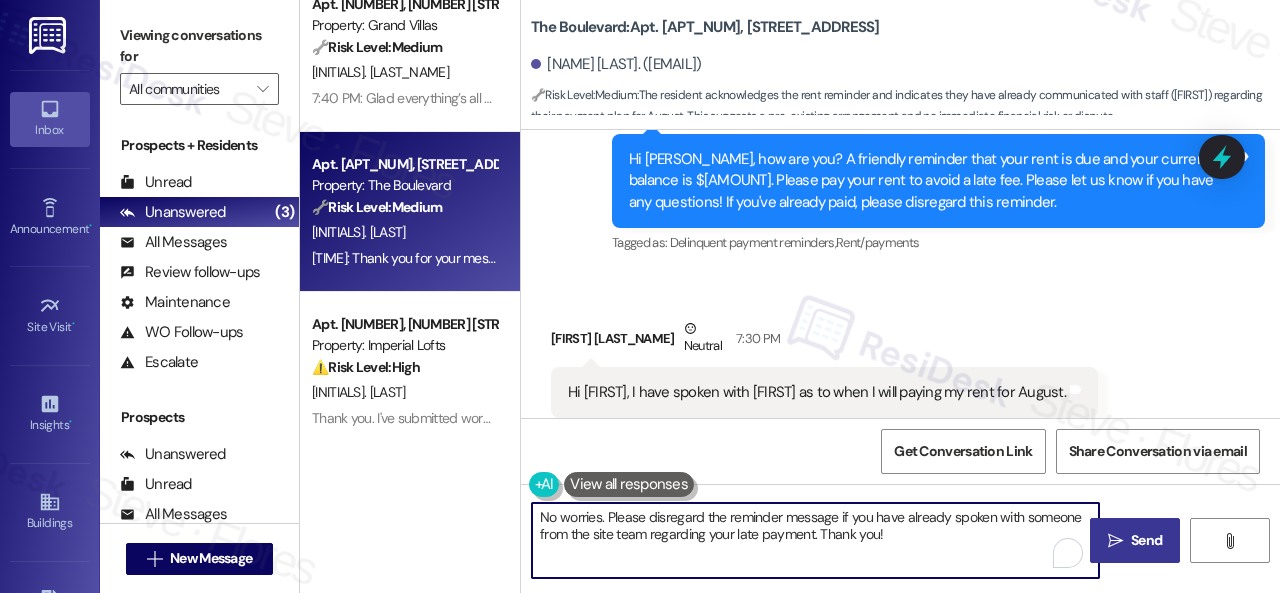 type on "No worries. Please disregard the reminder message if you have already spoken with someone from the site team regarding your late payment. Thank you!" 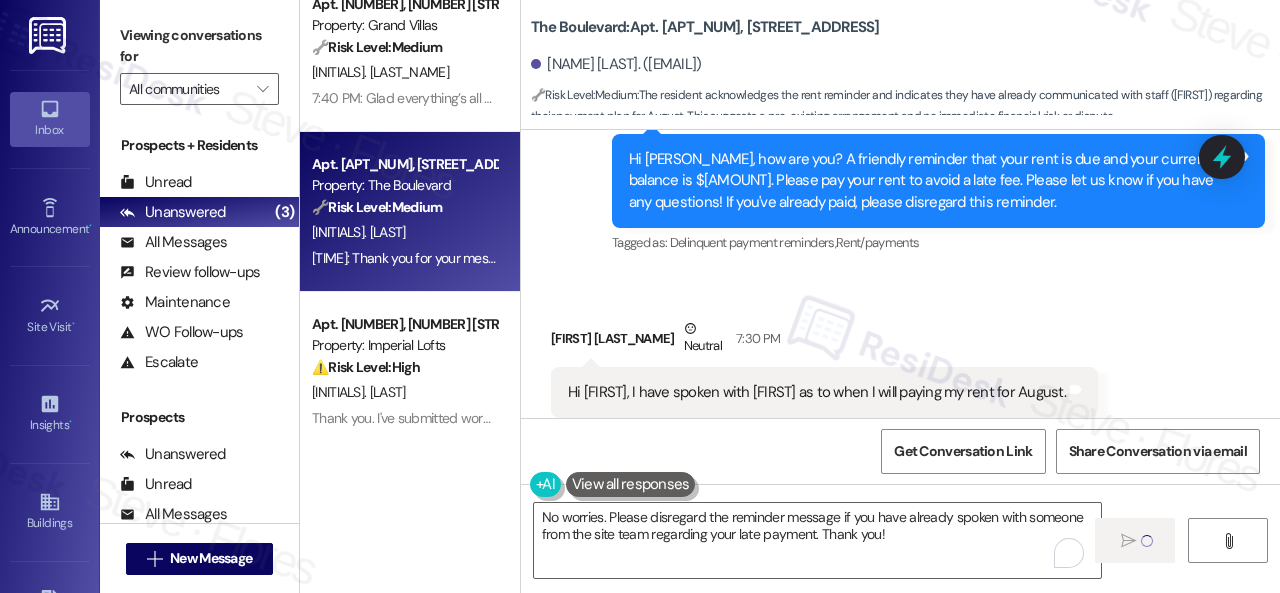 type 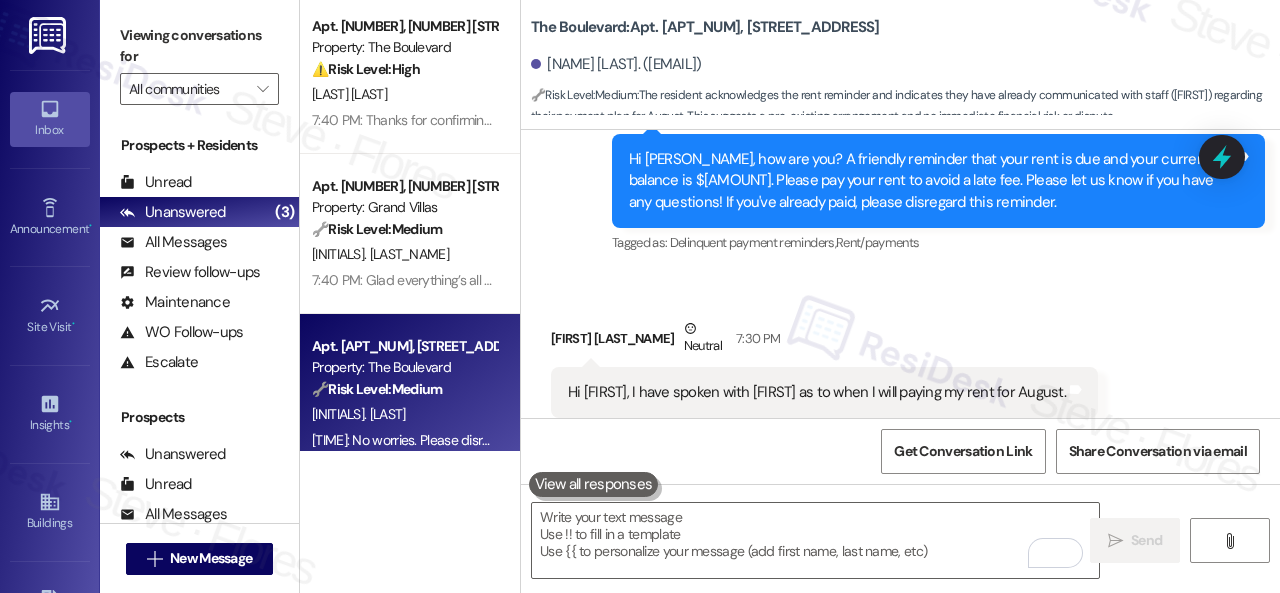 scroll, scrollTop: 0, scrollLeft: 0, axis: both 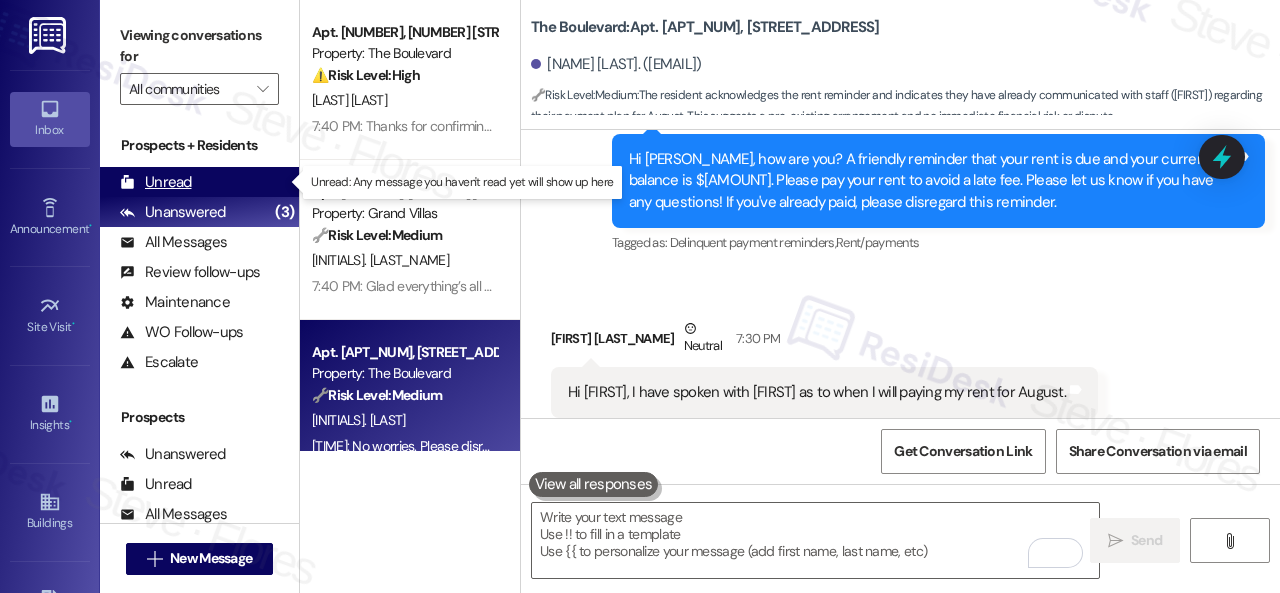 click on "Unread" at bounding box center [156, 182] 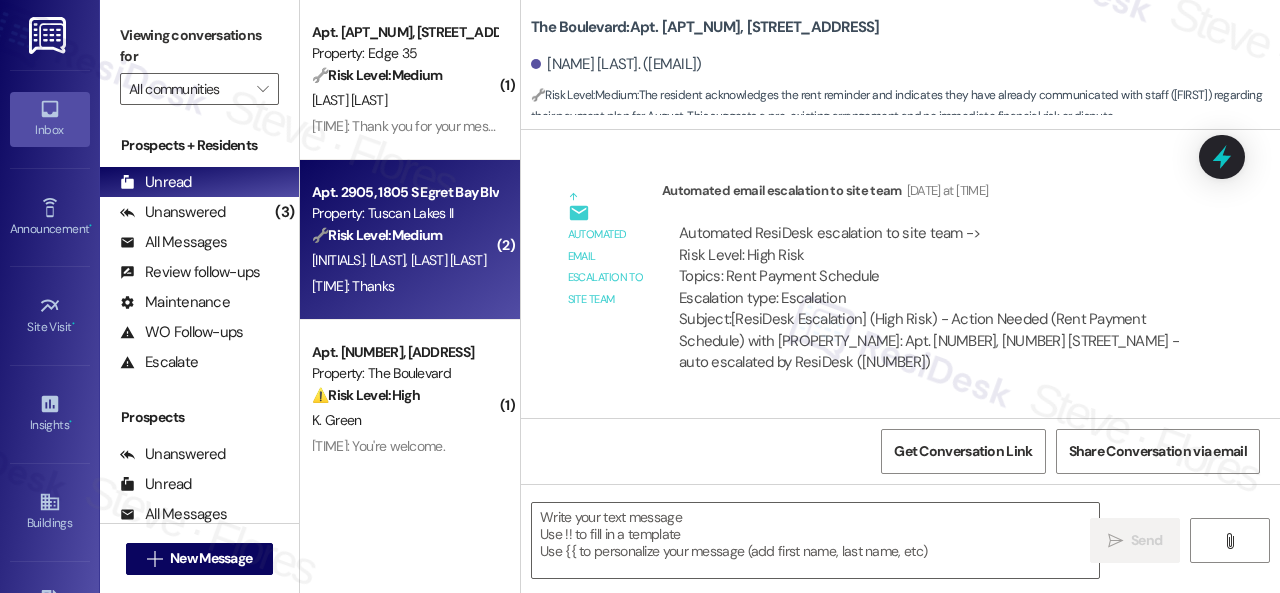 type on "Fetching suggested responses. Please feel free to read through the conversation in the meantime." 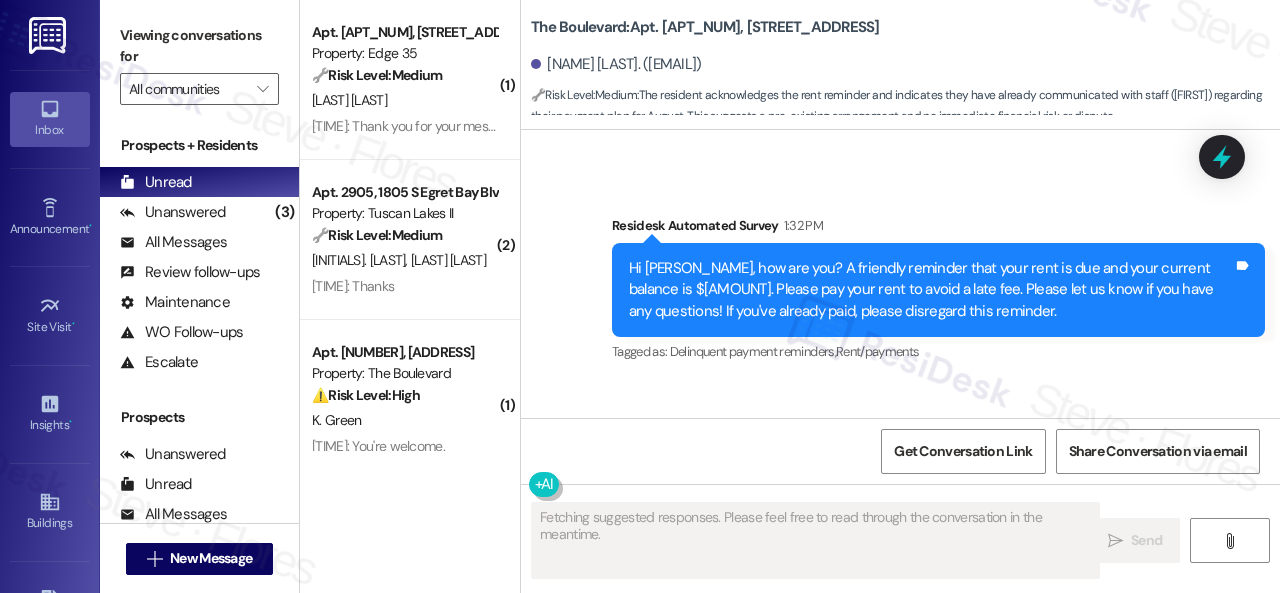 scroll, scrollTop: 6053, scrollLeft: 0, axis: vertical 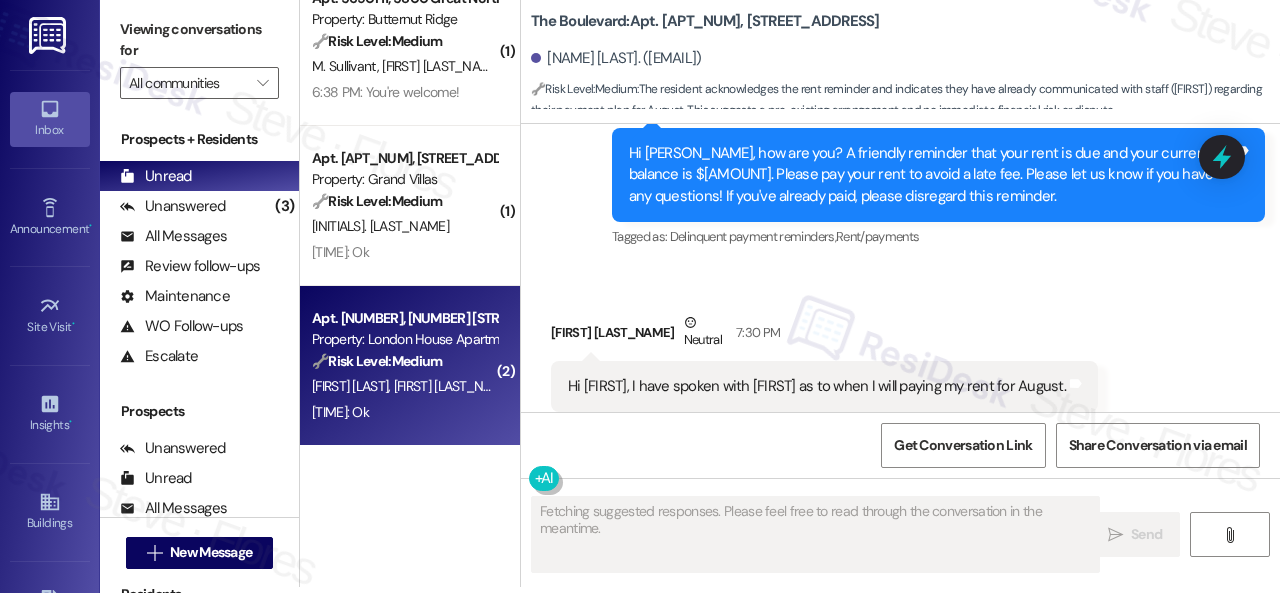 click on "Apt. 029084P, 12901 Lord Nelson Dr Property: London House Apartments & Flats 🔧  Risk Level:  Medium The resident is simply confirming the completion of a work order. This is a routine follow-up and does not indicate any urgent issues or dissatisfaction. A. Agbegnegah E. Ayite 1:35 PM: Ok 1:35 PM: Ok" at bounding box center (410, 366) 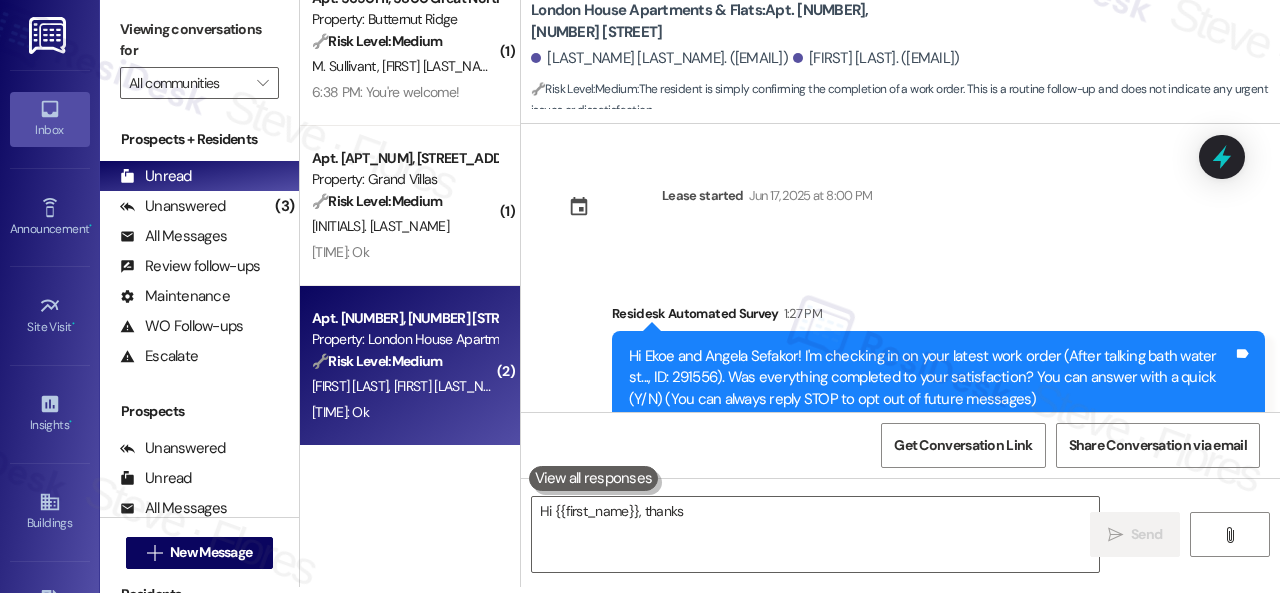 scroll, scrollTop: 0, scrollLeft: 0, axis: both 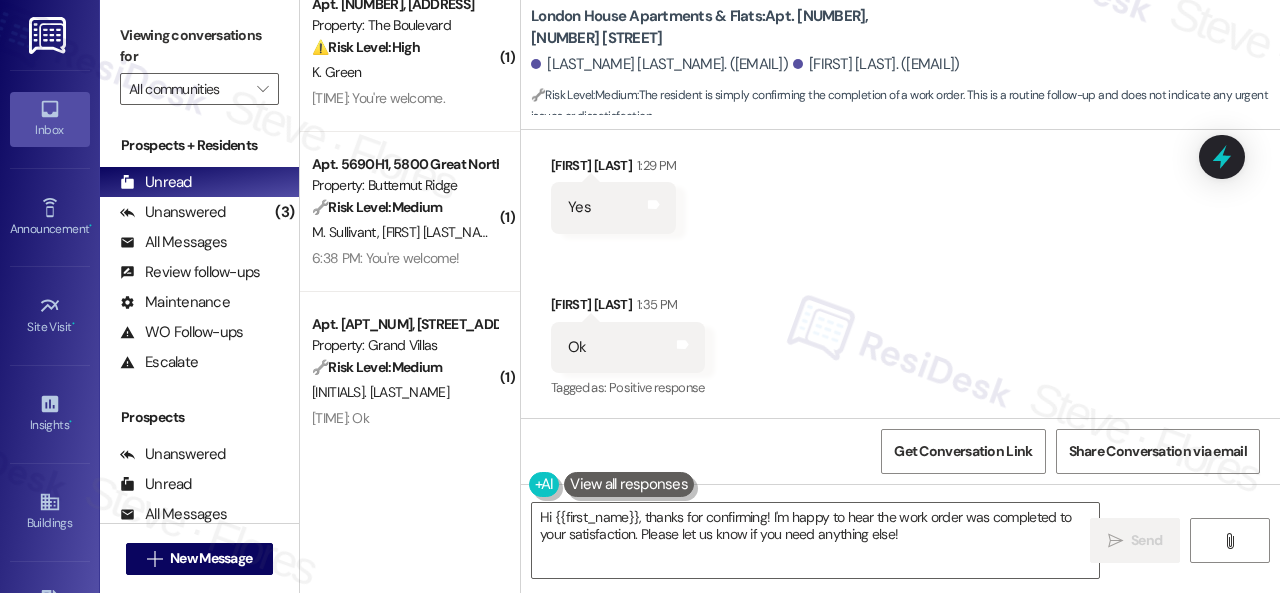 click on "Yes Tags and notes" at bounding box center [613, 207] 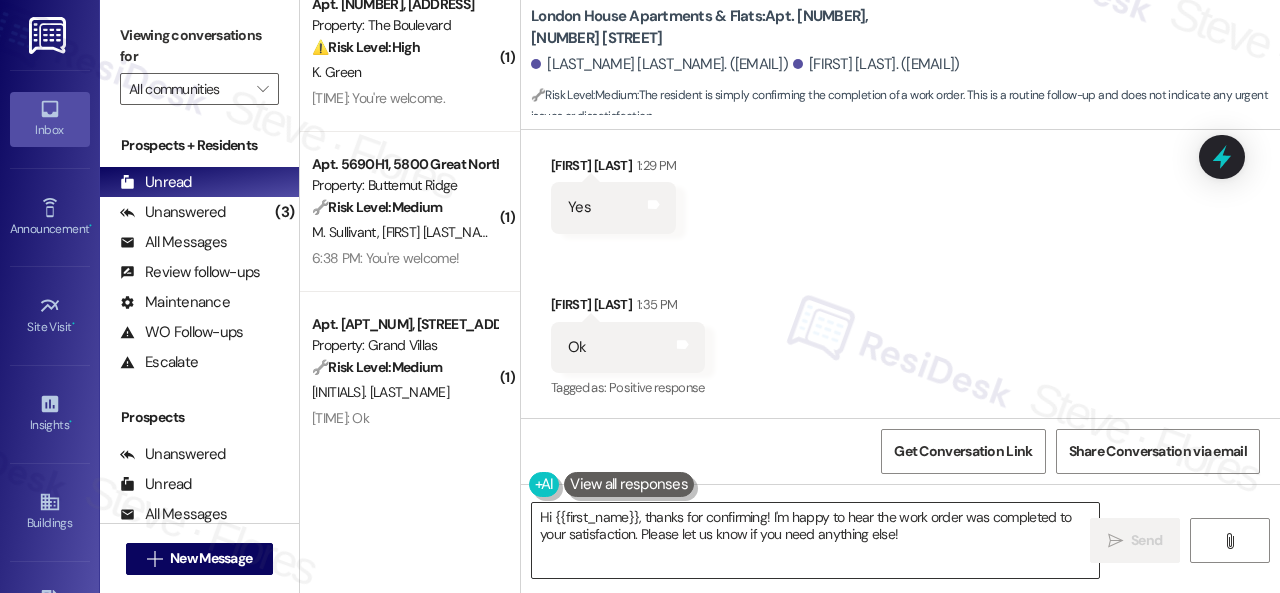 click on "Hi {{first_name}}, thanks for confirming! I'm happy to hear the work order was completed to your satisfaction. Please let us know if you need anything else!" at bounding box center [815, 540] 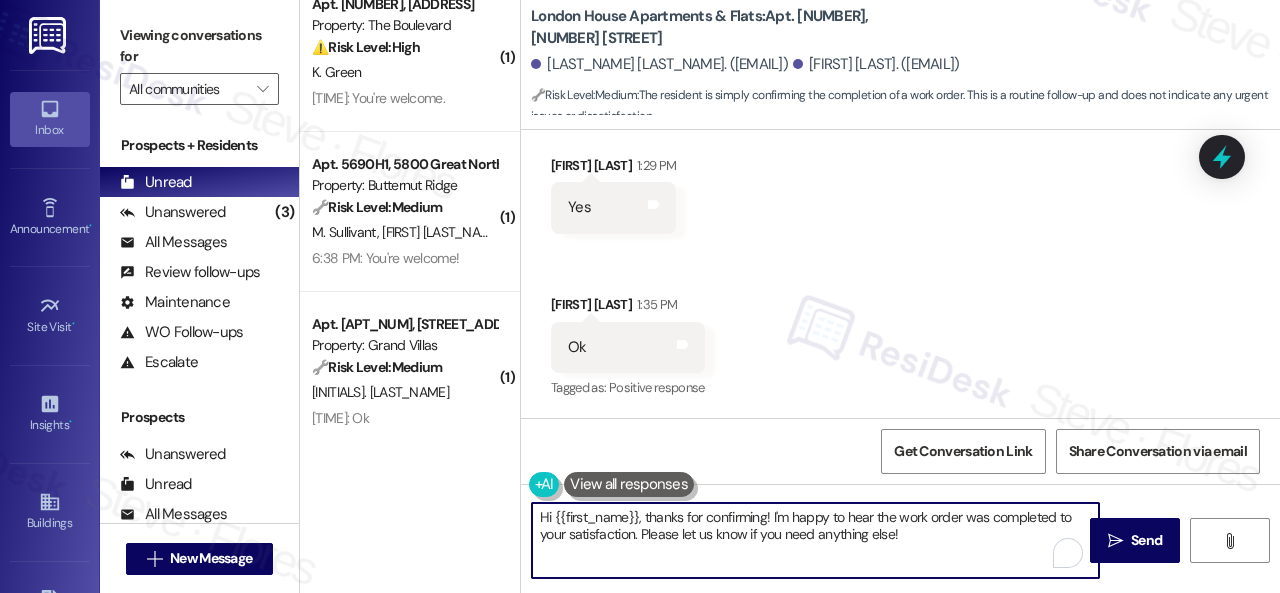 paste on "Glad everything’s all set! If {{property}} met your expectations, please reply with “Yes.” If not, no problem — we’d love to hear your feedback so we can continue to improve. Thank you" 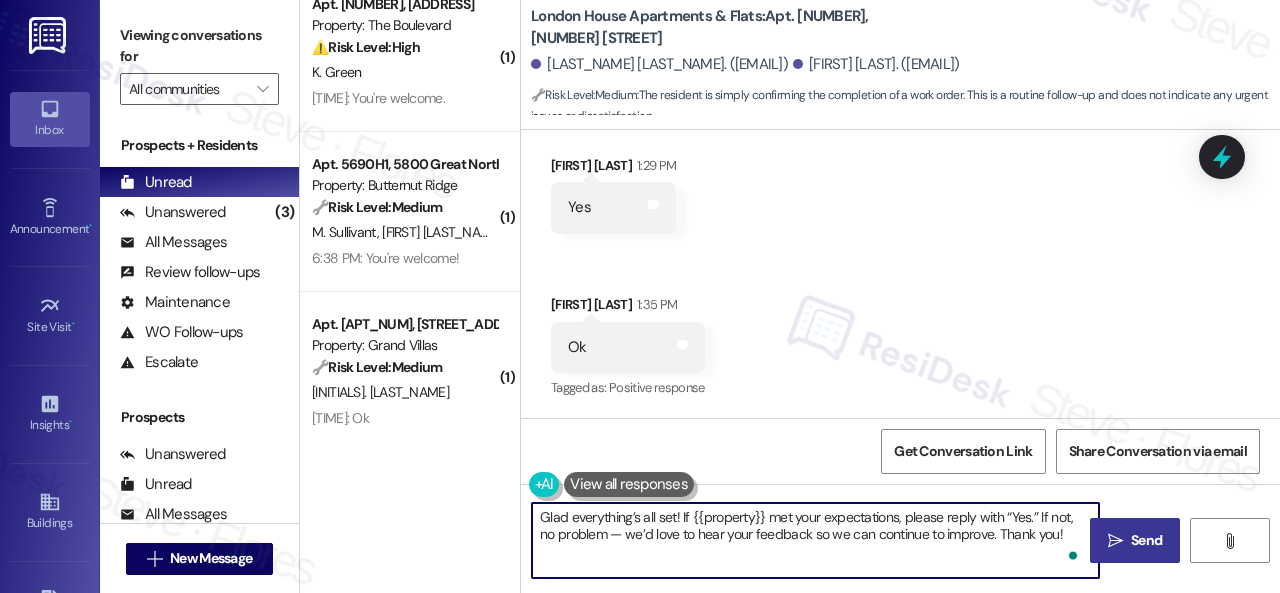 type on "Glad everything’s all set! If {{property}} met your expectations, please reply with “Yes.” If not, no problem — we’d love to hear your feedback so we can continue to improve. Thank you!" 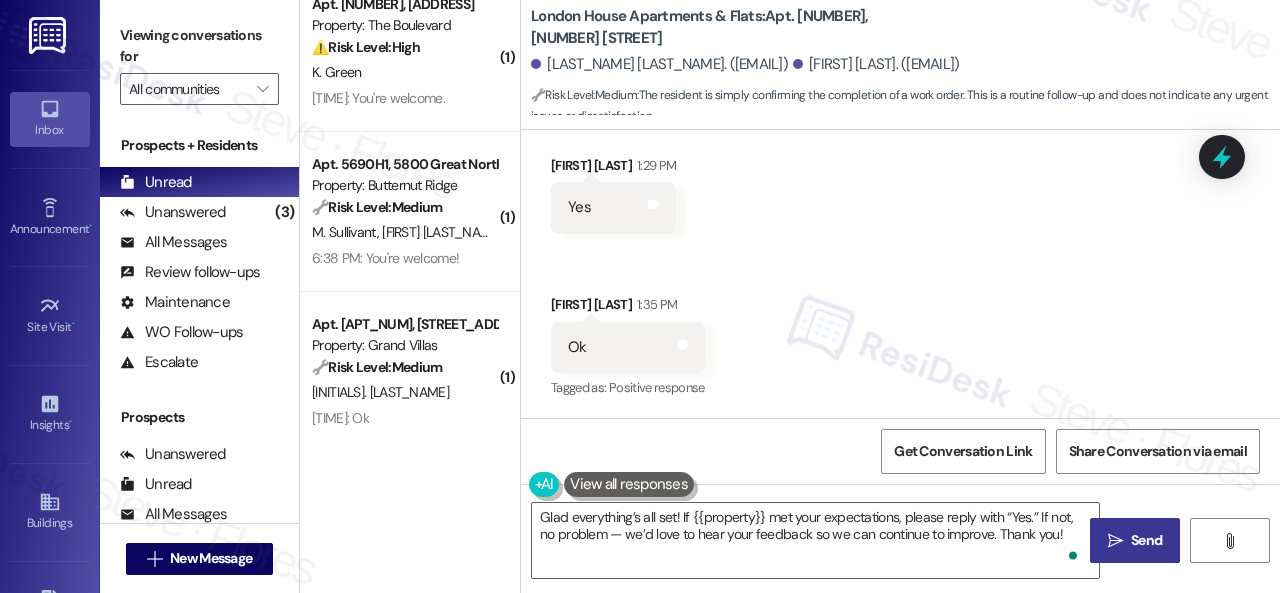 click on "Send" at bounding box center [1146, 540] 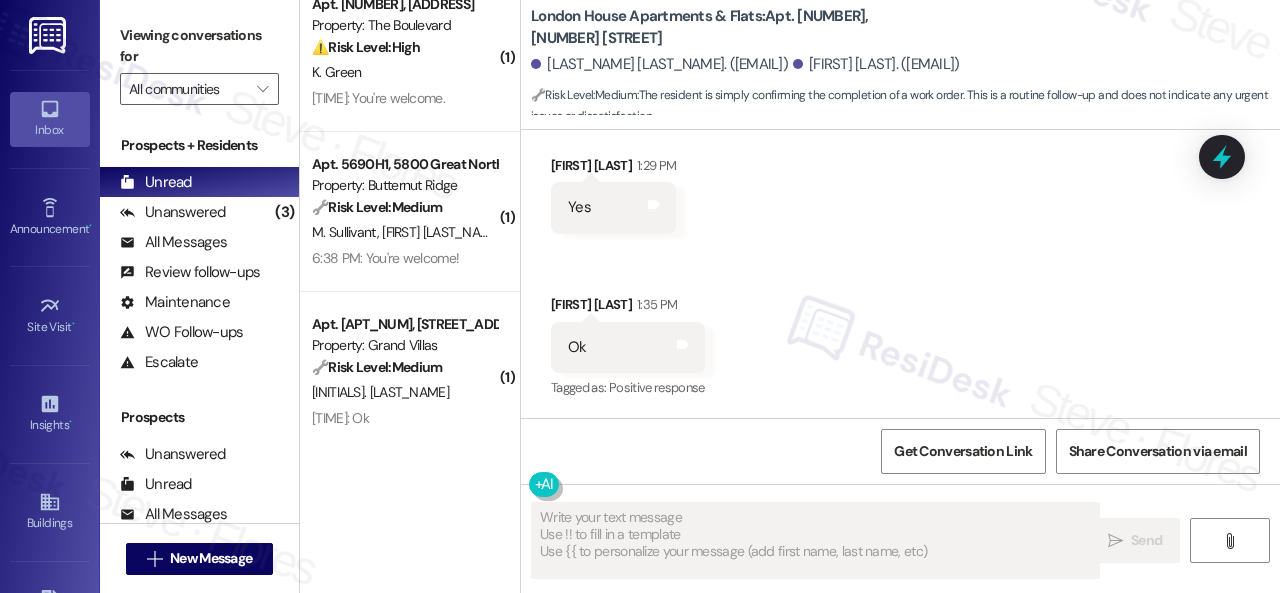 type on "Fetching suggested responses. Please feel free to read through the conversation in the meantime." 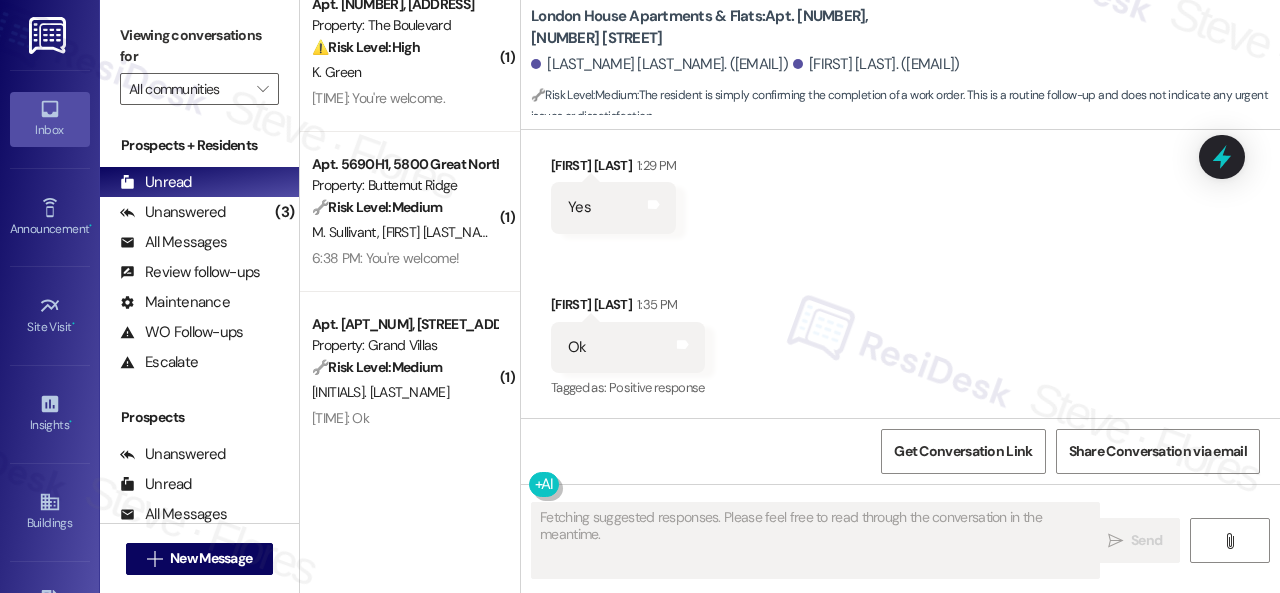 scroll, scrollTop: 365, scrollLeft: 0, axis: vertical 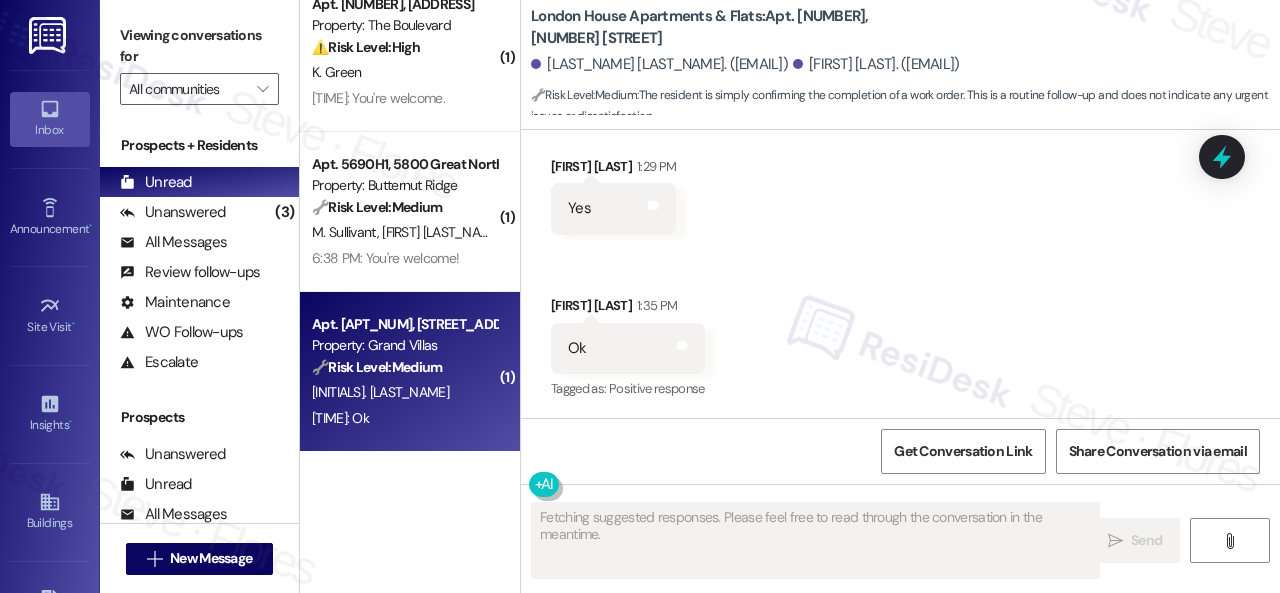 click on "M. Mclucas" at bounding box center [404, 392] 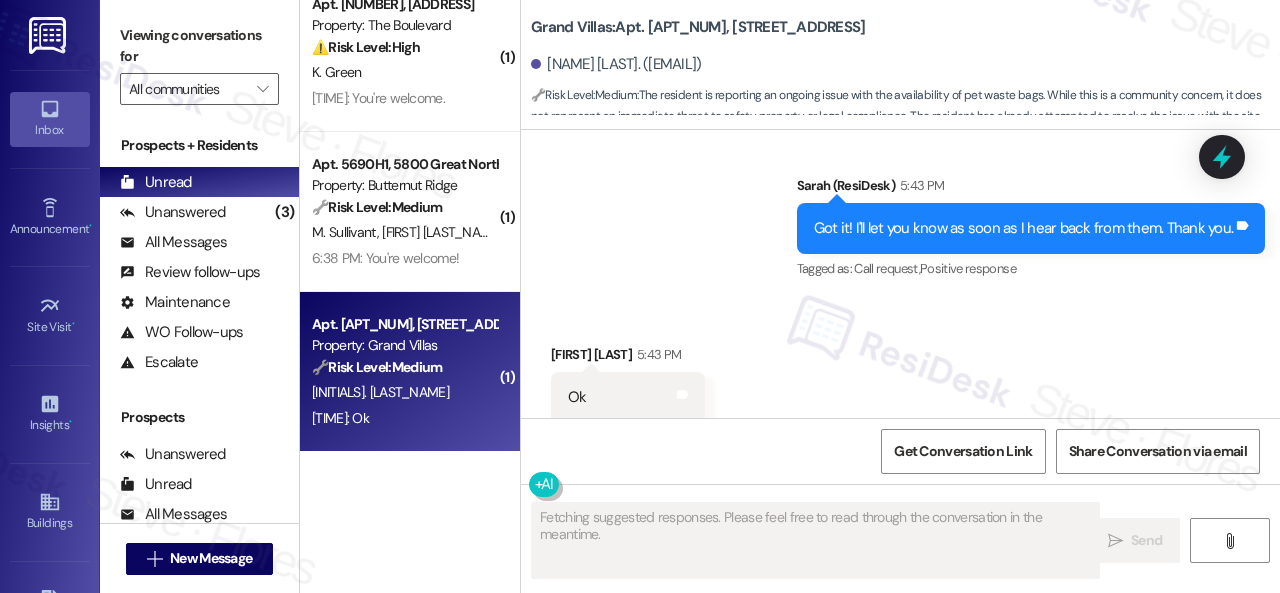 scroll, scrollTop: 18365, scrollLeft: 0, axis: vertical 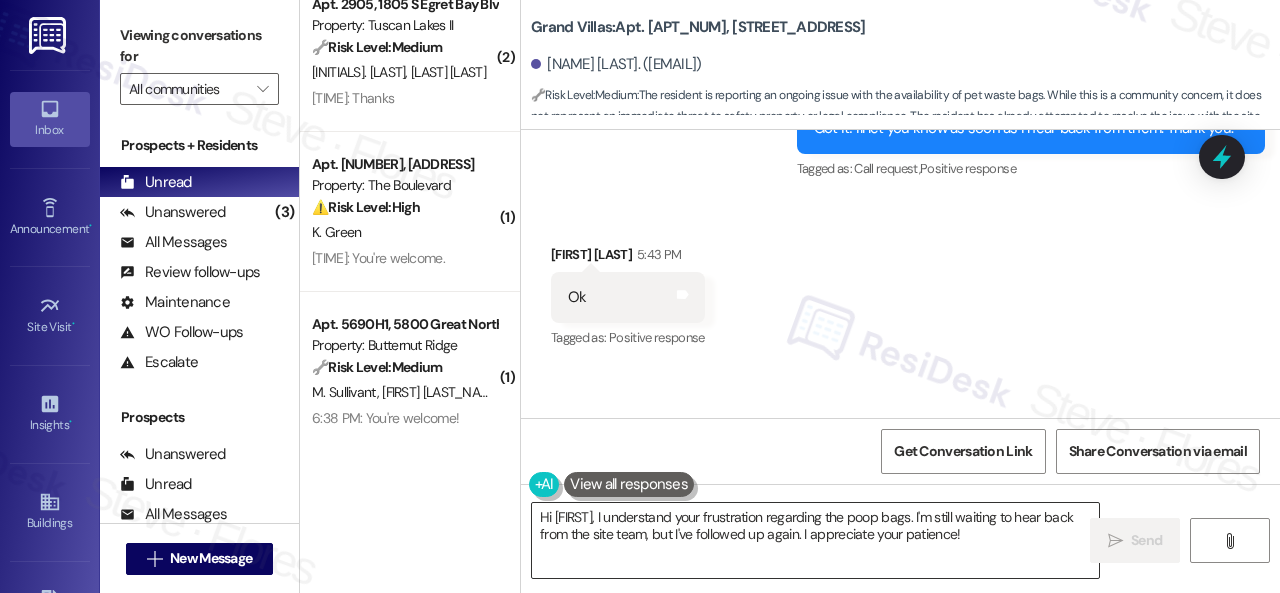 click on "Hi {{first_name}}, I understand your frustration regarding the poop bags. I'm still waiting to hear back from the site team, but I've followed up again. I appreciate your patience!" at bounding box center [815, 540] 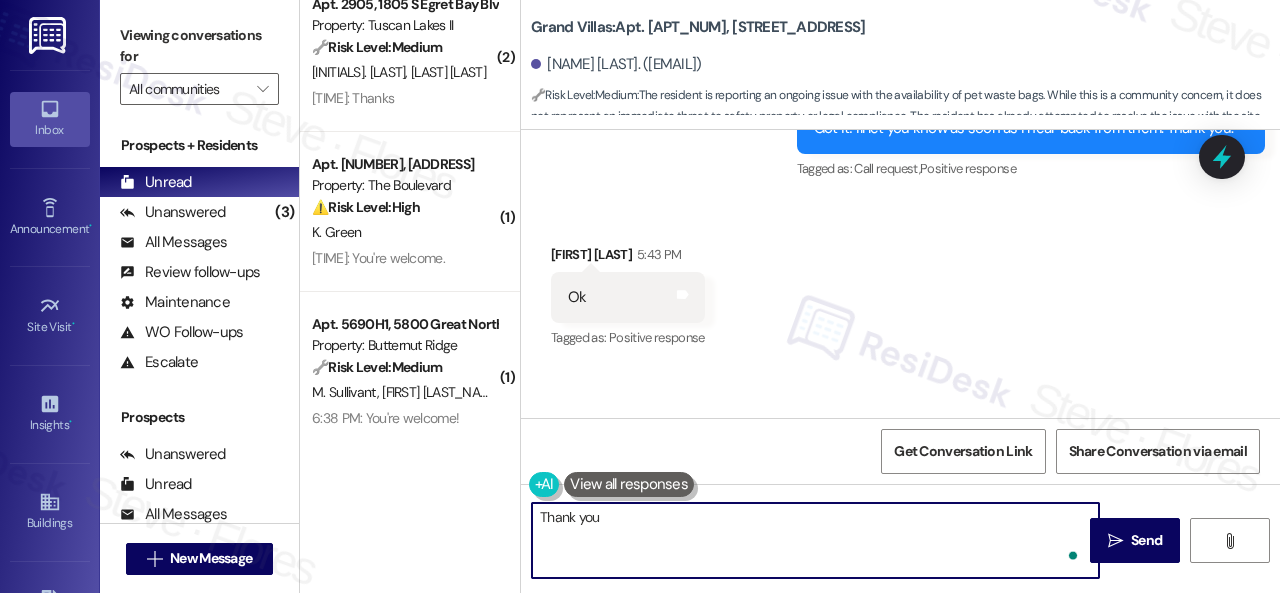type on "Thank you." 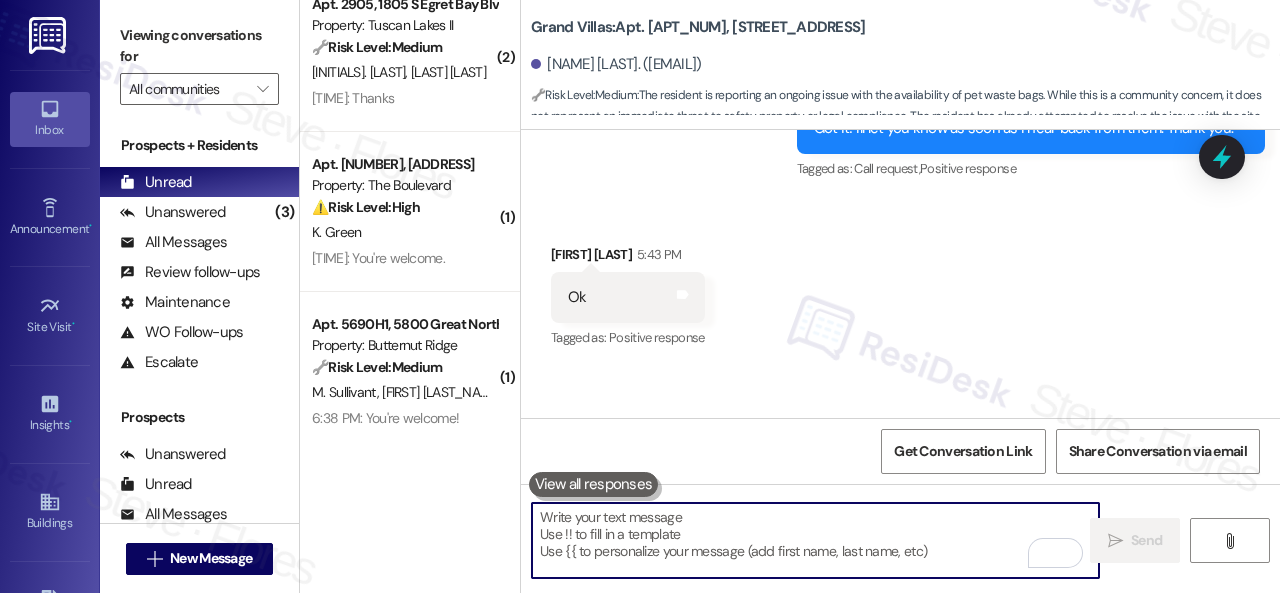 scroll, scrollTop: 18365, scrollLeft: 0, axis: vertical 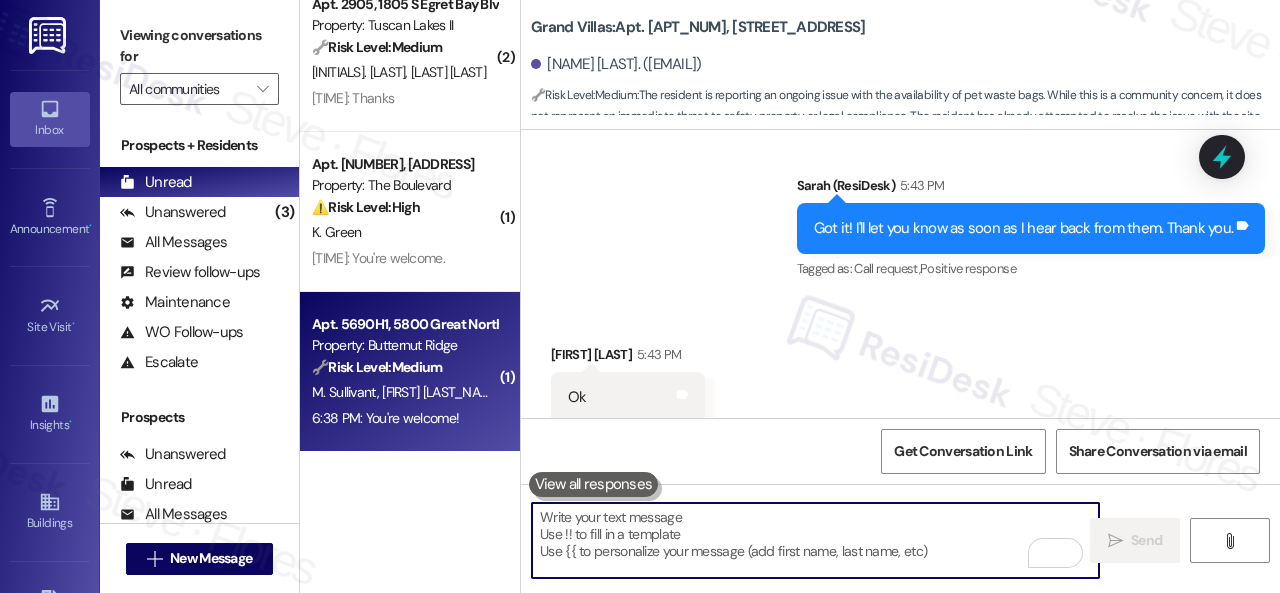 type 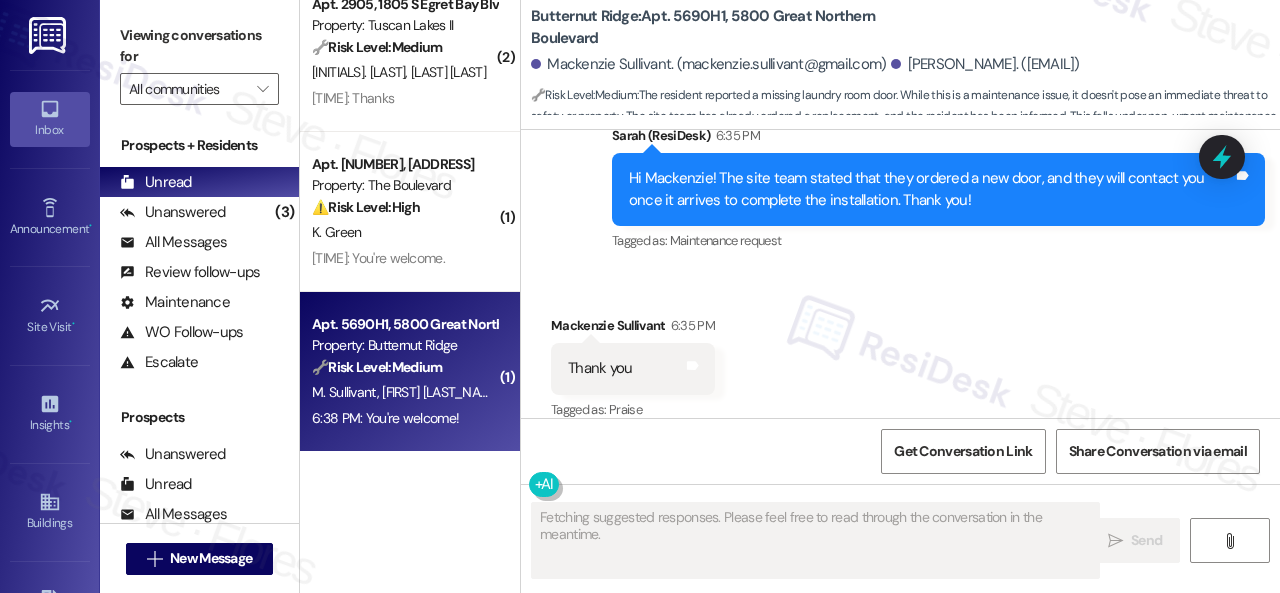 scroll, scrollTop: 4064, scrollLeft: 0, axis: vertical 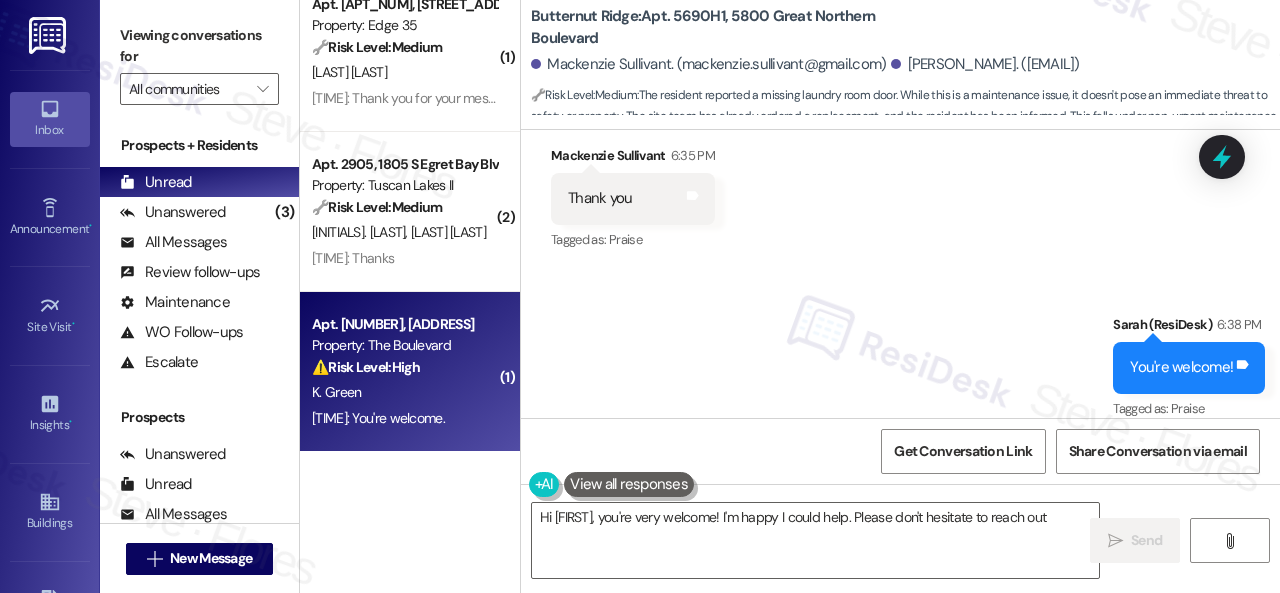 type on "Hi {{first_name}}, you're very welcome! I'm happy I could help. Please don't hesitate to reach out if" 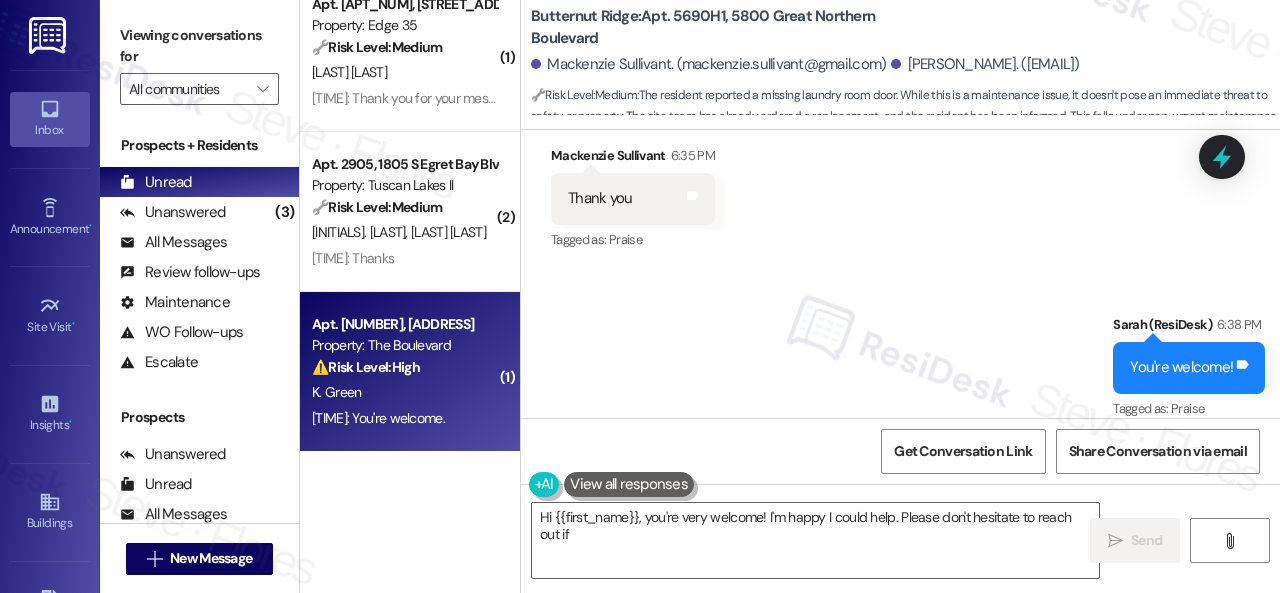 click on "⚠️  Risk Level:  High The resident is concerned about potentially moldy carpet padding due to a previous flood. This presents a potential health hazard and risk of property damage, requiring prompt attention." at bounding box center [404, 367] 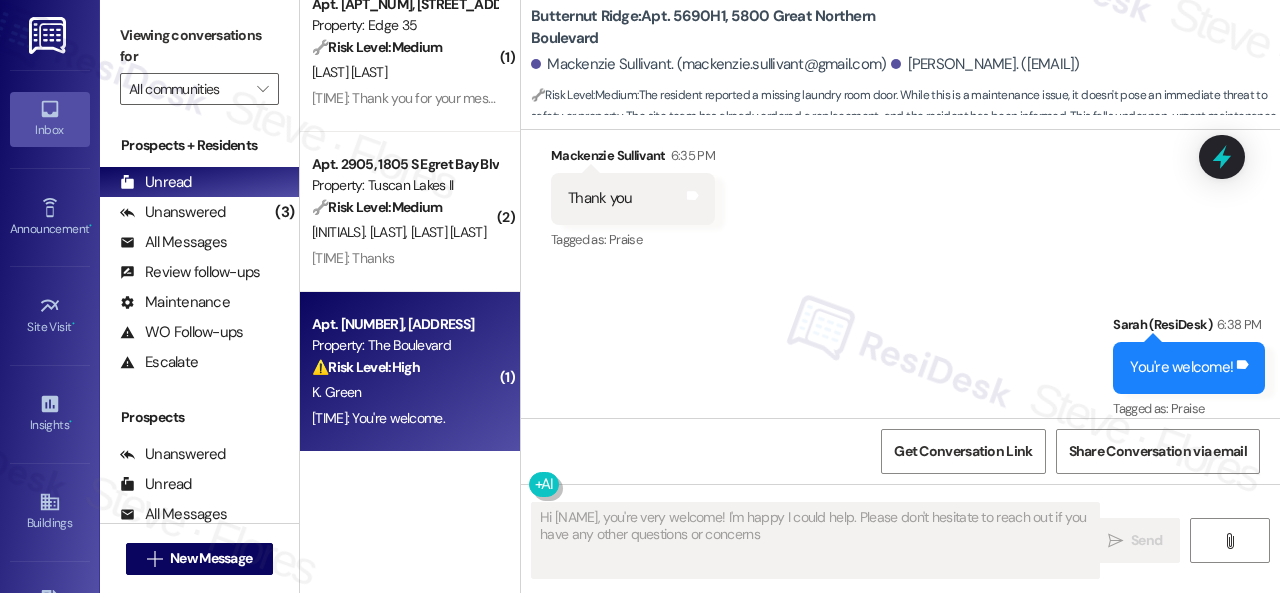 type on "Hi {{first_name}}, you're very welcome! I'm happy I could help. Please don't hesitate to reach out if you have any other questions or concerns!" 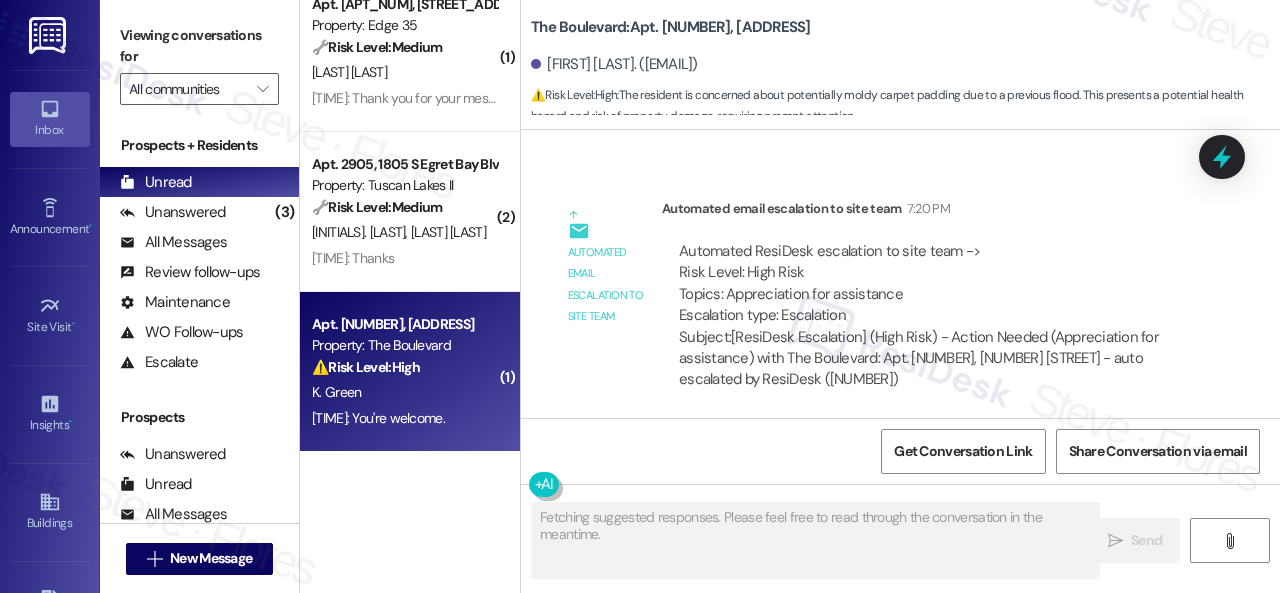 scroll, scrollTop: 3364, scrollLeft: 0, axis: vertical 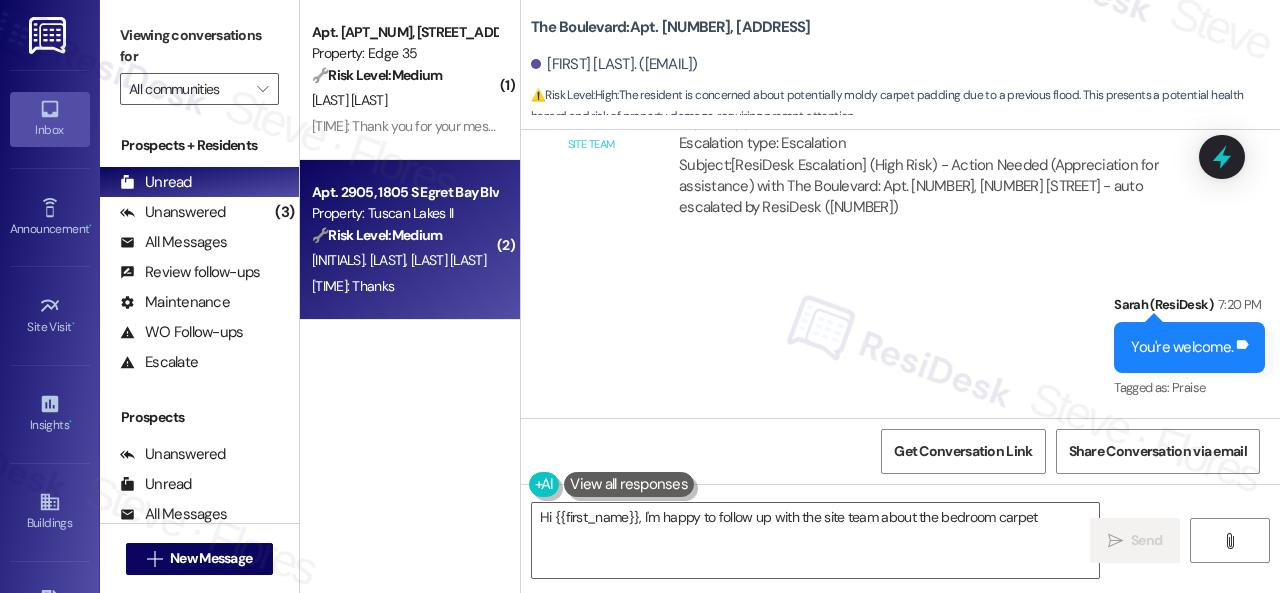 type on "Hi {{first_name}}, I'm happy to follow up with the site team about the bedroom carpet" 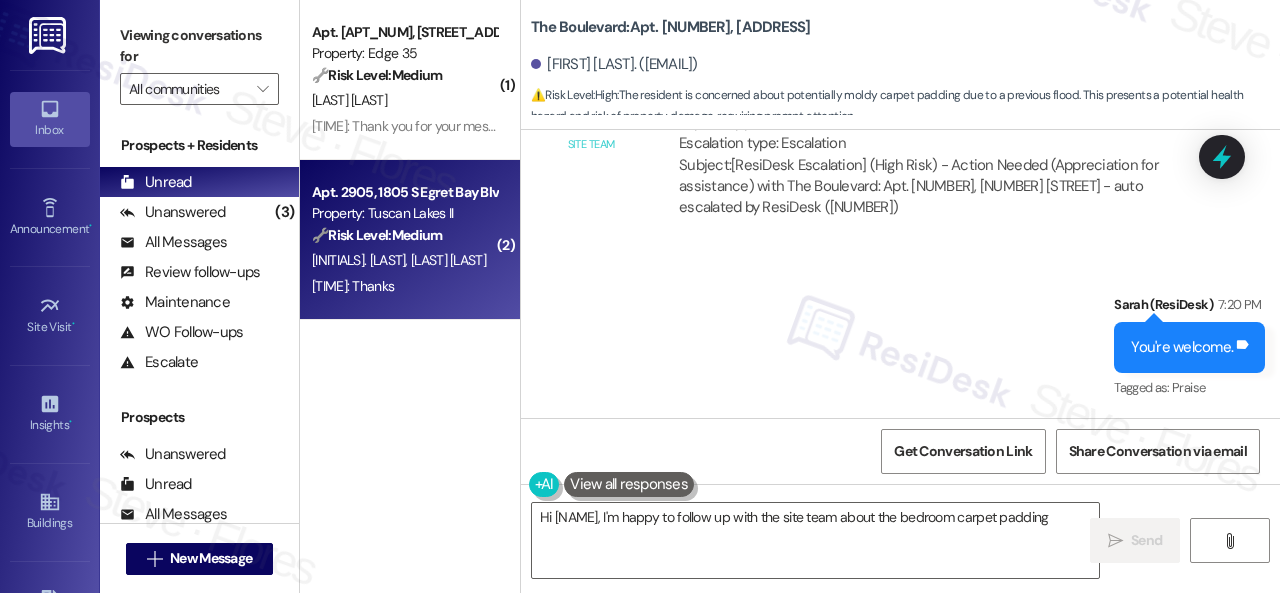 click on "Apt. 2905, 1805 S Egret Bay Blvd Property: Tuscan Lakes II 🔧  Risk Level:  Medium The resident is confirming the completion of work order #292044, but also indicating that the work was not actually completed. The issue is ants, which is a pest control issue, not an immediate threat, but the repeated attempts and failure to resolve it elevates it to Tier 3. The outbound message confirms a follow-up visit. J. Hansard L. Hansard 7:39 PM: Thanks  7:39 PM: Thanks" at bounding box center [410, 240] 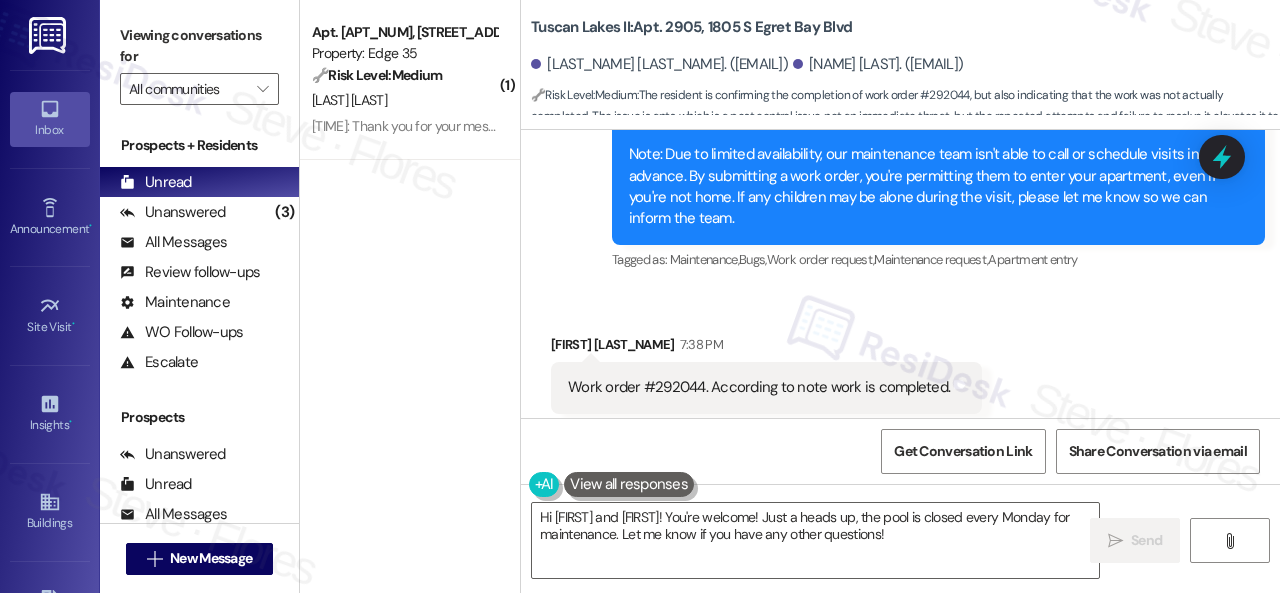 scroll, scrollTop: 6806, scrollLeft: 0, axis: vertical 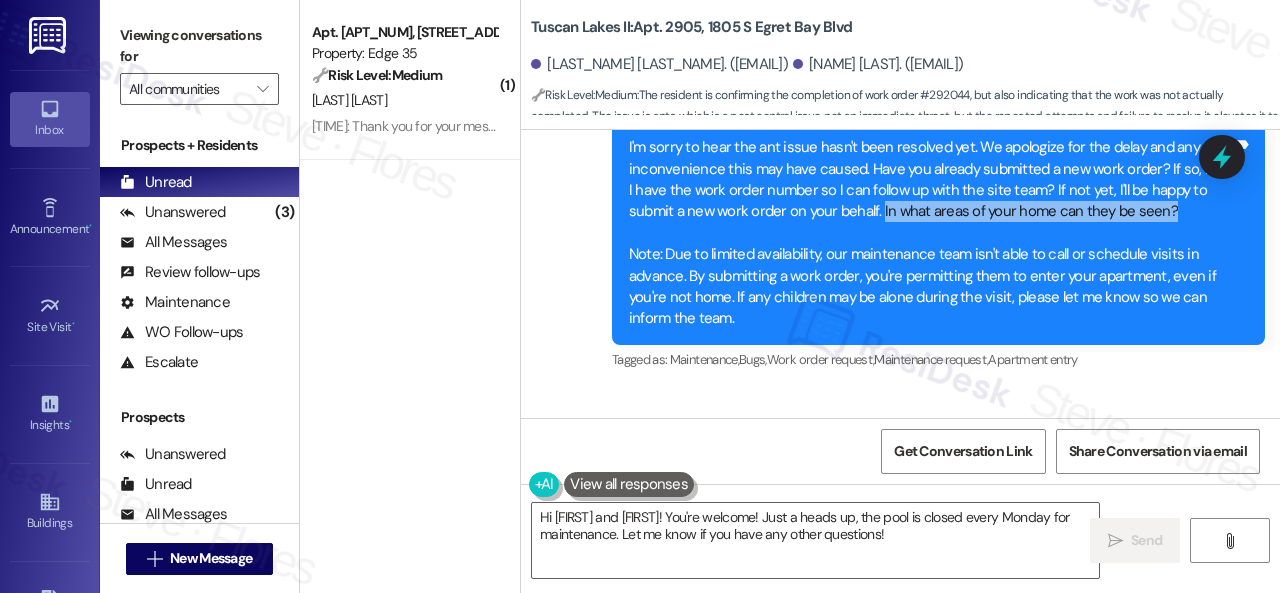 drag, startPoint x: 879, startPoint y: 212, endPoint x: 1164, endPoint y: 210, distance: 285.00702 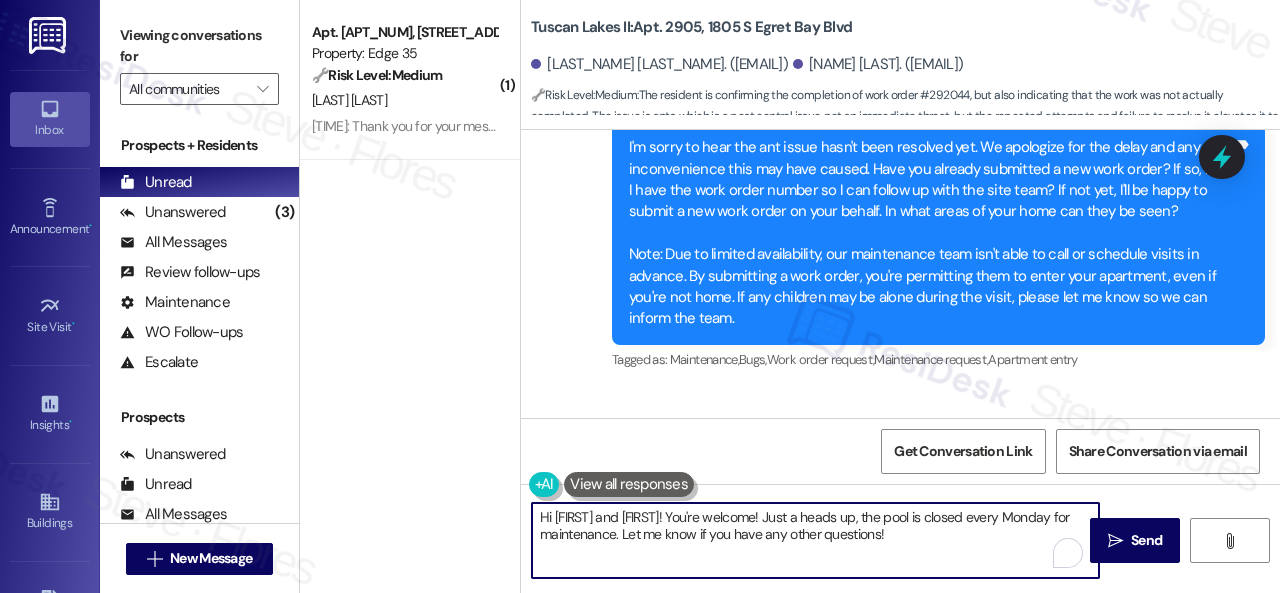 drag, startPoint x: 896, startPoint y: 539, endPoint x: 394, endPoint y: 528, distance: 502.1205 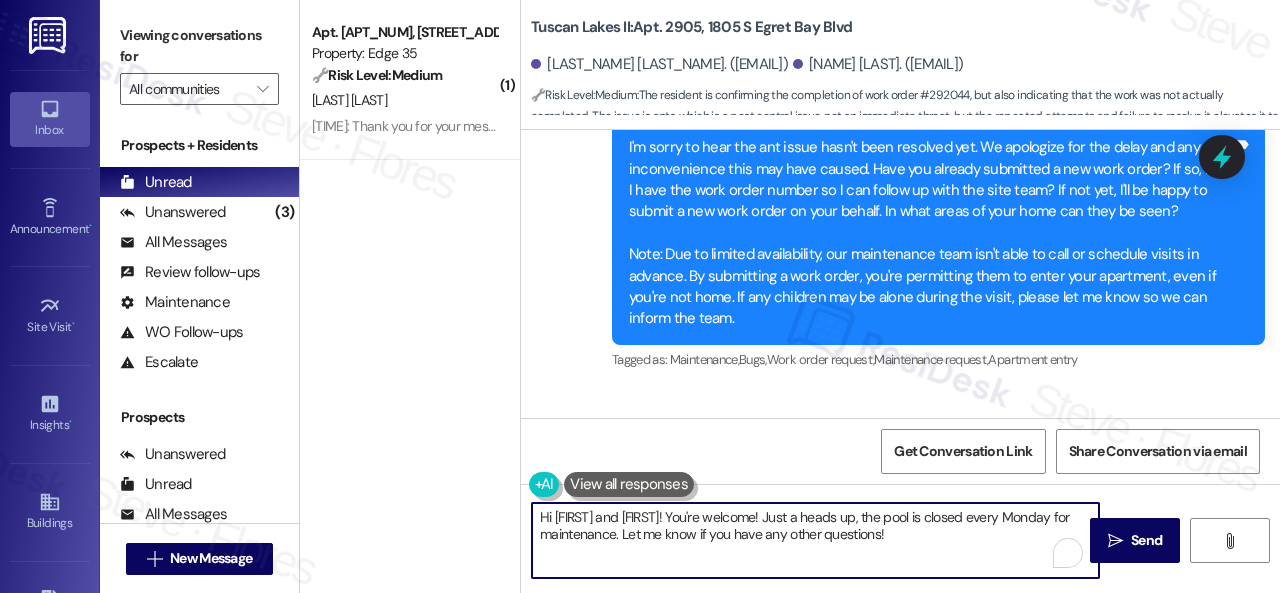 click on "( 1 ) Apt. 130, 1224 Prospect Street Property: Edge 35 🔧  Risk Level:  Medium The resident acknowledges the rent due and late fee, and states they will pay on the 8th. This is a standard communication regarding rent payment, with no indication of dispute or inability to pay. L. Jelks 7:39 PM: Thank you for your message. Our offices are currently closed, but we will contact you when we resume operations. For emergencies, please contact your emergency number. 7:39 PM: Thank you for your message. Our offices are currently closed, but we will contact you when we resume operations. For emergencies, please contact your emergency number. Tuscan Lakes II:  Apt. 2905, 1805 S Egret Bay Blvd       Linda Hansard. (hansardlinda9@gmail.com)     Jim Hansard. (jimhansard51@gmail.com)   🔧  Risk Level:  Medium :  Survey, sent via SMS Residesk Automated Survey Oct 09, 2024 at 12:28 PM Tags and notes Tagged as:   Property launch Click to highlight conversations about Property launch Survey, sent via SMS Tags and notes" at bounding box center (790, 296) 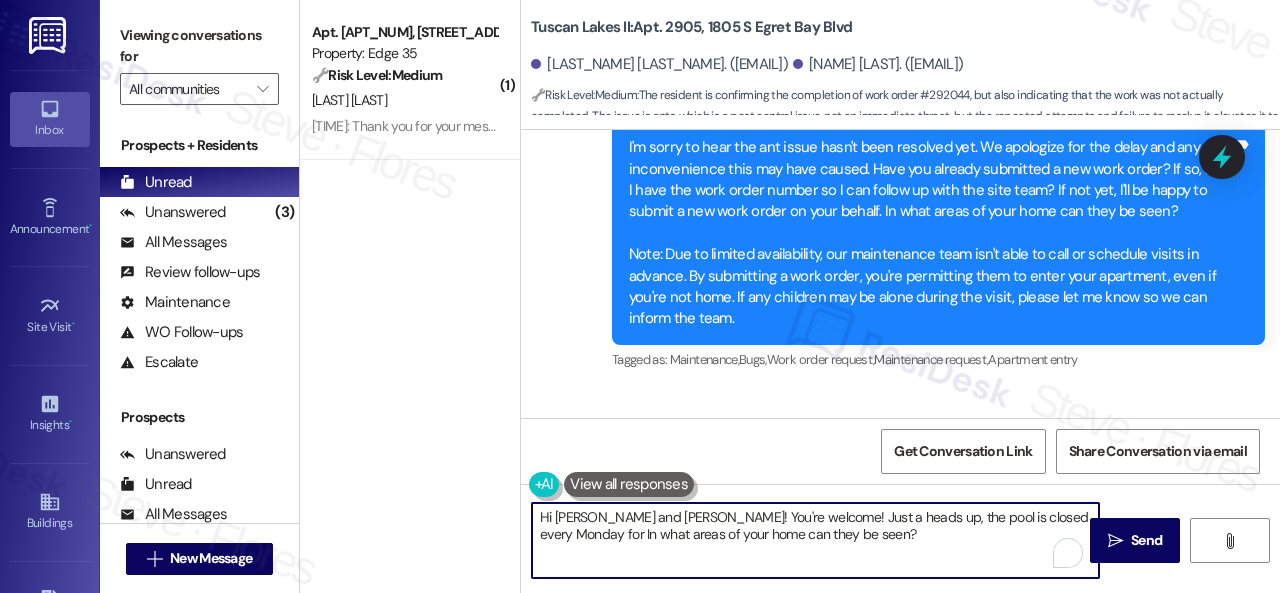 paste 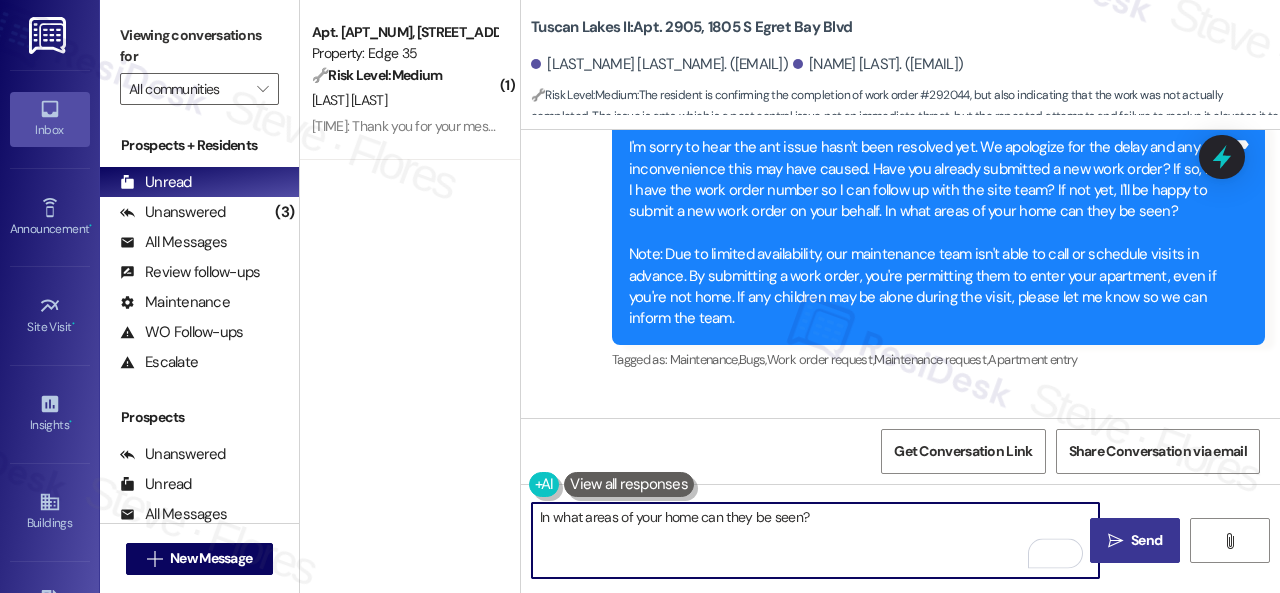 type on "In what areas of your home can they be seen?" 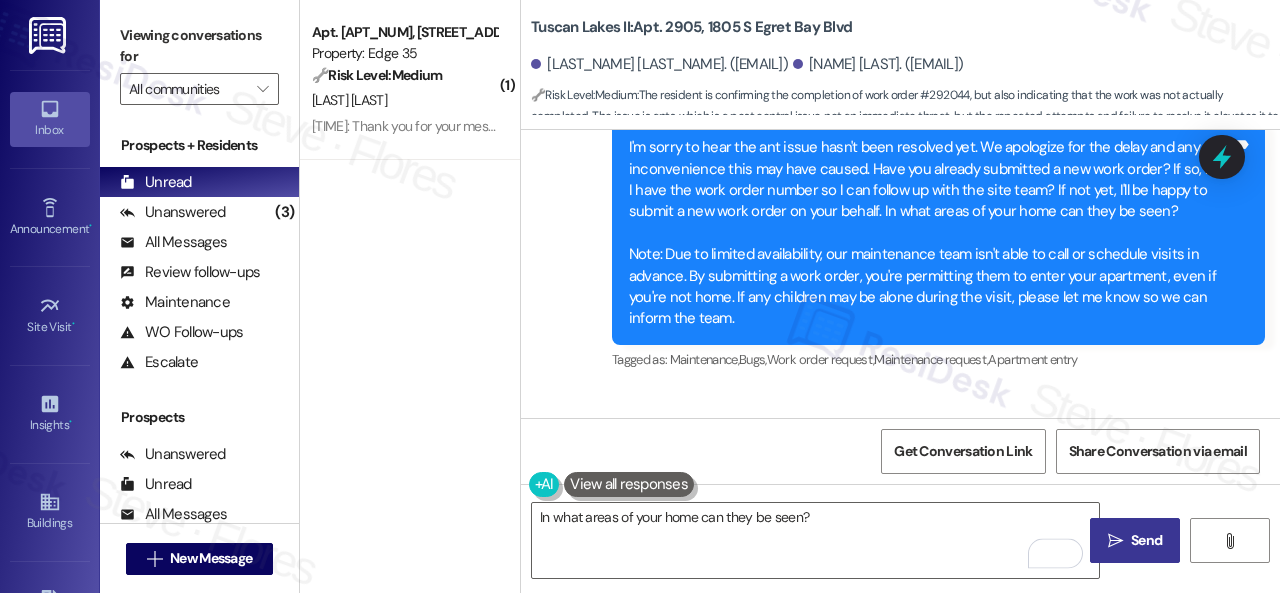 click on "Send" at bounding box center [1146, 540] 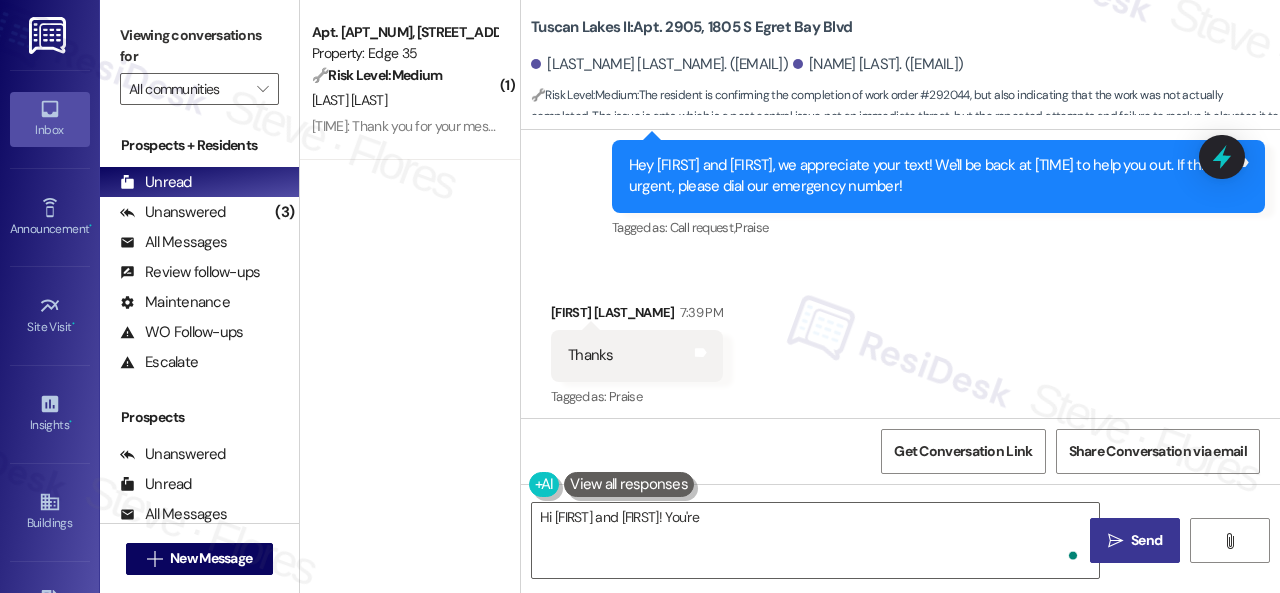 scroll, scrollTop: 7304, scrollLeft: 0, axis: vertical 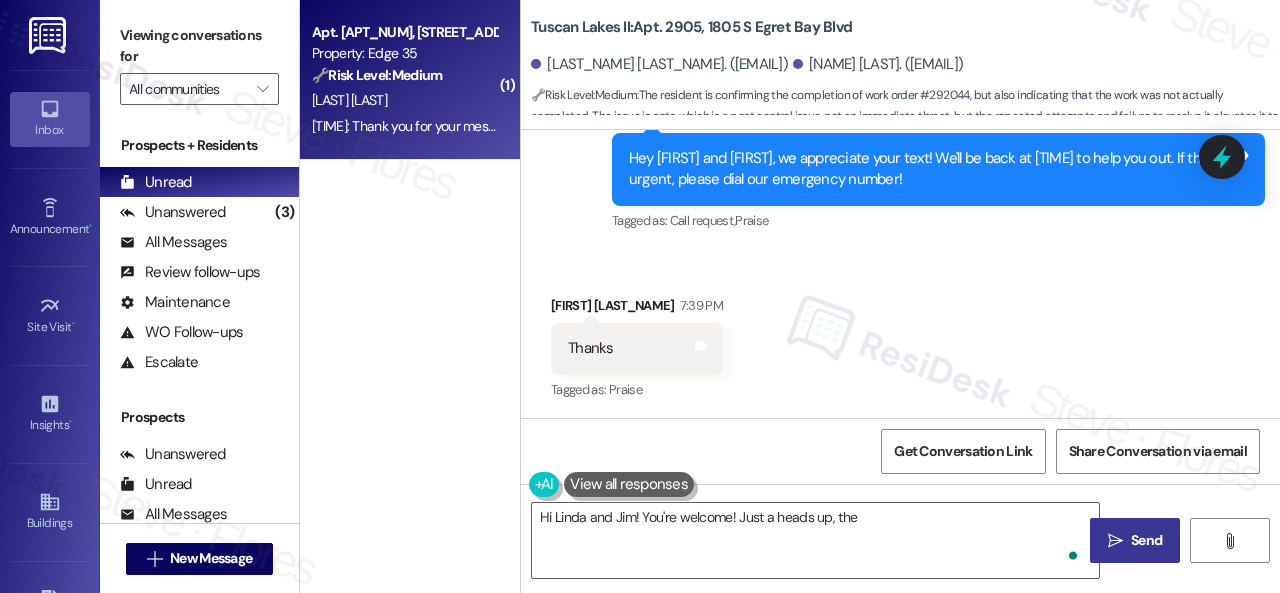 type on "Hi Linda and Jim! You're welcome! Just a heads up, the pool" 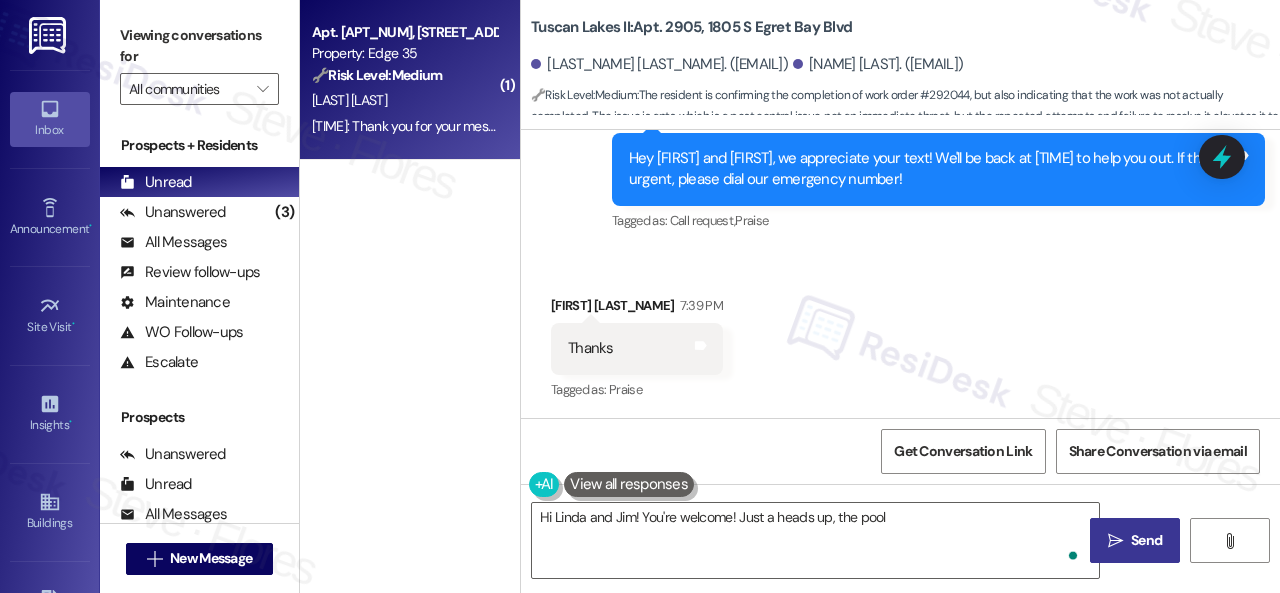click on "L. Jelks" at bounding box center (404, 100) 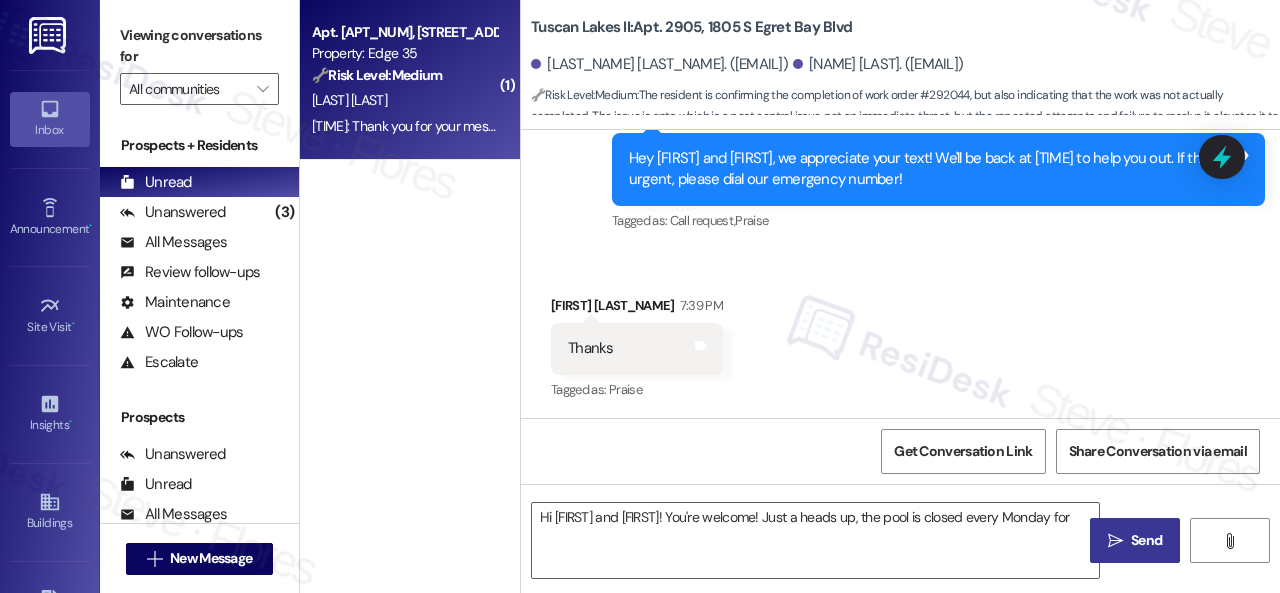 type on "Hi Linda and Jim! You're welcome! Just a heads up, the pool is closed every Monday for" 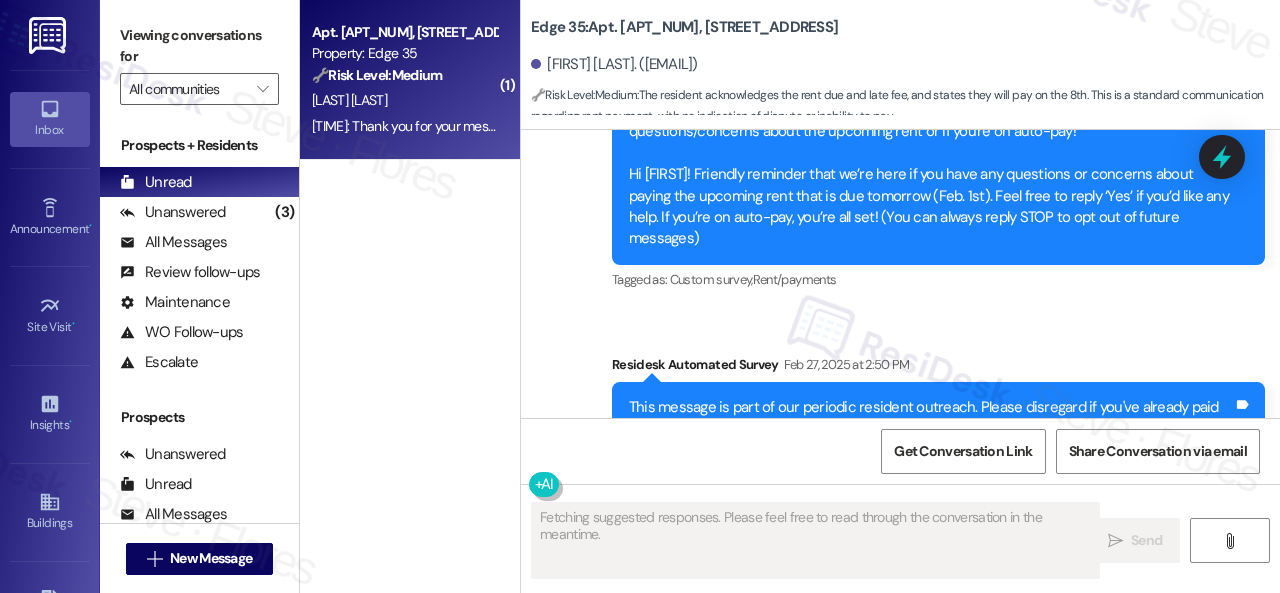 type on "Fetching suggested responses. Please feel free to read through the conversation in the meantime." 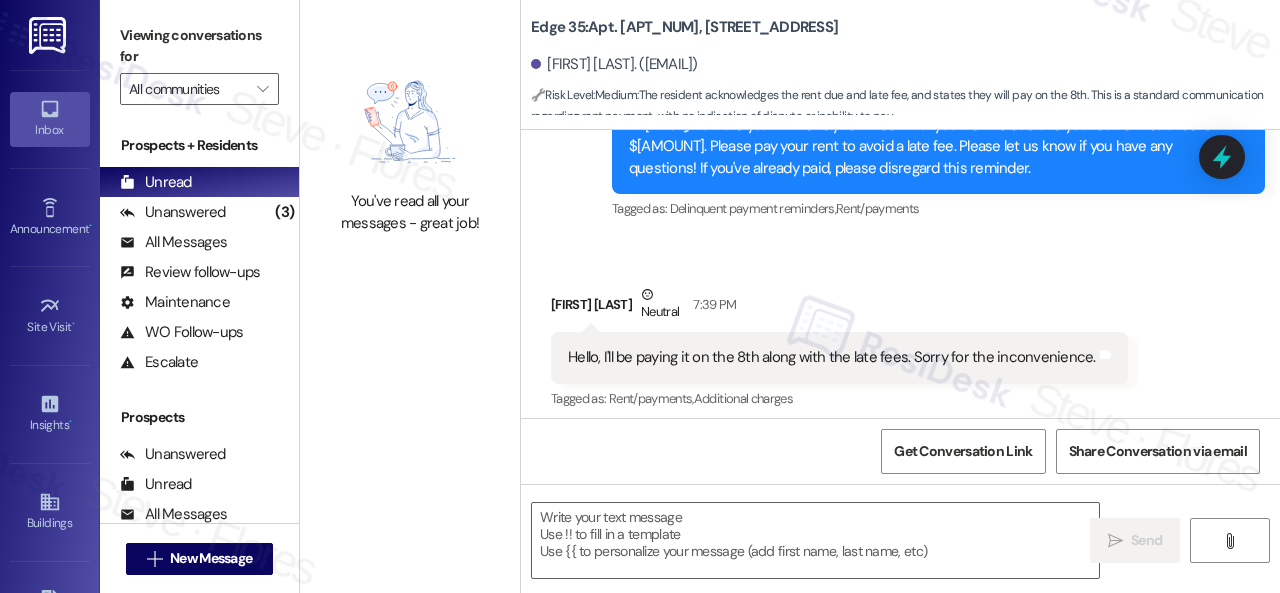 scroll, scrollTop: 1491, scrollLeft: 0, axis: vertical 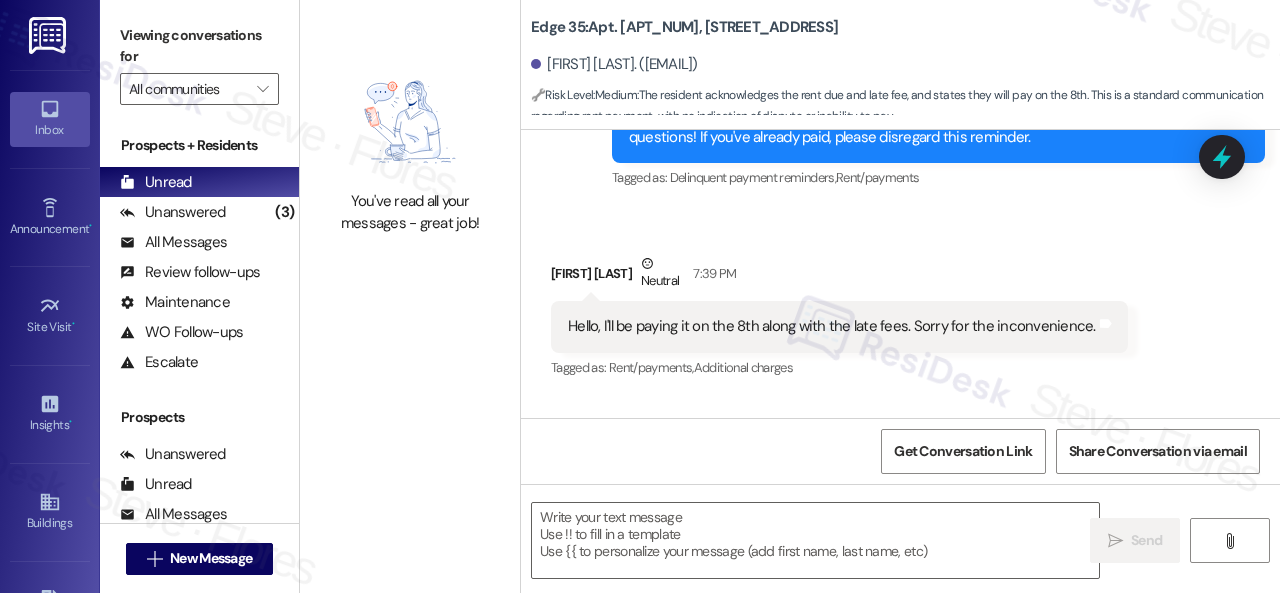 drag, startPoint x: 589, startPoint y: 191, endPoint x: 590, endPoint y: 216, distance: 25.019993 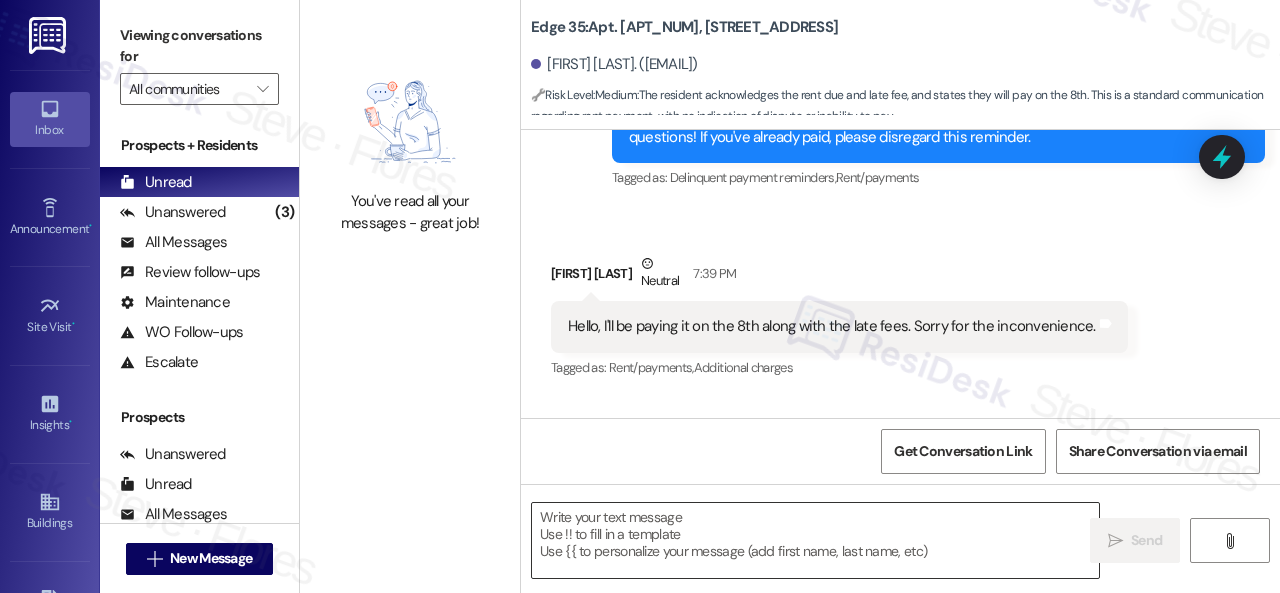 click at bounding box center (815, 540) 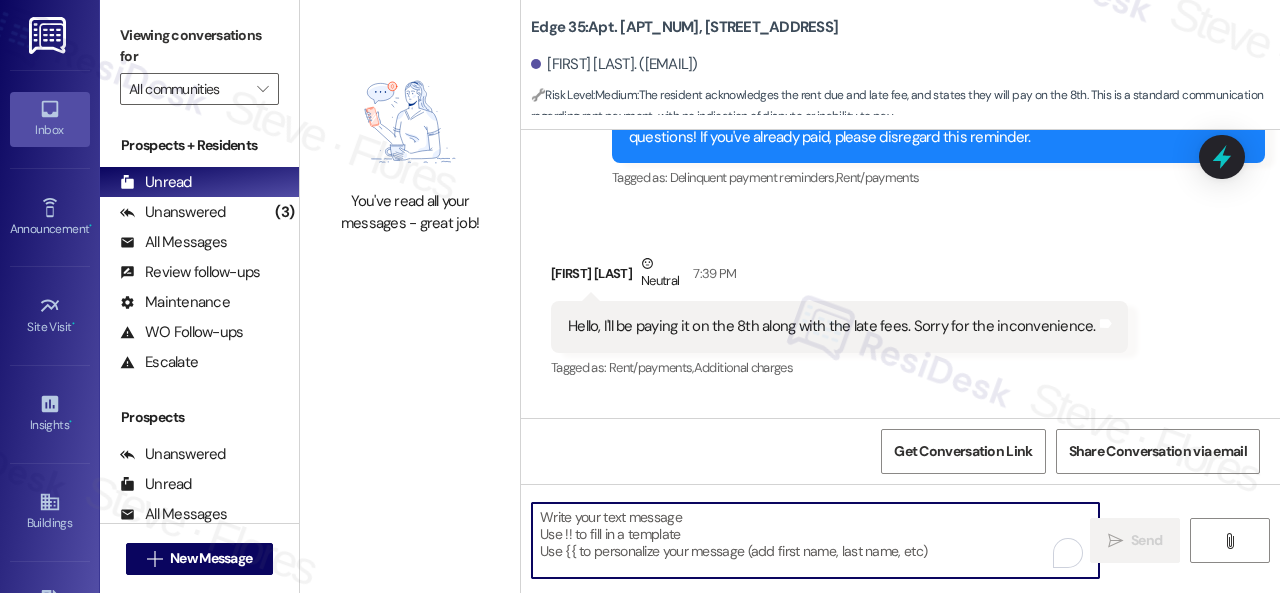 paste on "Thanks for updating us on your payment plan, {{first_name}}! We appreciate you letting us know. Please don't hesitate to reach out if you need anything else!" 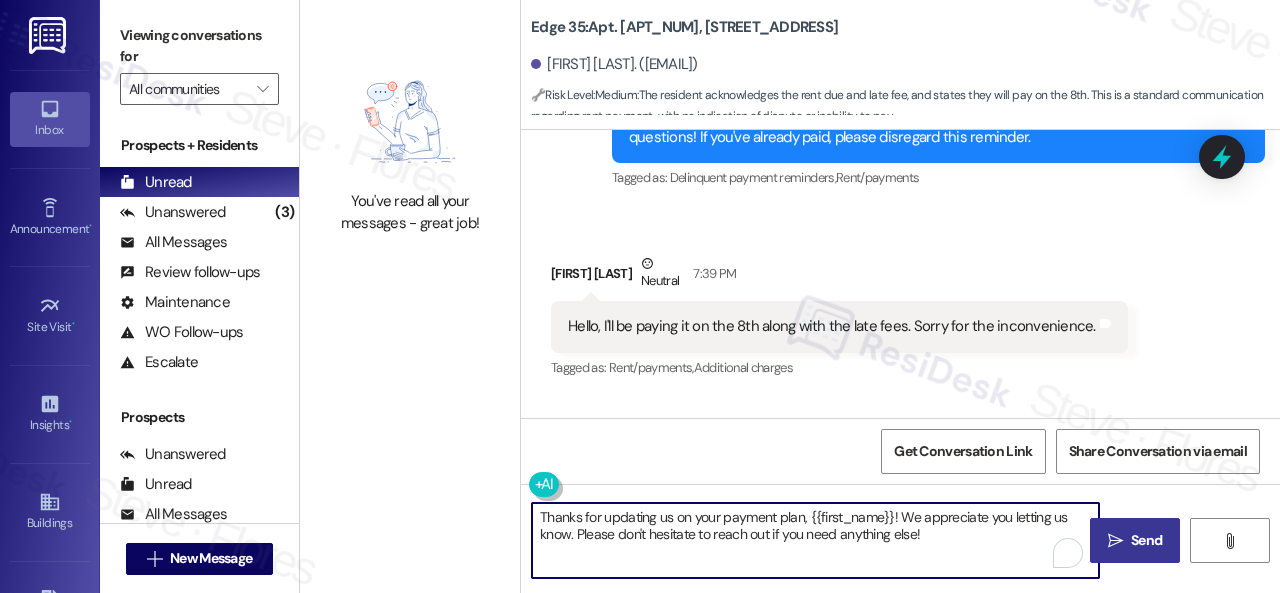 type on "Thanks for updating us on your payment plan, {{first_name}}! We appreciate you letting us know. Please don't hesitate to reach out if you need anything else!" 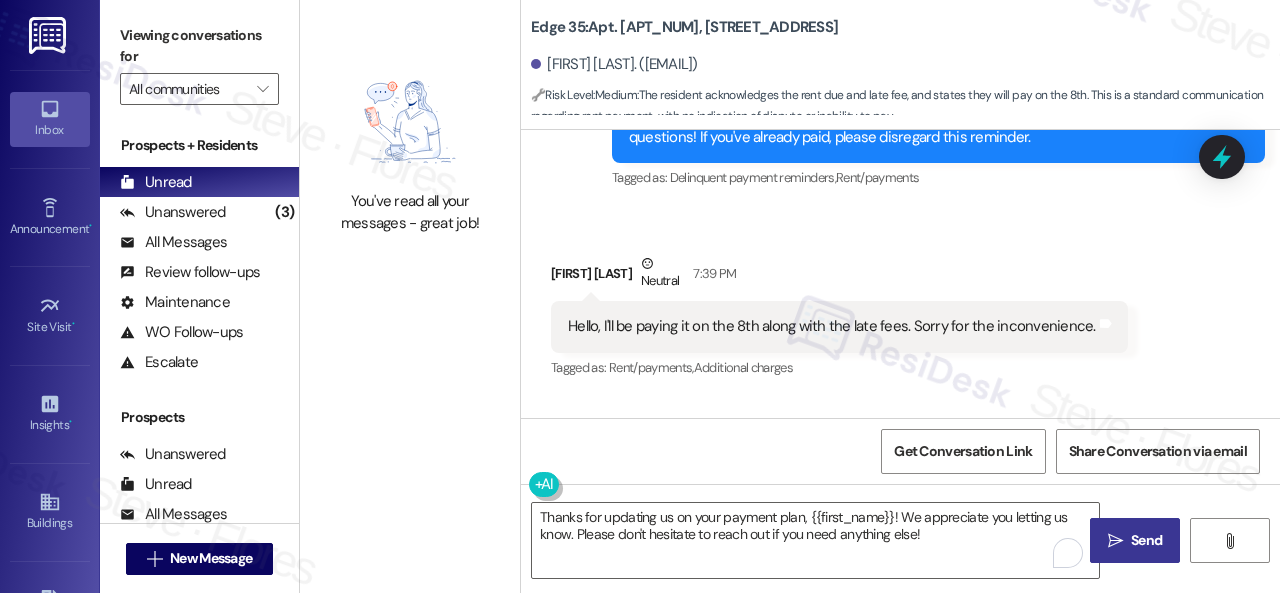 click on "Send" at bounding box center (1146, 540) 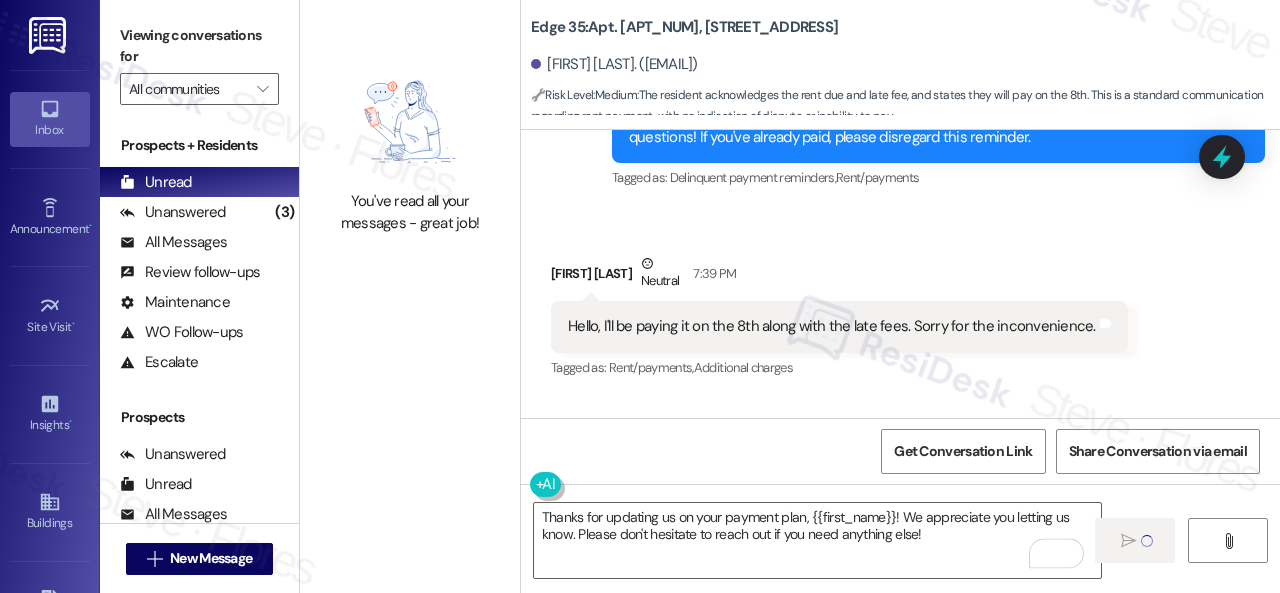 type 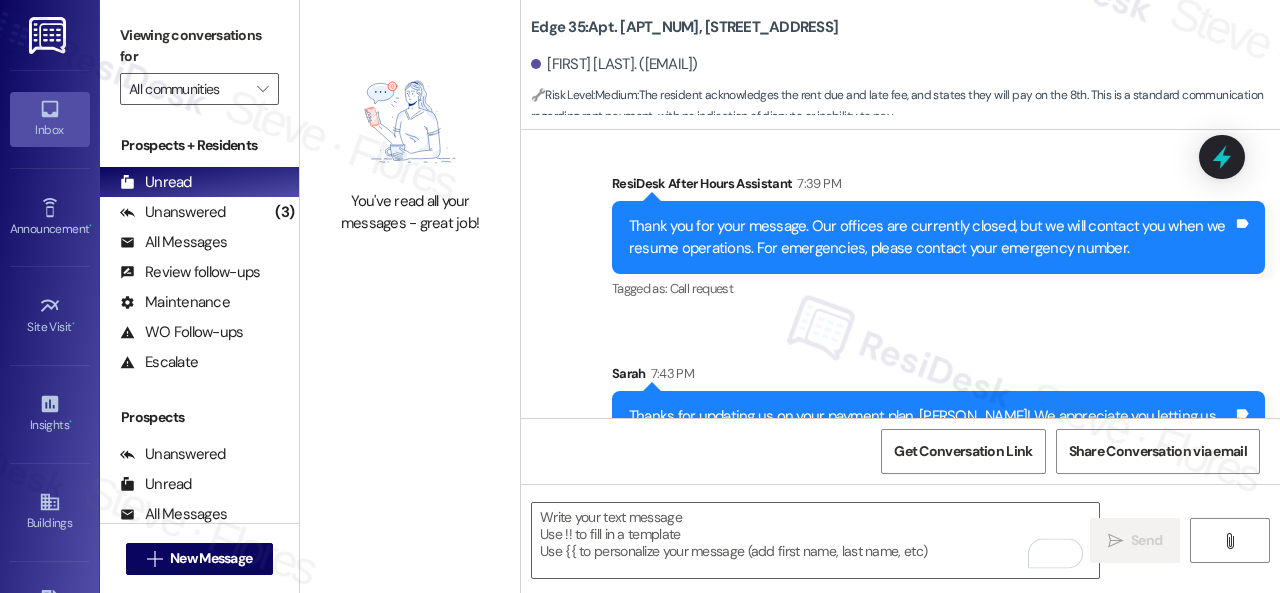 scroll, scrollTop: 1844, scrollLeft: 0, axis: vertical 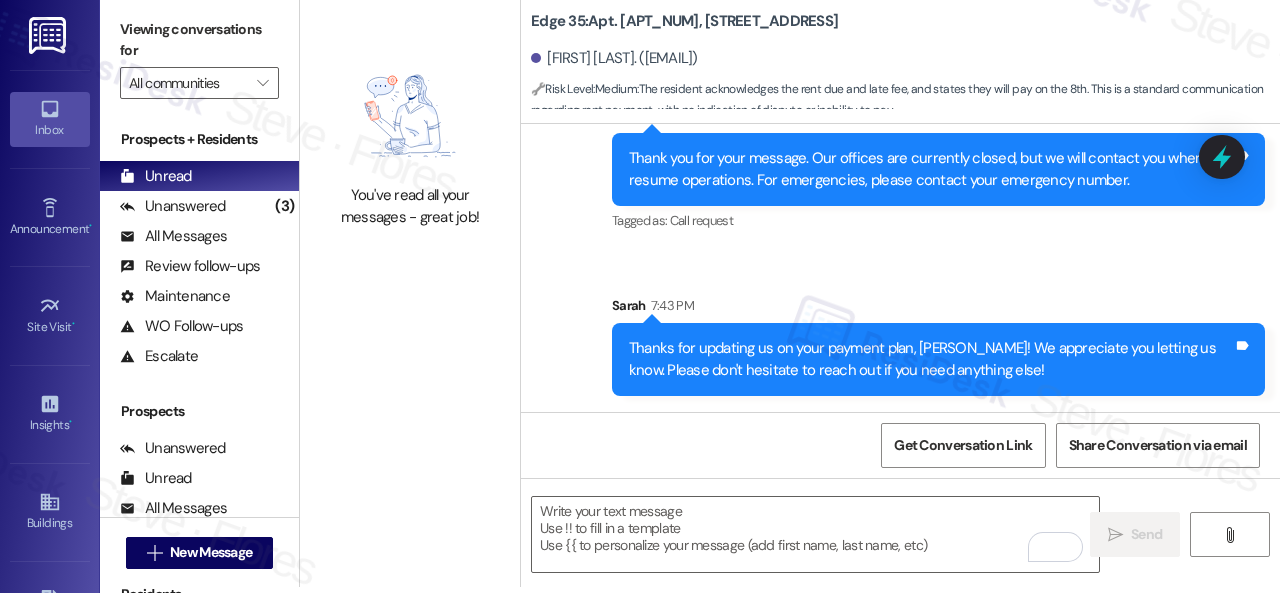 click on "Sent via SMS ResiDesk After Hours Assistant 7:39 PM Thank you for your message. Our offices are currently closed, but we will contact you when we resume operations. For emergencies, please contact your emergency number. Tags and notes Tagged as:   Call request Click to highlight conversations about Call request Sent via SMS Sarah 7:43 PM Thanks for updating us on your payment plan, Lashay! We appreciate you letting us know. Please don't hesitate to reach out if you need anything else! Tags and notes" at bounding box center (900, 235) 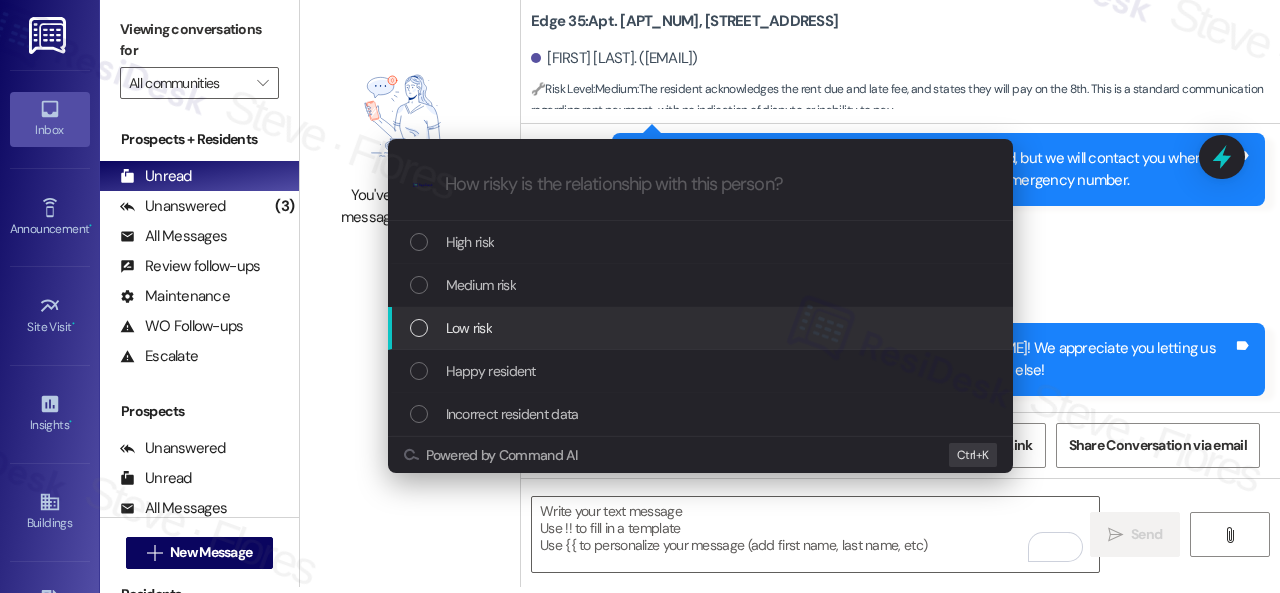 click on "Low risk" at bounding box center [469, 328] 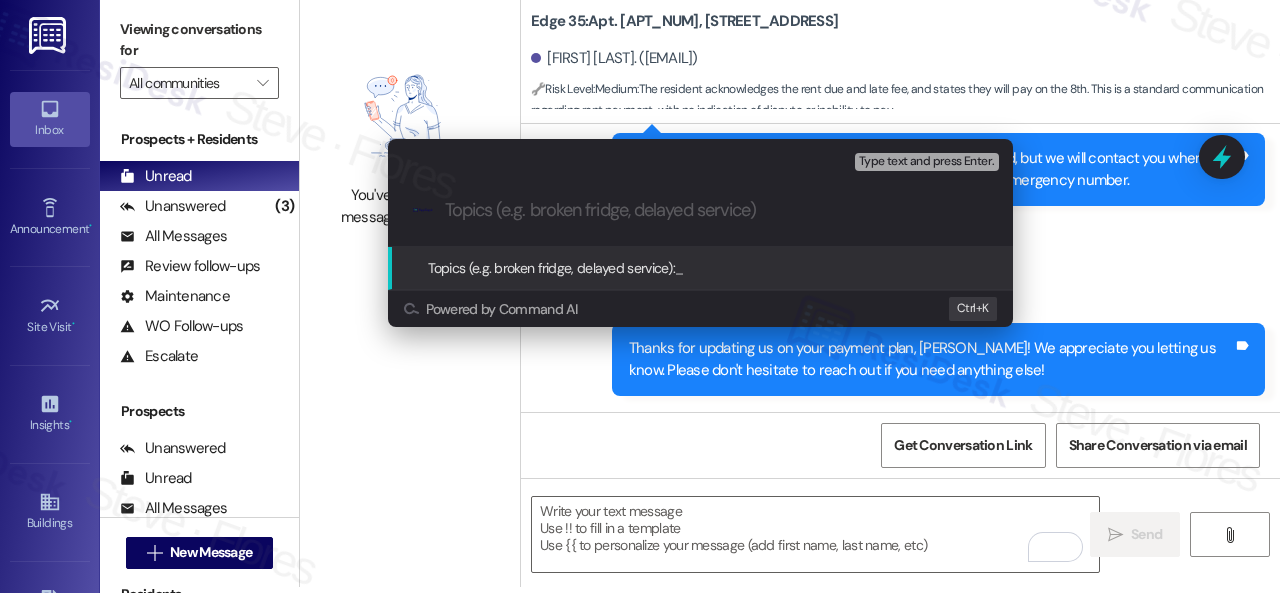 paste on "Late payment notice." 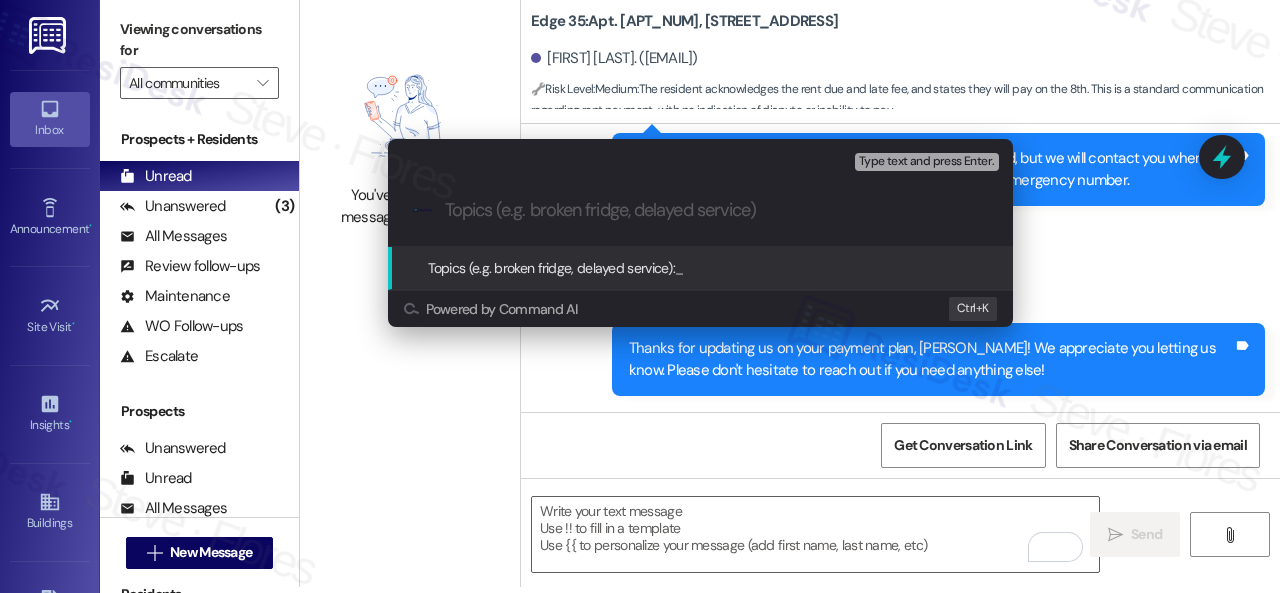 type on "Late payment notice." 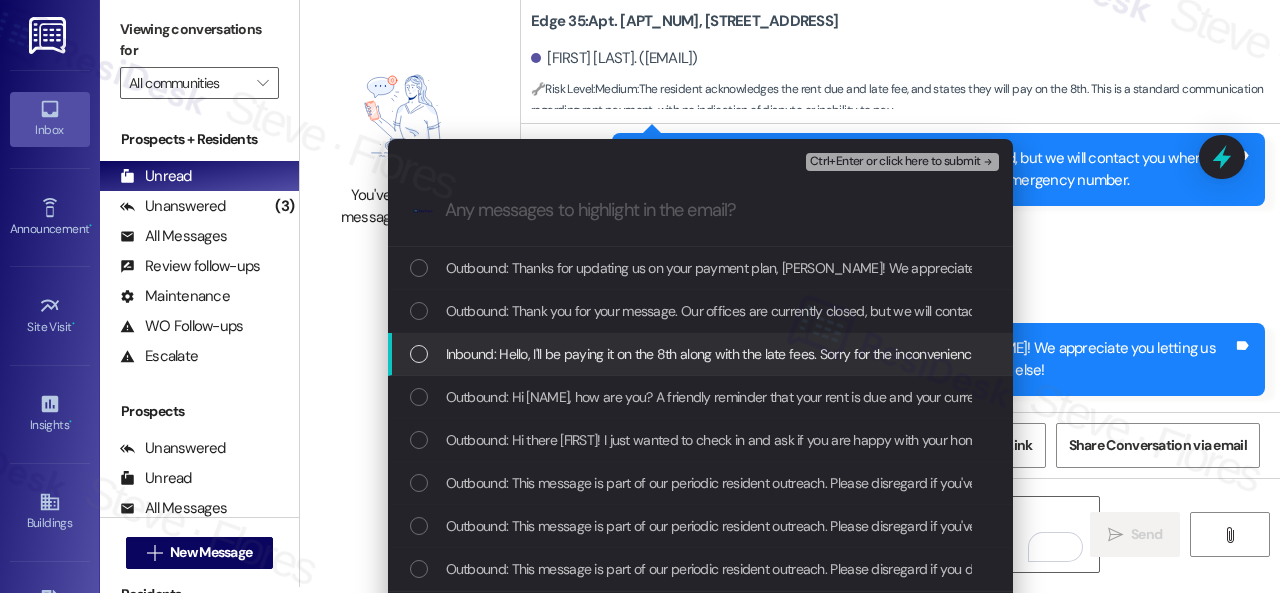 click on "Inbound: Hello, I'll be paying it on the 8th along with the late fees. Sorry for the inconvenience." at bounding box center (714, 354) 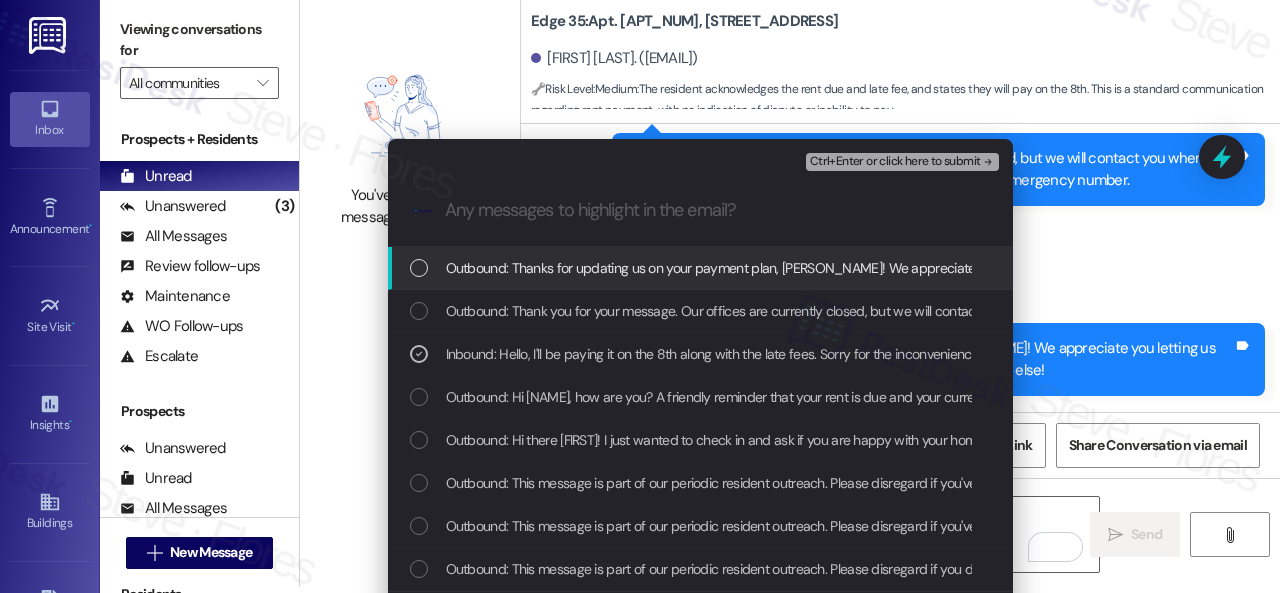 click on "Ctrl+Enter or click here to submit" at bounding box center [895, 162] 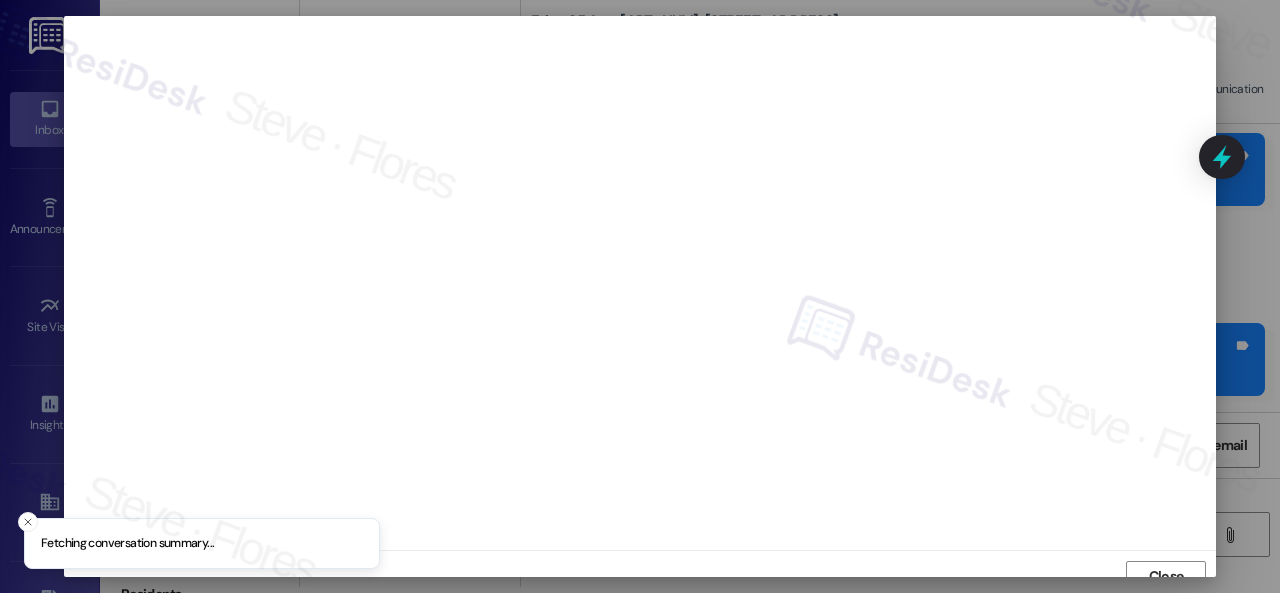 scroll, scrollTop: 15, scrollLeft: 0, axis: vertical 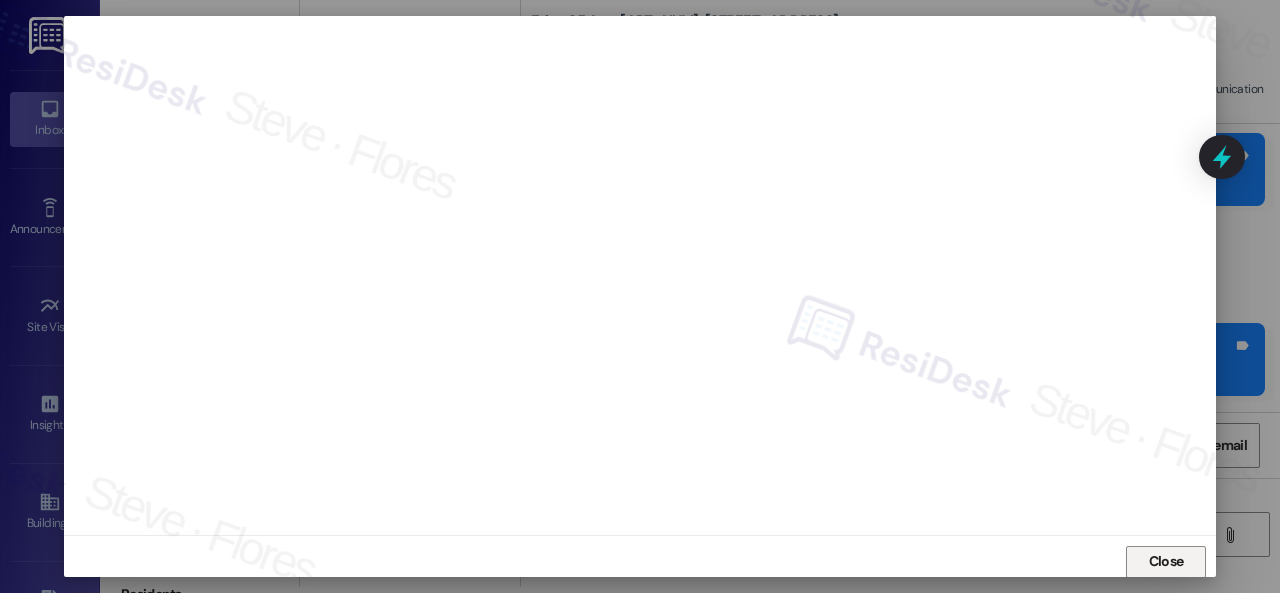 click on "Close" at bounding box center (1166, 561) 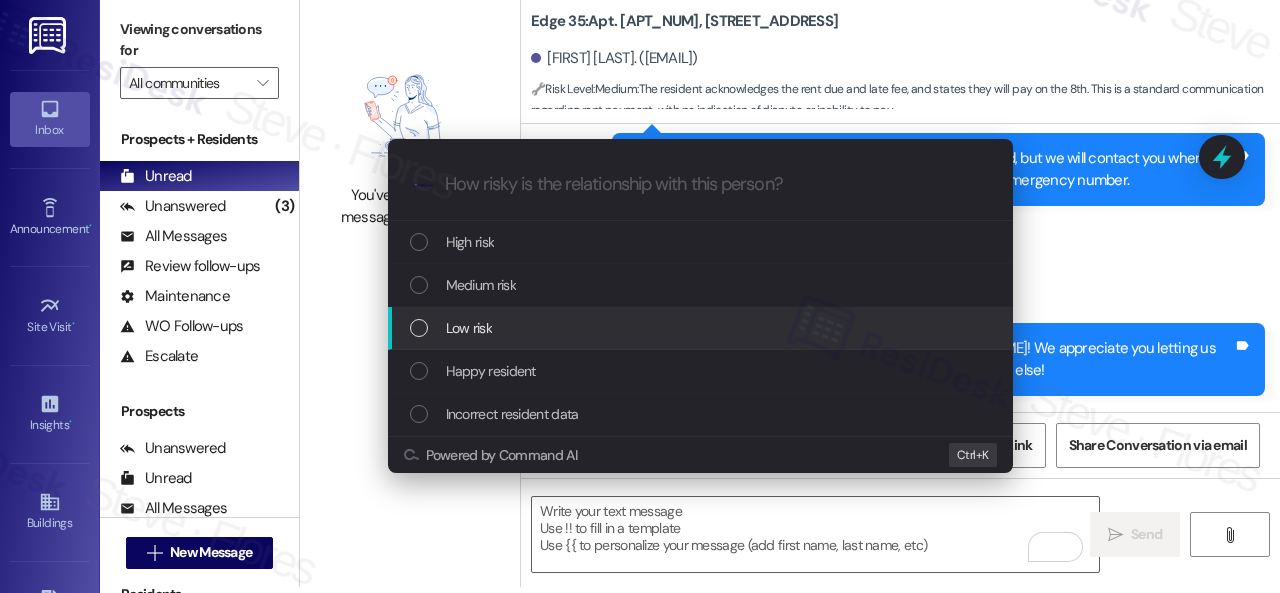 click on "Low risk" at bounding box center [469, 328] 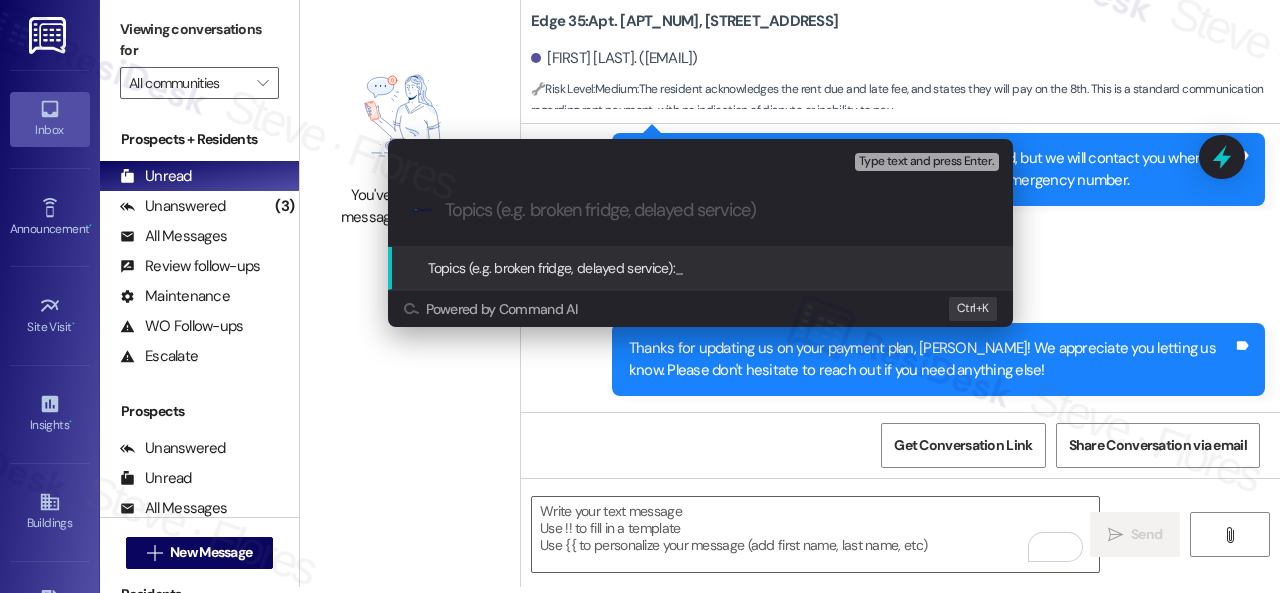paste on "Late payment notice." 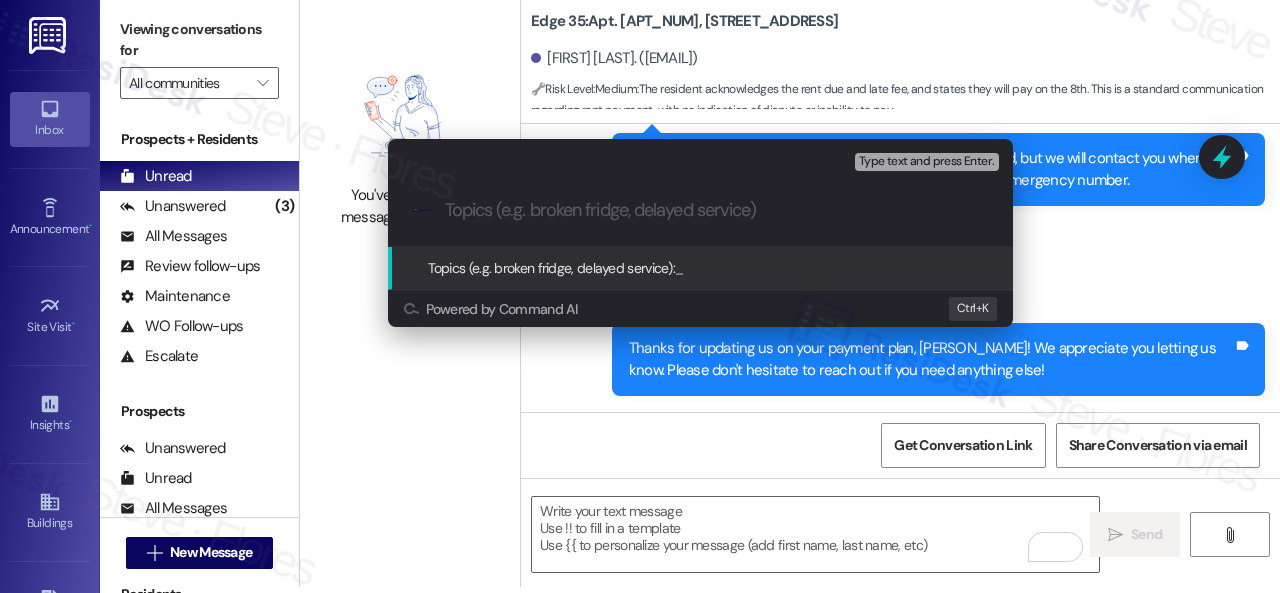 type on "Late payment notice." 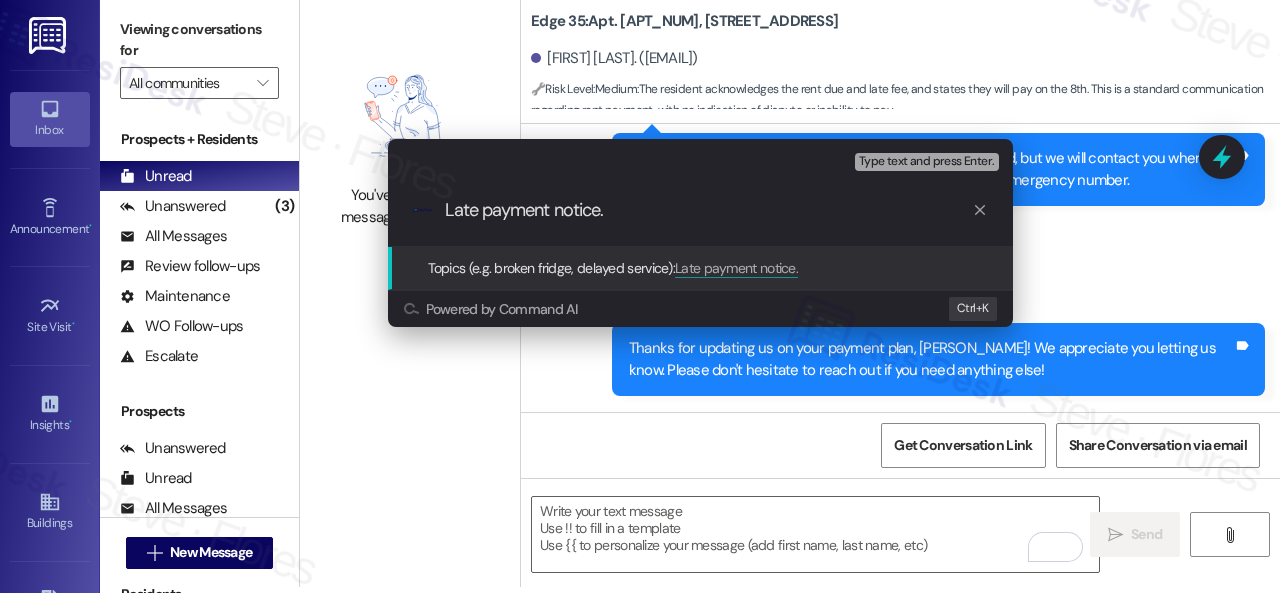 type 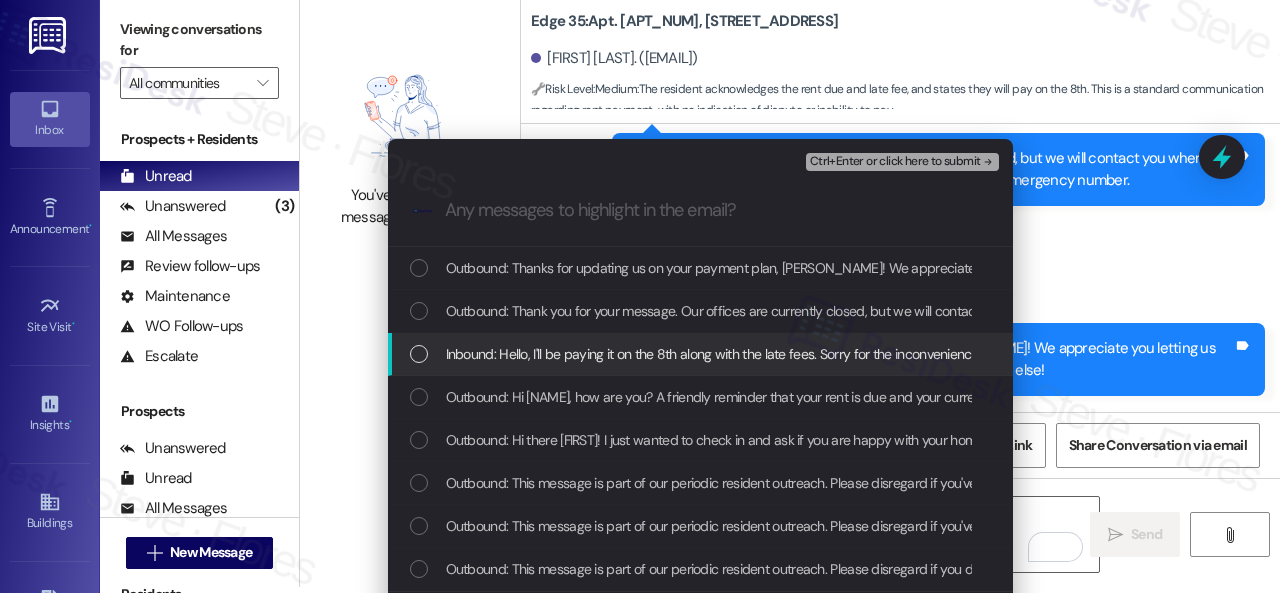 click on "Inbound: Hello, I'll be paying it on the 8th along with the late fees. Sorry for the inconvenience." at bounding box center (714, 354) 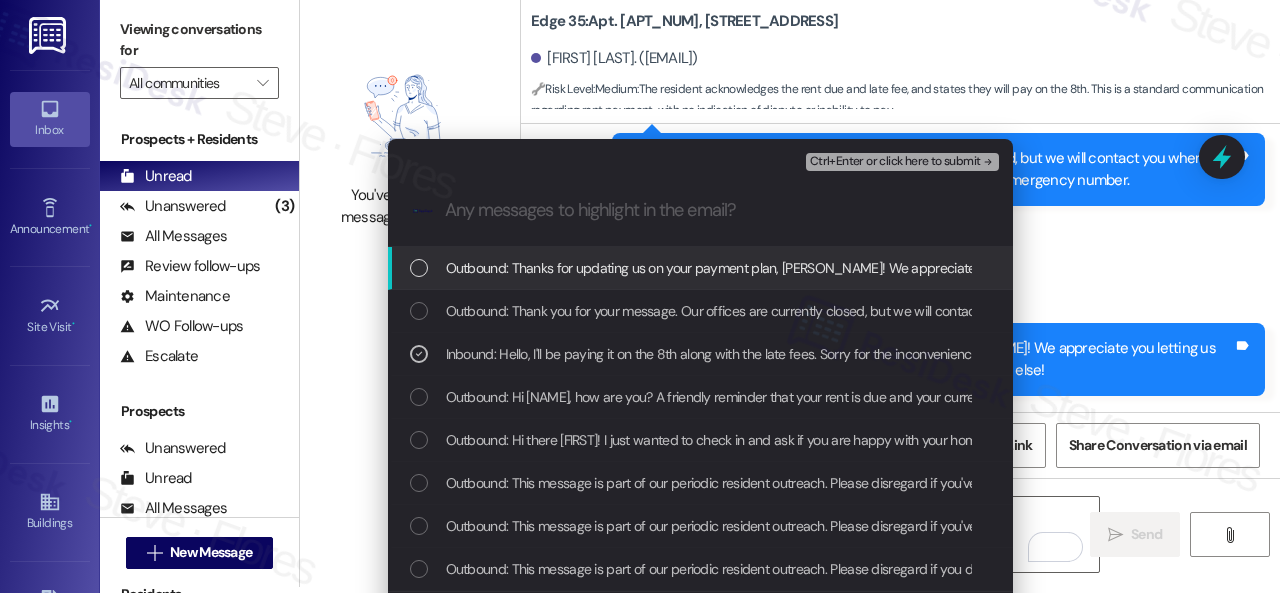 click on "Ctrl+Enter or click here to submit" at bounding box center (895, 162) 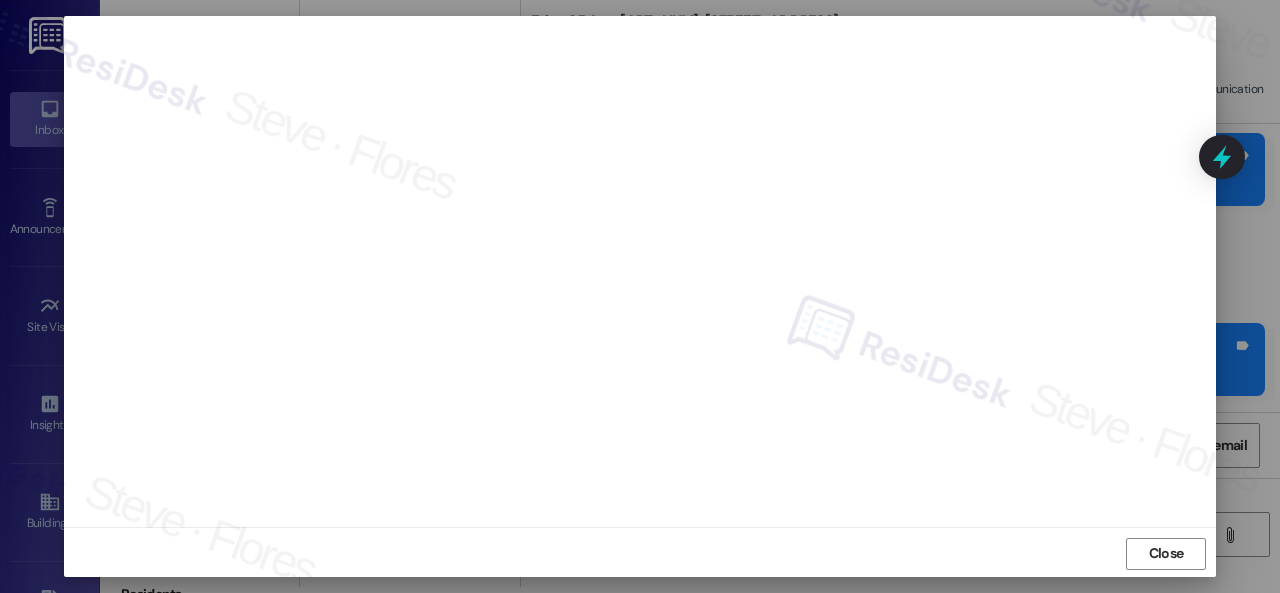 scroll, scrollTop: 25, scrollLeft: 0, axis: vertical 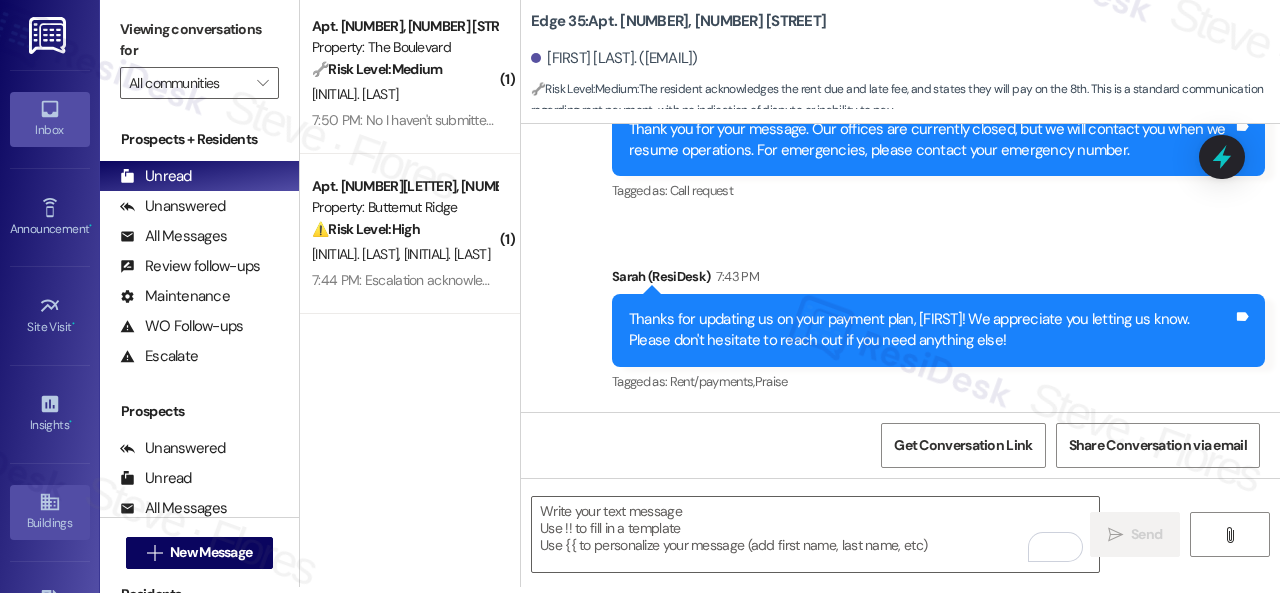 click 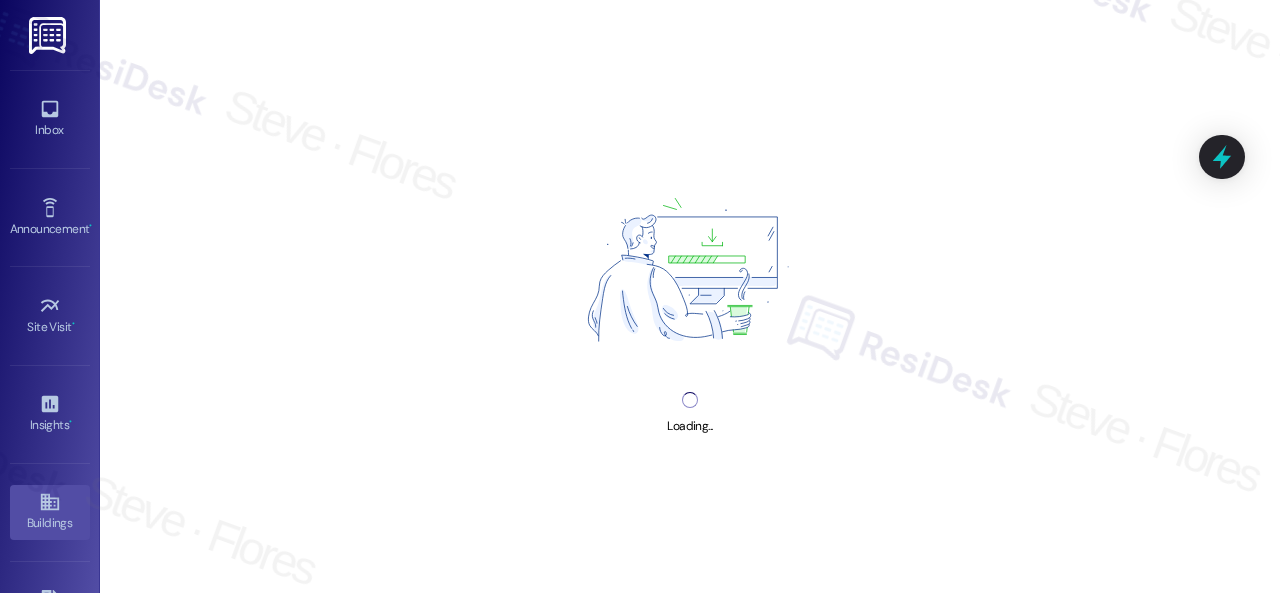 scroll, scrollTop: 0, scrollLeft: 0, axis: both 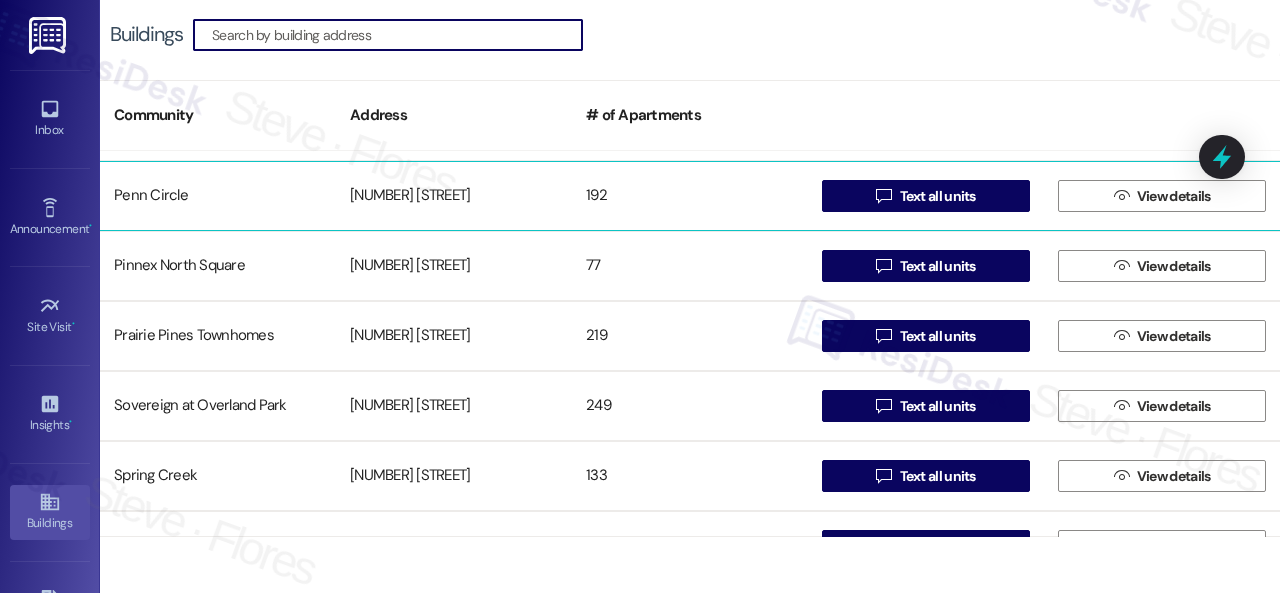 click on "Penn Circle" at bounding box center (218, 196) 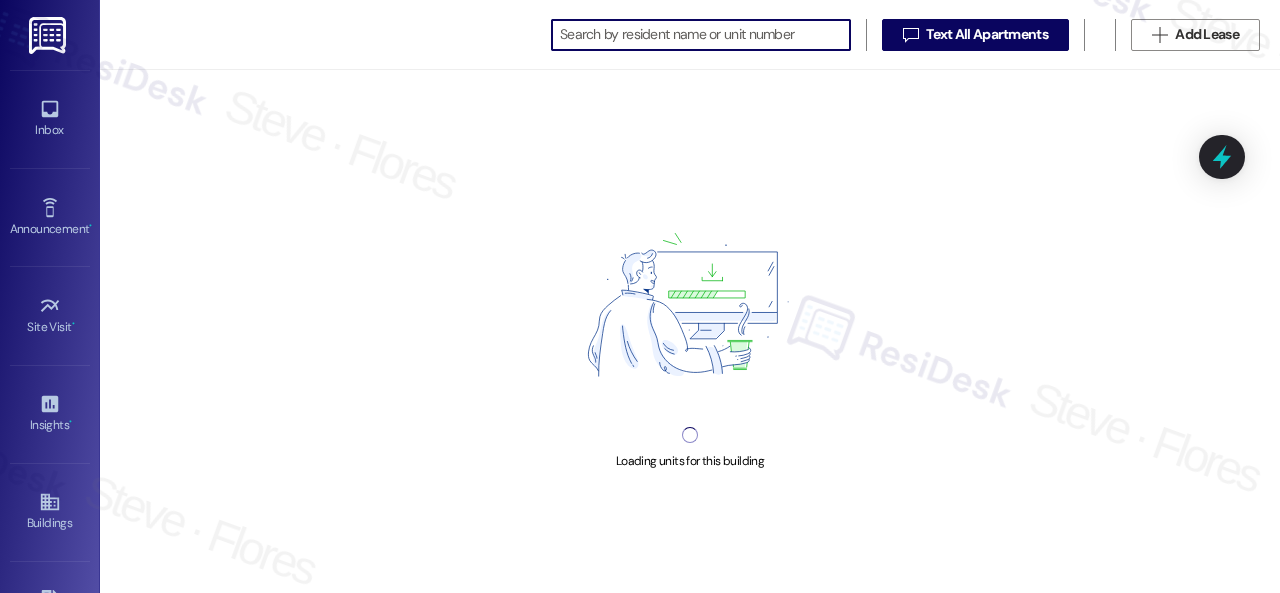 scroll, scrollTop: 0, scrollLeft: 0, axis: both 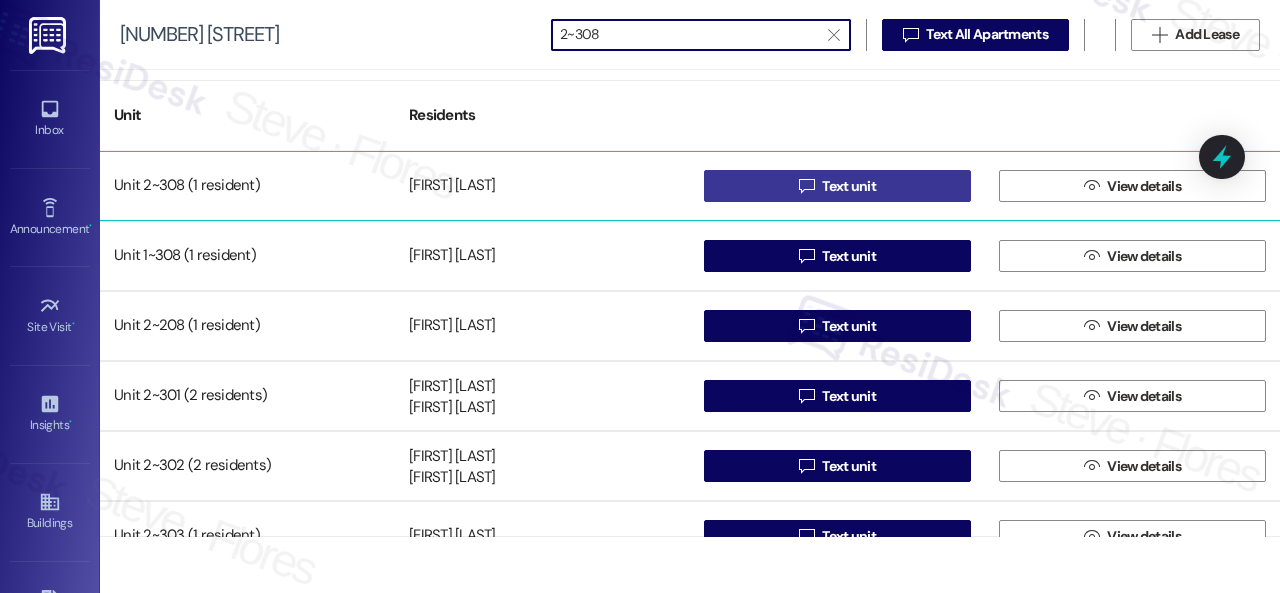 type on "2~308" 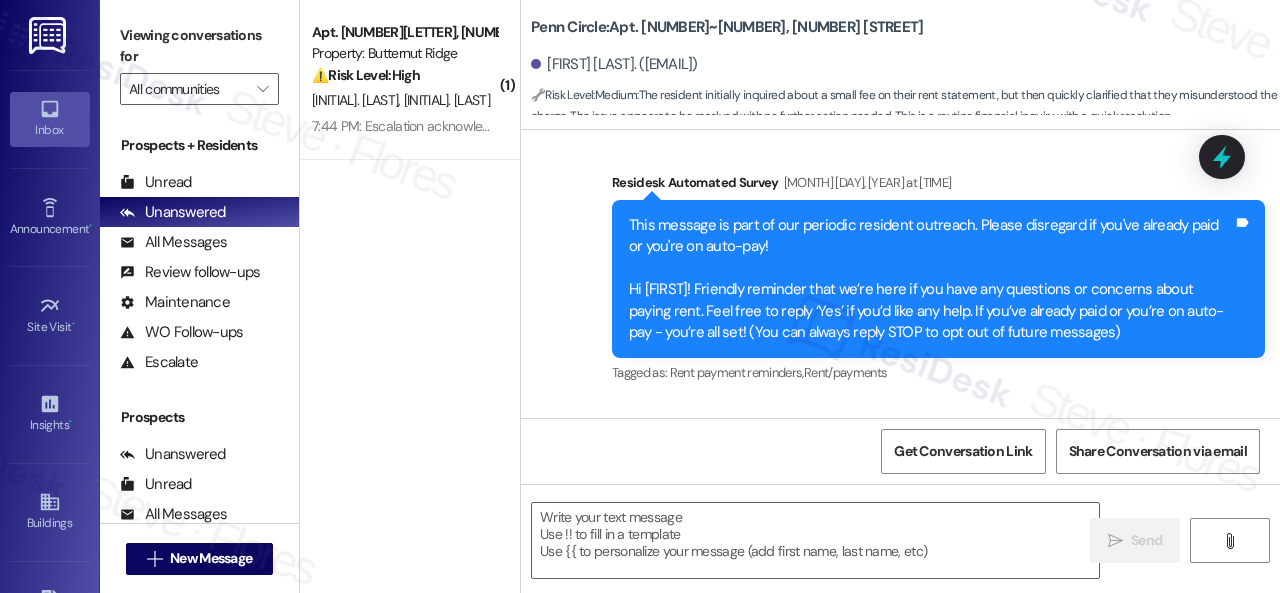 type on "Fetching suggested responses. Please feel free to read through the conversation in the meantime." 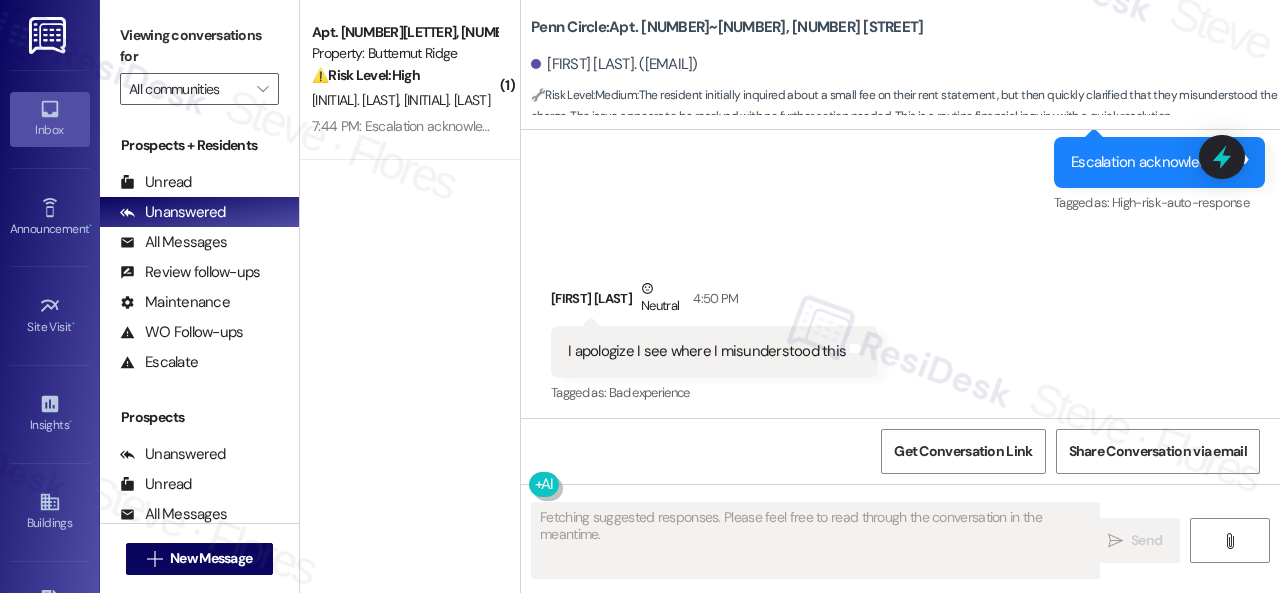 scroll, scrollTop: 1108, scrollLeft: 0, axis: vertical 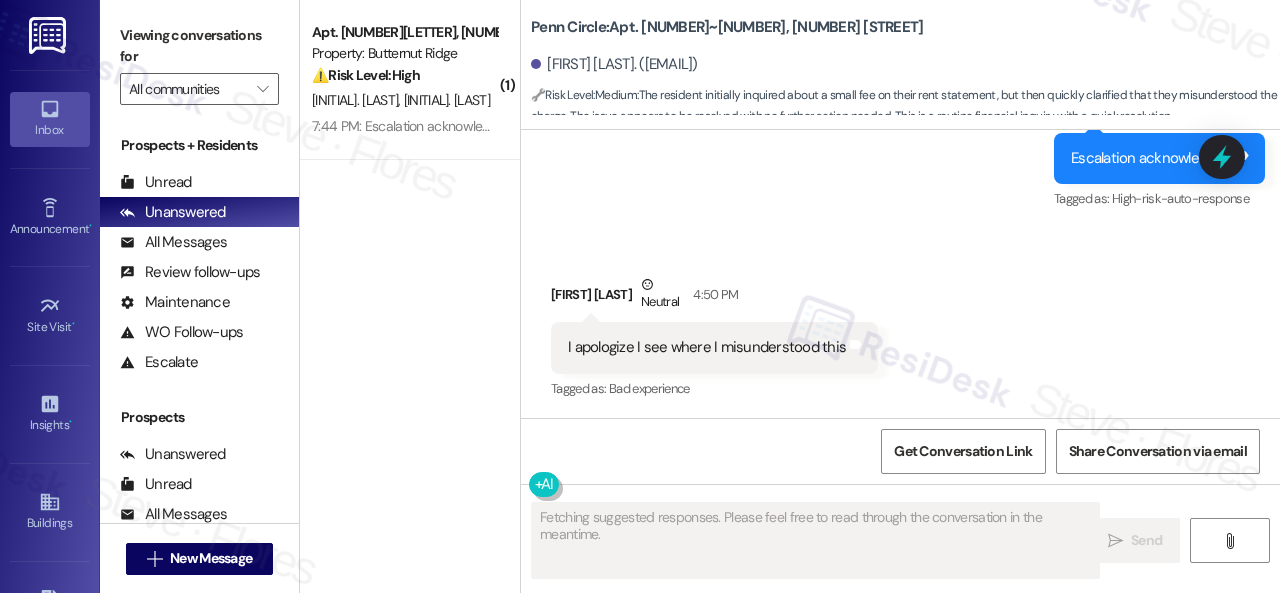 type 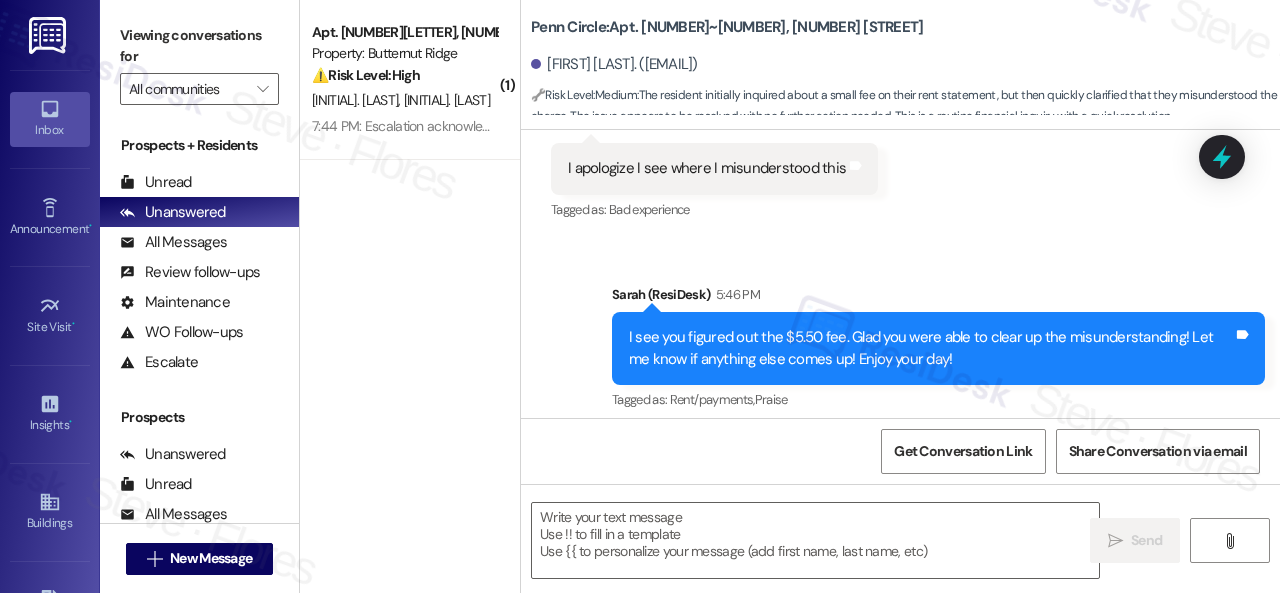 scroll, scrollTop: 1300, scrollLeft: 0, axis: vertical 